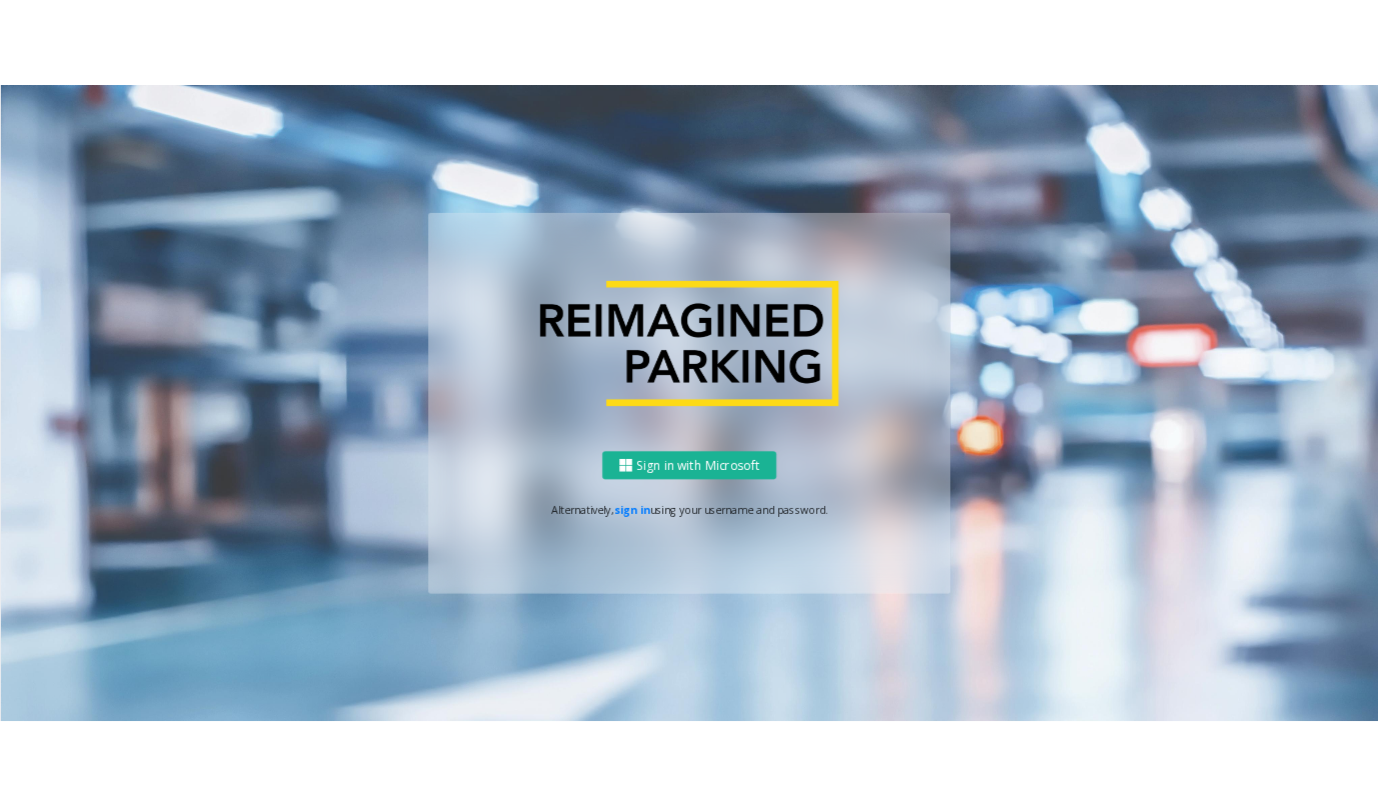 scroll, scrollTop: 0, scrollLeft: 0, axis: both 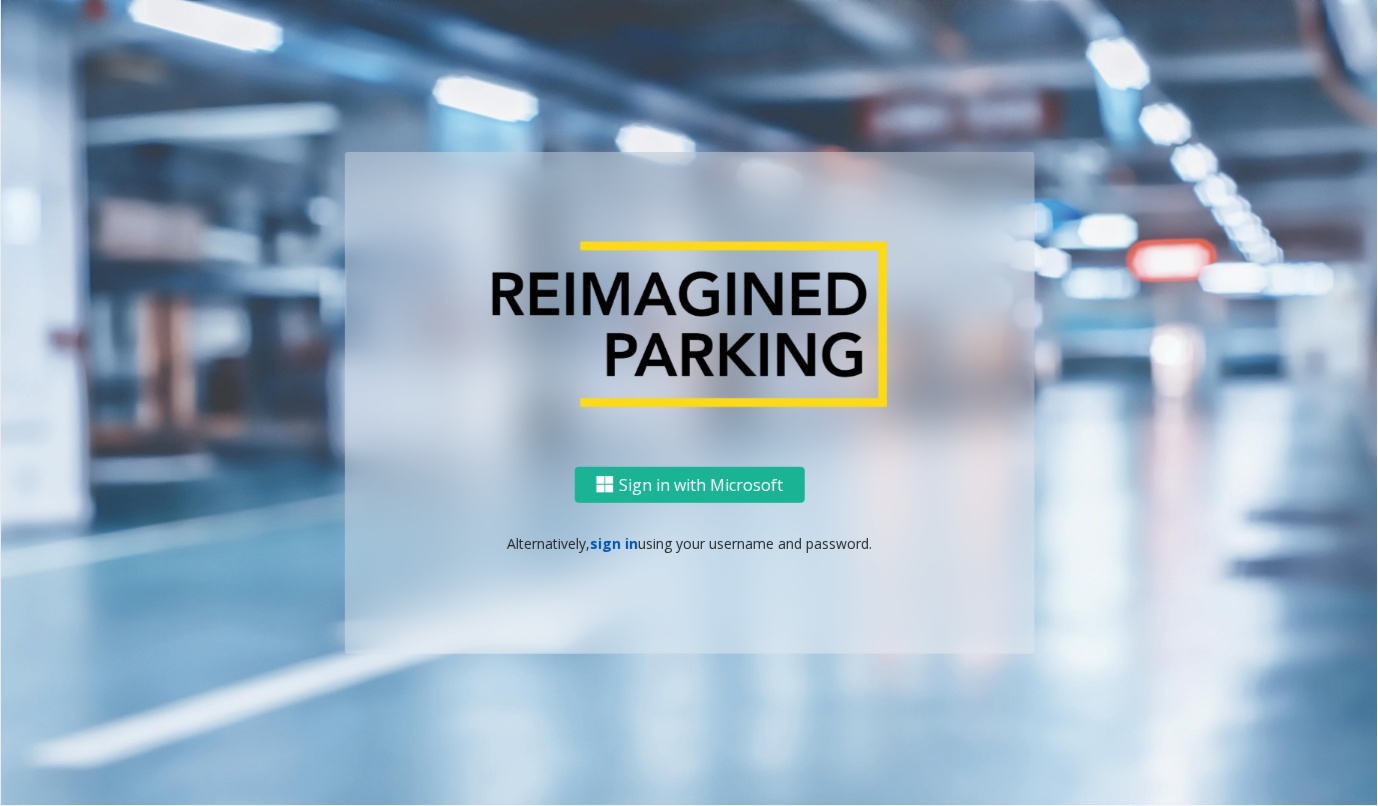 click on "sign in" 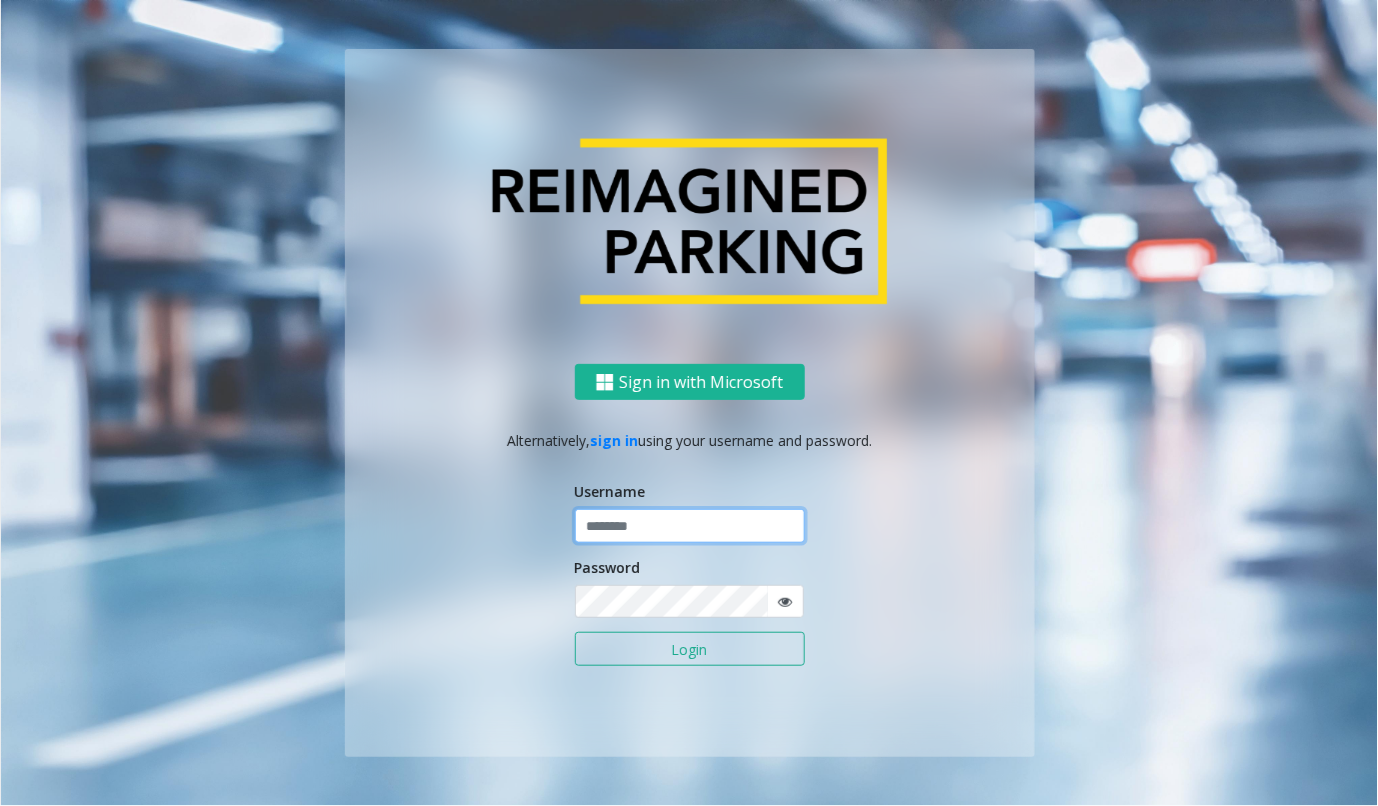 click 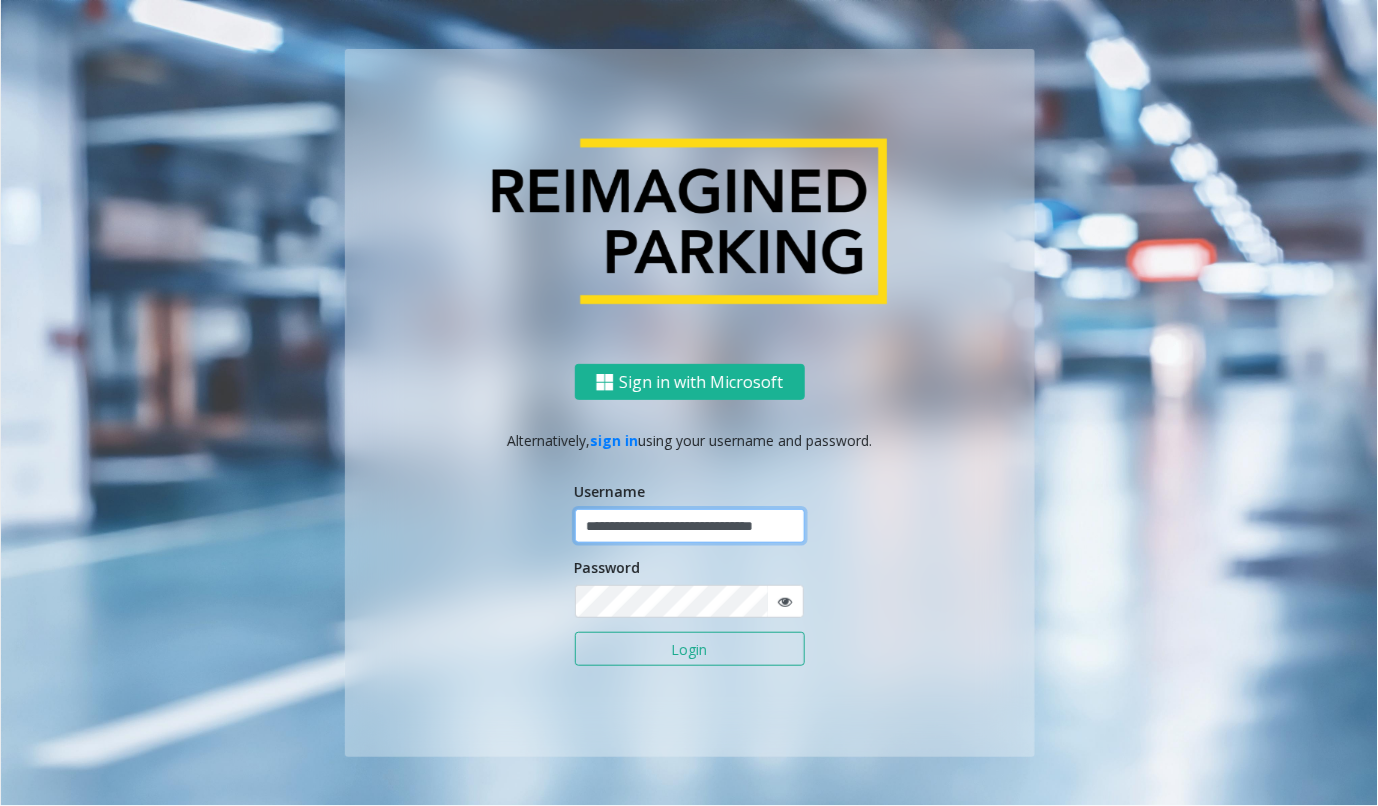 scroll, scrollTop: 0, scrollLeft: 42, axis: horizontal 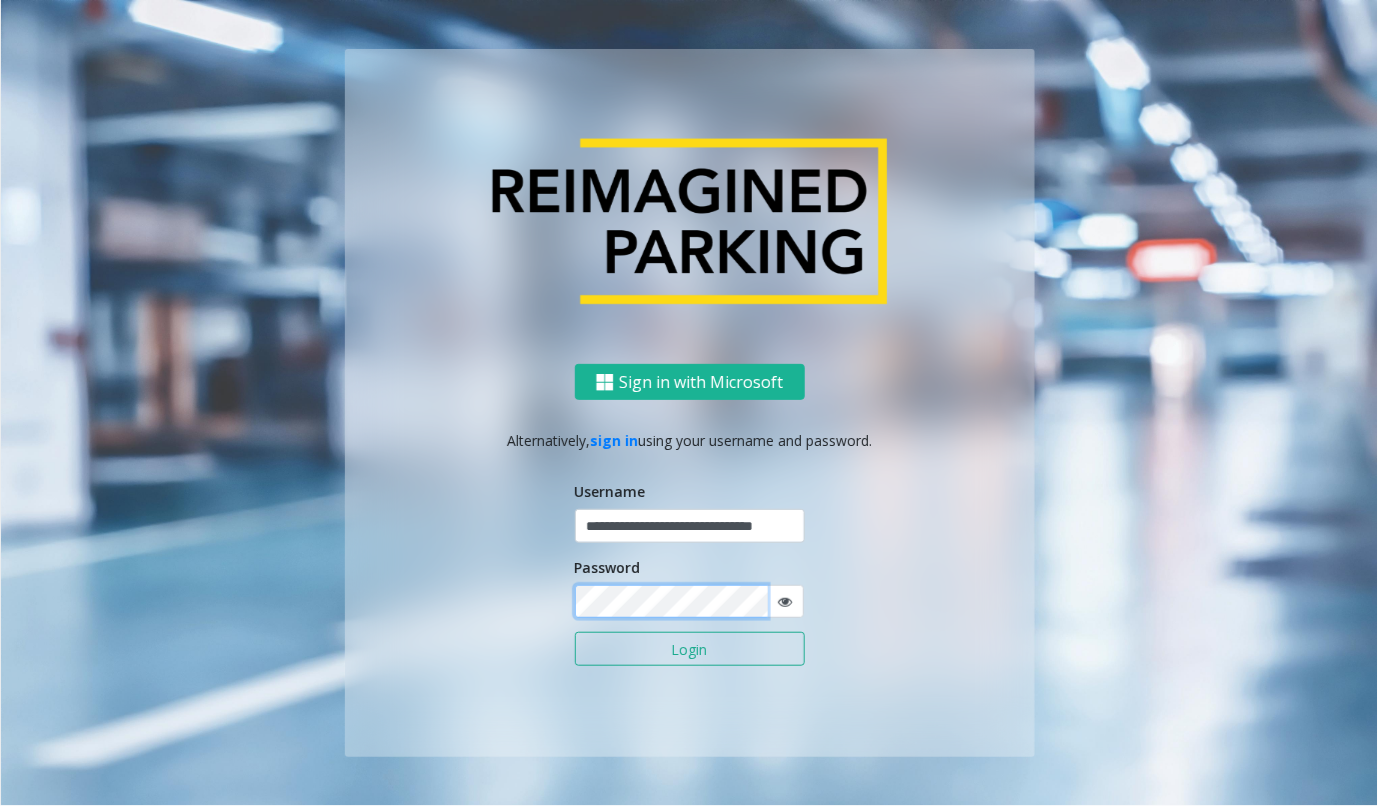click on "Login" 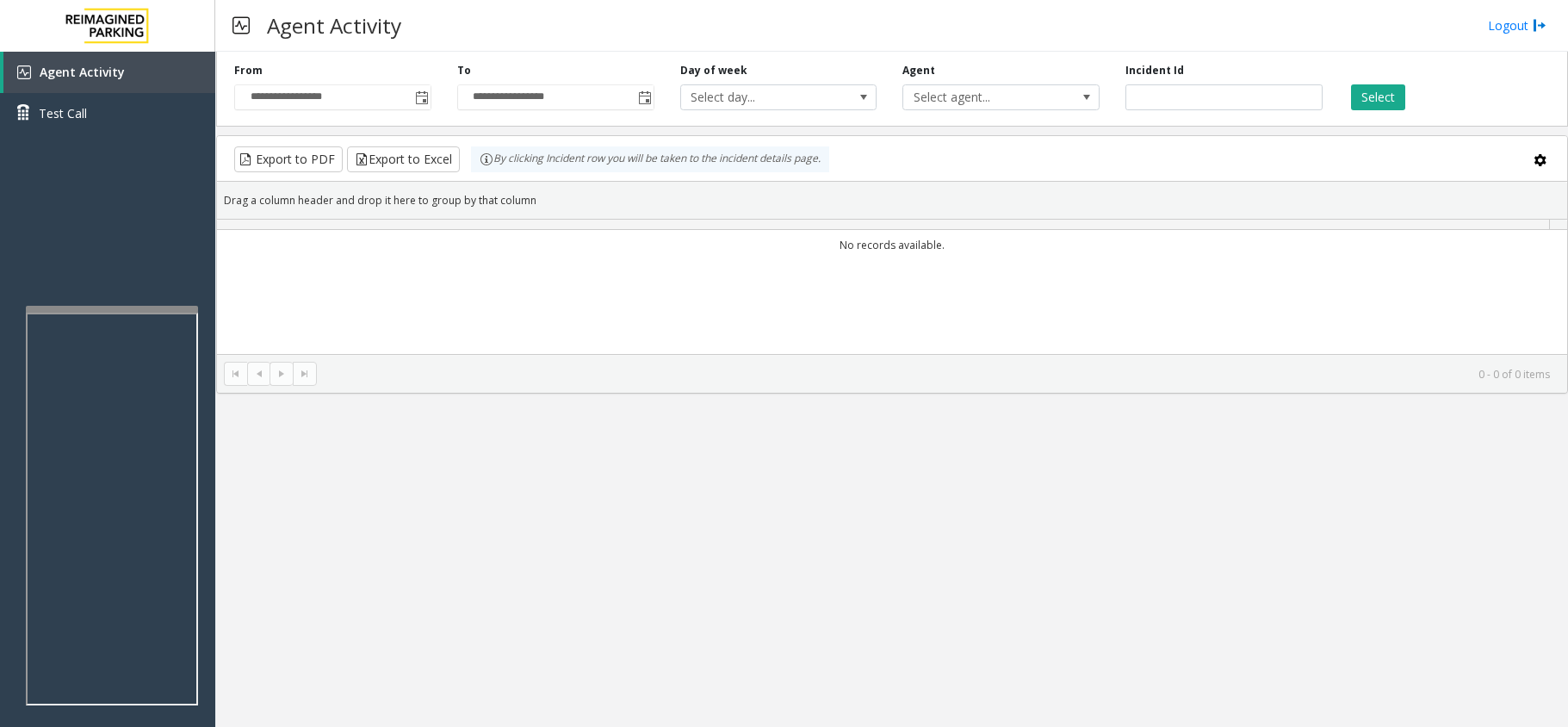 scroll, scrollTop: 0, scrollLeft: 0, axis: both 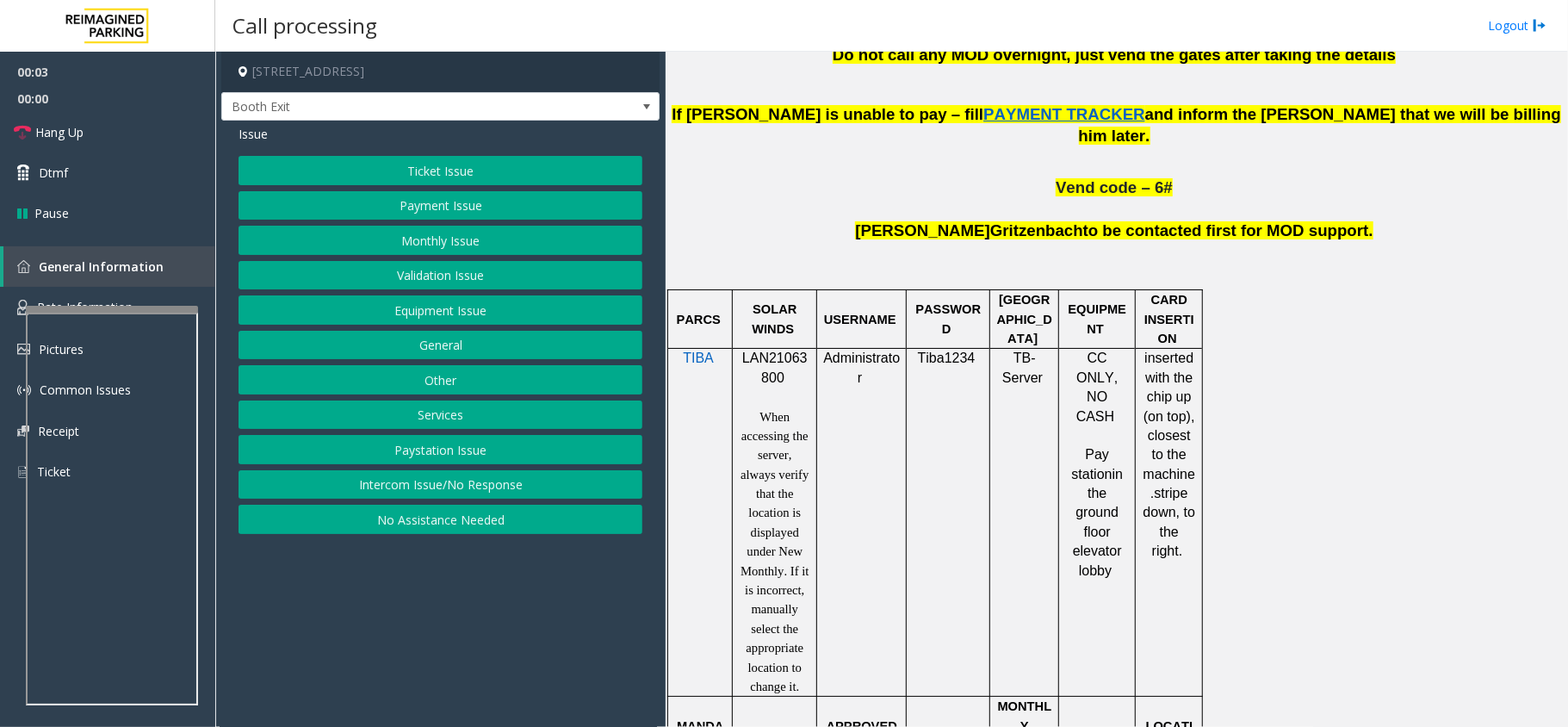 click on "LAN21063800" 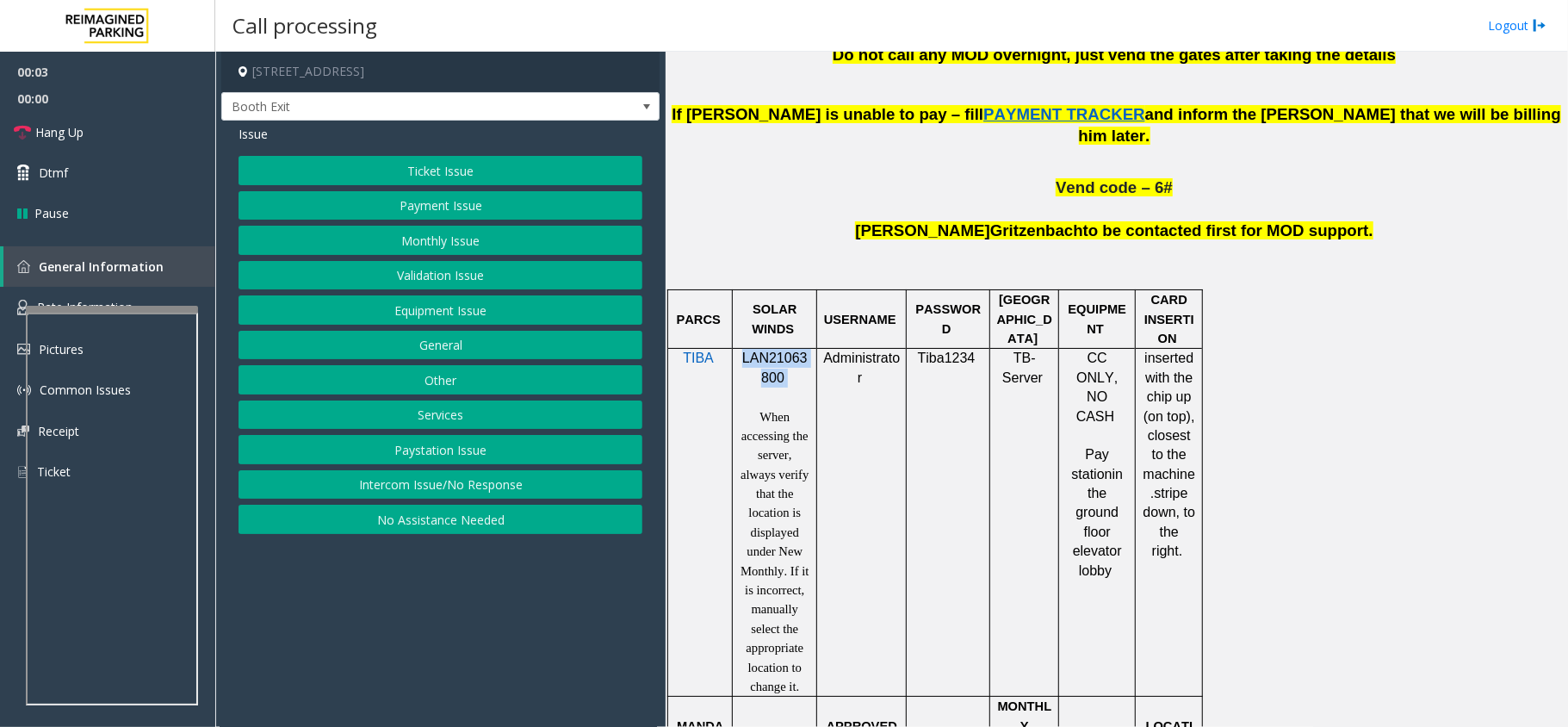 click on "LAN21063800" 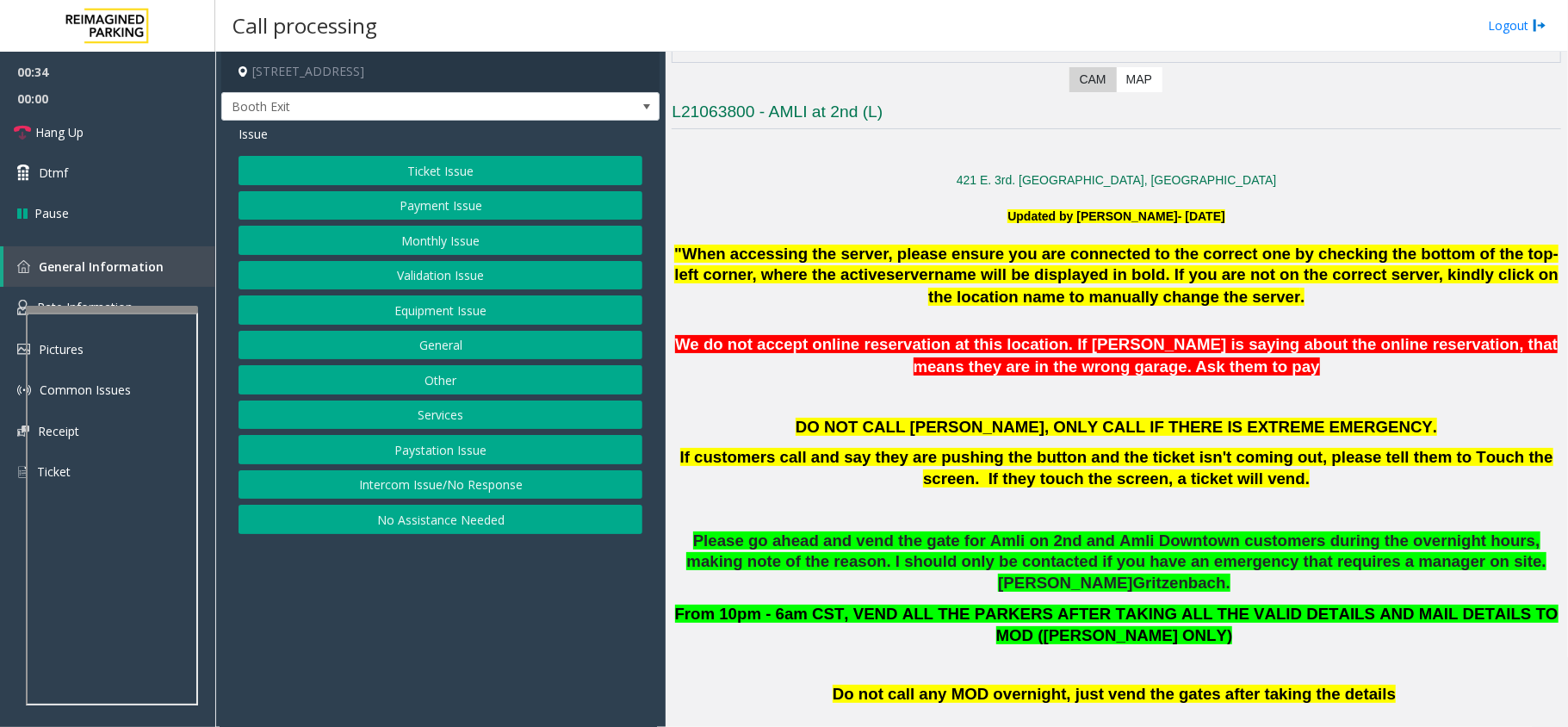 scroll, scrollTop: 345, scrollLeft: 0, axis: vertical 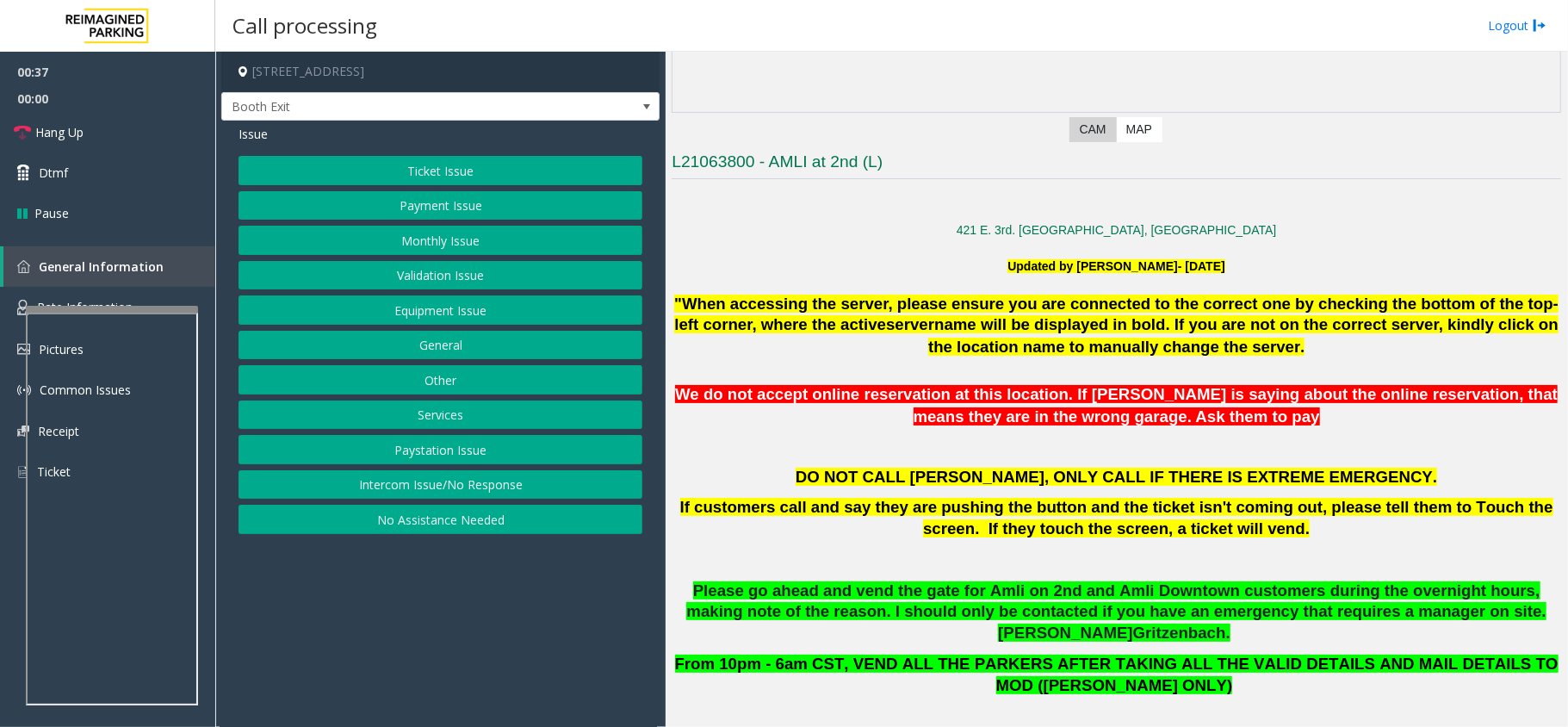 click on "Monthly Issue" 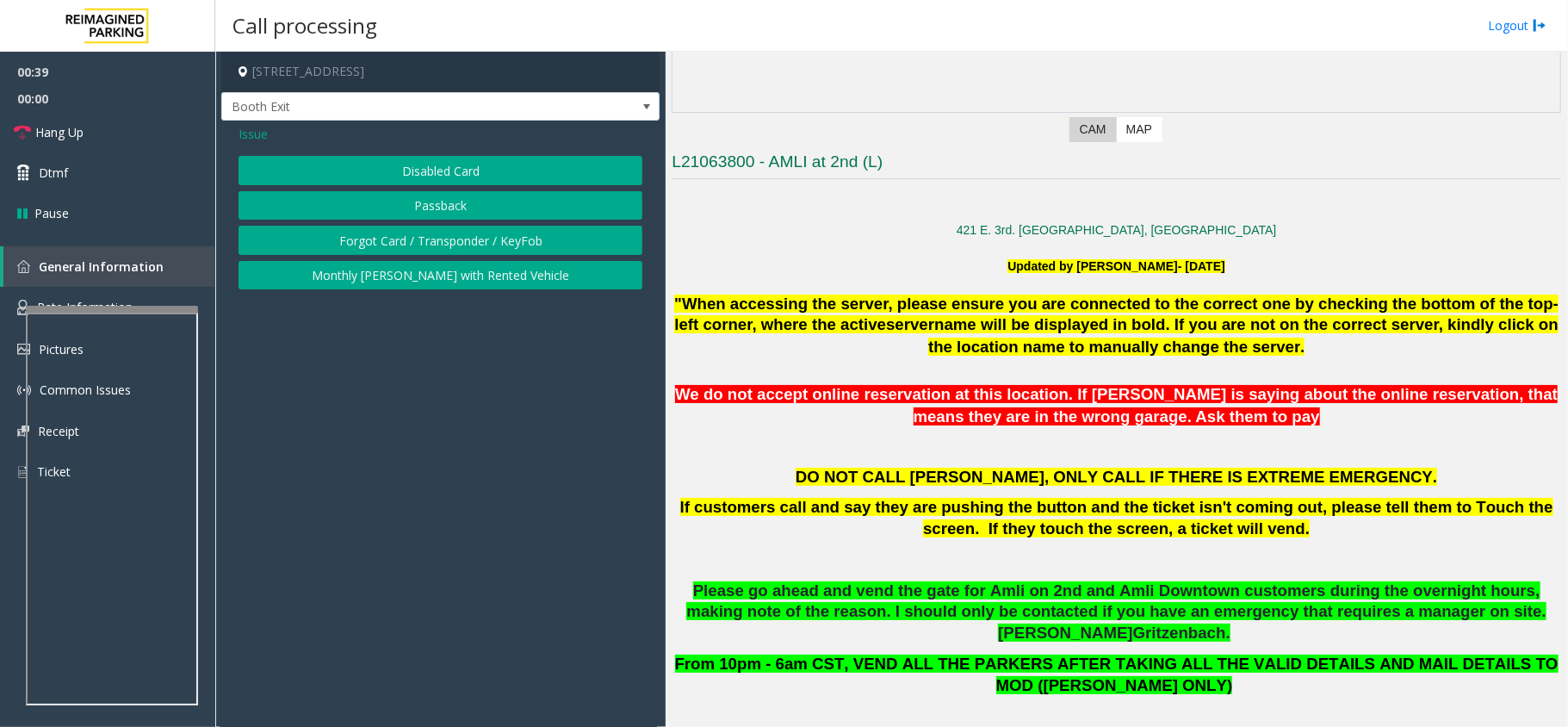 click on "Disabled Card" 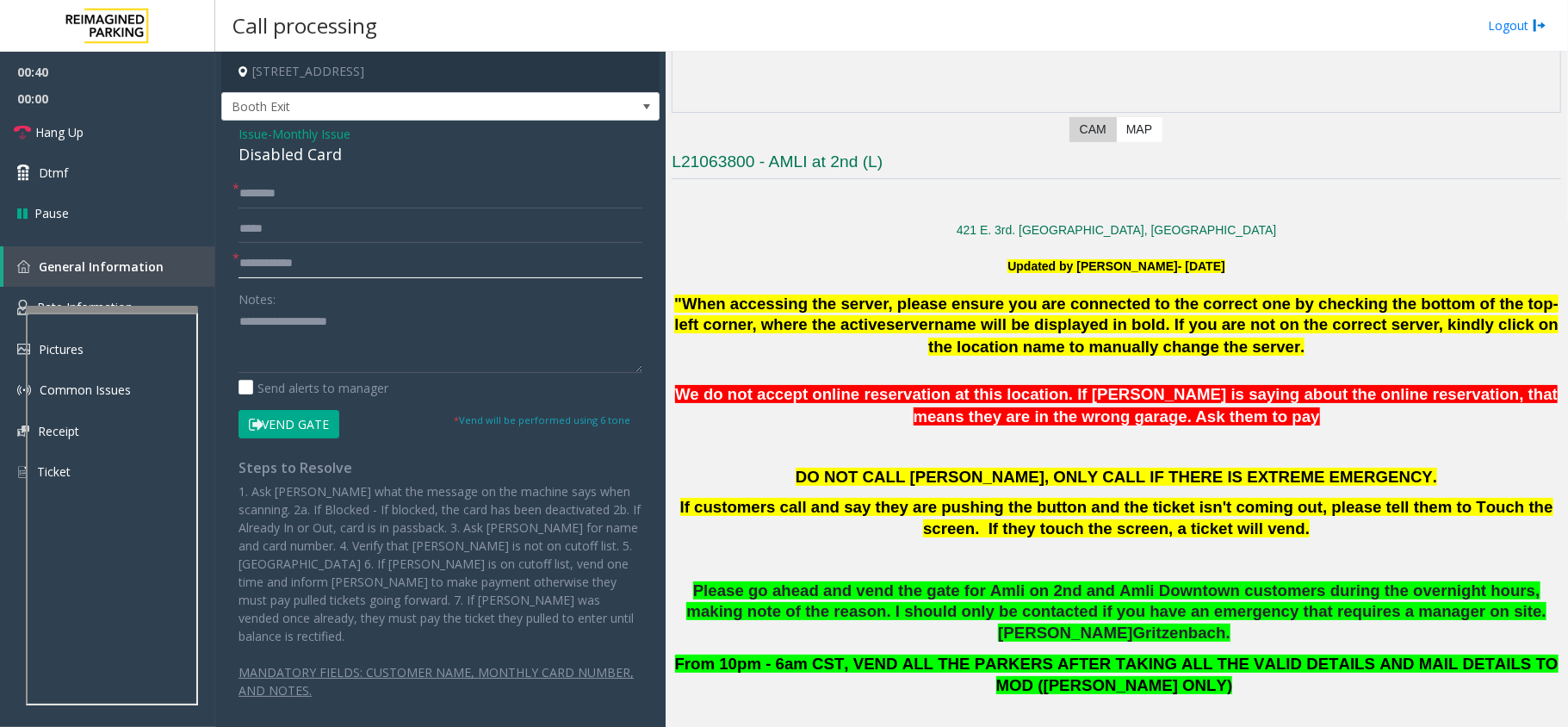 click 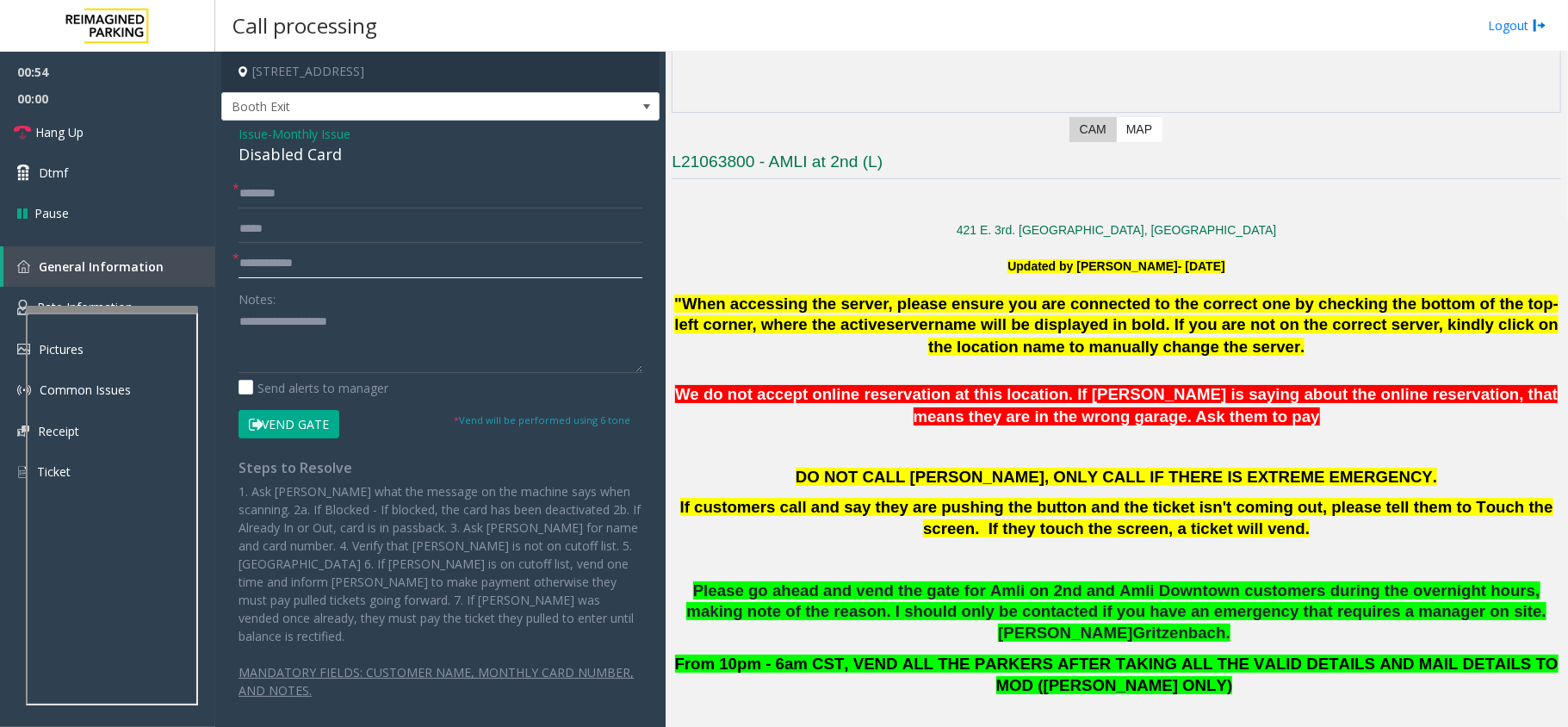 click 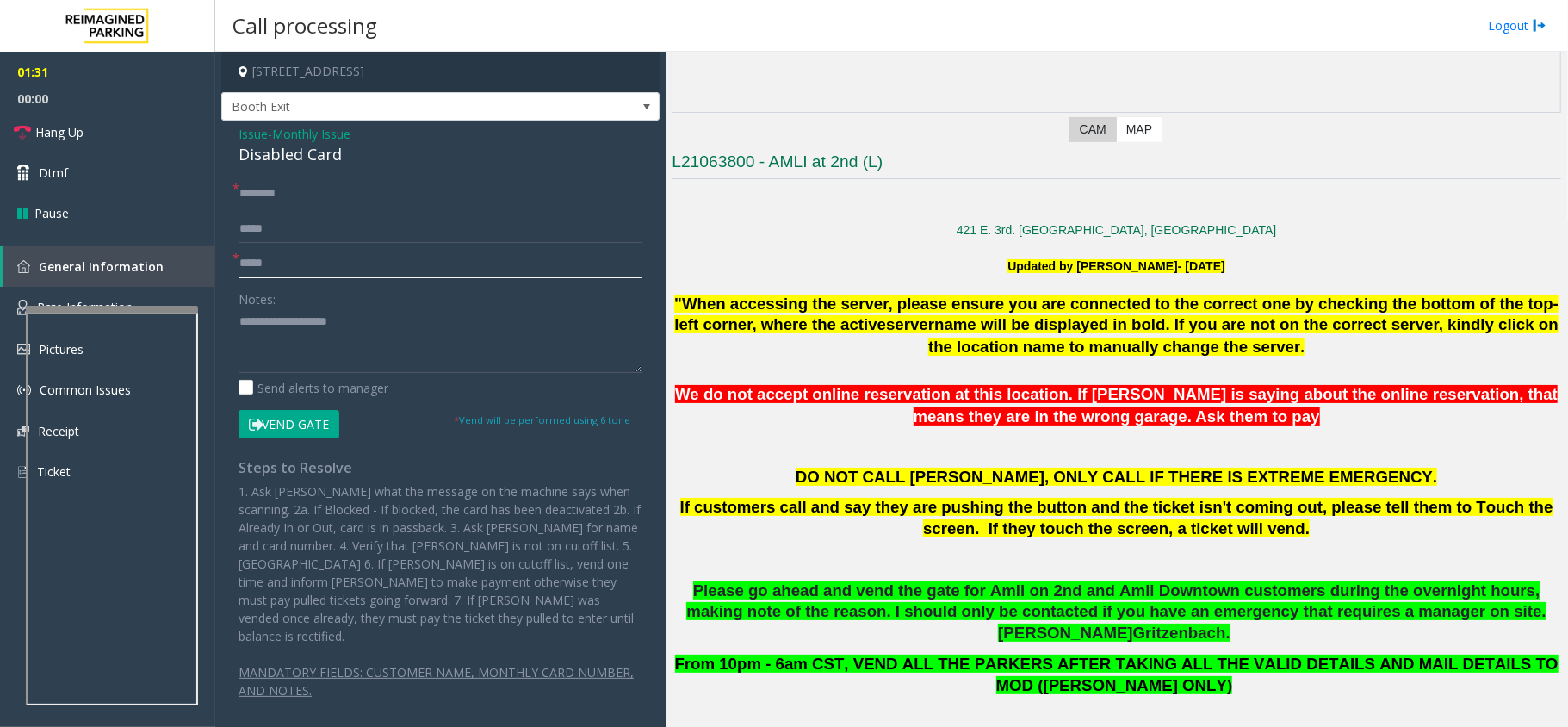 type on "*****" 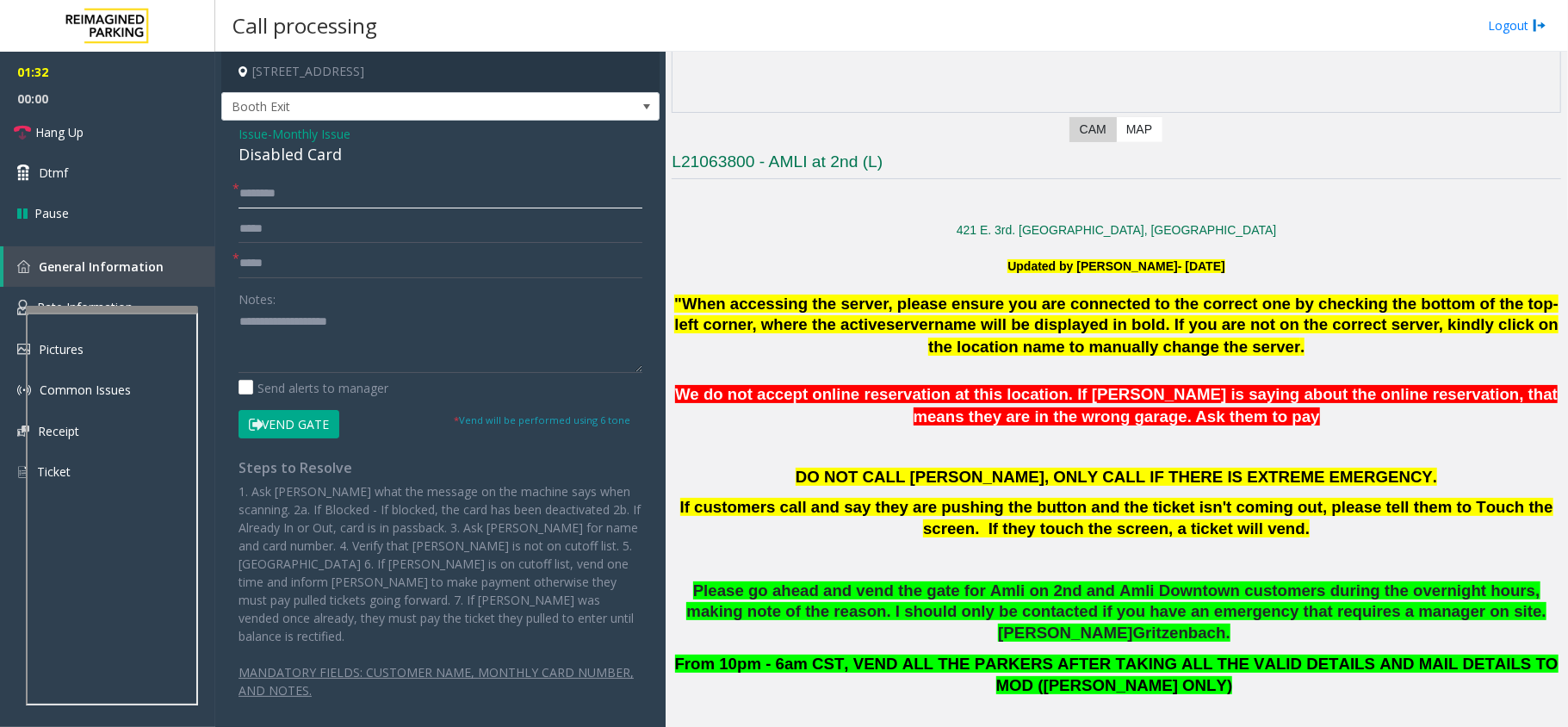 click 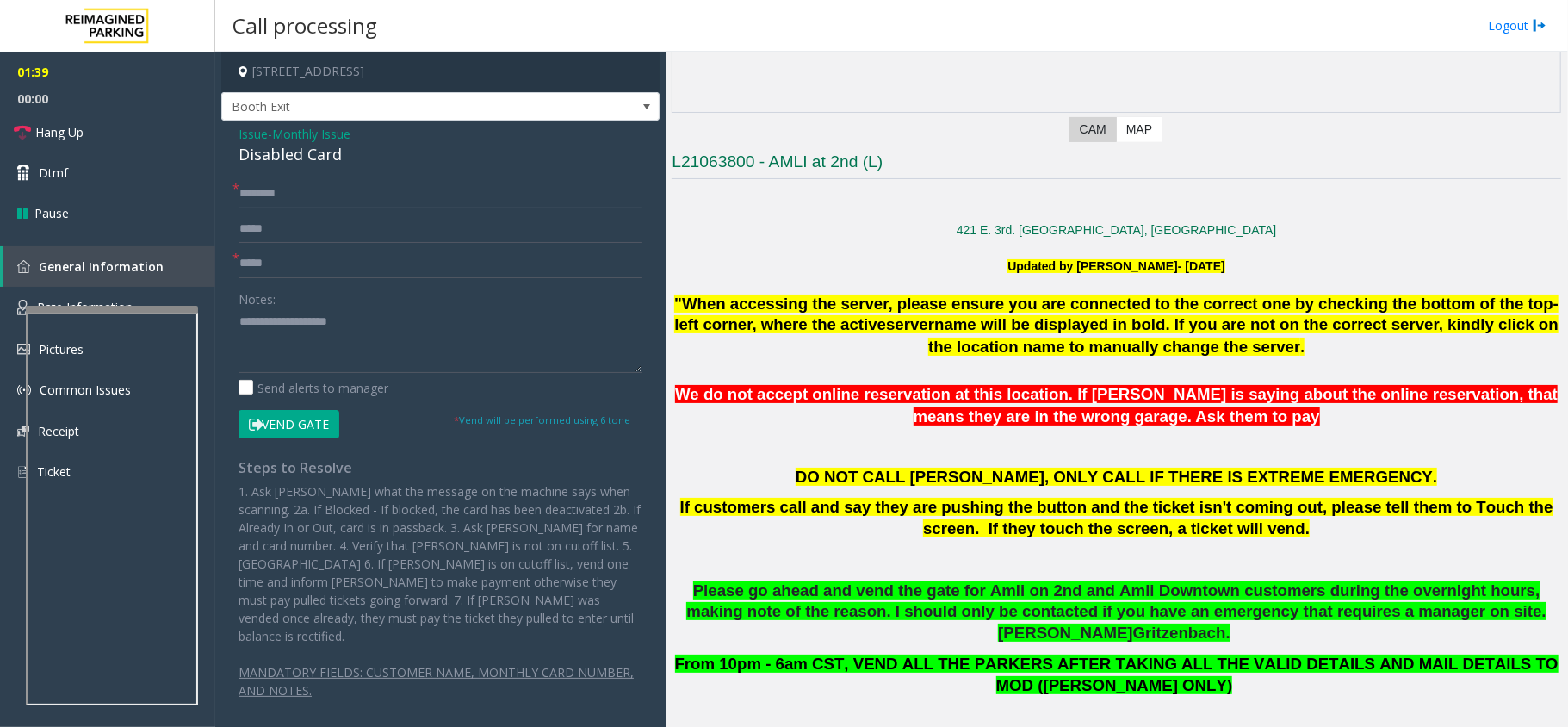 click 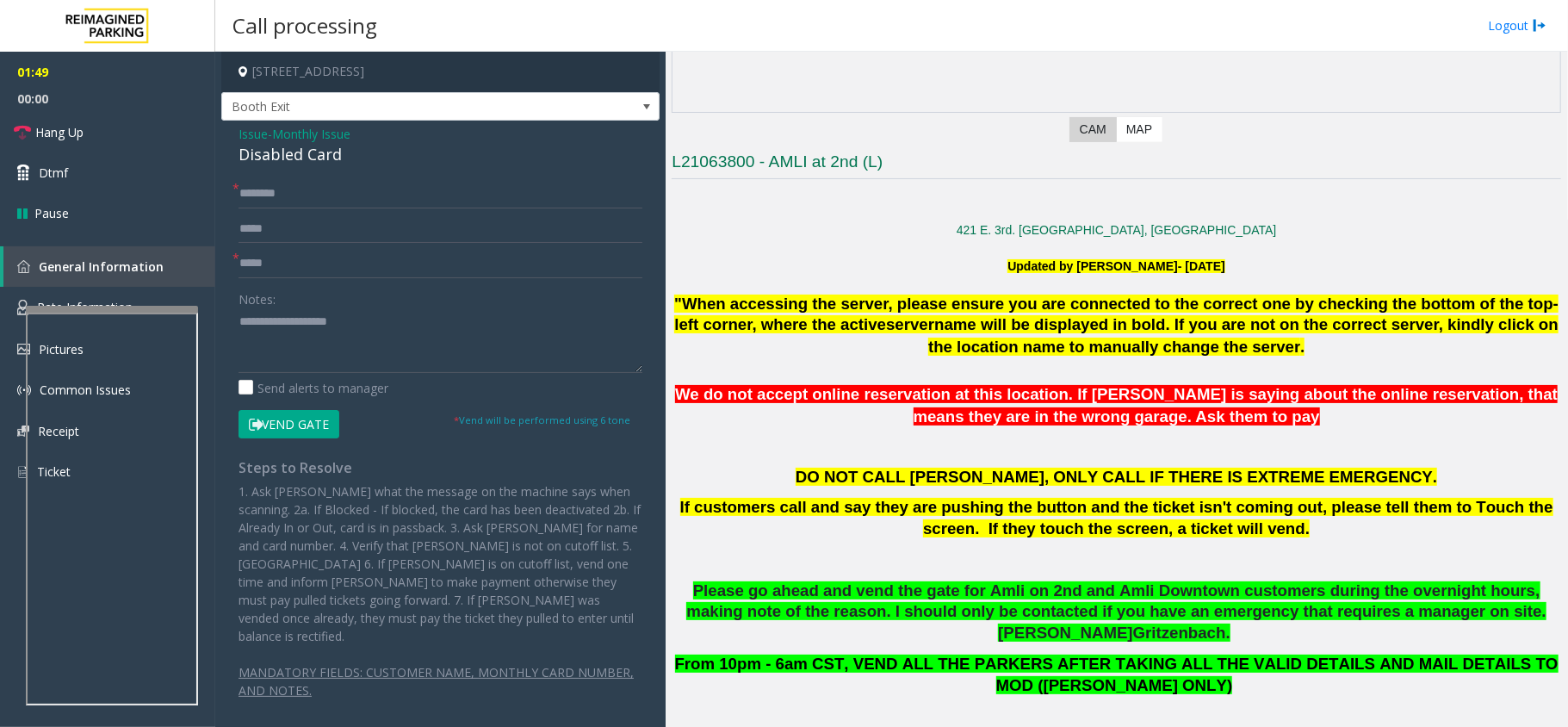 click on "Issue  -  Monthly Issue Disabled Card * * ***** Notes:                      Send alerts to manager  Vend Gate  * Vend will be performed using 6 tone  Steps to Resolve 1. Ask parker what the message on the machine says when scanning.
2a. If Blocked - If blocked, the card has been deactivated
2b. If Already In or Out, card is in passback.
3. Ask parker for name and card number.
4. Verify that parker is not on cutoff list.
5. Vend gate
6. If parker is on cutoff list, vend one time and inform parker to make payment otherwise they must pay pulled tickets going forward.
7. If parker was vended once already, they must pay the ticket they pulled to enter until balance is rectified. MANDATORY FIELDS: CUSTOMER NAME, MONTHLY CARD NUMBER, AND NOTES." 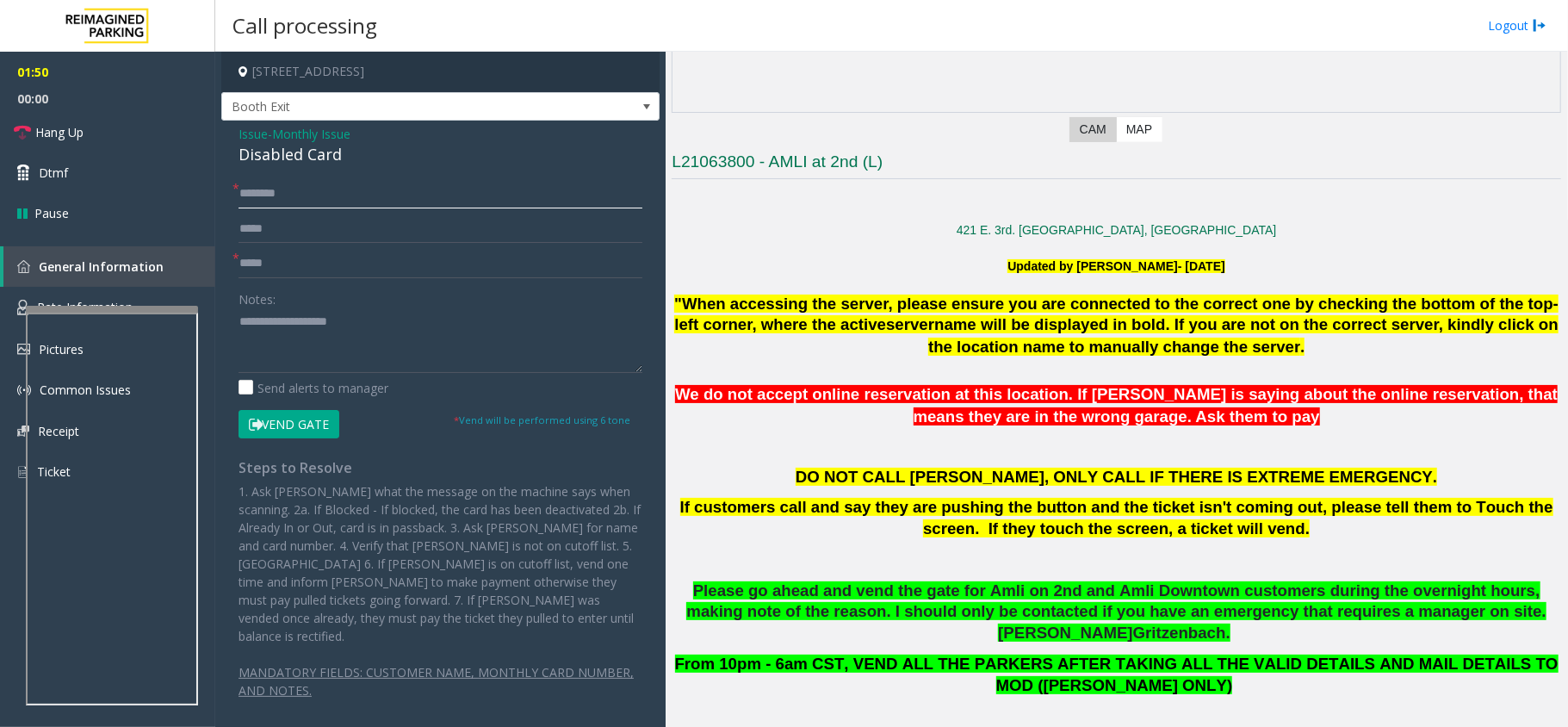 click 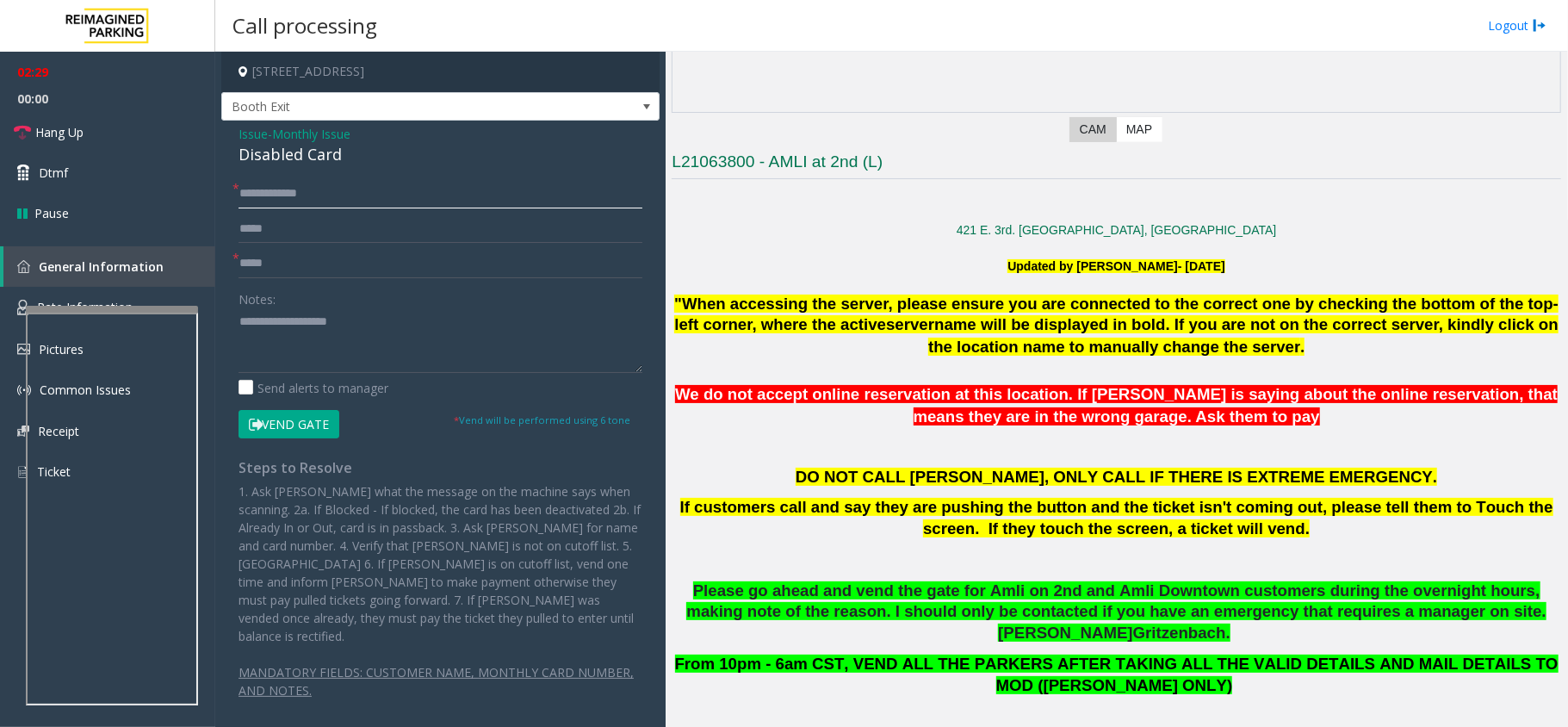 type on "**********" 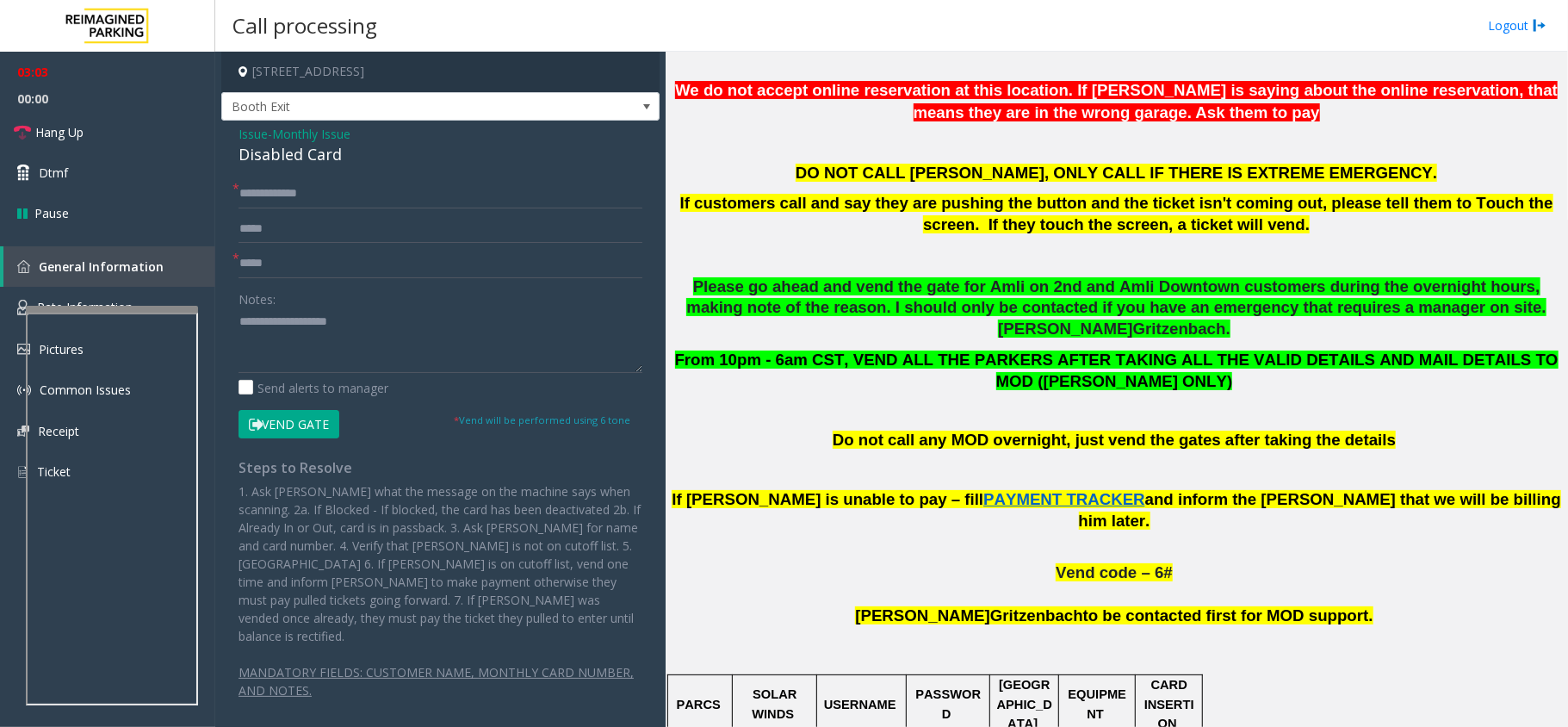 scroll, scrollTop: 689, scrollLeft: 0, axis: vertical 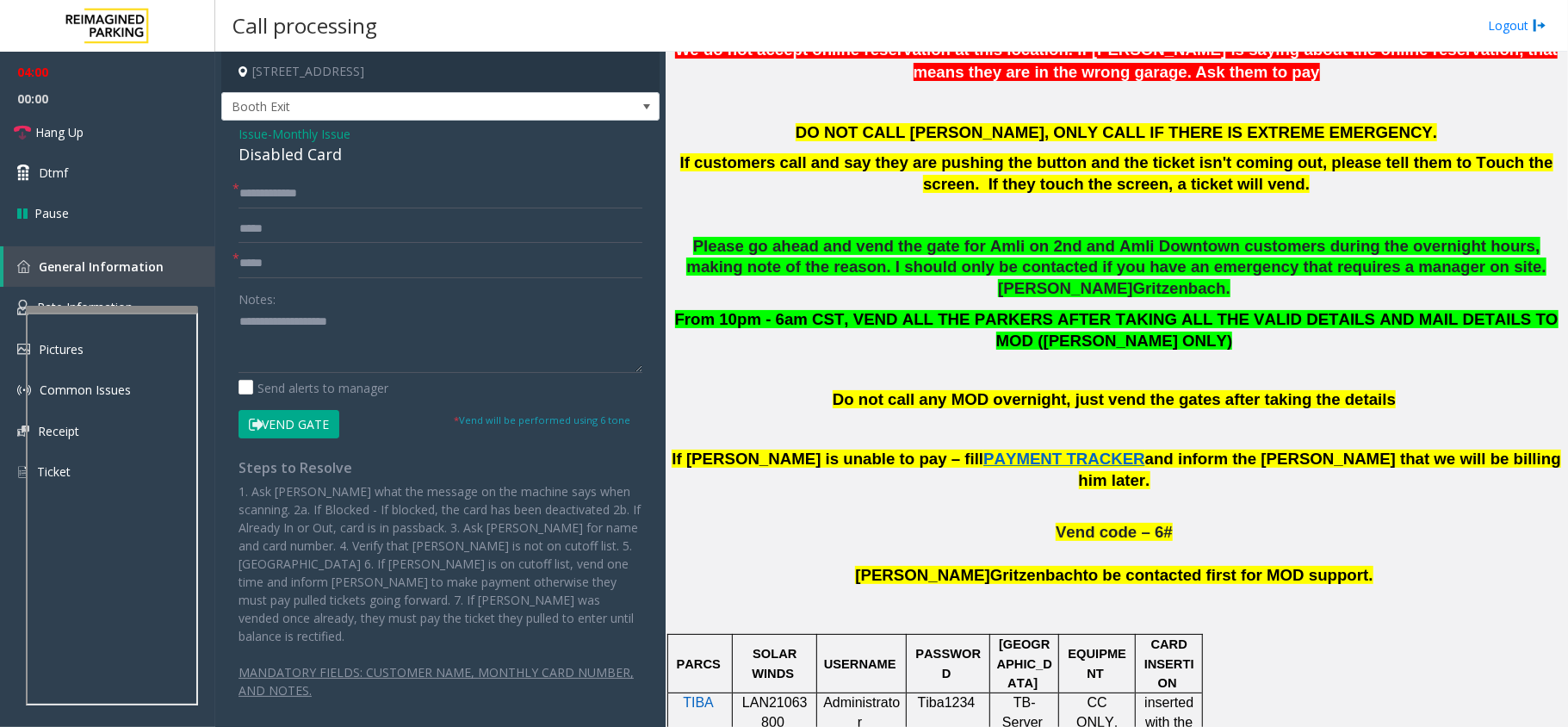 click on "Vend Gate" 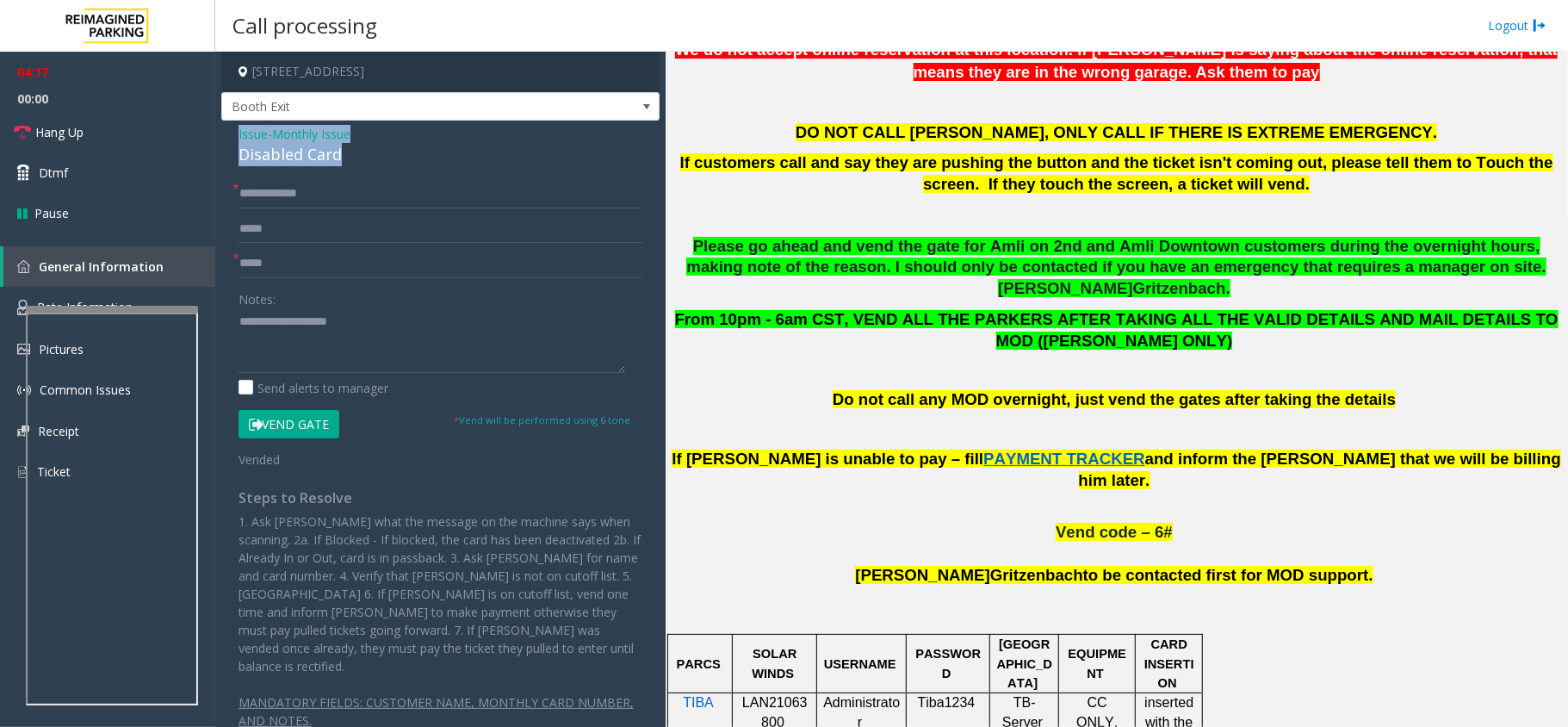 drag, startPoint x: 360, startPoint y: 146, endPoint x: 221, endPoint y: 128, distance: 140.16062 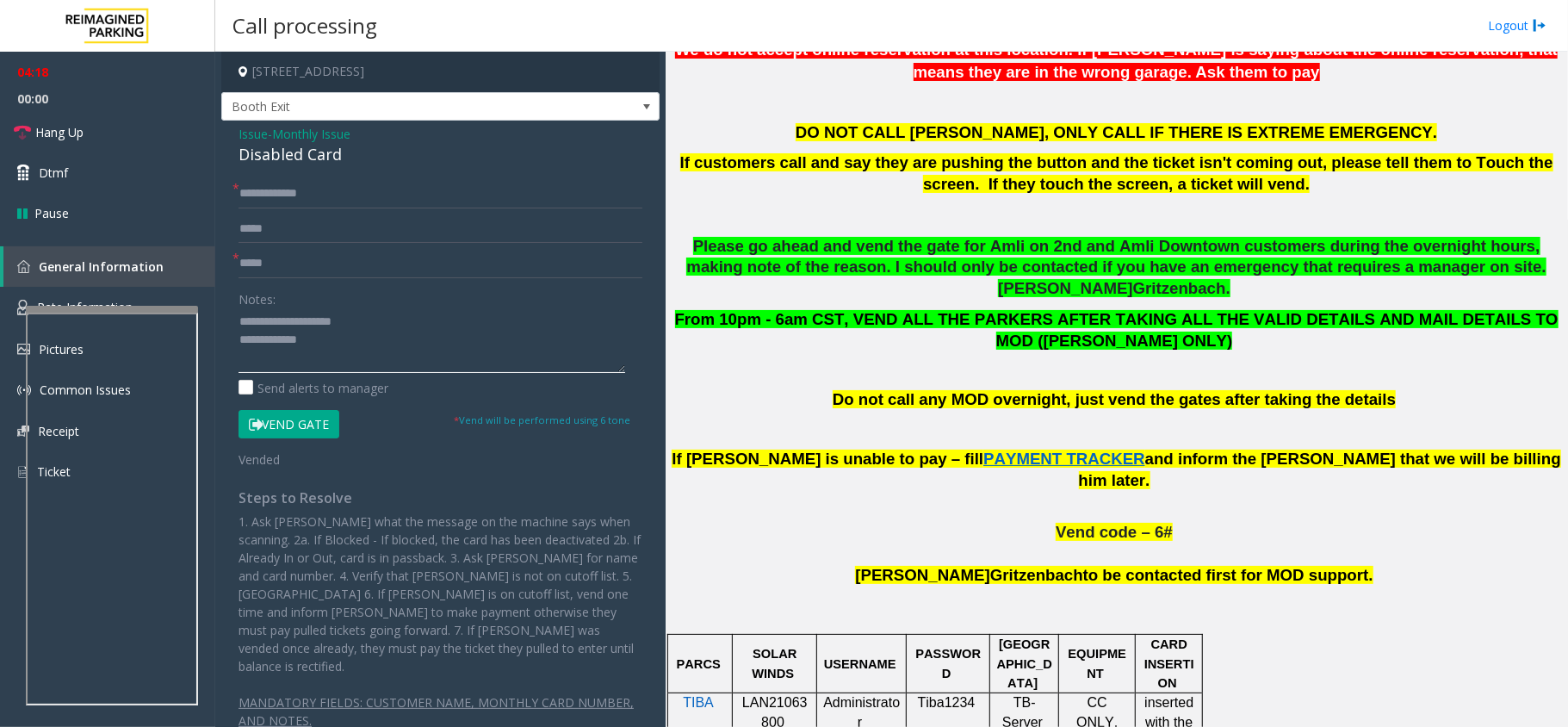 click 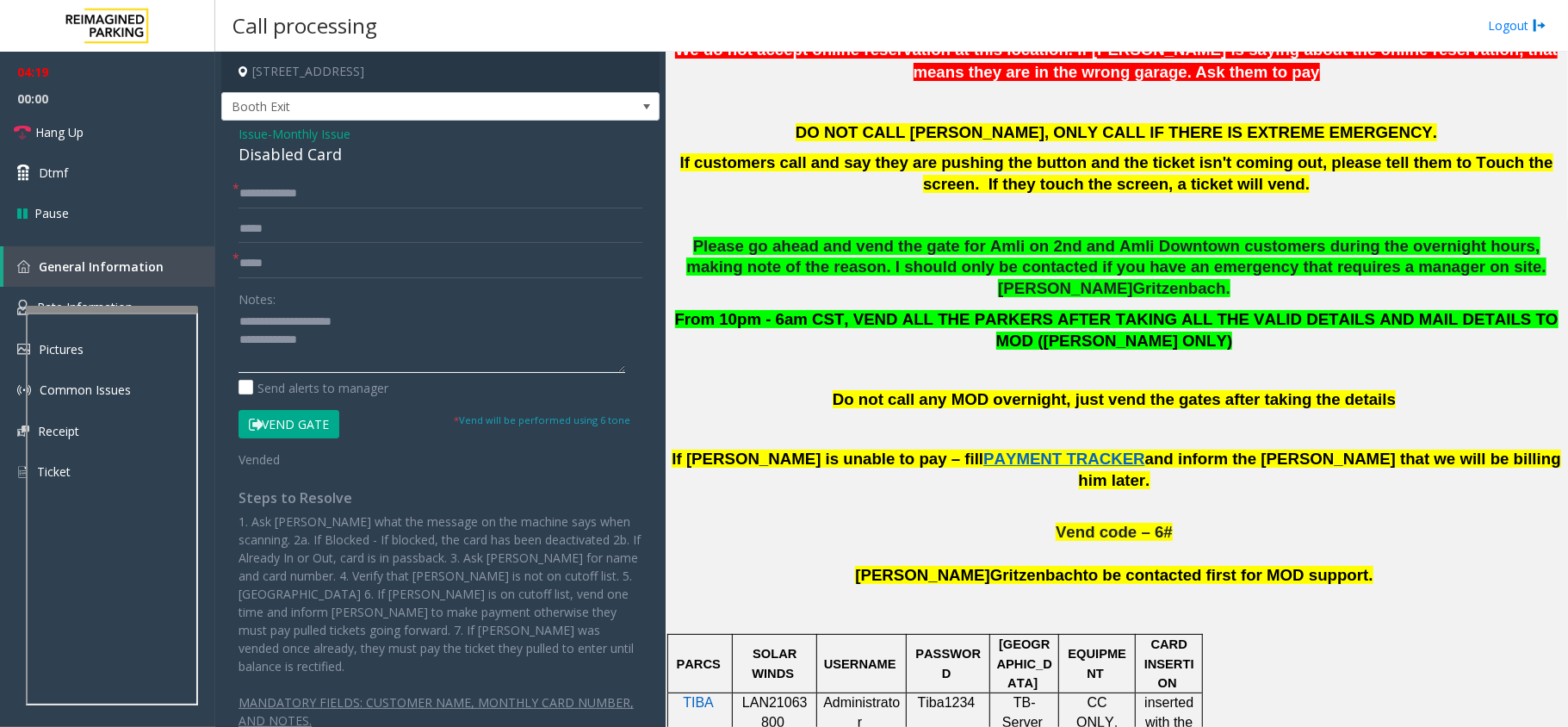 click 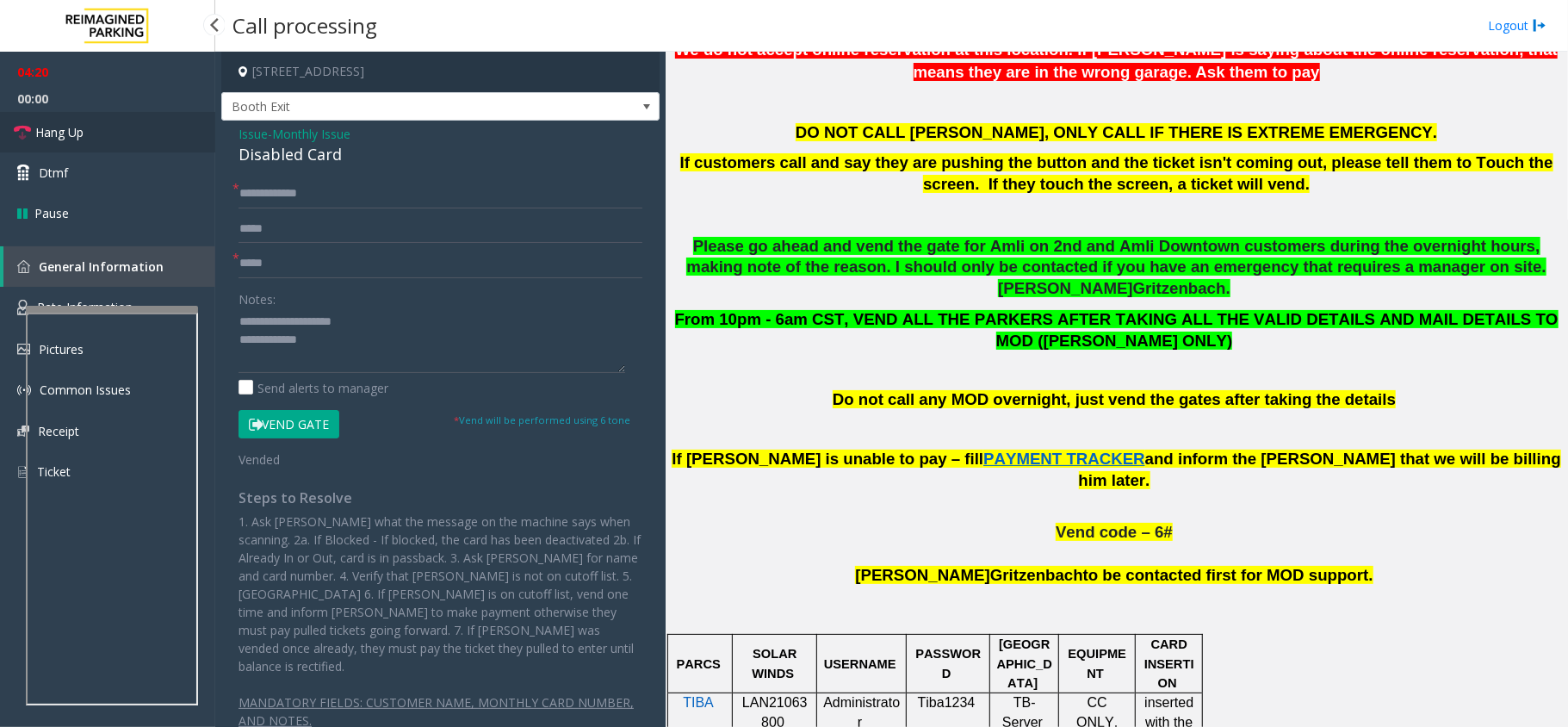 click on "Hang Up" at bounding box center [108, 132] 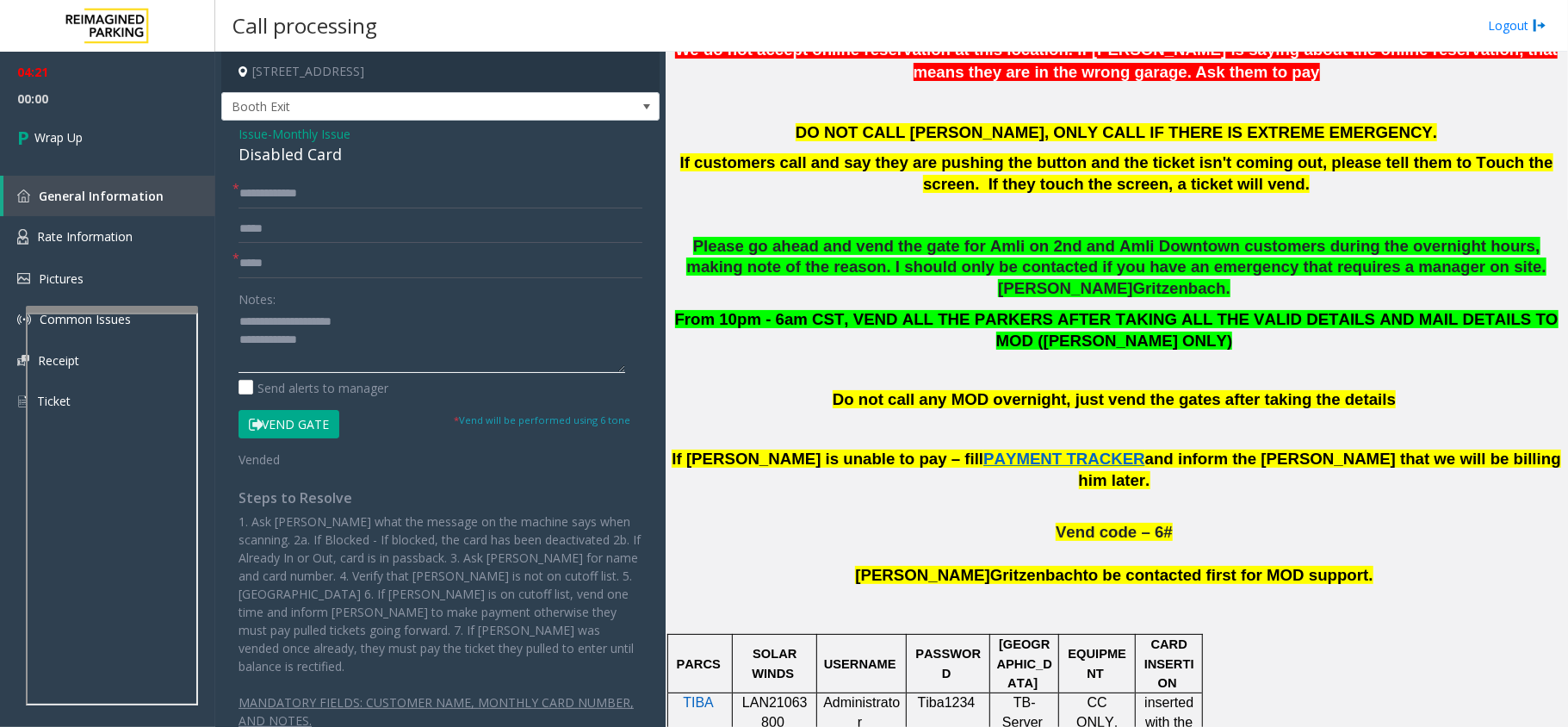click 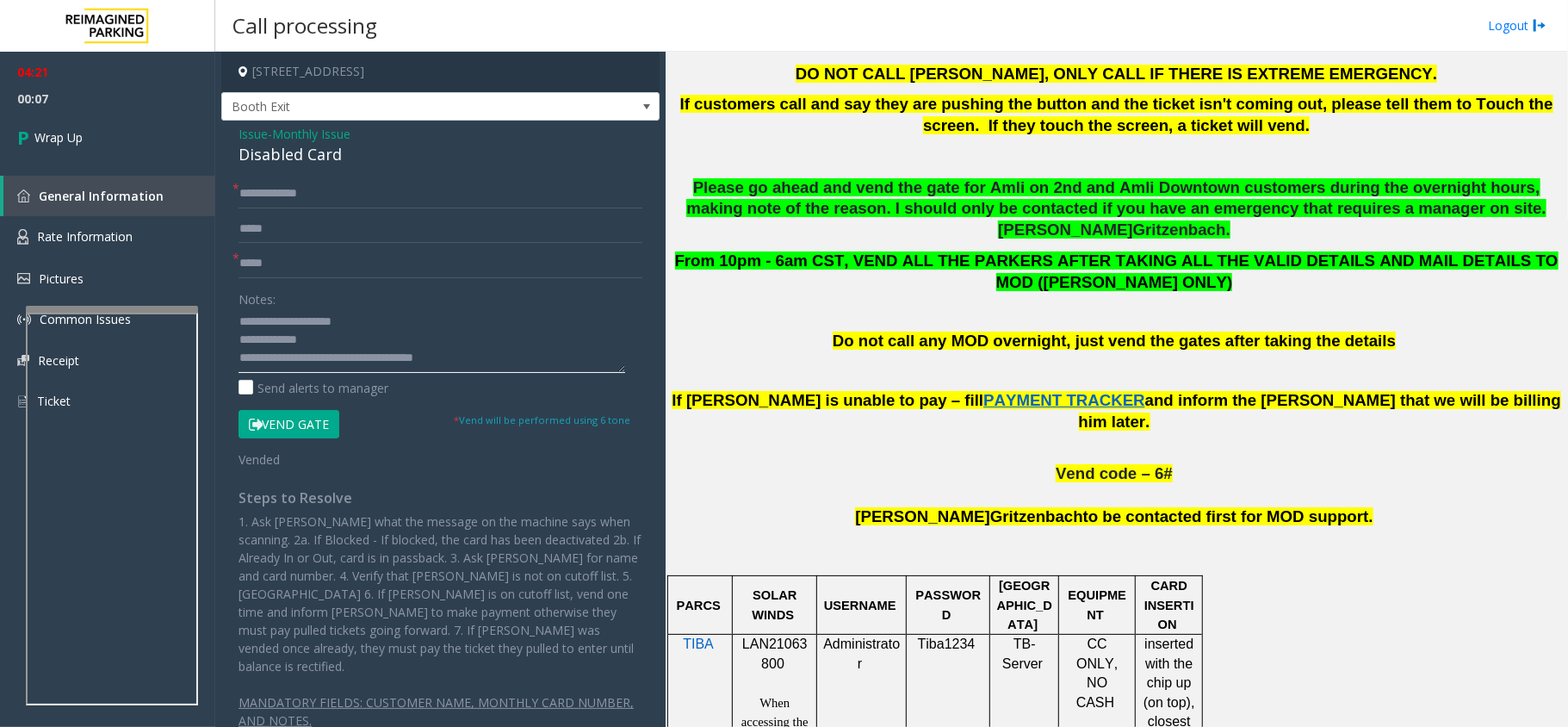 scroll, scrollTop: 804, scrollLeft: 0, axis: vertical 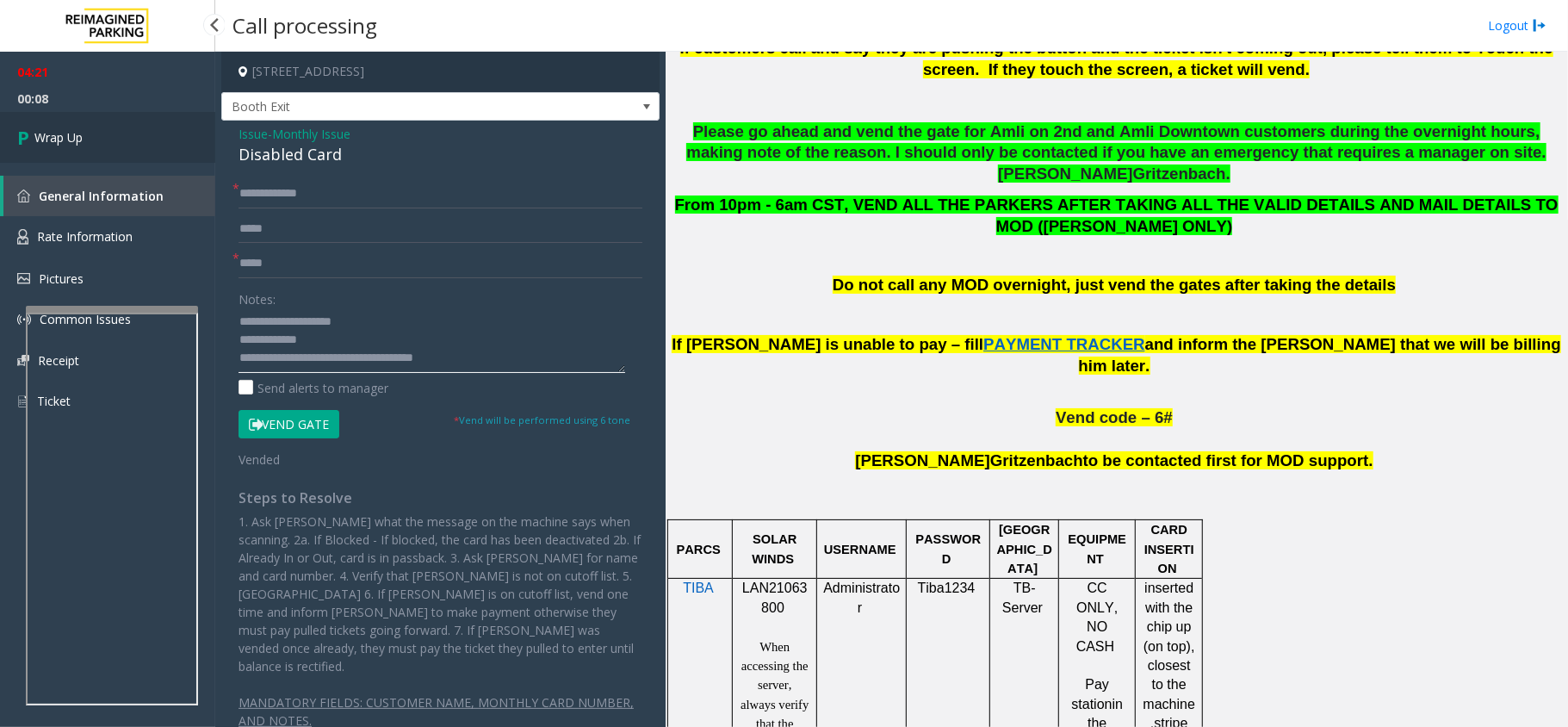 type on "**********" 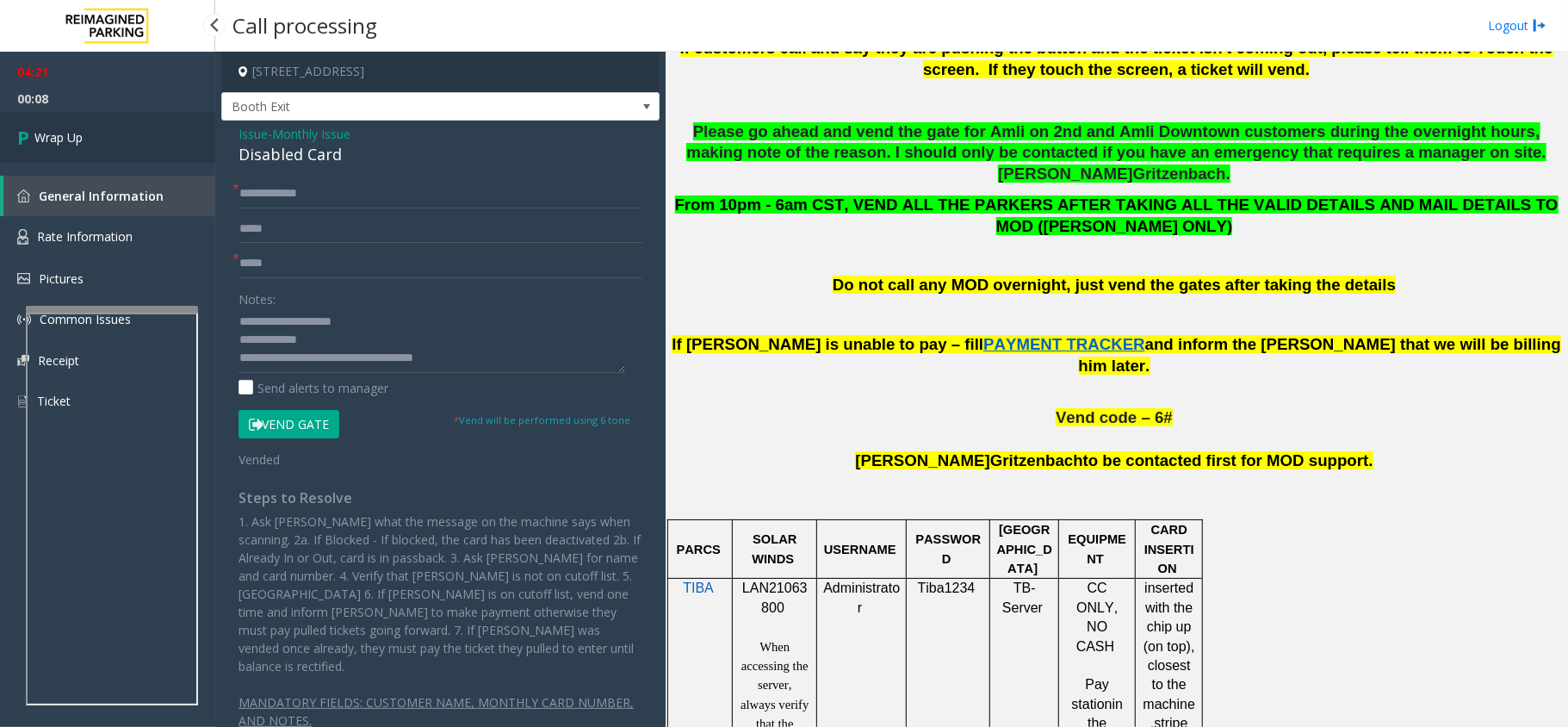 click on "Wrap Up" at bounding box center (59, 137) 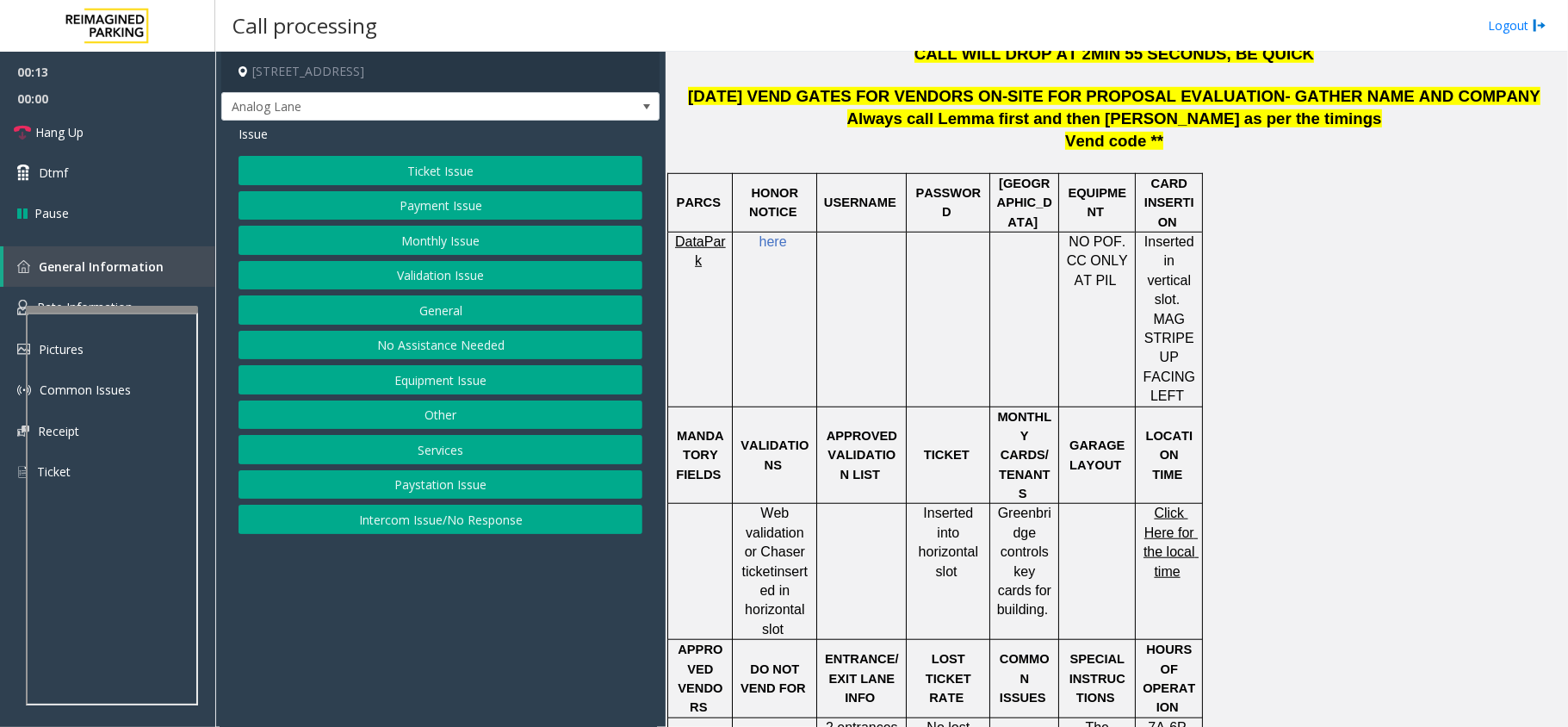 scroll, scrollTop: 804, scrollLeft: 0, axis: vertical 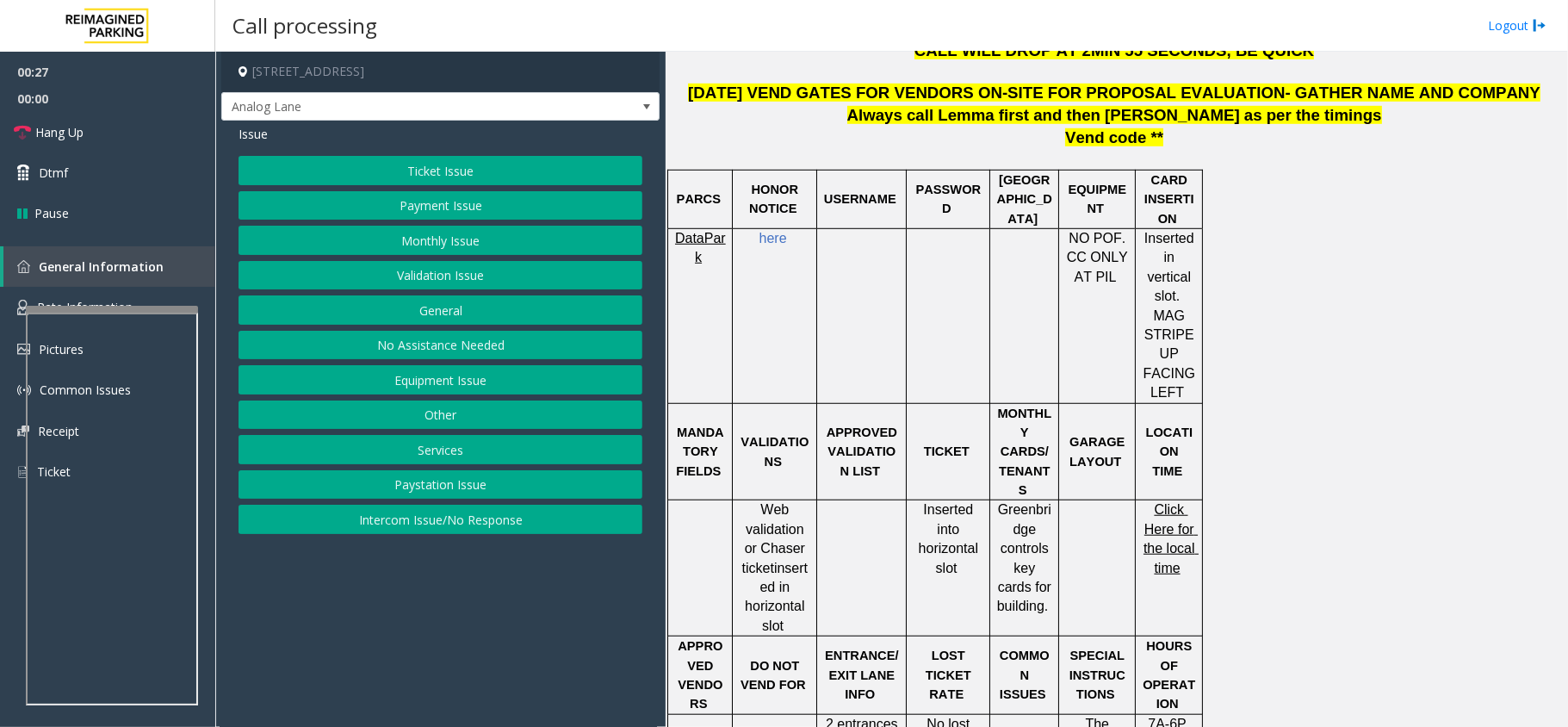 click on "Monthly Issue" 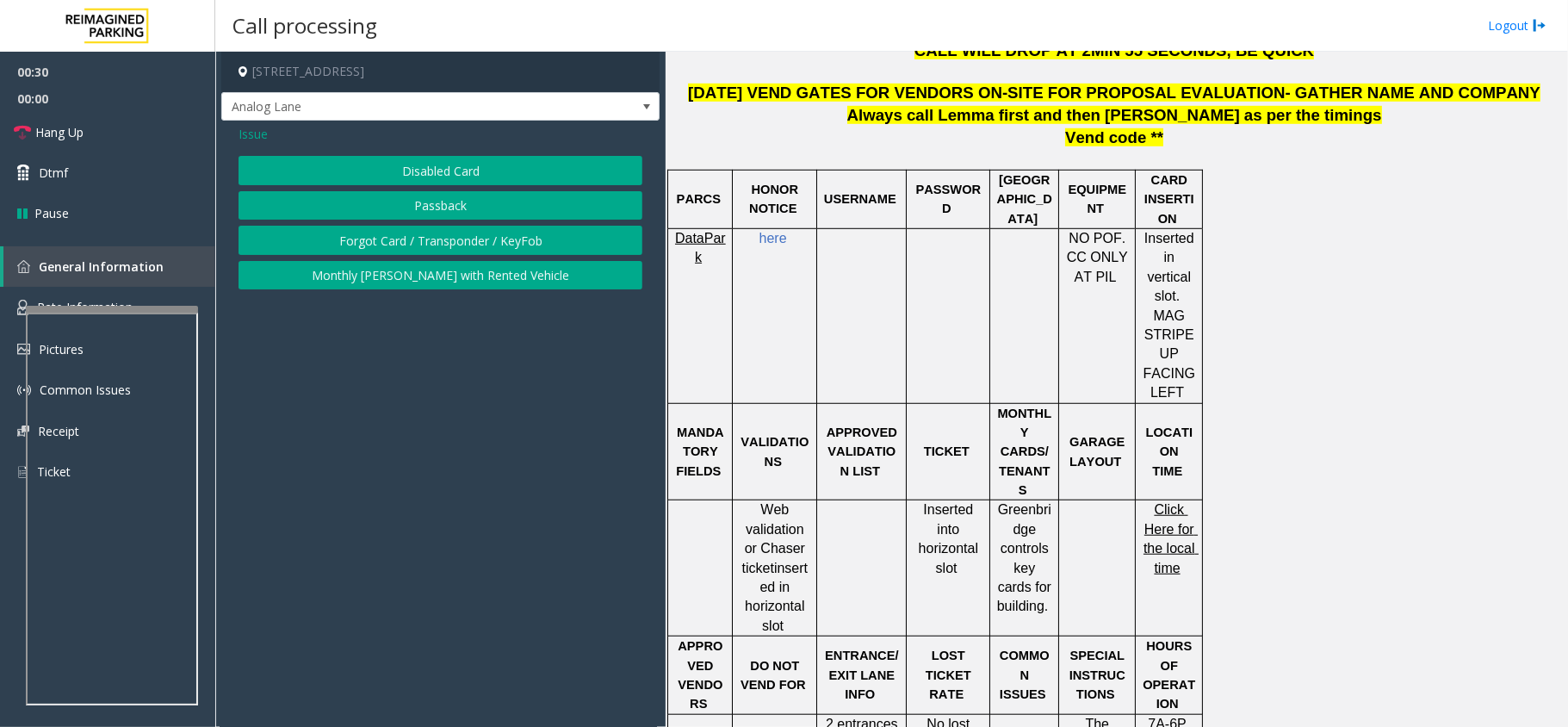 click on "Disabled Card" 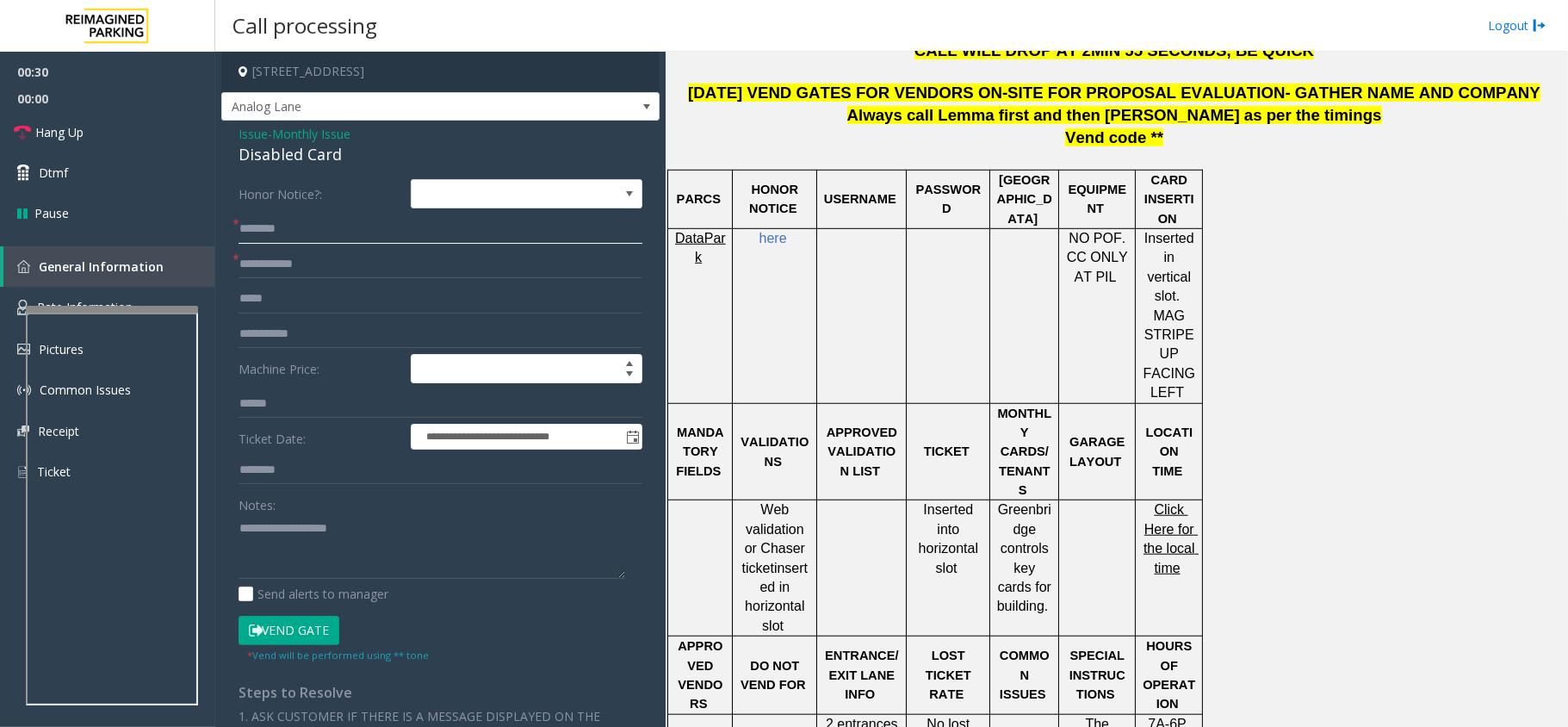 click 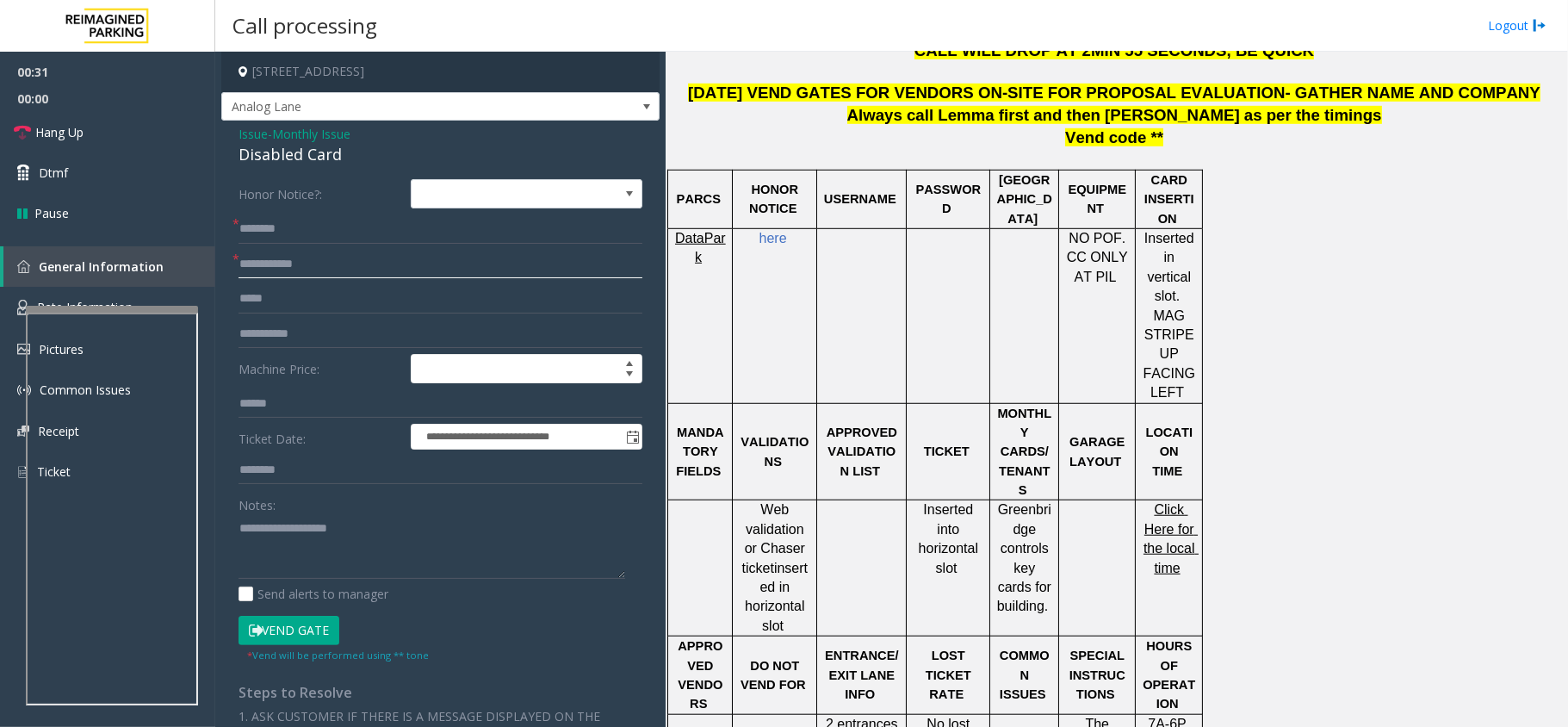 click 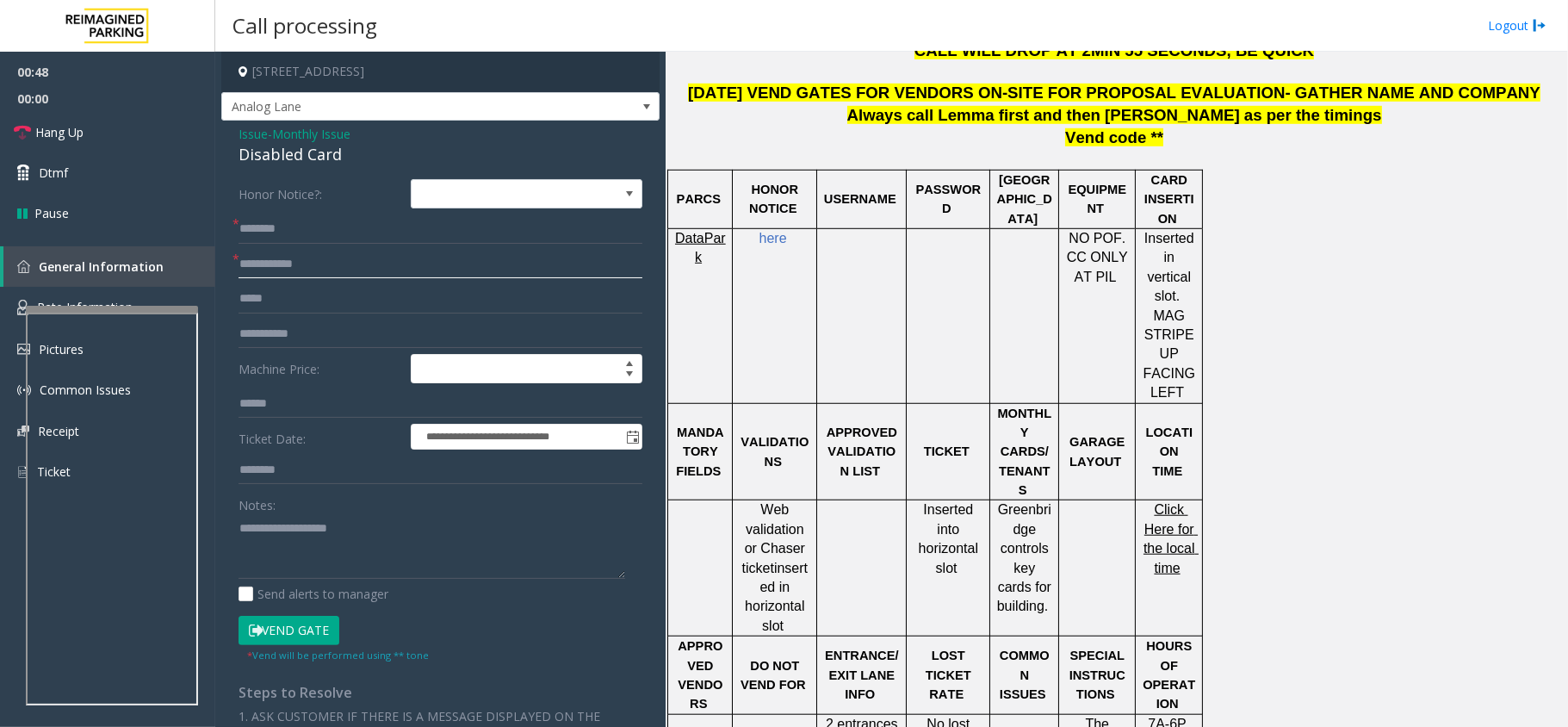 click 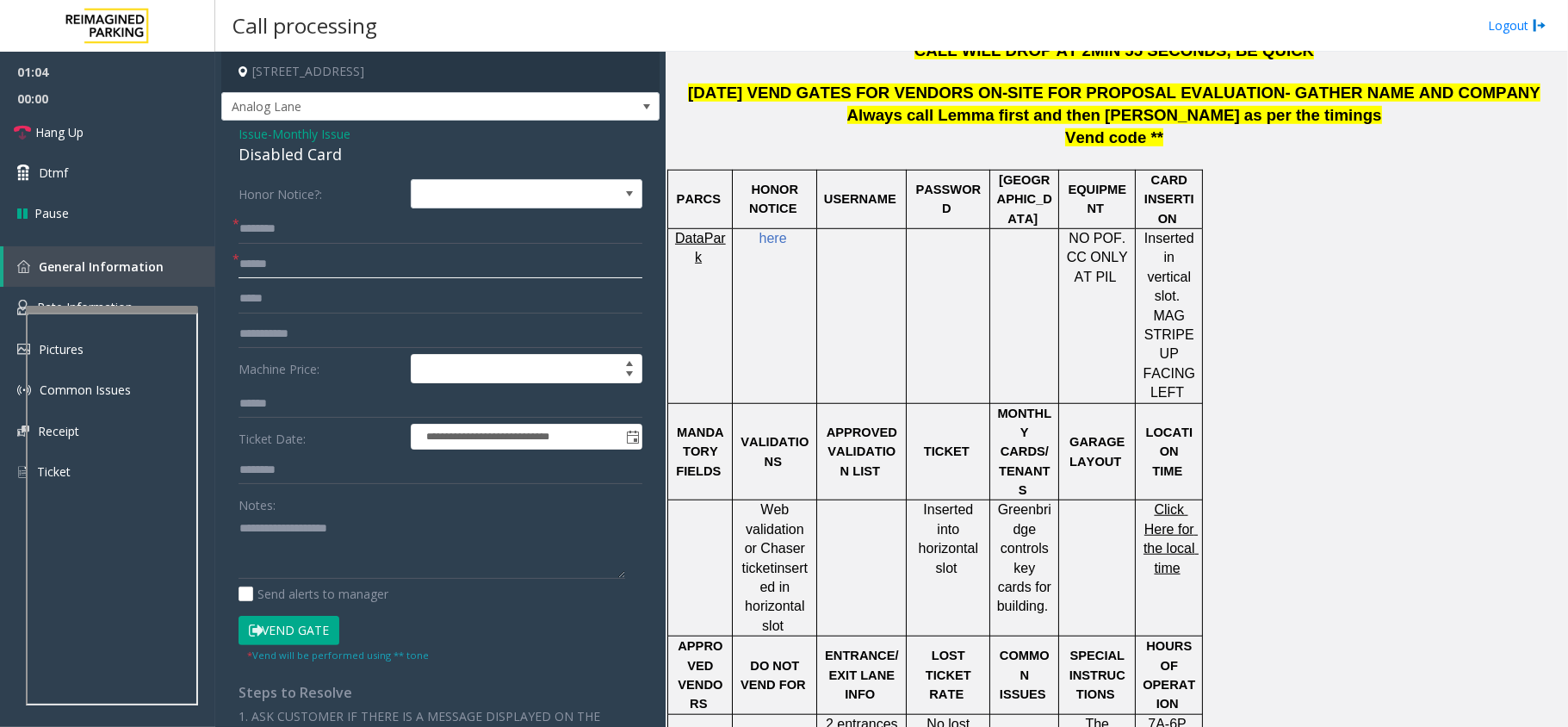 type on "******" 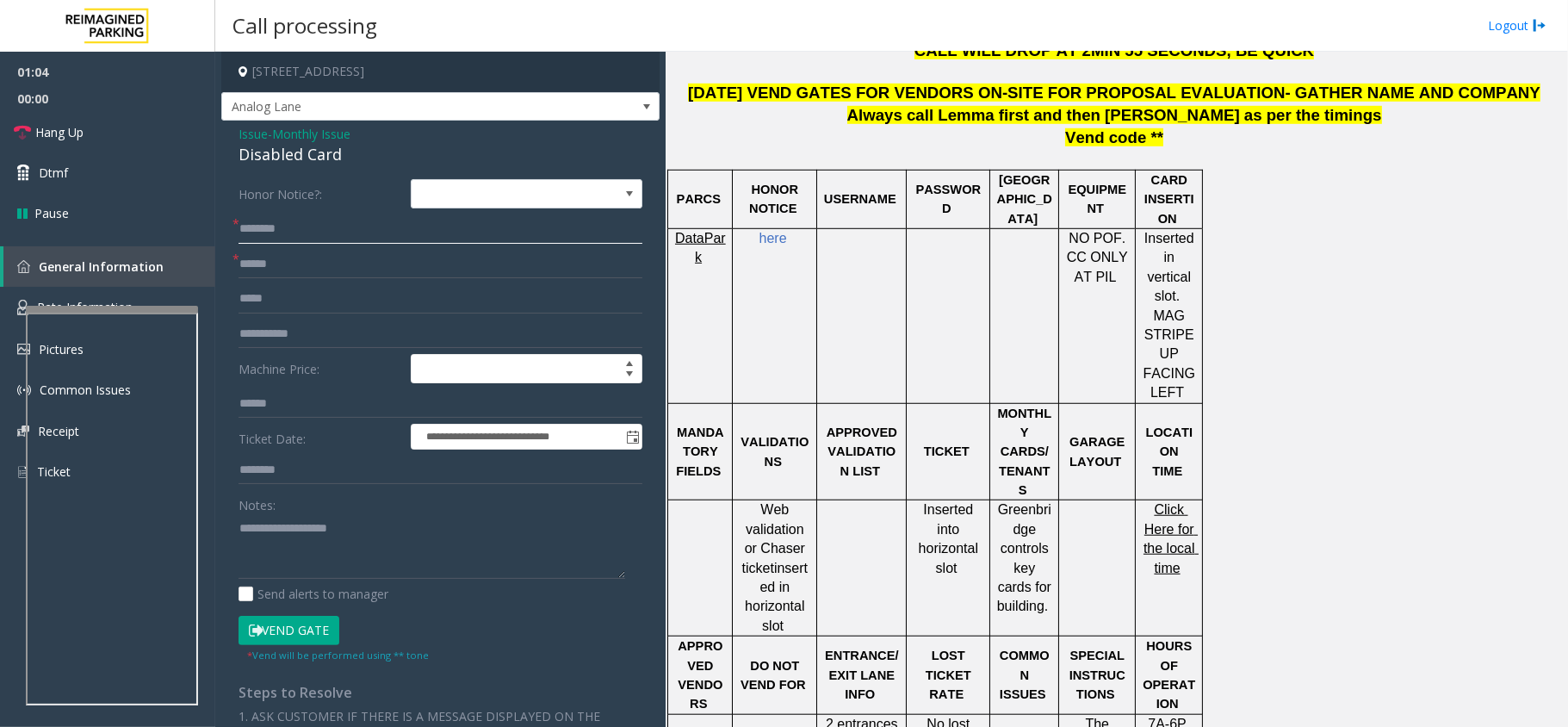 click 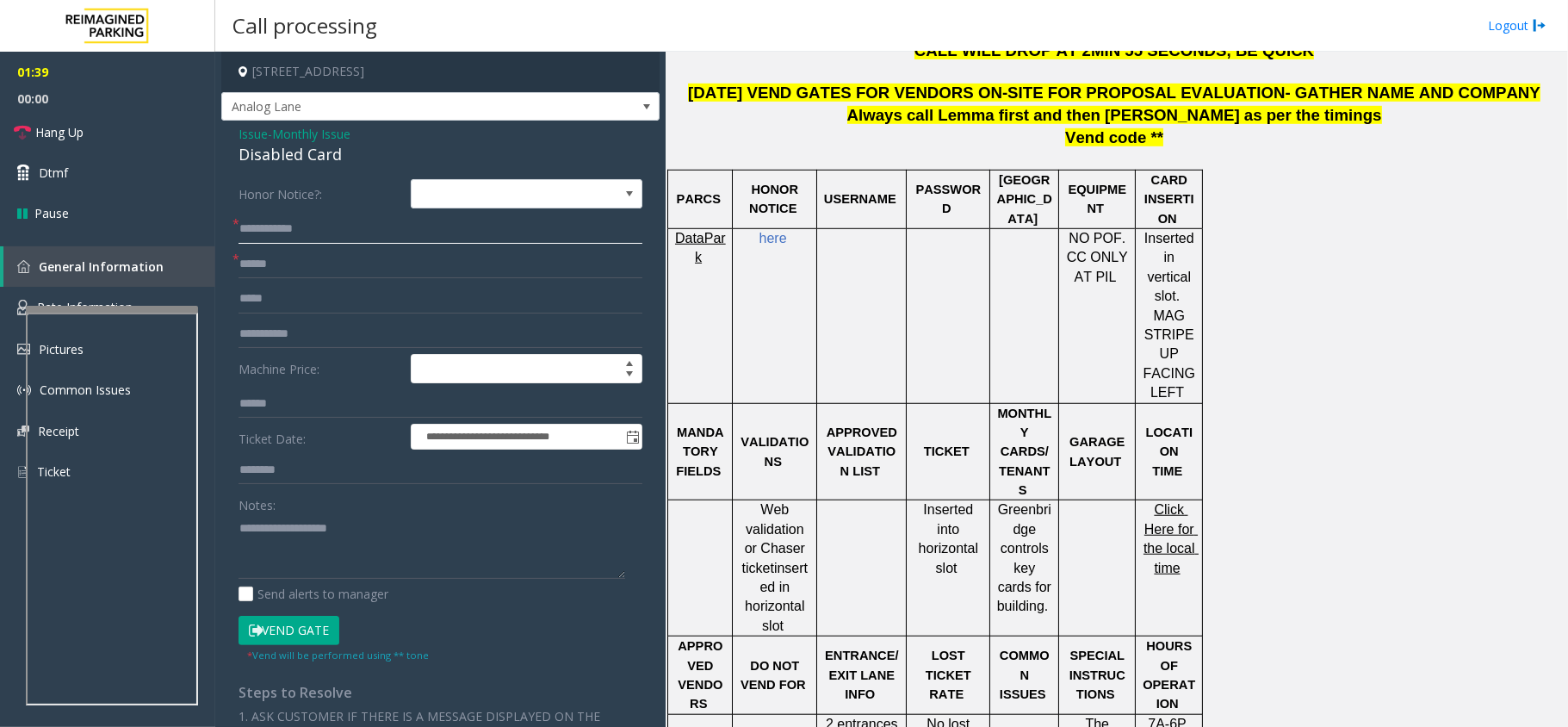 type on "**********" 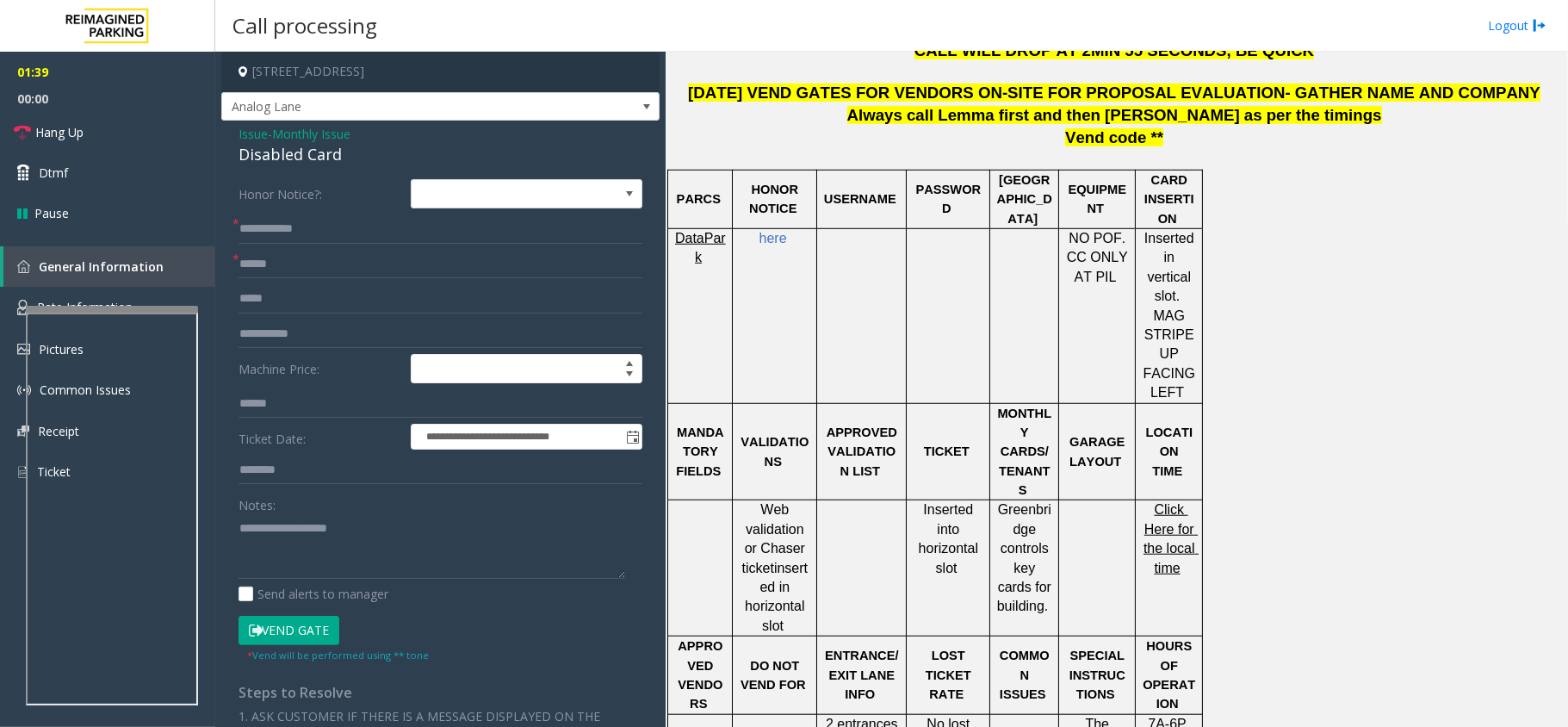 click on "Vend Gate" 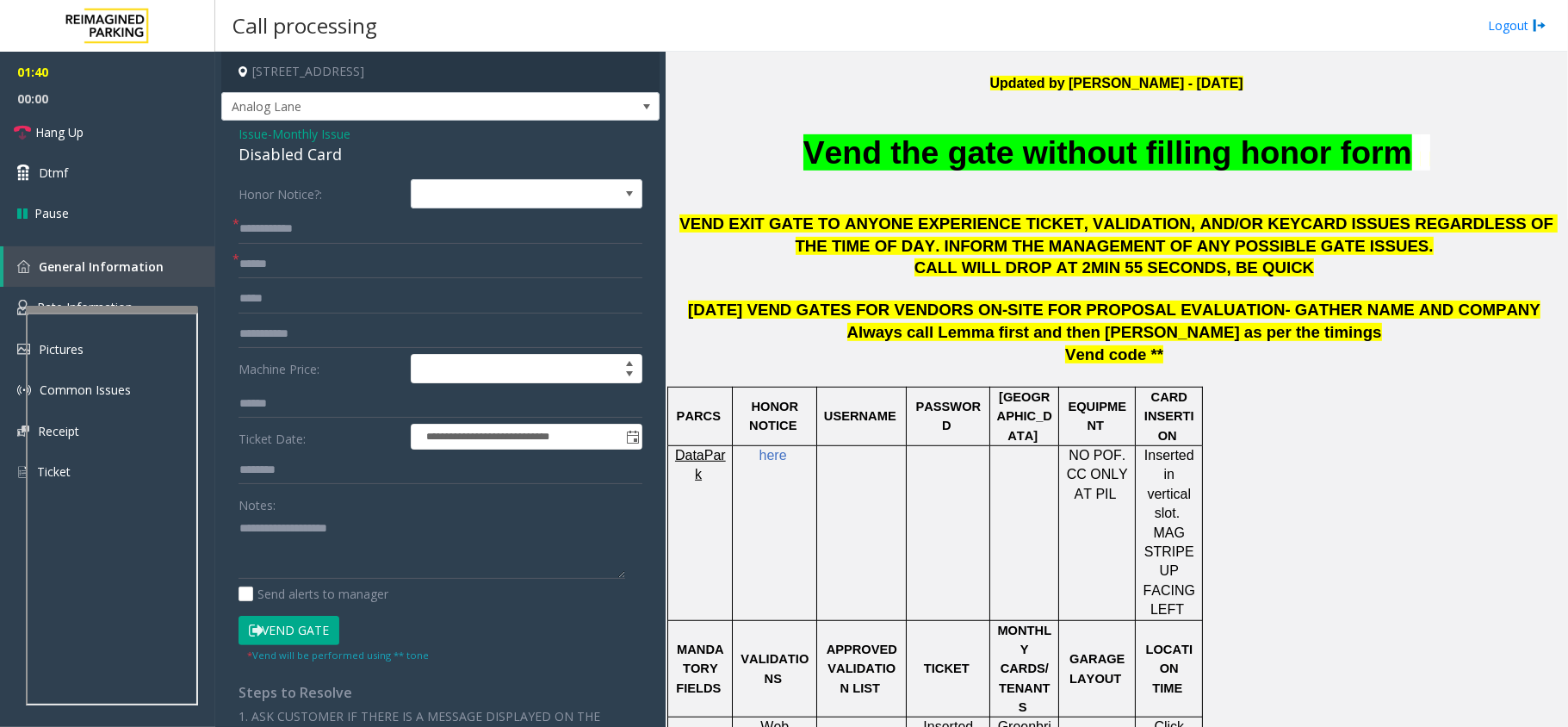 scroll, scrollTop: 574, scrollLeft: 0, axis: vertical 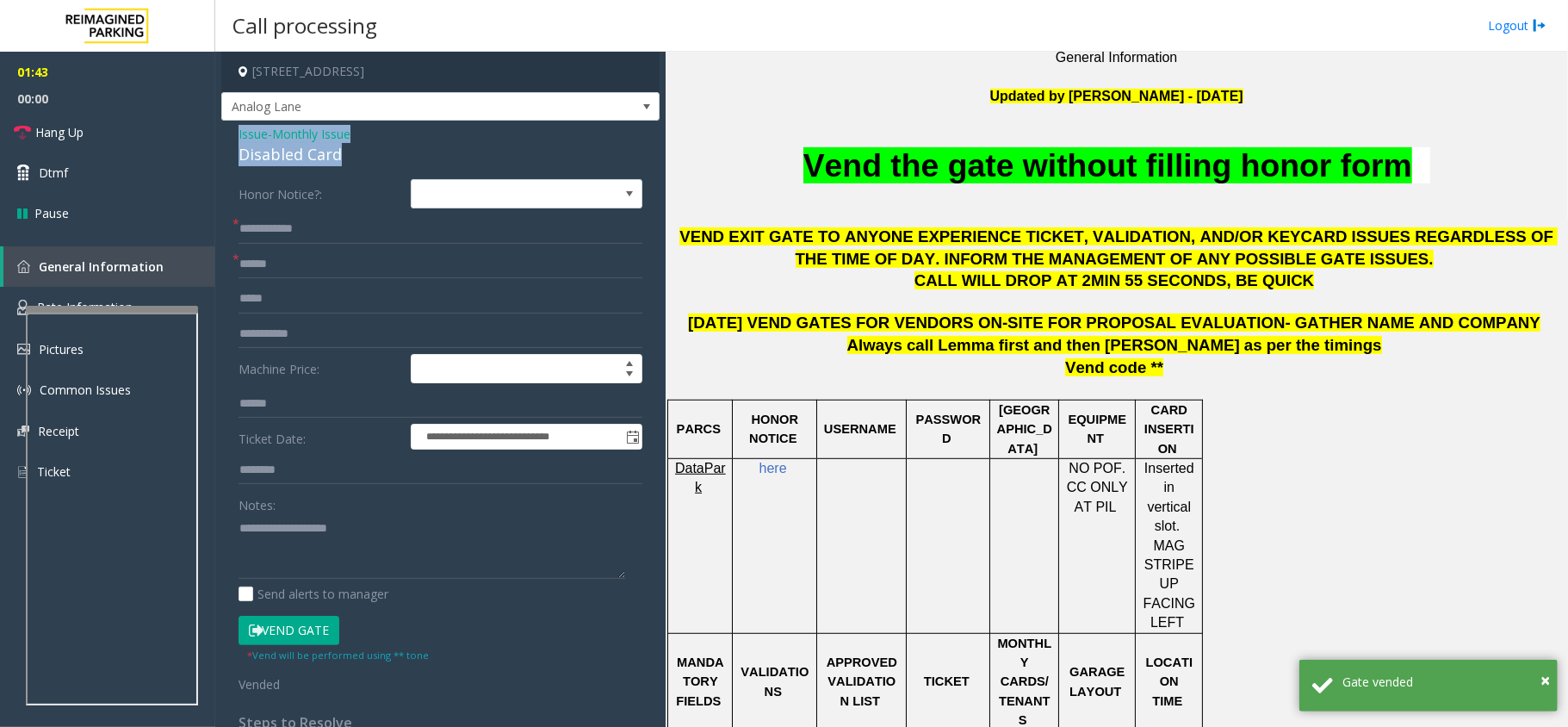 drag, startPoint x: 359, startPoint y: 150, endPoint x: 250, endPoint y: 136, distance: 109.8954 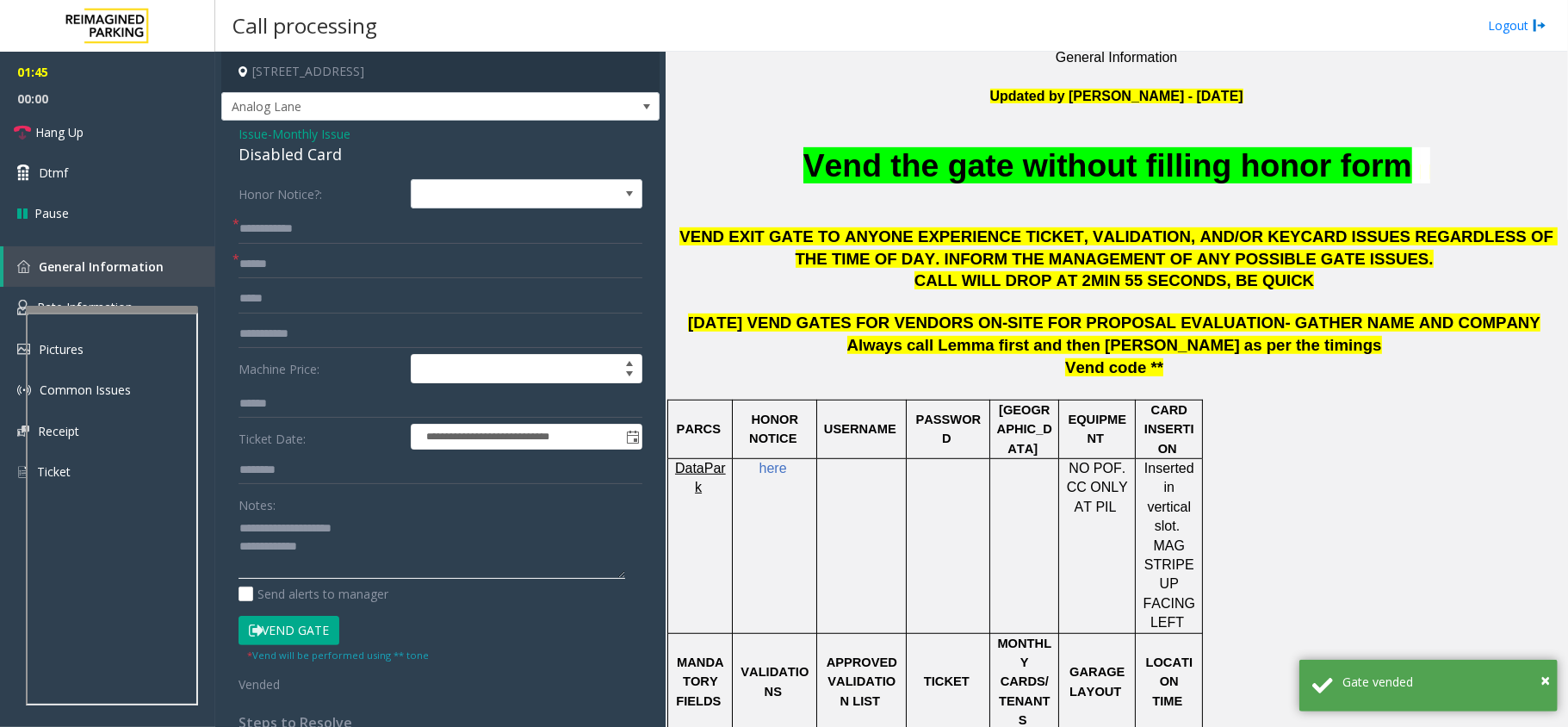 click 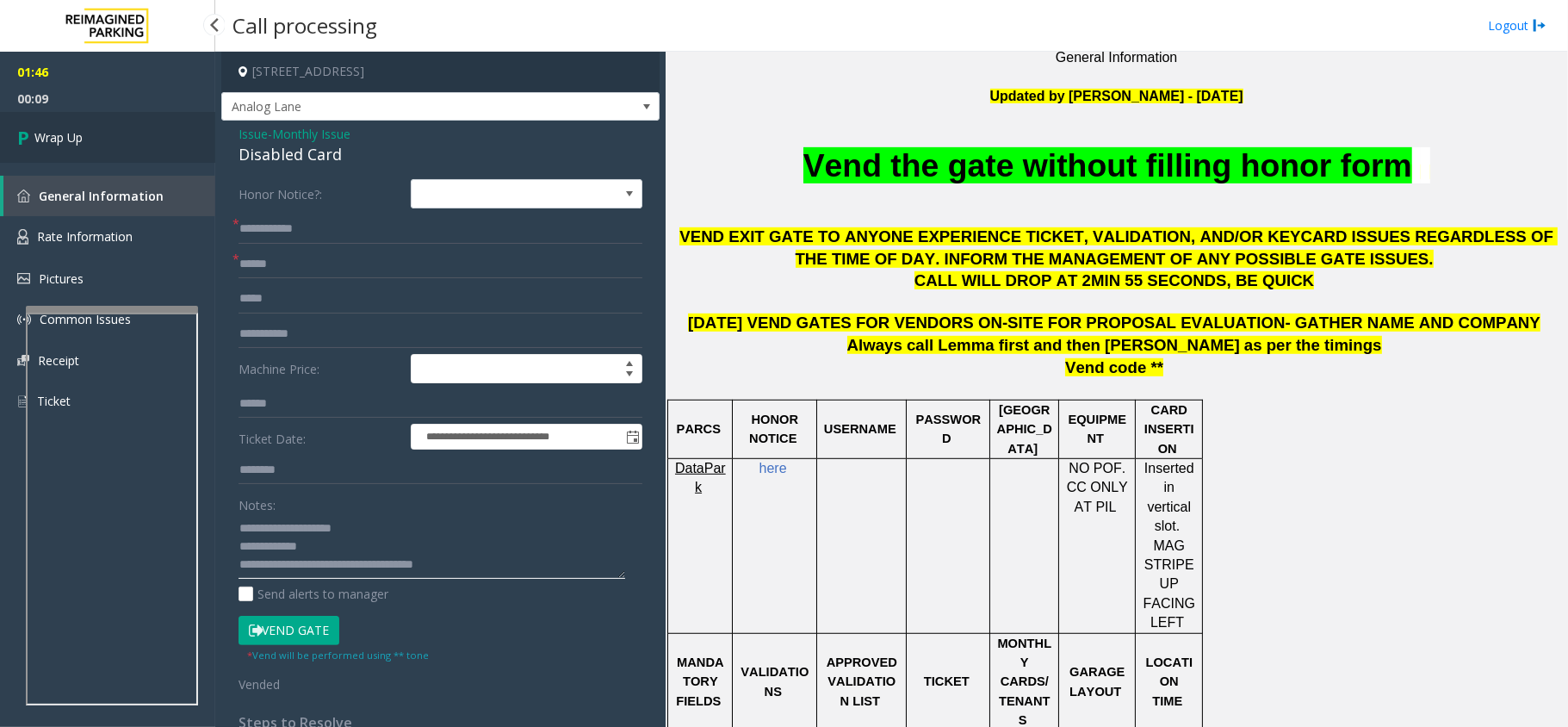 type on "**********" 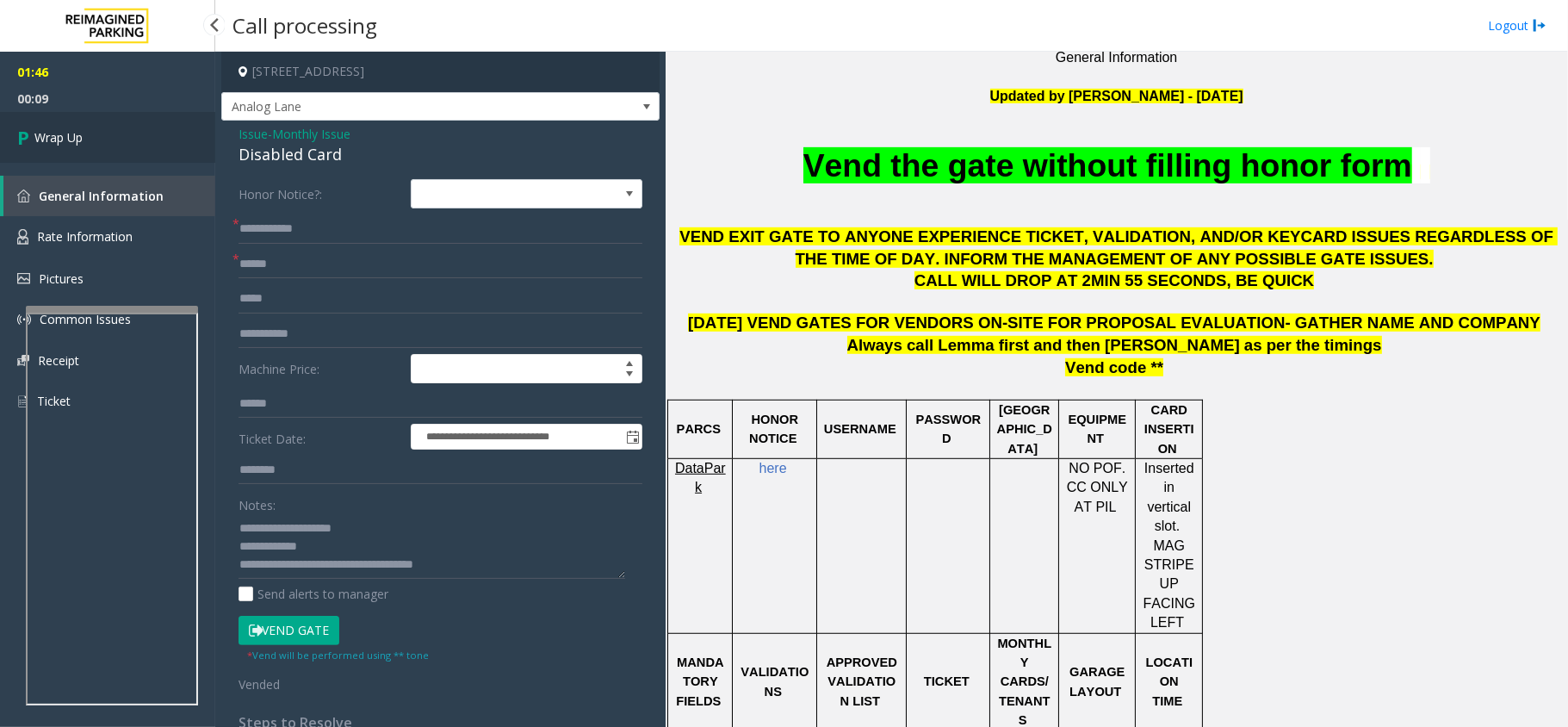 click on "Wrap Up" at bounding box center (59, 137) 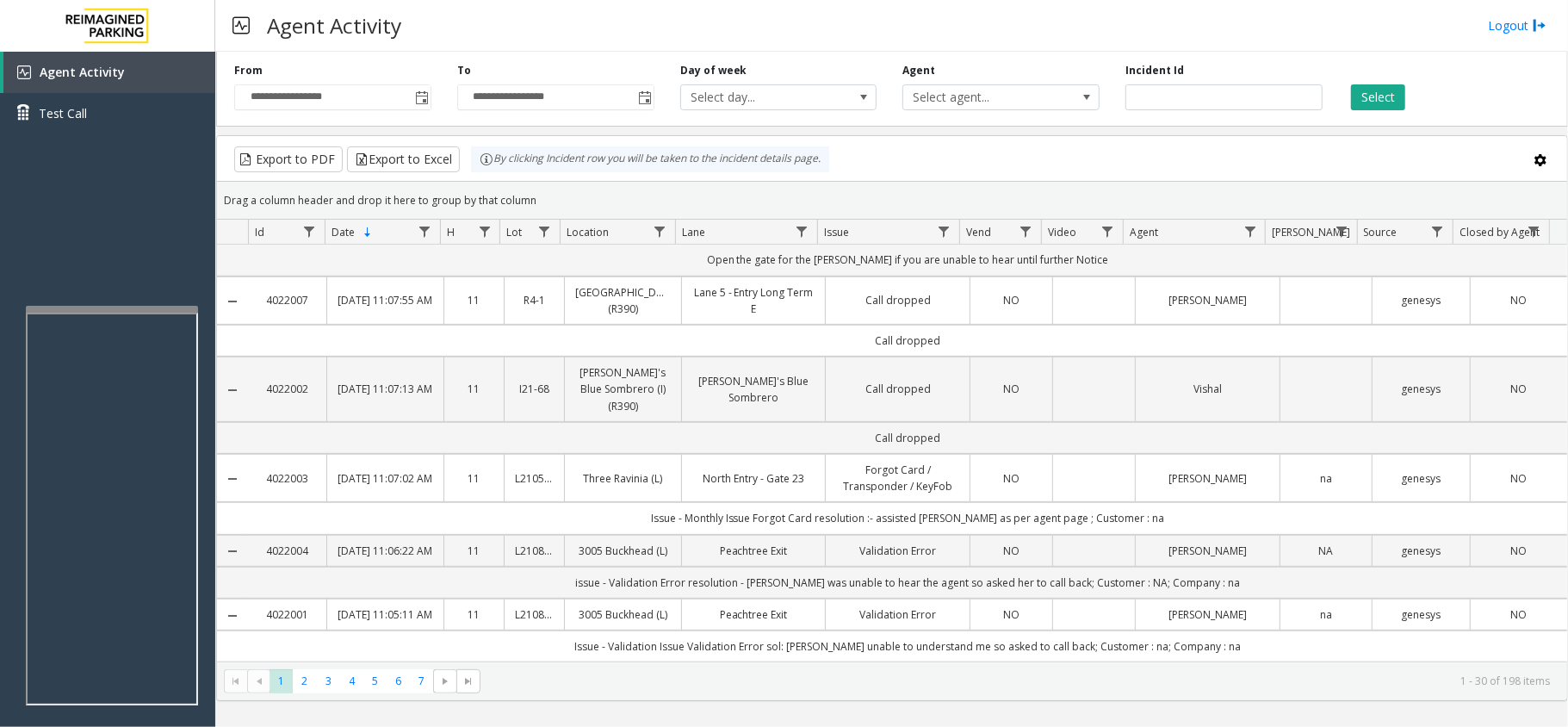 scroll, scrollTop: 574, scrollLeft: 0, axis: vertical 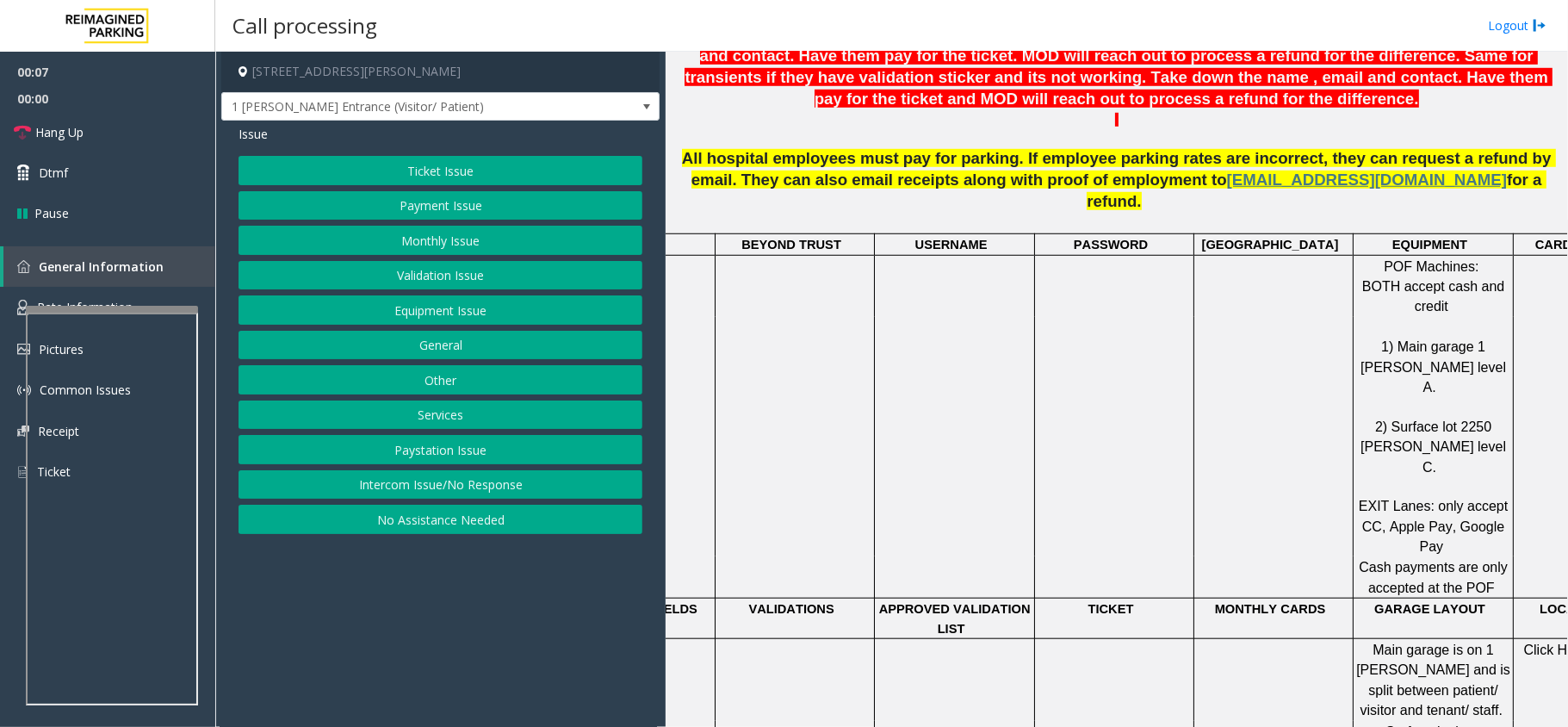 click on "Monthly Issue" 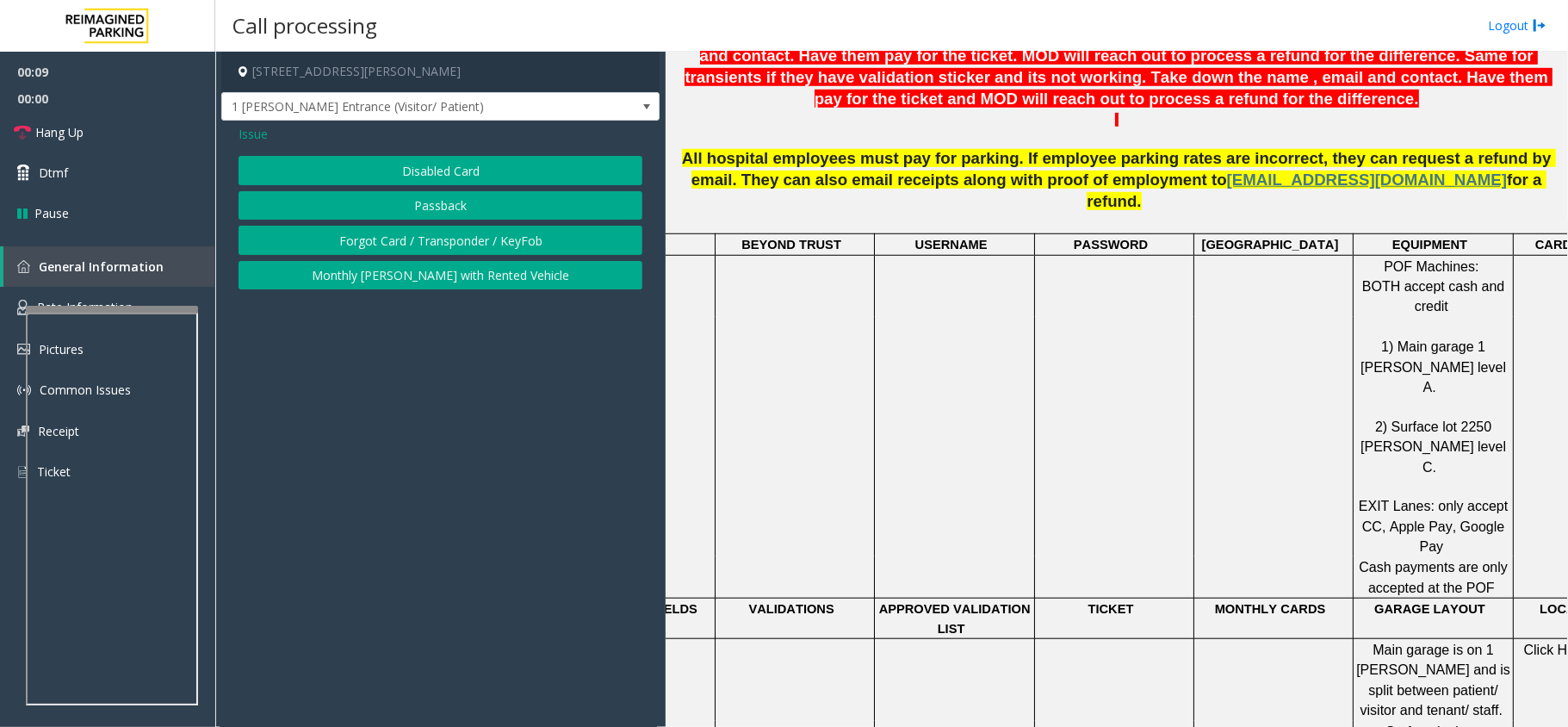 click on "Disabled Card" 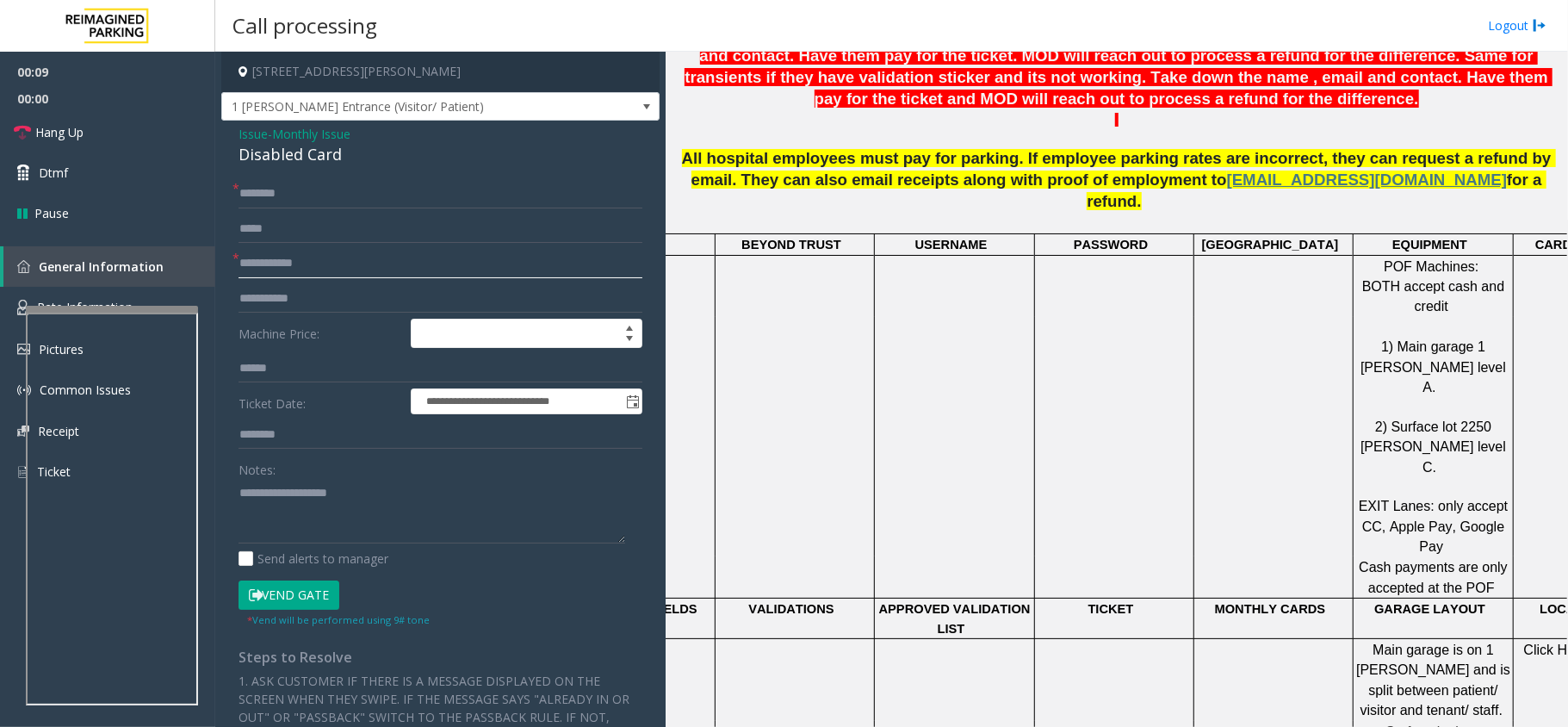 click 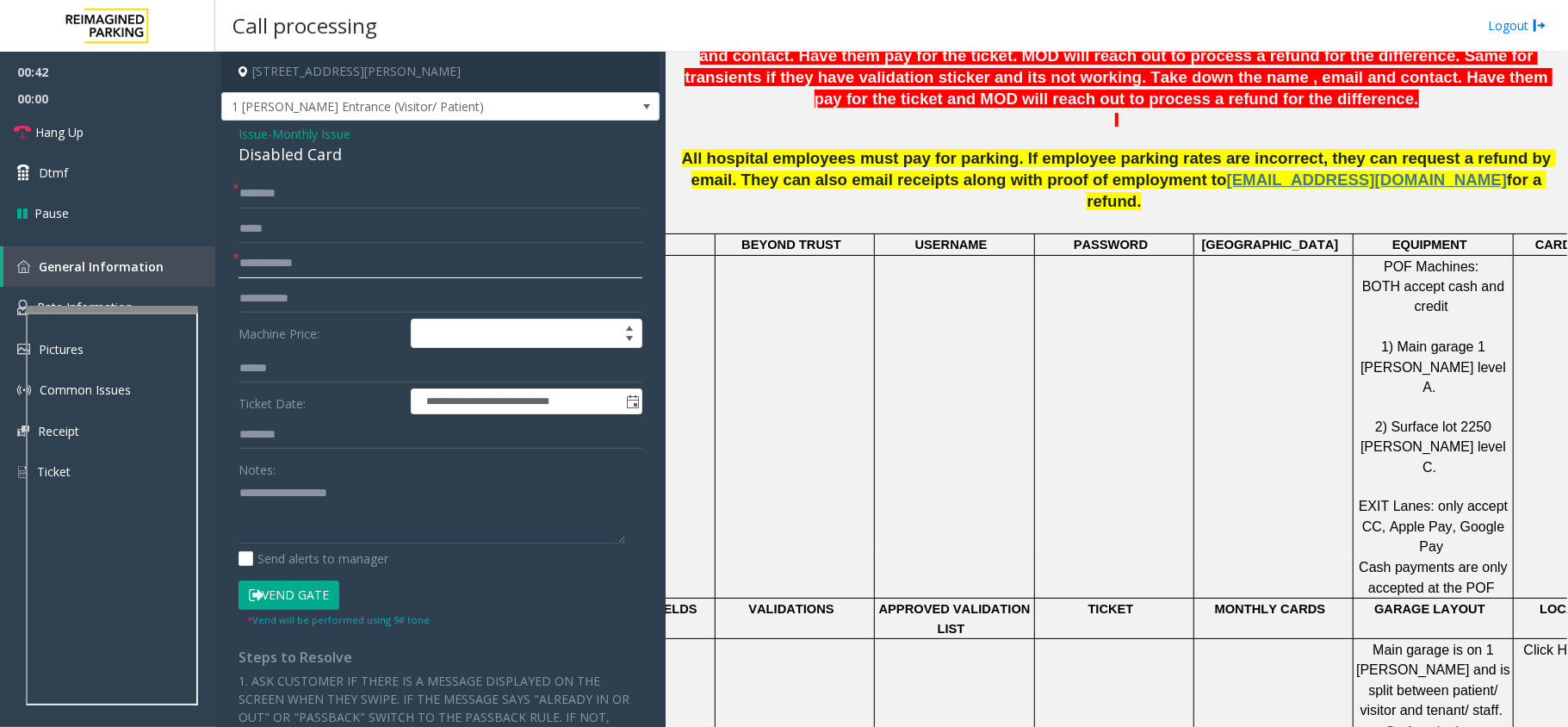 click 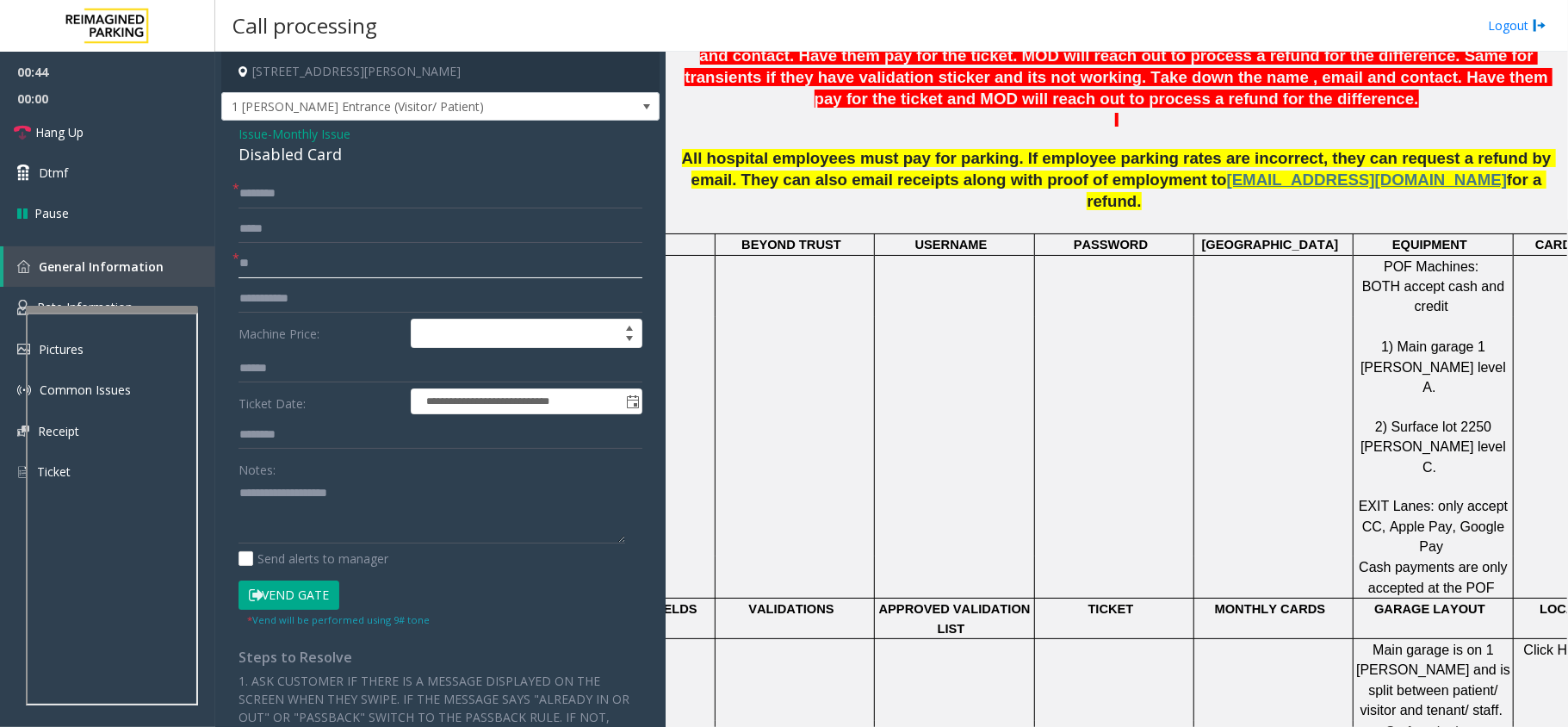 type on "**" 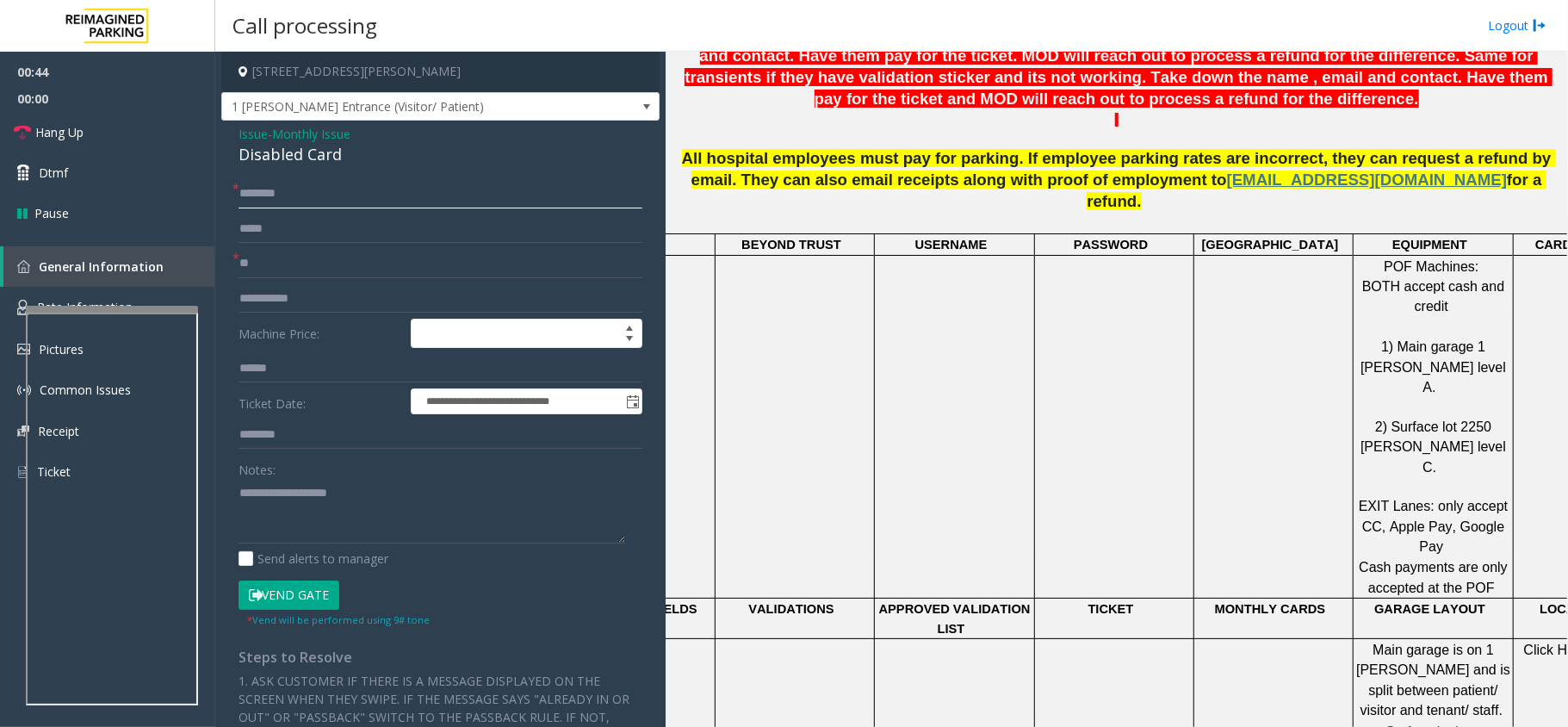 click 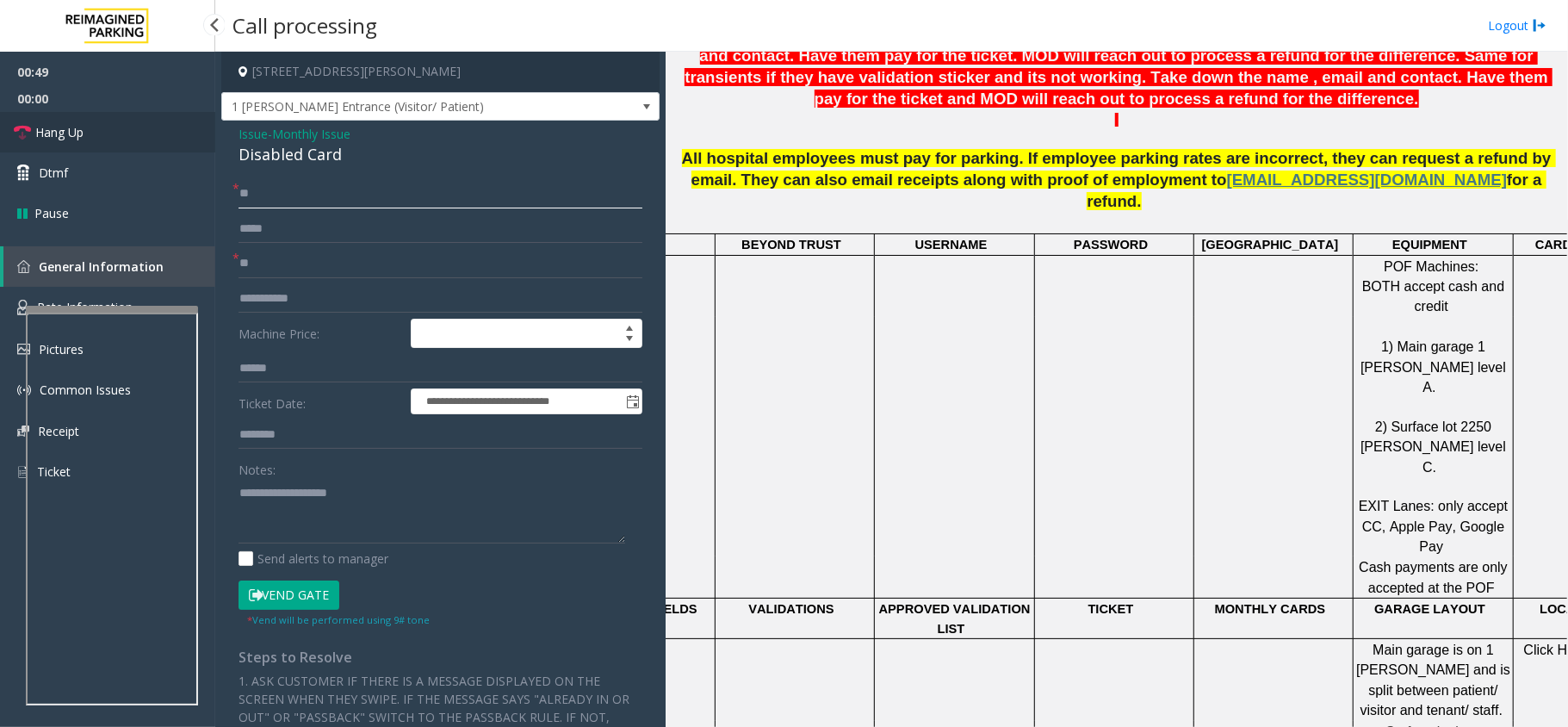 type on "**" 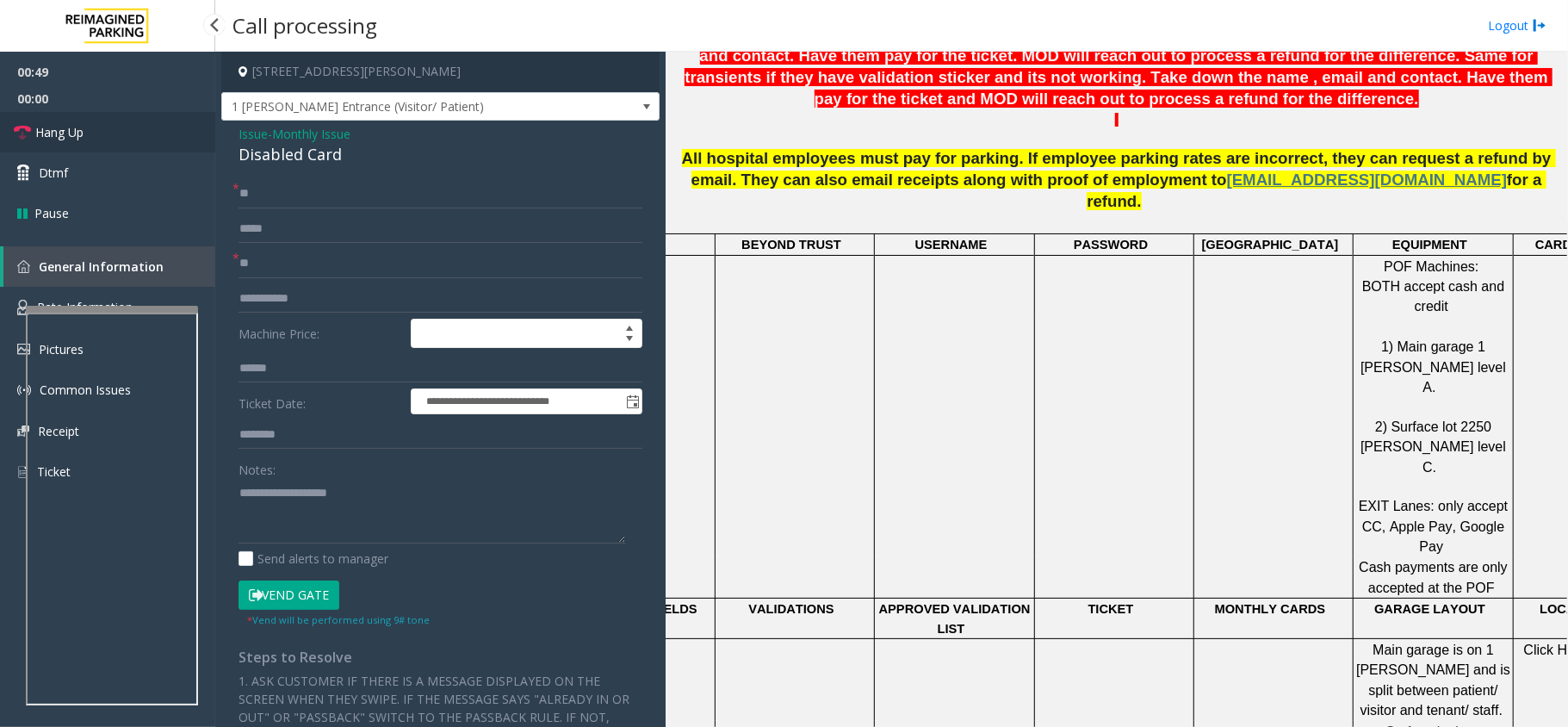 click on "Hang Up" at bounding box center [108, 132] 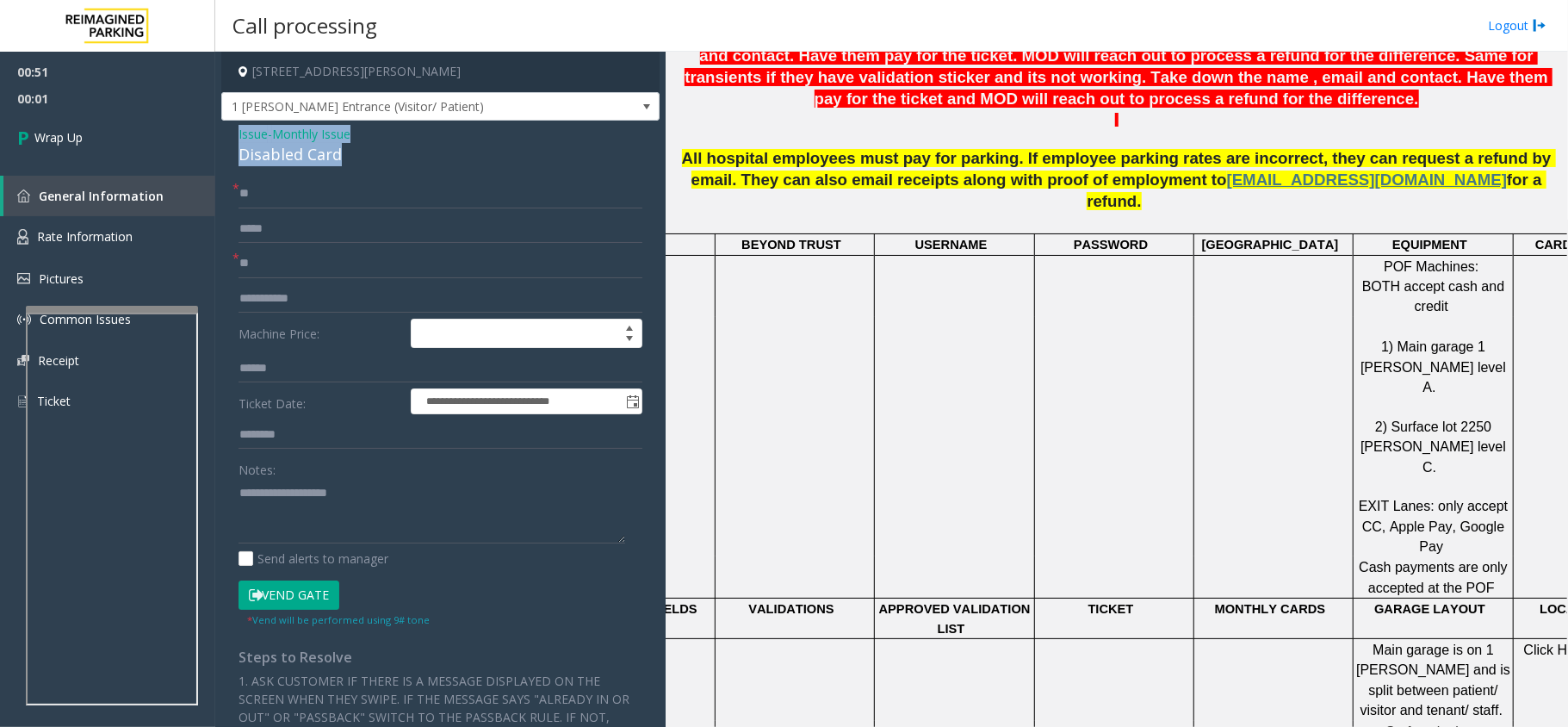 drag, startPoint x: 352, startPoint y: 153, endPoint x: 226, endPoint y: 129, distance: 128.26535 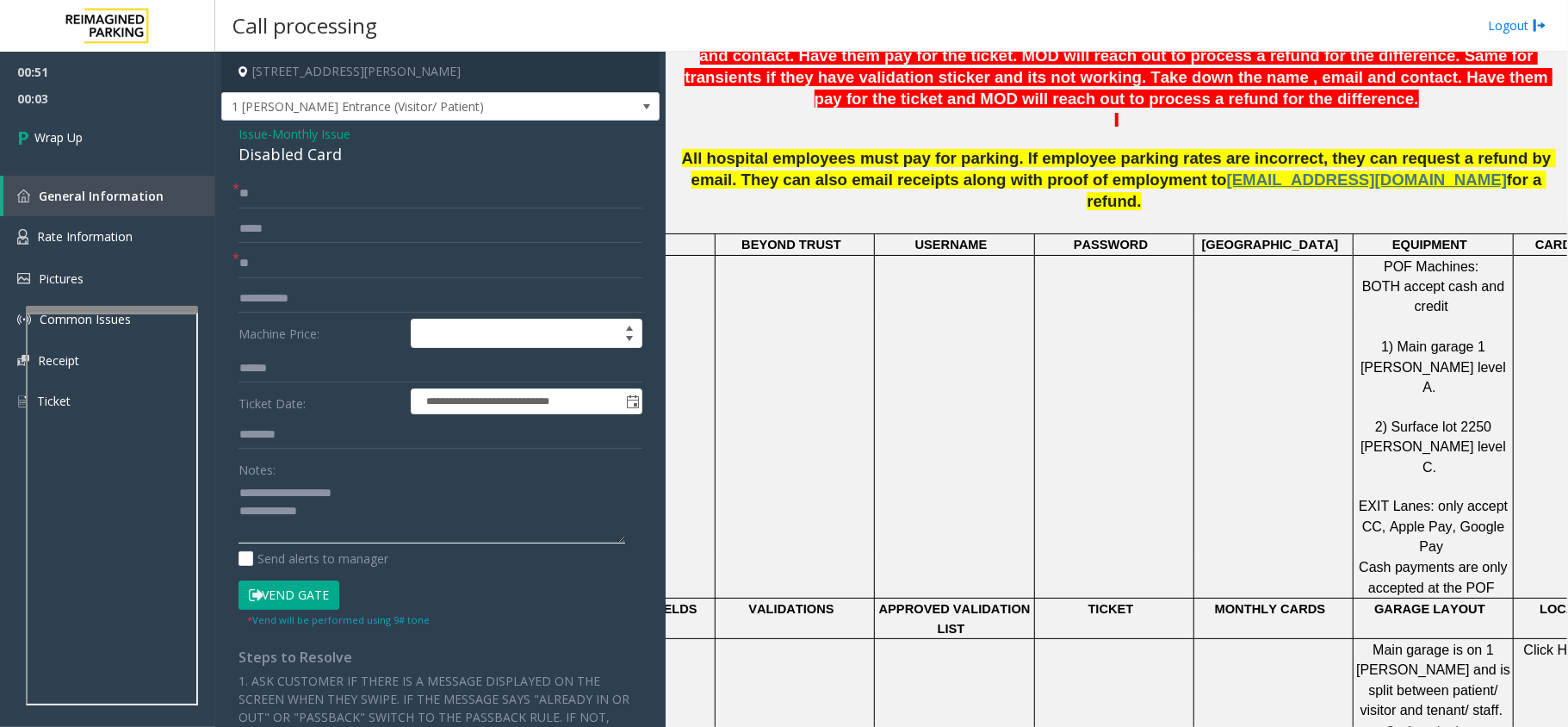 click 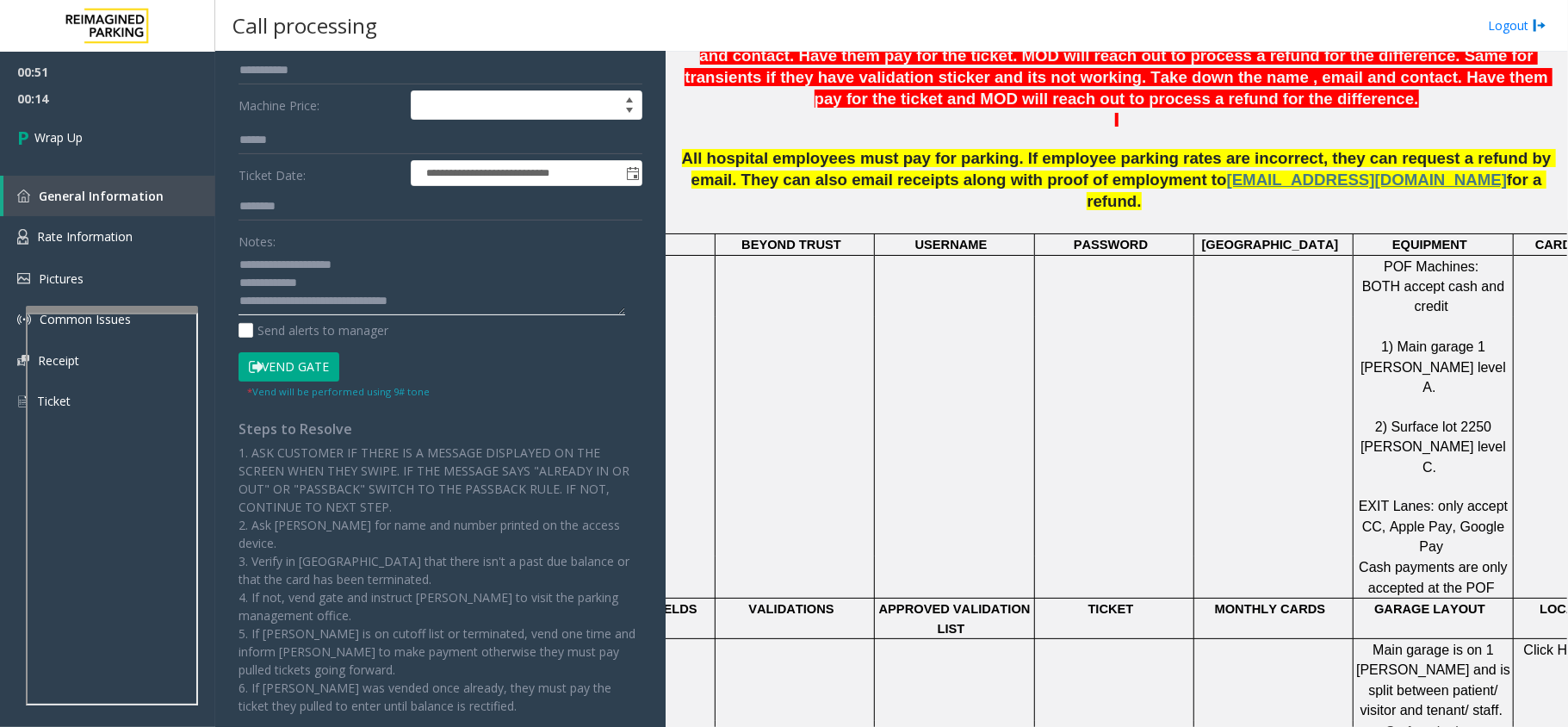 scroll, scrollTop: 229, scrollLeft: 0, axis: vertical 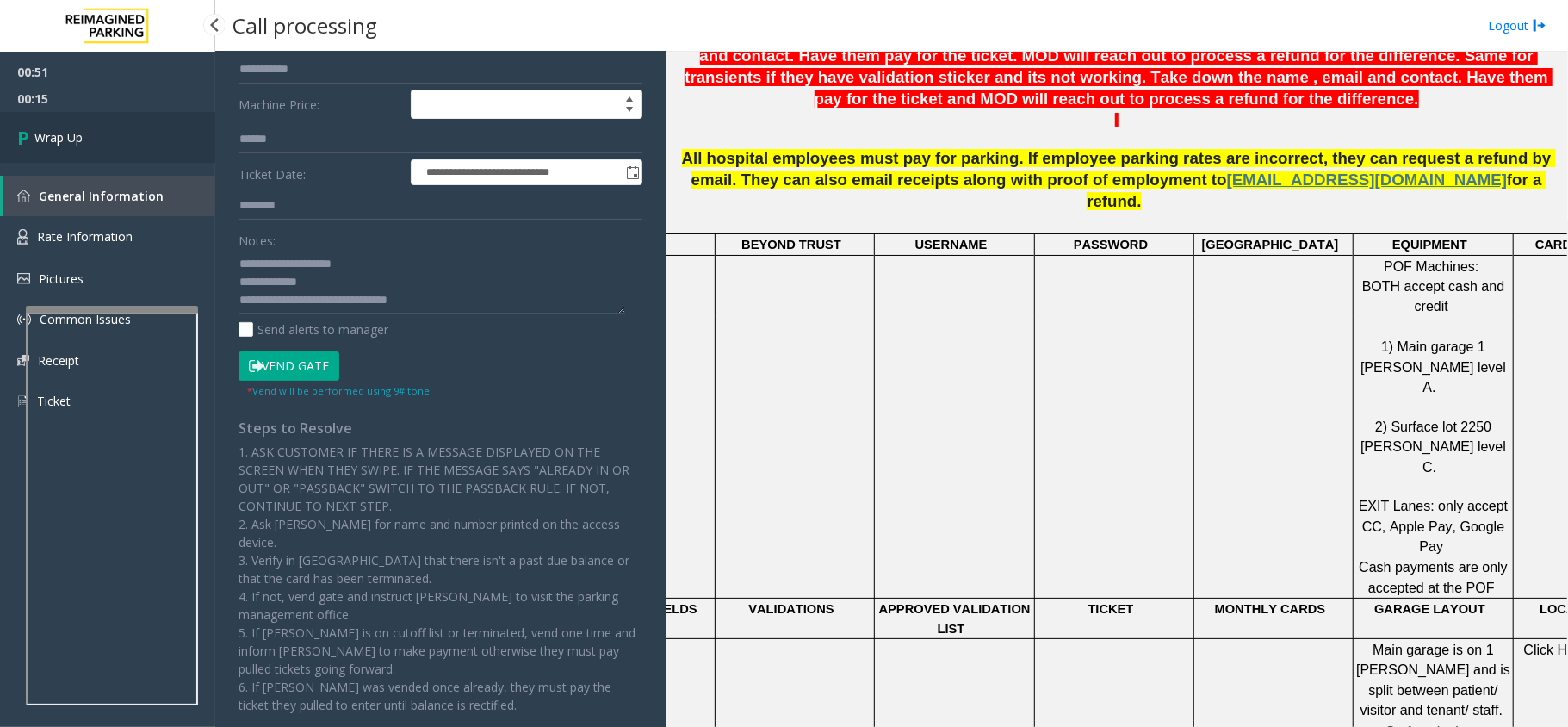 type on "**********" 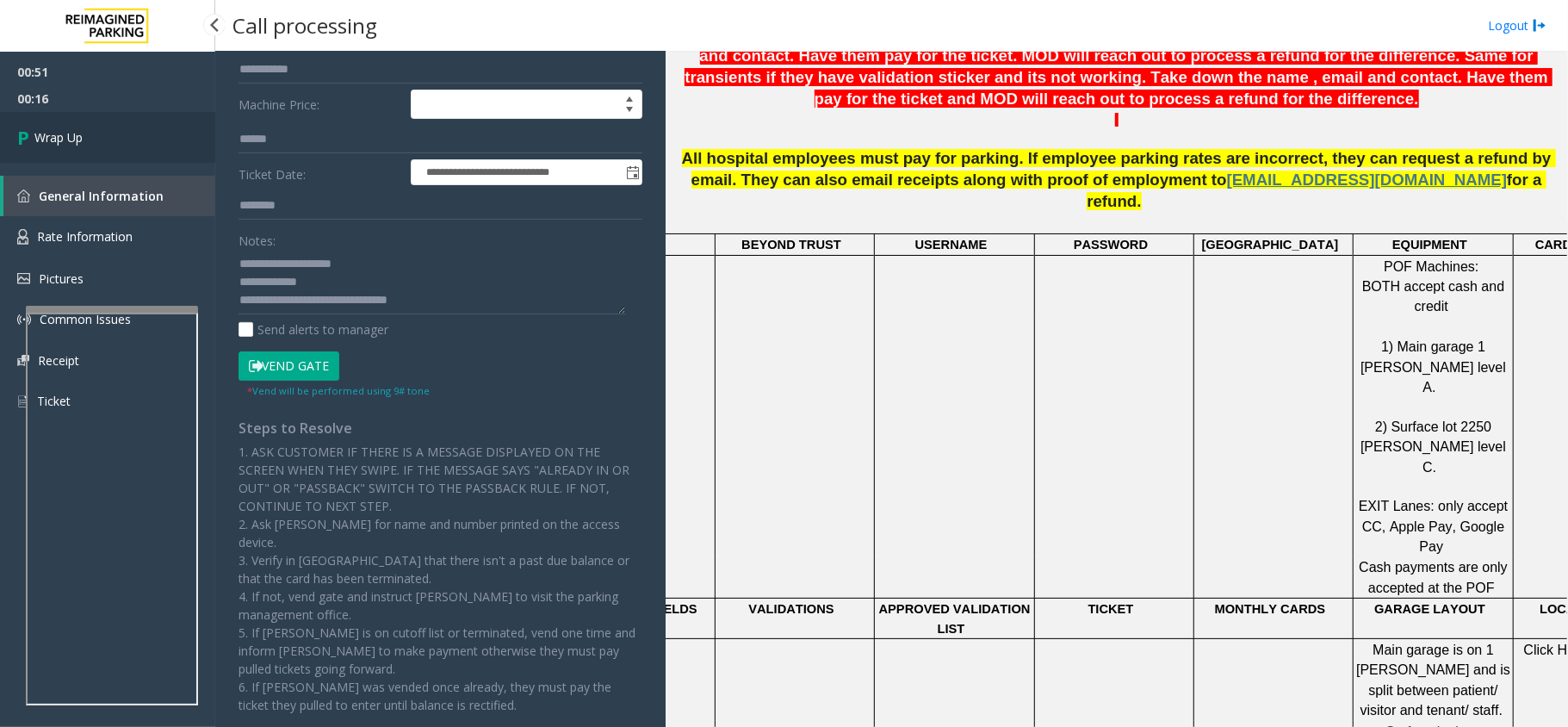 click on "Wrap Up" at bounding box center (108, 137) 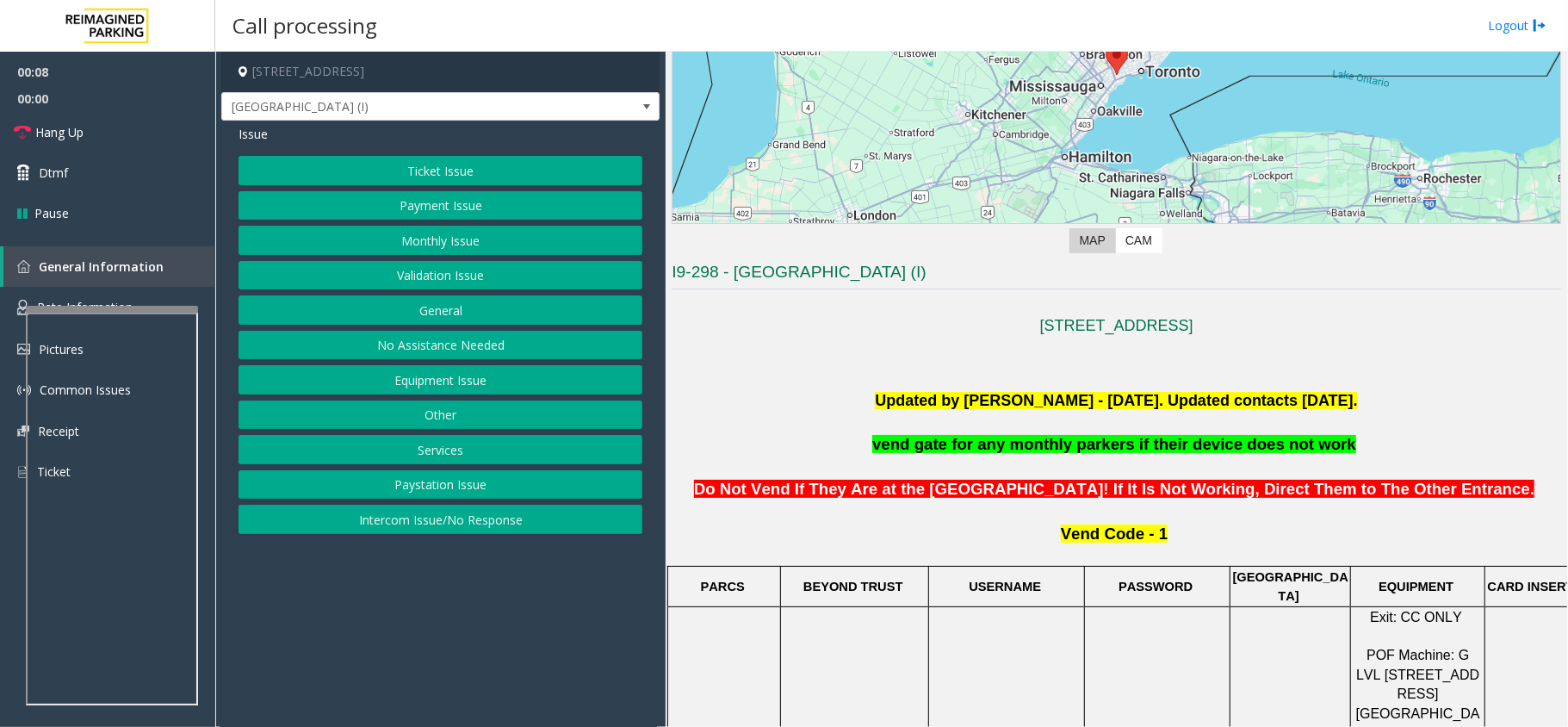 scroll, scrollTop: 574, scrollLeft: 0, axis: vertical 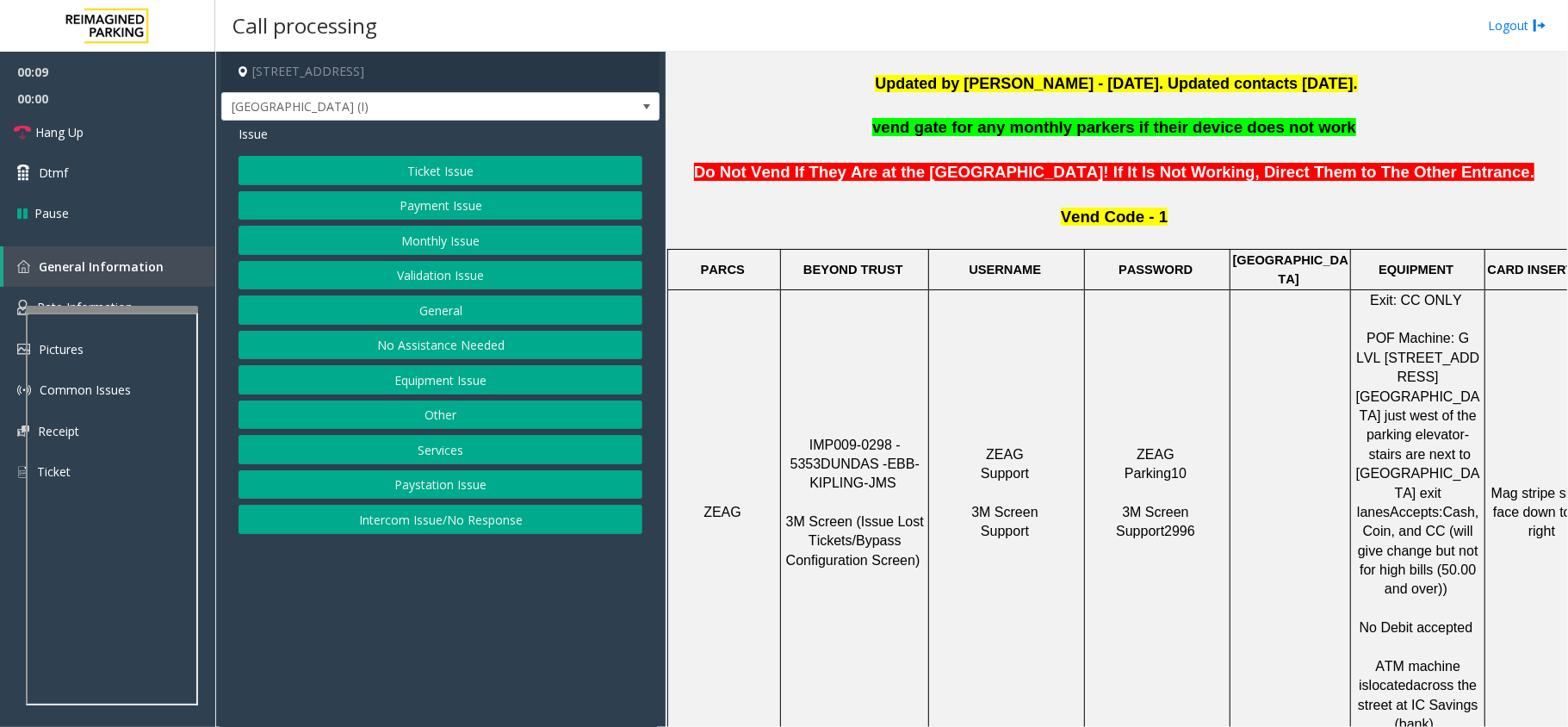 click on "Intercom Issue/No Response" 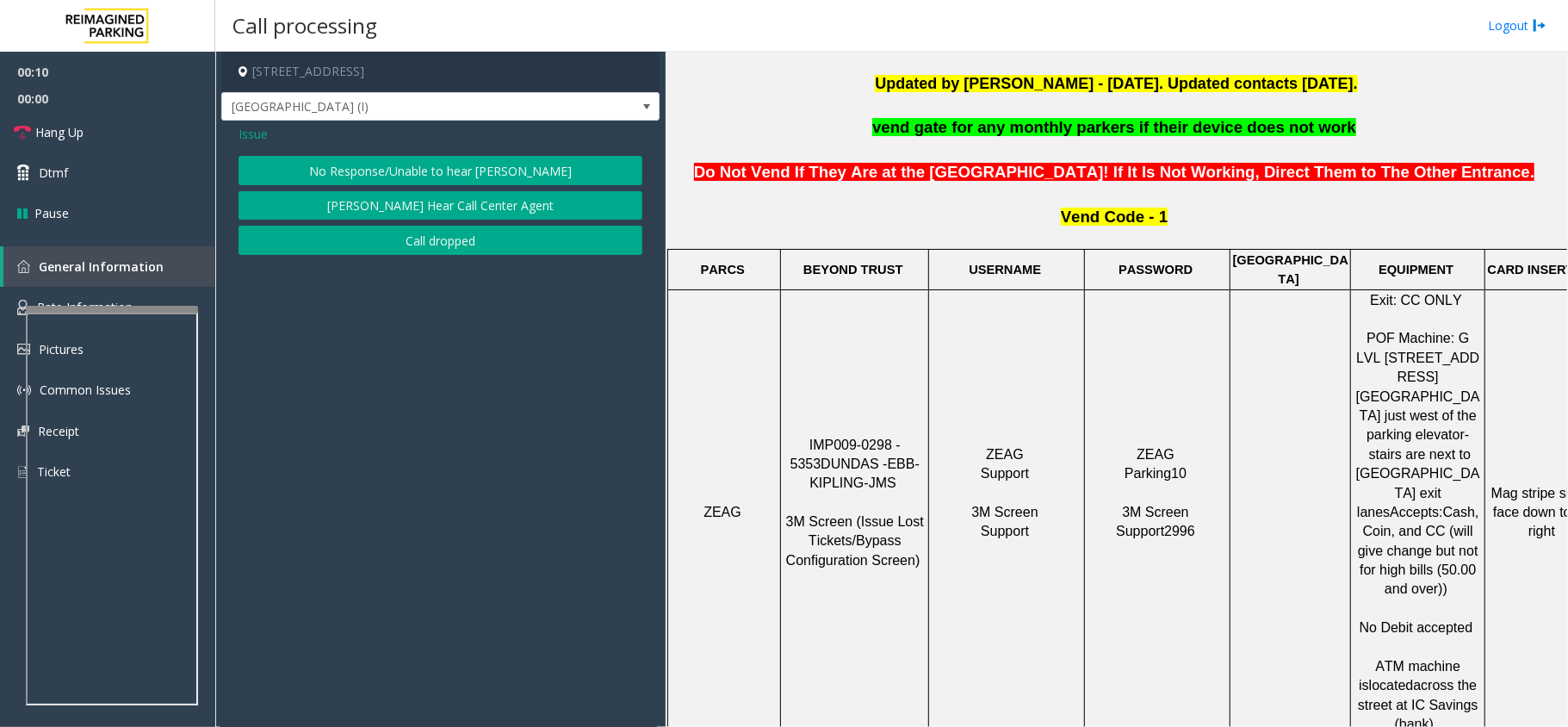 click on "No Response/Unable to hear [PERSON_NAME]" 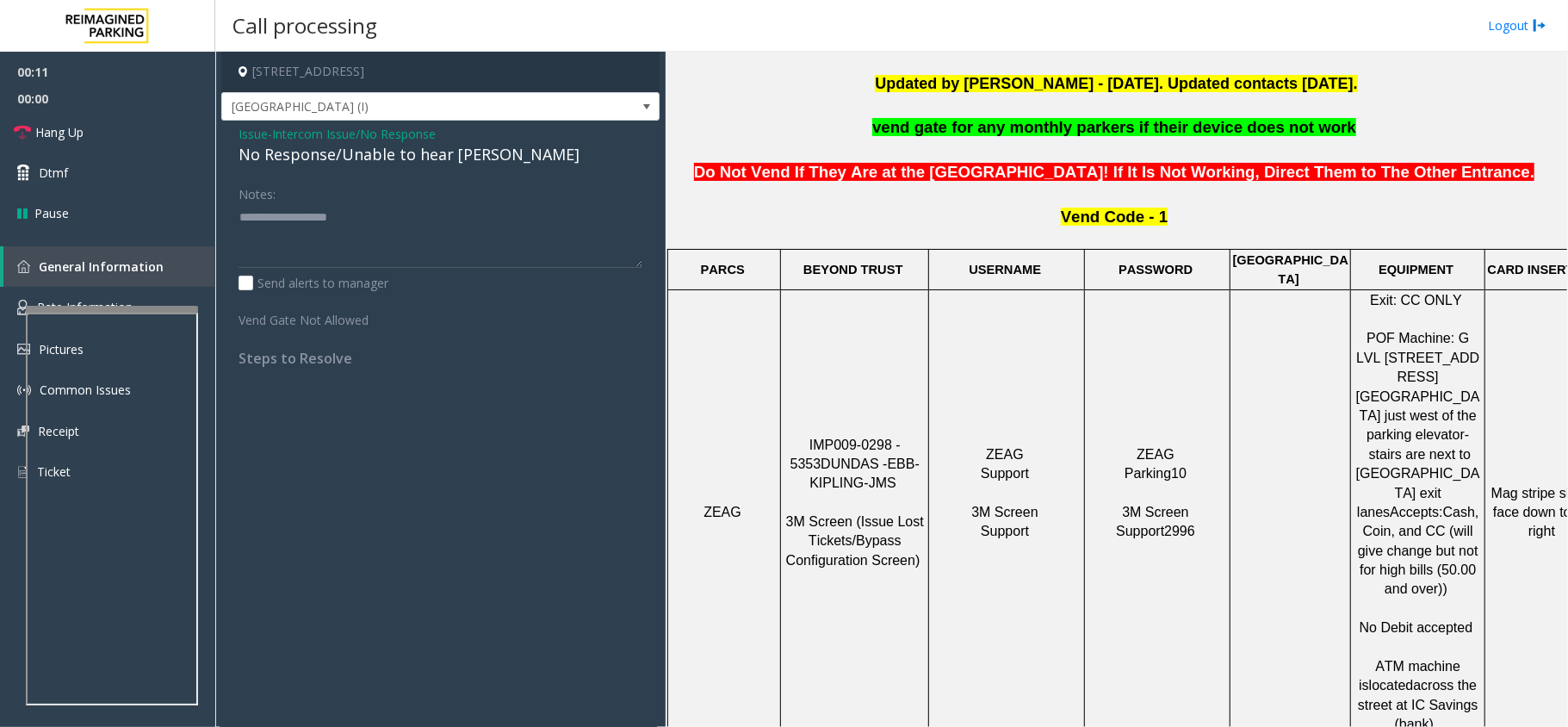 click on "No Response/Unable to hear [PERSON_NAME]" 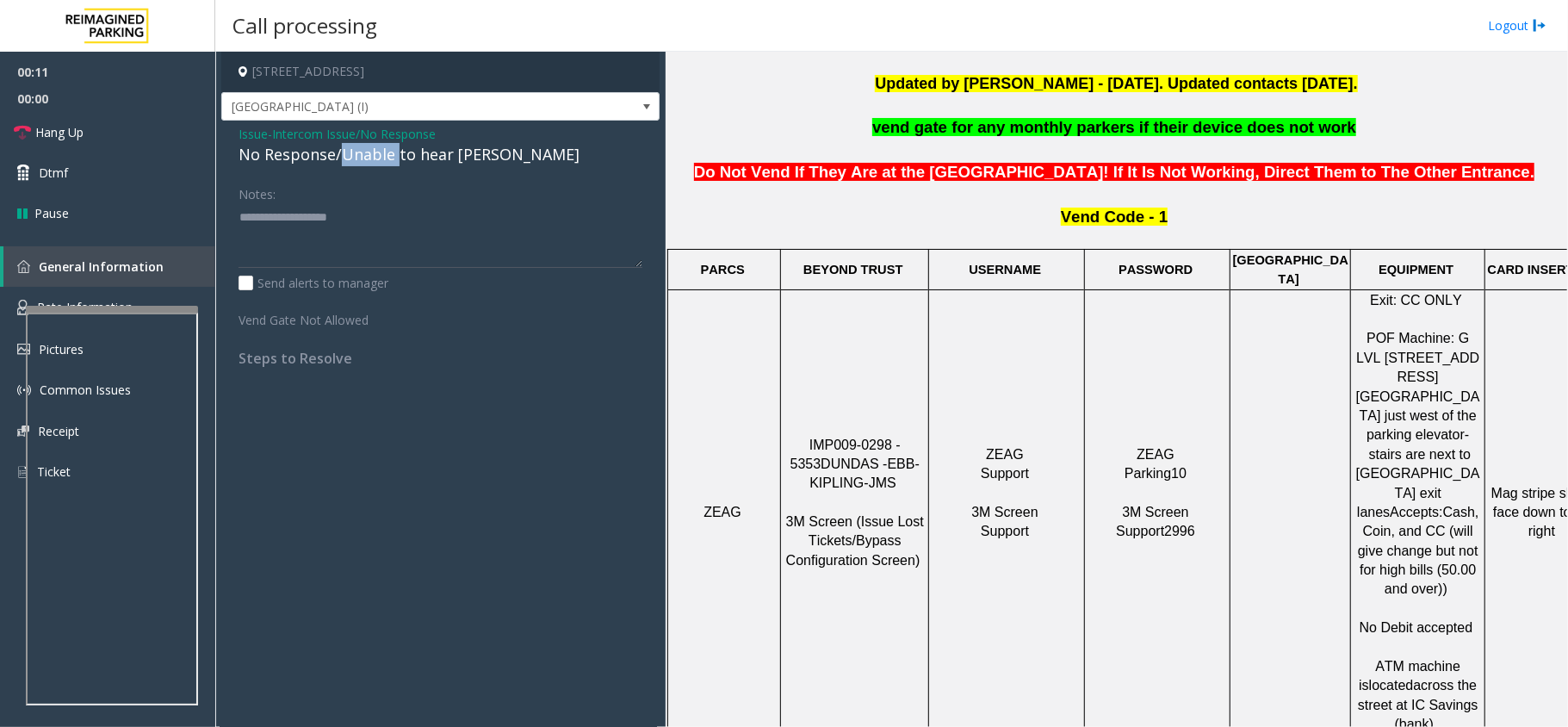 click on "No Response/Unable to hear [PERSON_NAME]" 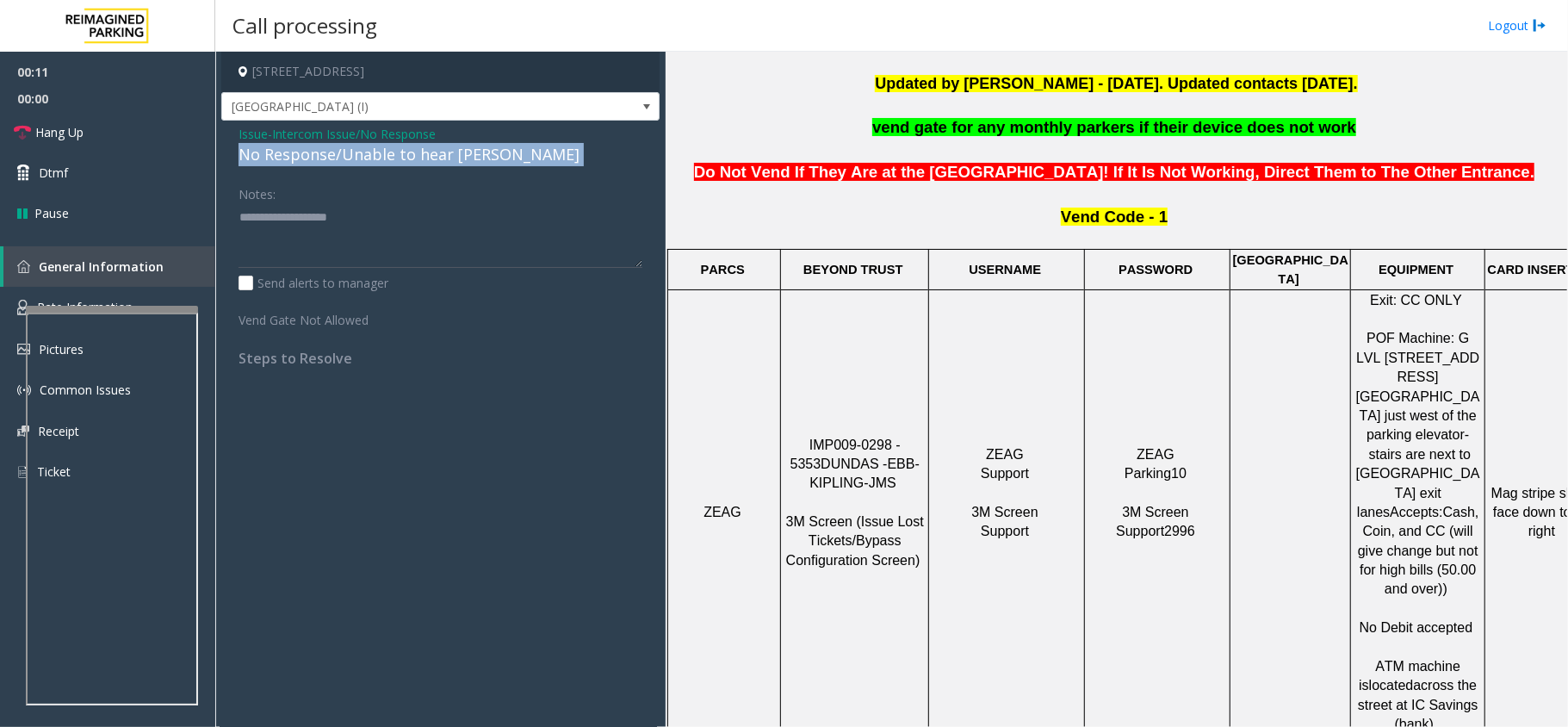 click on "No Response/Unable to hear [PERSON_NAME]" 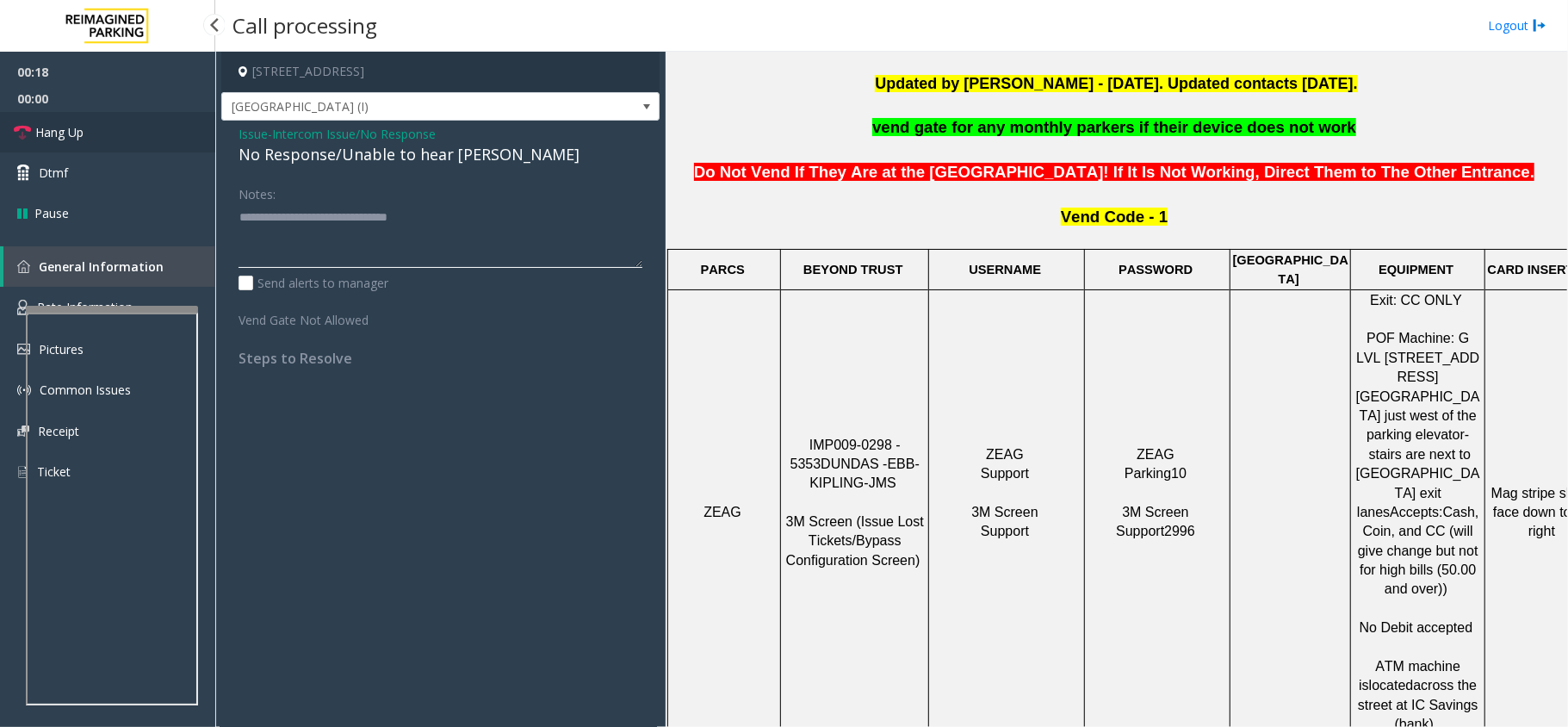 type on "**********" 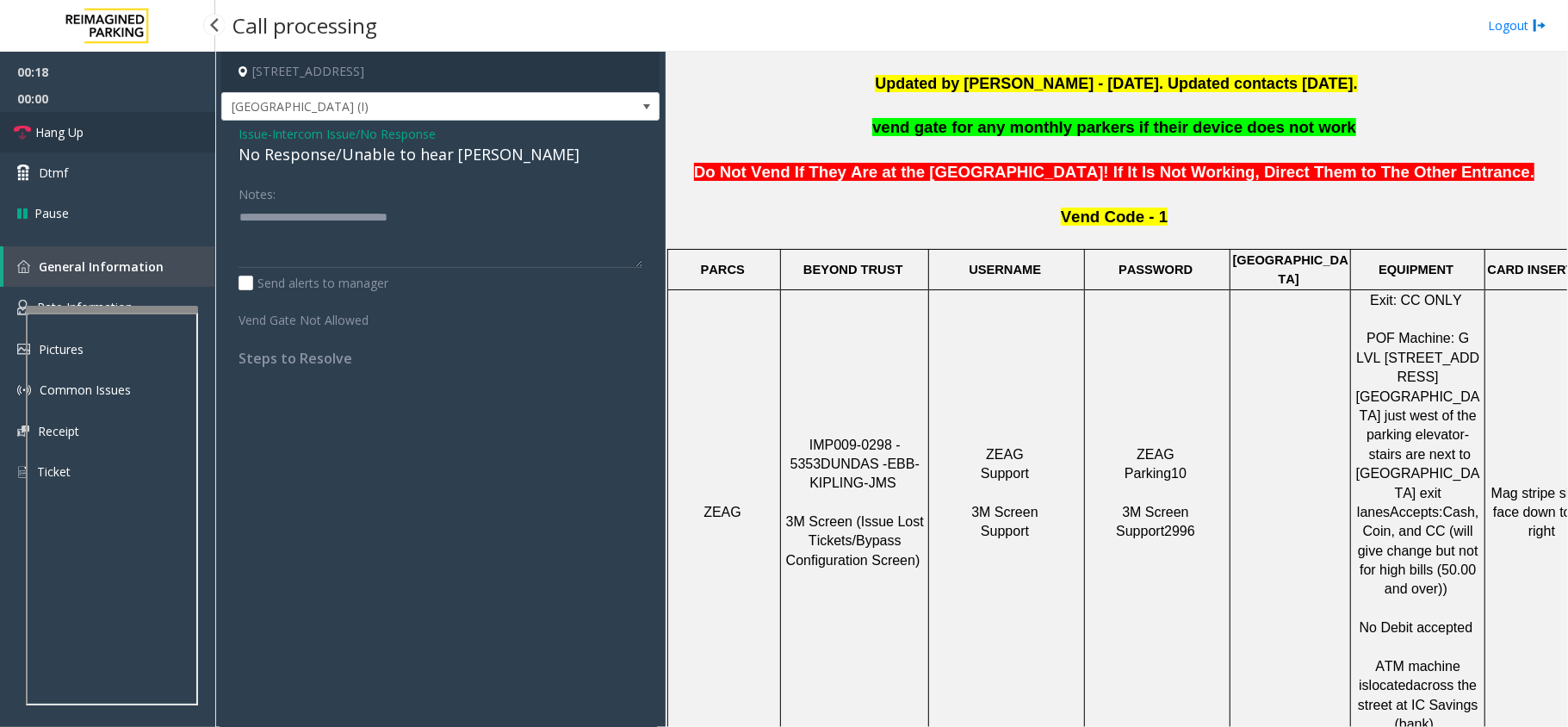 click on "Hang Up" at bounding box center (108, 132) 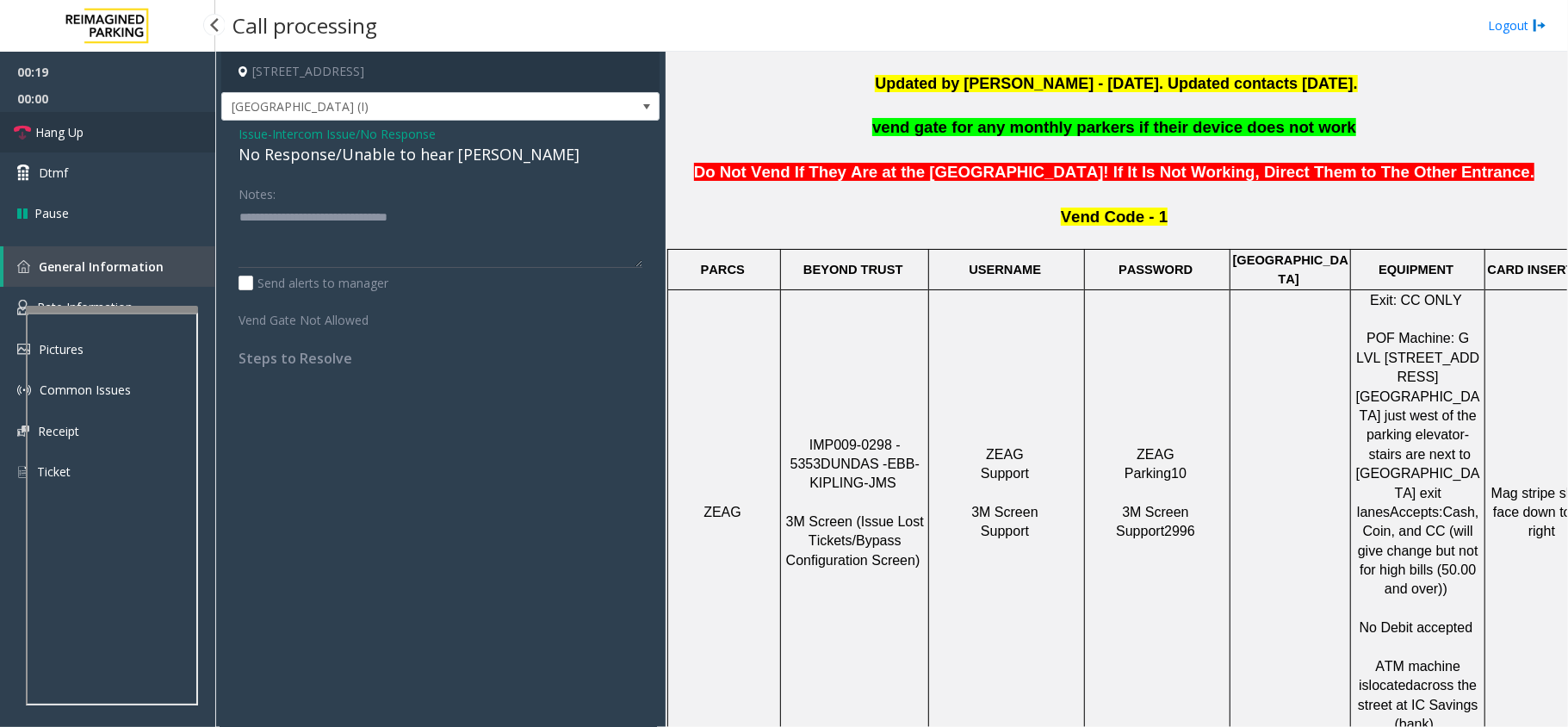click on "Hang Up" at bounding box center [108, 132] 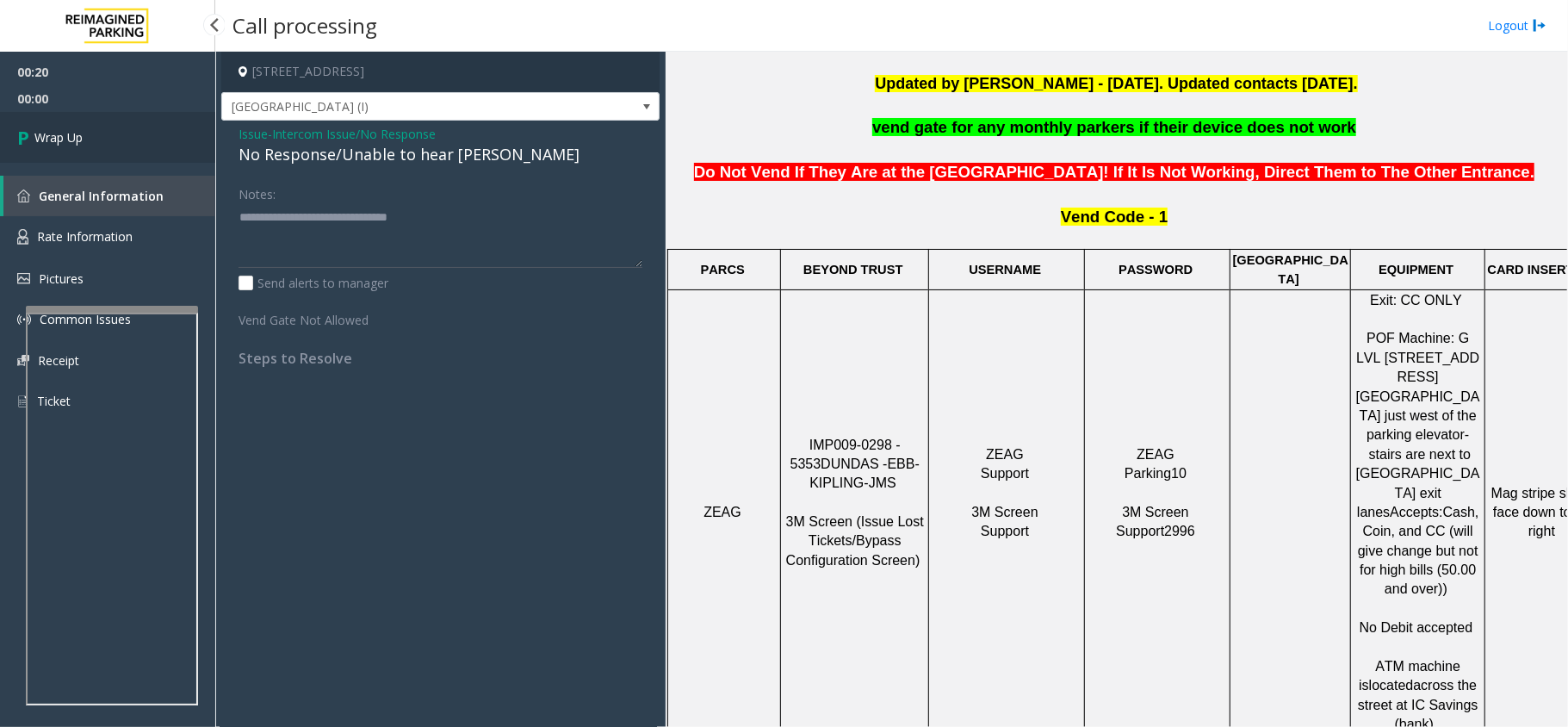 click on "Wrap Up" at bounding box center (108, 137) 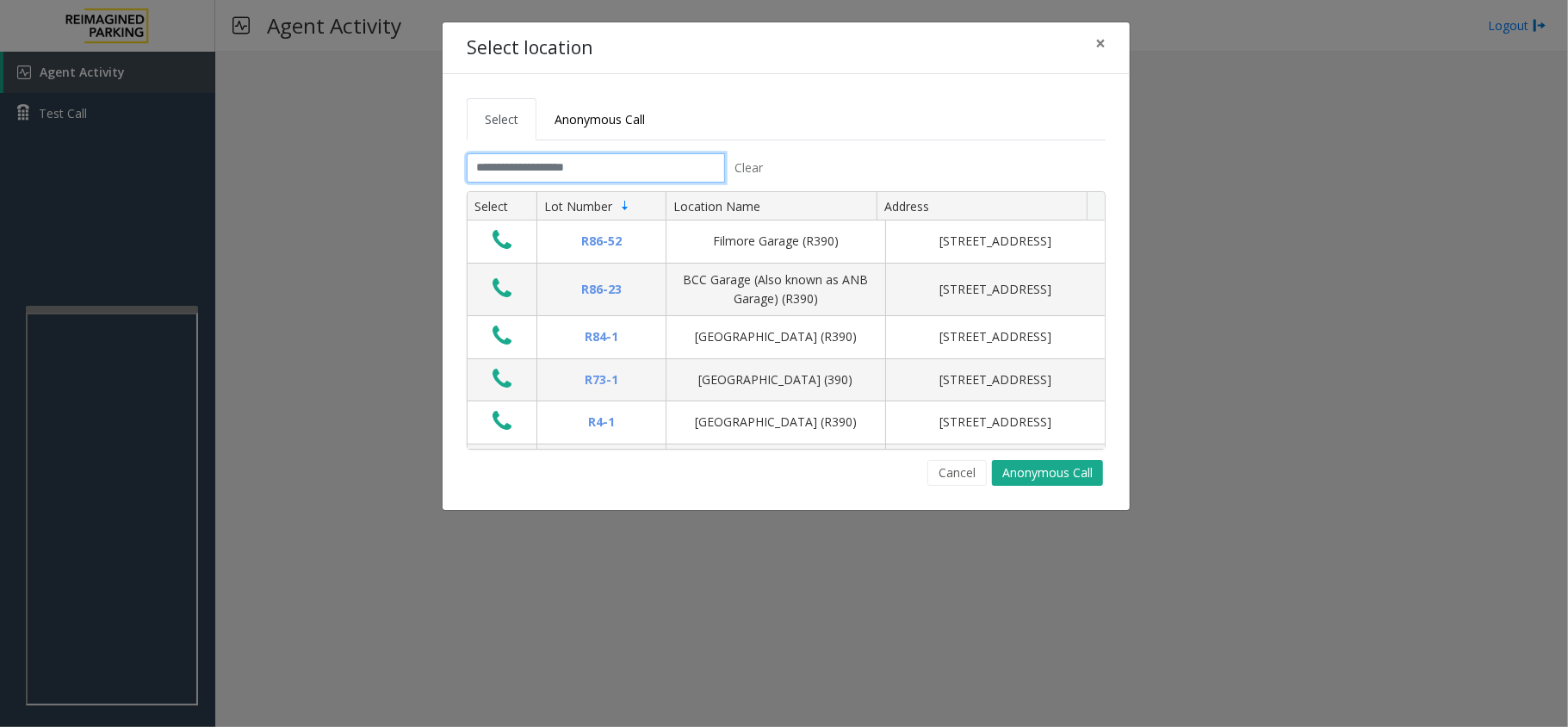 click 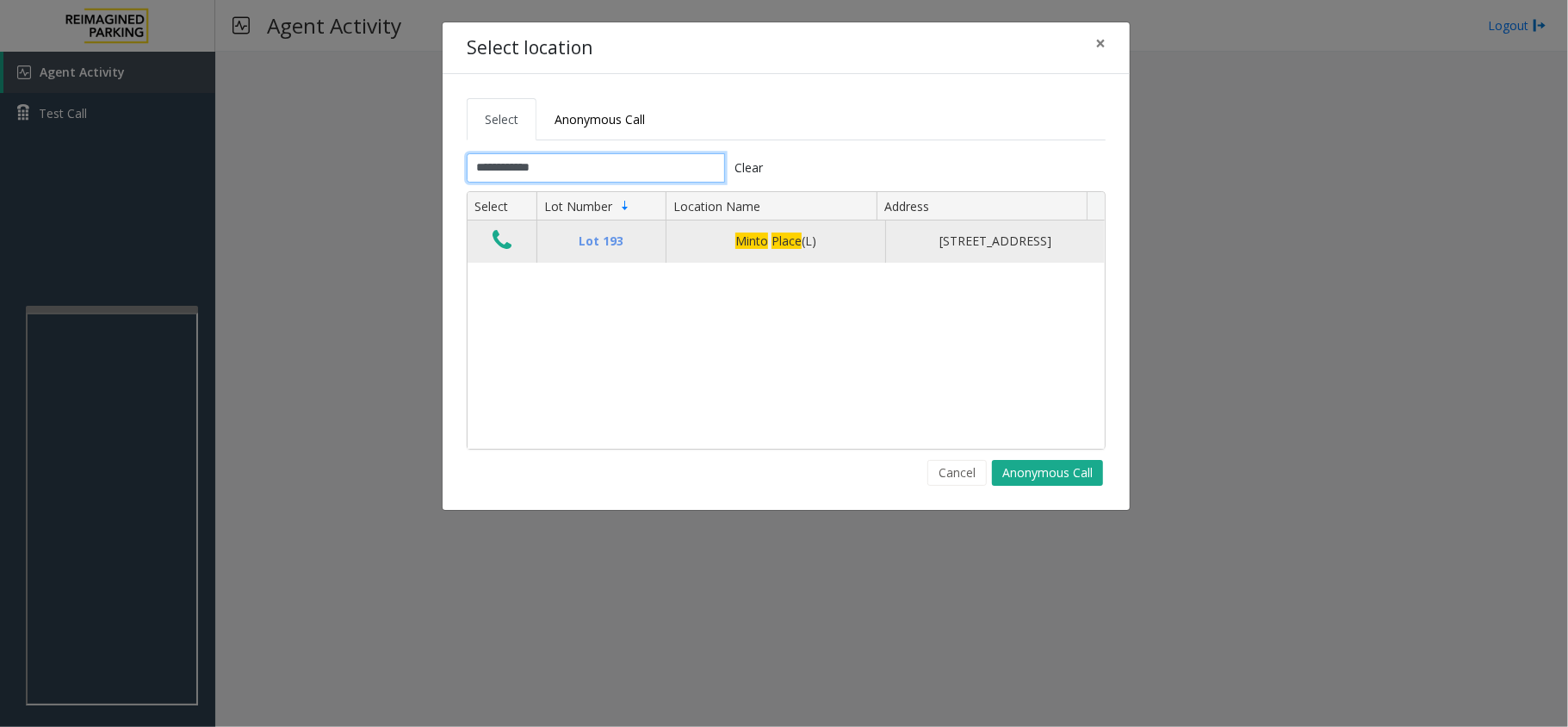 type on "**********" 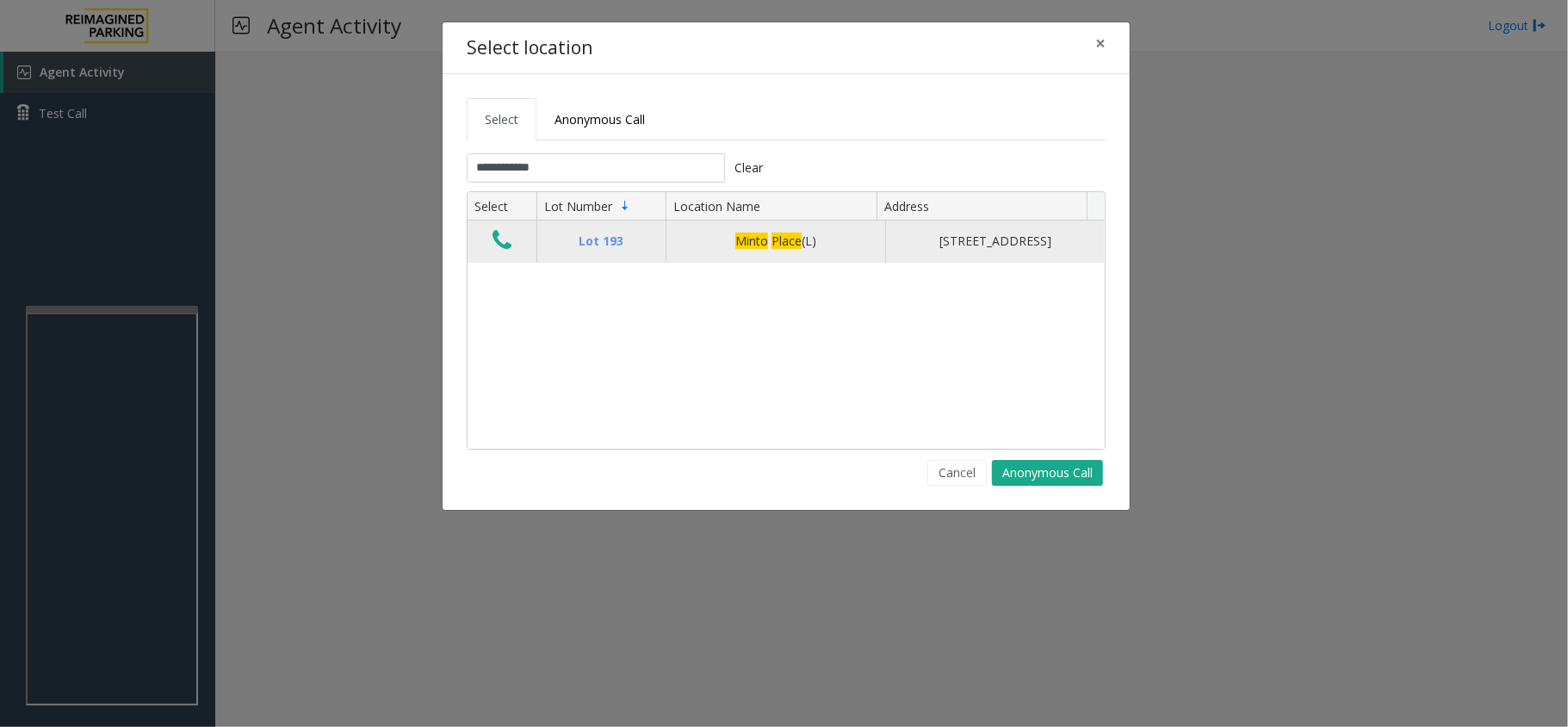 click 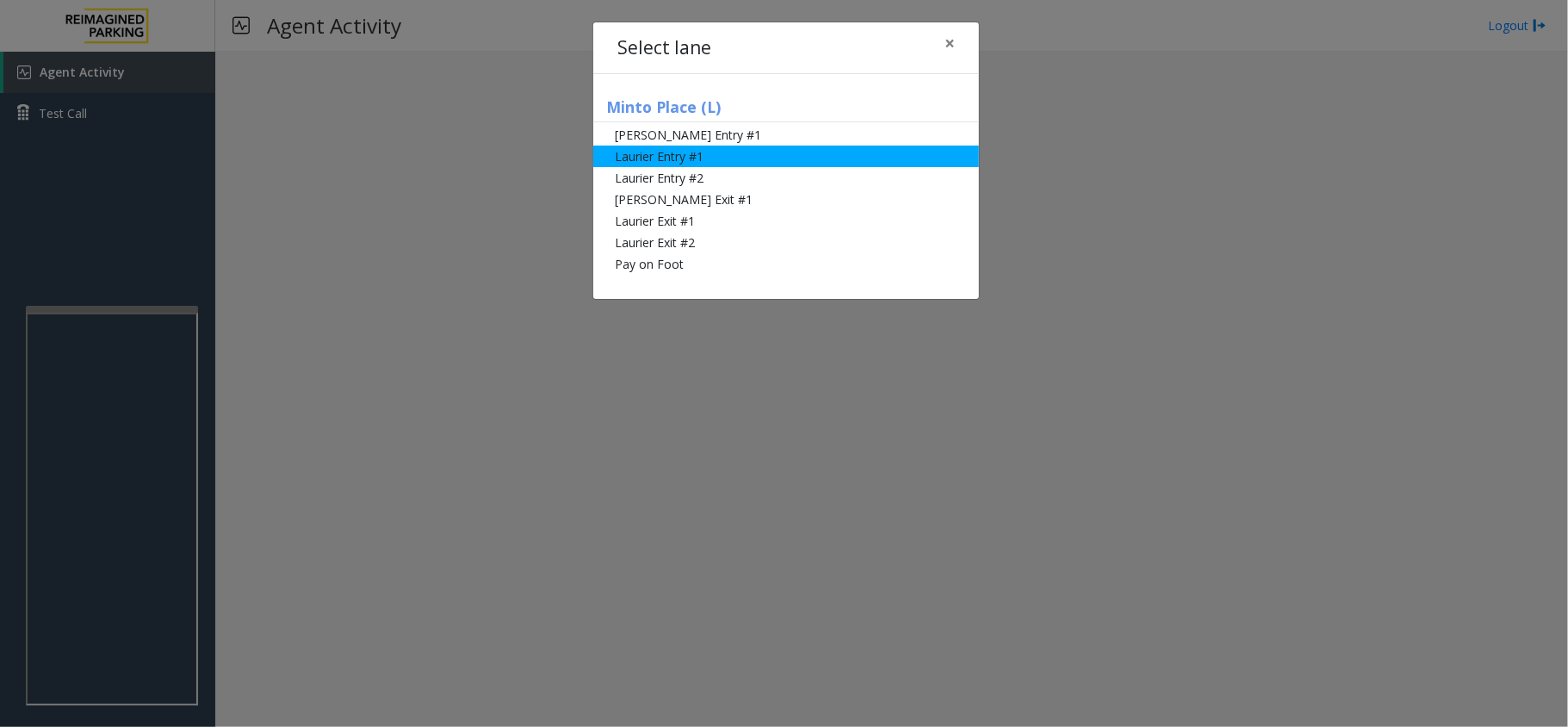 click on "Laurier Entry #1" 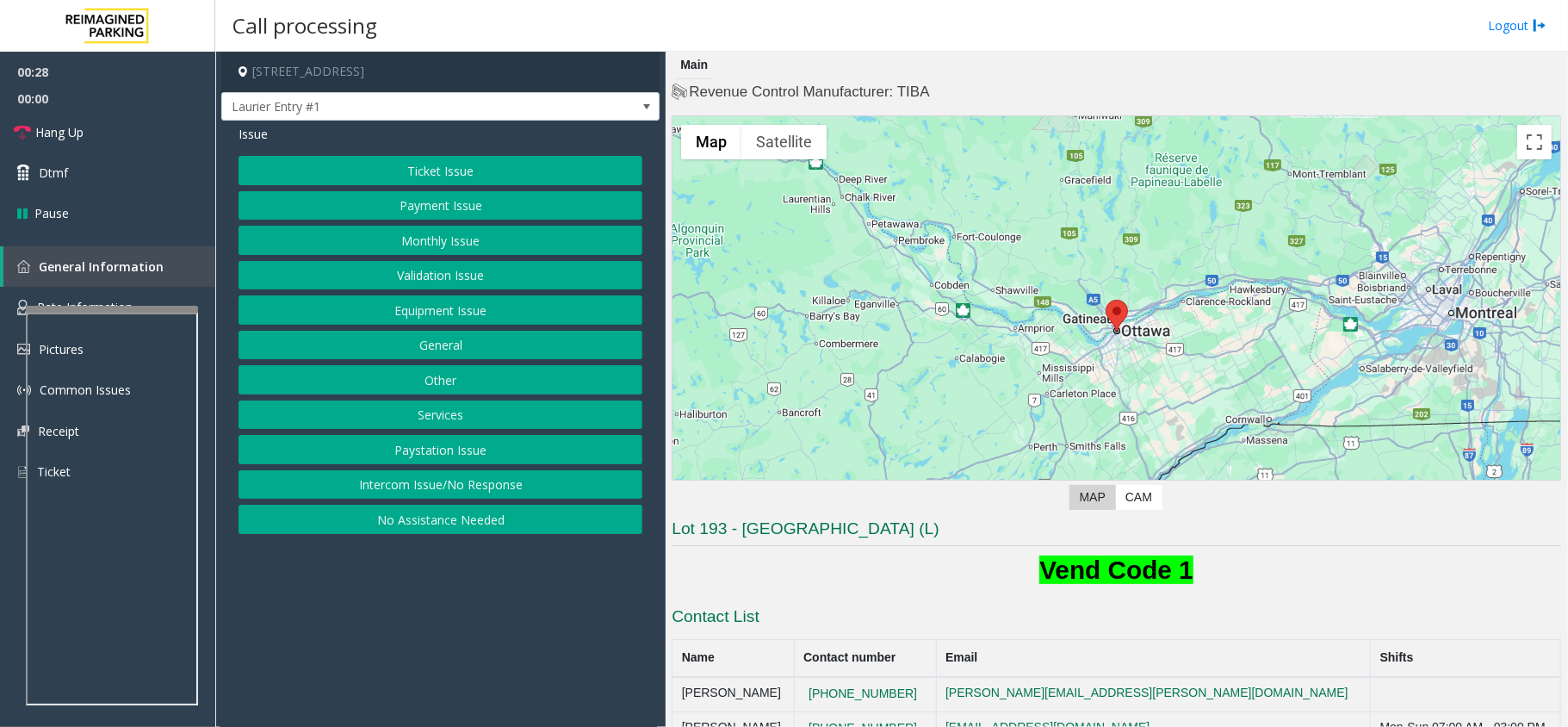 drag, startPoint x: 483, startPoint y: 171, endPoint x: 483, endPoint y: 180, distance: 9 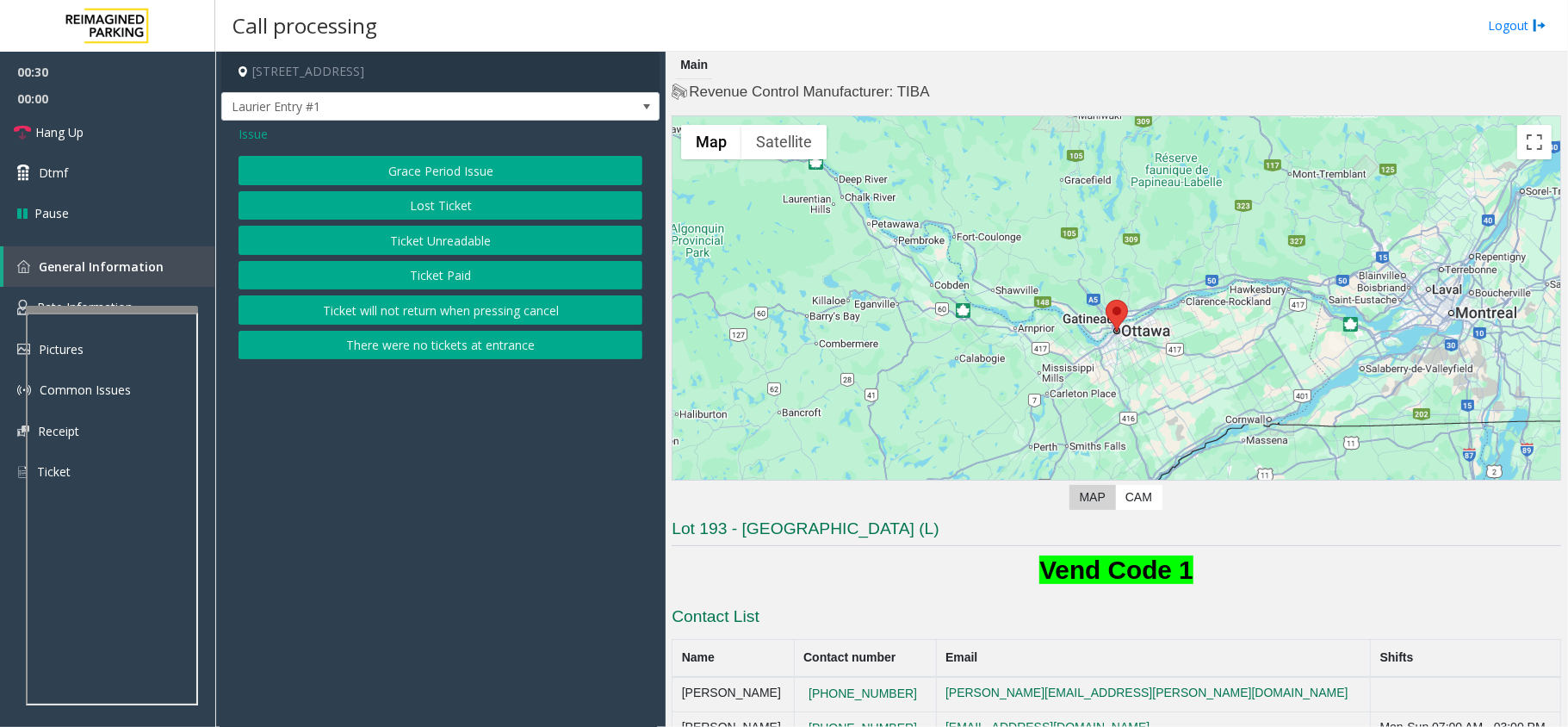 click on "There were no tickets at entrance" 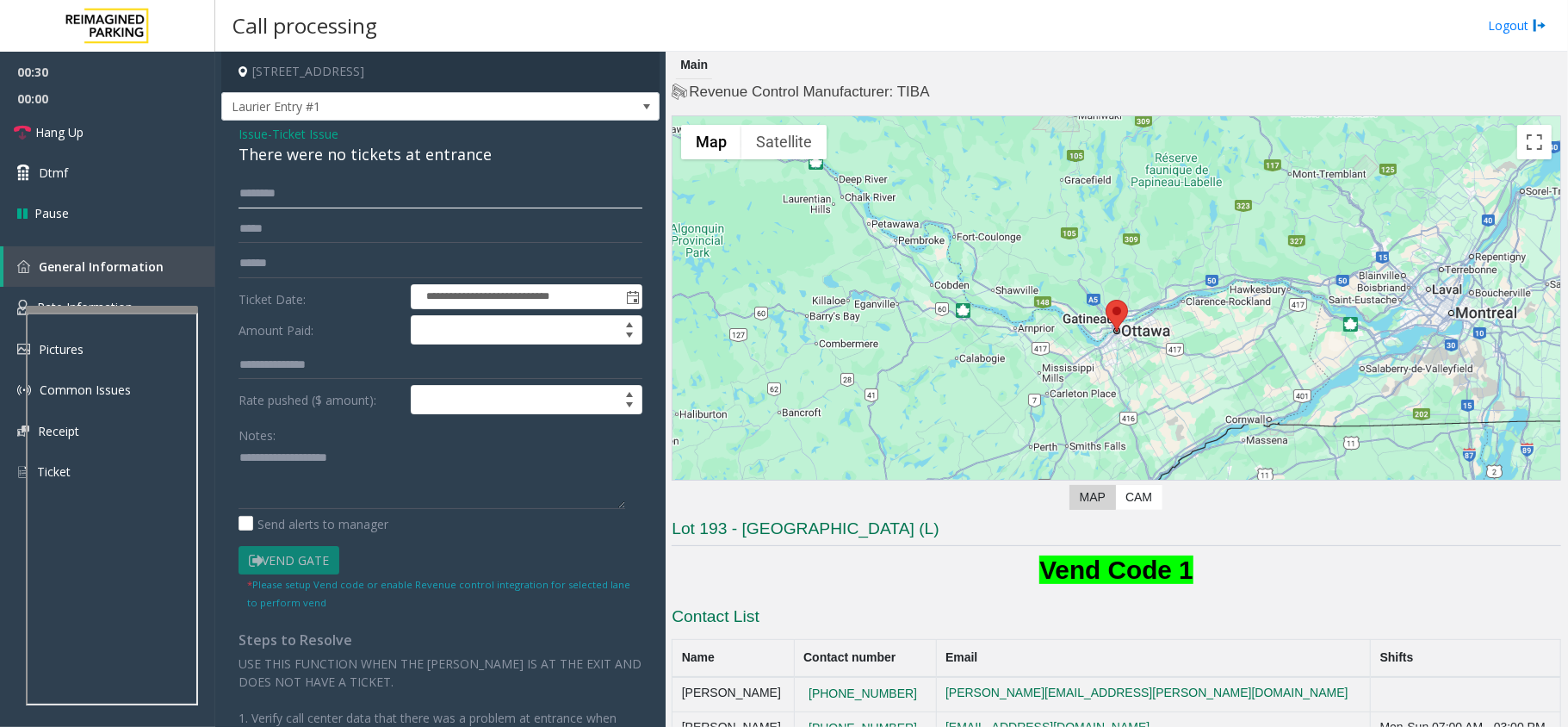 click 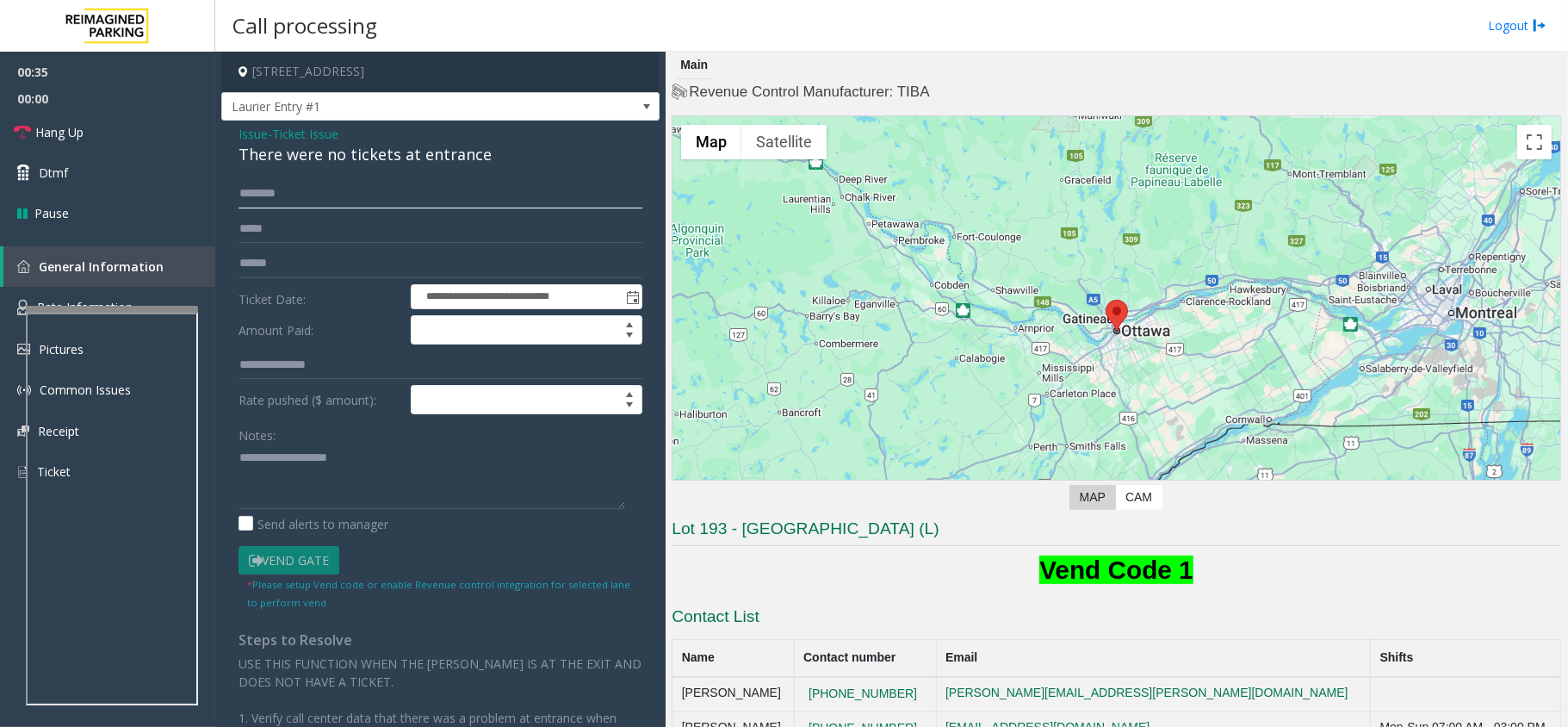 click 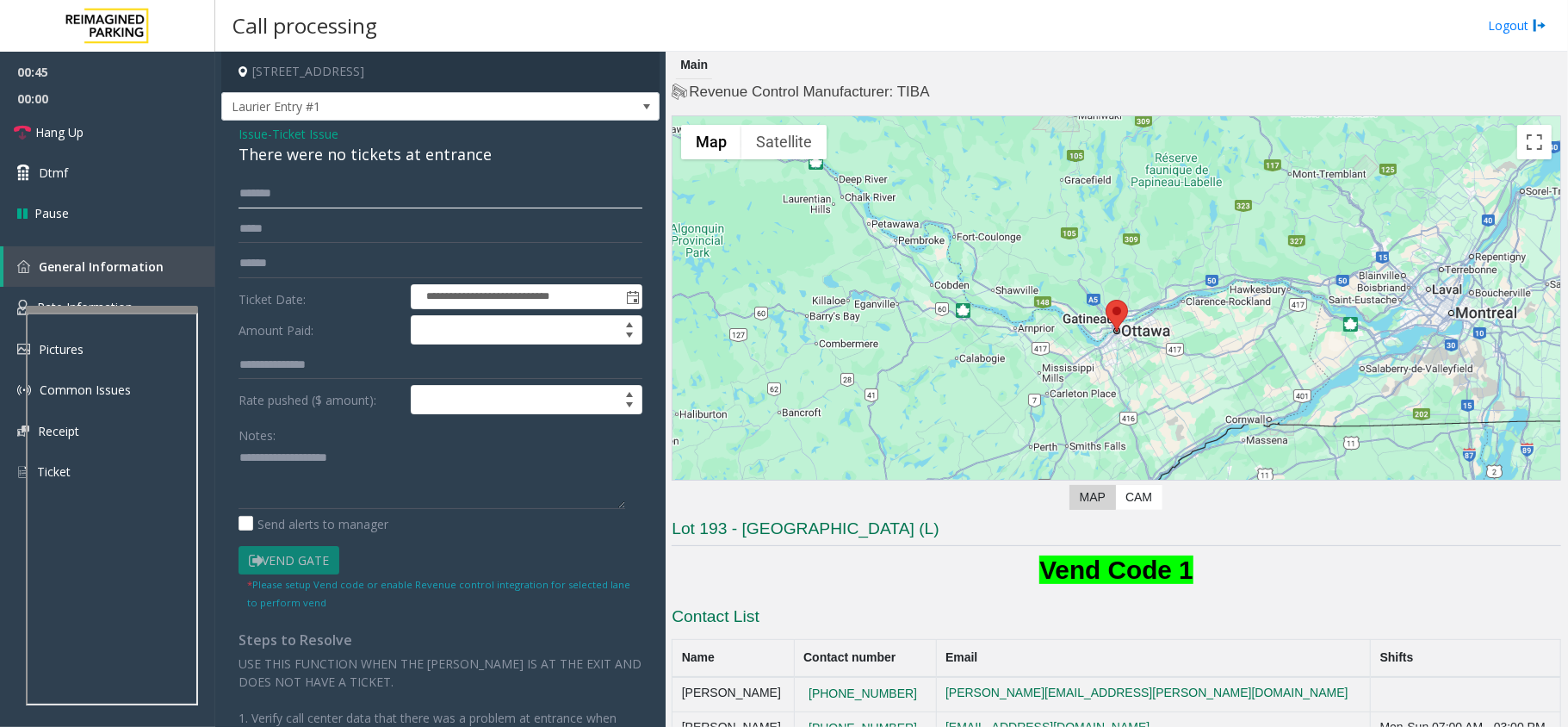 type on "*******" 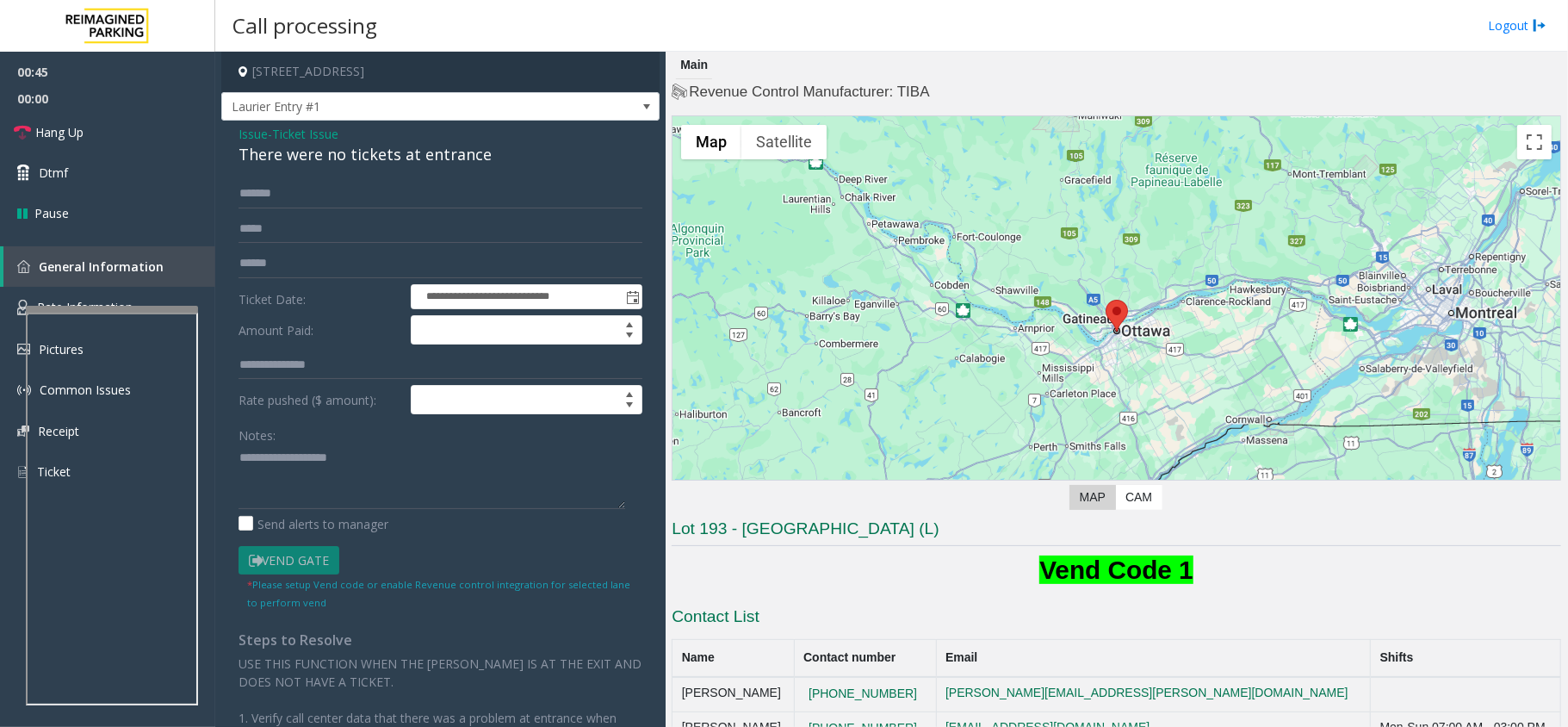 click on "Issue" 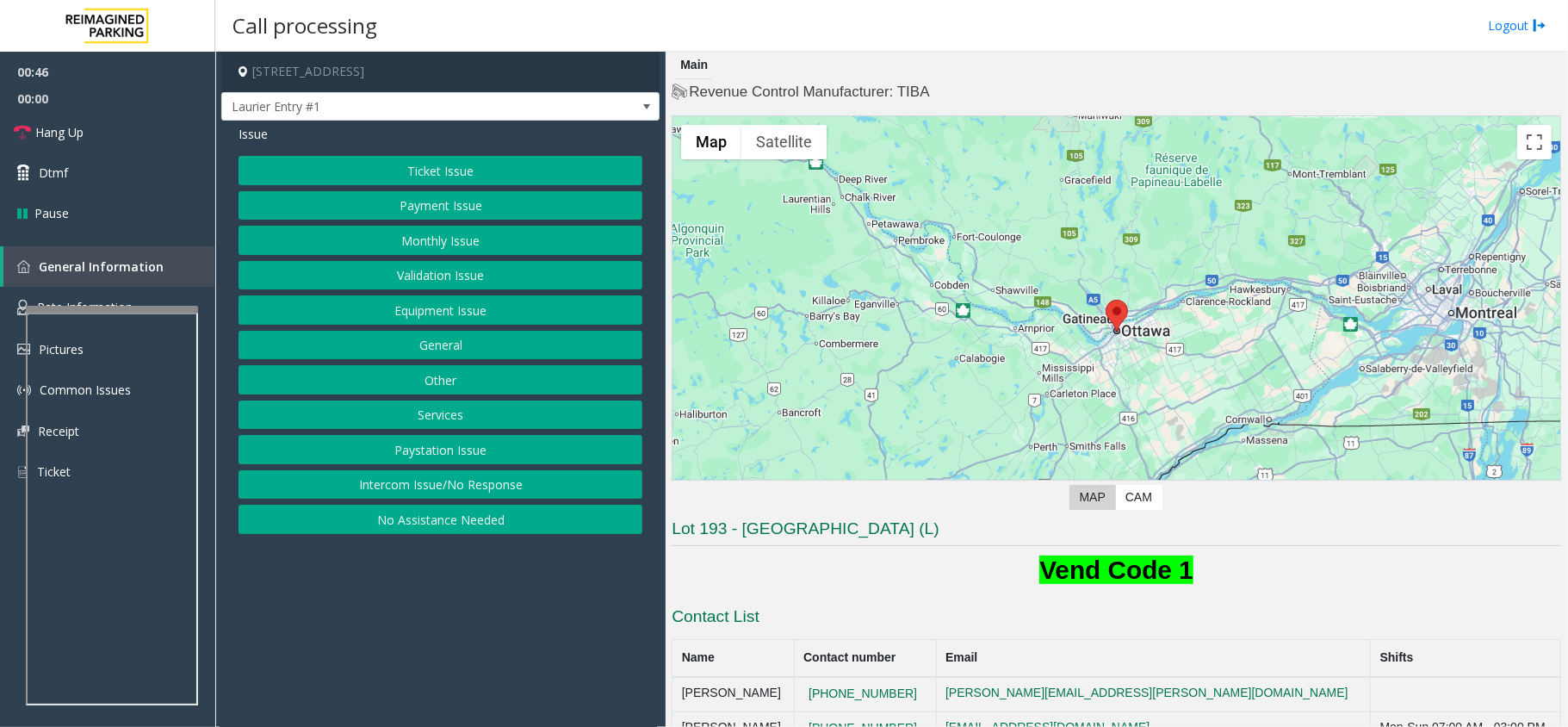 click on "Ticket Issue" 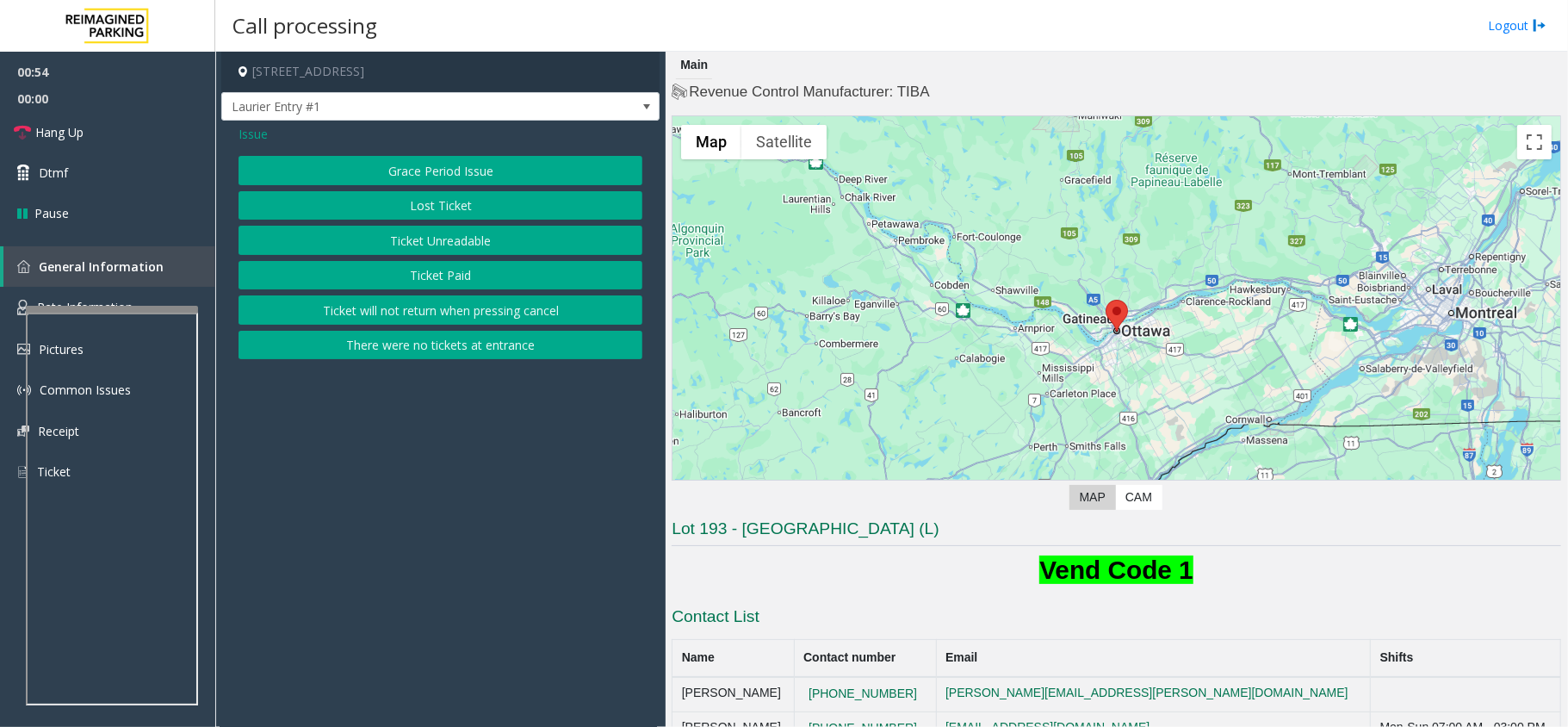 click on "Issue  Grace Period Issue   Lost Ticket   Ticket Unreadable   Ticket Paid   Ticket will not return when pressing cancel   There were no tickets at entrance" 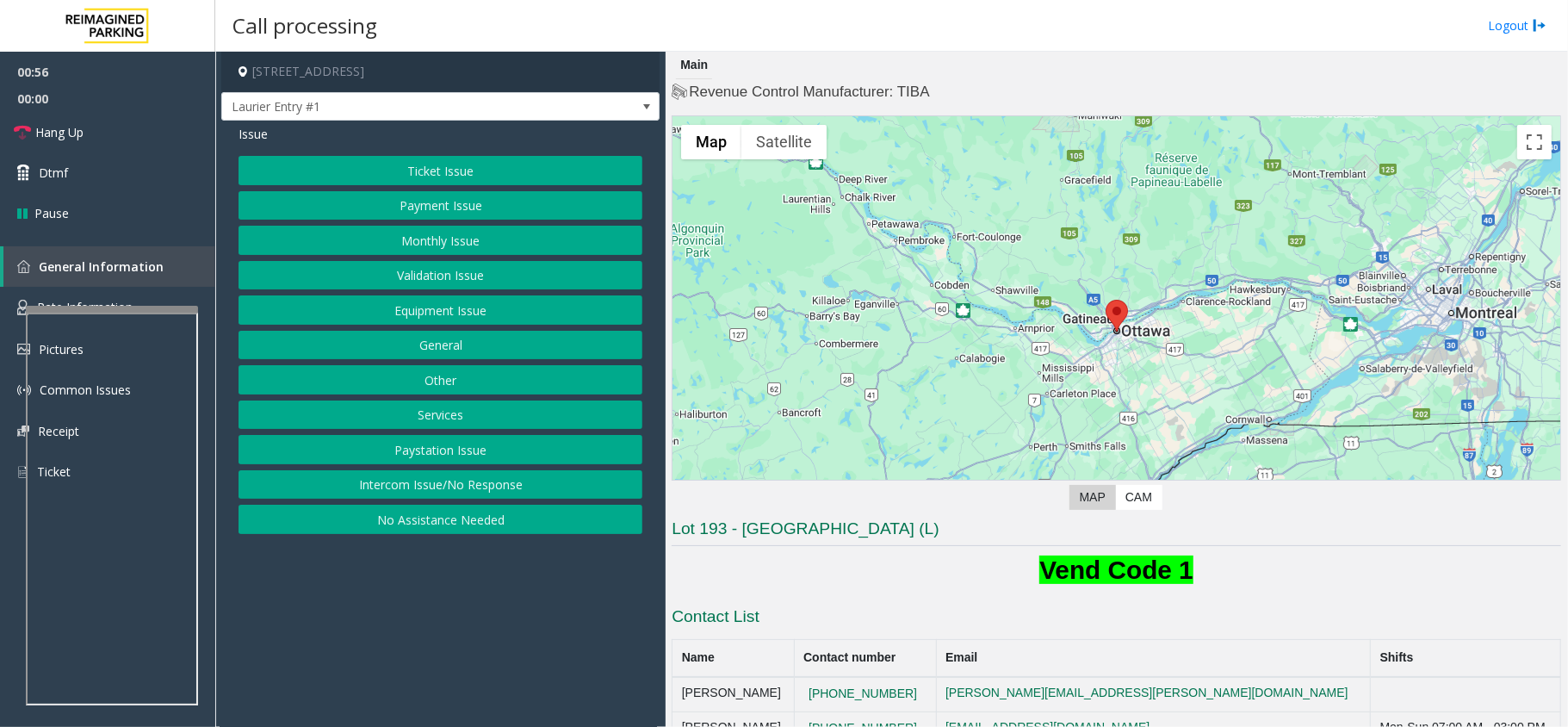 click on "Equipment Issue" 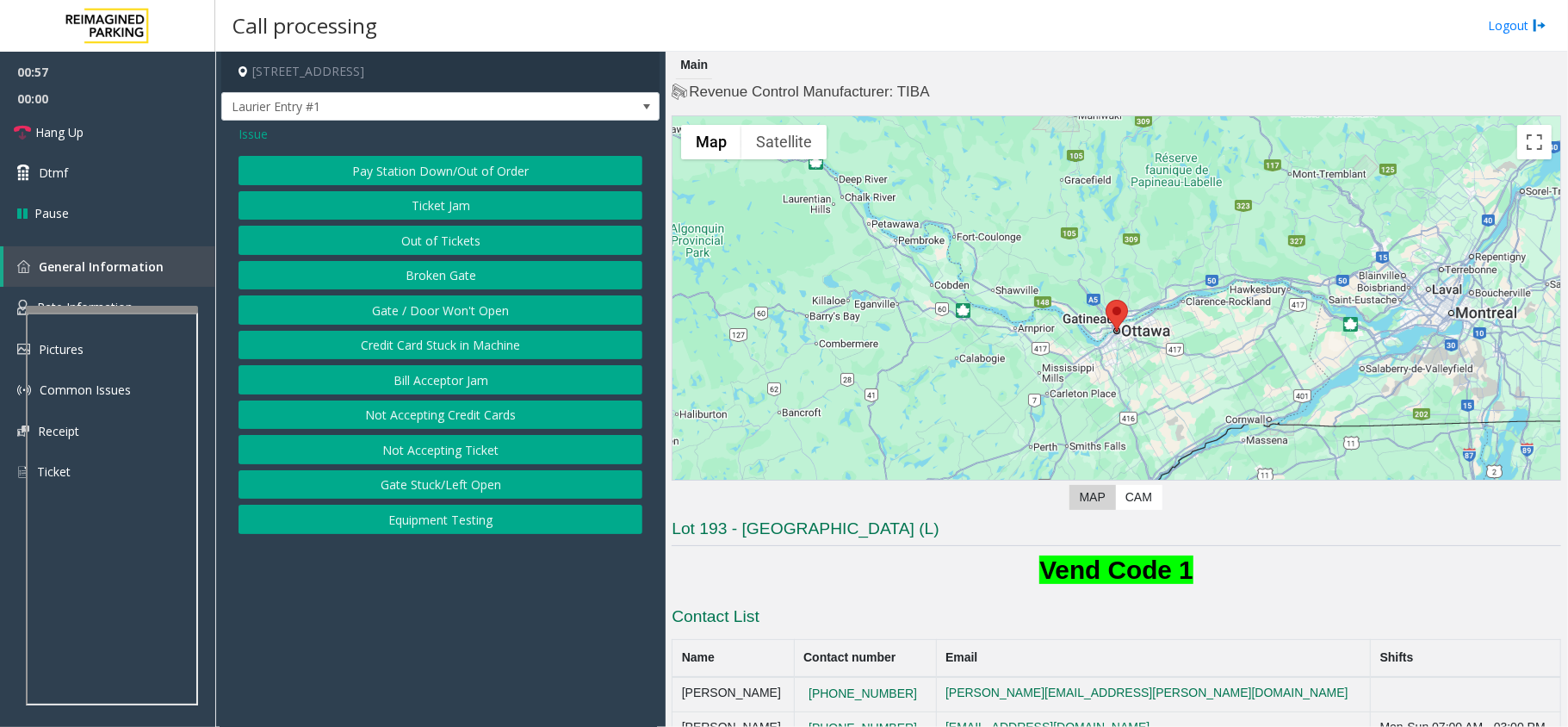 click on "Out of Tickets" 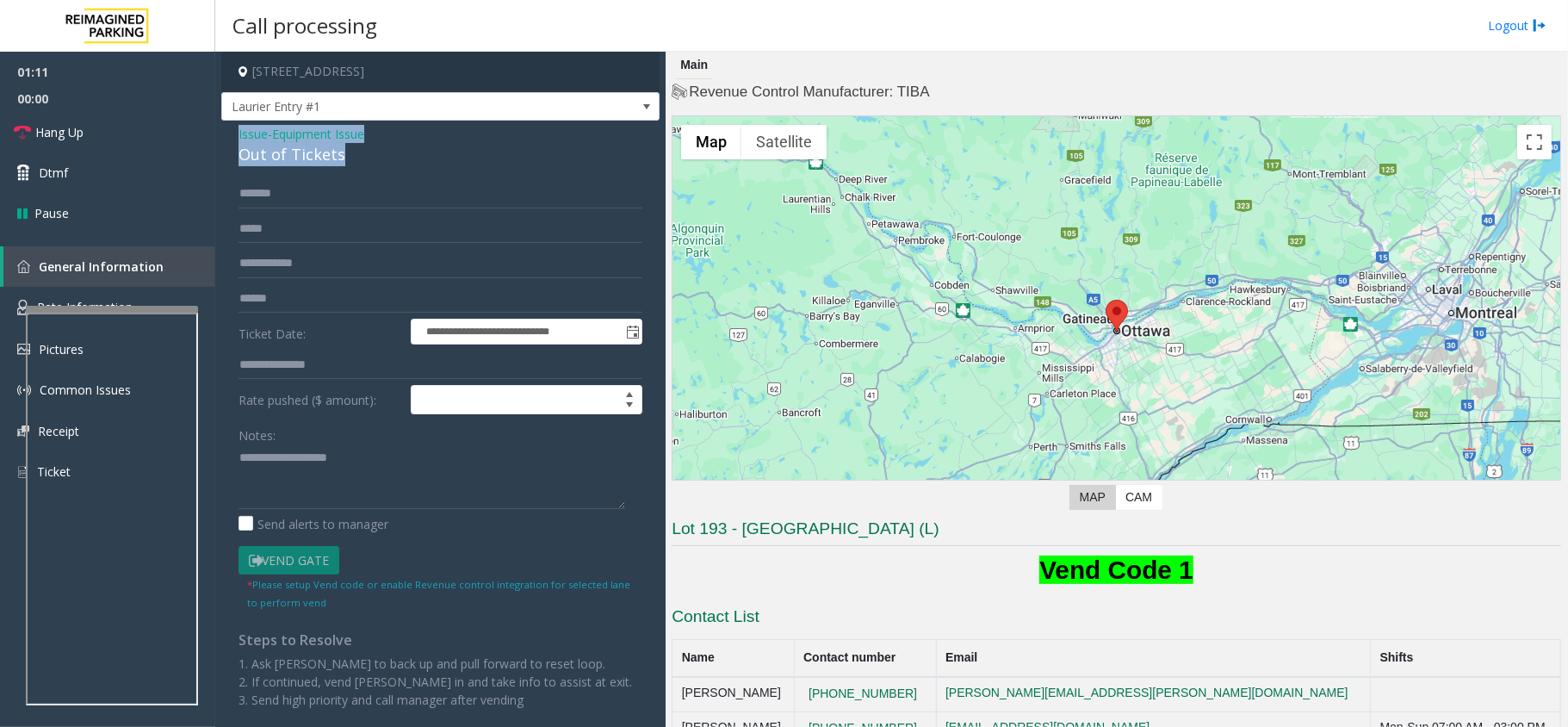 drag, startPoint x: 338, startPoint y: 164, endPoint x: 227, endPoint y: 134, distance: 114.9826 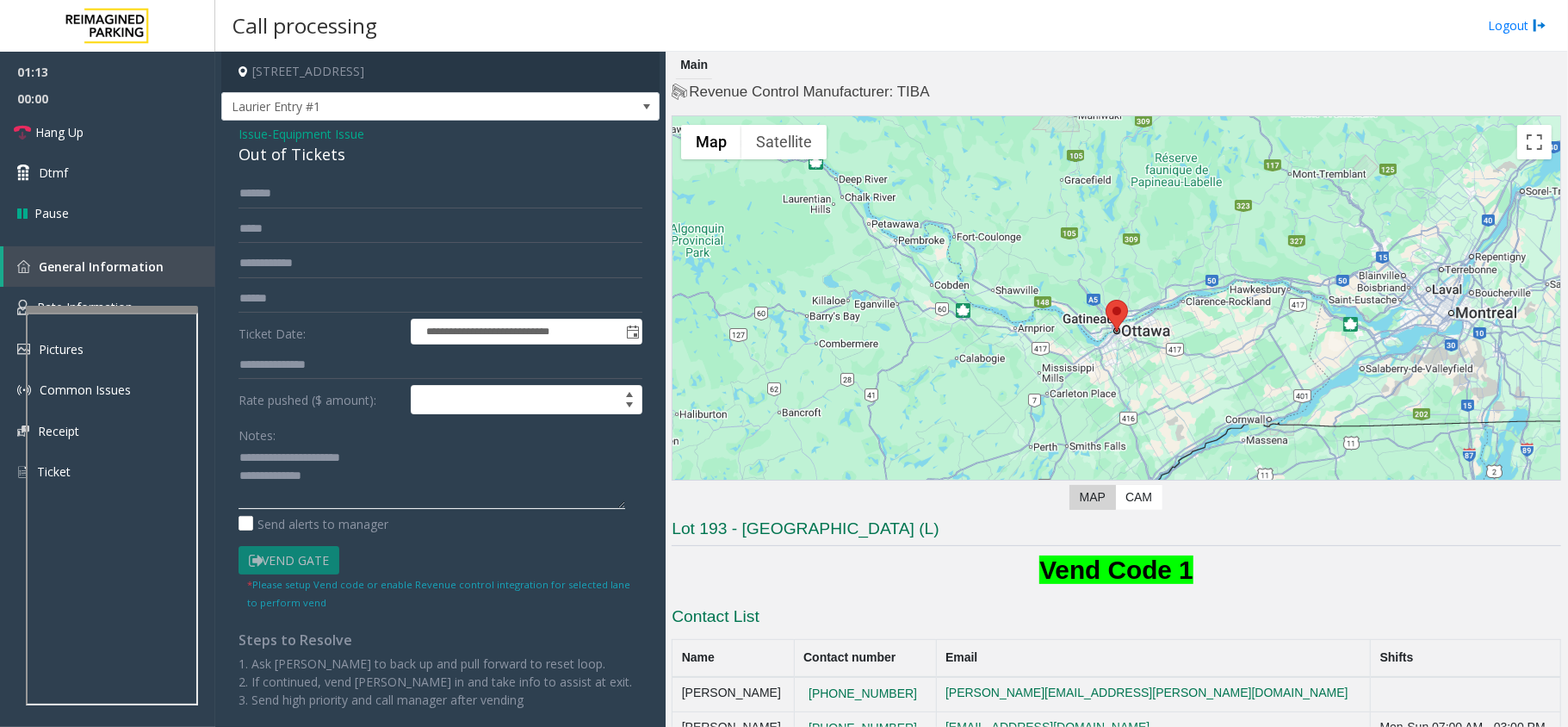 click 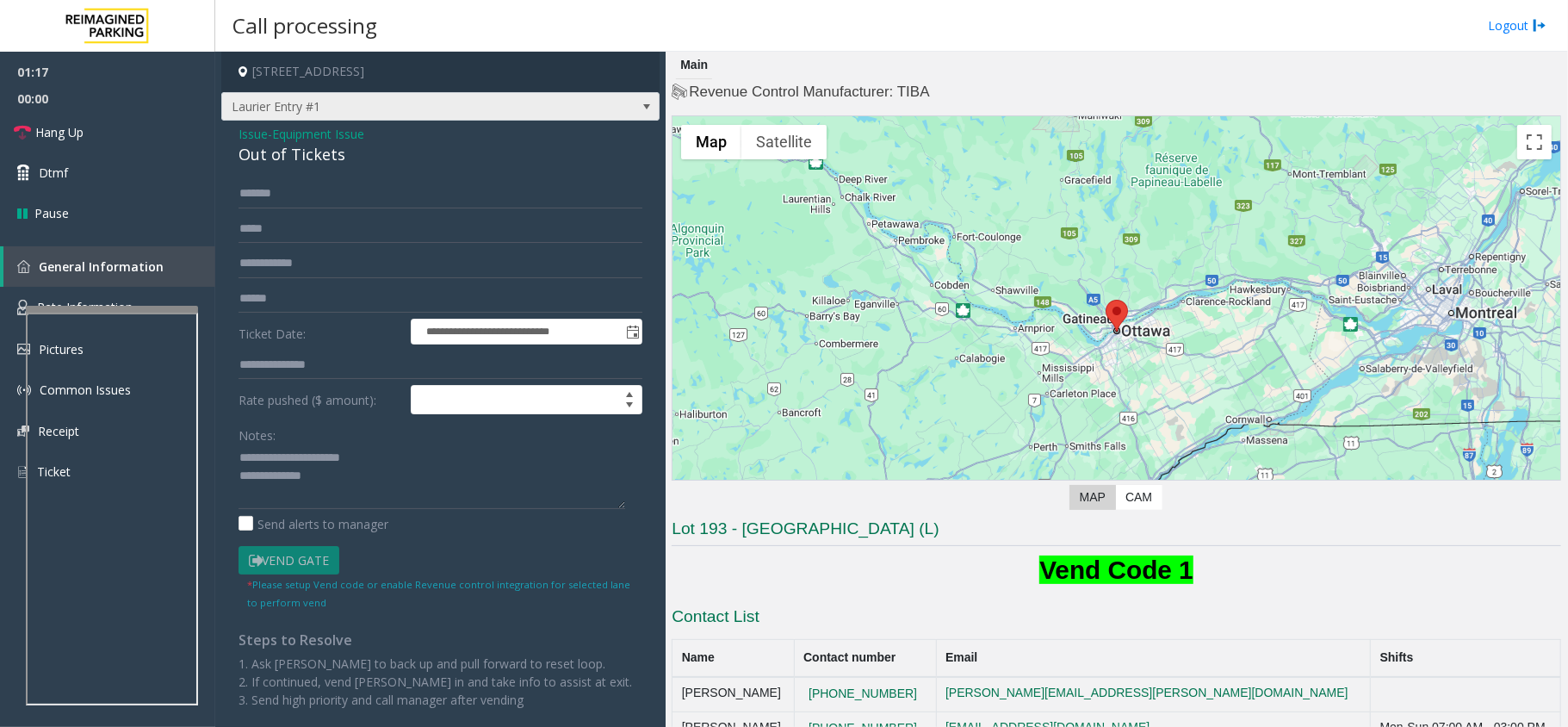click on "Laurier Entry #1" at bounding box center (397, 107) 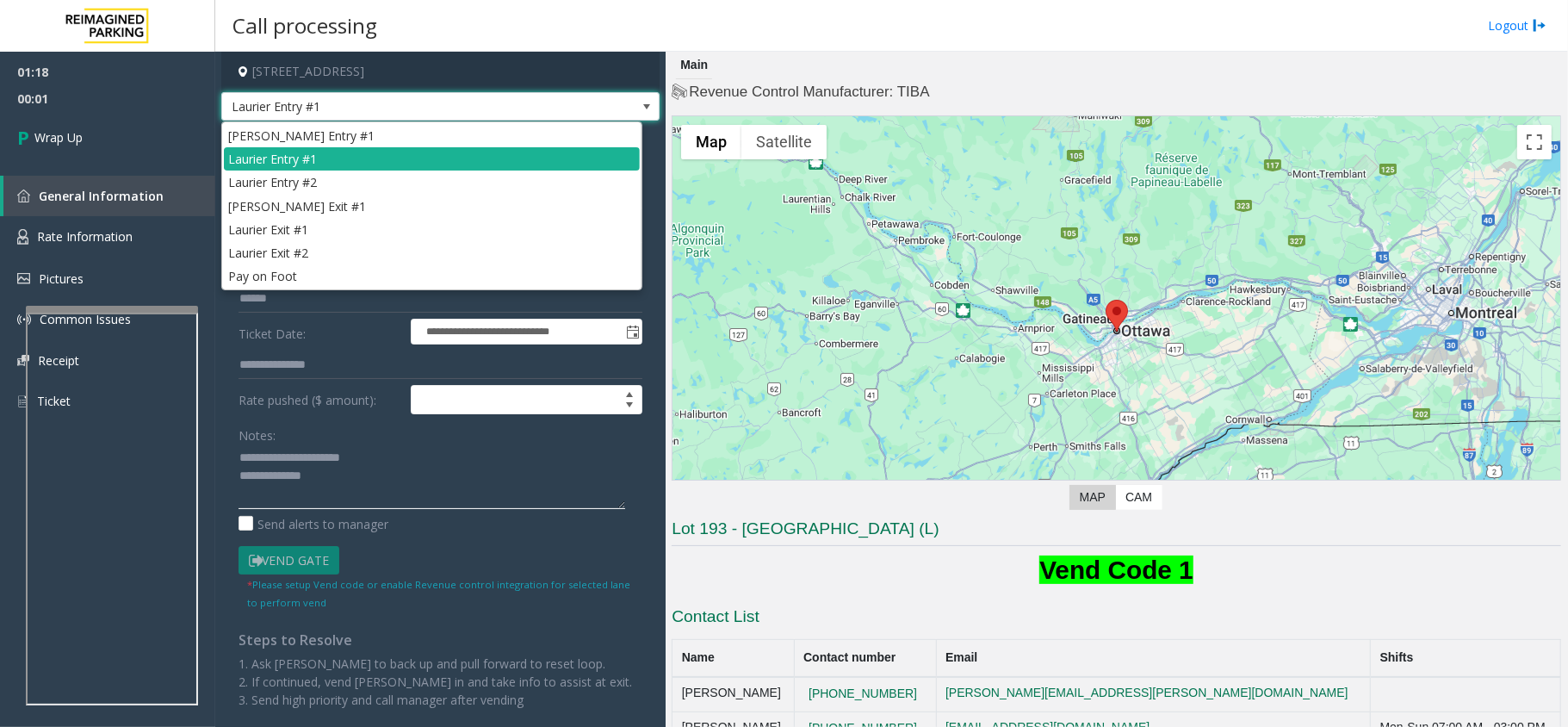 click 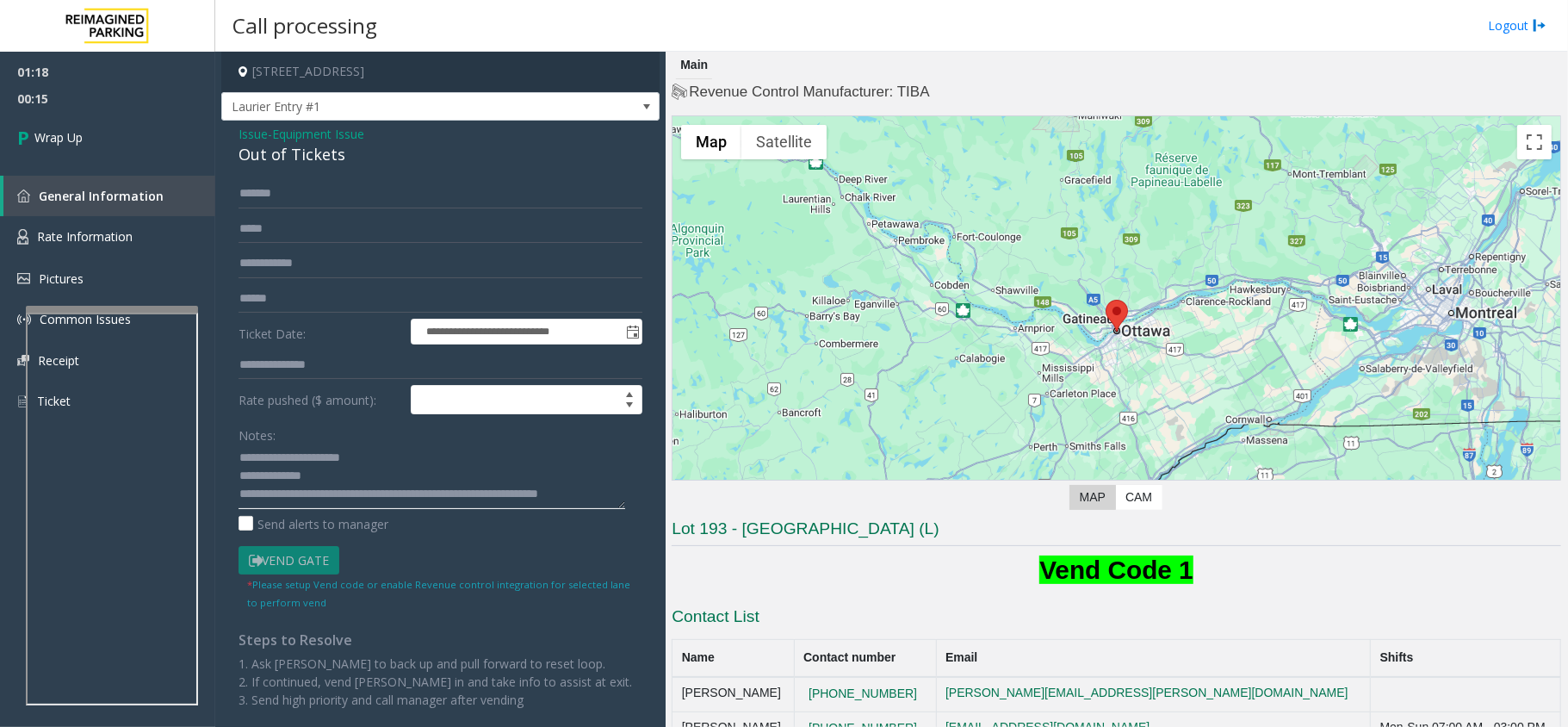 scroll, scrollTop: 11, scrollLeft: 0, axis: vertical 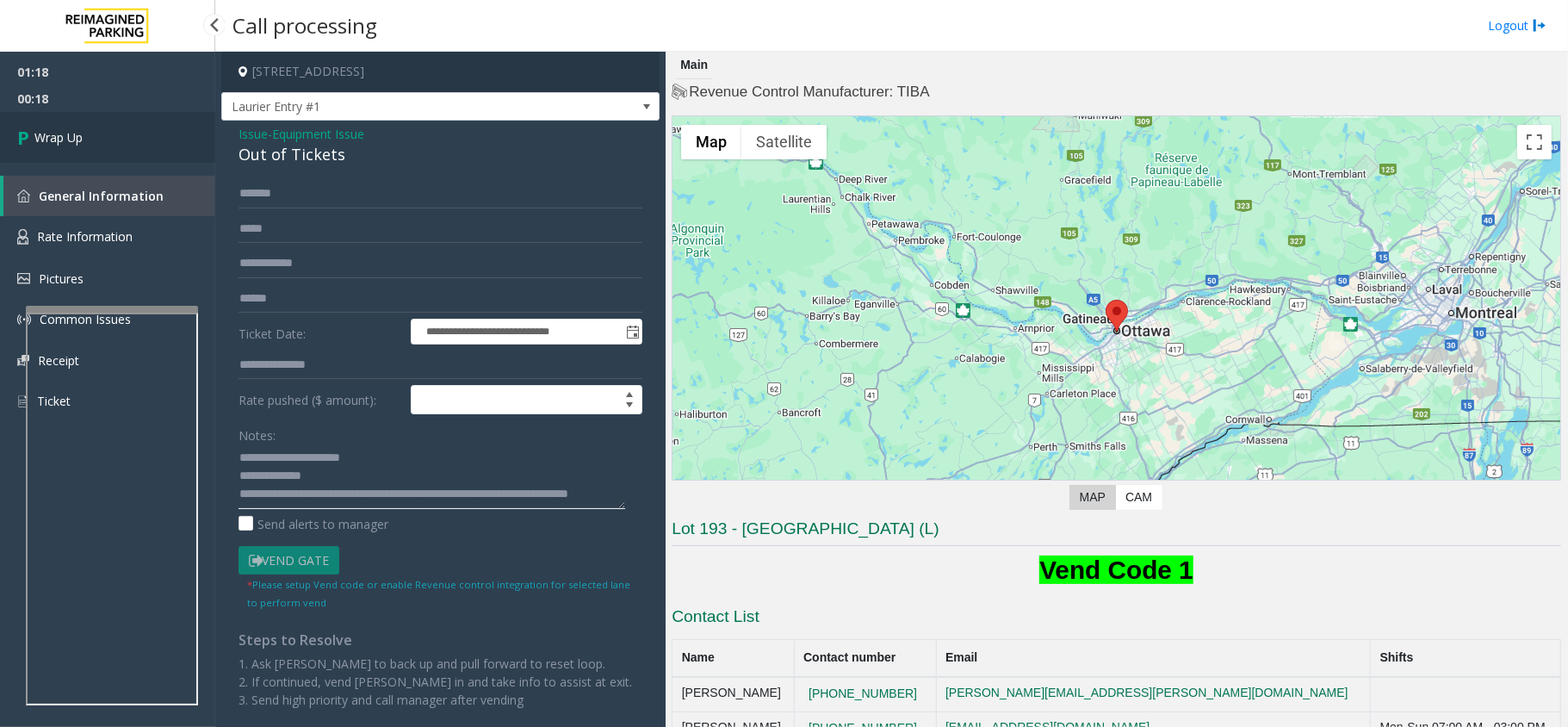 type on "**********" 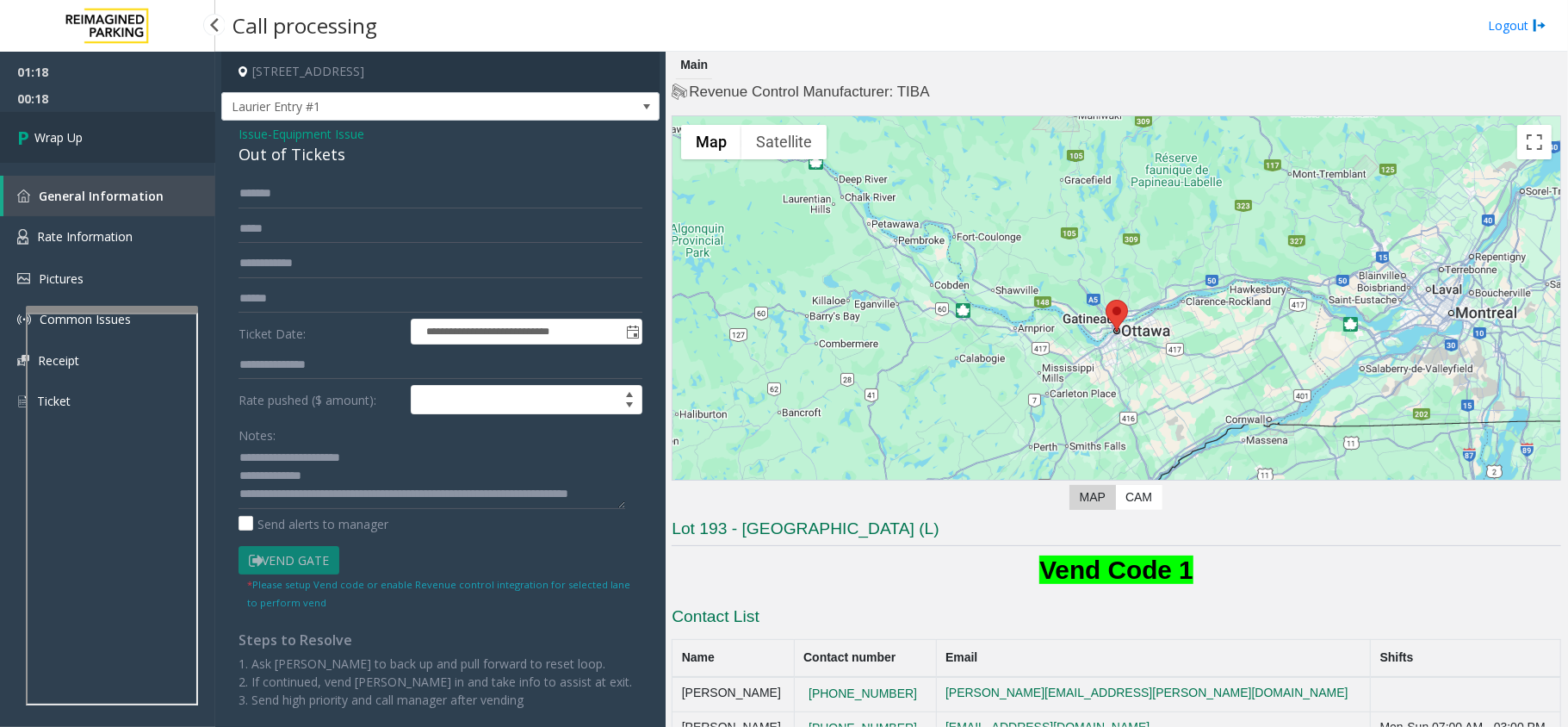 click on "Wrap Up" at bounding box center [108, 137] 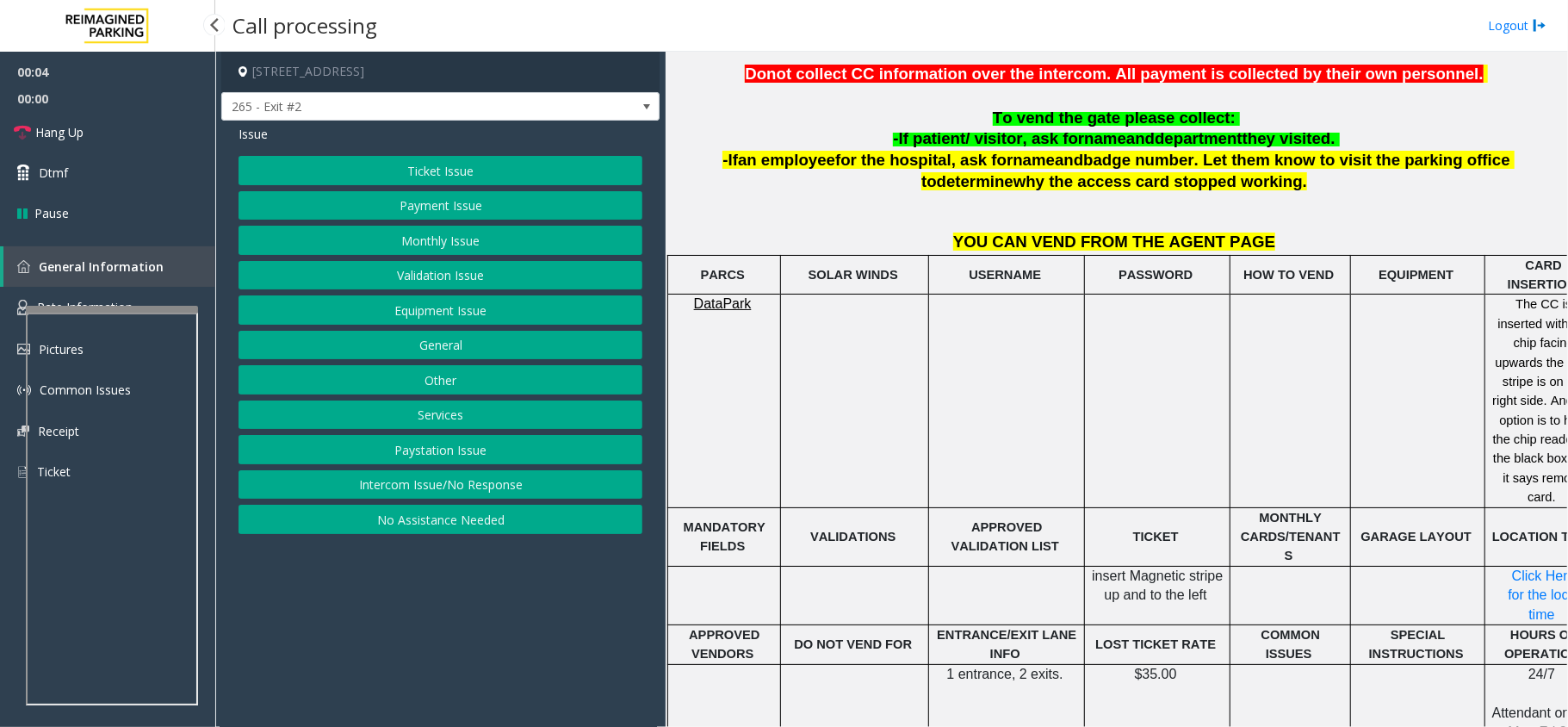 scroll, scrollTop: 574, scrollLeft: 0, axis: vertical 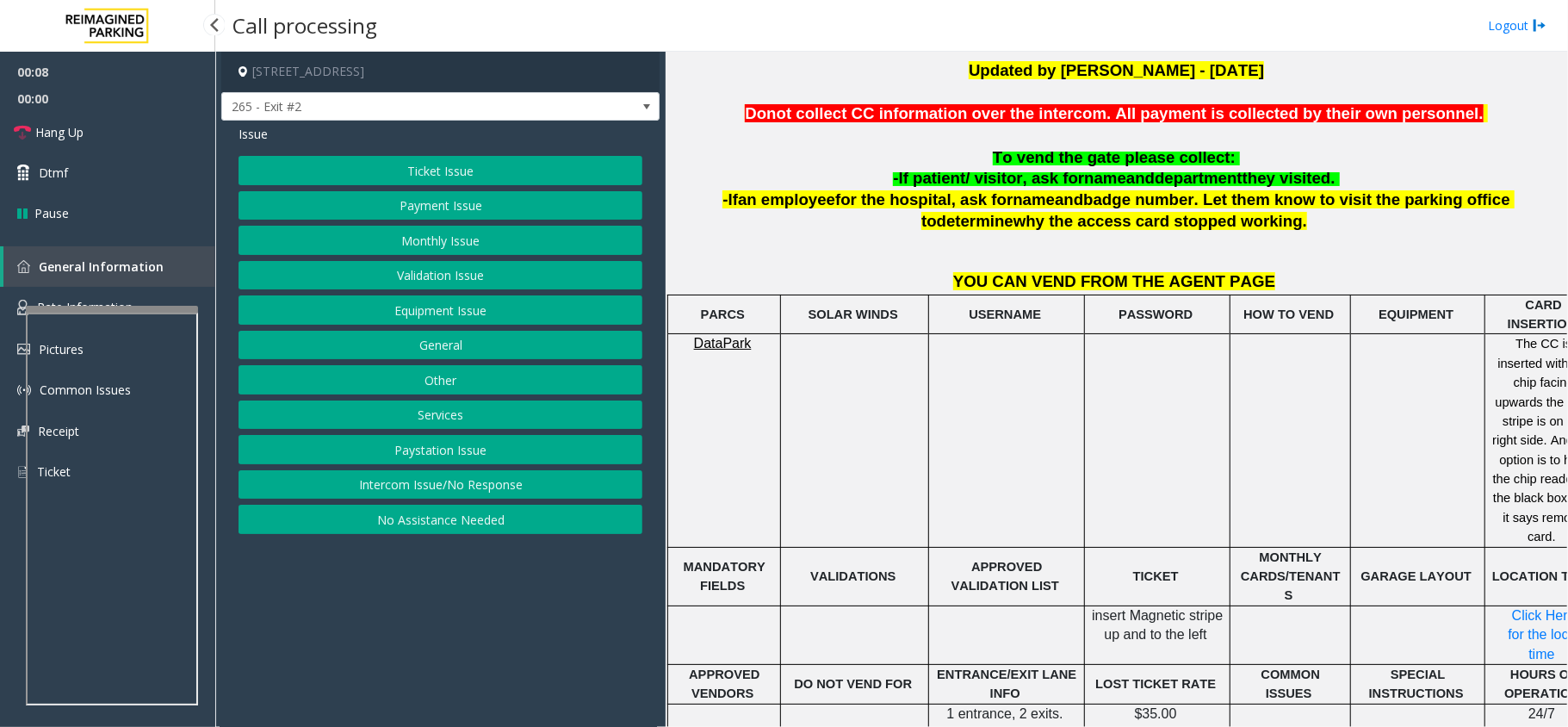 click on "Intercom Issue/No Response" 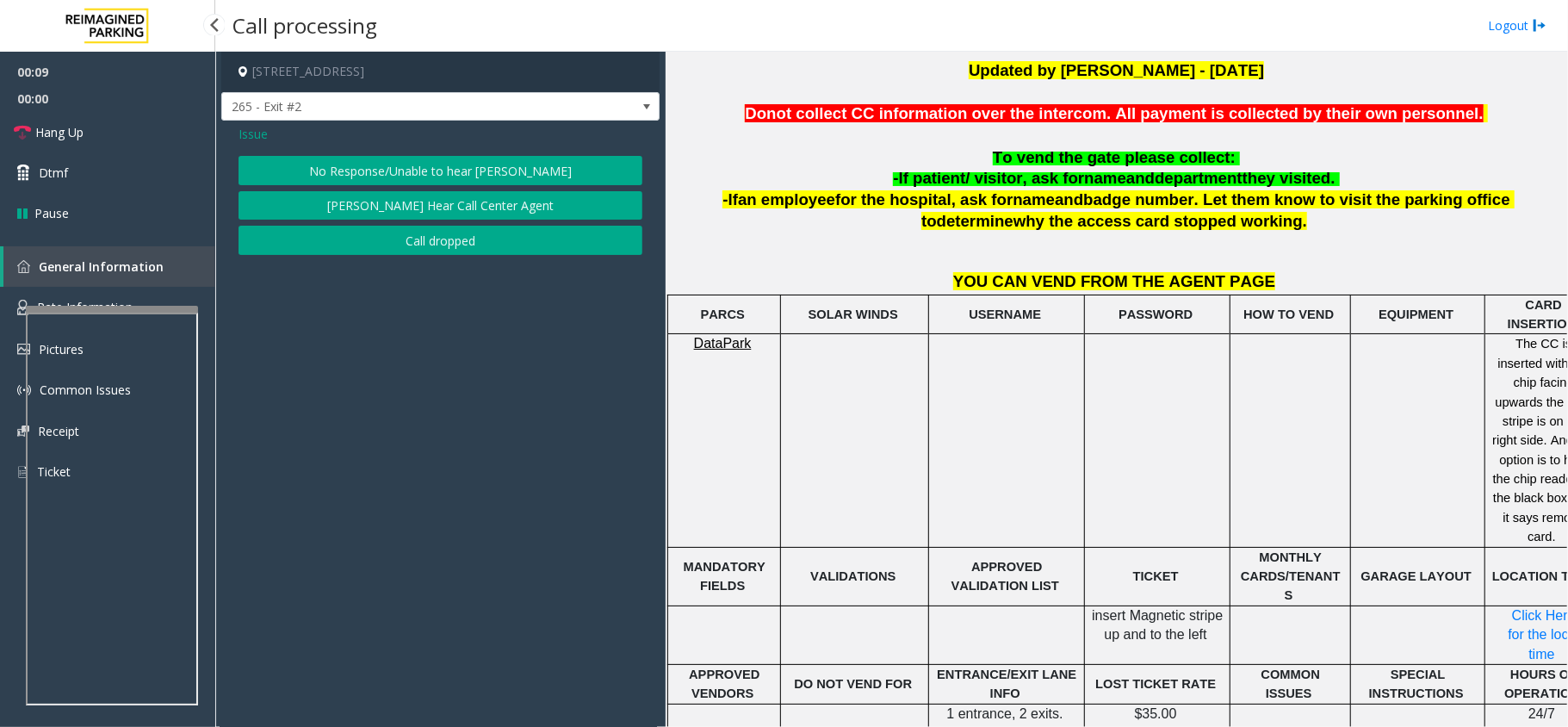 click on "No Response/Unable to hear [PERSON_NAME]" 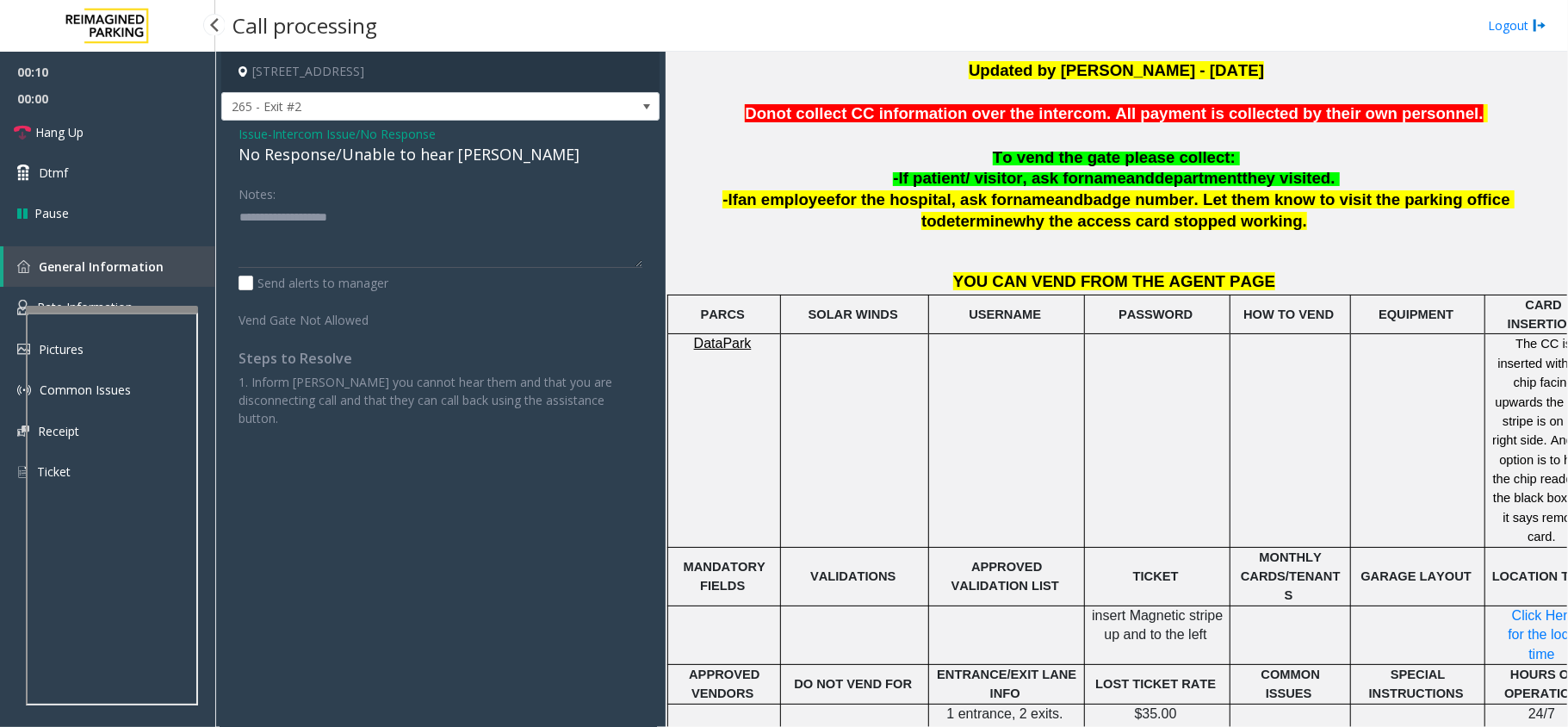 click on "No Response/Unable to hear [PERSON_NAME]" 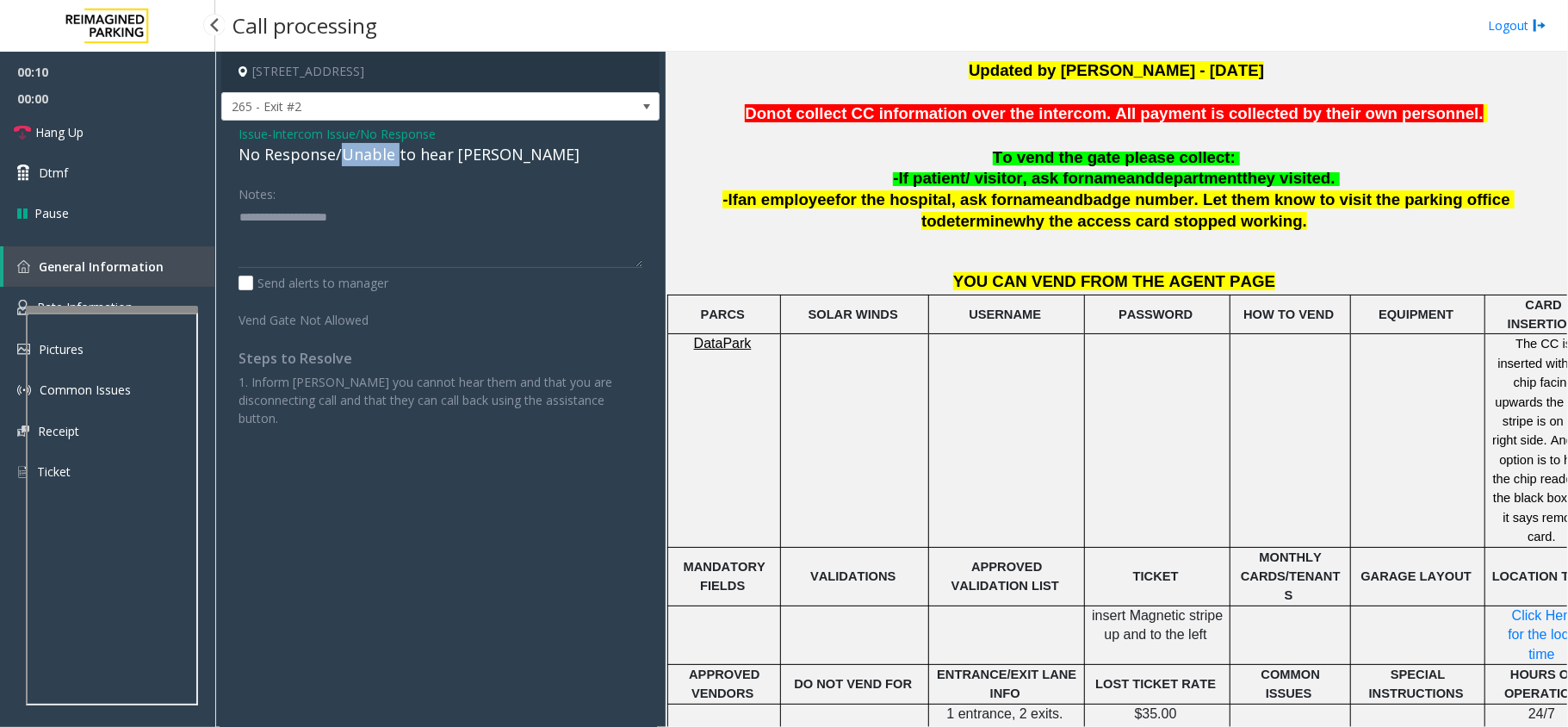 click on "No Response/Unable to hear [PERSON_NAME]" 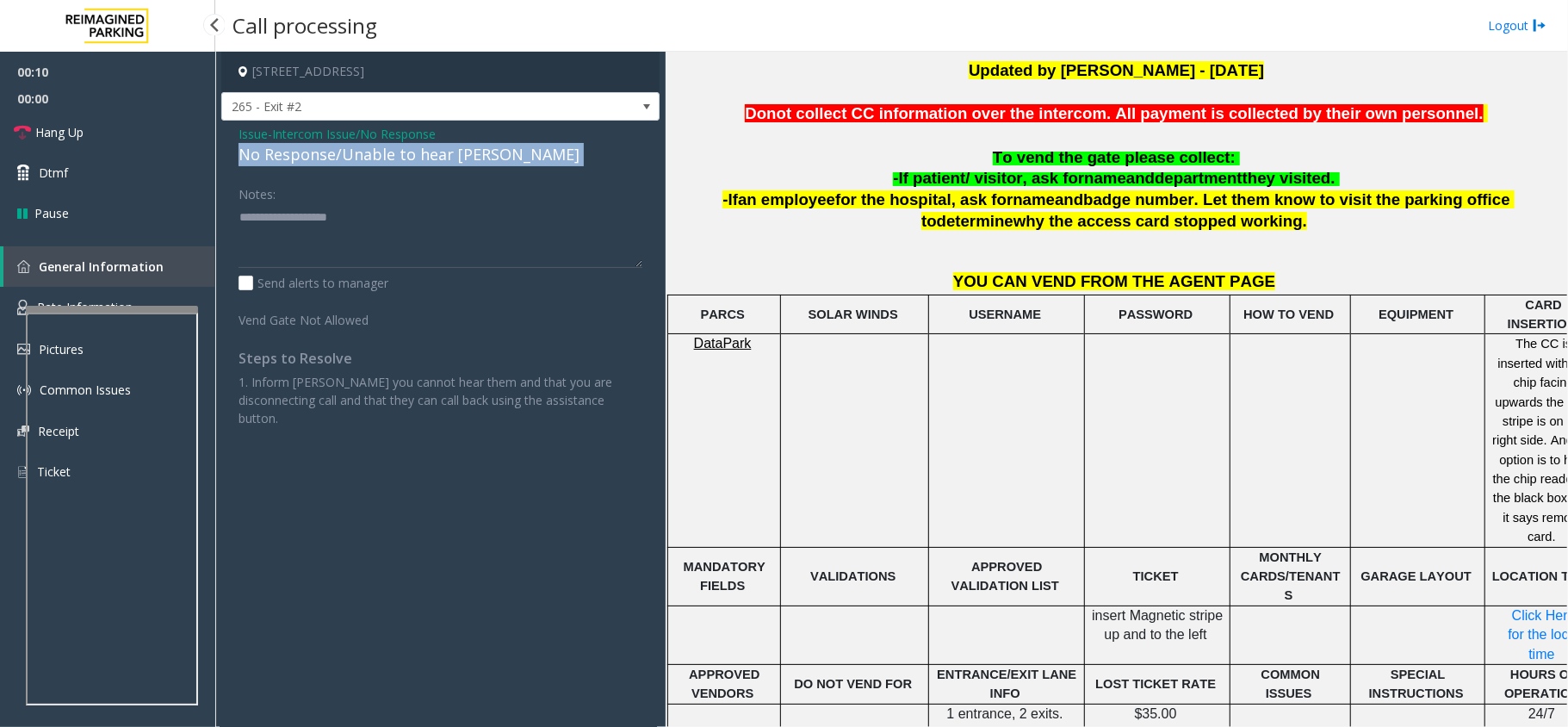 click on "No Response/Unable to hear [PERSON_NAME]" 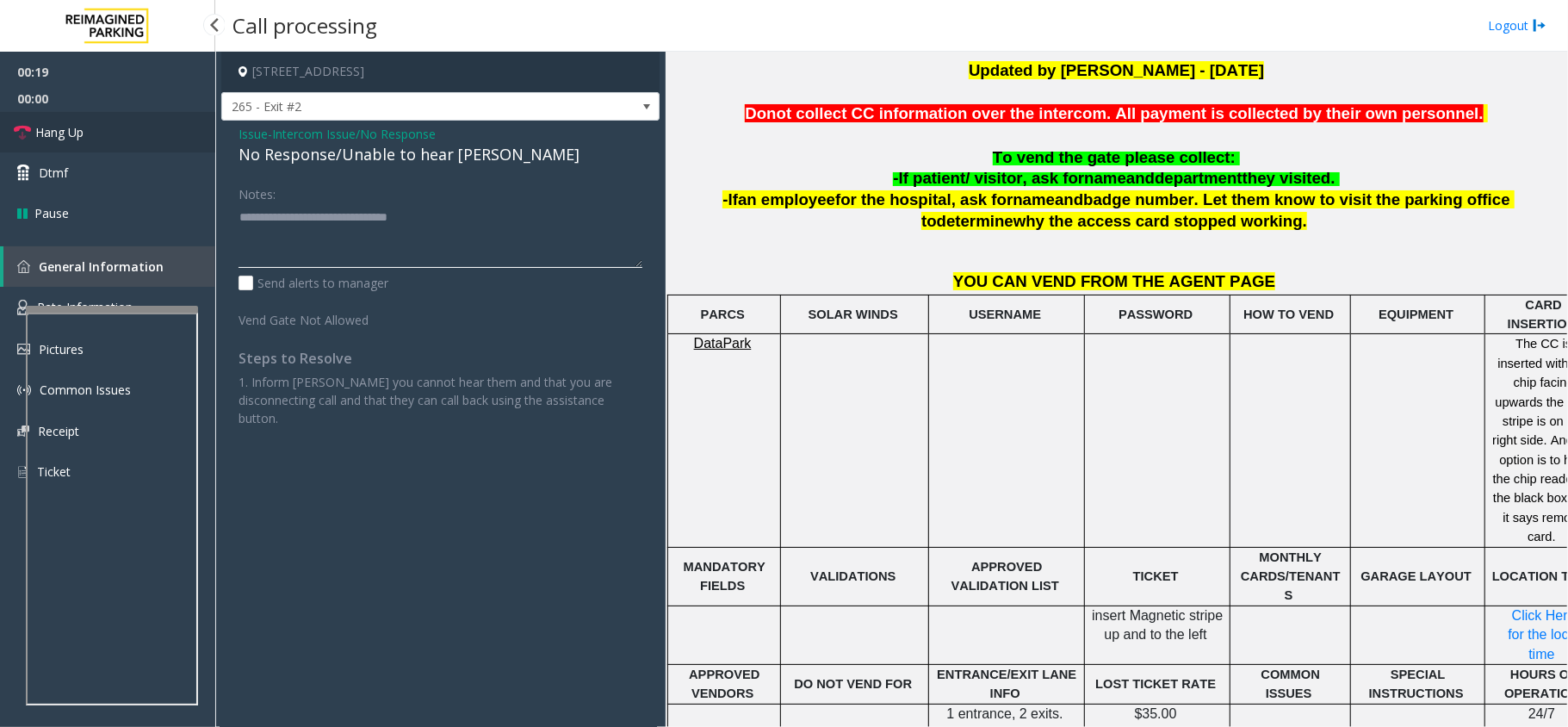type on "**********" 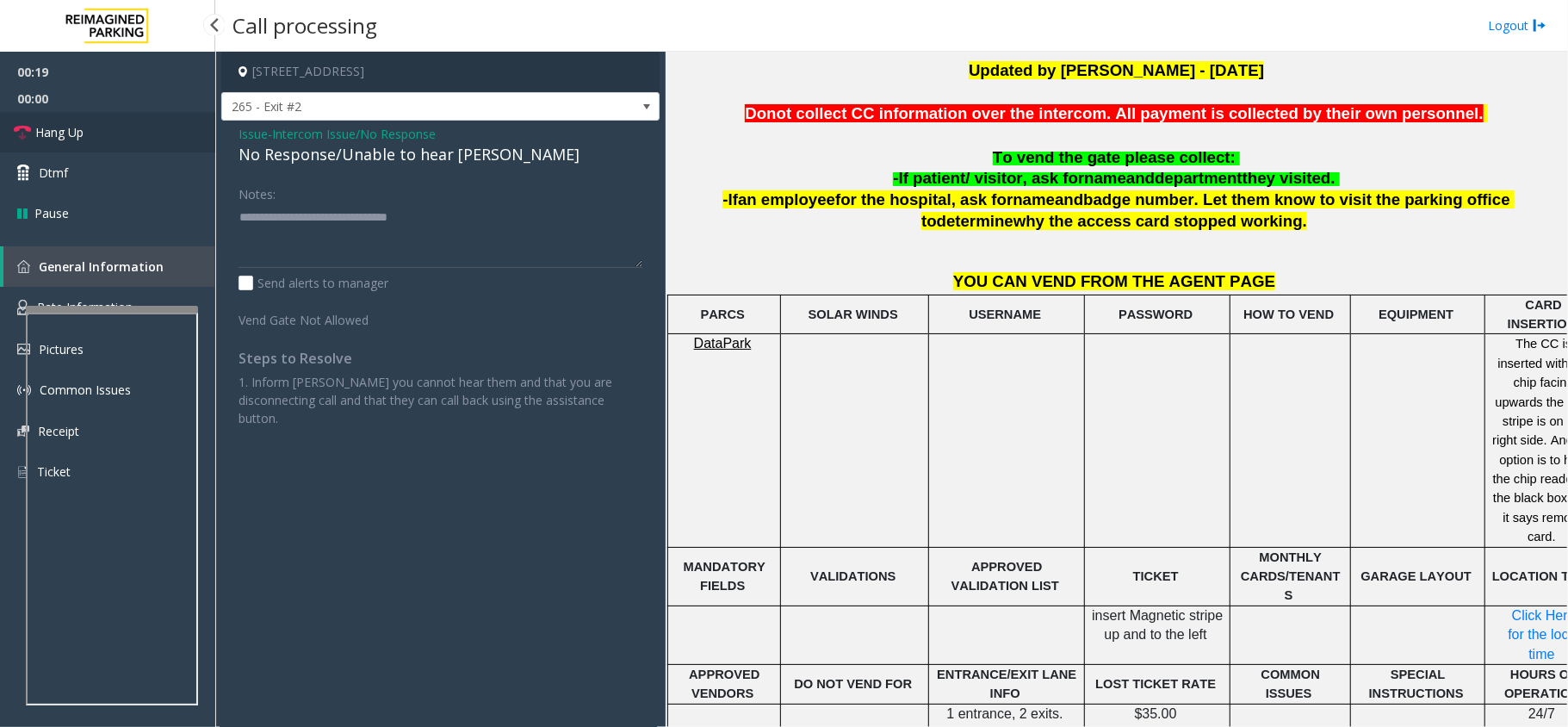 click on "Hang Up" at bounding box center [108, 132] 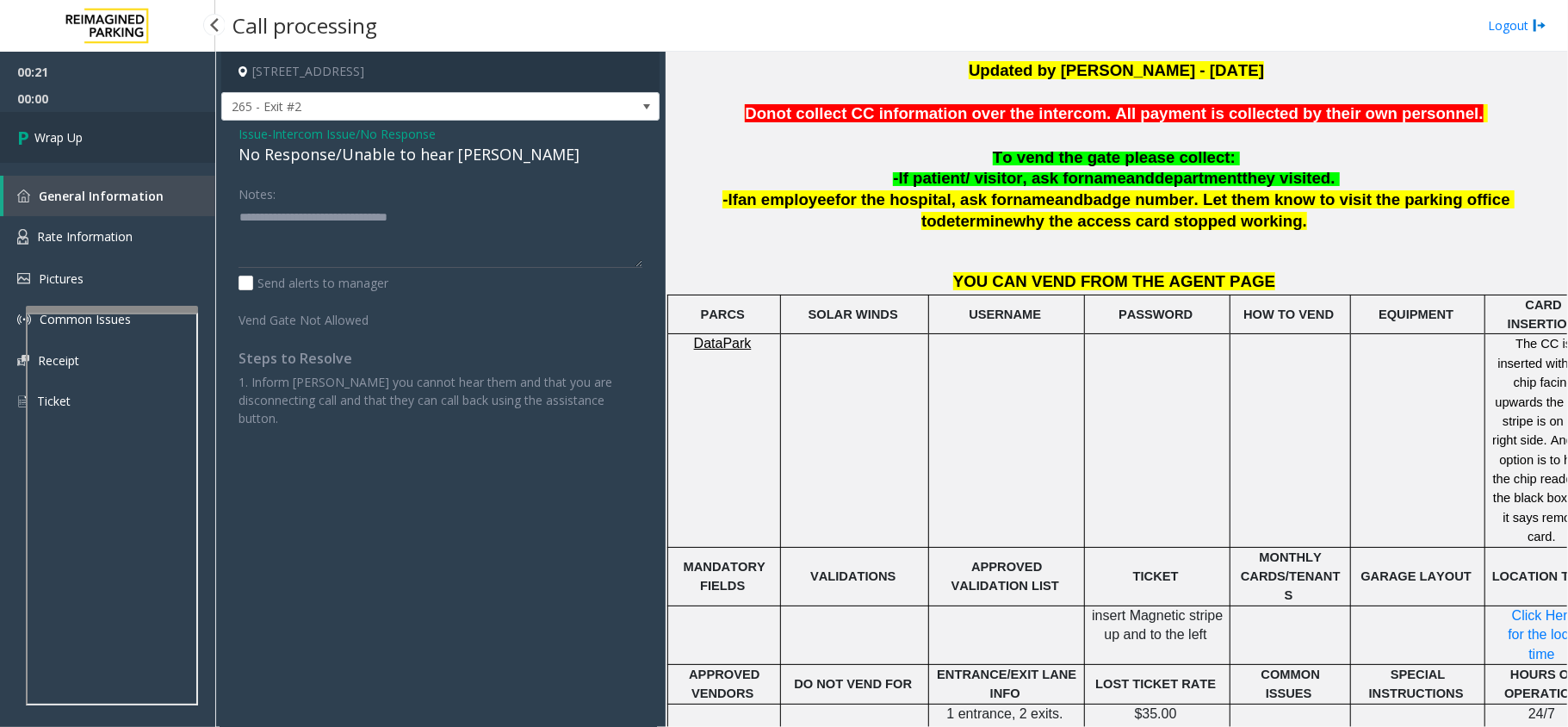 click on "Wrap Up" at bounding box center [59, 137] 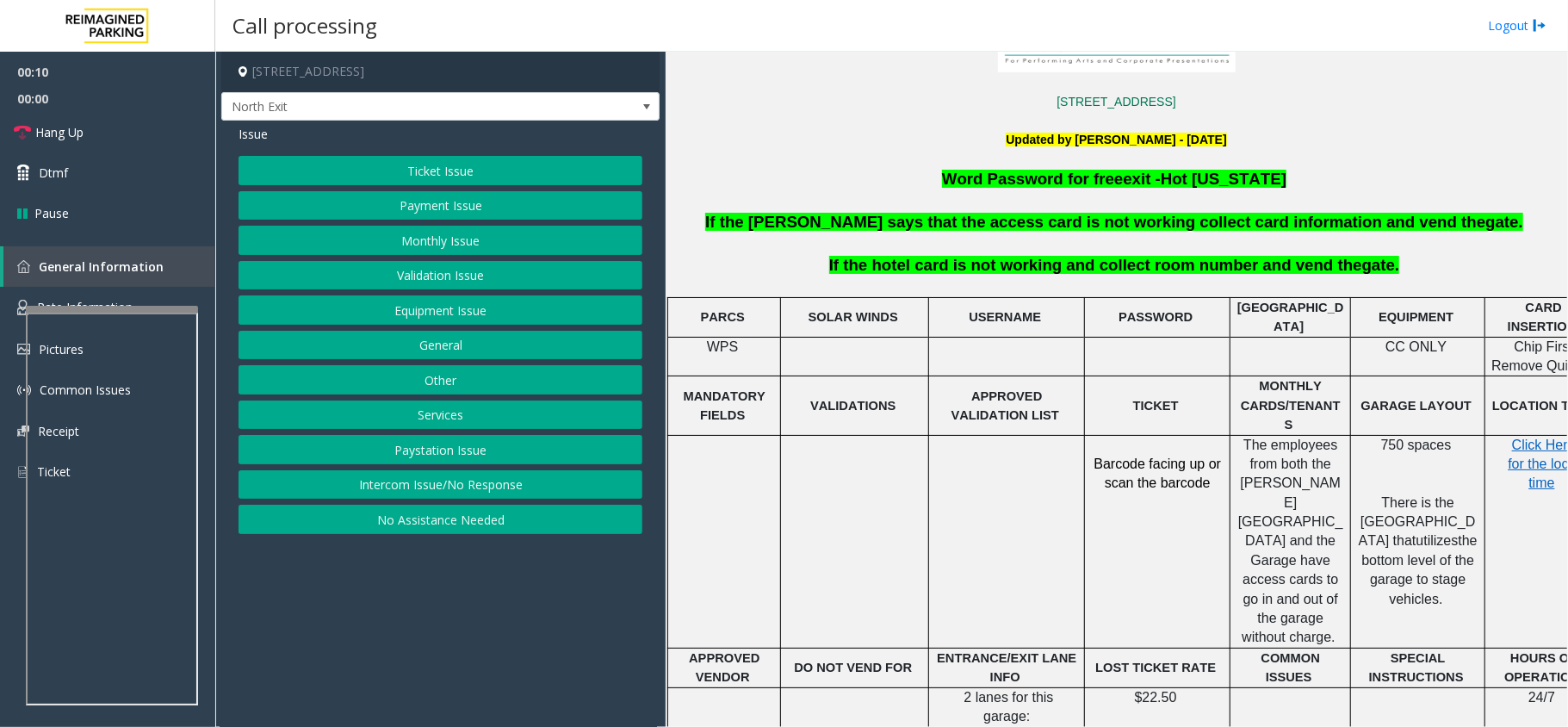 scroll, scrollTop: 574, scrollLeft: 0, axis: vertical 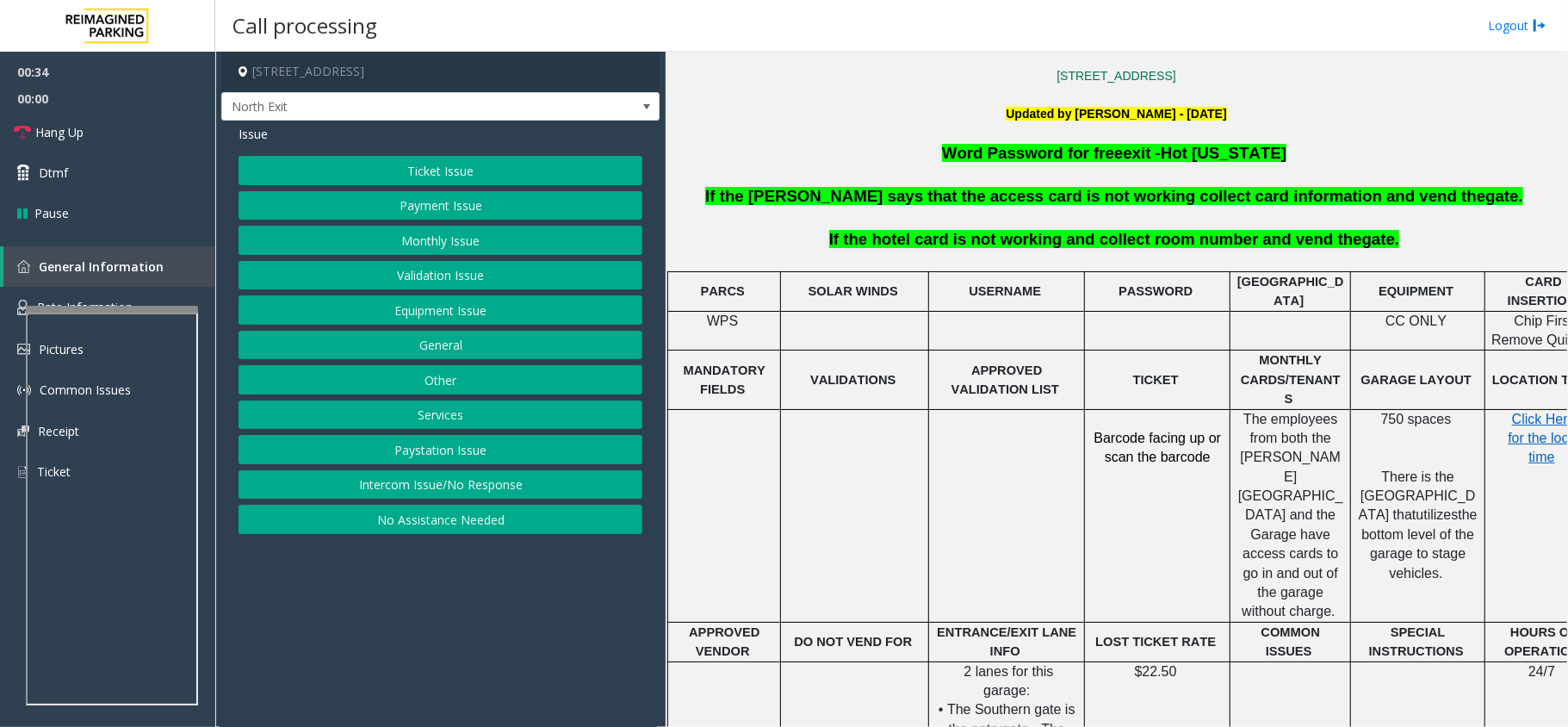 click on "Other" 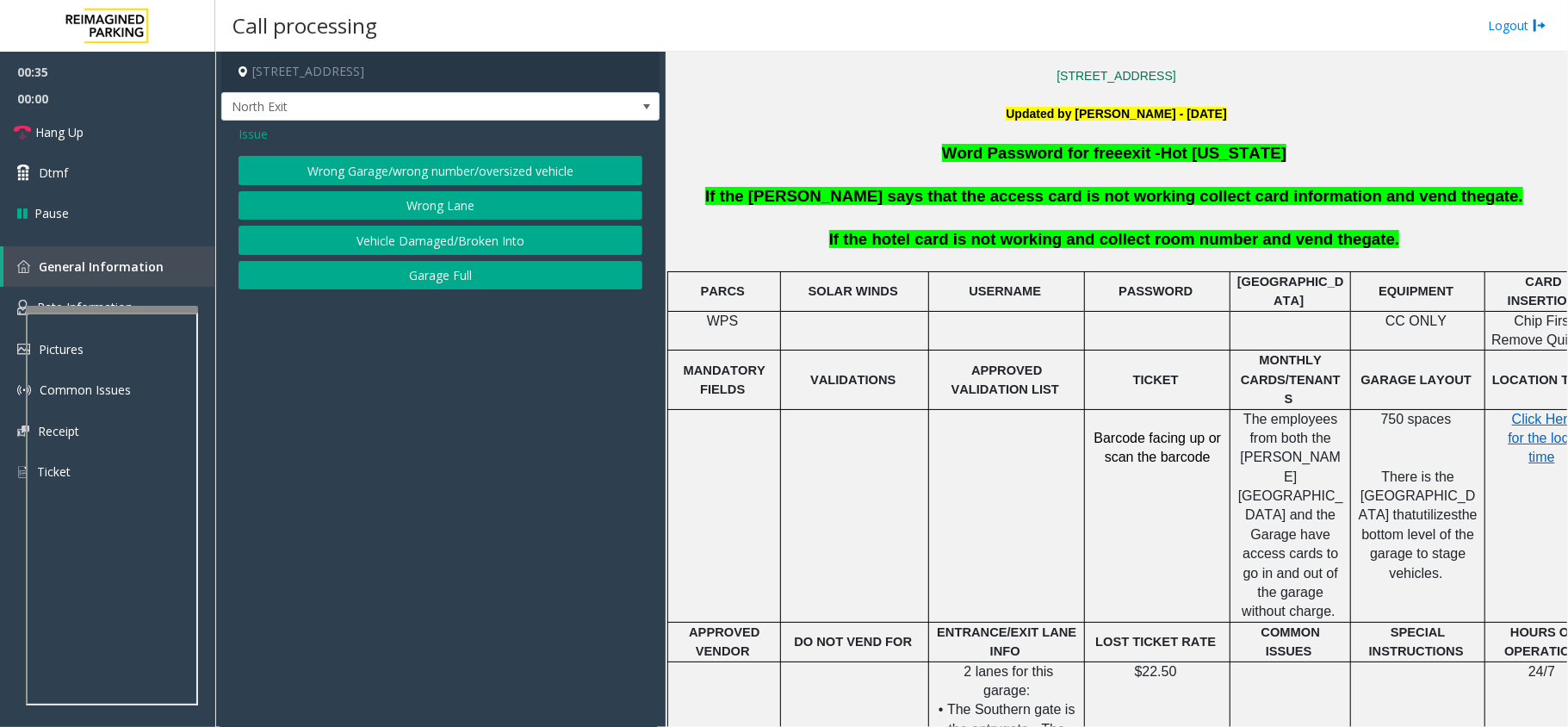 click on "Issue" 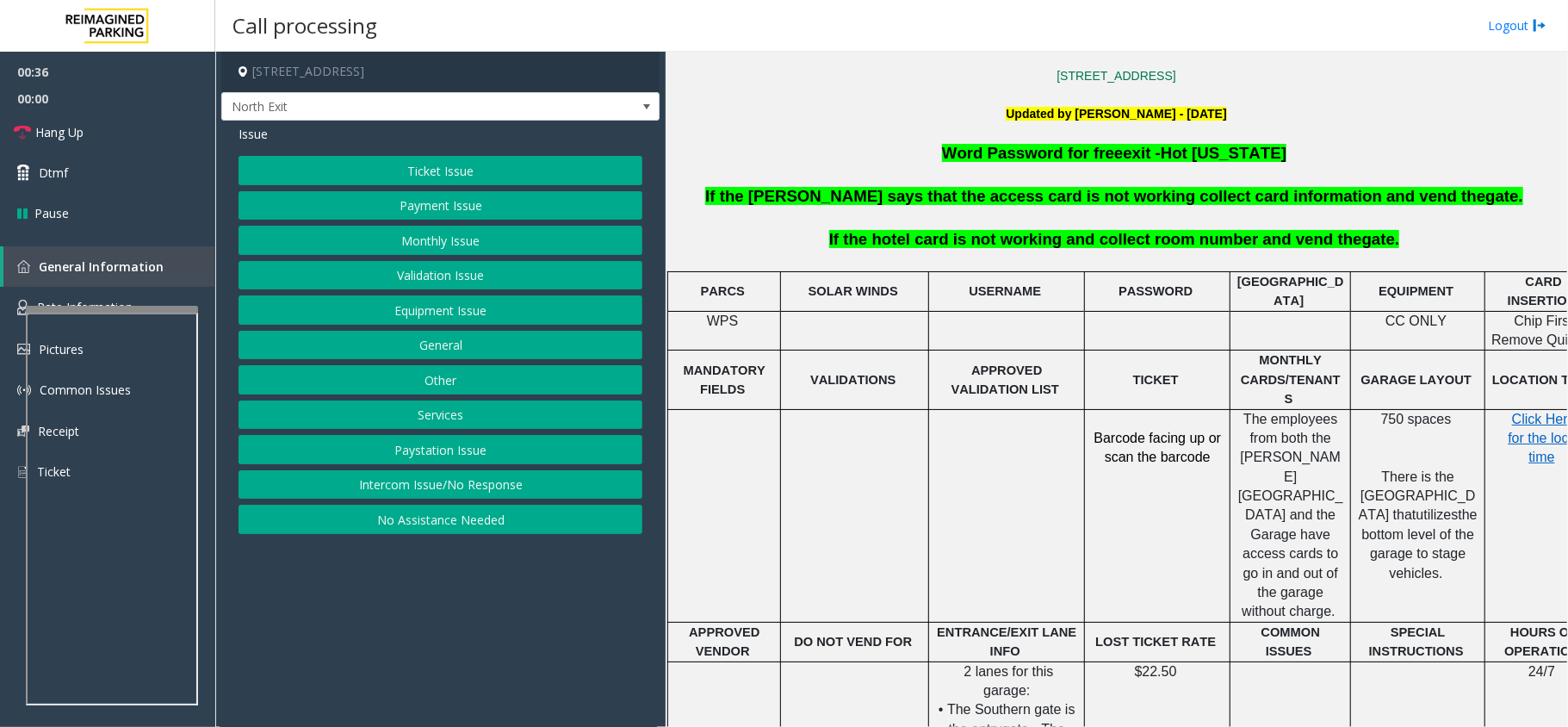 click on "Services" 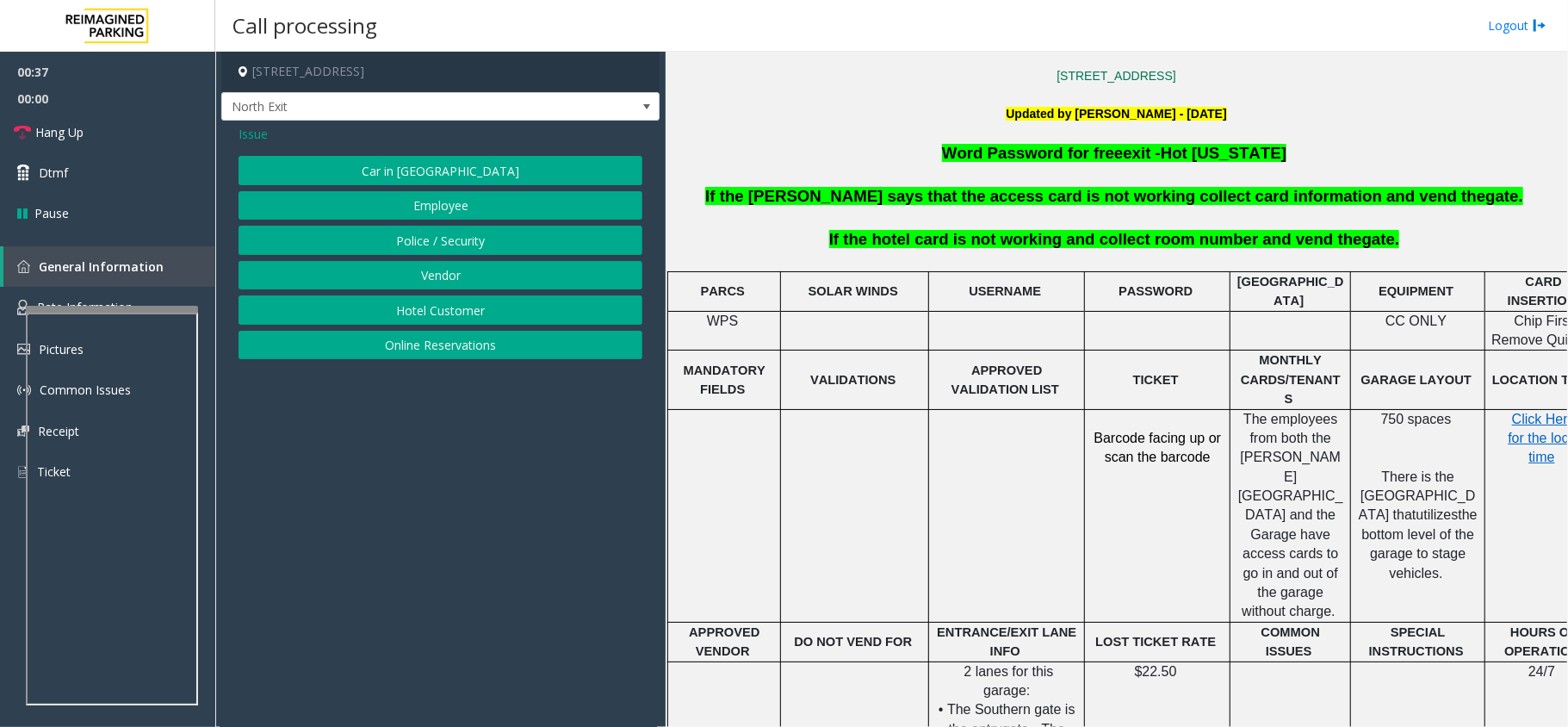 click on "Hotel Customer" 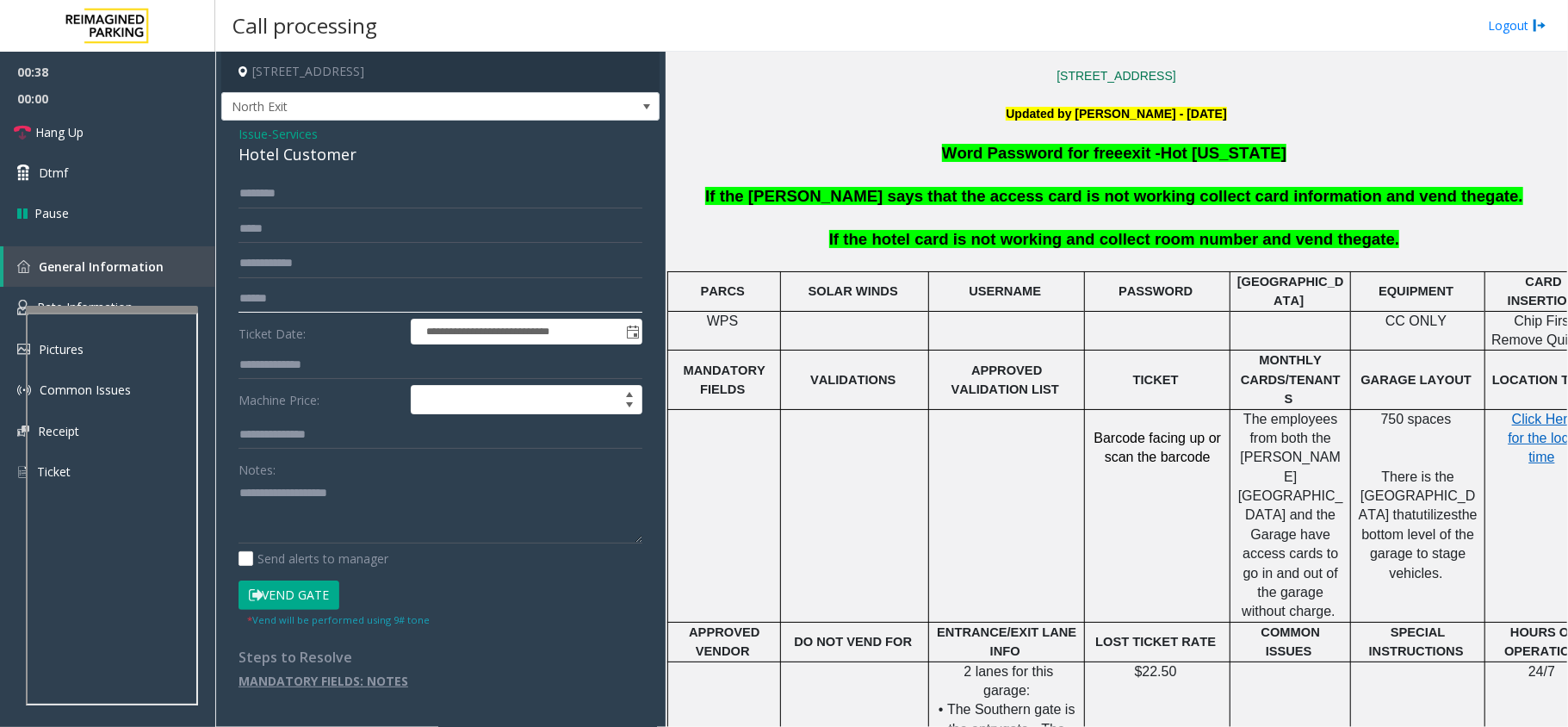 click 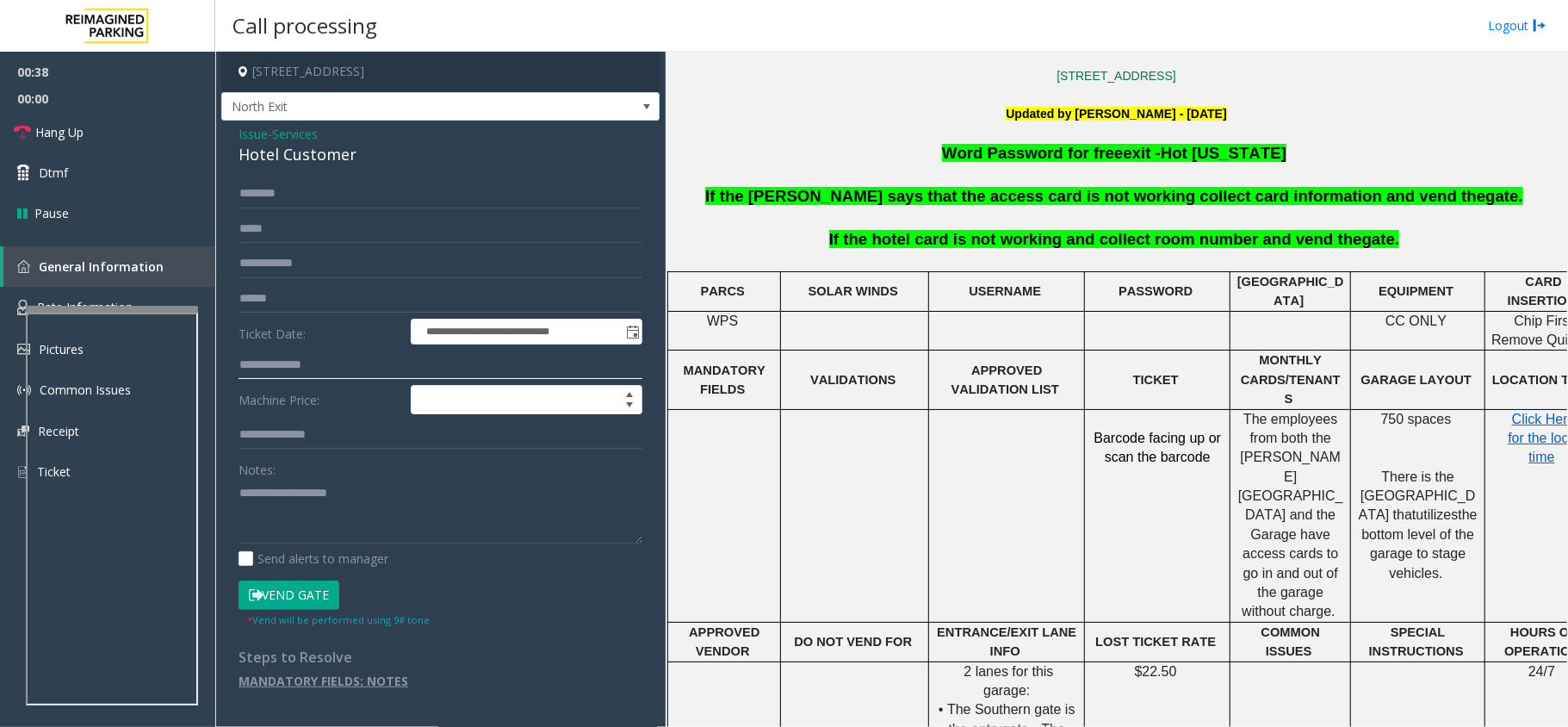 click 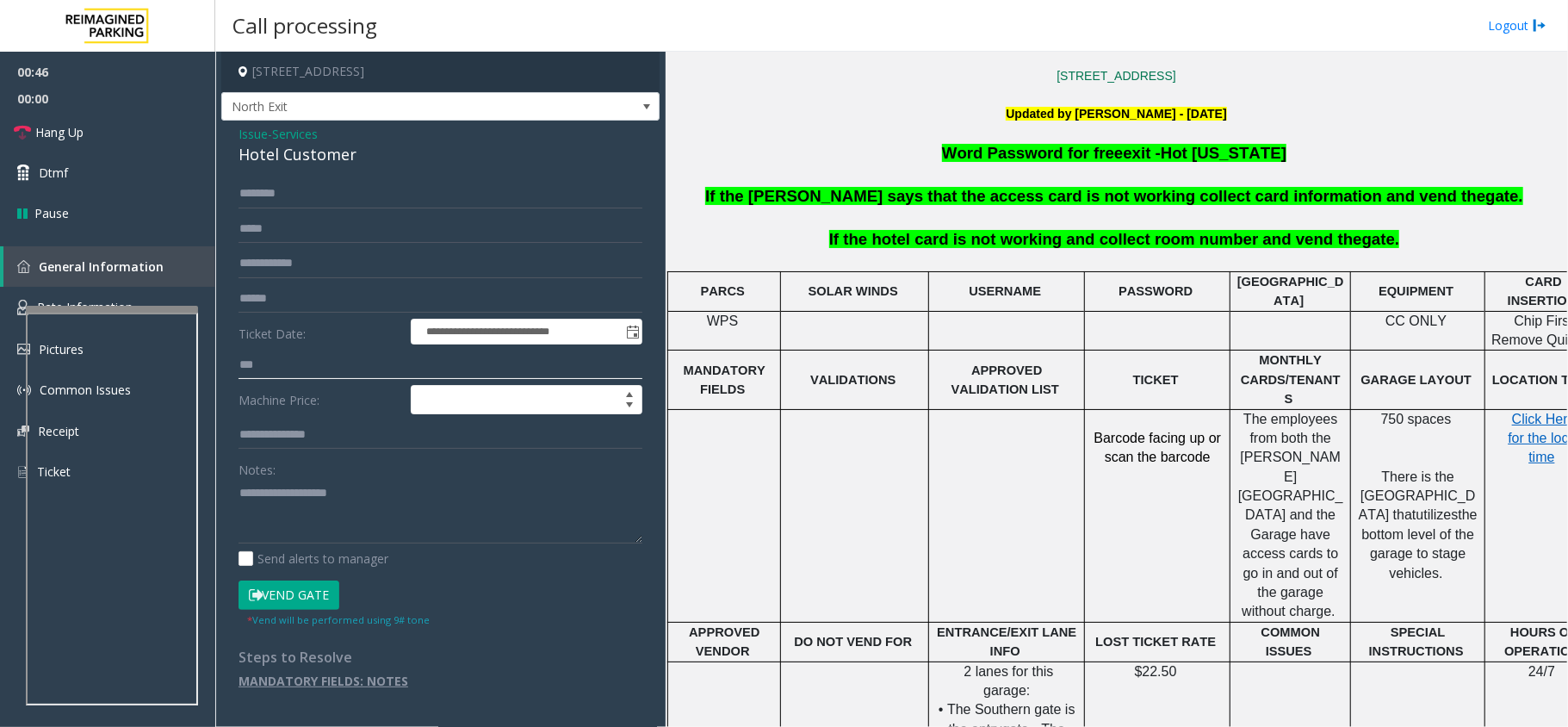 type on "***" 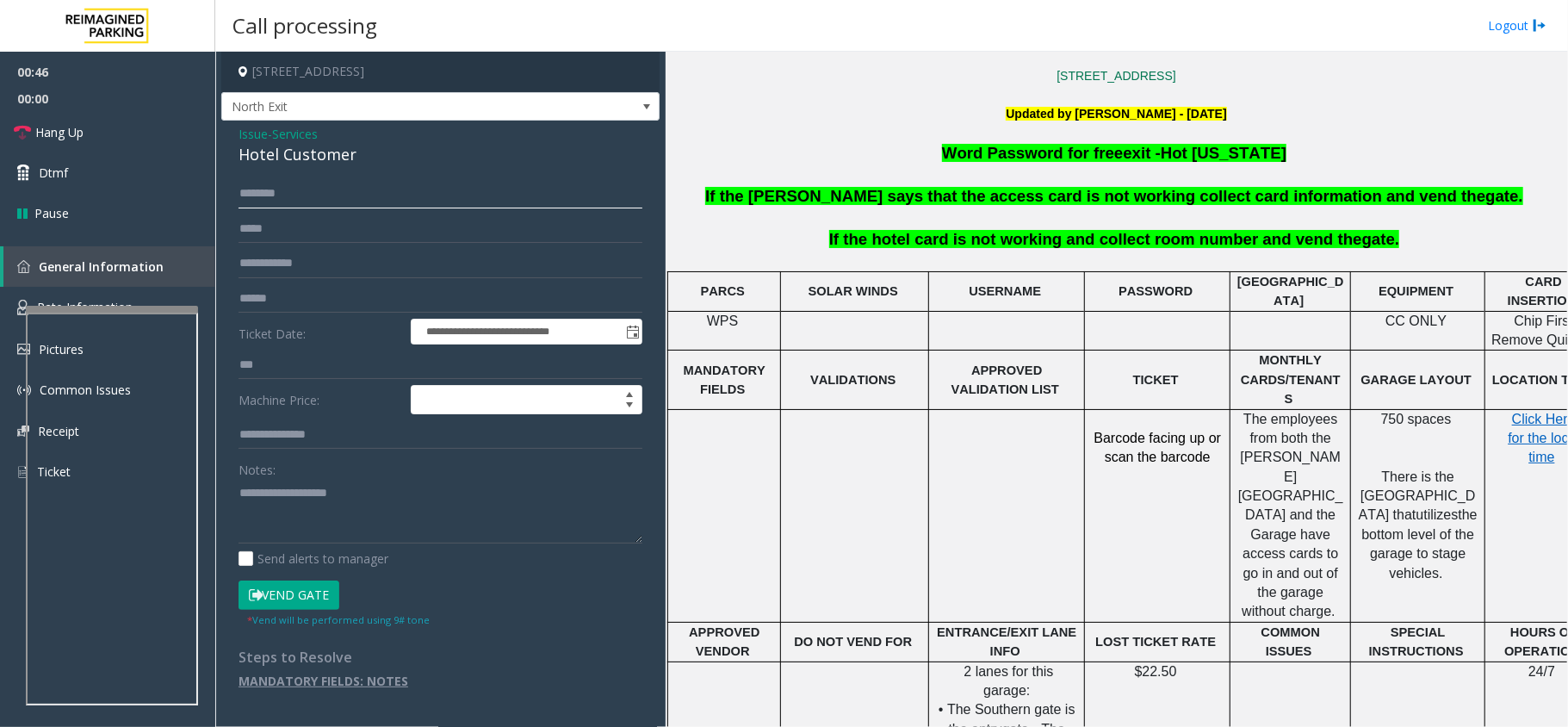 click 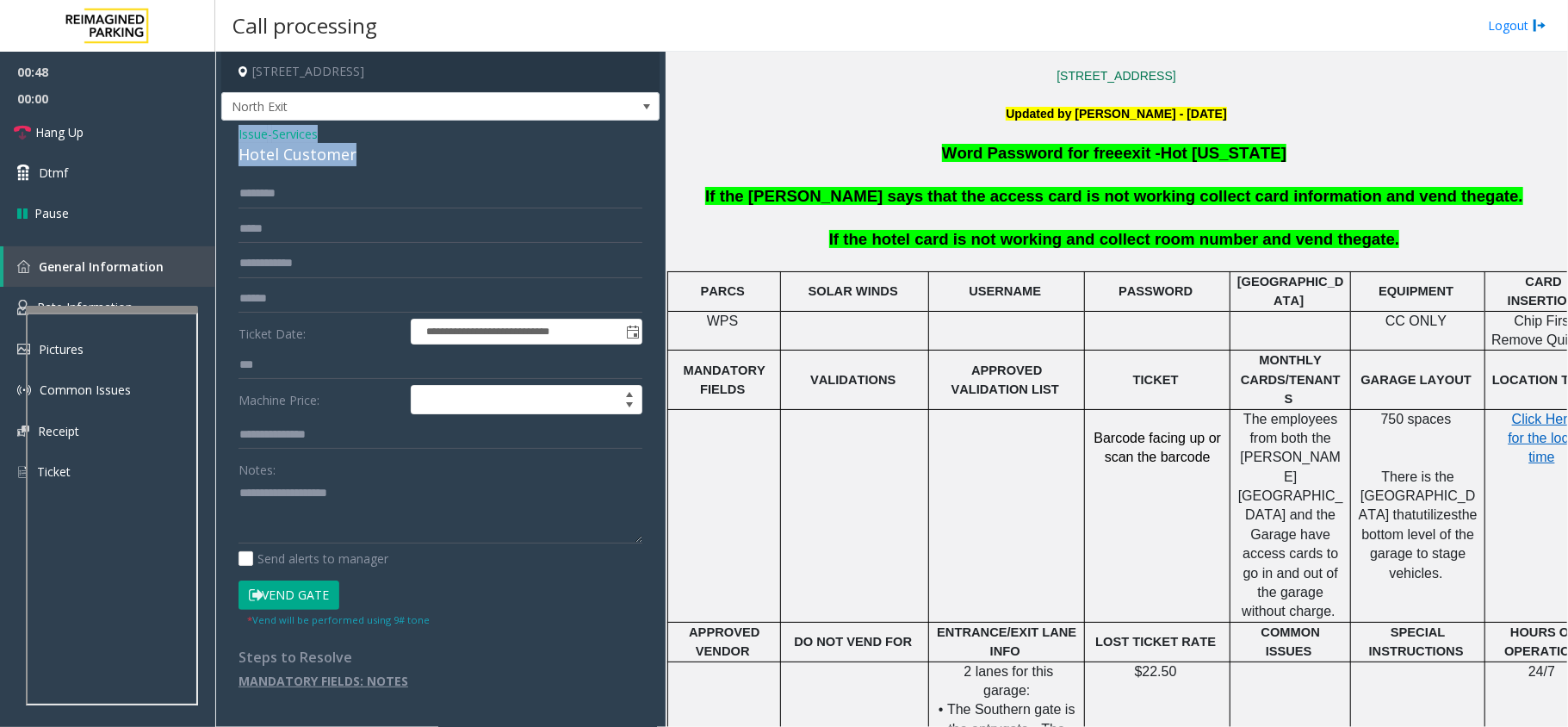 drag, startPoint x: 369, startPoint y: 153, endPoint x: 232, endPoint y: 134, distance: 138.31124 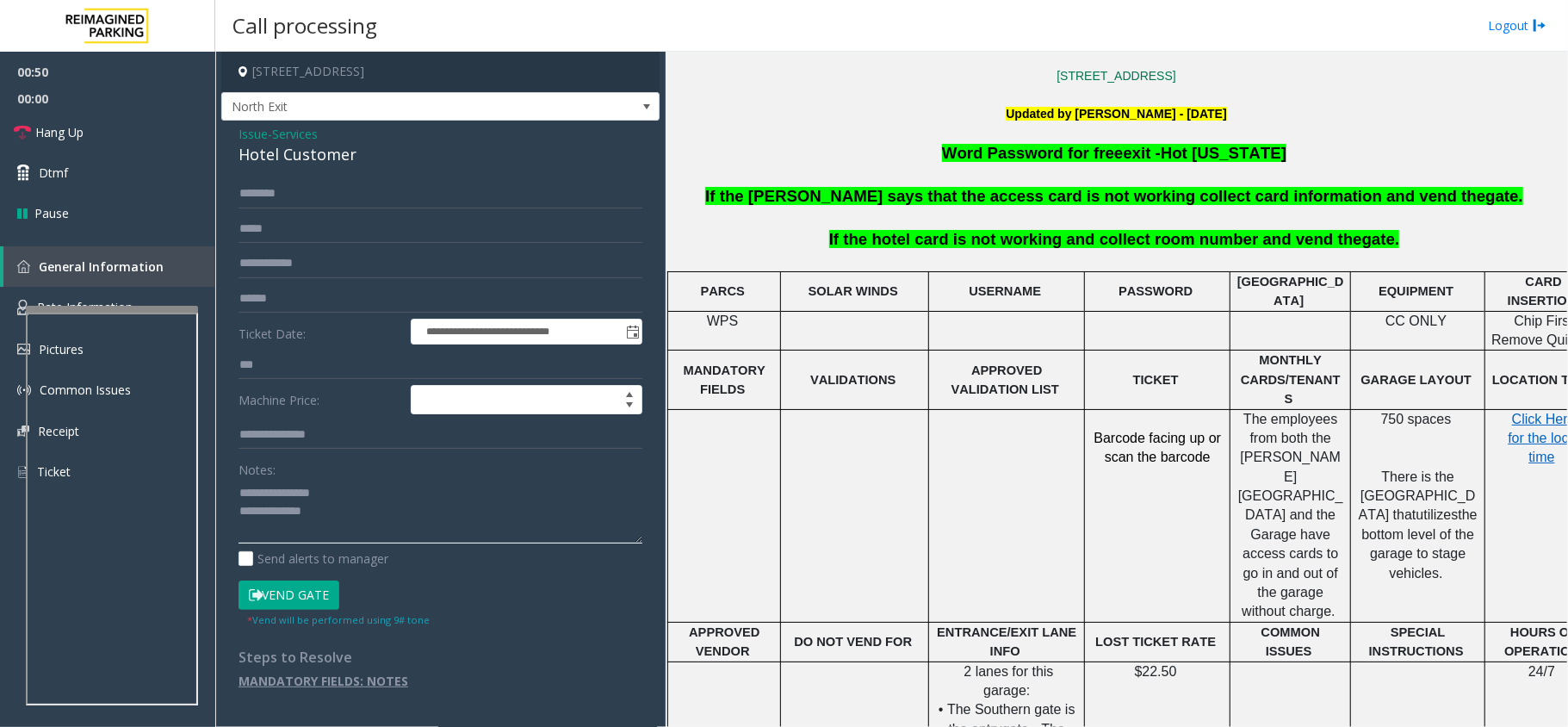 click 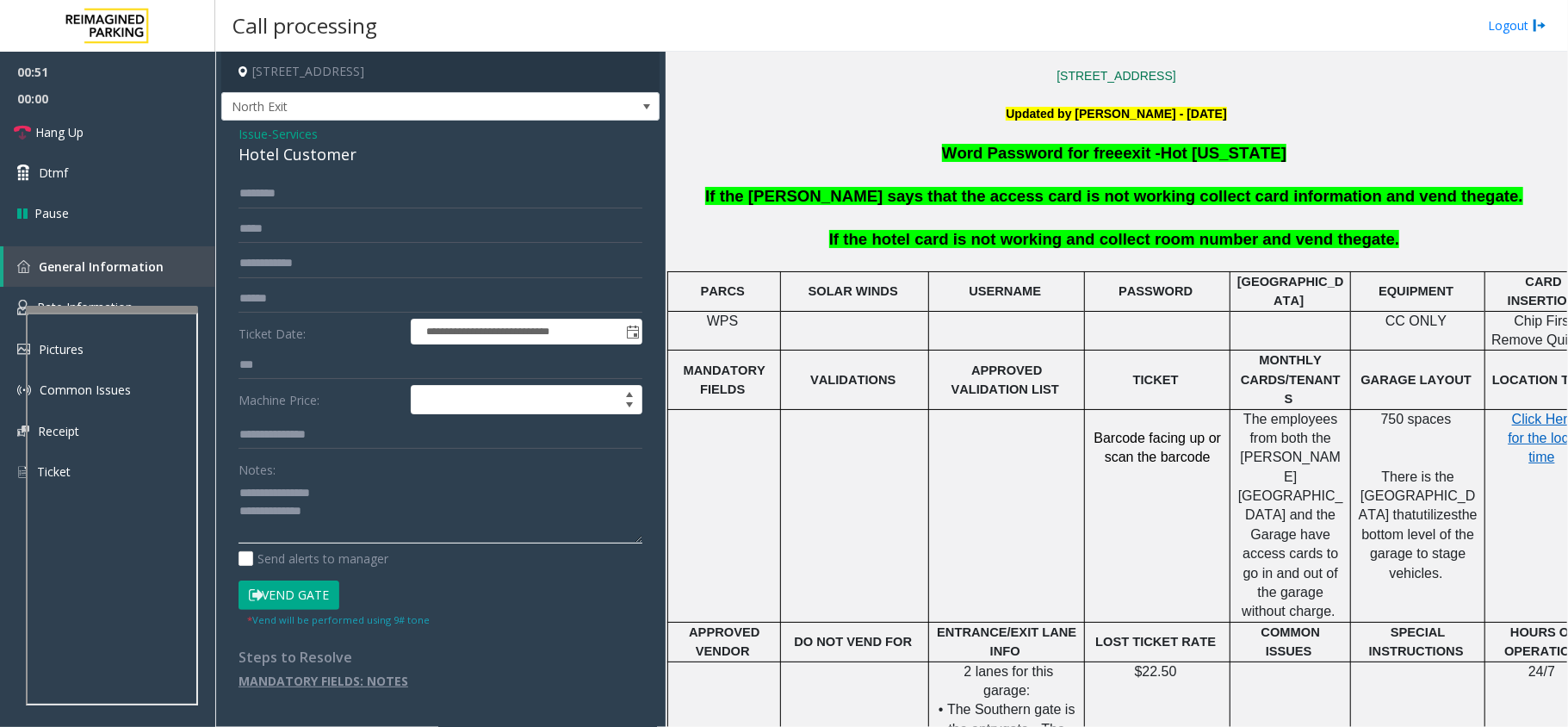 type on "**********" 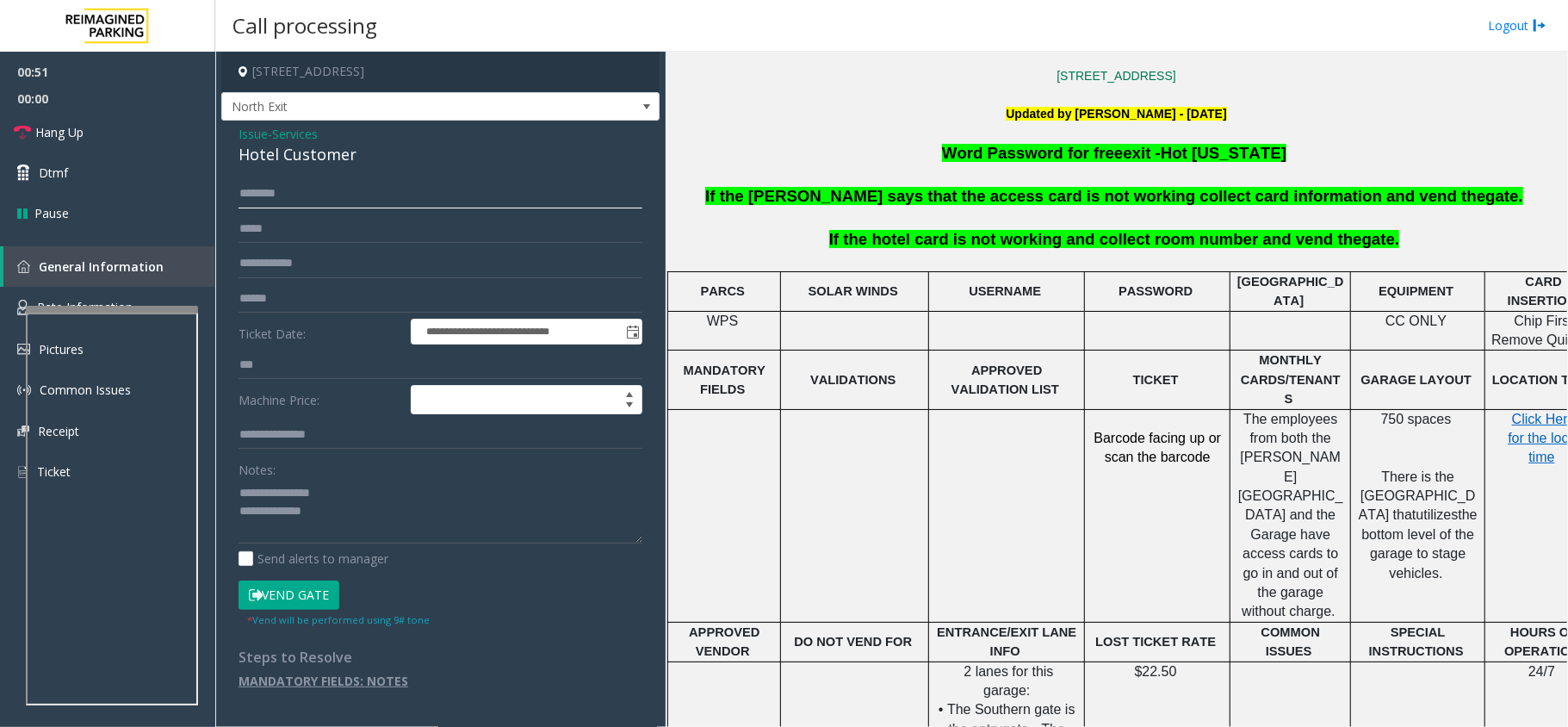 click 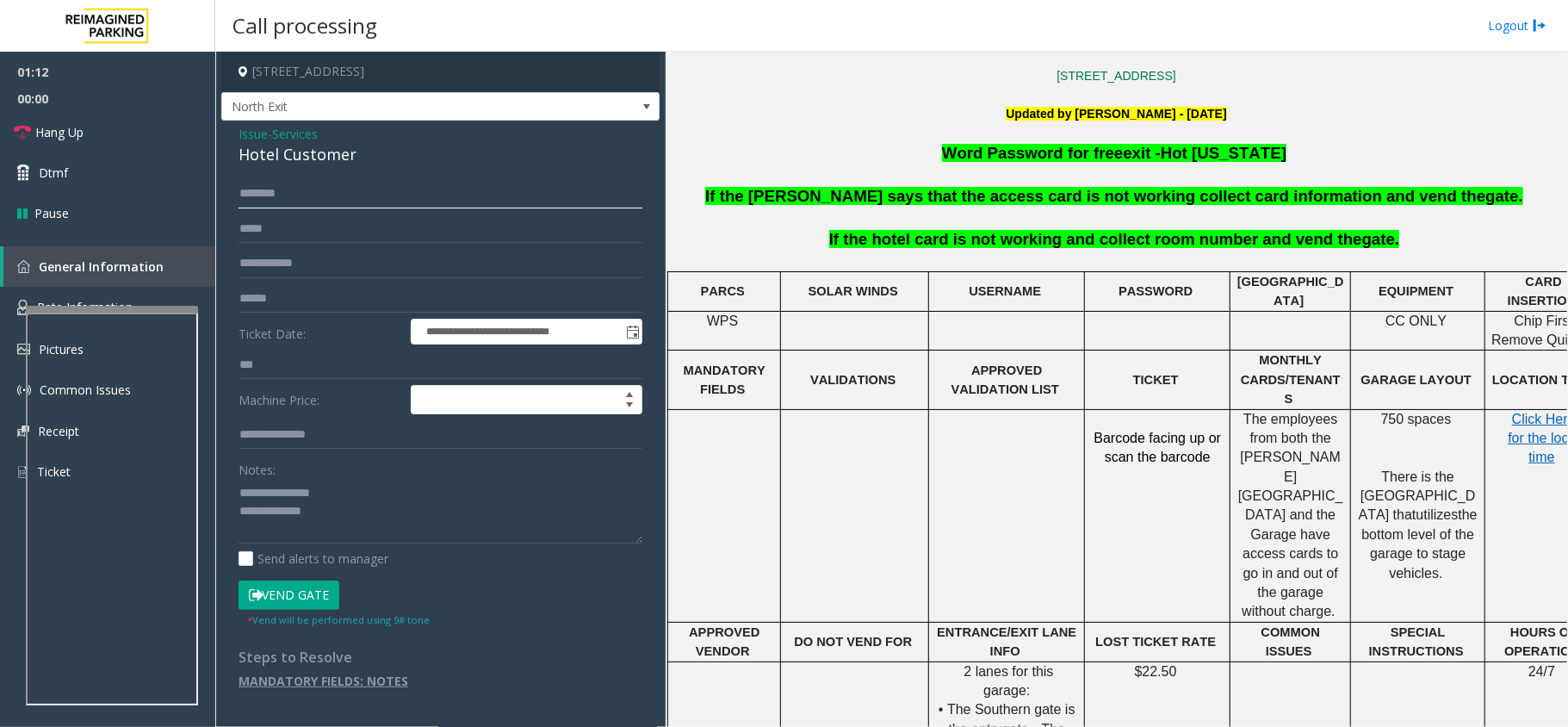 type on "********" 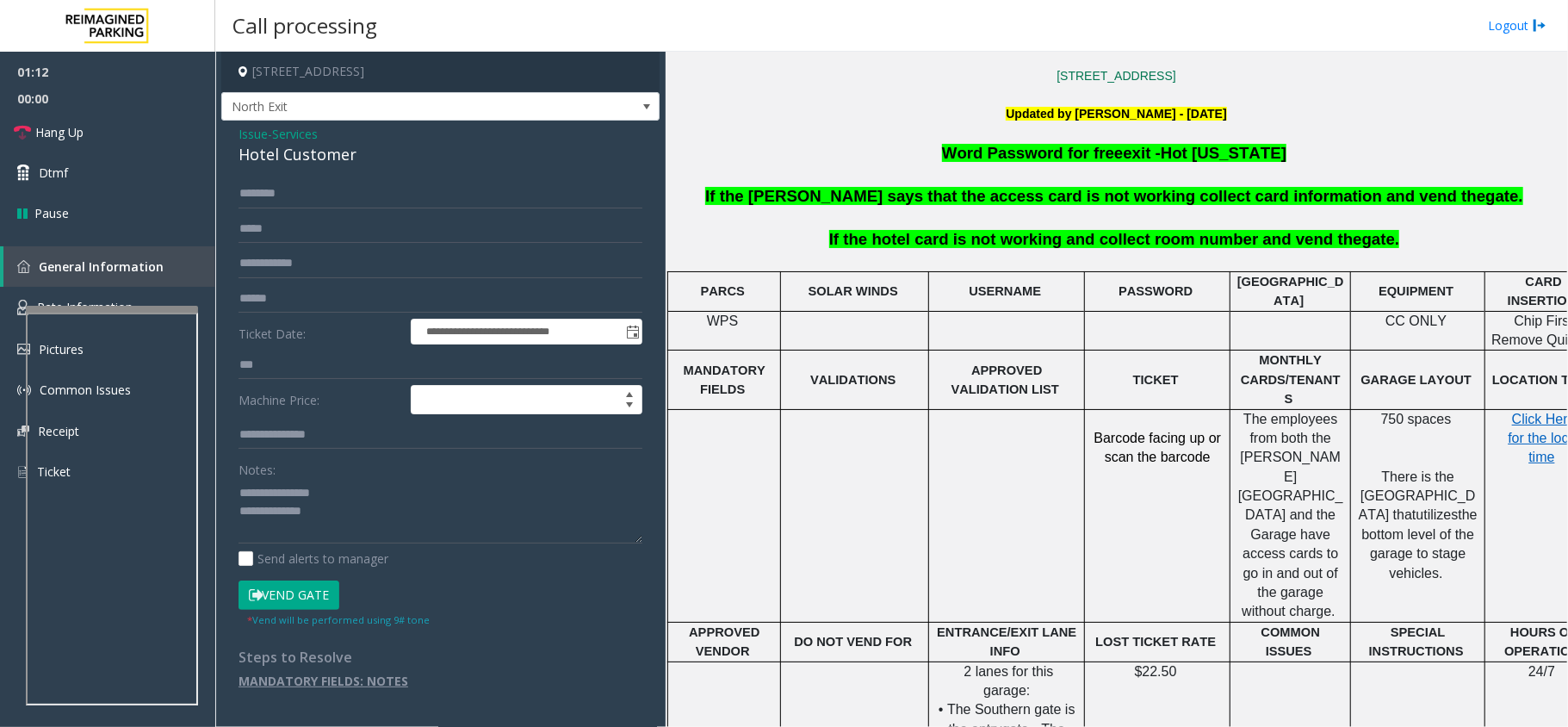 click on "Vend Gate" 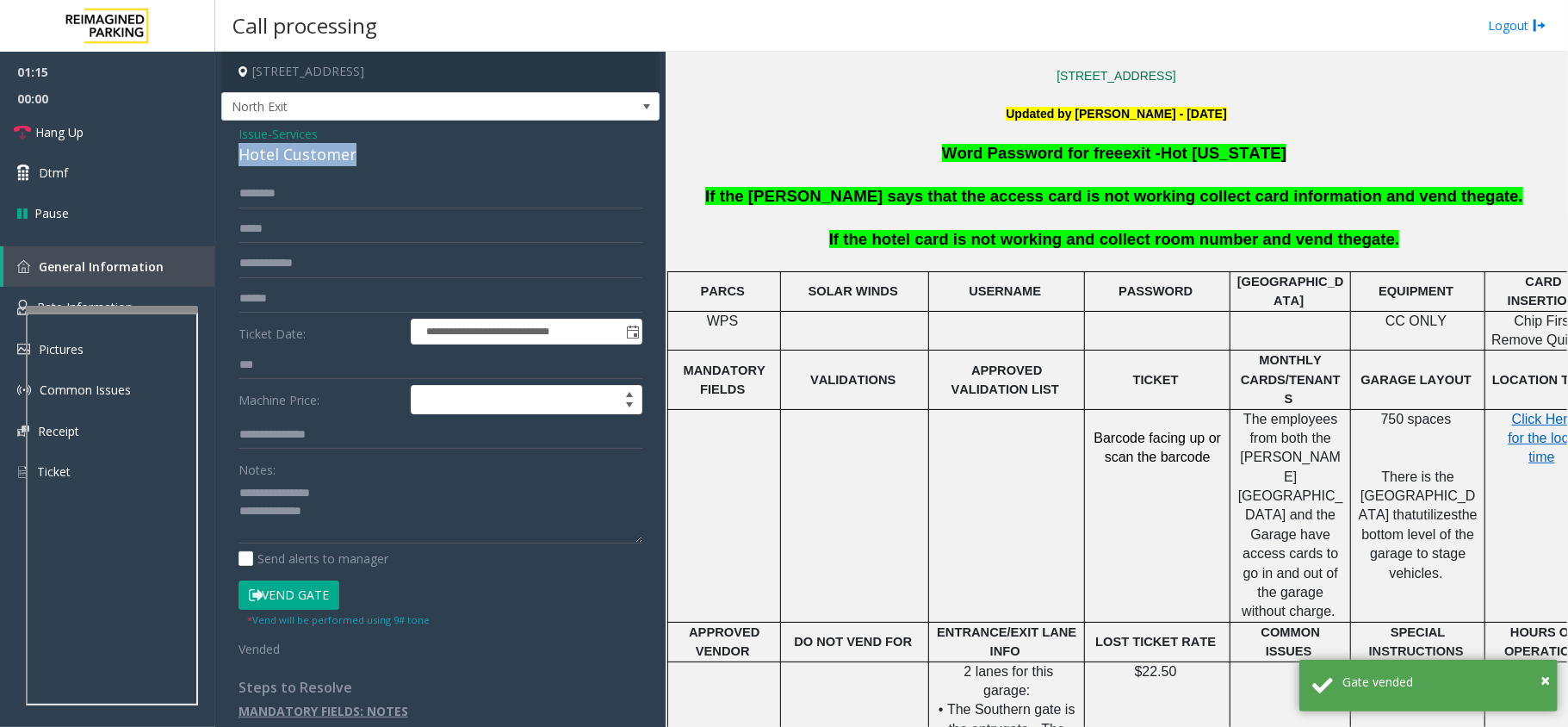 drag, startPoint x: 380, startPoint y: 152, endPoint x: 260, endPoint y: 191, distance: 126.1784 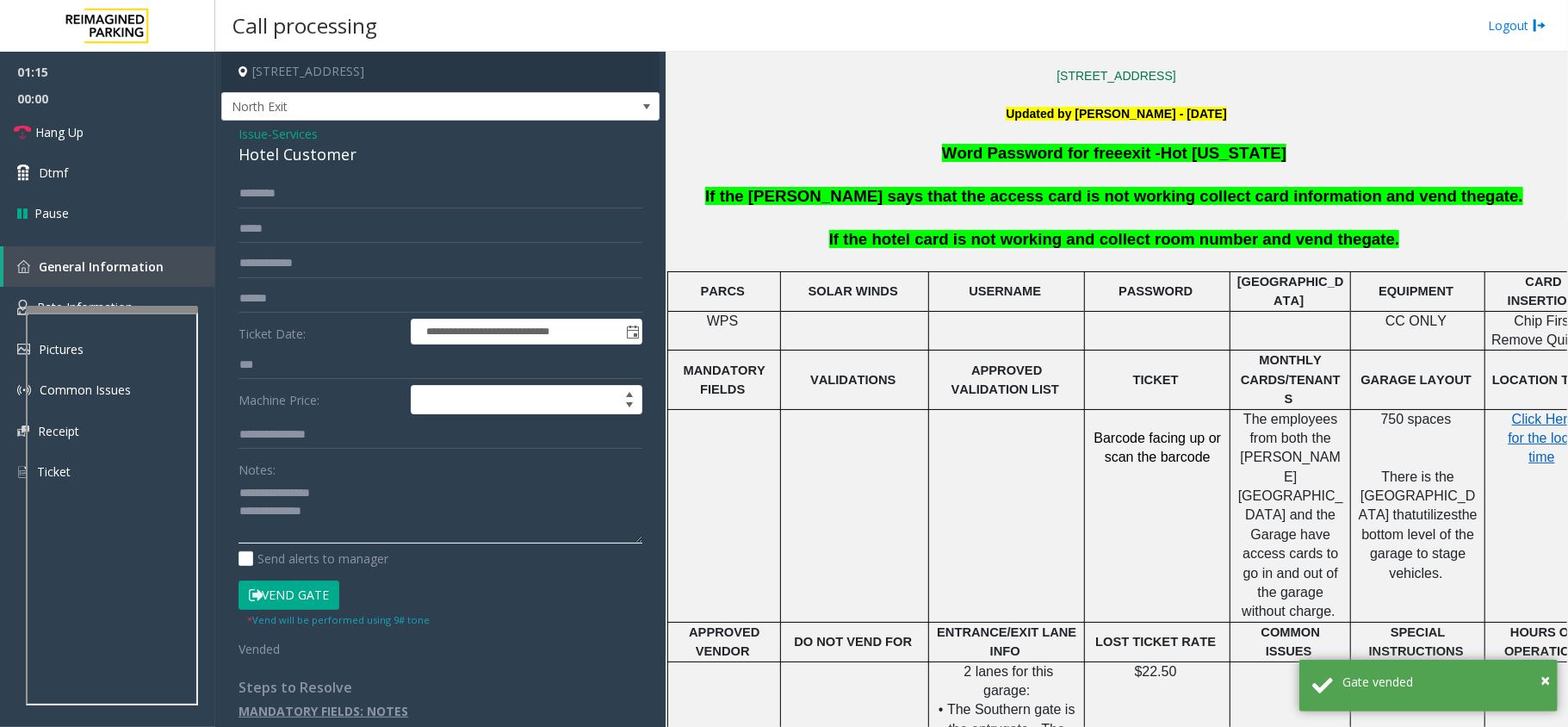 click 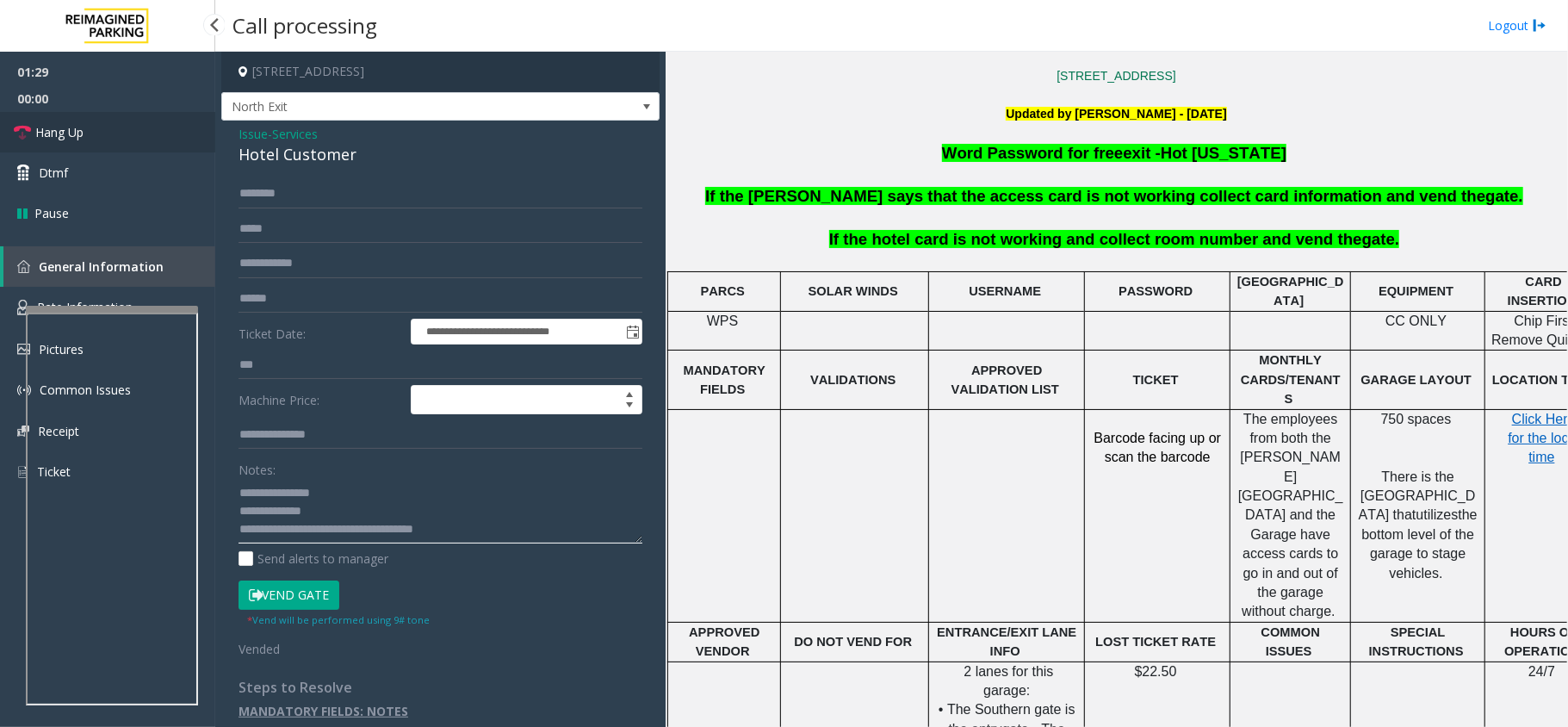 type on "**********" 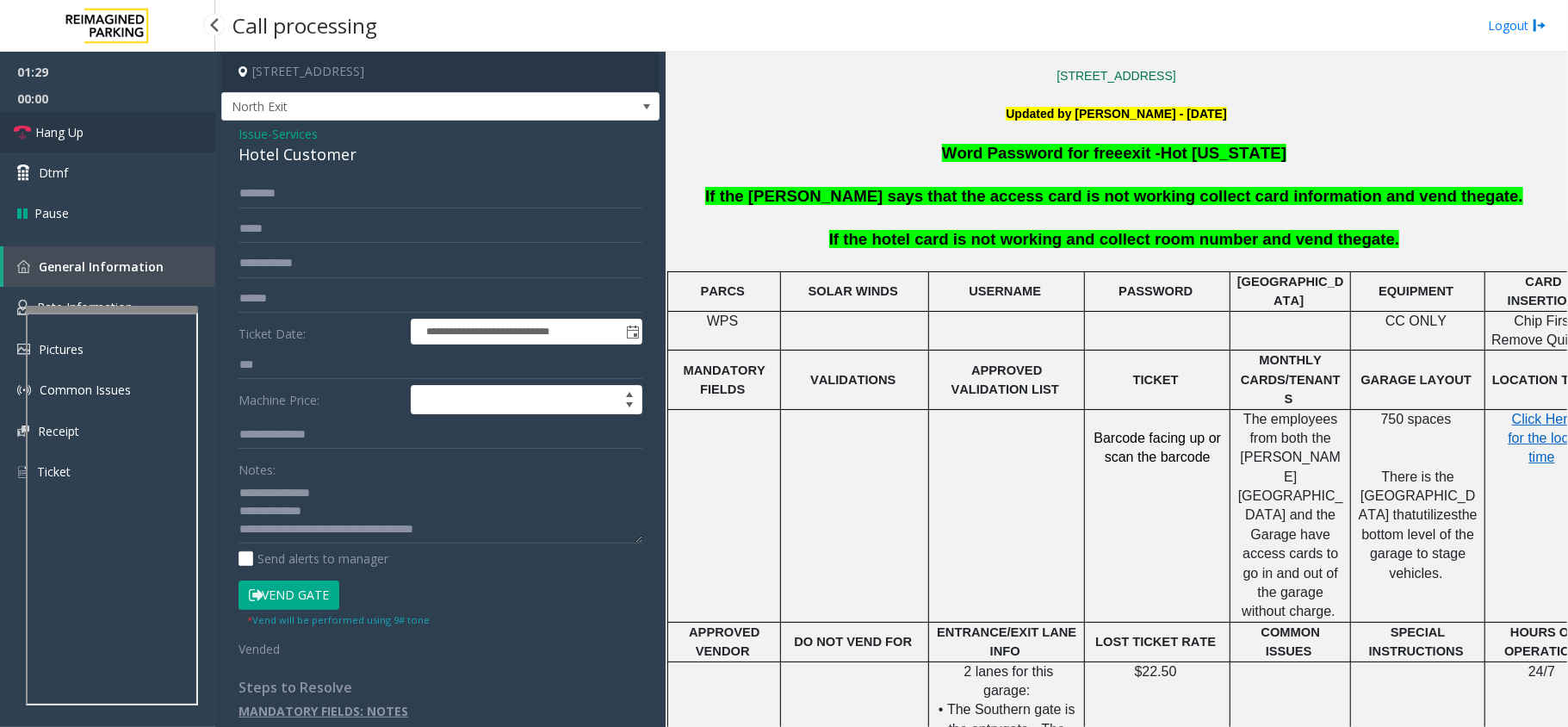 click on "Hang Up" at bounding box center (108, 132) 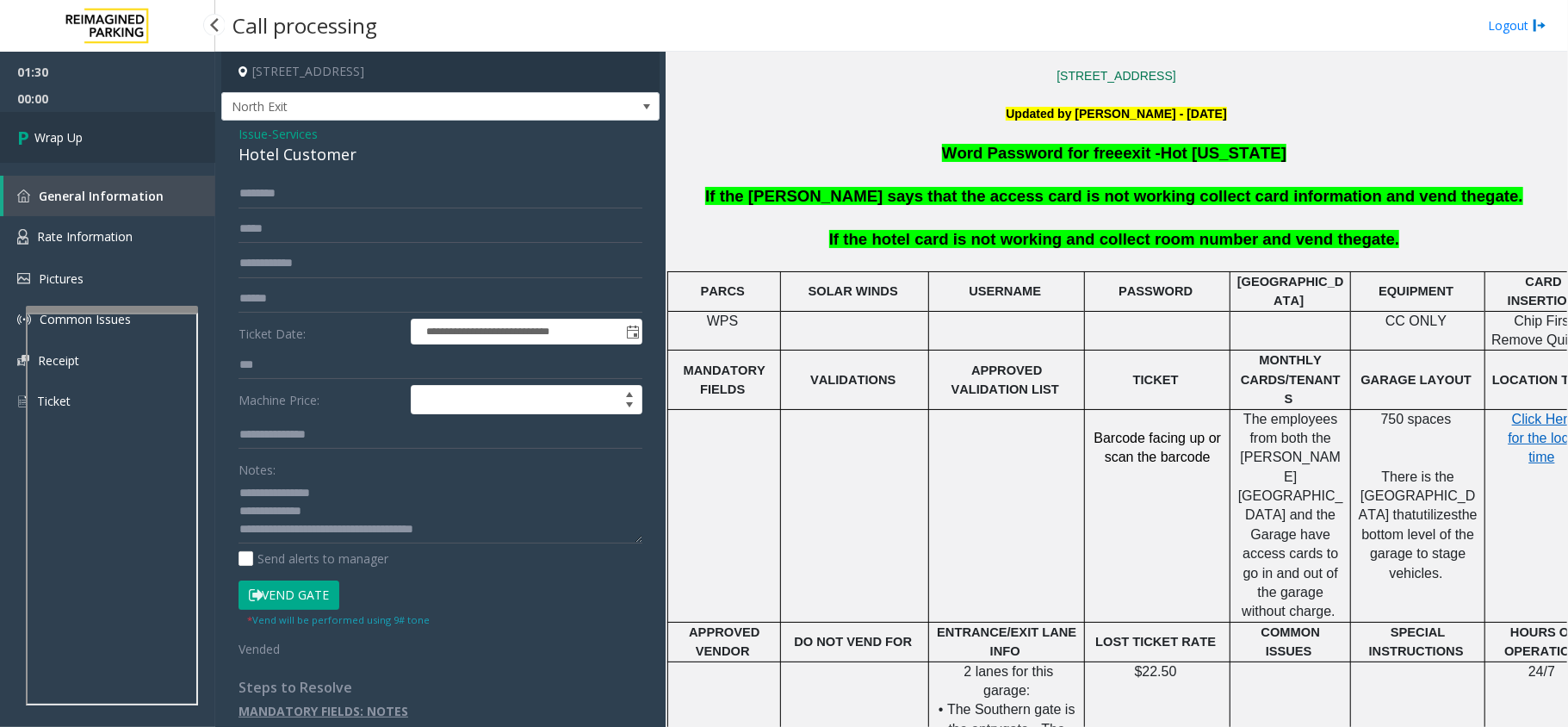 click on "Wrap Up" at bounding box center [108, 137] 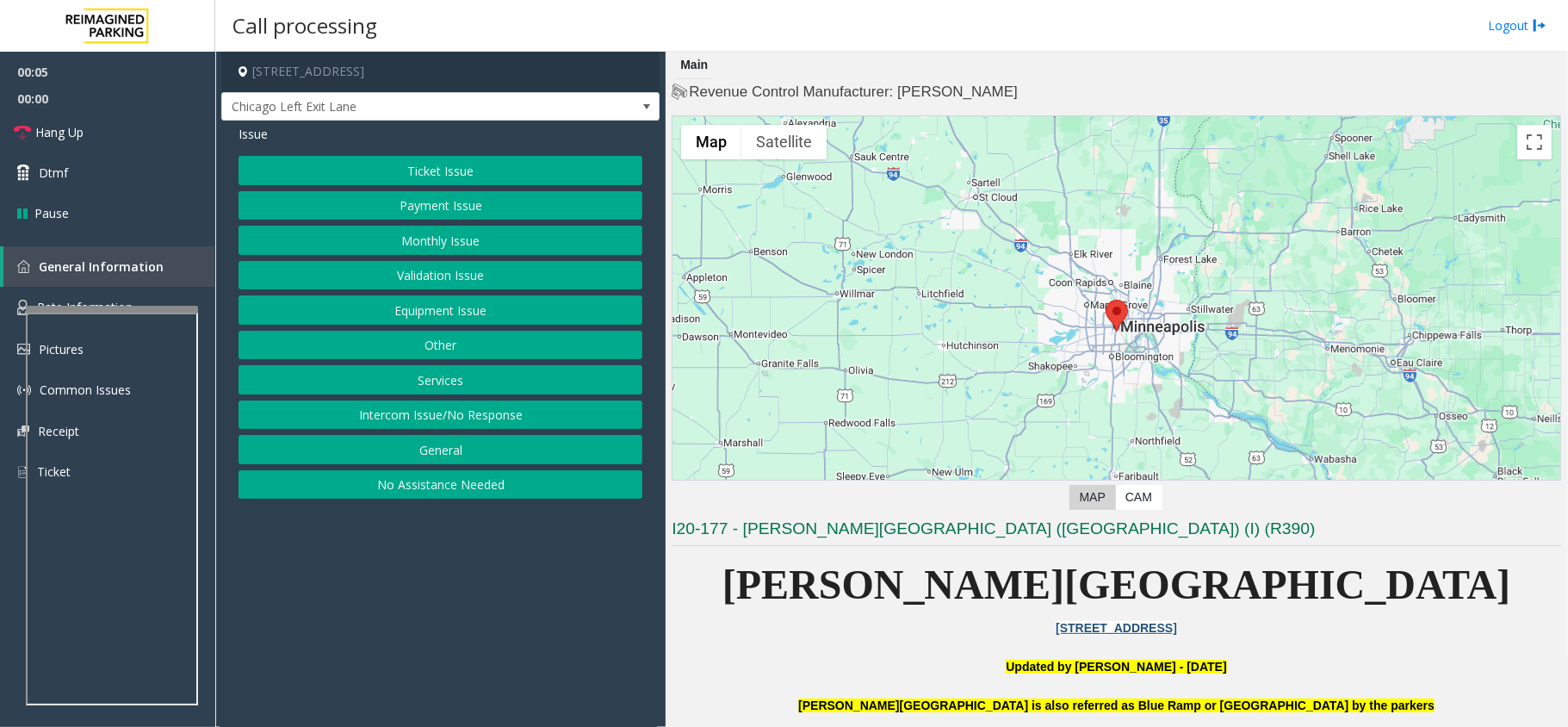 click on "Intercom Issue/No Response" 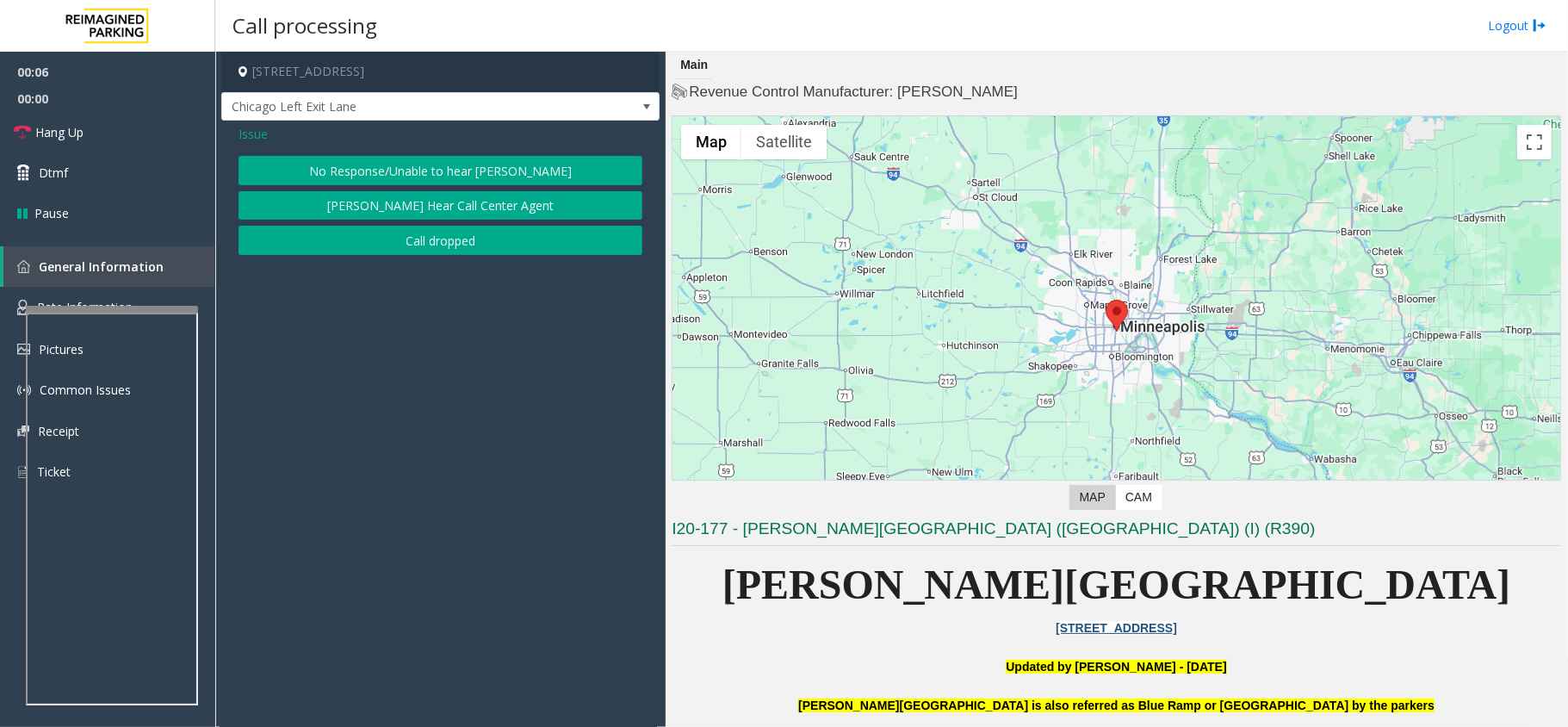 click on "No Response/Unable to hear [PERSON_NAME]" 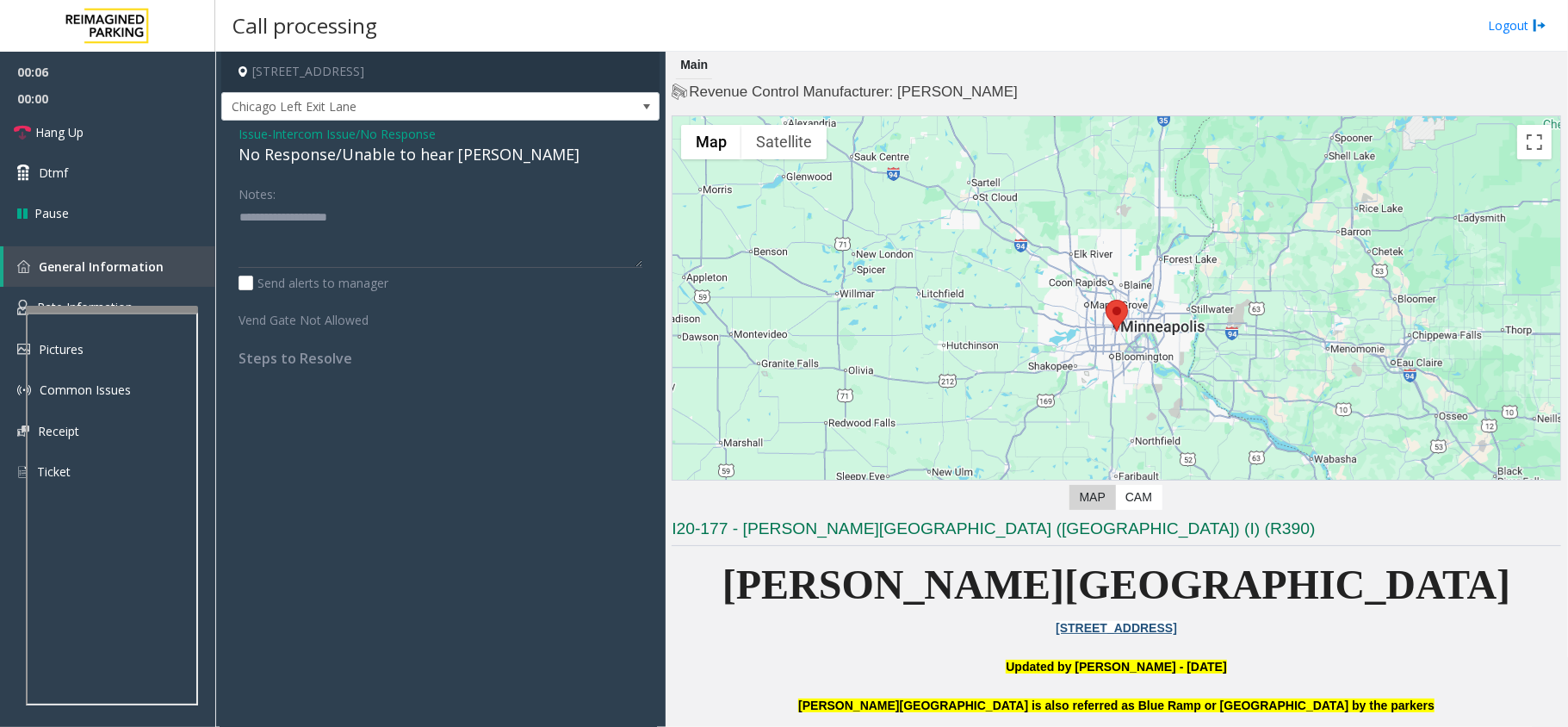click on "No Response/Unable to hear [PERSON_NAME]" 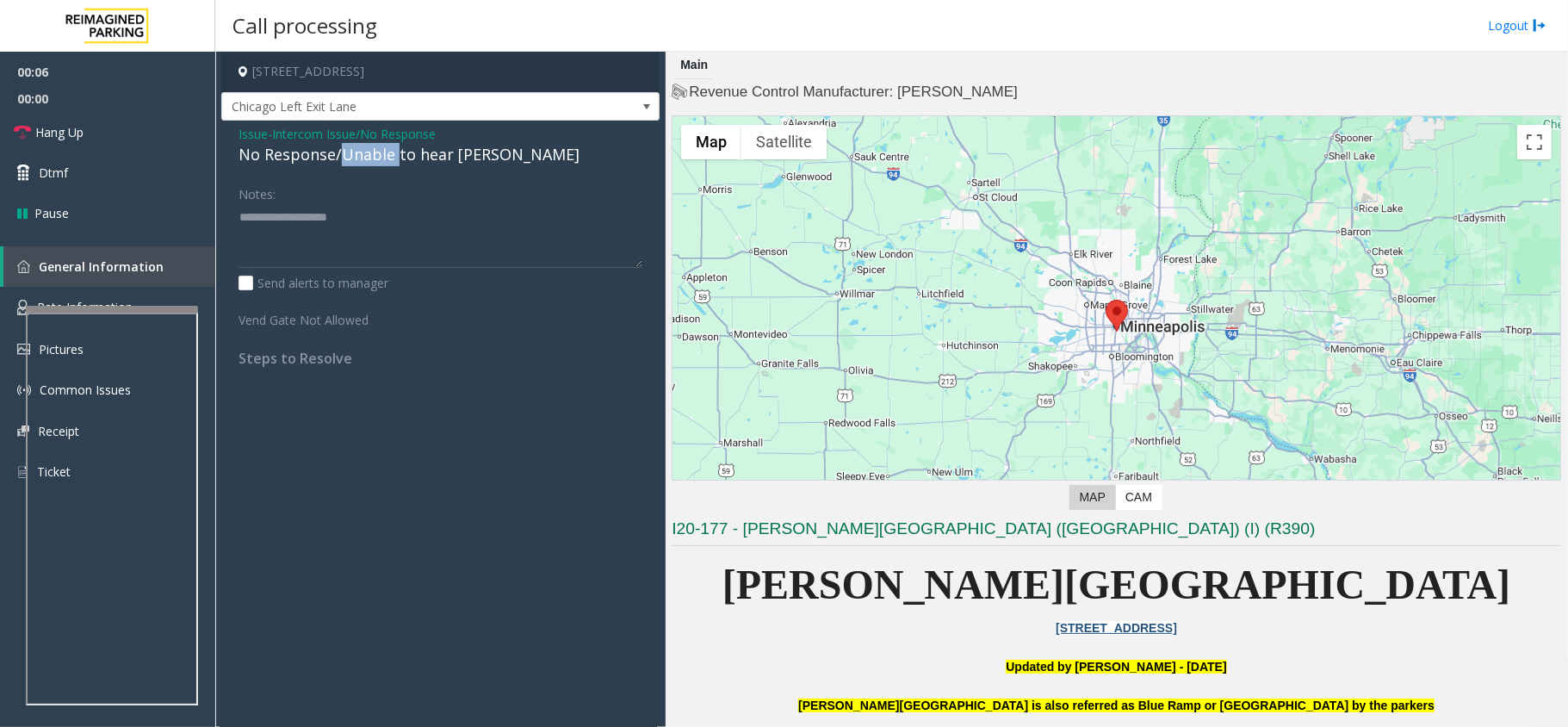 click on "No Response/Unable to hear [PERSON_NAME]" 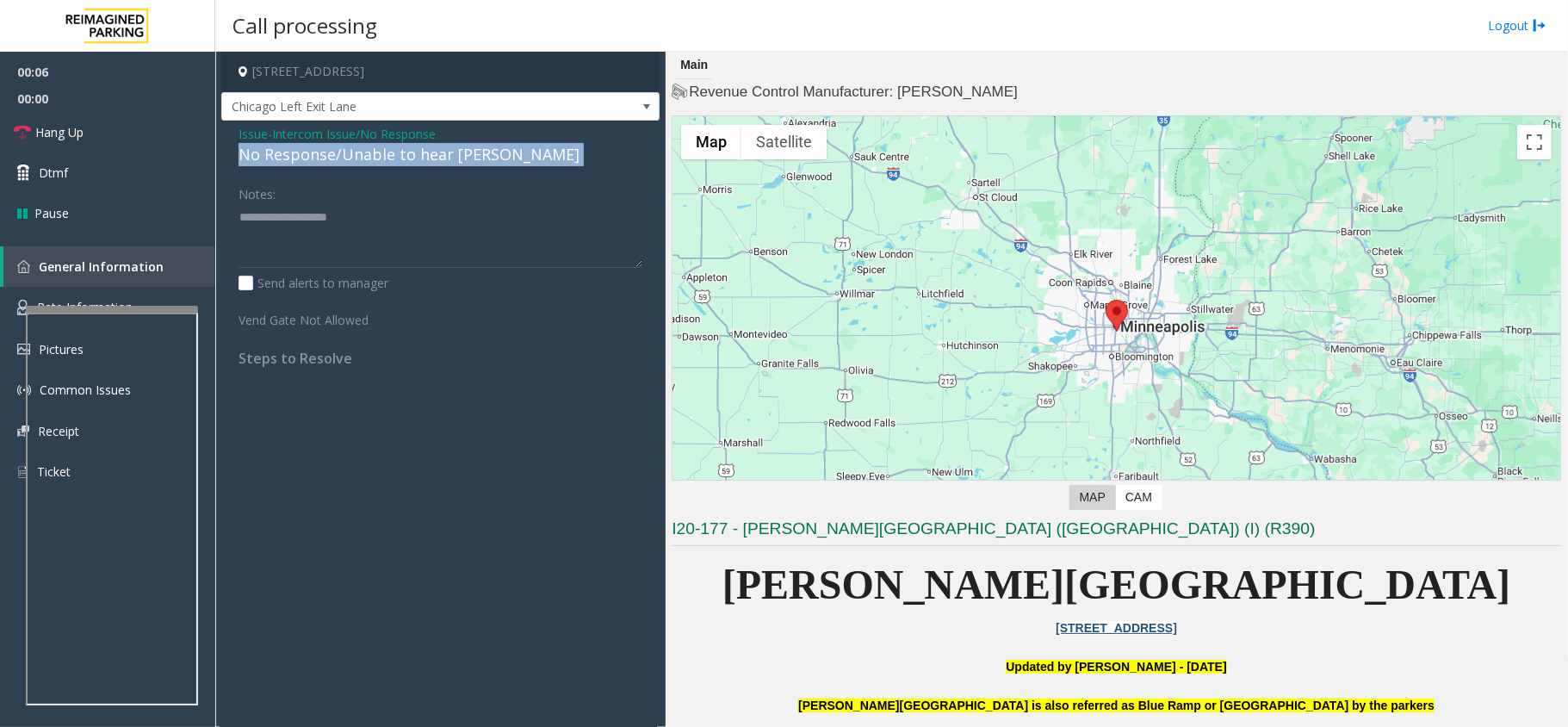 click on "No Response/Unable to hear [PERSON_NAME]" 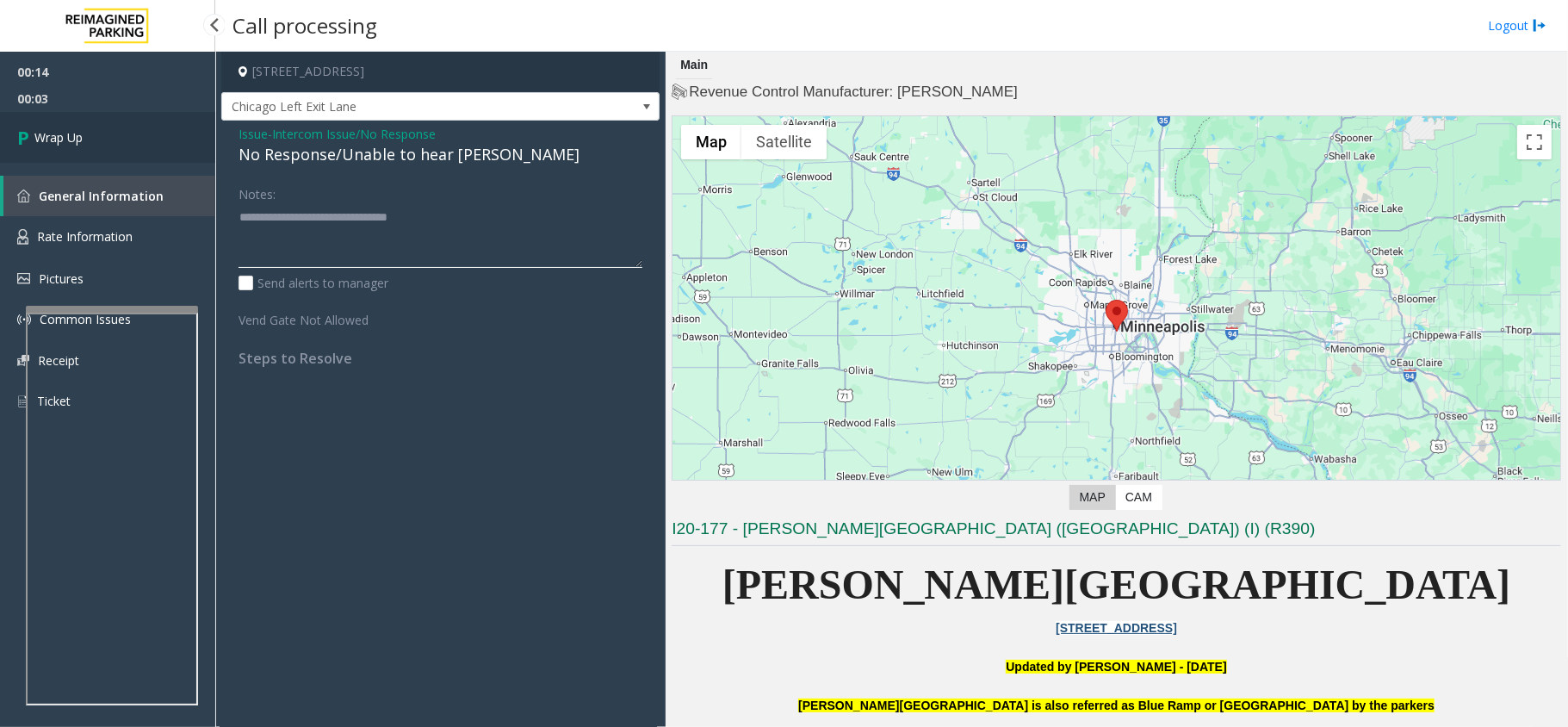 type on "**********" 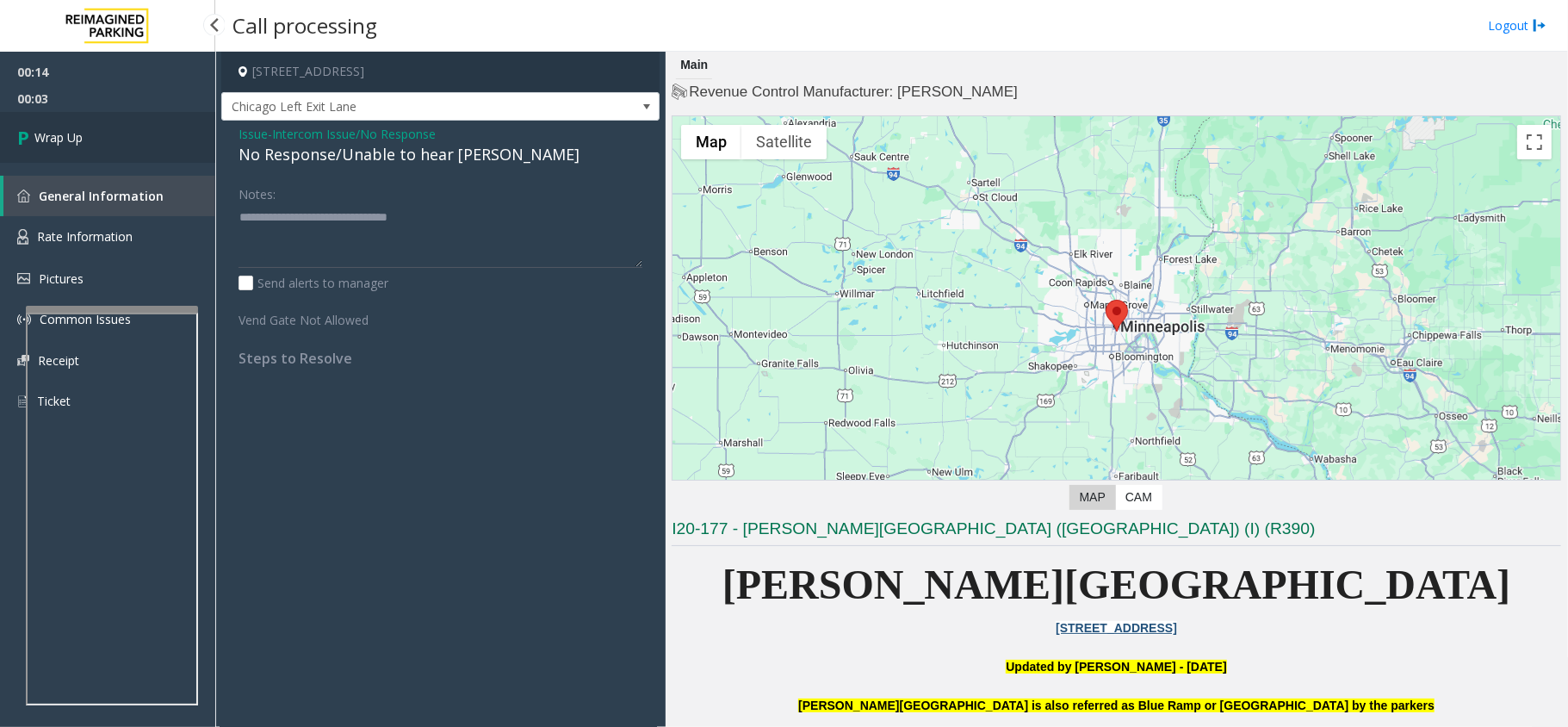 click on "Wrap Up" at bounding box center (59, 137) 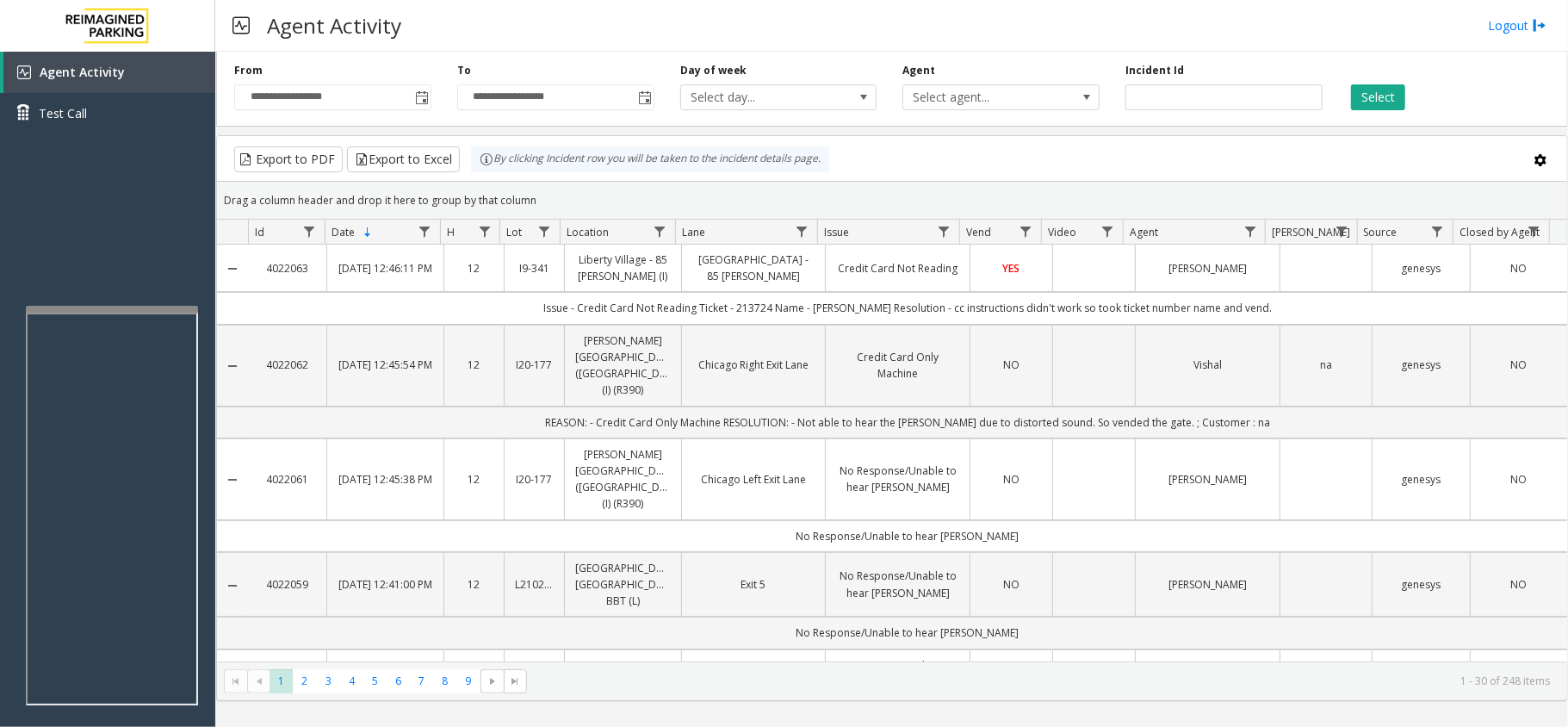 type 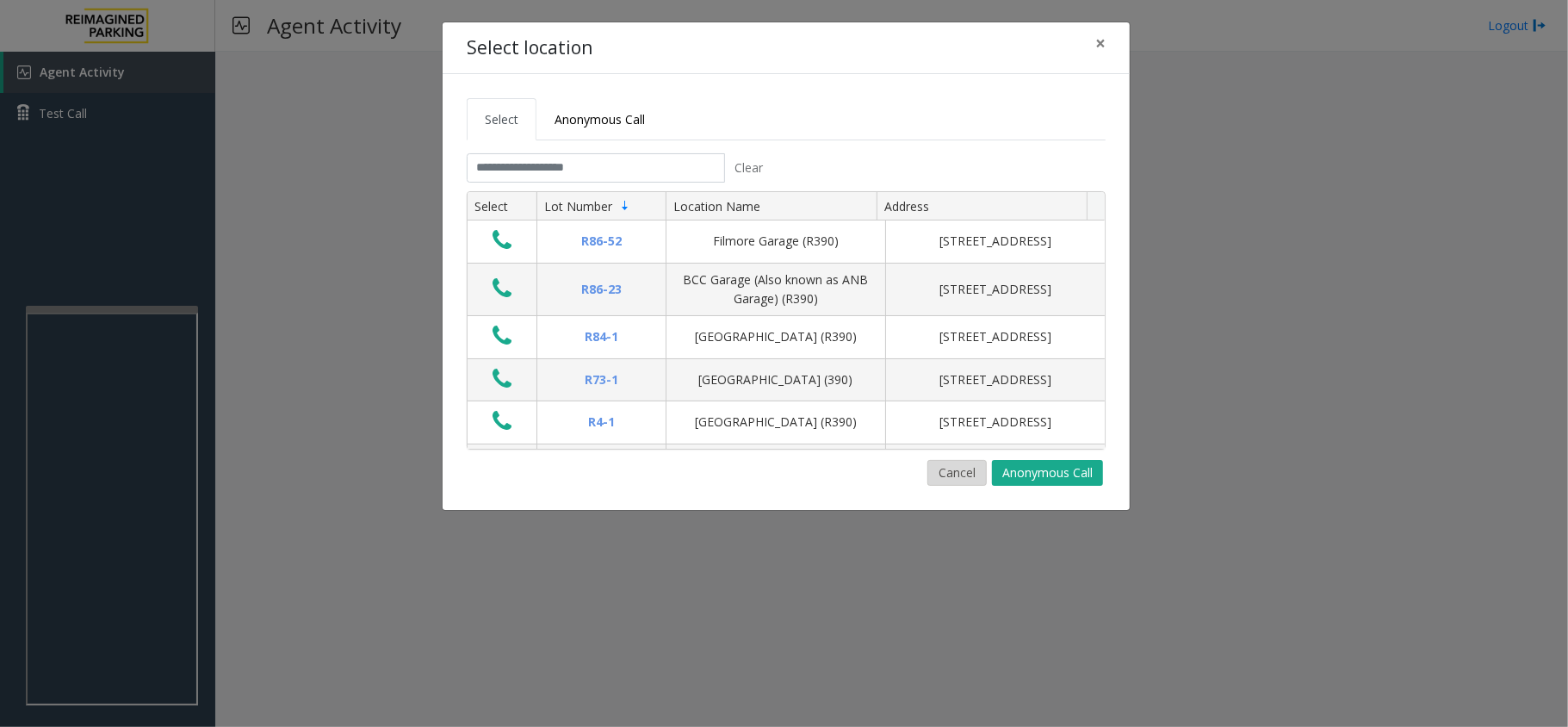 drag, startPoint x: 976, startPoint y: 463, endPoint x: 914, endPoint y: 481, distance: 65 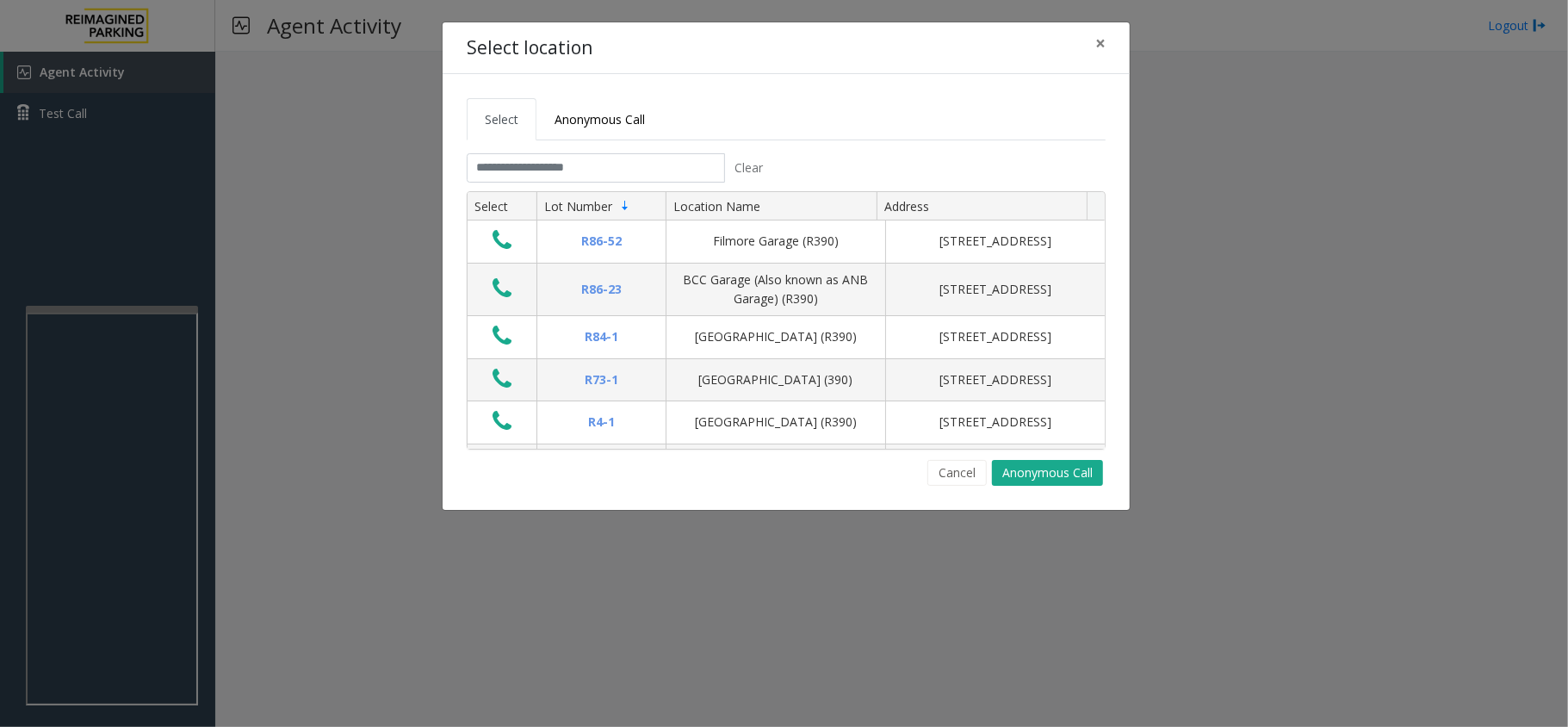click on "Cancel" 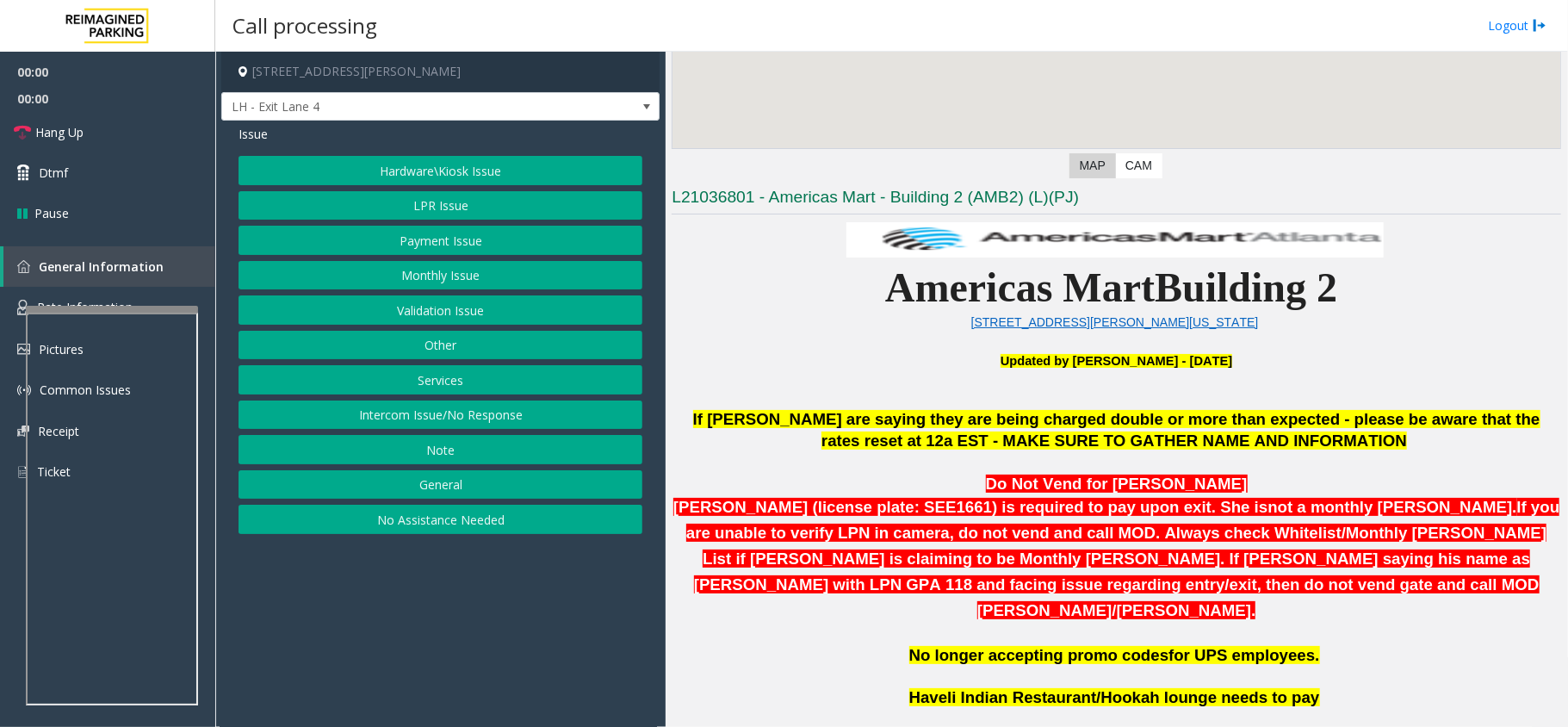 scroll, scrollTop: 689, scrollLeft: 0, axis: vertical 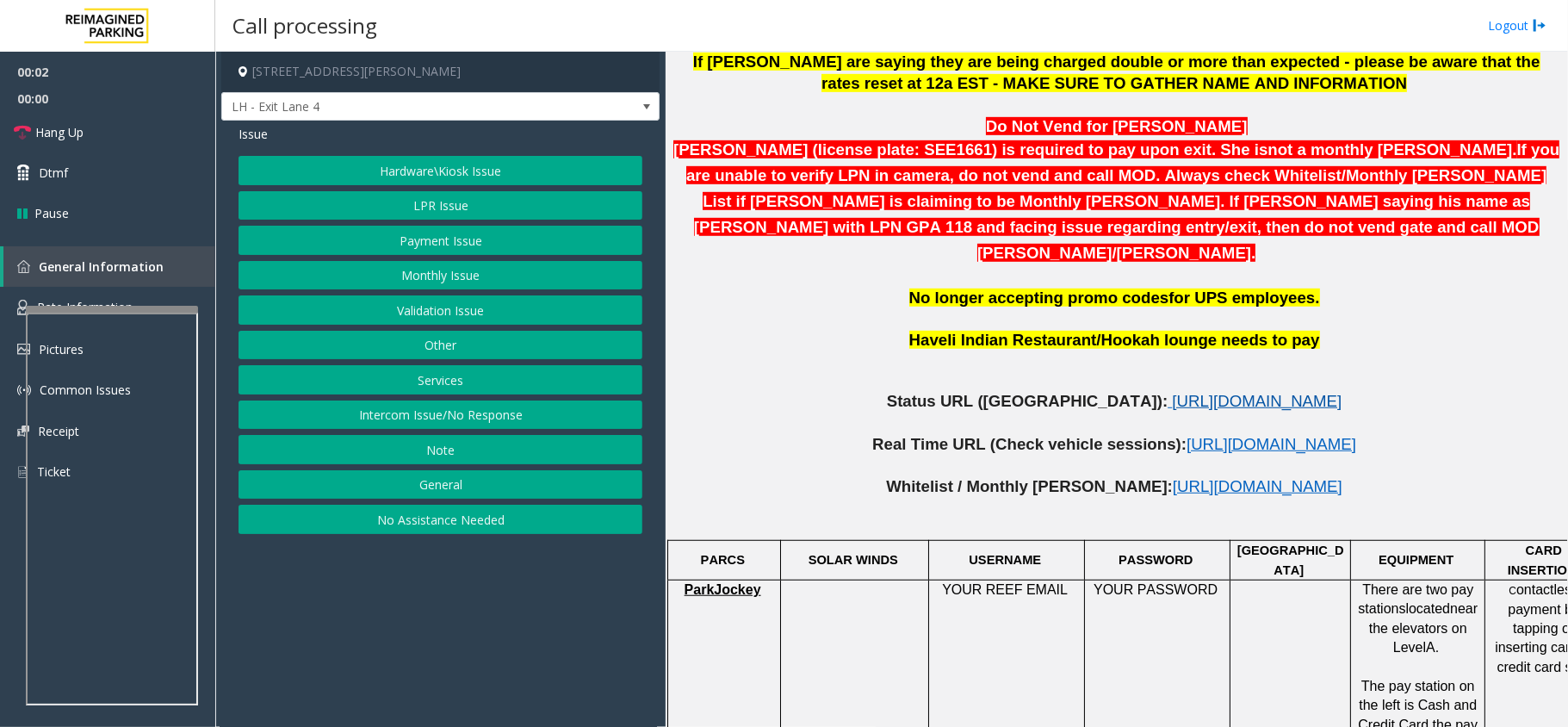 click on "https://www.parkjockey.com/en-us/manage/1633/status" 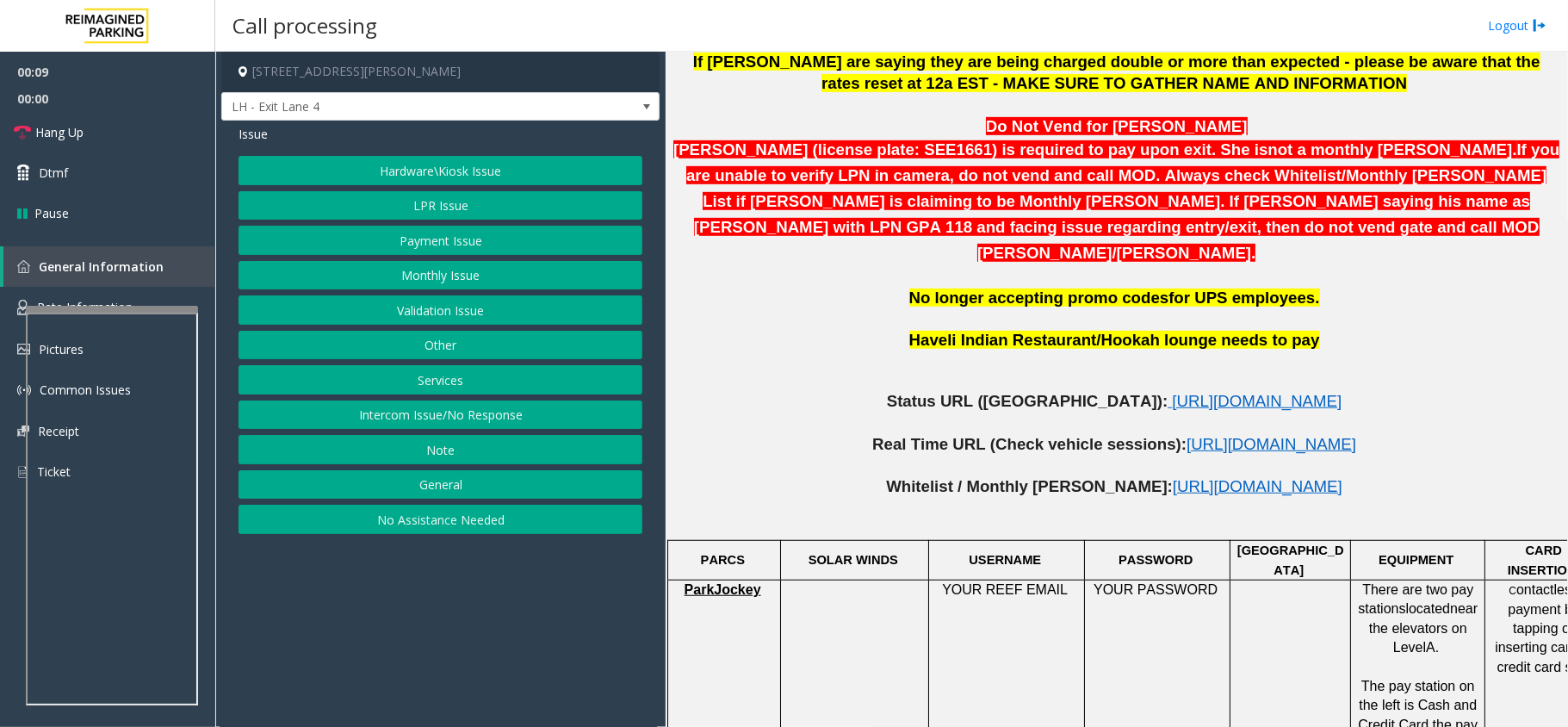 scroll, scrollTop: 689, scrollLeft: 60, axis: both 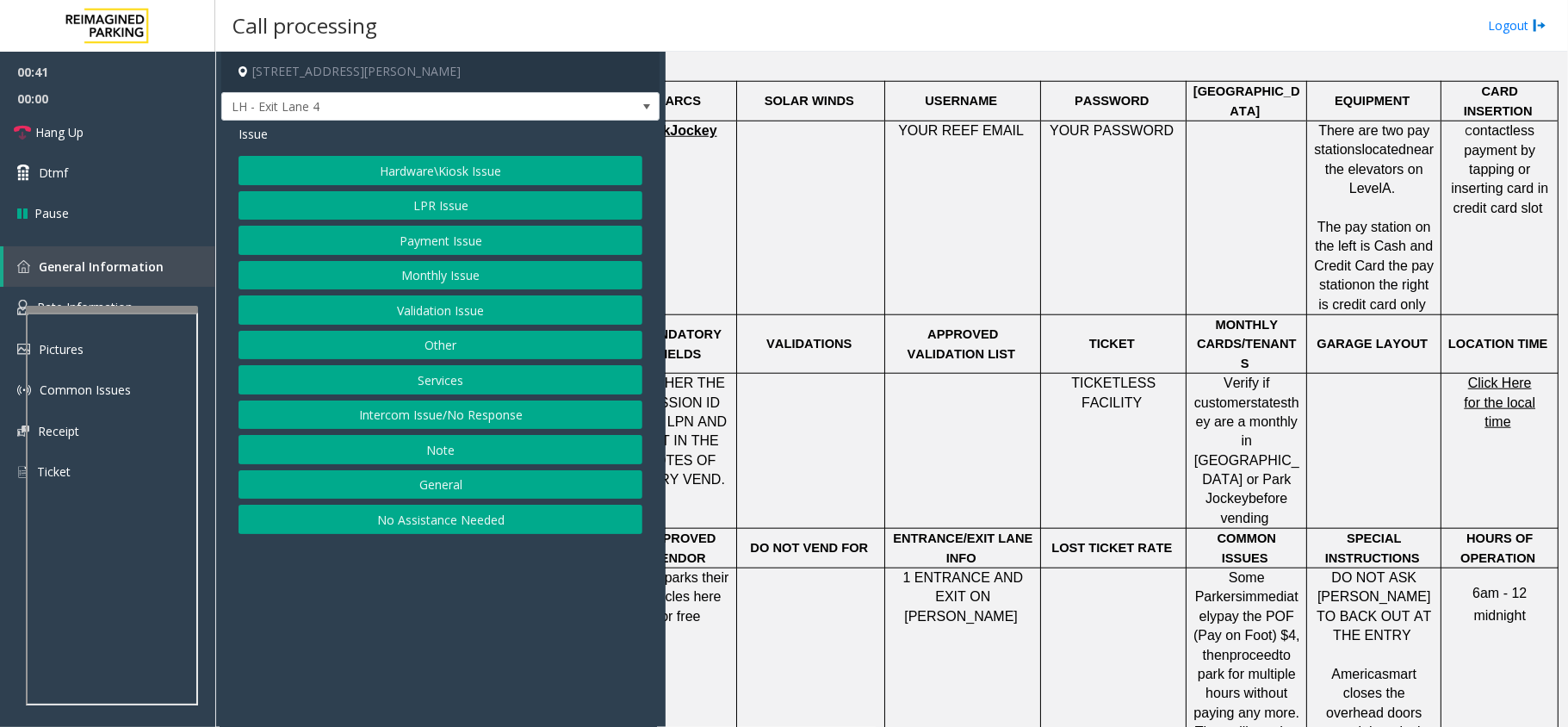 click on "Payment Issue" 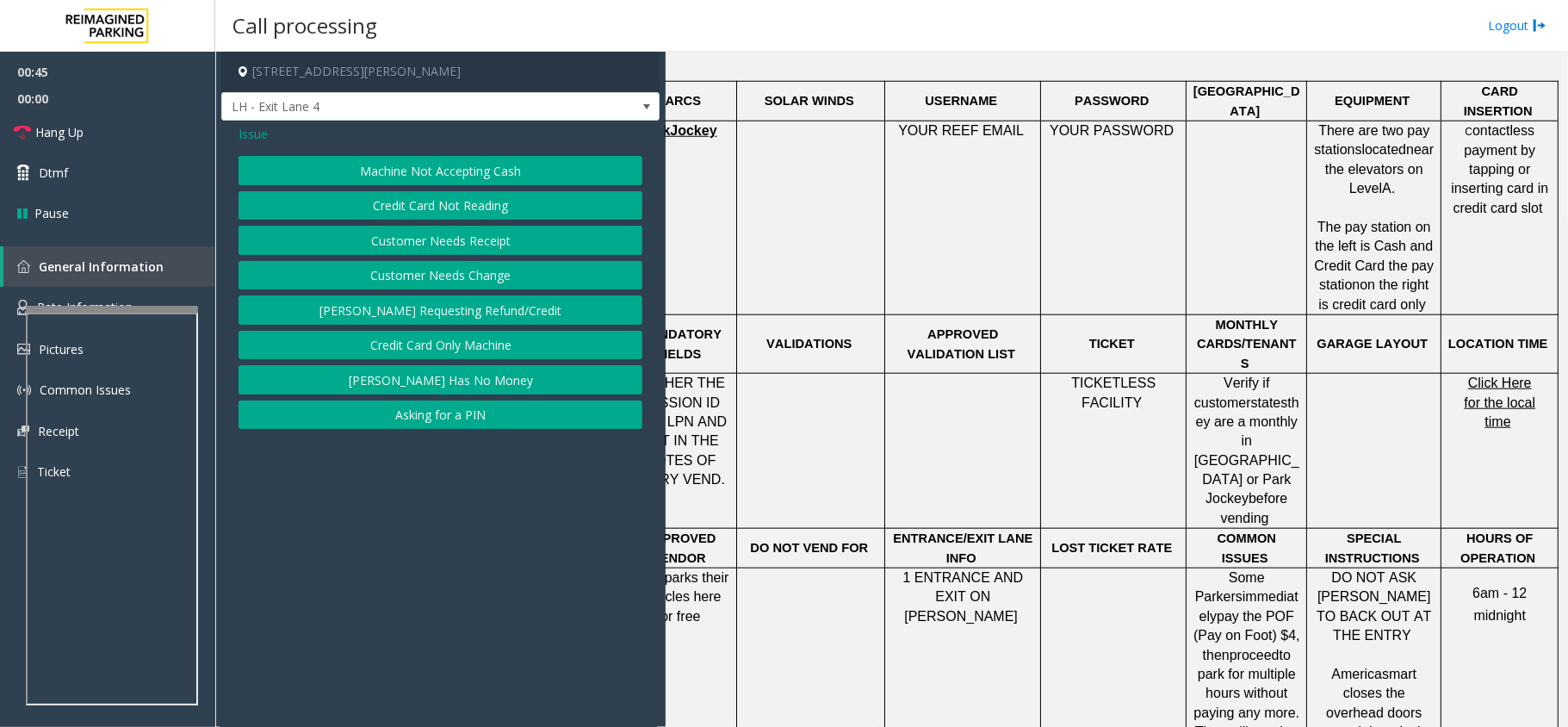 click on "Credit Card Not Reading" 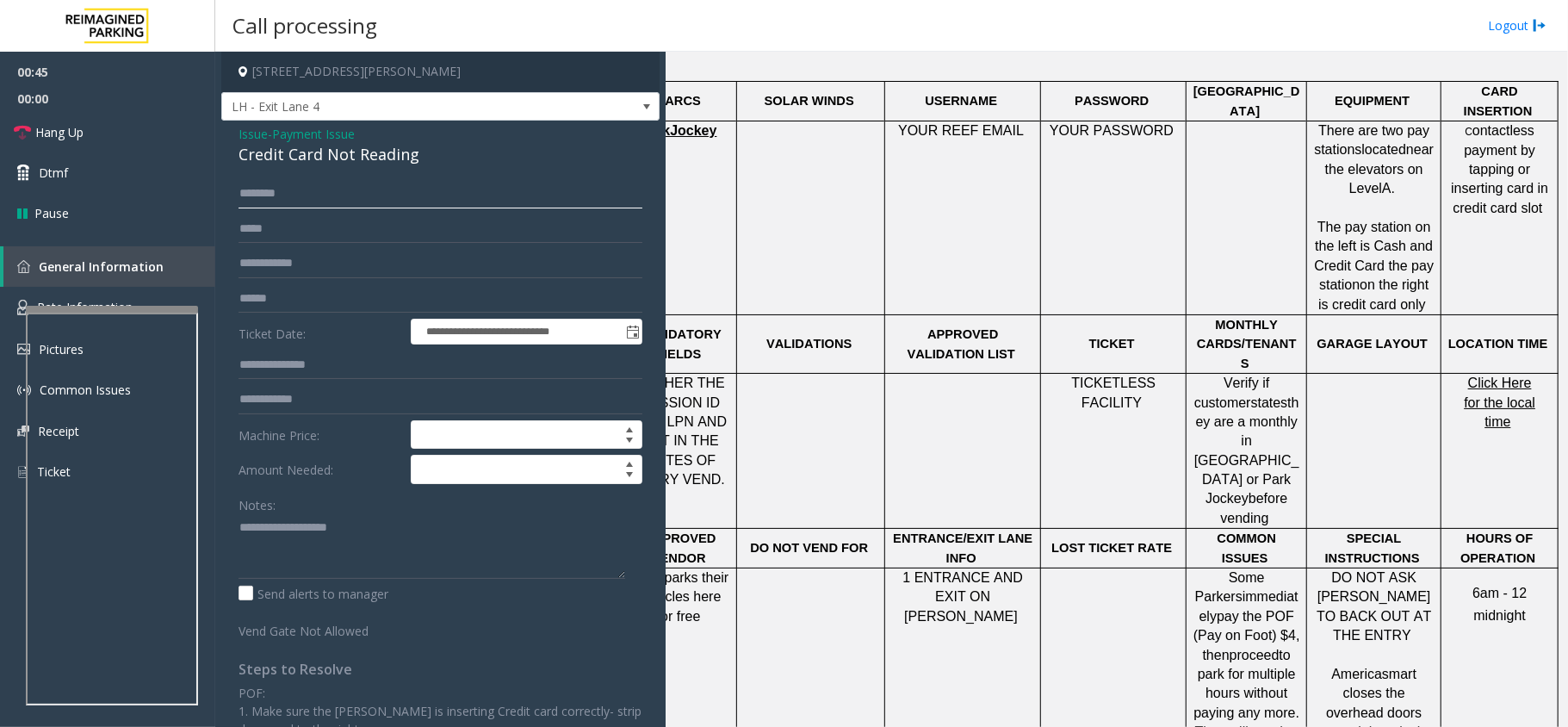 click 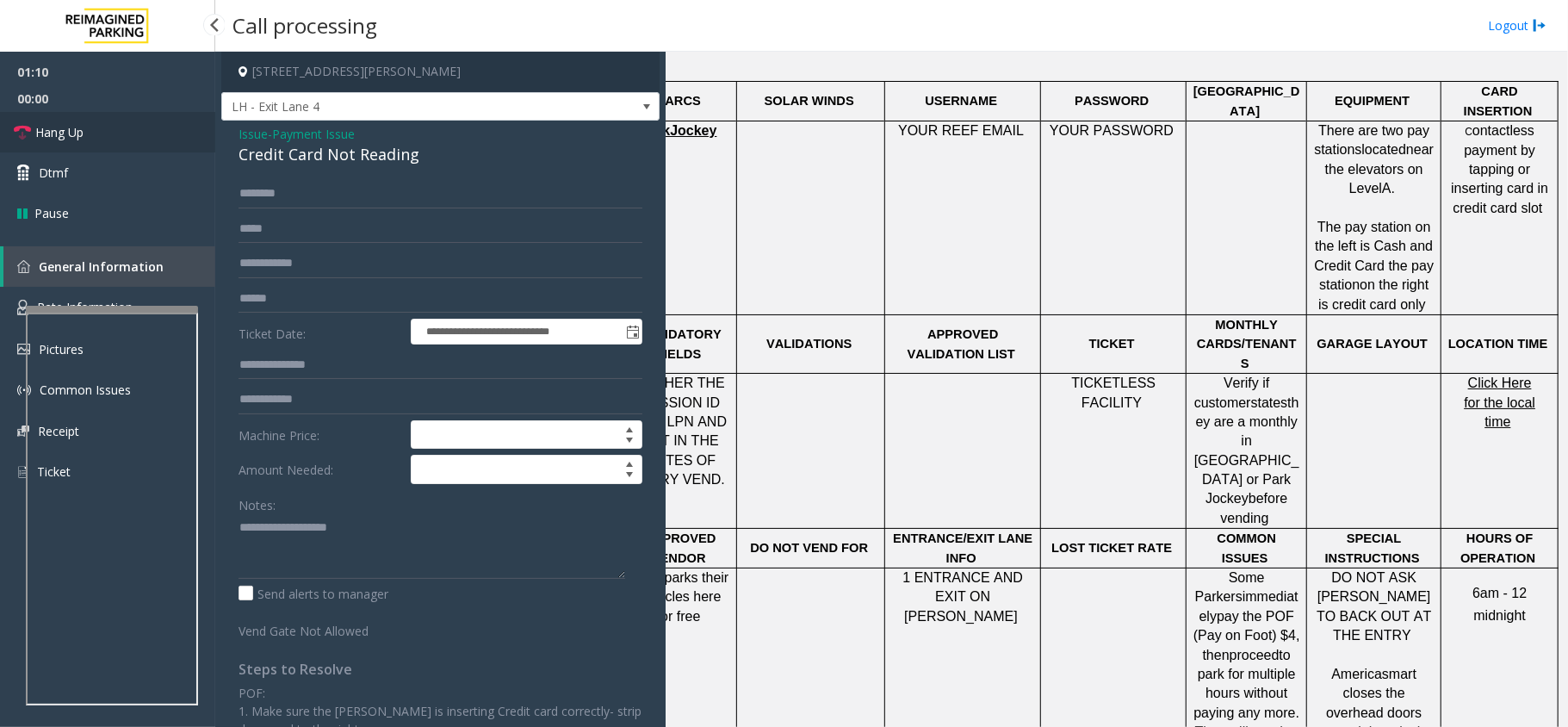 click on "Hang Up" at bounding box center [108, 132] 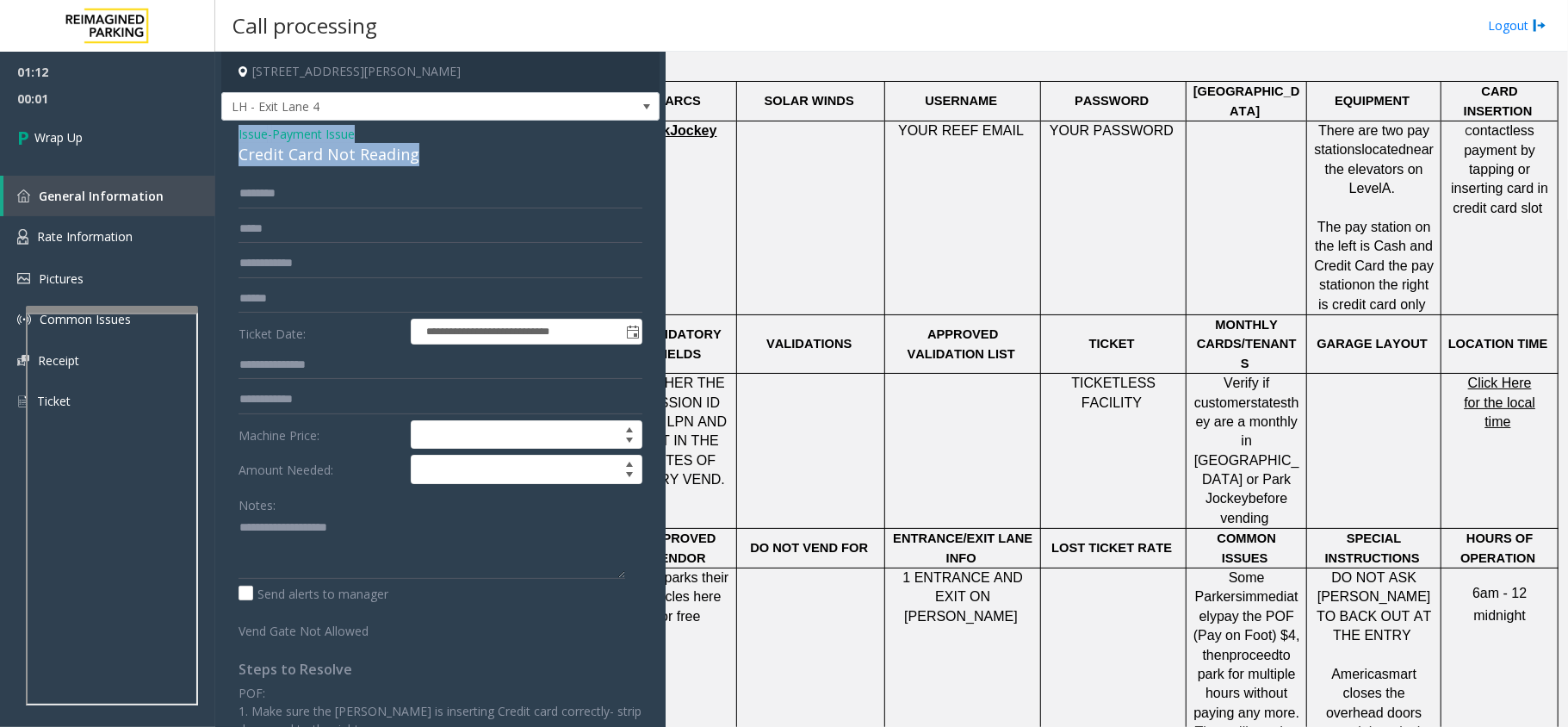 drag, startPoint x: 418, startPoint y: 160, endPoint x: 231, endPoint y: 133, distance: 188.93914 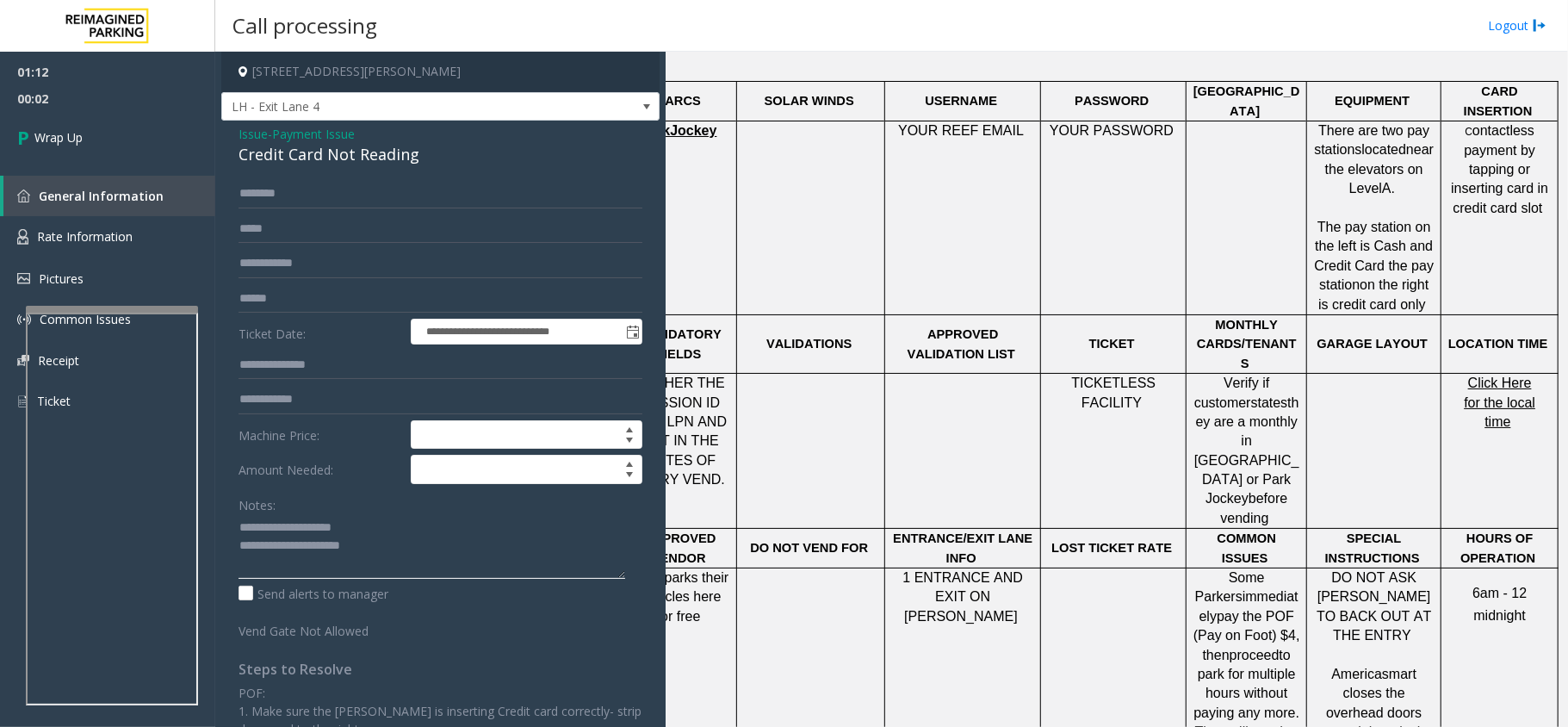 click 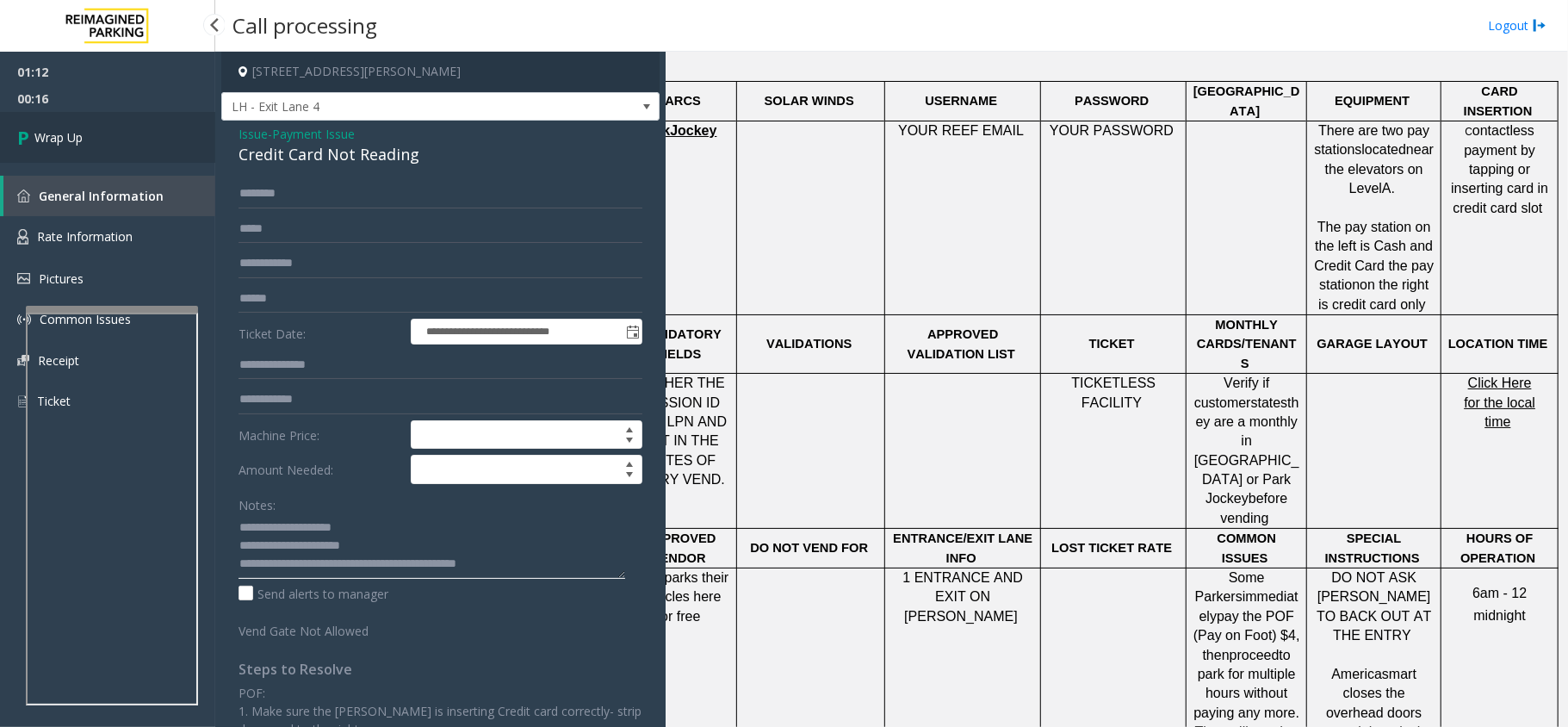 type on "**********" 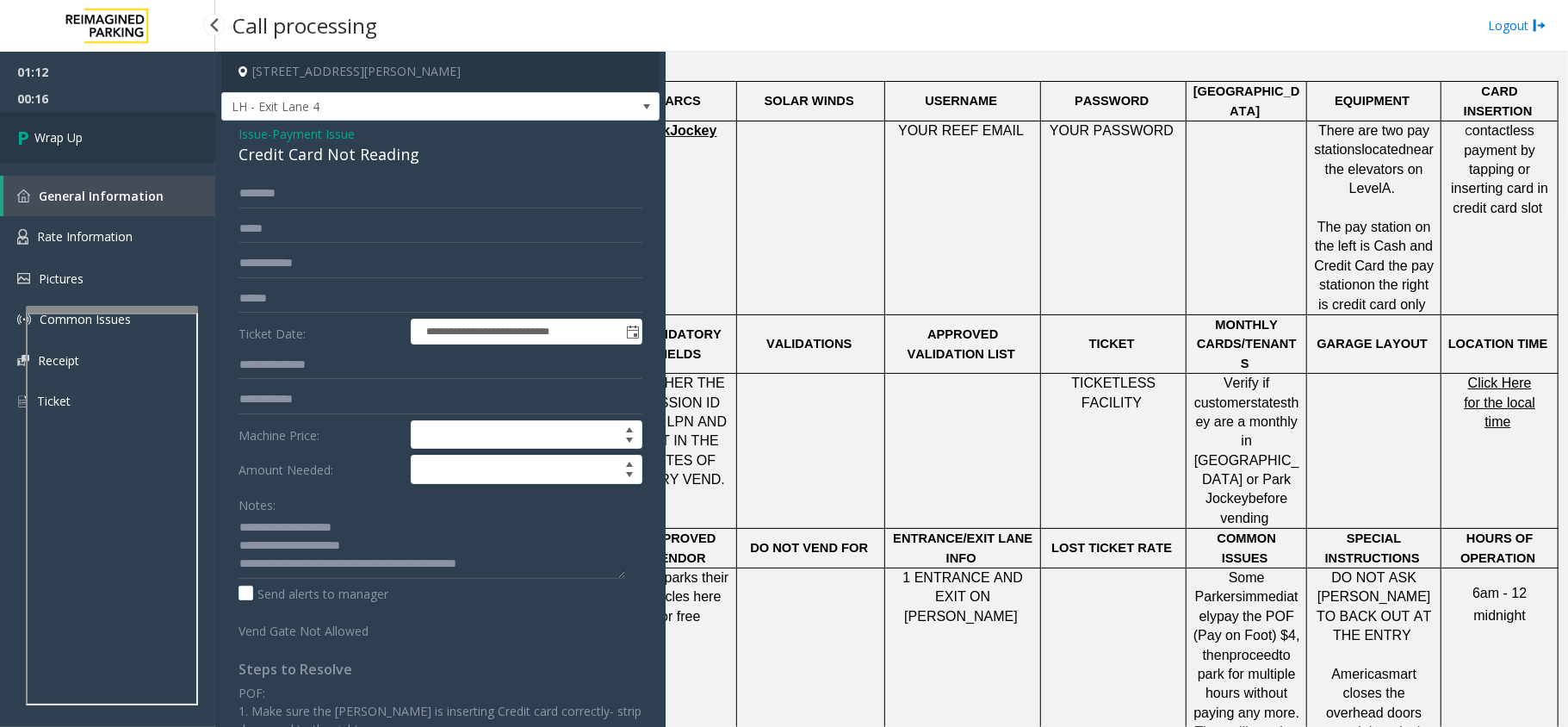 click on "Wrap Up" at bounding box center (59, 137) 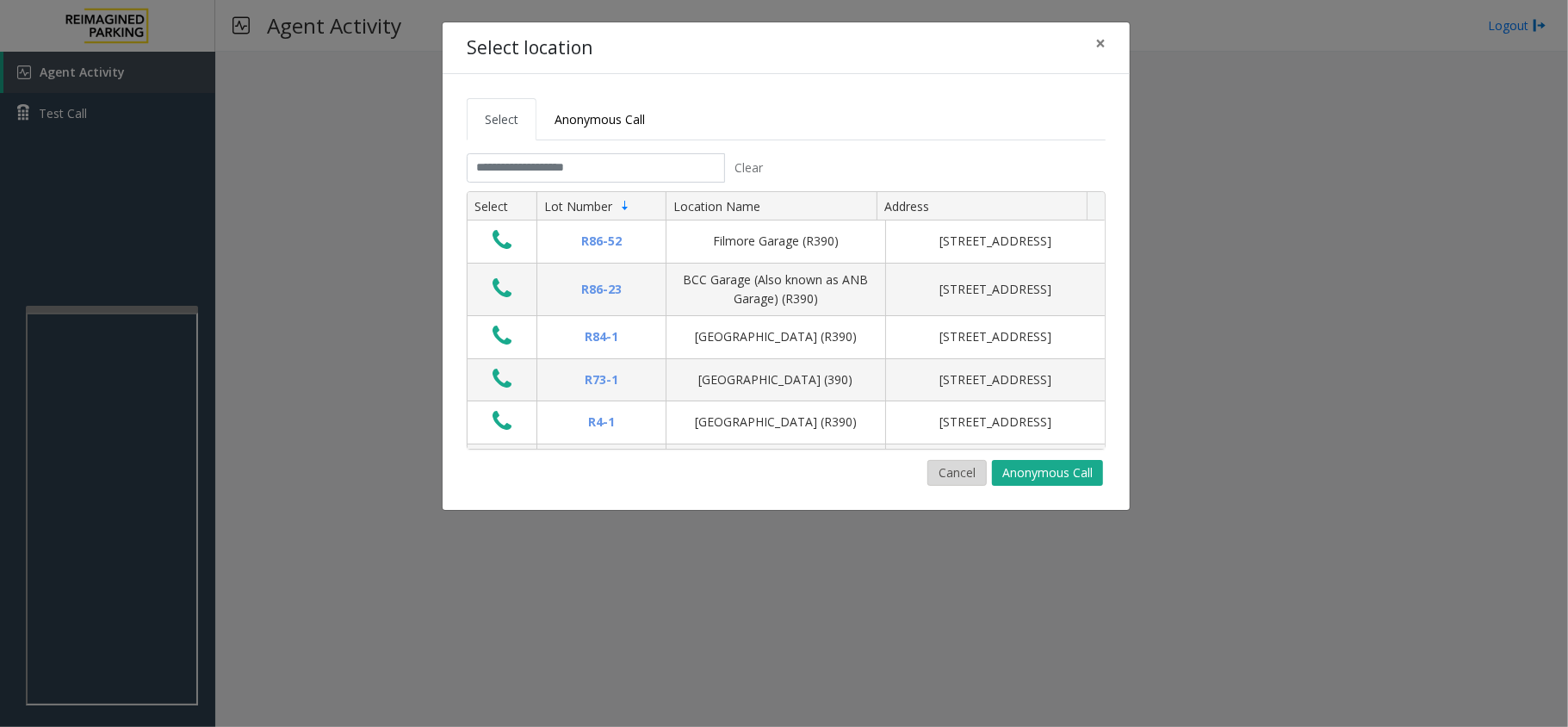 click on "Cancel" 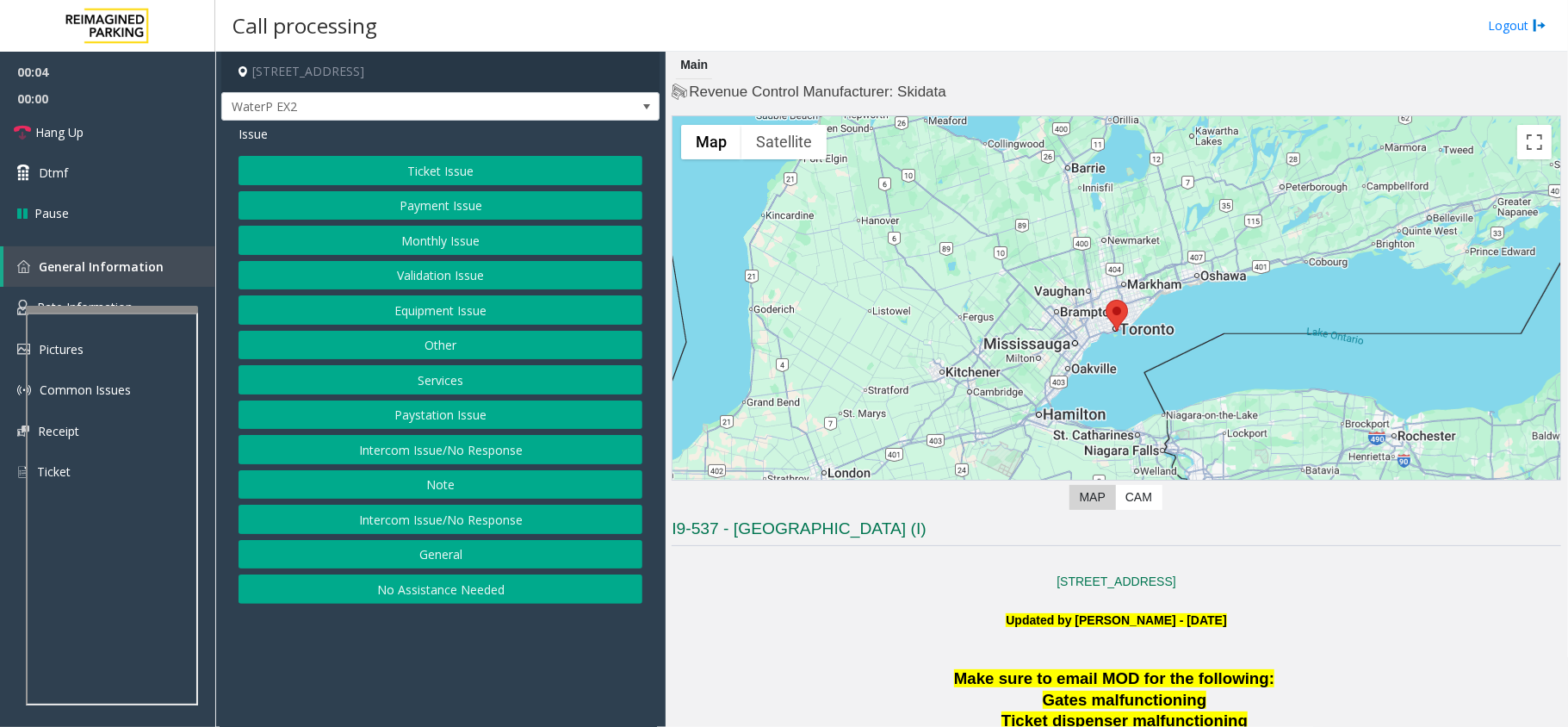click on "Ticket Issue" 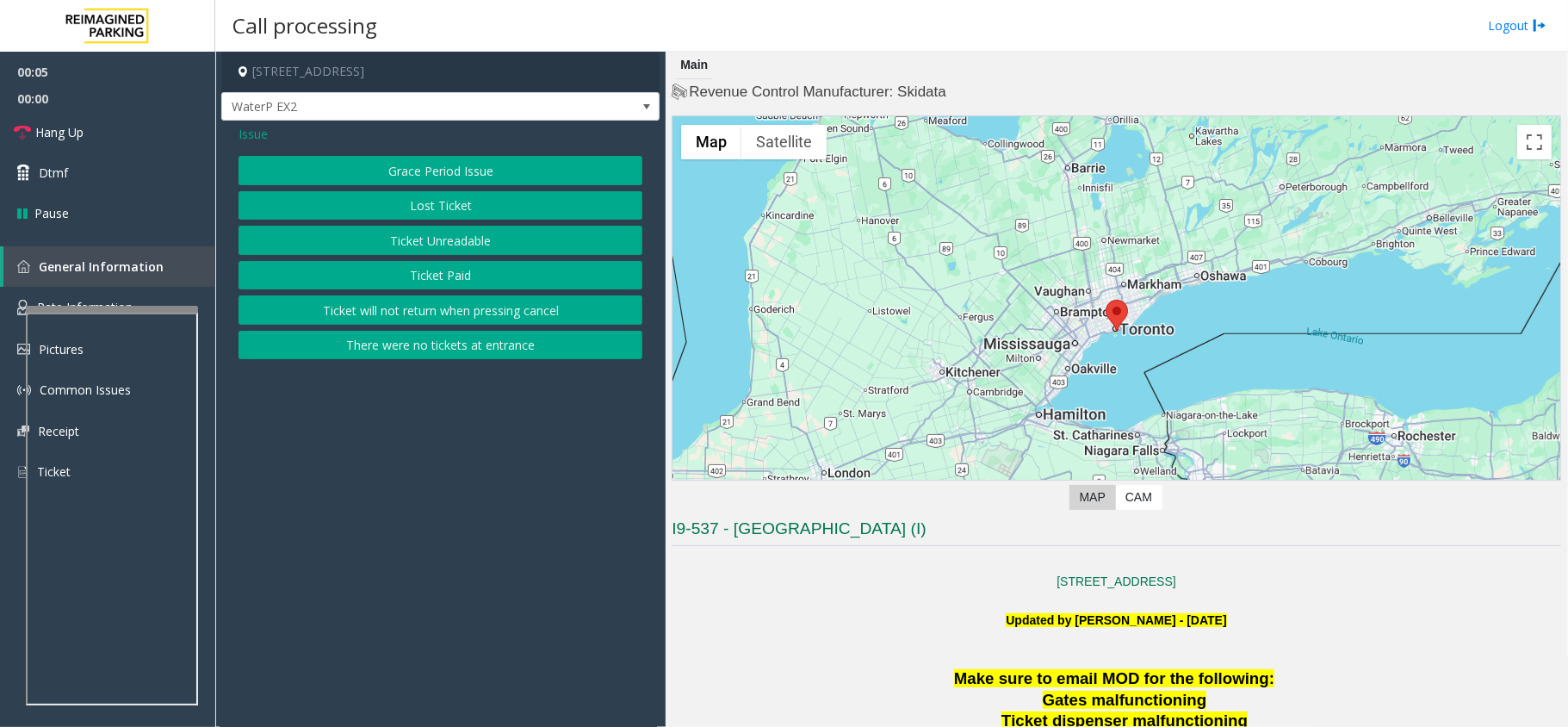 click on "Ticket Unreadable" 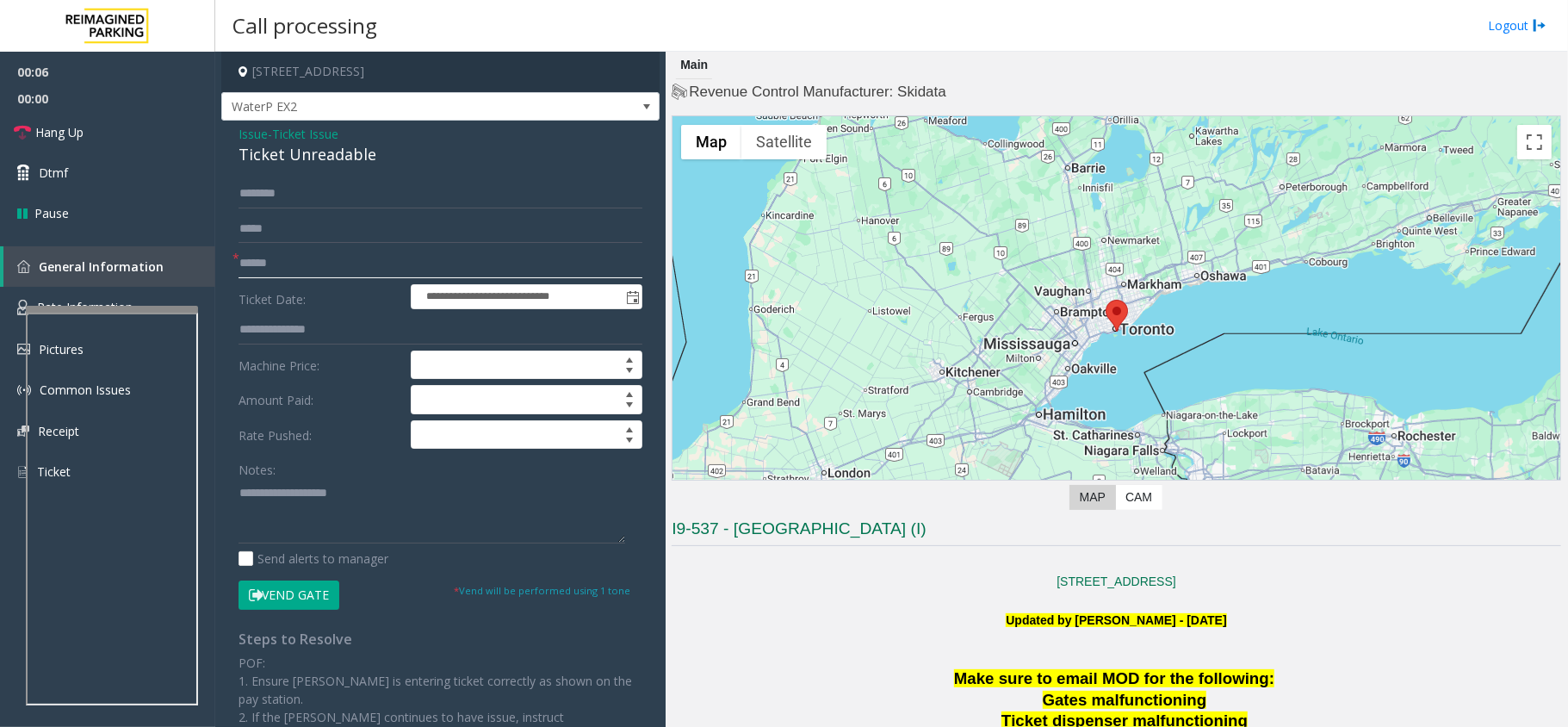 click 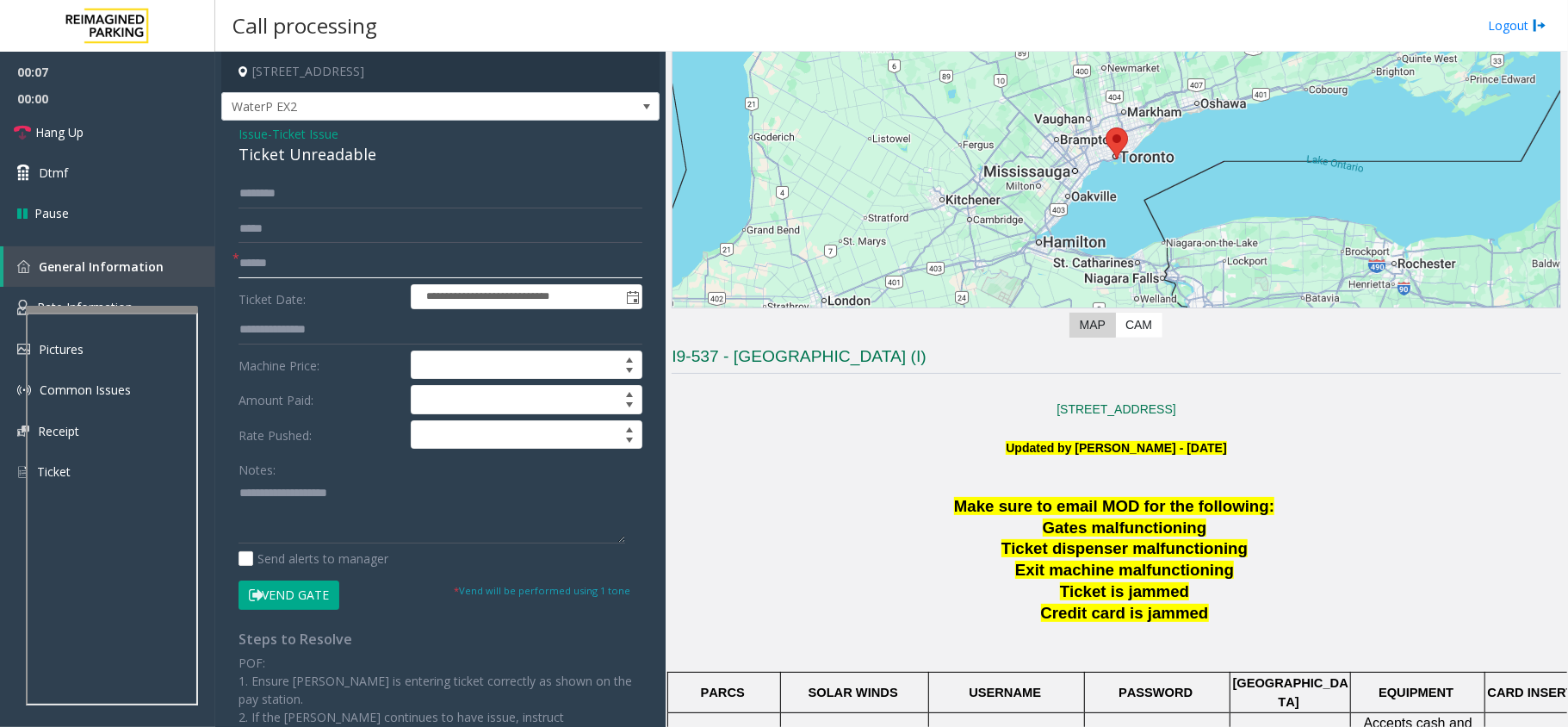 scroll, scrollTop: 459, scrollLeft: 0, axis: vertical 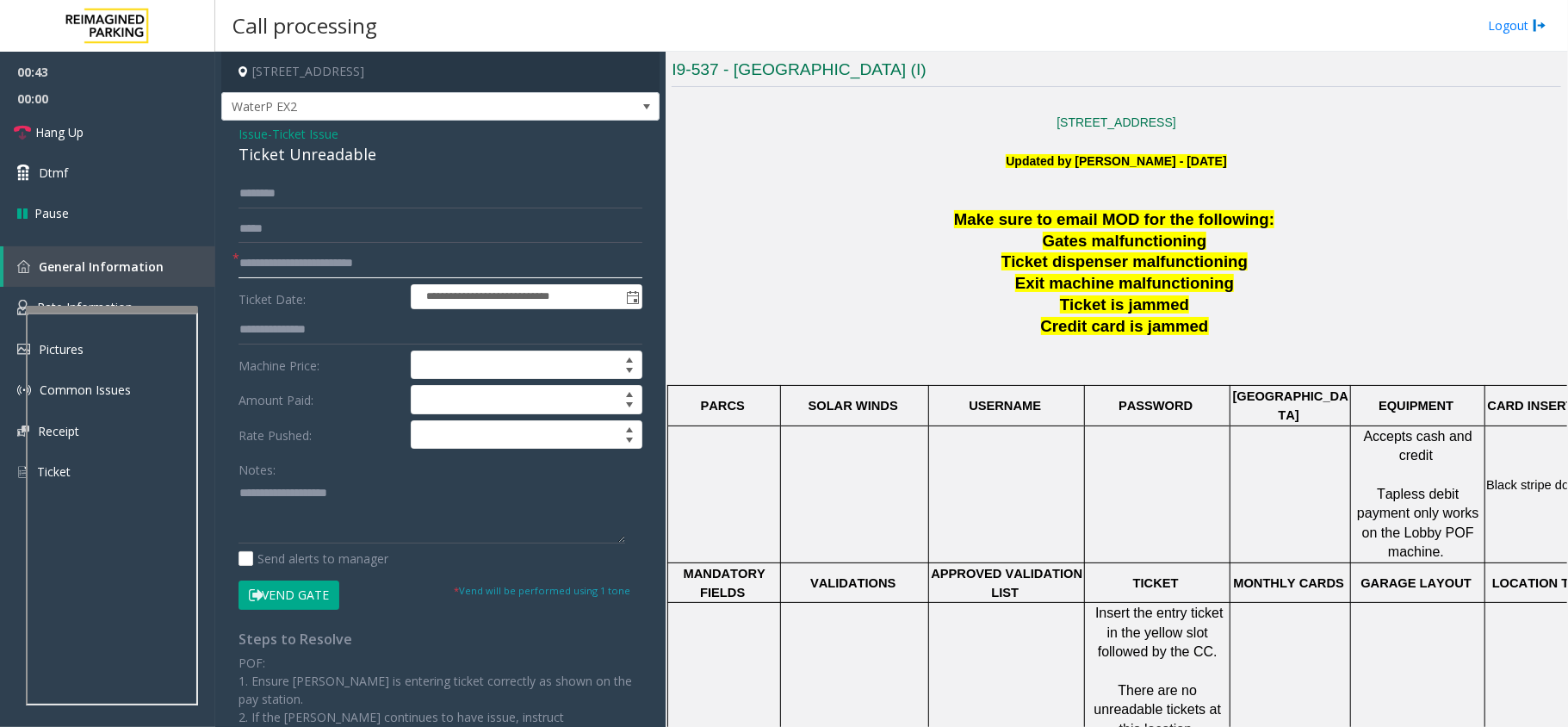 type on "**********" 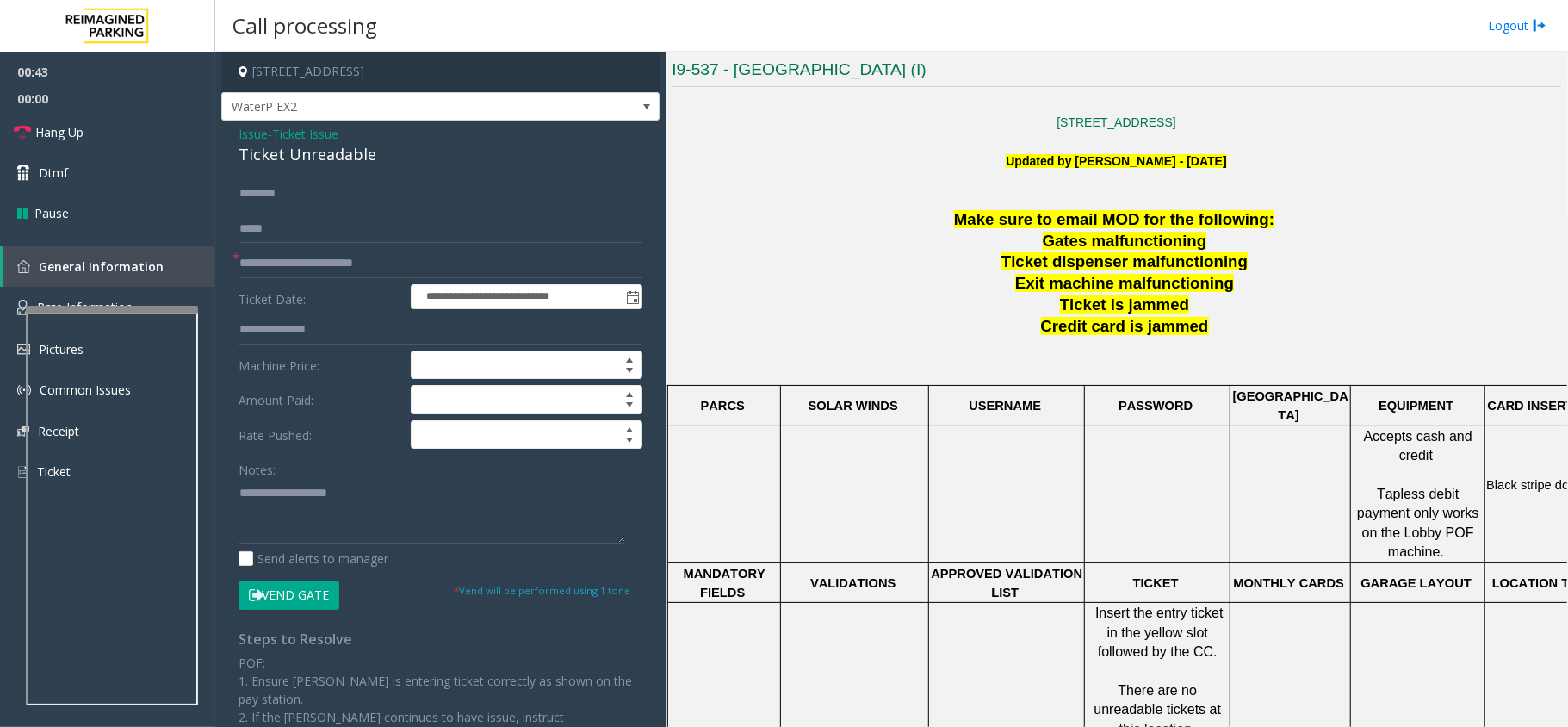 click on "Vend Gate" 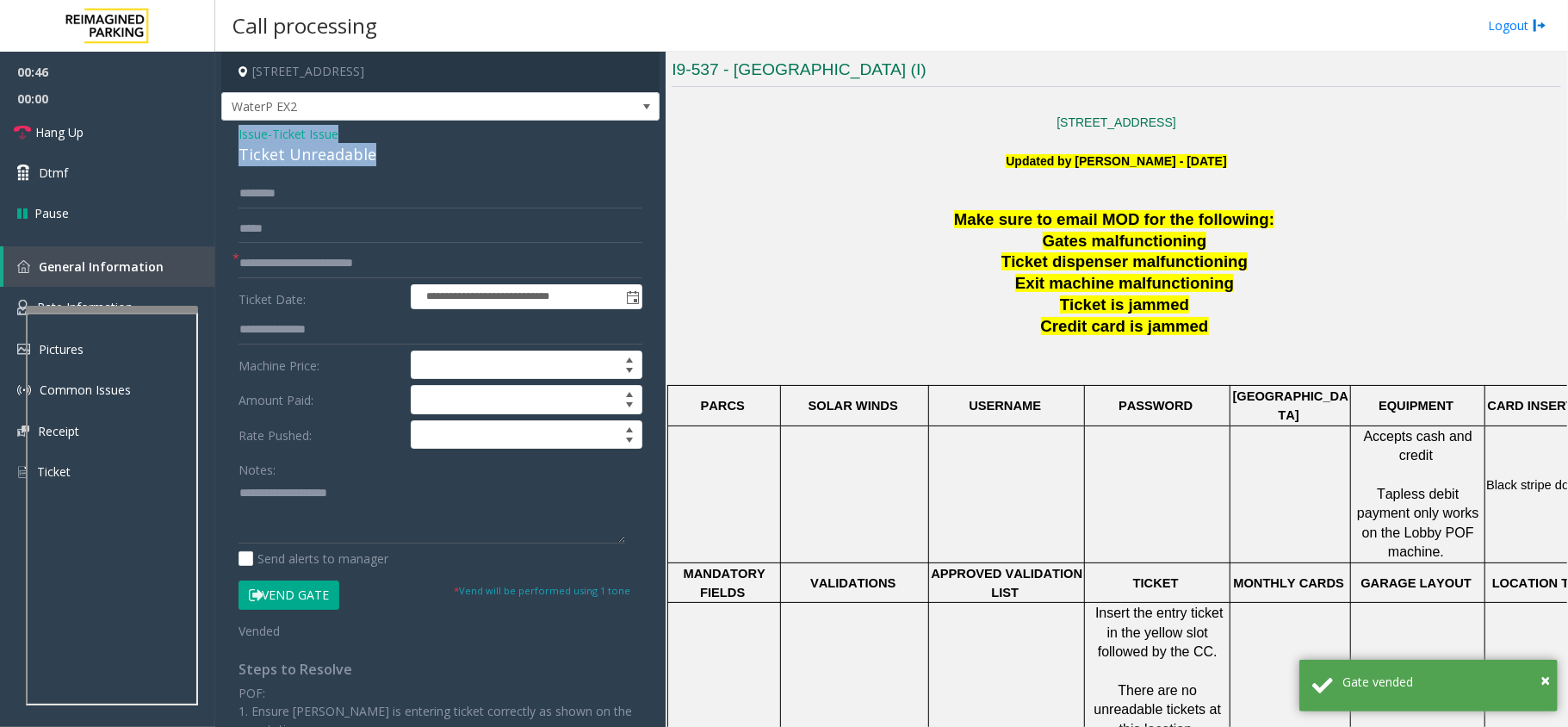 drag, startPoint x: 376, startPoint y: 159, endPoint x: 228, endPoint y: 128, distance: 151.21177 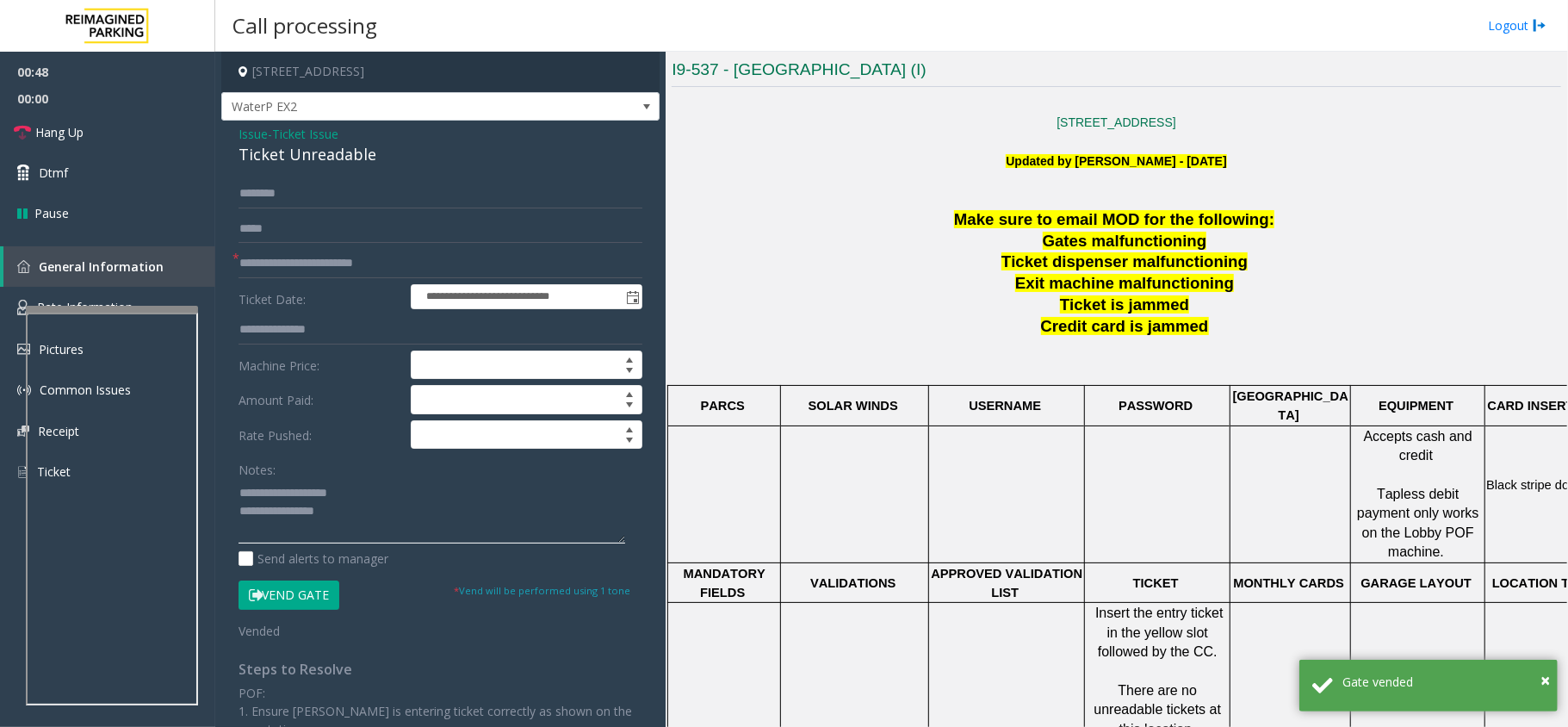click 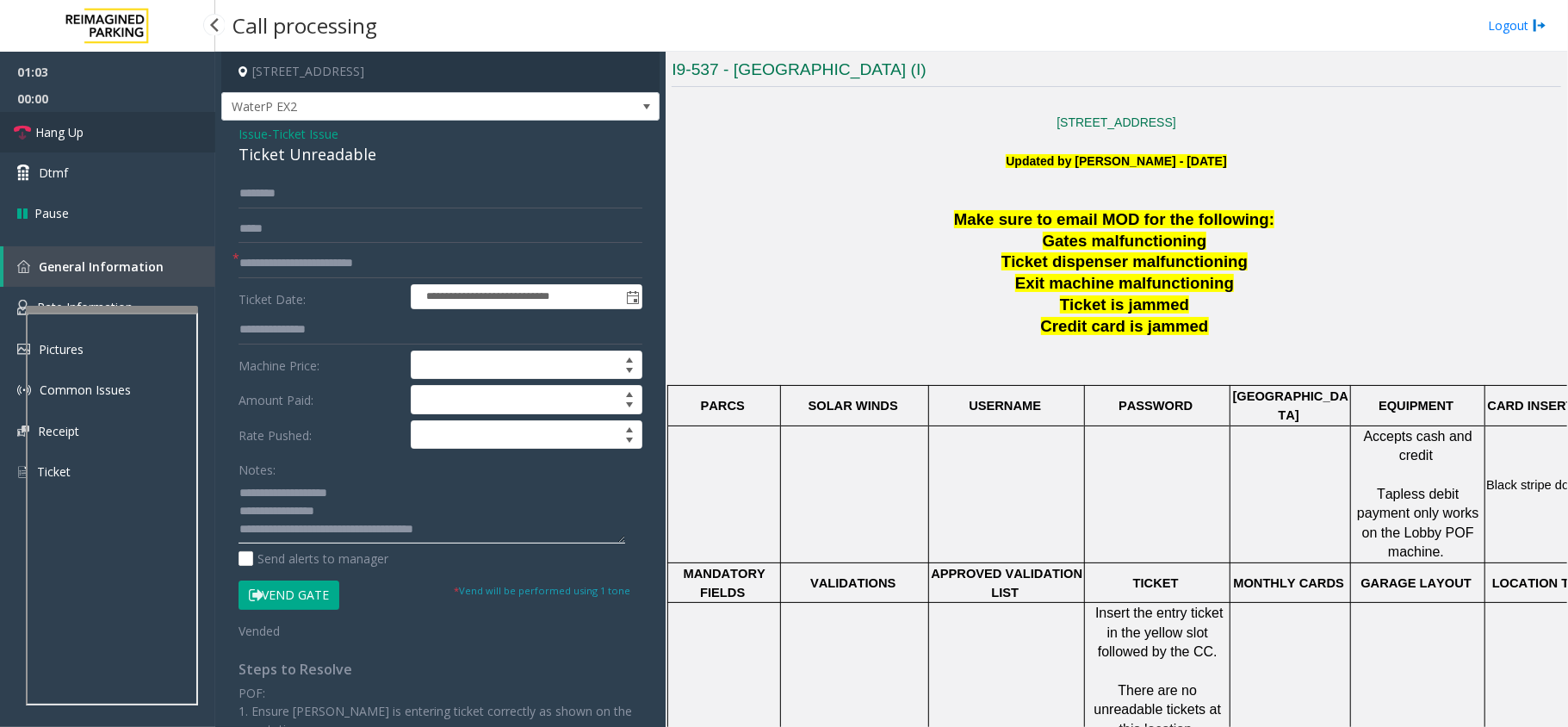 type on "**********" 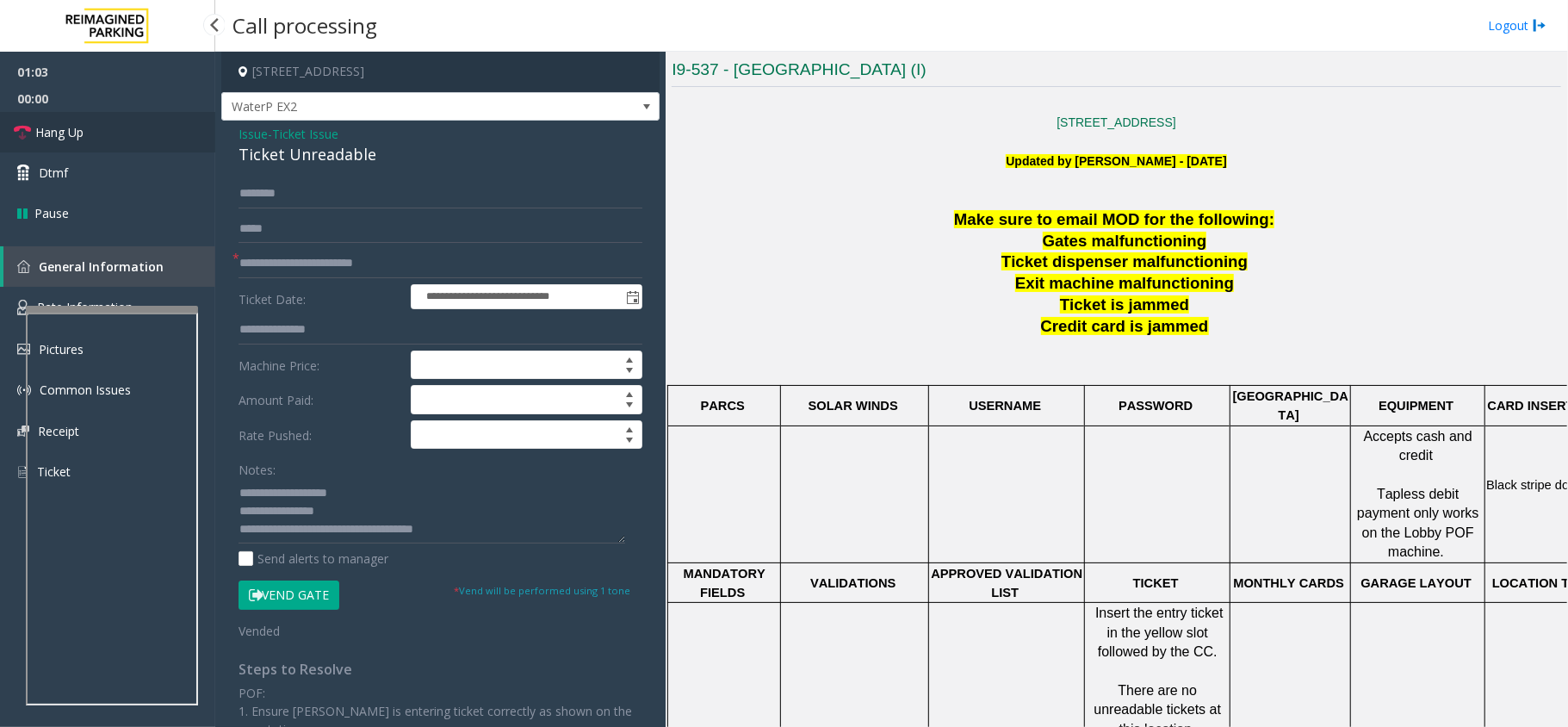 click on "Hang Up" at bounding box center (59, 132) 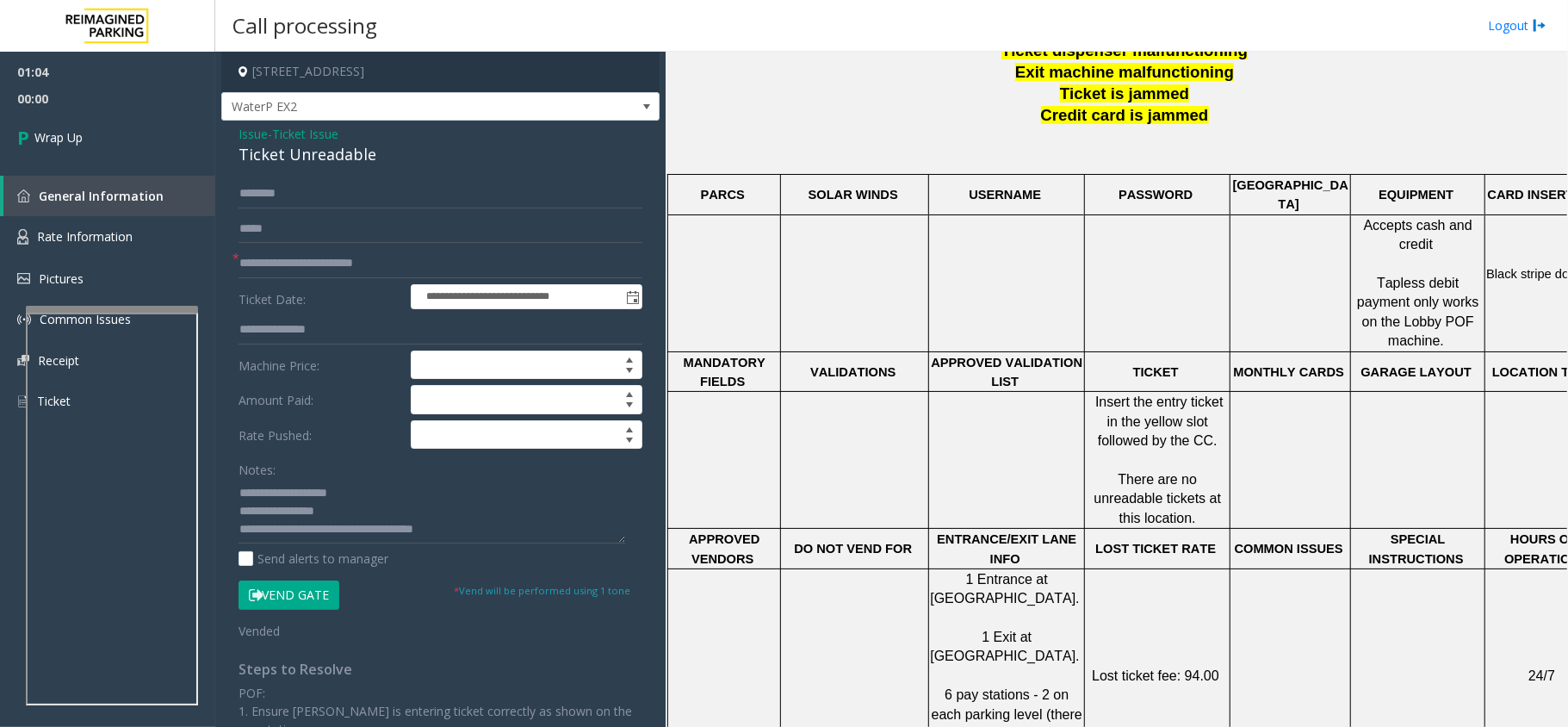 scroll, scrollTop: 689, scrollLeft: 0, axis: vertical 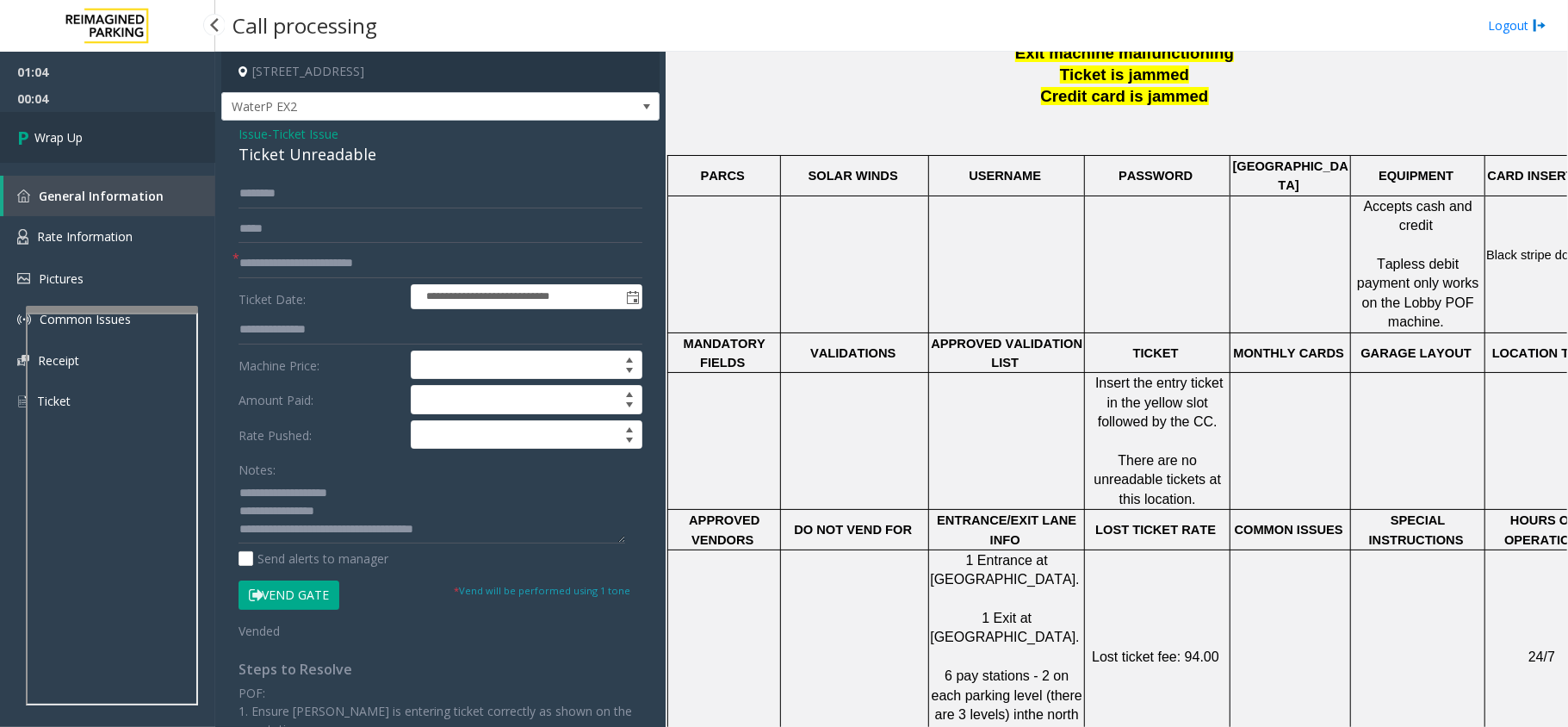 click on "Wrap Up" at bounding box center (108, 137) 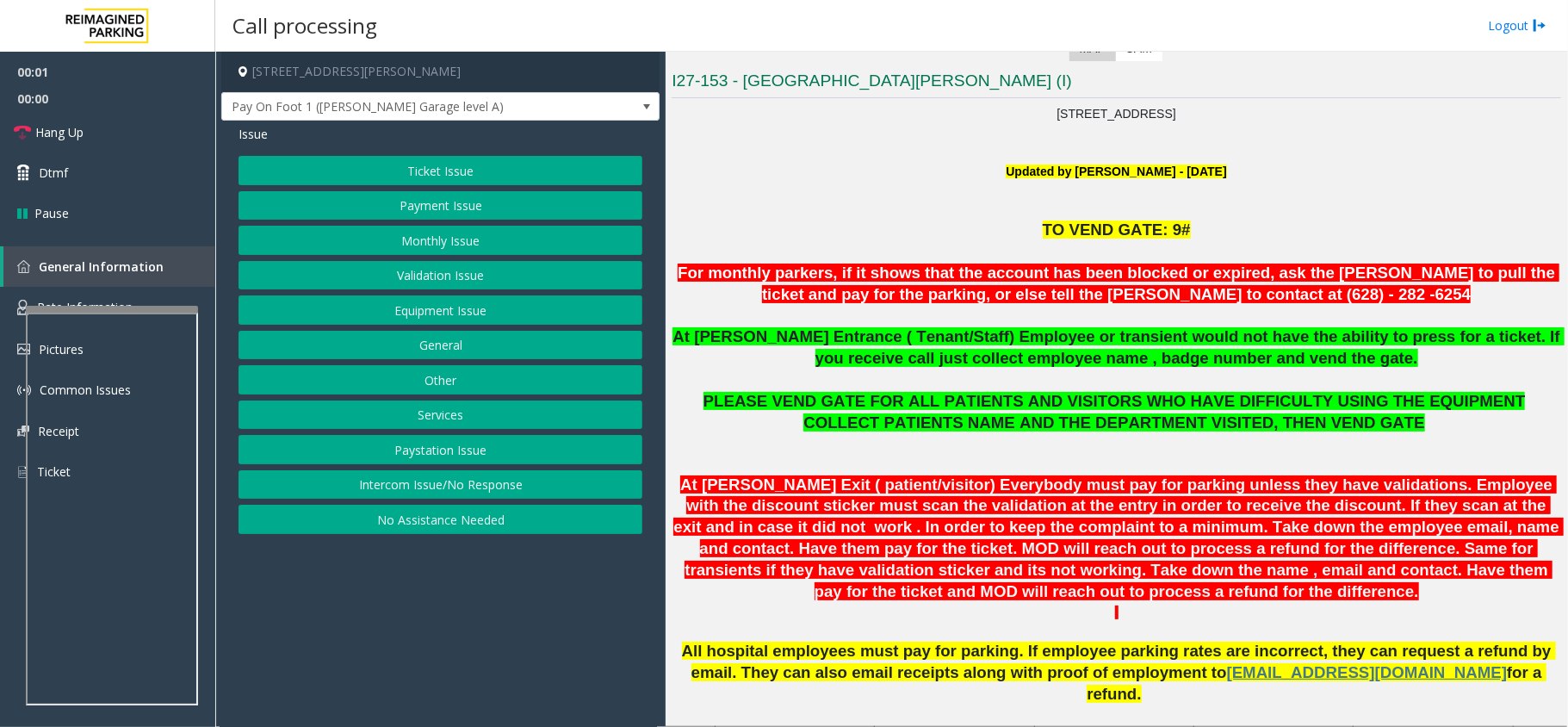 scroll, scrollTop: 574, scrollLeft: 0, axis: vertical 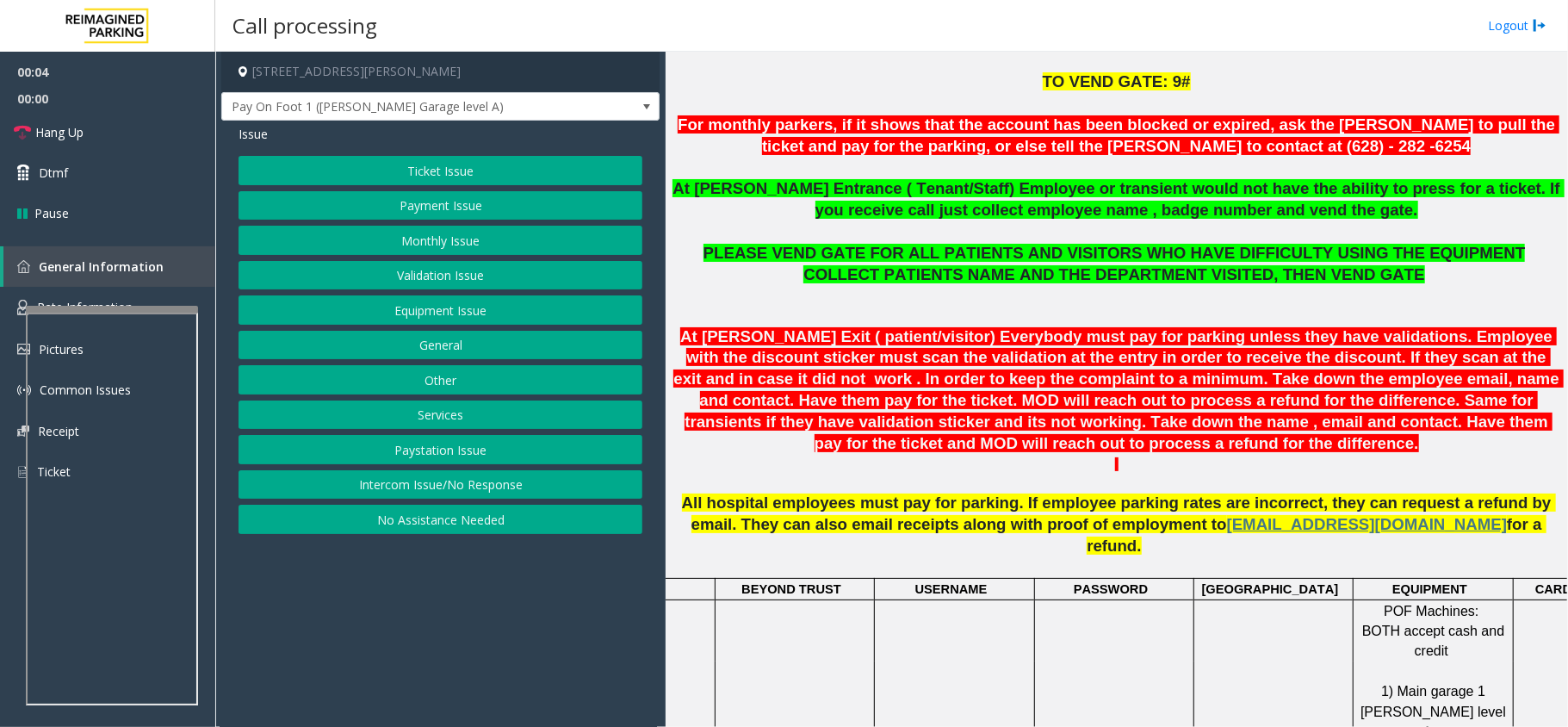 click on "Intercom Issue/No Response" 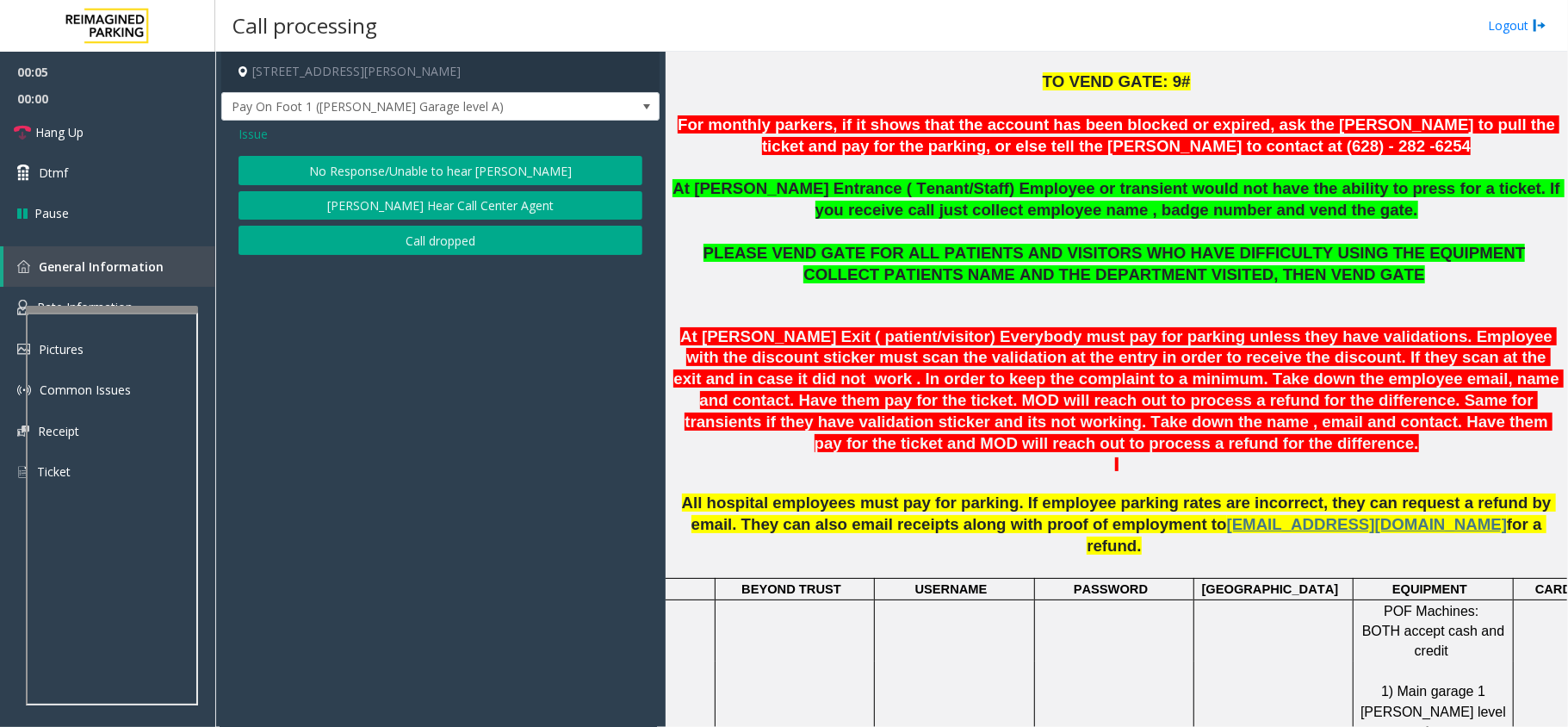 click on "No Response/Unable to hear [PERSON_NAME]" 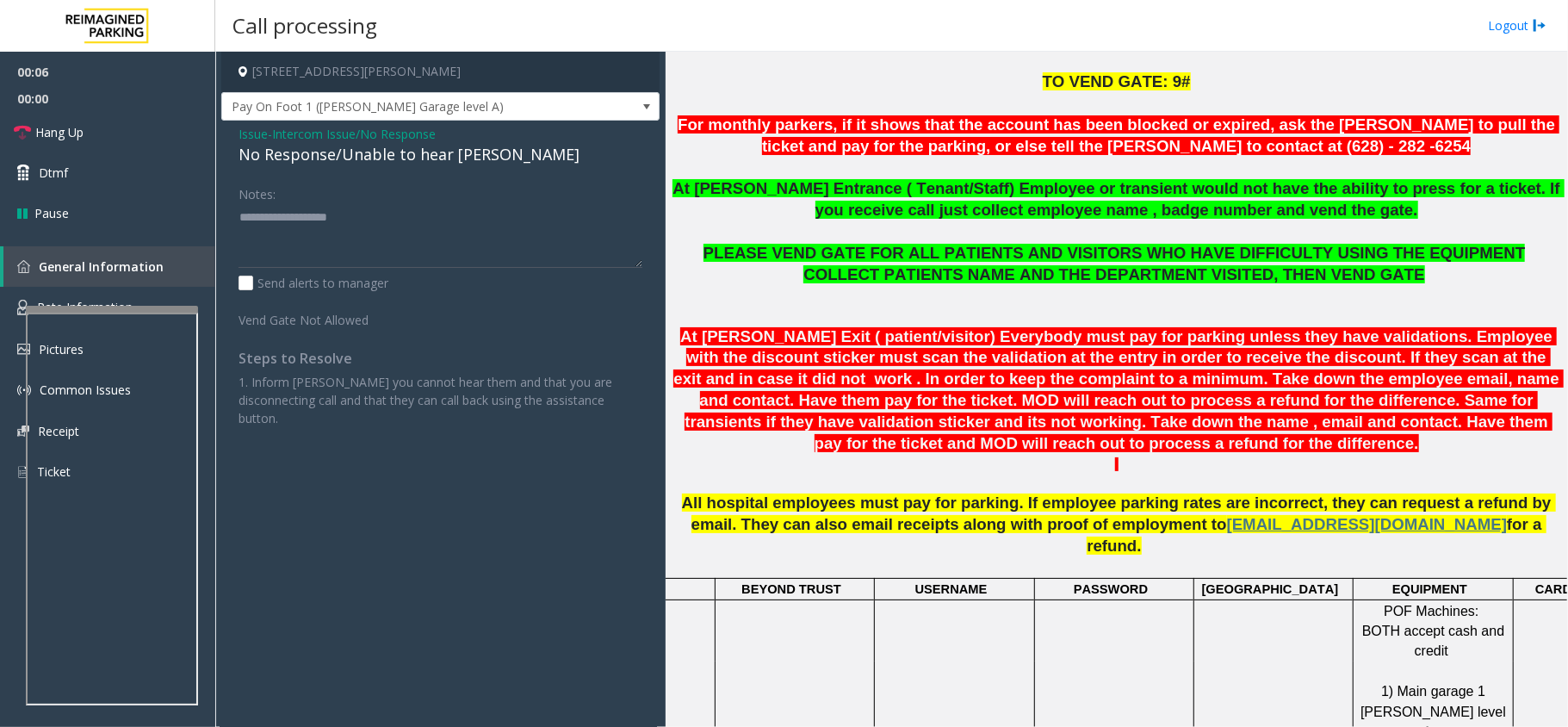 click on "No Response/Unable to hear [PERSON_NAME]" 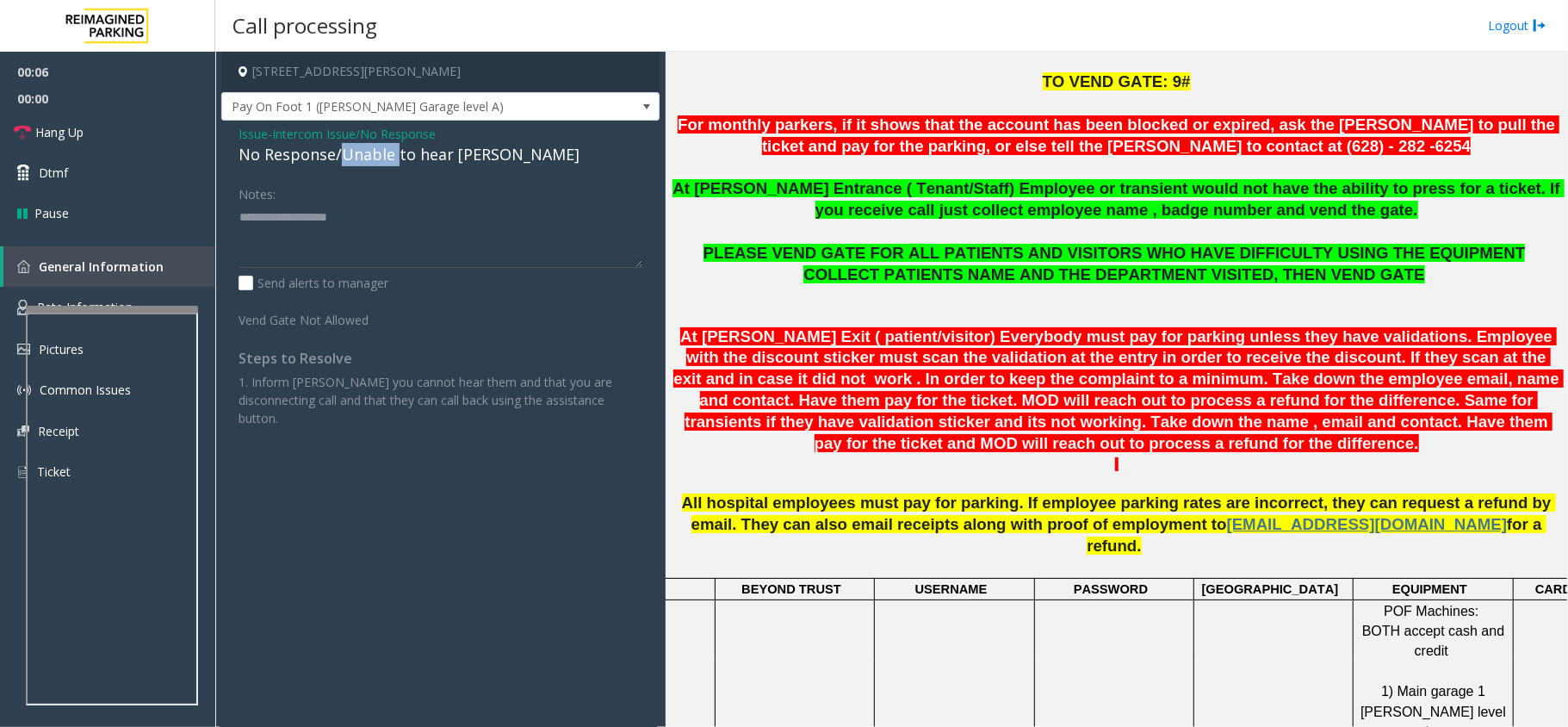 click on "No Response/Unable to hear [PERSON_NAME]" 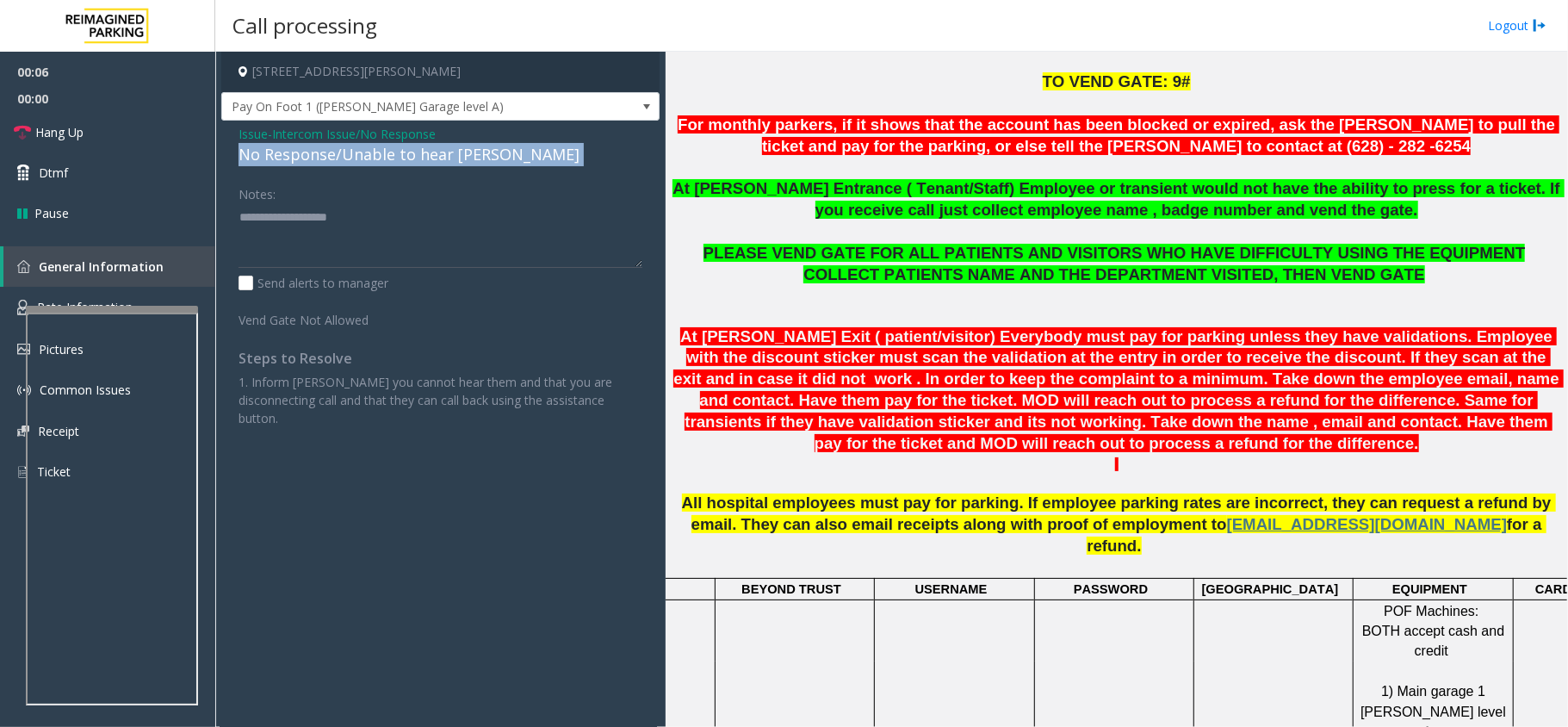 click on "No Response/Unable to hear [PERSON_NAME]" 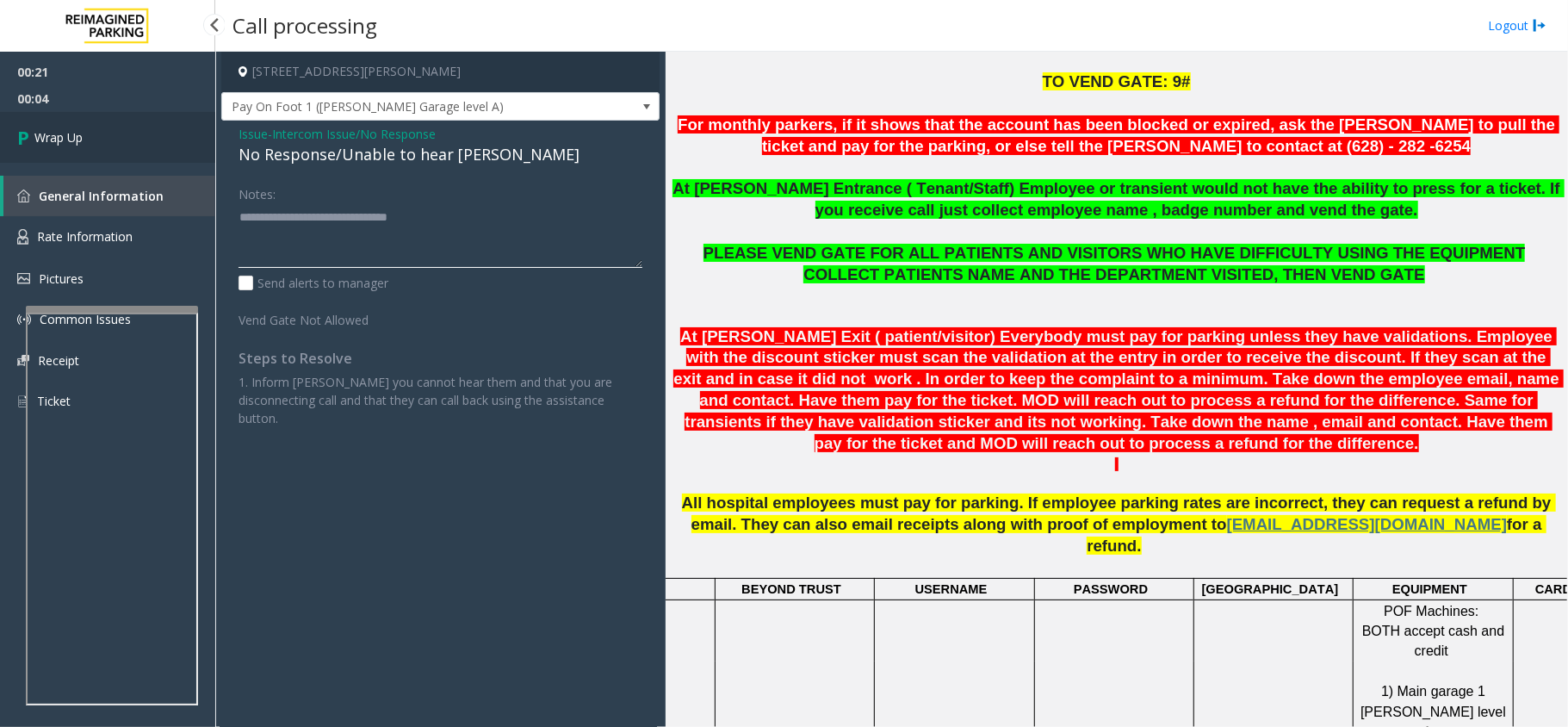 type on "**********" 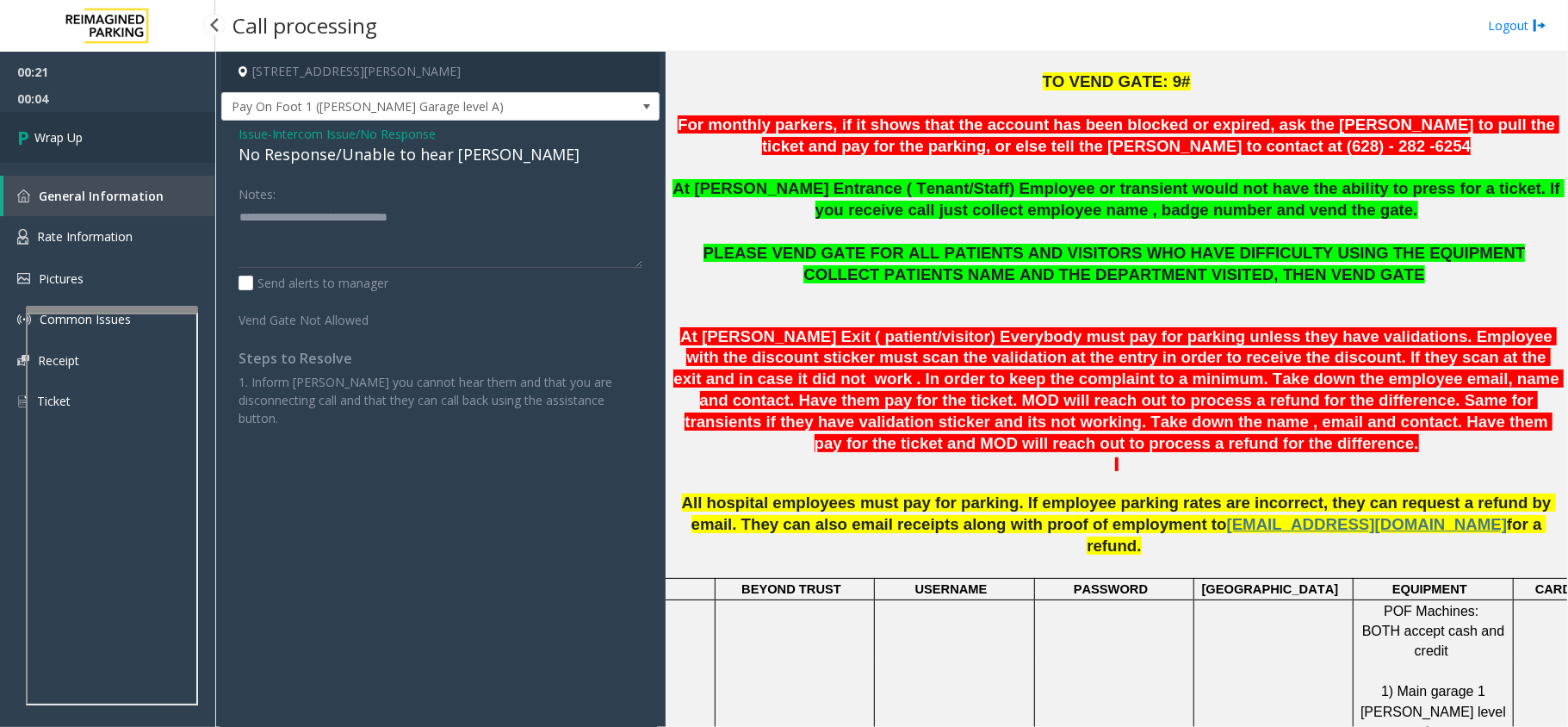 click on "Wrap Up" at bounding box center [59, 137] 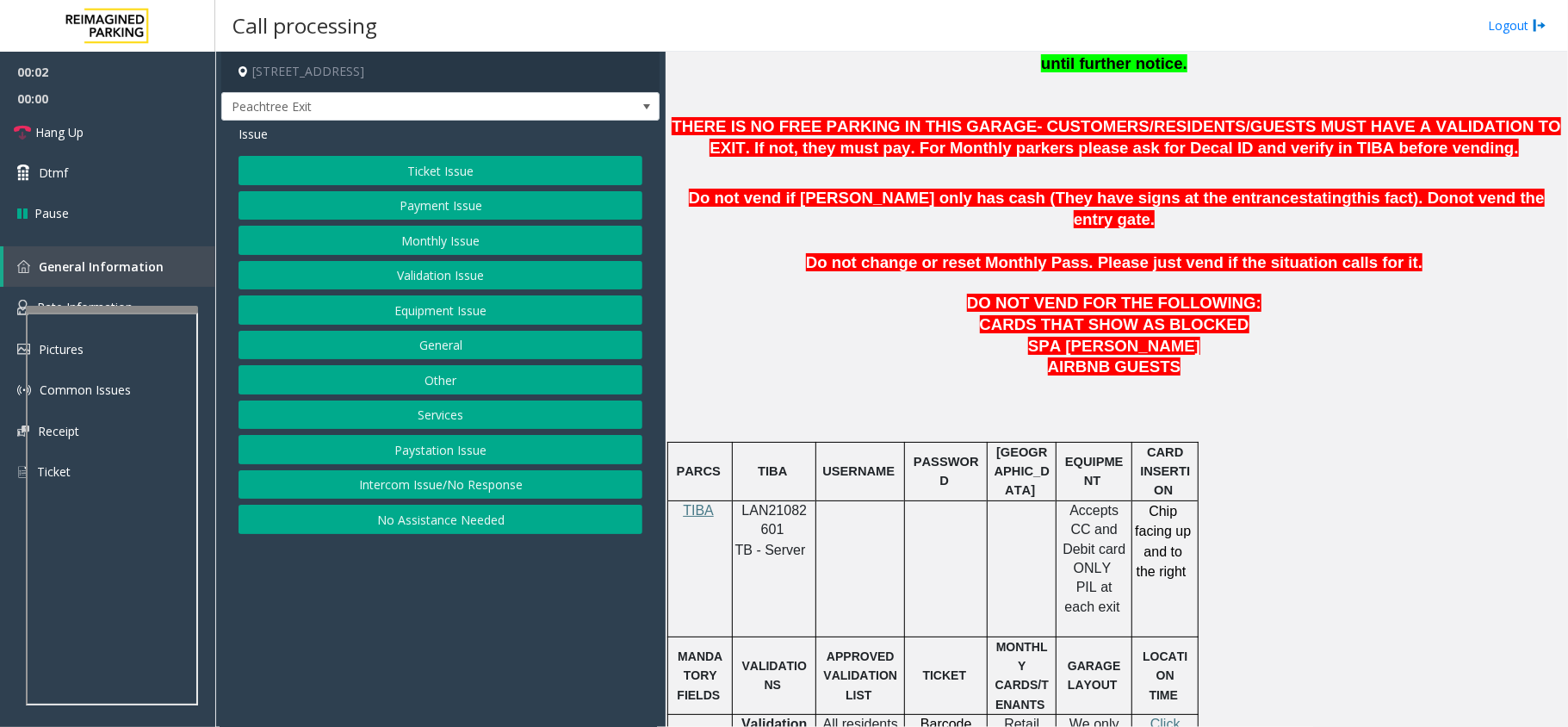 scroll, scrollTop: 689, scrollLeft: 0, axis: vertical 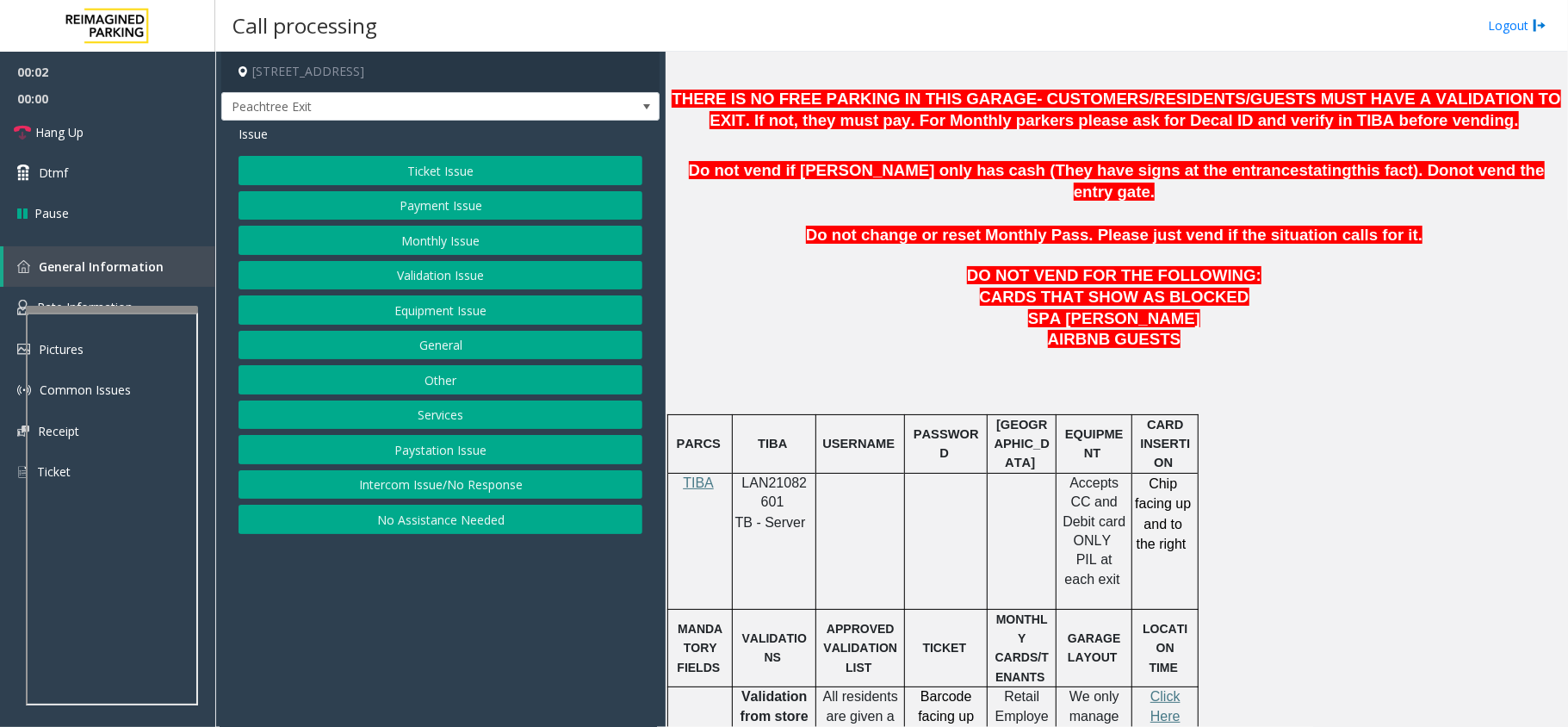 click on "LAN21082601" 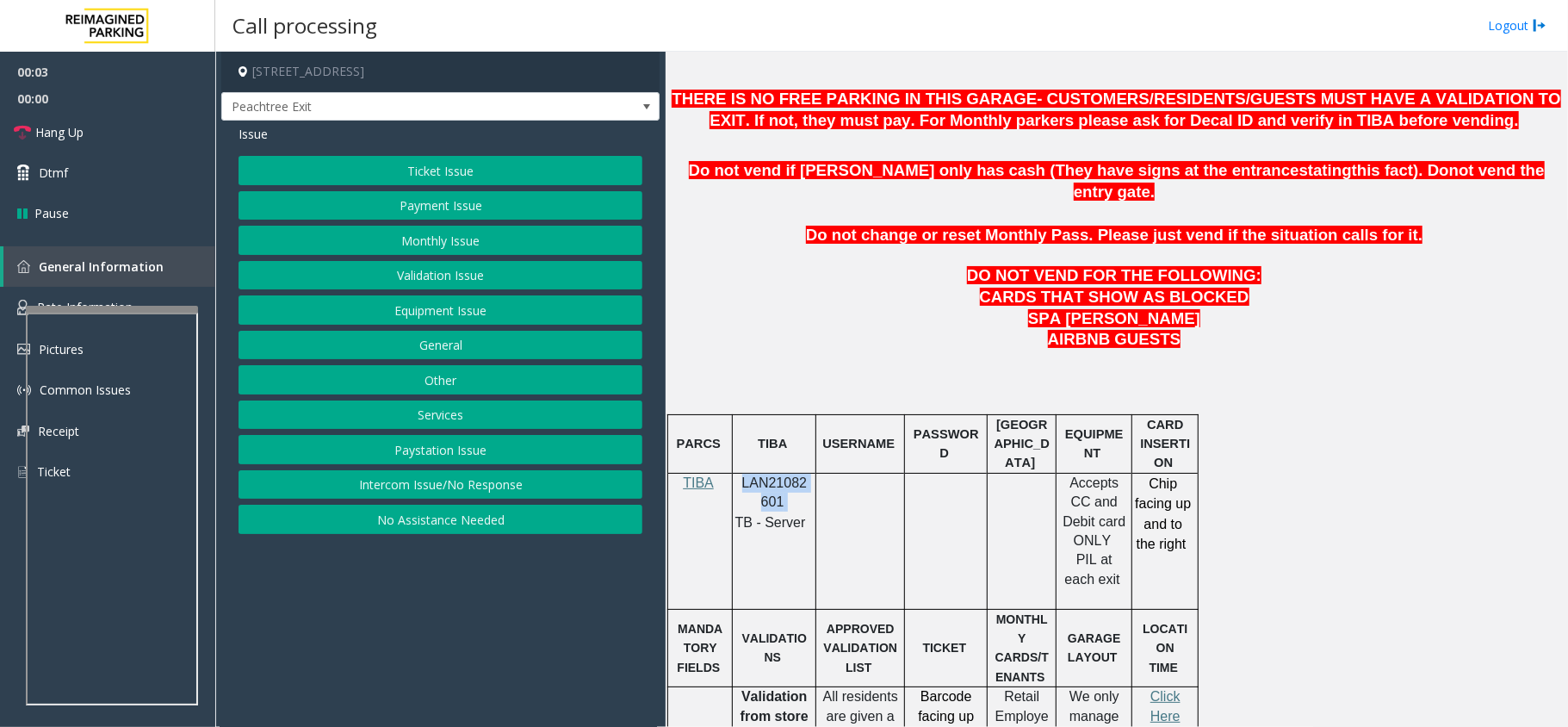 click on "LAN21082601" 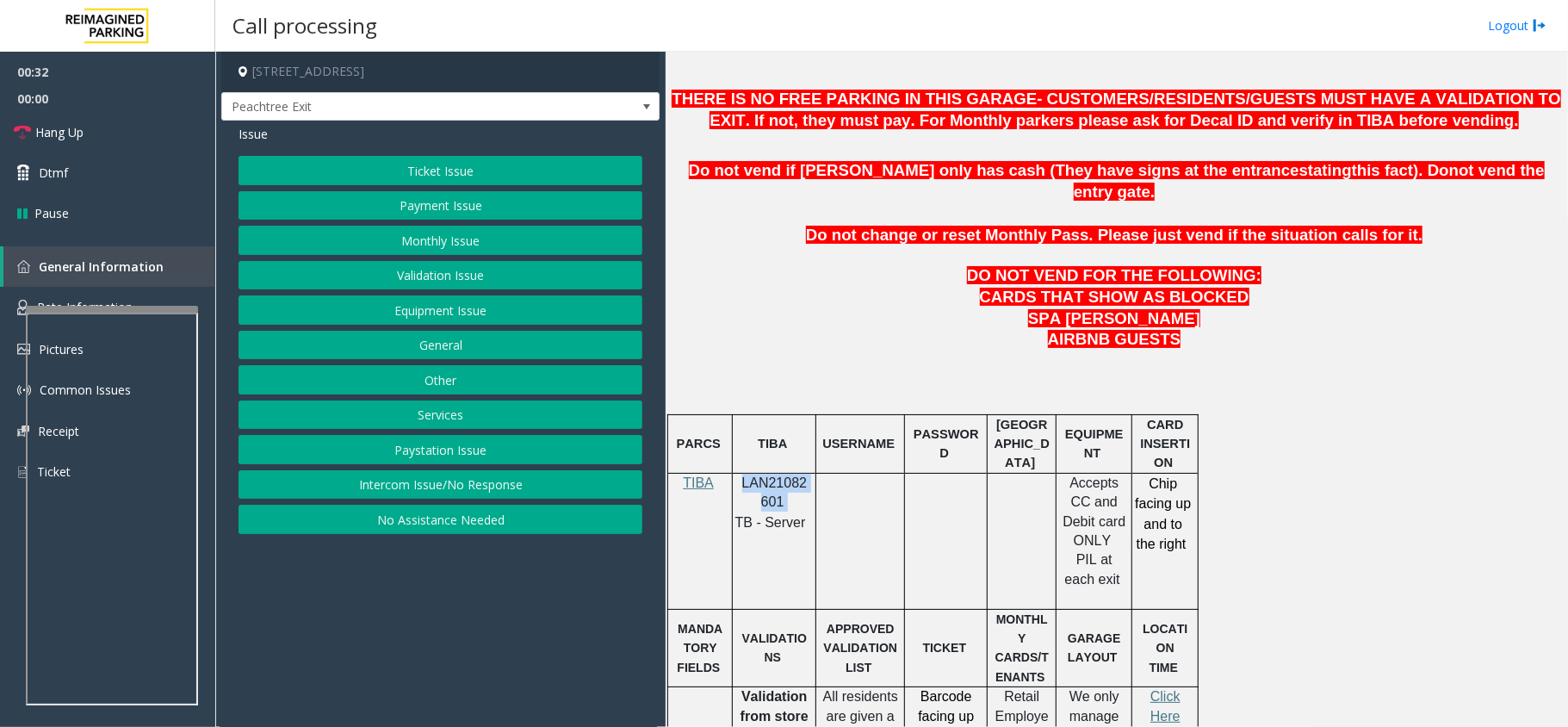 click on "Ticket Issue" 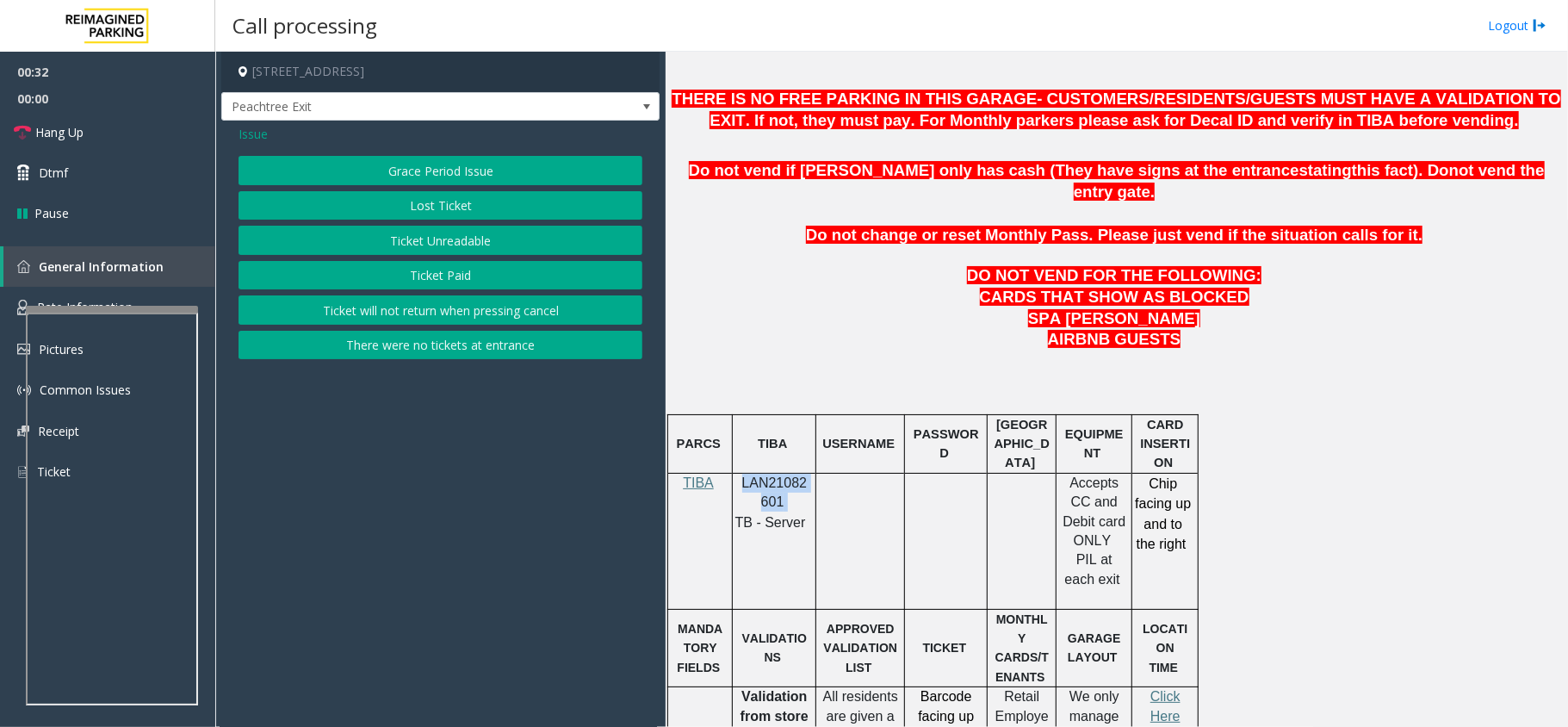 click on "Ticket Unreadable" 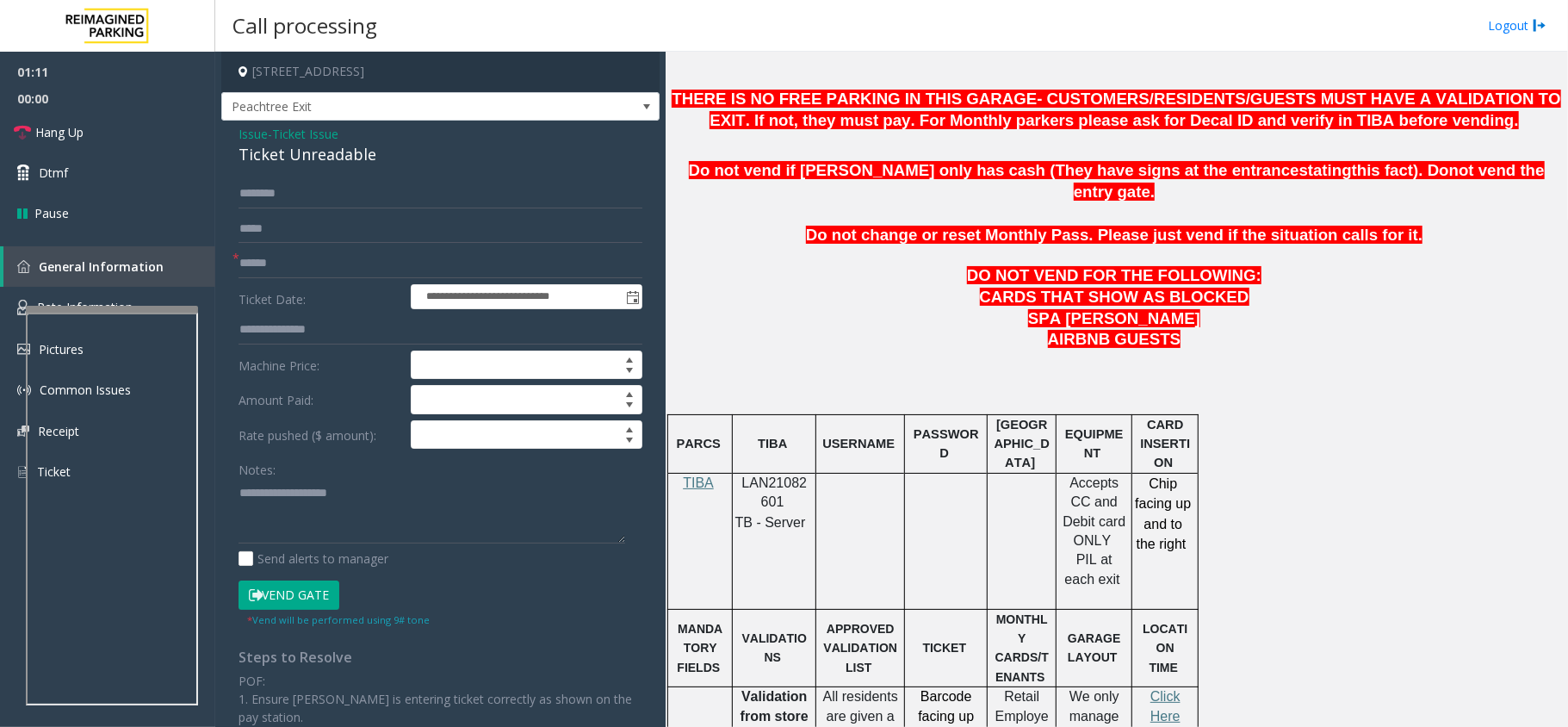 click on "Issue" 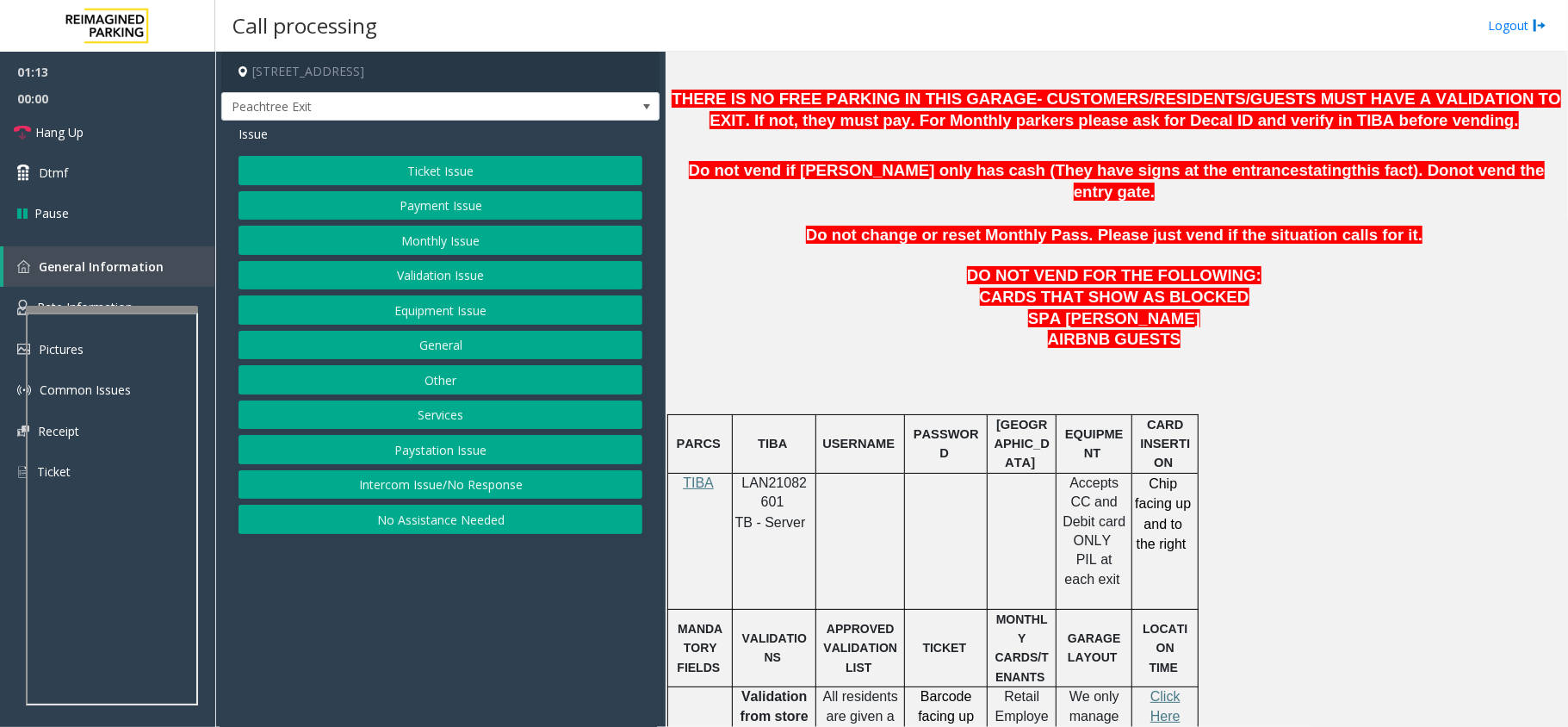 click on "Payment Issue" 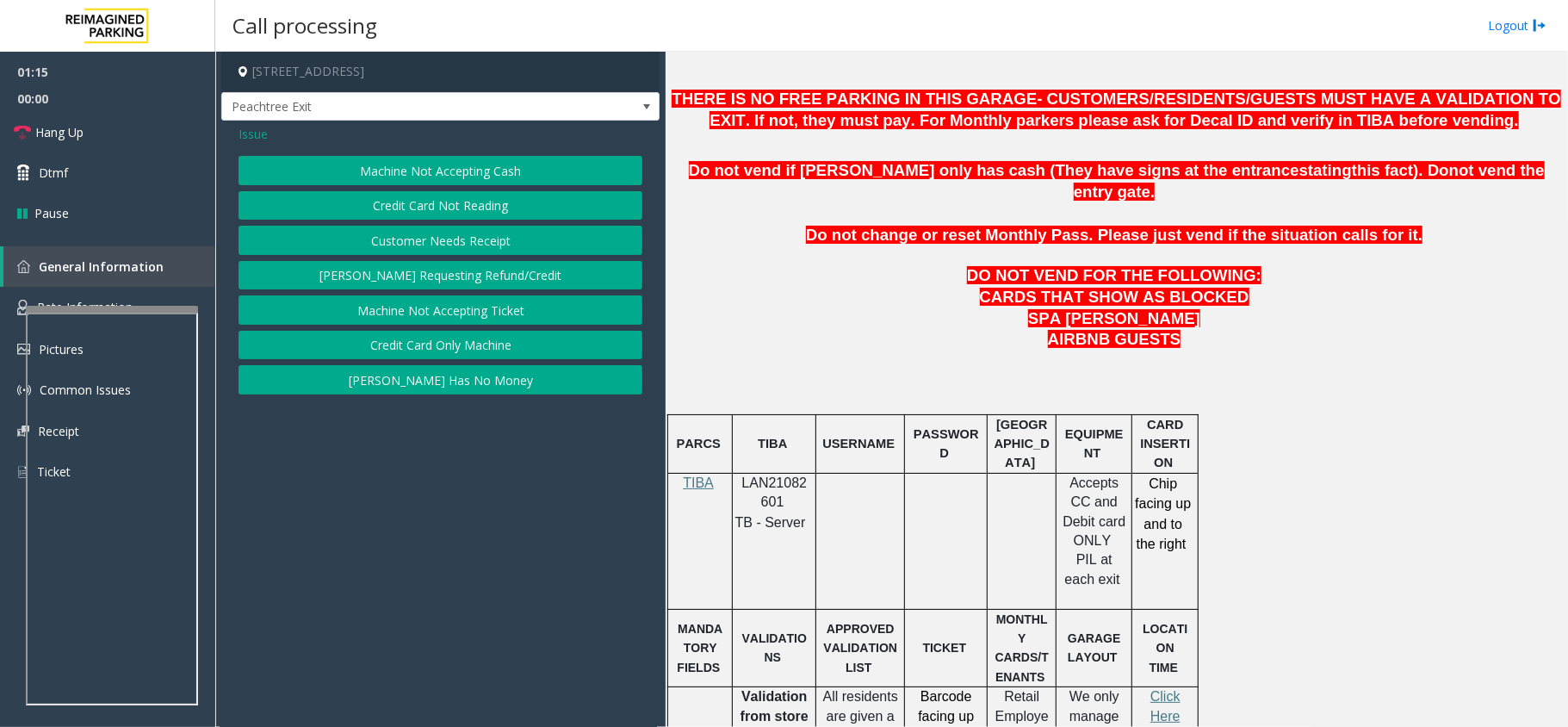 click on "Credit Card Not Reading" 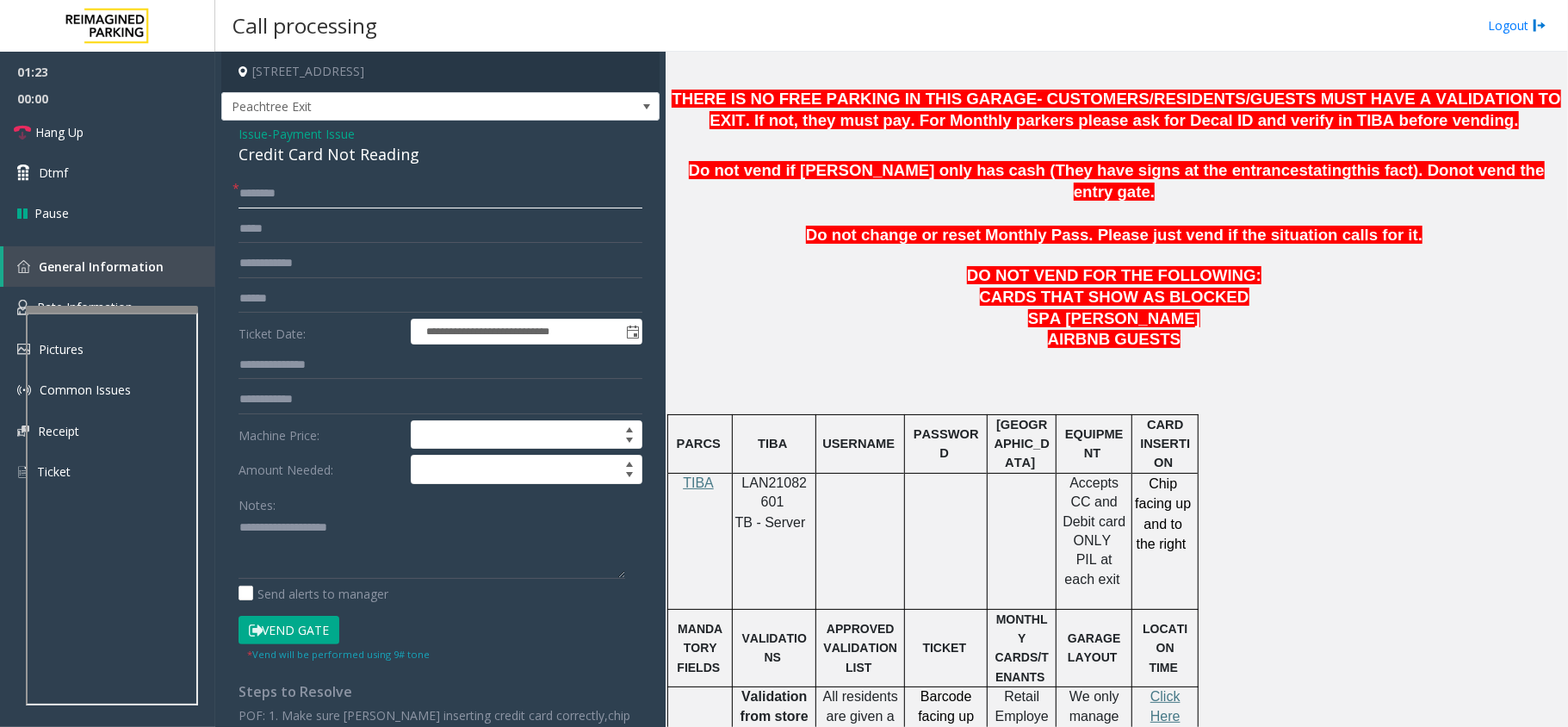 click 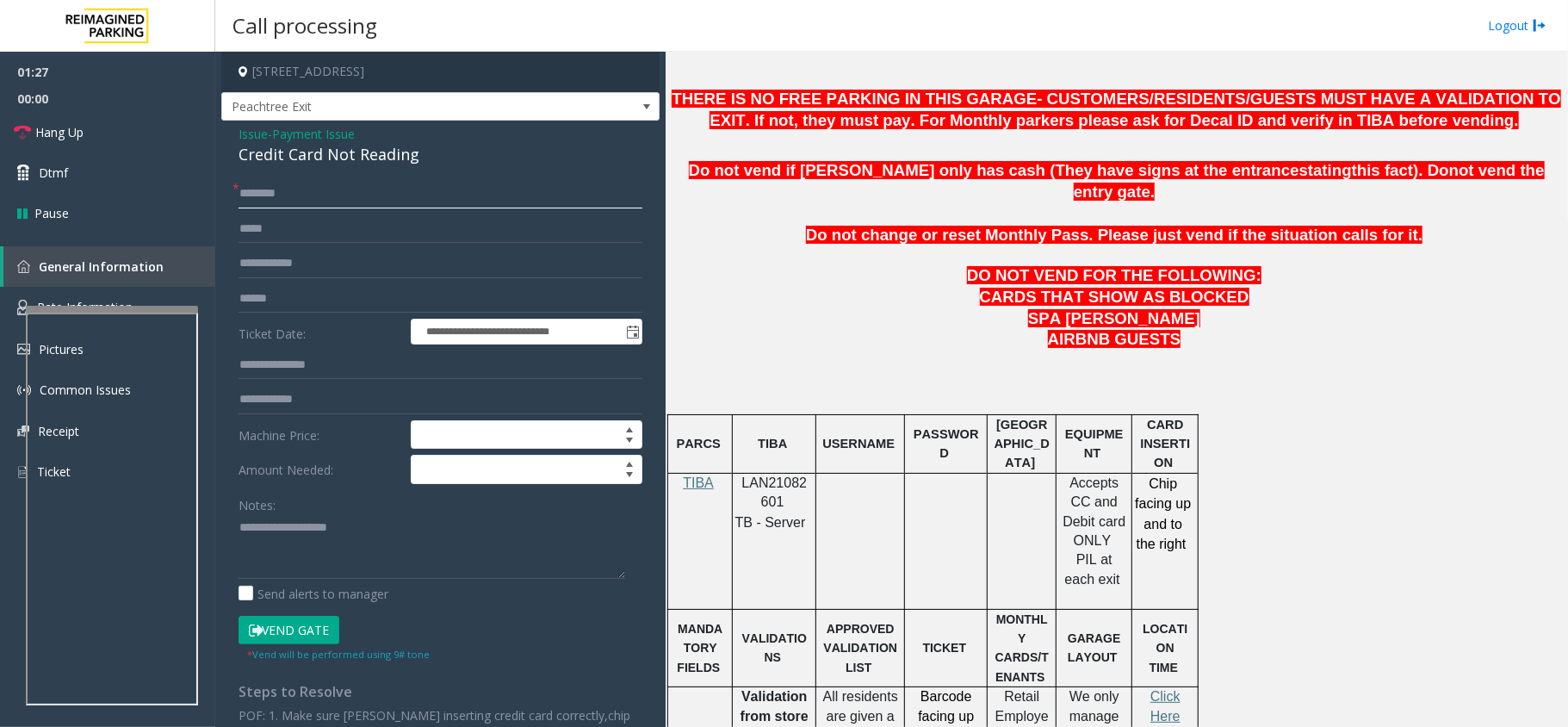 scroll, scrollTop: 574, scrollLeft: 0, axis: vertical 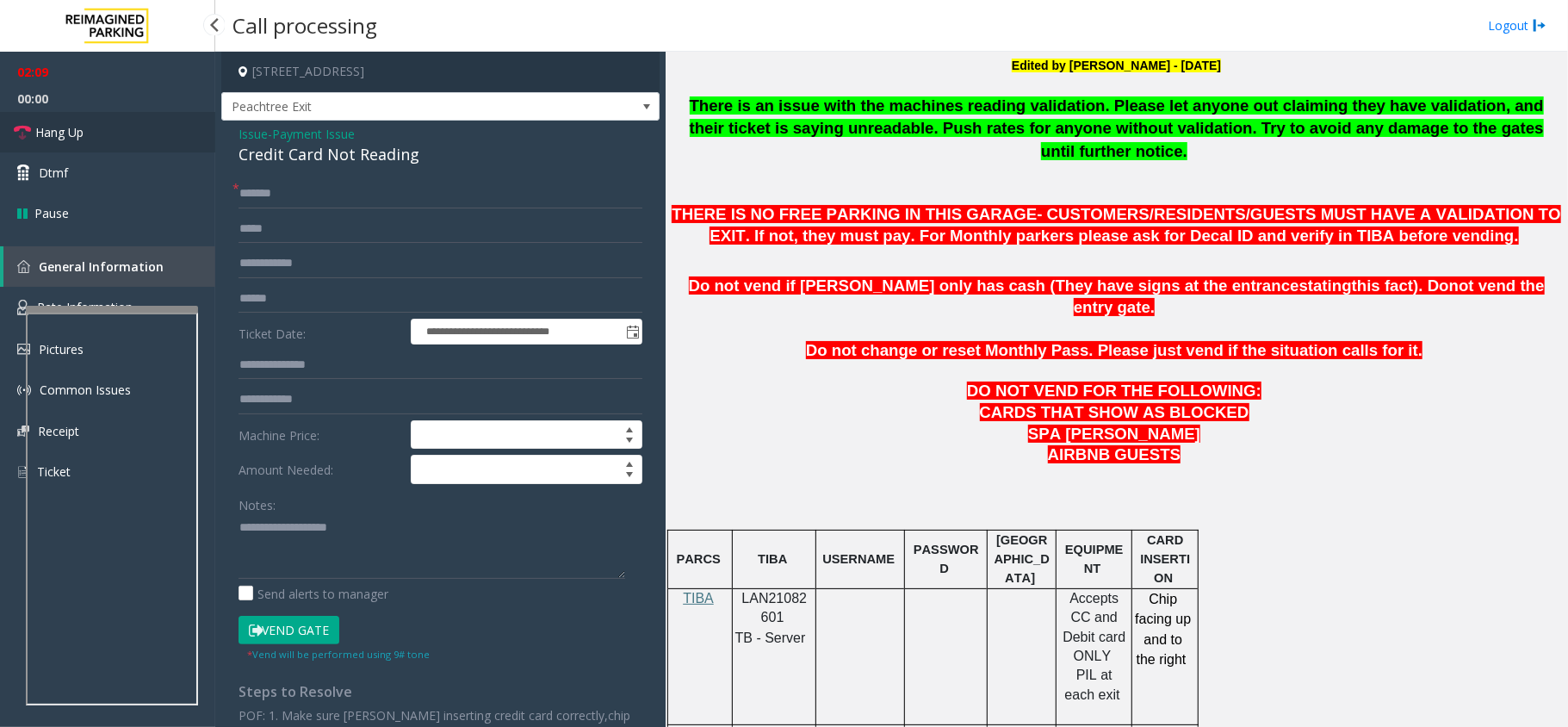 click on "Hang Up" at bounding box center (59, 132) 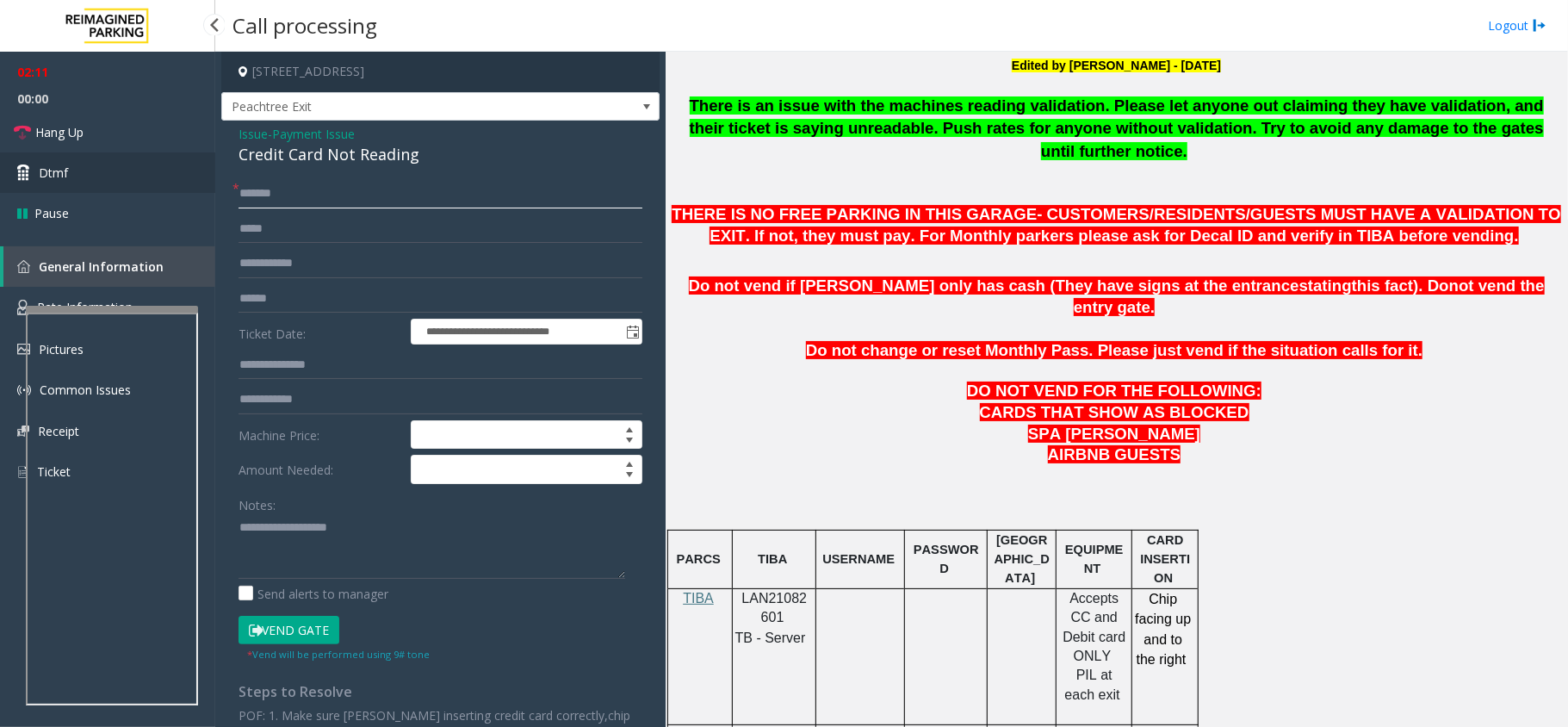 drag, startPoint x: 283, startPoint y: 183, endPoint x: 208, endPoint y: 174, distance: 75.53807 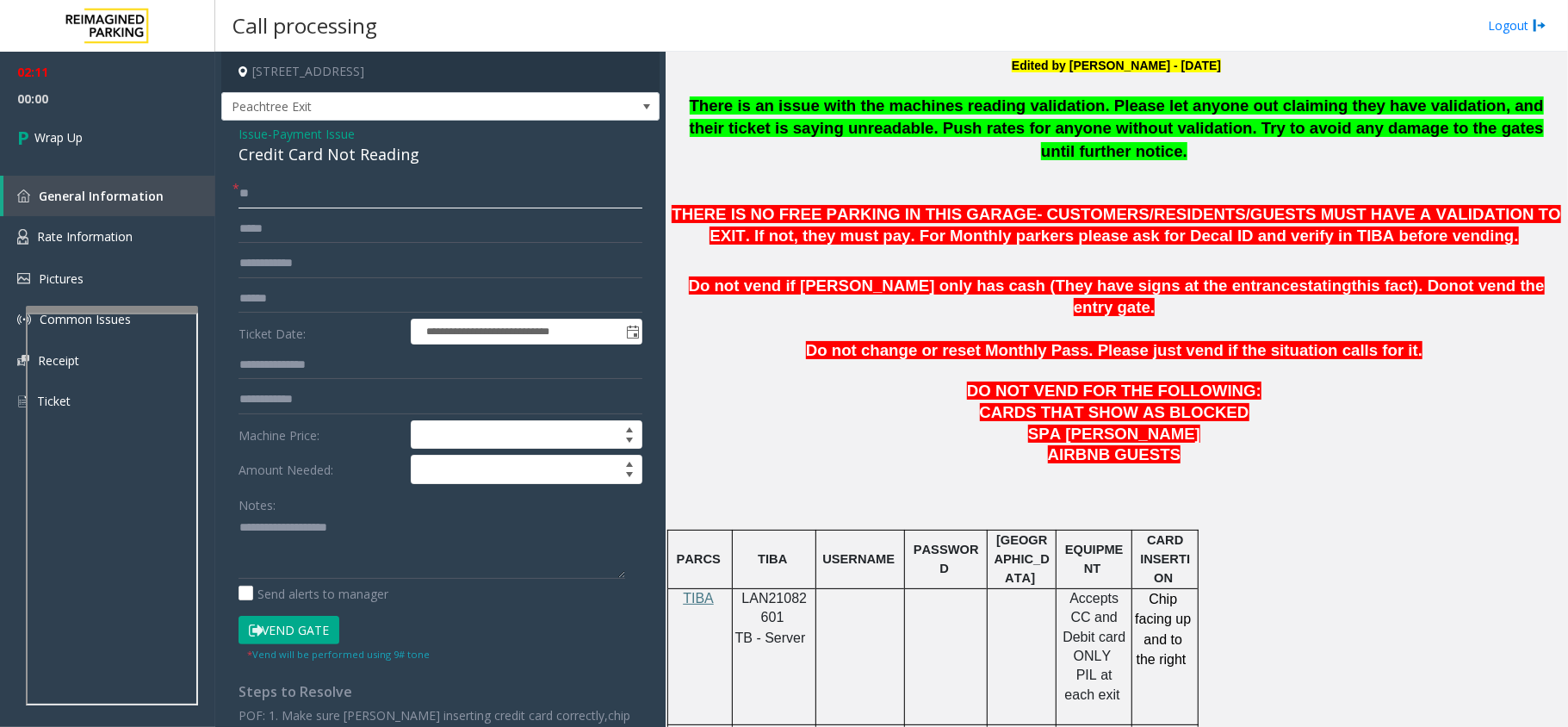 type on "**" 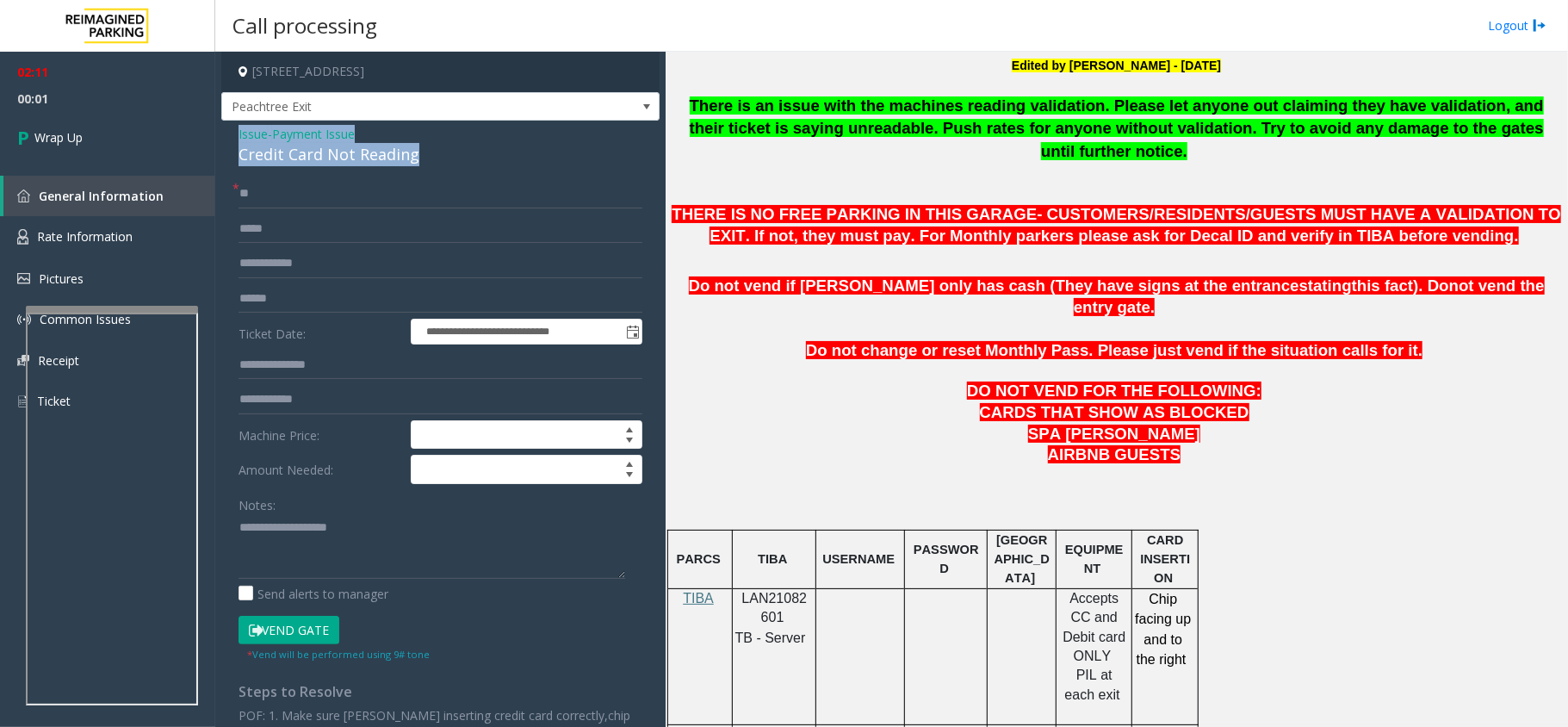 drag, startPoint x: 459, startPoint y: 143, endPoint x: 221, endPoint y: 128, distance: 238.47222 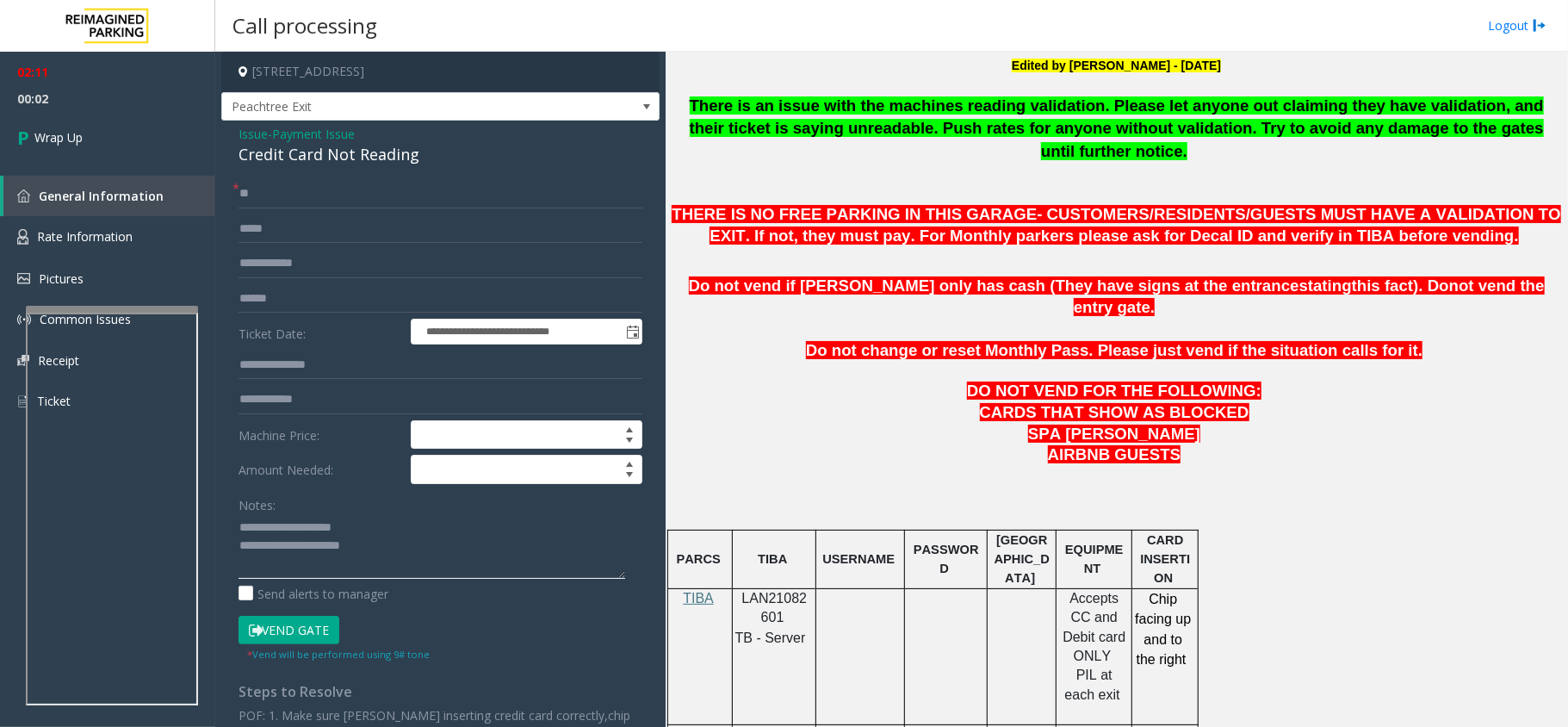 click 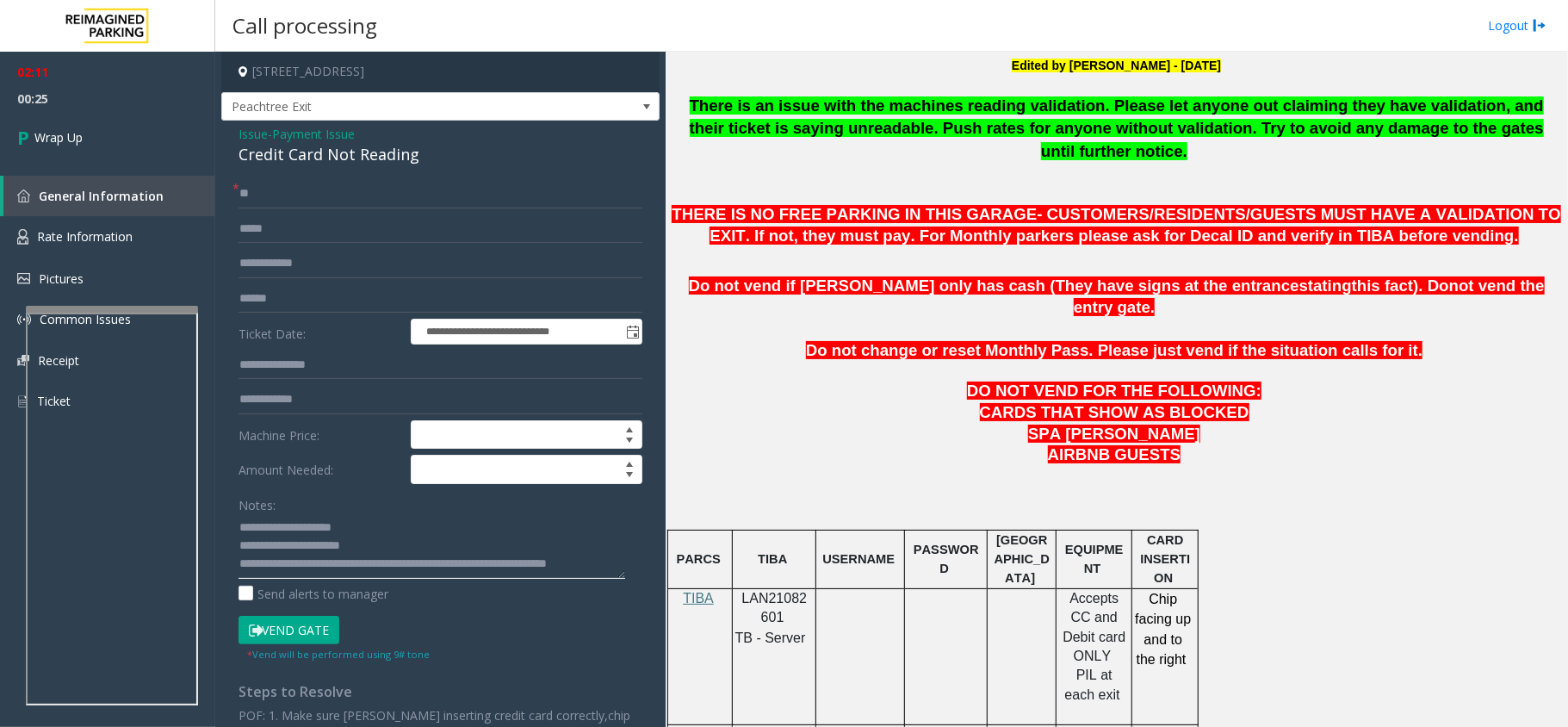 scroll, scrollTop: 11, scrollLeft: 0, axis: vertical 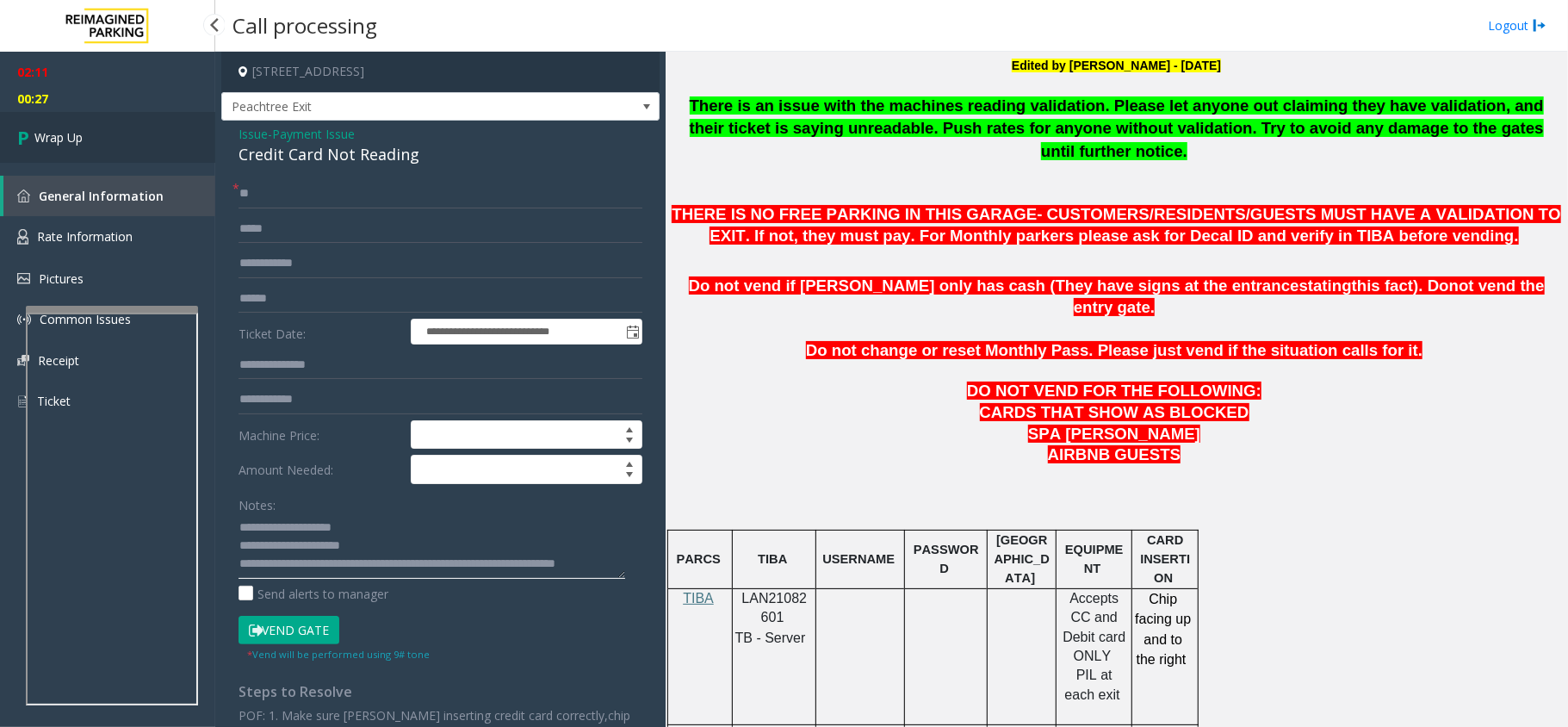 type on "**********" 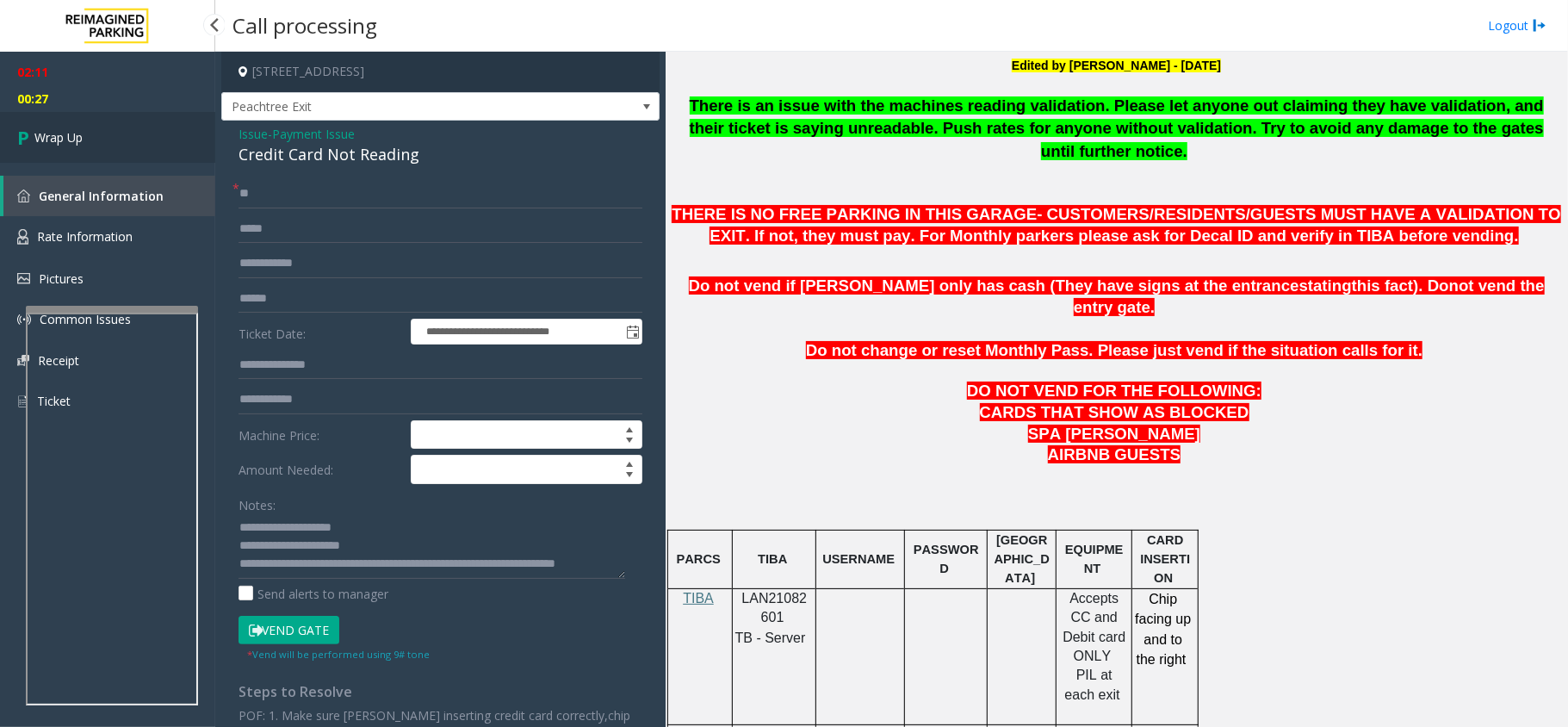 click on "Wrap Up" at bounding box center [108, 137] 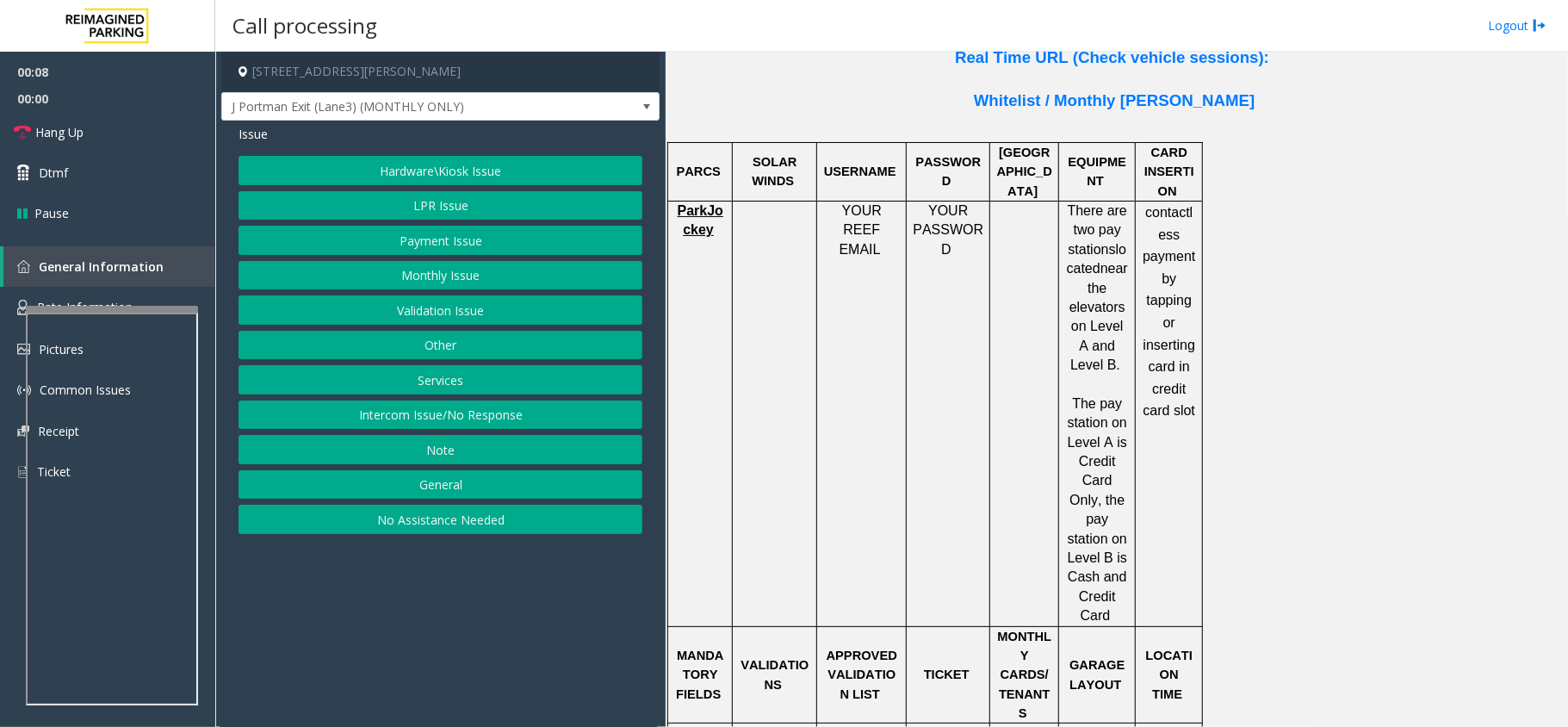 scroll, scrollTop: 1263, scrollLeft: 0, axis: vertical 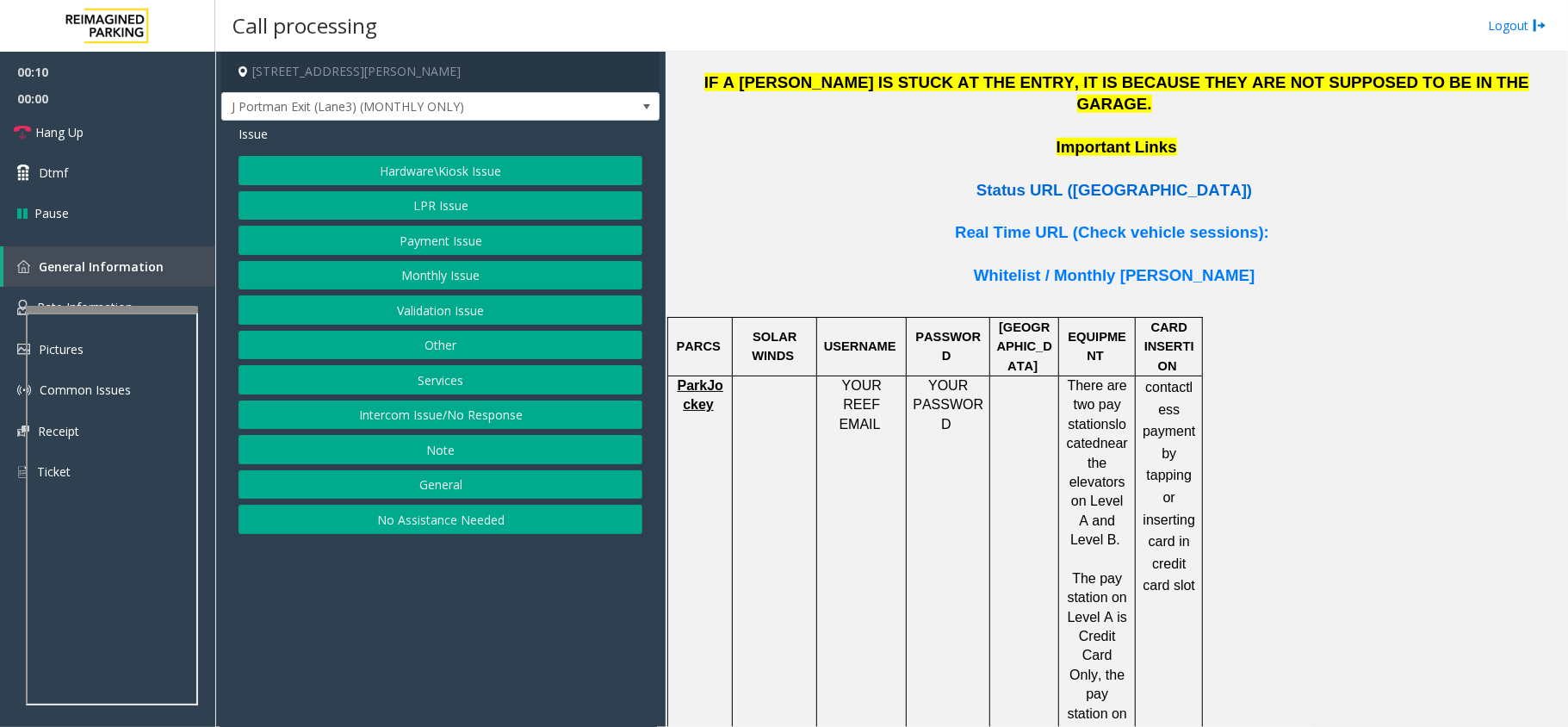 click on "Status URL (Vend Gate)" 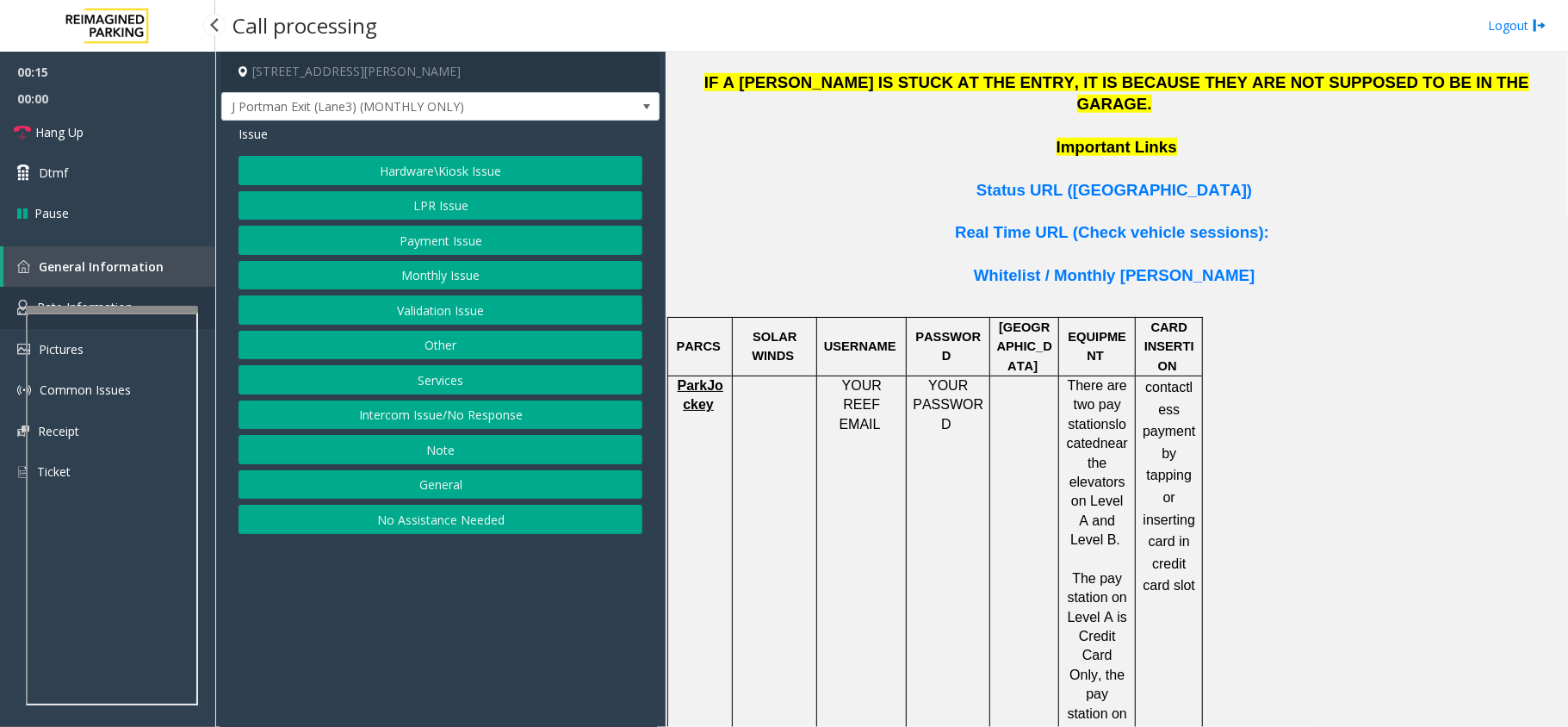 click on "Rate Information" at bounding box center (108, 308) 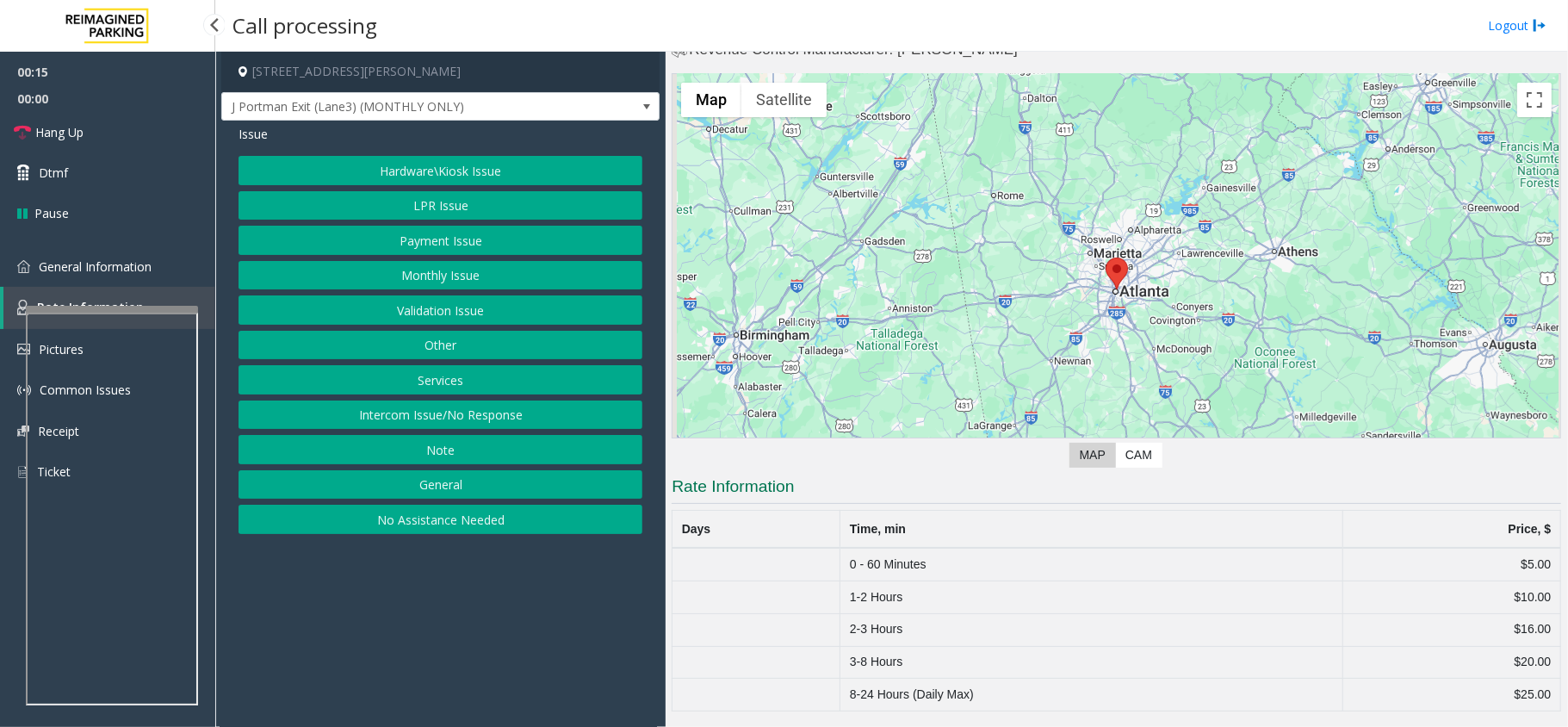 scroll, scrollTop: 43, scrollLeft: 0, axis: vertical 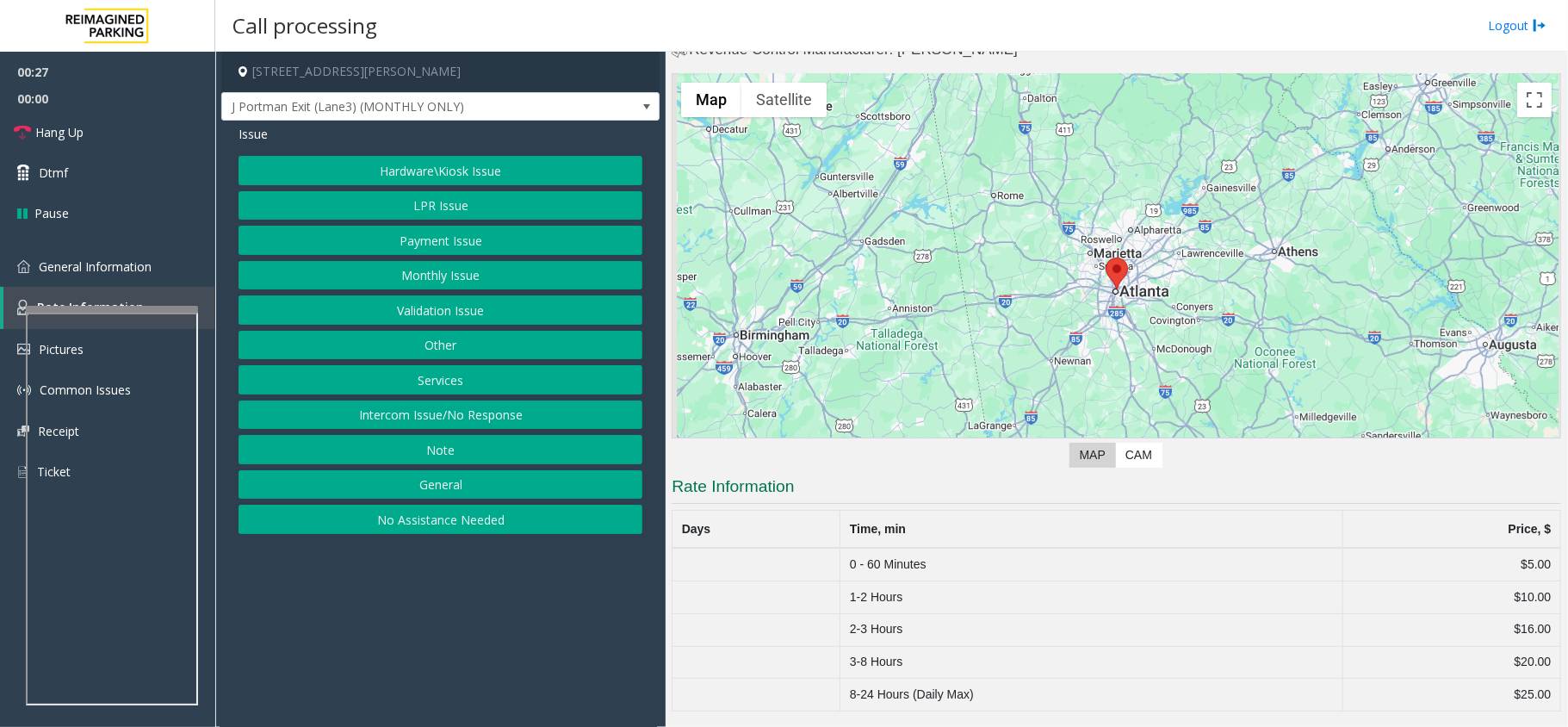click on "Hardware\Kiosk Issue" 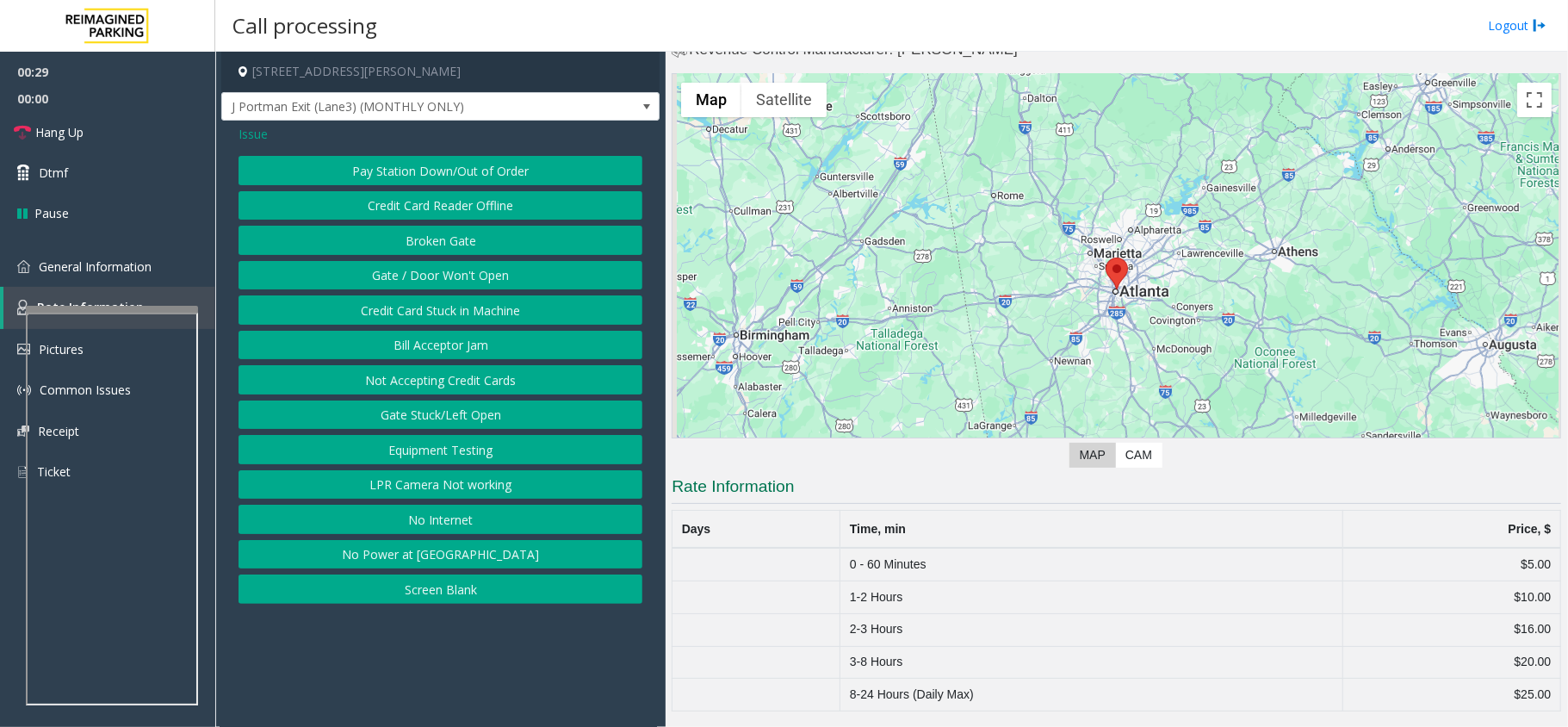click on "Issue" 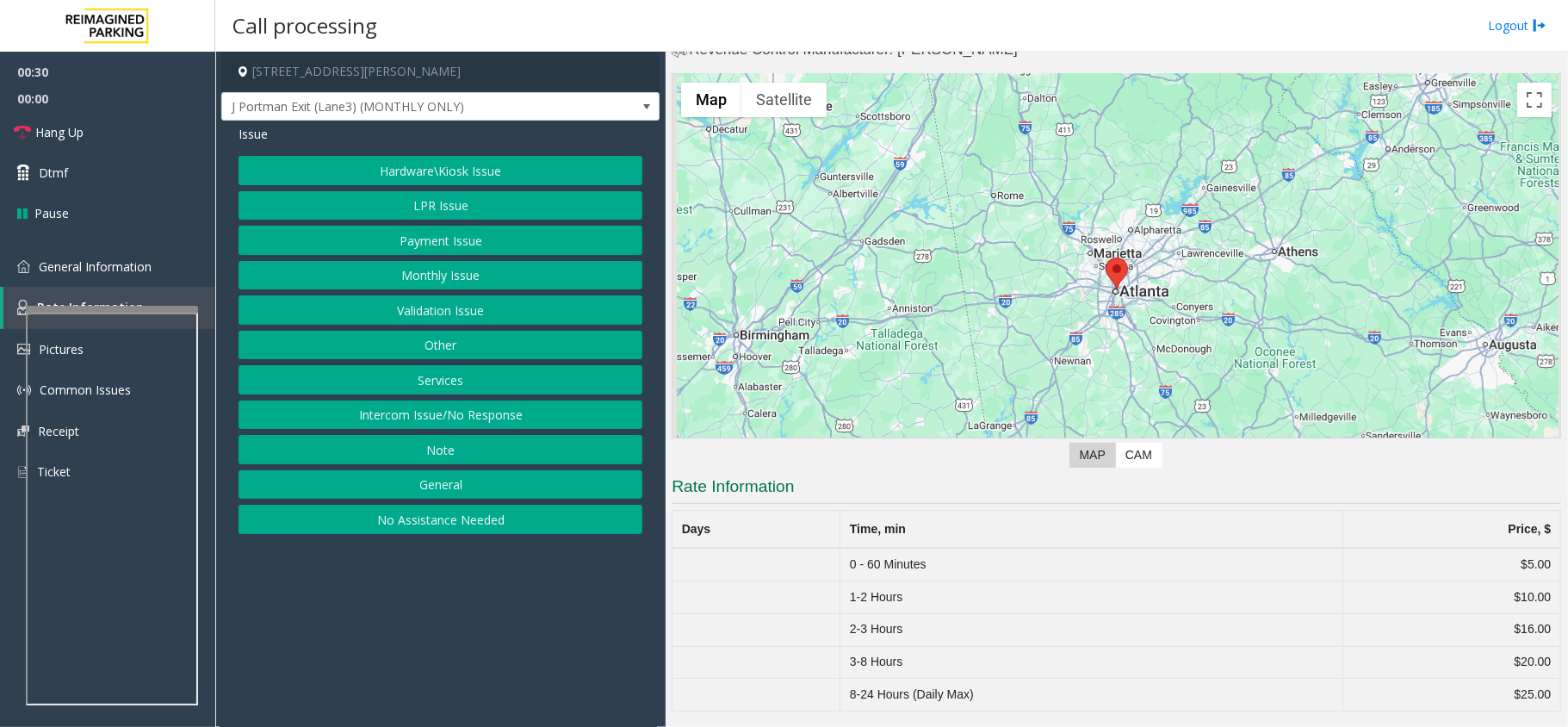 click on "LPR Issue" 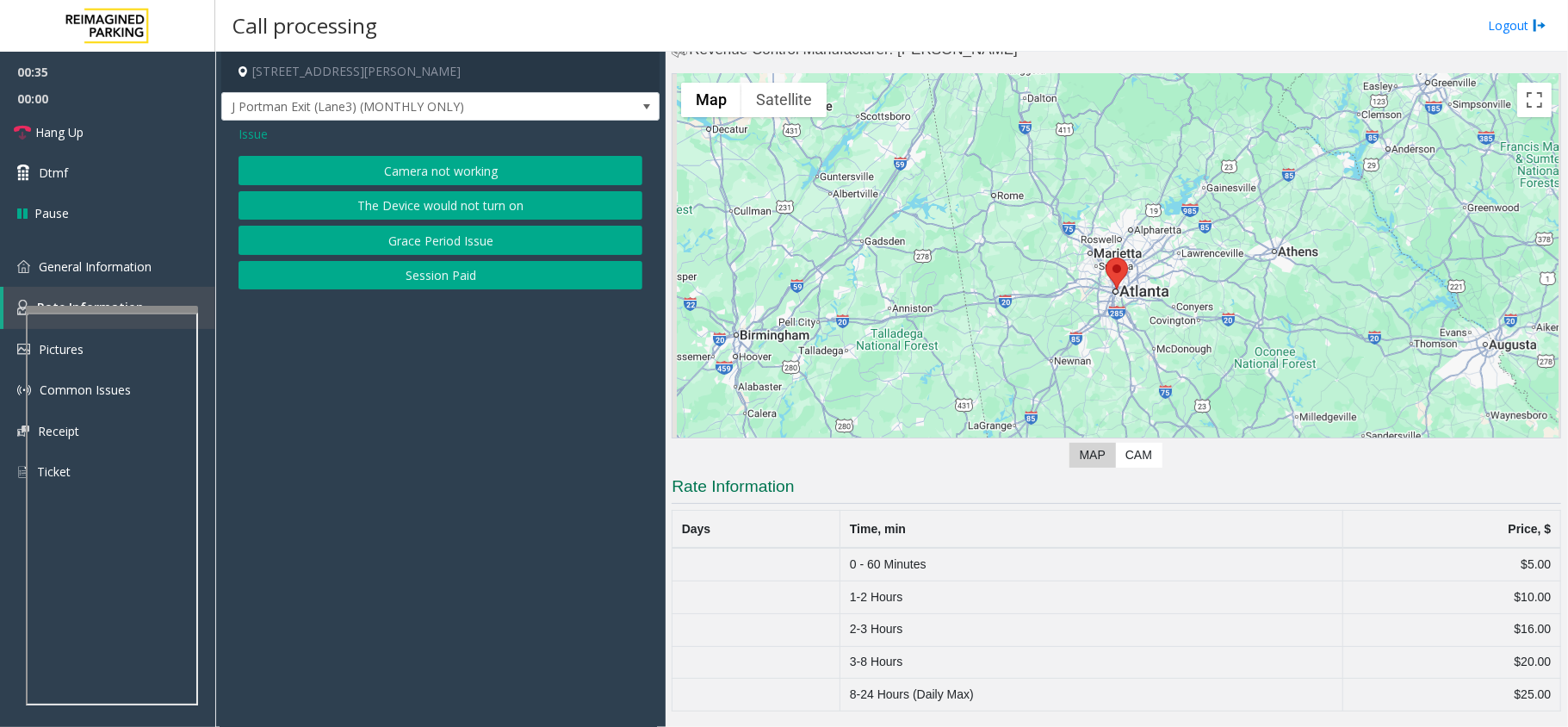 click on "Issue" 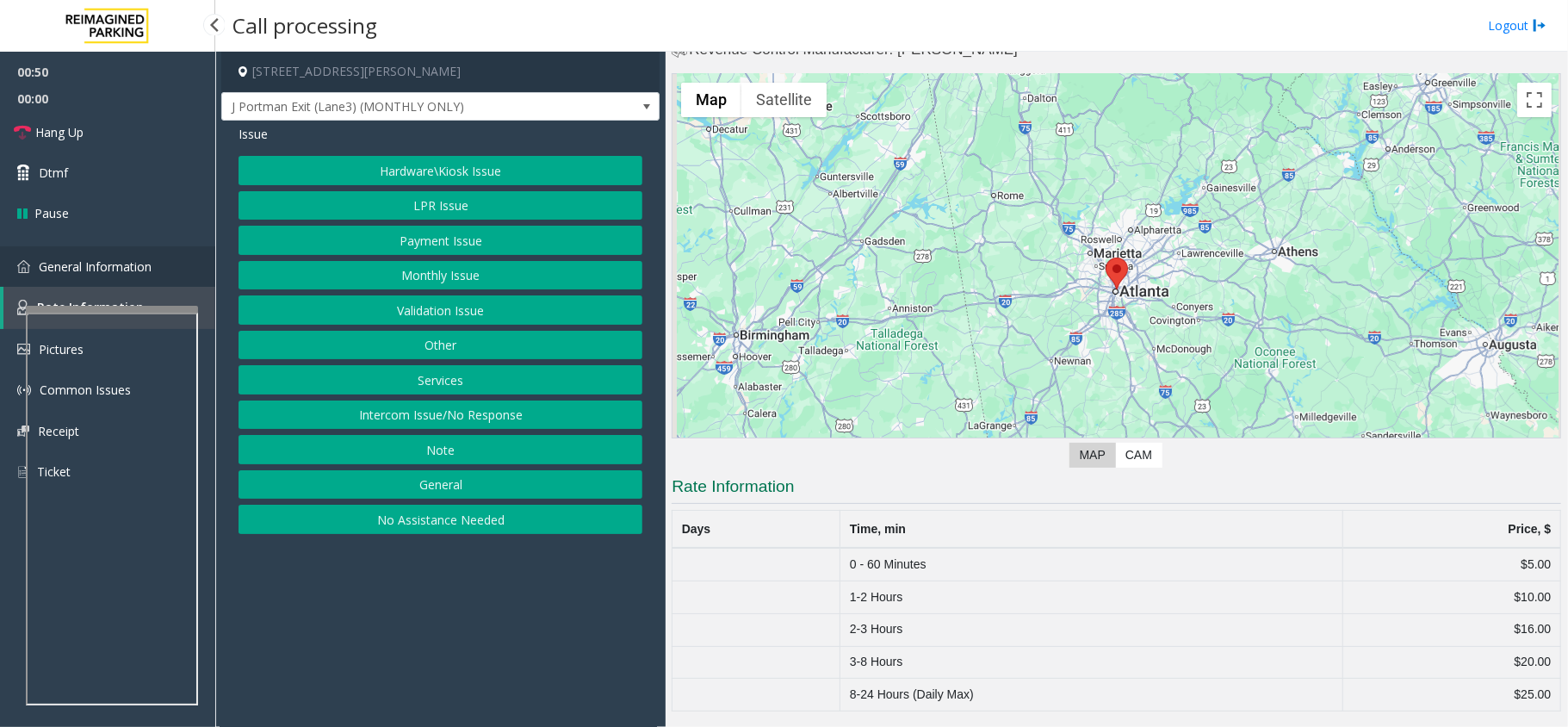 click on "General Information" at bounding box center (95, 266) 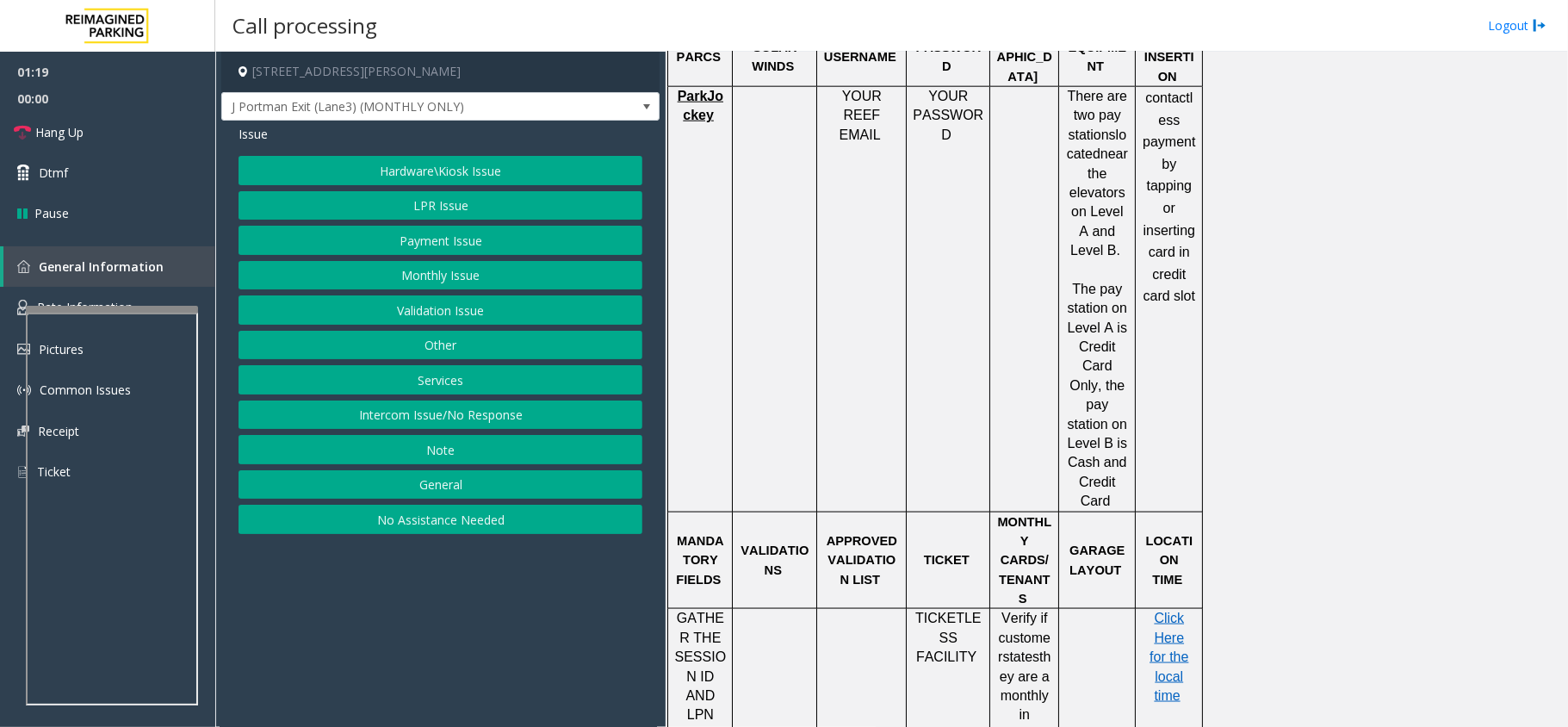 scroll, scrollTop: 1551, scrollLeft: 0, axis: vertical 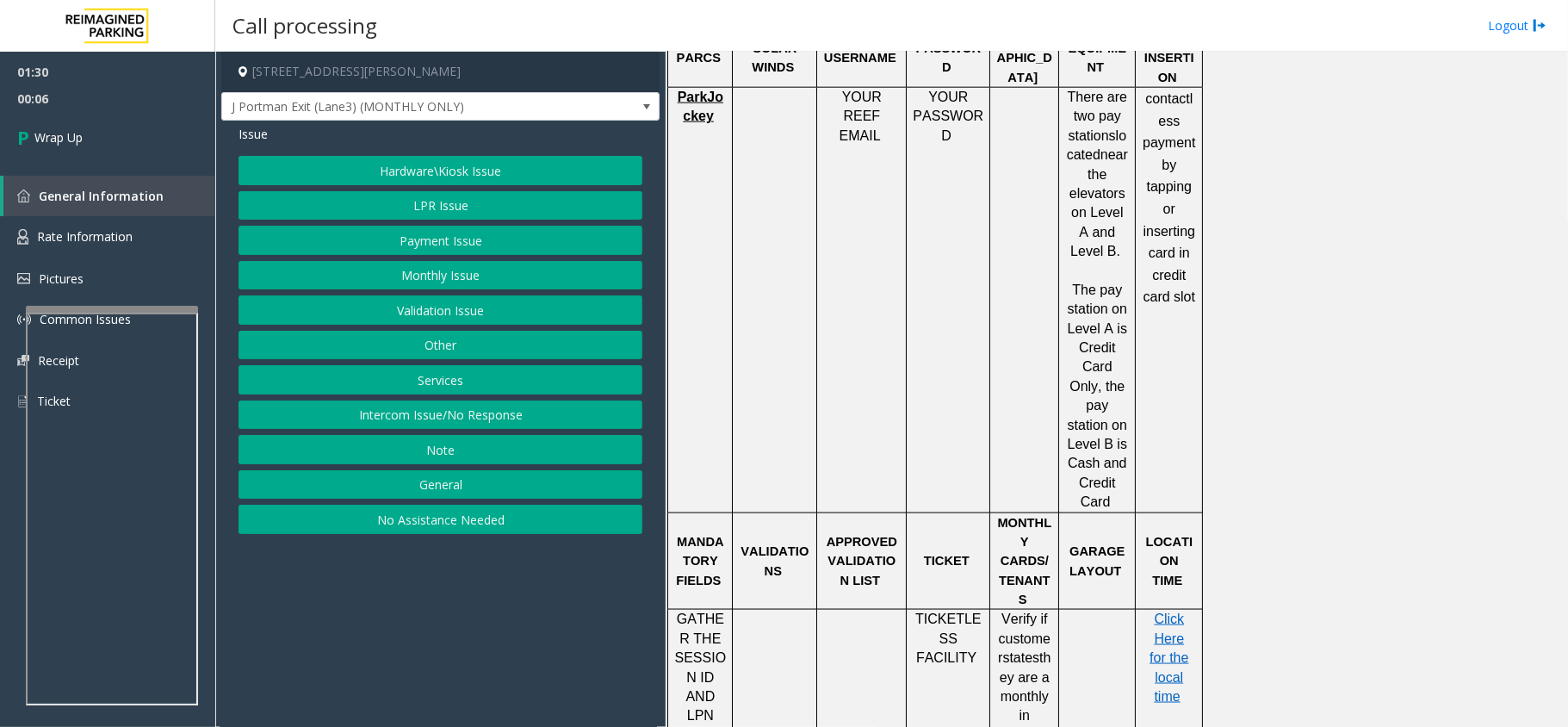 click on "Monthly Issue" 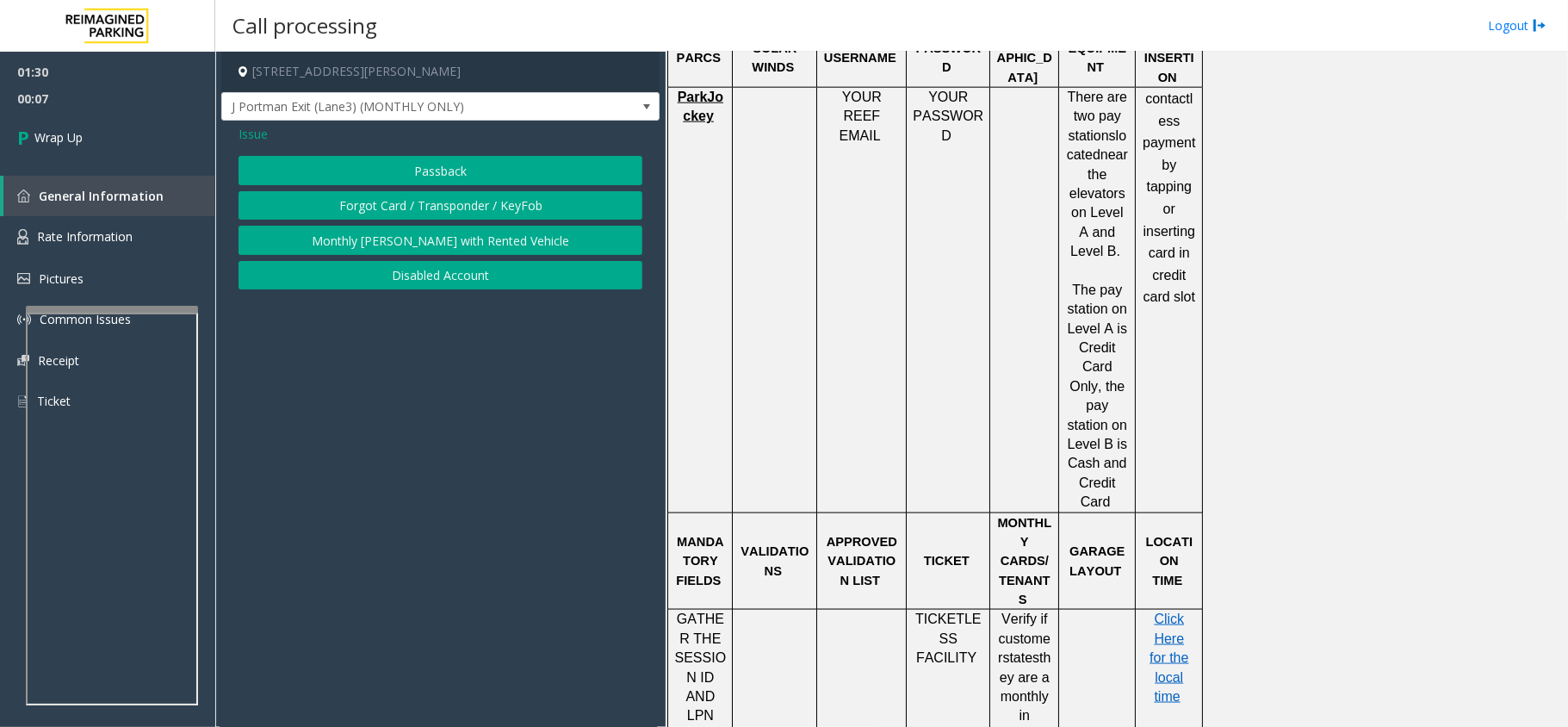 click on "Issue" 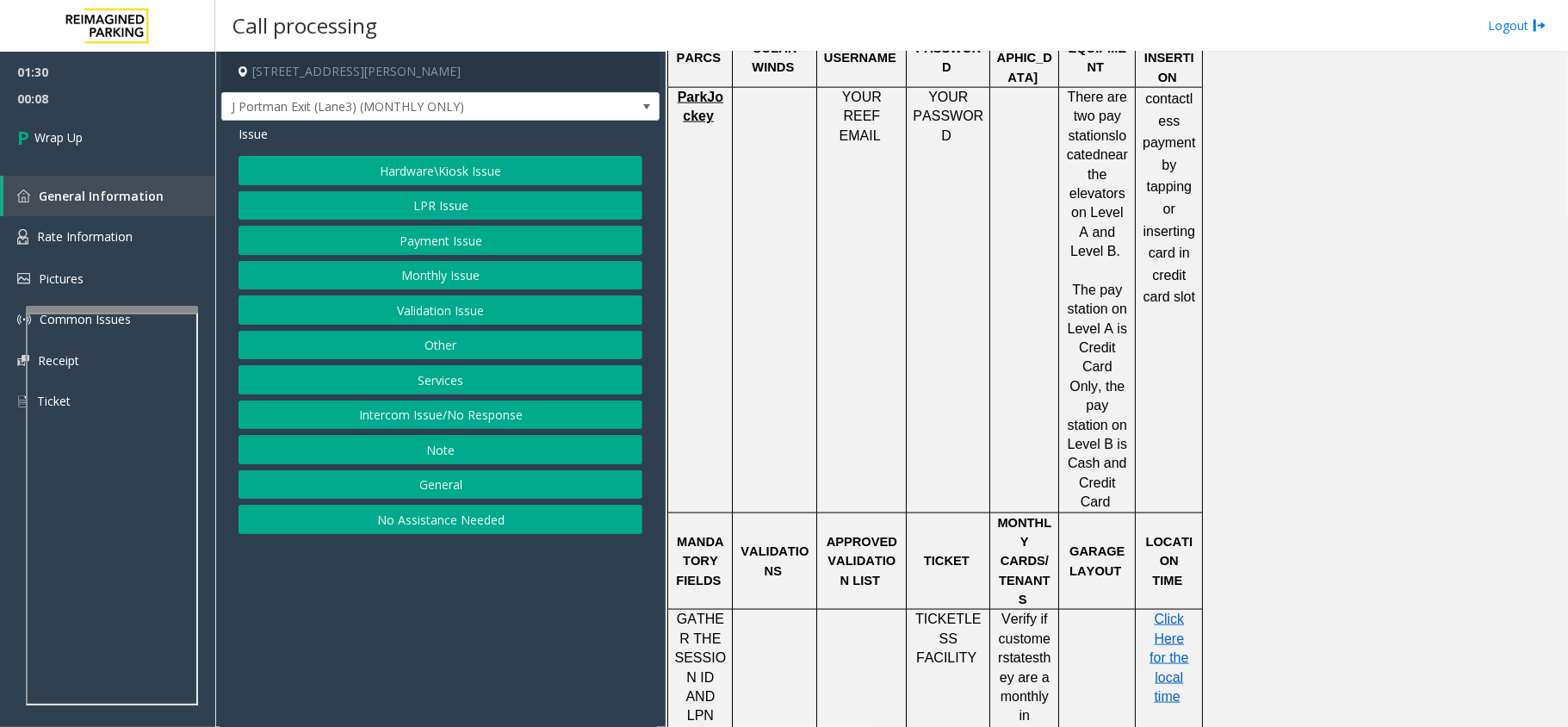 click on "Hardware\Kiosk Issue" 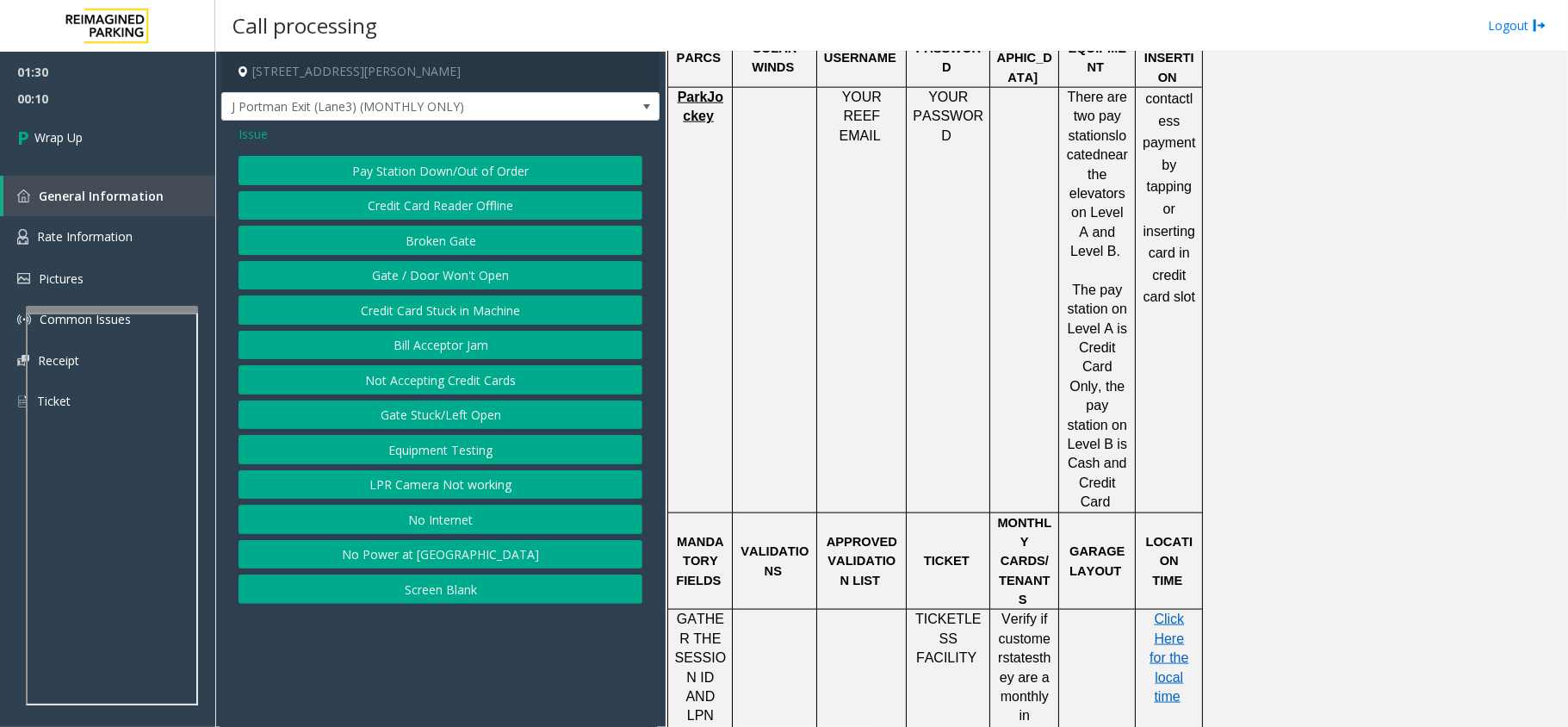 click on "Gate / Door Won't Open" 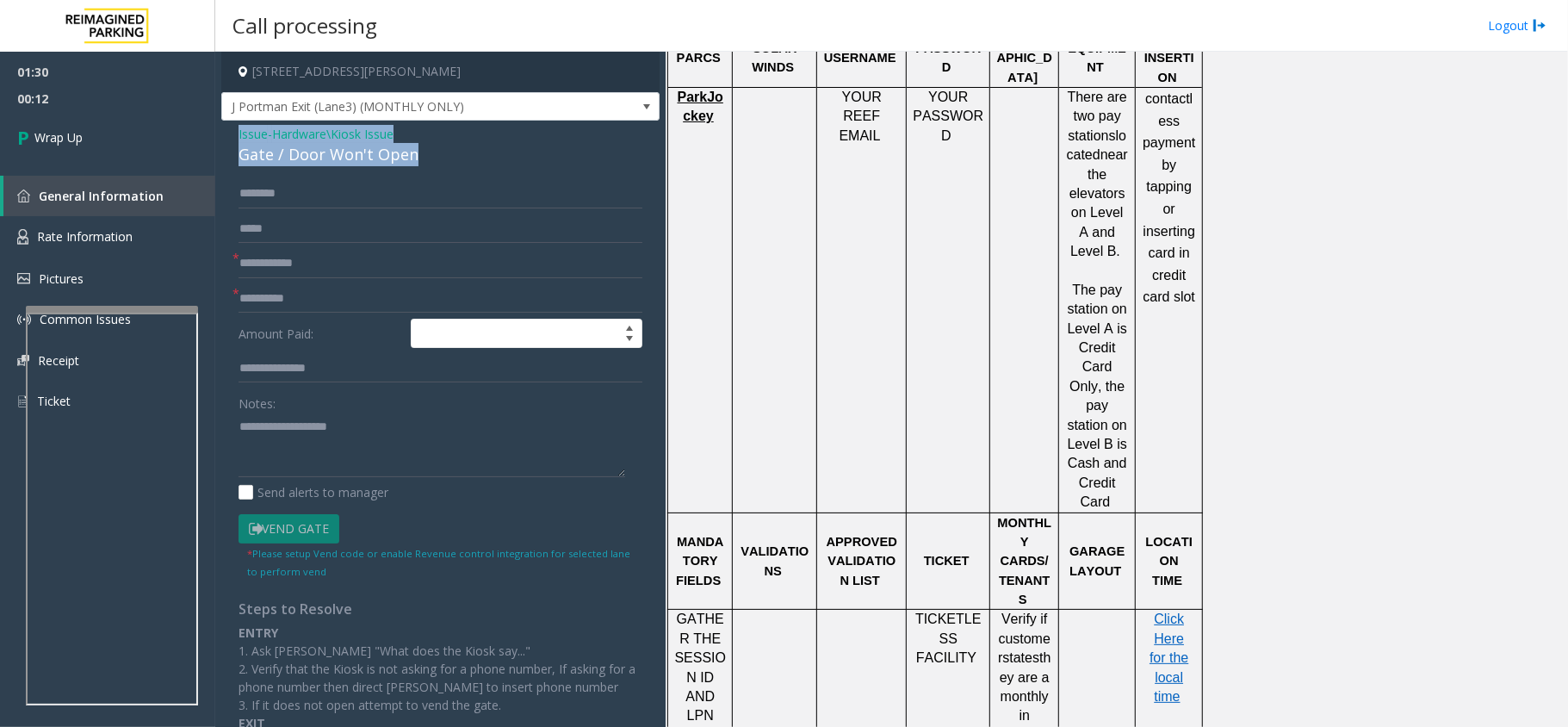 drag, startPoint x: 432, startPoint y: 165, endPoint x: 220, endPoint y: 122, distance: 216.3169 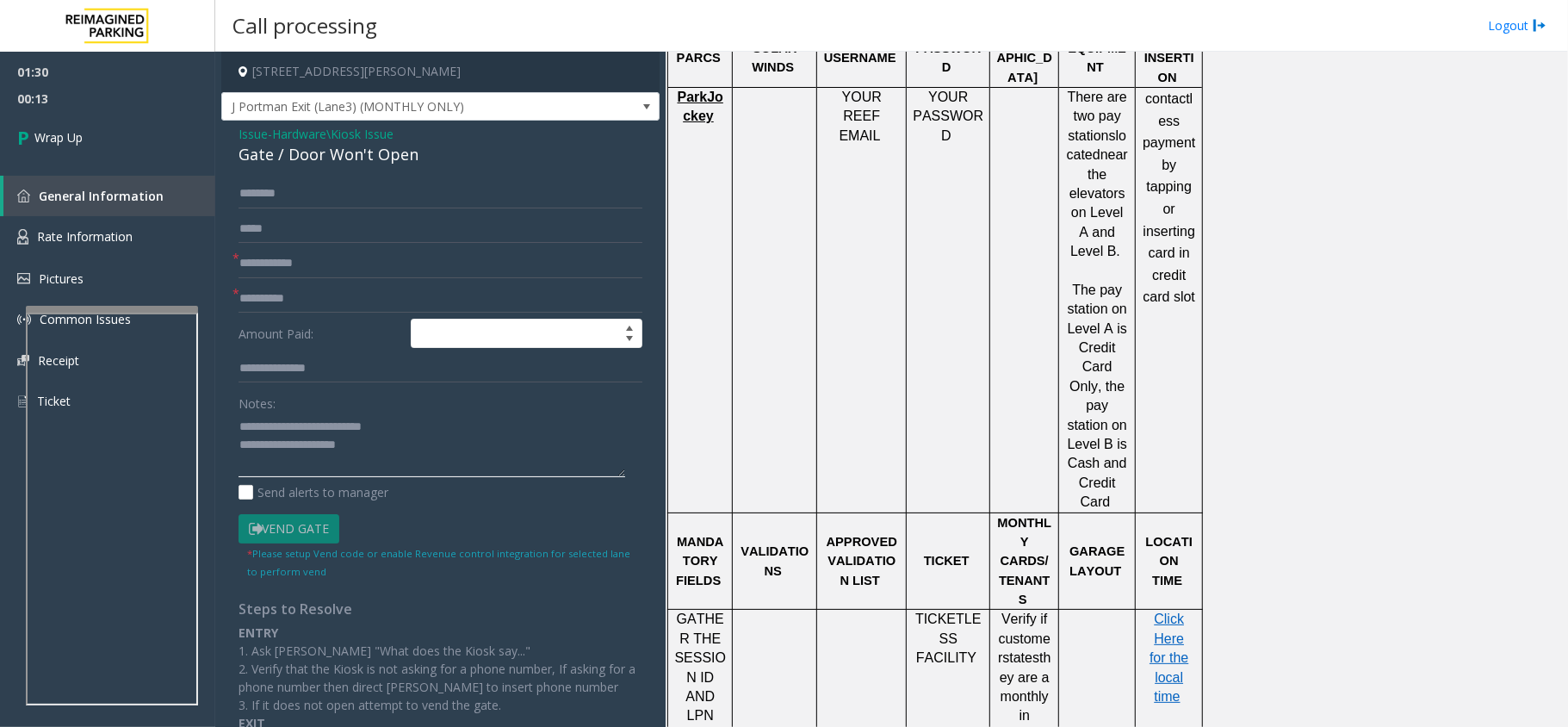 click 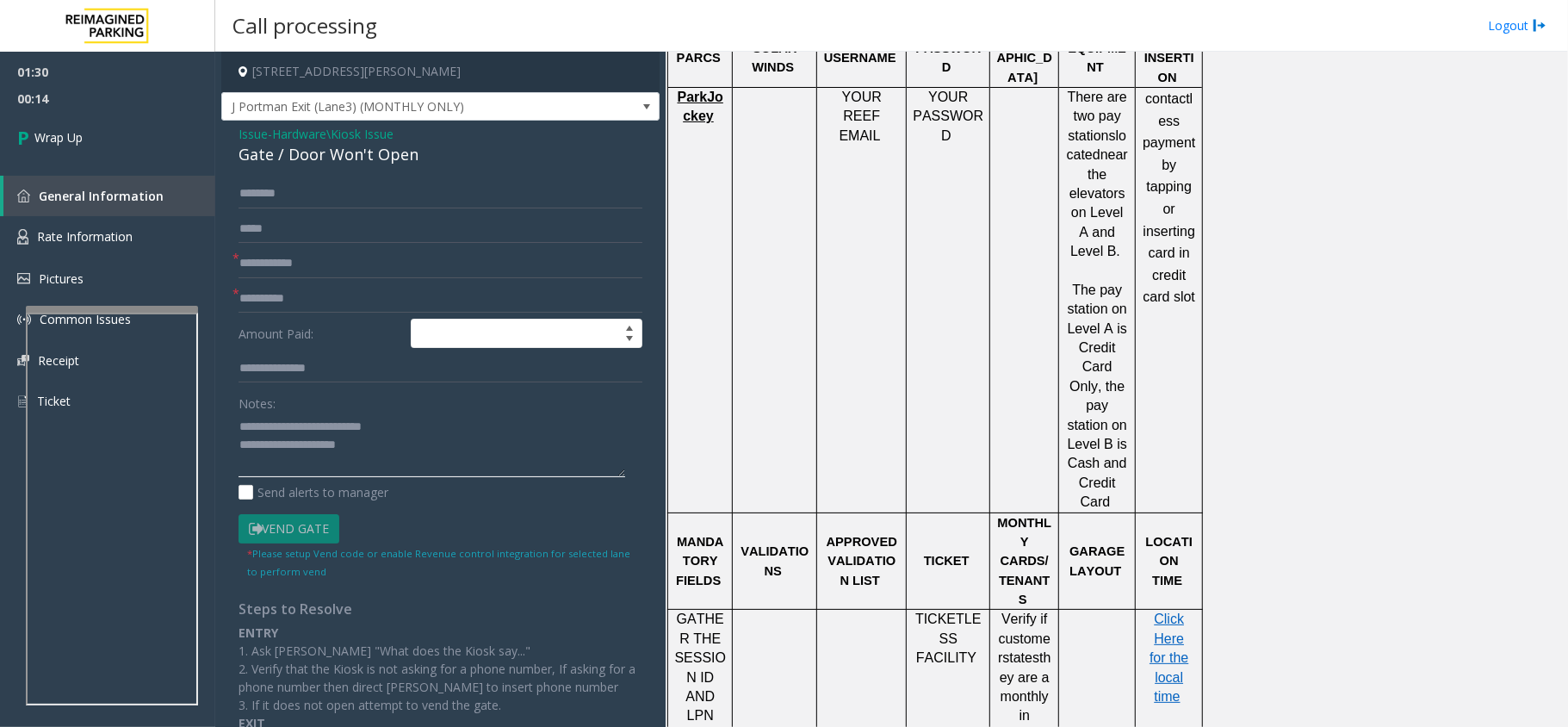 type on "**********" 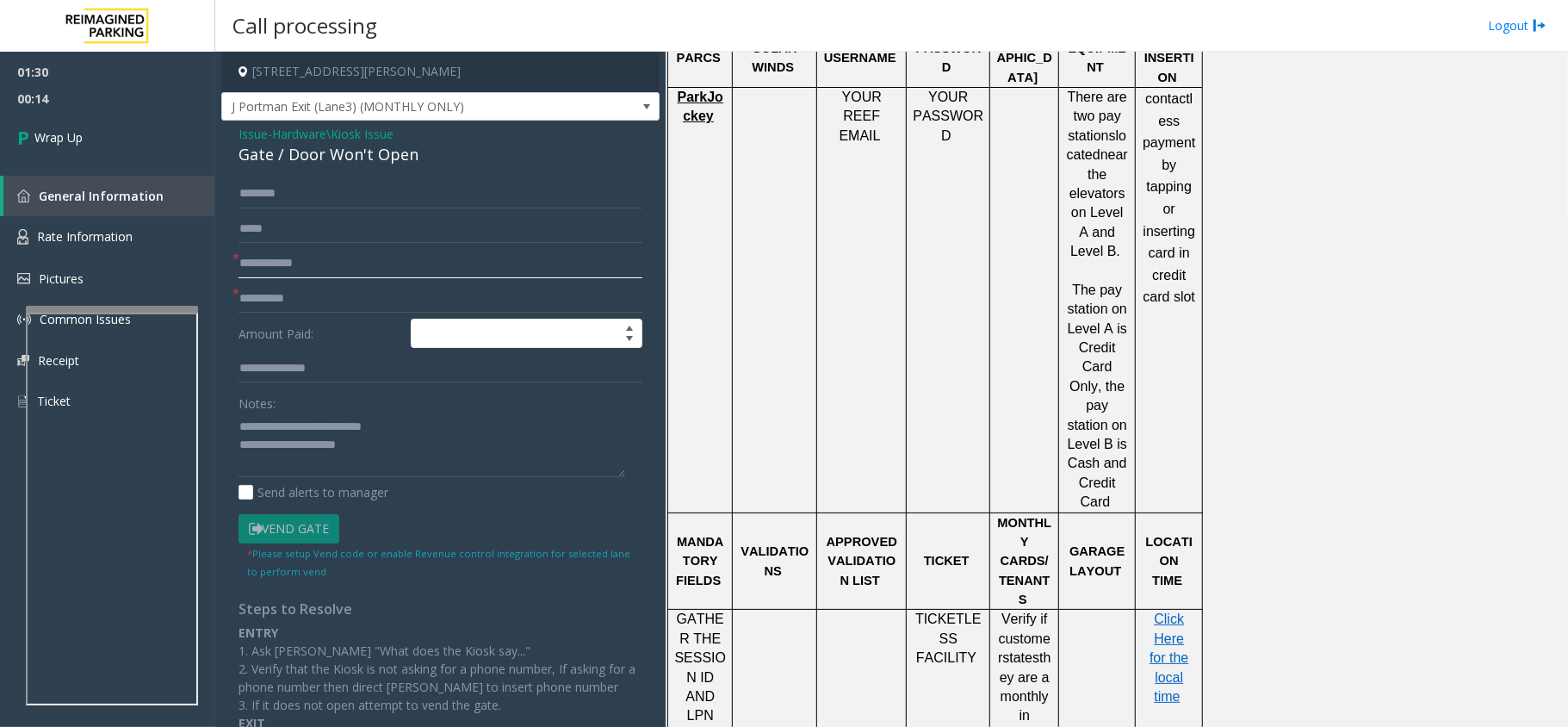 click 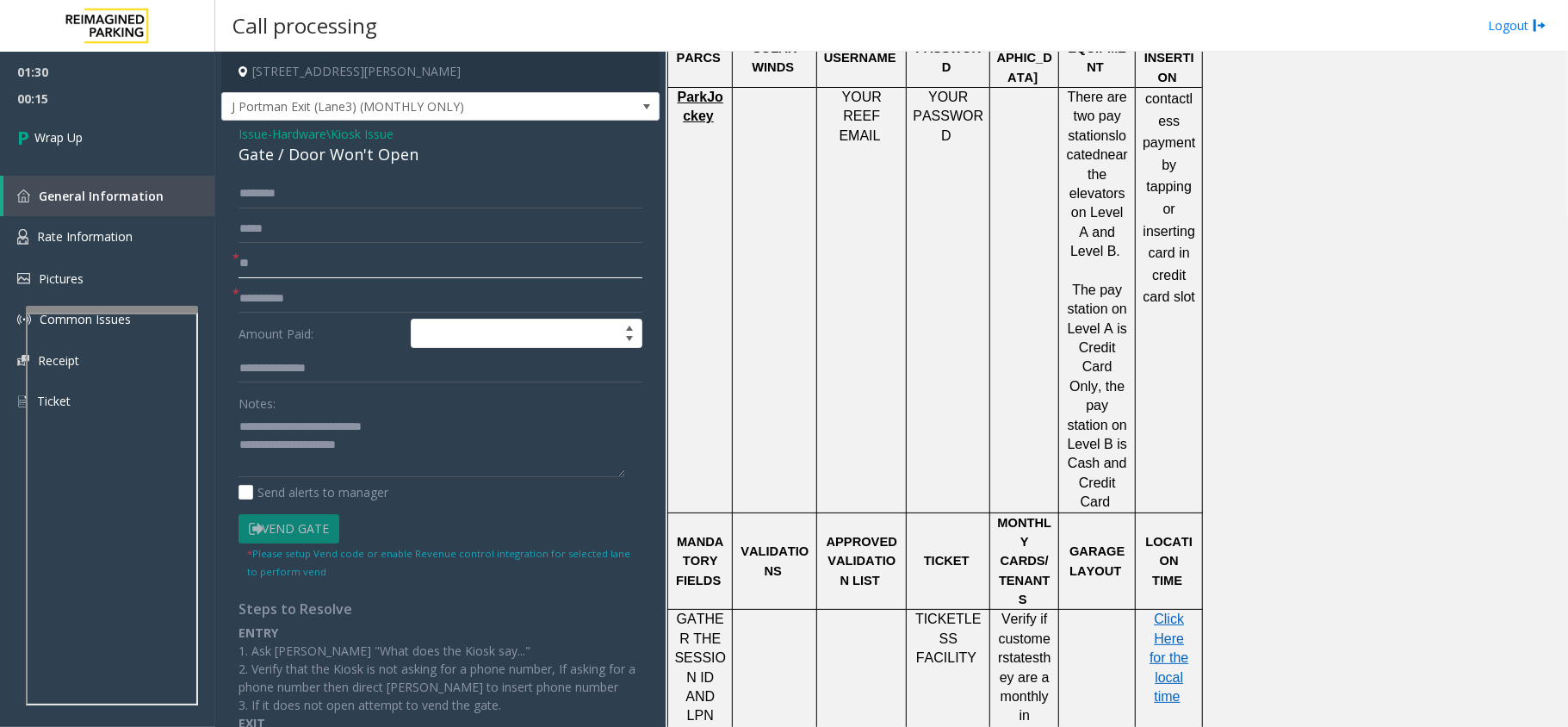 type on "**" 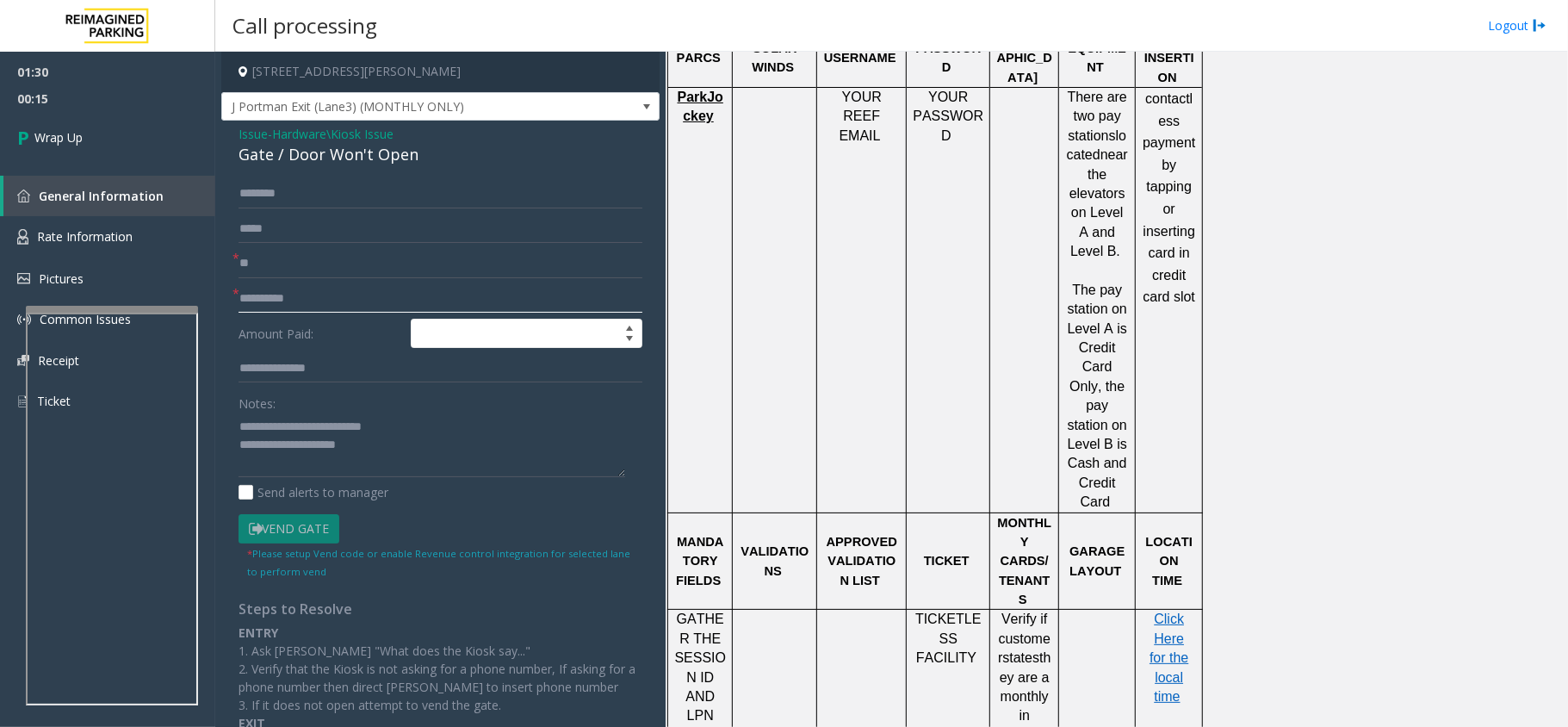 click 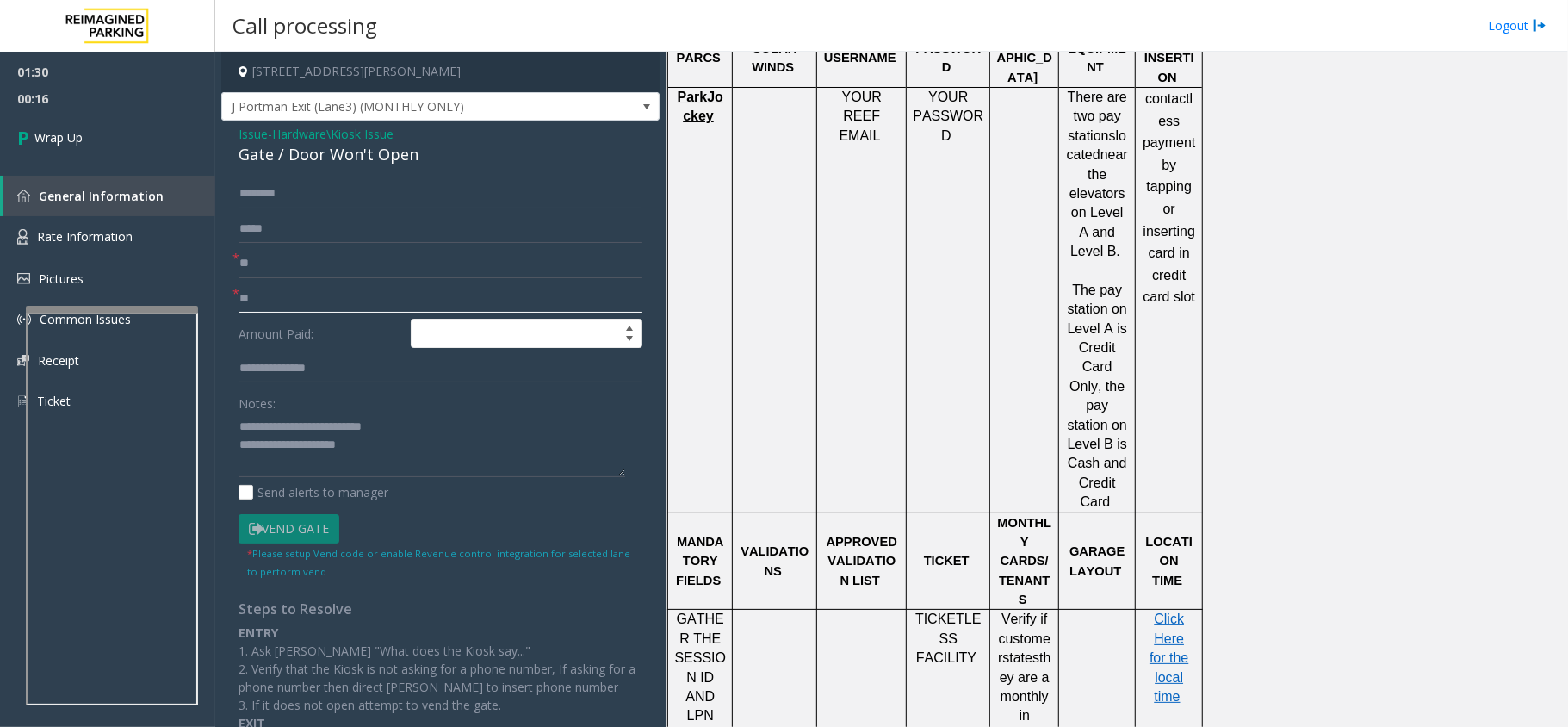 type on "**" 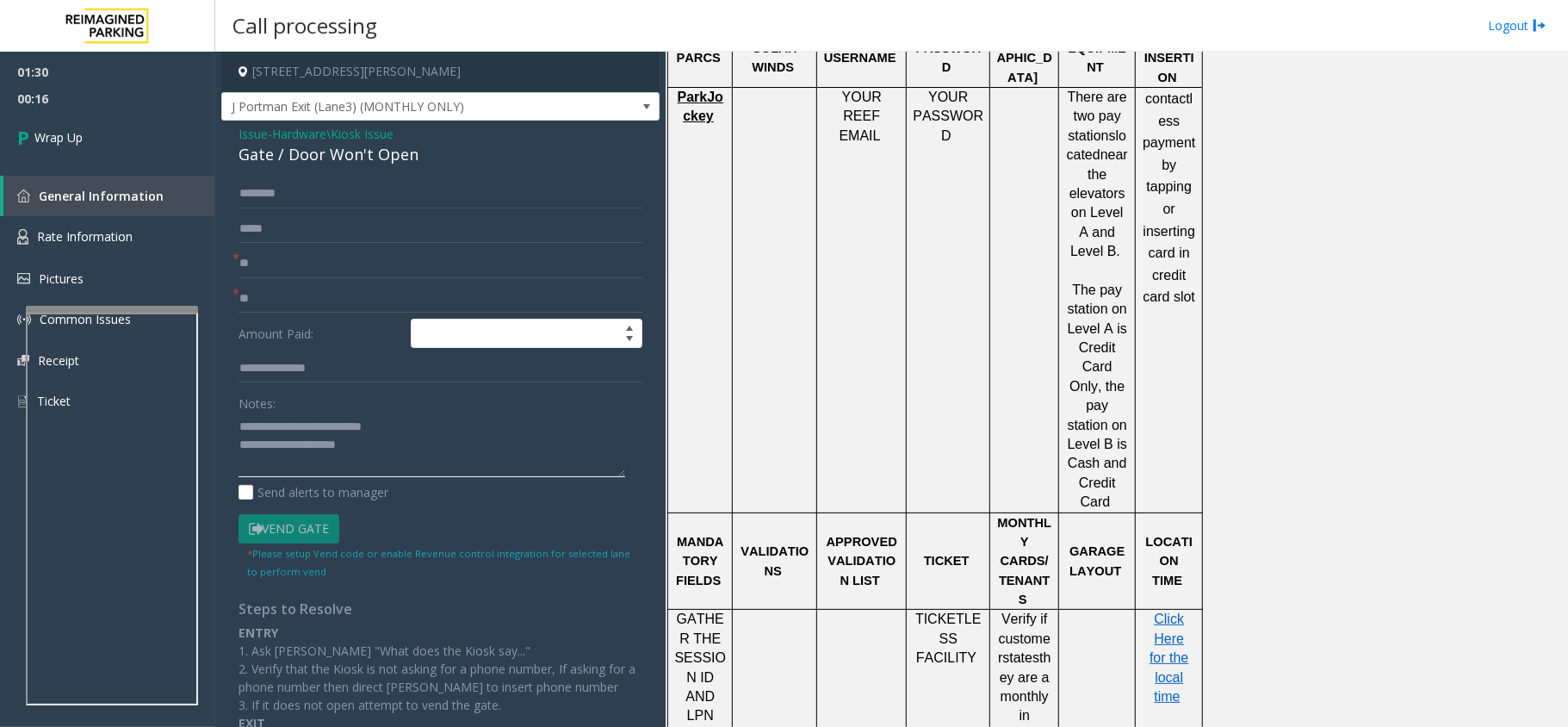 click 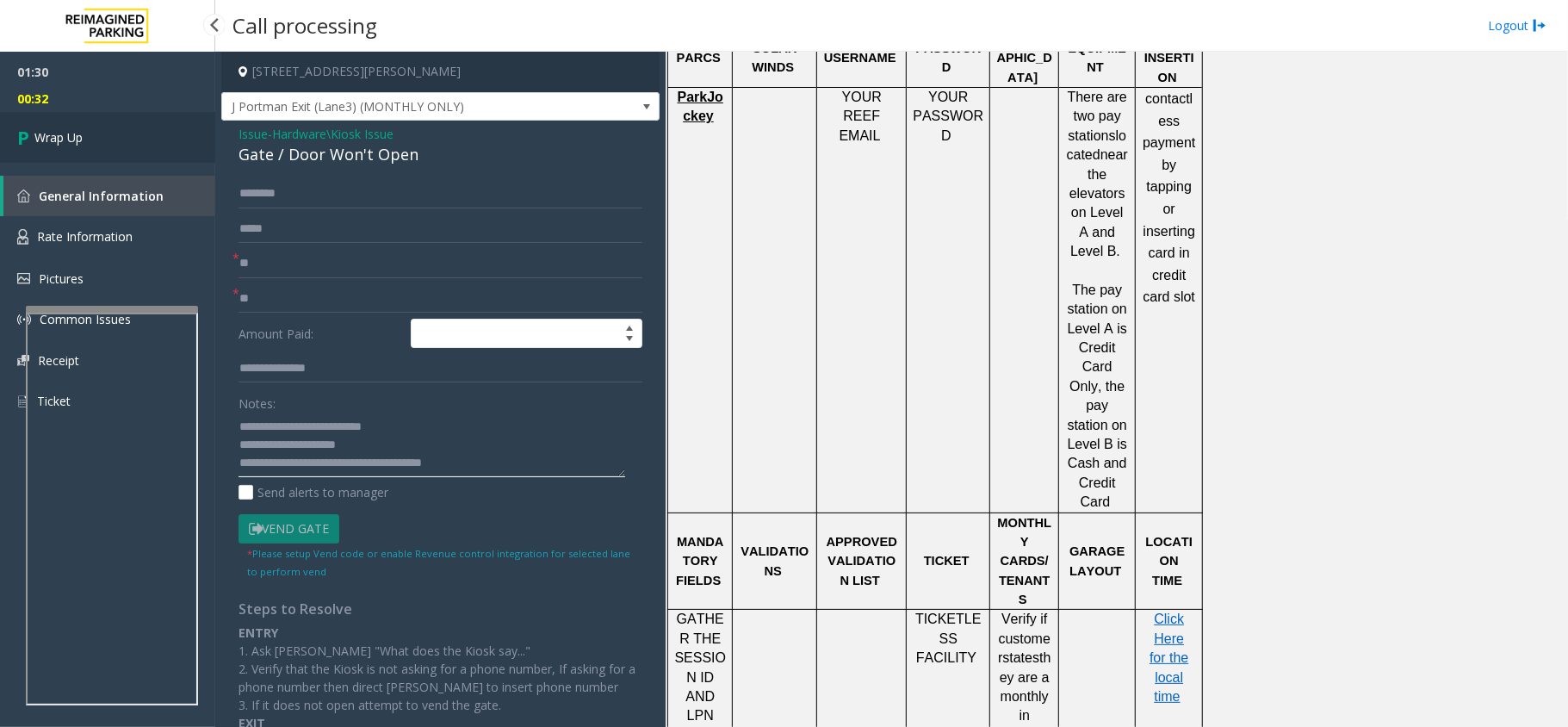 type on "**********" 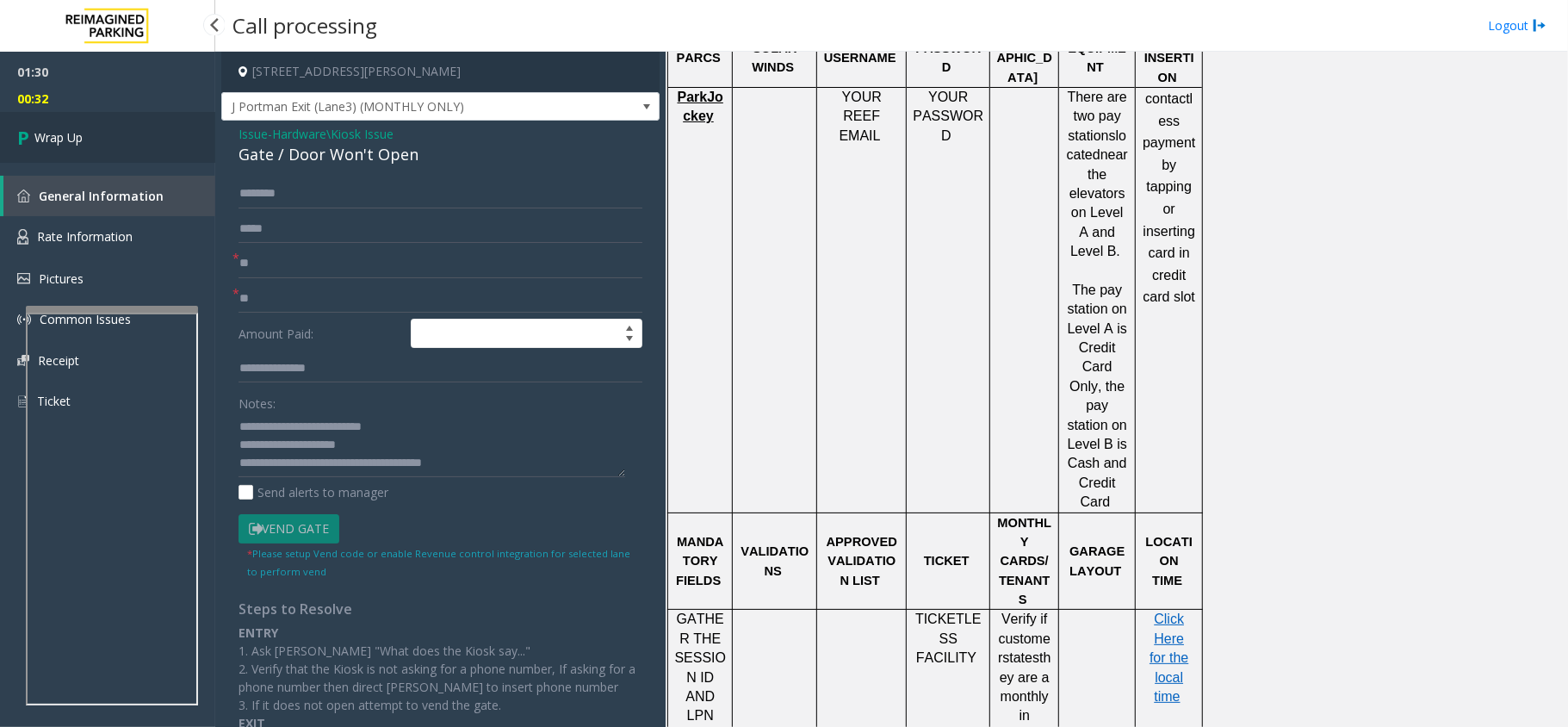 click on "Wrap Up" at bounding box center [59, 137] 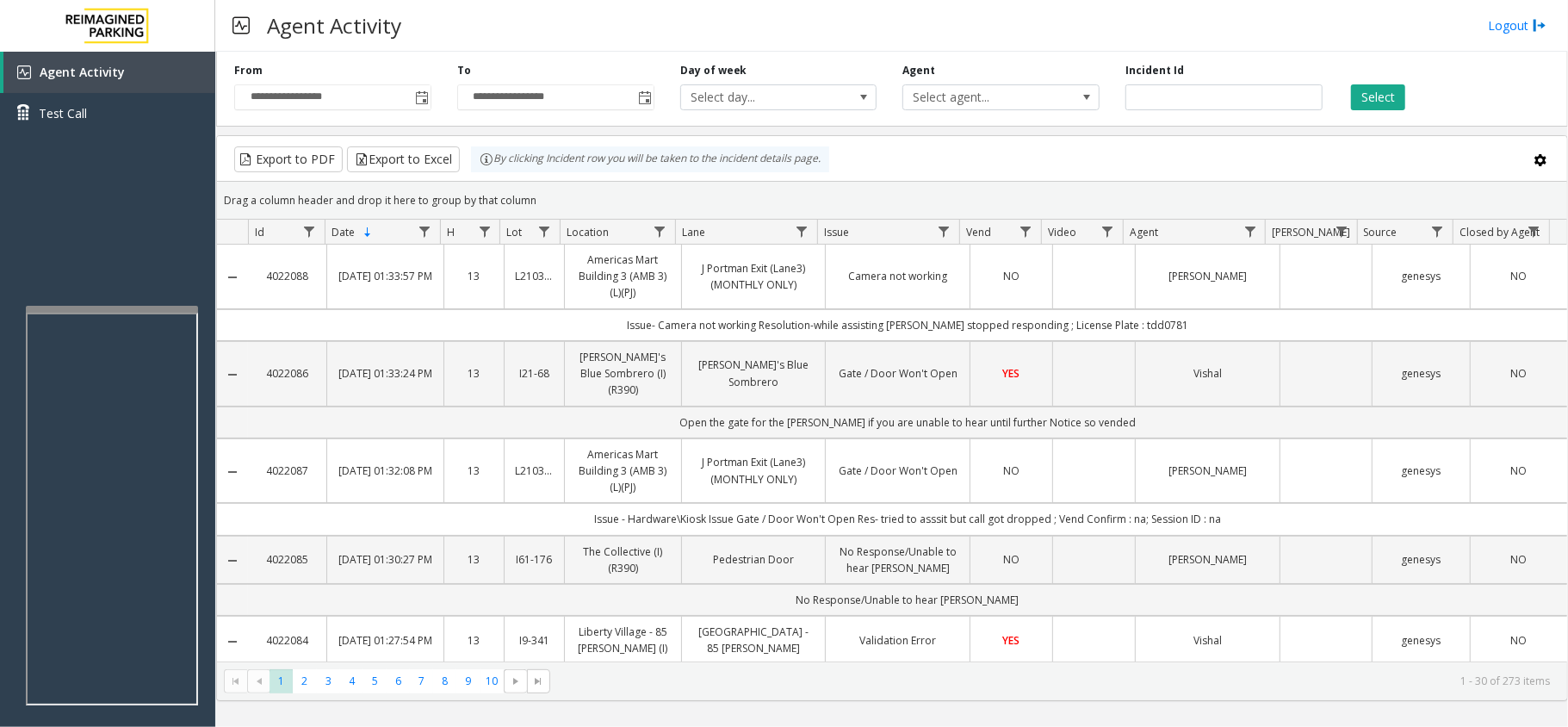 click on "Agent Activity Logout" at bounding box center (891, 26) 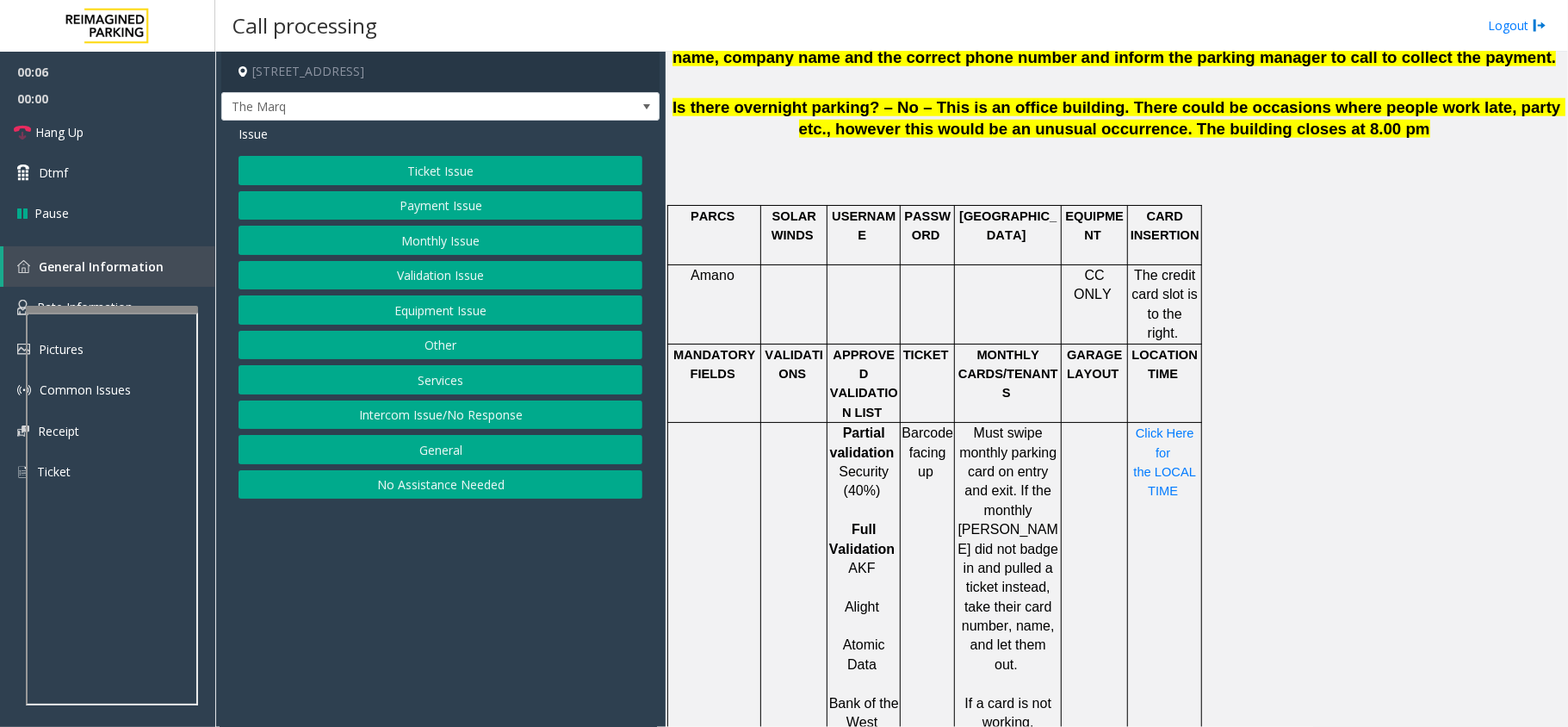 scroll, scrollTop: 1378, scrollLeft: 0, axis: vertical 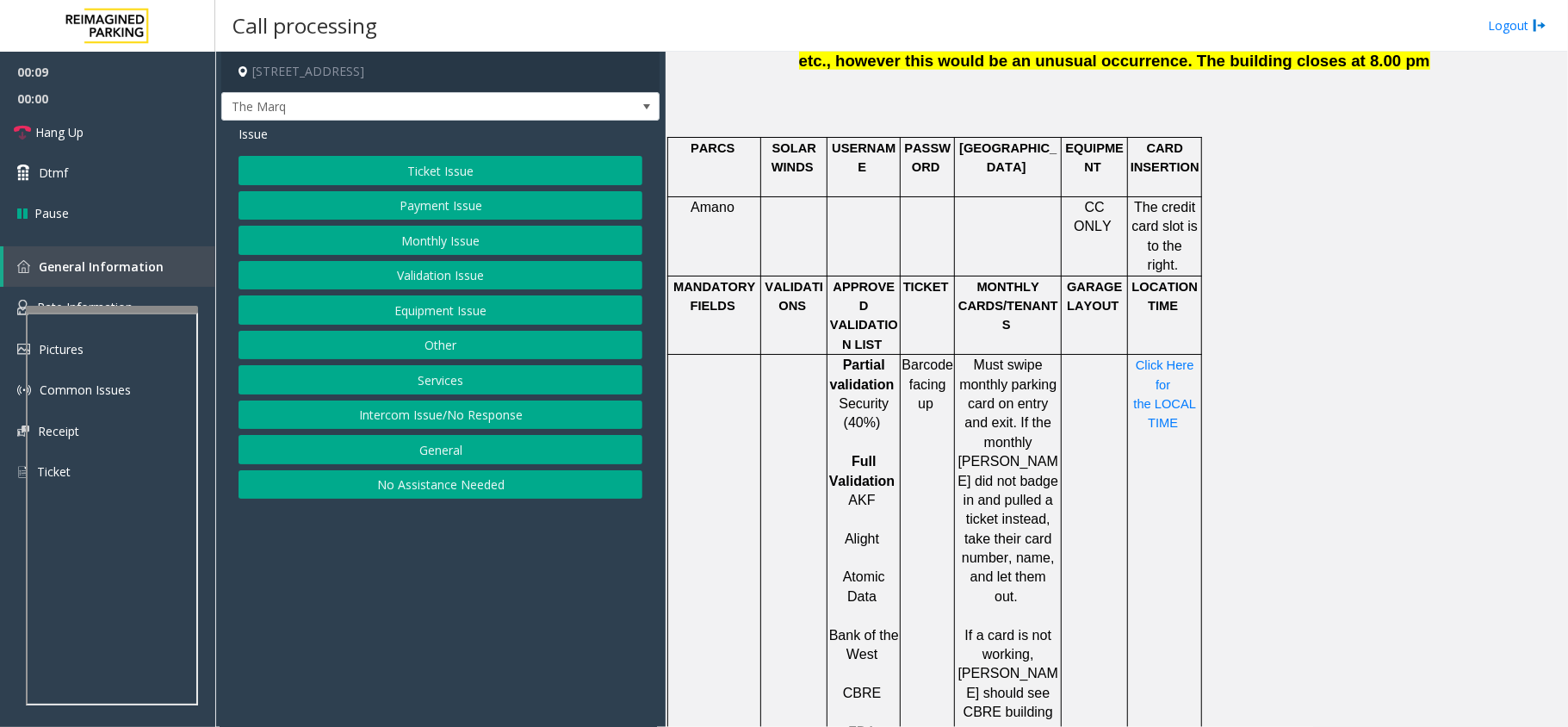 click on "Intercom Issue/No Response" 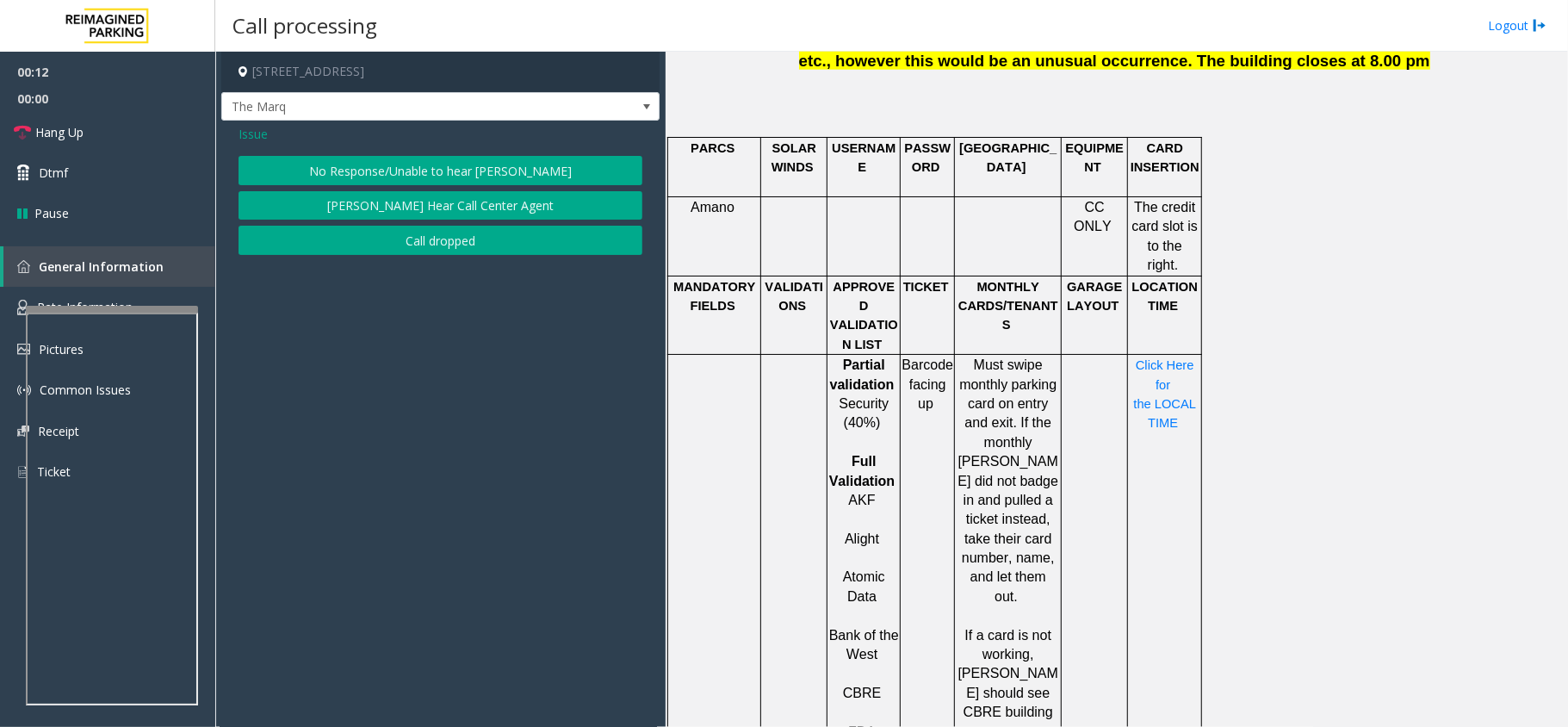 click on "No Response/Unable to hear [PERSON_NAME]" 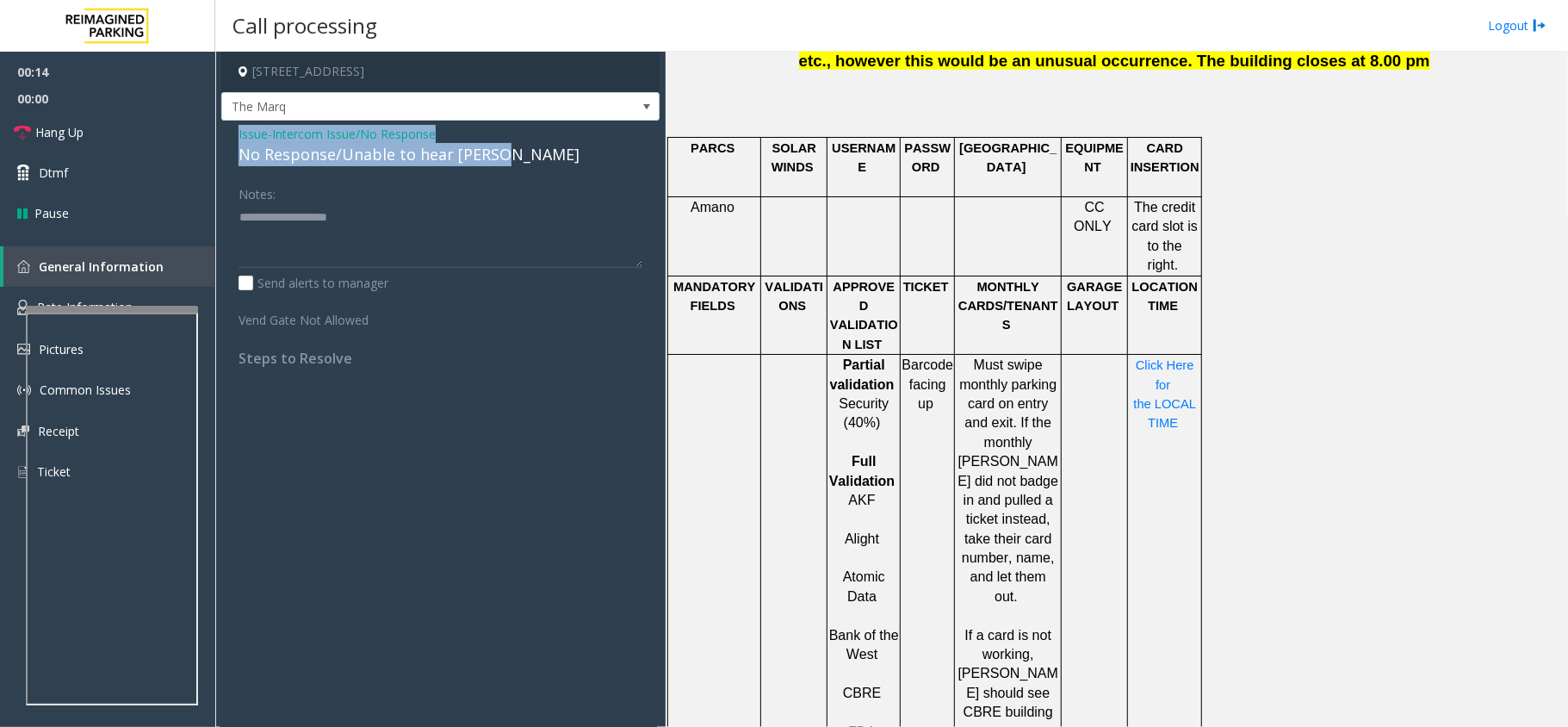 drag, startPoint x: 506, startPoint y: 153, endPoint x: 222, endPoint y: 131, distance: 284.85084 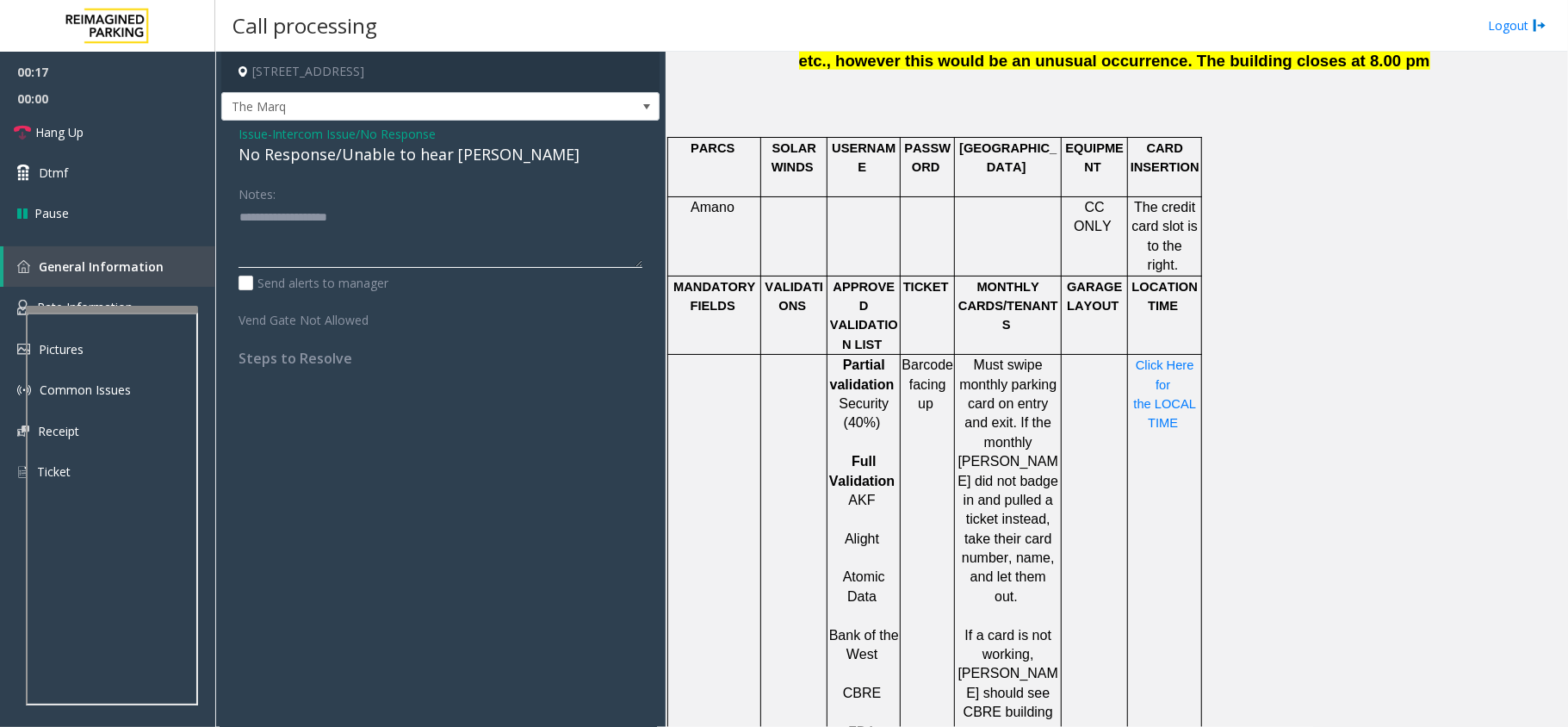 click 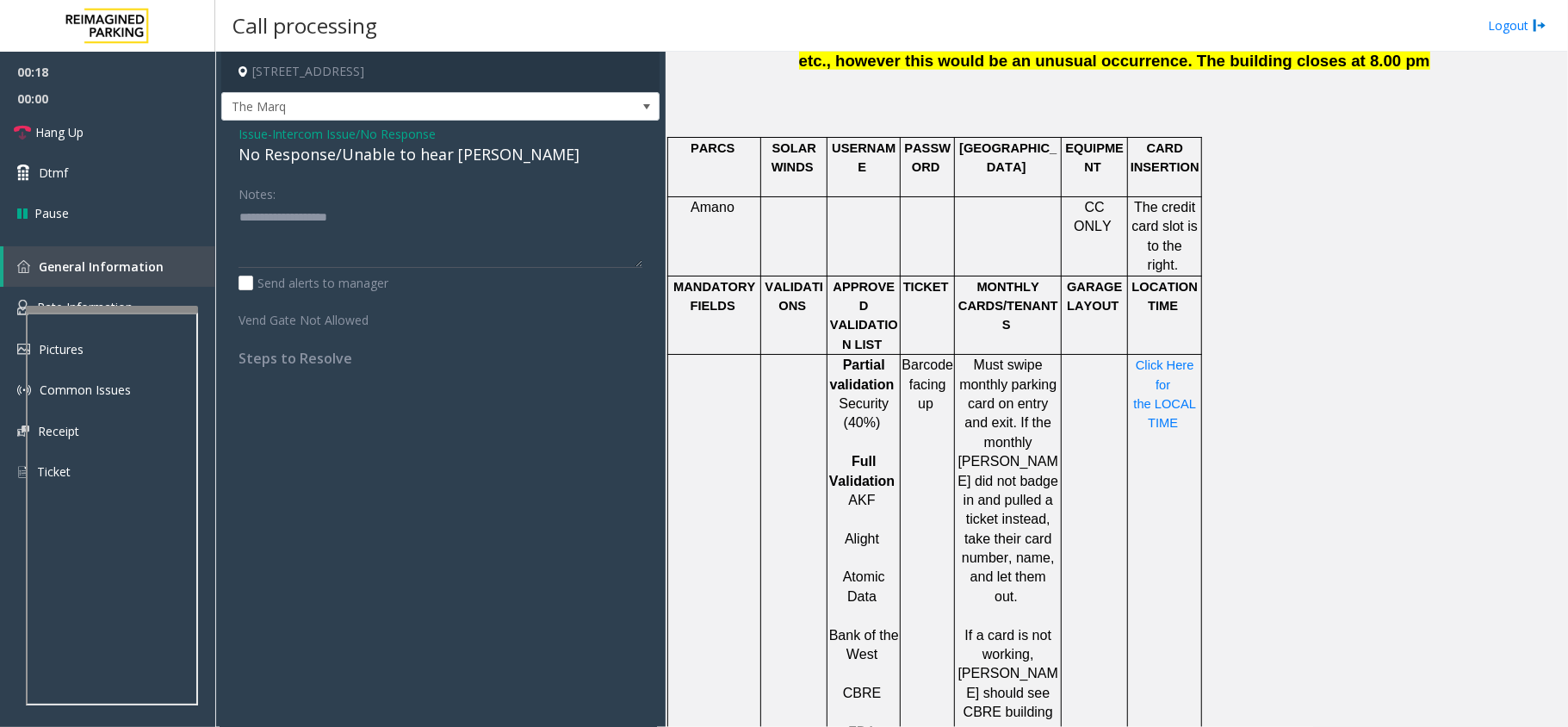 click on "Issue" 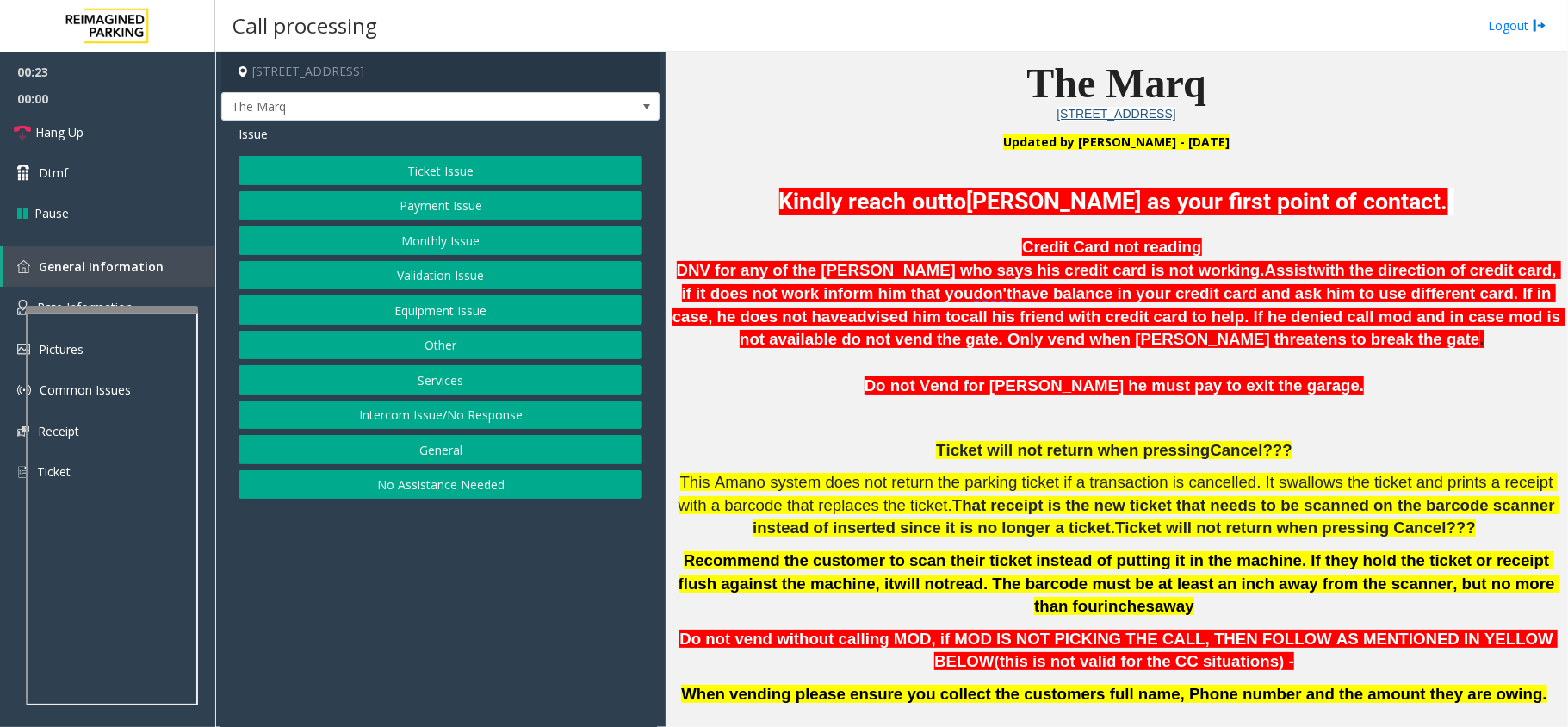 scroll, scrollTop: 459, scrollLeft: 0, axis: vertical 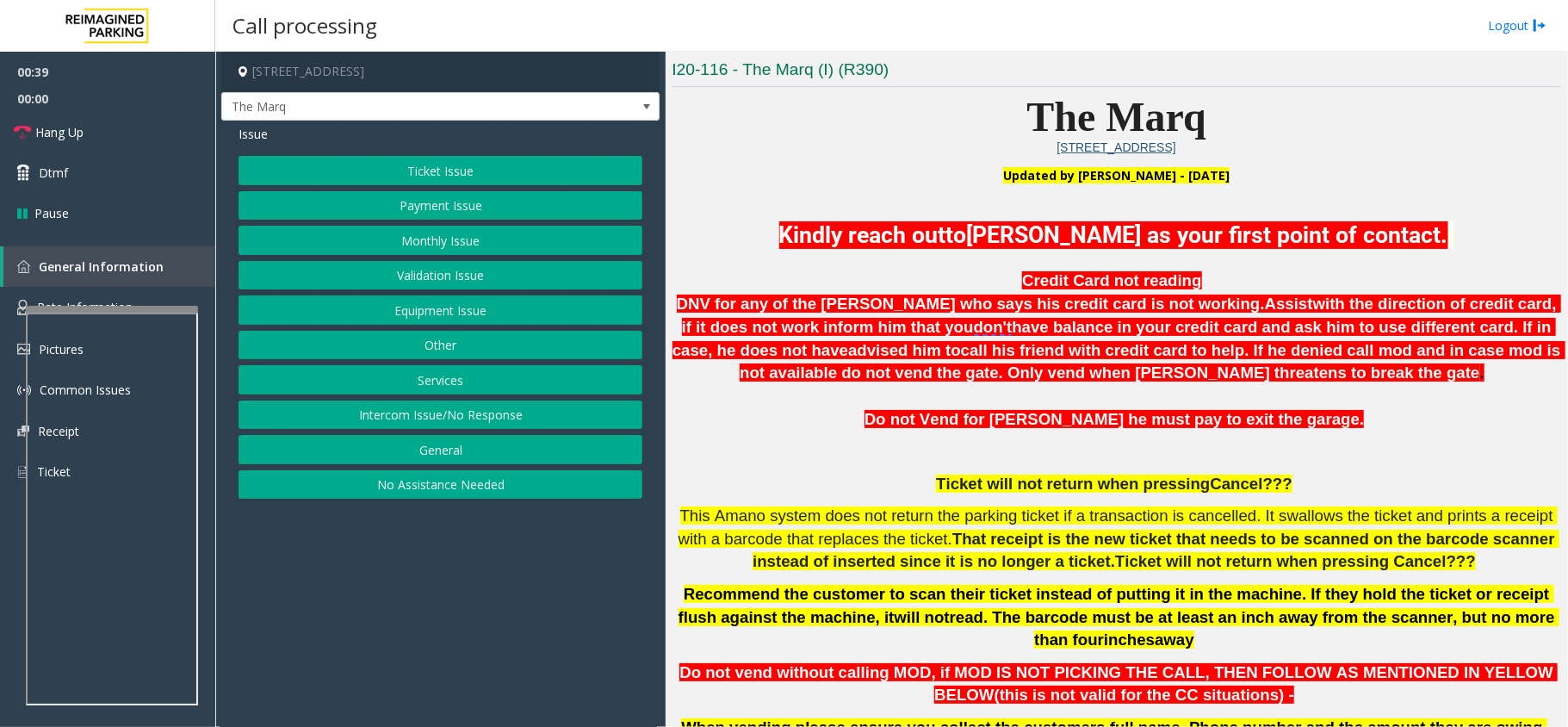 click on "Intercom Issue/No Response" 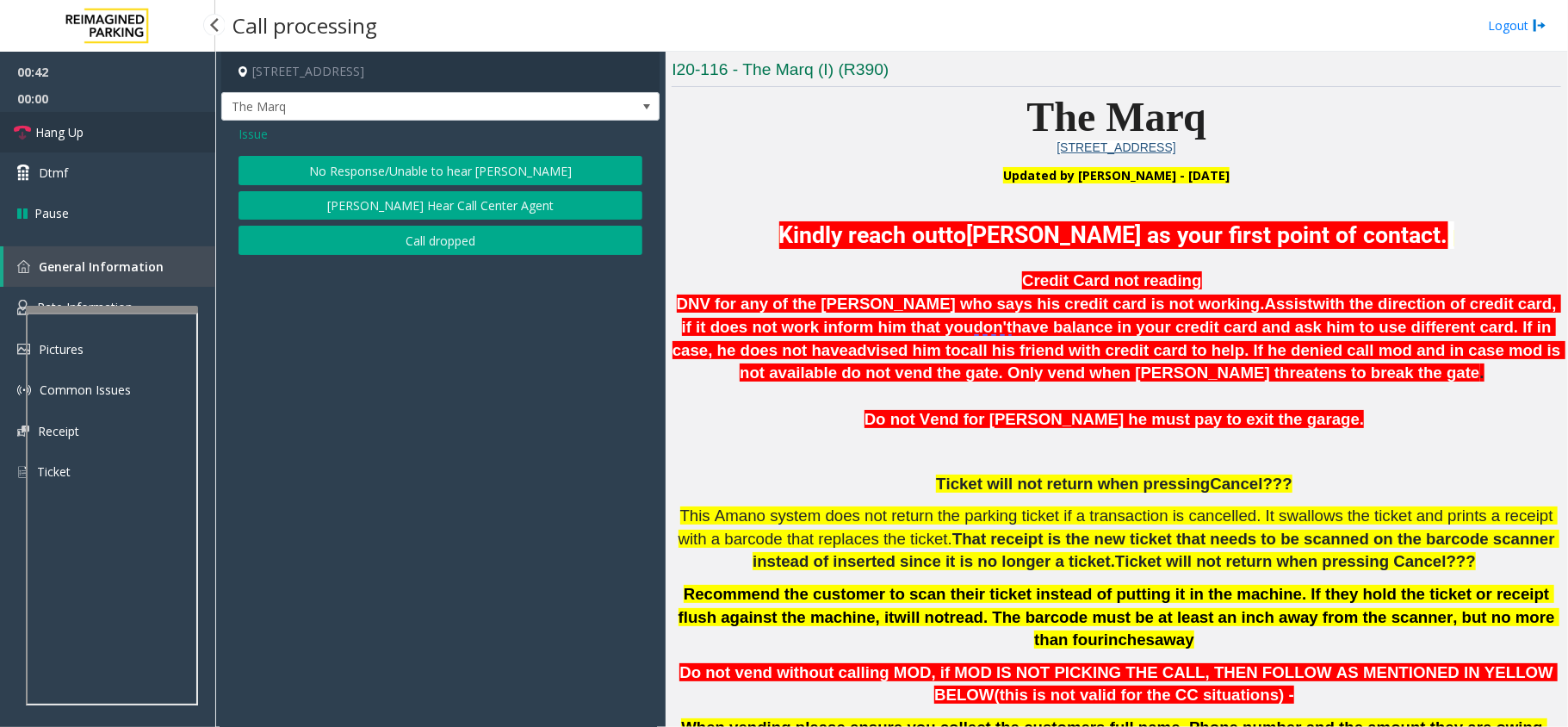 click on "Hang Up" at bounding box center [108, 132] 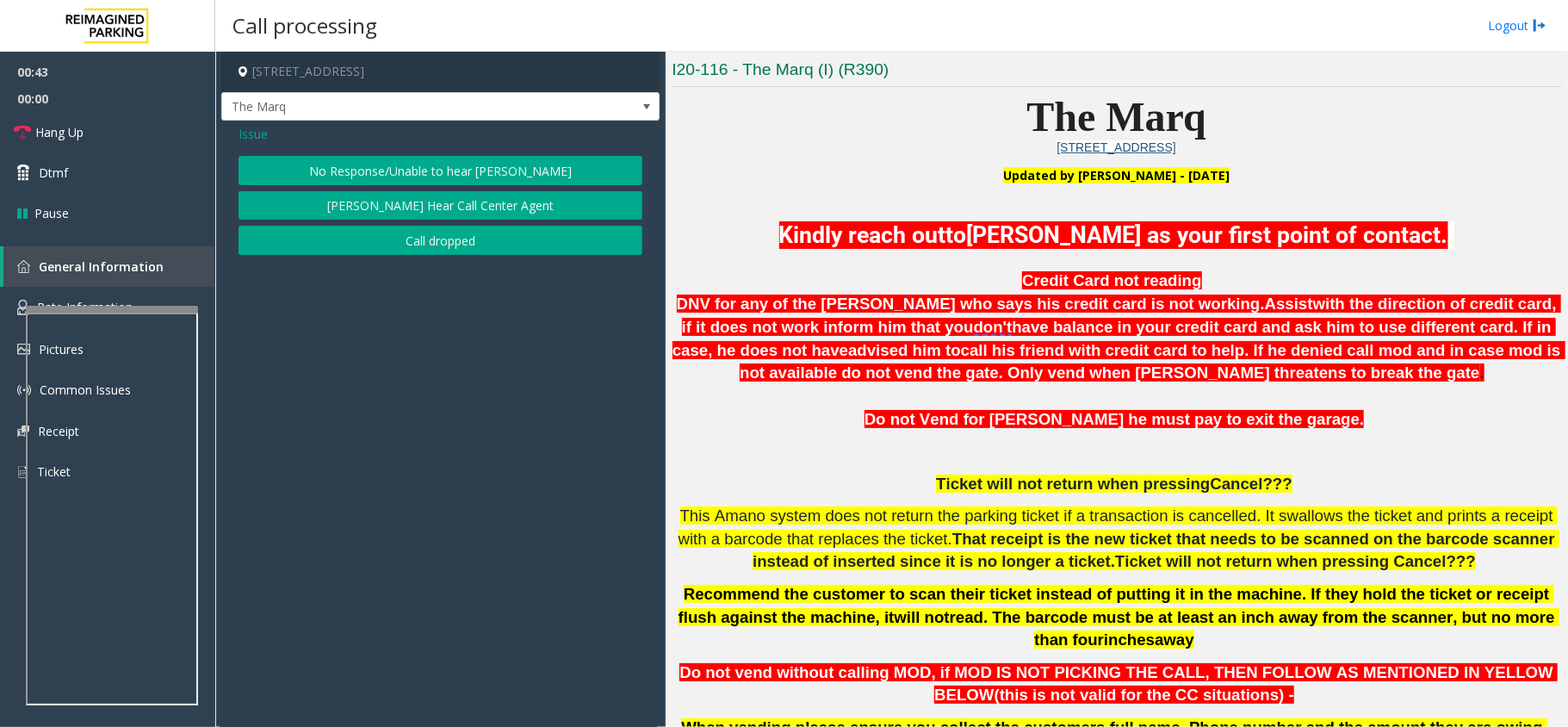 click on "Issue" 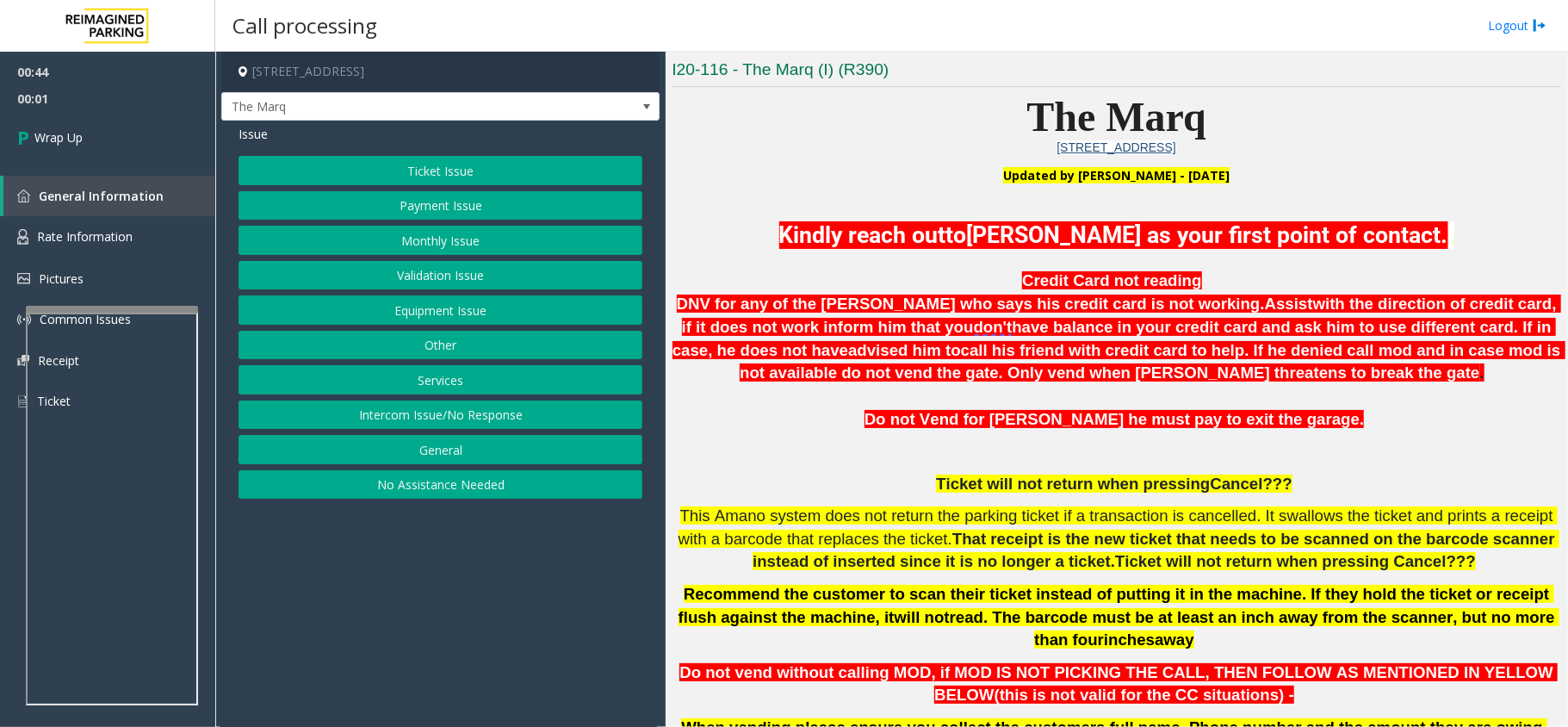 click on "Ticket Issue" 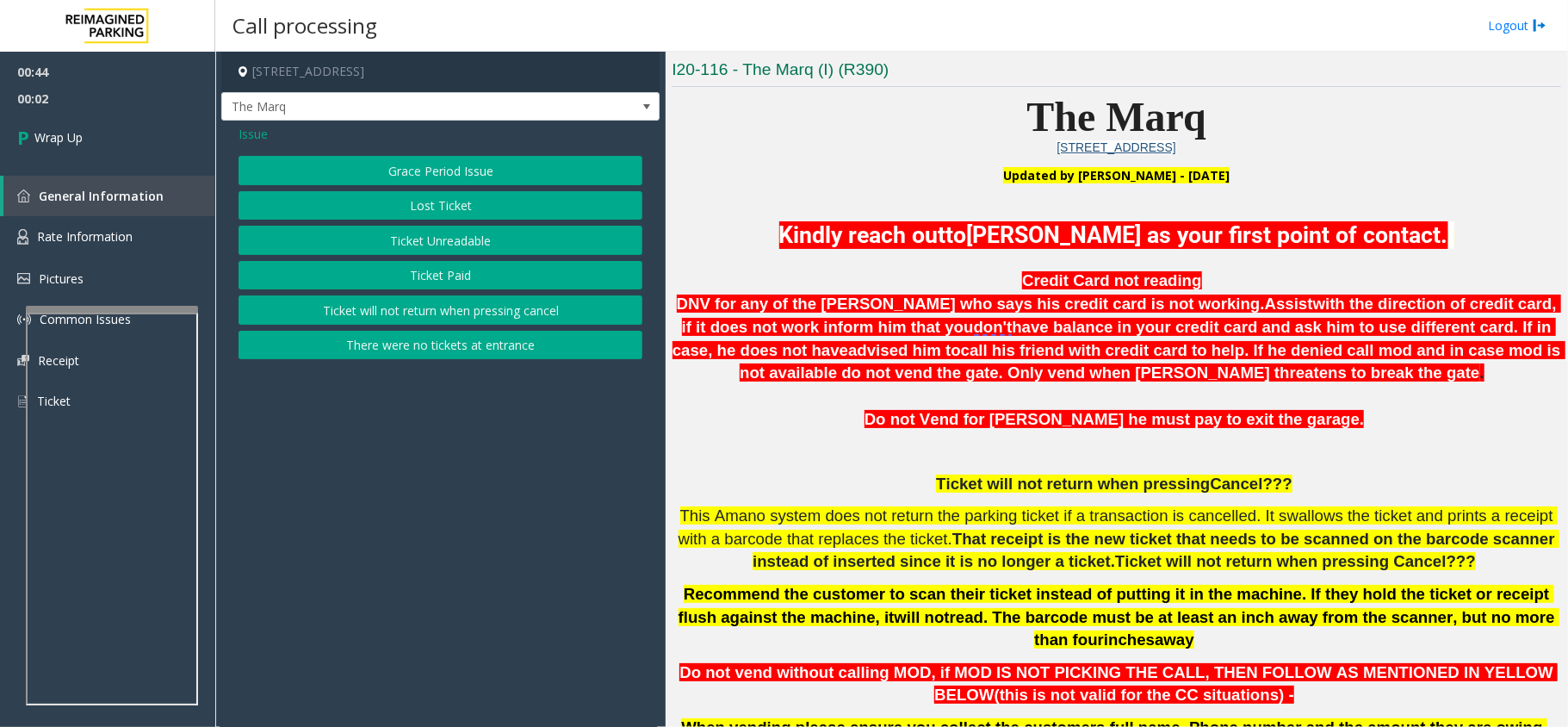 click on "Issue  Grace Period Issue   Lost Ticket   Ticket Unreadable   Ticket Paid   Ticket will not return when pressing cancel   There were no tickets at entrance" 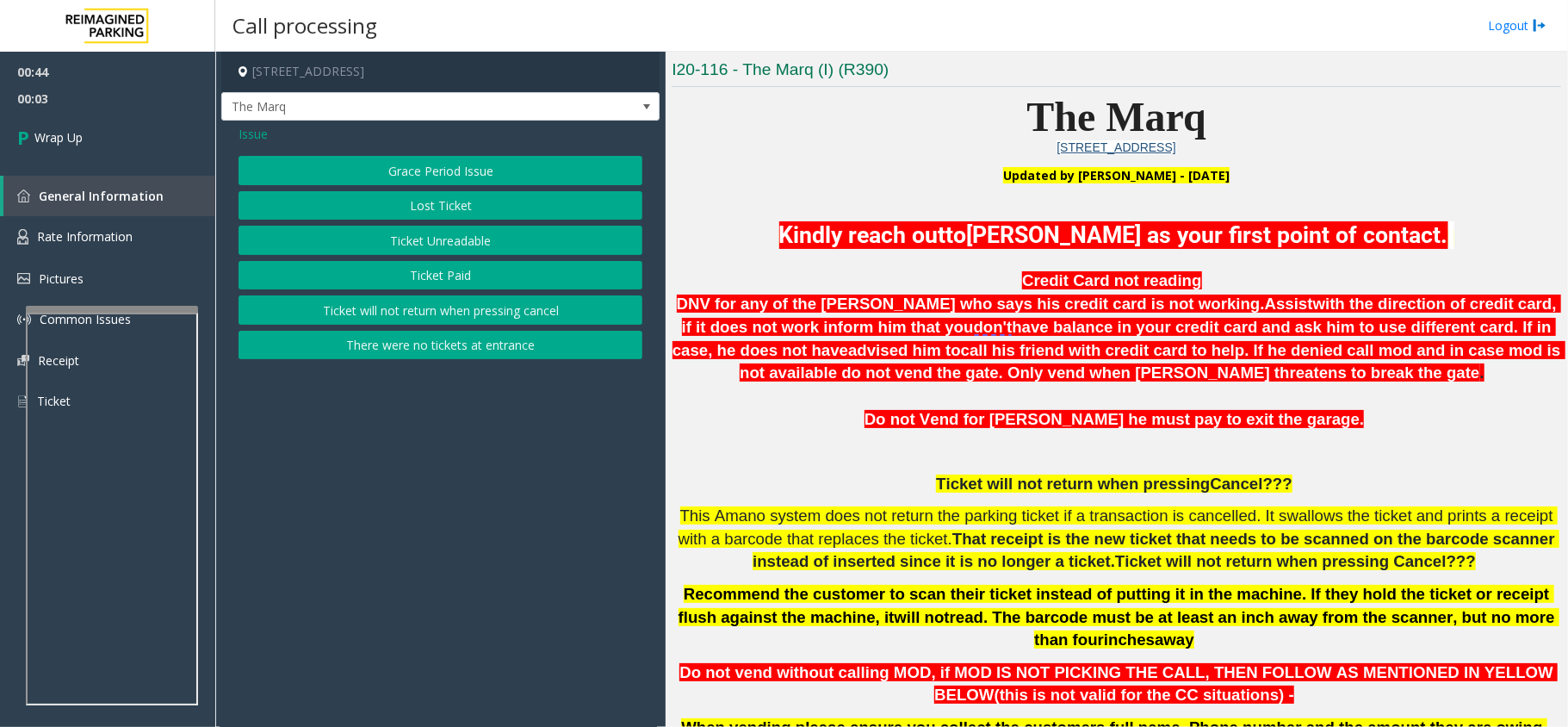 click on "Issue" 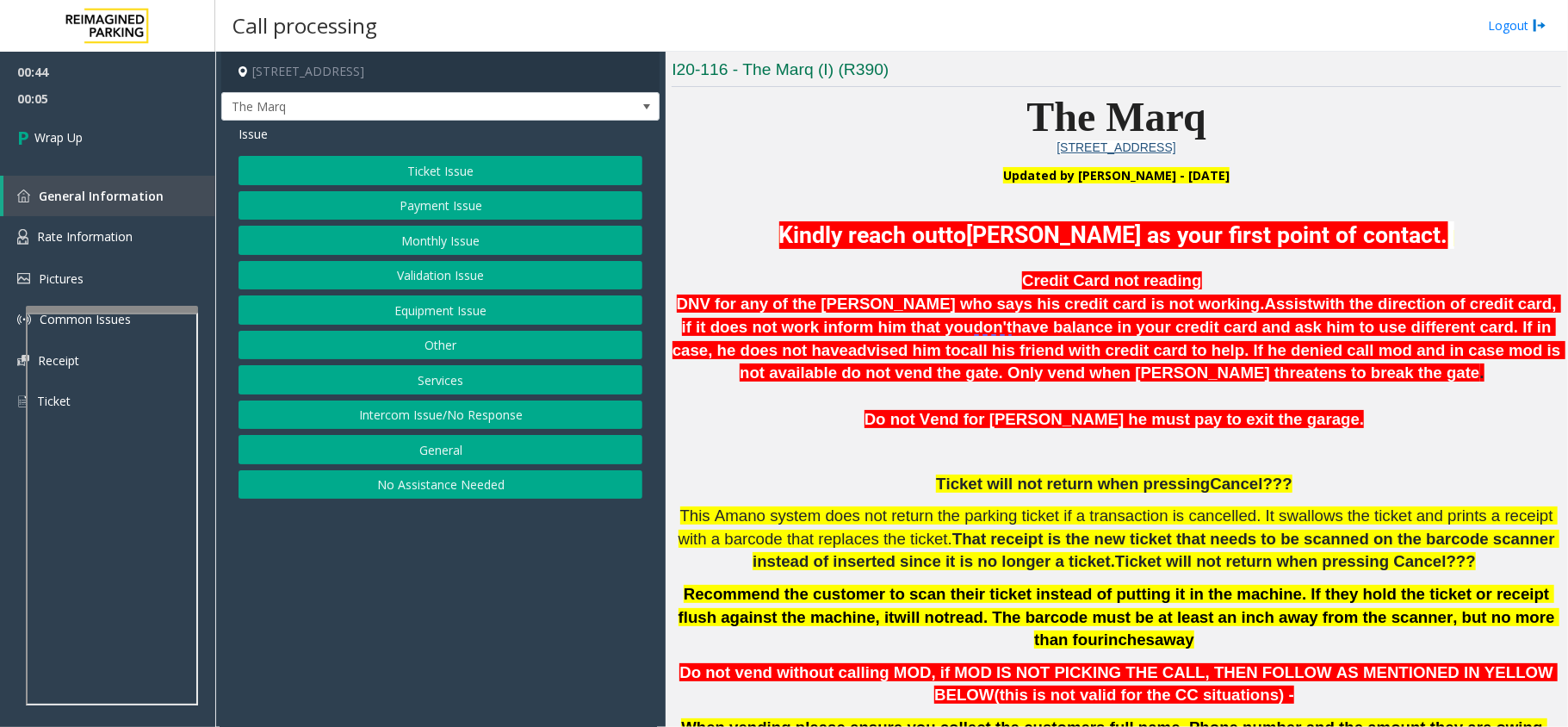 click on "Equipment Issue" 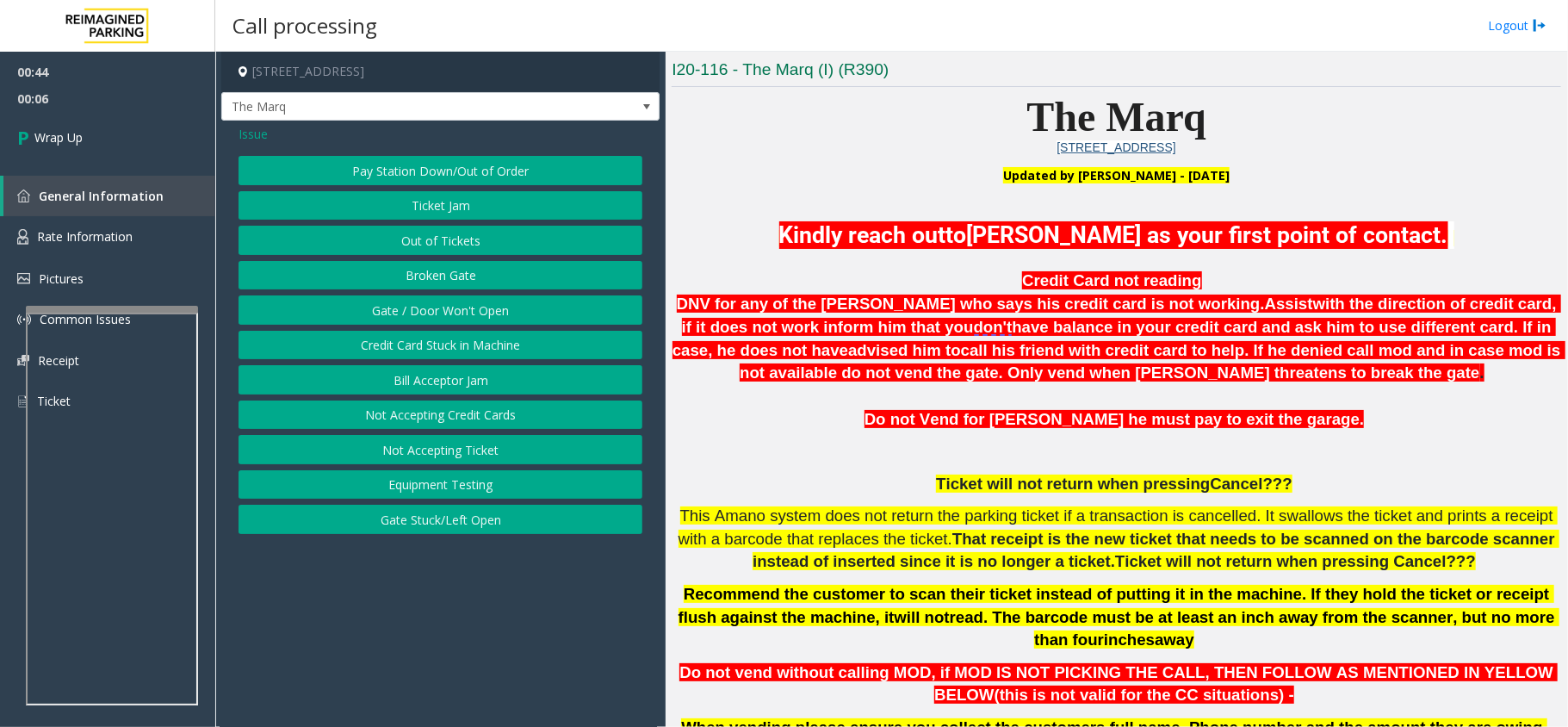 click on "Gate / Door Won't Open" 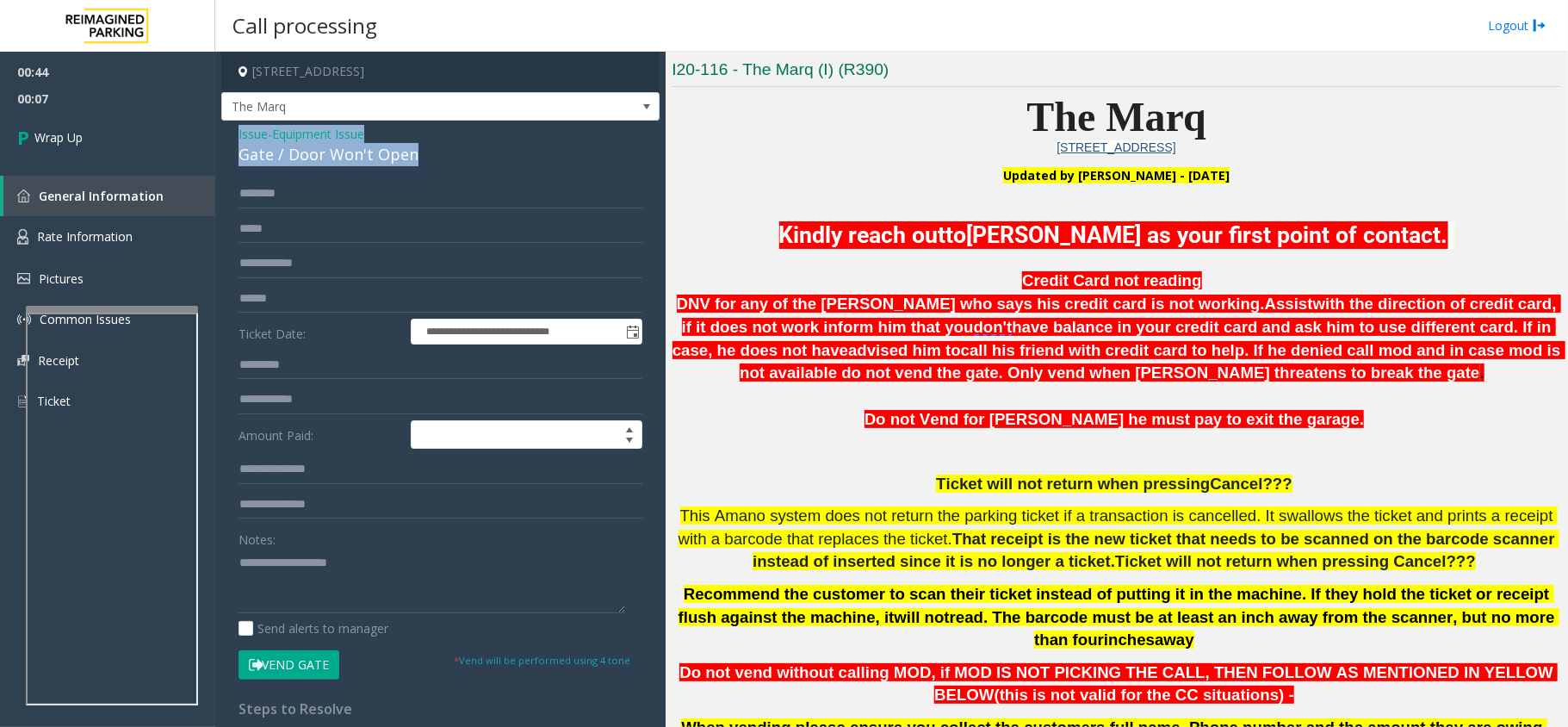 drag, startPoint x: 431, startPoint y: 153, endPoint x: 239, endPoint y: 141, distance: 192.37463 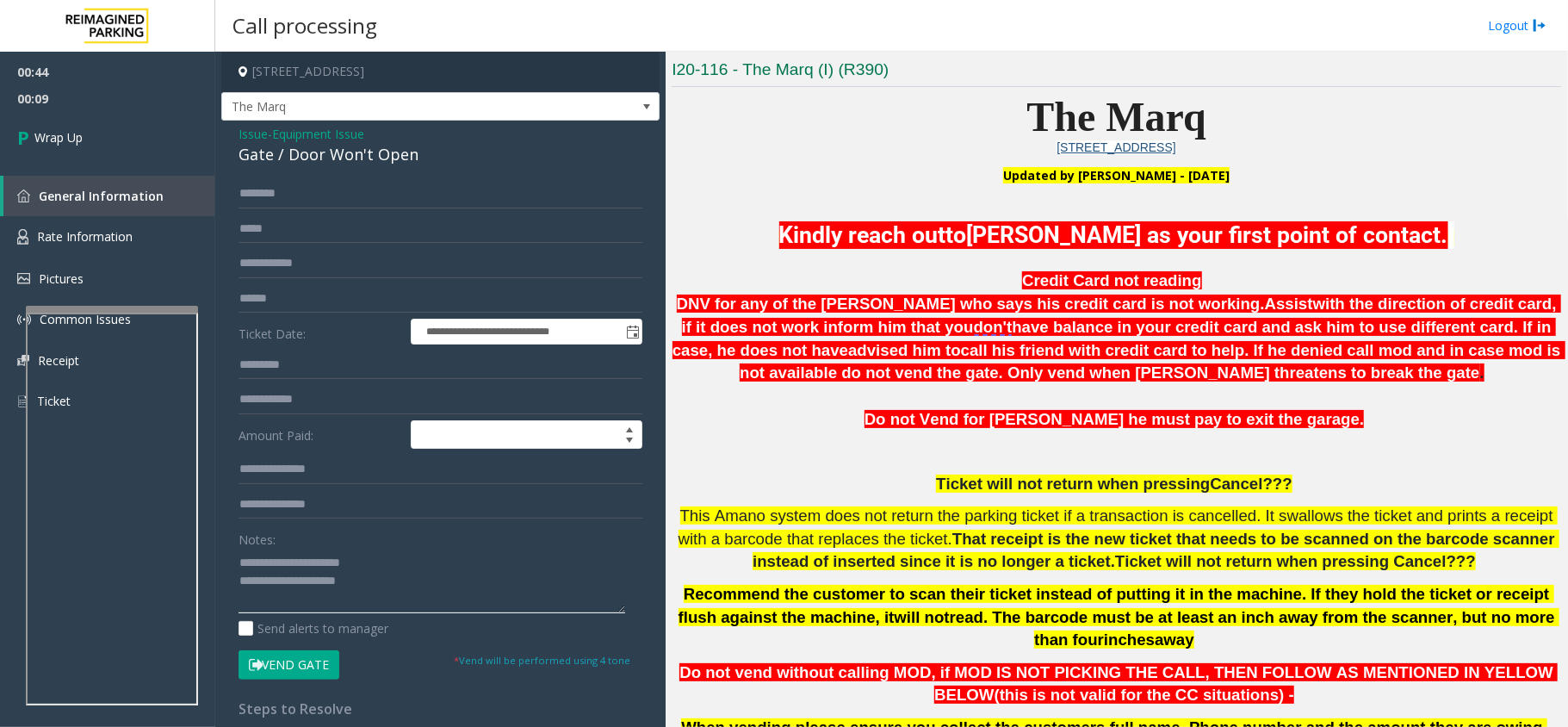 click 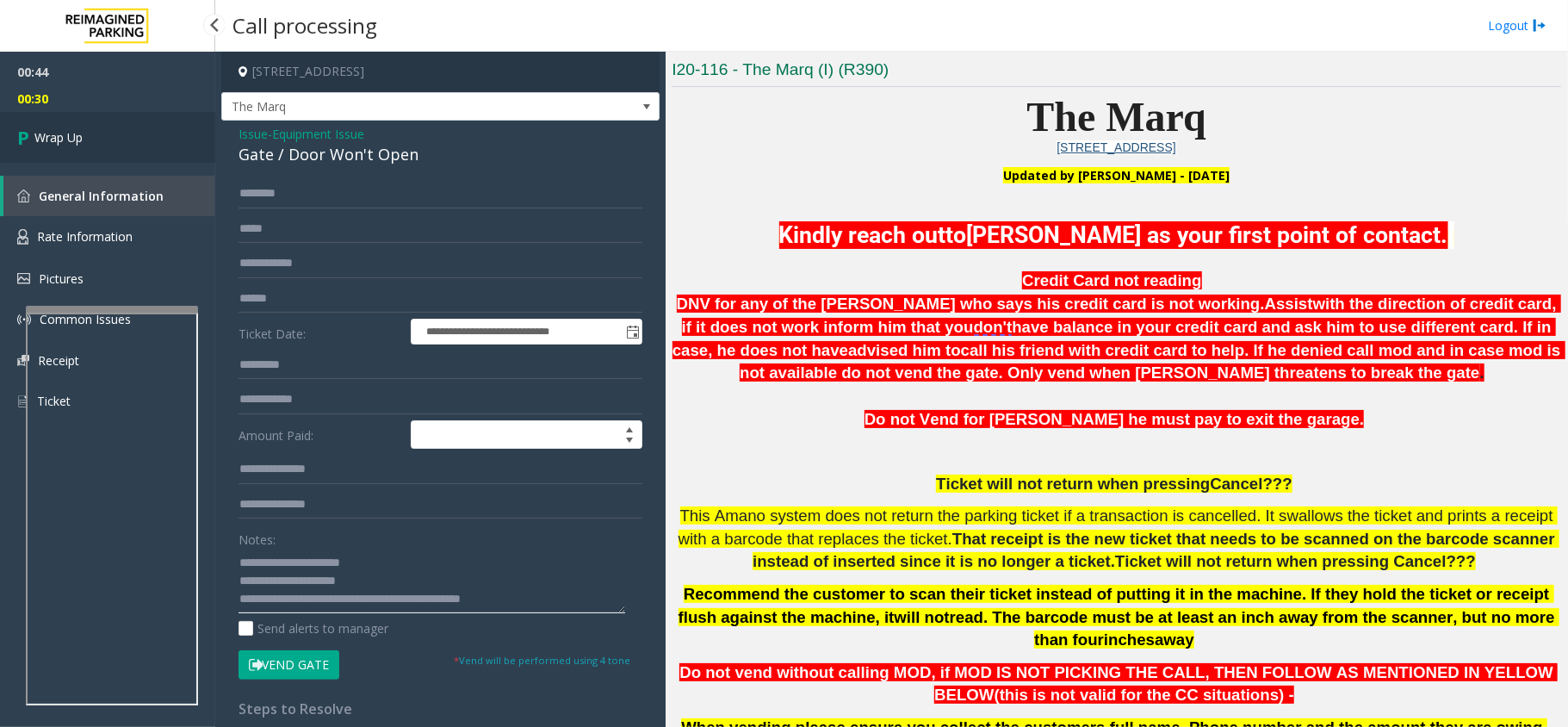 type on "**********" 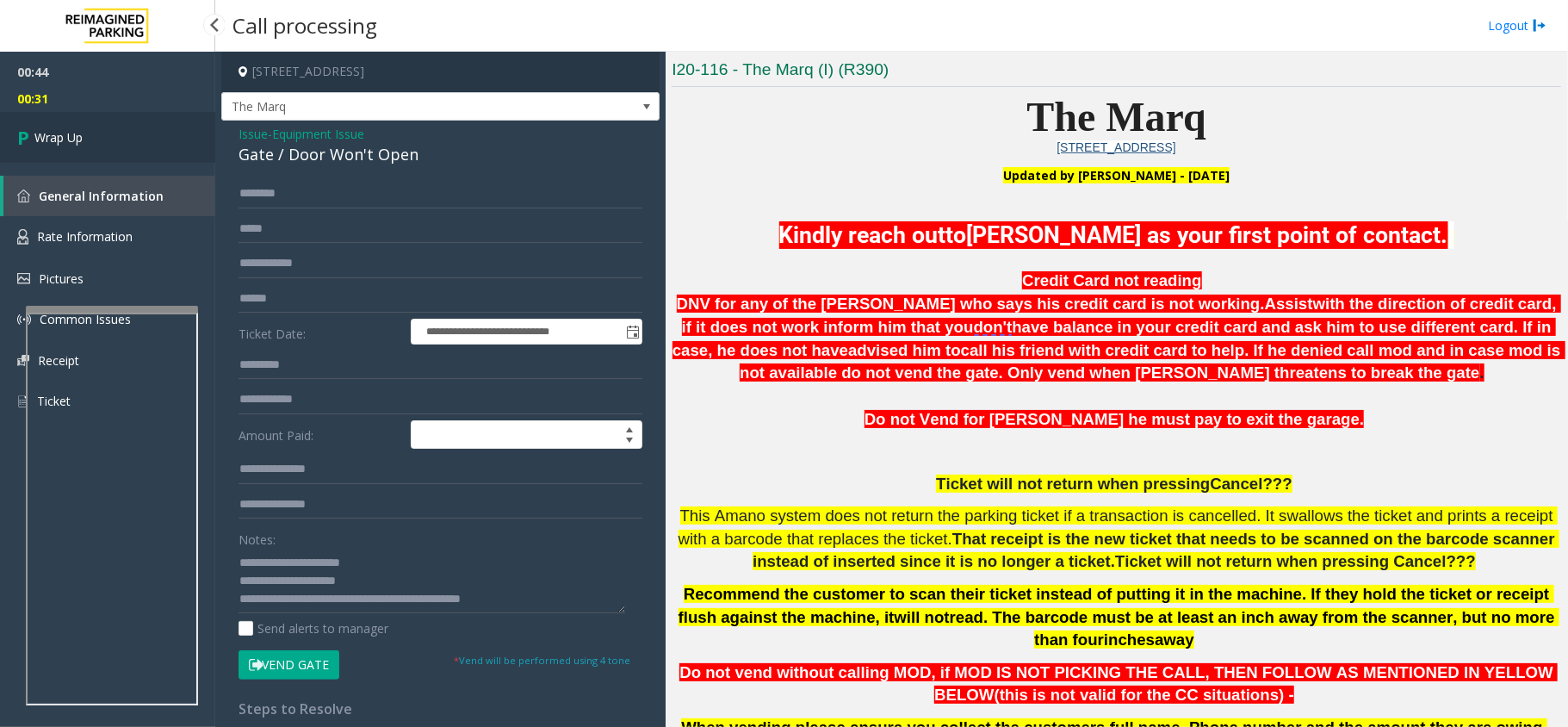 click on "Wrap Up" at bounding box center (59, 137) 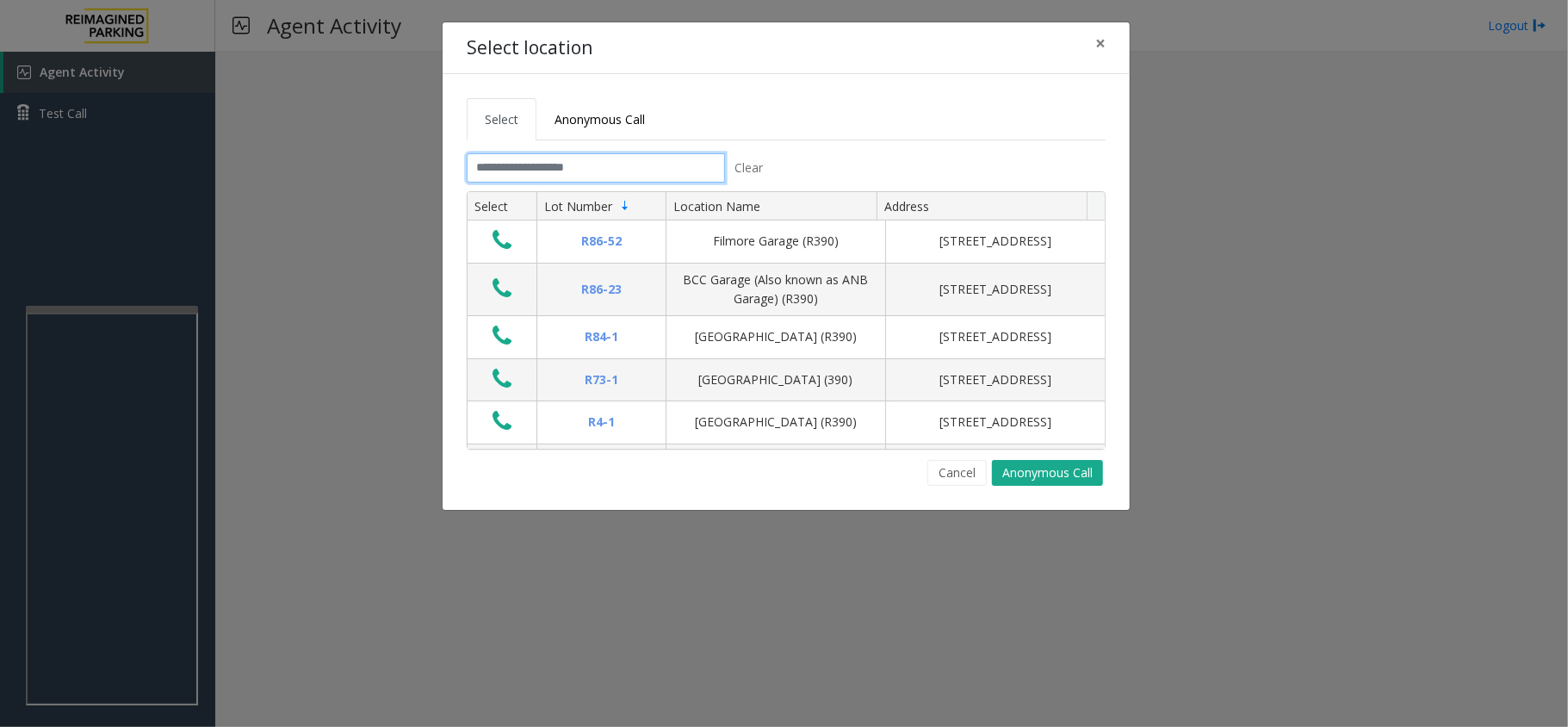 click 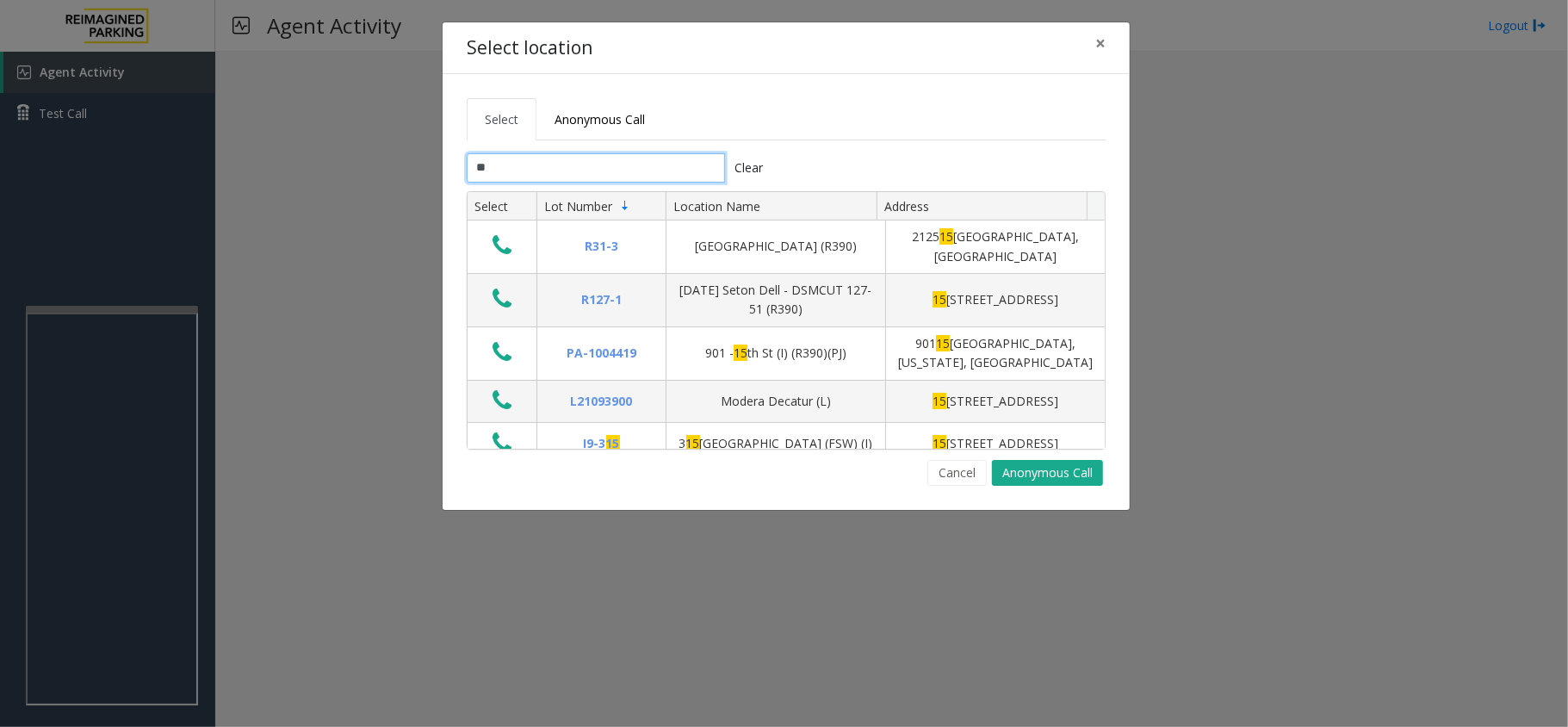 type on "*" 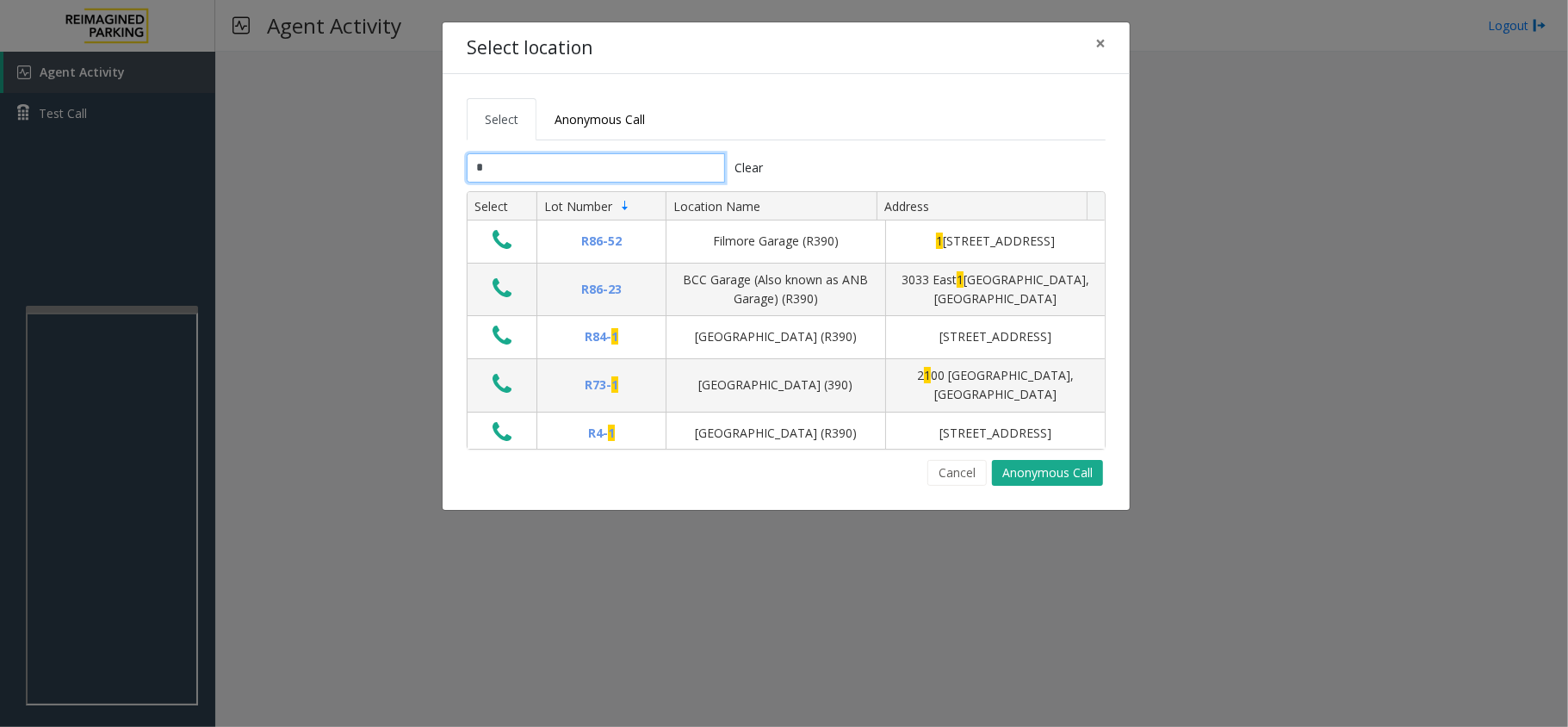 type 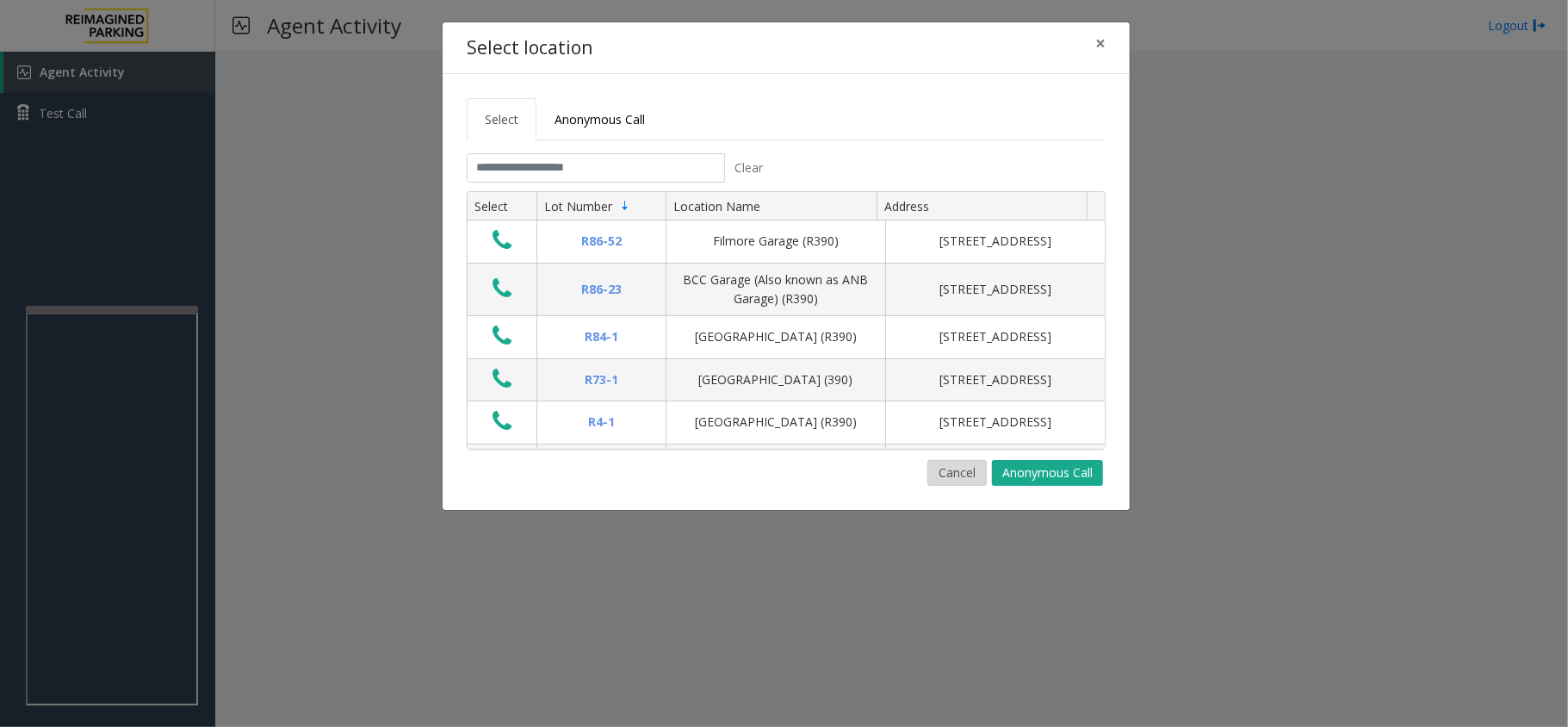 click on "Cancel" 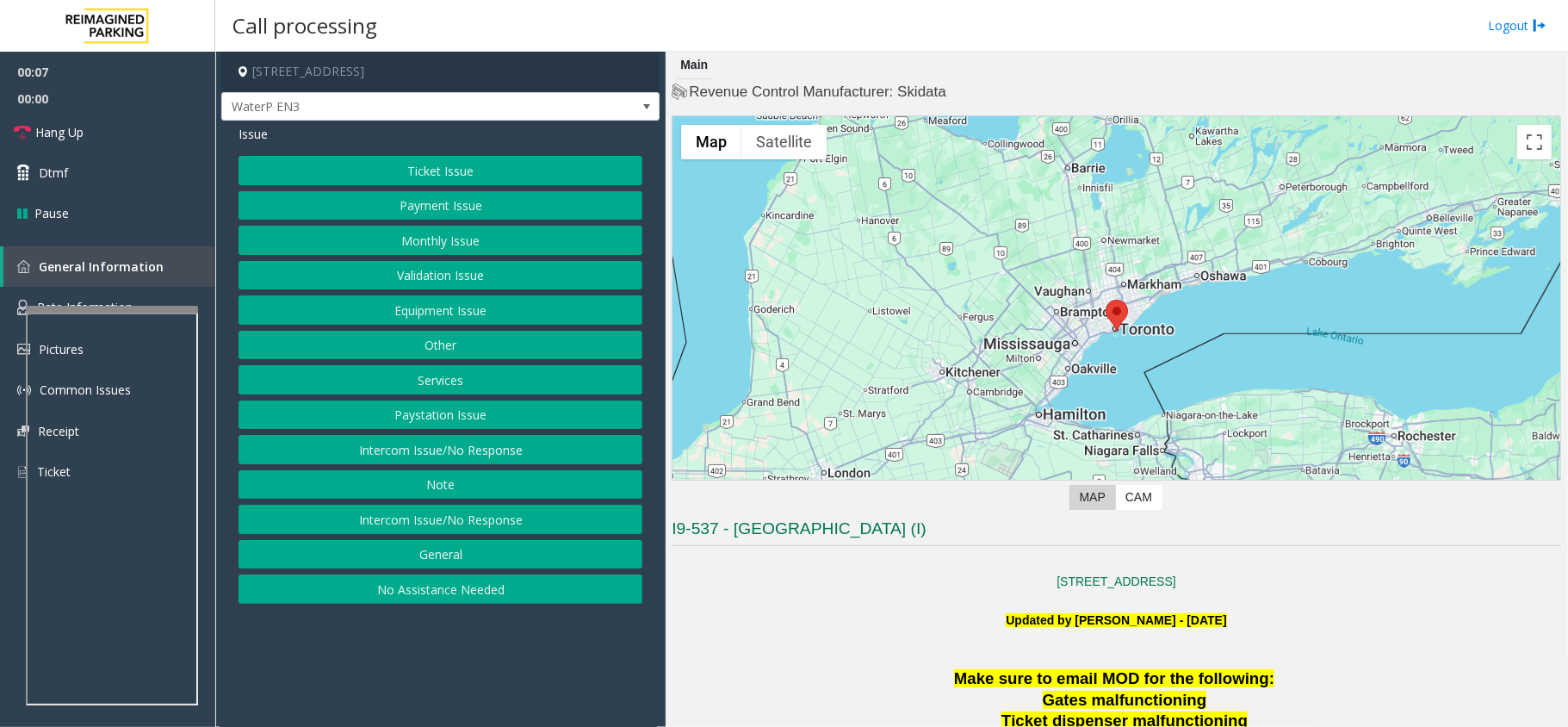 click on "Intercom Issue/No Response" 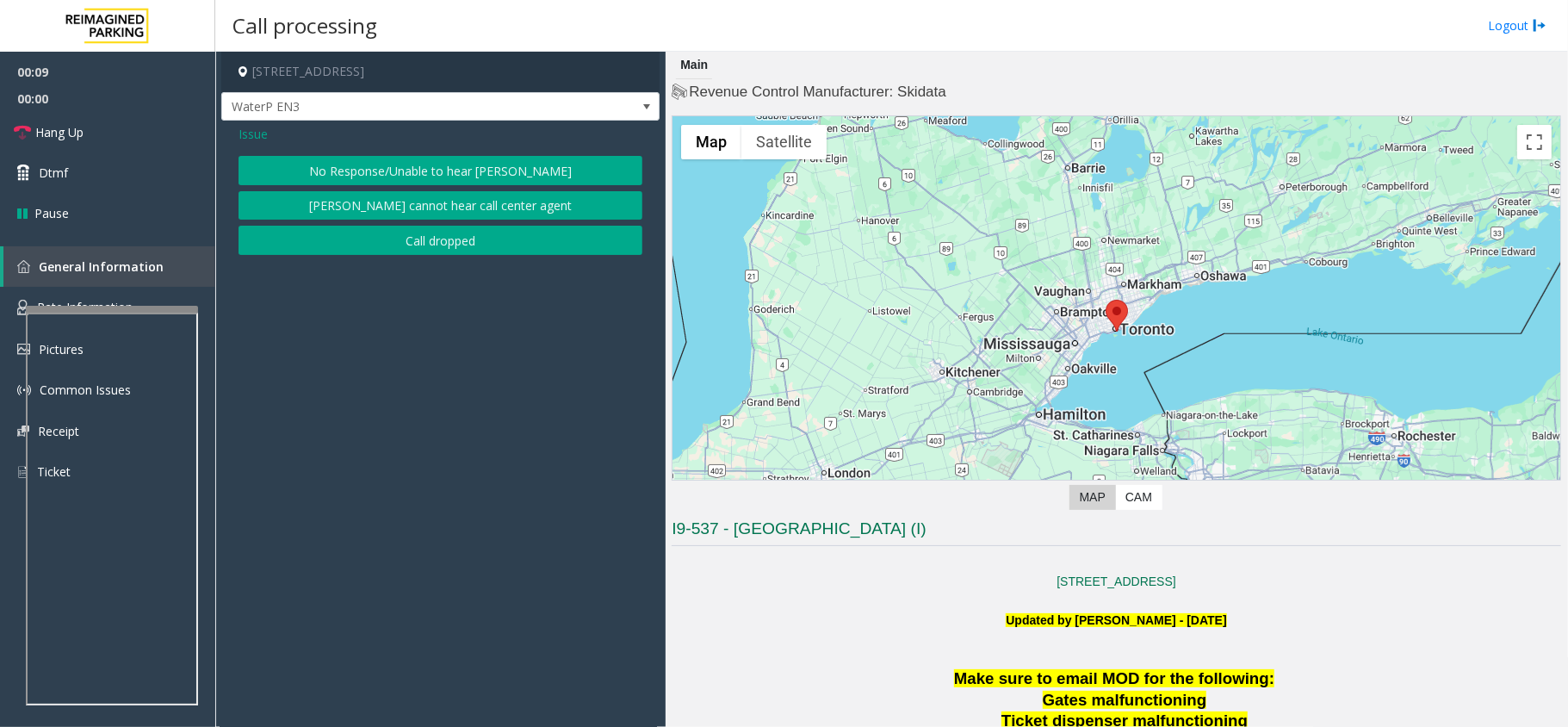 click on "No Response/Unable to hear [PERSON_NAME]" 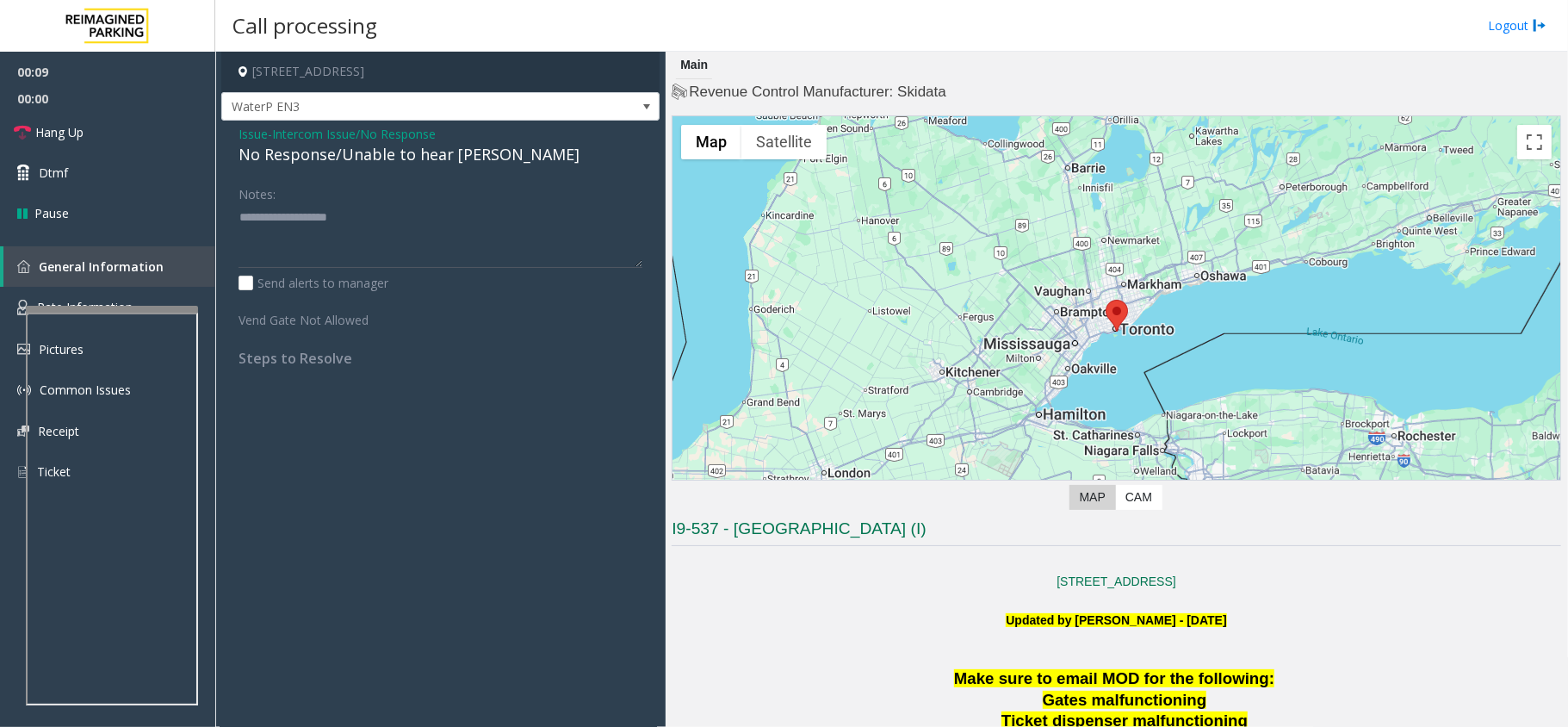 click on "No Response/Unable to hear [PERSON_NAME]" 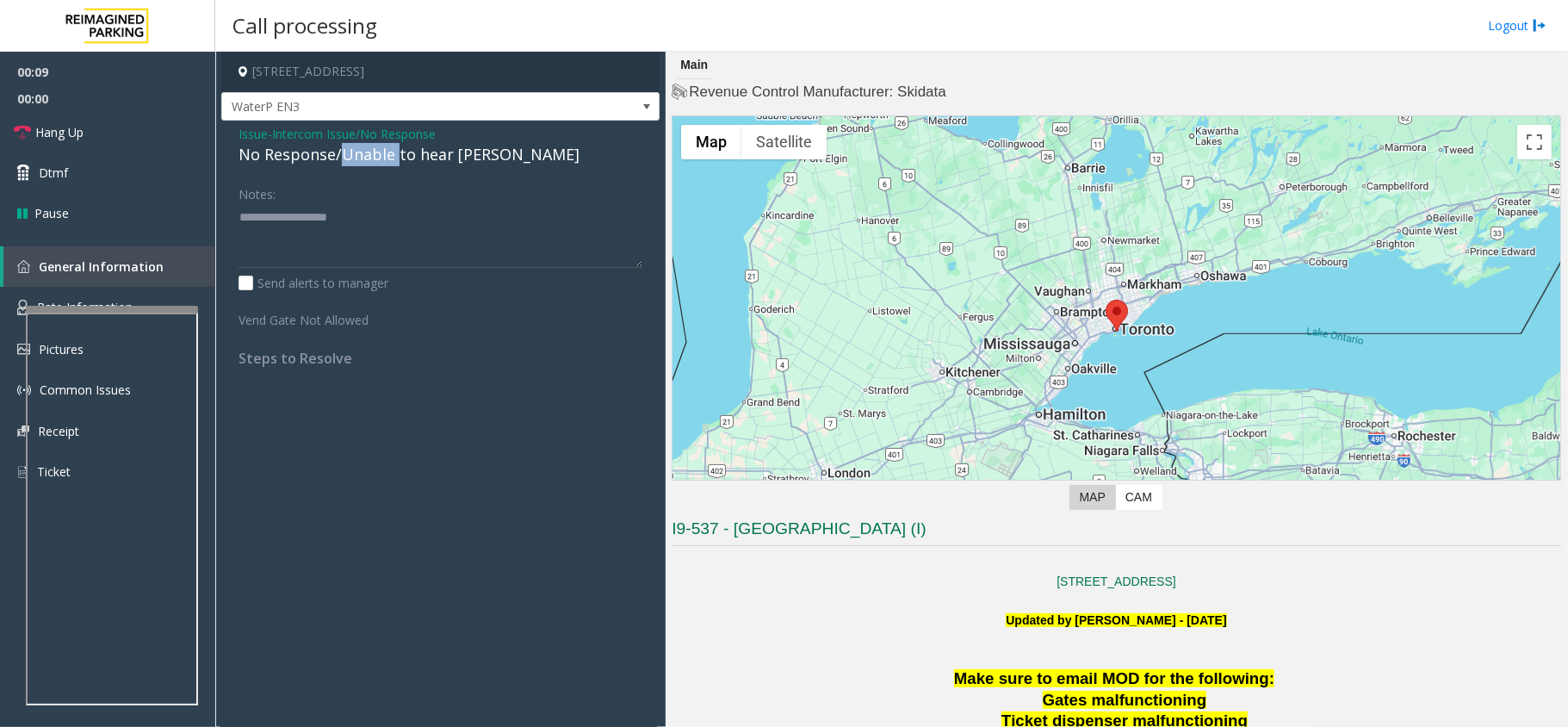 click on "No Response/Unable to hear [PERSON_NAME]" 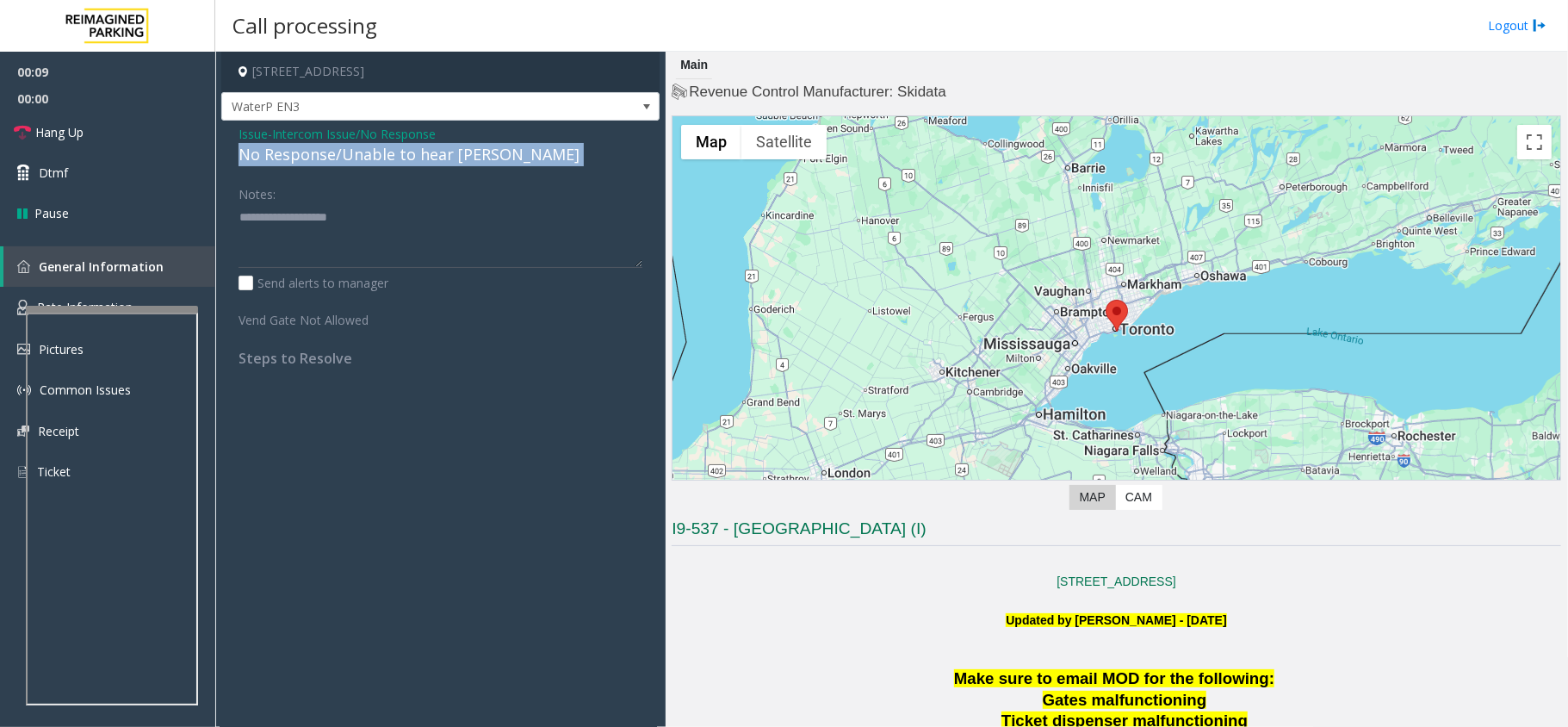 click on "No Response/Unable to hear [PERSON_NAME]" 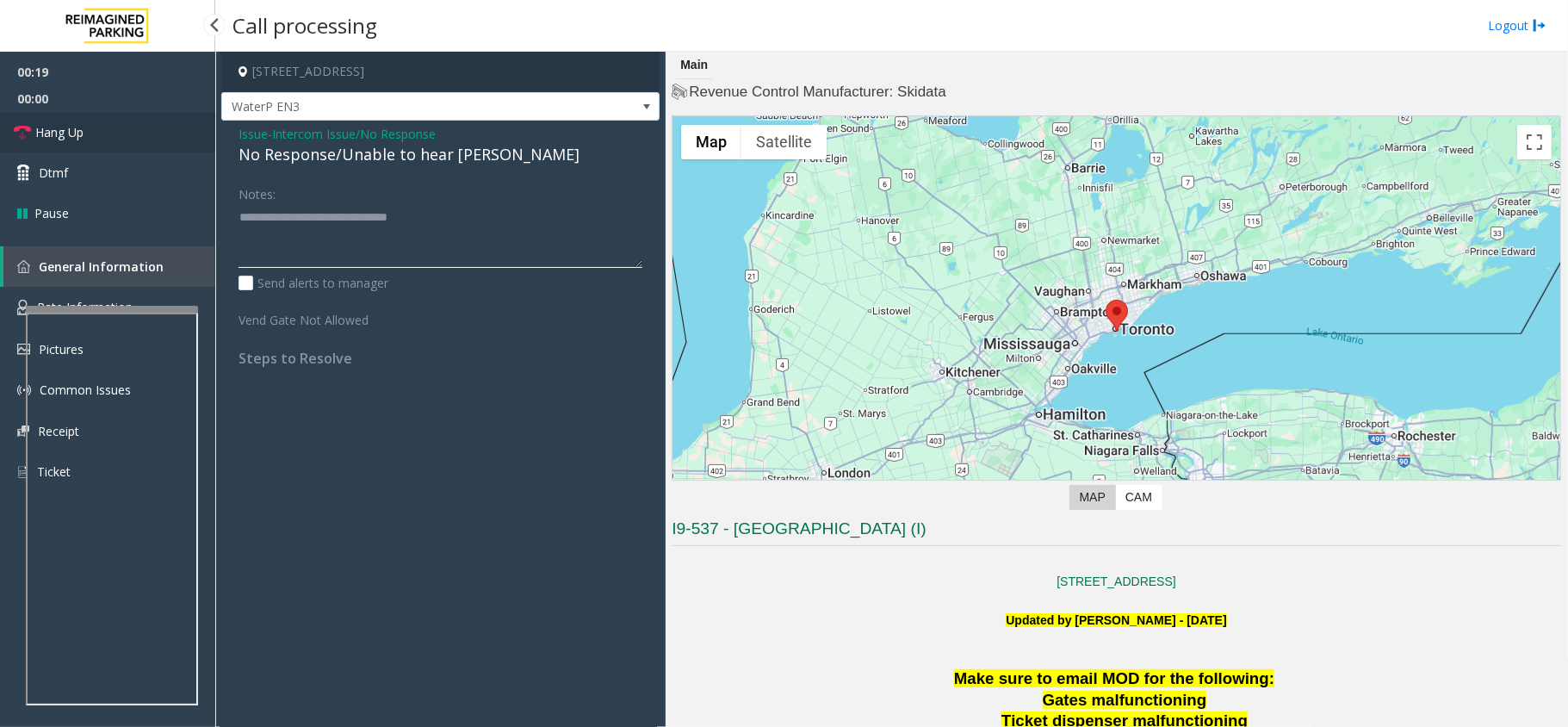 type on "**********" 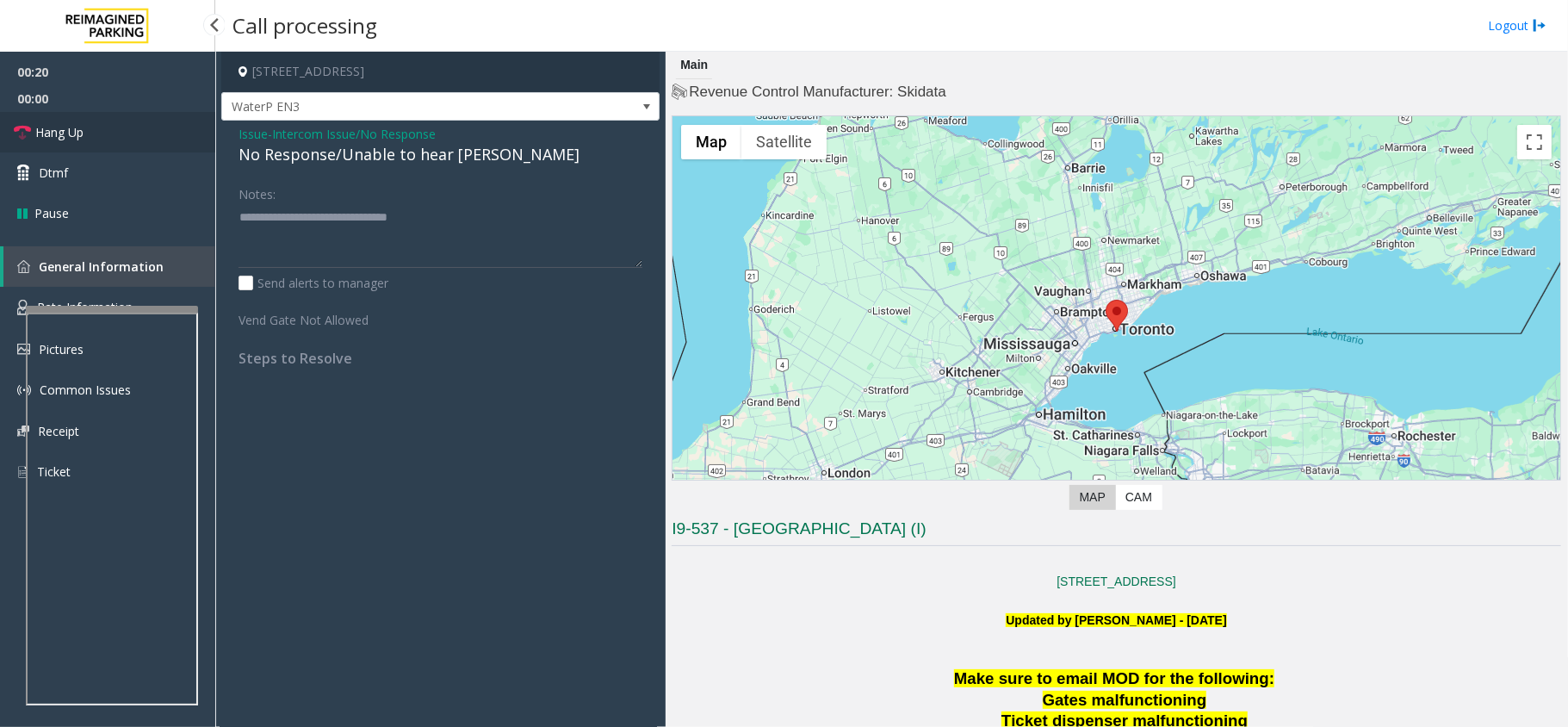 click on "Hang Up" at bounding box center (108, 132) 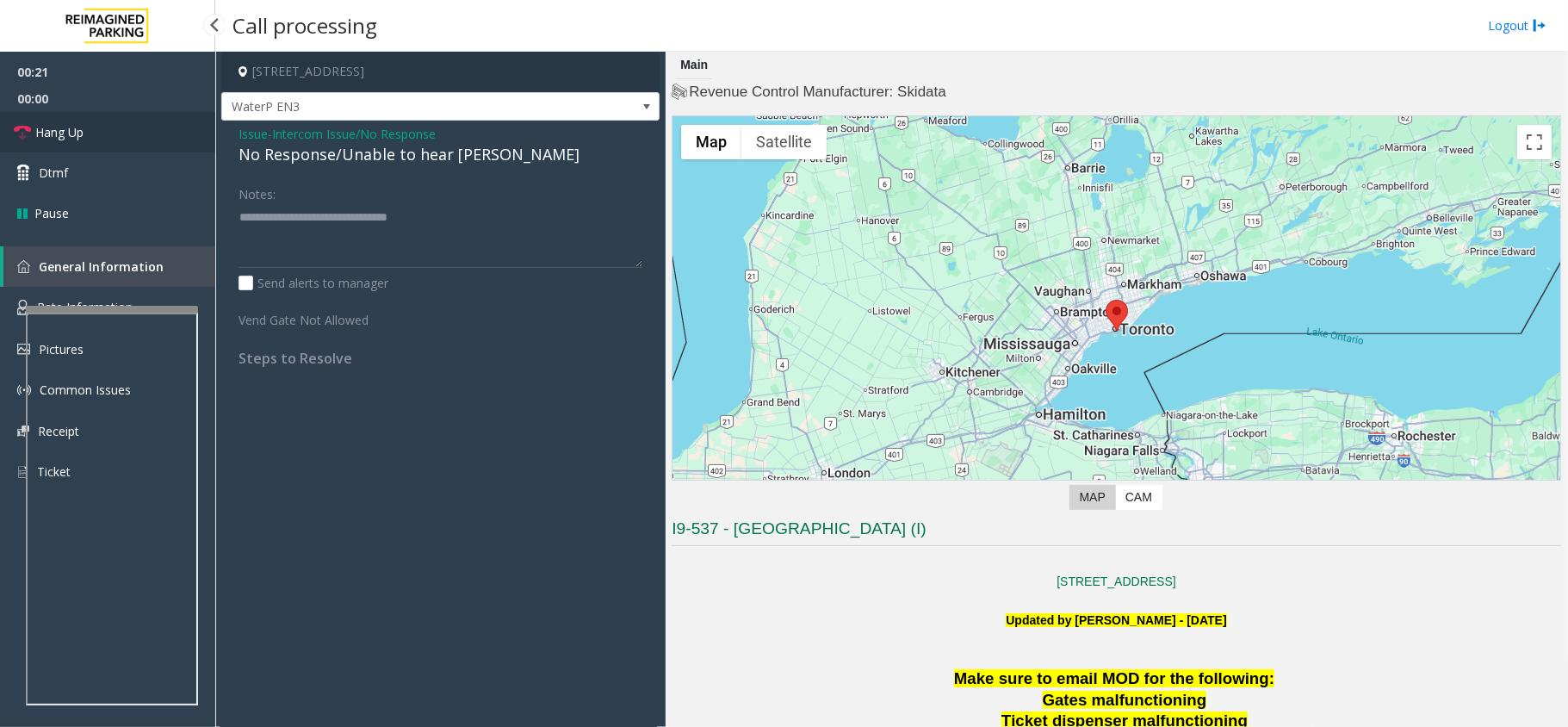 click on "Hang Up" at bounding box center (108, 132) 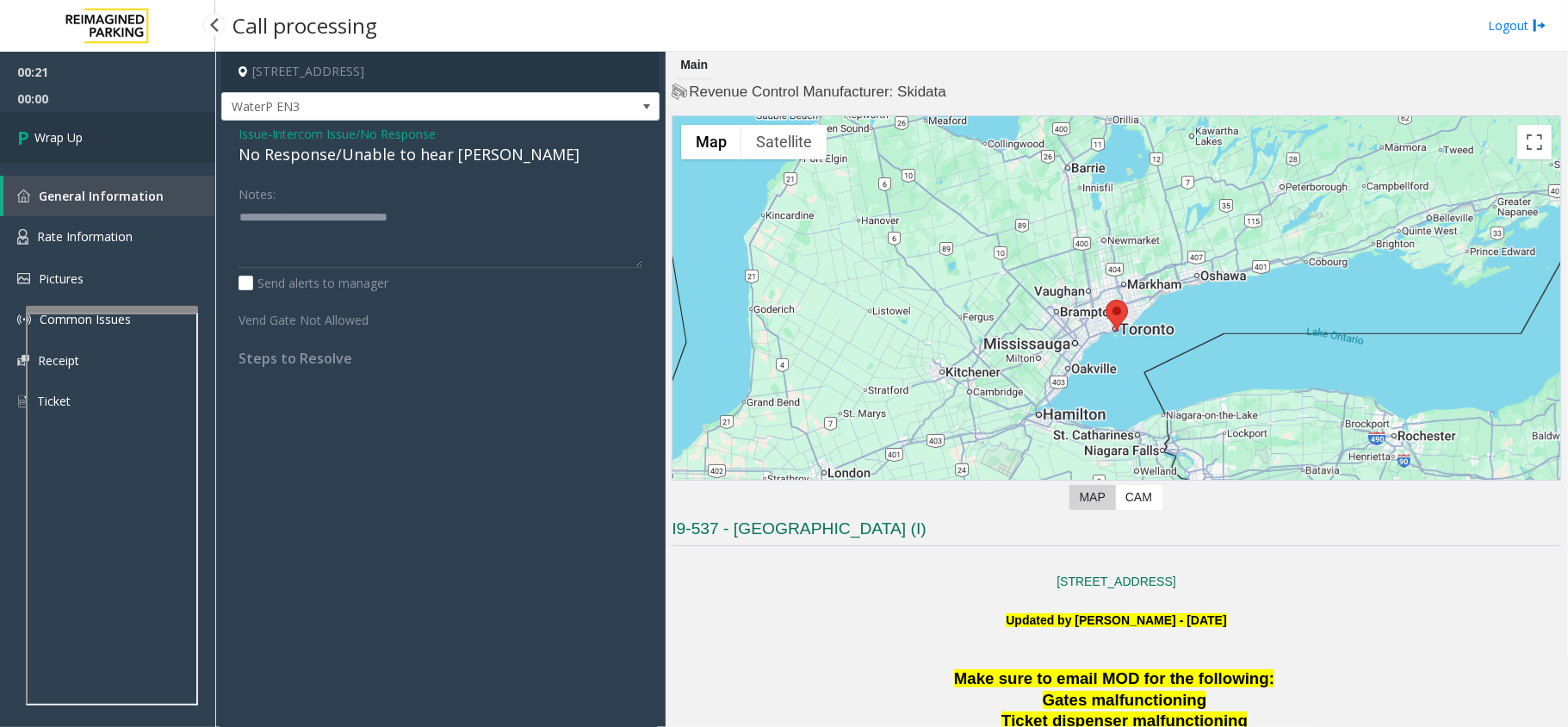 click on "Wrap Up" at bounding box center [108, 137] 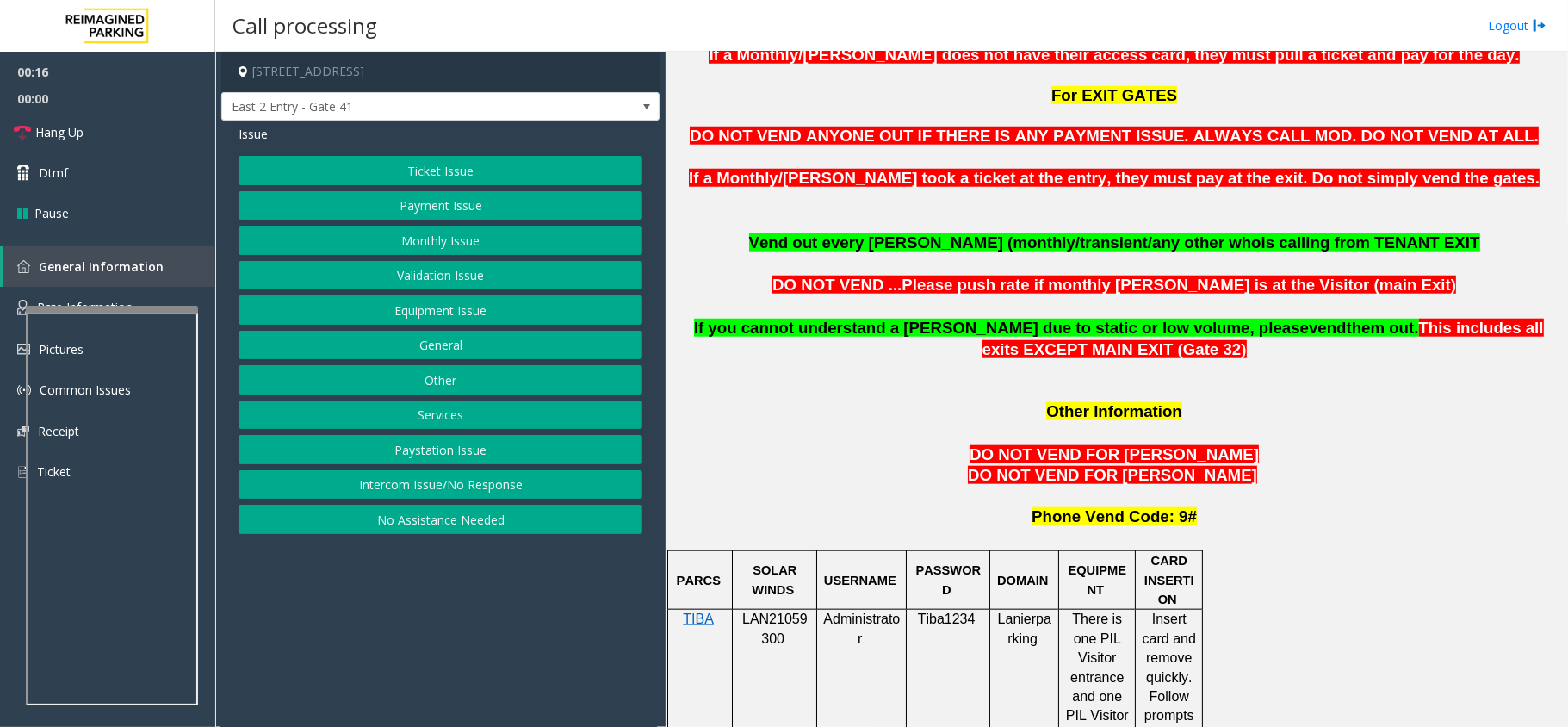 scroll, scrollTop: 1148, scrollLeft: 0, axis: vertical 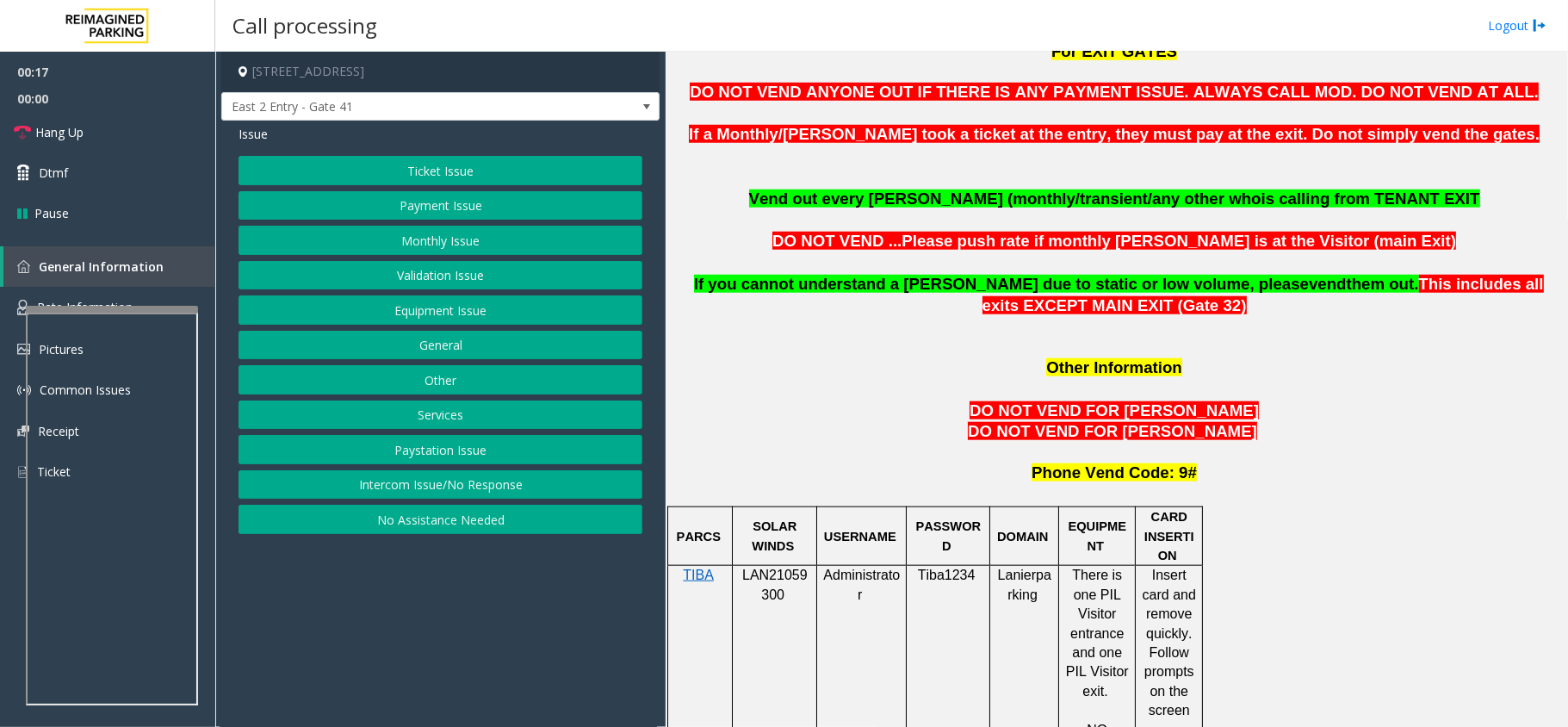 click on "LAN21059300" 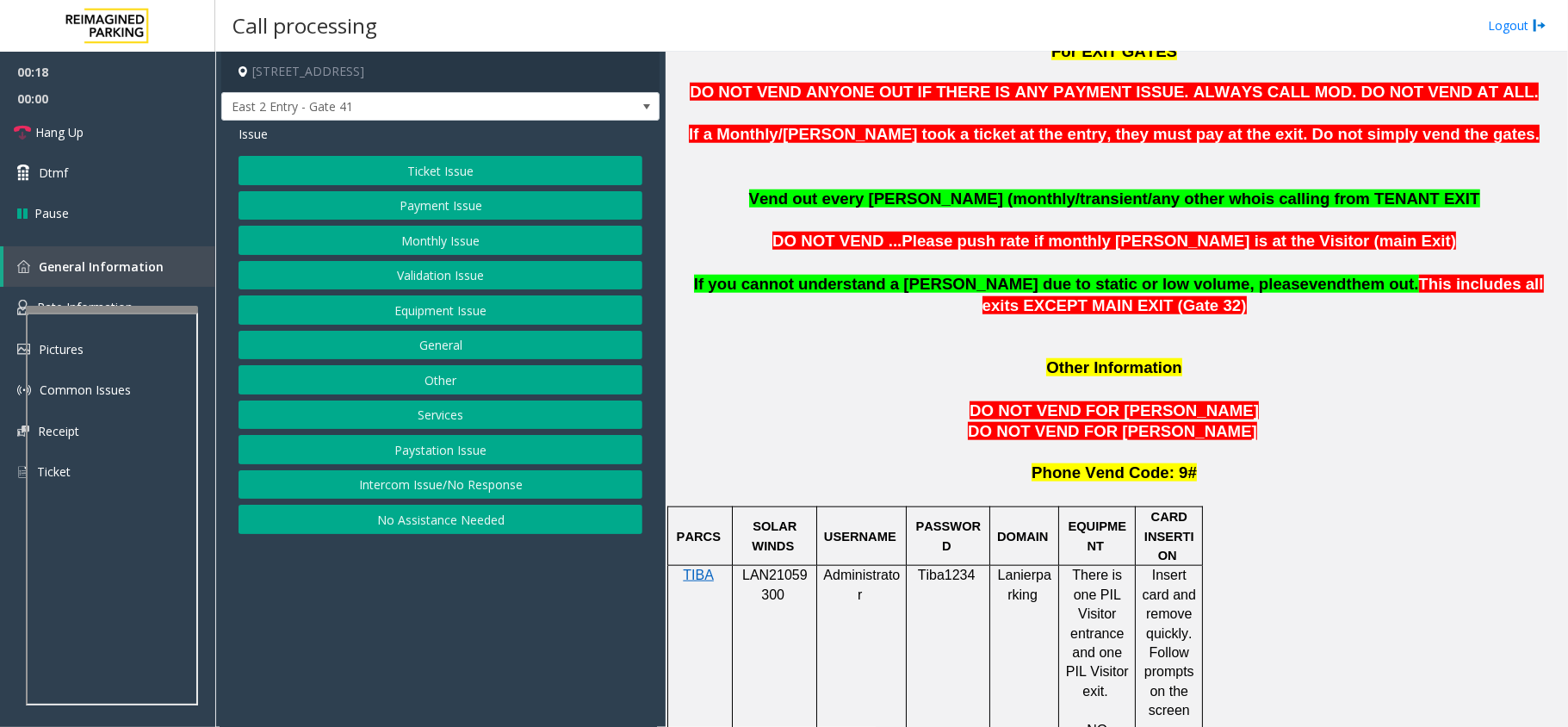 click on "LAN21059300" 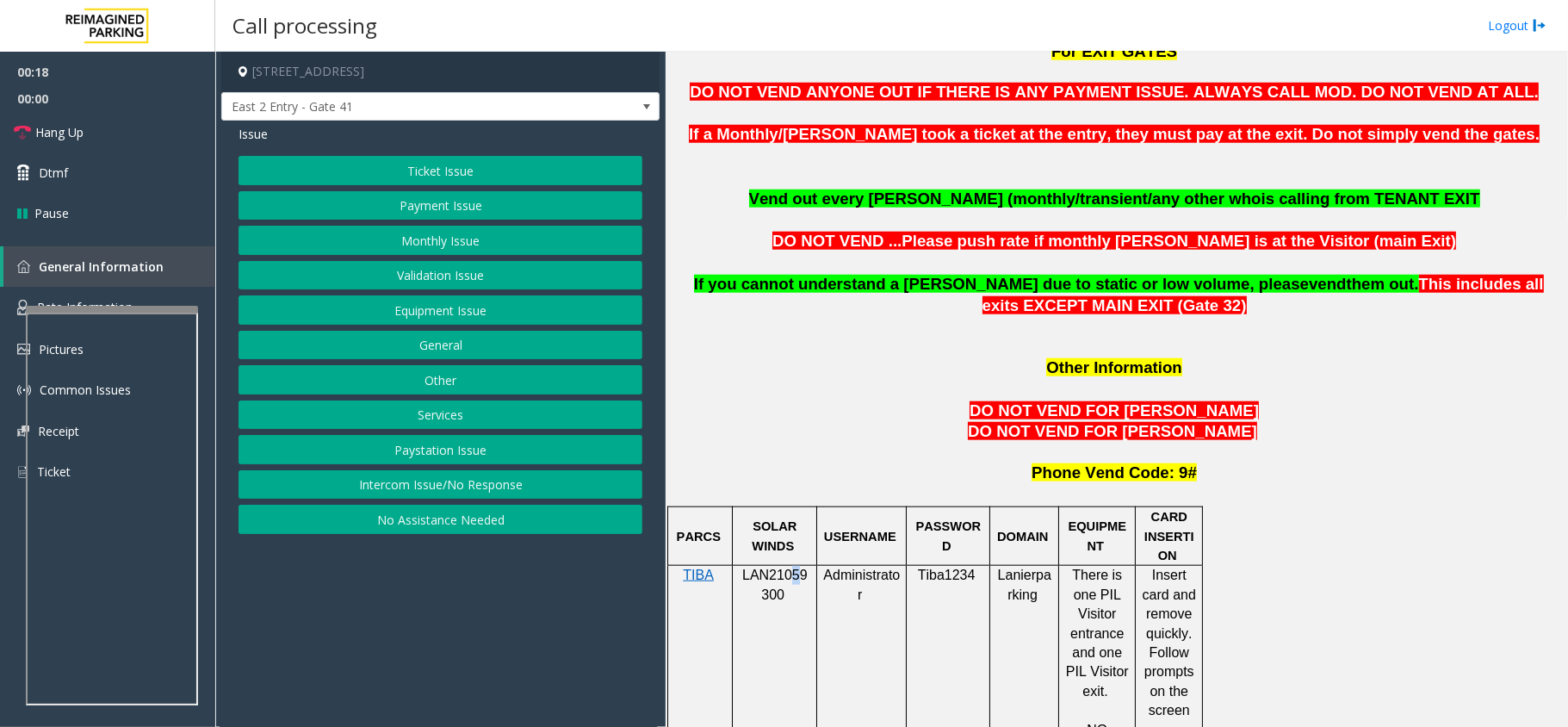 click on "LAN21059300" 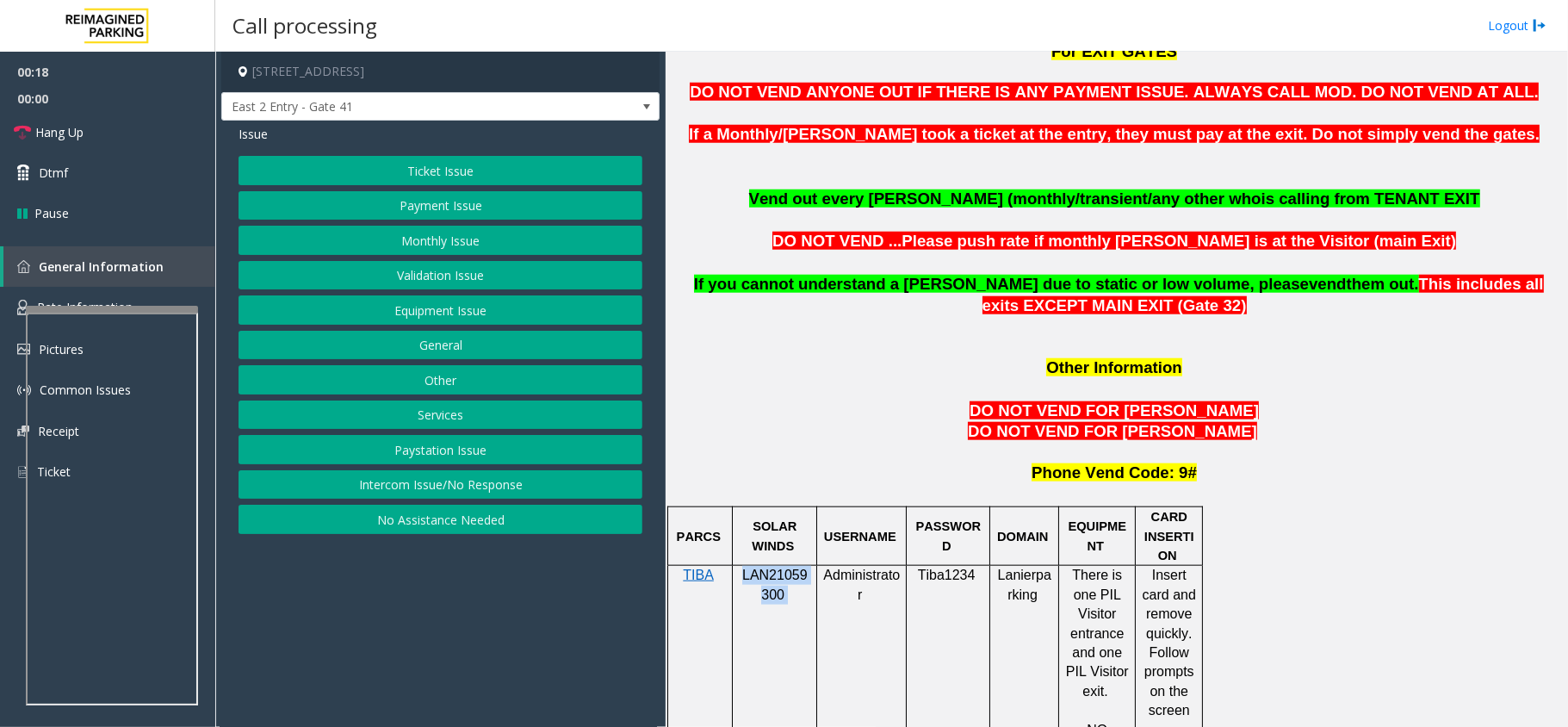 click on "LAN21059300" 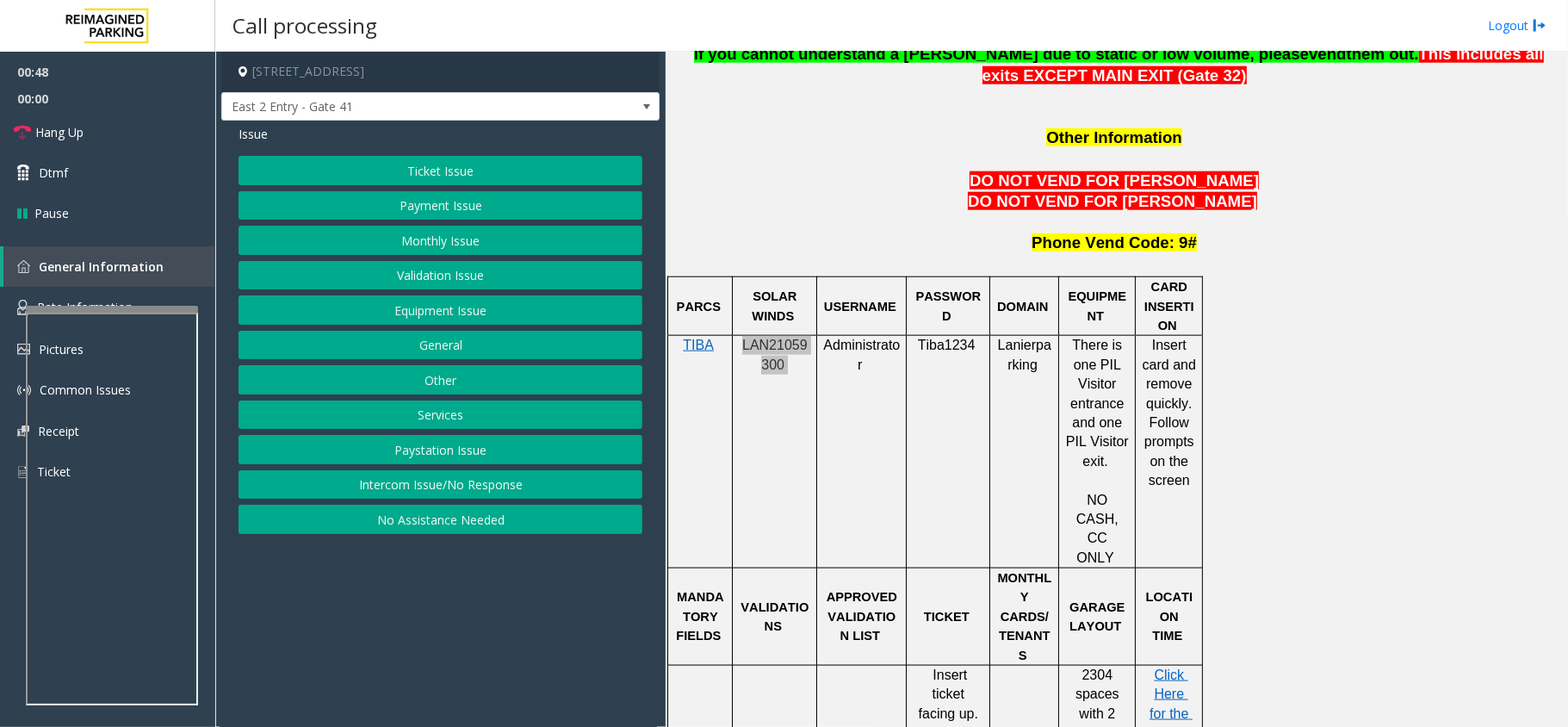 scroll, scrollTop: 1493, scrollLeft: 0, axis: vertical 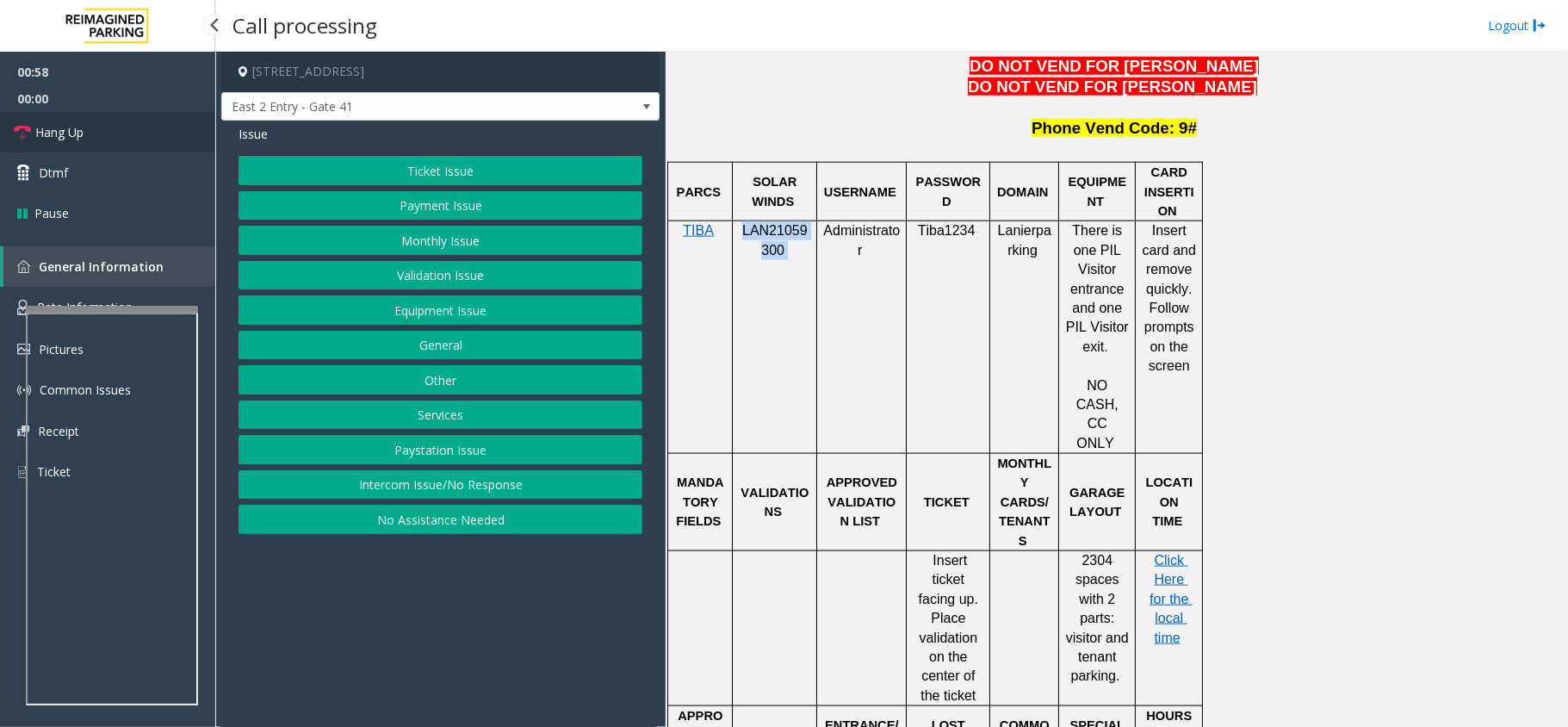 click on "Hang Up" at bounding box center [59, 132] 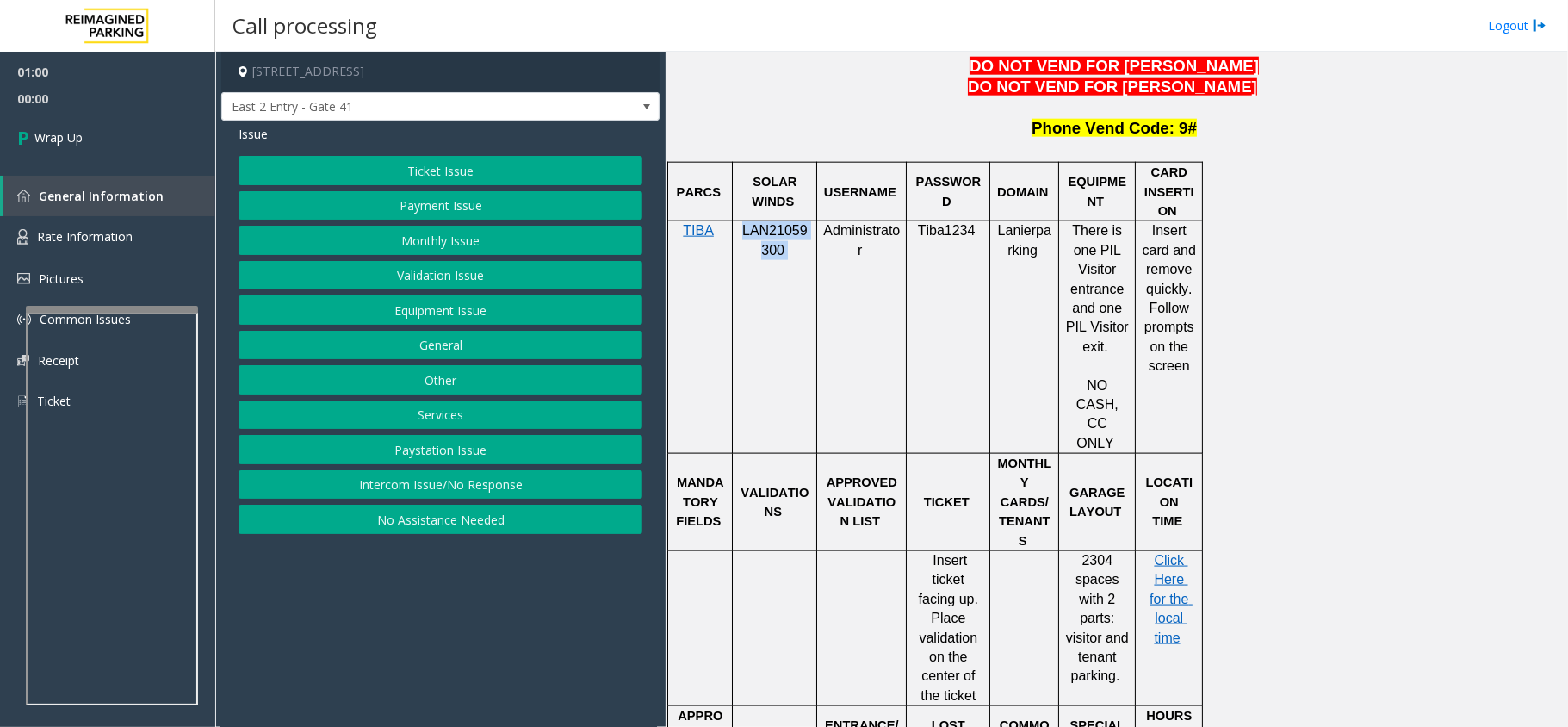 click on "Equipment Issue" 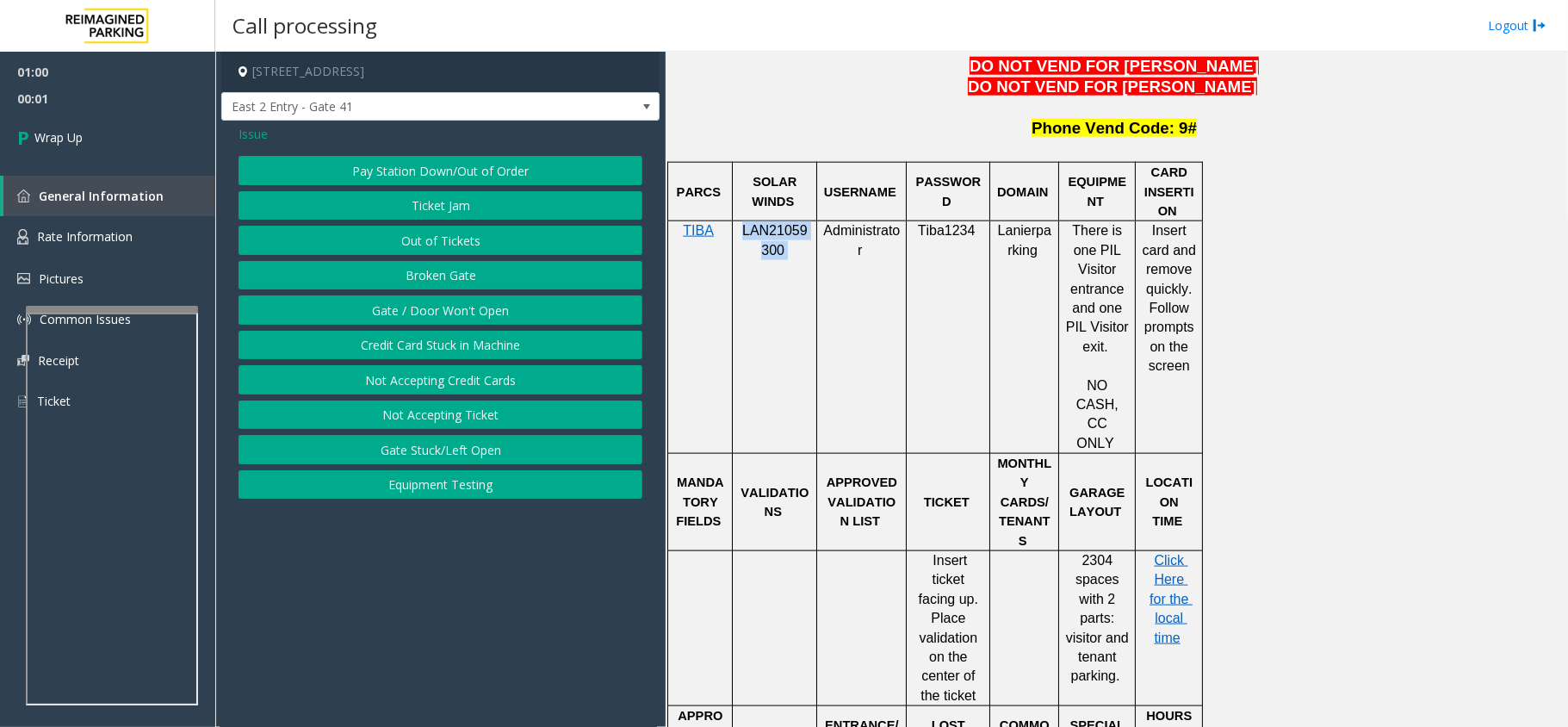 click on "Gate / Door Won't Open" 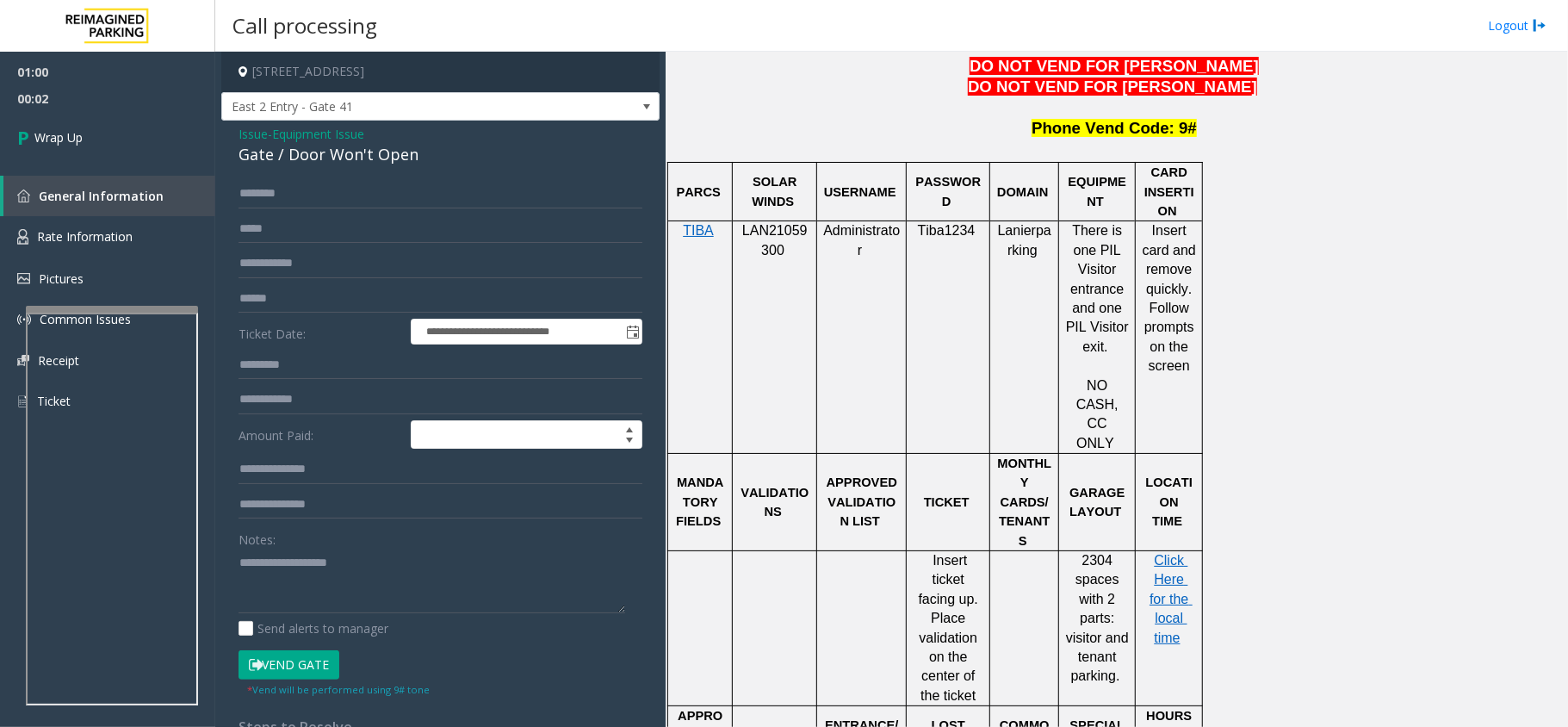 click on "Gate / Door Won't Open" 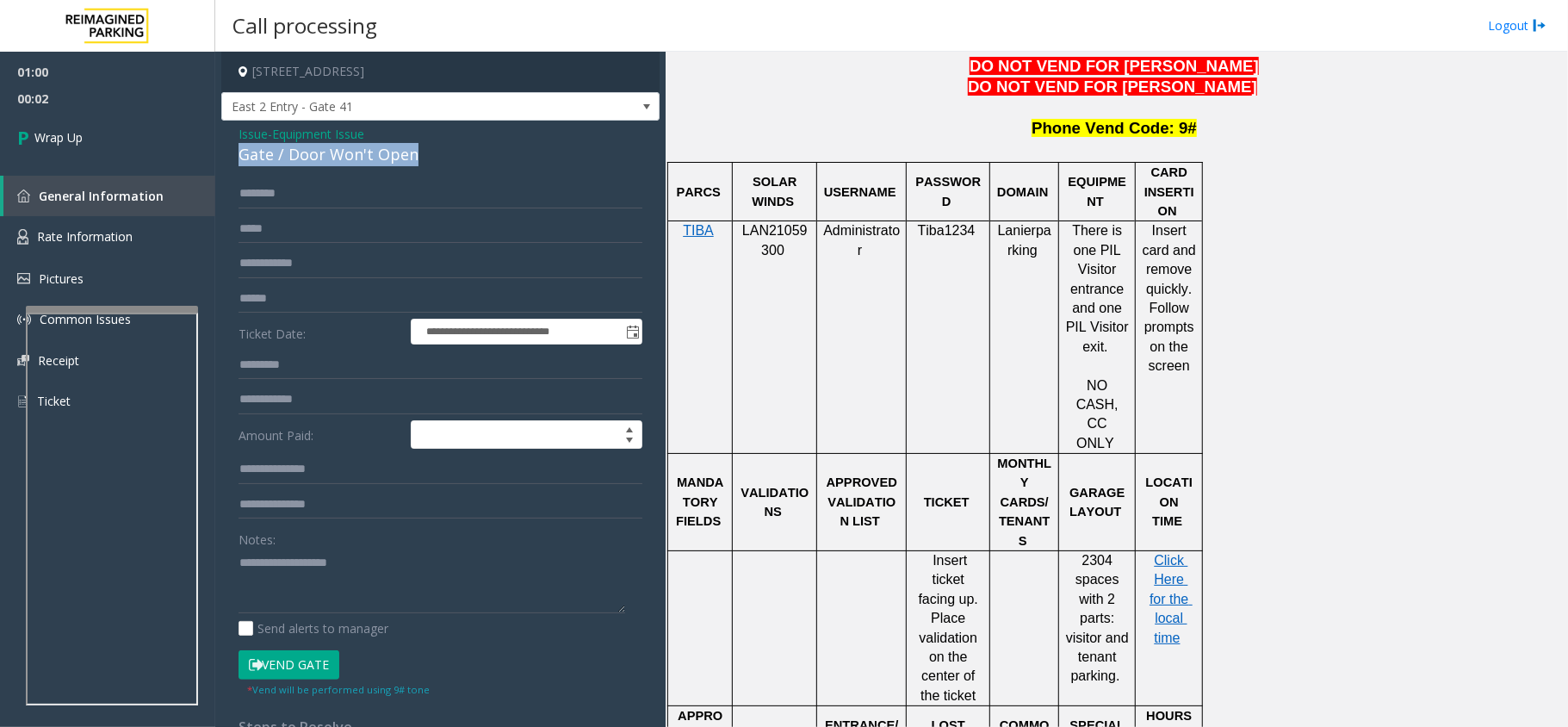 click on "Gate / Door Won't Open" 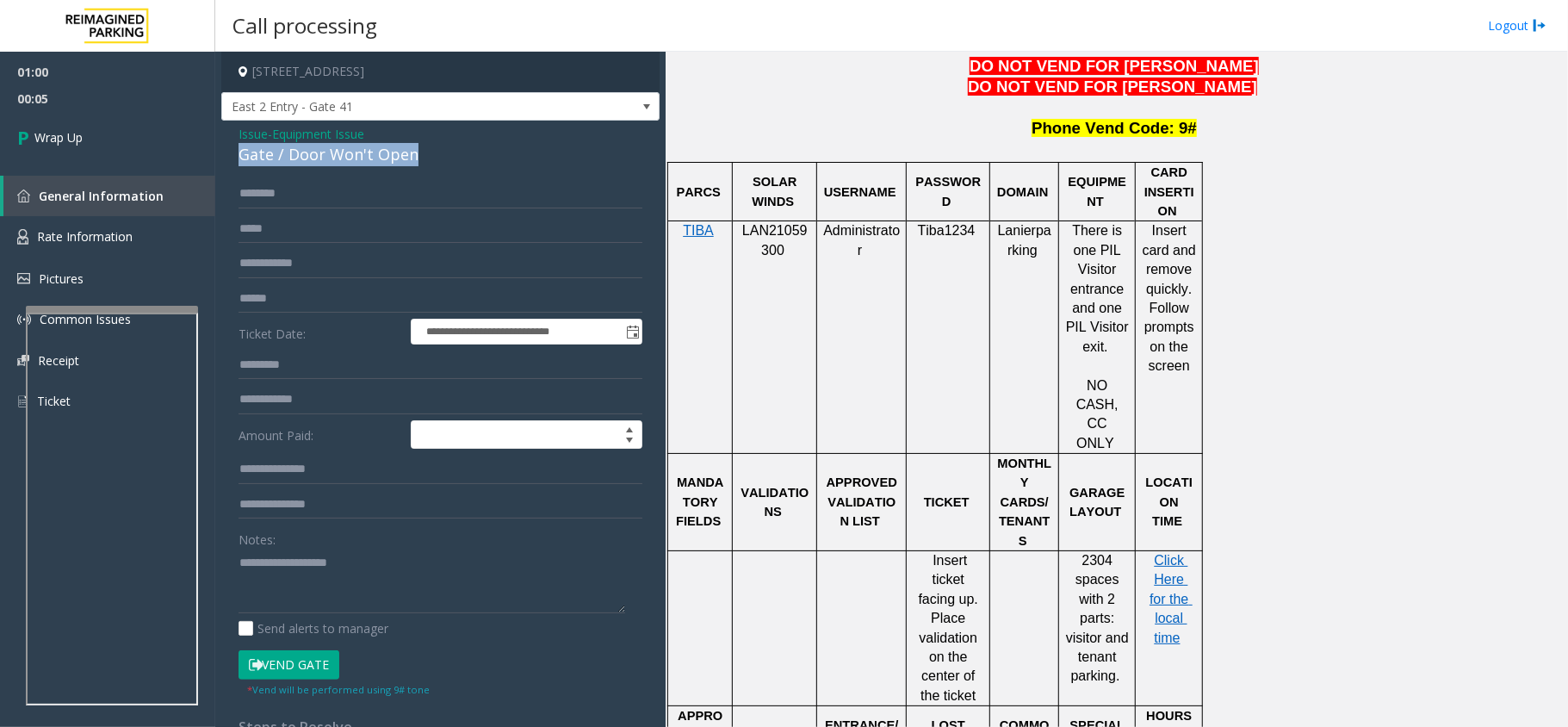 click on "Gate / Door Won't Open" 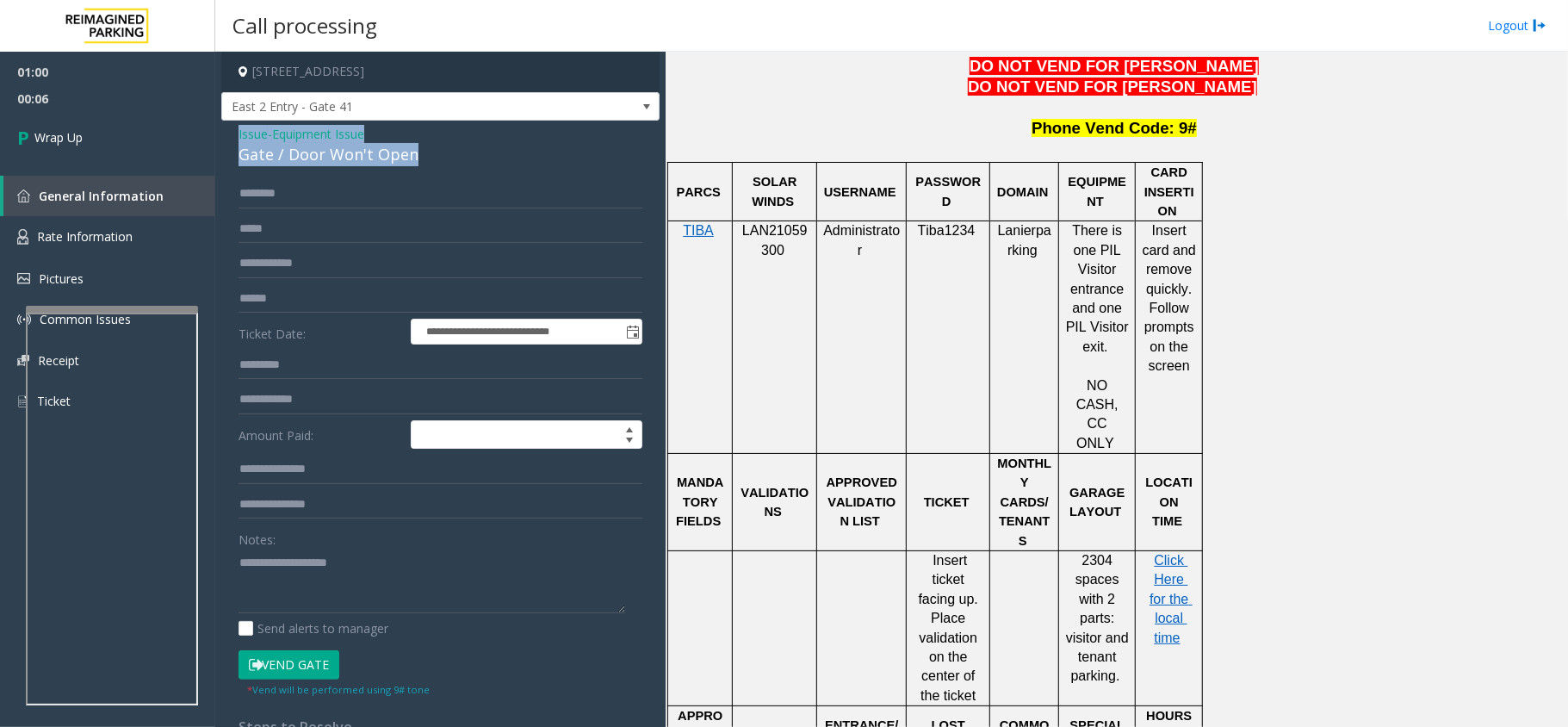 drag, startPoint x: 438, startPoint y: 153, endPoint x: 232, endPoint y: 135, distance: 206.78491 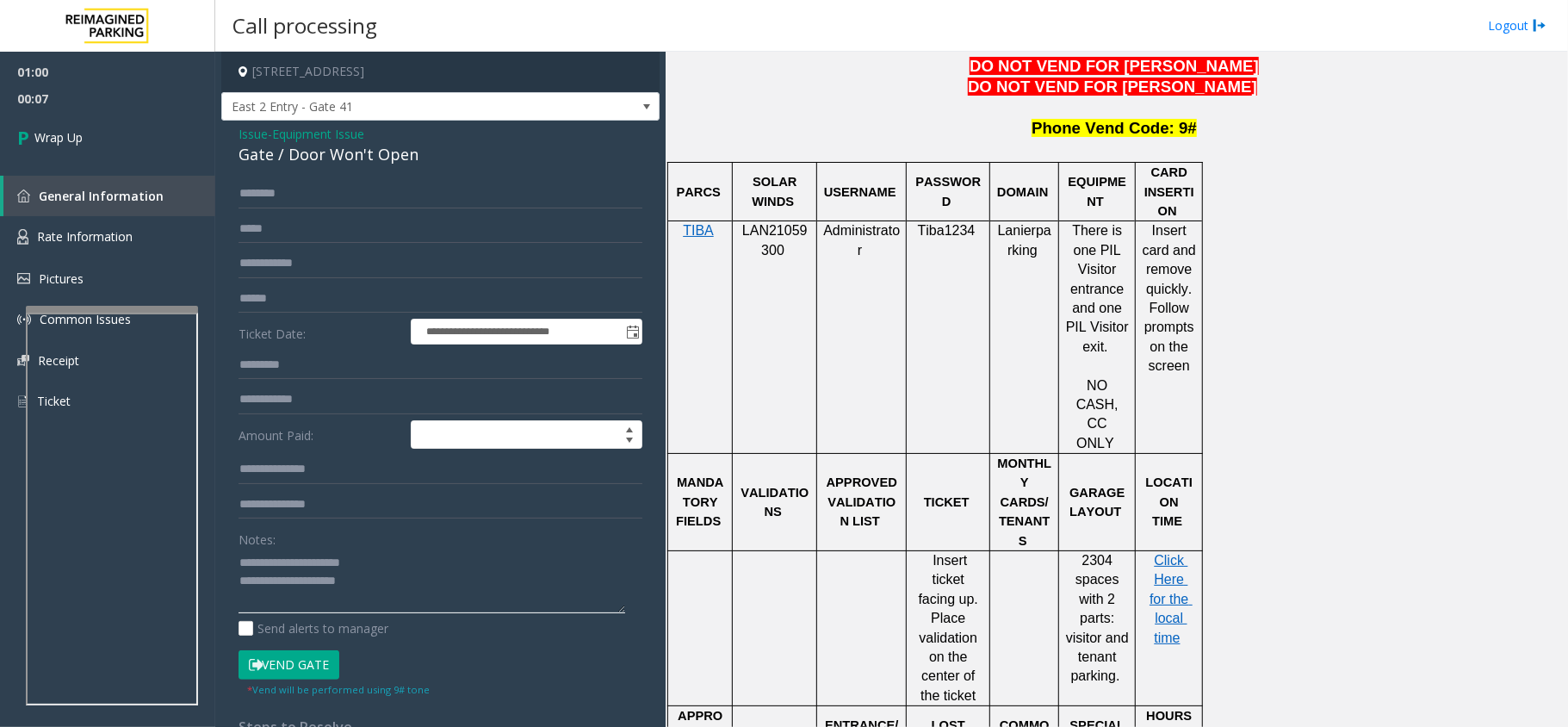 click 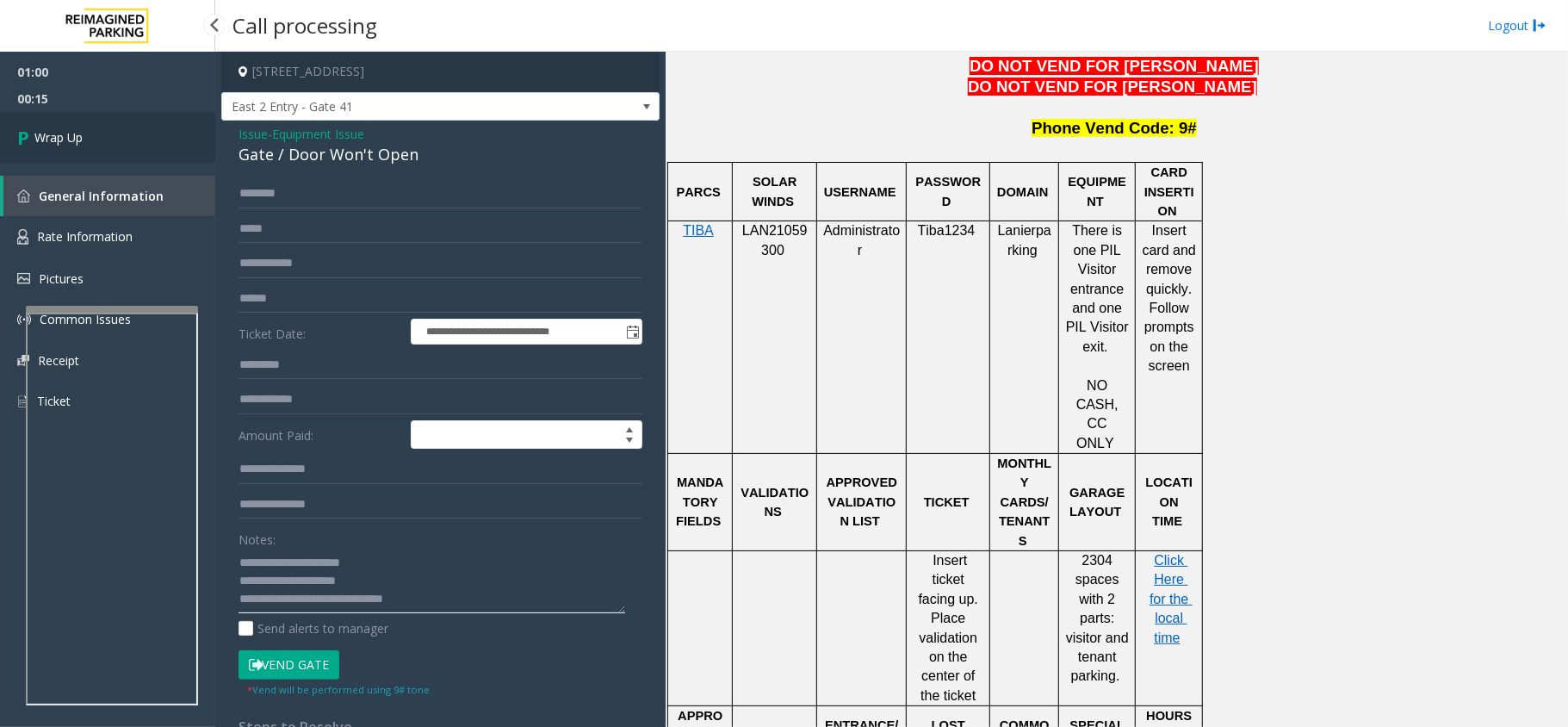 type on "**********" 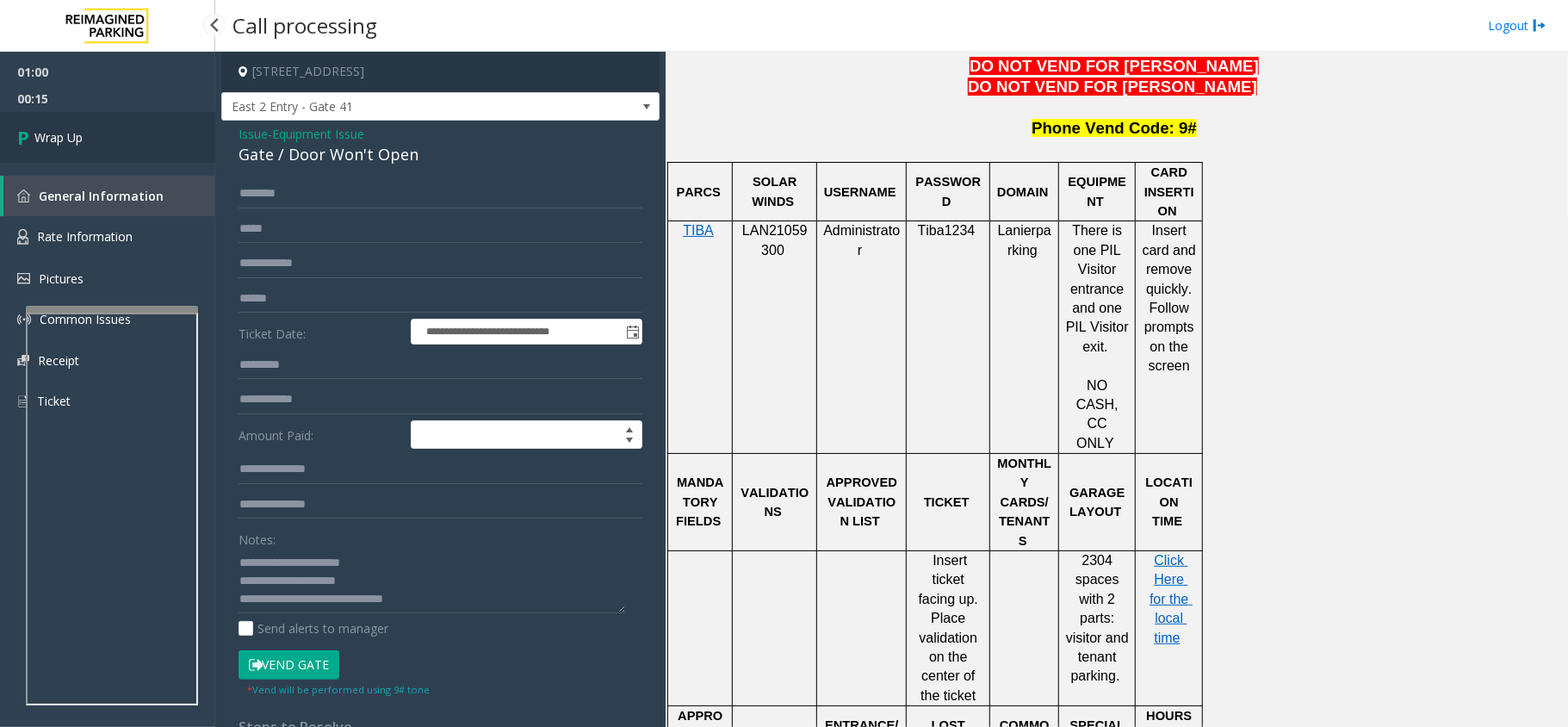 click on "Wrap Up" at bounding box center [59, 137] 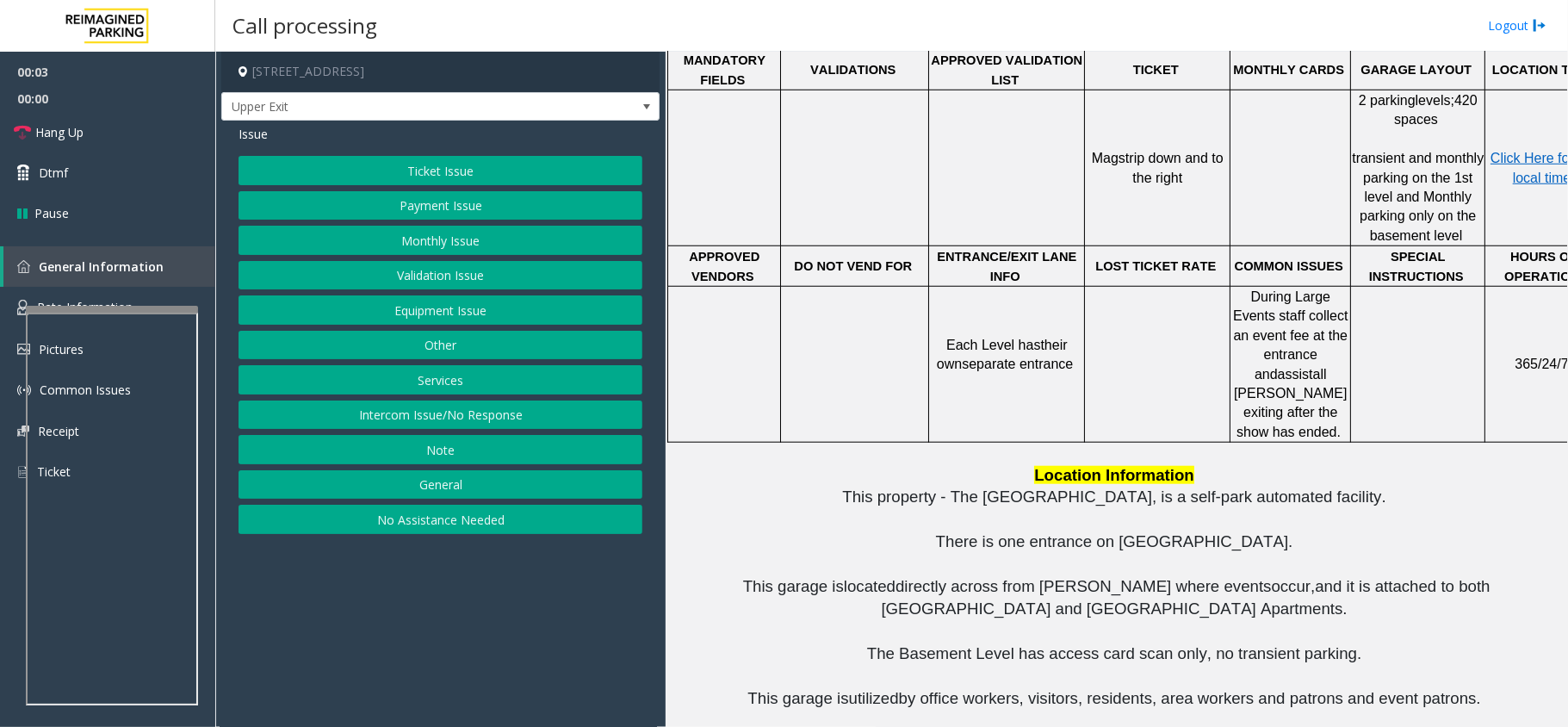 scroll, scrollTop: 1034, scrollLeft: 0, axis: vertical 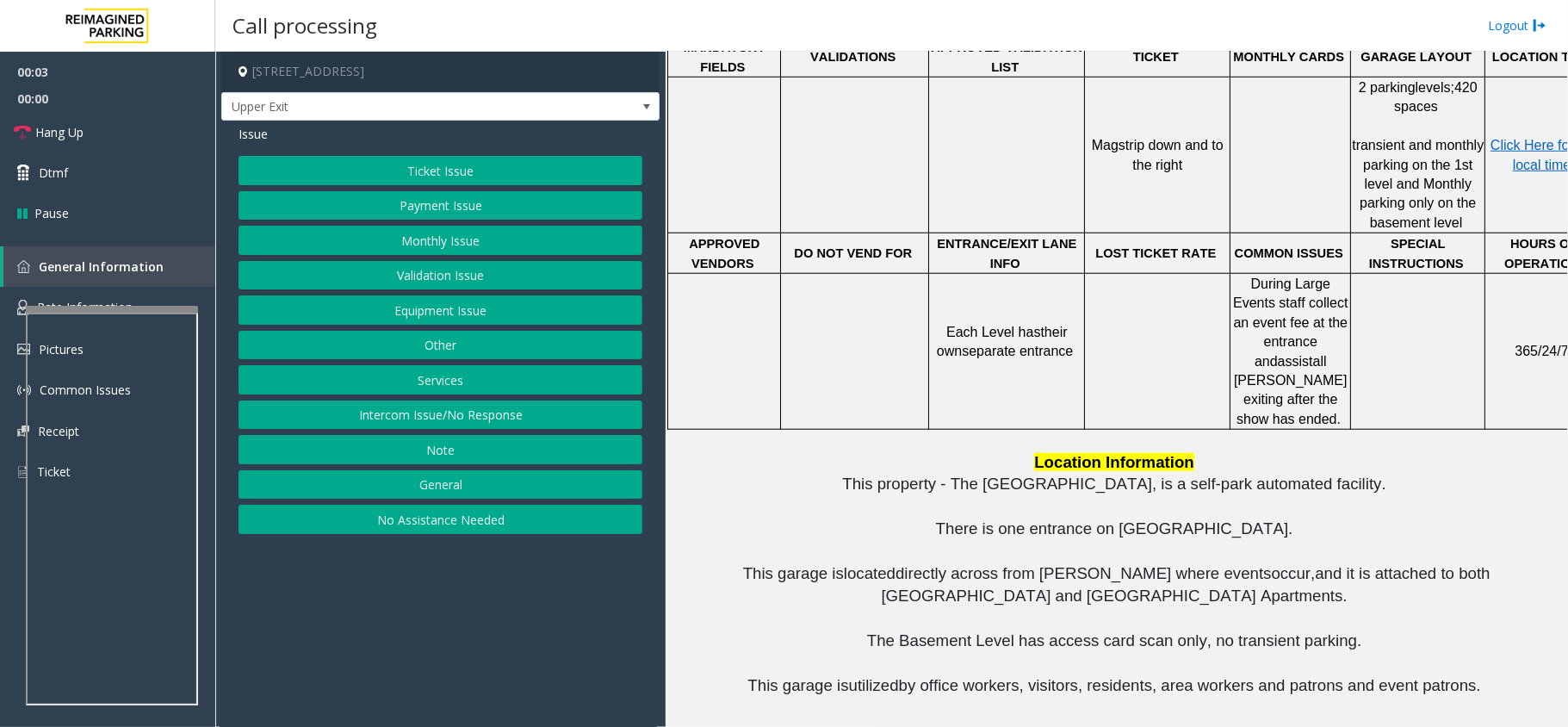 click on "Intercom Issue/No Response" 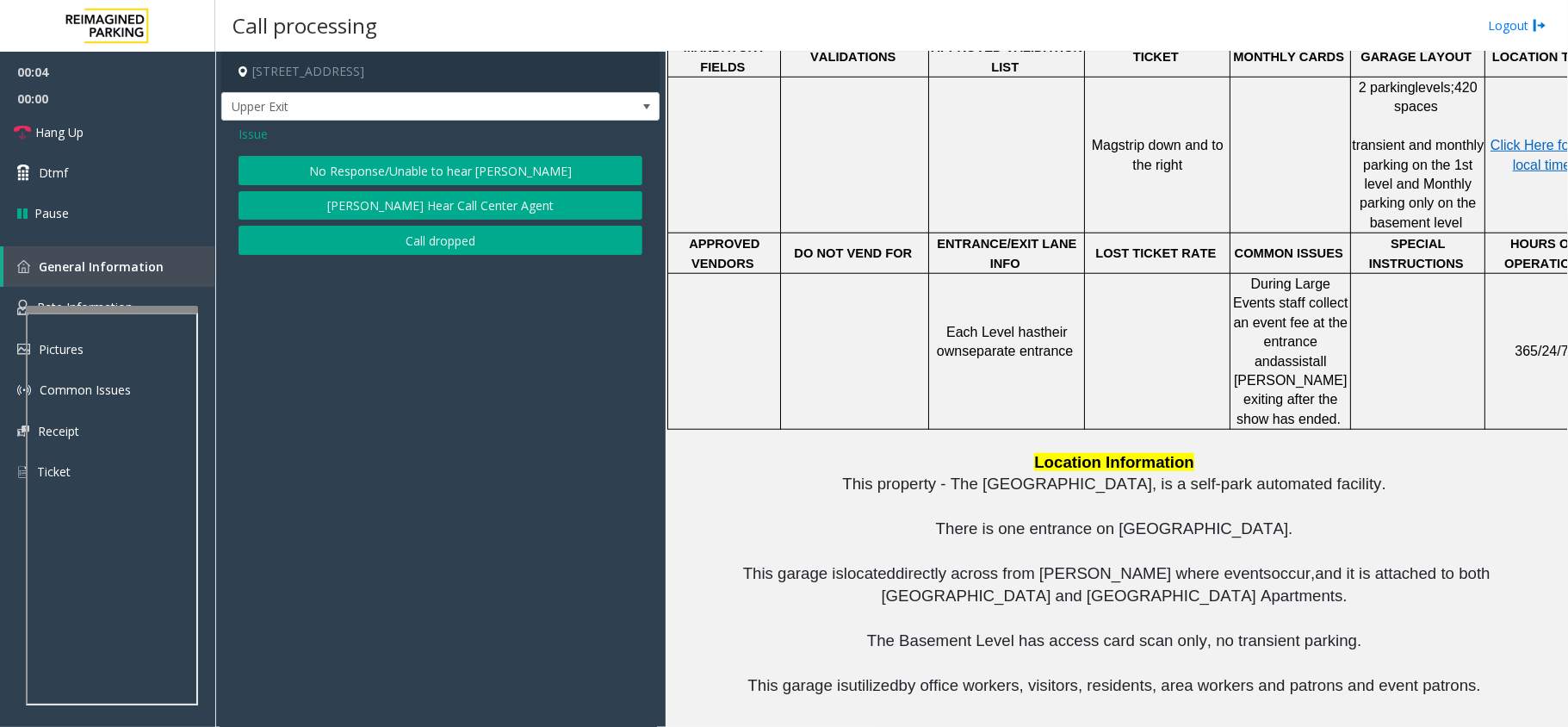click on "No Response/Unable to hear [PERSON_NAME]" 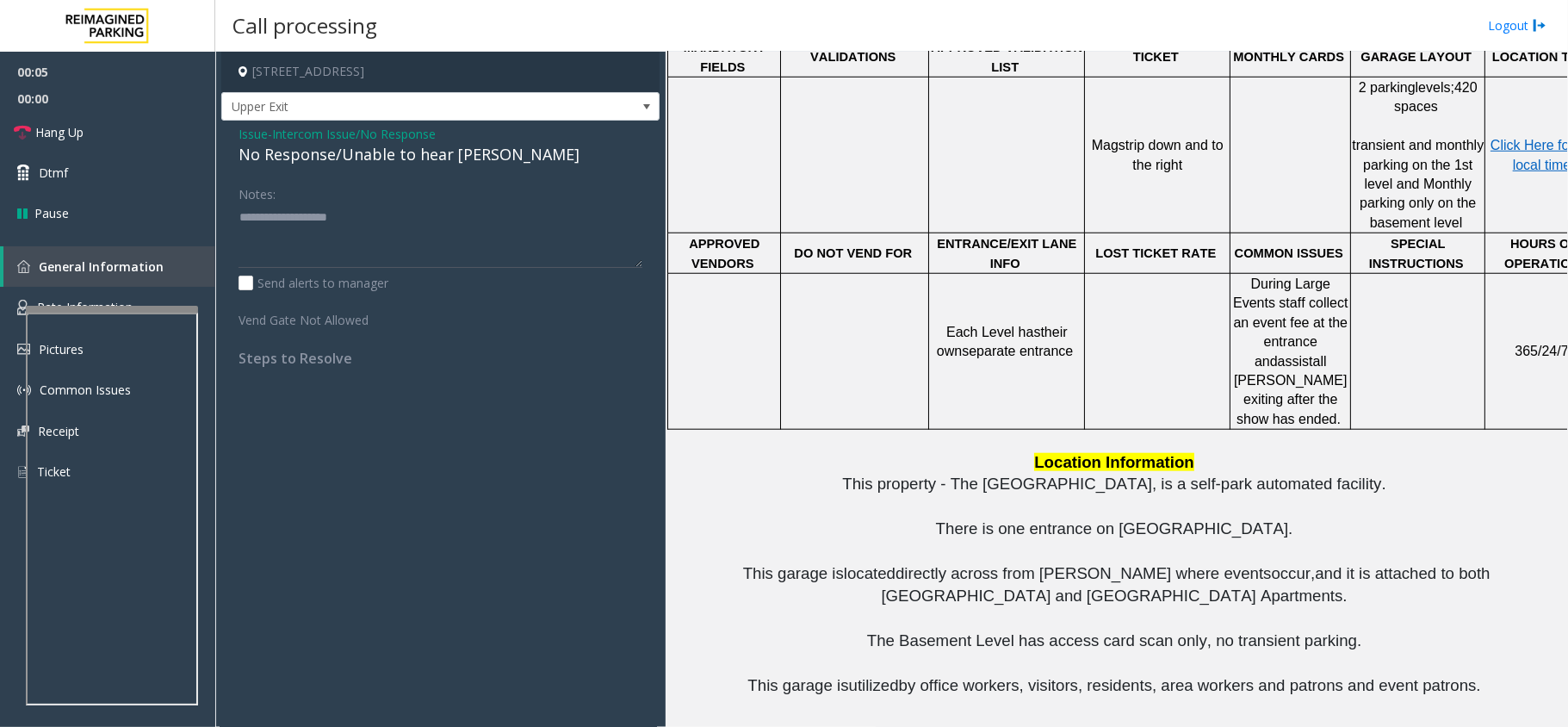 click on "No Response/Unable to hear [PERSON_NAME]" 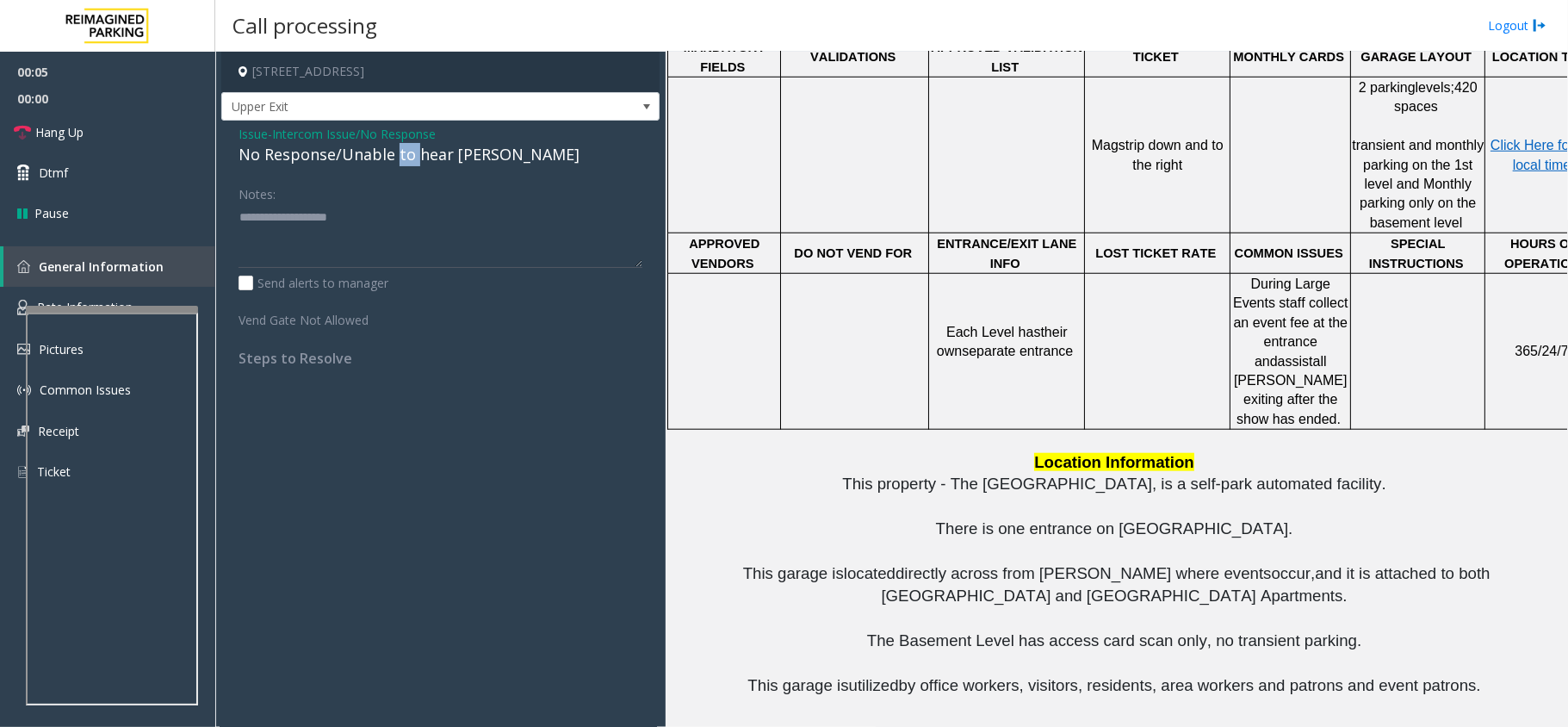 click on "No Response/Unable to hear [PERSON_NAME]" 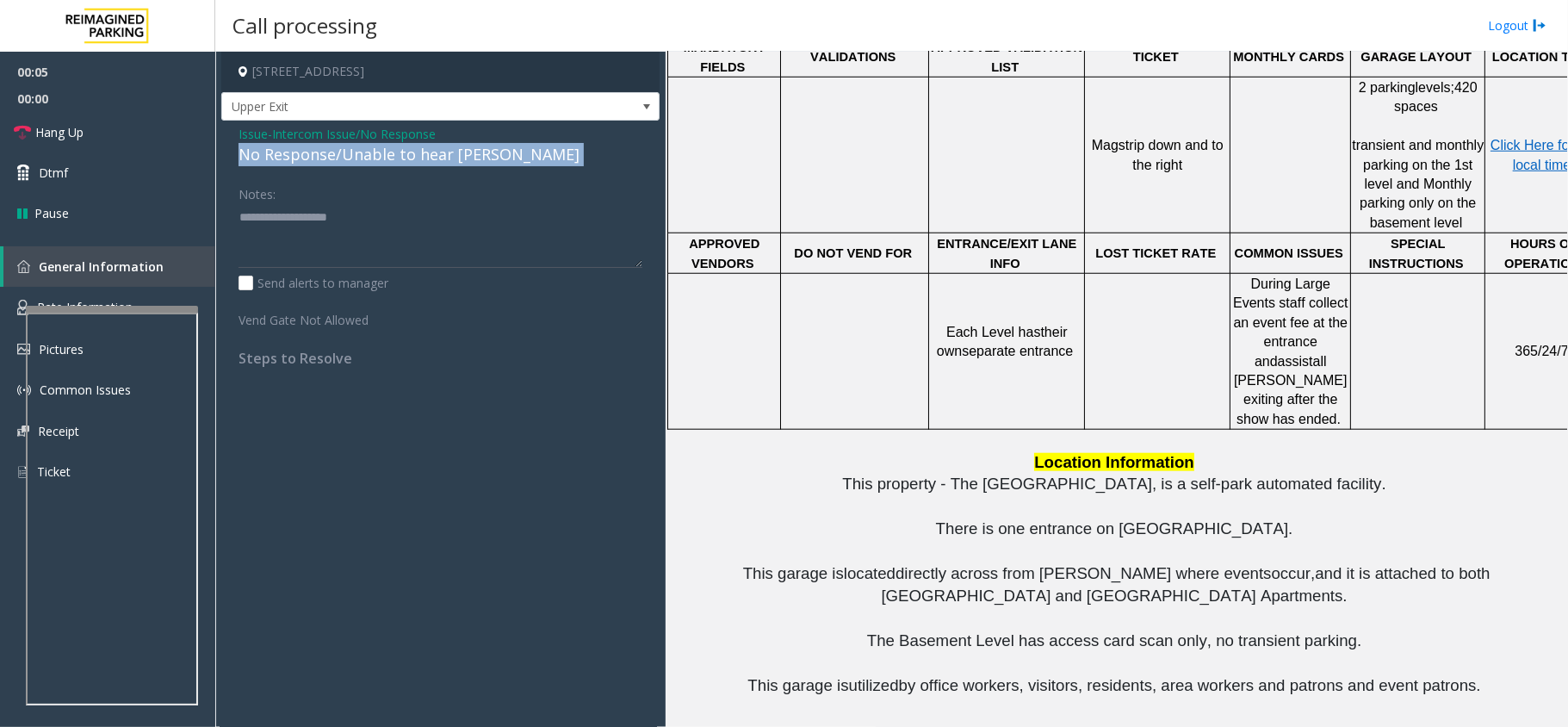 click on "No Response/Unable to hear [PERSON_NAME]" 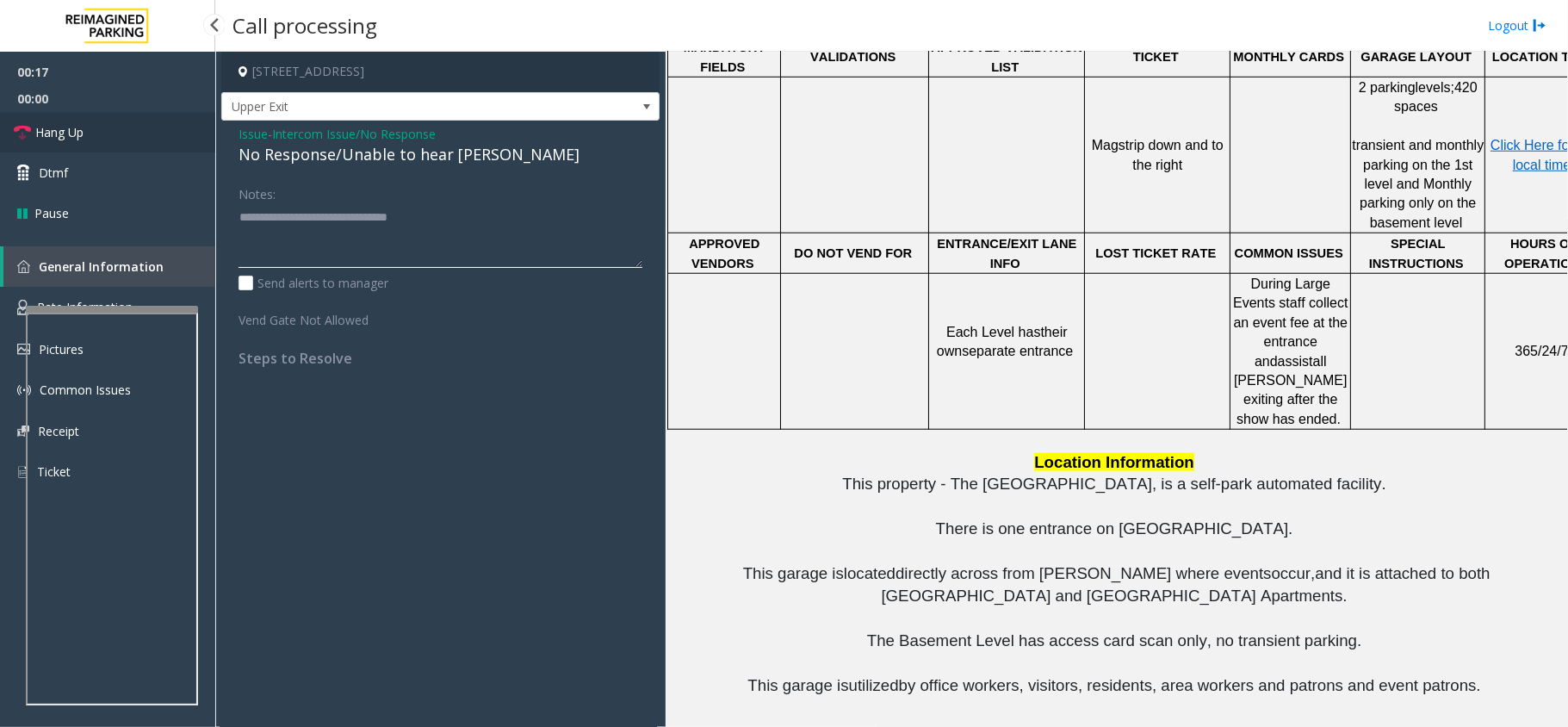 type on "**********" 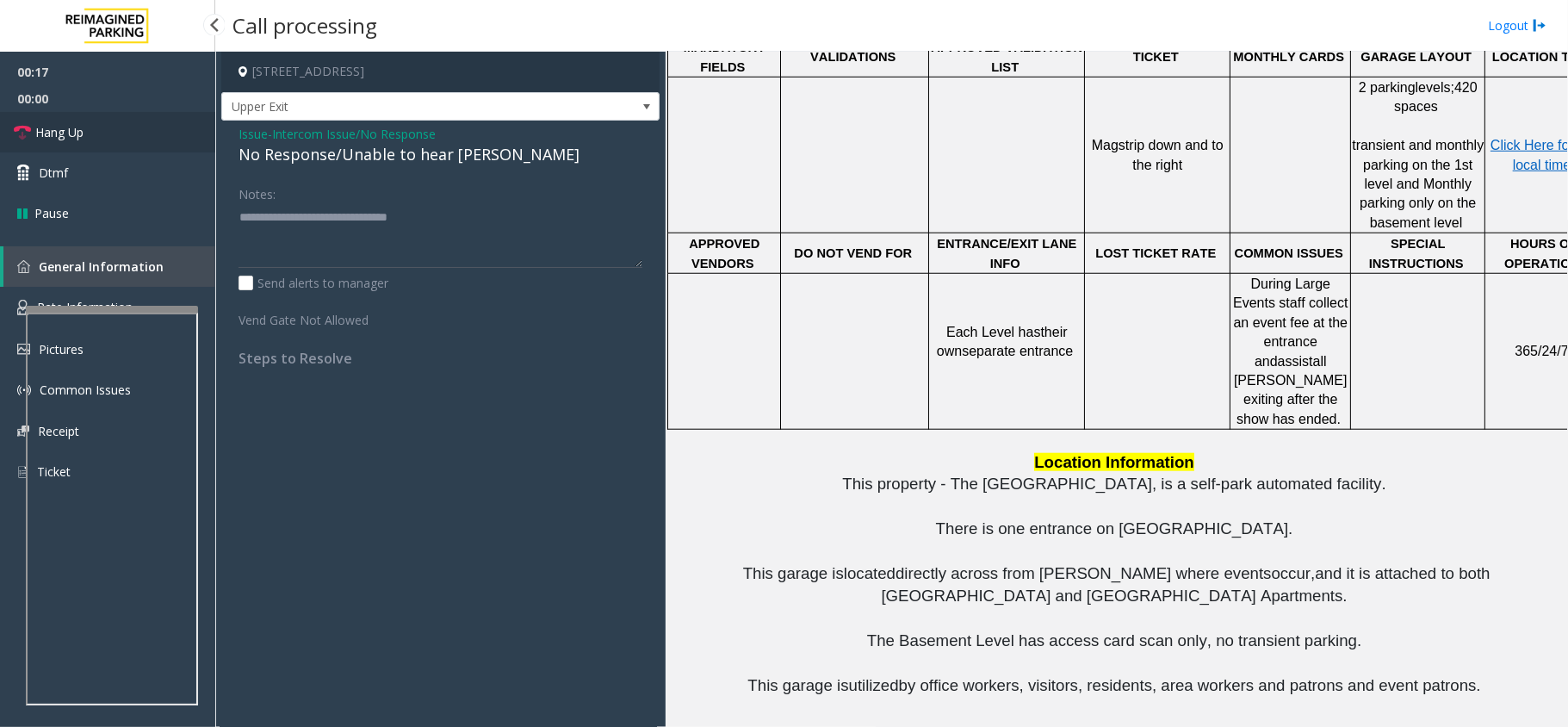 click on "Hang Up" at bounding box center (108, 132) 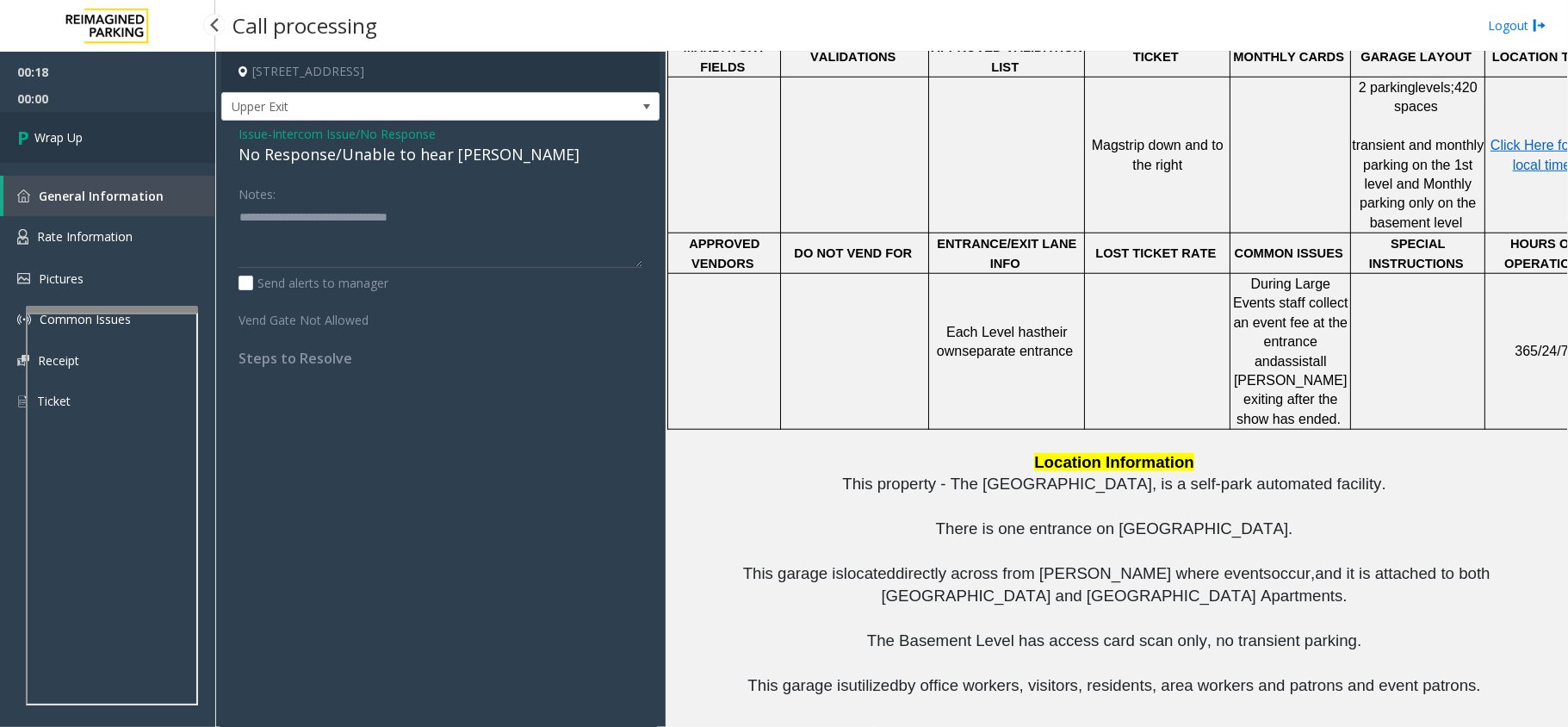 click on "Wrap Up" at bounding box center [108, 137] 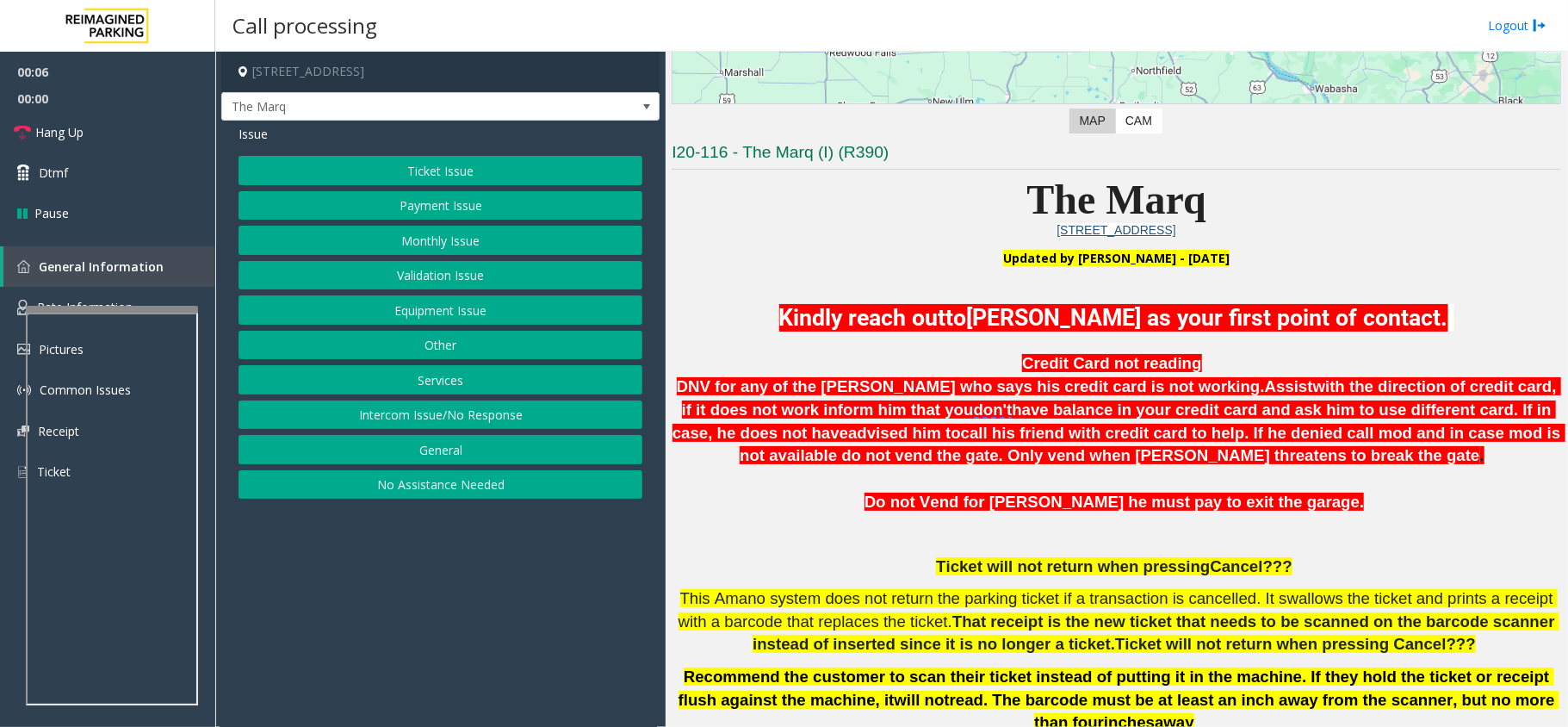 scroll, scrollTop: 345, scrollLeft: 0, axis: vertical 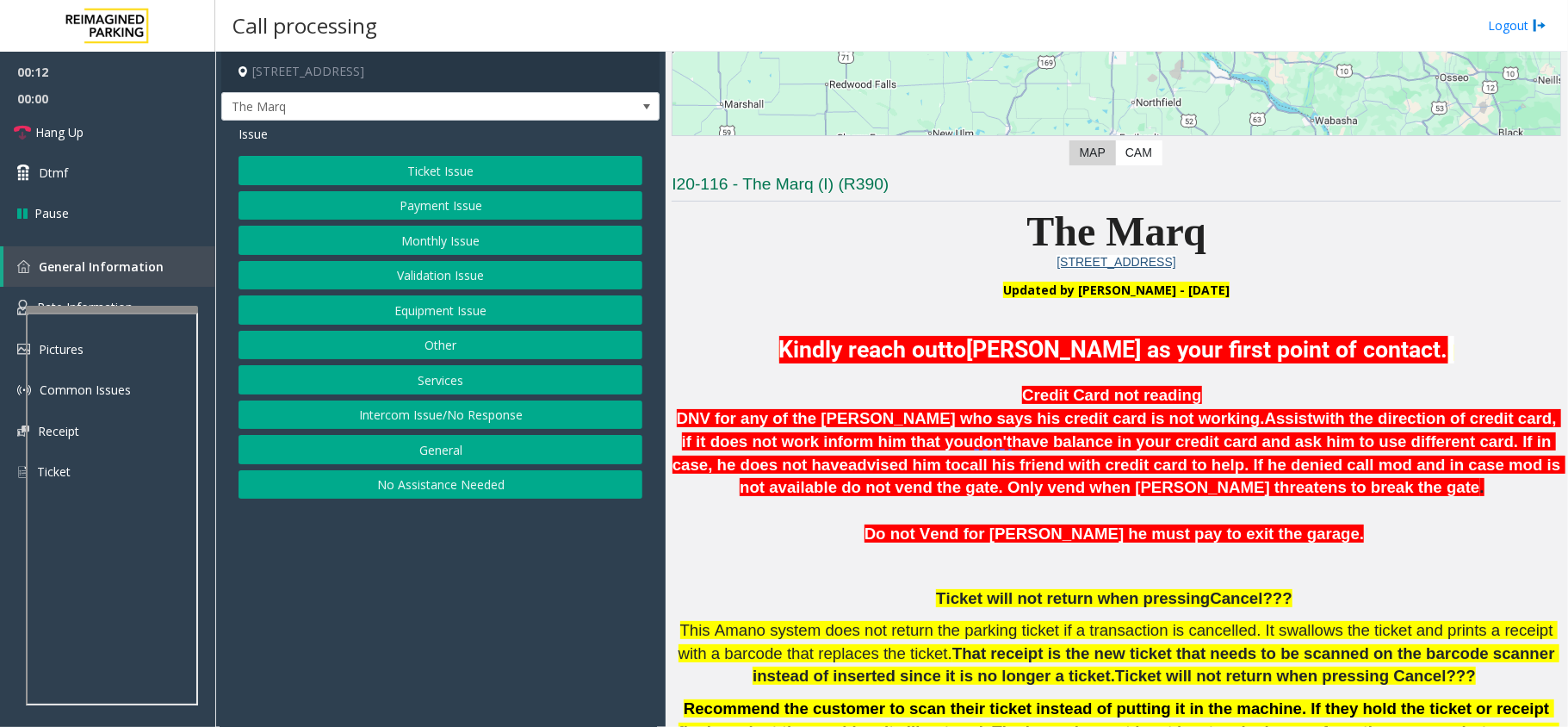 click on "Ticket Issue" 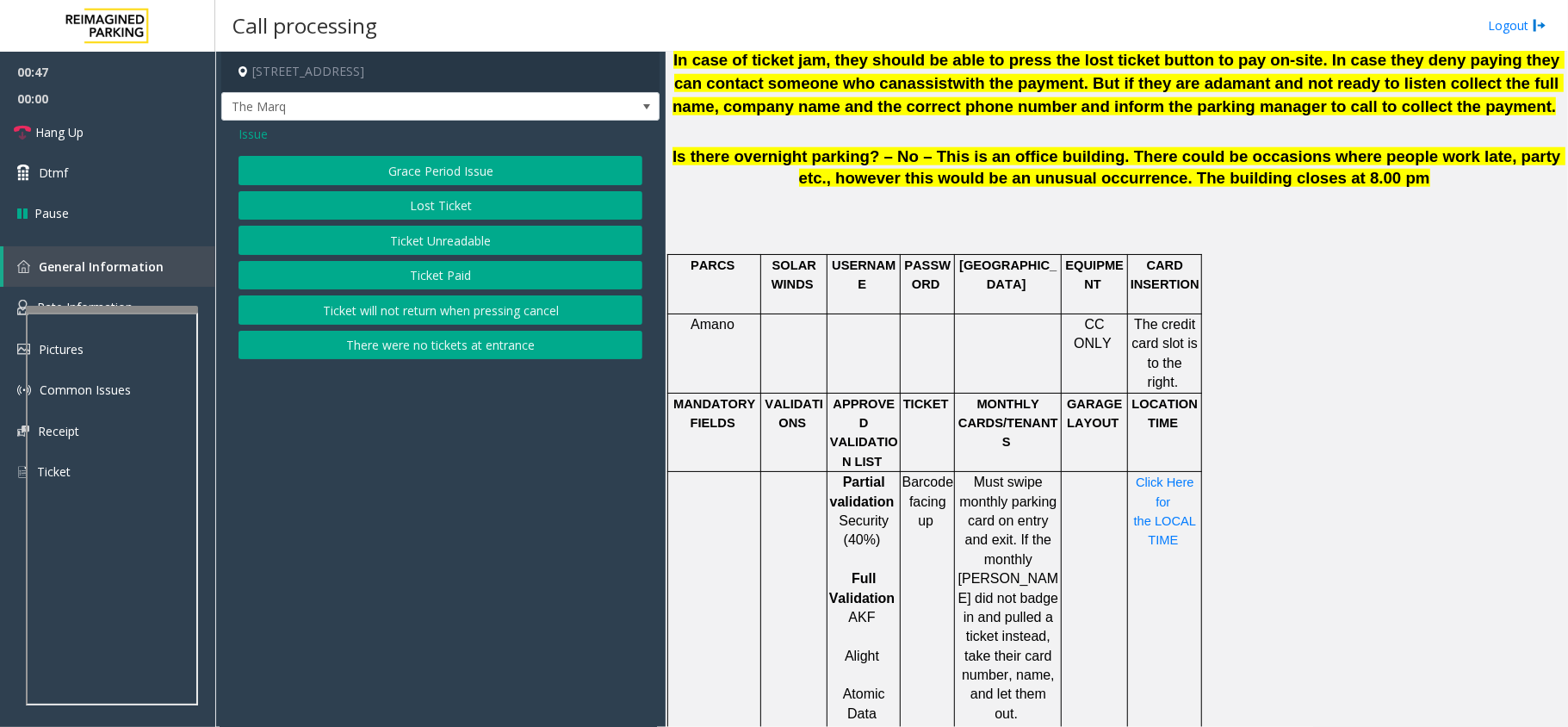 scroll, scrollTop: 1263, scrollLeft: 0, axis: vertical 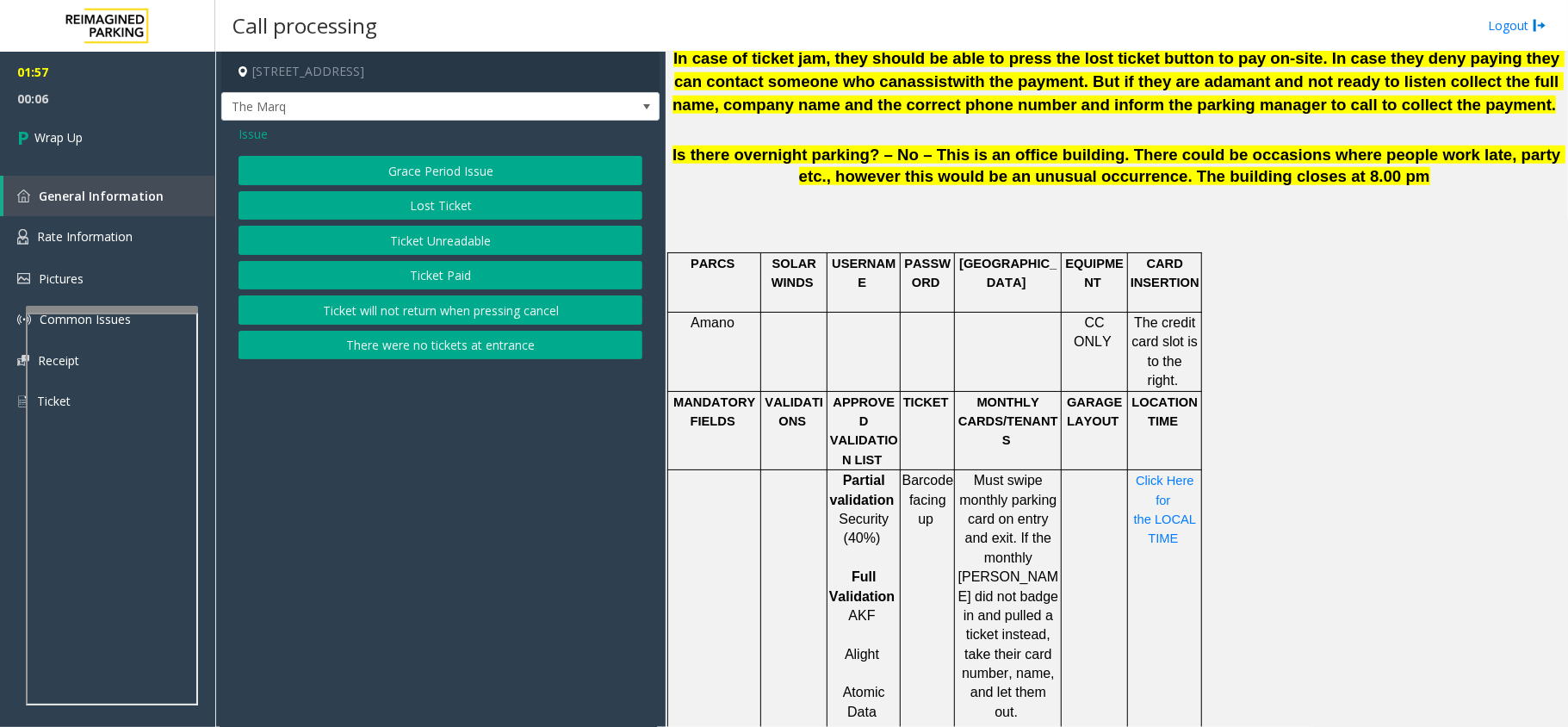 click on "Issue" 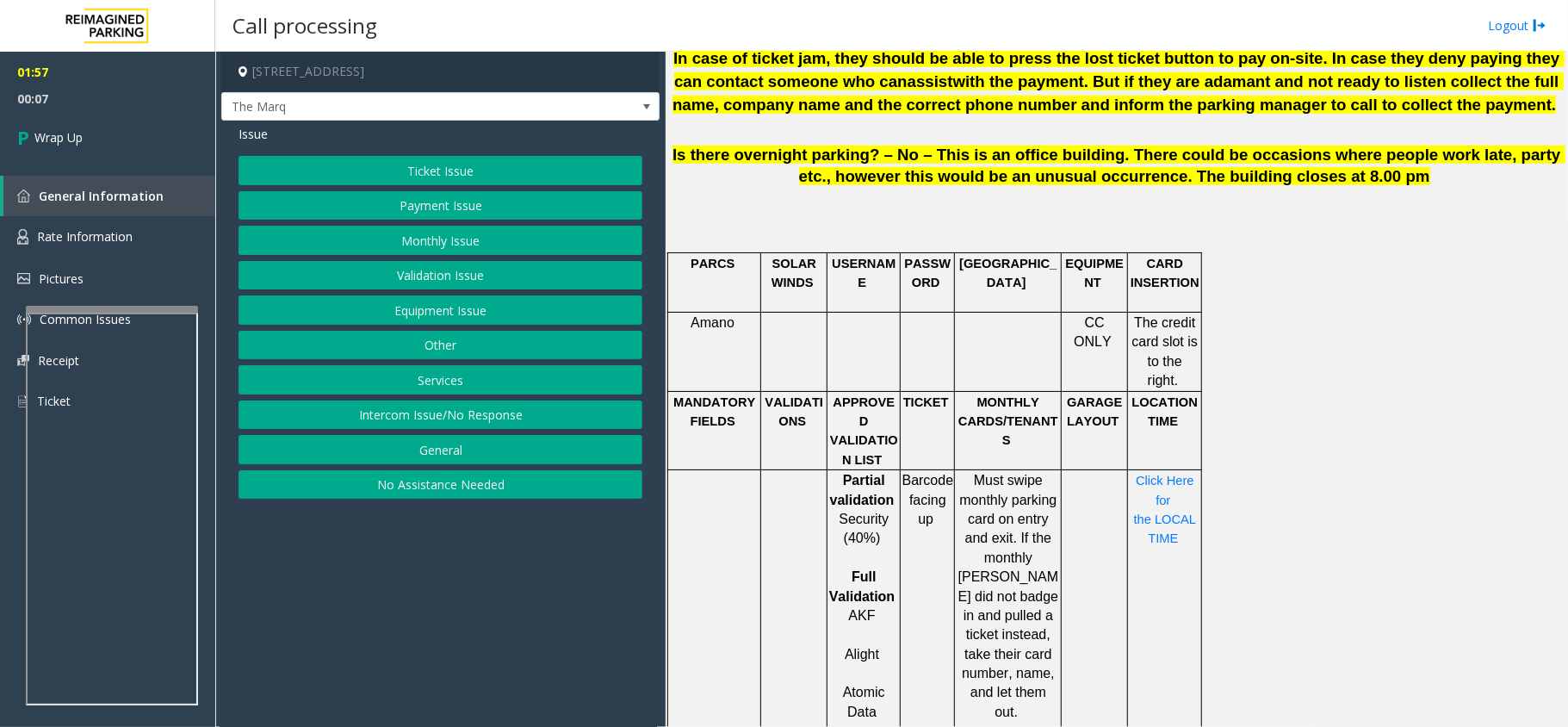 click on "Equipment Issue" 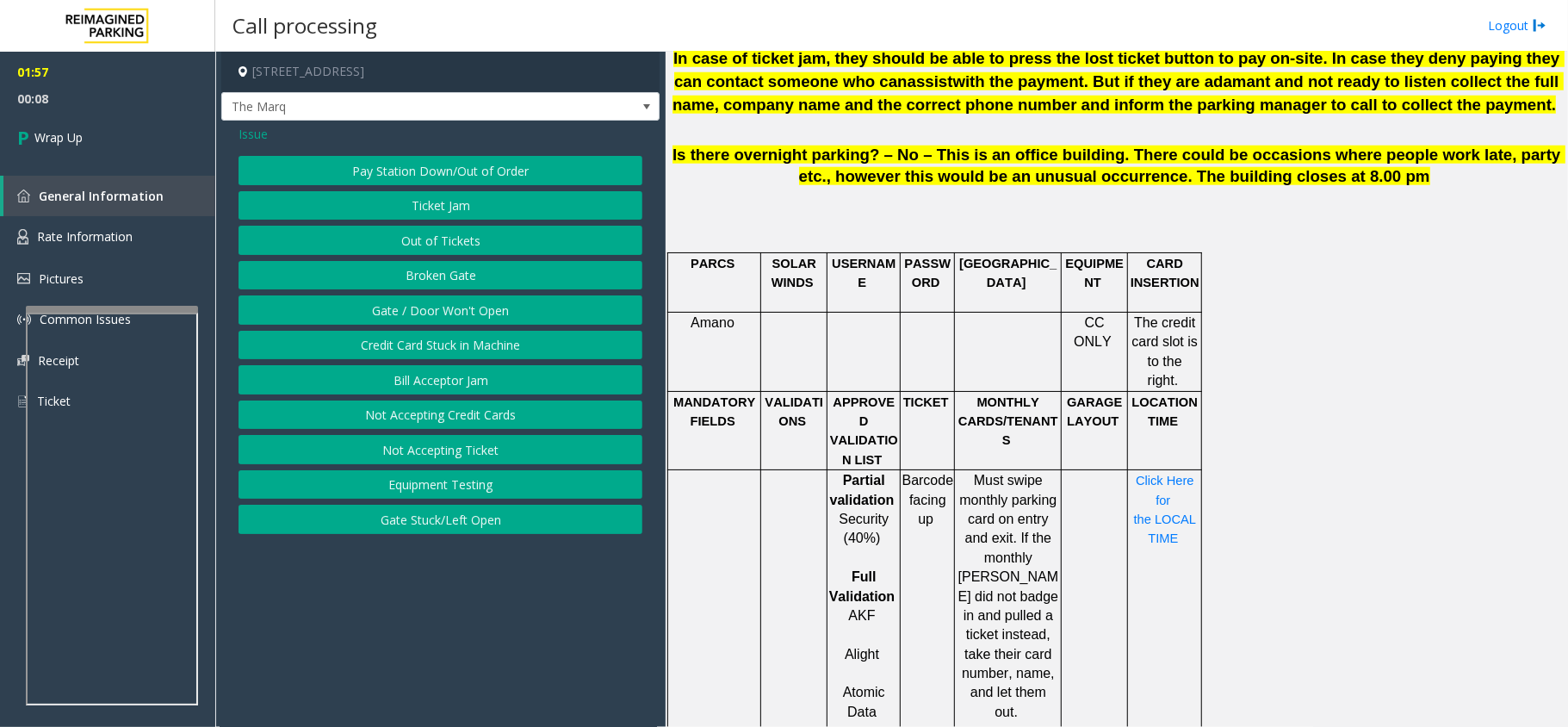 click on "Gate / Door Won't Open" 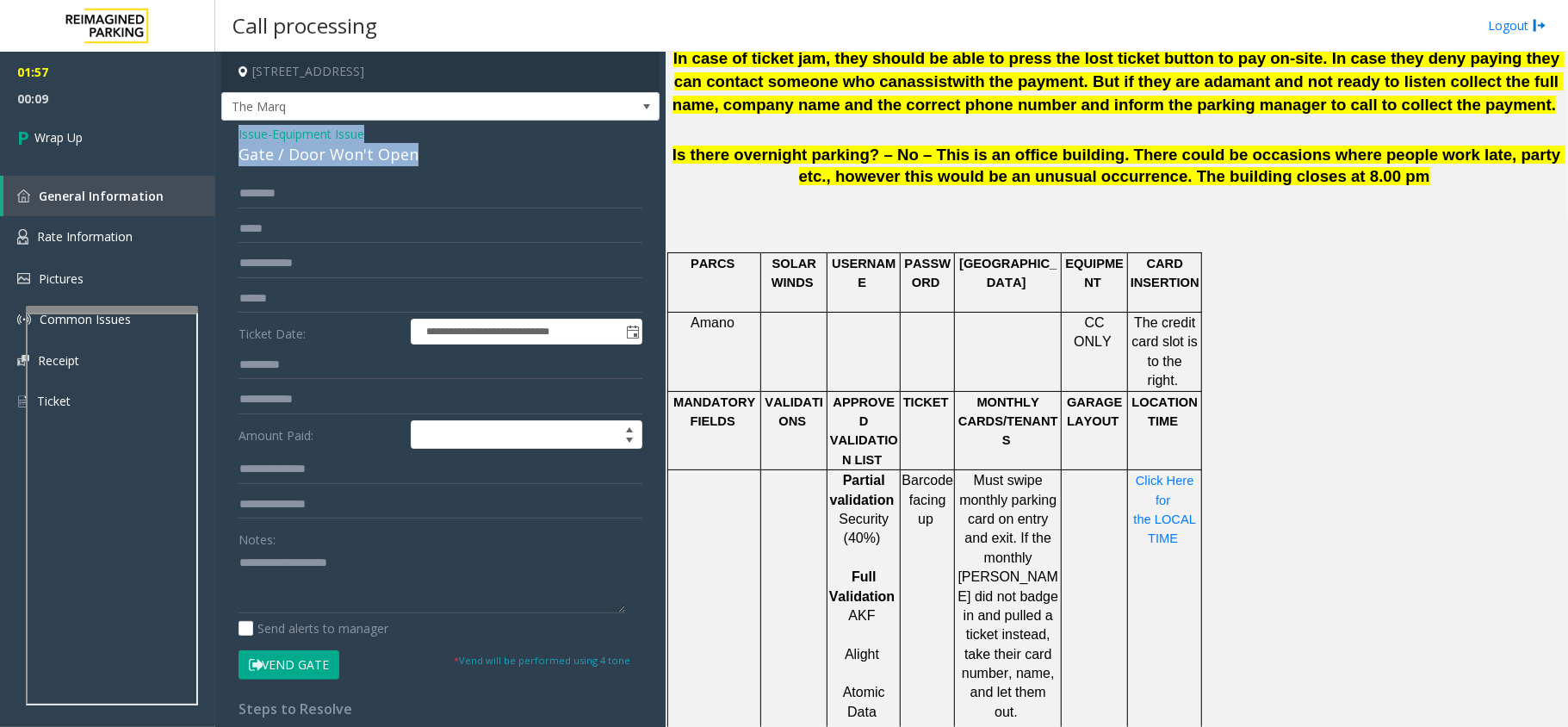 drag, startPoint x: 410, startPoint y: 149, endPoint x: 224, endPoint y: 136, distance: 186.4537 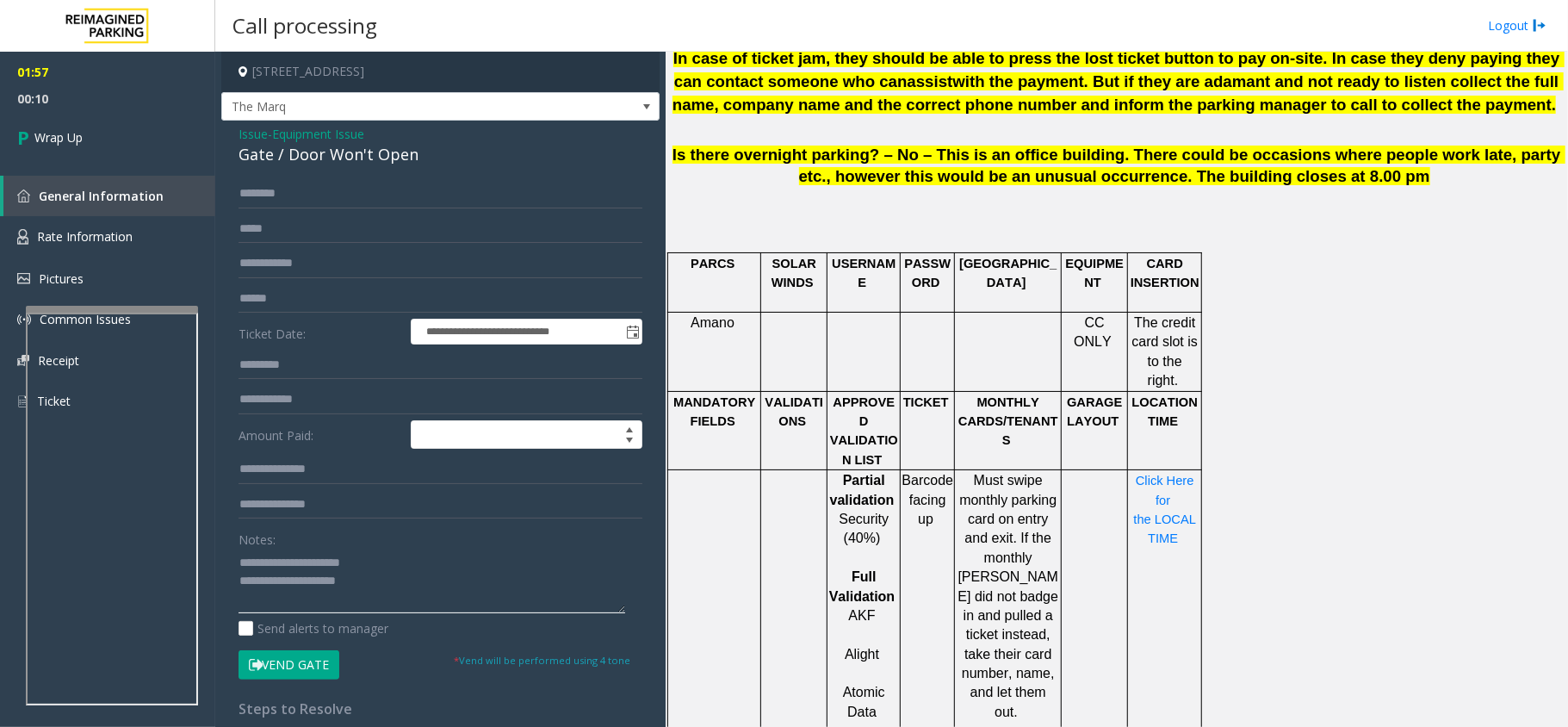 click 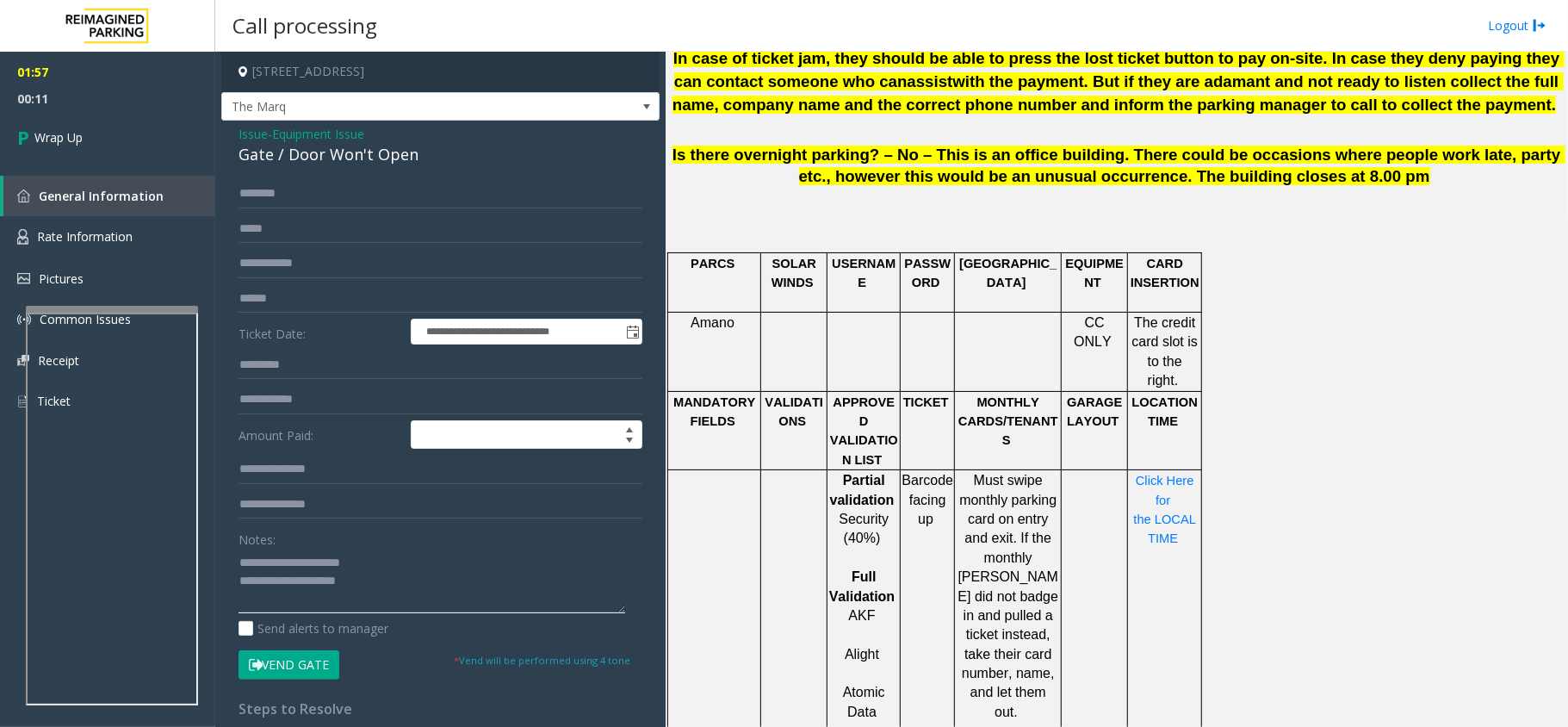 click 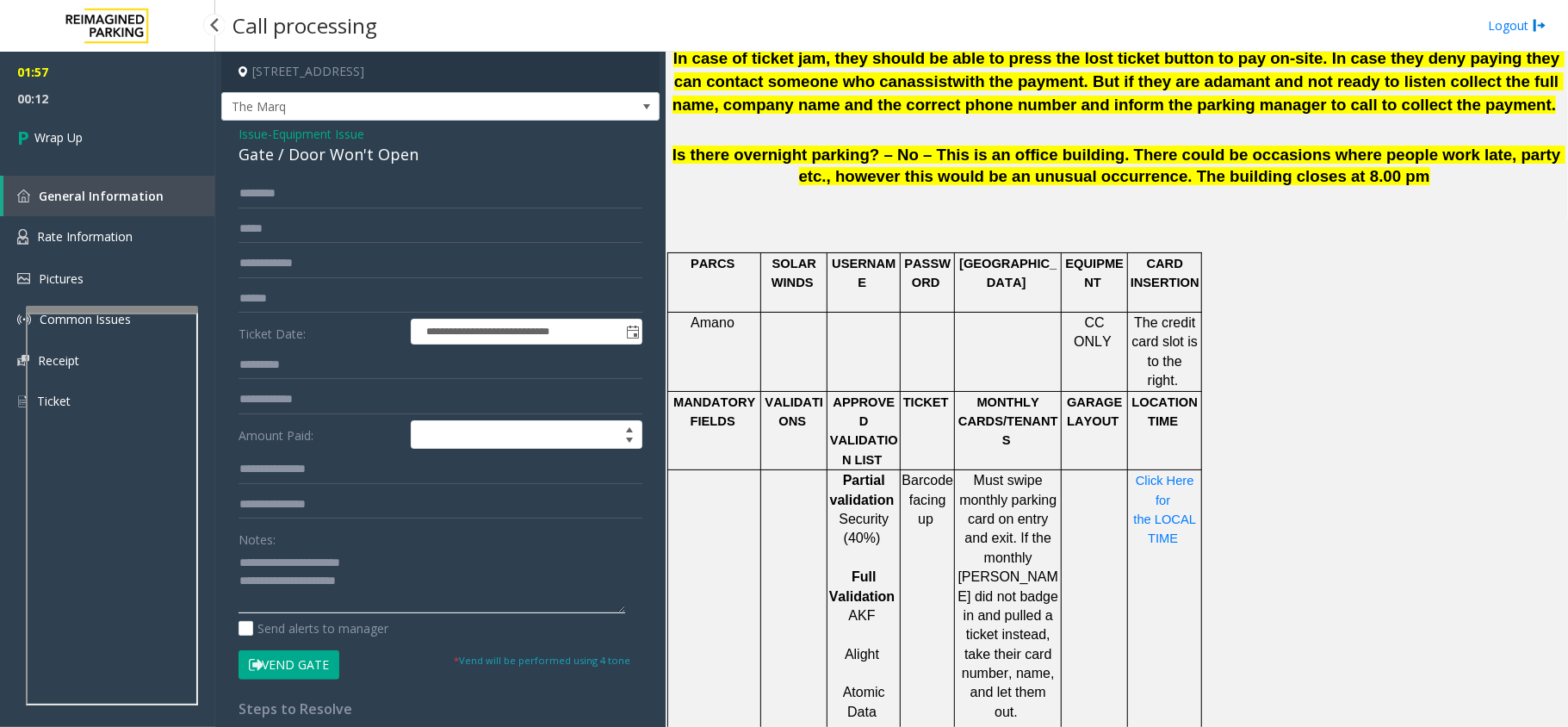 type on "**********" 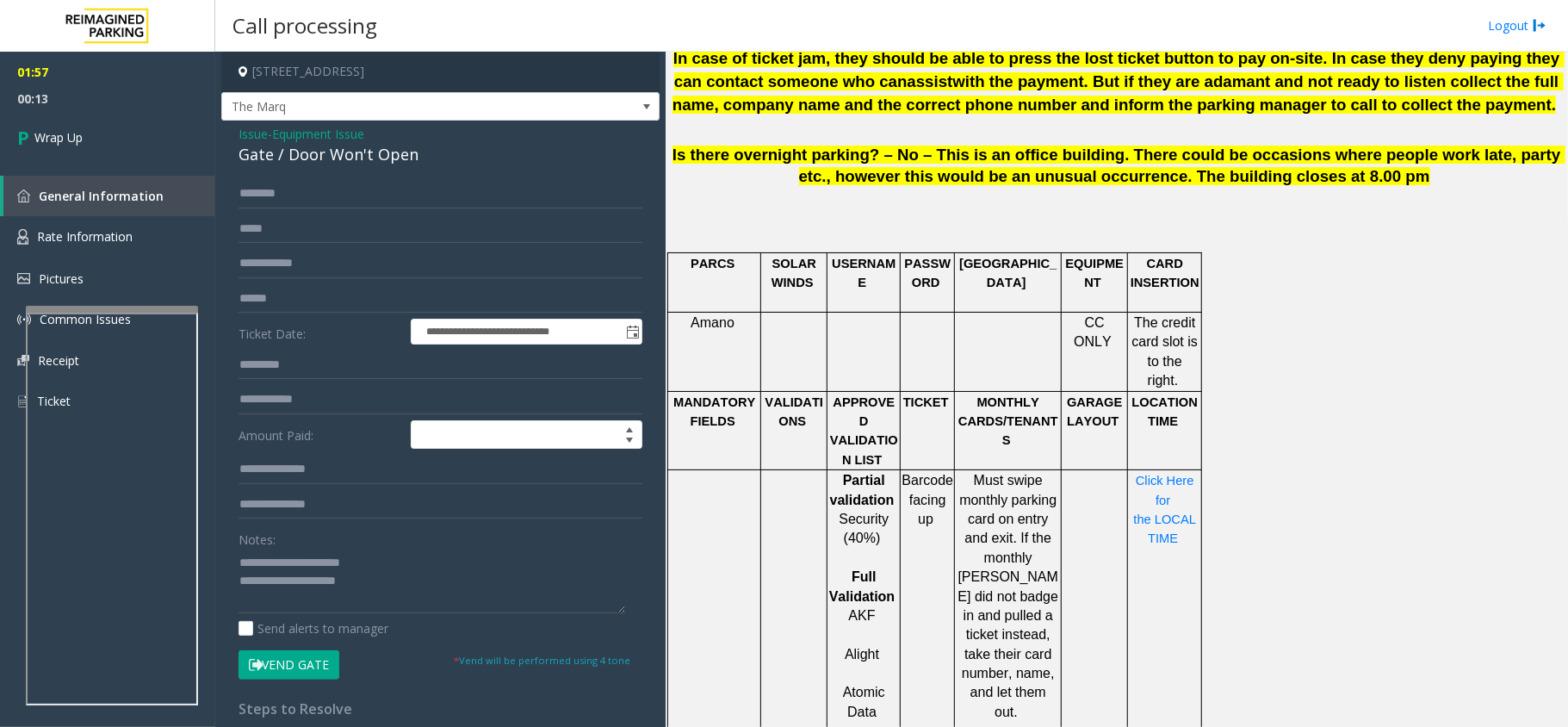click on "Issue" 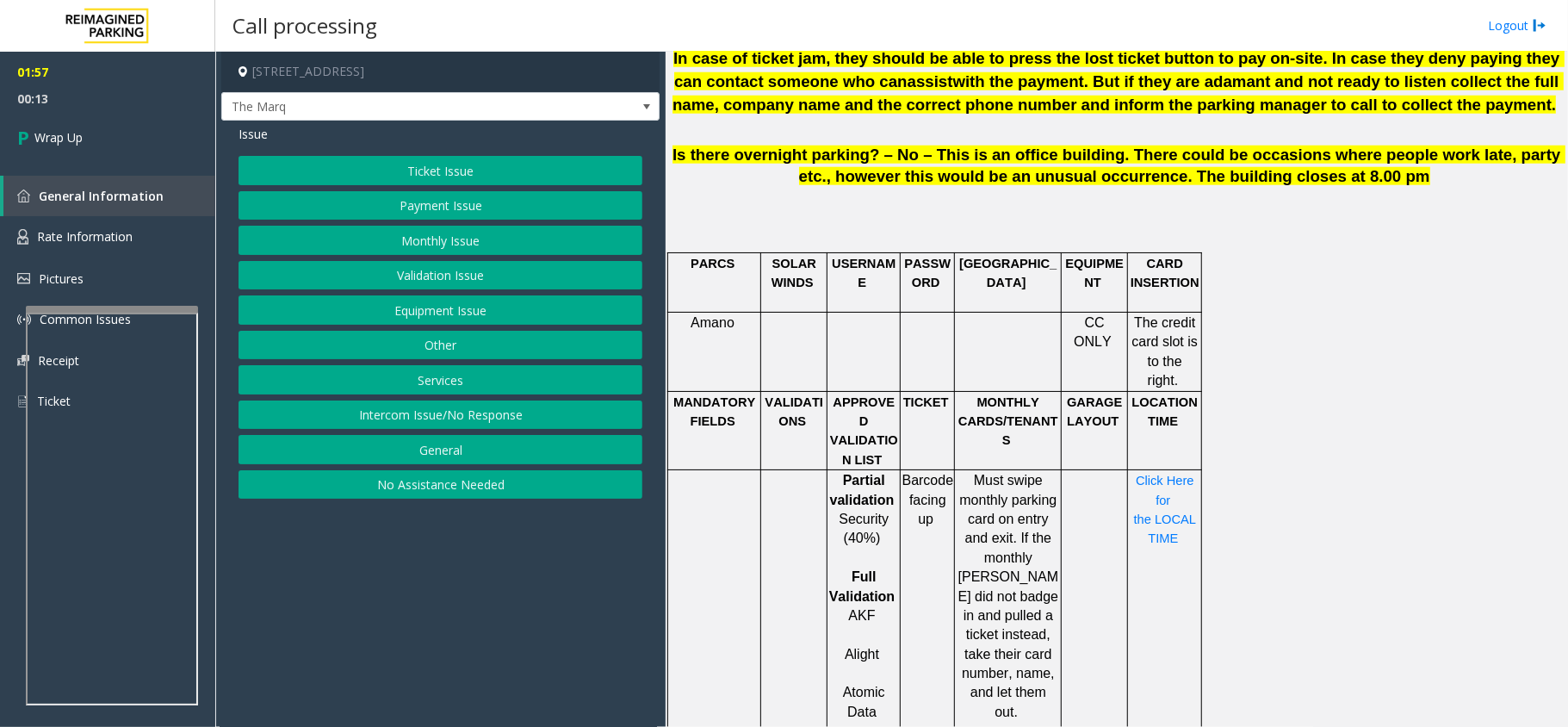 click on "Ticket Issue" 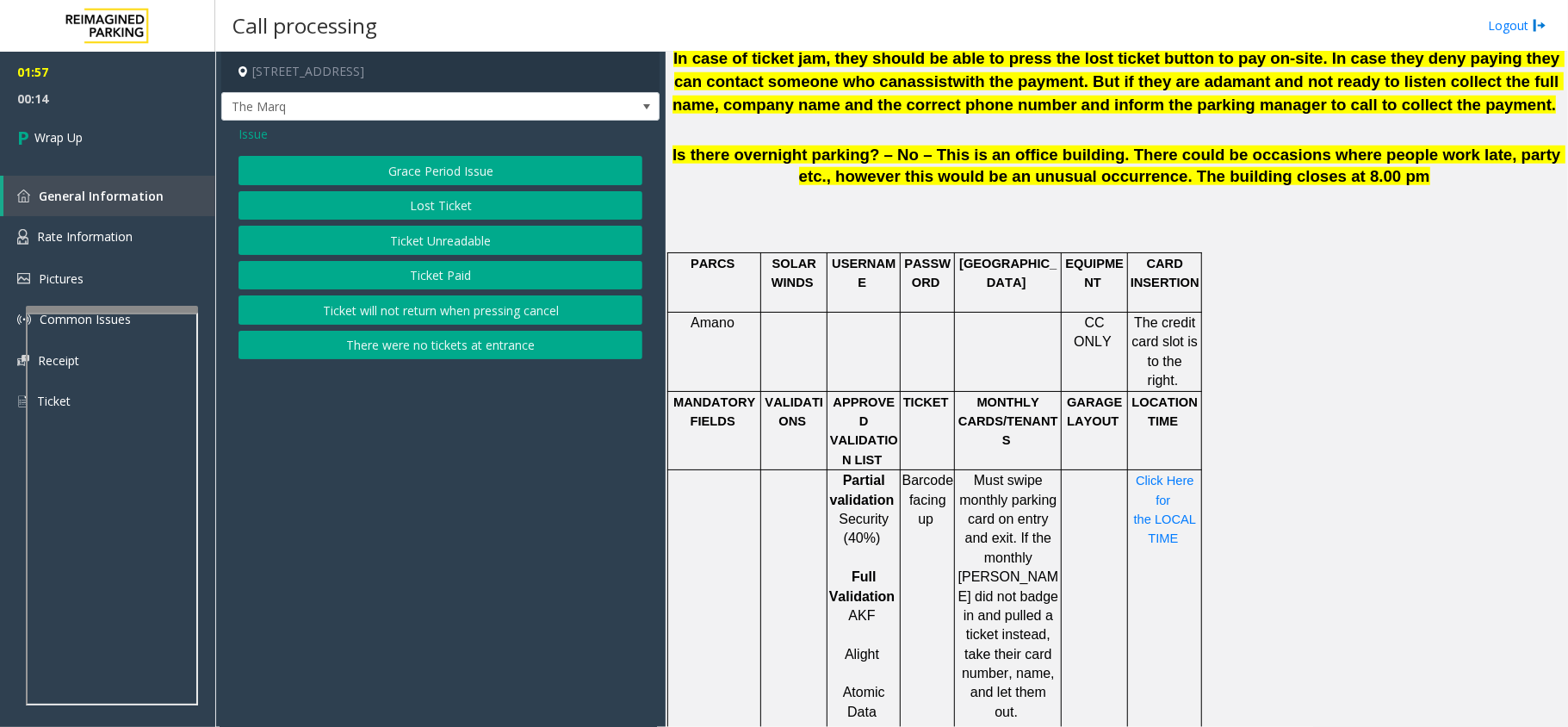 click on "Ticket Unreadable" 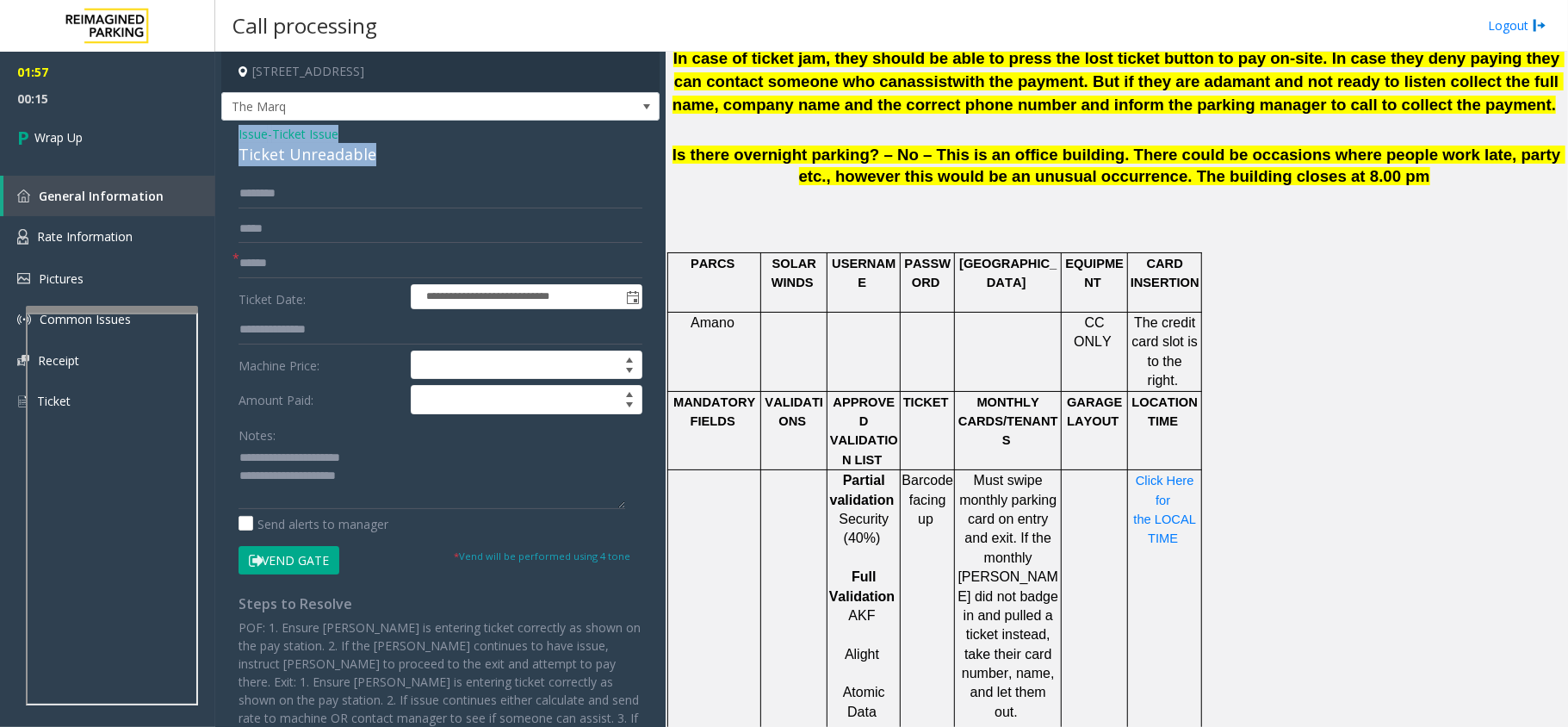 drag, startPoint x: 383, startPoint y: 156, endPoint x: 219, endPoint y: 135, distance: 165.33905 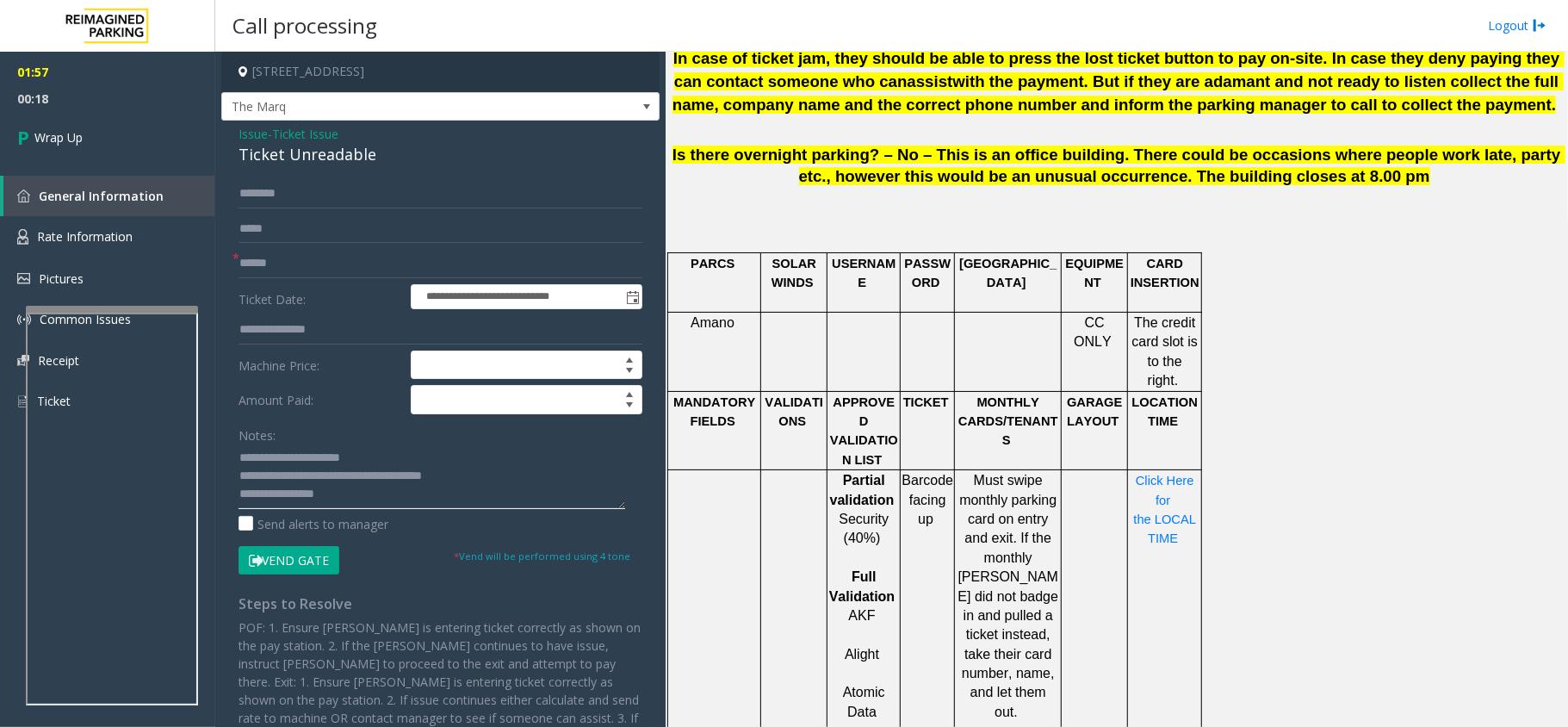 click 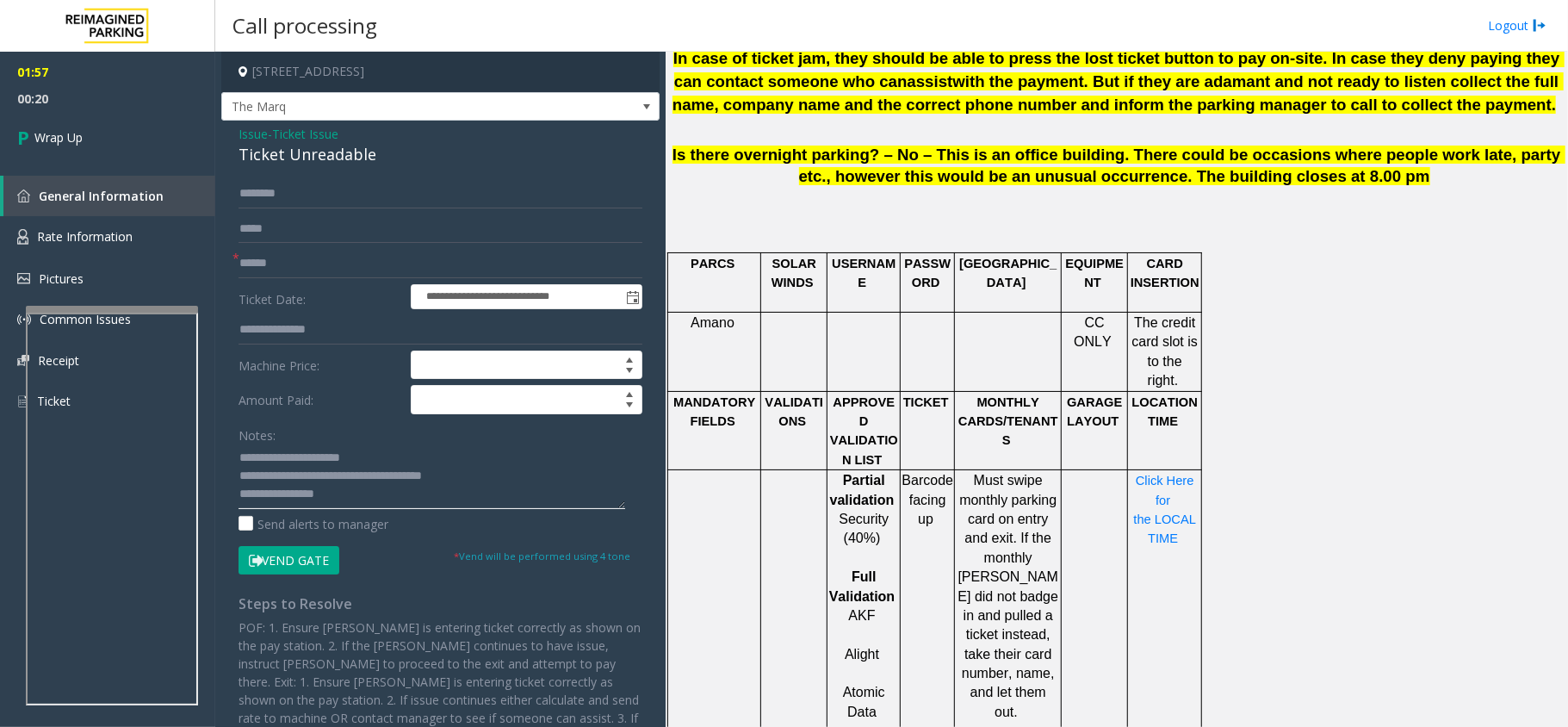 drag, startPoint x: 375, startPoint y: 477, endPoint x: 238, endPoint y: 418, distance: 149.16434 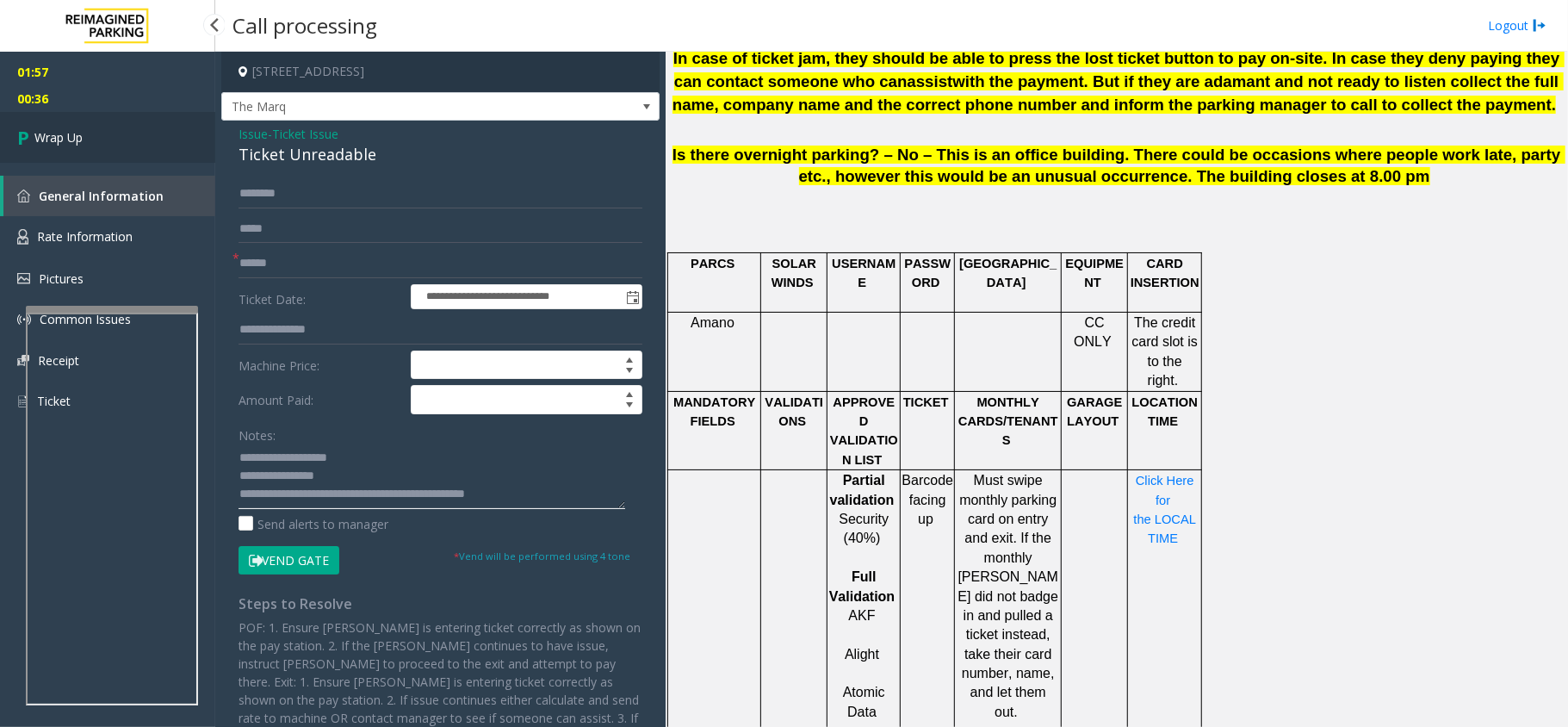 type on "**********" 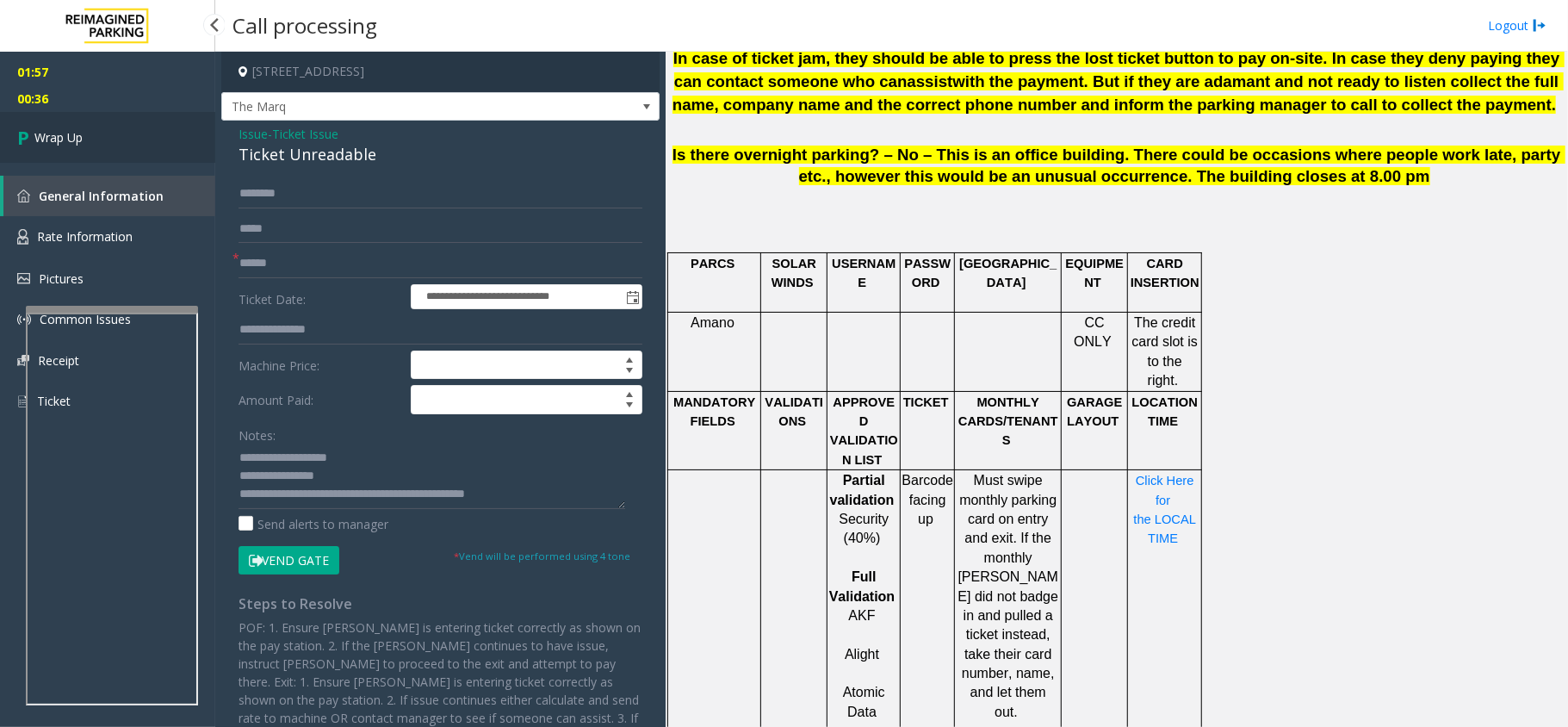 click on "Wrap Up" at bounding box center [59, 137] 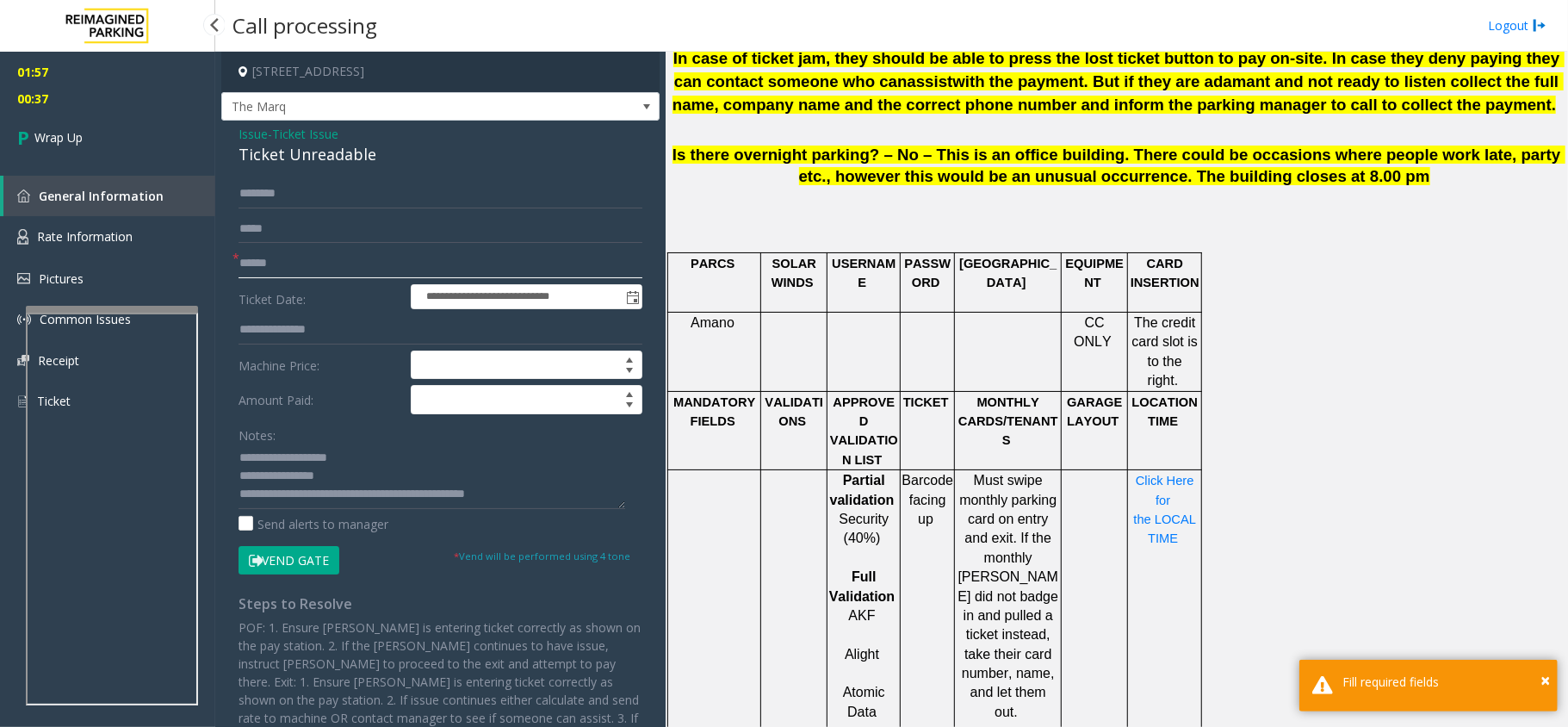 click 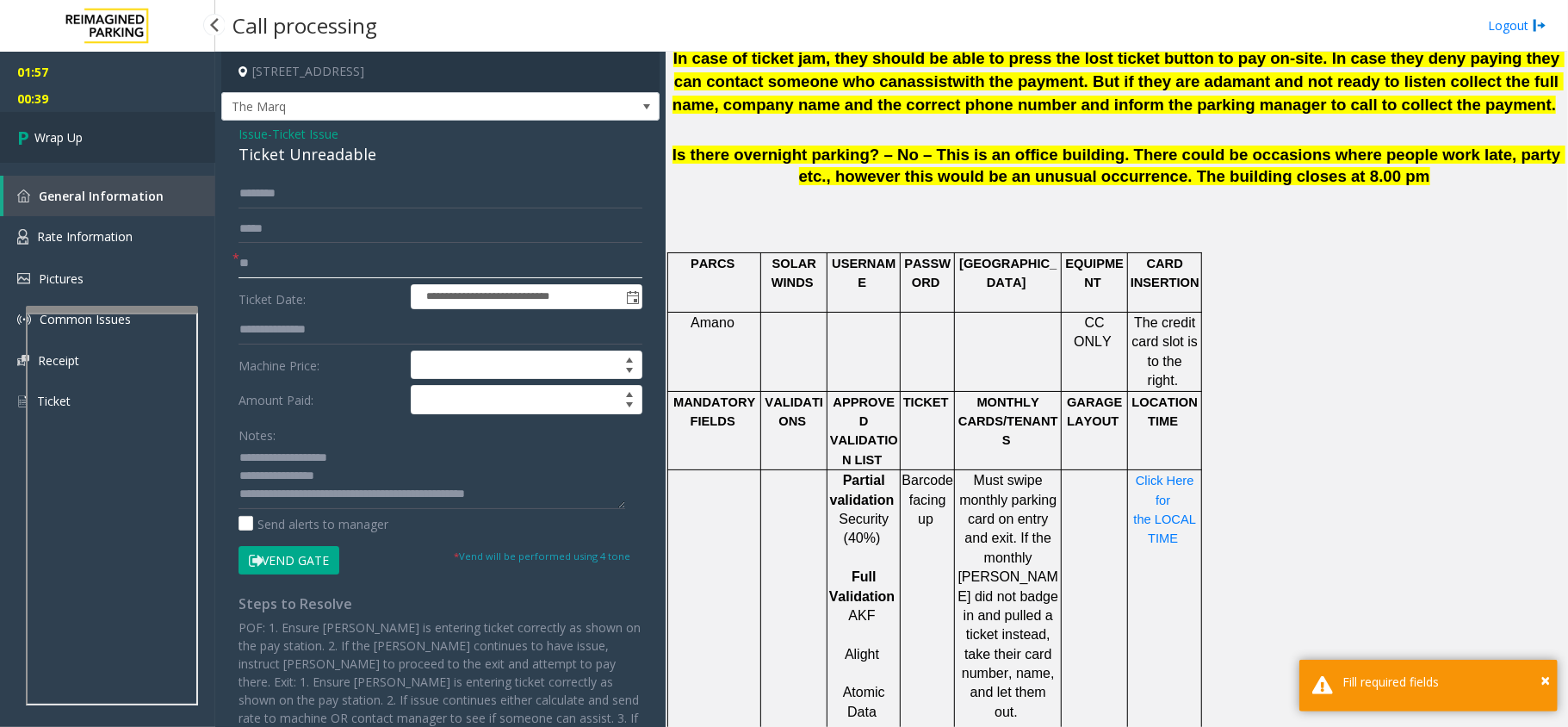 type on "**" 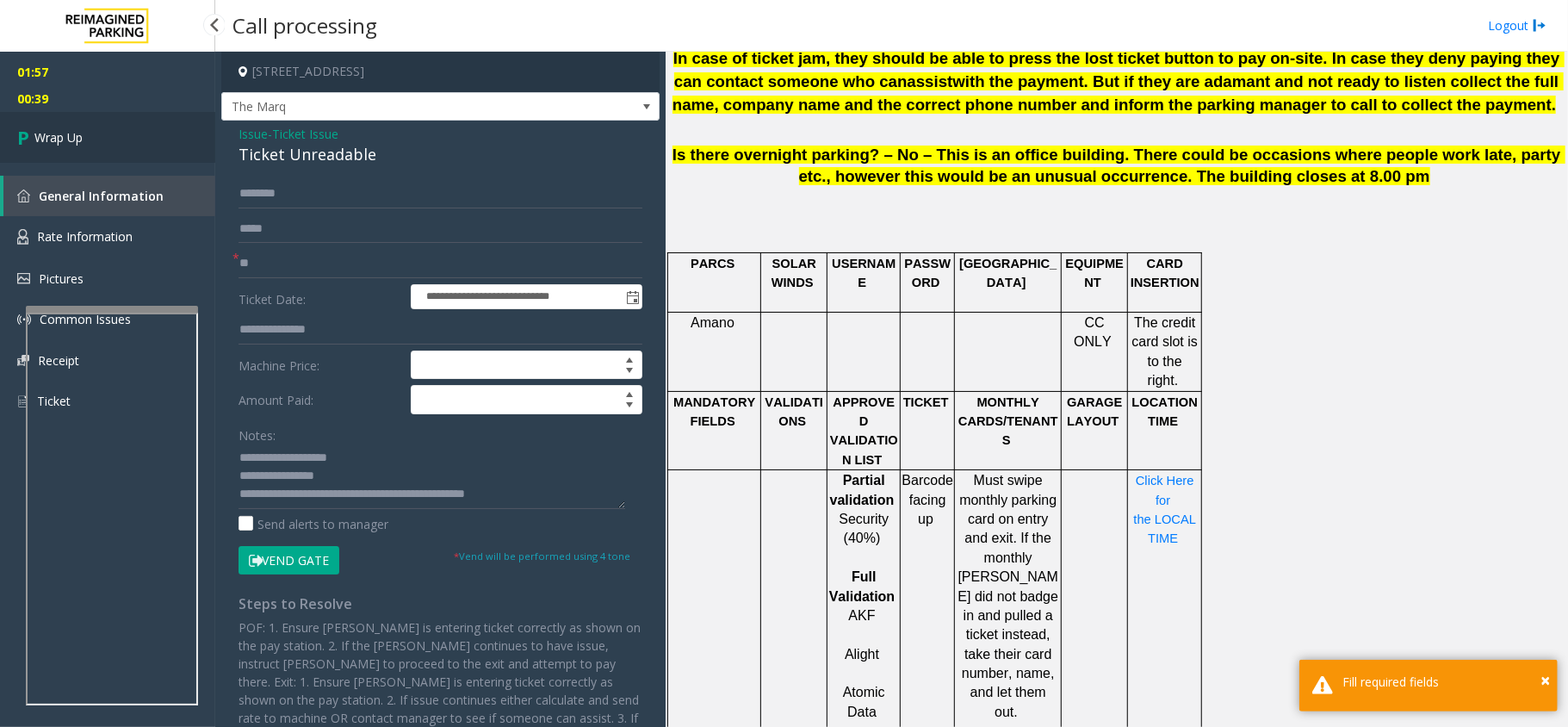 click on "Wrap Up" at bounding box center (108, 137) 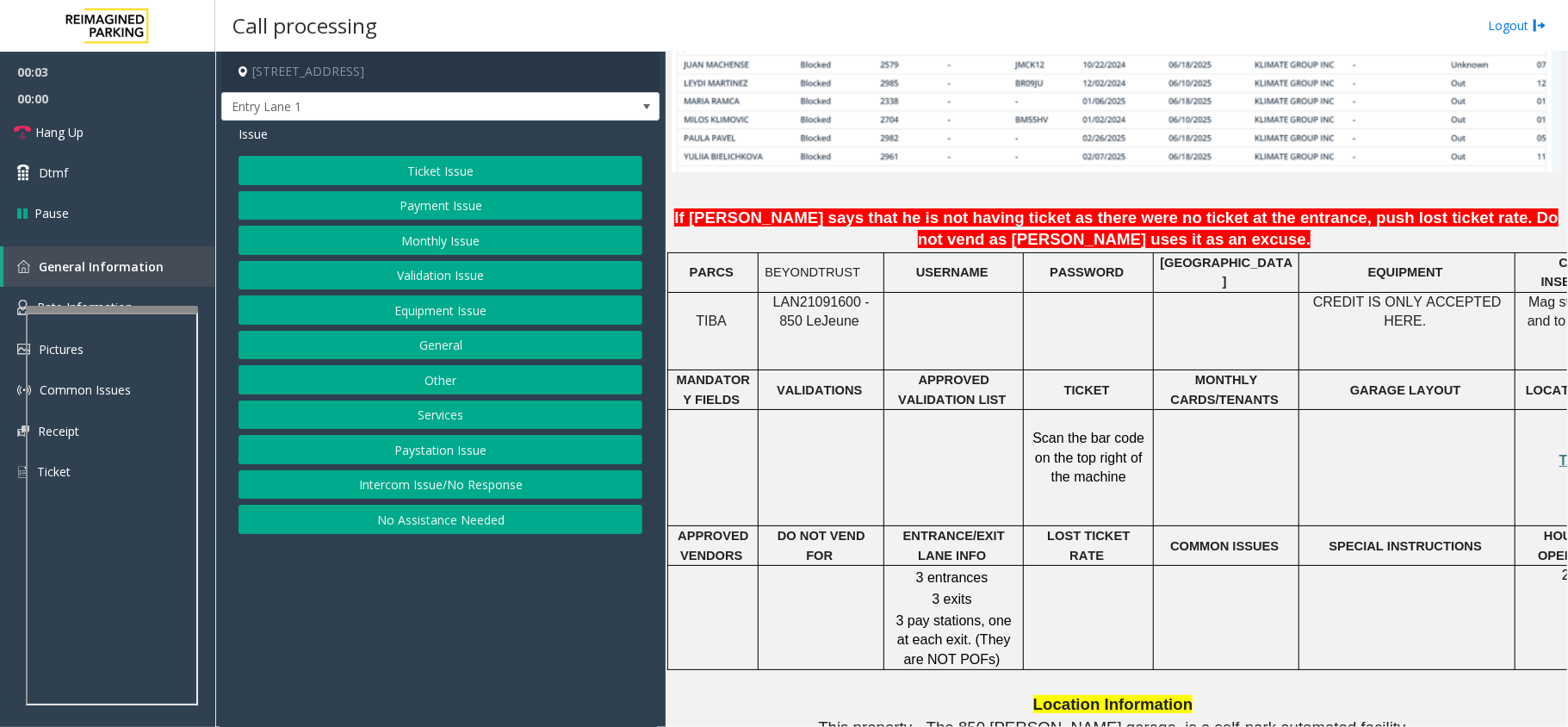 scroll, scrollTop: 1493, scrollLeft: 0, axis: vertical 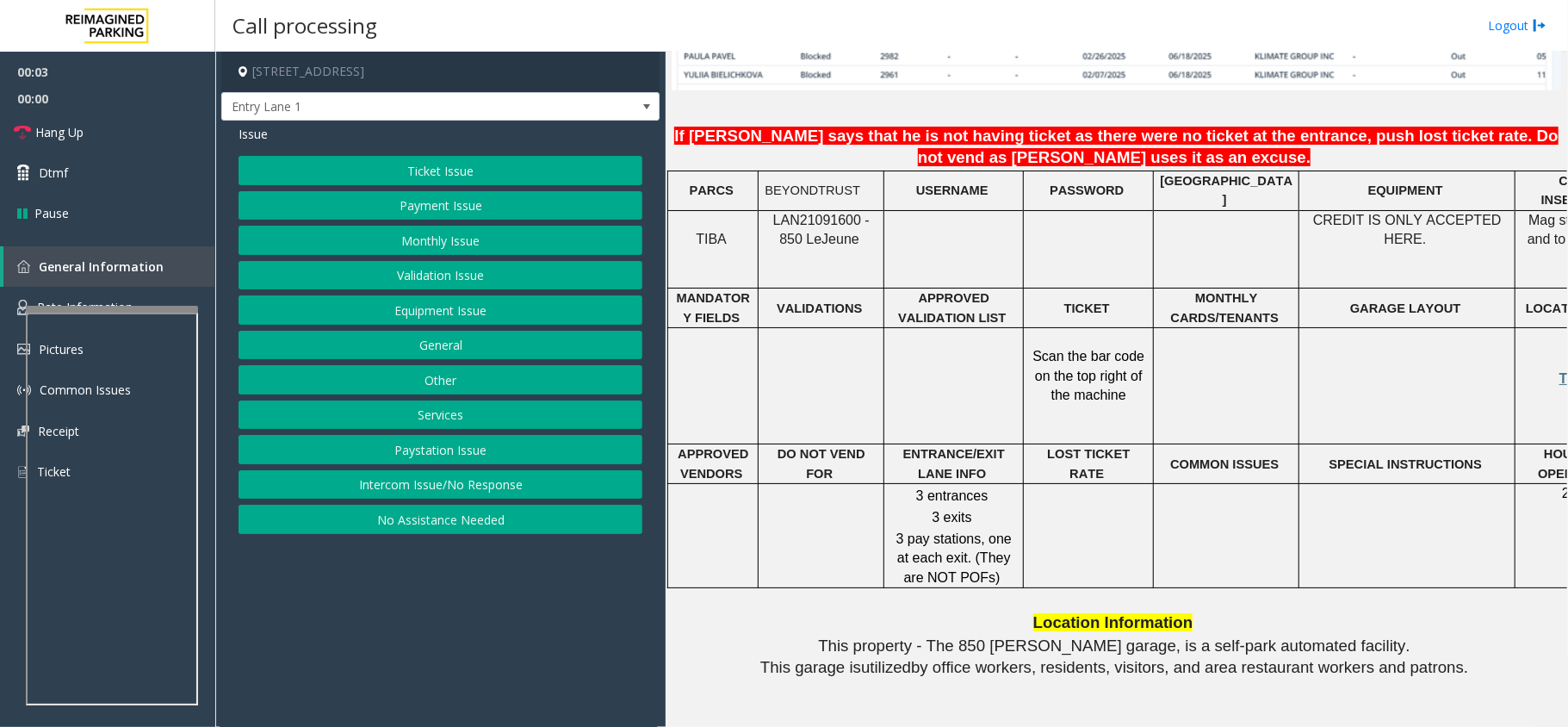 click on "LAN21091600 - 850 Le" 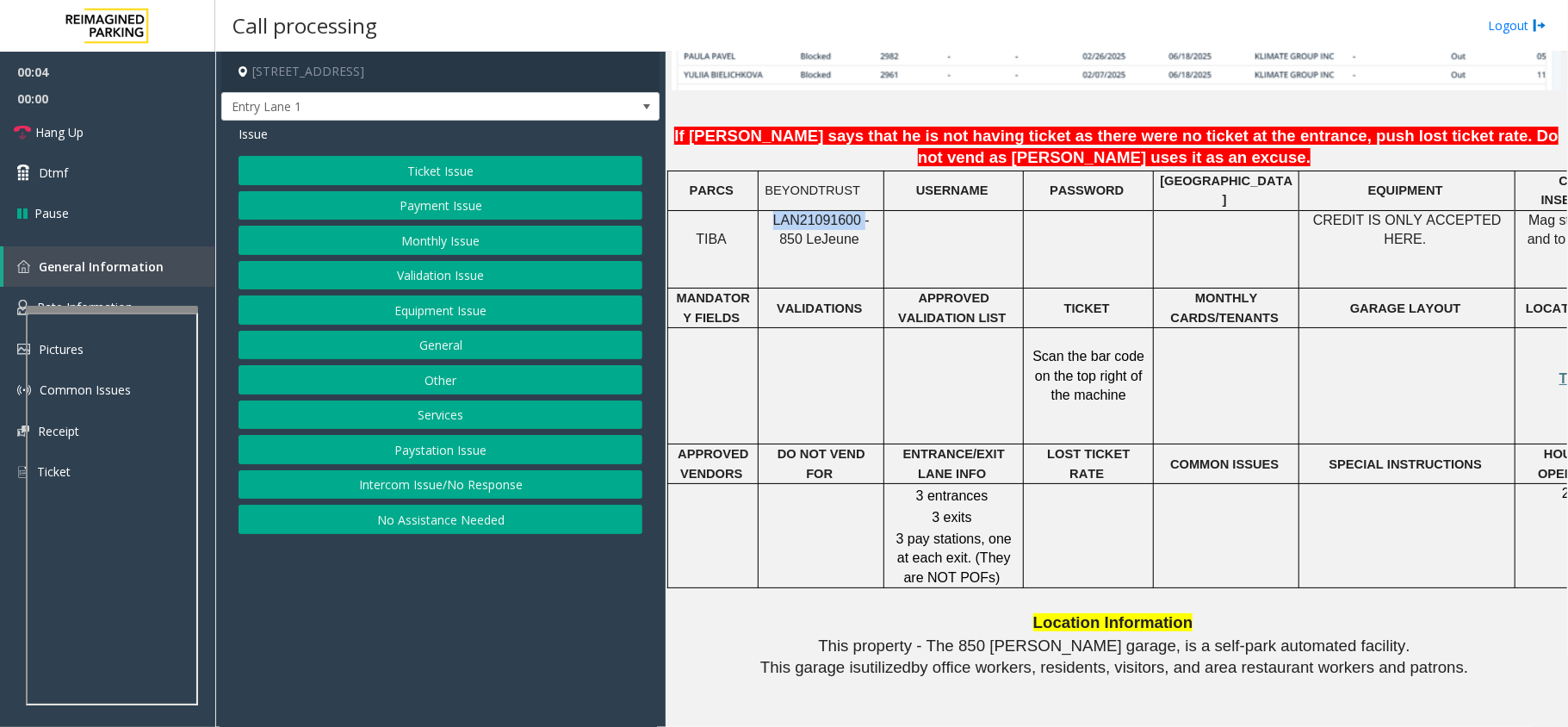 click on "LAN21091600 - 850 Le" 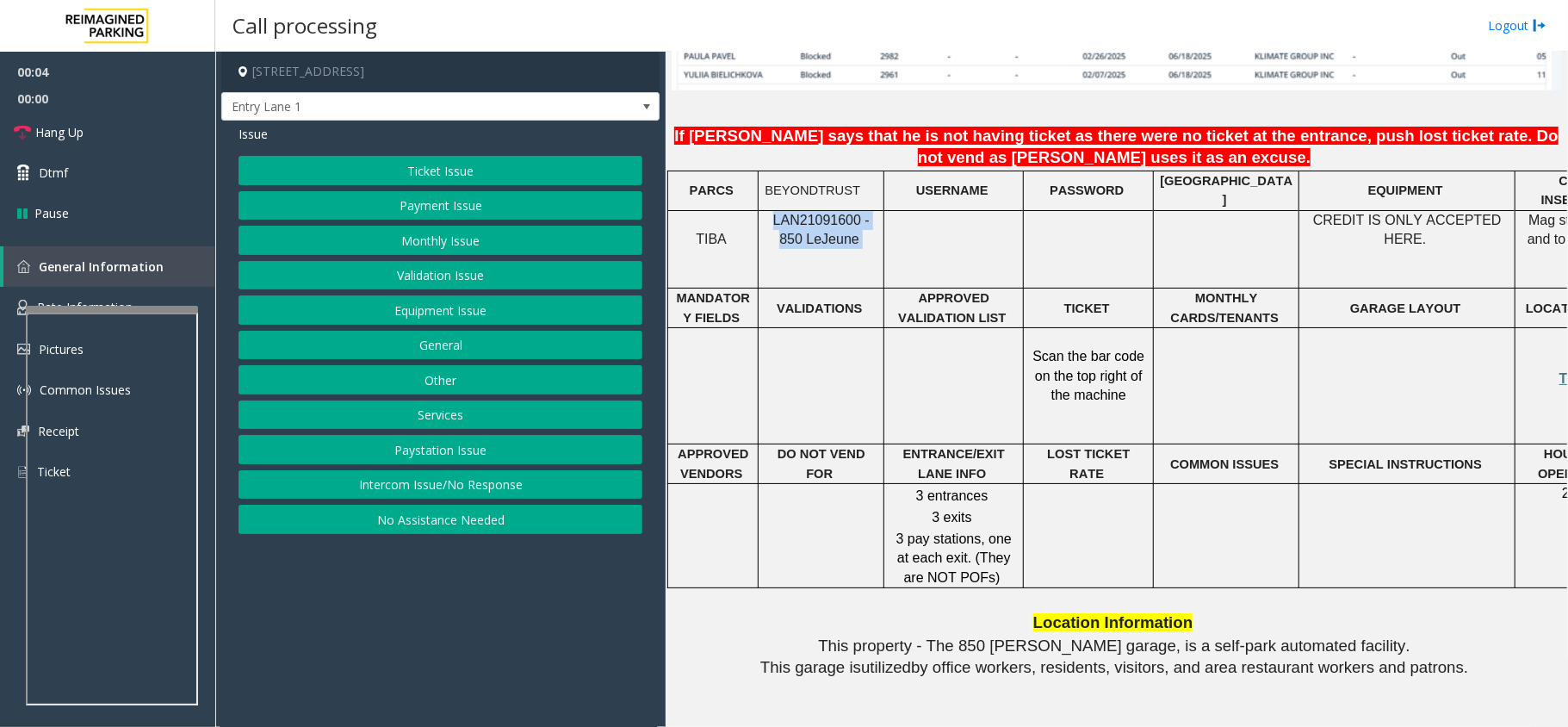 click on "LAN21091600 - 850 Le" 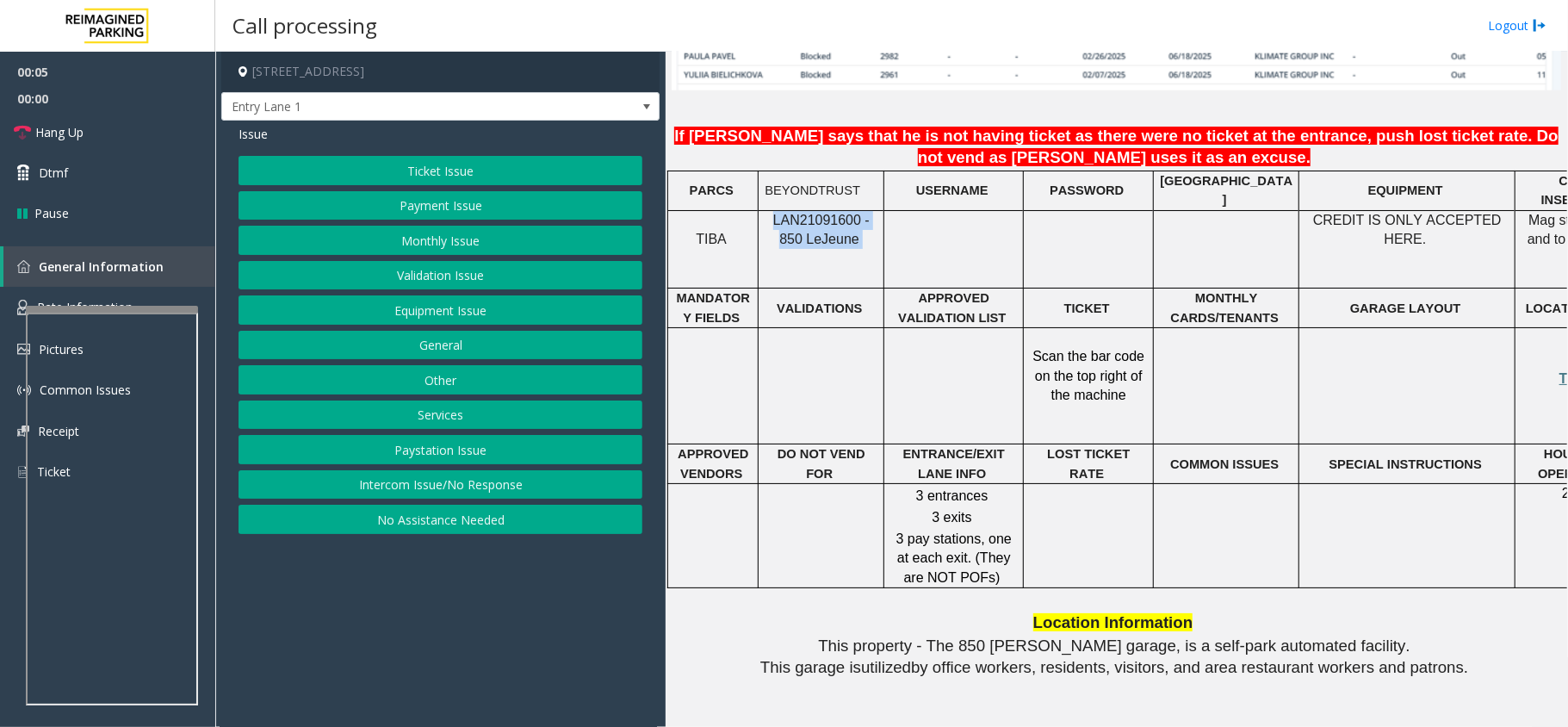 click on "LAN21091600 - 850 Le  Jeune" 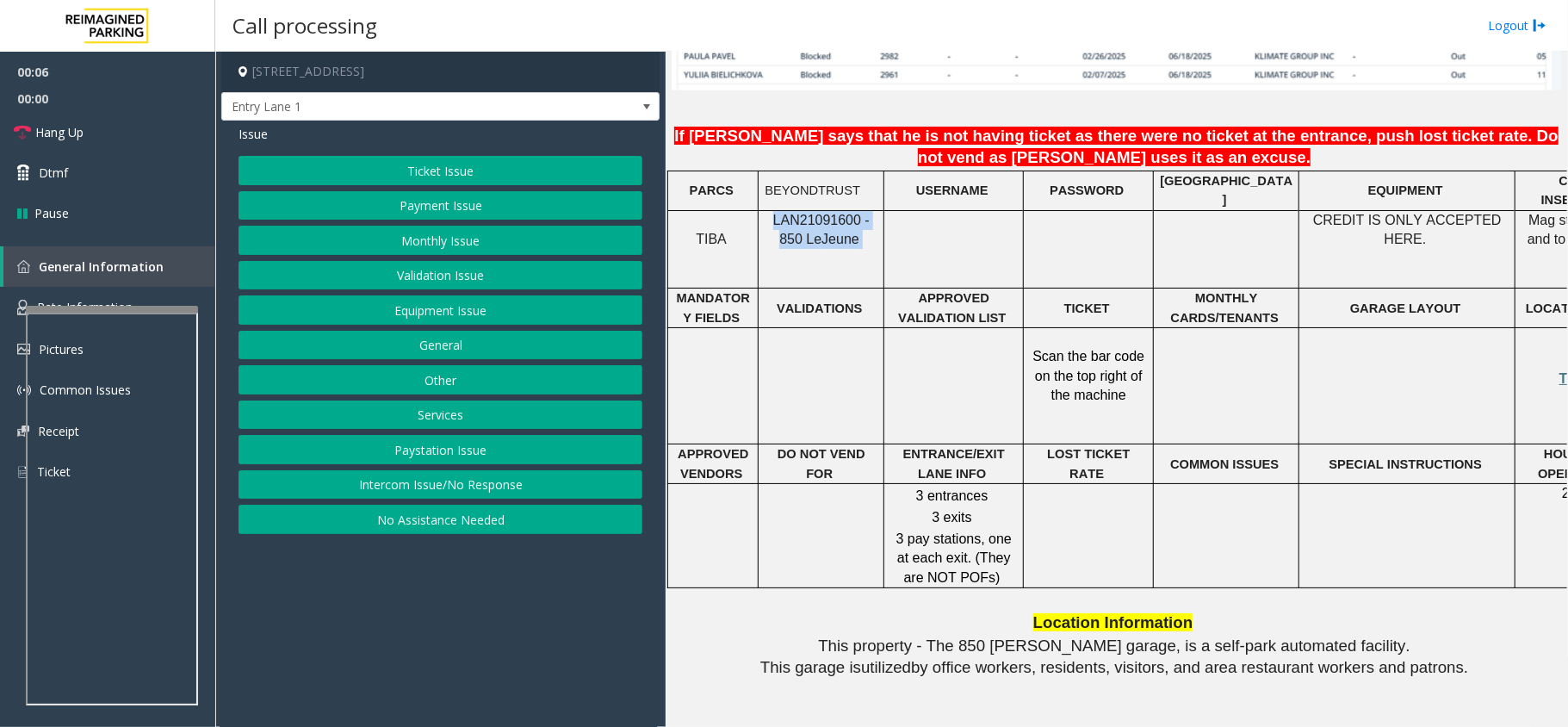 click on "LAN21091600 - 850 Le  Jeune" 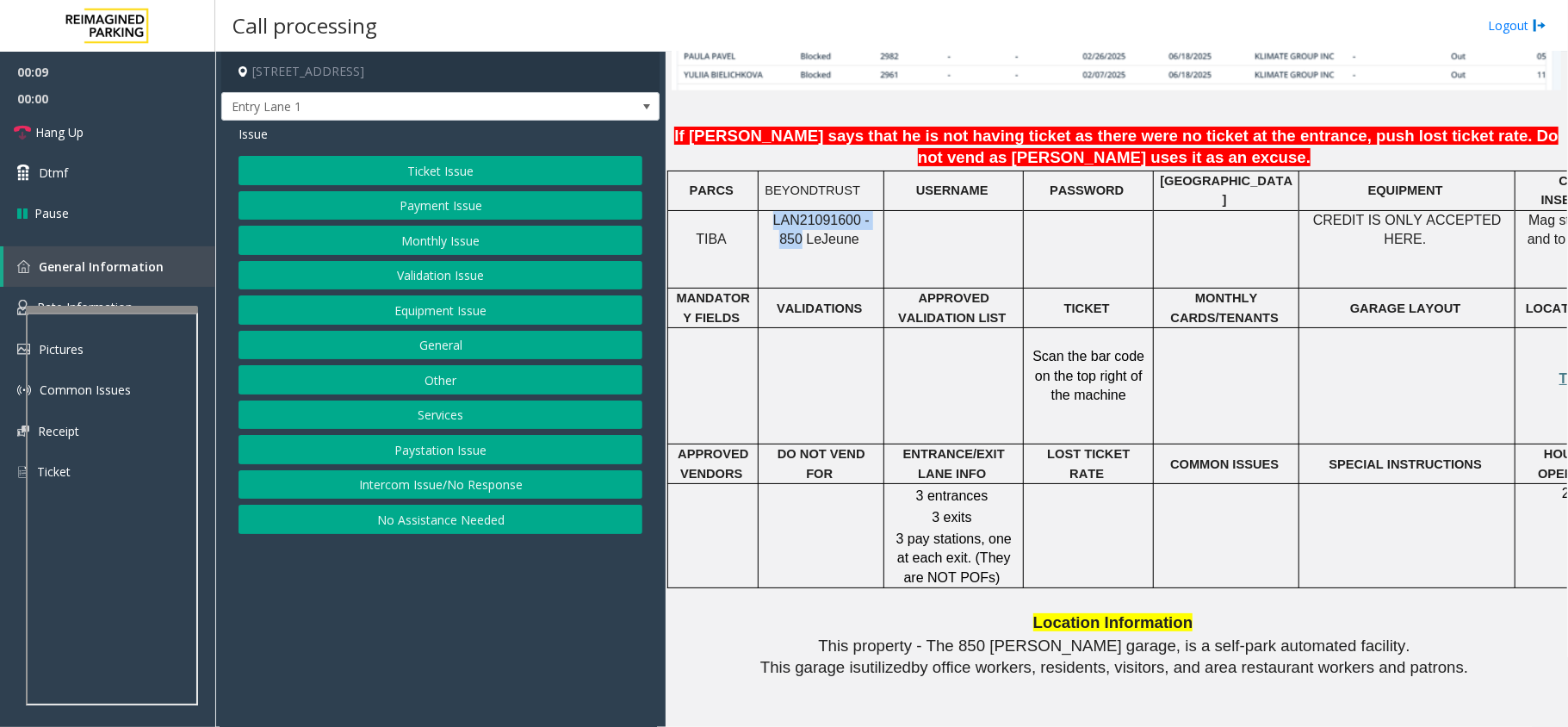 drag, startPoint x: 763, startPoint y: 181, endPoint x: 880, endPoint y: 187, distance: 117.15375 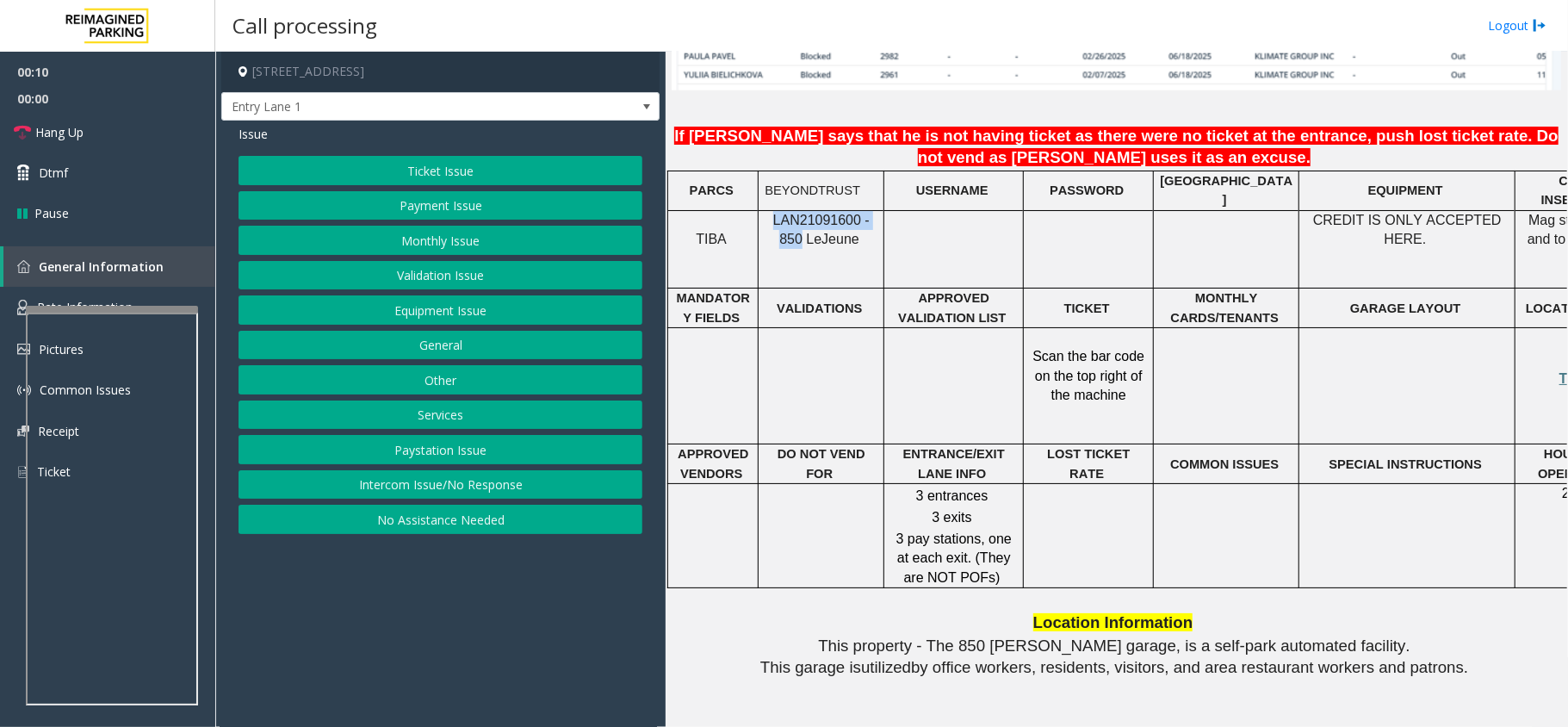 copy on "LAN21091600 - 850" 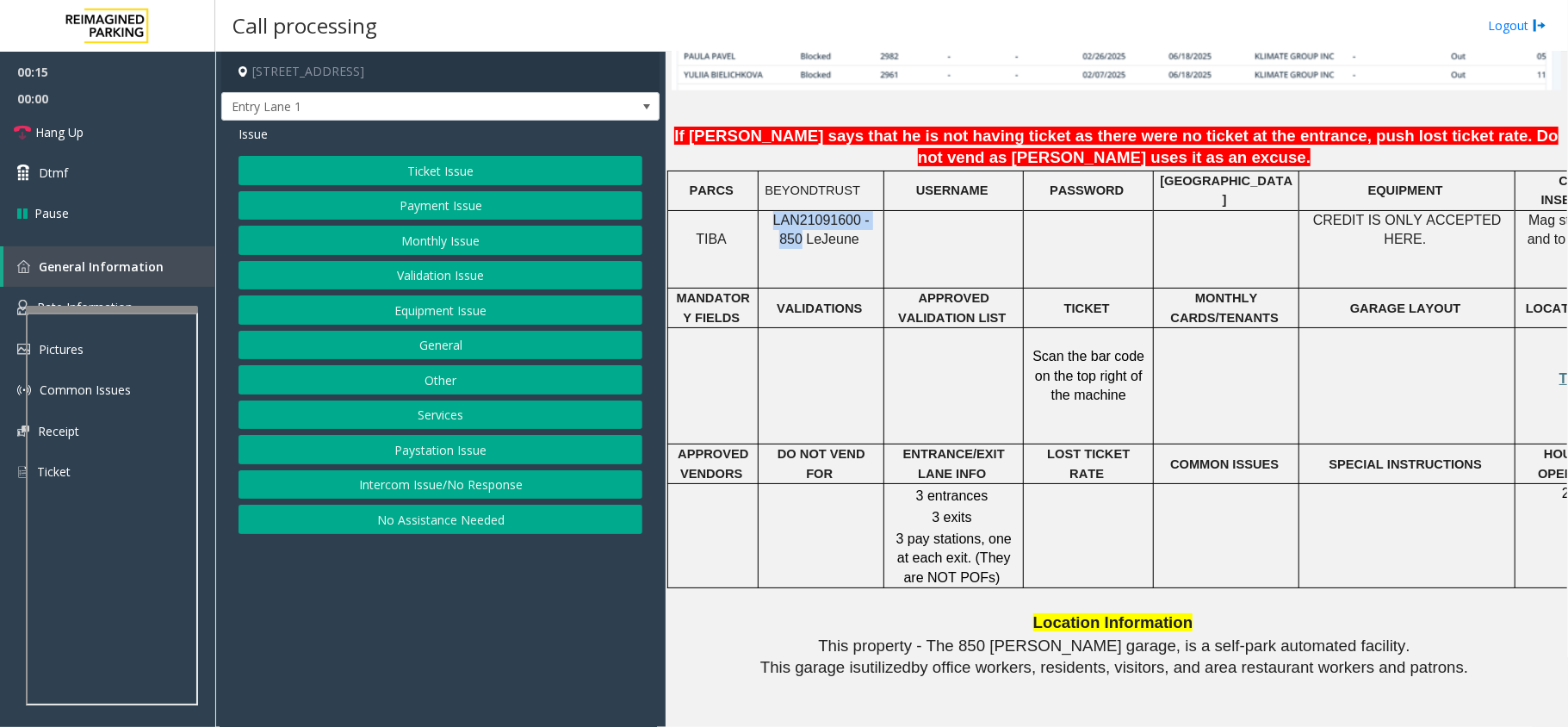 click on "Intercom Issue/No Response" 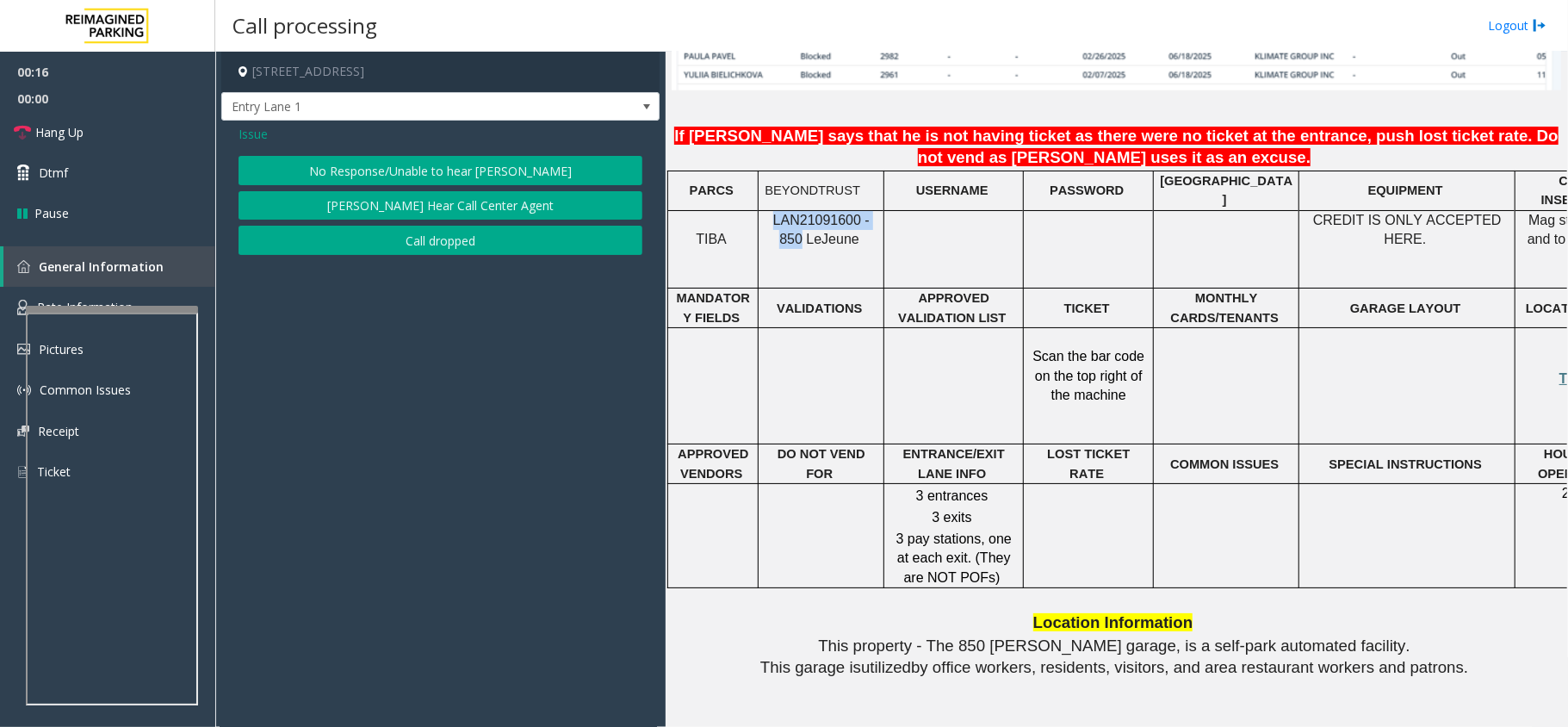 click on "No Response/Unable to hear [PERSON_NAME]" 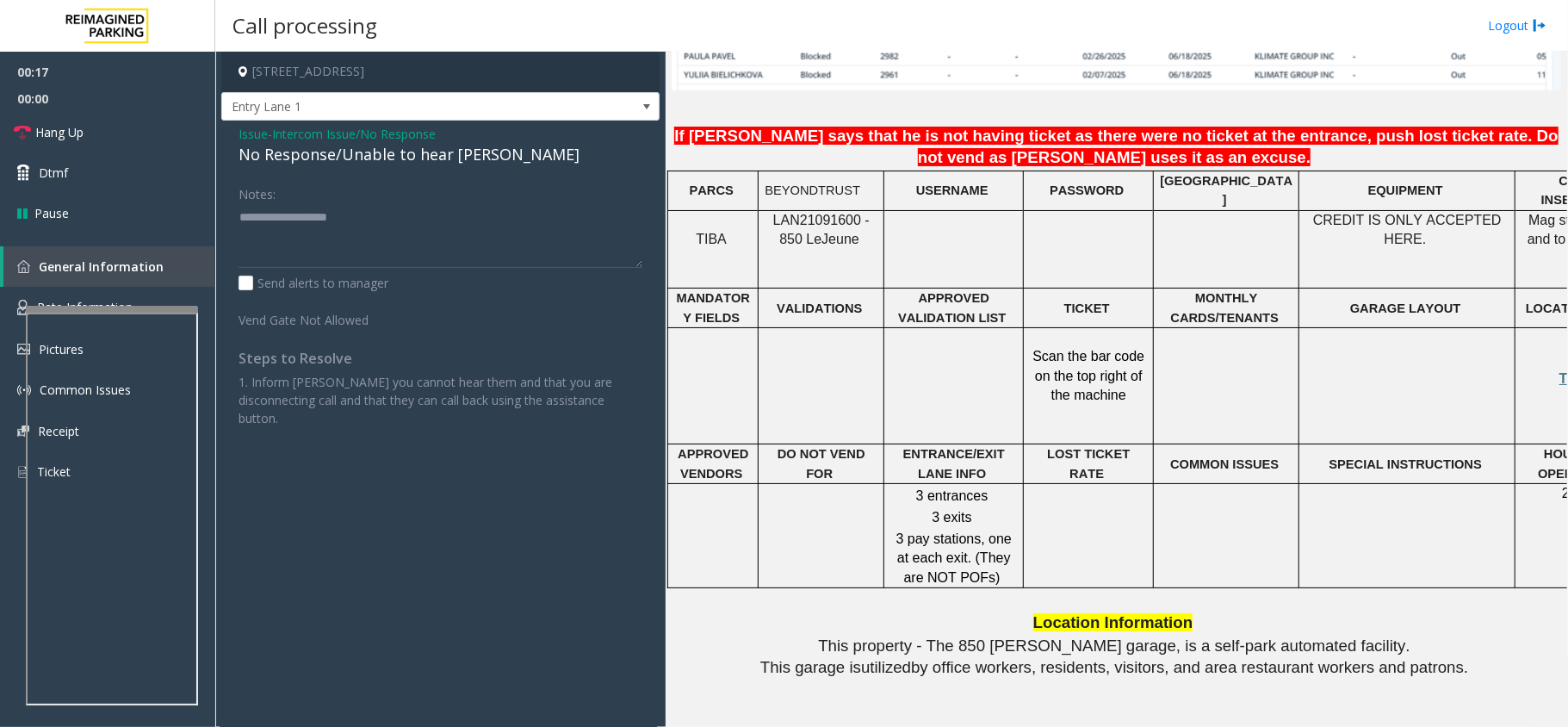 click on "No Response/Unable to hear [PERSON_NAME]" 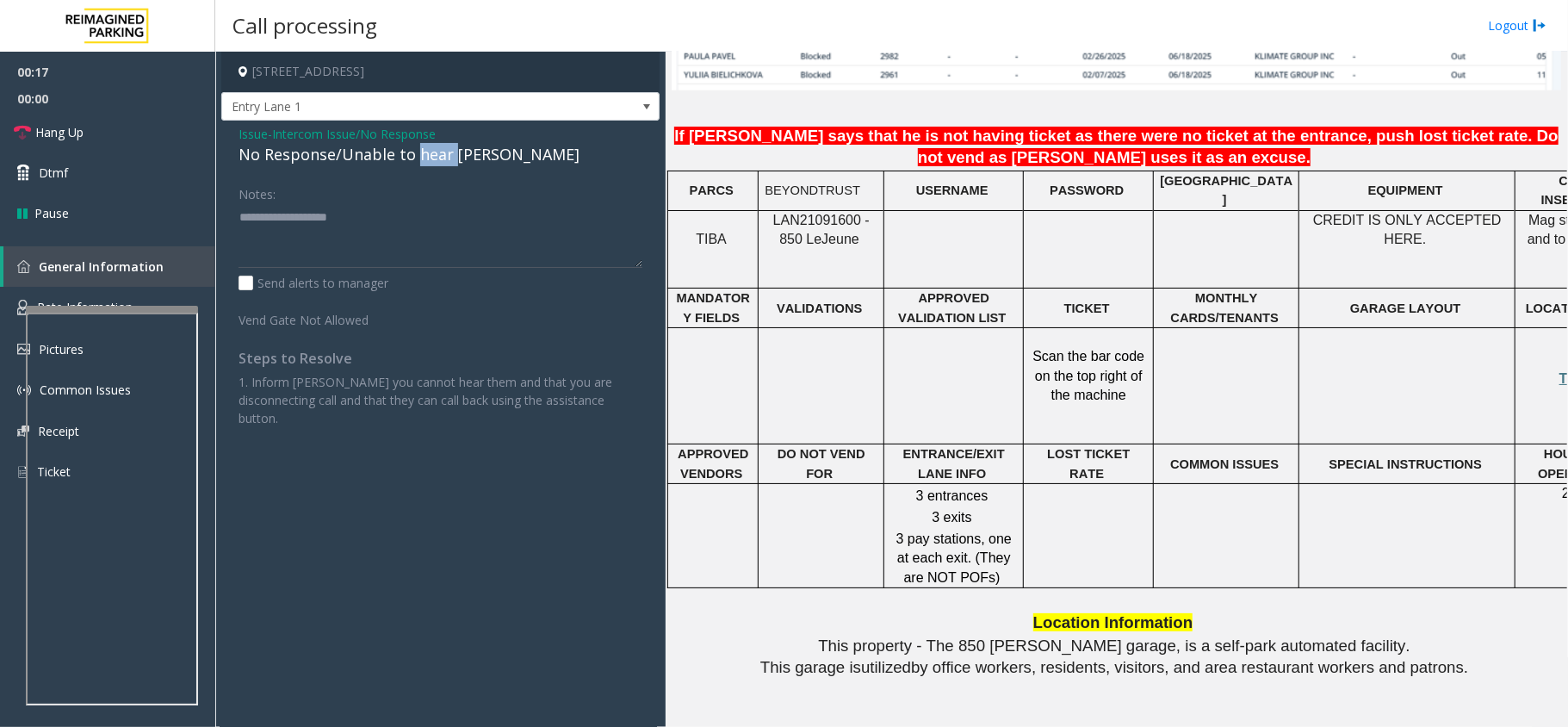 click on "No Response/Unable to hear [PERSON_NAME]" 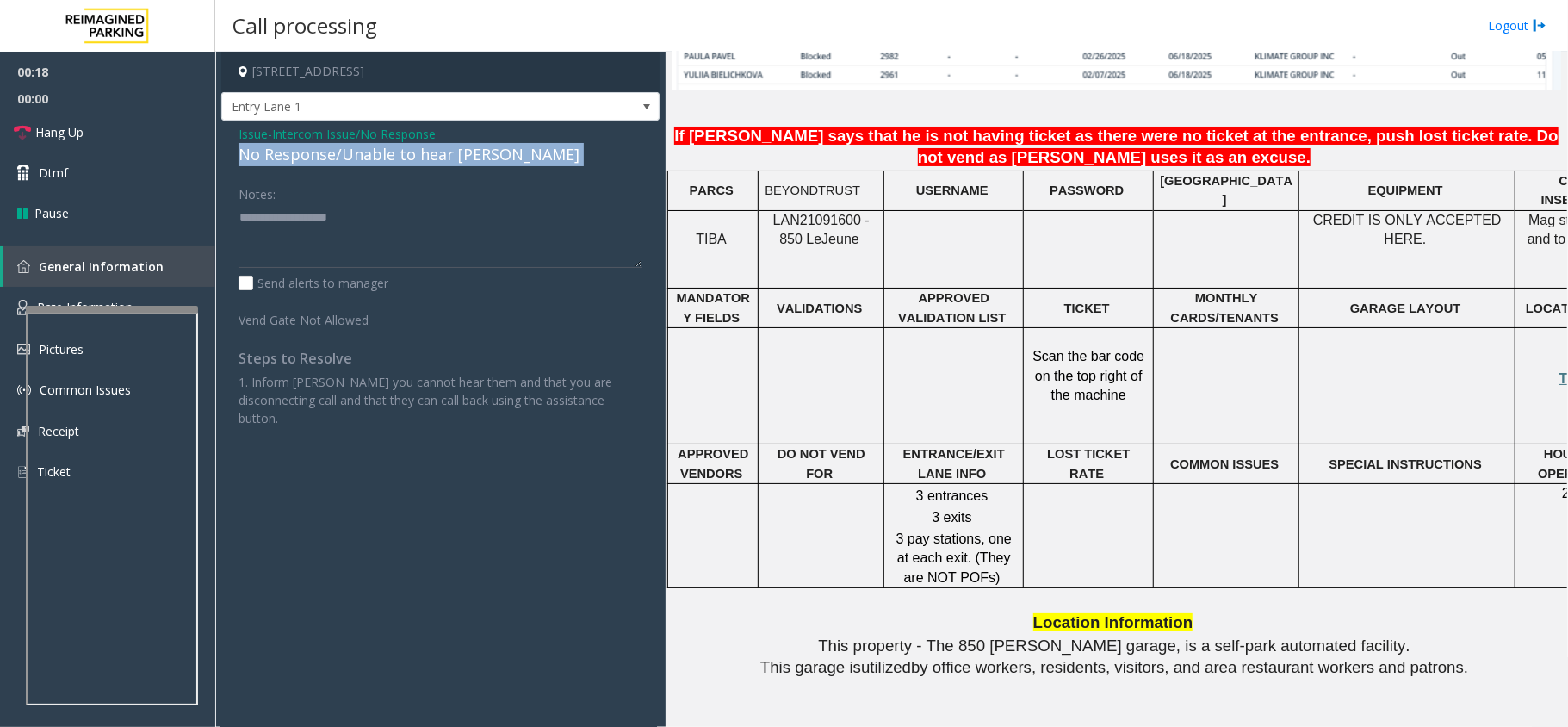 click on "No Response/Unable to hear [PERSON_NAME]" 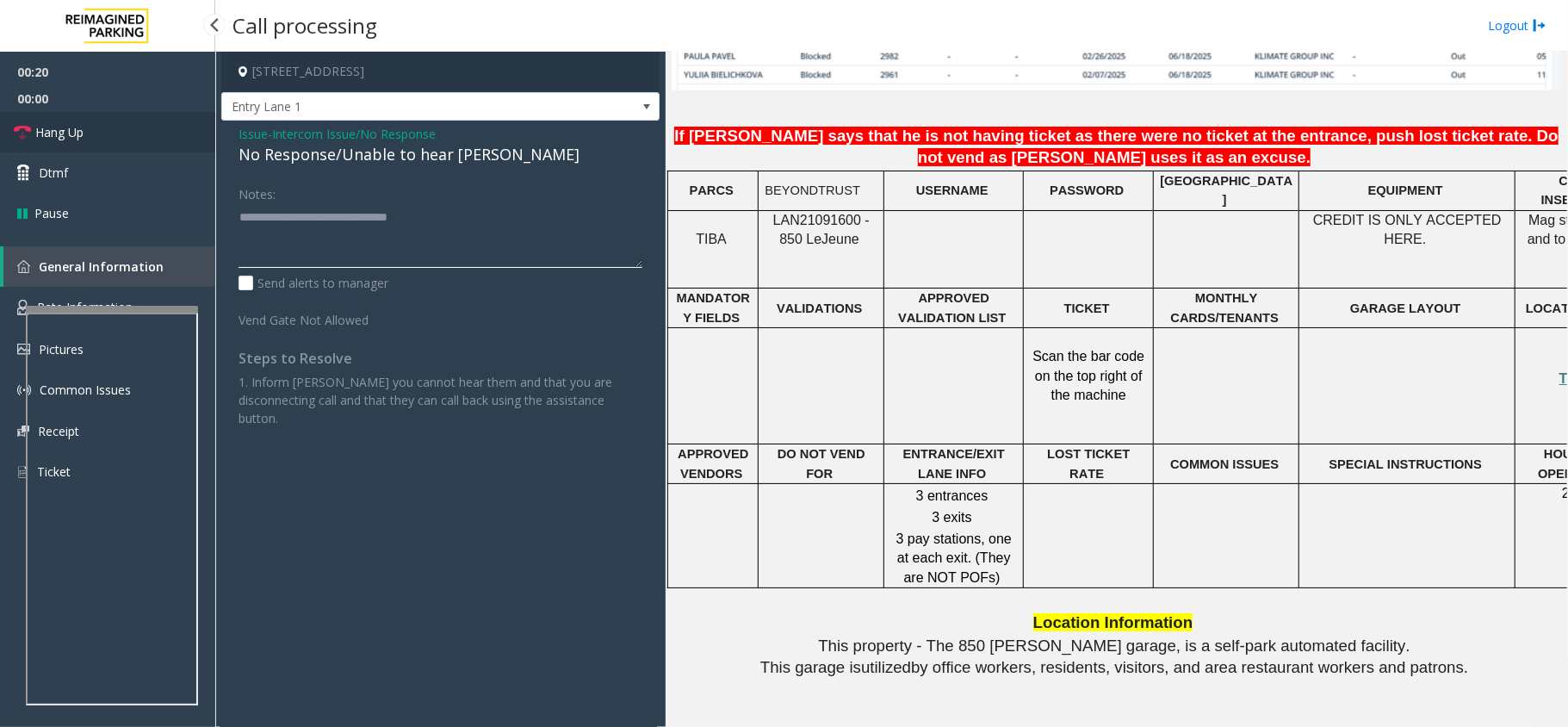 type on "**********" 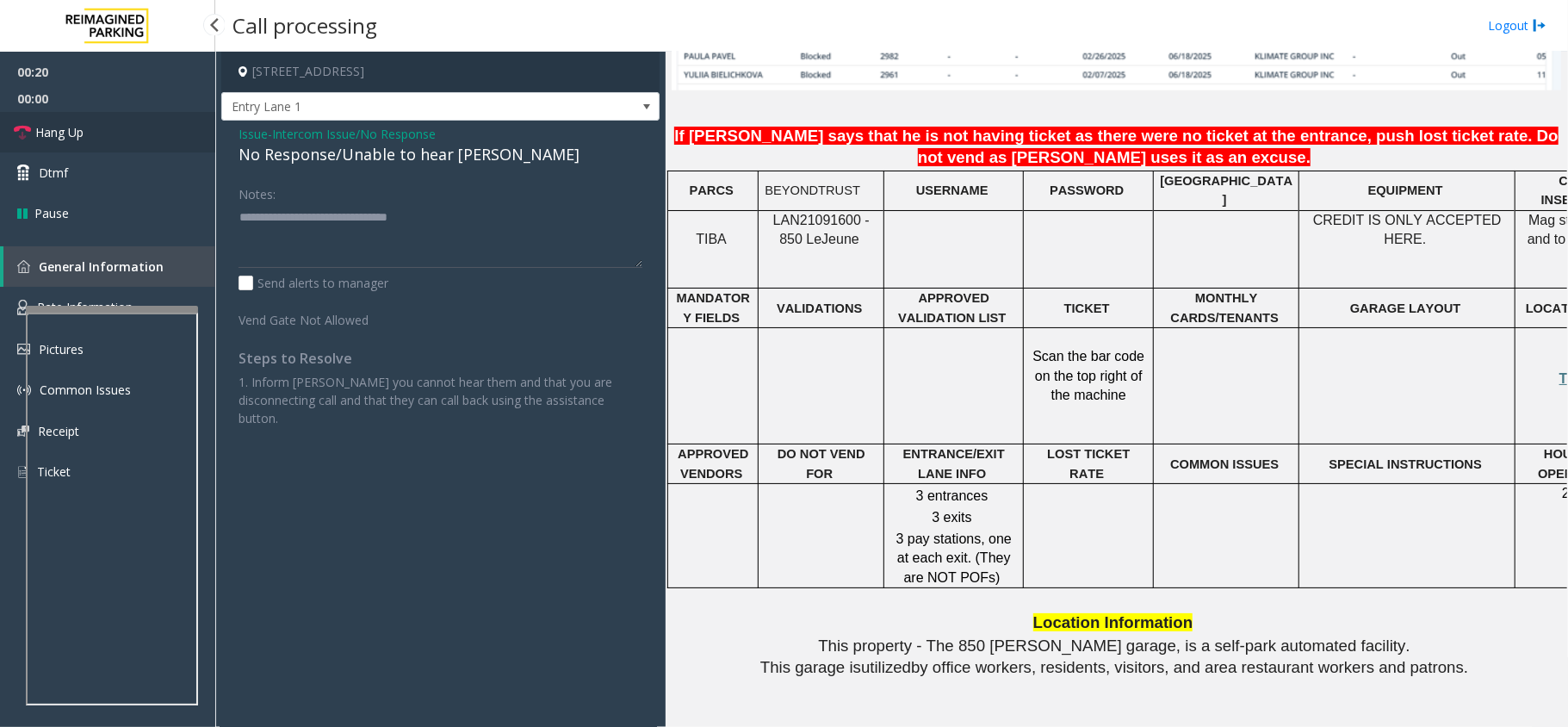 click on "Hang Up" at bounding box center (108, 132) 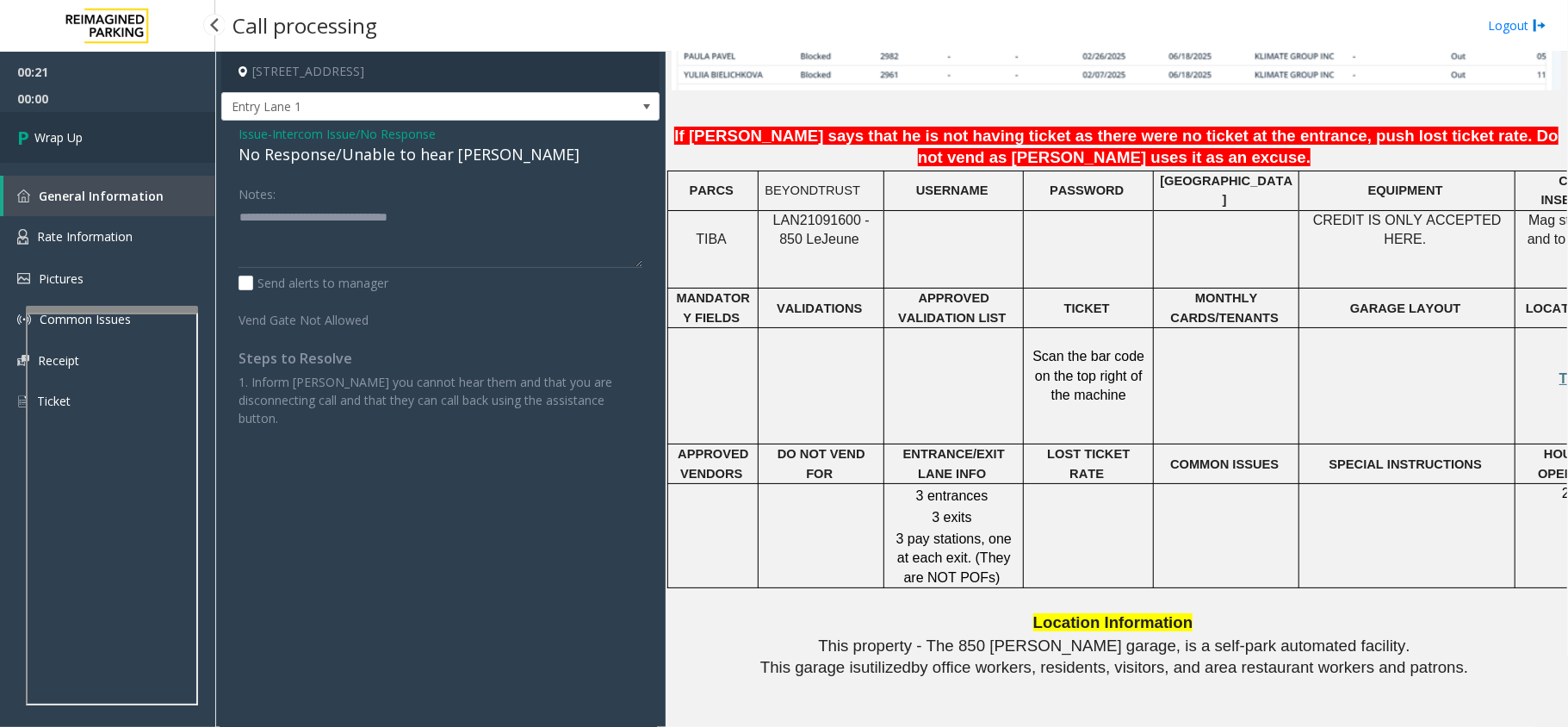 click on "Wrap Up" at bounding box center [108, 137] 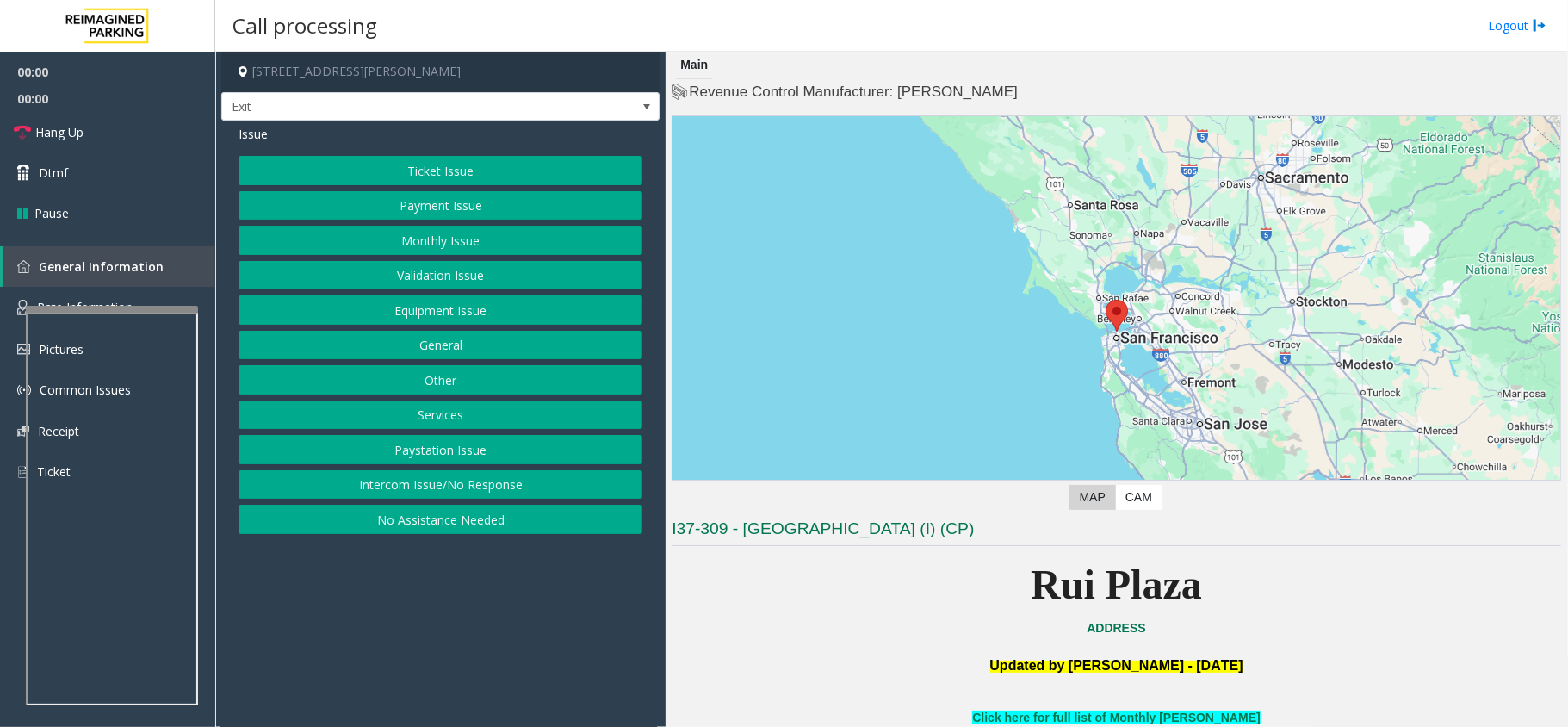 scroll, scrollTop: 689, scrollLeft: 0, axis: vertical 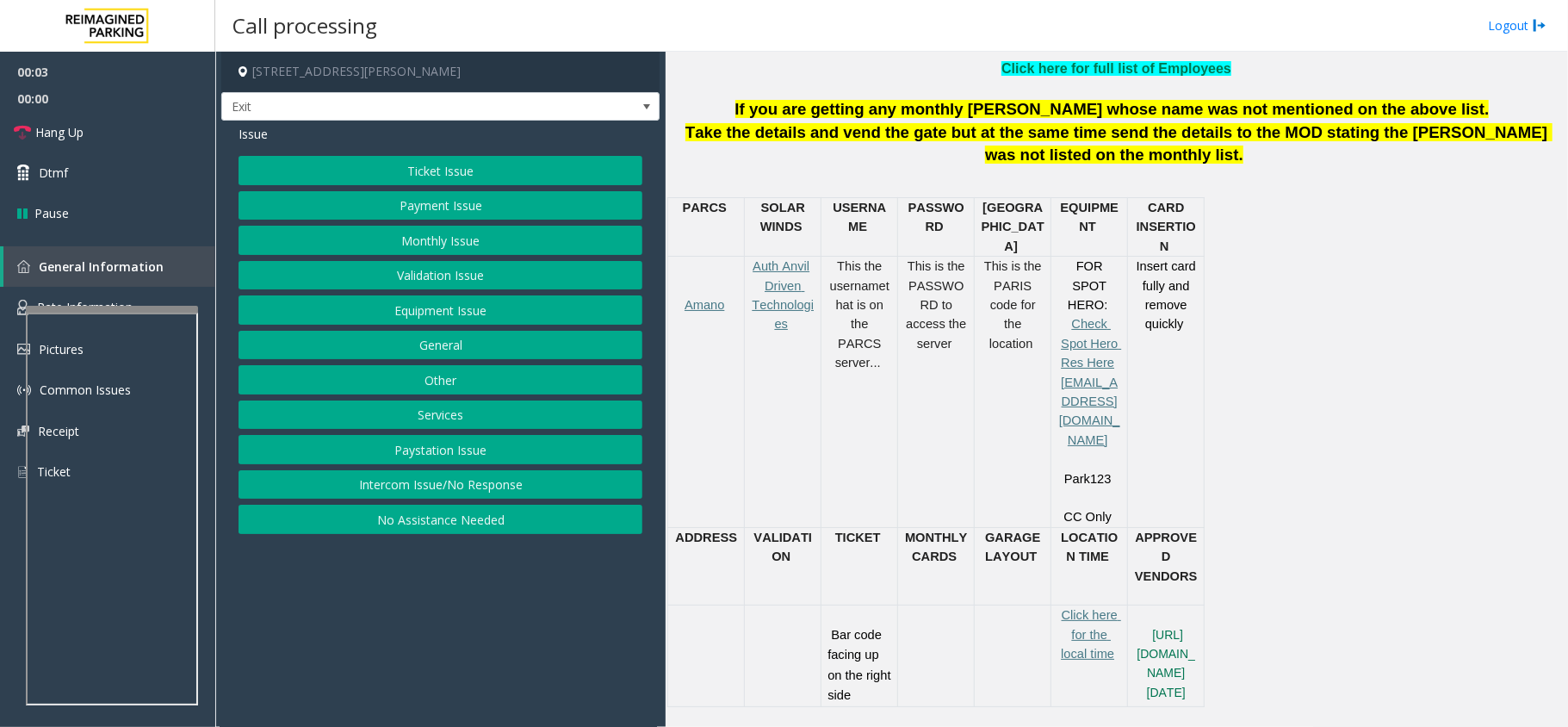 drag, startPoint x: 1272, startPoint y: 501, endPoint x: 1359, endPoint y: 643, distance: 166.53228 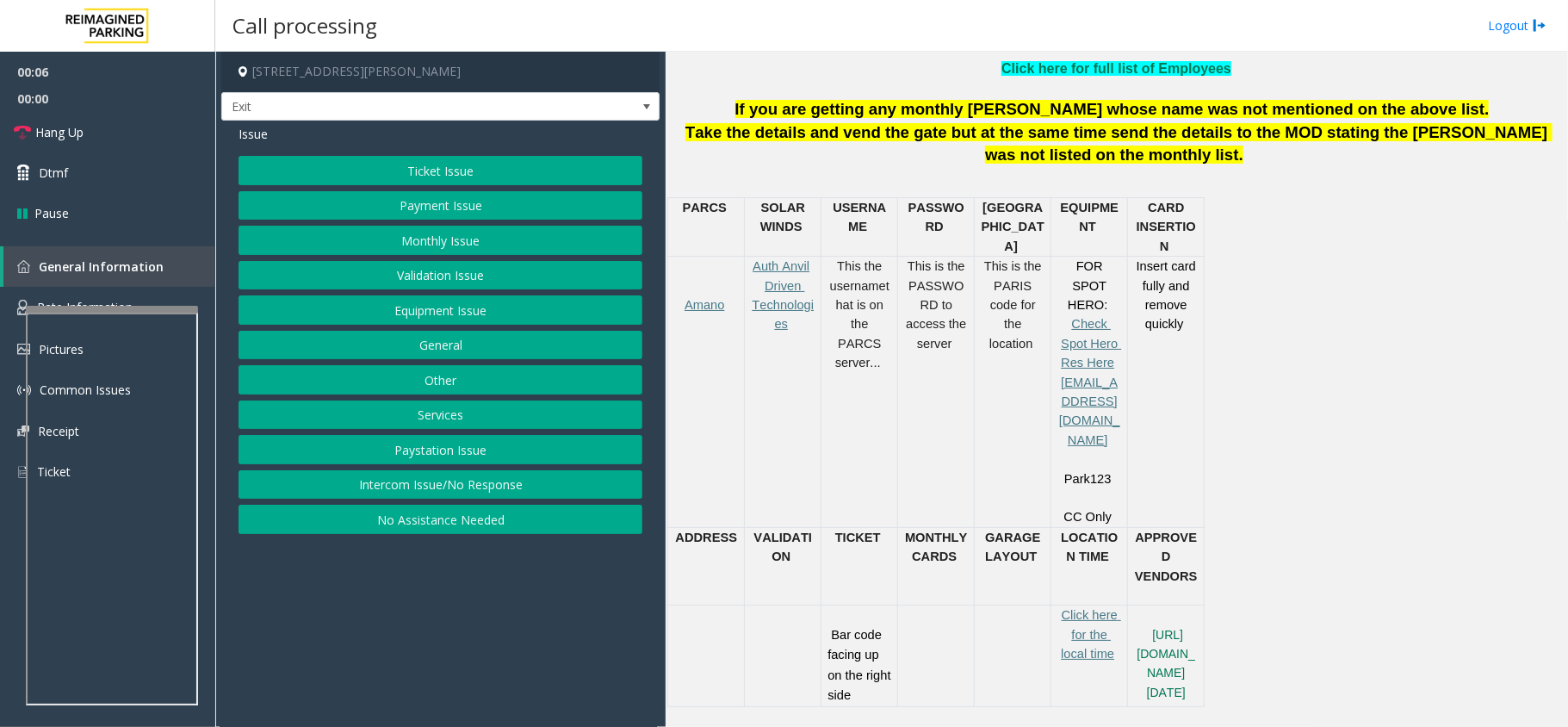 click on "Other" 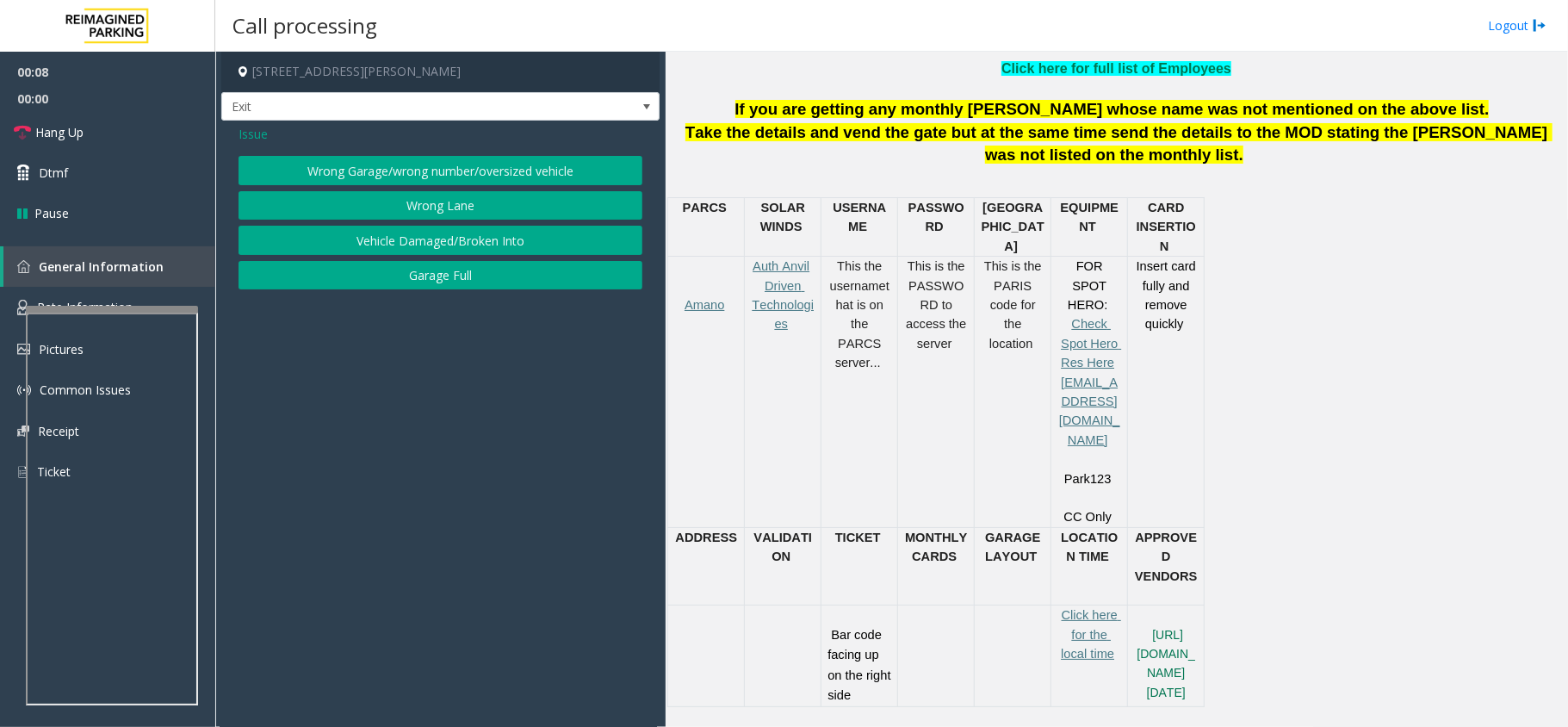click on "Issue" 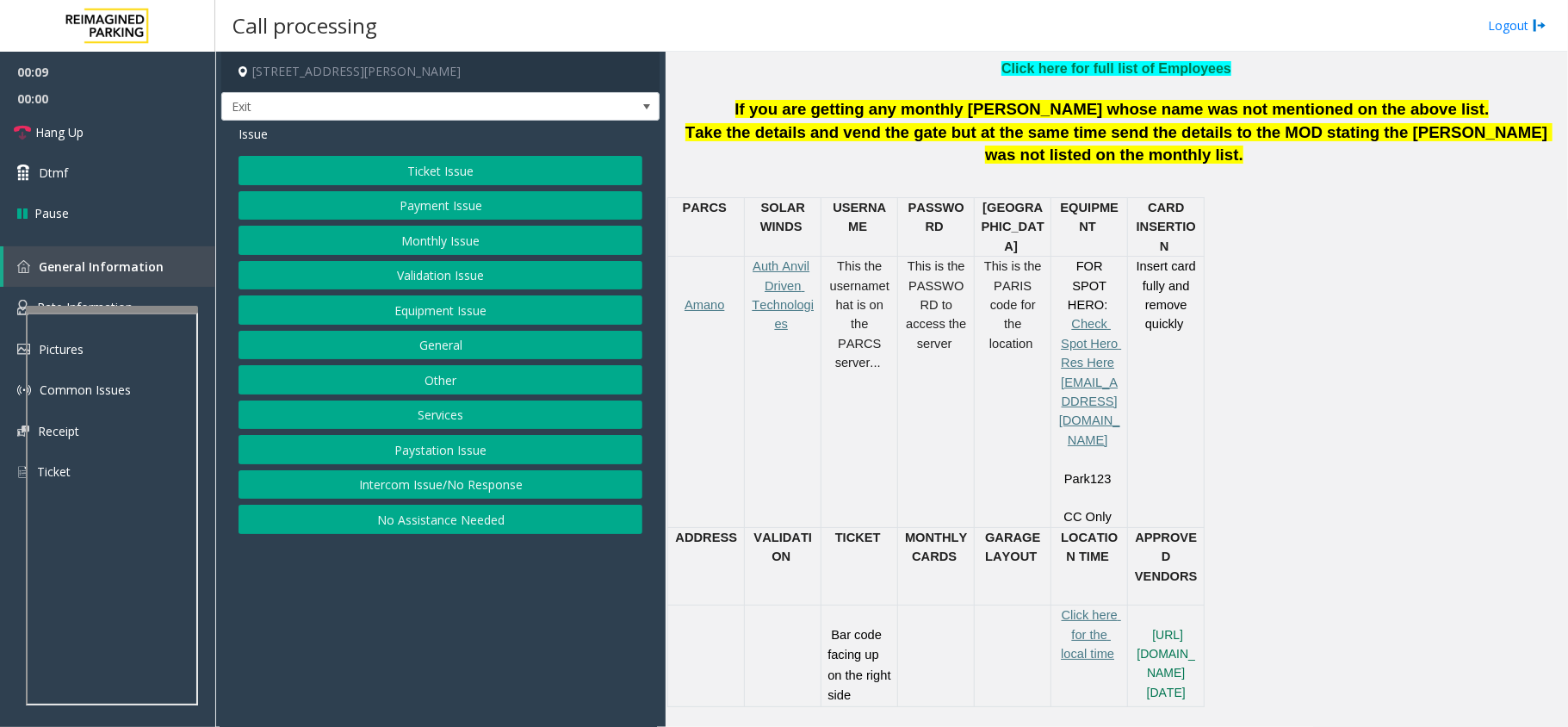 click on "Services" 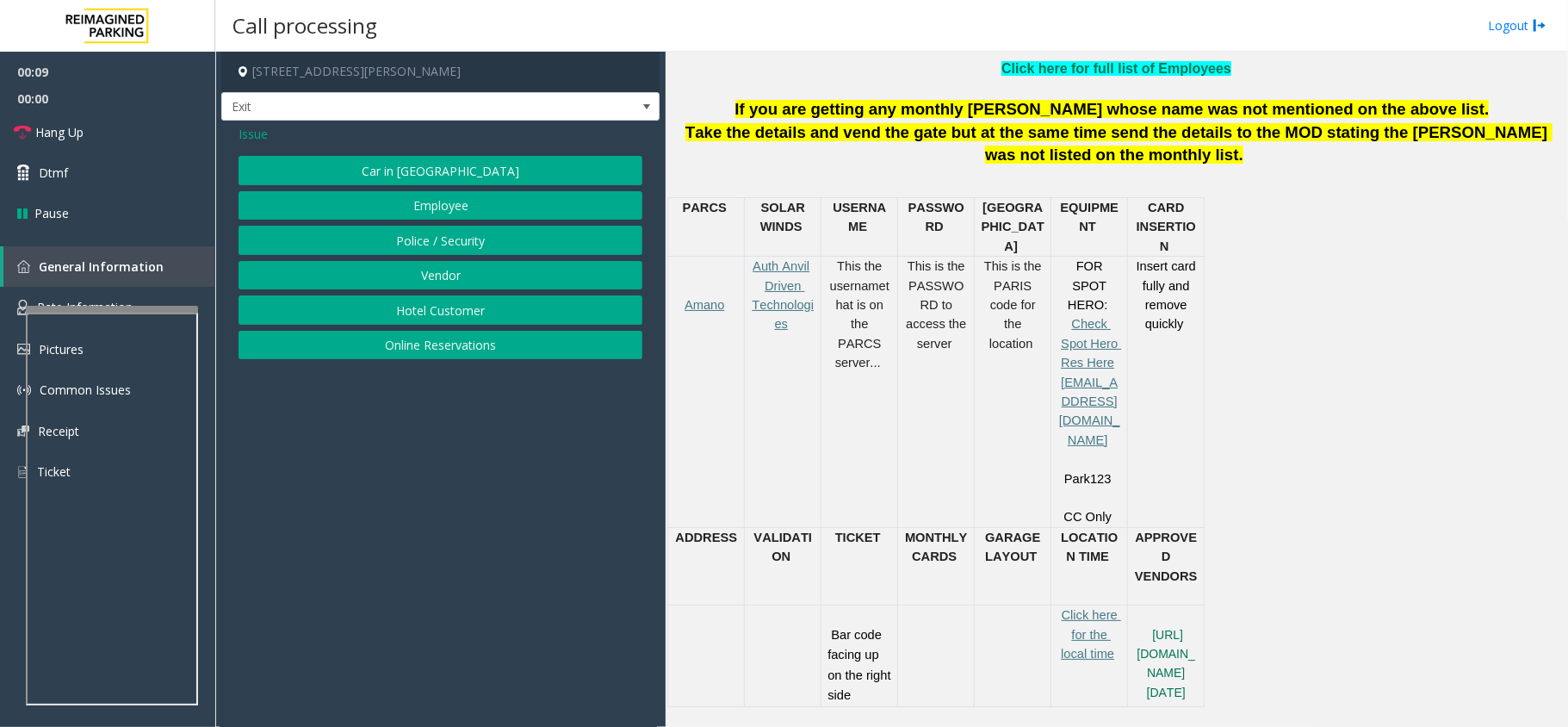 click on "Hotel Customer" 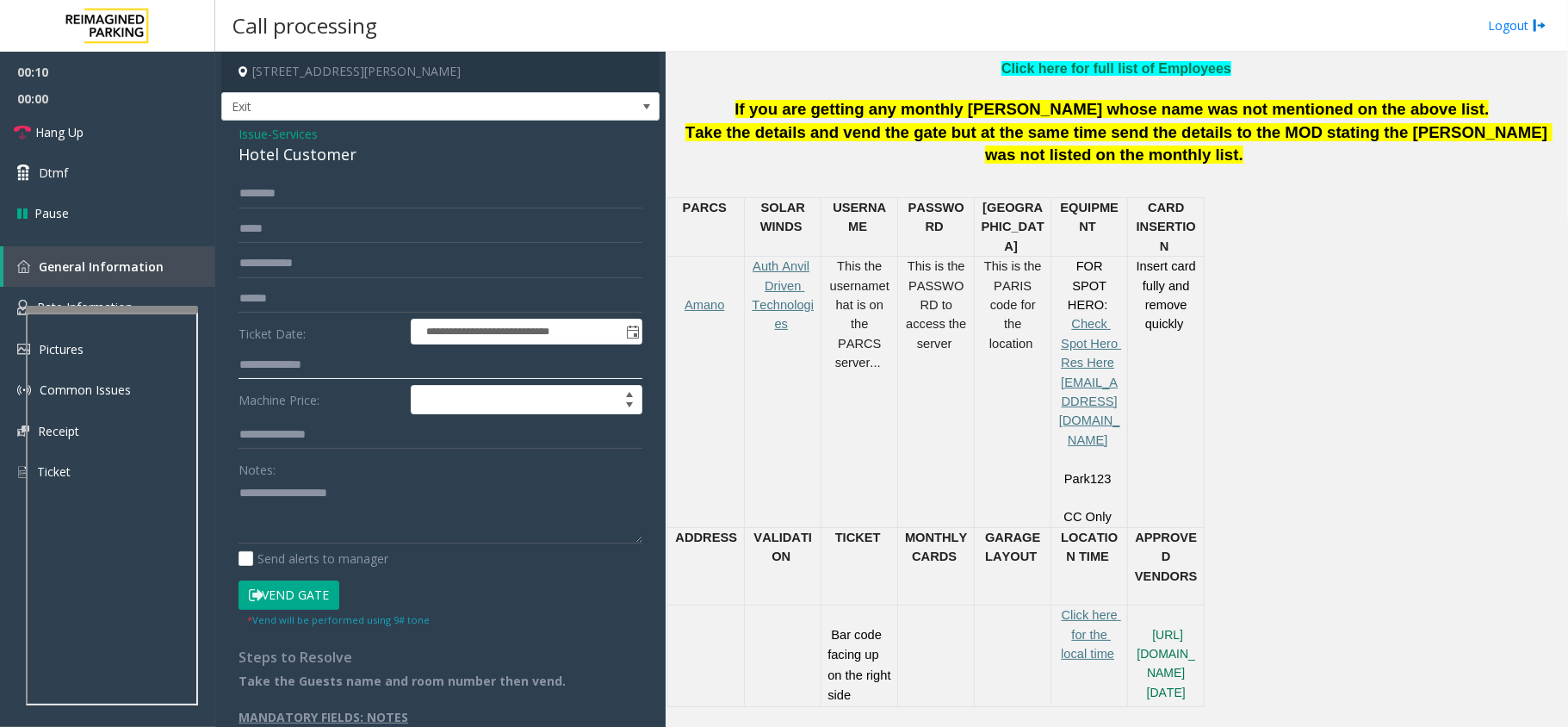 click 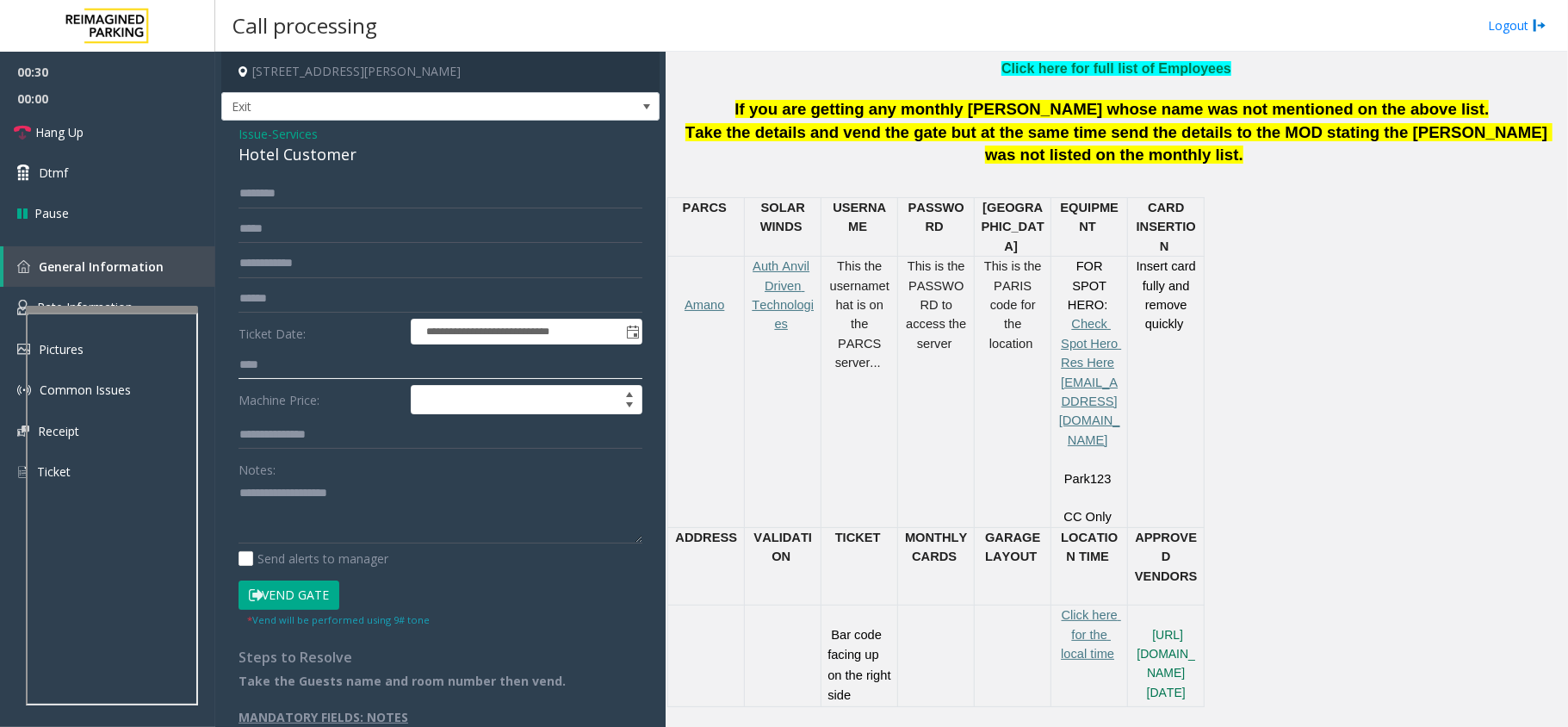 type on "****" 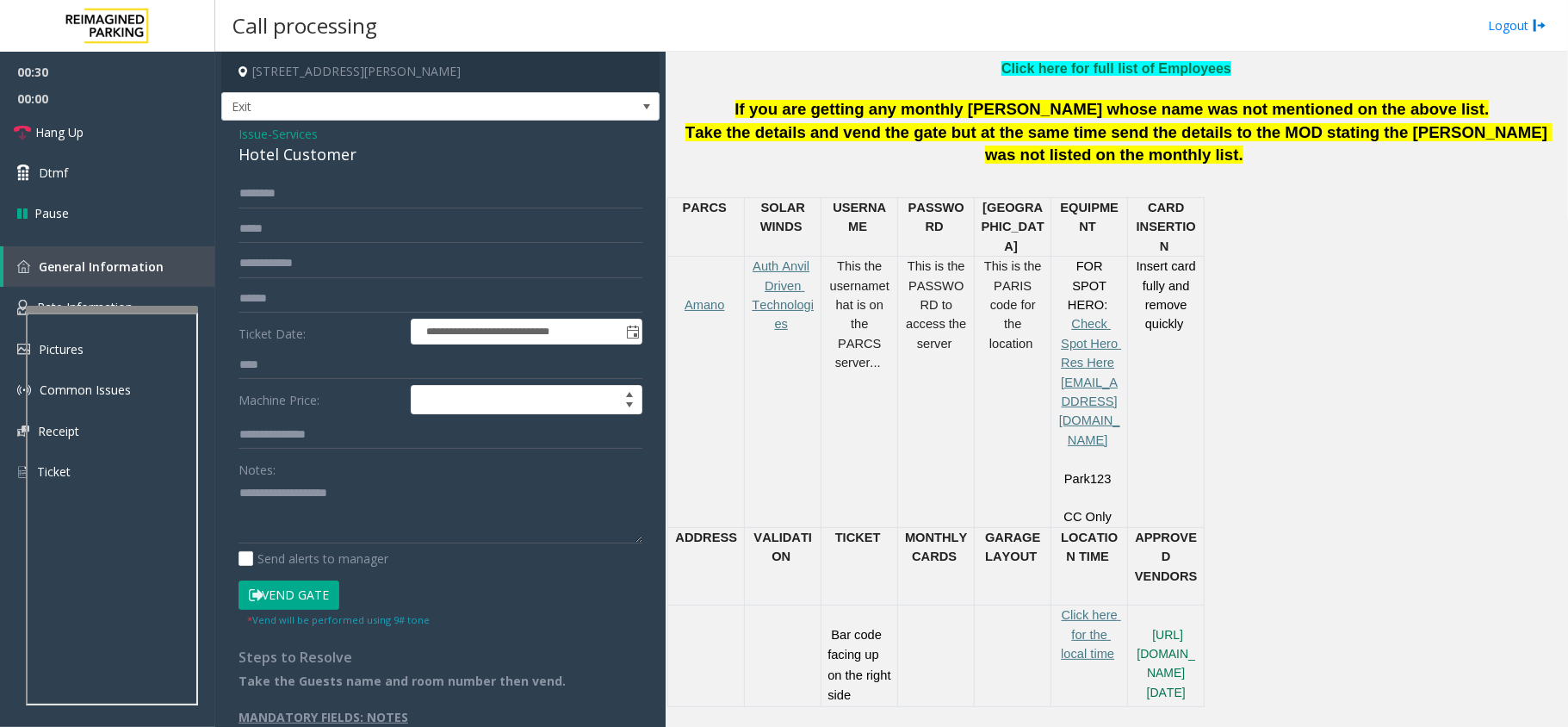 click on "Vend Gate" 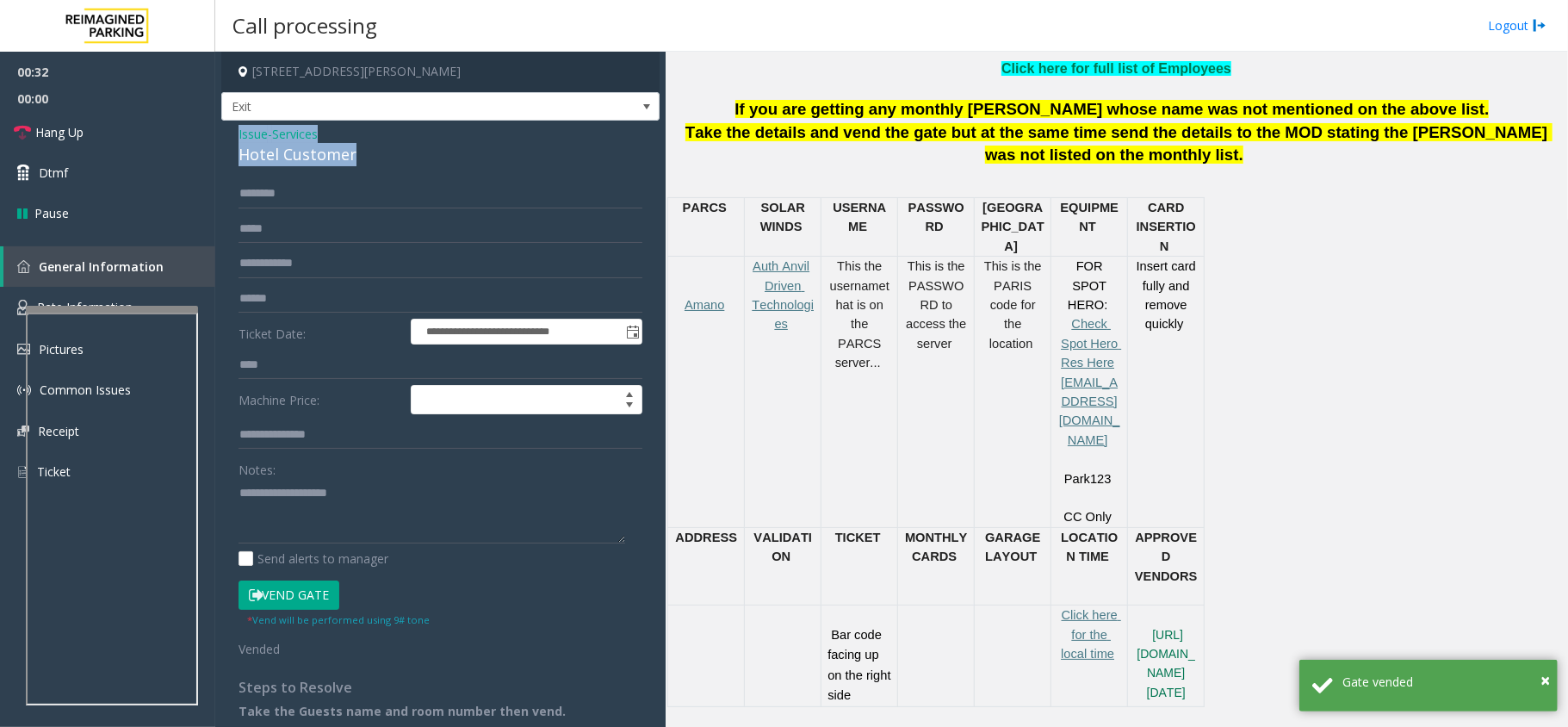 drag, startPoint x: 358, startPoint y: 153, endPoint x: 232, endPoint y: 136, distance: 127.14165 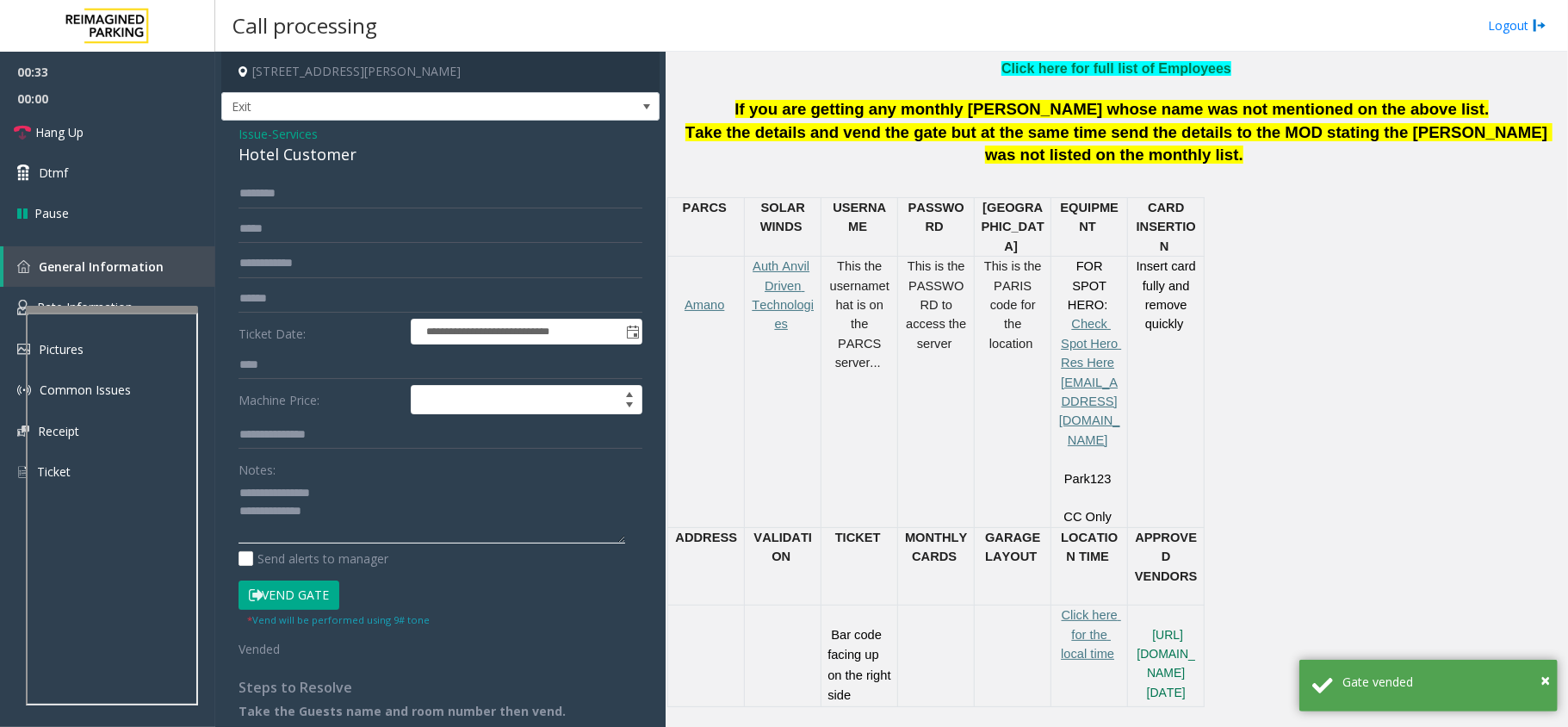 click 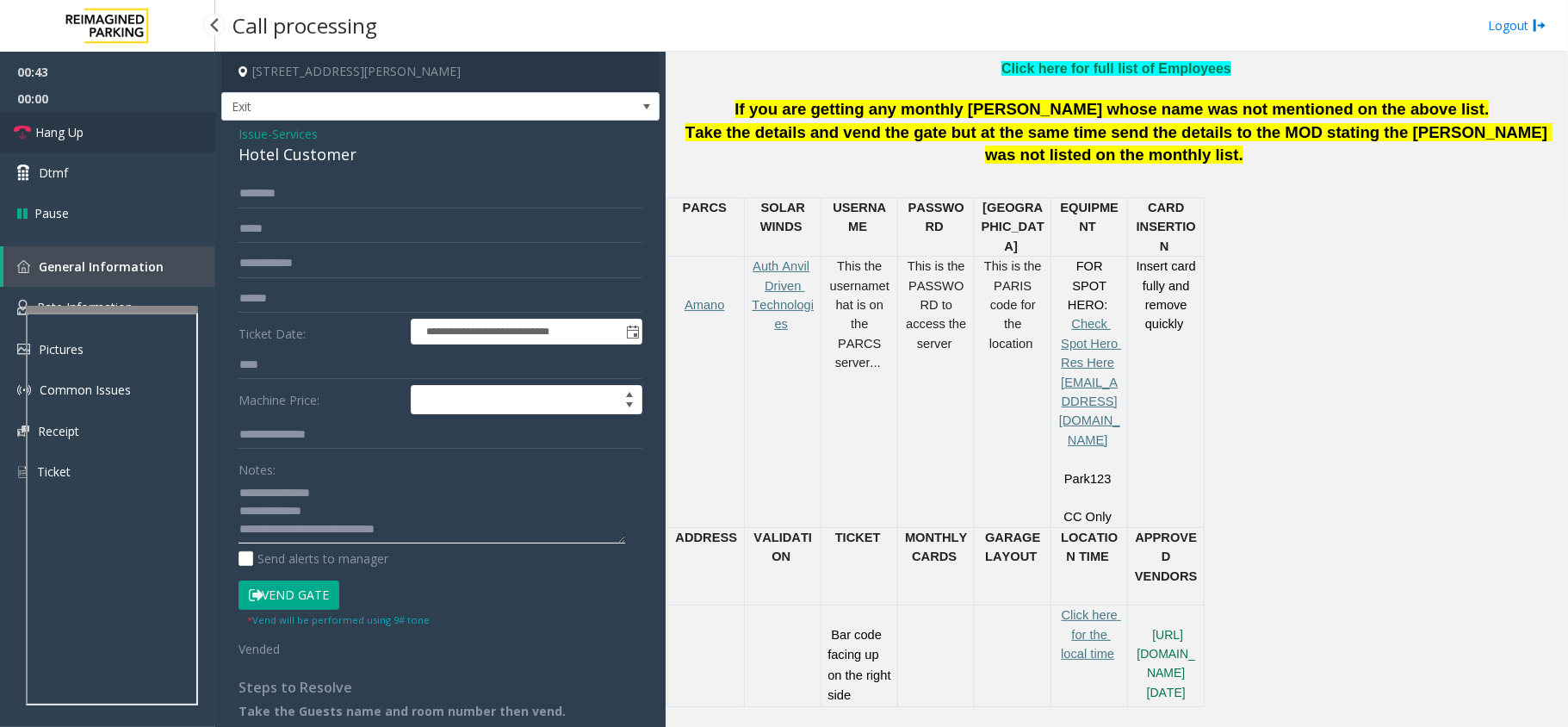 type on "**********" 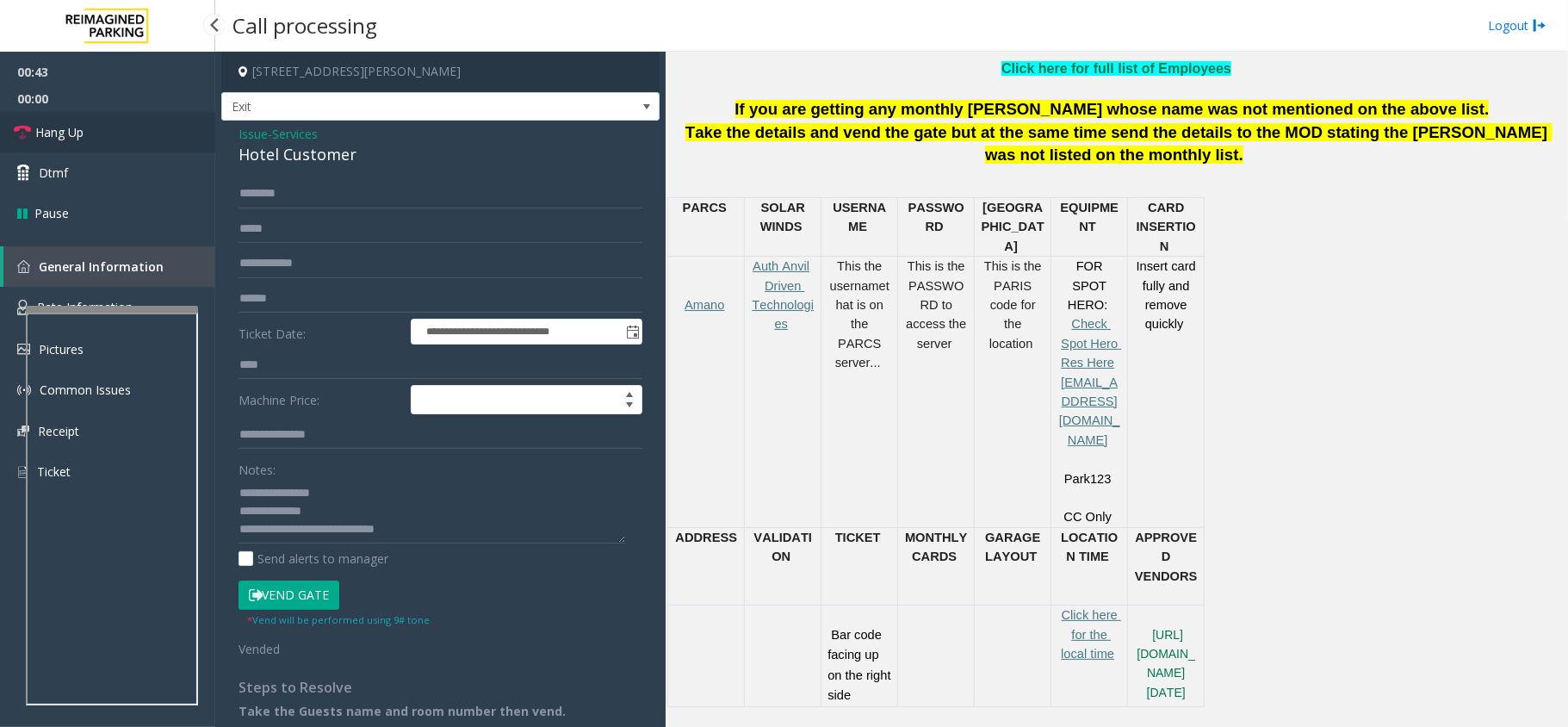 click on "Hang Up" at bounding box center (108, 132) 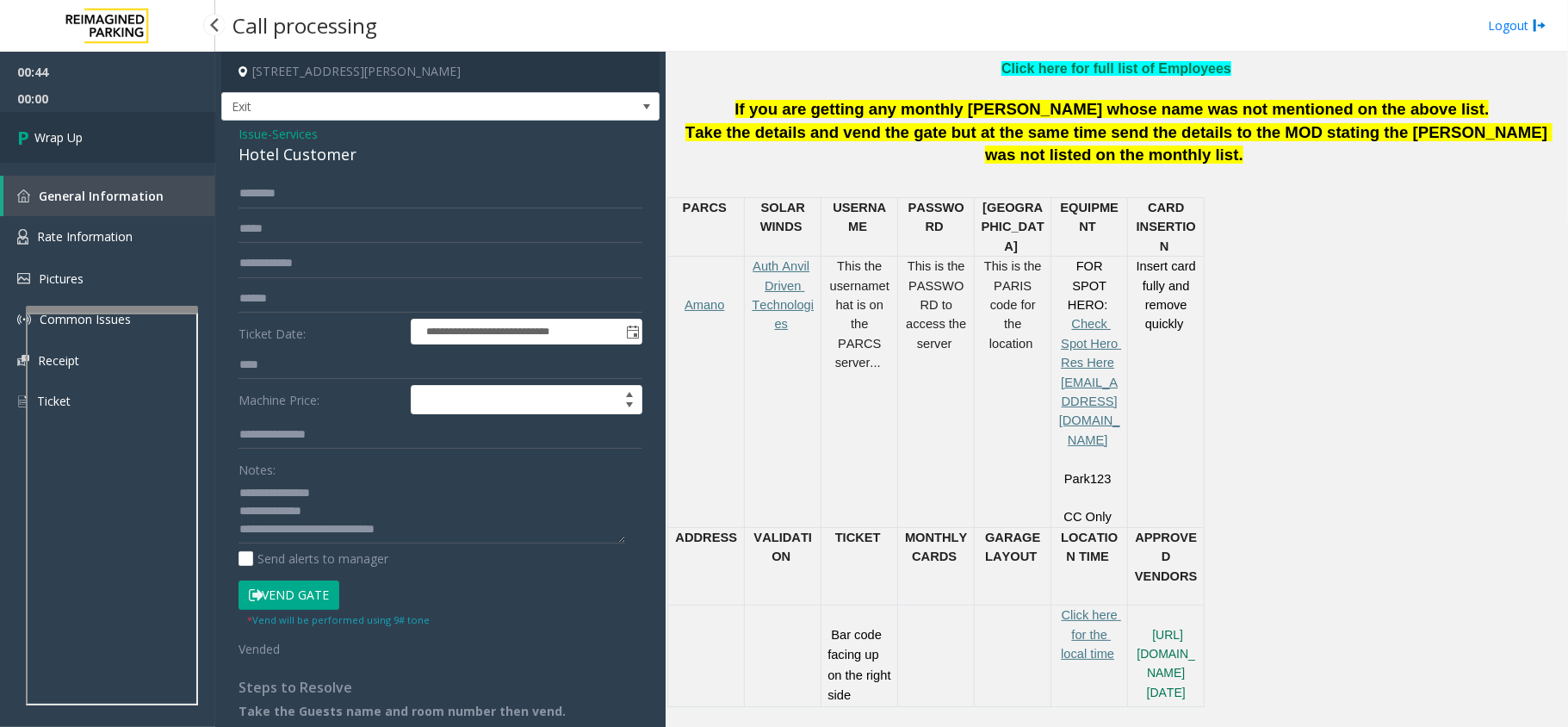 click on "Wrap Up" at bounding box center (108, 137) 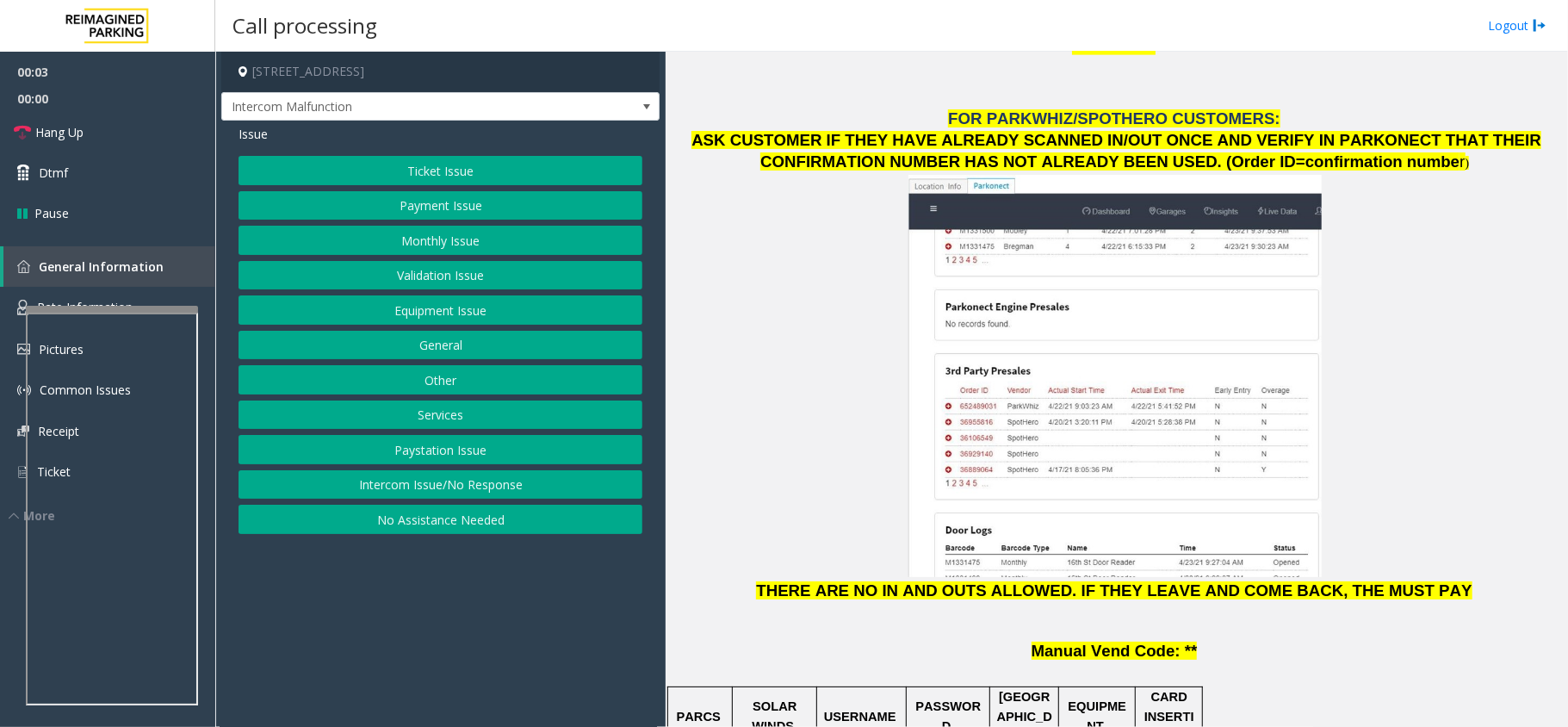 scroll, scrollTop: 2067, scrollLeft: 0, axis: vertical 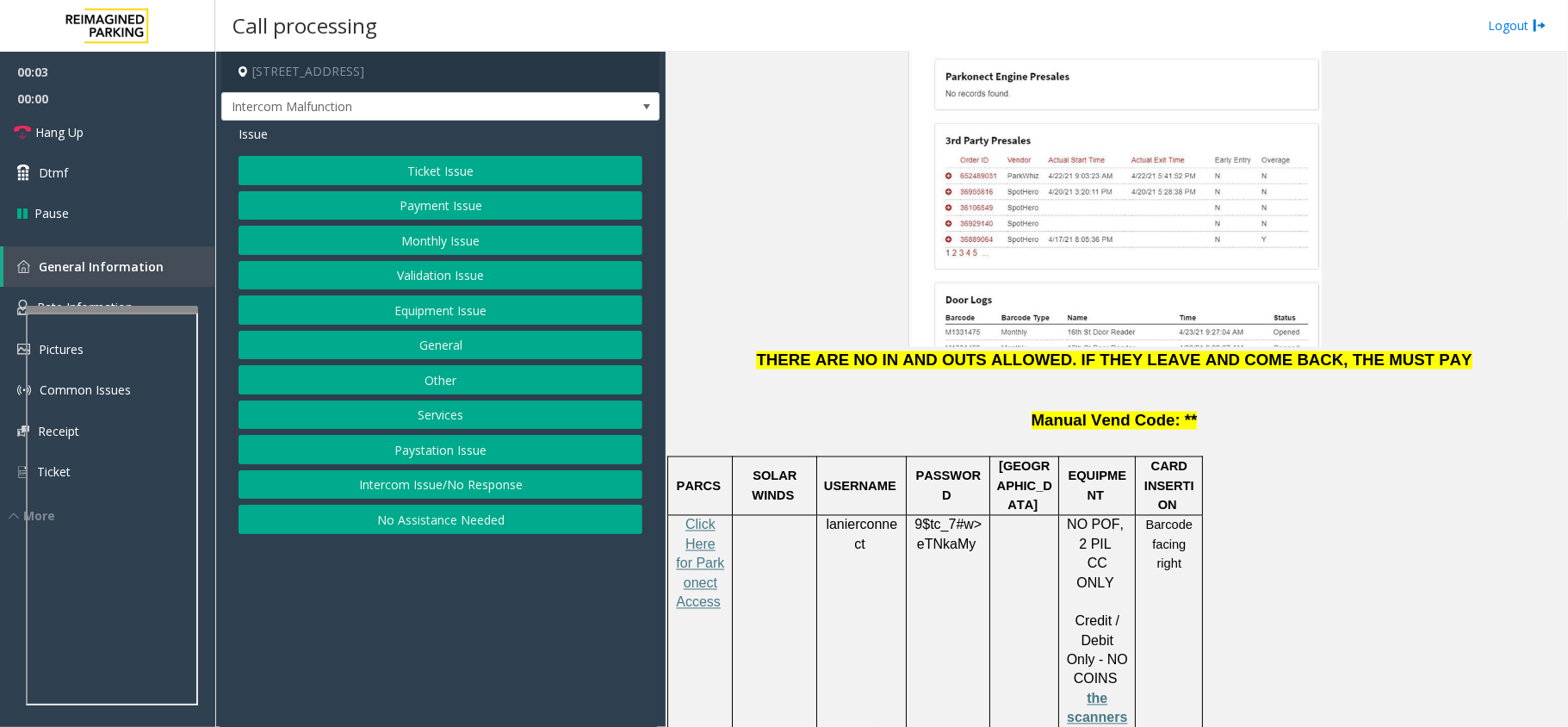 click on "lanierconnect" 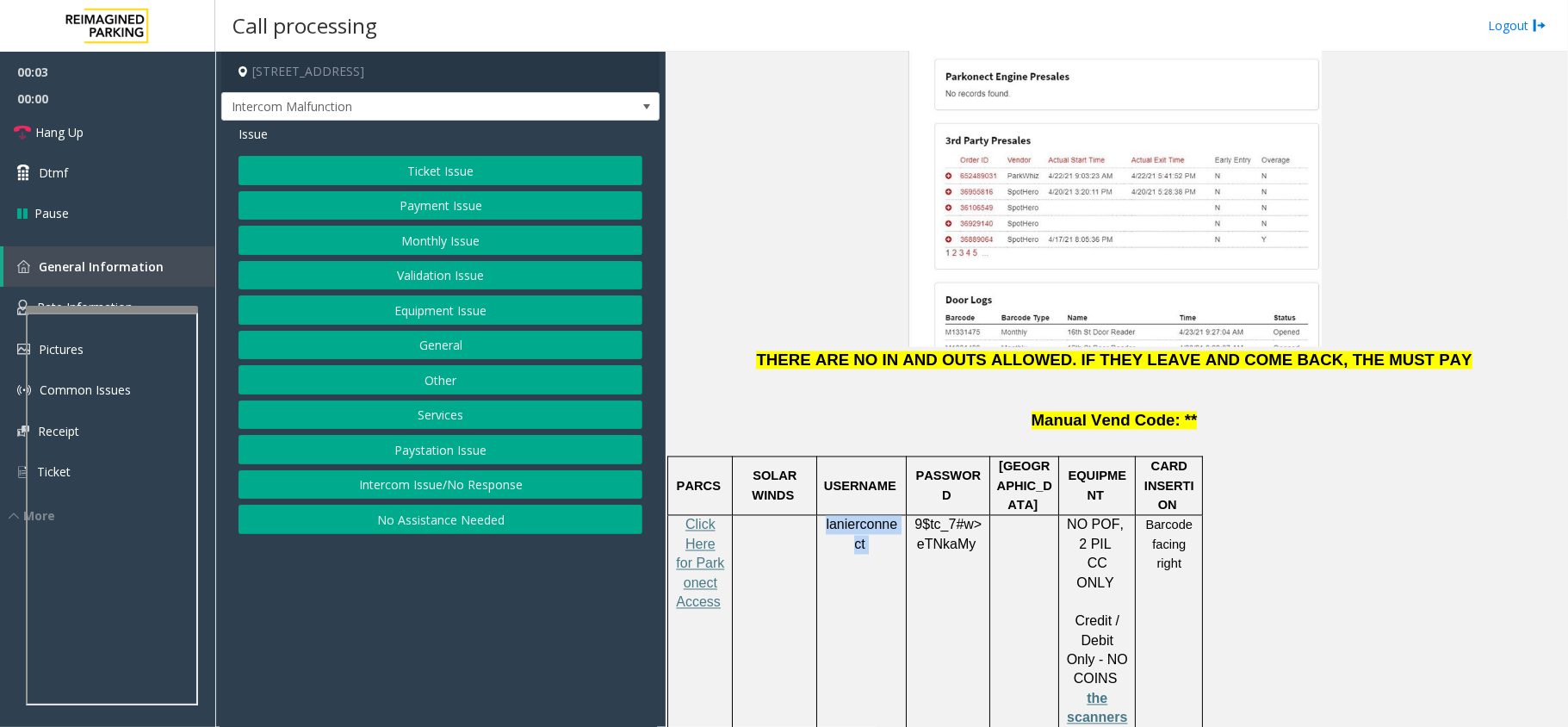 click on "lanierconnect" 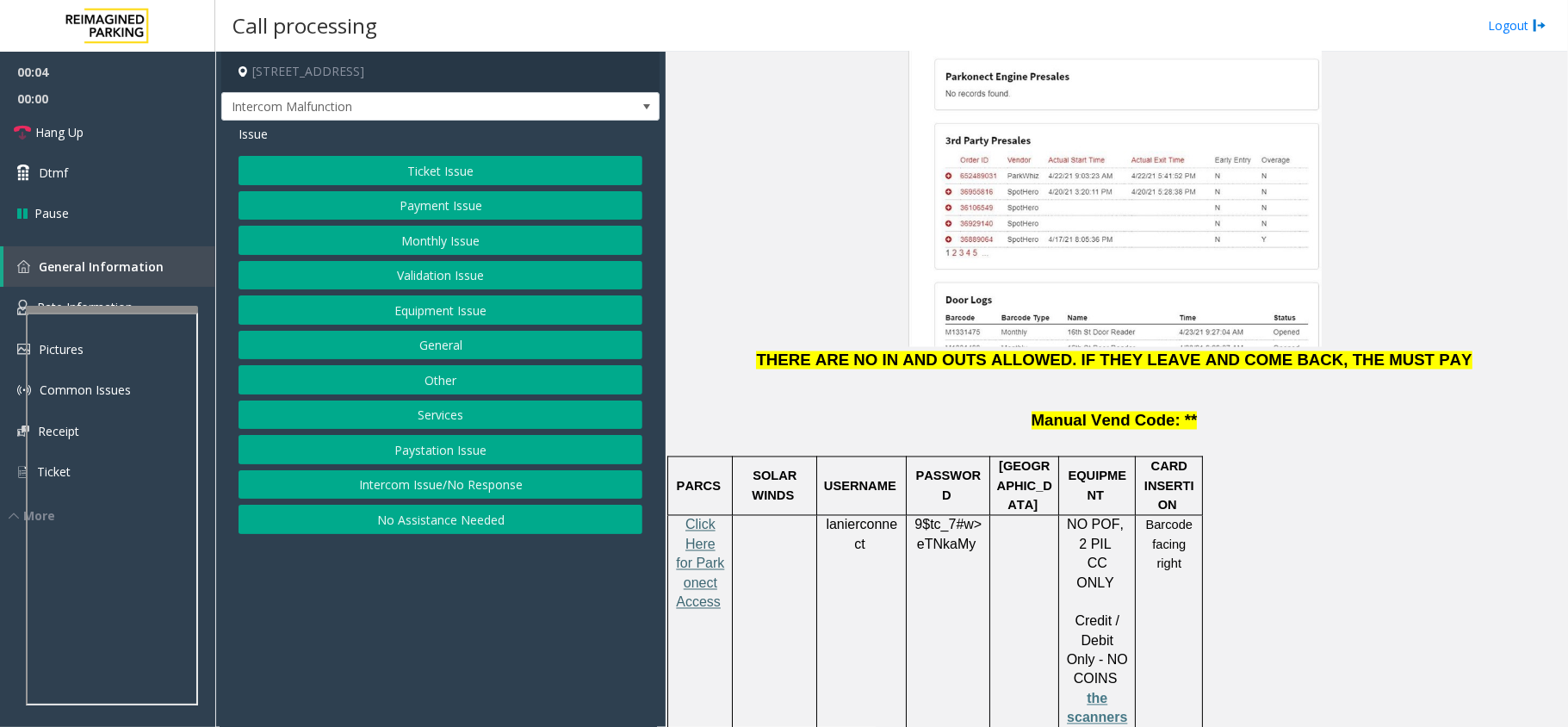 click on "Click Here for Parkonect Access" 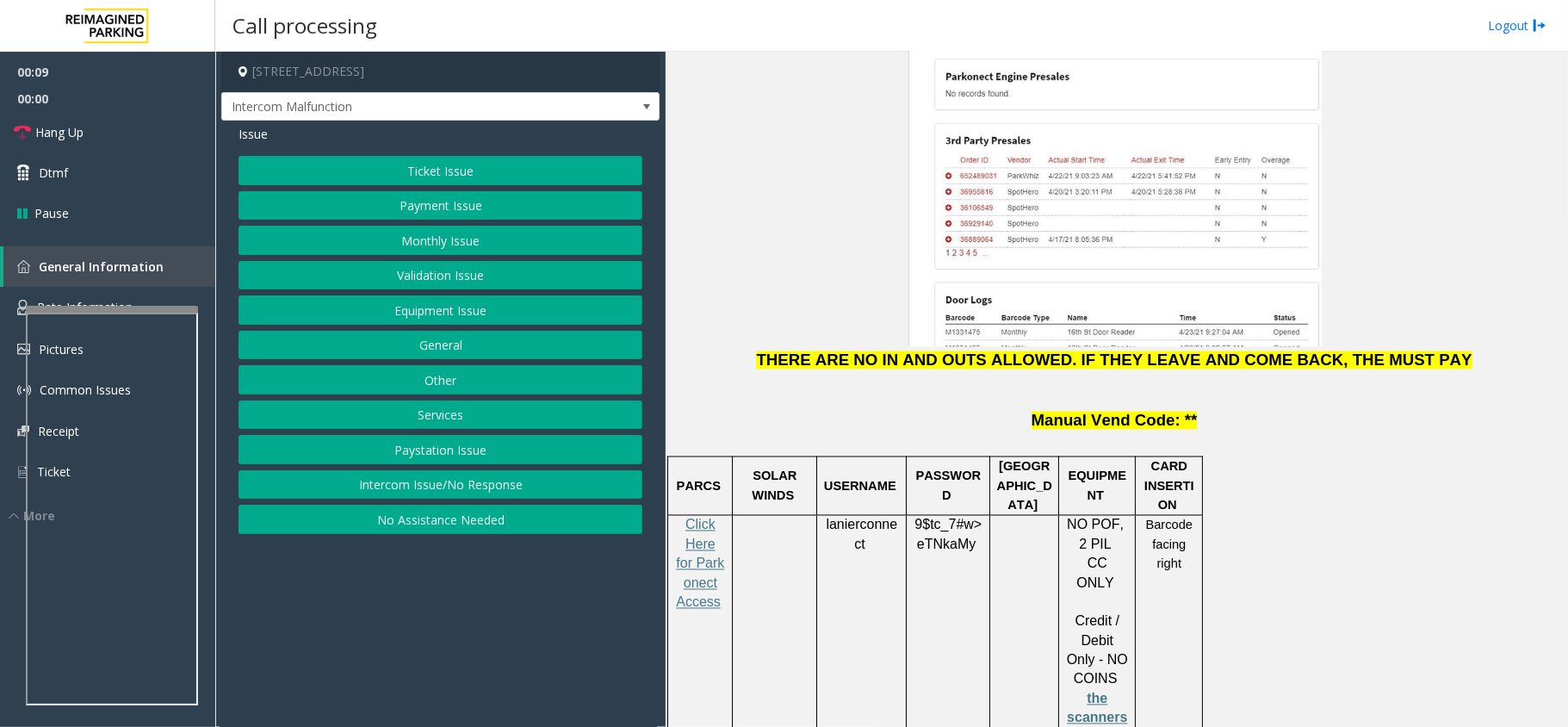 click on "lanierconnect" 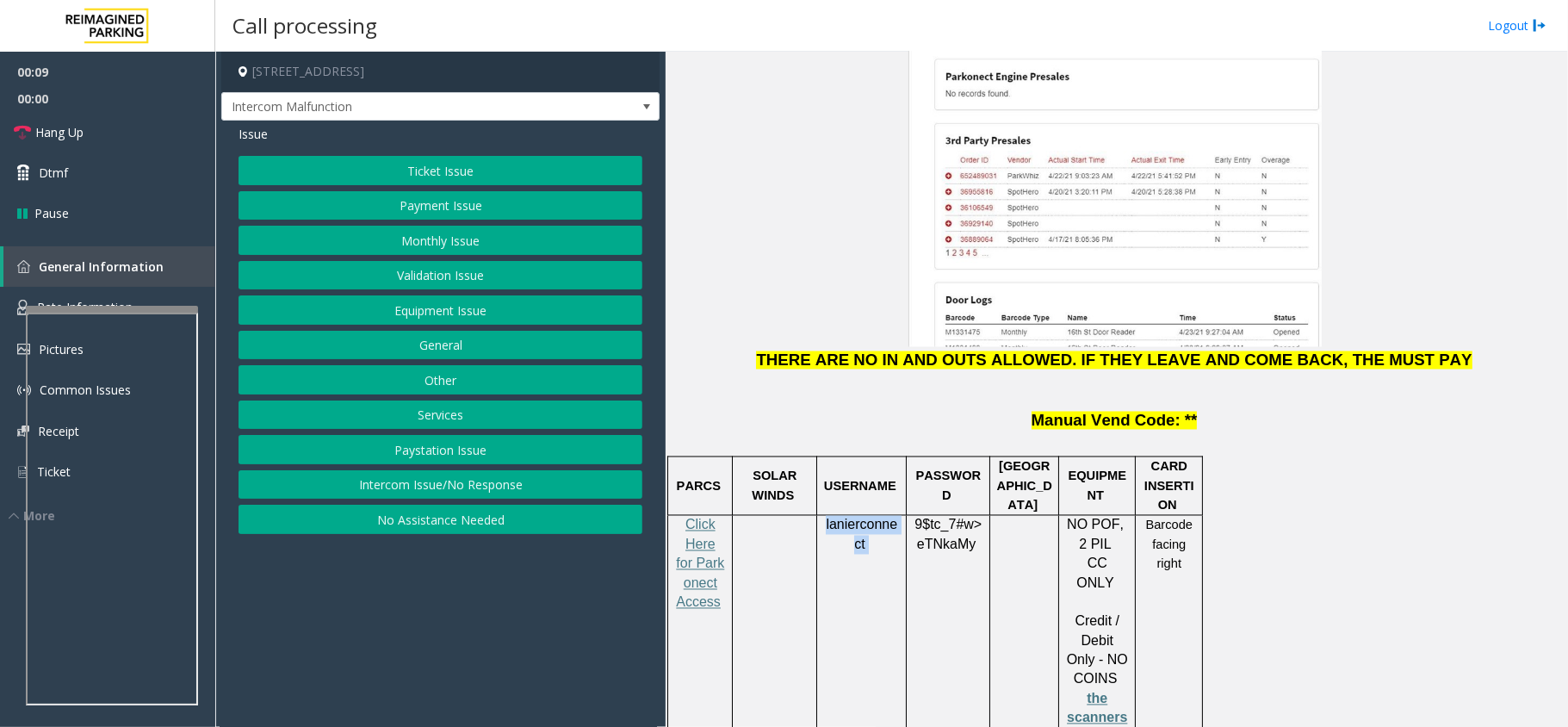 click on "lanierconnect" 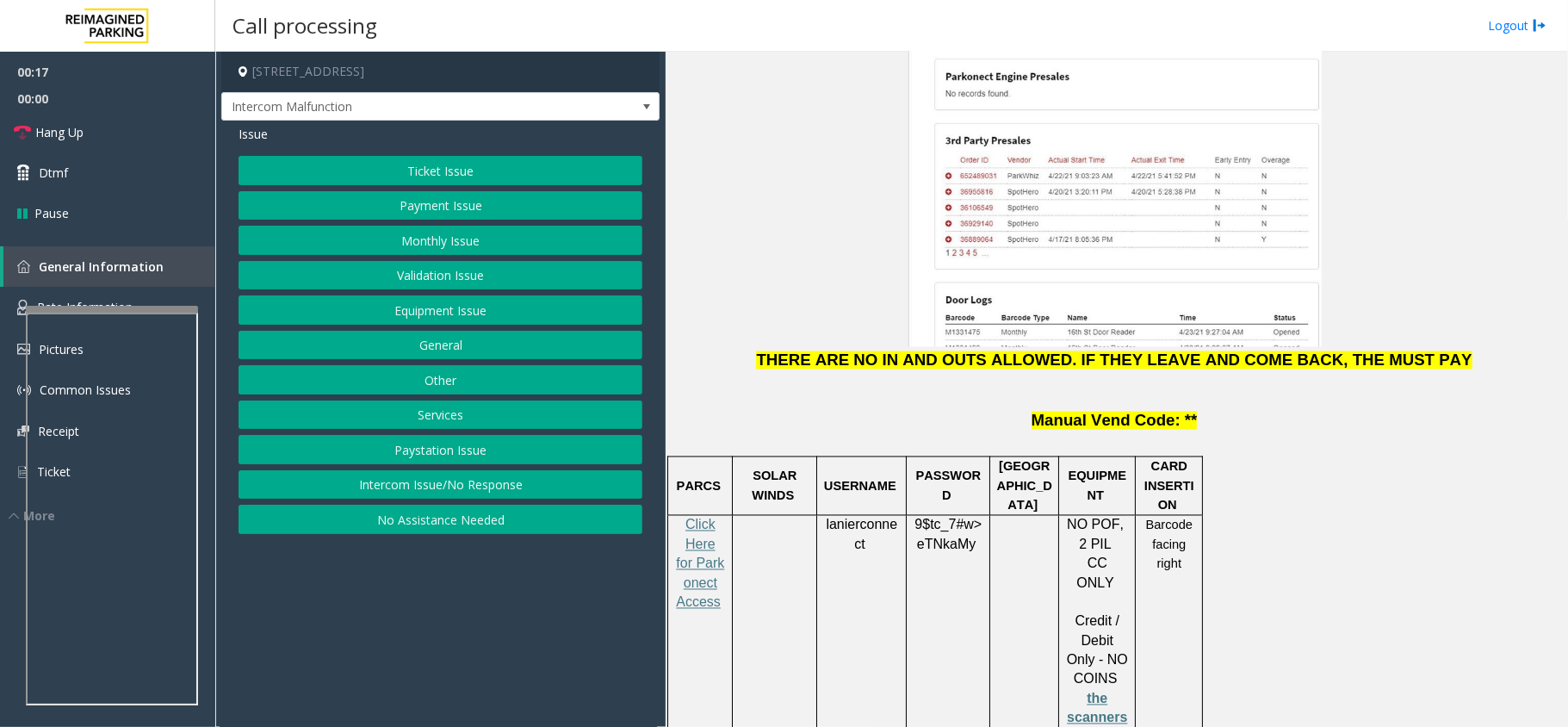 click on "9$tc_7#w>" 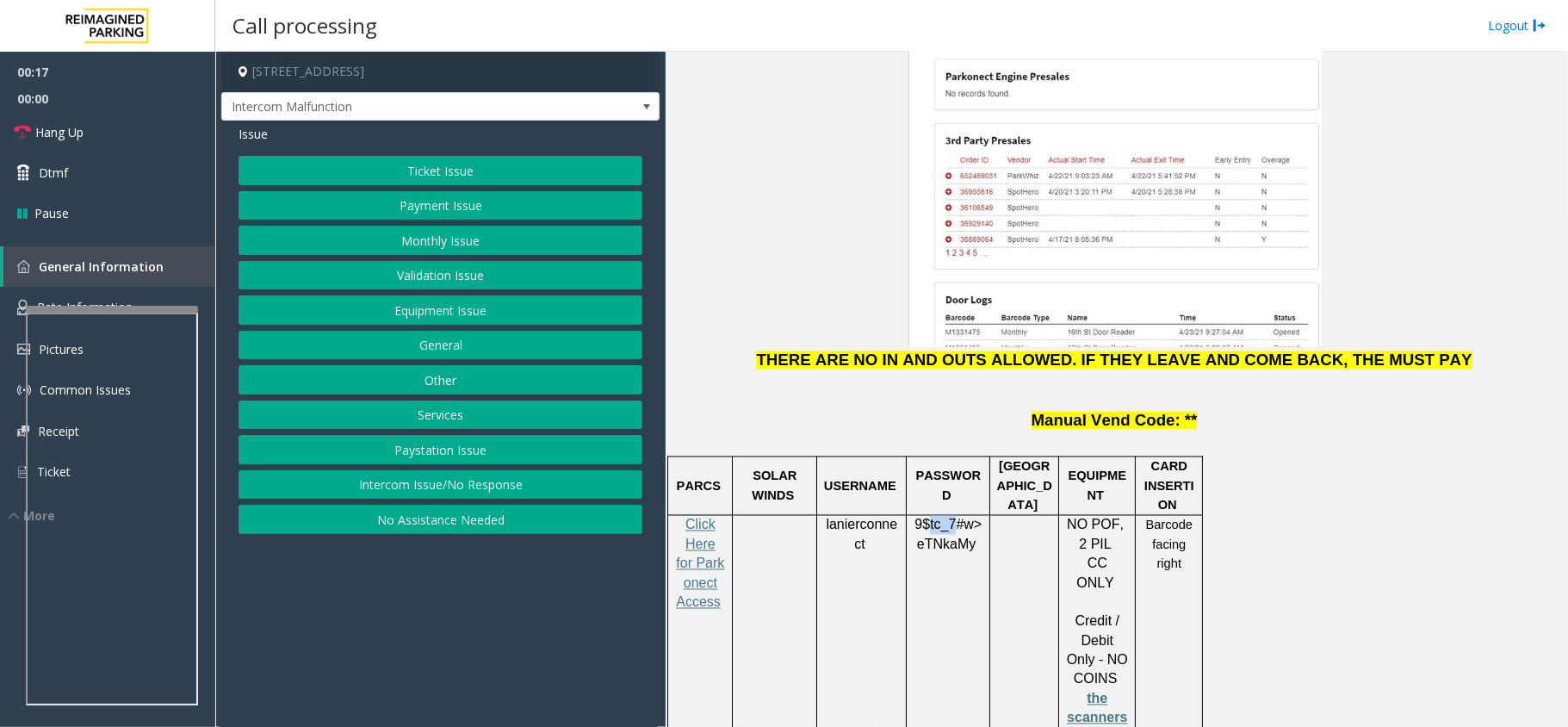click on "9$tc_7#w>" 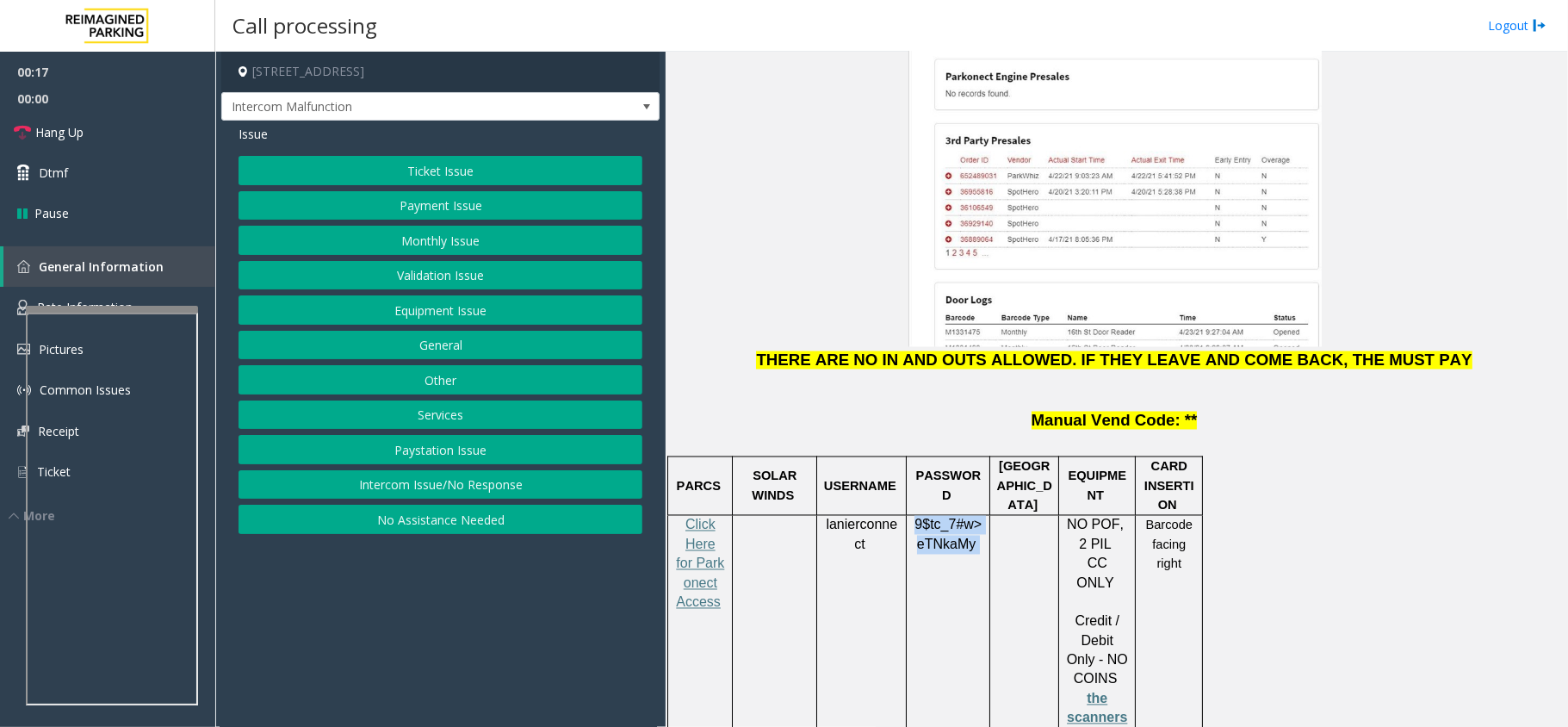 click on "9$tc_7#w>" 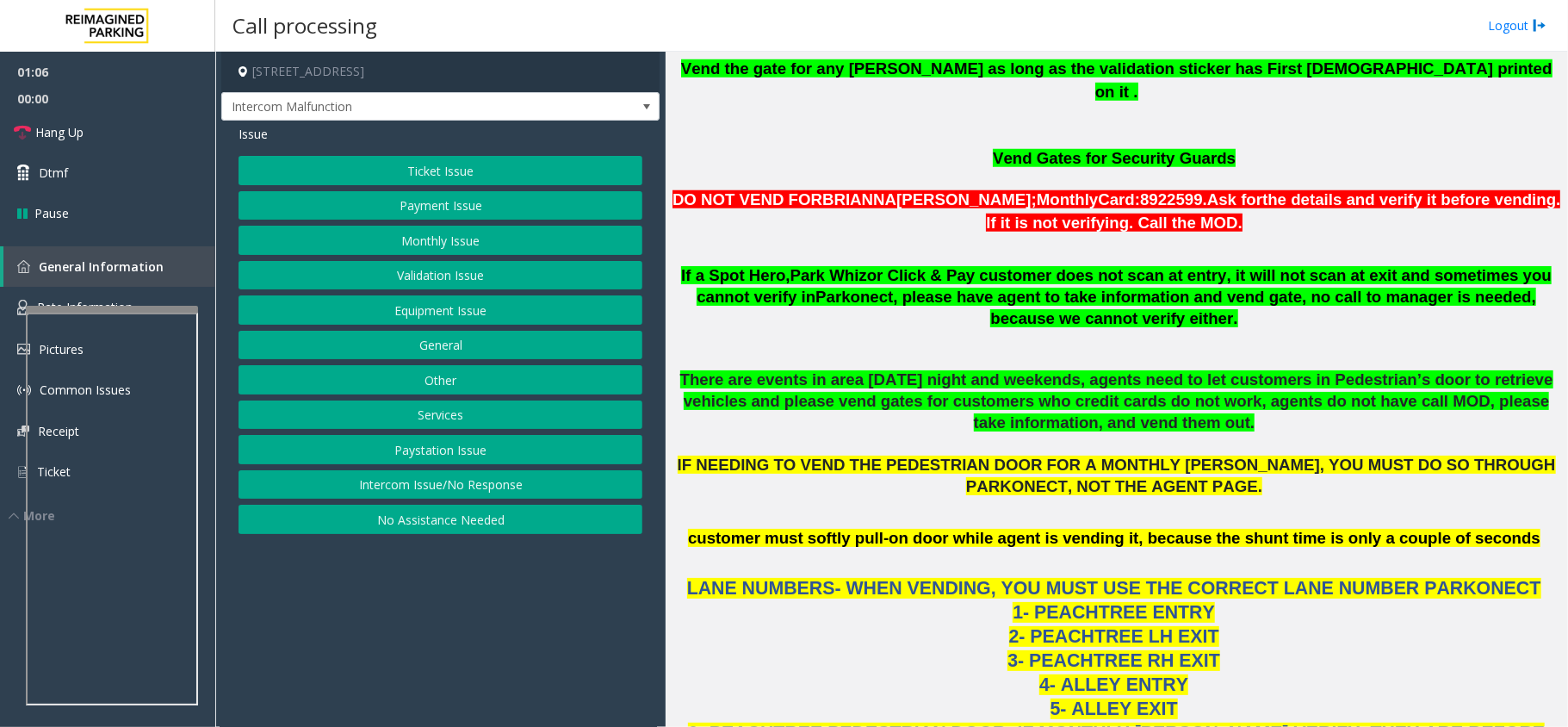 scroll, scrollTop: 1148, scrollLeft: 0, axis: vertical 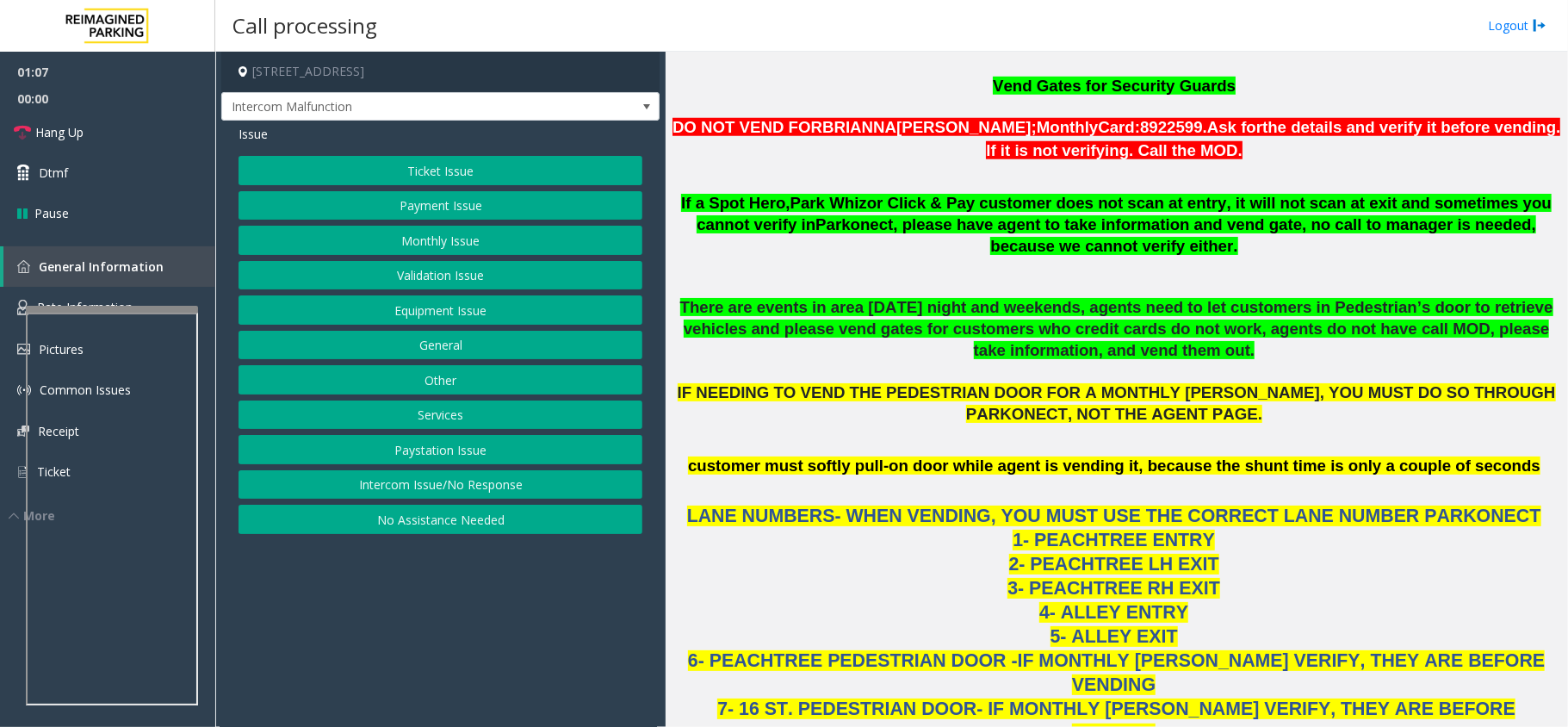 click on "Payment Issue" 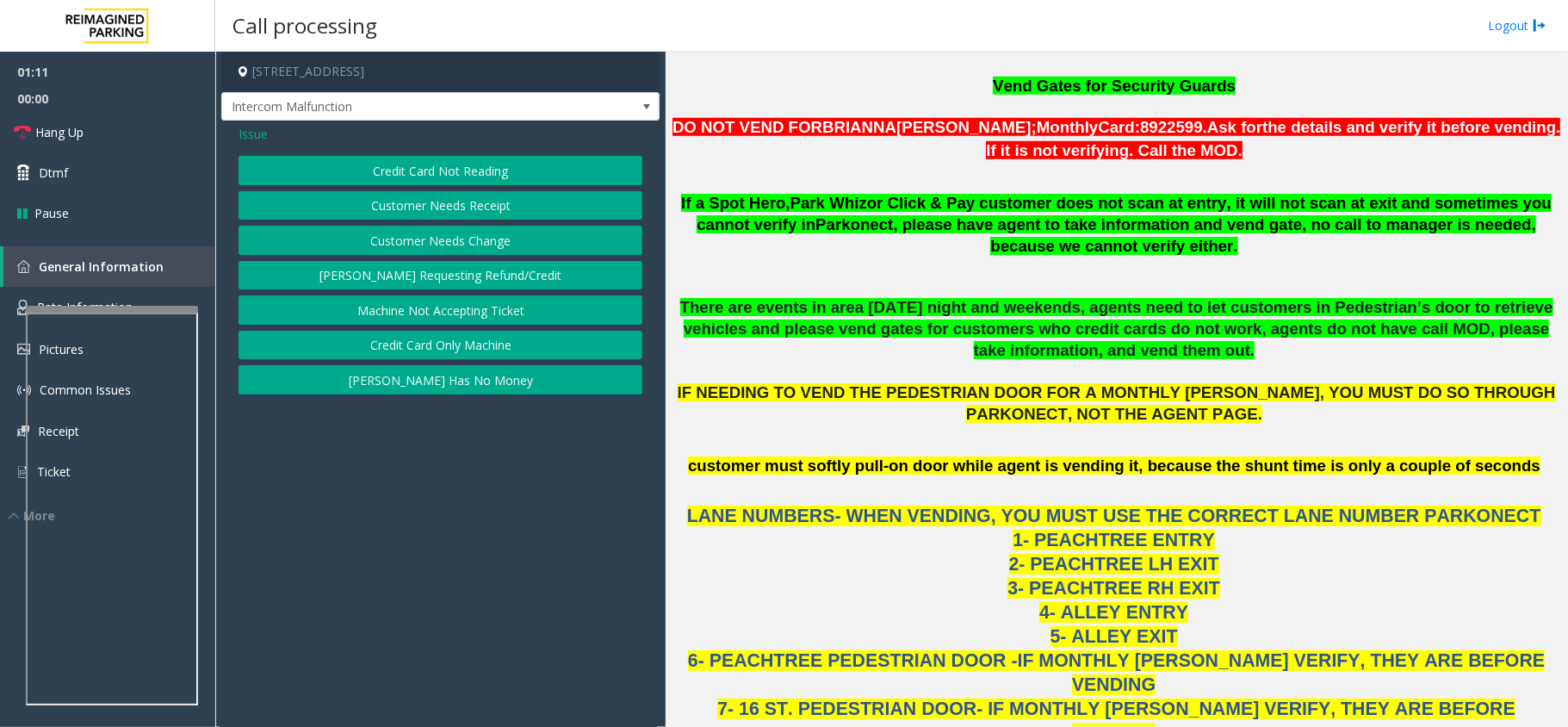 click on "Credit Card Only Machine" 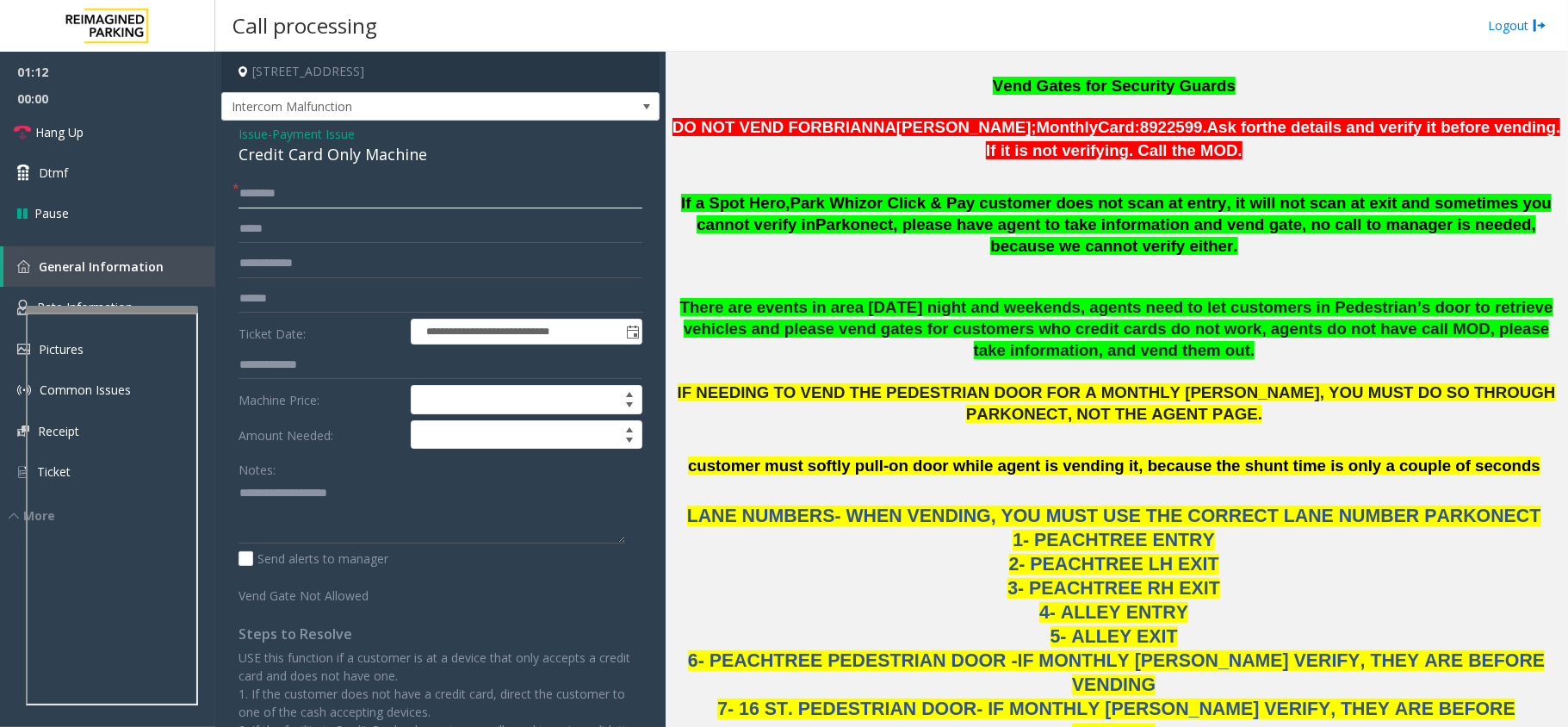 click 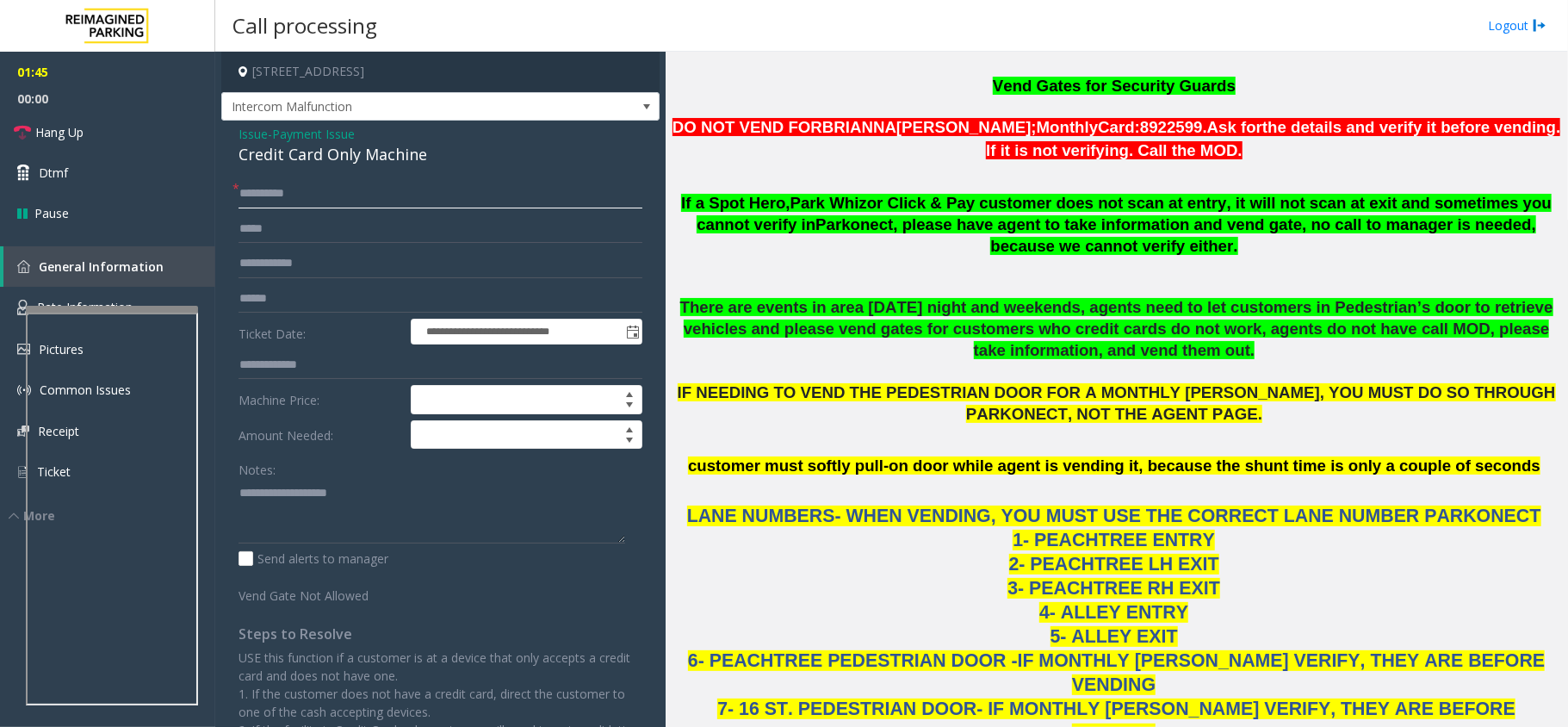 click on "**********" 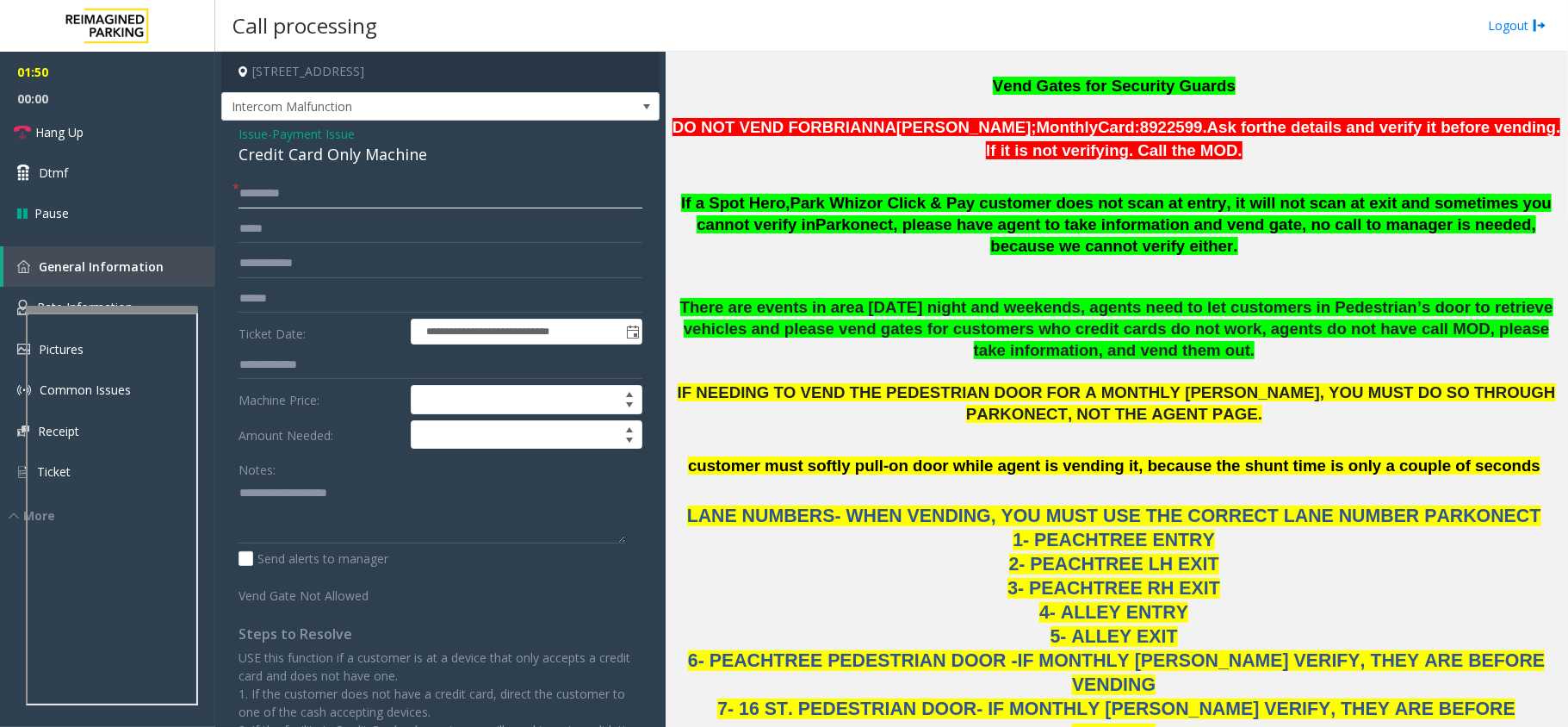 click on "*********" 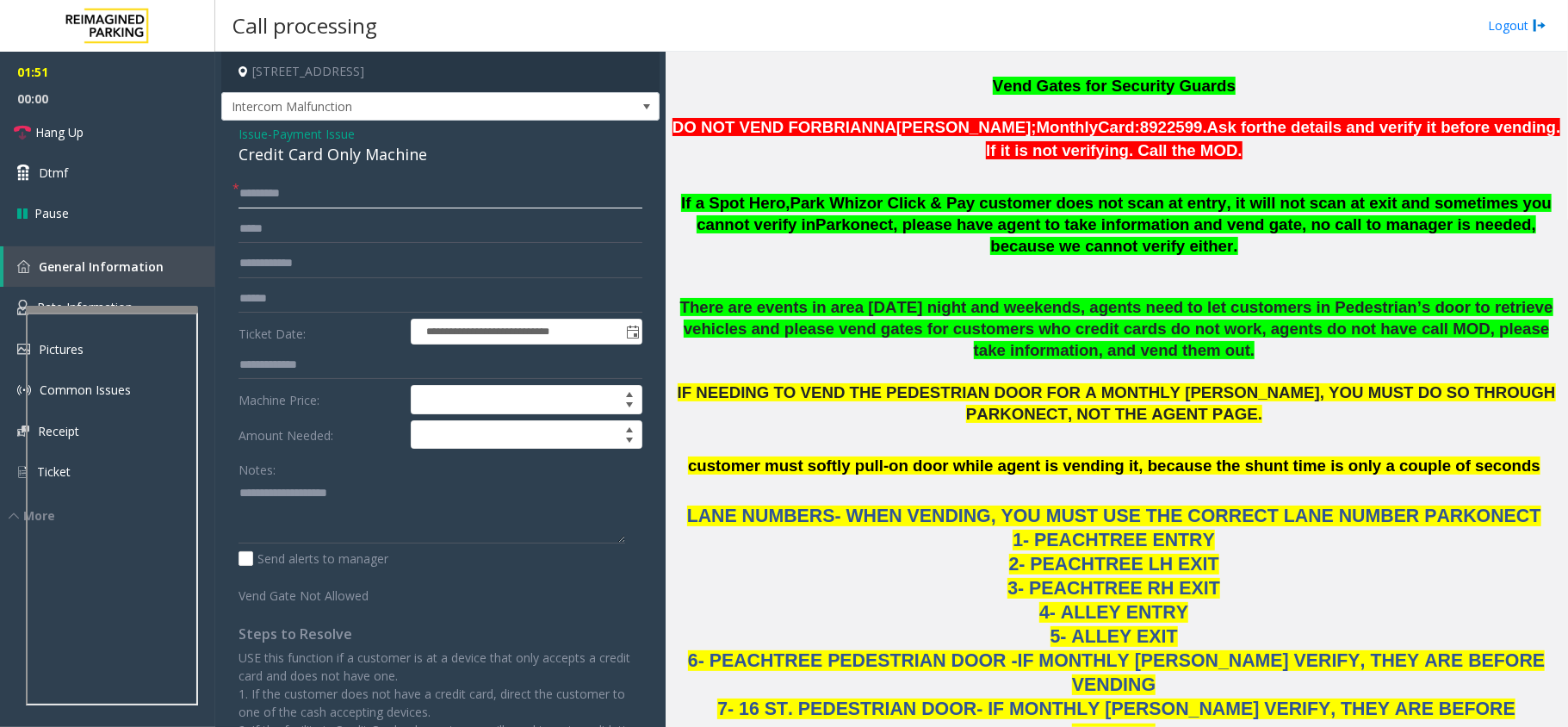 click on "*********" 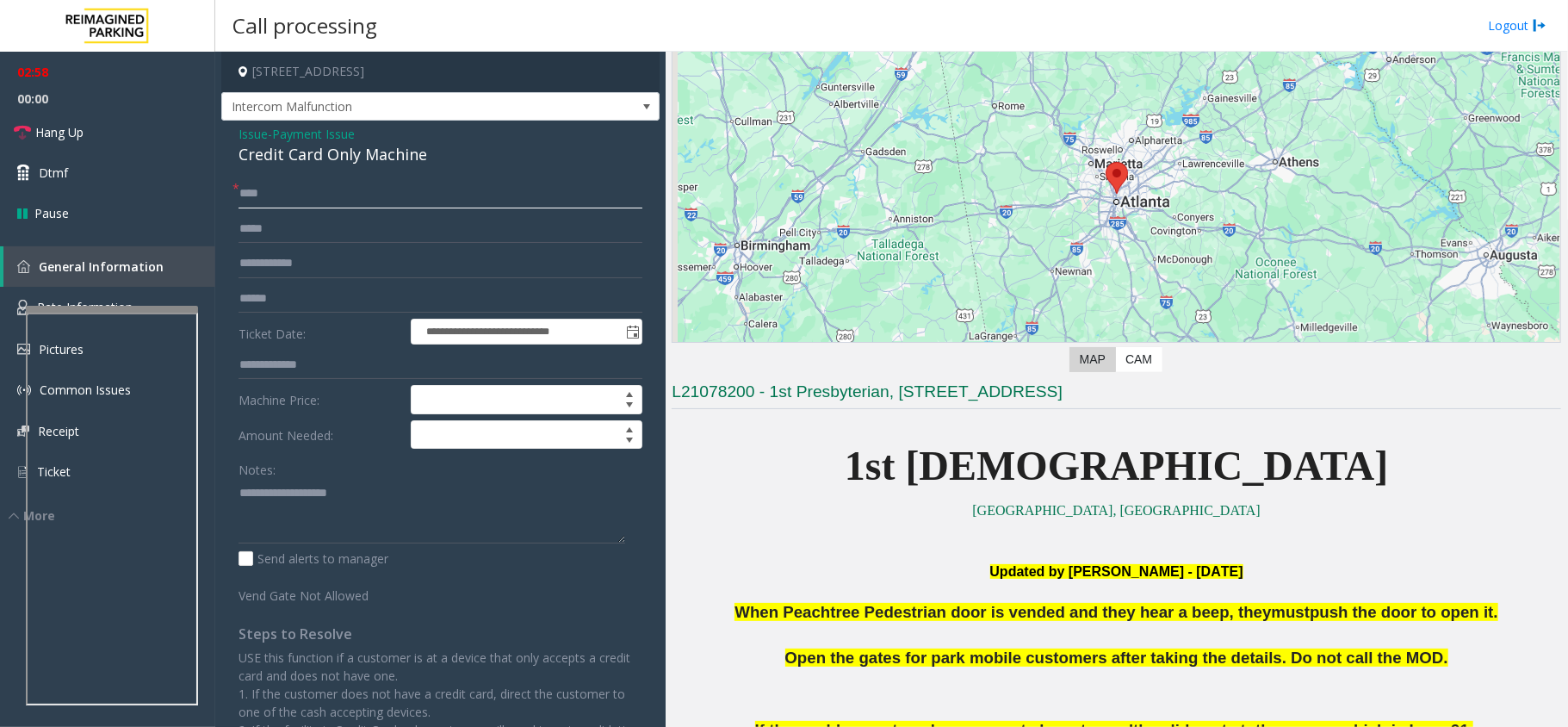 scroll, scrollTop: 0, scrollLeft: 0, axis: both 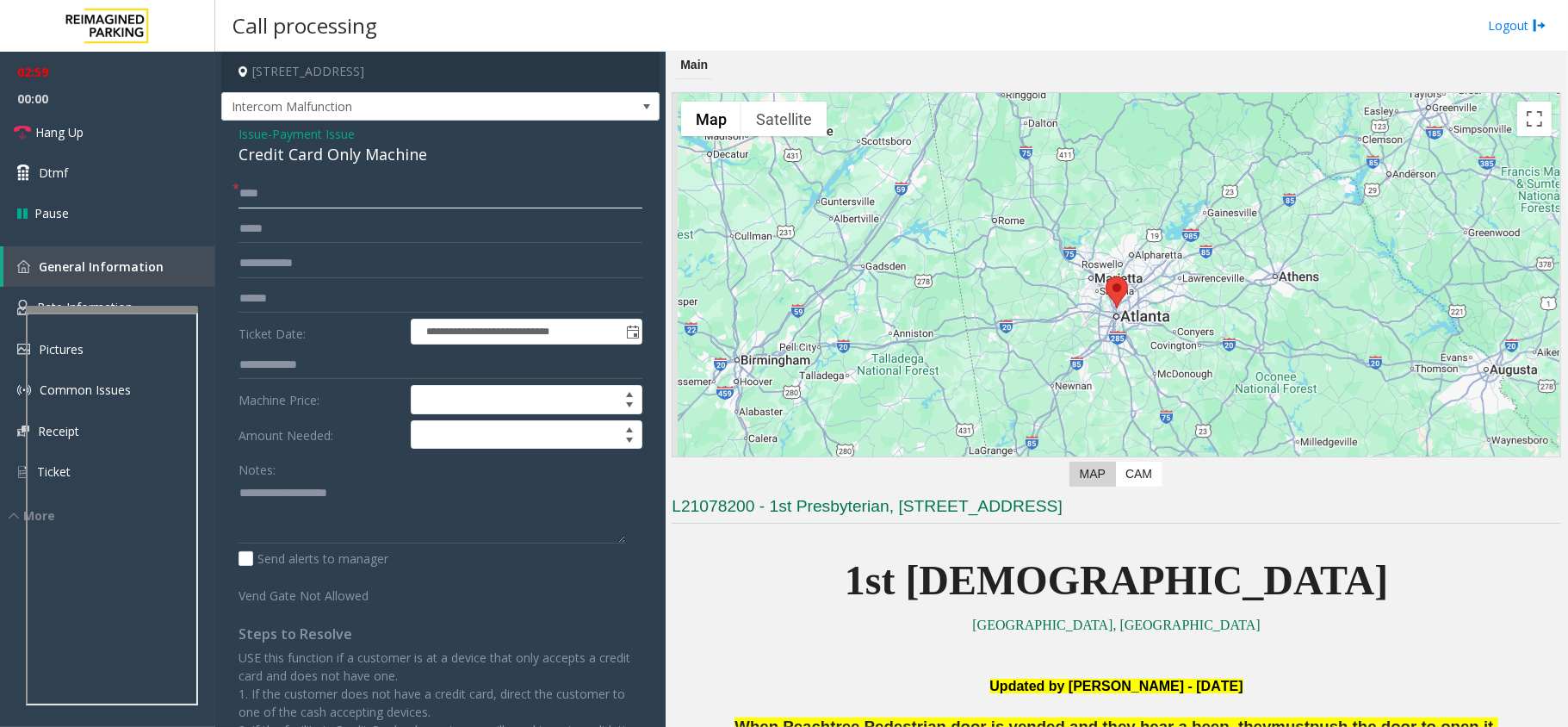 type on "***" 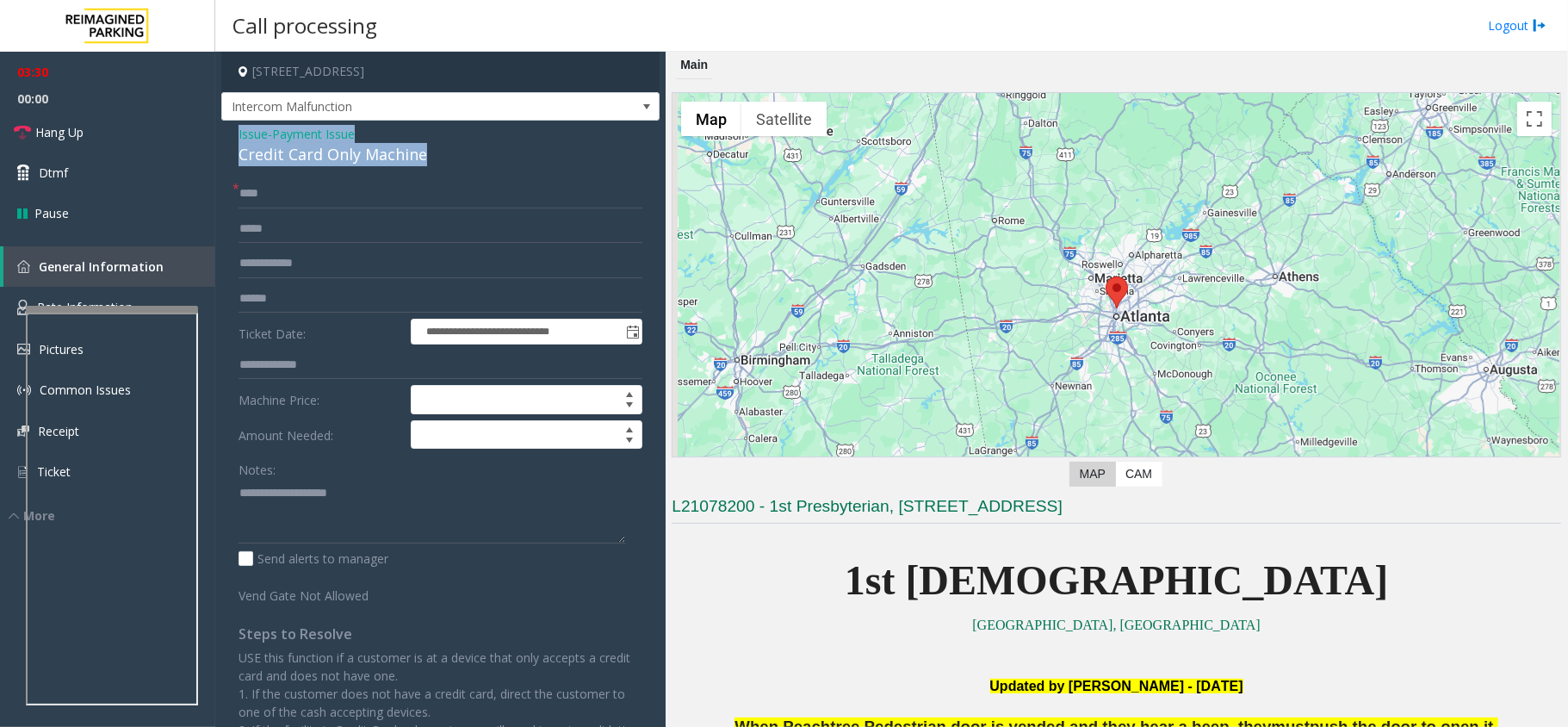 drag, startPoint x: 437, startPoint y: 153, endPoint x: 231, endPoint y: 140, distance: 206.40979 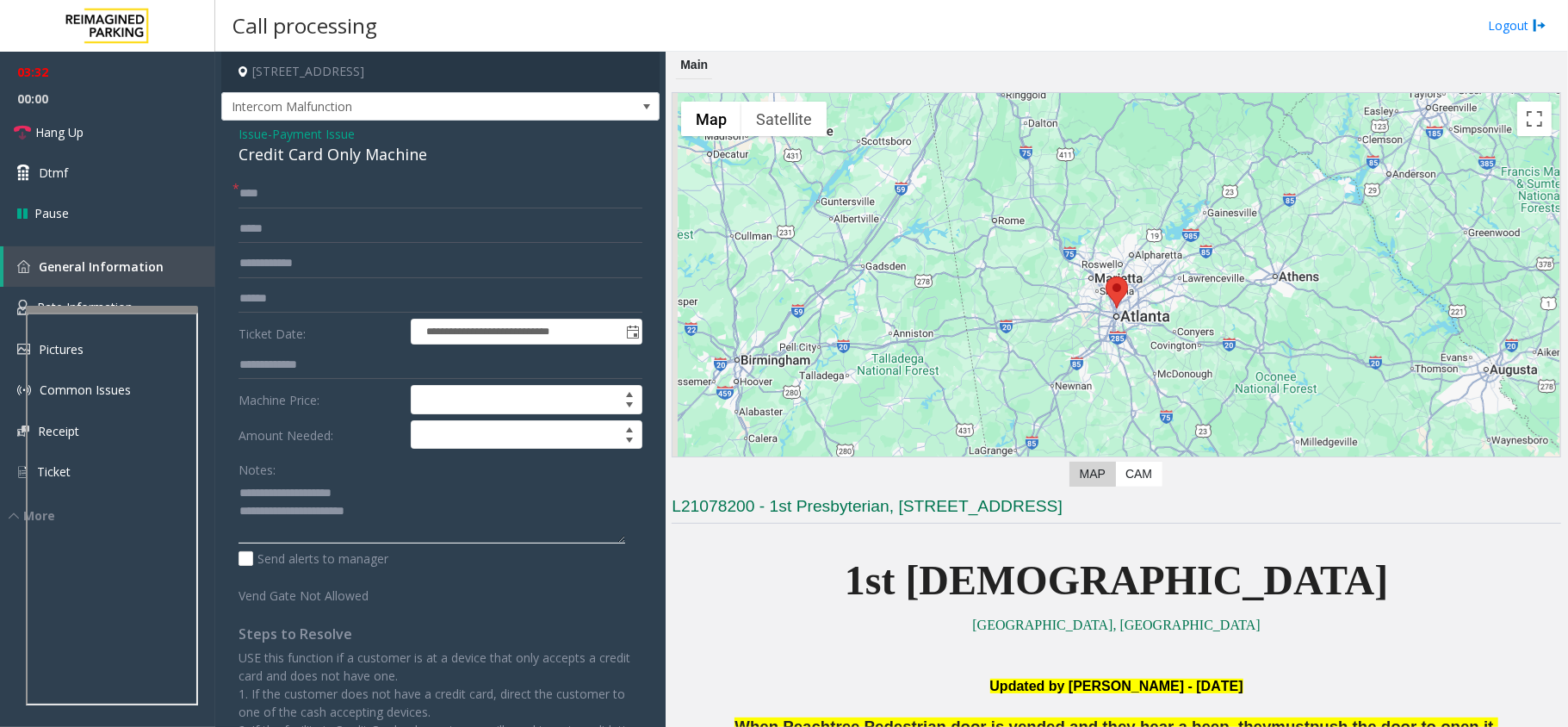 click 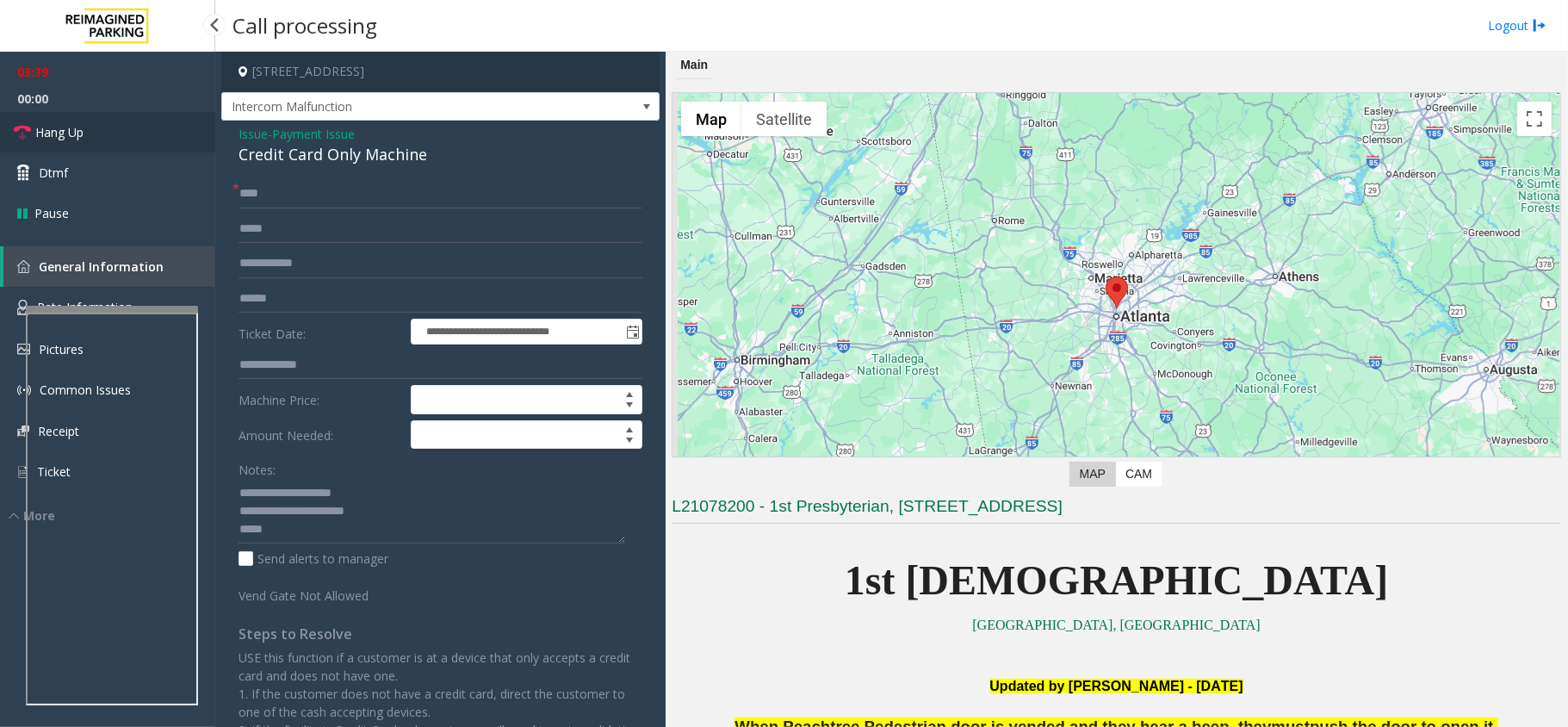 click on "Hang Up" at bounding box center (108, 132) 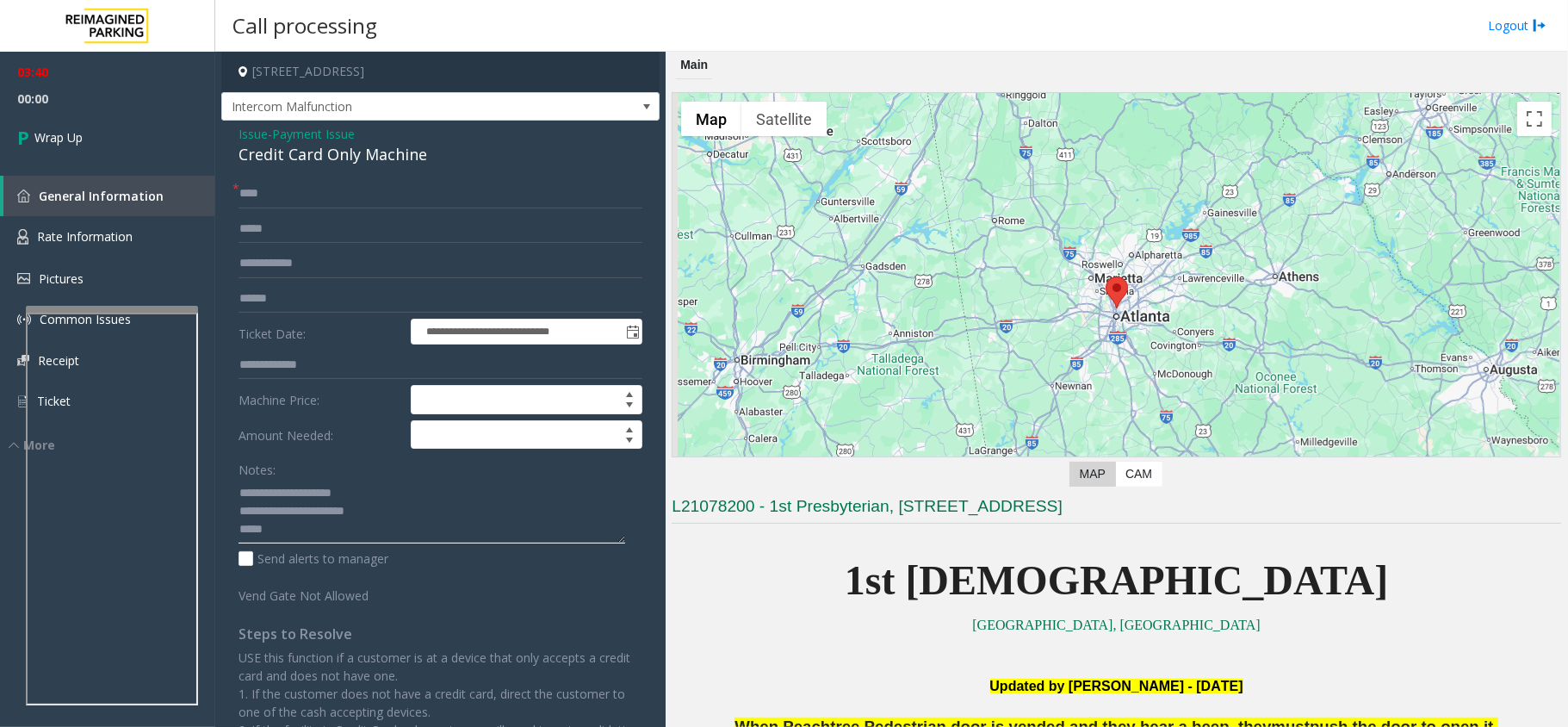 click 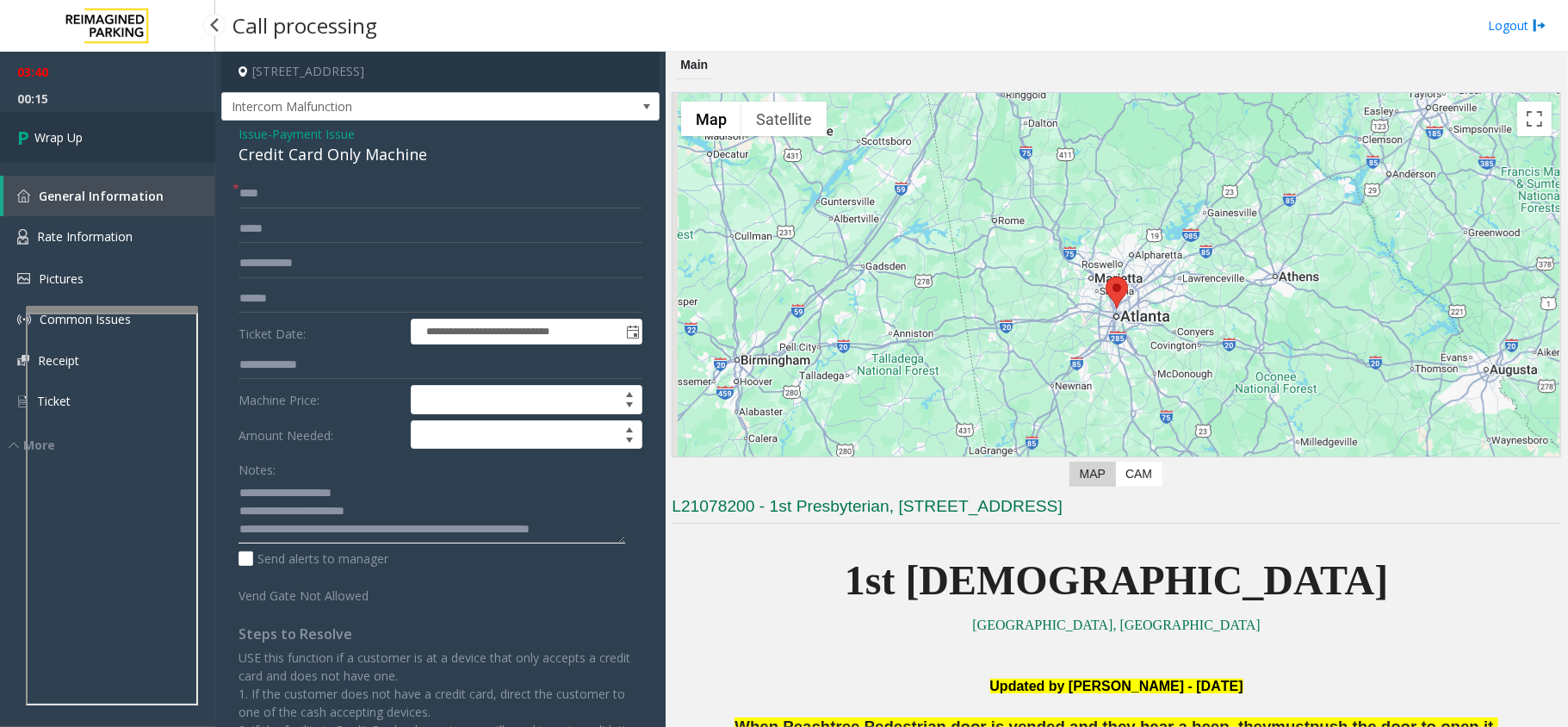 type on "**********" 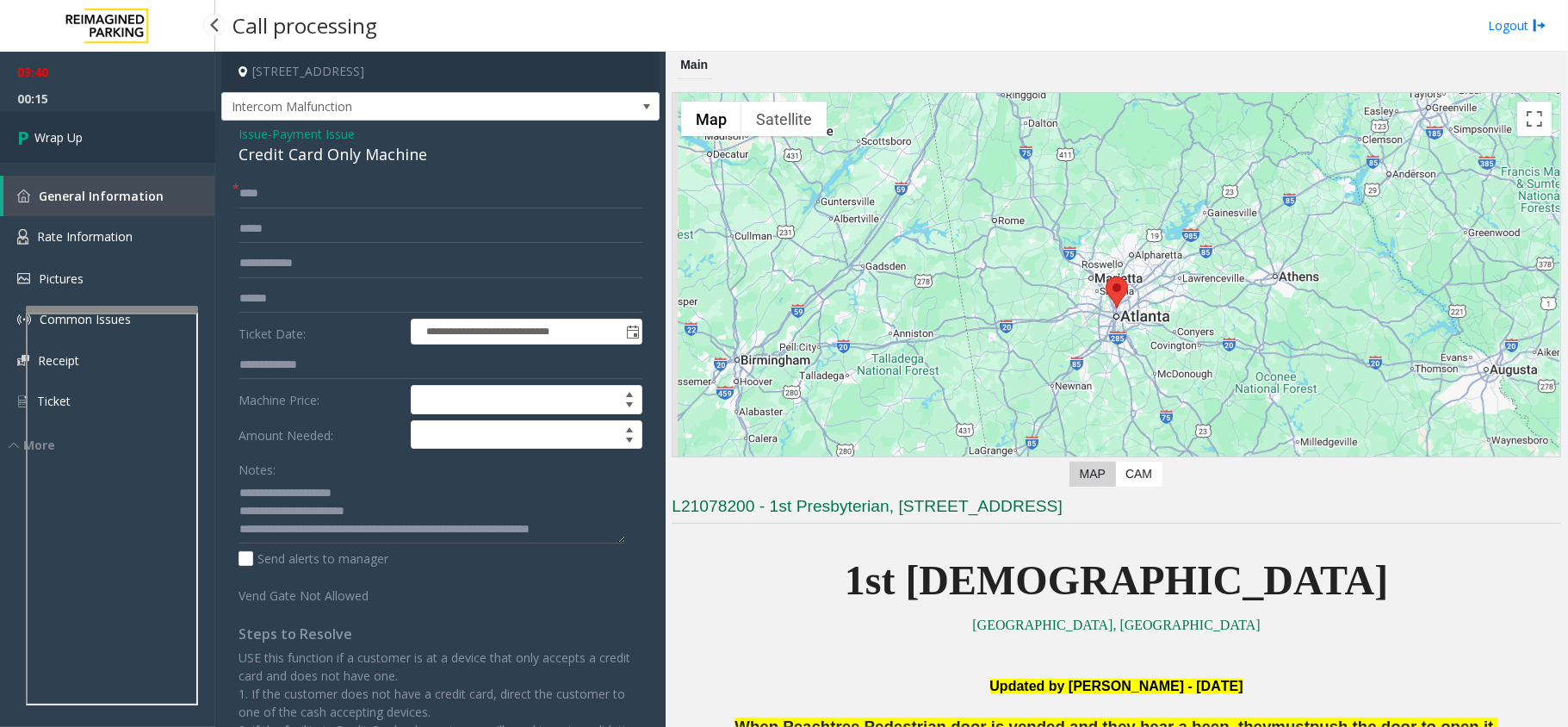 click on "Wrap Up" at bounding box center [108, 137] 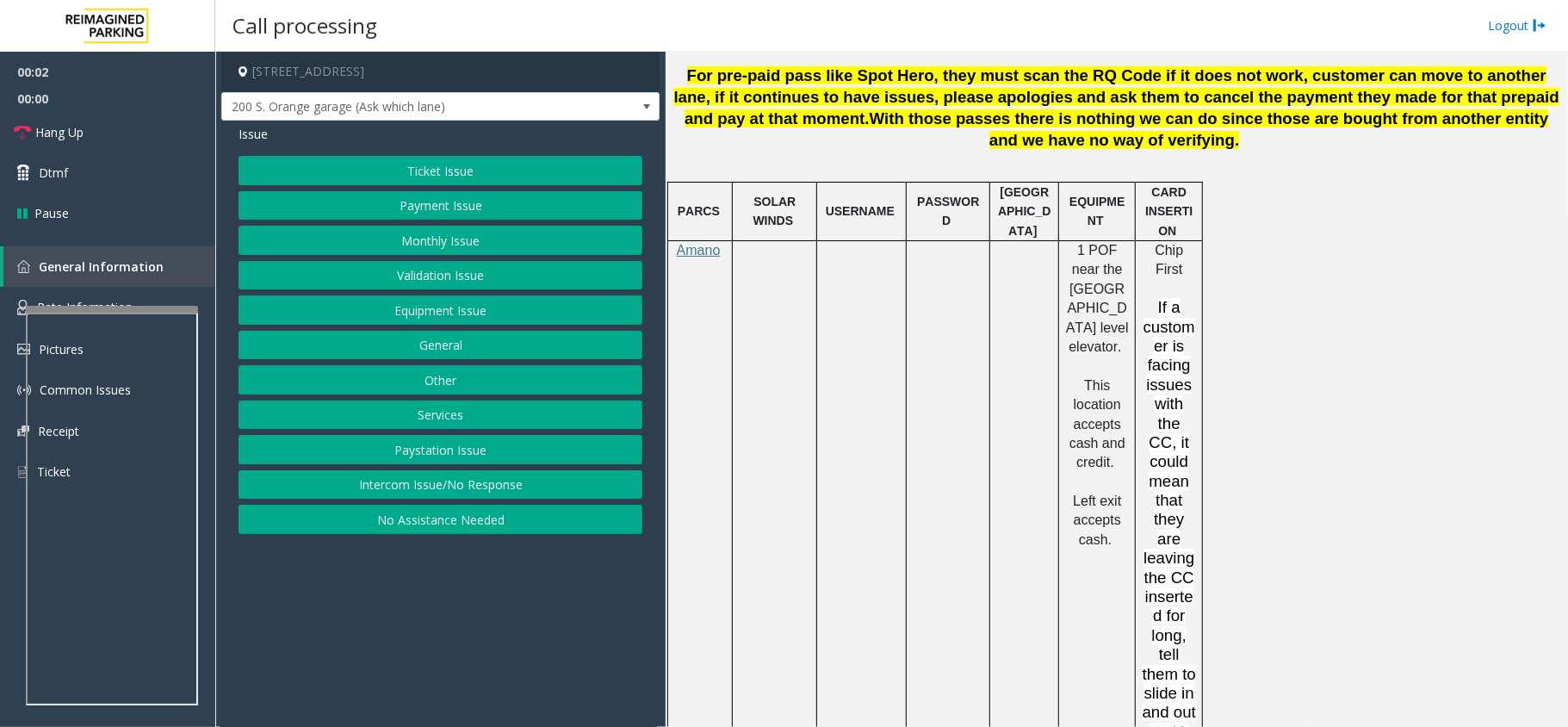 scroll, scrollTop: 1263, scrollLeft: 0, axis: vertical 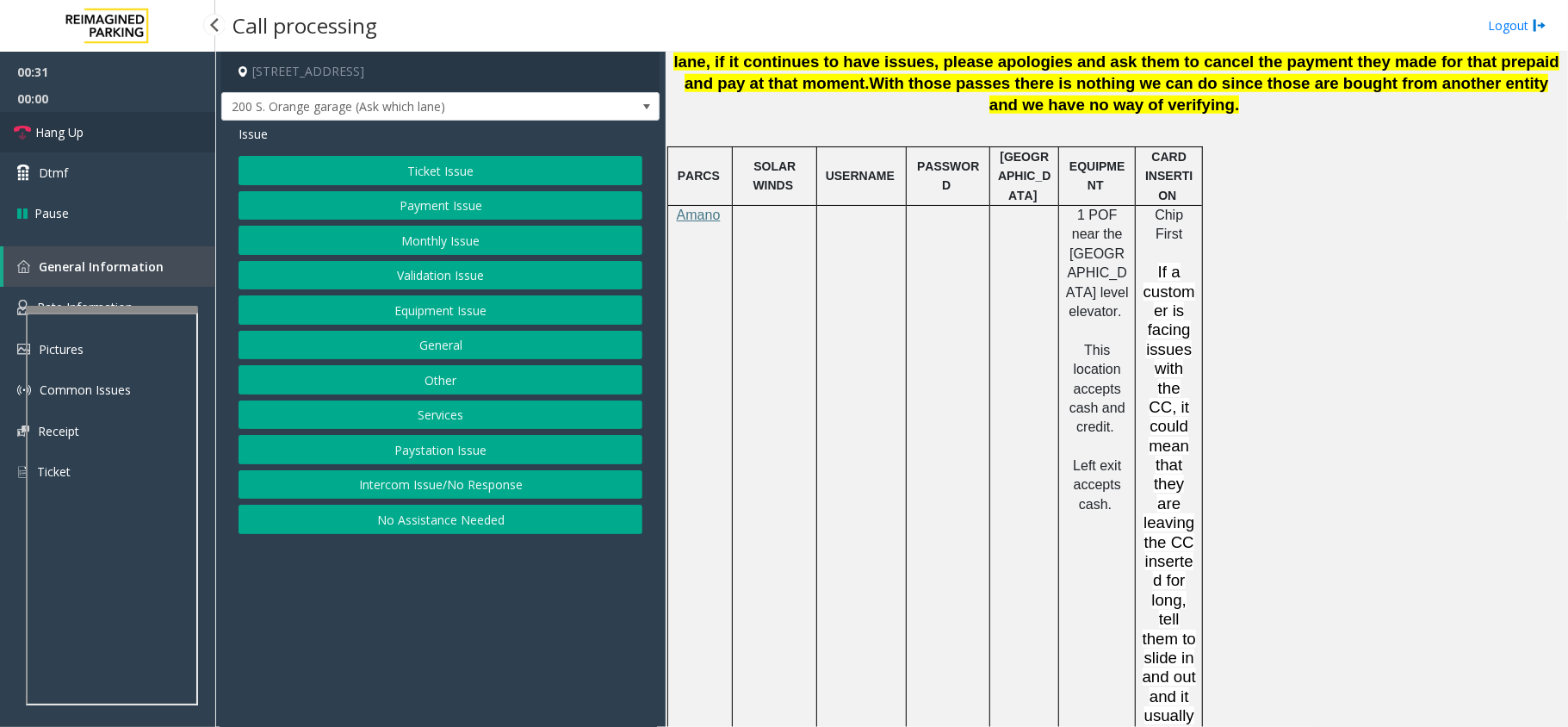 click on "Hang Up" at bounding box center [59, 132] 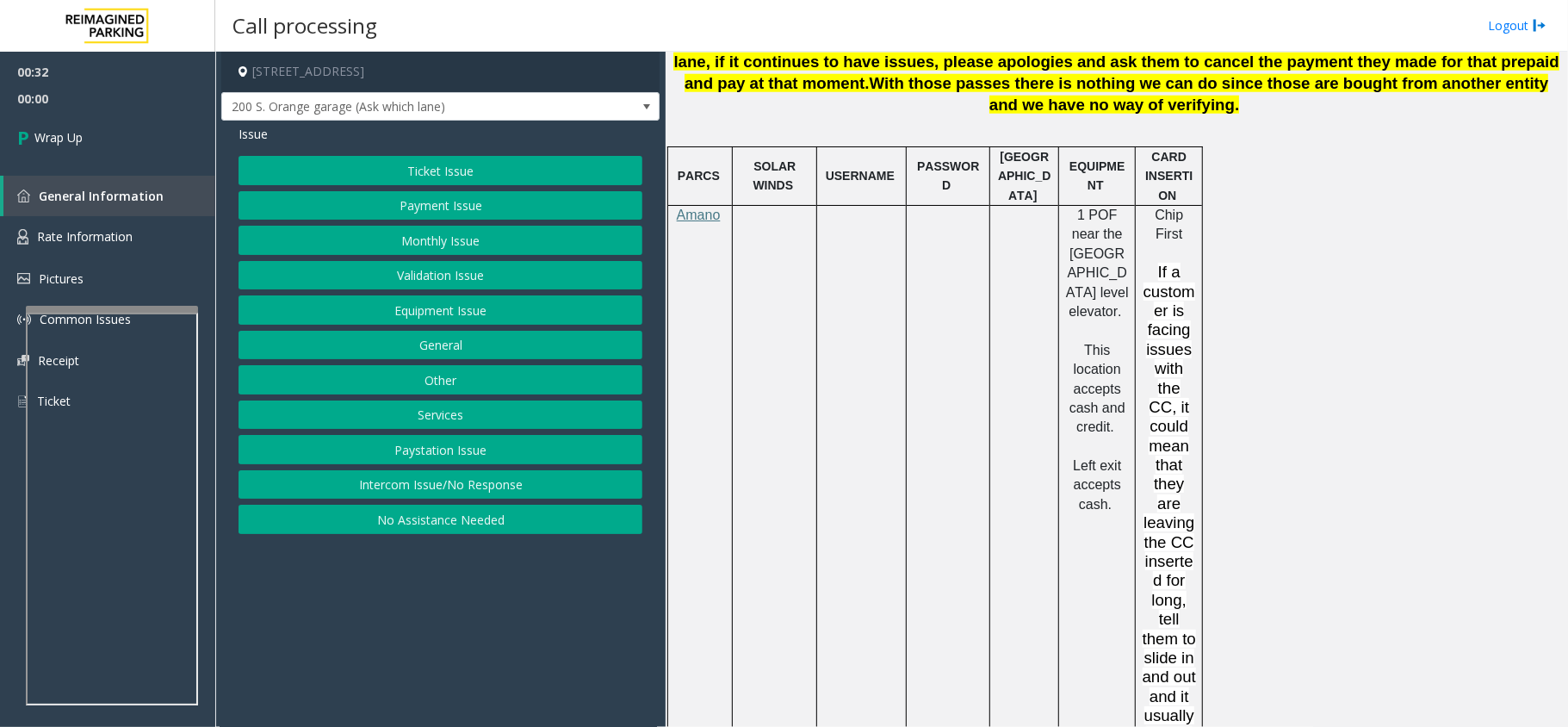 click on "Equipment Issue" 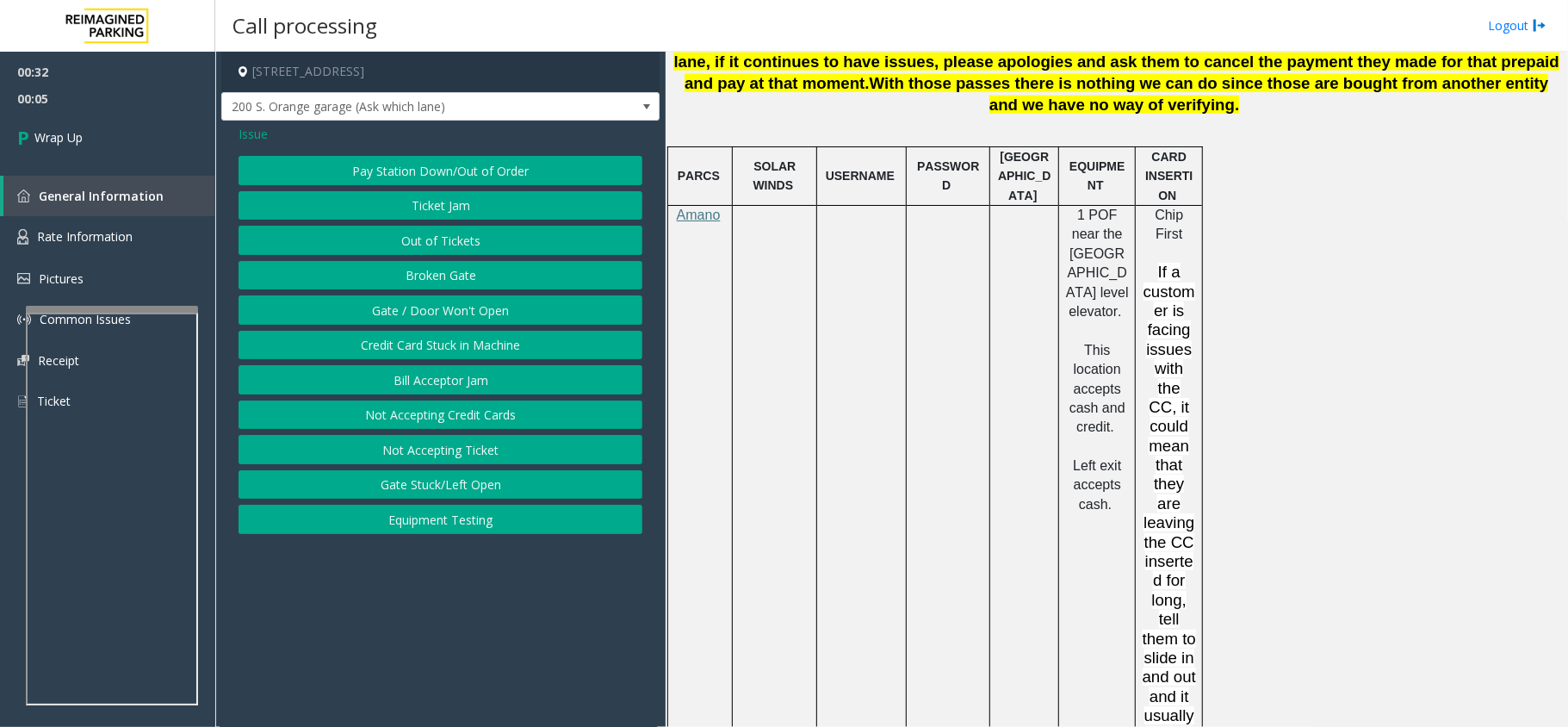 click on "Gate / Door Won't Open" 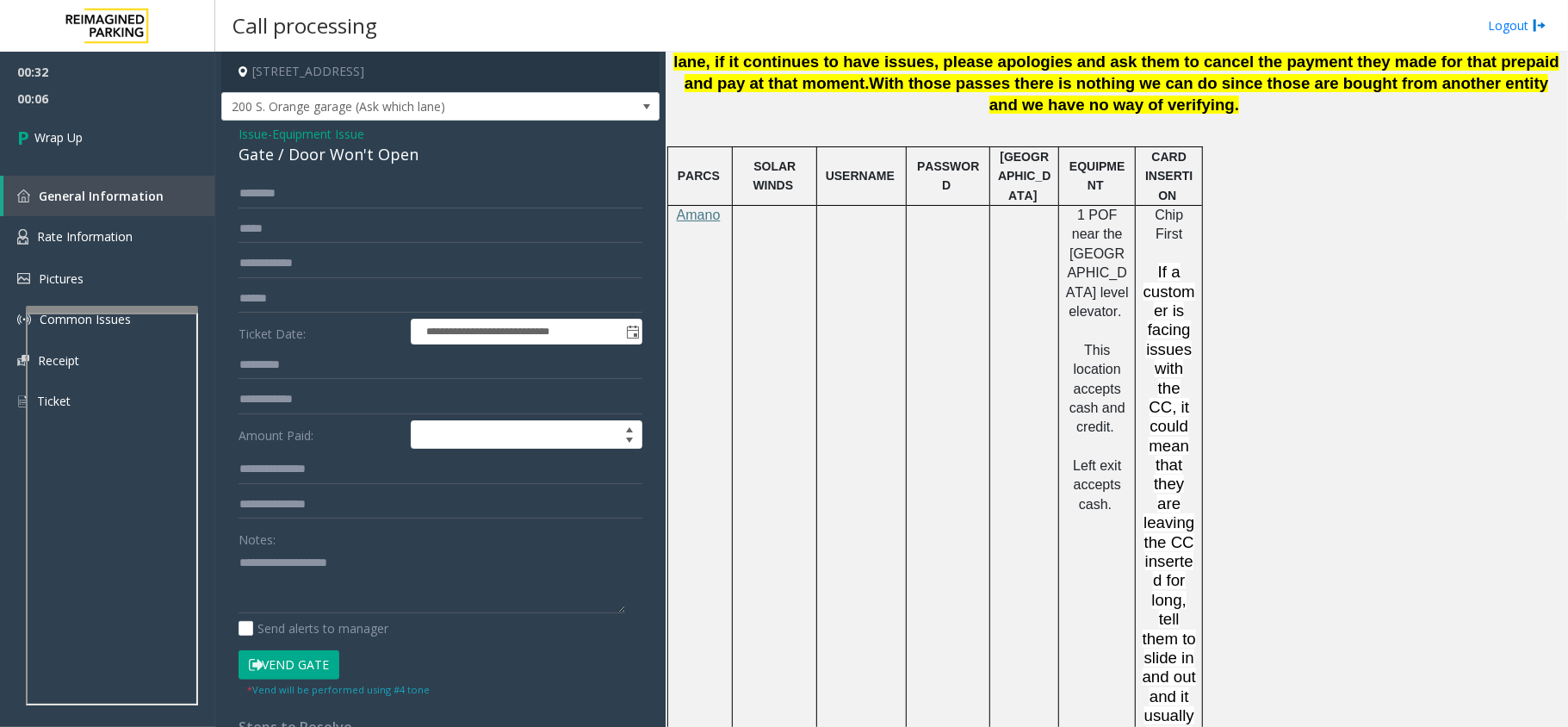 drag, startPoint x: 410, startPoint y: 158, endPoint x: 267, endPoint y: 145, distance: 143.5897 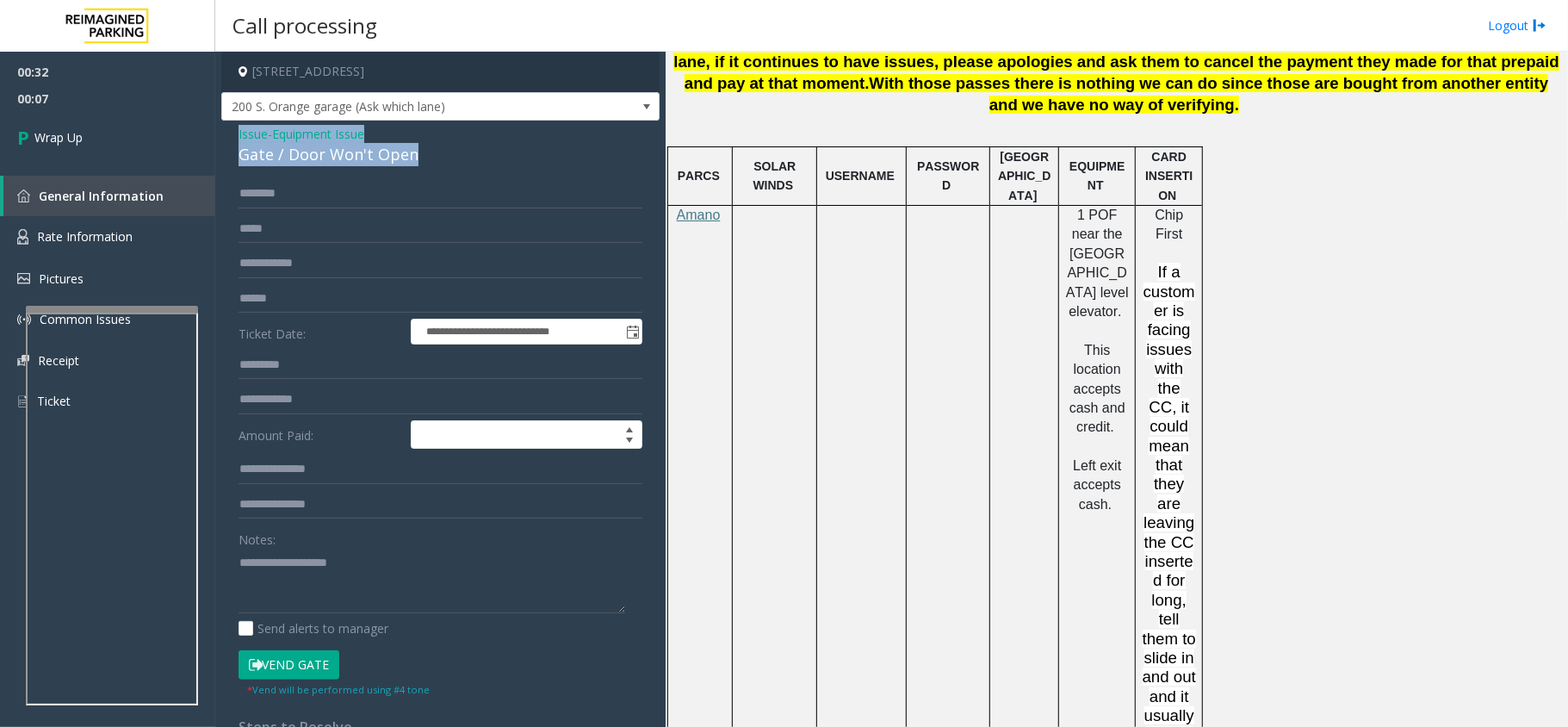 drag, startPoint x: 431, startPoint y: 152, endPoint x: 226, endPoint y: 131, distance: 206.0728 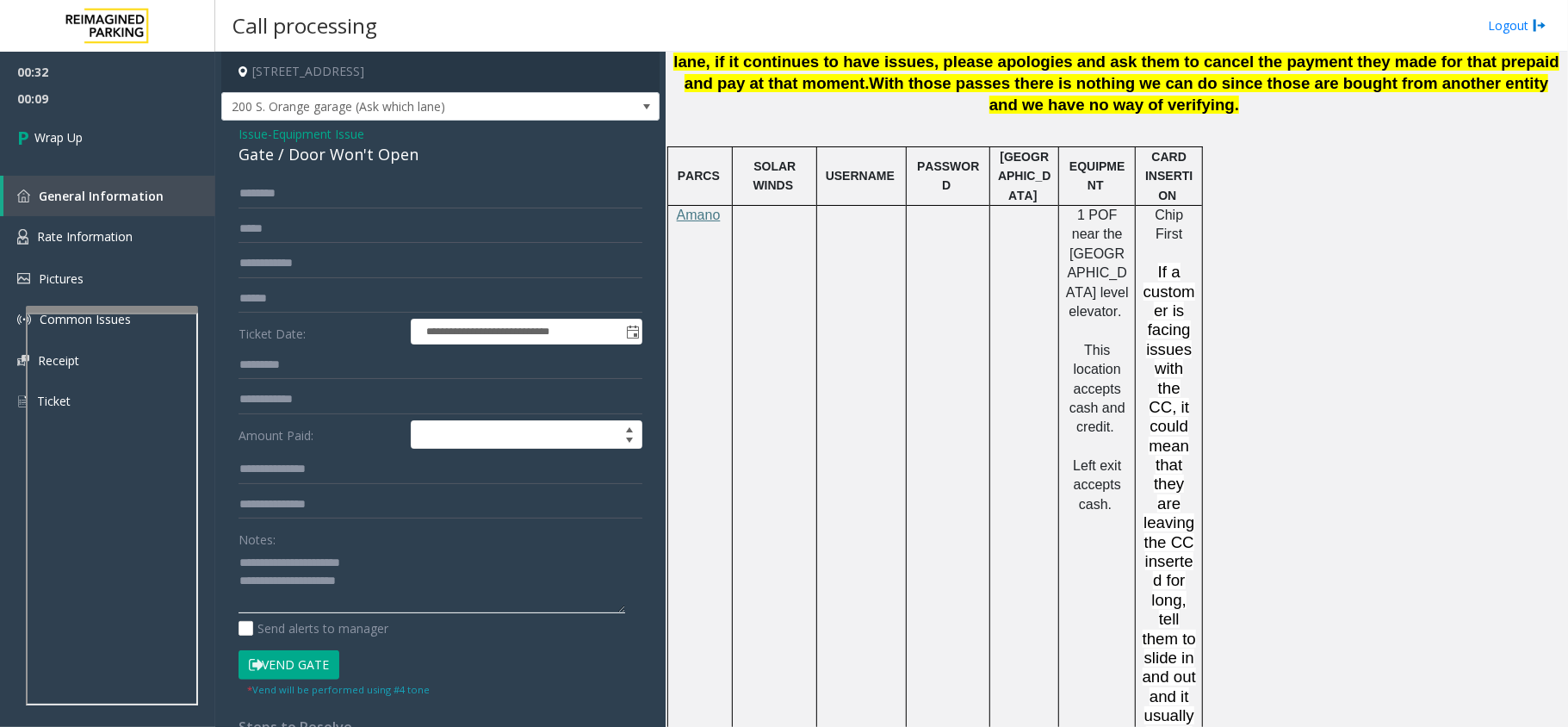 click 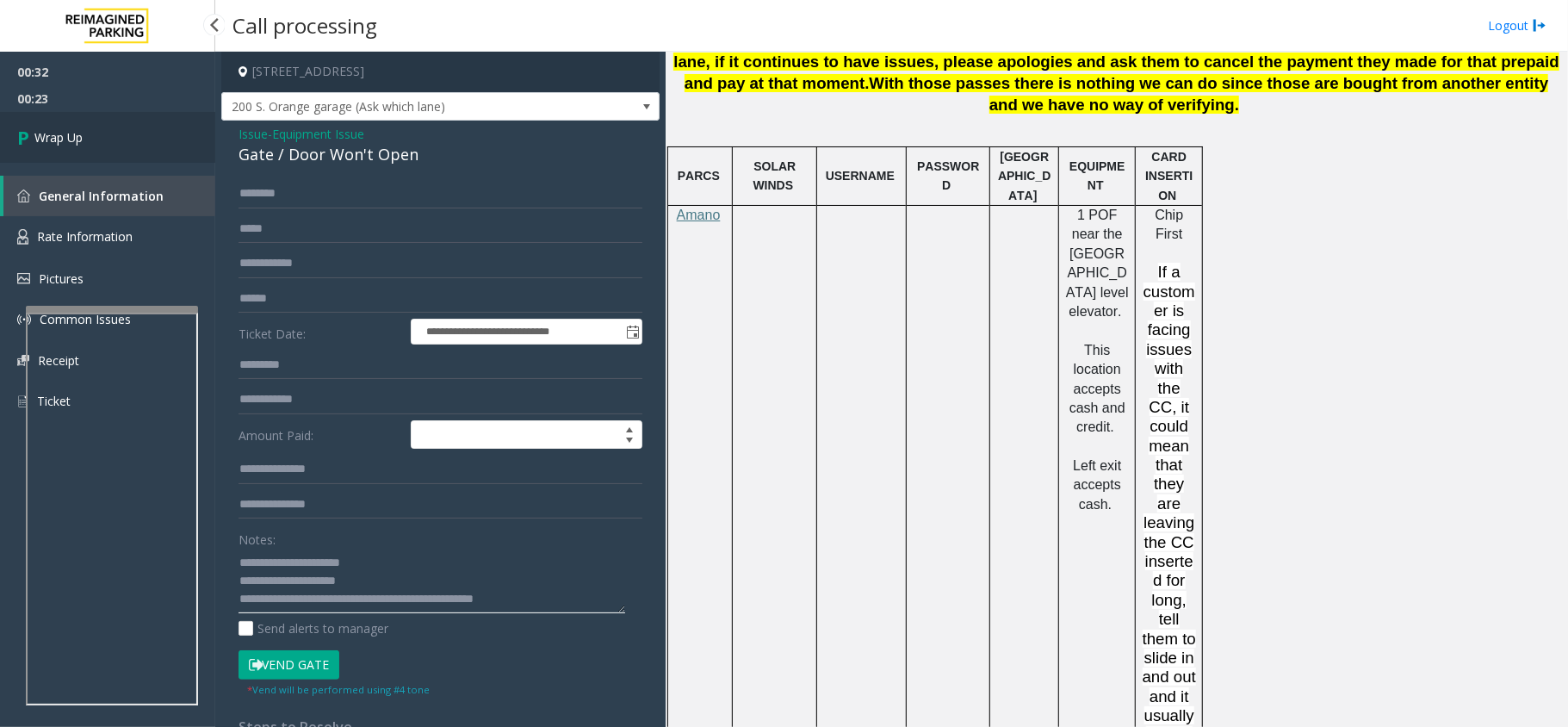 type on "**********" 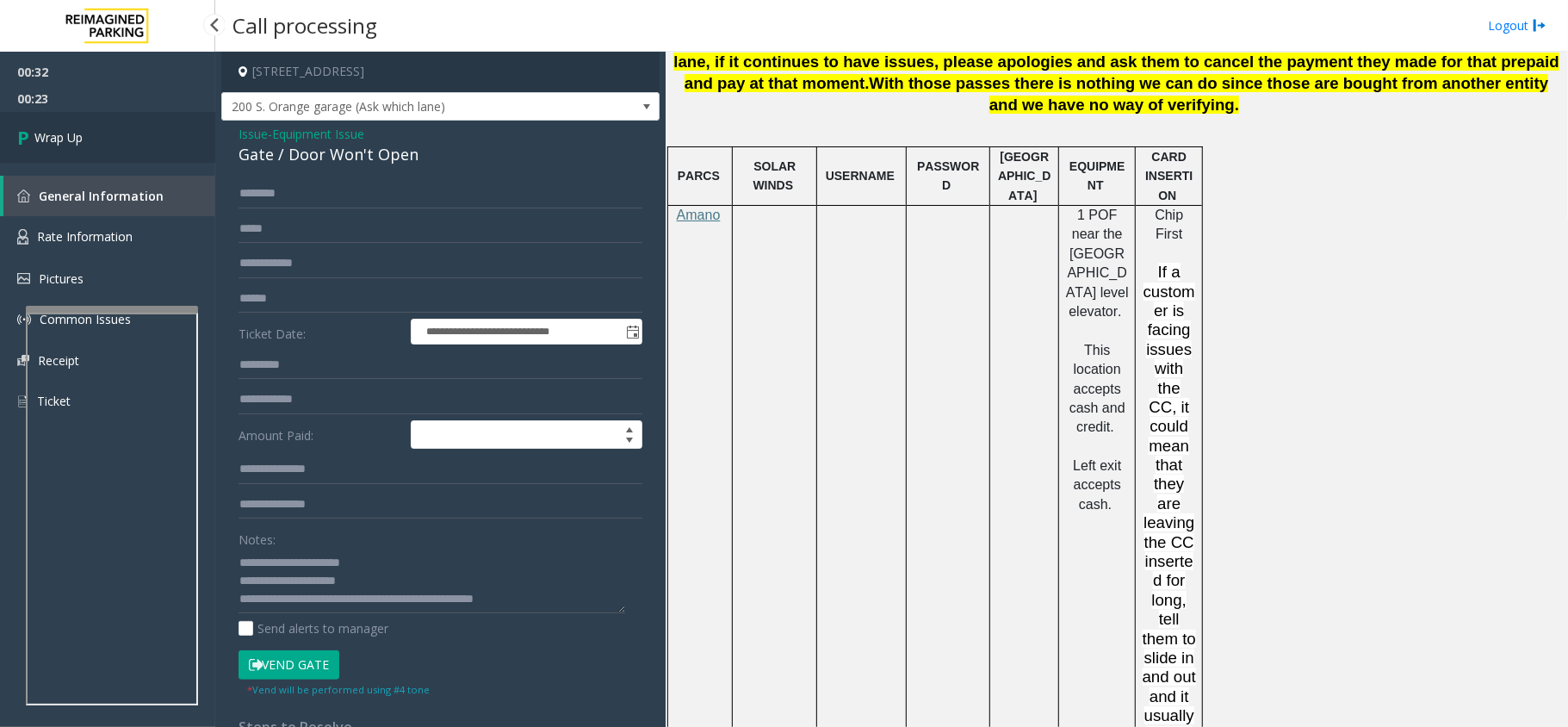 click on "Wrap Up" at bounding box center [108, 137] 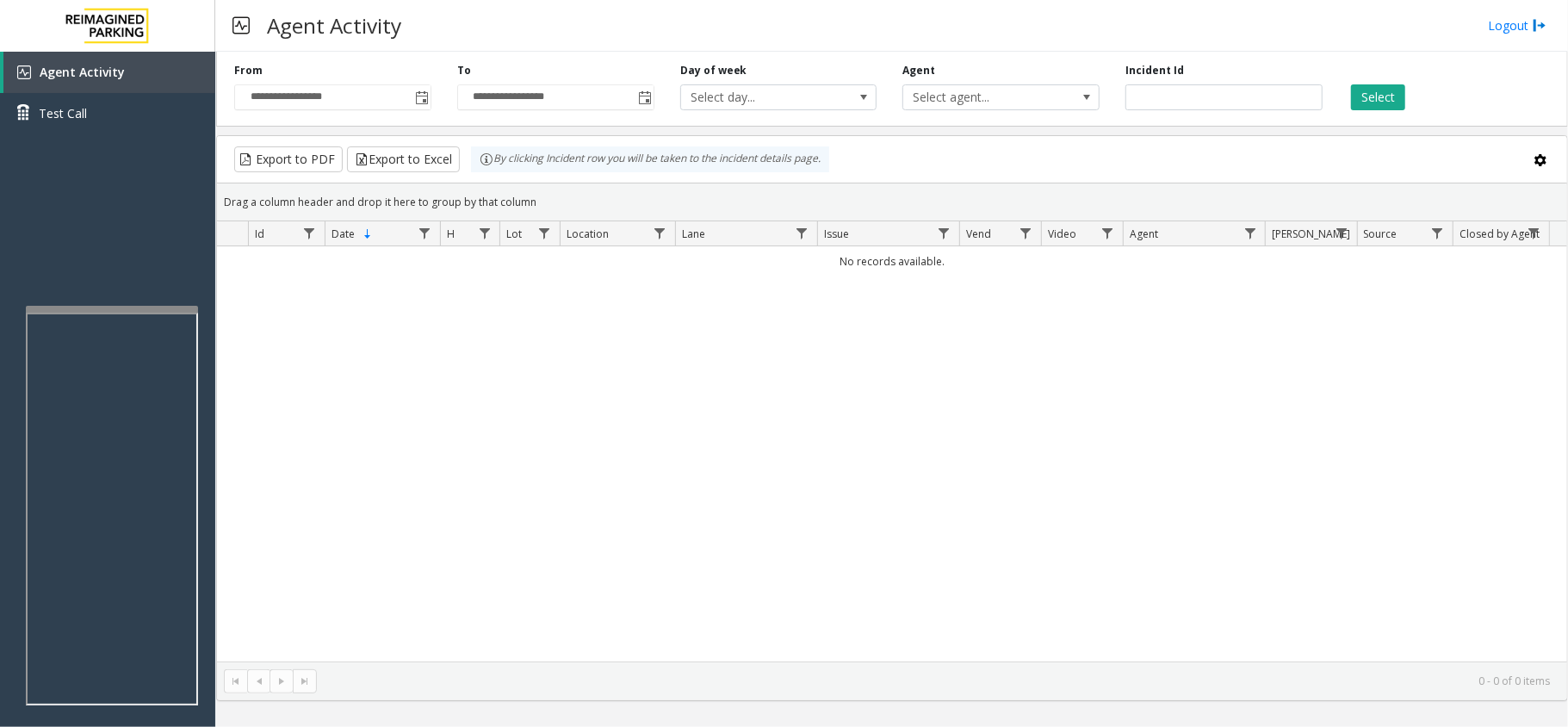 click on "No records available." 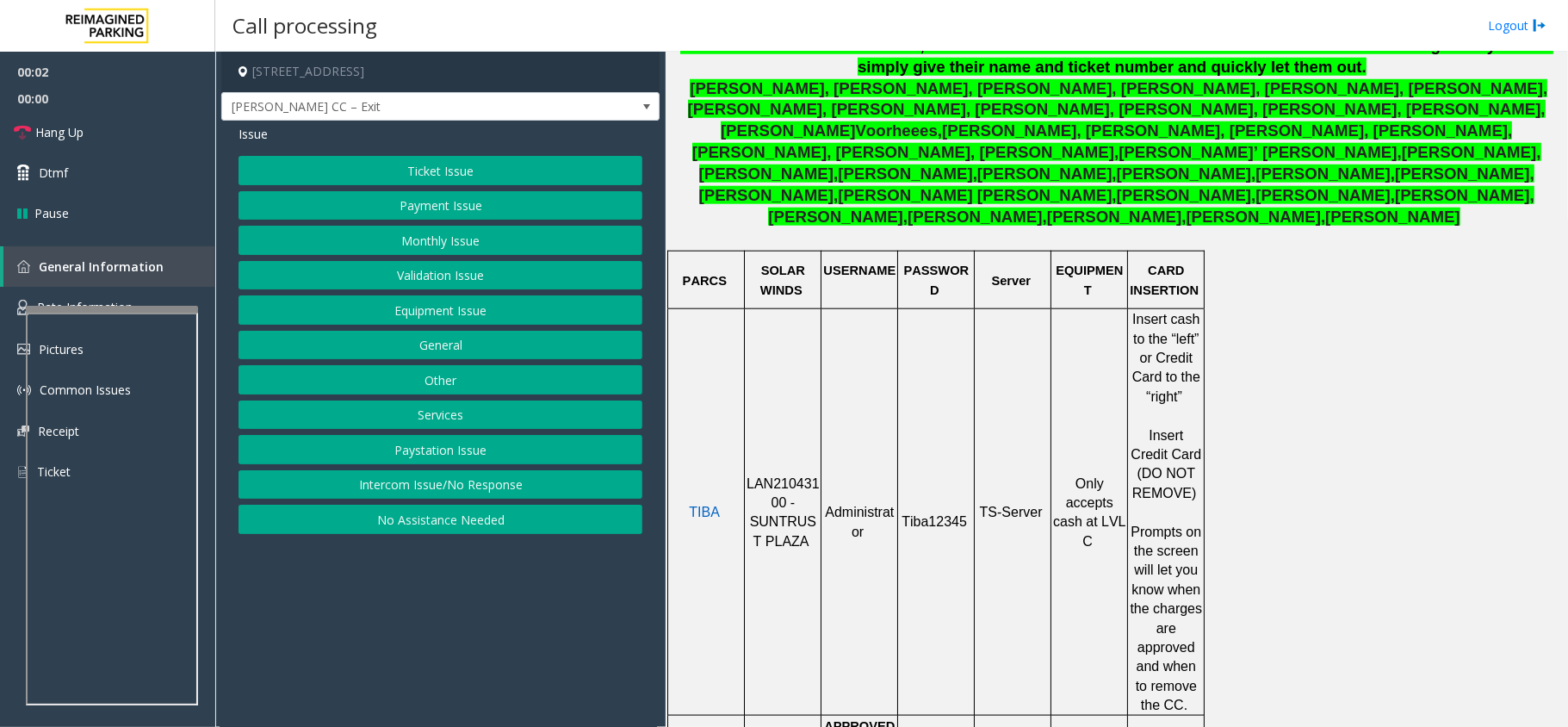 scroll, scrollTop: 1263, scrollLeft: 0, axis: vertical 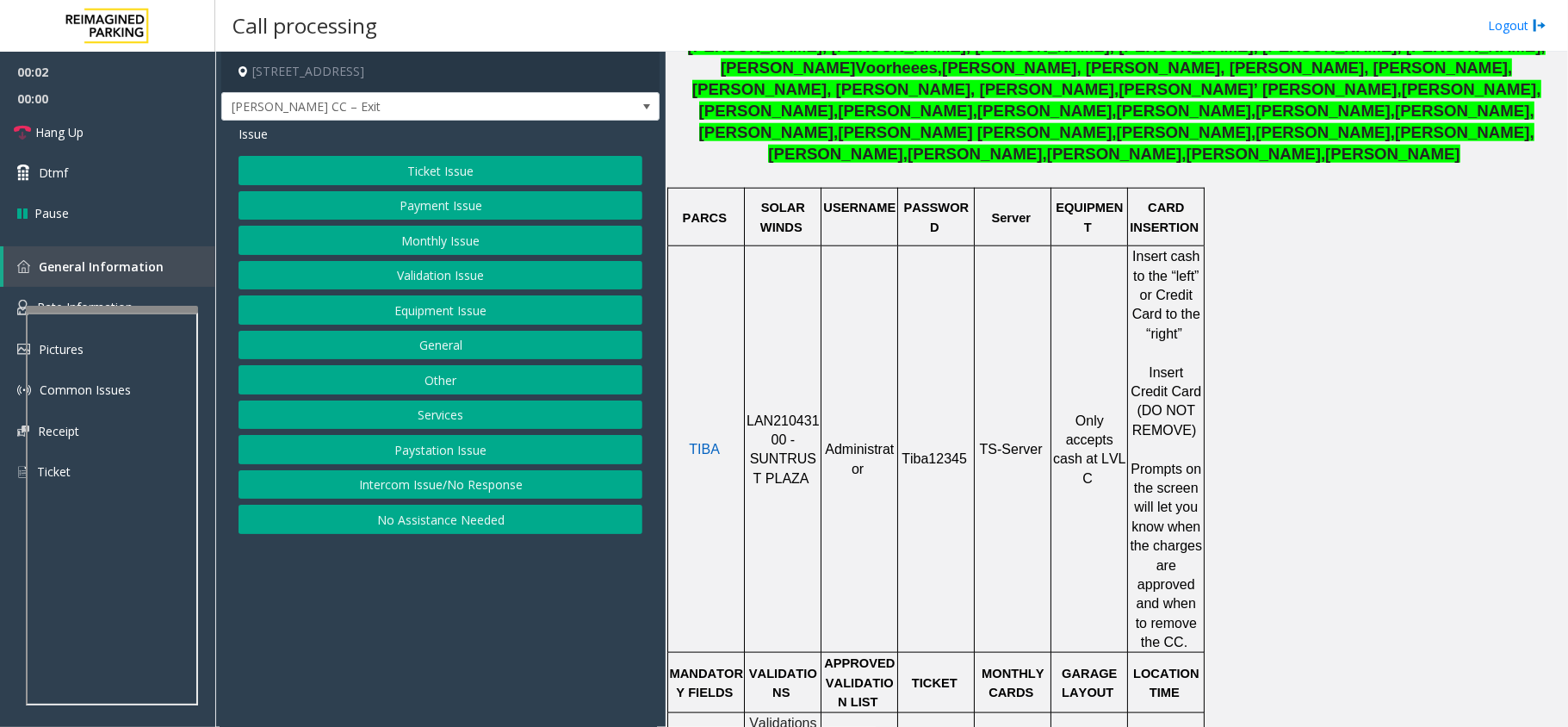 click on "LAN21043100 - SUNTRUST PLAZA" 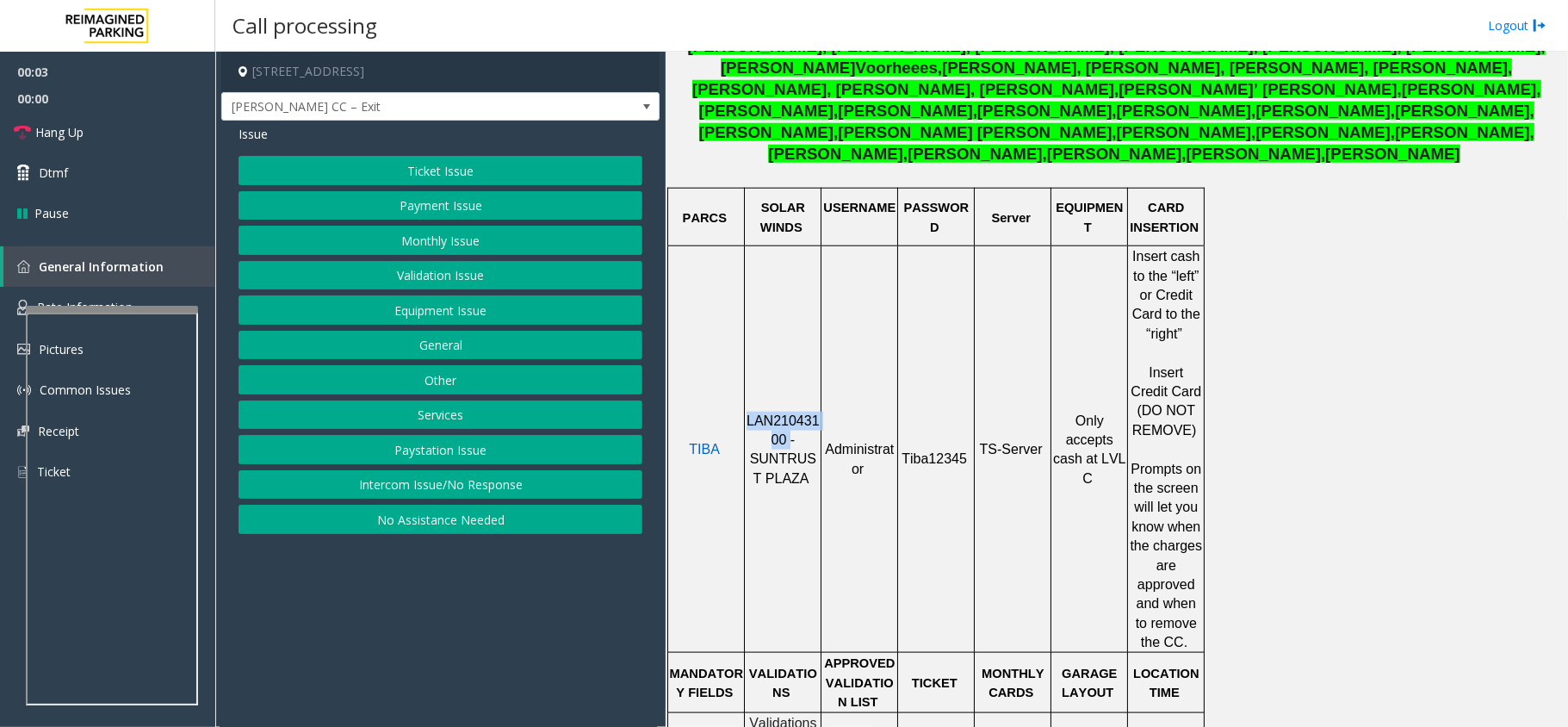 click on "LAN21043100 - SUNTRUST PLAZA" 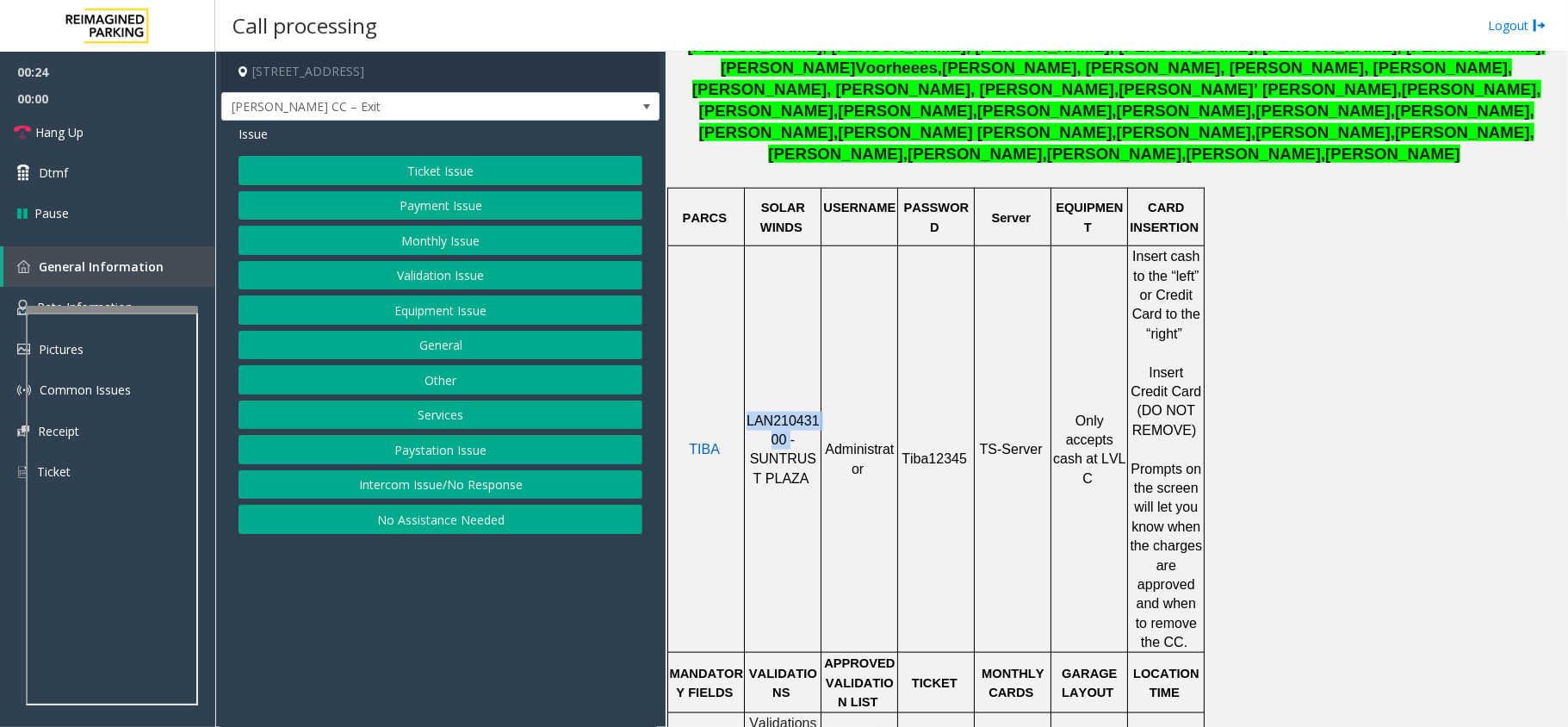 click on "Monthly Issue" 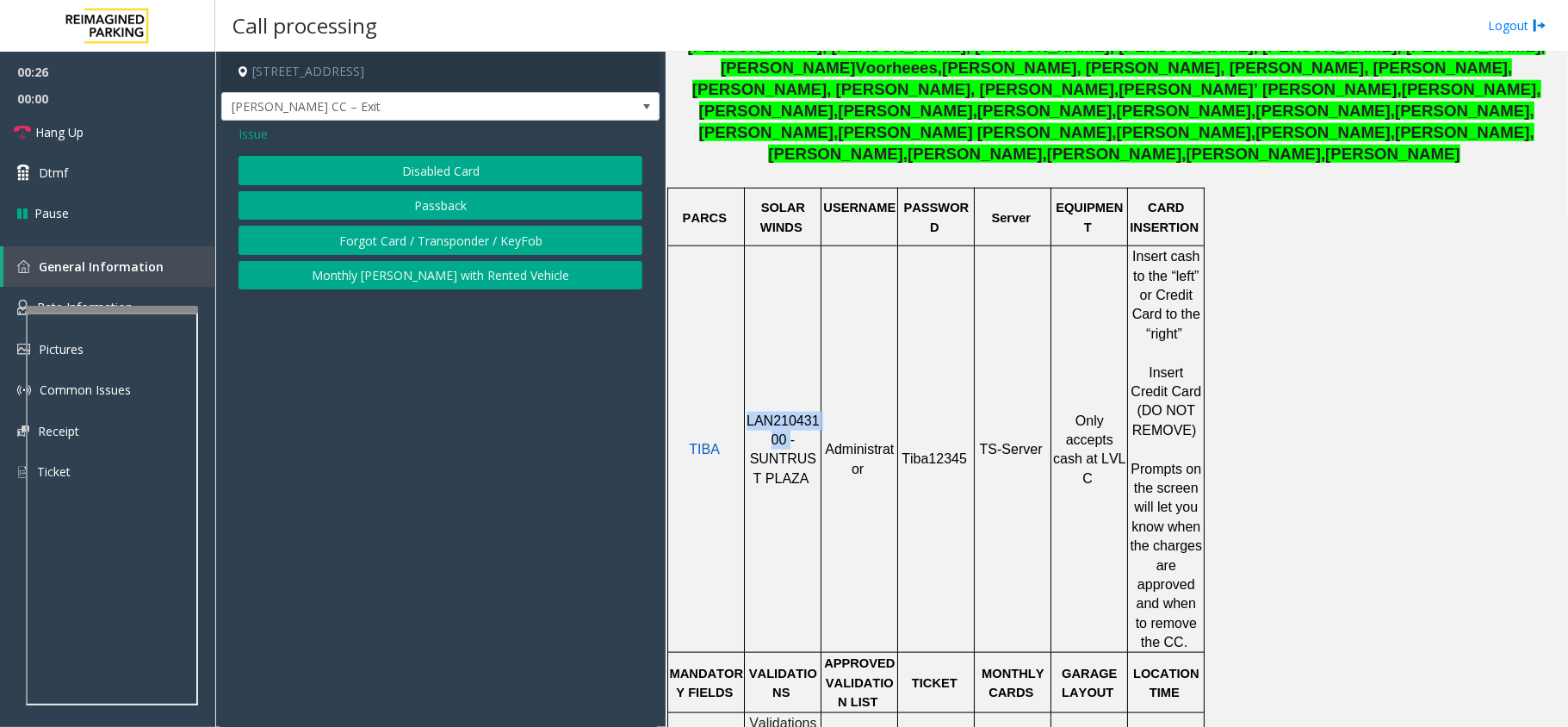 click on "Disabled Card" 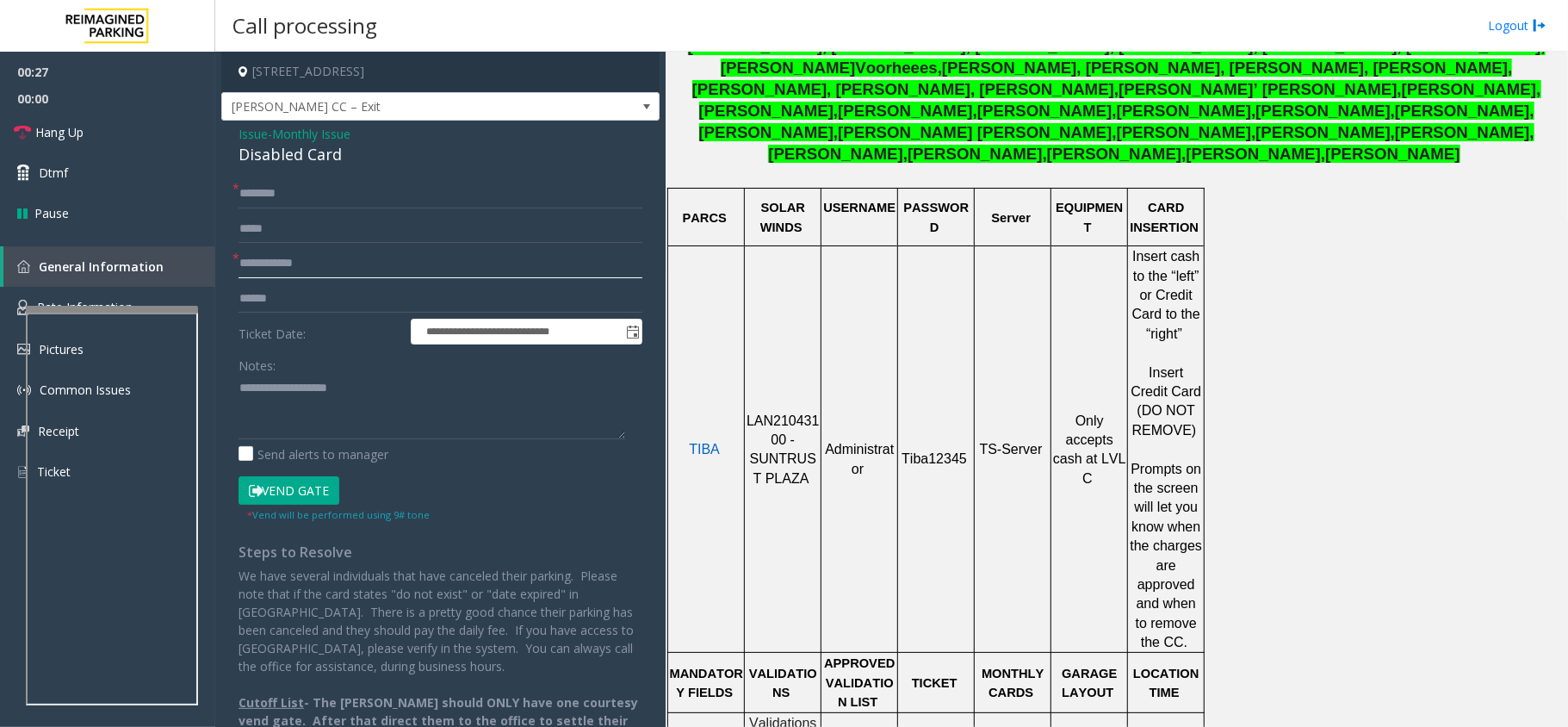 click 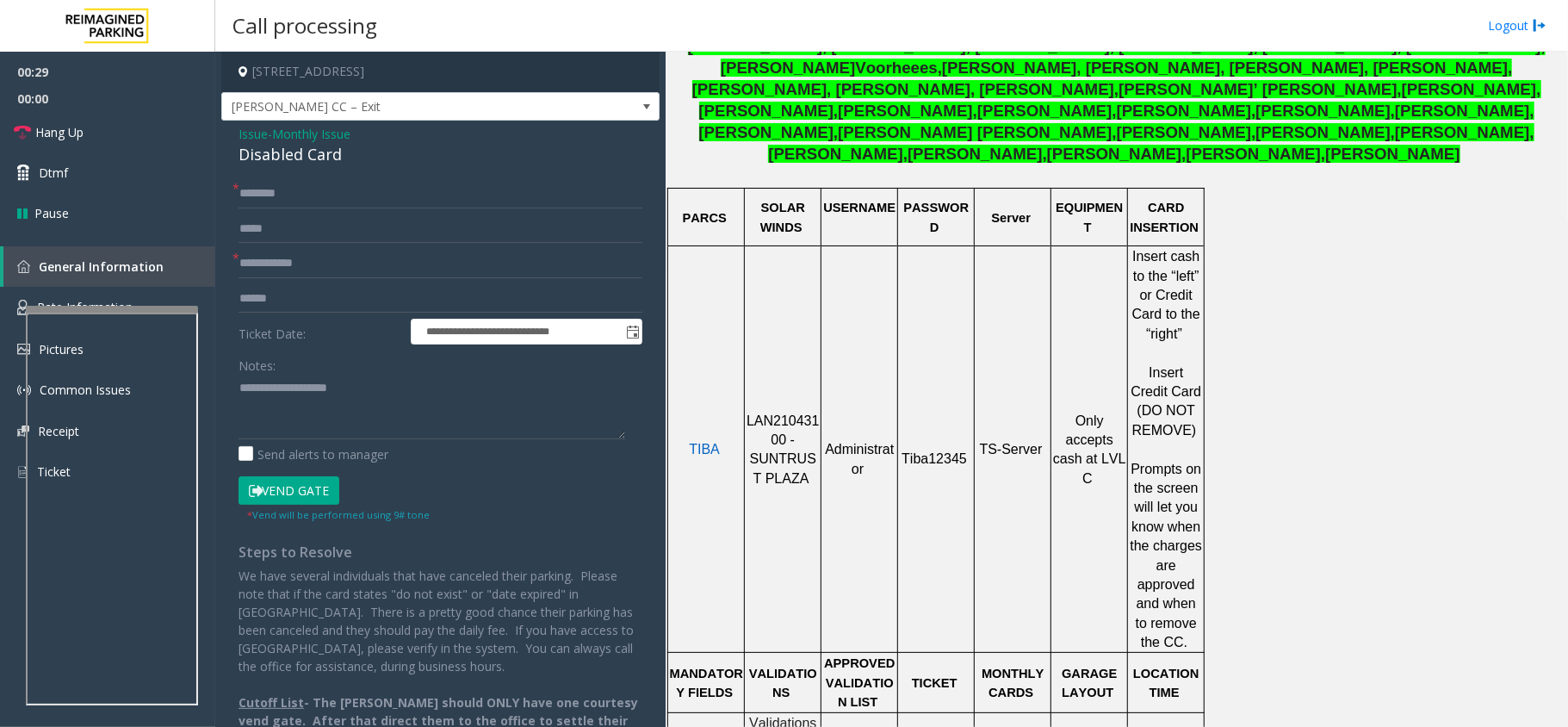 click on "Monthly Issue" 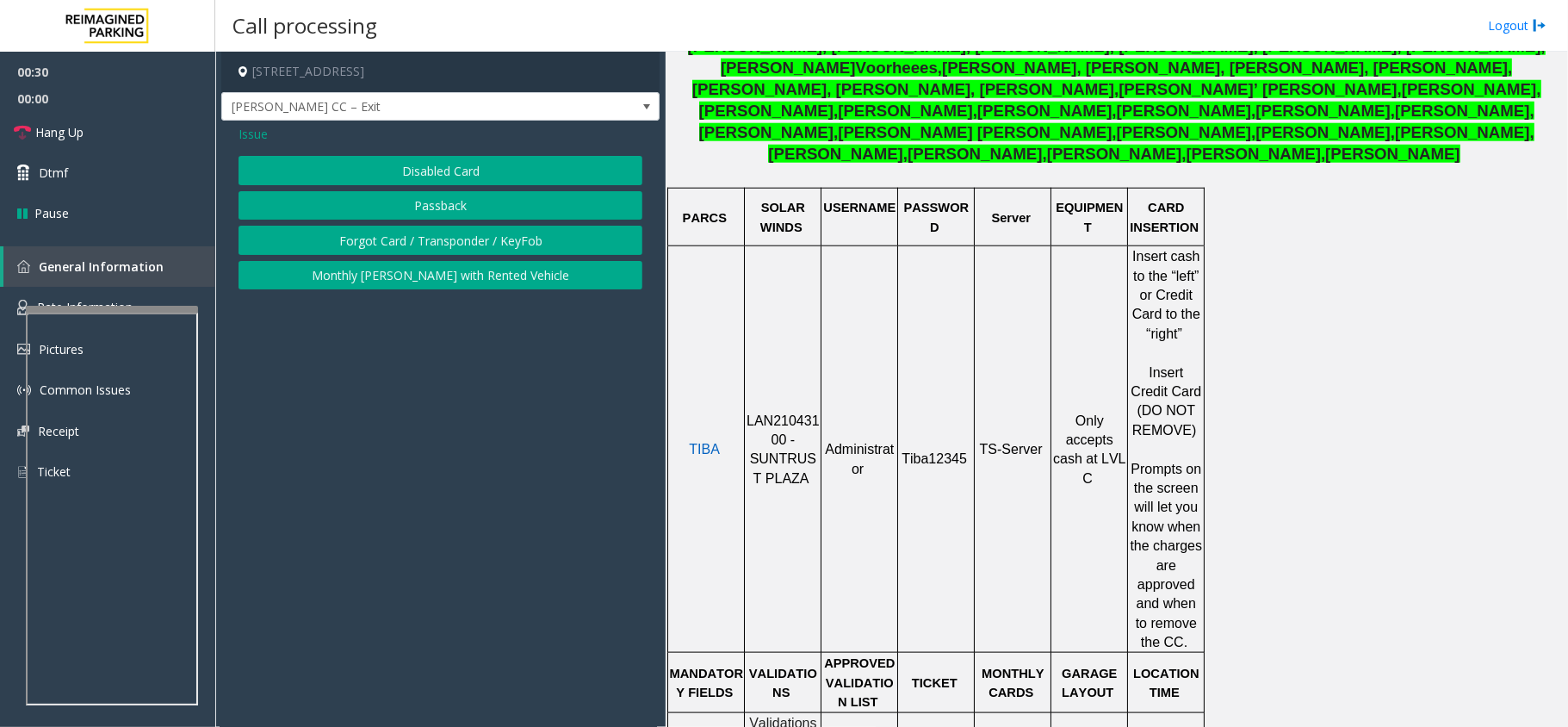 click on "Passback" 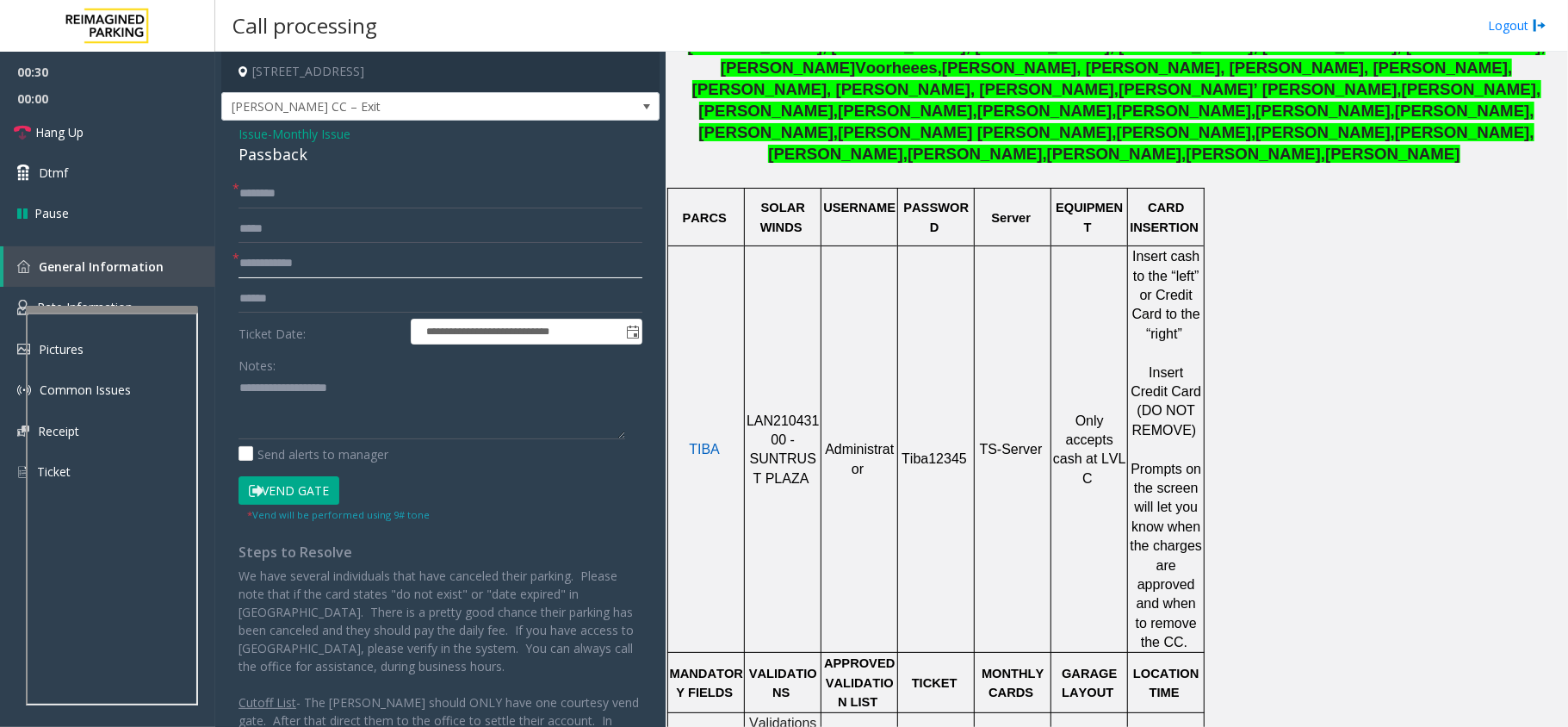 click 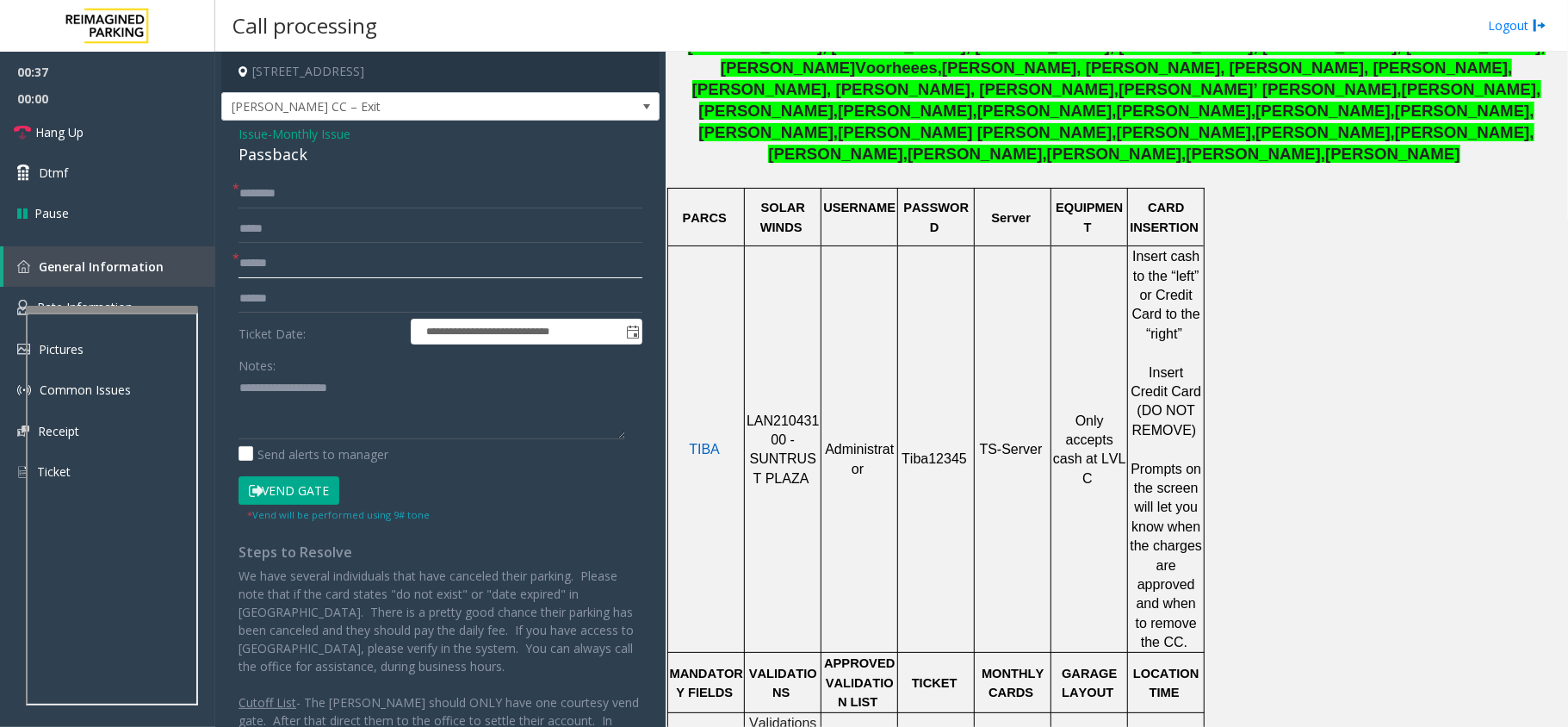 type on "******" 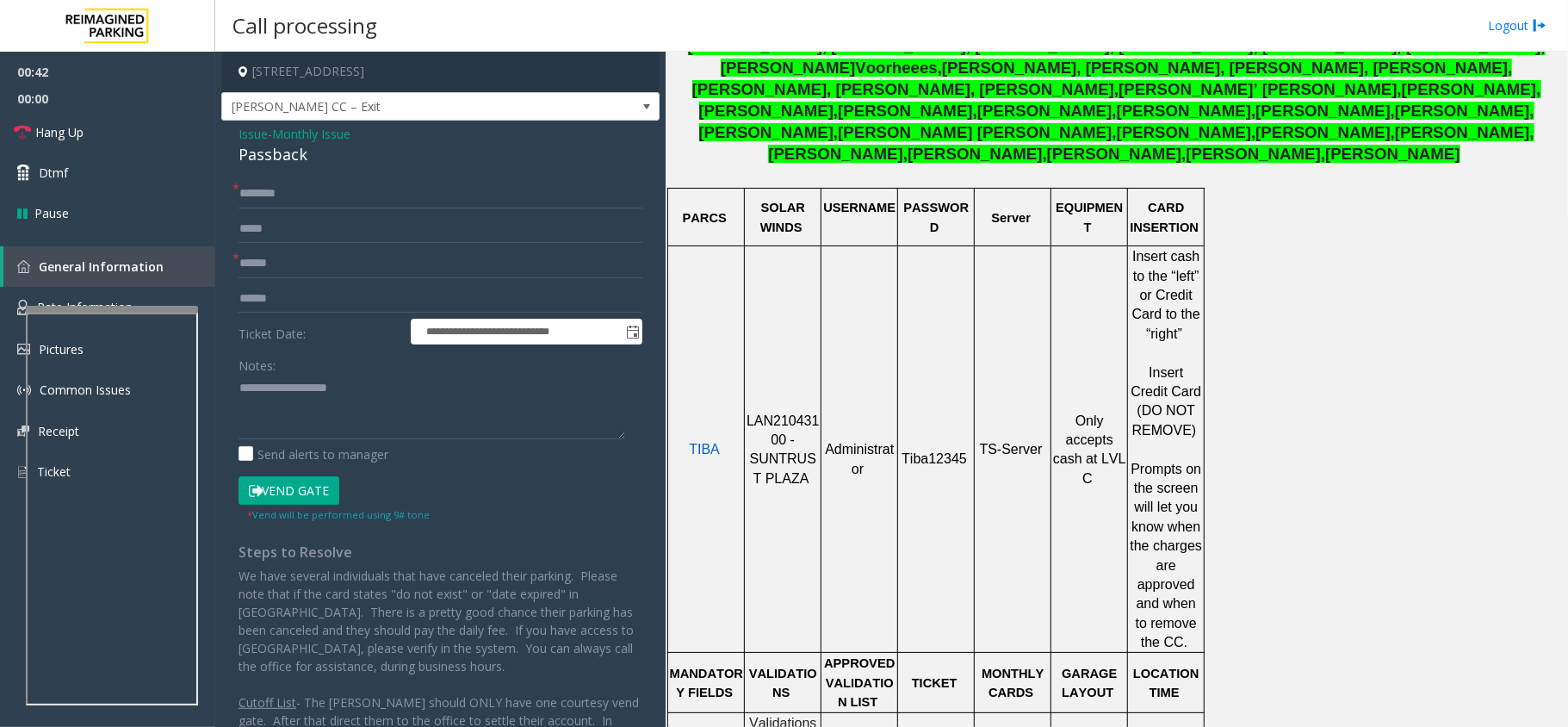 click on "**********" 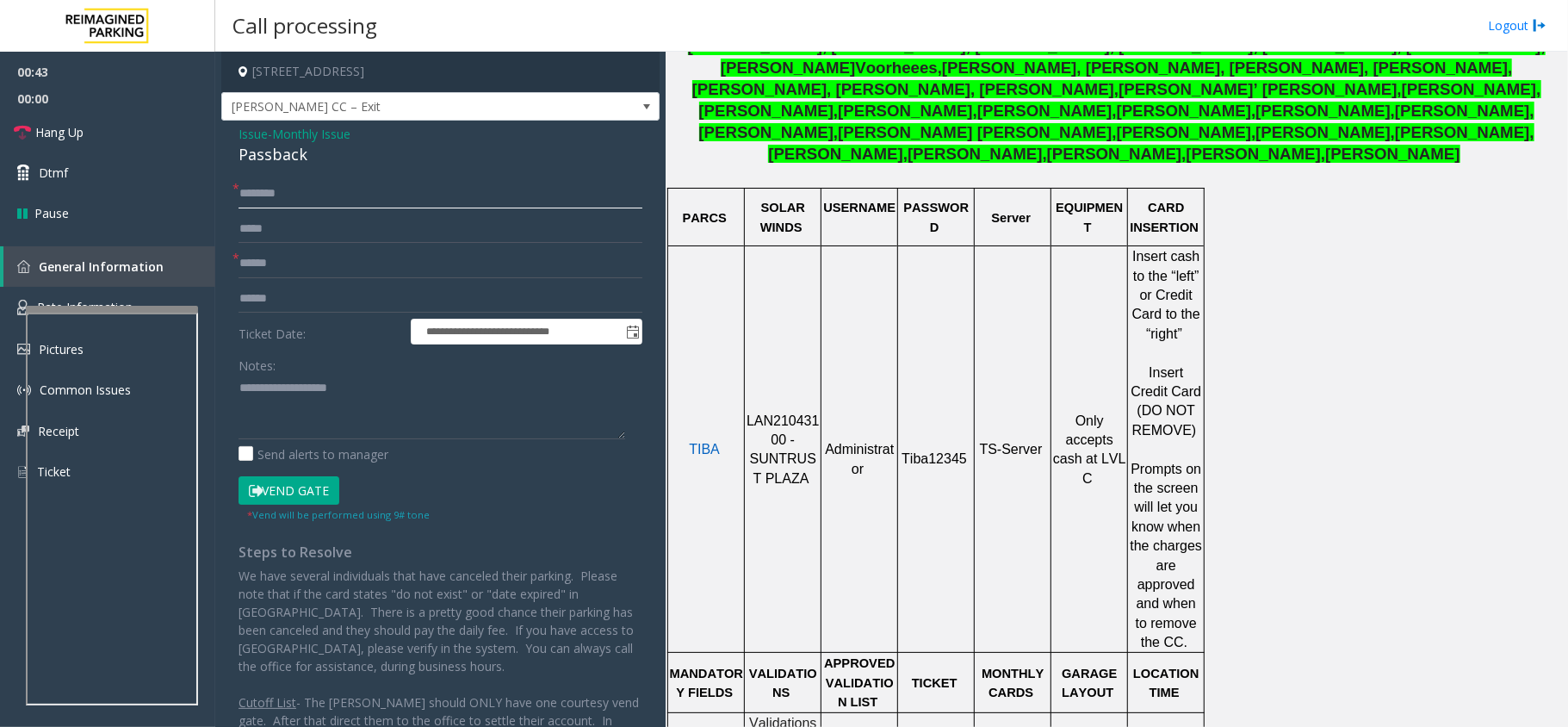 click 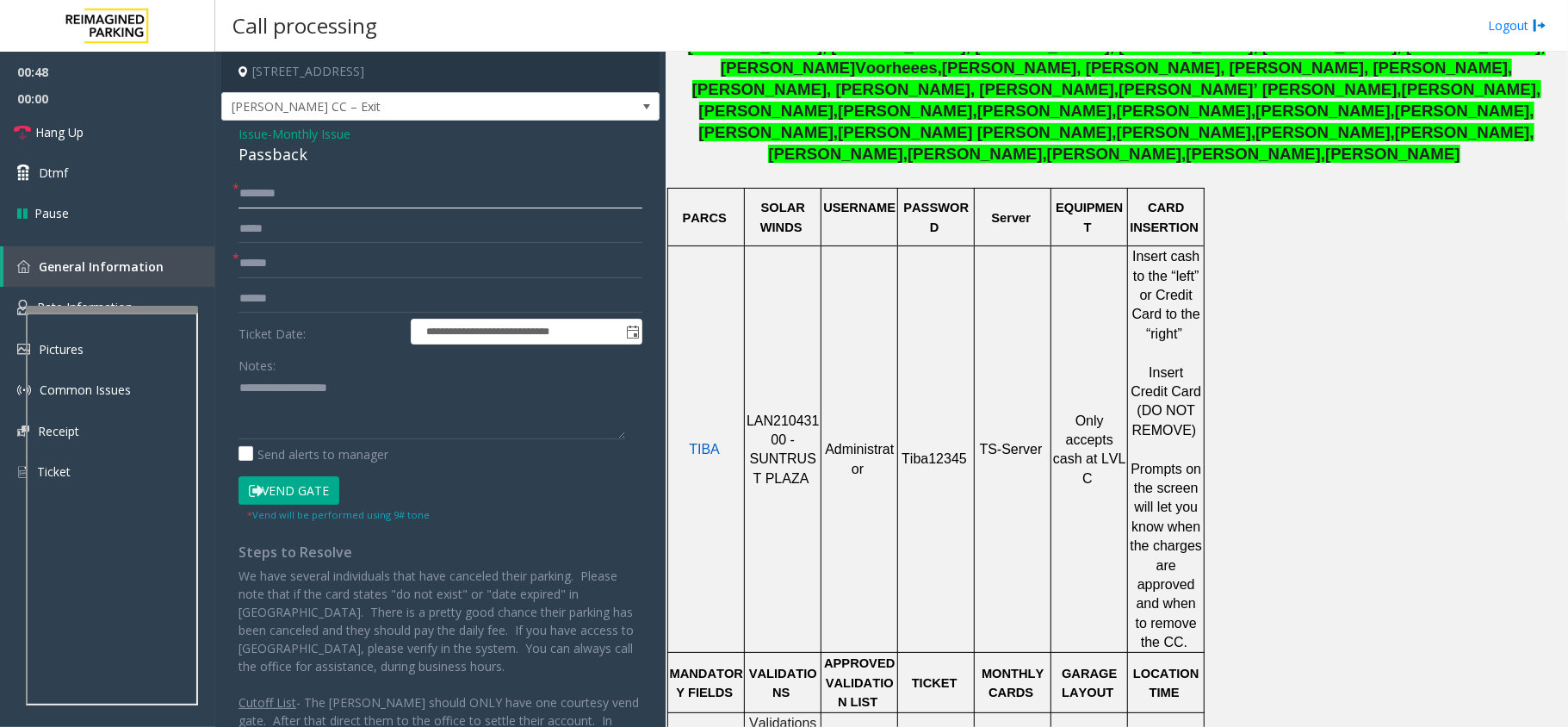 click 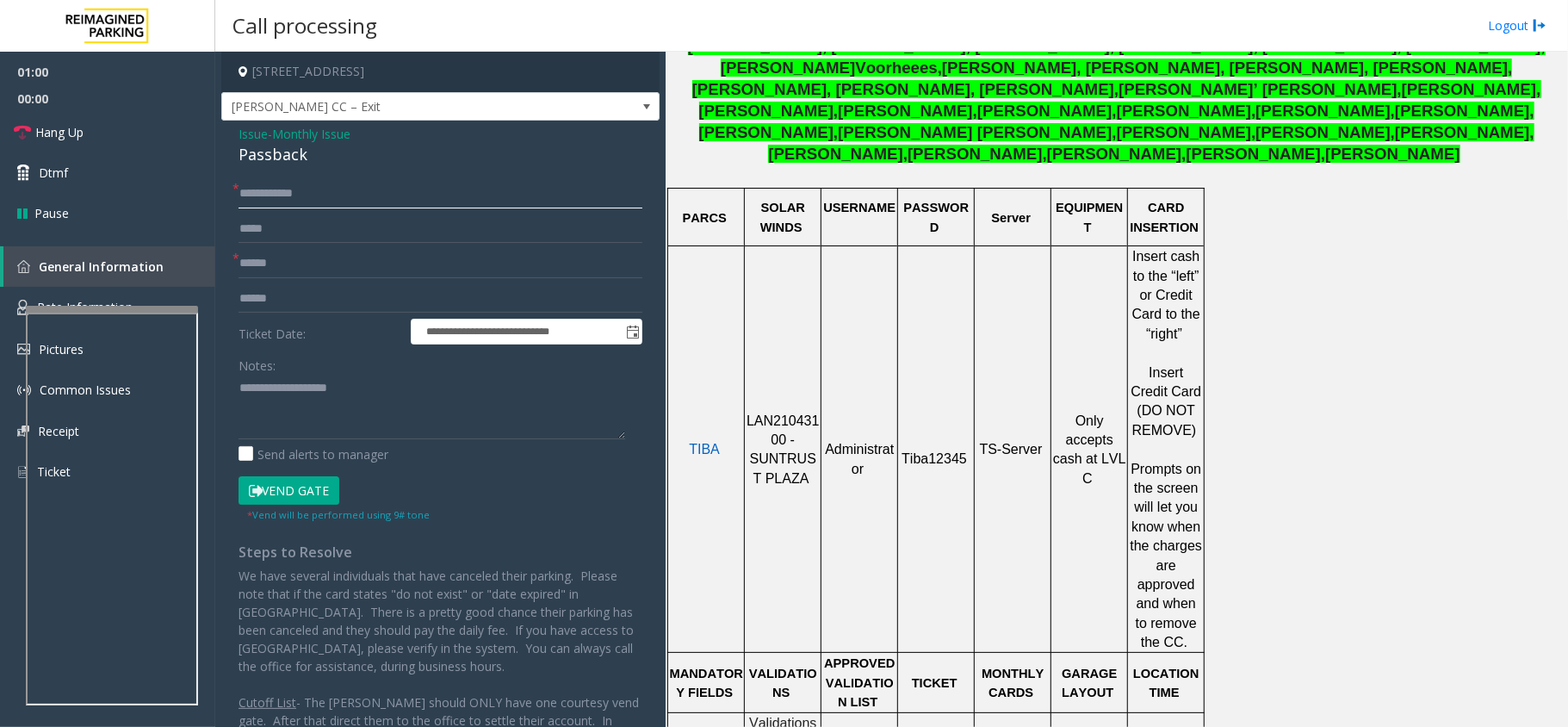 click on "**********" 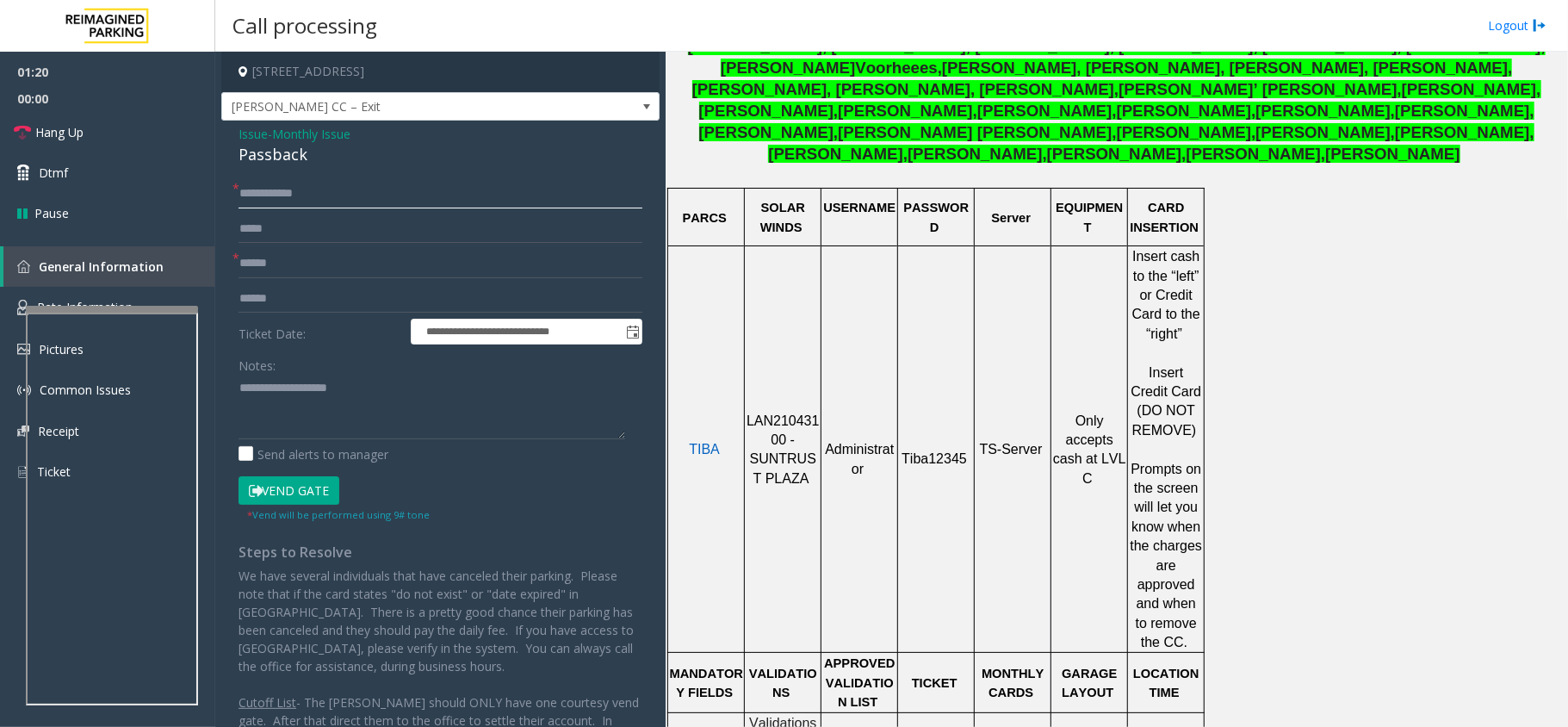 click on "**********" 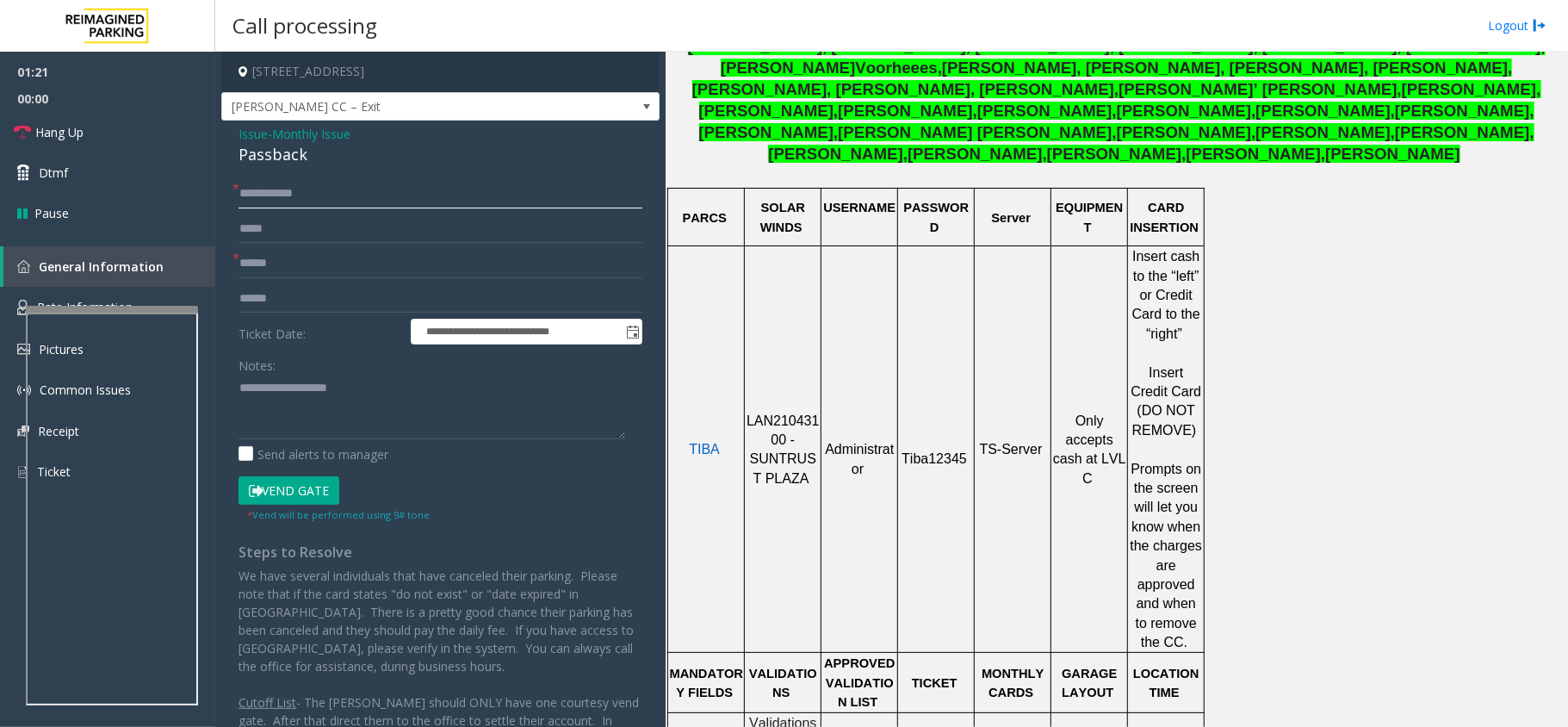 click on "**********" 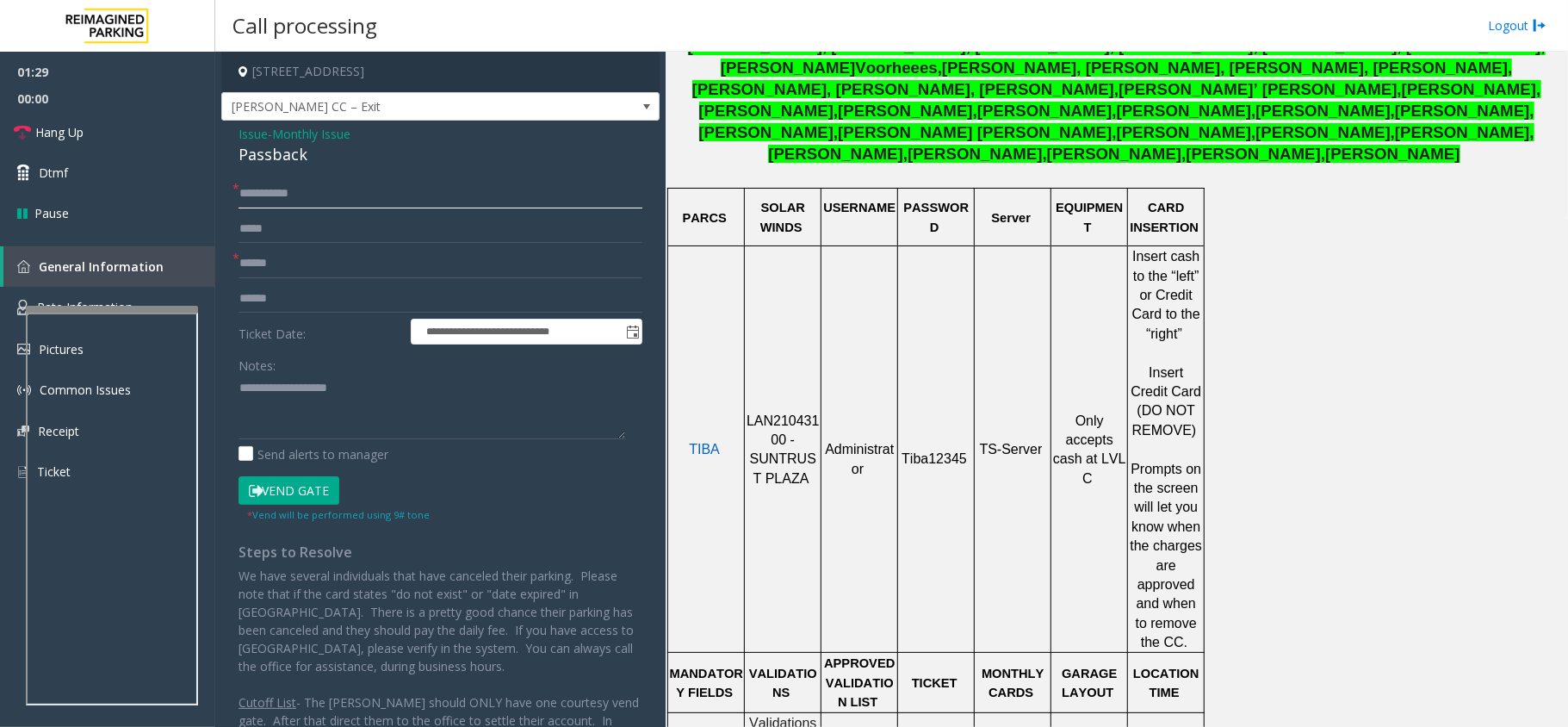 type on "**********" 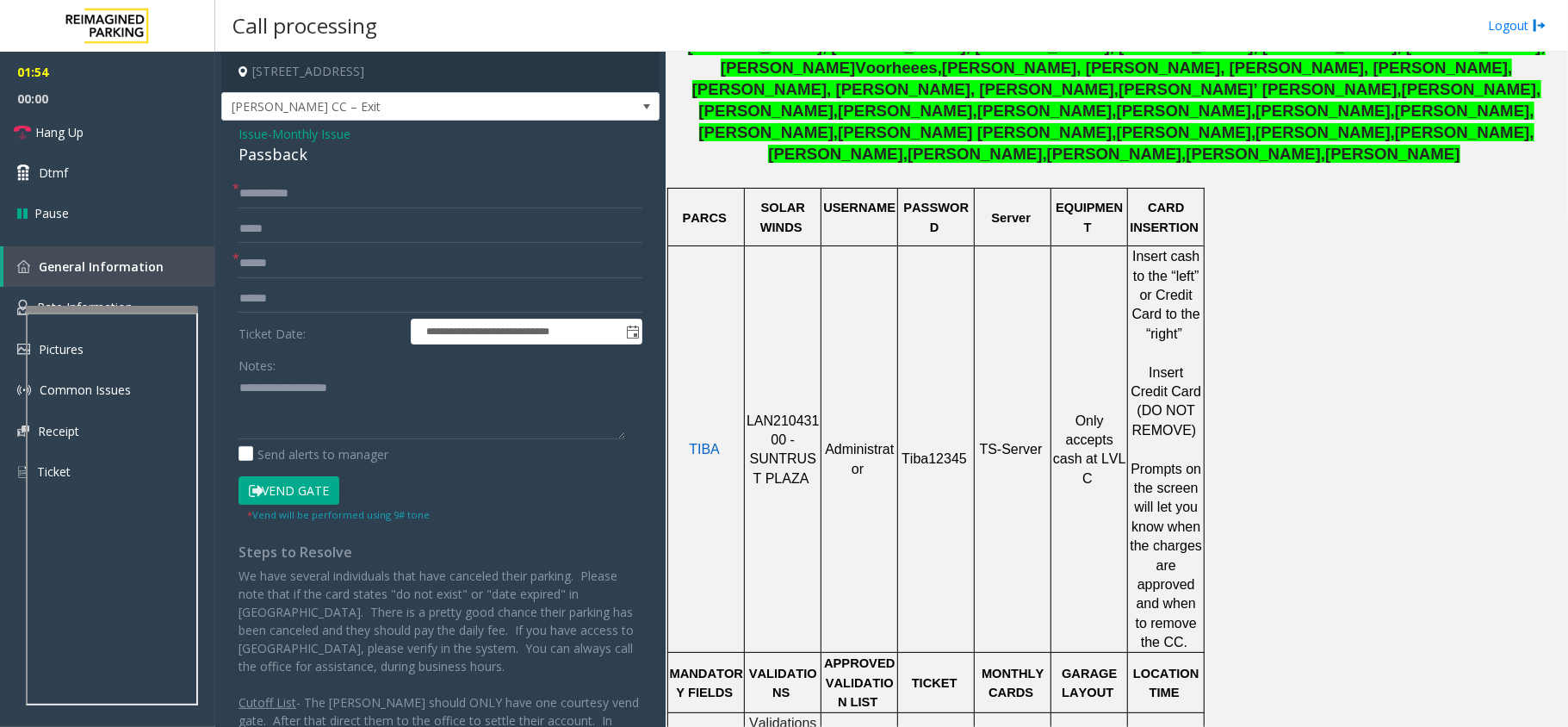 click on "Vend Gate" 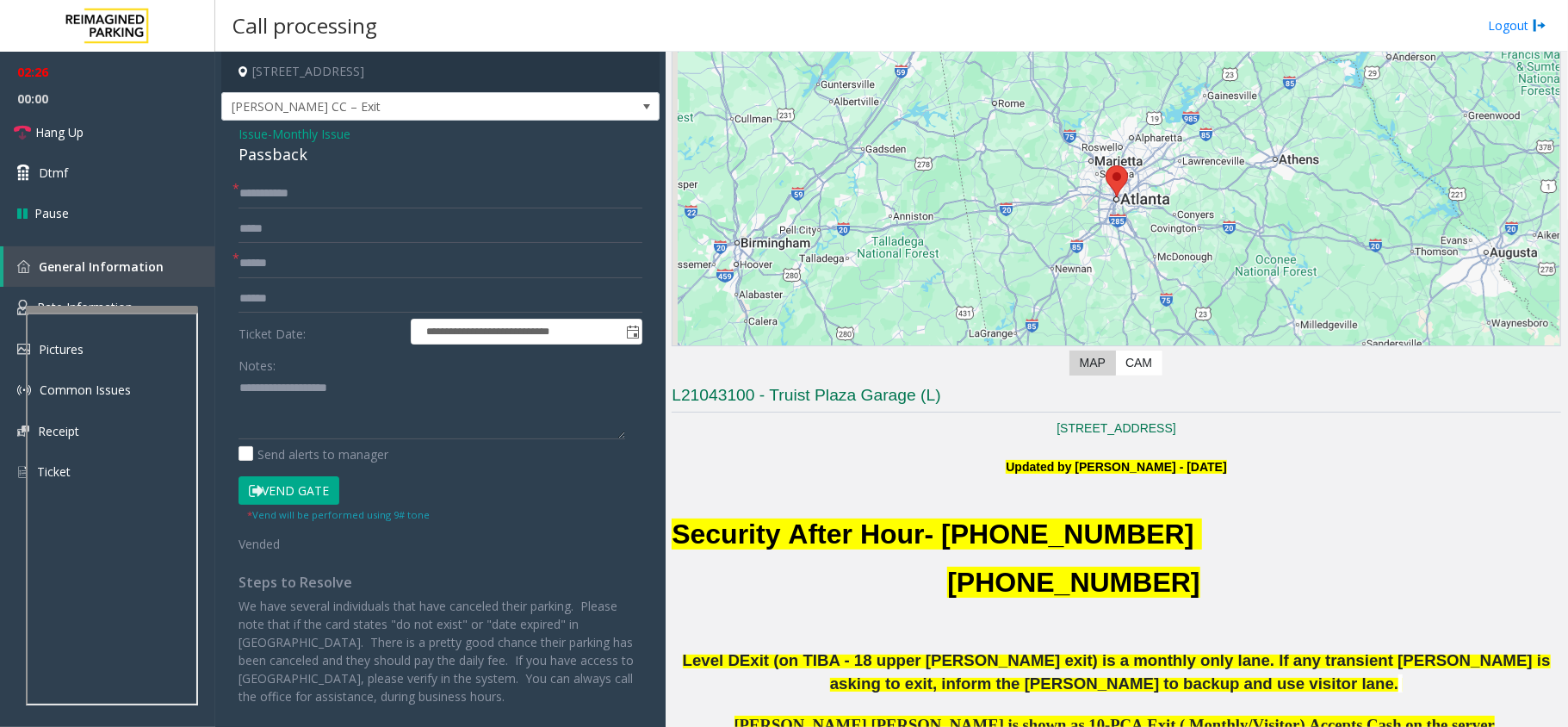 scroll, scrollTop: 0, scrollLeft: 0, axis: both 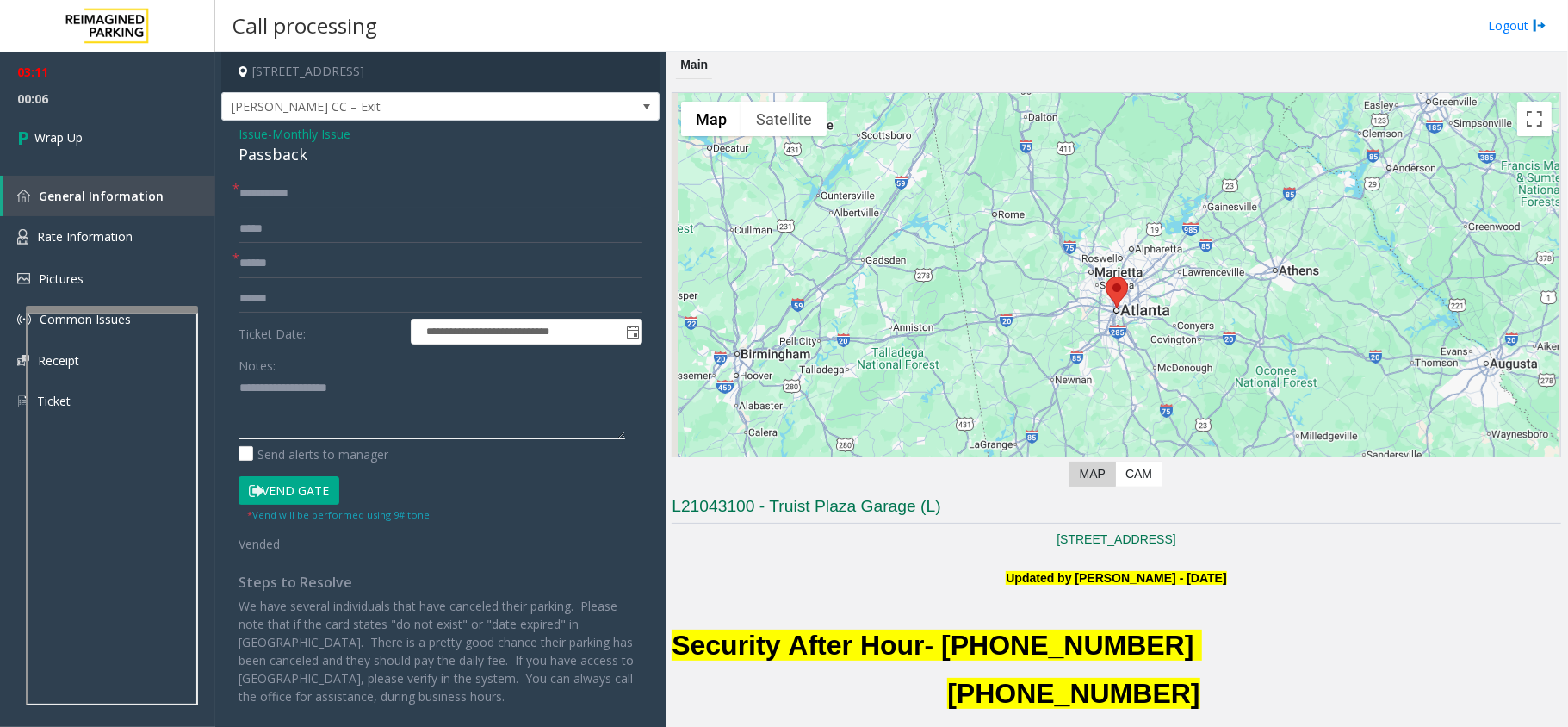 drag, startPoint x: 320, startPoint y: 397, endPoint x: 303, endPoint y: 314, distance: 84.7231 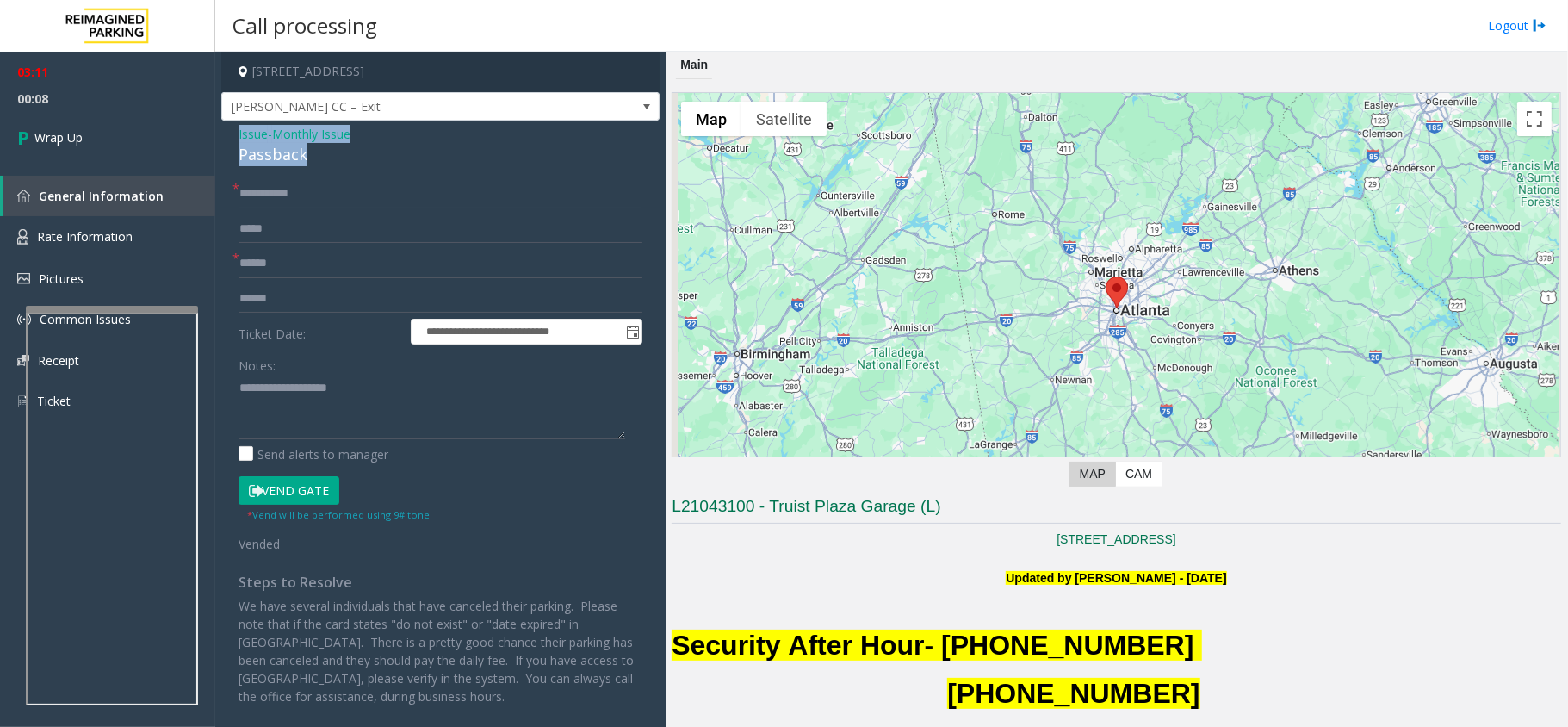 drag, startPoint x: 328, startPoint y: 152, endPoint x: 229, endPoint y: 121, distance: 103.74006 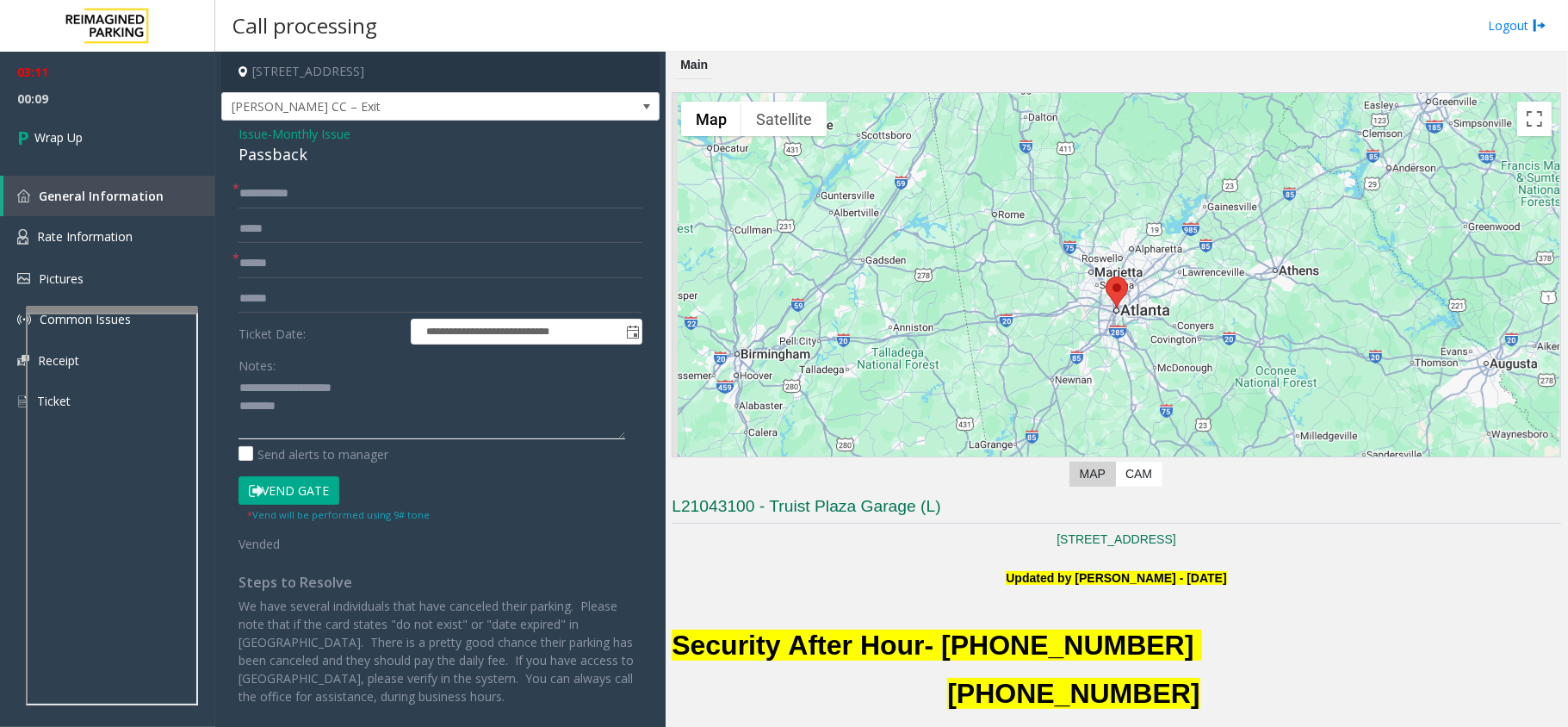 click 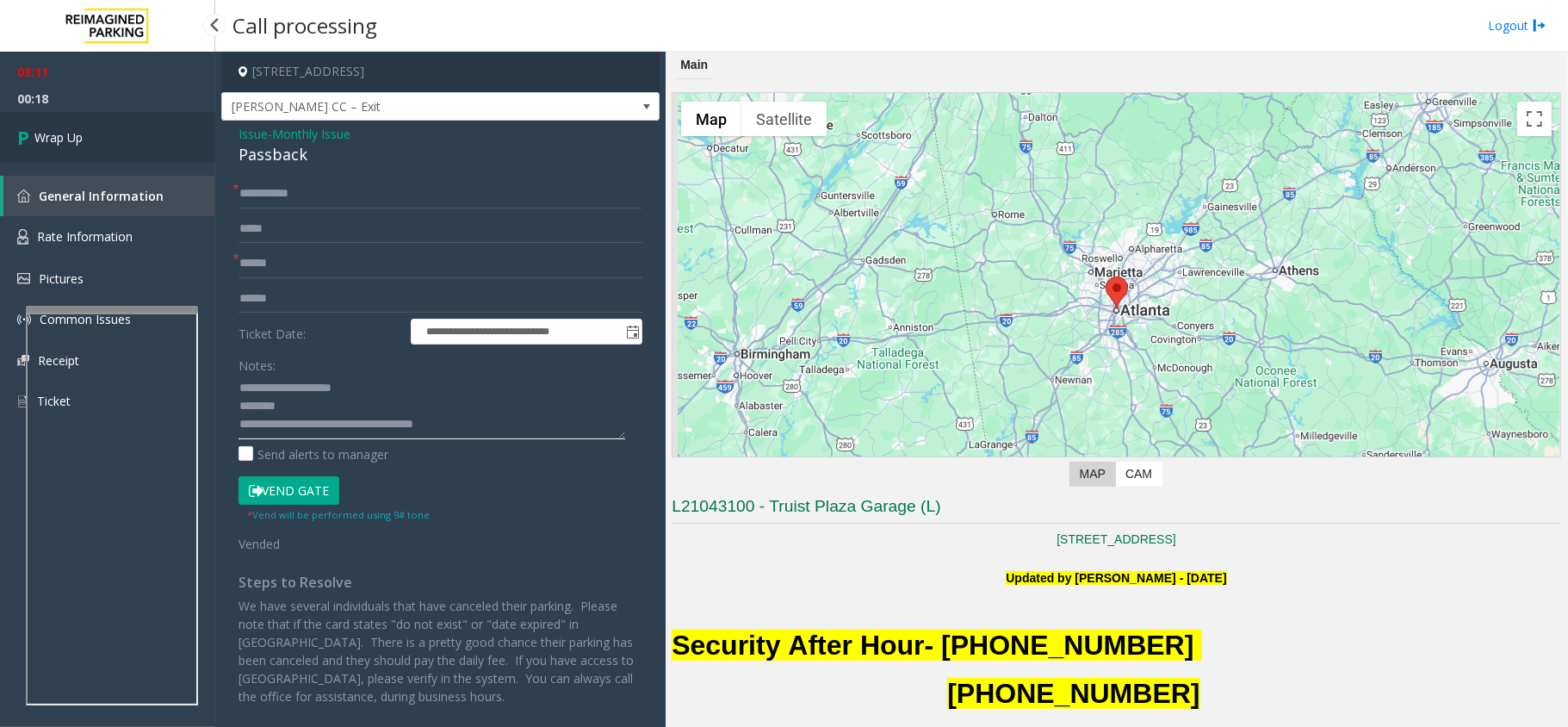 type on "**********" 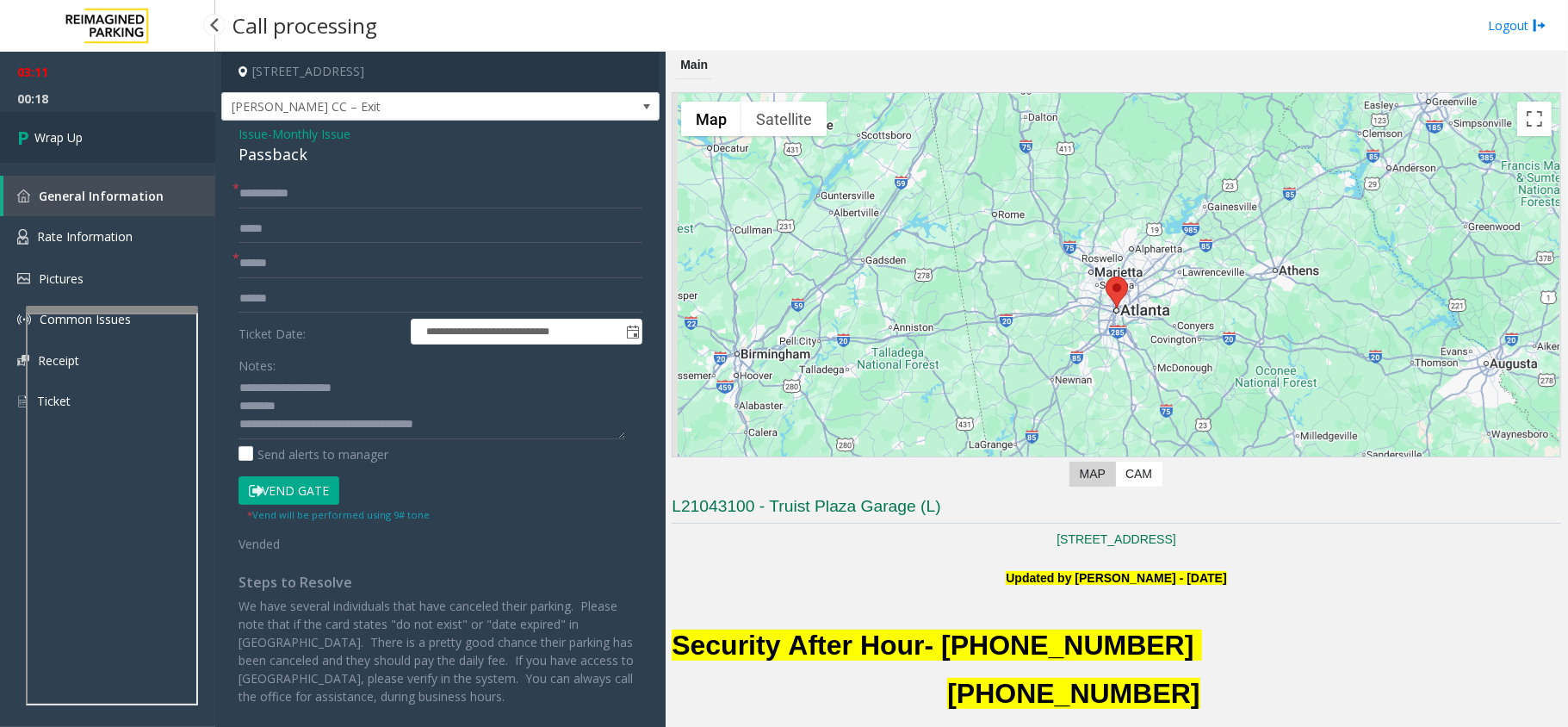 click on "Wrap Up" at bounding box center [59, 137] 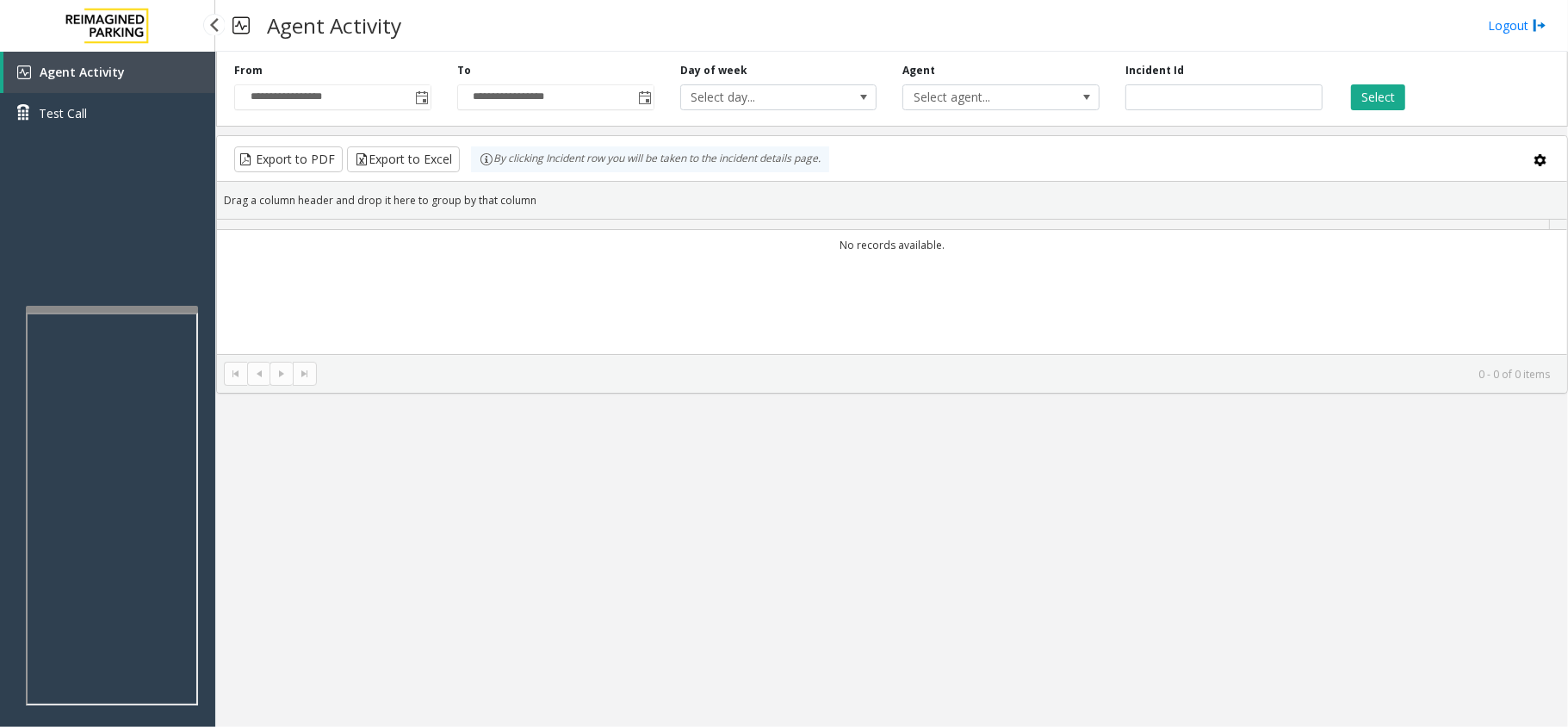 click on "Agent Activity Test Call" at bounding box center [108, 99] 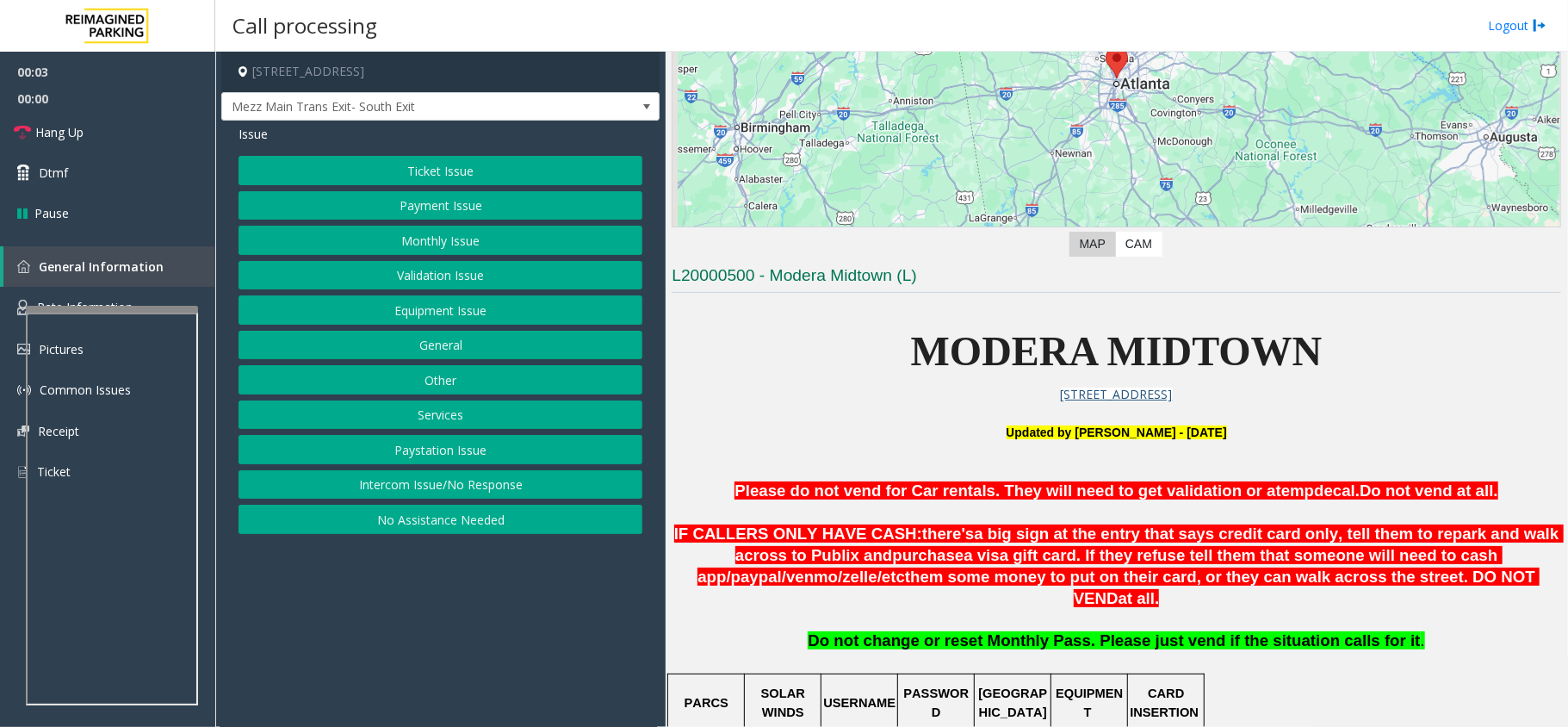 scroll, scrollTop: 689, scrollLeft: 0, axis: vertical 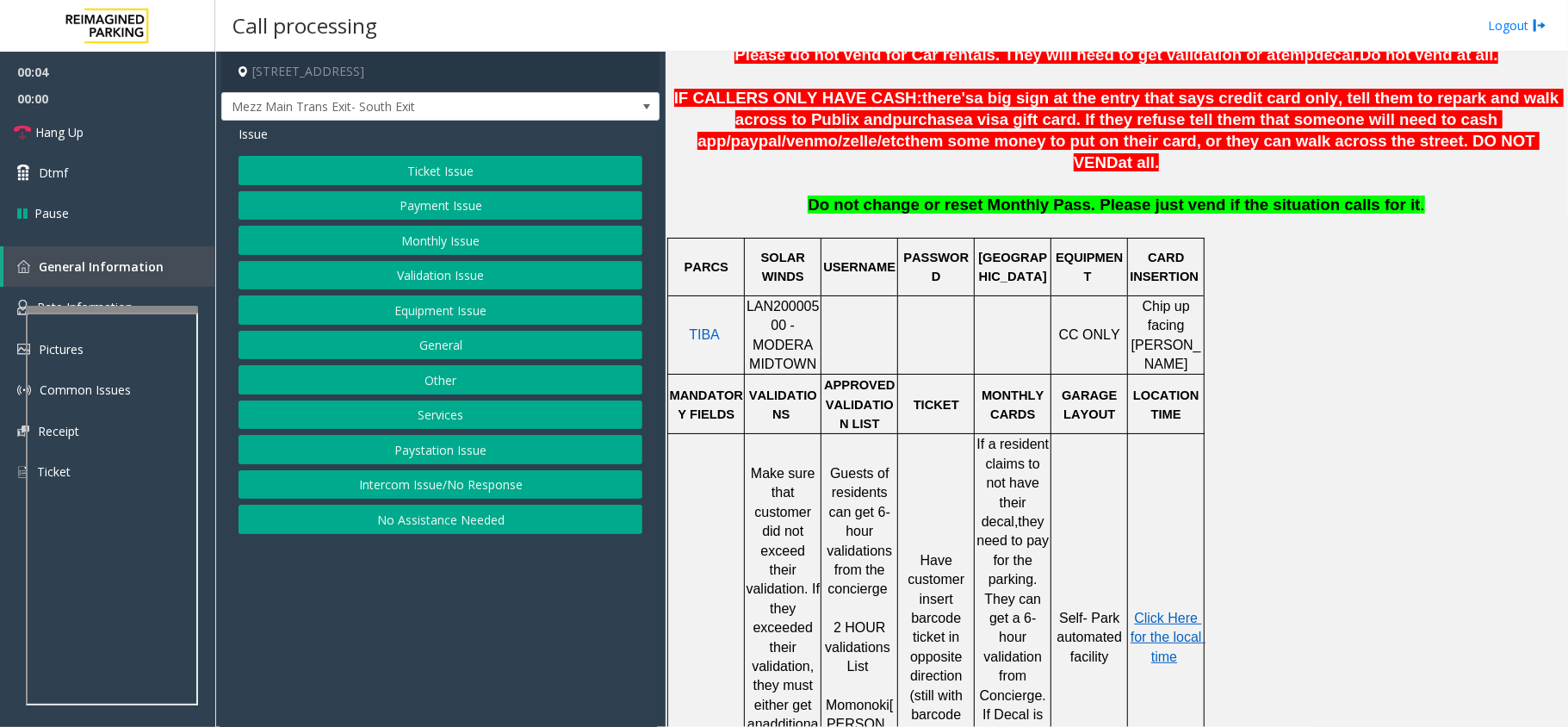 click on "LAN20000500 - MODERA MIDTOWN" 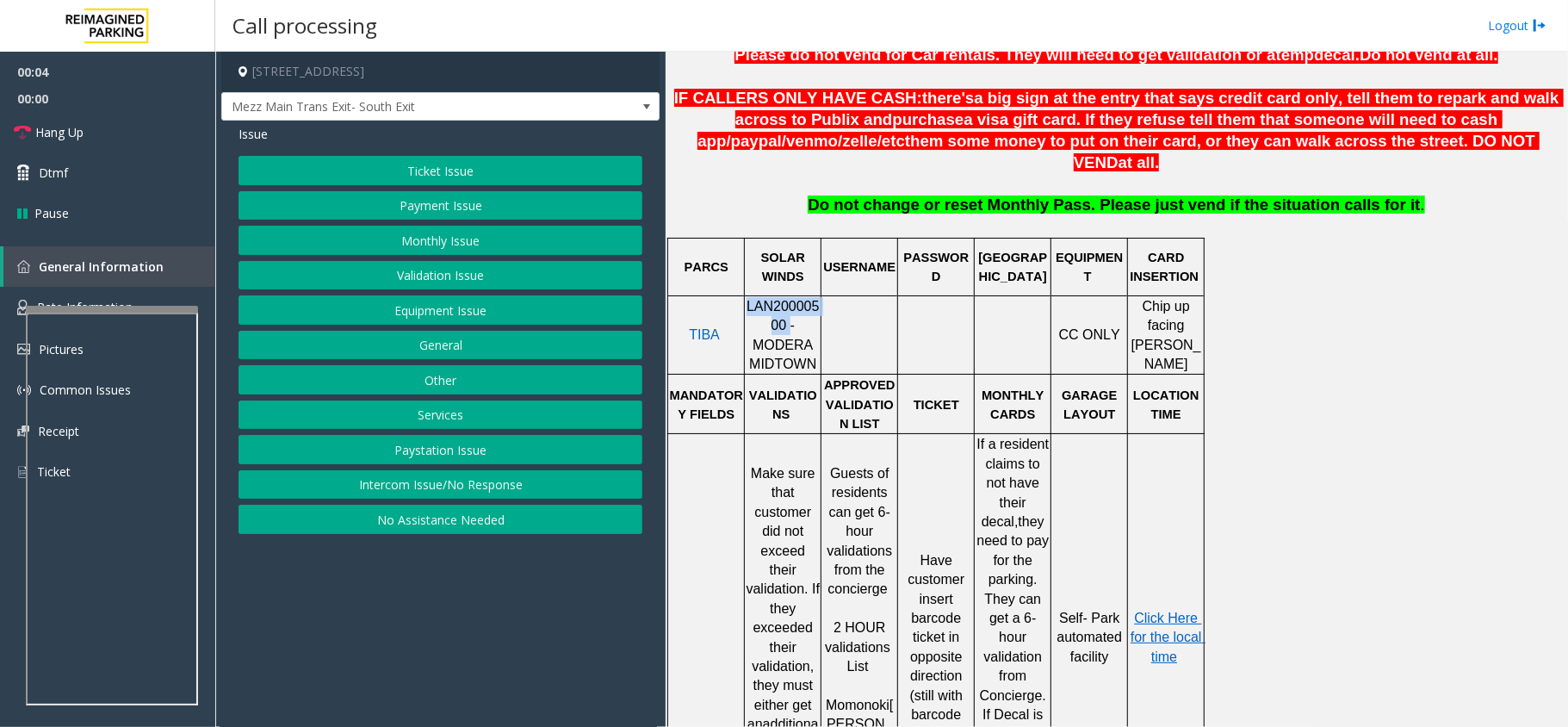 click on "LAN20000500 - MODERA MIDTOWN" 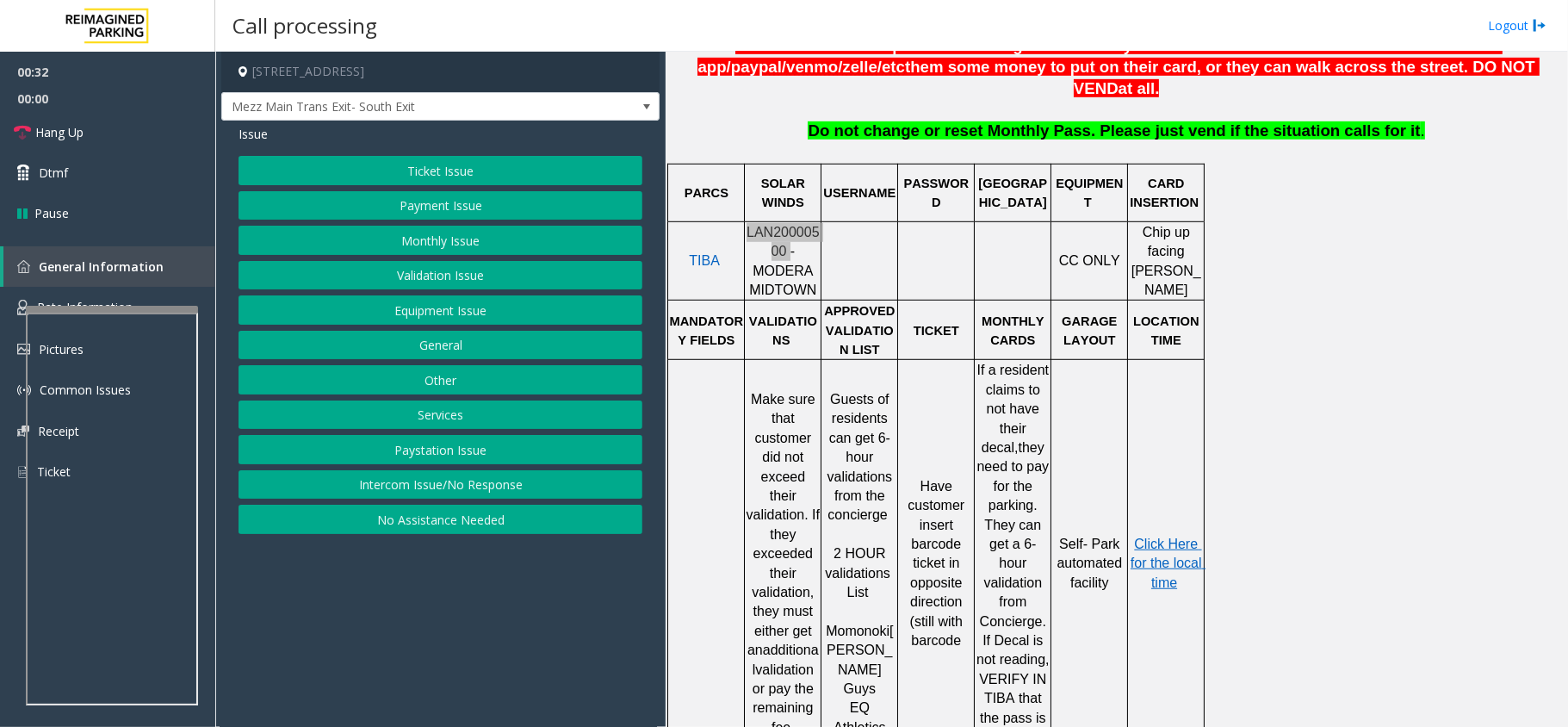 scroll, scrollTop: 804, scrollLeft: 0, axis: vertical 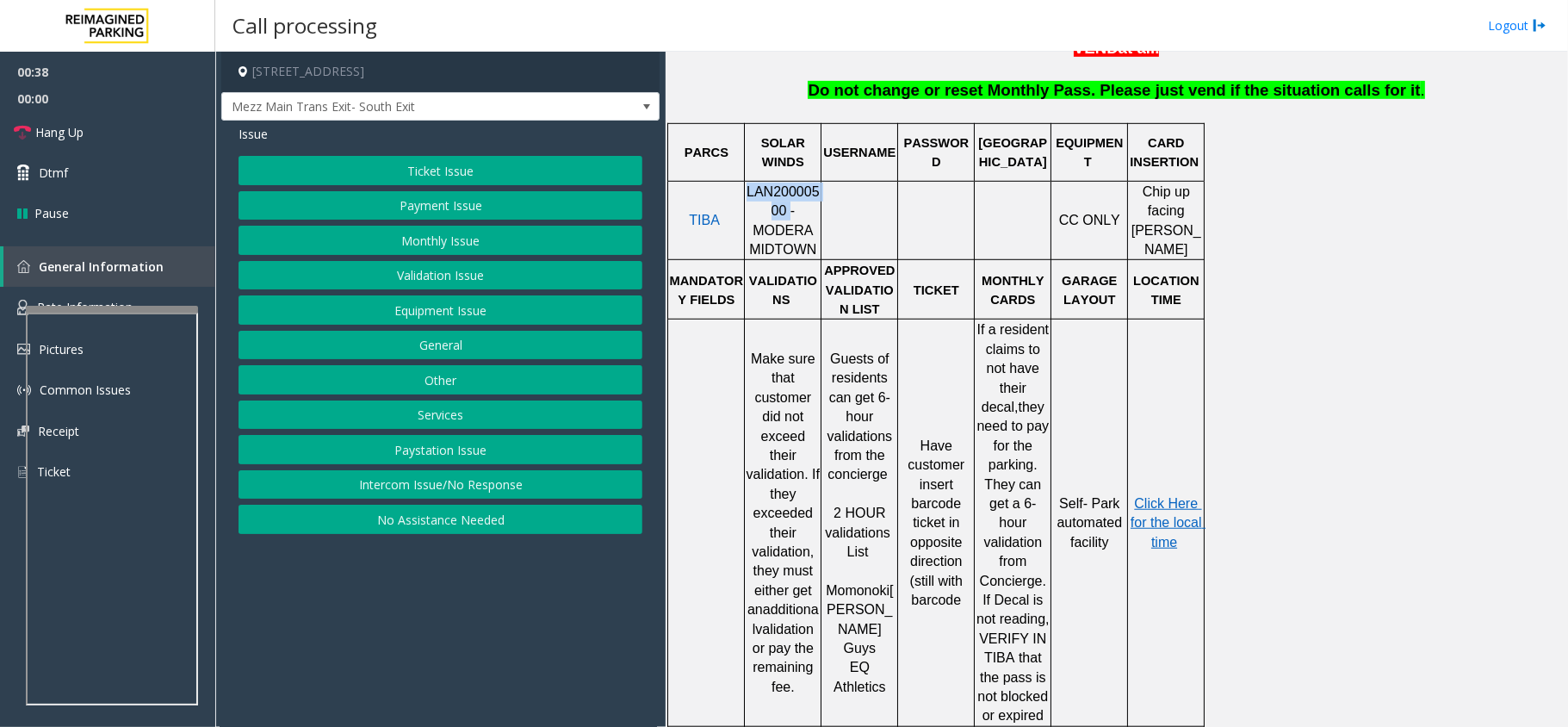 click on "Ticket Issue" 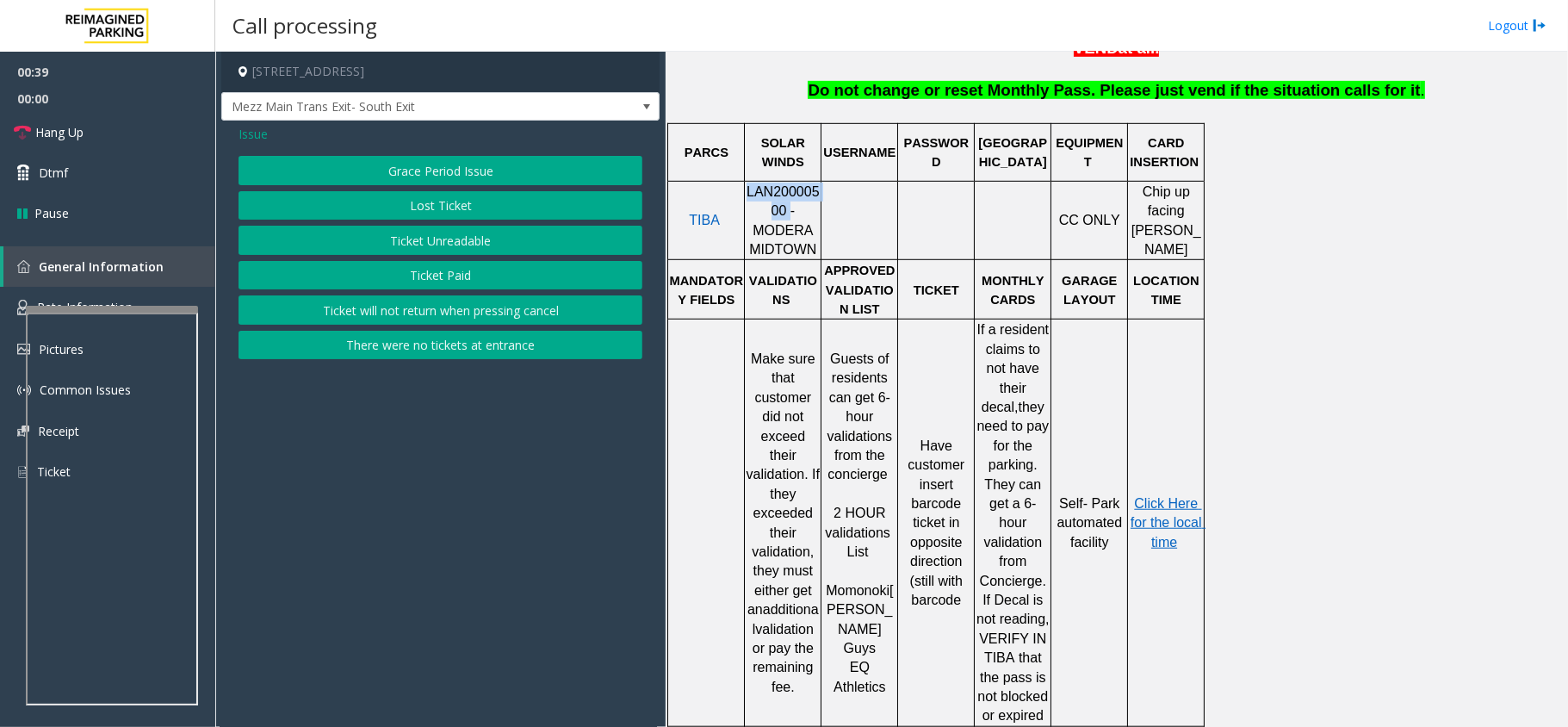 click on "Ticket Paid" 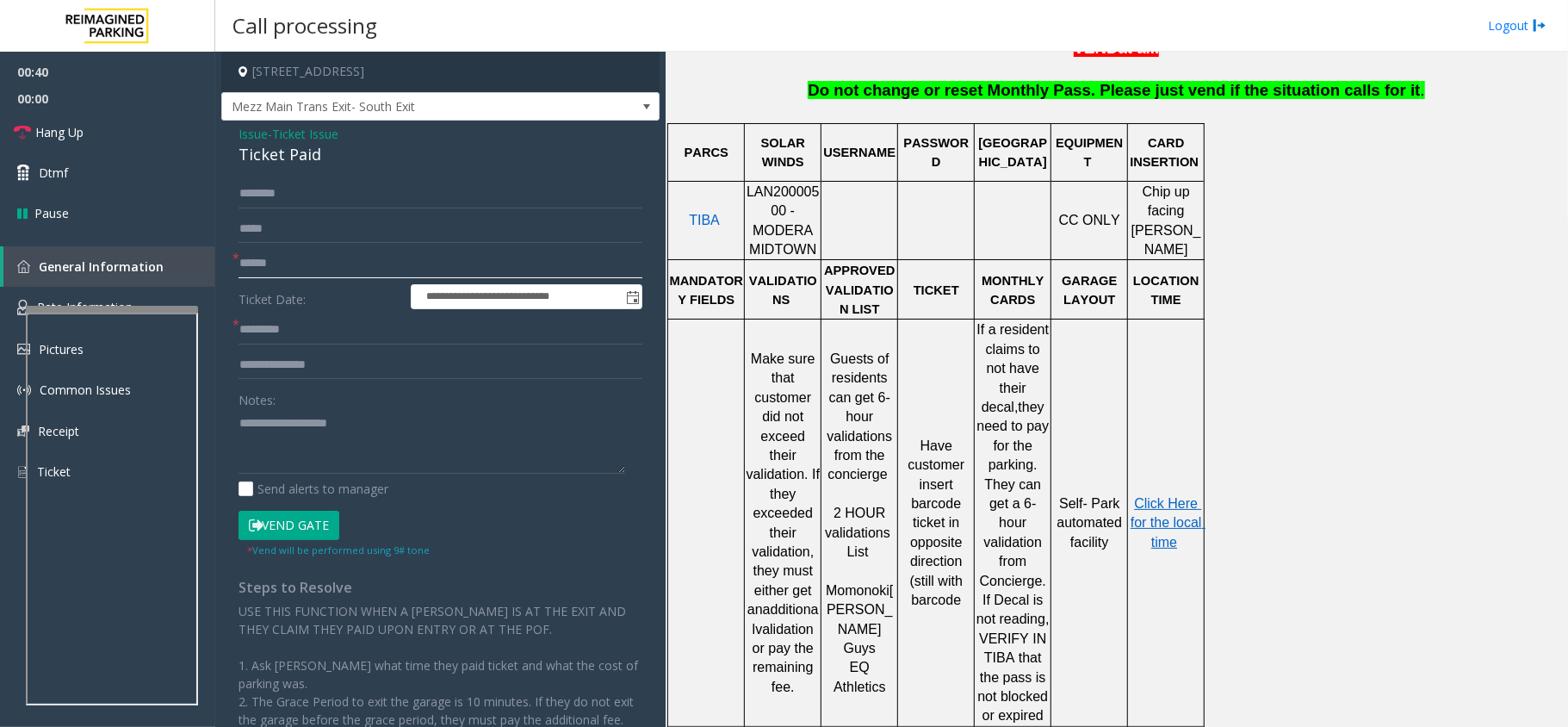 click 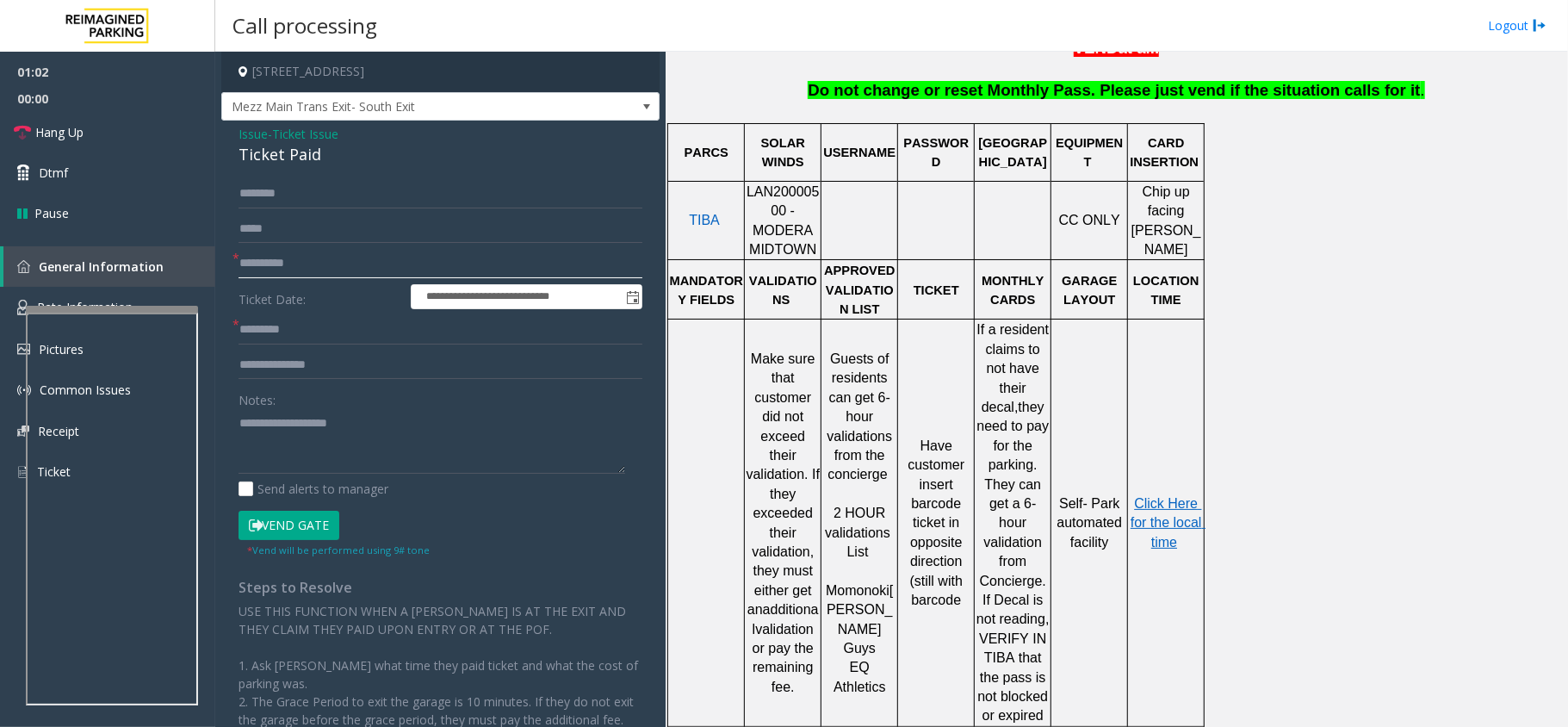 type on "**********" 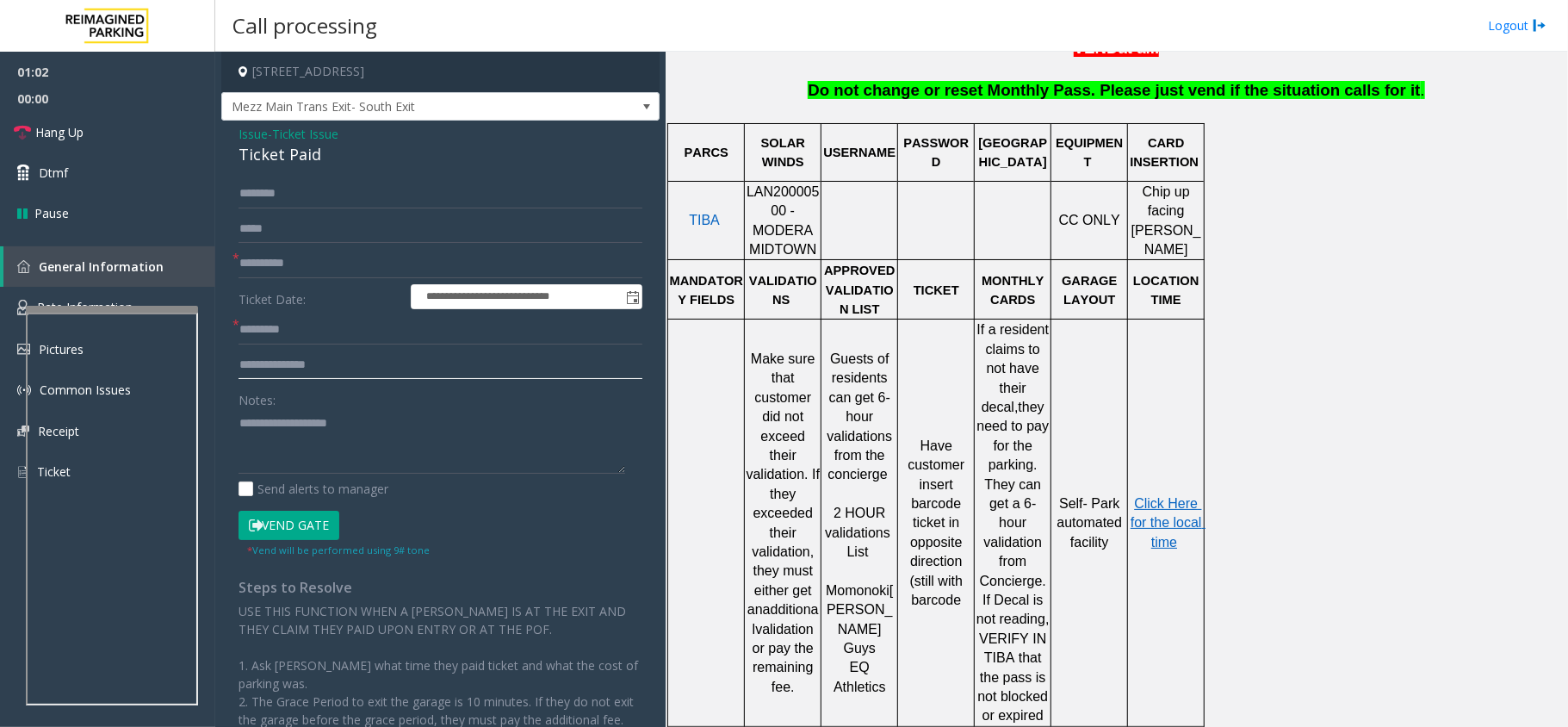 click 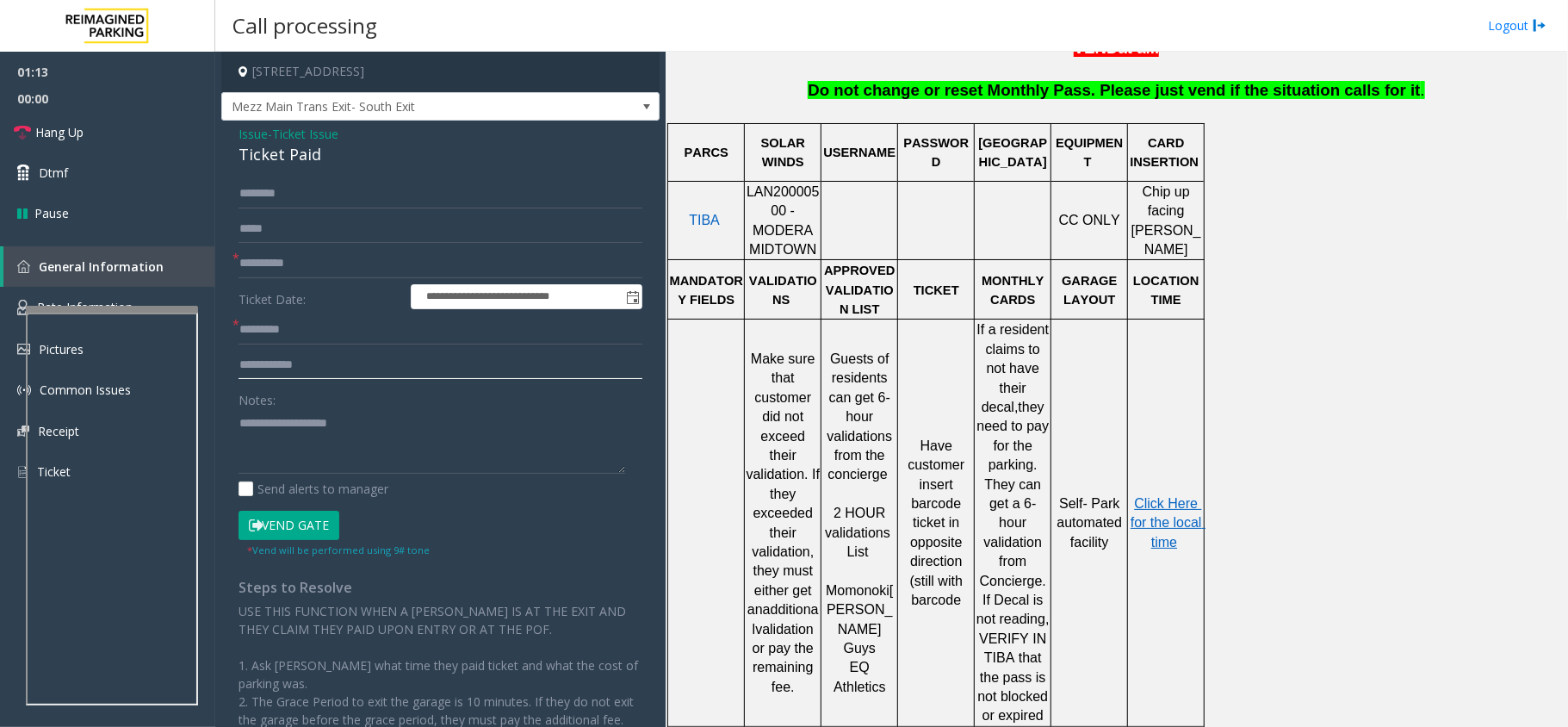 type on "**********" 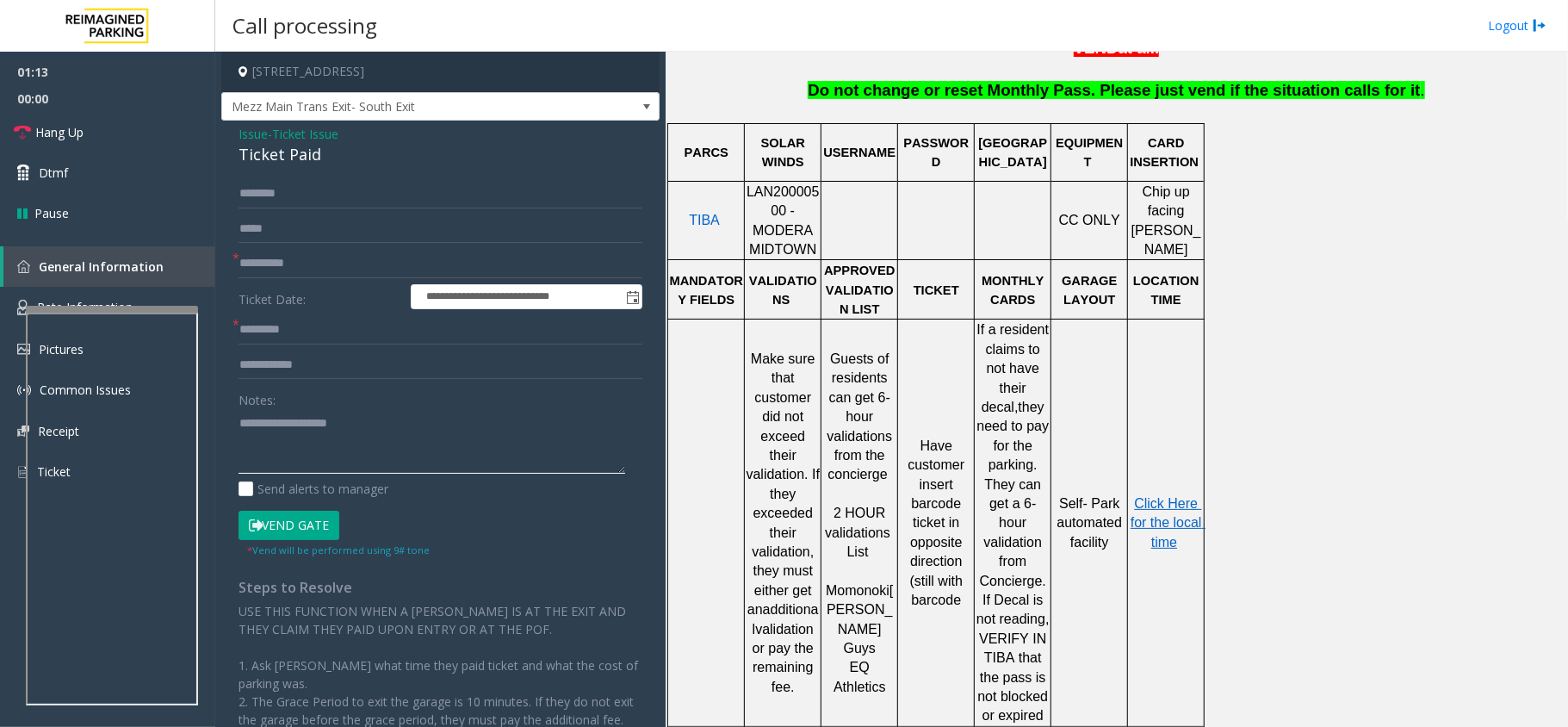 click 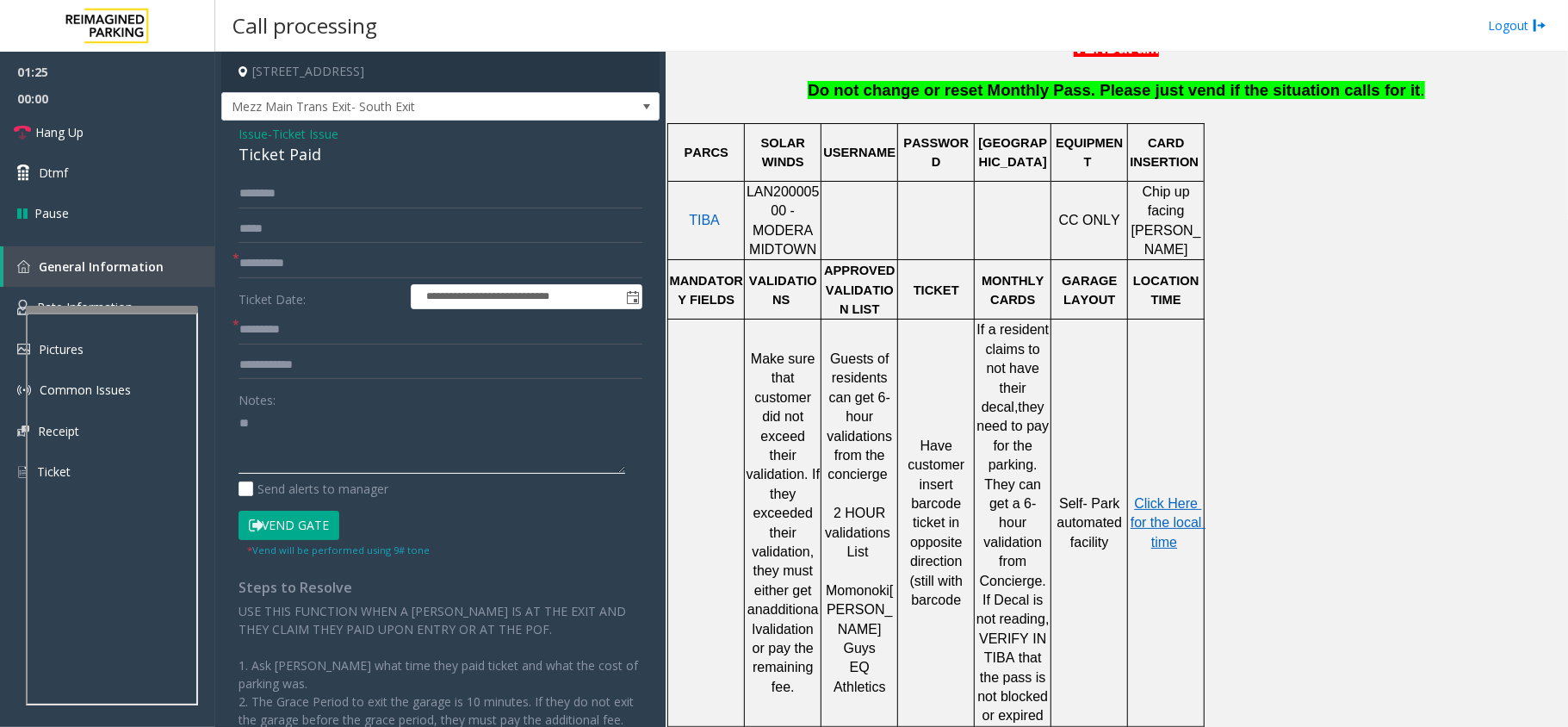 type on "*" 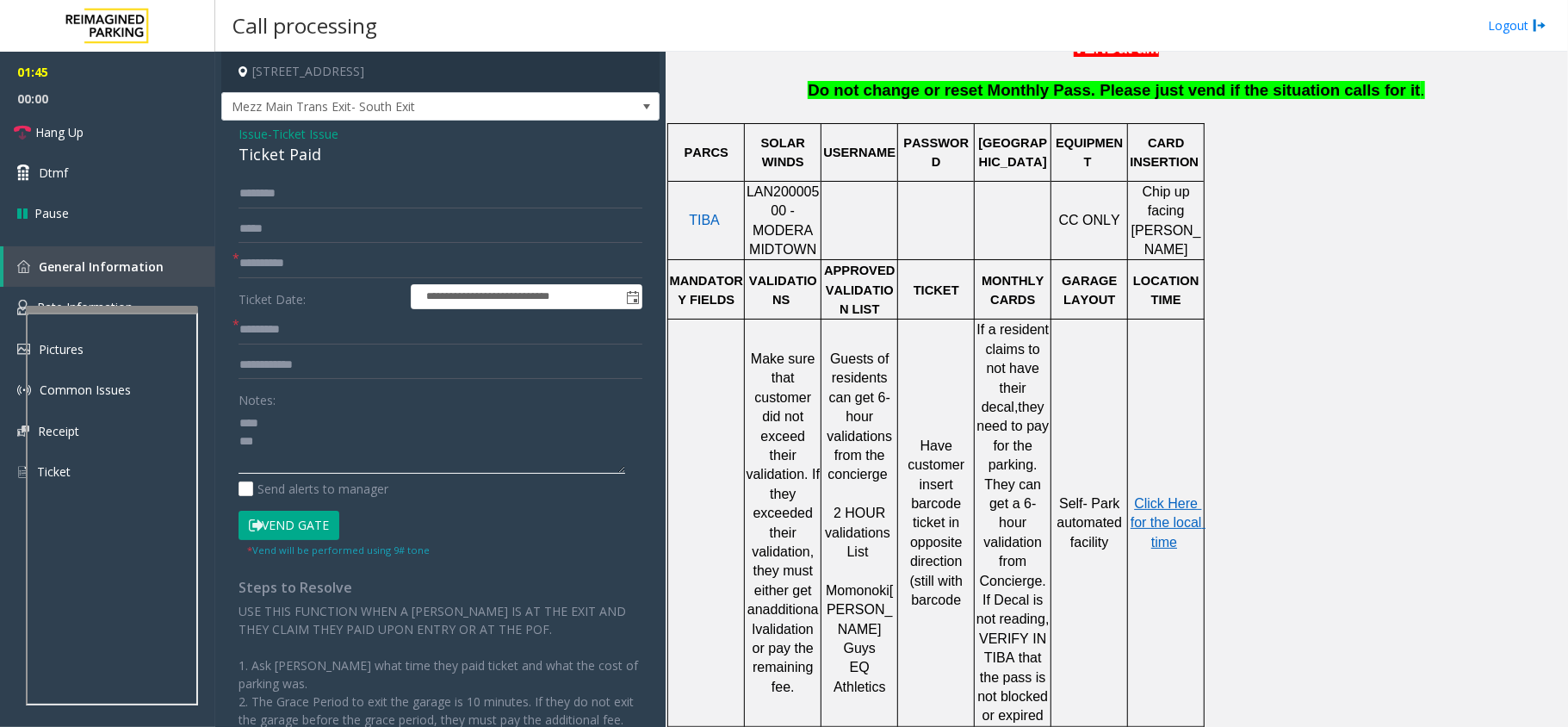 type on "****
**" 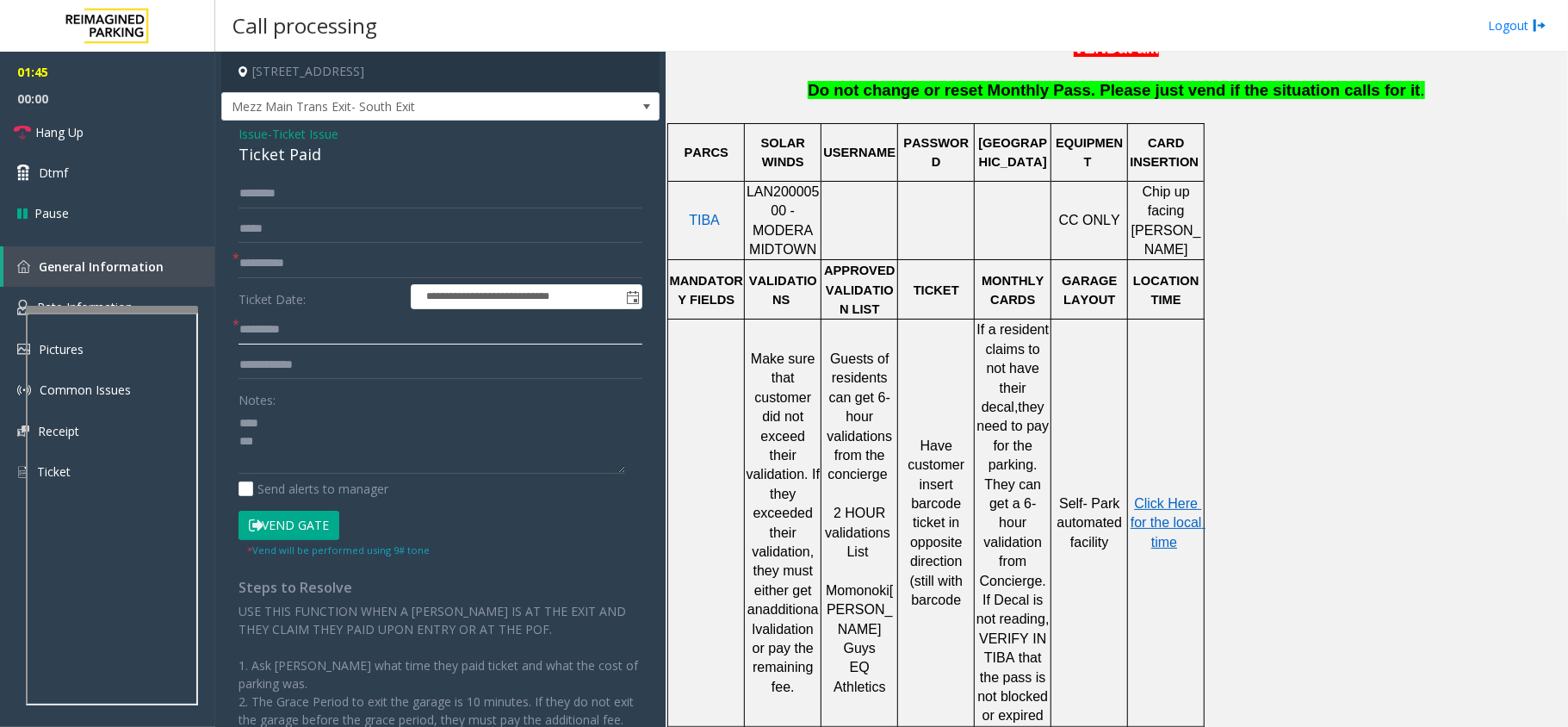 click 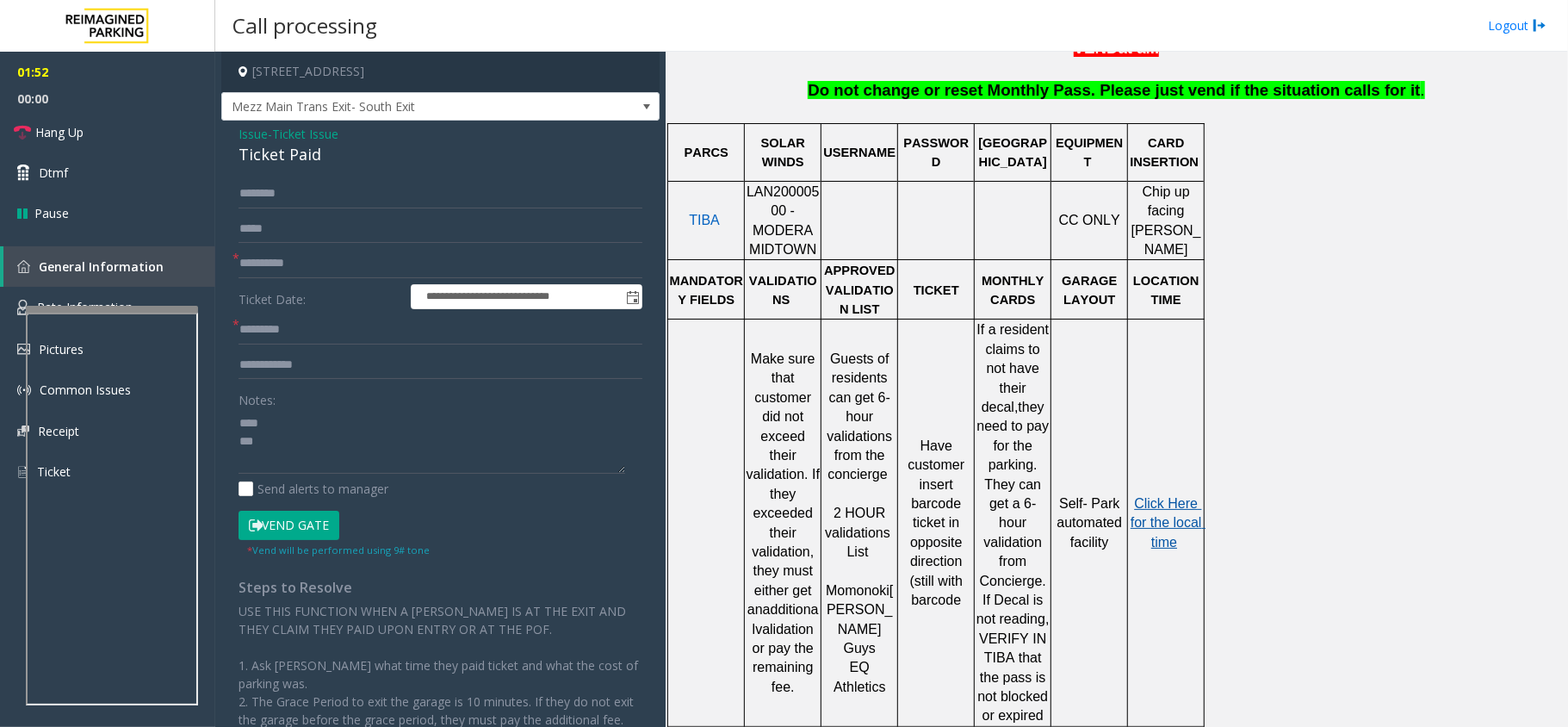 click on "Click Here for the local time" 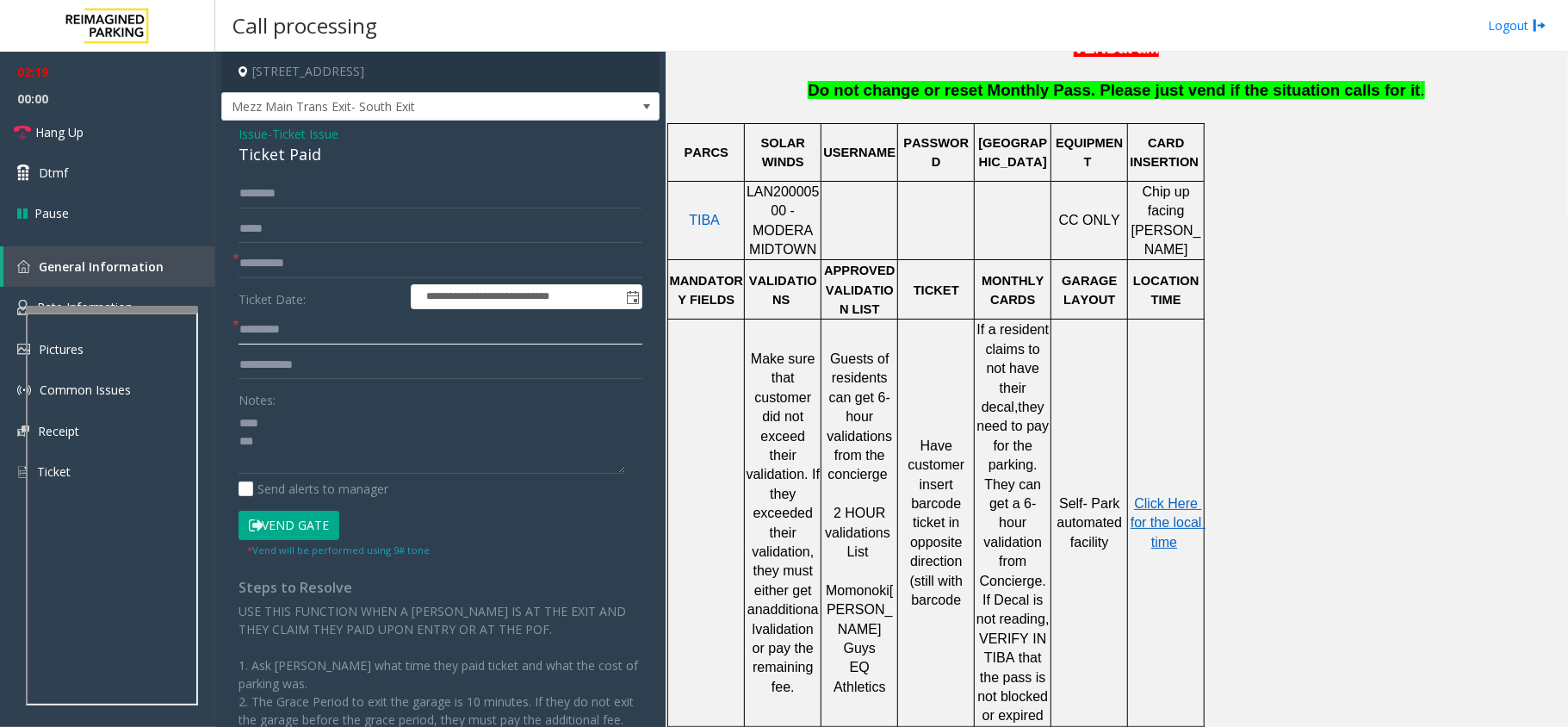 click 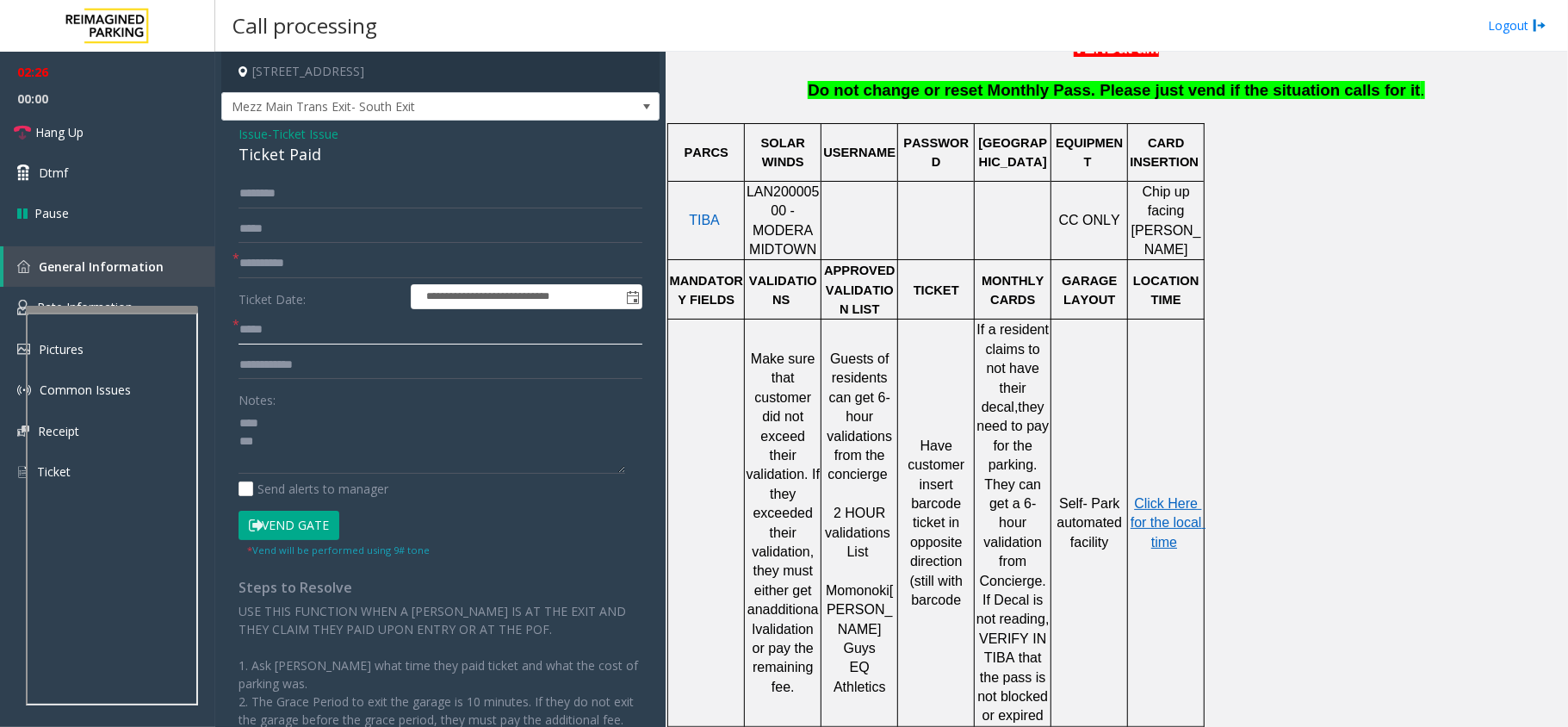 type on "*****" 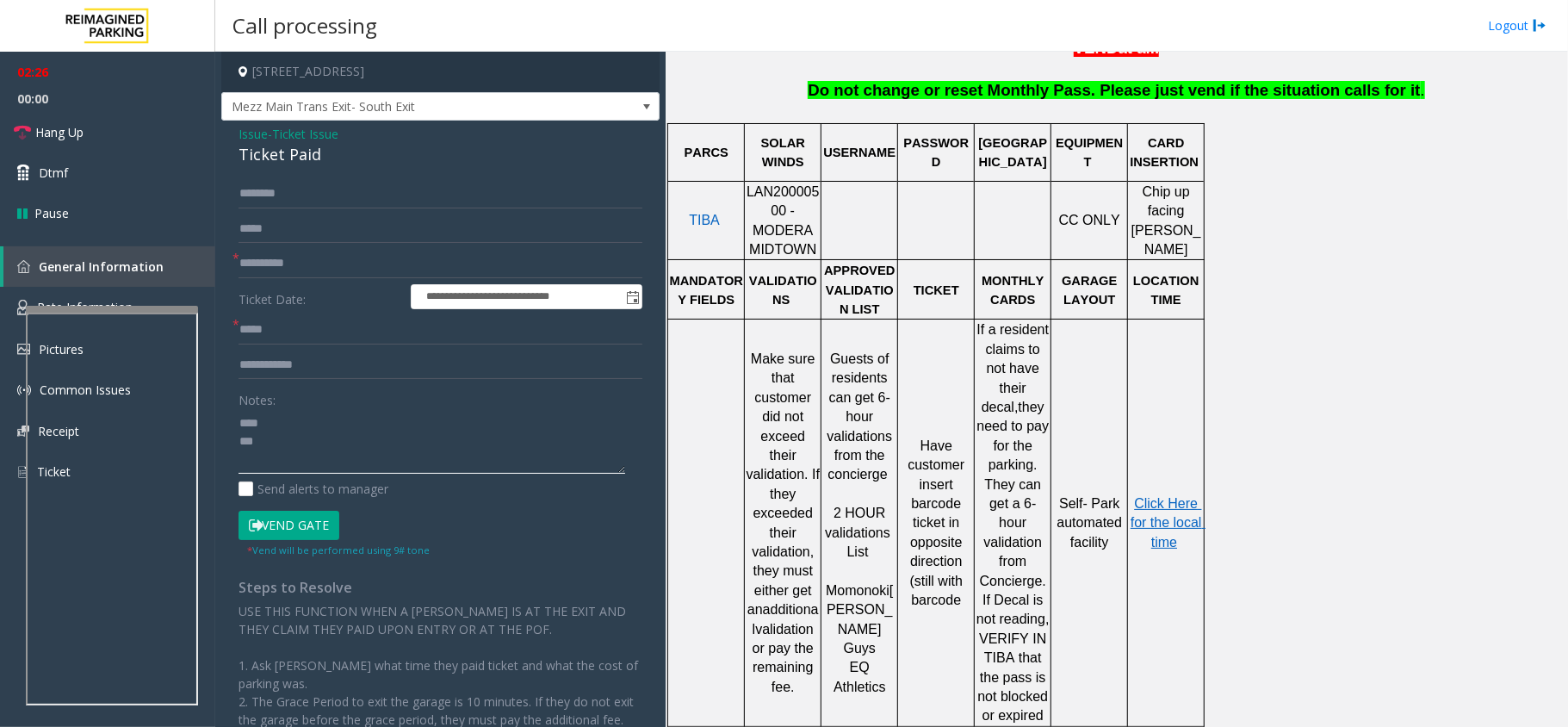 click 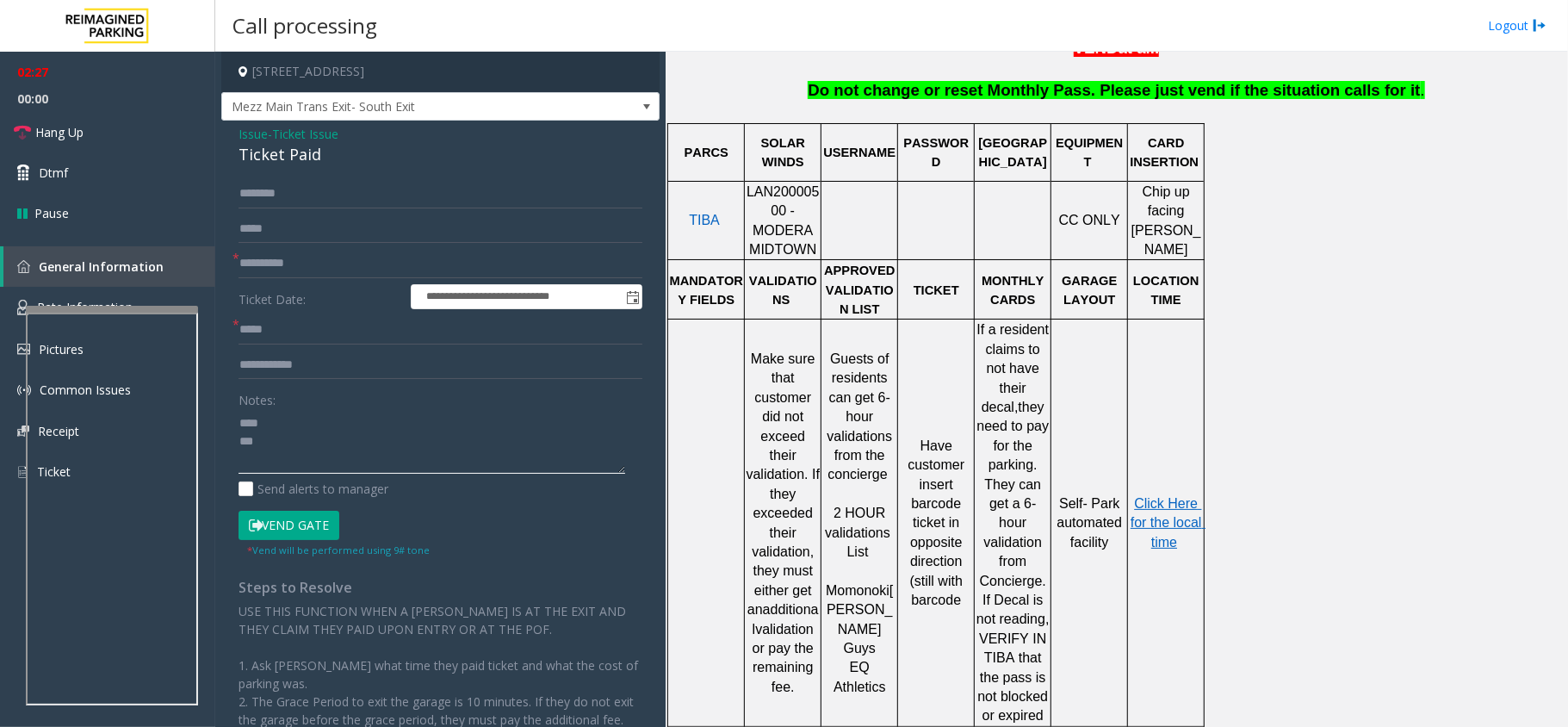 click 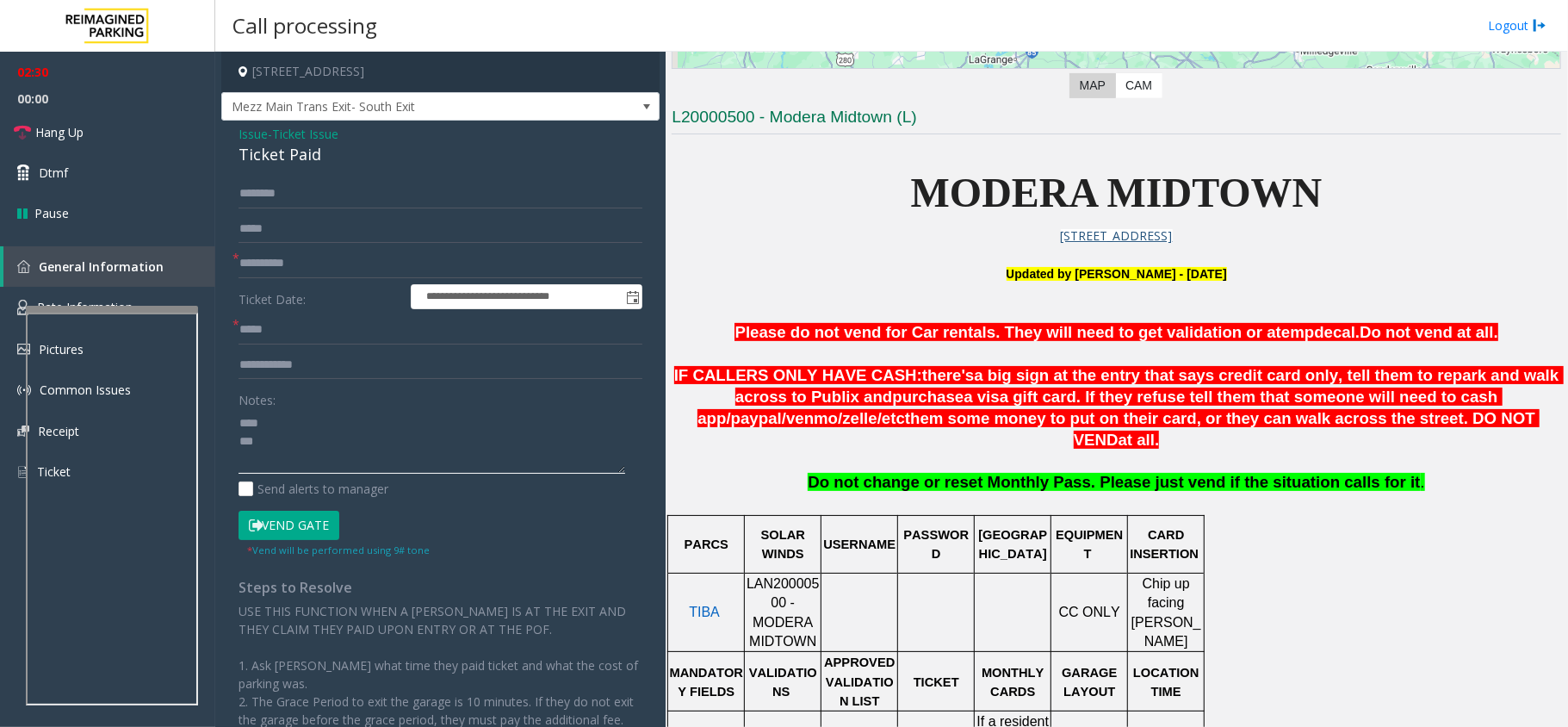 scroll, scrollTop: 345, scrollLeft: 0, axis: vertical 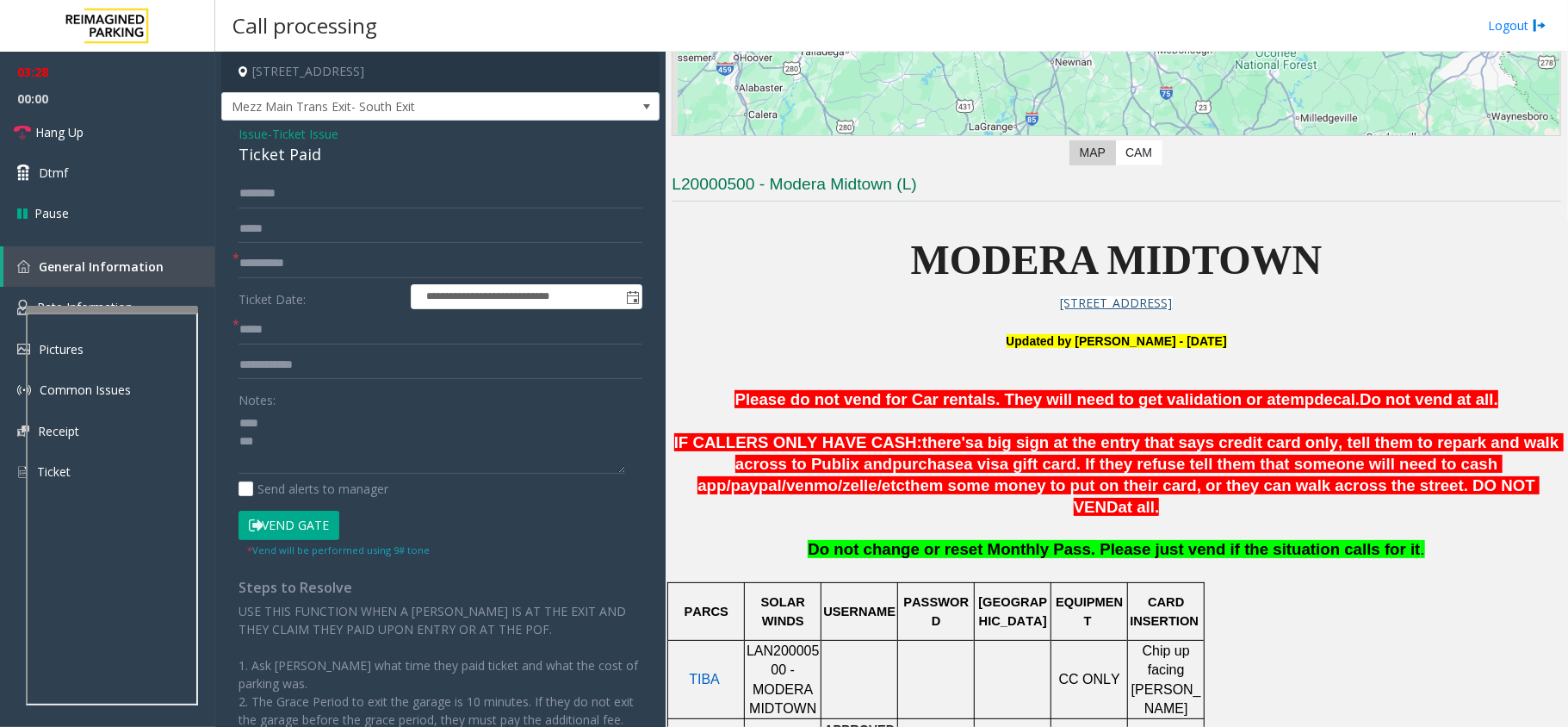 click on "Vend Gate" 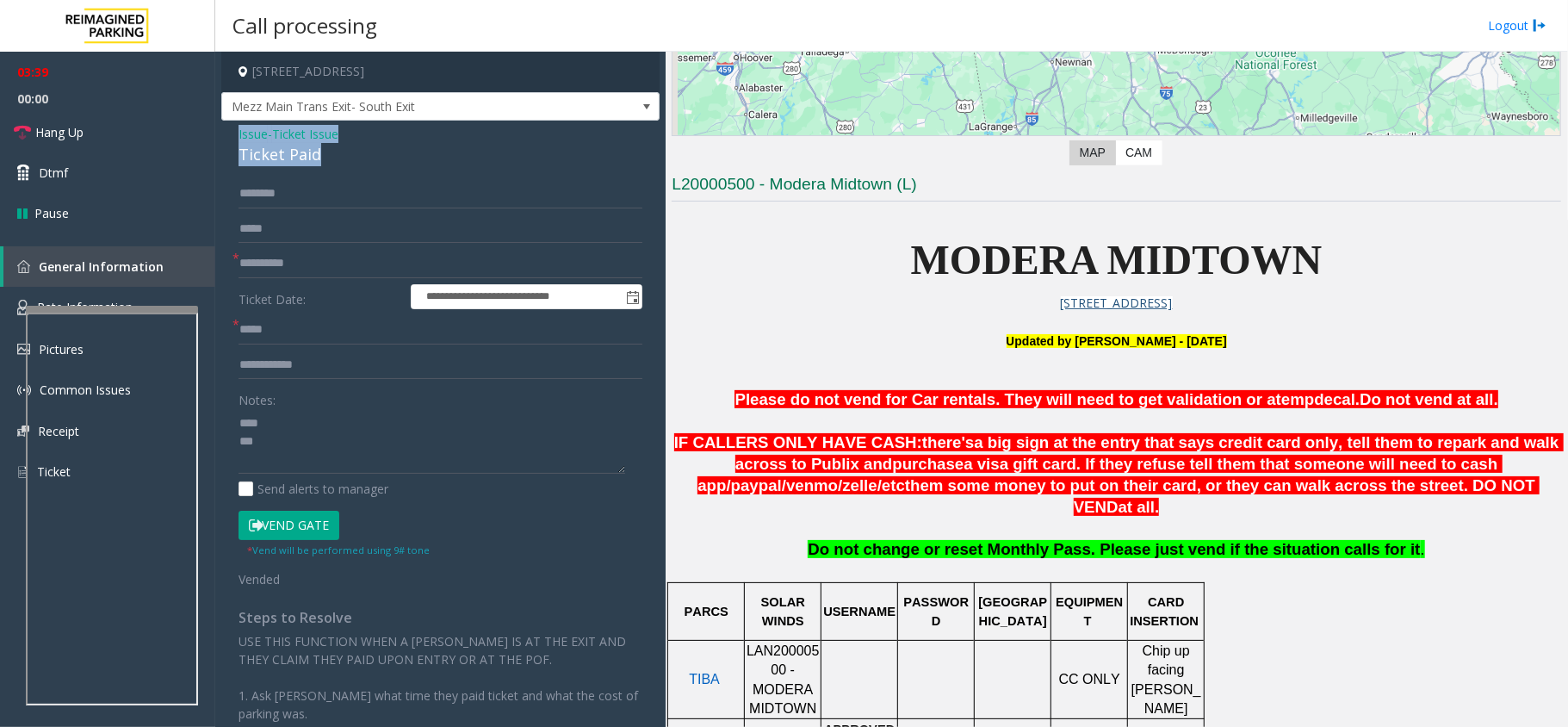 drag, startPoint x: 329, startPoint y: 152, endPoint x: 236, endPoint y: 139, distance: 93.90421 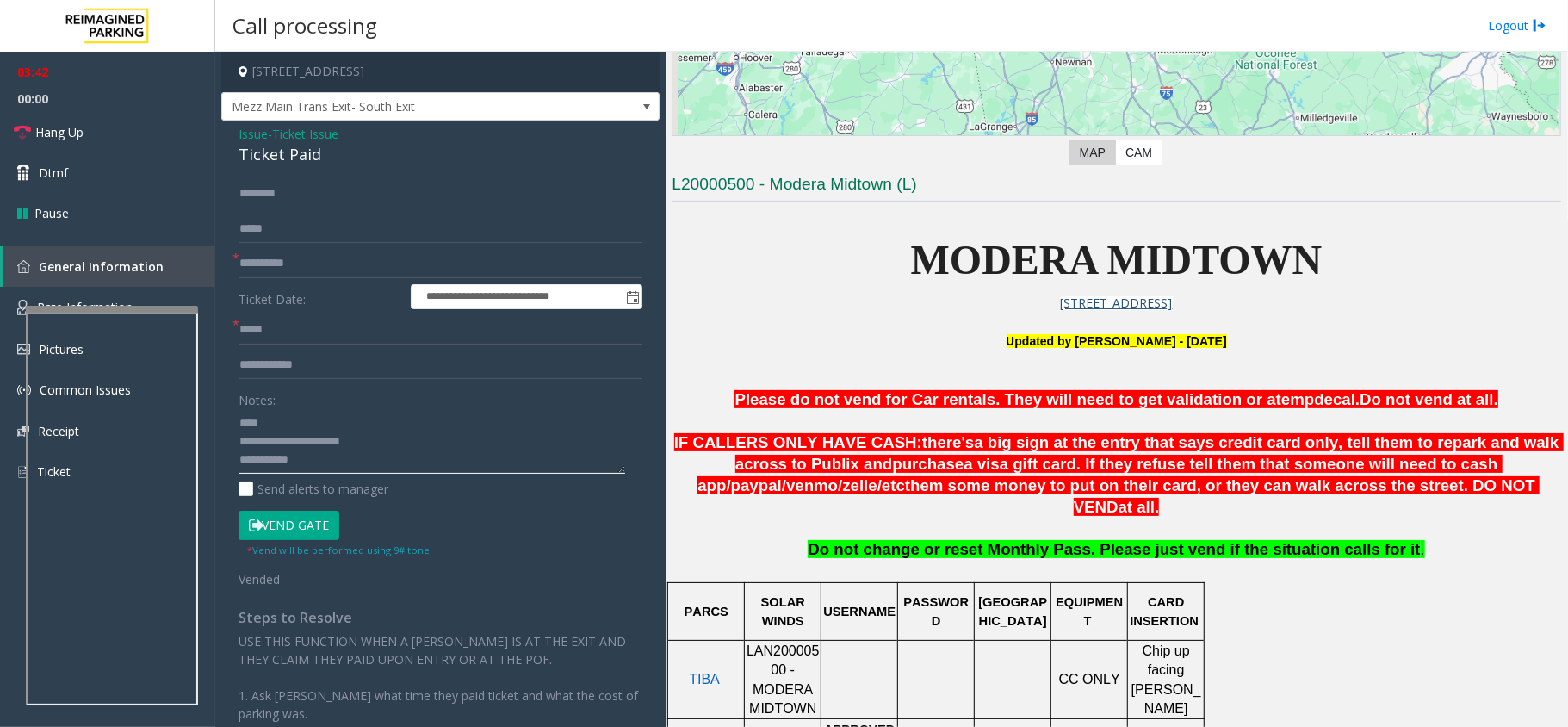 click 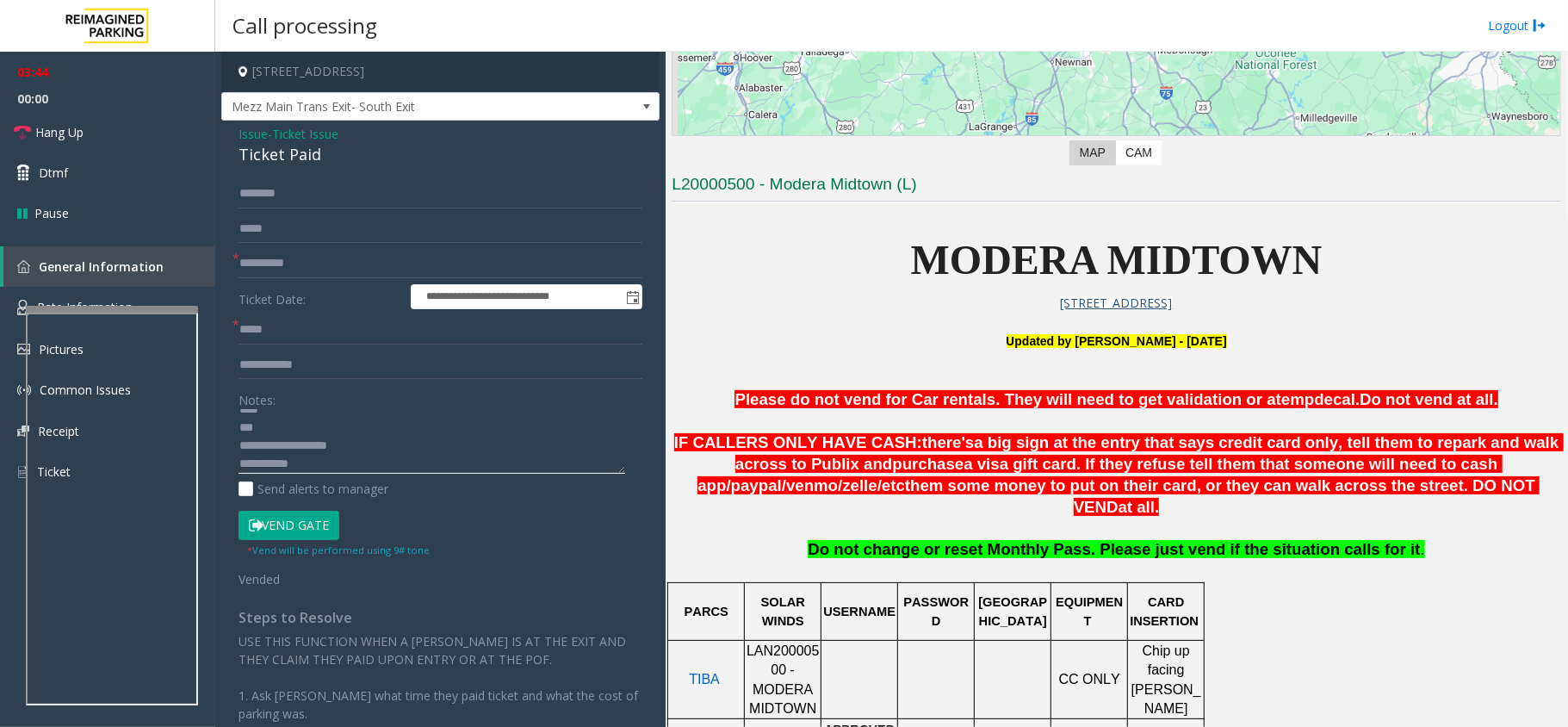 scroll, scrollTop: 17, scrollLeft: 0, axis: vertical 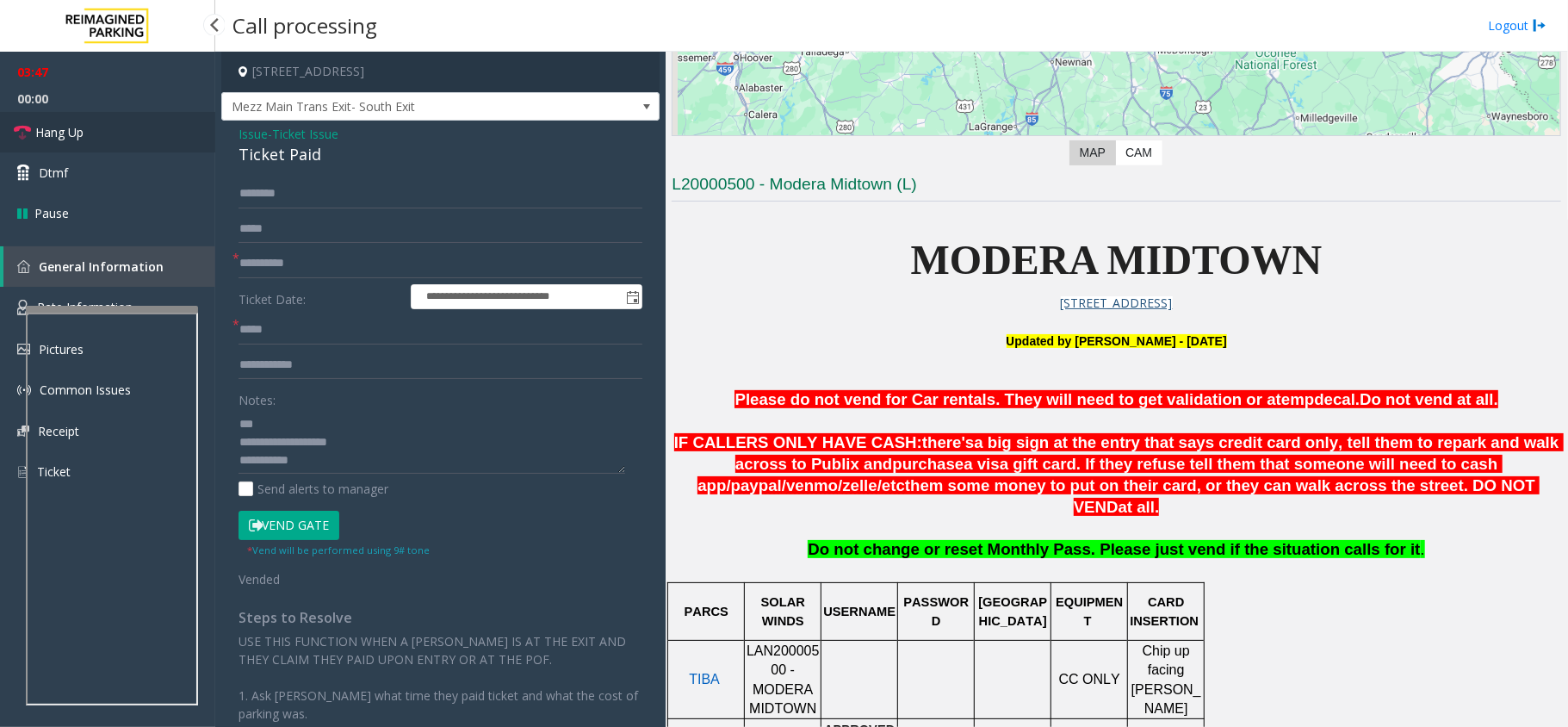 click on "Hang Up" at bounding box center (59, 132) 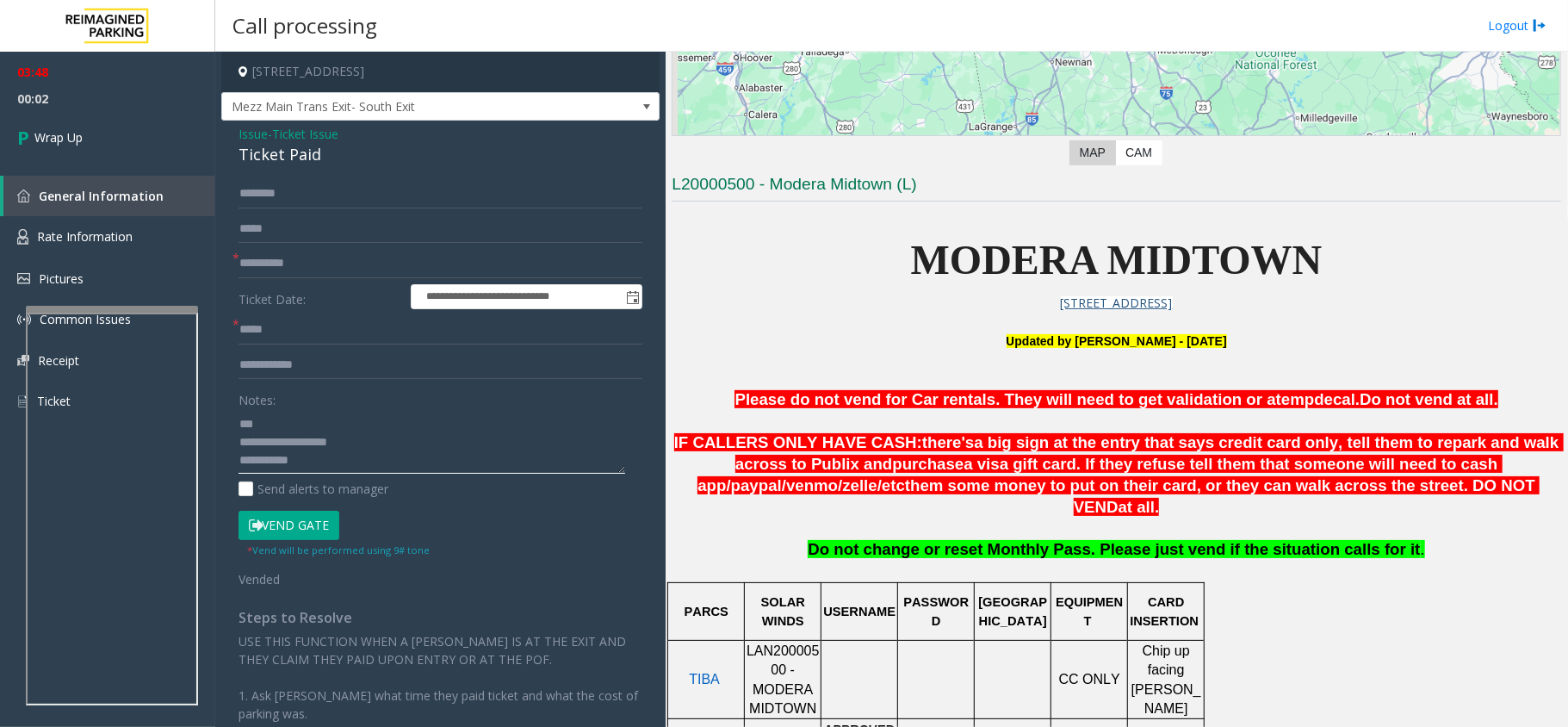 click 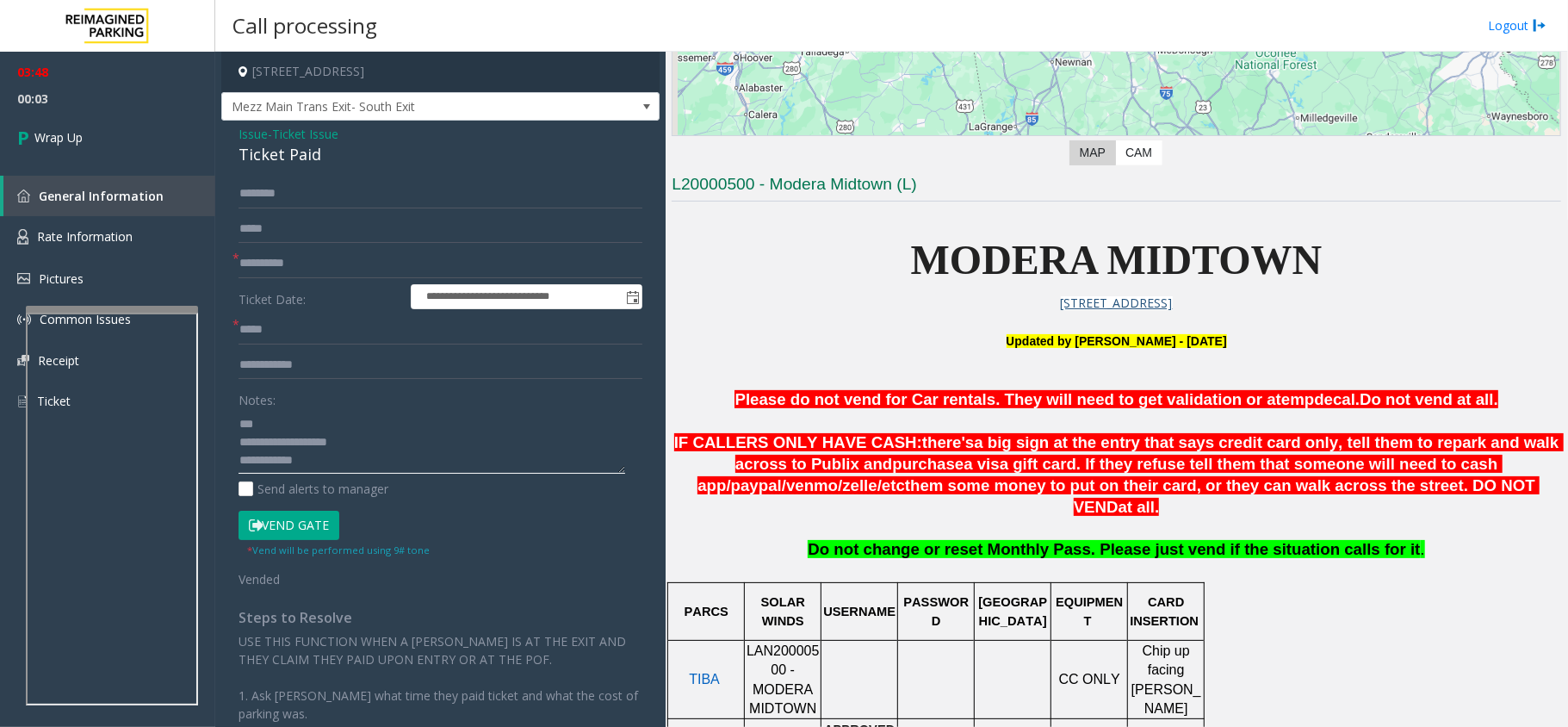 scroll, scrollTop: 29, scrollLeft: 0, axis: vertical 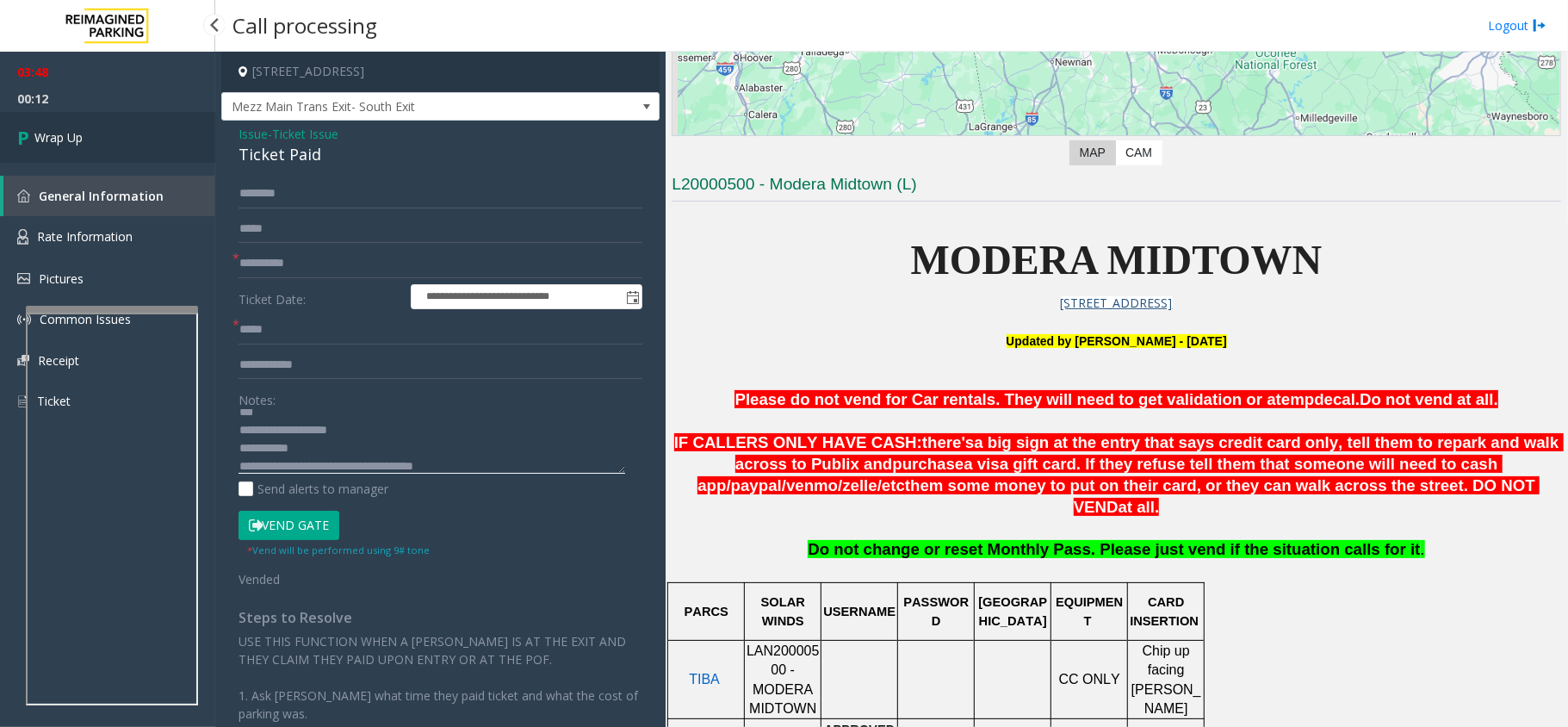 type on "**********" 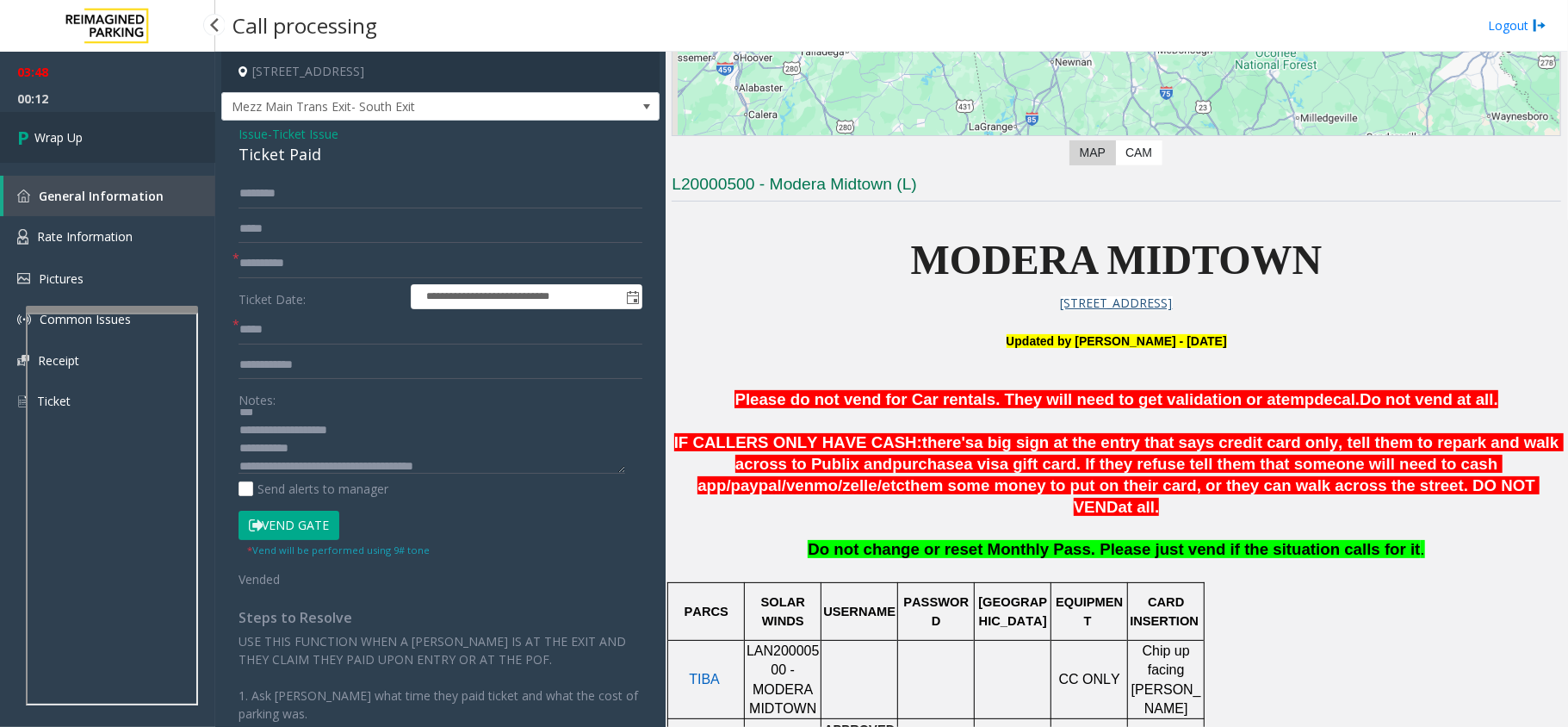 click on "Wrap Up" at bounding box center [108, 137] 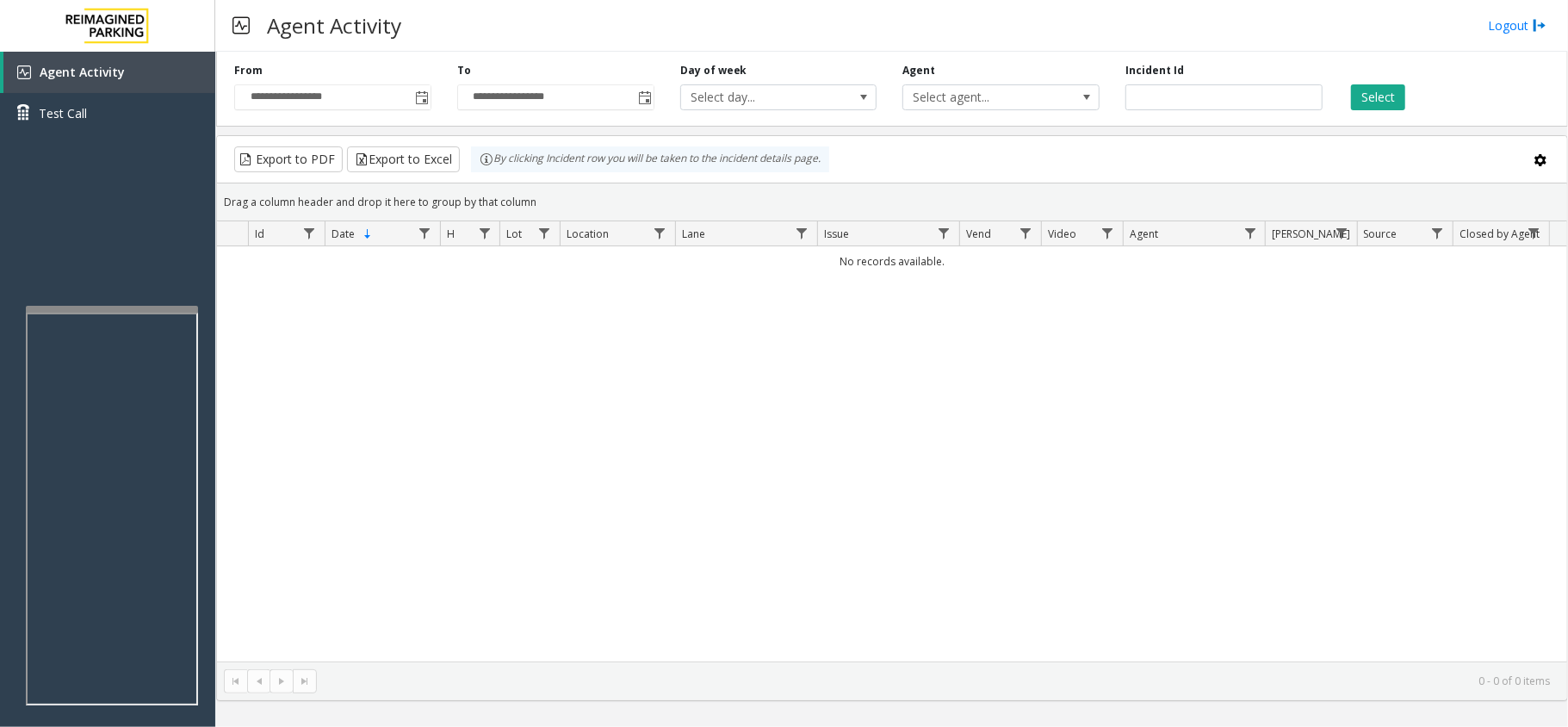 click on "No records available." 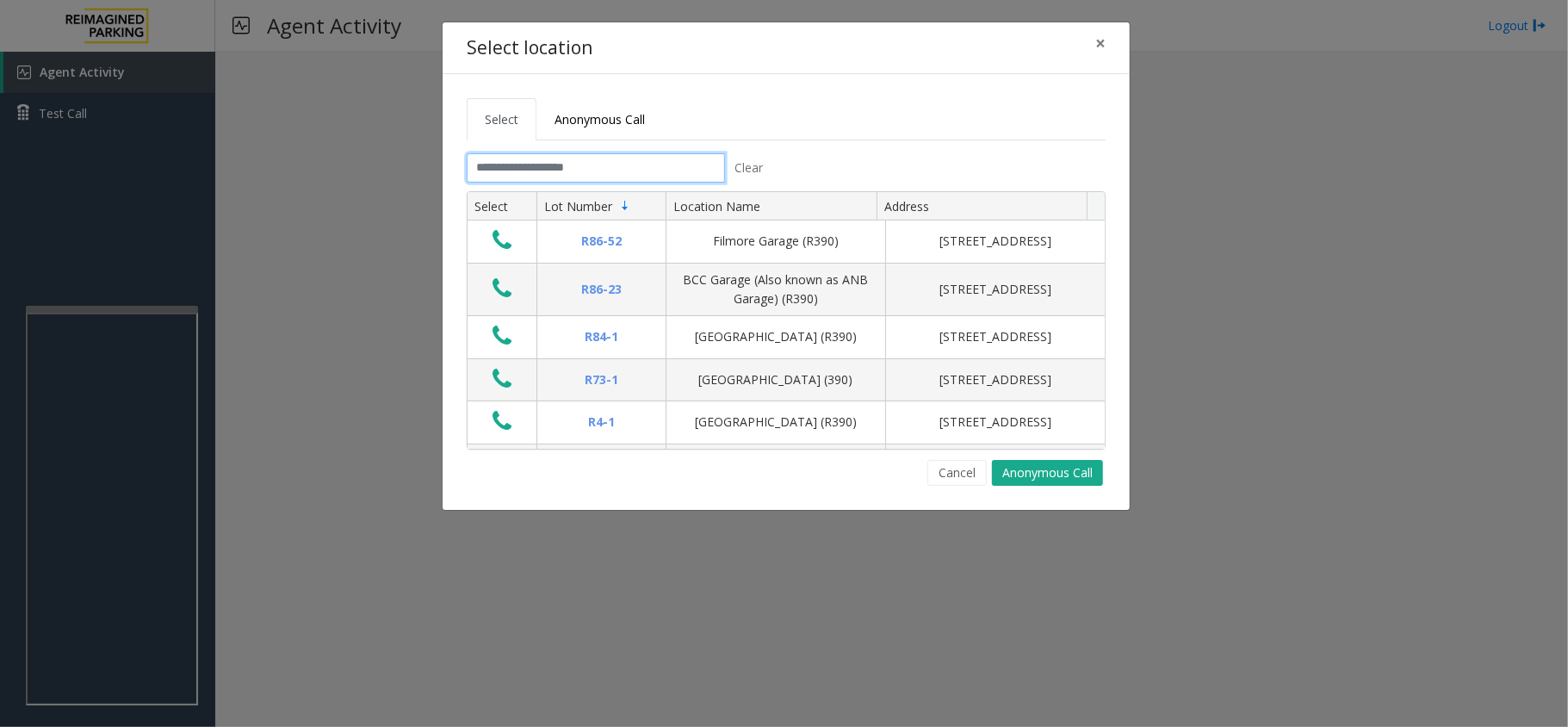 click 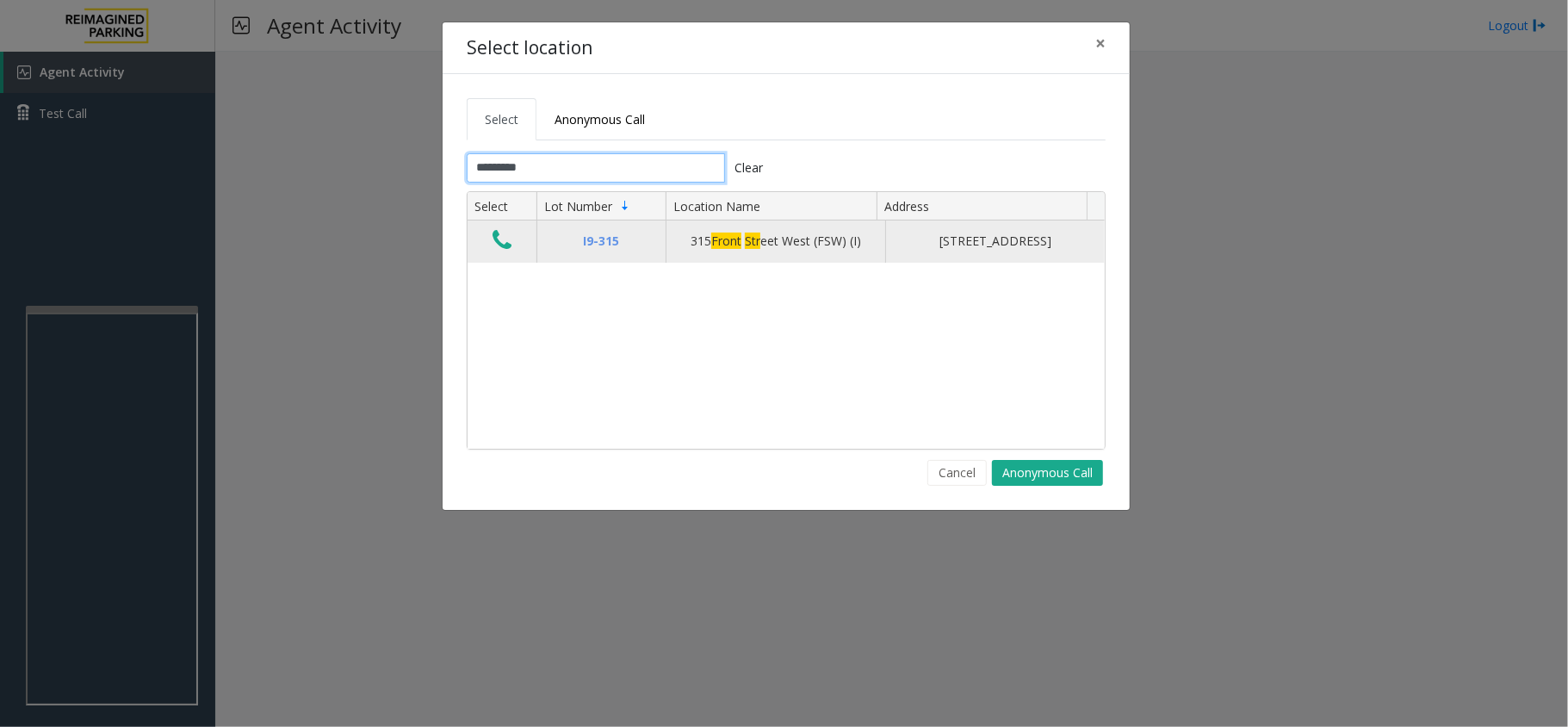 type on "*********" 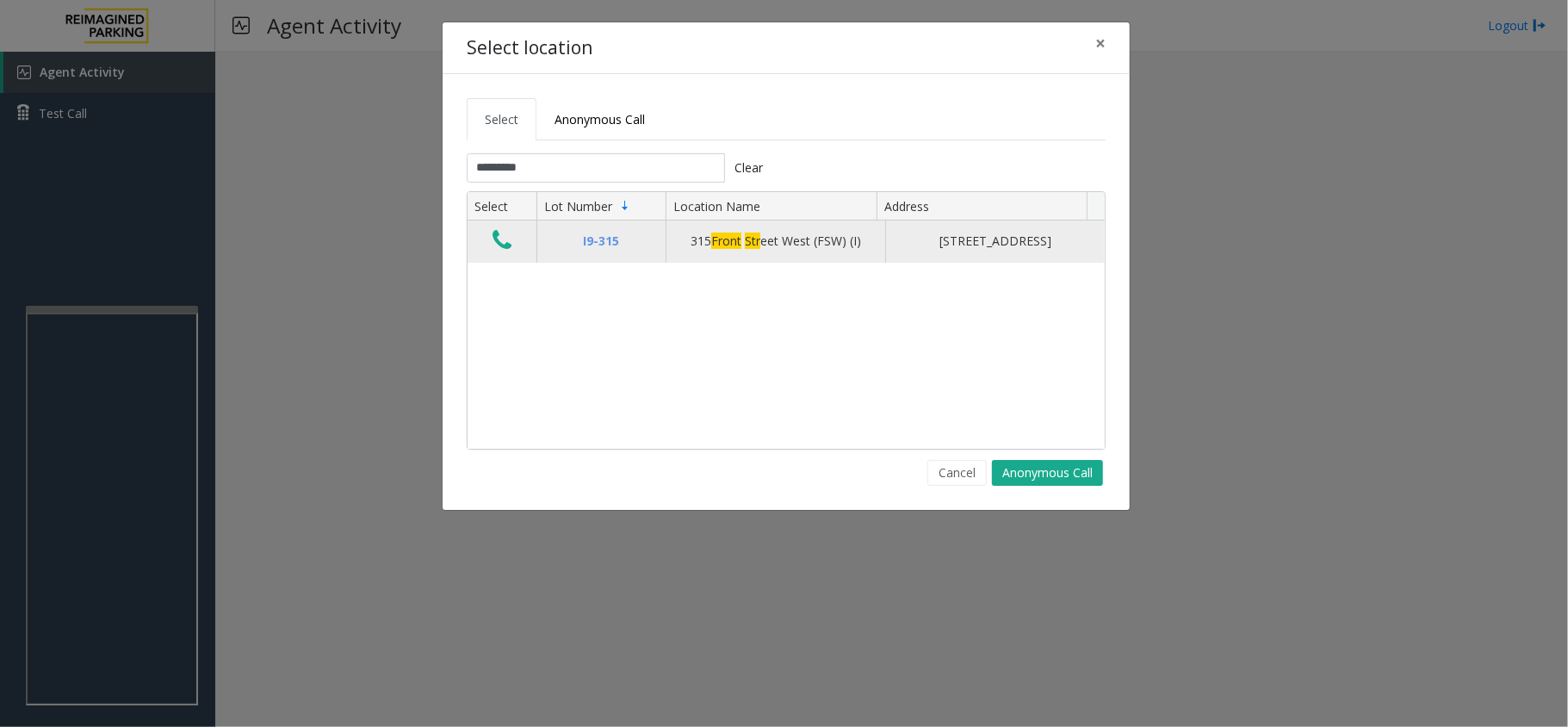 click 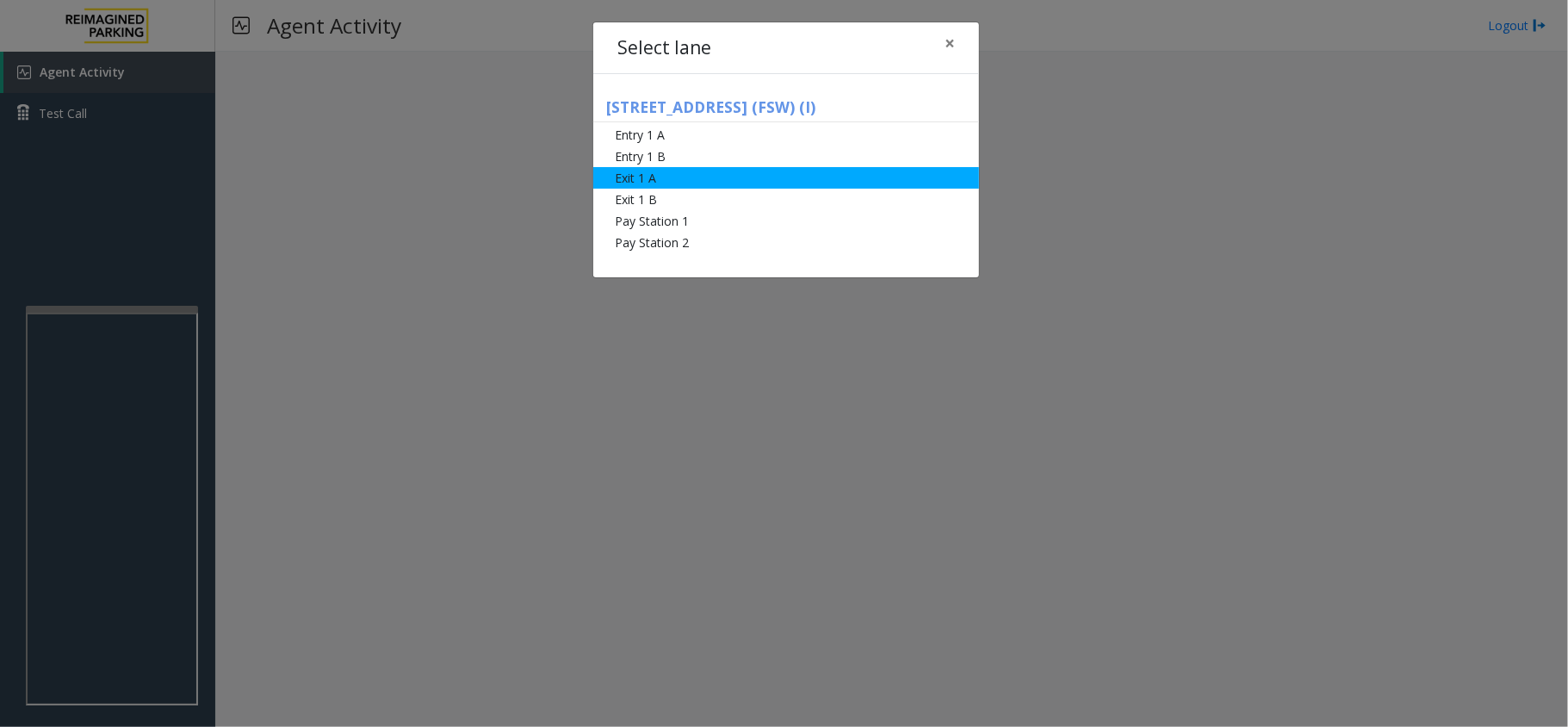click on "Exit 1 A" 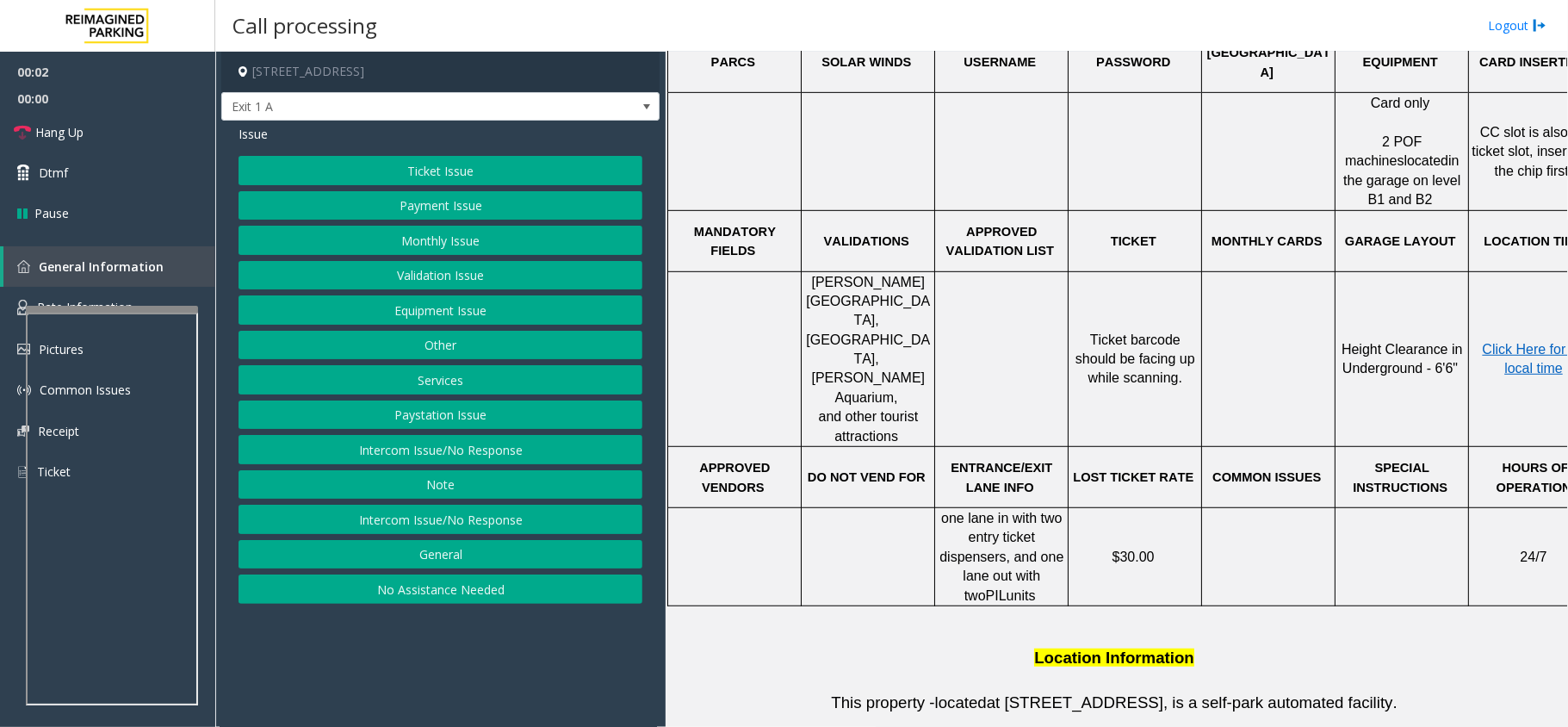 scroll, scrollTop: 574, scrollLeft: 0, axis: vertical 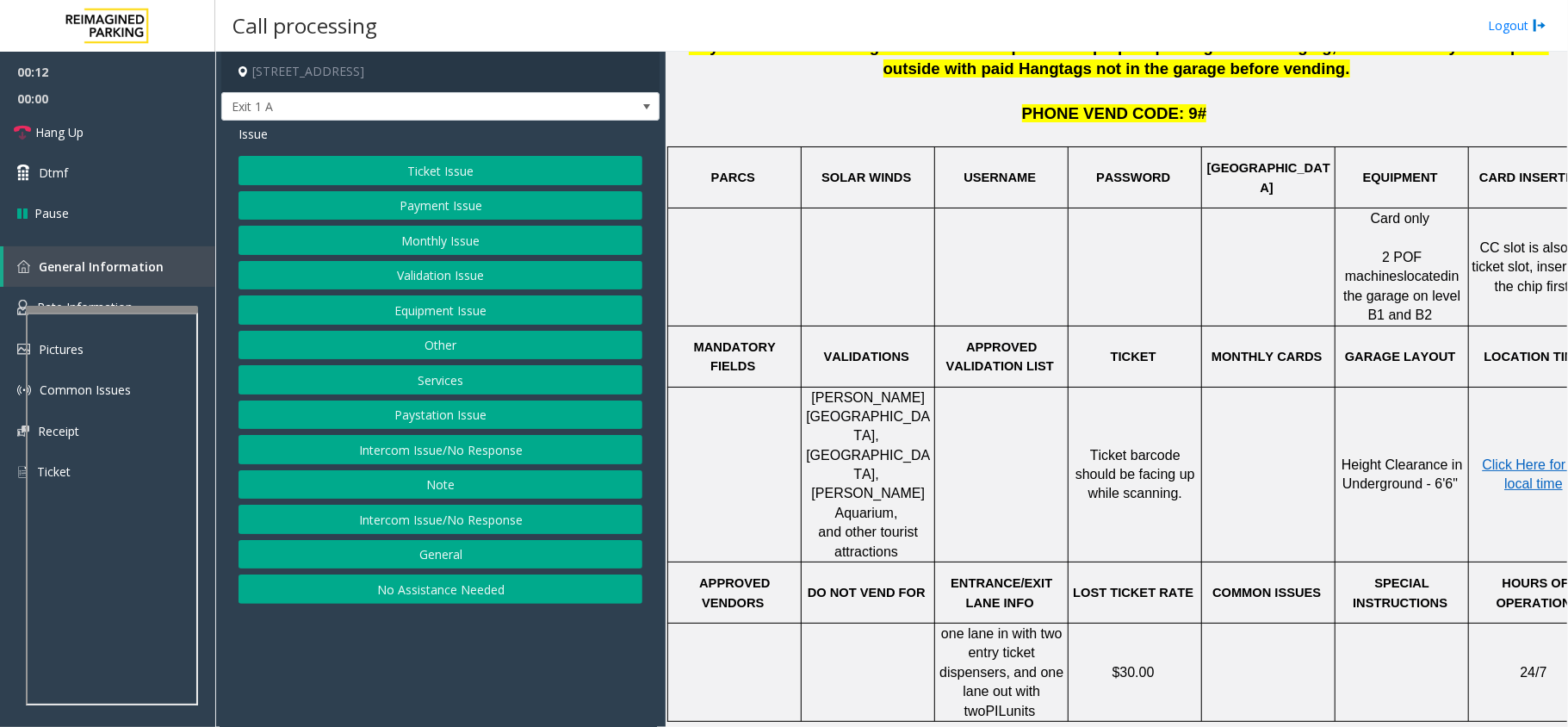 click on "Other" 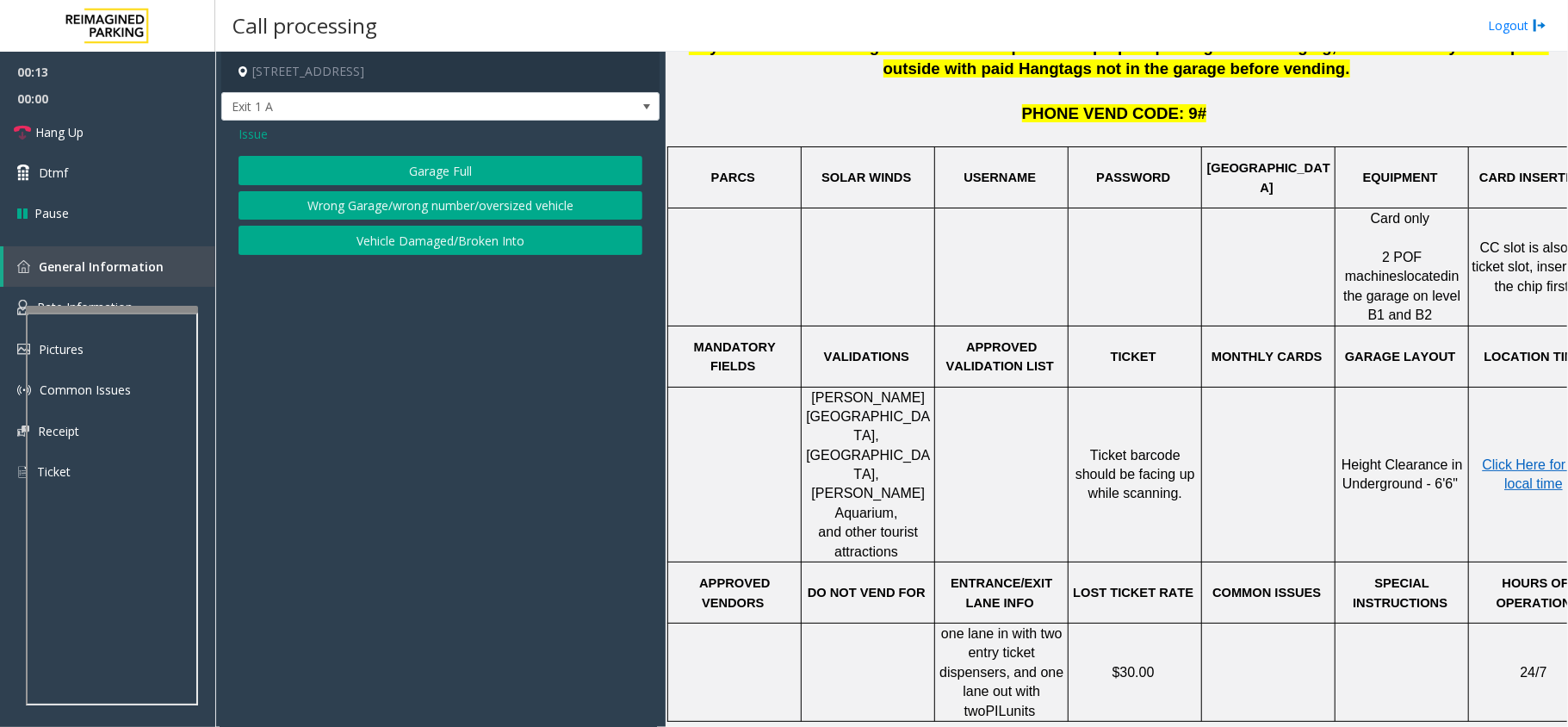 click on "Issue" 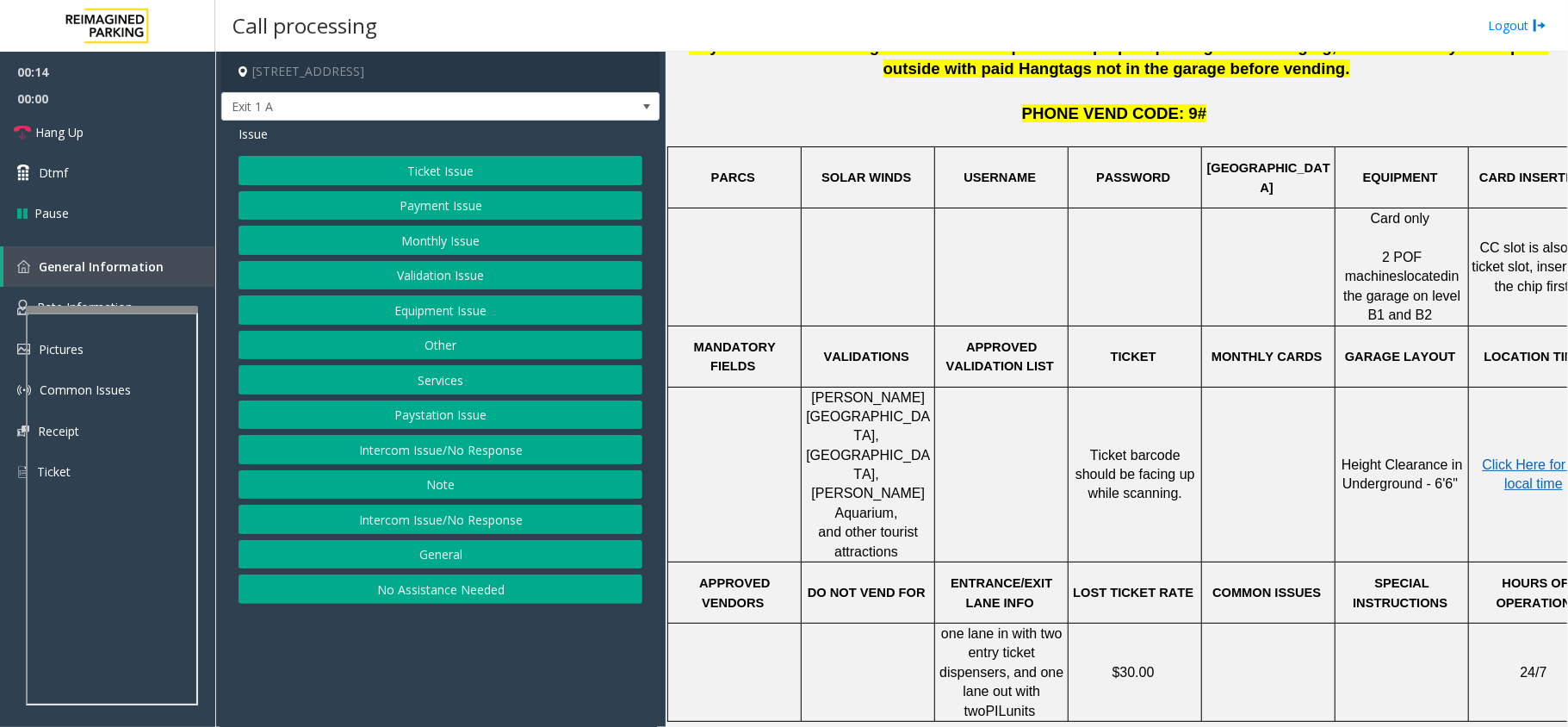 click on "Services" 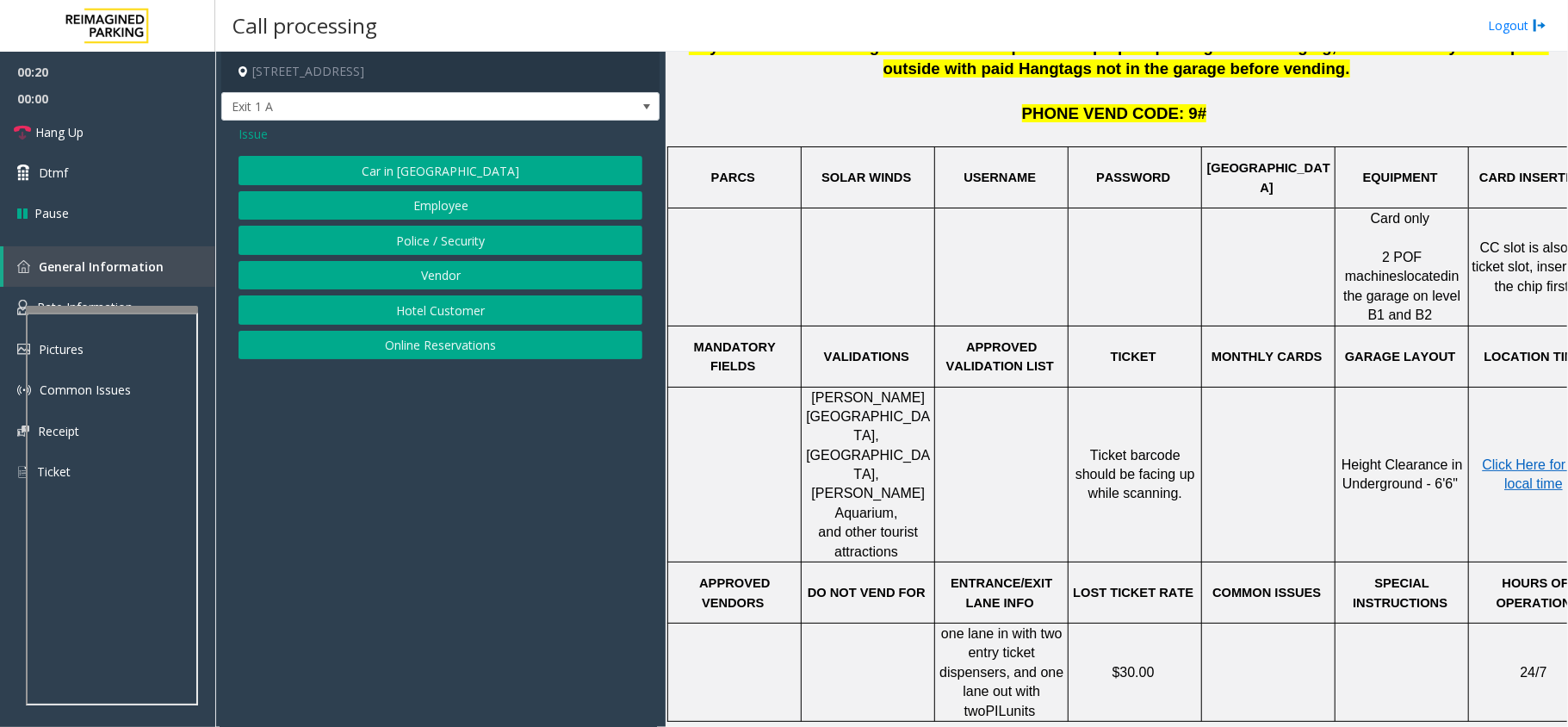 click on "Issue" 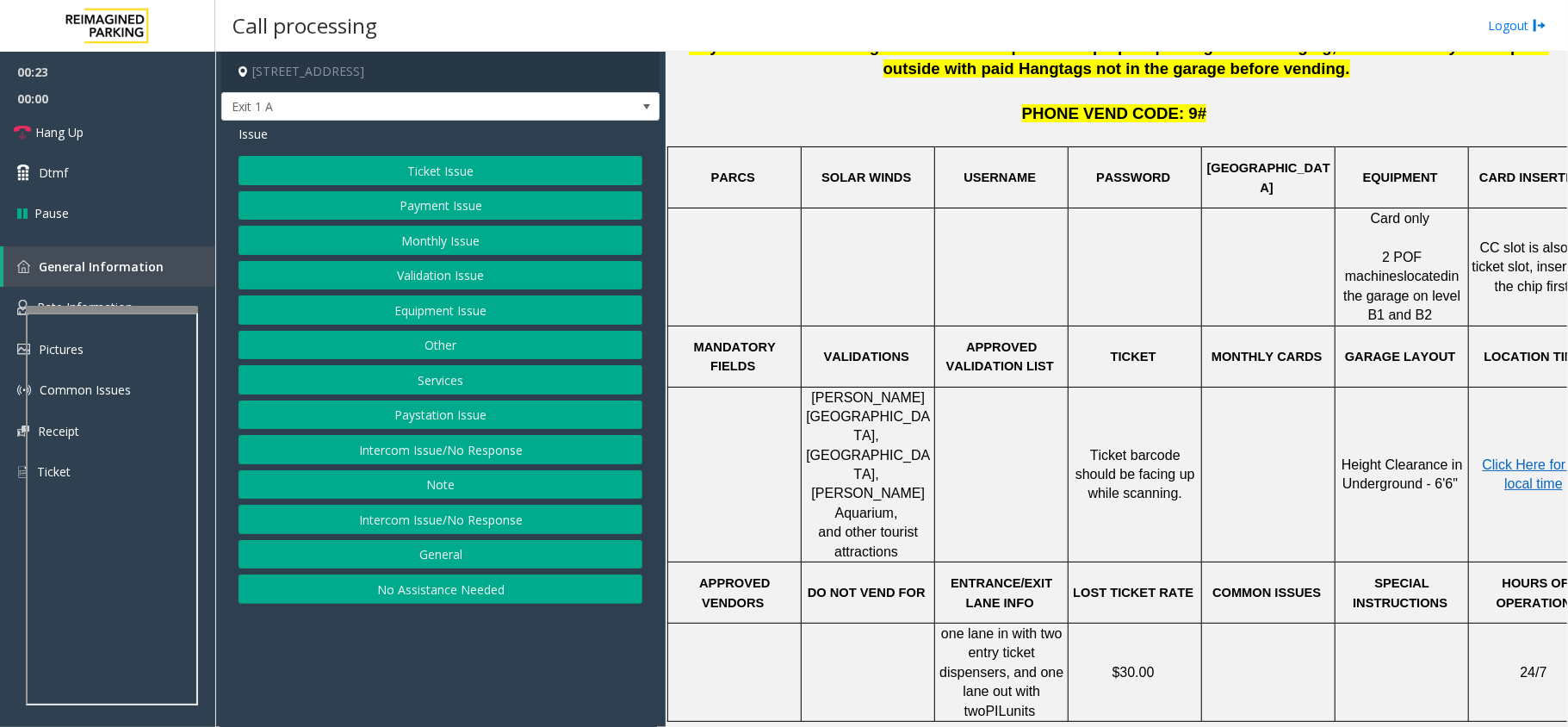 click on "Ticket Issue" 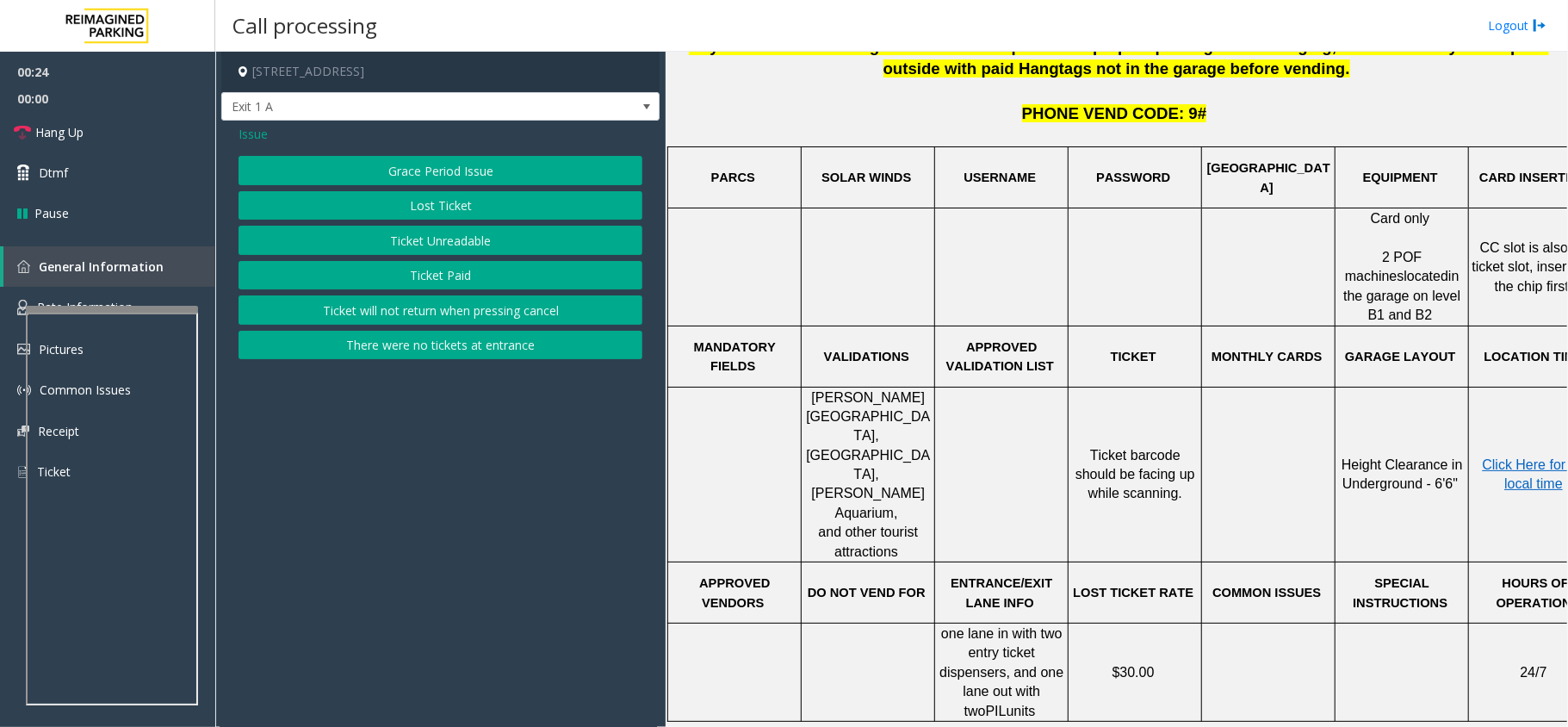 click on "Issue" 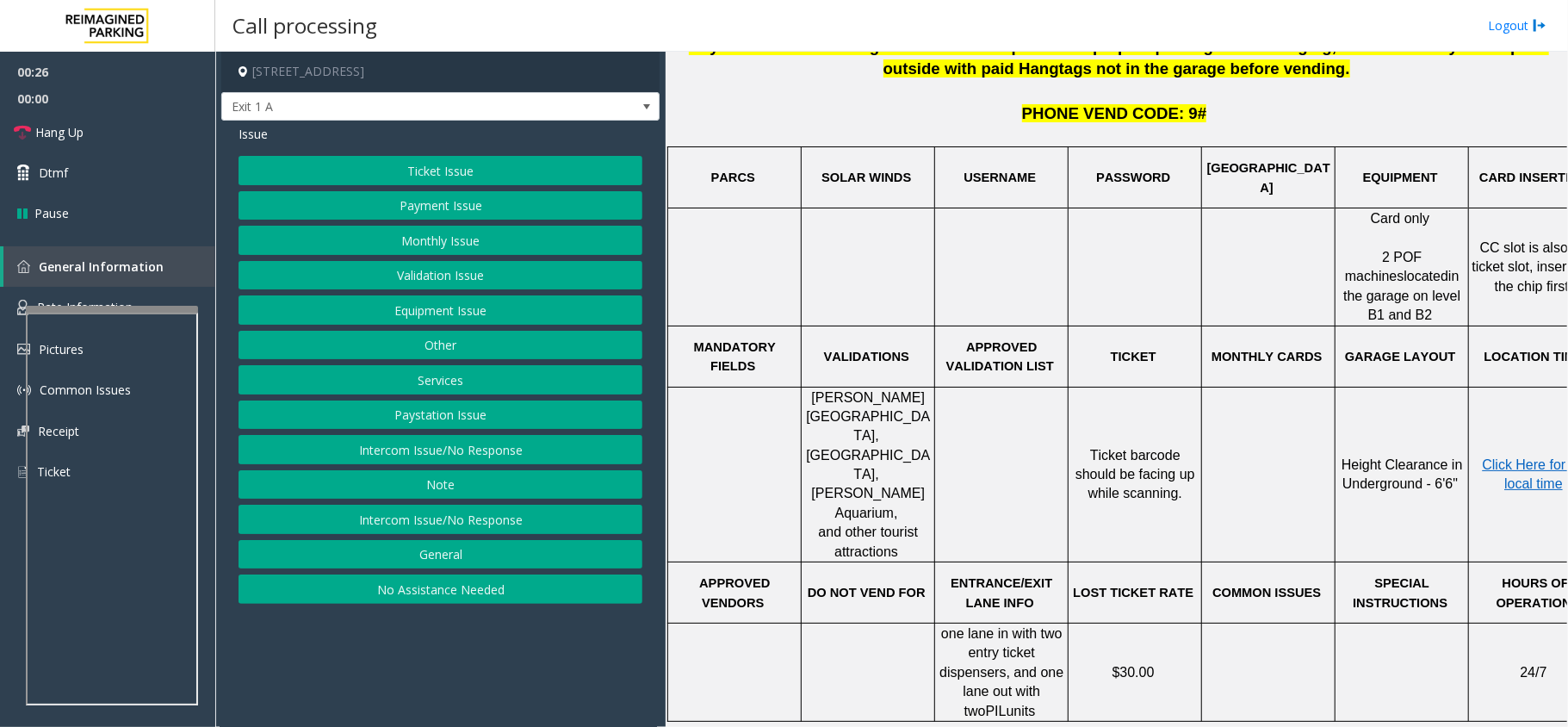 click on "Equipment Issue" 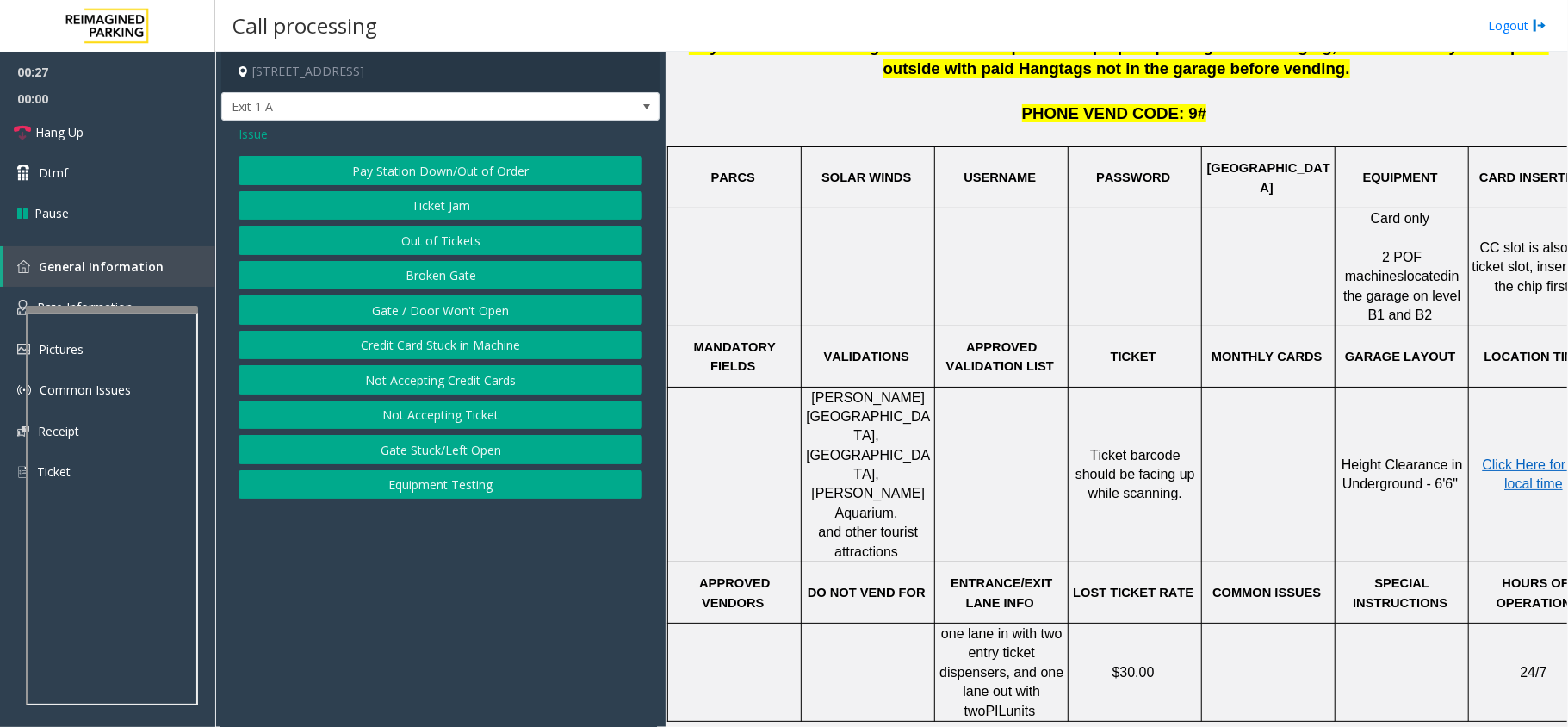 click on "Gate / Door Won't Open" 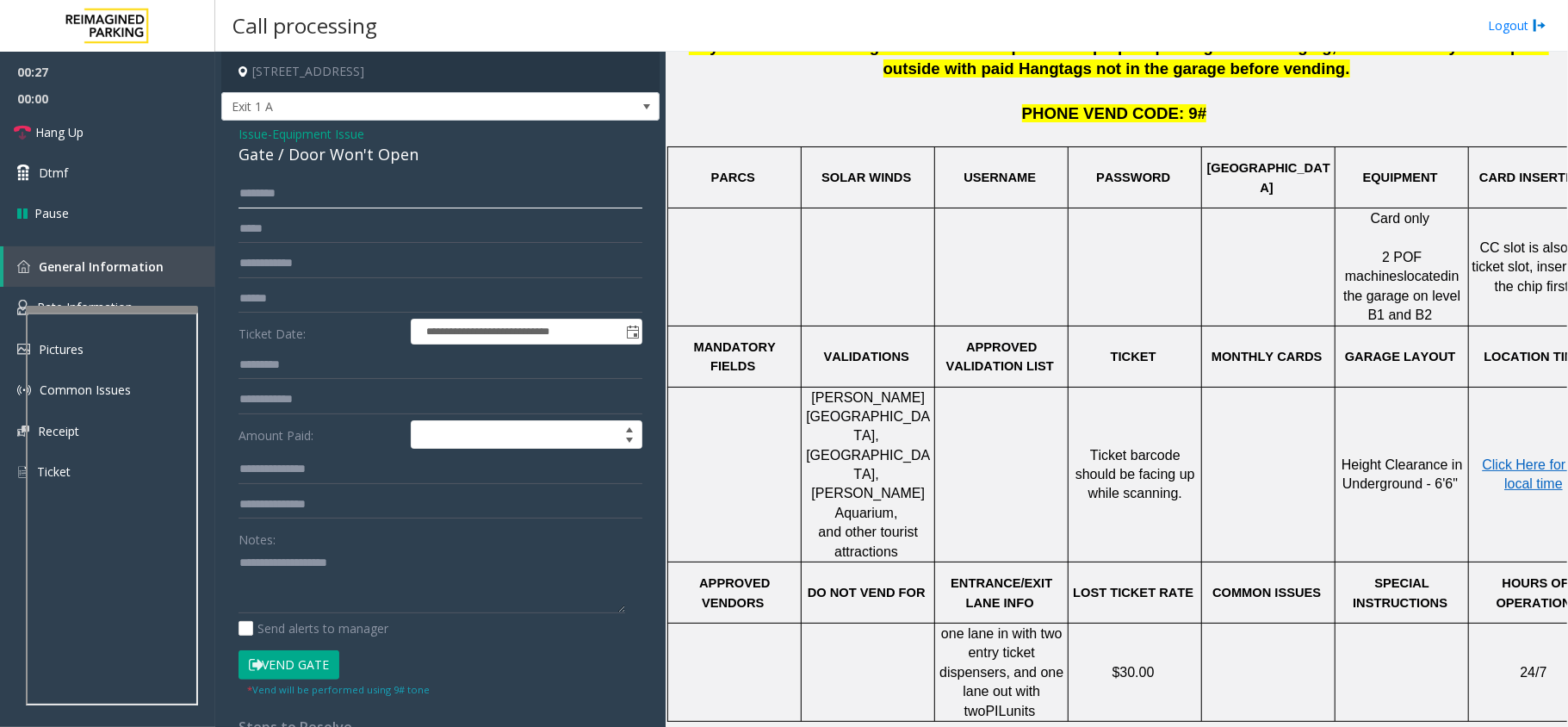 click 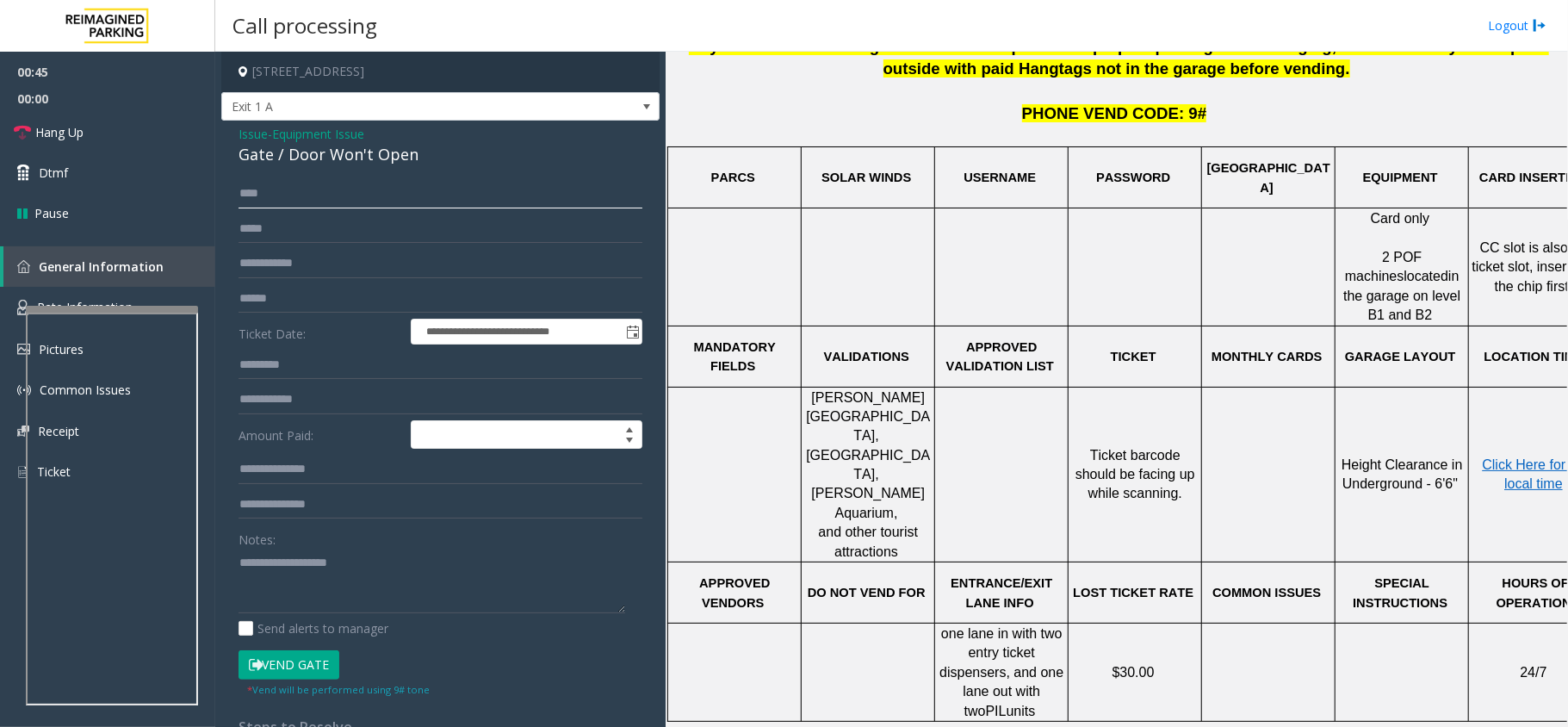 type on "***" 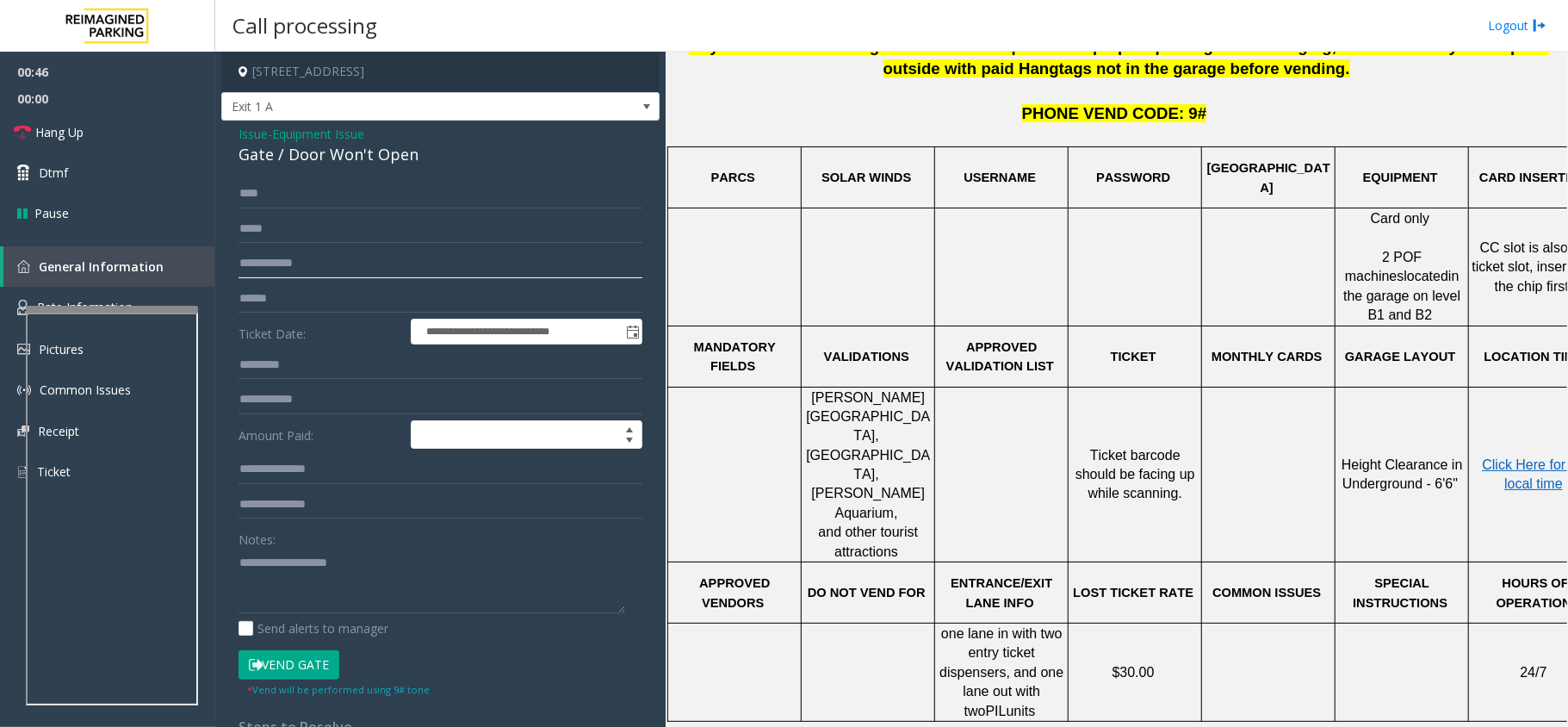 click 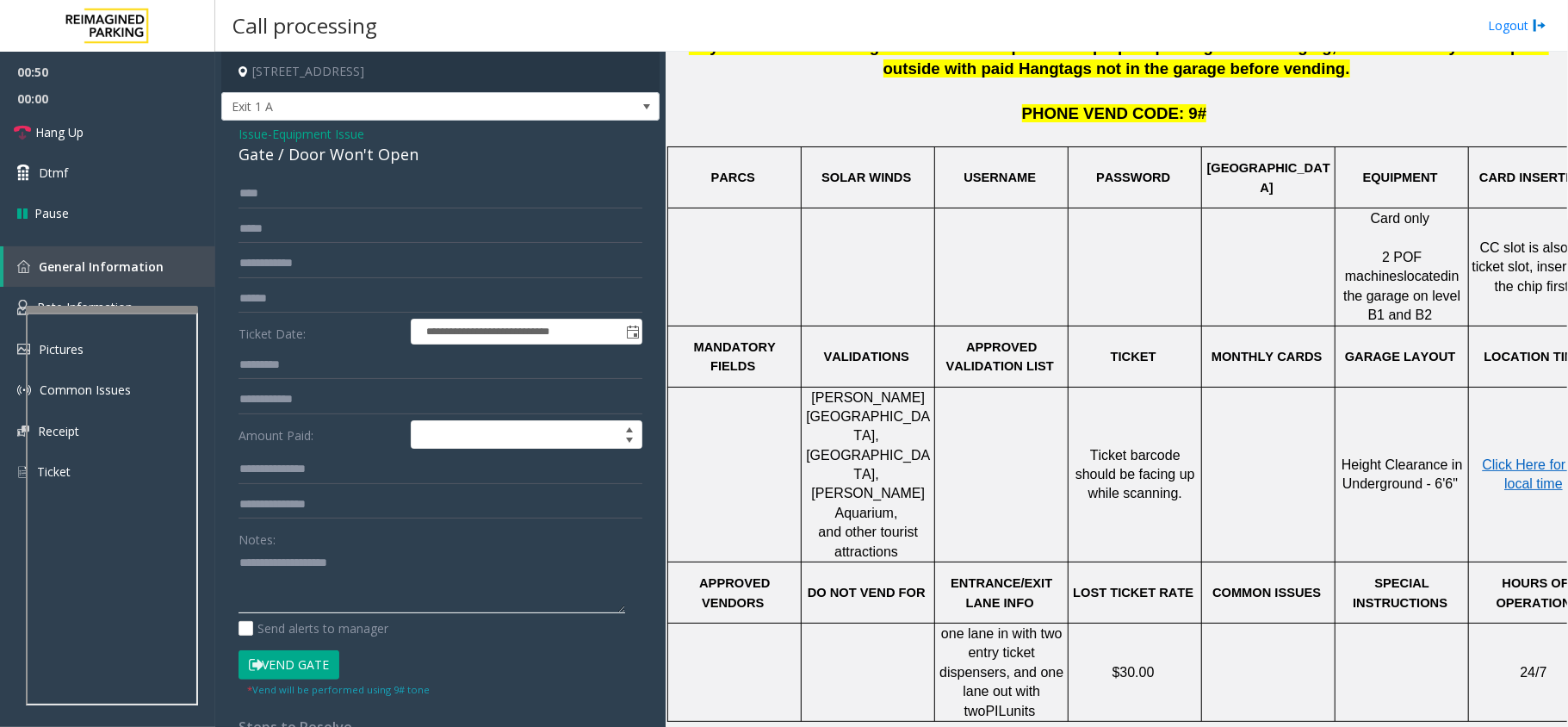 click 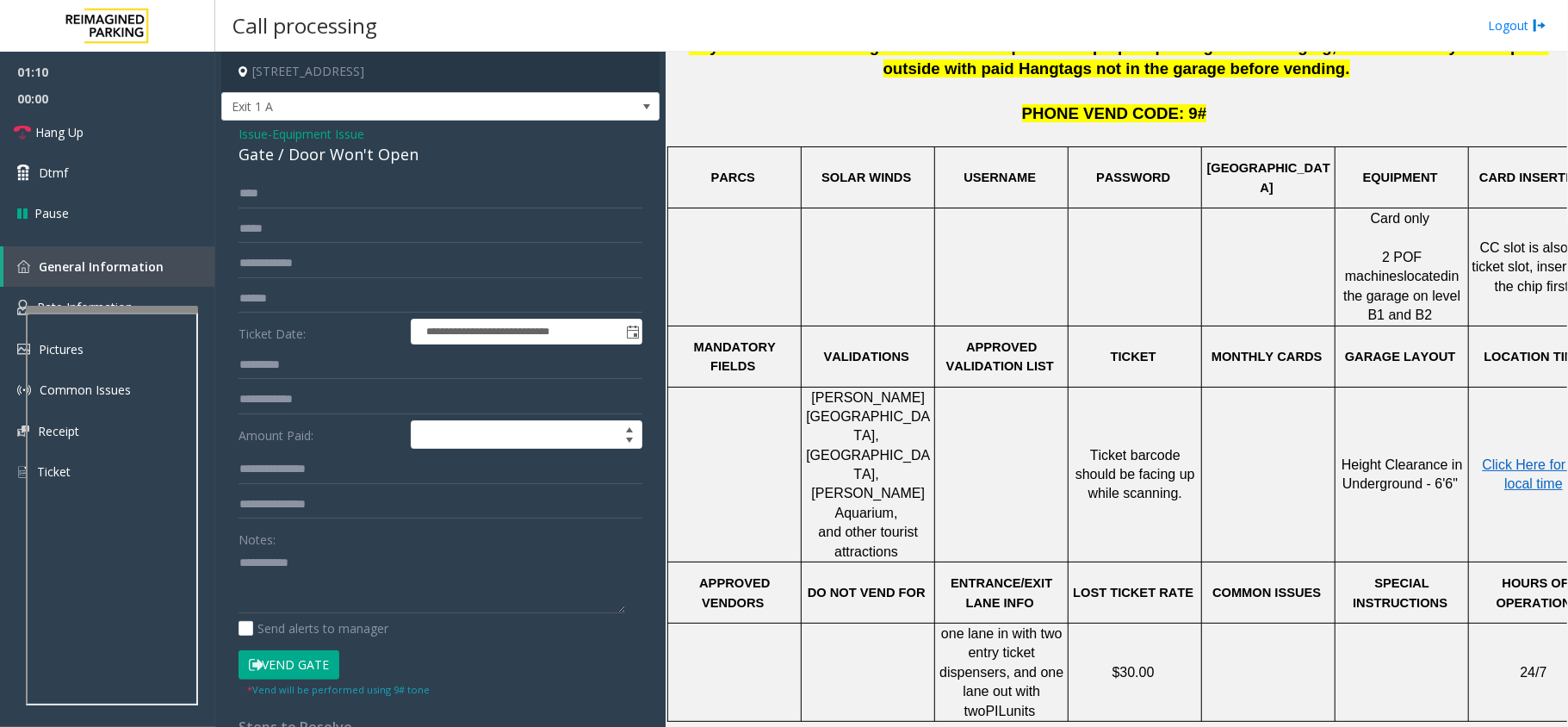 click on "Vend Gate" 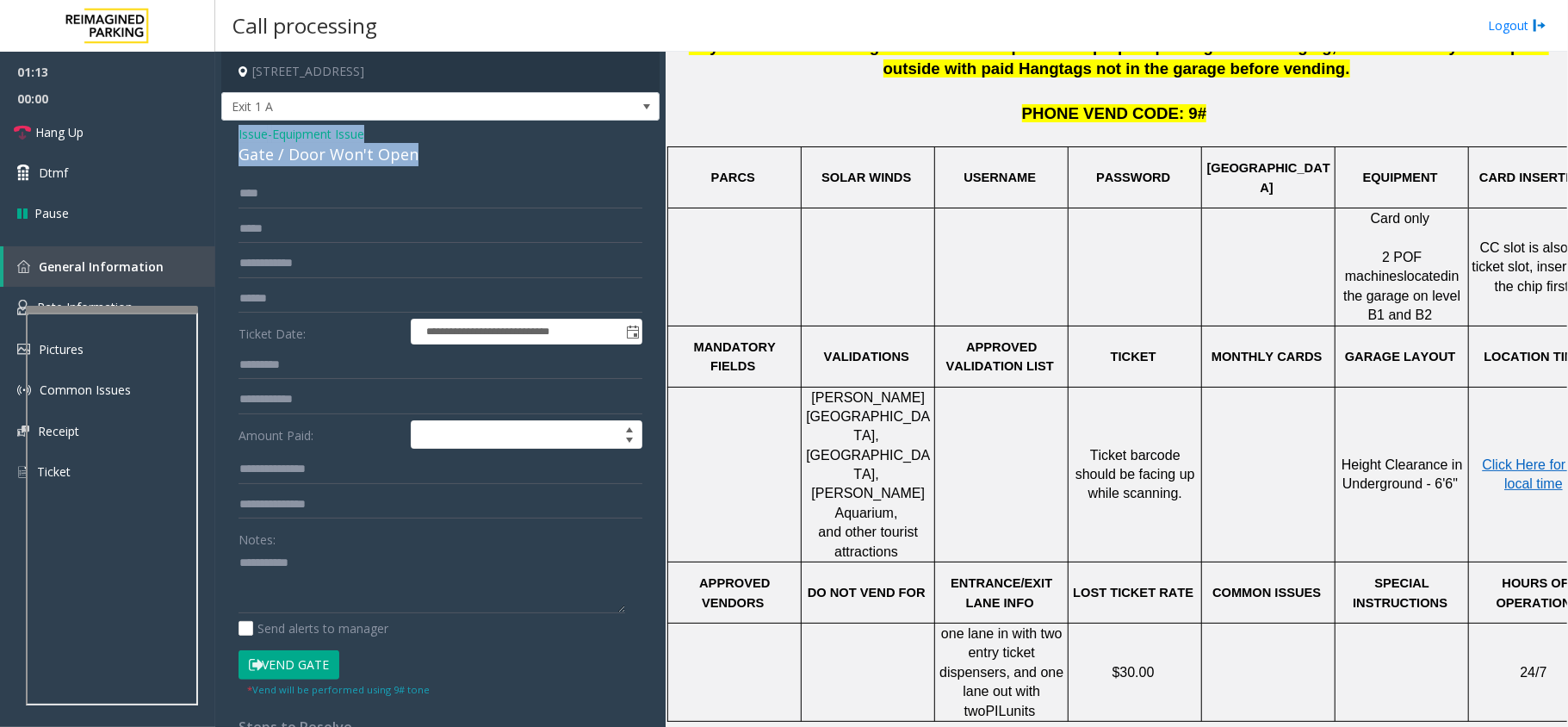 drag, startPoint x: 425, startPoint y: 149, endPoint x: 227, endPoint y: 138, distance: 198.3053 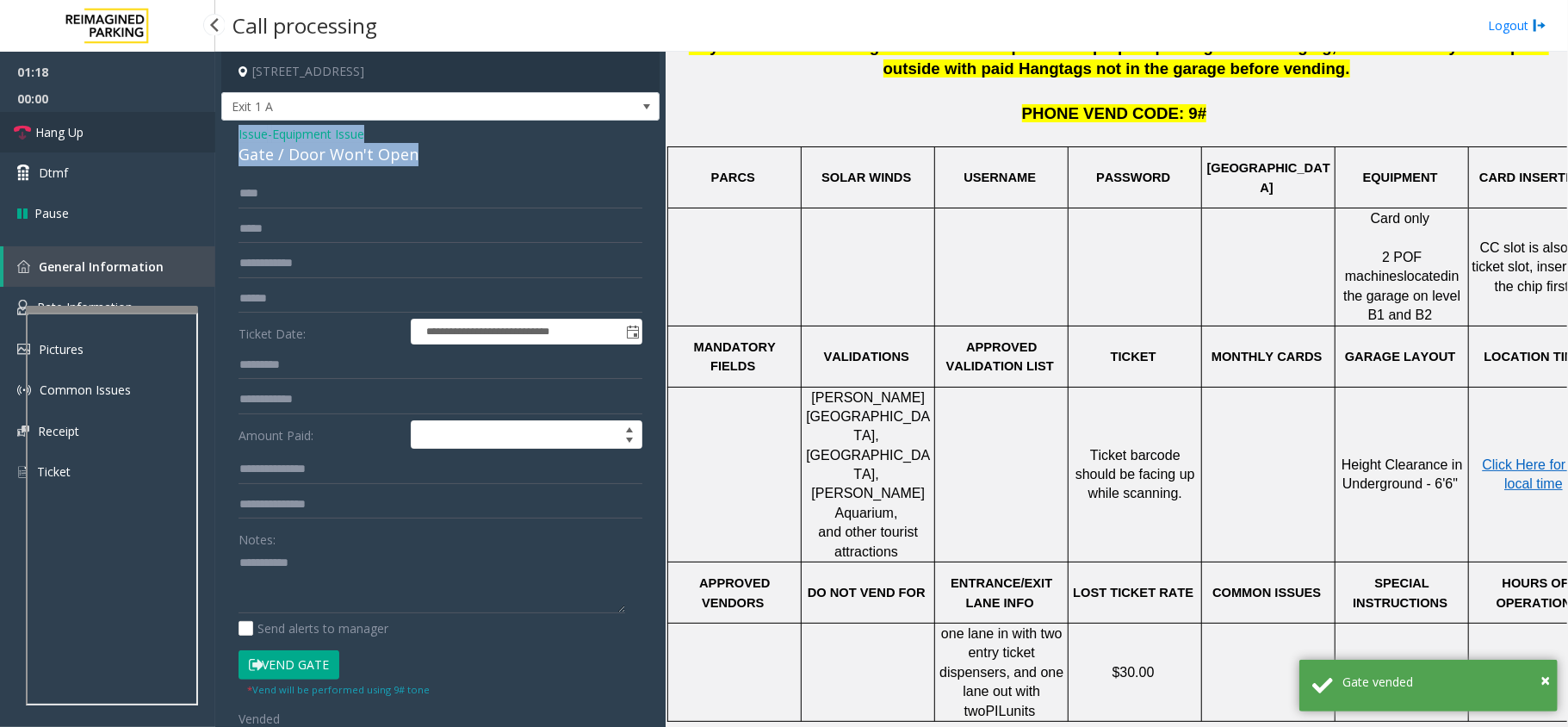 click on "Hang Up" at bounding box center [108, 132] 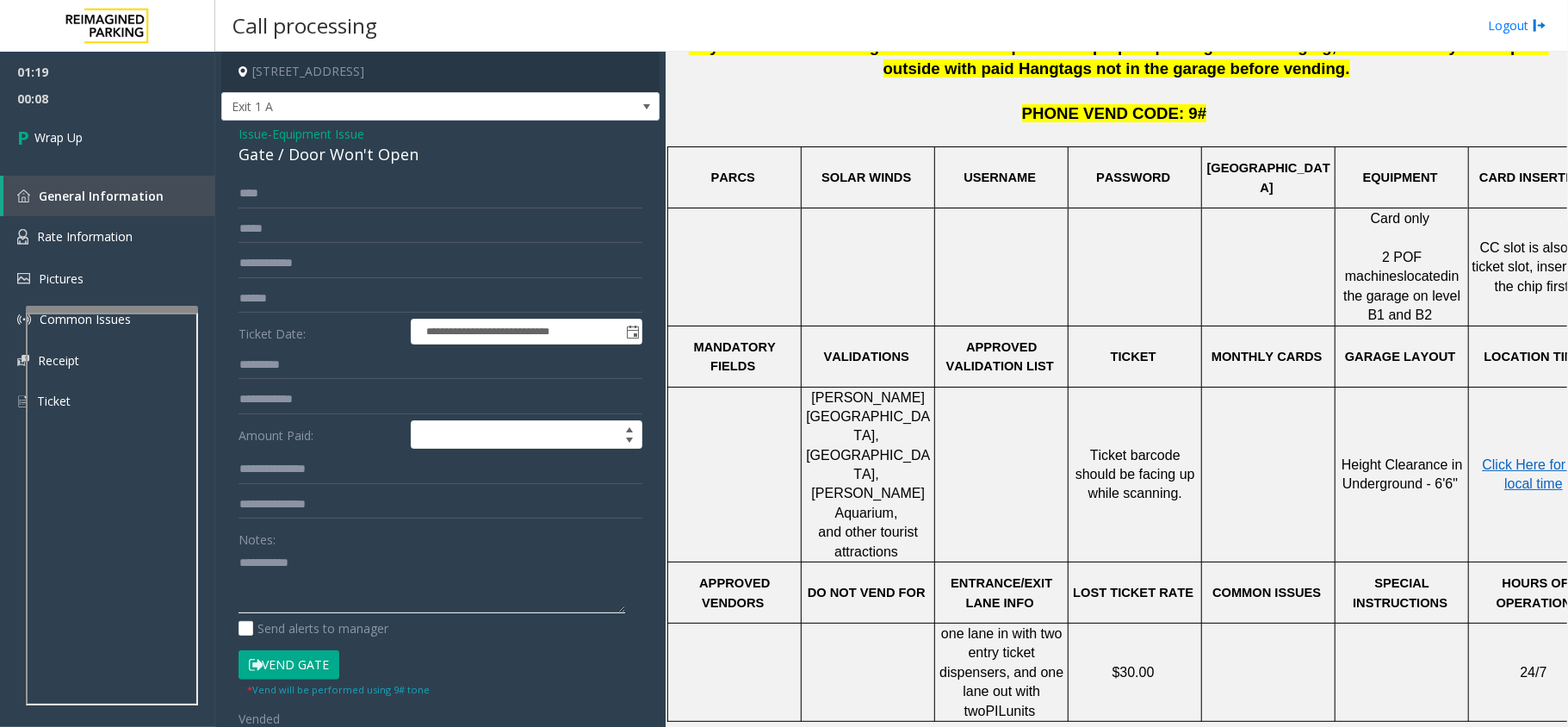 drag, startPoint x: 325, startPoint y: 553, endPoint x: 356, endPoint y: 576, distance: 38.60052 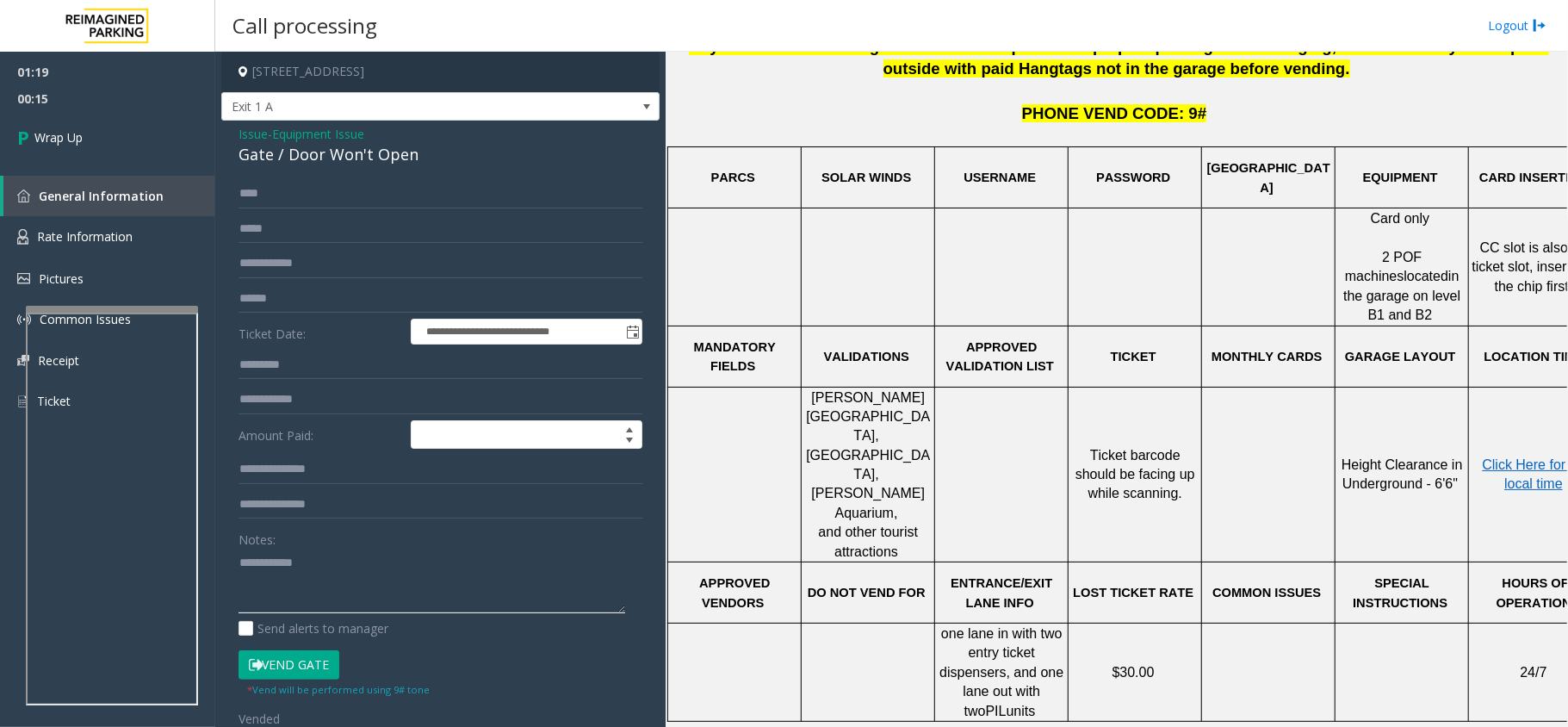 type on "**********" 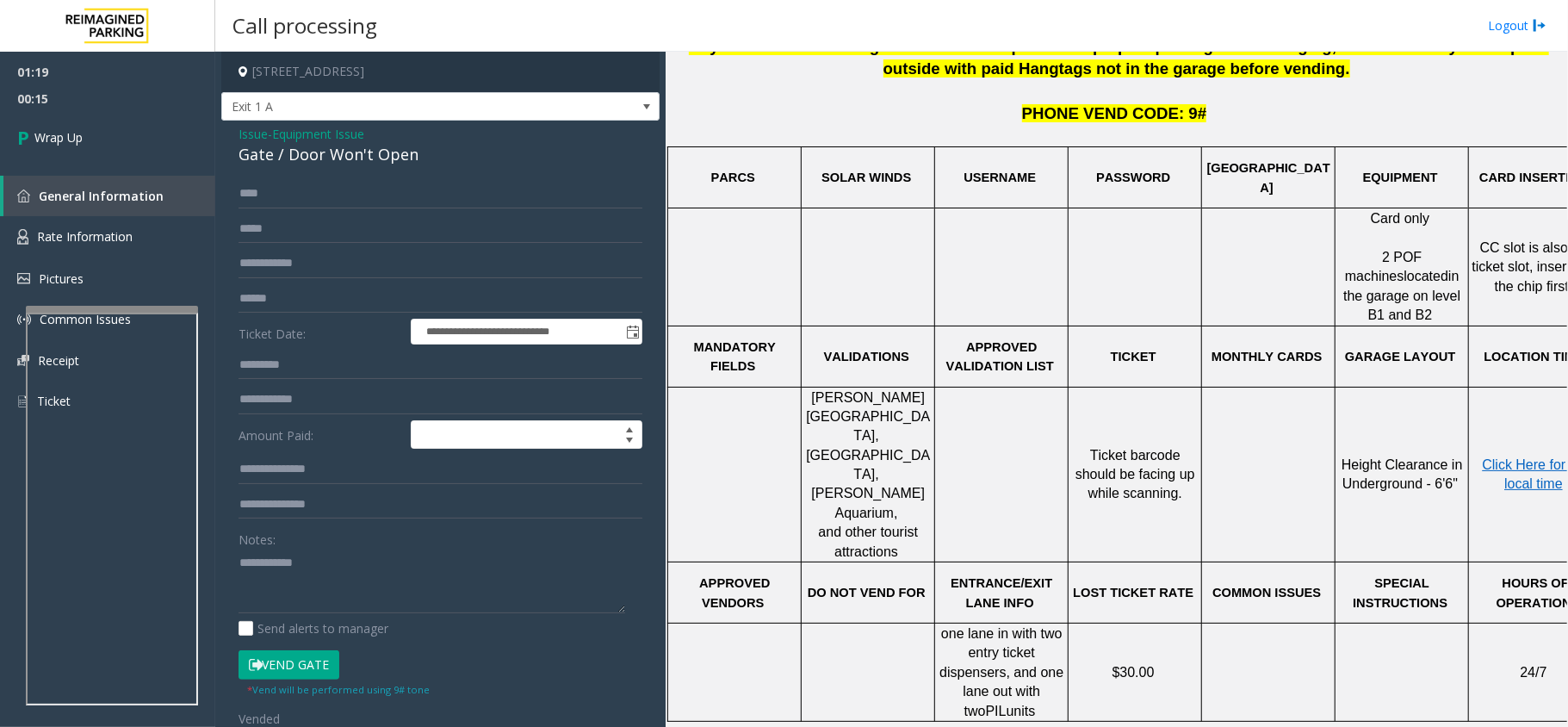 click on "Issue" 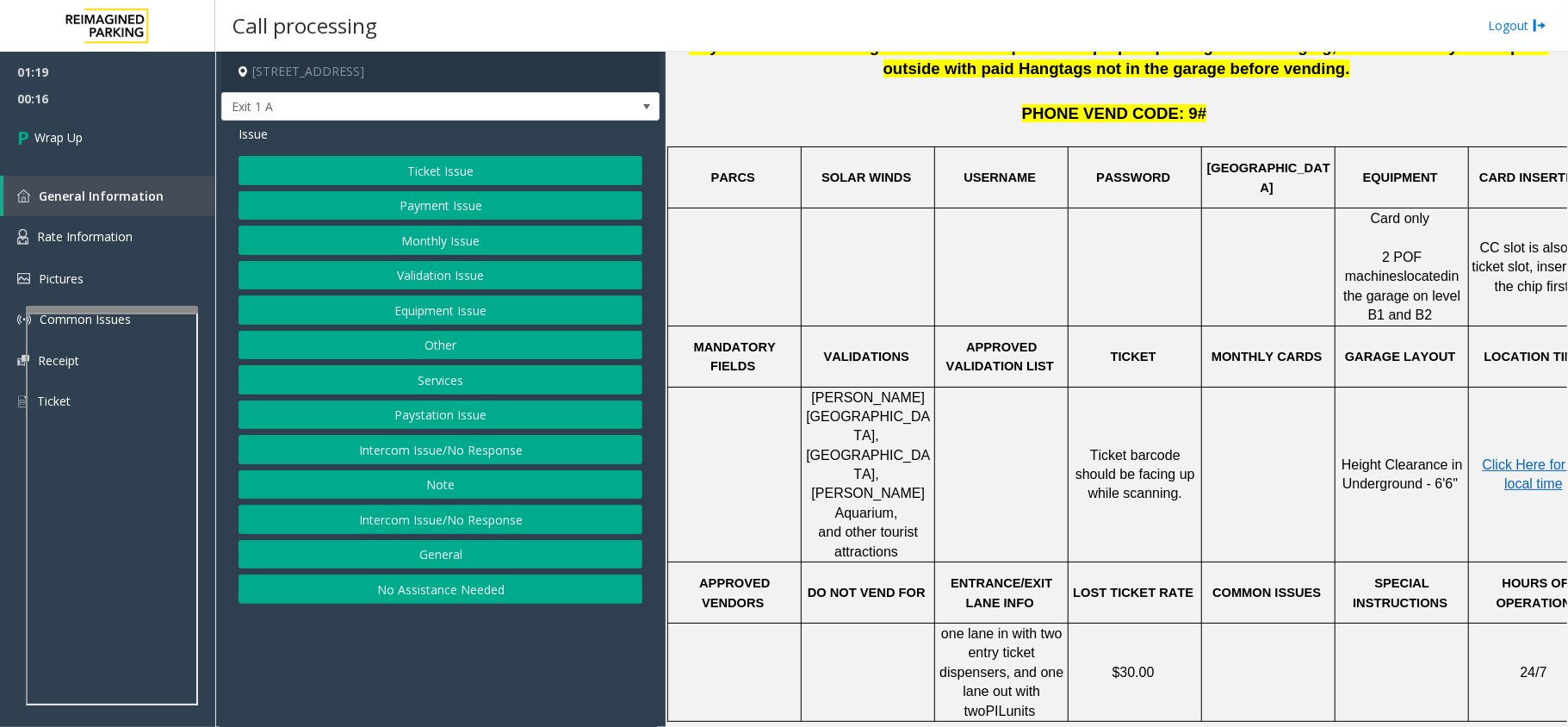 click on "Other" 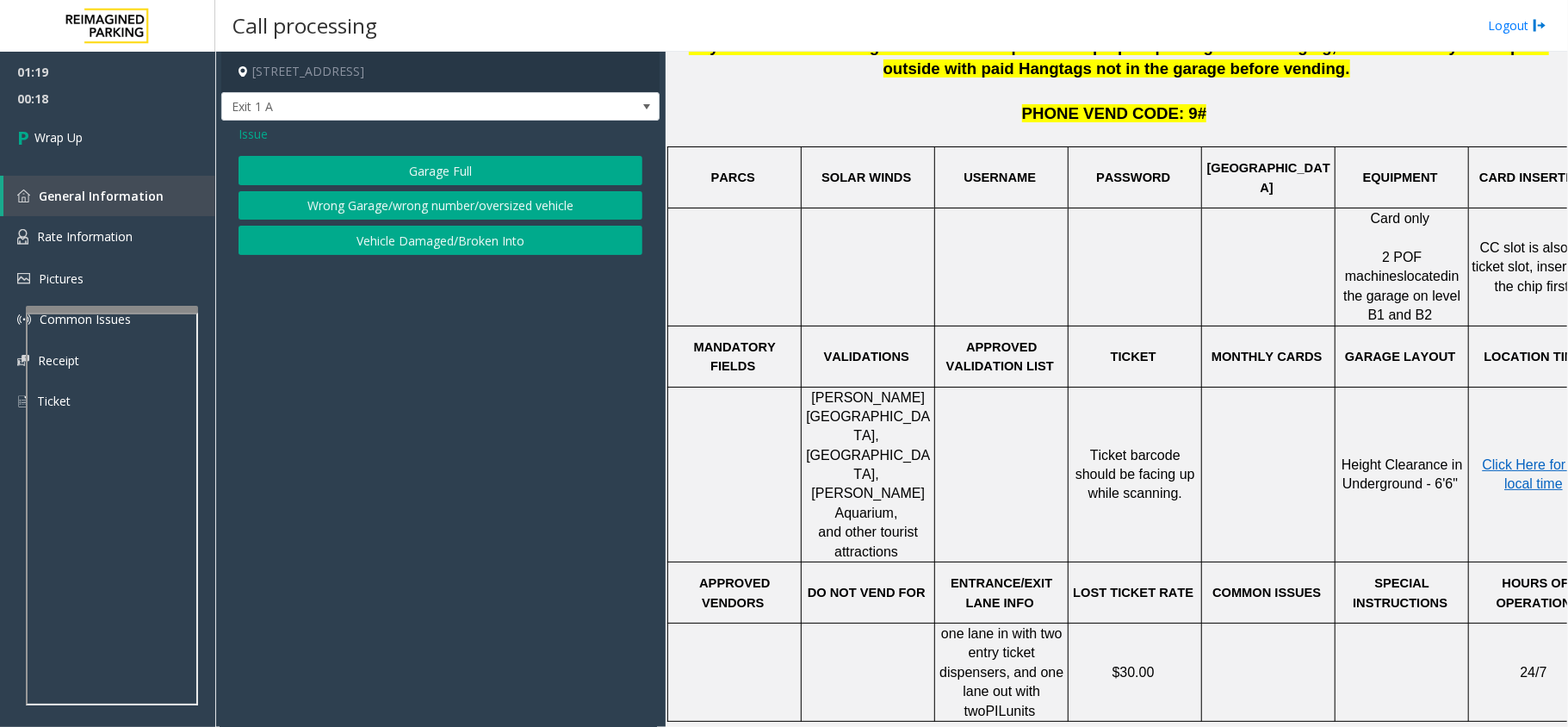 click on "Issue" 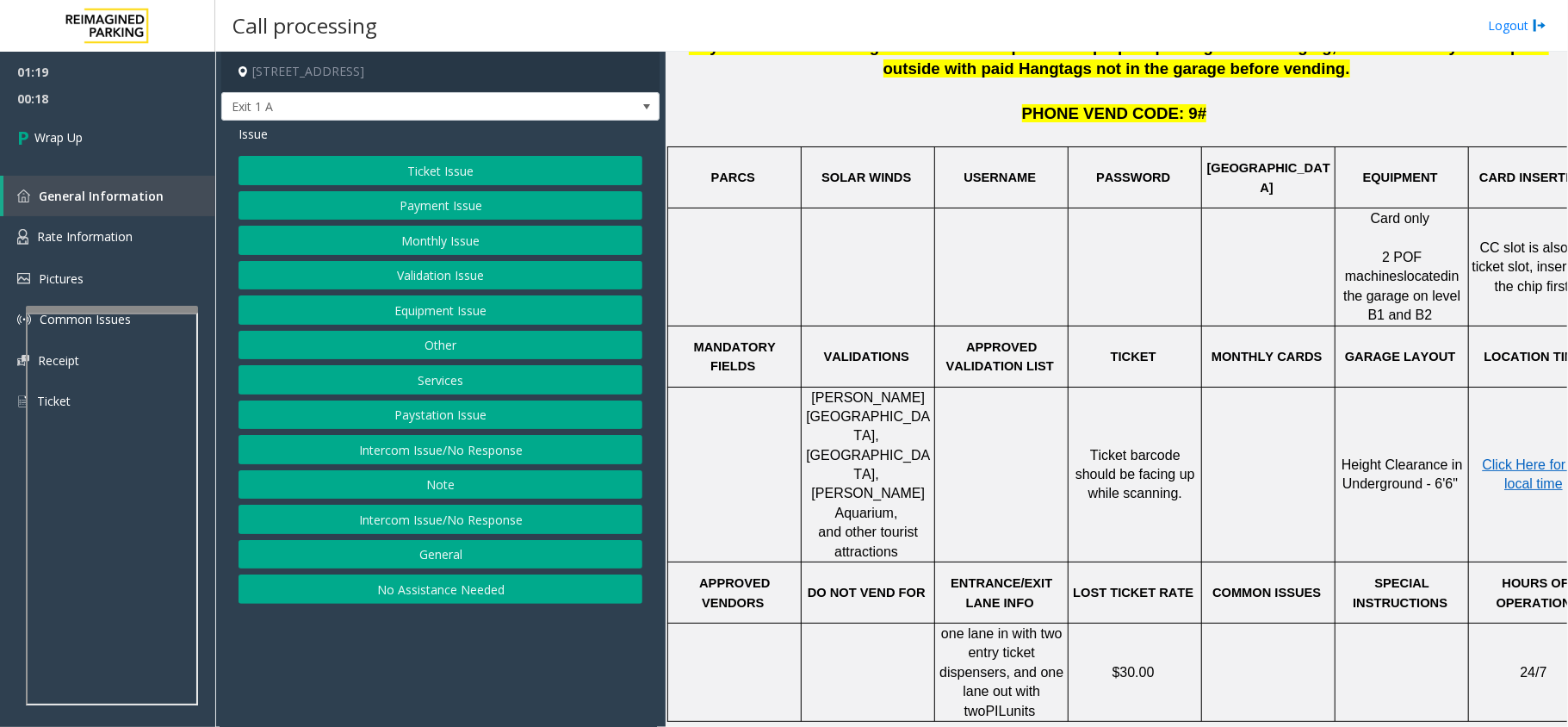 click on "Services" 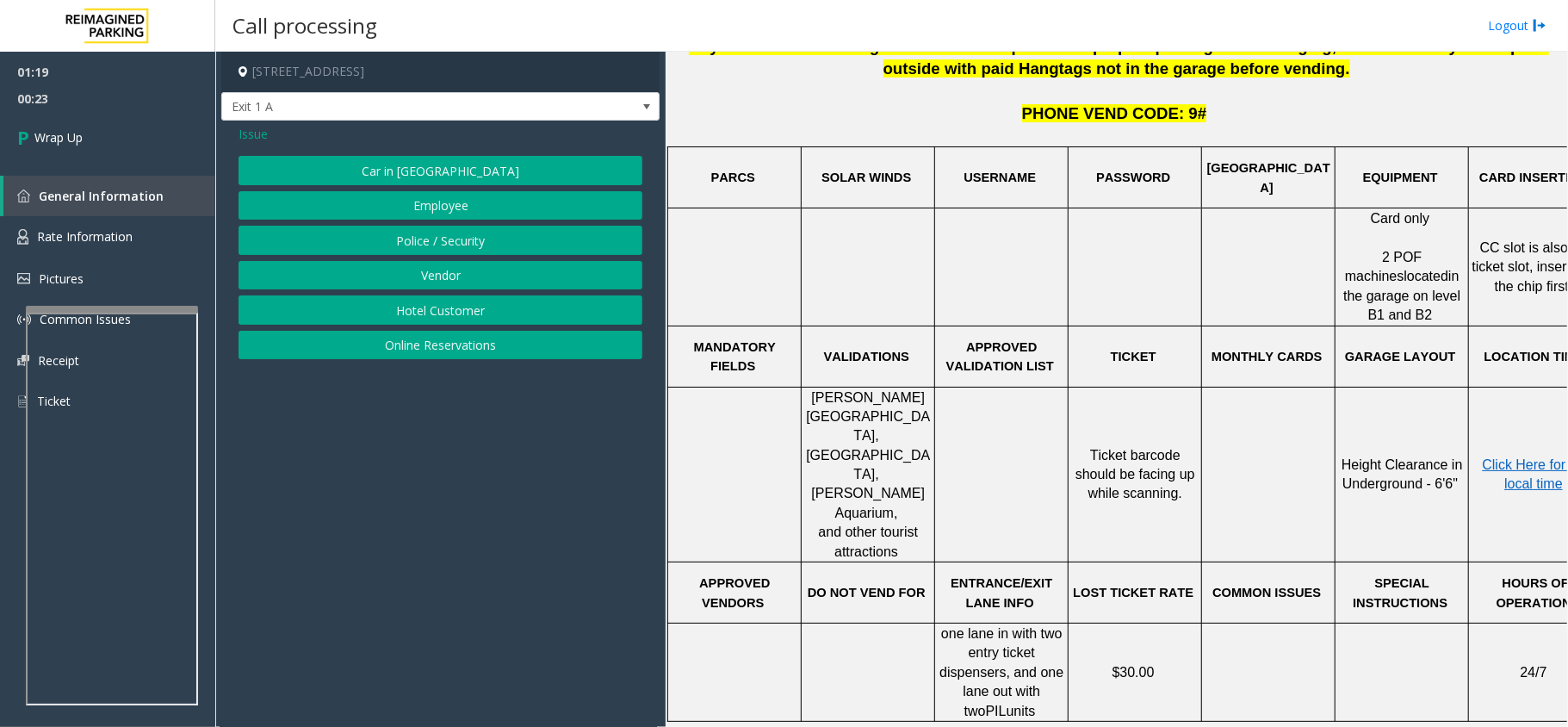 click on "Employee" 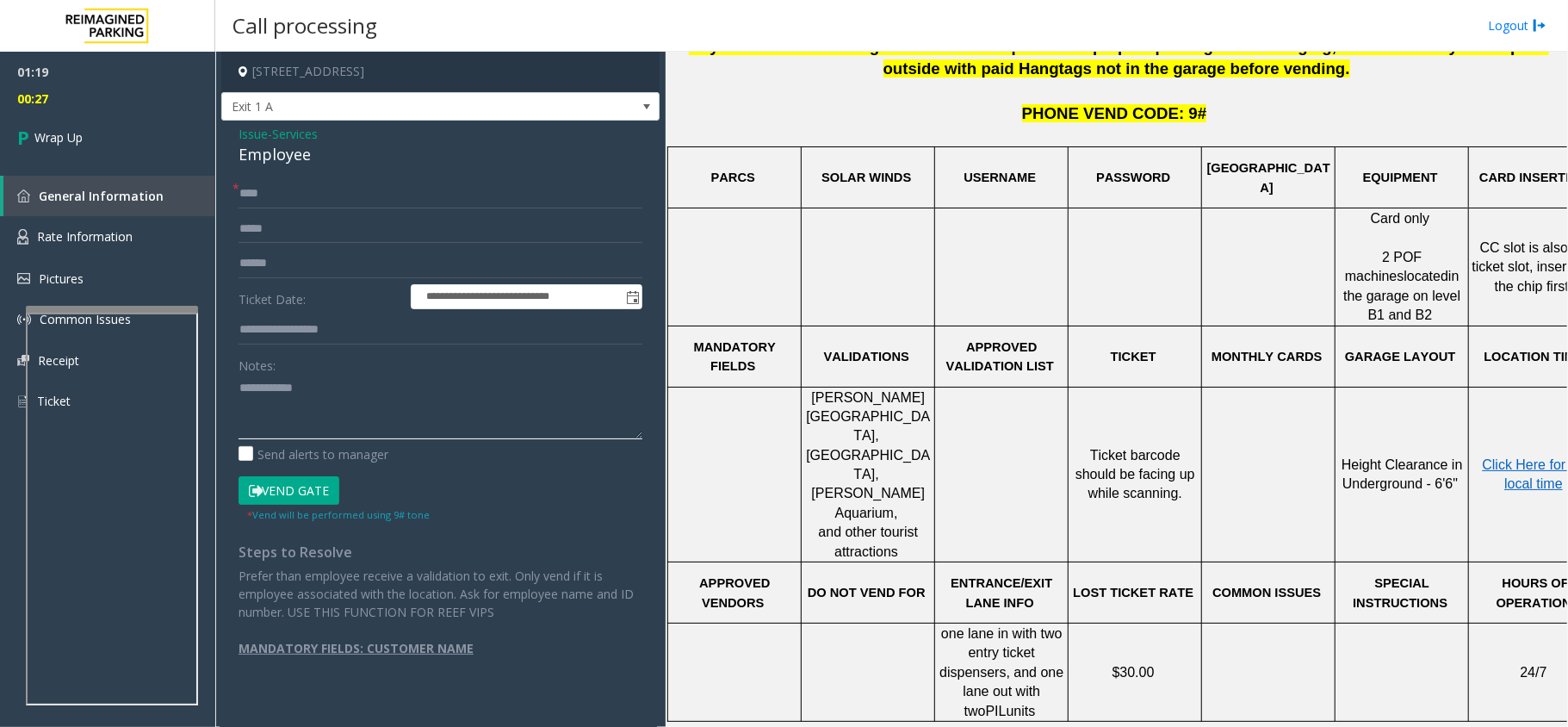 click 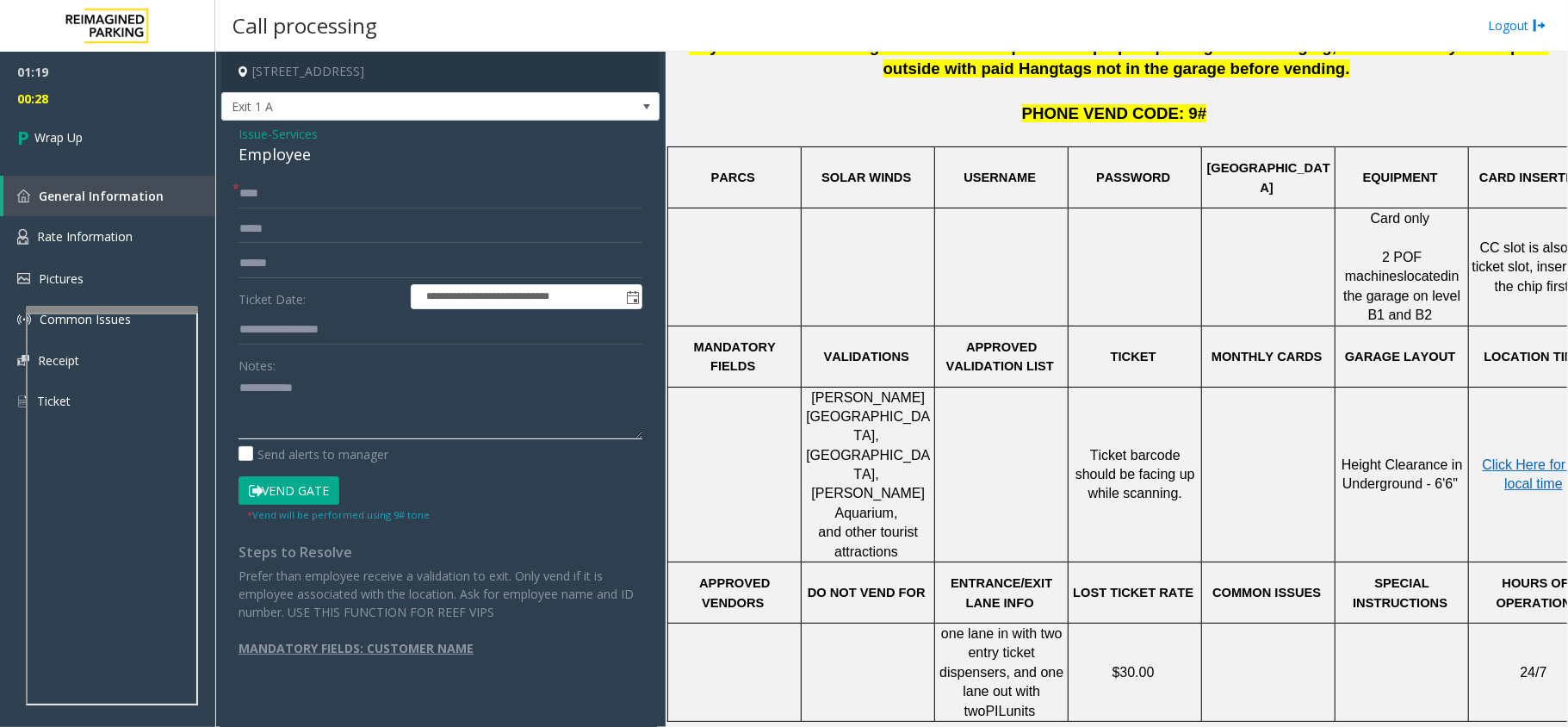 click 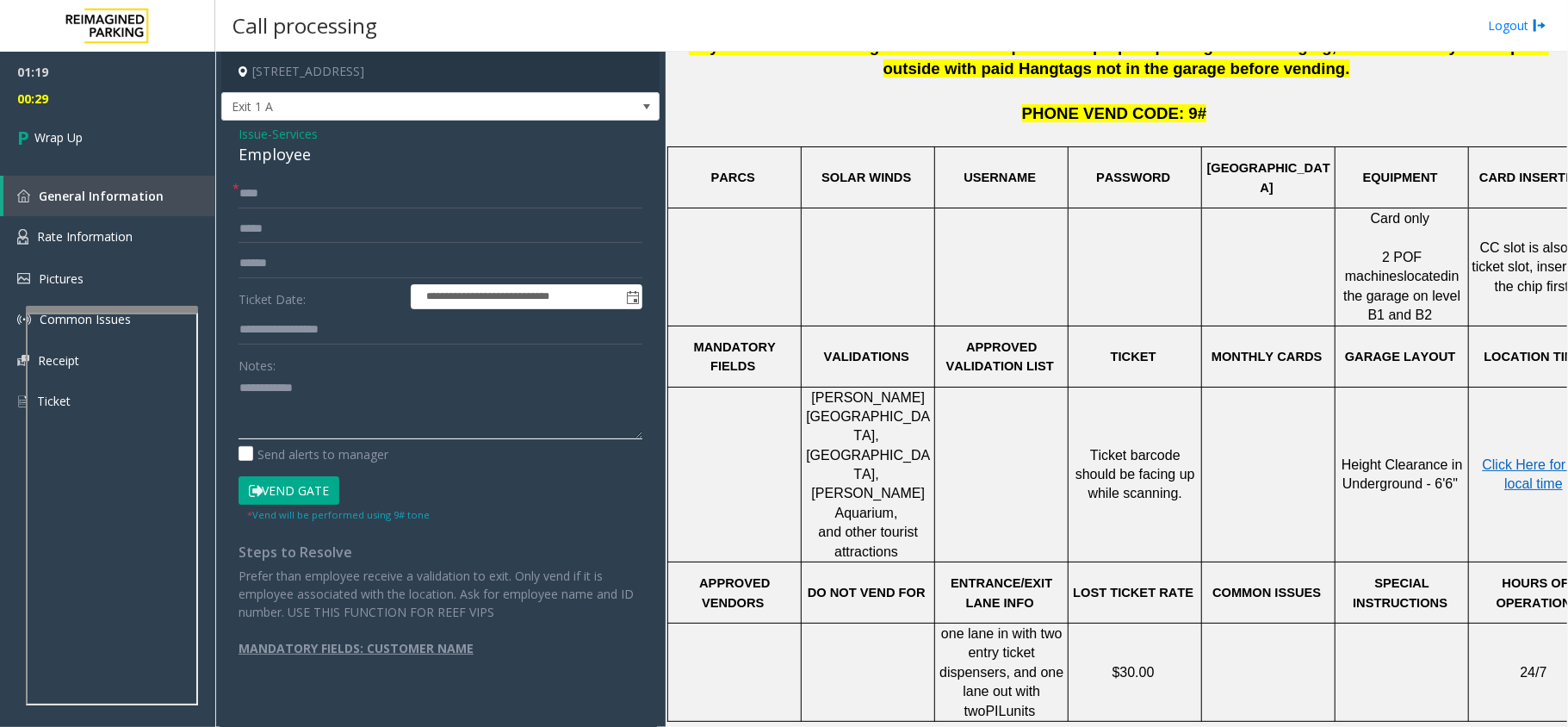 type 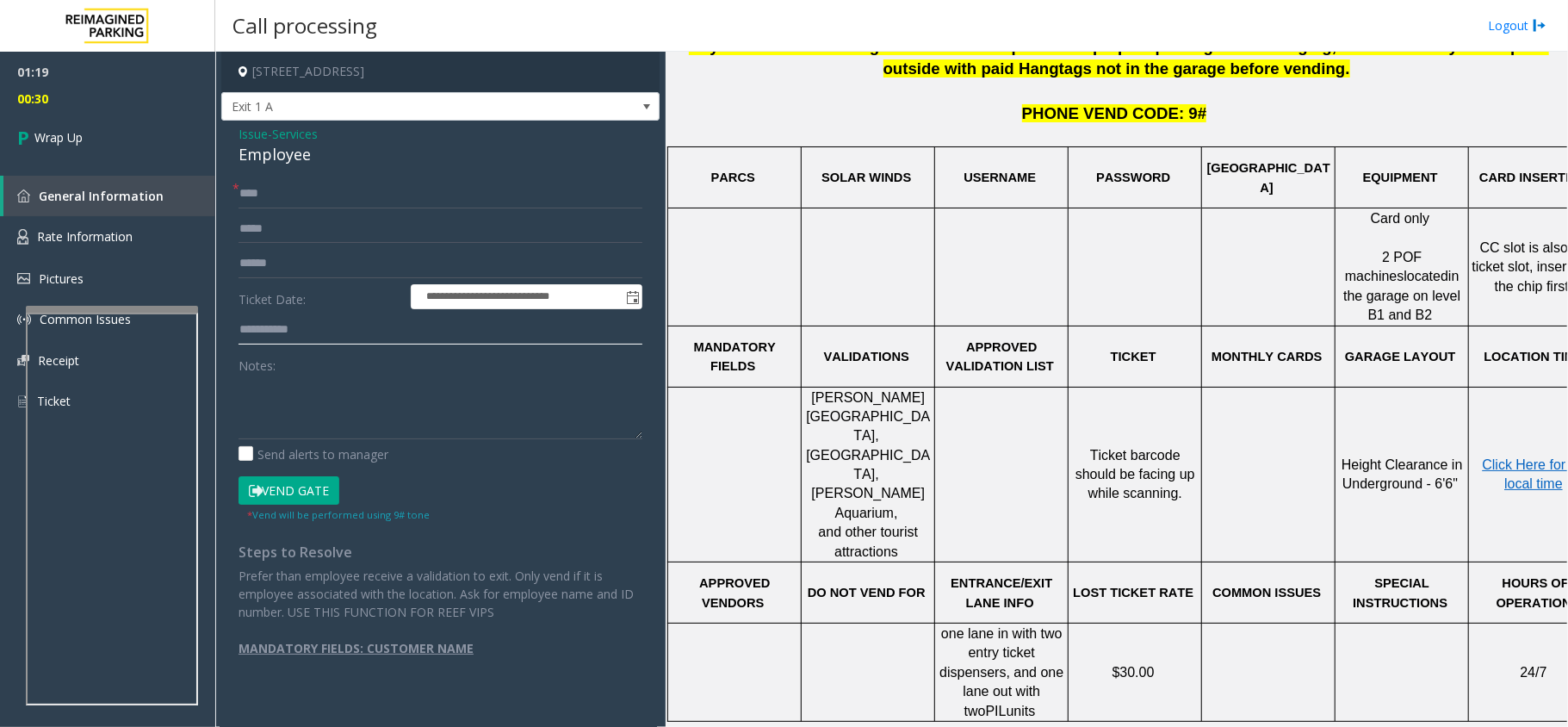 type on "**********" 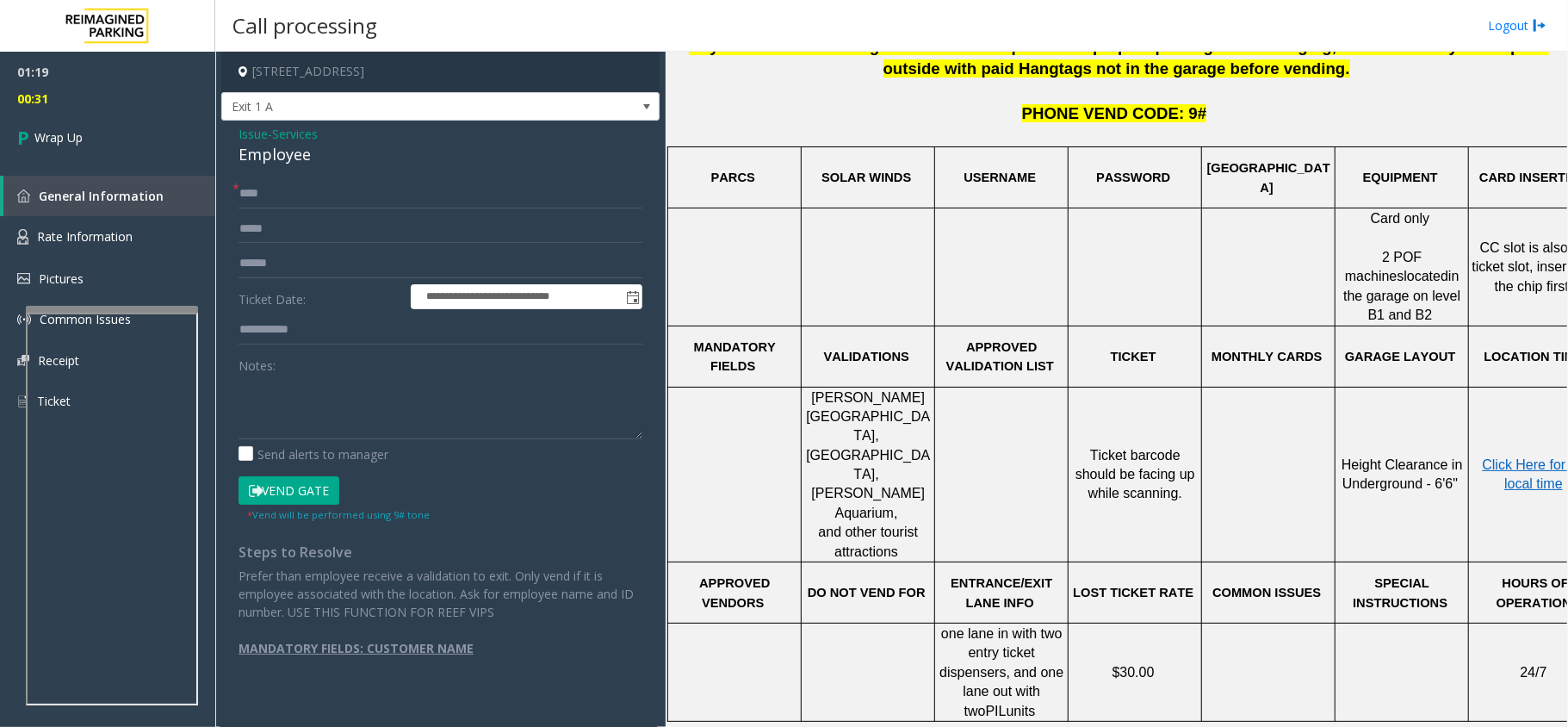 click on "Notes:" 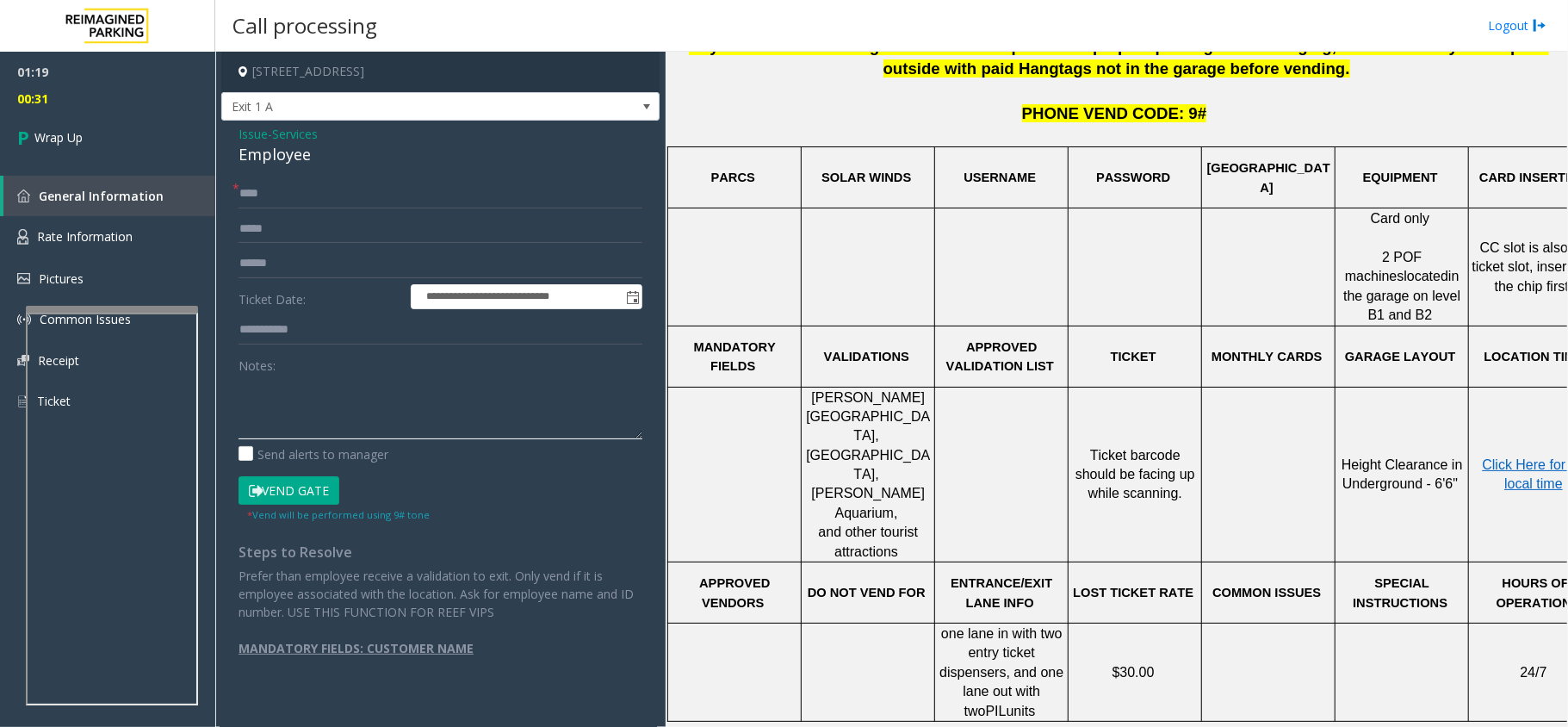 click 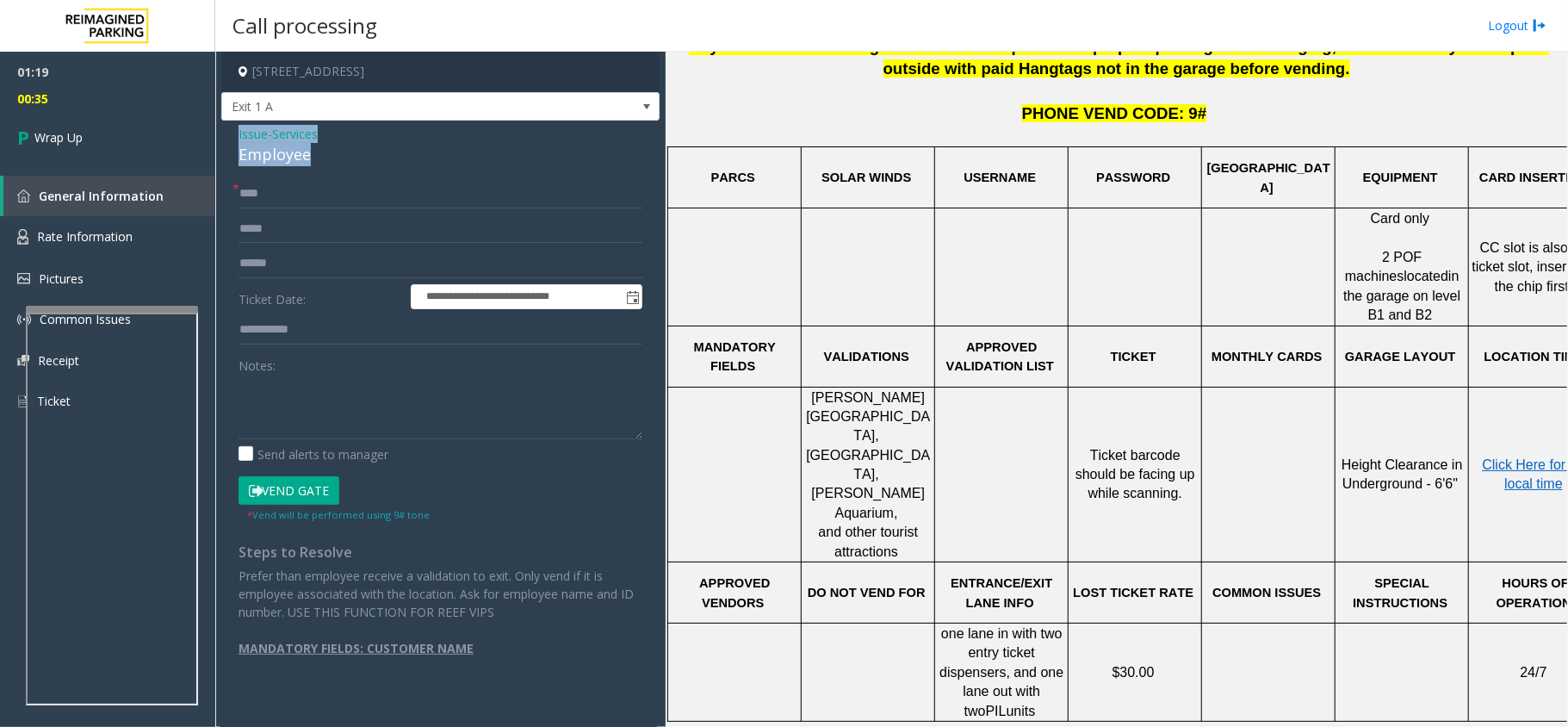 drag, startPoint x: 363, startPoint y: 176, endPoint x: 234, endPoint y: 141, distance: 133.66376 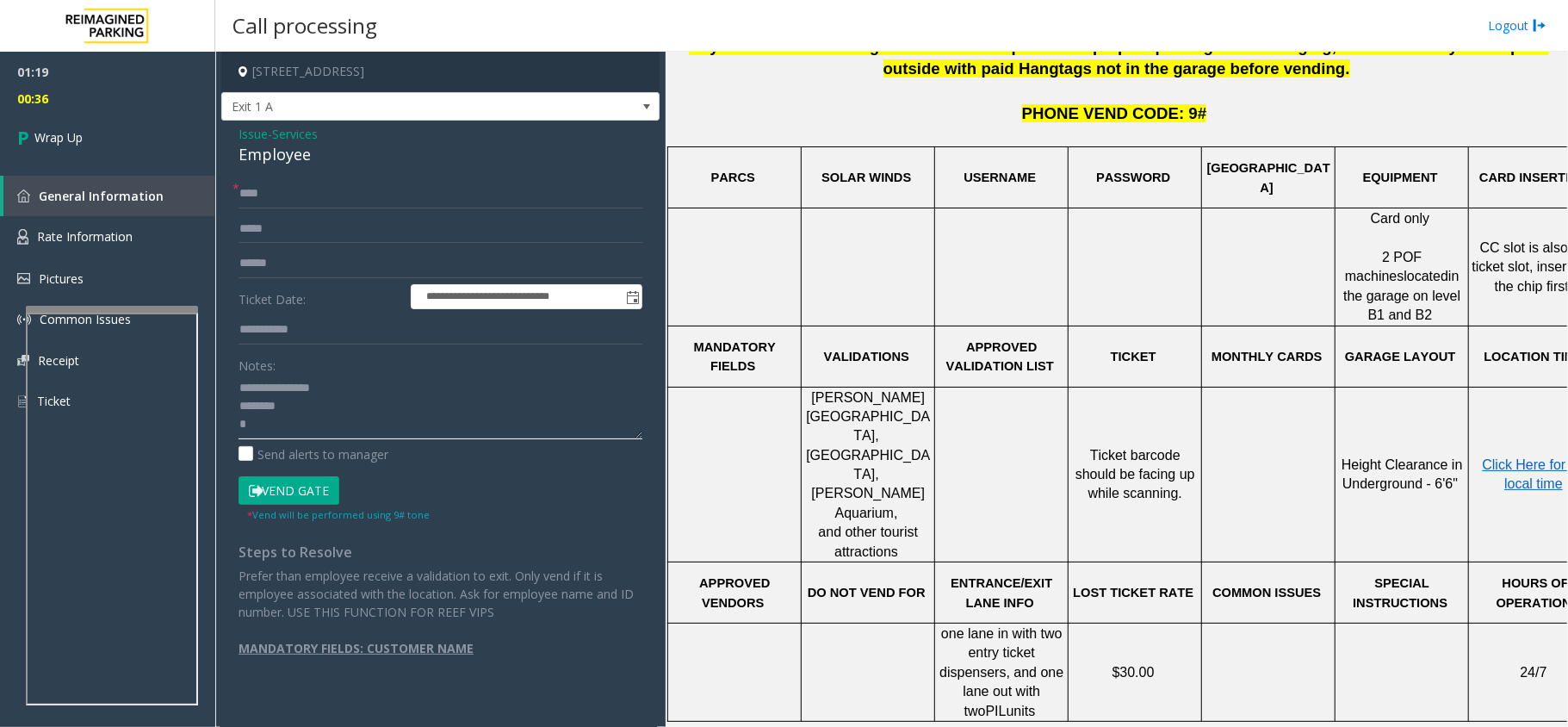 click 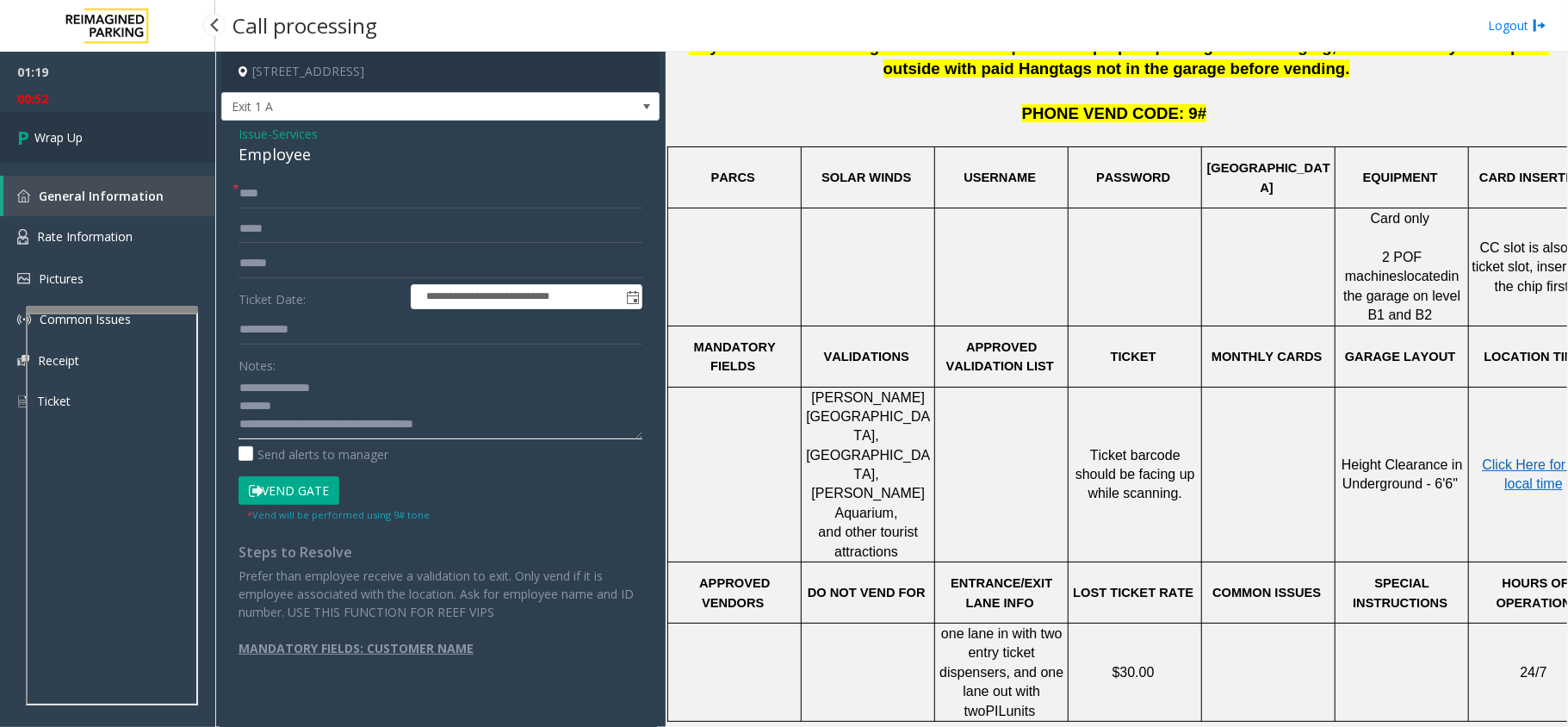 type on "**********" 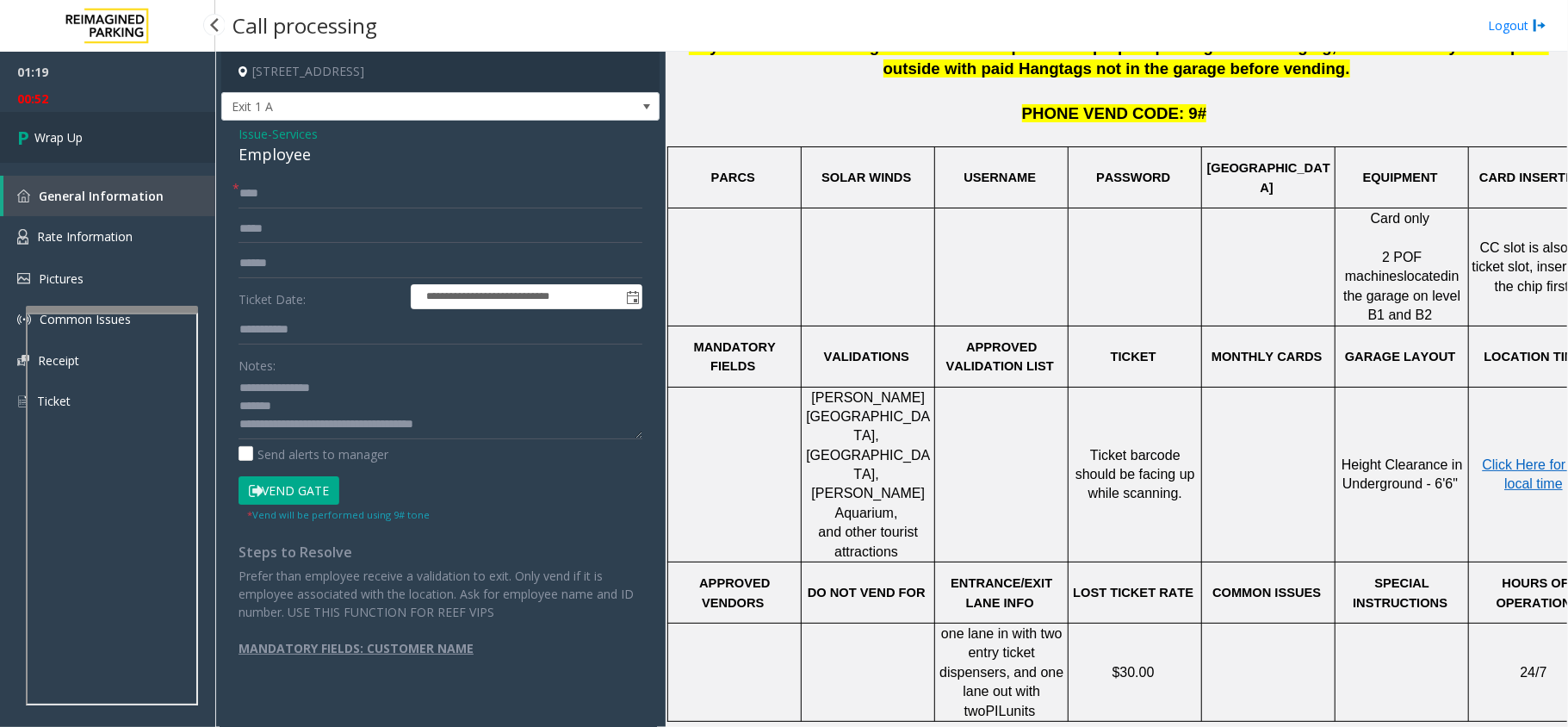 click on "Wrap Up" at bounding box center (108, 137) 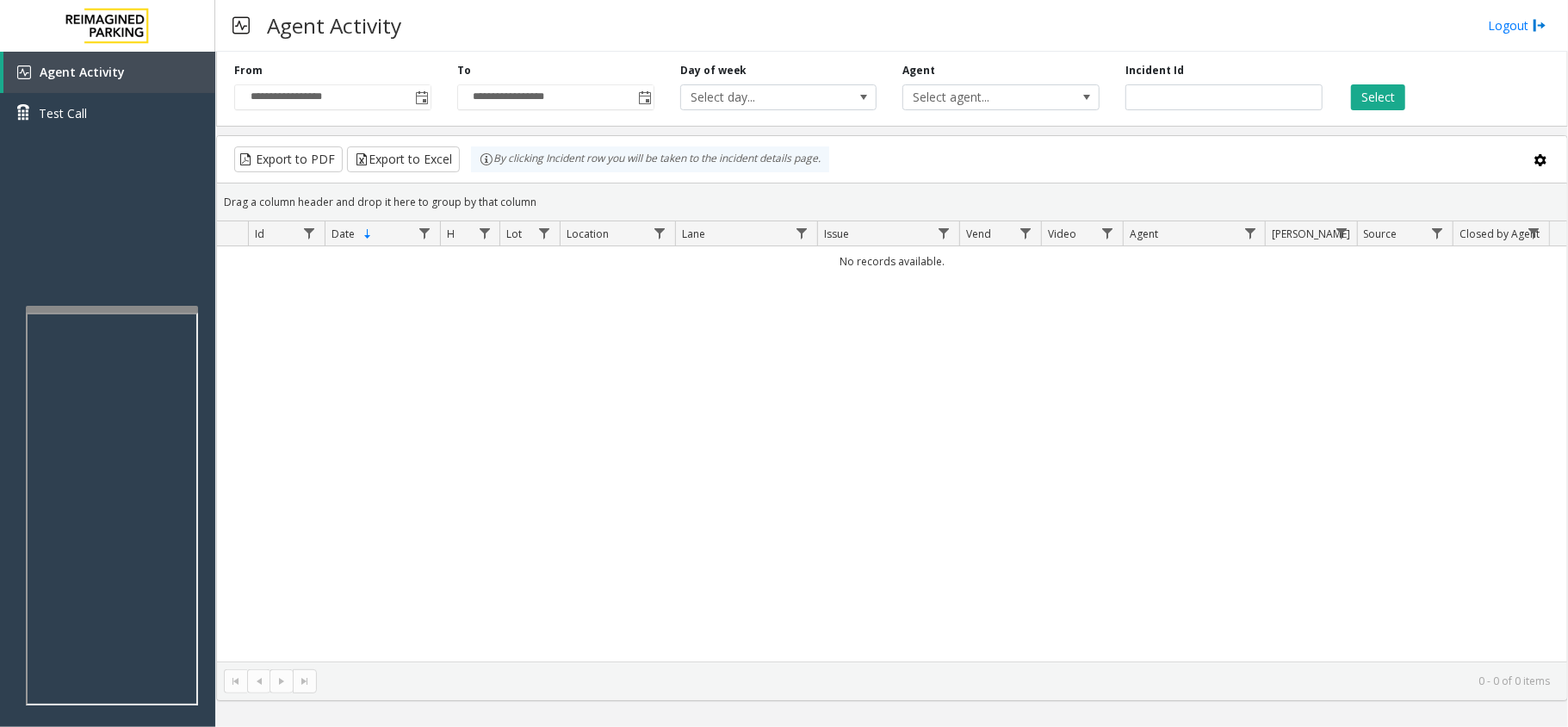 click on "Select" 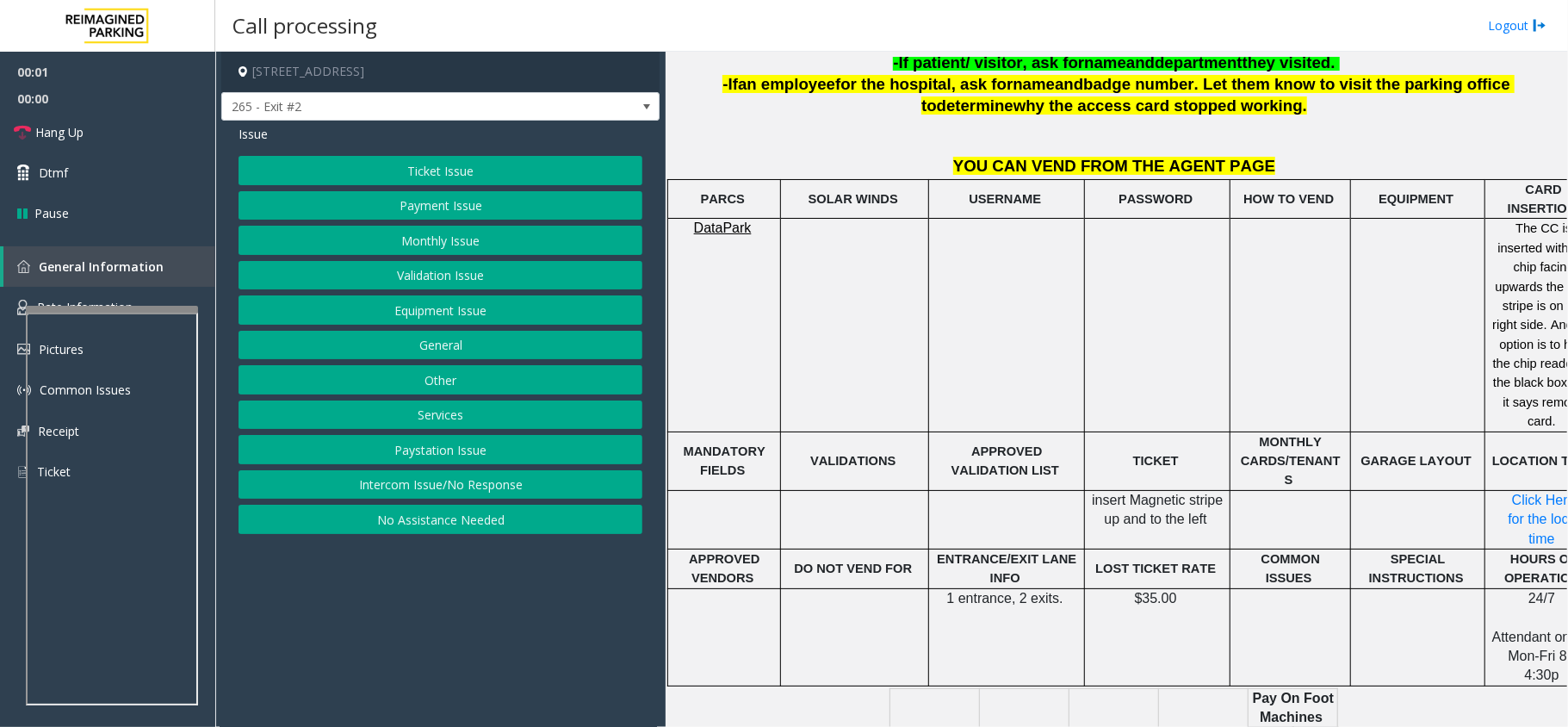 scroll, scrollTop: 459, scrollLeft: 0, axis: vertical 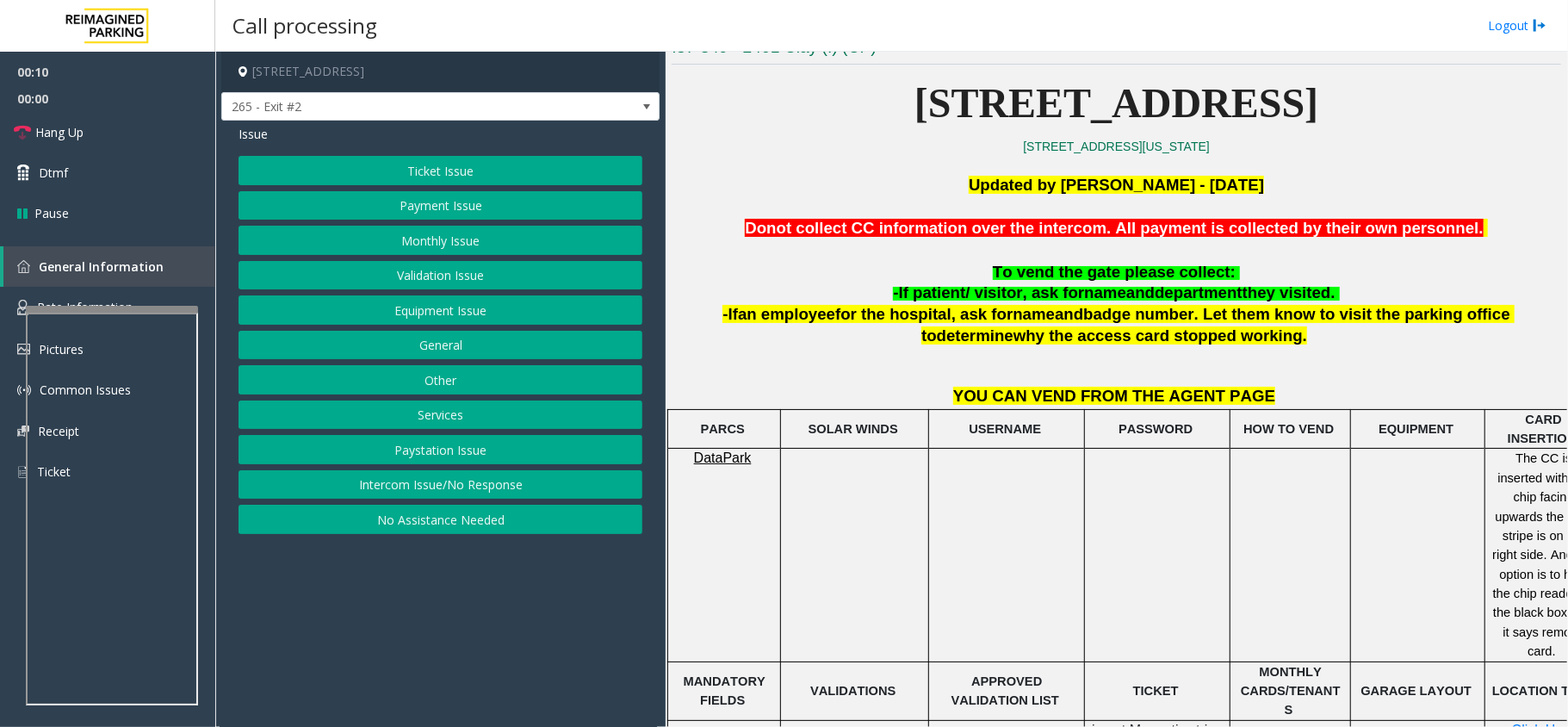 click on "No Assistance Needed" 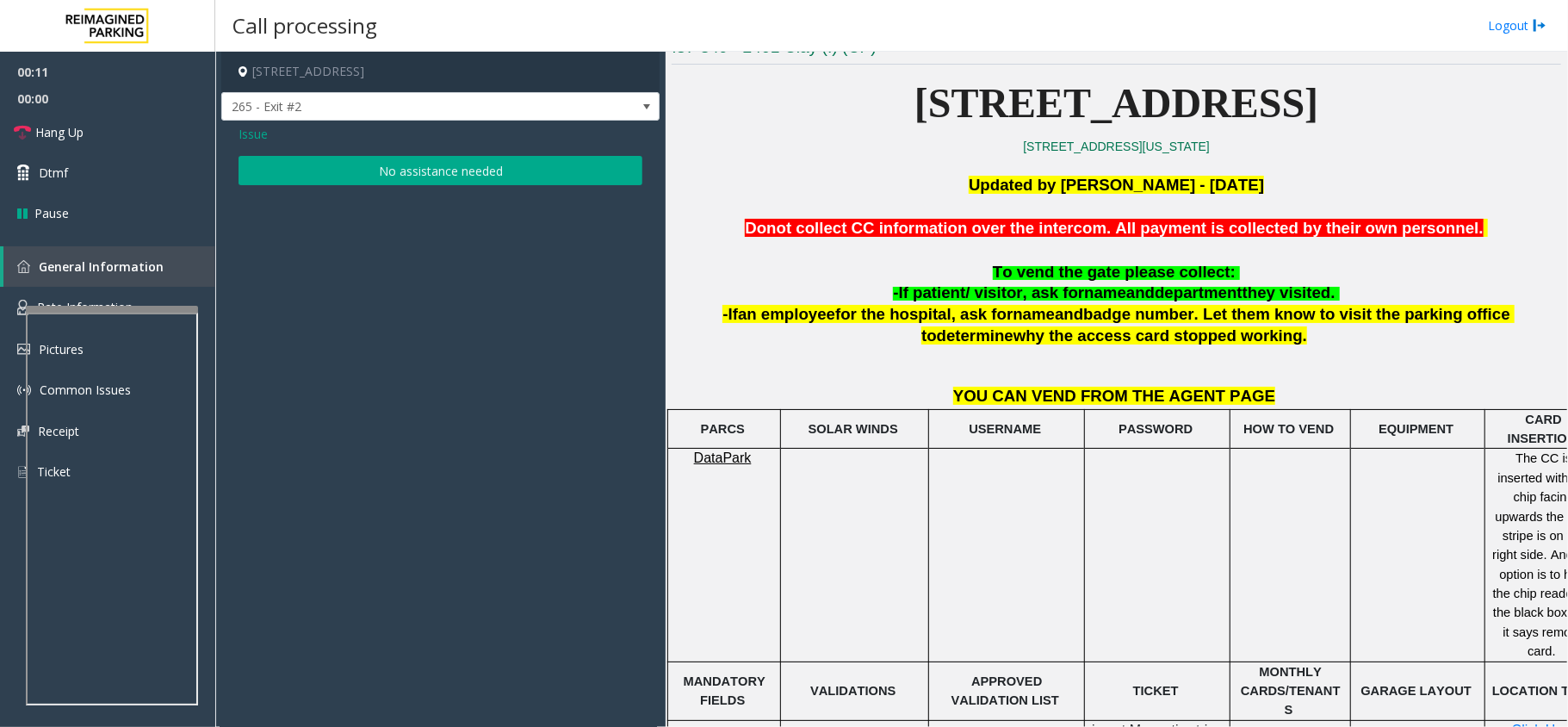 click on "No assistance needed" 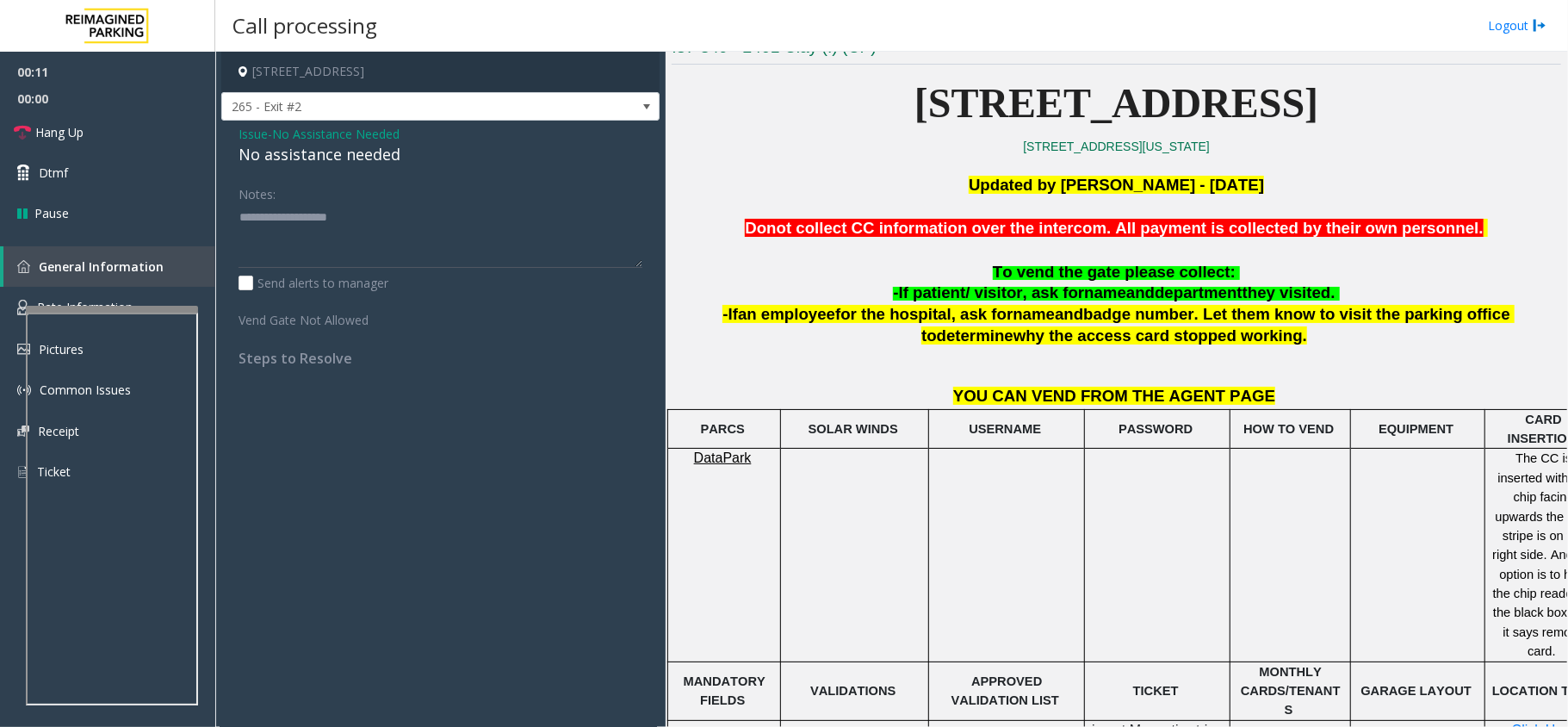 click on "No assistance needed" 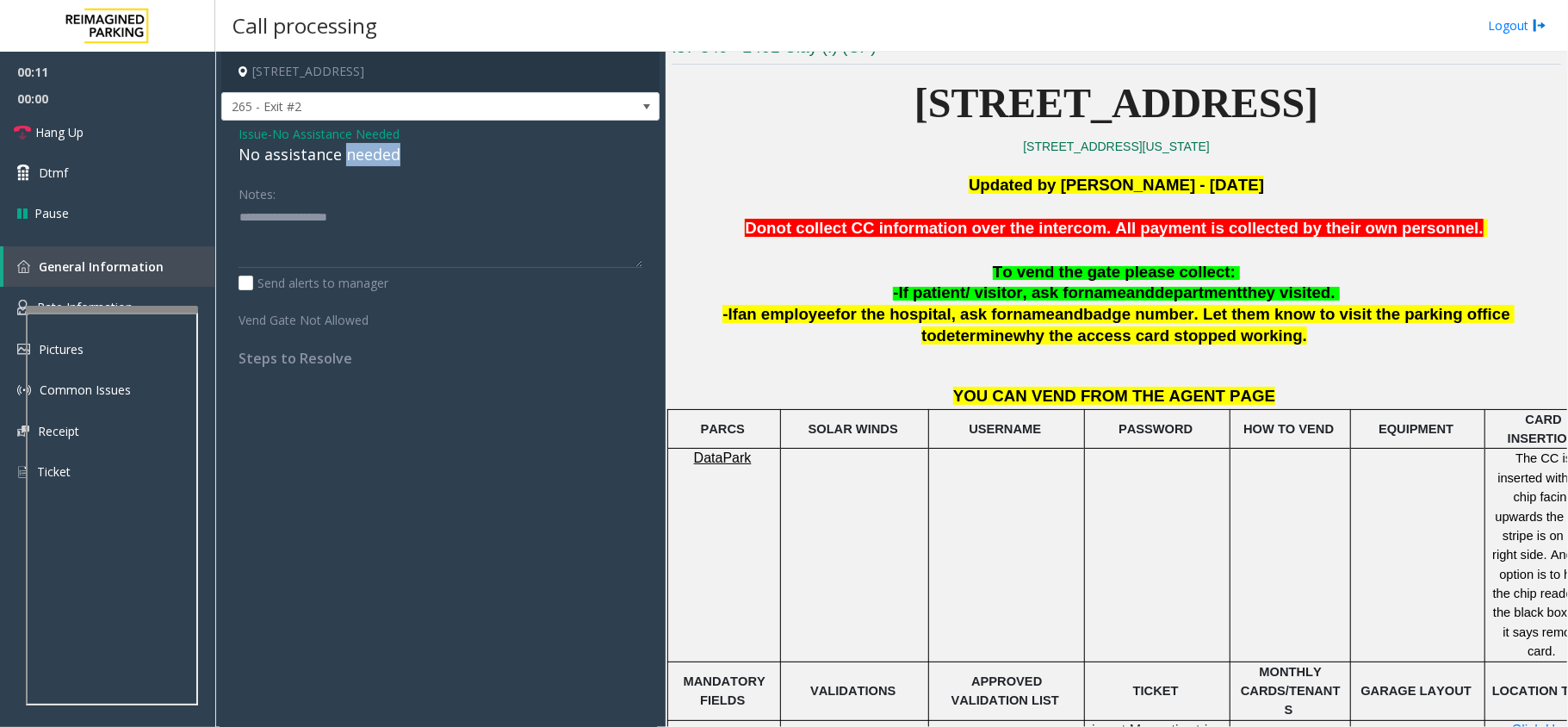 click on "No assistance needed" 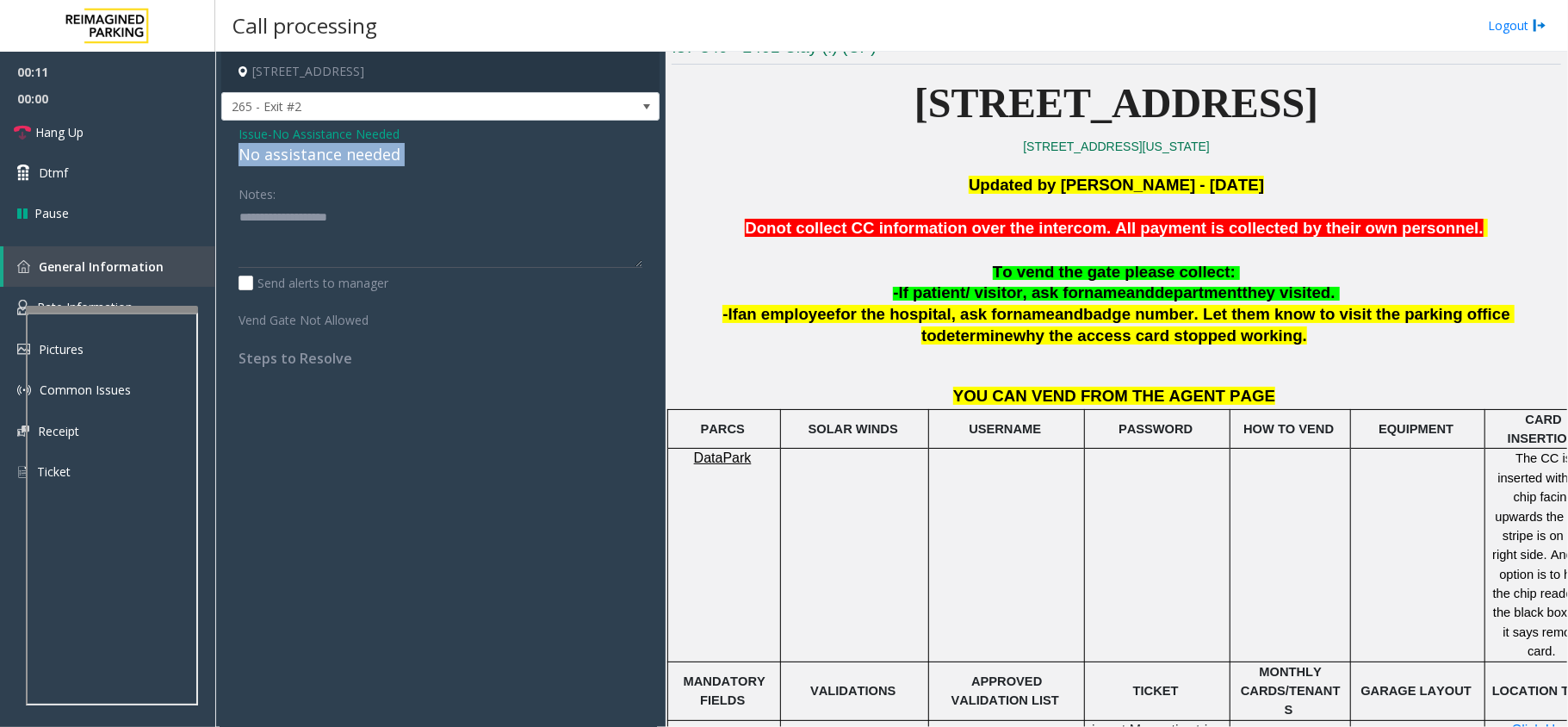 click on "No assistance needed" 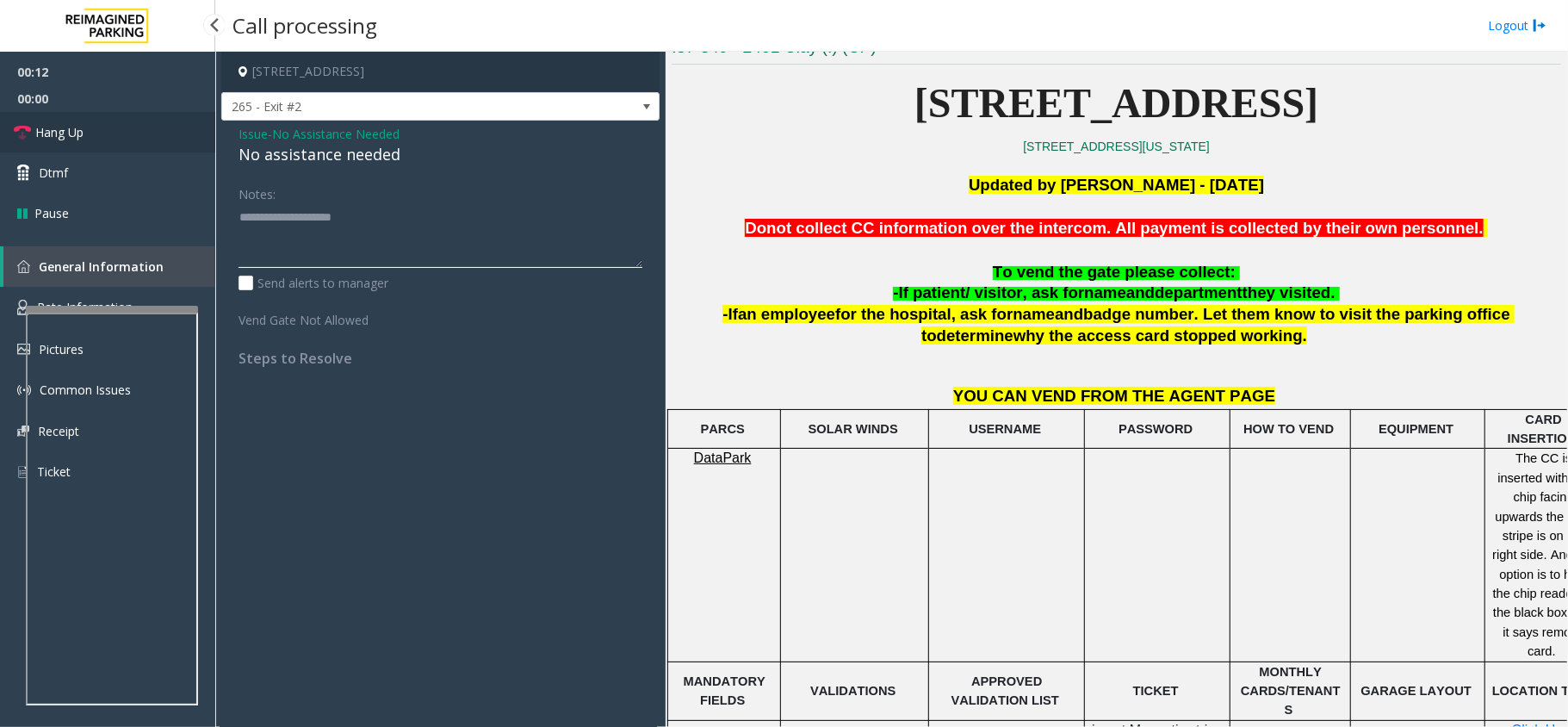 type on "**********" 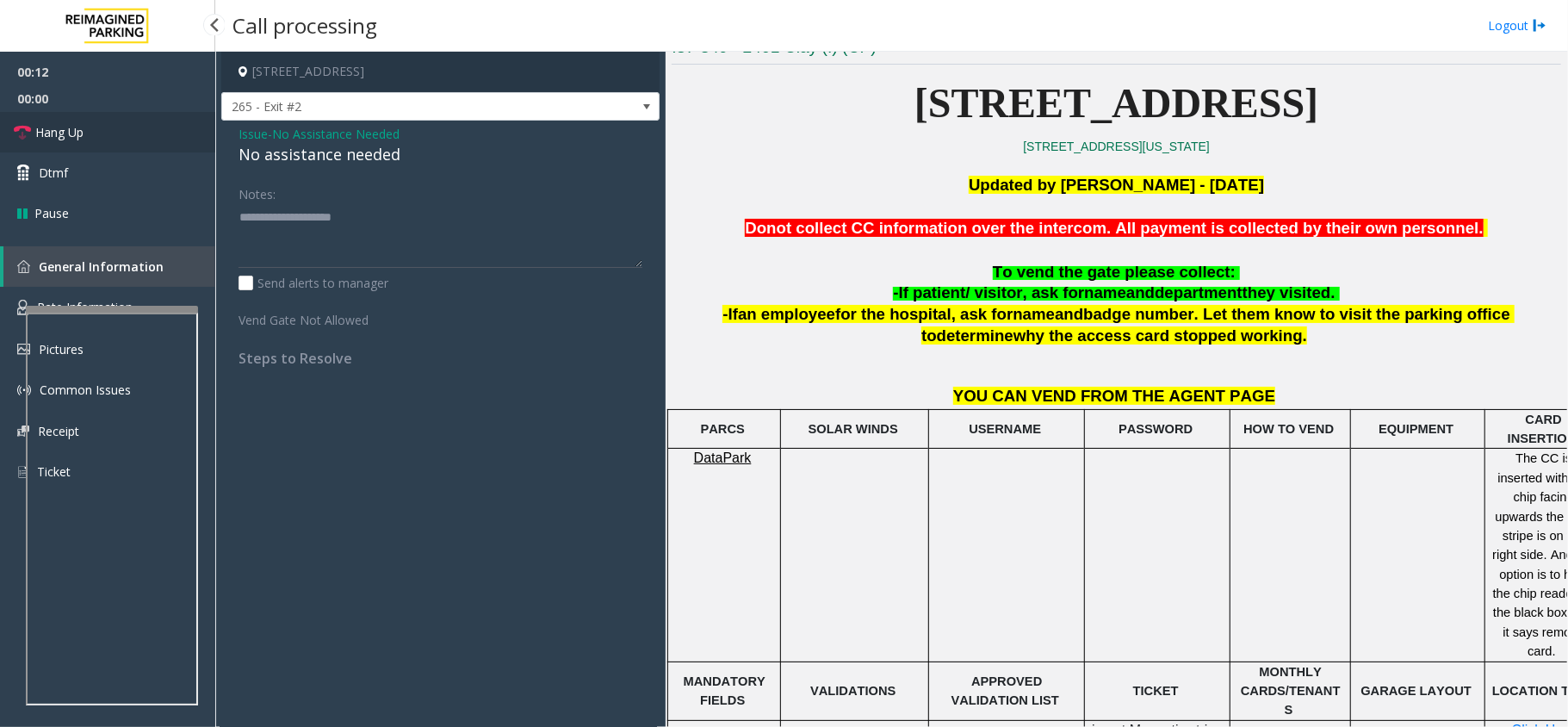 click on "Hang Up" at bounding box center [108, 132] 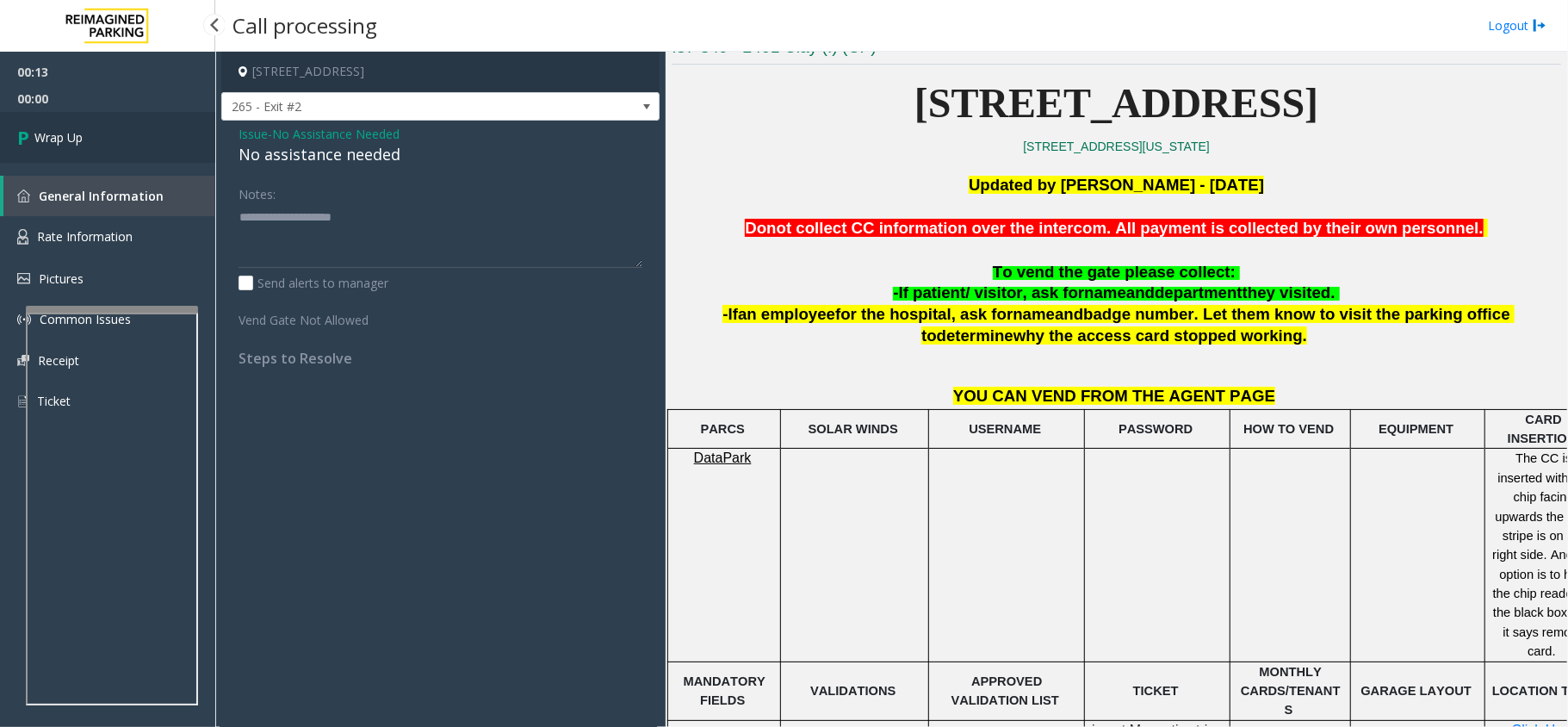click on "Wrap Up" at bounding box center [108, 137] 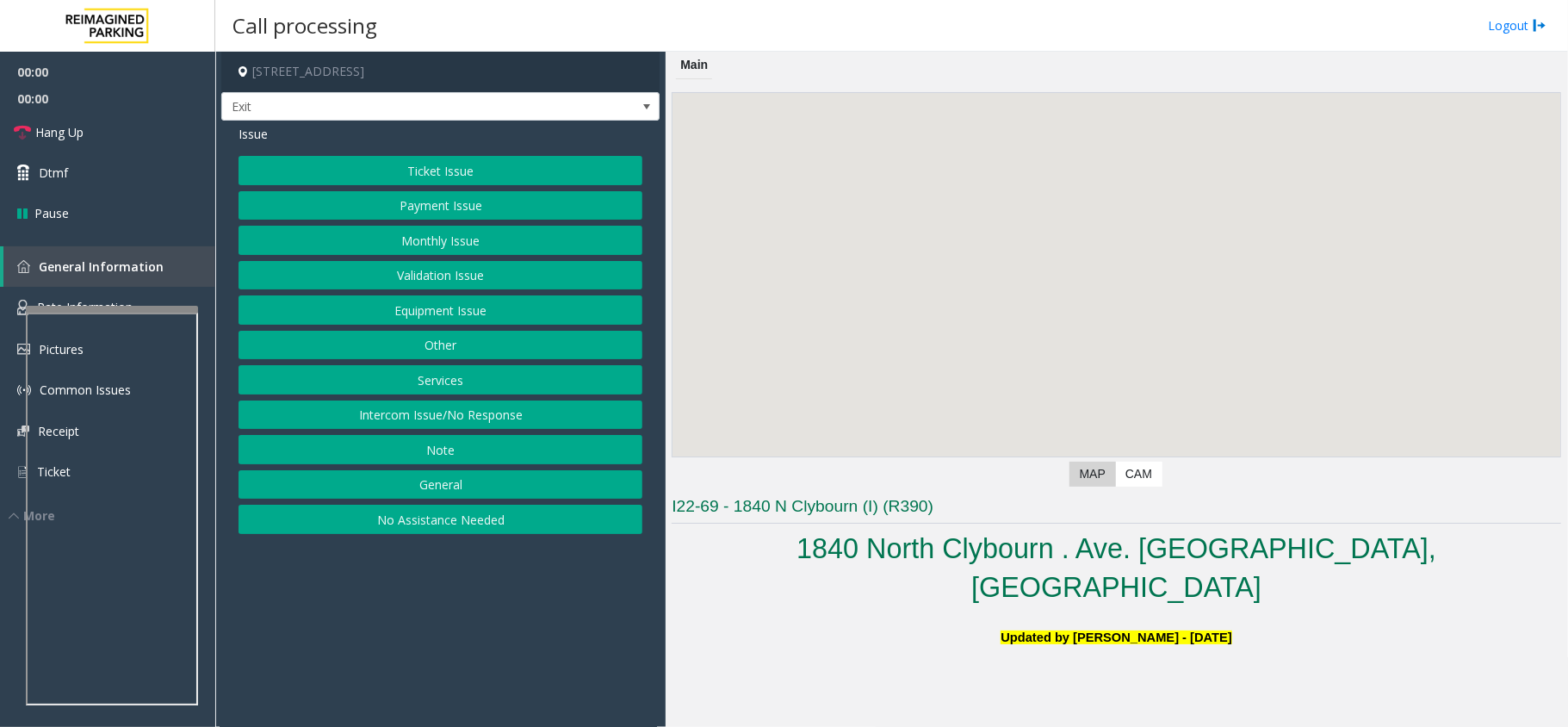 click on "To navigate, press the arrow keys." 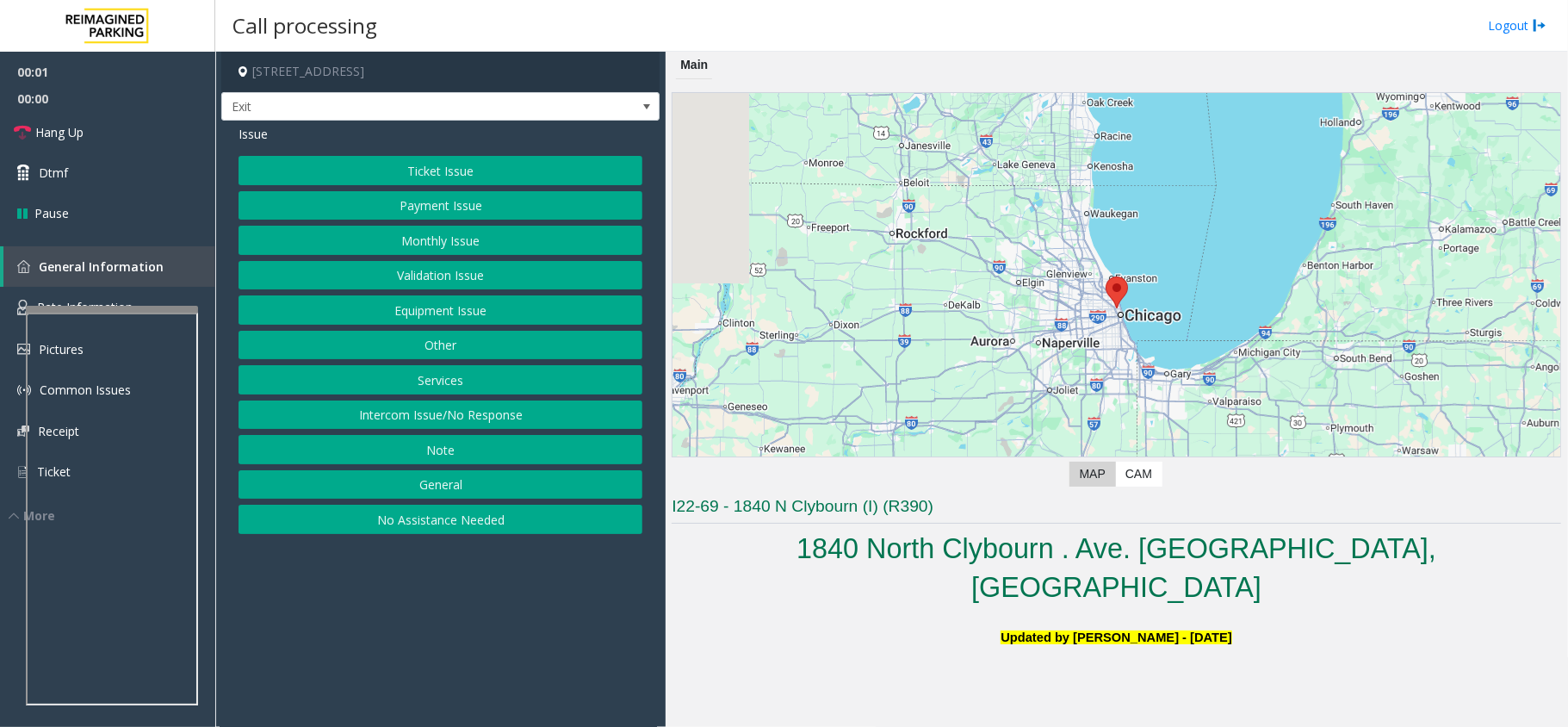 scroll, scrollTop: 574, scrollLeft: 0, axis: vertical 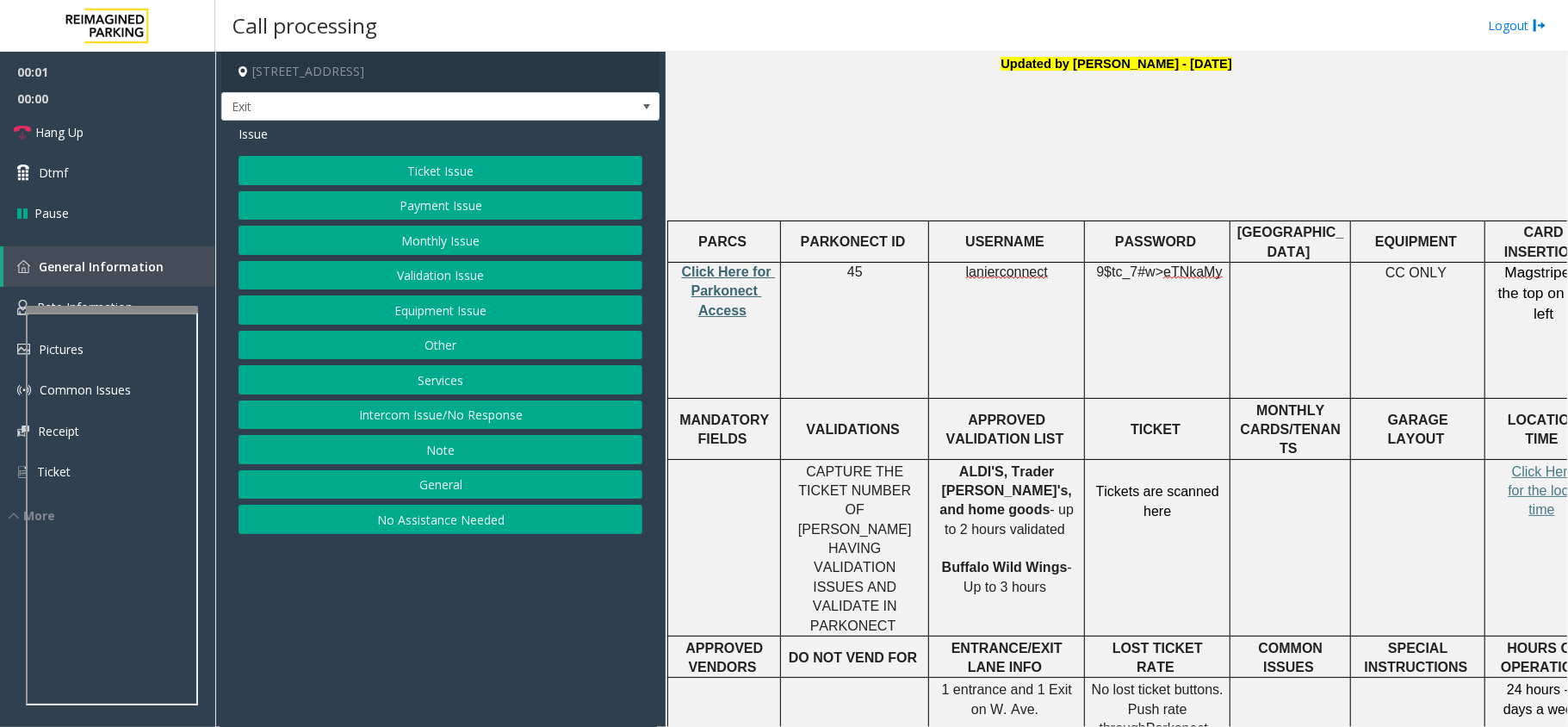 click on "Click Here for Parkonect Access" 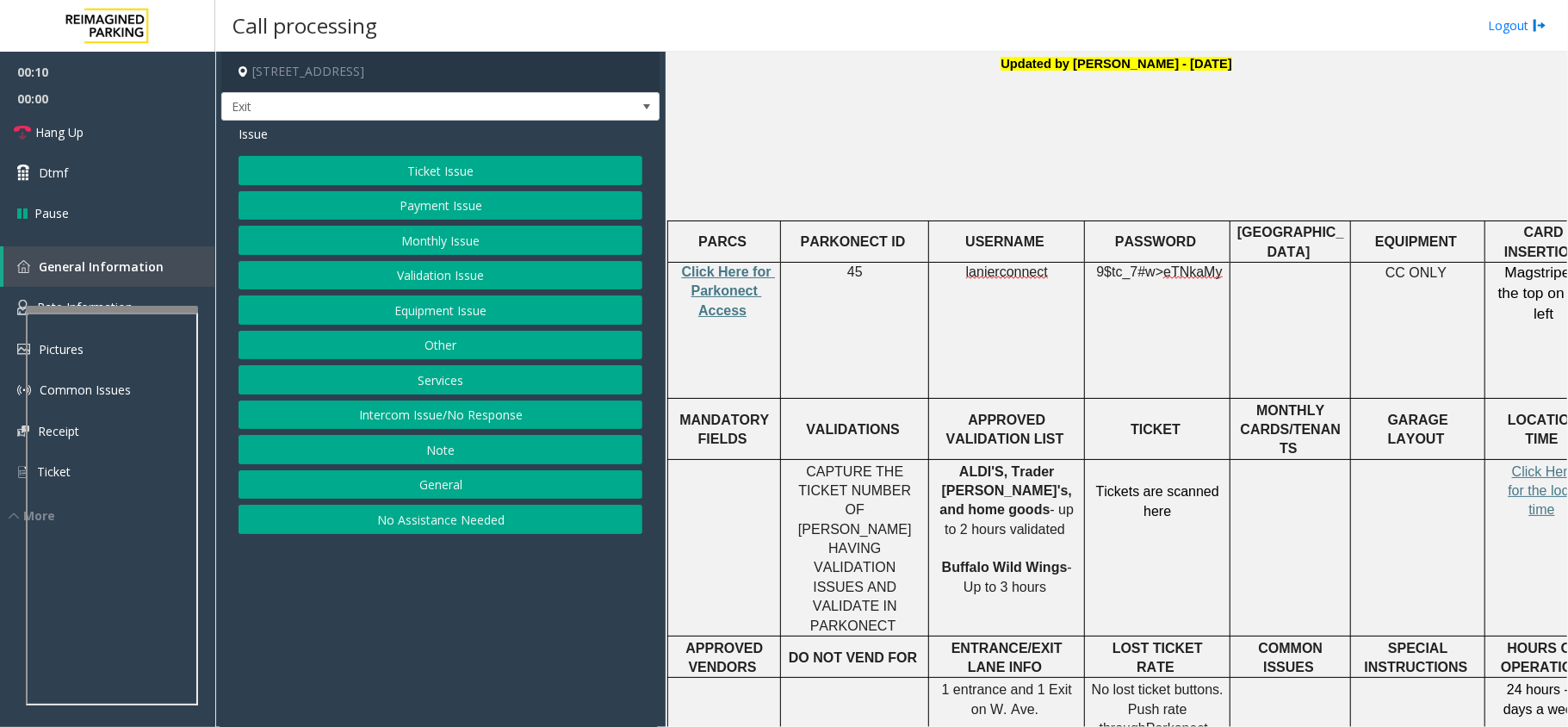 click on "Ticket Issue" 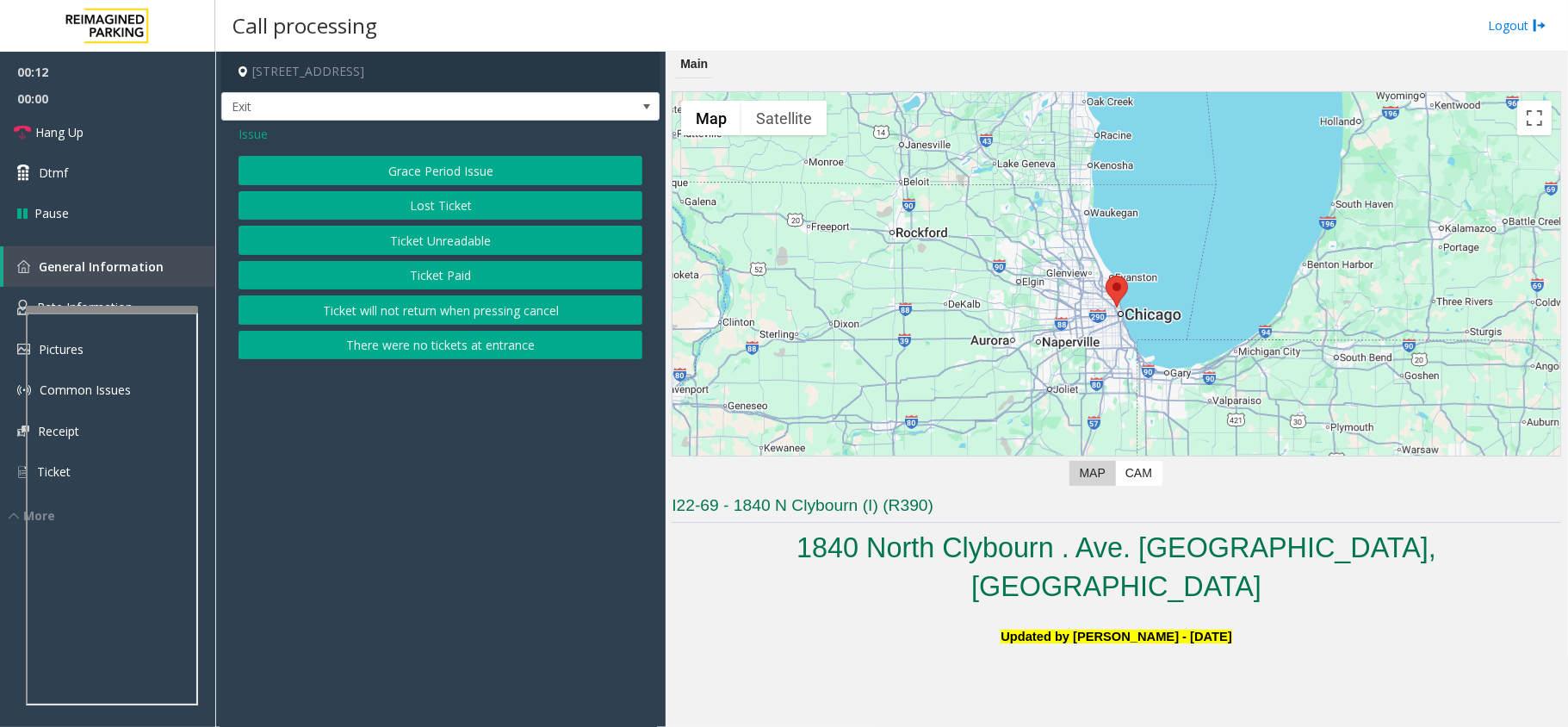 scroll, scrollTop: 0, scrollLeft: 0, axis: both 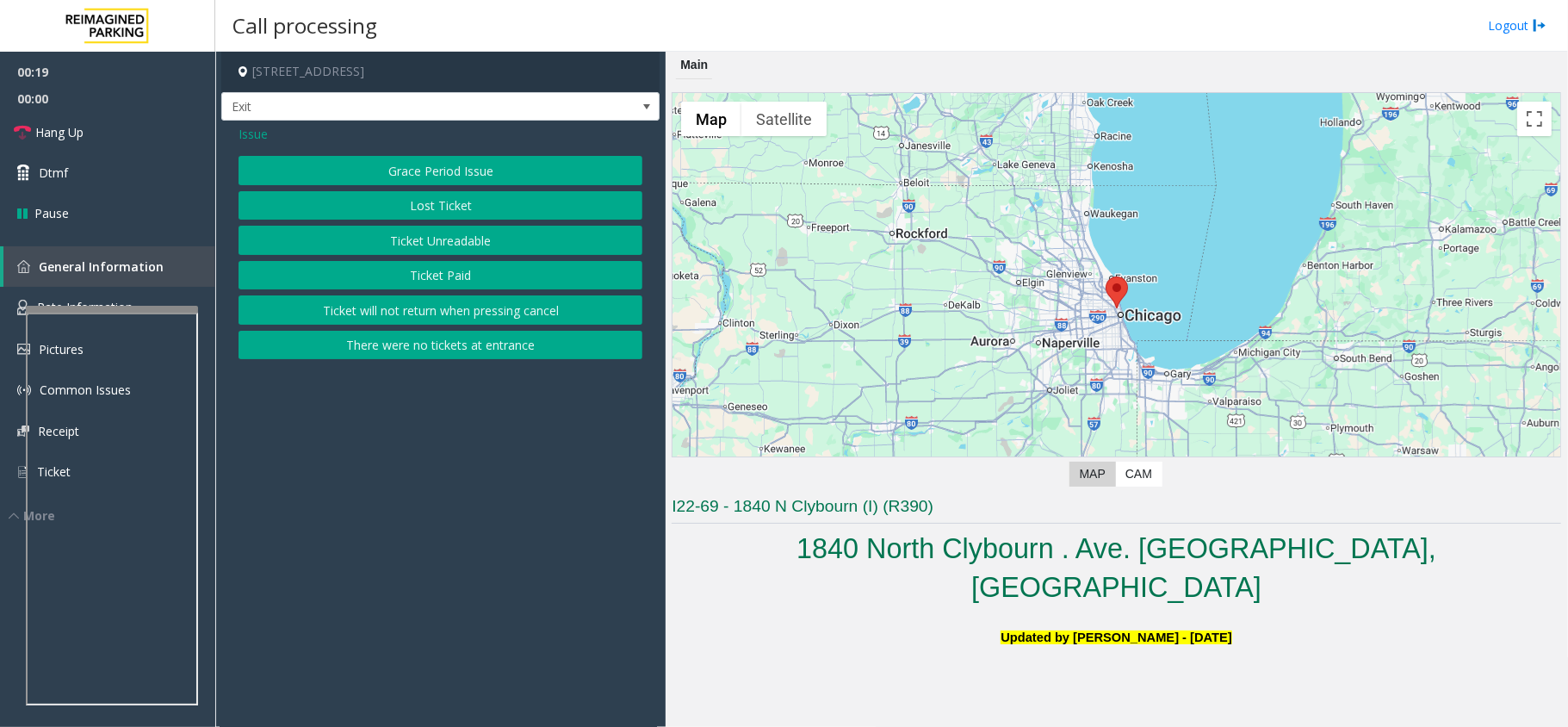 click on "Issue" 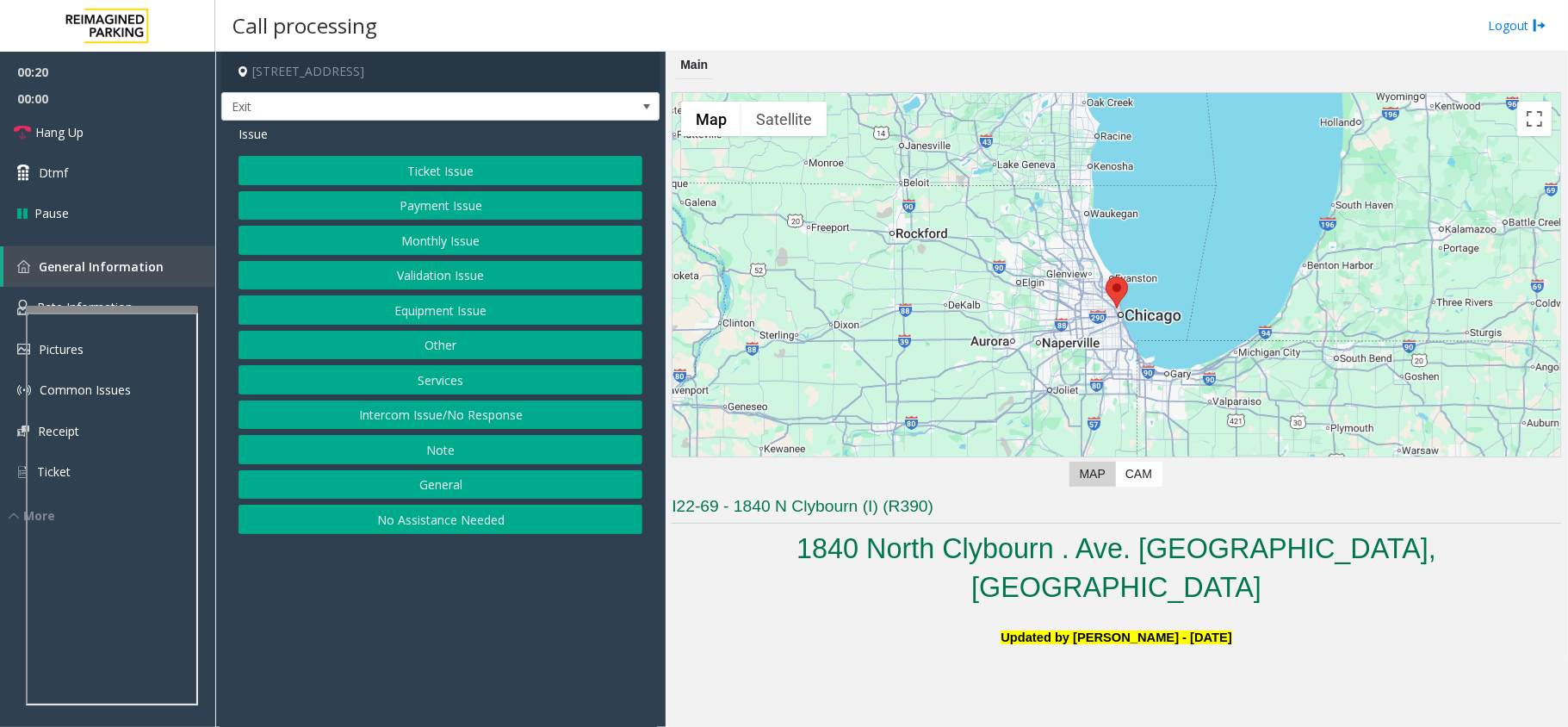 click on "Validation Issue" 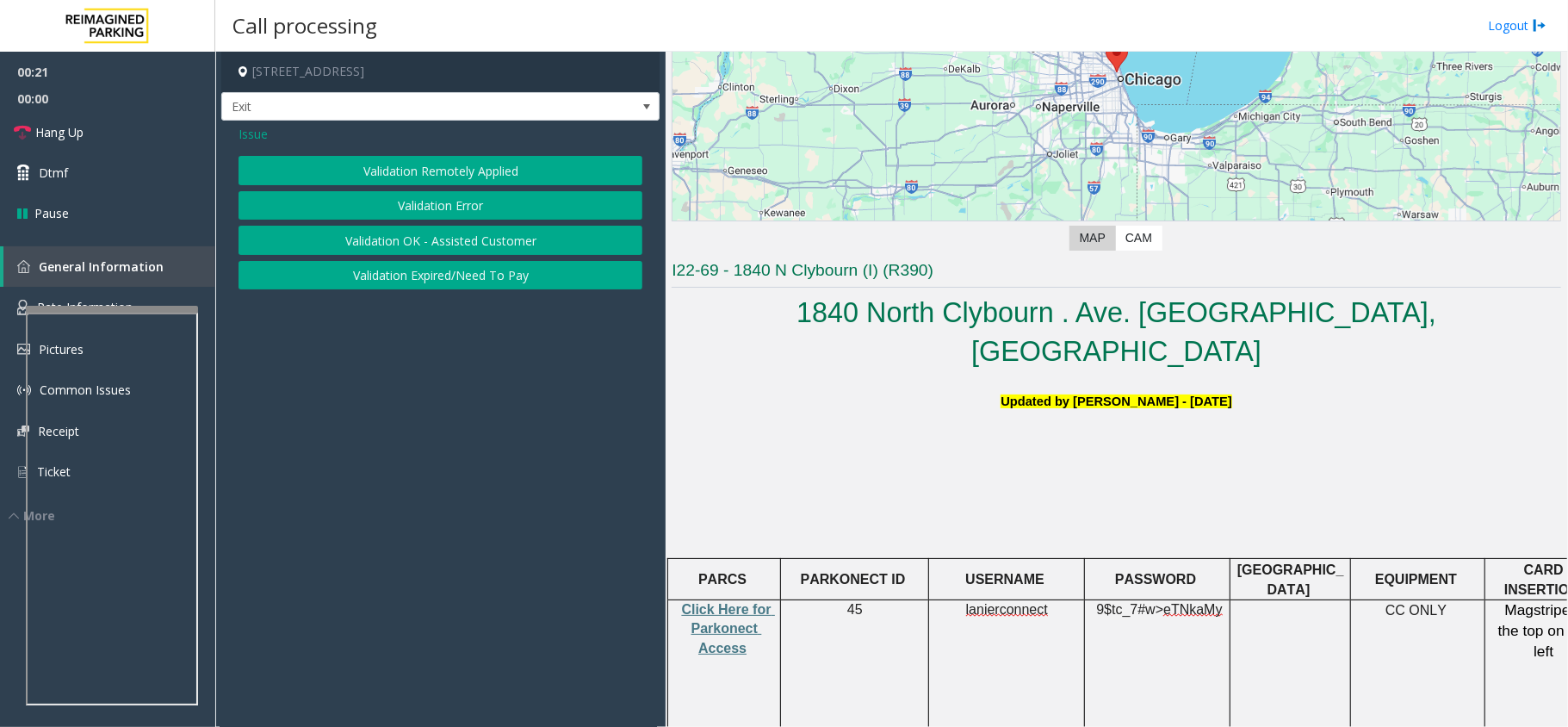 scroll, scrollTop: 689, scrollLeft: 0, axis: vertical 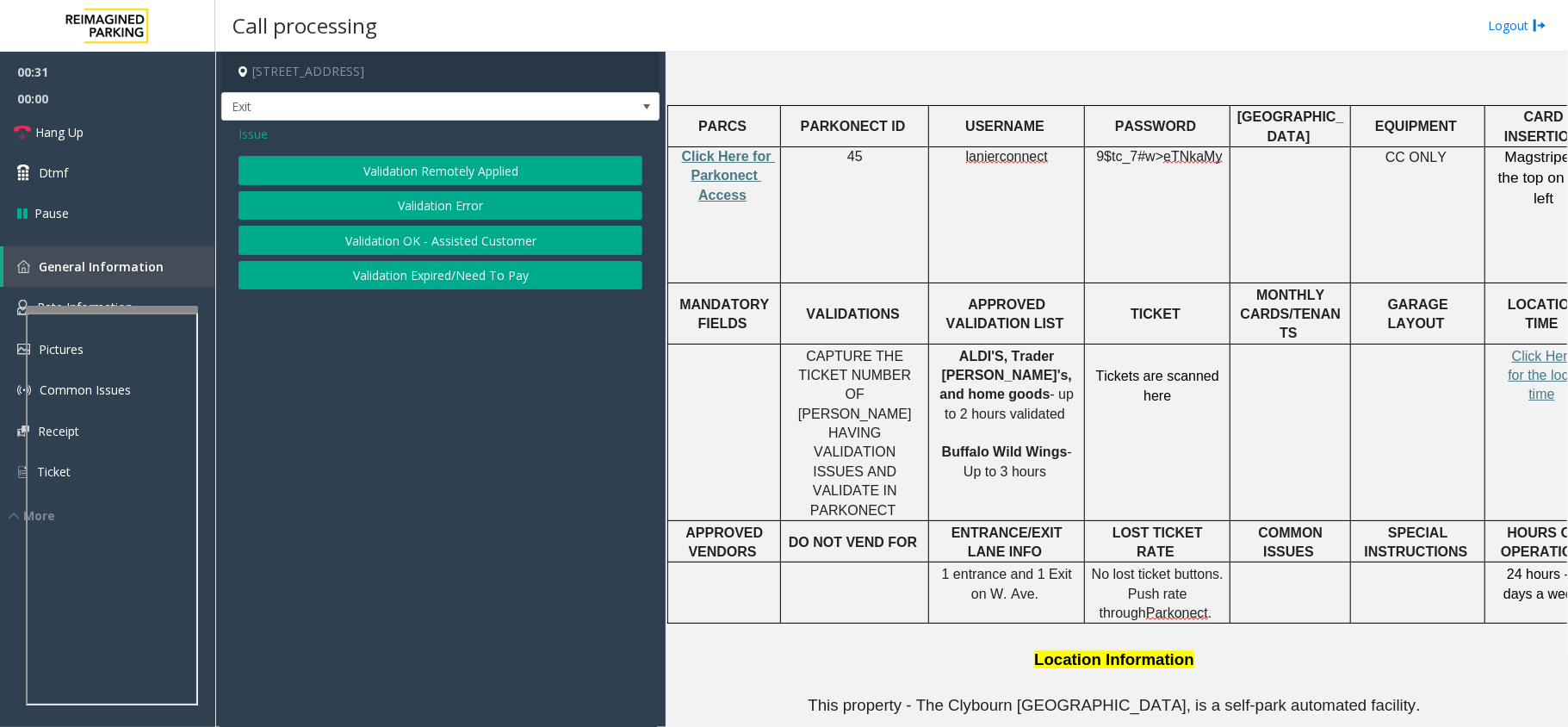 click on "Validation Error" 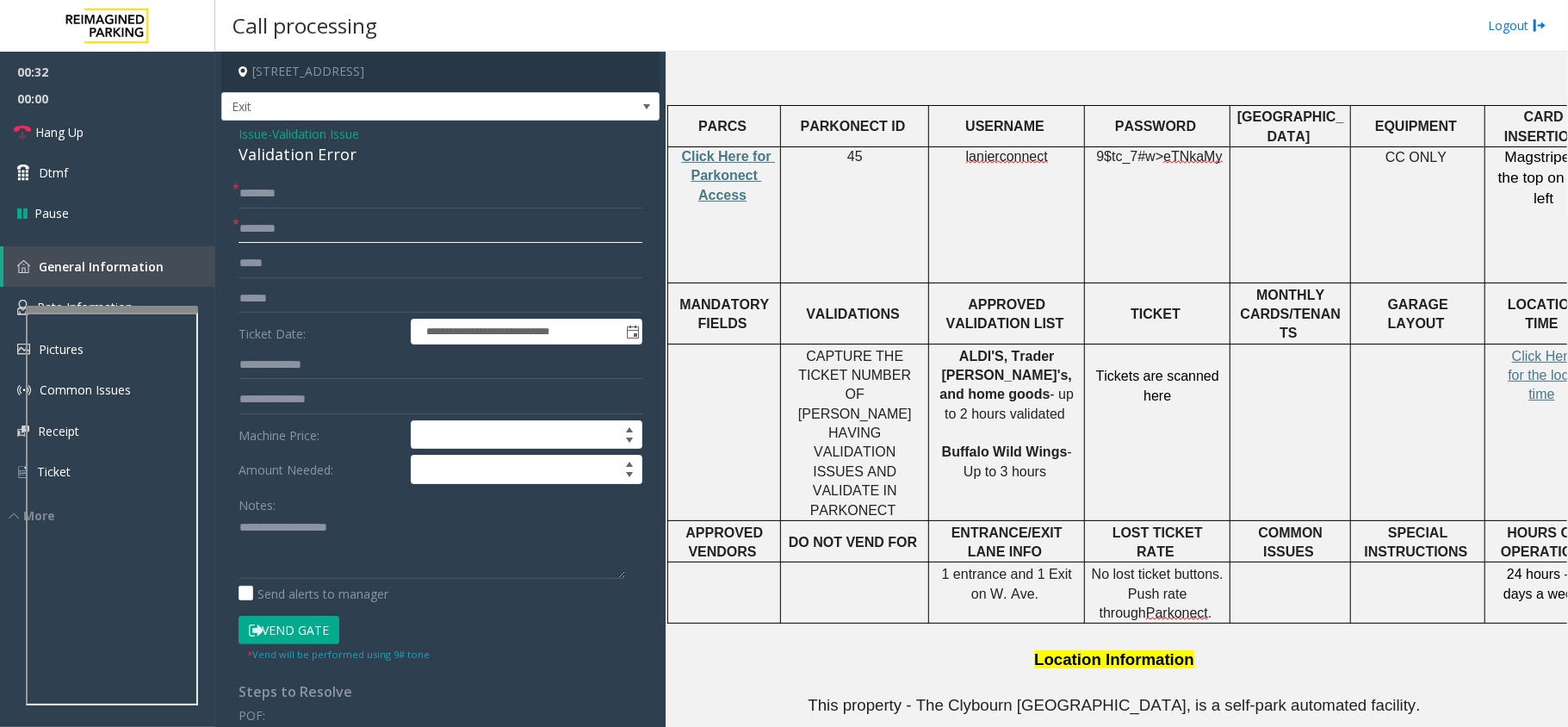 click 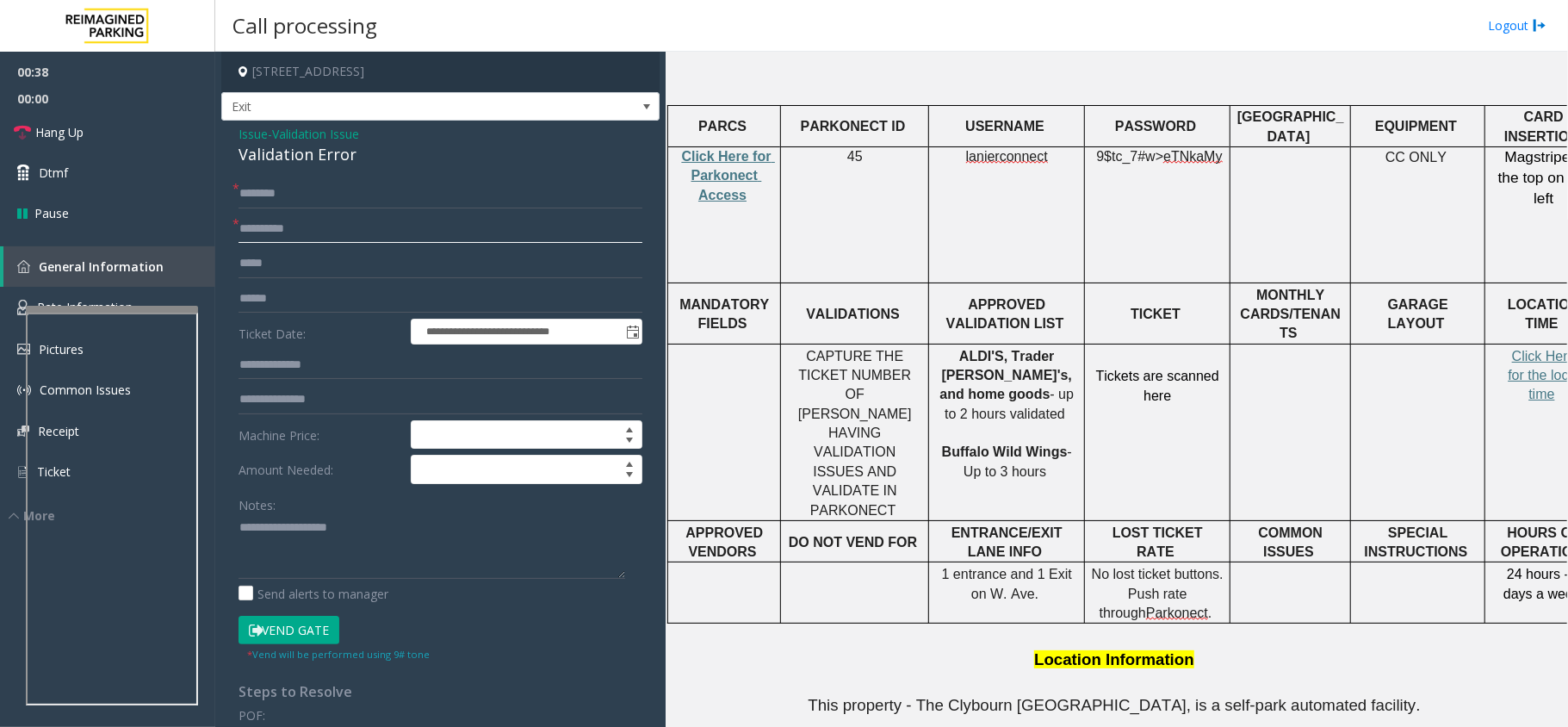 type on "*********" 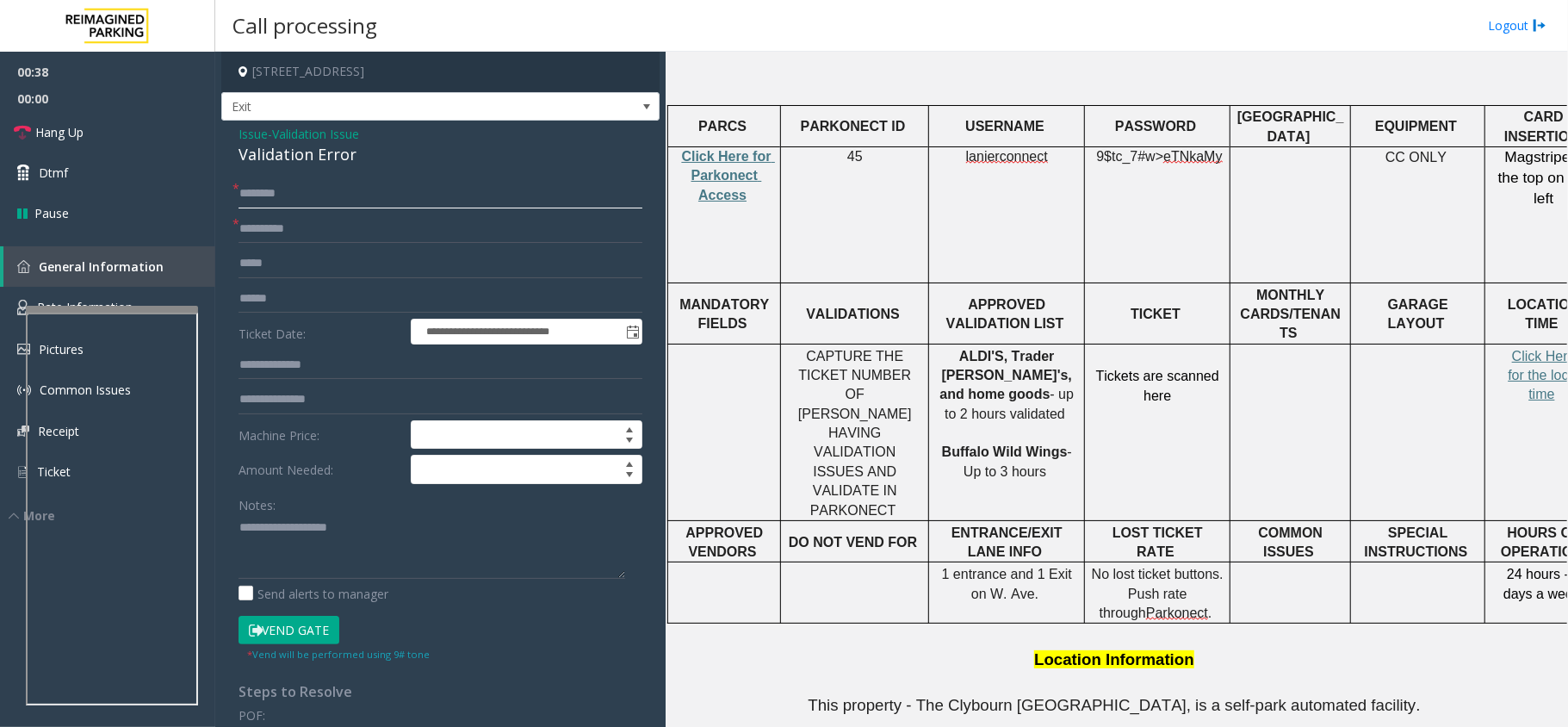 click 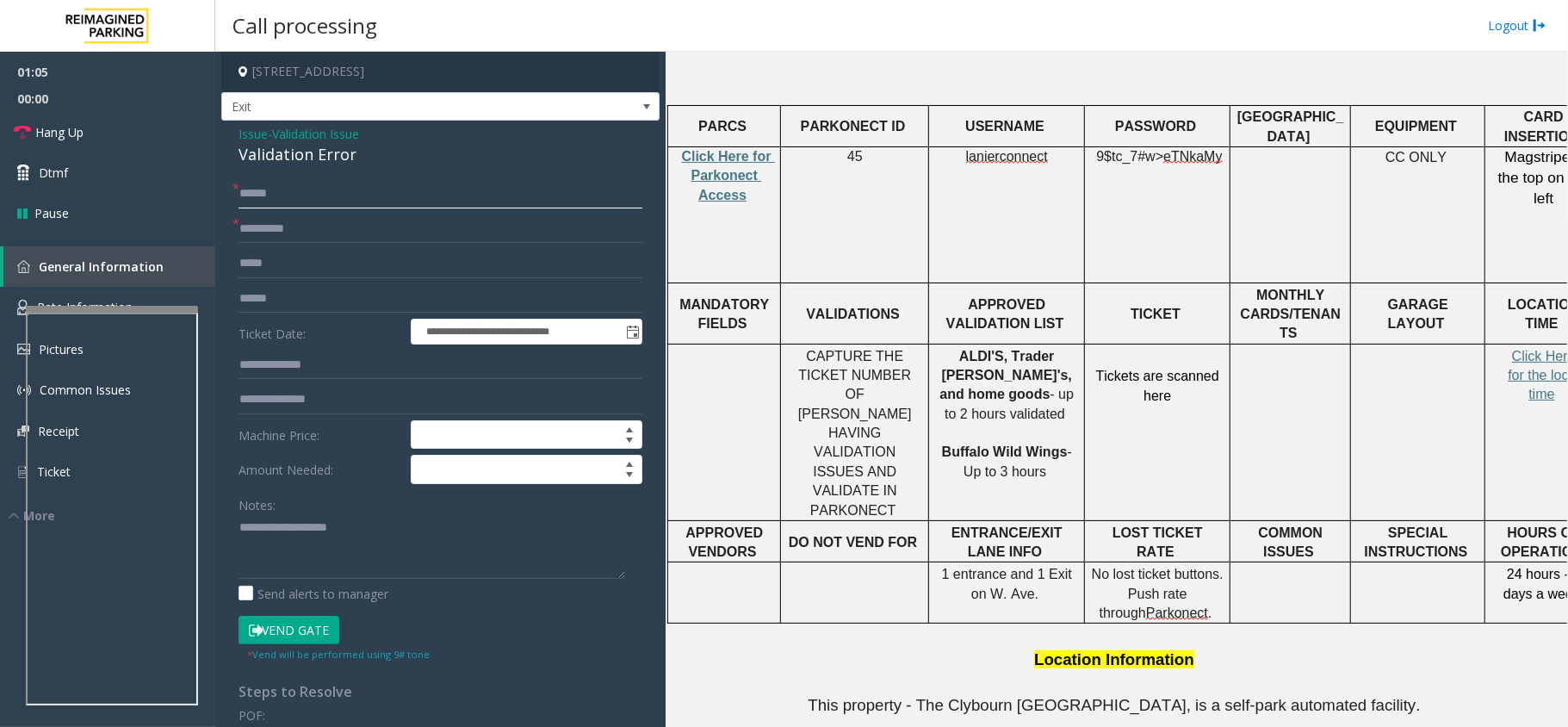 type on "*****" 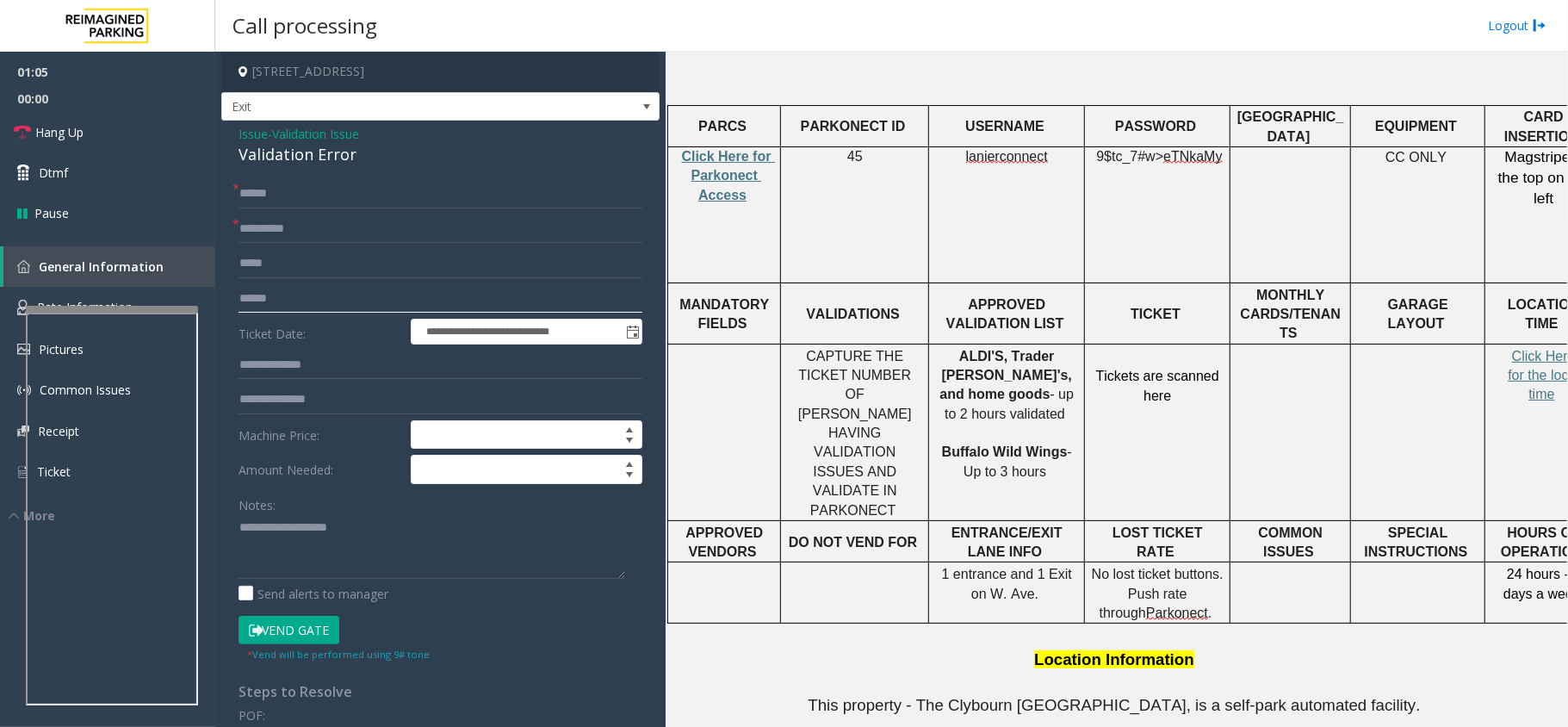 click 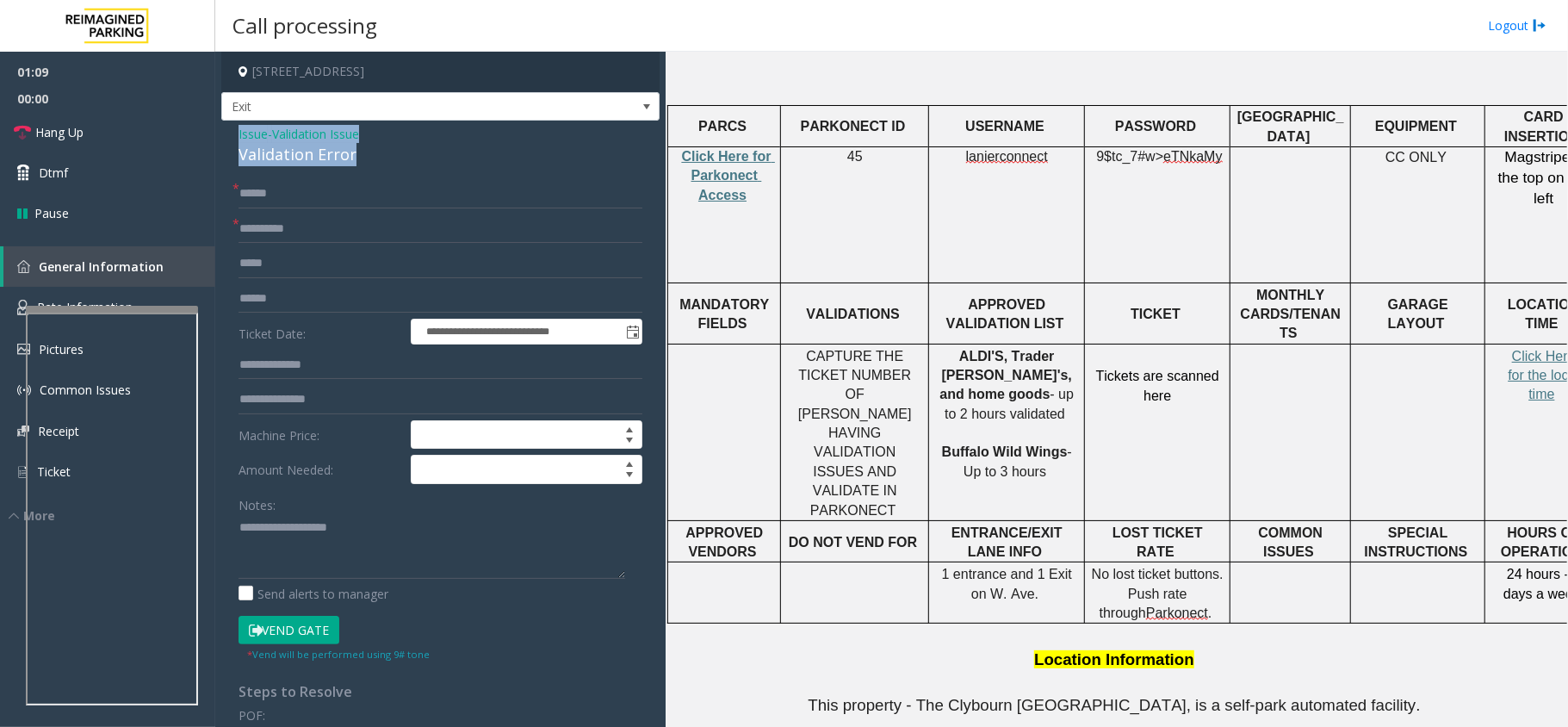 drag, startPoint x: 359, startPoint y: 152, endPoint x: 225, endPoint y: 129, distance: 135.95955 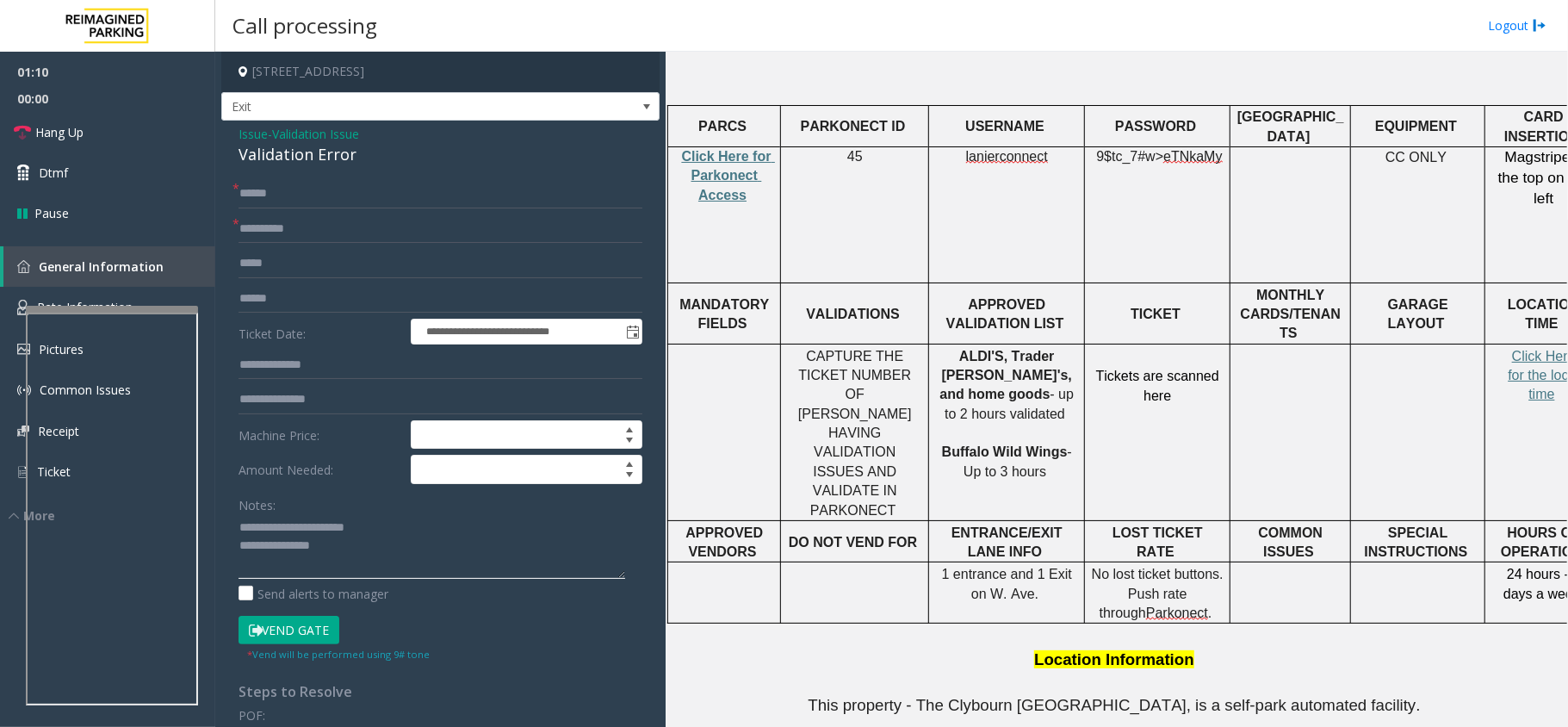 click 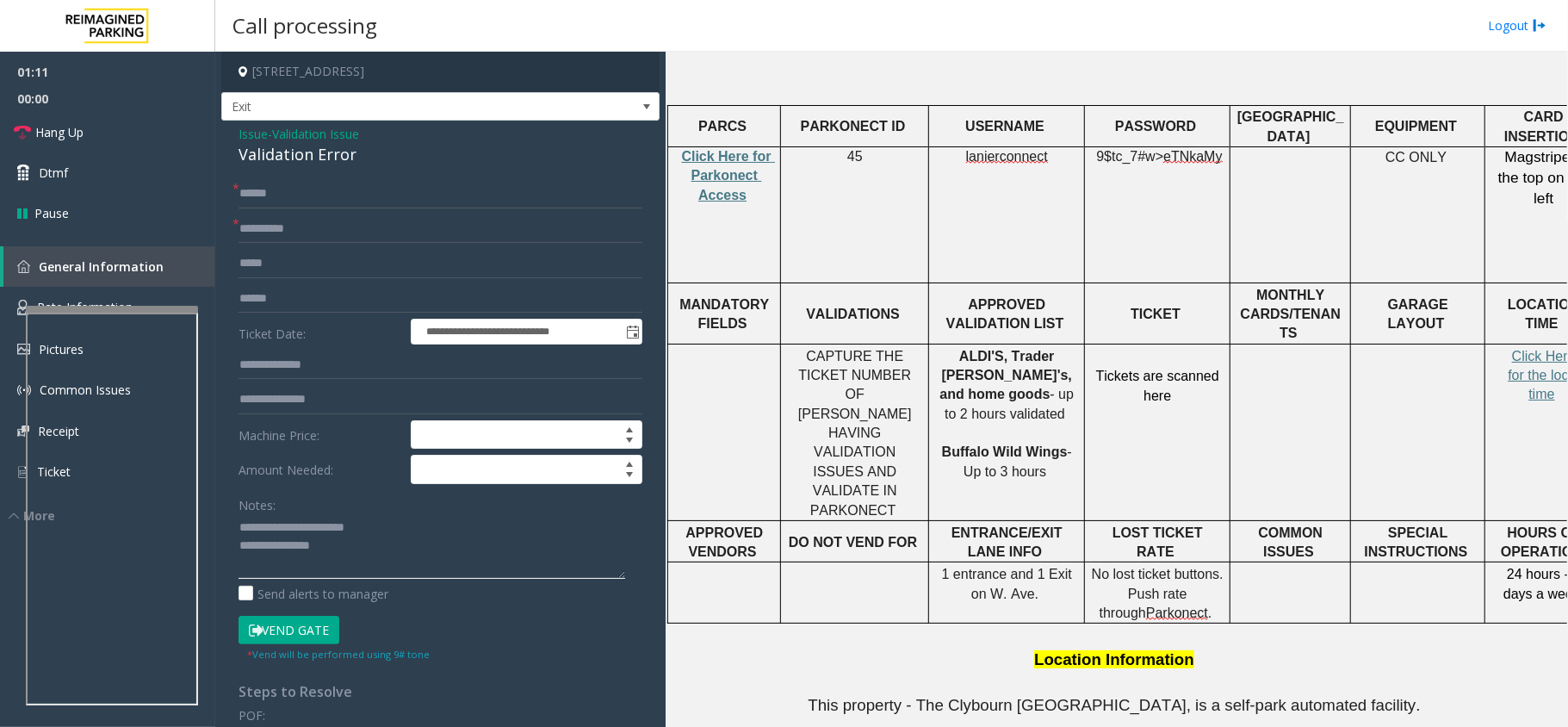 click 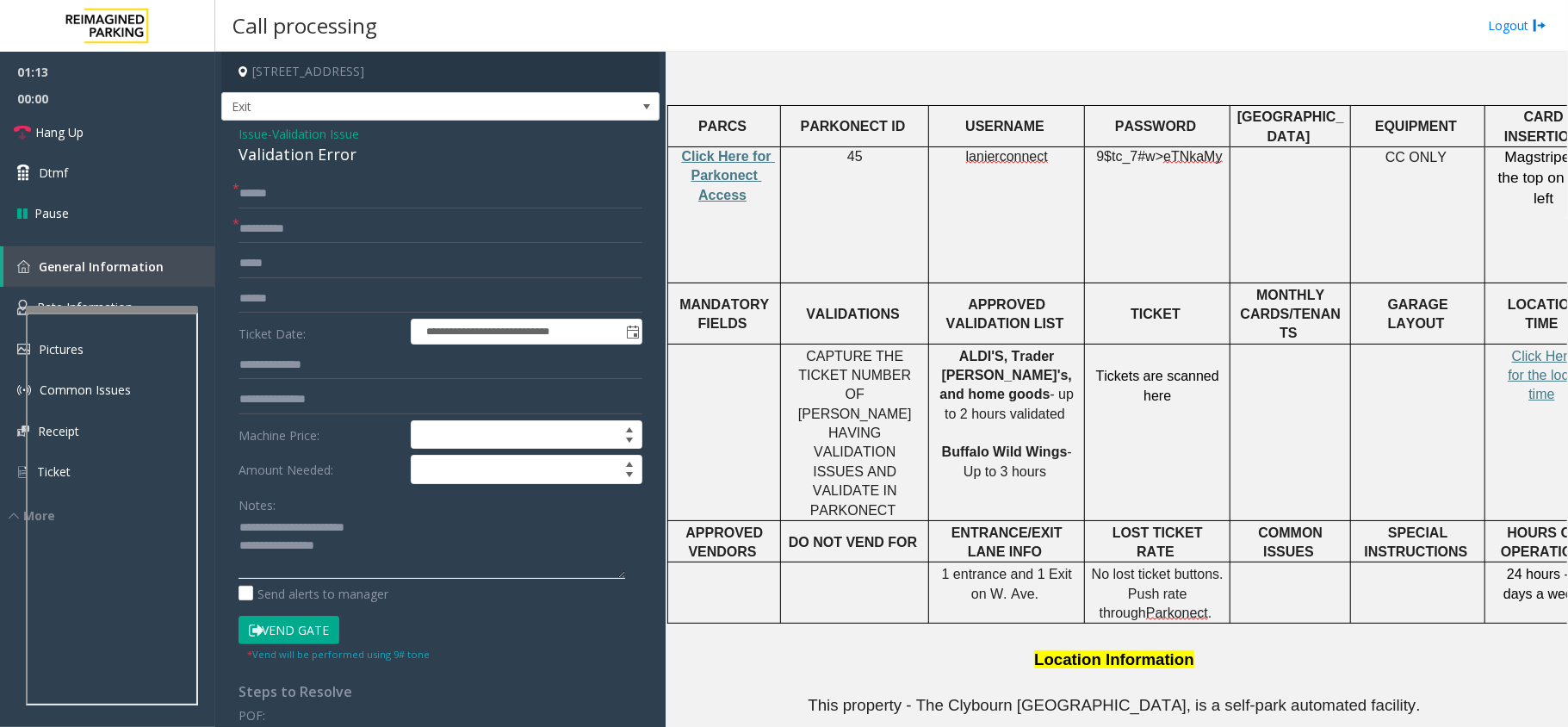 type on "**********" 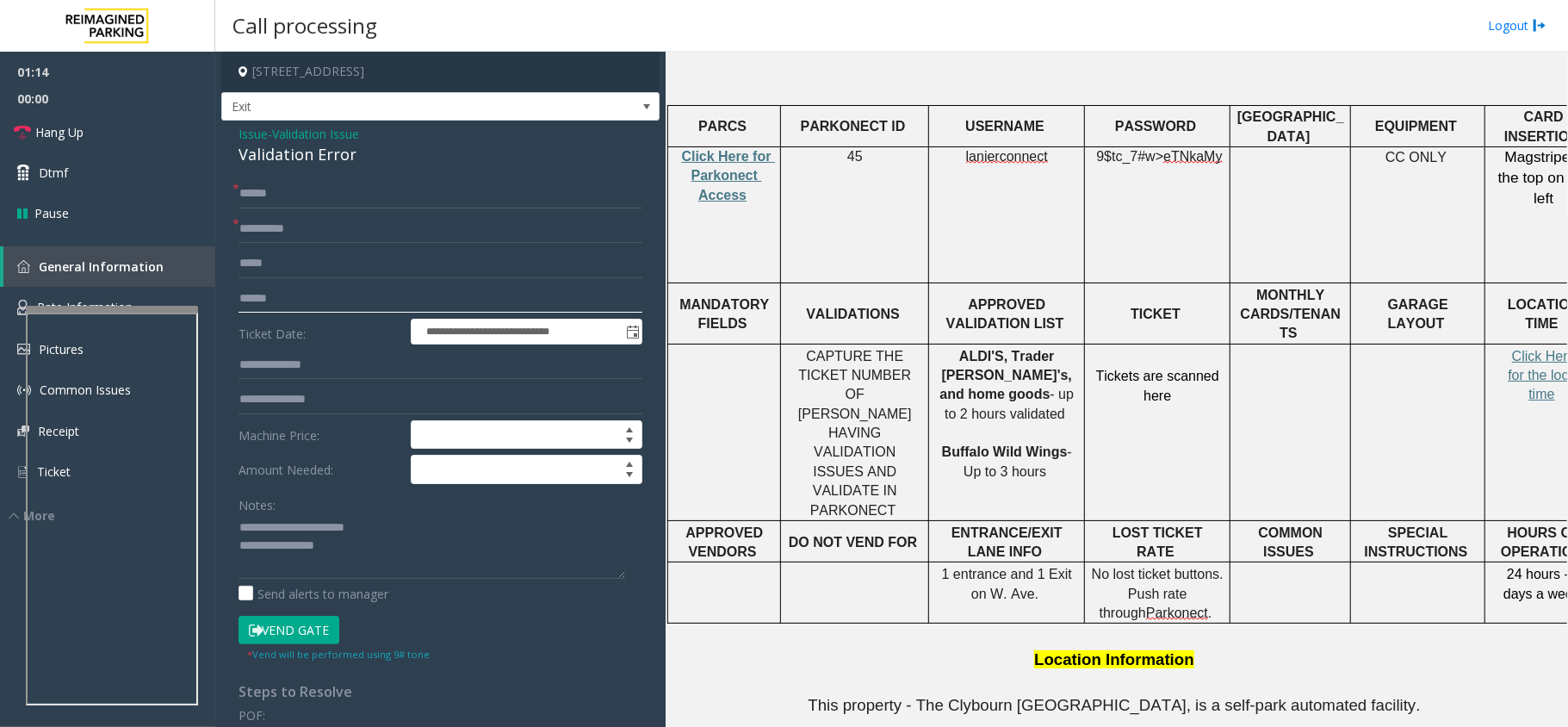 click 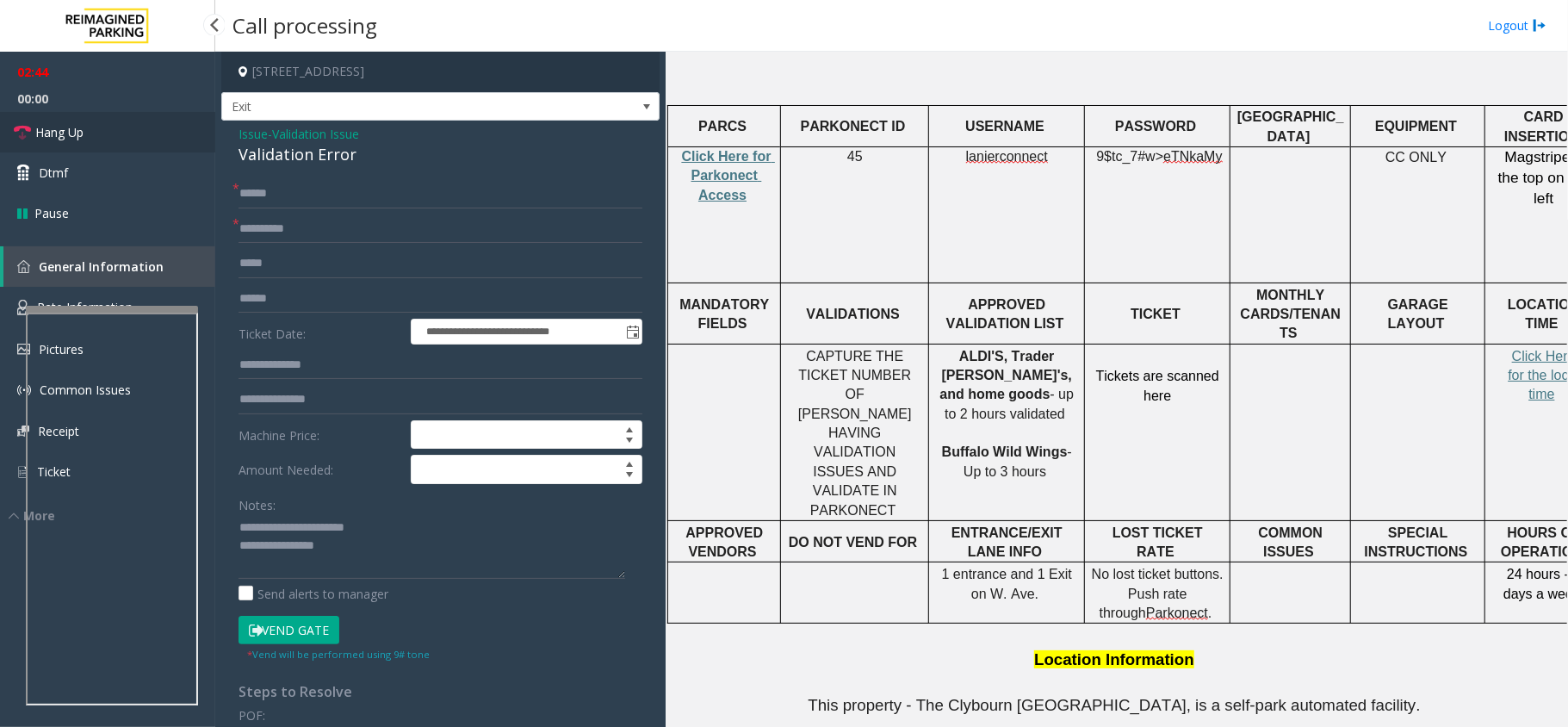 click on "Hang Up" at bounding box center (59, 132) 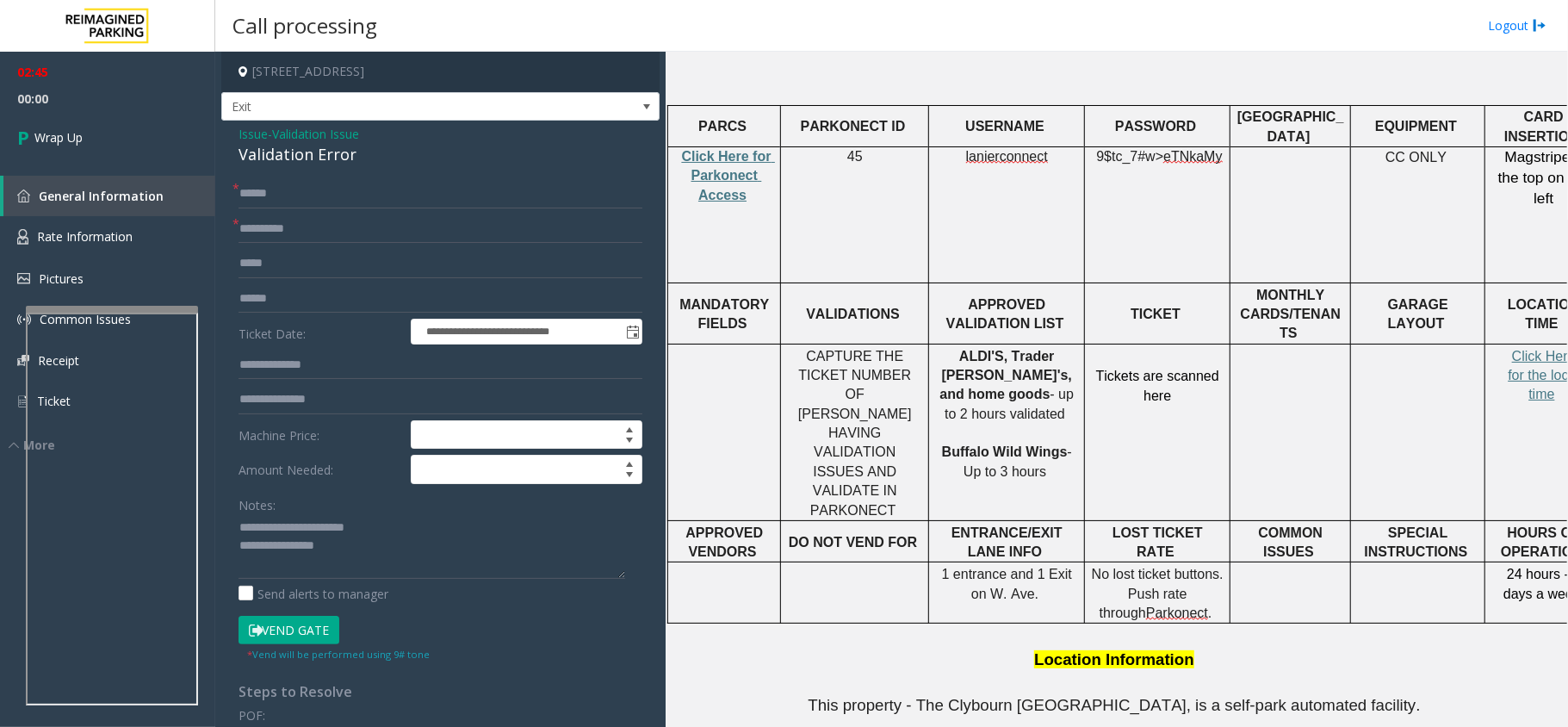 click on "Issue" 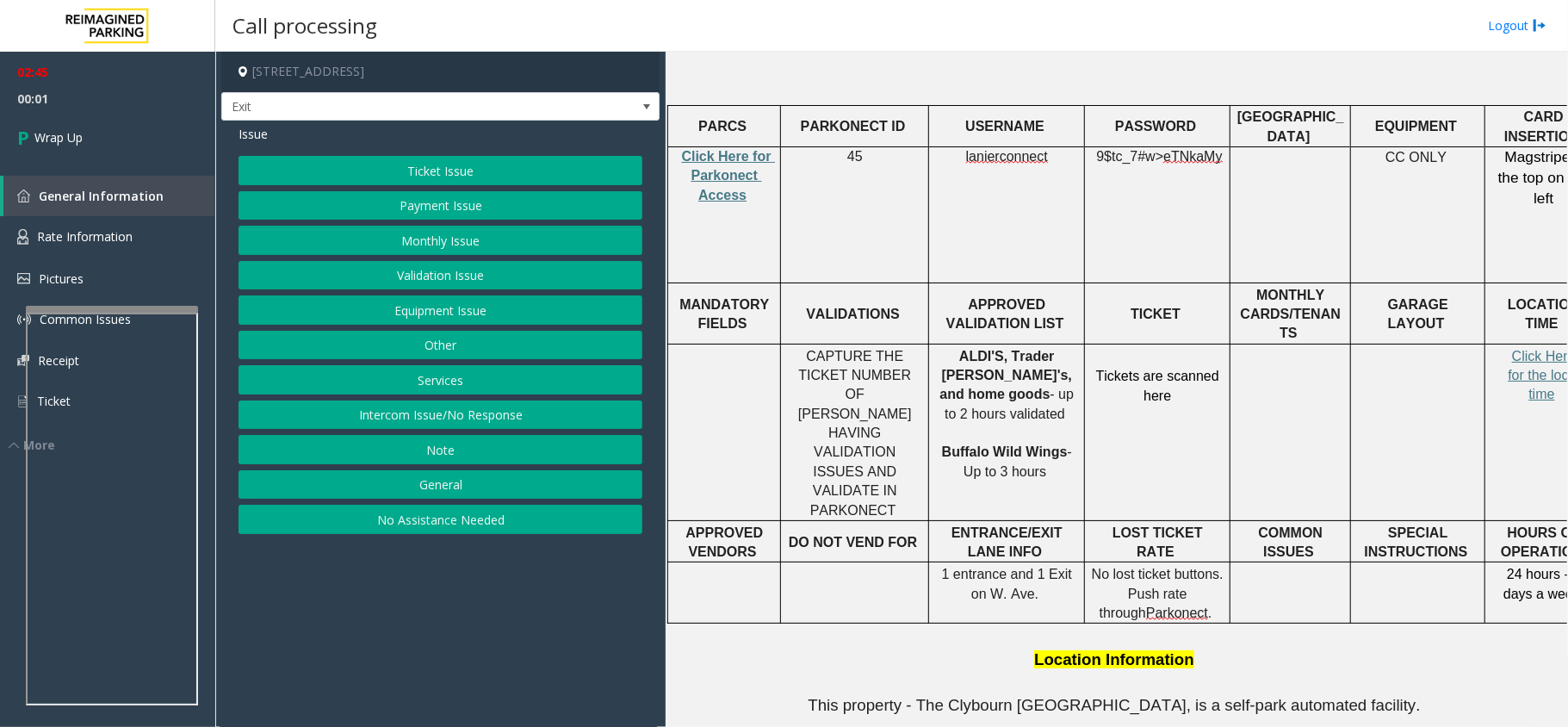 click on "Ticket Issue" 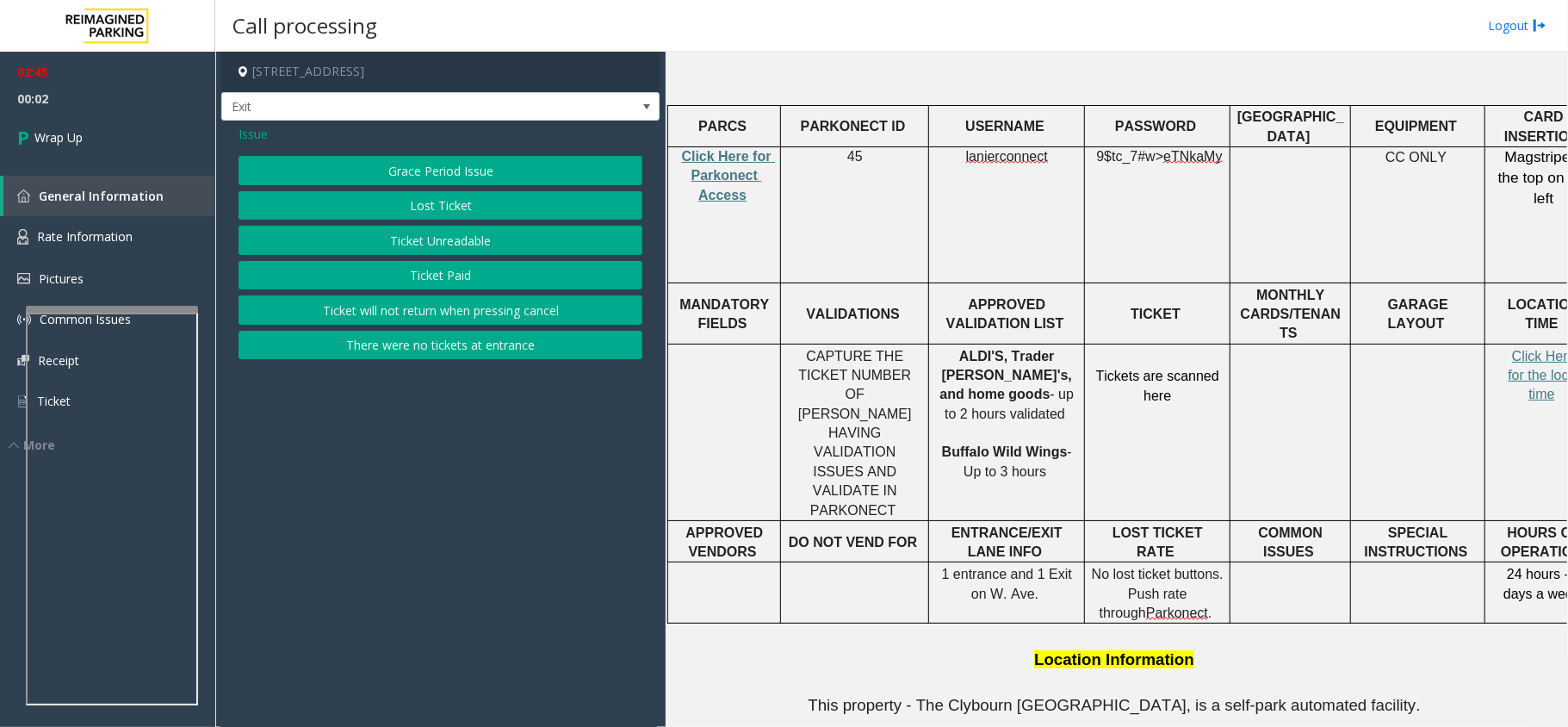 click on "Lost Ticket" 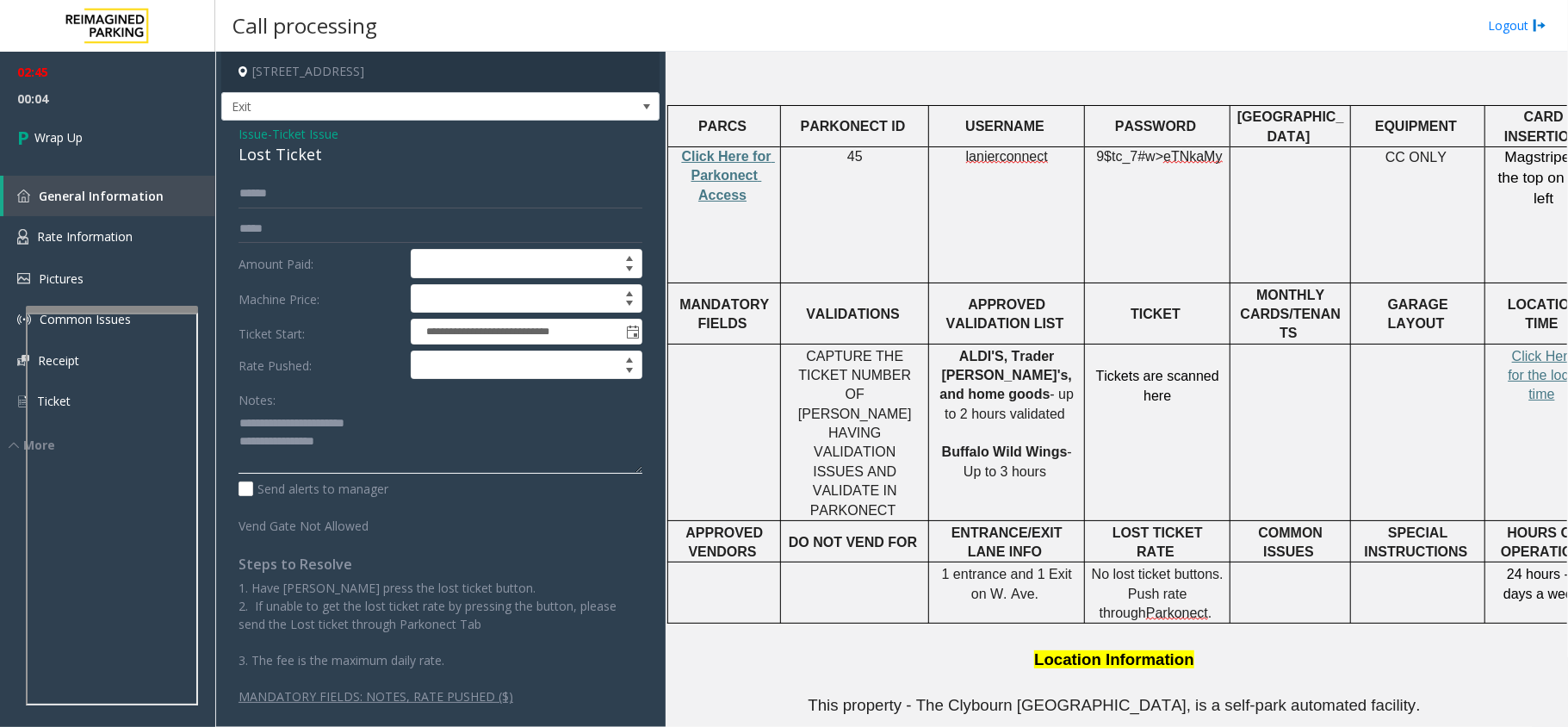 click 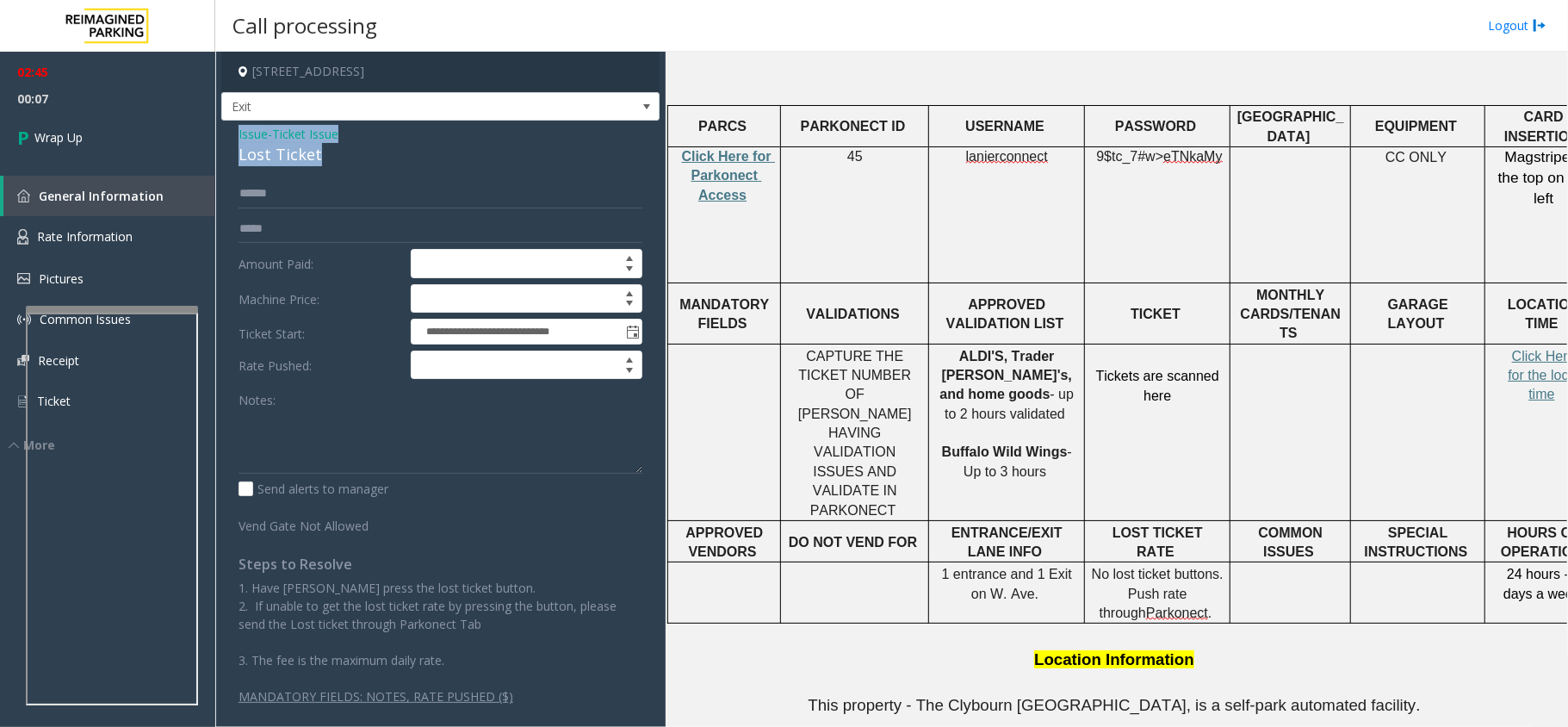 drag, startPoint x: 331, startPoint y: 156, endPoint x: 236, endPoint y: 143, distance: 95.88535 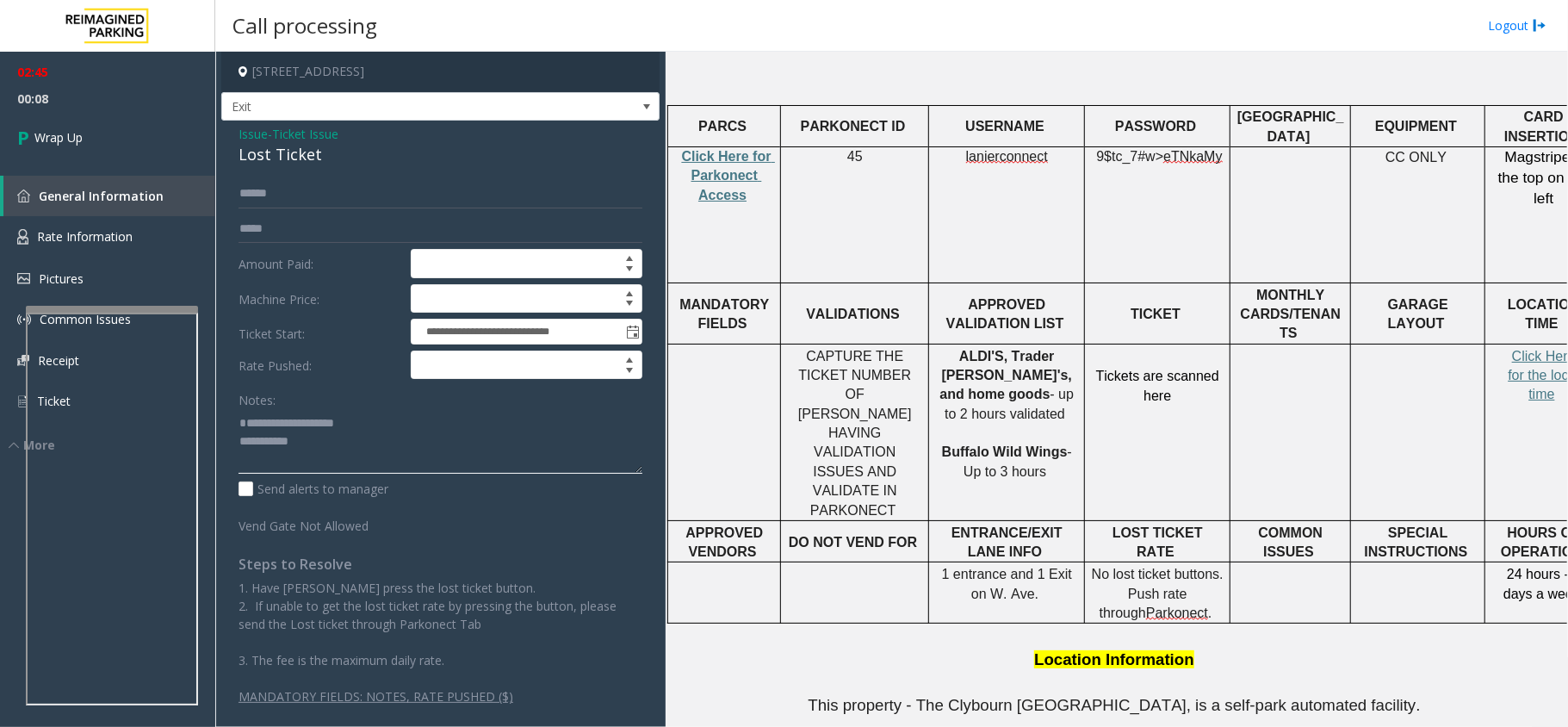 click 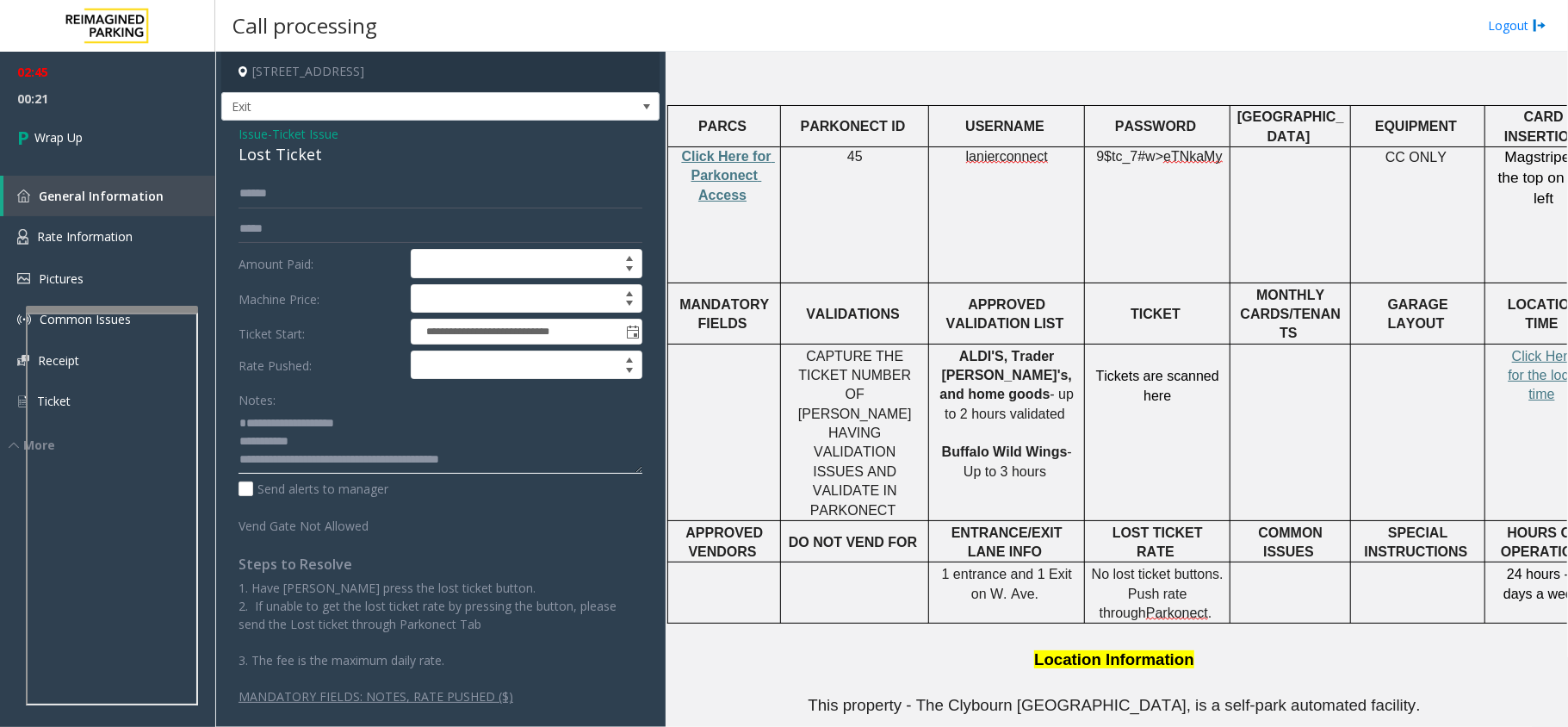 scroll, scrollTop: 18, scrollLeft: 0, axis: vertical 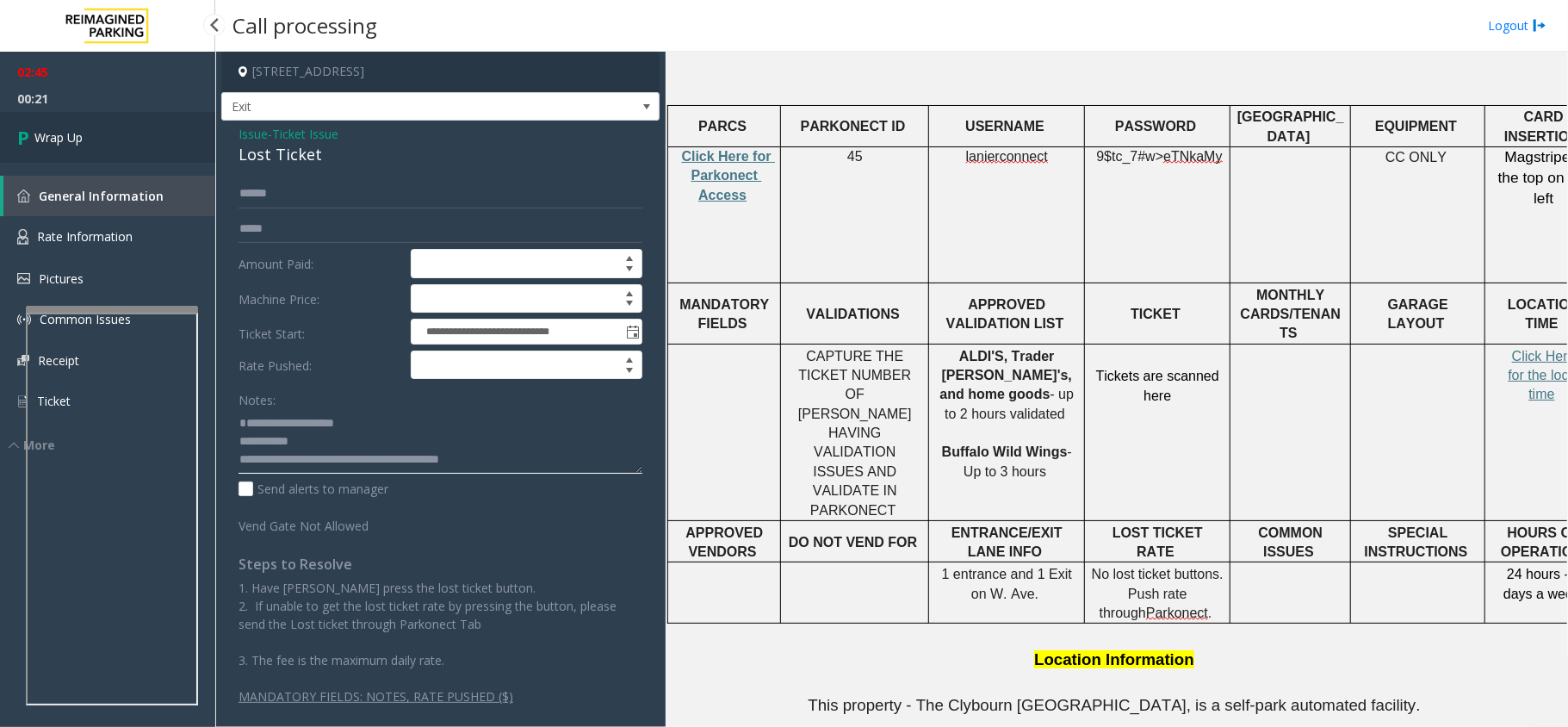 type on "**********" 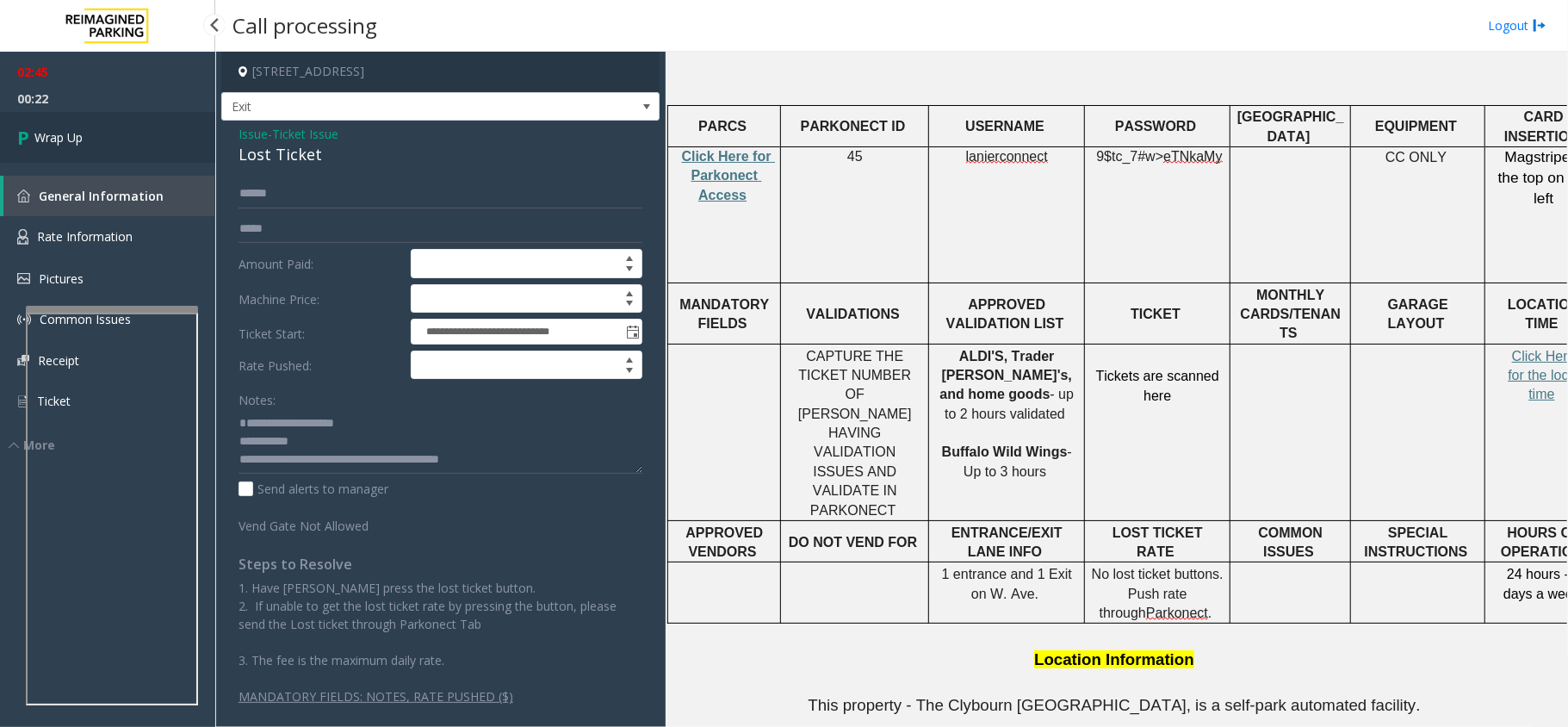 click on "Wrap Up" at bounding box center (108, 137) 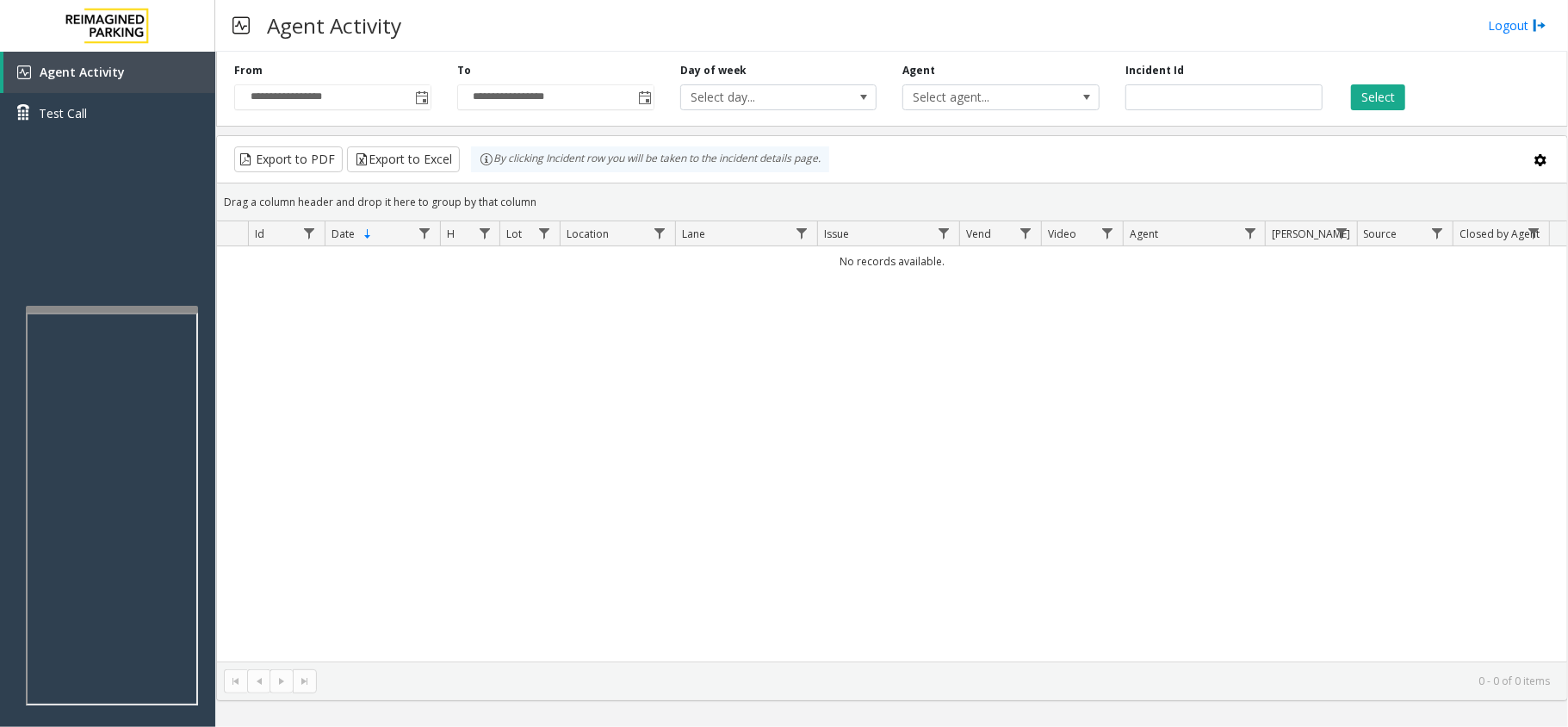 click on "No records available." 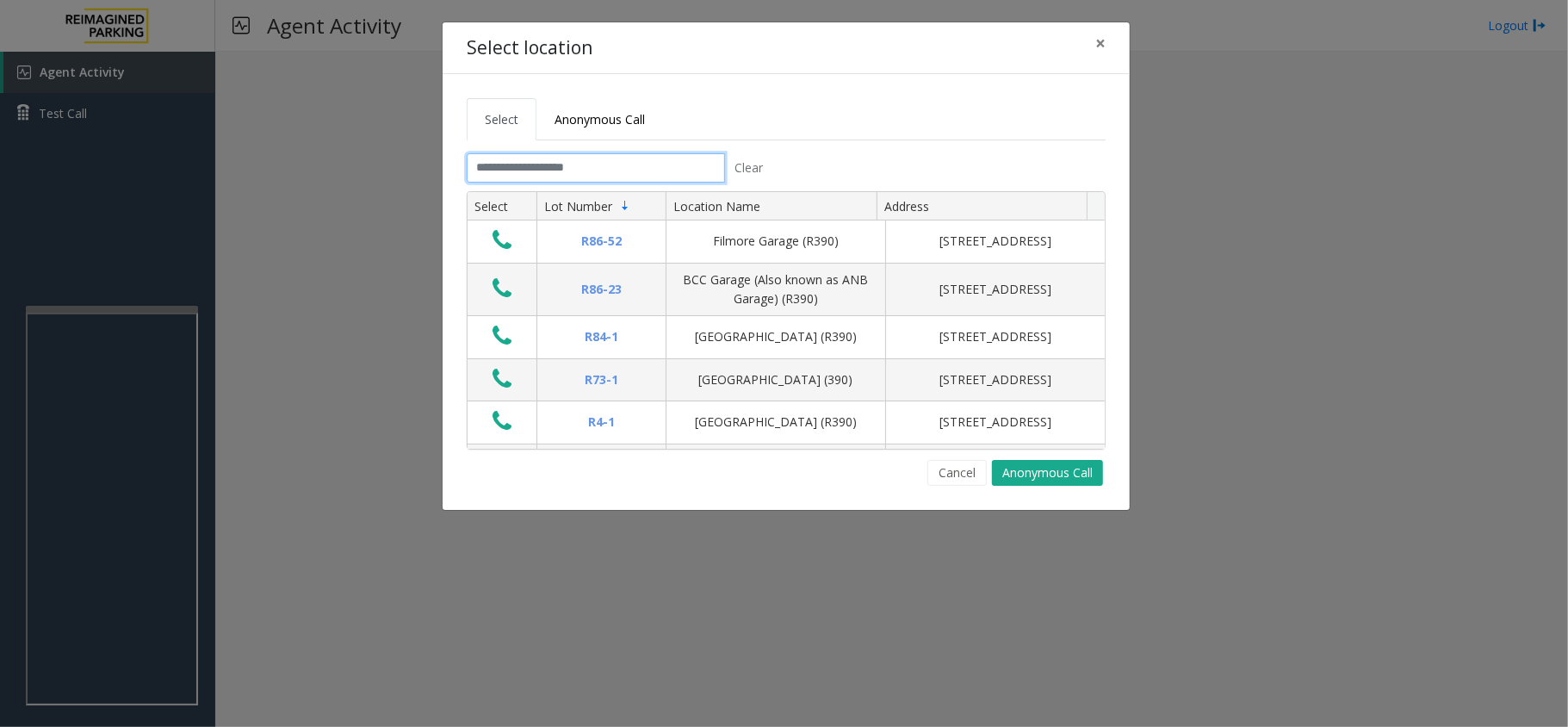 click 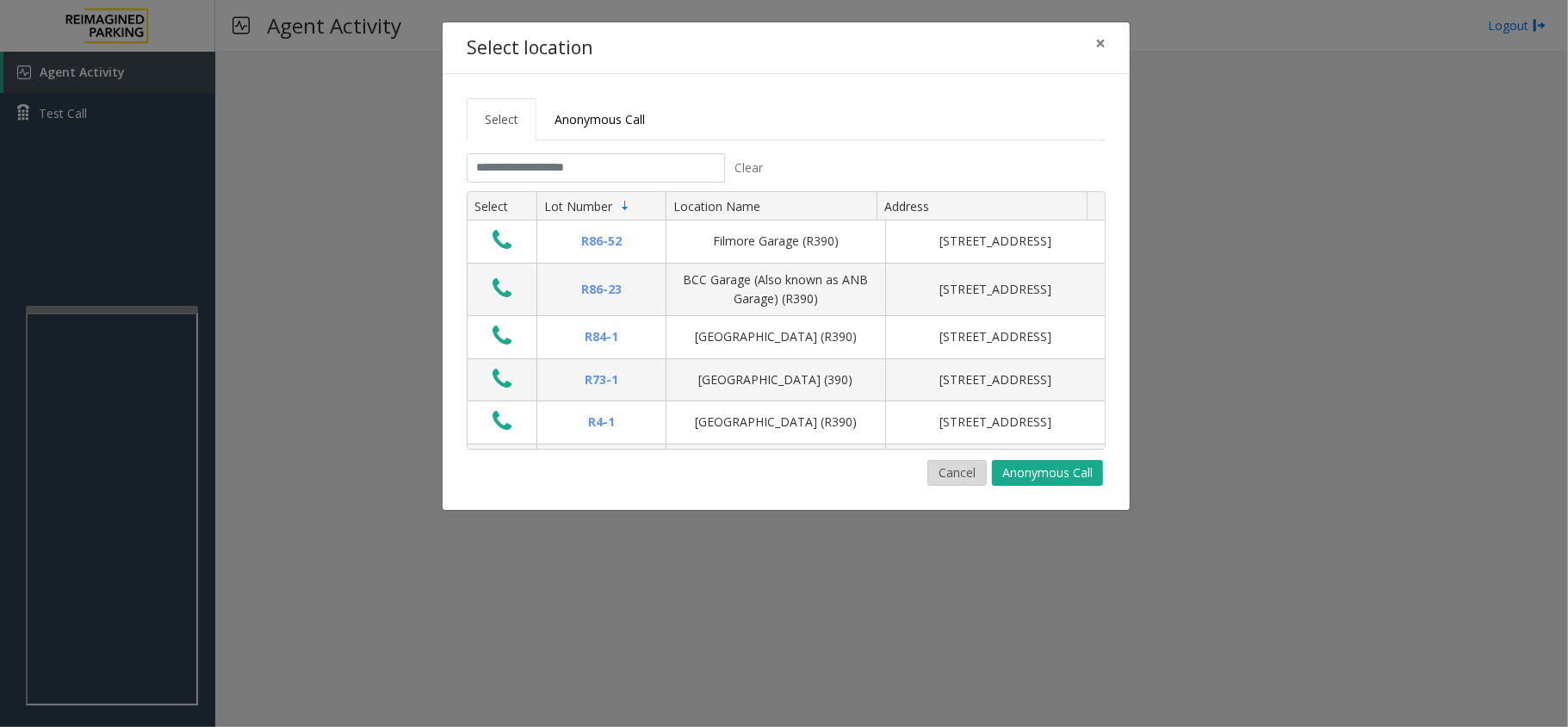 click on "Cancel" 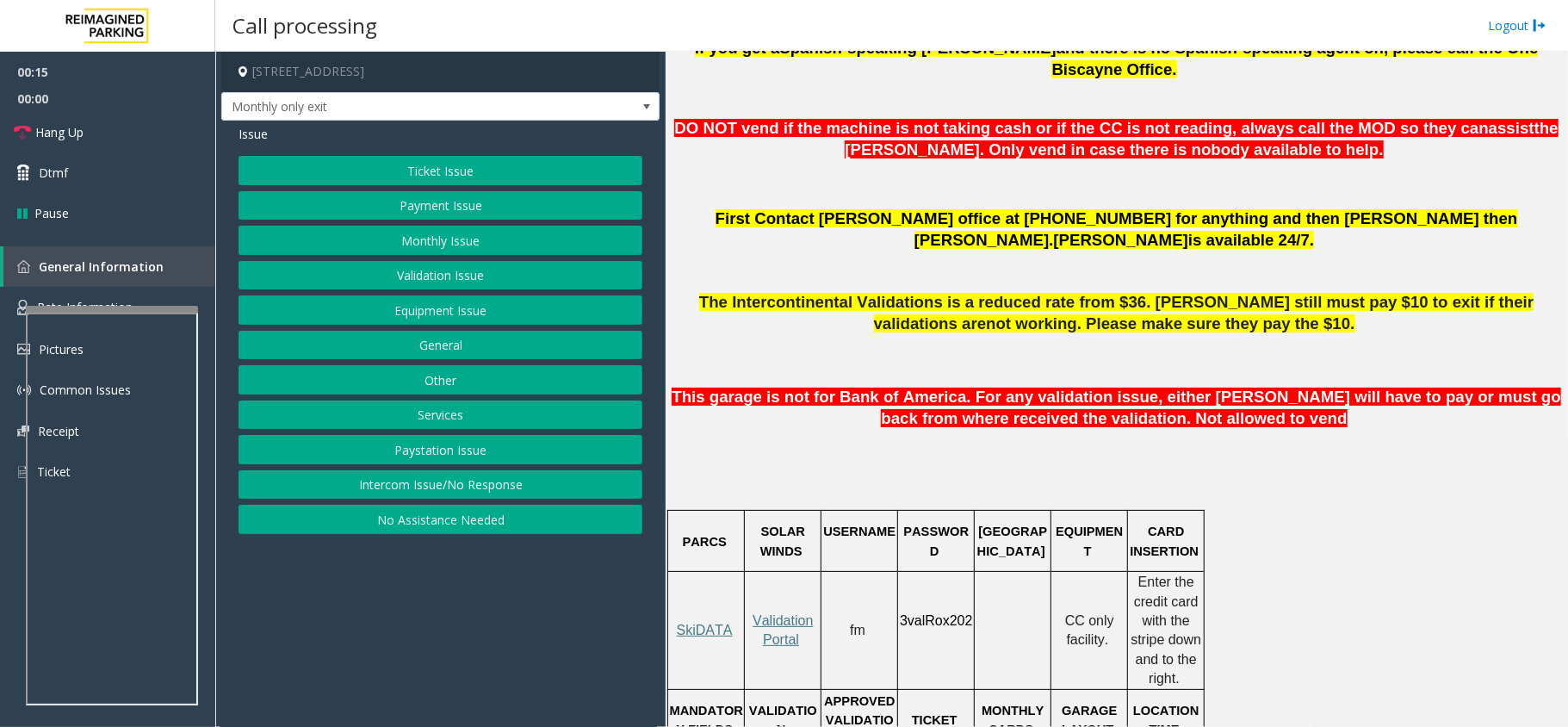 scroll, scrollTop: 689, scrollLeft: 0, axis: vertical 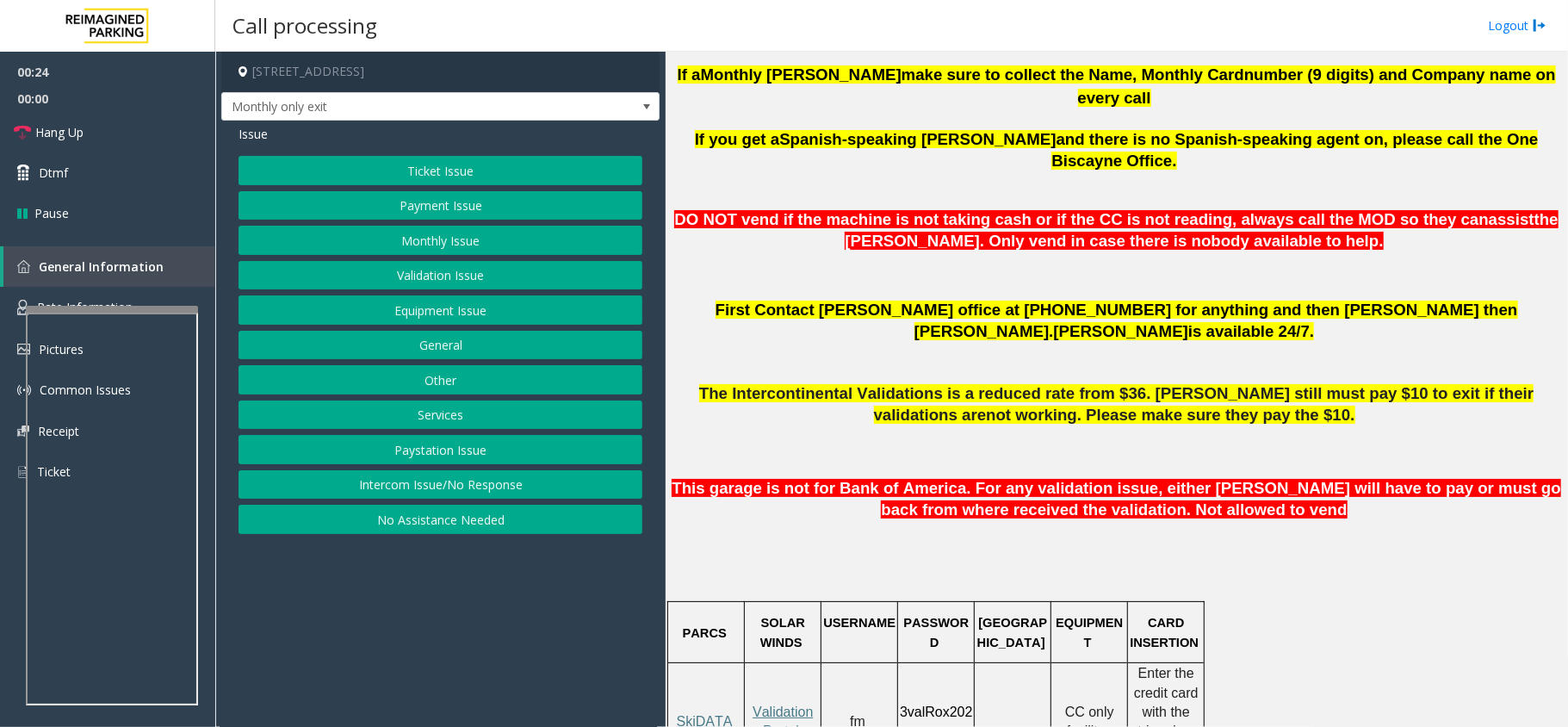 click on "Monthly Issue" 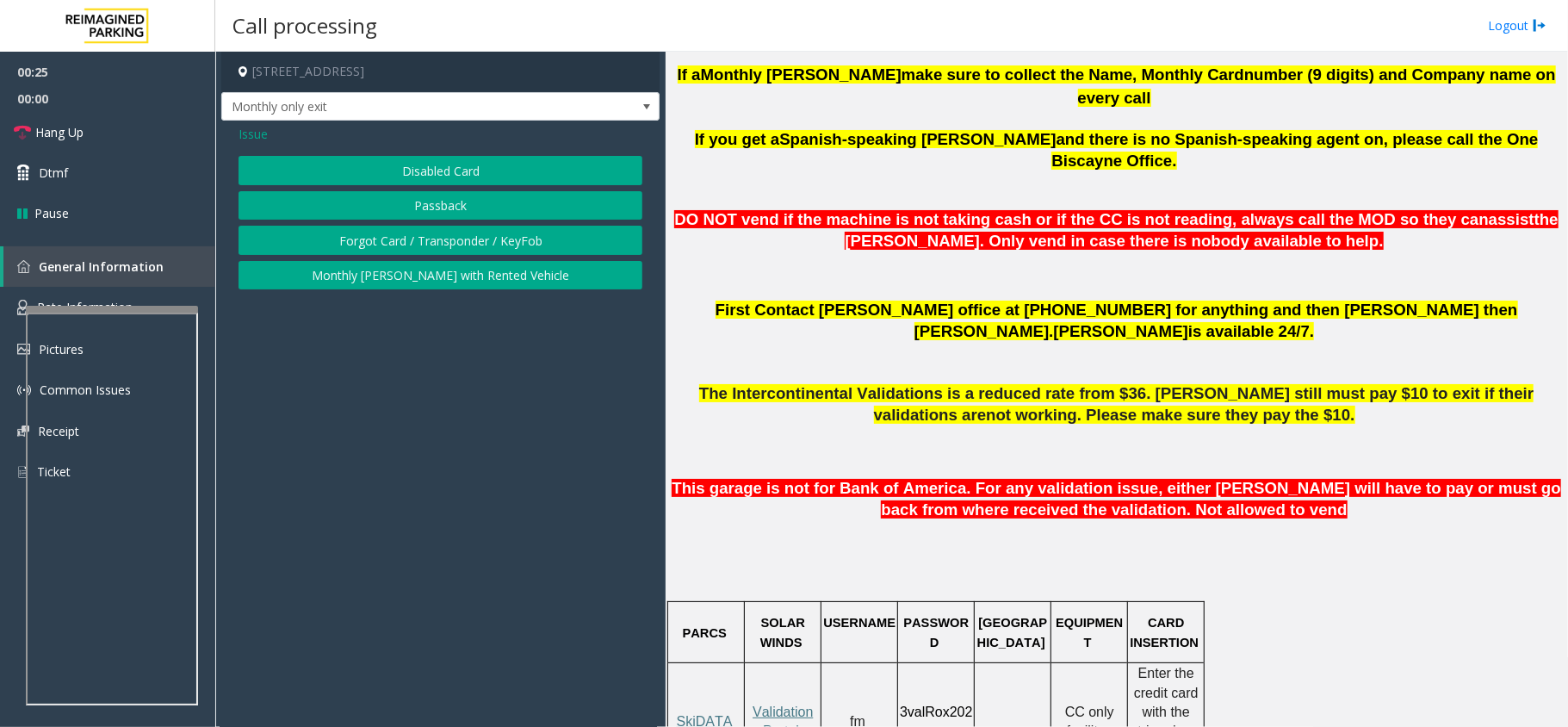 click on "Disabled Card" 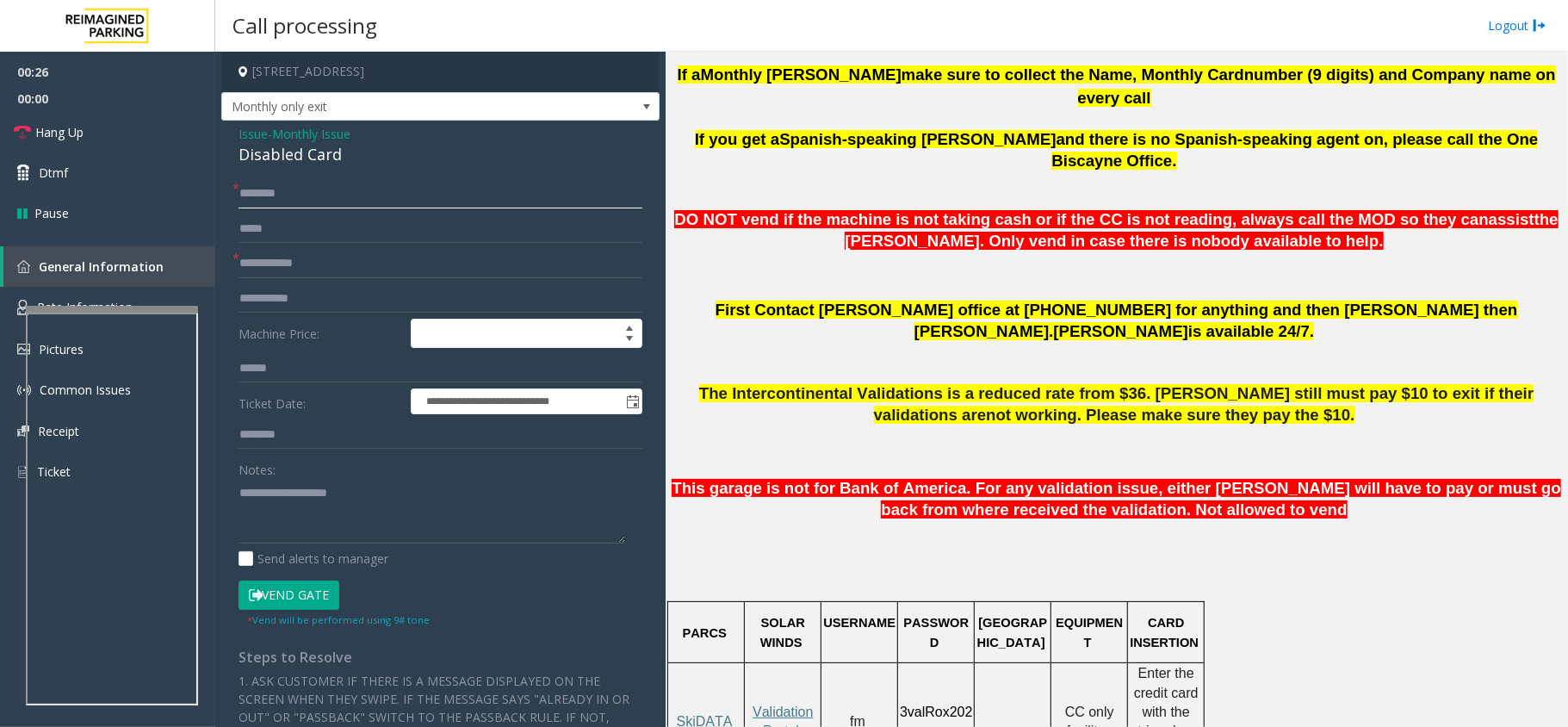 click 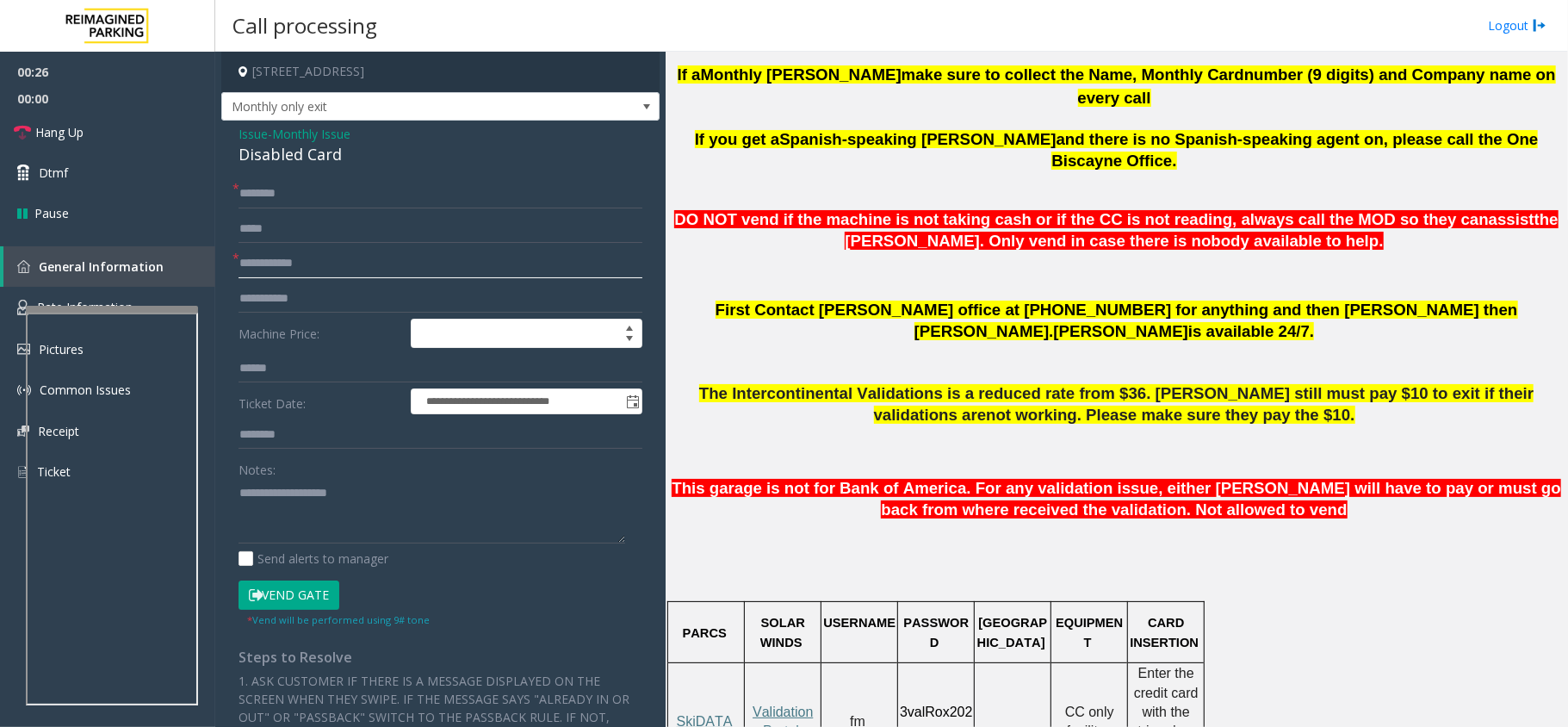 click 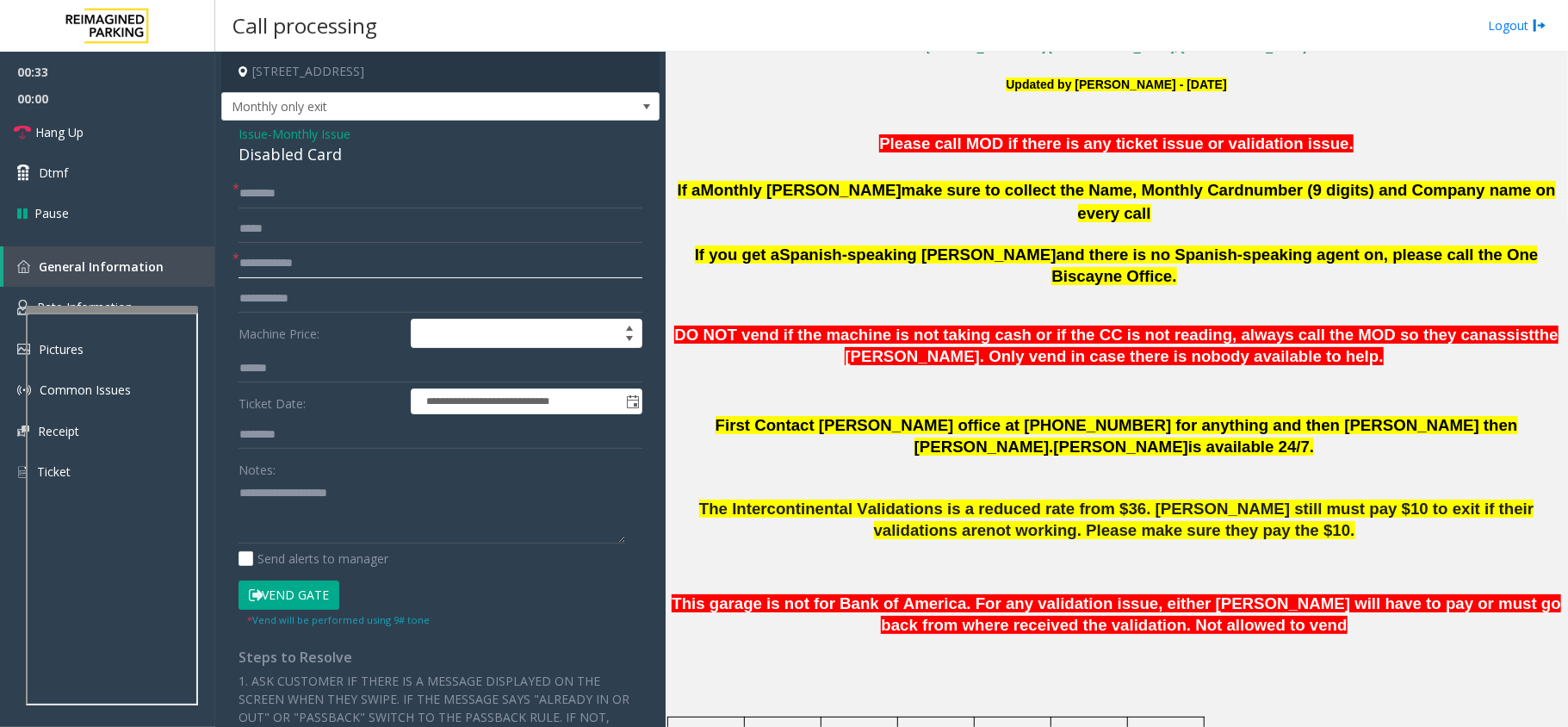 scroll, scrollTop: 459, scrollLeft: 0, axis: vertical 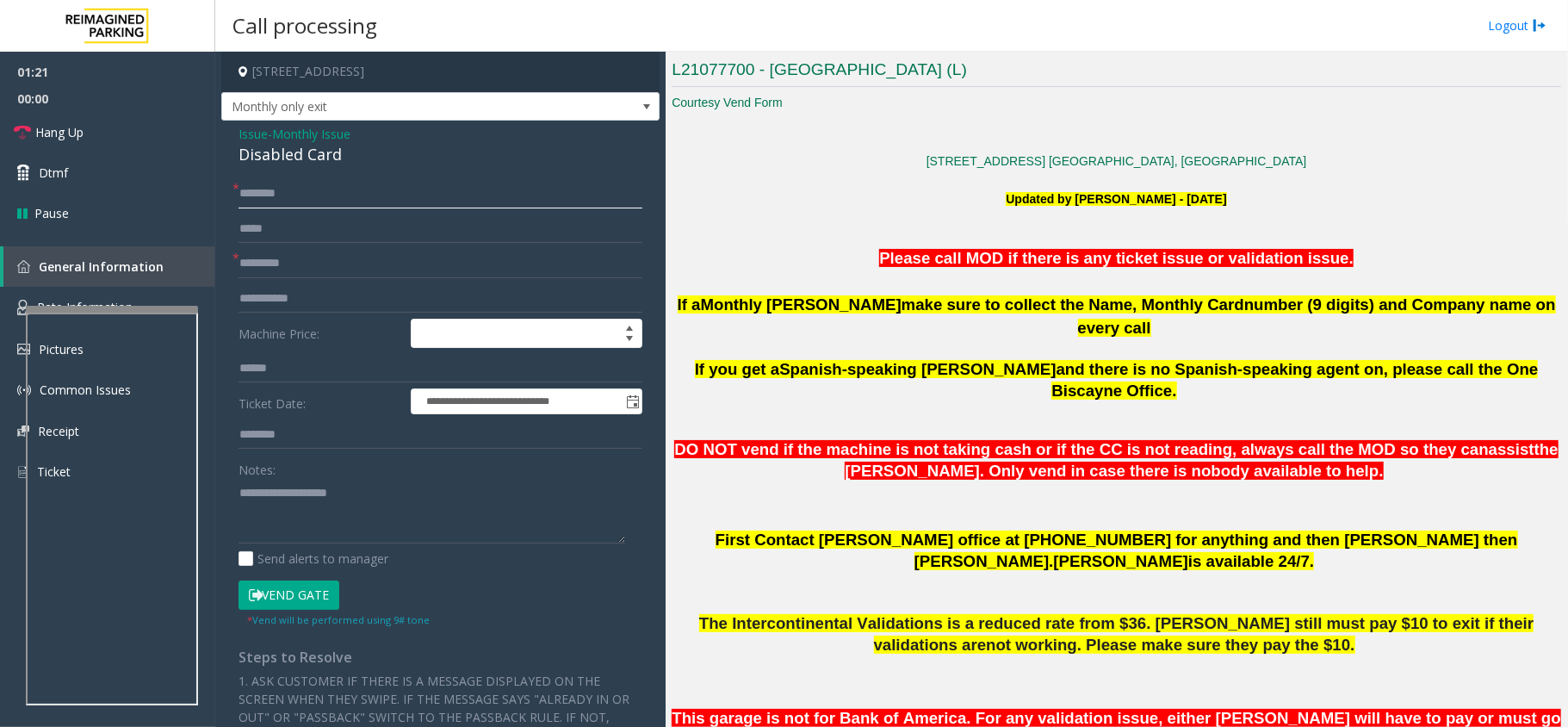 click 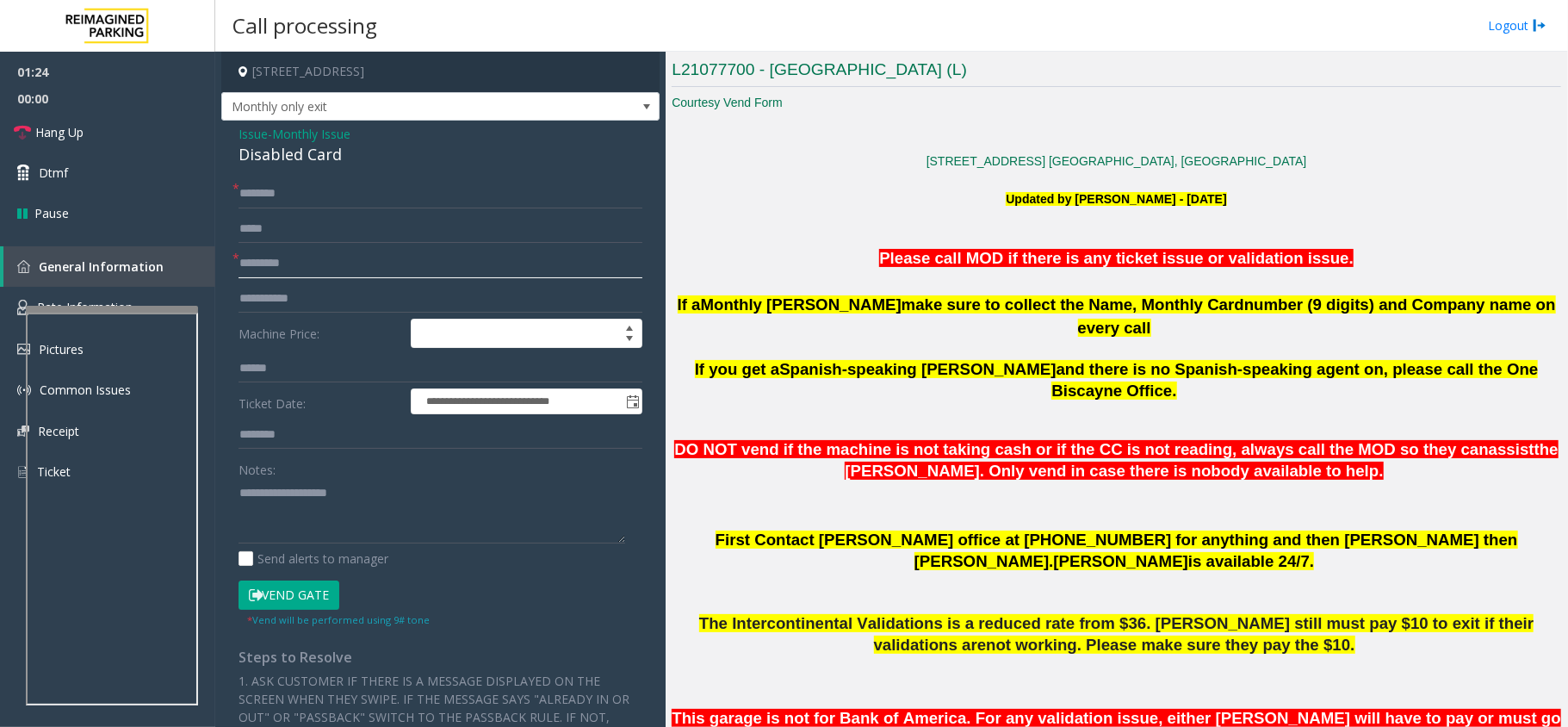 click on "*********" 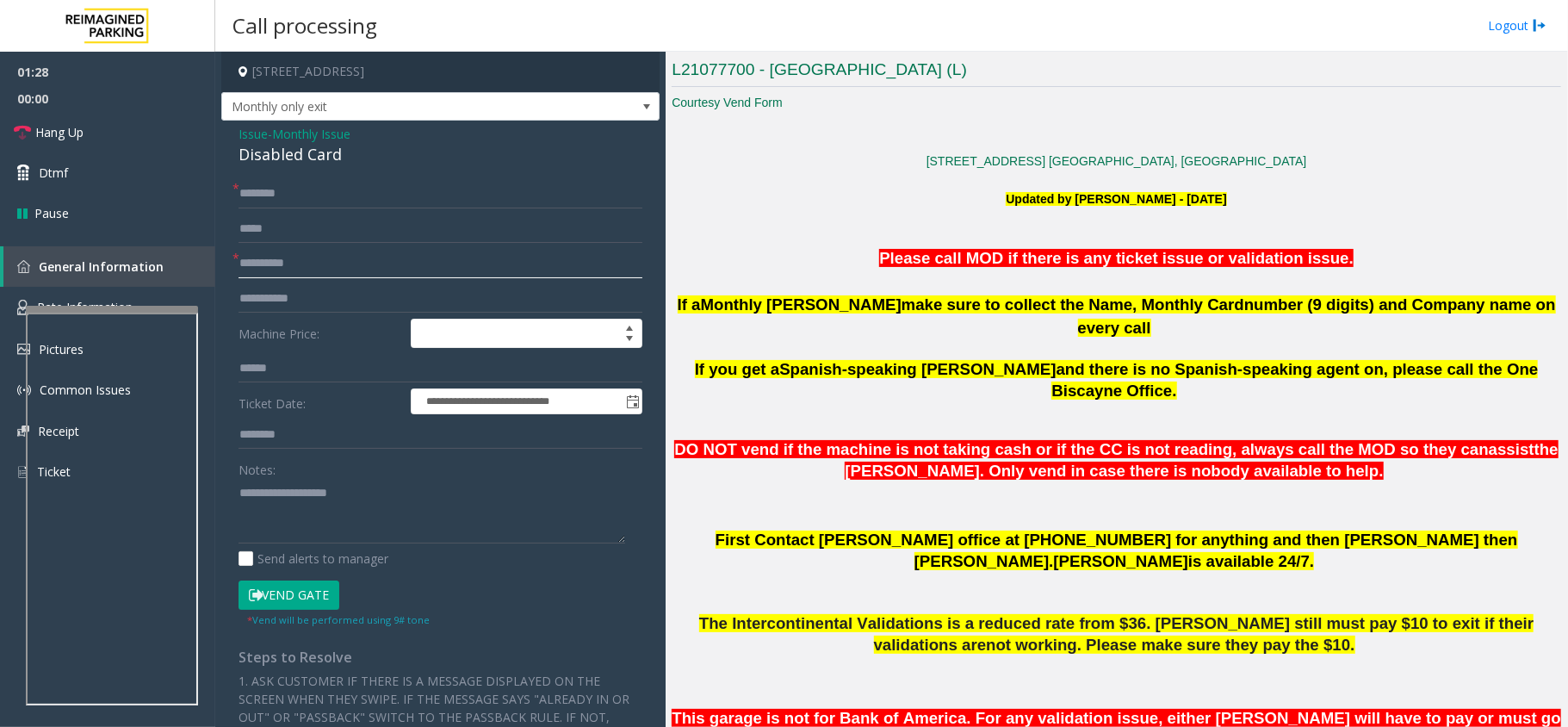 click on "**********" 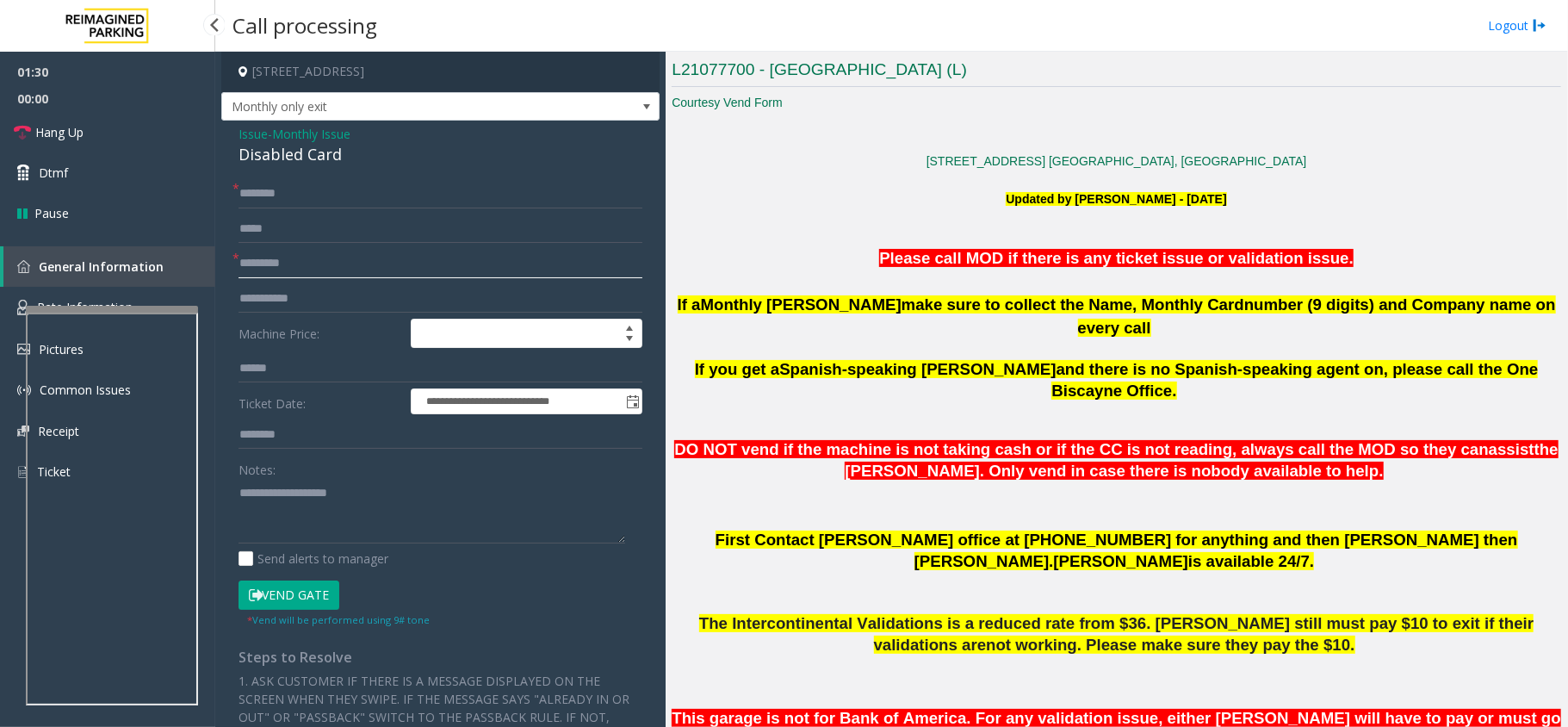 type on "*********" 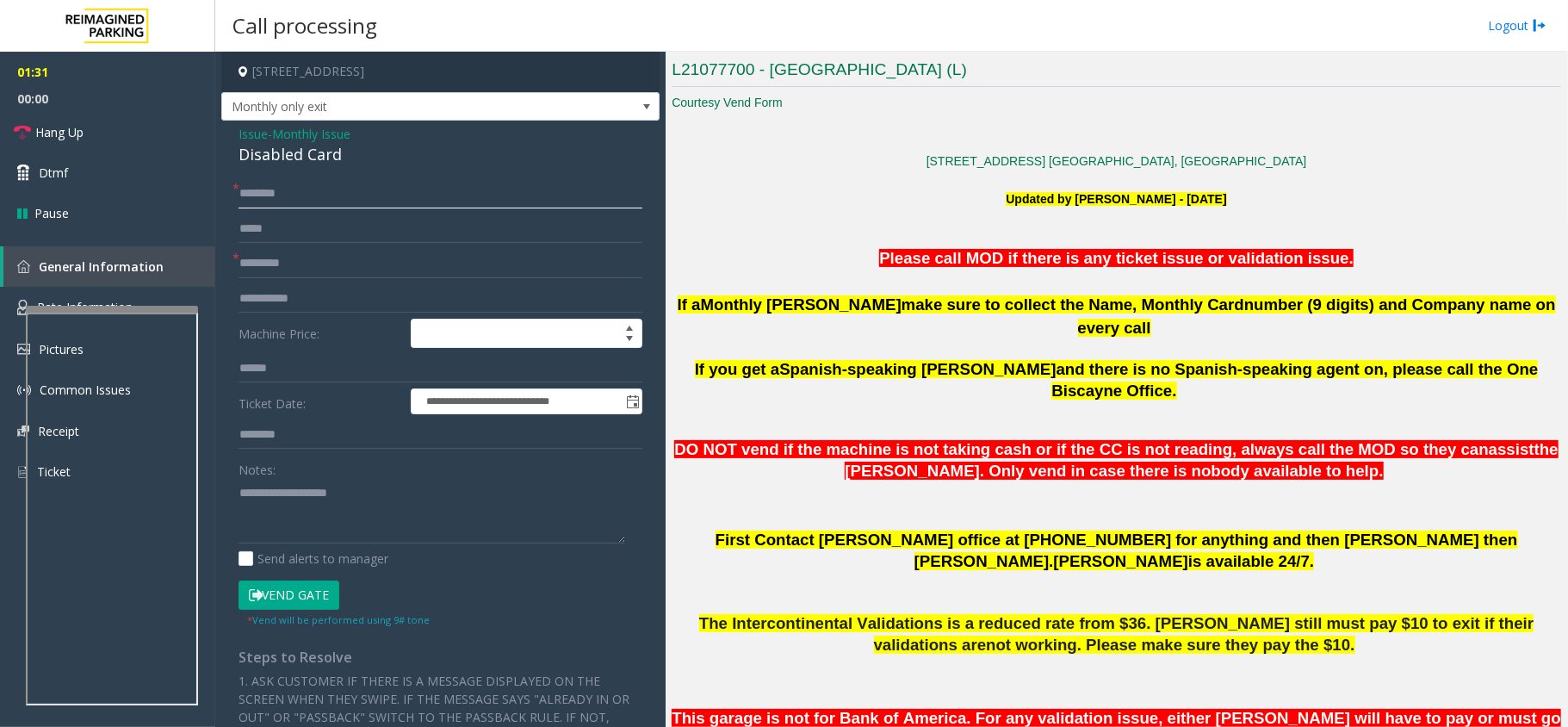 click 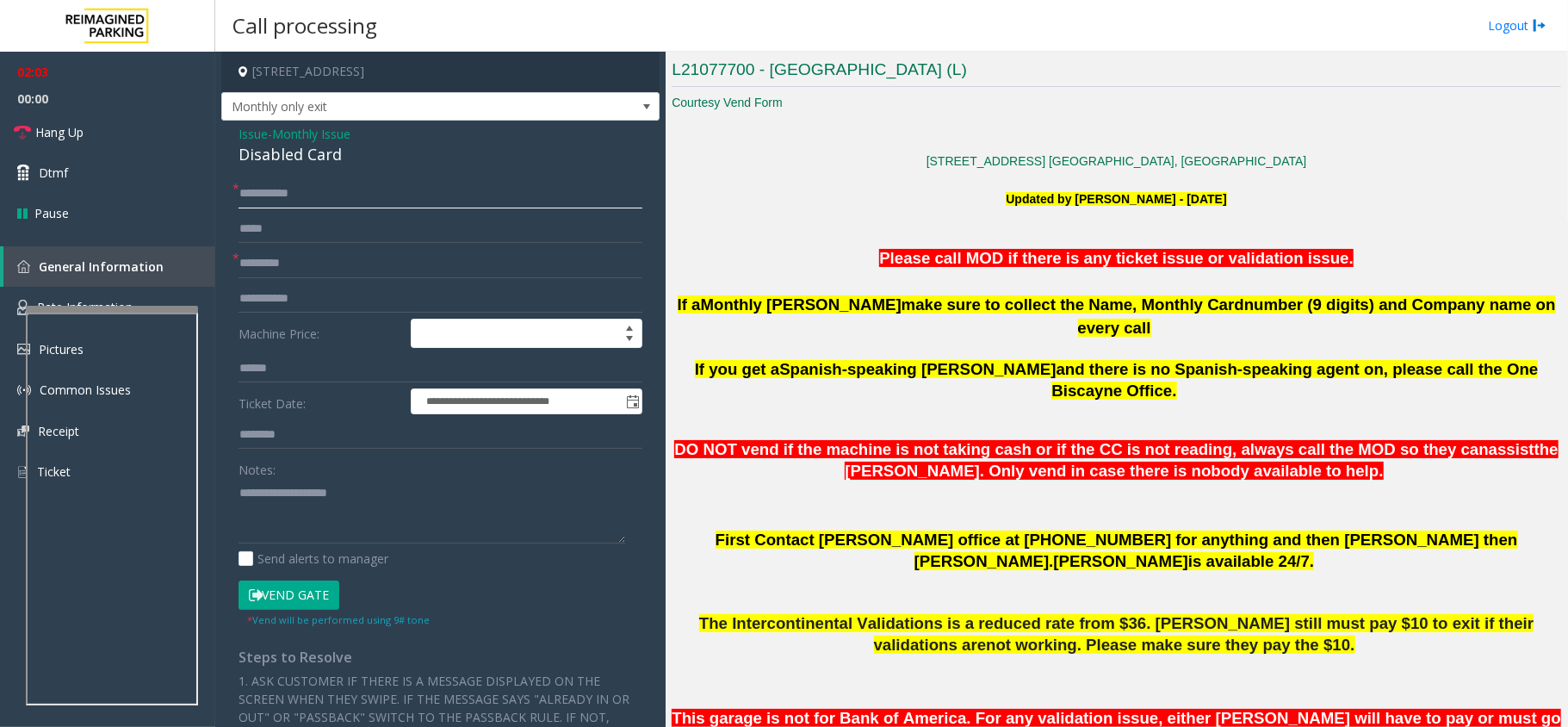 type on "**********" 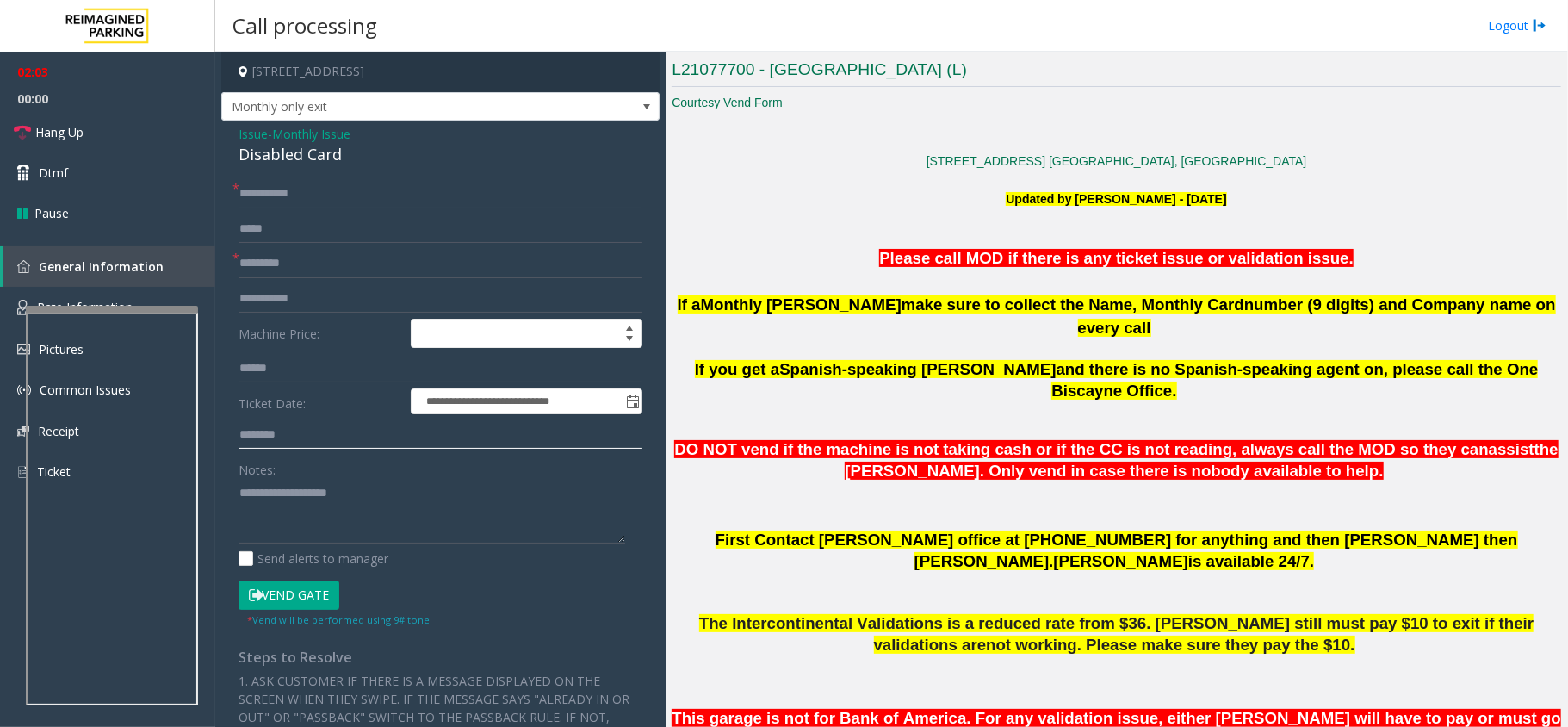 click 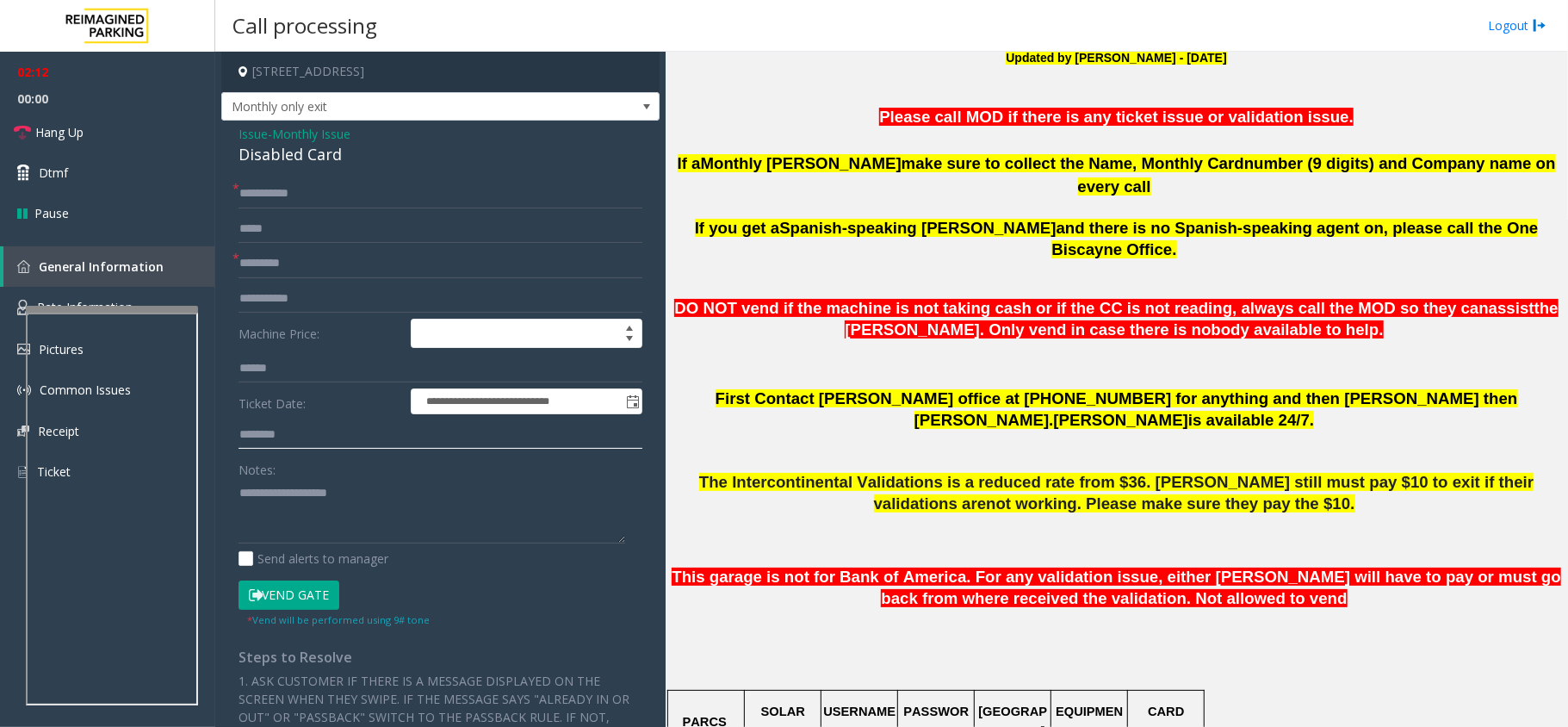 scroll, scrollTop: 574, scrollLeft: 0, axis: vertical 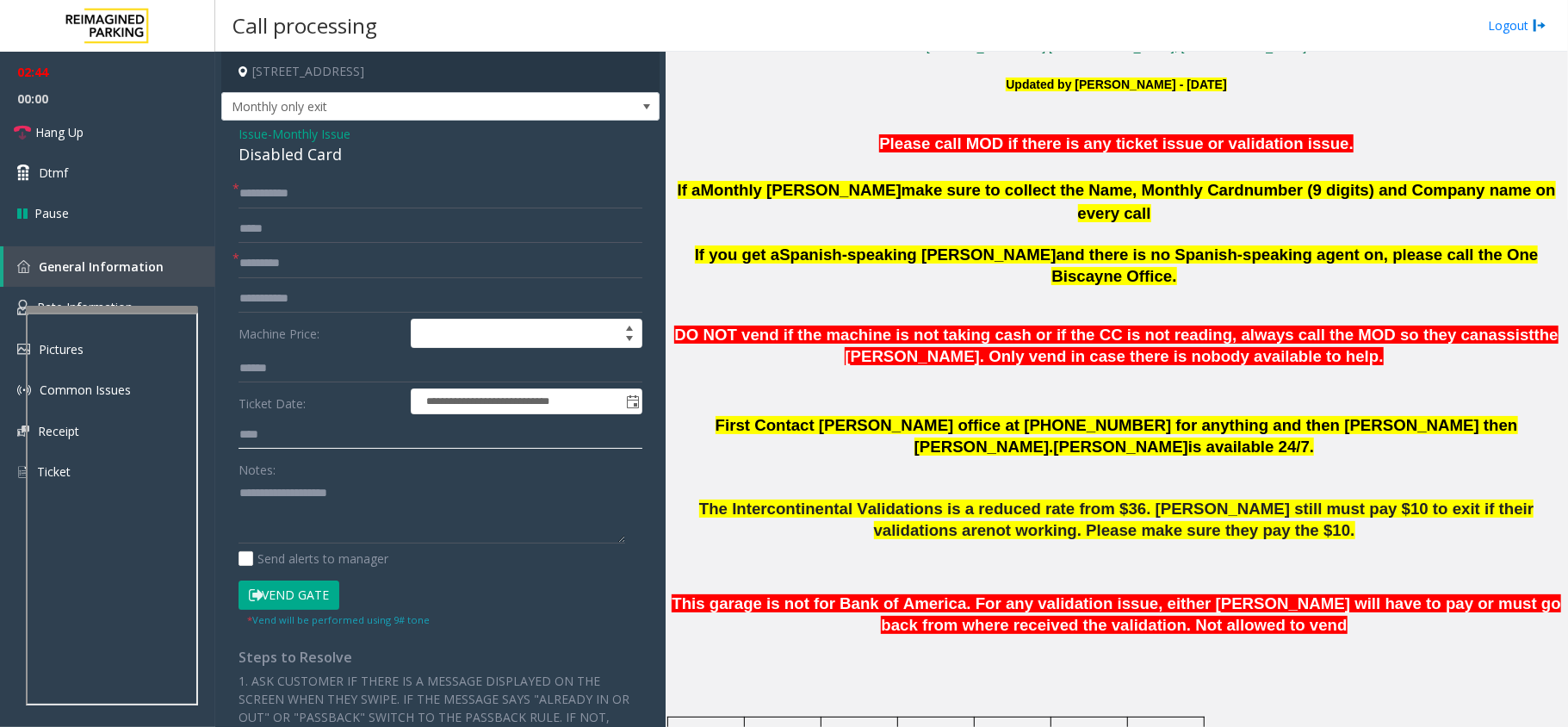 type on "***" 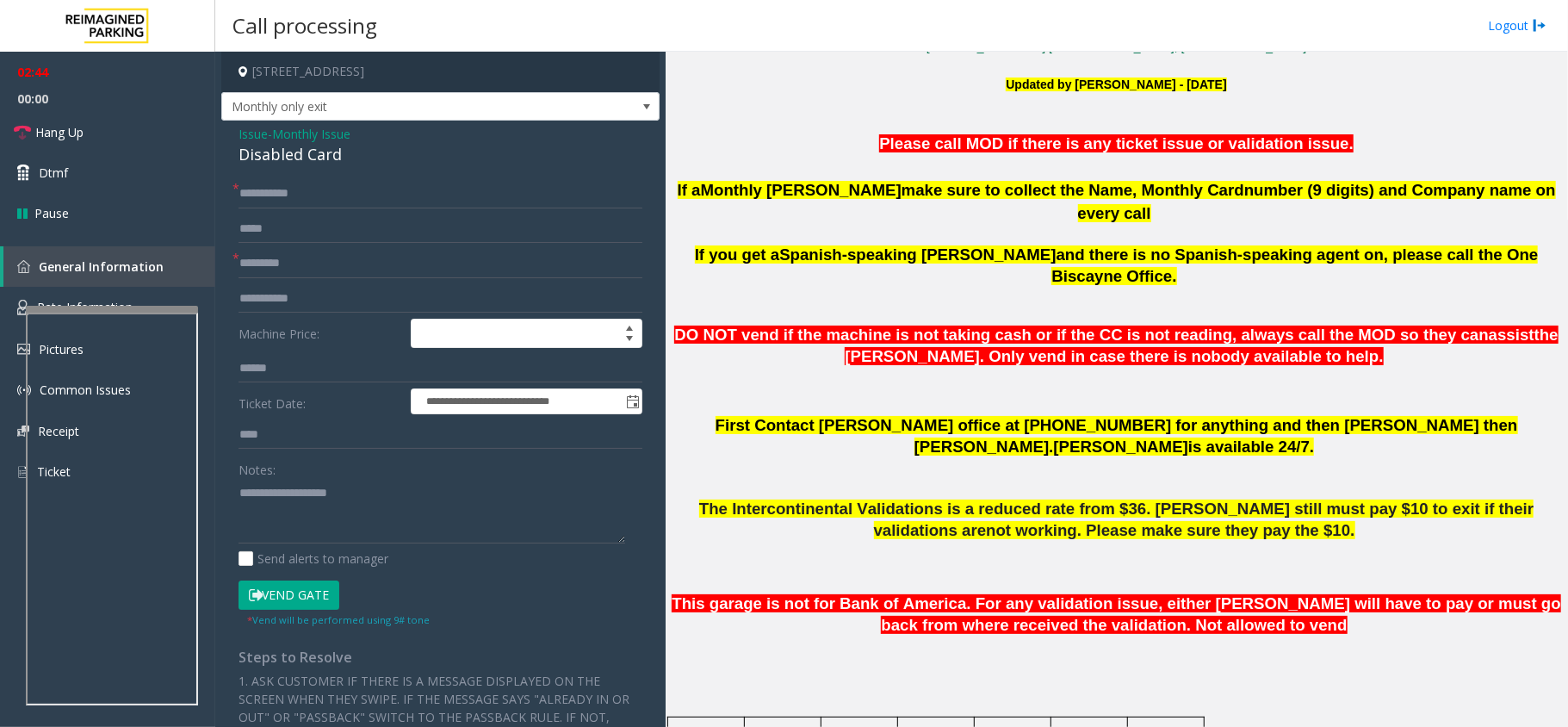 click on "Vend Gate" 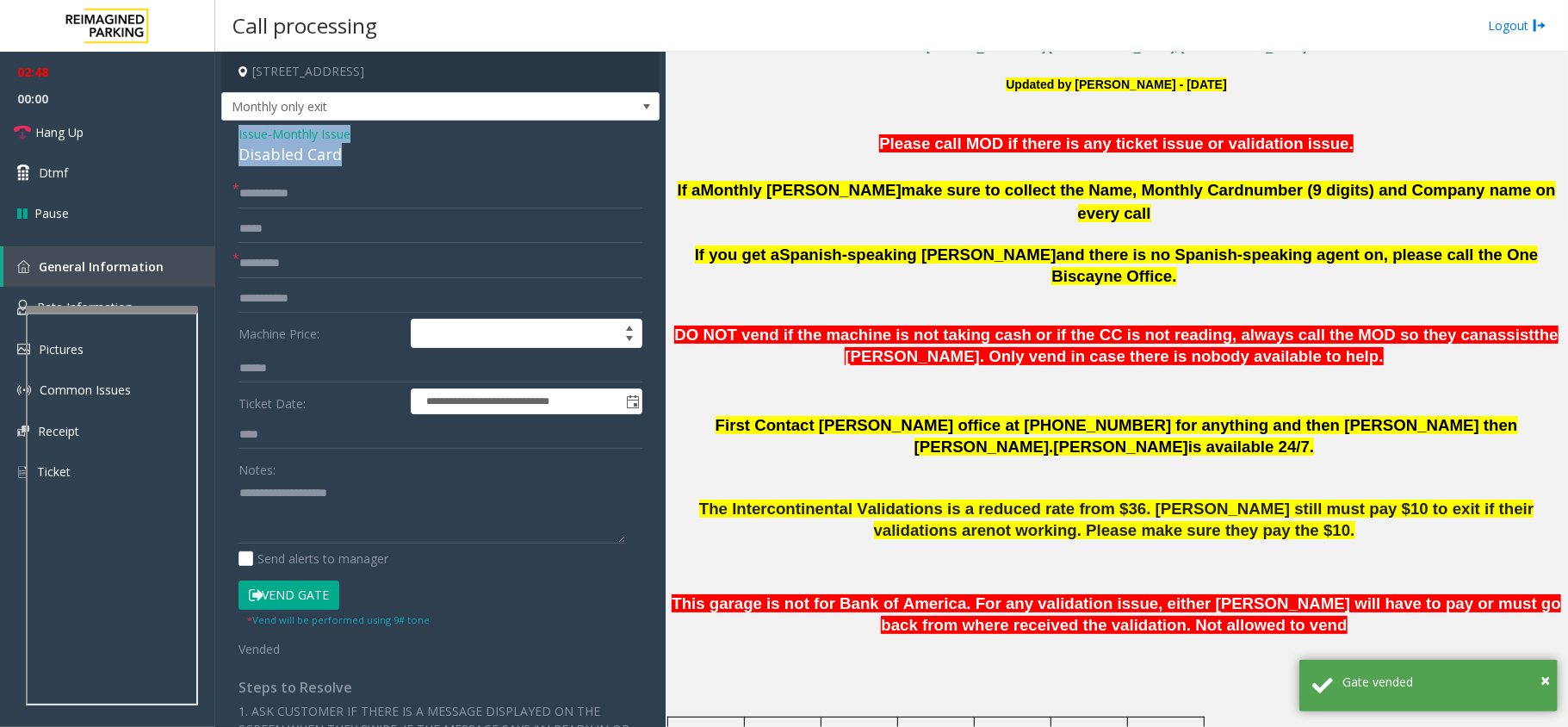 drag, startPoint x: 342, startPoint y: 159, endPoint x: 235, endPoint y: 121, distance: 113.54735 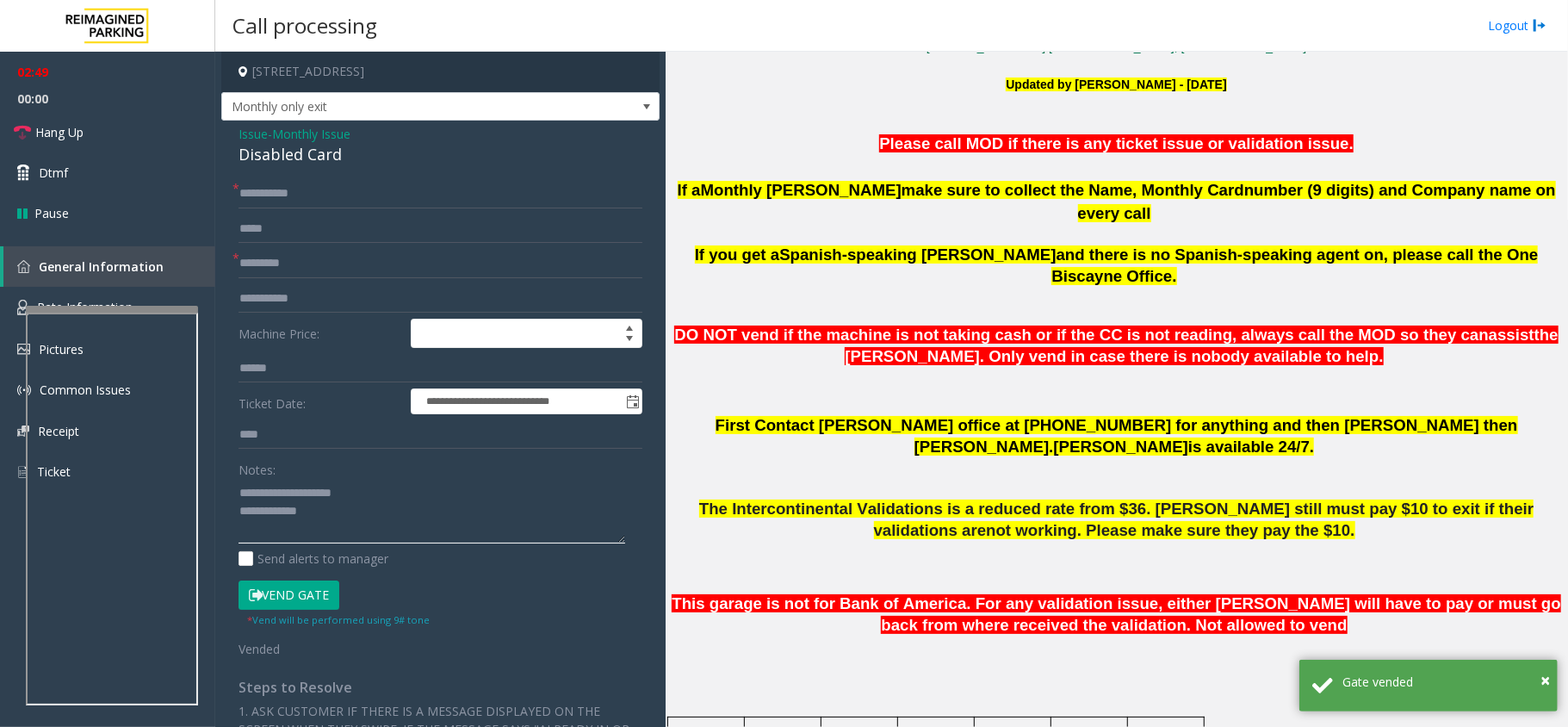 click 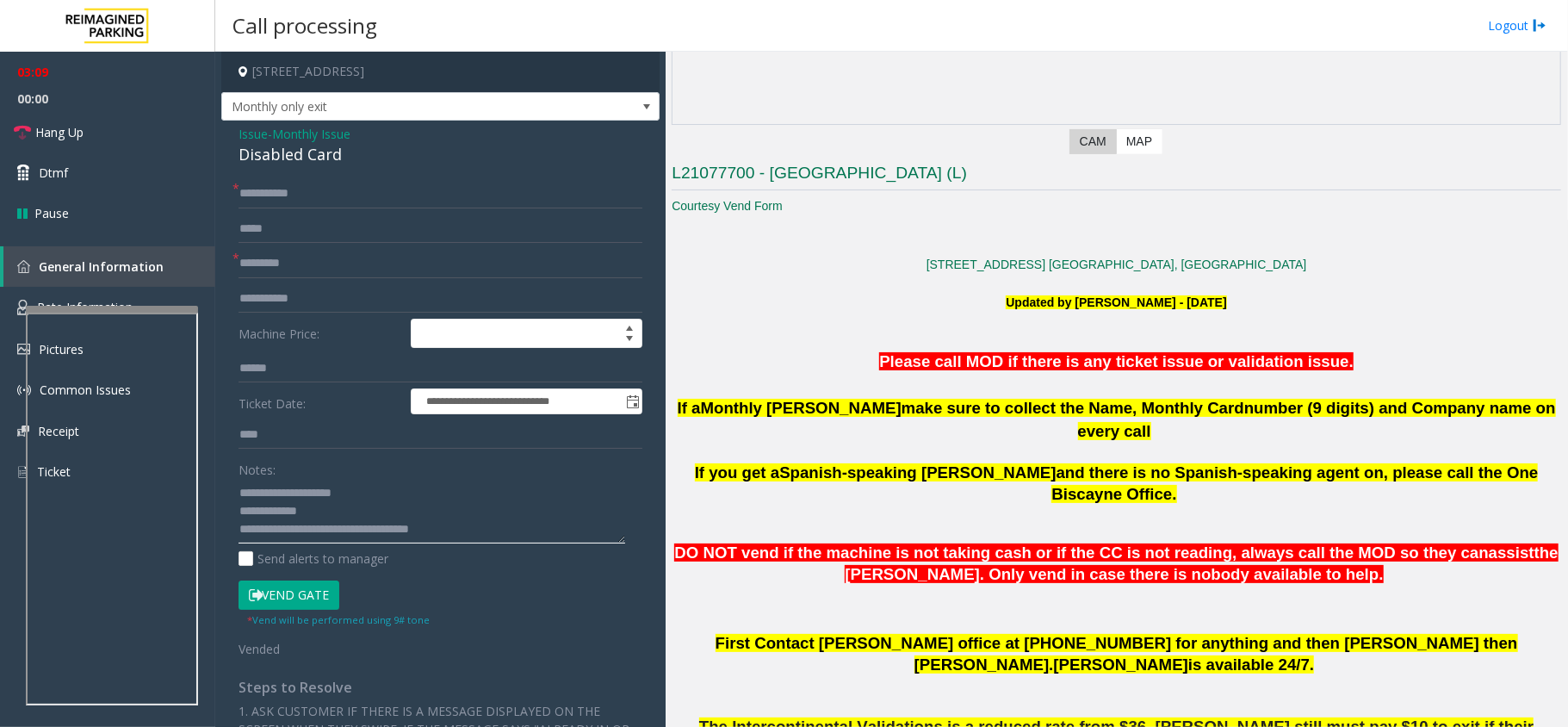 scroll, scrollTop: 345, scrollLeft: 0, axis: vertical 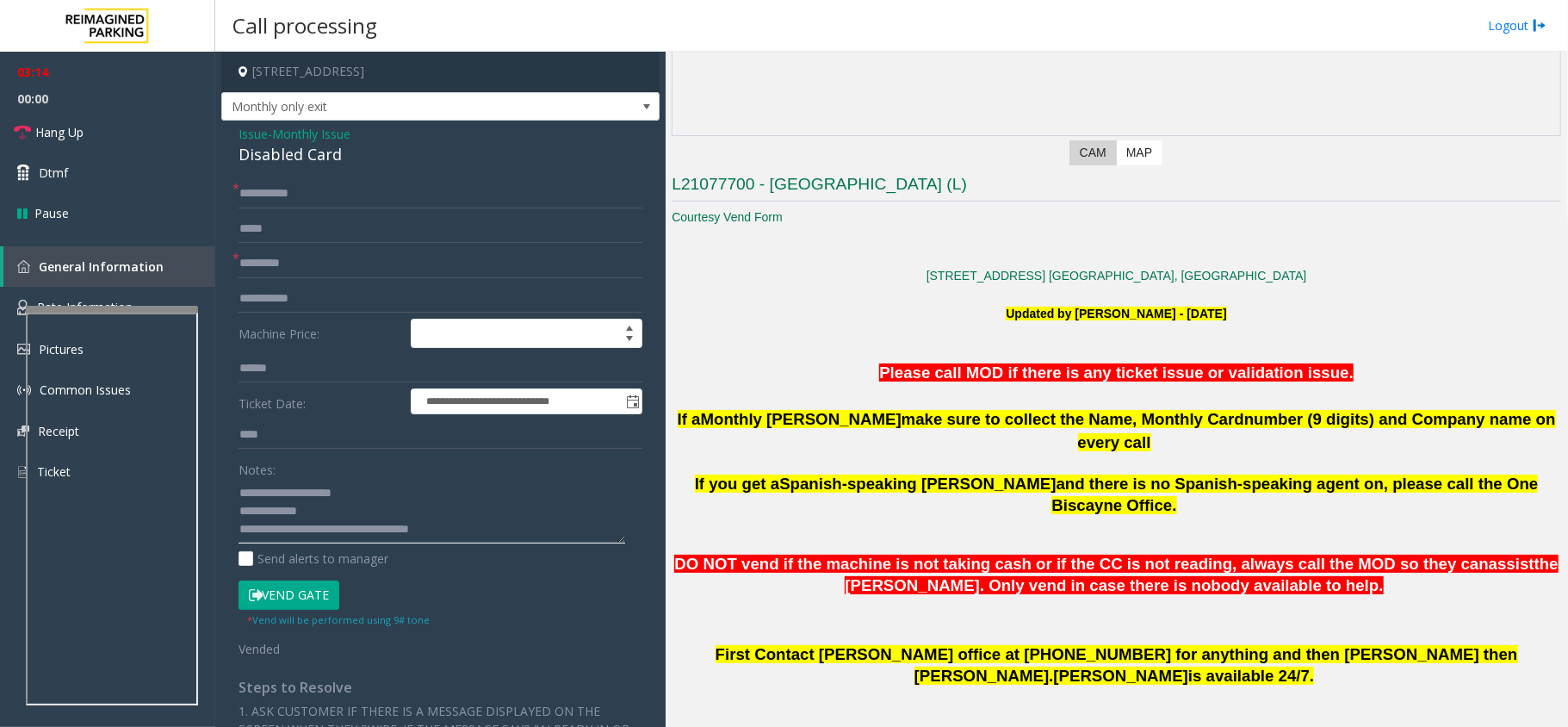 type on "**********" 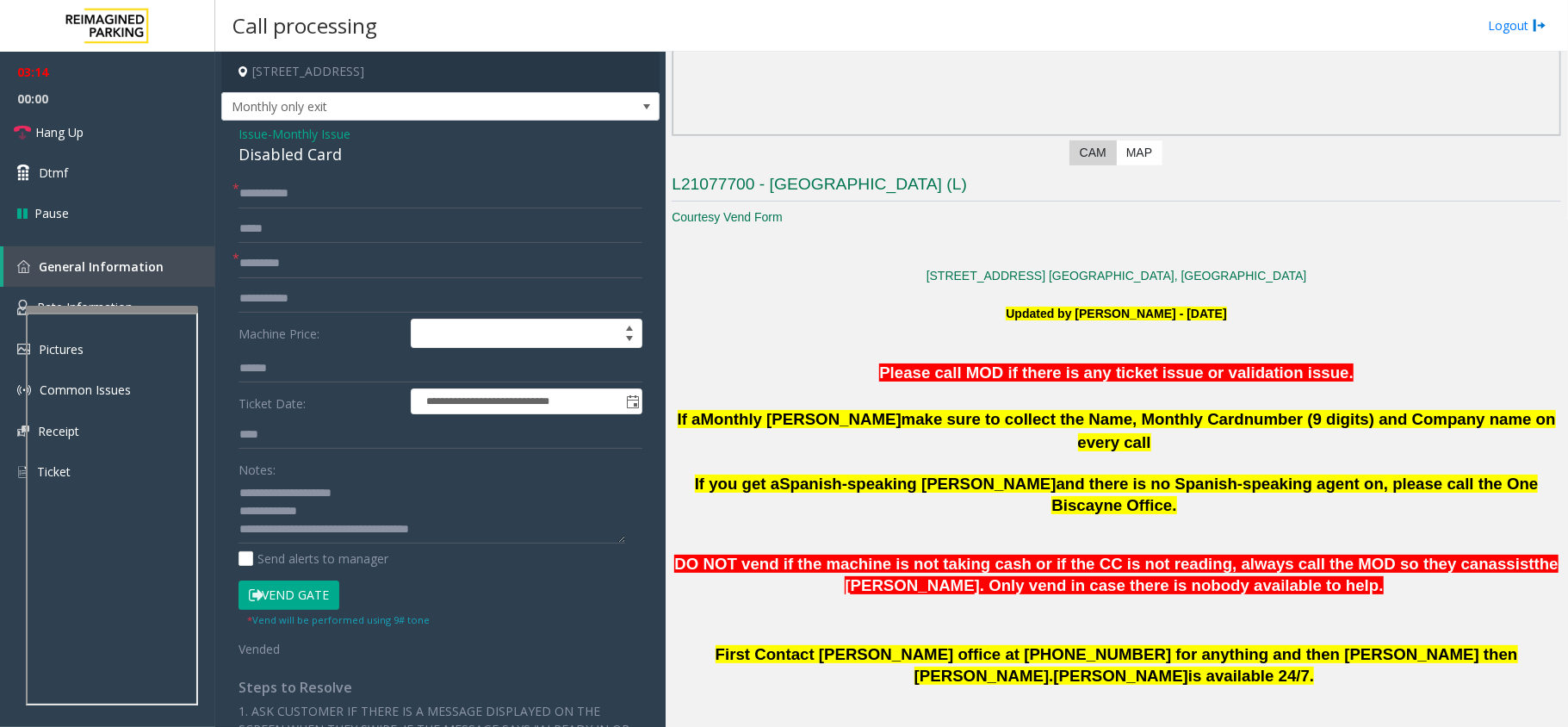 click on "Vend Gate" 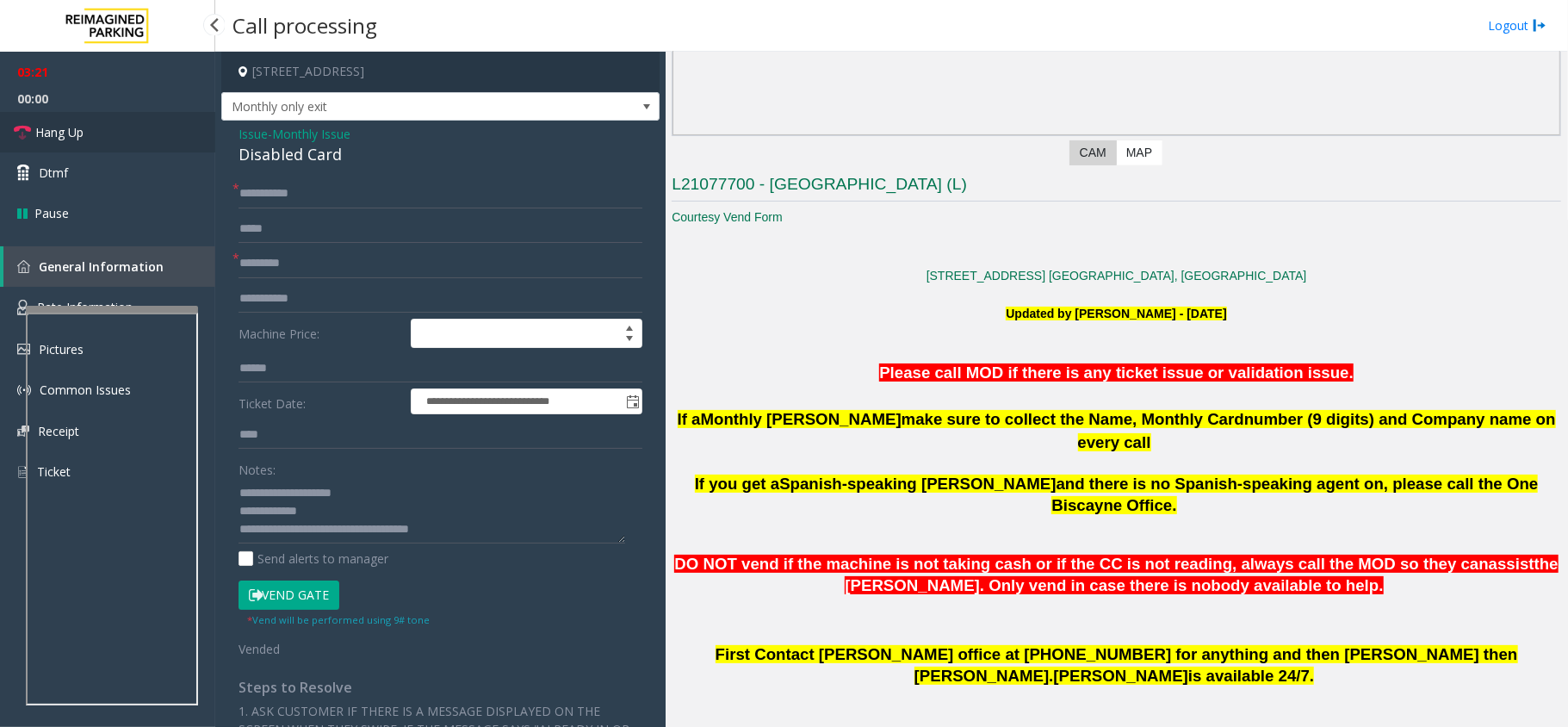 click on "Hang Up" at bounding box center [59, 132] 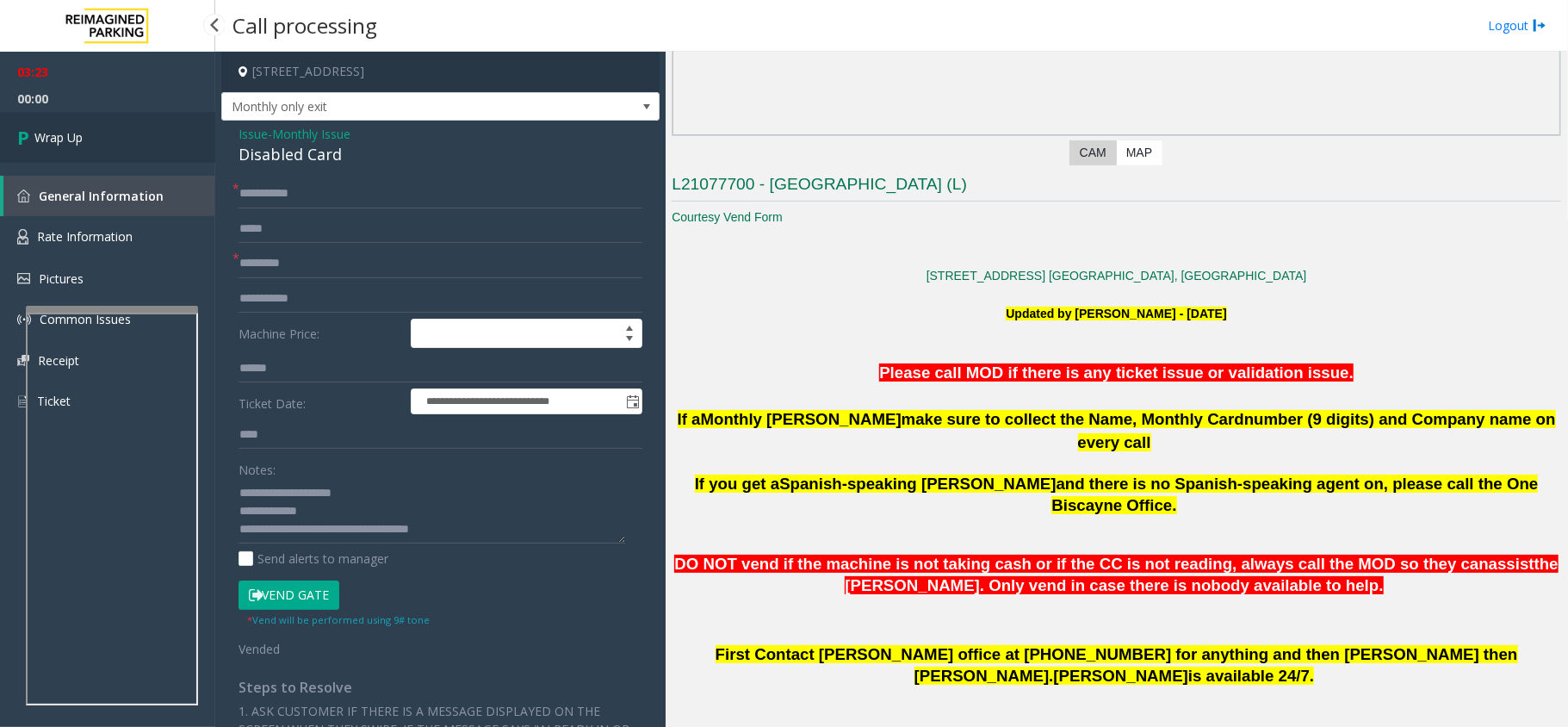 click on "Wrap Up" at bounding box center [59, 137] 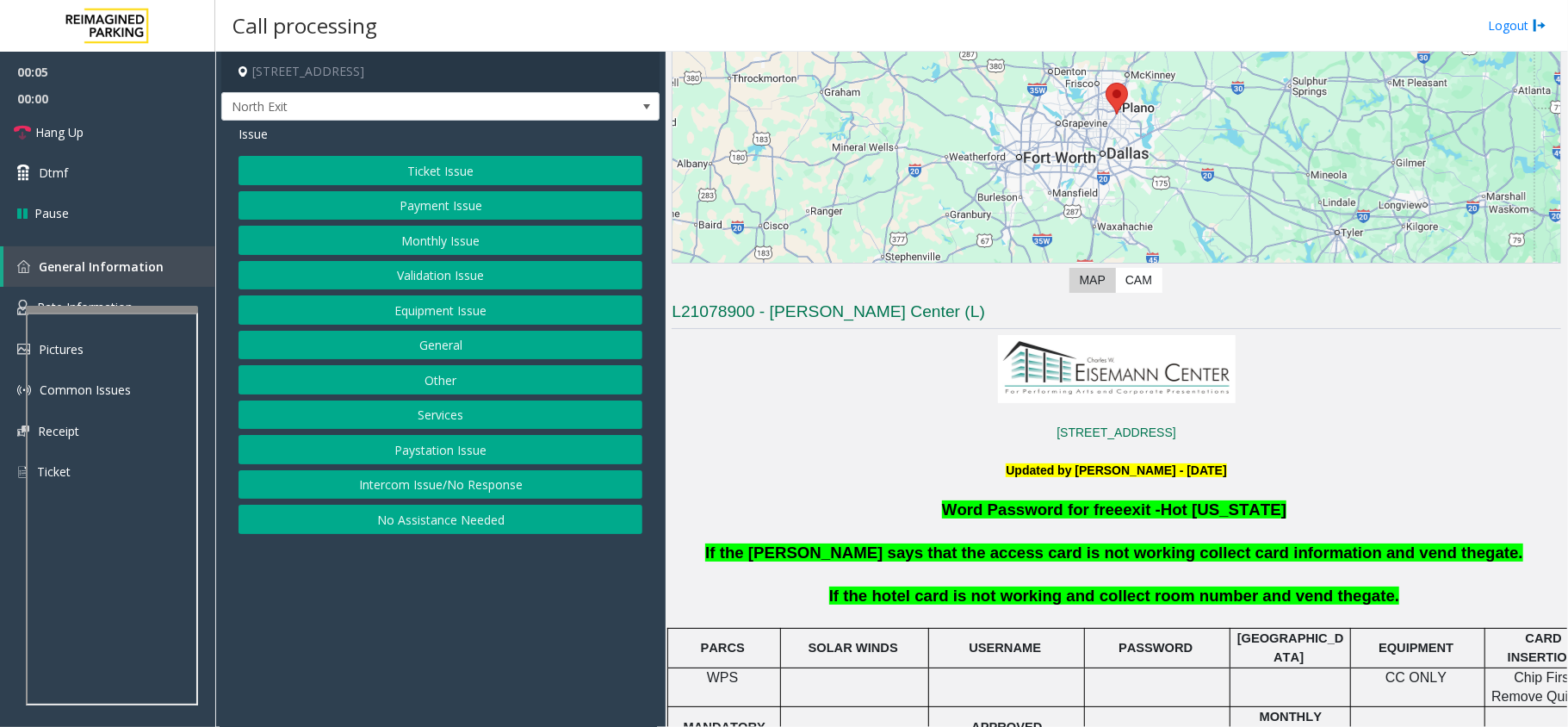 scroll, scrollTop: 229, scrollLeft: 0, axis: vertical 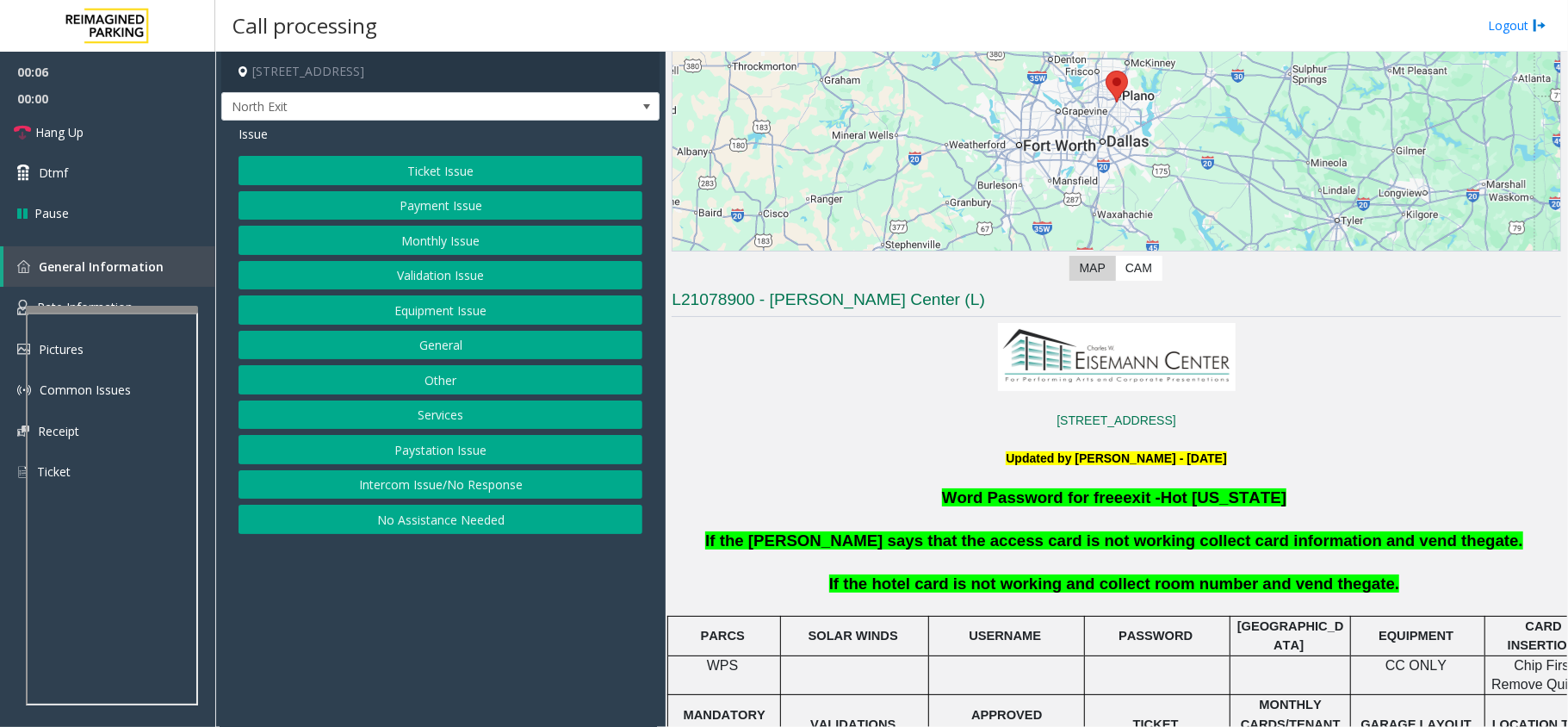 click on "No Assistance Needed" 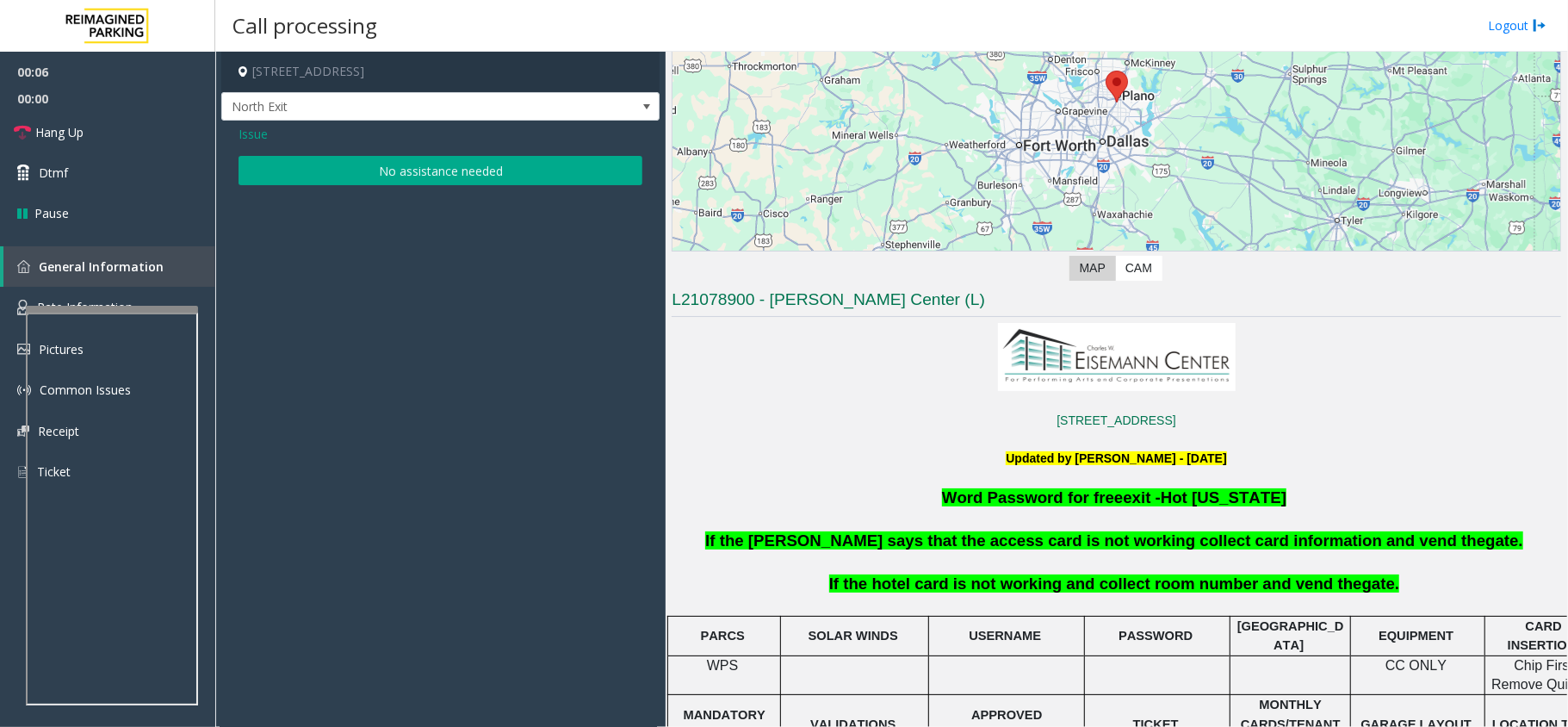 click on "No assistance needed" 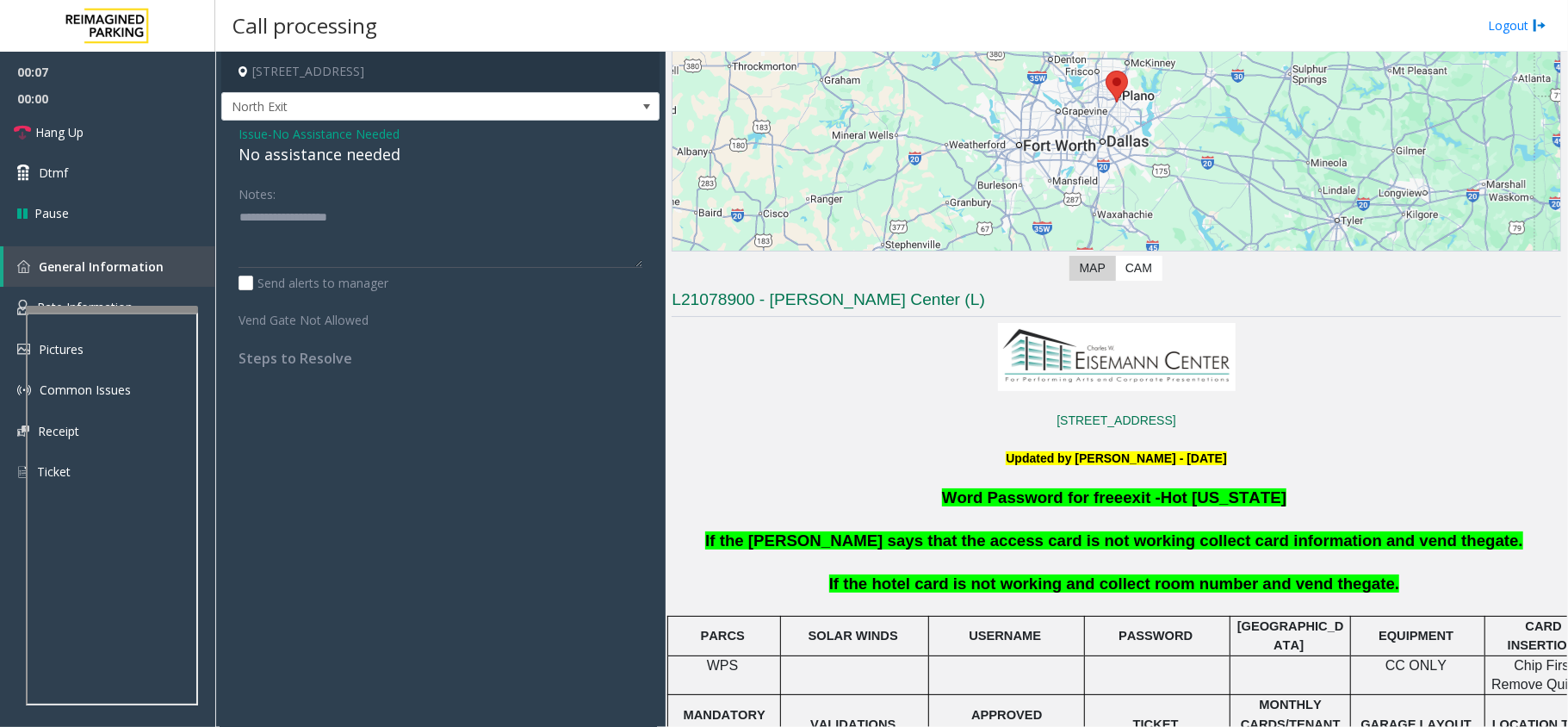 click on "No assistance needed" 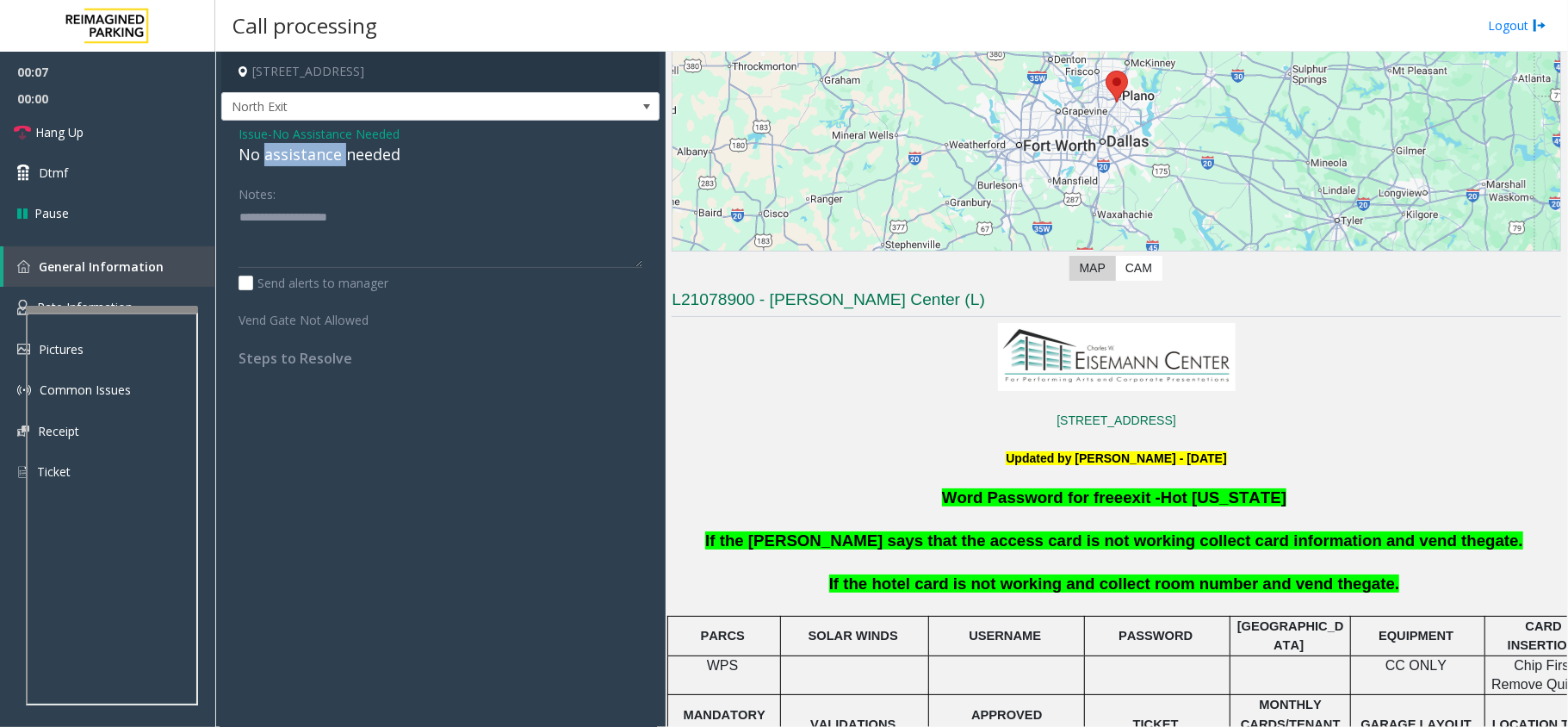 click on "No assistance needed" 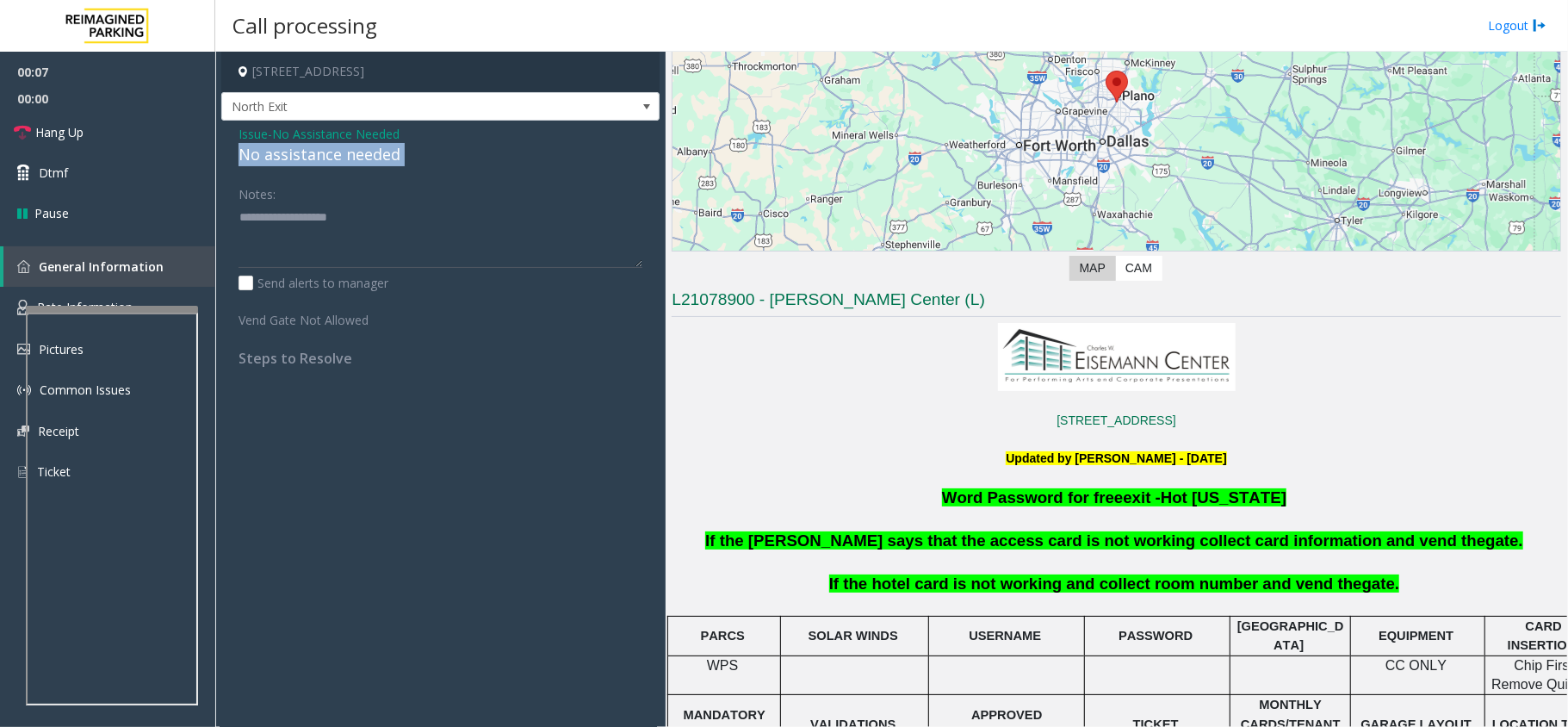 click on "No assistance needed" 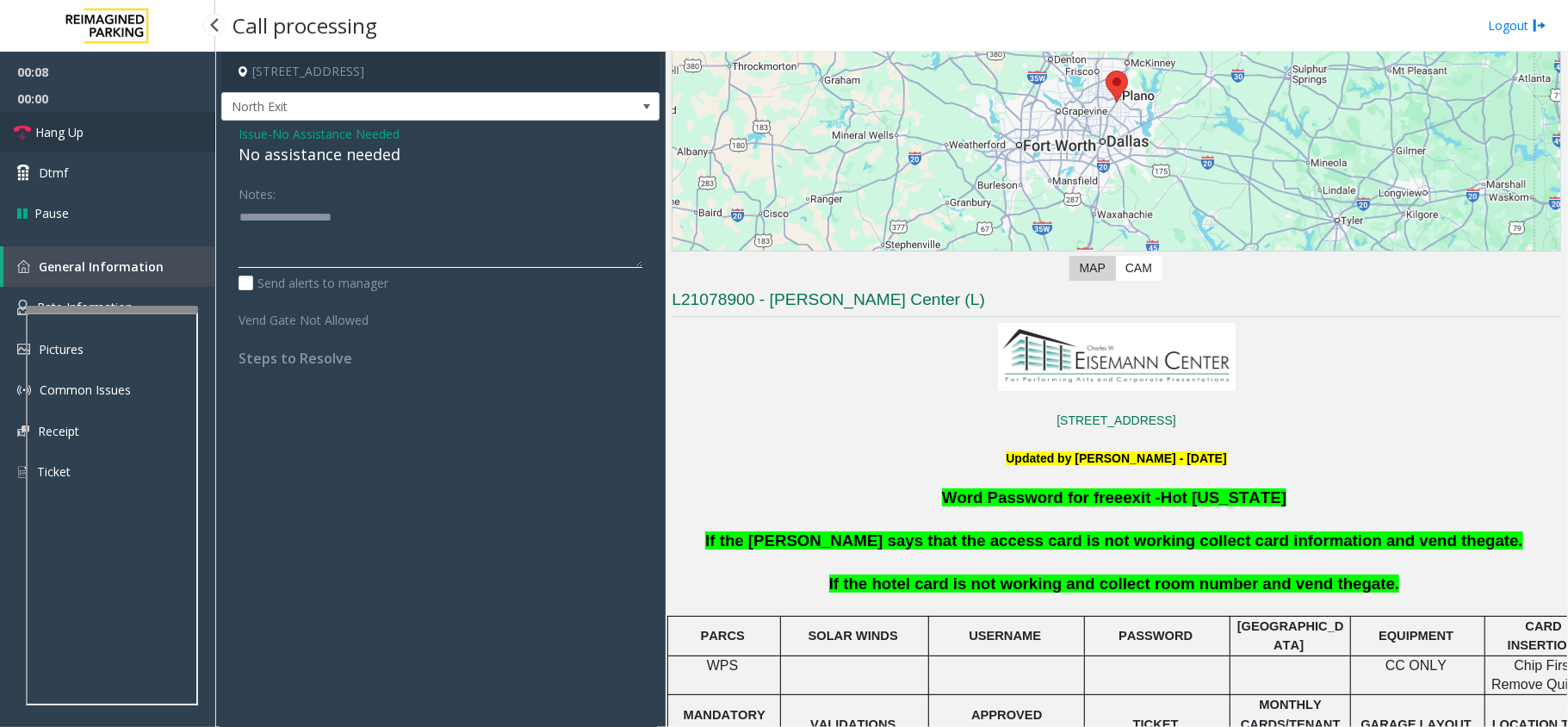 type on "**********" 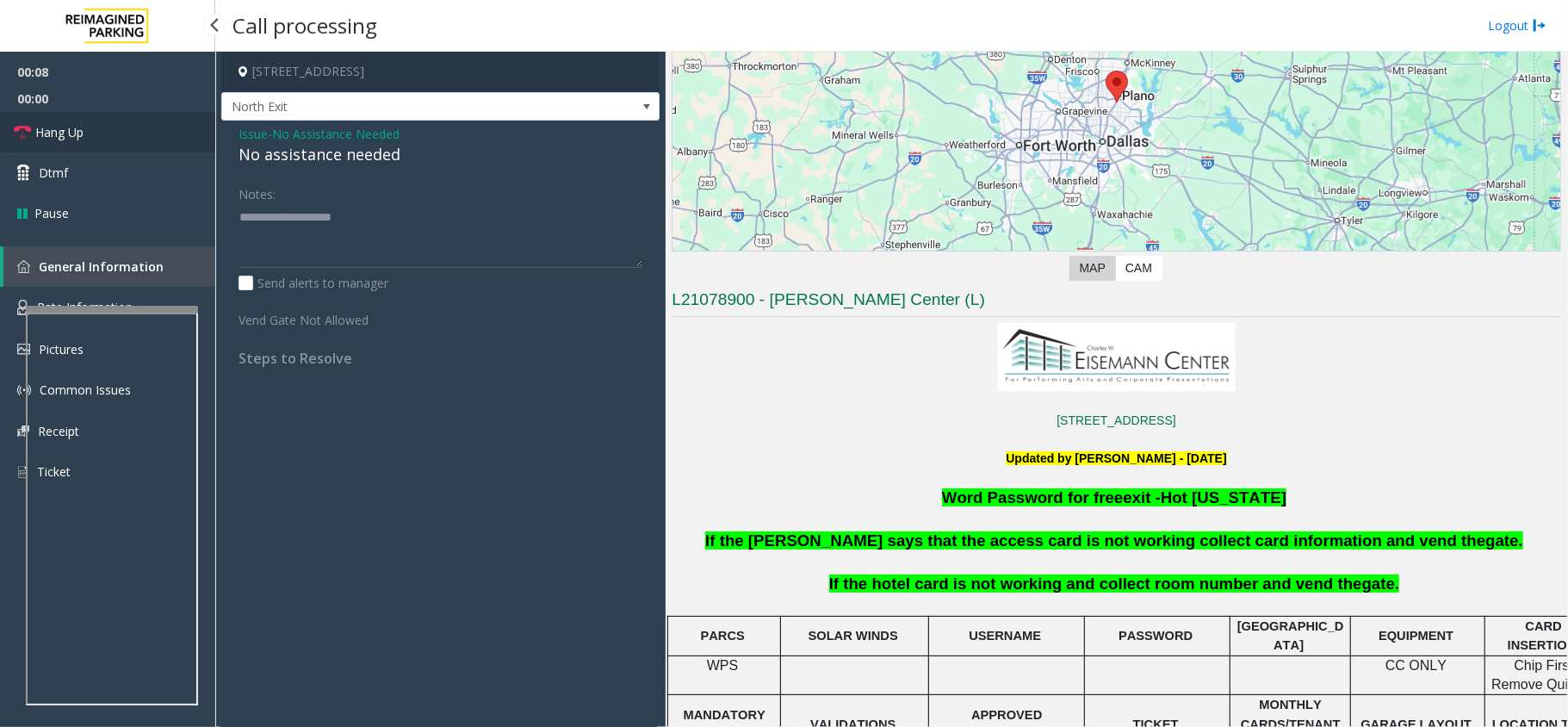 click on "Hang Up" at bounding box center (108, 132) 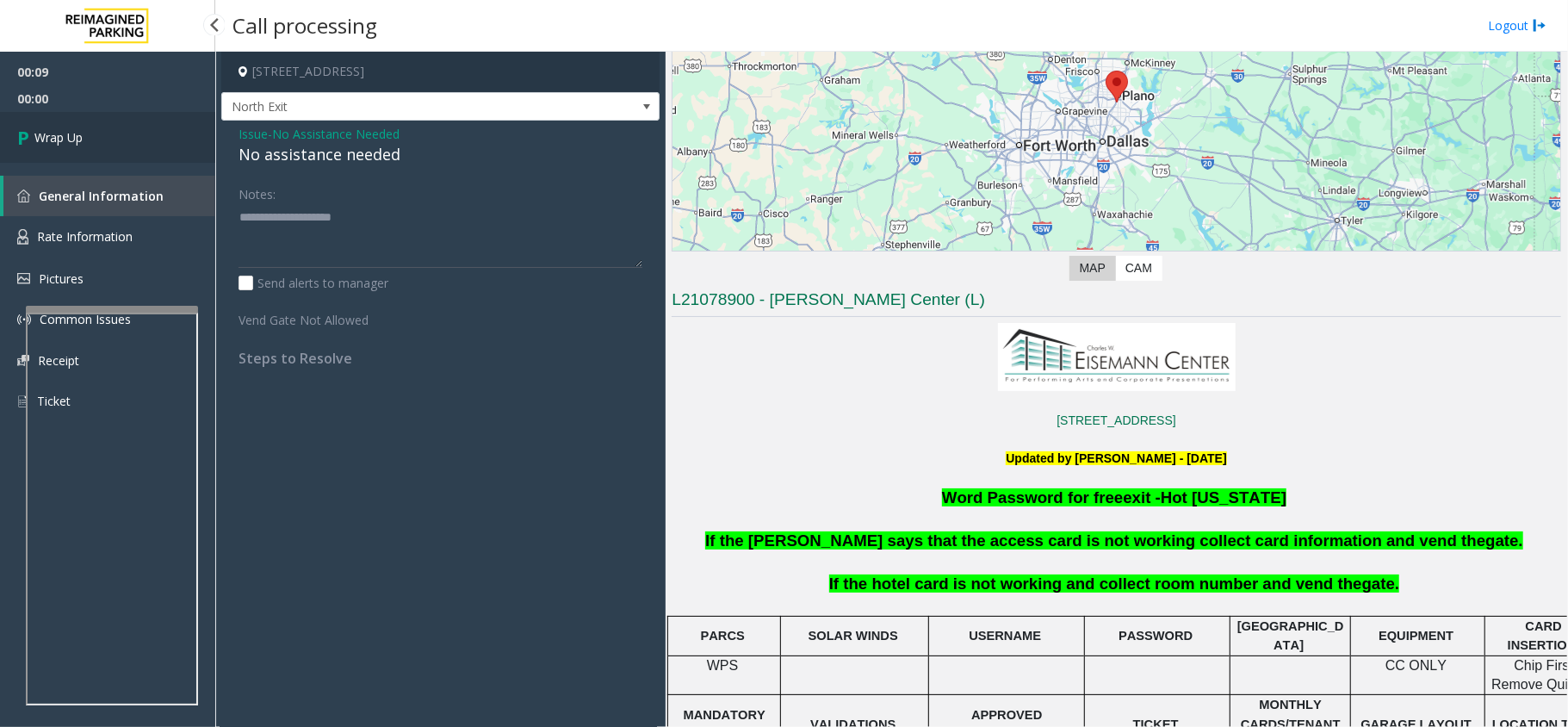 click on "Wrap Up" at bounding box center [108, 137] 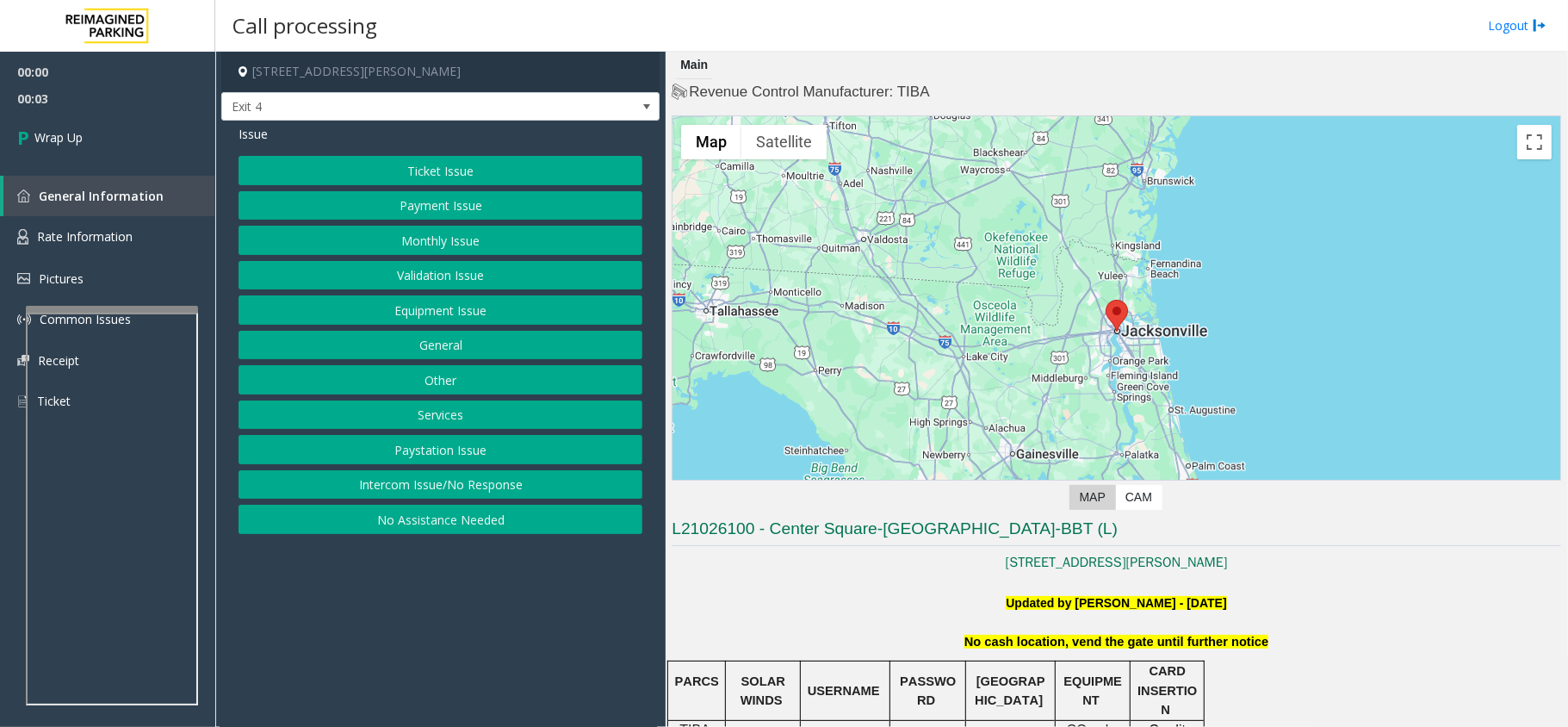 click on "Intercom Issue/No Response" 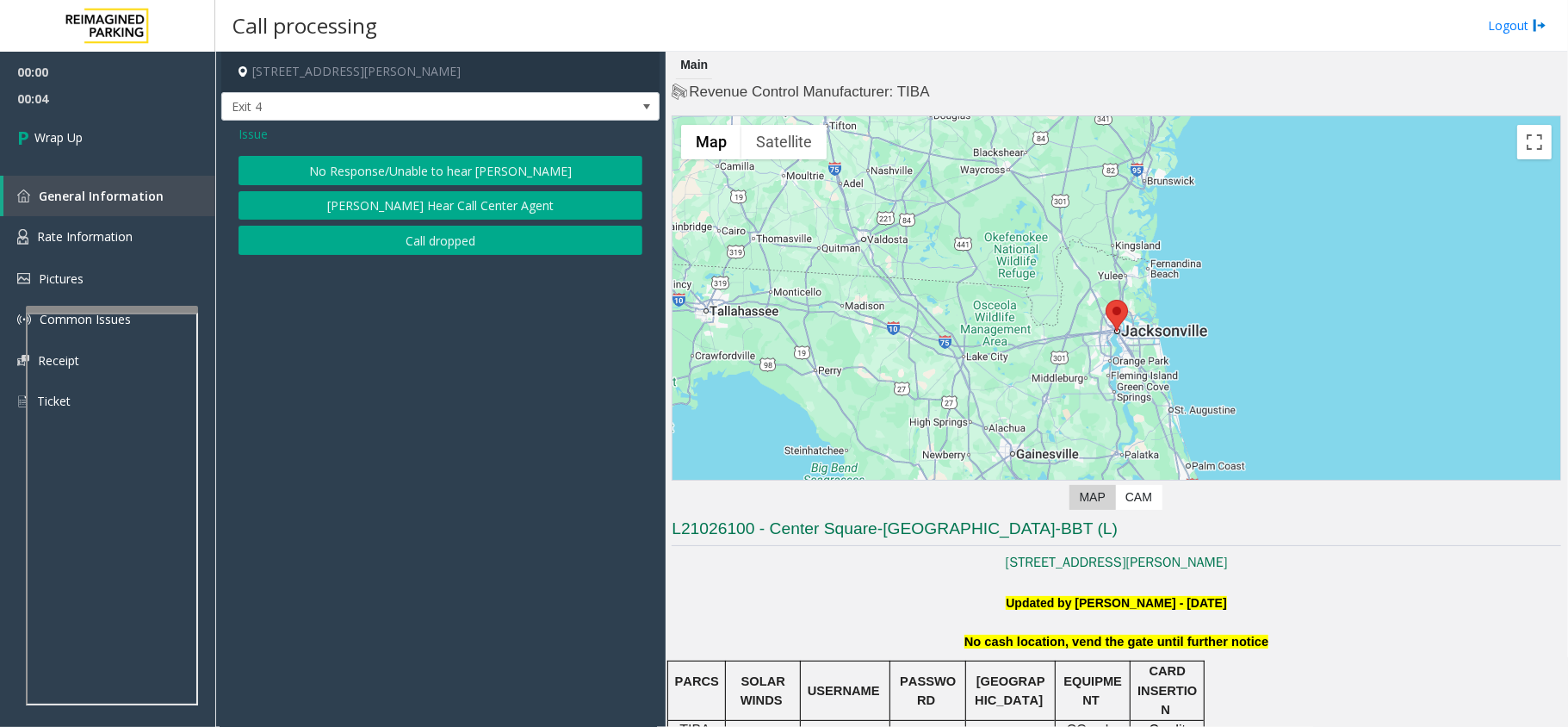 click on "No Response/Unable to hear [PERSON_NAME]" 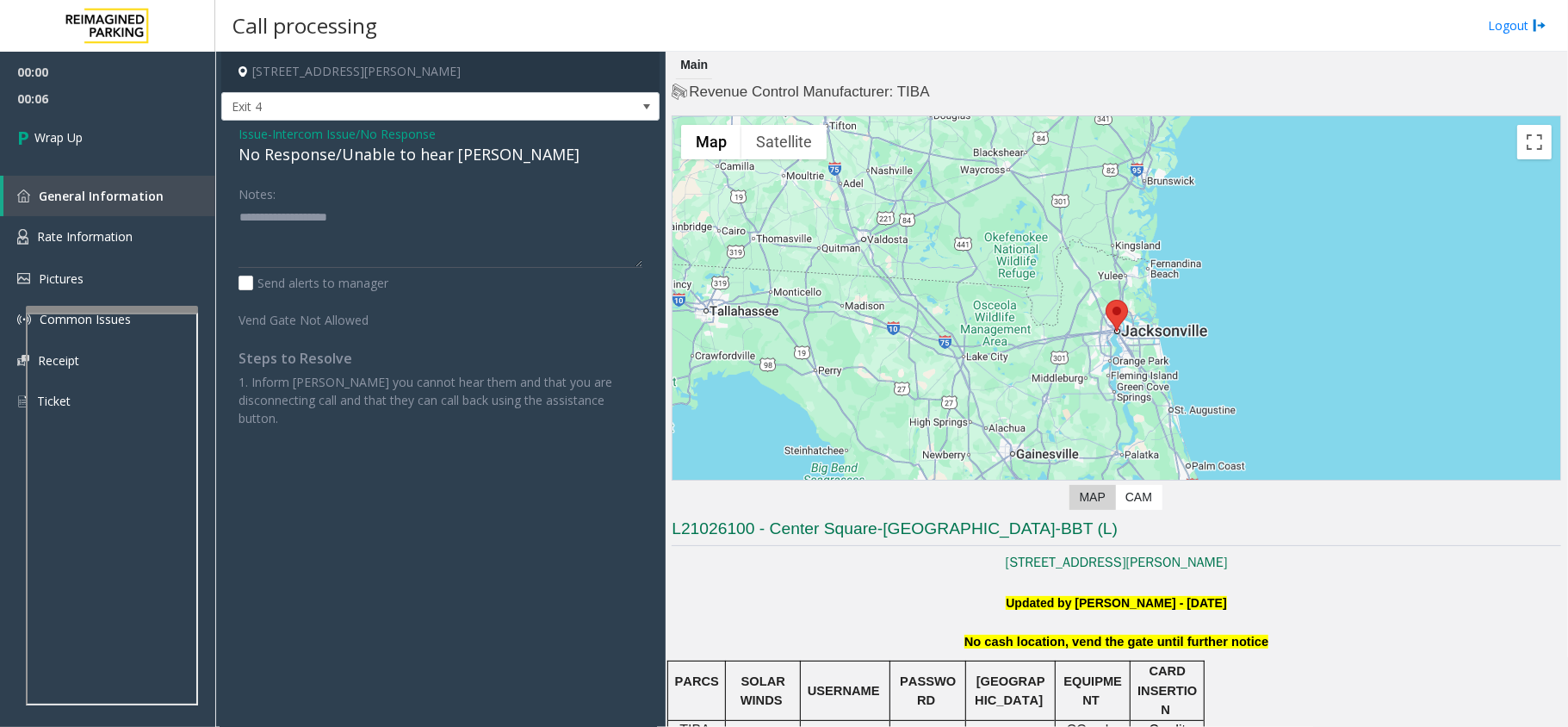 click on "Issue" 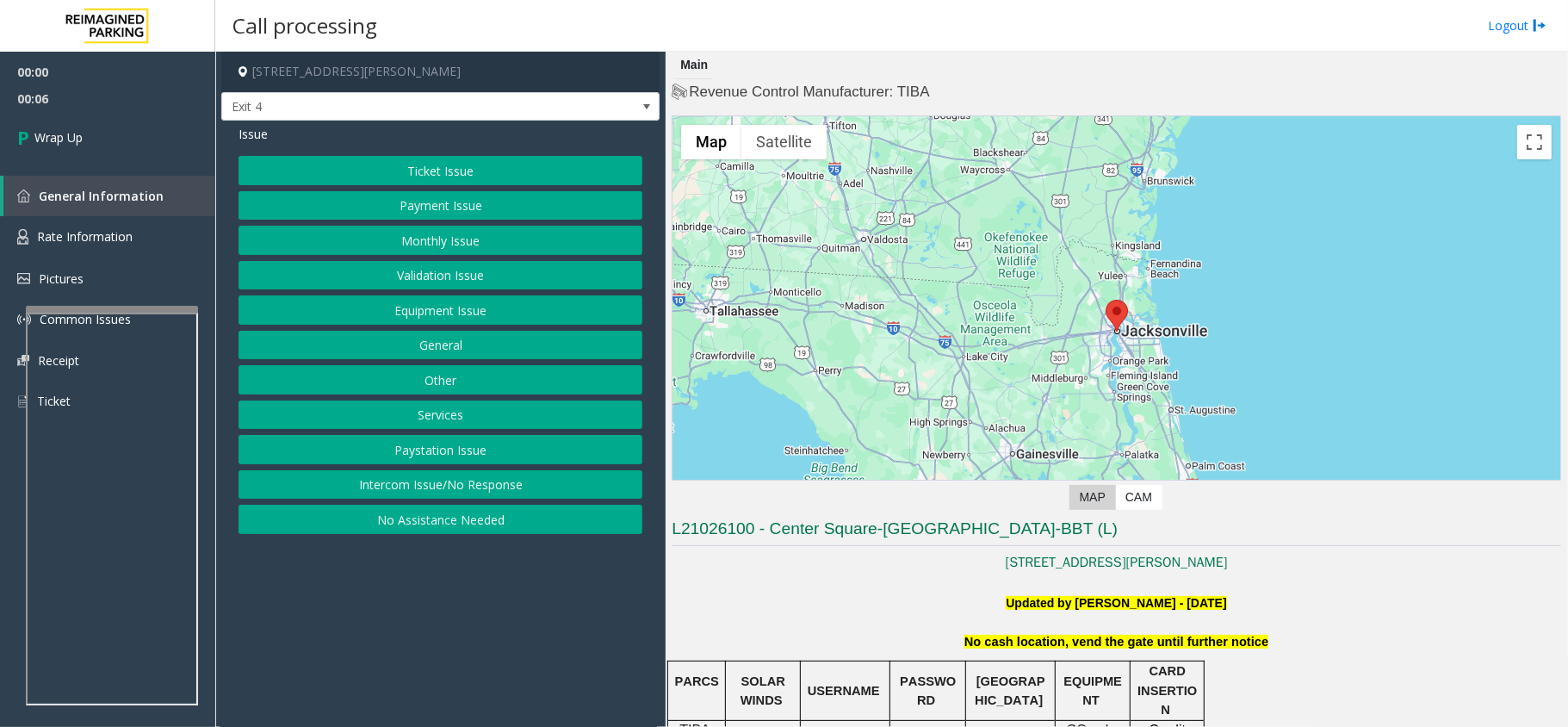click on "Intercom Issue/No Response" 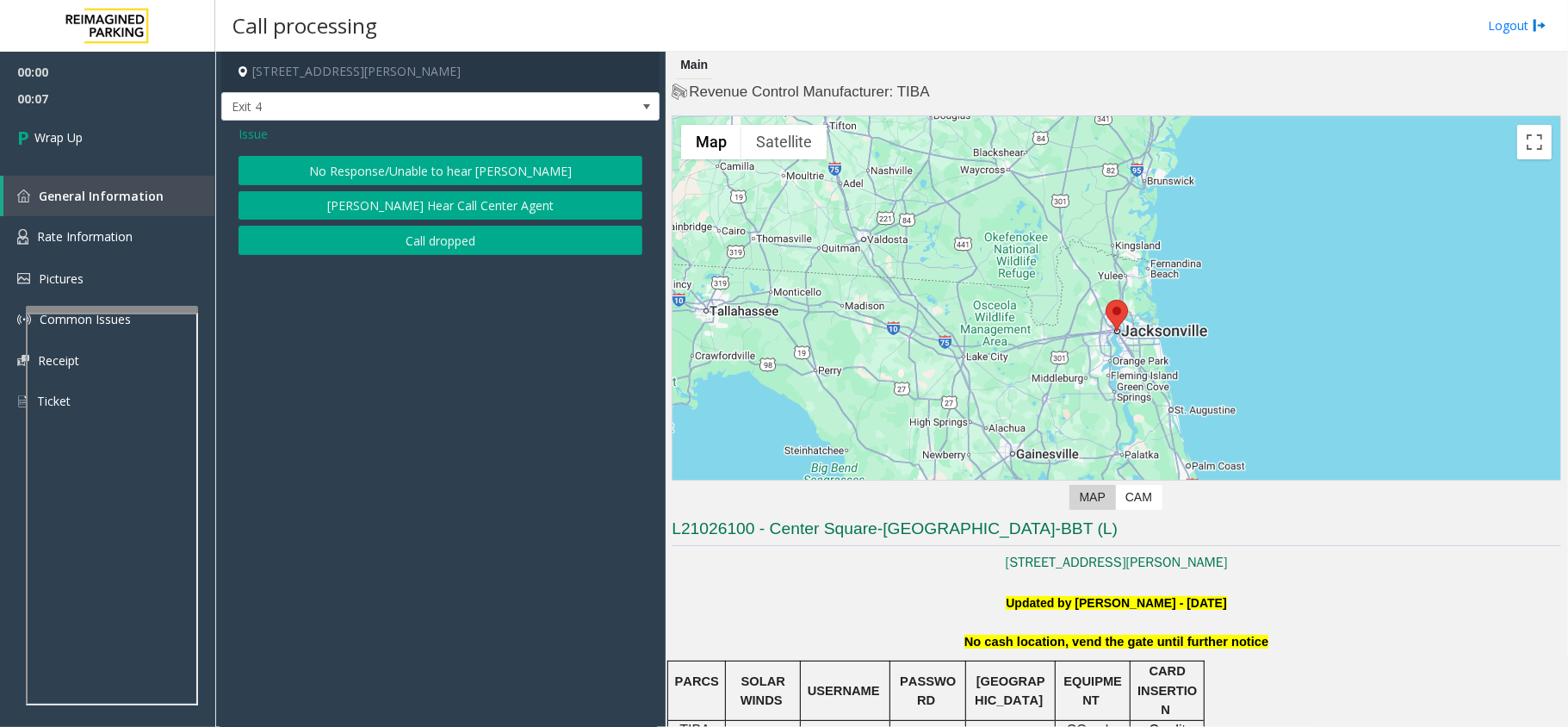 click on "Call dropped" 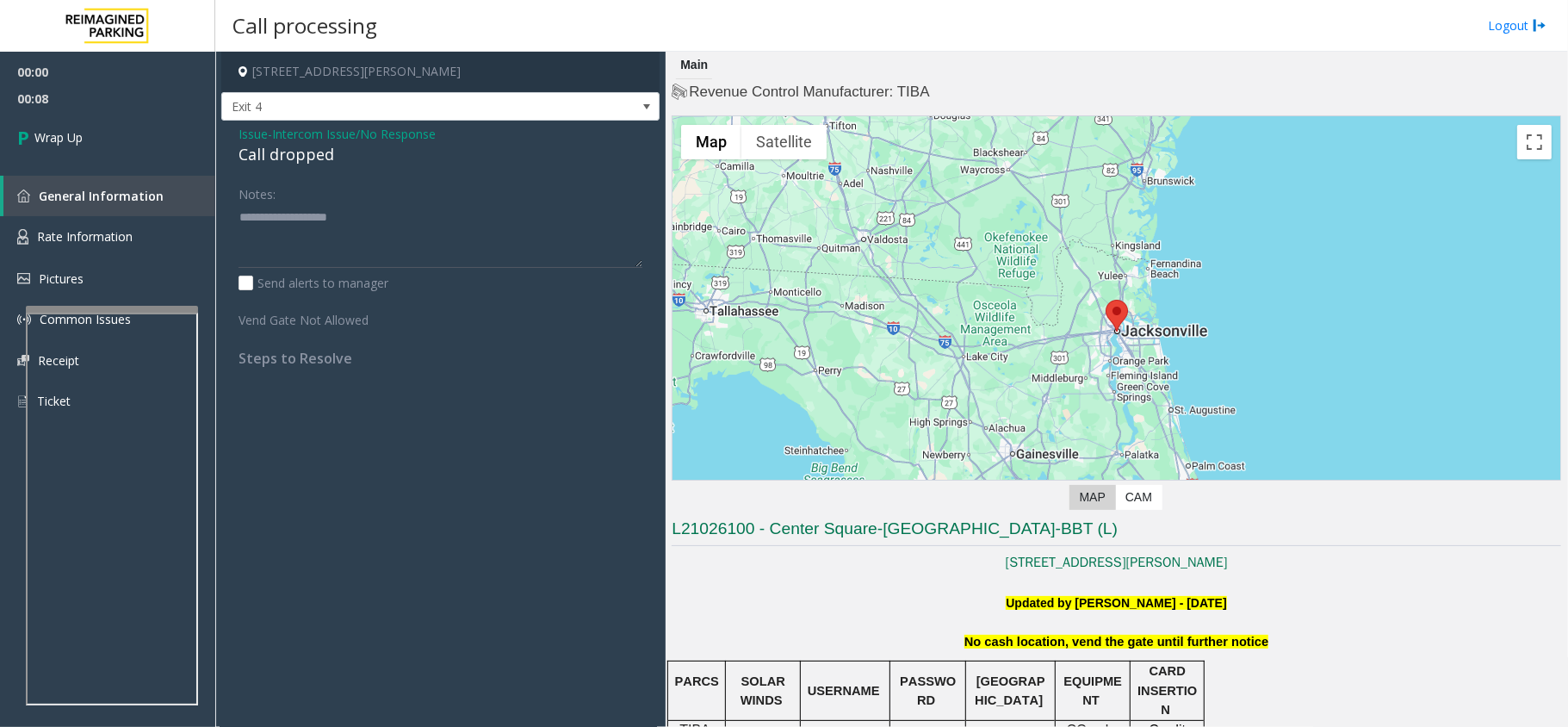 click on "Call dropped" 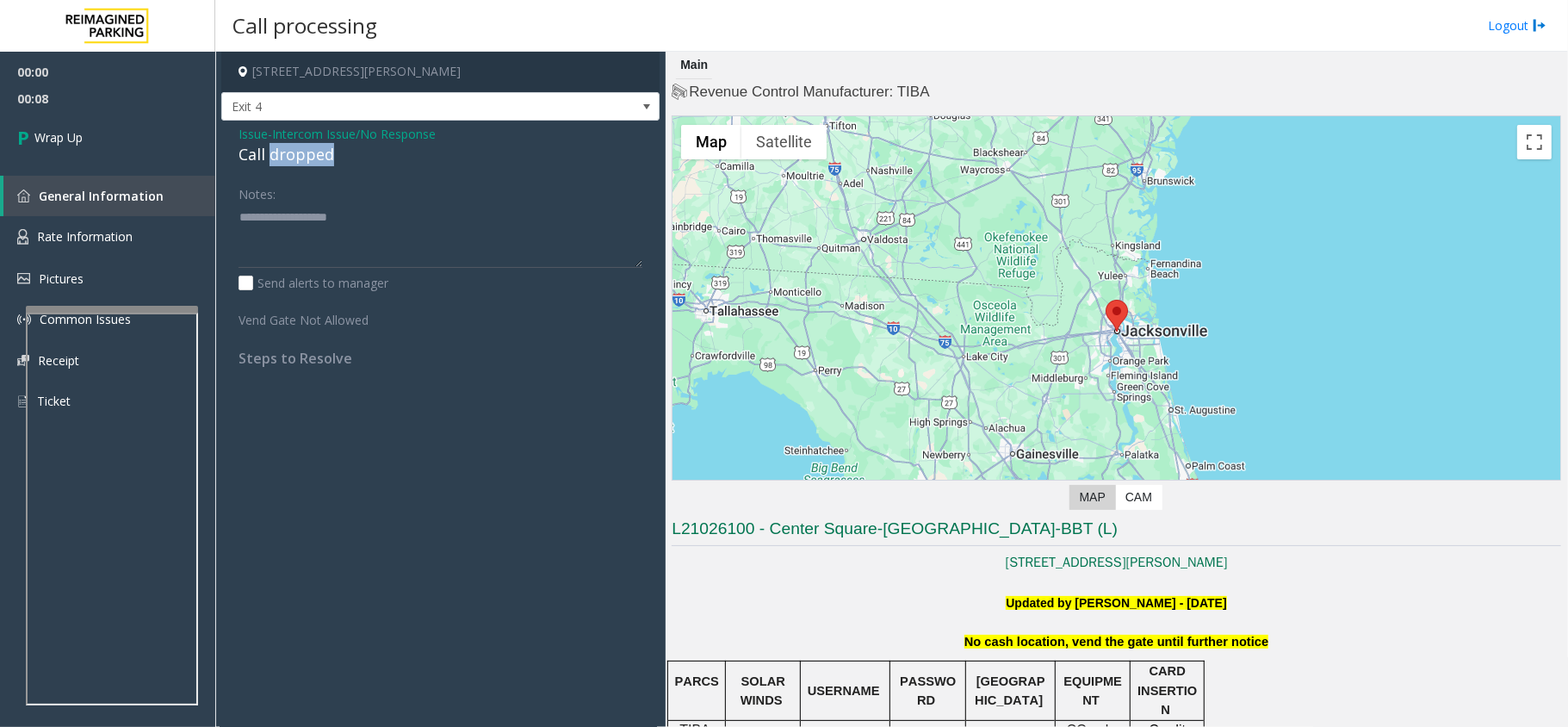 click on "Call dropped" 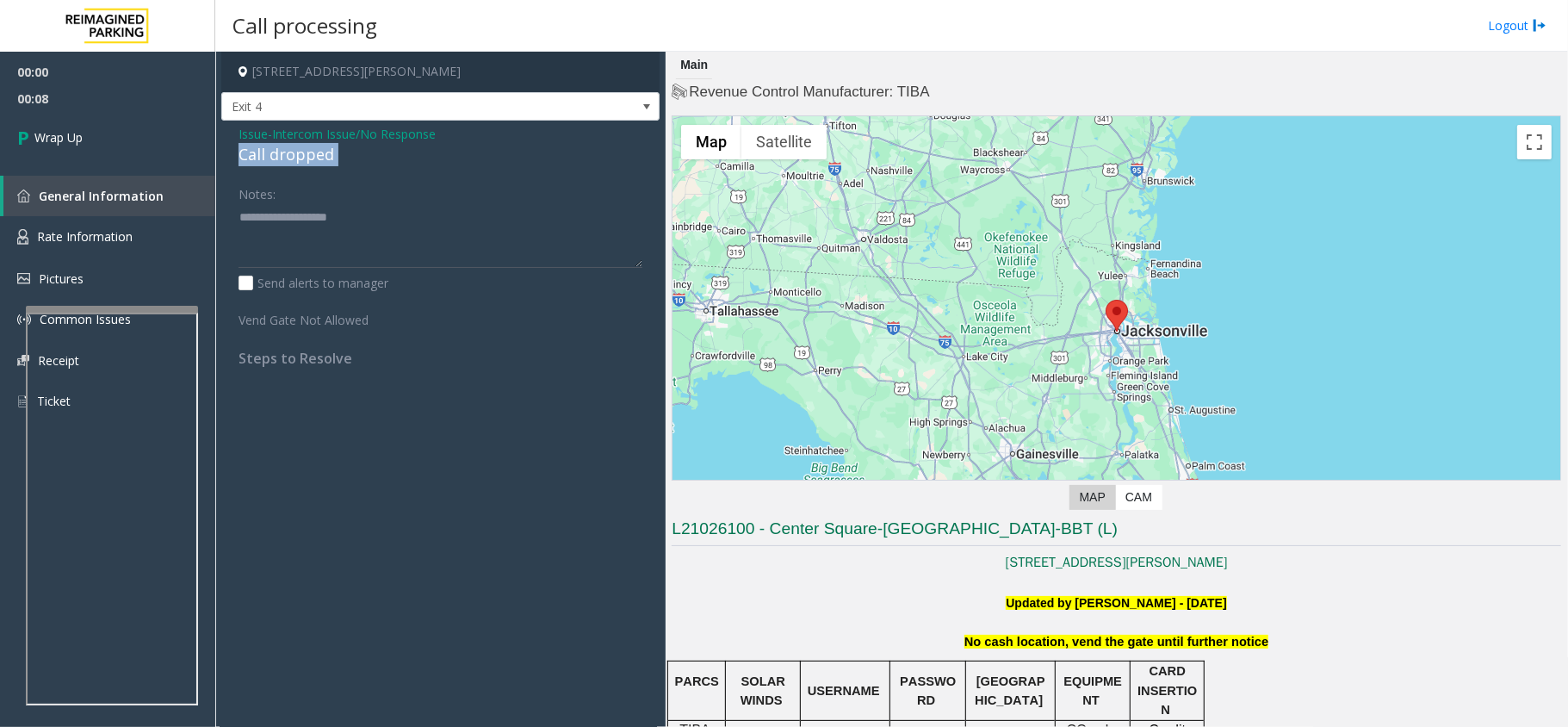 click on "Call dropped" 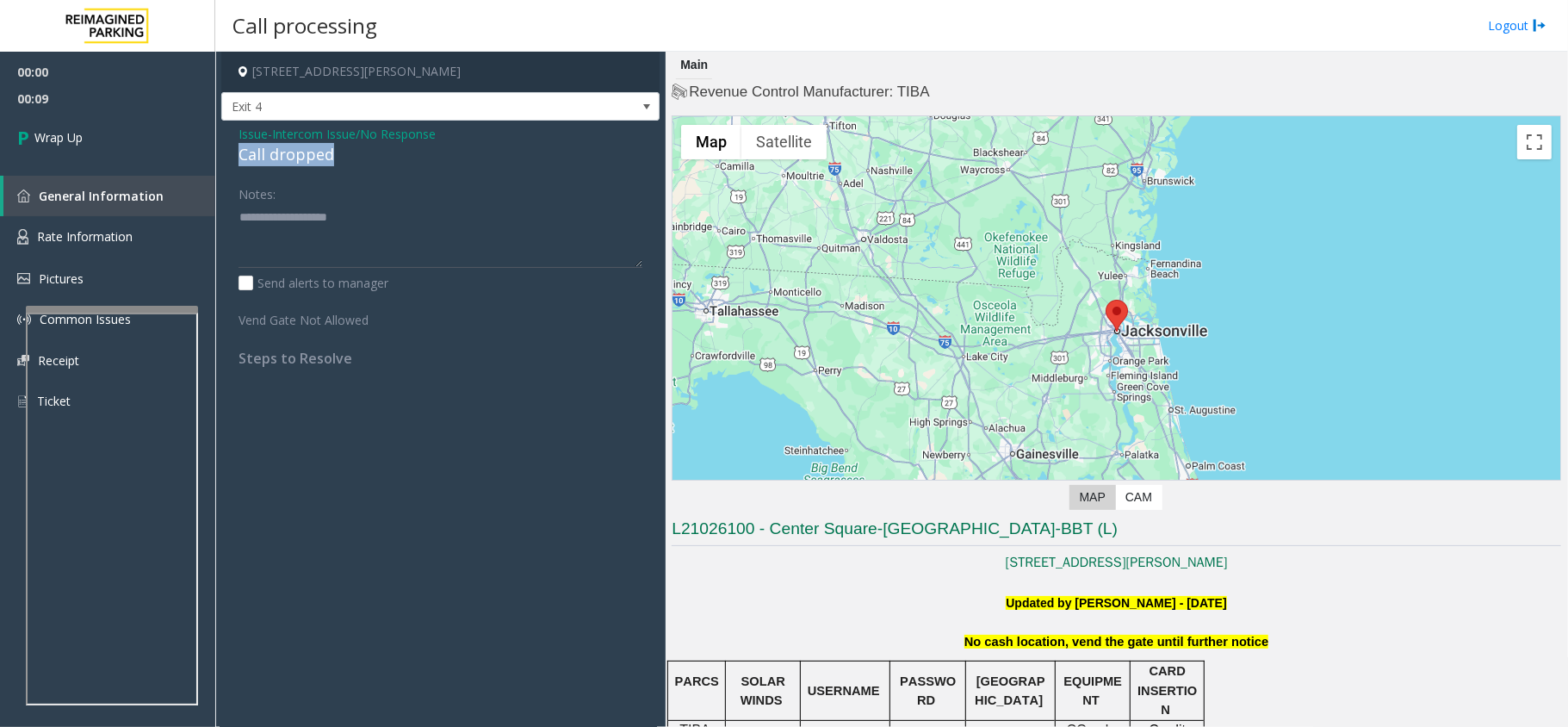 drag, startPoint x: 307, startPoint y: 180, endPoint x: 315, endPoint y: 245, distance: 65.49046 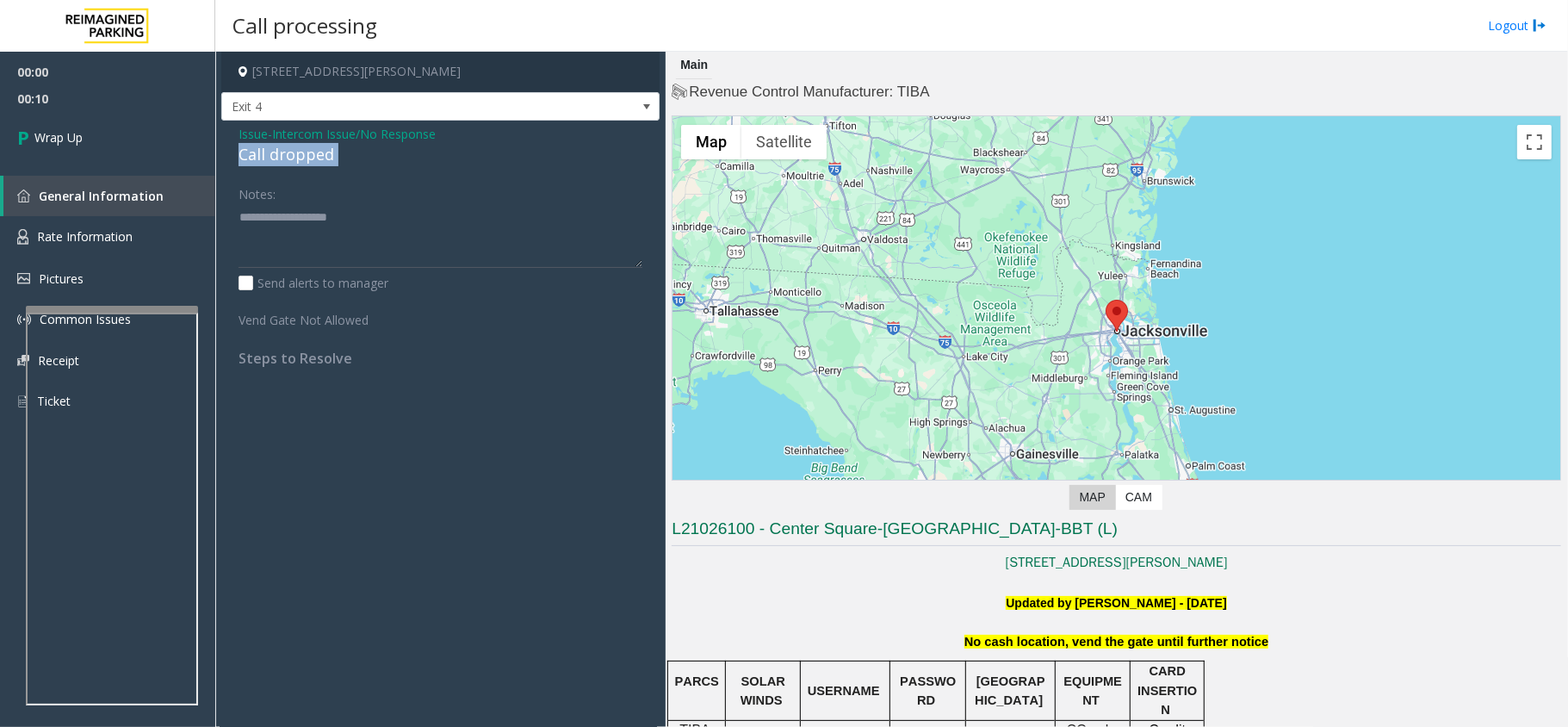 click on "Call dropped" 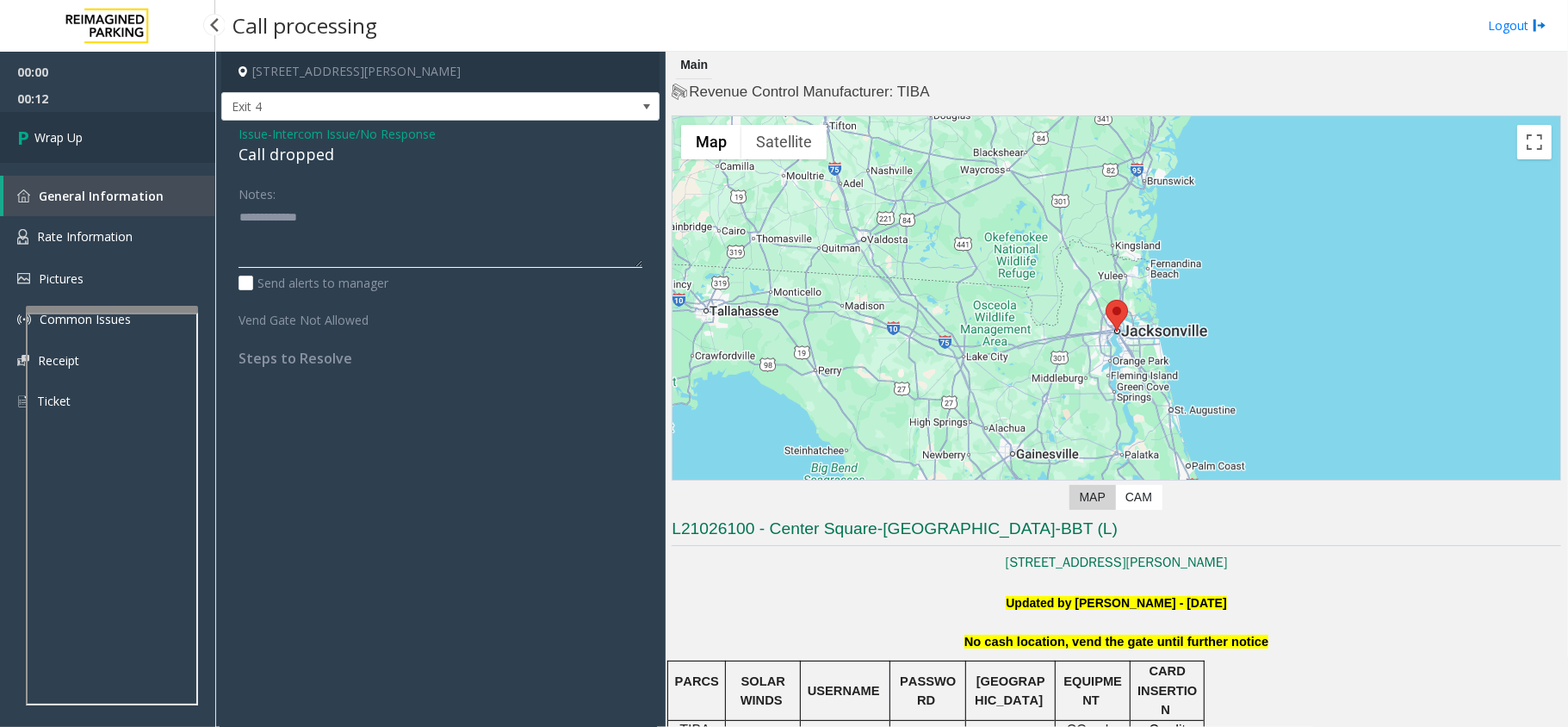 type on "**********" 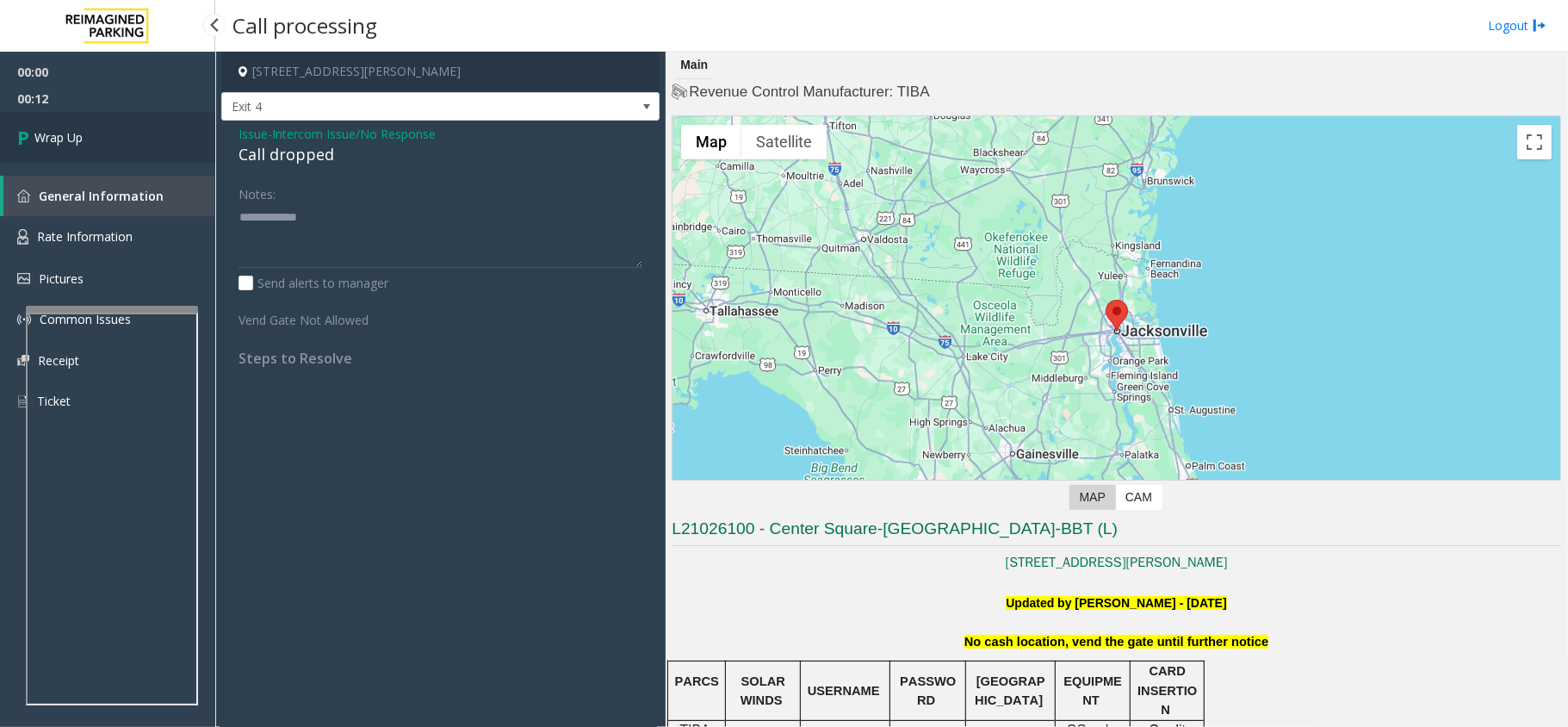 click on "Wrap Up" at bounding box center (59, 137) 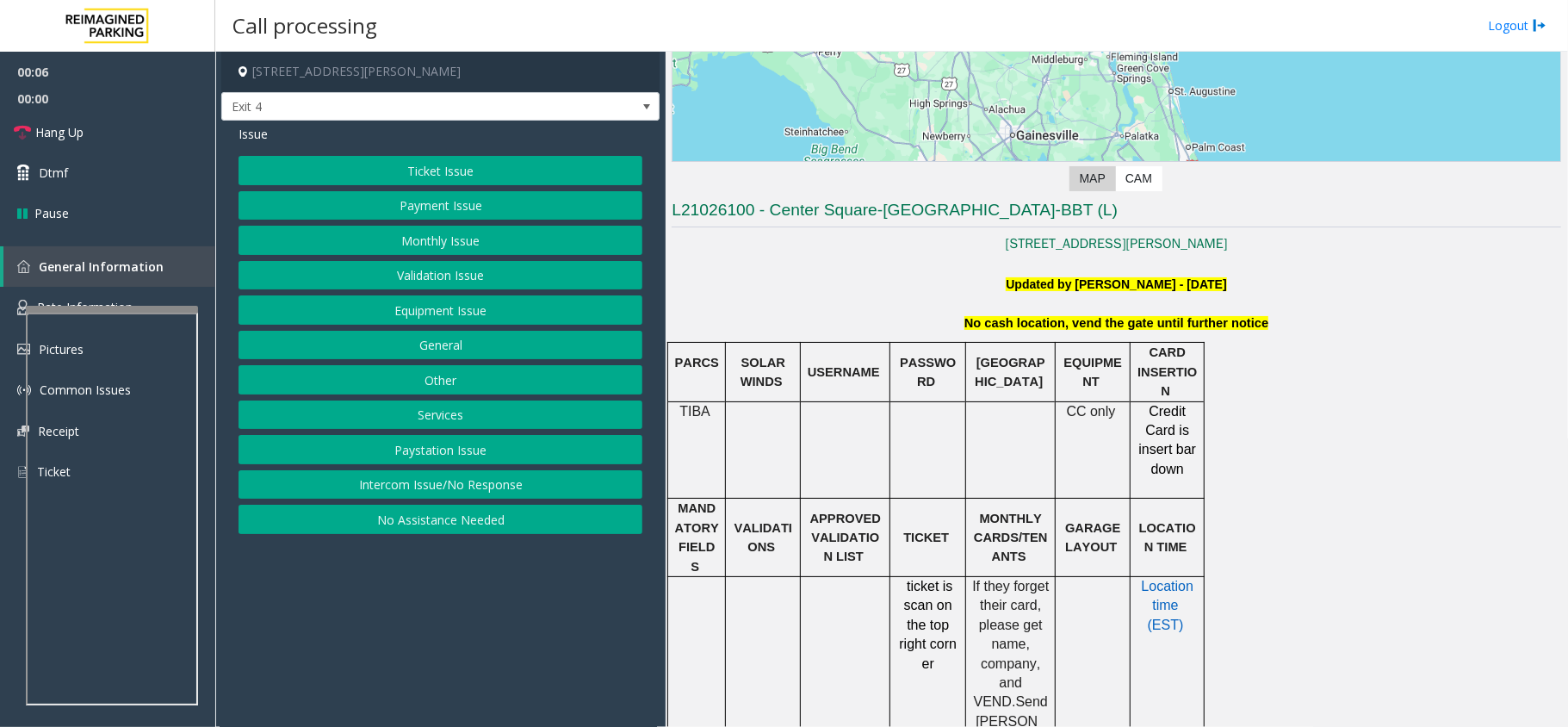 scroll, scrollTop: 229, scrollLeft: 0, axis: vertical 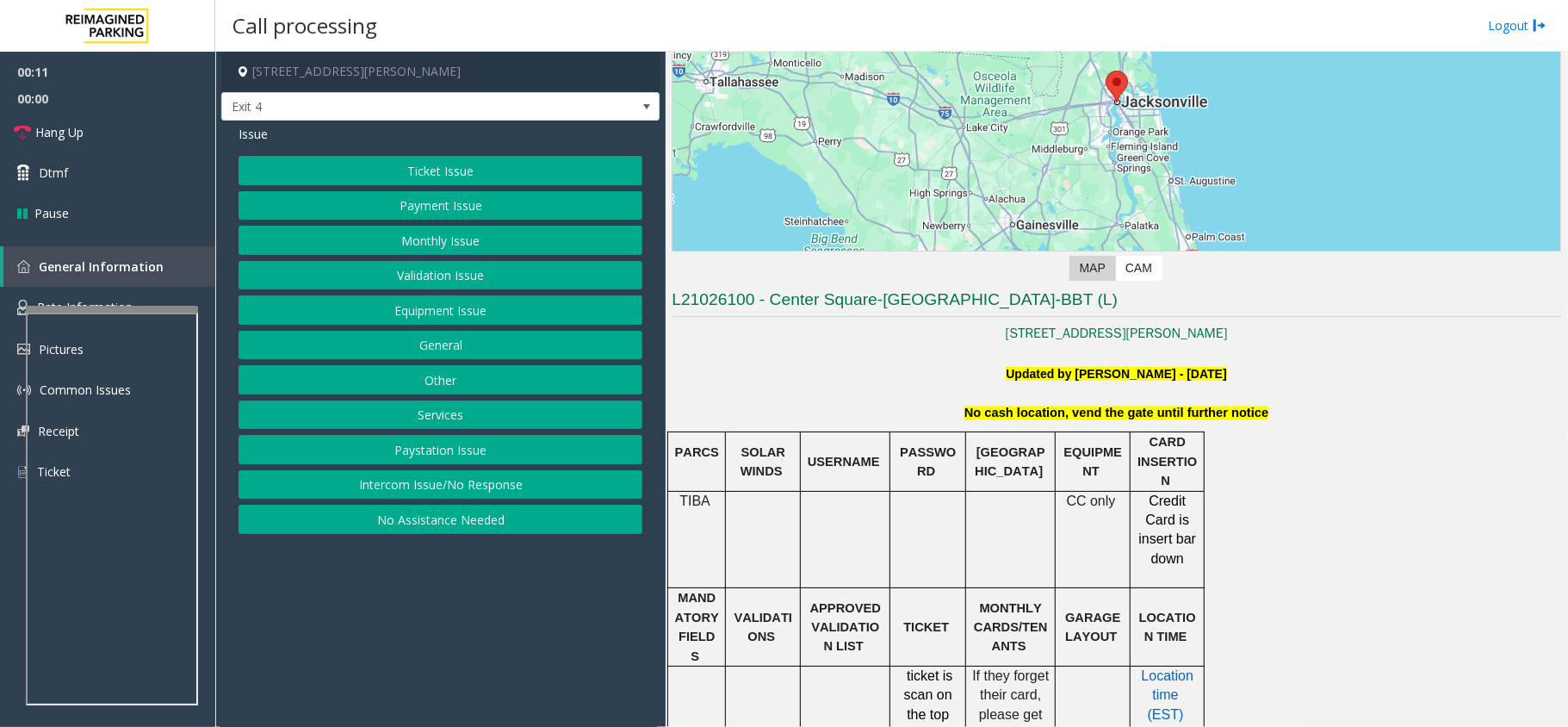 click on "Monthly Issue" 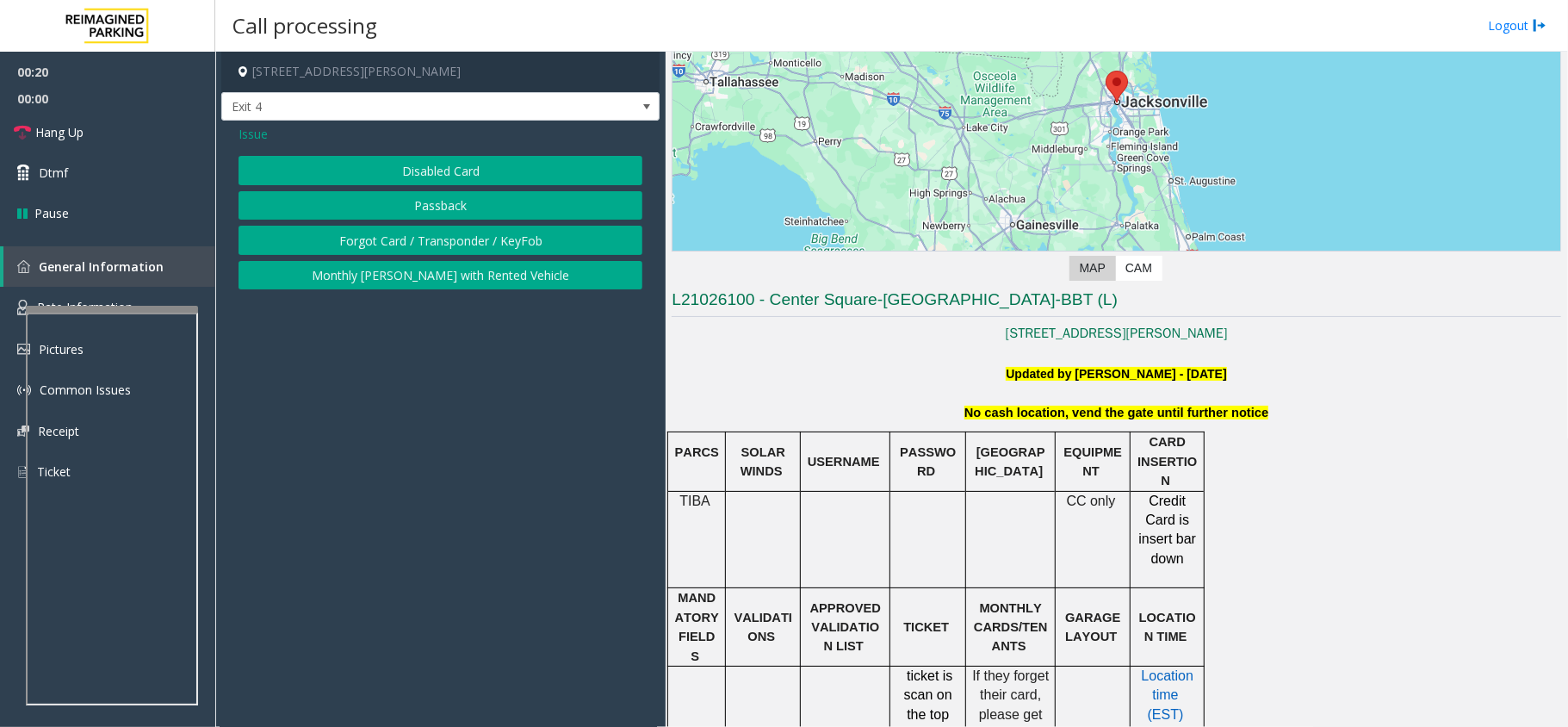 click on "Issue" 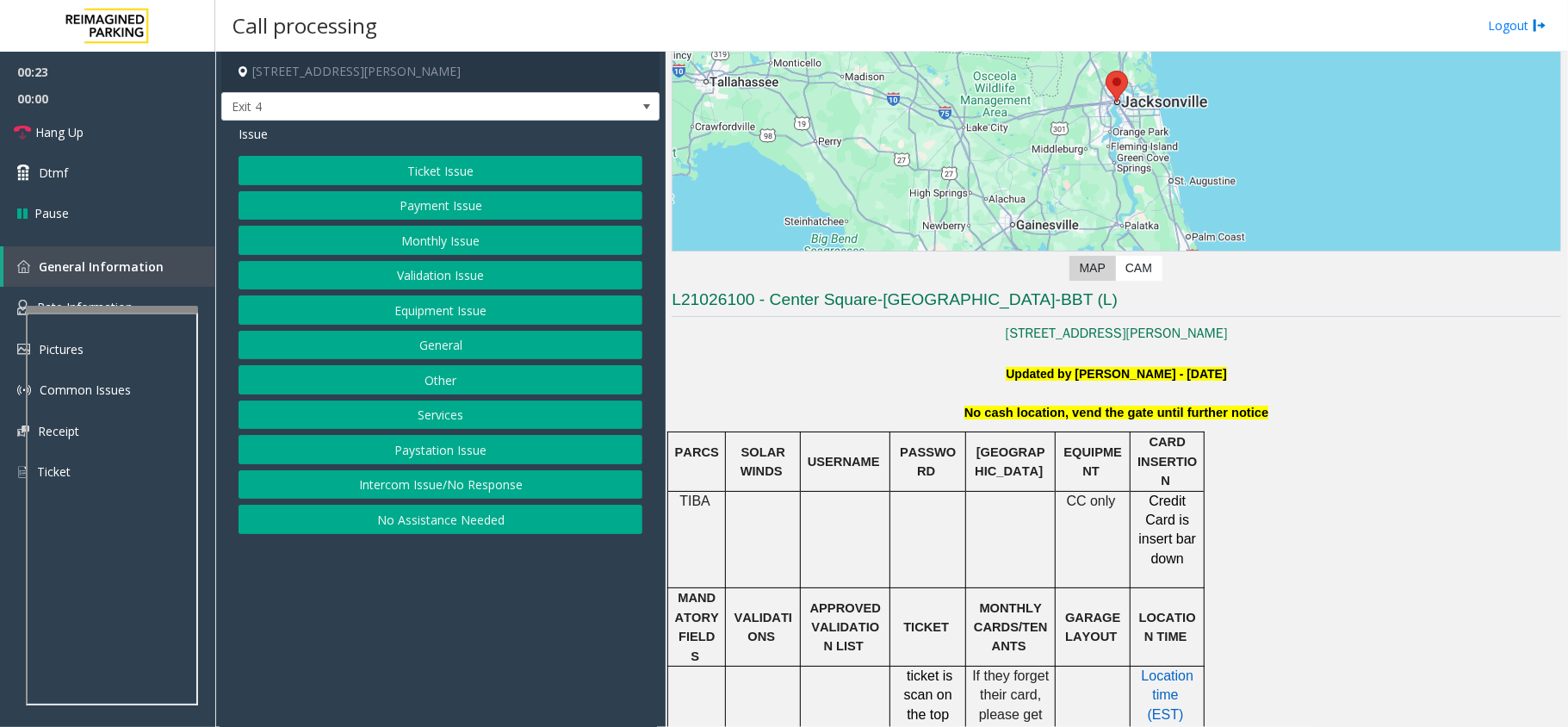 click on "Equipment Issue" 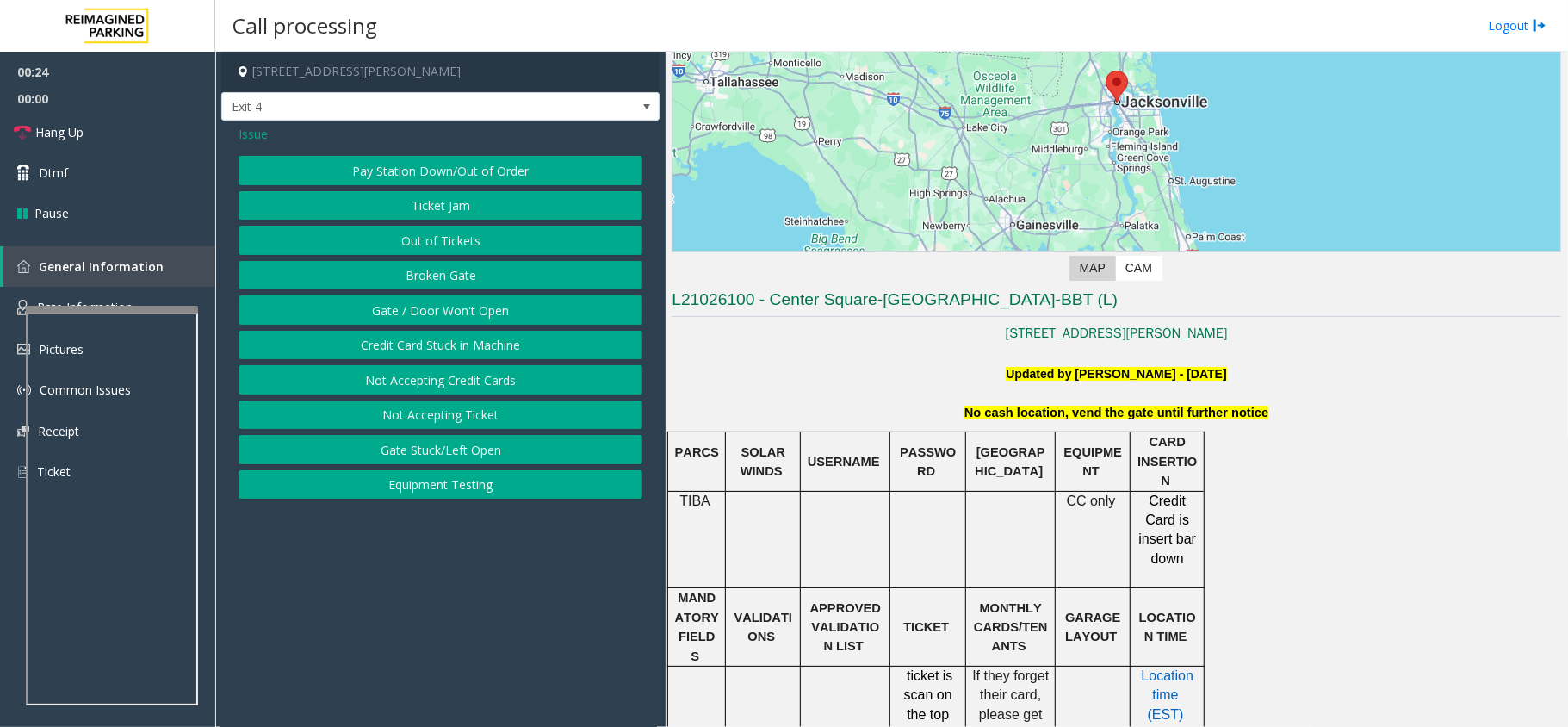 click on "Gate / Door Won't Open" 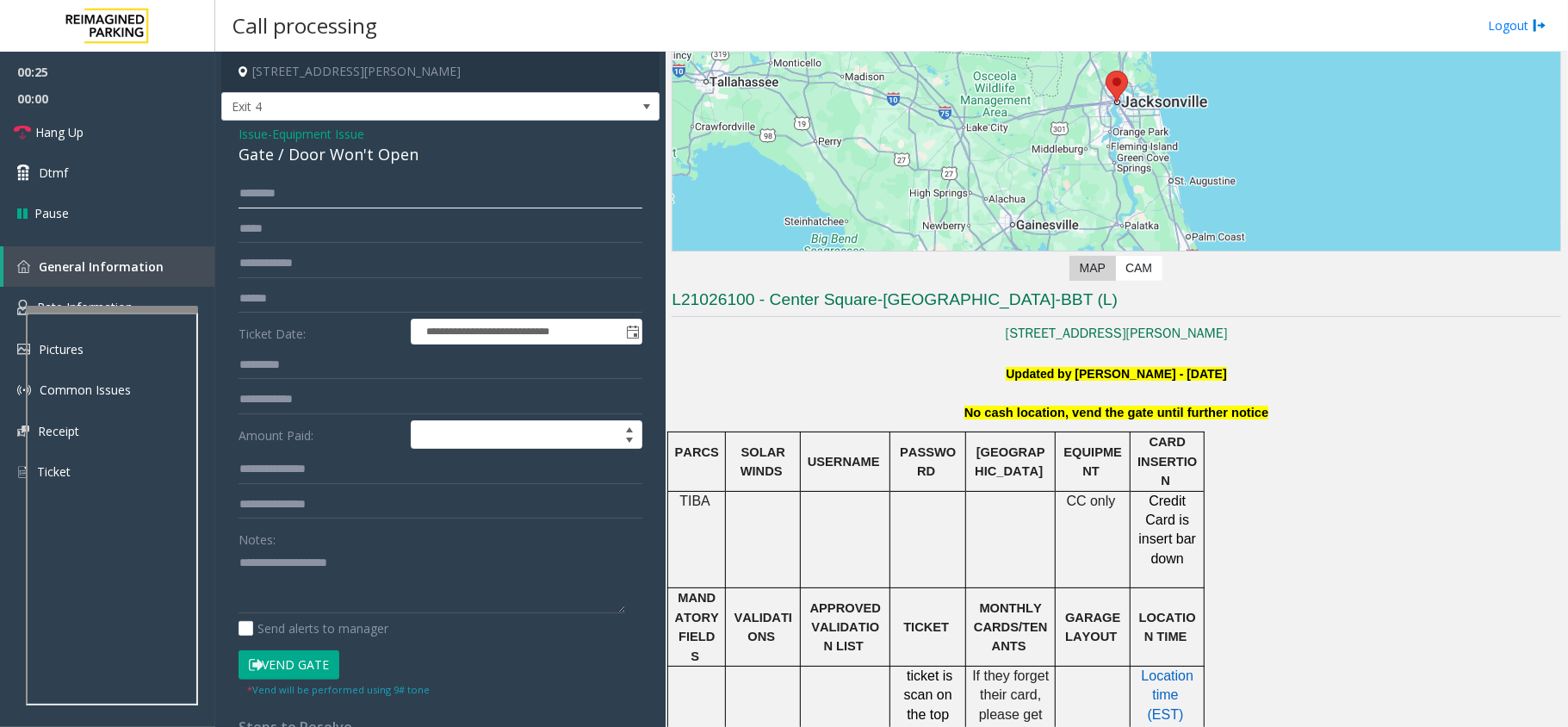 click 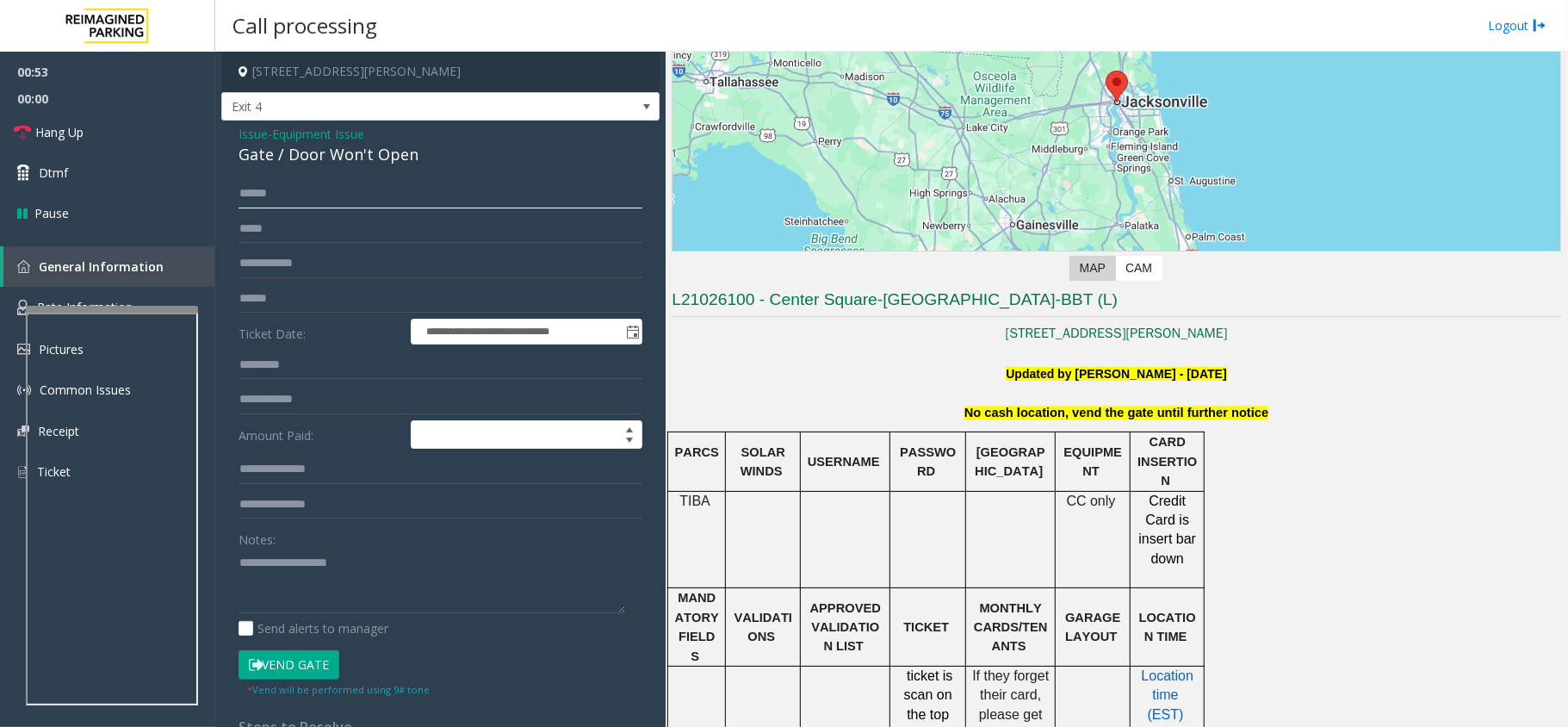 type on "*****" 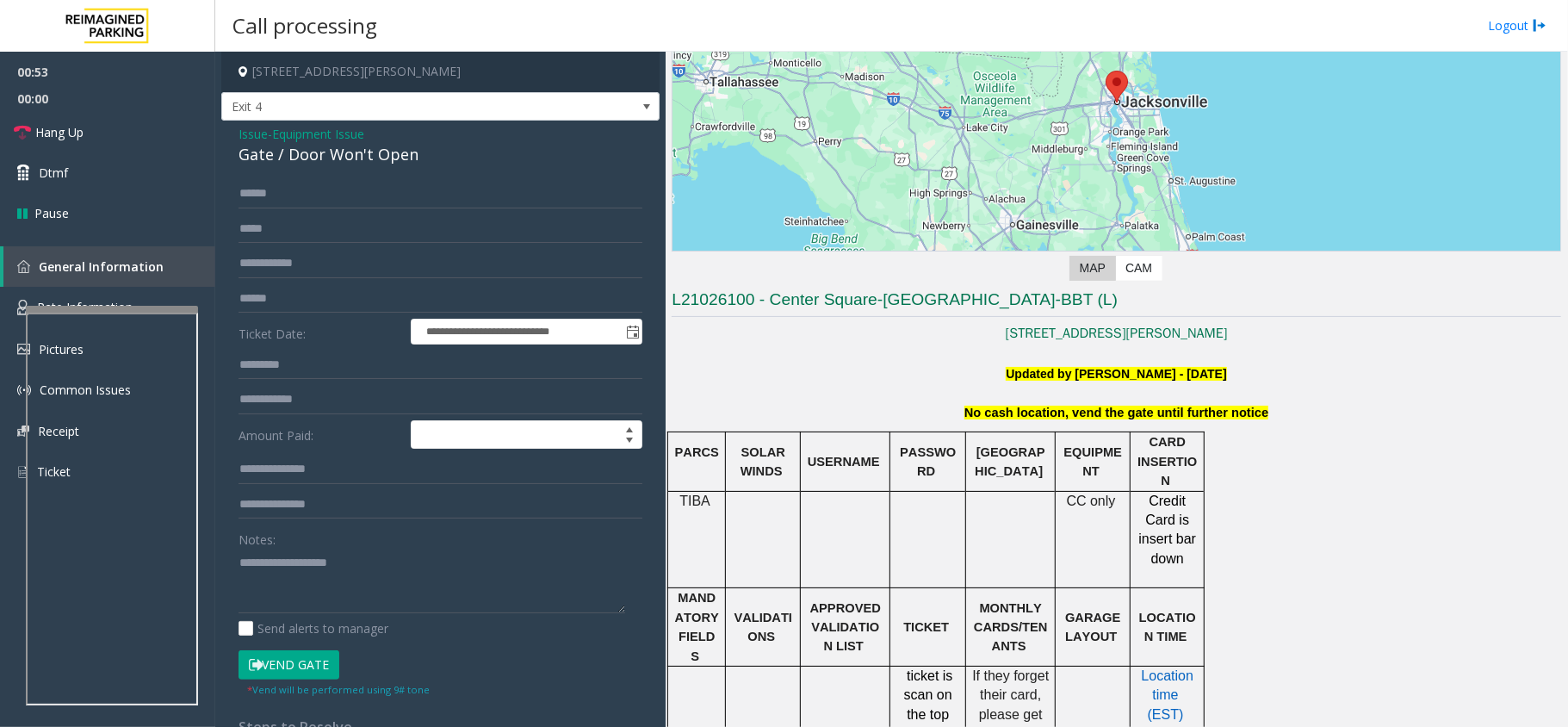 click on "Vend Gate" 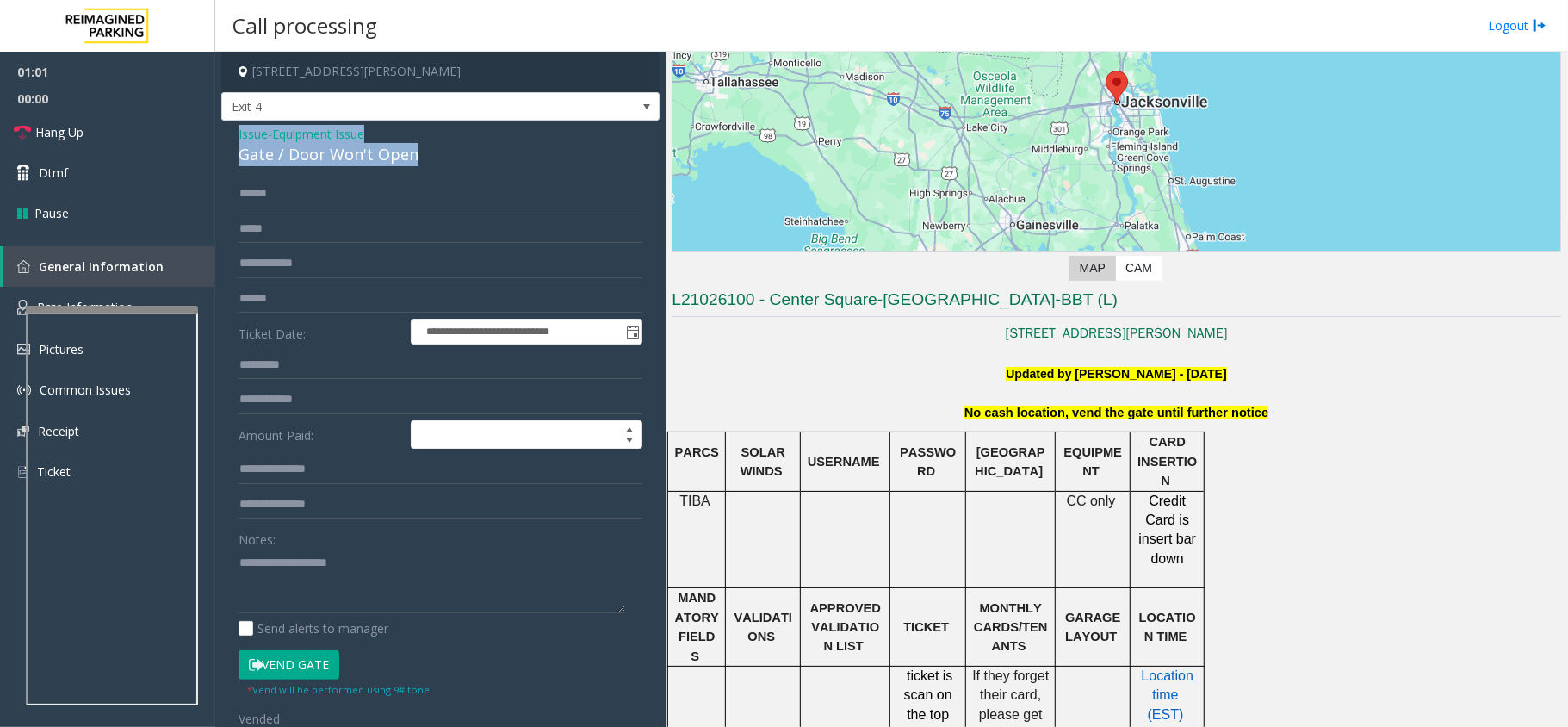 drag, startPoint x: 421, startPoint y: 150, endPoint x: 226, endPoint y: 129, distance: 196.1275 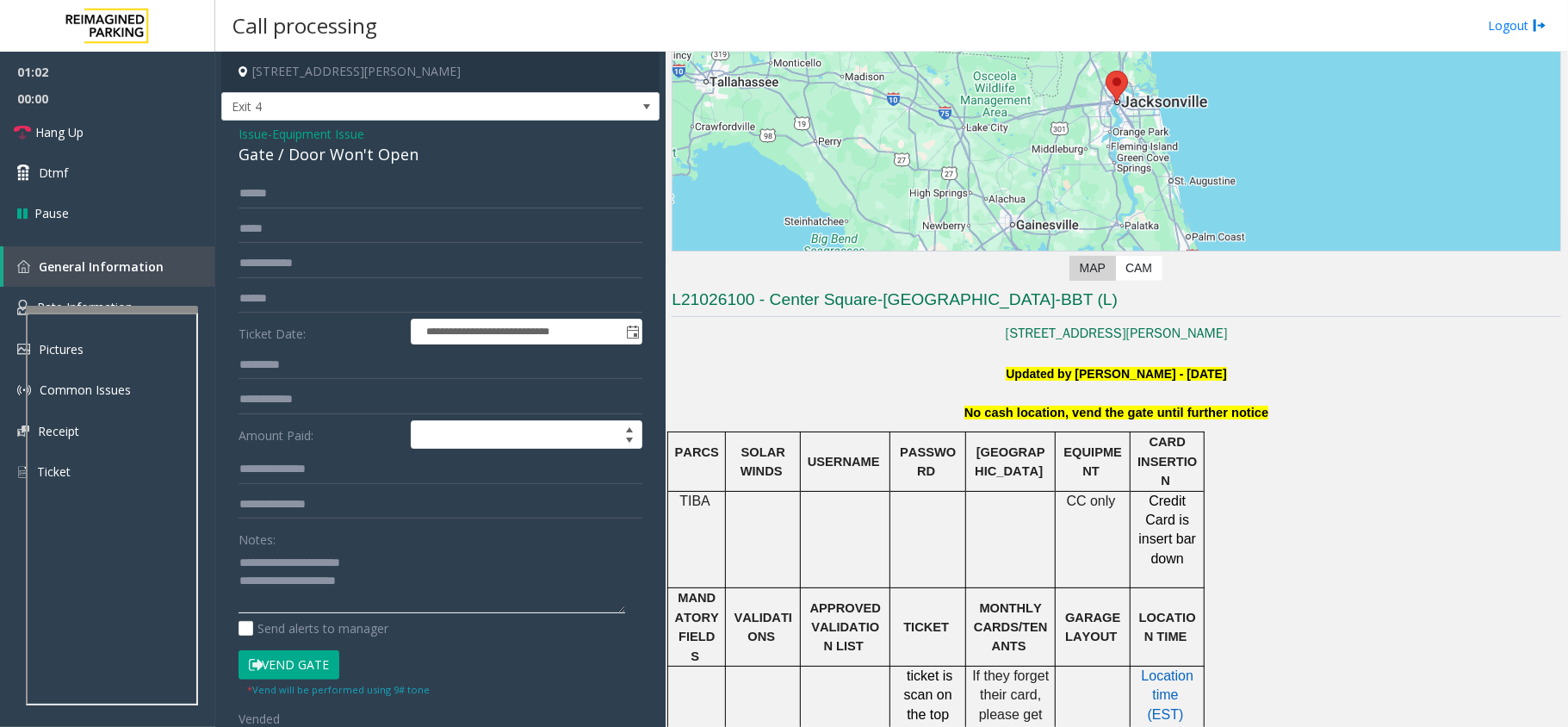click 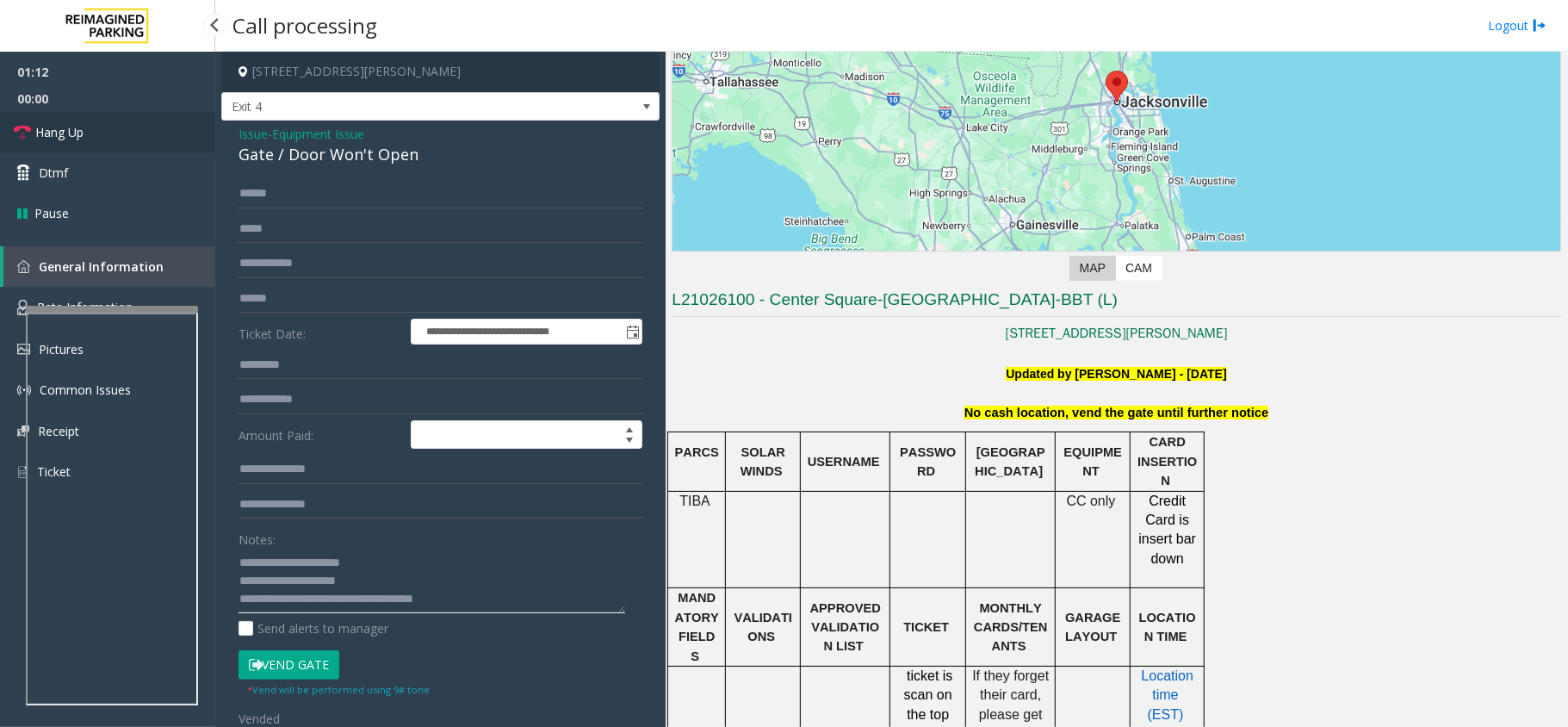 type on "**********" 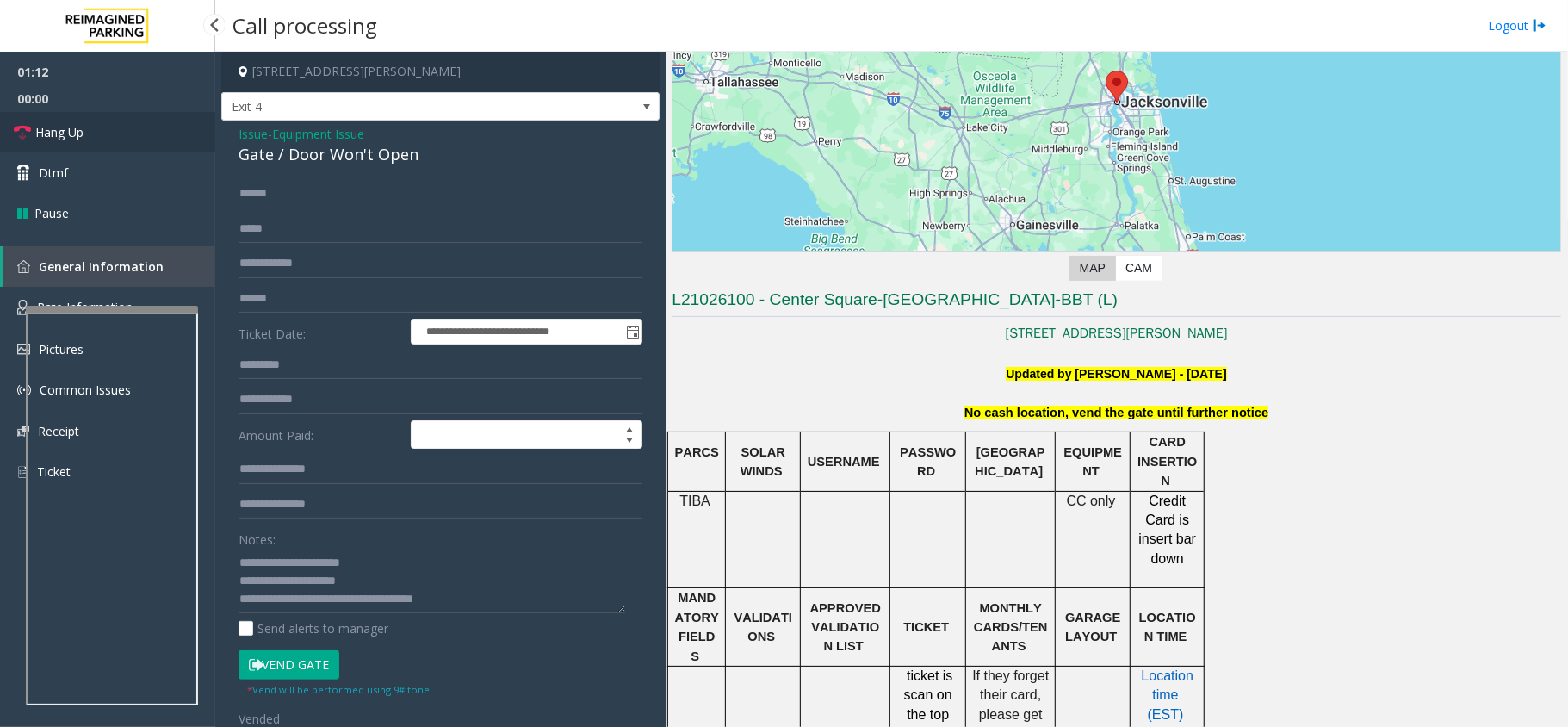 click on "Hang Up" at bounding box center [59, 132] 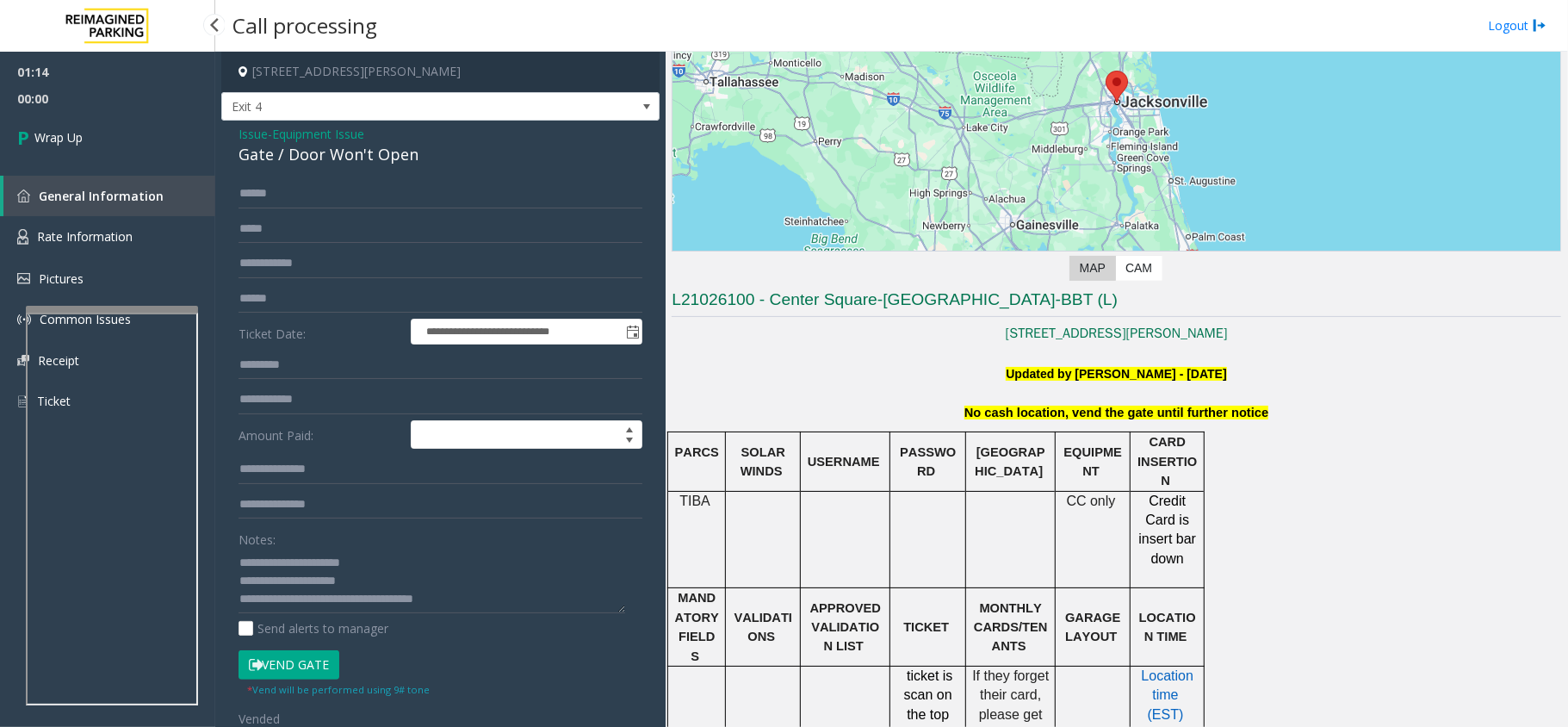 click on "Wrap Up" at bounding box center [59, 137] 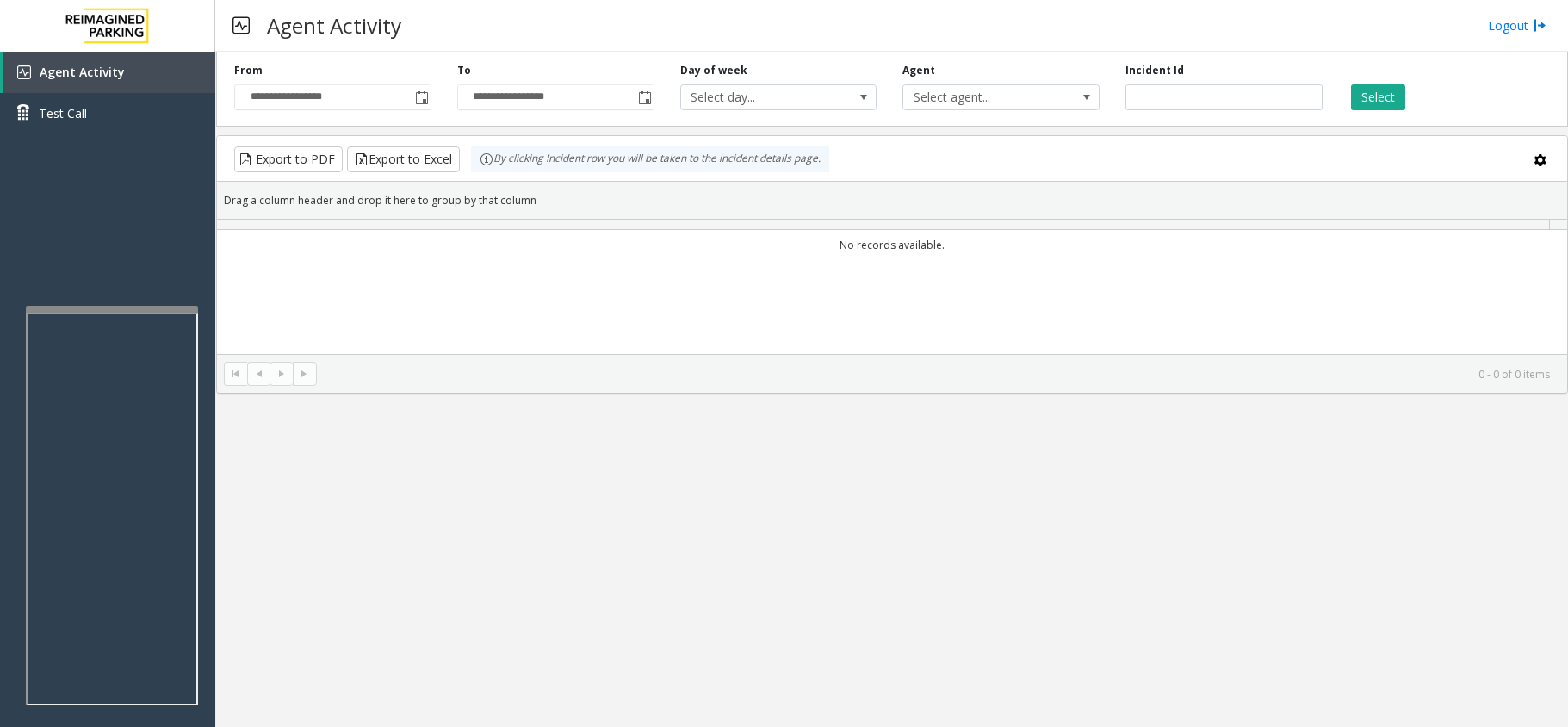 scroll, scrollTop: 0, scrollLeft: 0, axis: both 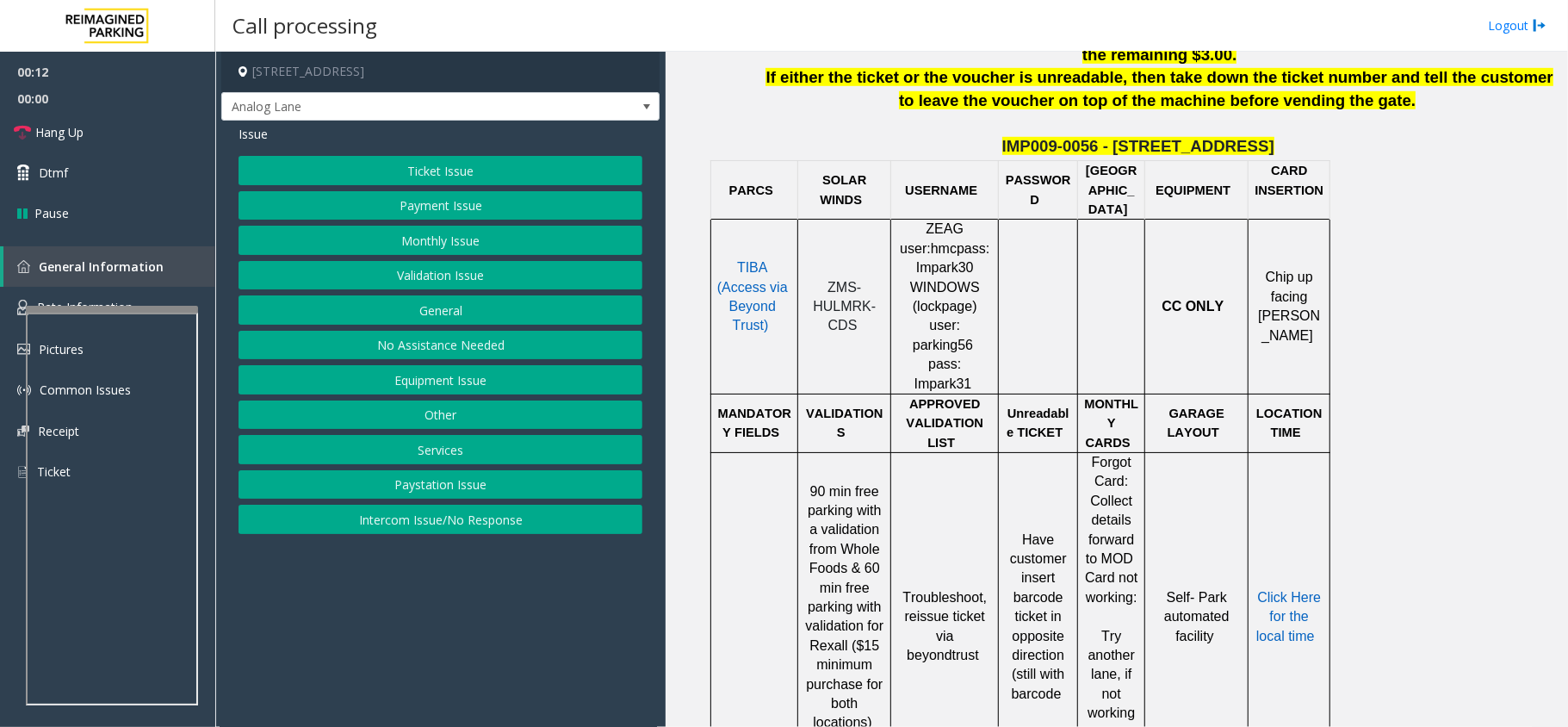 click on "Validation Issue" 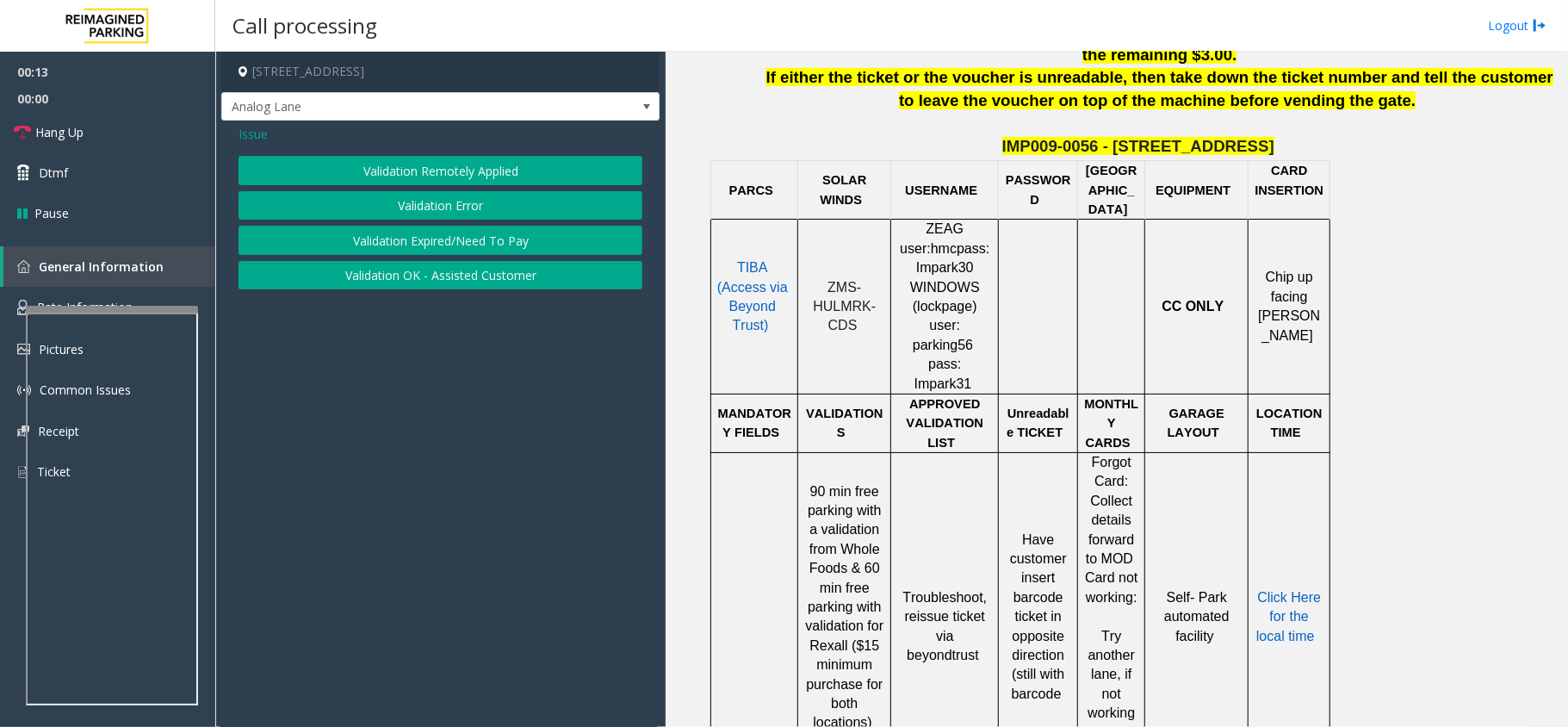 click on "Validation Error" 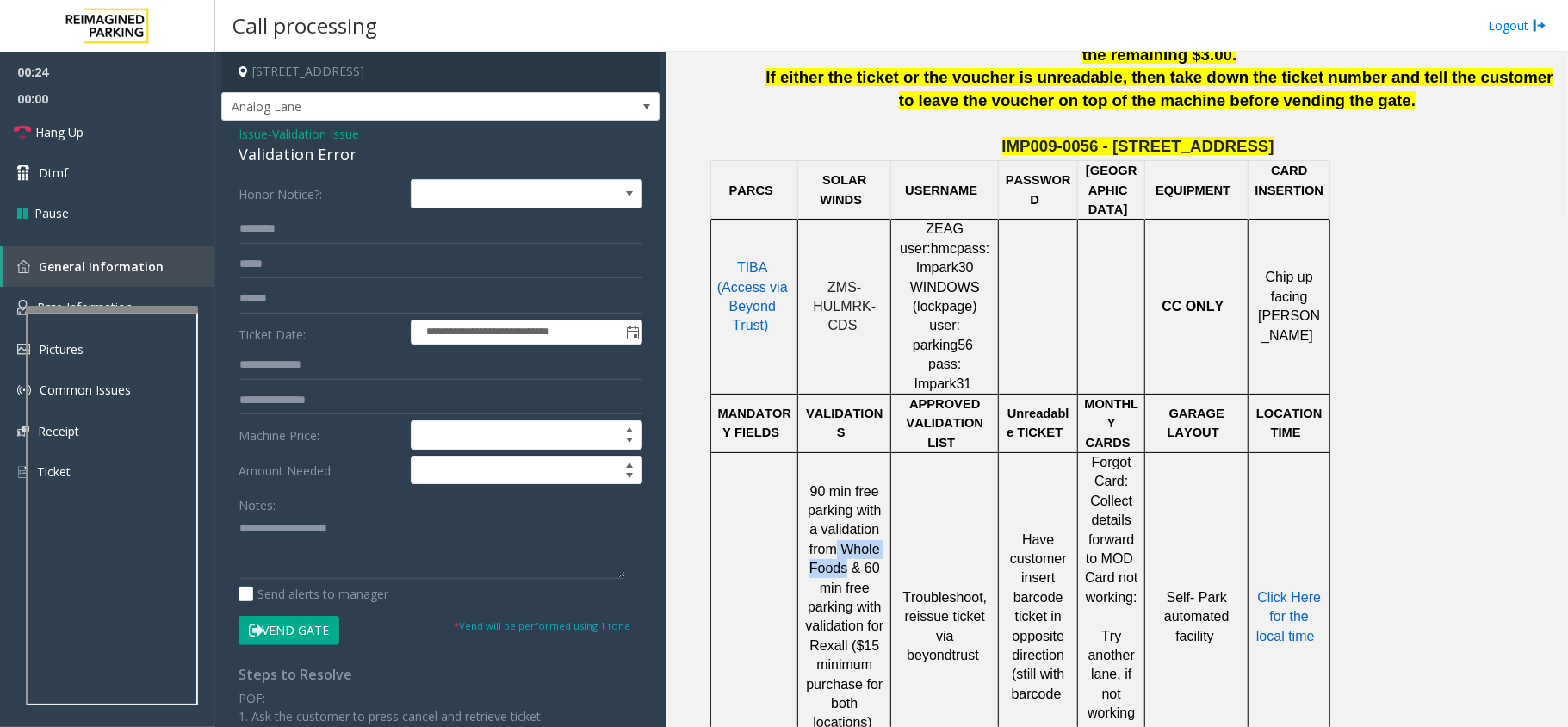 drag, startPoint x: 839, startPoint y: 511, endPoint x: 845, endPoint y: 542, distance: 31.57531 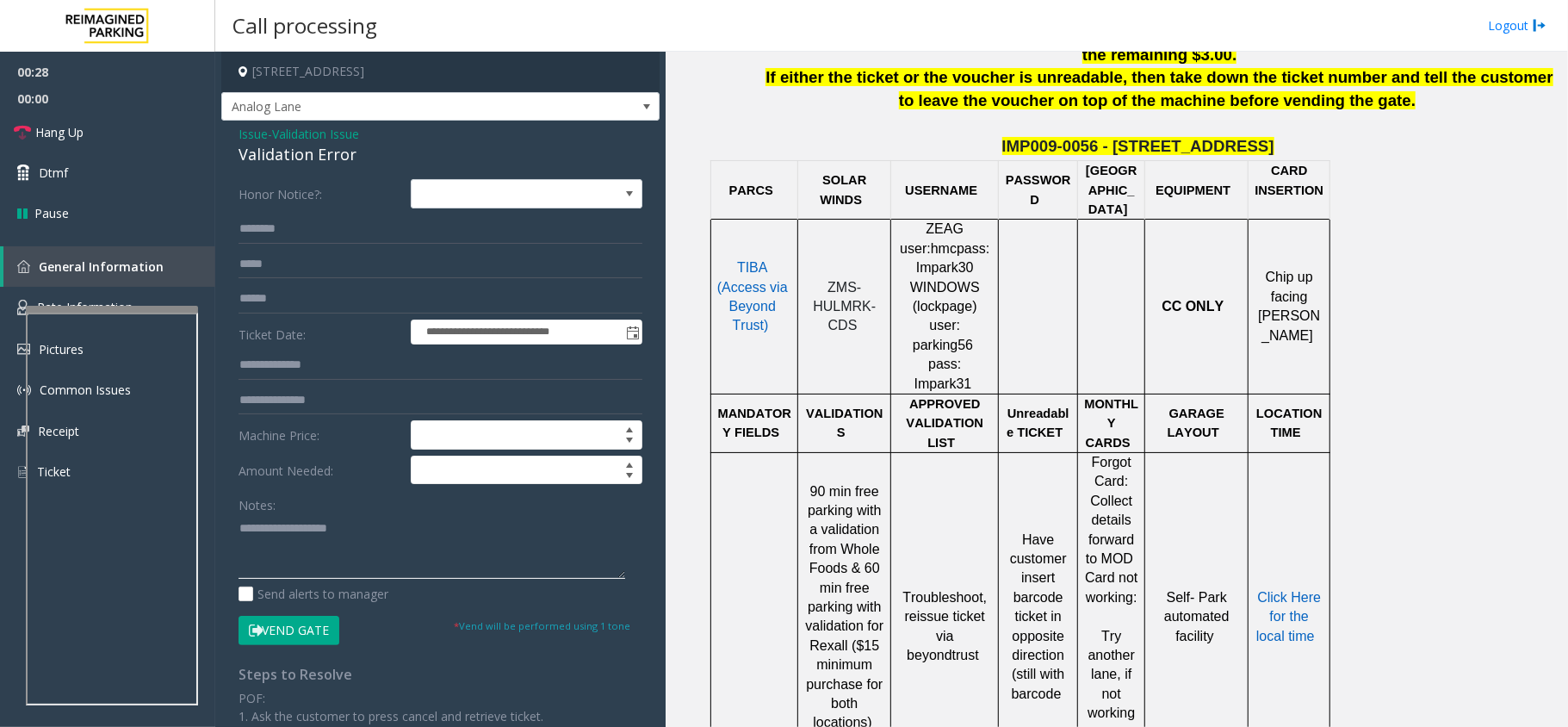 click 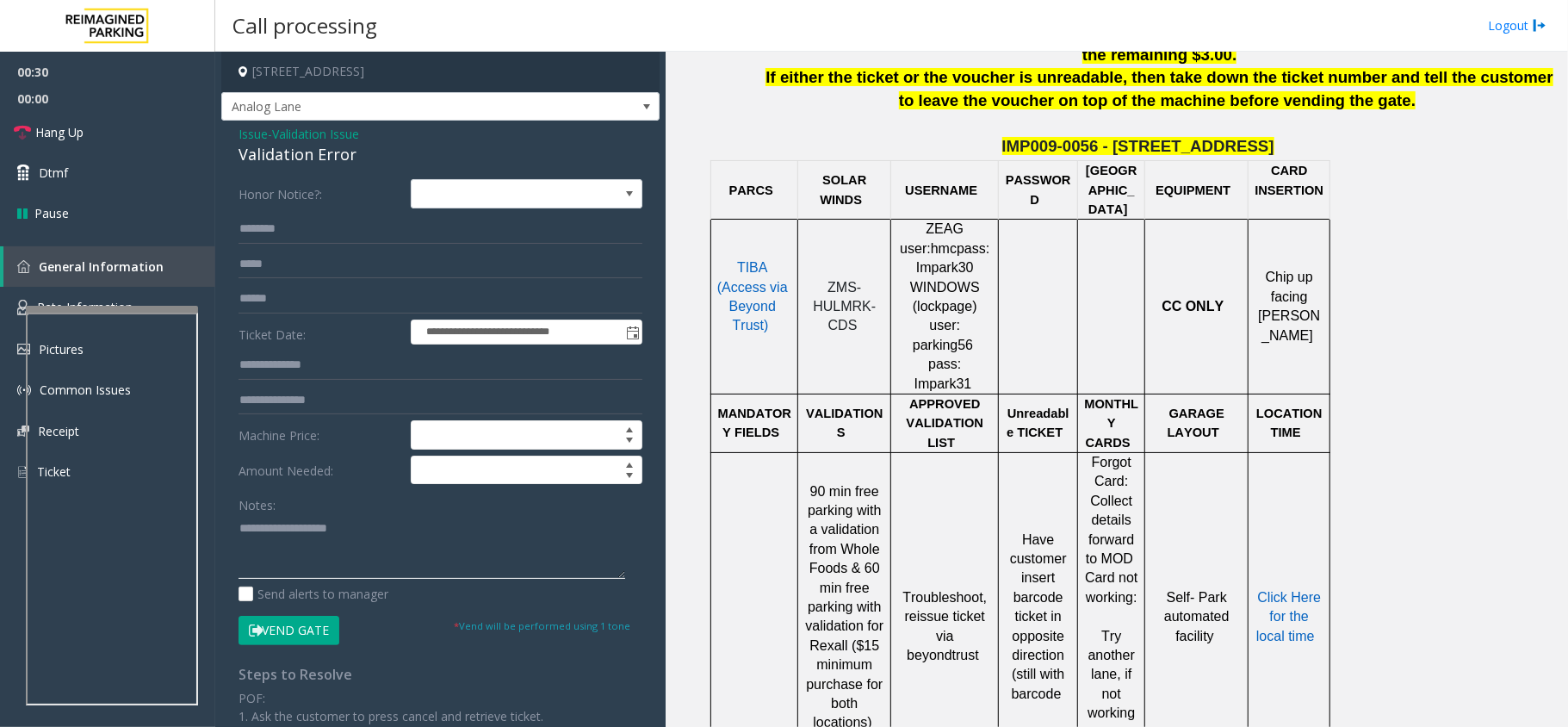 paste on "**********" 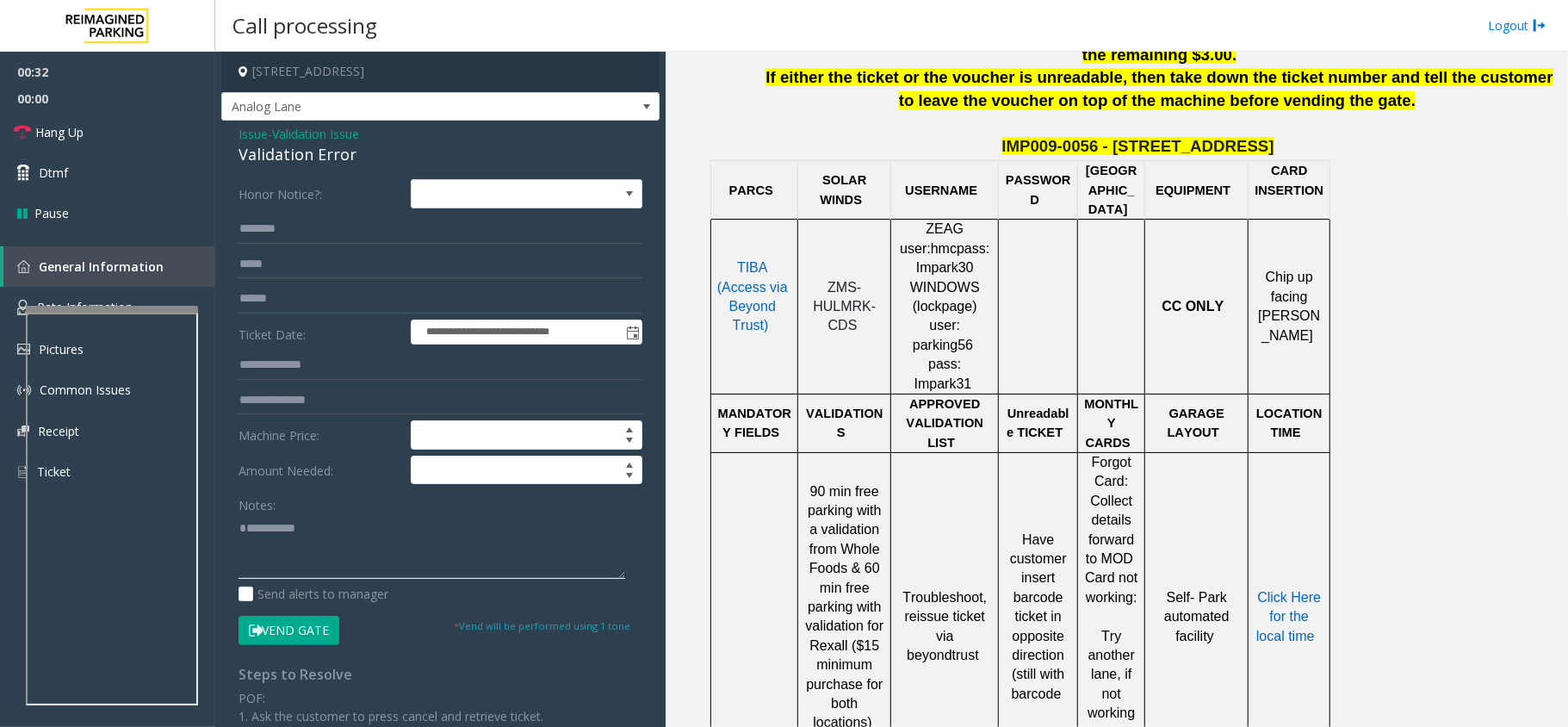 type on "**********" 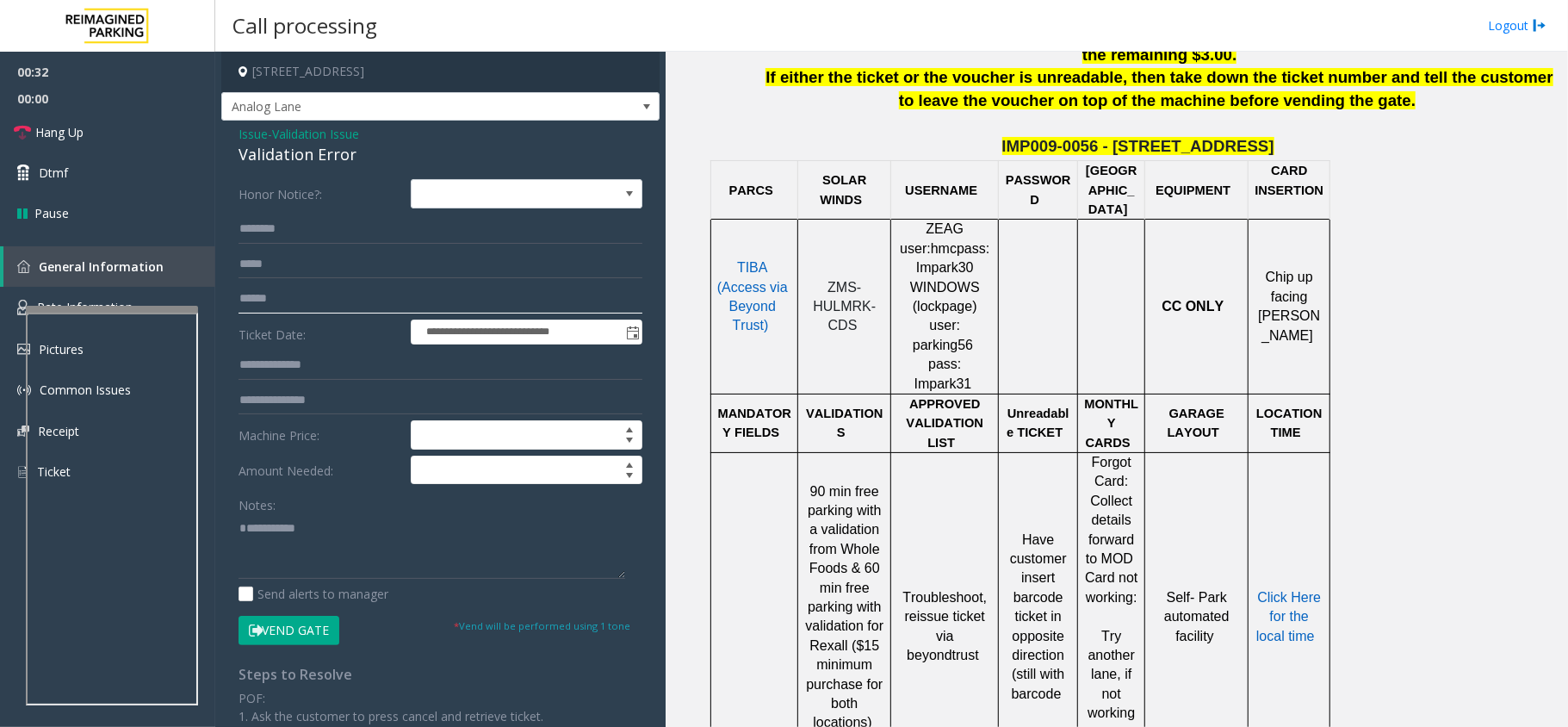 click 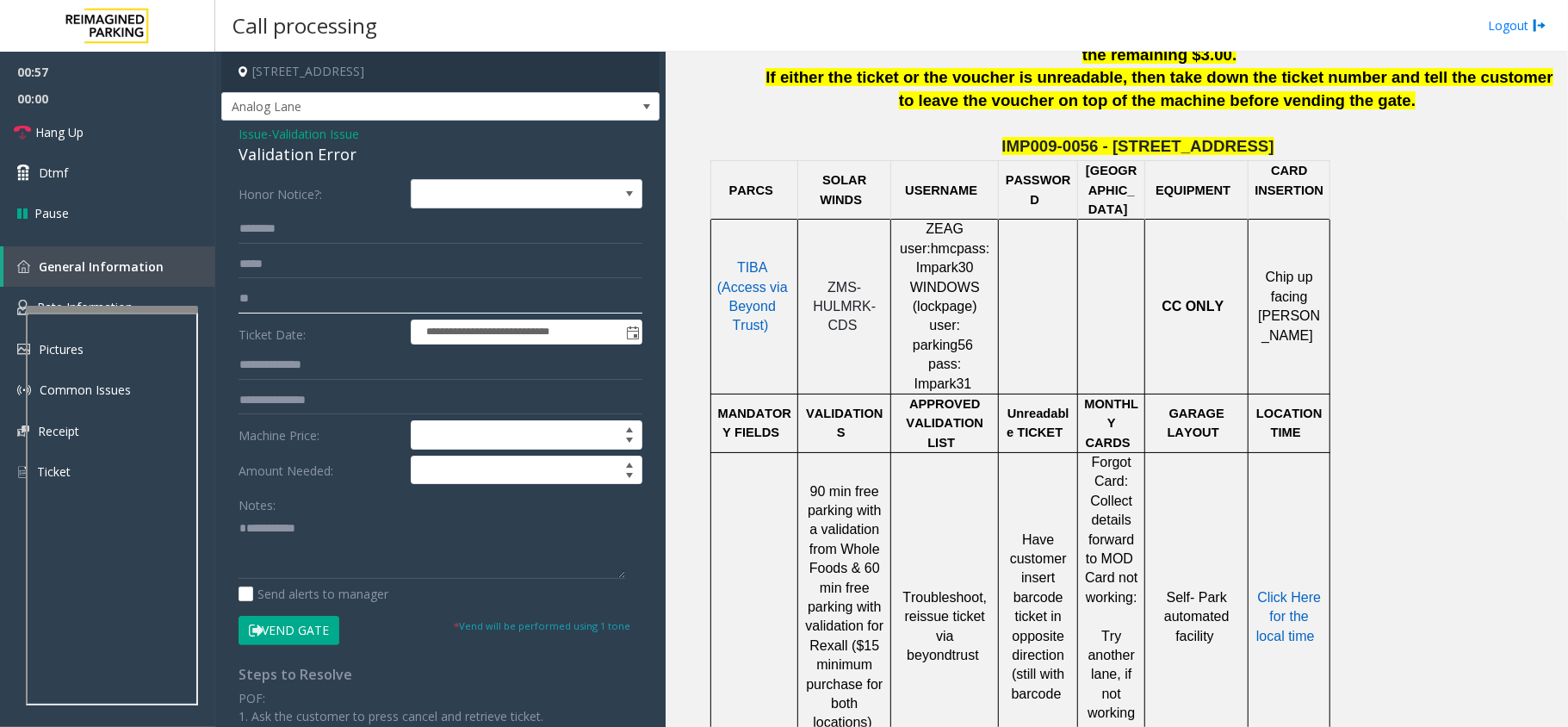 type on "**" 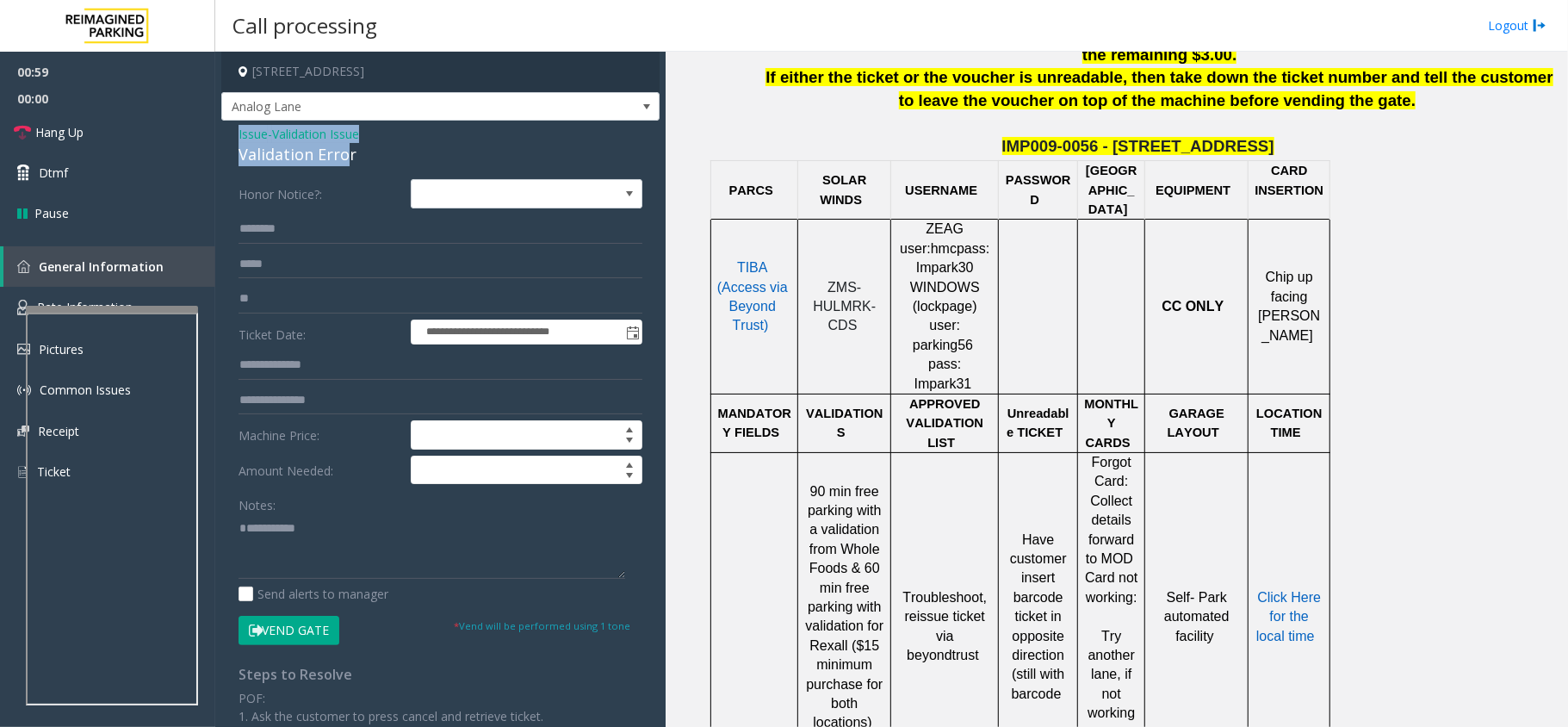 drag, startPoint x: 348, startPoint y: 157, endPoint x: 234, endPoint y: 121, distance: 119.54915 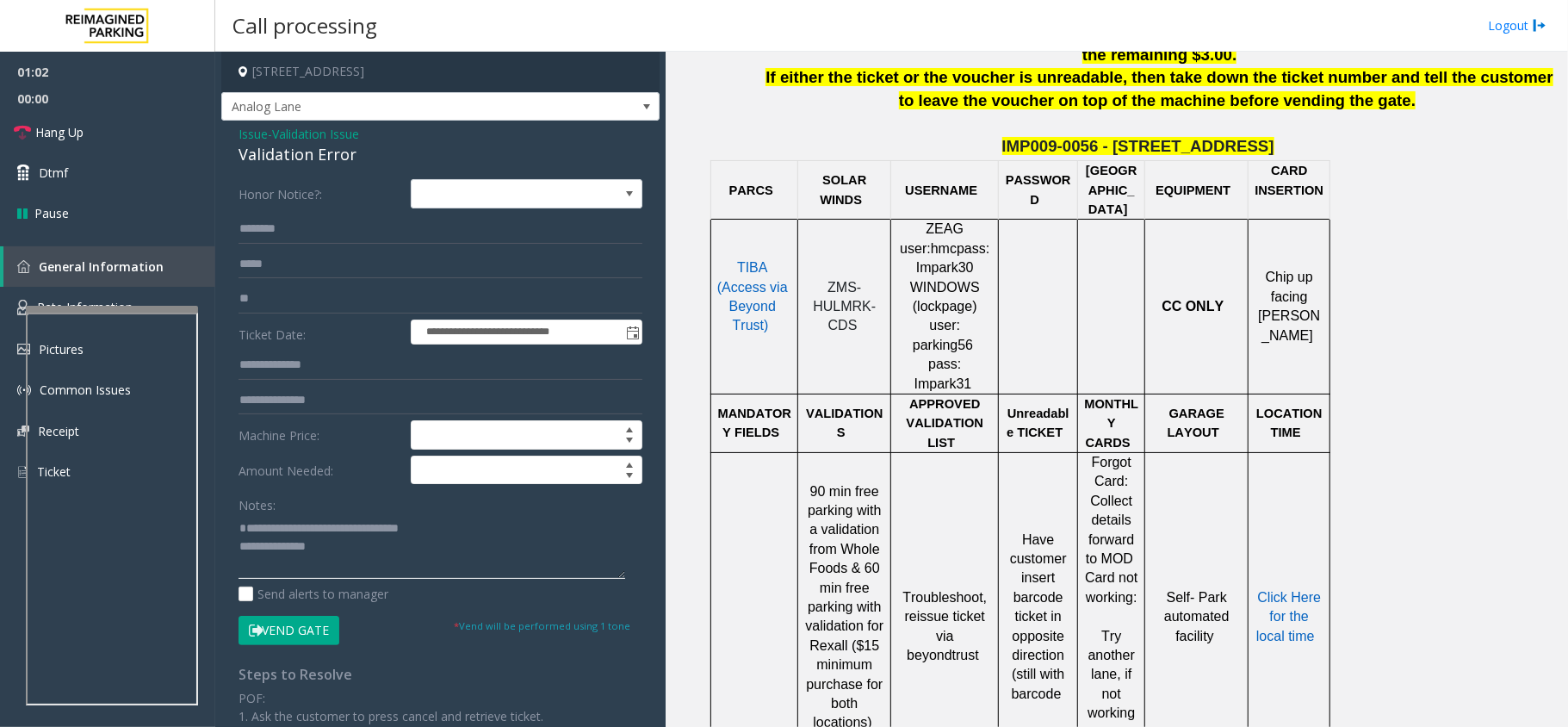 click 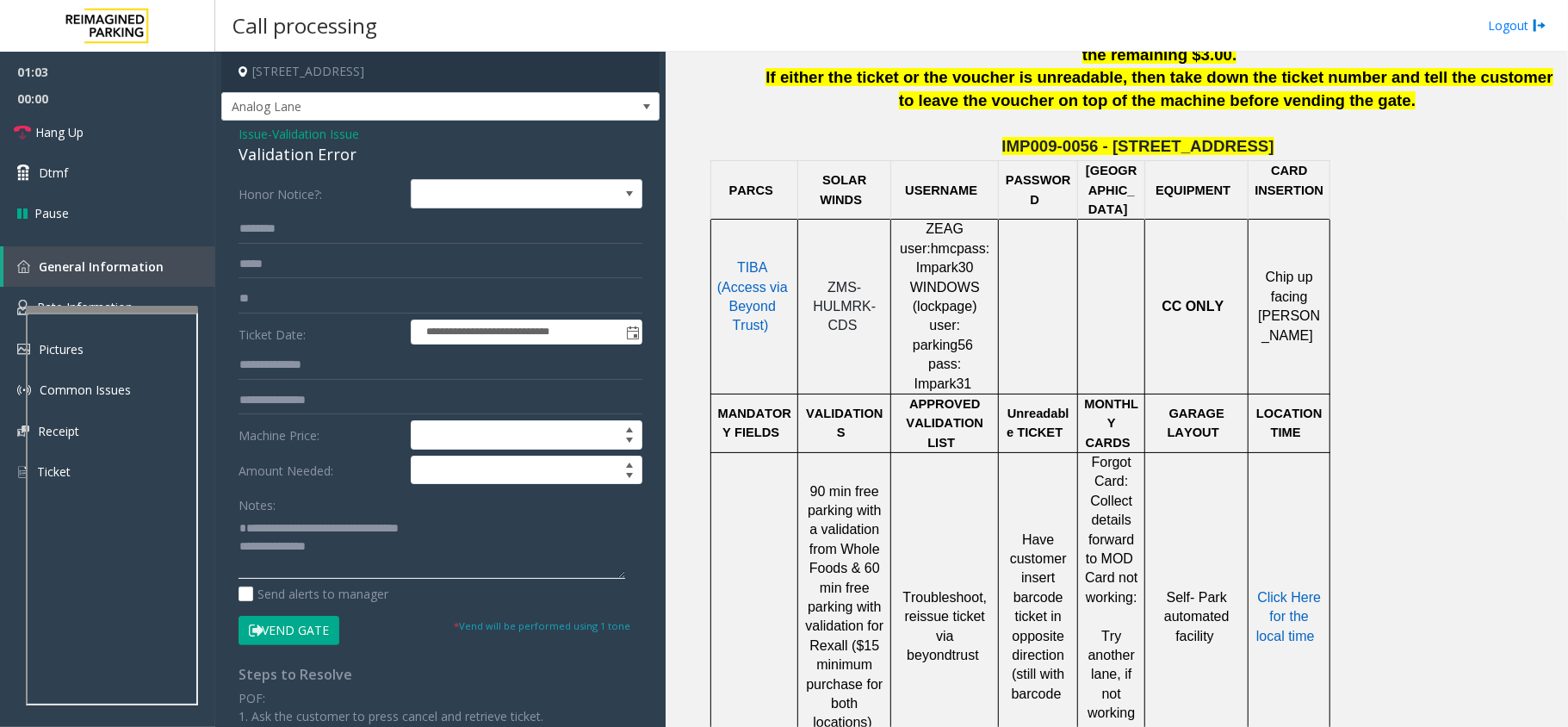 click 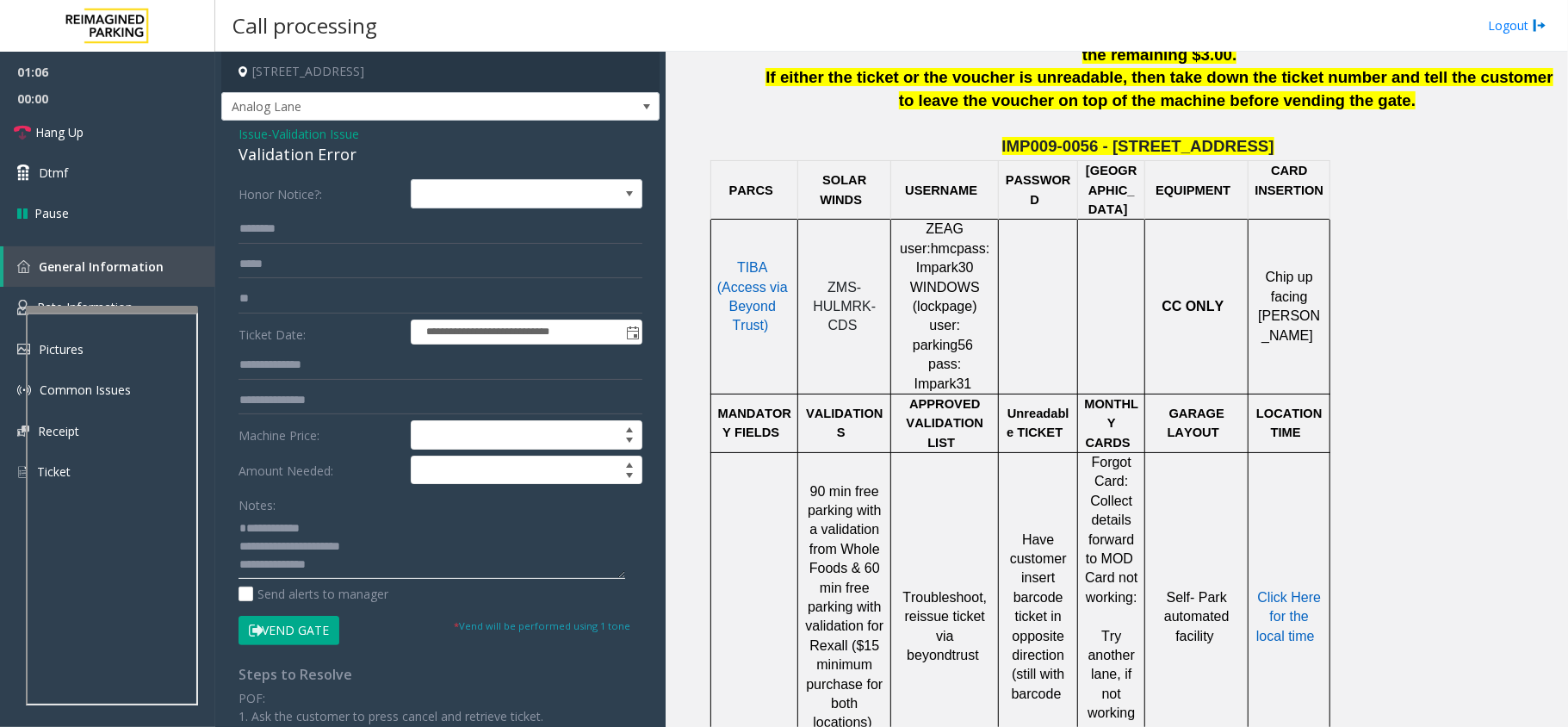 click 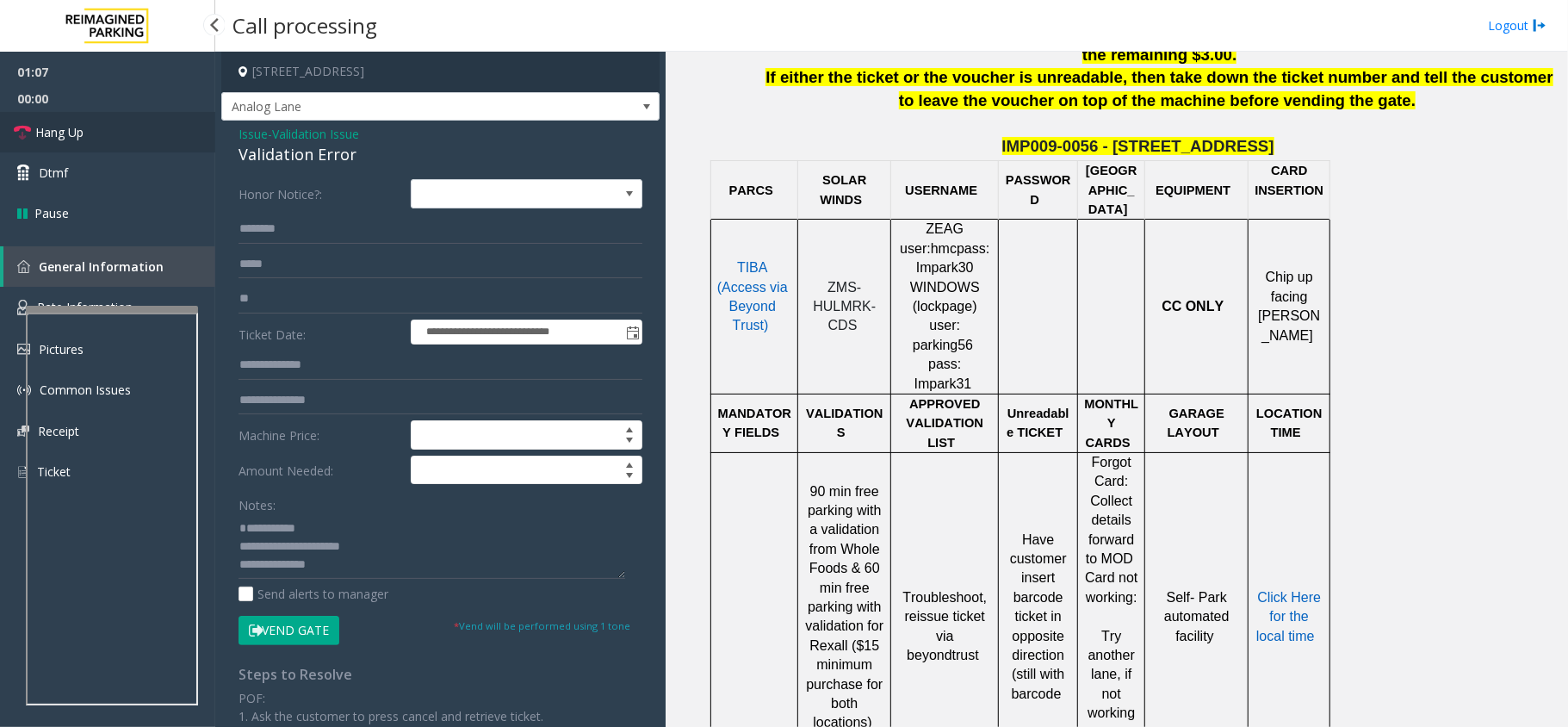 click on "Hang Up" at bounding box center [108, 132] 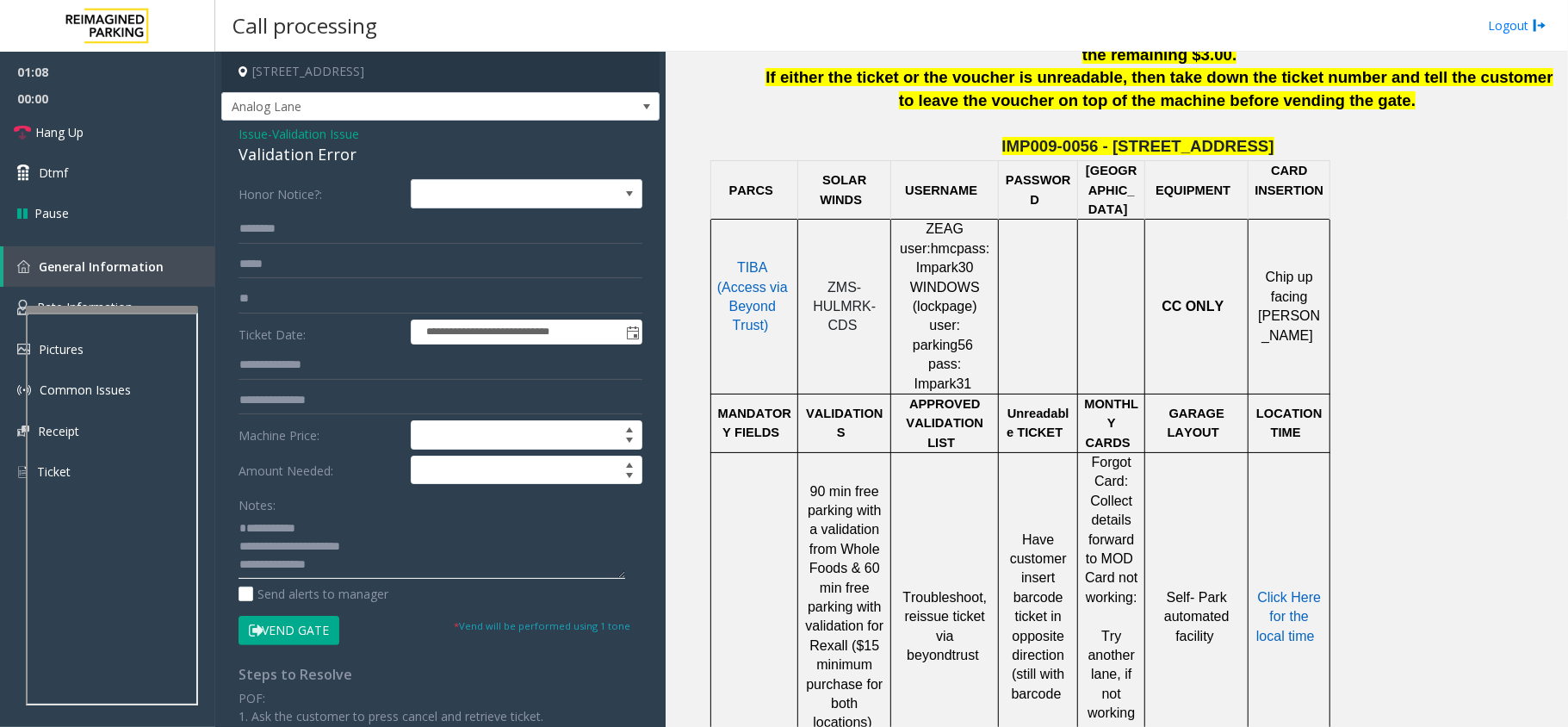 click 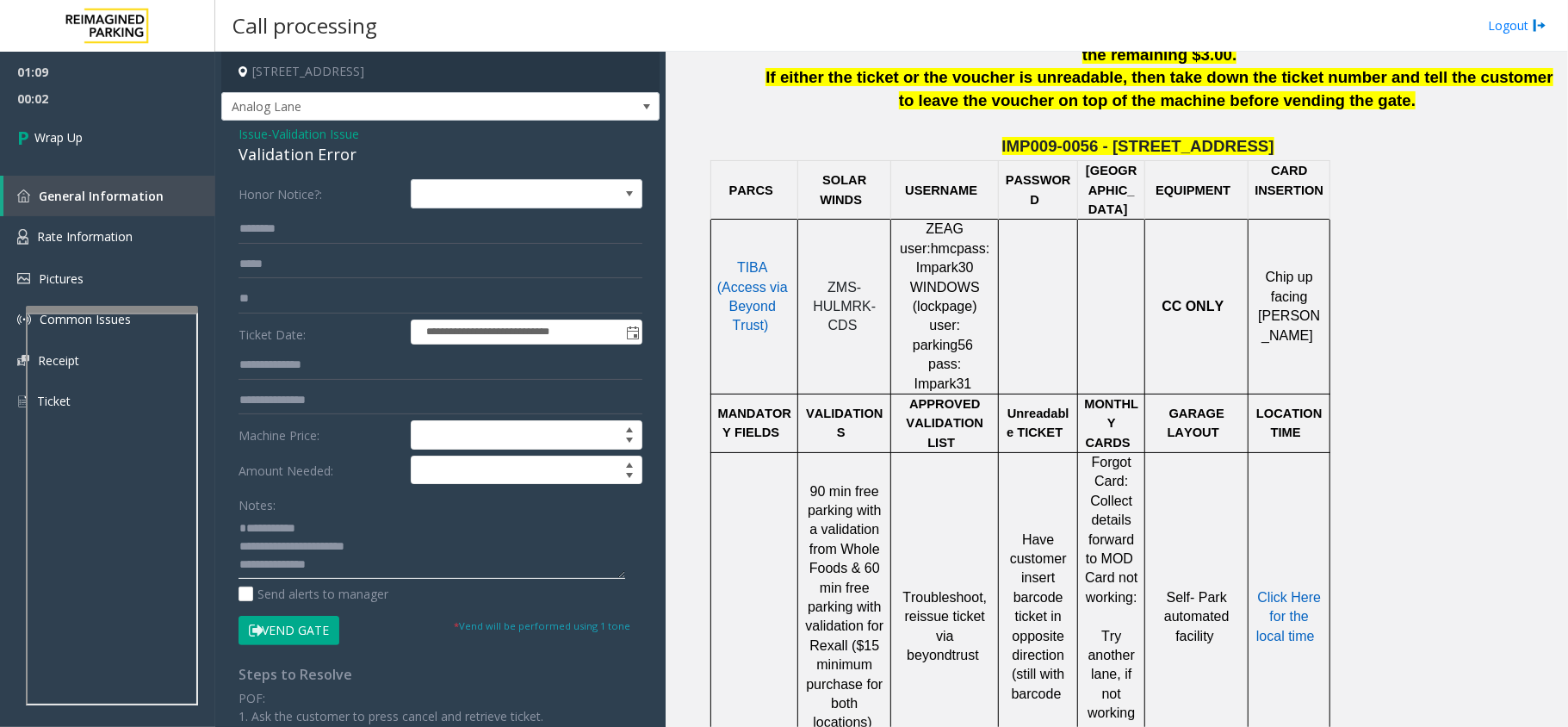 drag, startPoint x: 334, startPoint y: 562, endPoint x: 225, endPoint y: 563, distance: 109.00459 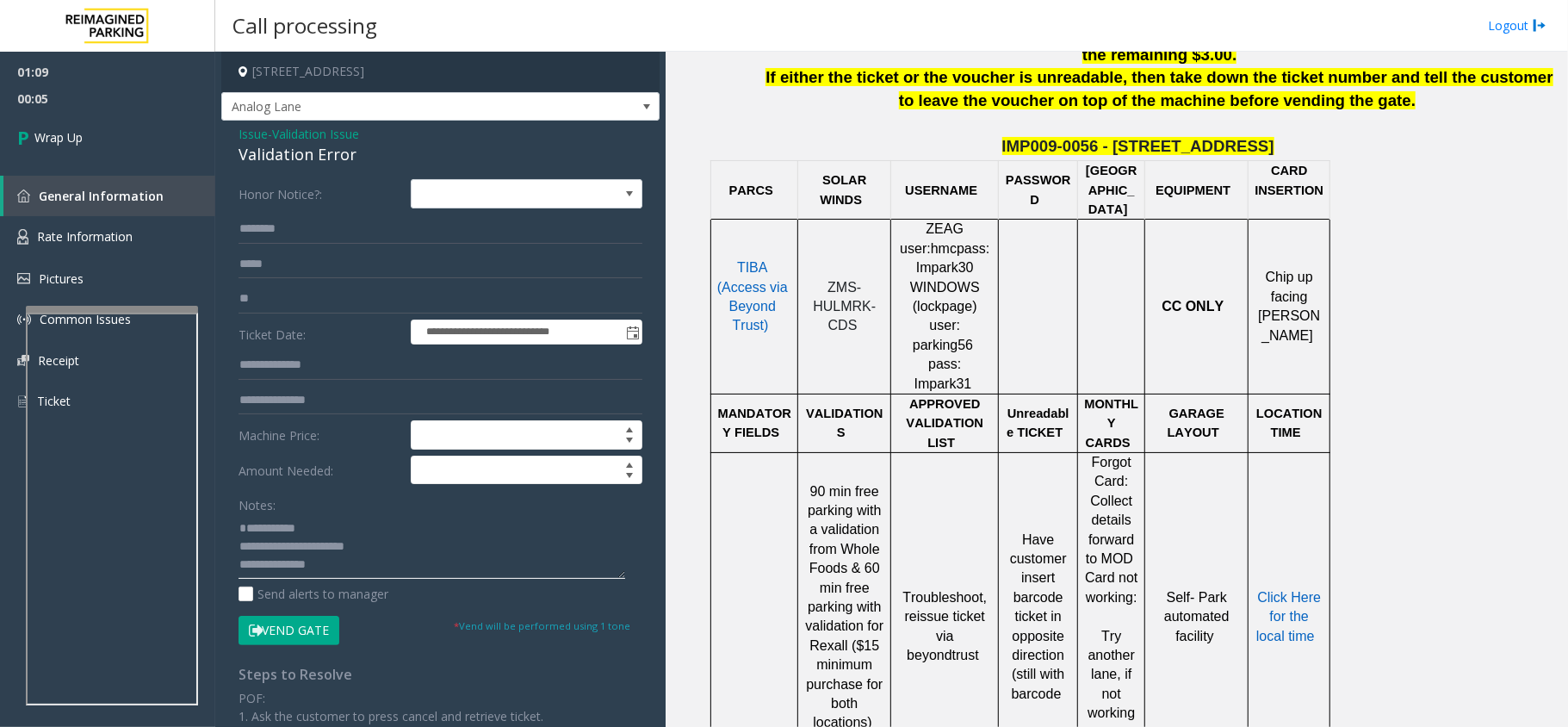 click 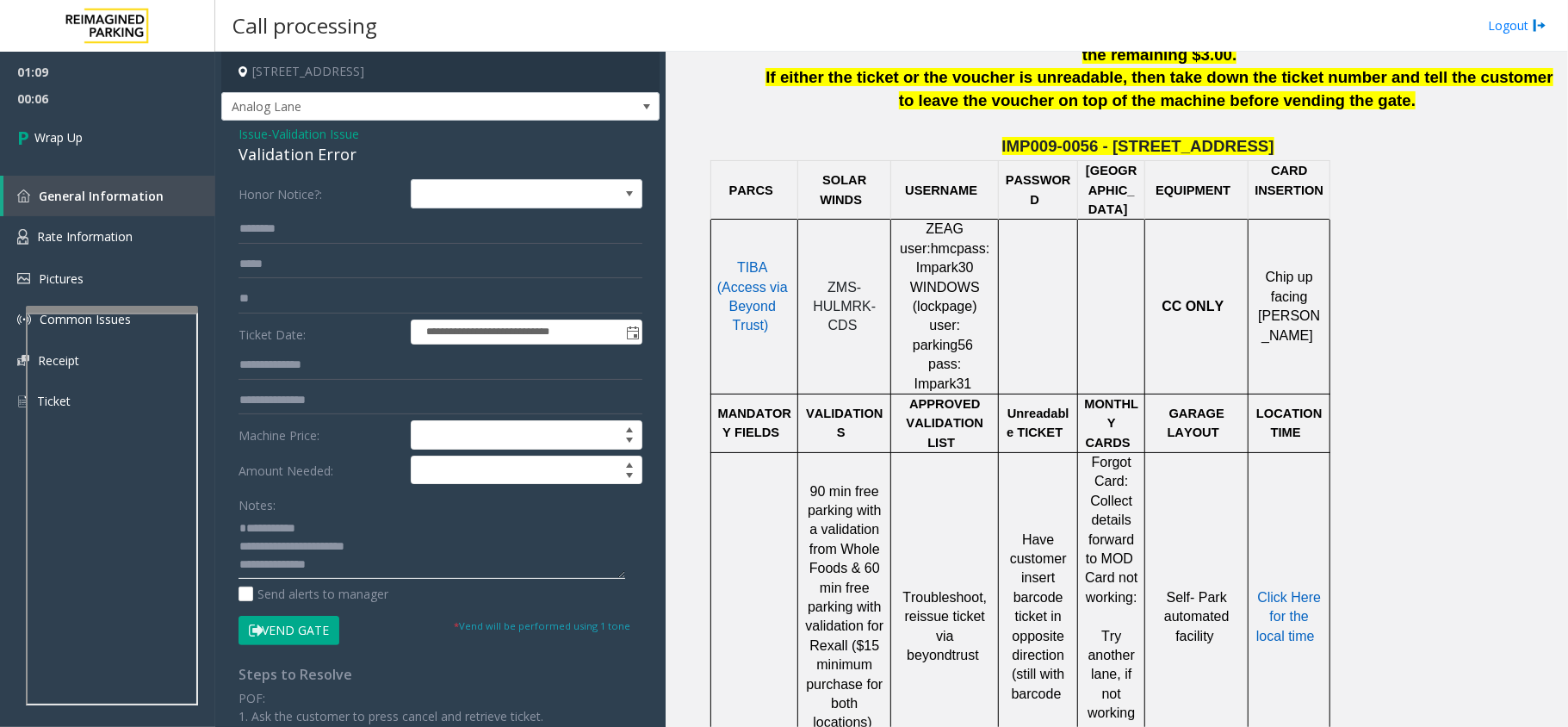 click 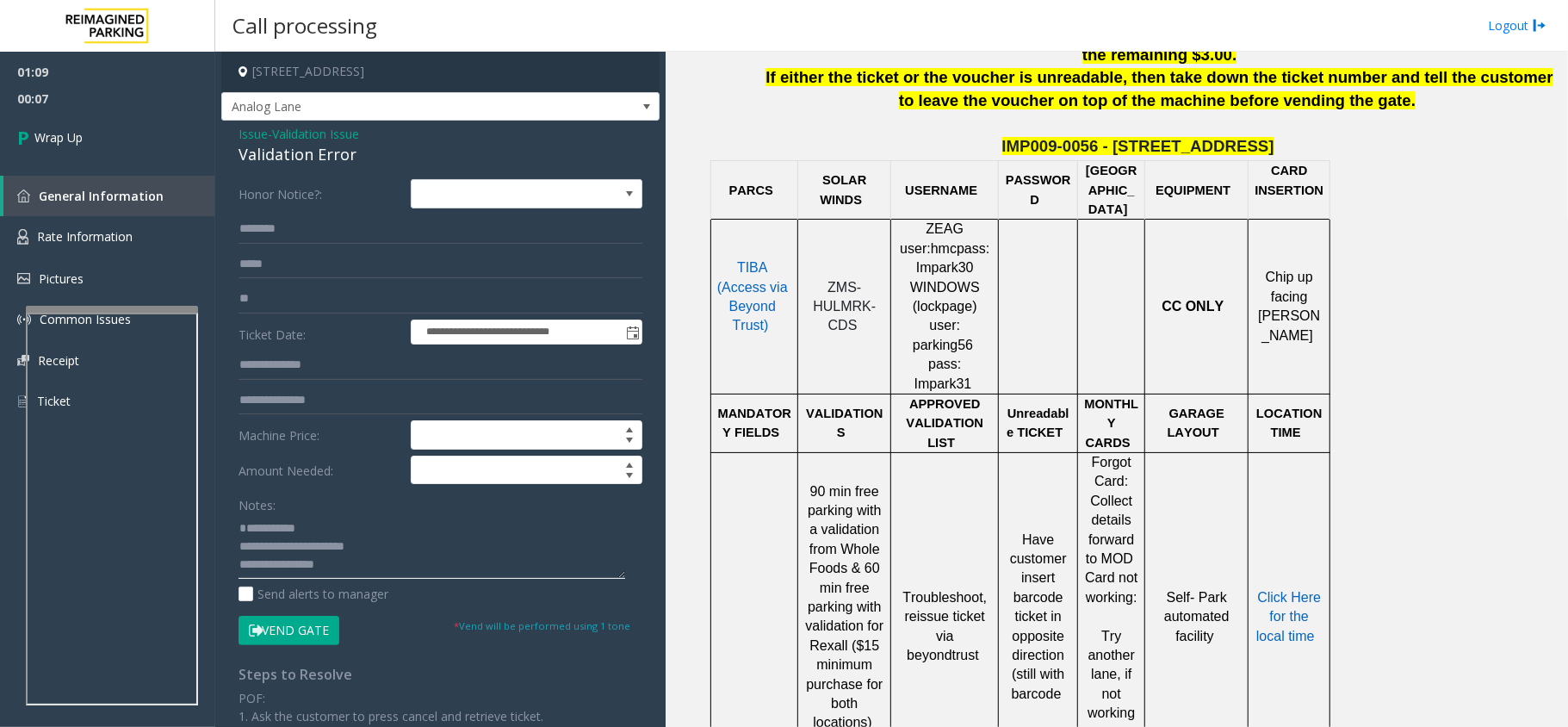 scroll, scrollTop: 12, scrollLeft: 0, axis: vertical 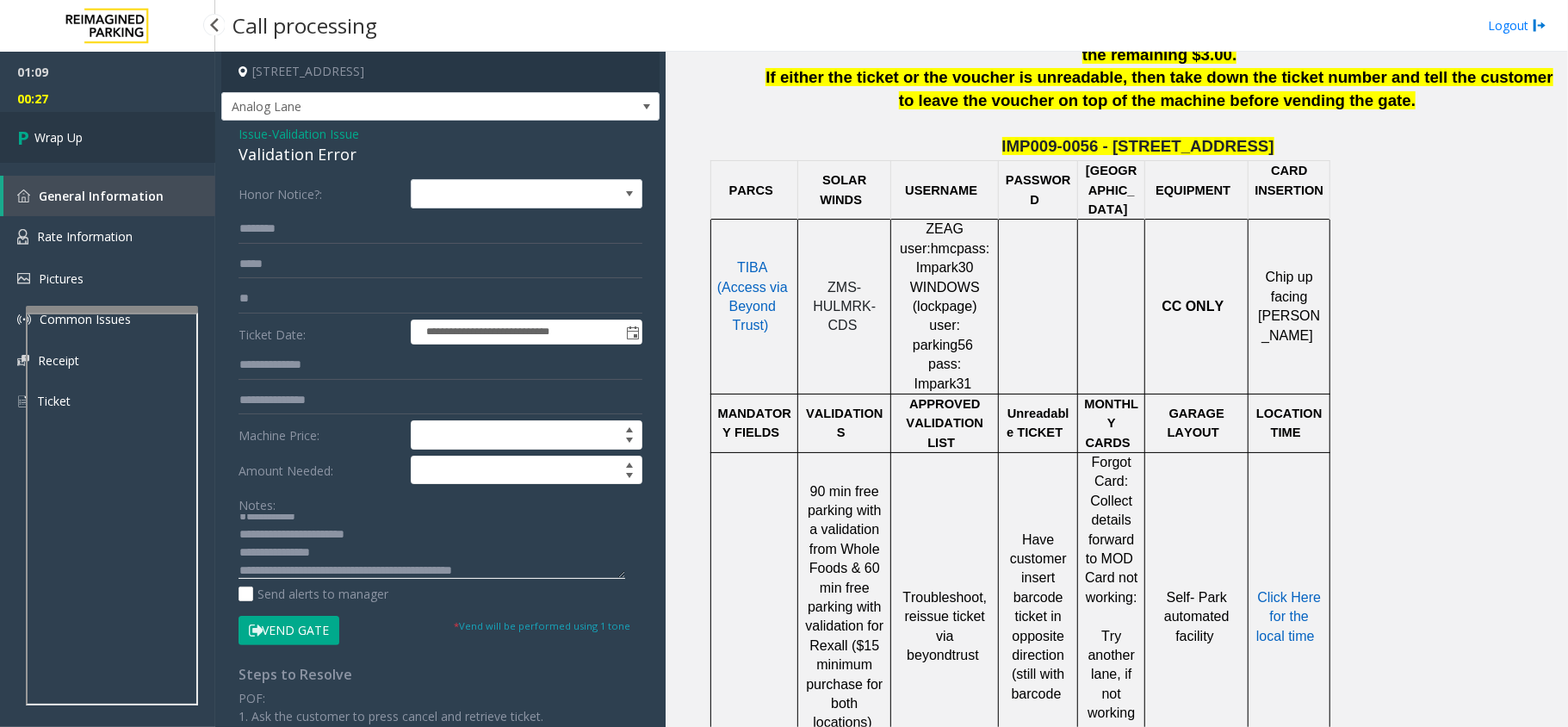 type on "**********" 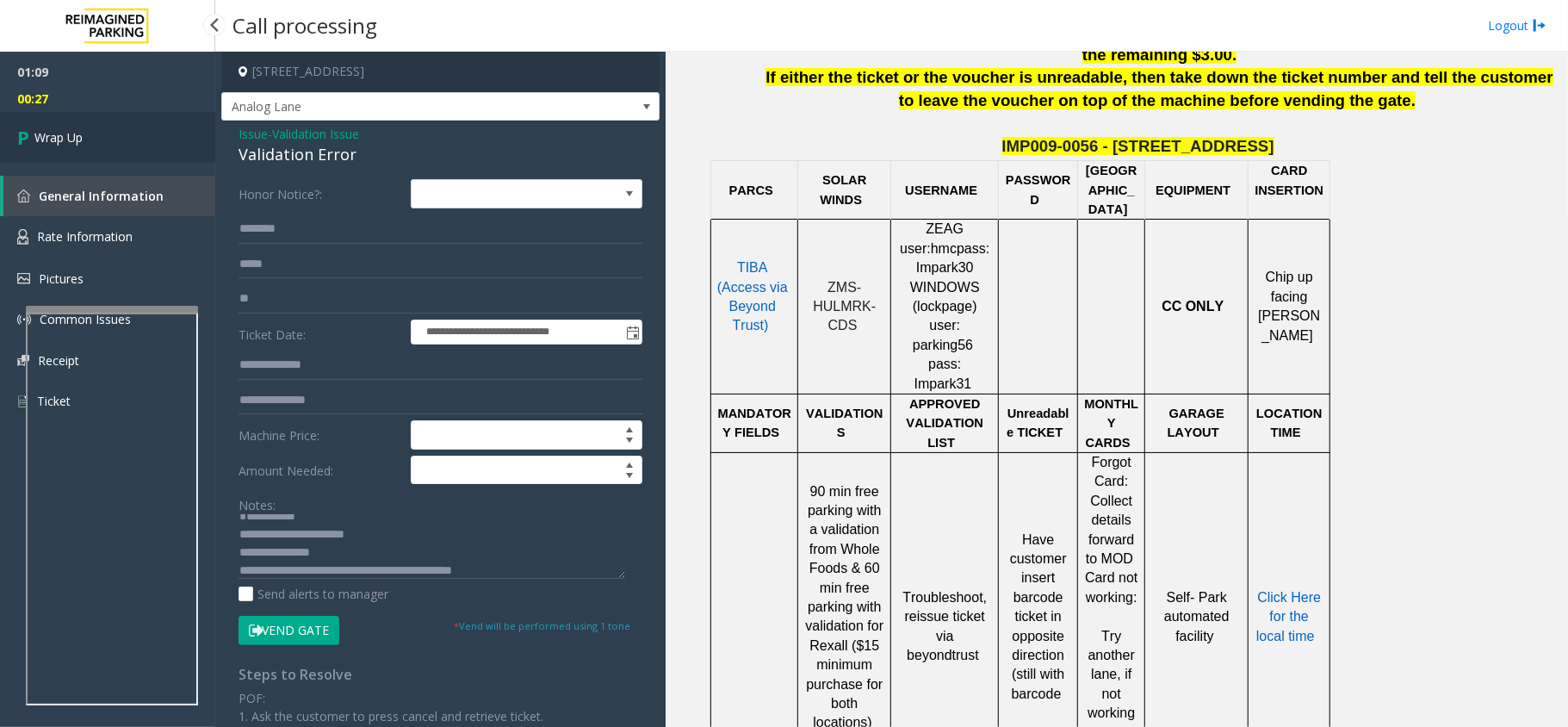 click on "Wrap Up" at bounding box center [108, 137] 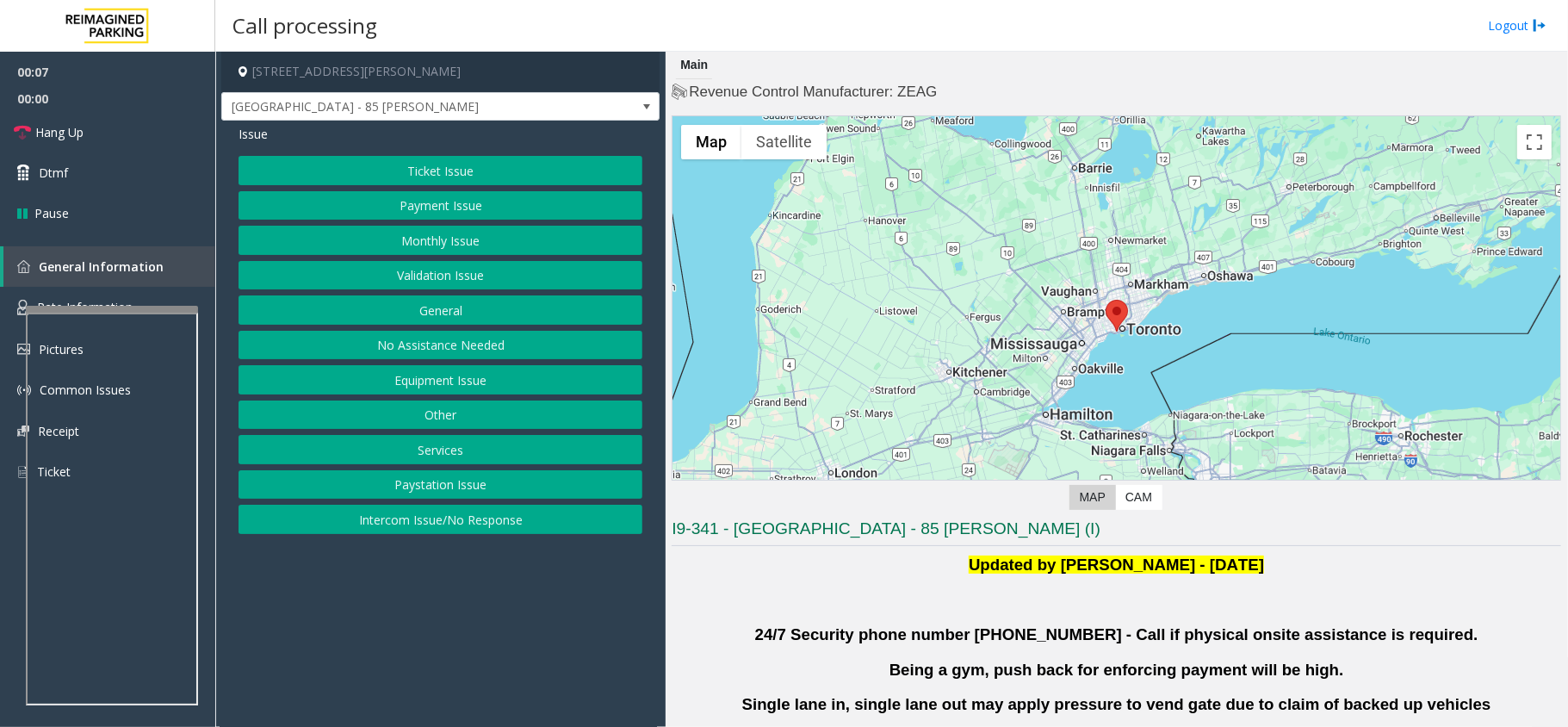 click on "Validation Issue" 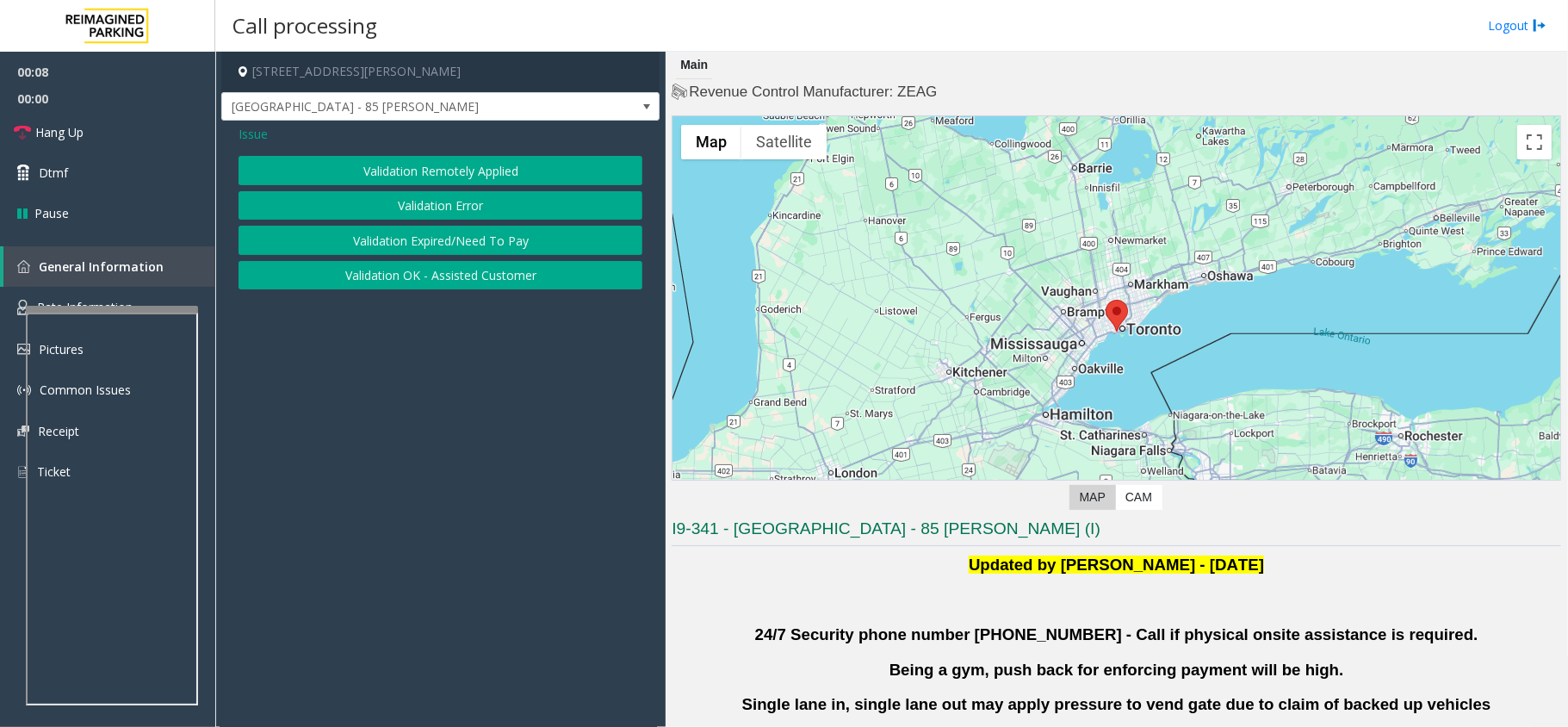 click on "Validation Error" 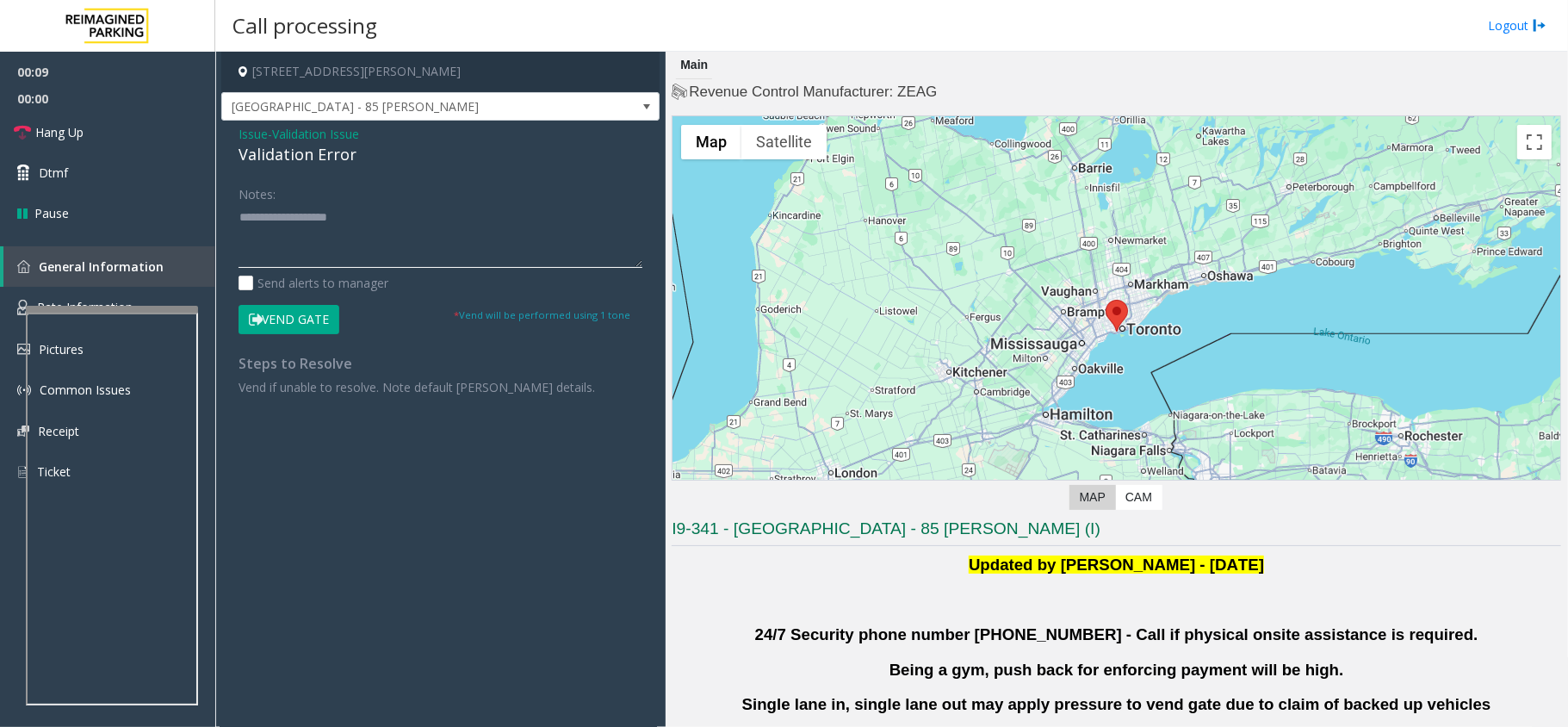 click 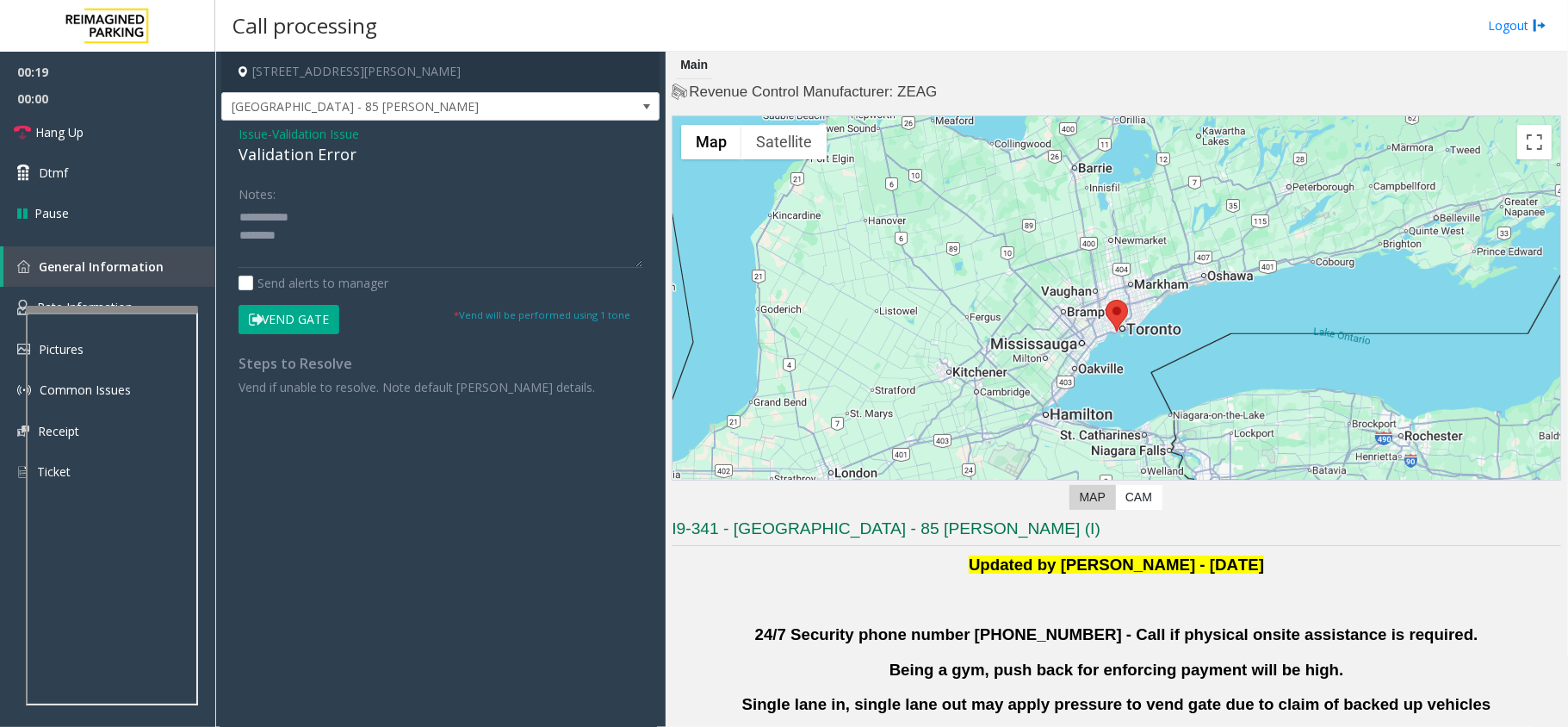 click on "Notes:" 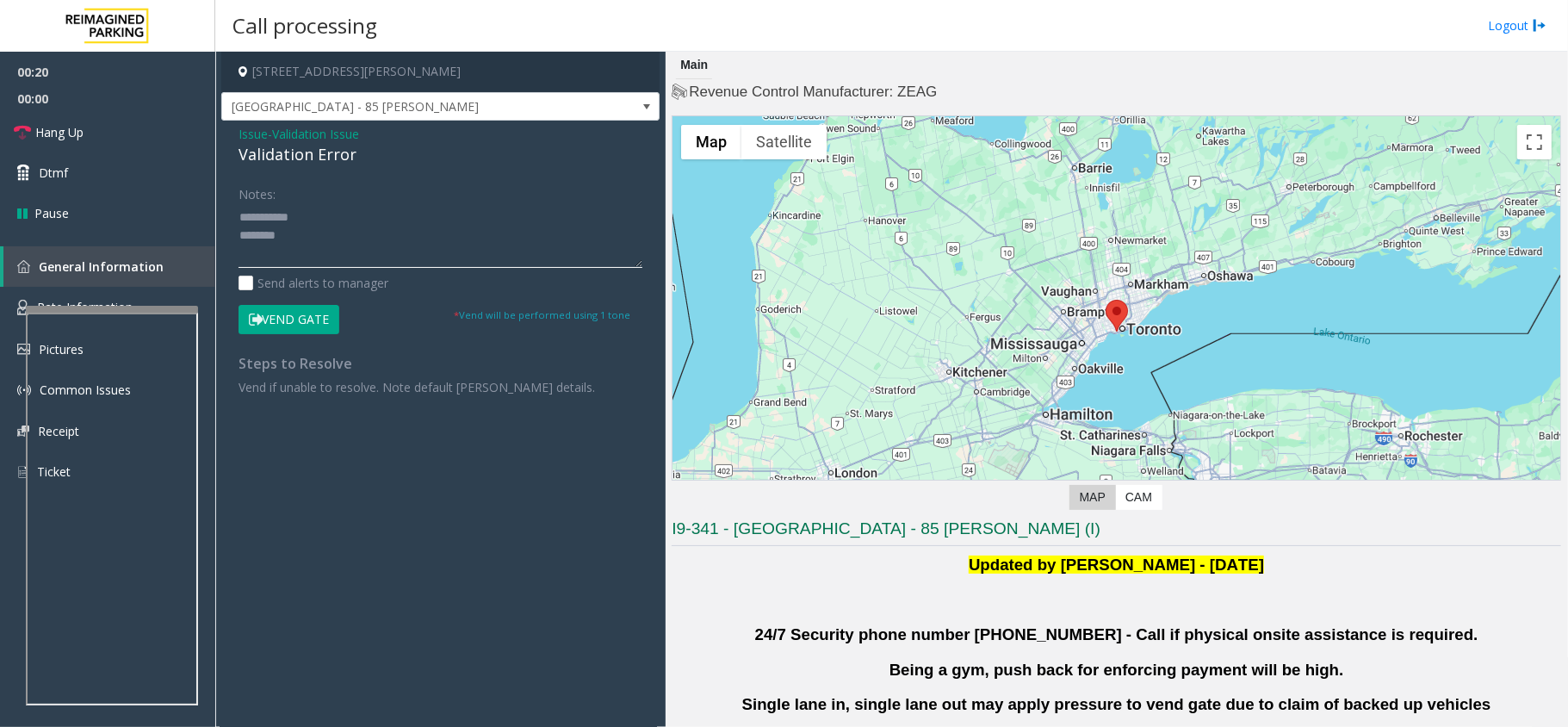 click 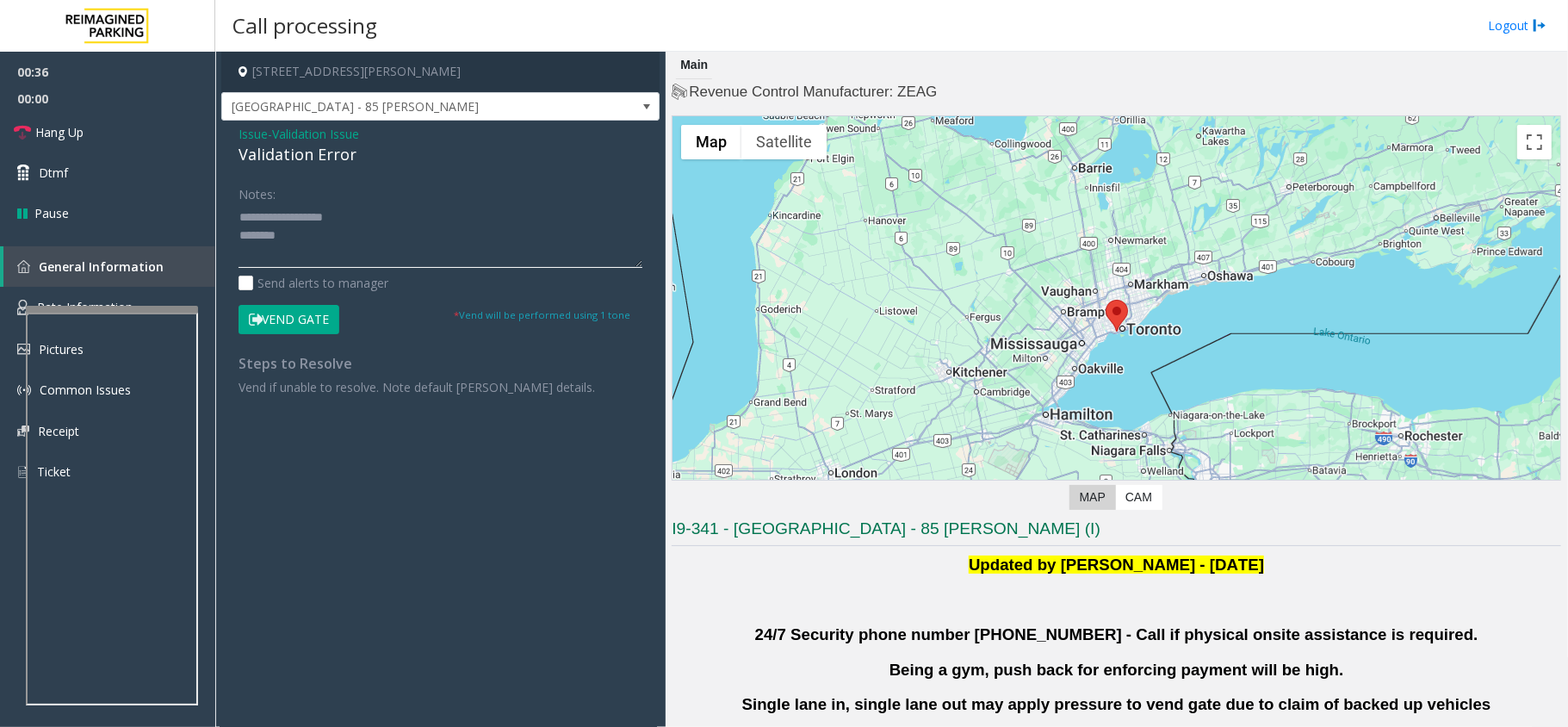 click 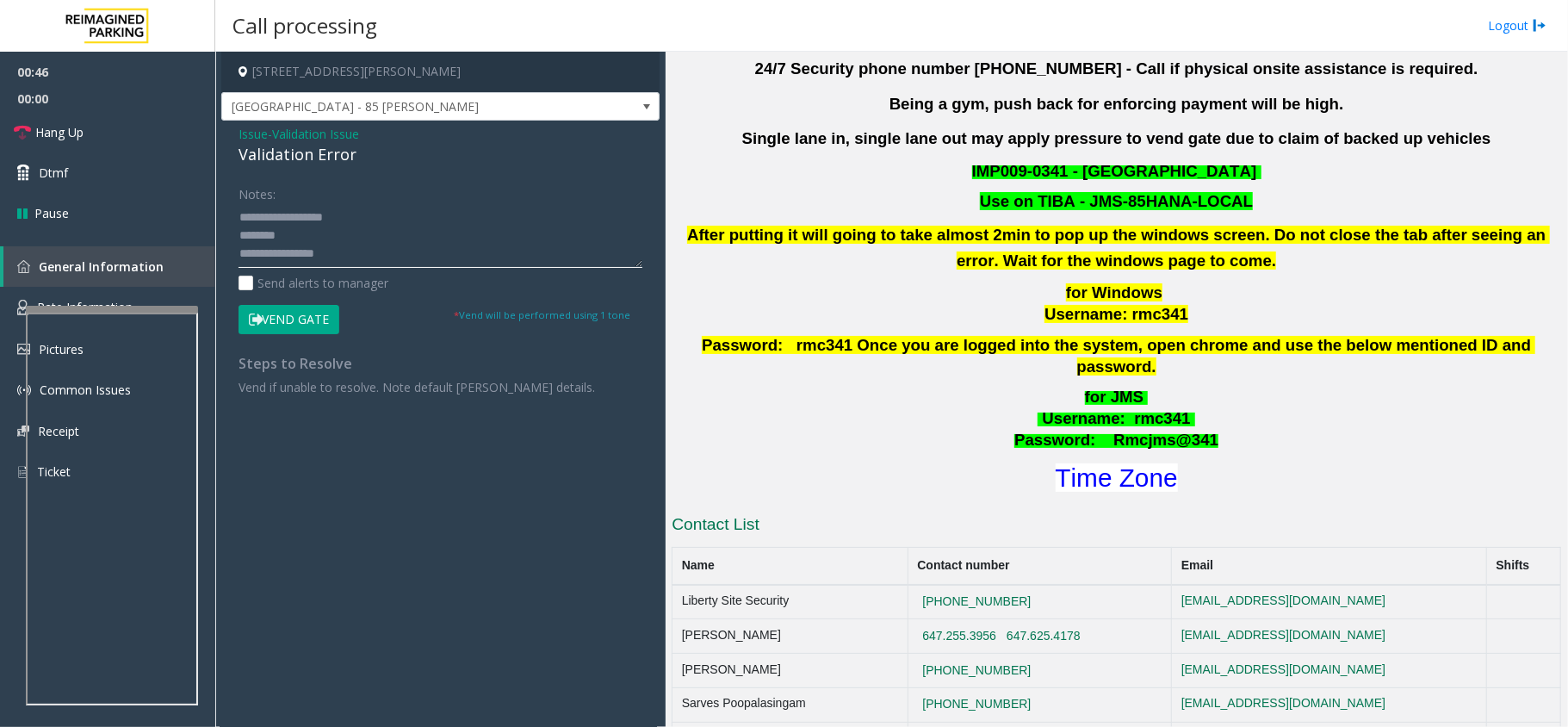 scroll, scrollTop: 574, scrollLeft: 0, axis: vertical 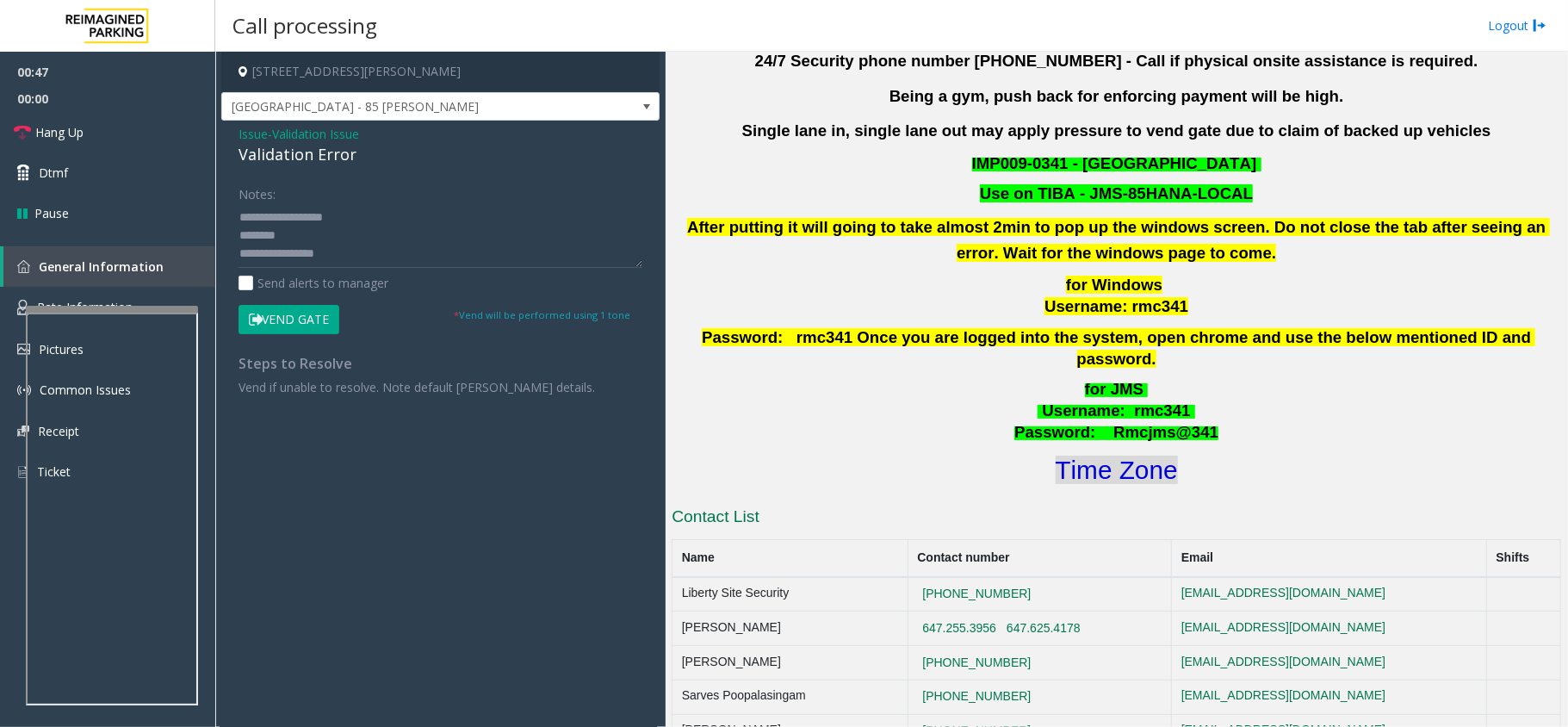 click on "Time Zone" 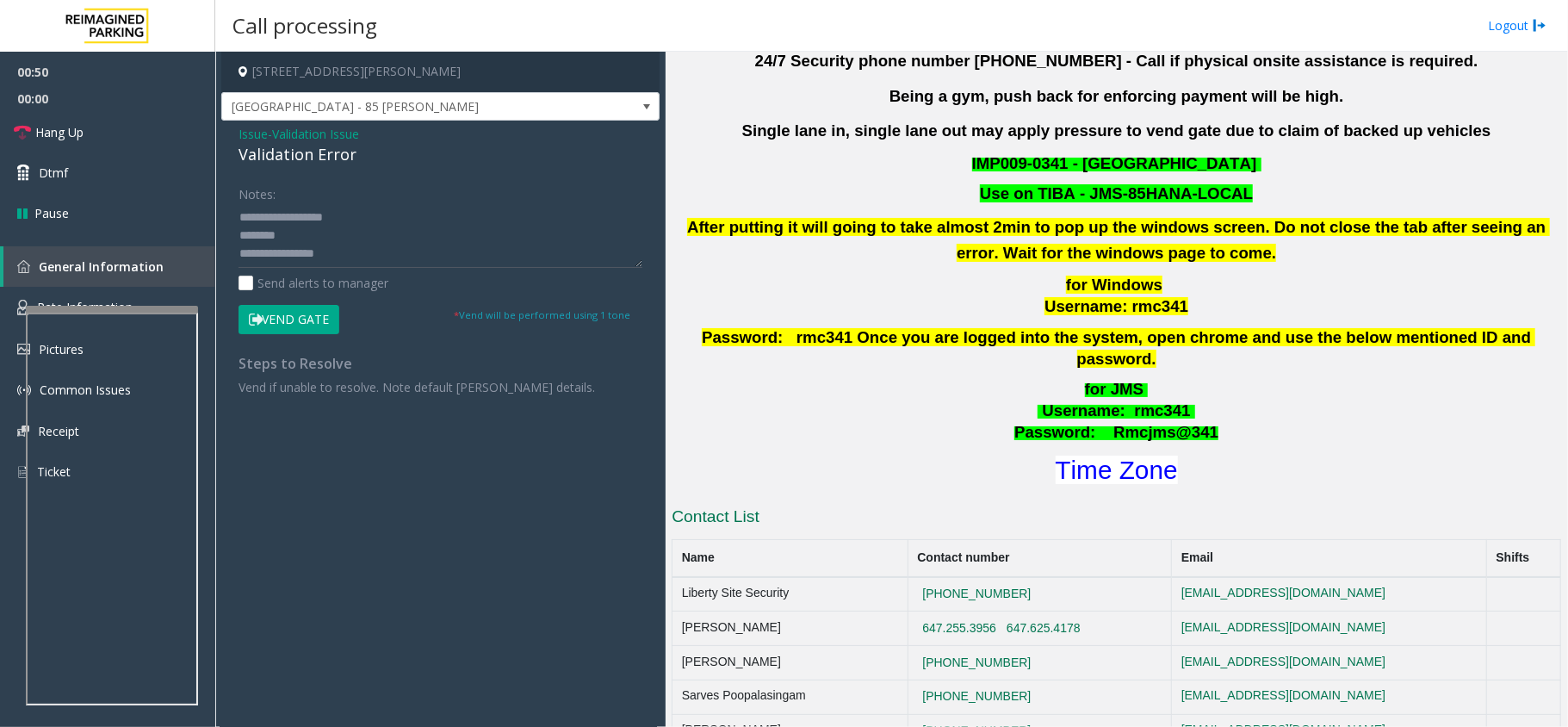 click on "Vend Gate" 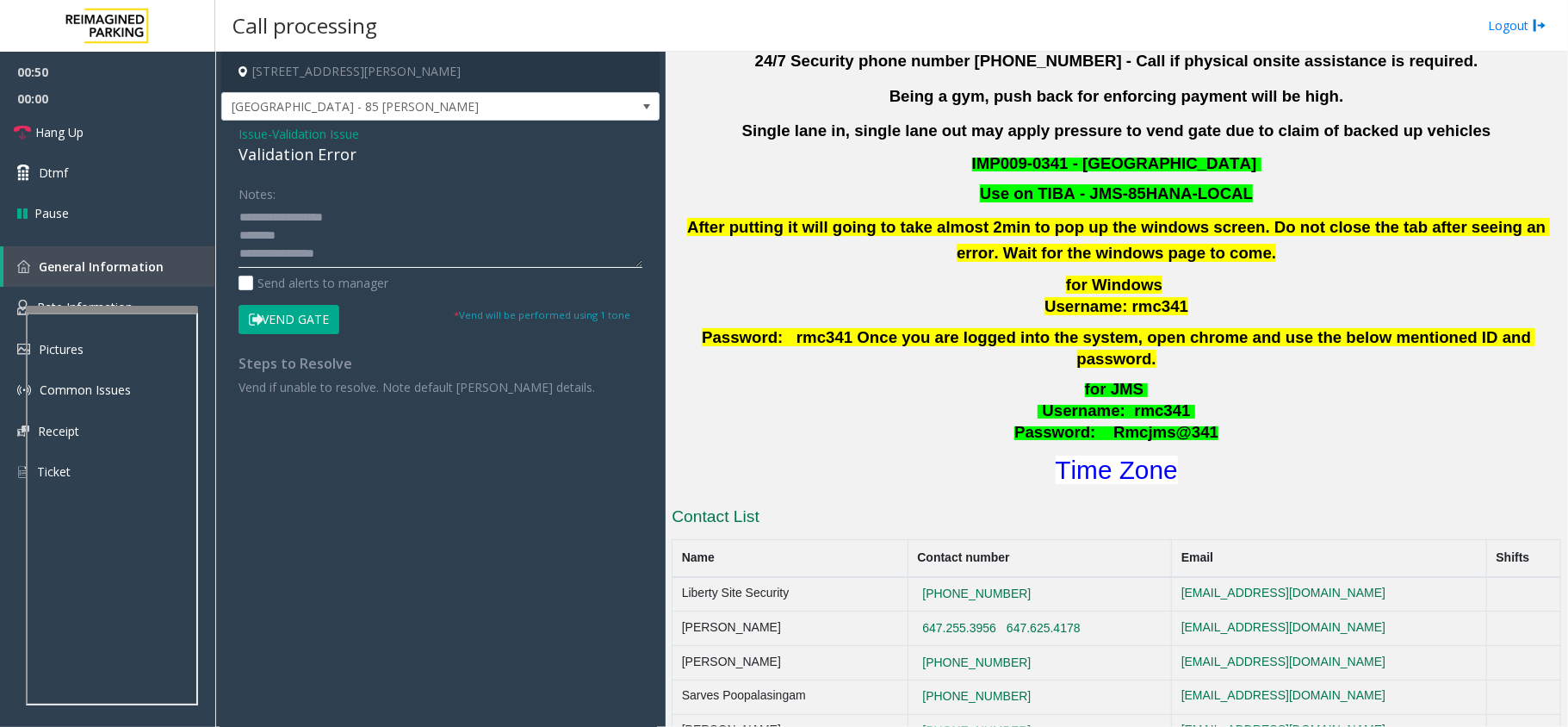 click 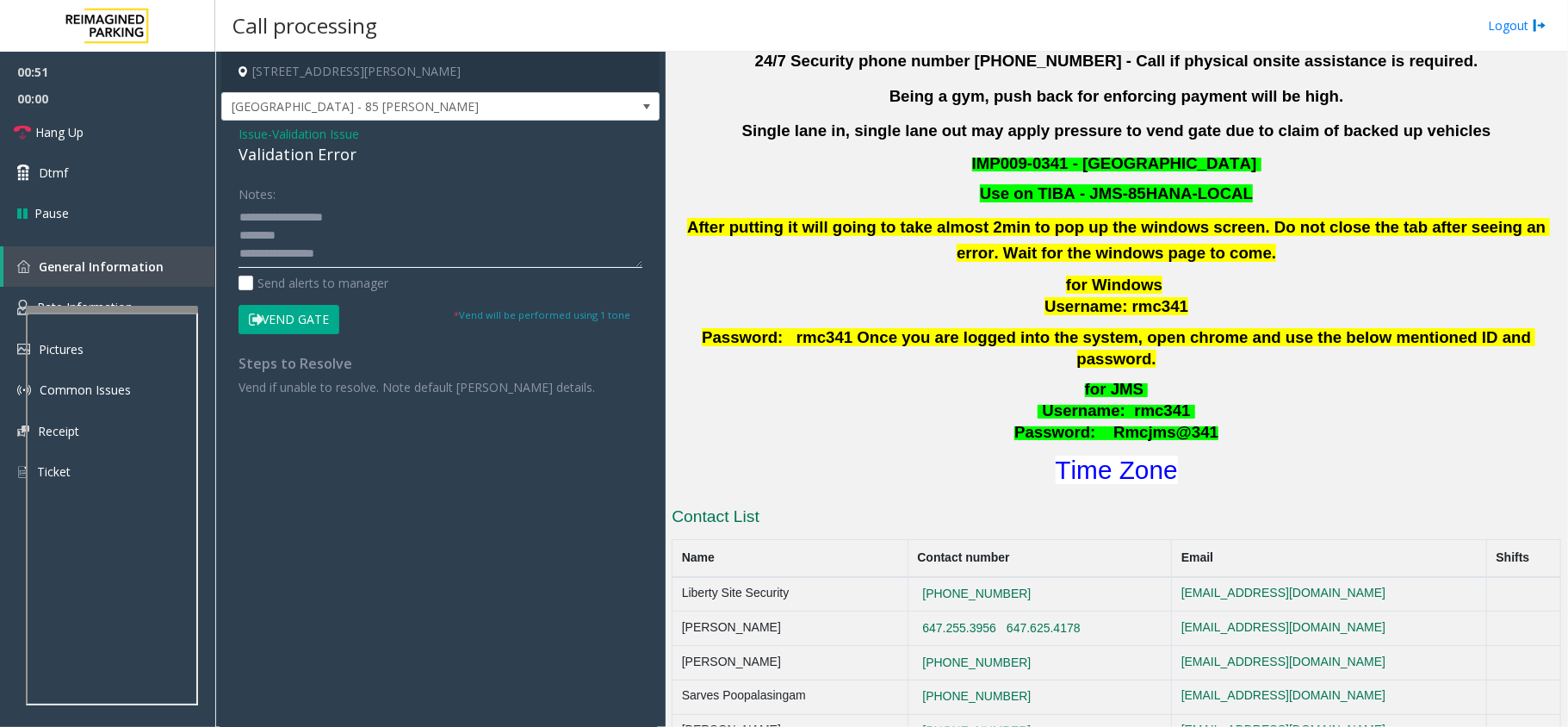 click 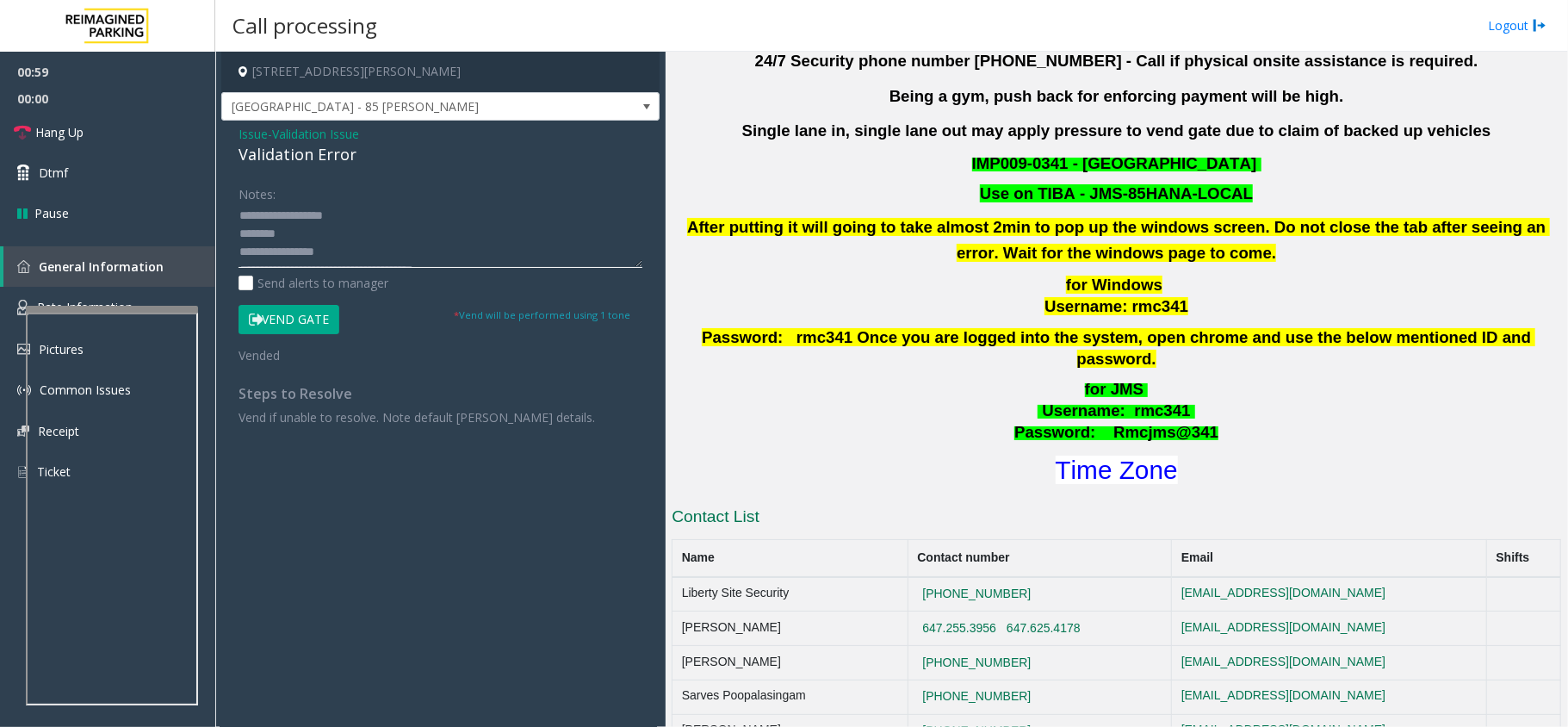 scroll, scrollTop: 0, scrollLeft: 0, axis: both 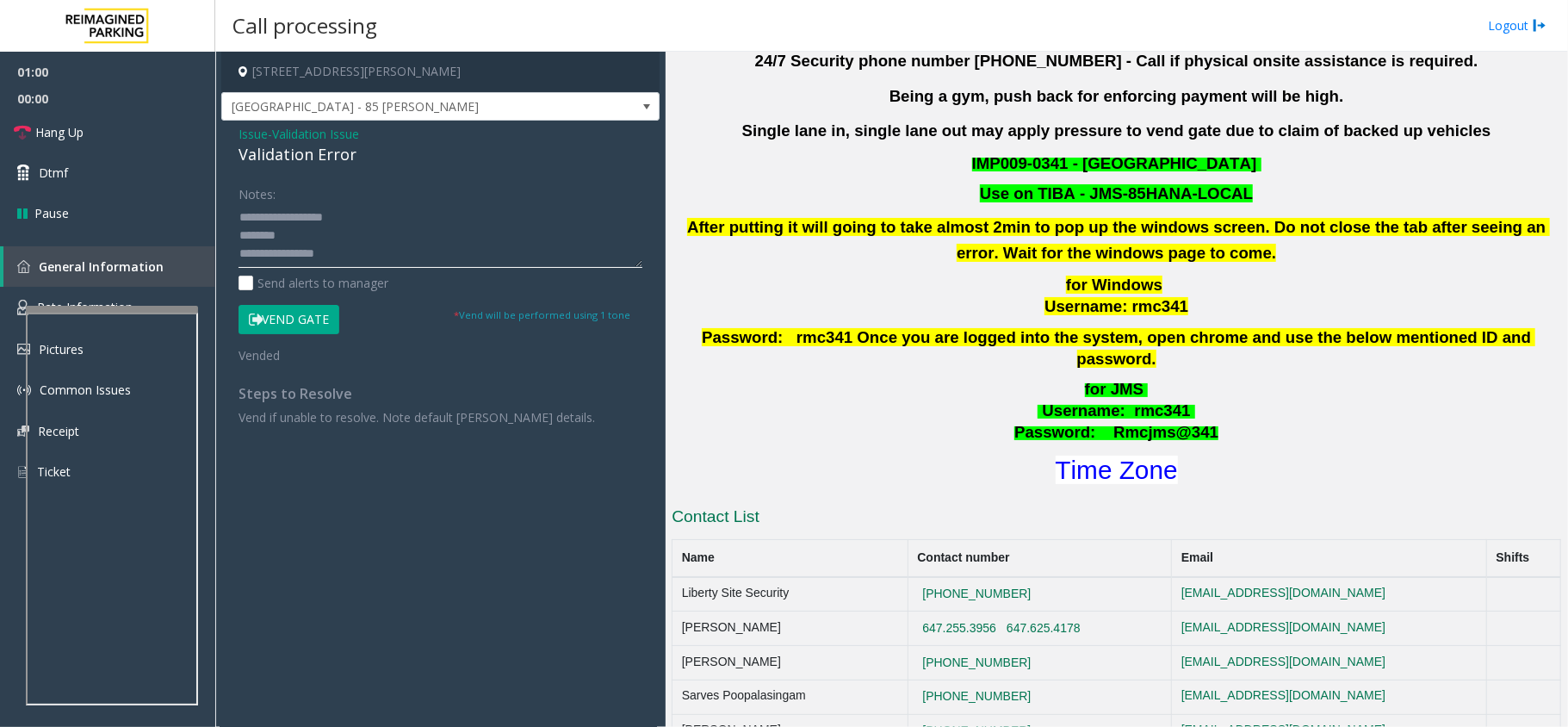 click 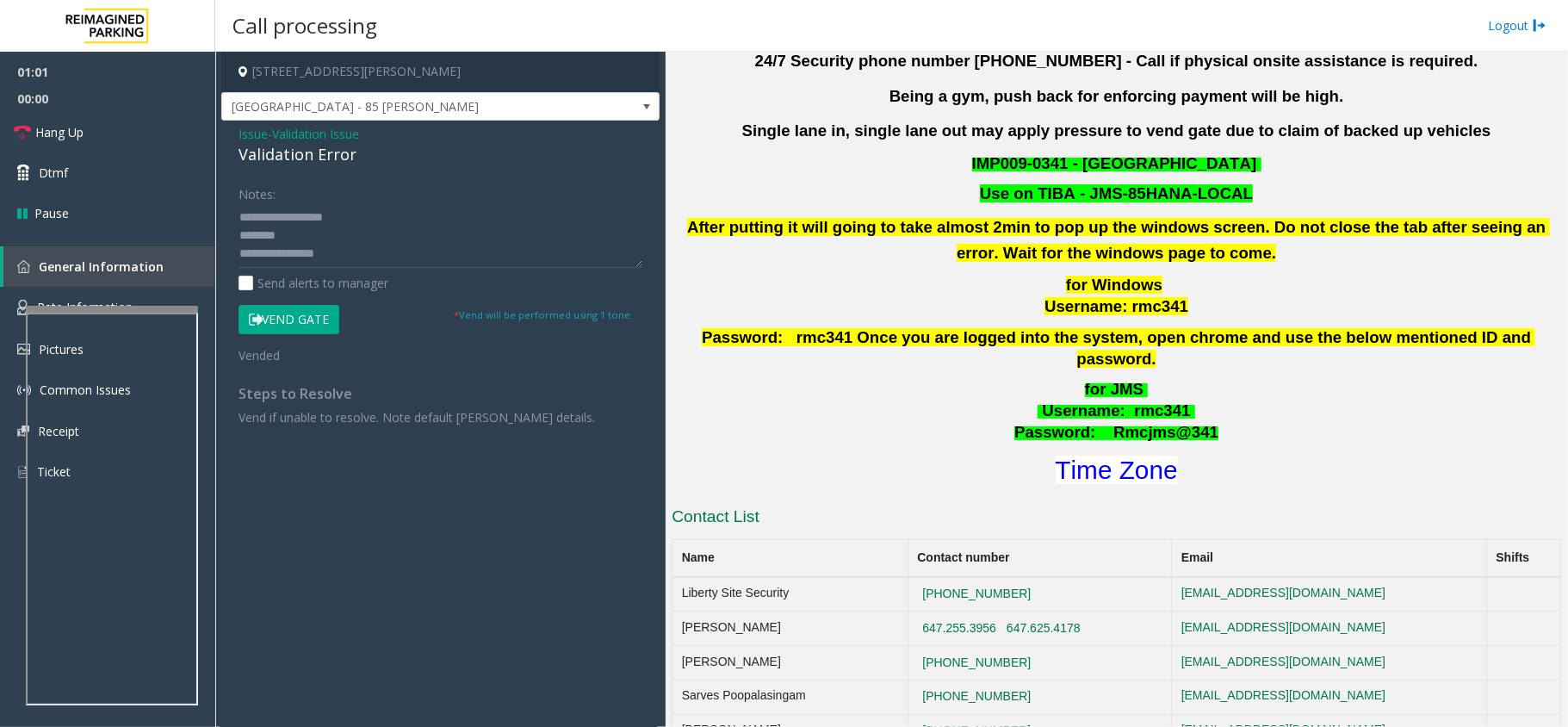 click on "Notes:                      Send alerts to manager  Vend Gate  * Vend will be performed using 1 tone  Vended Steps to Resolve Vend if unable to resolve. Note default parker details." 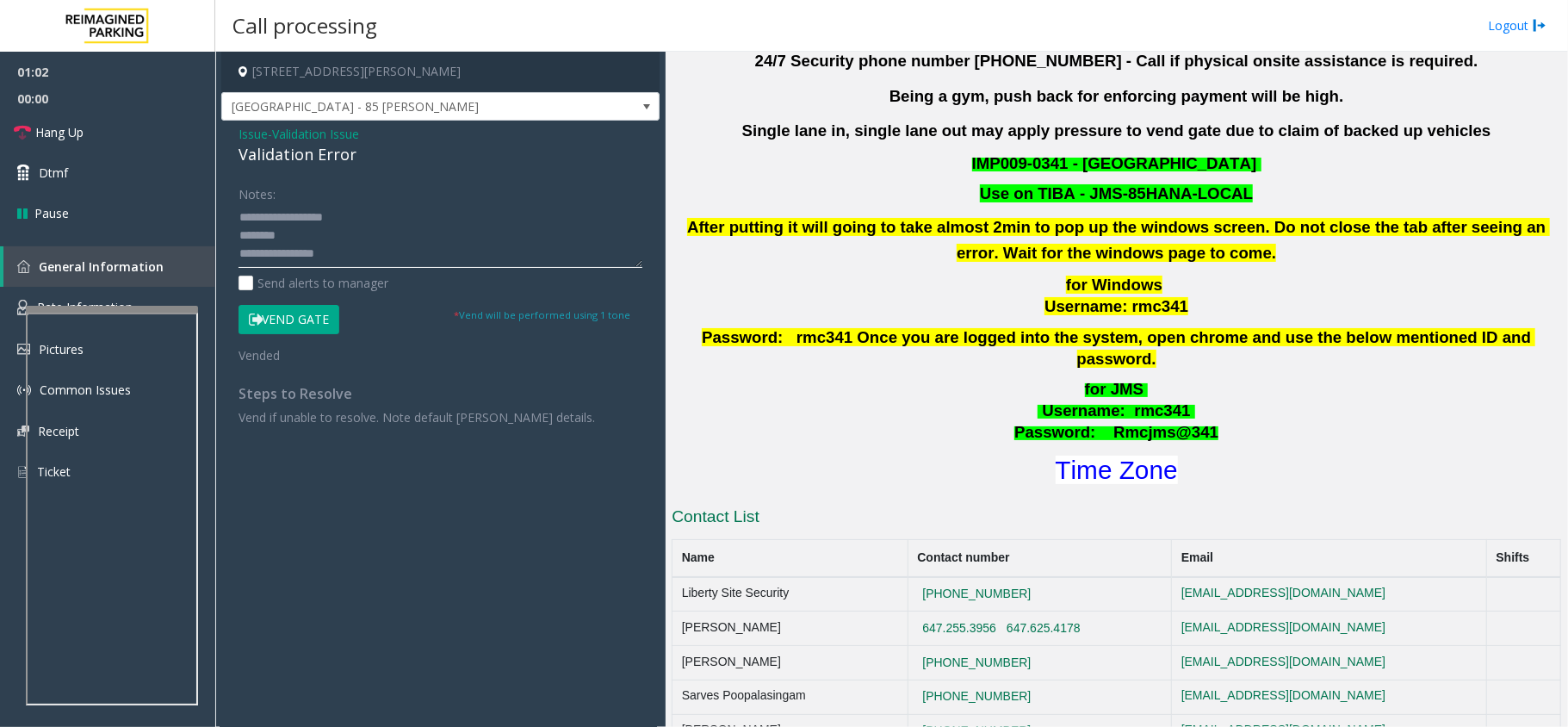 click 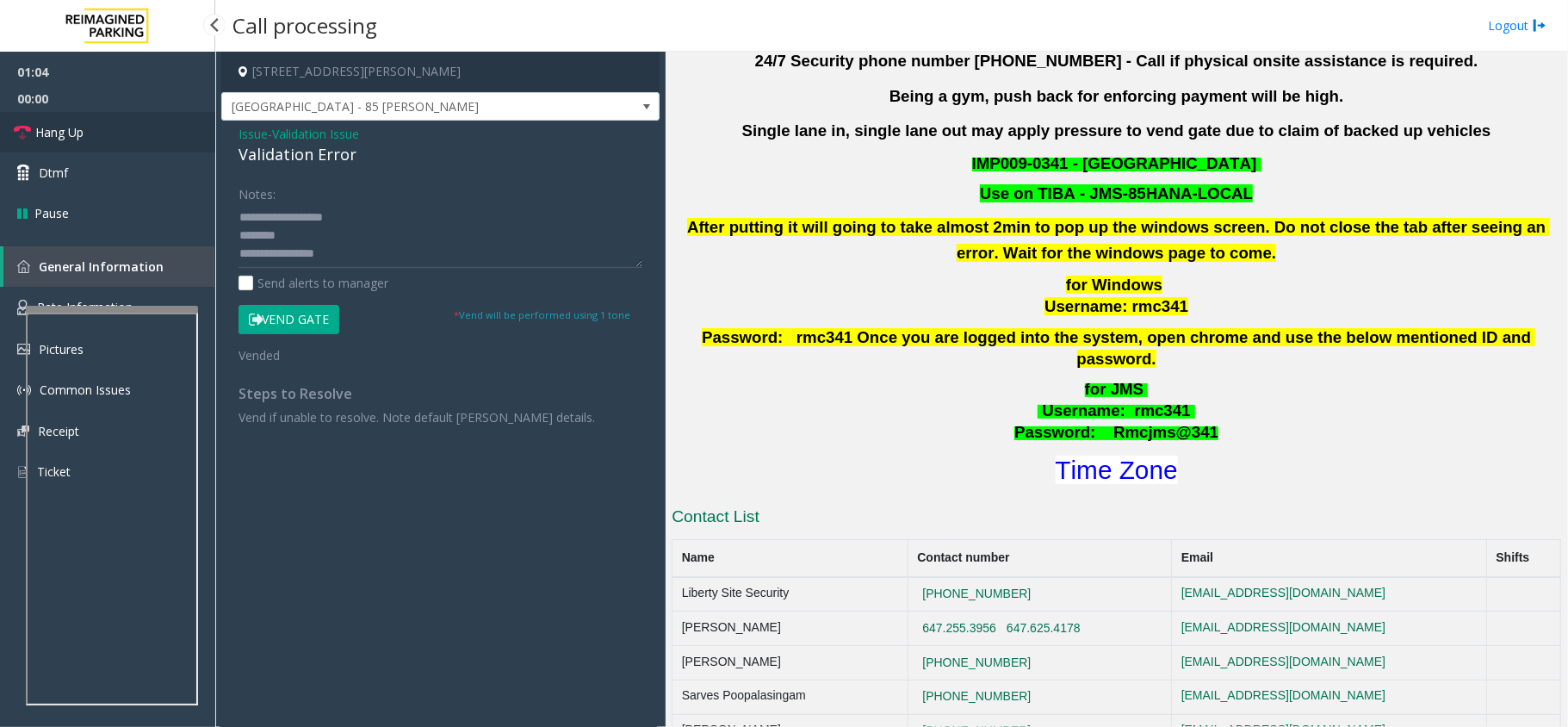 click on "Hang Up" at bounding box center [59, 132] 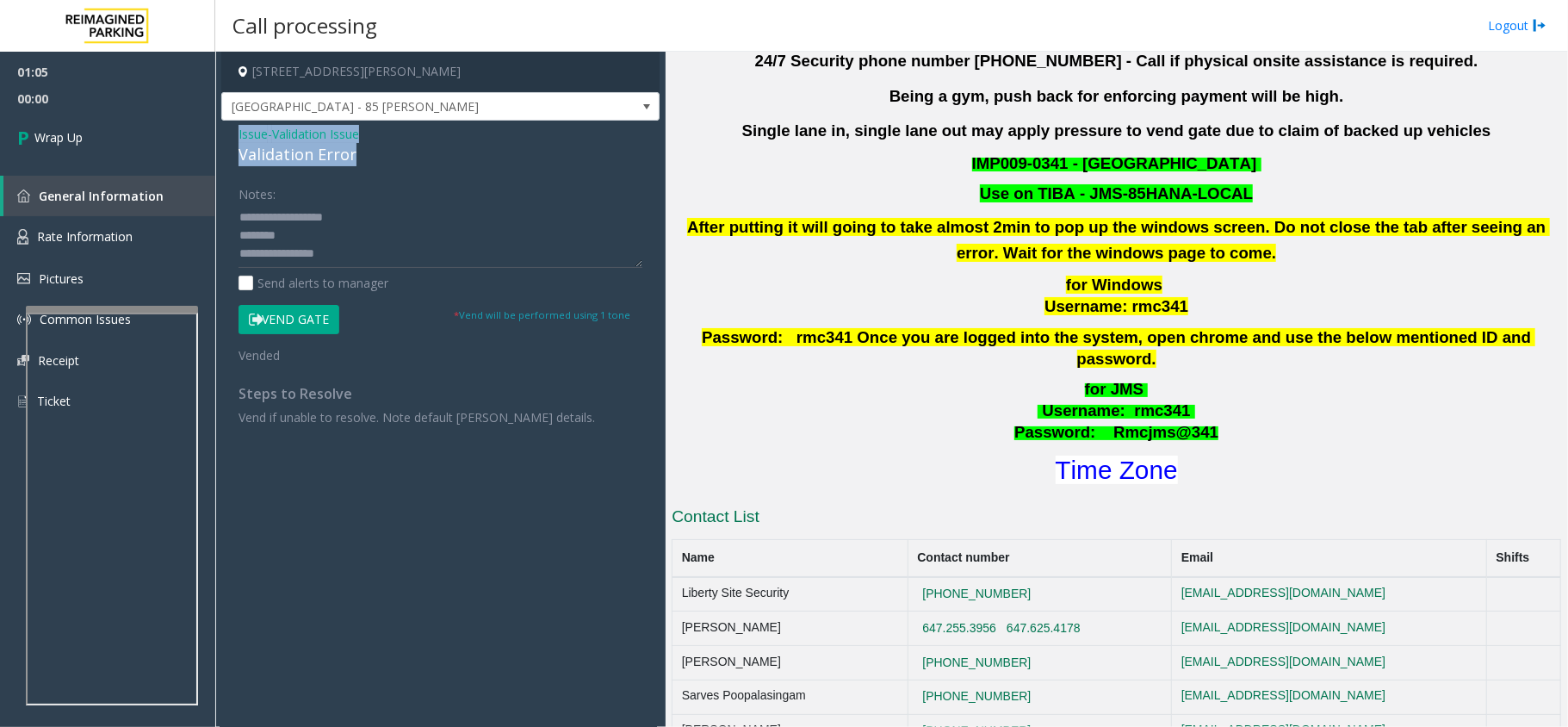 drag, startPoint x: 356, startPoint y: 152, endPoint x: 226, endPoint y: 128, distance: 132.19682 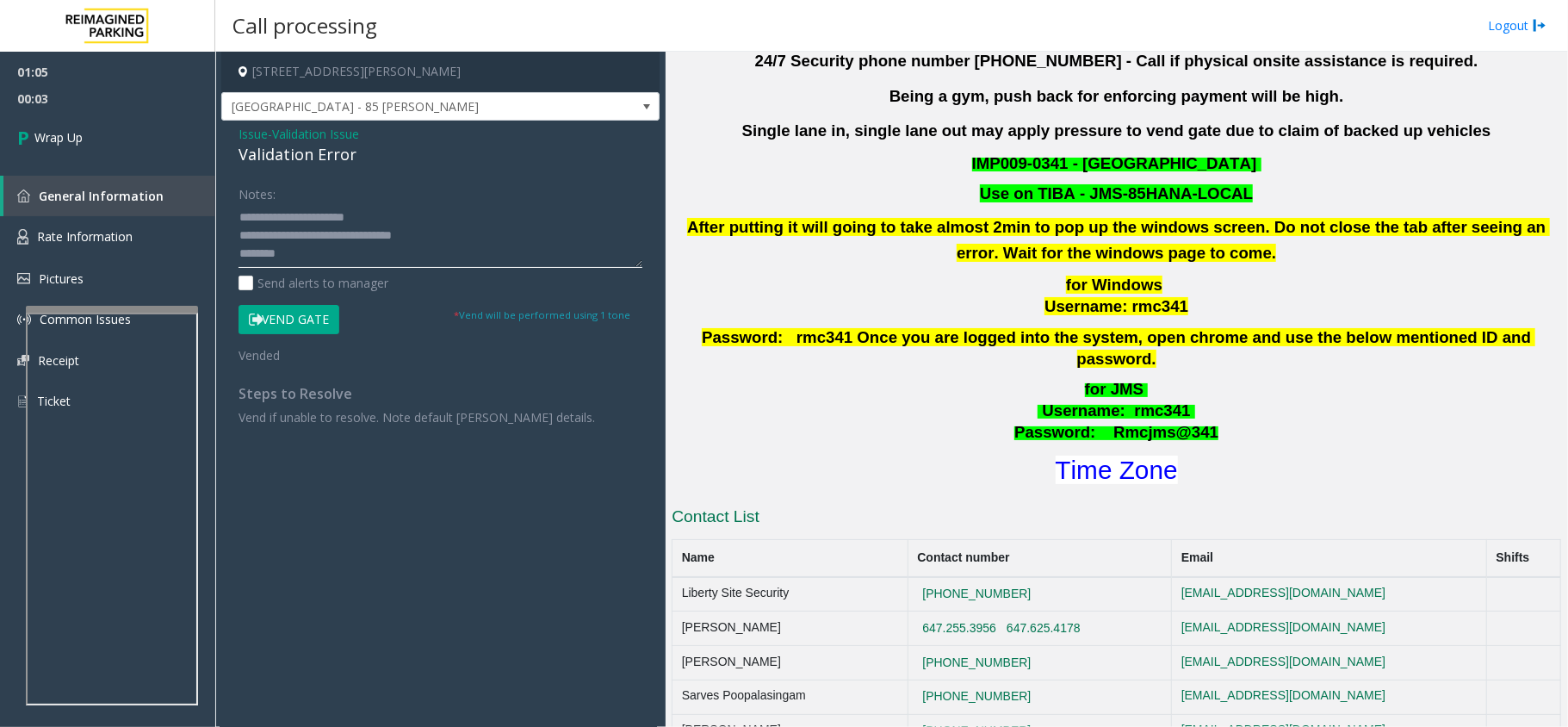 click 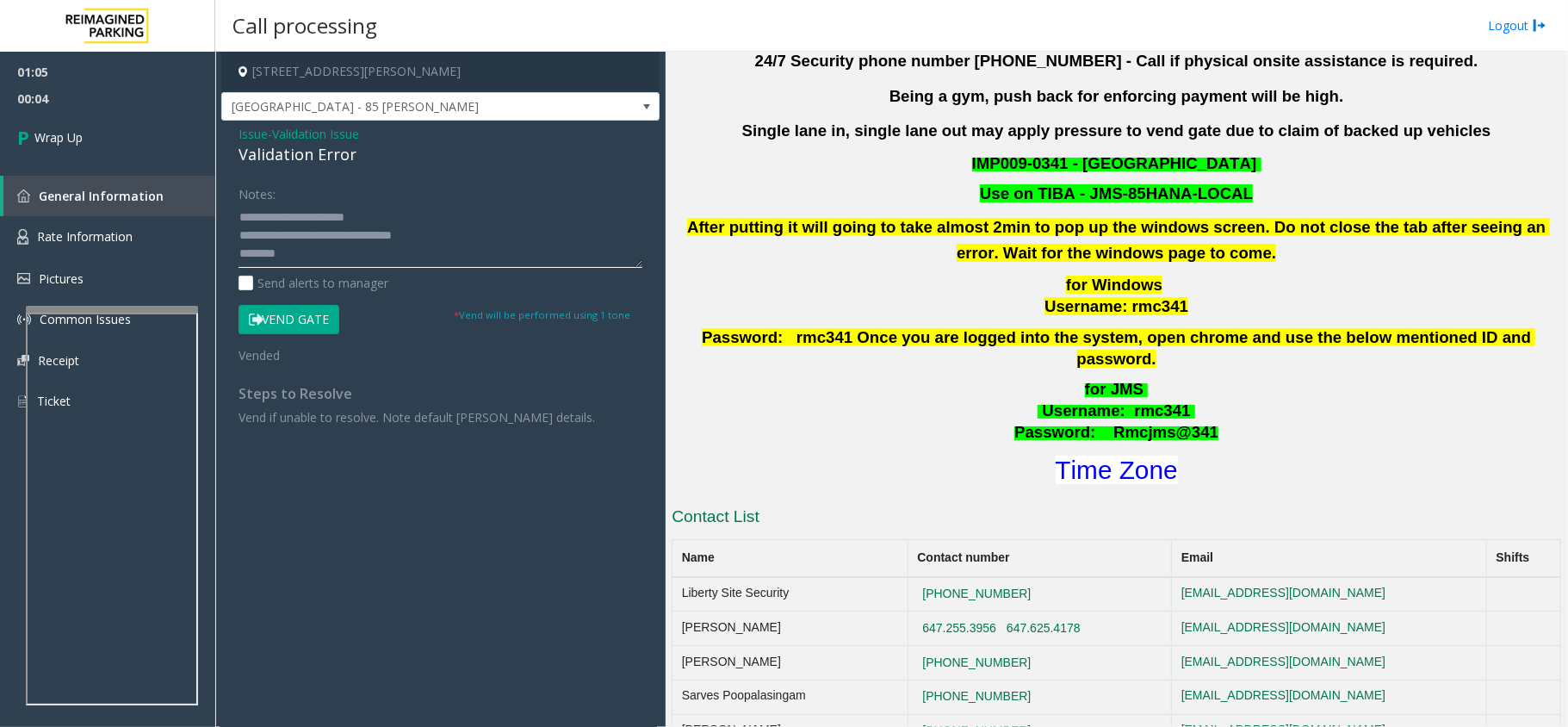 click 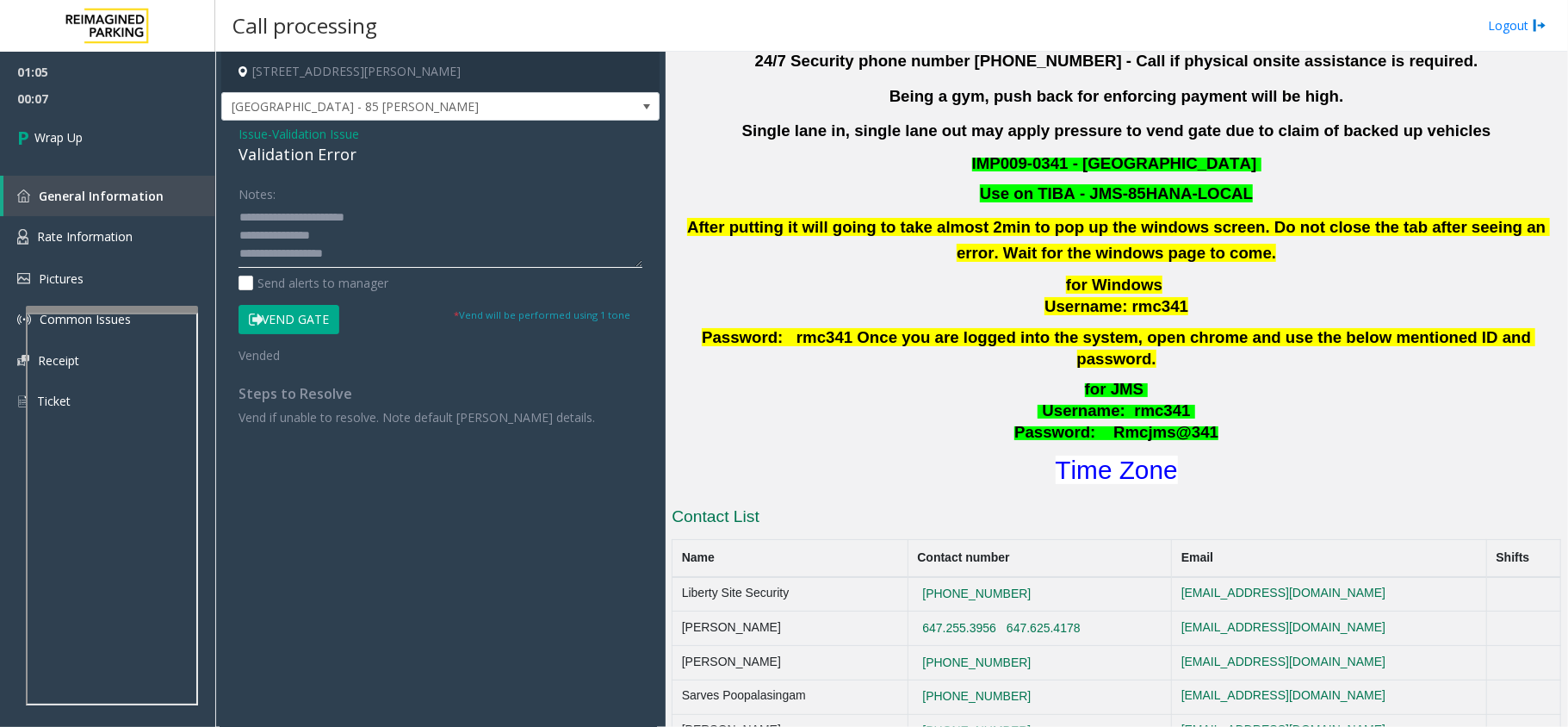 scroll, scrollTop: 53, scrollLeft: 0, axis: vertical 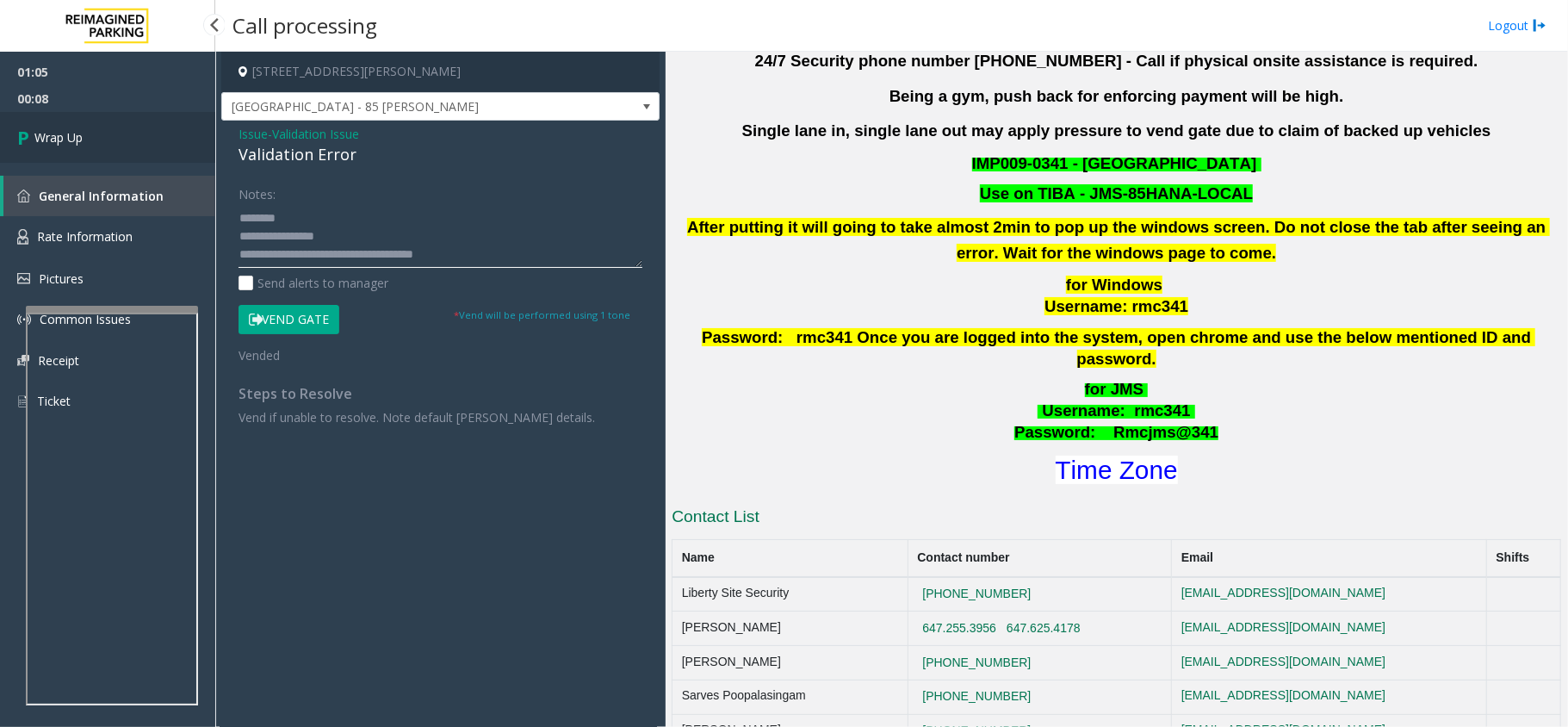 type on "**********" 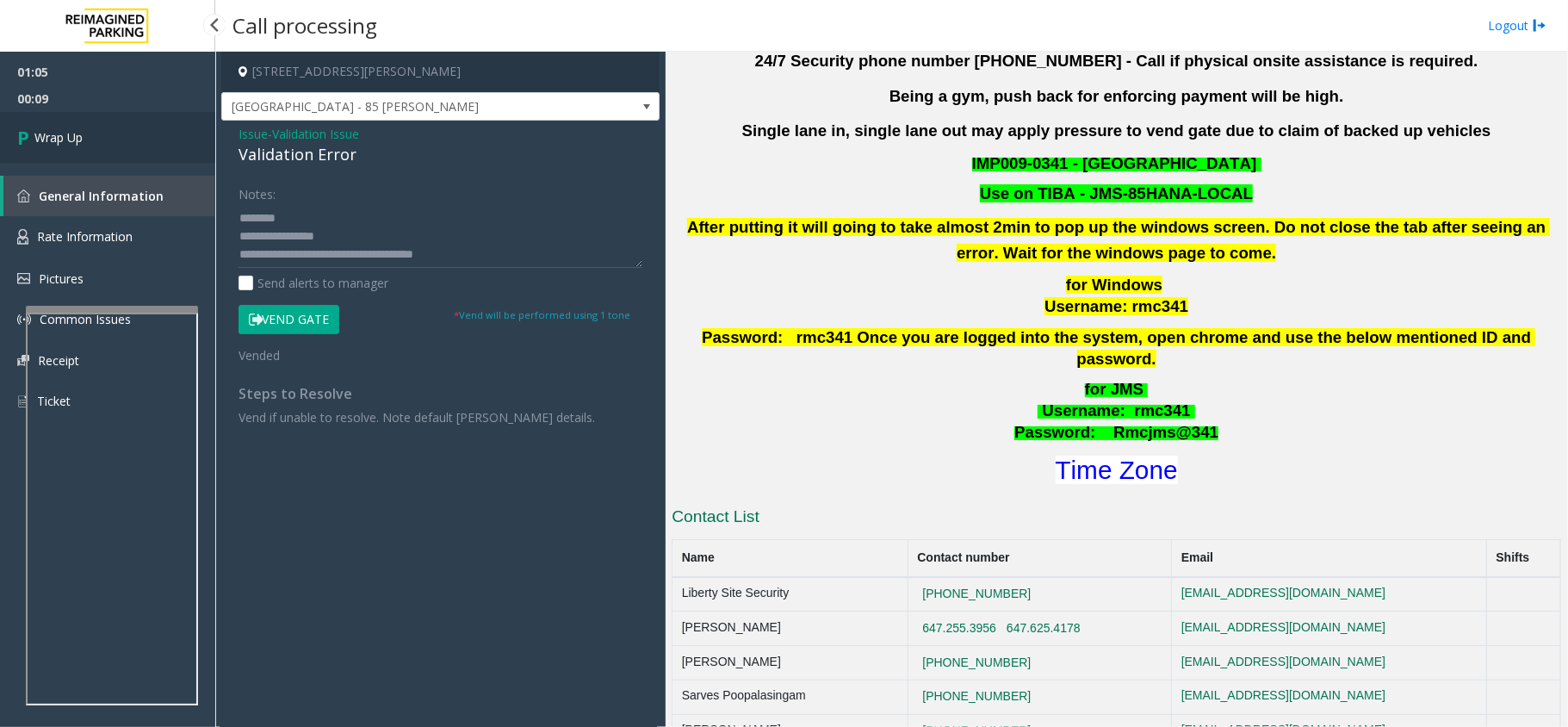 click on "Wrap Up" at bounding box center (108, 137) 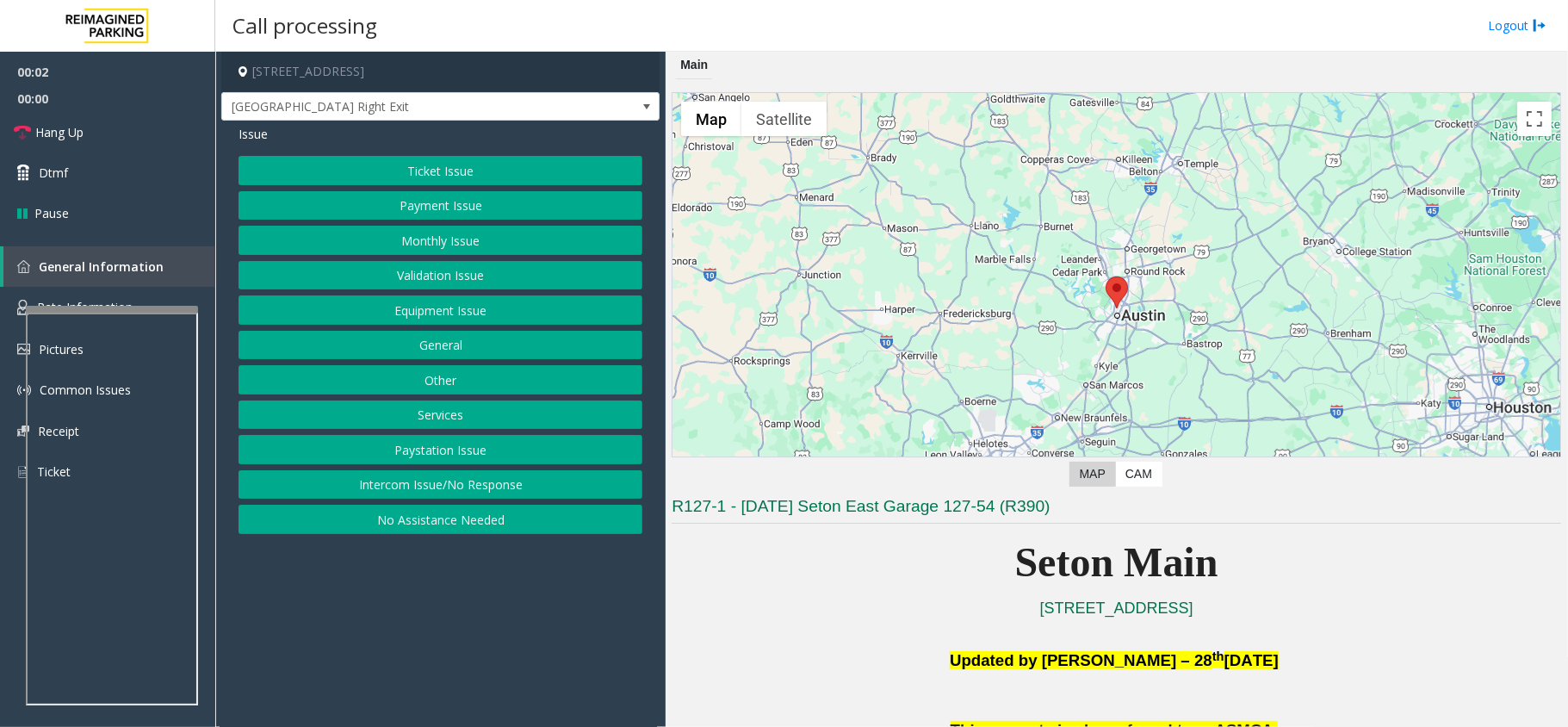 click on "Equipment Issue" 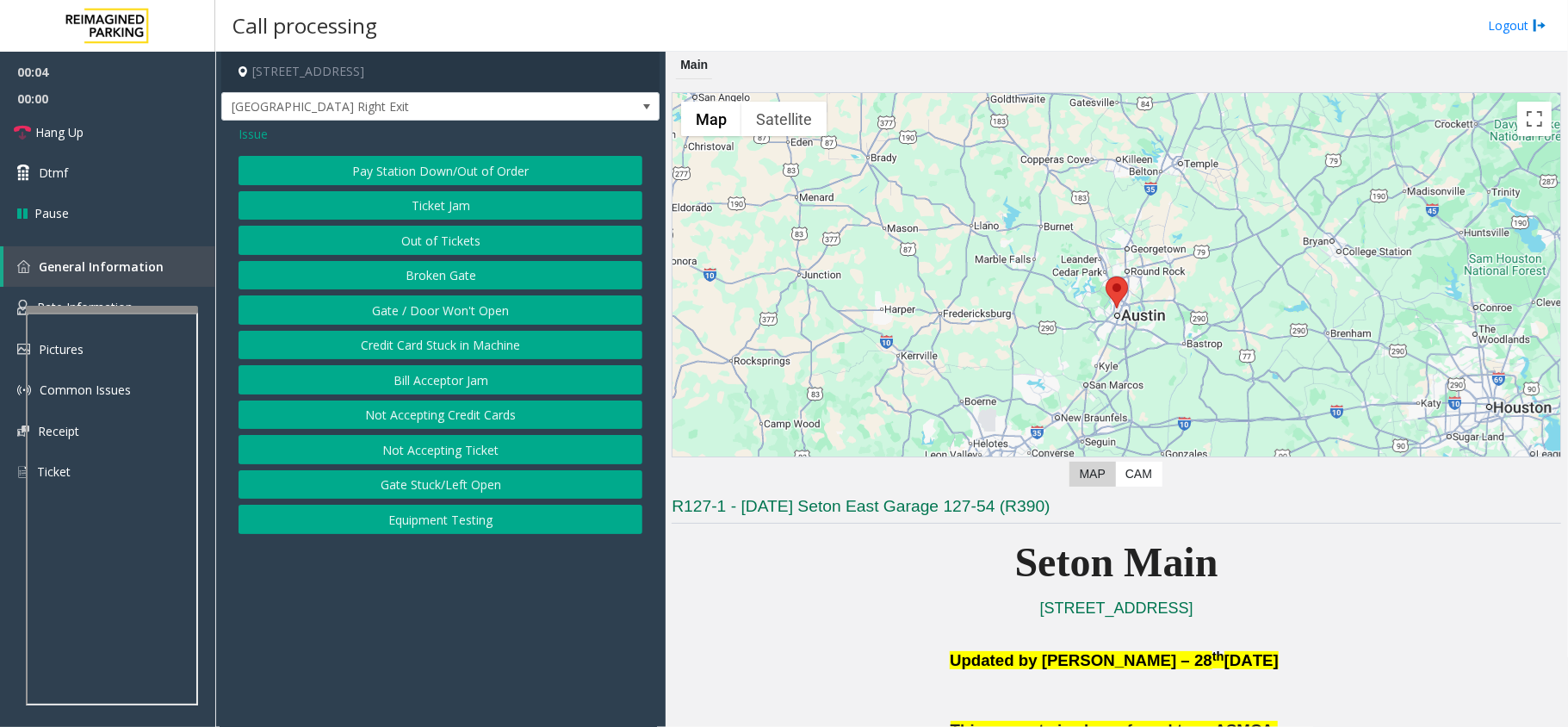 click on "Gate / Door Won't Open" 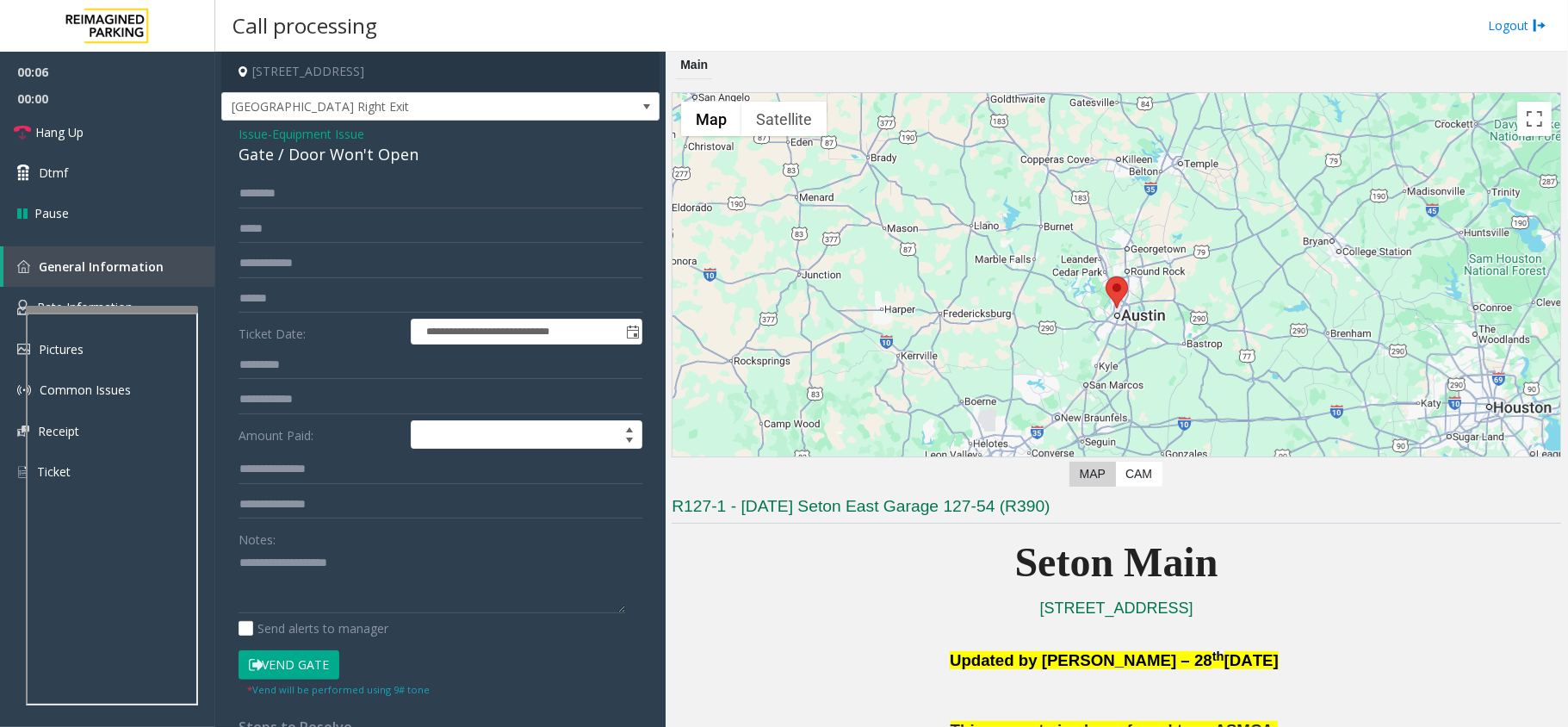 click on "Vend Gate" 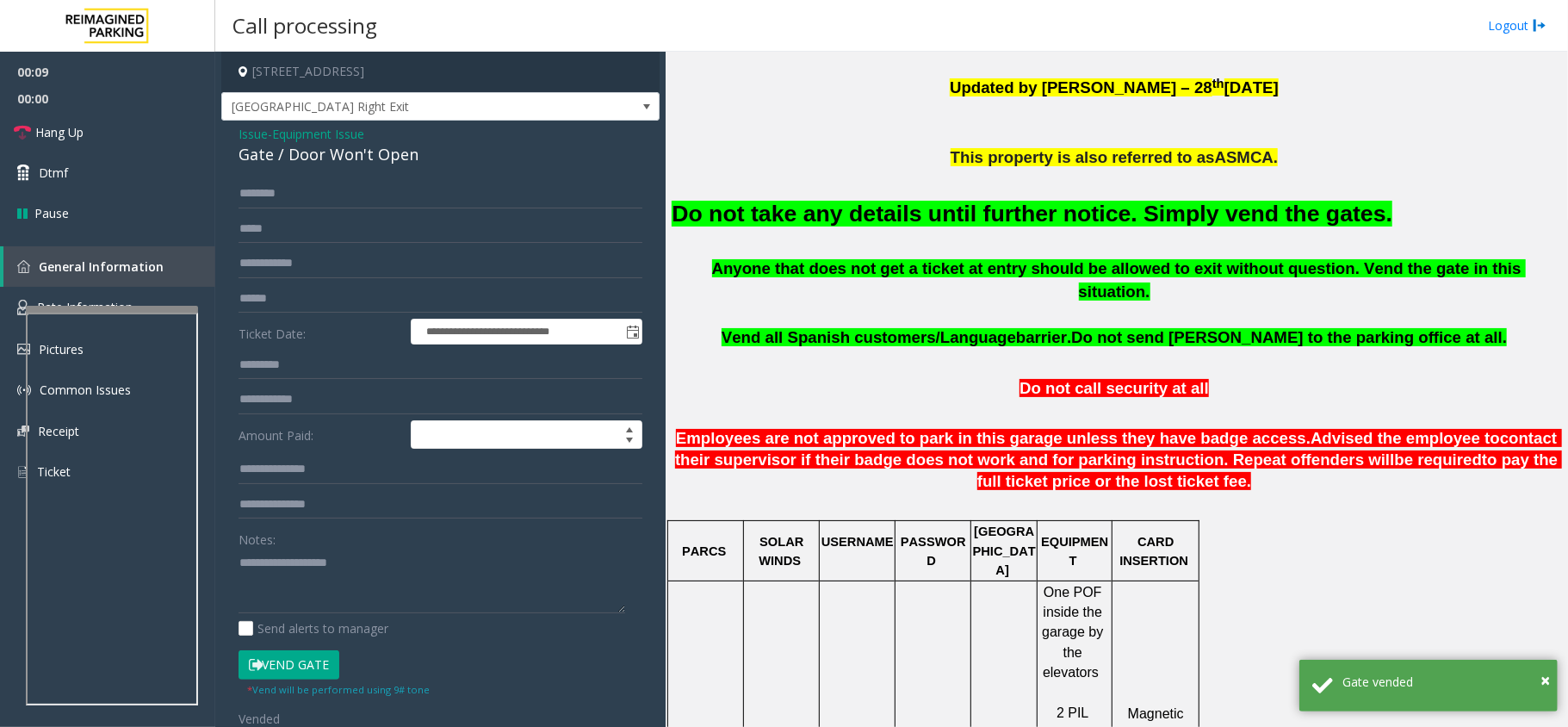 scroll, scrollTop: 574, scrollLeft: 0, axis: vertical 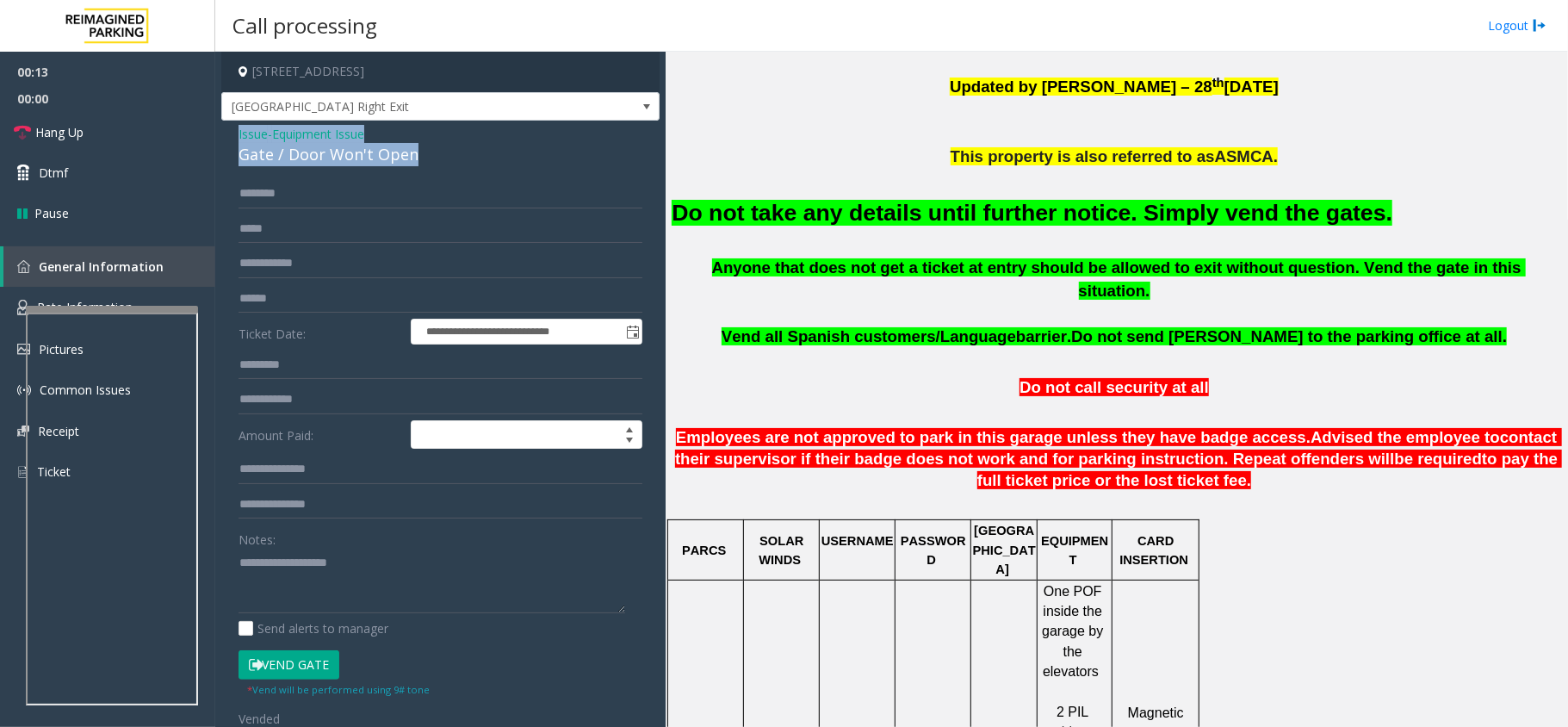 drag, startPoint x: 443, startPoint y: 158, endPoint x: 229, endPoint y: 125, distance: 216.5294 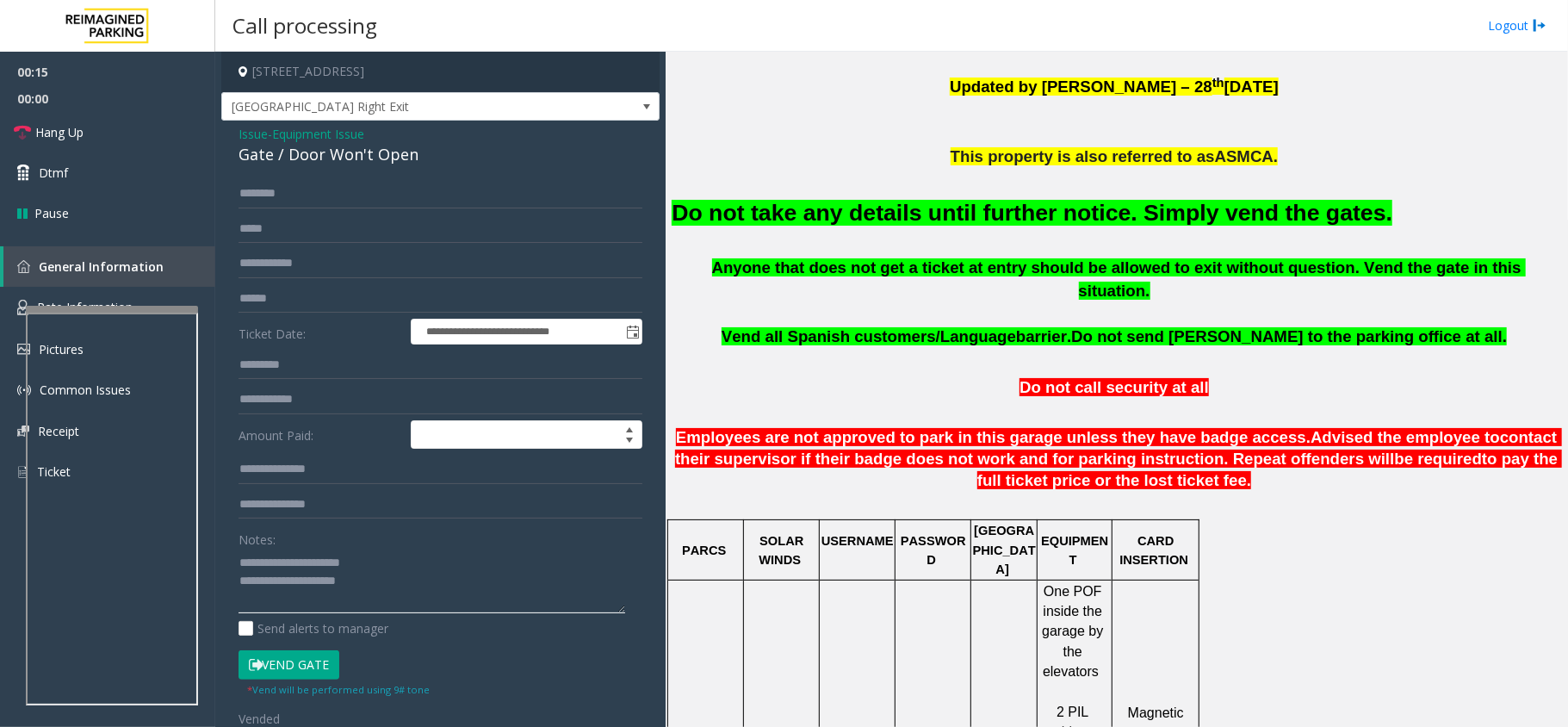 click 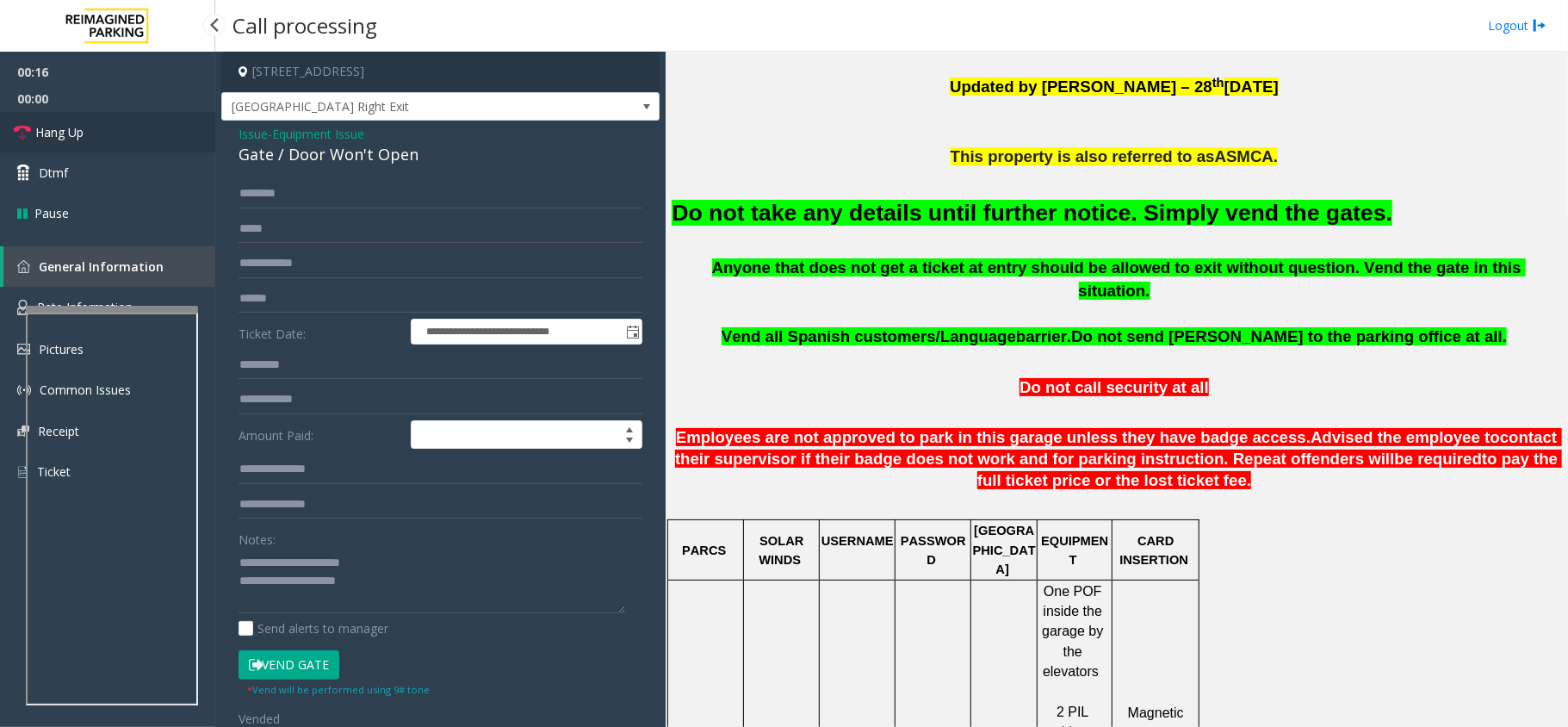 click on "Hang Up" at bounding box center (59, 132) 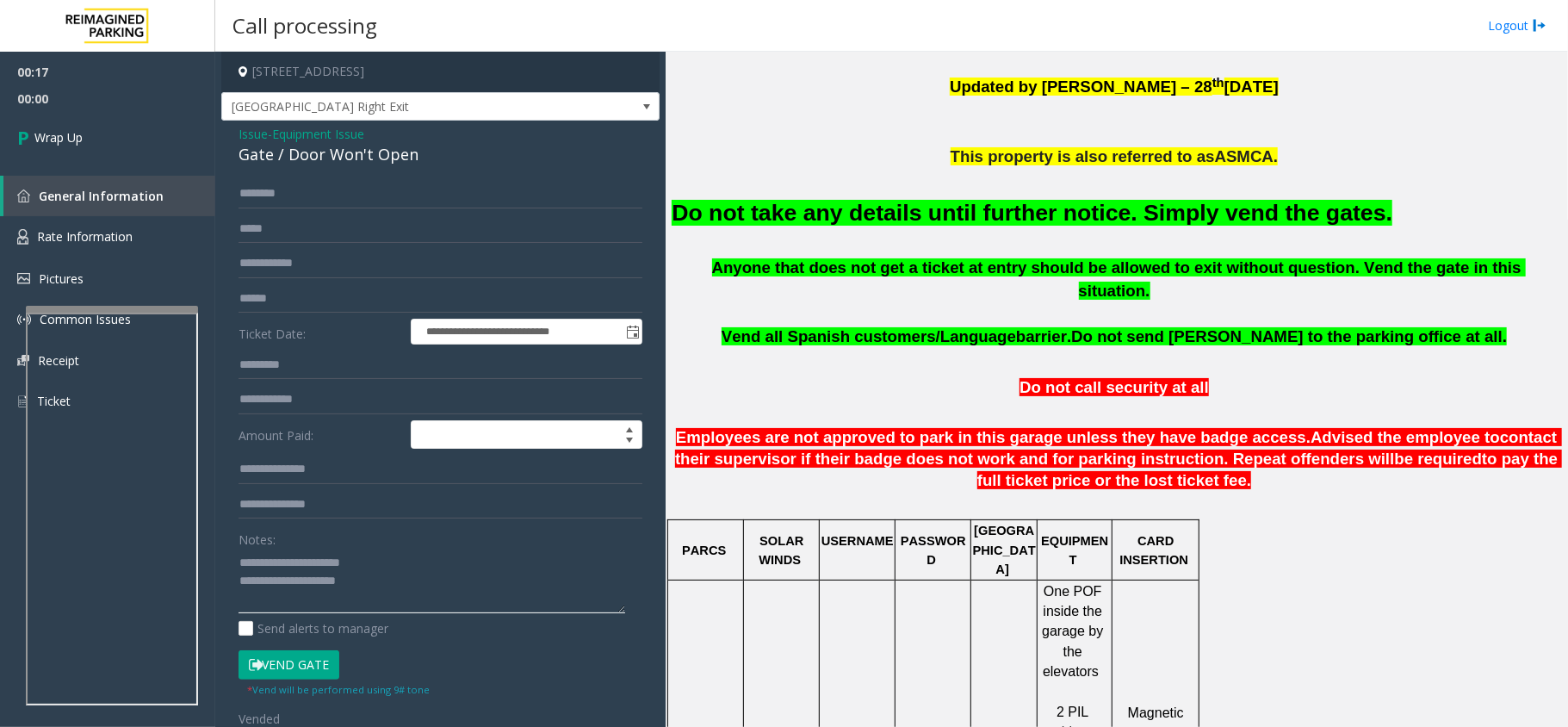 click 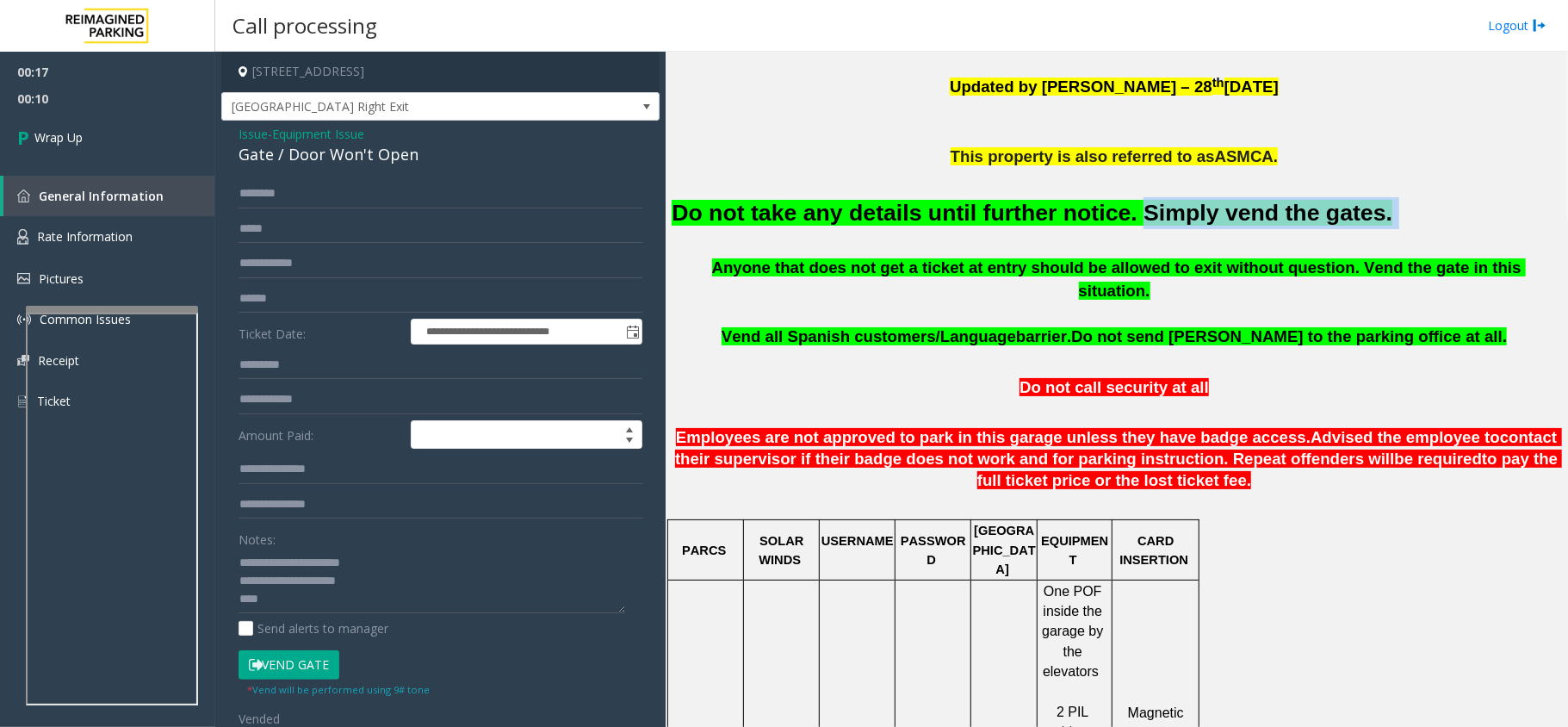 drag, startPoint x: 1086, startPoint y: 208, endPoint x: 1321, endPoint y: 208, distance: 235 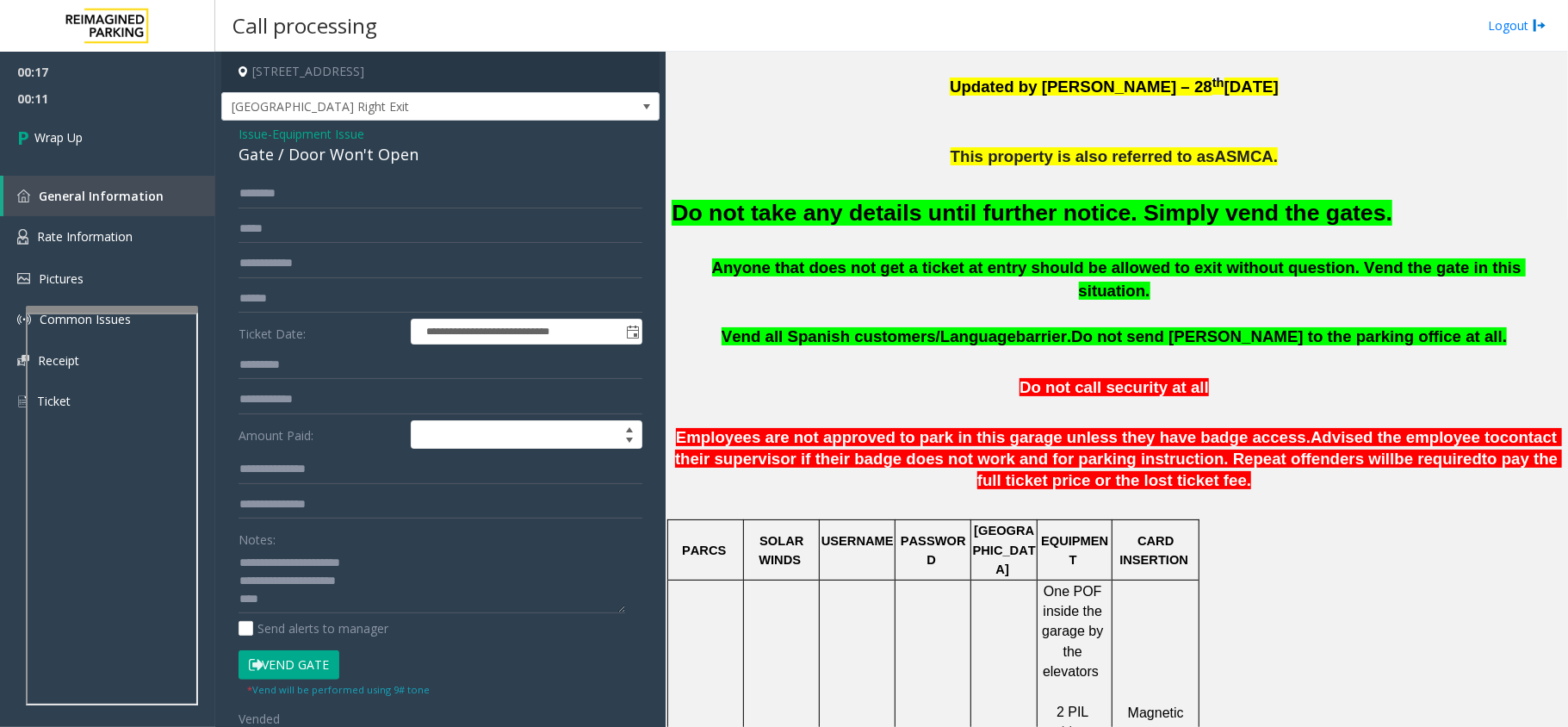 click on "Do not take any details until further notice. Simply vend the gates." 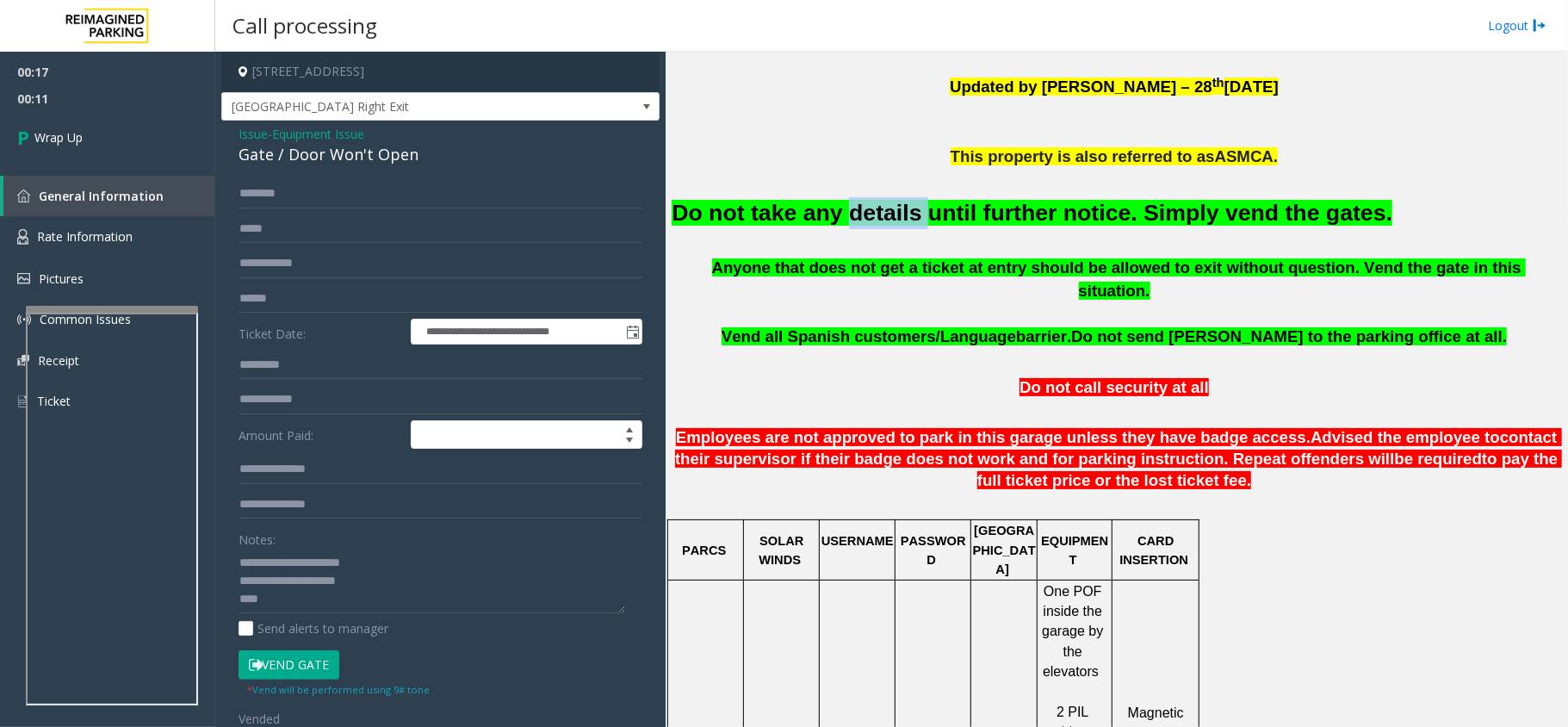 click on "Do not take any details until further notice. Simply vend the gates." 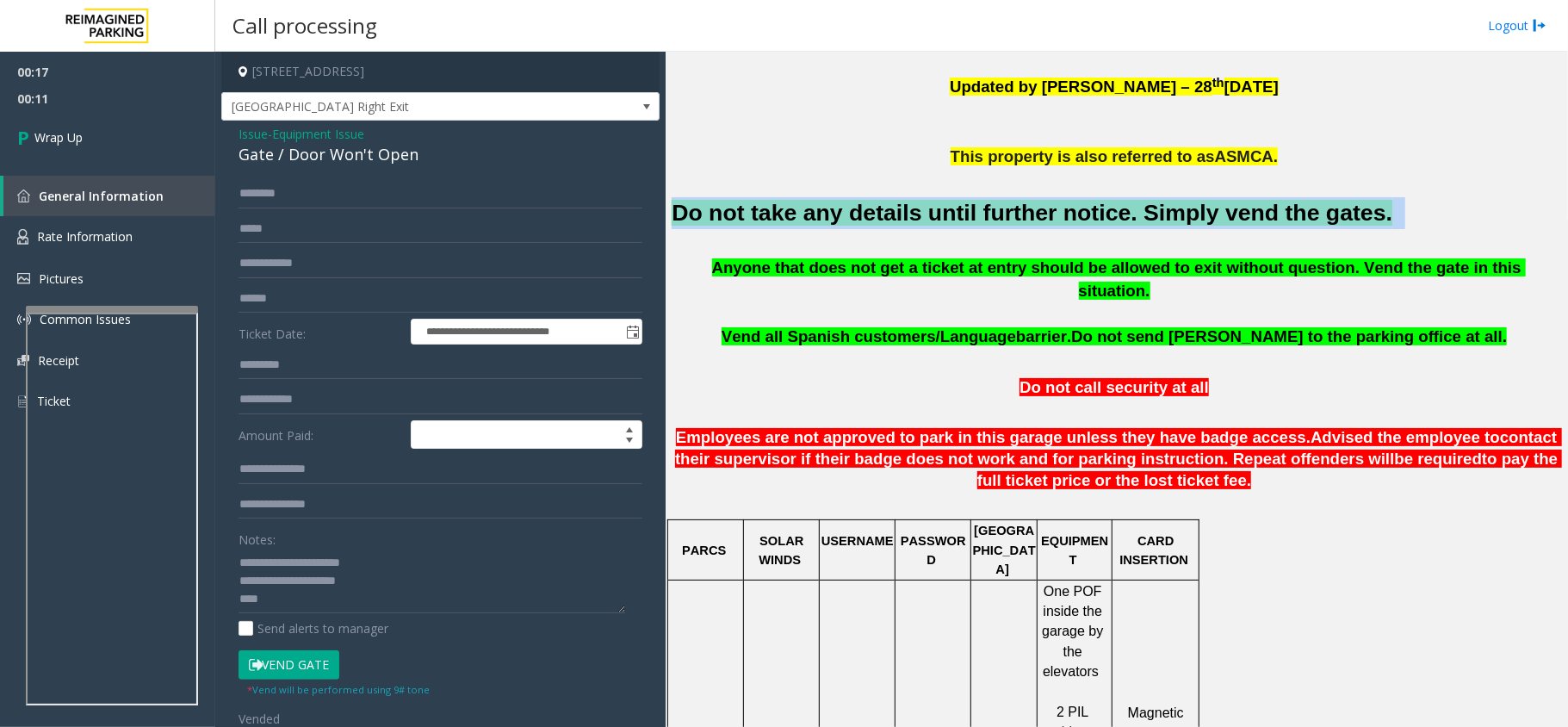 click on "Do not take any details until further notice. Simply vend the gates." 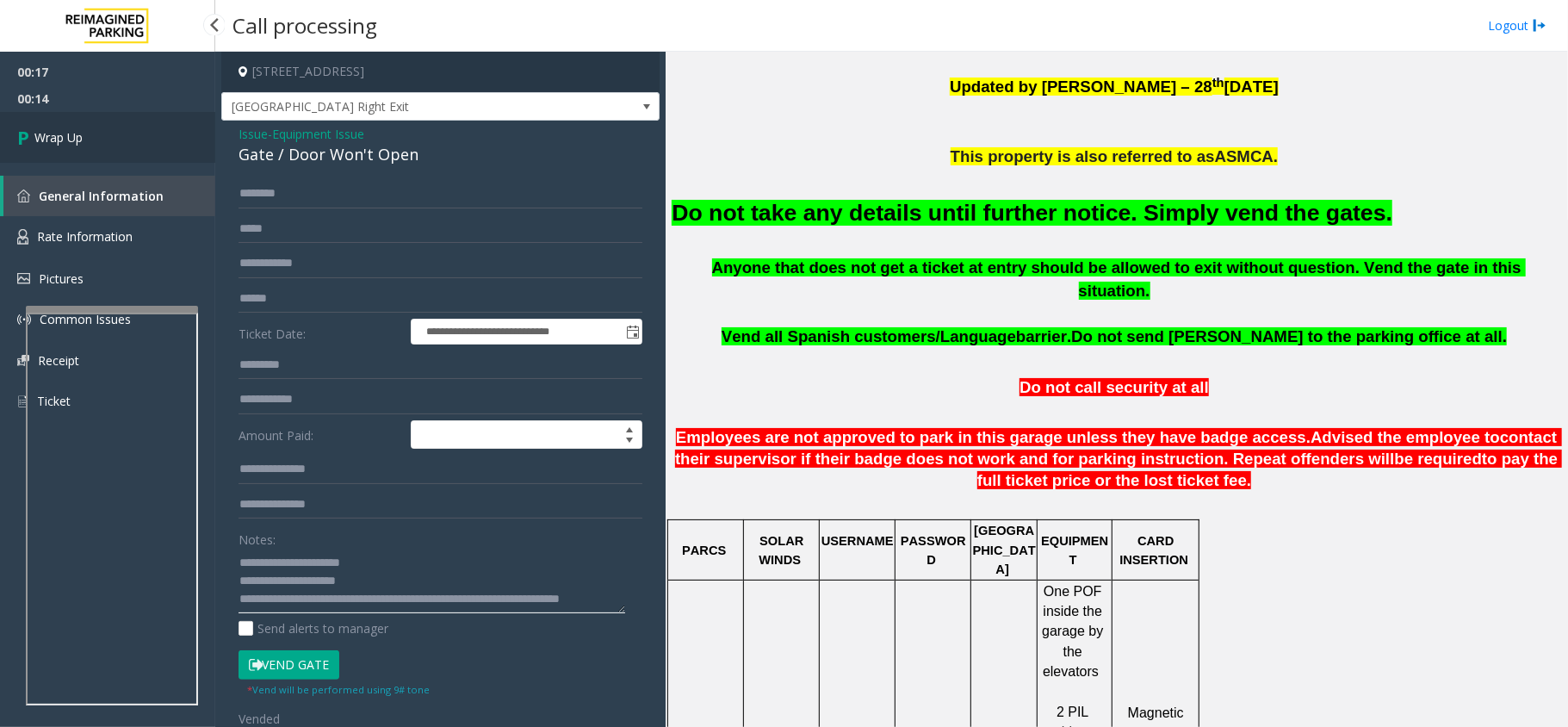 type on "**********" 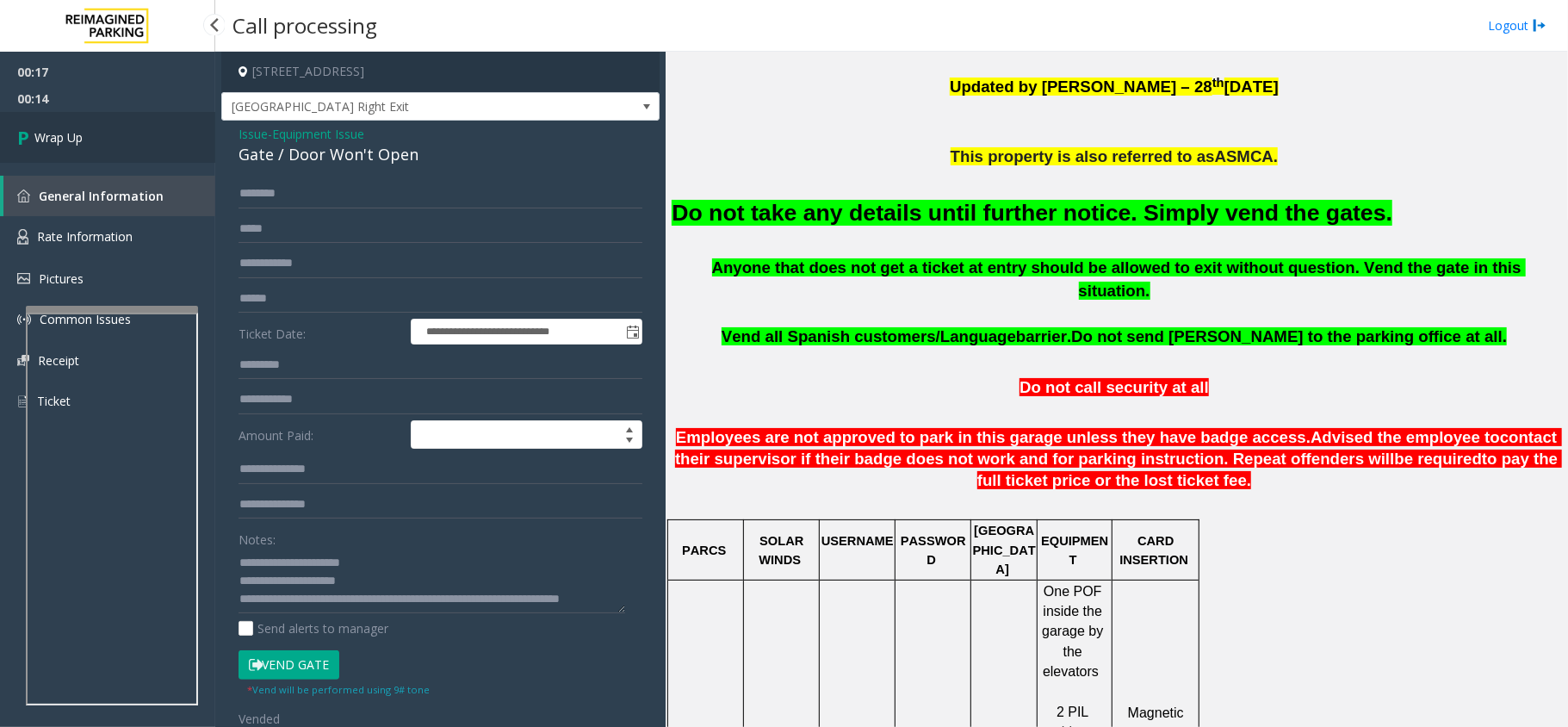 click on "Wrap Up" at bounding box center (108, 137) 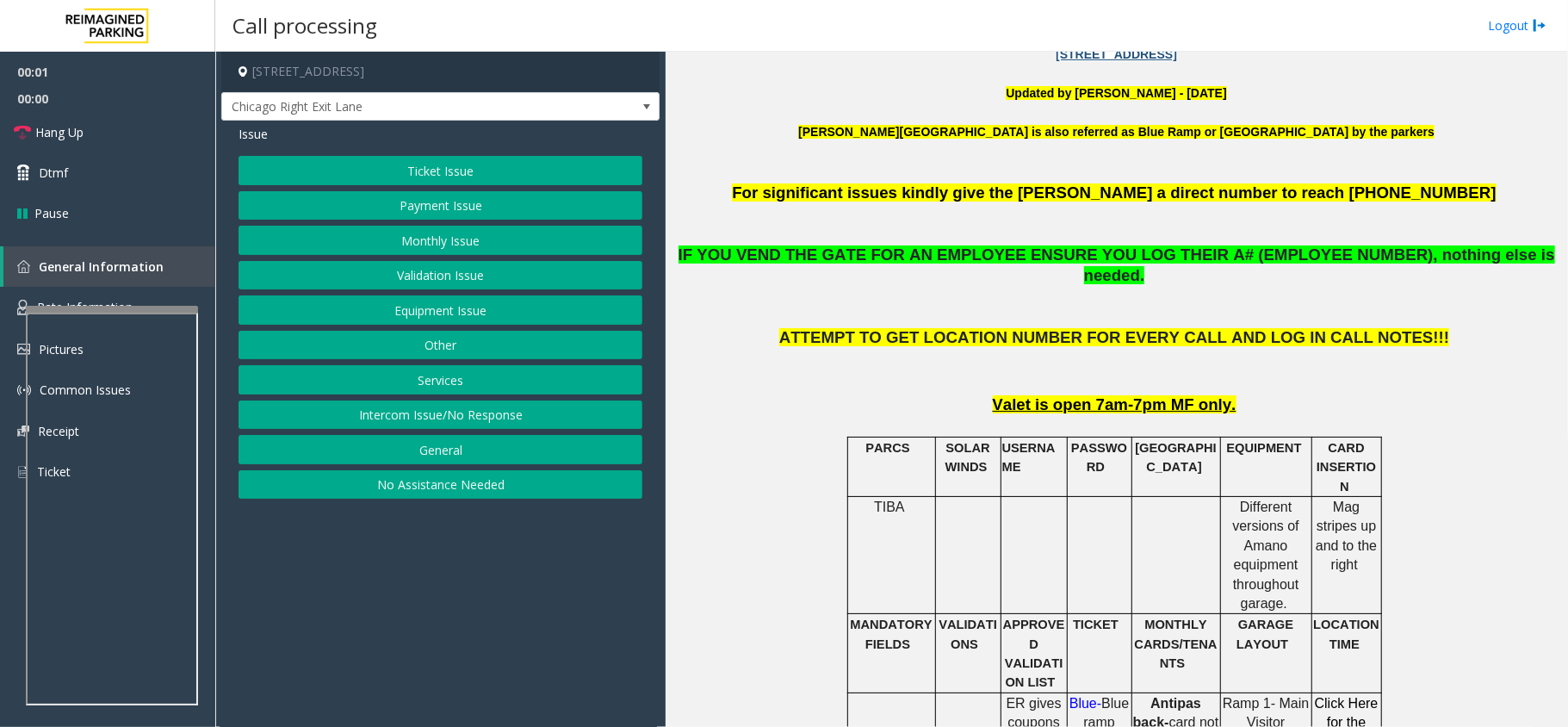 scroll, scrollTop: 689, scrollLeft: 0, axis: vertical 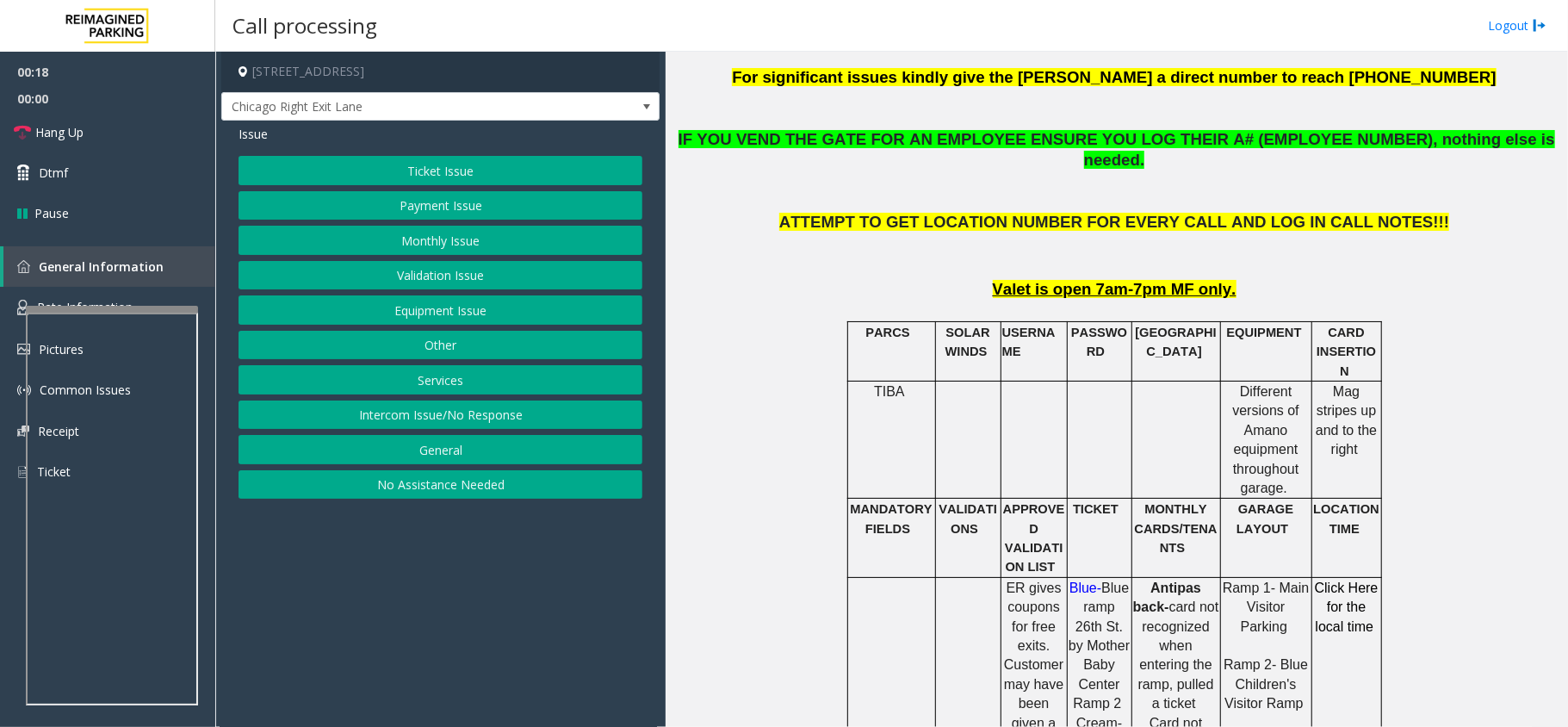 click on "Ticket Issue" 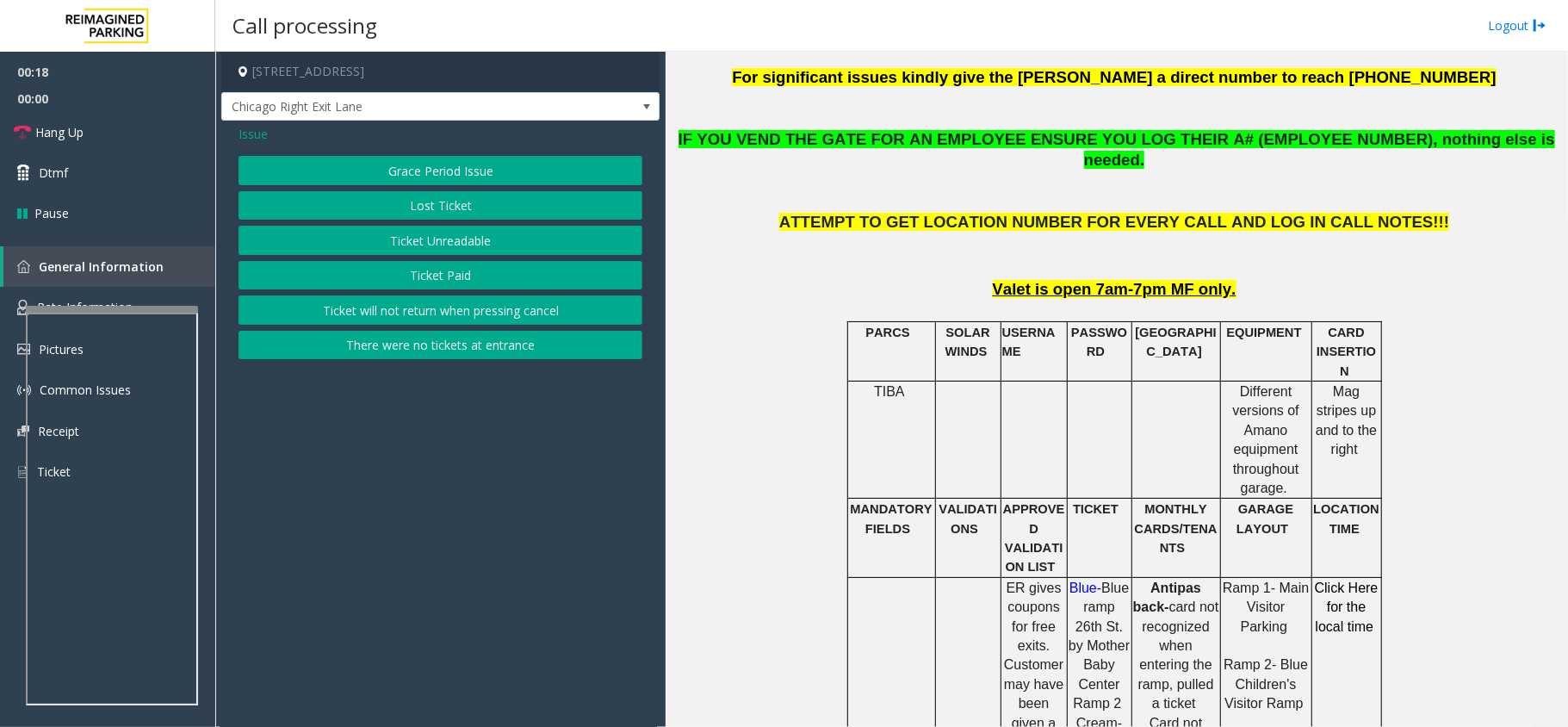 click on "Ticket Unreadable" 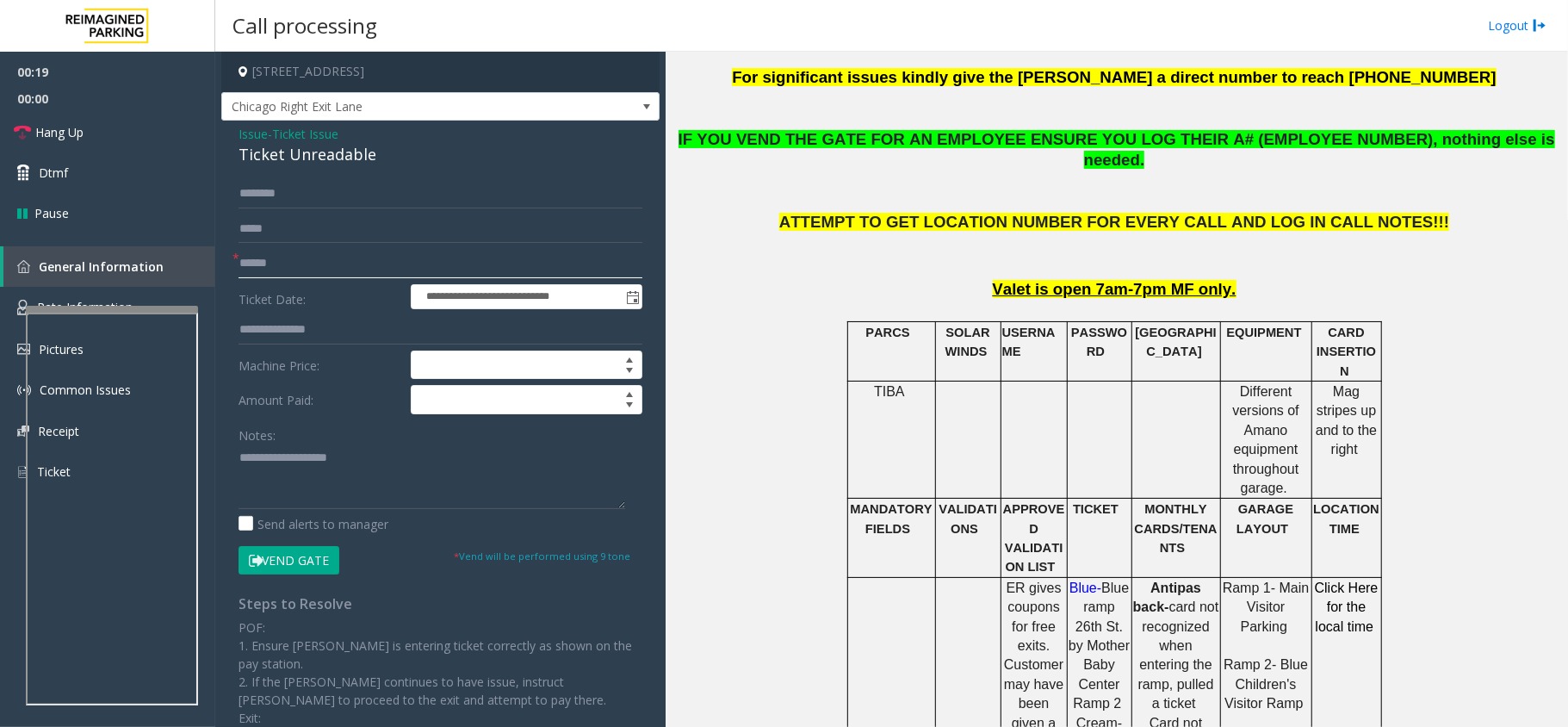 click 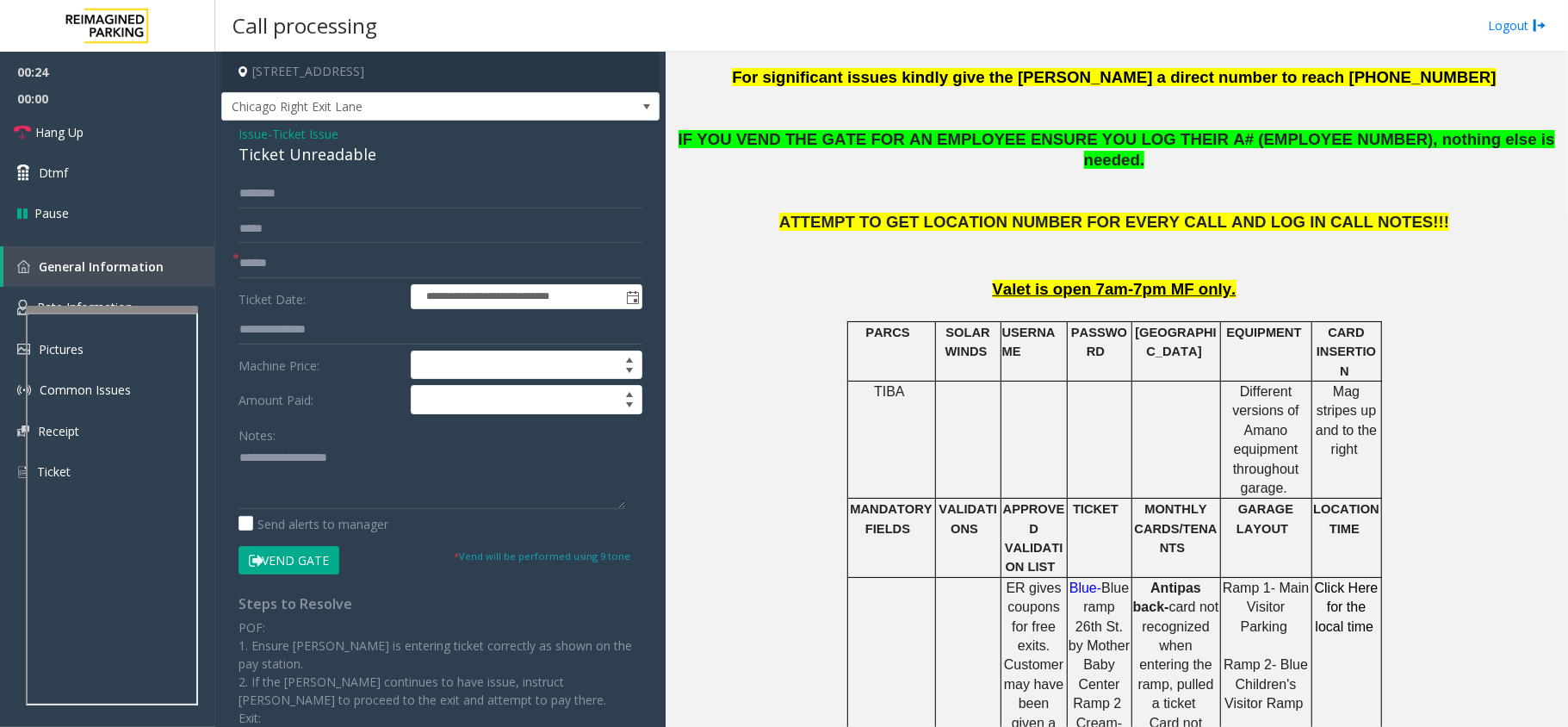click on "Issue" 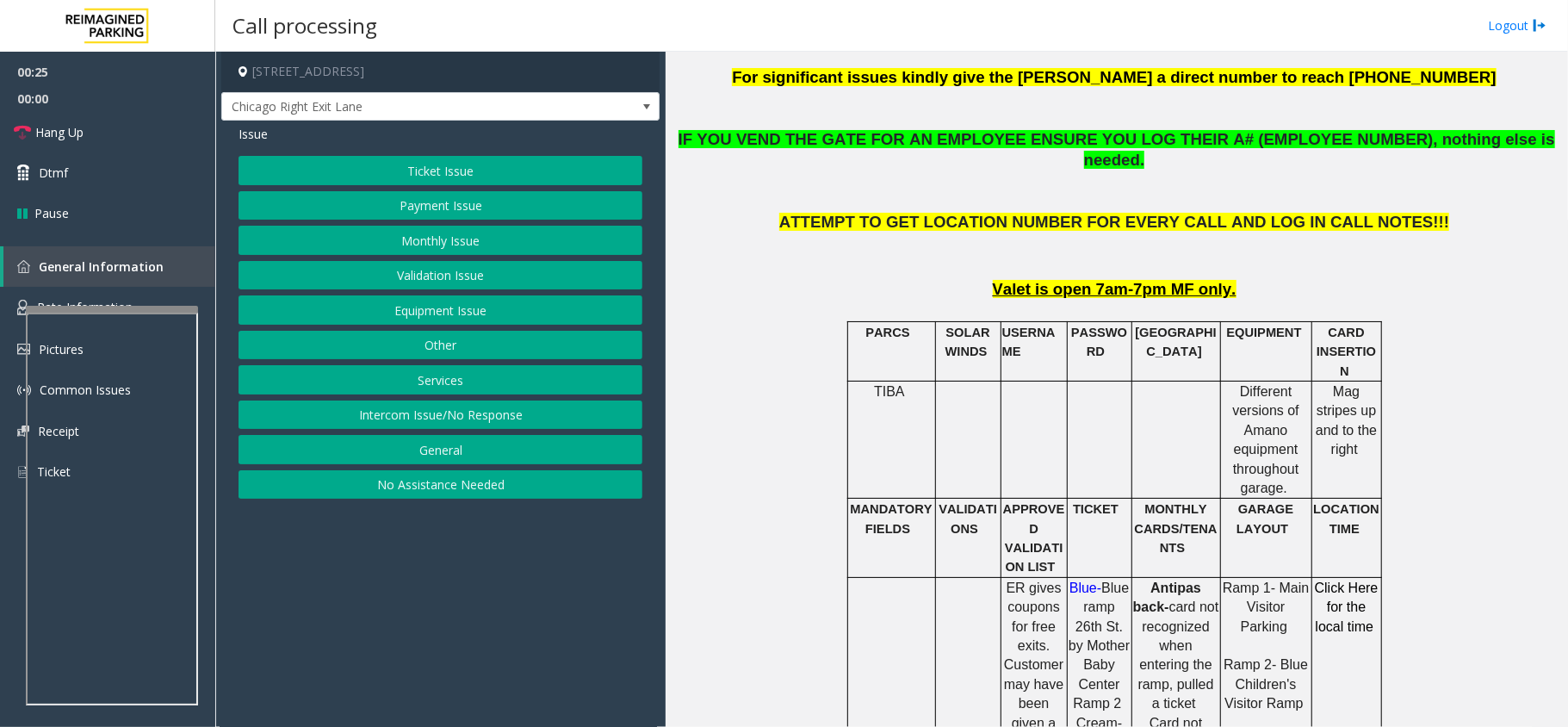click on "Equipment Issue" 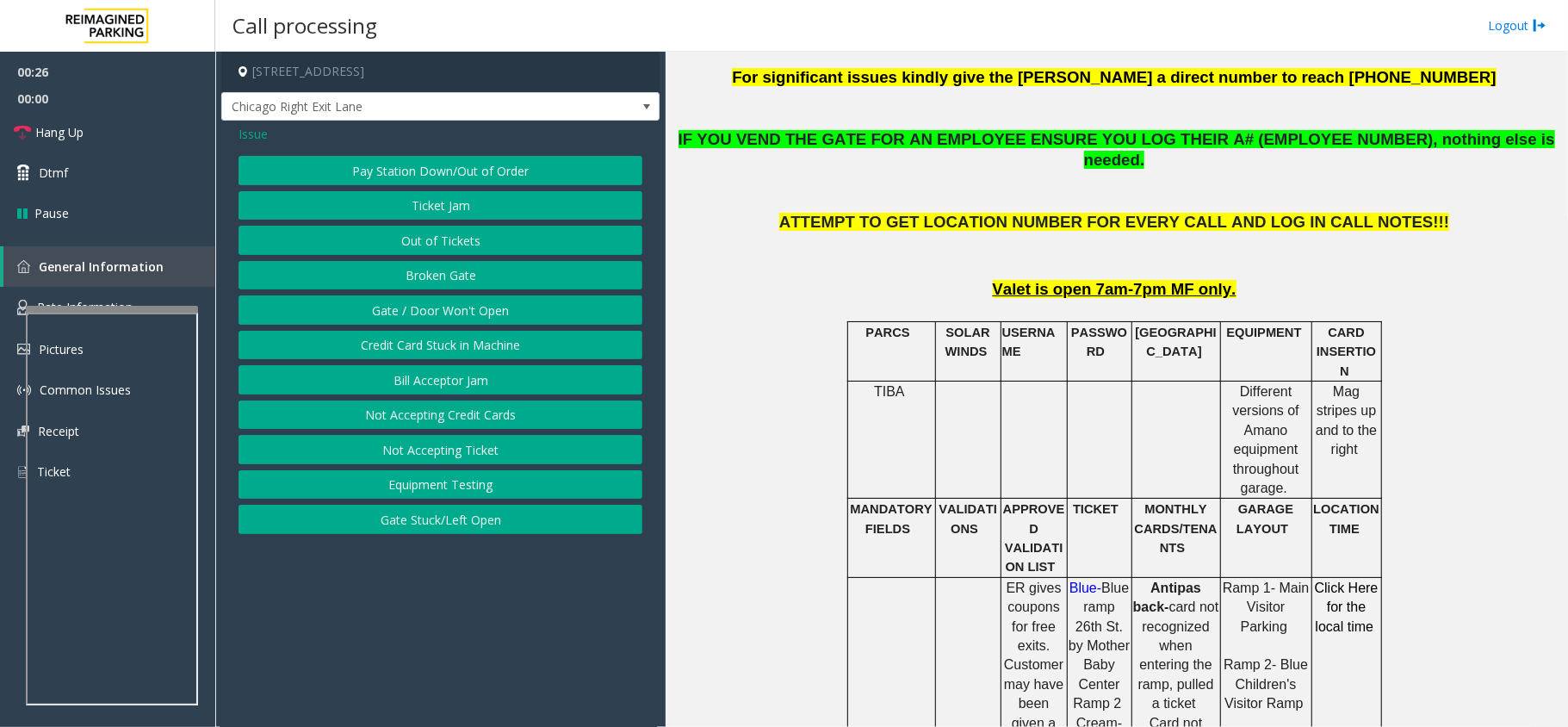 click on "Gate / Door Won't Open" 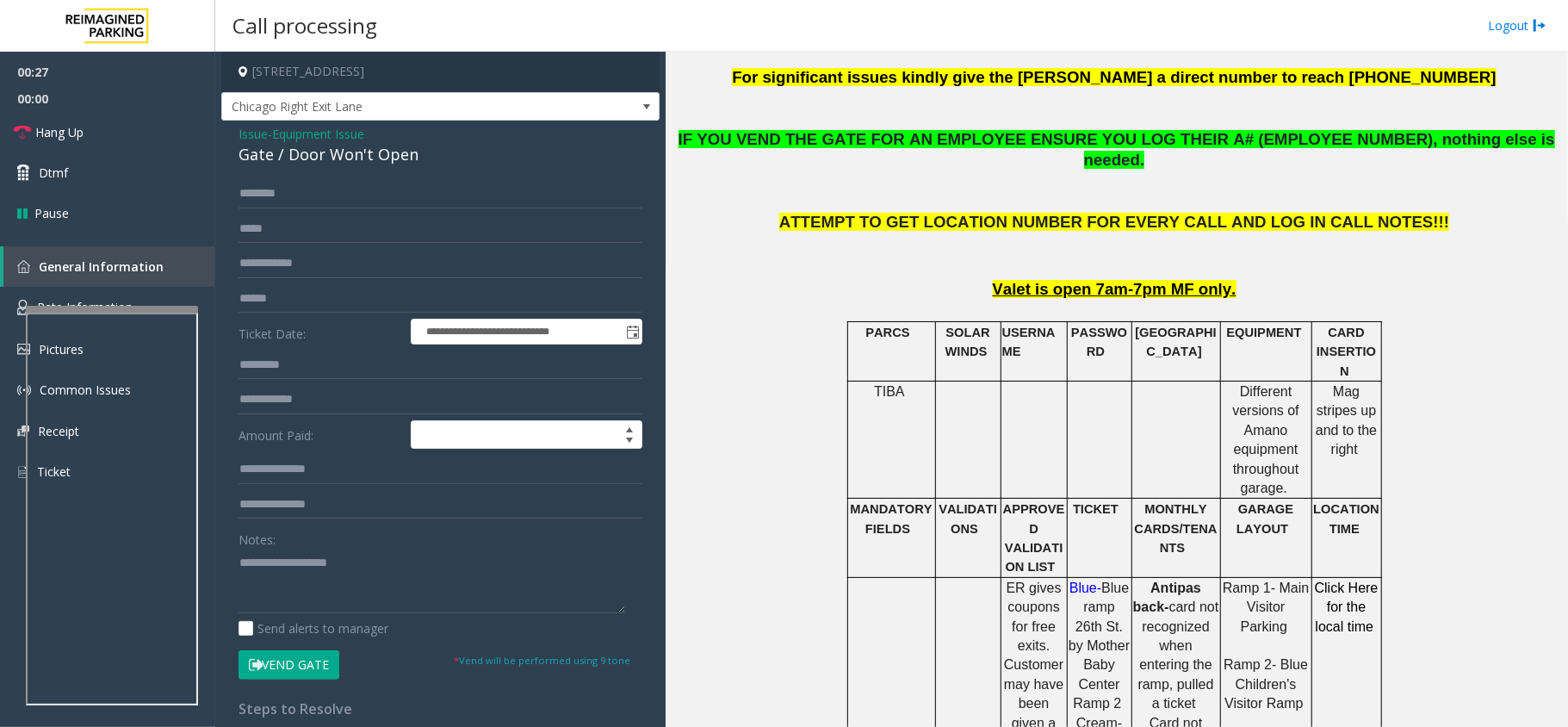 click on "Vend Gate" 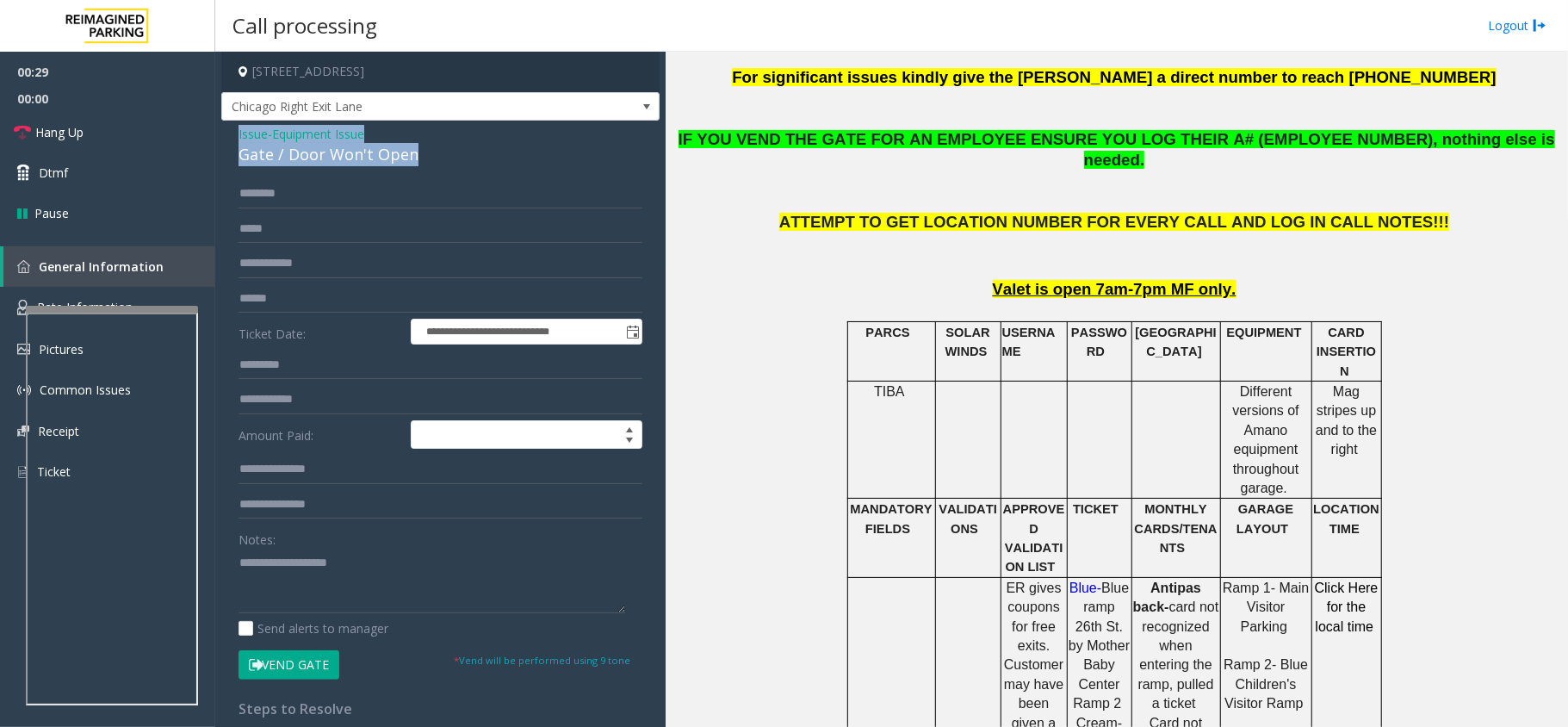 drag, startPoint x: 432, startPoint y: 158, endPoint x: 227, endPoint y: 142, distance: 205.6234 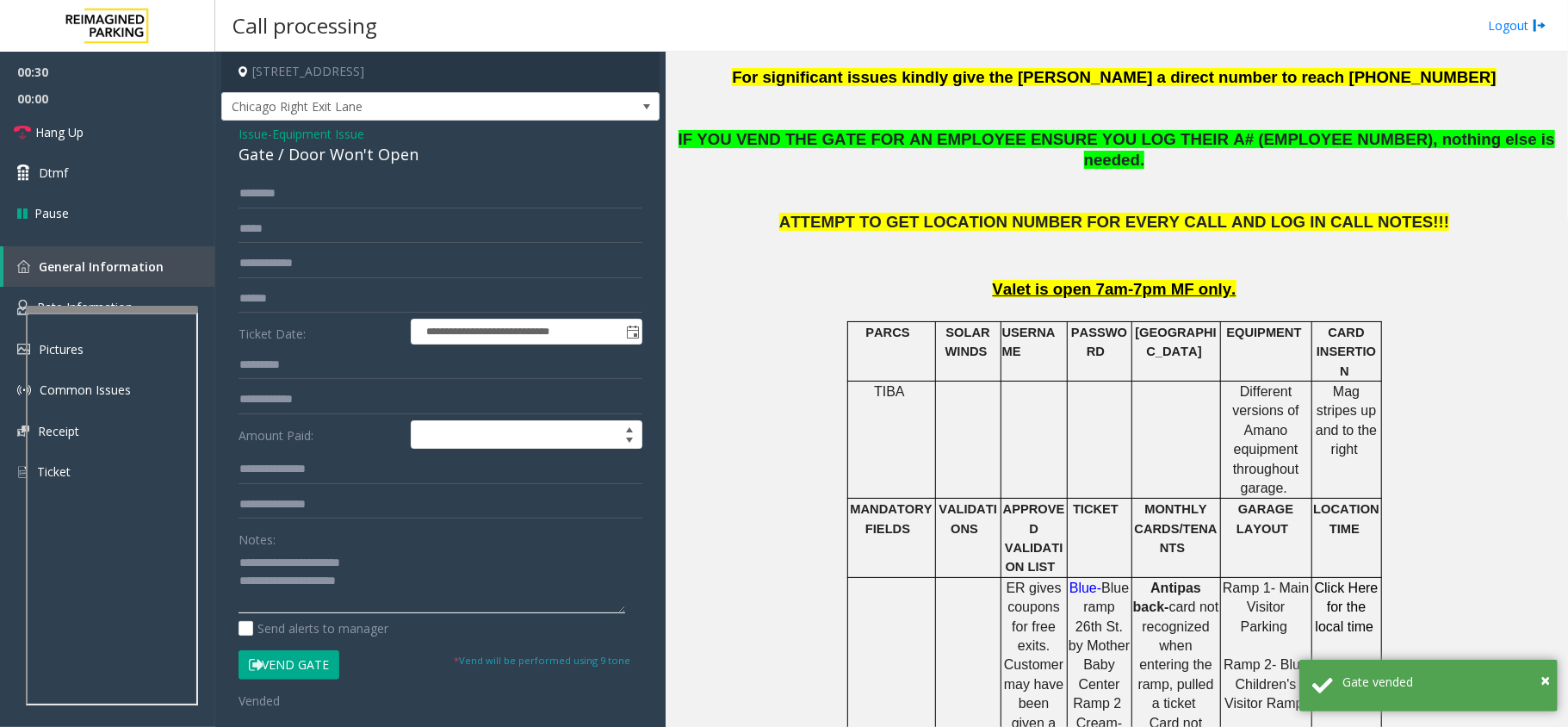 click 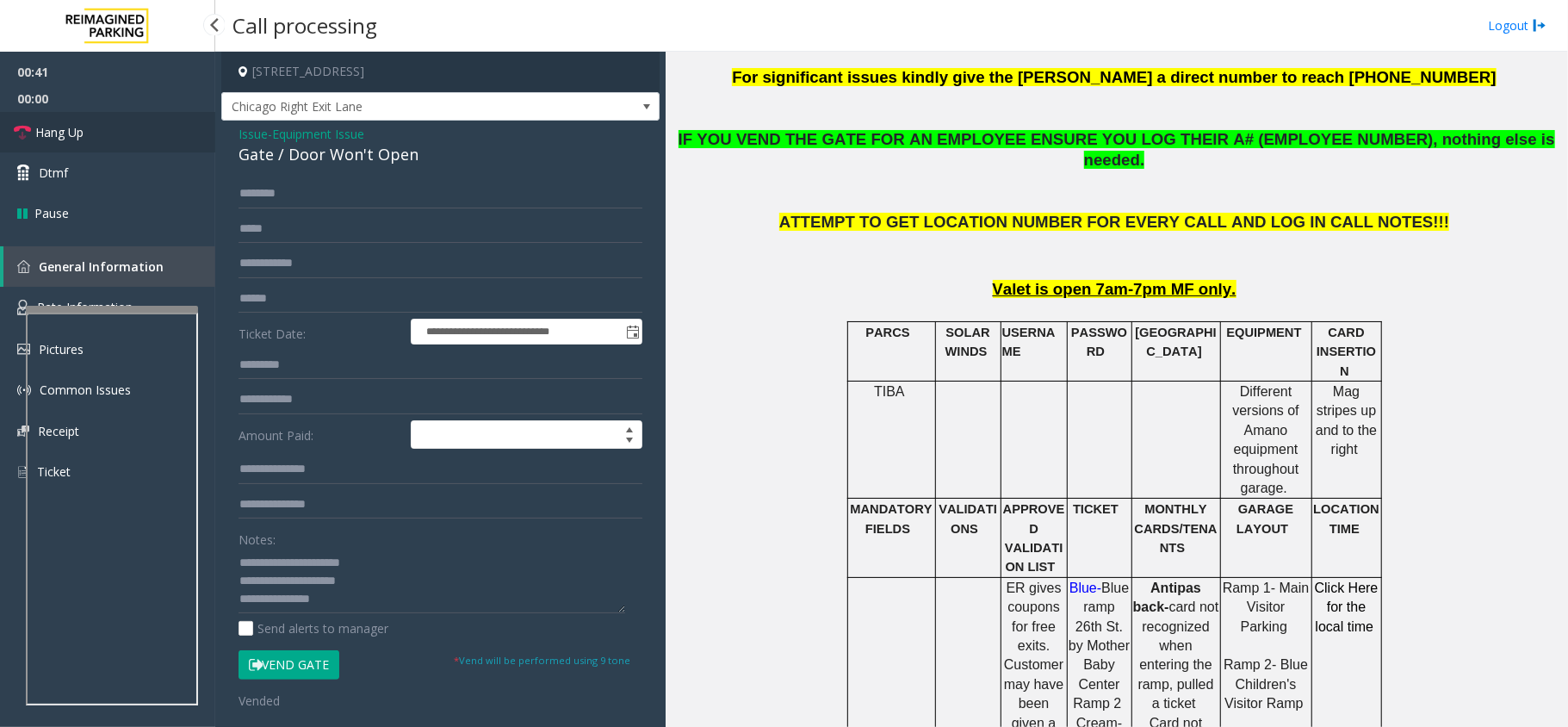 click on "Hang Up" at bounding box center [108, 132] 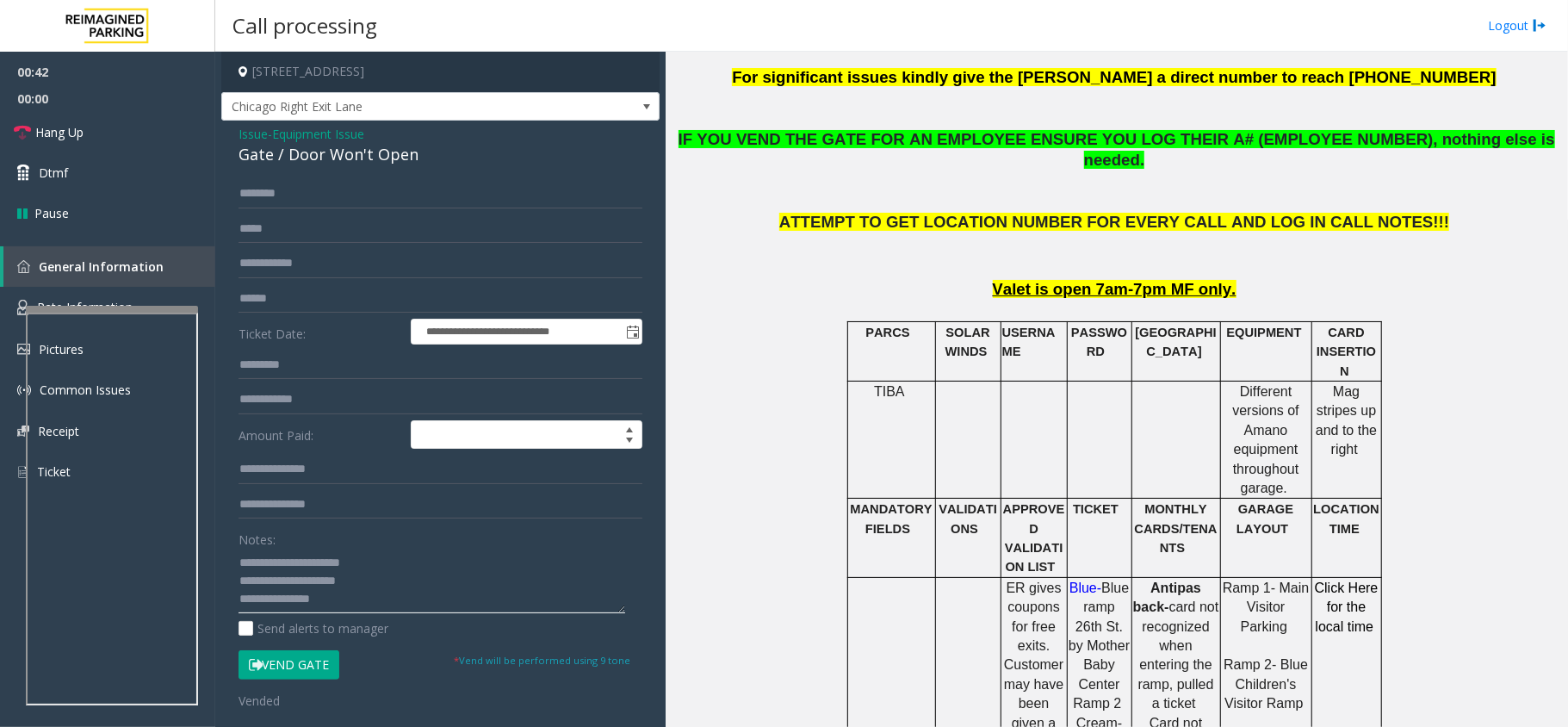 click 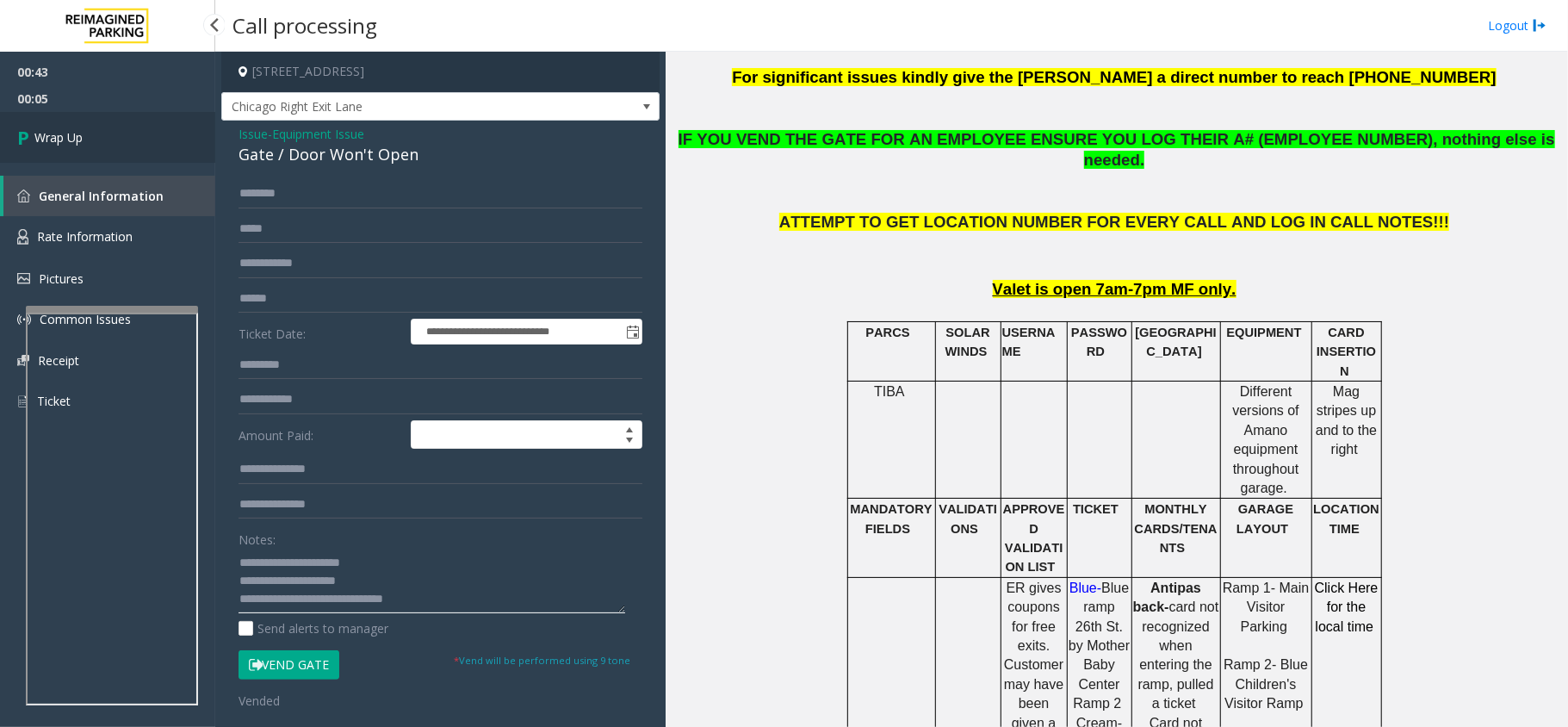 type on "**********" 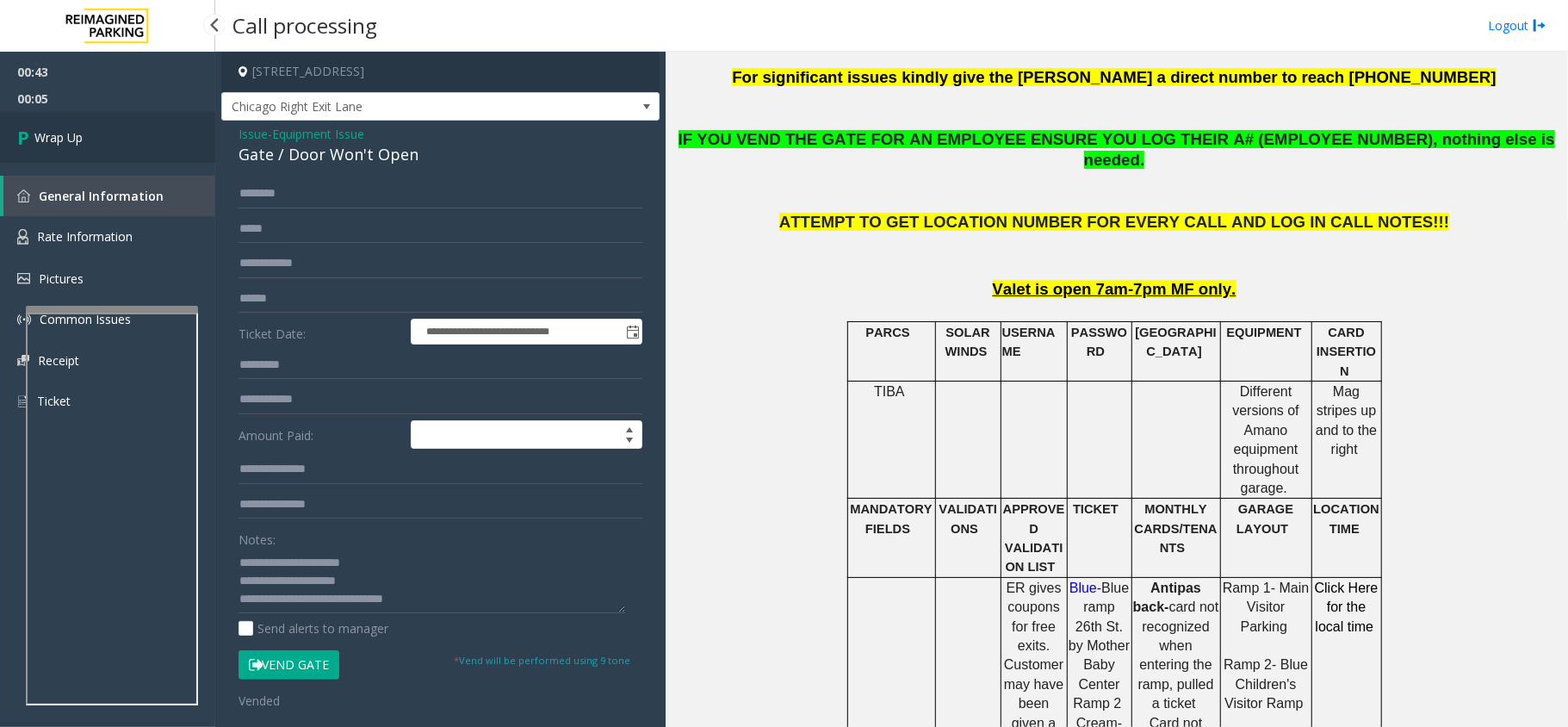 click on "Wrap Up" at bounding box center [108, 137] 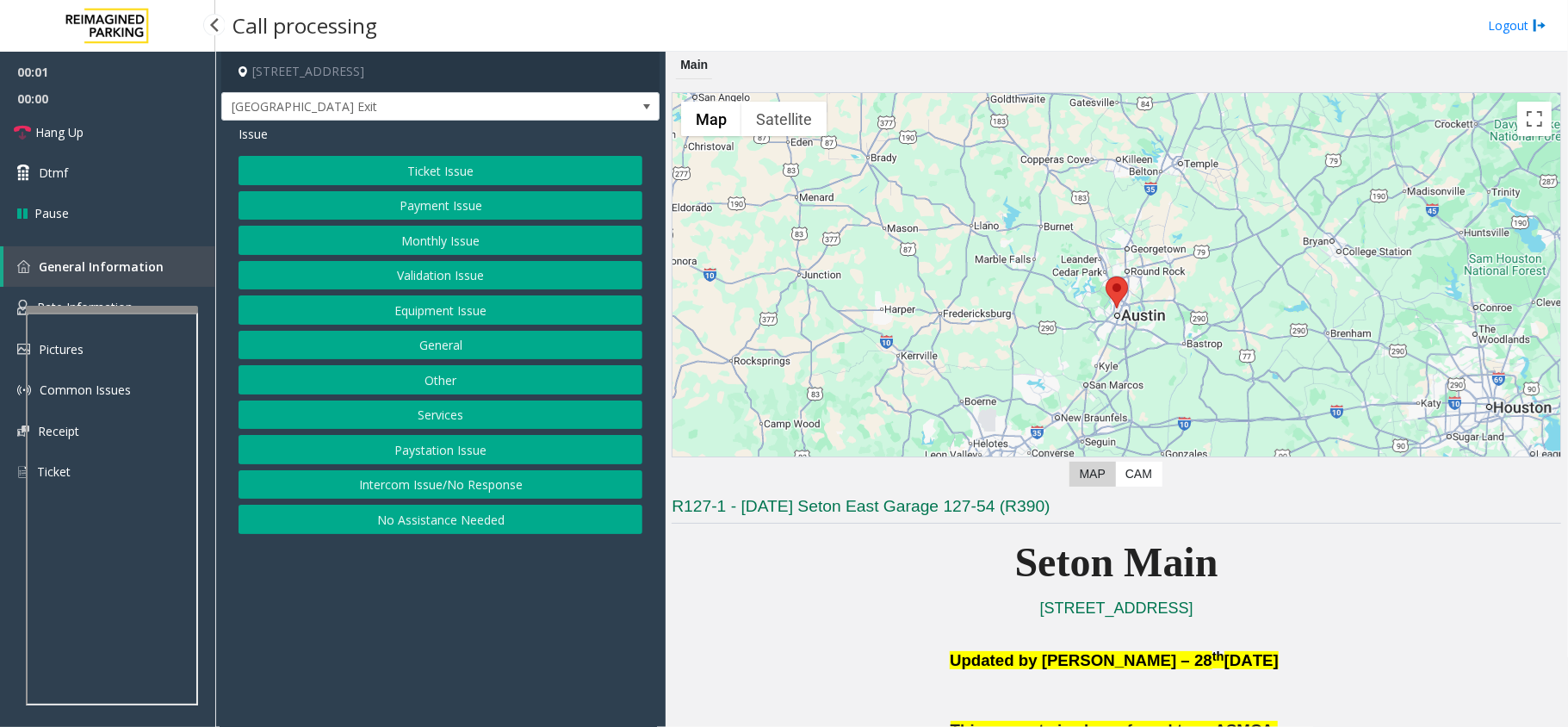 click on "Equipment Issue" 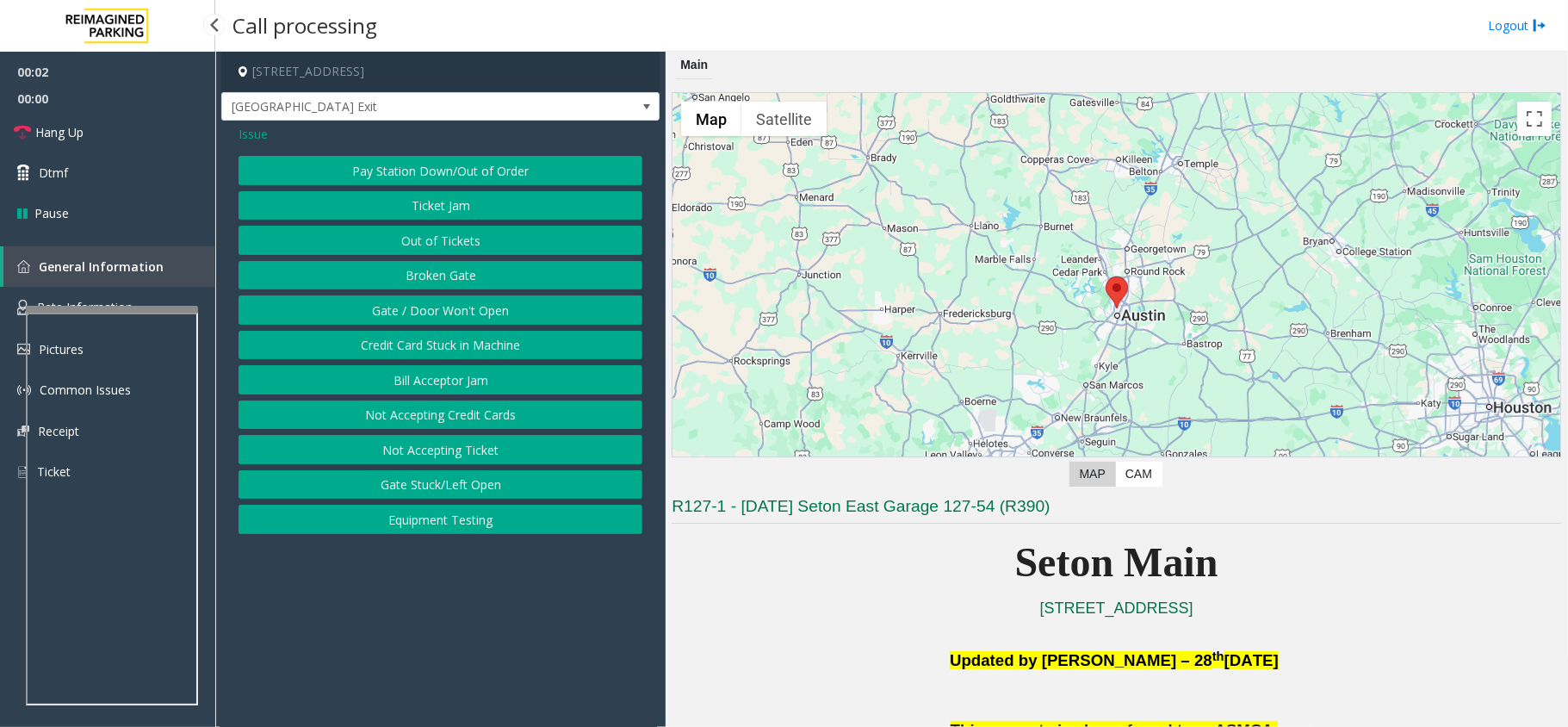 click on "Gate / Door Won't Open" 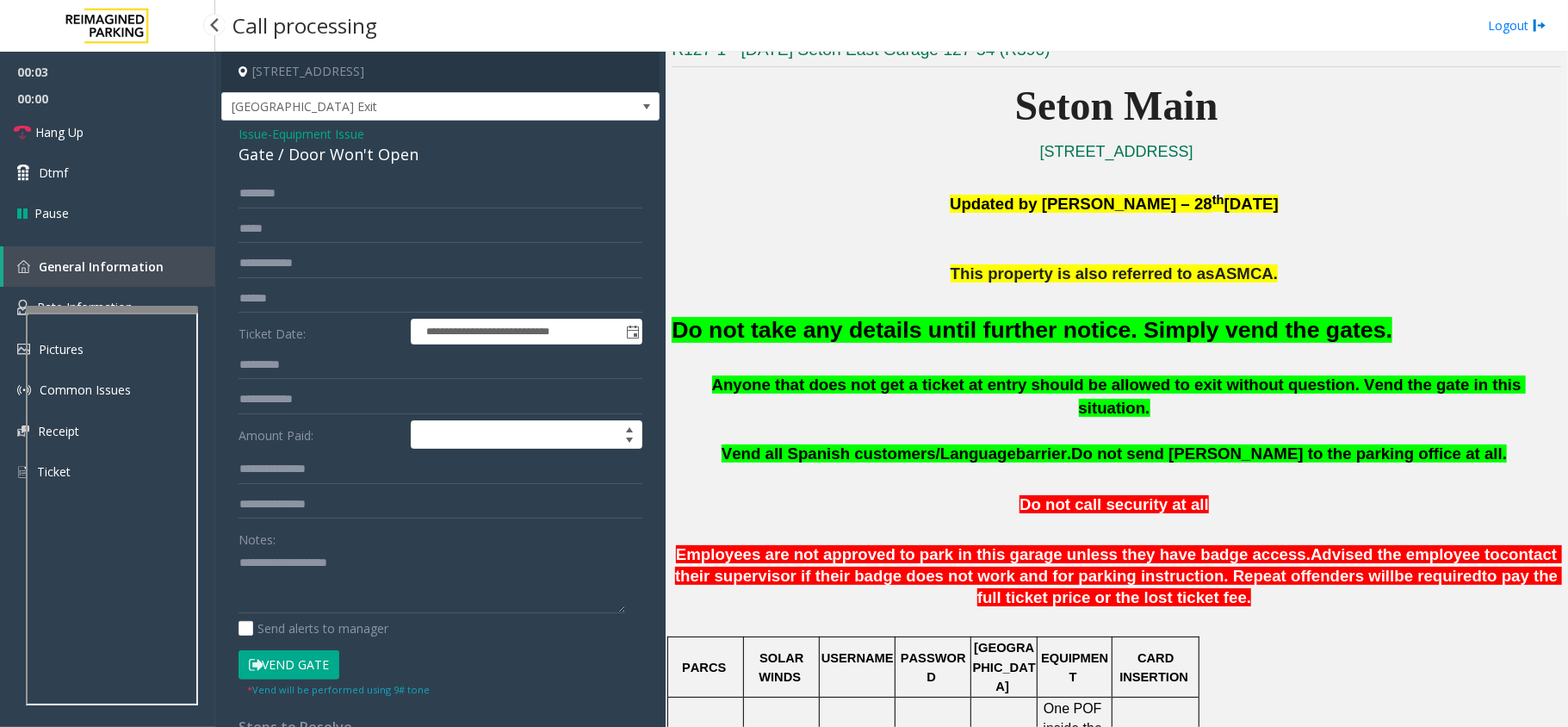 scroll, scrollTop: 459, scrollLeft: 0, axis: vertical 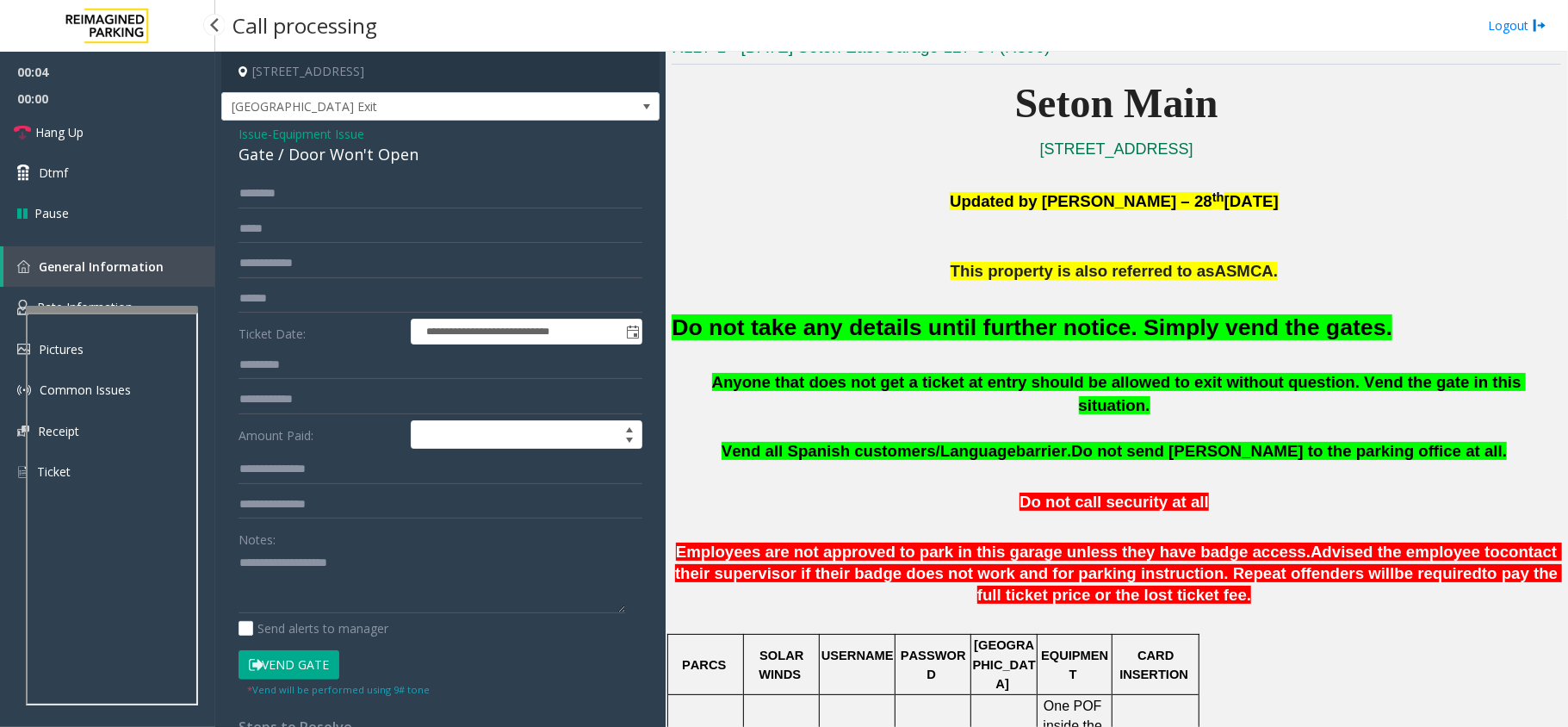 click on "Do not take any details until further notice. Simply vend the gates." 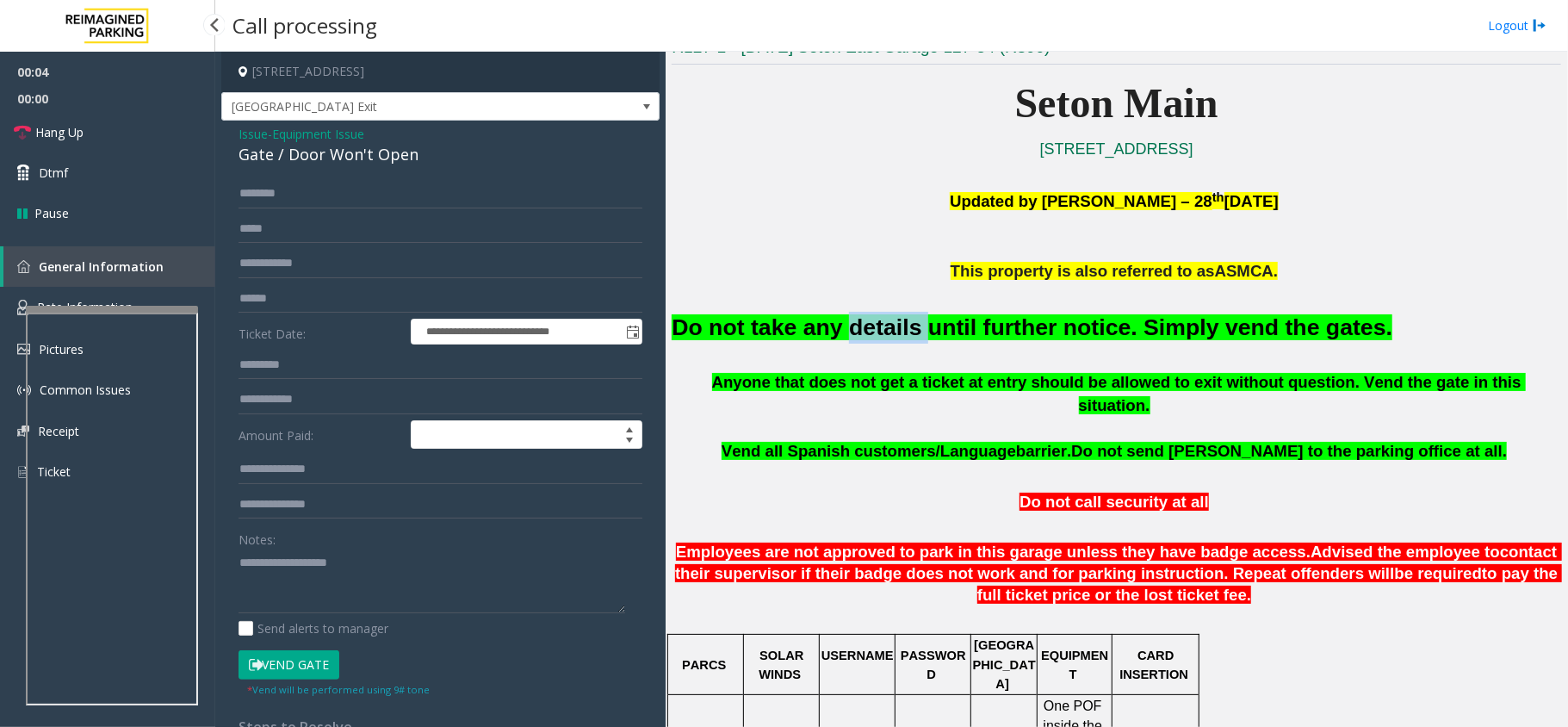 click on "Do not take any details until further notice. Simply vend the gates." 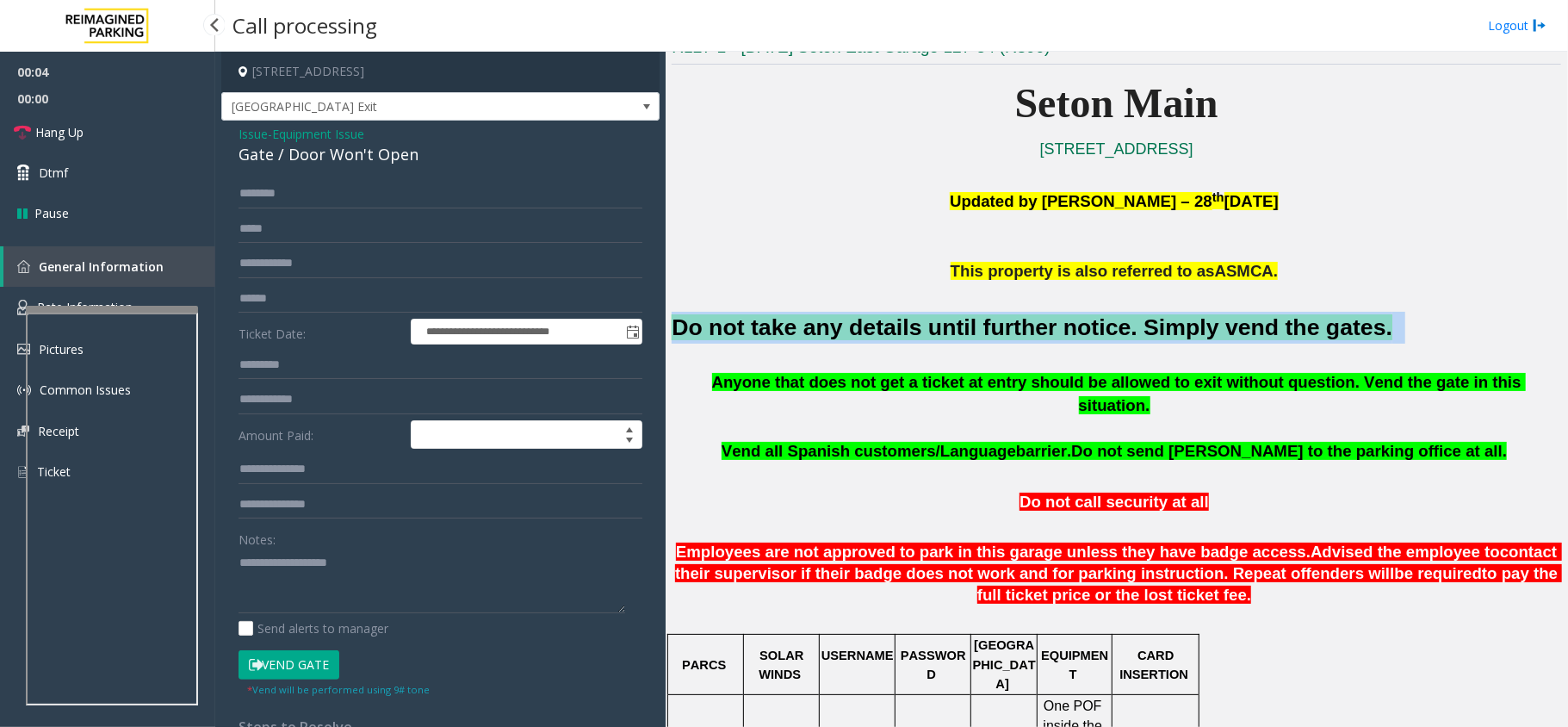 click on "Do not take any details until further notice. Simply vend the gates." 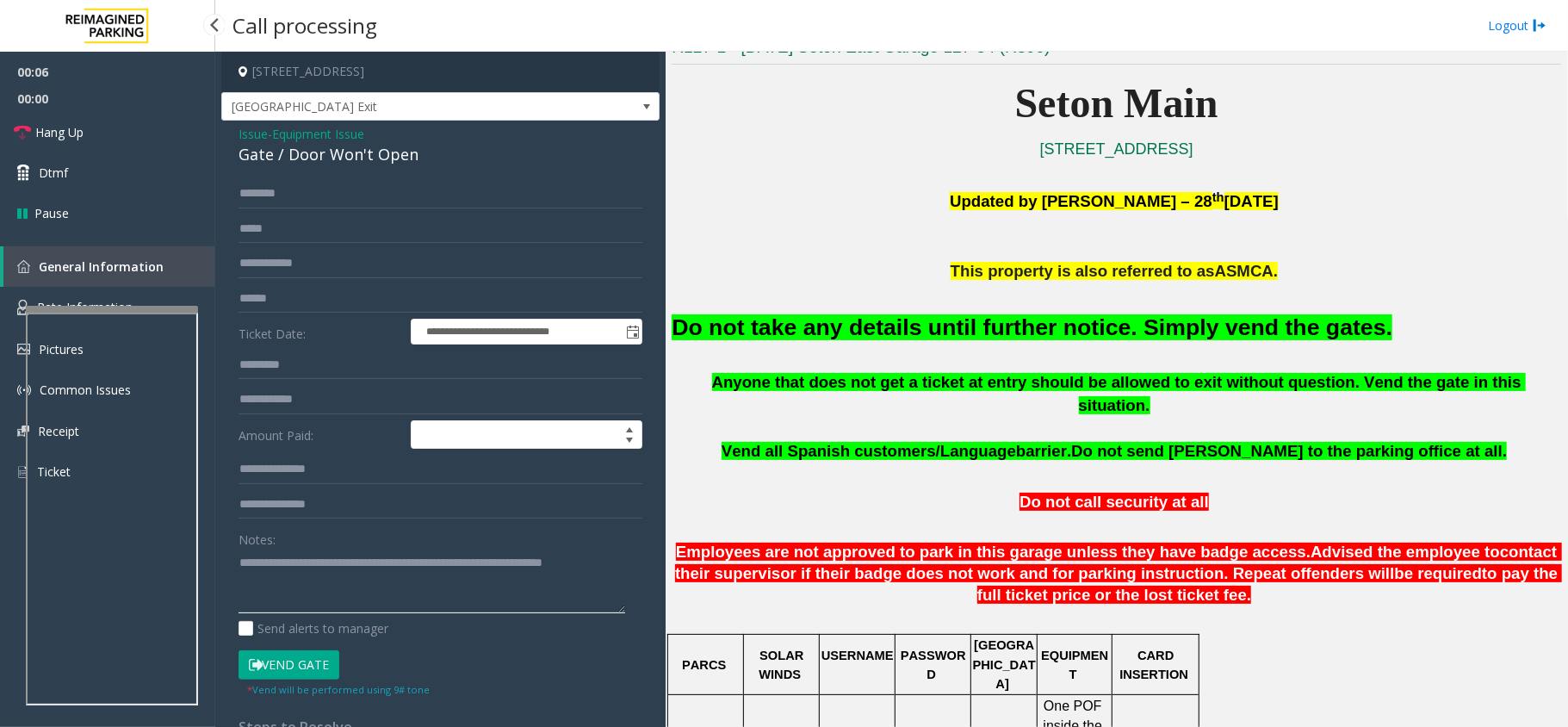 type on "**********" 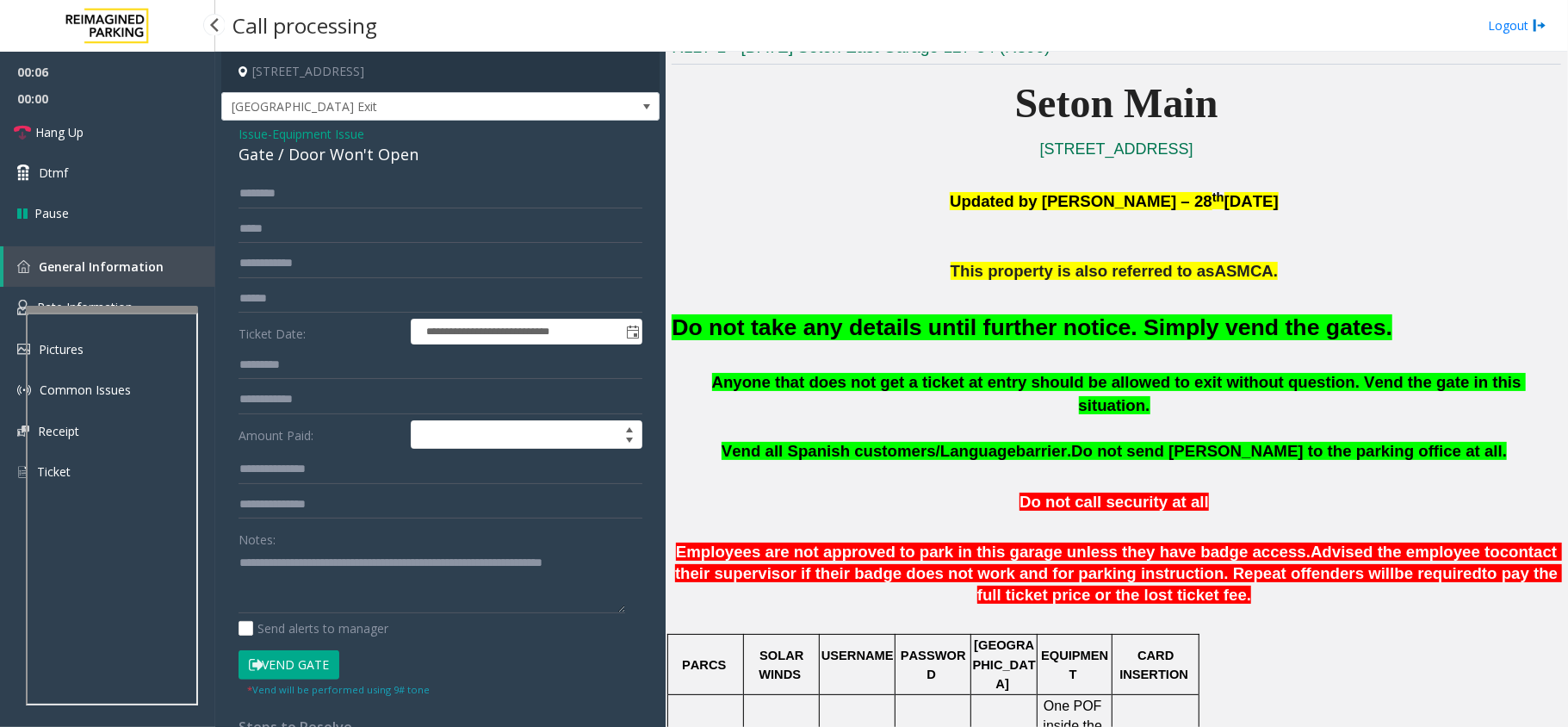 click on "Vend Gate" 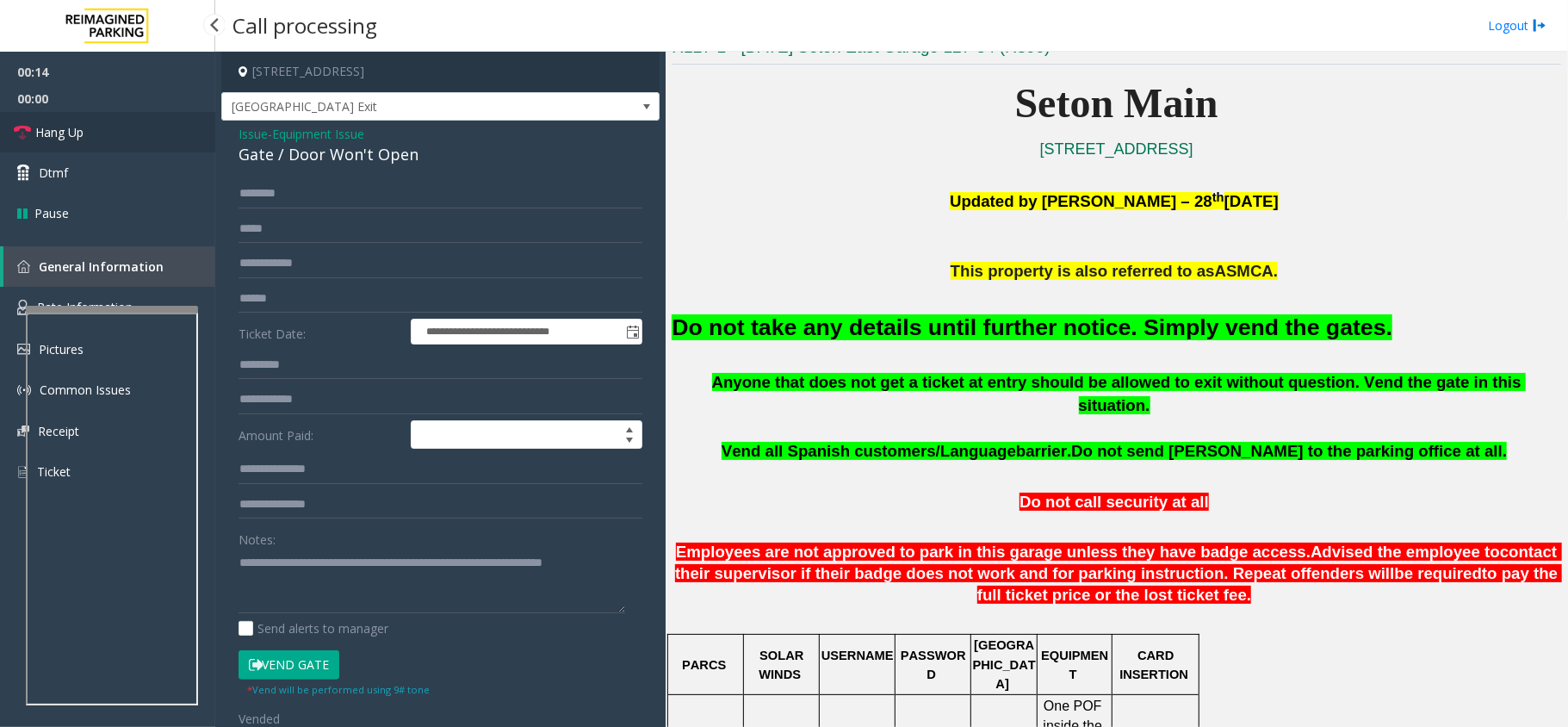 click on "Hang Up" at bounding box center (59, 132) 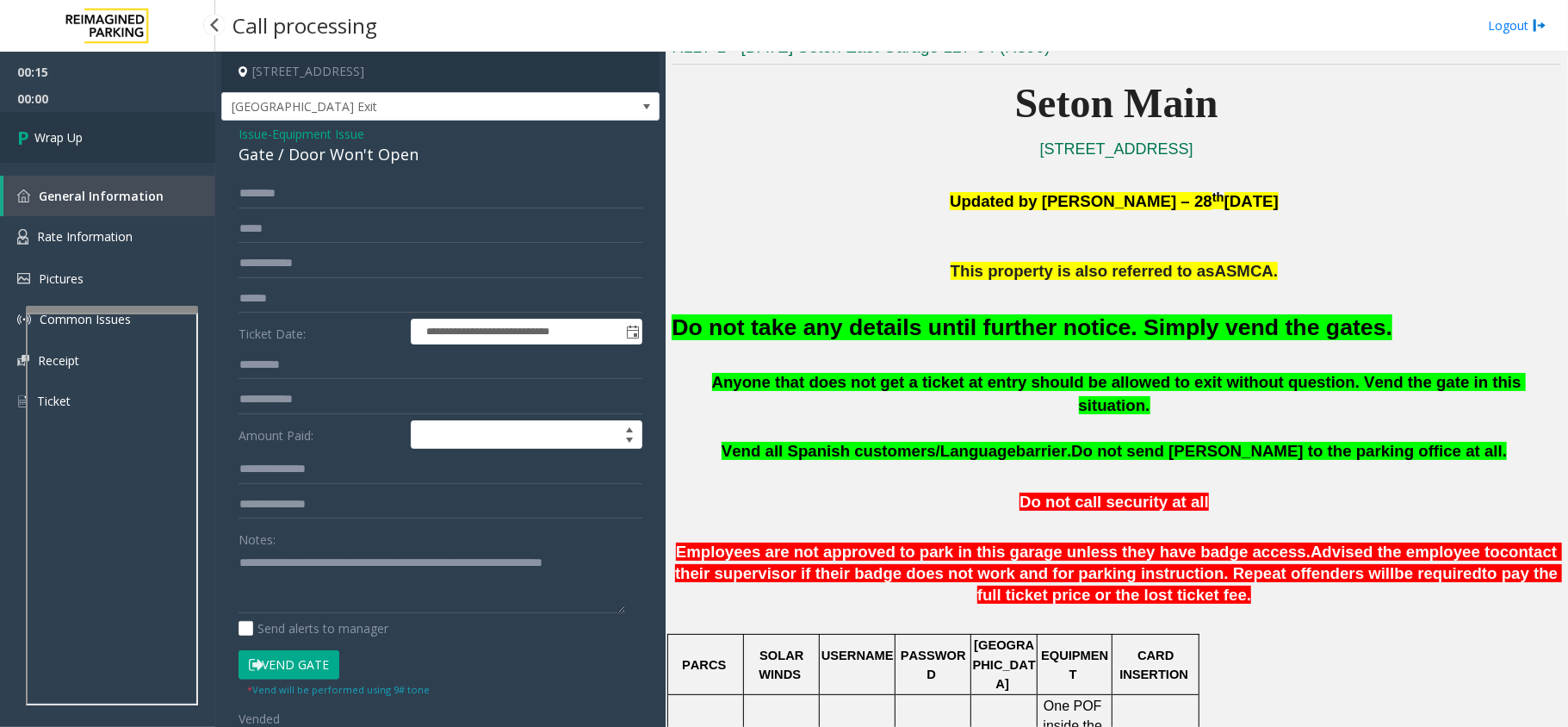 click on "Wrap Up" at bounding box center (59, 137) 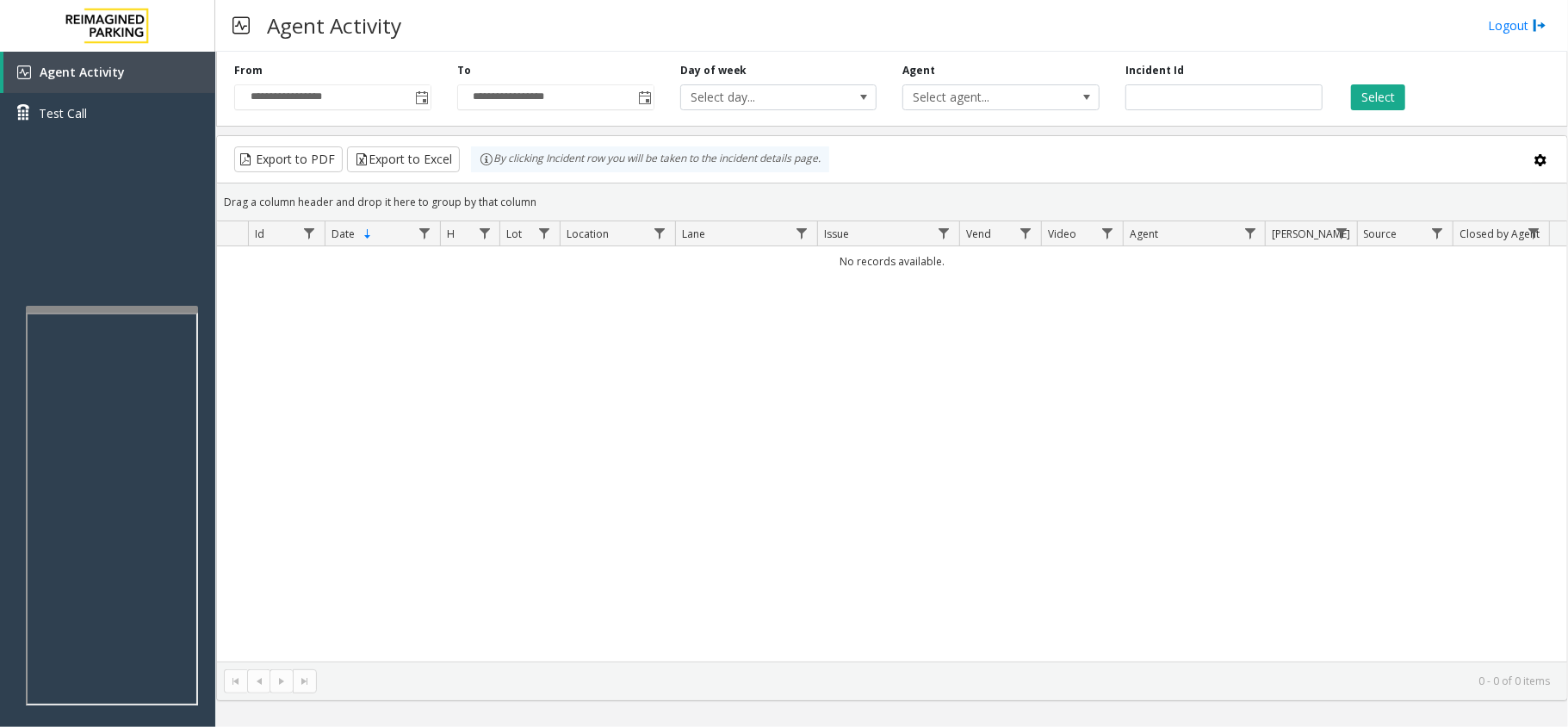 drag, startPoint x: 159, startPoint y: 263, endPoint x: 0, endPoint y: 780, distance: 540.8974 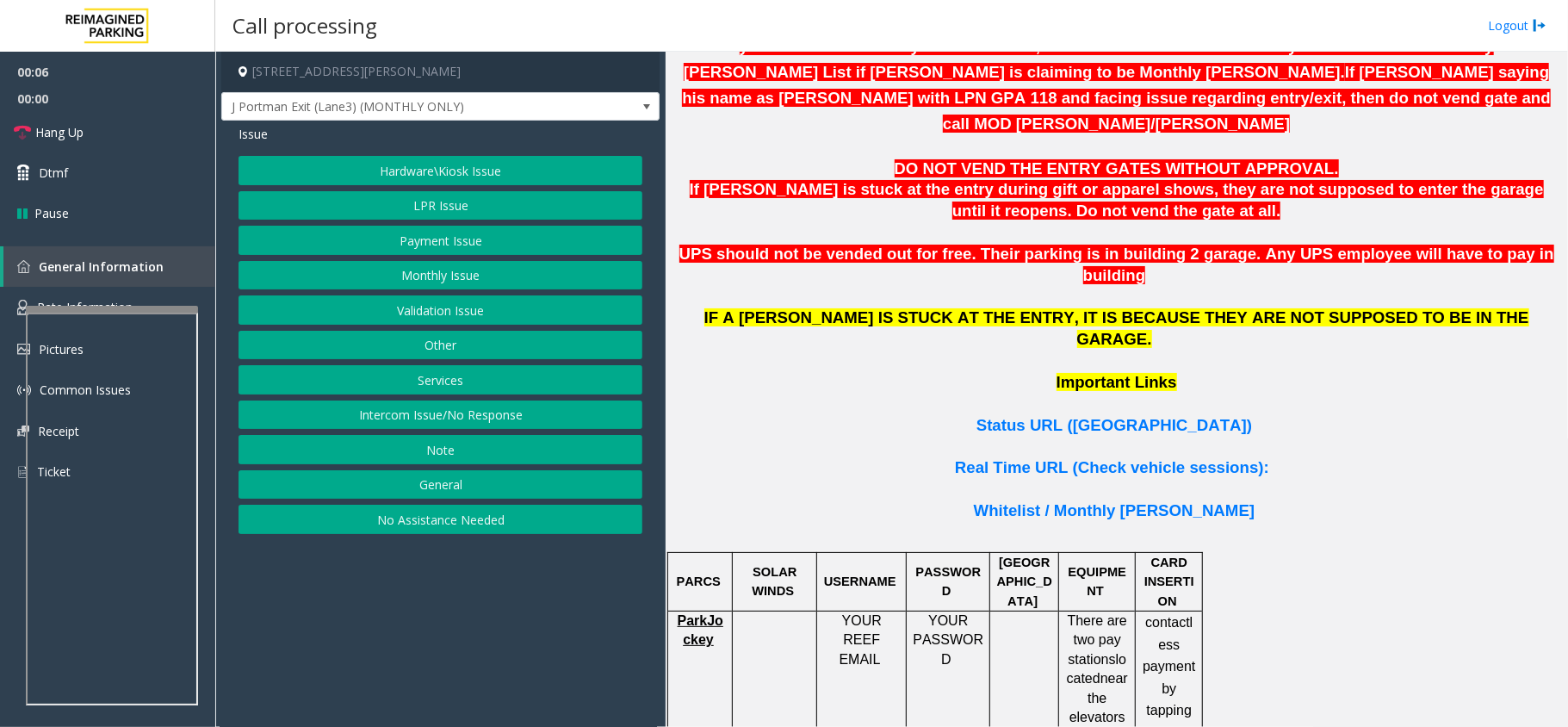 scroll, scrollTop: 1148, scrollLeft: 0, axis: vertical 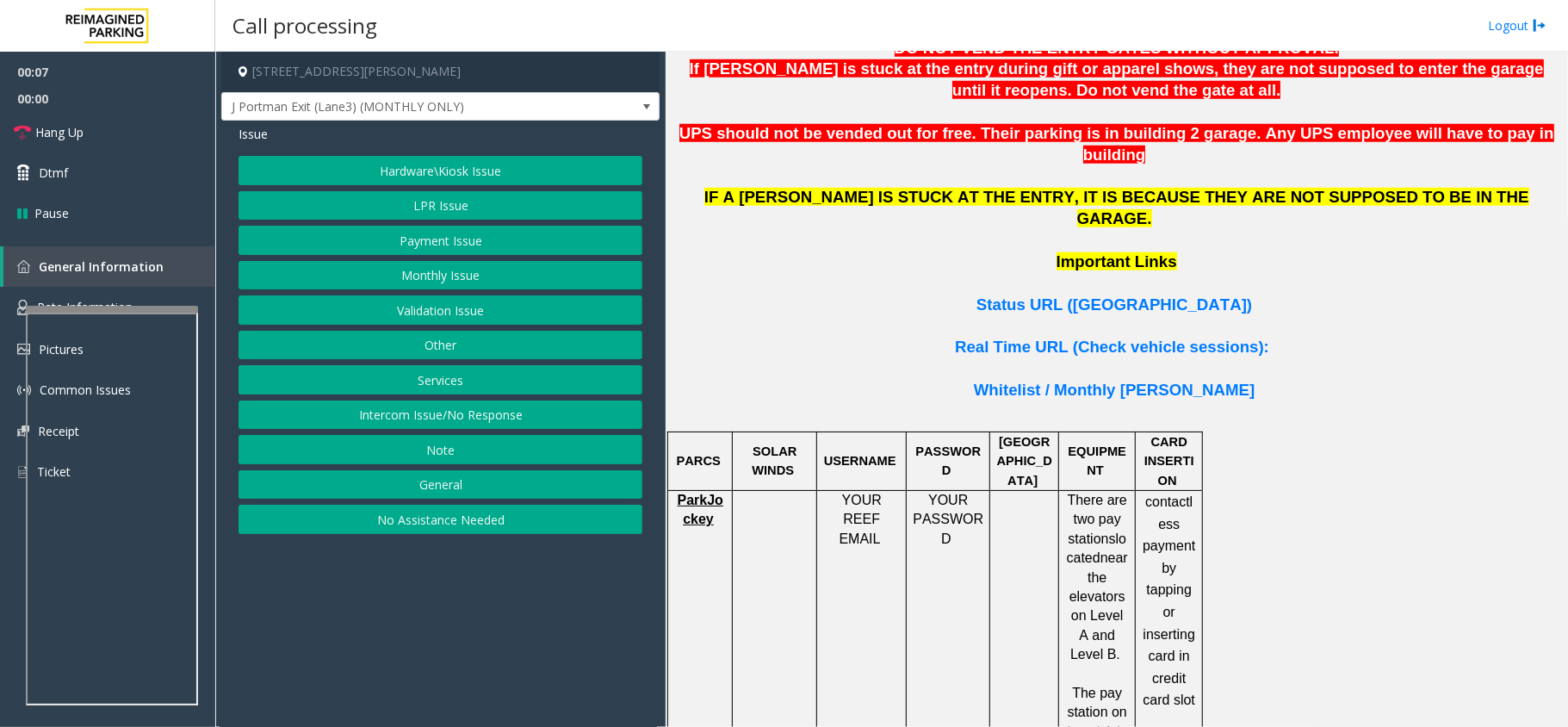 click on "ParkJockey" 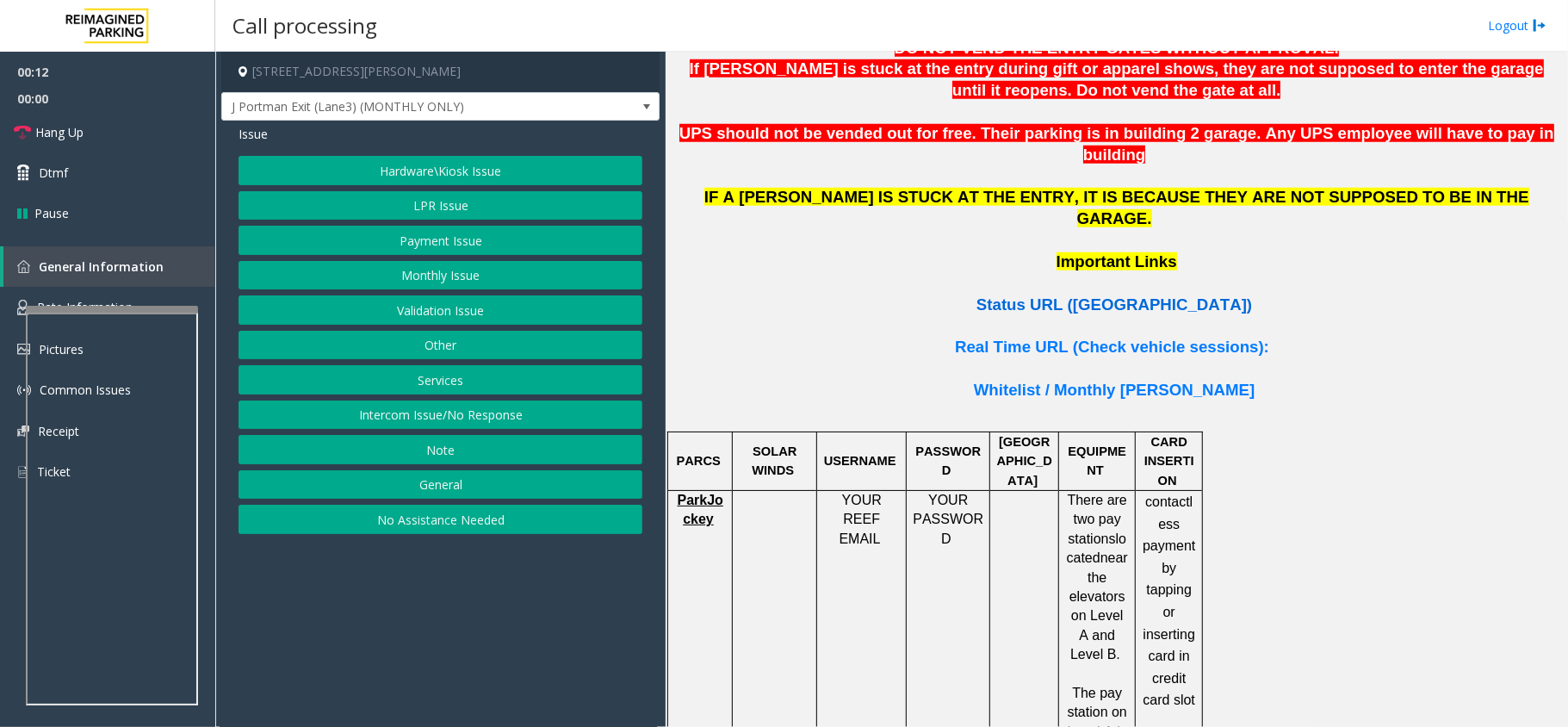 click on "Status URL (Vend Gate)" 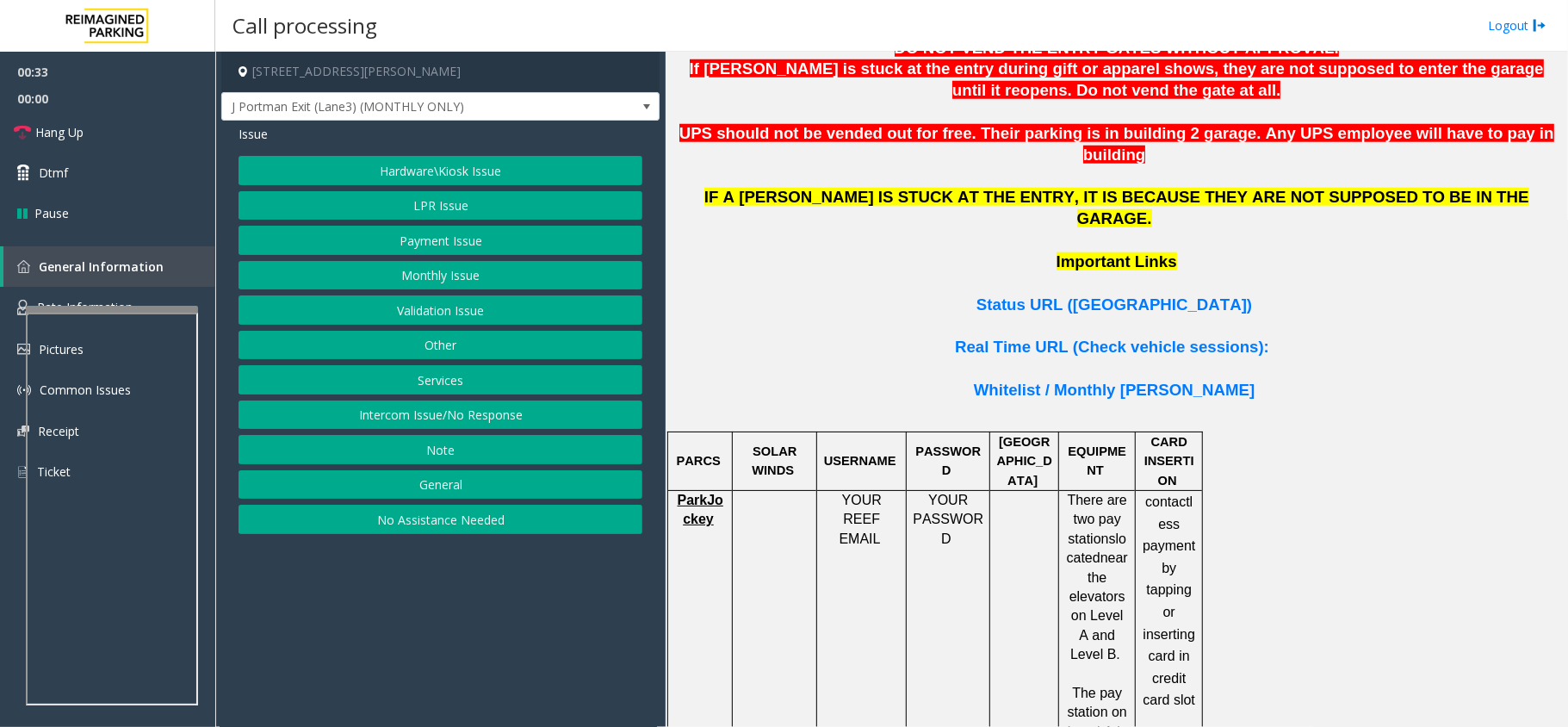click on "Intercom Issue/No Response" 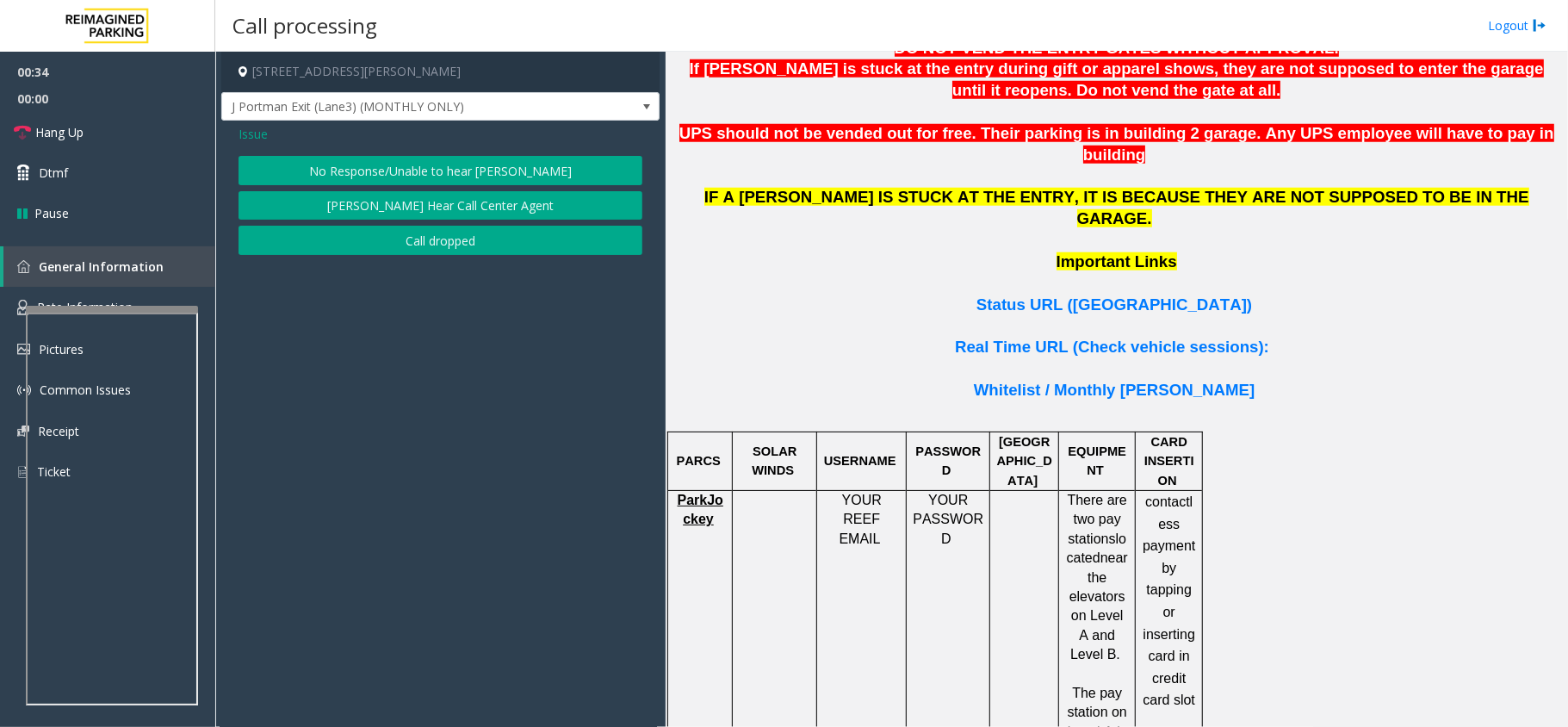 click on "No Response/Unable to hear [PERSON_NAME]" 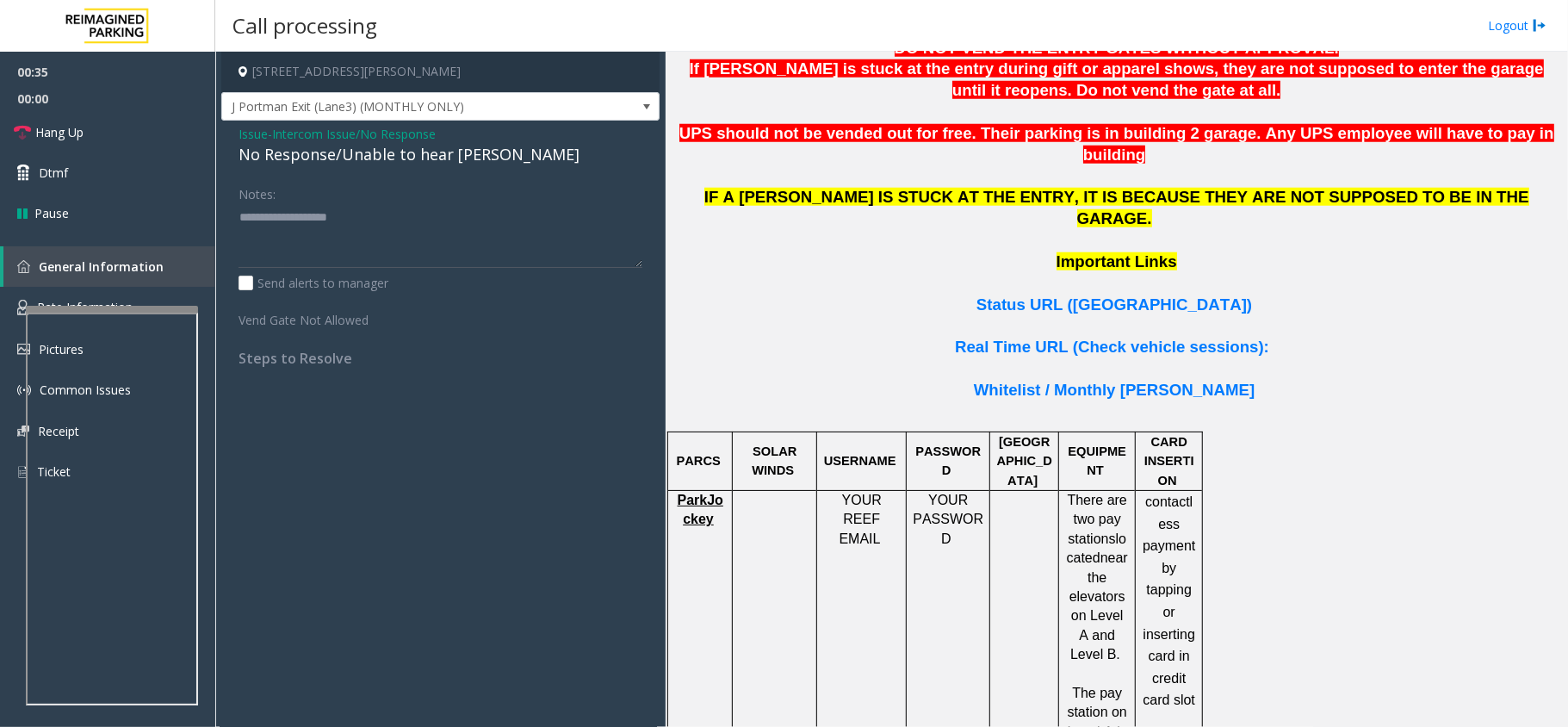 click on "No Response/Unable to hear [PERSON_NAME]" 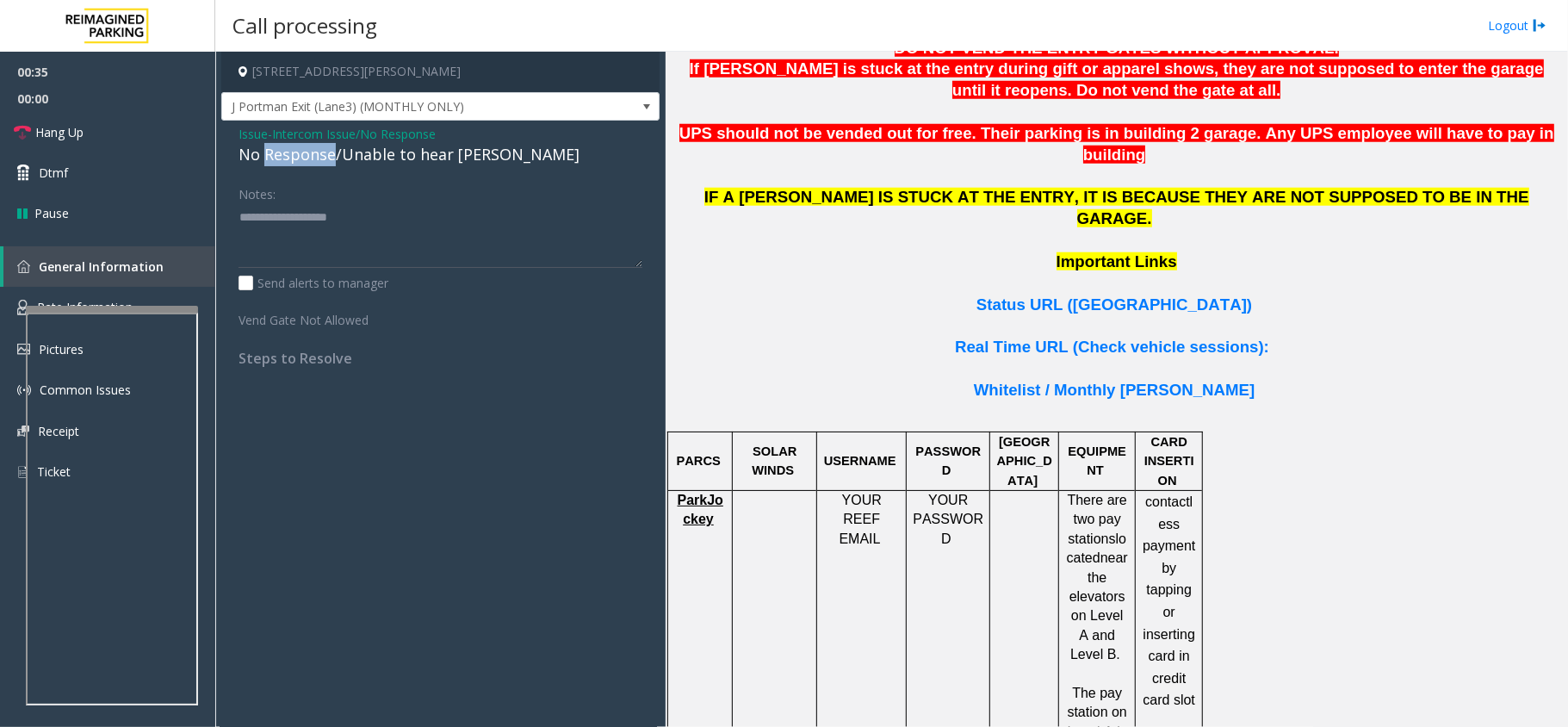 click on "No Response/Unable to hear [PERSON_NAME]" 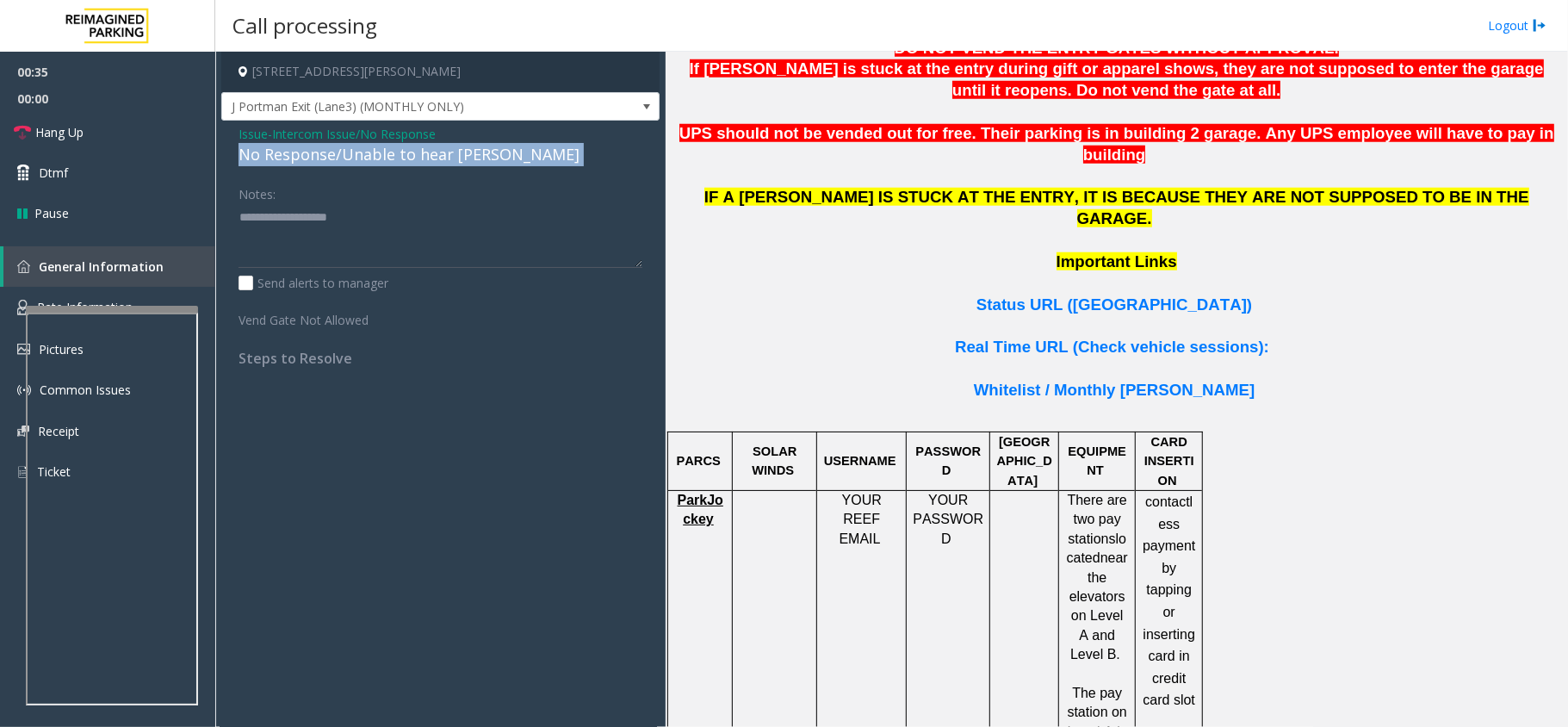 click on "No Response/Unable to hear [PERSON_NAME]" 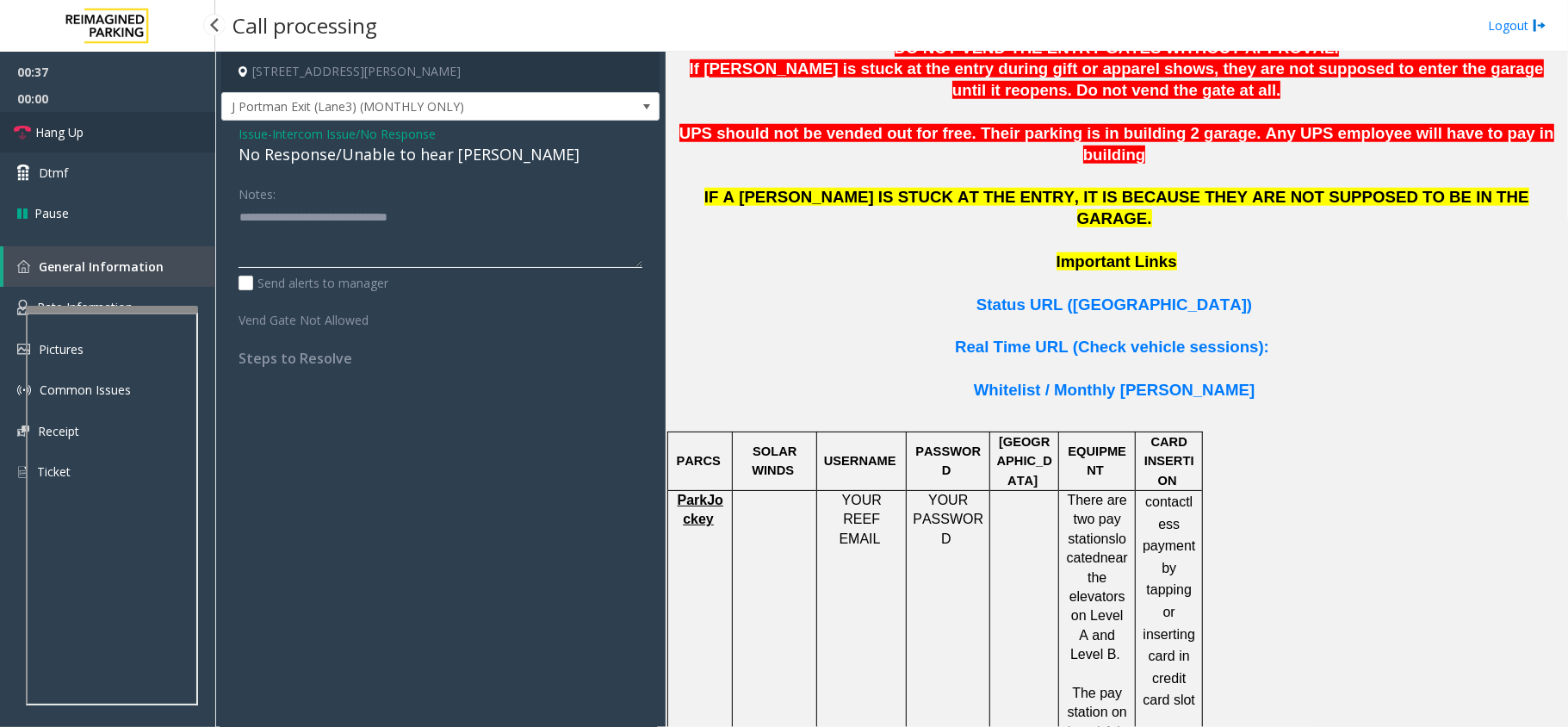 type on "**********" 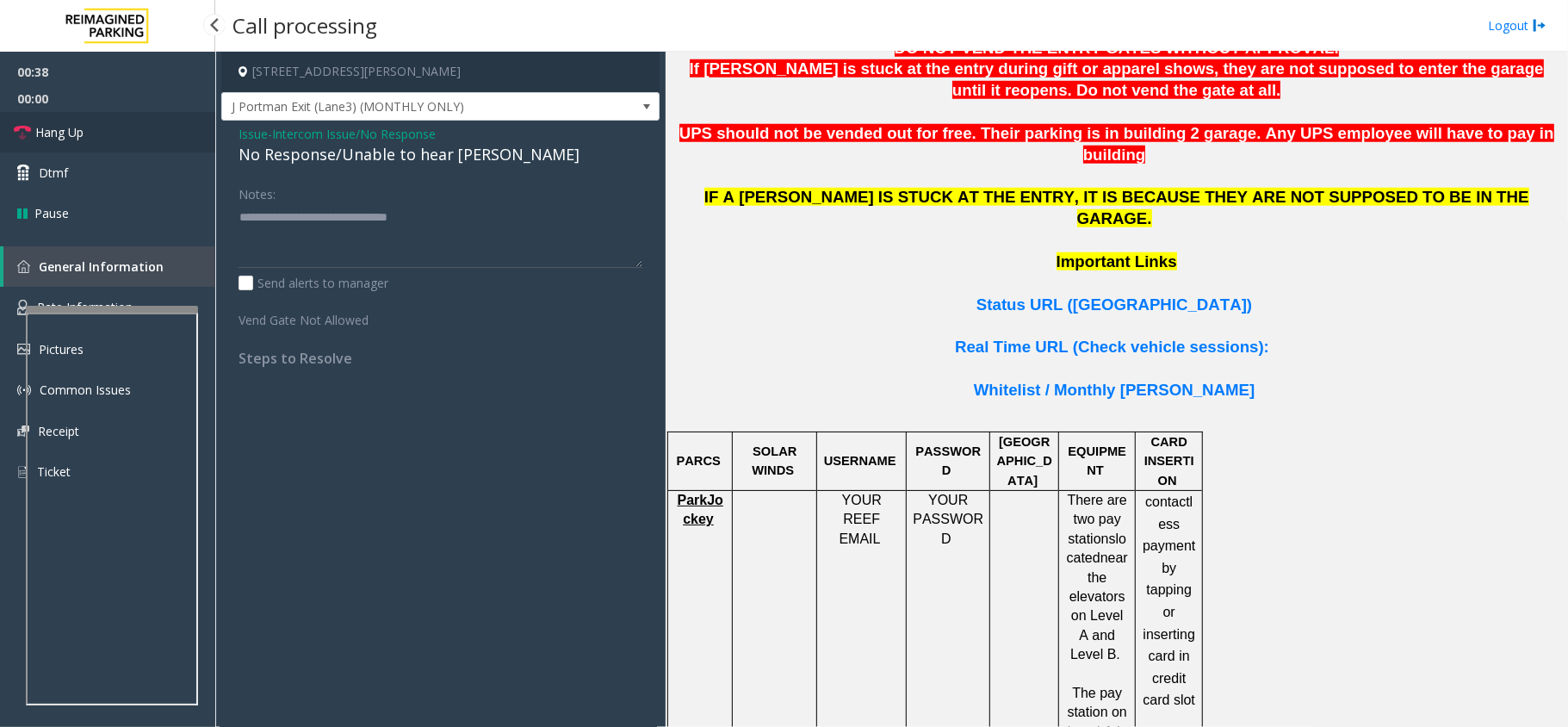 click on "Hang Up" at bounding box center [59, 132] 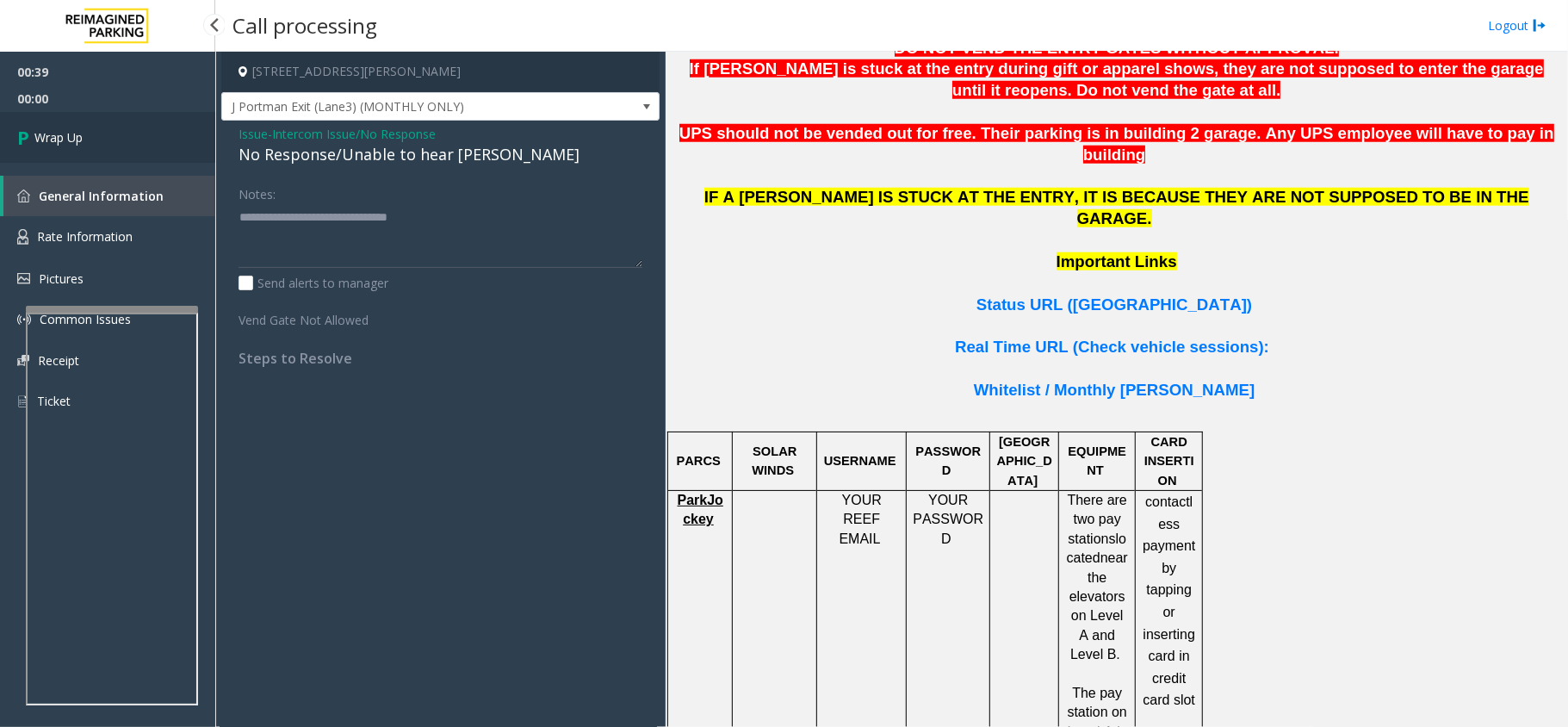 click on "Wrap Up" at bounding box center [59, 137] 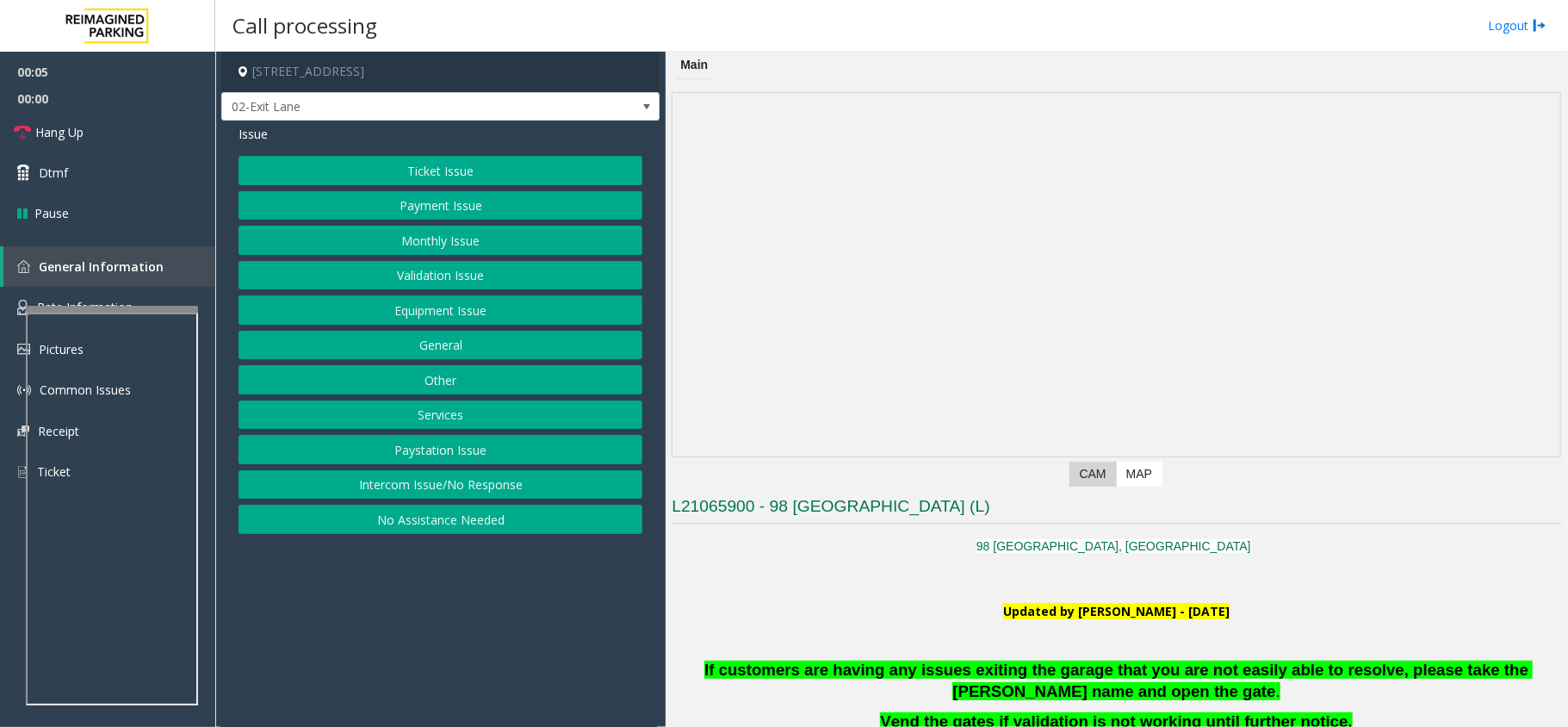 click on "Intercom Issue/No Response" 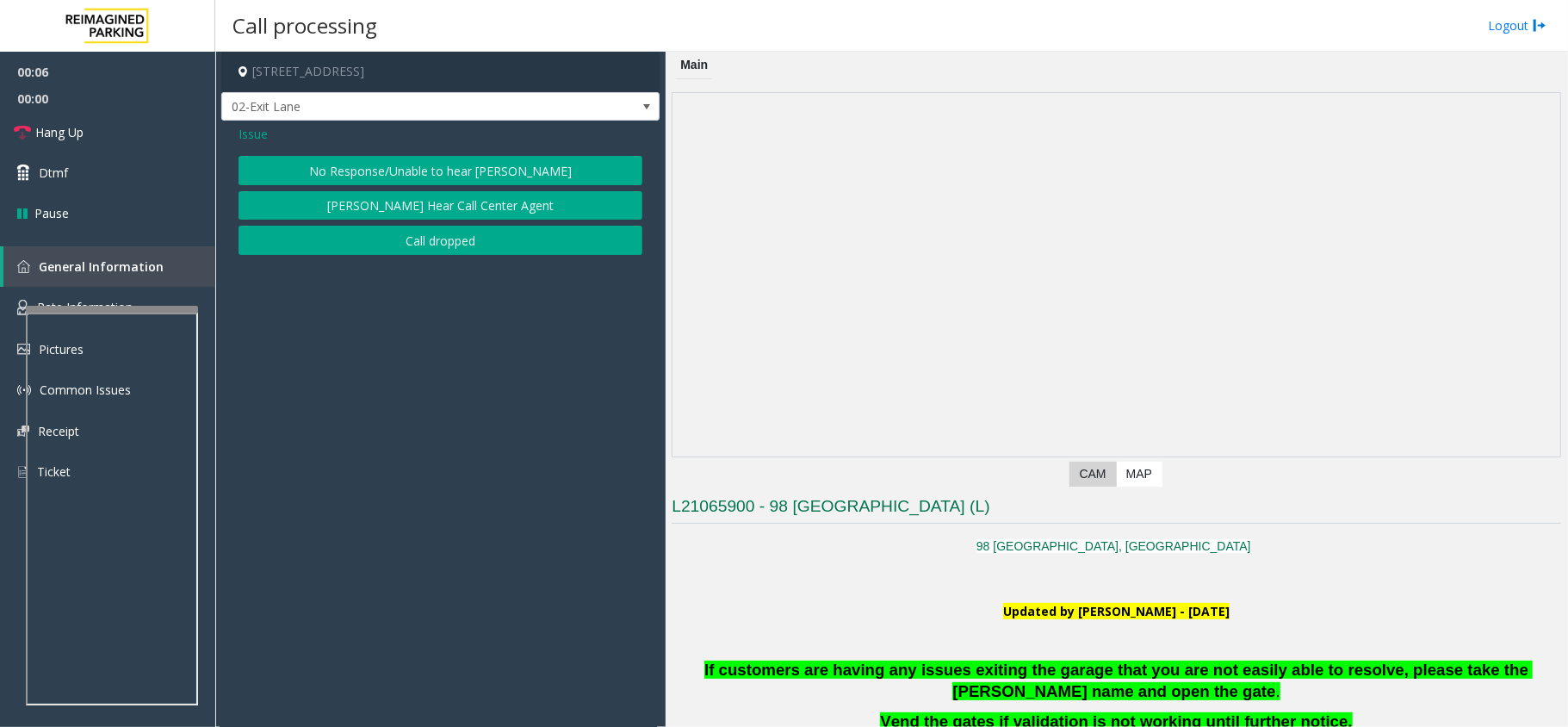 click on "No Response/Unable to hear [PERSON_NAME]" 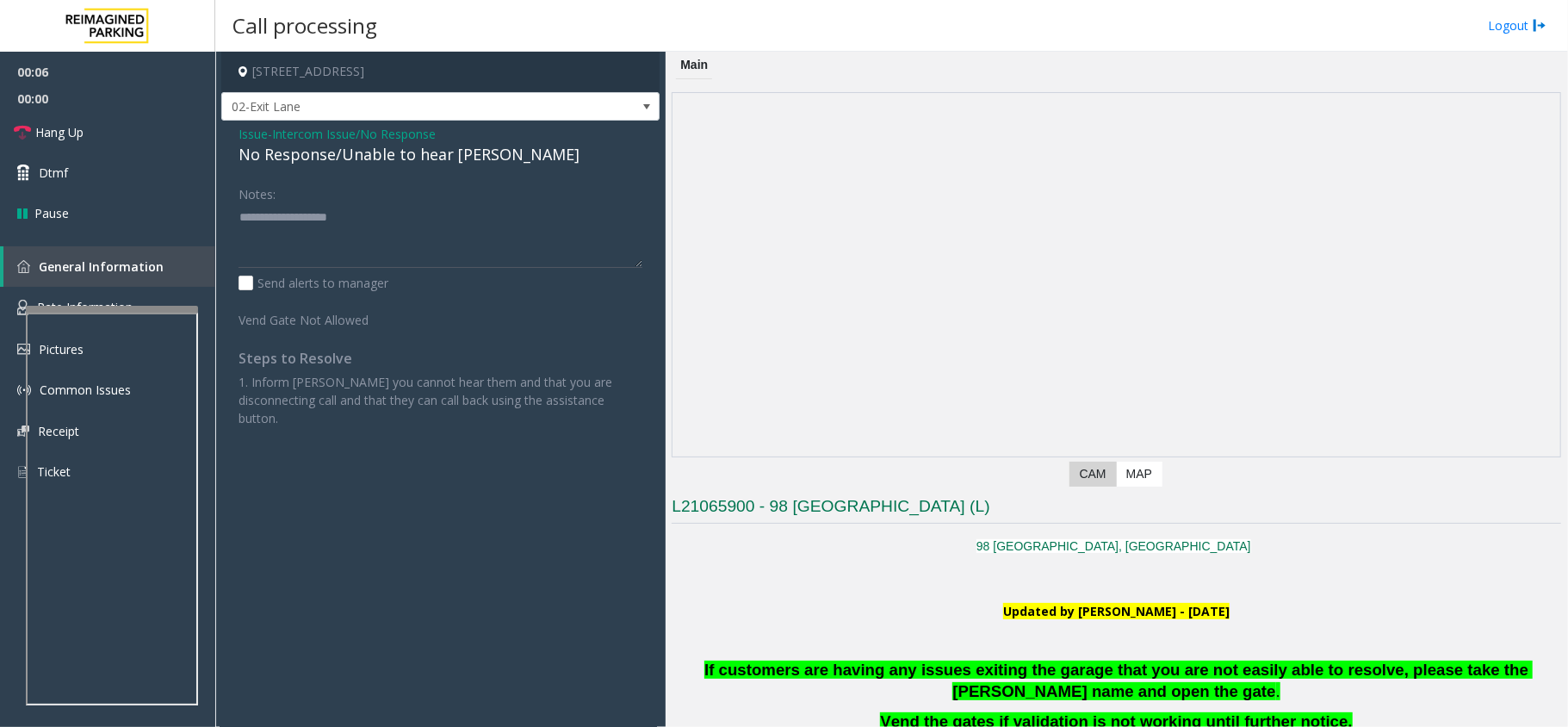 click on "No Response/Unable to hear [PERSON_NAME]" 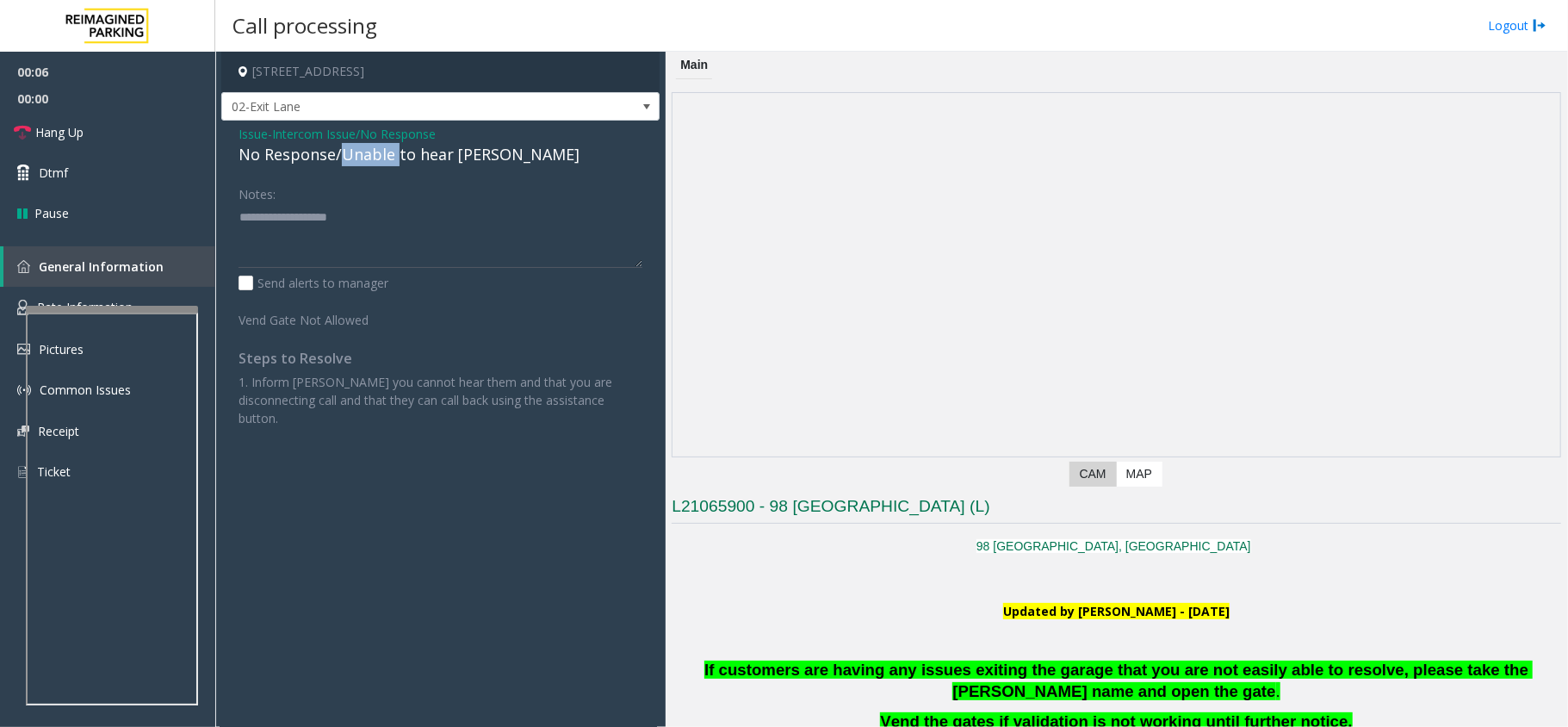 click on "No Response/Unable to hear [PERSON_NAME]" 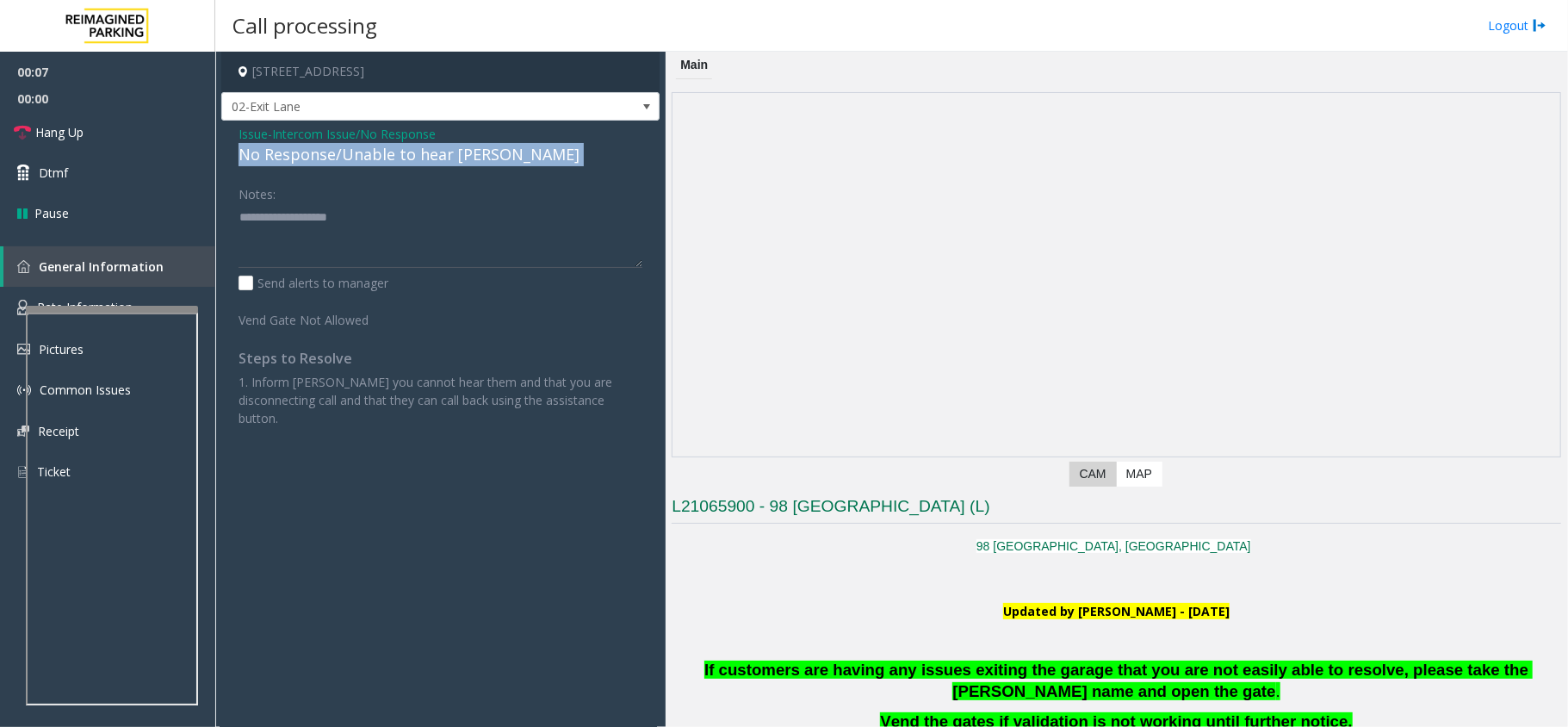 click on "No Response/Unable to hear [PERSON_NAME]" 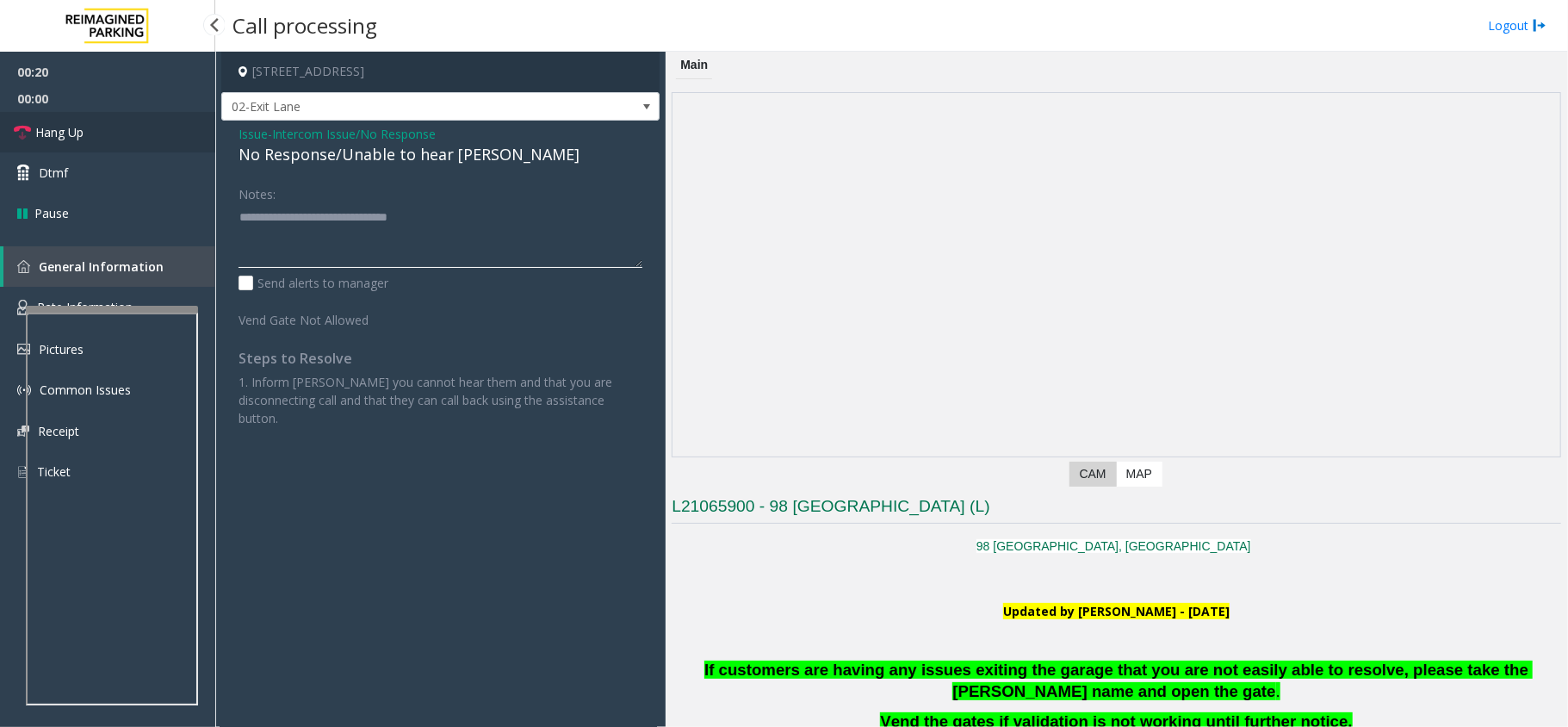 type on "**********" 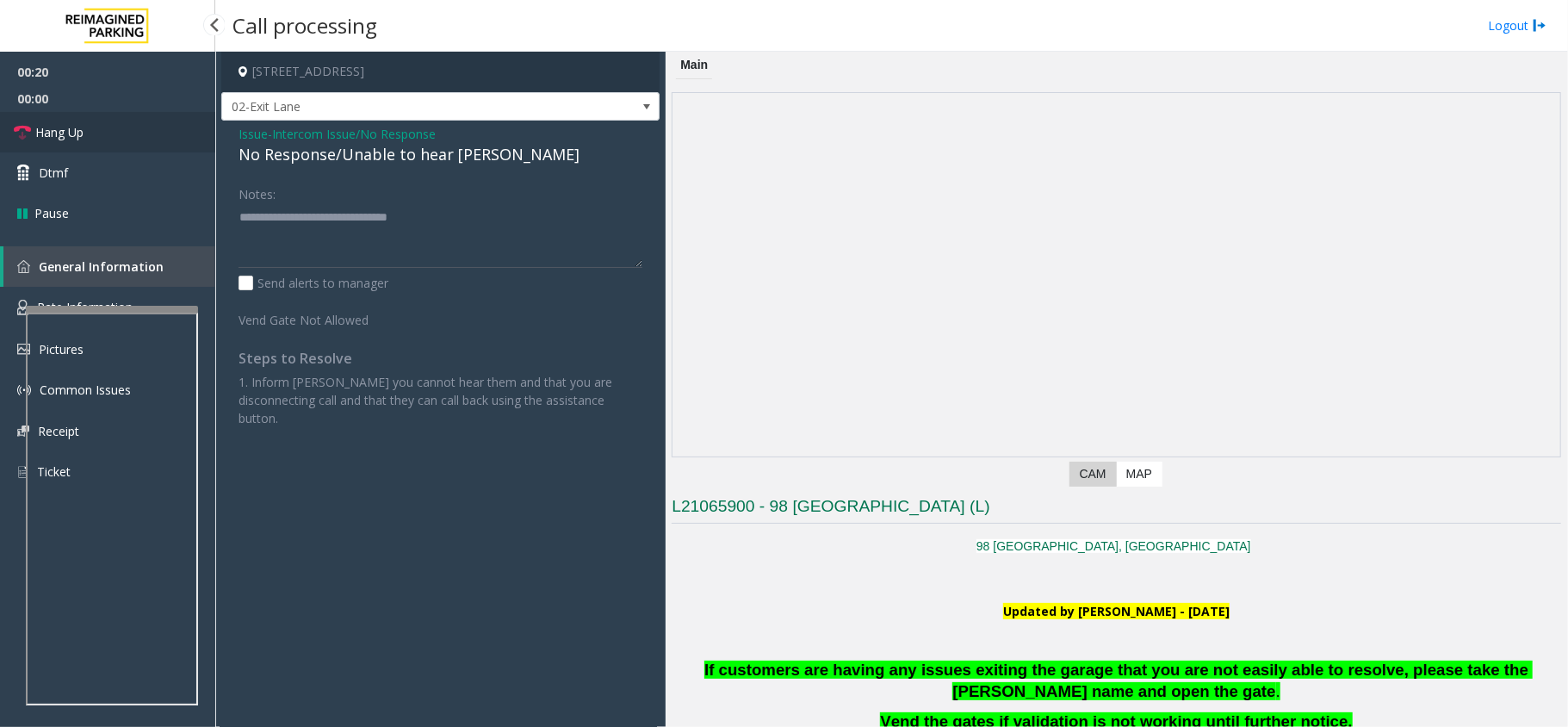 click on "Hang Up" at bounding box center [108, 132] 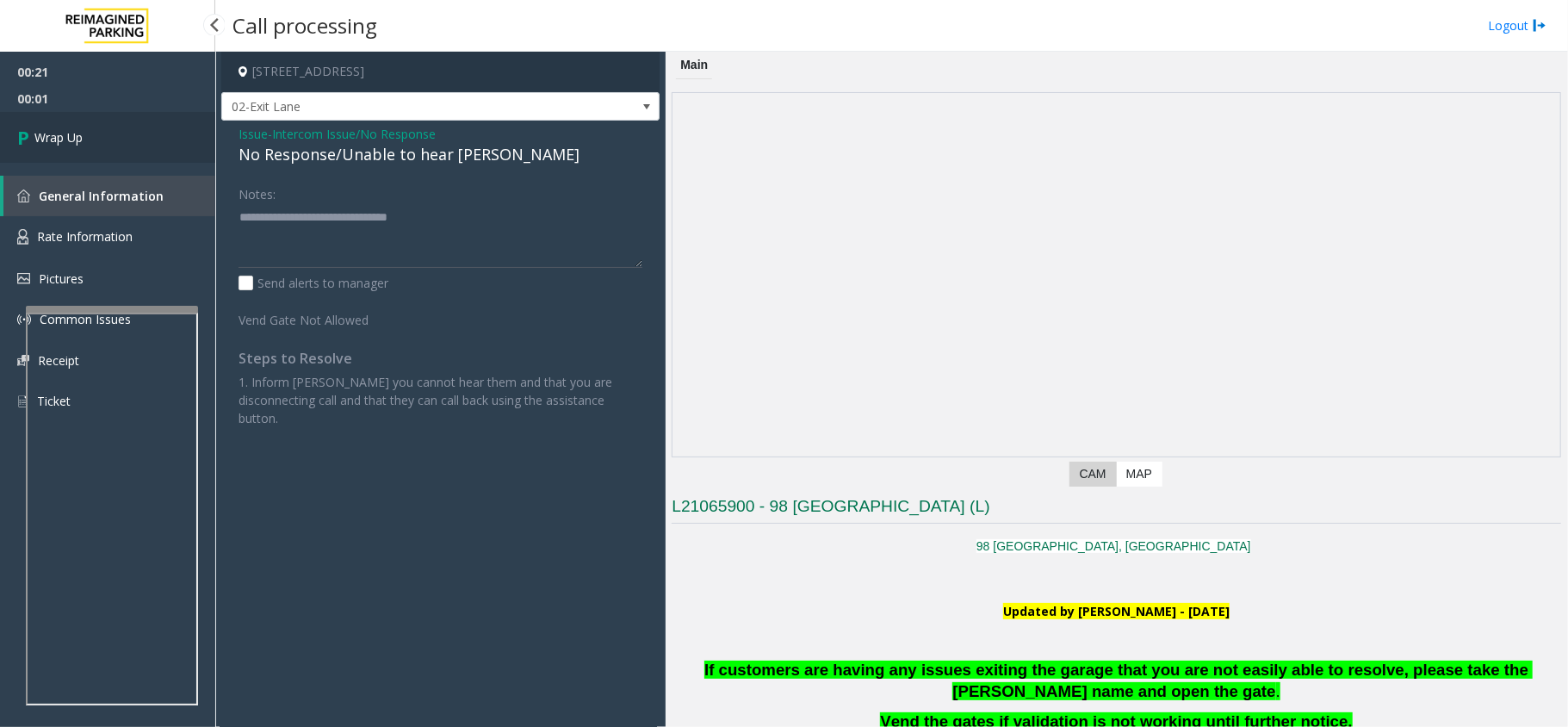 click on "Wrap Up" at bounding box center (59, 137) 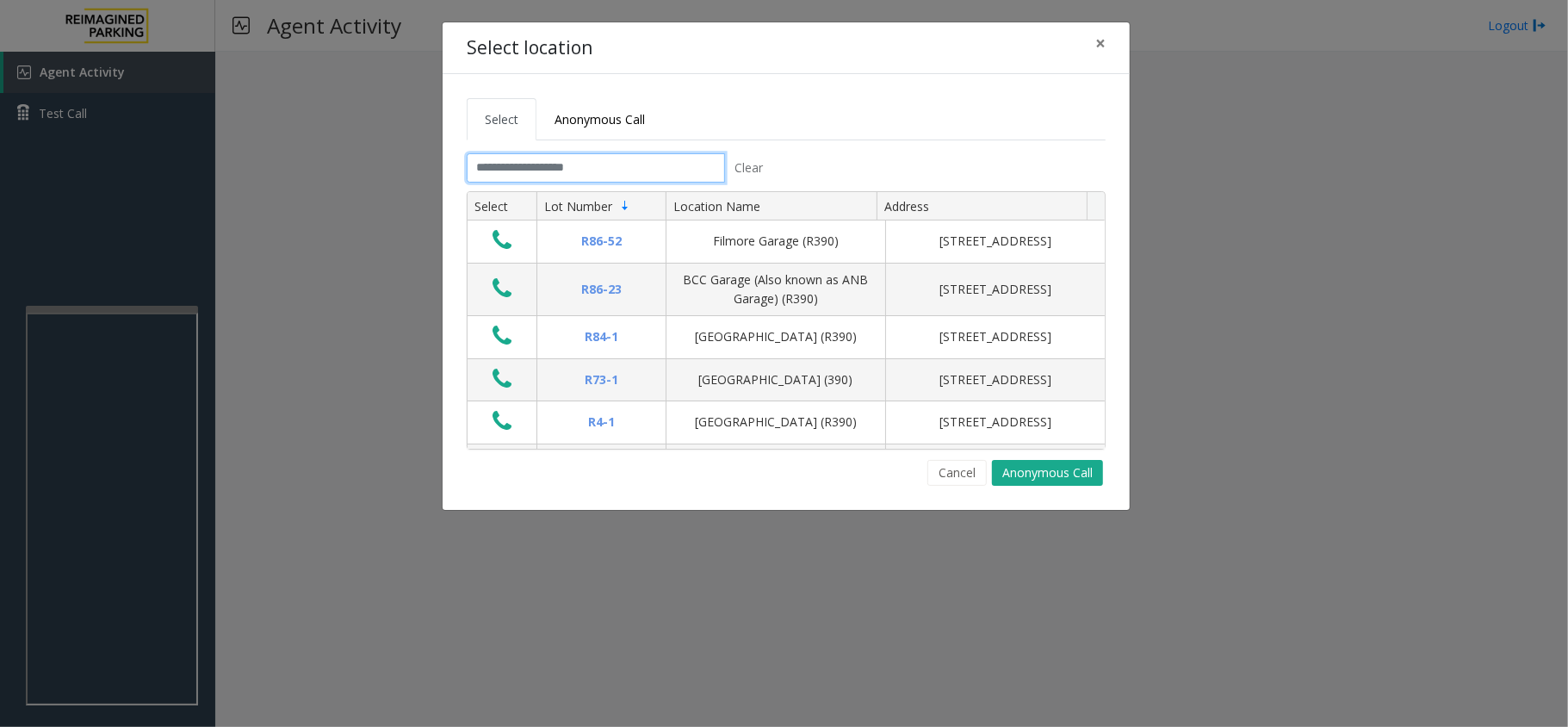 click 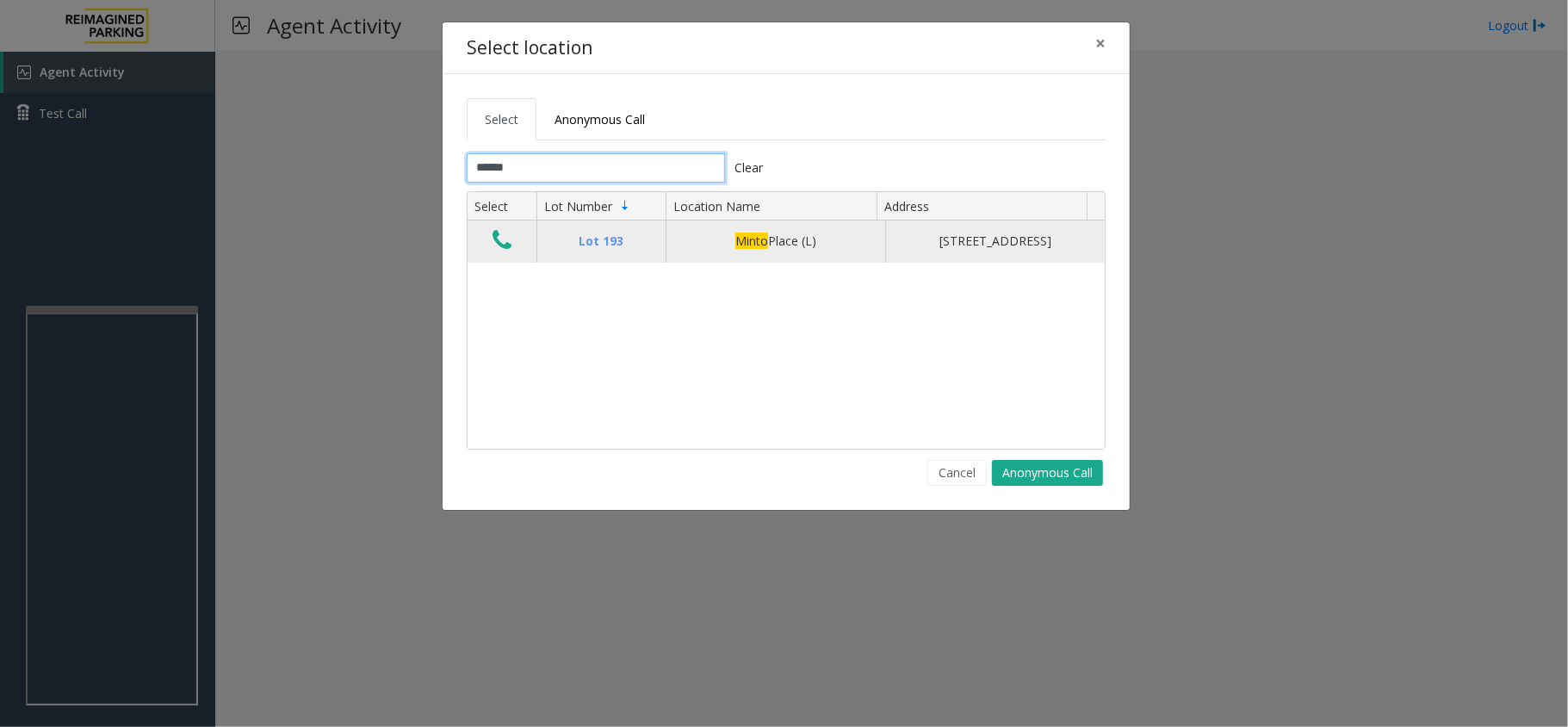 type on "*****" 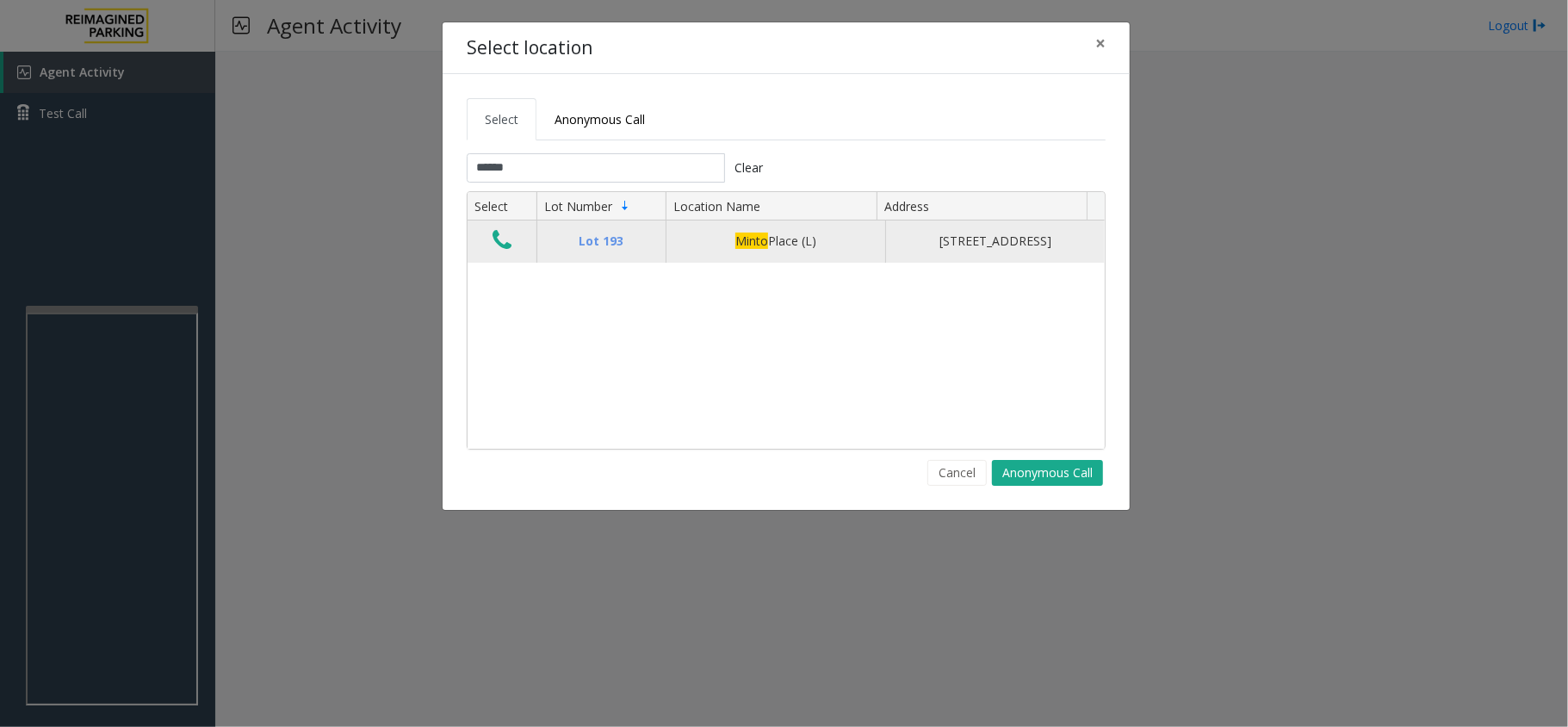 click 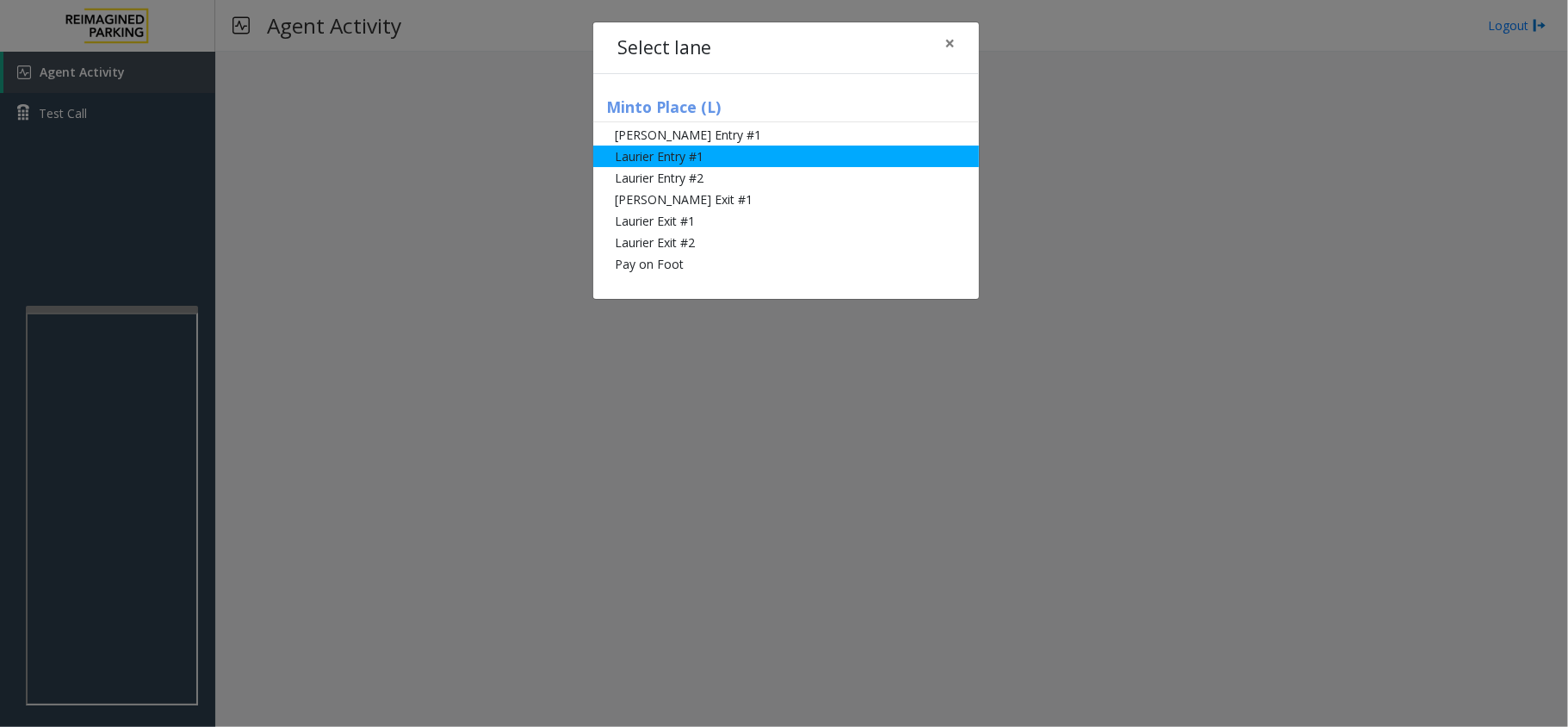 click on "Laurier Entry #1" 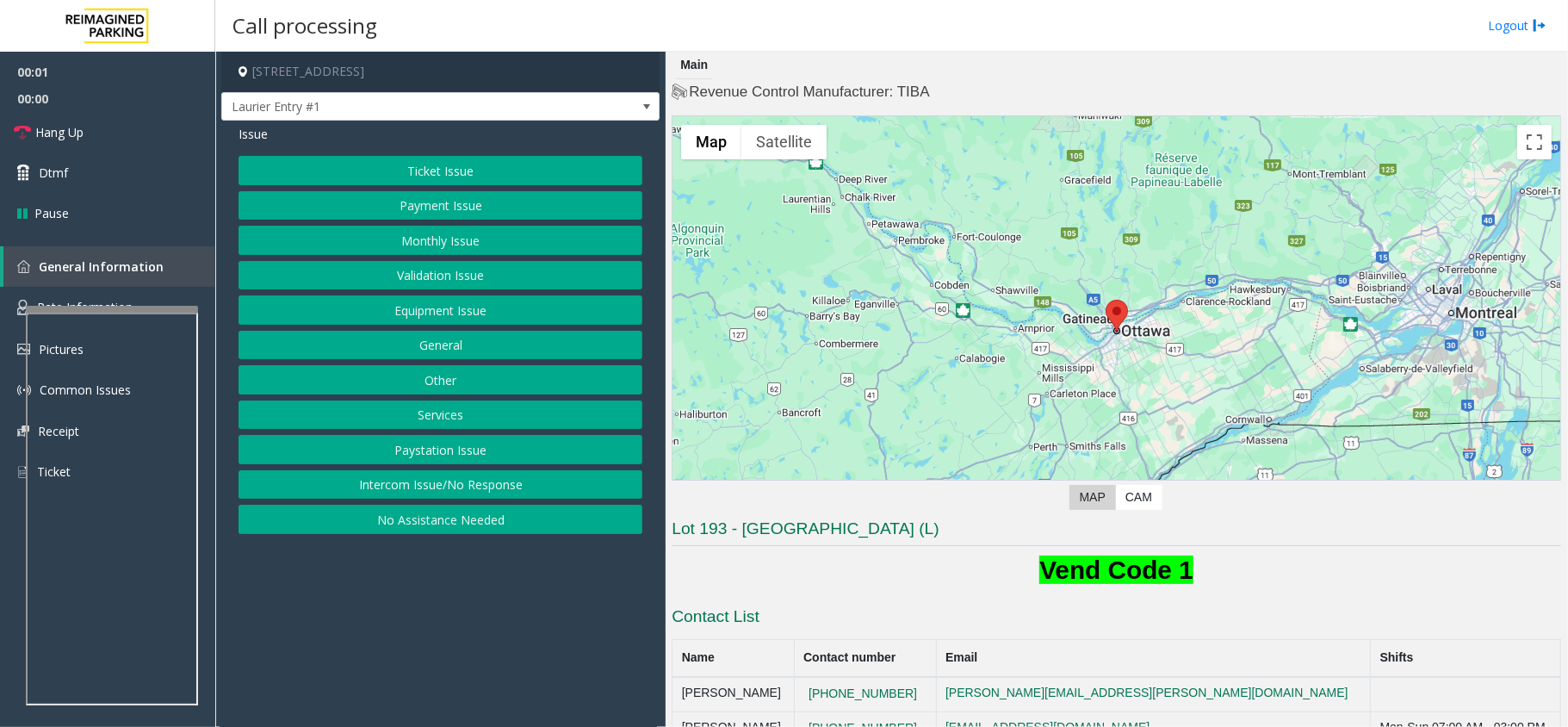 click on "Monthly Issue" 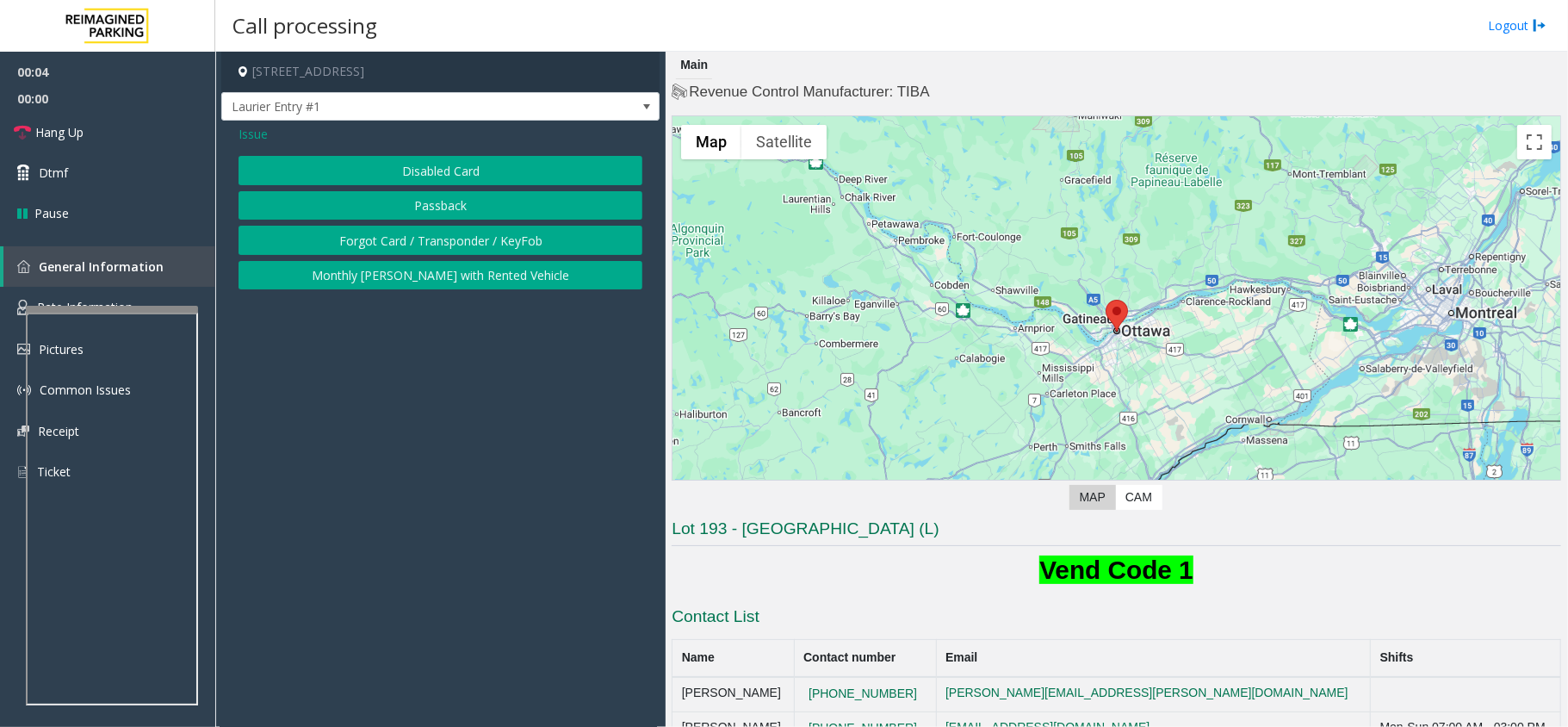 click on "Disabled Card" 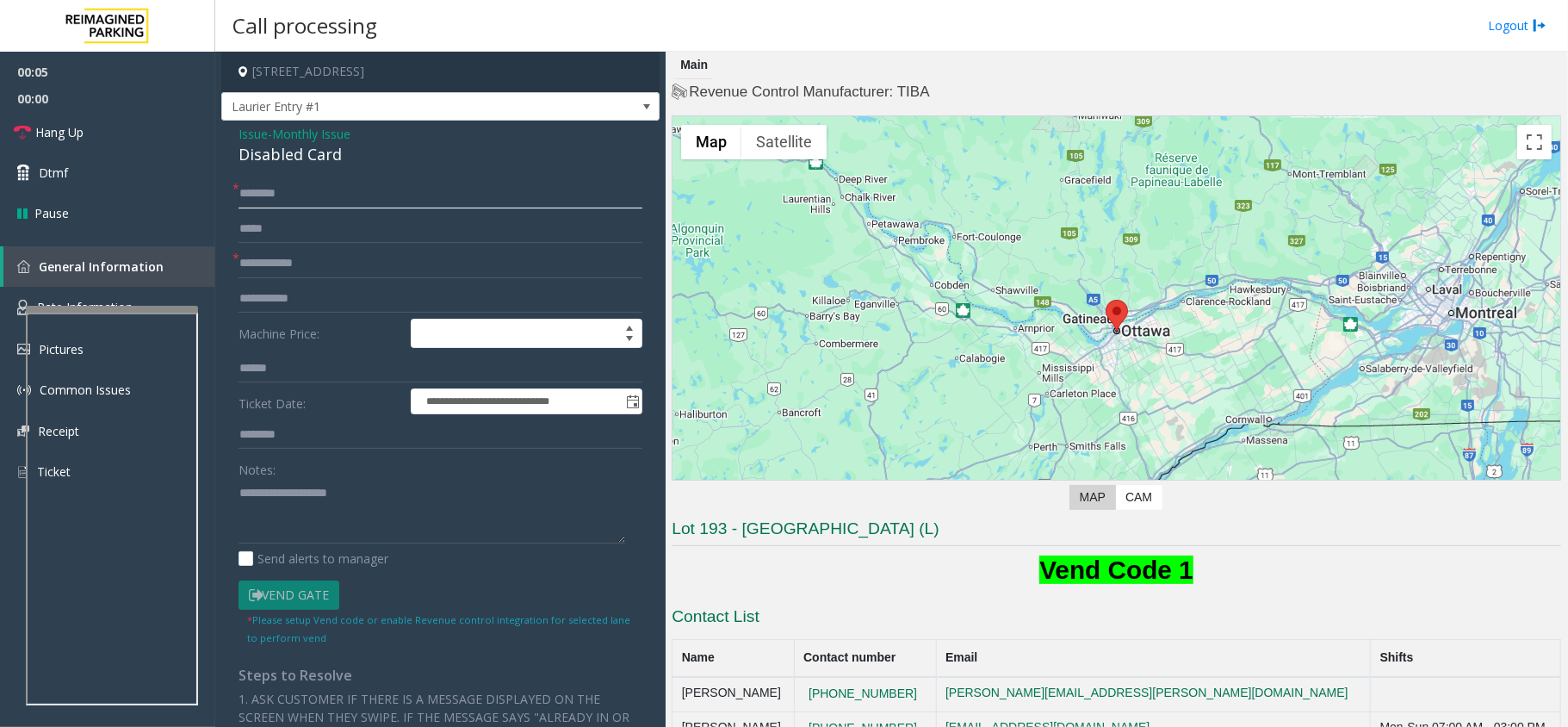 click 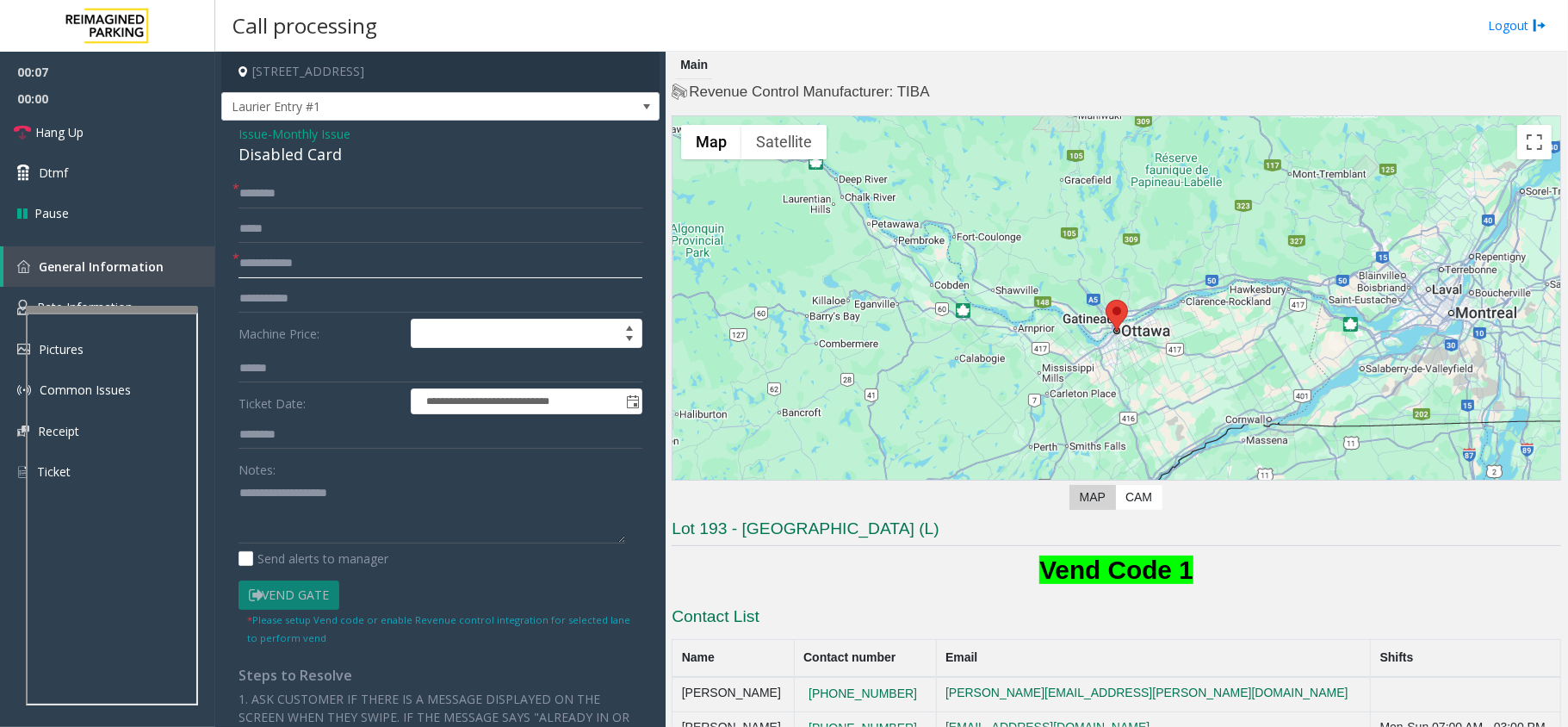 click 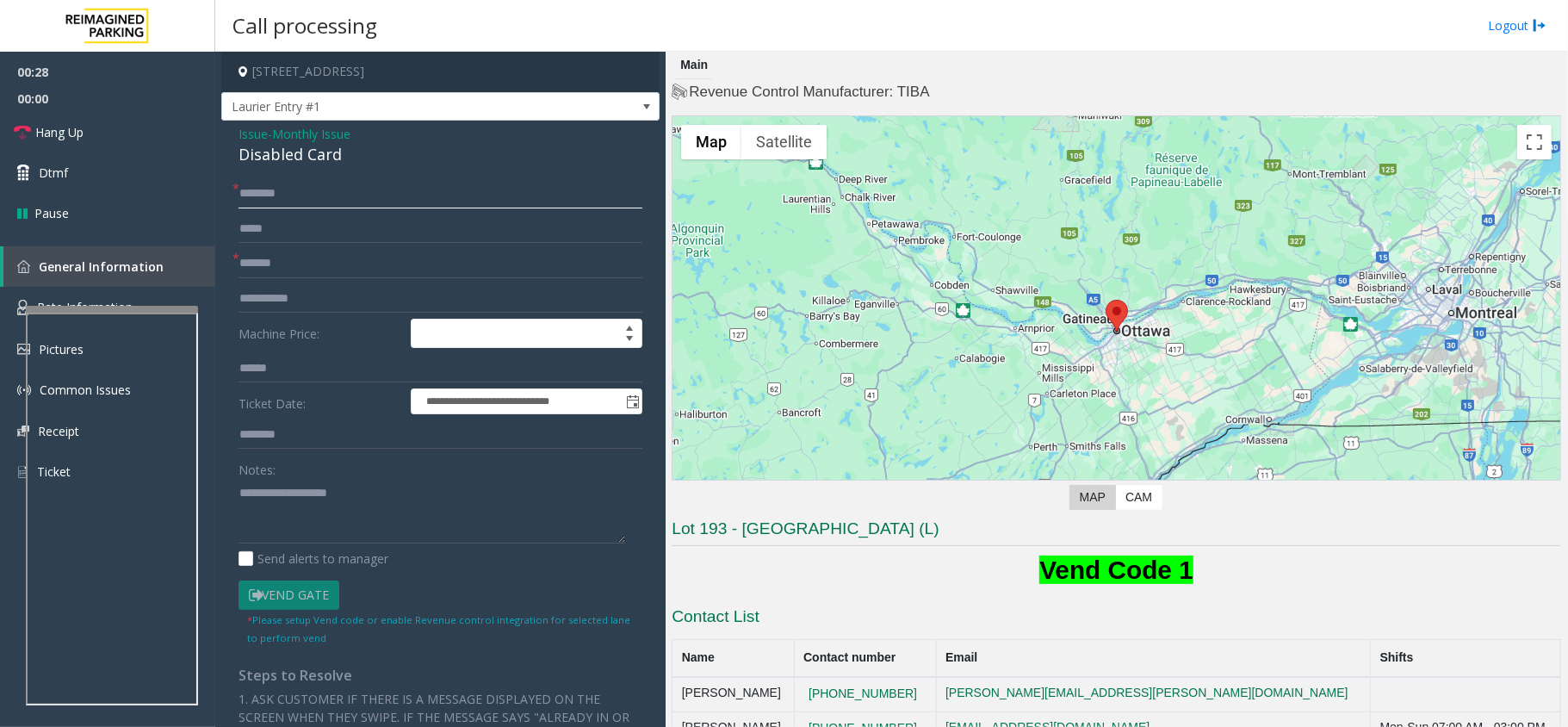 click 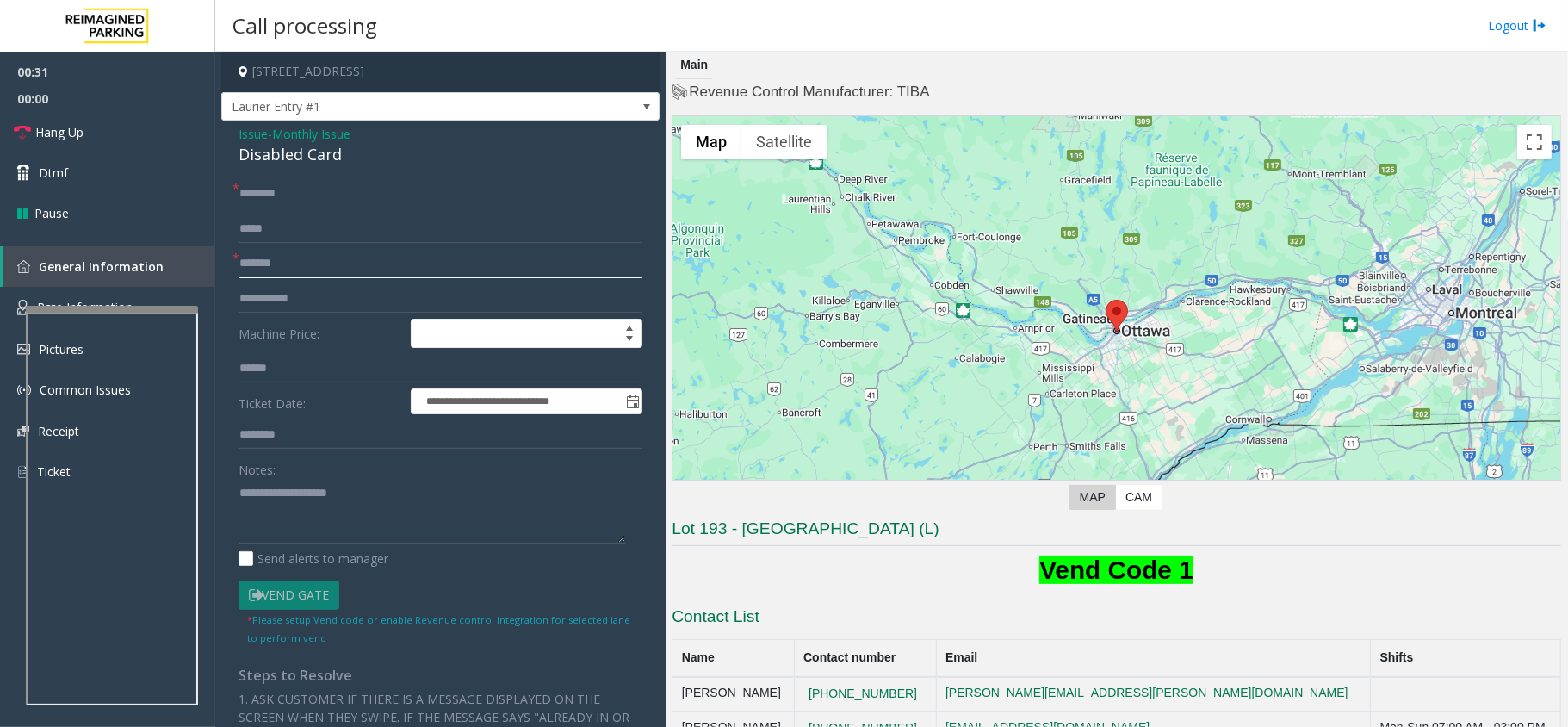 click on "*******" 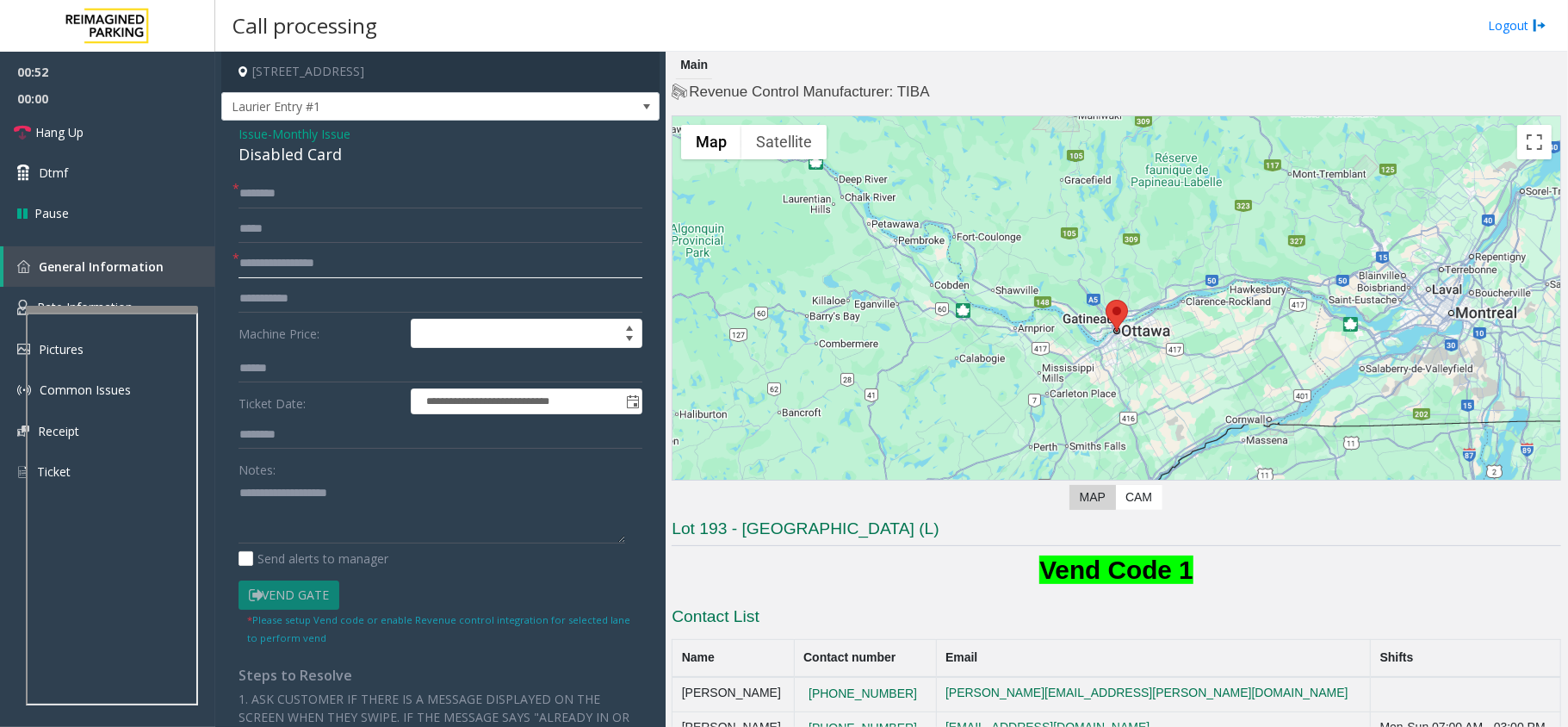 type on "**********" 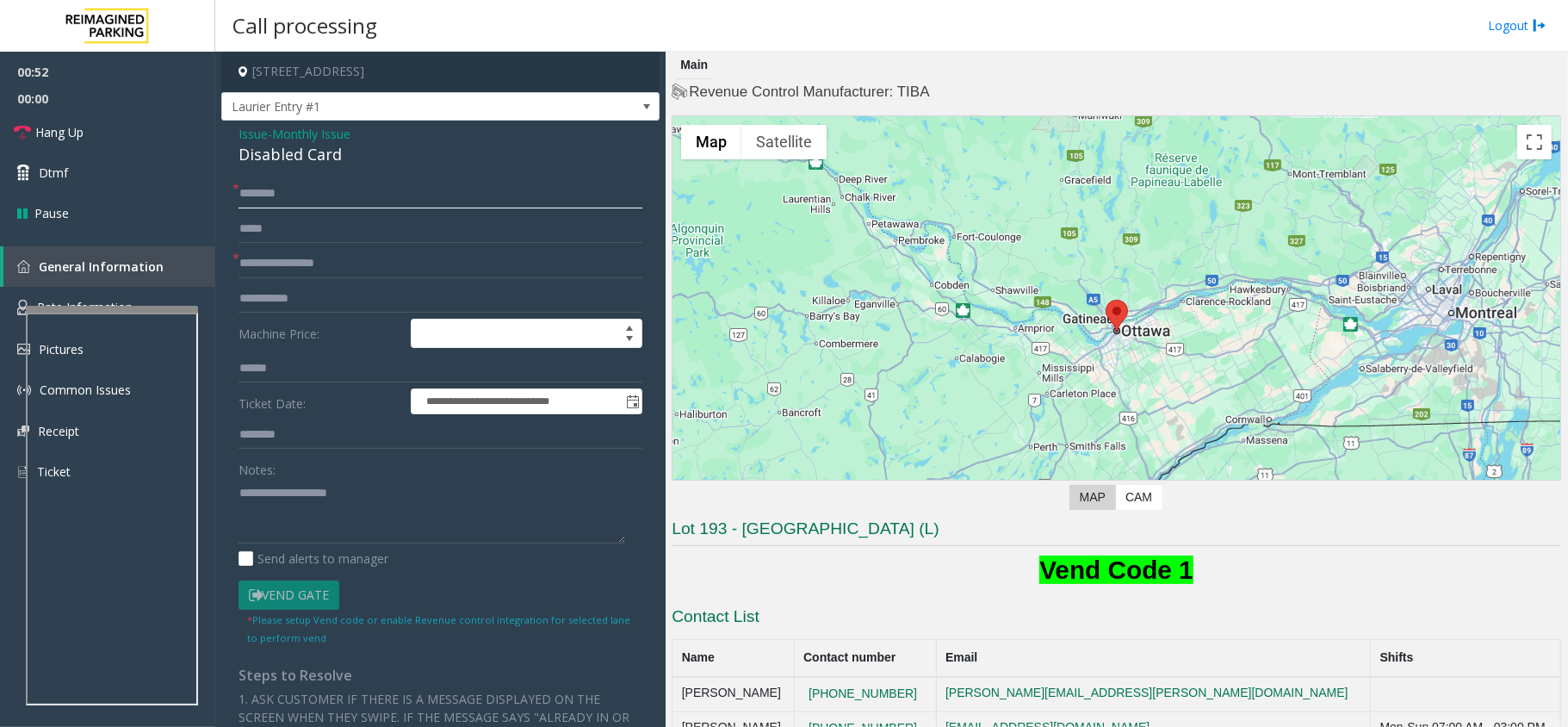 click 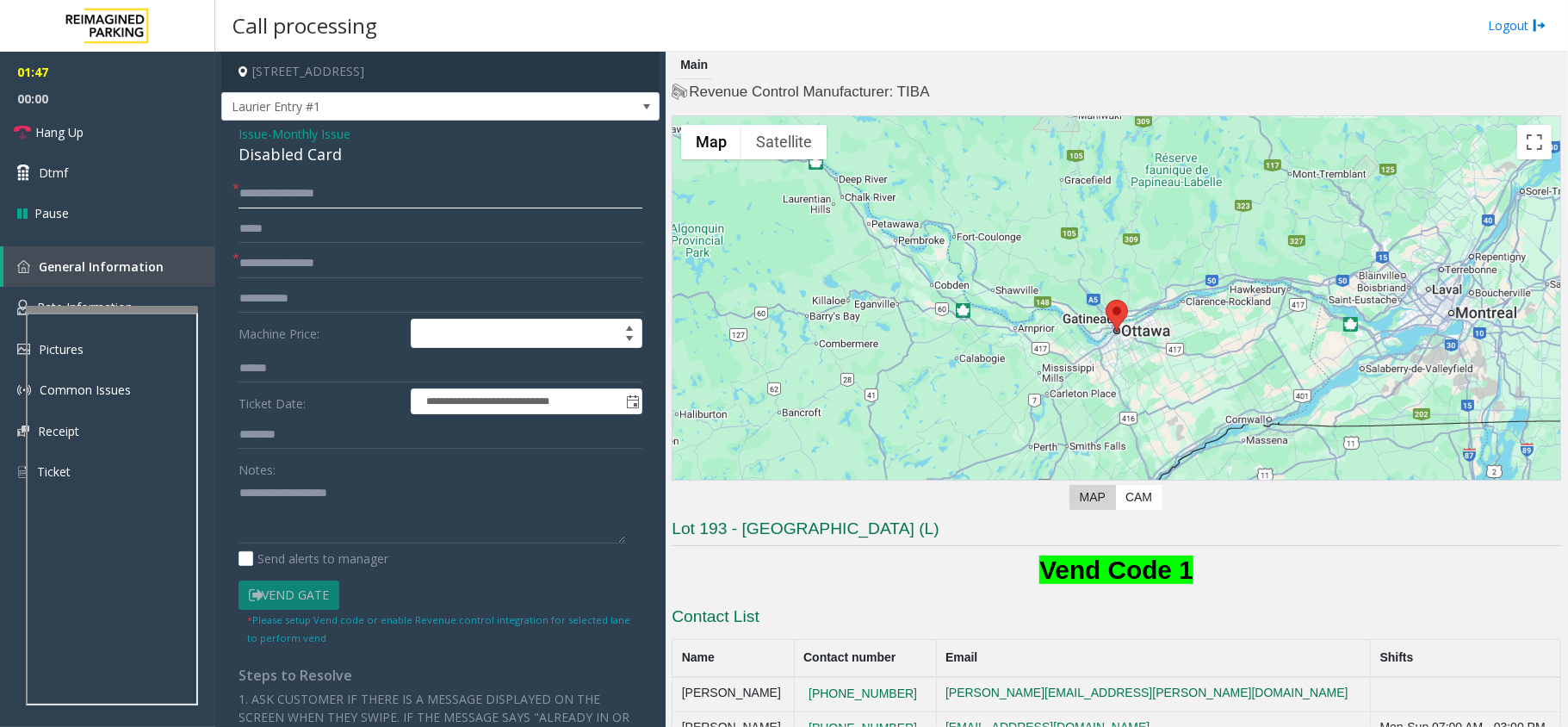 type on "**********" 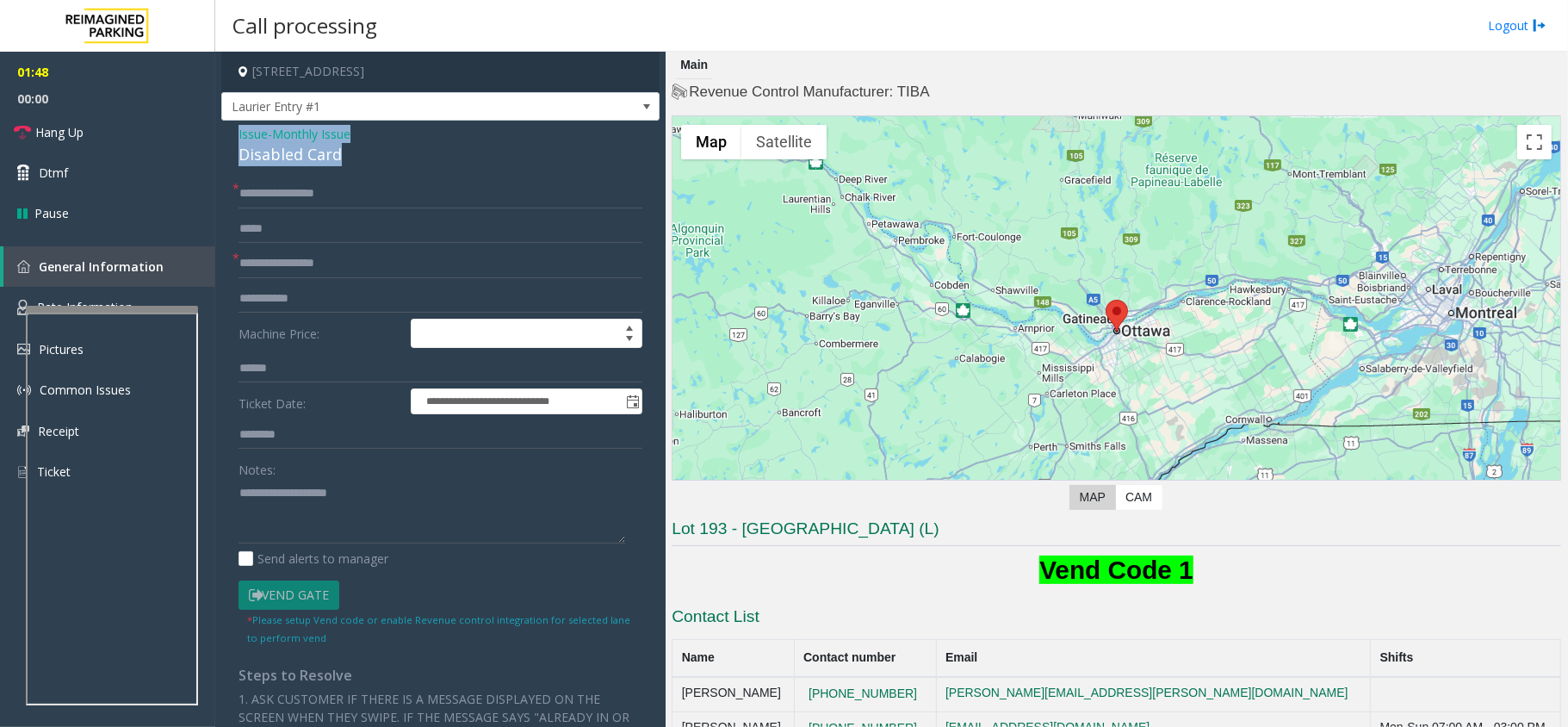 drag, startPoint x: 348, startPoint y: 155, endPoint x: 231, endPoint y: 134, distance: 118.86968 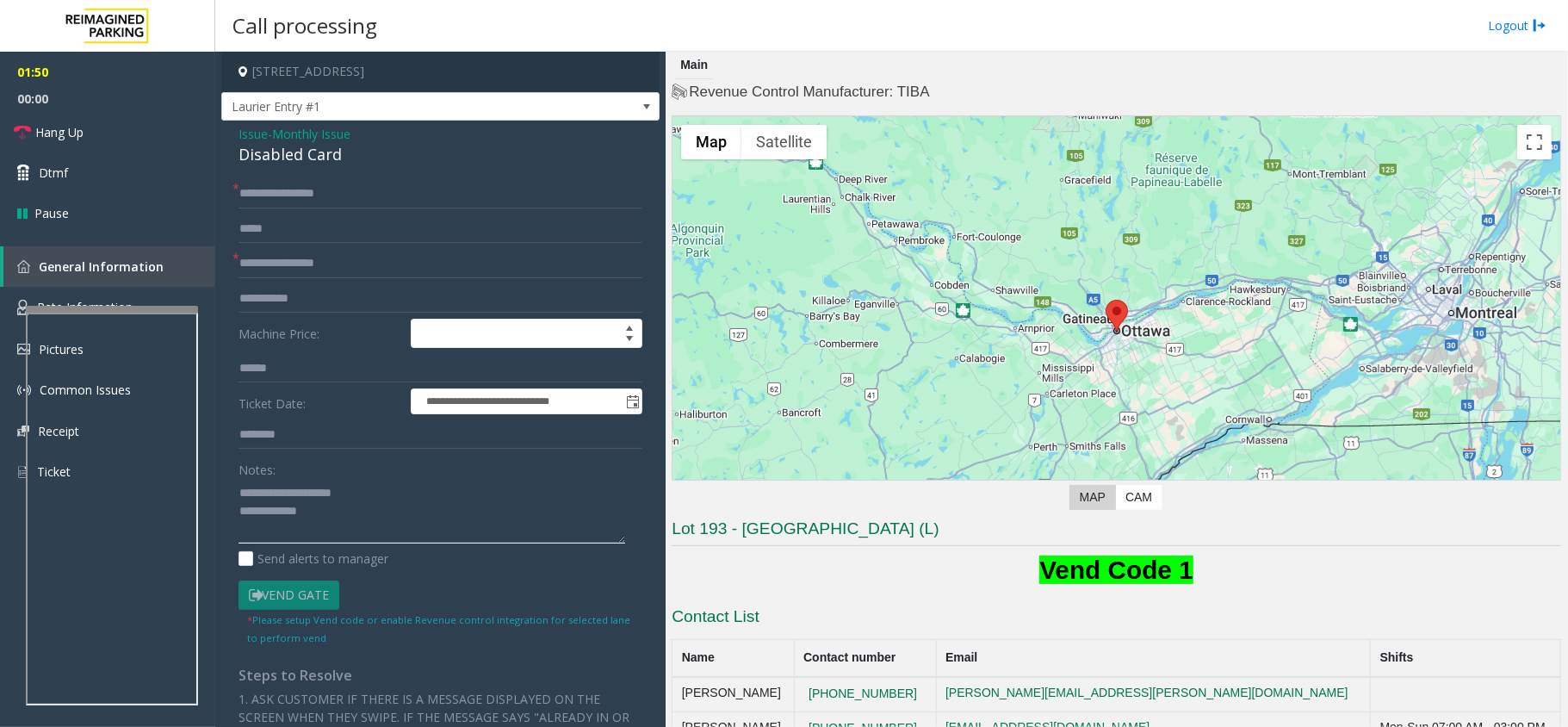 click 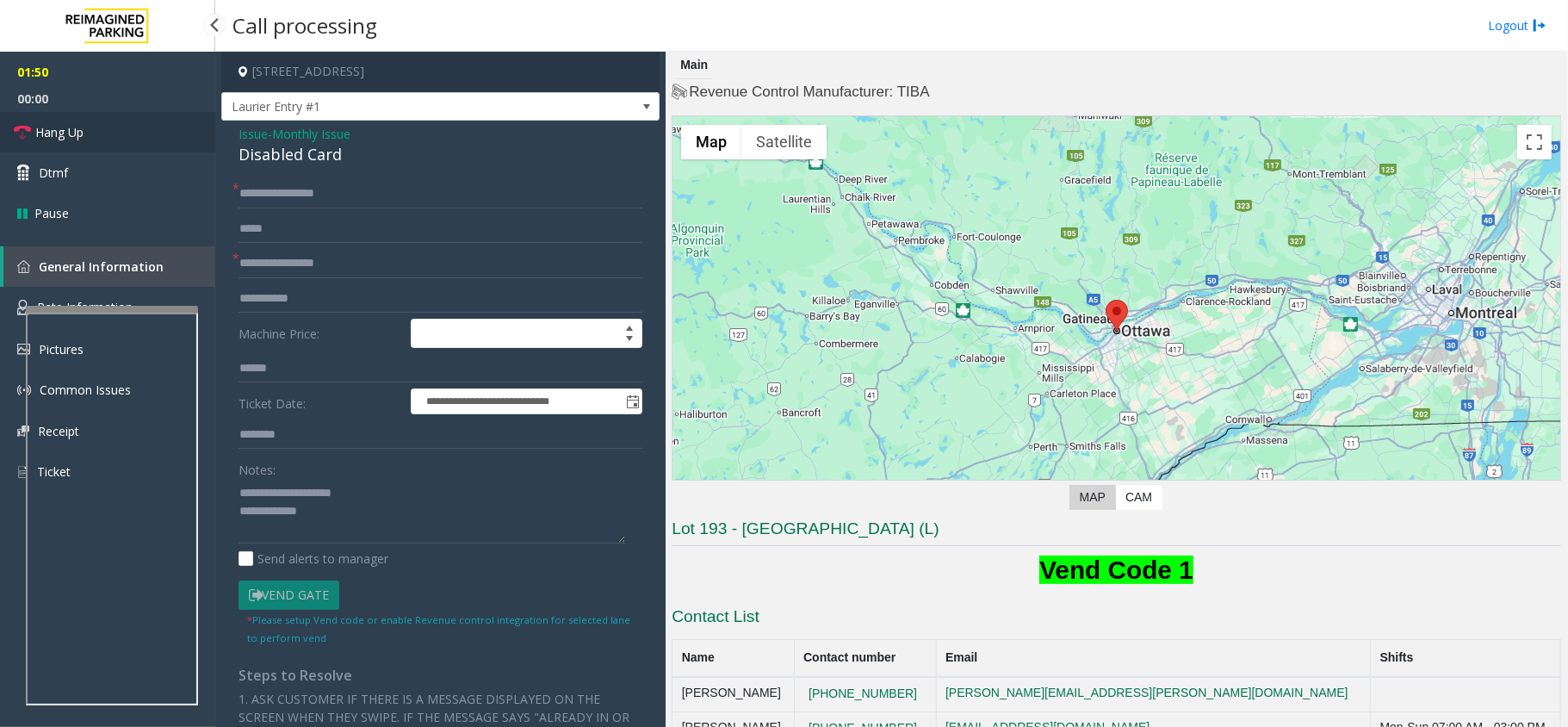click on "Hang Up" at bounding box center [59, 132] 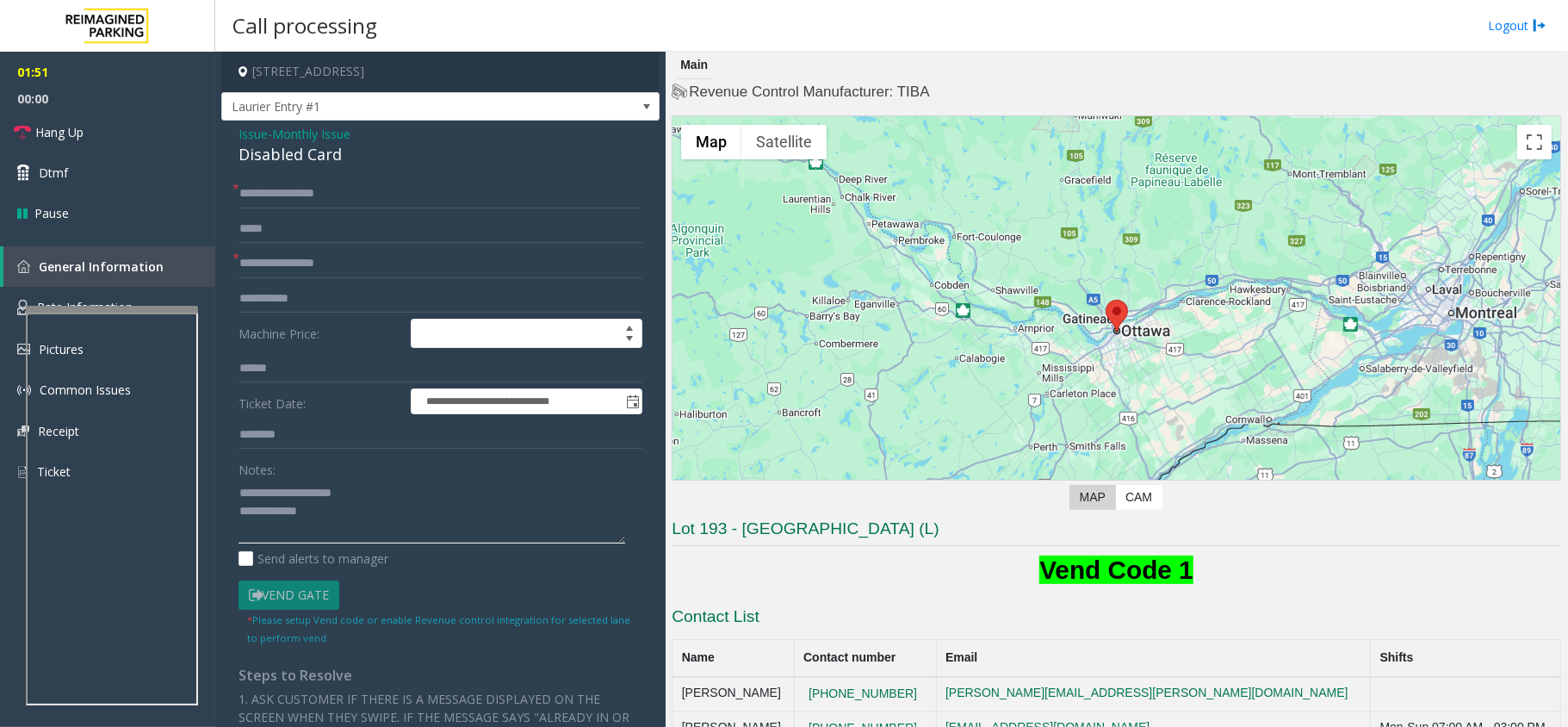 click 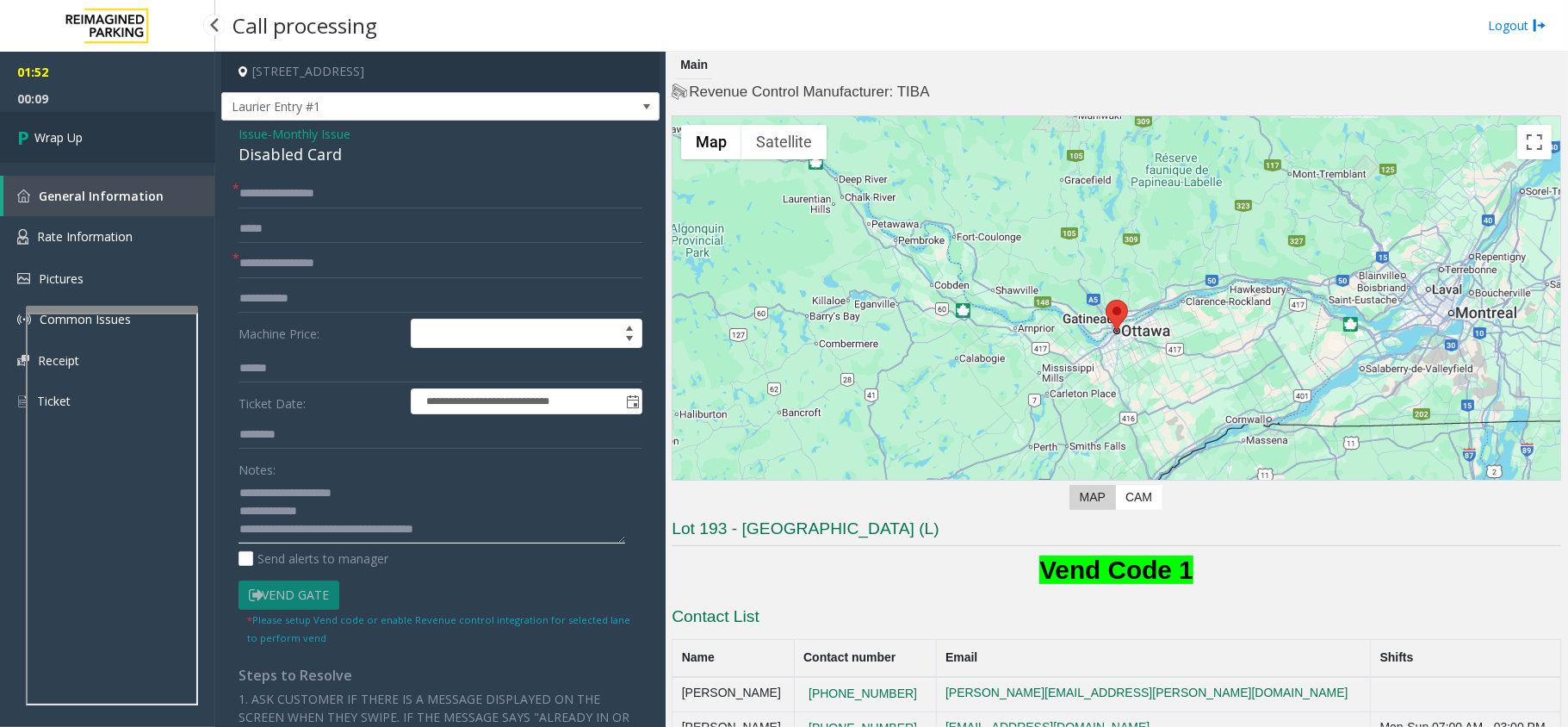 type on "**********" 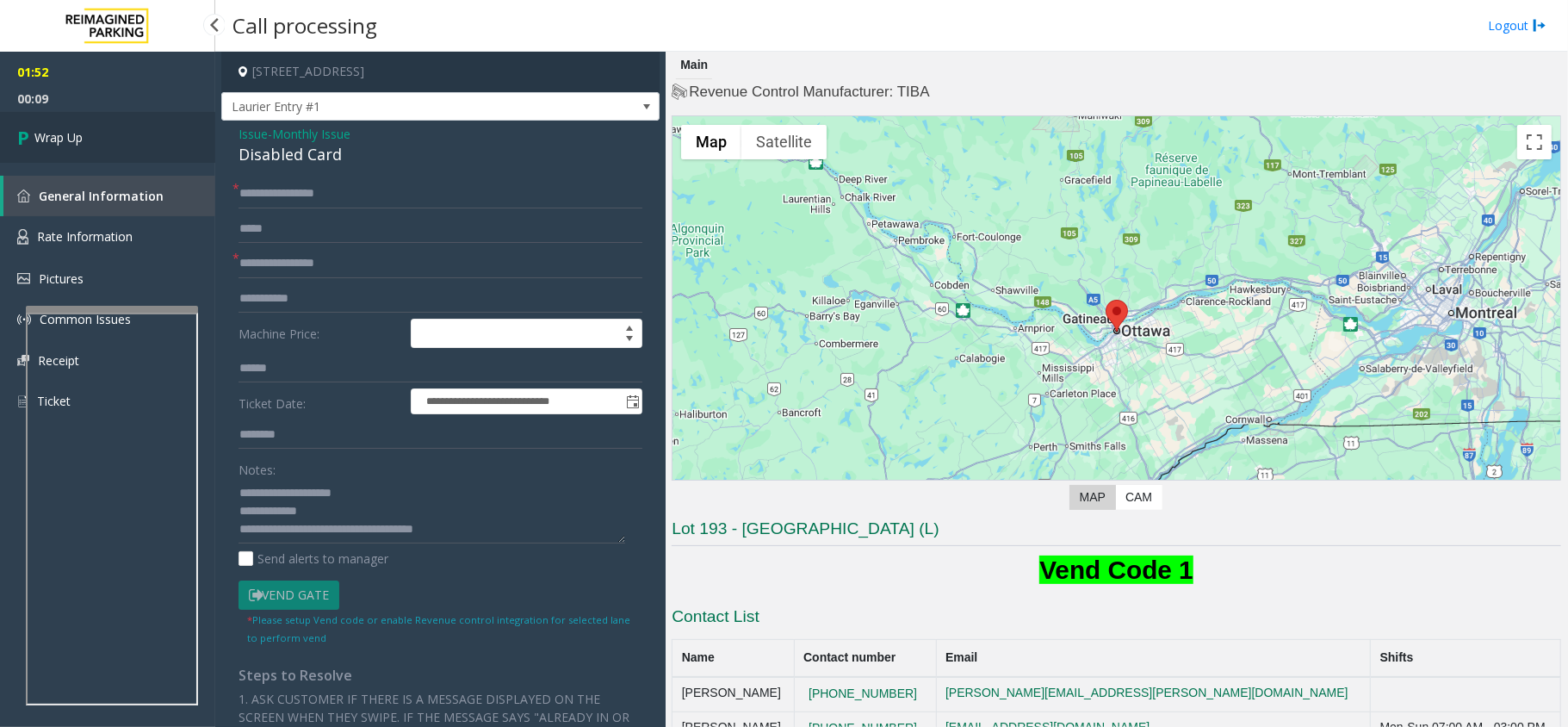click on "Wrap Up" at bounding box center [59, 137] 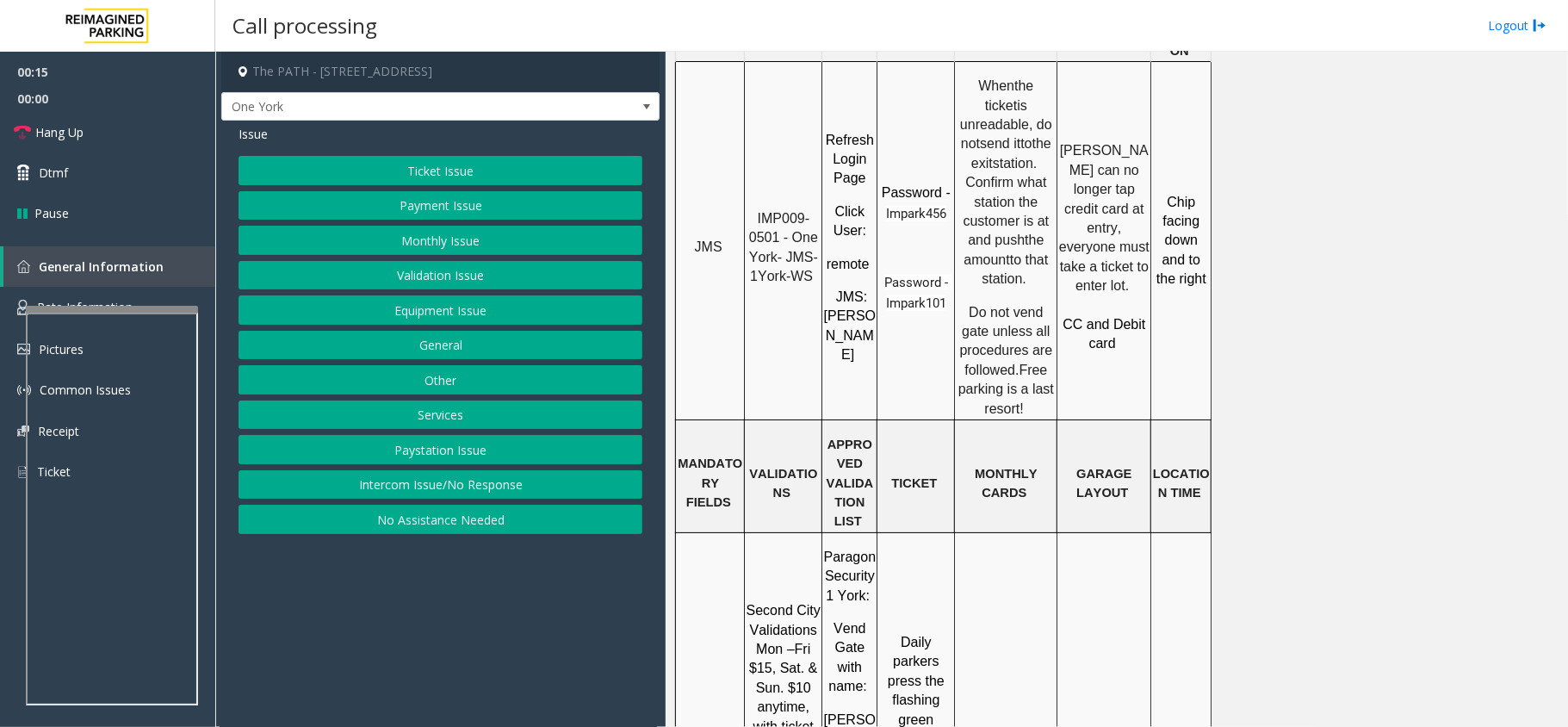 scroll, scrollTop: 1607, scrollLeft: 0, axis: vertical 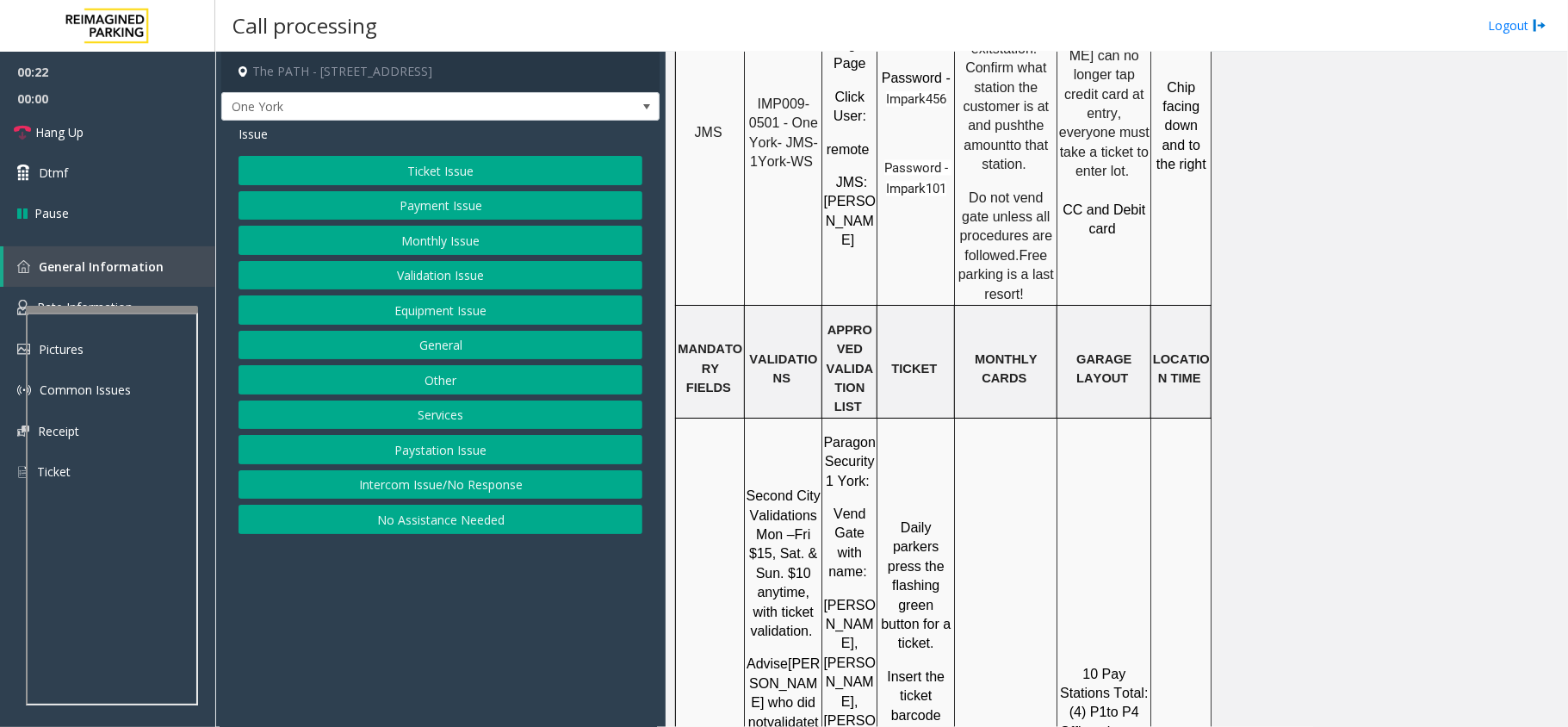 click on "Ticket Issue" 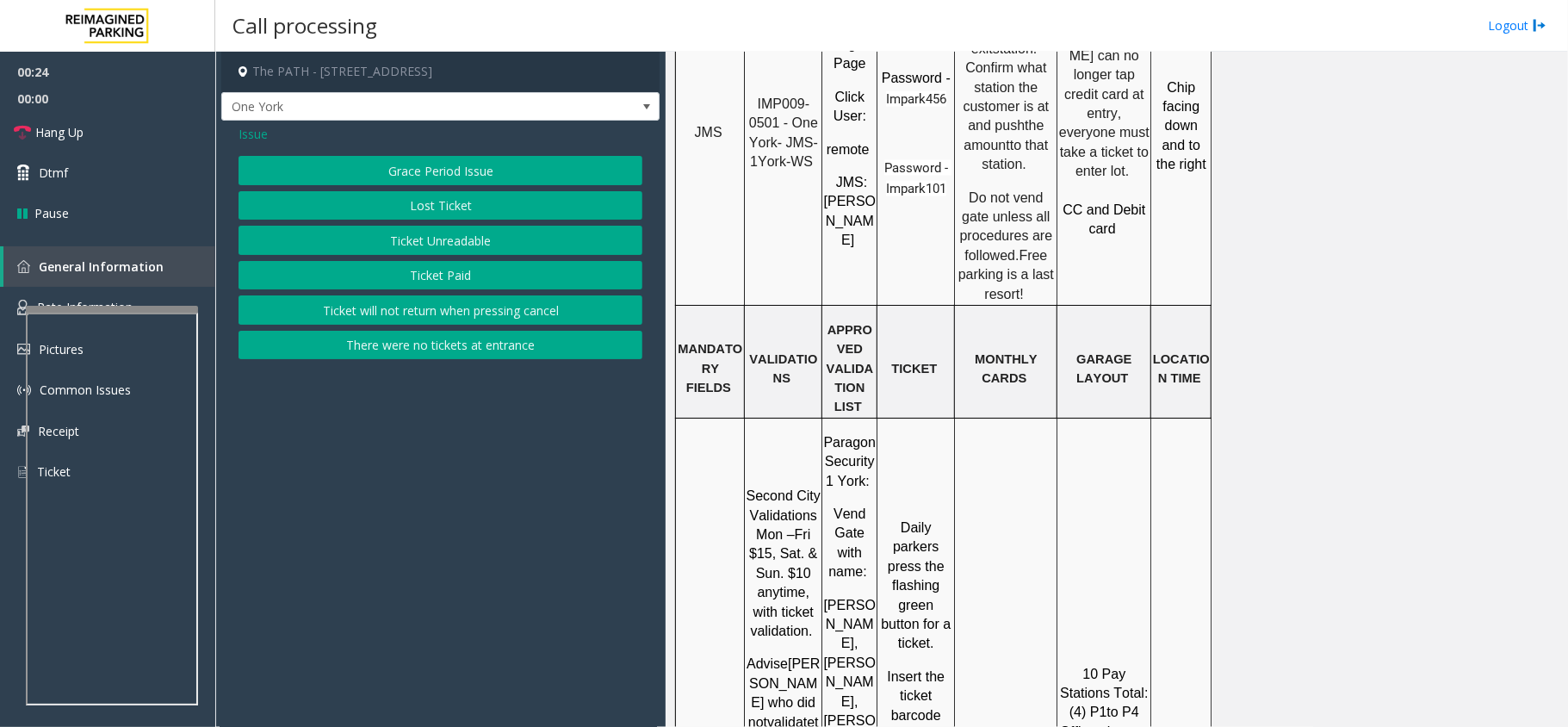 click on "Ticket Unreadable" 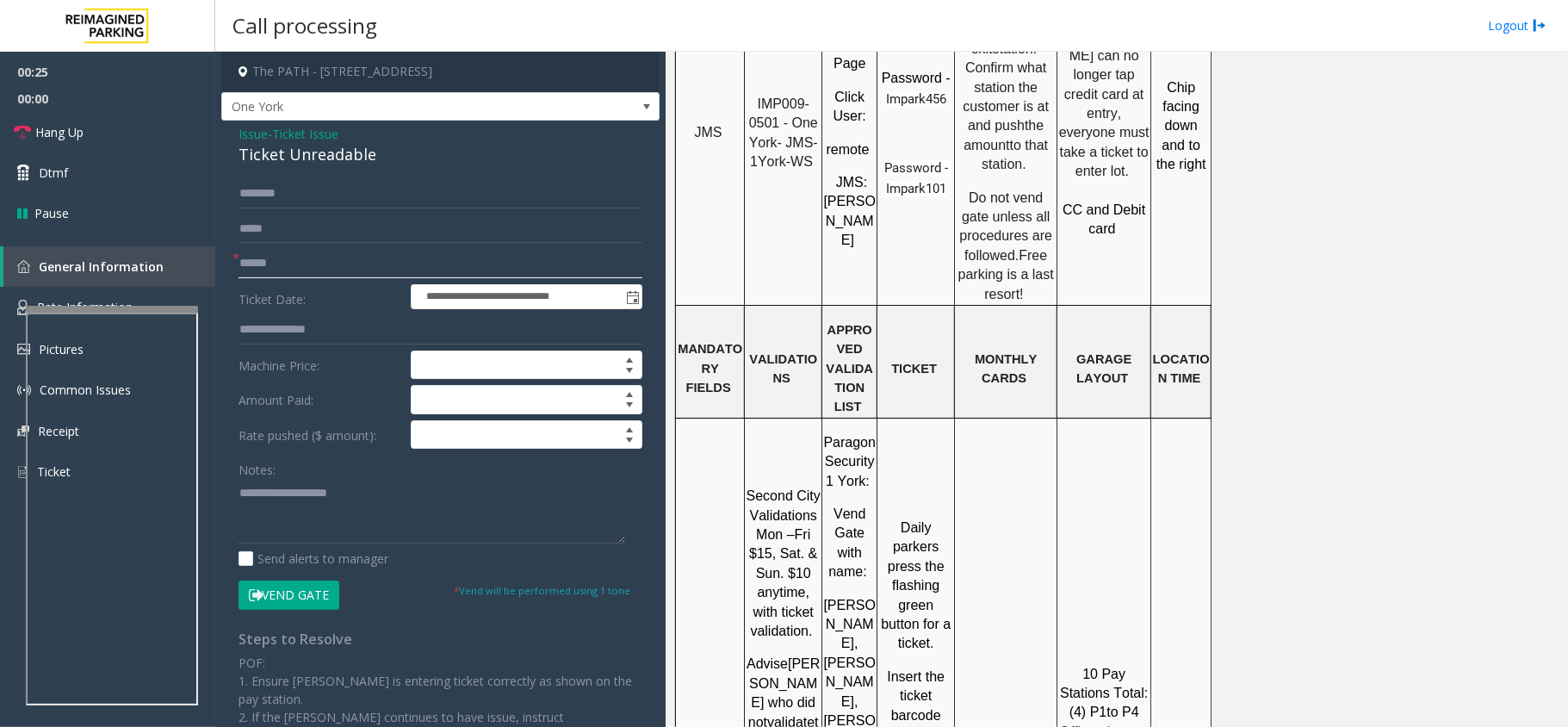 click 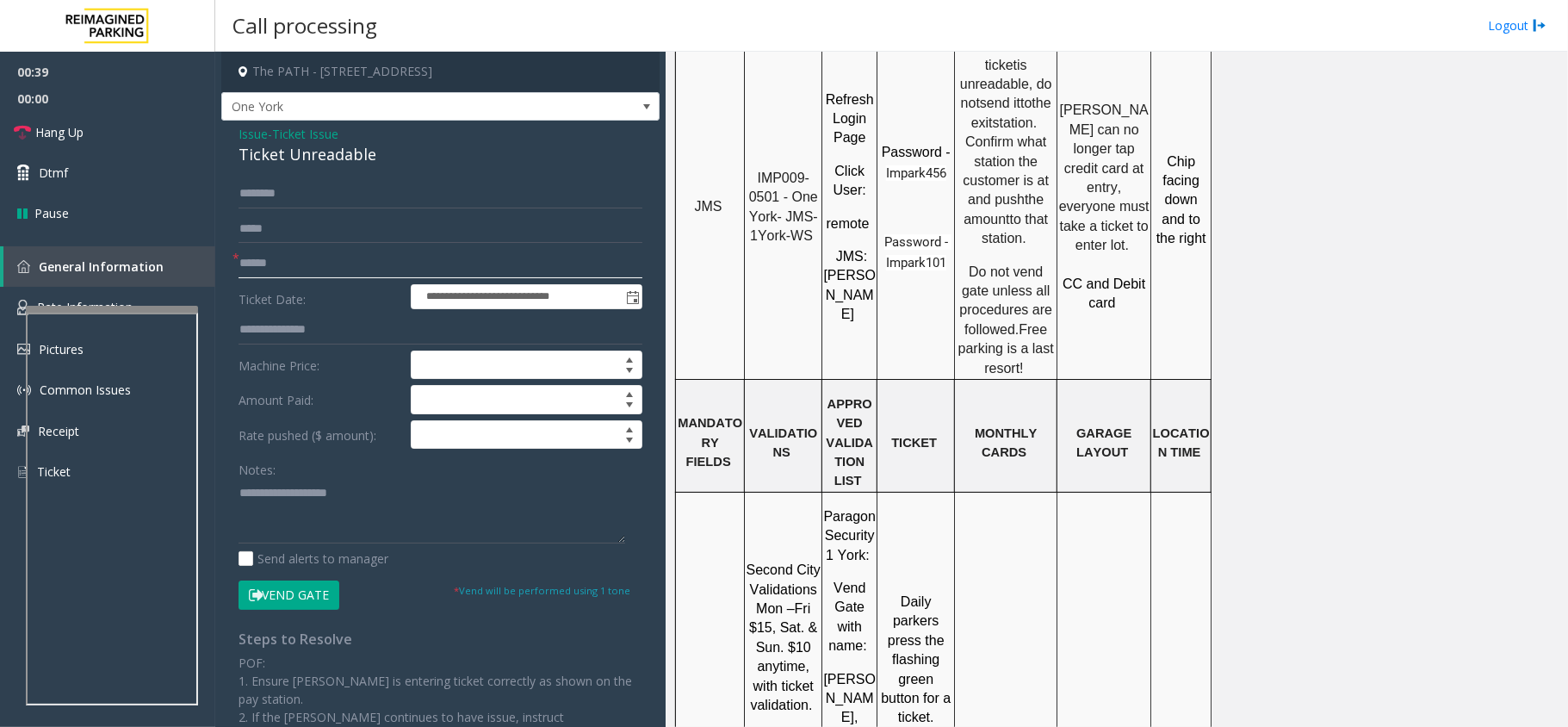 scroll, scrollTop: 1493, scrollLeft: 0, axis: vertical 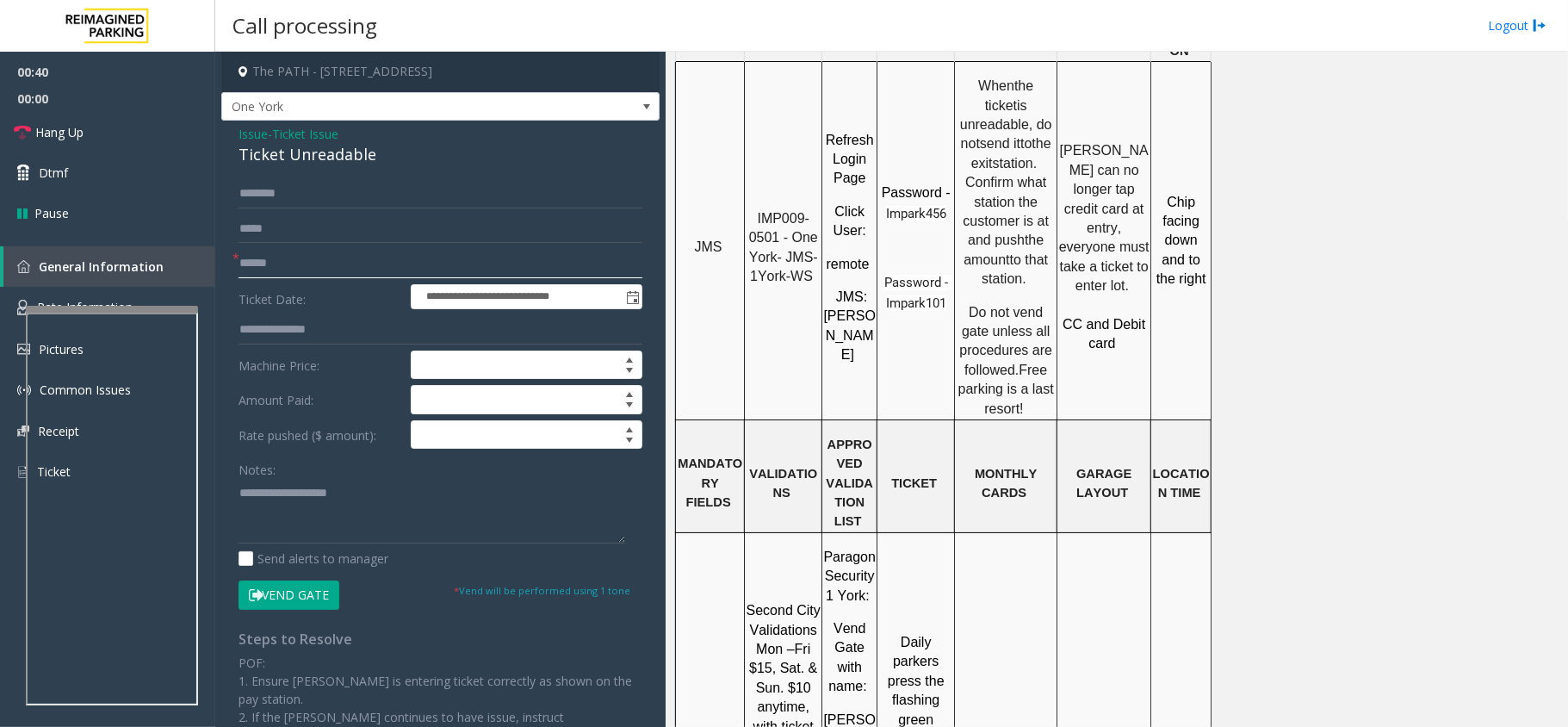 click 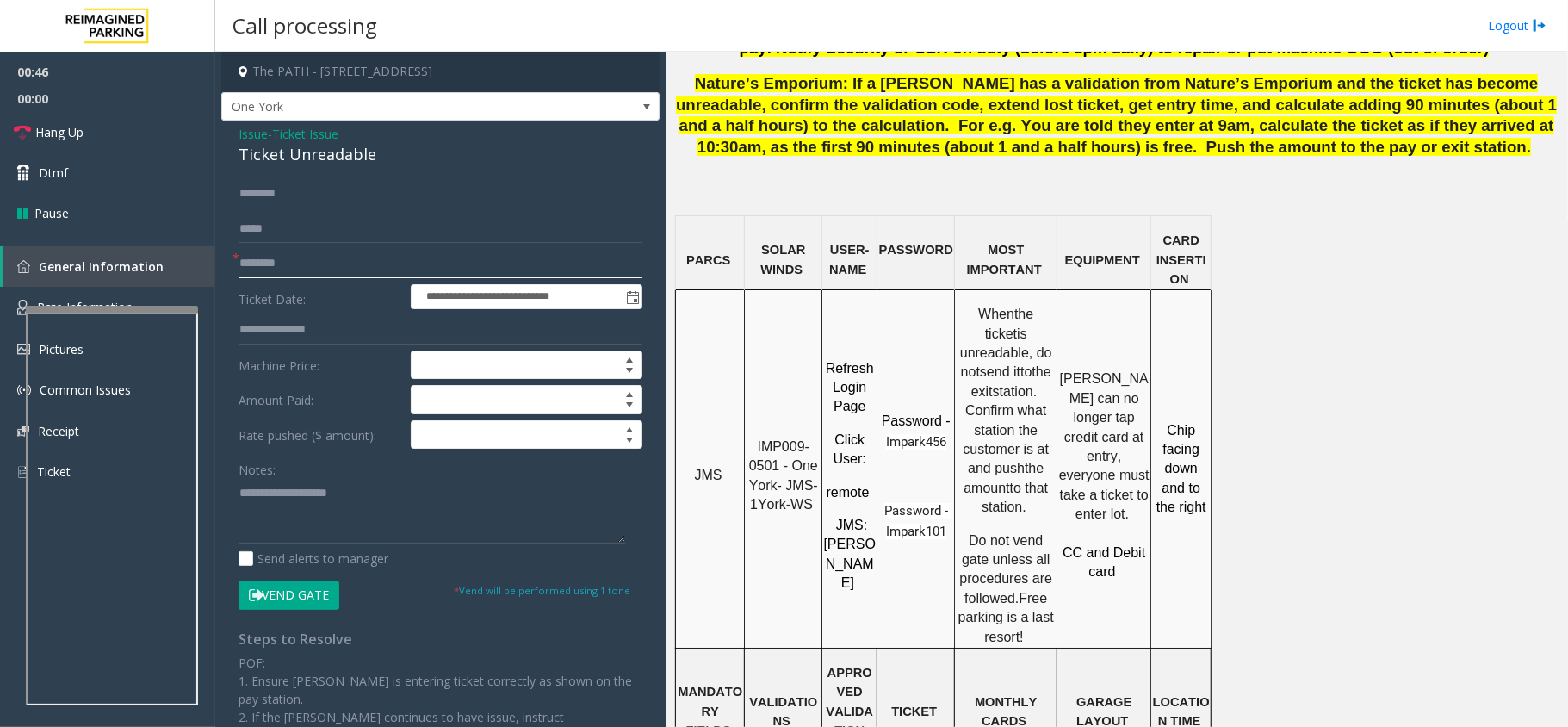 scroll, scrollTop: 1263, scrollLeft: 0, axis: vertical 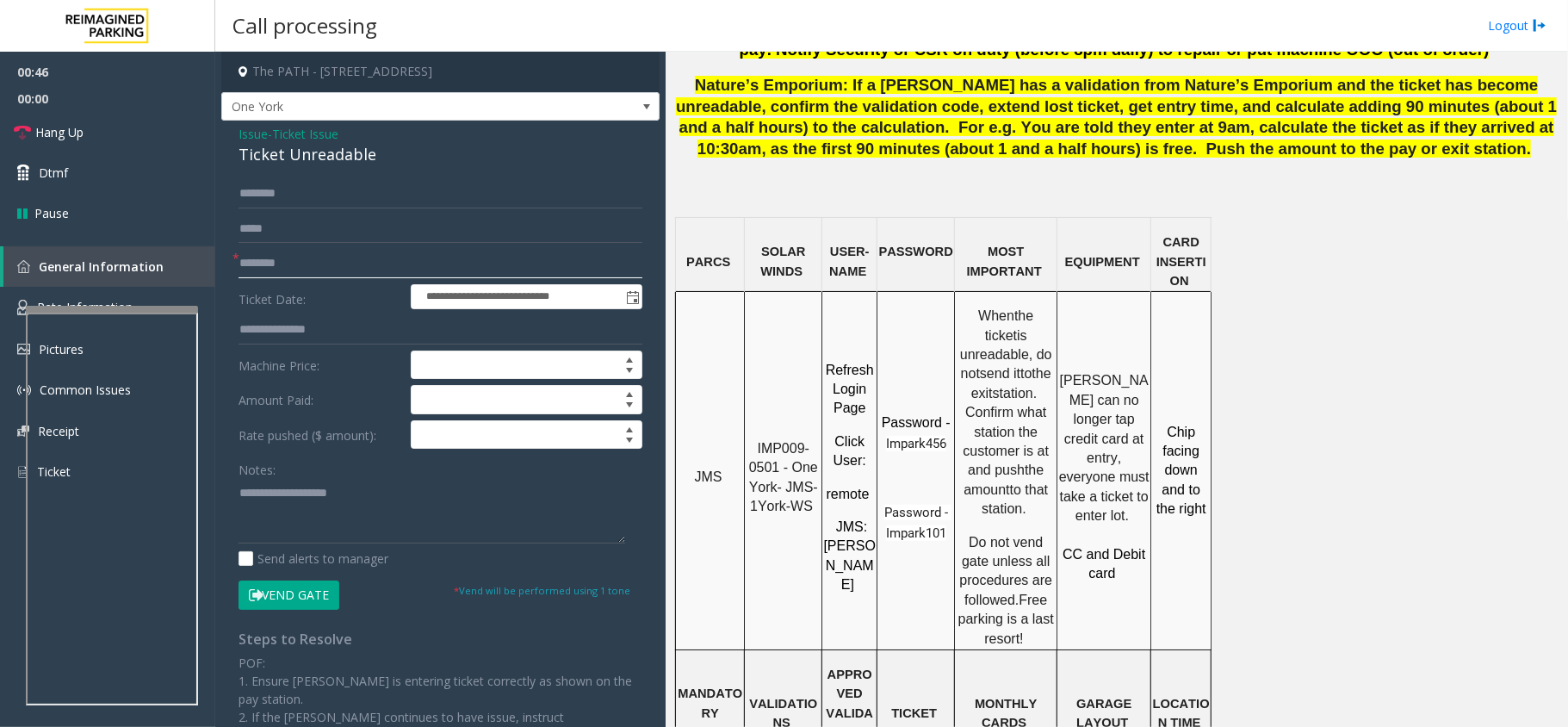 type on "********" 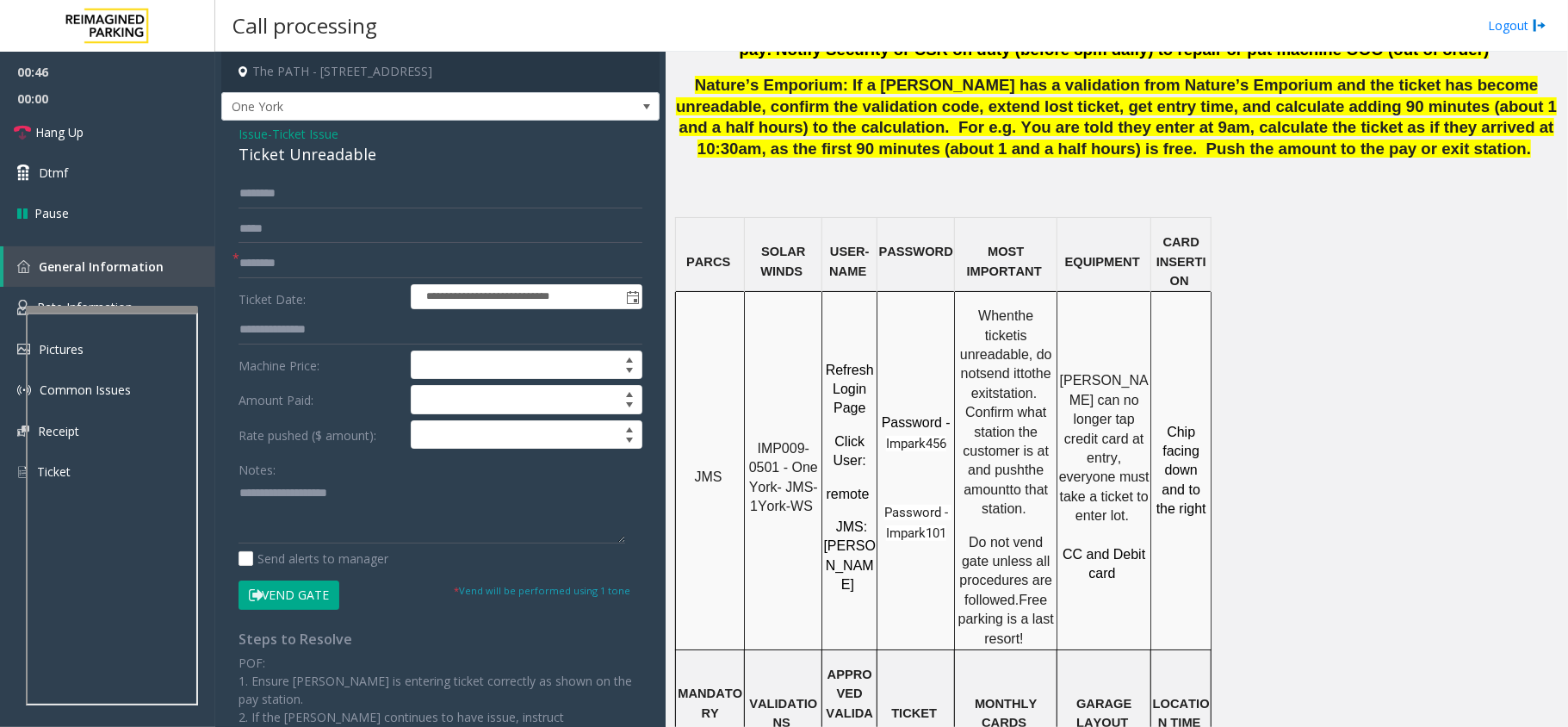 click on "IMP009-0501 - One York- JMS-1York-WS" 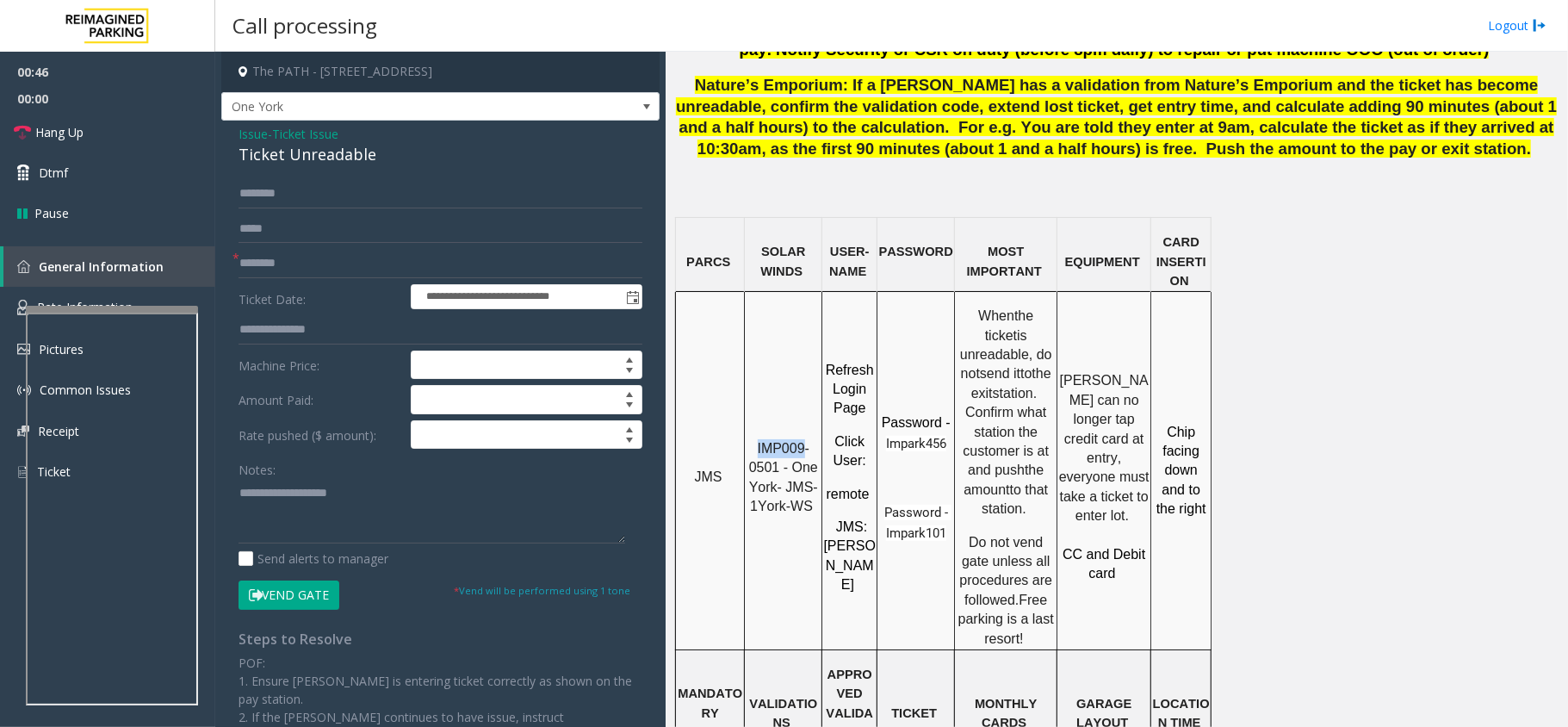 click on "IMP009-0501 - One York- JMS-1York-WS" 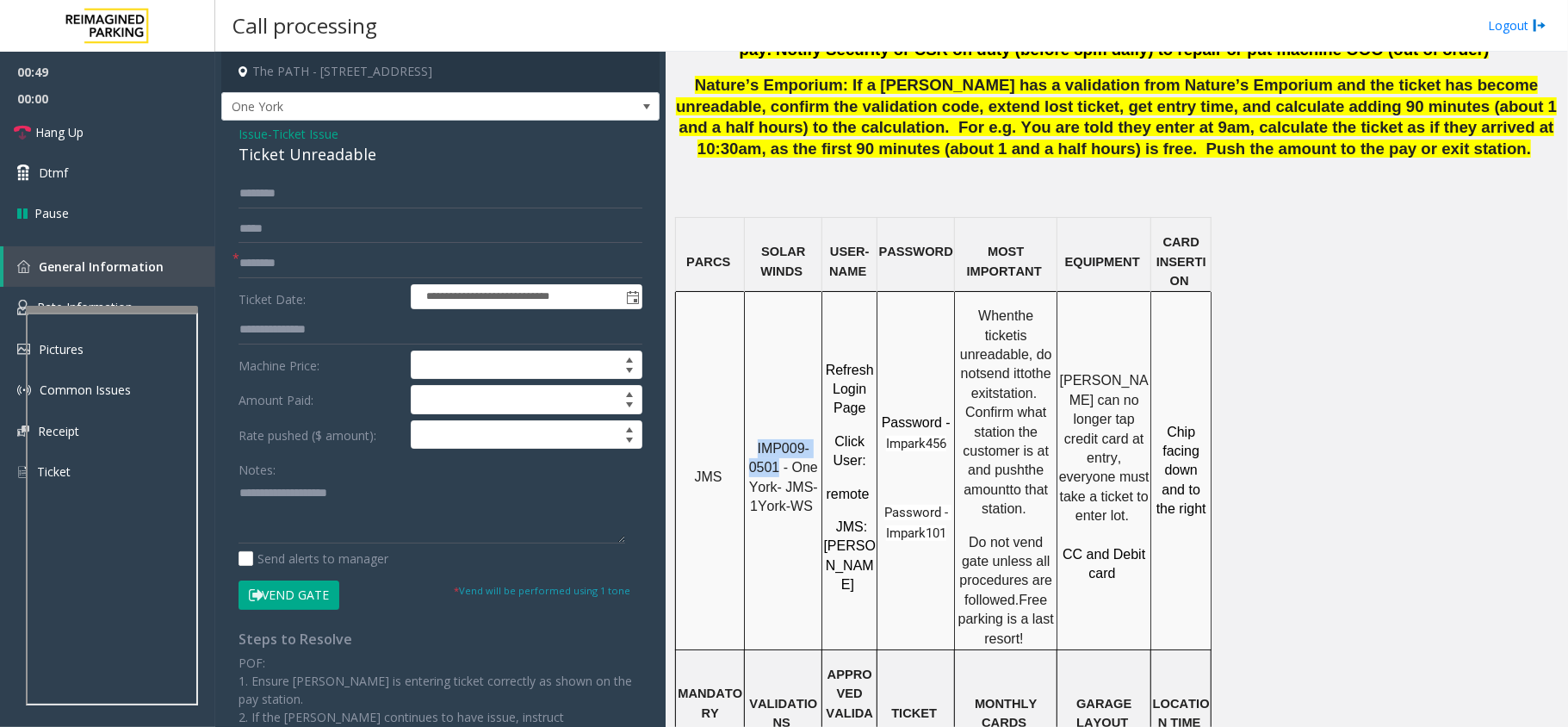 drag, startPoint x: 780, startPoint y: 394, endPoint x: 752, endPoint y: 386, distance: 29.12044 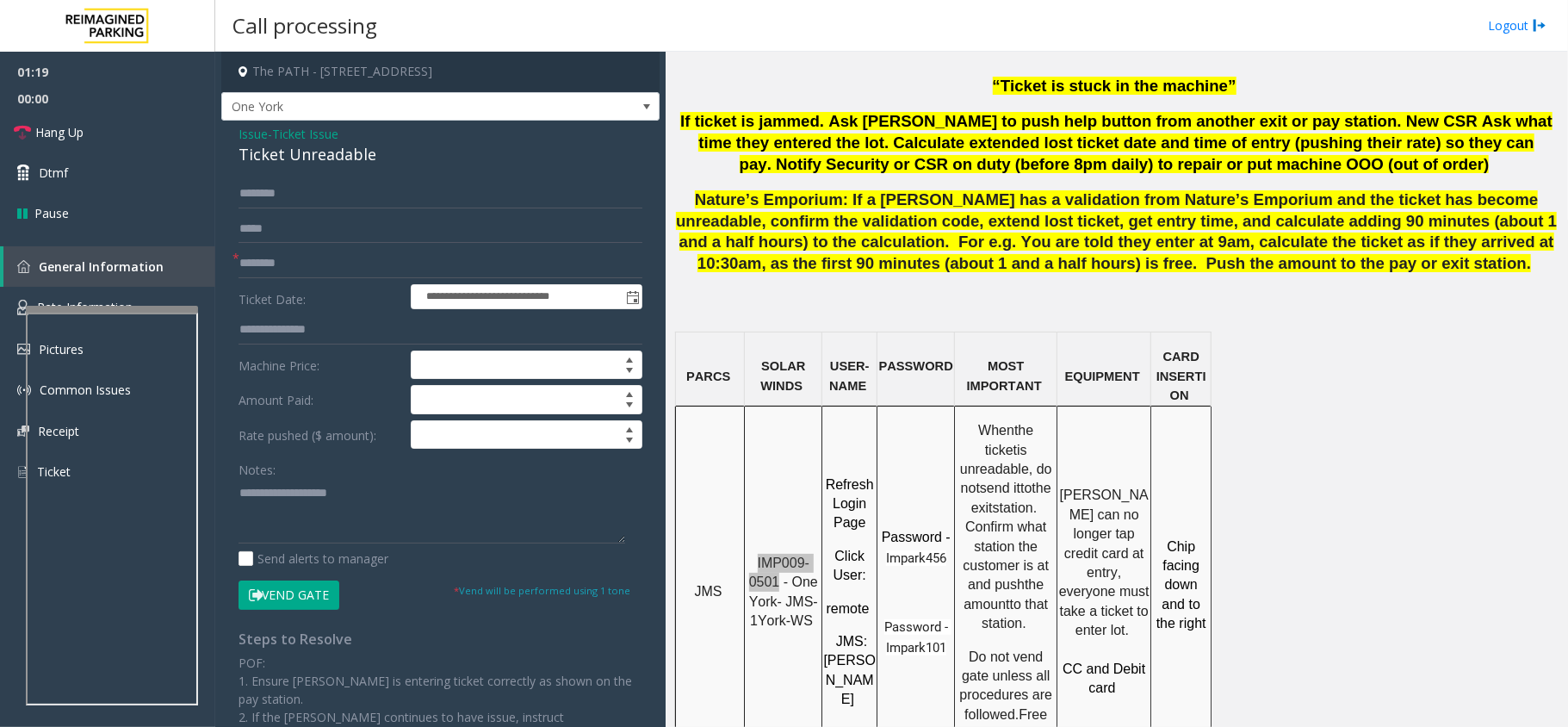 scroll, scrollTop: 1034, scrollLeft: 0, axis: vertical 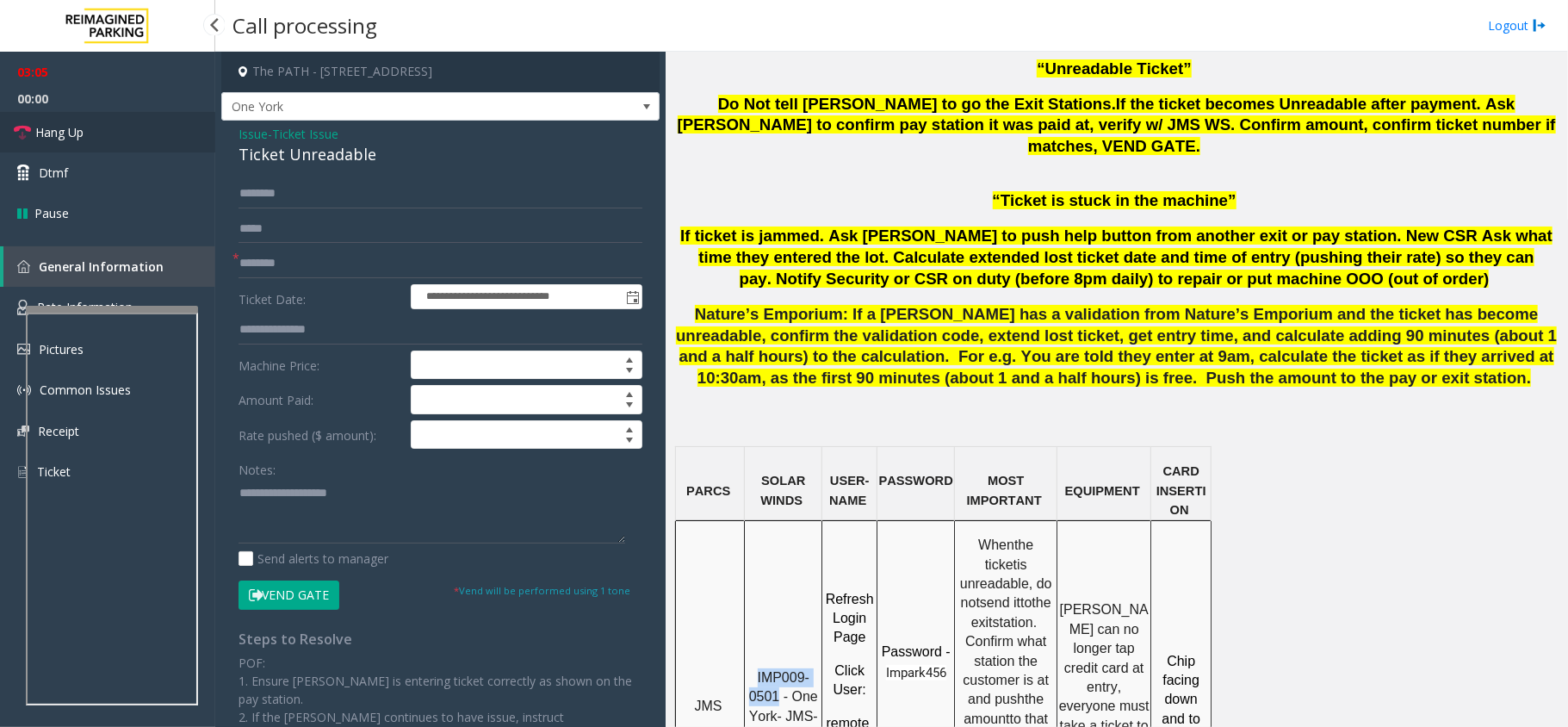 click on "Hang Up" at bounding box center (59, 132) 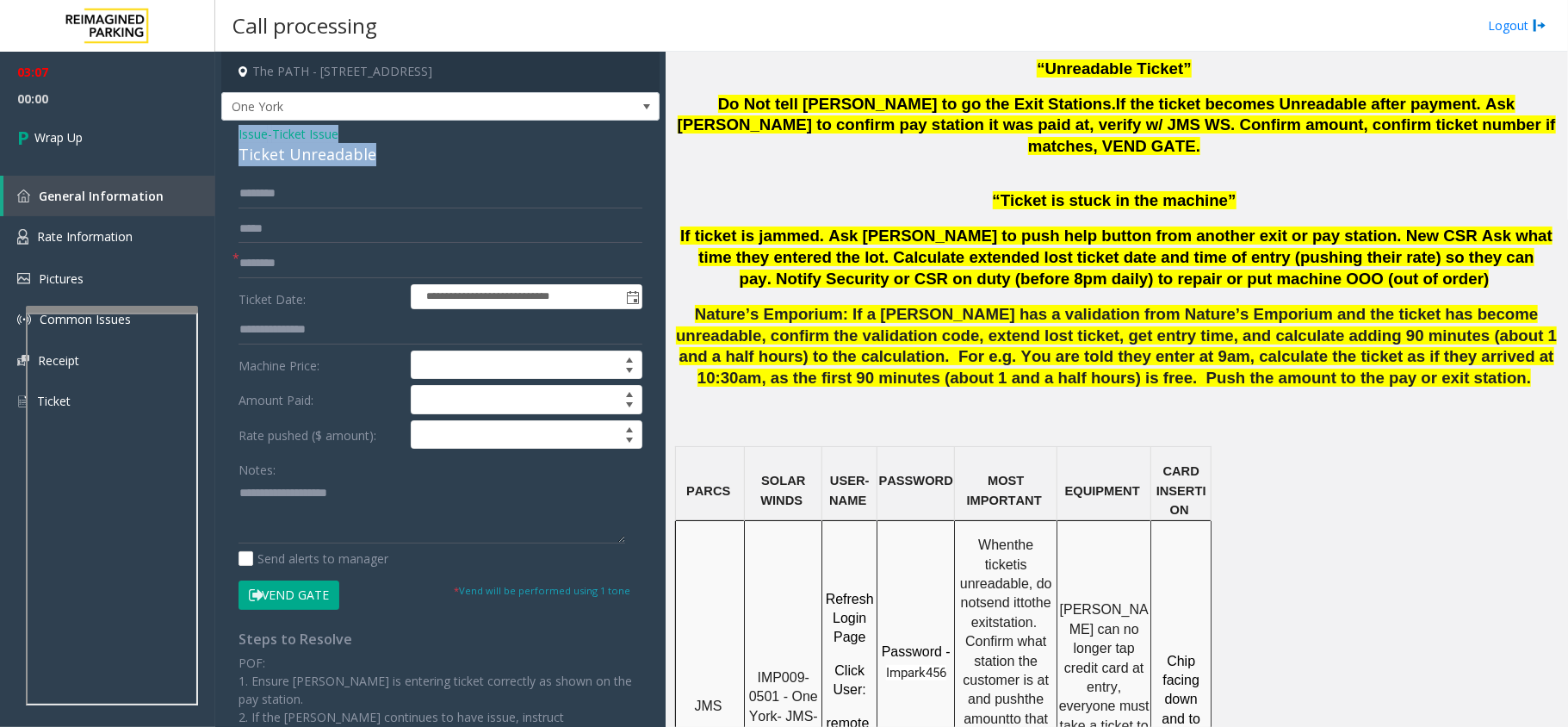 drag, startPoint x: 396, startPoint y: 155, endPoint x: 222, endPoint y: 133, distance: 175.3853 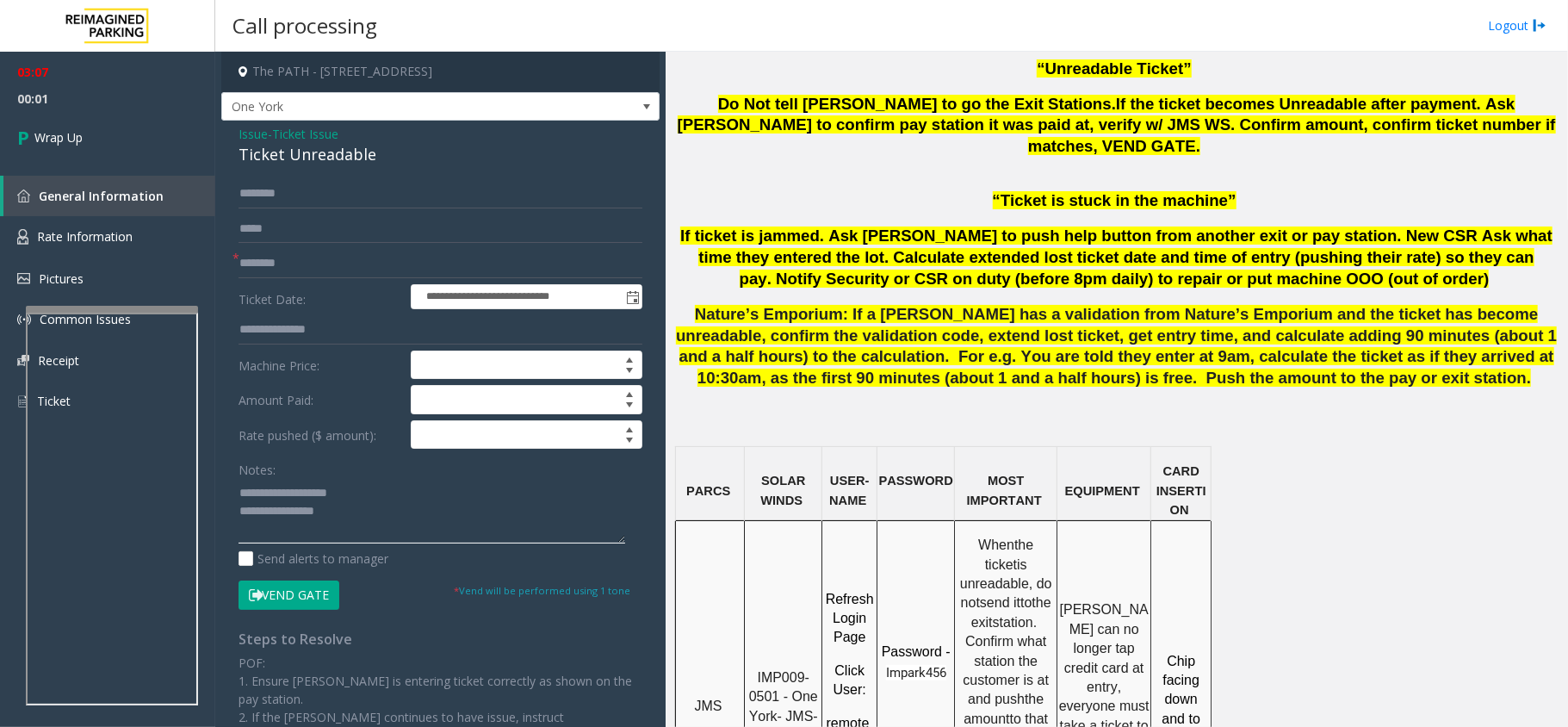 click 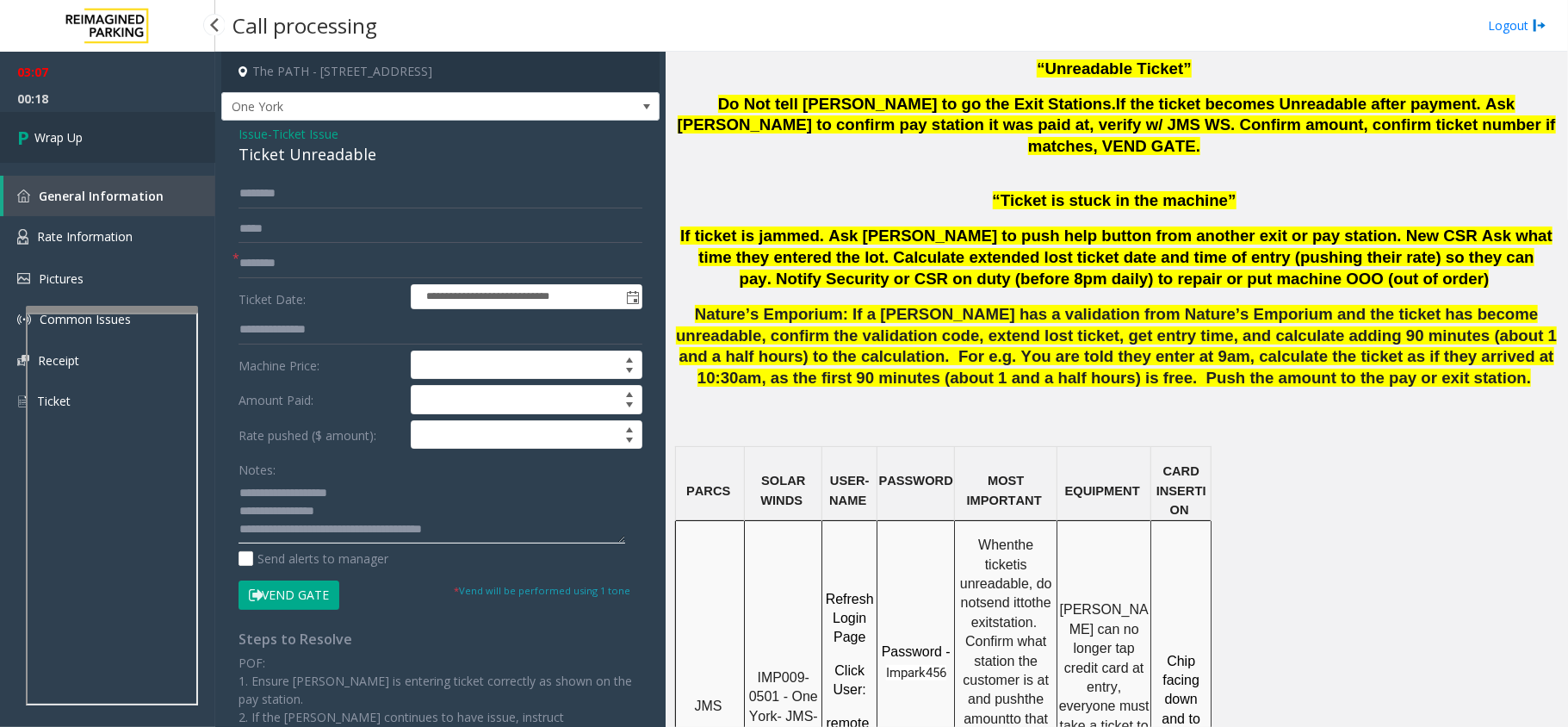 type on "**********" 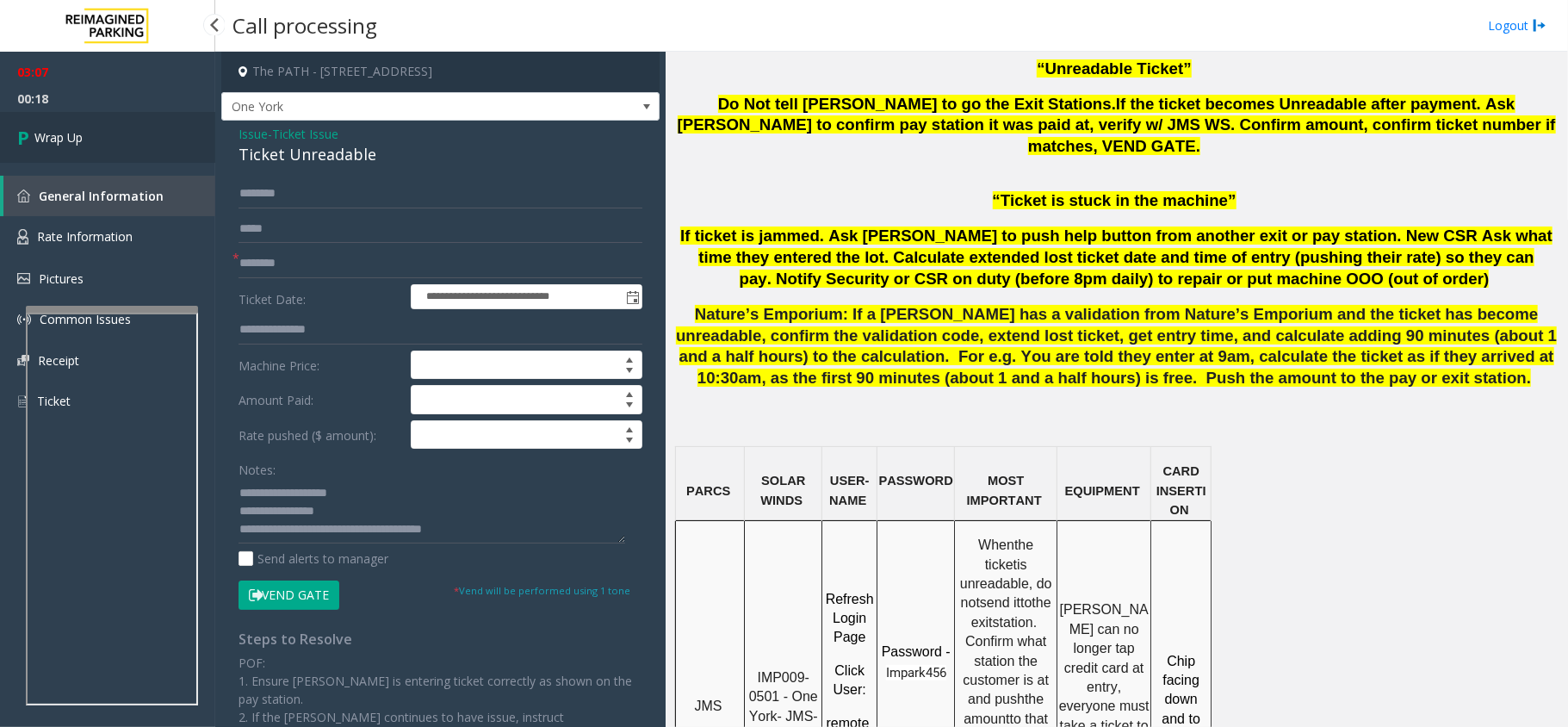 click on "Wrap Up" at bounding box center (108, 137) 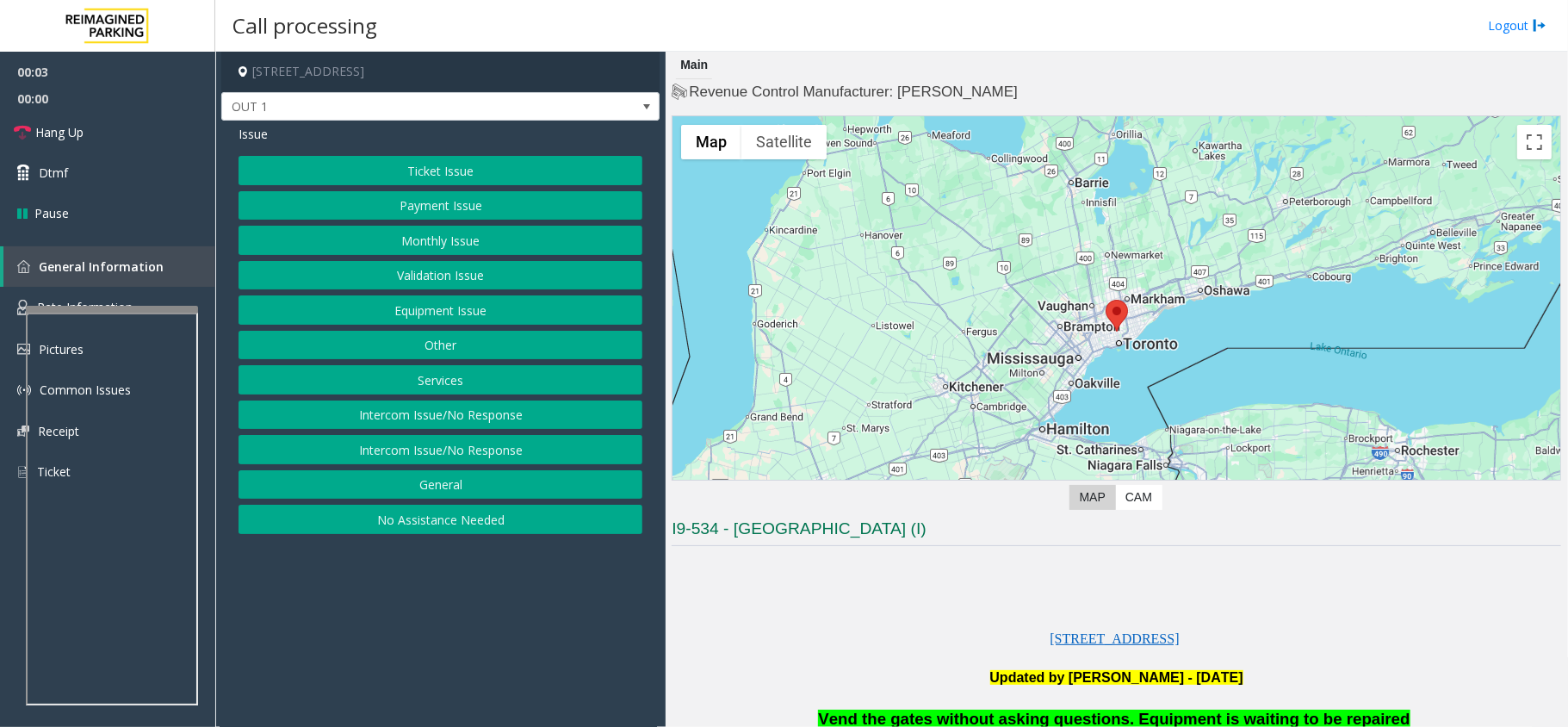 click on "Equipment Issue" 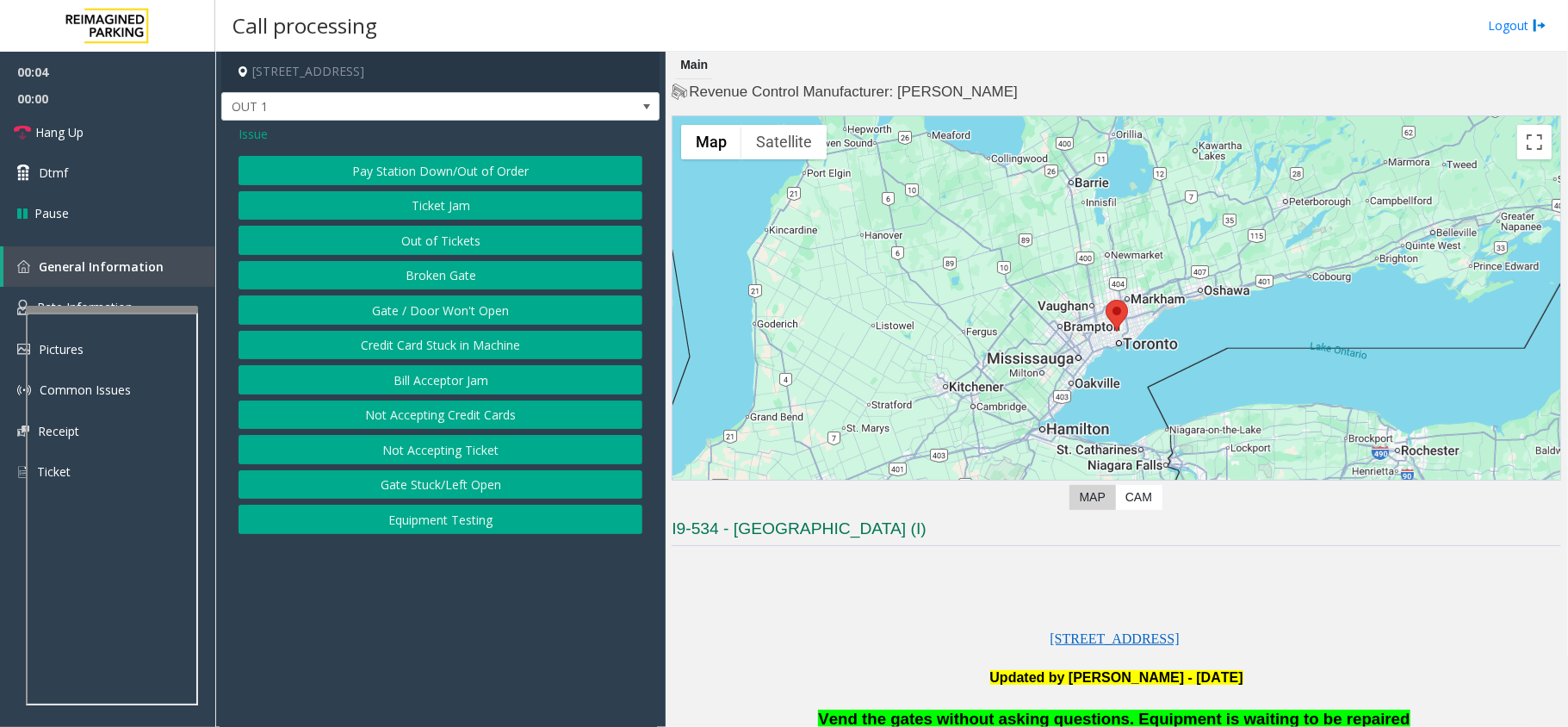 click on "Gate / Door Won't Open" 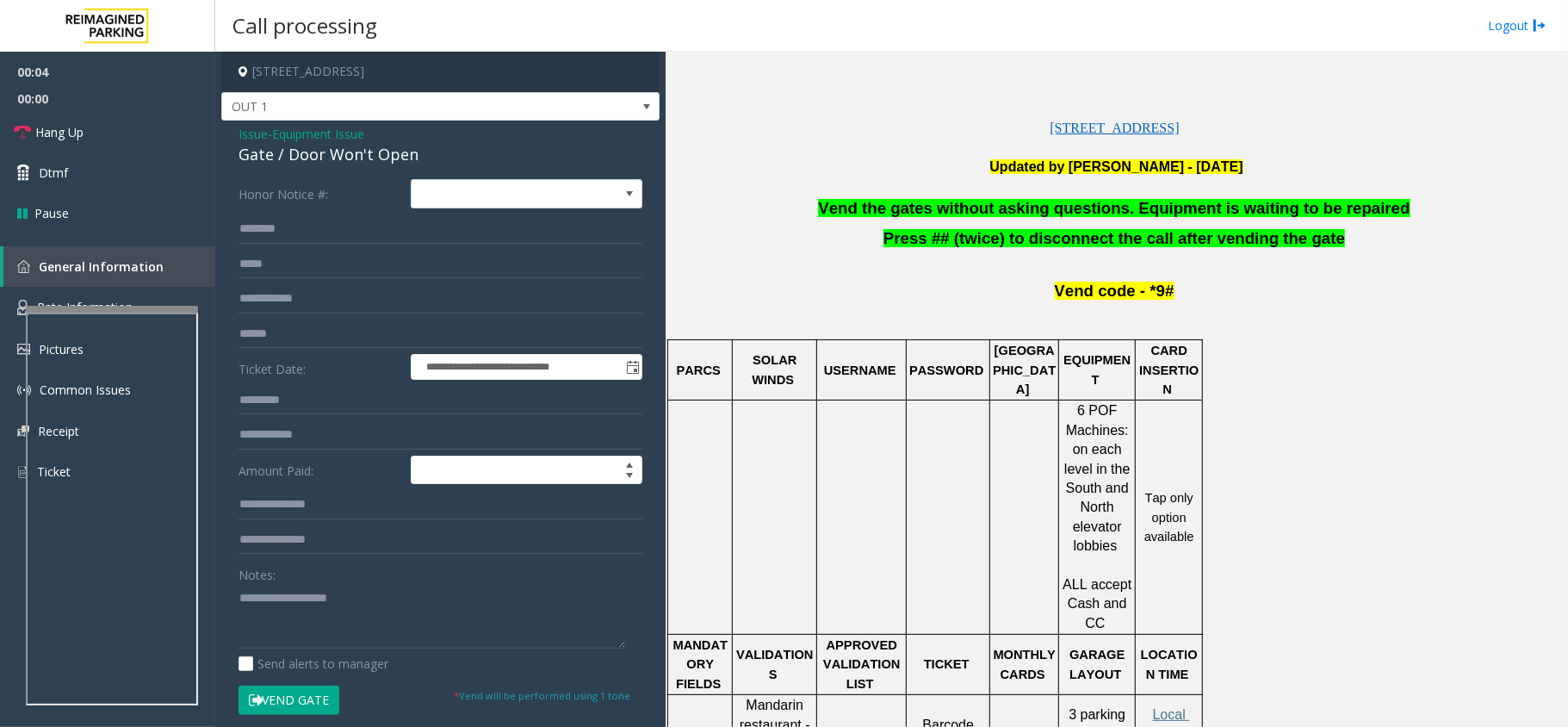 scroll, scrollTop: 574, scrollLeft: 0, axis: vertical 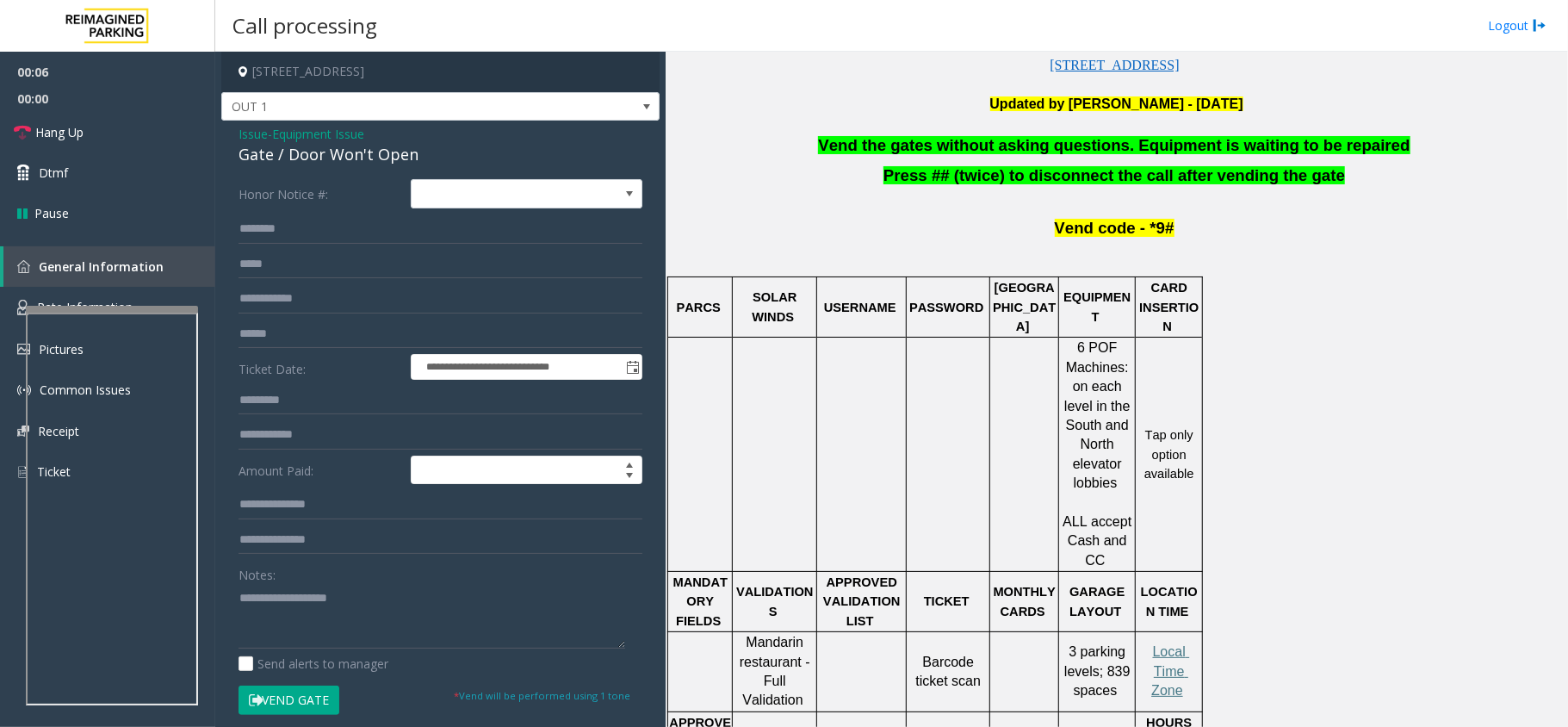 click on "Vend the gates without asking questions. Equipment is waiting to be repaired" 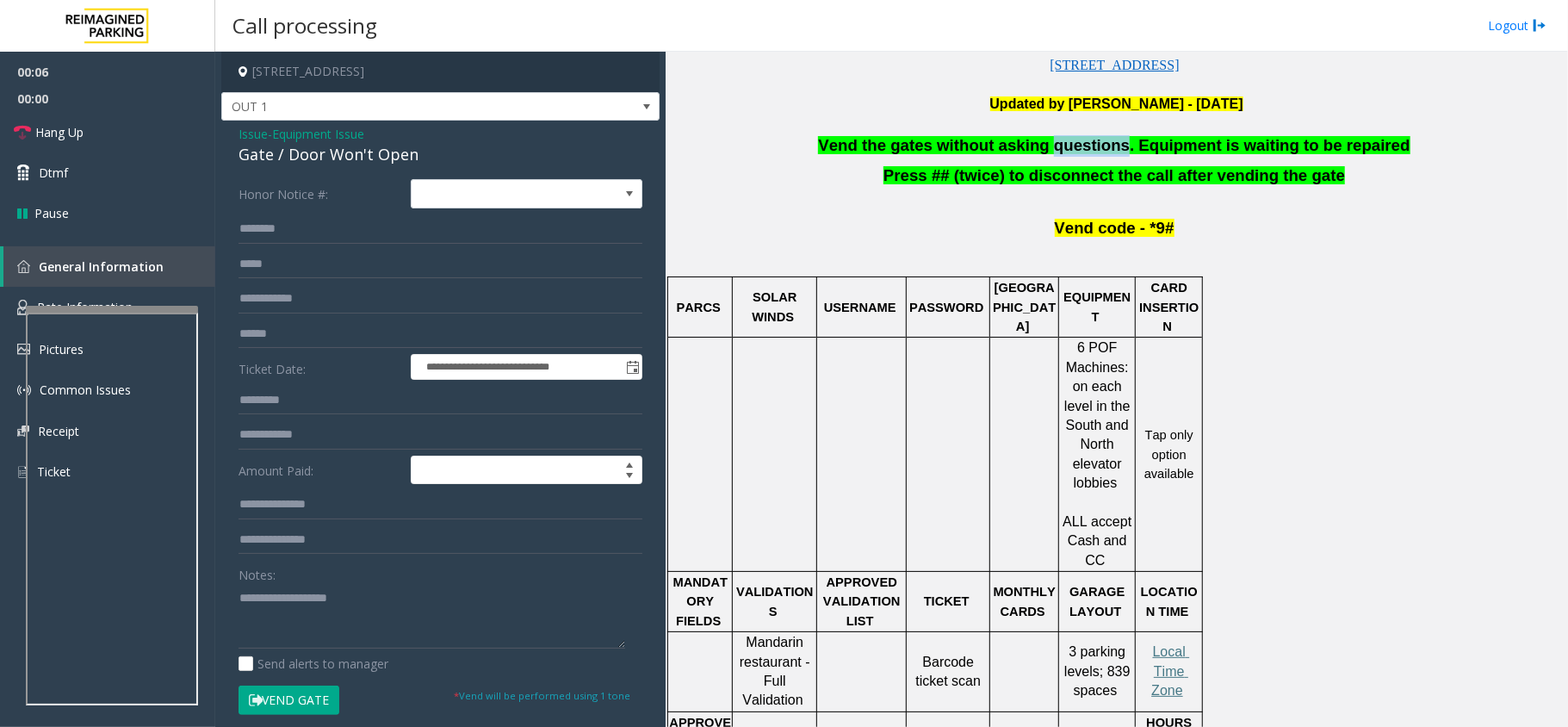 click on "Vend the gates without asking questions. Equipment is waiting to be repaired" 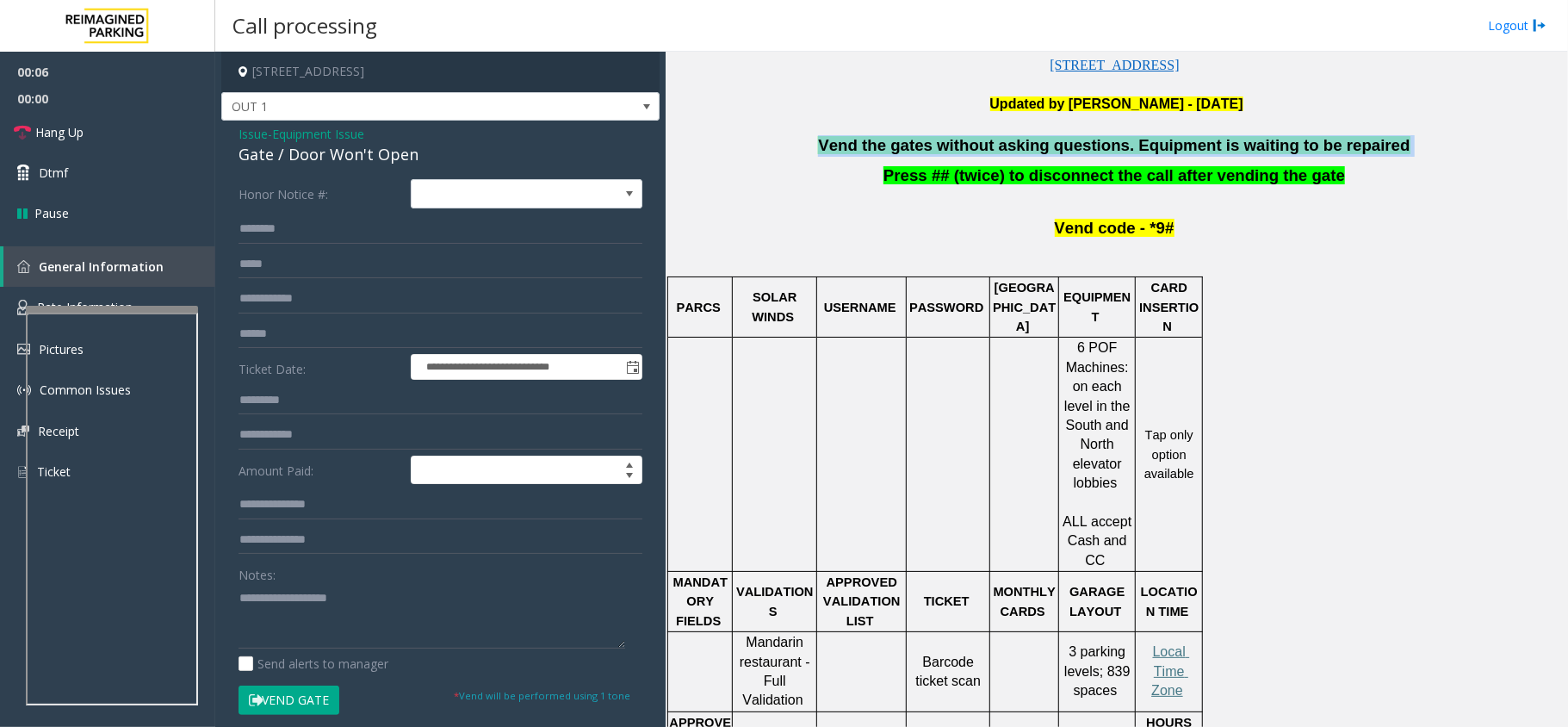click on "Vend the gates without asking questions. Equipment is waiting to be repaired" 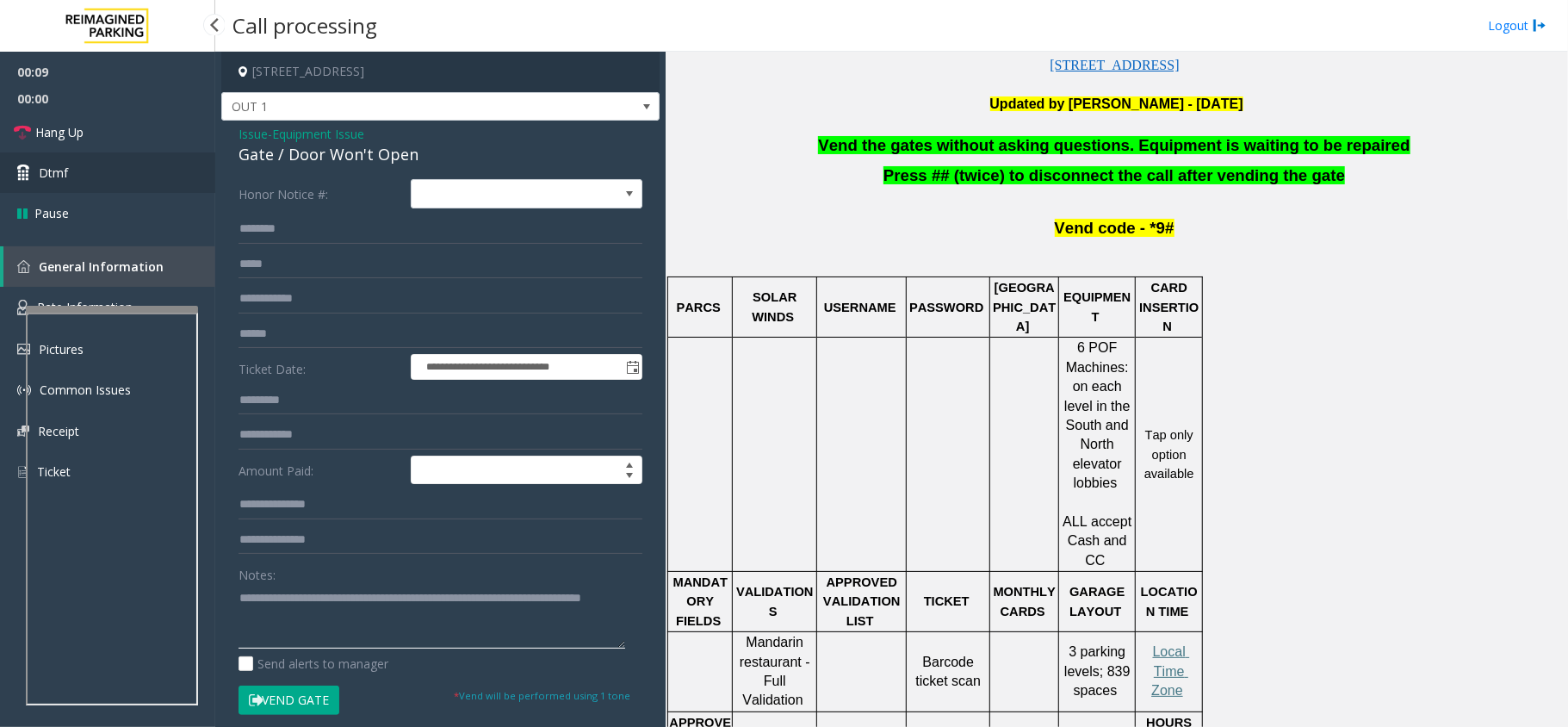 type on "**********" 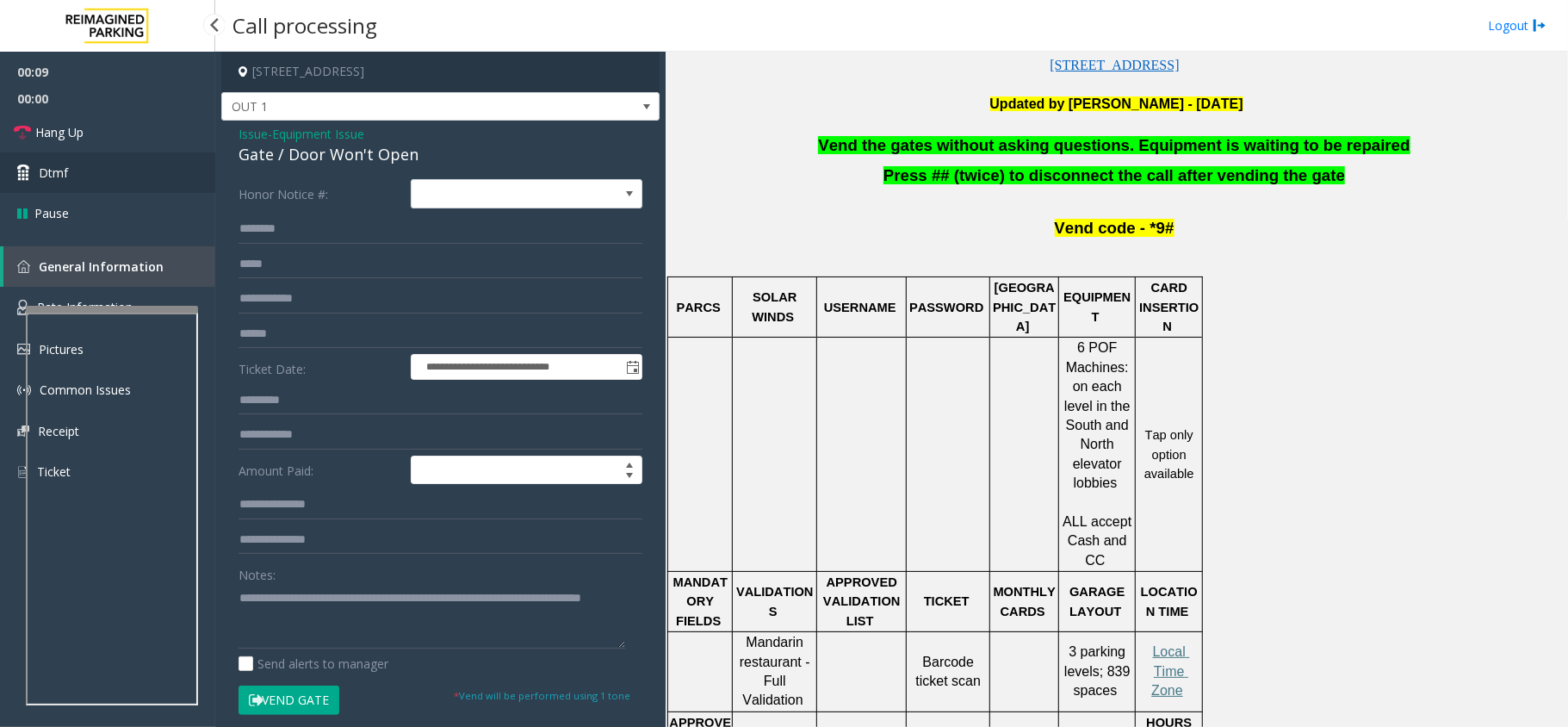 click on "Dtmf" at bounding box center [108, 172] 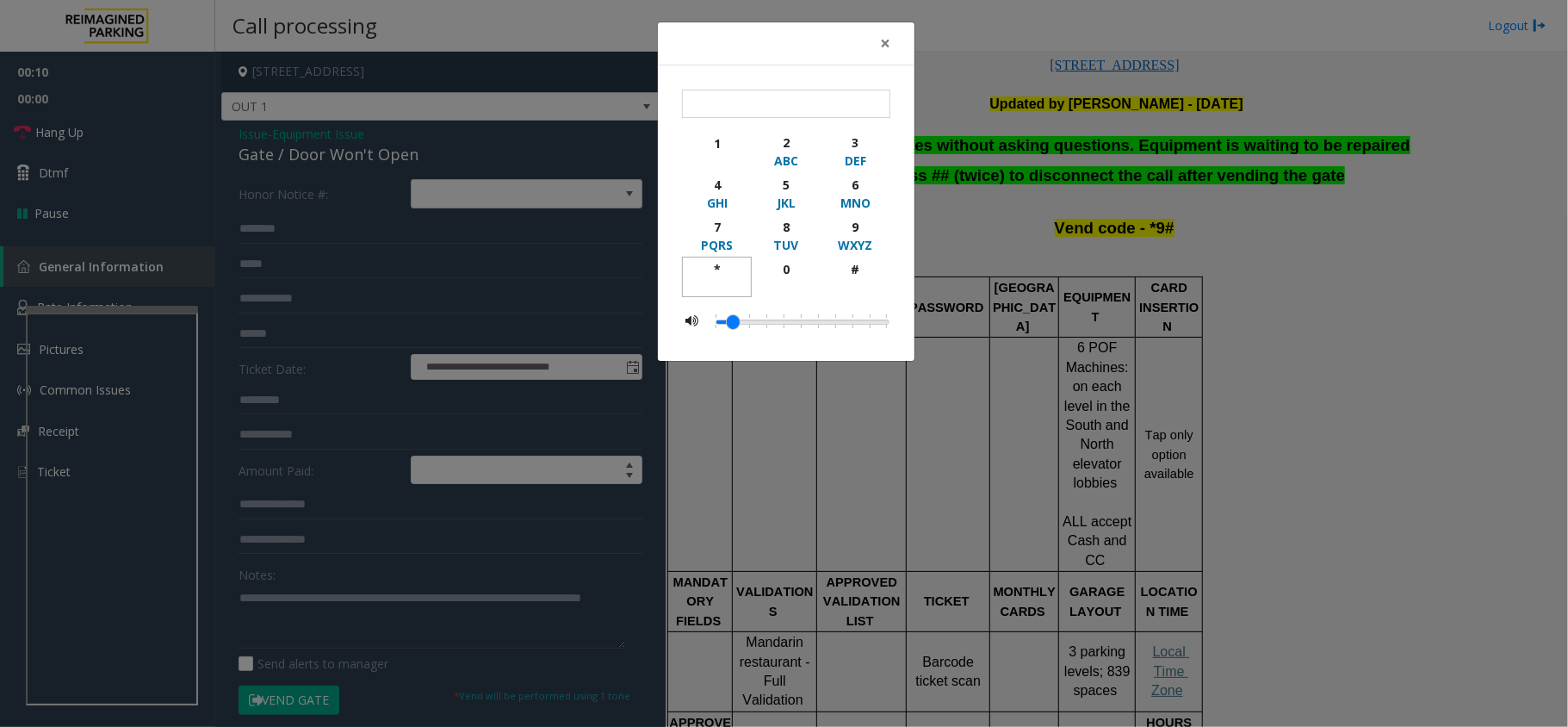 click on "*" 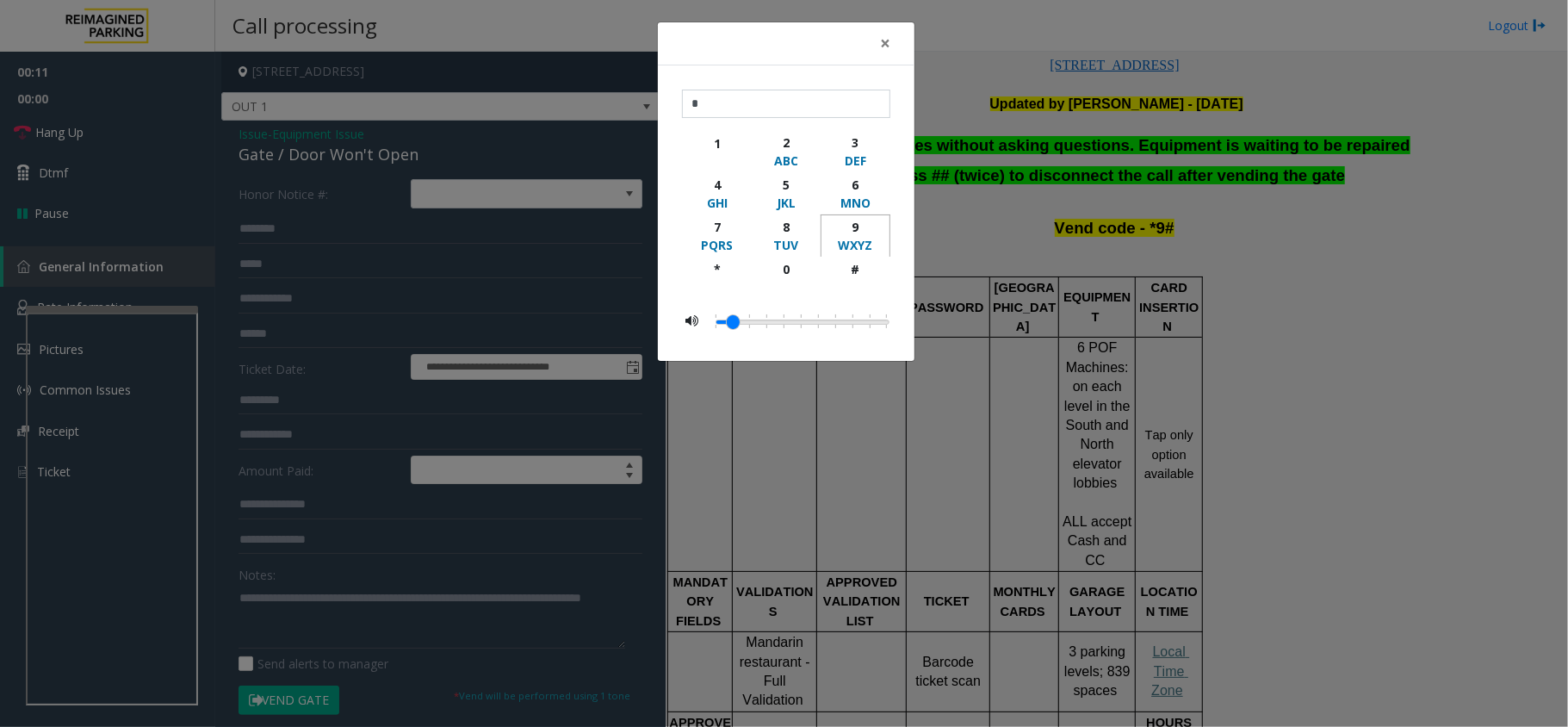 click on "9" 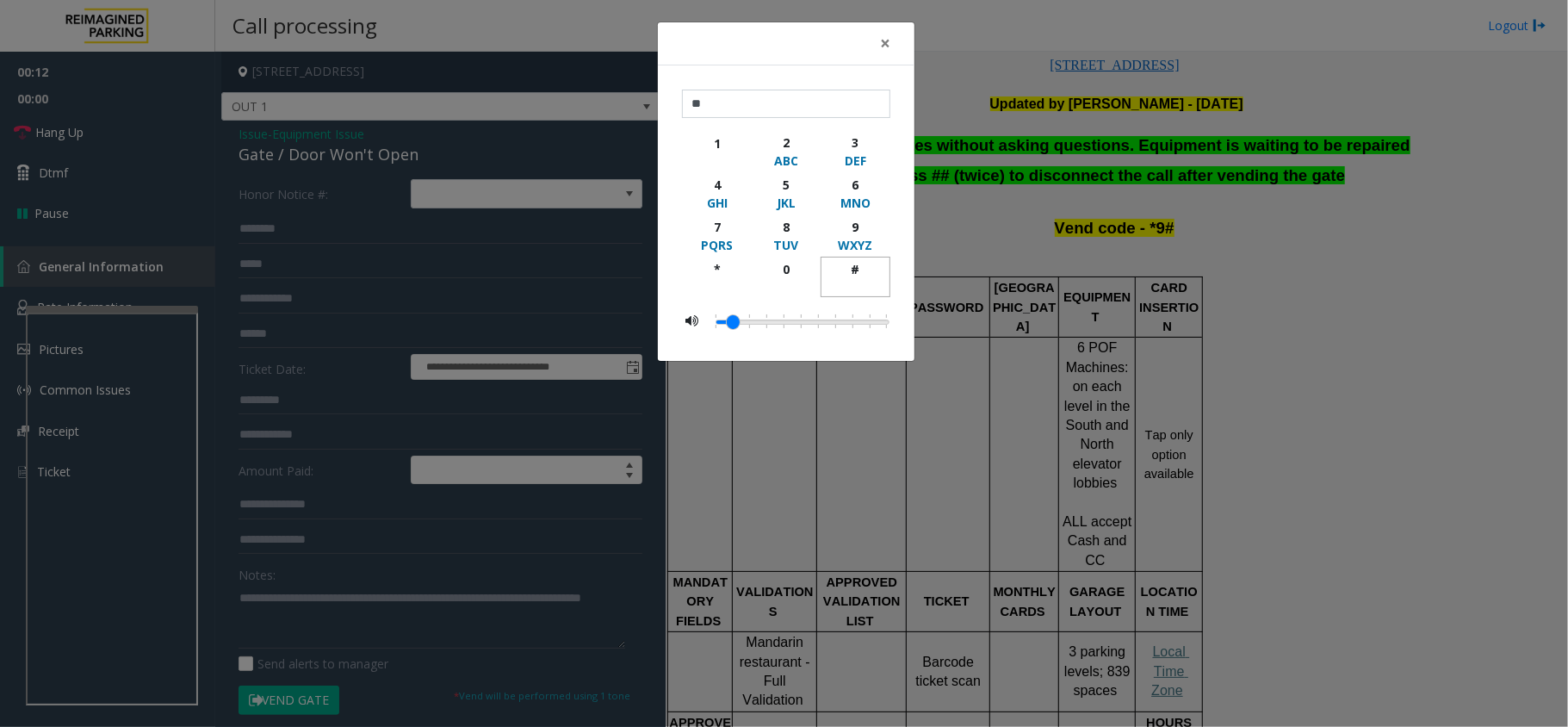 click on "#" 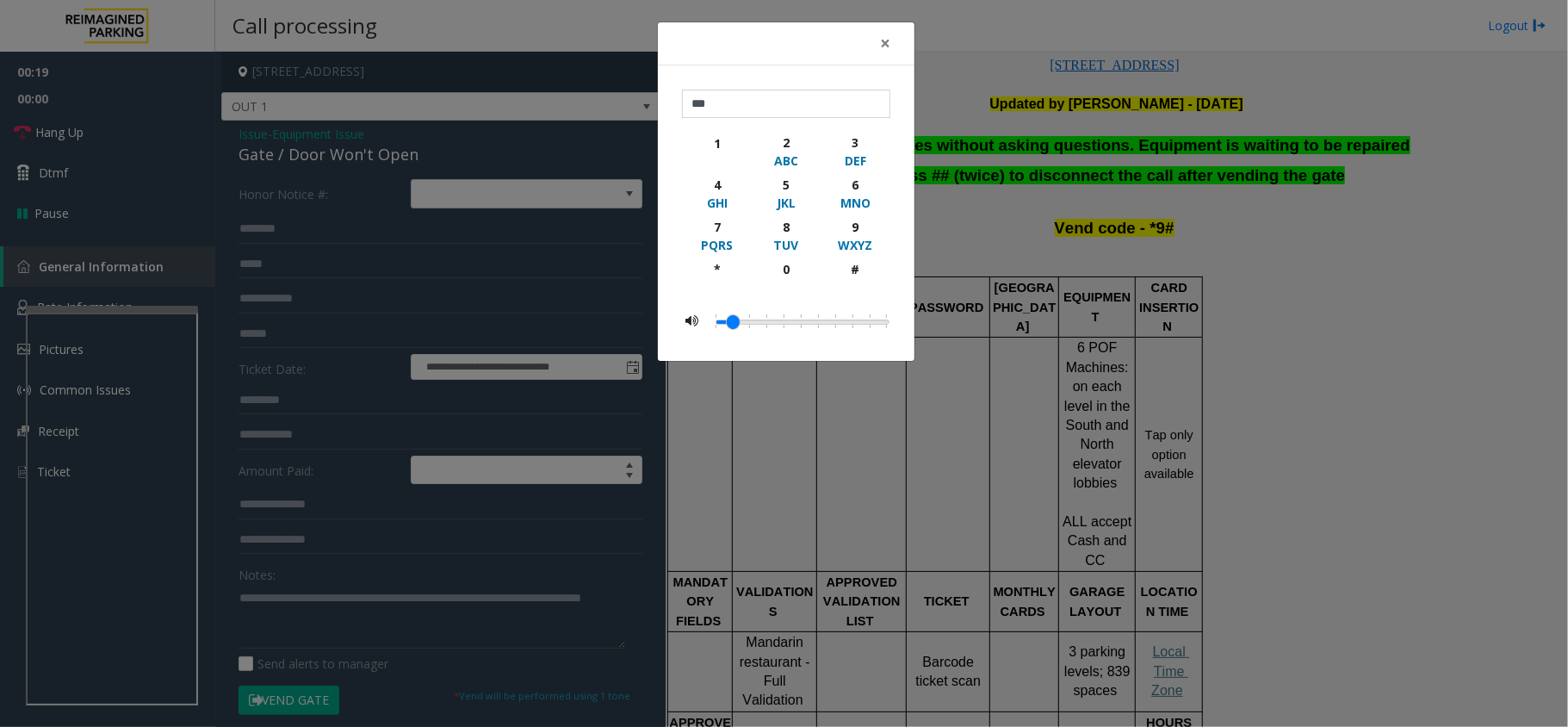 click on "× *** 1 2 ABC 3 DEF 4 GHI 5 JKL 6 MNO 7 PQRS 8 TUV 9 WXYZ * 0 #" 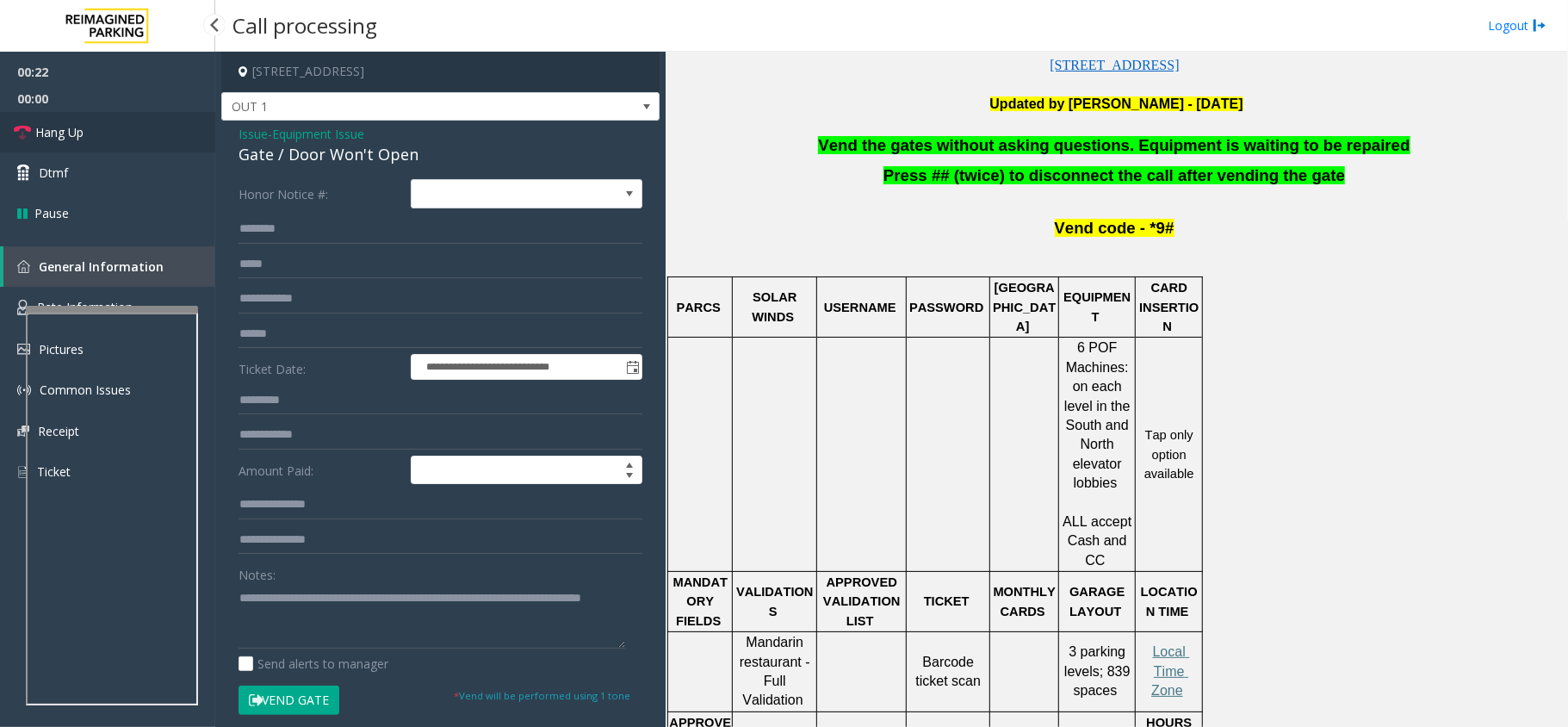 click on "Hang Up" at bounding box center (108, 132) 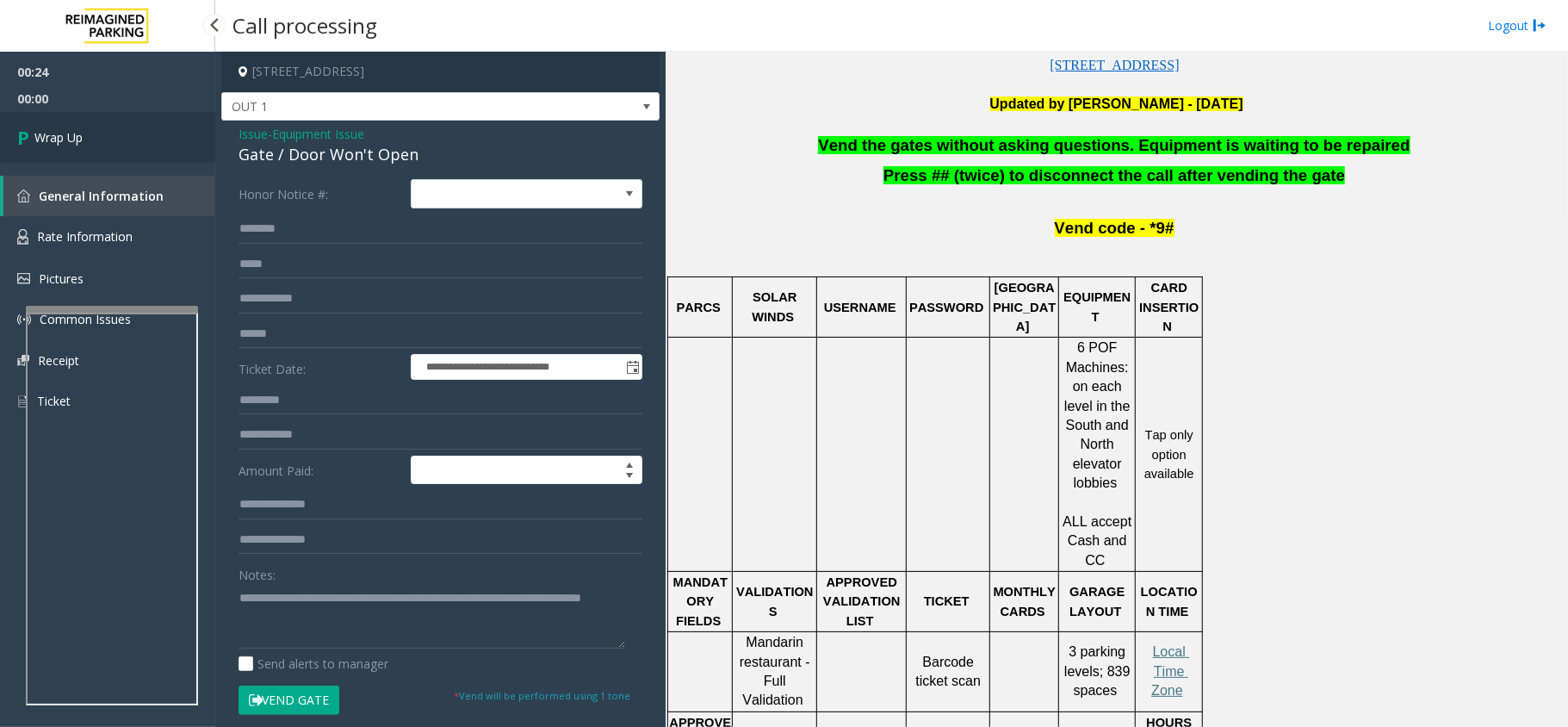 click on "Wrap Up" at bounding box center (108, 137) 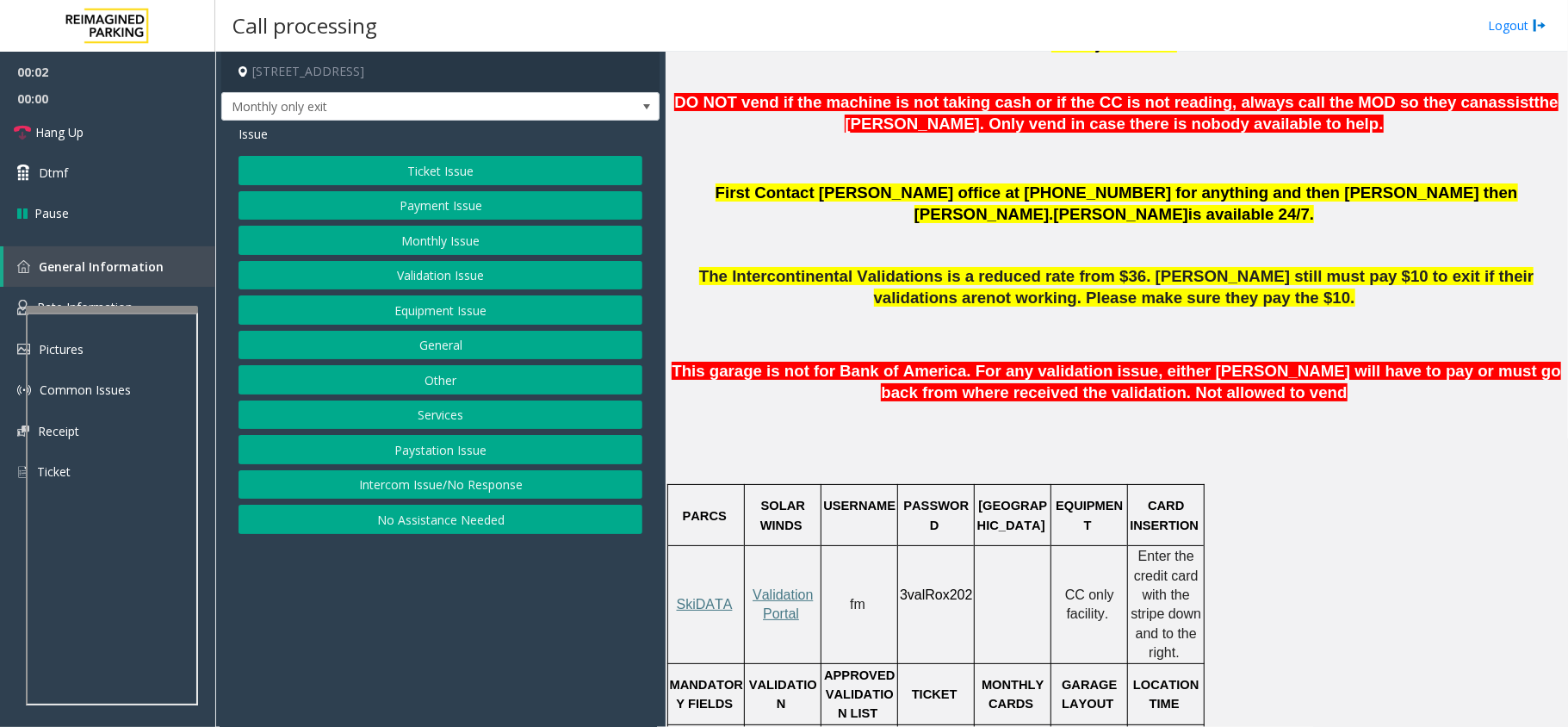 scroll, scrollTop: 345, scrollLeft: 0, axis: vertical 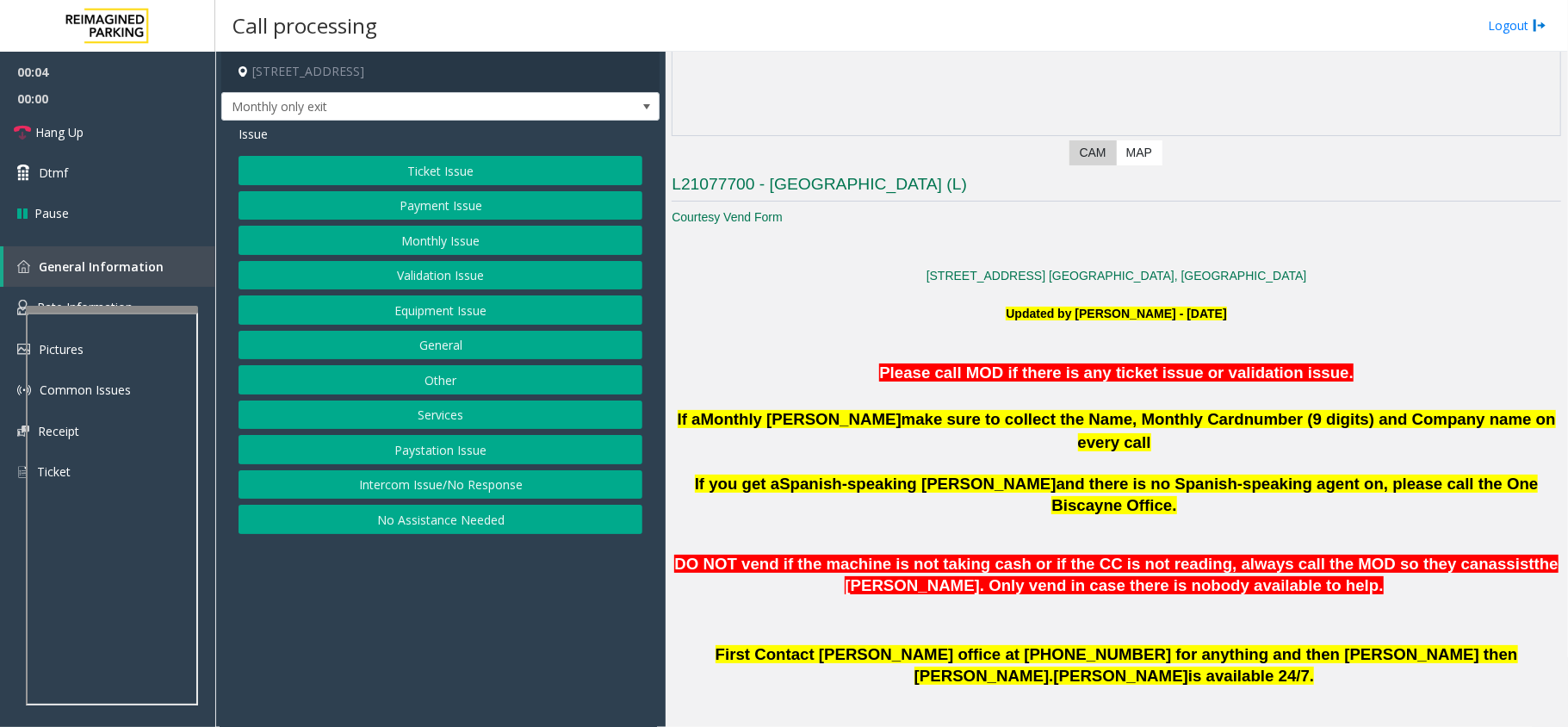 click on "Intercom Issue/No Response" 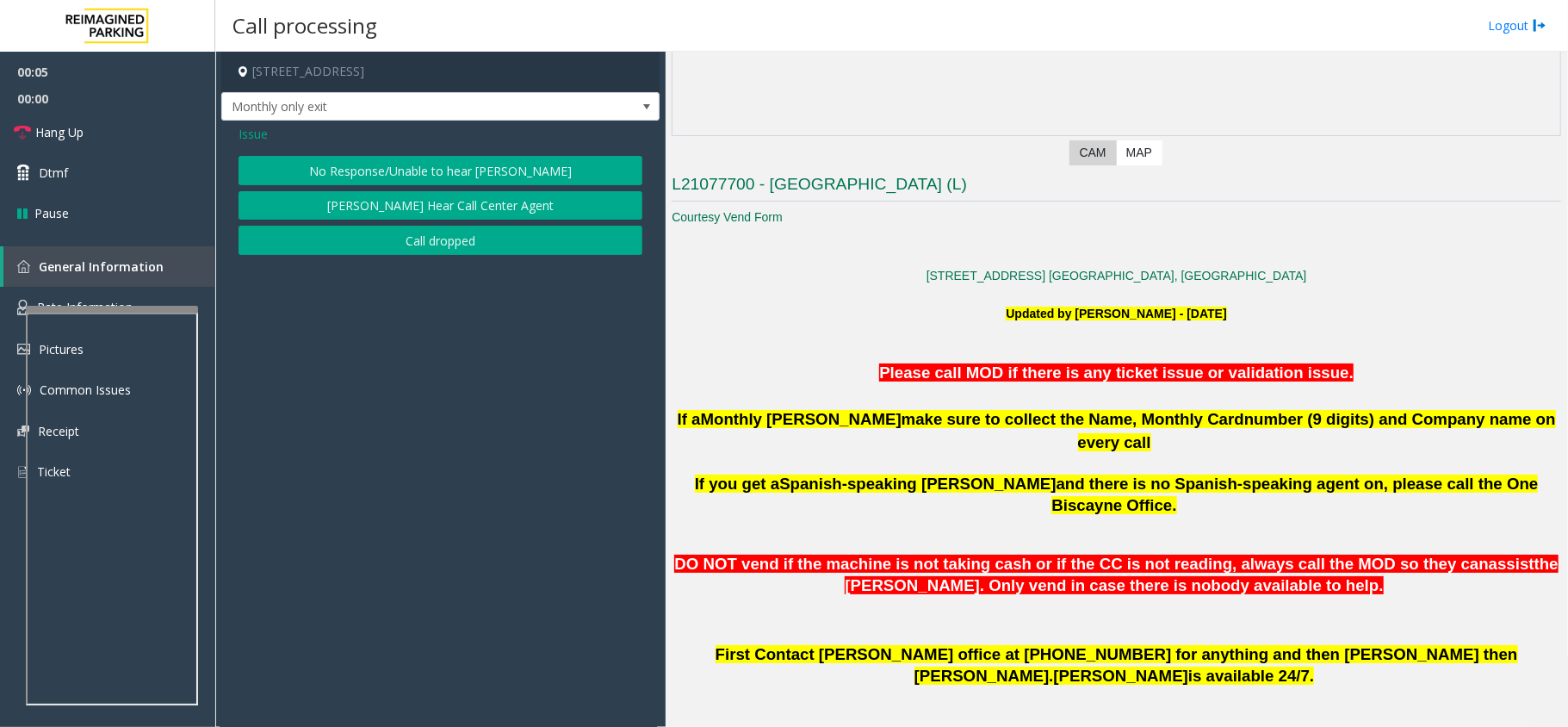 click on "No Response/Unable to hear [PERSON_NAME]" 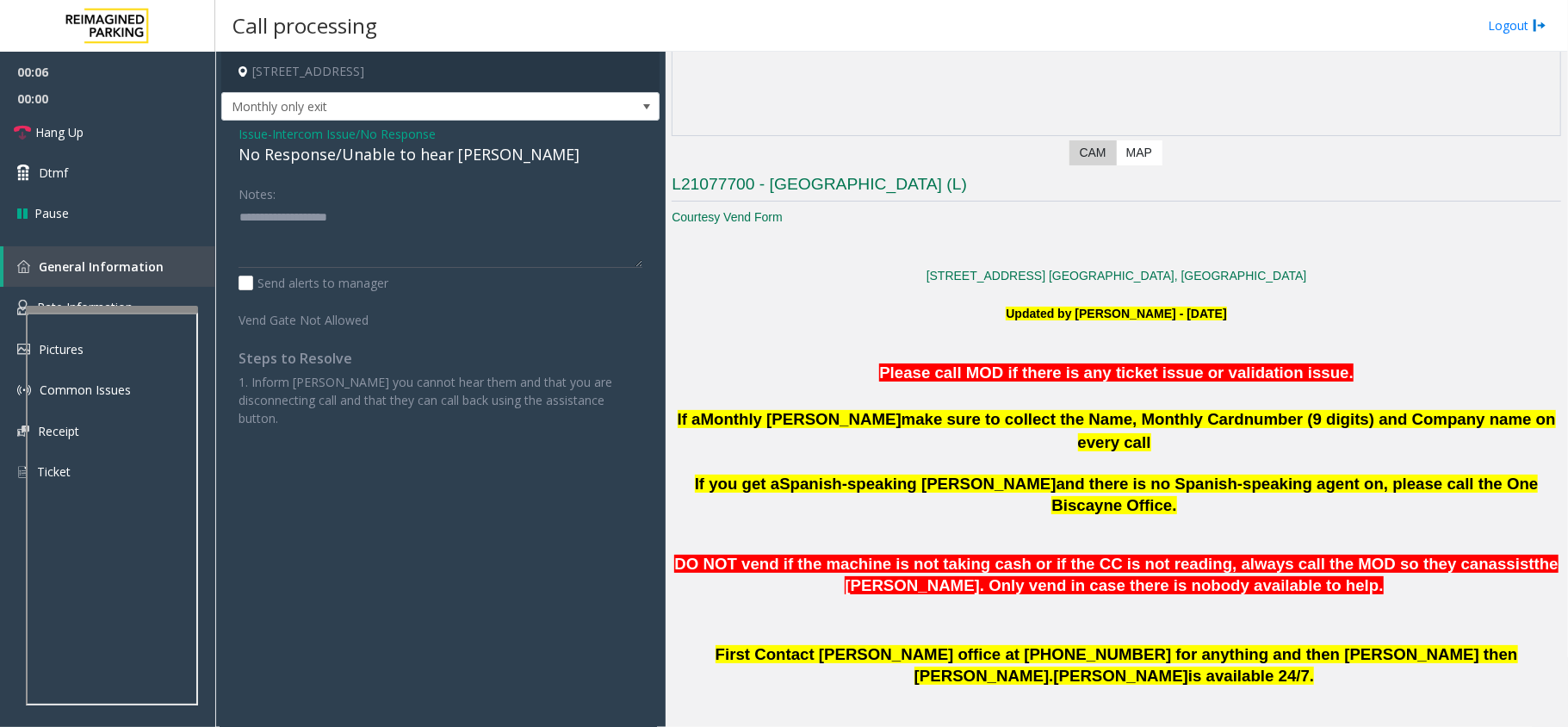 click on "No Response/Unable to hear [PERSON_NAME]" 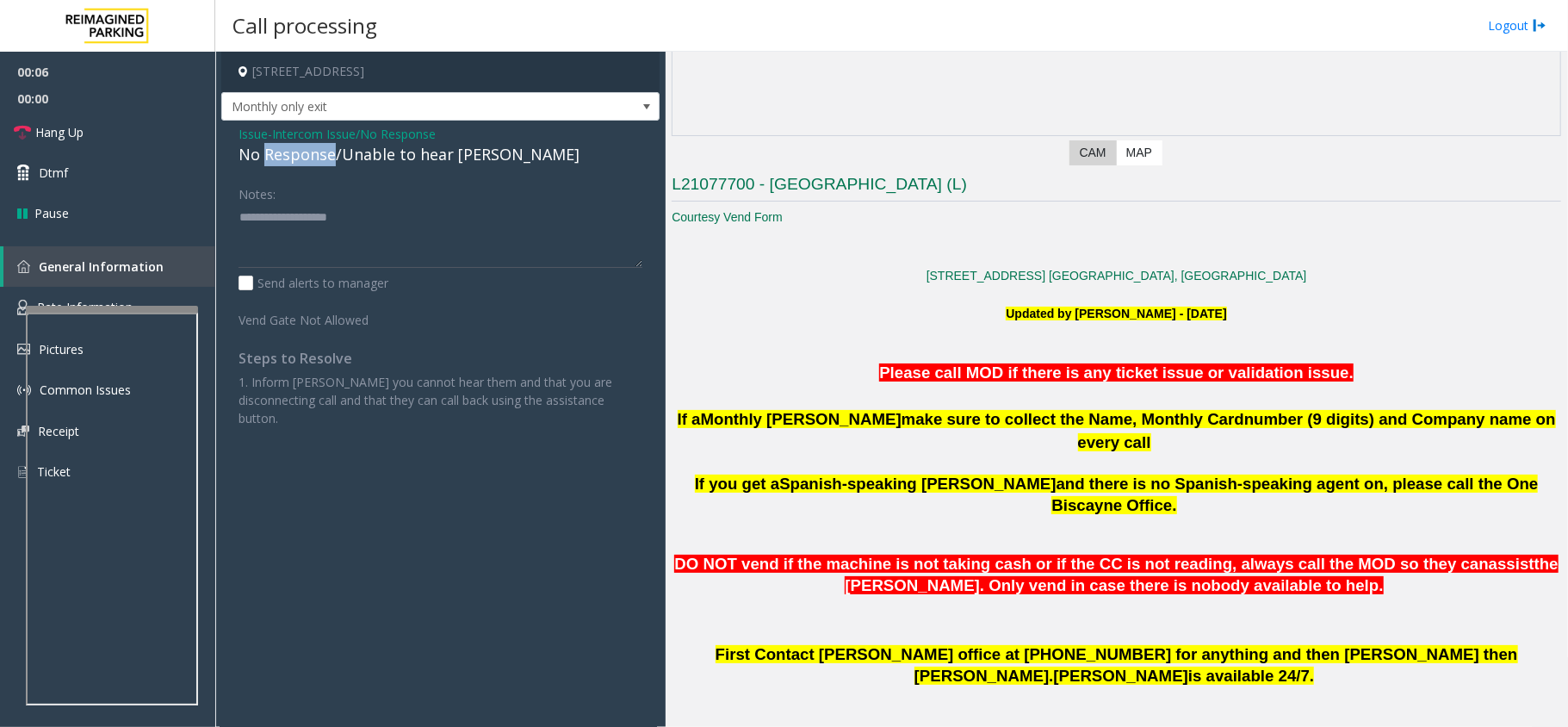 click on "No Response/Unable to hear [PERSON_NAME]" 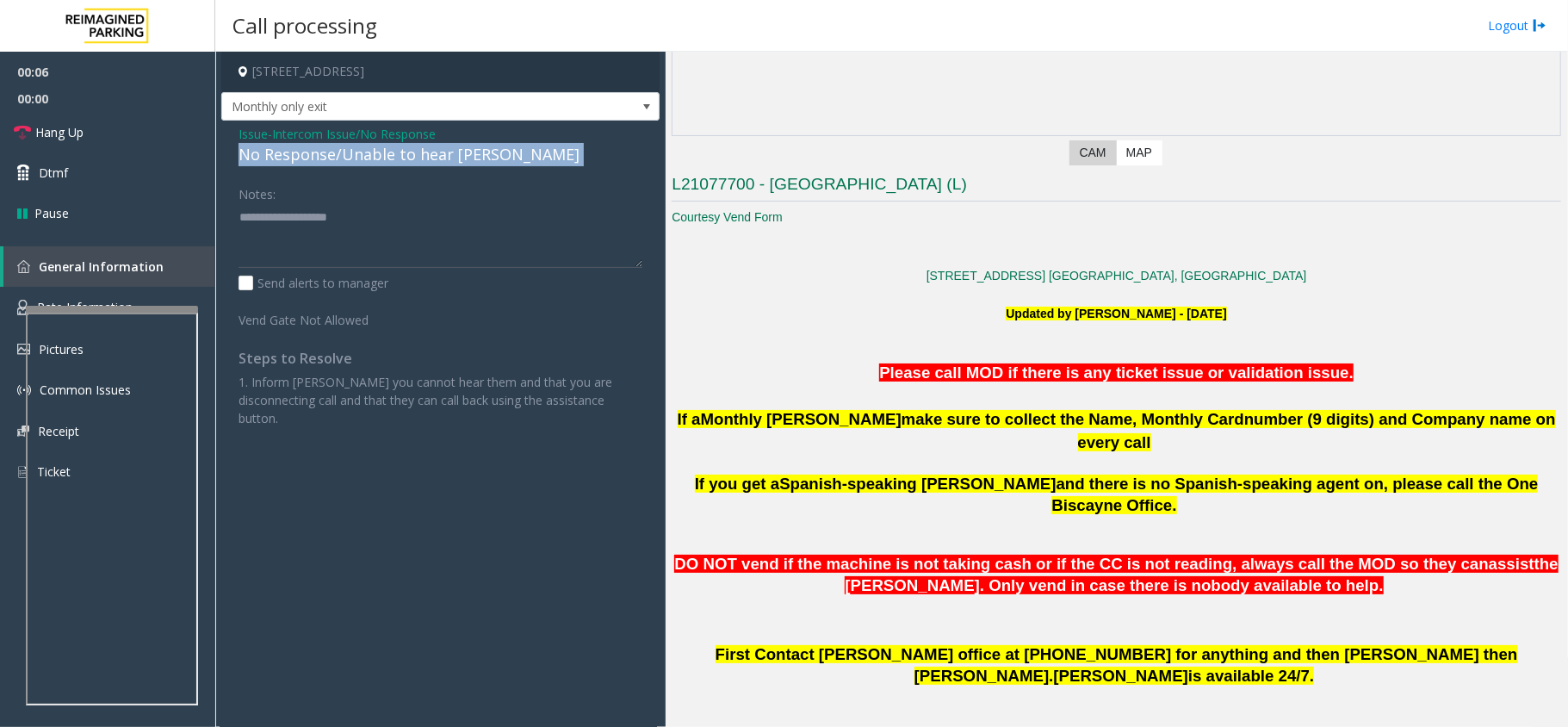 click on "No Response/Unable to hear [PERSON_NAME]" 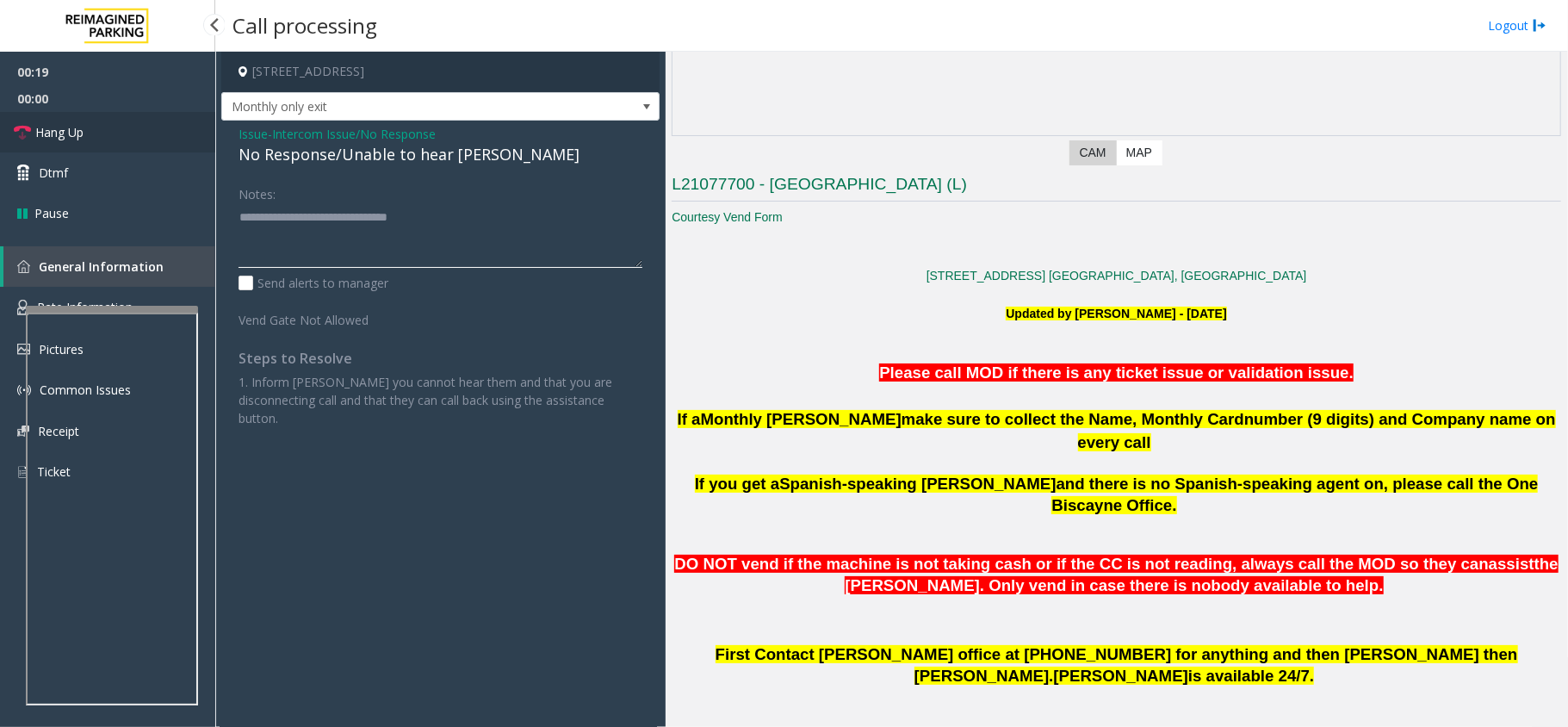 type on "**********" 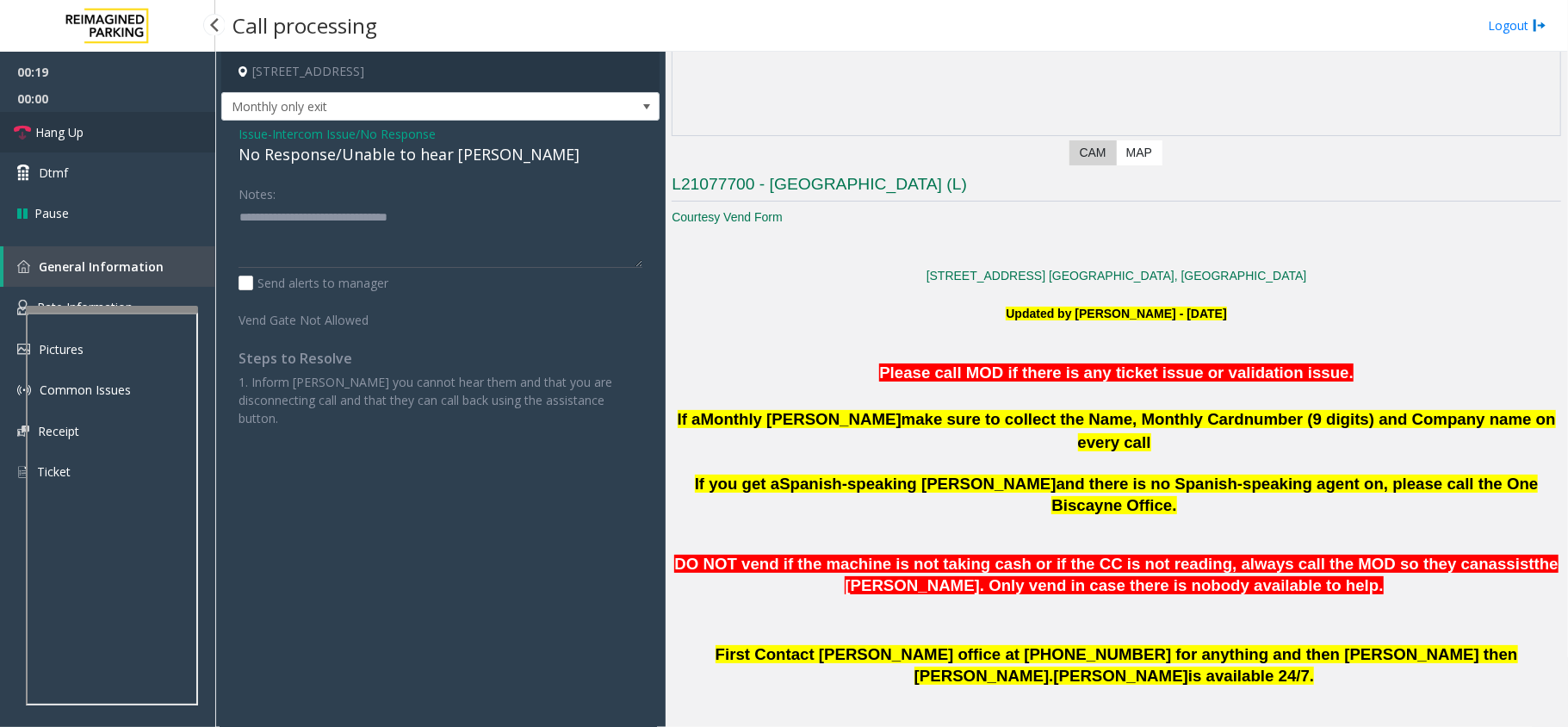 click on "Hang Up" at bounding box center (59, 132) 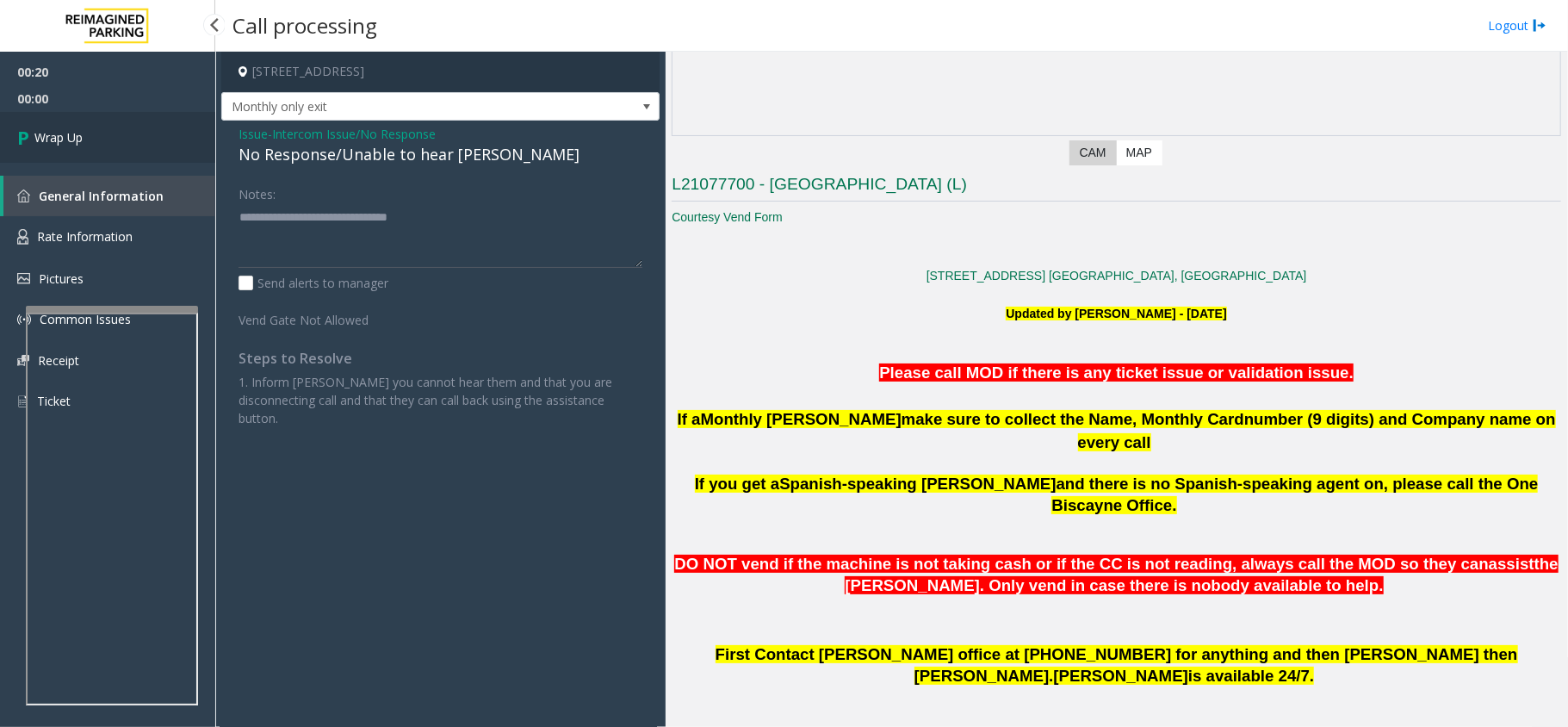 click on "Wrap Up" at bounding box center [59, 137] 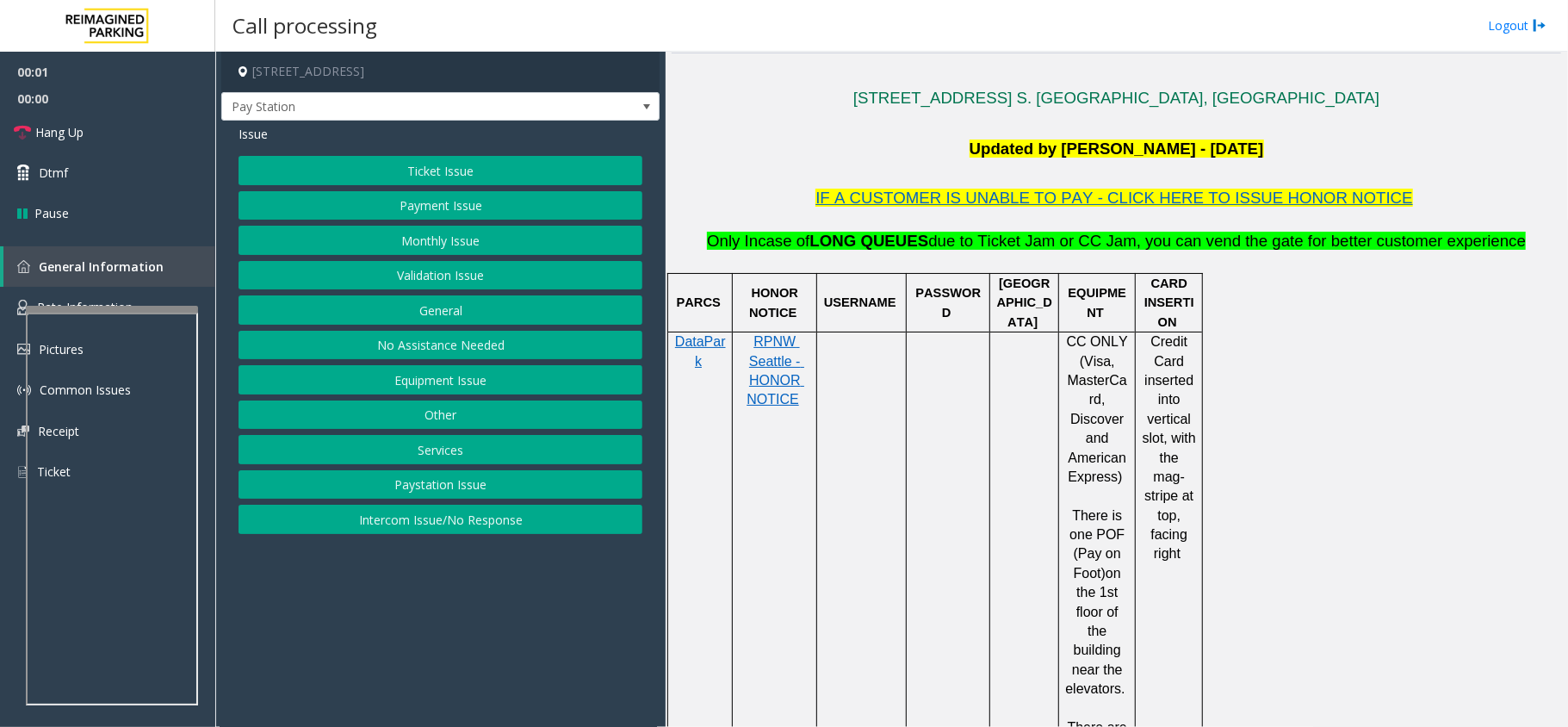 scroll, scrollTop: 574, scrollLeft: 0, axis: vertical 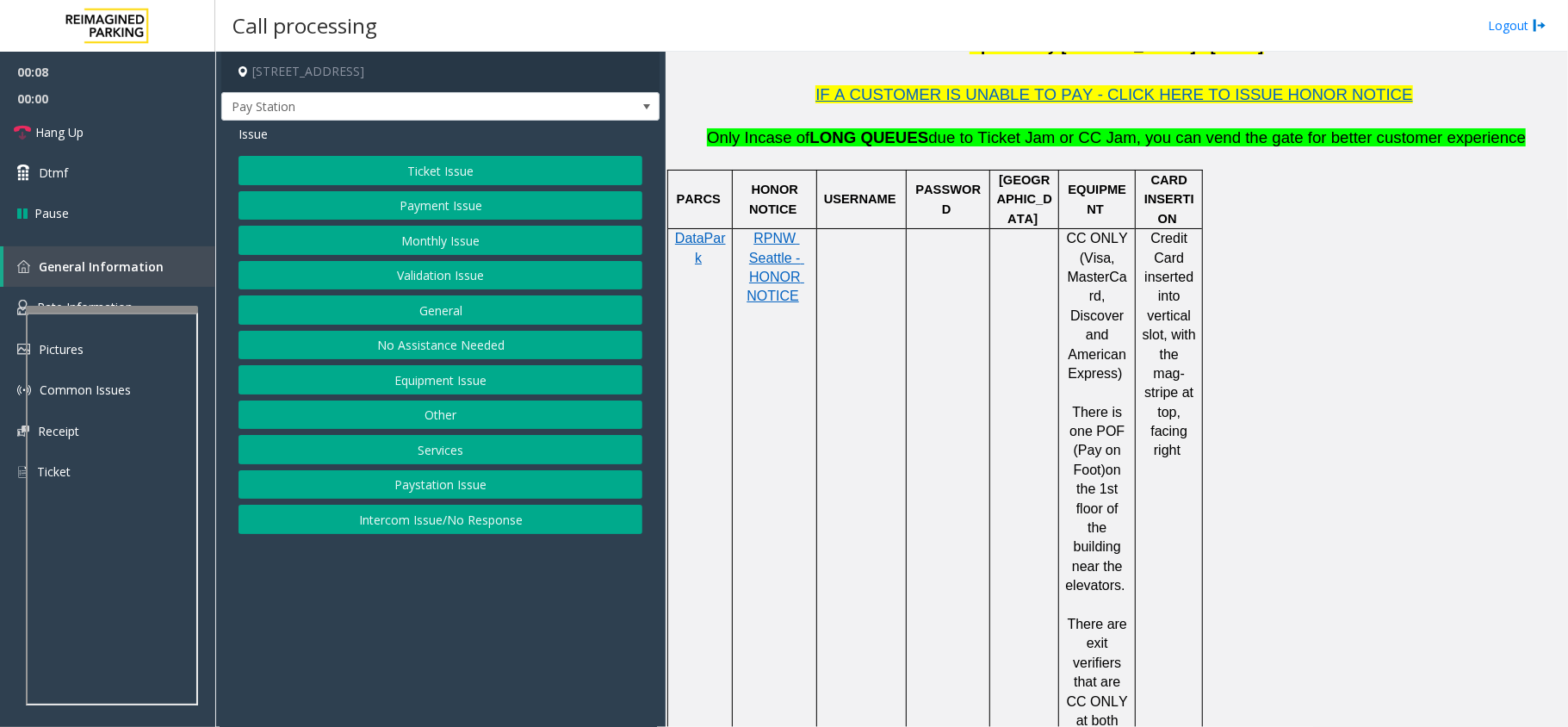click on "Intercom Issue/No Response" 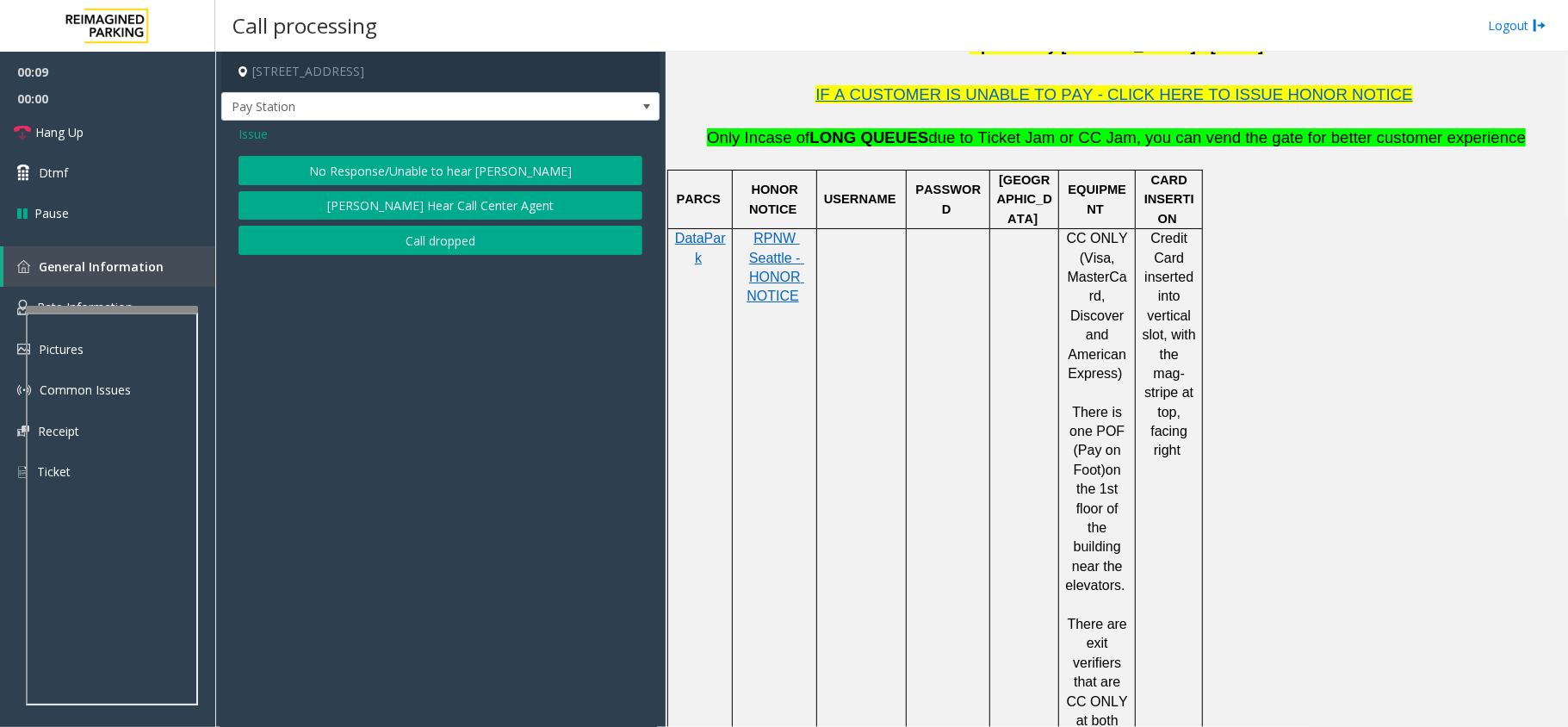 click on "No Response/Unable to hear [PERSON_NAME]" 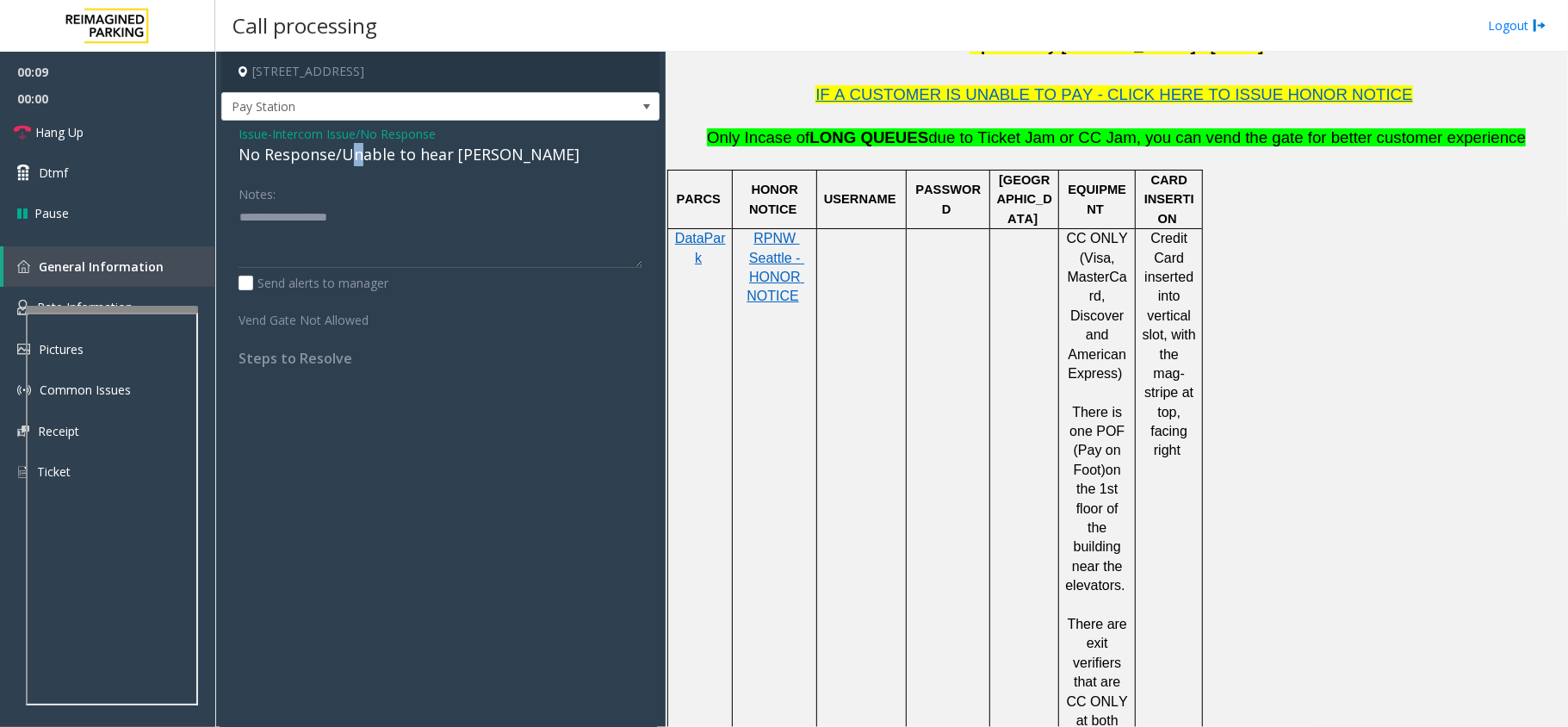 click on "No Response/Unable to hear [PERSON_NAME]" 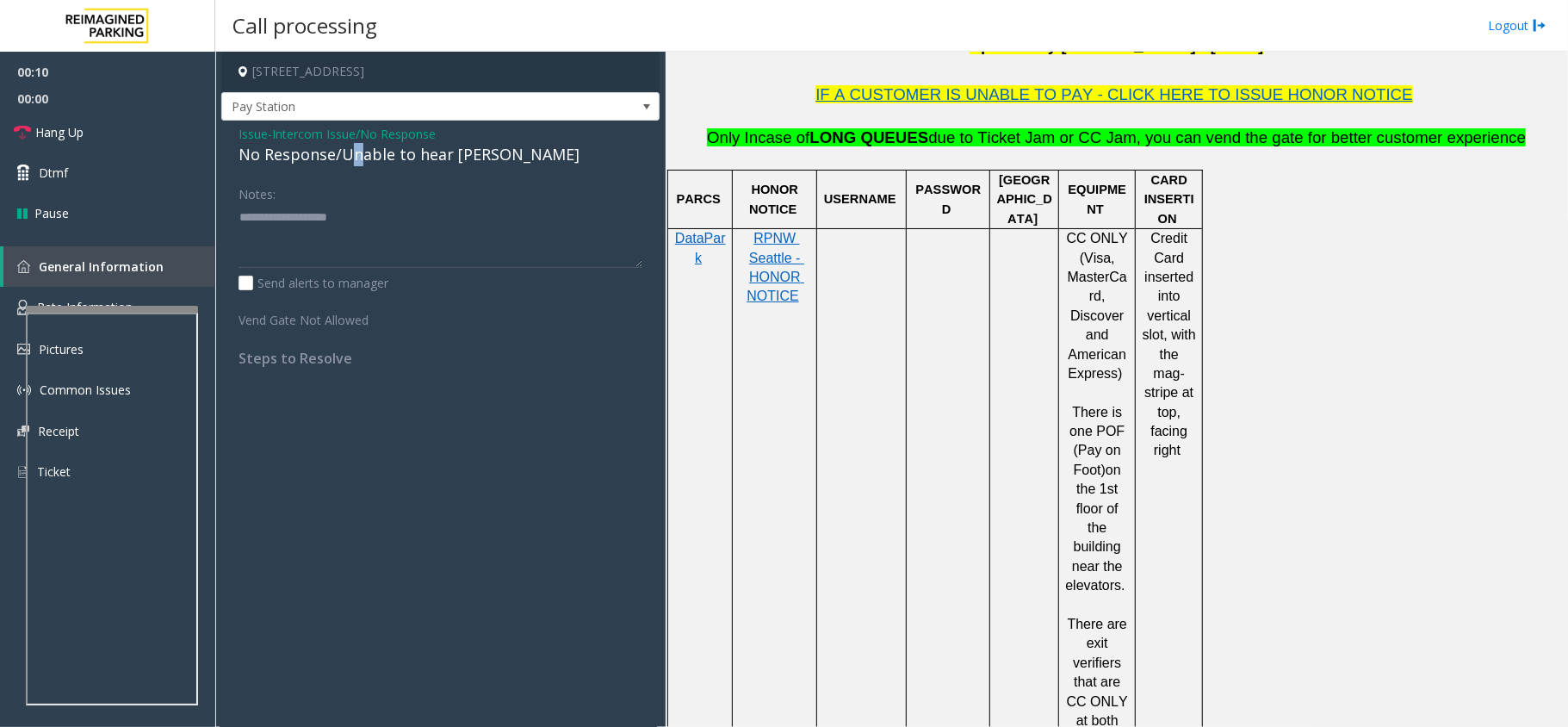 click on "No Response/Unable to hear [PERSON_NAME]" 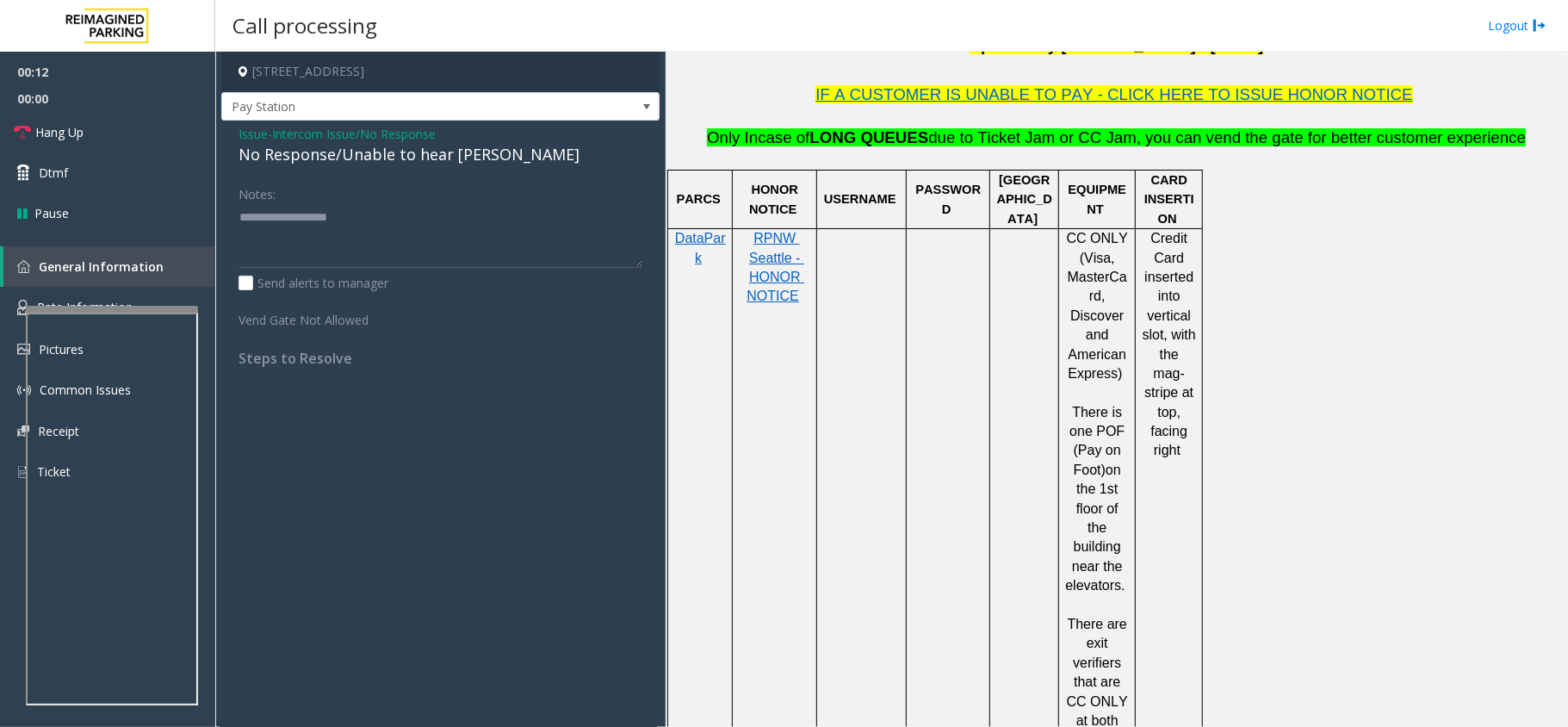 click on "Issue" 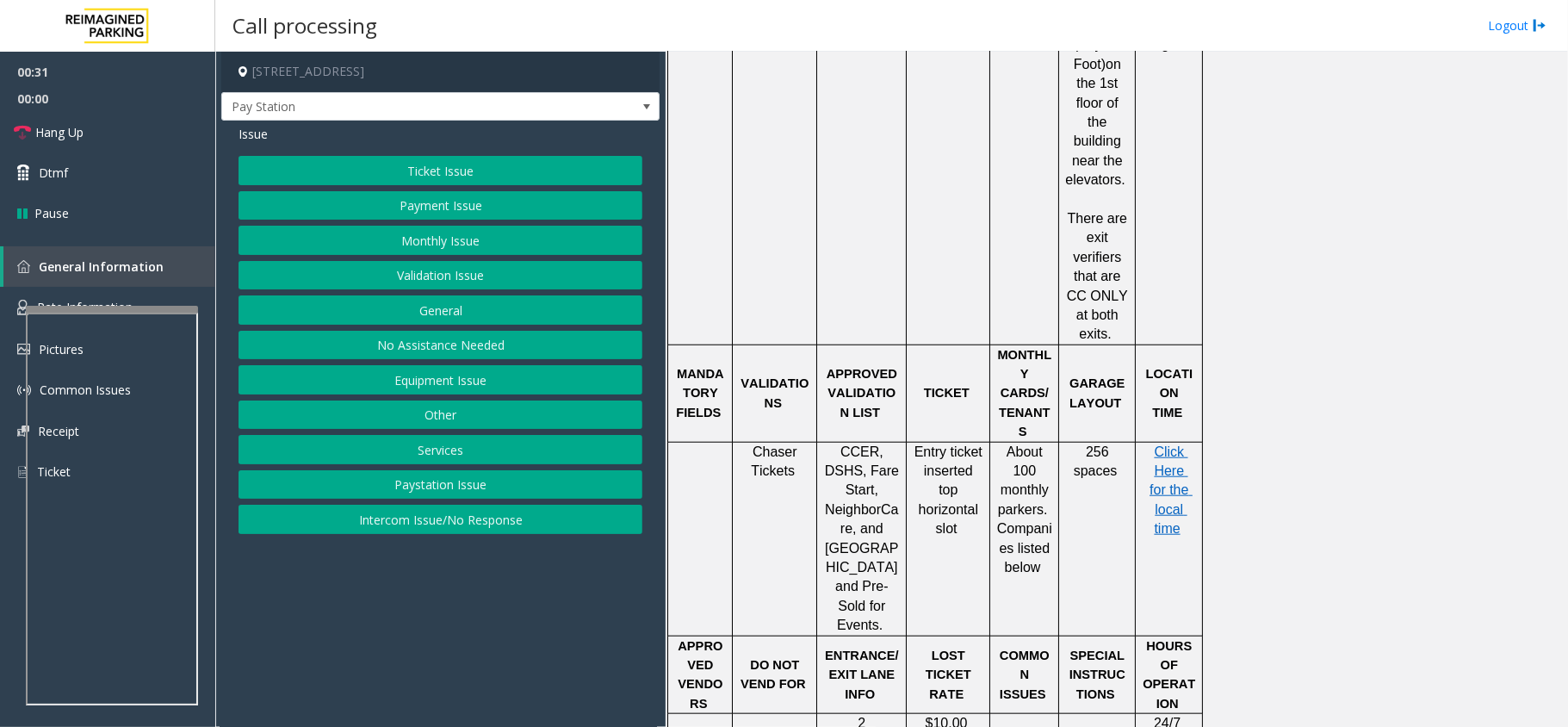 scroll, scrollTop: 1148, scrollLeft: 0, axis: vertical 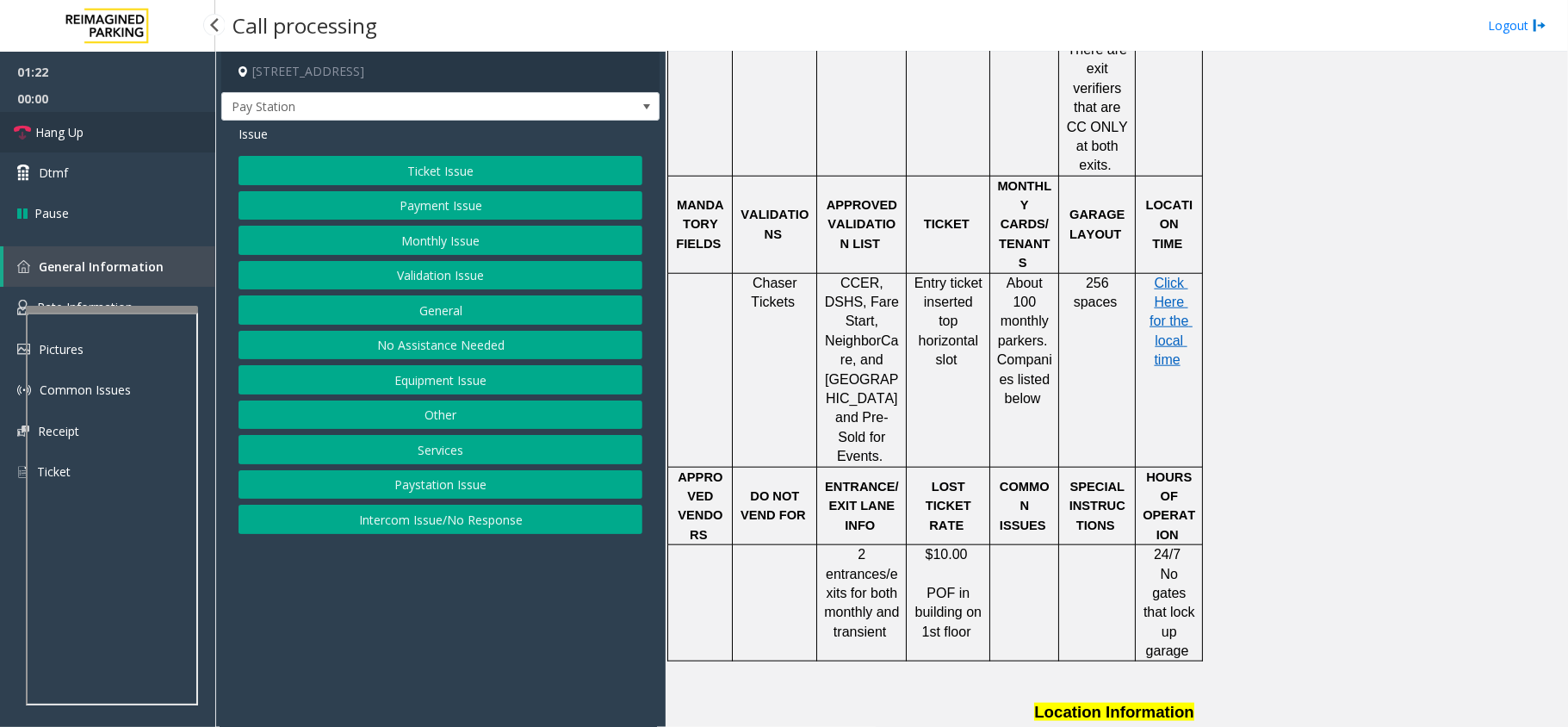 click on "Hang Up" at bounding box center (59, 132) 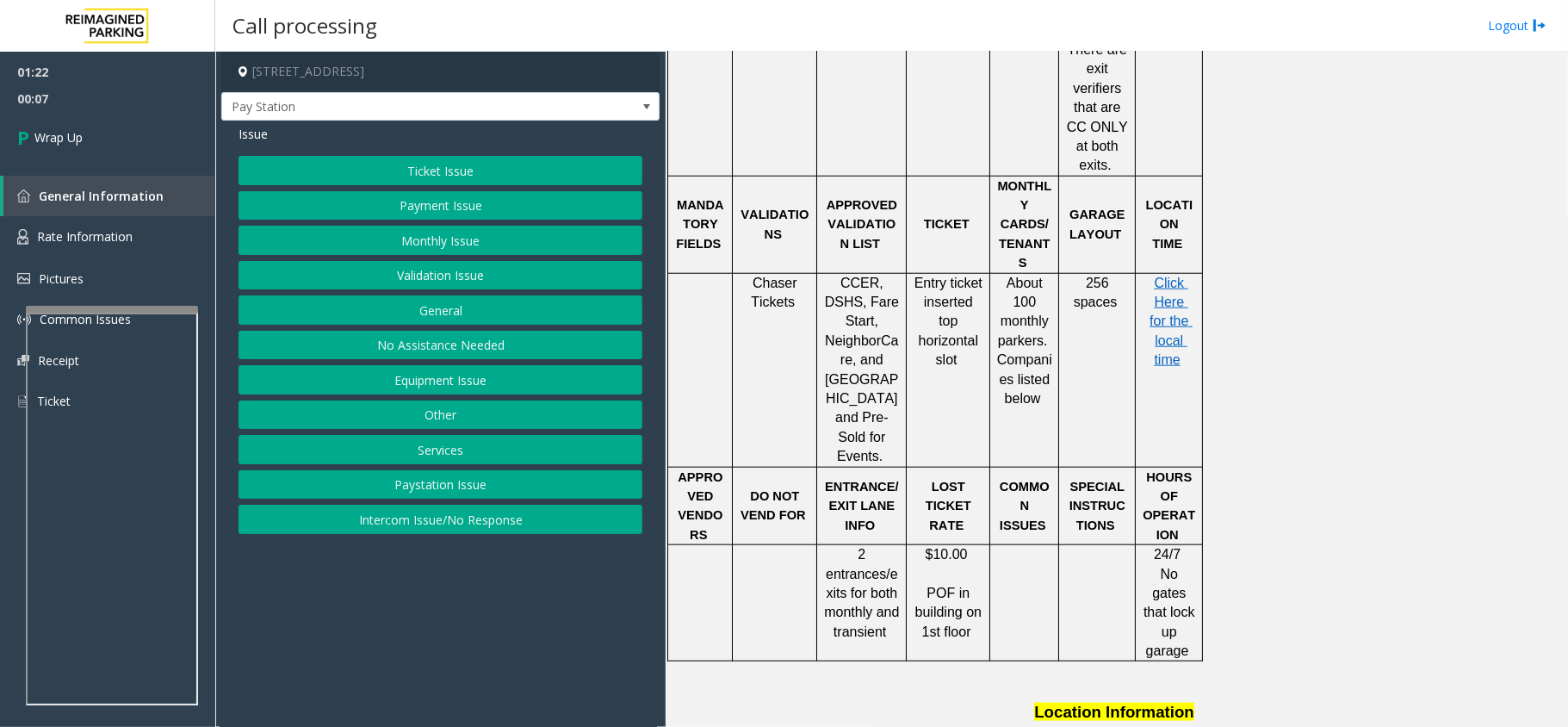 click on "No Assistance Needed" 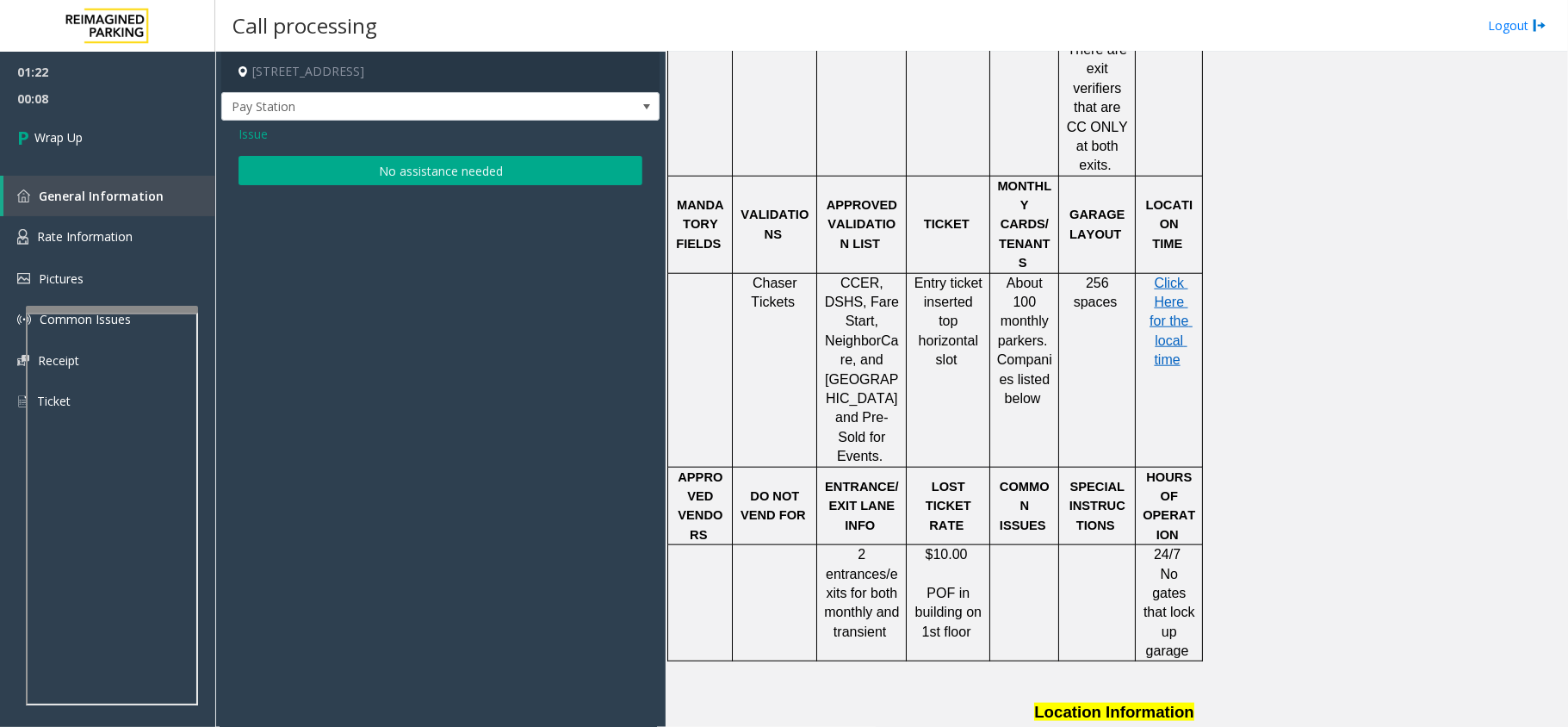 click on "Issue" 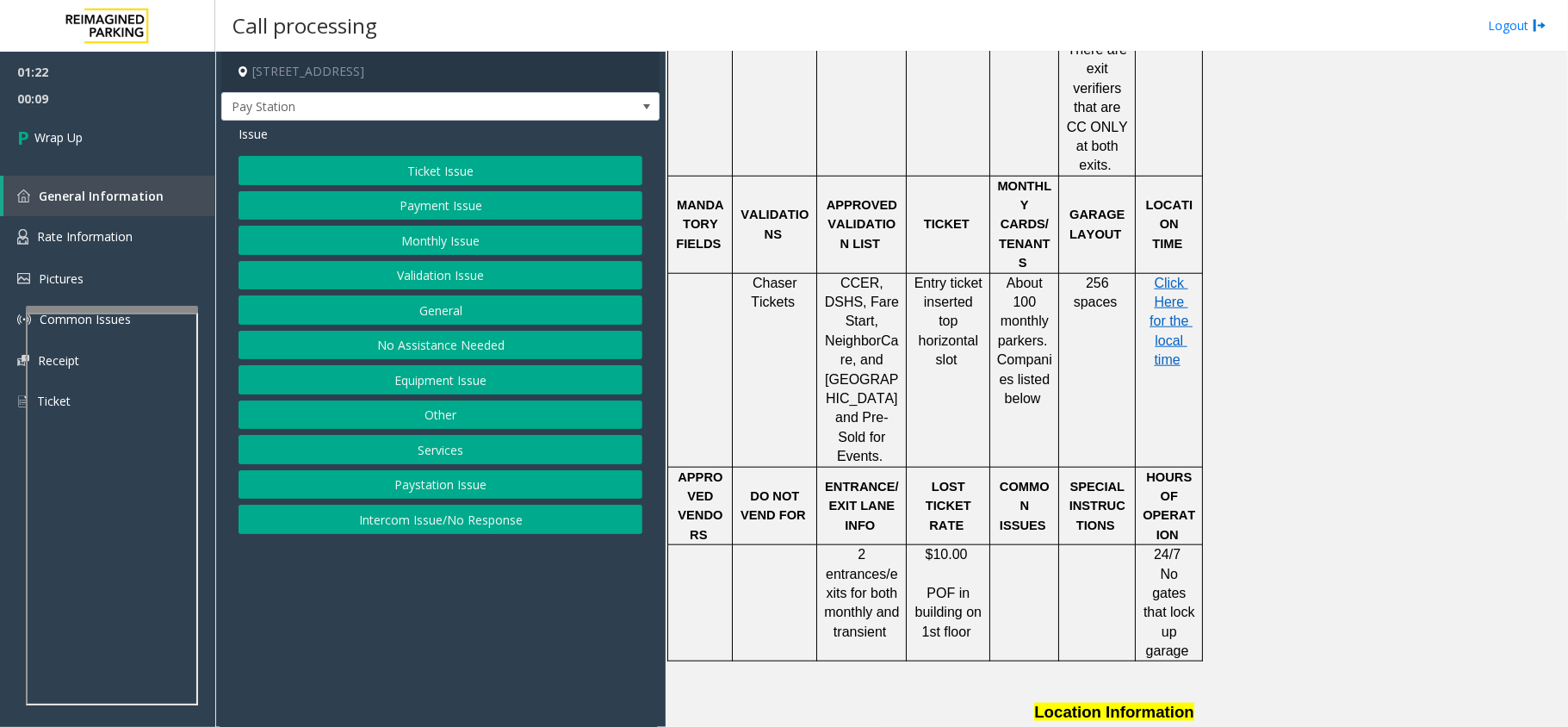 click on "Equipment Issue" 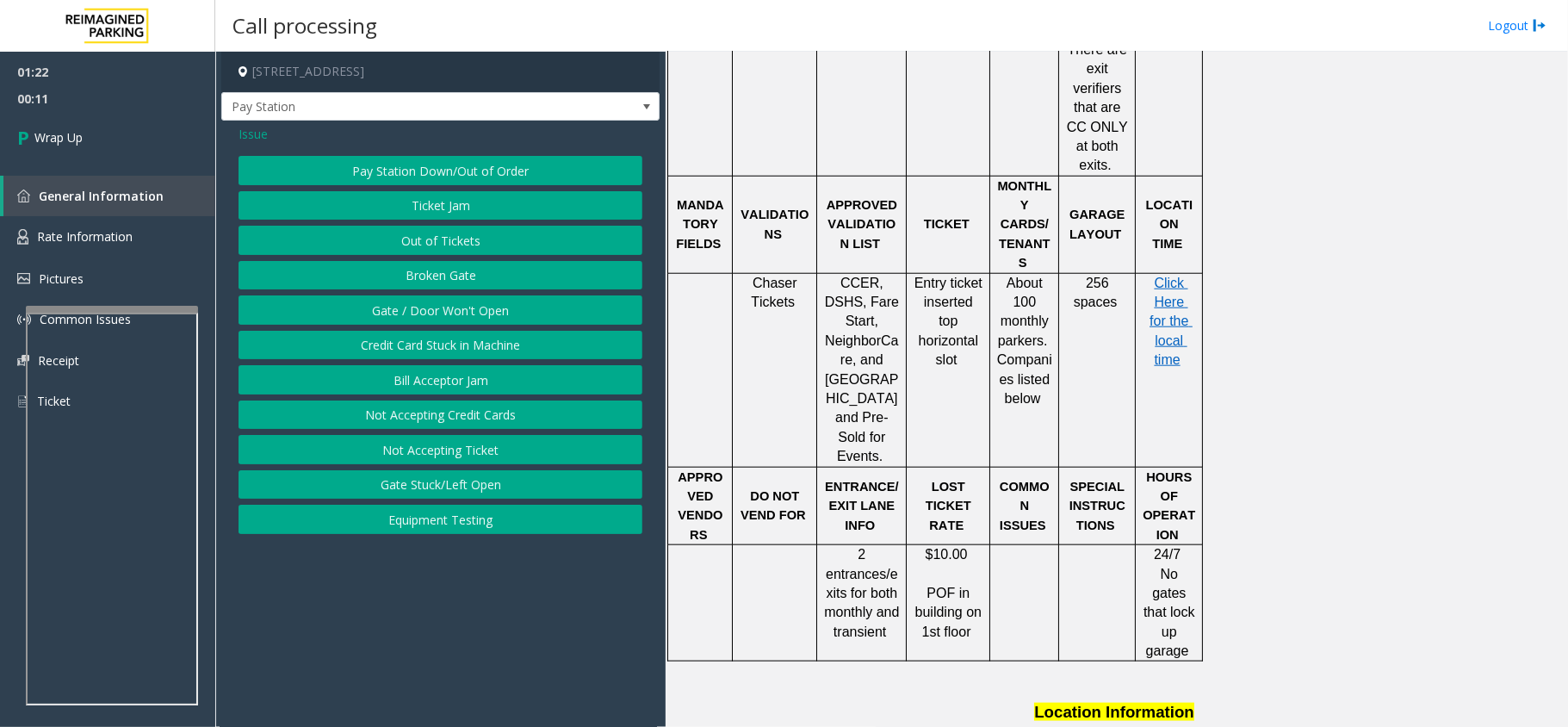 click on "Gate / Door Won't Open" 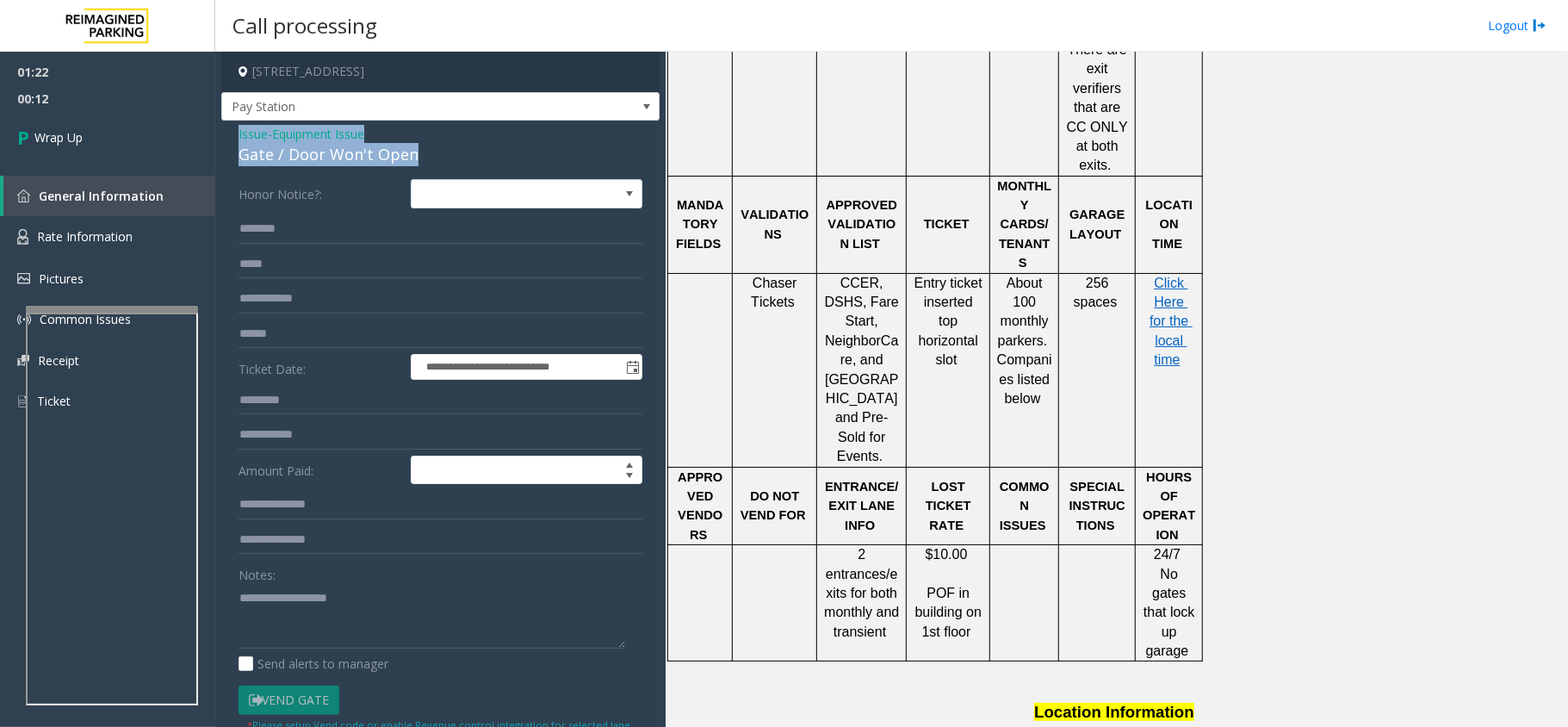 drag, startPoint x: 441, startPoint y: 155, endPoint x: 239, endPoint y: 138, distance: 202.71408 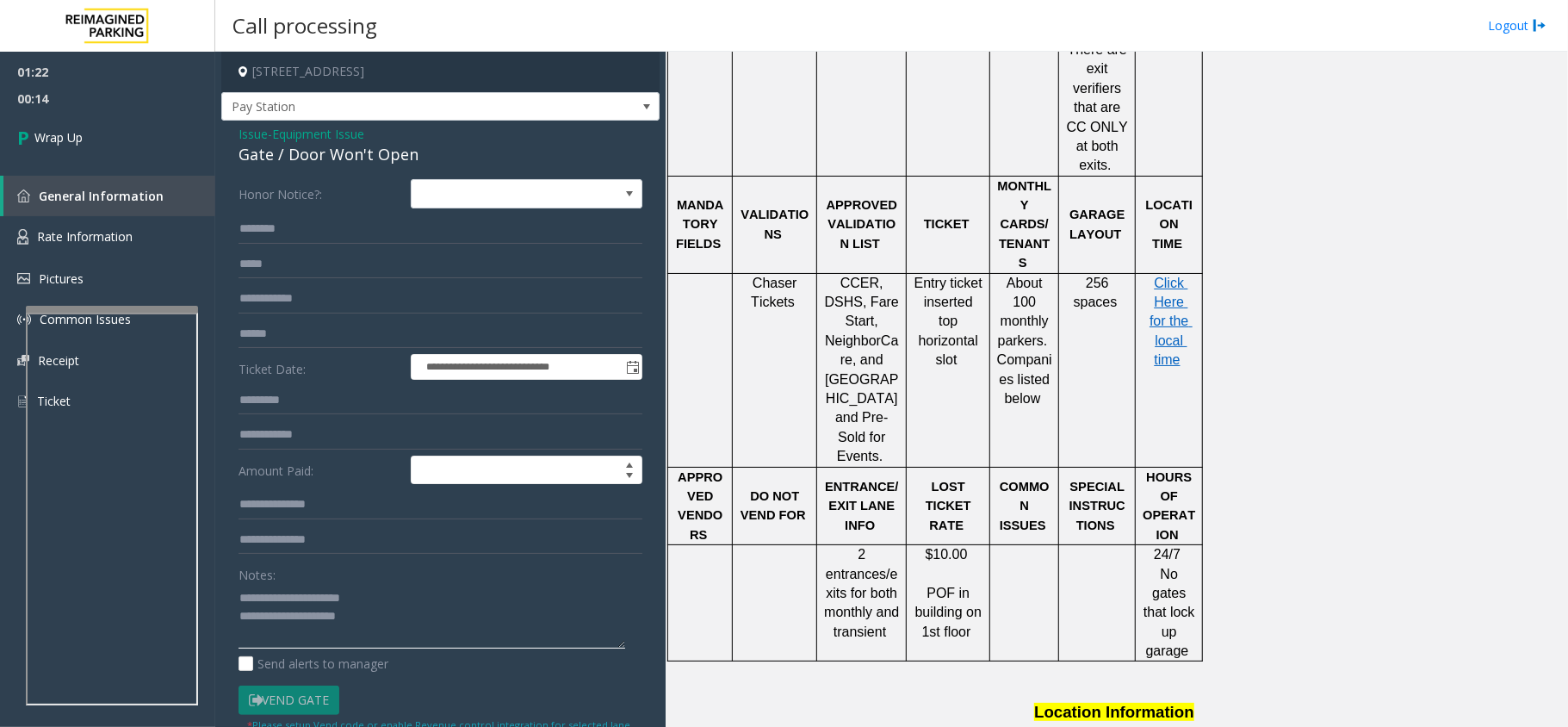 click 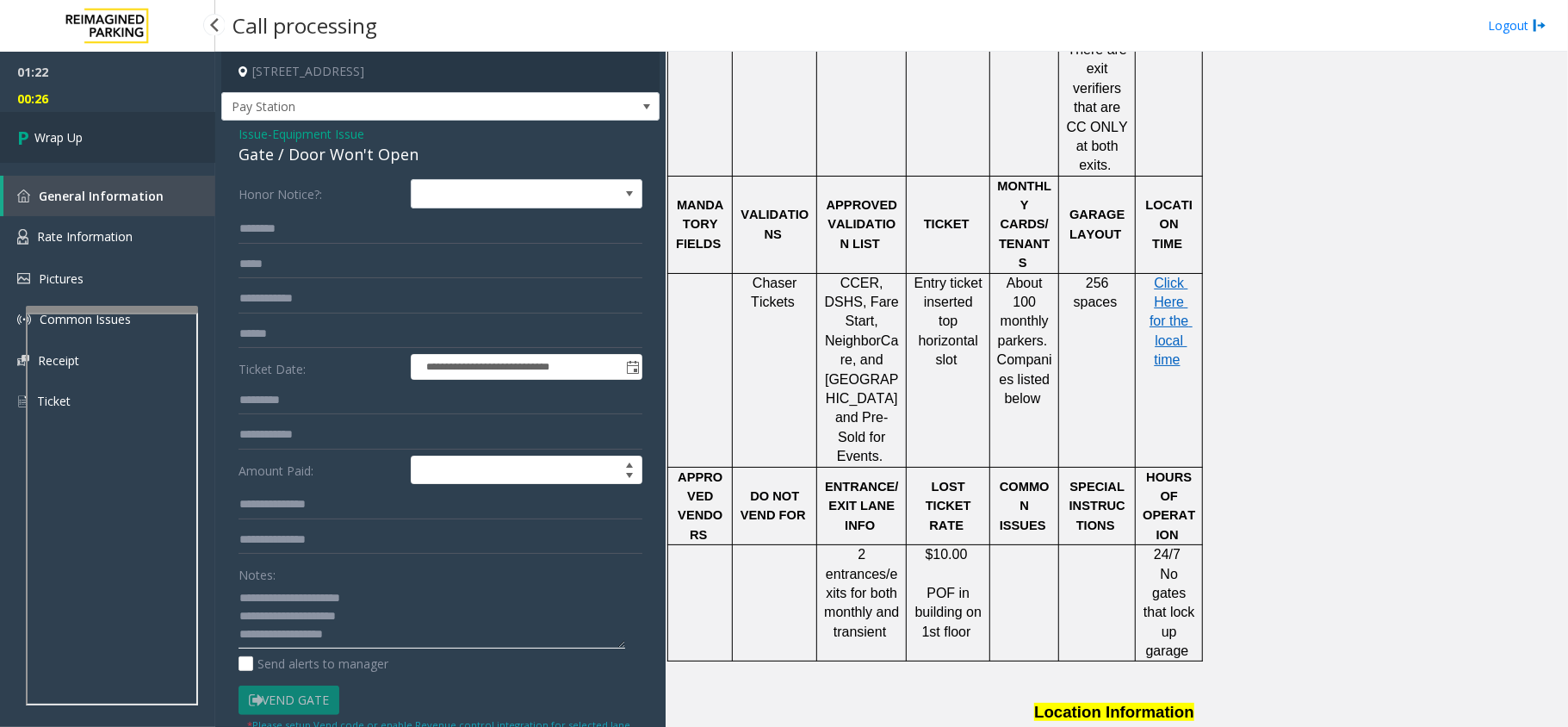 type on "**********" 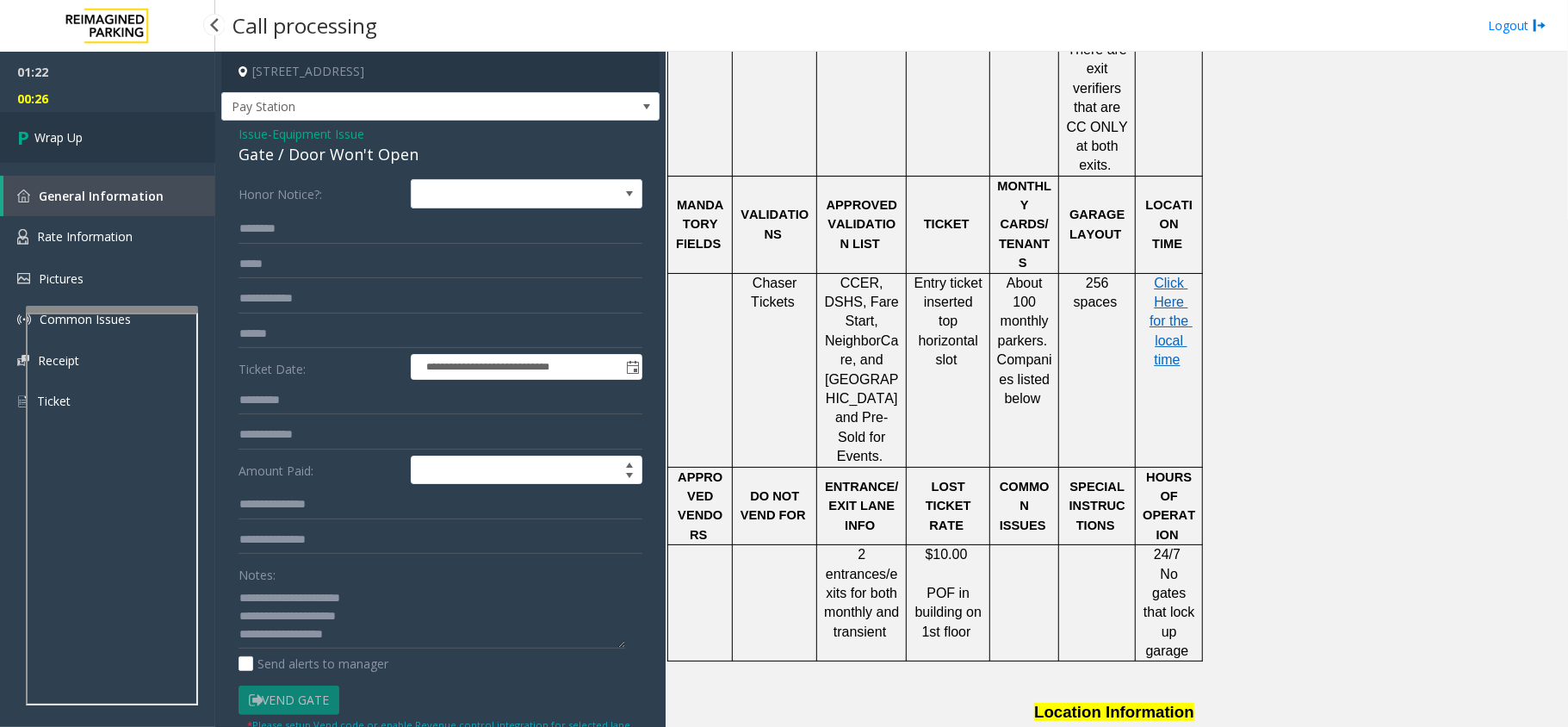click on "Wrap Up" at bounding box center [108, 137] 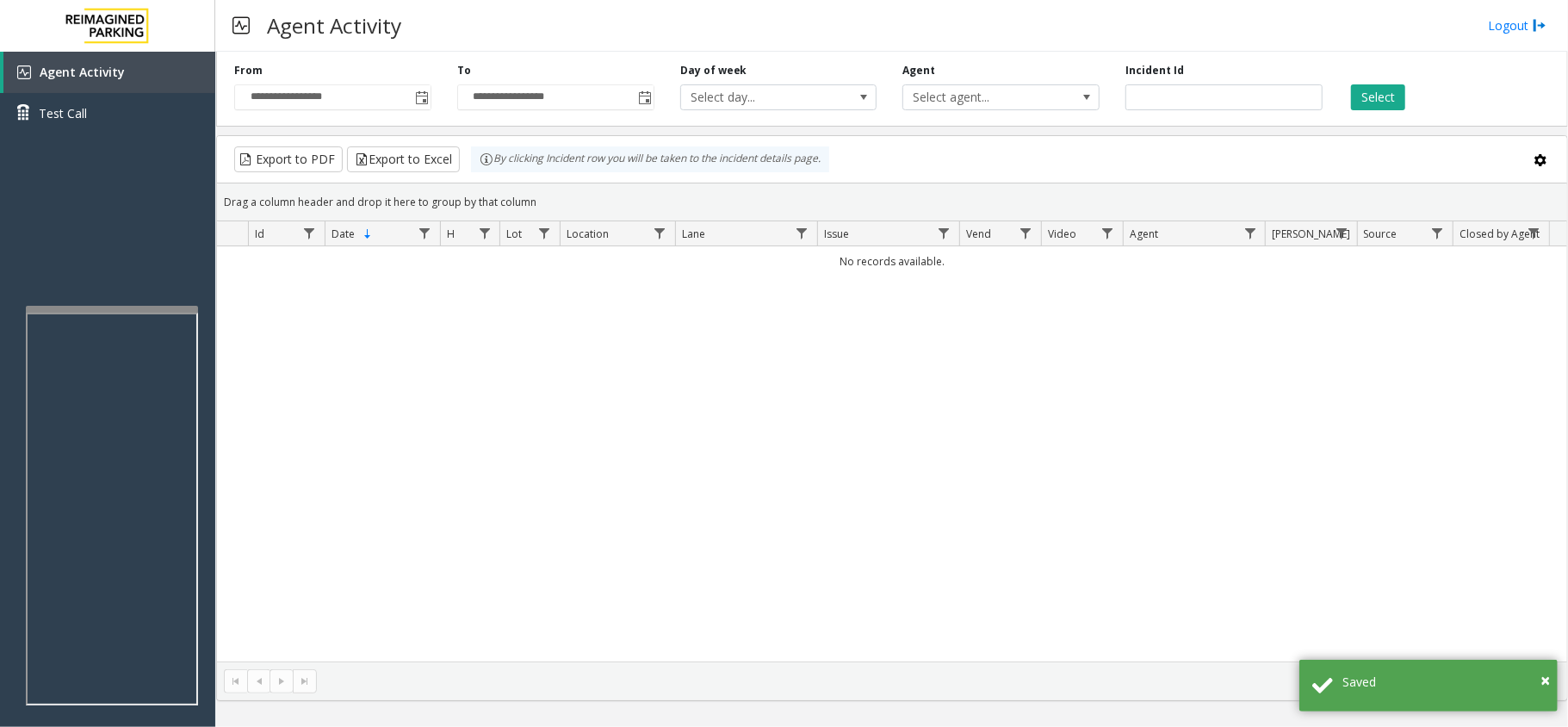 click on "No records available." 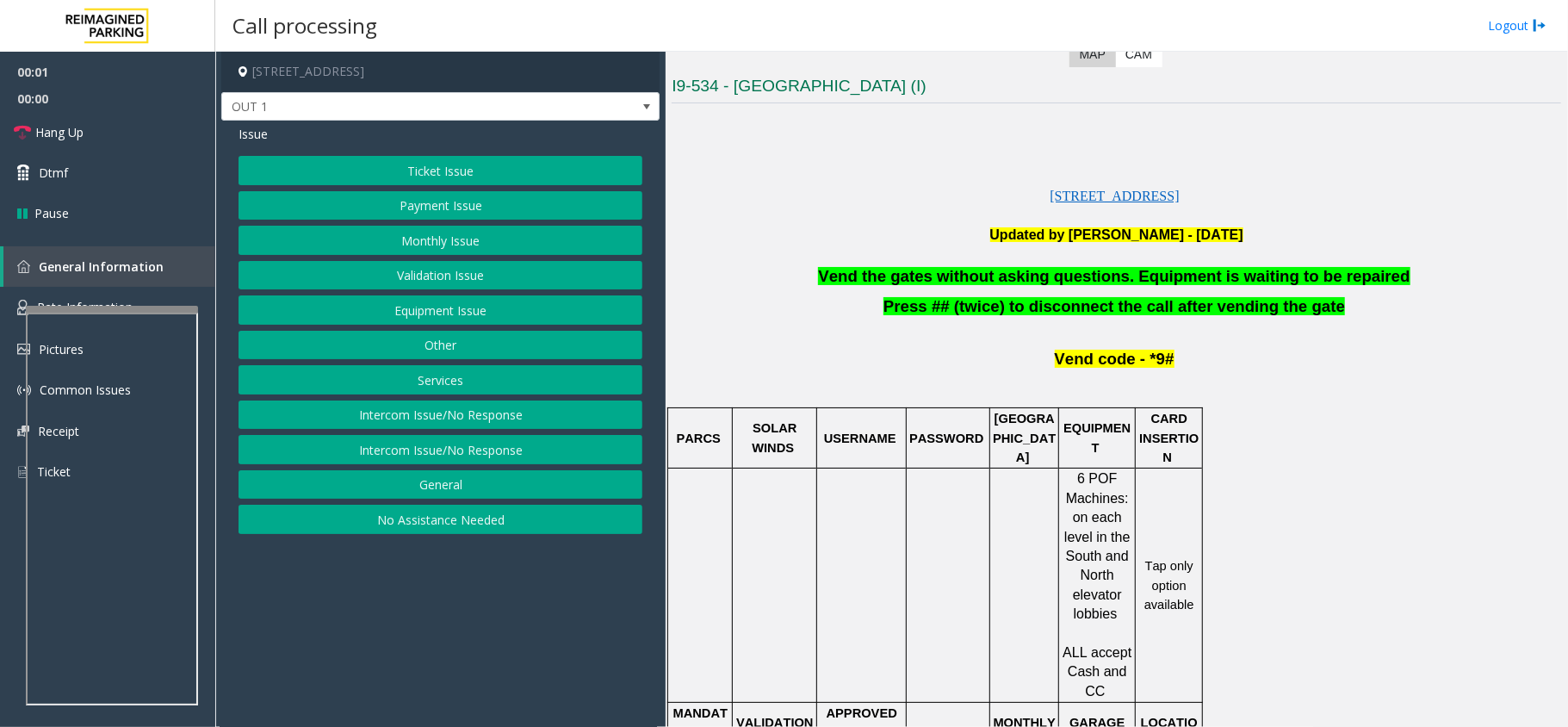 scroll, scrollTop: 459, scrollLeft: 0, axis: vertical 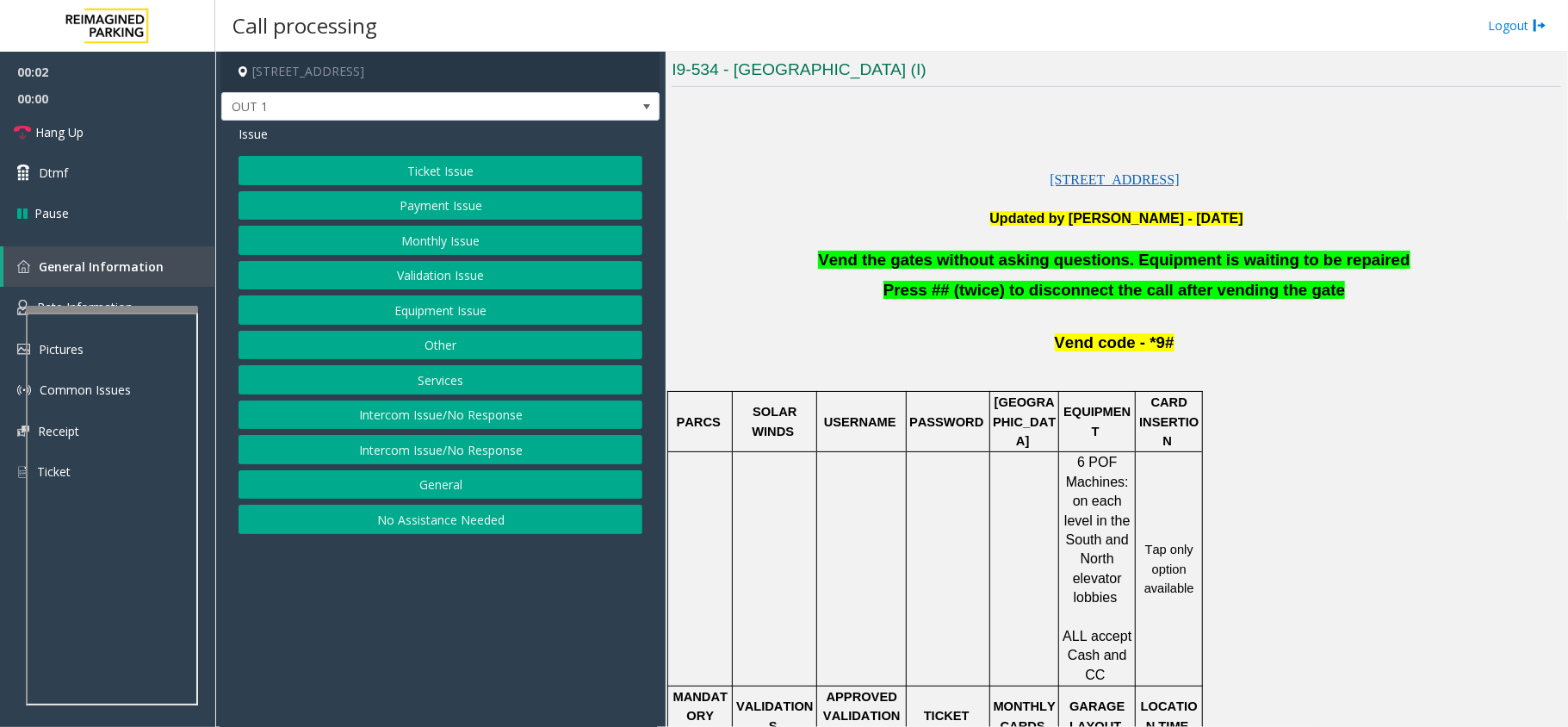 click on "Equipment Issue" 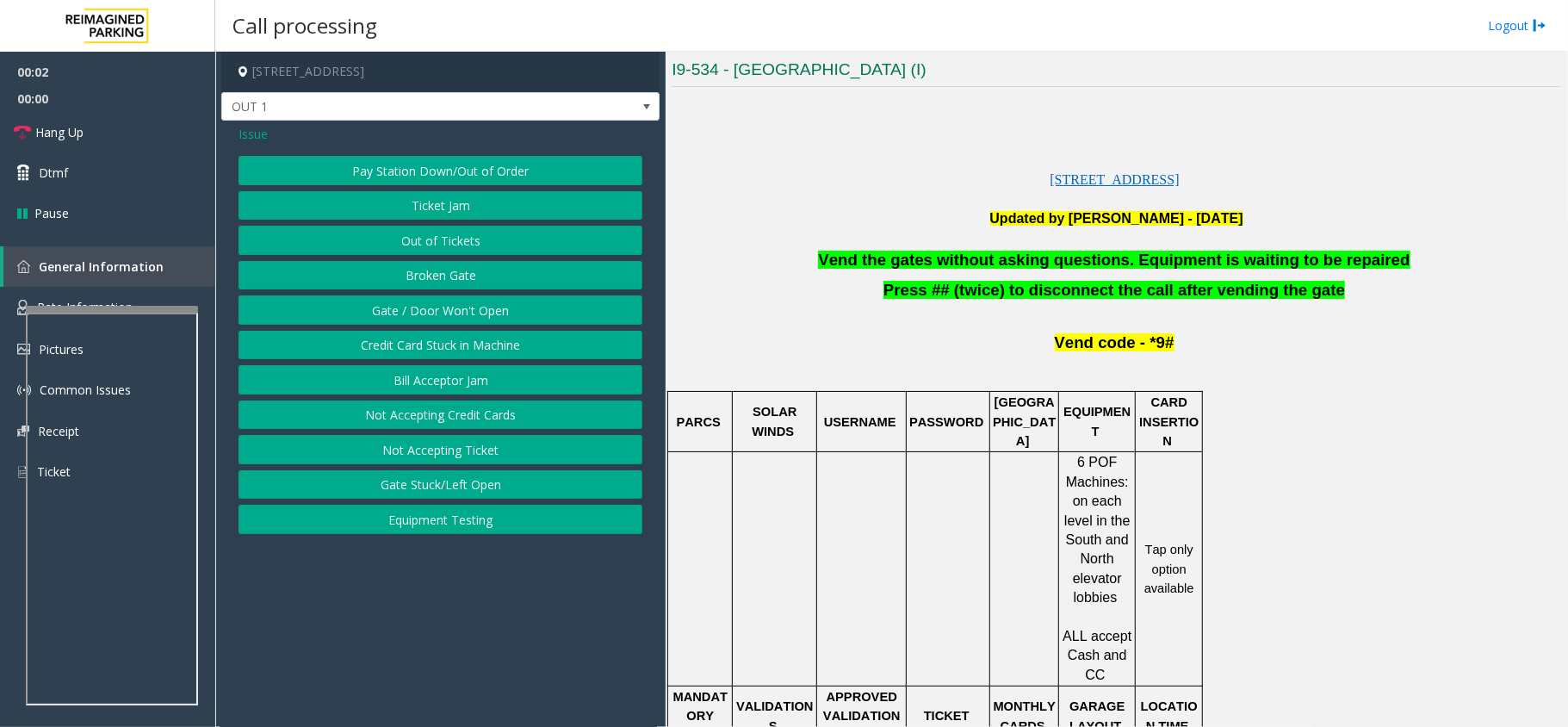 click on "Gate / Door Won't Open" 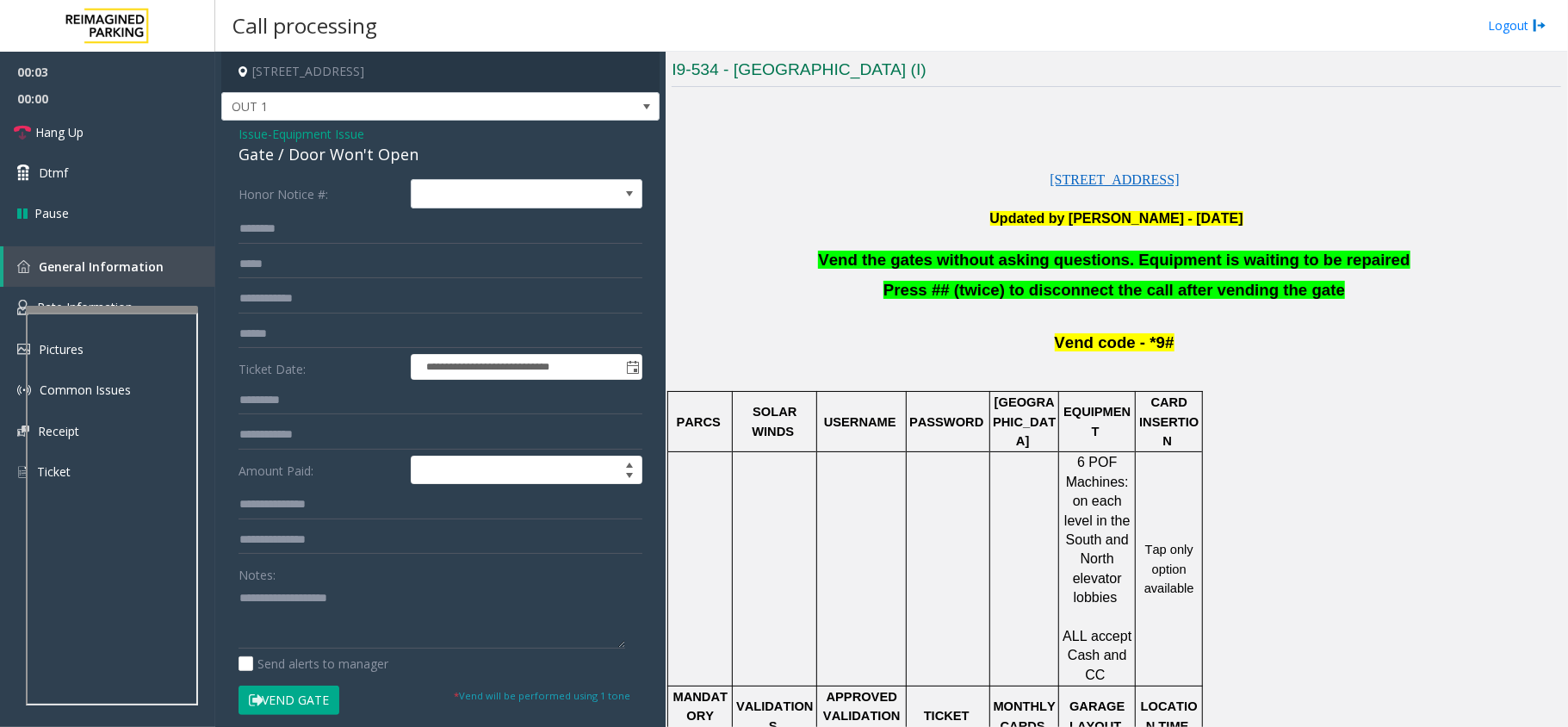 click on "Vend the gates without asking questions. Equipment is waiting to be repaired" 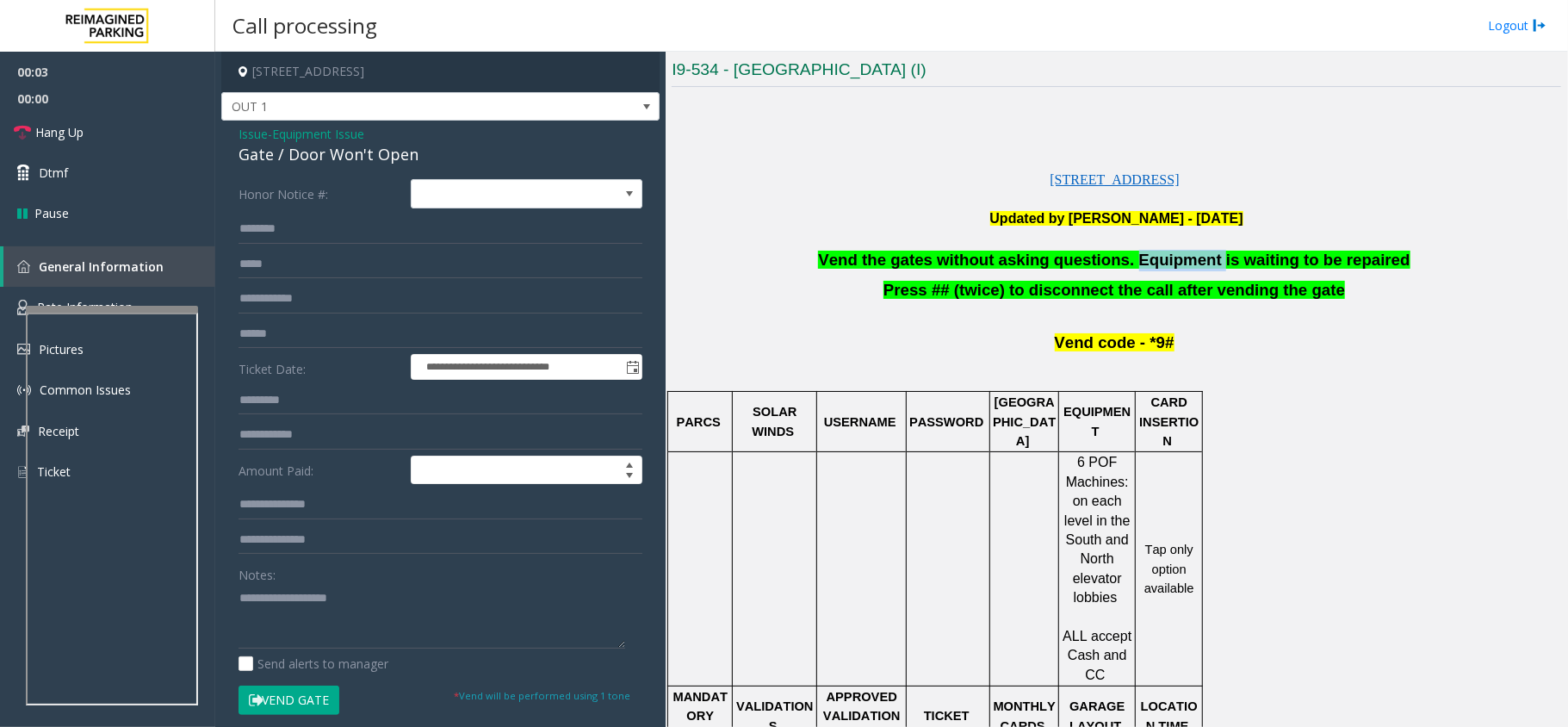click on "Vend the gates without asking questions. Equipment is waiting to be repaired" 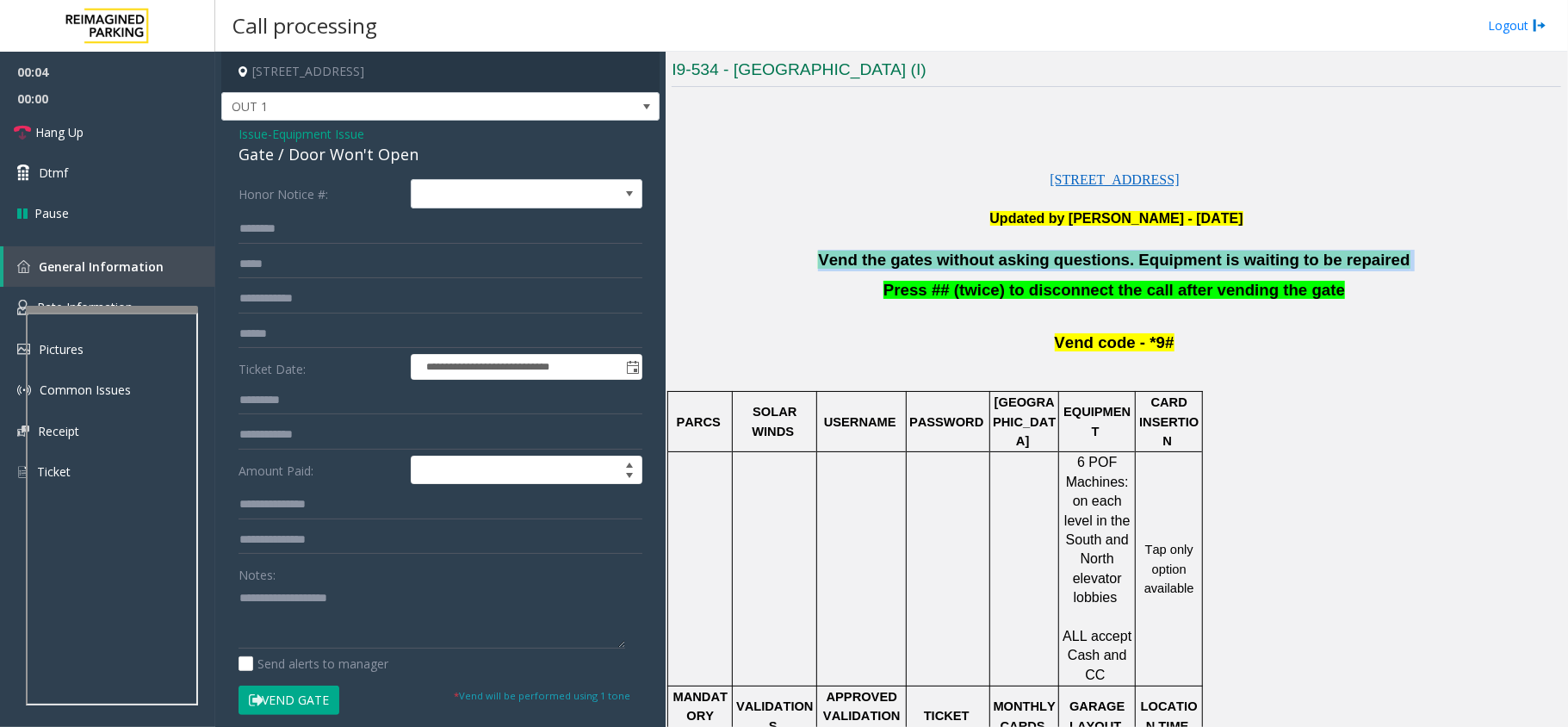 click on "Vend the gates without asking questions. Equipment is waiting to be repaired" 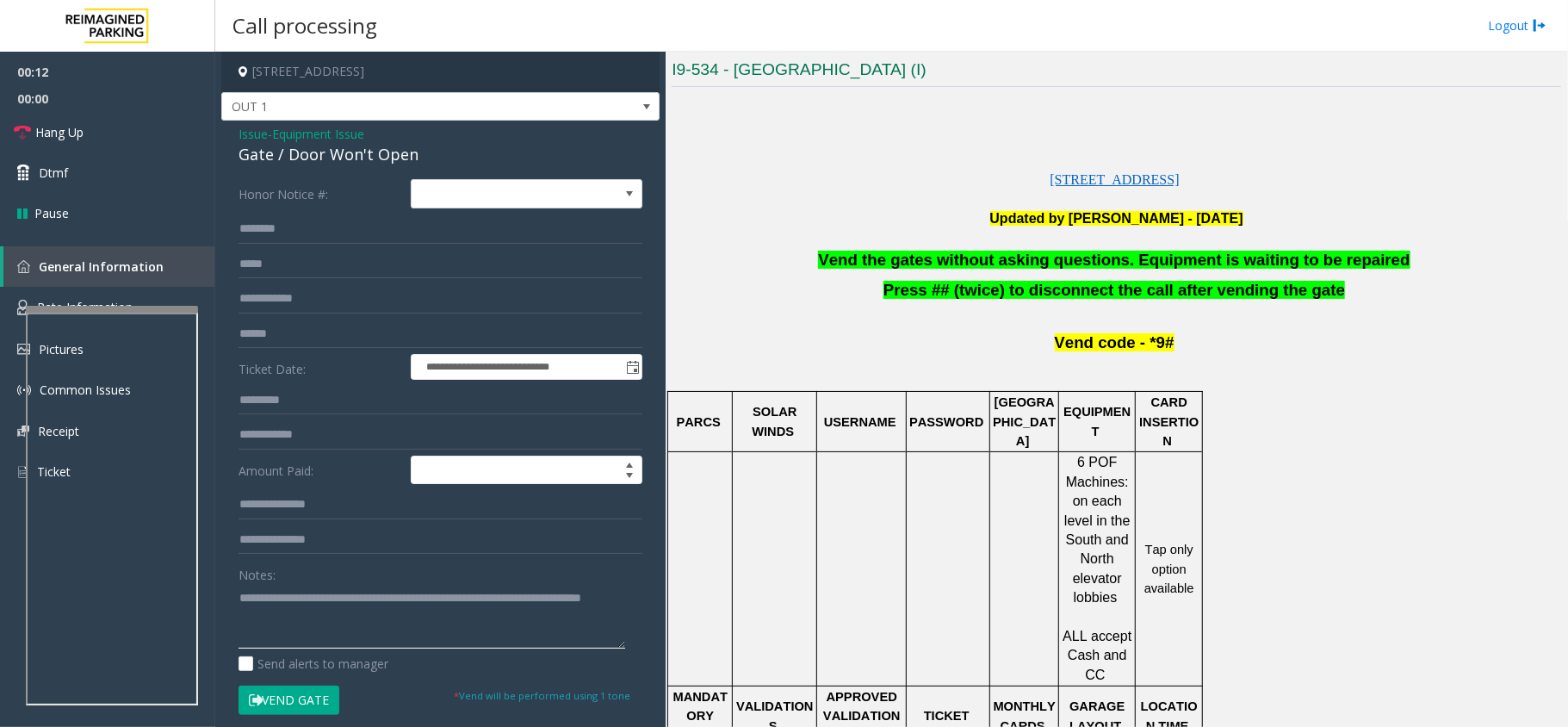 type on "**********" 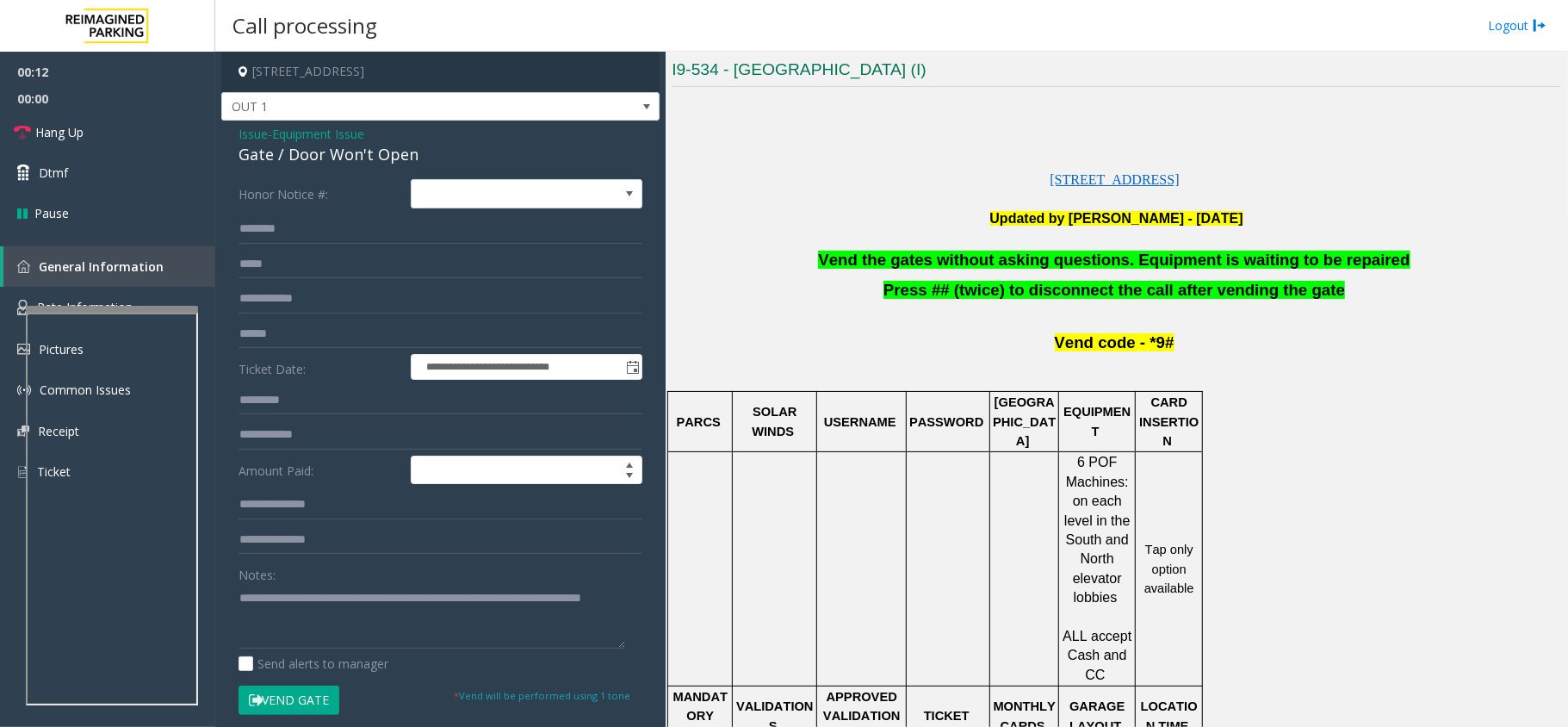 click on "Vend Gate" 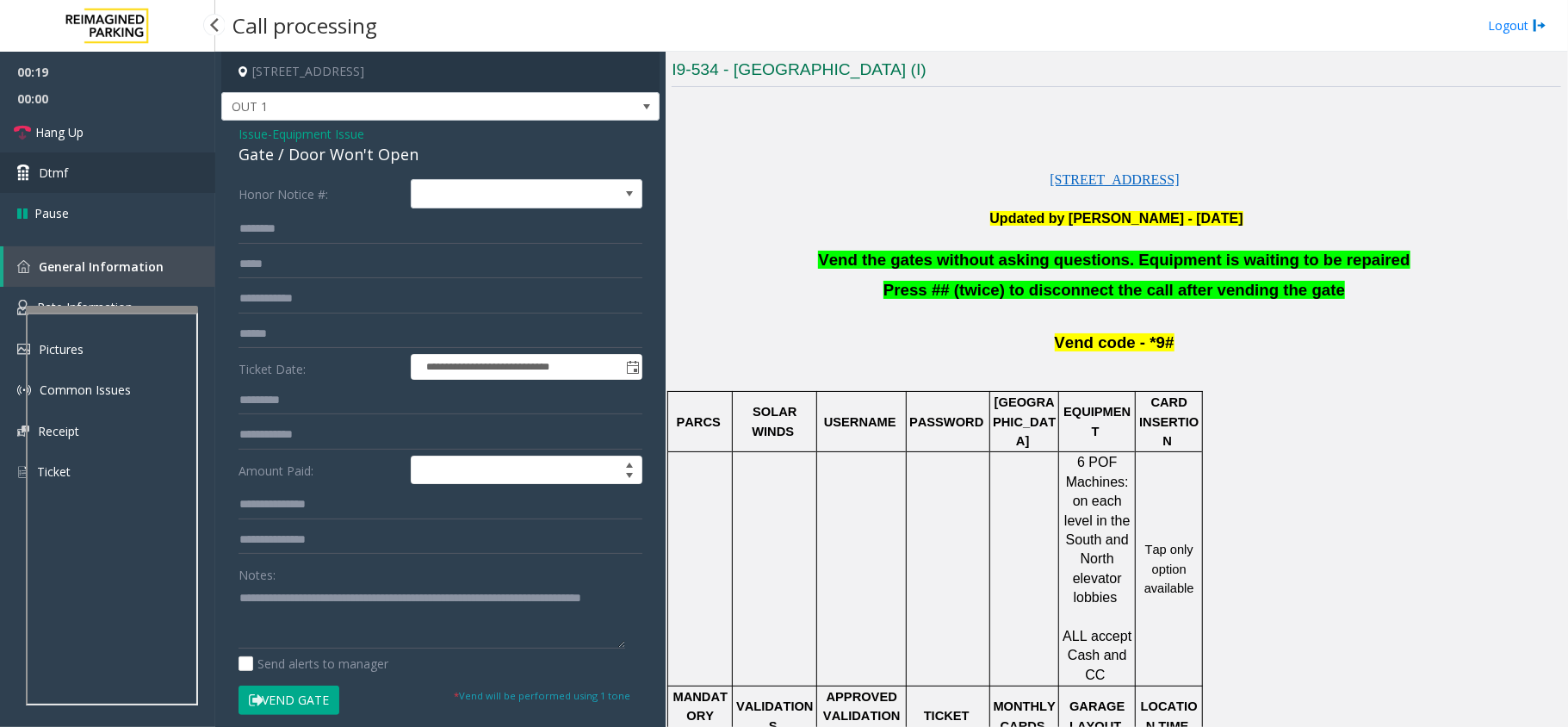 click on "Dtmf" at bounding box center [108, 172] 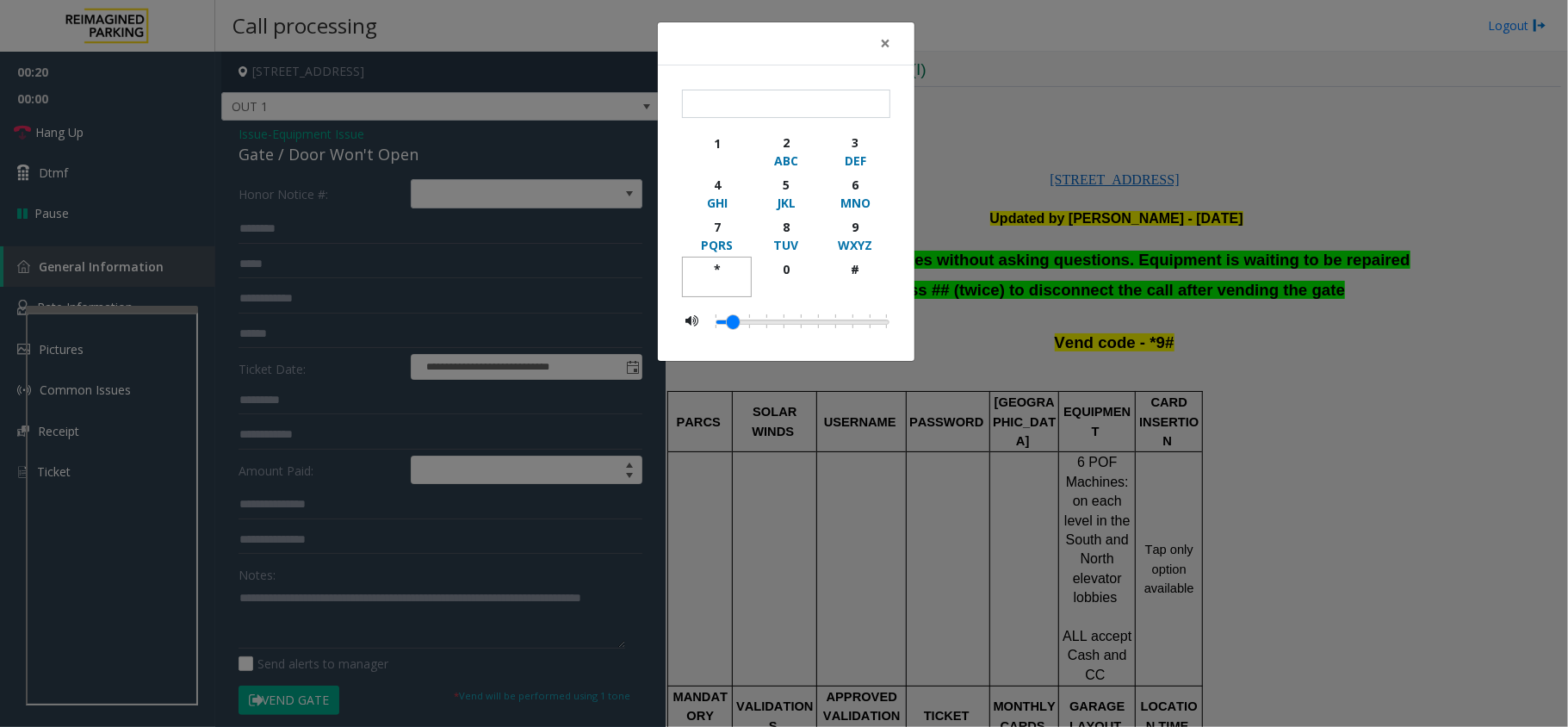 click on "*" 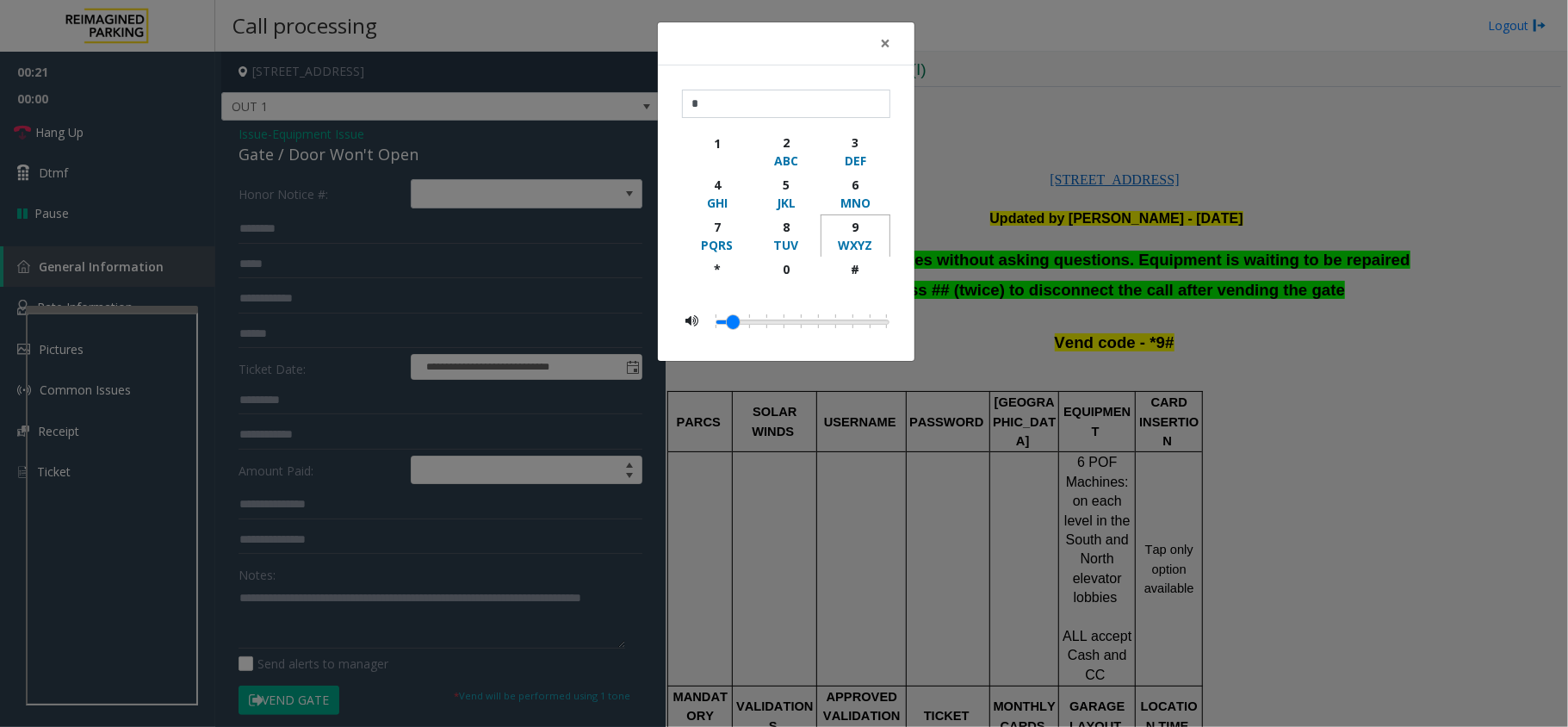 click on "9" 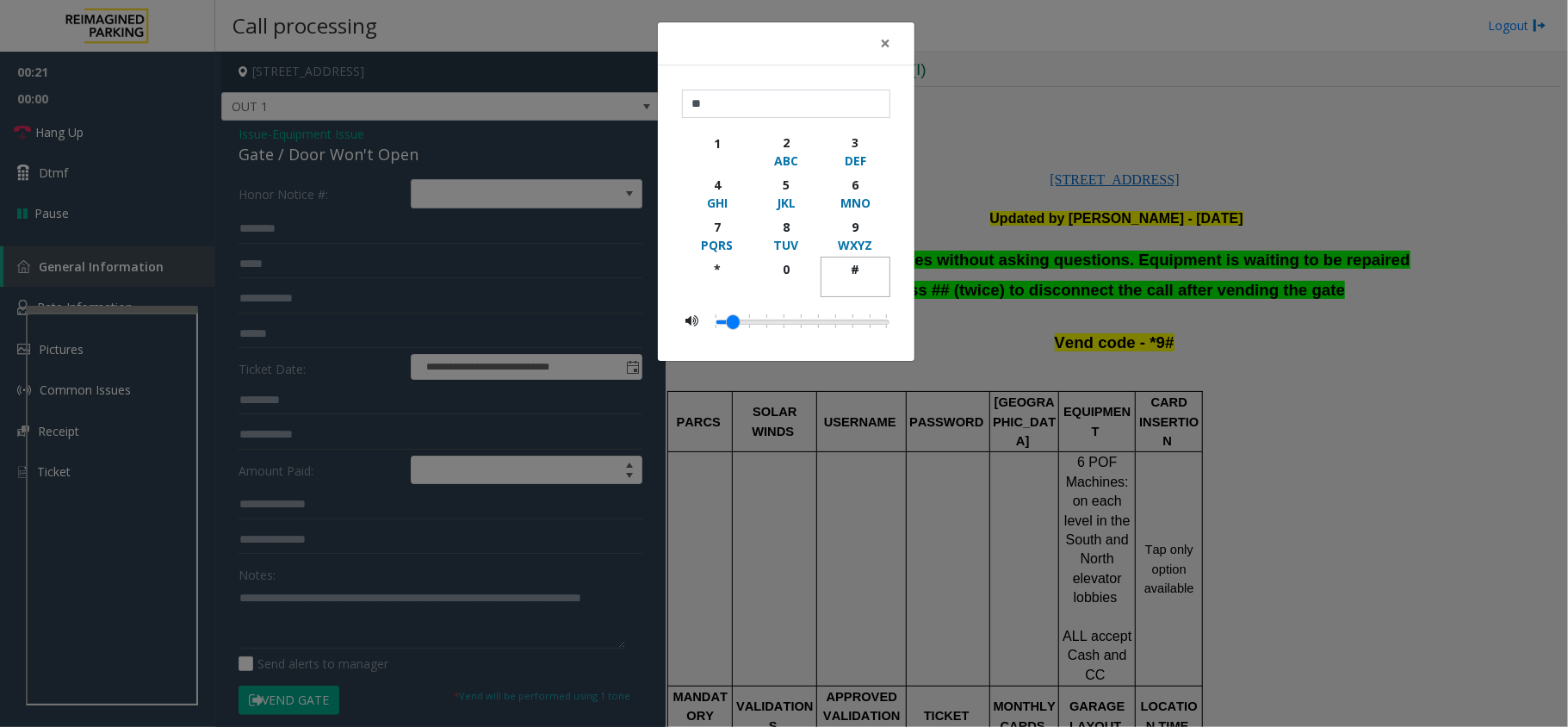 click on "#" 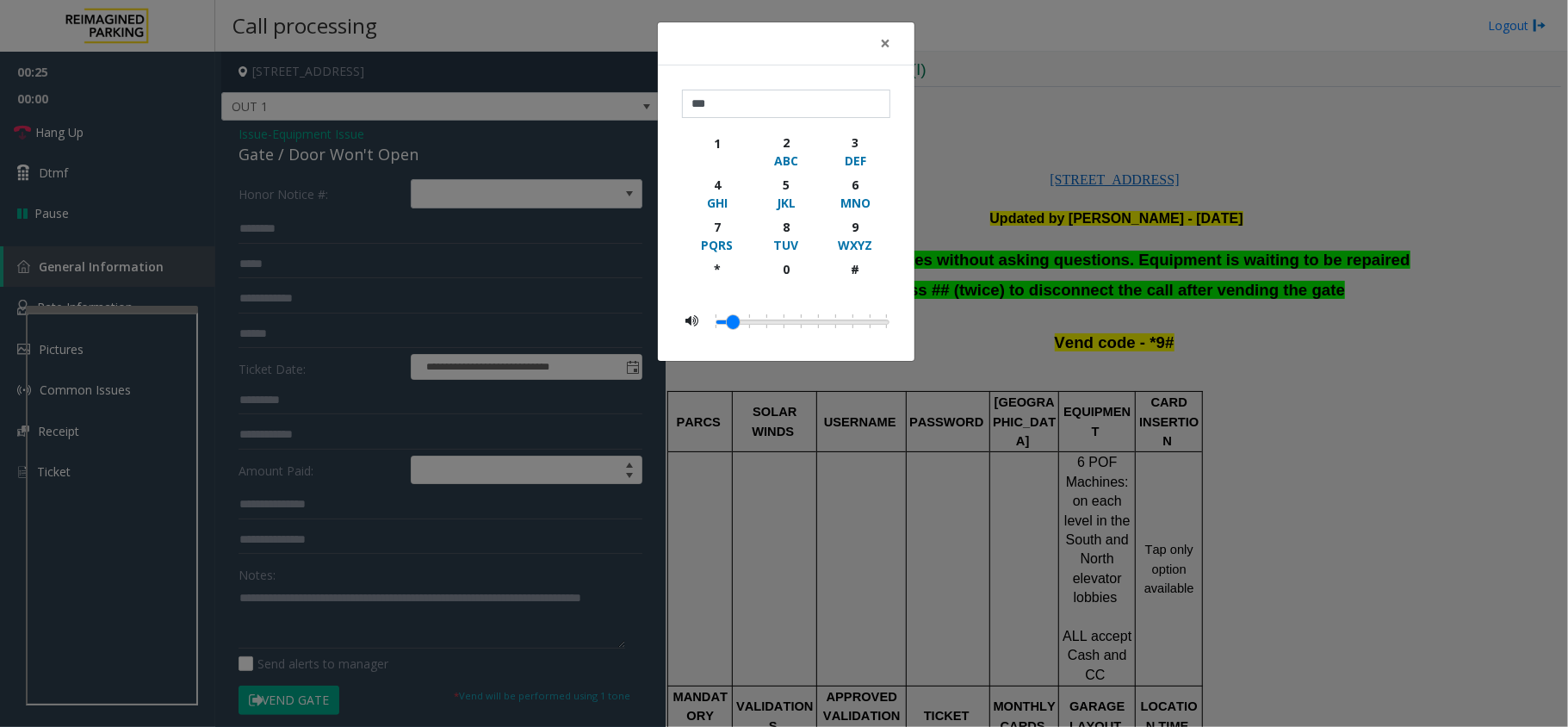 click on "× *** 1 2 ABC 3 DEF 4 GHI 5 JKL 6 MNO 7 PQRS 8 TUV 9 WXYZ * 0 #" 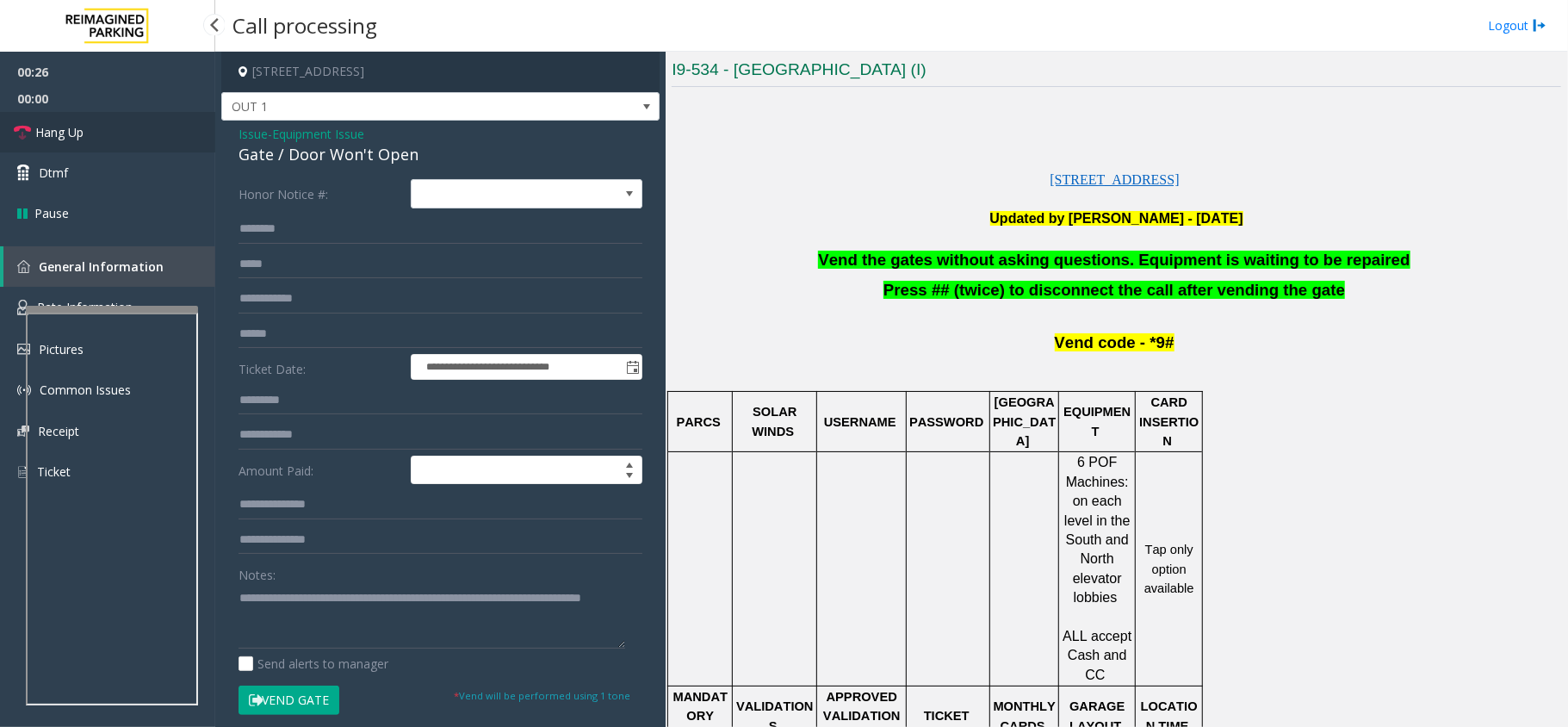 click on "Hang Up" at bounding box center [59, 132] 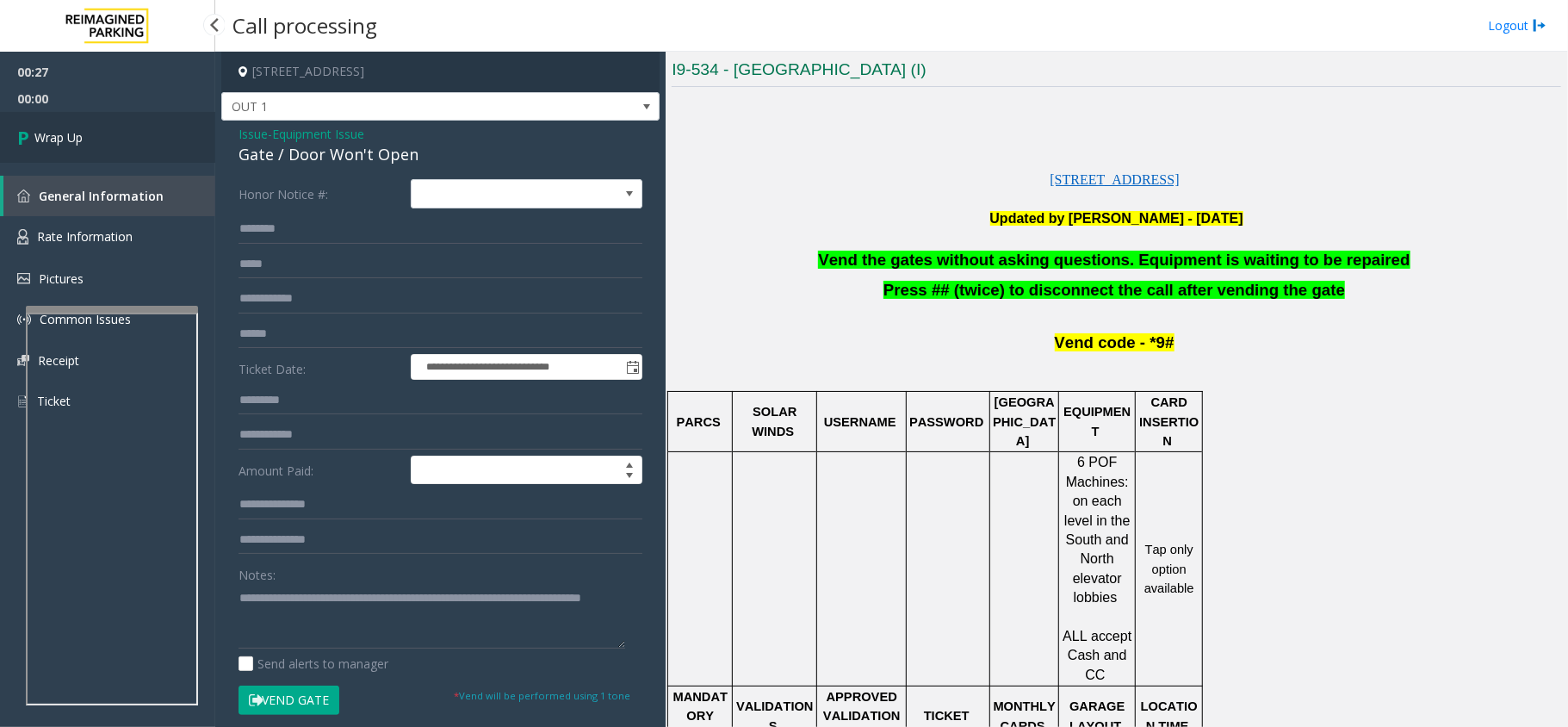 click on "Wrap Up" at bounding box center (59, 137) 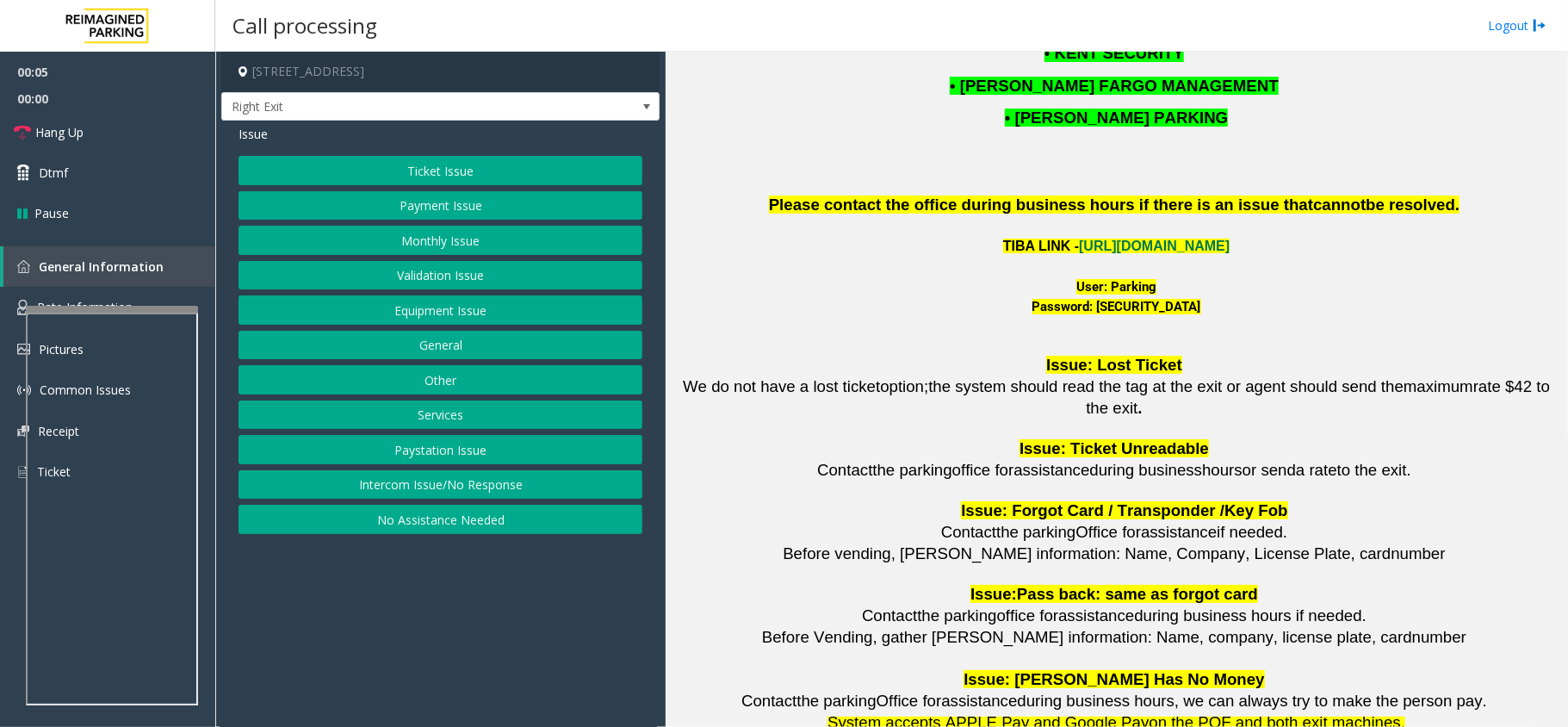 scroll, scrollTop: 2412, scrollLeft: 0, axis: vertical 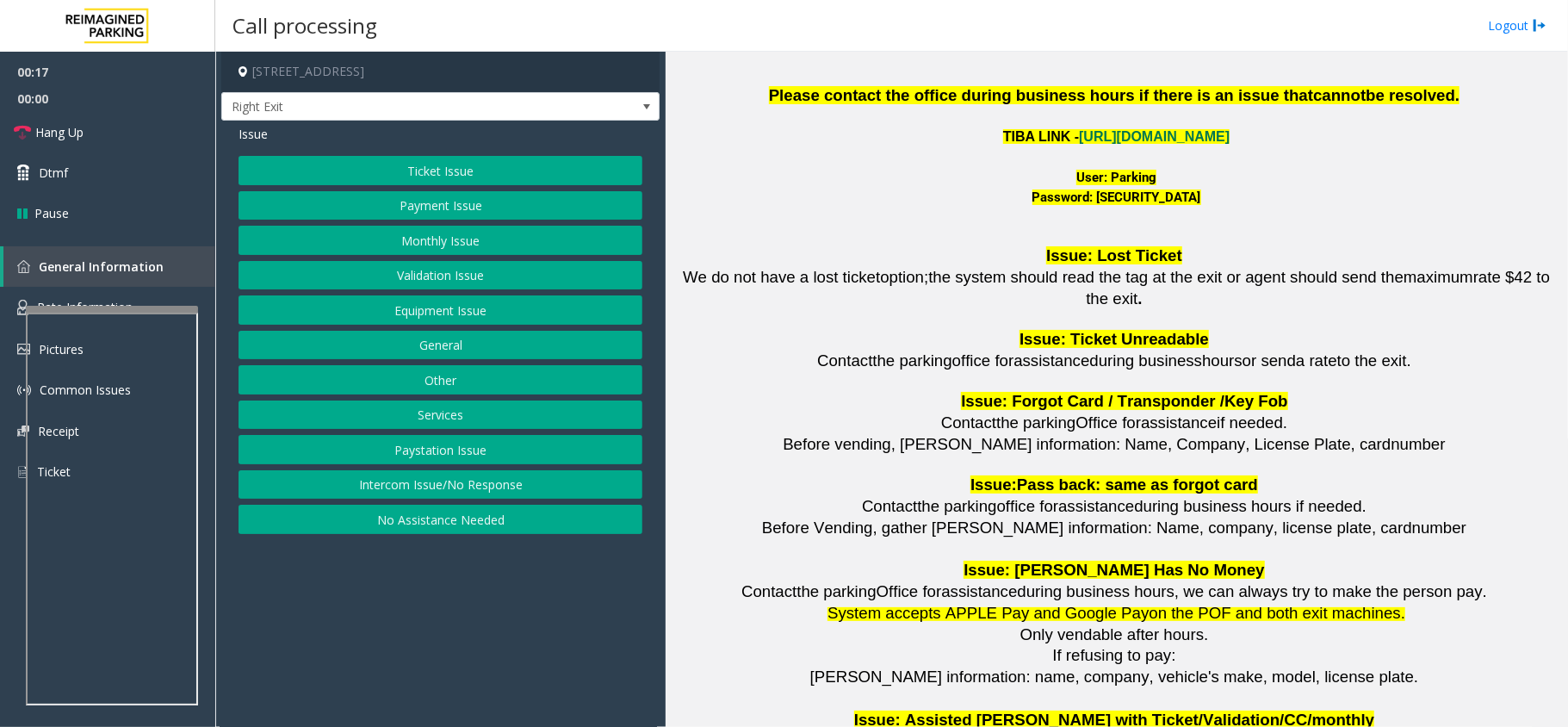 click on "Validation Issue" 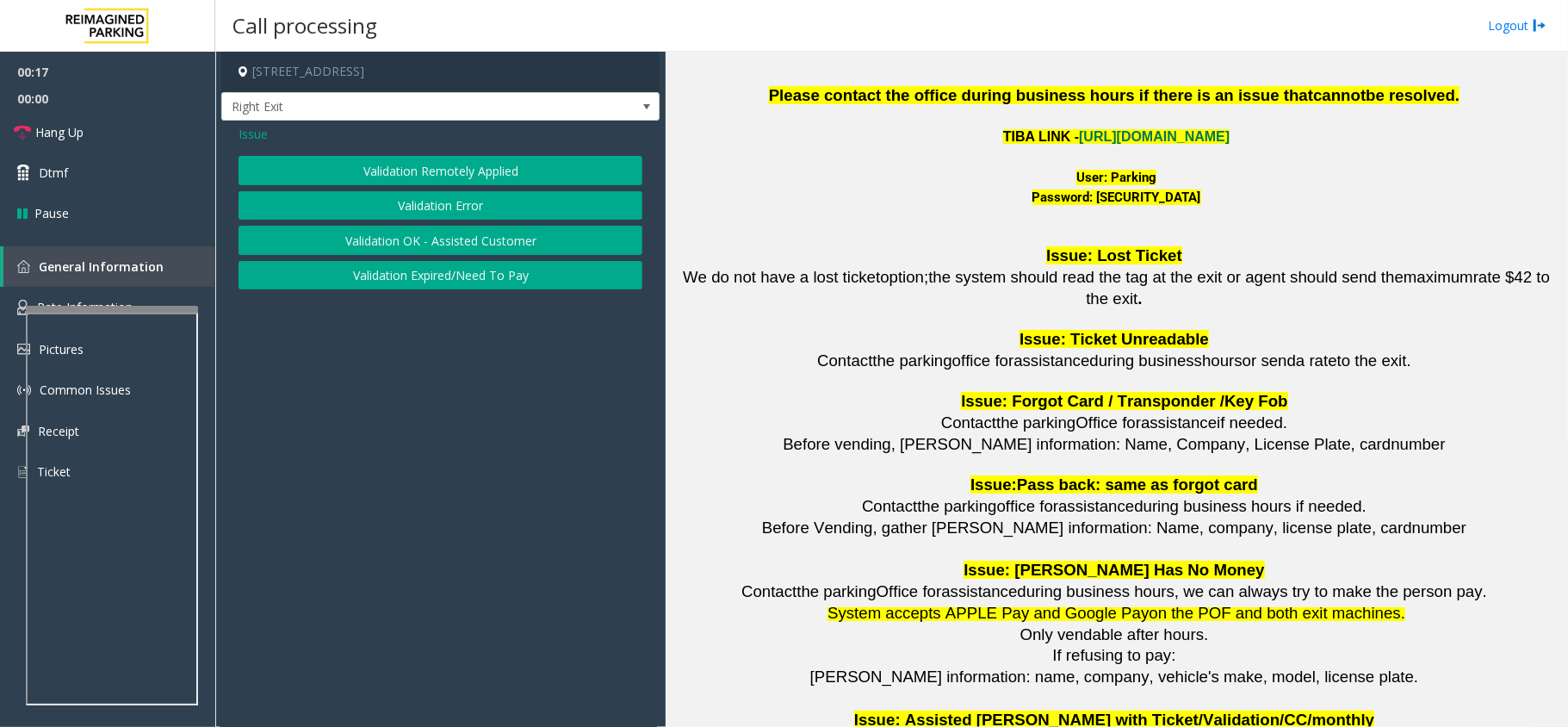 click on "Validation Error" 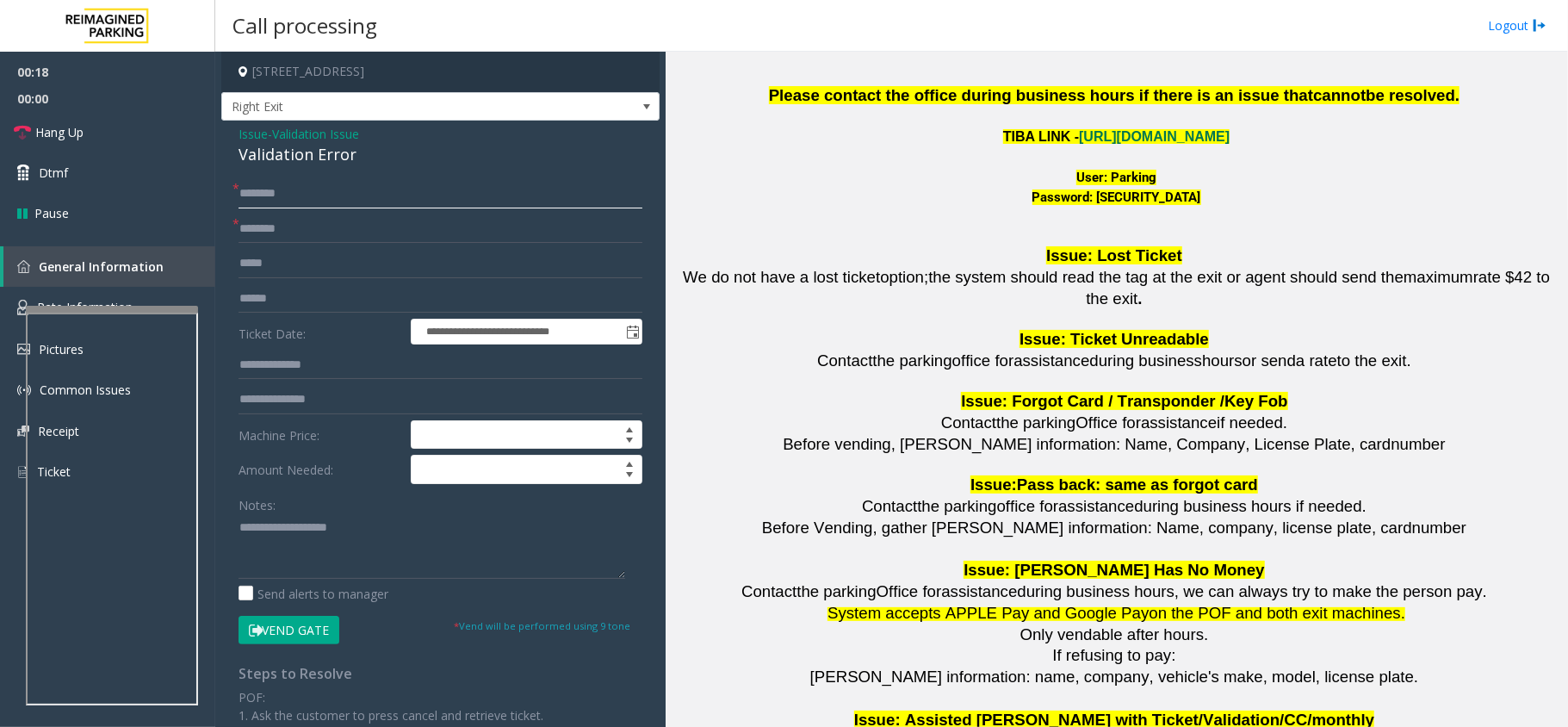 click 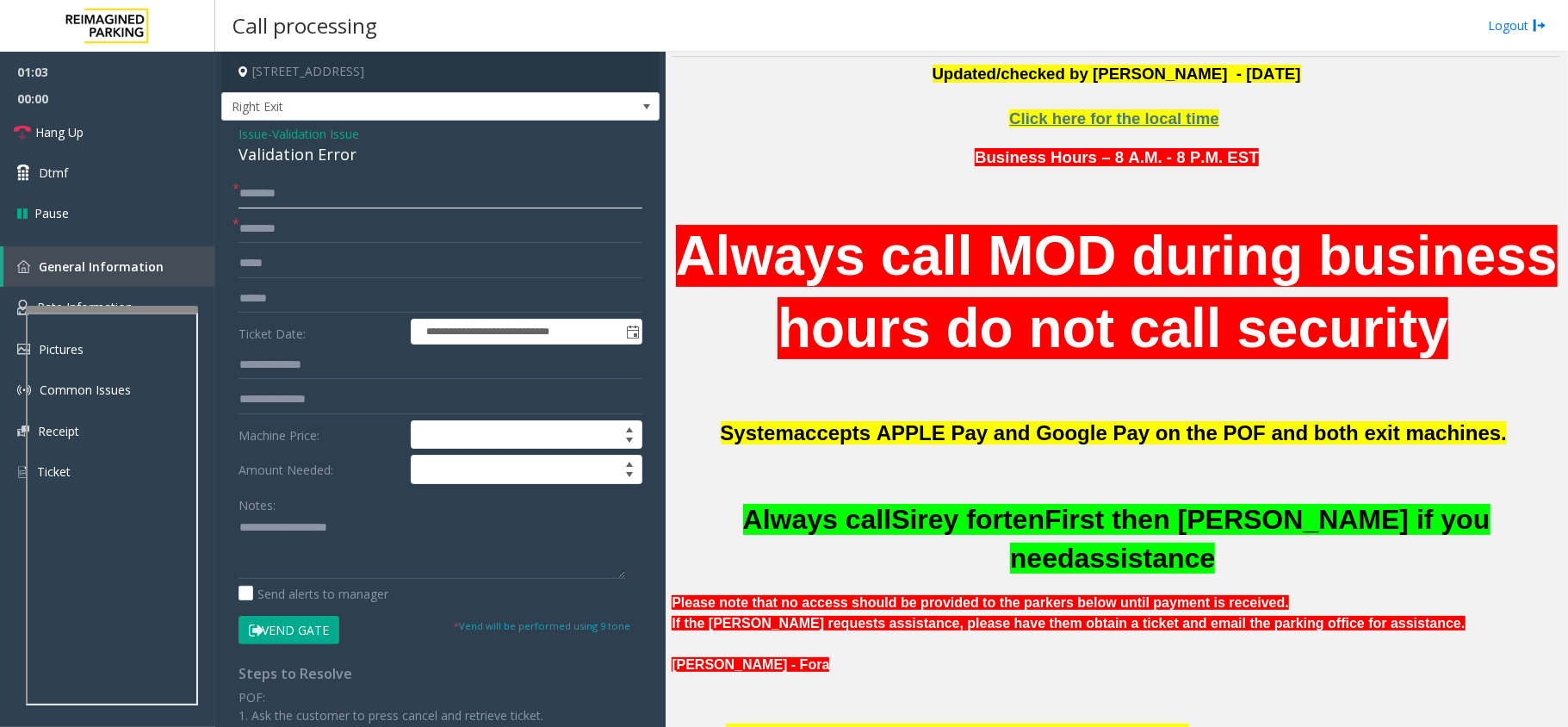scroll, scrollTop: 0, scrollLeft: 0, axis: both 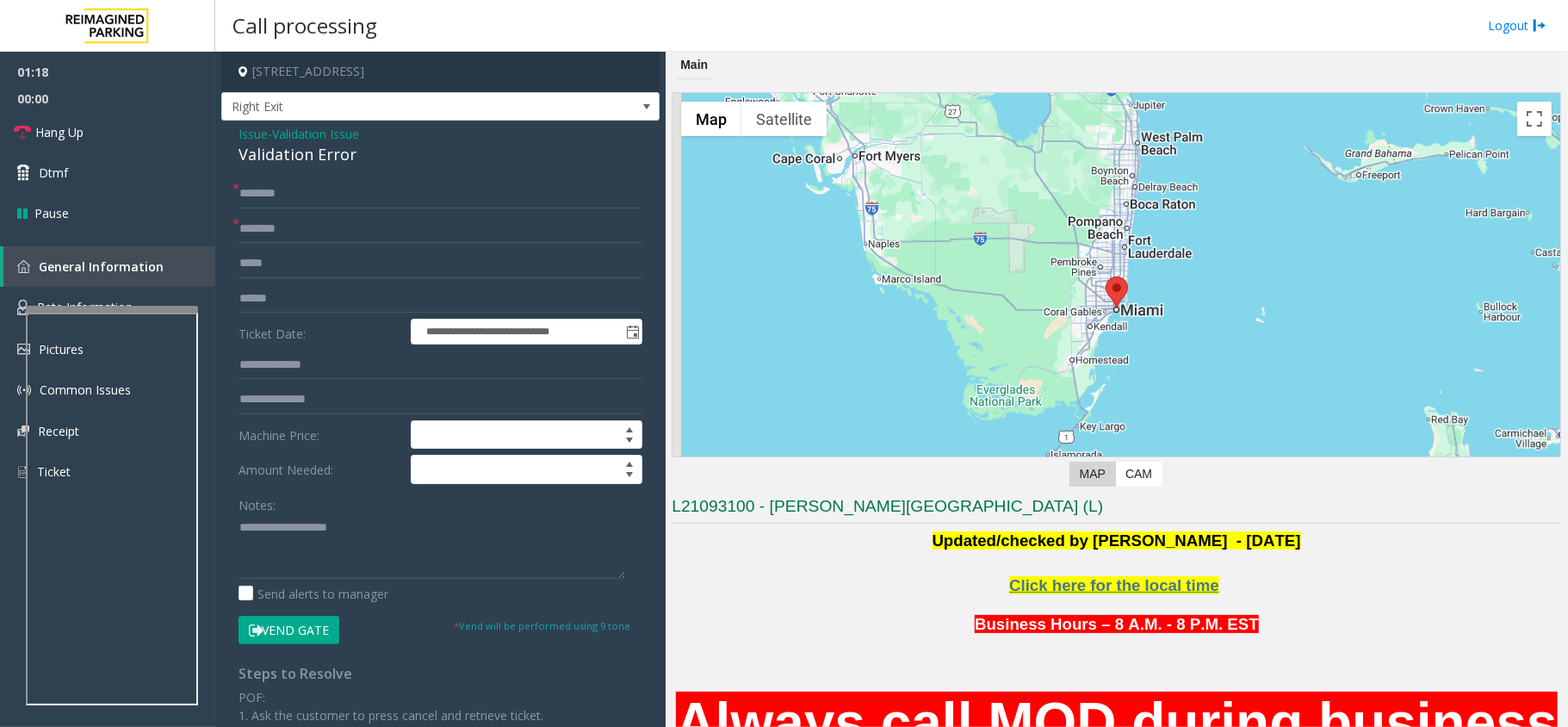 click on "Issue" 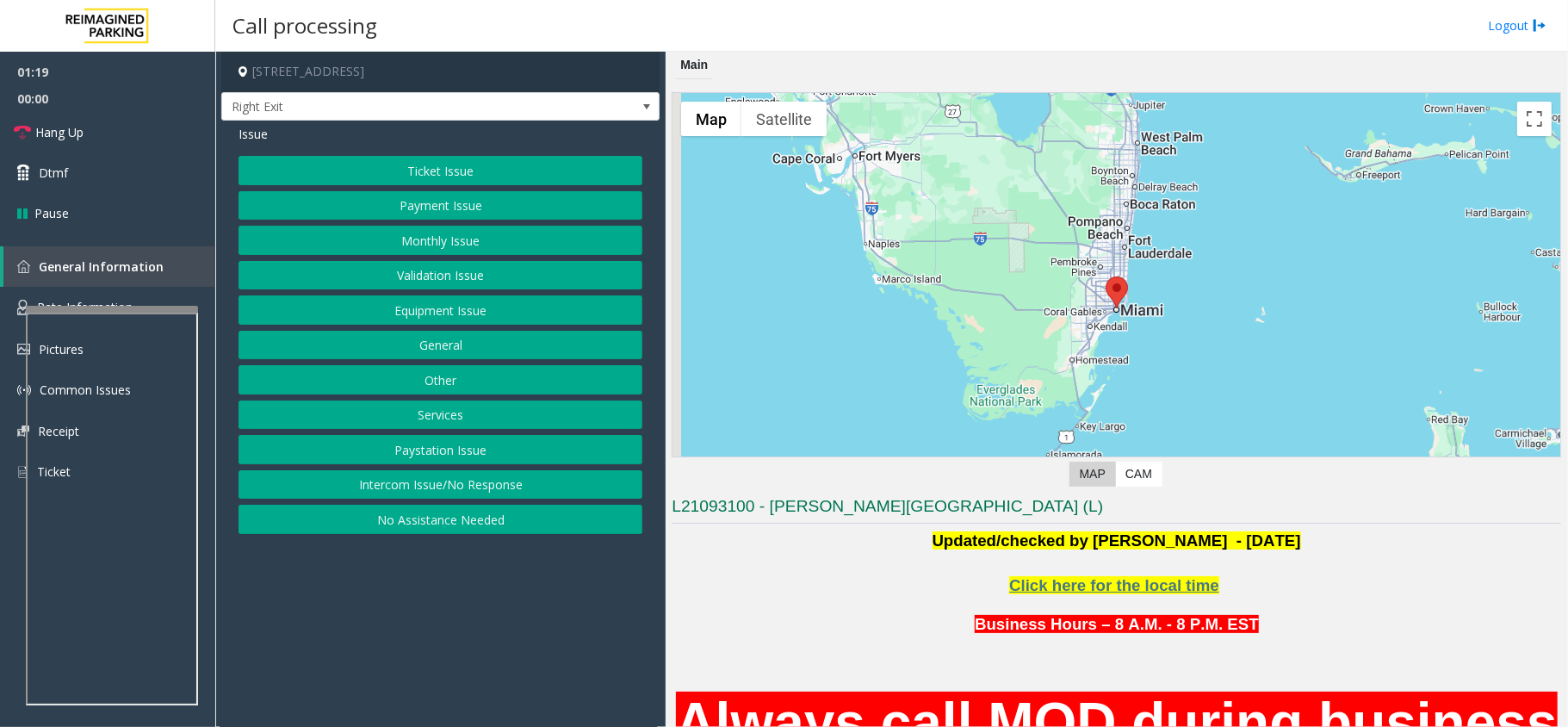 click on "Ticket Issue" 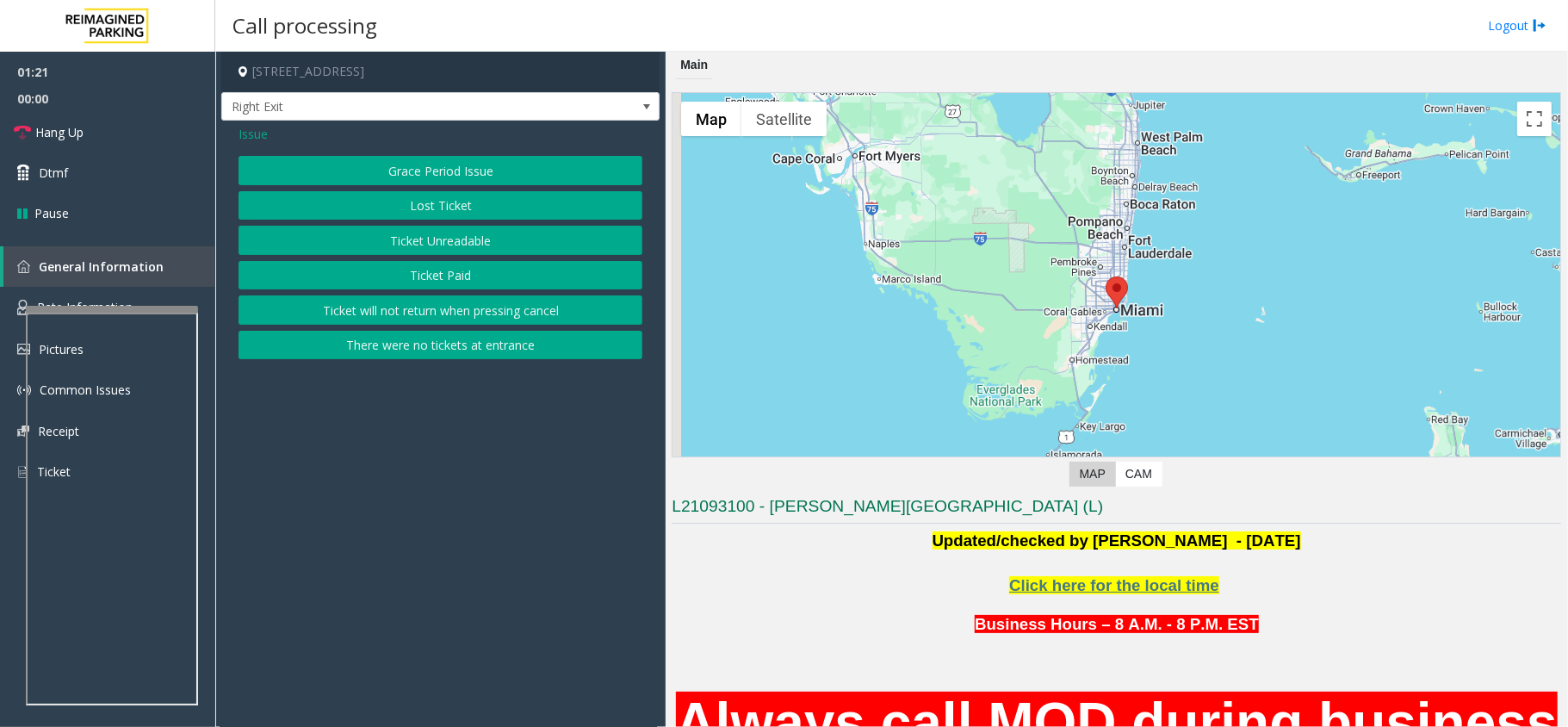 click on "Lost Ticket" 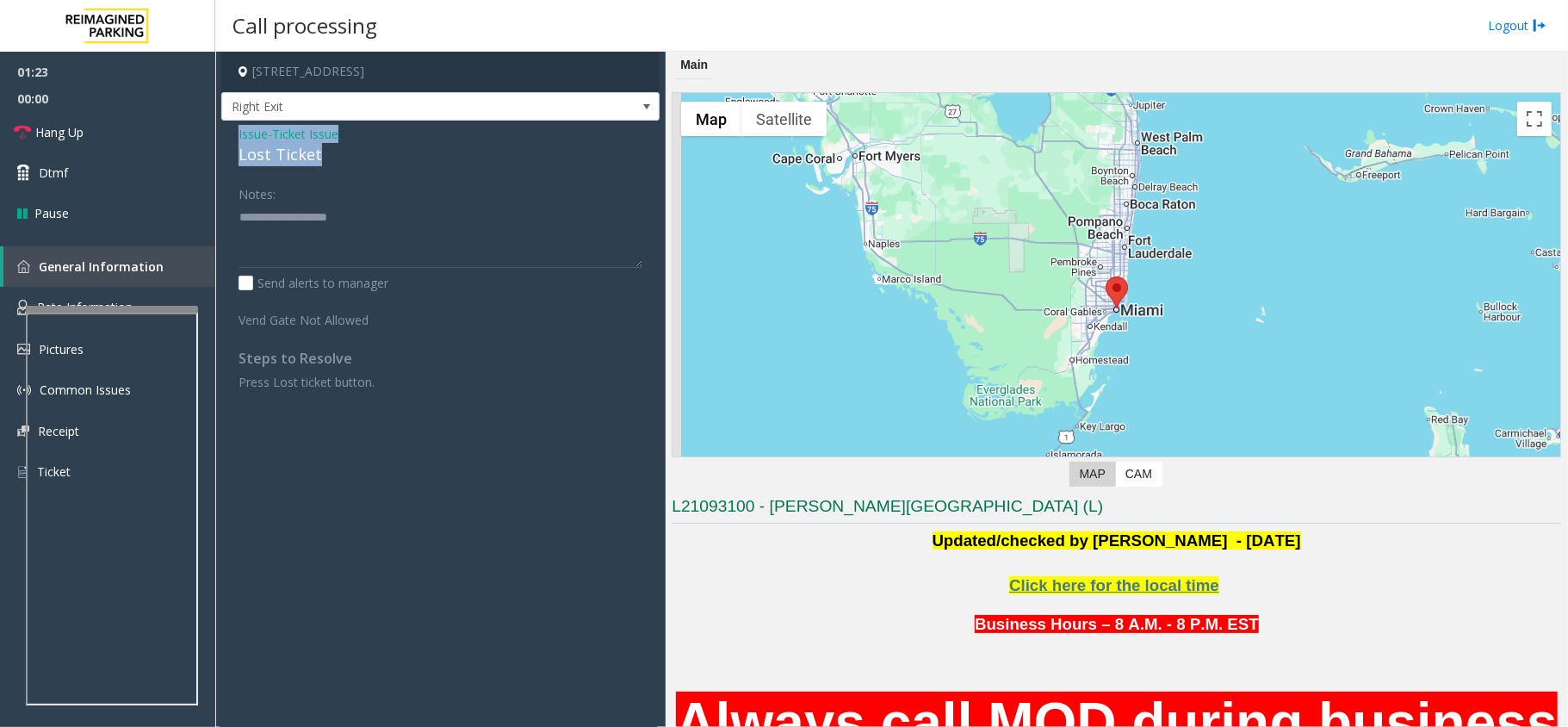 drag, startPoint x: 329, startPoint y: 157, endPoint x: 234, endPoint y: 134, distance: 97.74457 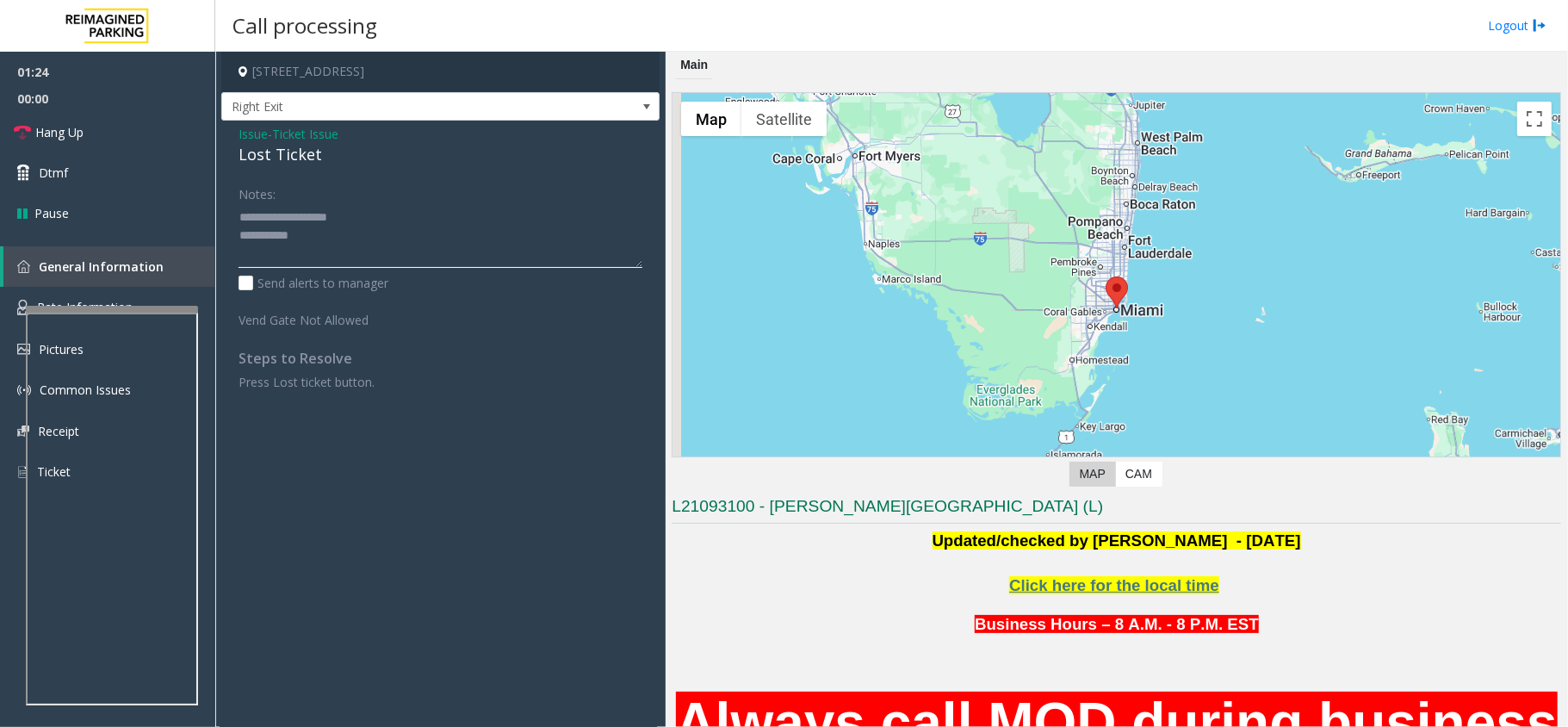 click 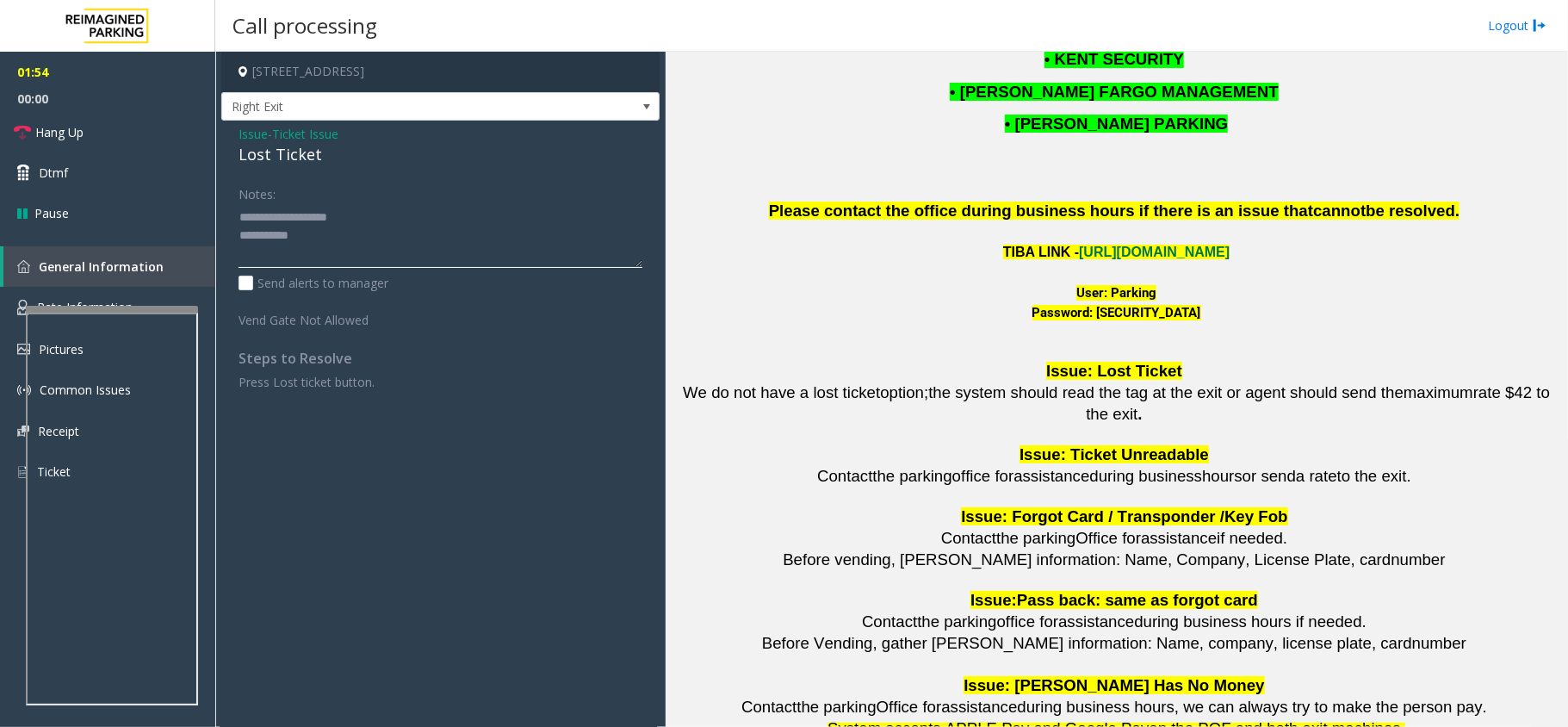 scroll, scrollTop: 2412, scrollLeft: 0, axis: vertical 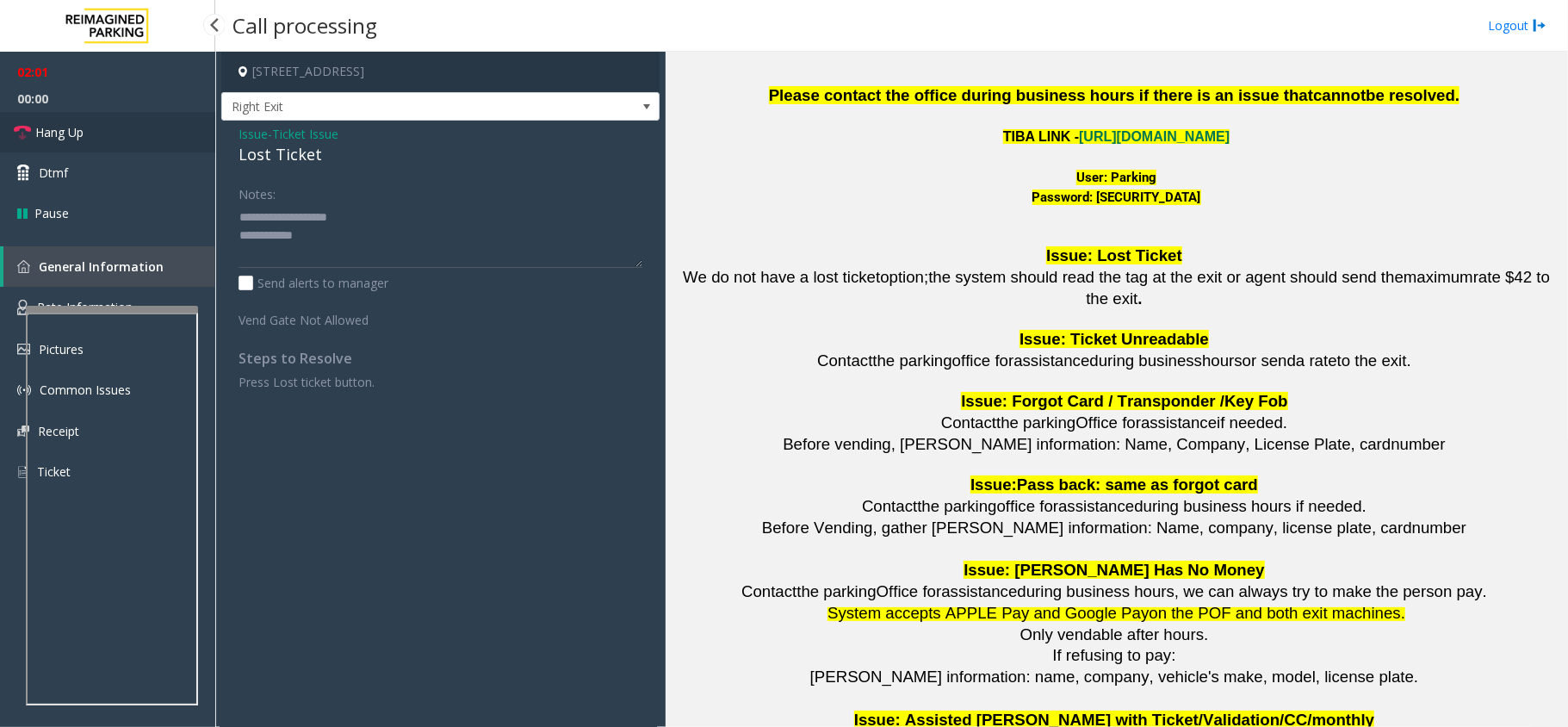 click on "Hang Up" at bounding box center (108, 132) 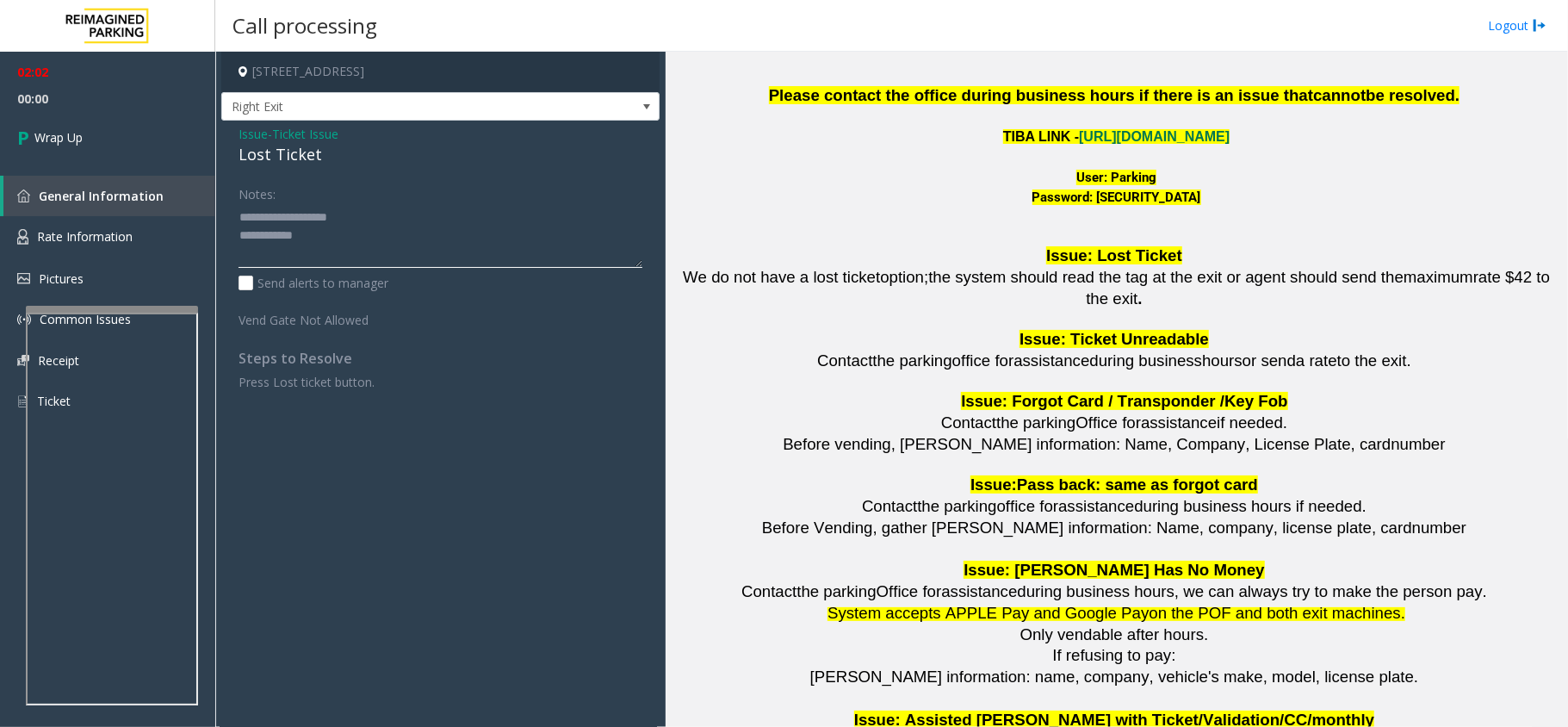 click 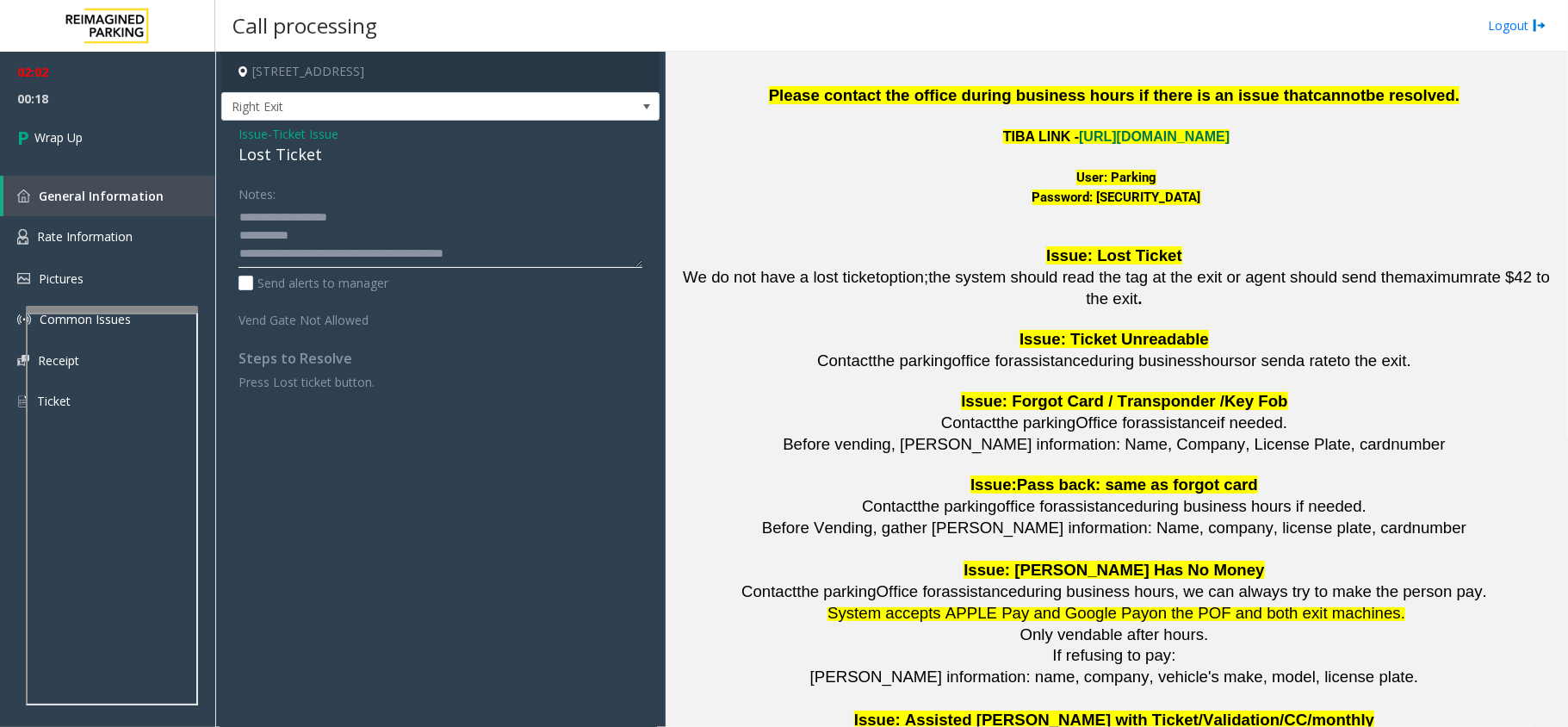 click 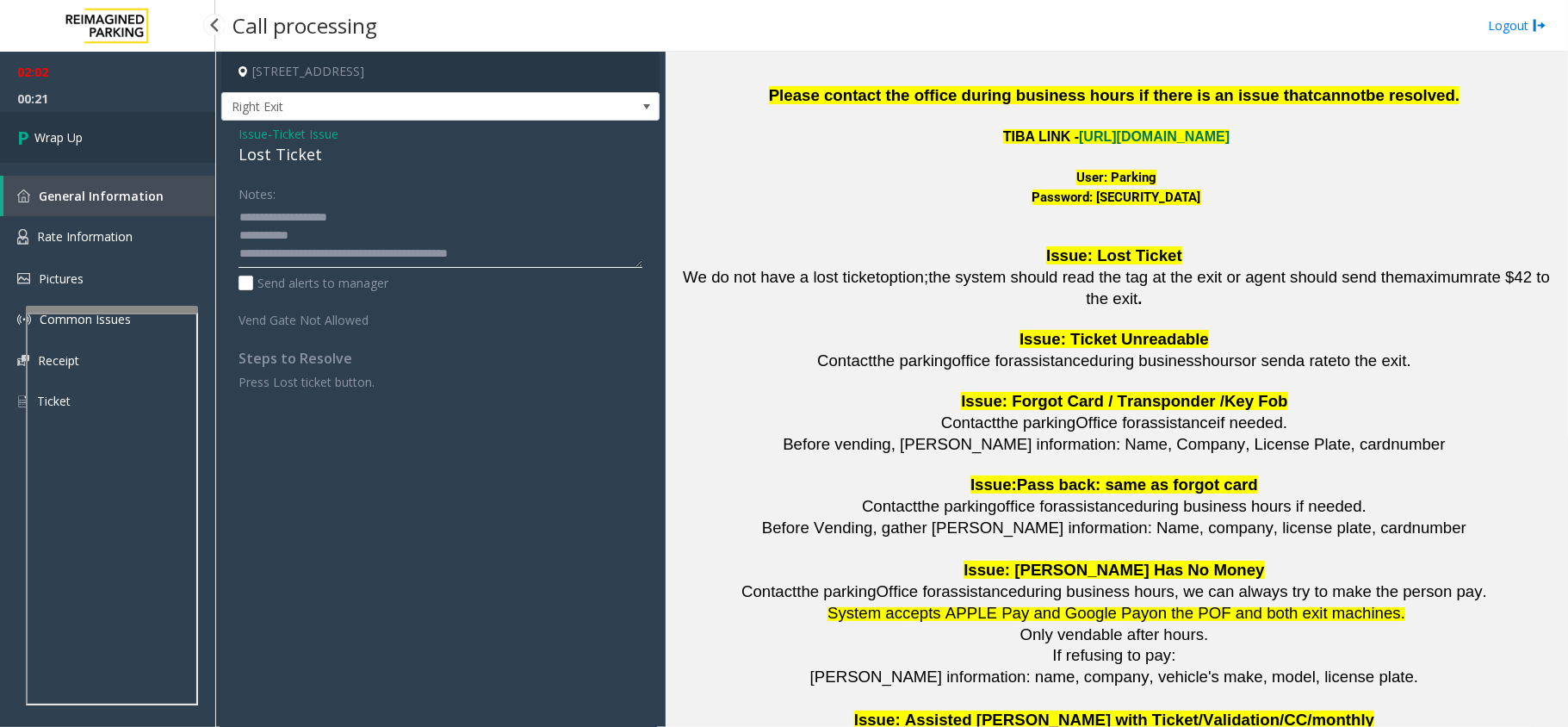 type on "**********" 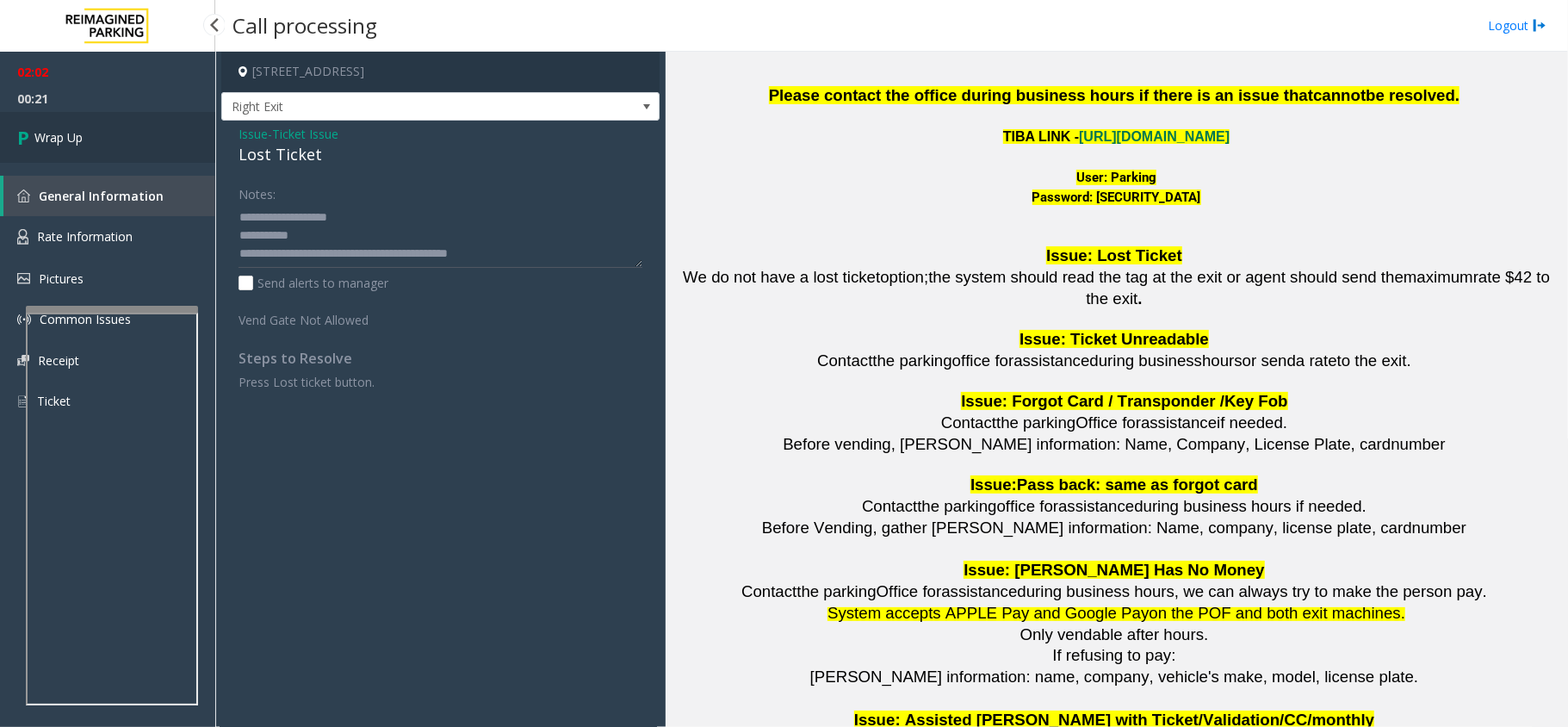 click on "Wrap Up" at bounding box center [108, 137] 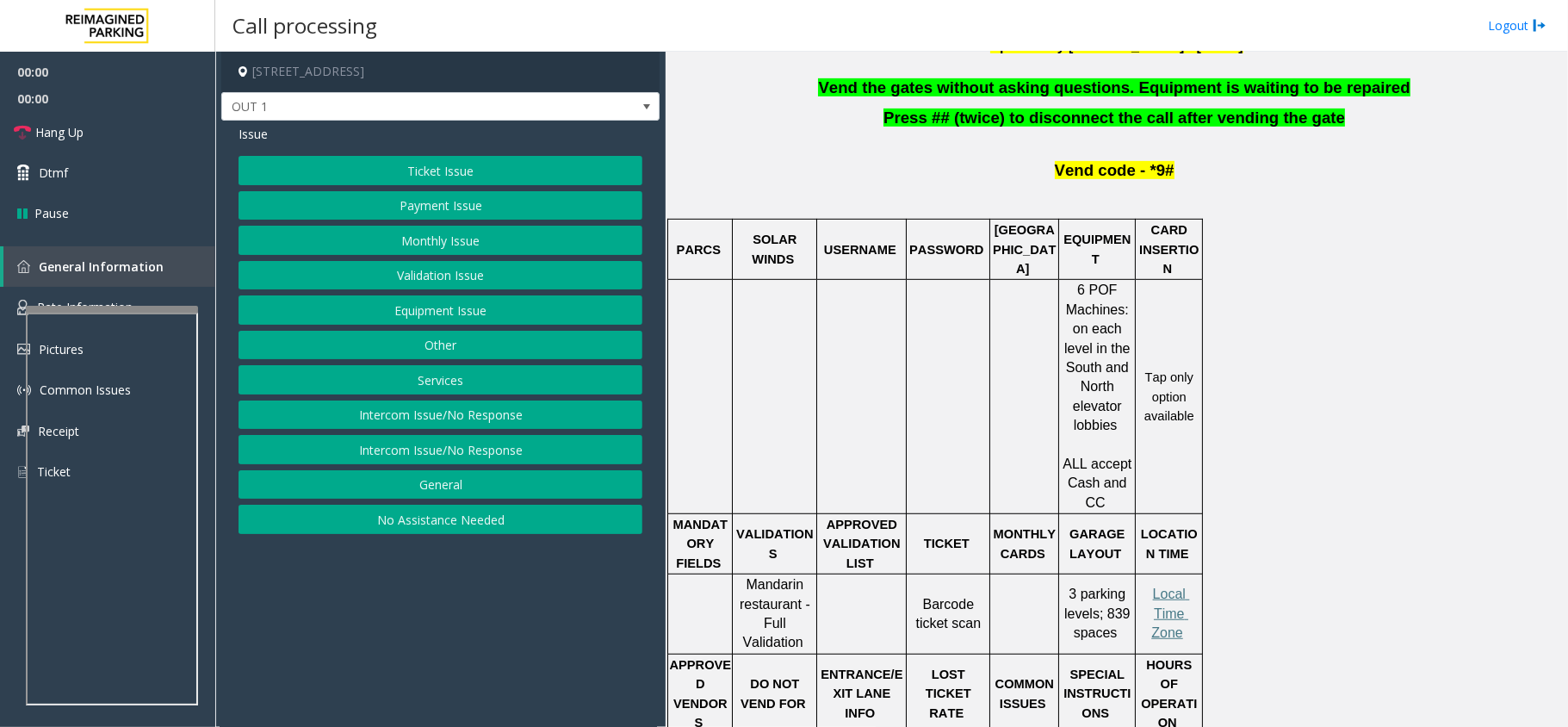 scroll, scrollTop: 689, scrollLeft: 0, axis: vertical 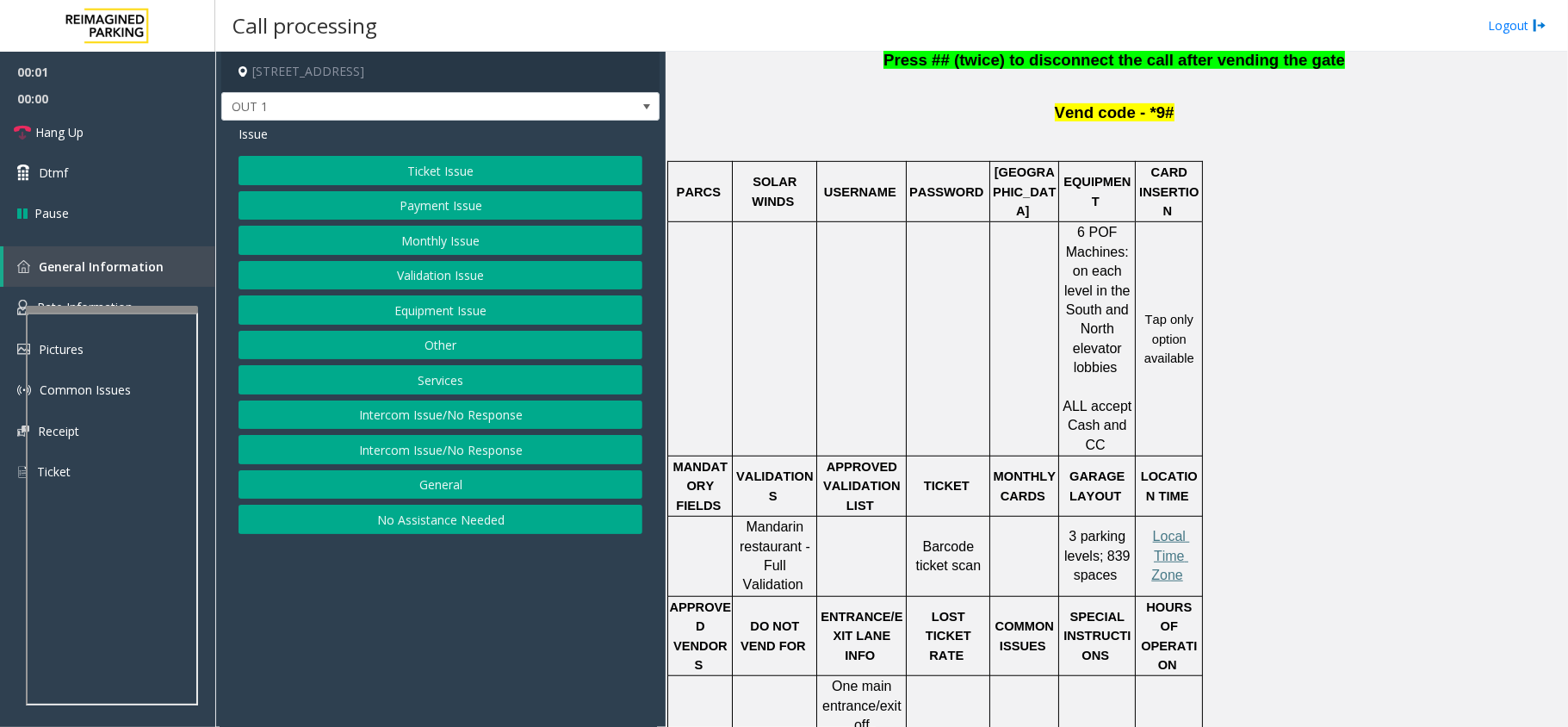 click on "Equipment Issue" 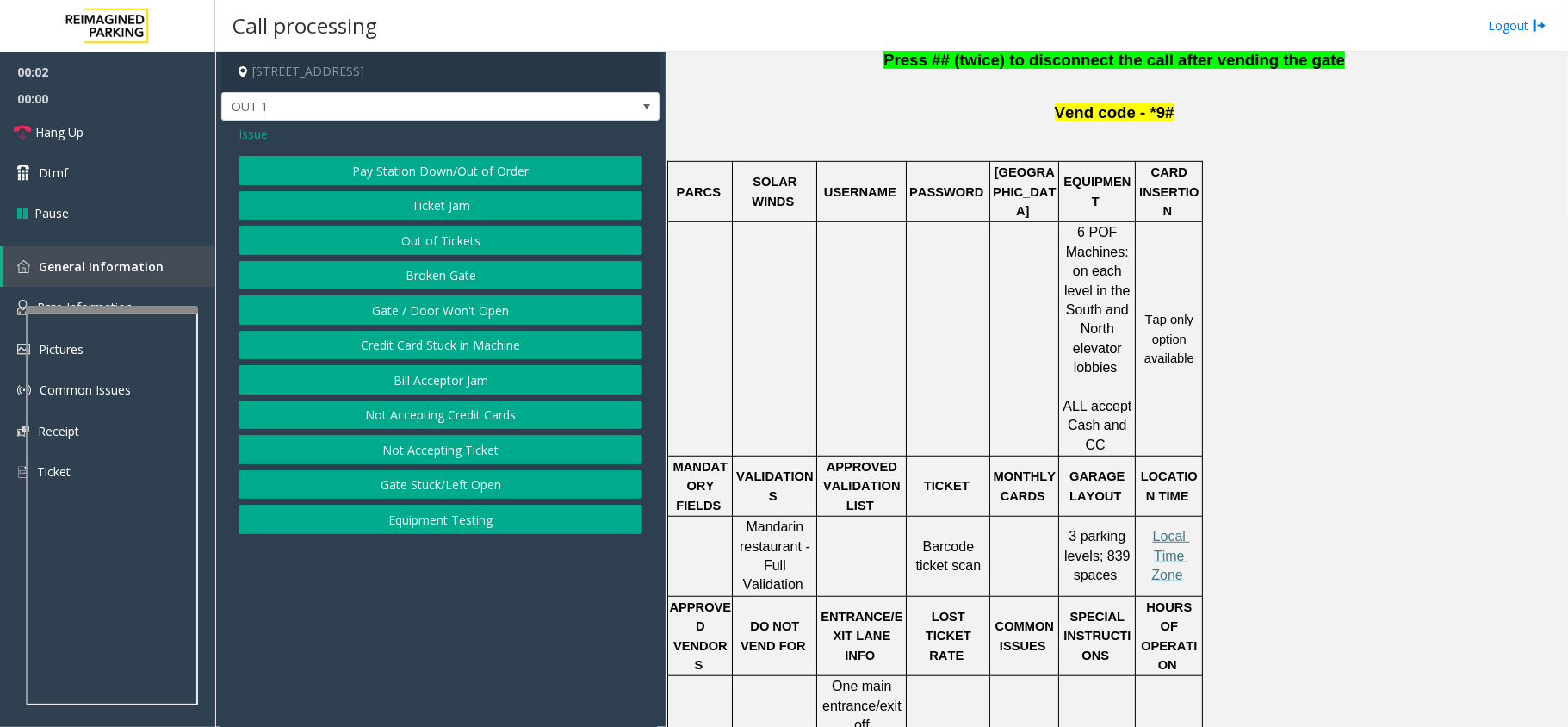 click on "Gate / Door Won't Open" 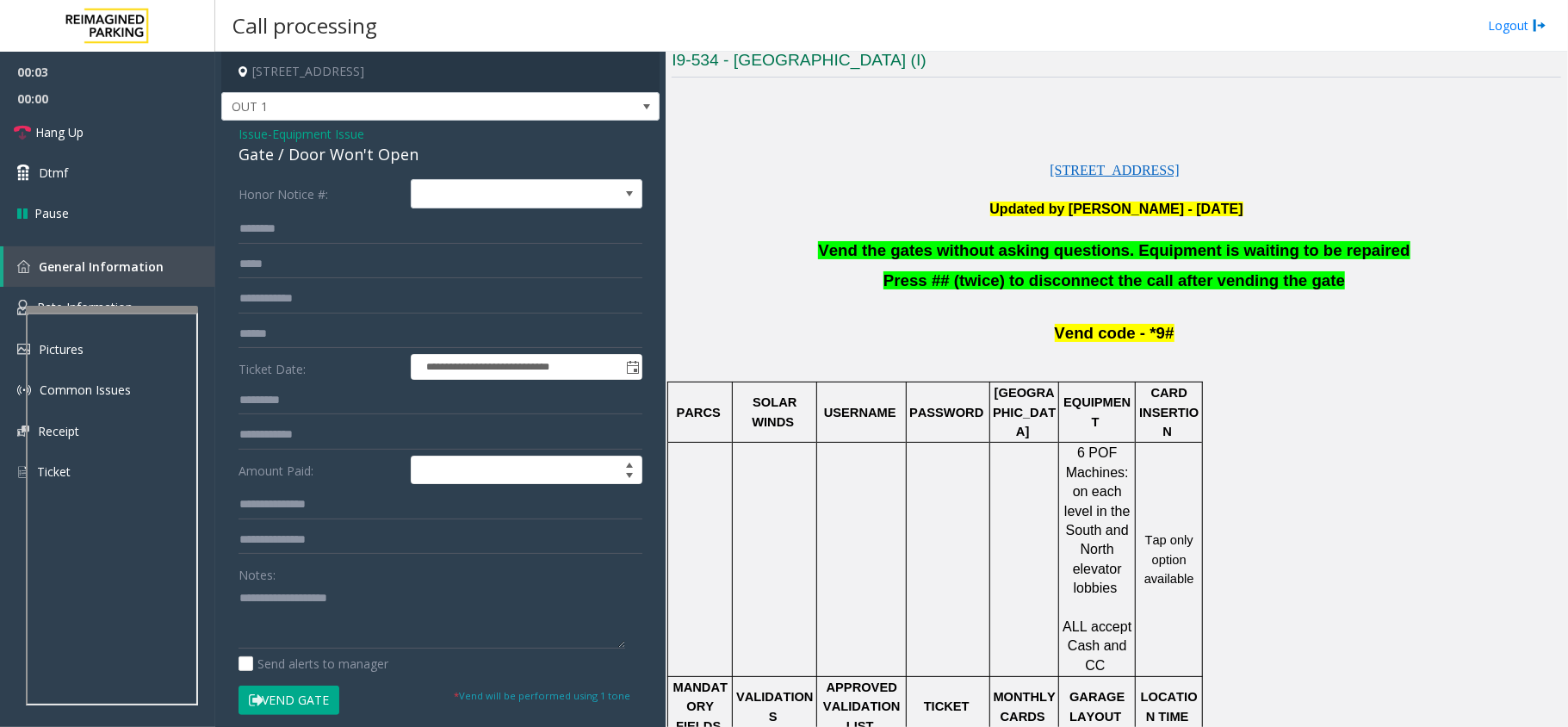 scroll, scrollTop: 459, scrollLeft: 0, axis: vertical 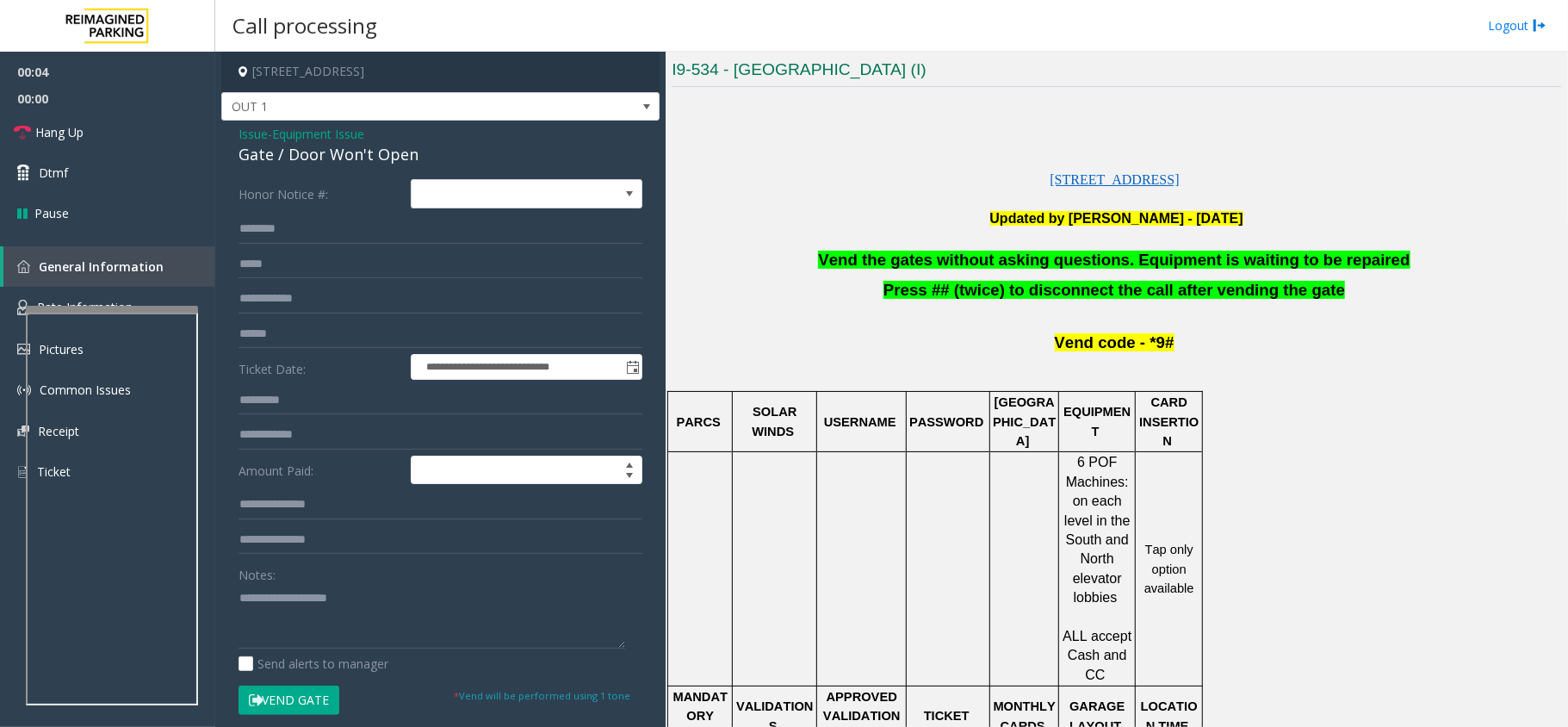 click on "Vend the gates without asking questions. Equipment is waiting to be repaired" 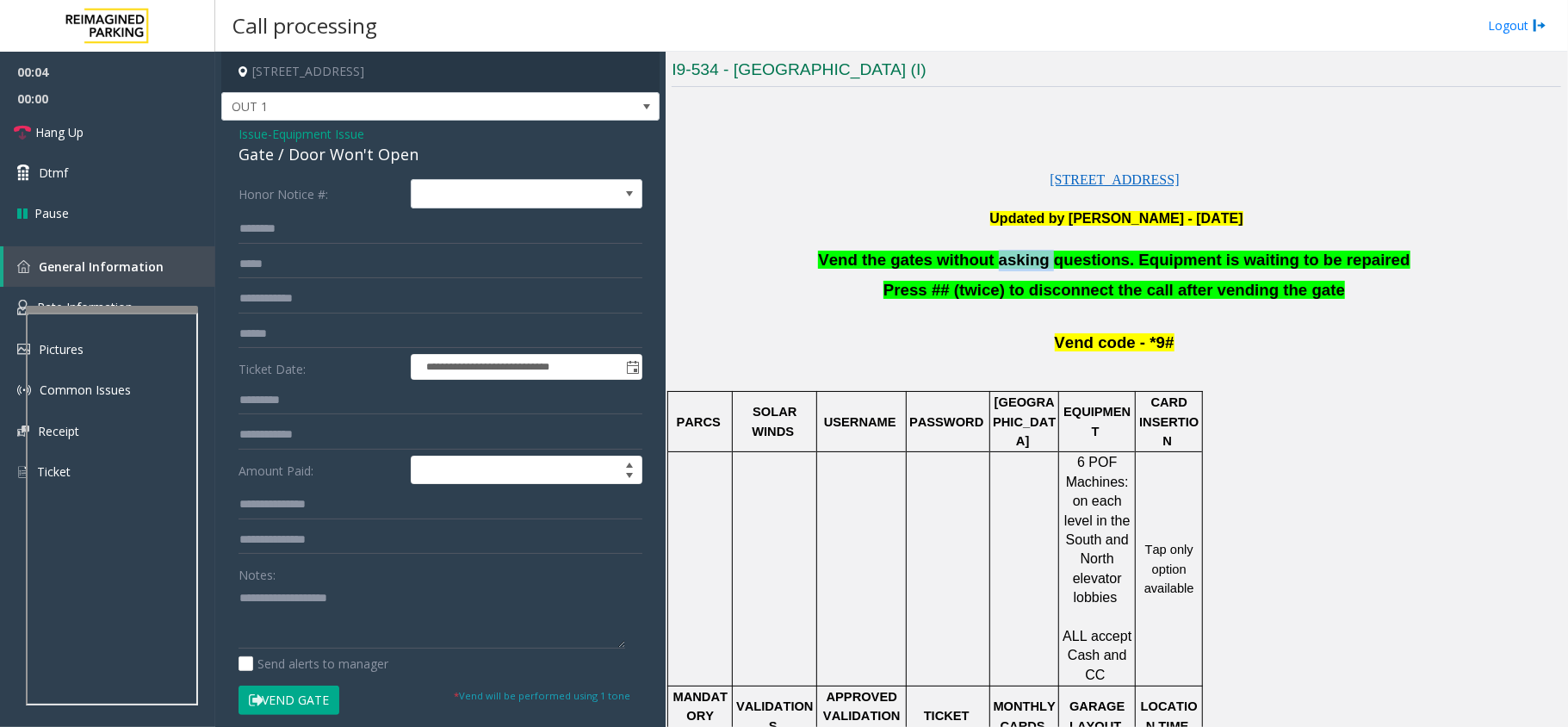 click on "Vend the gates without asking questions. Equipment is waiting to be repaired" 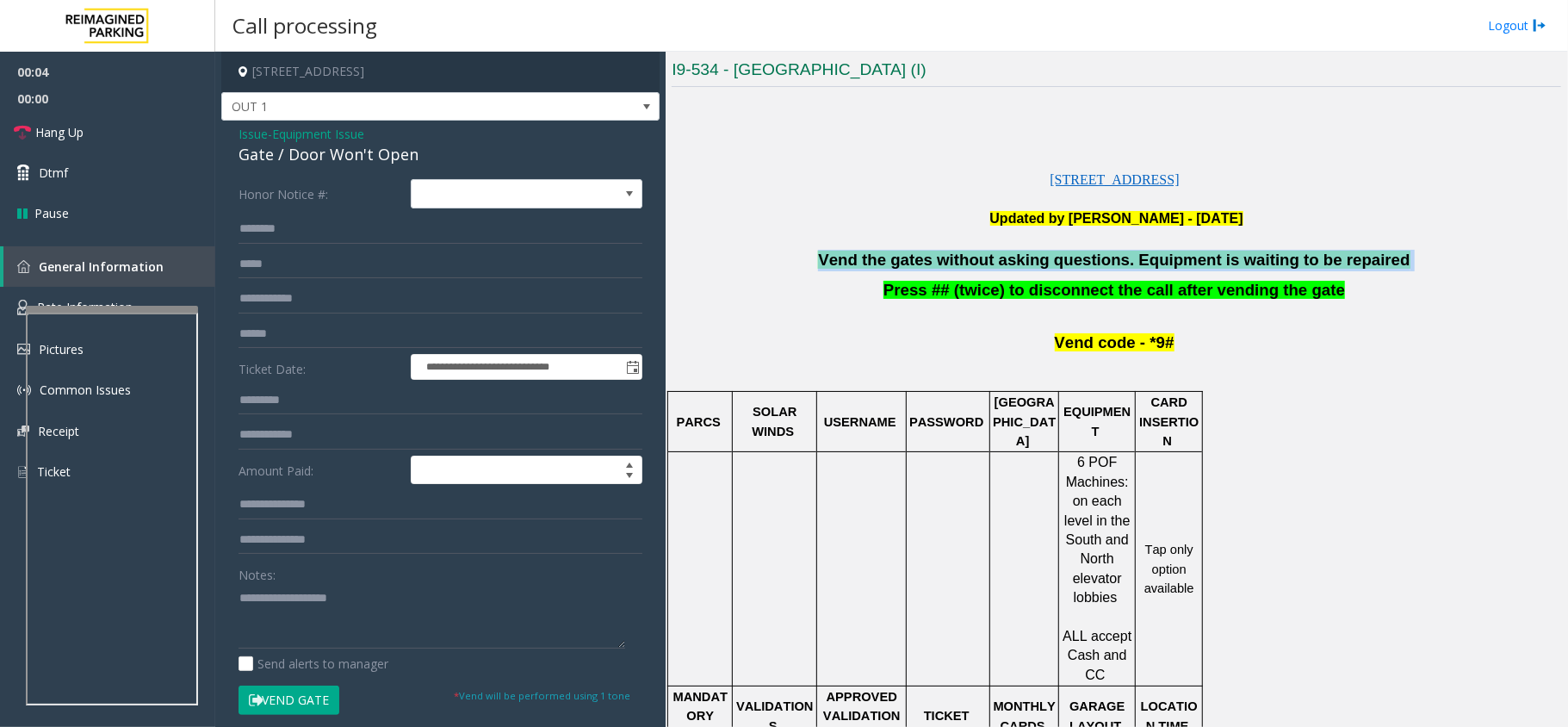 click on "Vend the gates without asking questions. Equipment is waiting to be repaired" 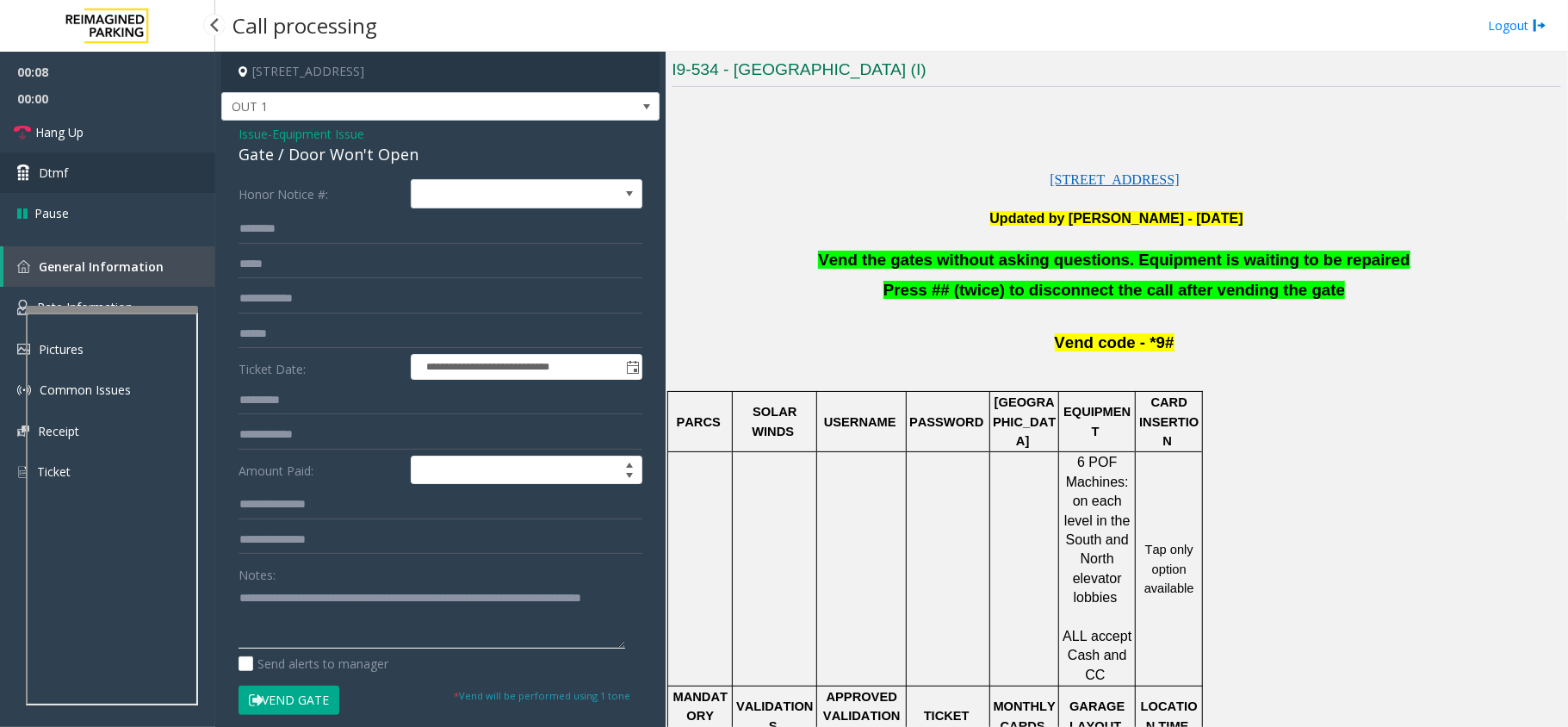 type on "**********" 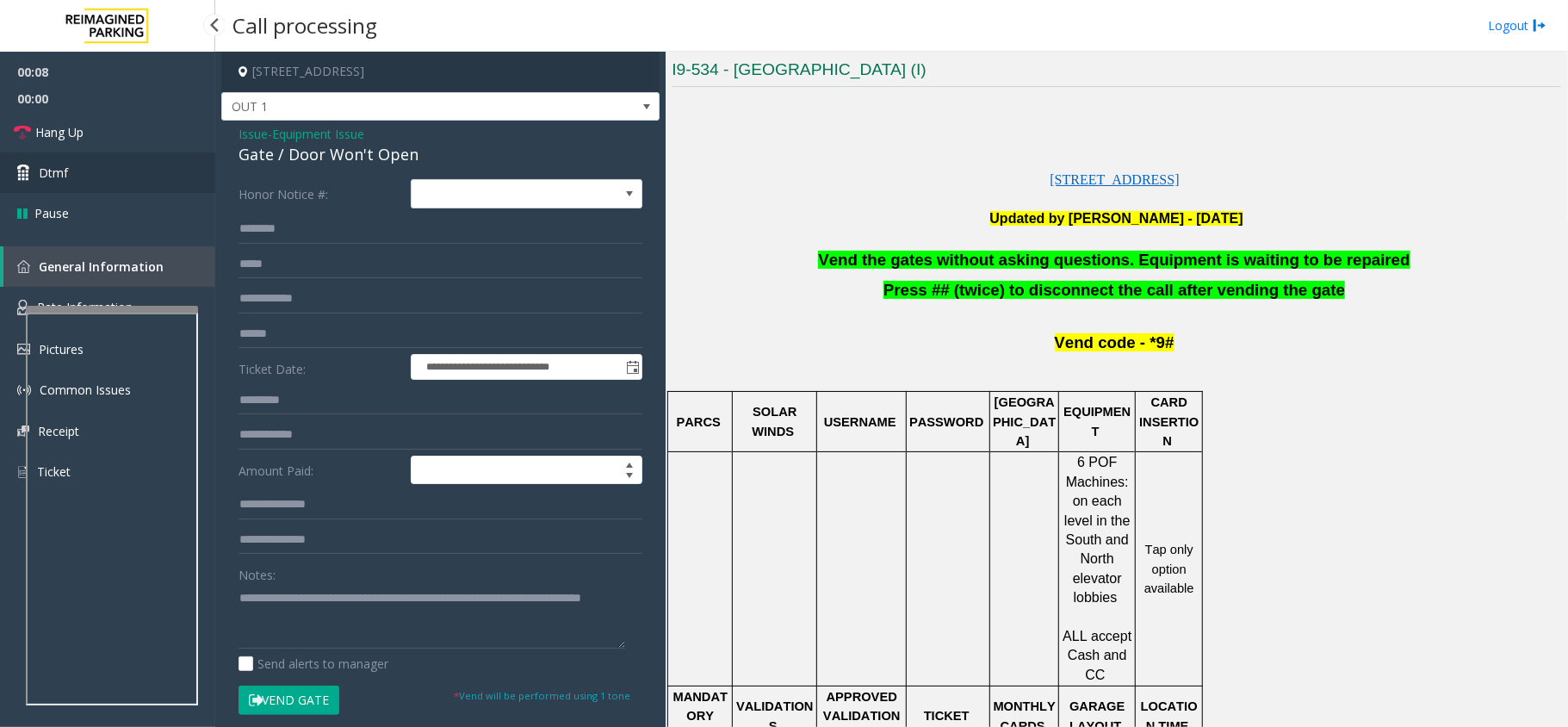 click on "Dtmf" at bounding box center [108, 172] 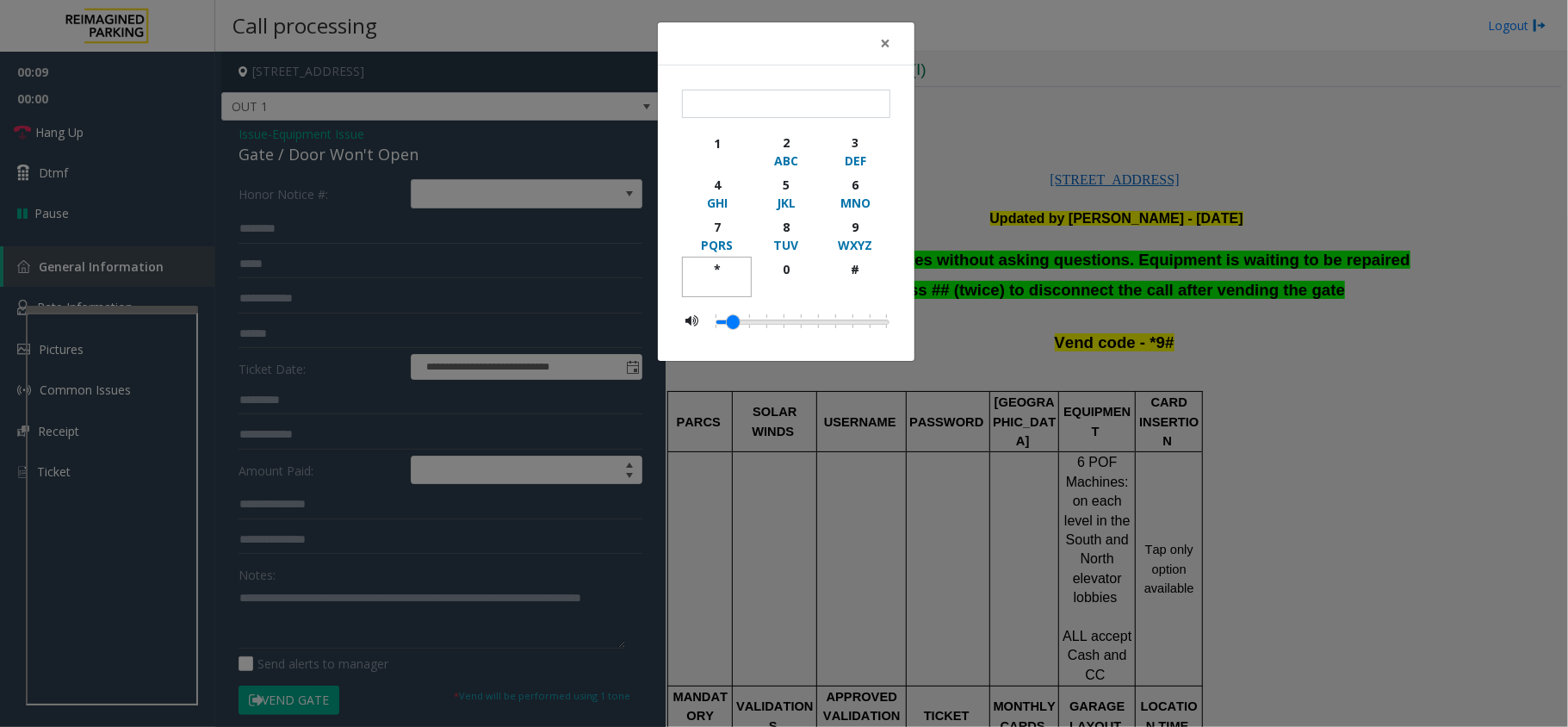 click on "*" 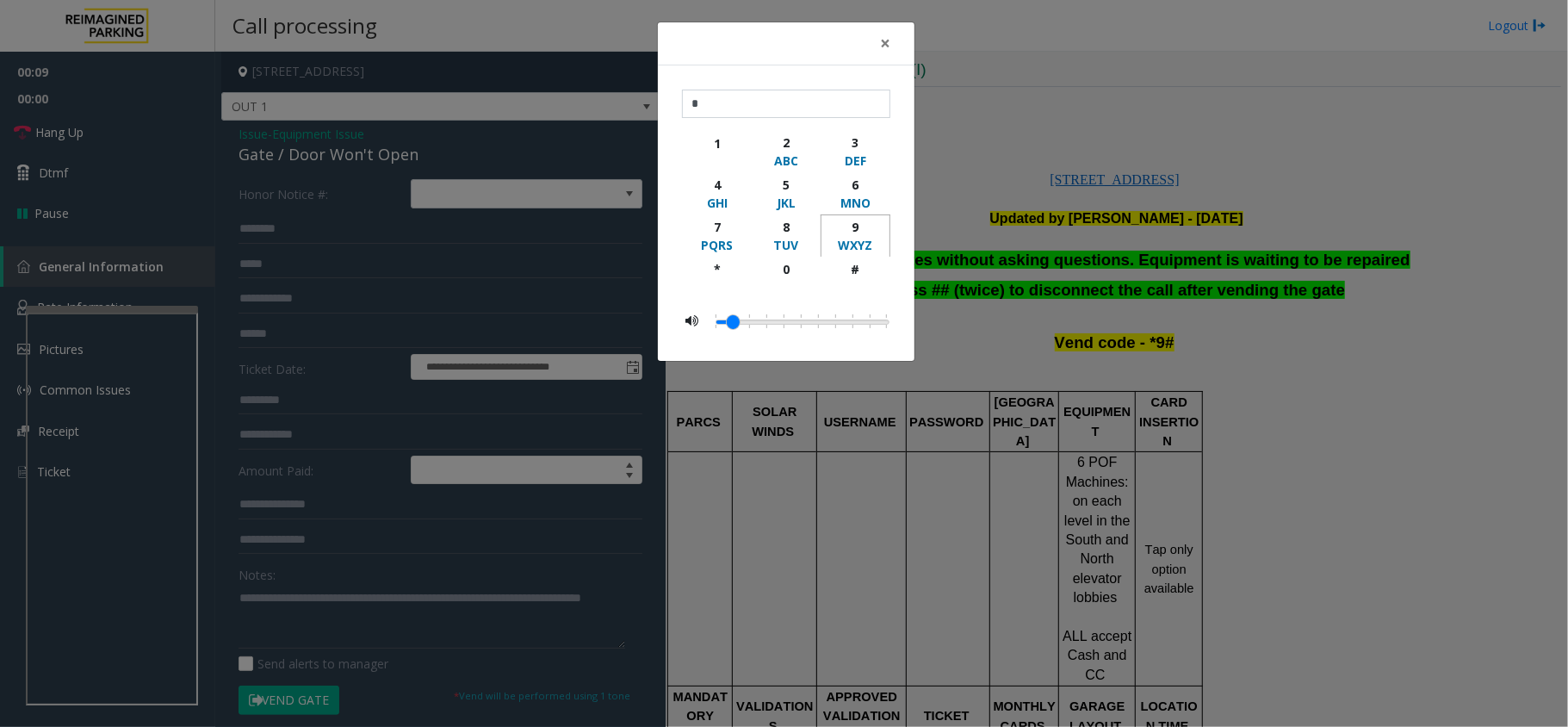 click on "9 WXYZ" 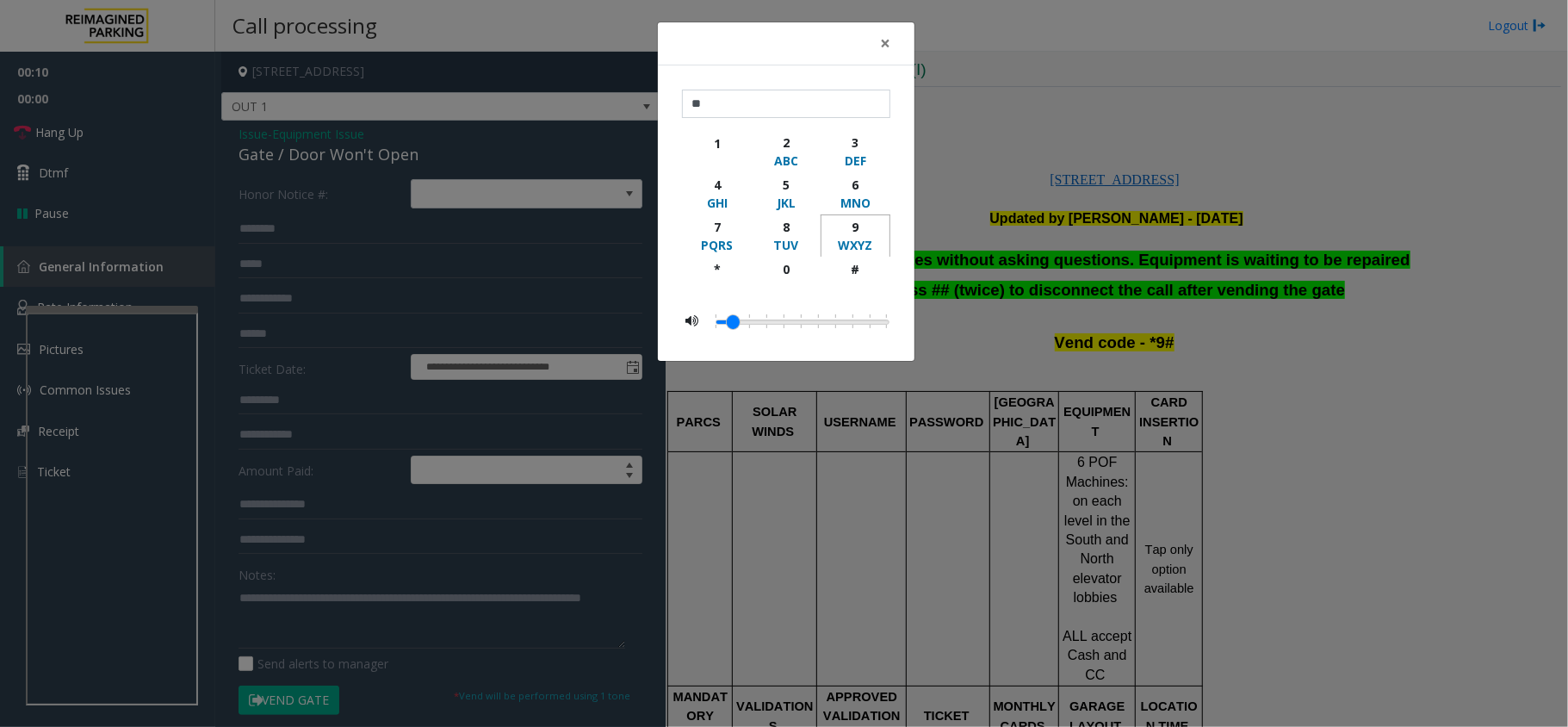 click on "9 WXYZ" 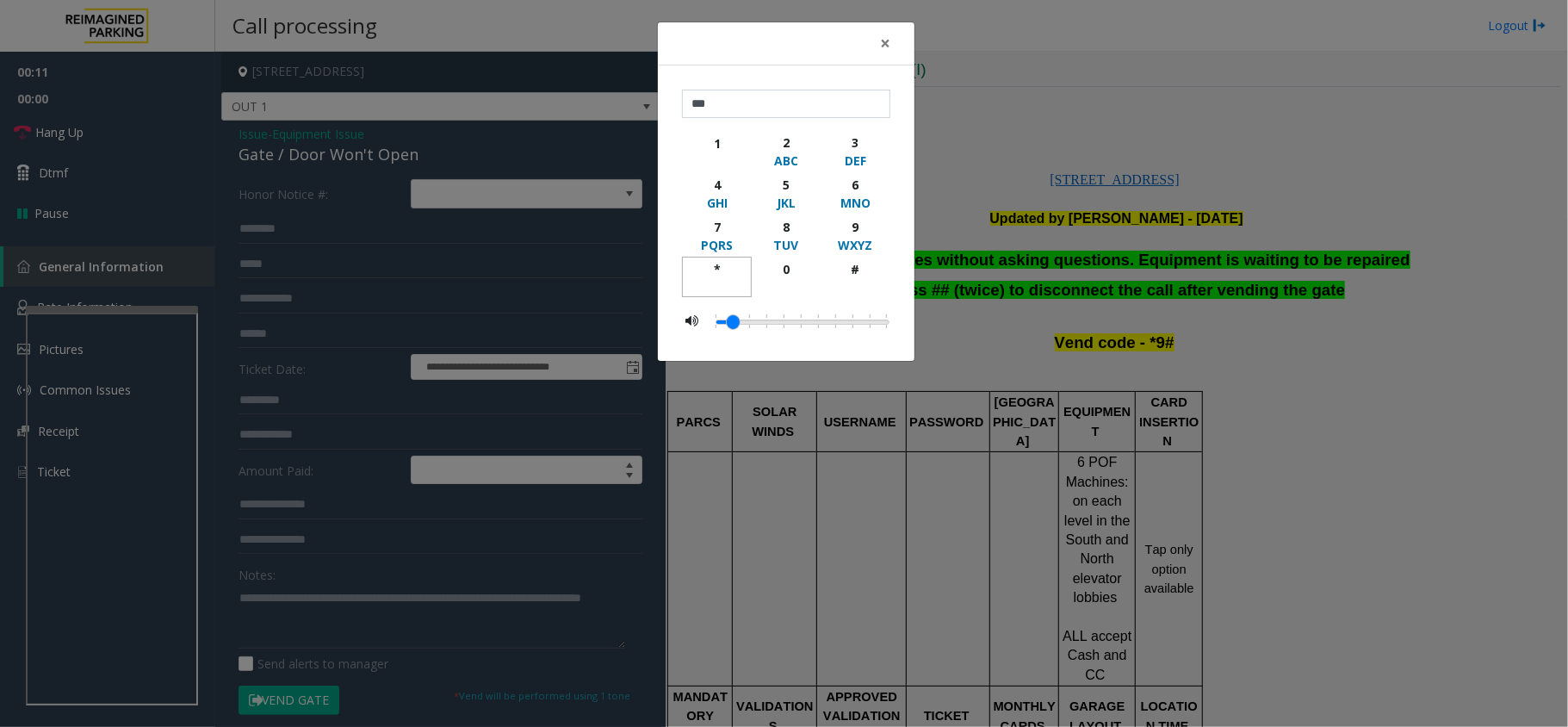 click on "*" 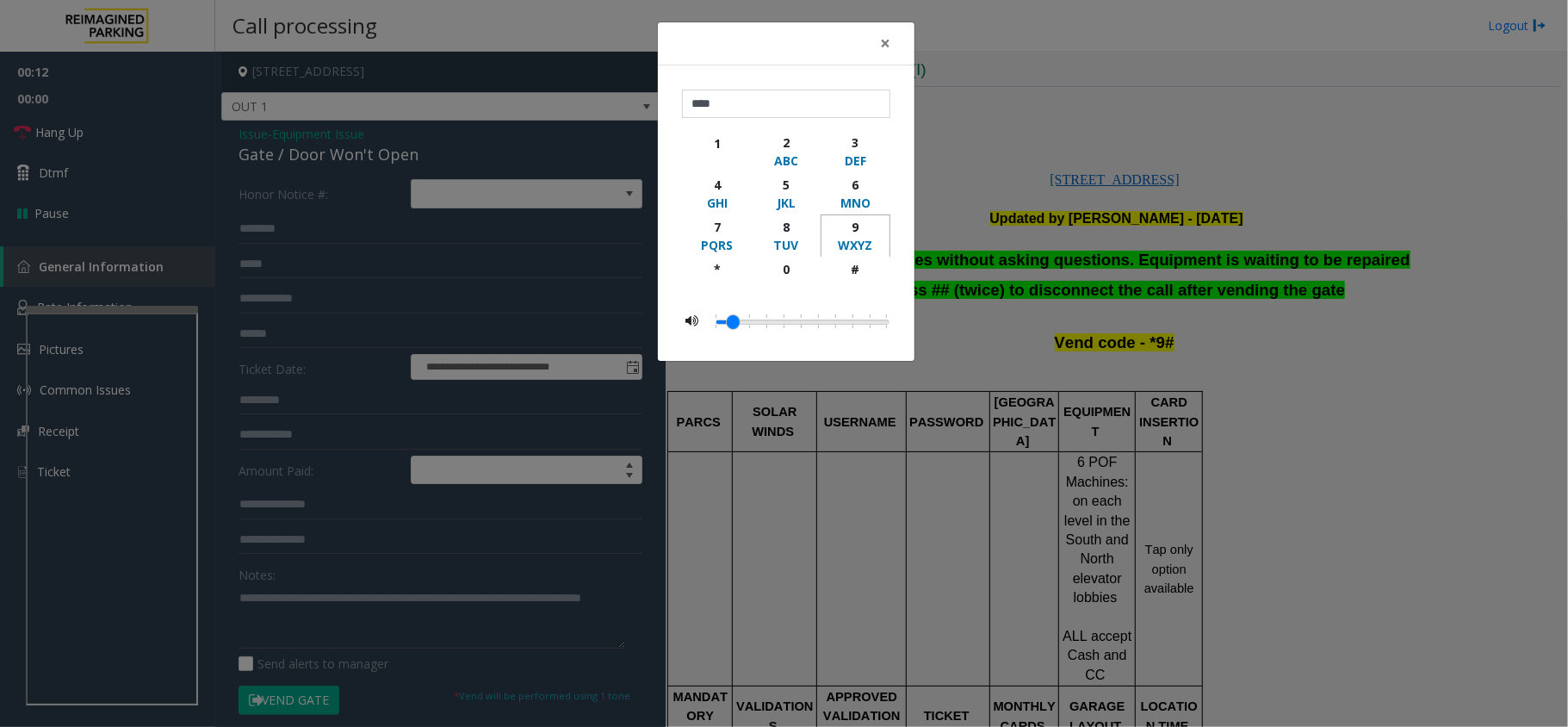 click on "9" 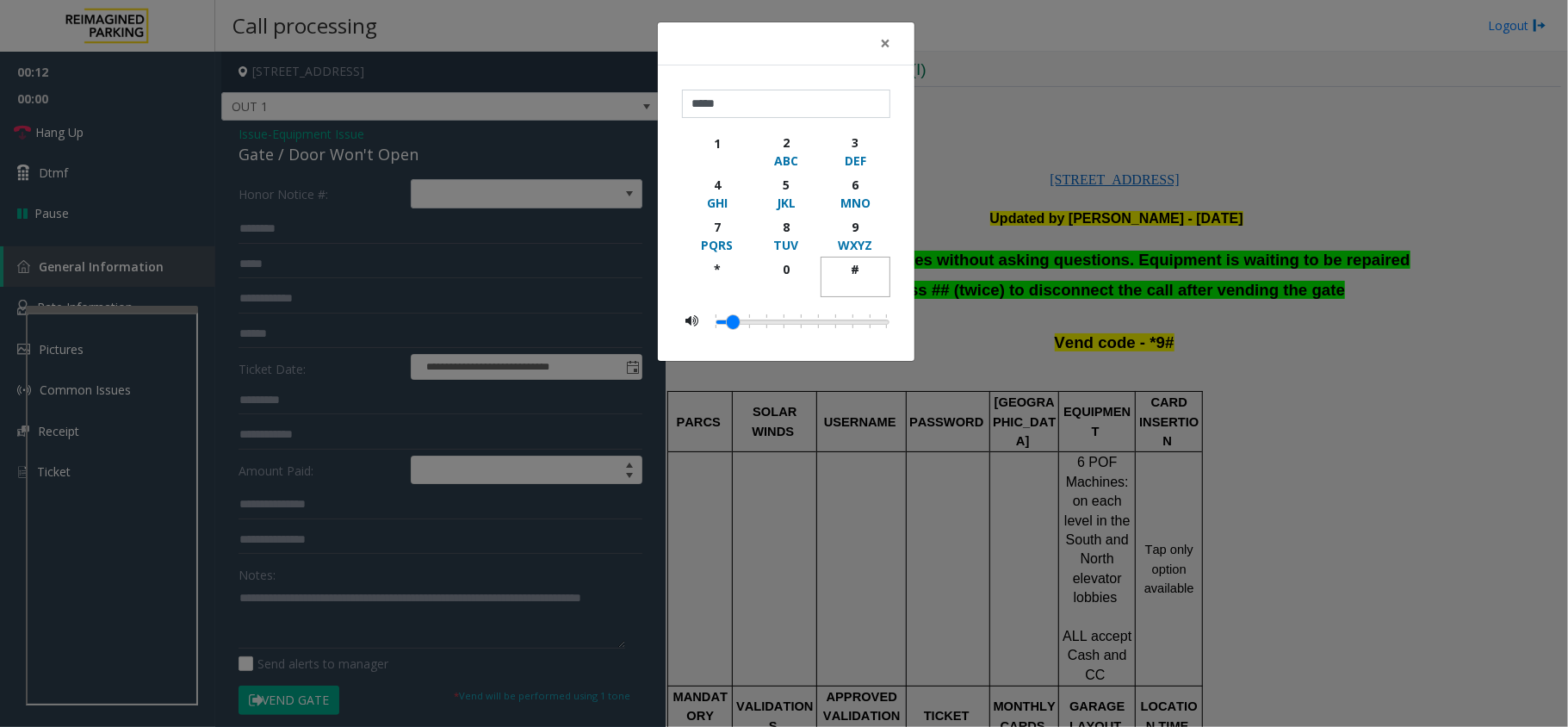 click on "#" 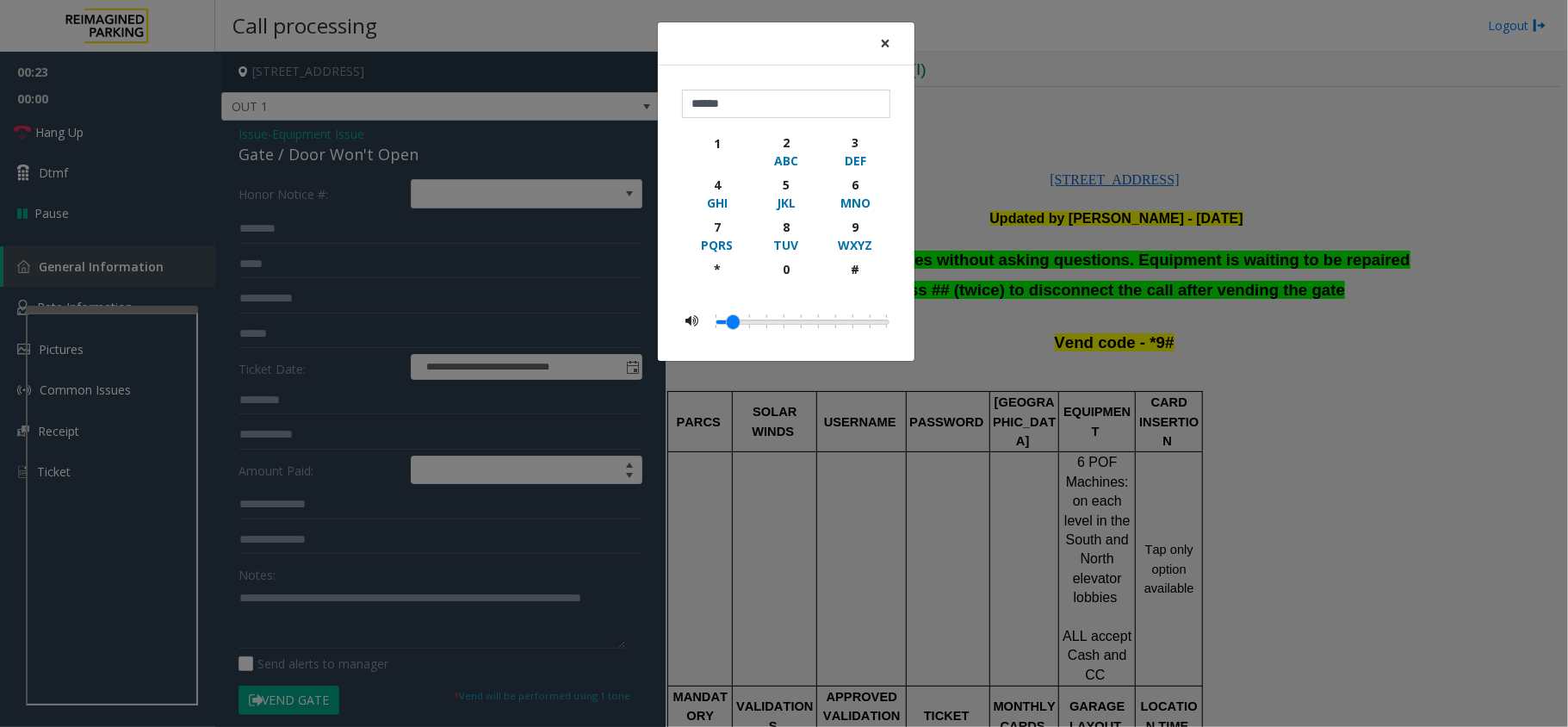 click on "×" 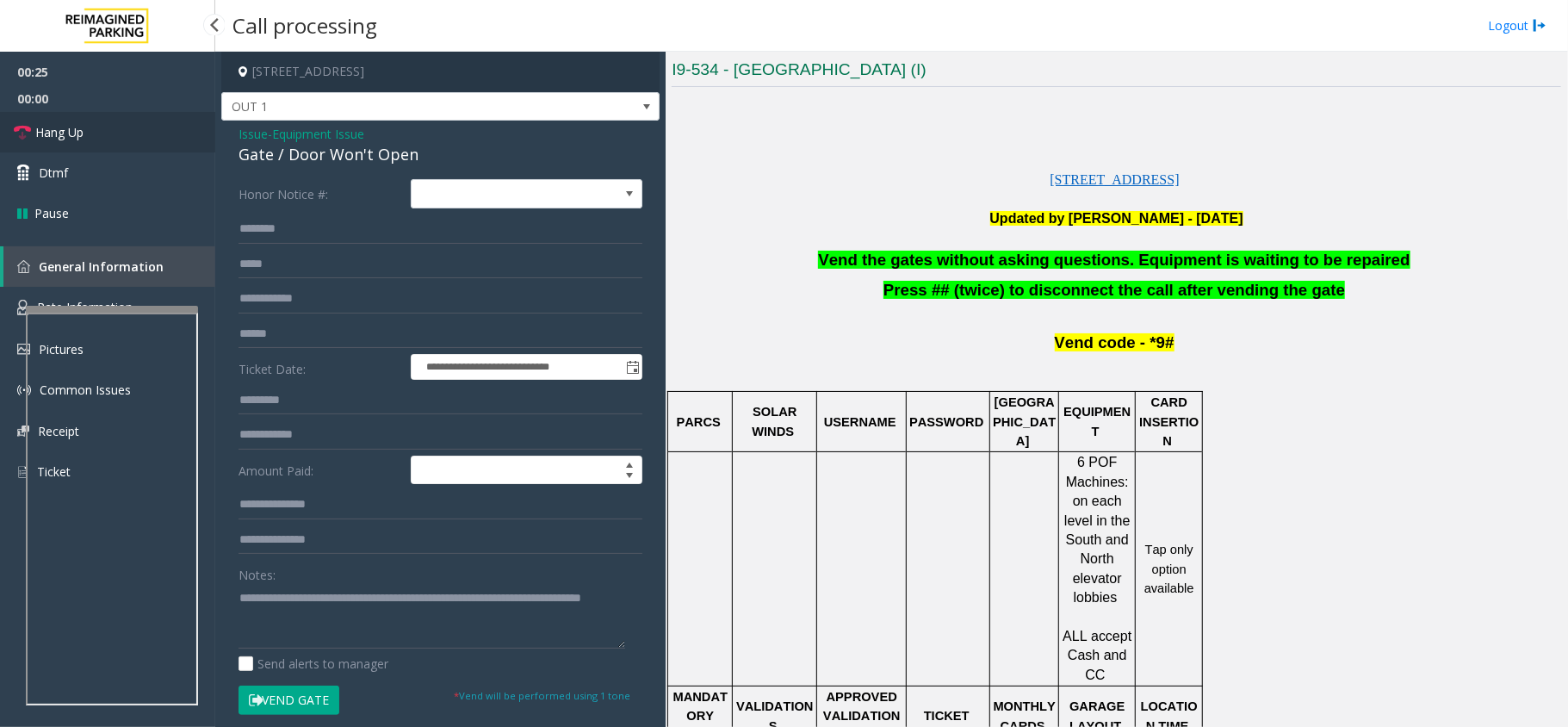 click on "Hang Up" at bounding box center [108, 132] 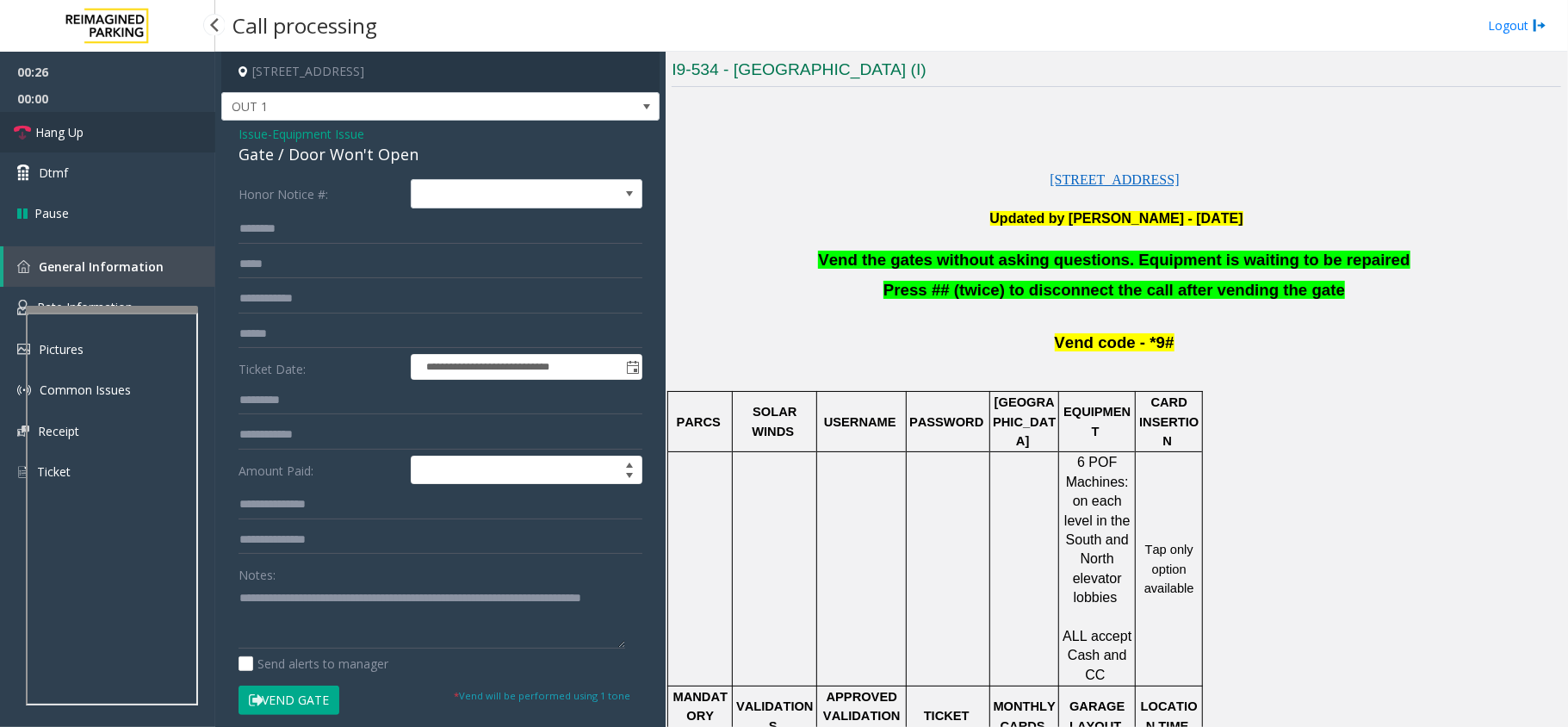 click on "Hang Up" at bounding box center [108, 132] 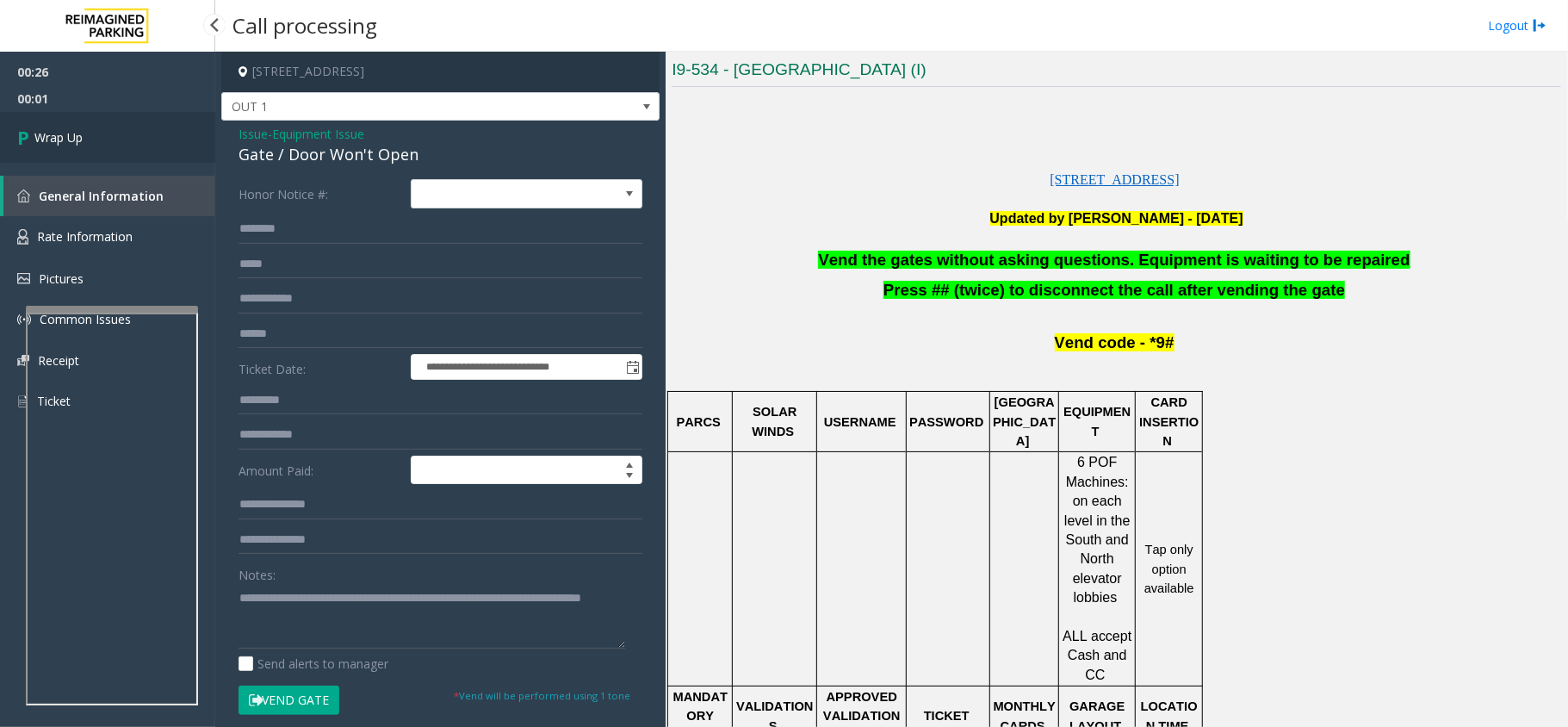 click on "Wrap Up" at bounding box center (108, 137) 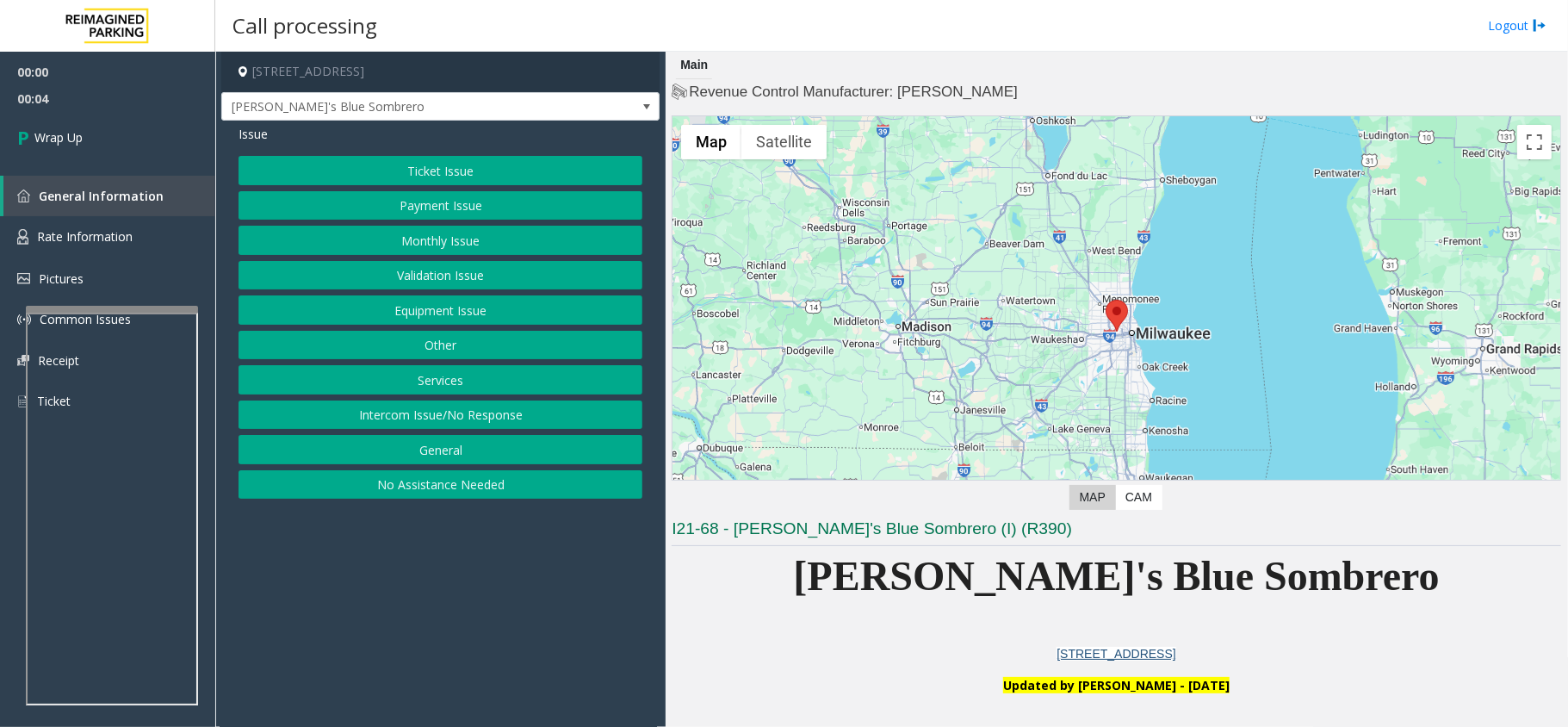 click on "Intercom Issue/No Response" 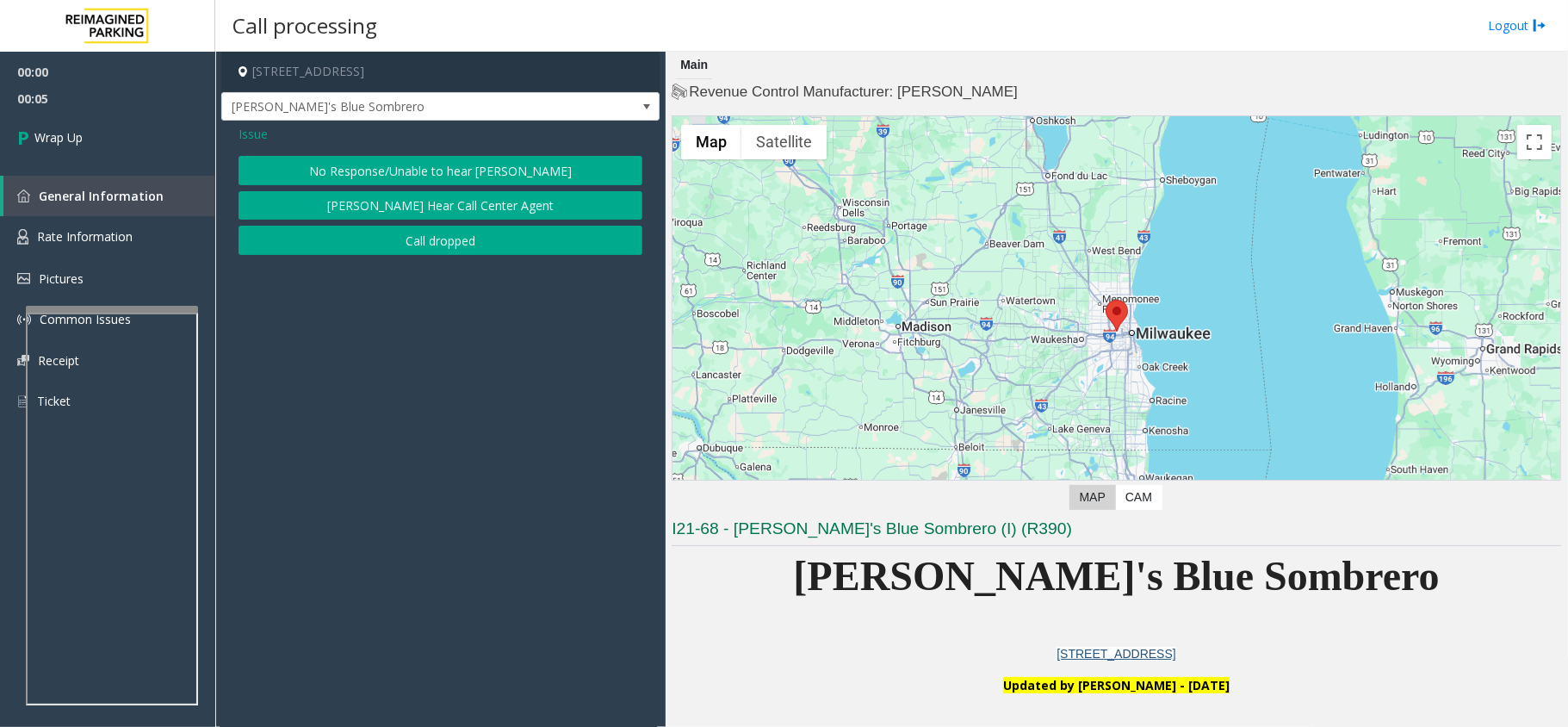 click on "Call dropped" 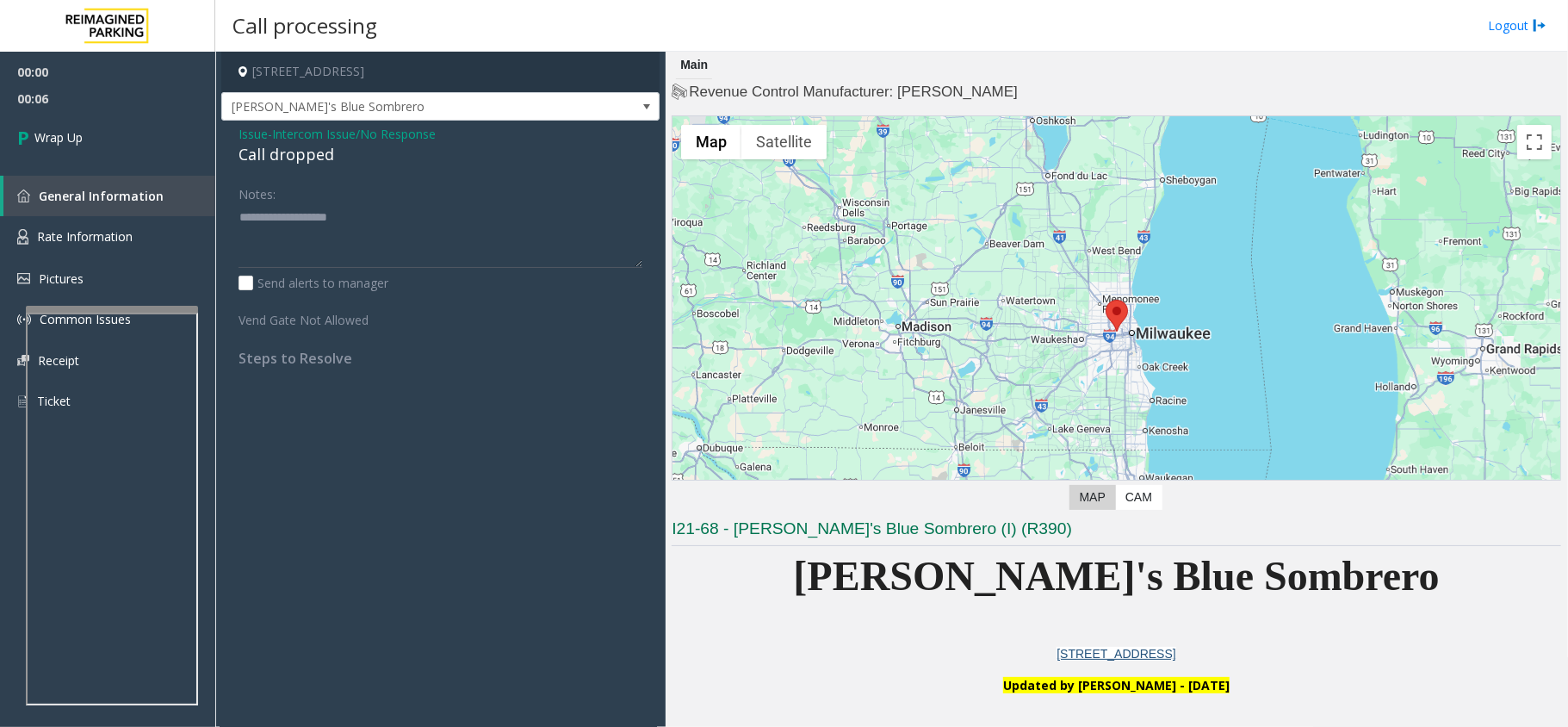 click on "Call dropped" 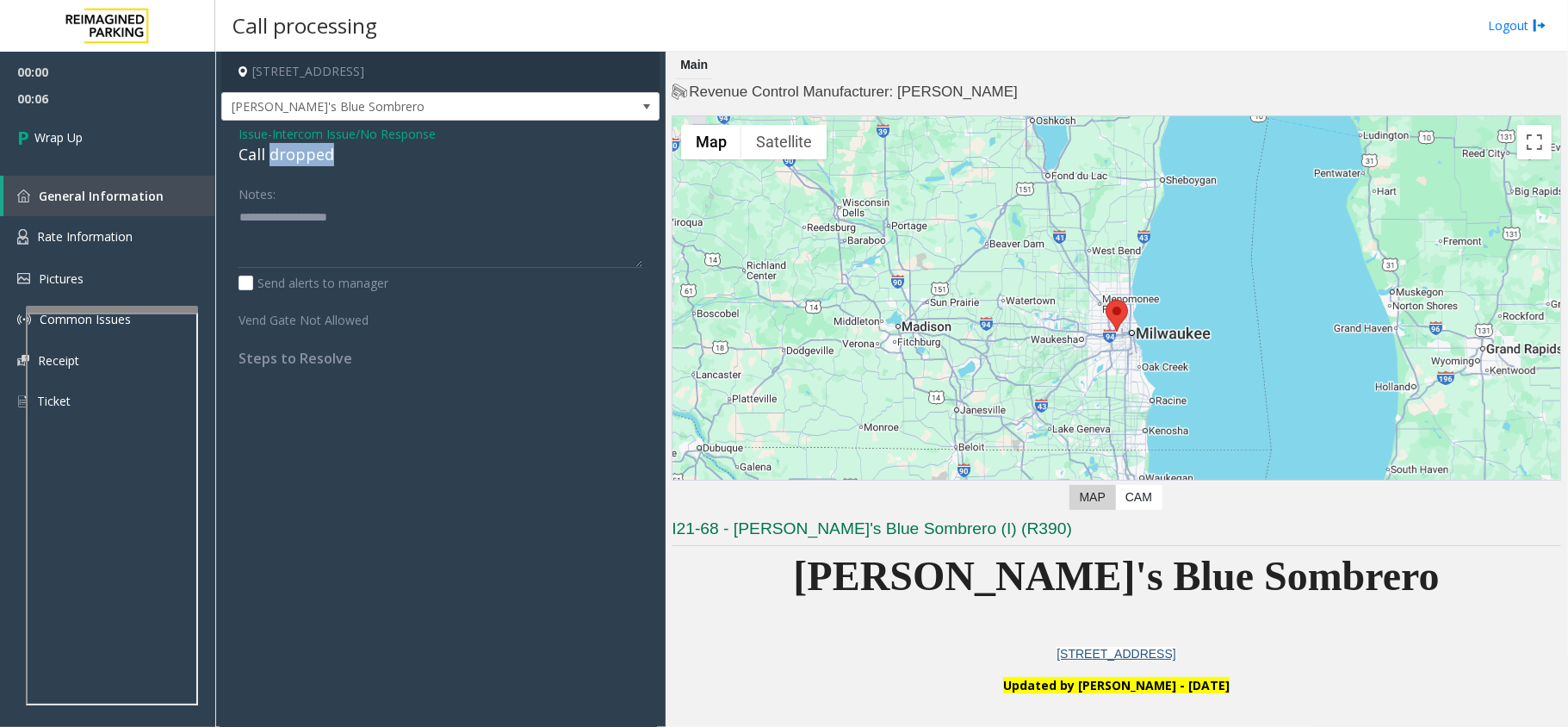 click on "Call dropped" 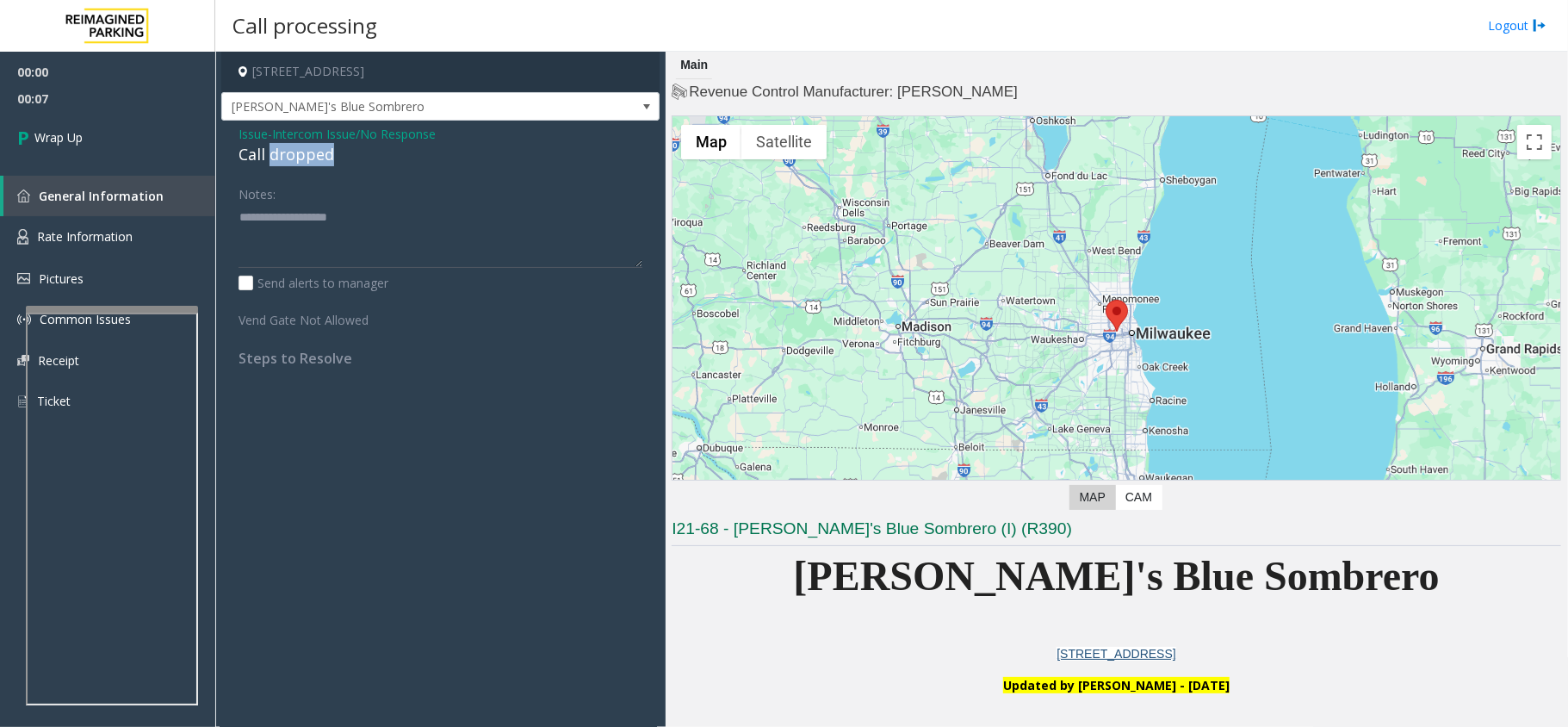 click on "Call dropped" 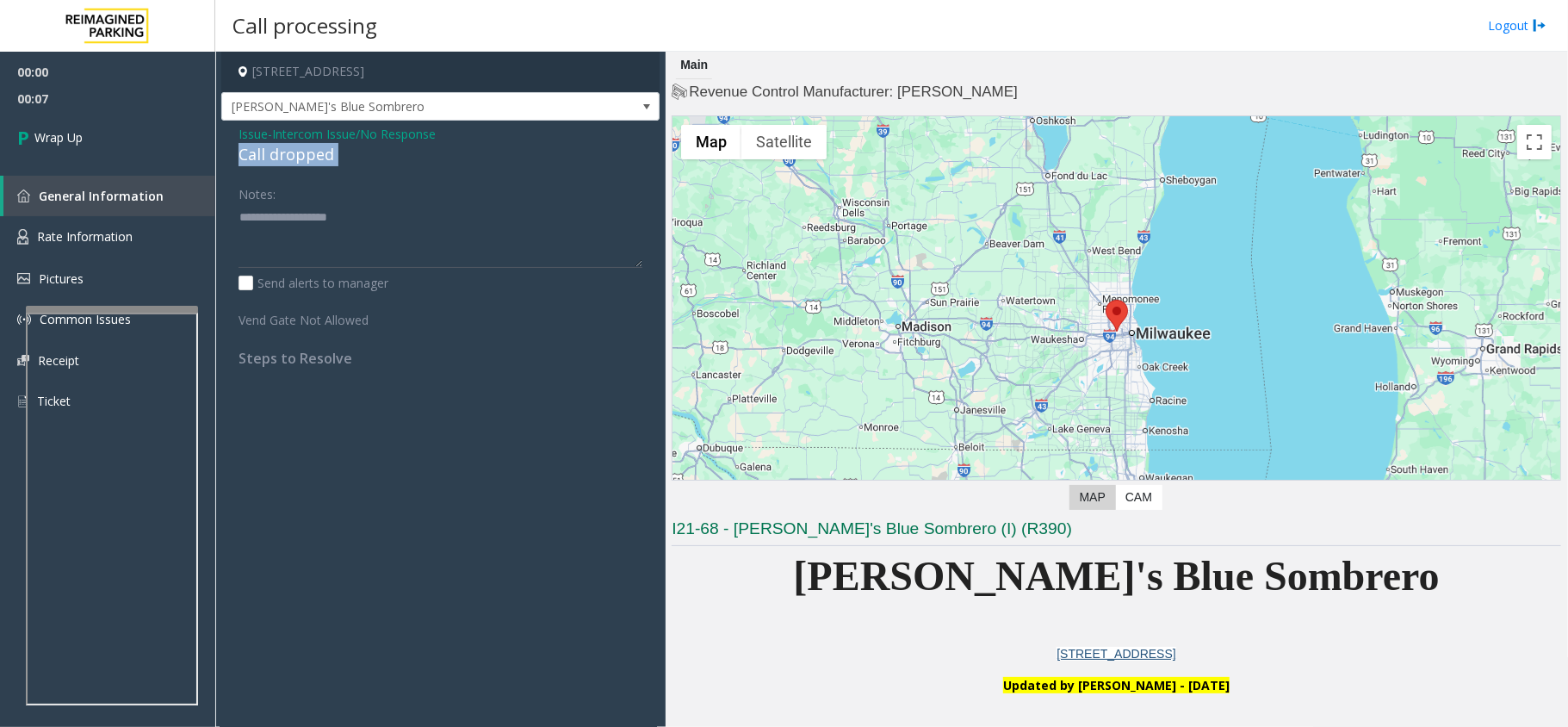 click on "Call dropped" 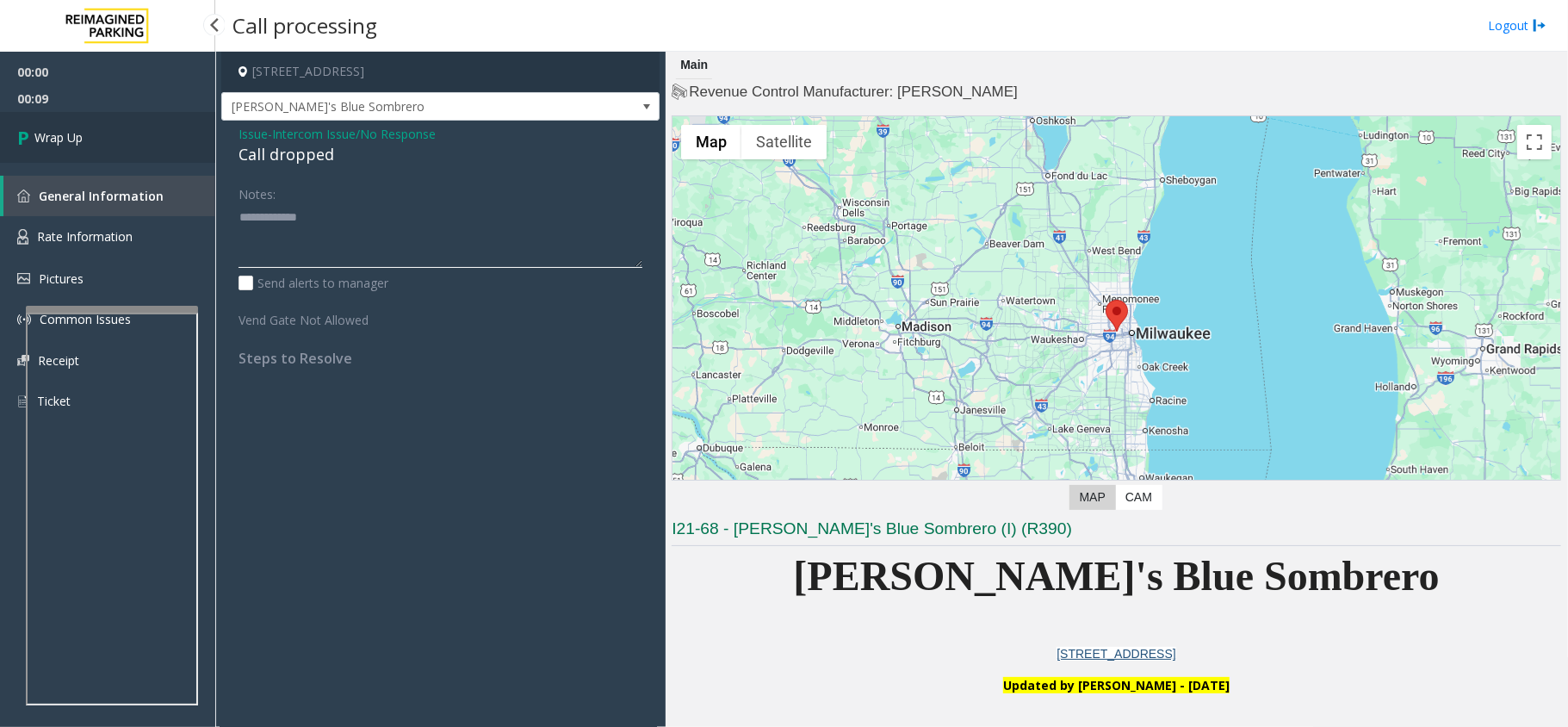 type on "**********" 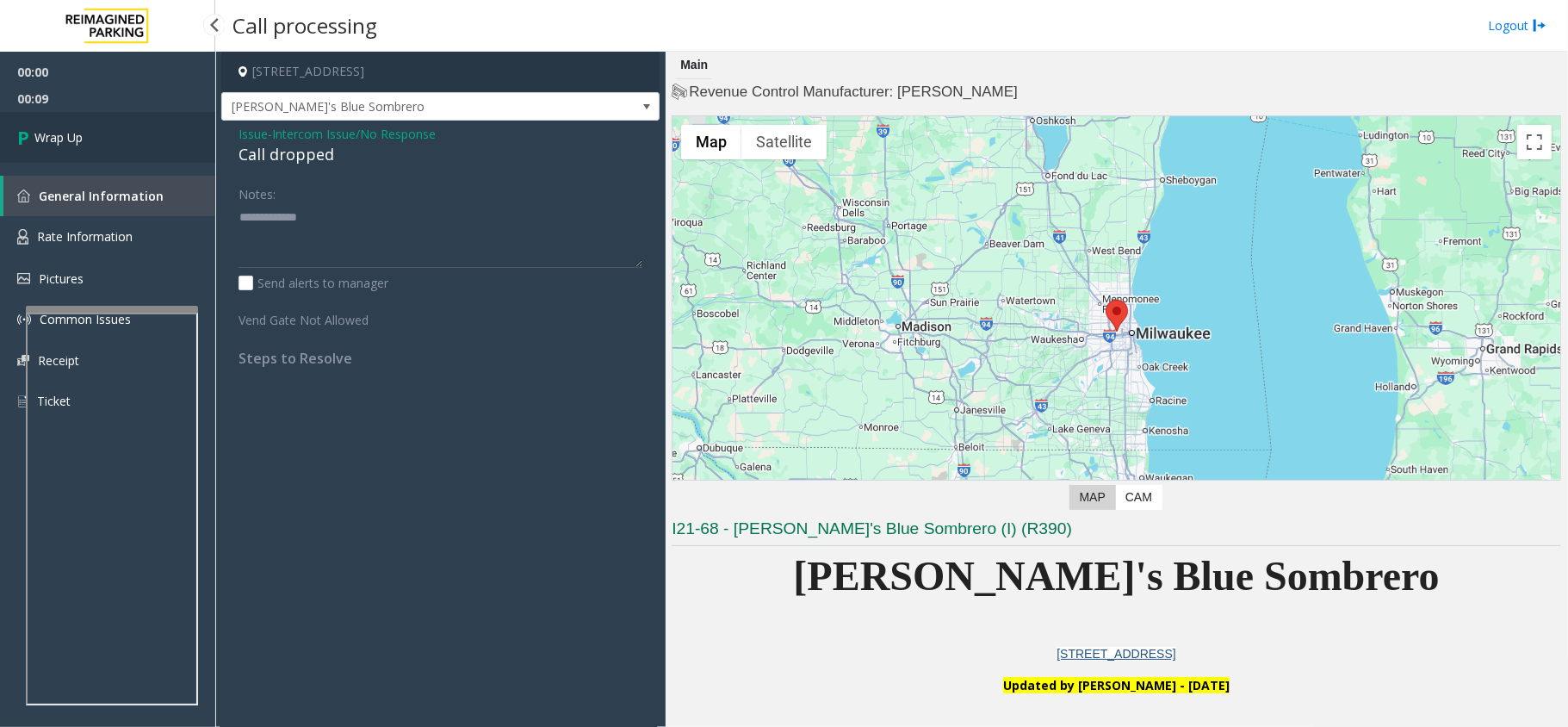 click on "Wrap Up" at bounding box center (108, 137) 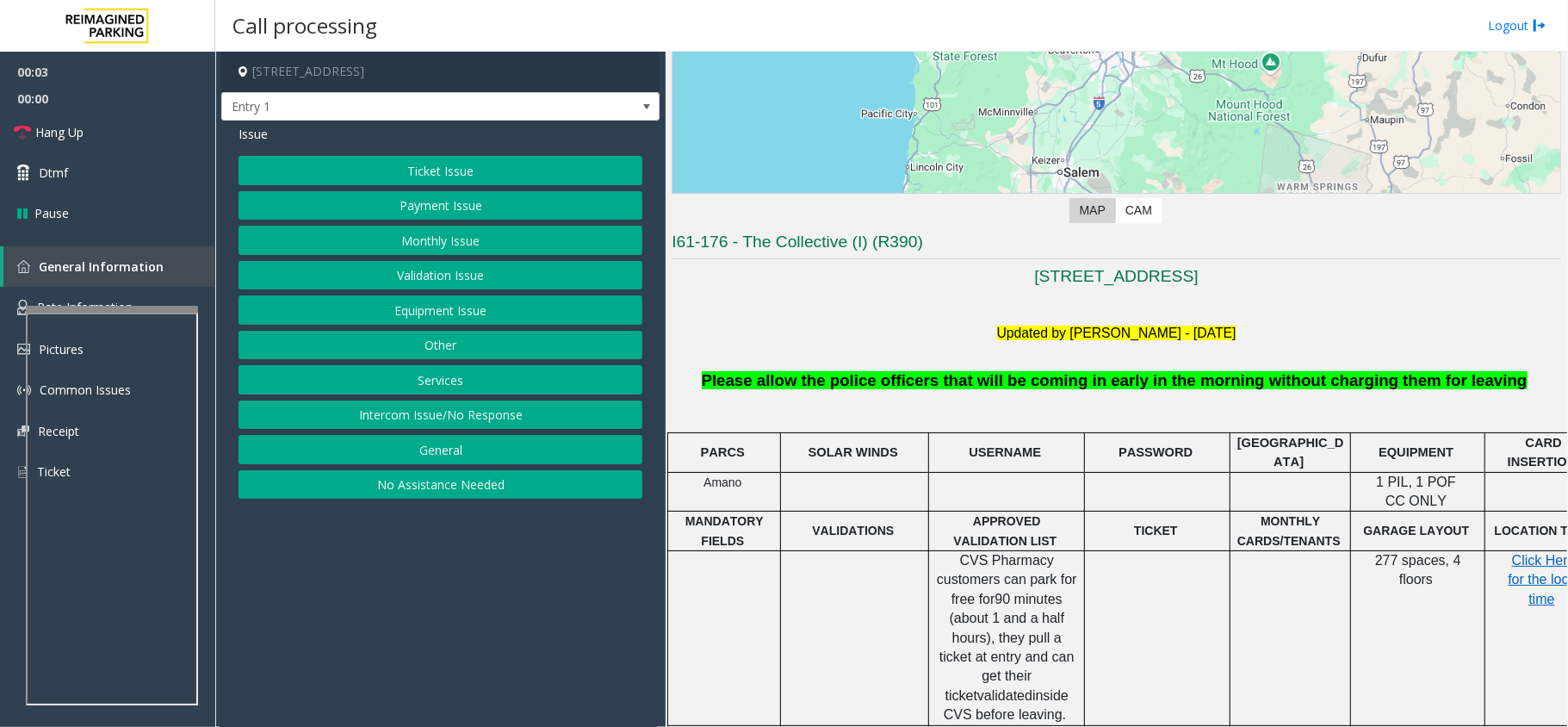 scroll, scrollTop: 345, scrollLeft: 0, axis: vertical 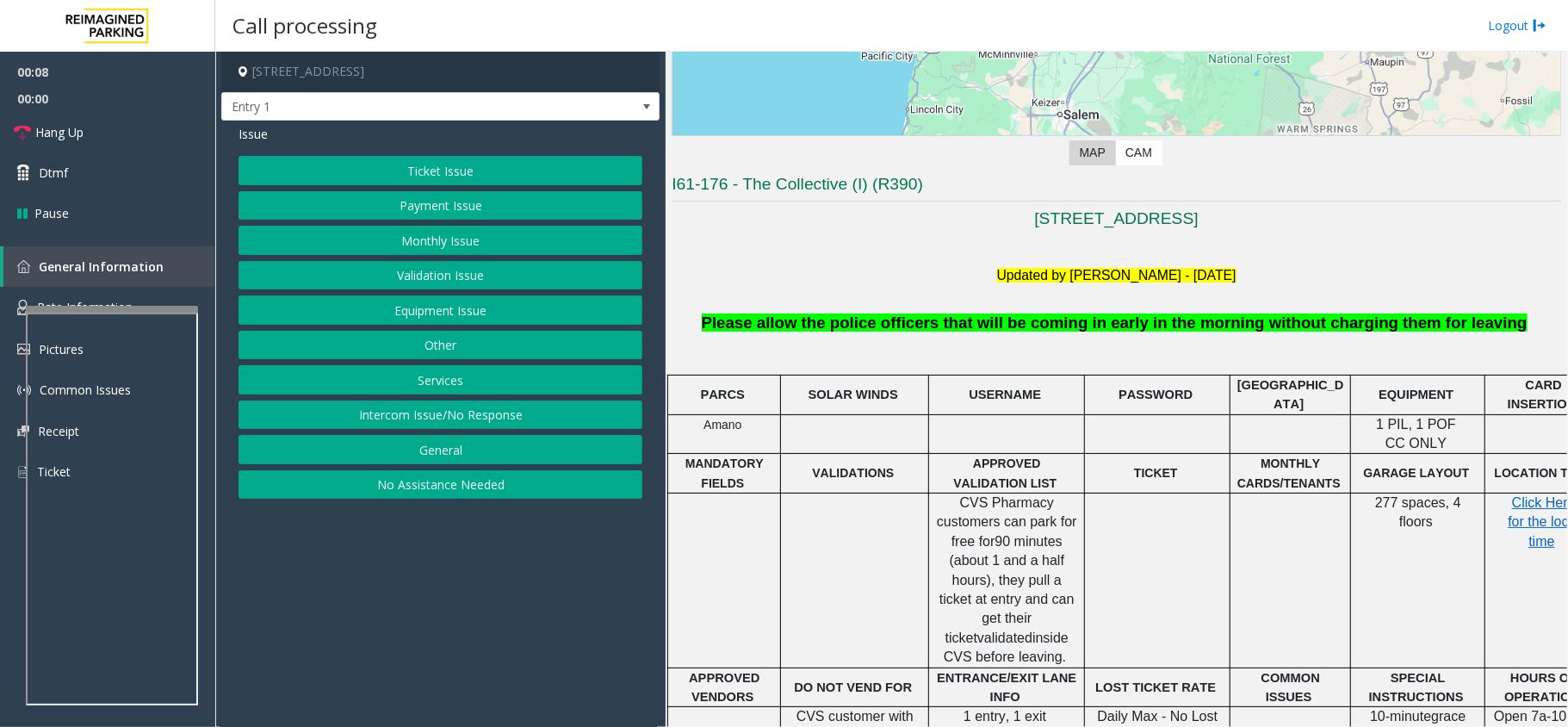 click on "Intercom Issue/No Response" 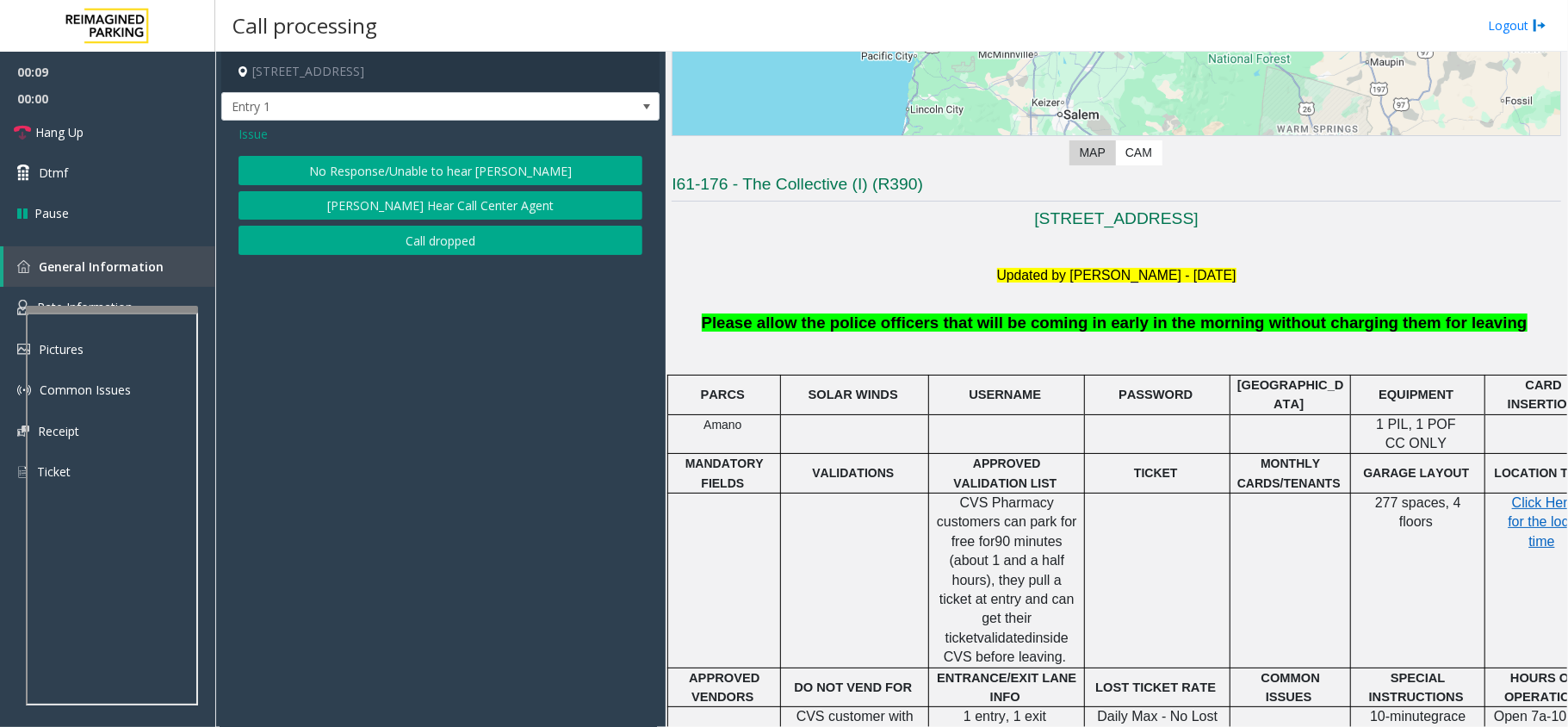 click on "No Response/Unable to hear [PERSON_NAME]" 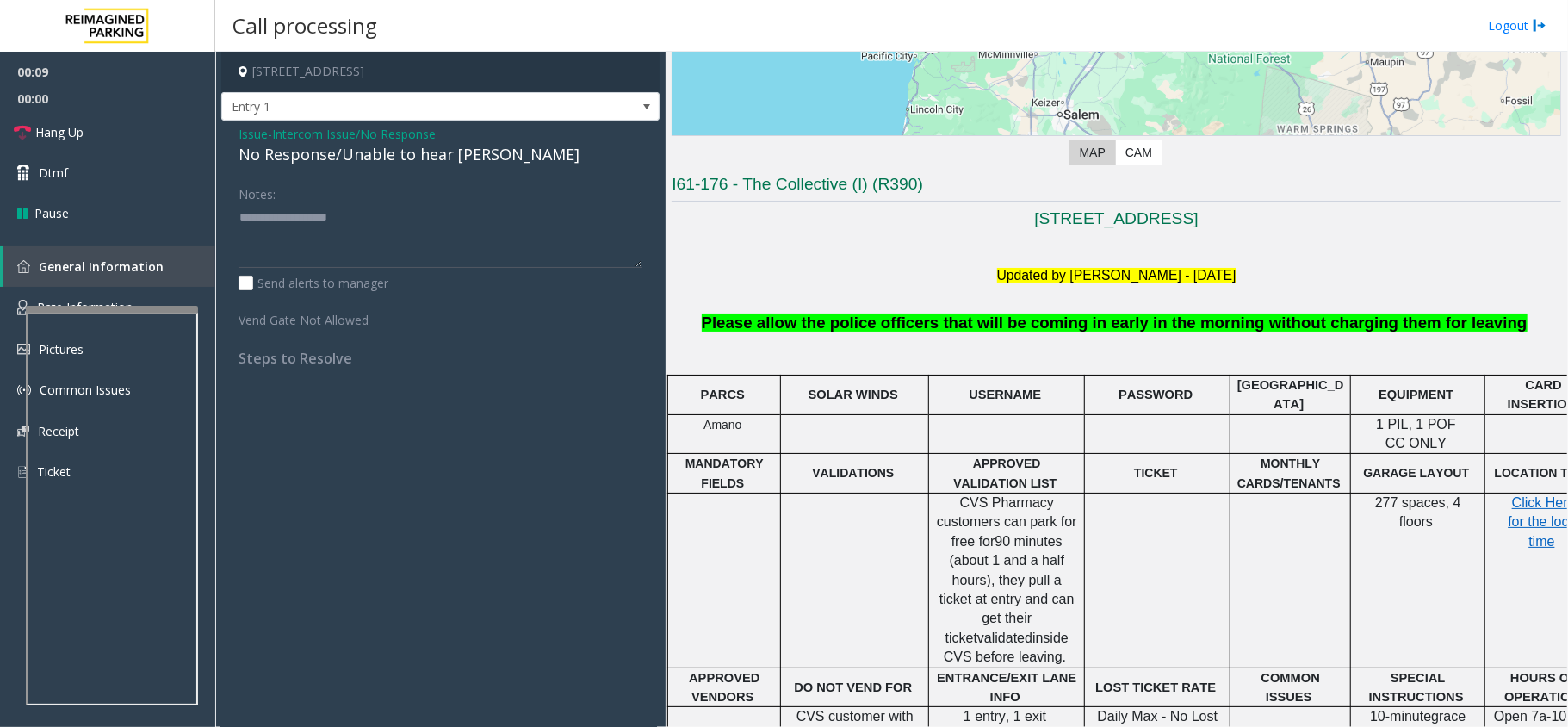 click on "No Response/Unable to hear [PERSON_NAME]" 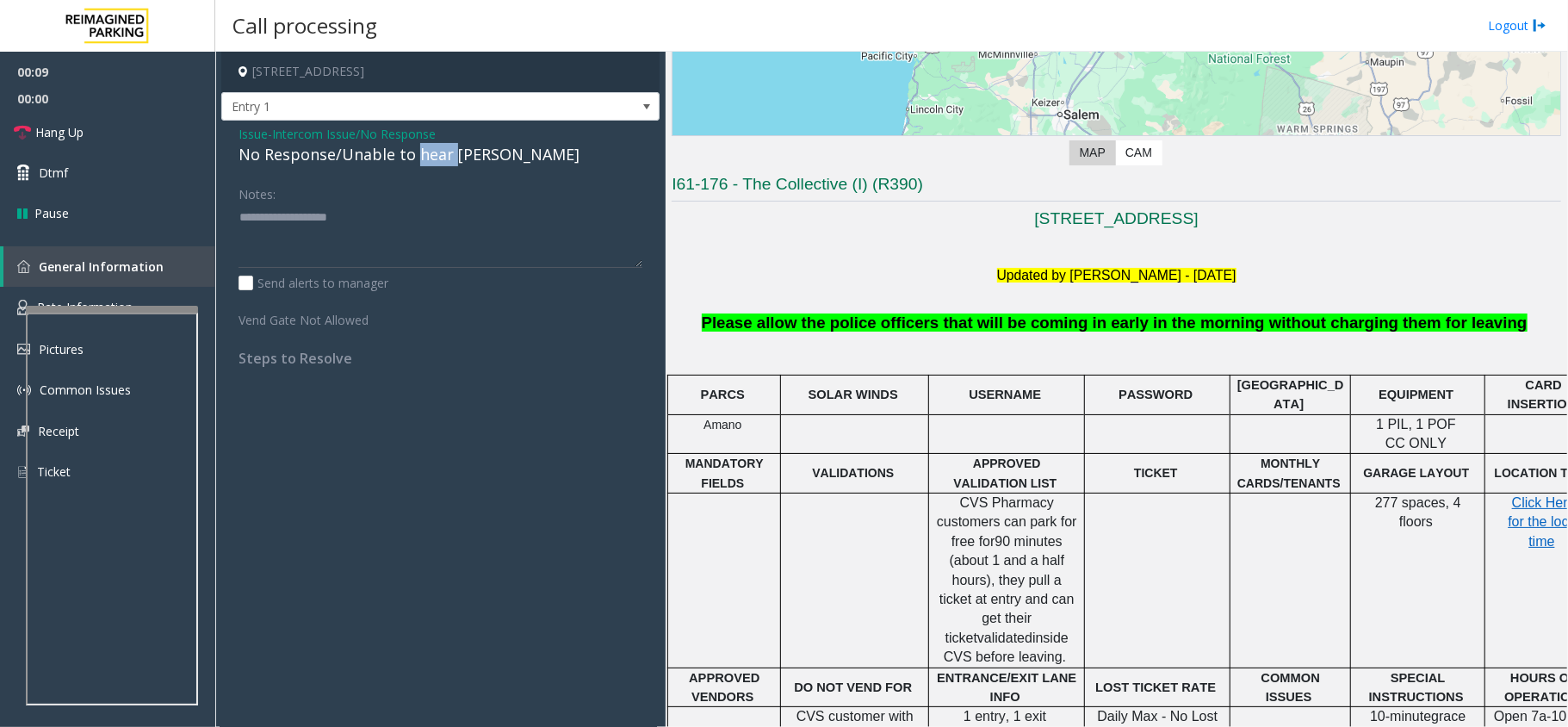 click on "No Response/Unable to hear [PERSON_NAME]" 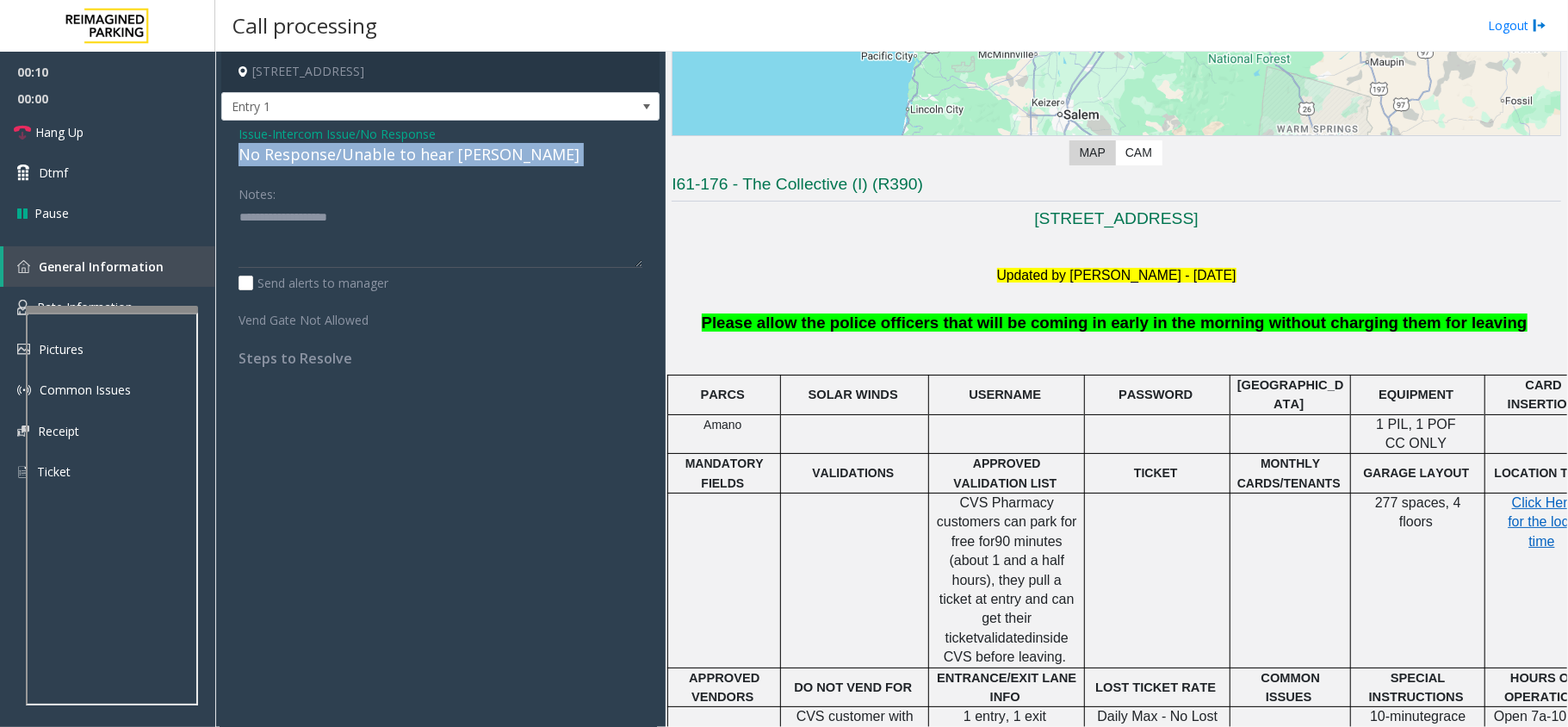 click on "No Response/Unable to hear [PERSON_NAME]" 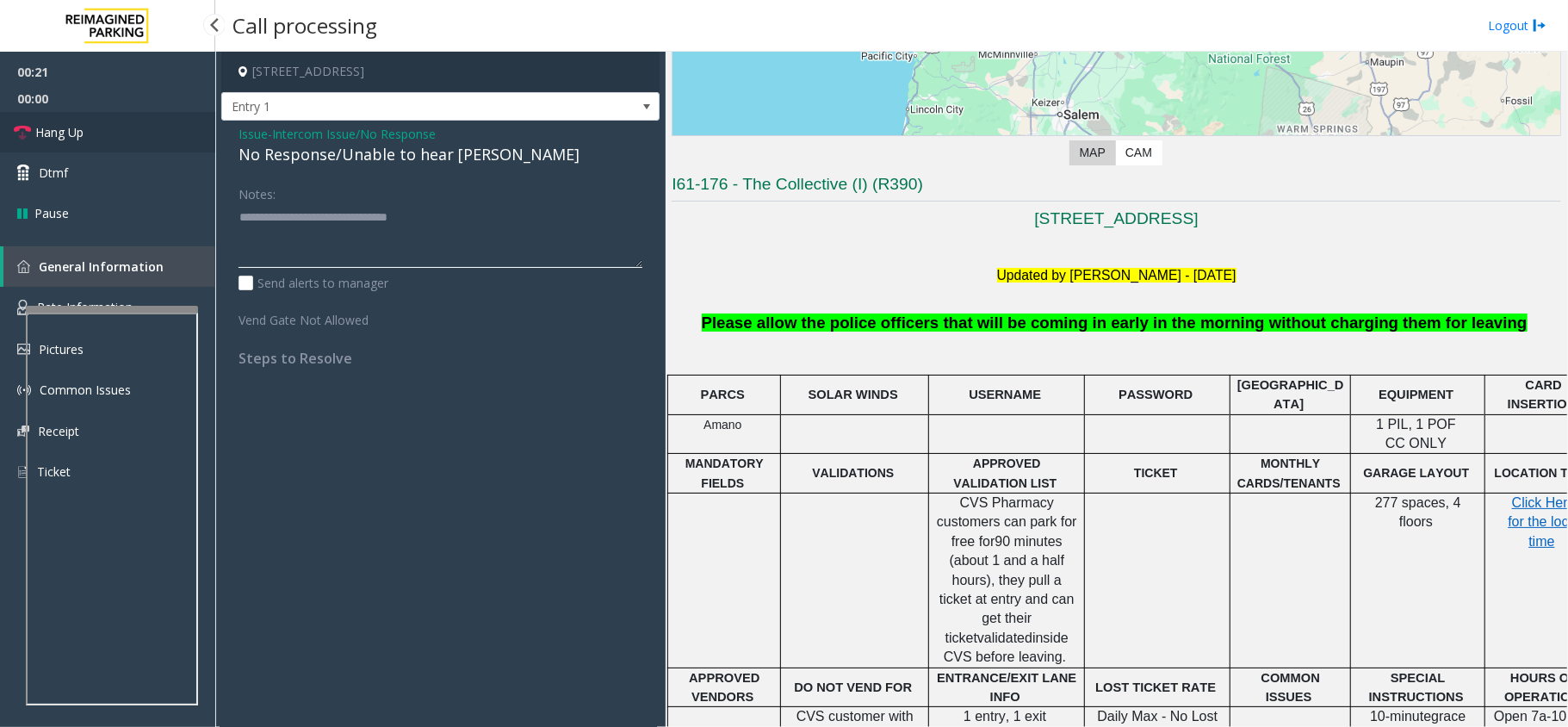 type on "**********" 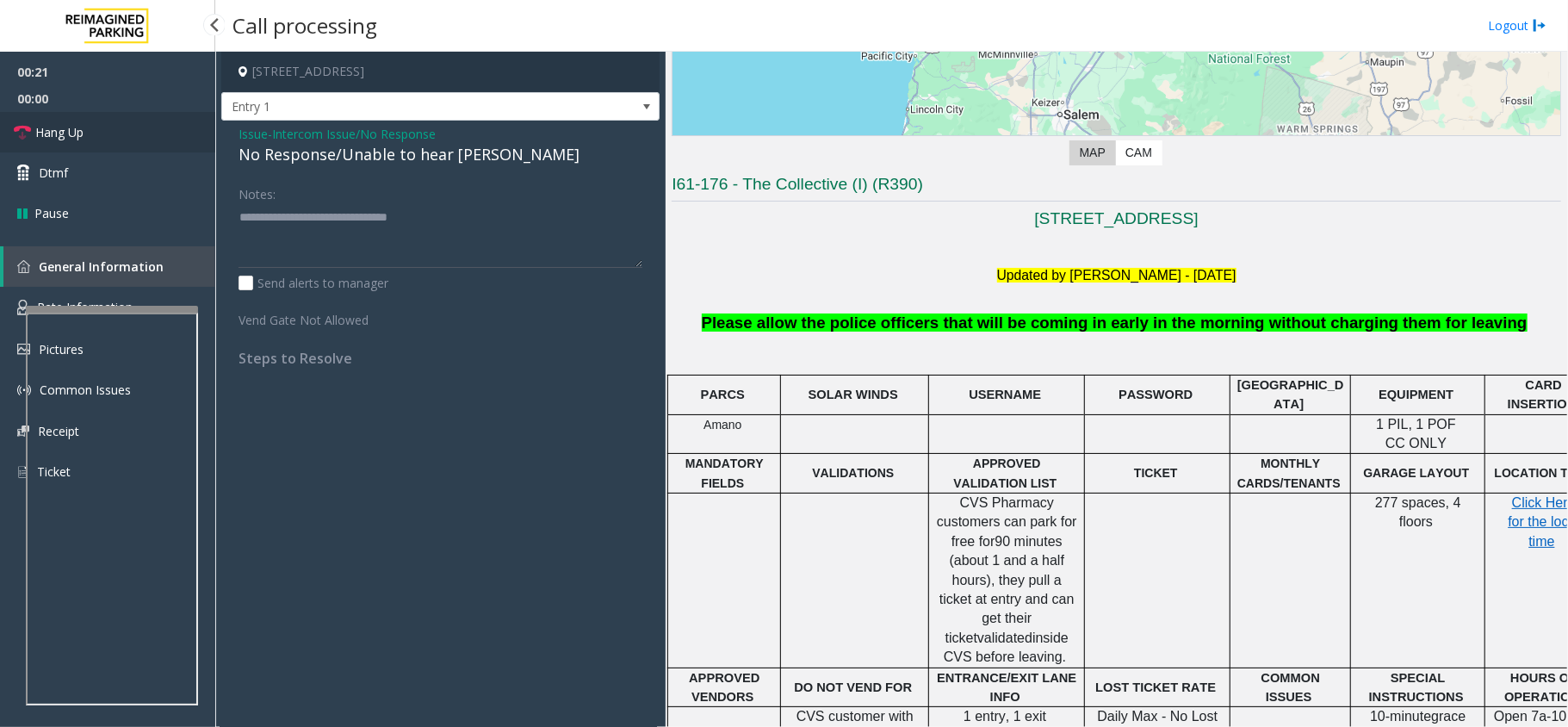 click on "Hang Up" at bounding box center (108, 132) 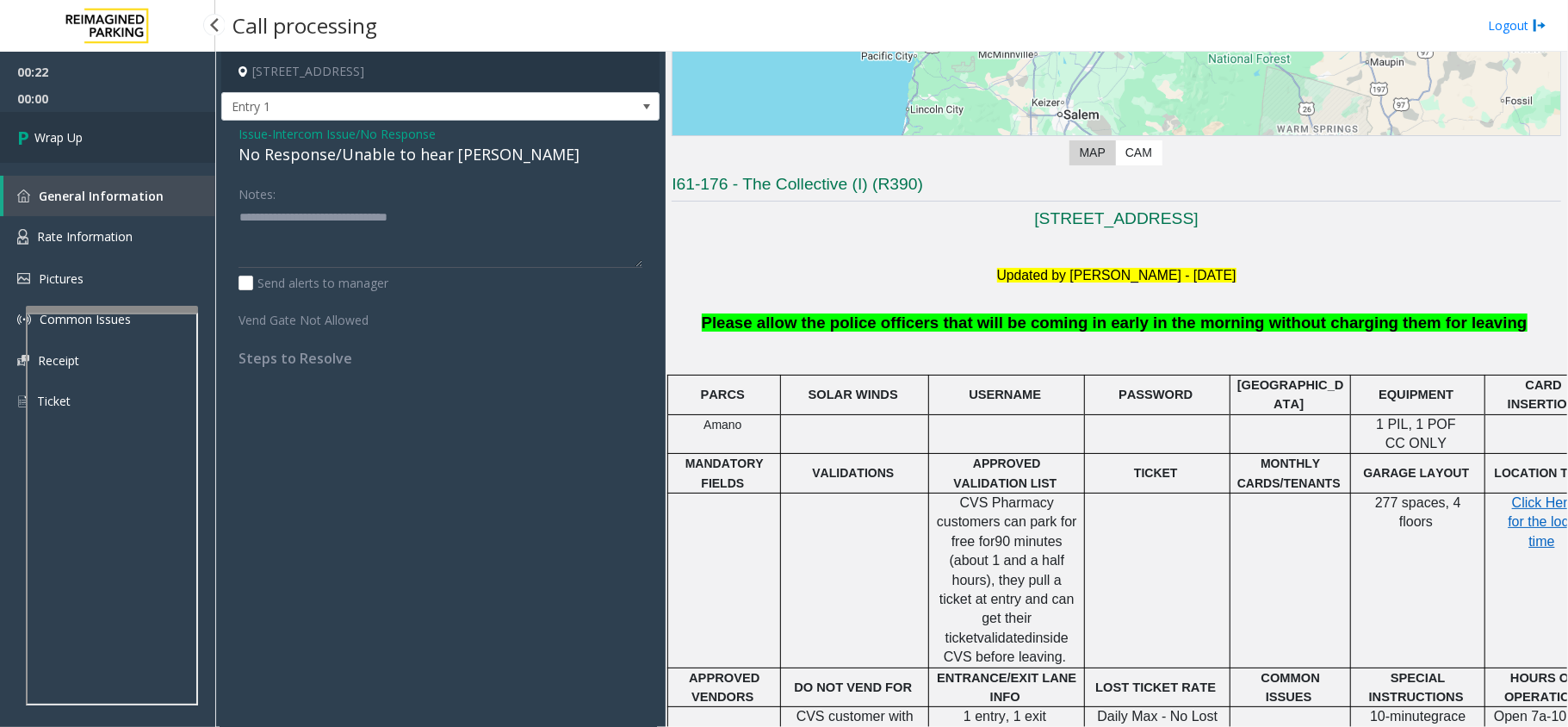 click on "Wrap Up" at bounding box center [108, 137] 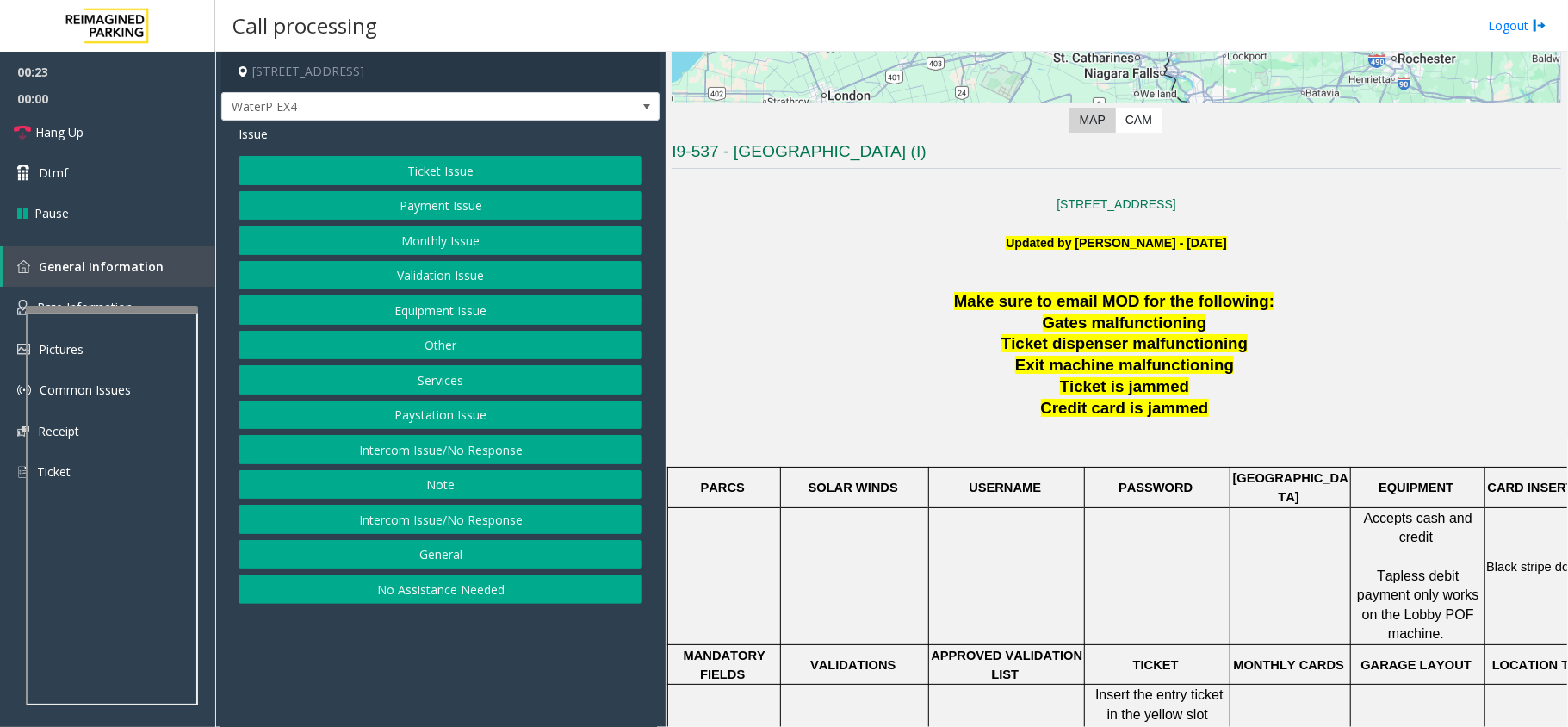 scroll, scrollTop: 376, scrollLeft: 0, axis: vertical 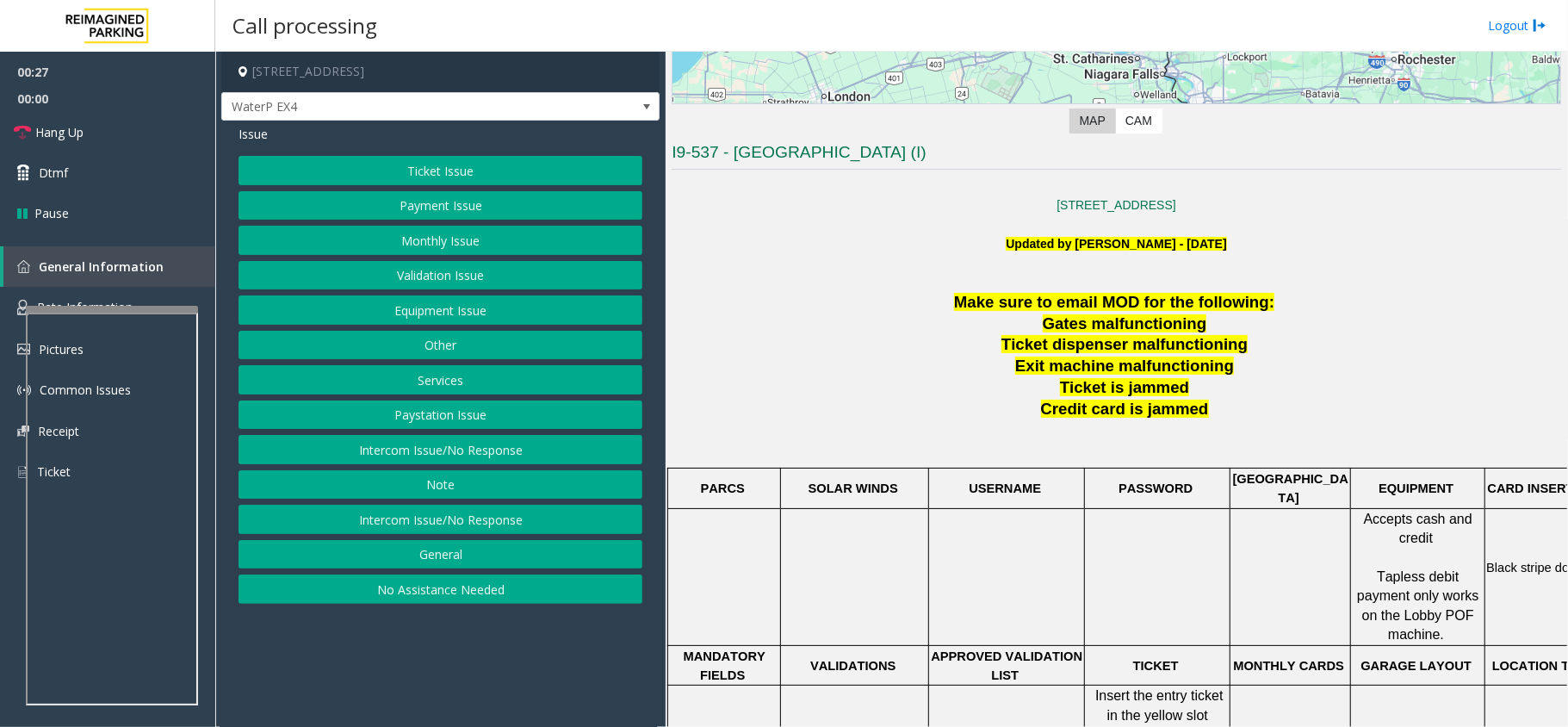 click on "Ticket Issue" 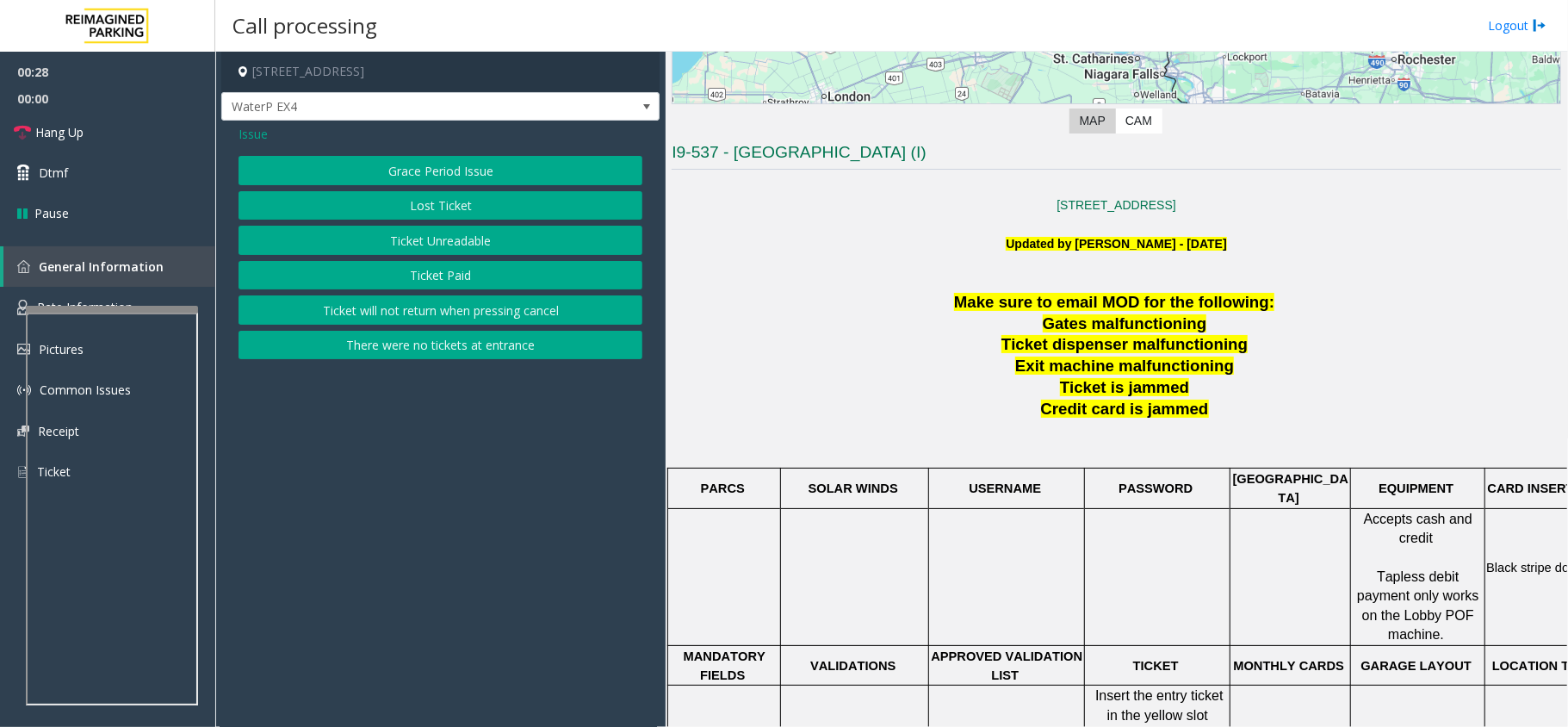 click on "Ticket Unreadable" 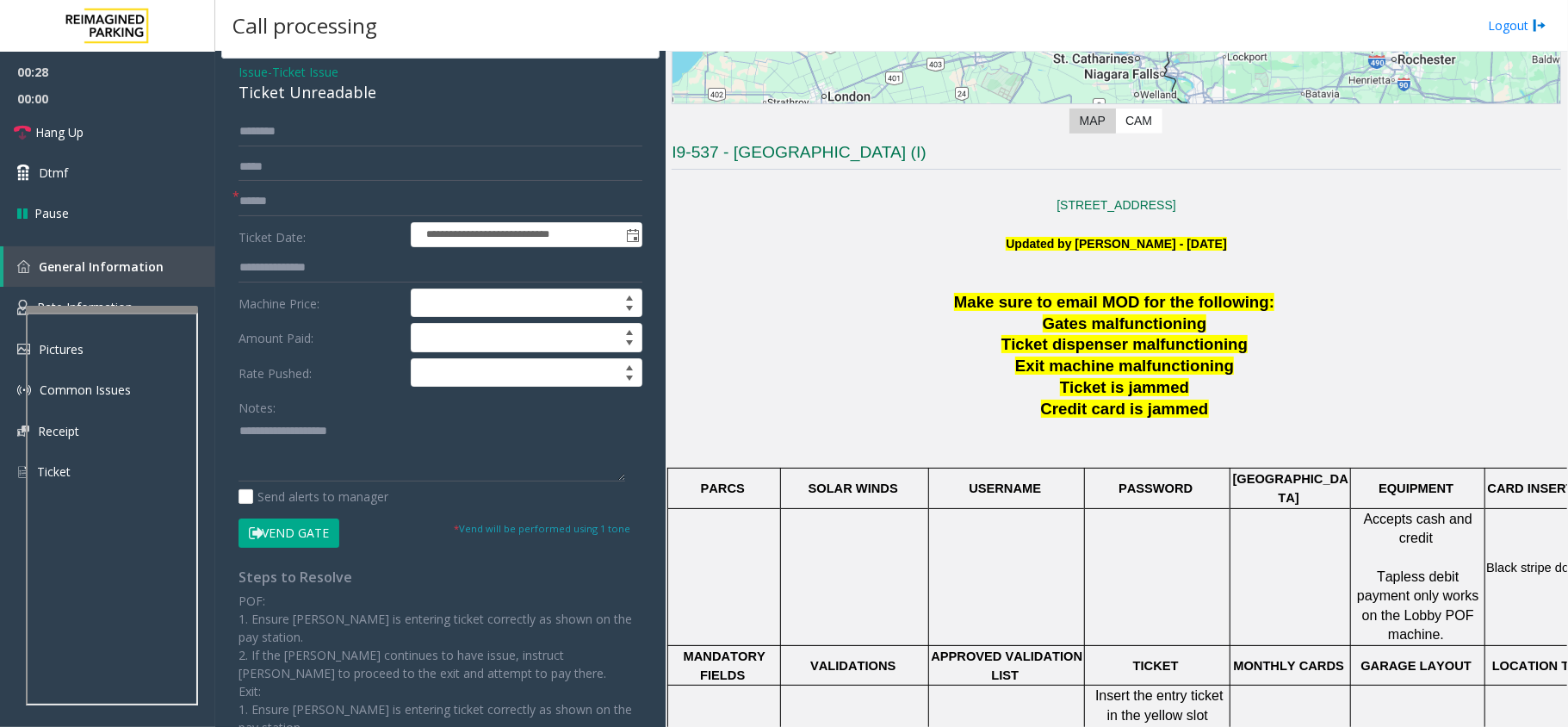 scroll, scrollTop: 115, scrollLeft: 0, axis: vertical 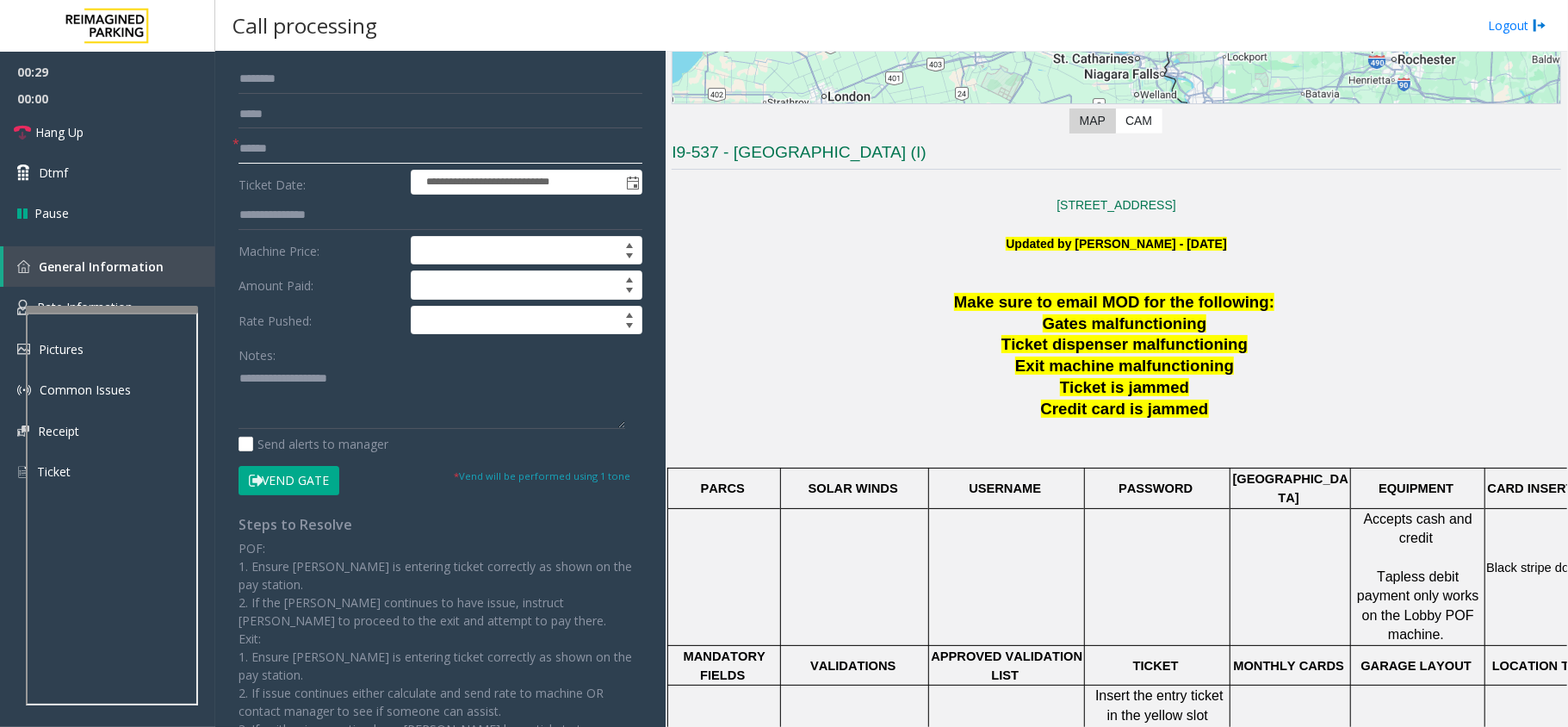click 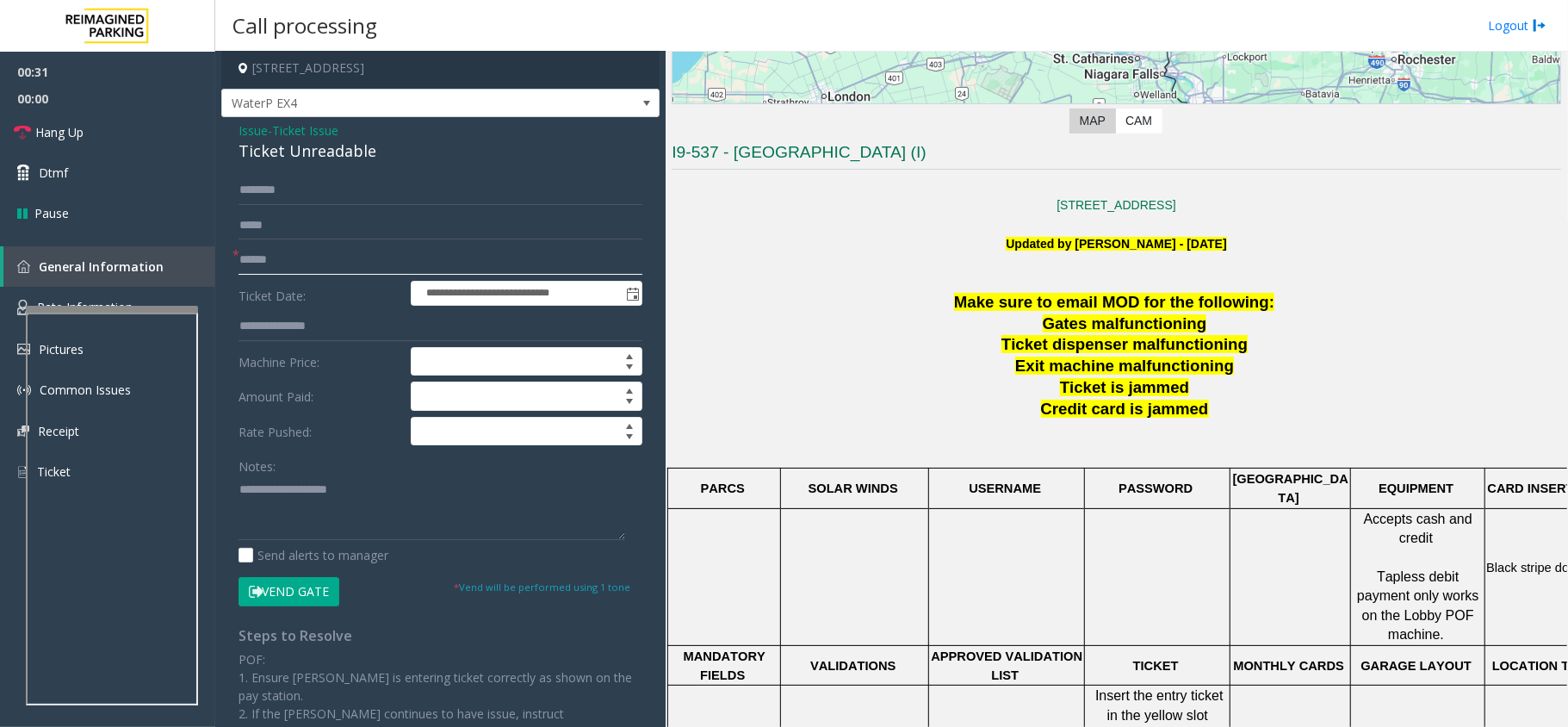 scroll, scrollTop: 0, scrollLeft: 0, axis: both 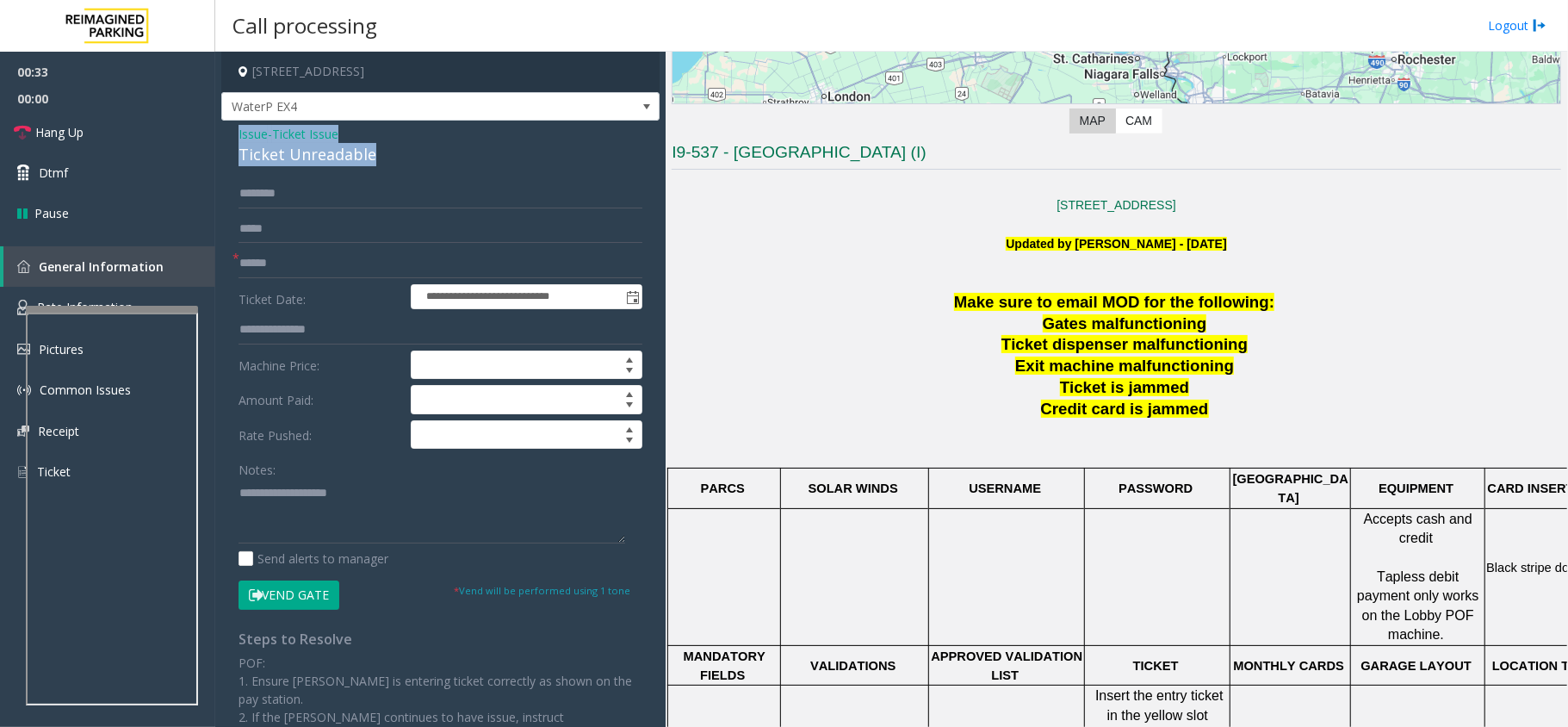 drag, startPoint x: 394, startPoint y: 152, endPoint x: 232, endPoint y: 131, distance: 163.35544 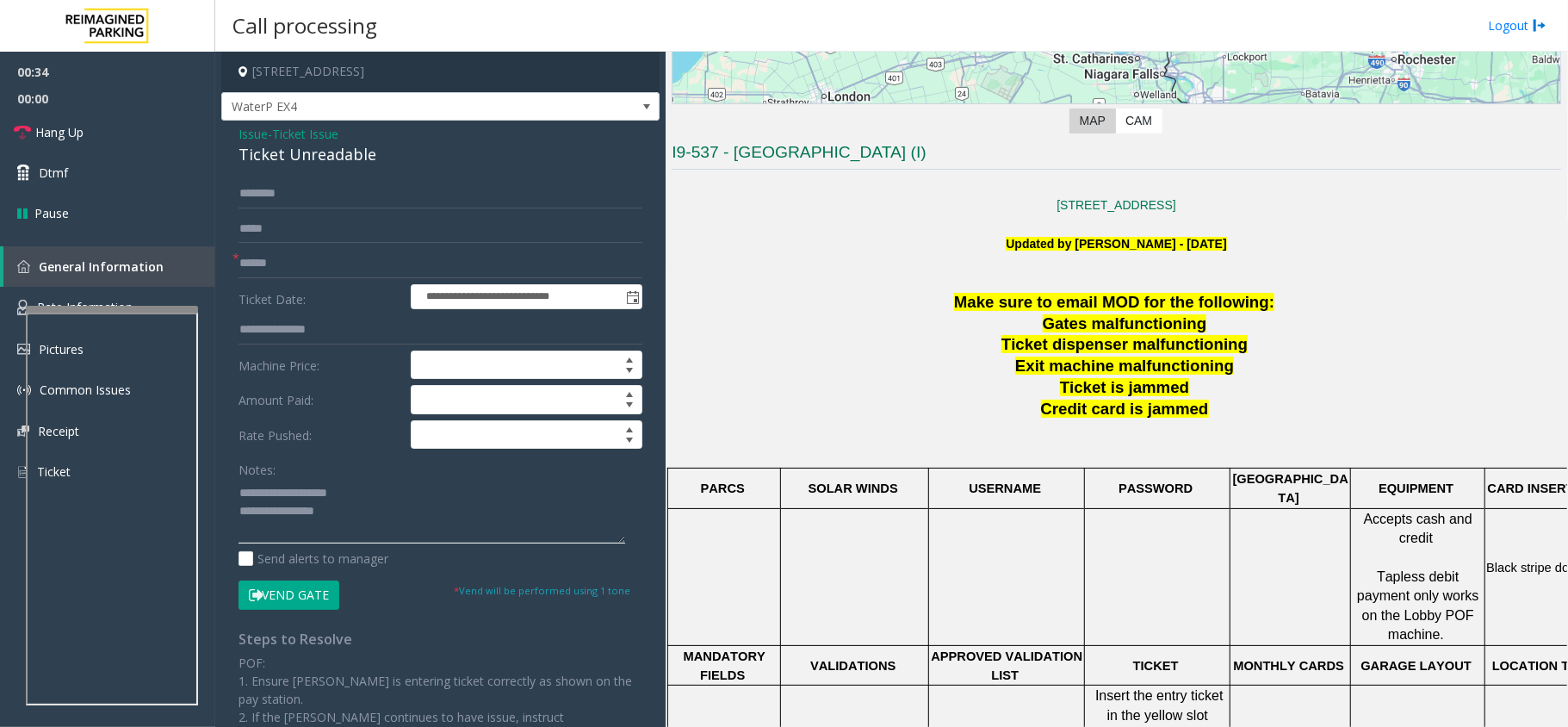 click 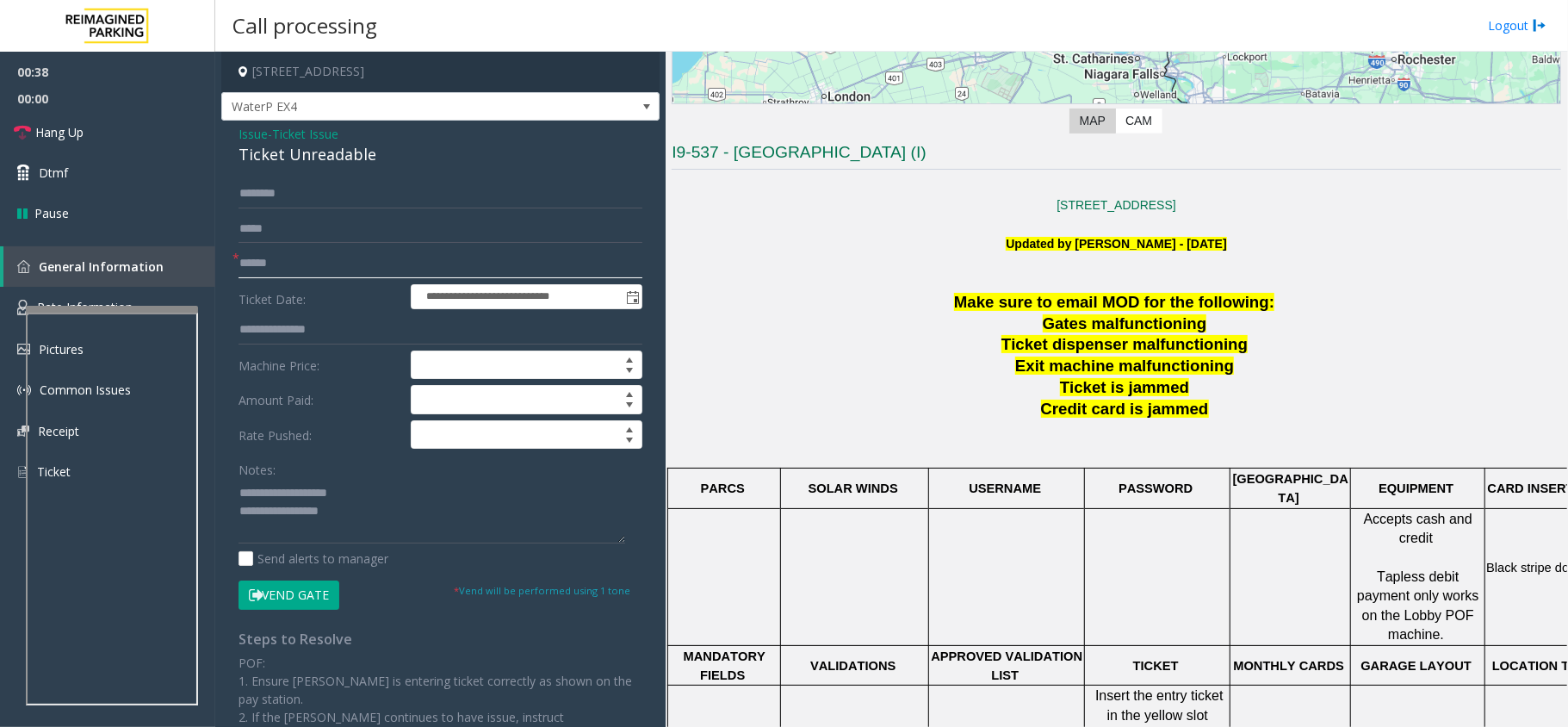 click 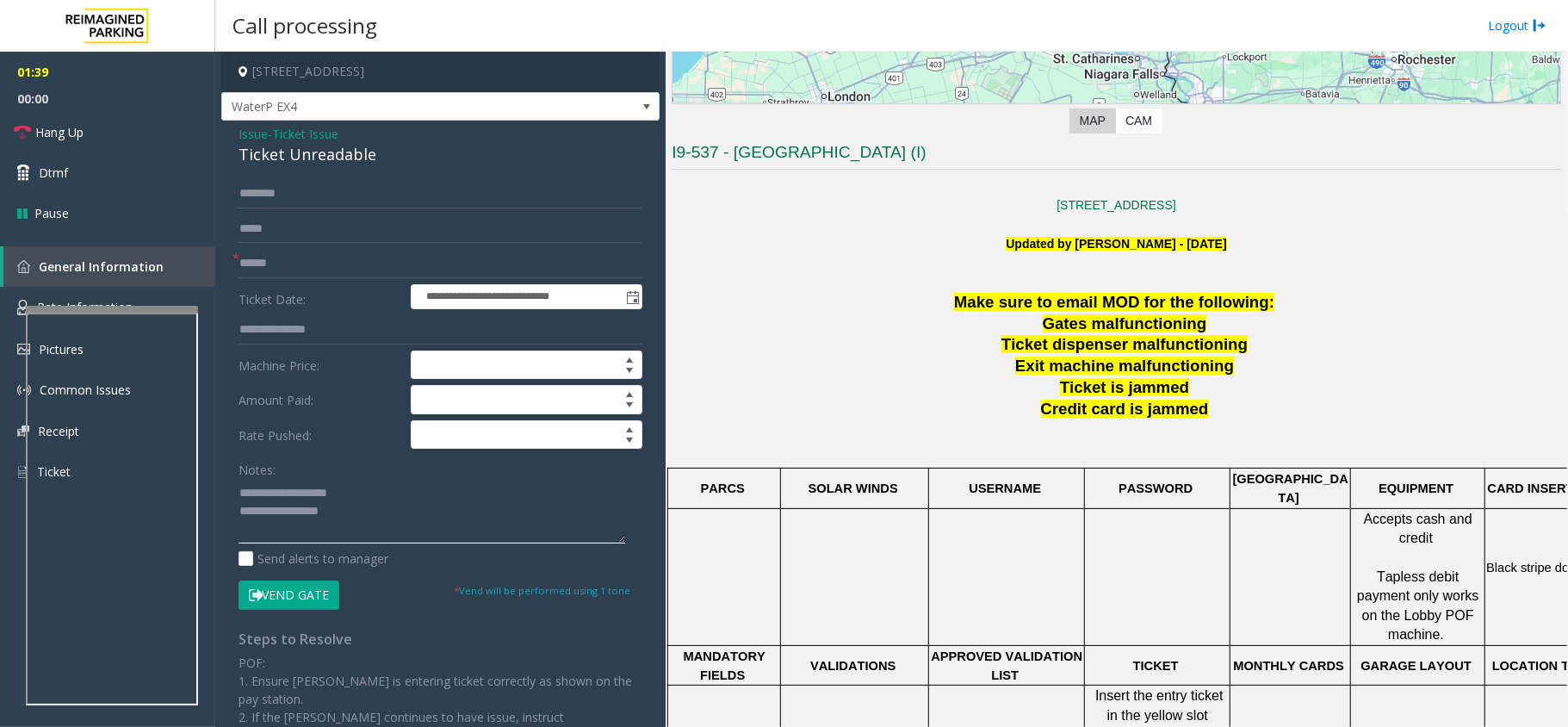 click 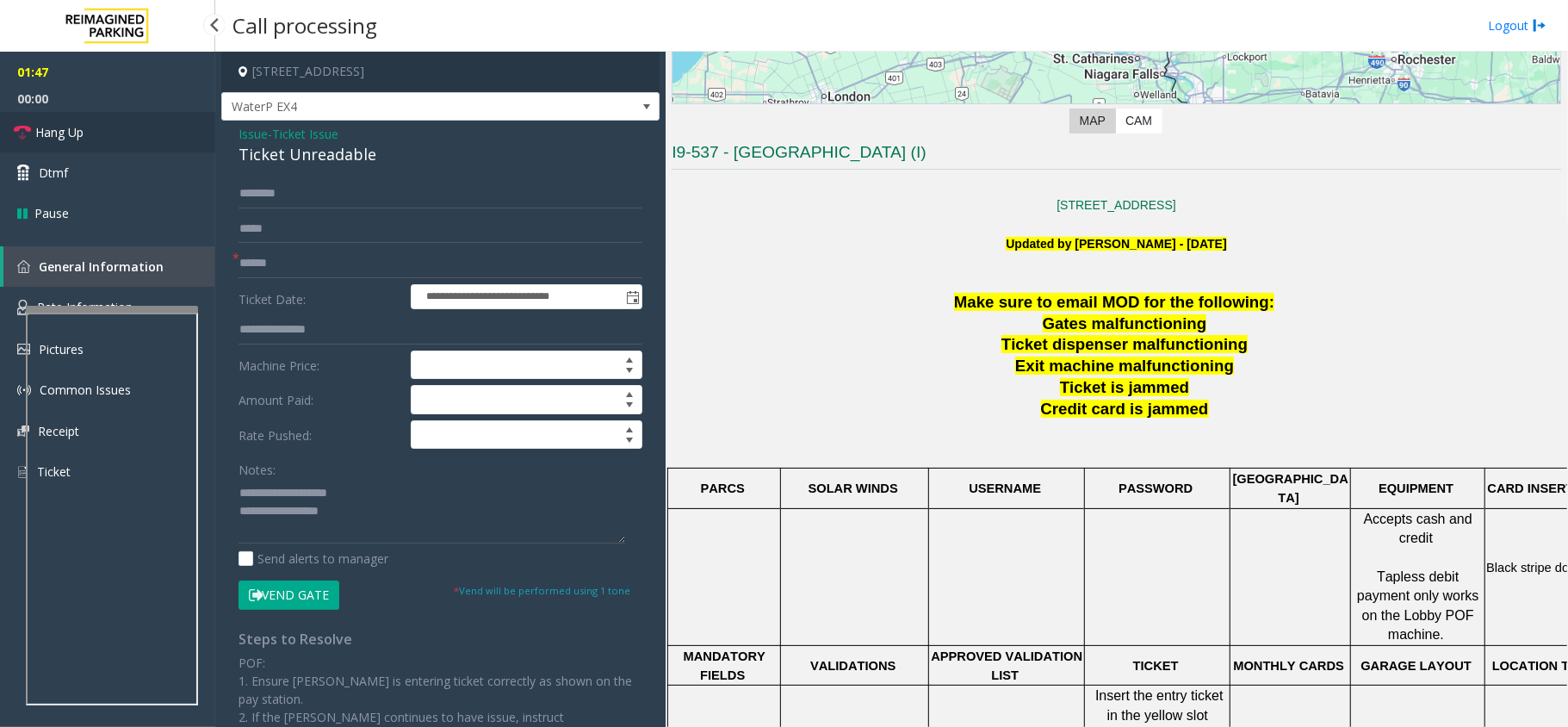 click on "Hang Up" at bounding box center [108, 132] 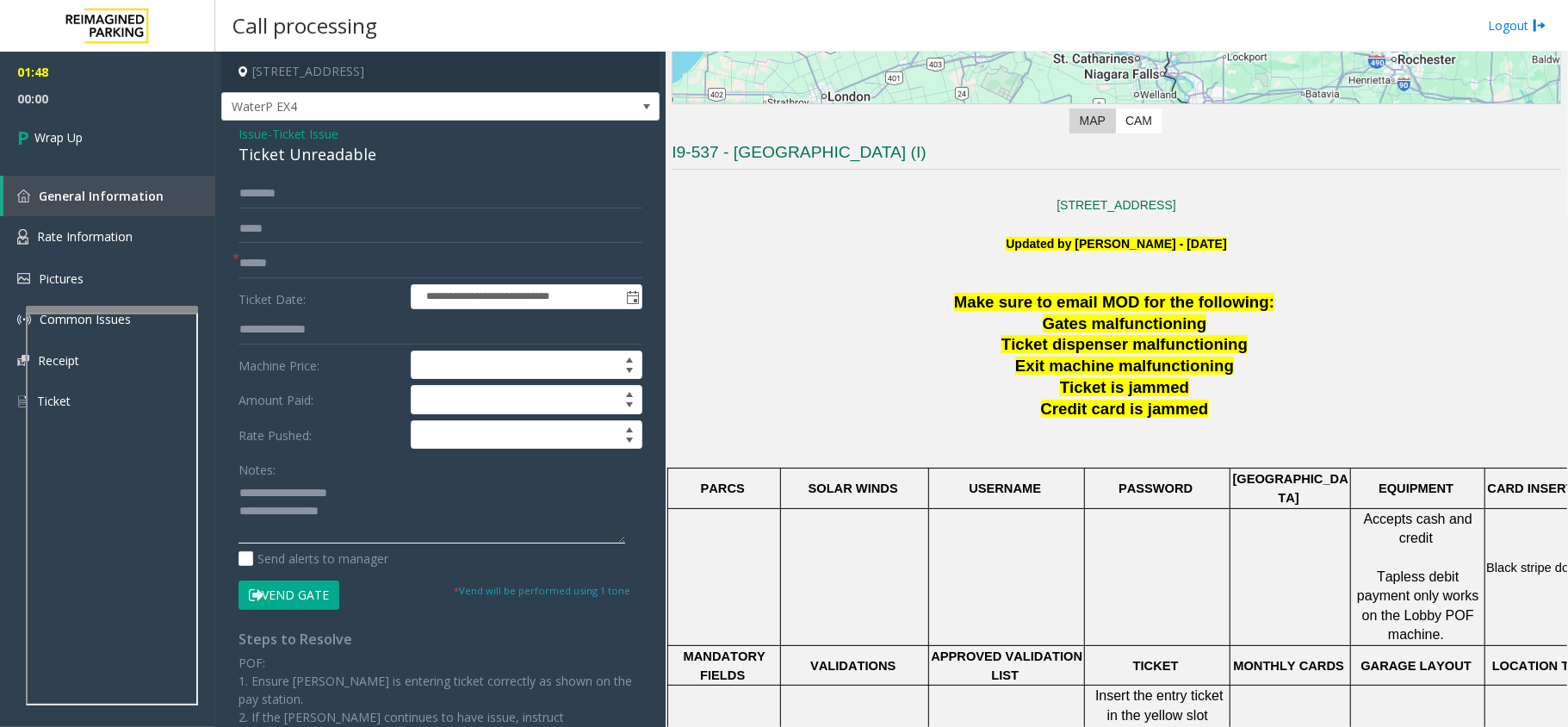 click 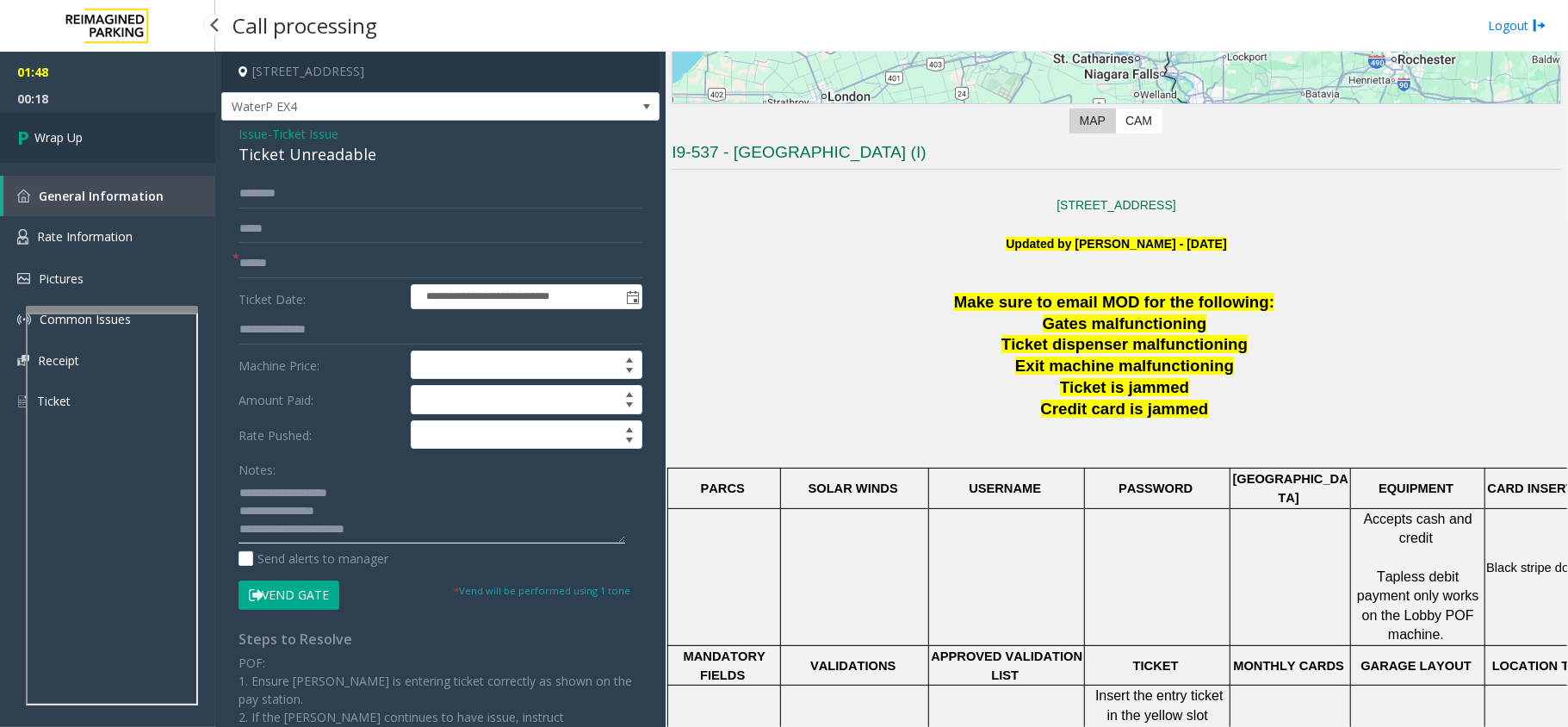 type on "**********" 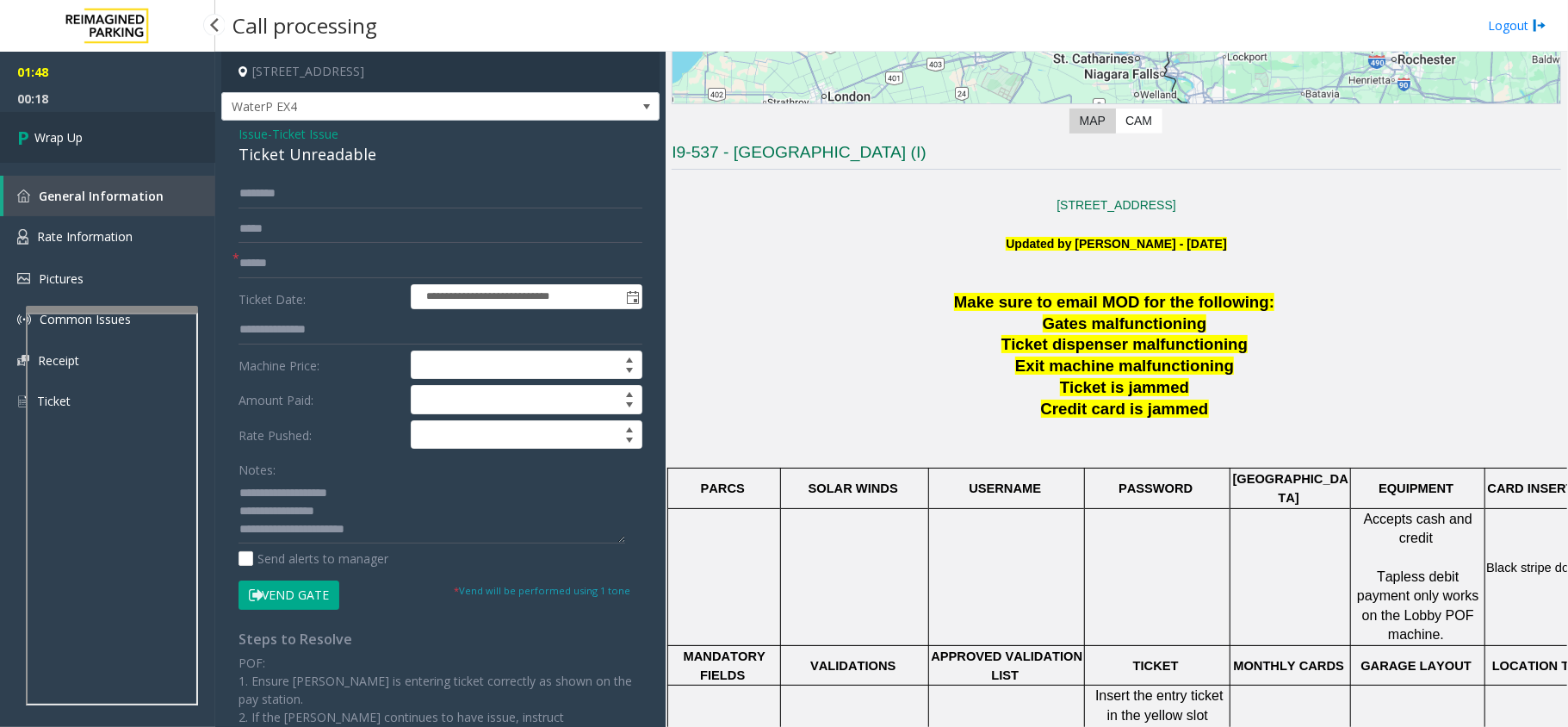click on "Wrap Up" at bounding box center [108, 137] 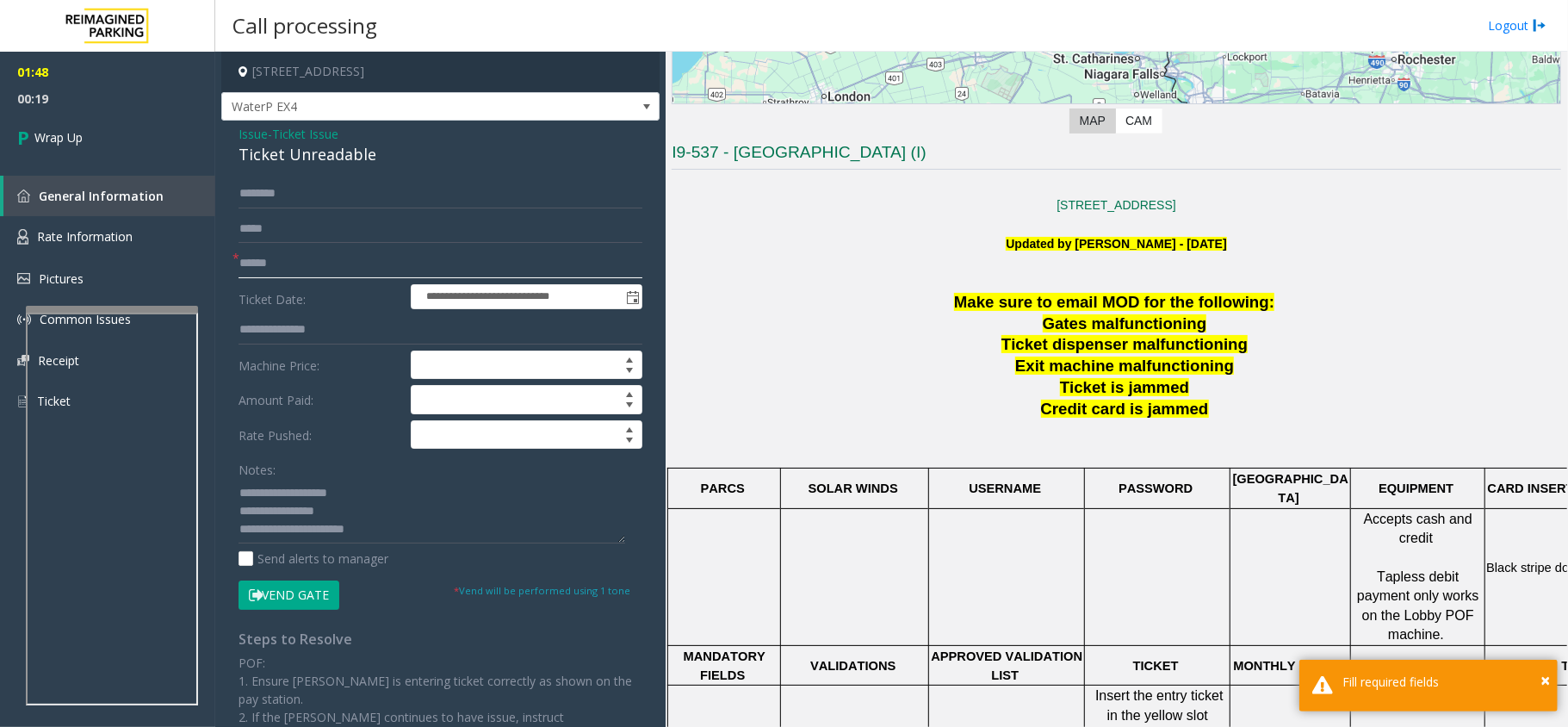 click 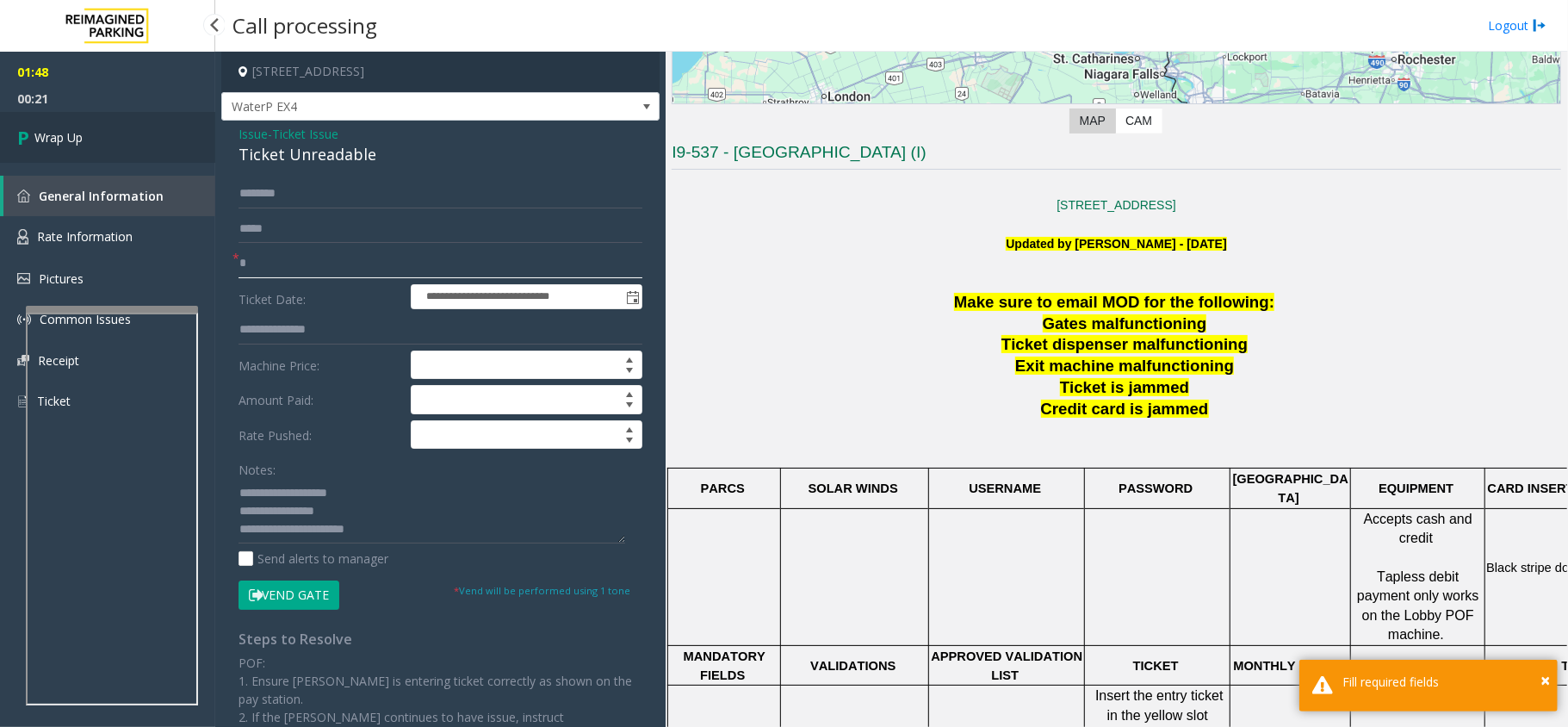 type on "*" 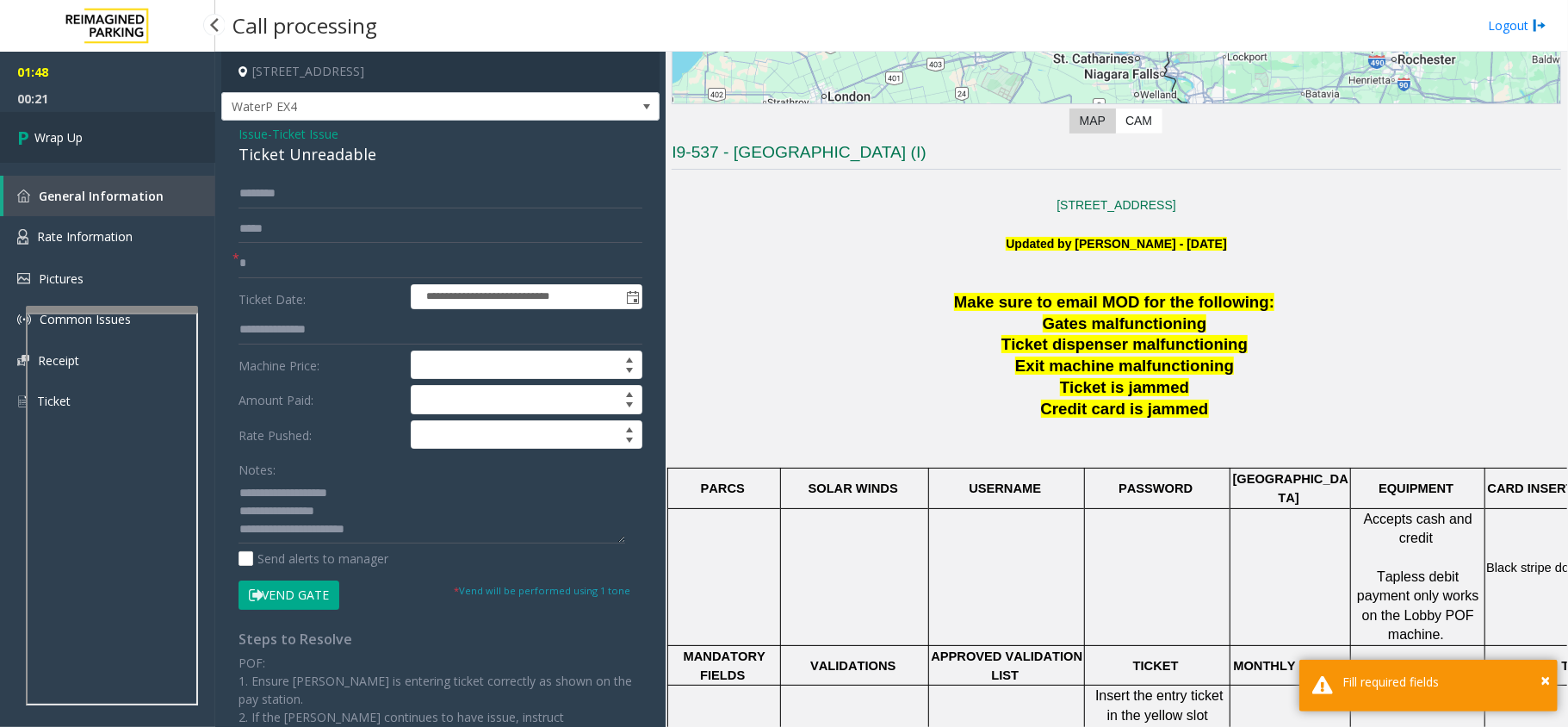 click on "Wrap Up" at bounding box center (108, 137) 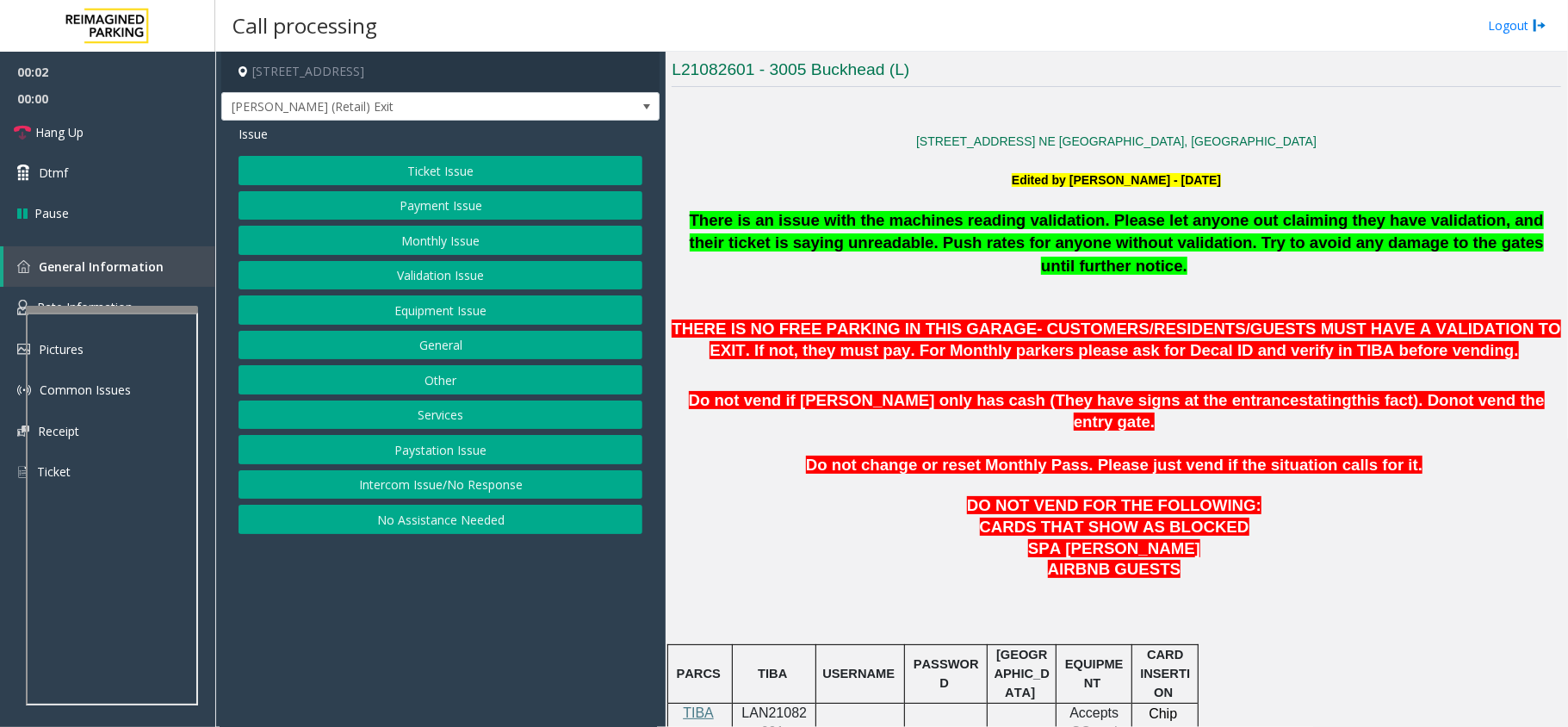 scroll, scrollTop: 804, scrollLeft: 0, axis: vertical 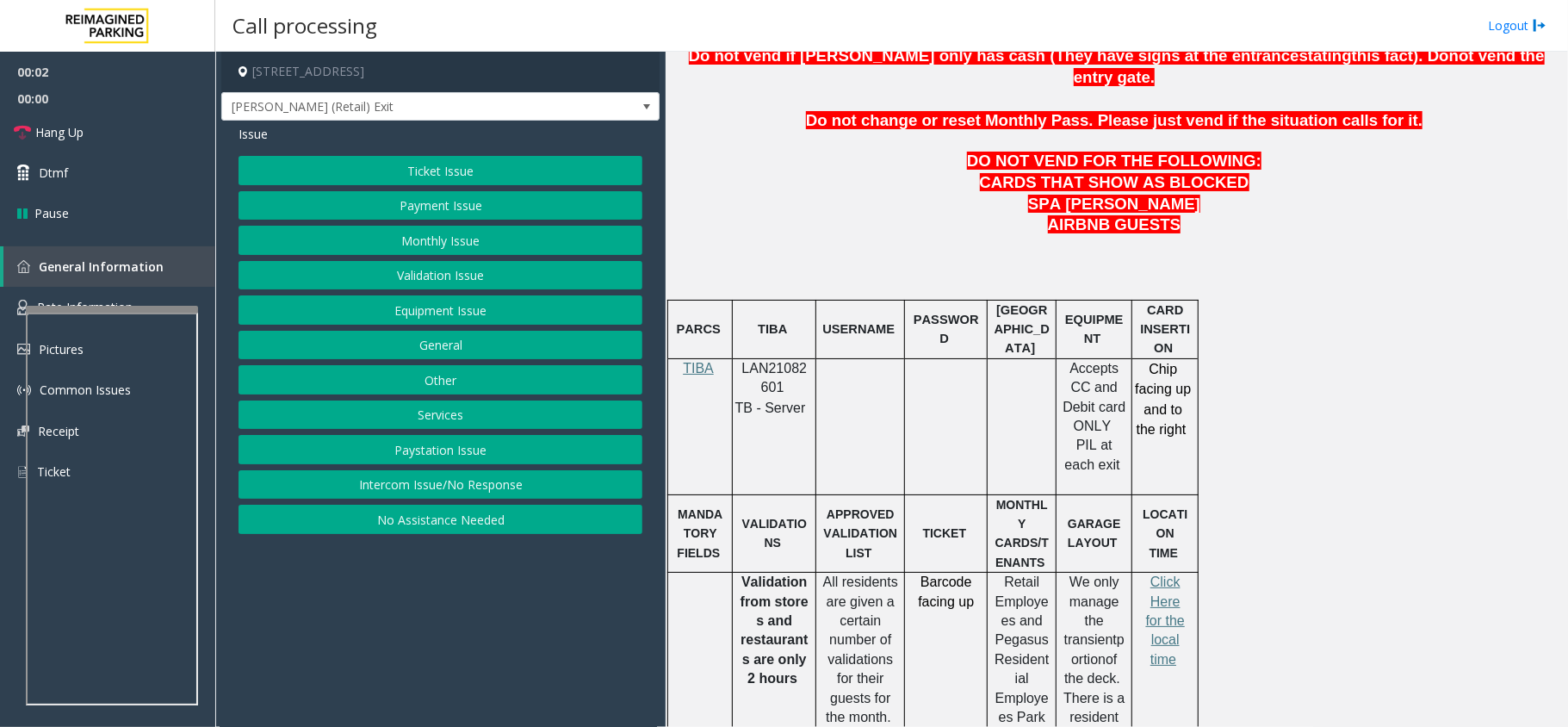 click on "LAN21082601" 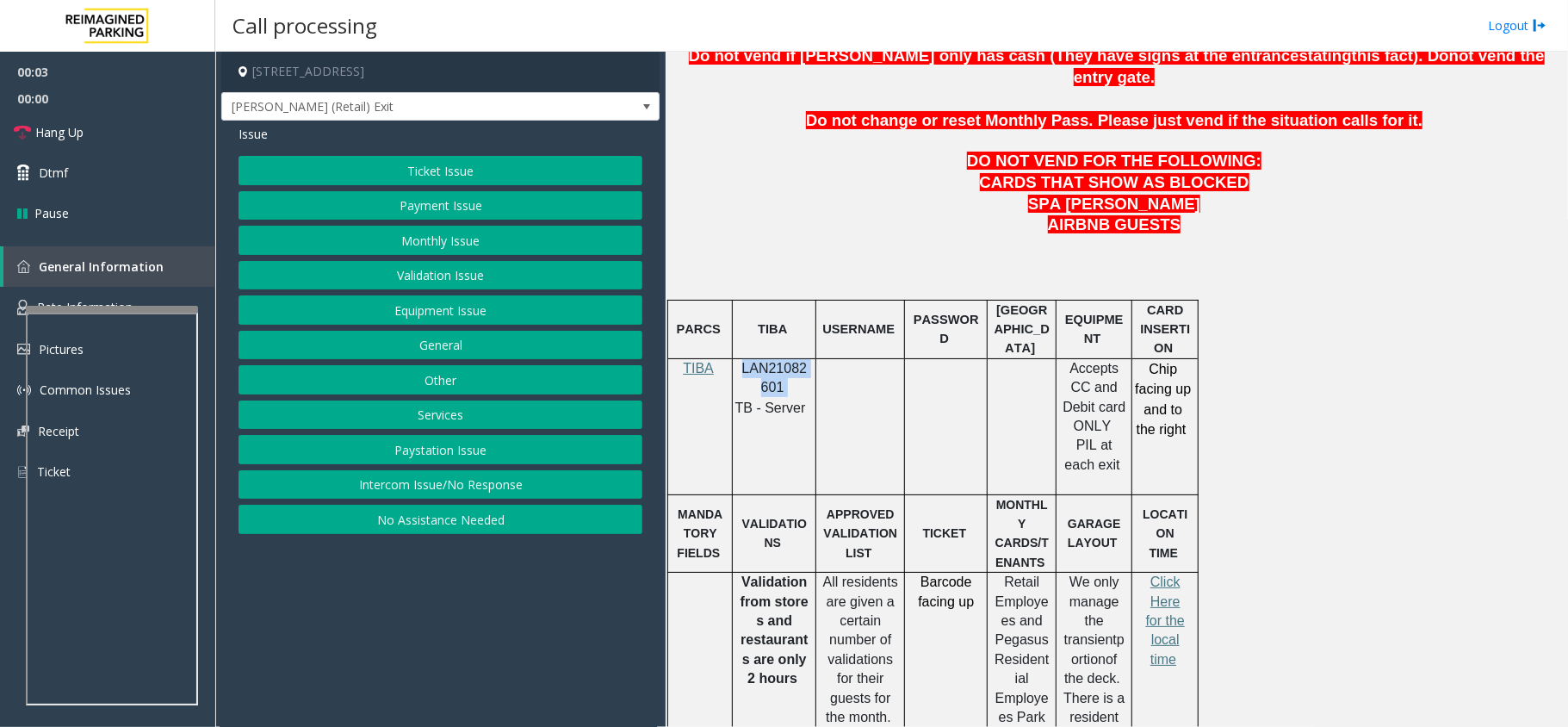 click on "LAN21082601" 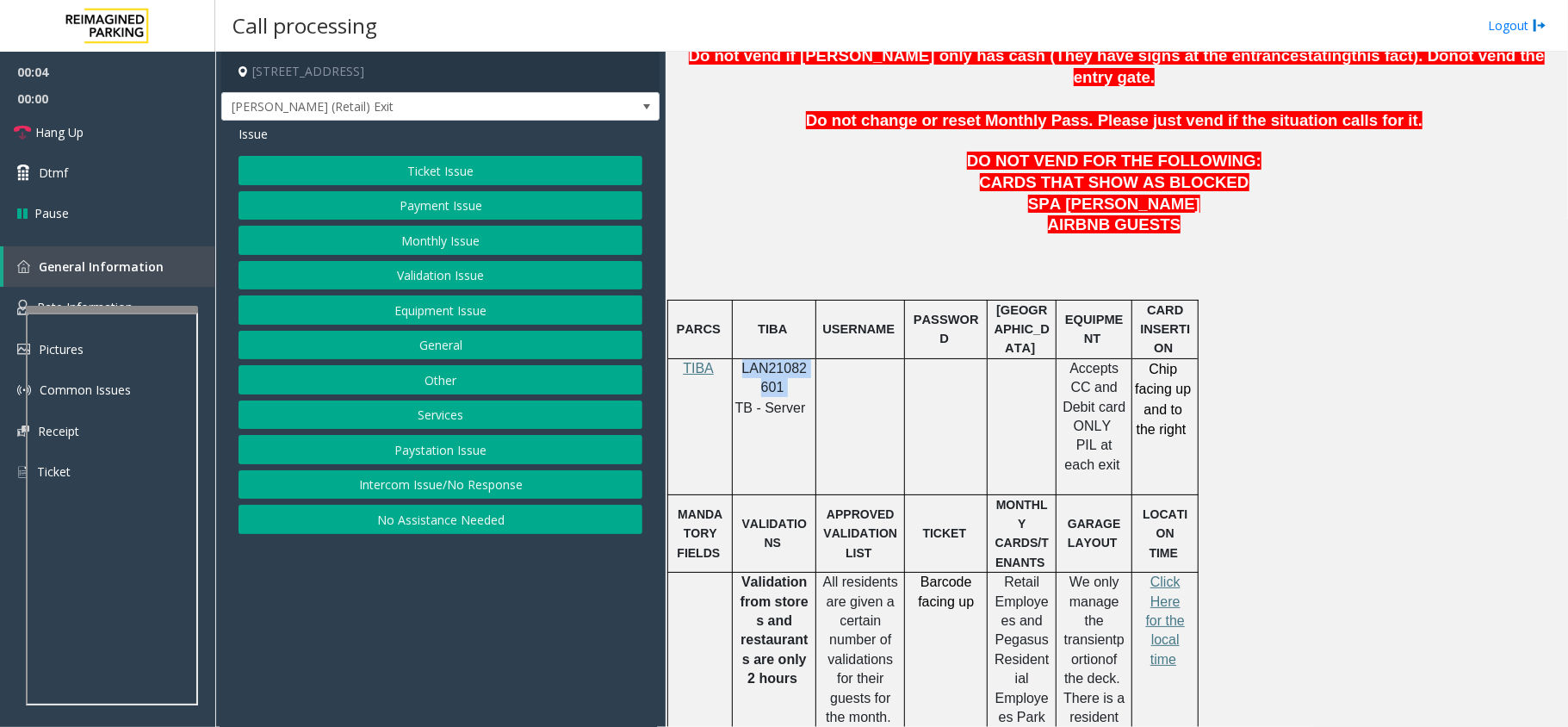 copy on "LAN21082601" 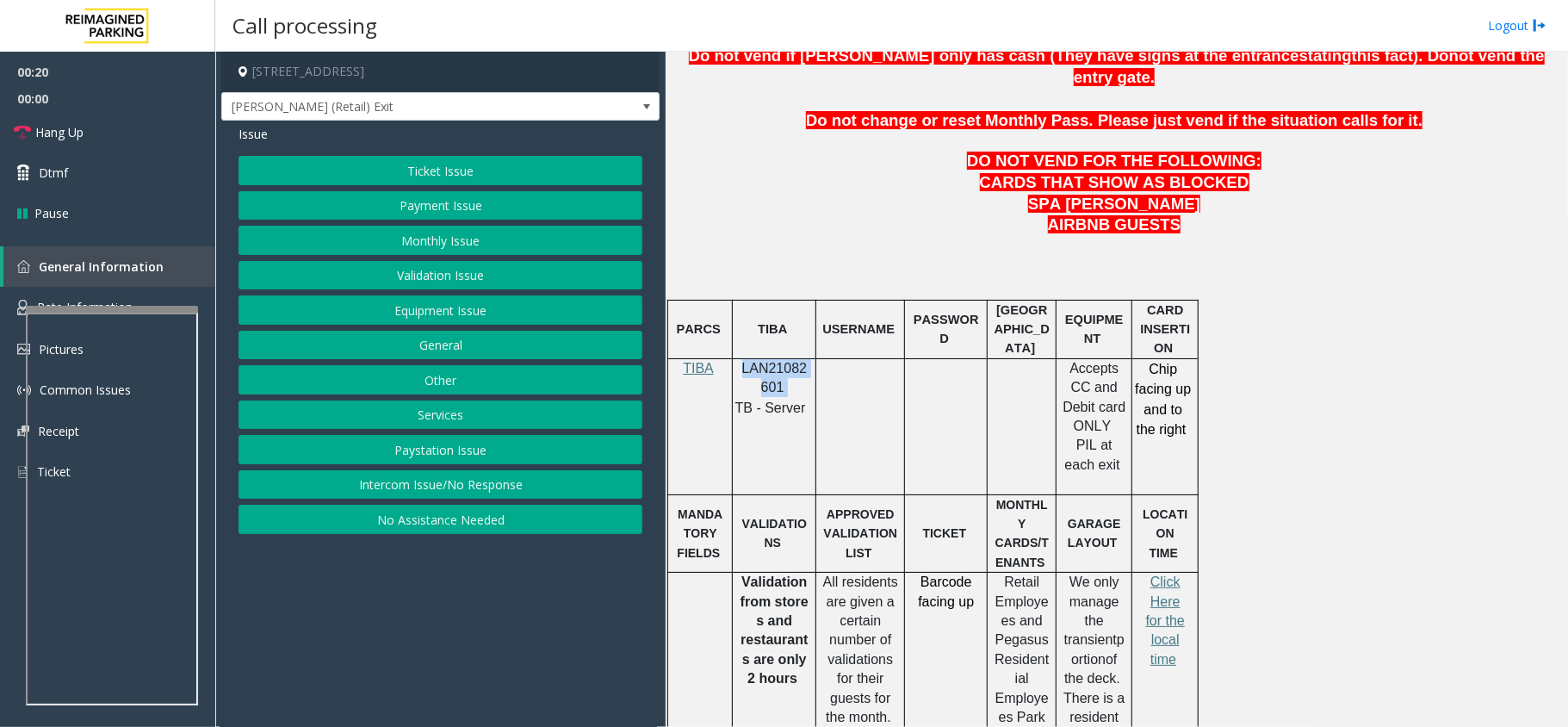click on "Validation Issue" 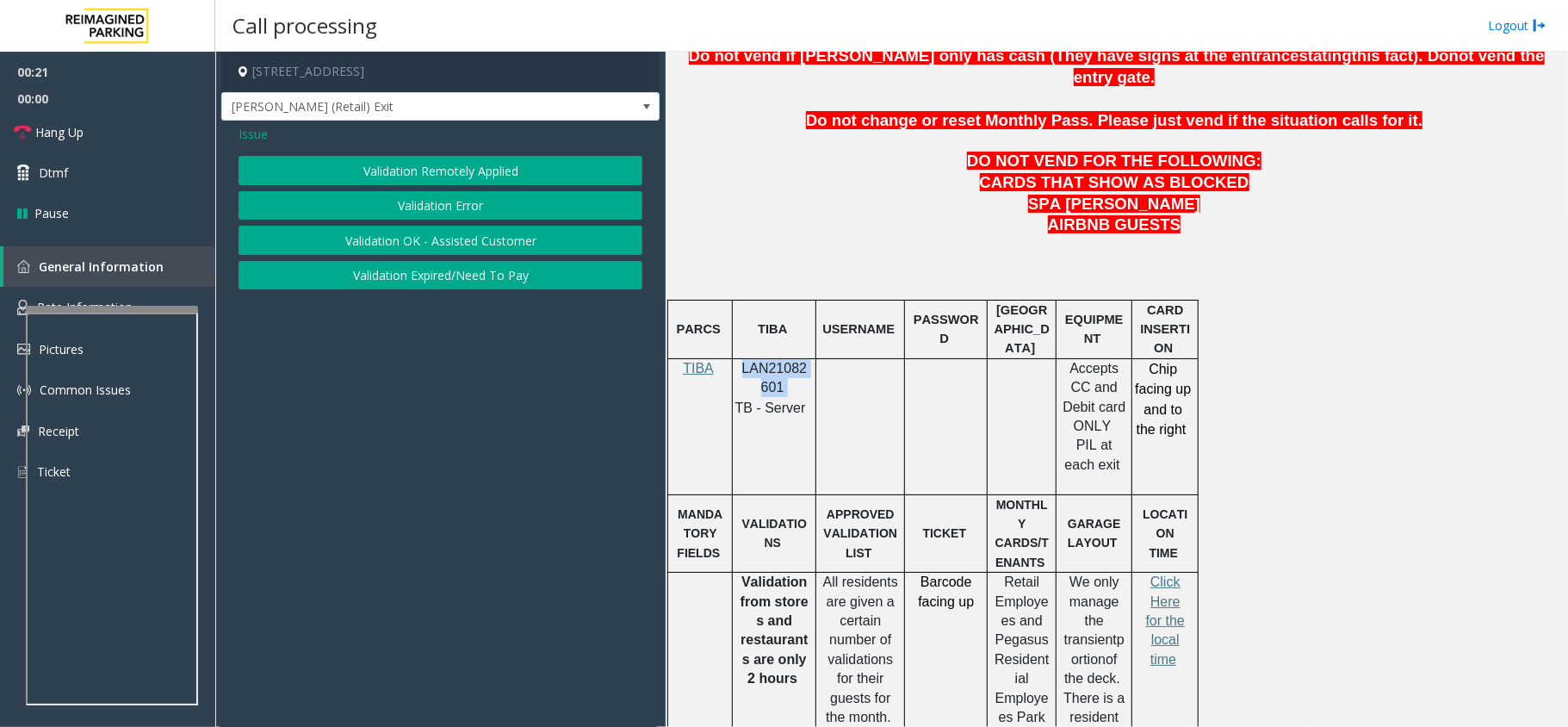 click on "Validation Error" 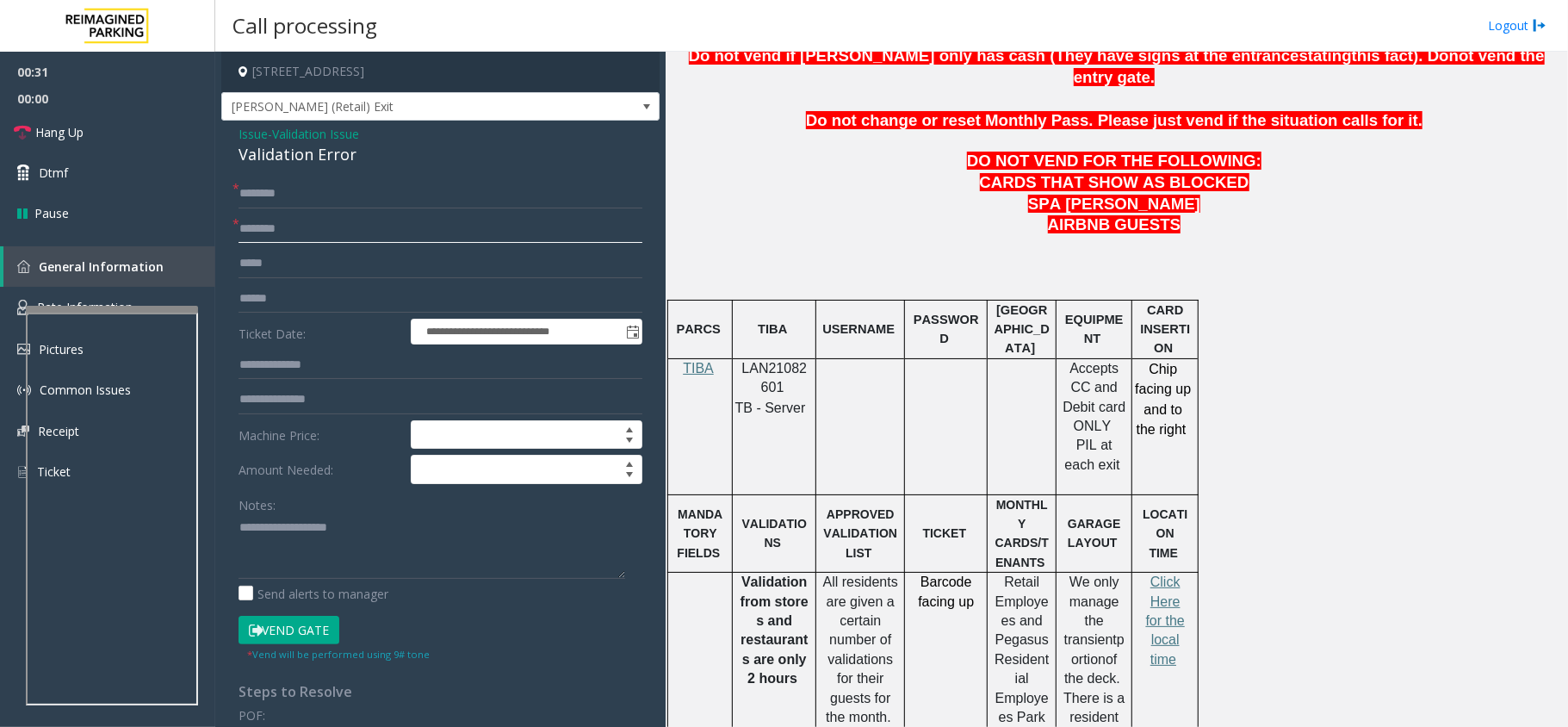 click 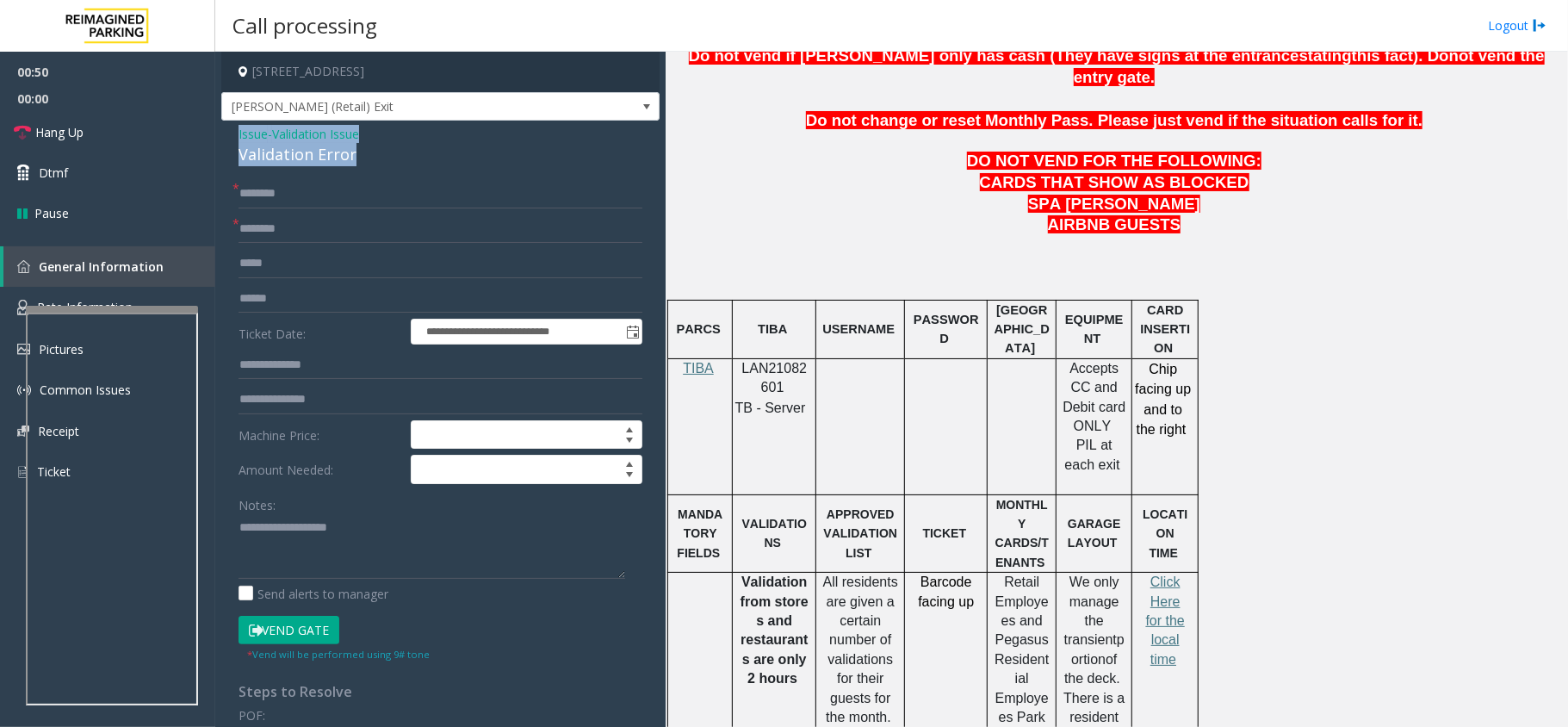 drag, startPoint x: 365, startPoint y: 158, endPoint x: 235, endPoint y: 138, distance: 131.52946 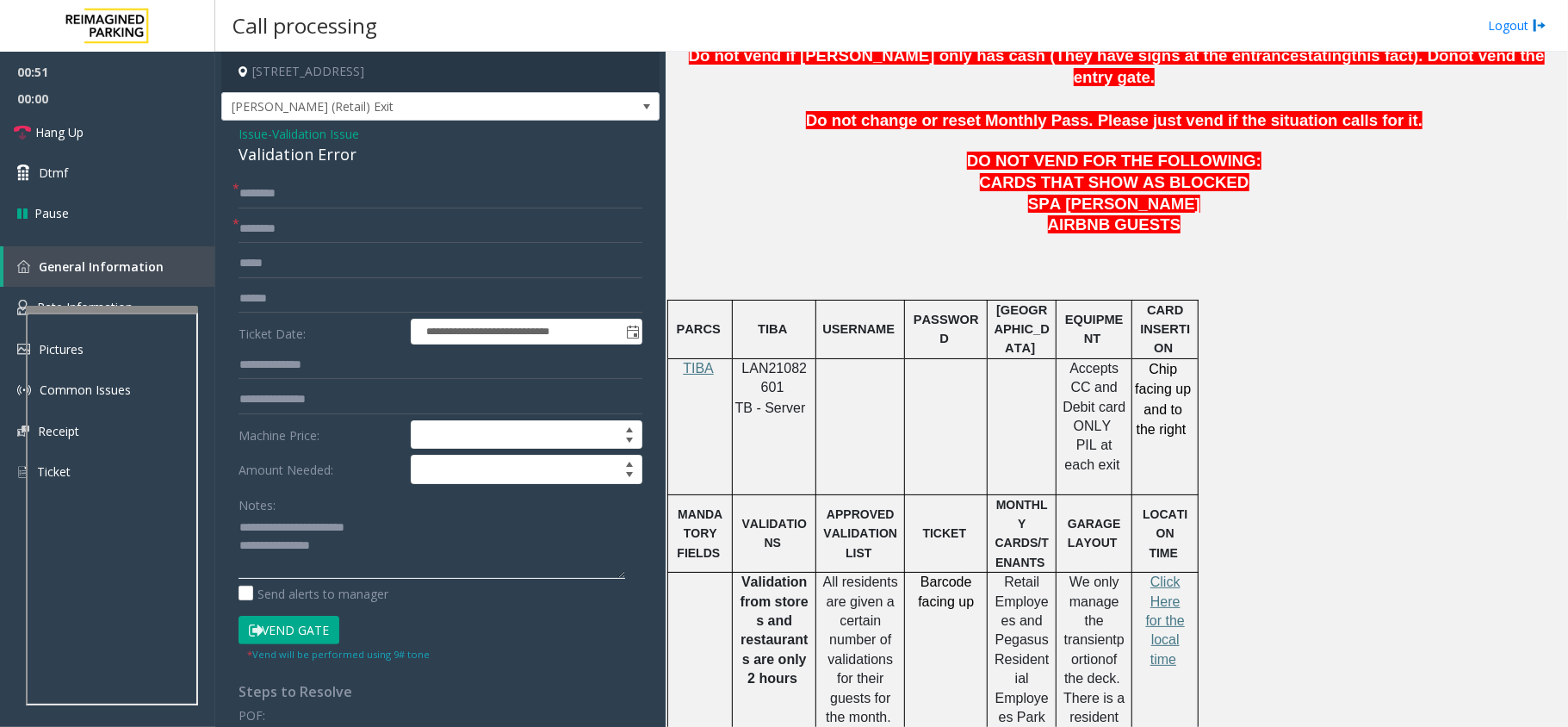 click 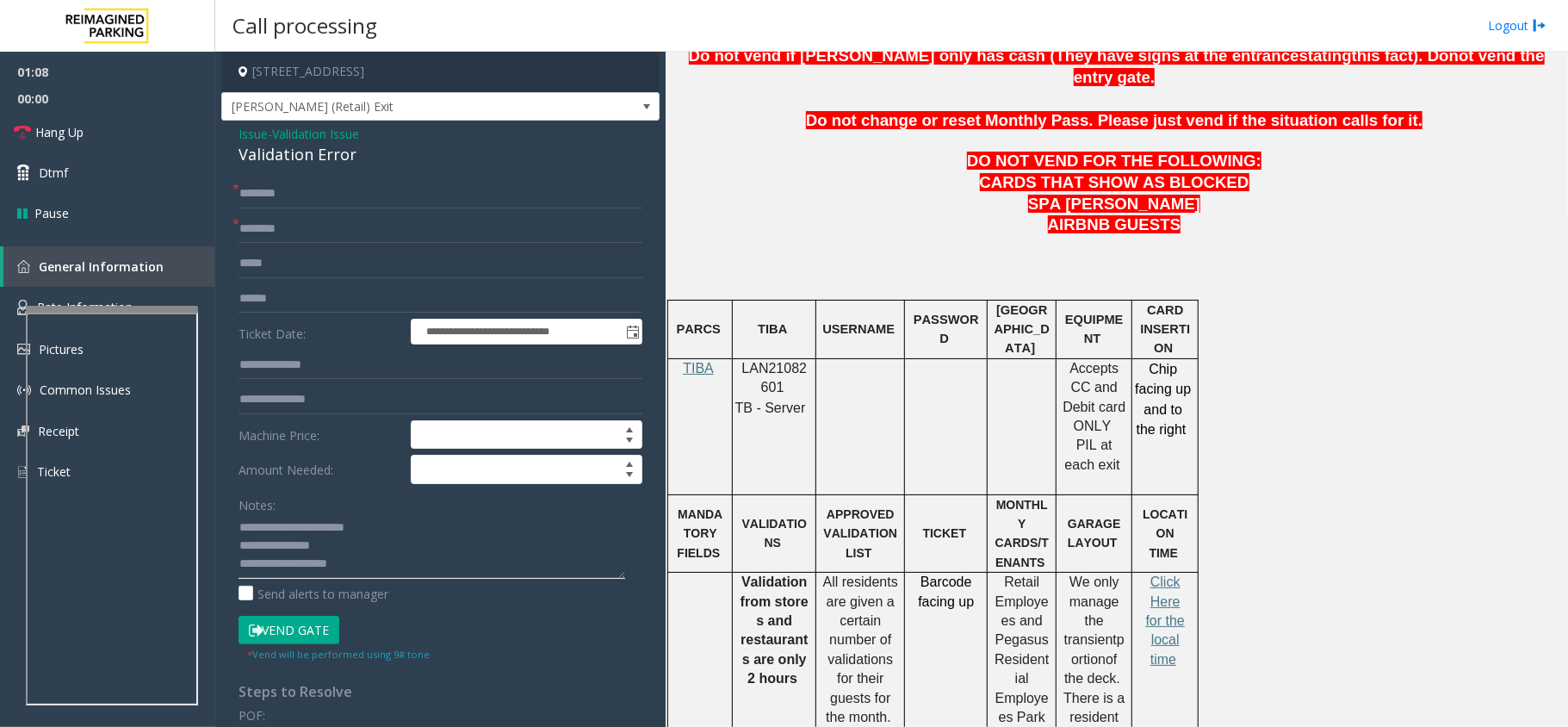 type on "**********" 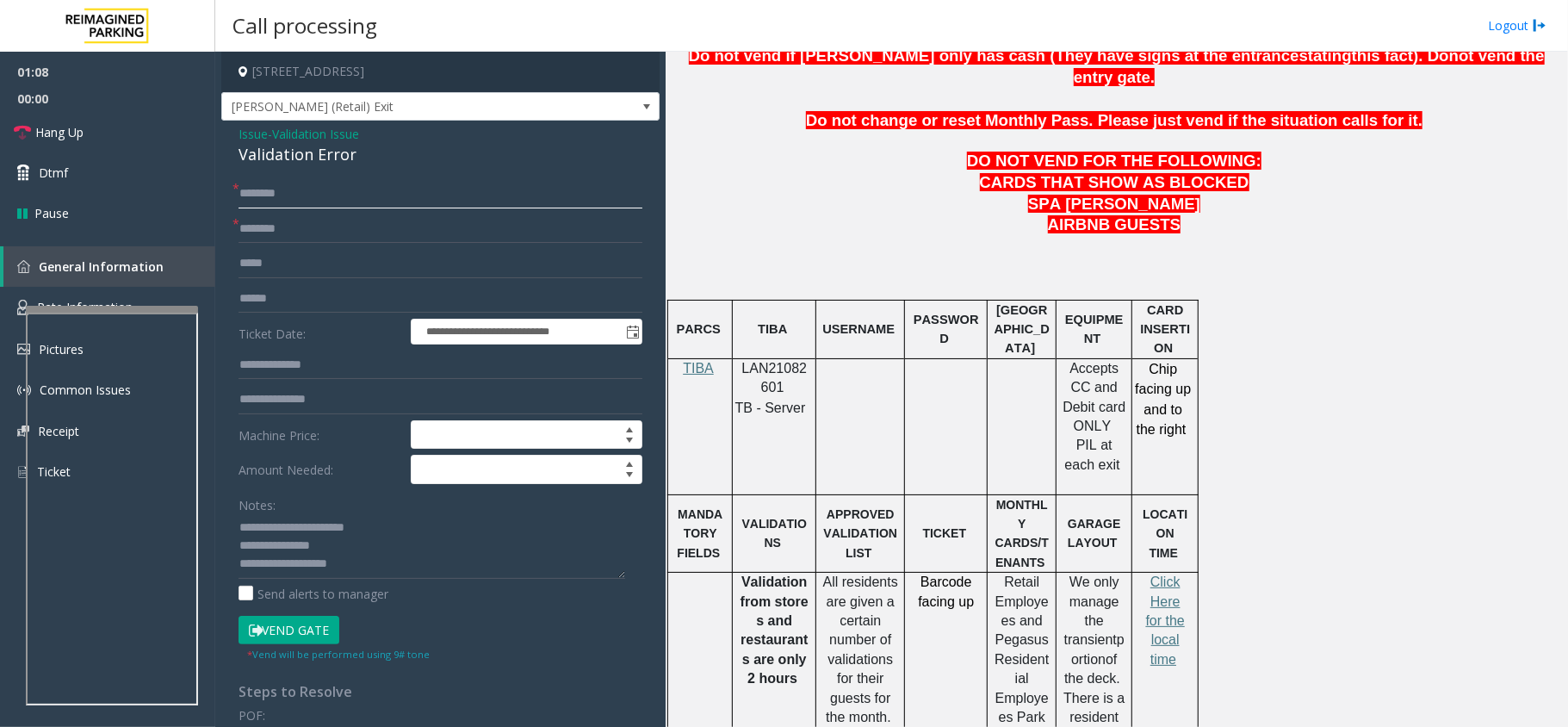 click 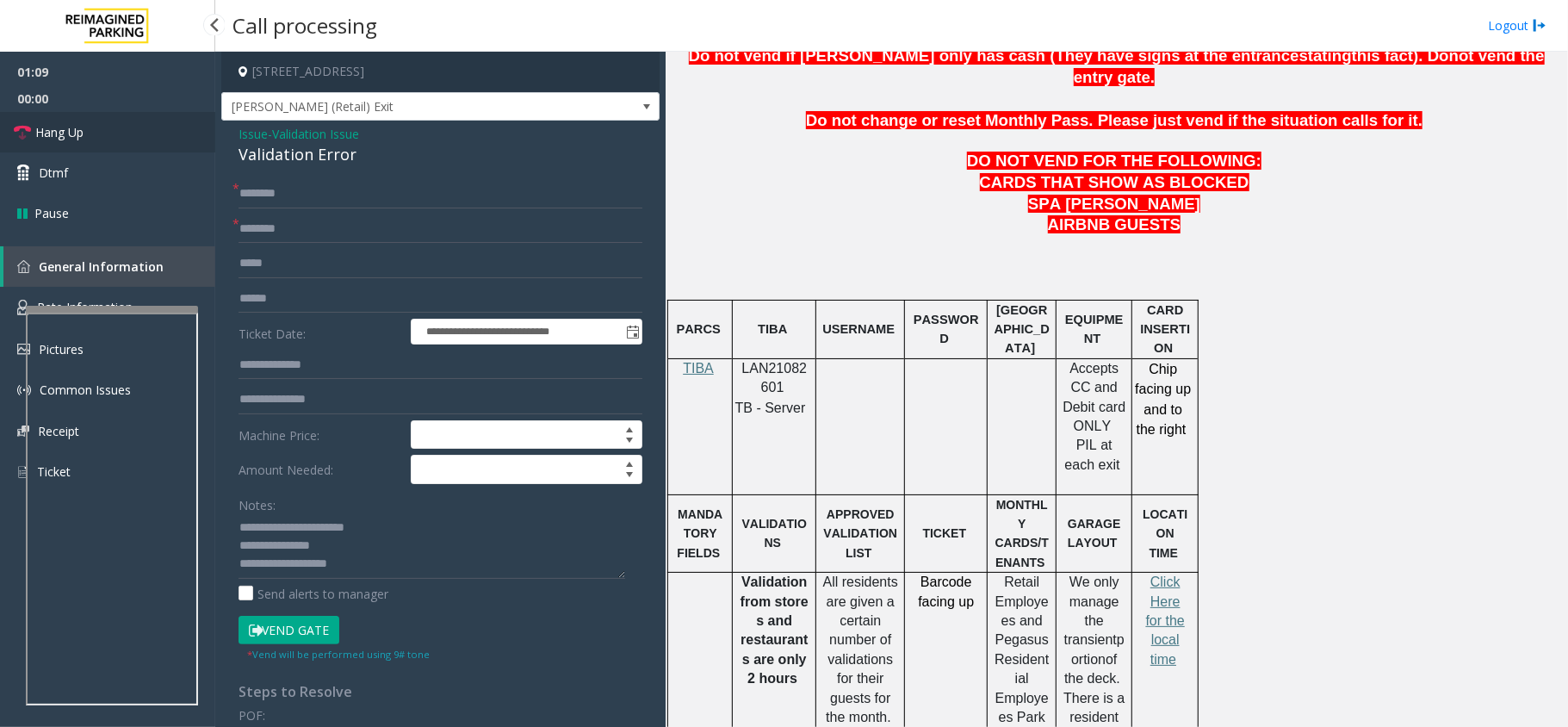 click on "Hang Up" at bounding box center (108, 132) 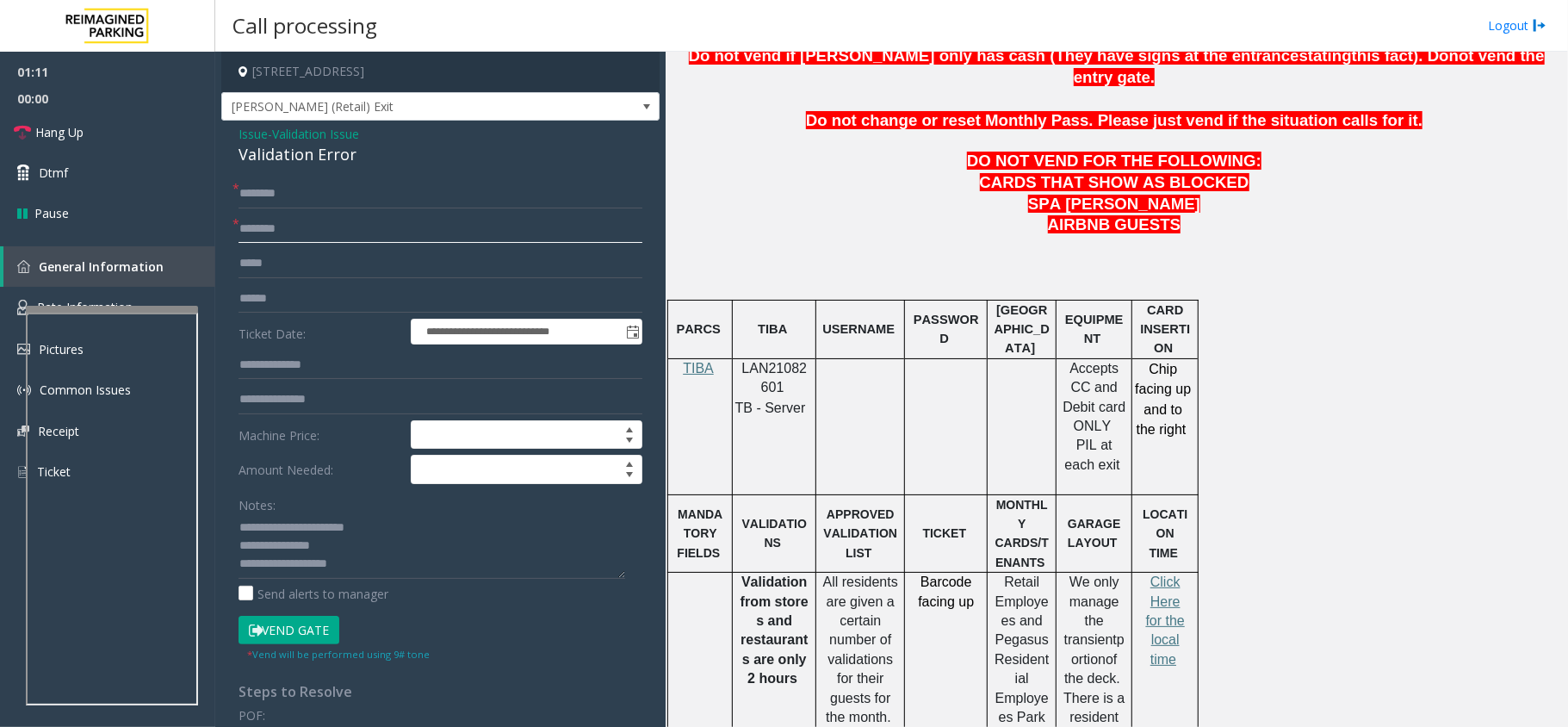 click 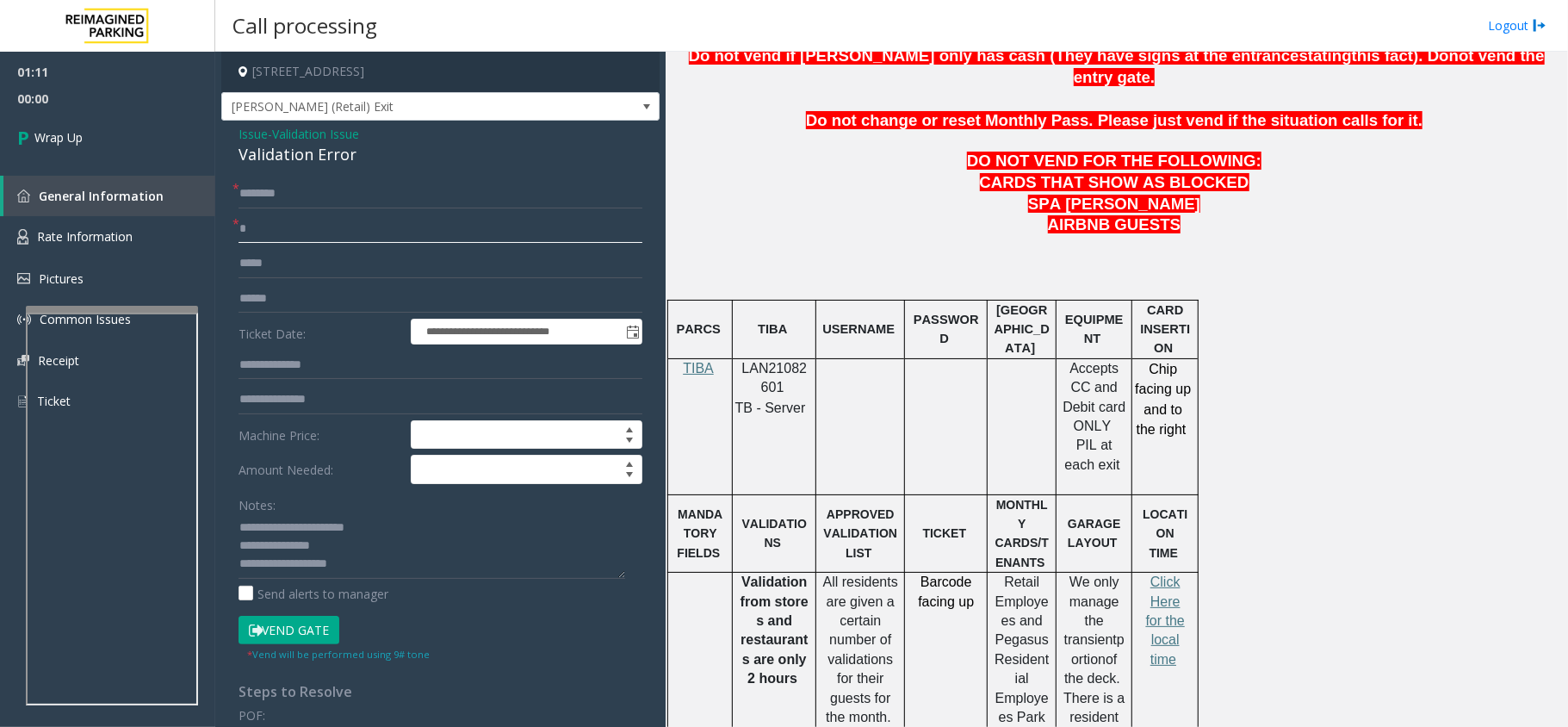 type on "*" 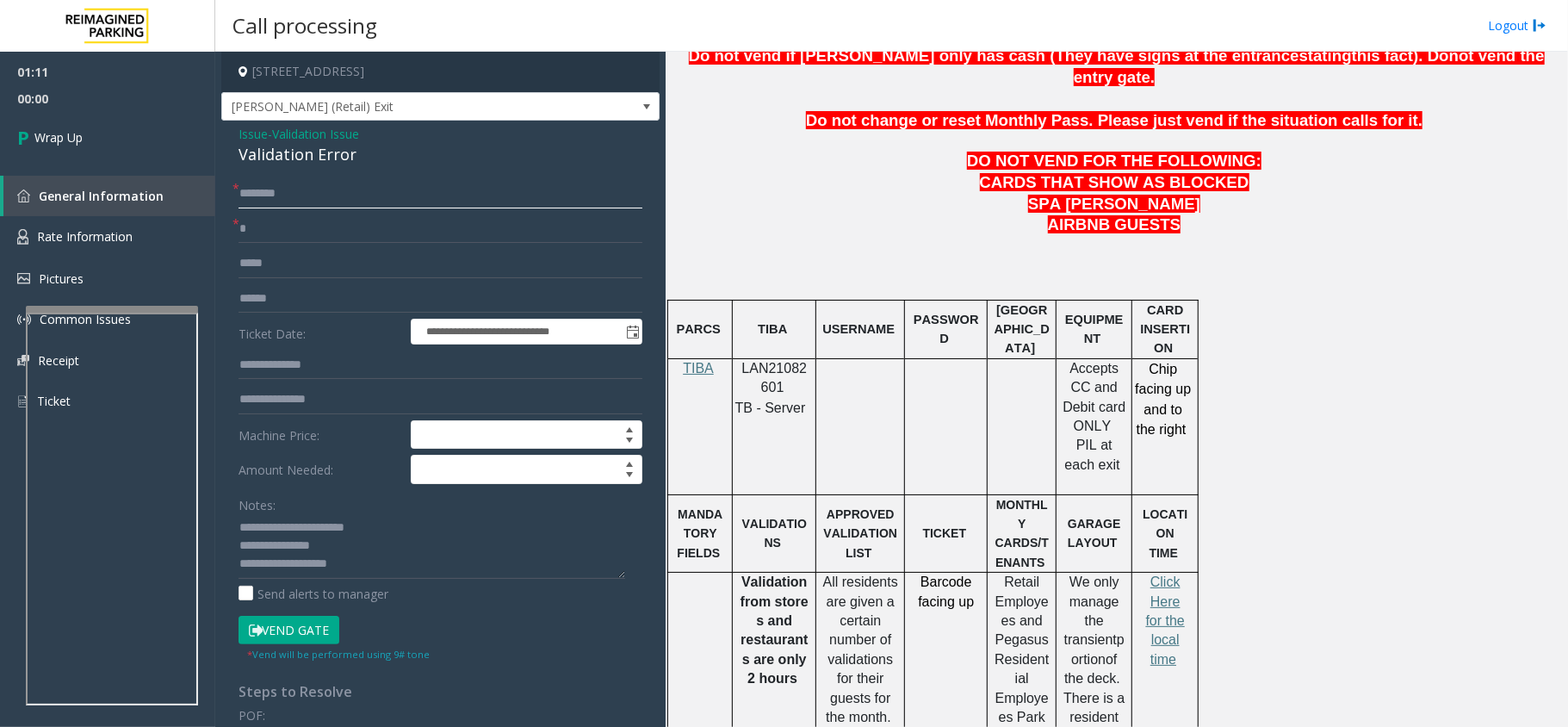 click 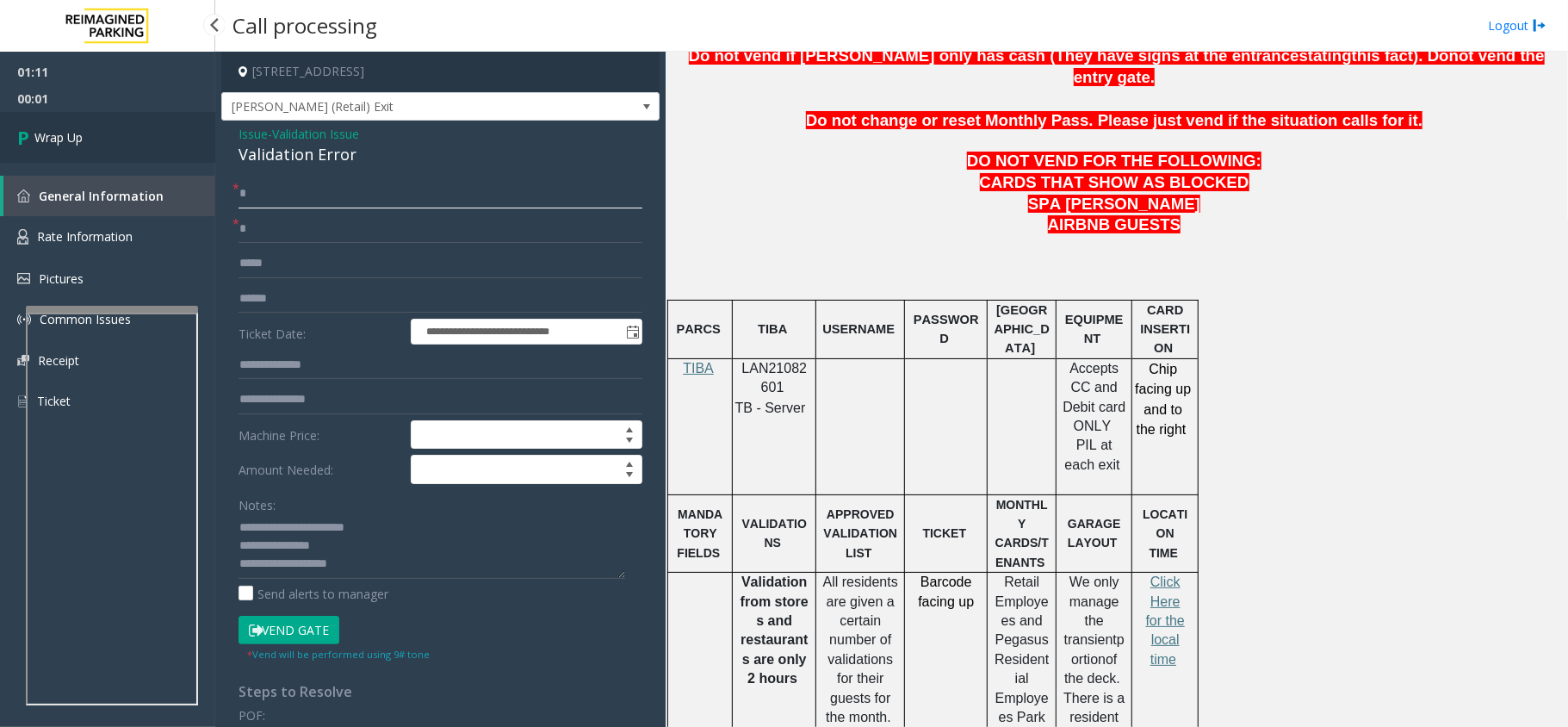 type on "*" 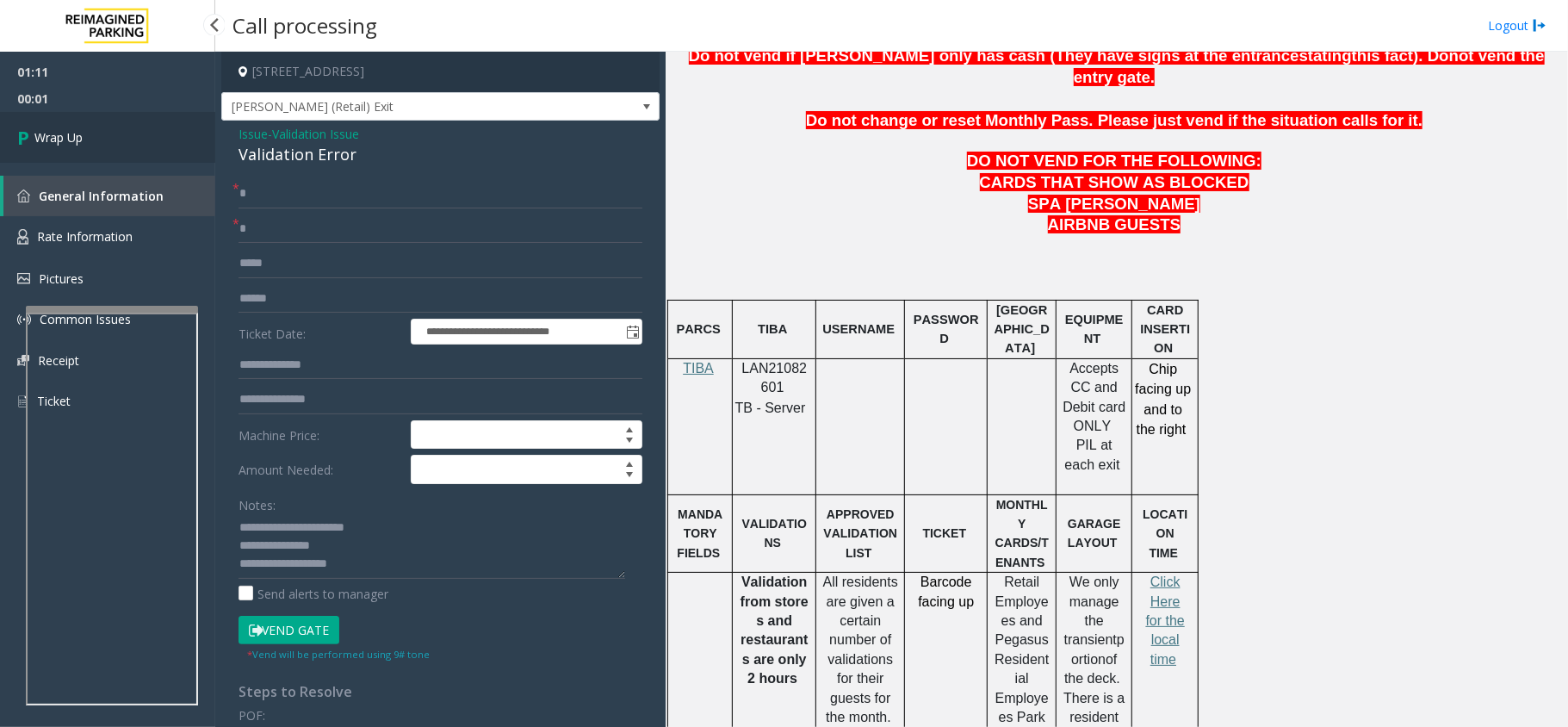 click on "Wrap Up" at bounding box center (59, 137) 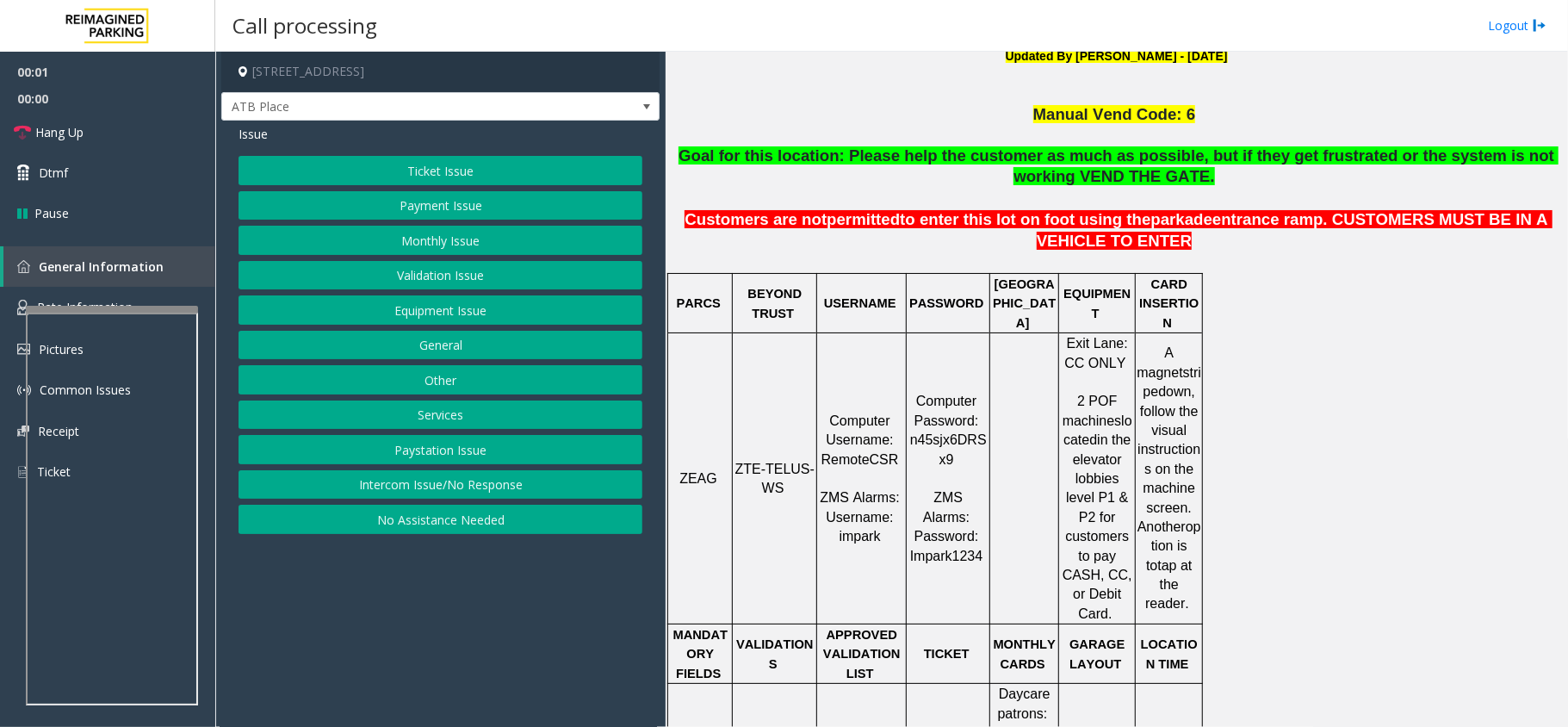 scroll, scrollTop: 574, scrollLeft: 0, axis: vertical 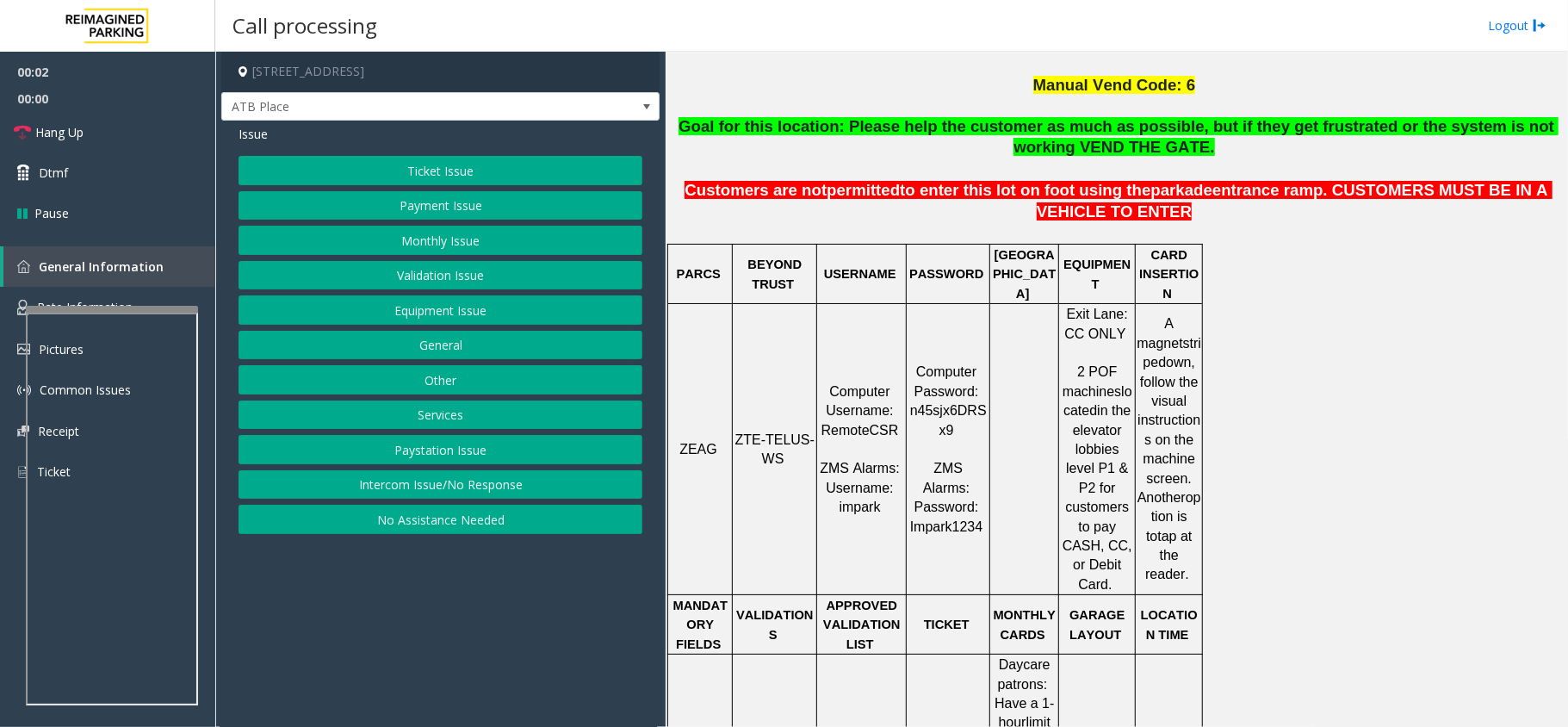 click on "ZTE-TELUS-WS" 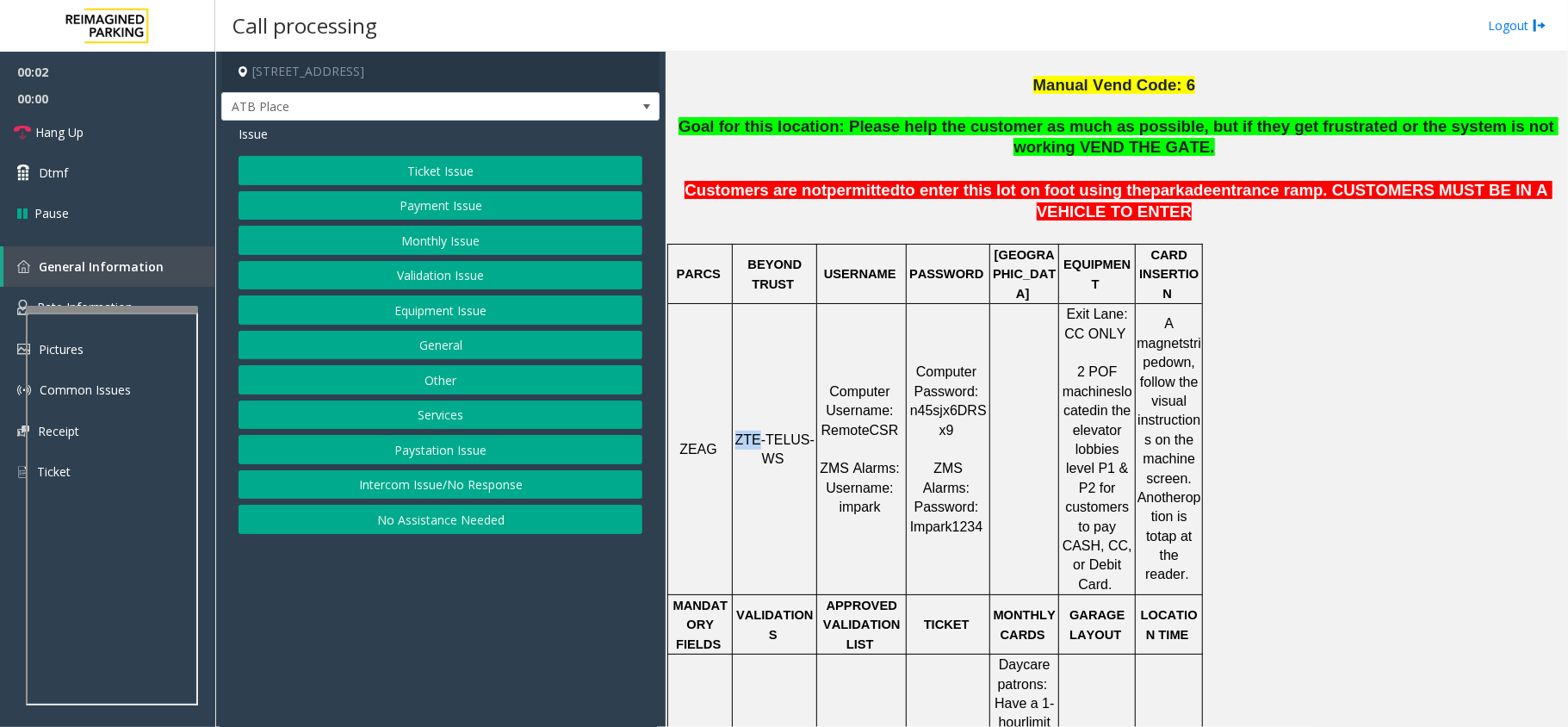 click on "ZTE-TELUS-WS" 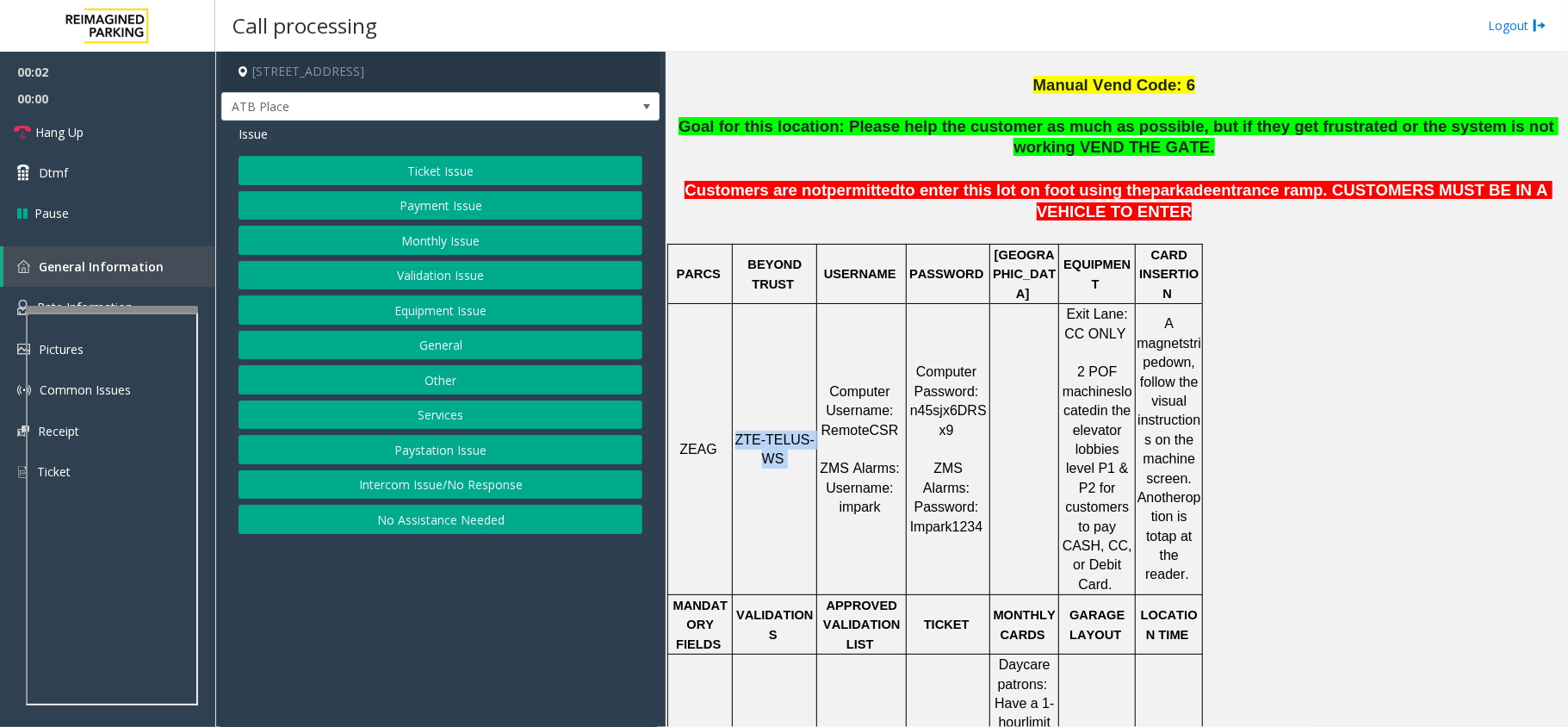 click on "ZTE-TELUS-WS" 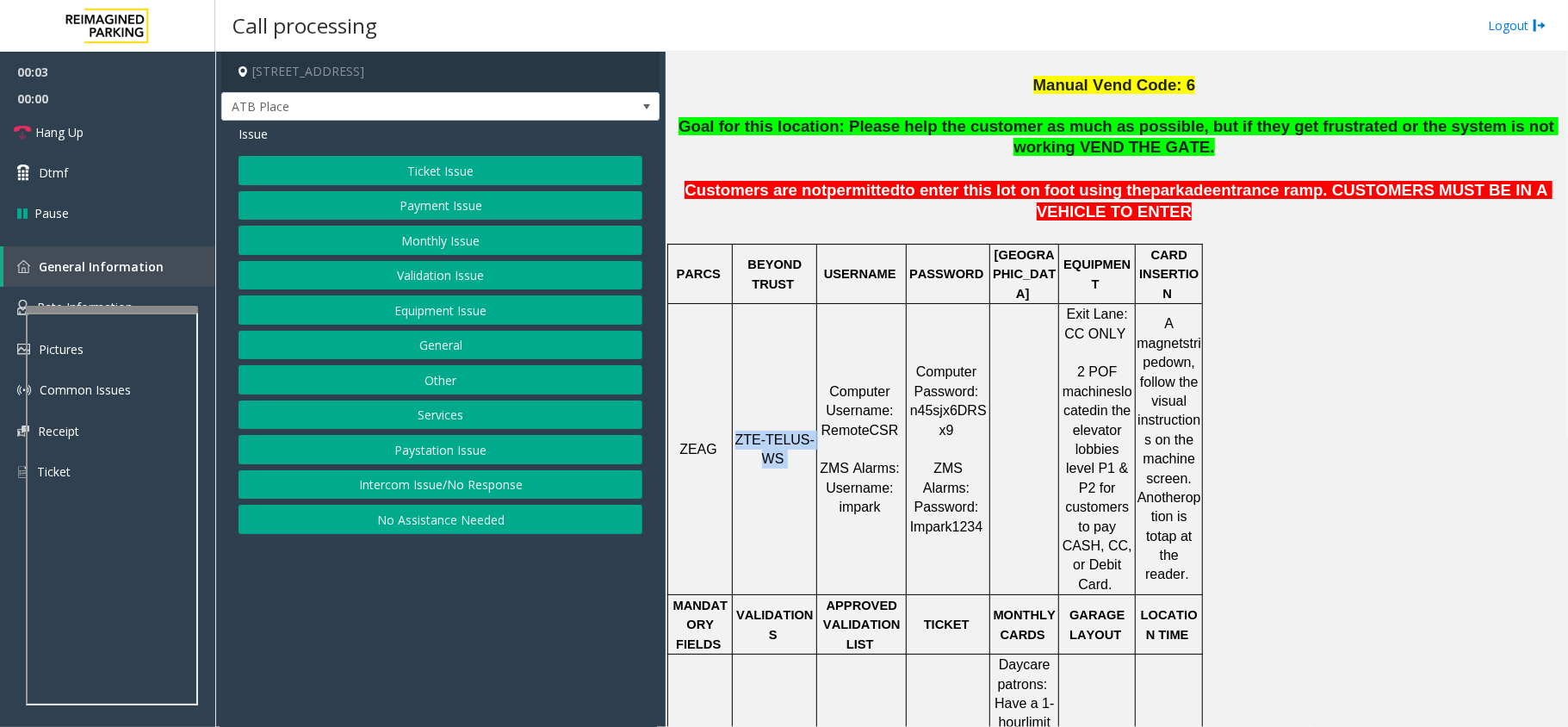 copy on "ZTE-TELUS-WS" 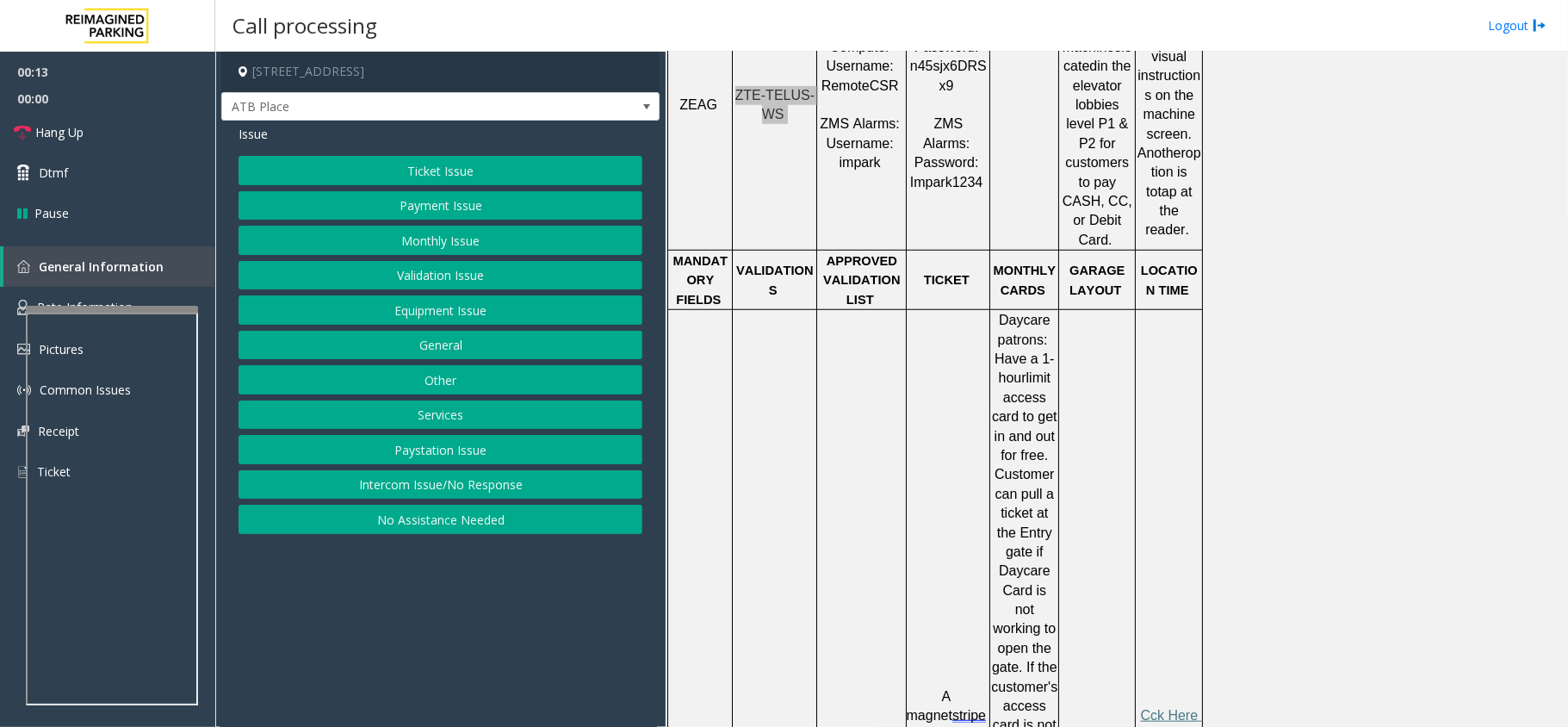 scroll, scrollTop: 1034, scrollLeft: 0, axis: vertical 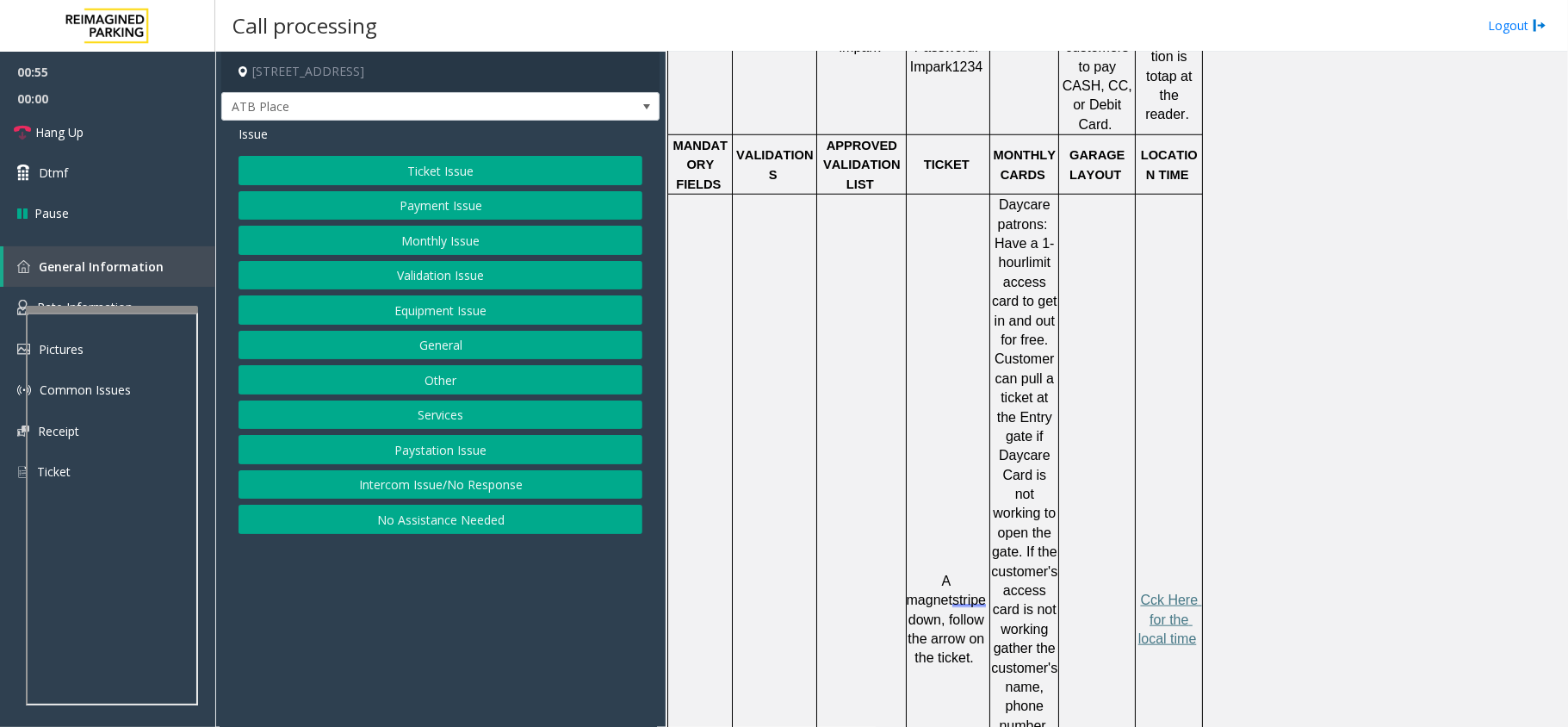 click on "Ticket Issue" 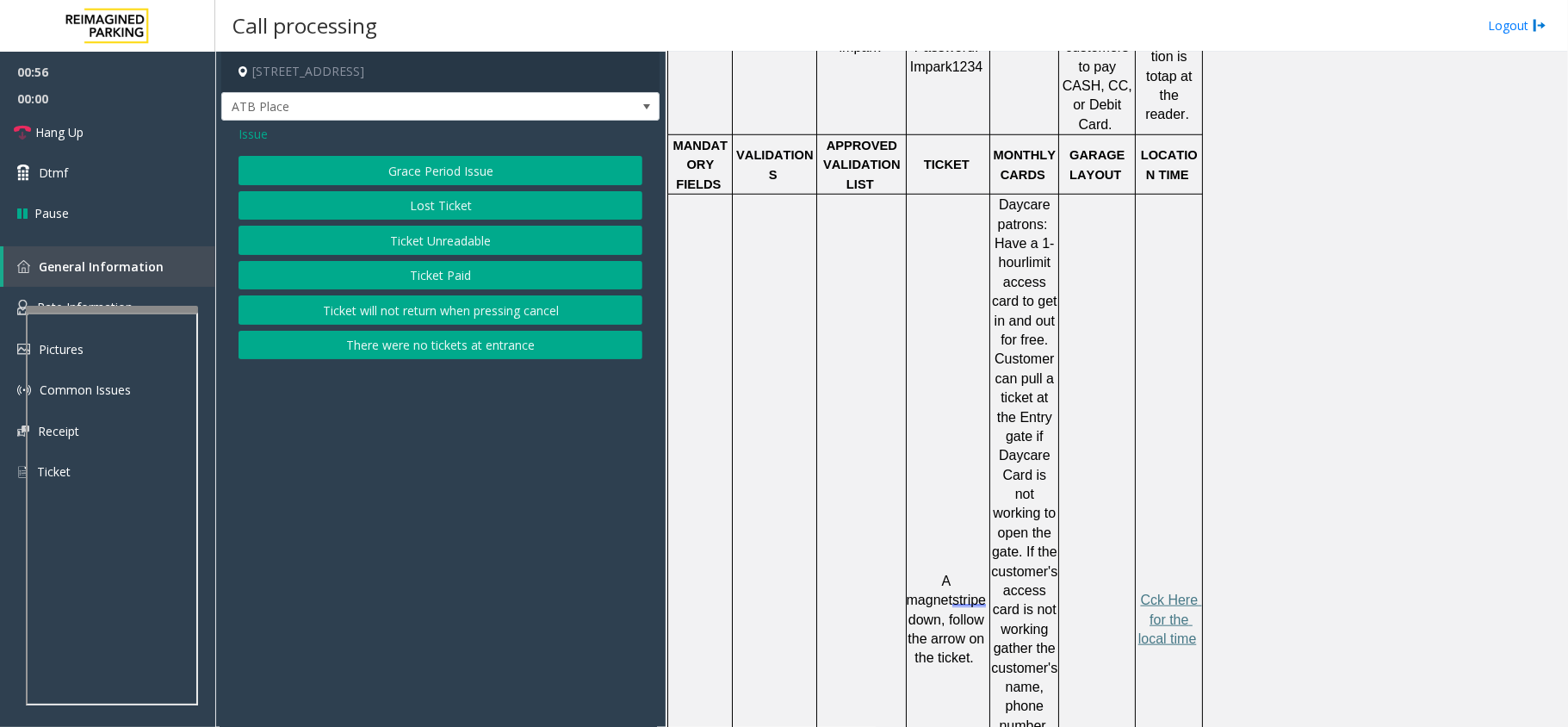 click on "Ticket Unreadable" 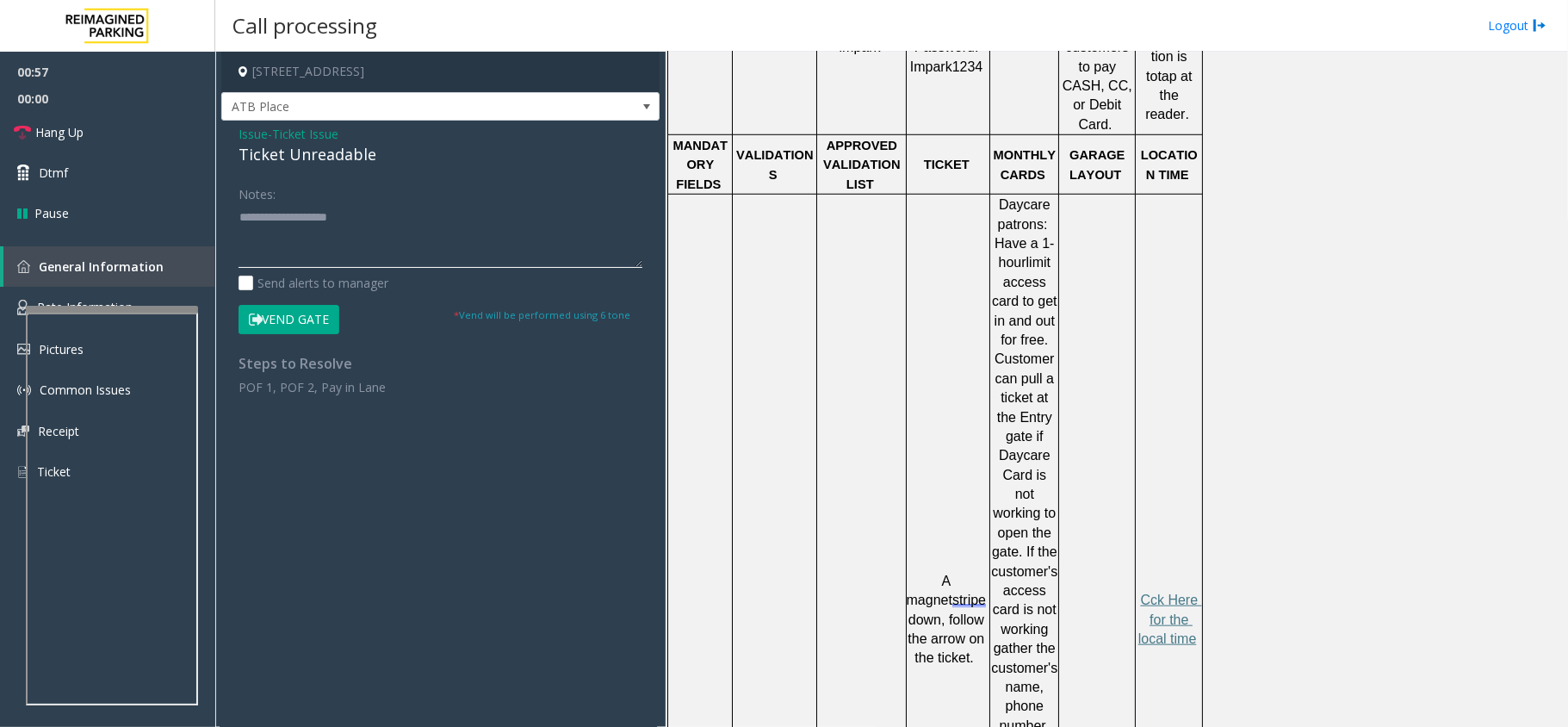 click 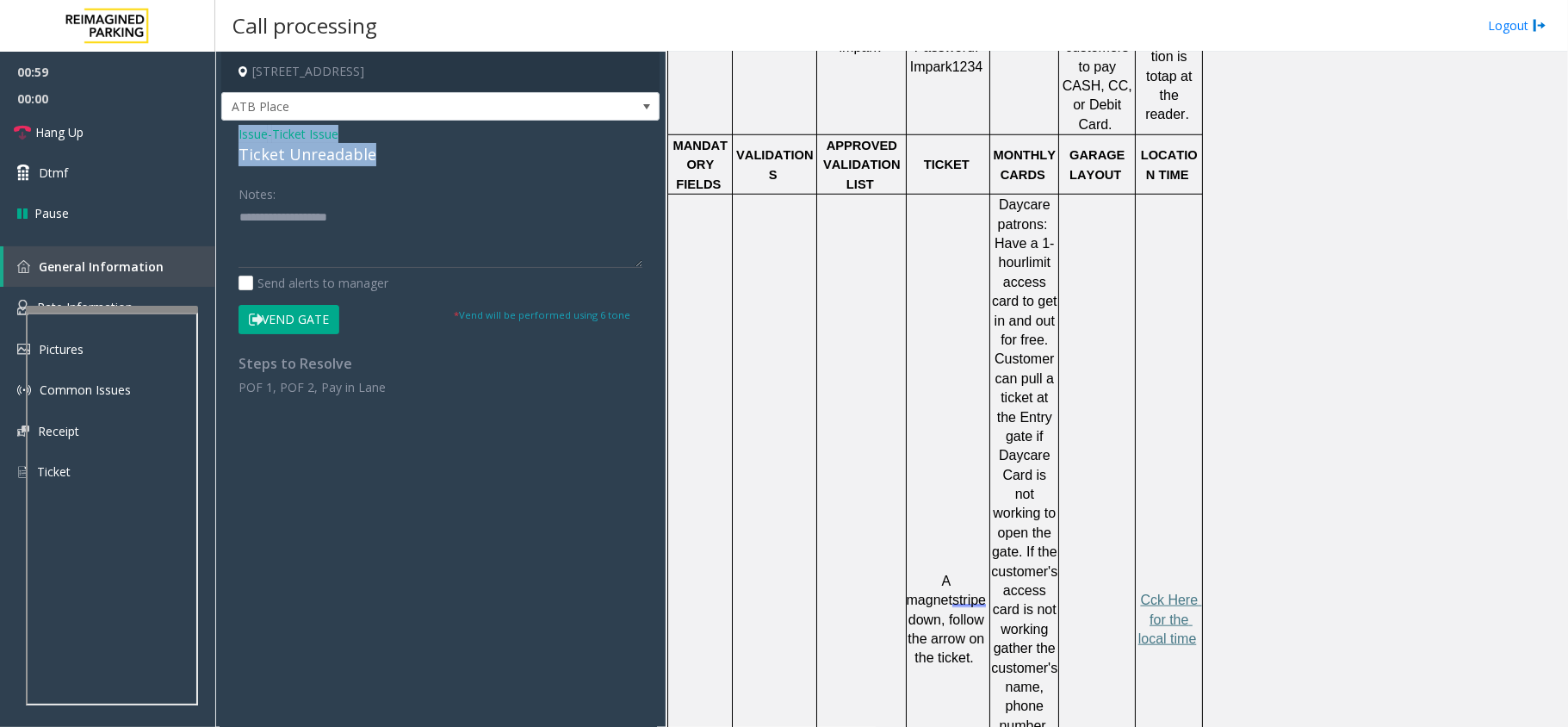 drag, startPoint x: 384, startPoint y: 149, endPoint x: 231, endPoint y: 133, distance: 153.83433 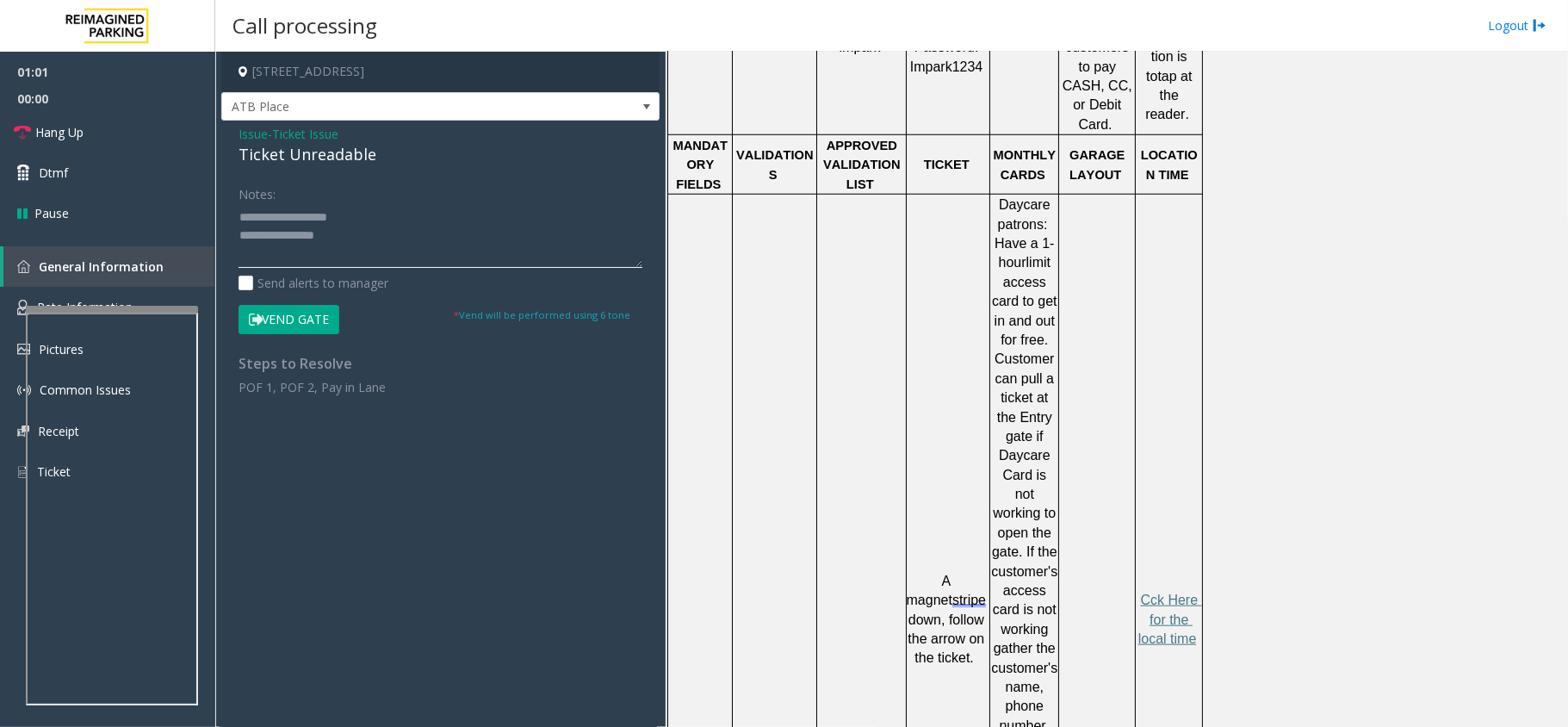 click 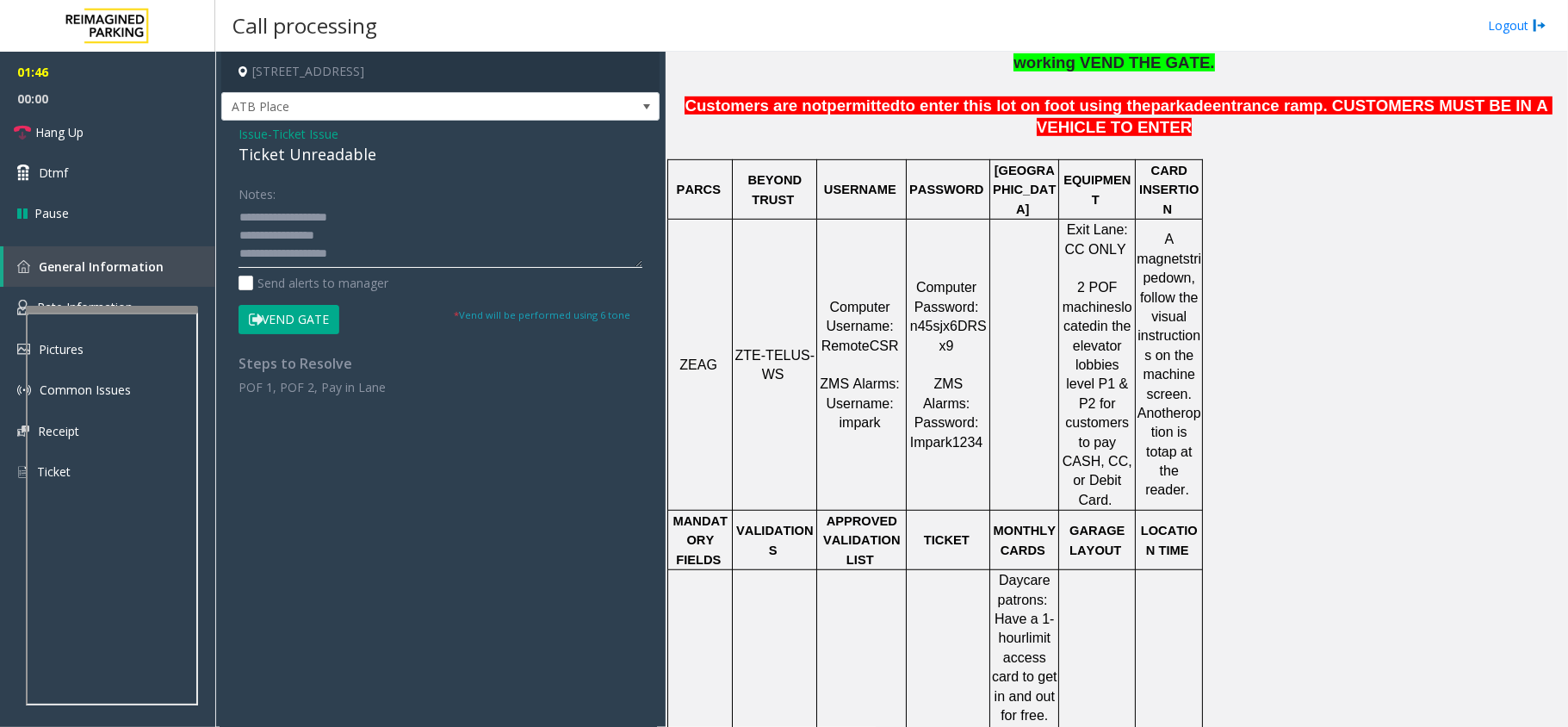 scroll, scrollTop: 574, scrollLeft: 0, axis: vertical 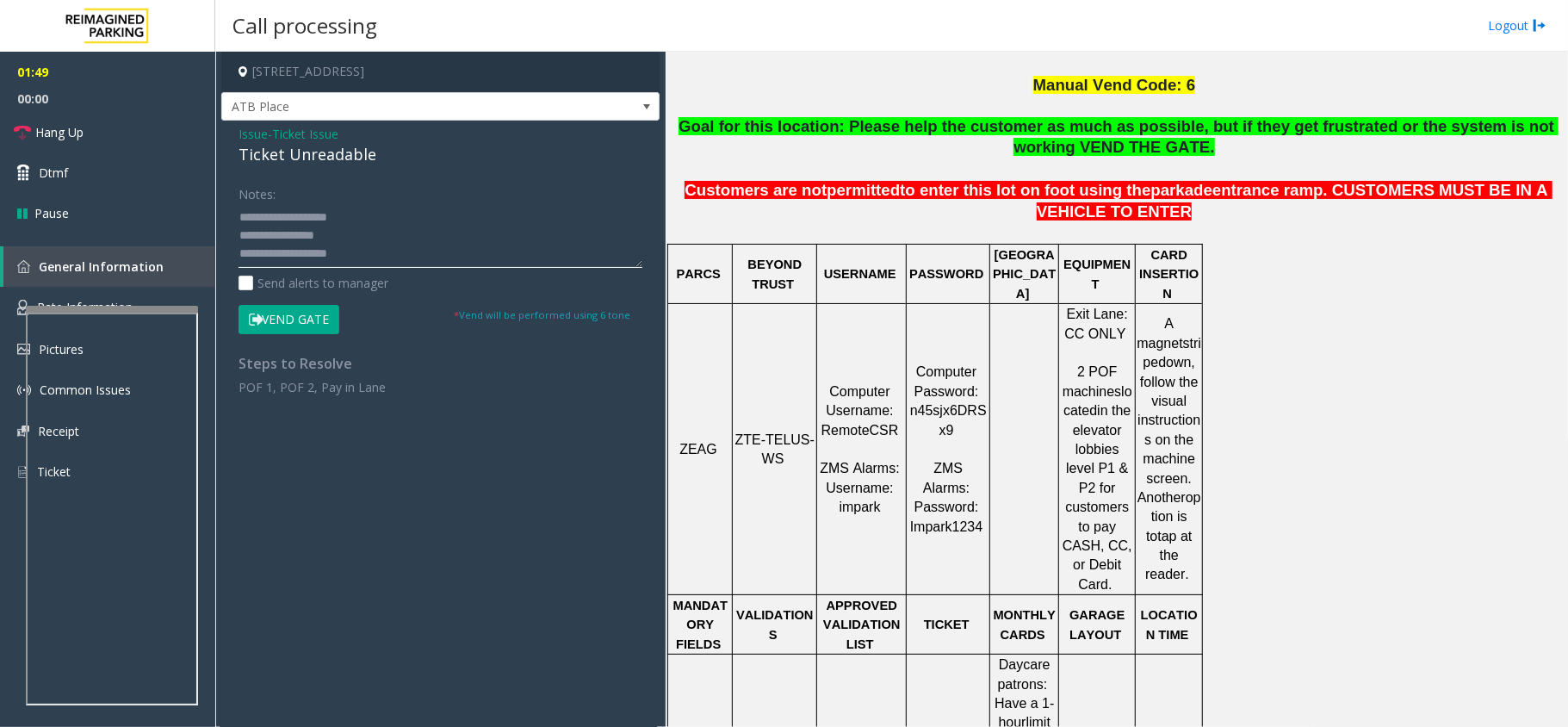 type on "**********" 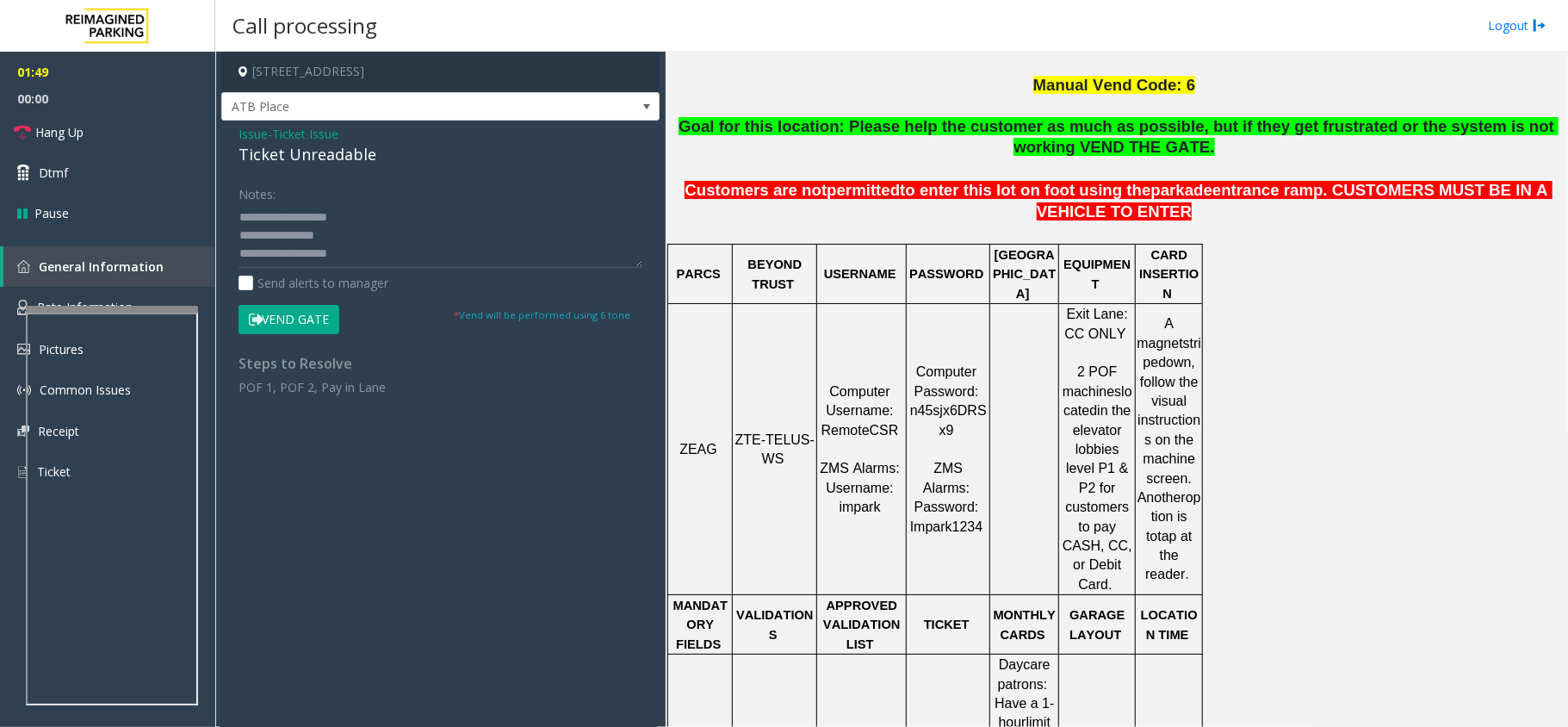 click on "ZTE-TELUS-WS" 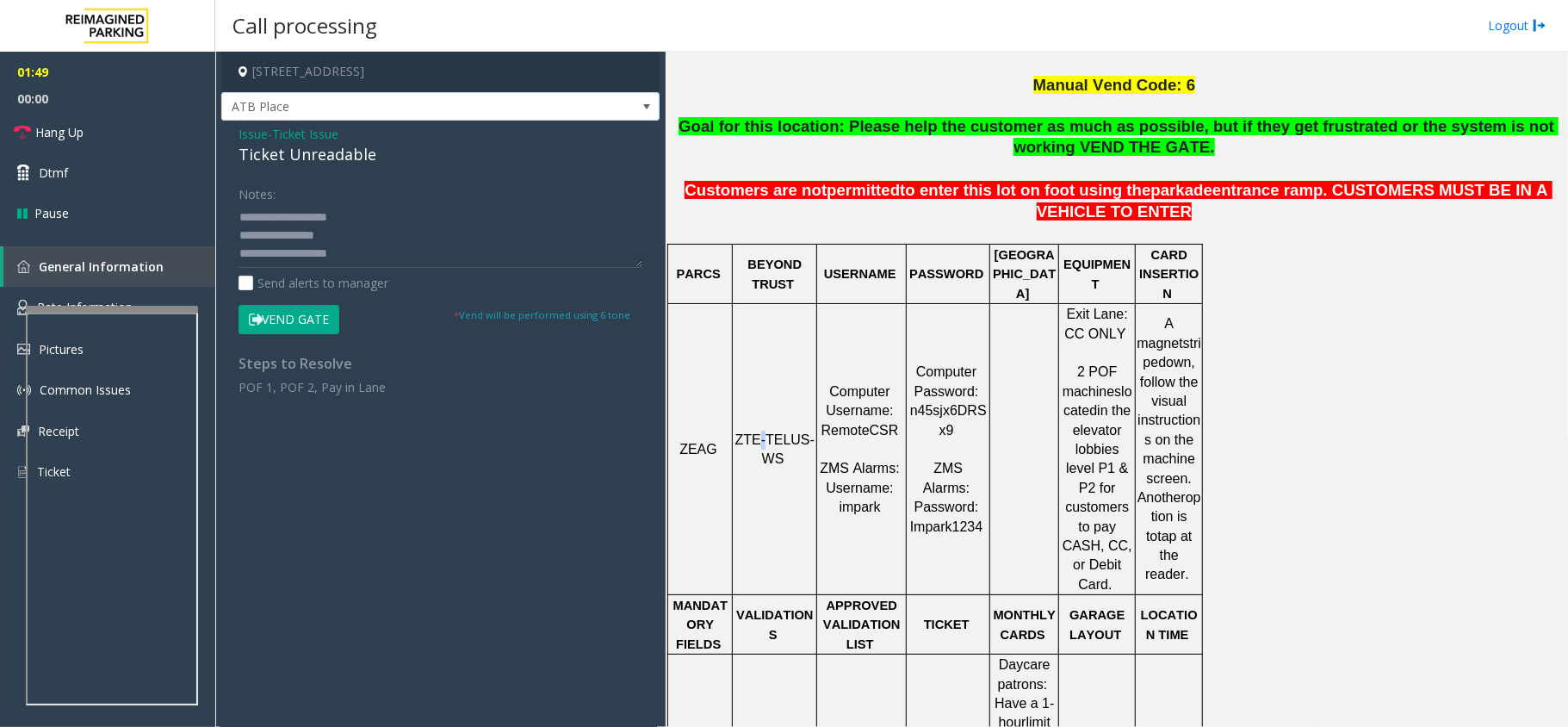 click on "ZTE-TELUS-WS" 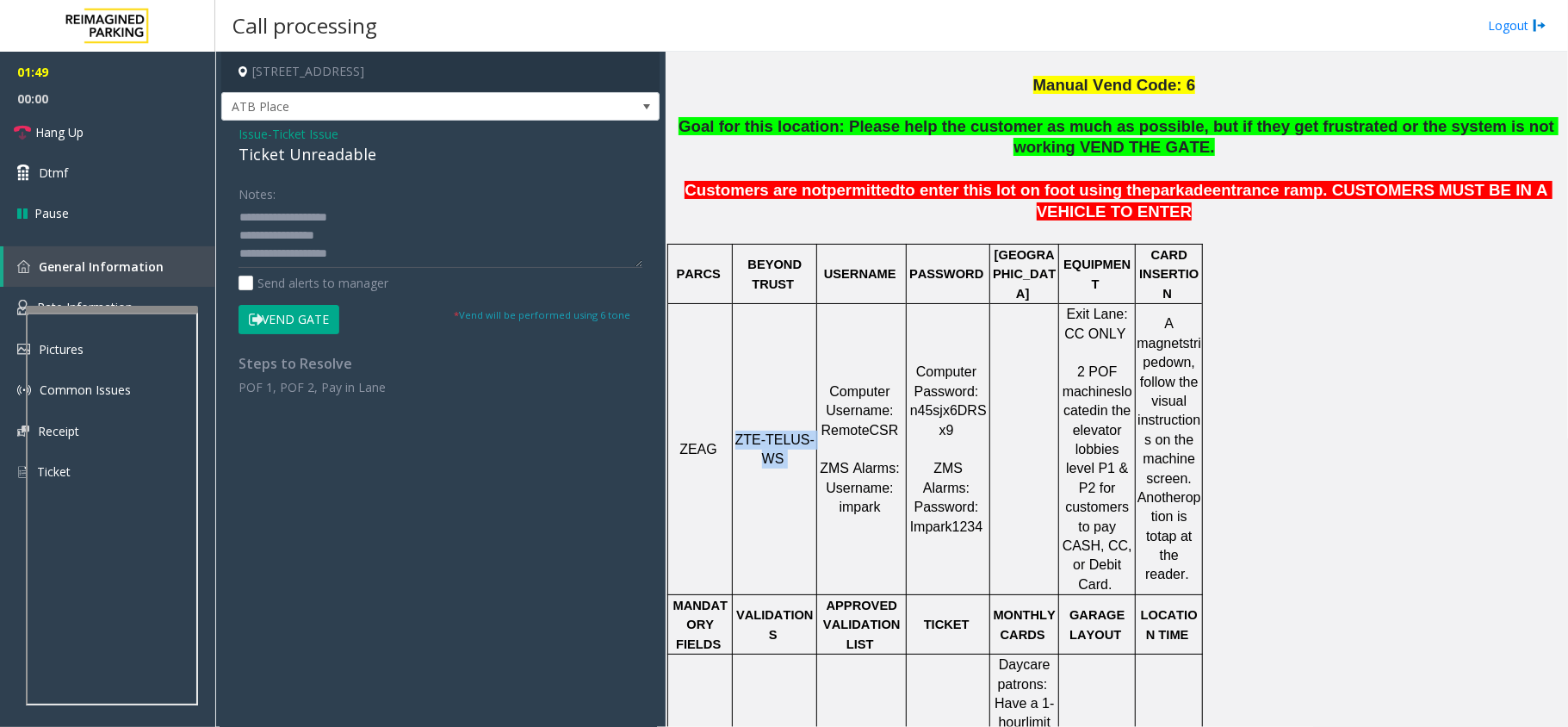 click on "ZTE-TELUS-WS" 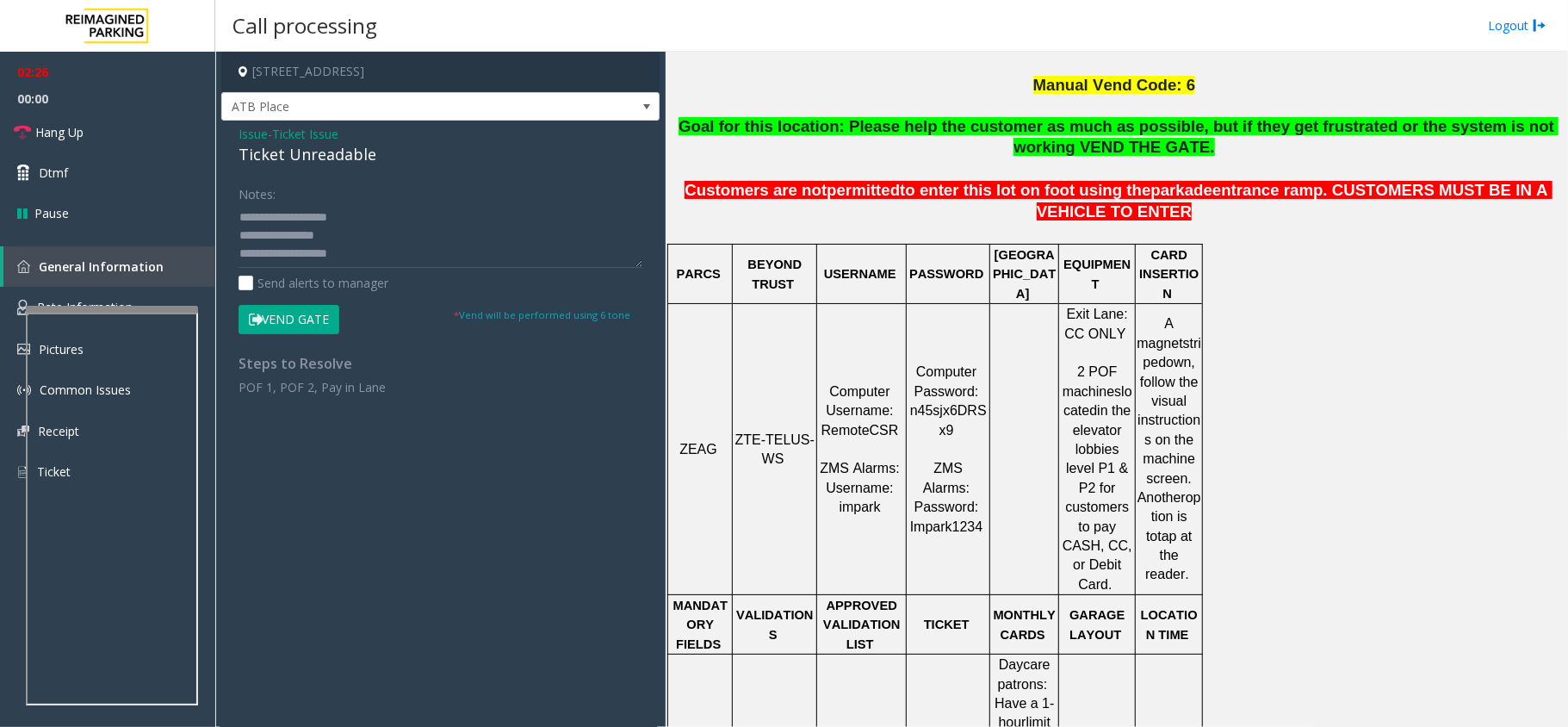 click on "Issue" 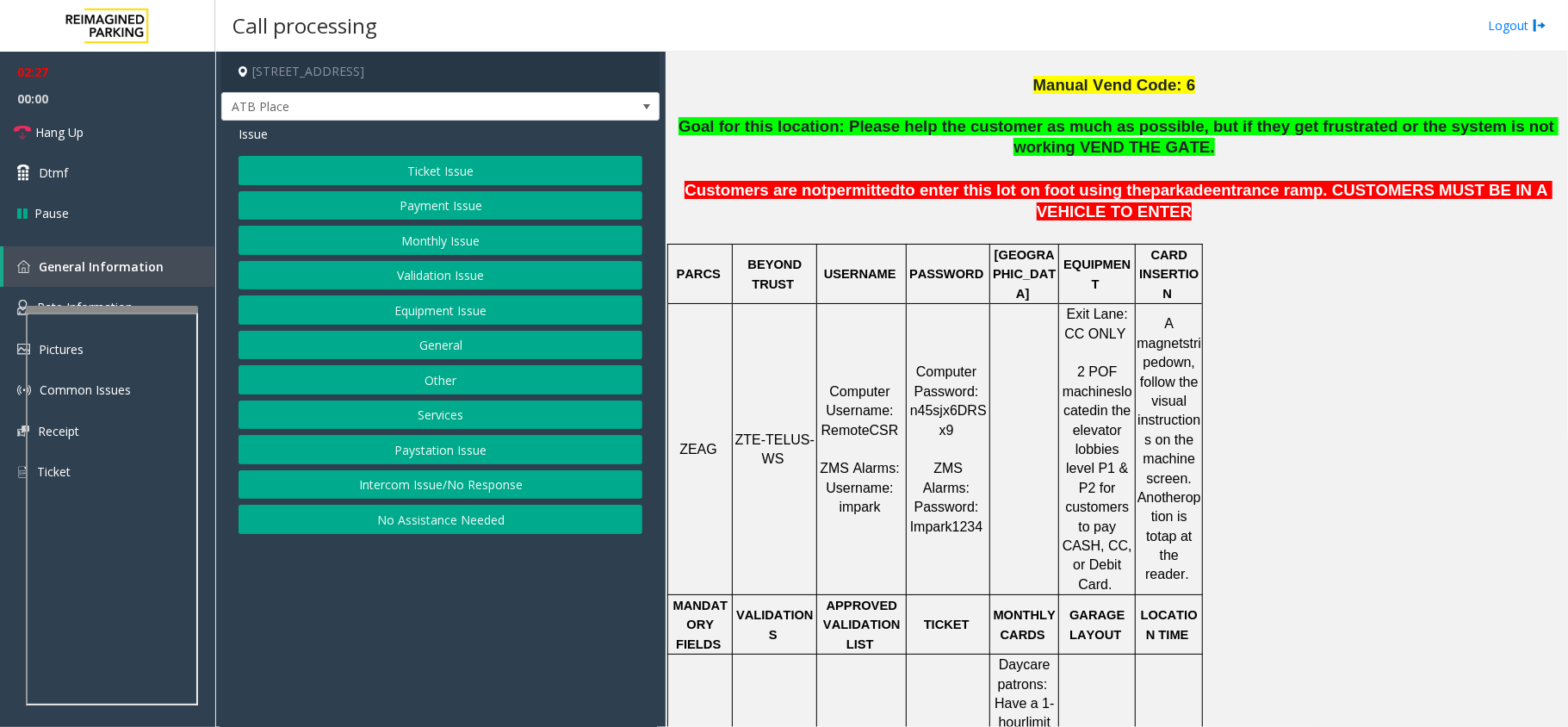 click on "Ticket Issue" 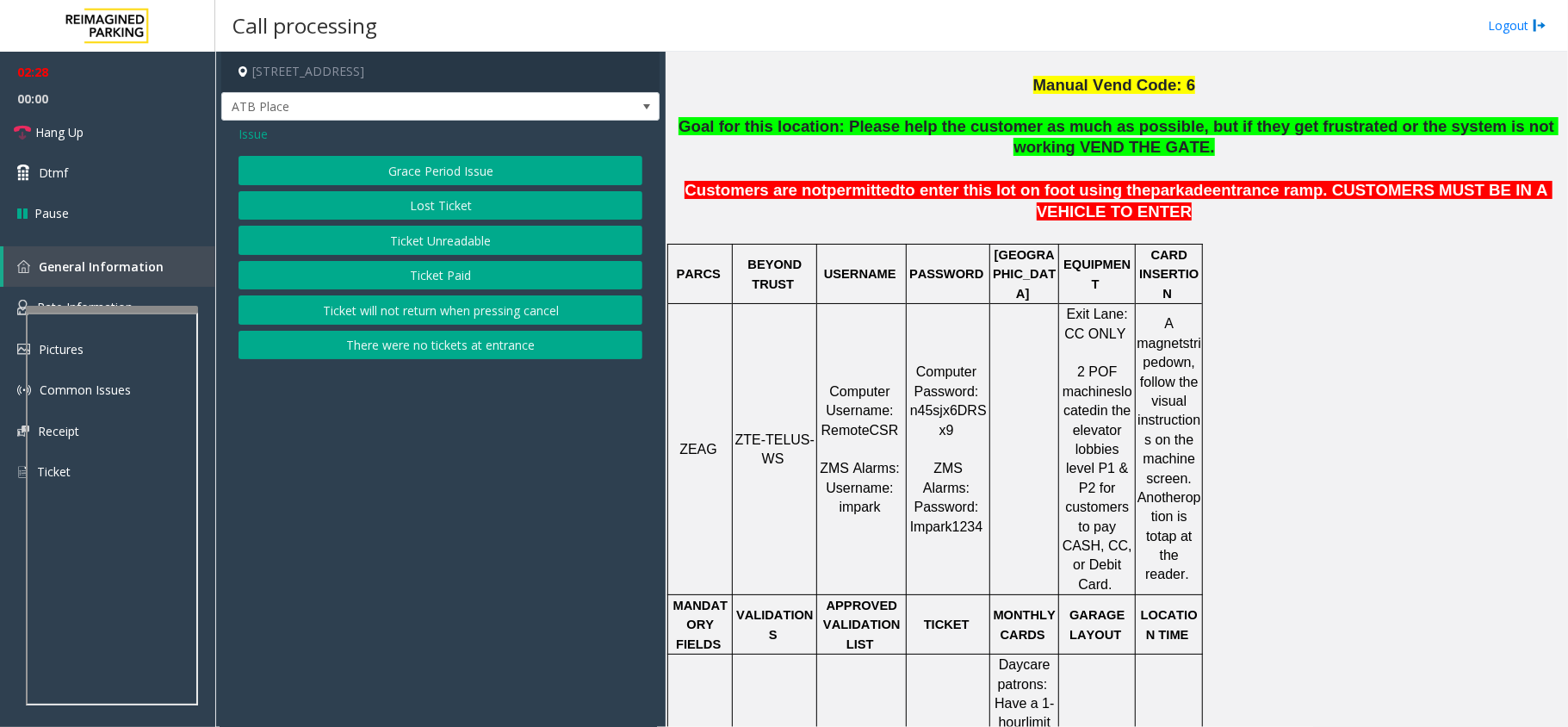 click on "Lost Ticket" 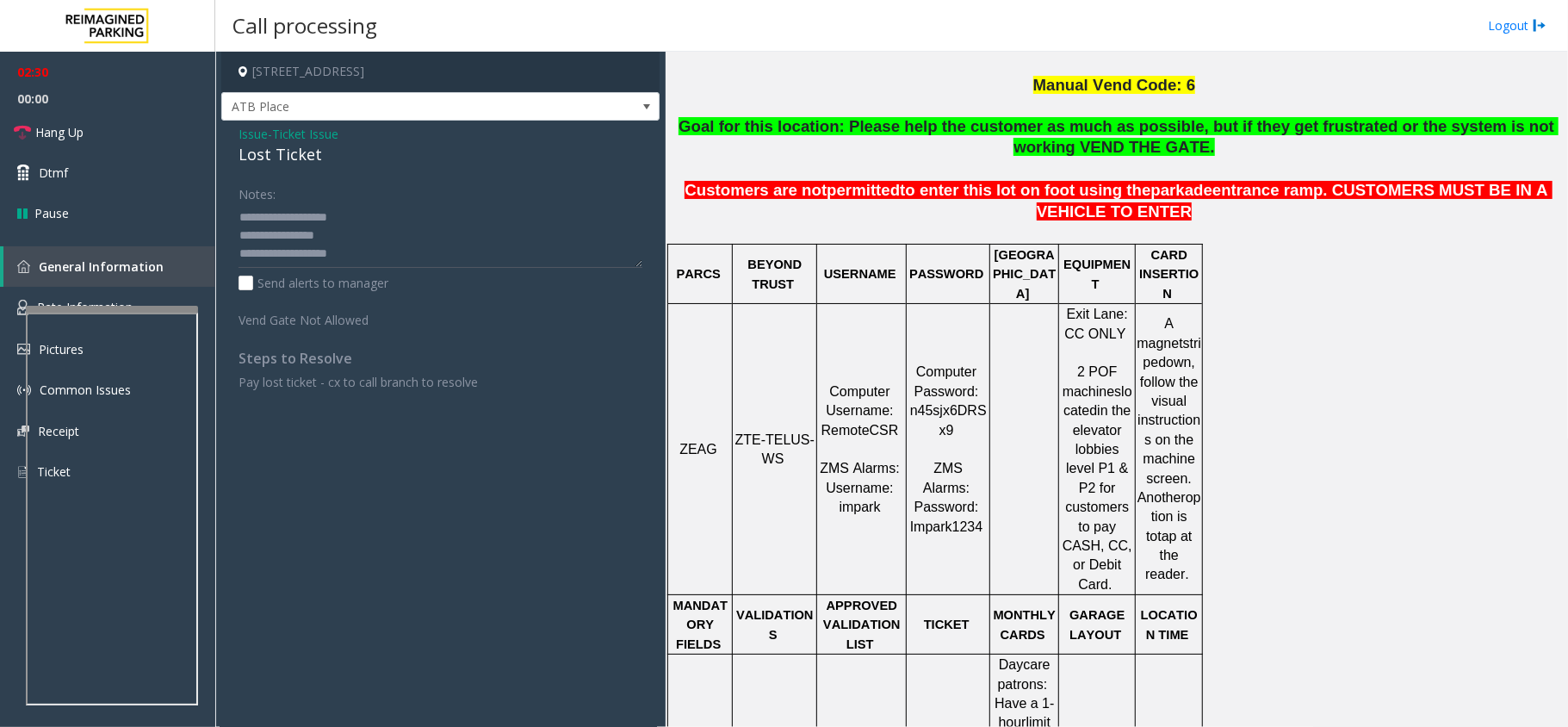 click on "Ticket Issue" 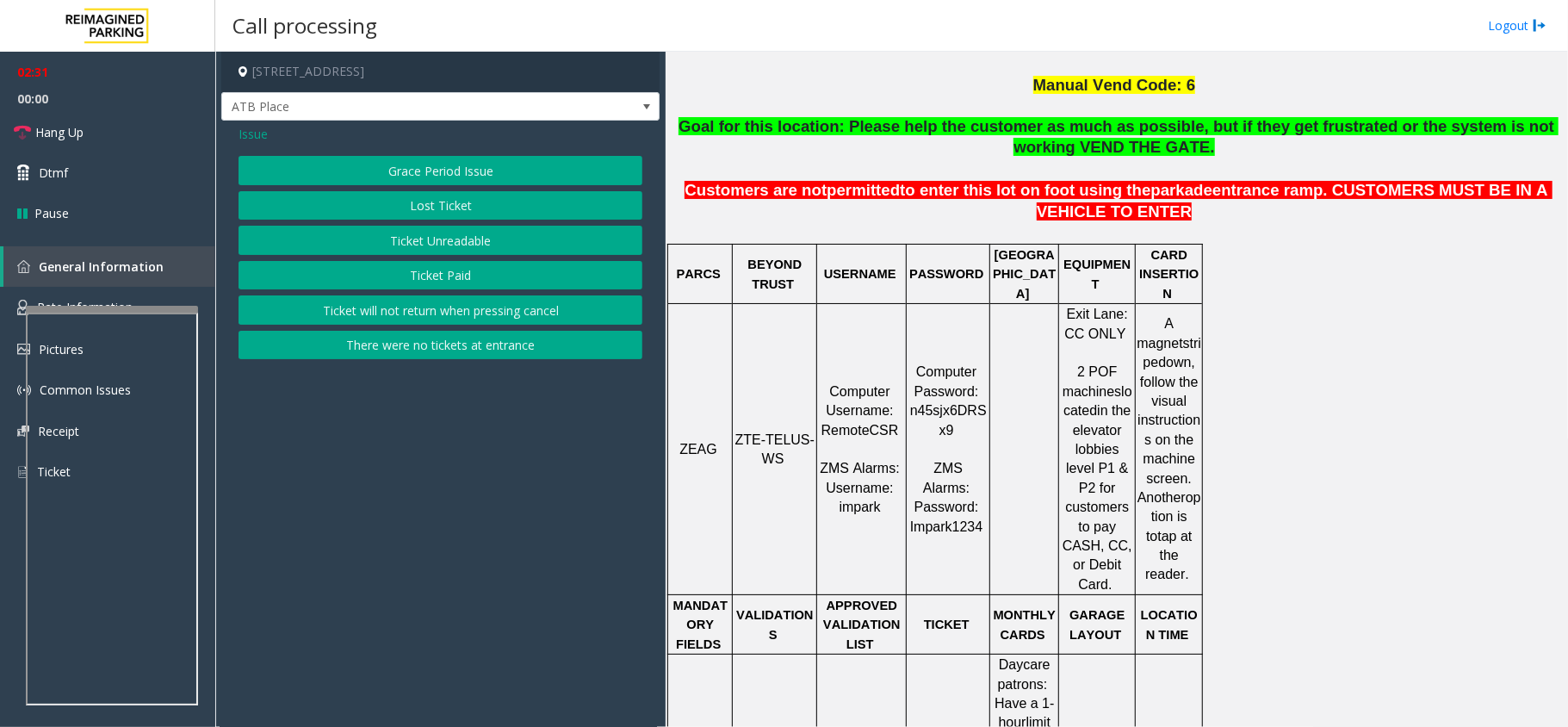 click on "Ticket Paid" 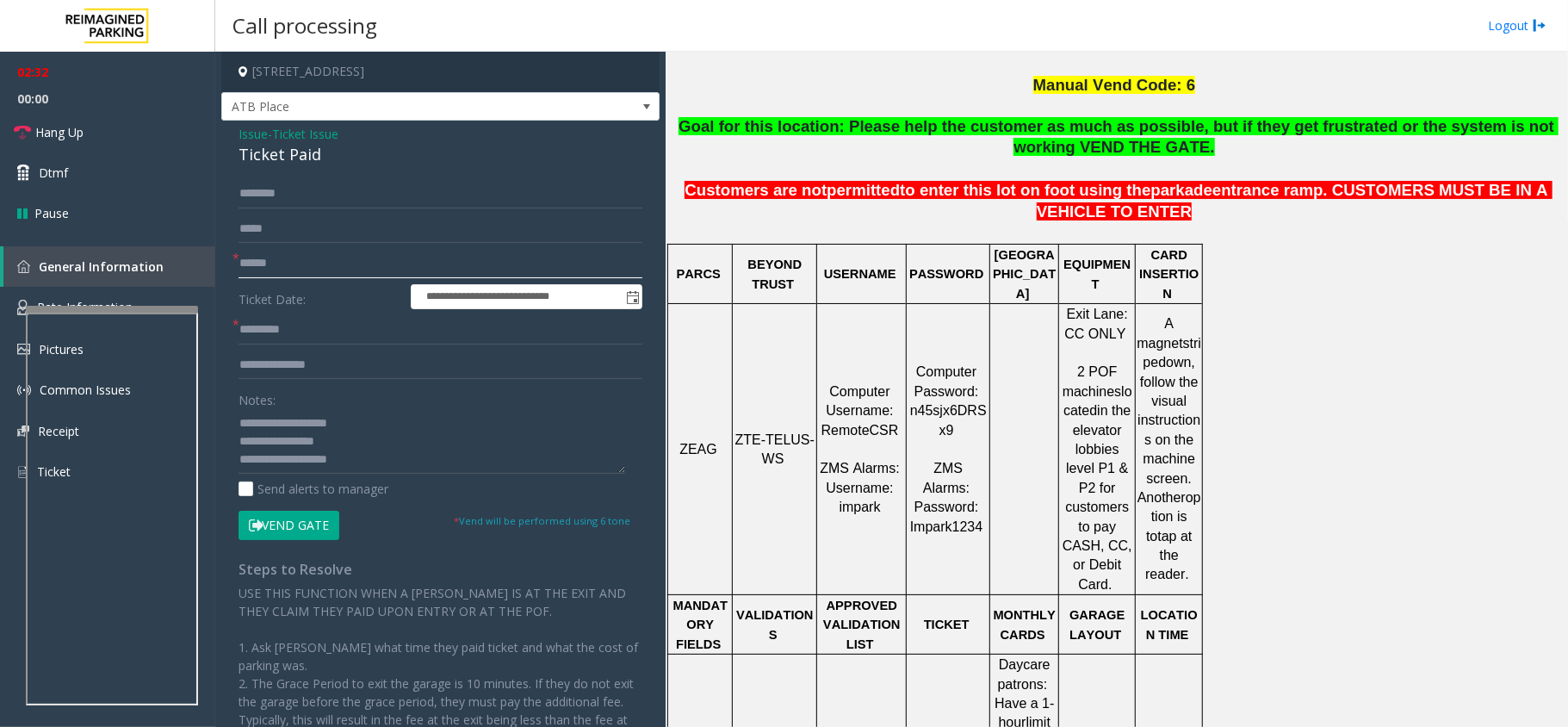 click 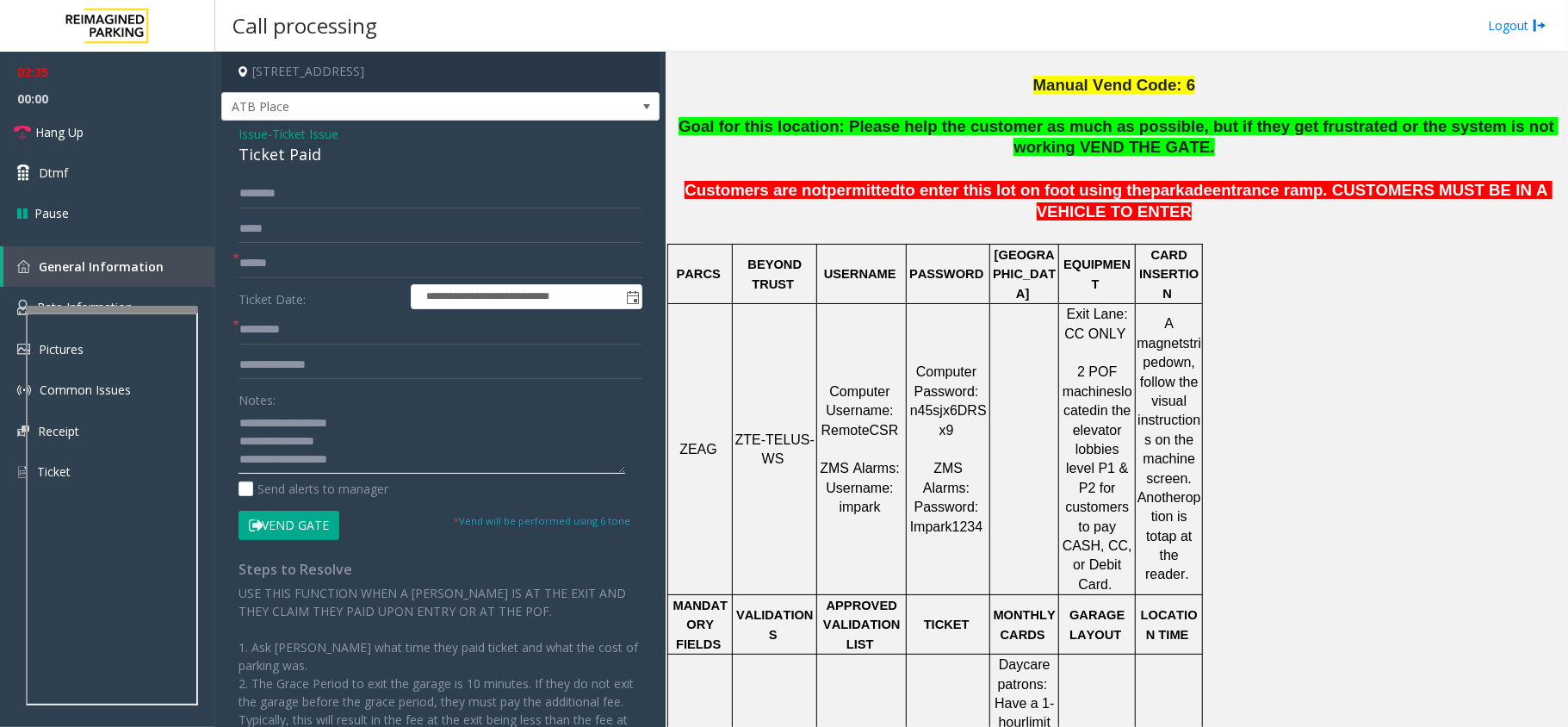 click 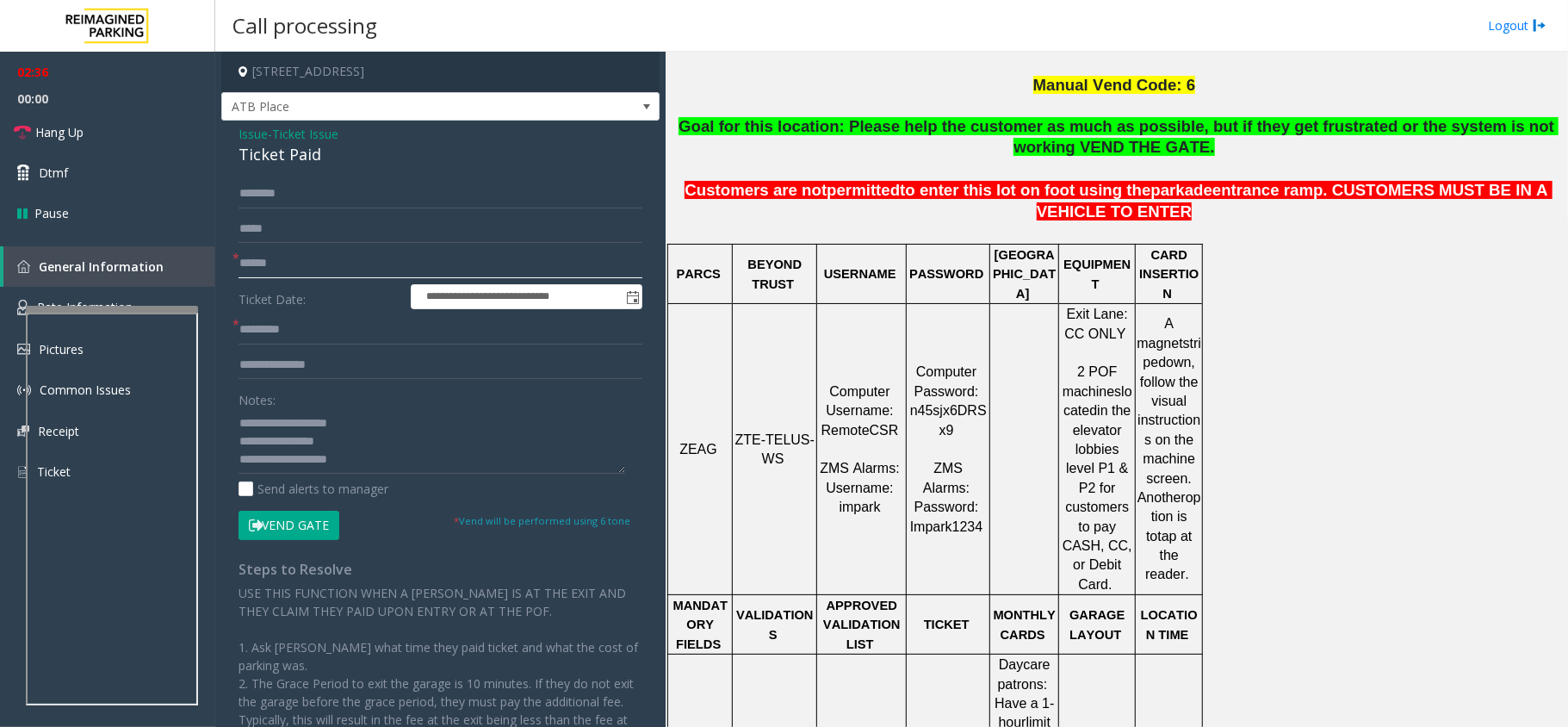 click 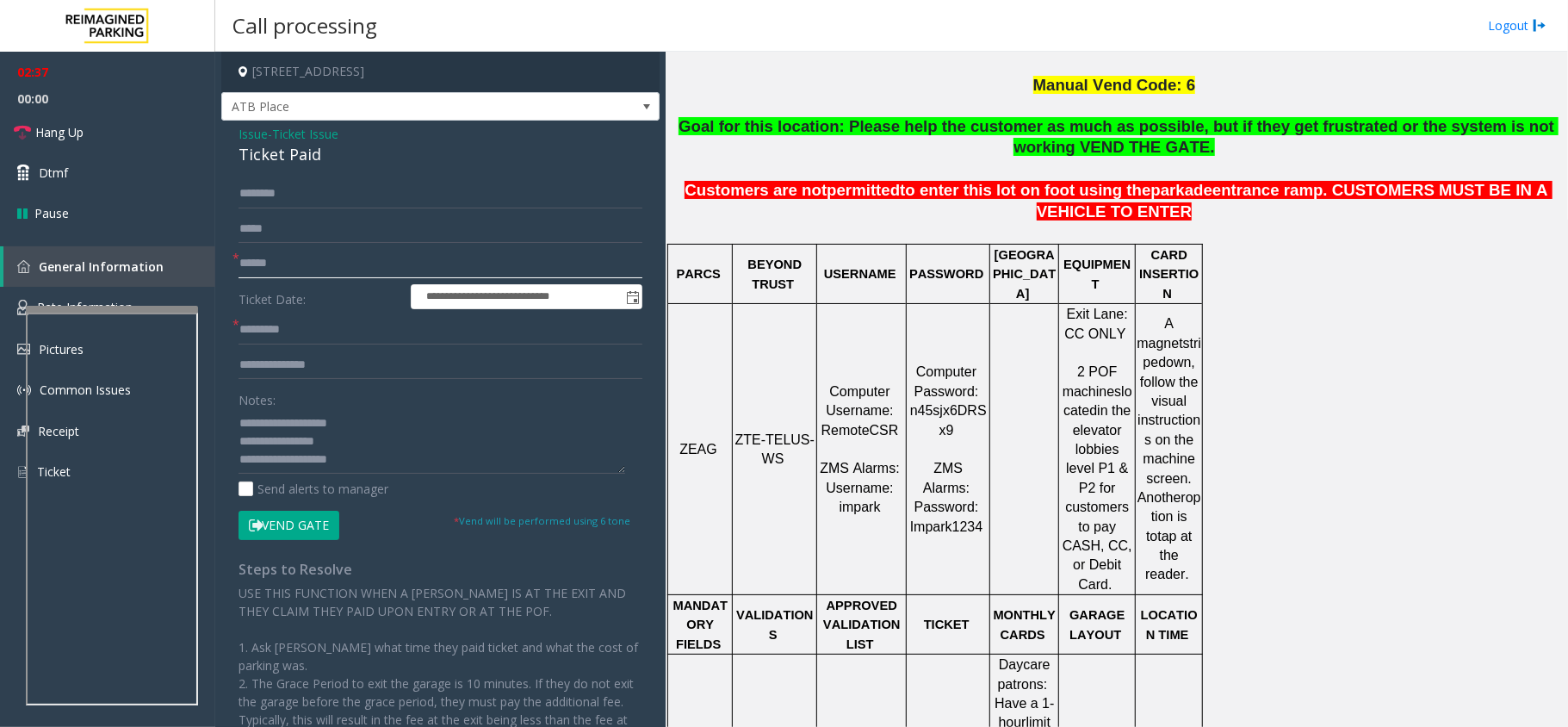paste on "******" 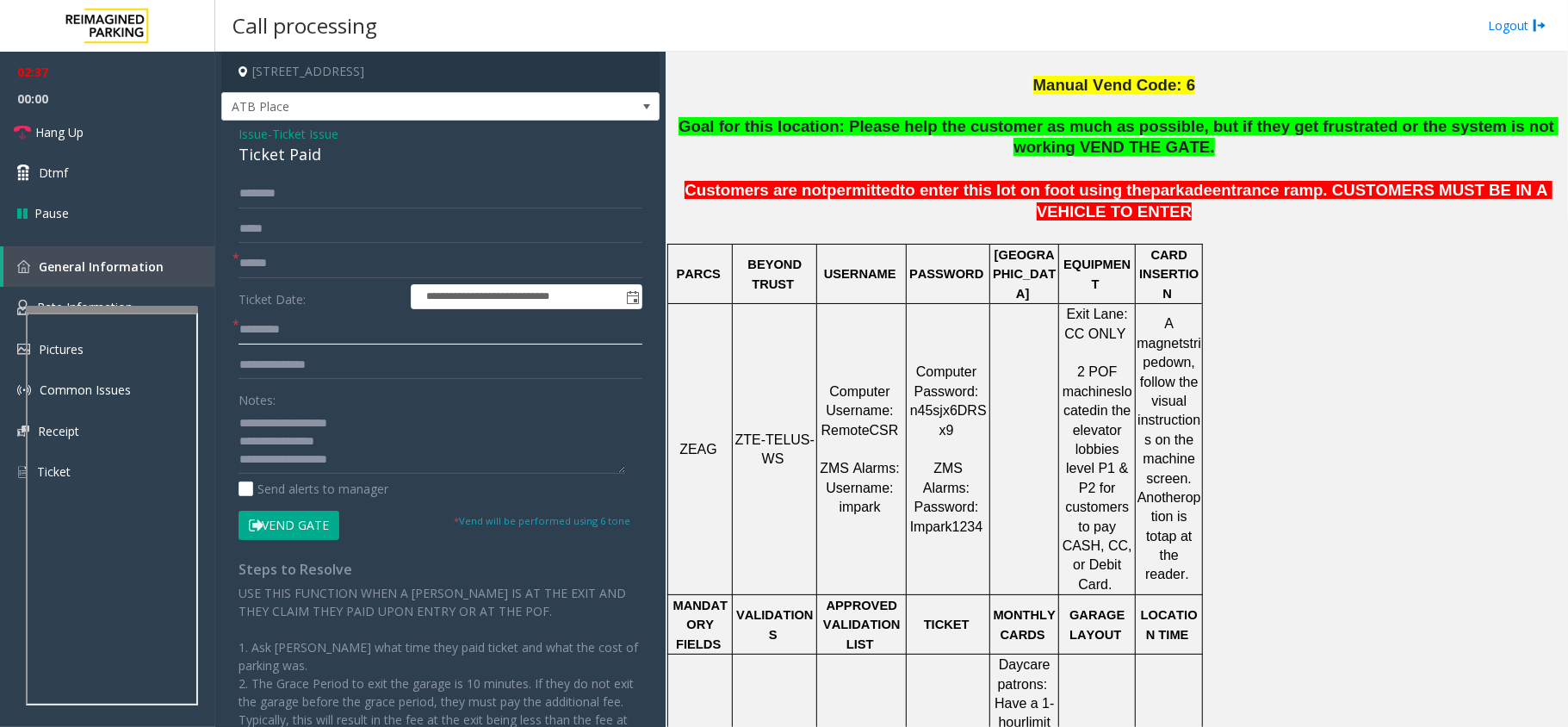 click 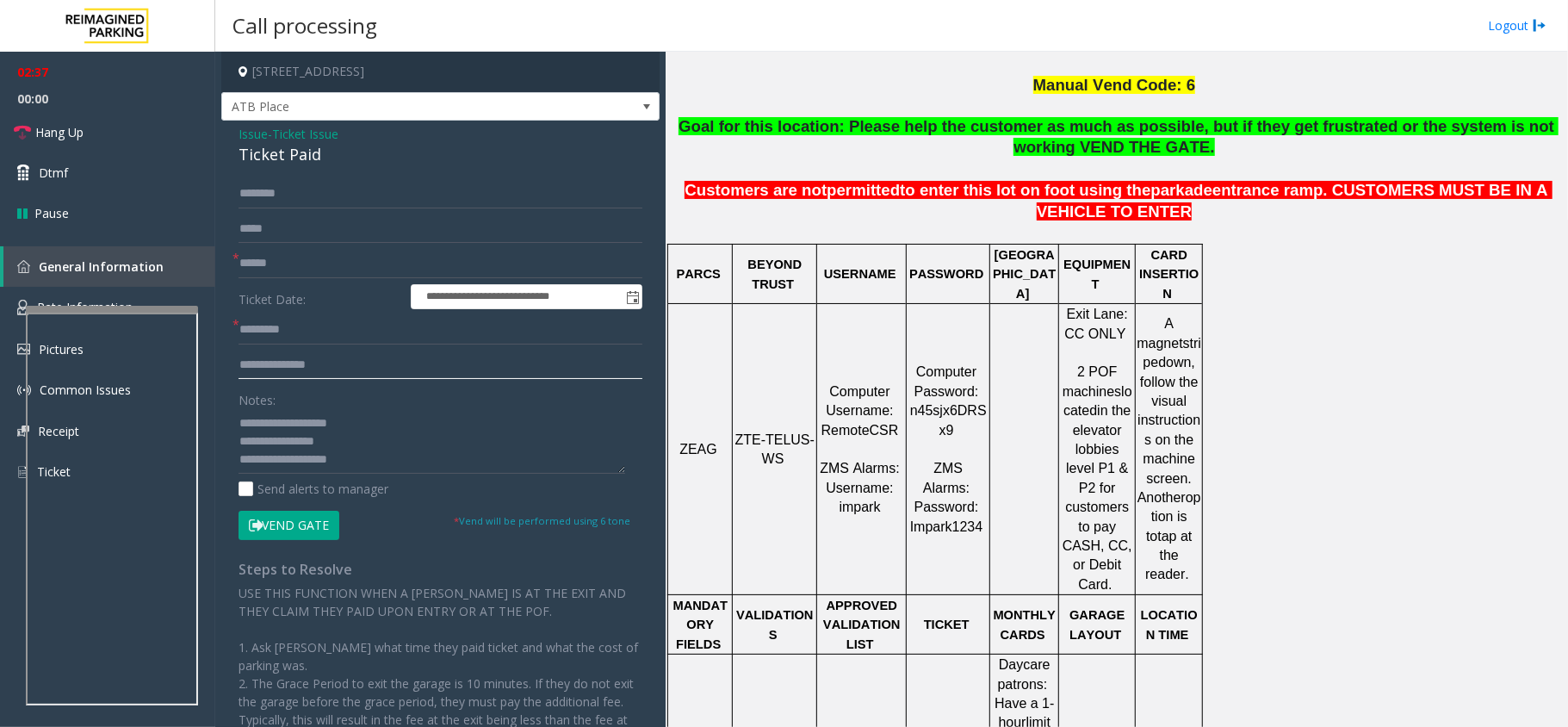 click 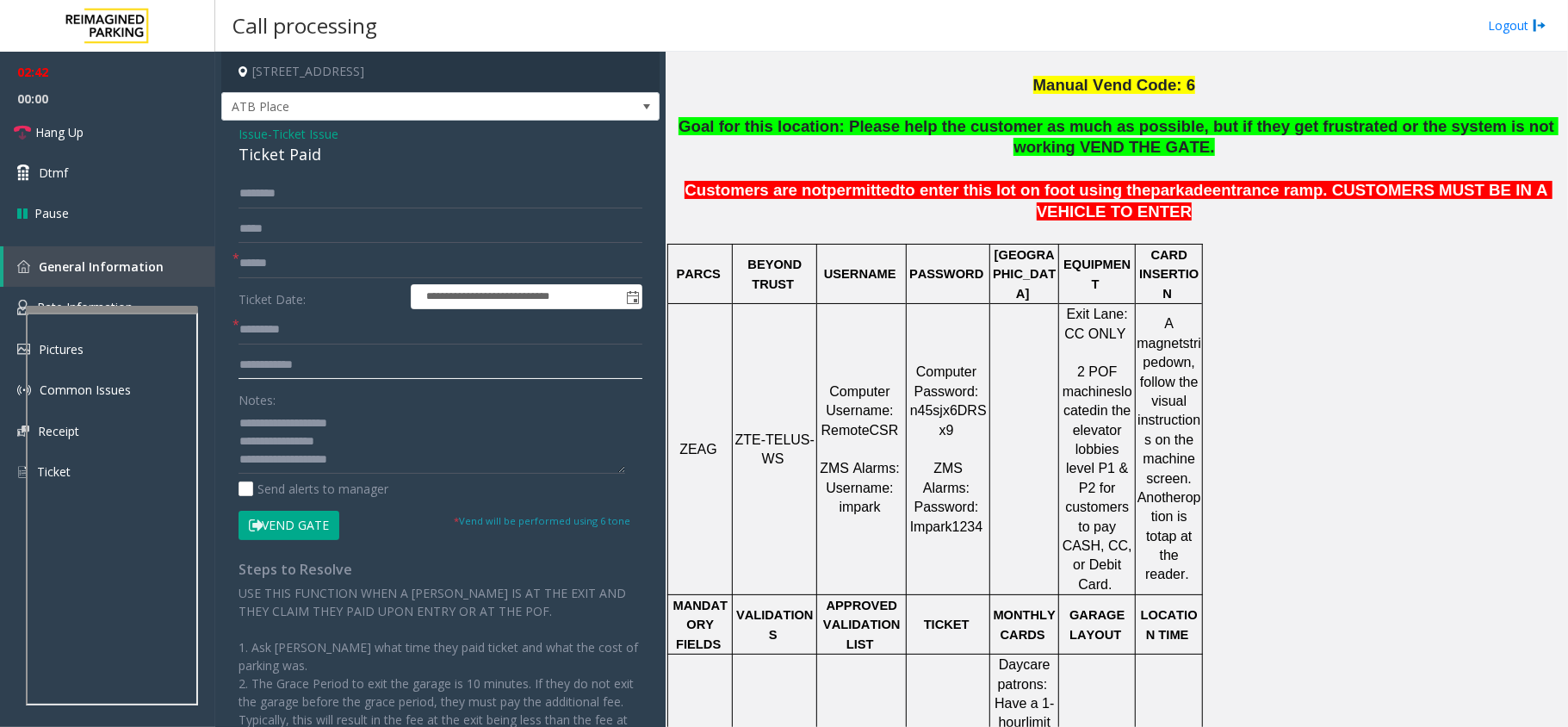 type on "**********" 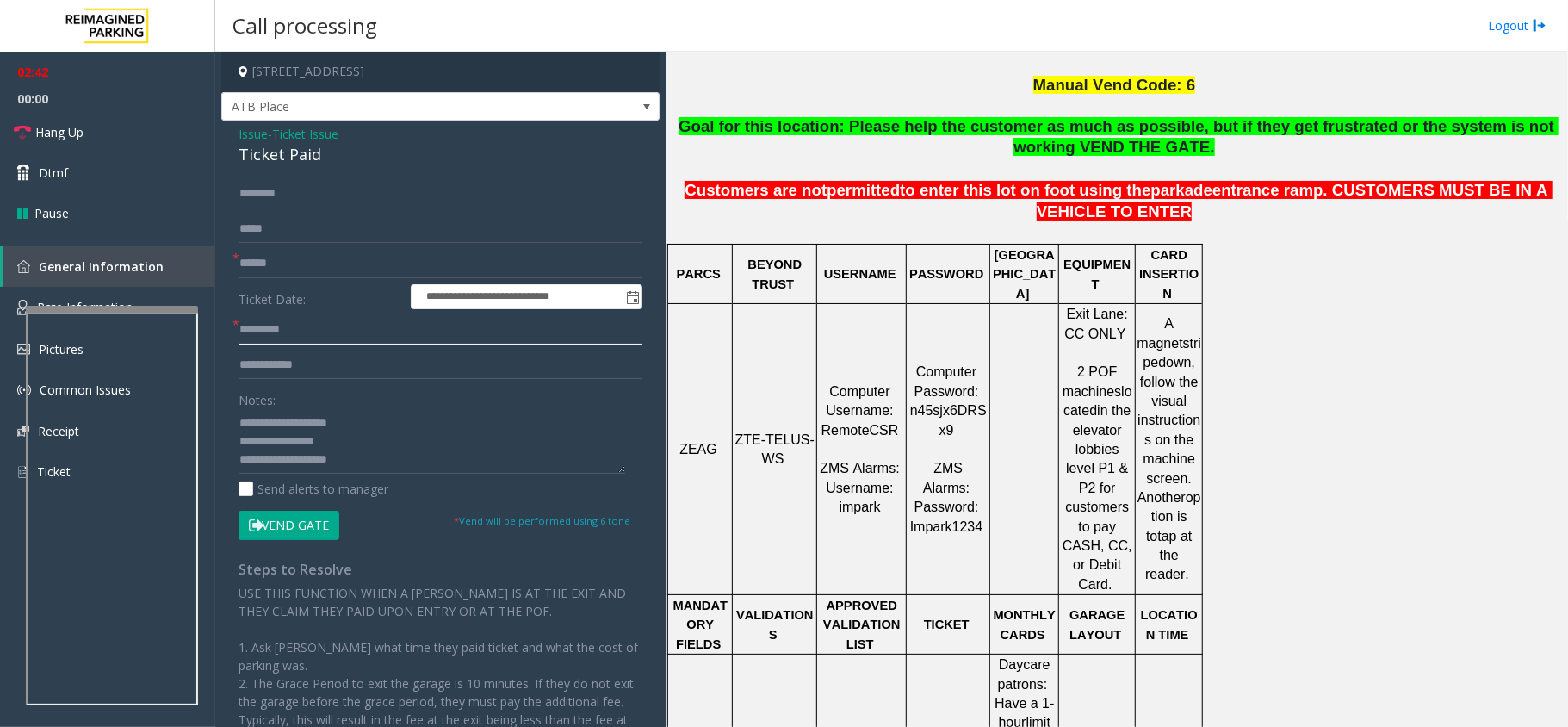 click 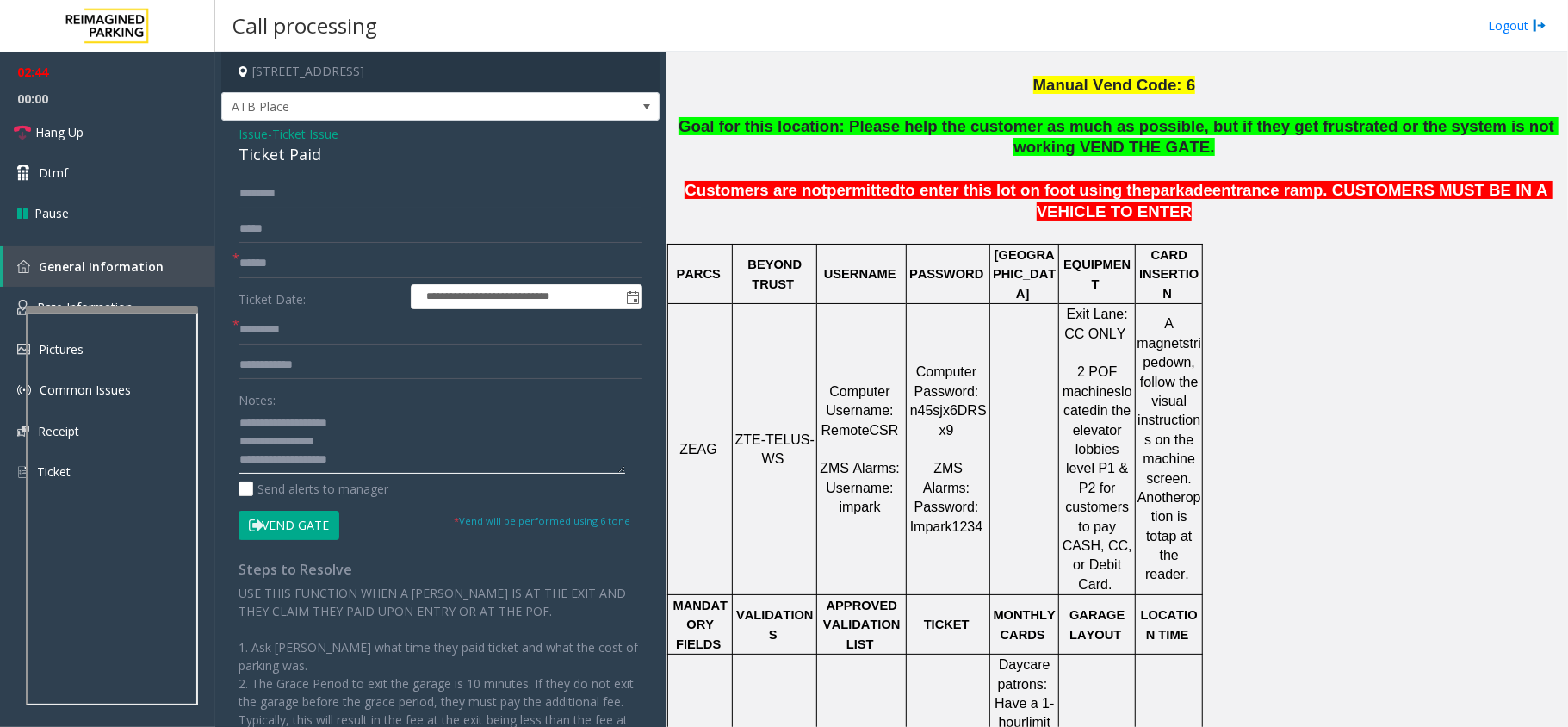 click 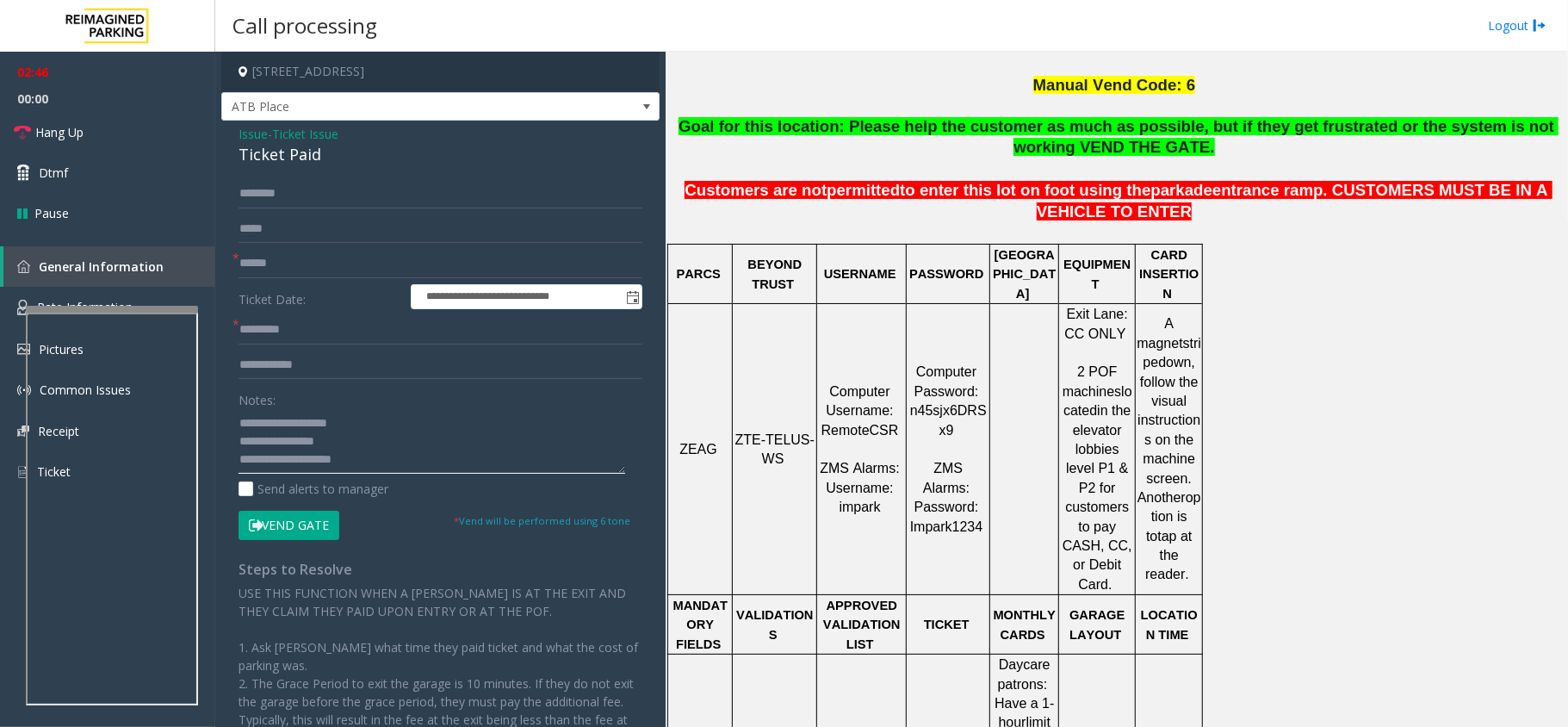scroll, scrollTop: 11, scrollLeft: 0, axis: vertical 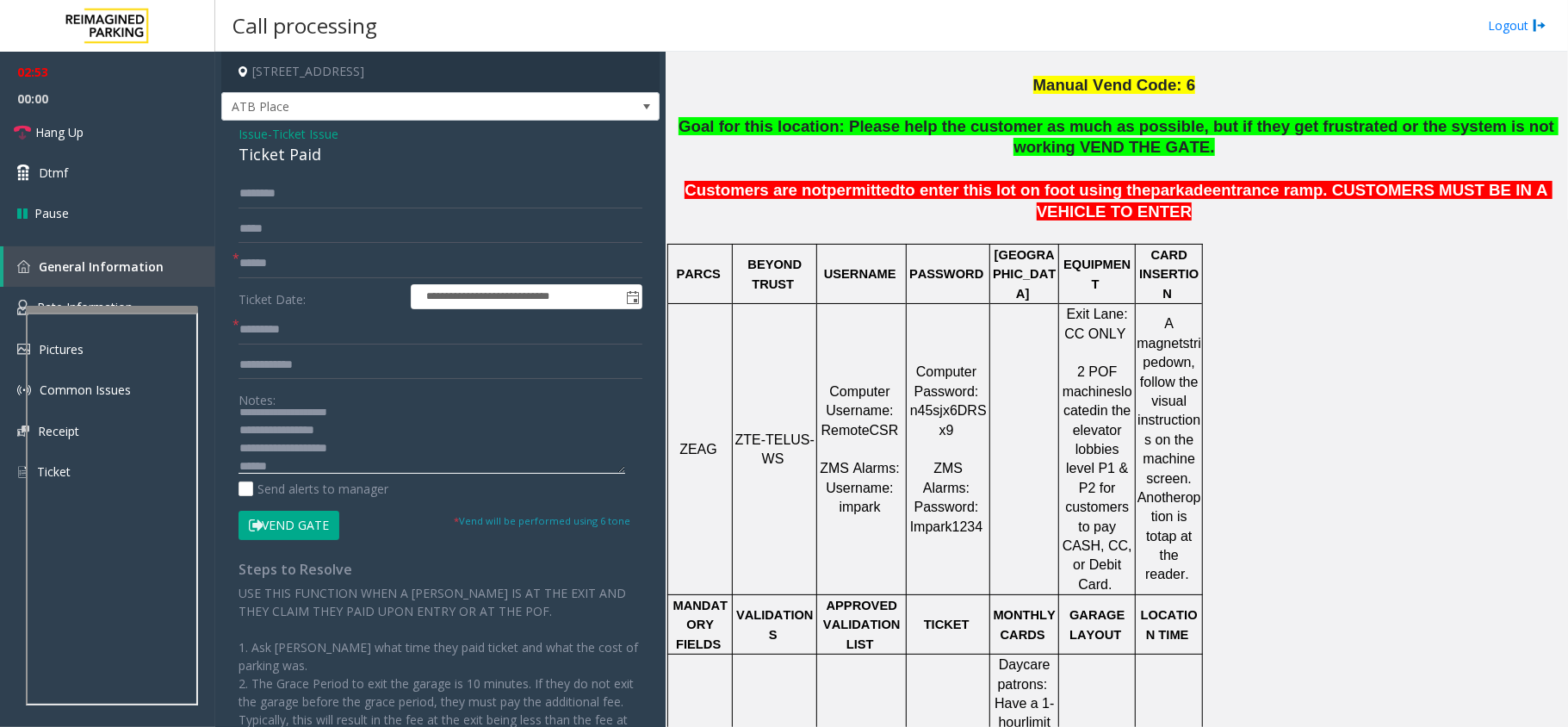 click 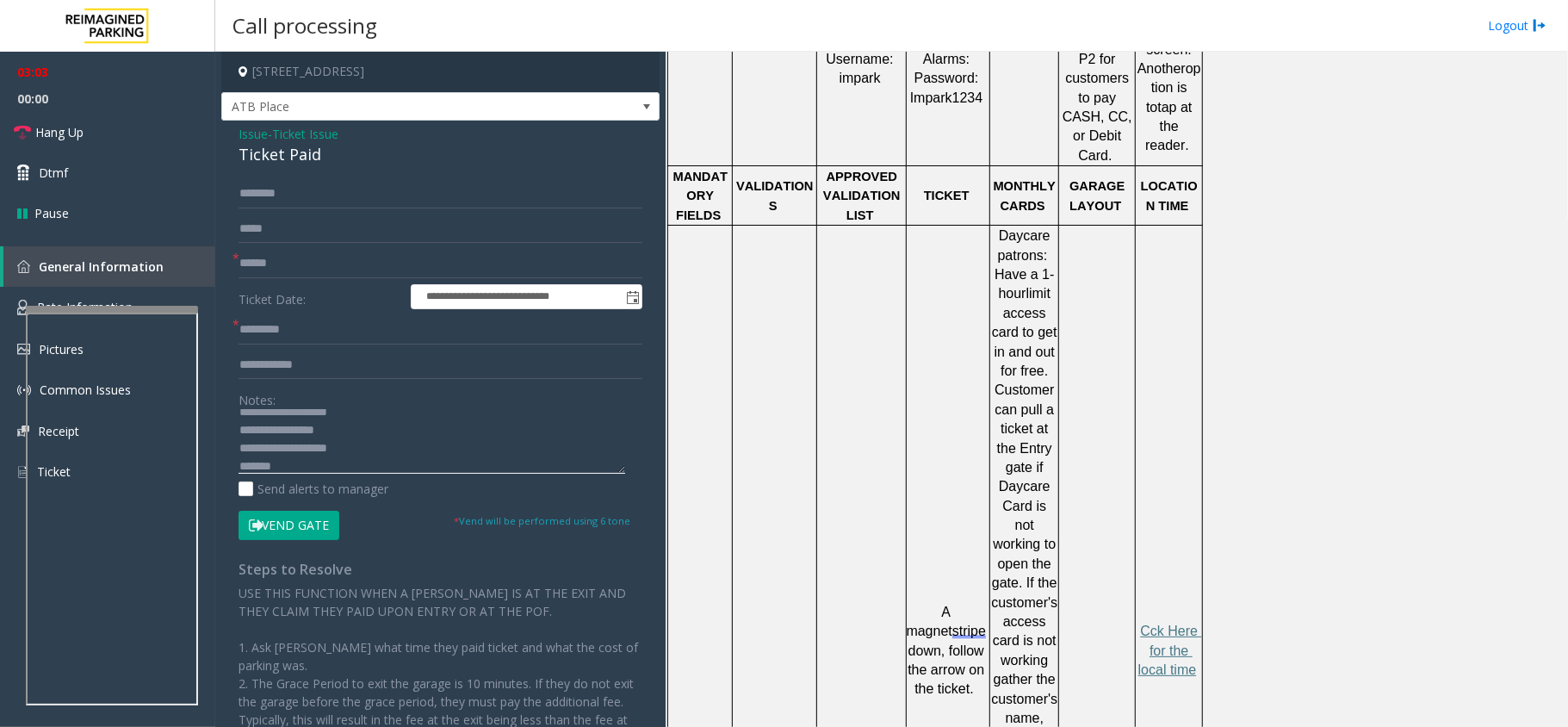 scroll, scrollTop: 1034, scrollLeft: 0, axis: vertical 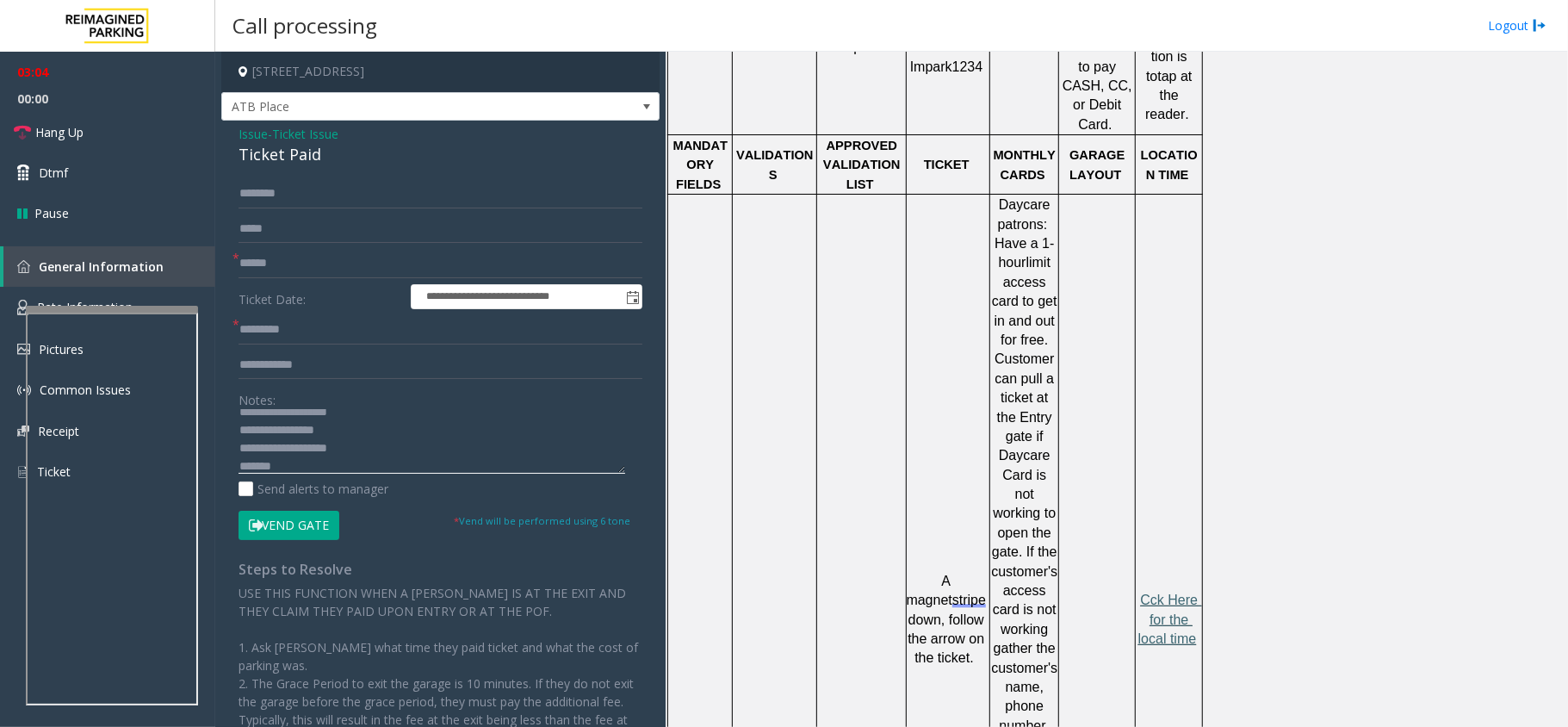 type on "**********" 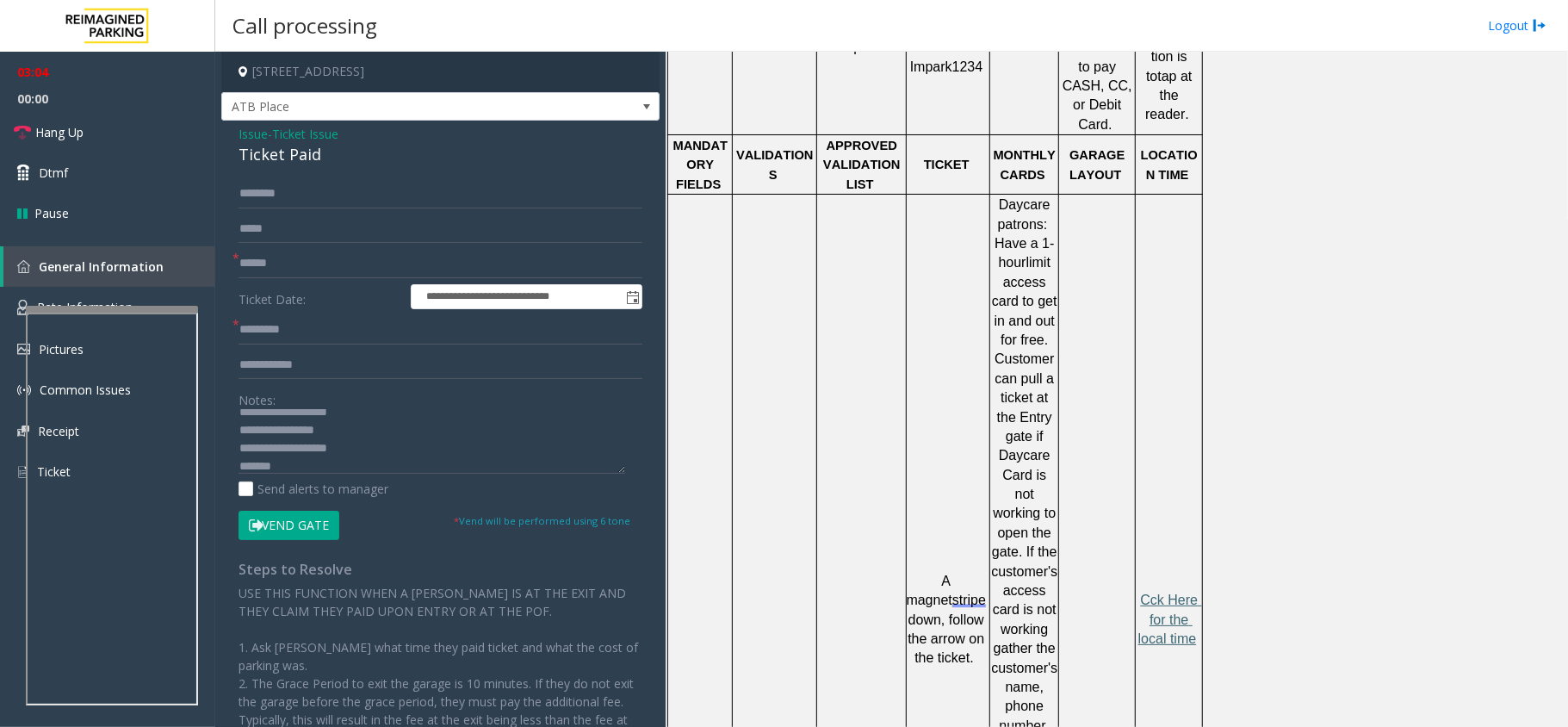 click on "Cck Here for the local time" 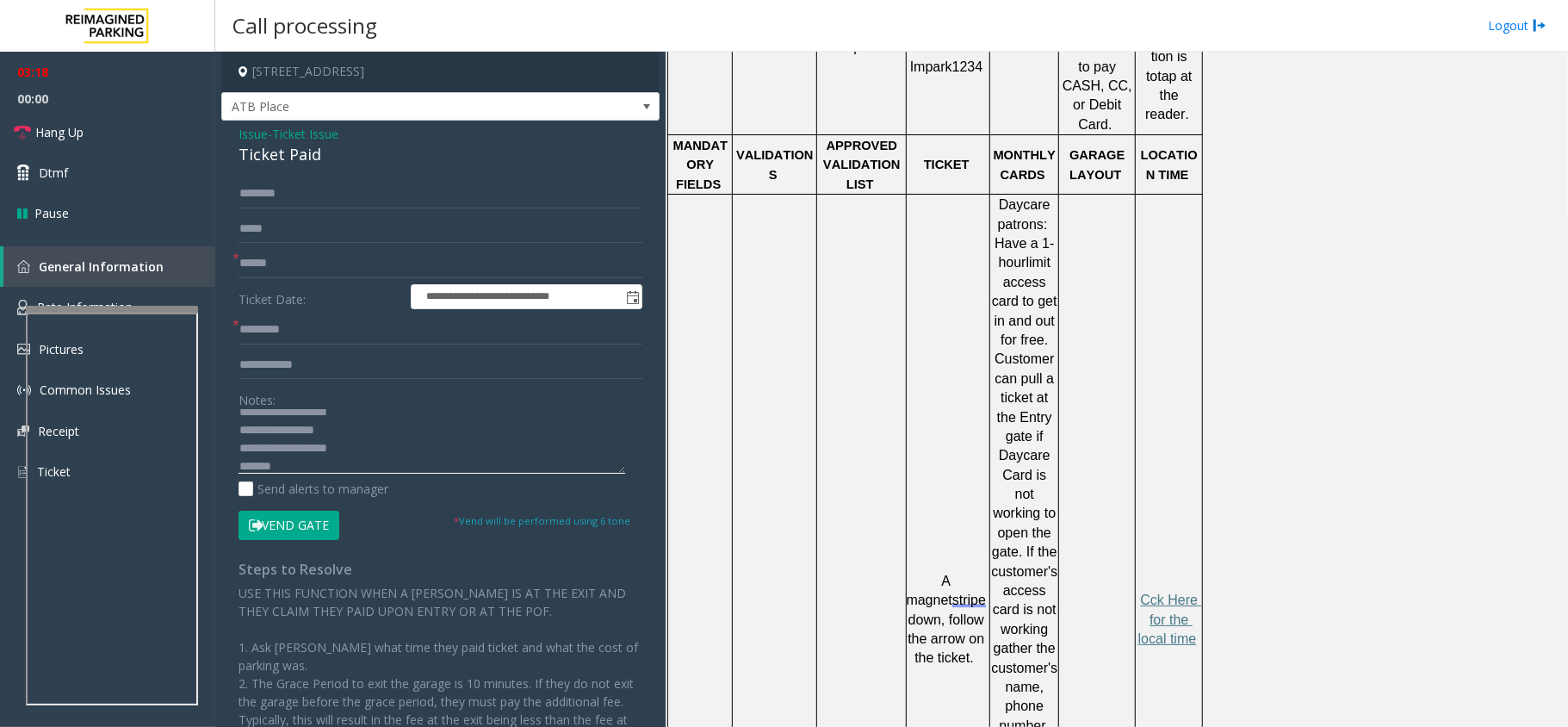 click 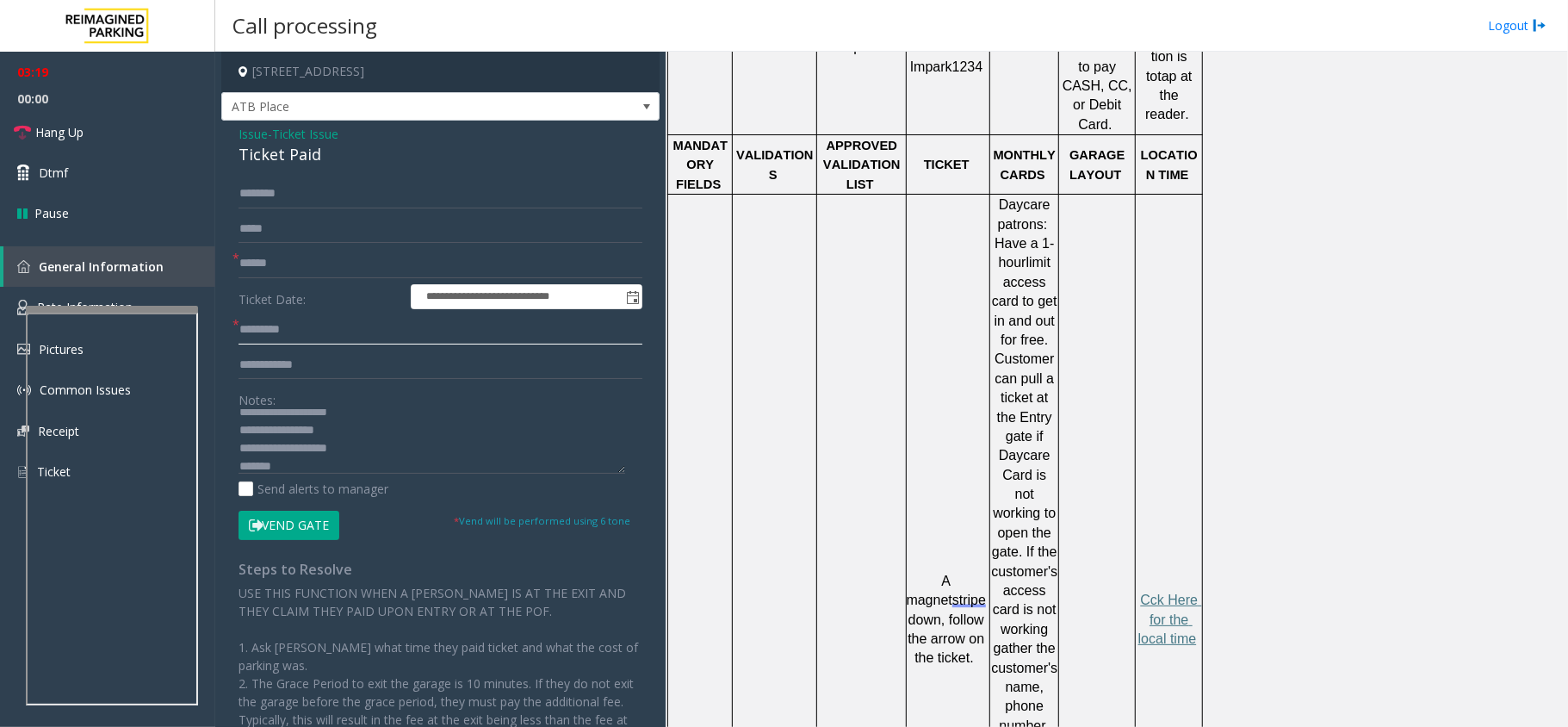 click 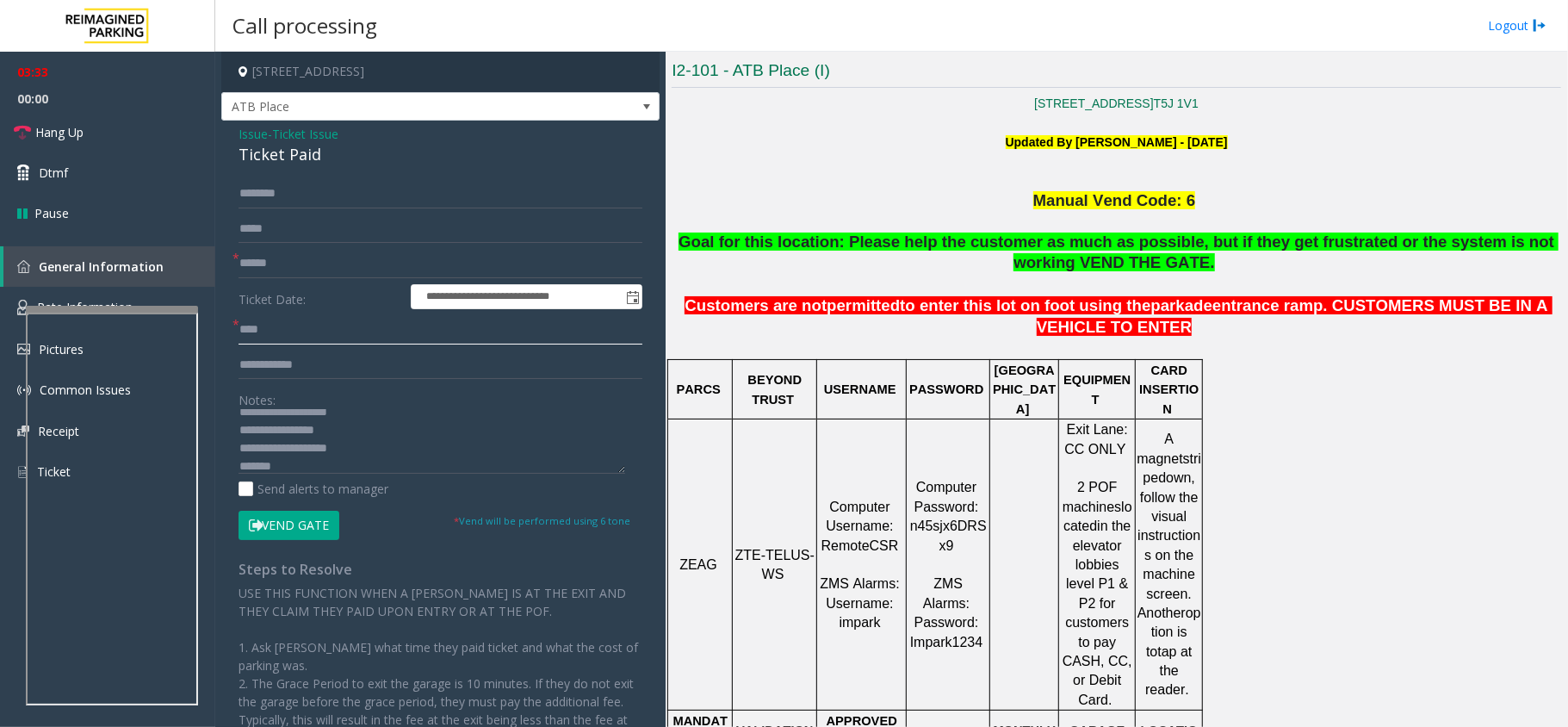 scroll, scrollTop: 459, scrollLeft: 0, axis: vertical 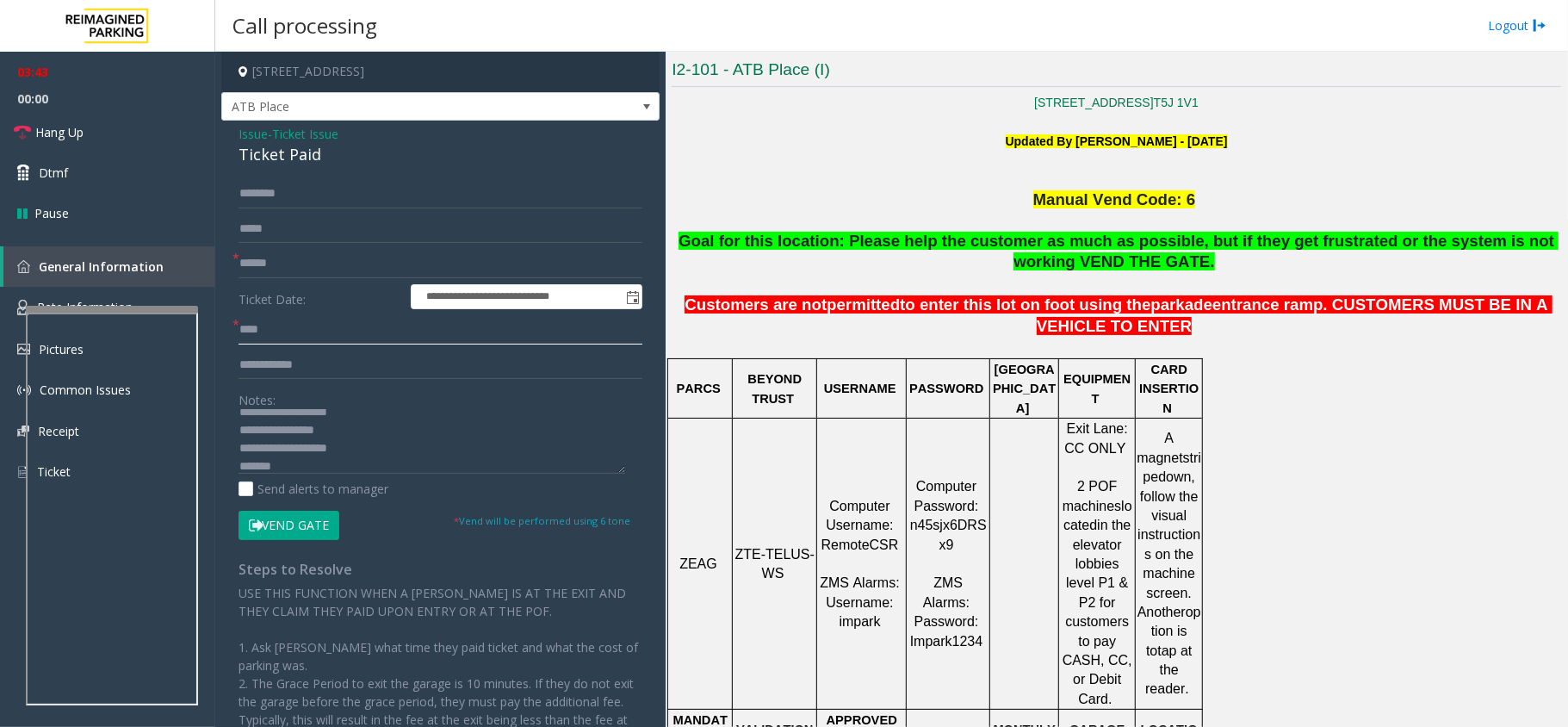 type on "****" 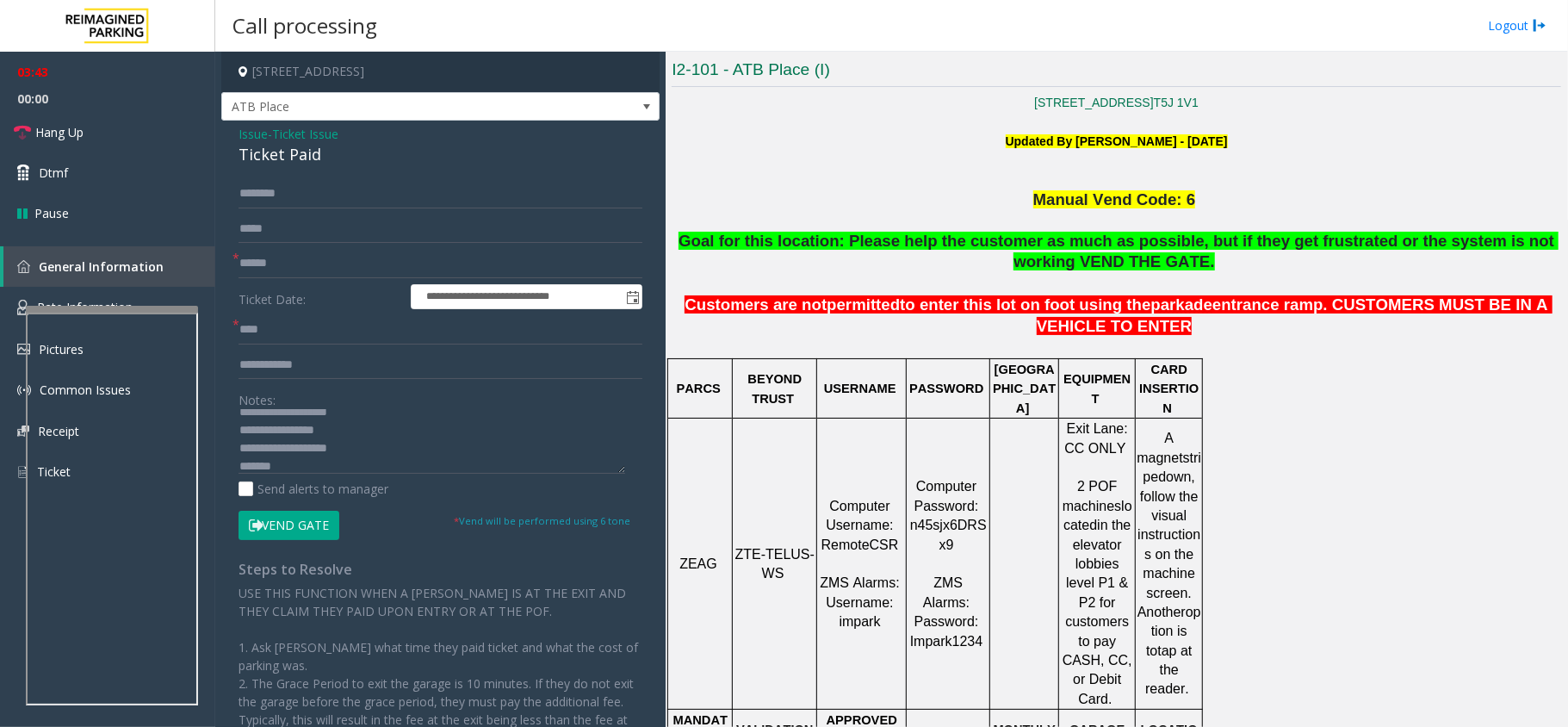 click on "**********" 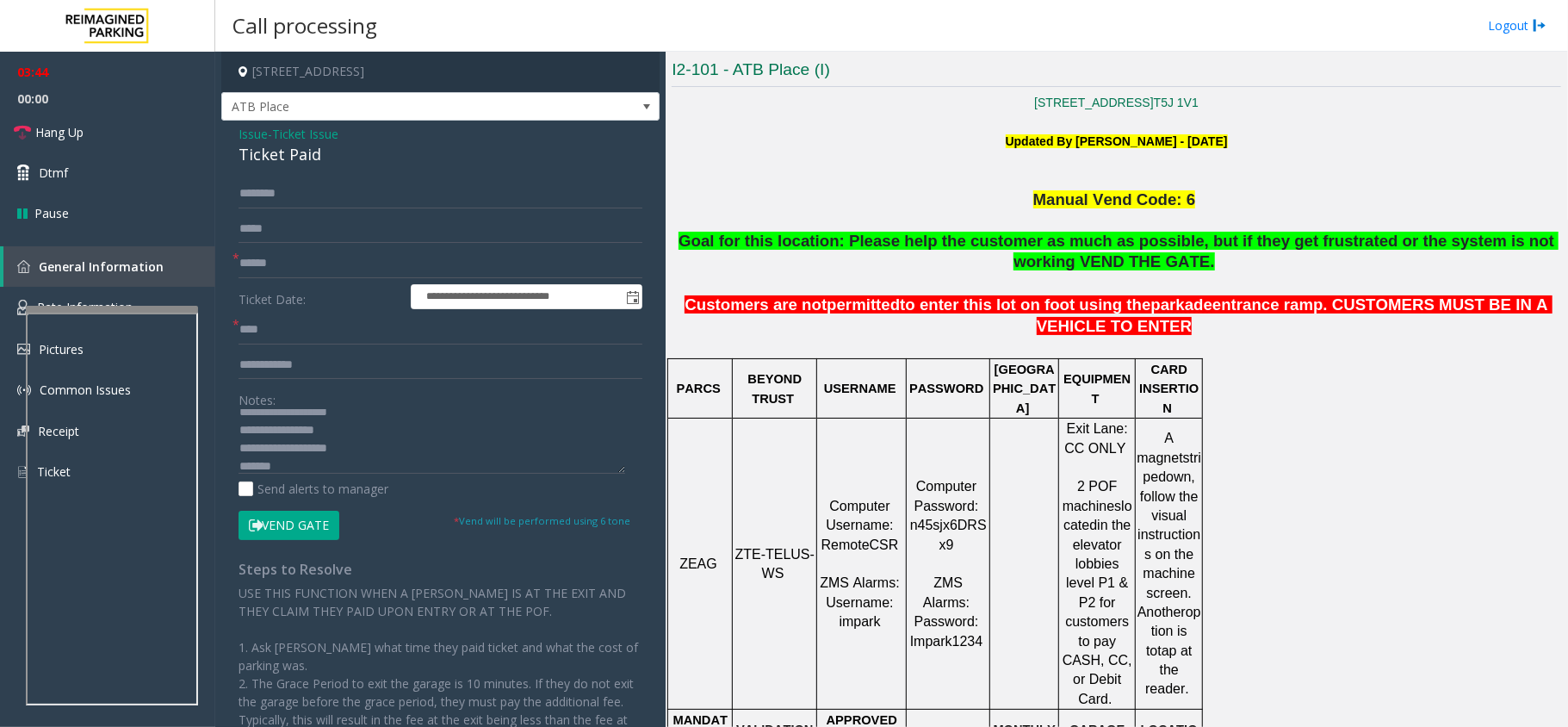 click on "Vend Gate" 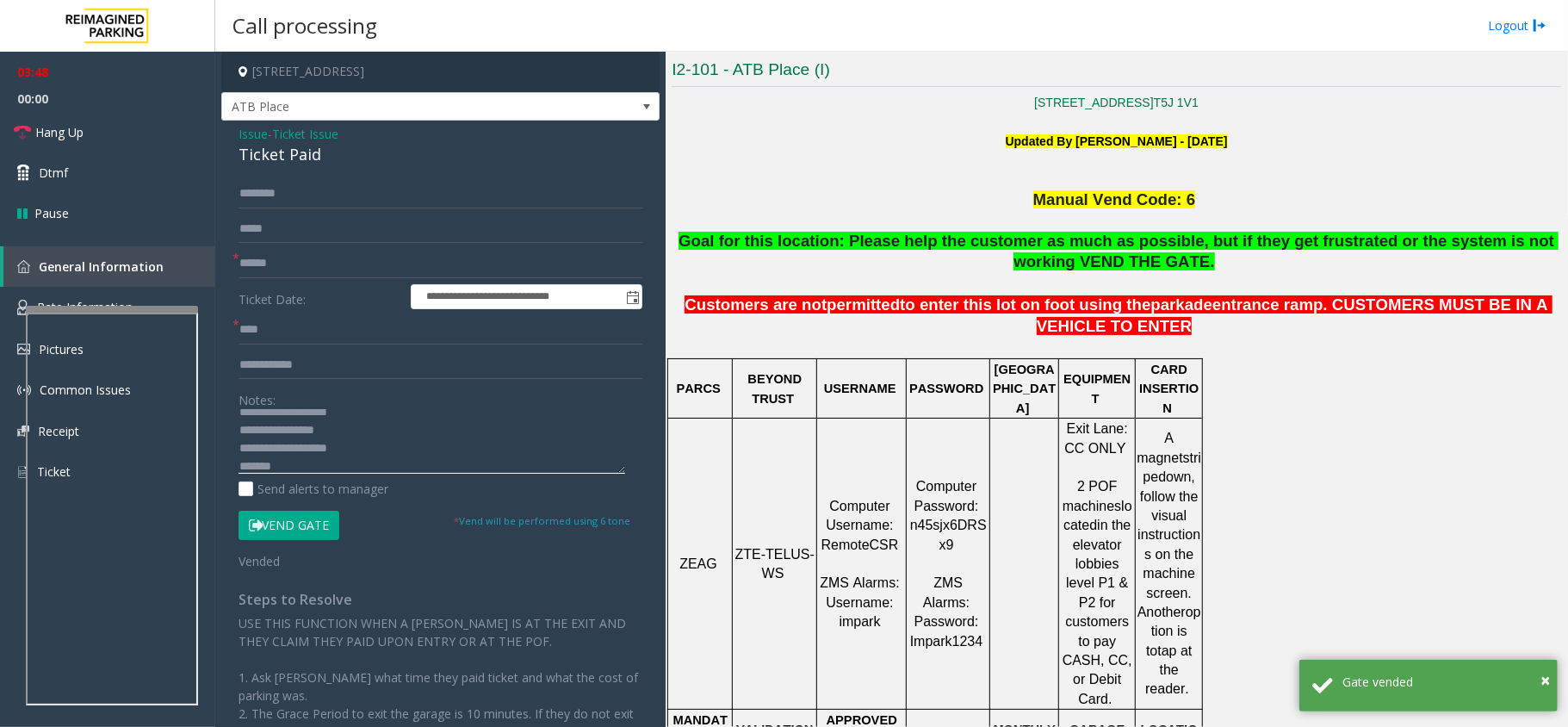 click 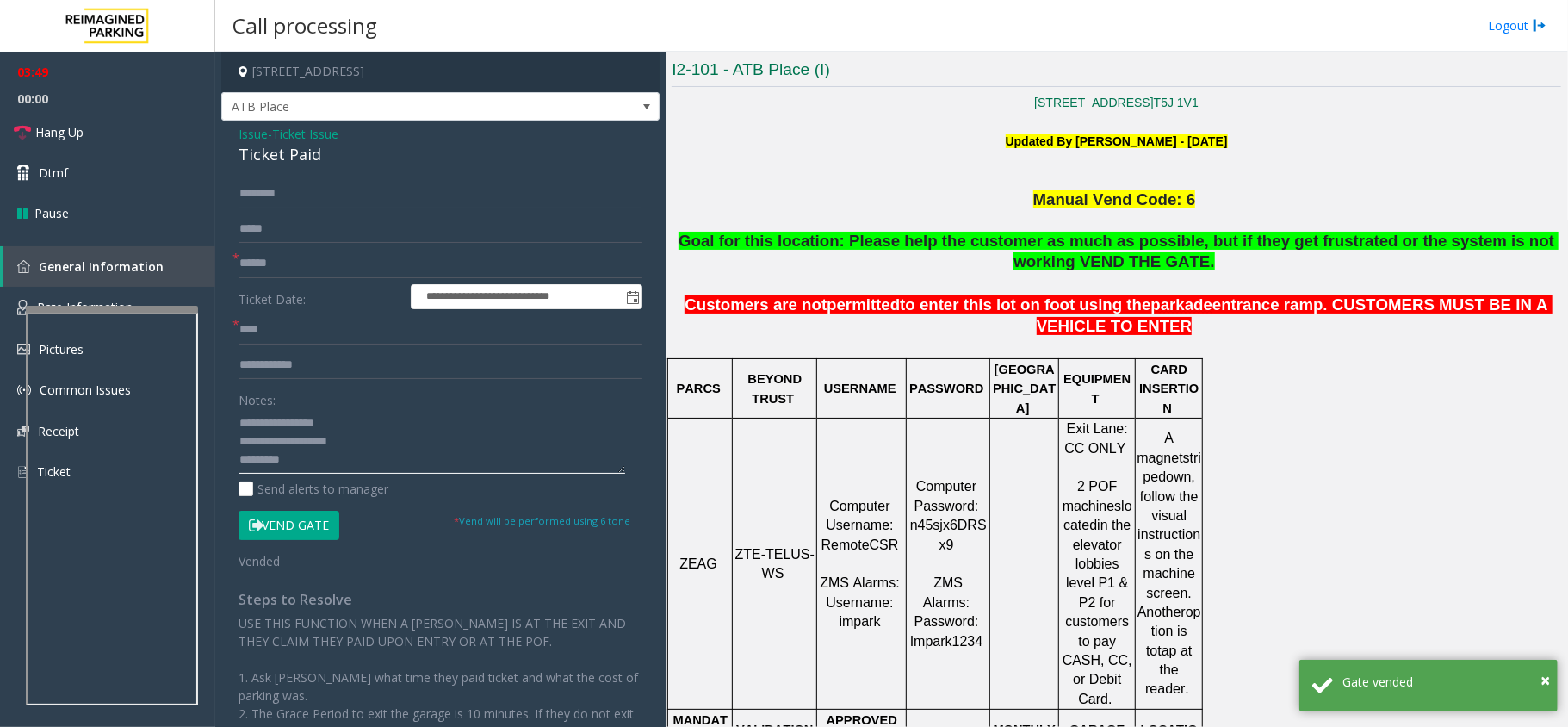 scroll, scrollTop: 48, scrollLeft: 0, axis: vertical 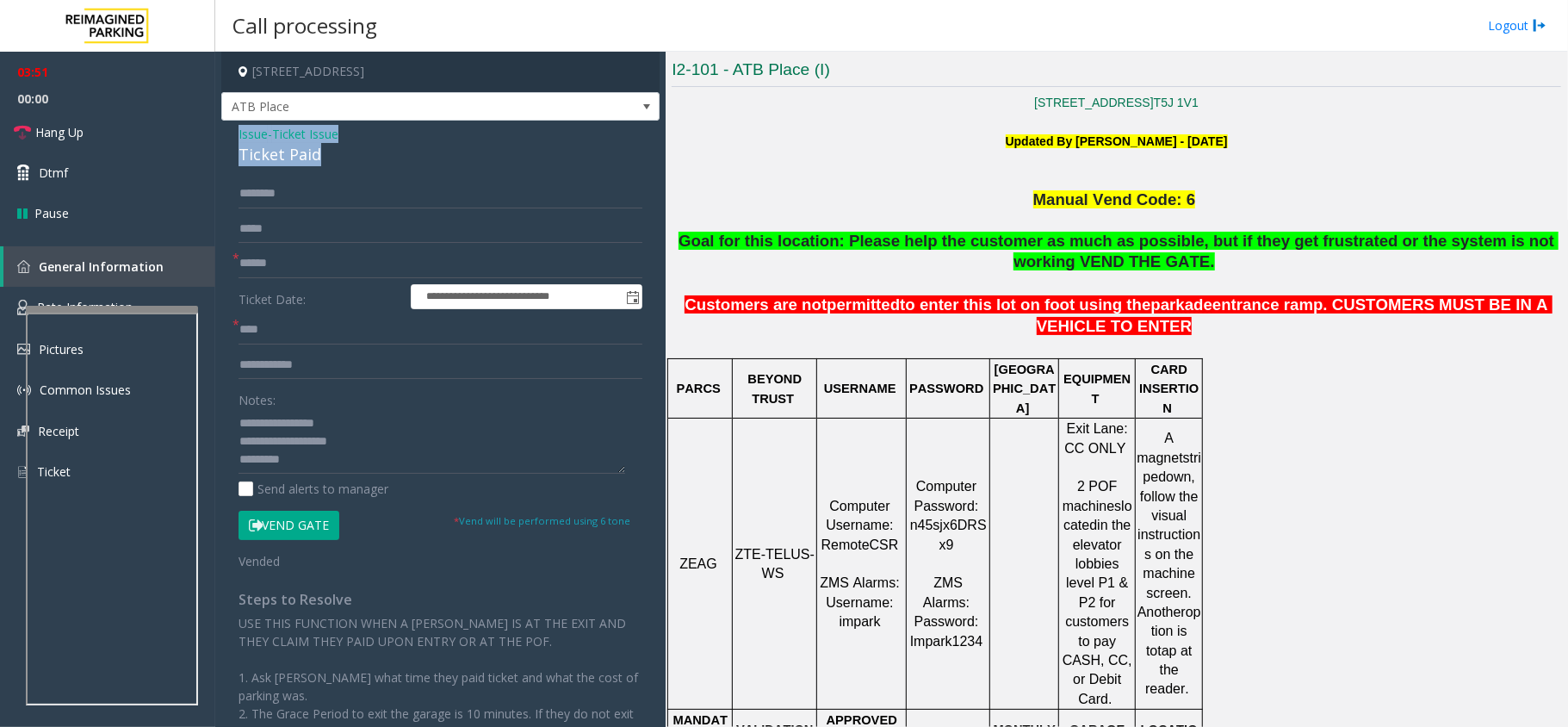drag, startPoint x: 336, startPoint y: 156, endPoint x: 224, endPoint y: 128, distance: 115.44696 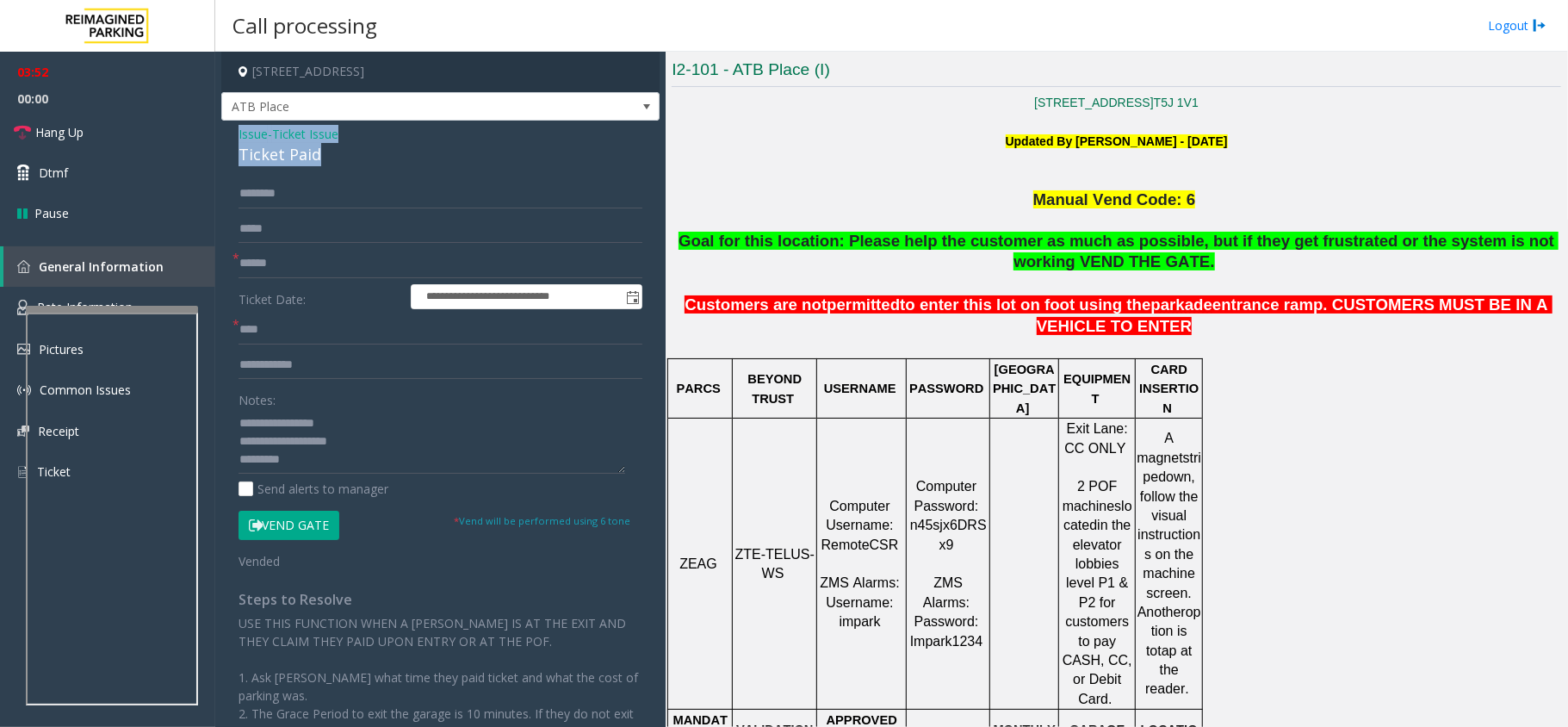 scroll, scrollTop: 53, scrollLeft: 0, axis: vertical 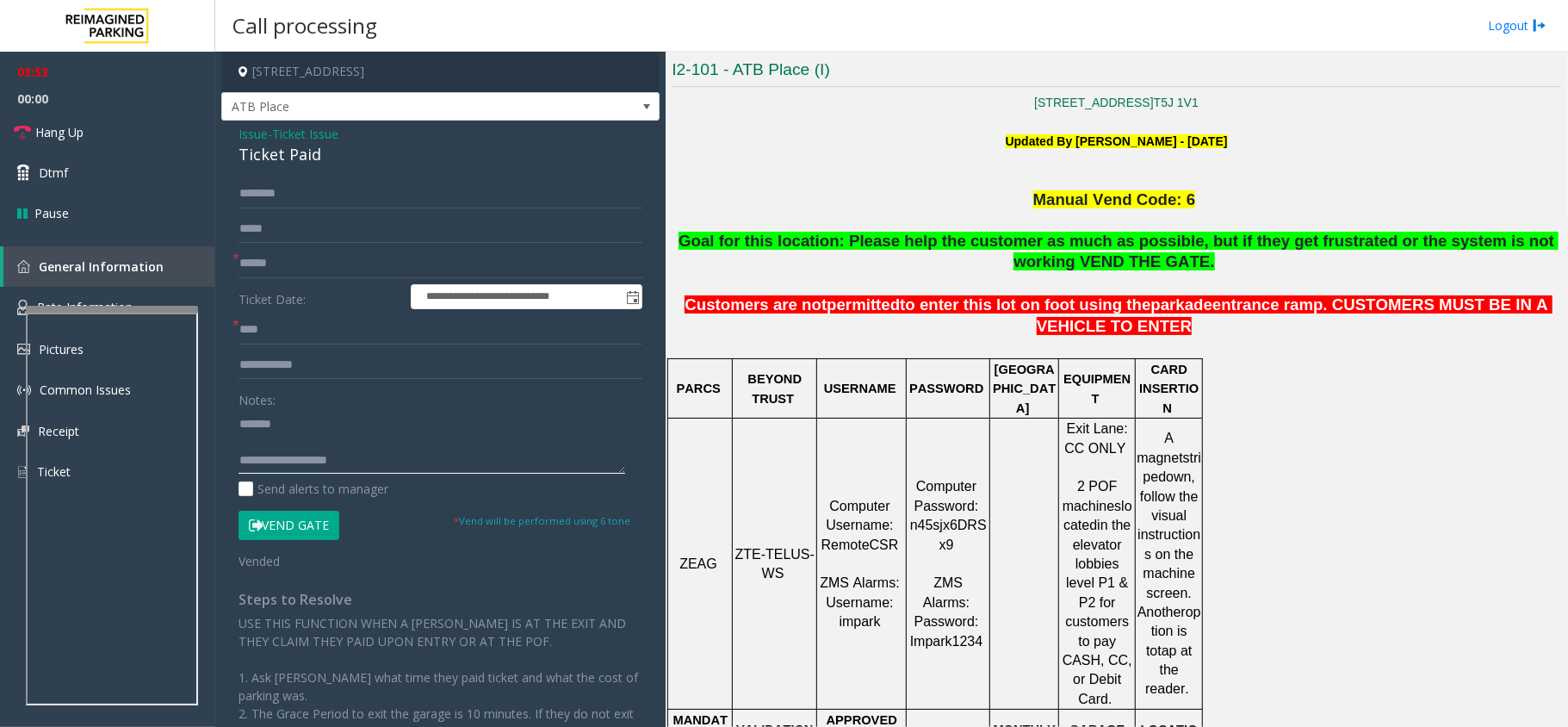 click 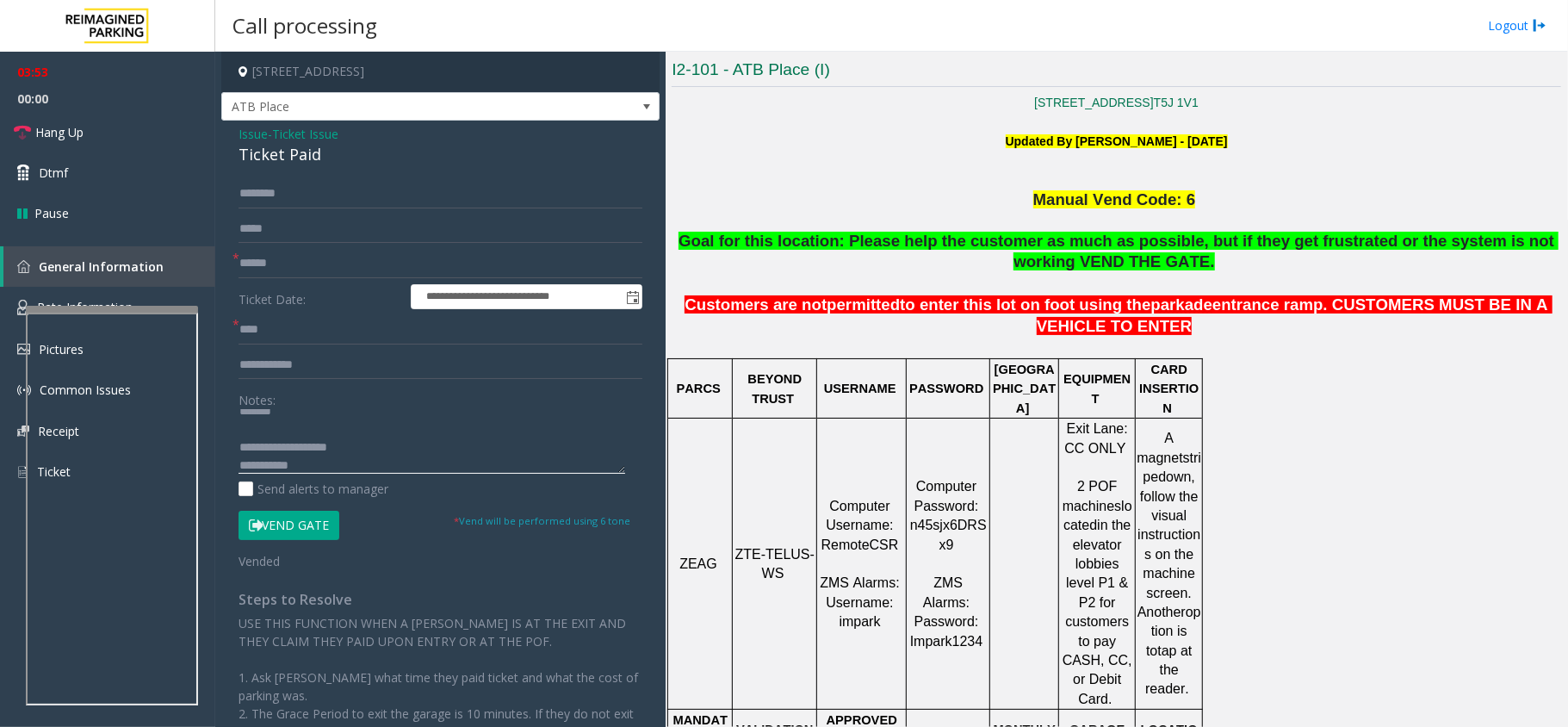 scroll, scrollTop: 72, scrollLeft: 0, axis: vertical 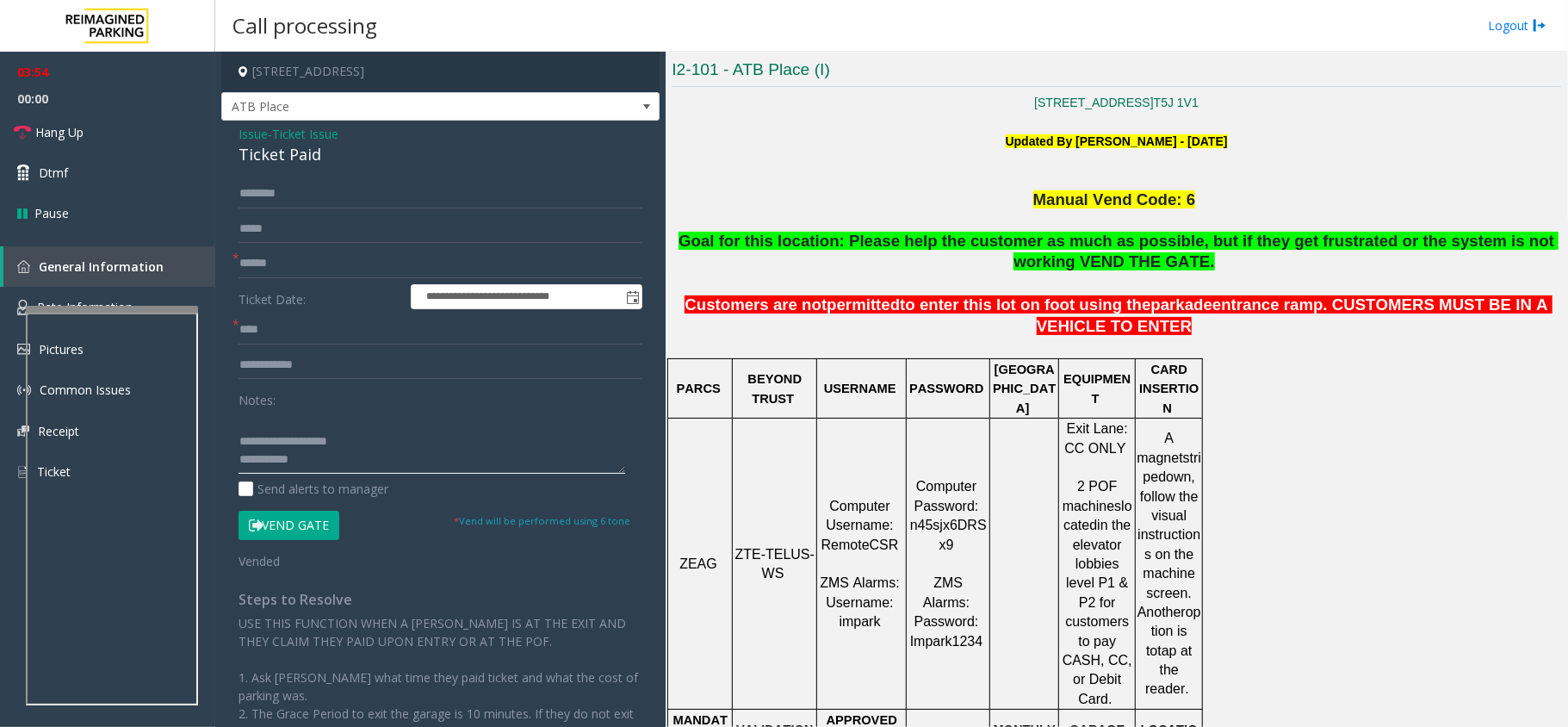 click 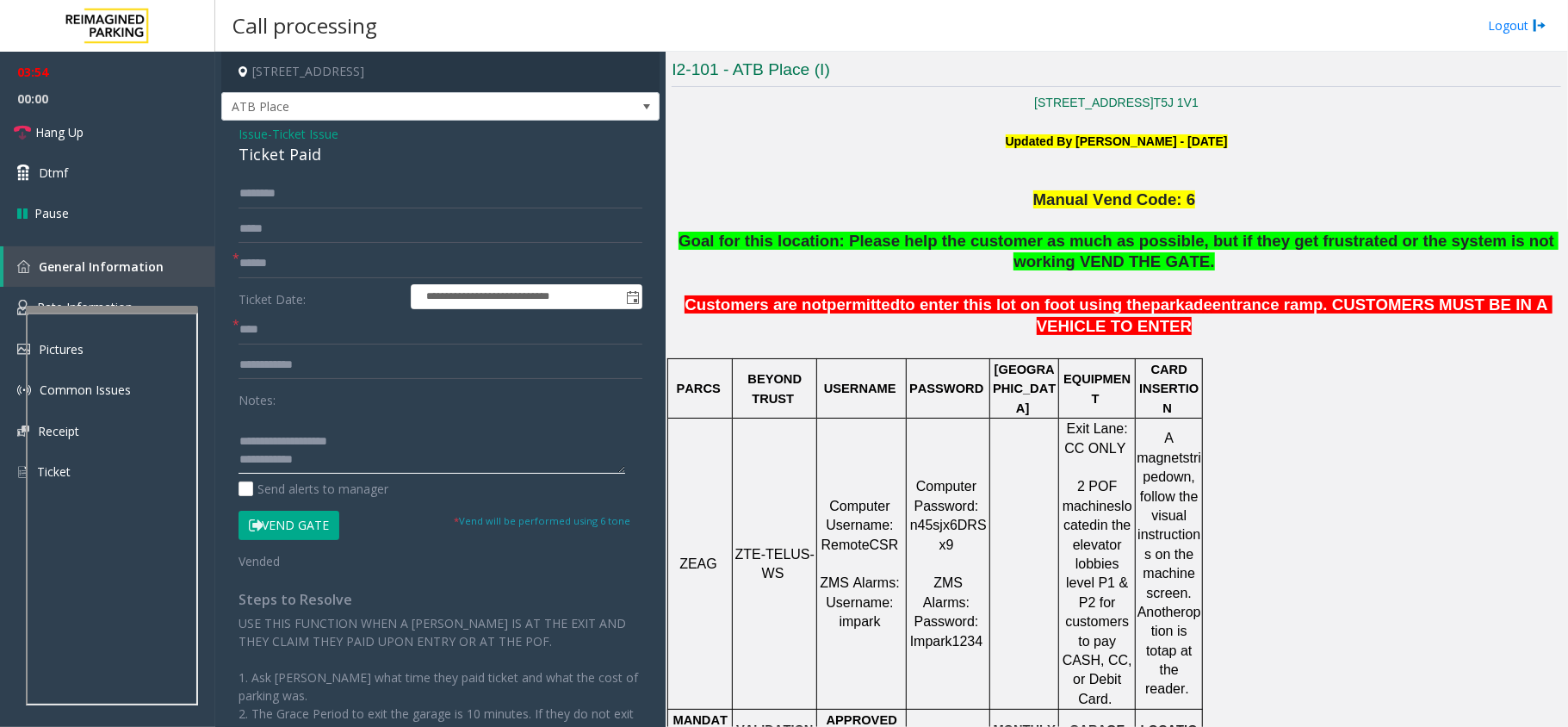 scroll, scrollTop: 84, scrollLeft: 0, axis: vertical 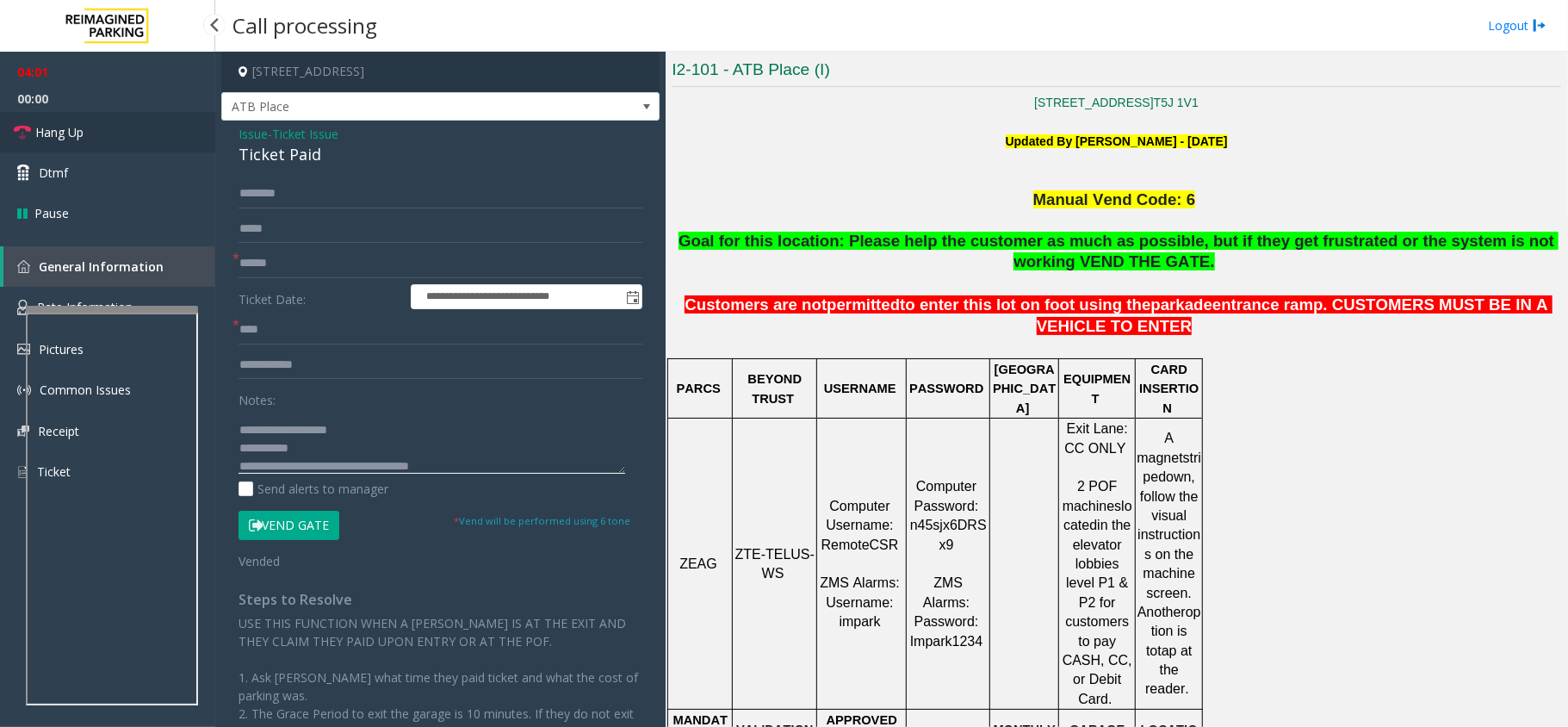 type on "**********" 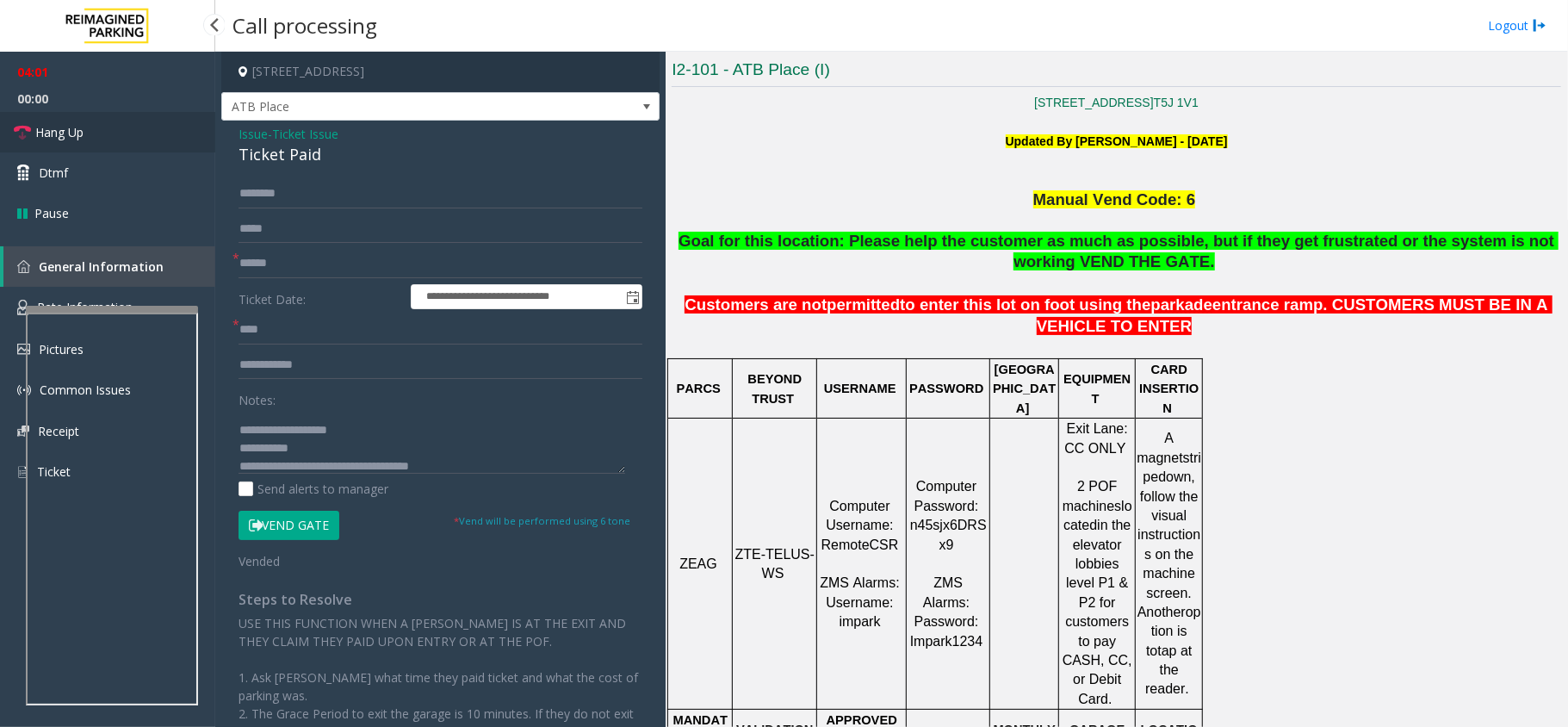 click on "Hang Up" at bounding box center (108, 132) 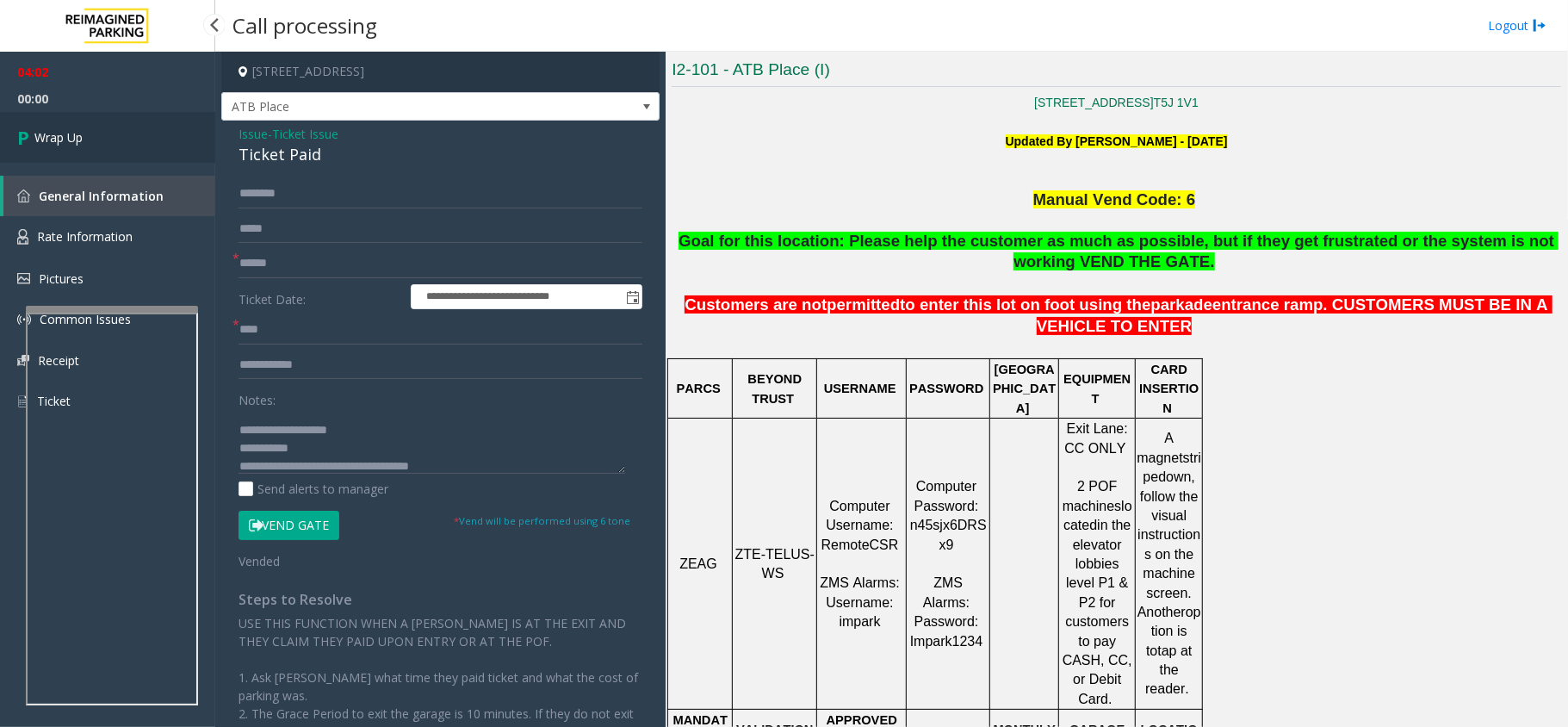 click on "Wrap Up" at bounding box center [108, 137] 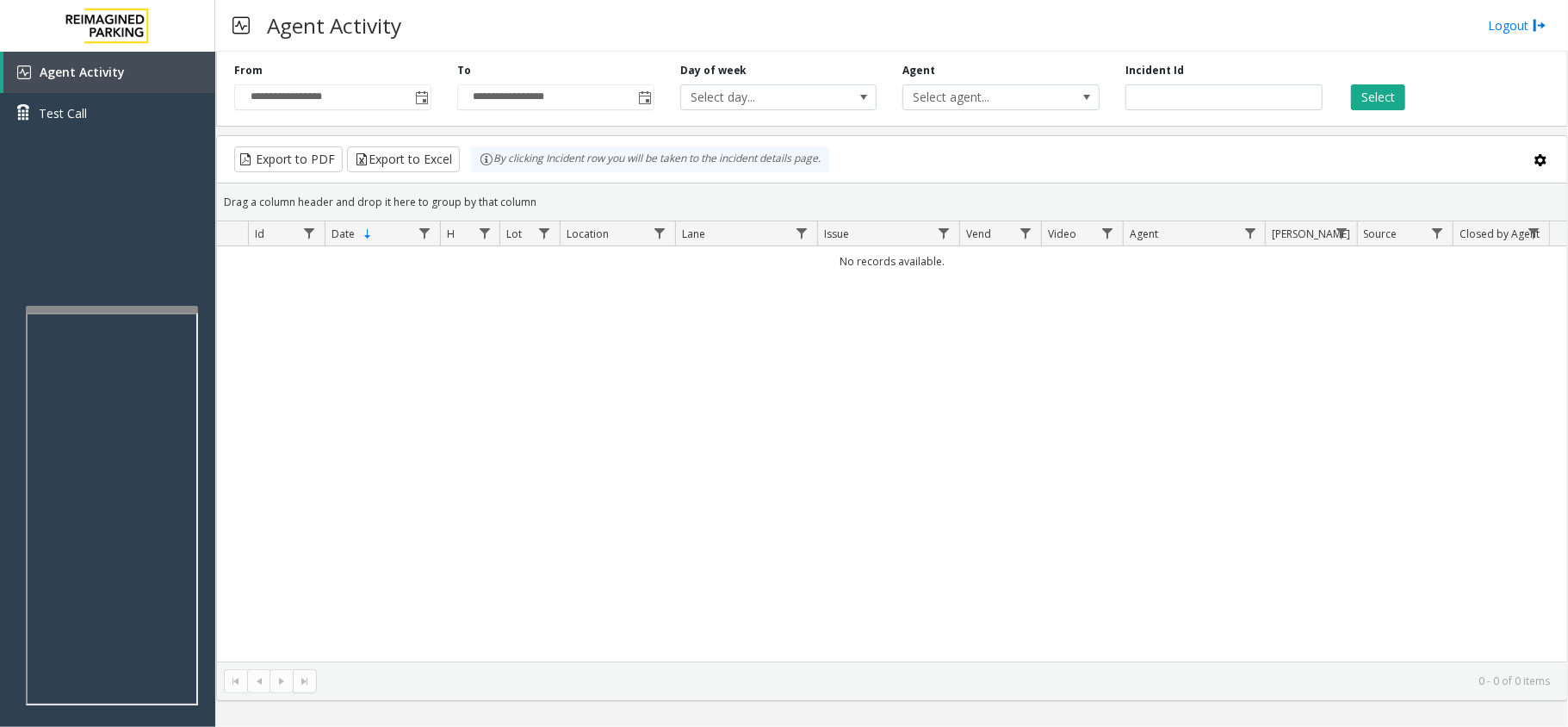 type 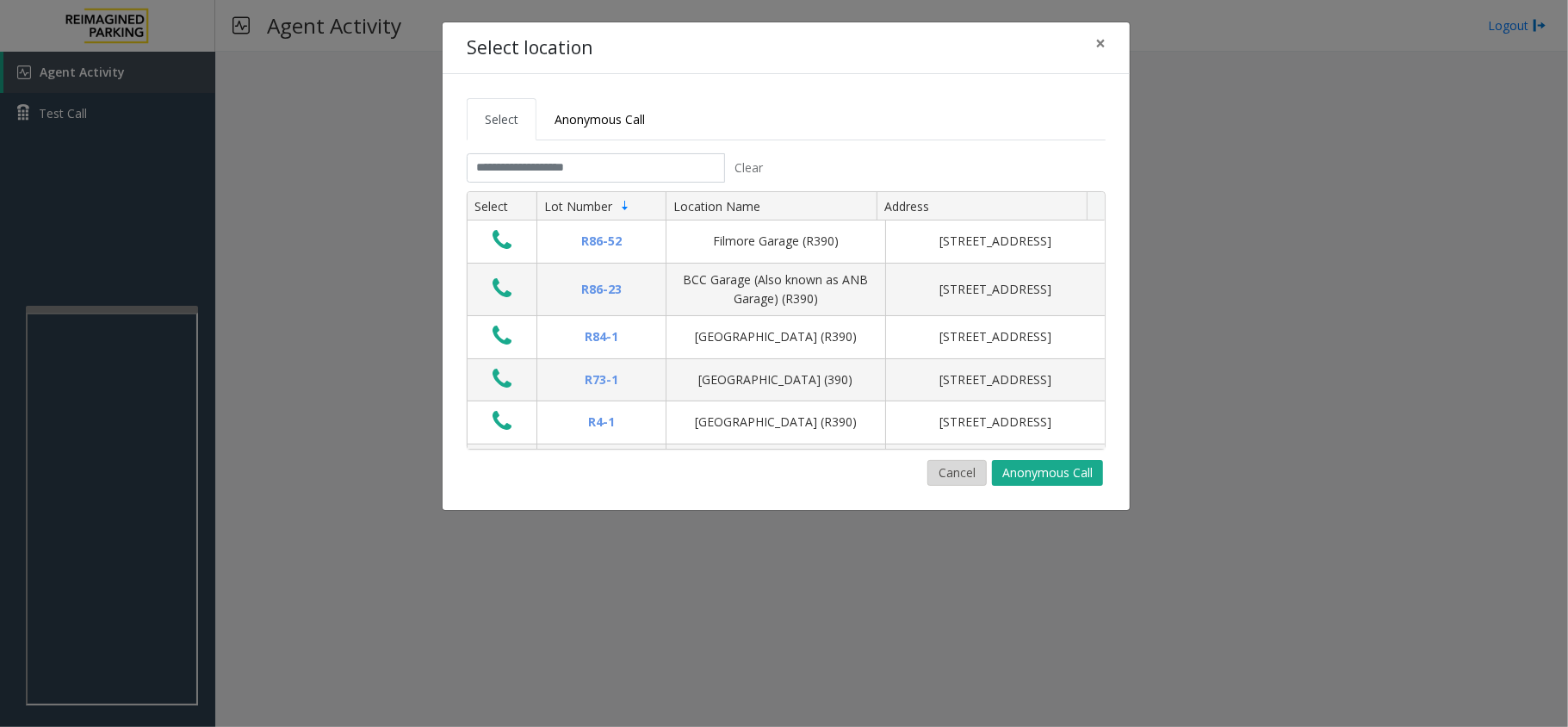 click on "Cancel" 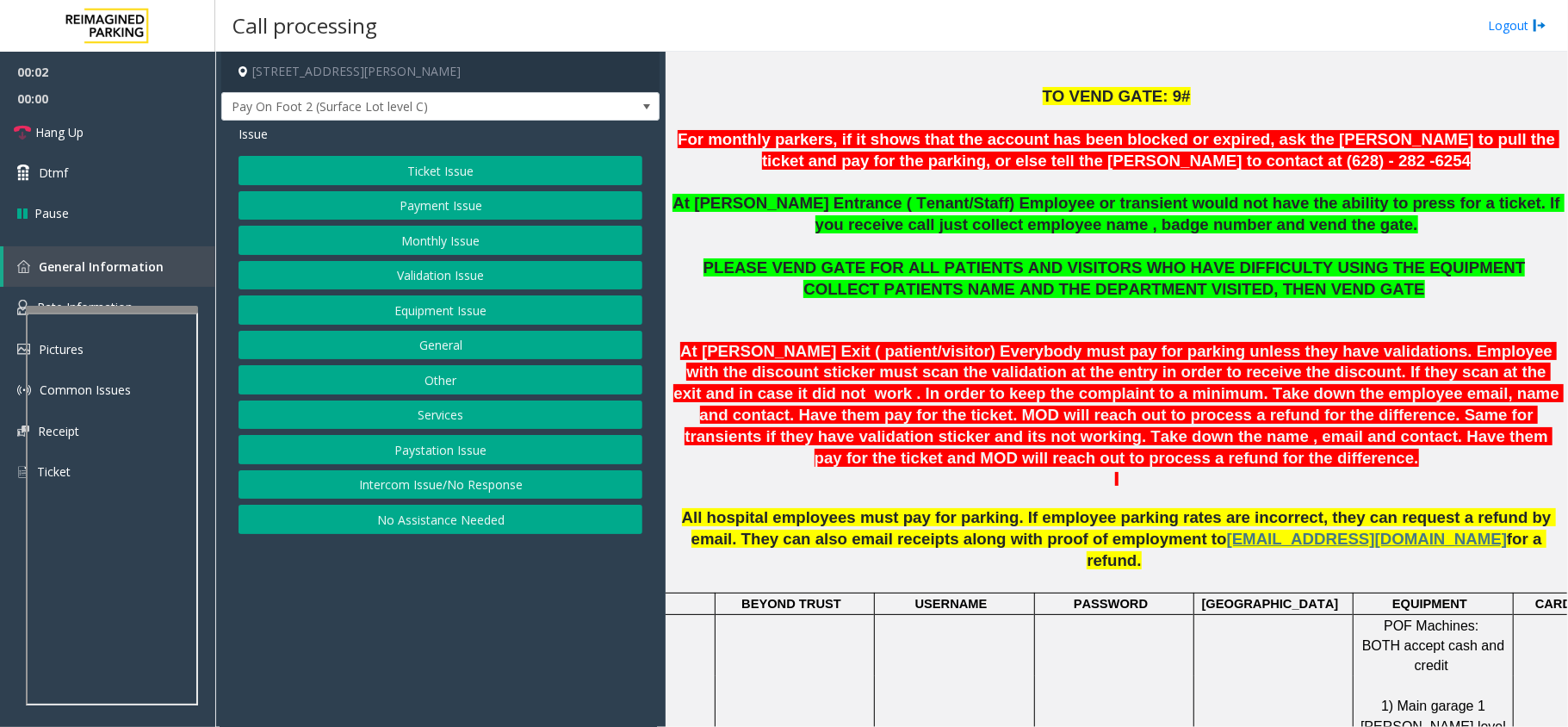 scroll, scrollTop: 689, scrollLeft: 0, axis: vertical 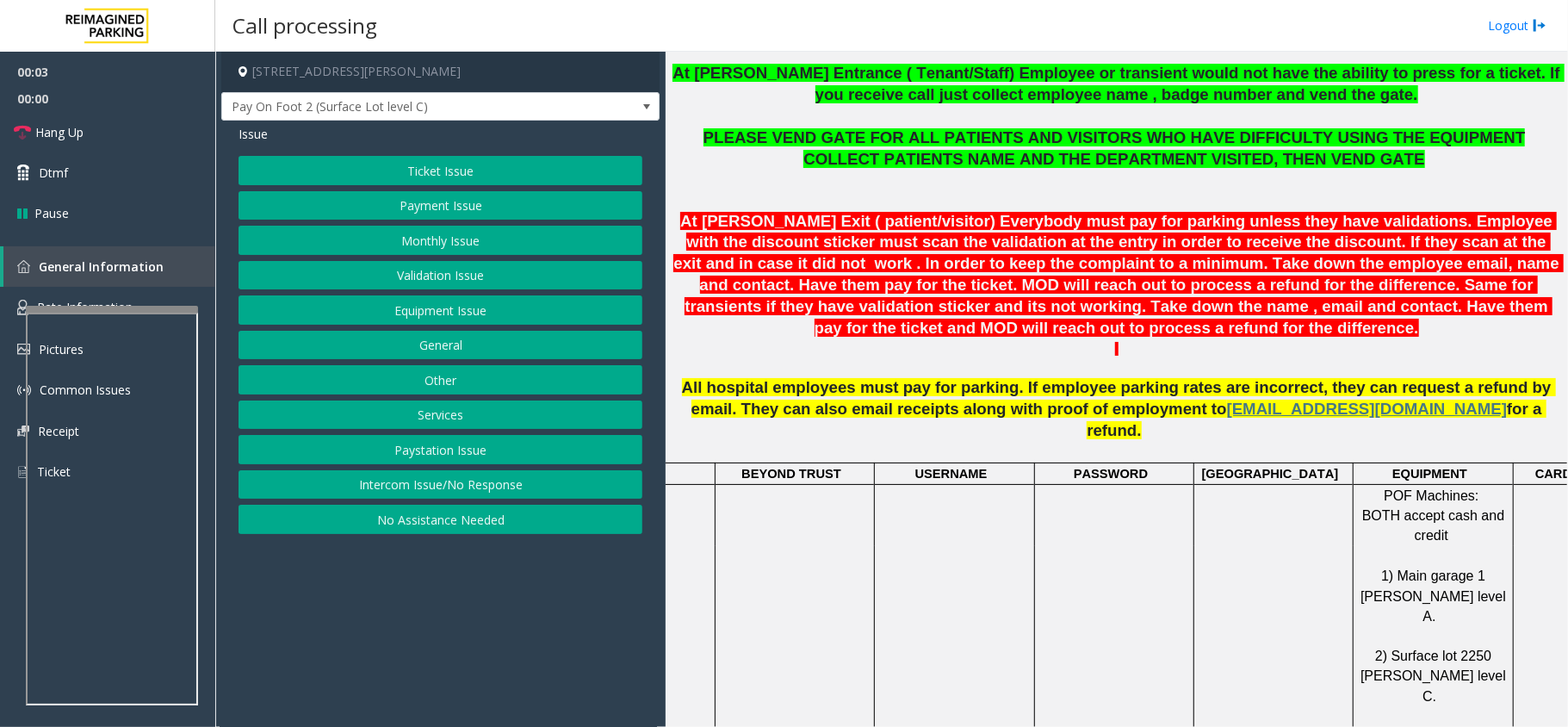 click on "Intercom Issue/No Response" 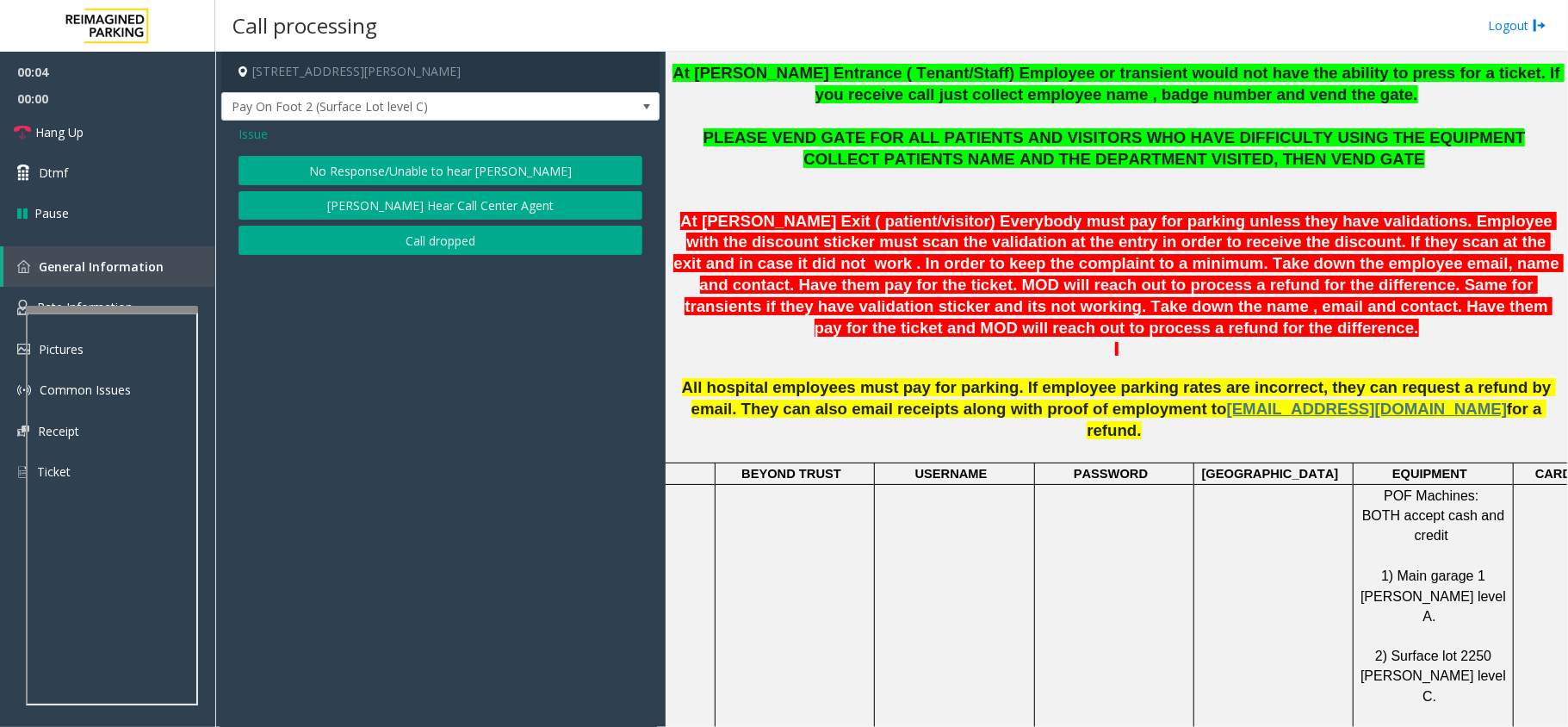 click on "No Response/Unable to hear [PERSON_NAME]" 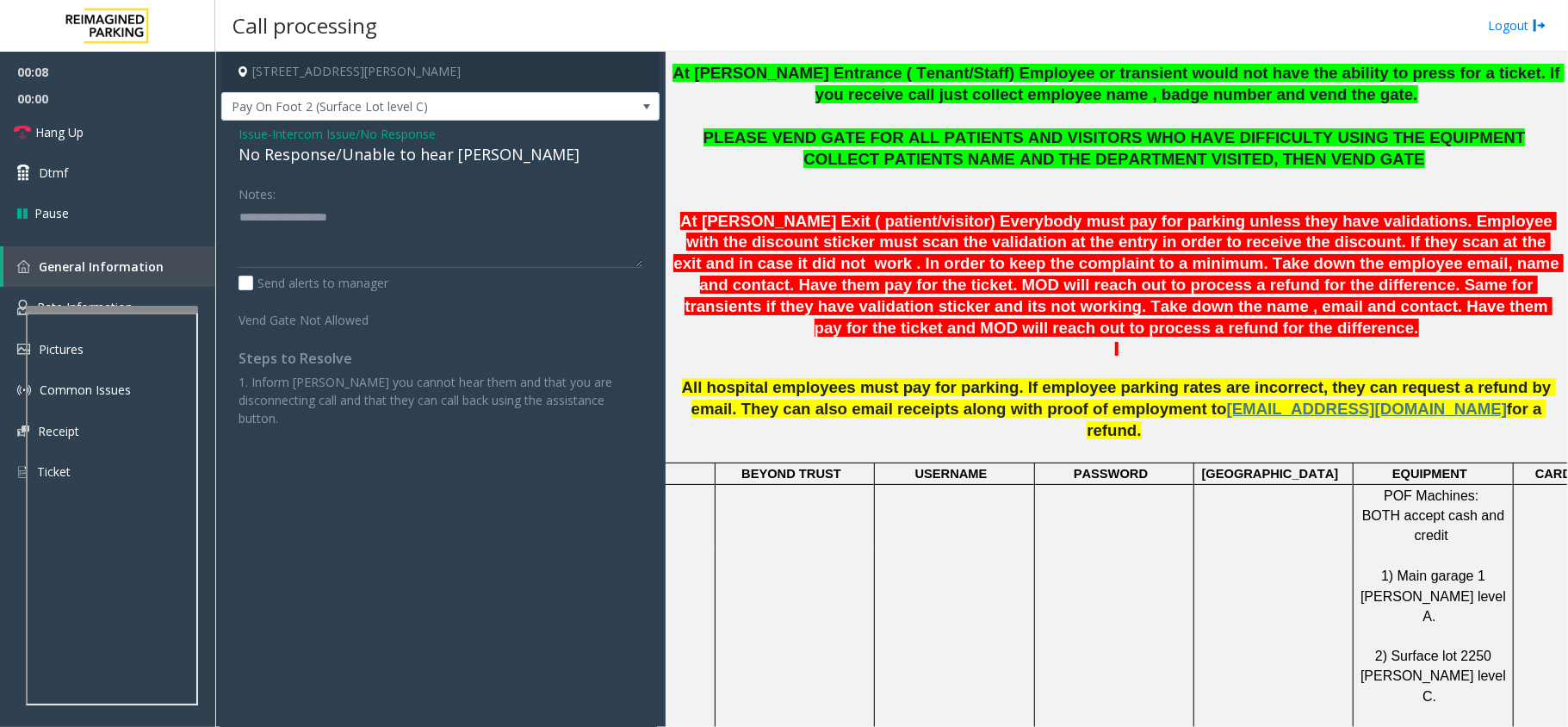 click on "No Response/Unable to hear [PERSON_NAME]" 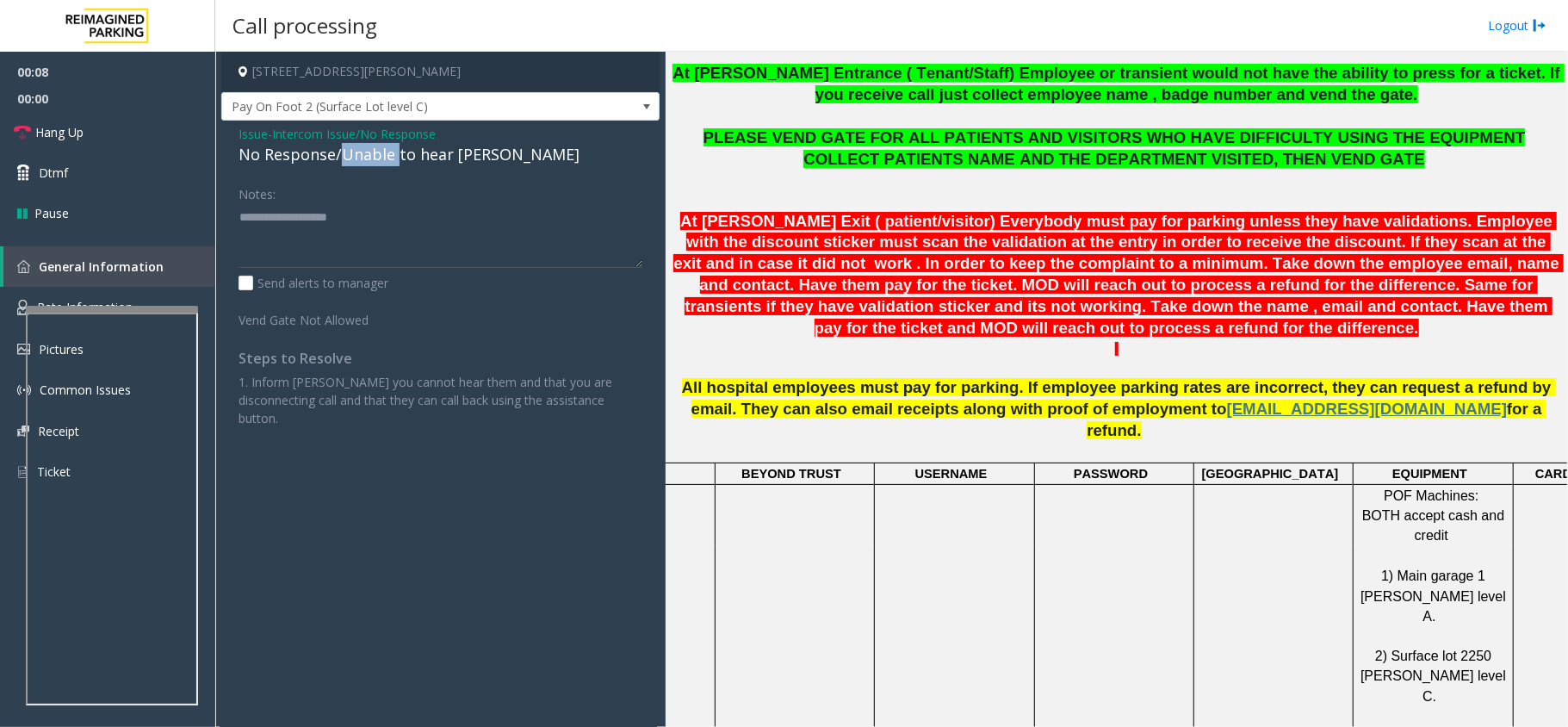 click on "No Response/Unable to hear [PERSON_NAME]" 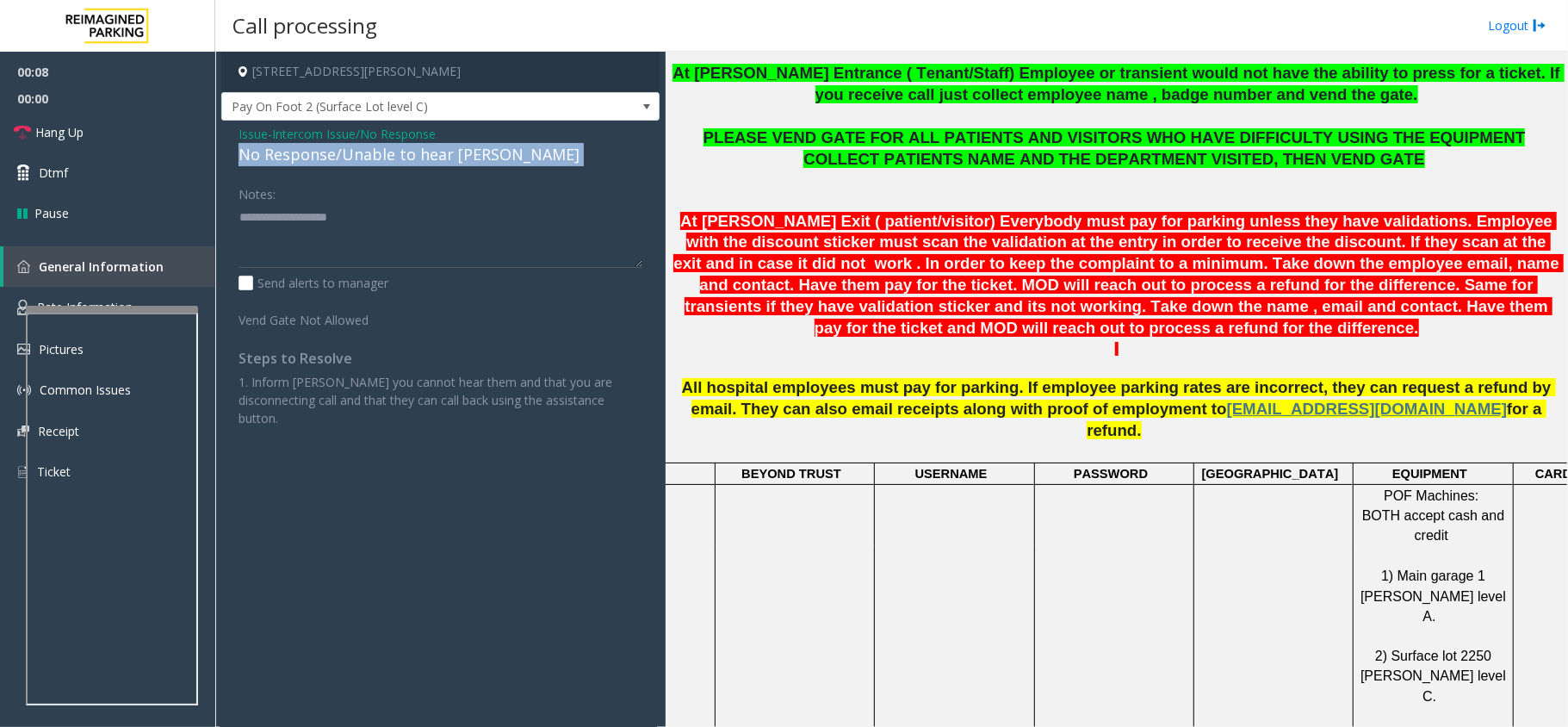 click on "No Response/Unable to hear [PERSON_NAME]" 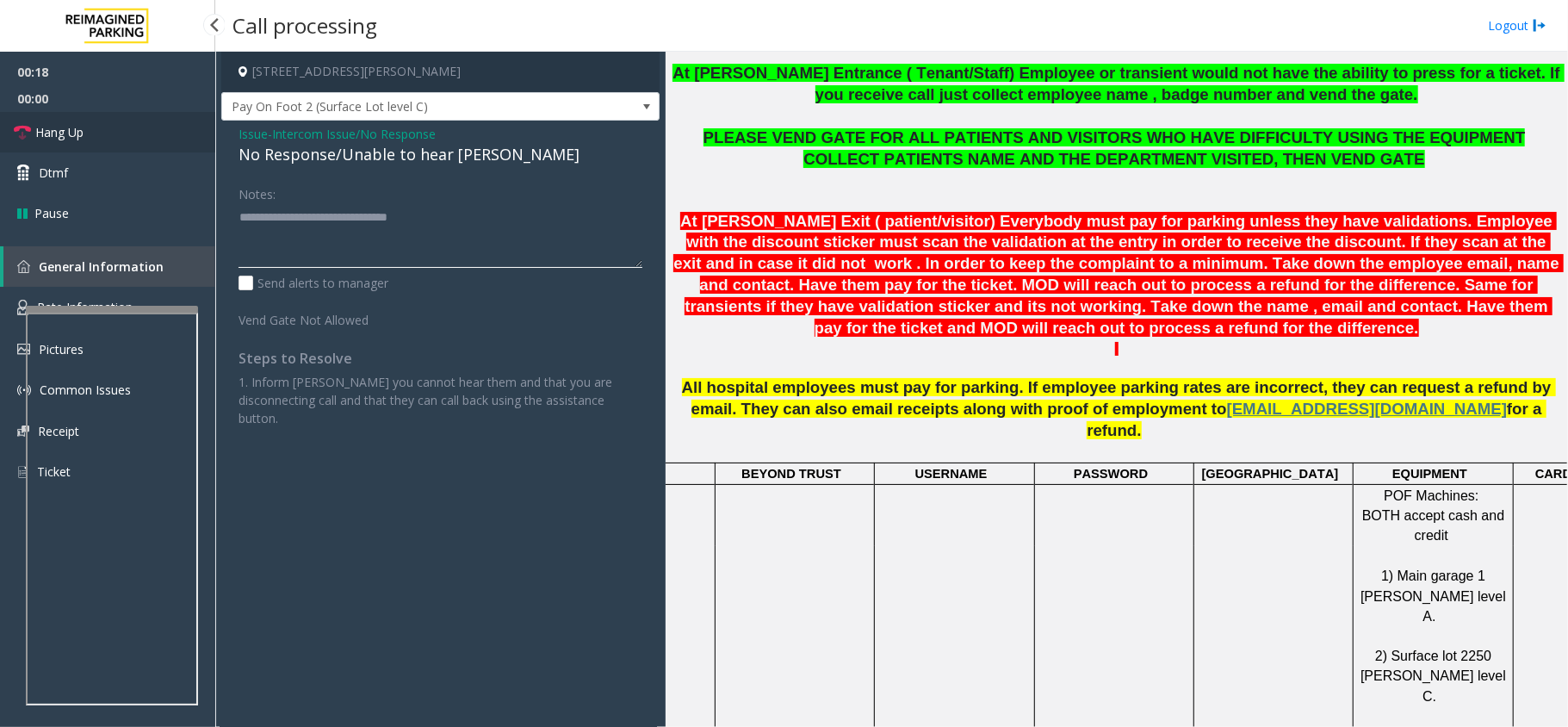 type on "**********" 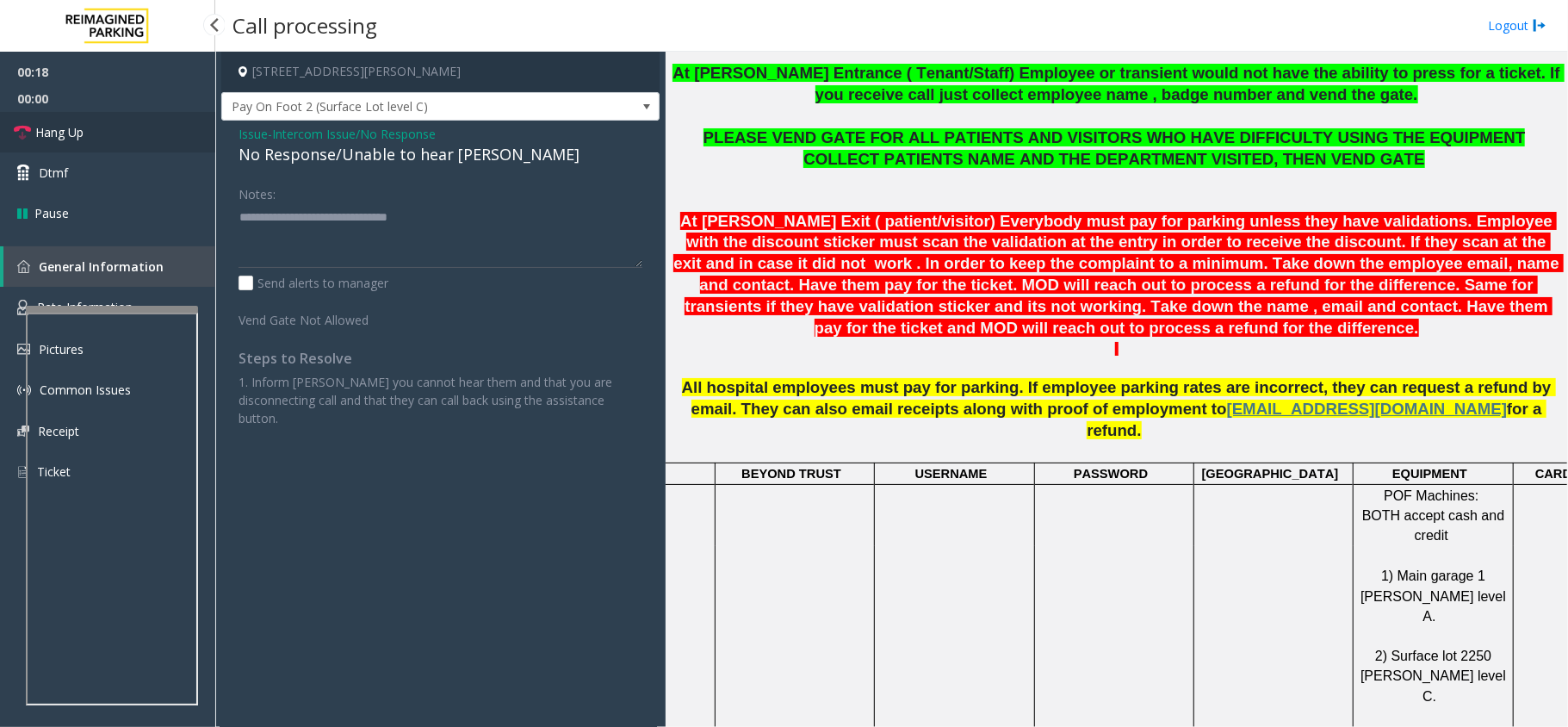 click on "Hang Up" at bounding box center (59, 132) 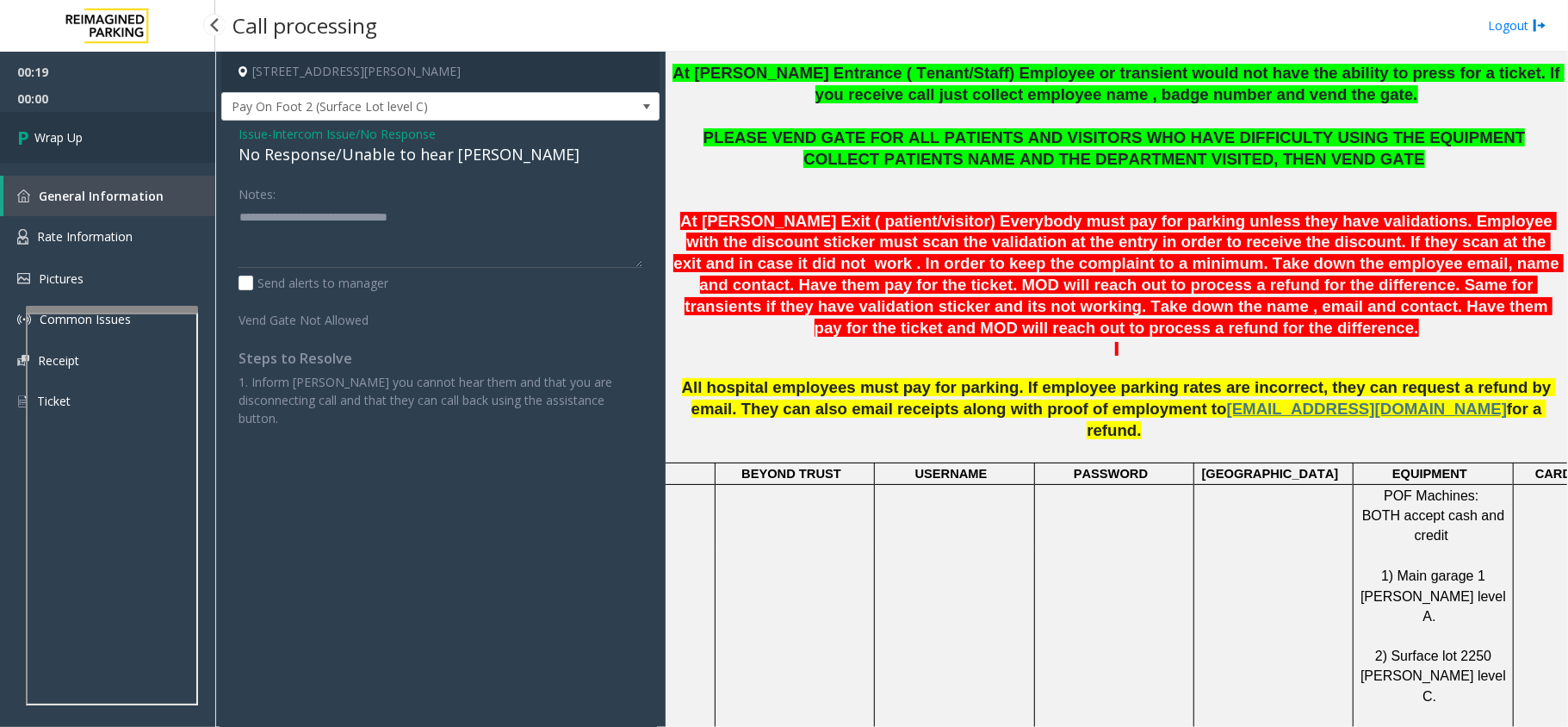 click on "Wrap Up" at bounding box center [59, 137] 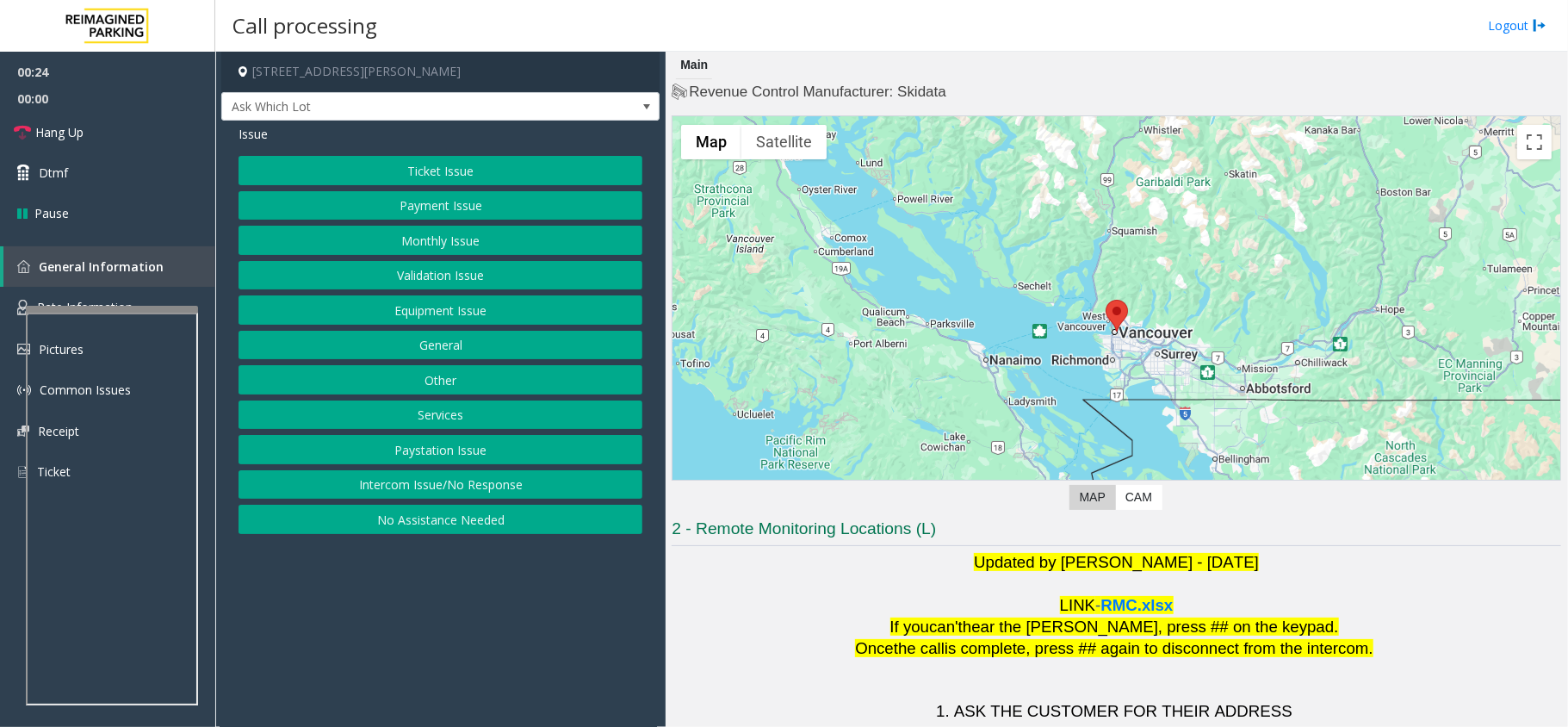 scroll, scrollTop: 115, scrollLeft: 0, axis: vertical 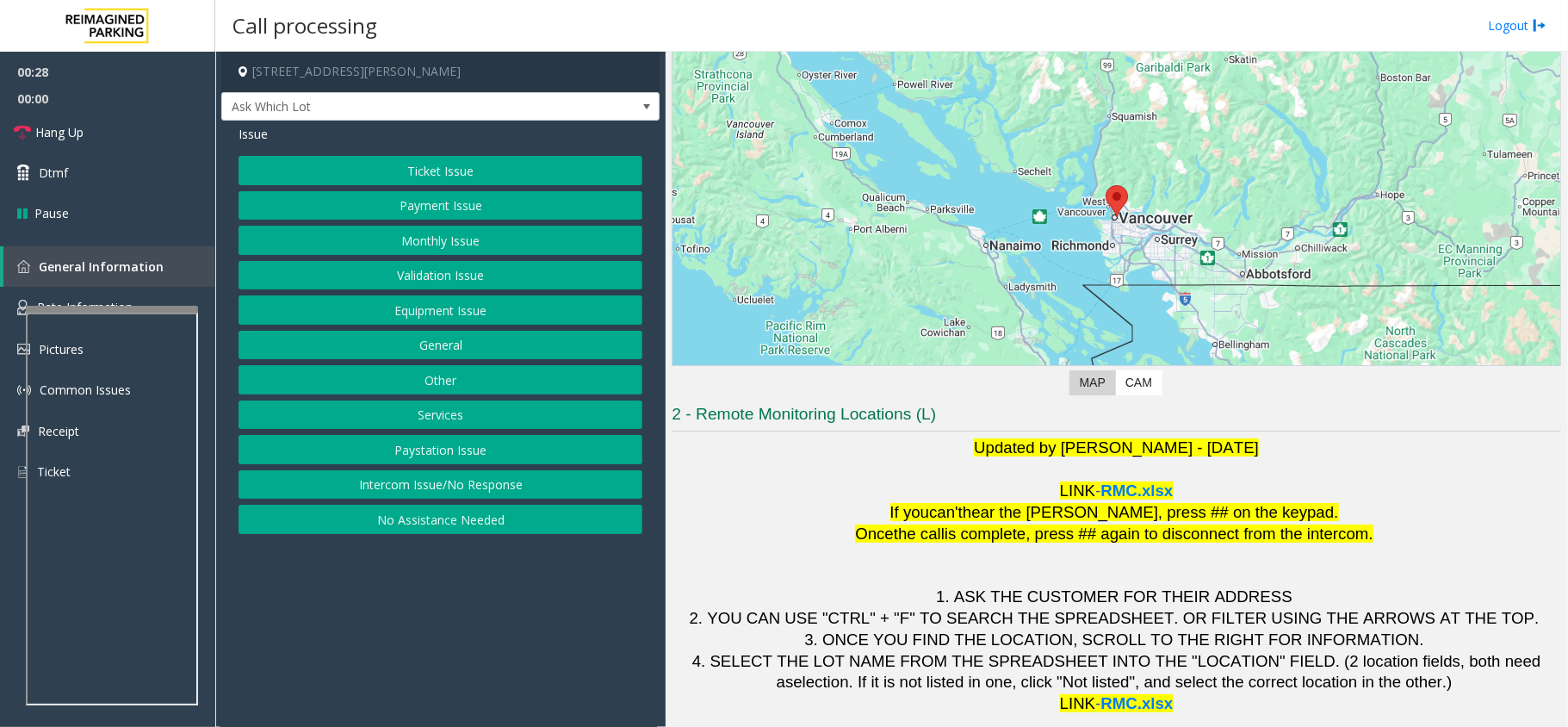 click on "Intercom Issue/No Response" 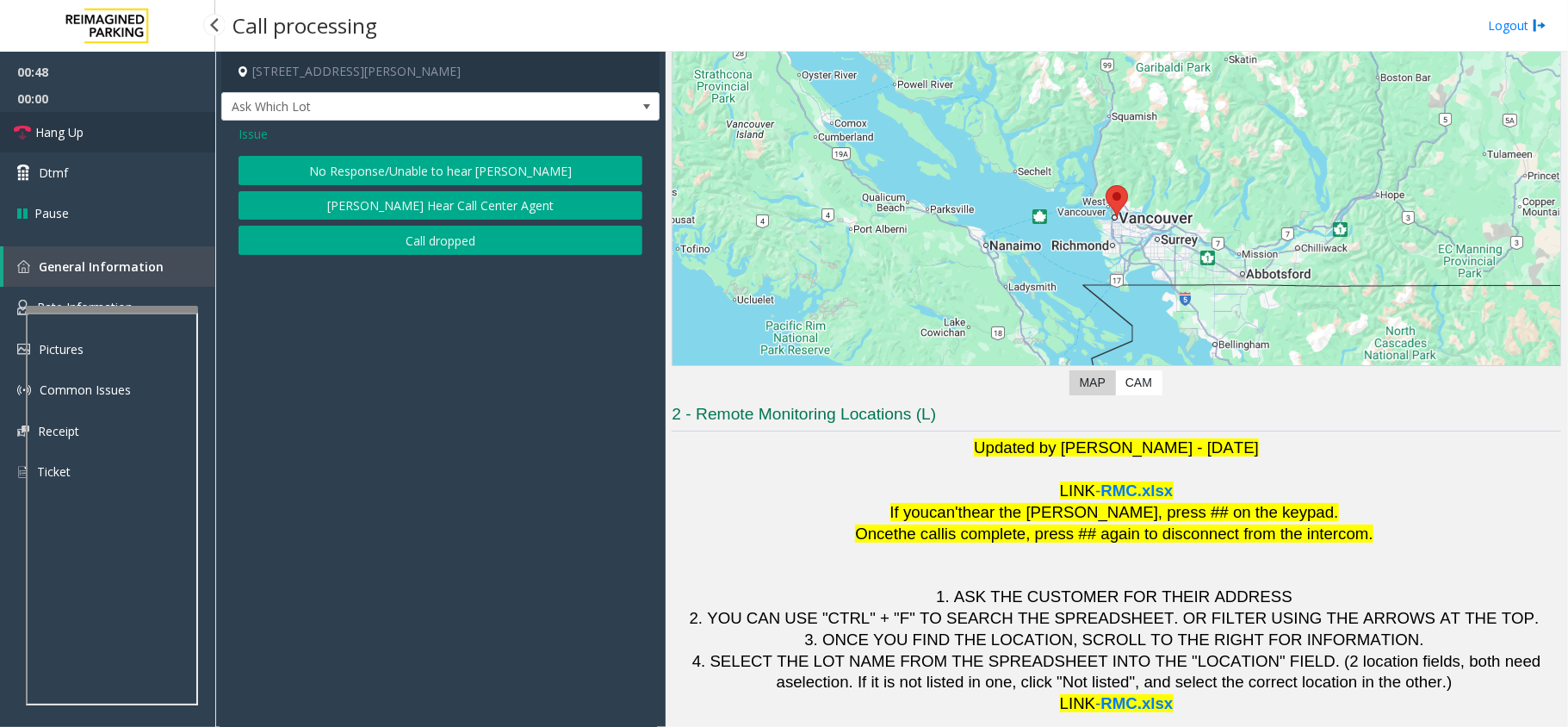 click on "Hang Up" at bounding box center [108, 132] 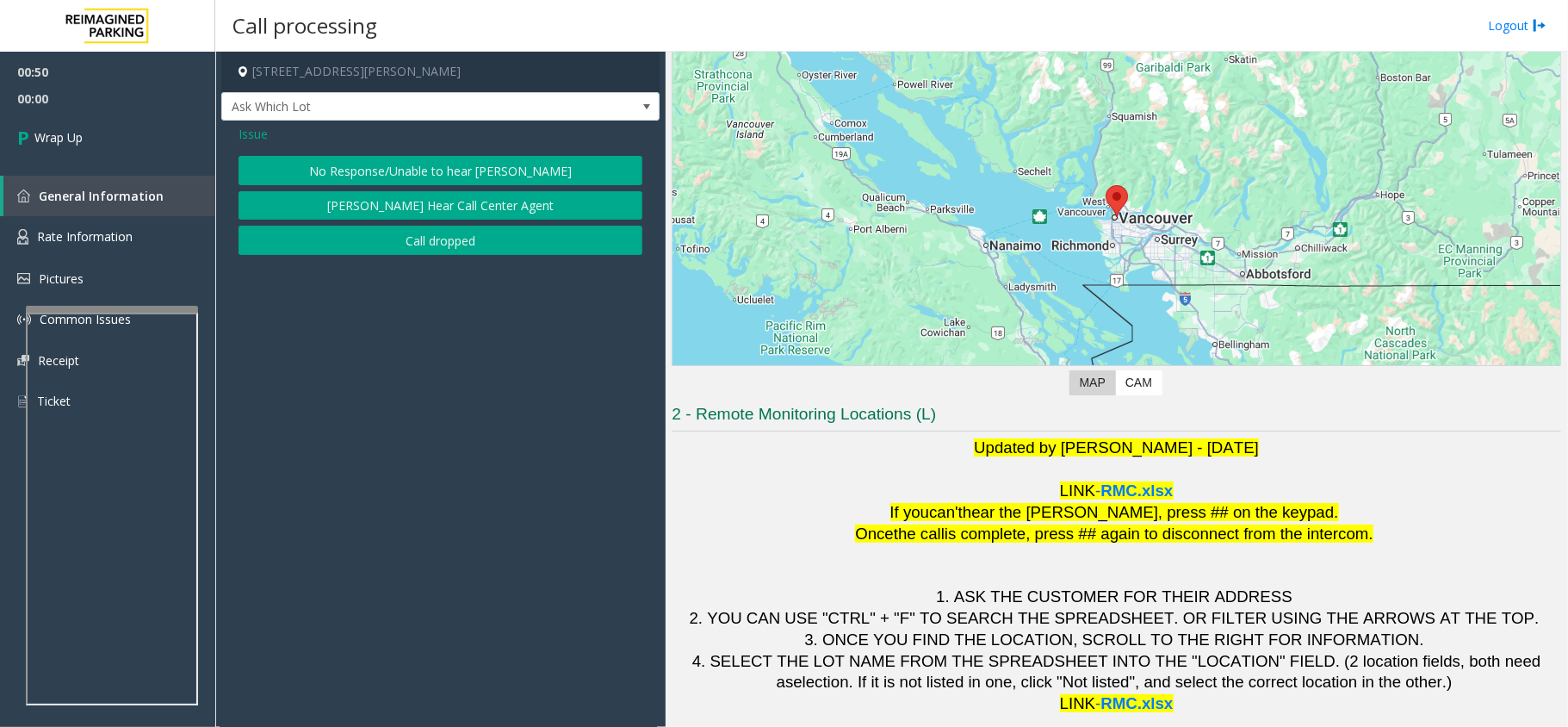 click on "Issue" 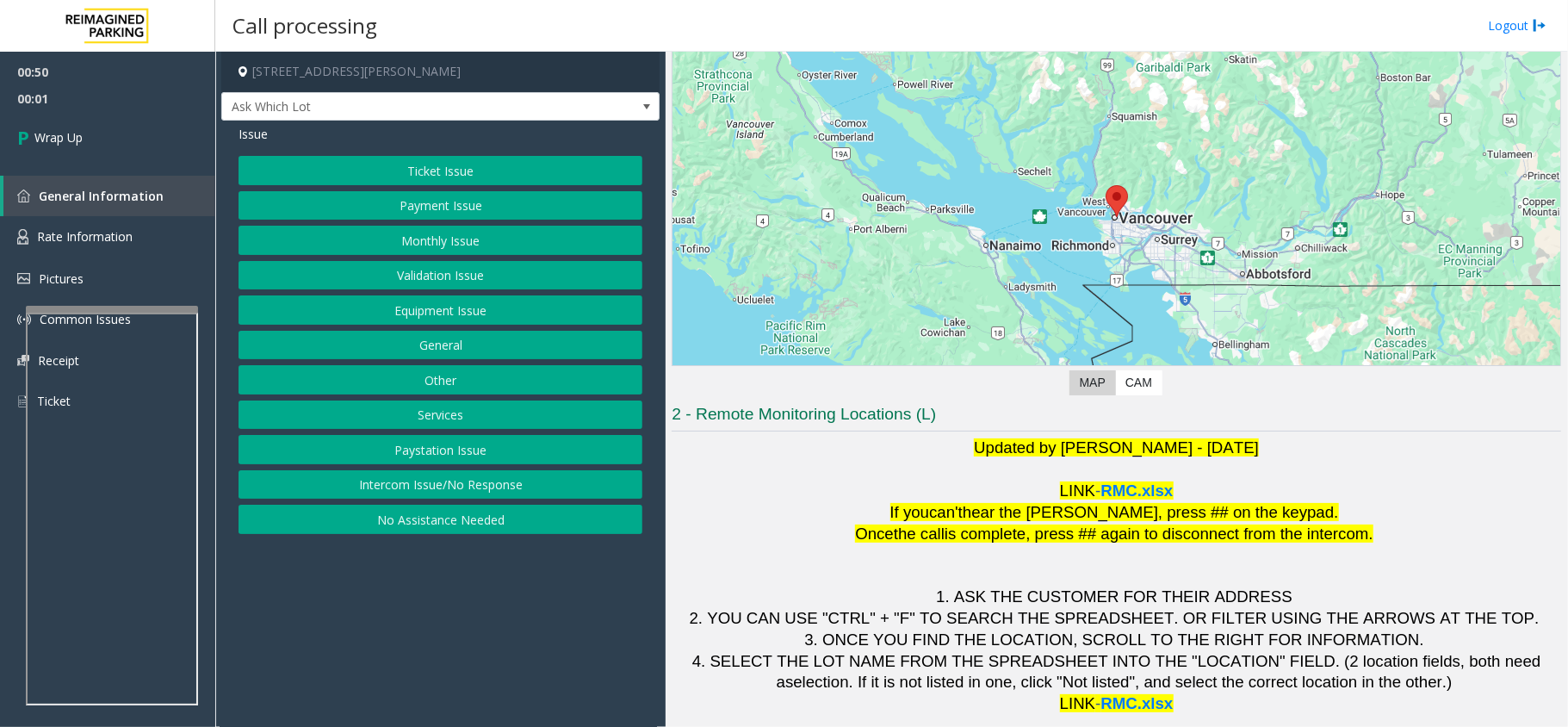 click on "Equipment Issue" 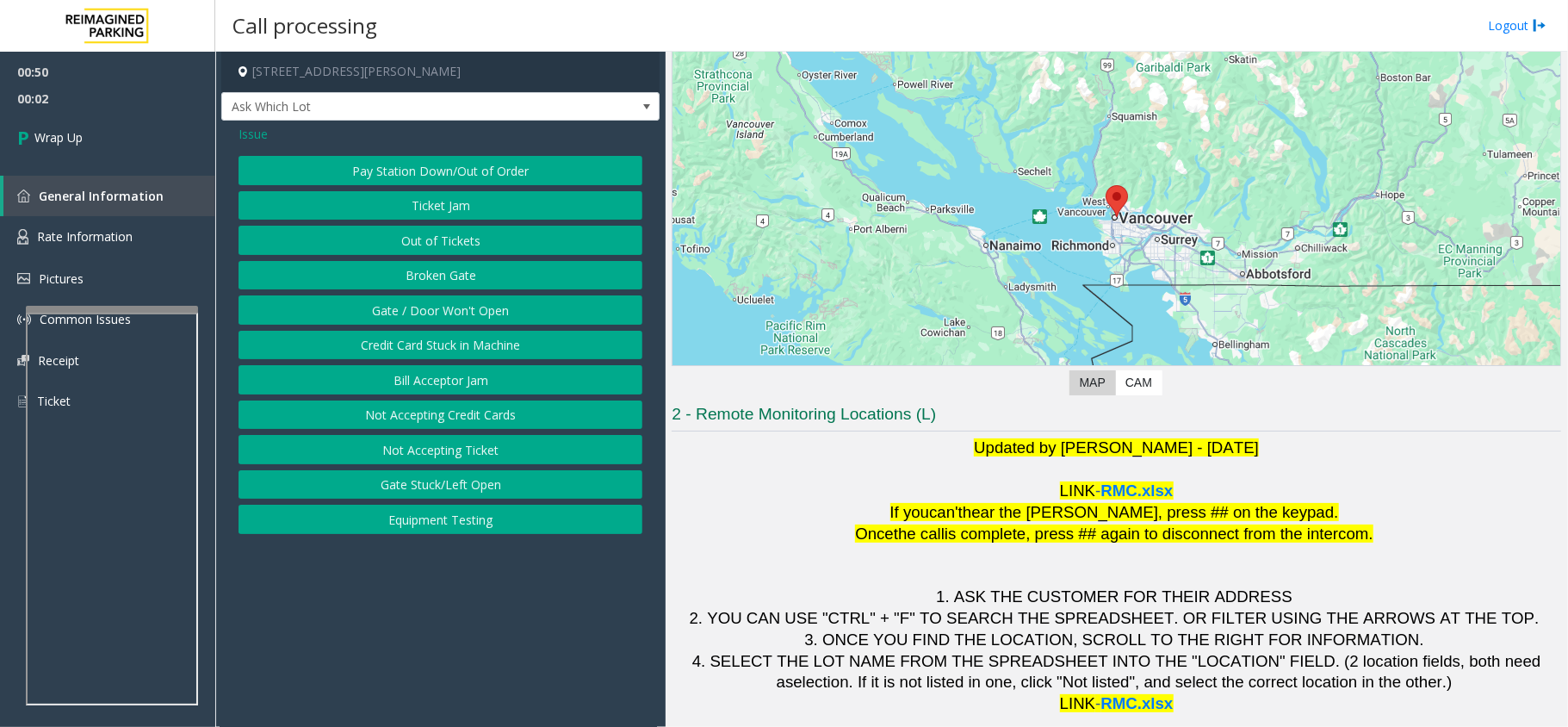 click on "Gate / Door Won't Open" 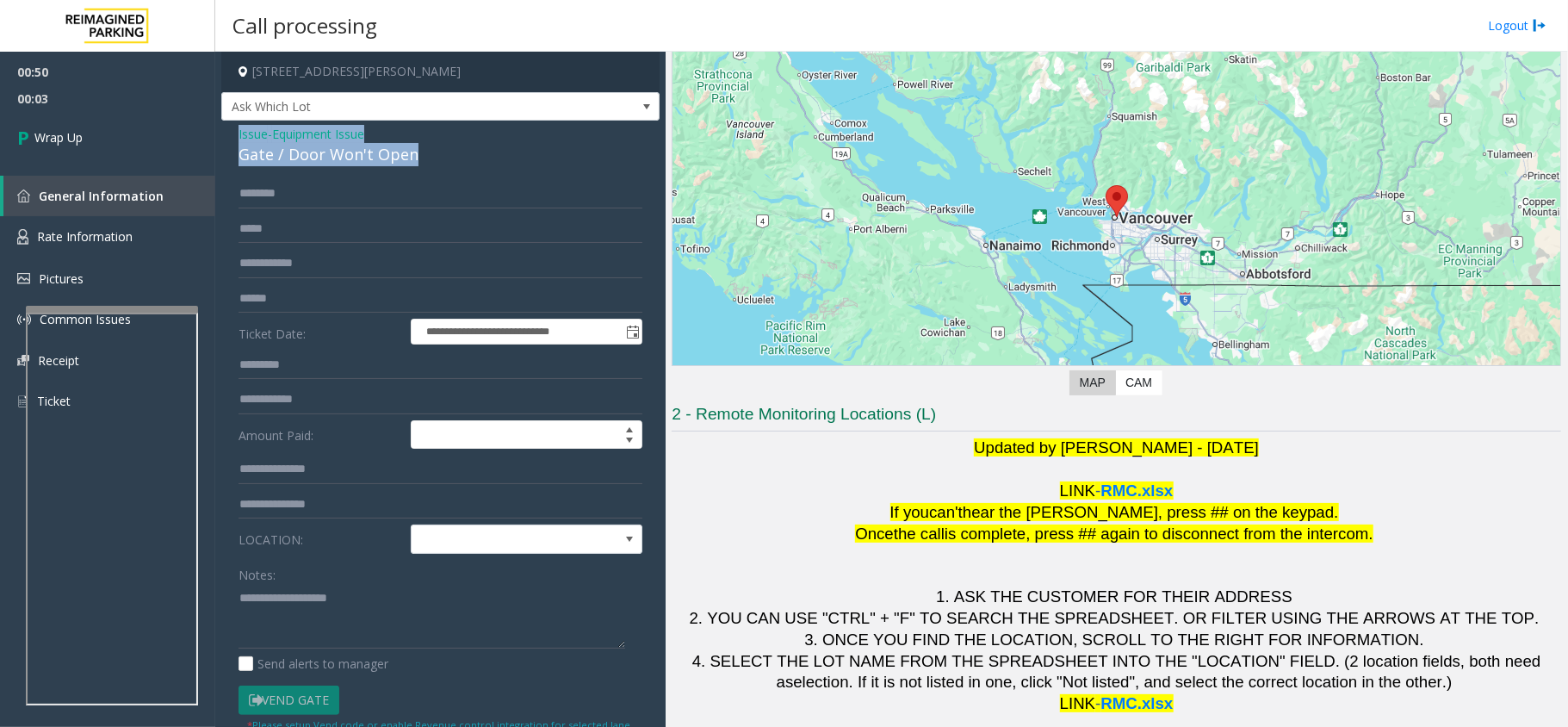 drag, startPoint x: 420, startPoint y: 165, endPoint x: 232, endPoint y: 129, distance: 191.41578 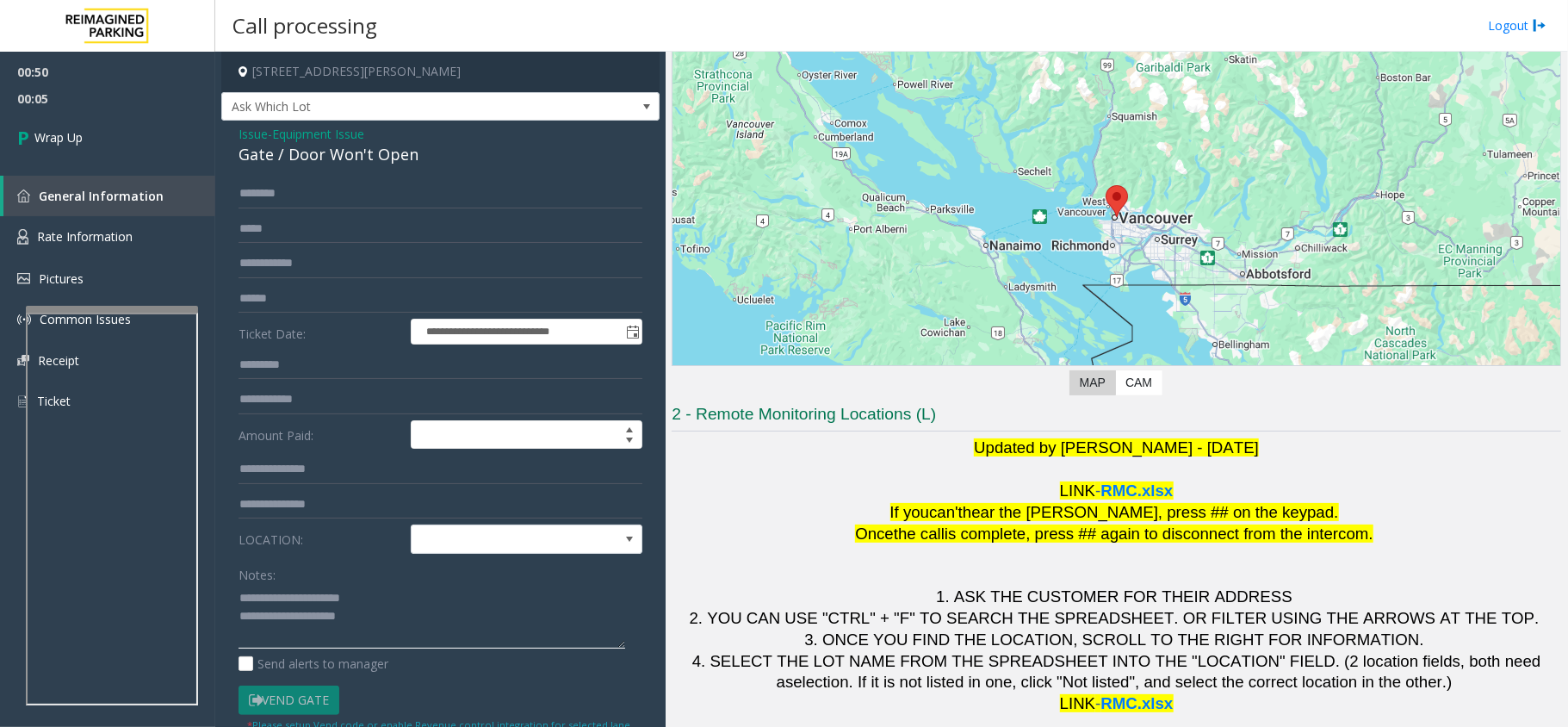 click 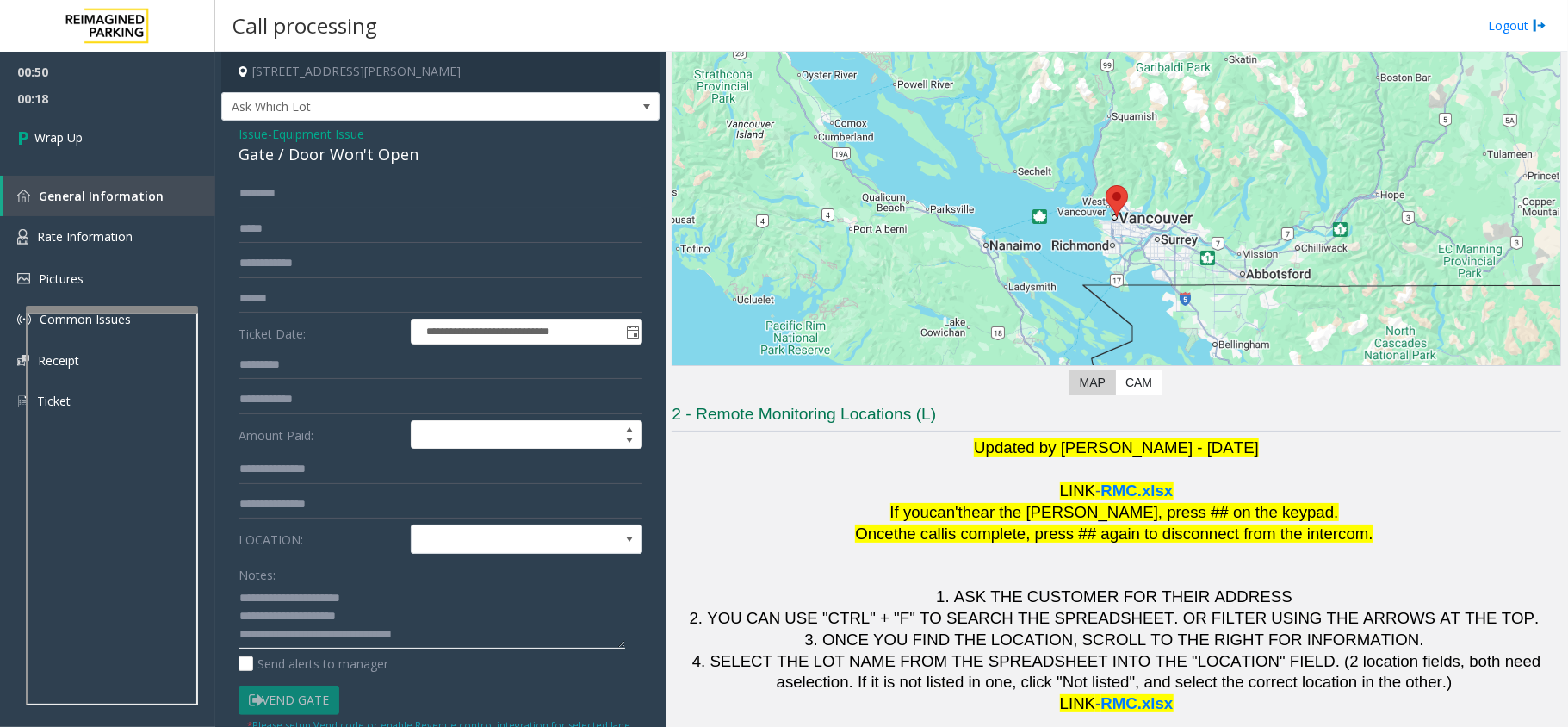 drag, startPoint x: 401, startPoint y: 624, endPoint x: 405, endPoint y: 638, distance: 14.56022 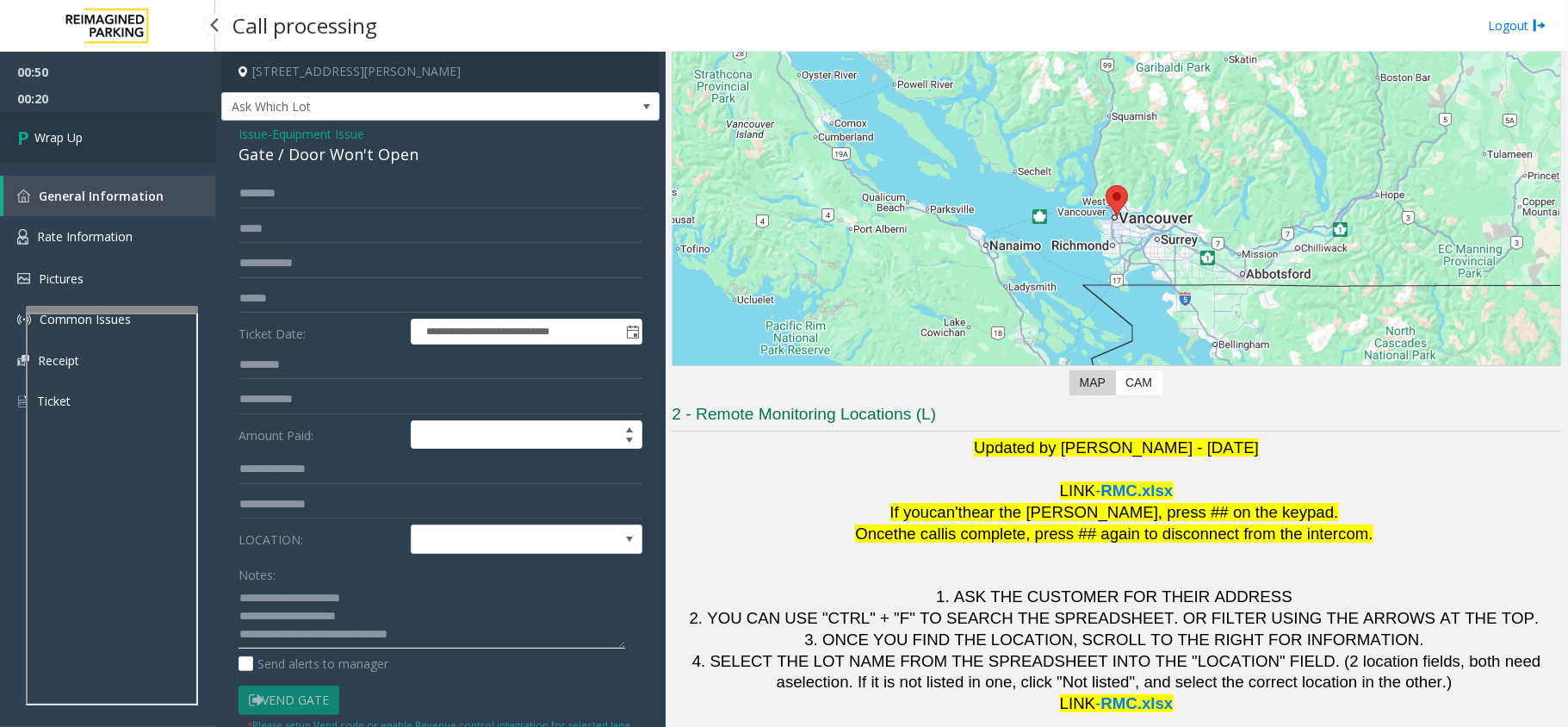 type on "**********" 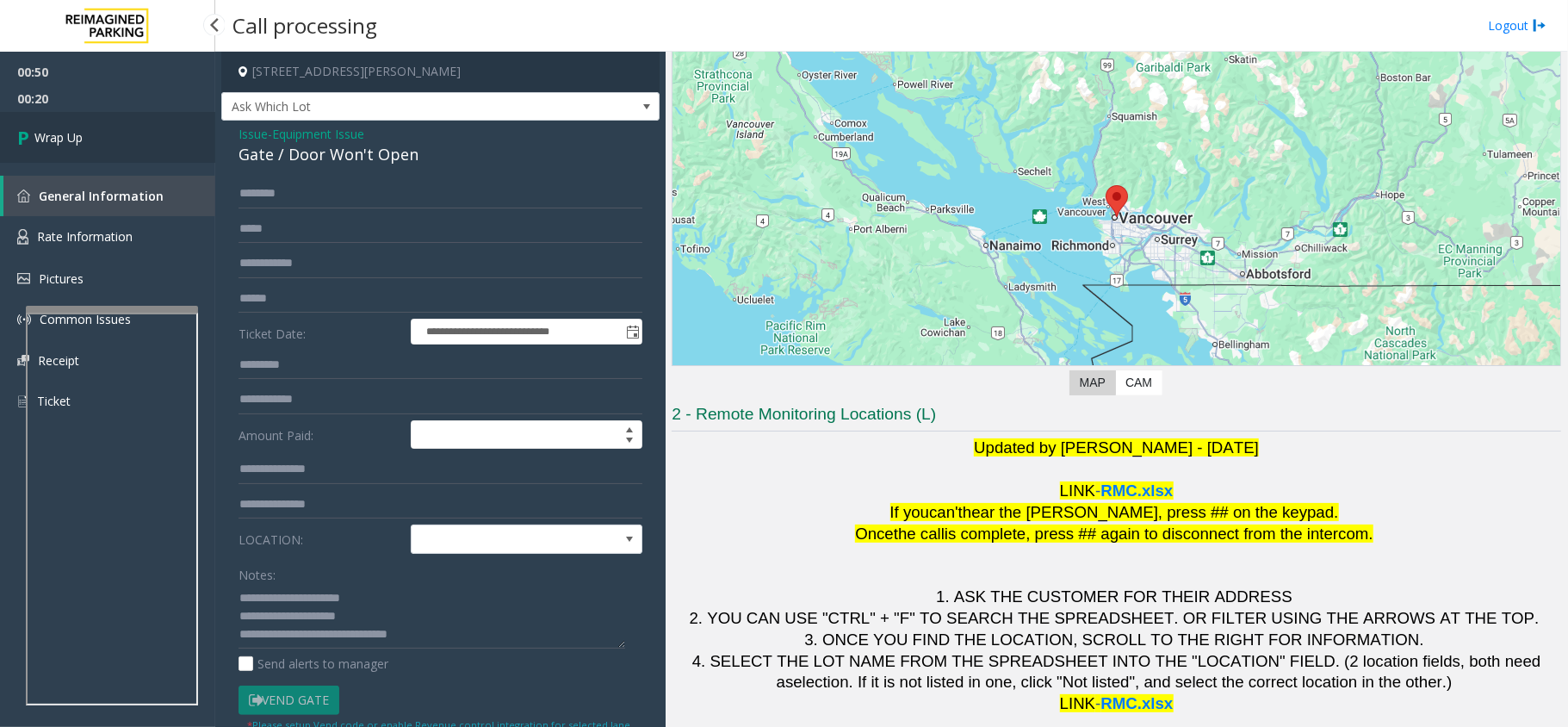 click on "Wrap Up" at bounding box center (59, 137) 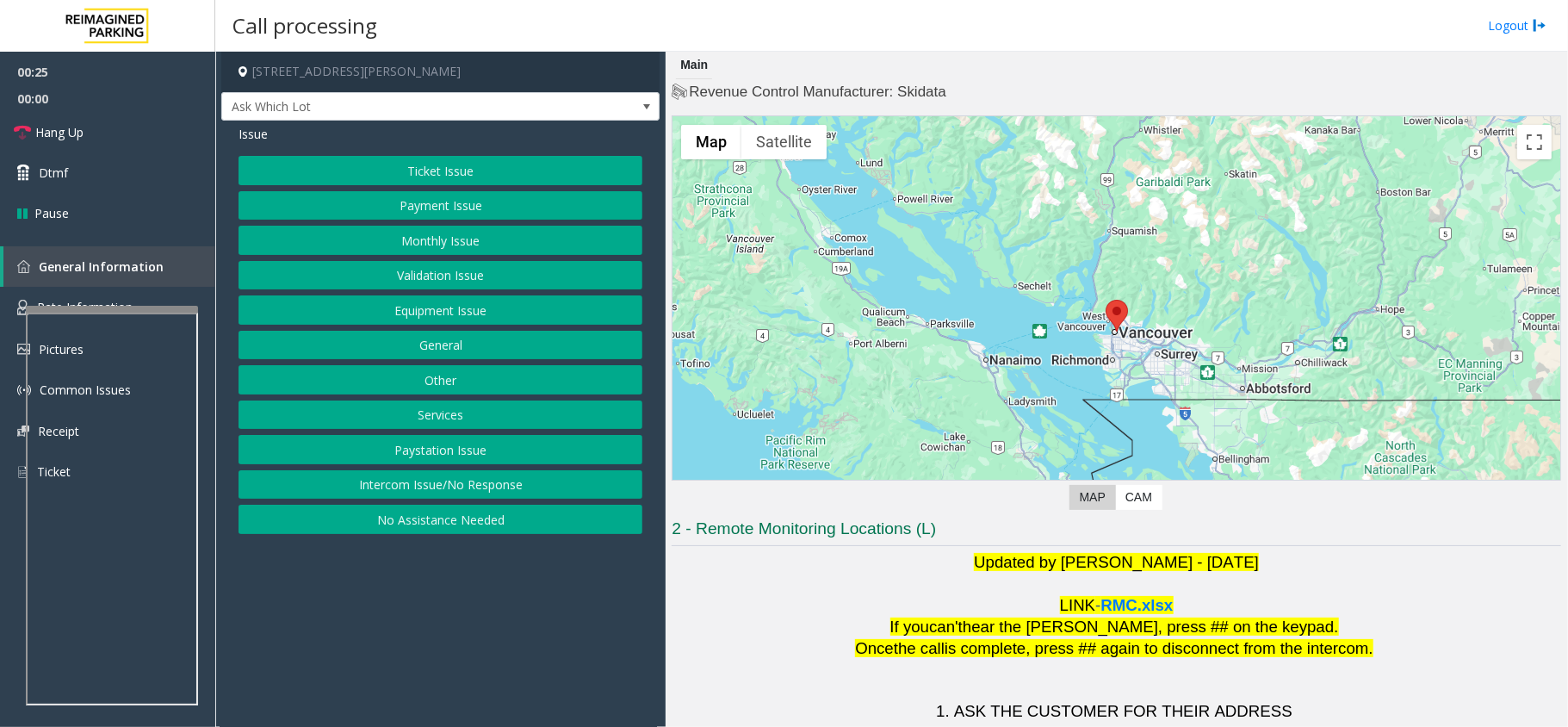 click on "Ticket Issue" 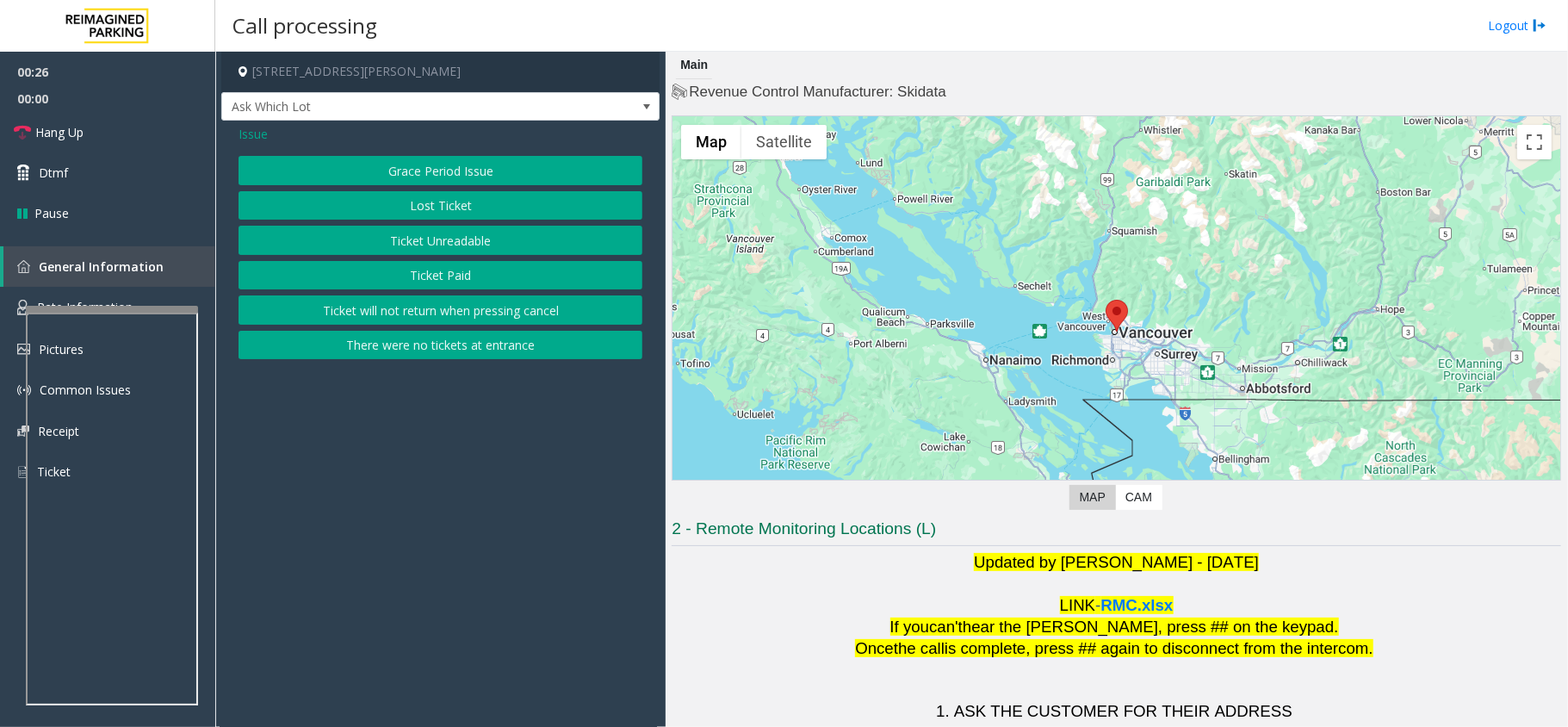 click on "Ticket Unreadable" 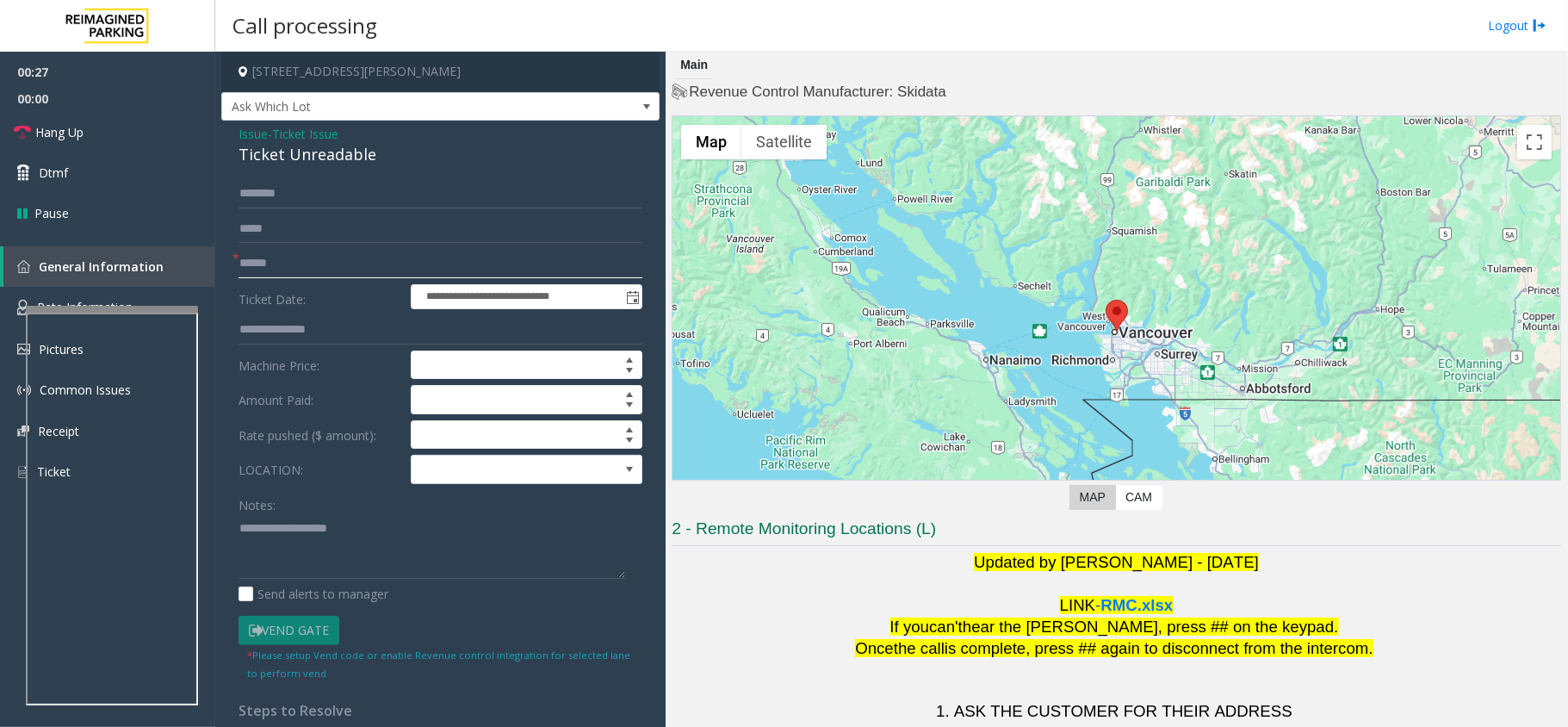 click 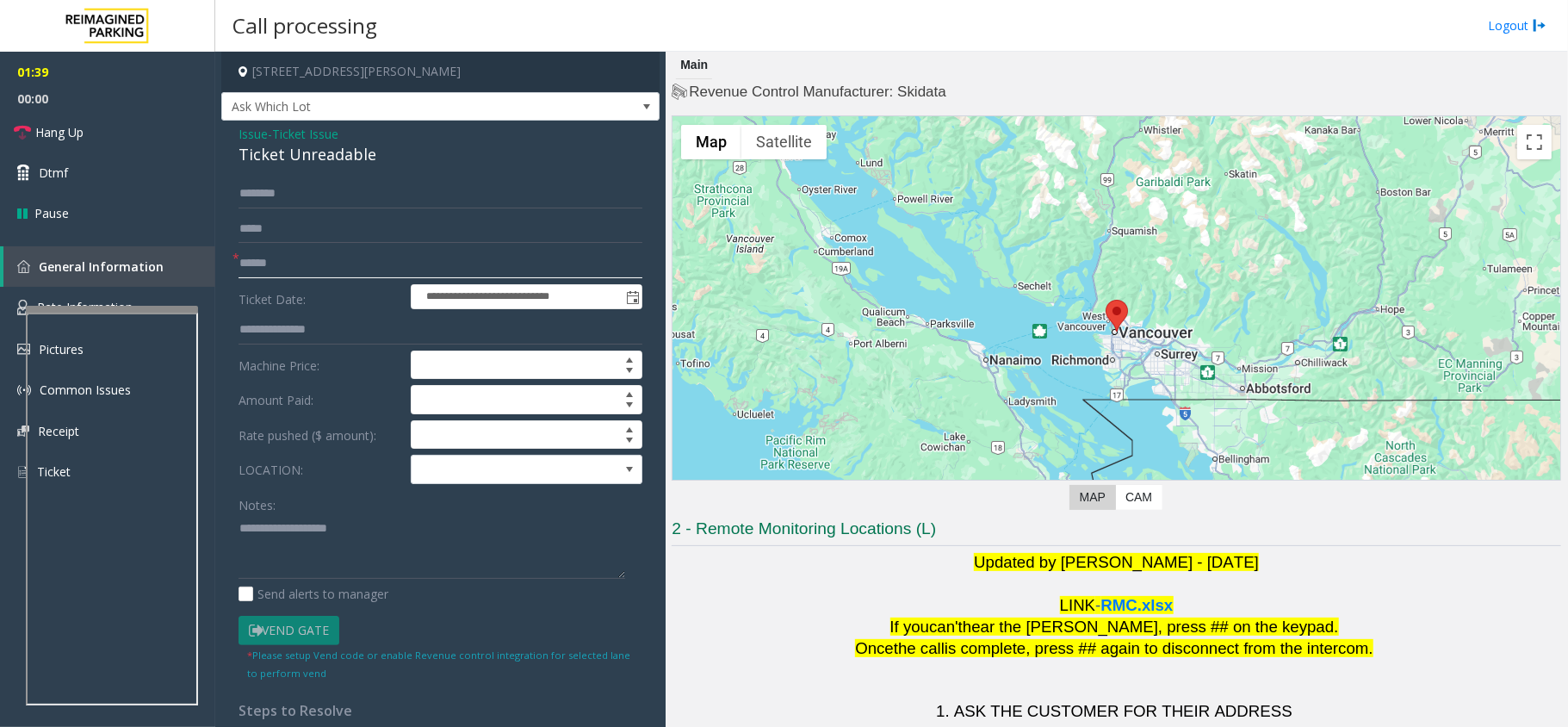 click 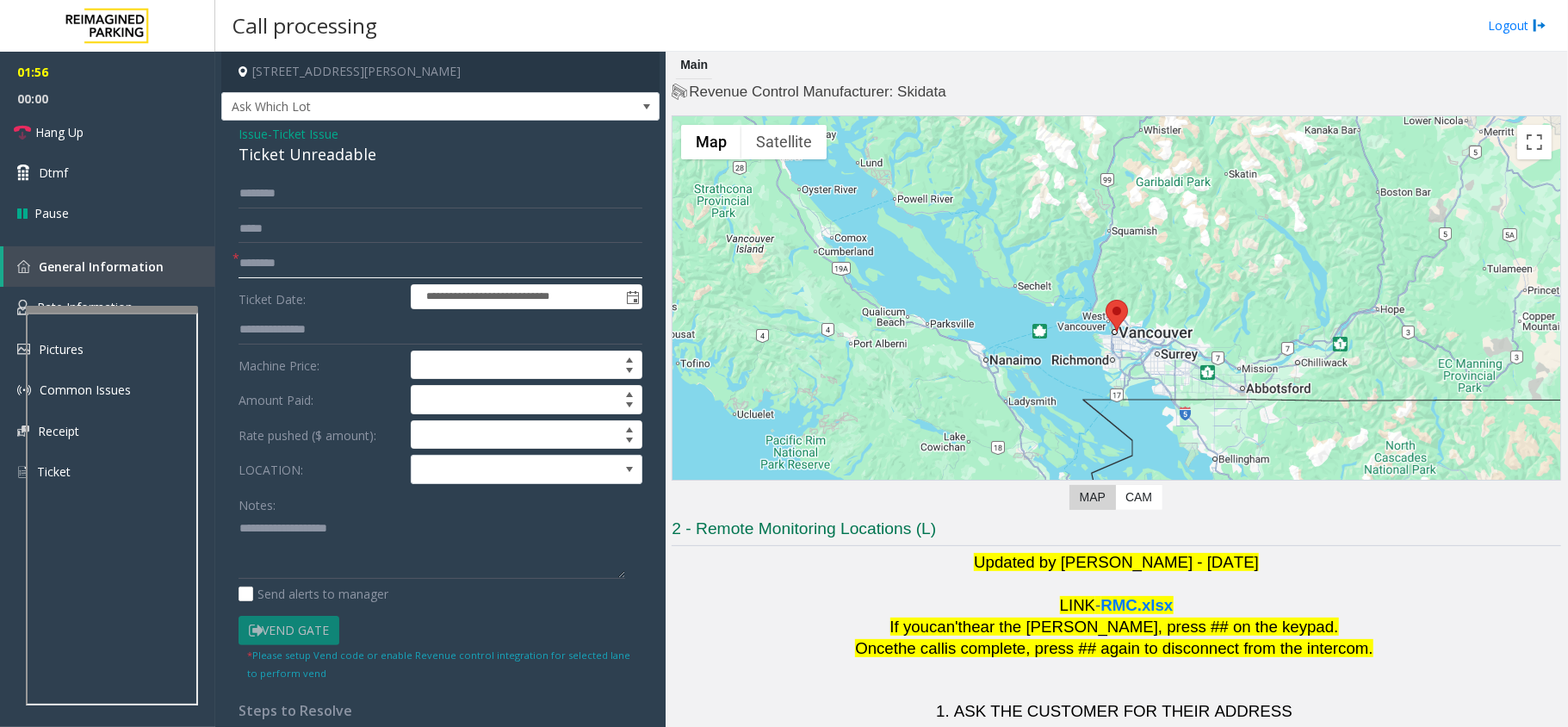 type on "********" 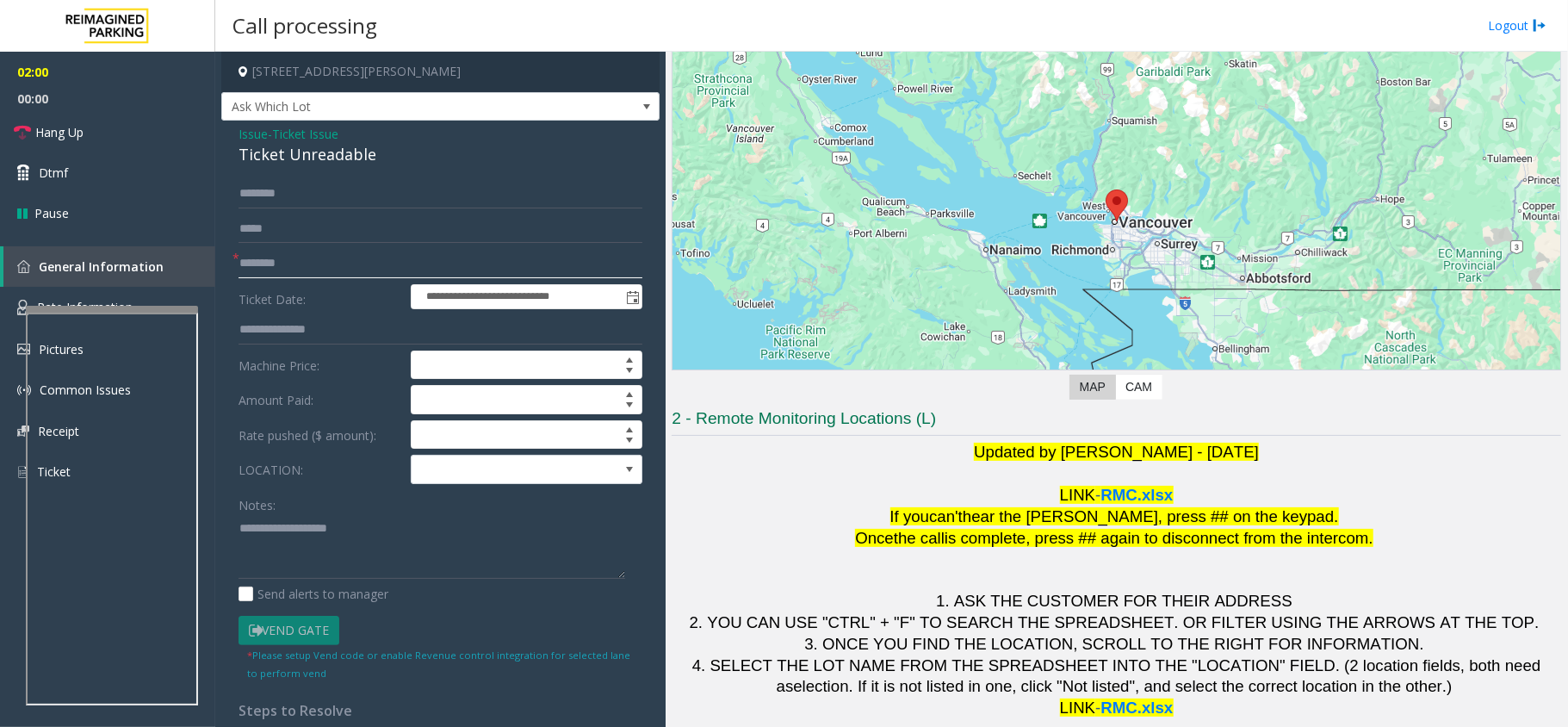 scroll, scrollTop: 121, scrollLeft: 0, axis: vertical 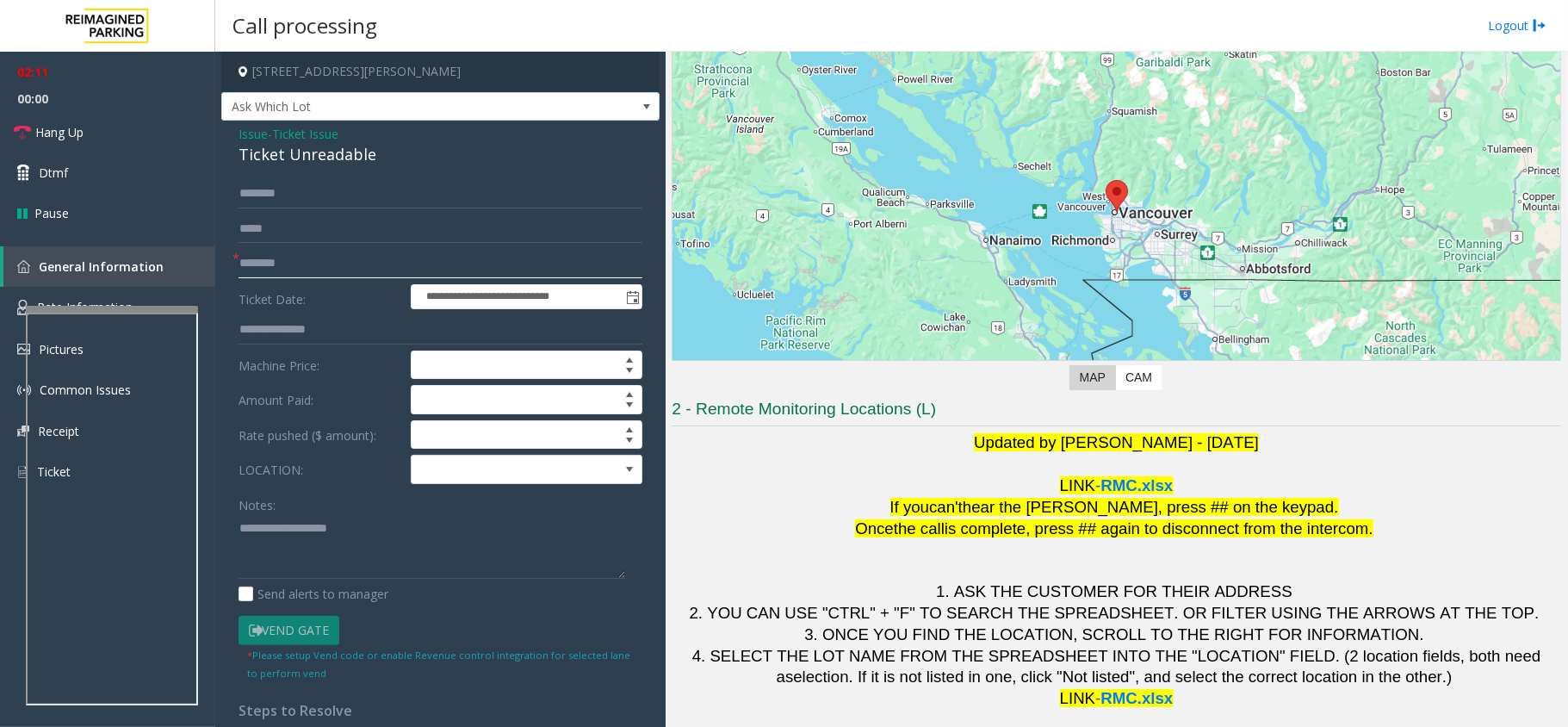 click on "********" 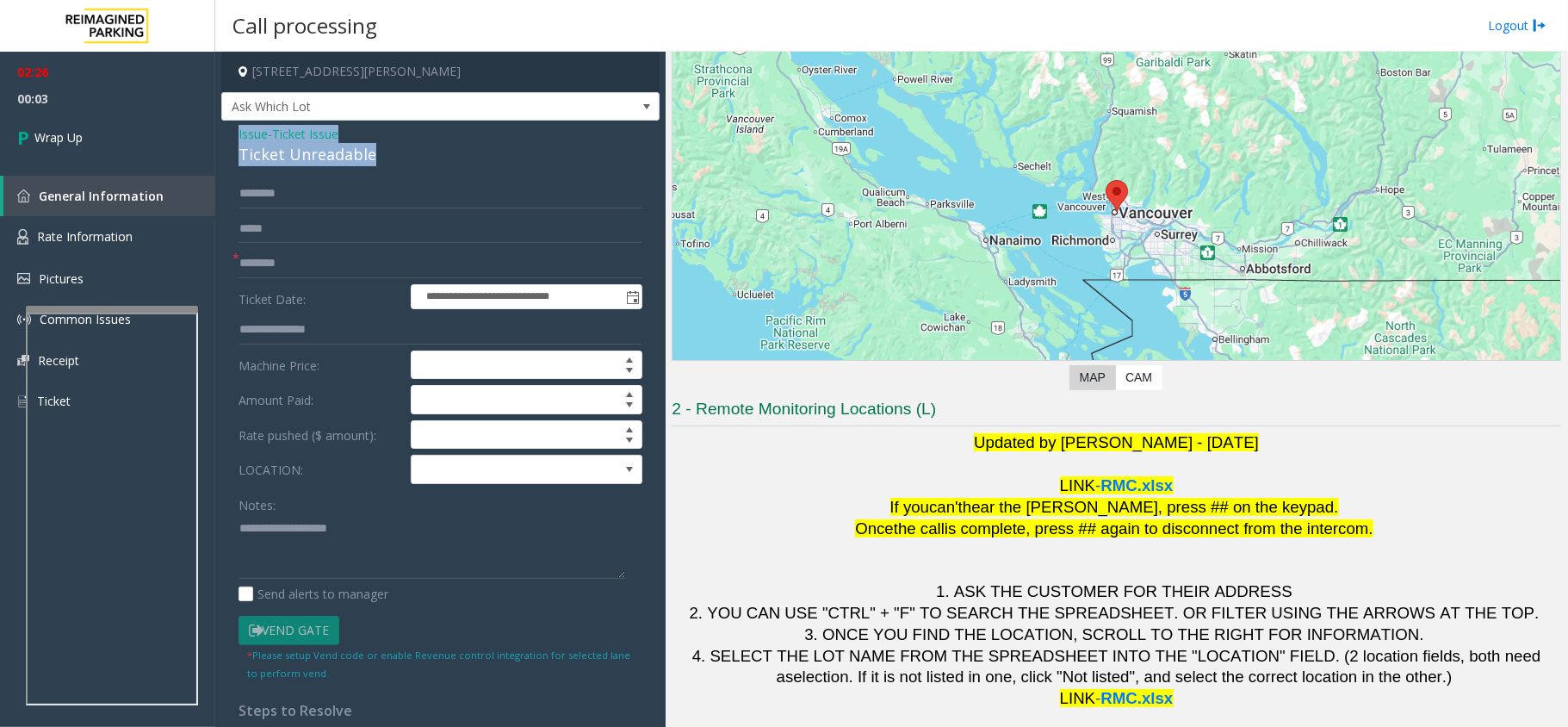 drag, startPoint x: 376, startPoint y: 155, endPoint x: 231, endPoint y: 138, distance: 145.99315 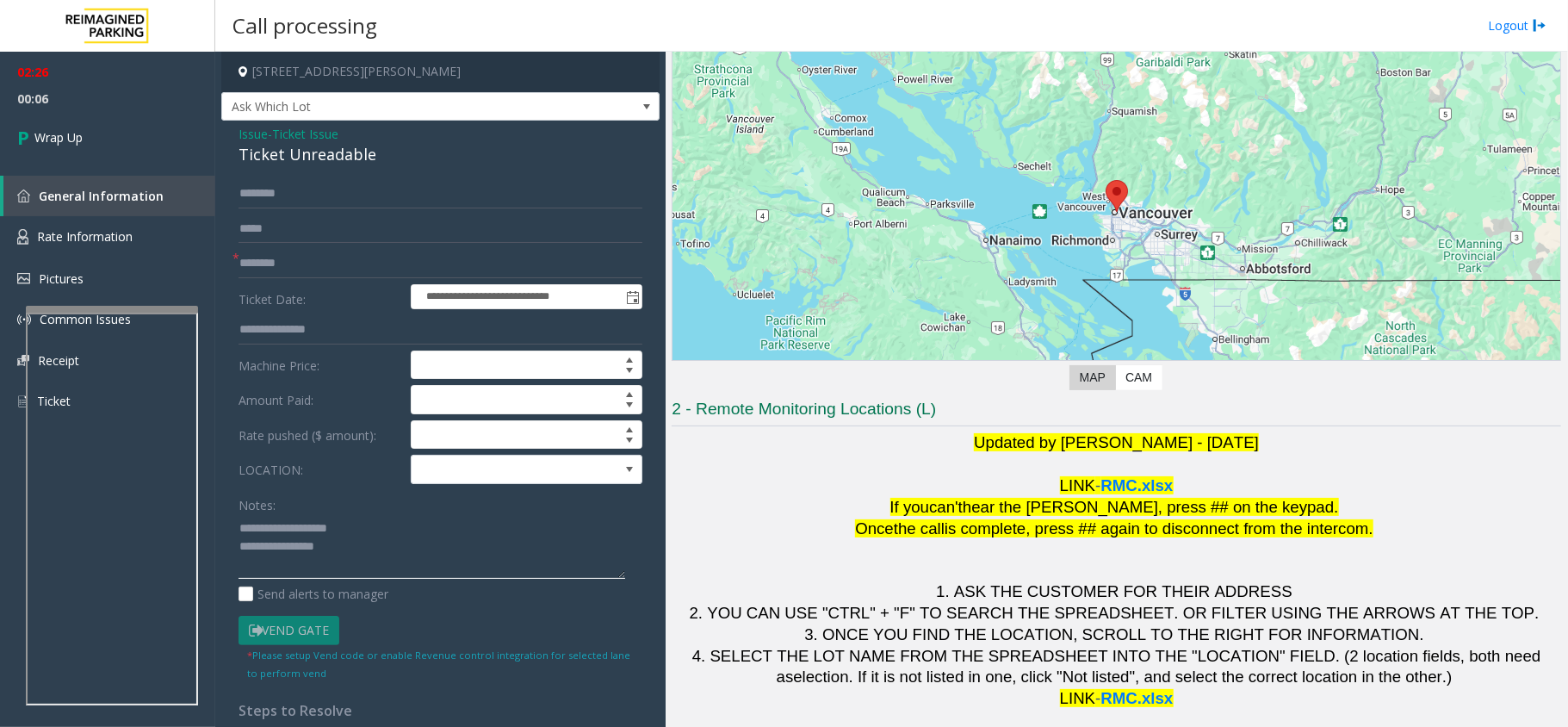 click 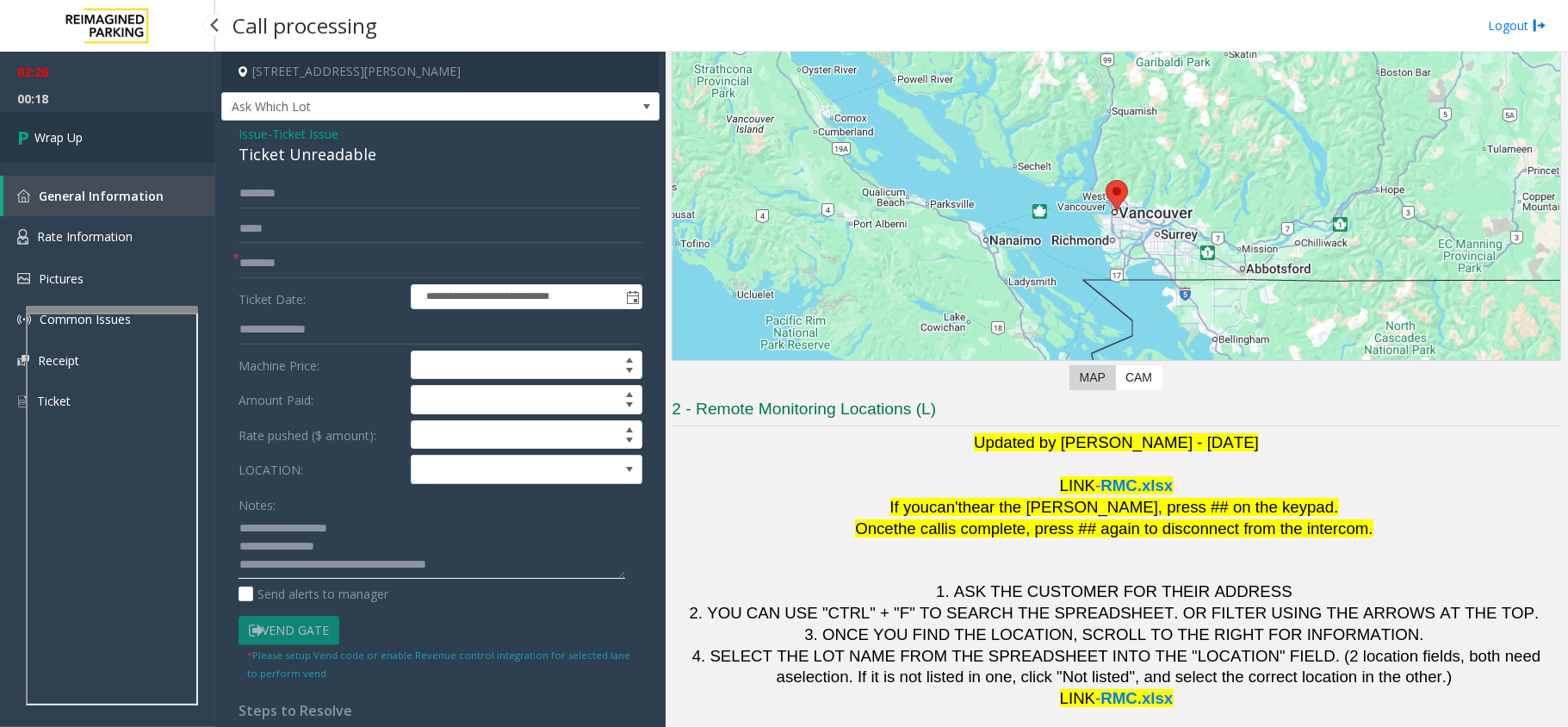 type on "**********" 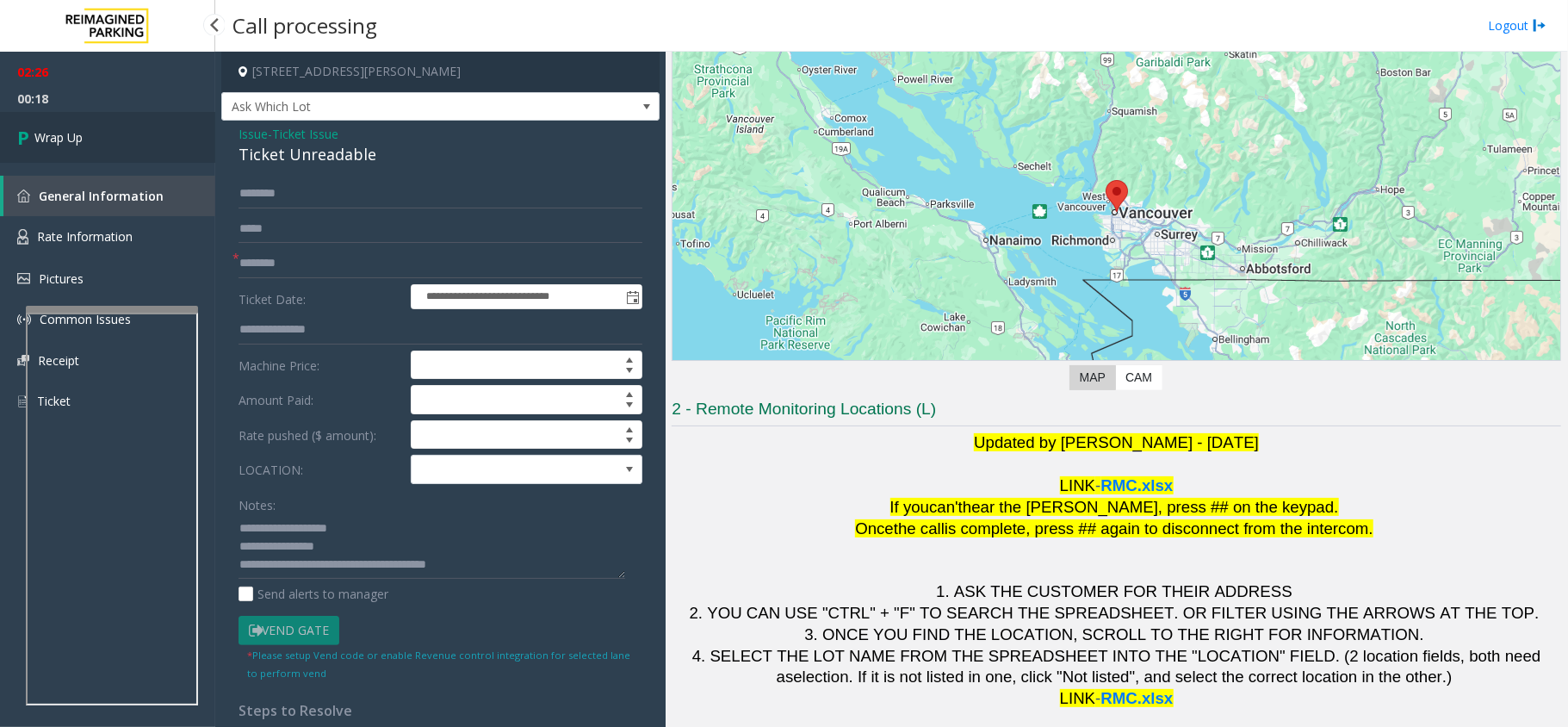 click on "Wrap Up" at bounding box center [108, 137] 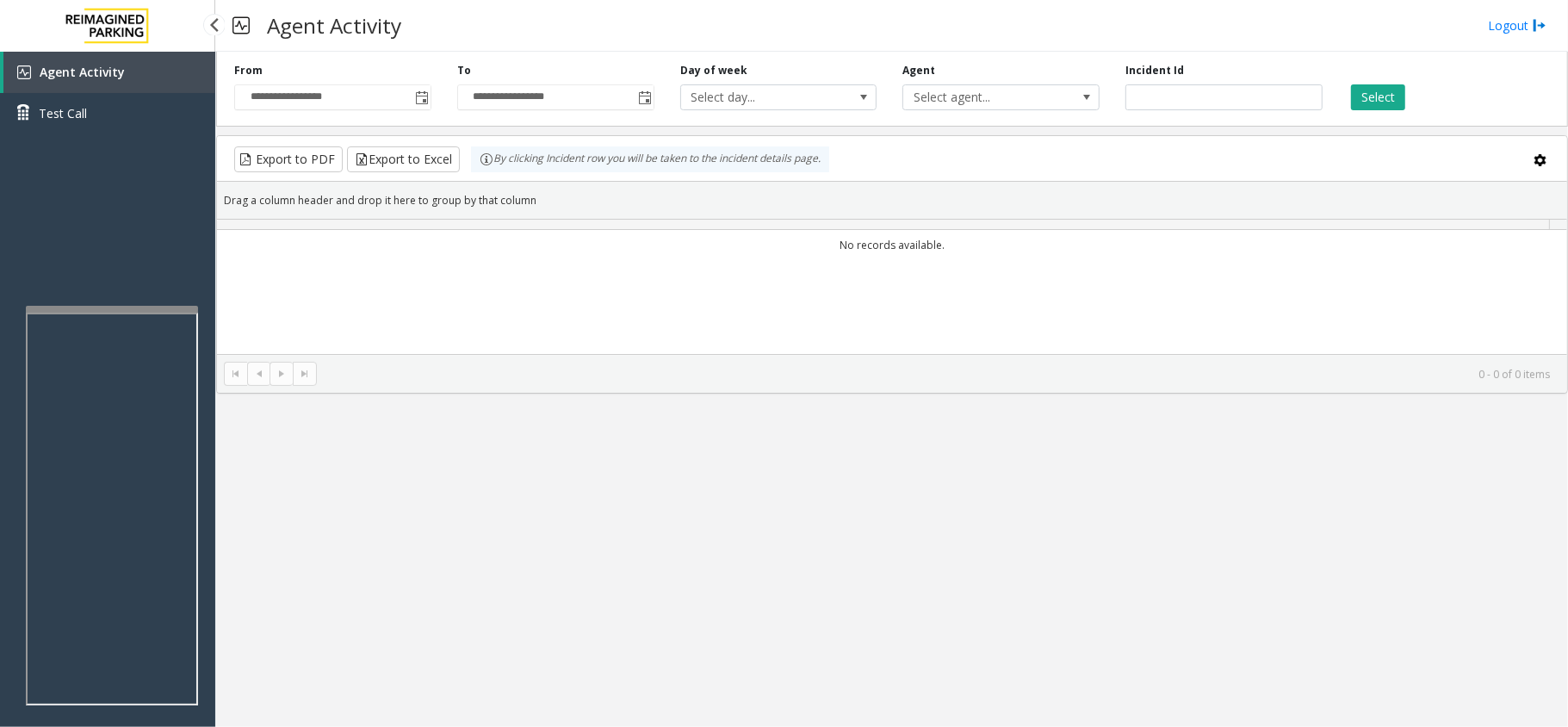 click on "Agent Activity Test Call" at bounding box center (108, 415) 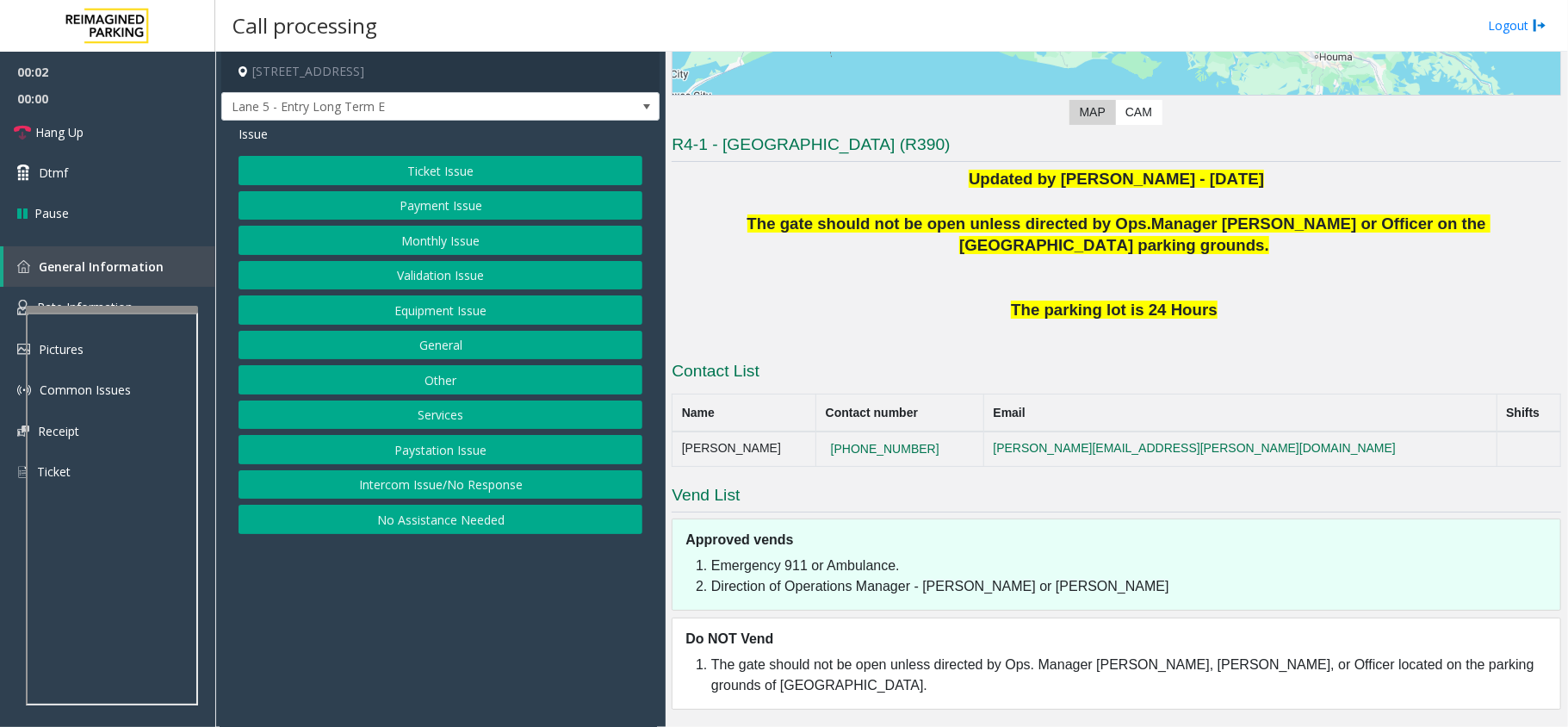 scroll, scrollTop: 365, scrollLeft: 0, axis: vertical 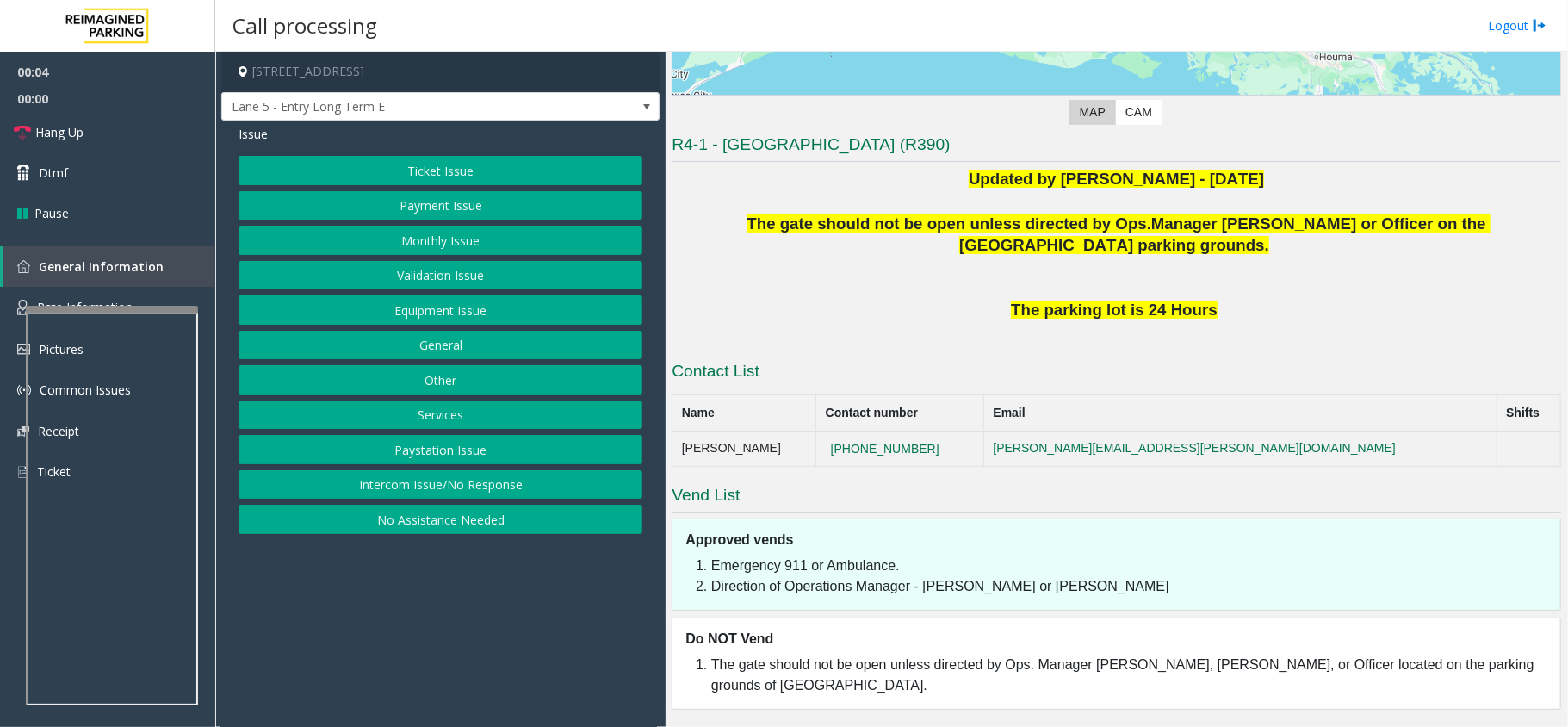 type 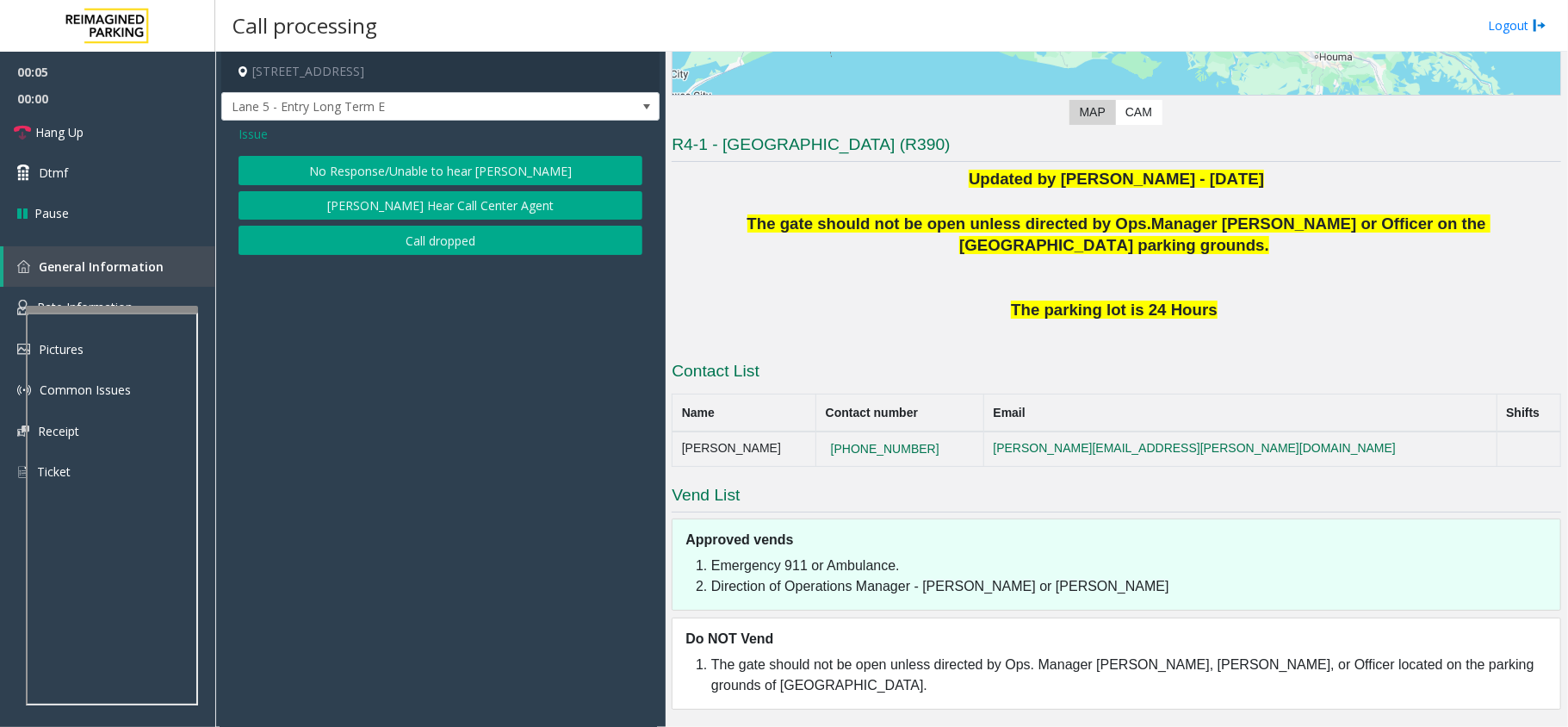 type 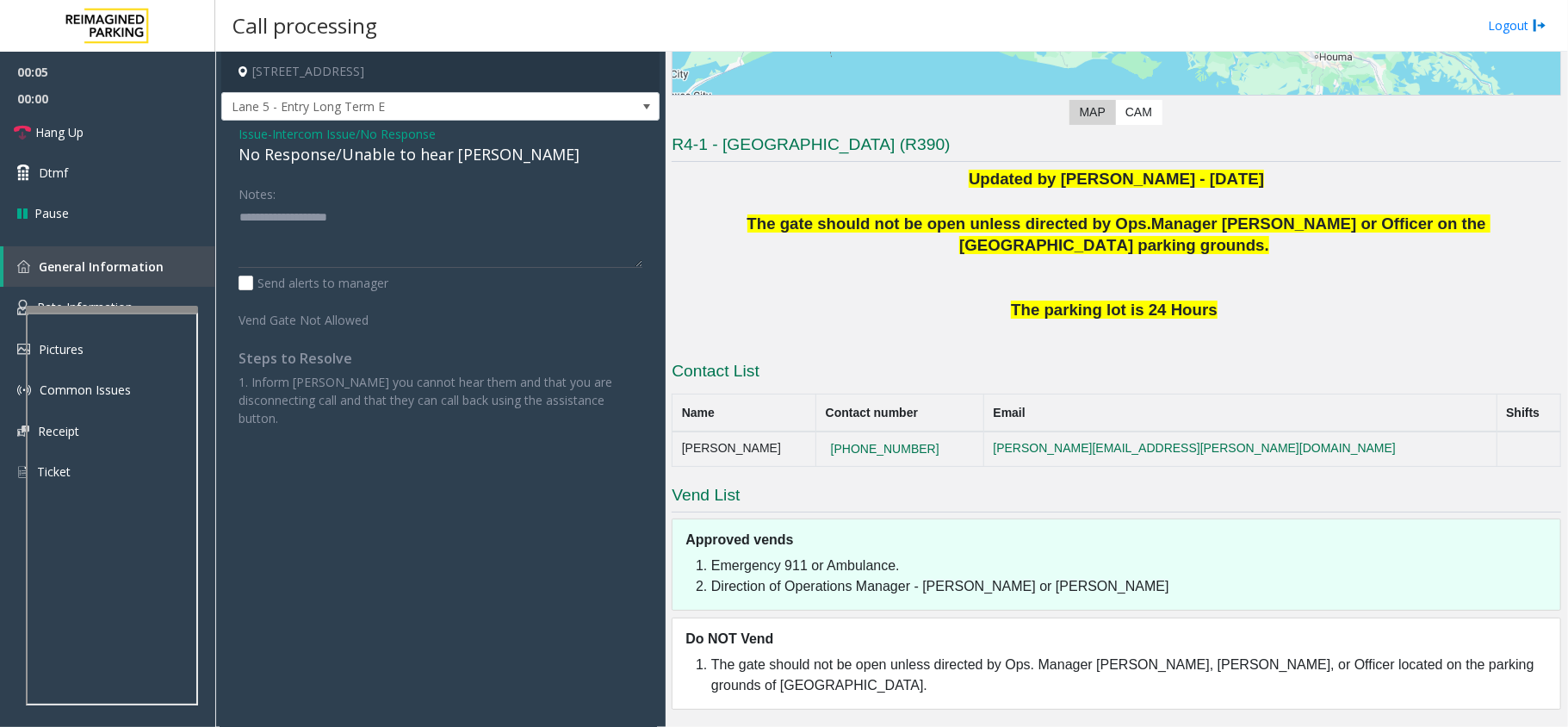 click on "No Response/Unable to hear [PERSON_NAME]" 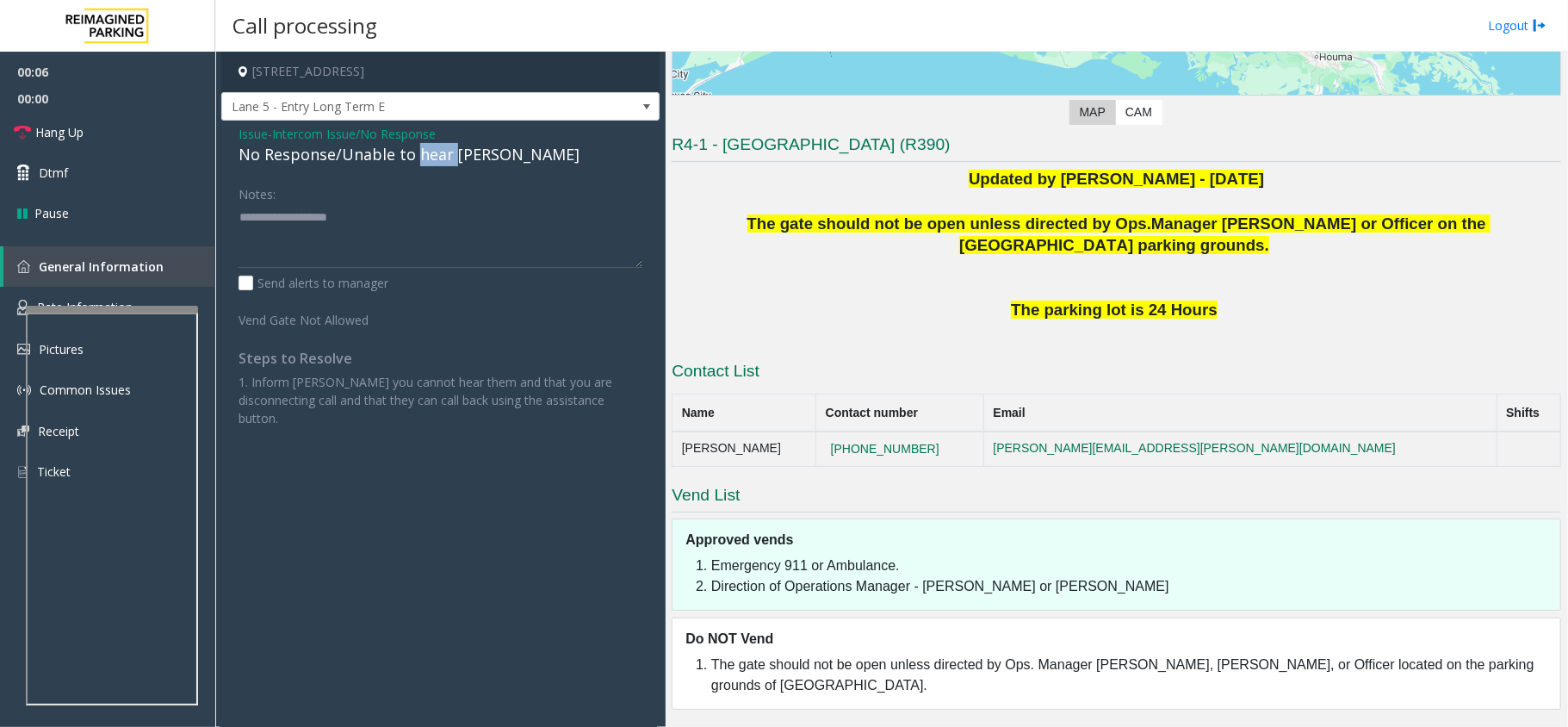 click on "No Response/Unable to hear [PERSON_NAME]" 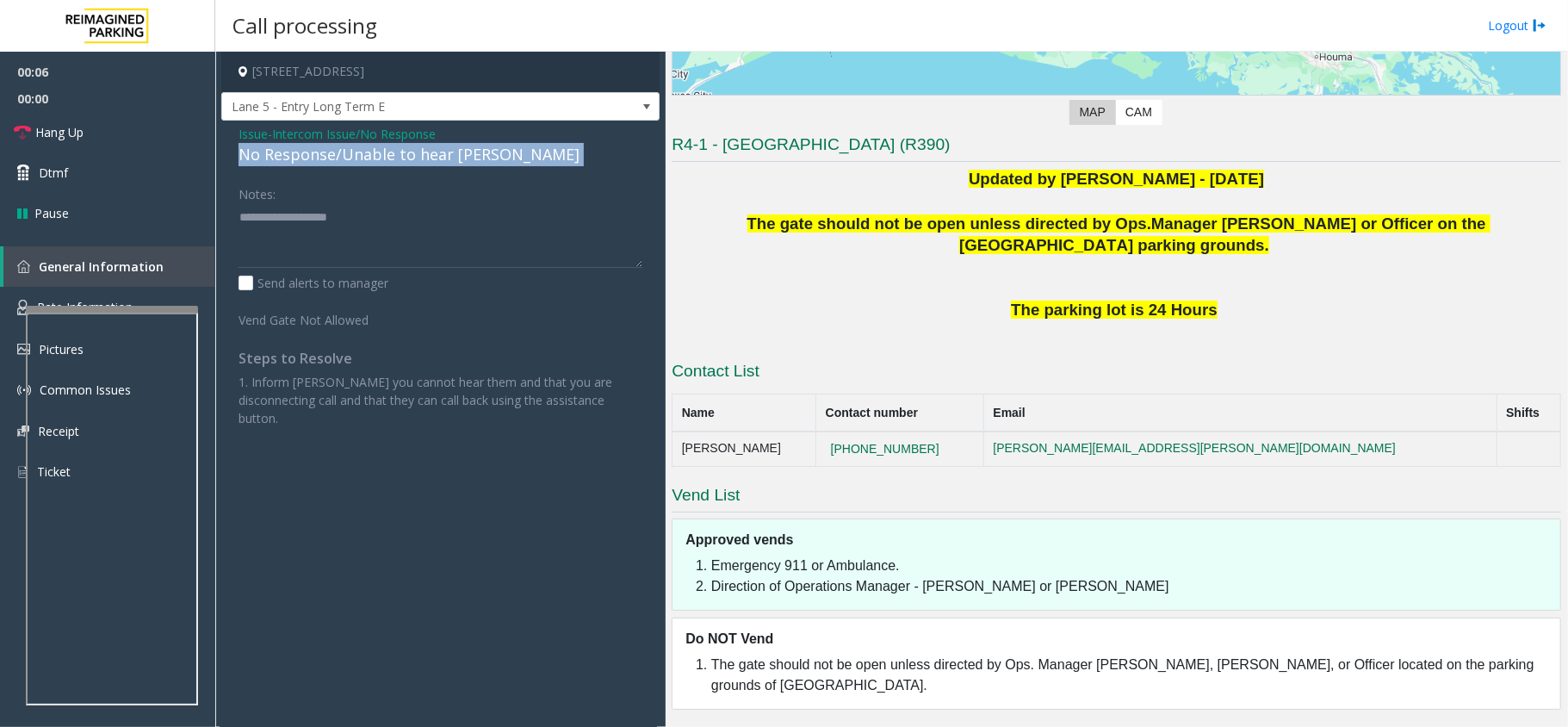 click on "No Response/Unable to hear [PERSON_NAME]" 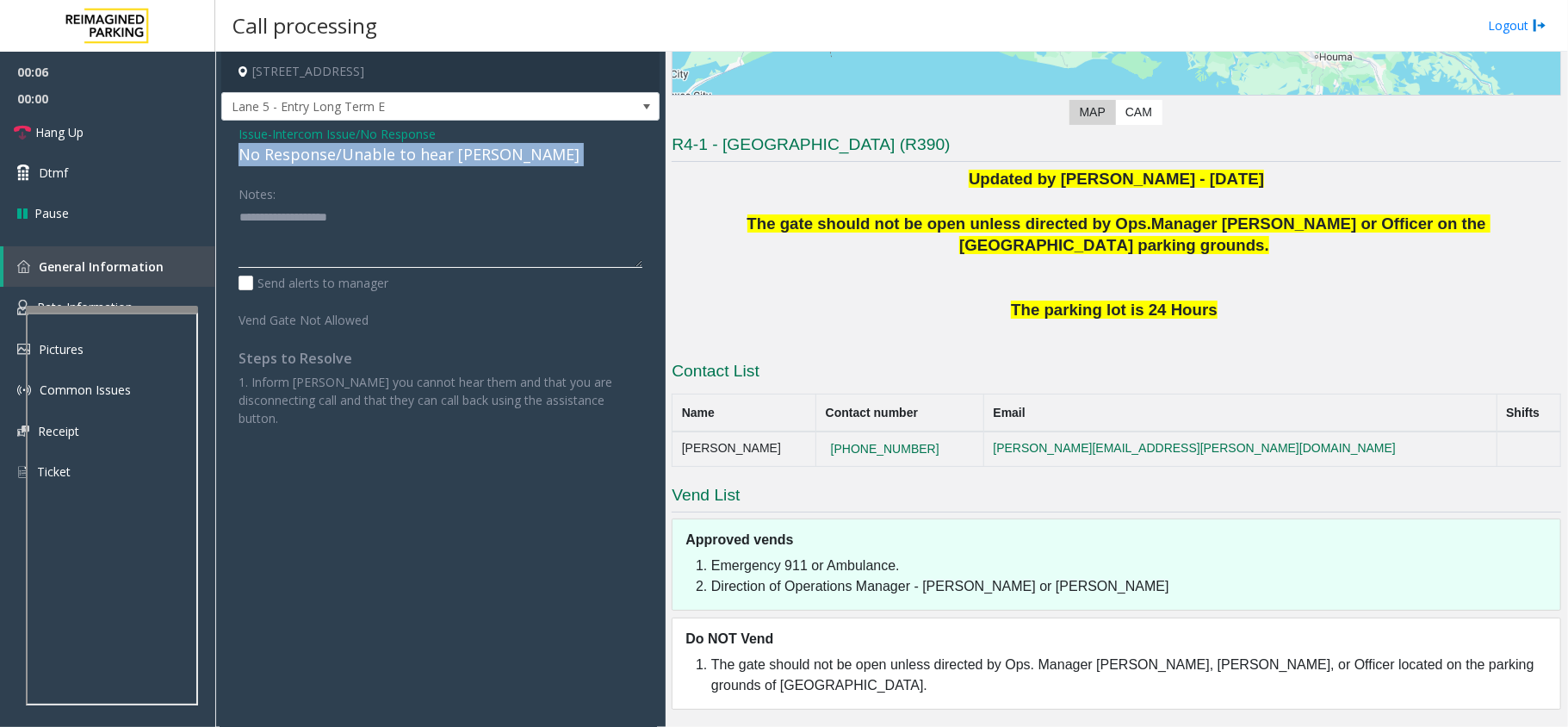 type on "**********" 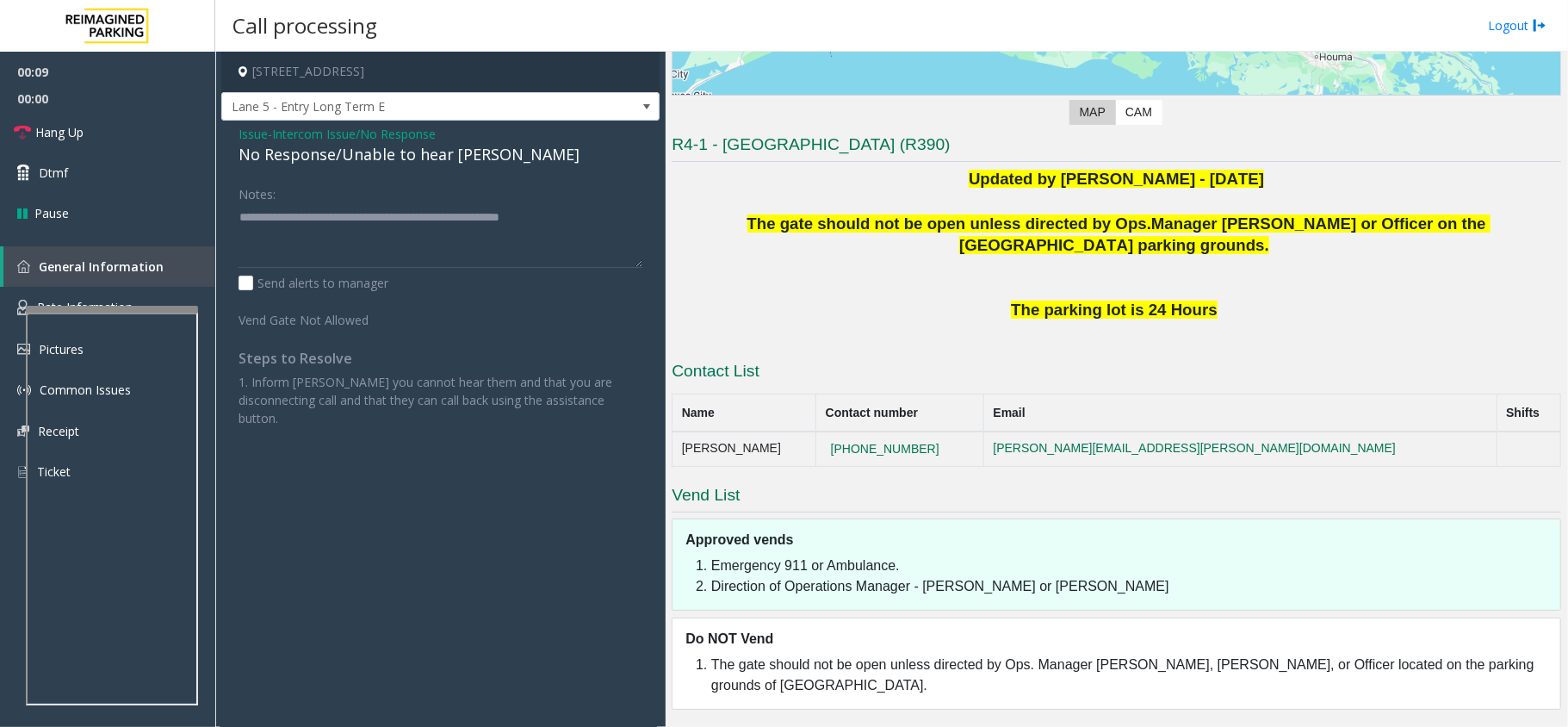 click on "Issue  -  Intercom Issue/No Response No Response/Unable to hear parker Notes:                      Send alerts to manager  Vend Gate Not Allowed  Steps to Resolve 1. Inform parker you cannot hear them and that you are disconnecting call and that they can call back using the assistance button." 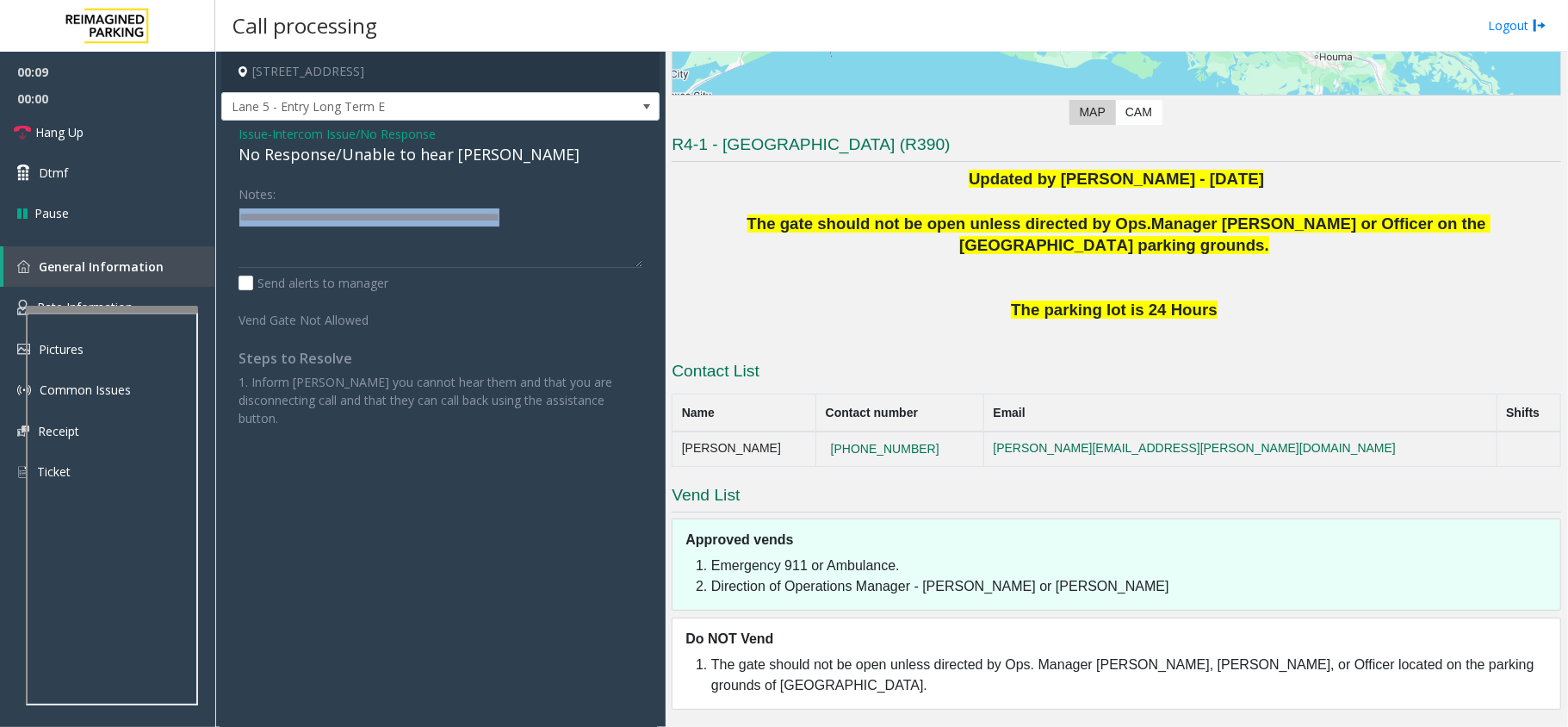 click on "Issue  -  Intercom Issue/No Response No Response/Unable to hear parker Notes:                      Send alerts to manager  Vend Gate Not Allowed  Steps to Resolve 1. Inform parker you cannot hear them and that you are disconnecting call and that they can call back using the assistance button." 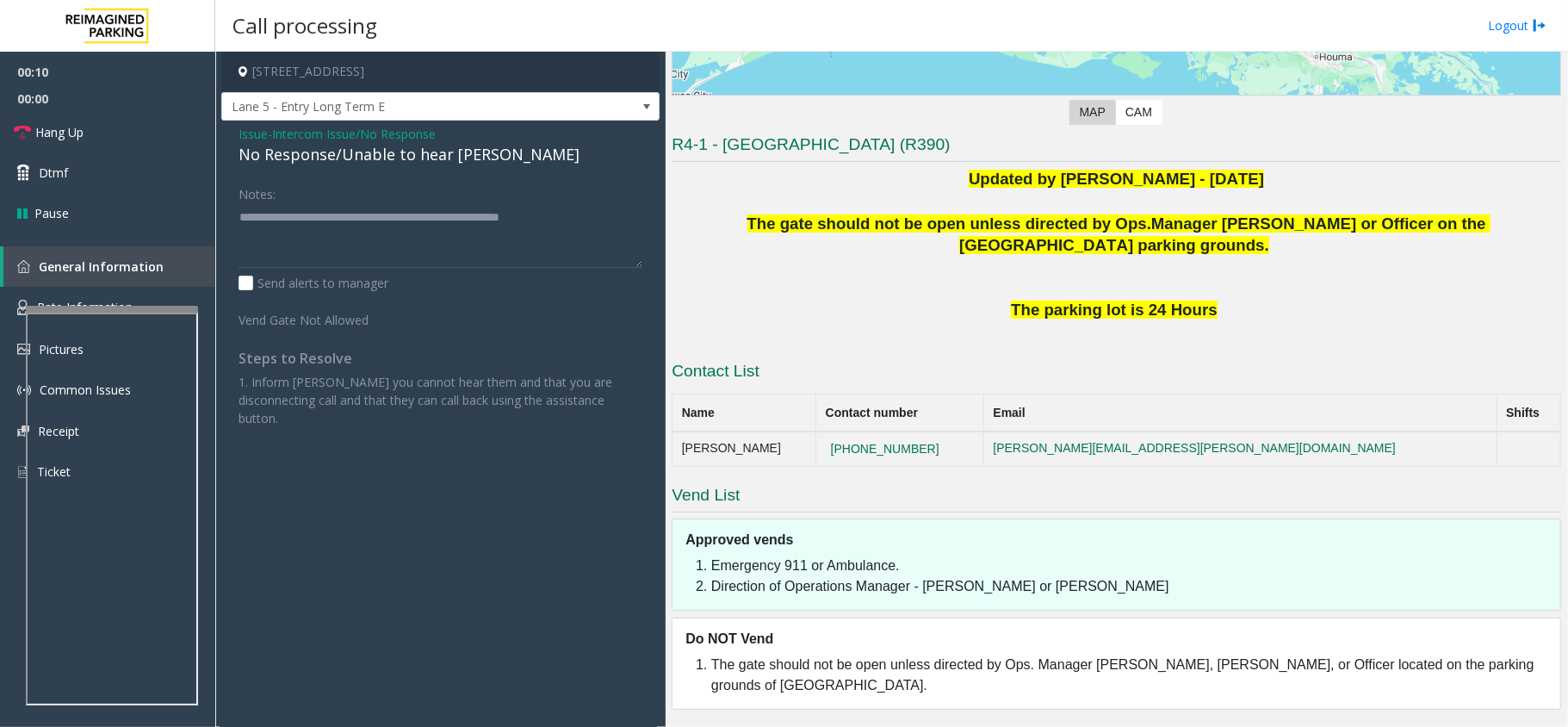 click on "No Response/Unable to hear [PERSON_NAME]" 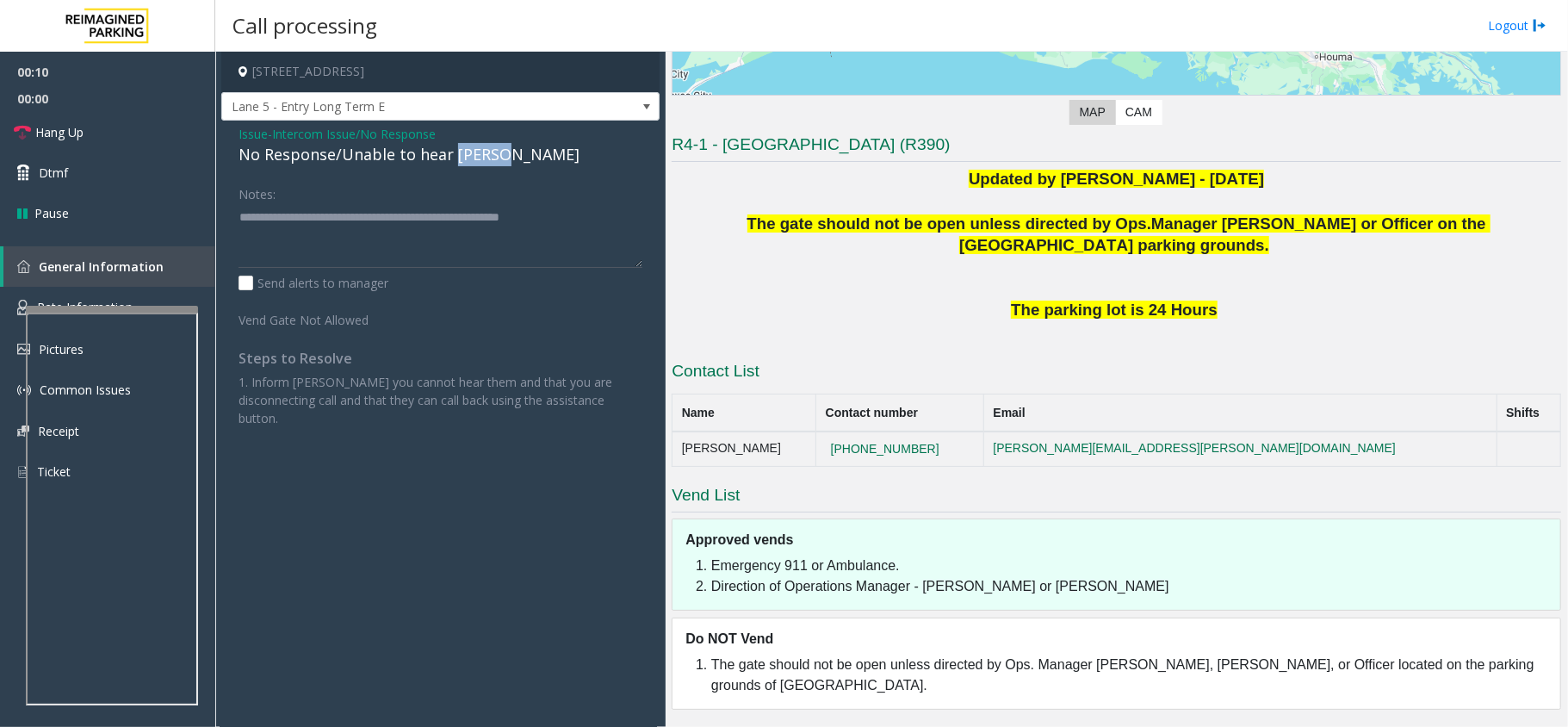 click on "No Response/Unable to hear [PERSON_NAME]" 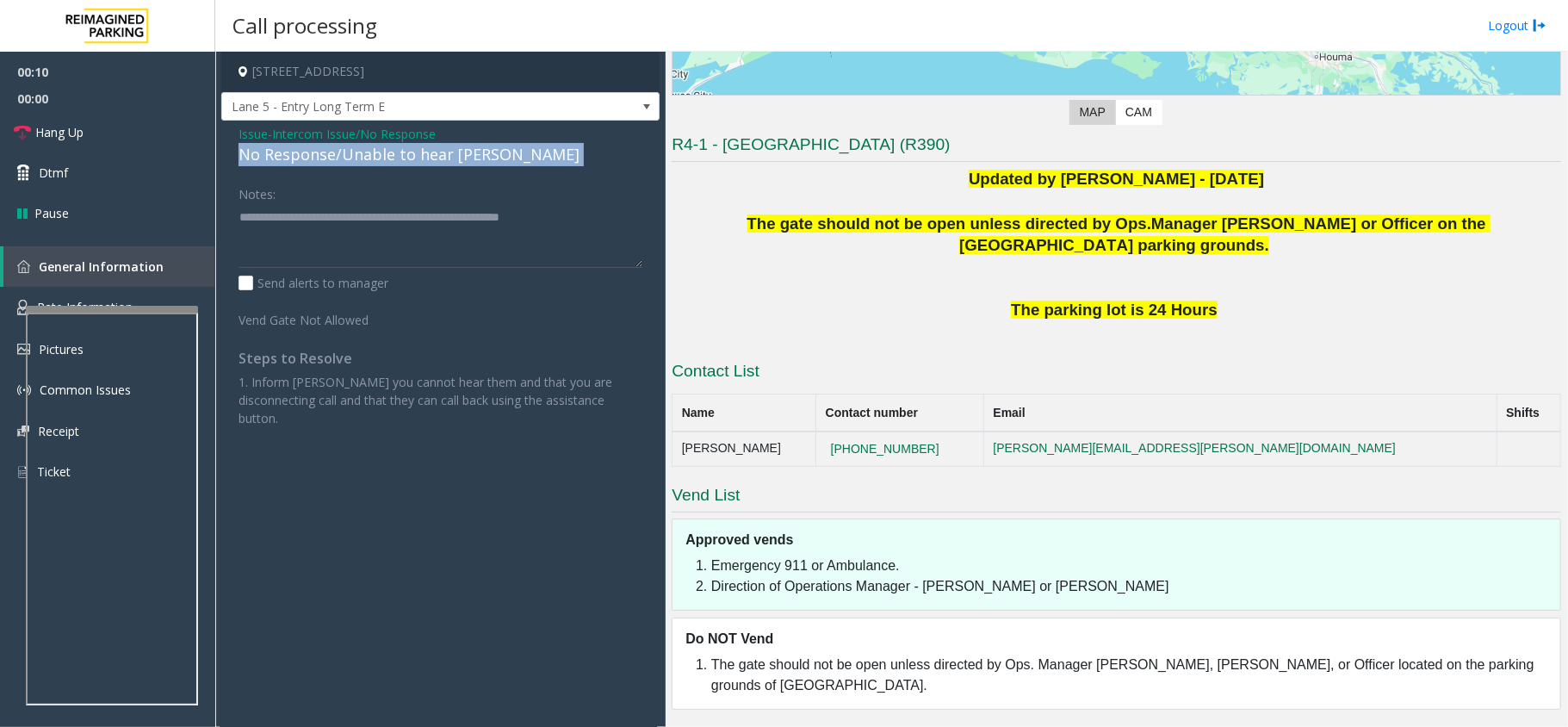 click on "No Response/Unable to hear [PERSON_NAME]" 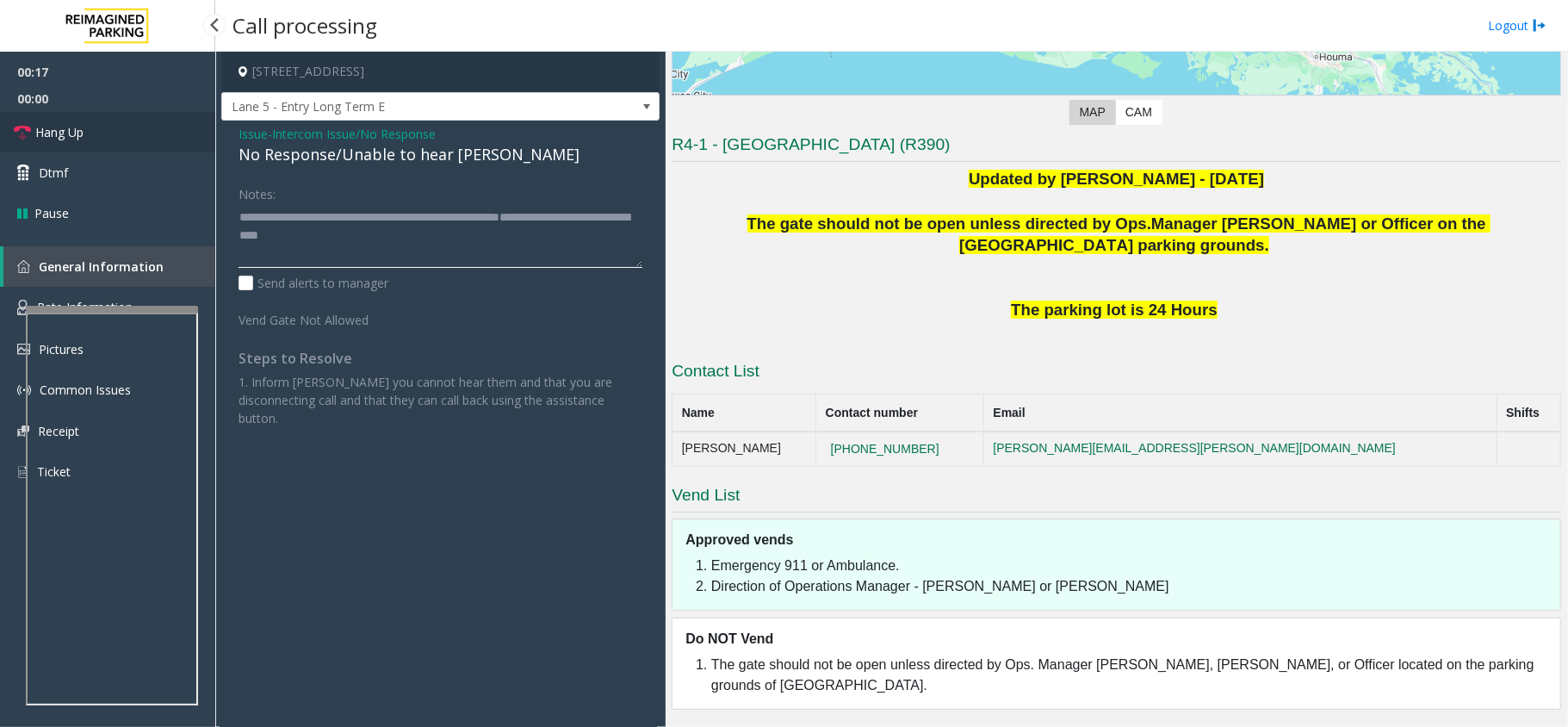 type on "**********" 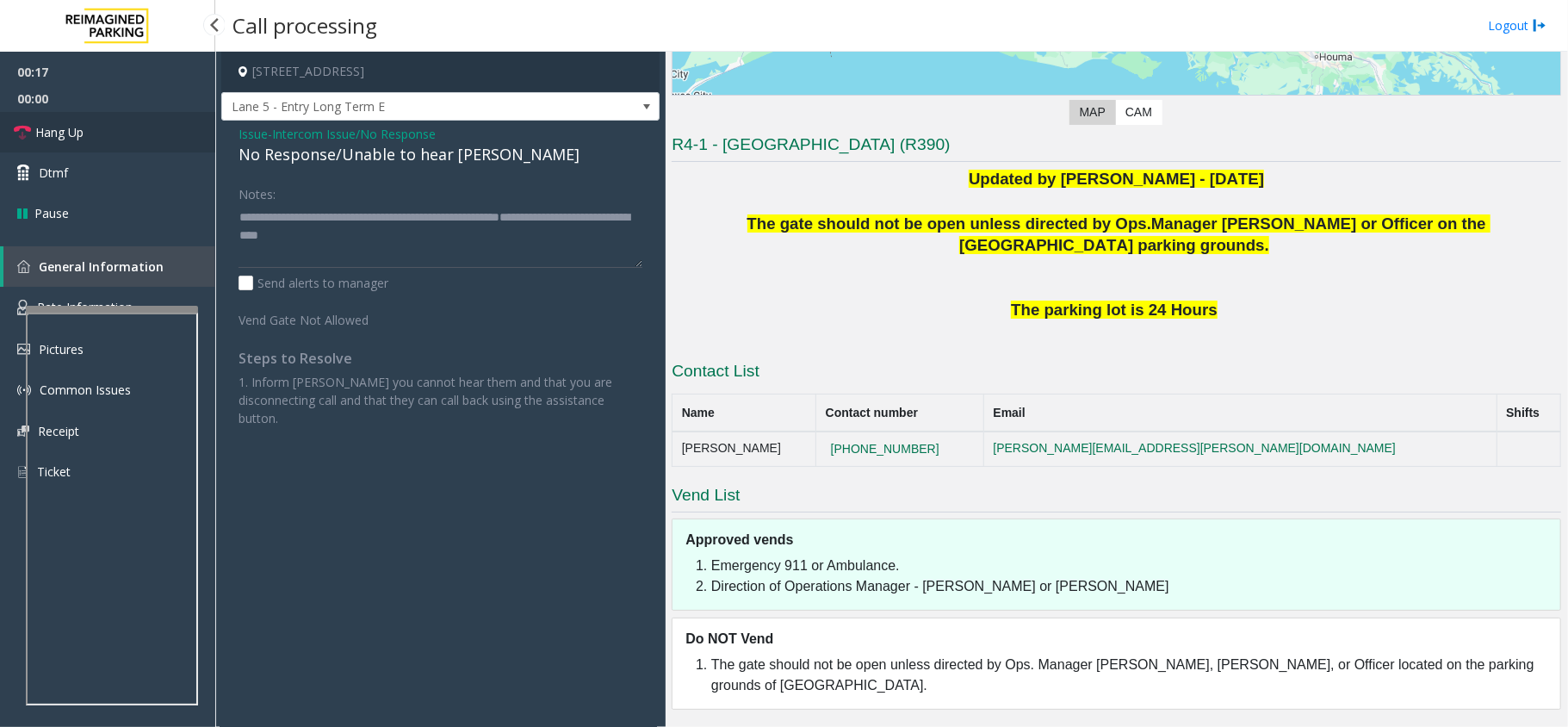 click on "Hang Up" at bounding box center (59, 132) 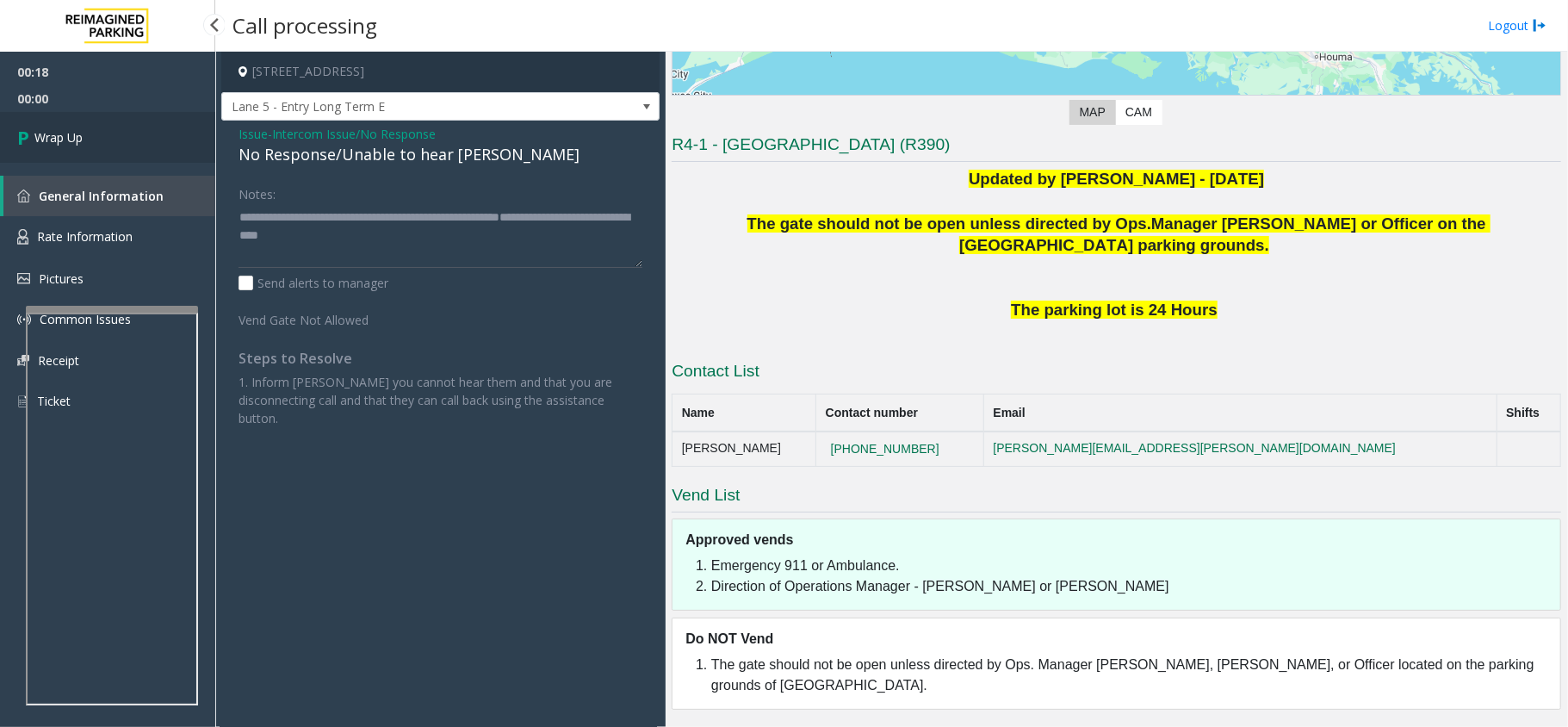 click on "Wrap Up" at bounding box center (59, 137) 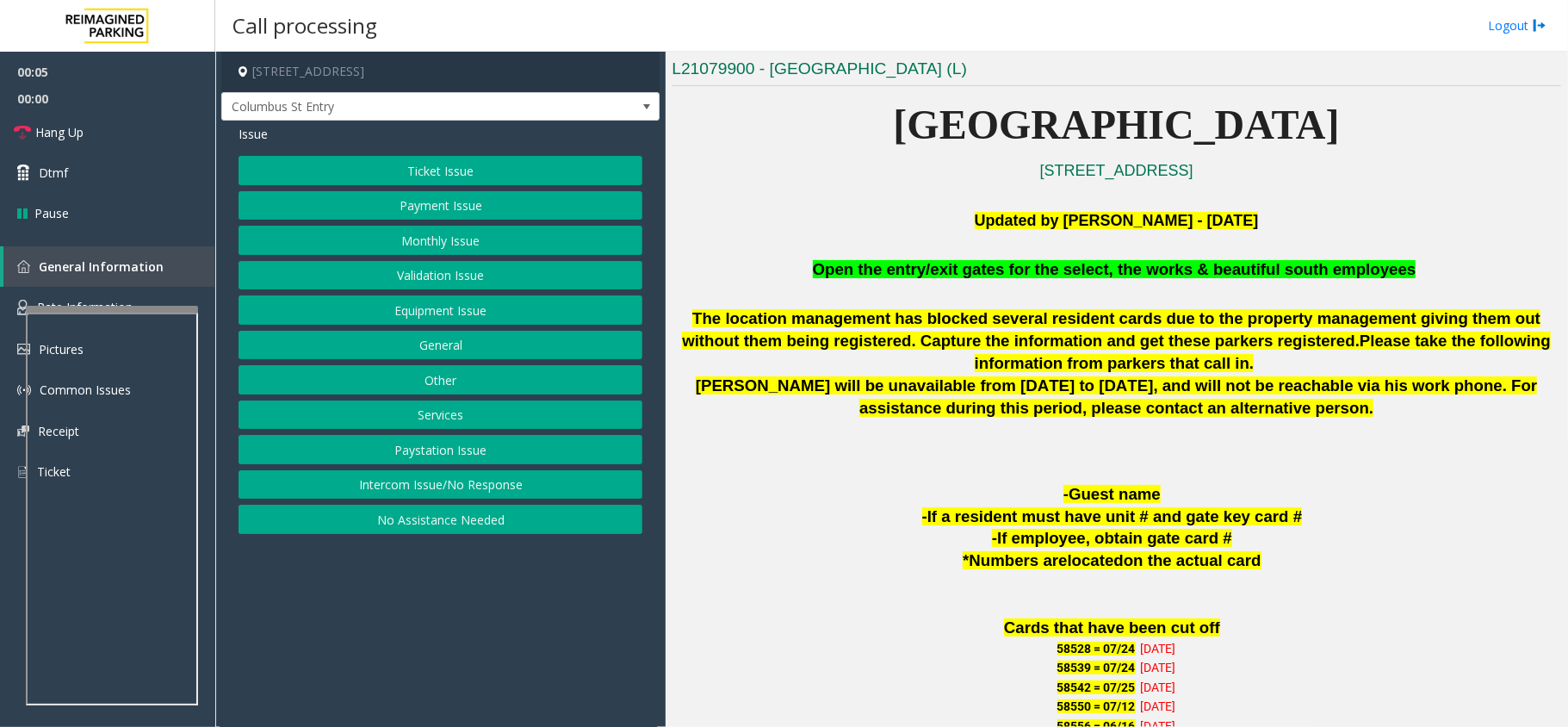 scroll, scrollTop: 574, scrollLeft: 0, axis: vertical 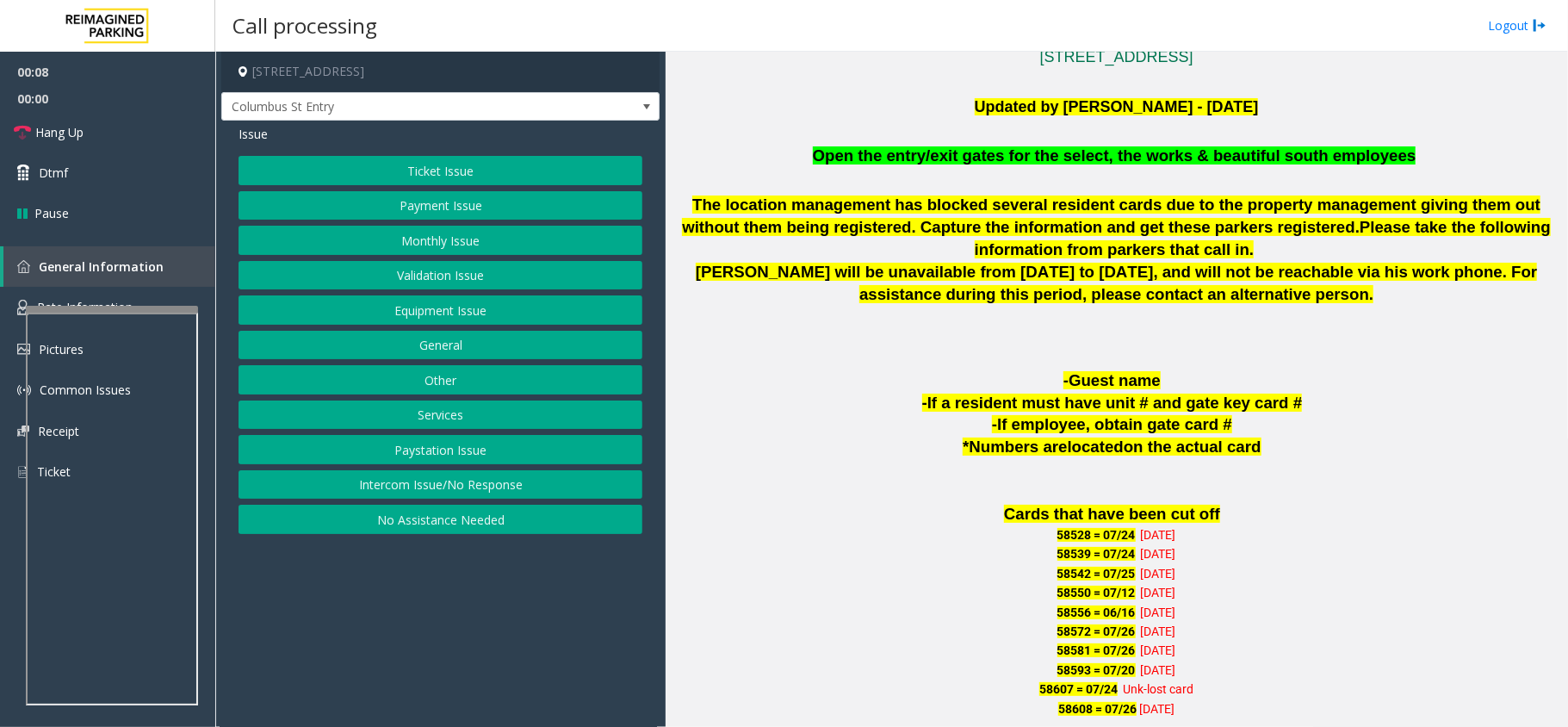 click on "Intercom Issue/No Response" 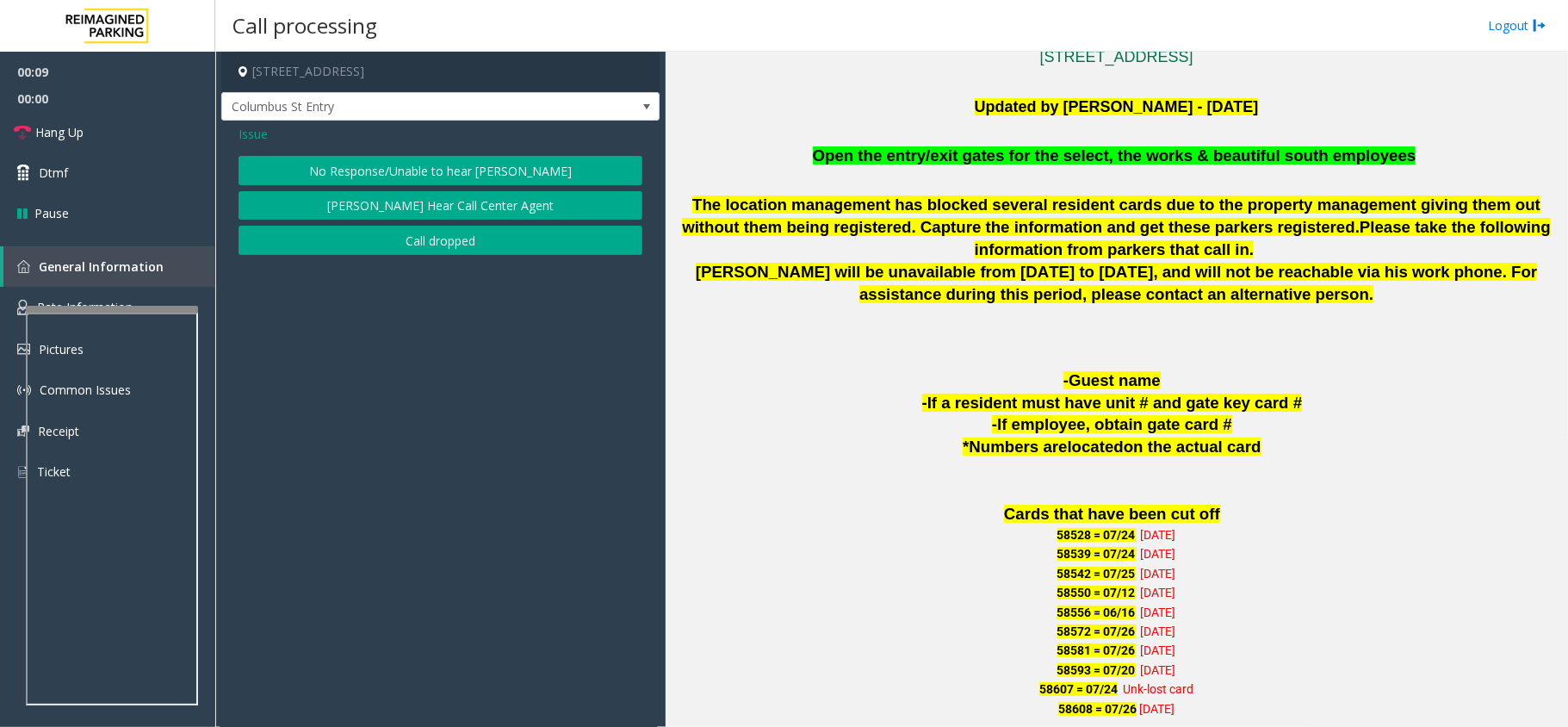 click on "No Response/Unable to hear [PERSON_NAME]" 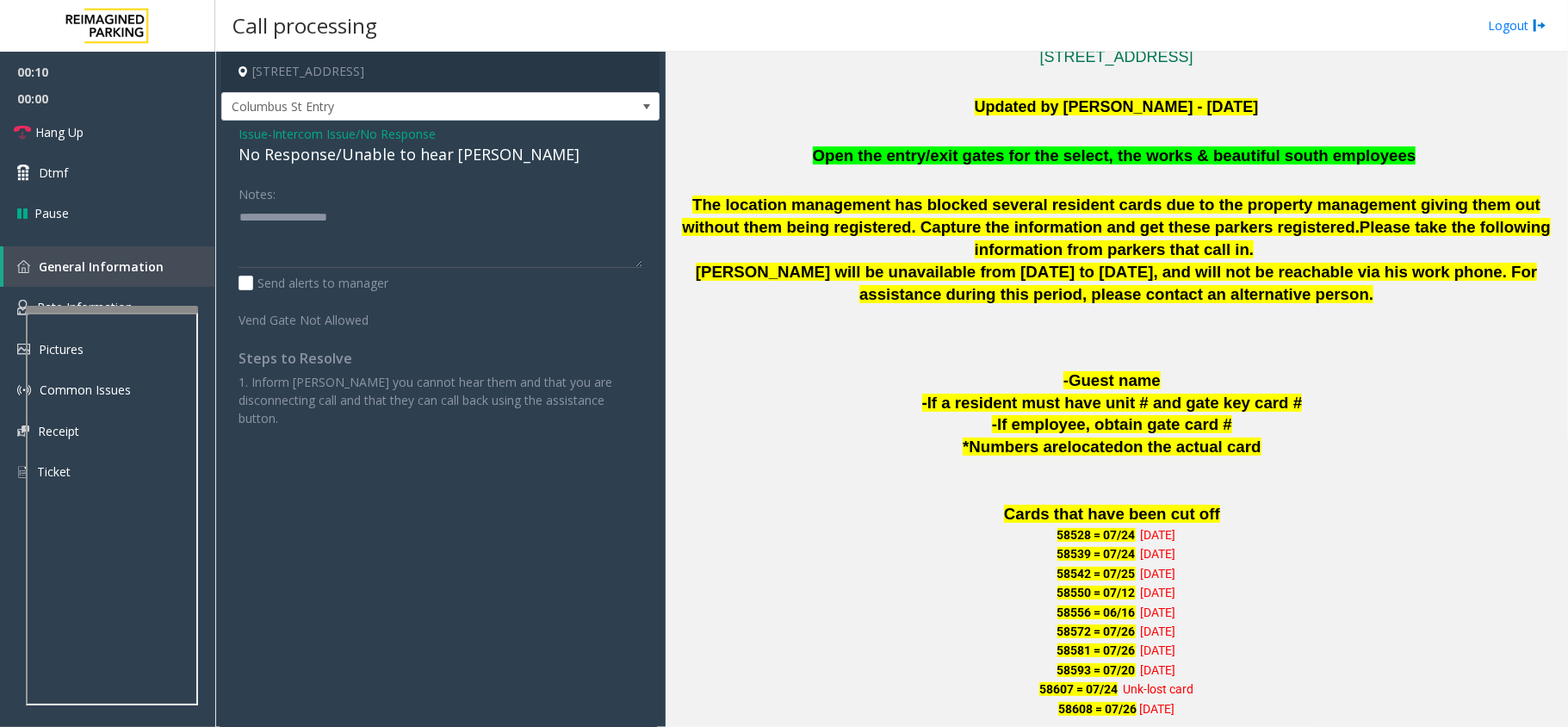 click on "No Response/Unable to hear [PERSON_NAME]" 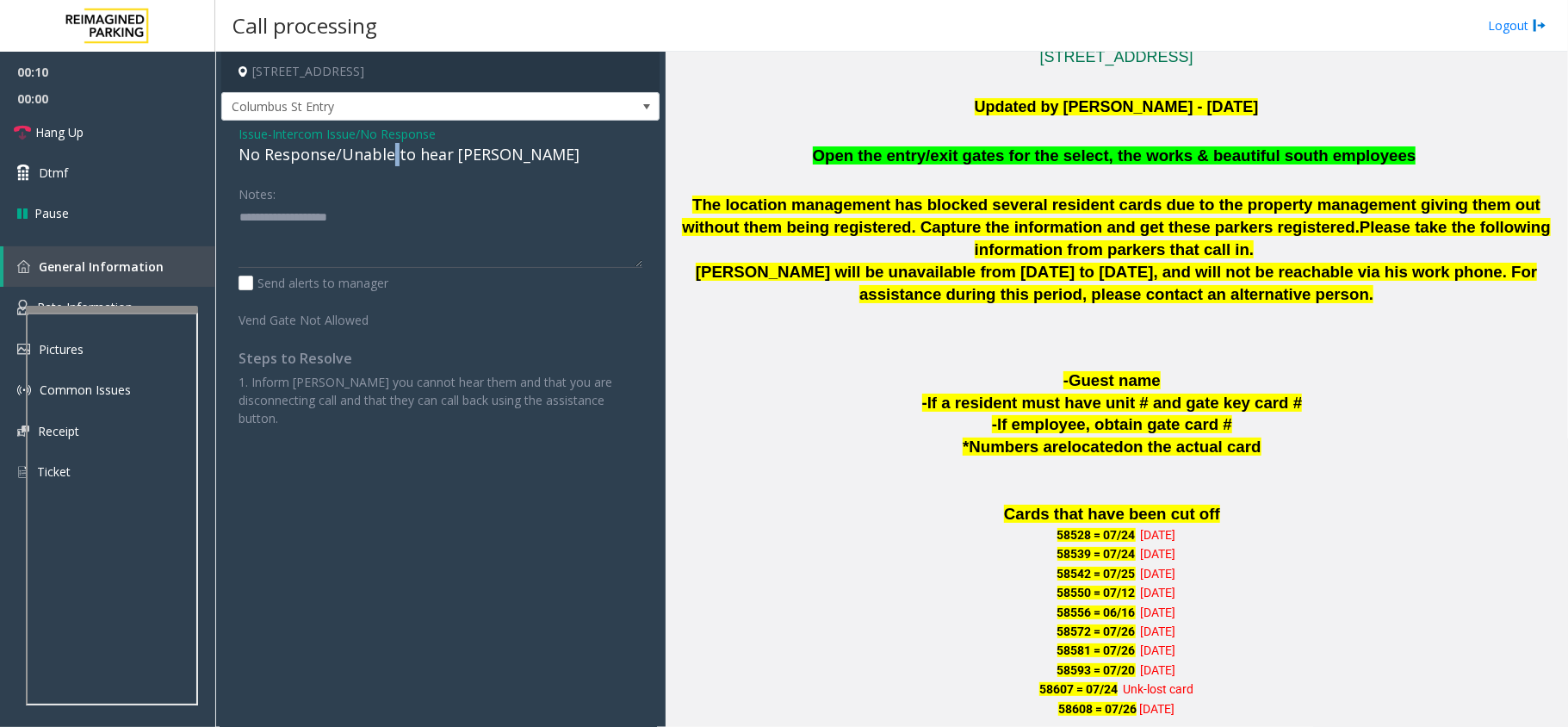 click on "No Response/Unable to hear [PERSON_NAME]" 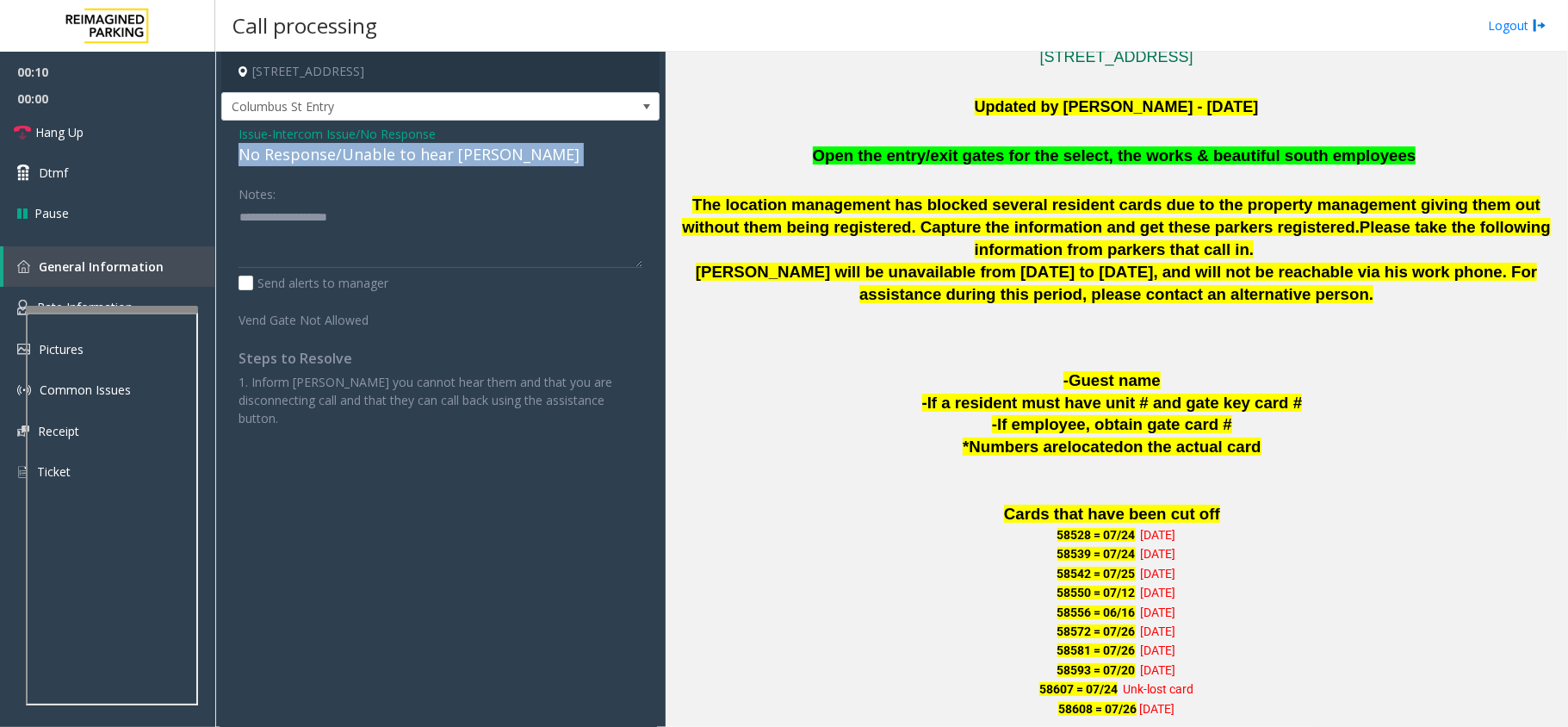 click on "No Response/Unable to hear [PERSON_NAME]" 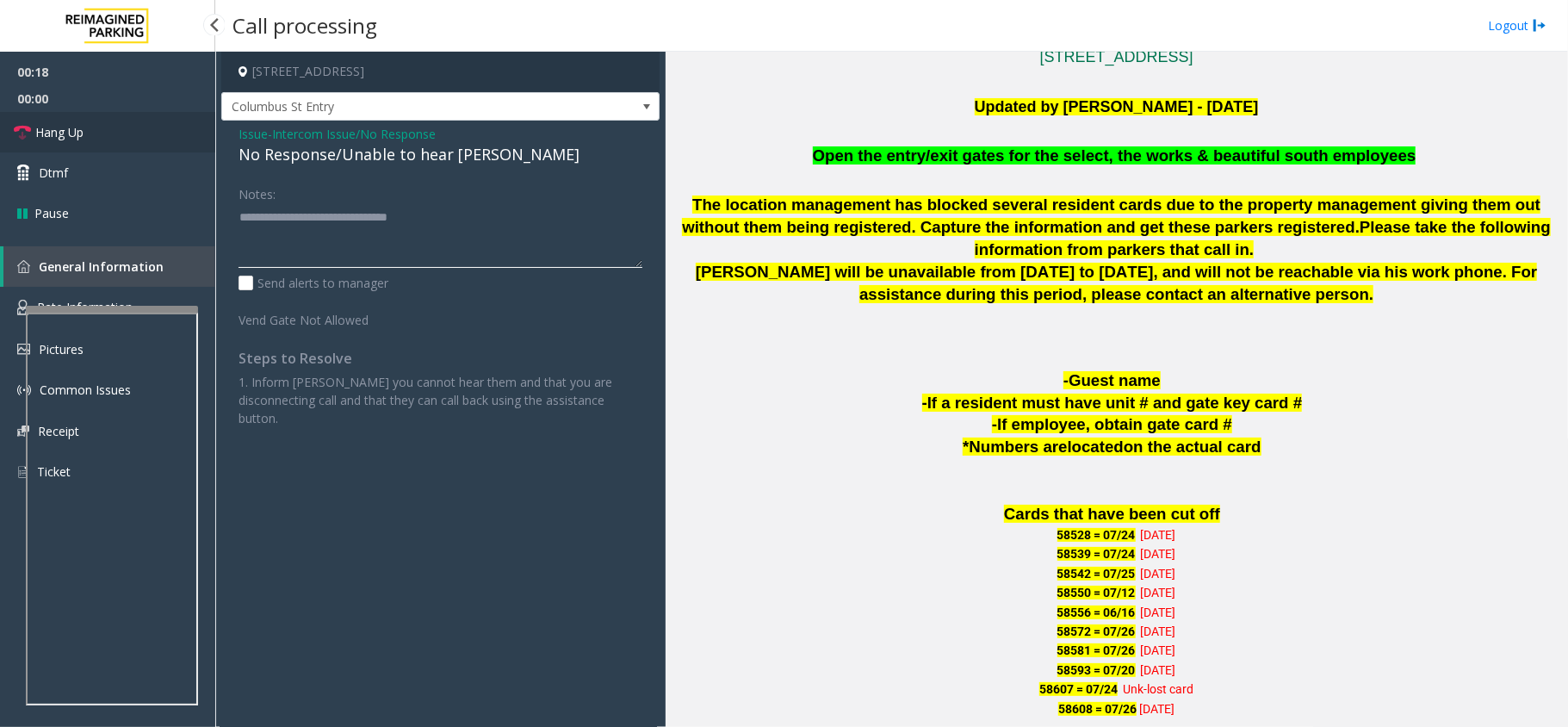 type on "**********" 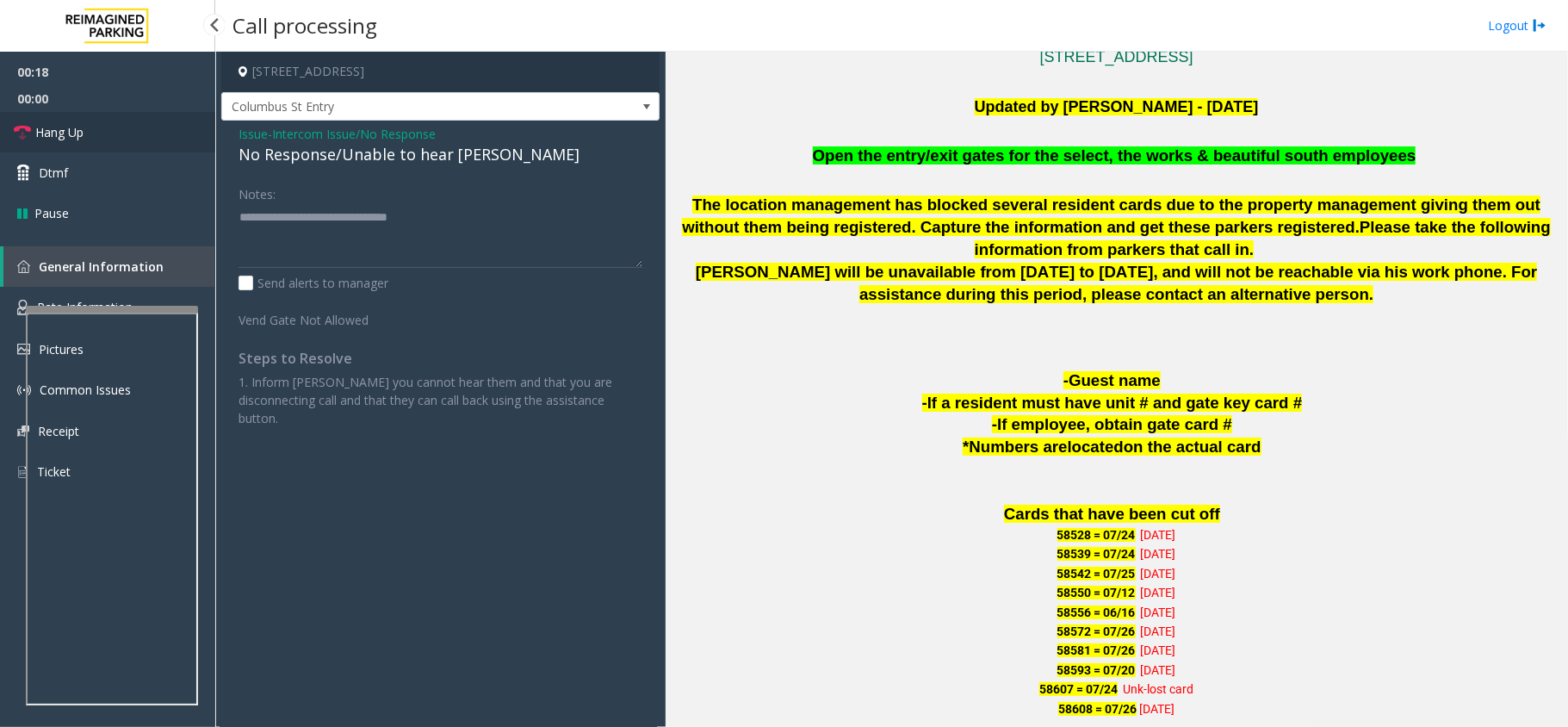 click on "Hang Up" at bounding box center [108, 132] 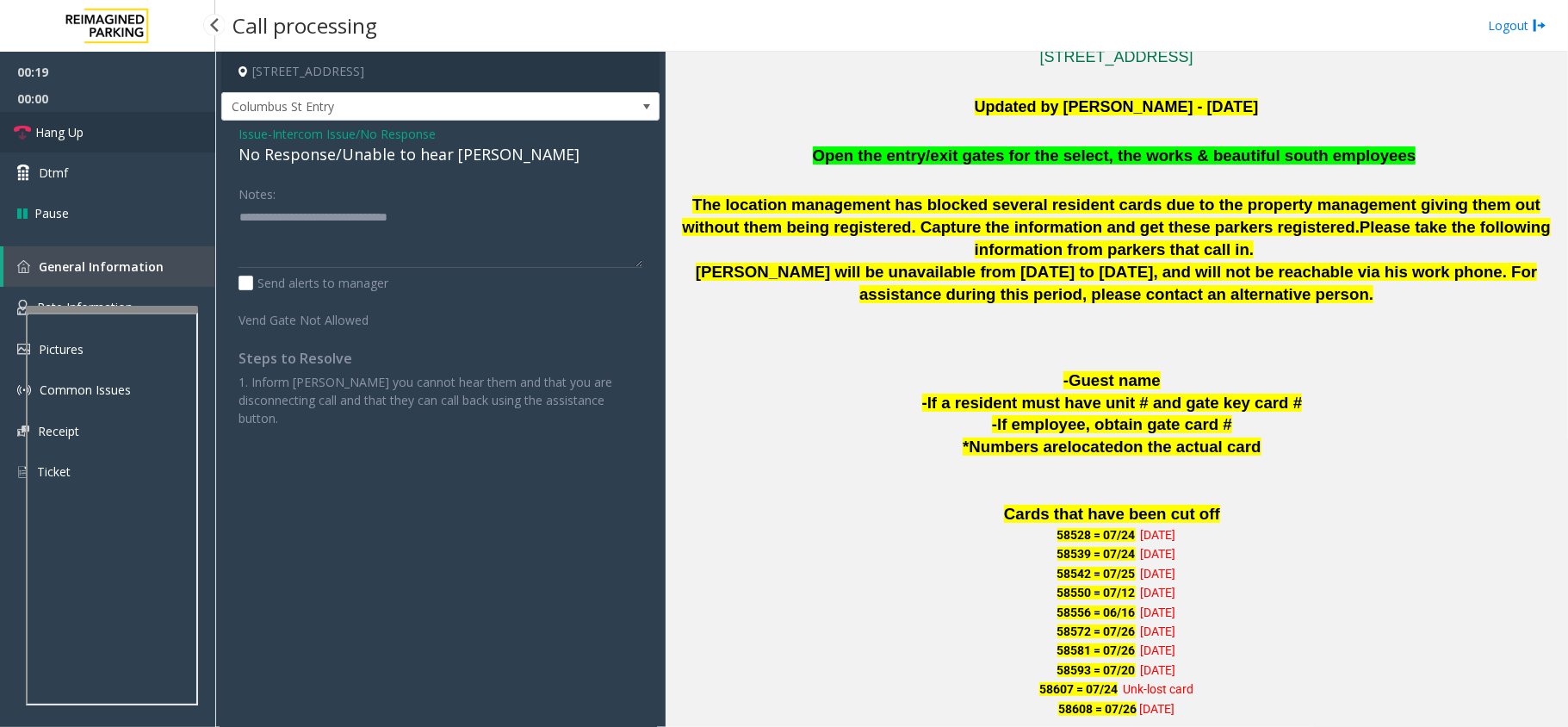 click on "Hang Up" at bounding box center [108, 132] 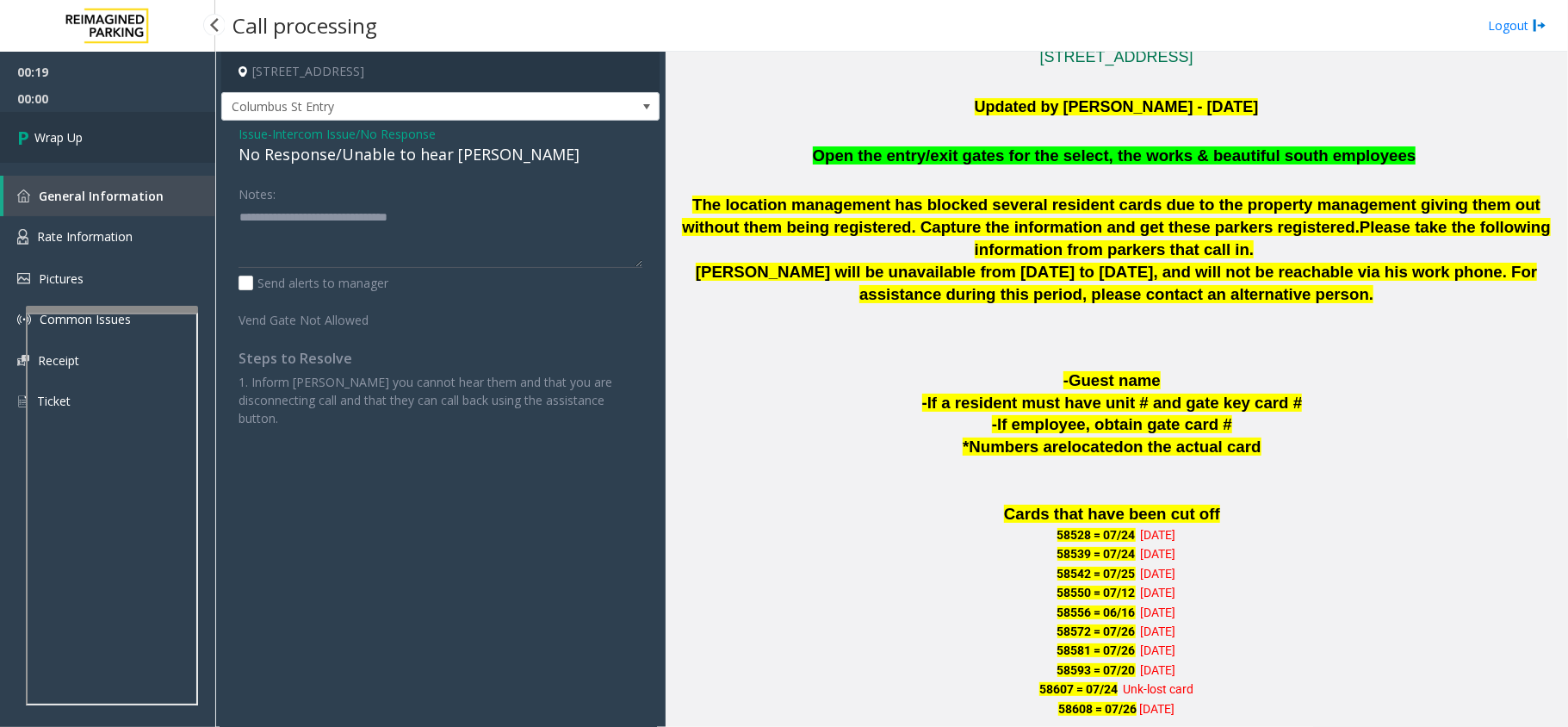 click on "Wrap Up" at bounding box center (108, 137) 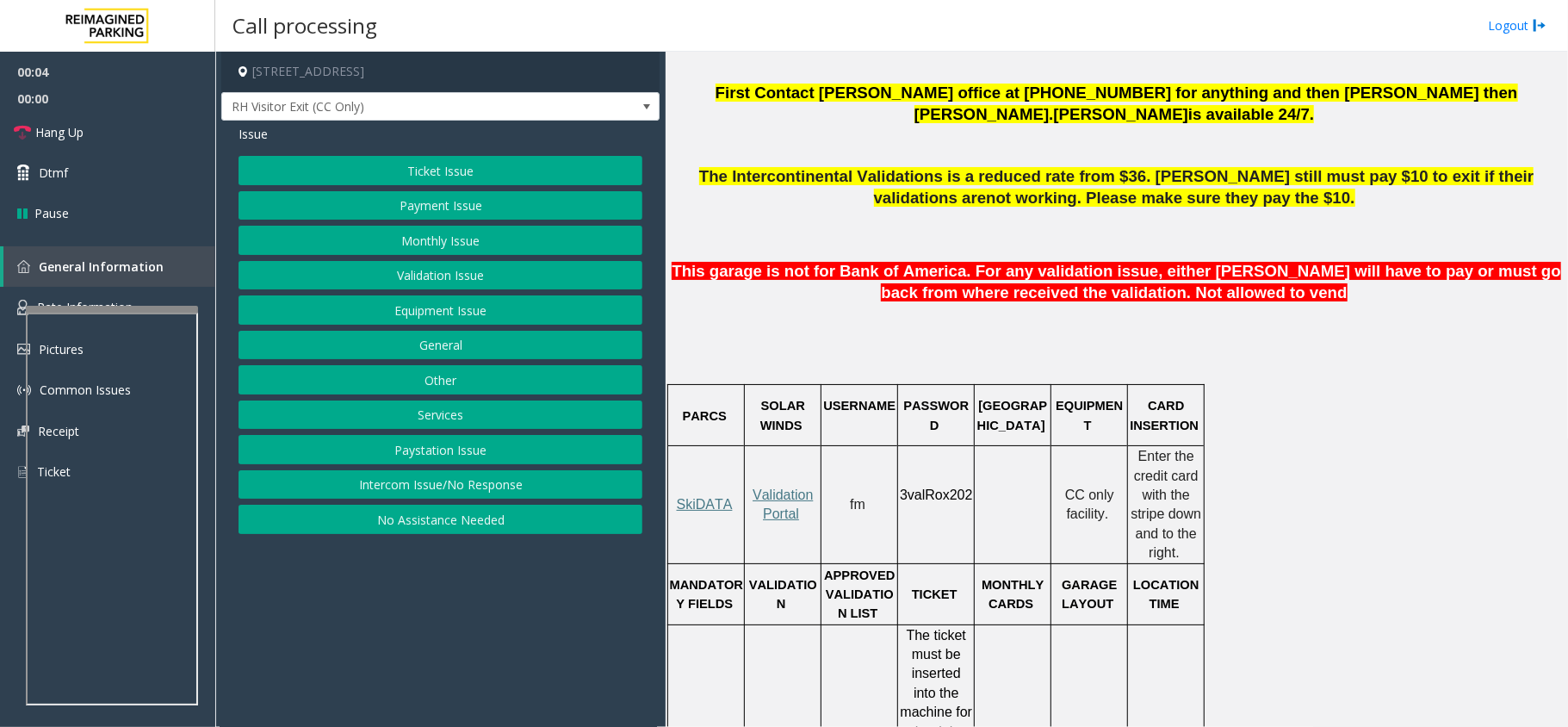 scroll, scrollTop: 918, scrollLeft: 0, axis: vertical 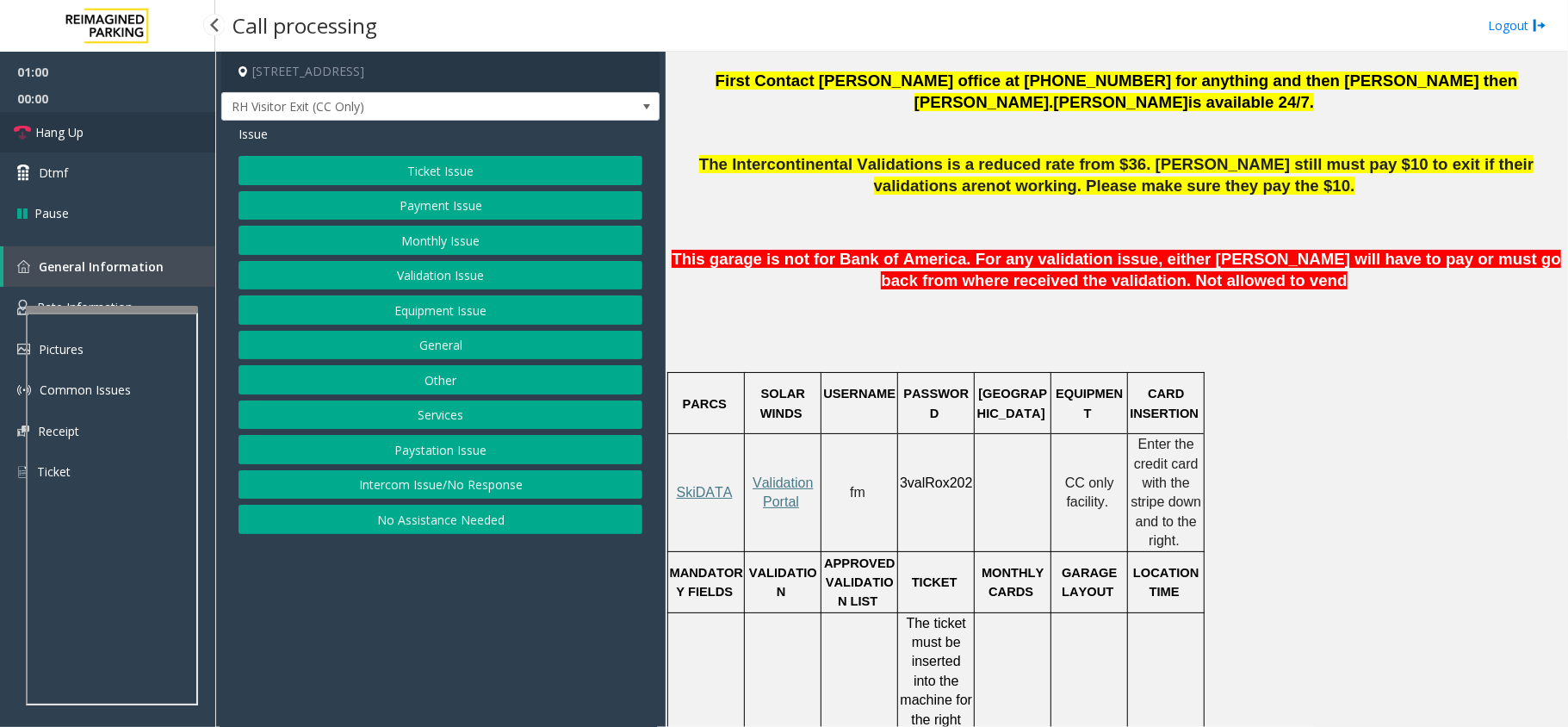 click on "Hang Up" at bounding box center (59, 132) 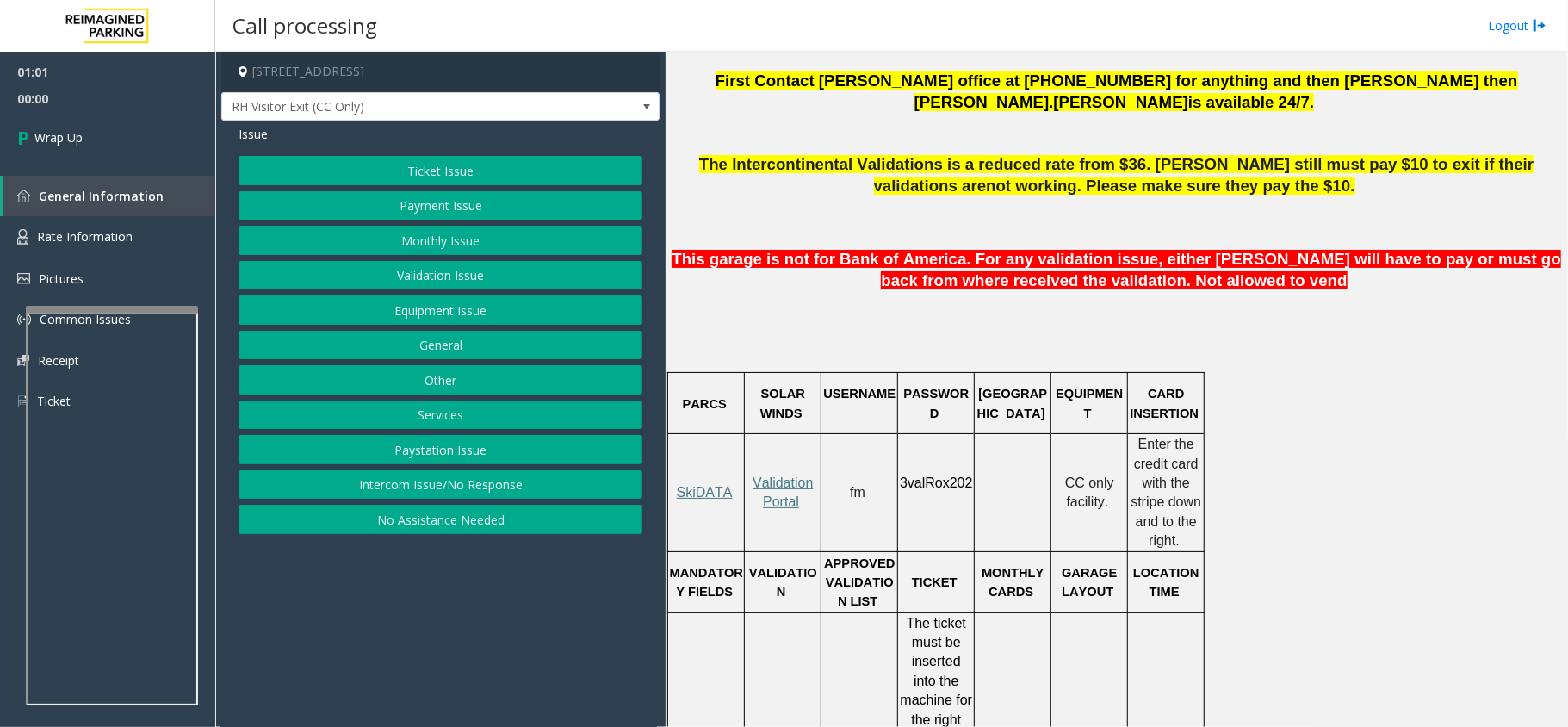 click on "Intercom Issue/No Response" 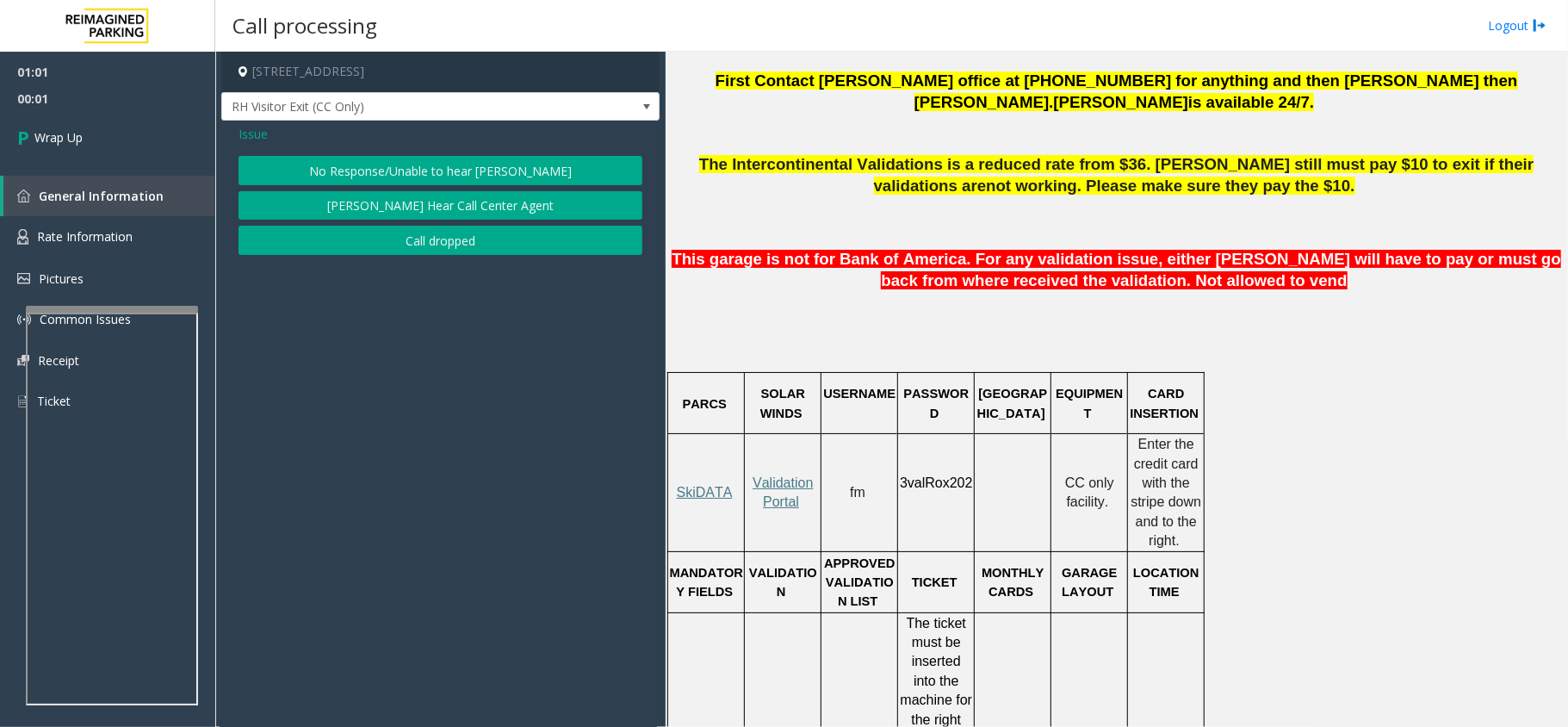 click on "Issue" 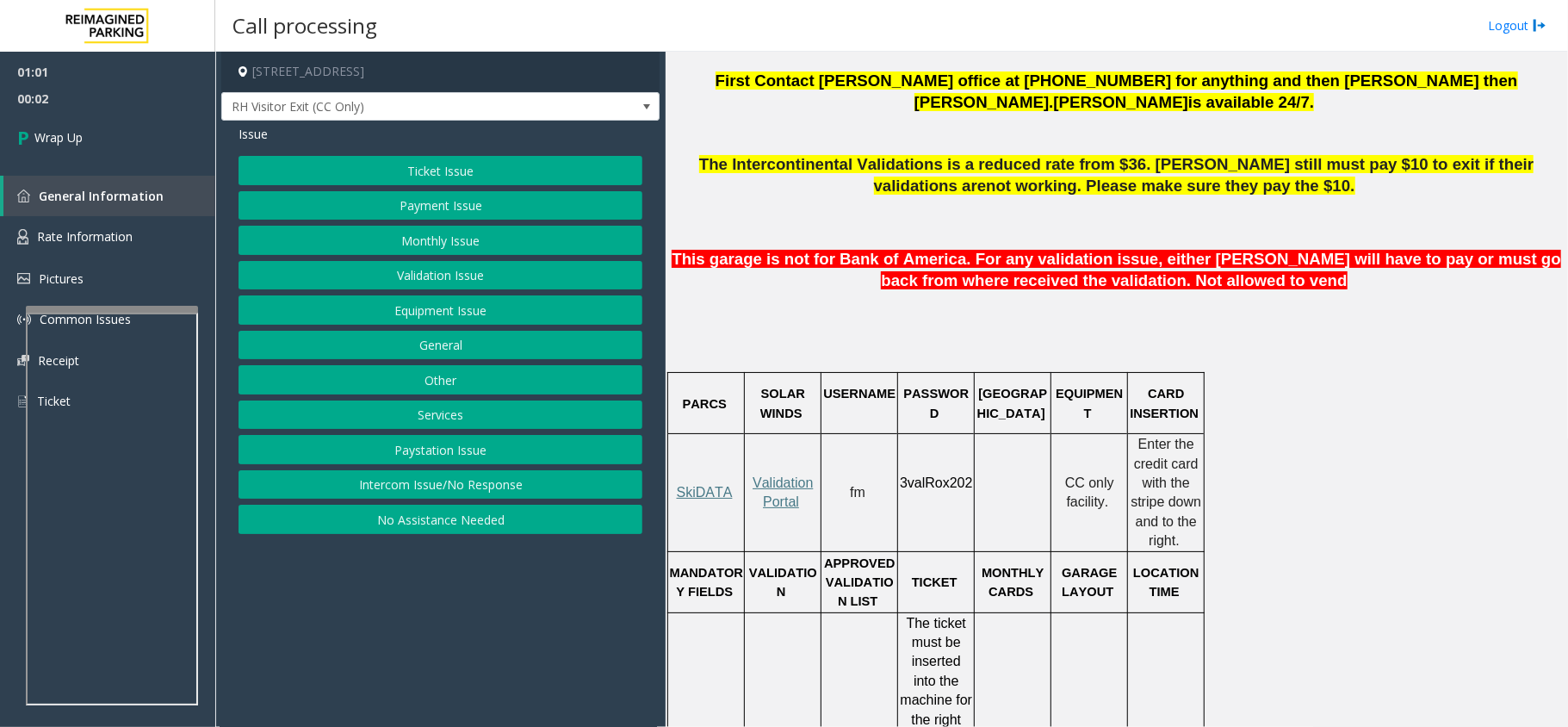 click on "Equipment Issue" 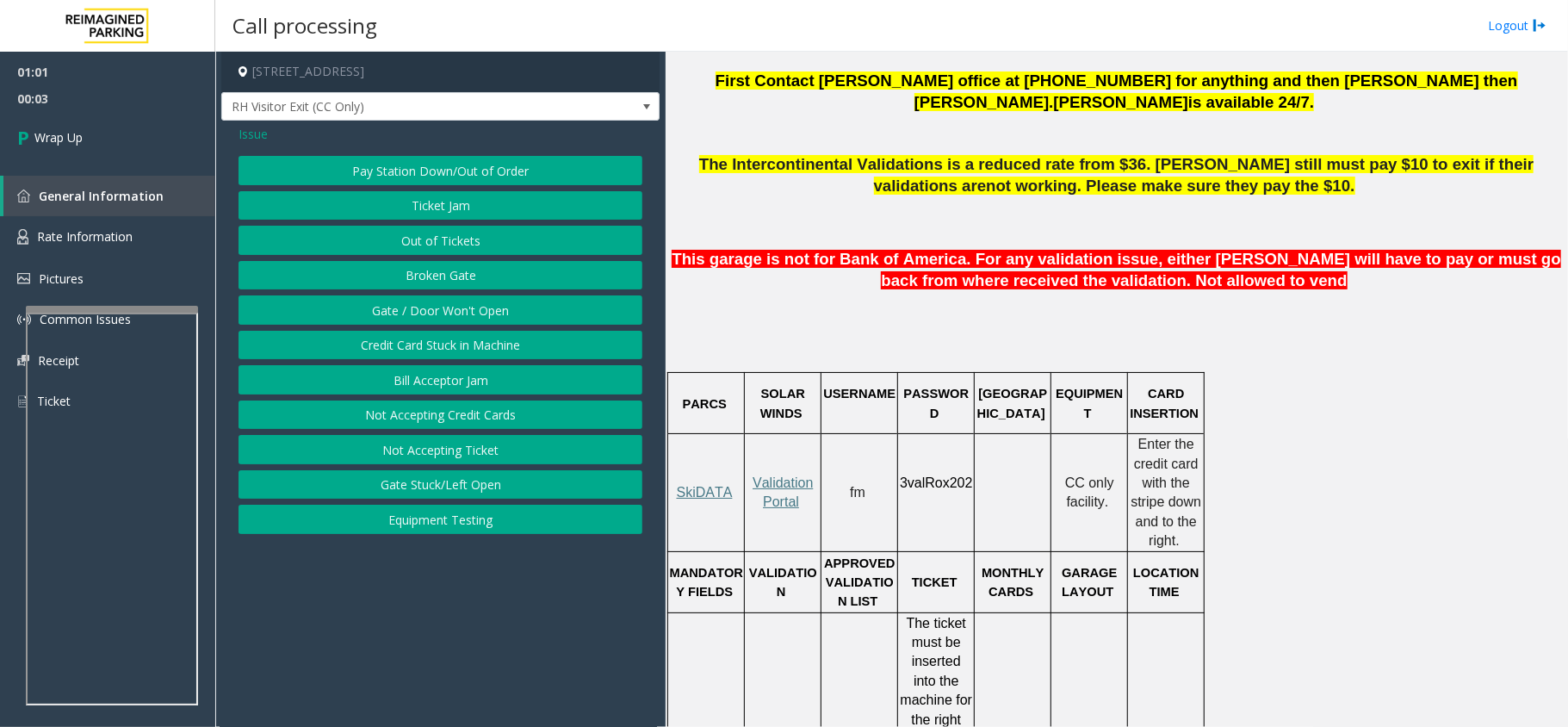 click on "Gate / Door Won't Open" 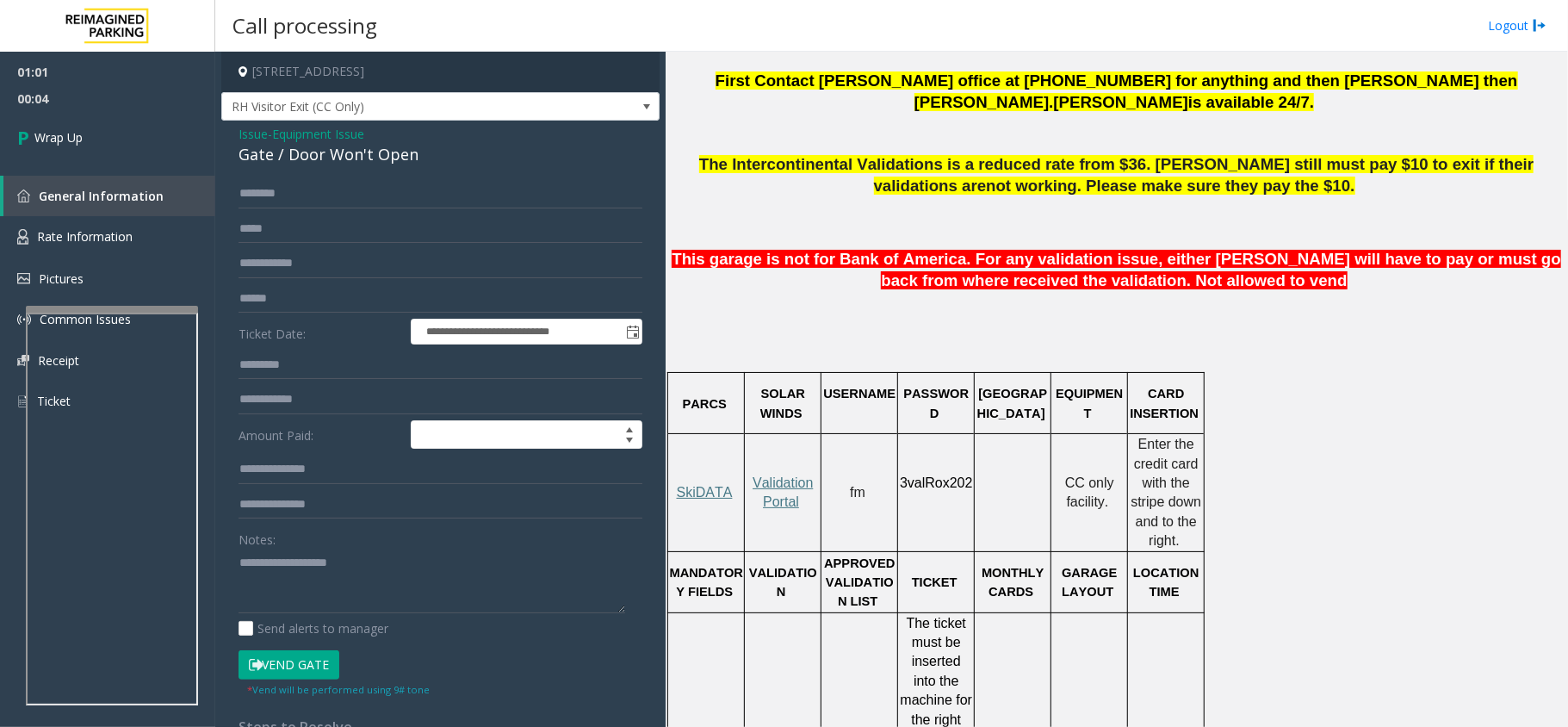 click on "Gate / Door Won't Open" 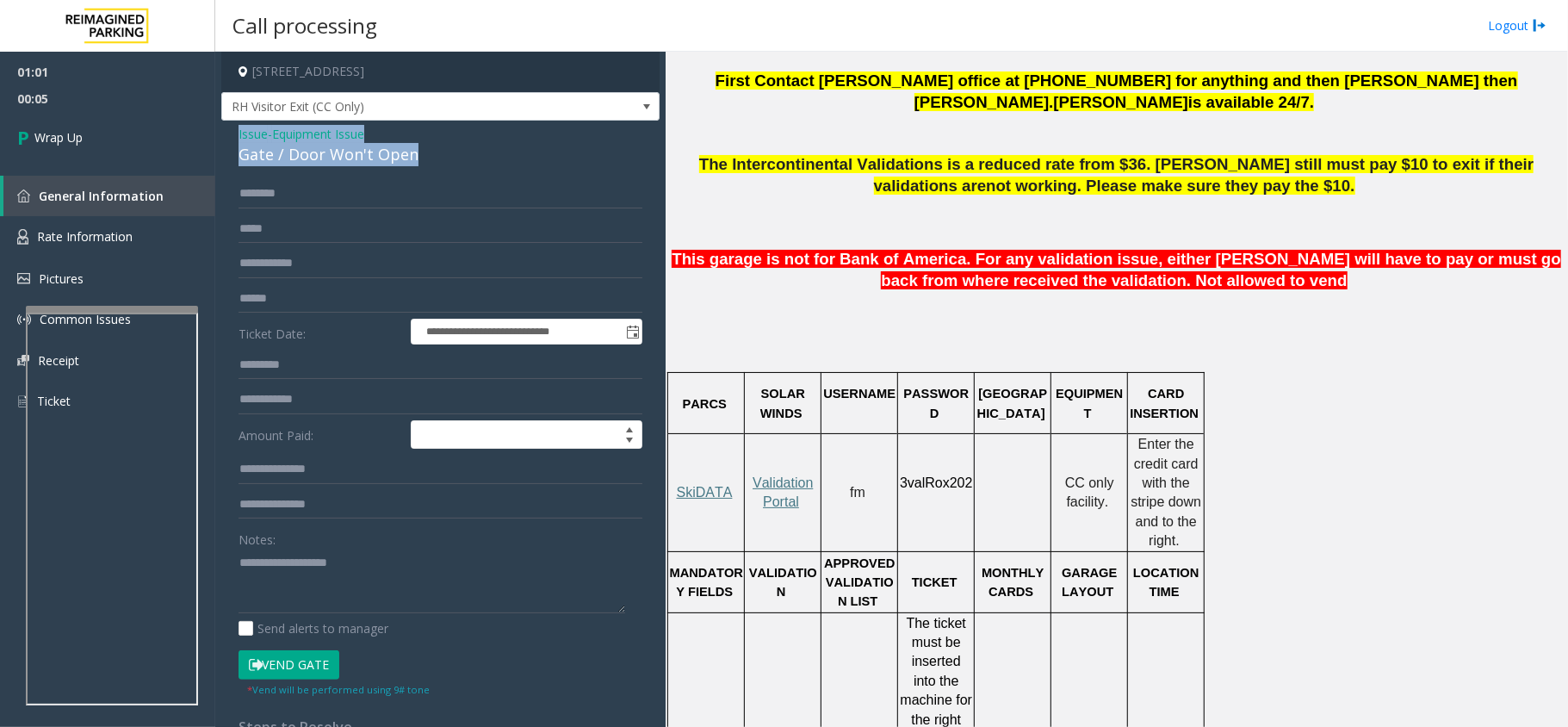 drag, startPoint x: 414, startPoint y: 153, endPoint x: 224, endPoint y: 133, distance: 191.04973 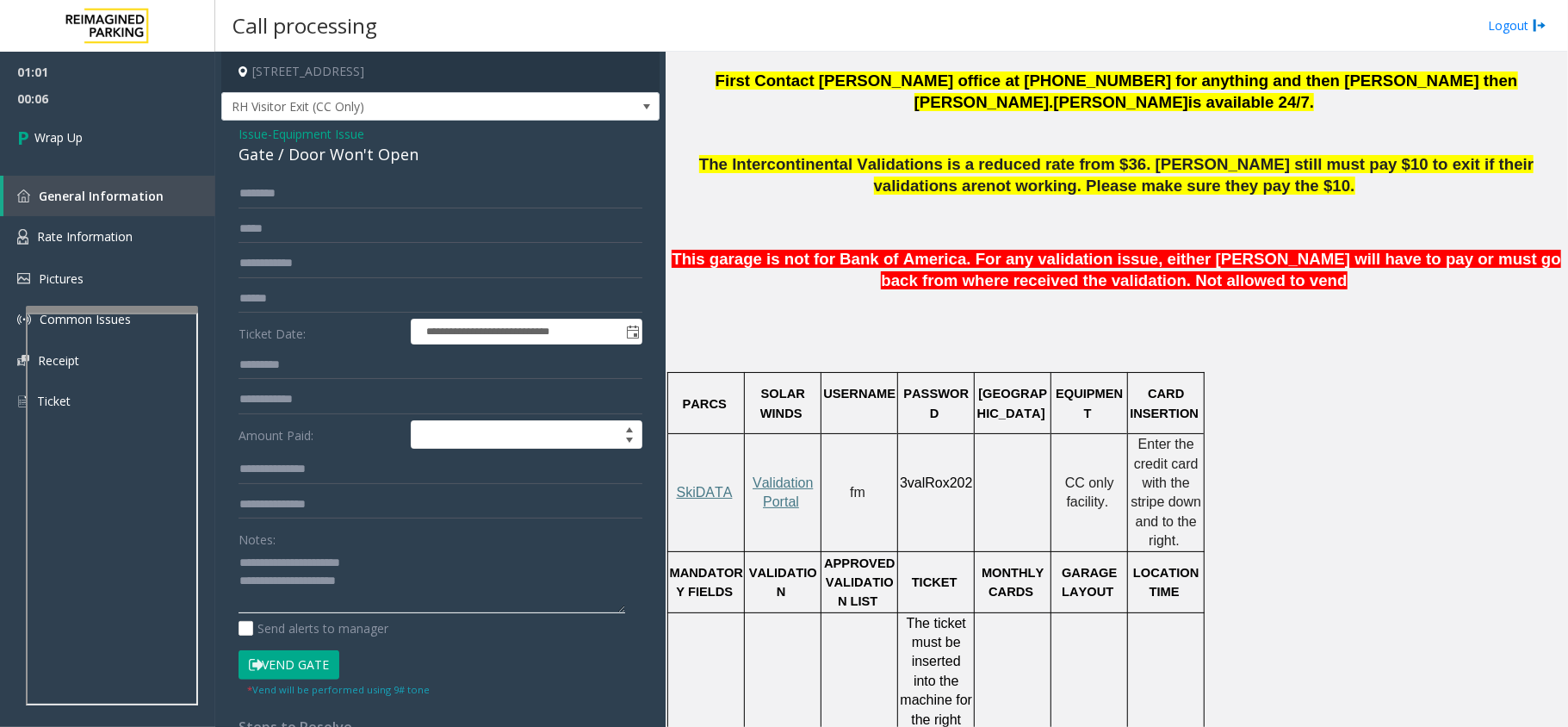 click 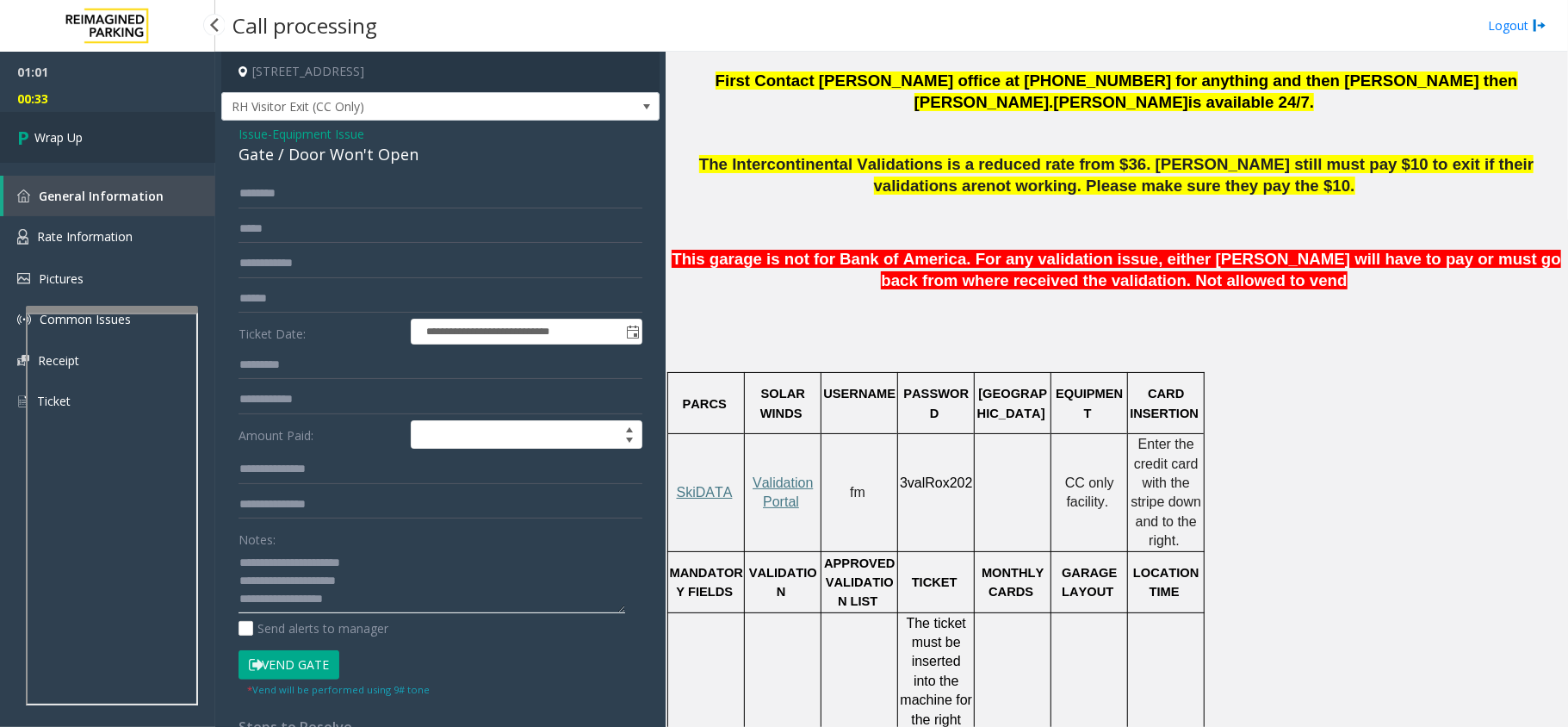 type on "**********" 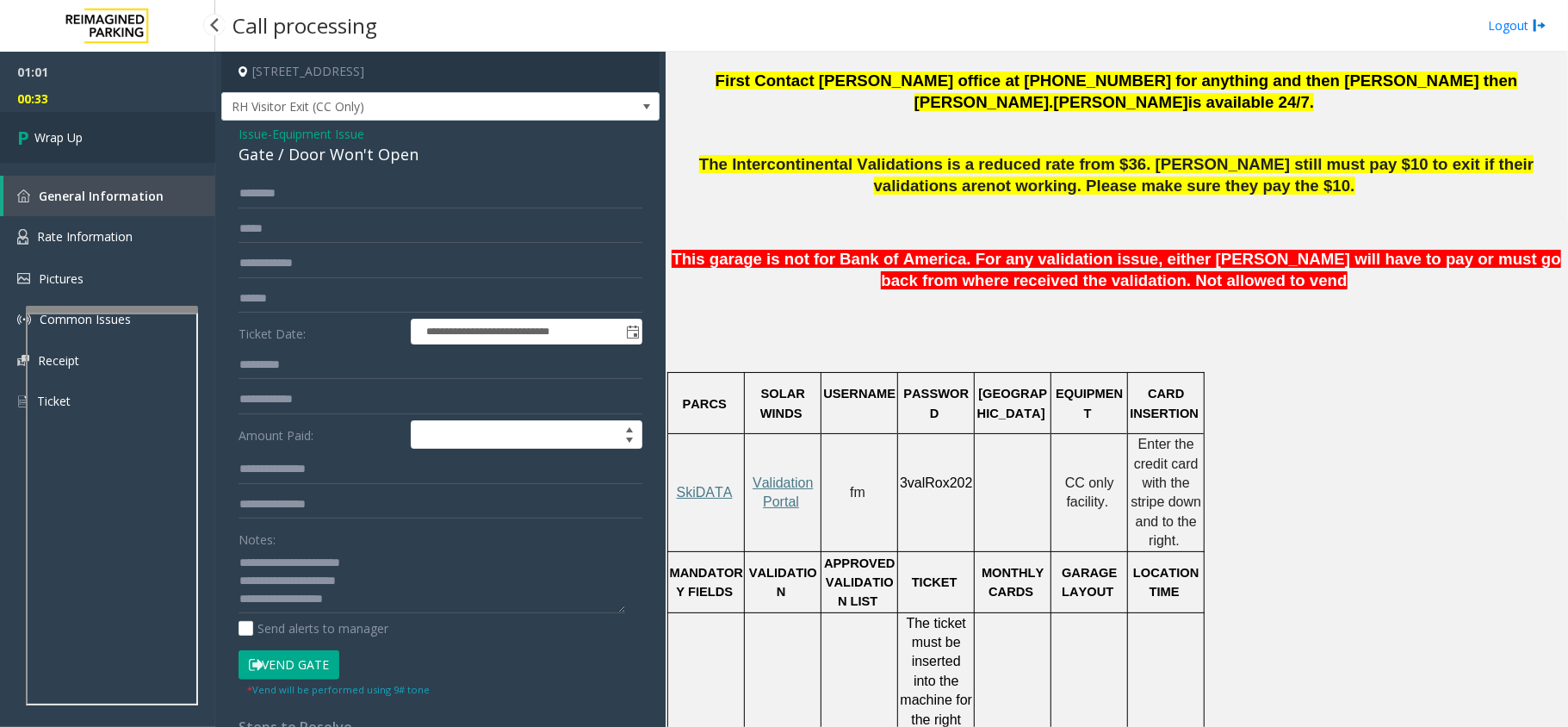 click on "Wrap Up" at bounding box center [108, 137] 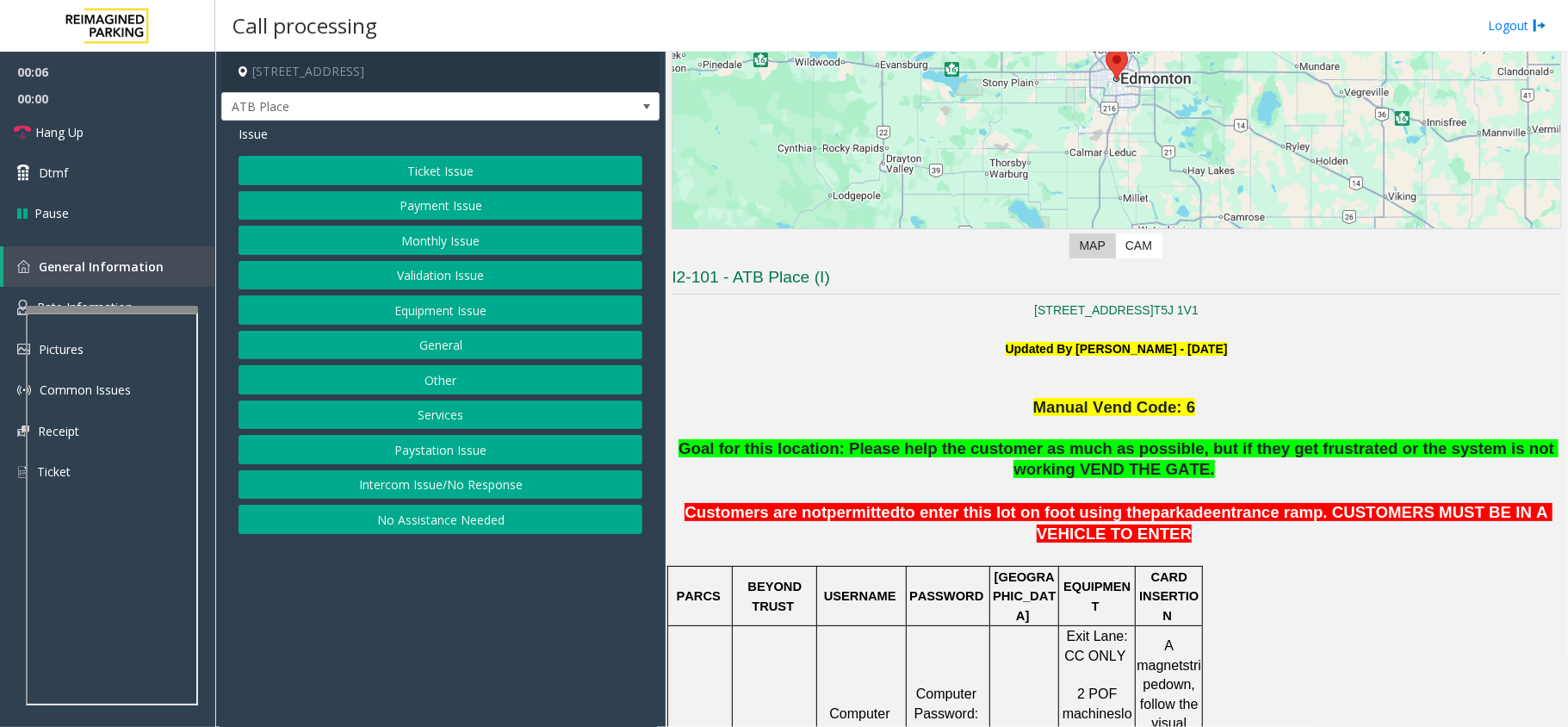 scroll, scrollTop: 229, scrollLeft: 0, axis: vertical 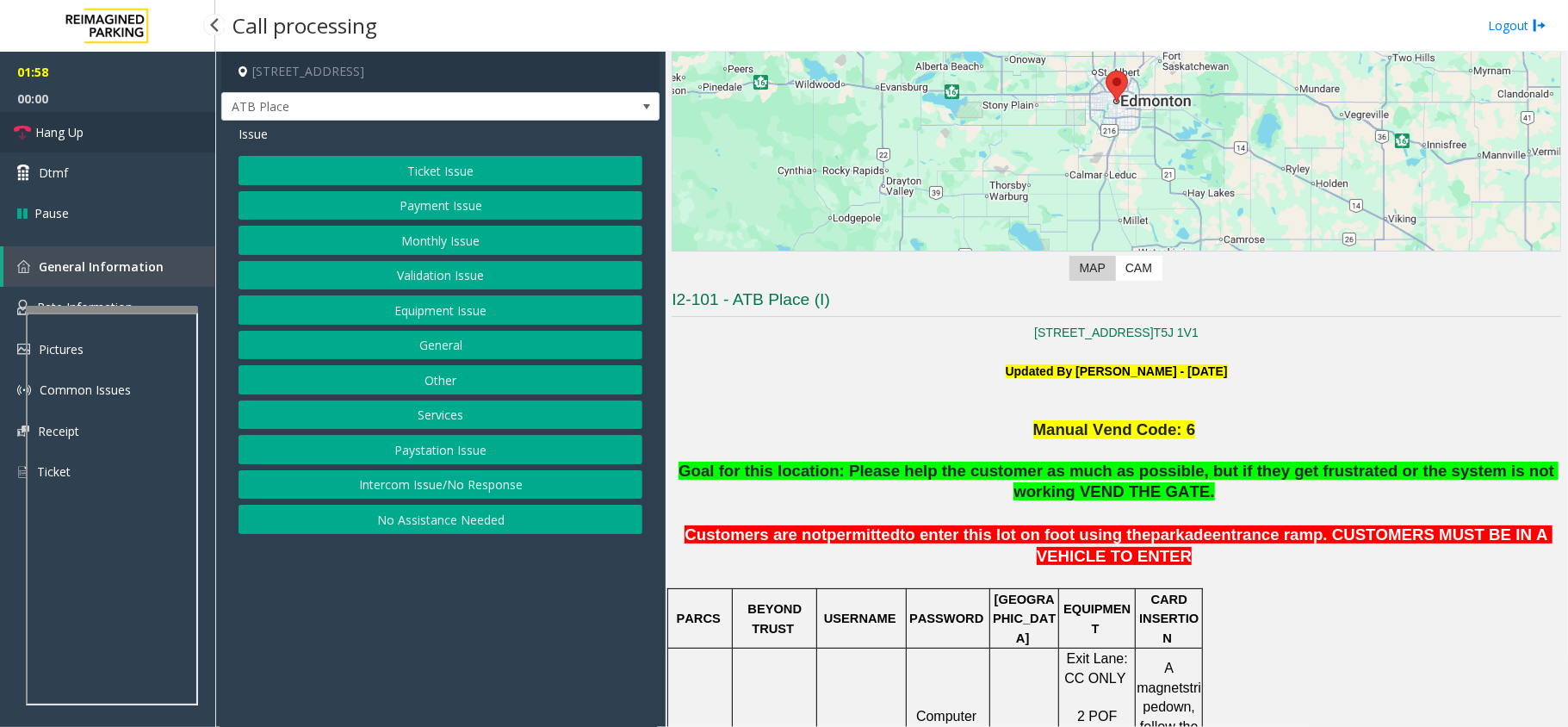 click on "Hang Up" at bounding box center (108, 132) 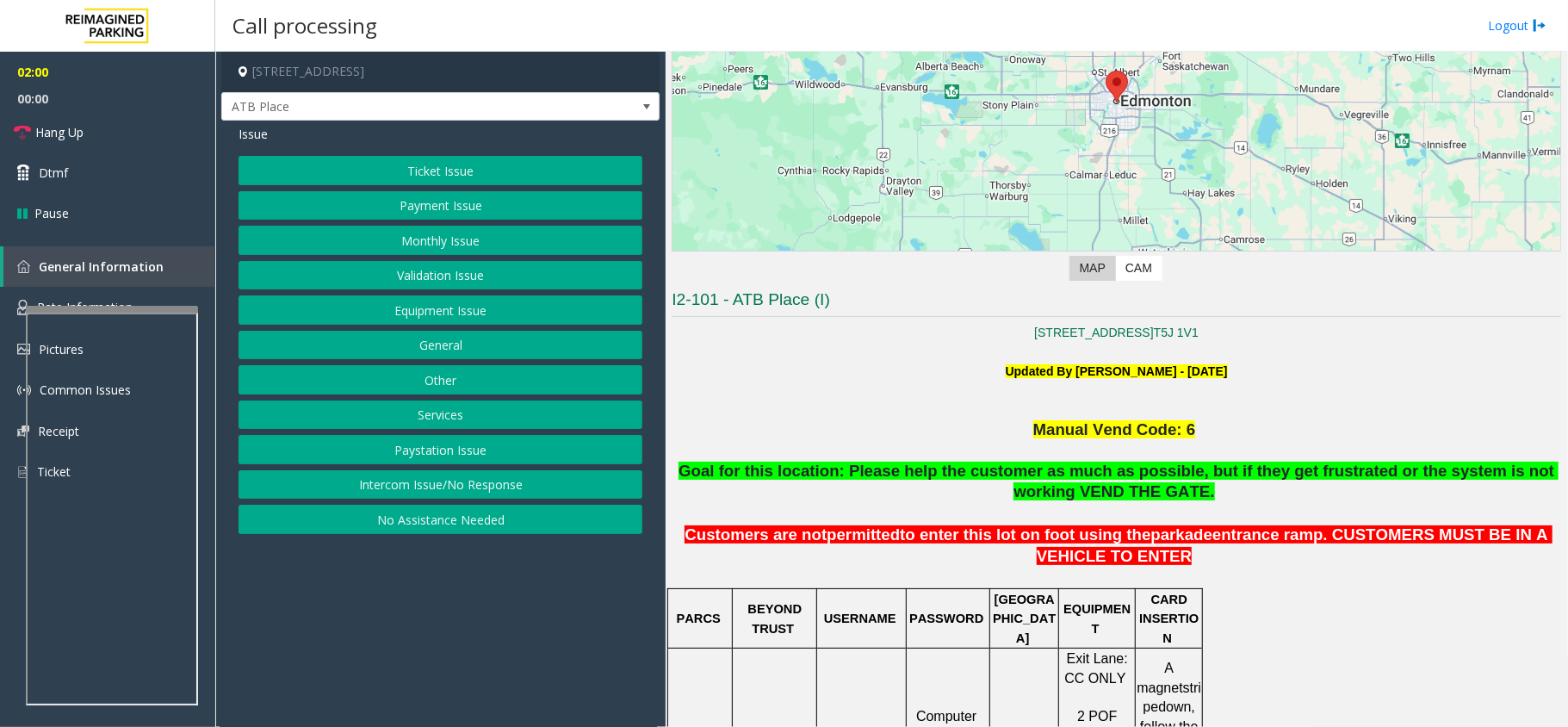 click on "Intercom Issue/No Response" 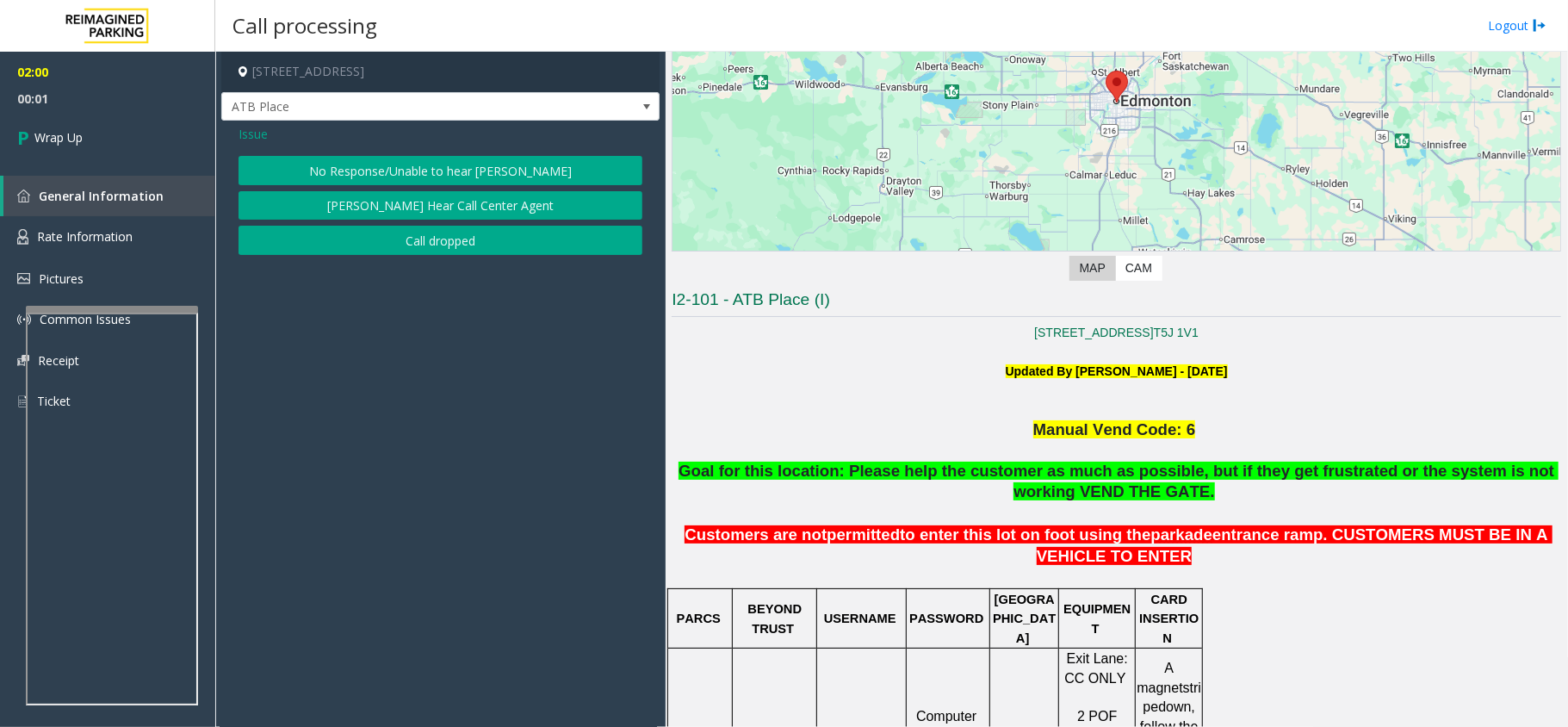 click on "Issue" 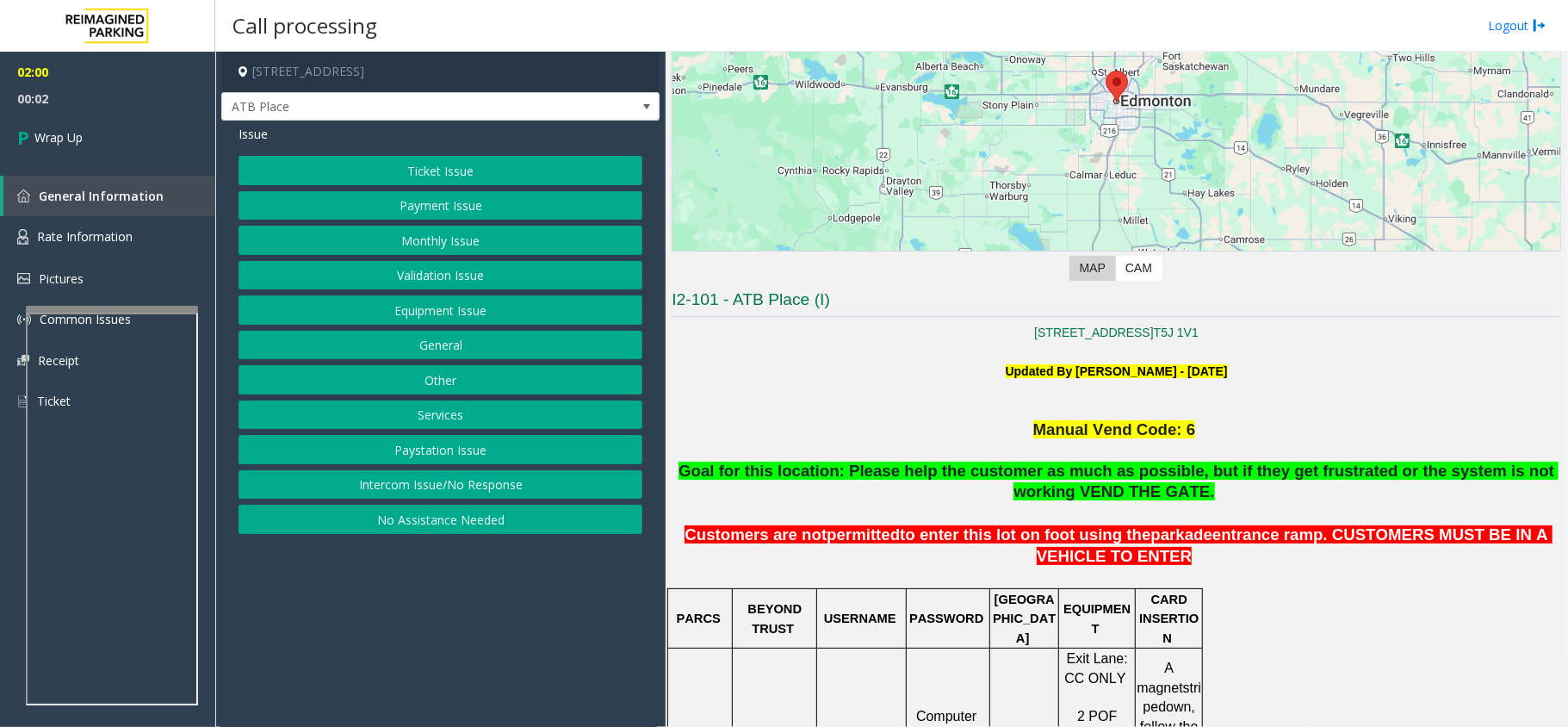 click on "Equipment Issue" 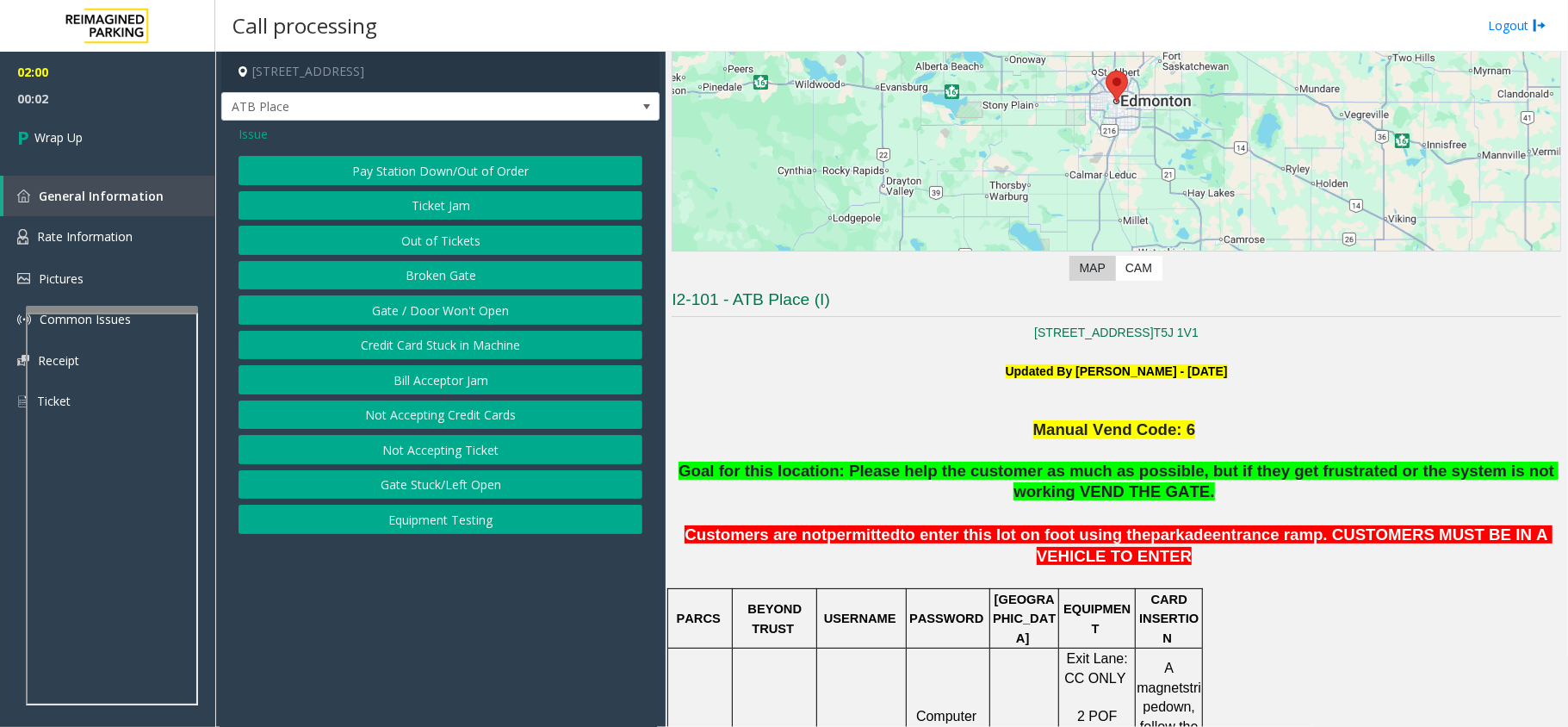 click on "Gate / Door Won't Open" 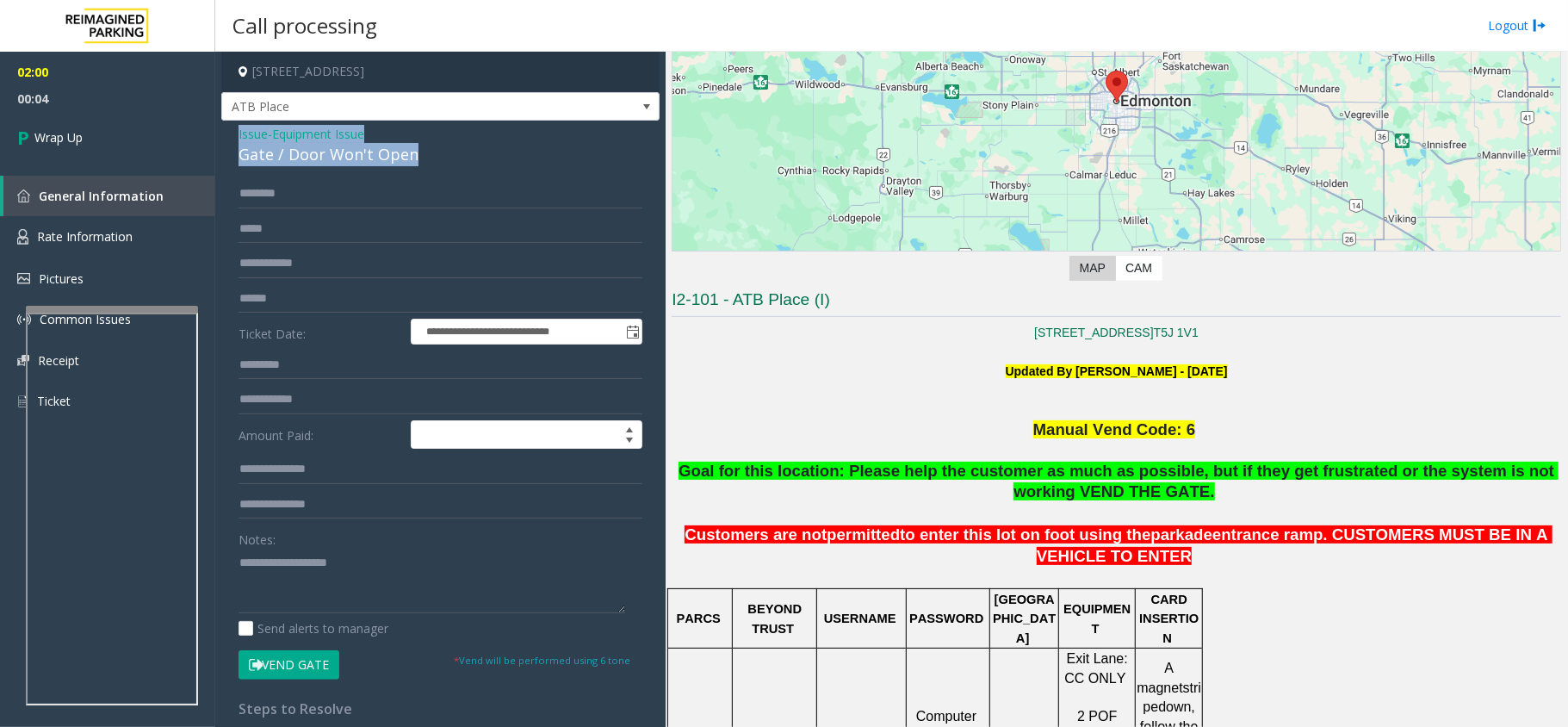 drag, startPoint x: 411, startPoint y: 146, endPoint x: 225, endPoint y: 122, distance: 187.542 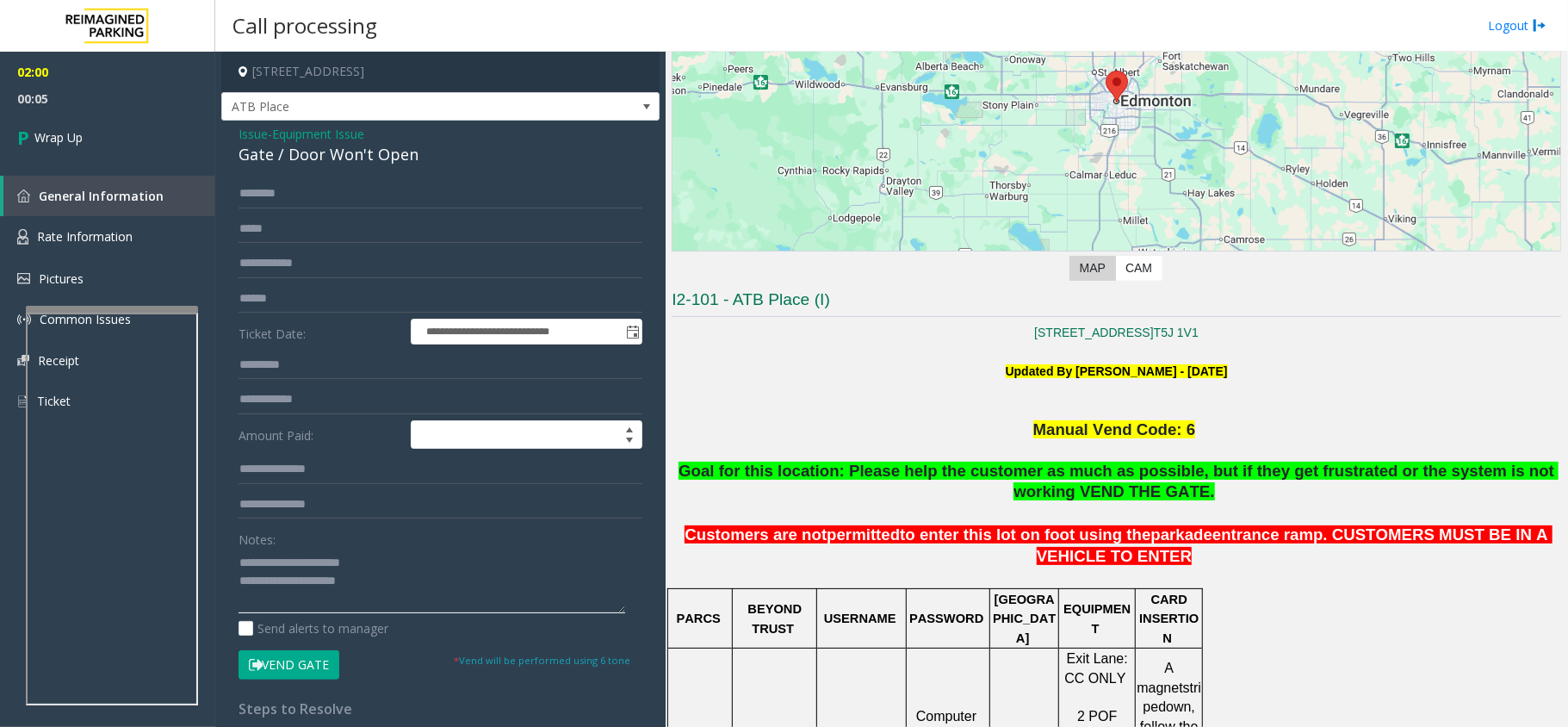 click 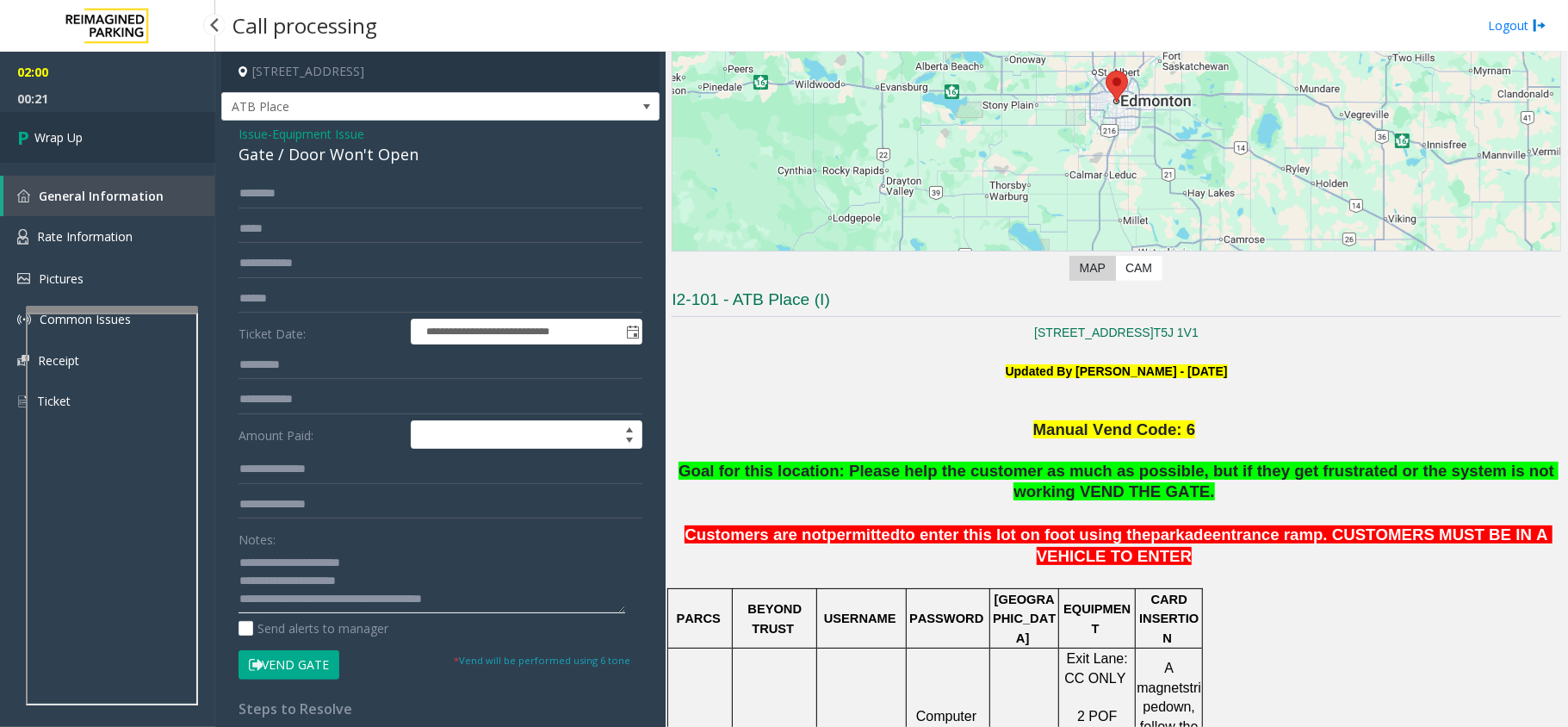 type on "**********" 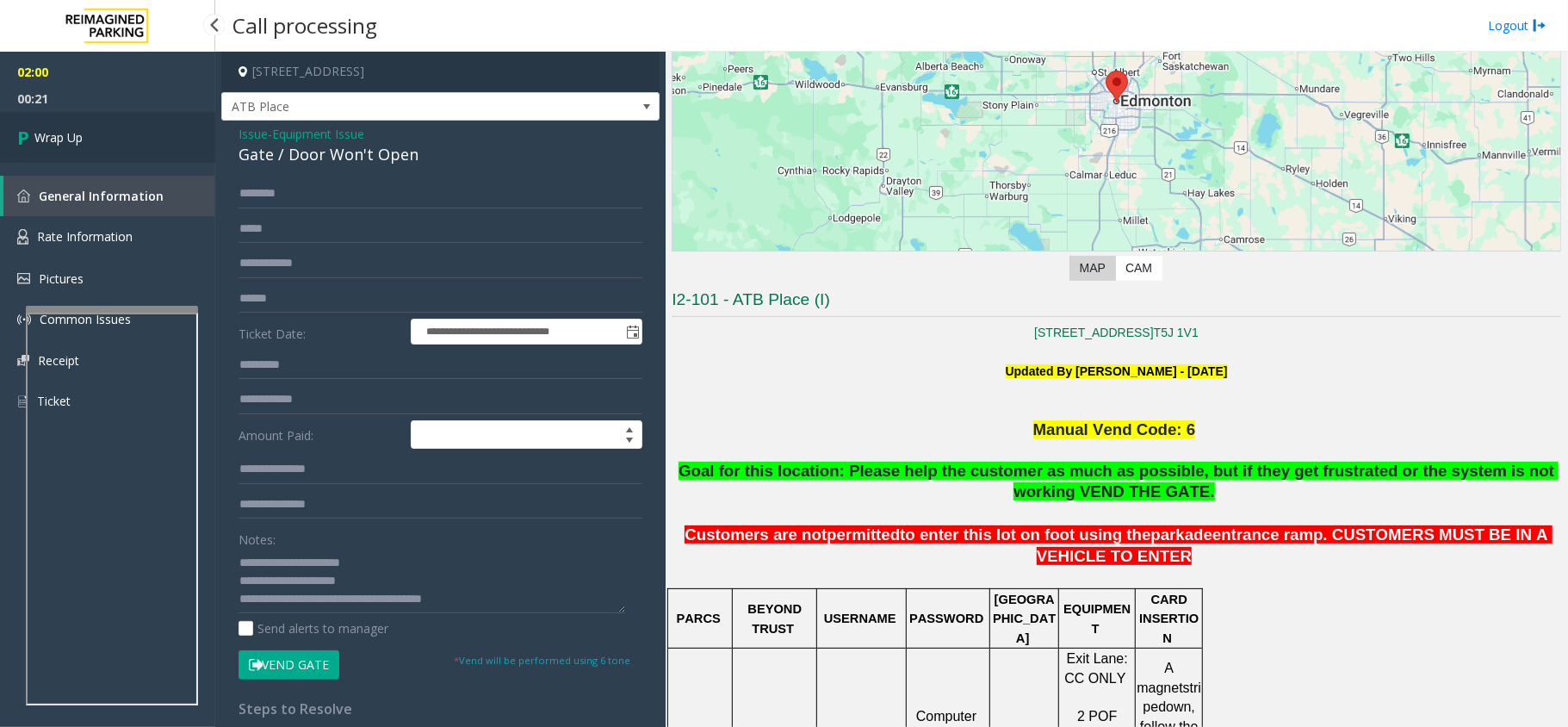 click on "Wrap Up" at bounding box center (59, 137) 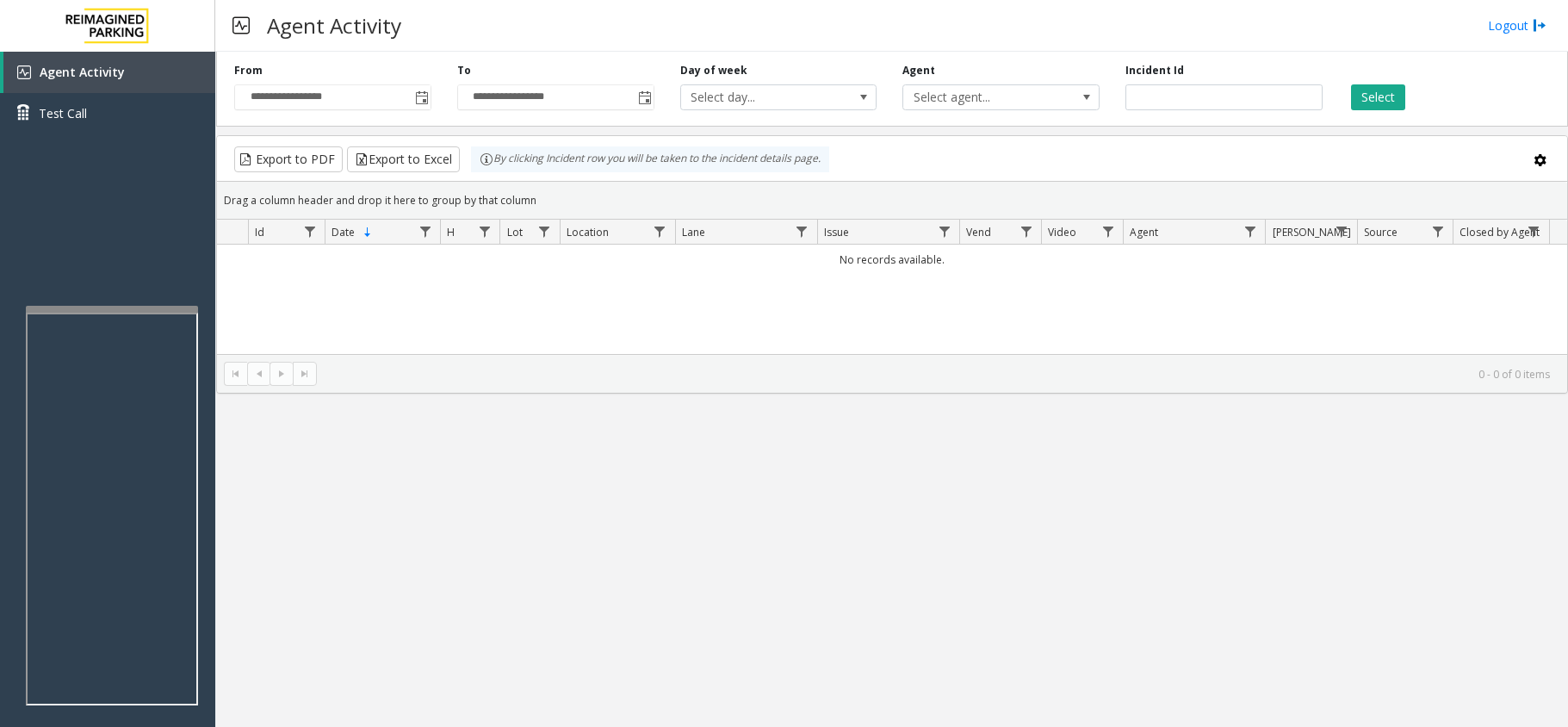 scroll, scrollTop: 0, scrollLeft: 0, axis: both 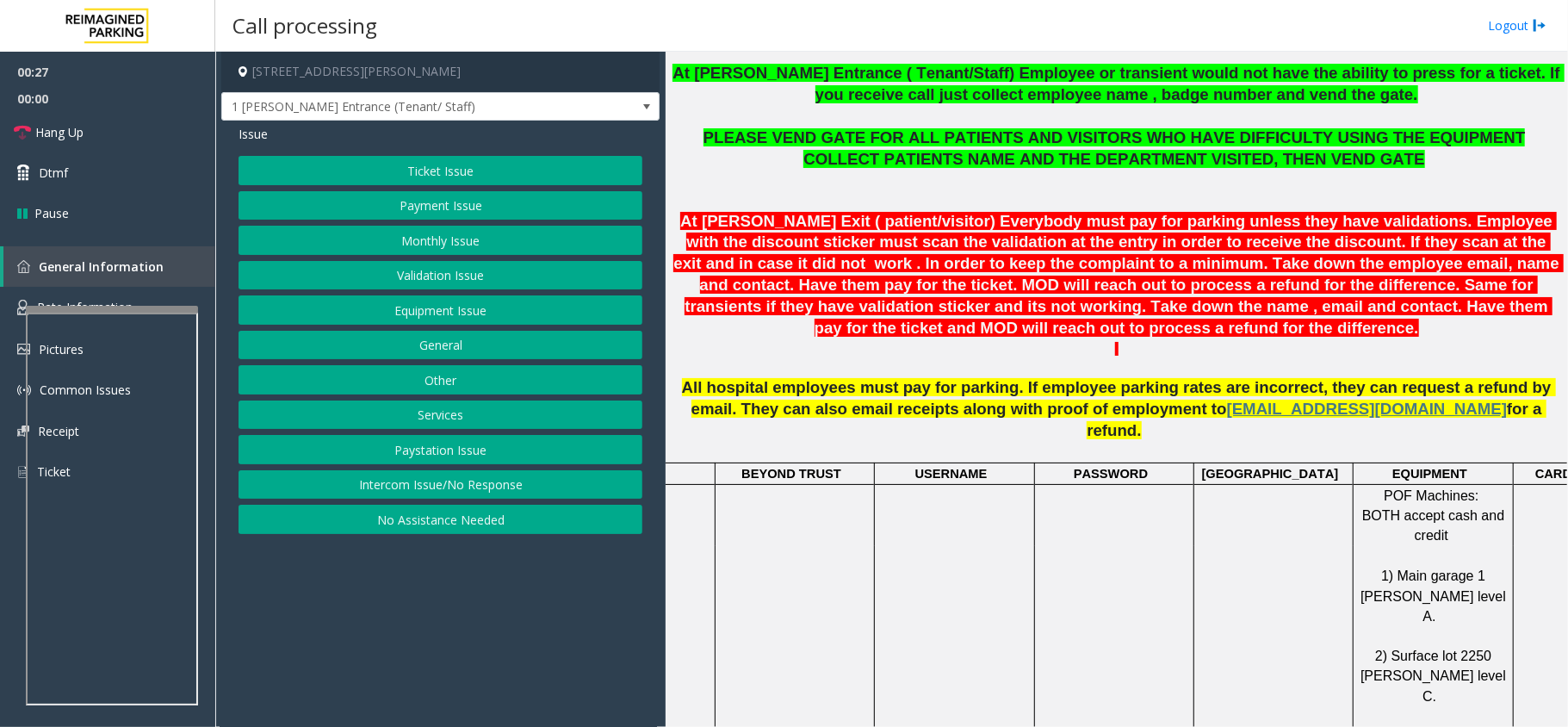 click on "Monthly Issue" 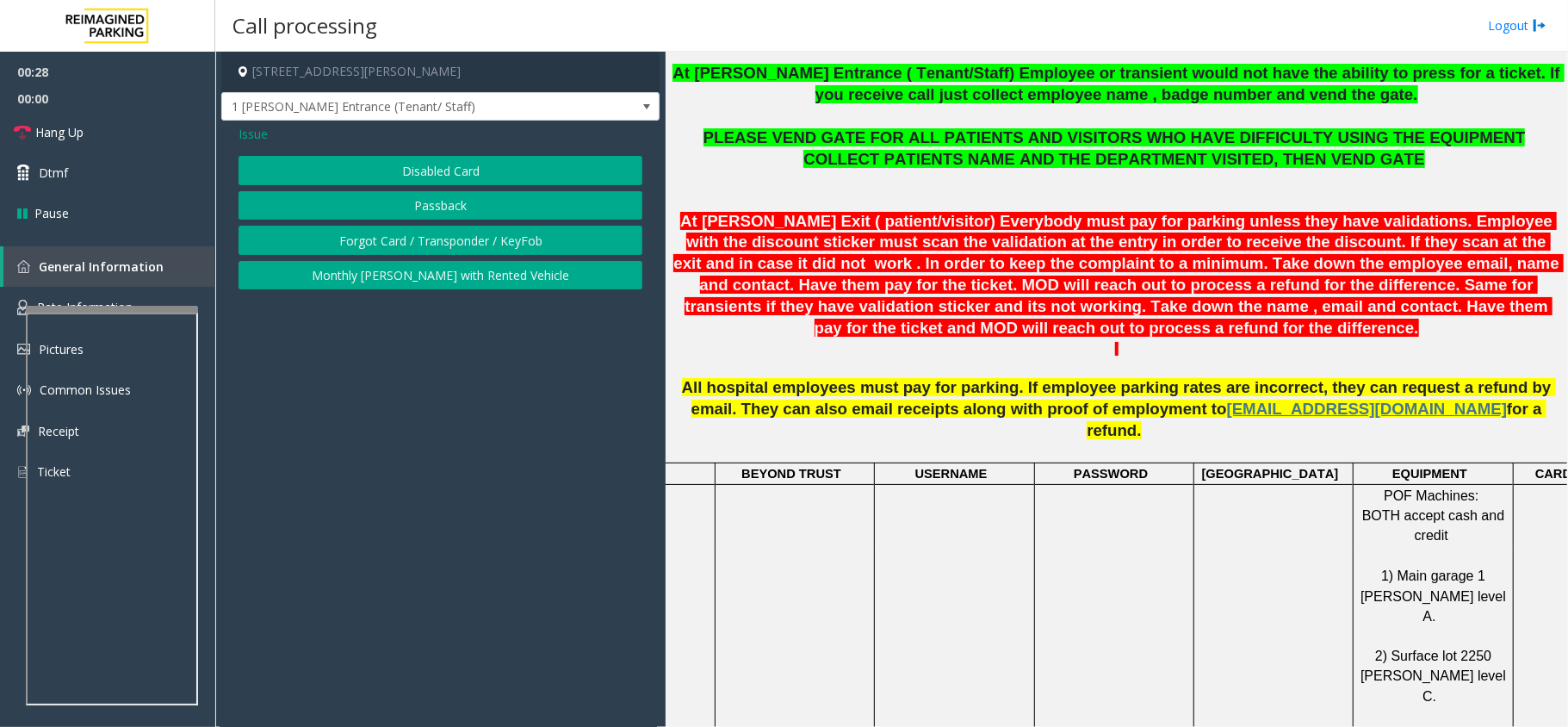 click on "Disabled Card" 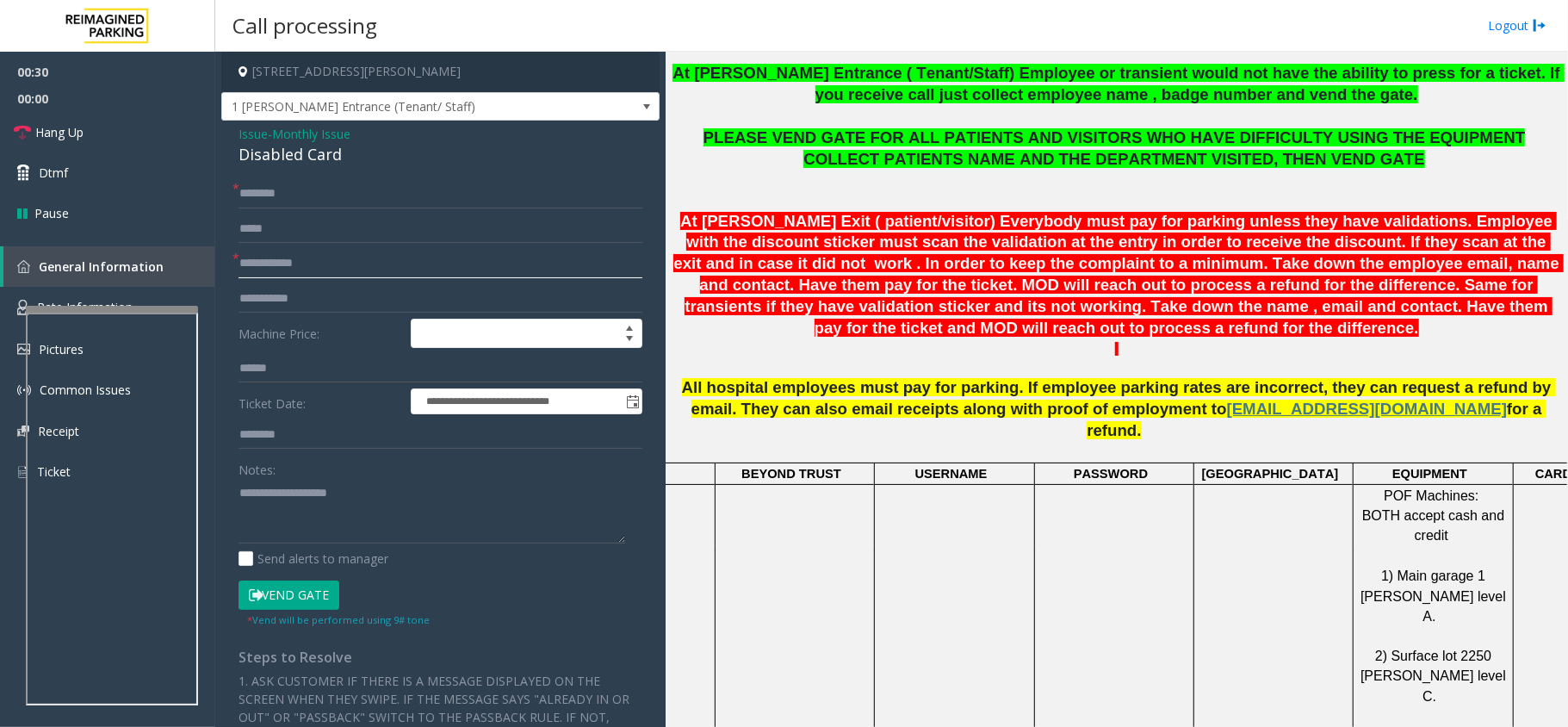 click 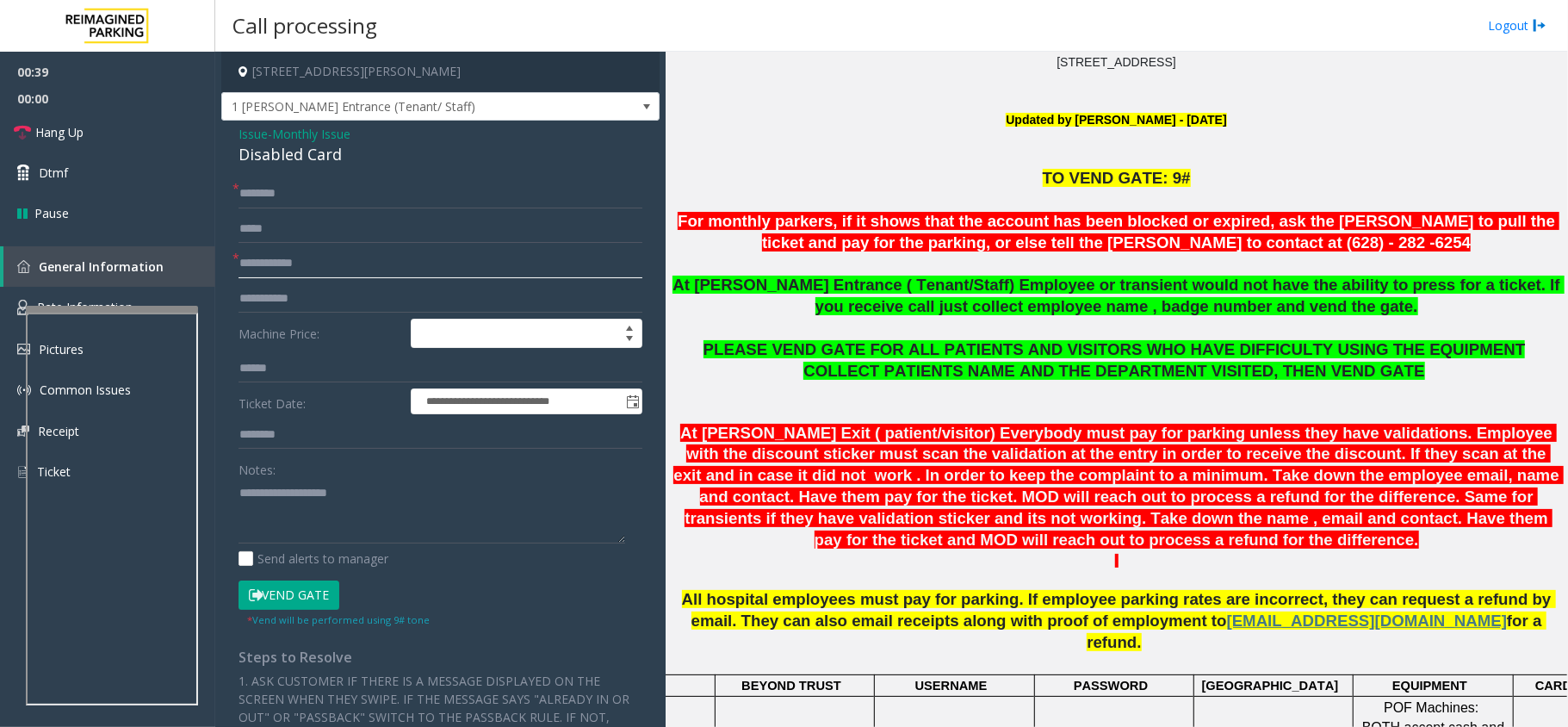 scroll, scrollTop: 459, scrollLeft: 0, axis: vertical 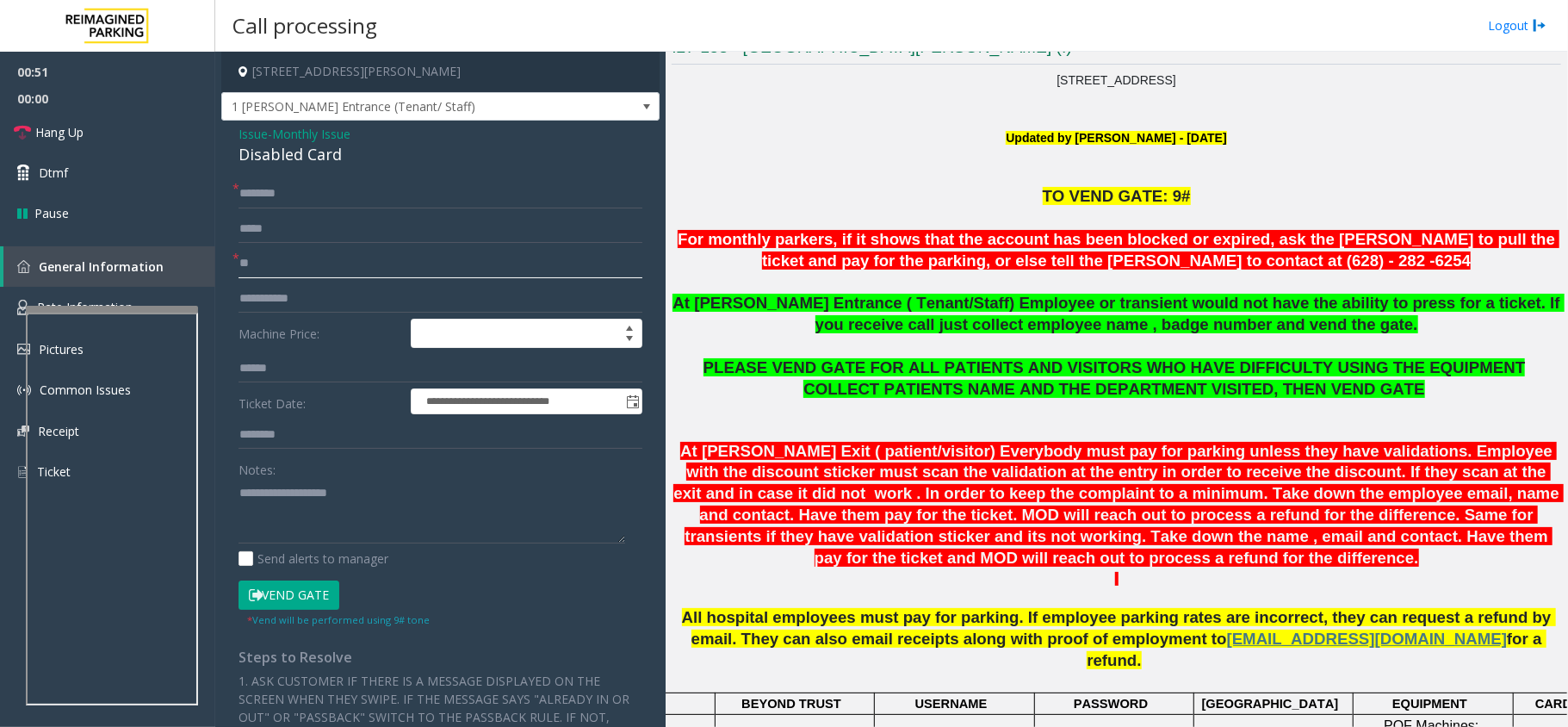 type on "*" 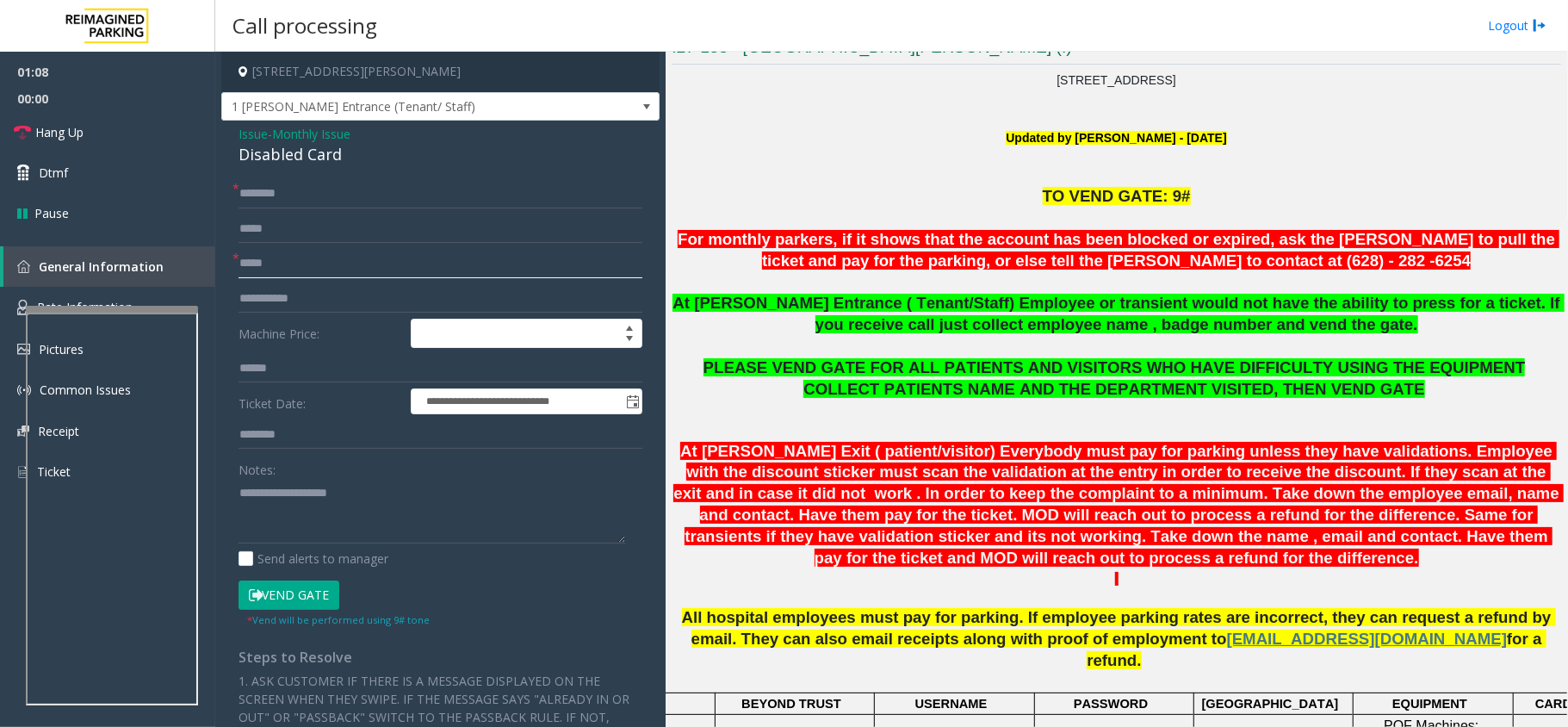 type on "*****" 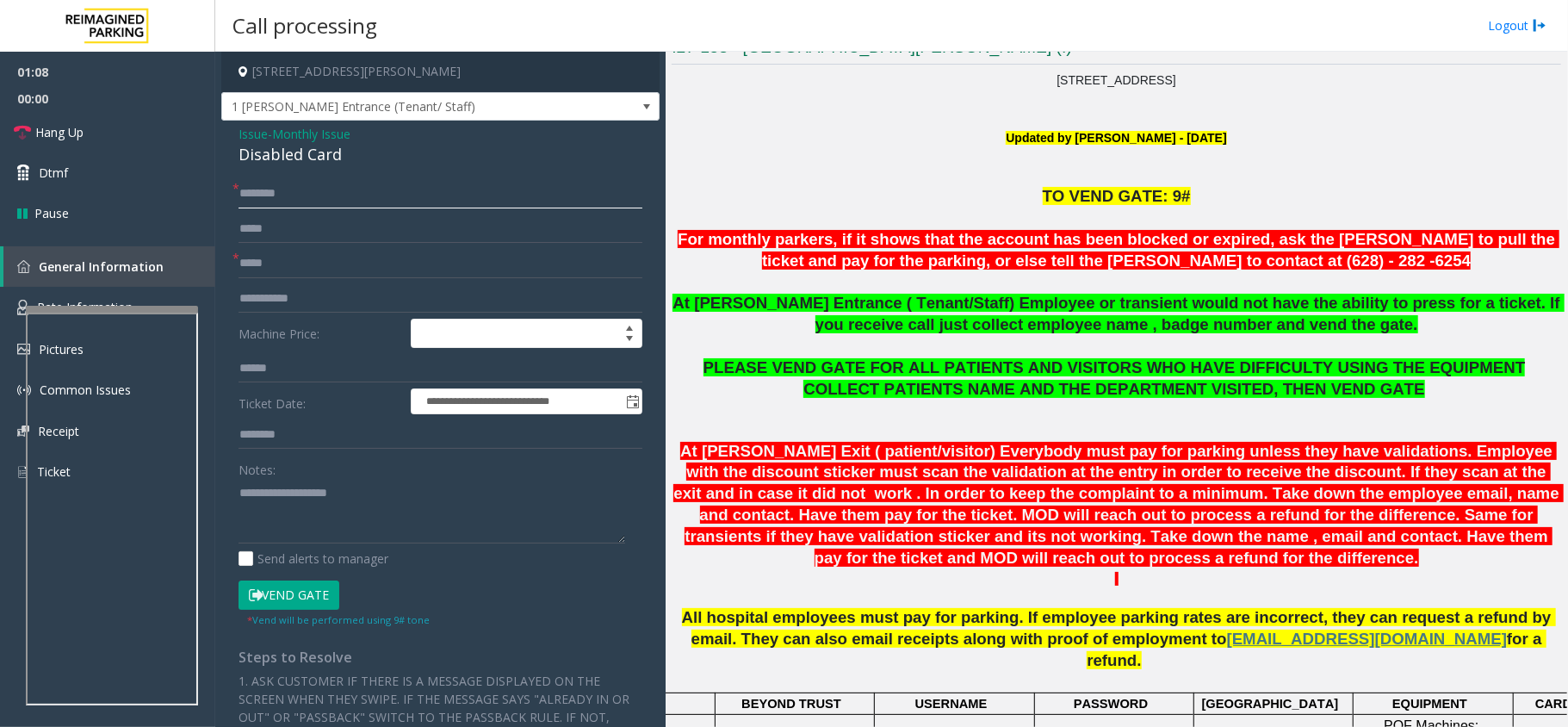 click 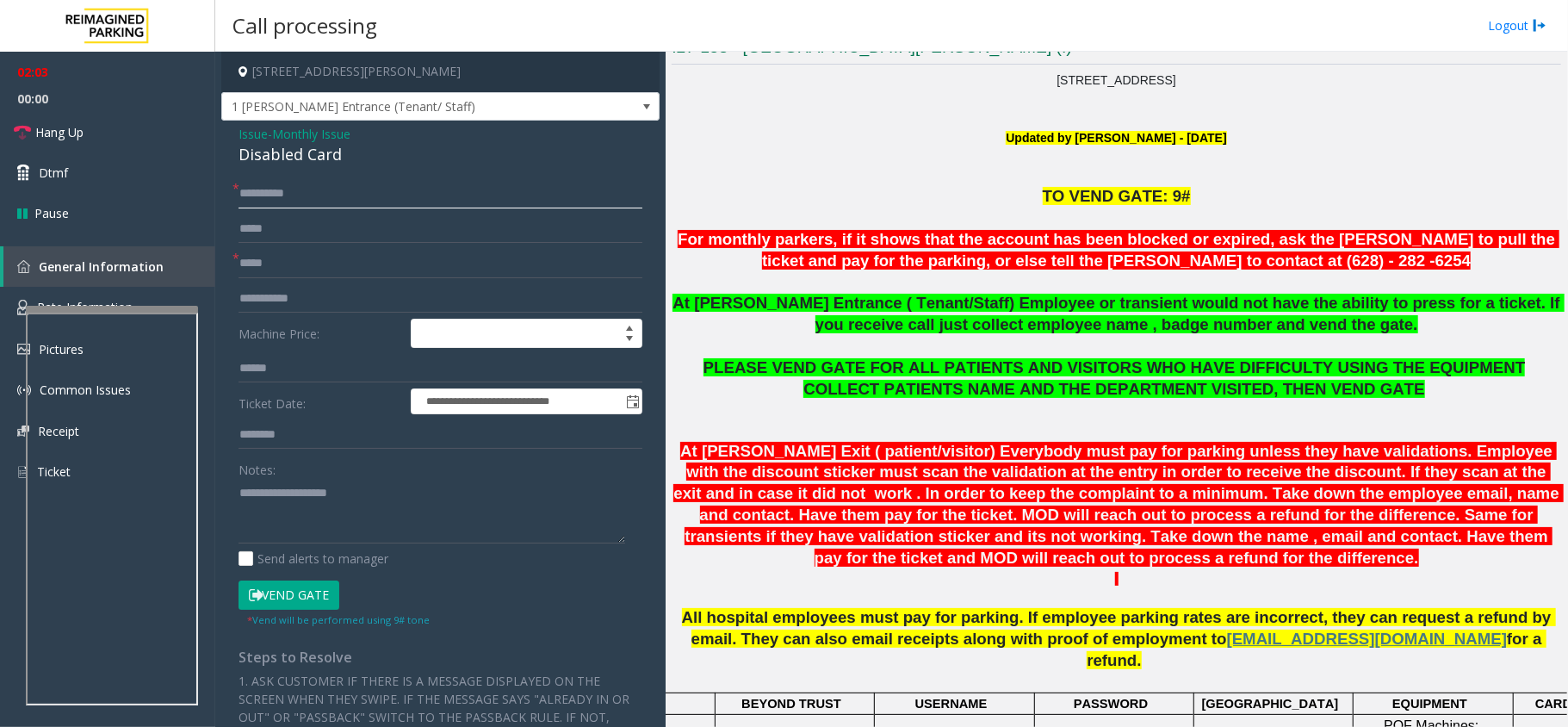 type on "*********" 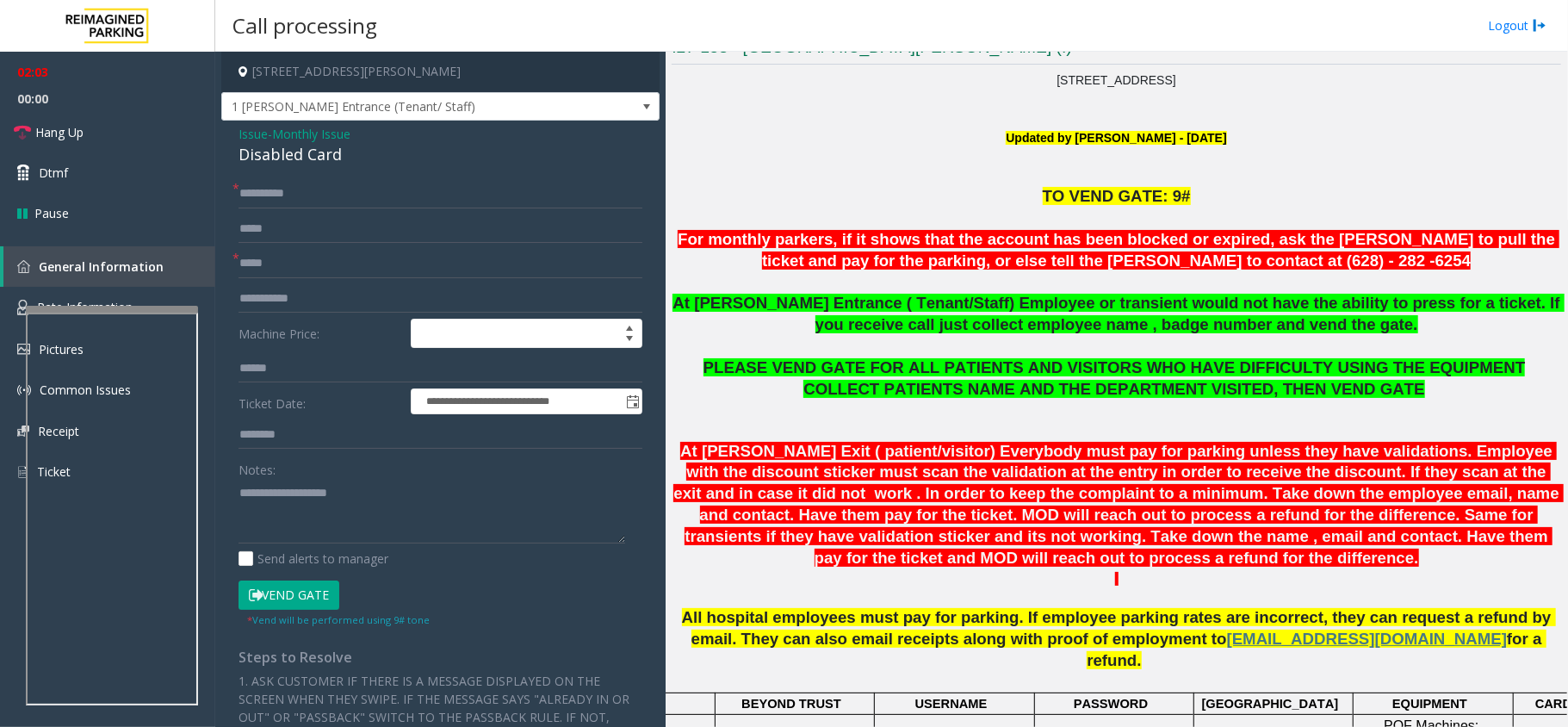 click on "Vend Gate" 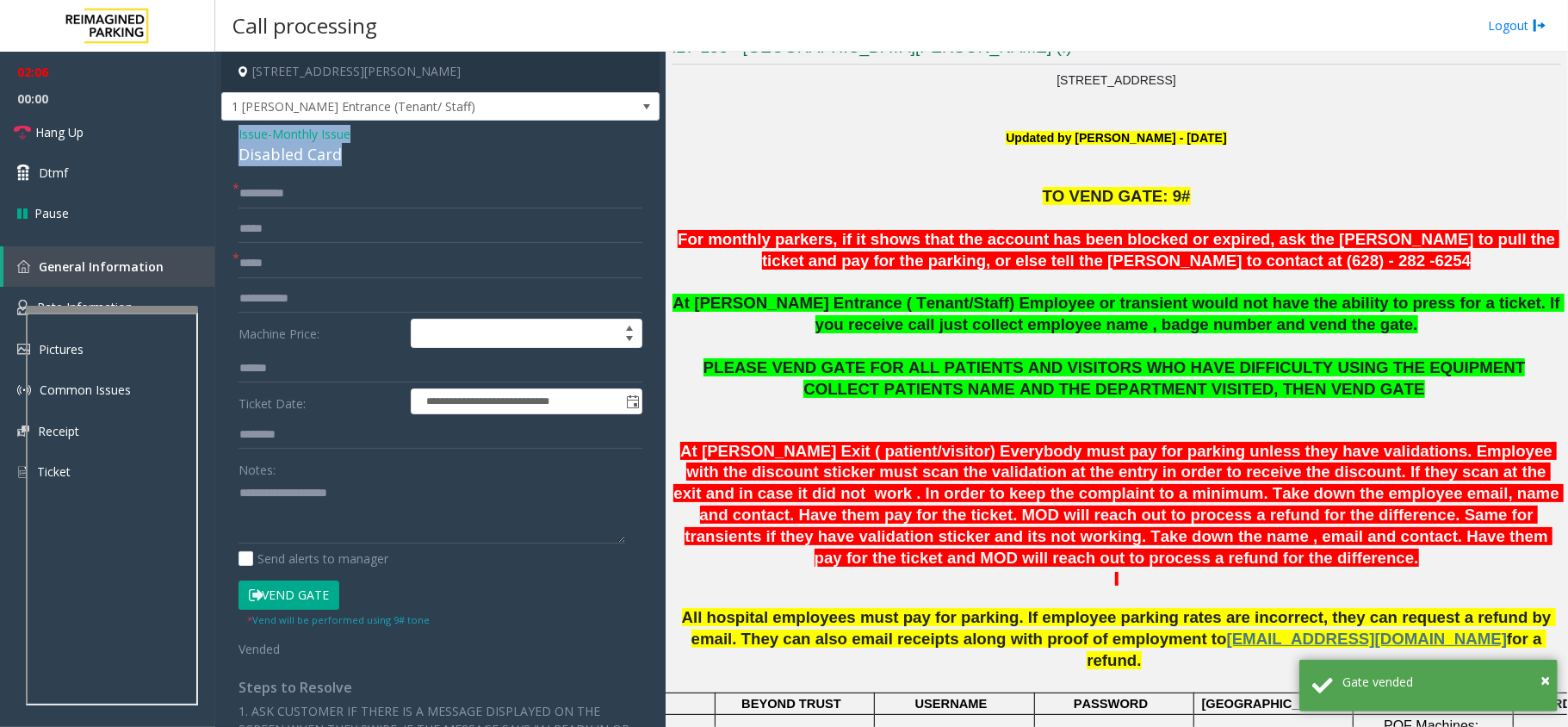 drag, startPoint x: 345, startPoint y: 155, endPoint x: 227, endPoint y: 127, distance: 121.27654 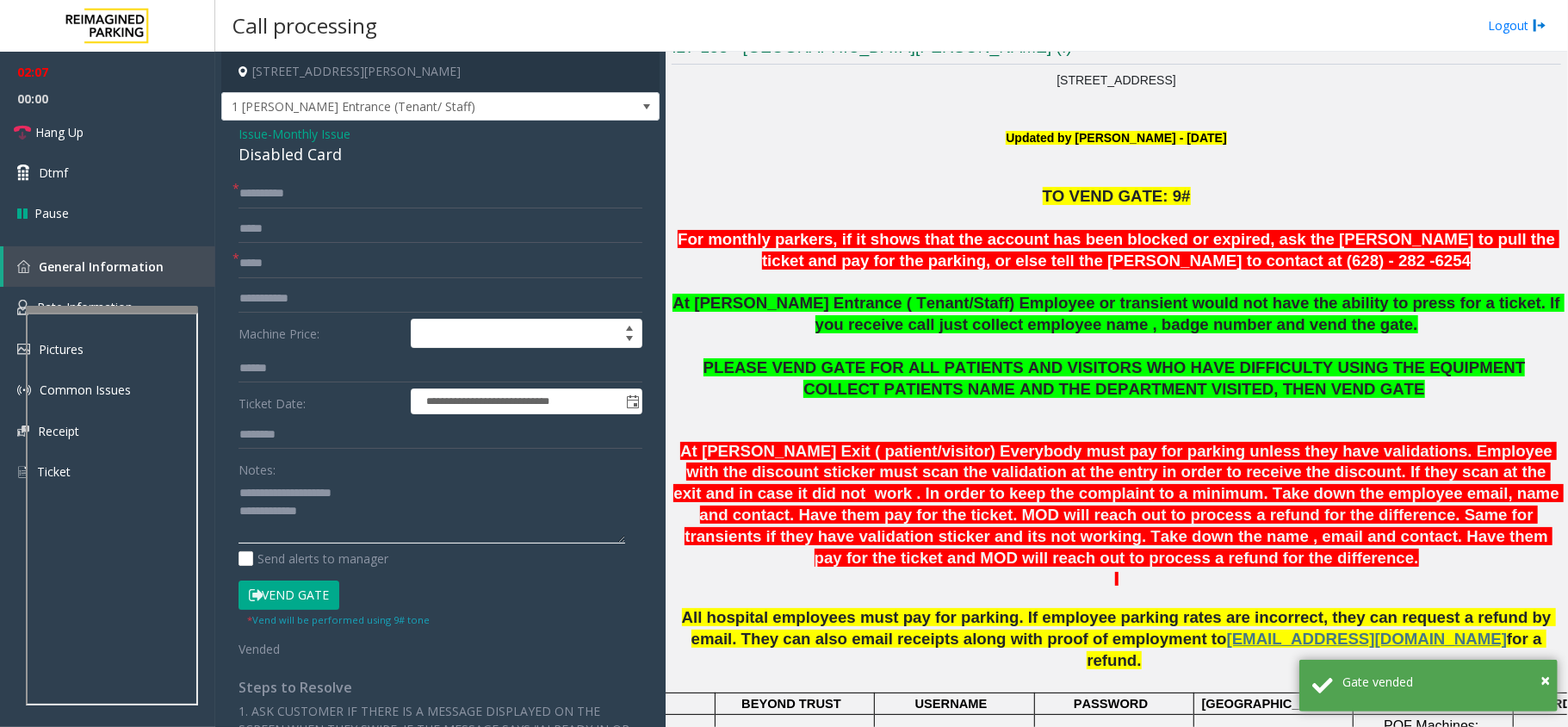 click 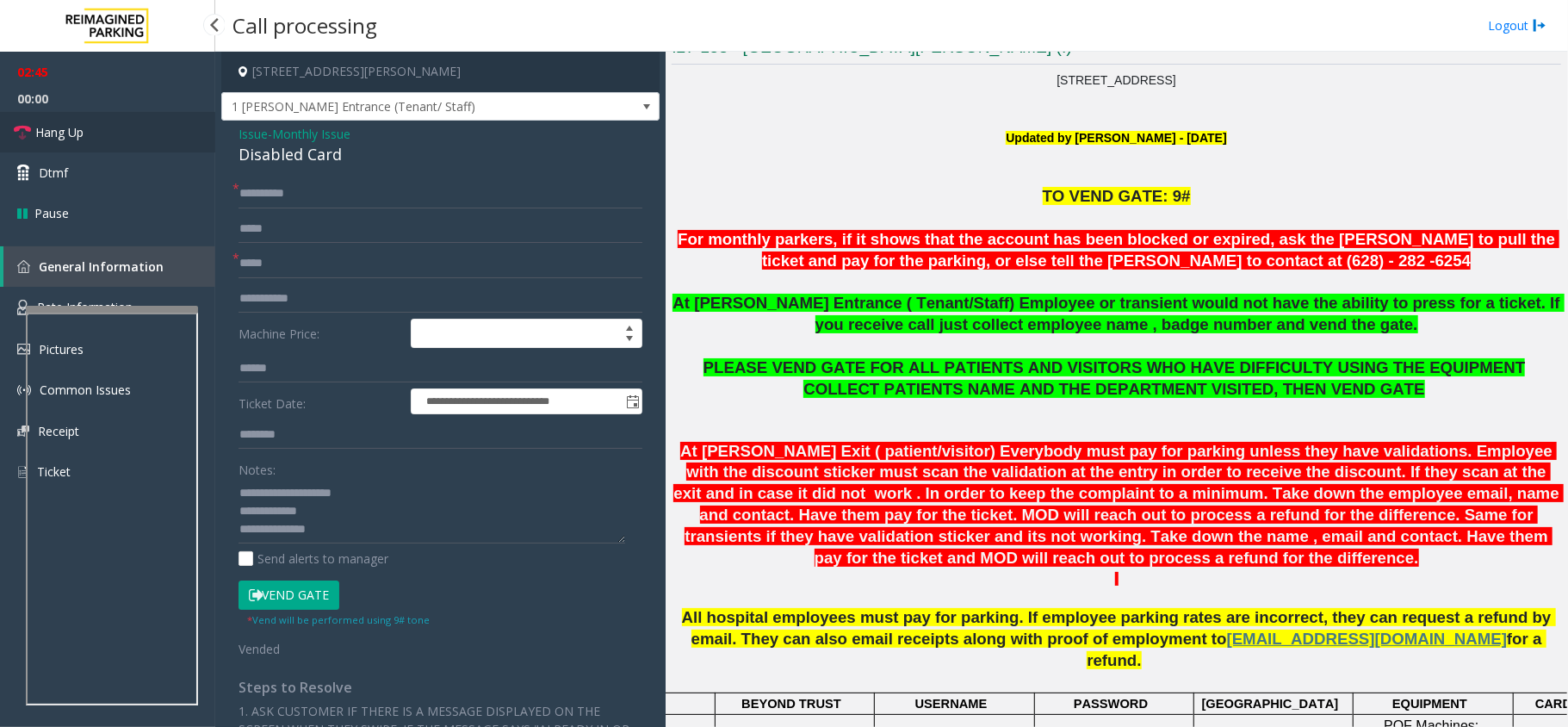 click on "Hang Up" at bounding box center [59, 132] 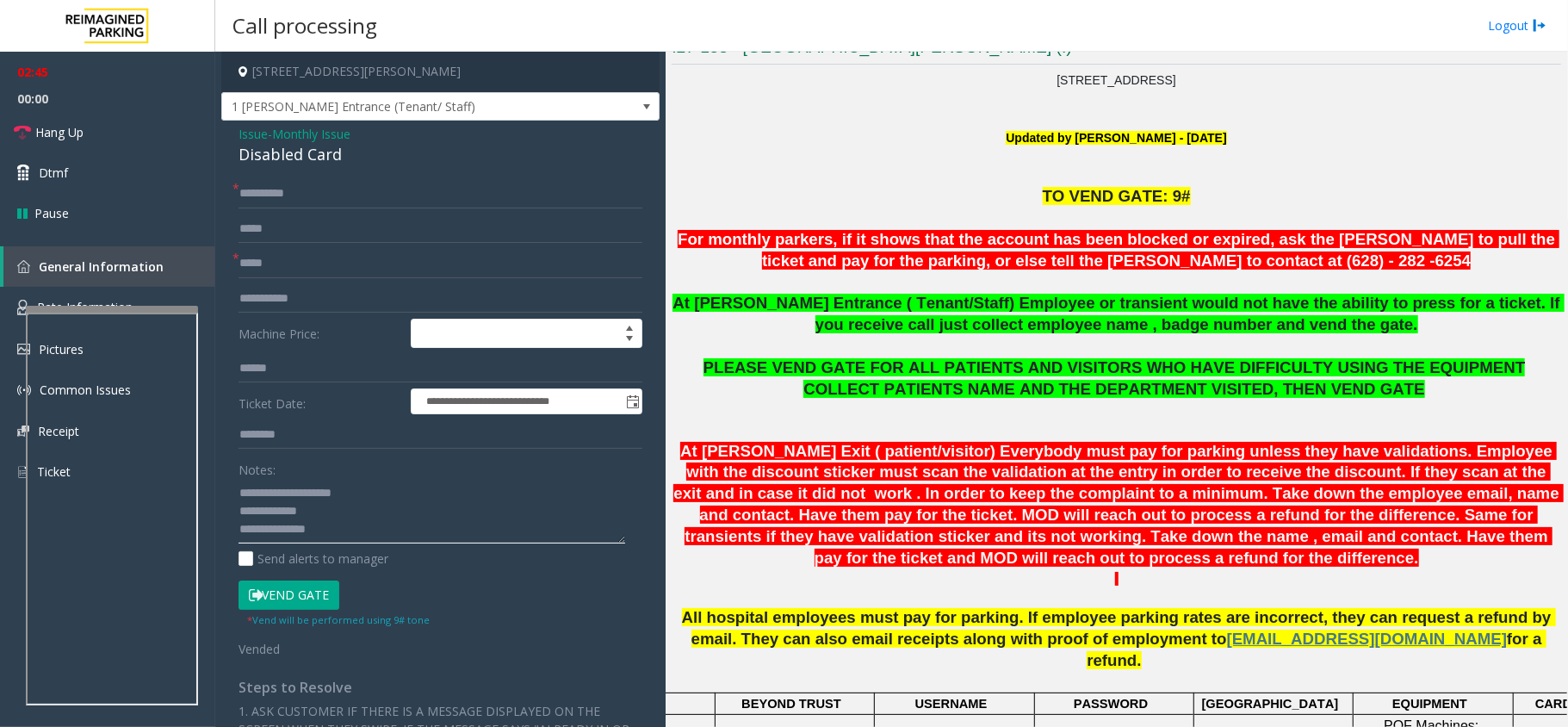 click 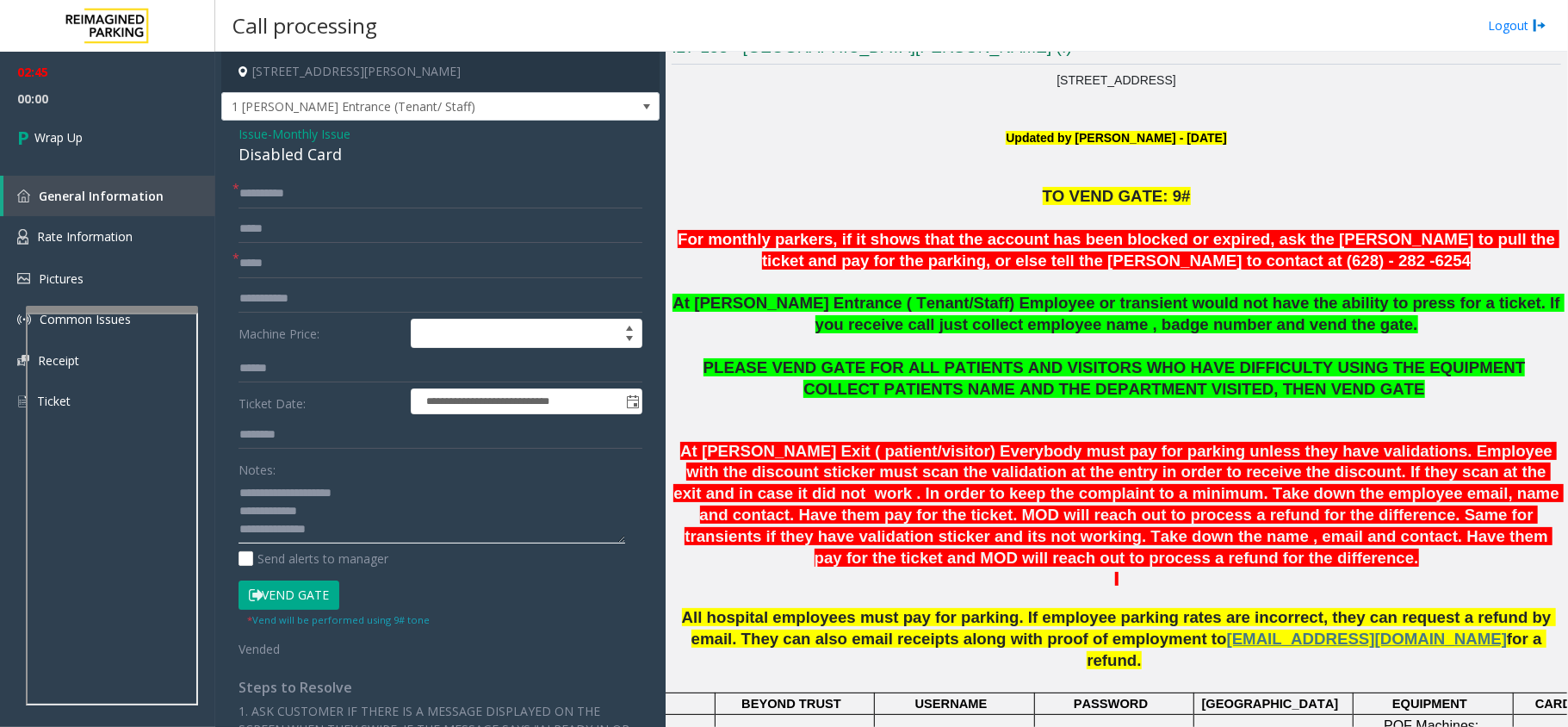 click 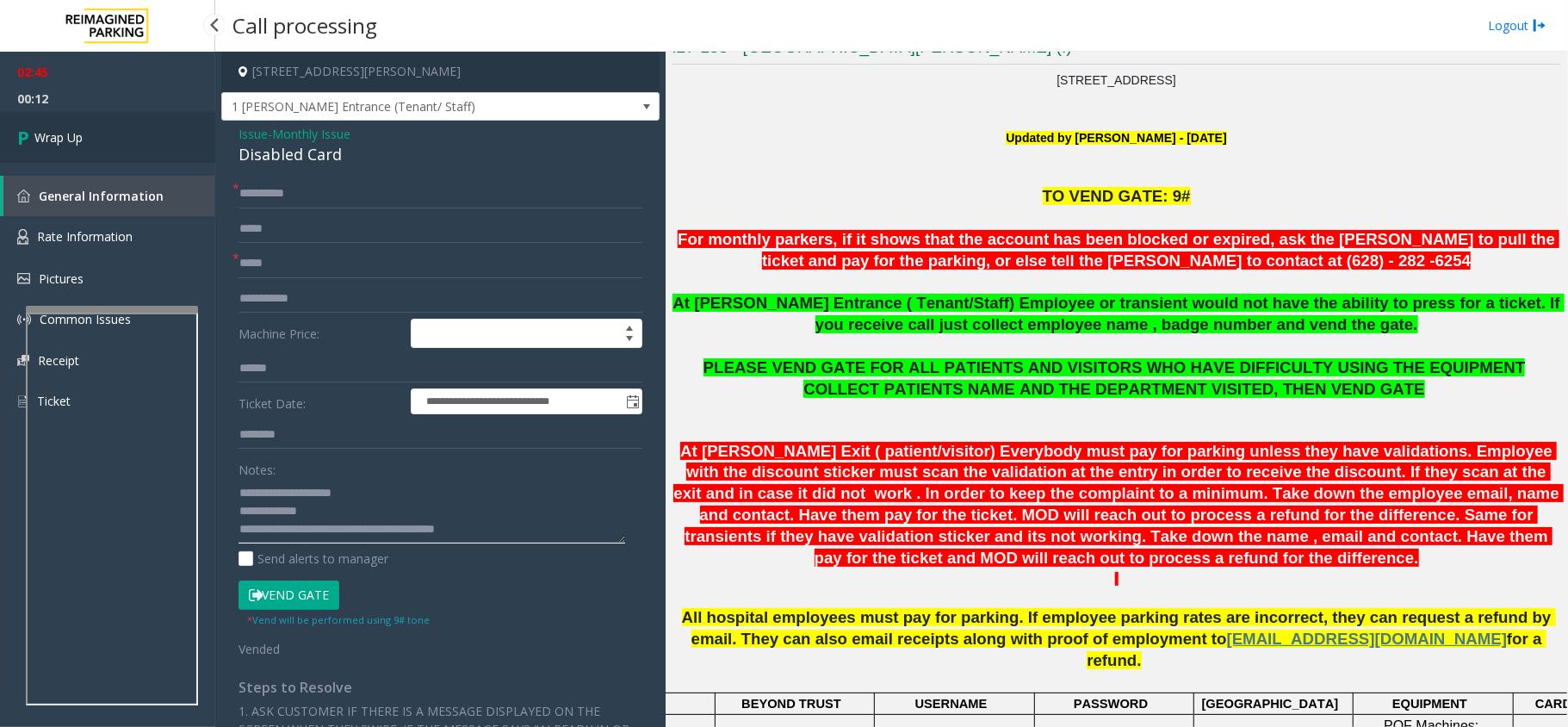 type on "**********" 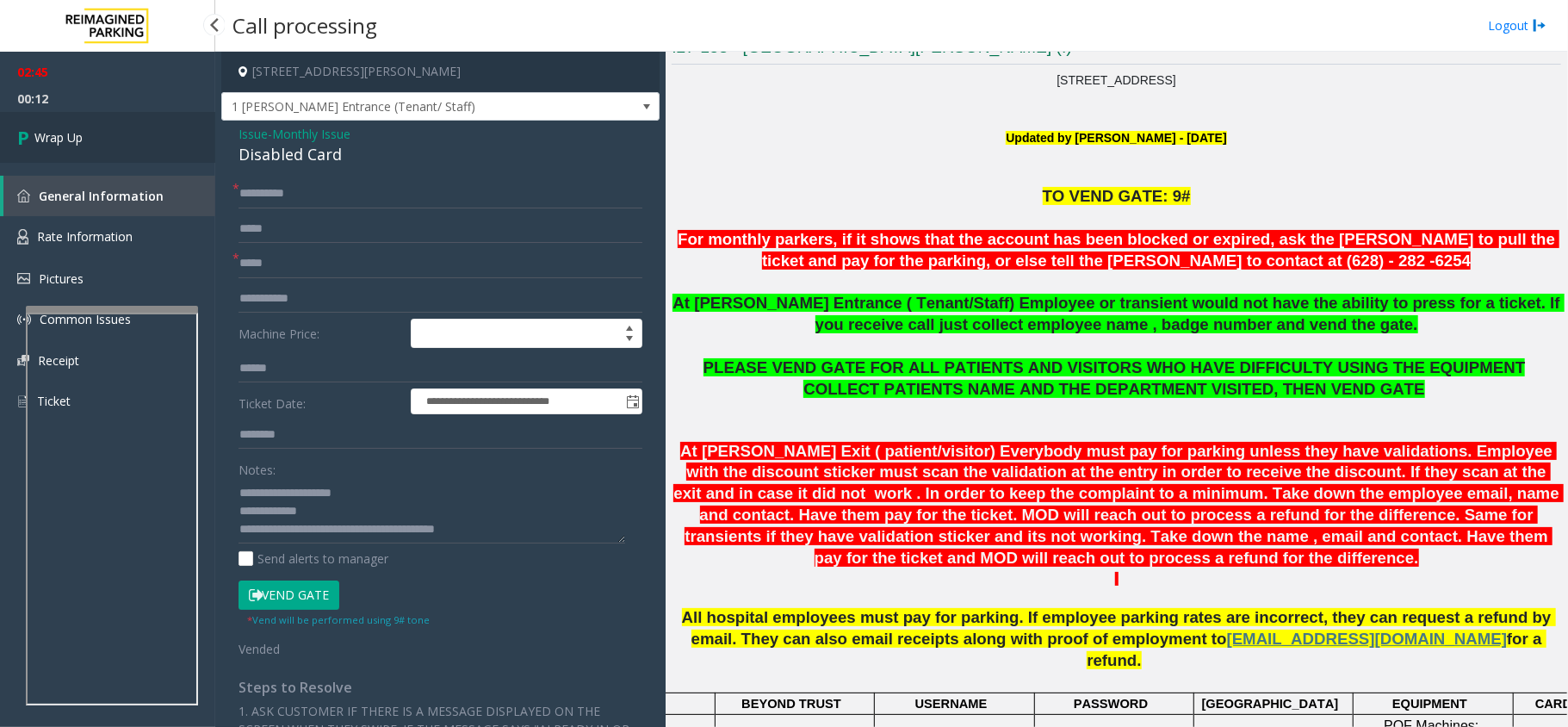 click on "Wrap Up" at bounding box center (108, 137) 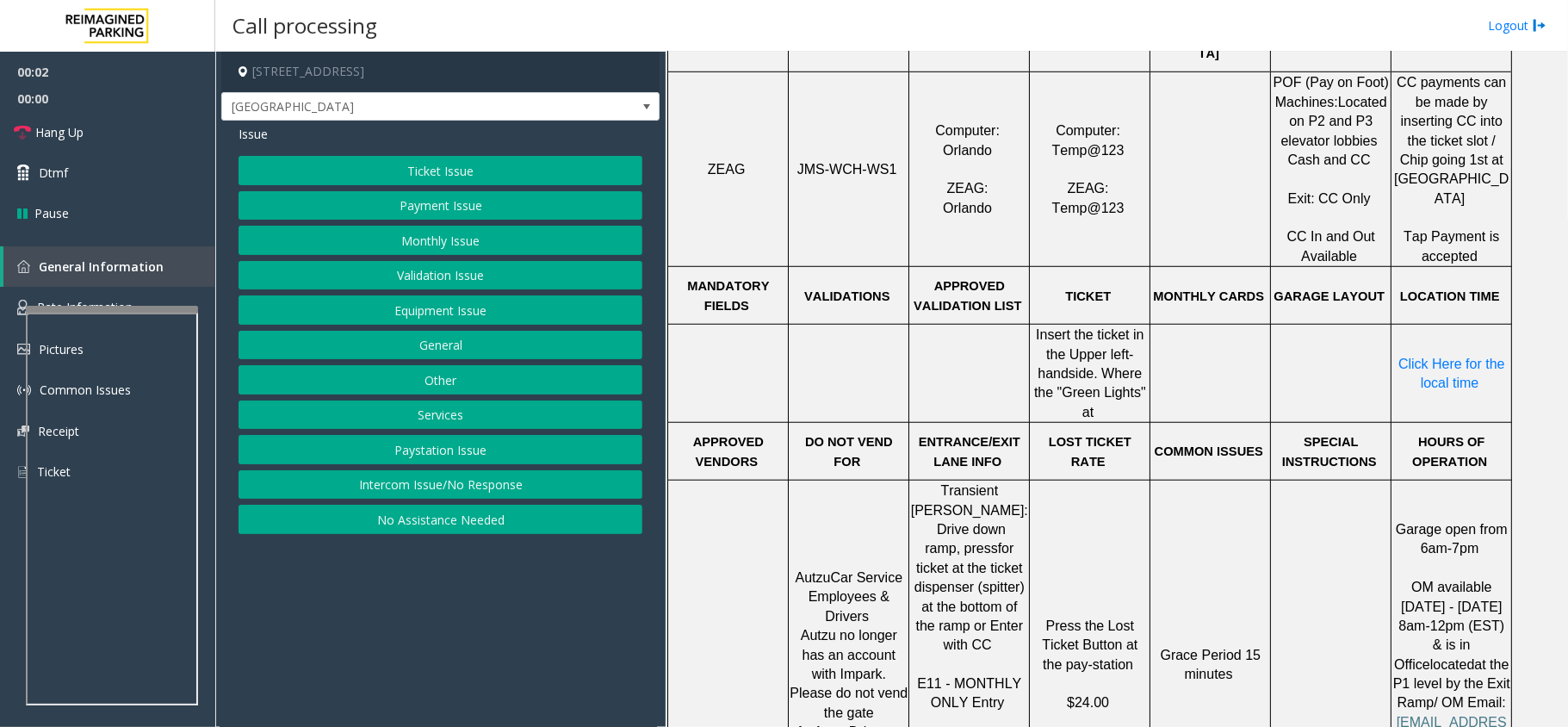 scroll, scrollTop: 918, scrollLeft: 0, axis: vertical 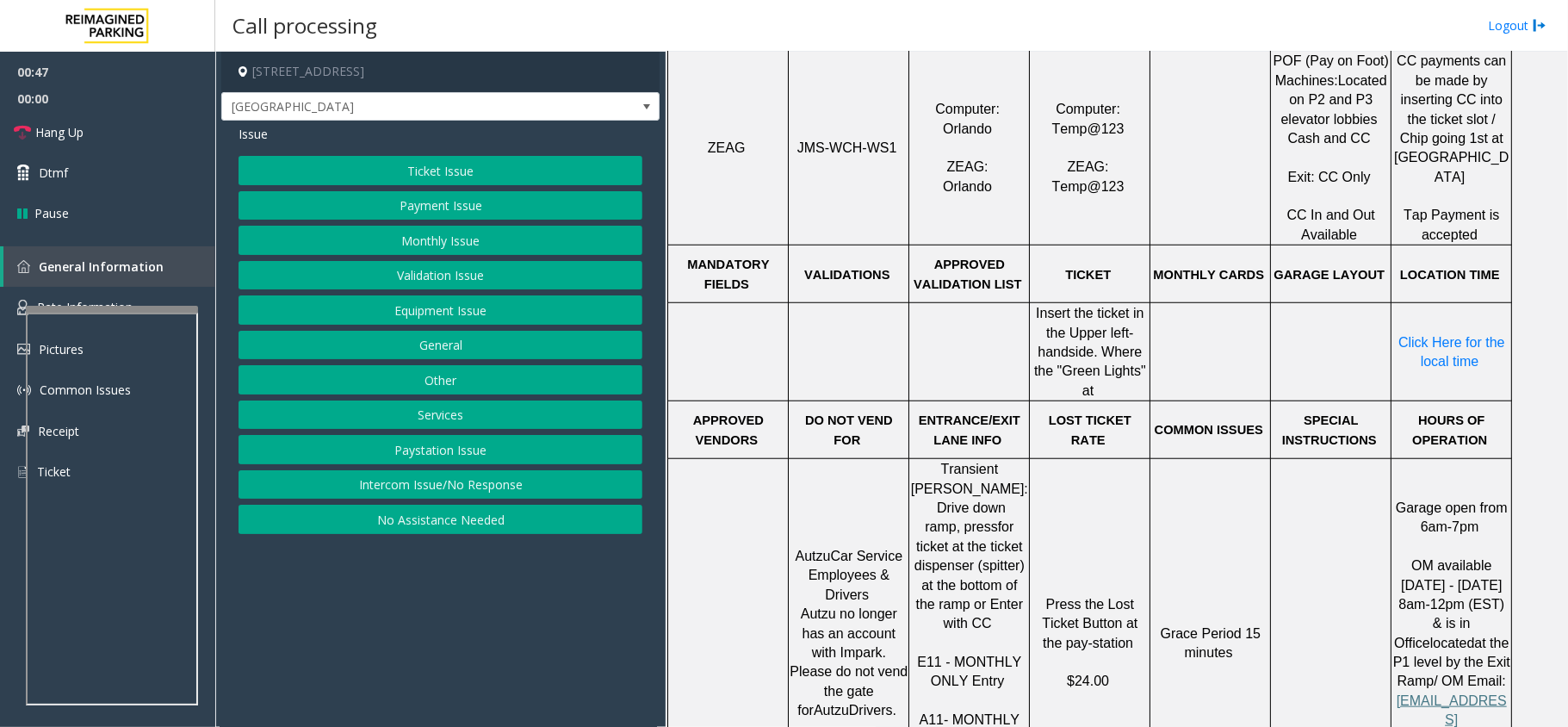click on "Ticket Issue" 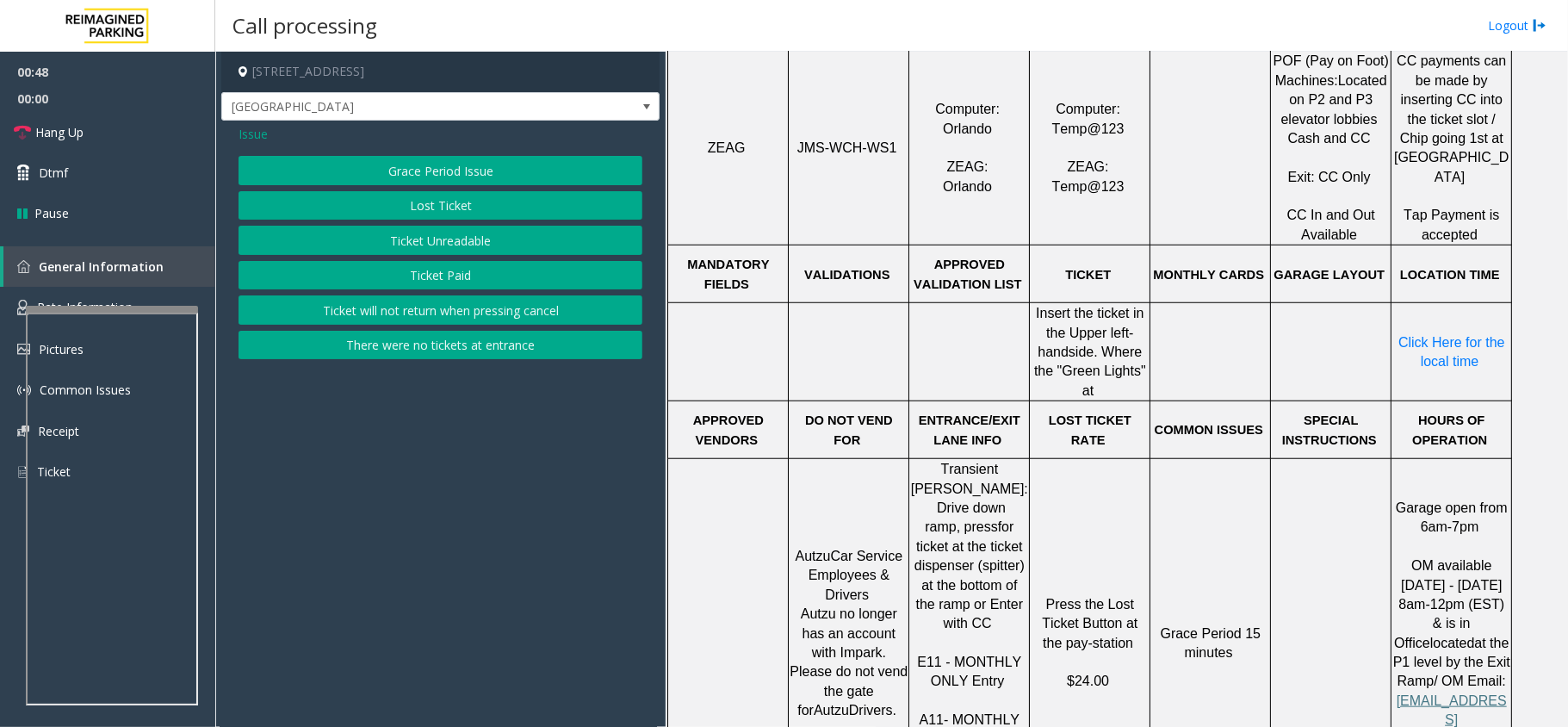 click on "Ticket Unreadable" 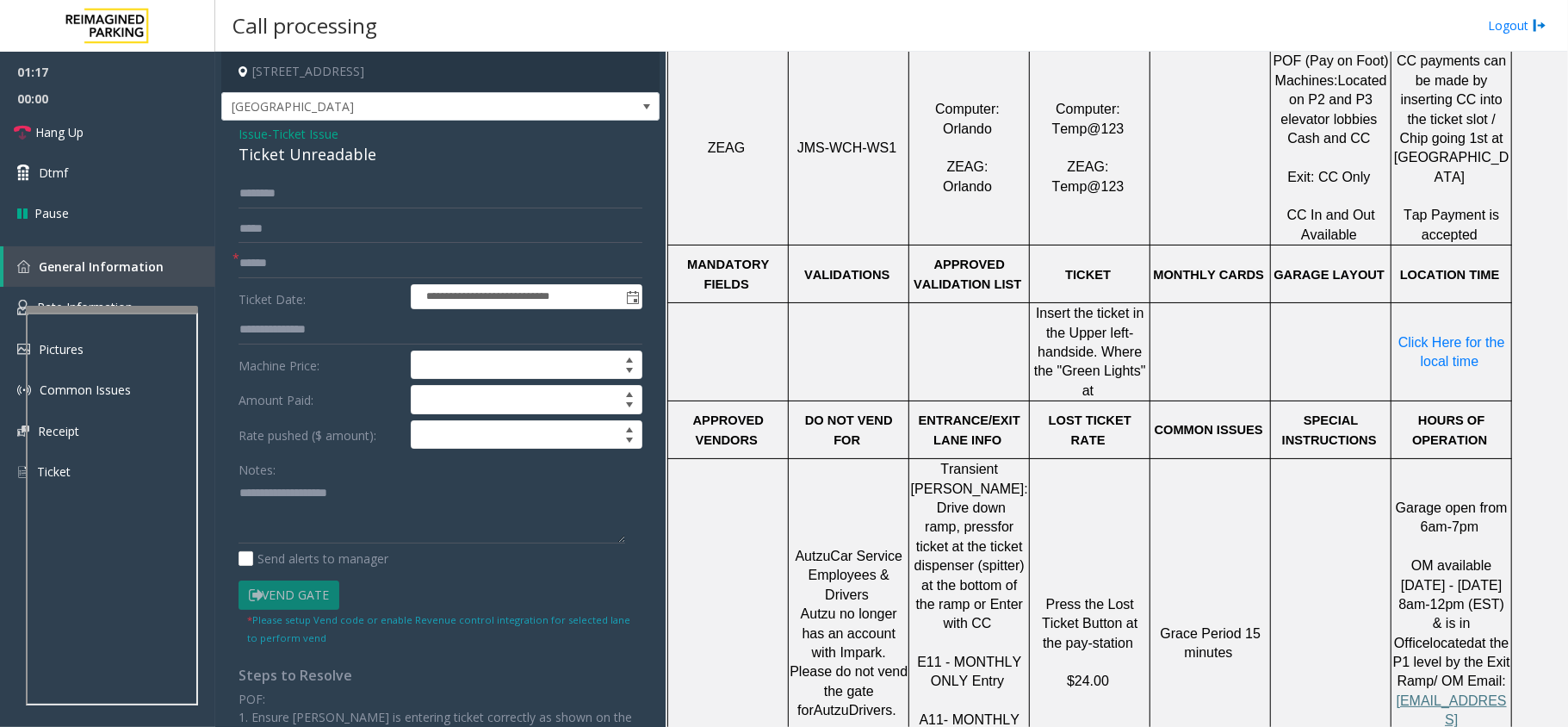 click on "ENTRANCE/EXIT LANE INFO" 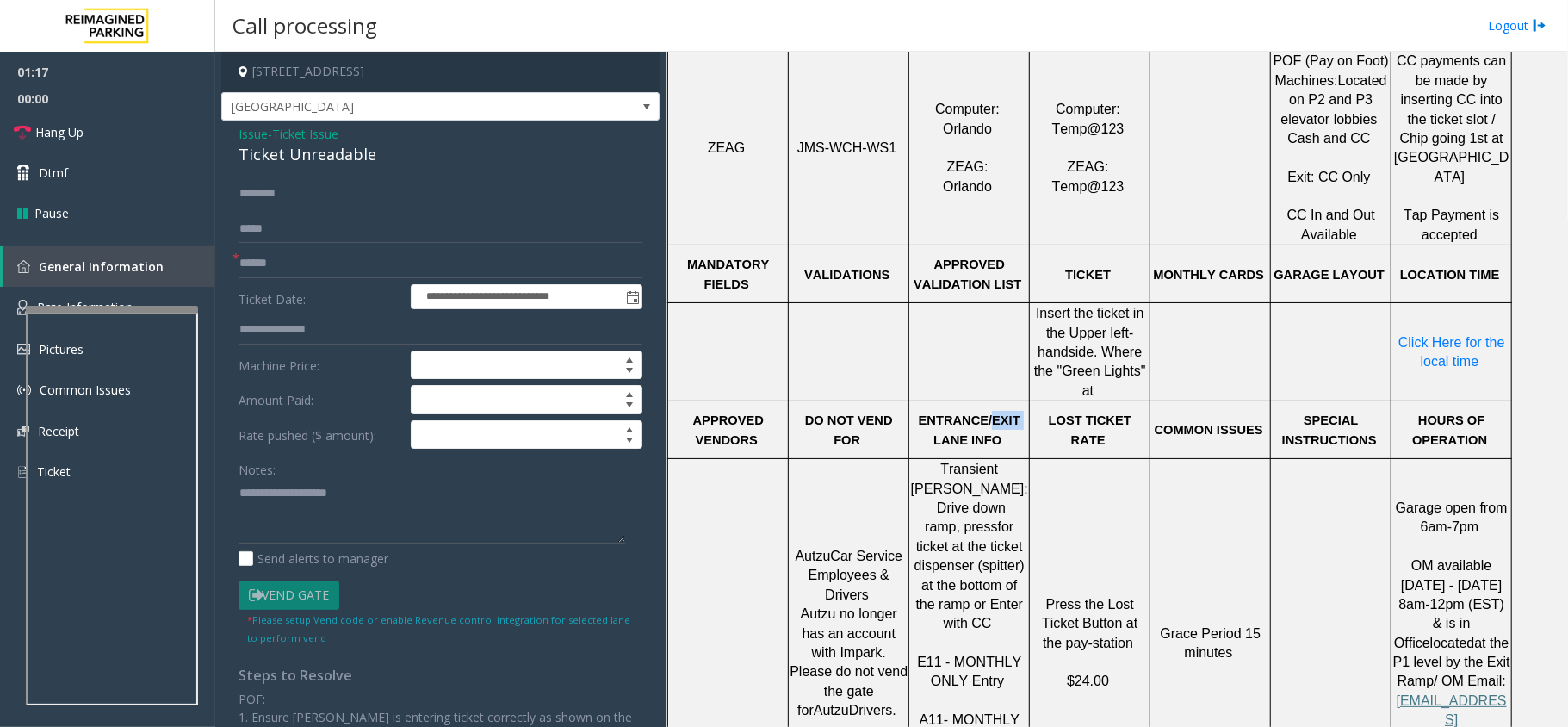 click on "ENTRANCE/EXIT LANE INFO" 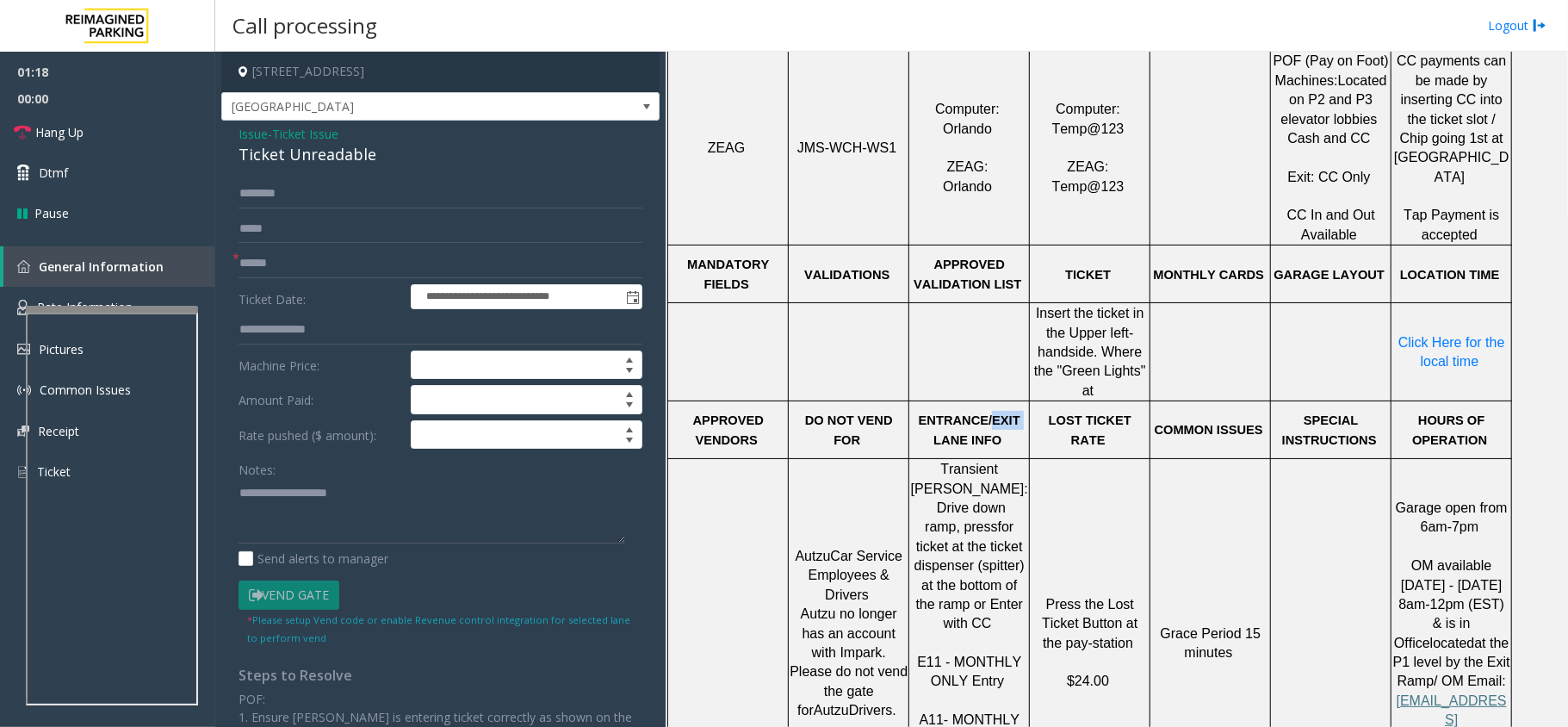 click on "ENTRANCE/EXIT LANE INFO" 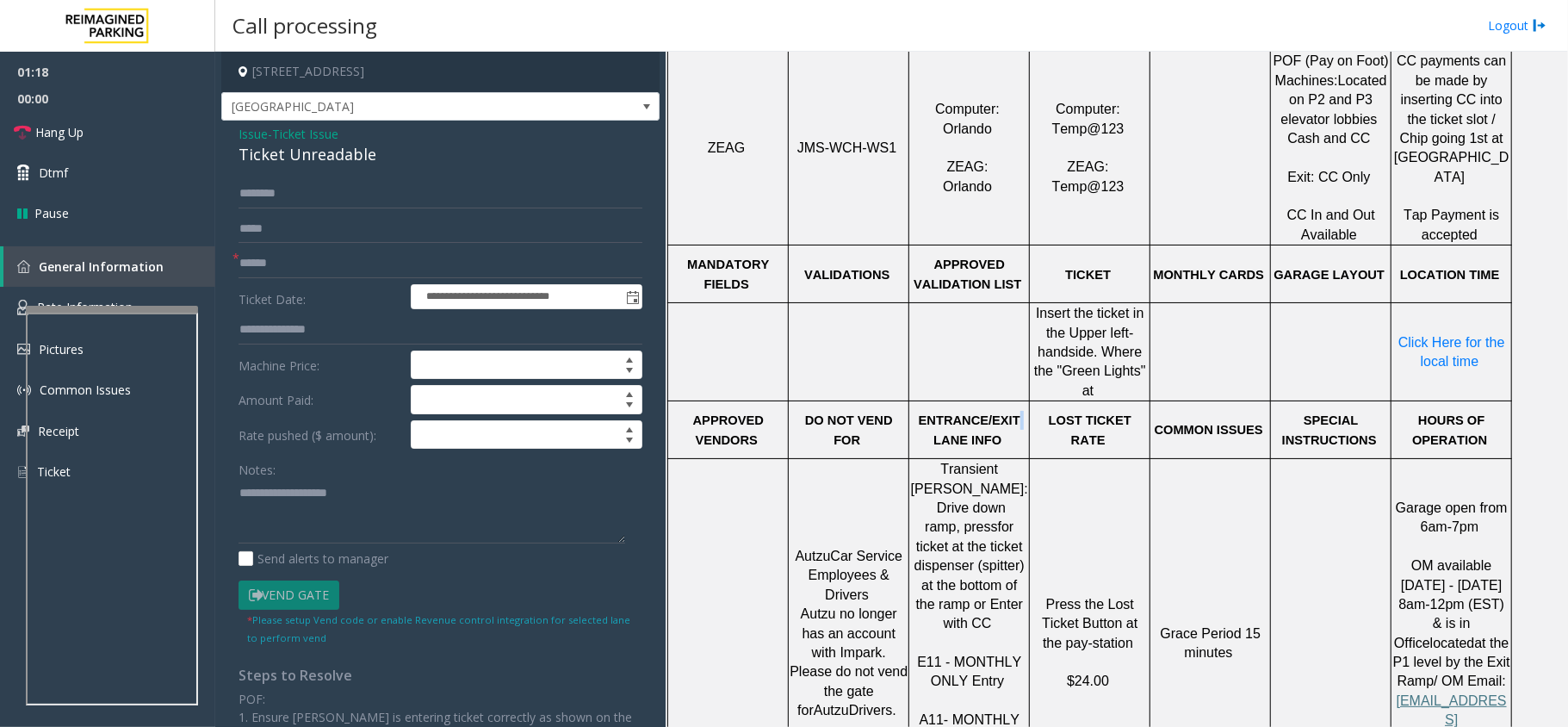 click on "ENTRANCE/EXIT LANE INFO" 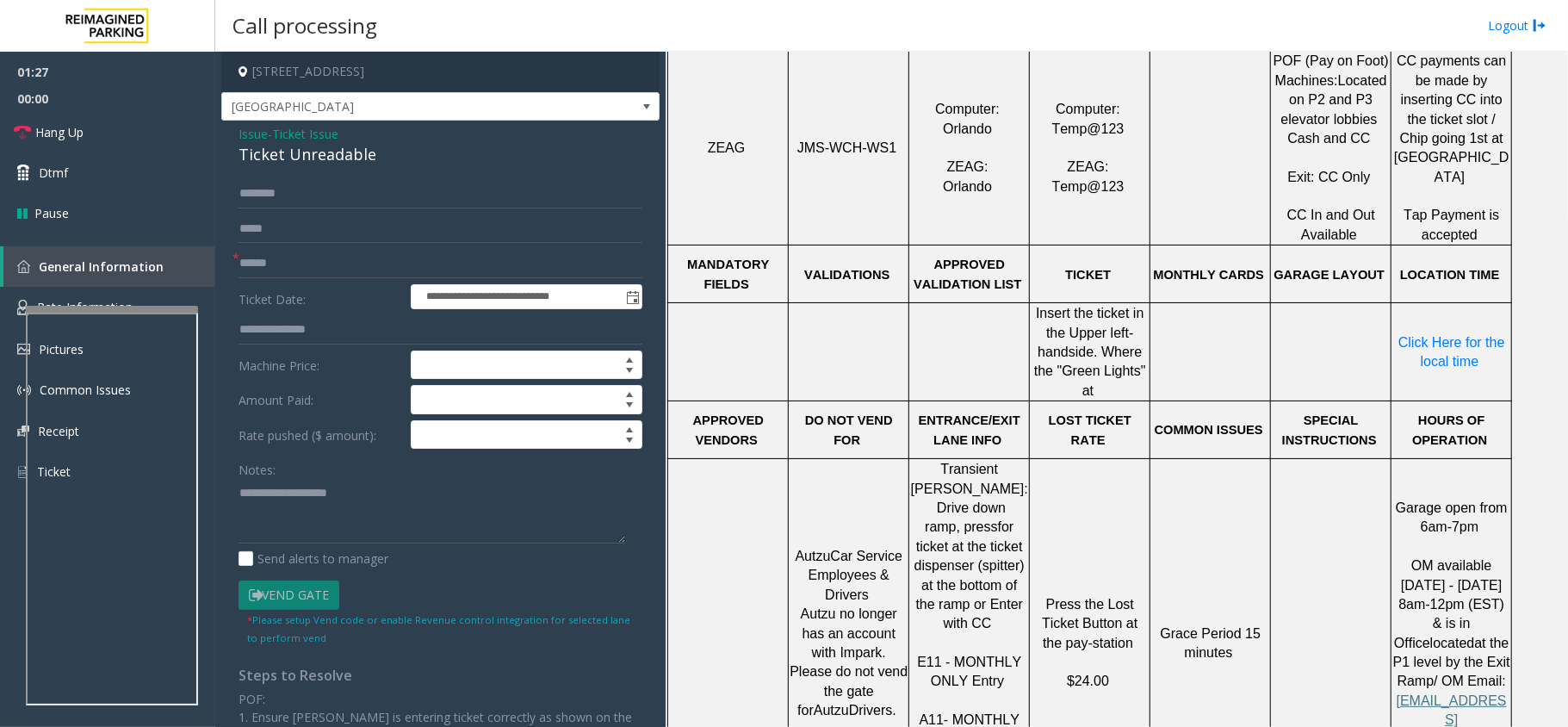click on "ENTRANCE/EXIT LANE INFO" 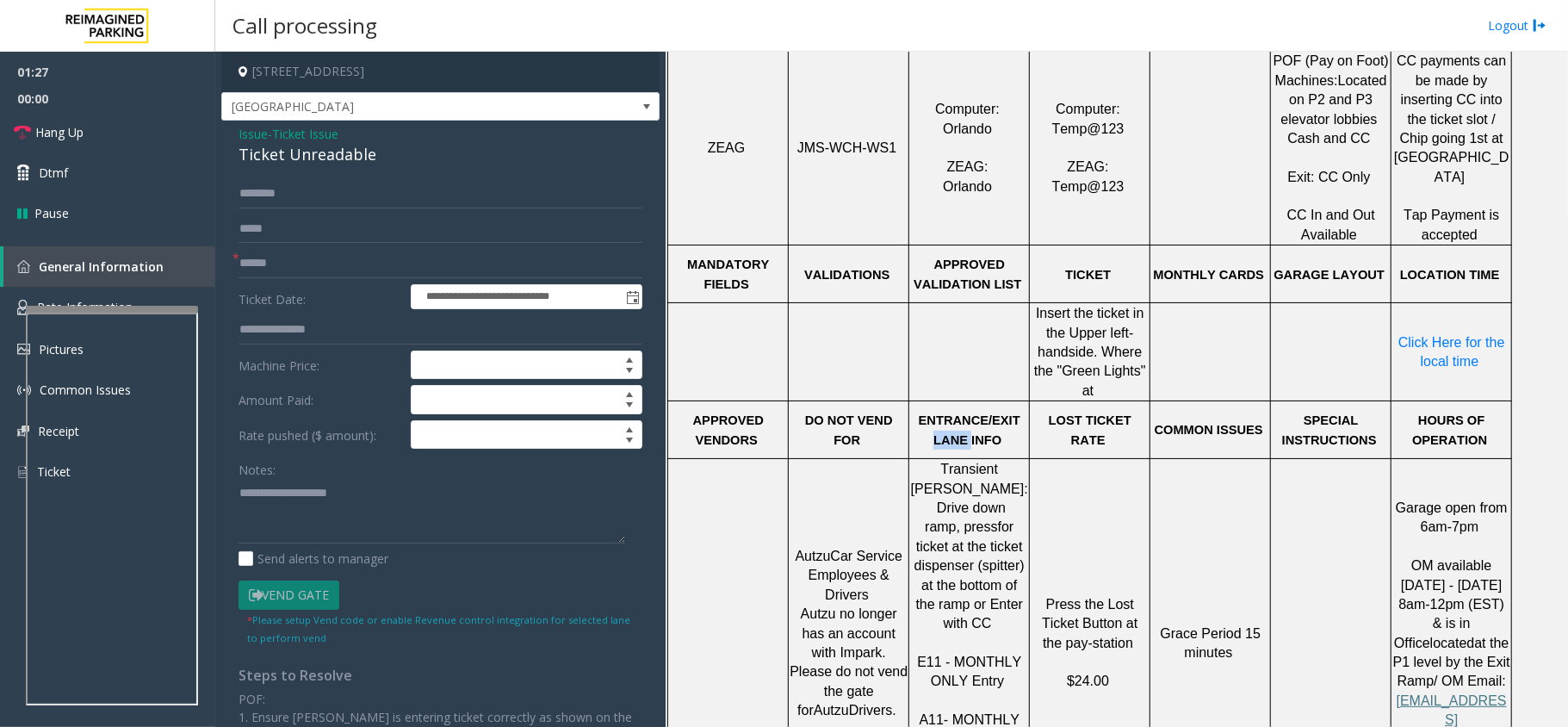 click on "ENTRANCE/EXIT LANE INFO" 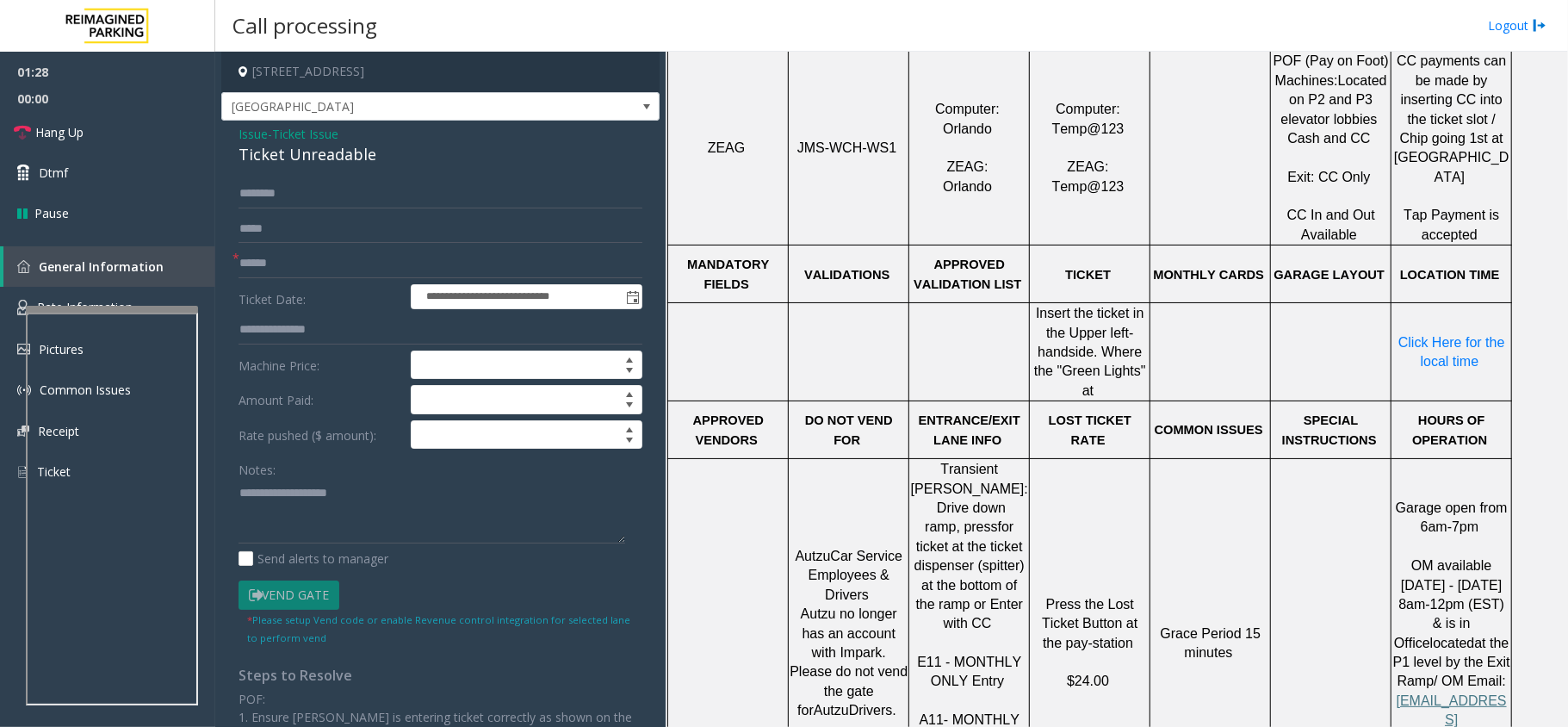 click on "ENTRANCE/EXIT LANE INFO" 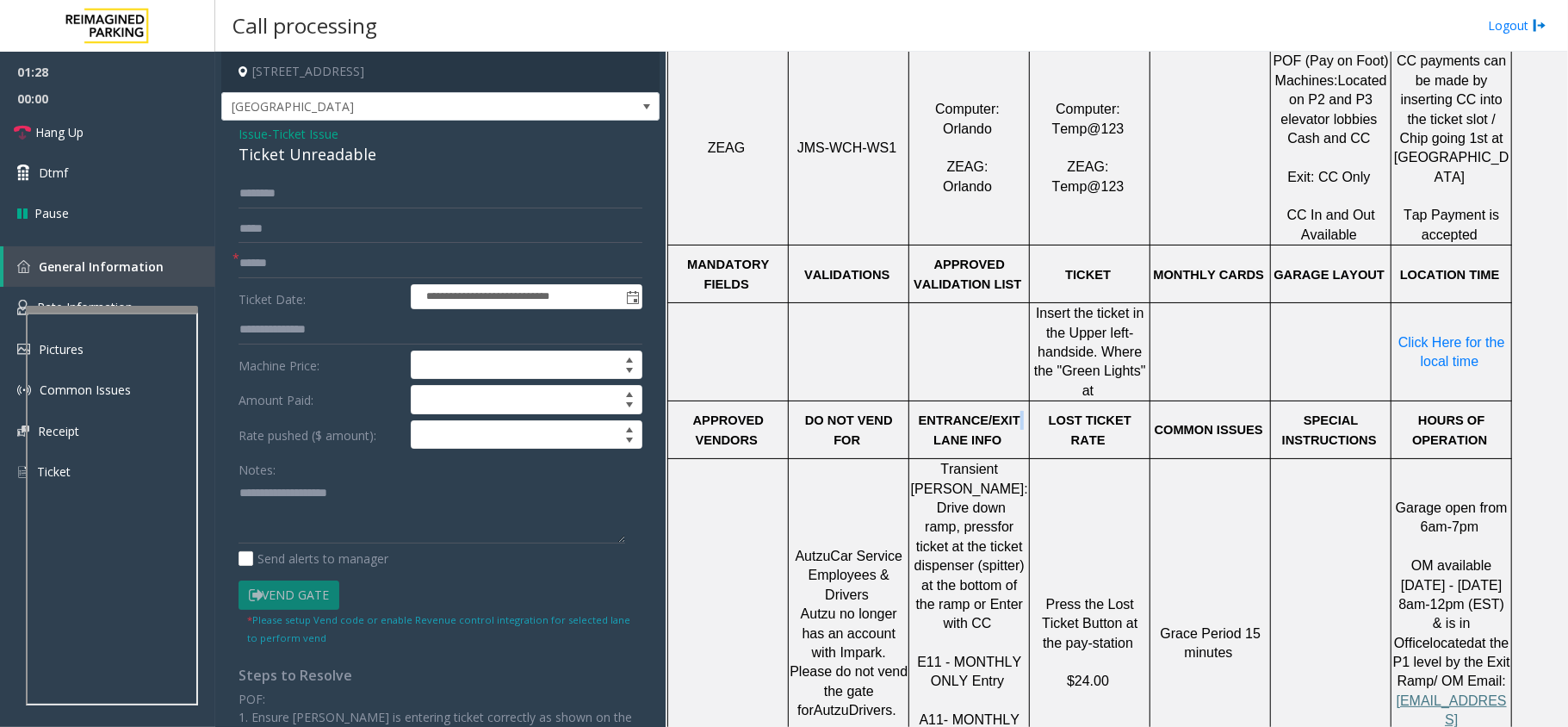 click on "ENTRANCE/EXIT LANE INFO" 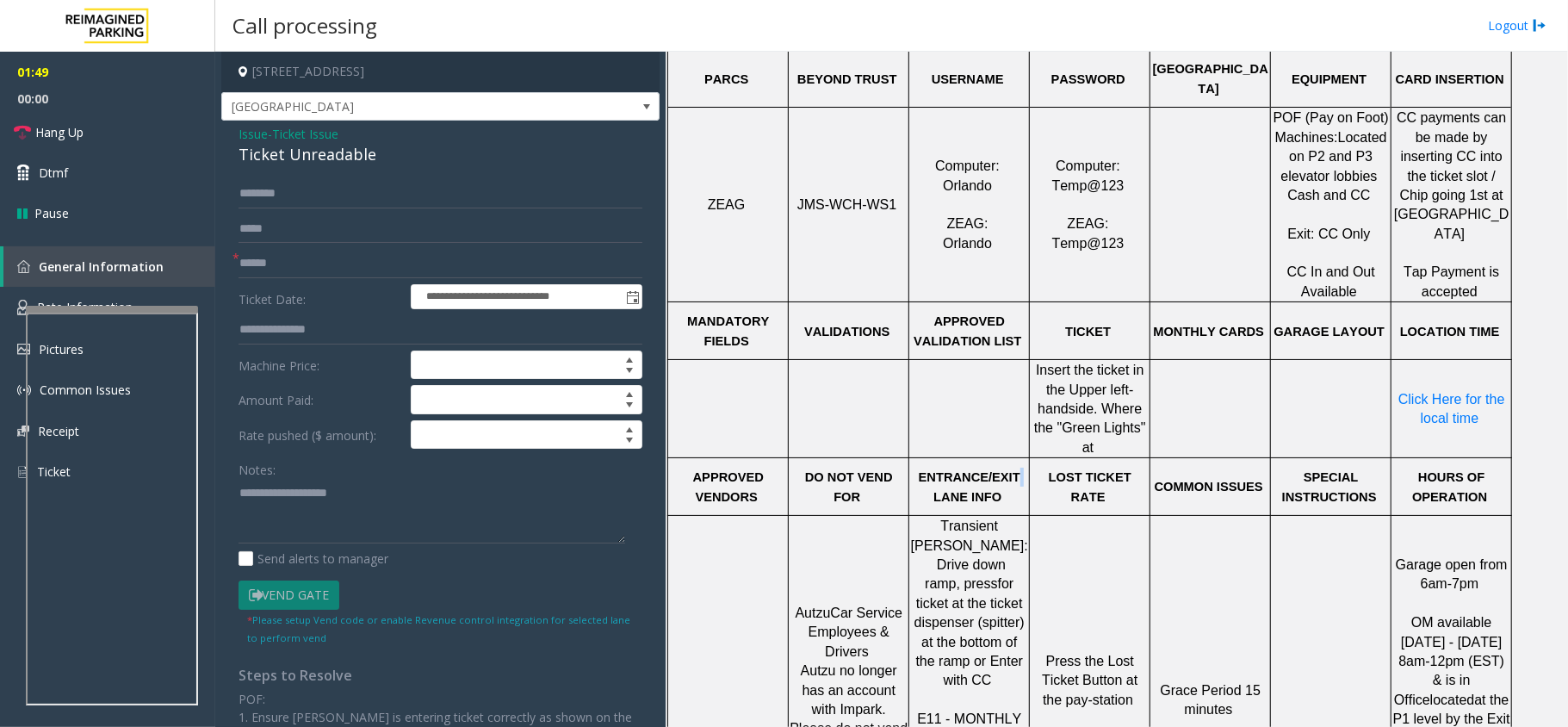 scroll, scrollTop: 918, scrollLeft: 0, axis: vertical 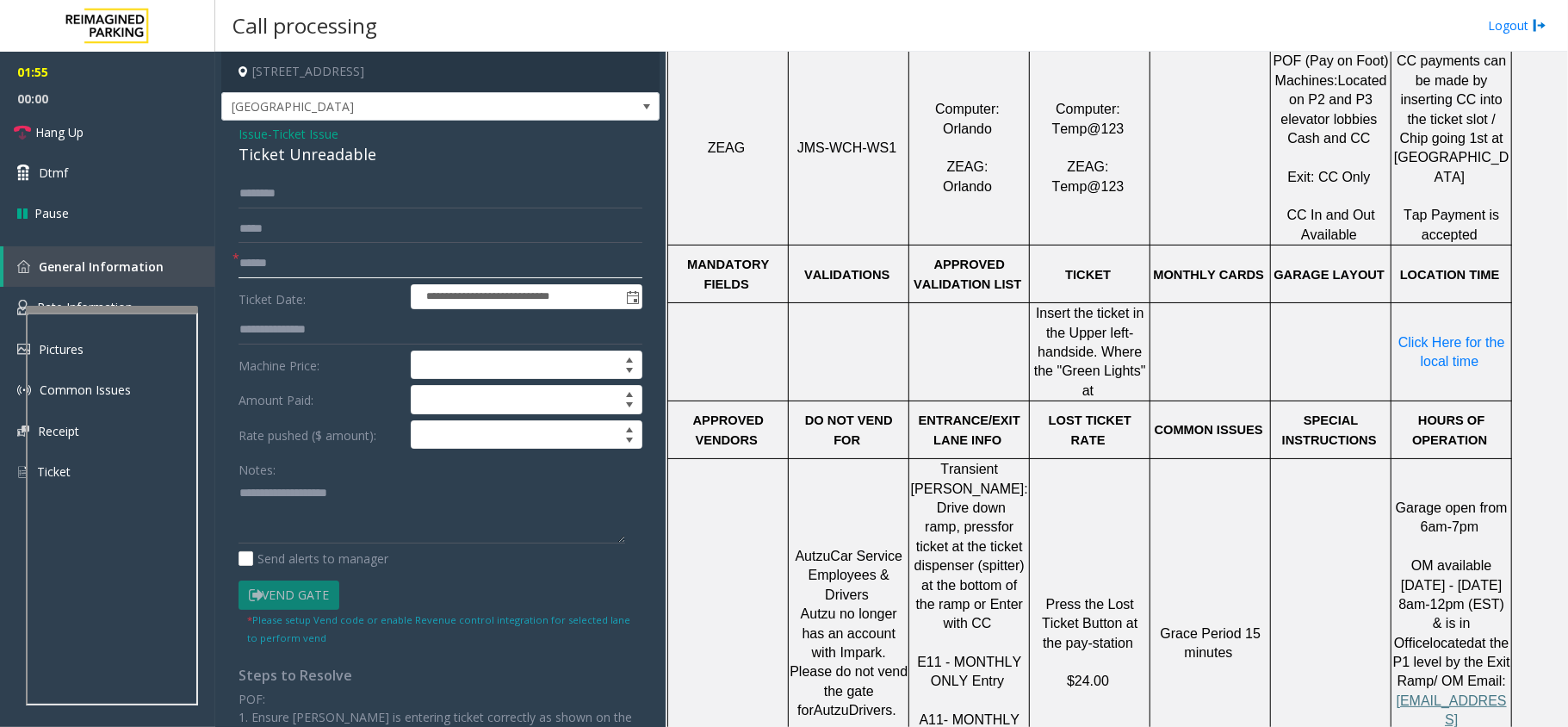 click 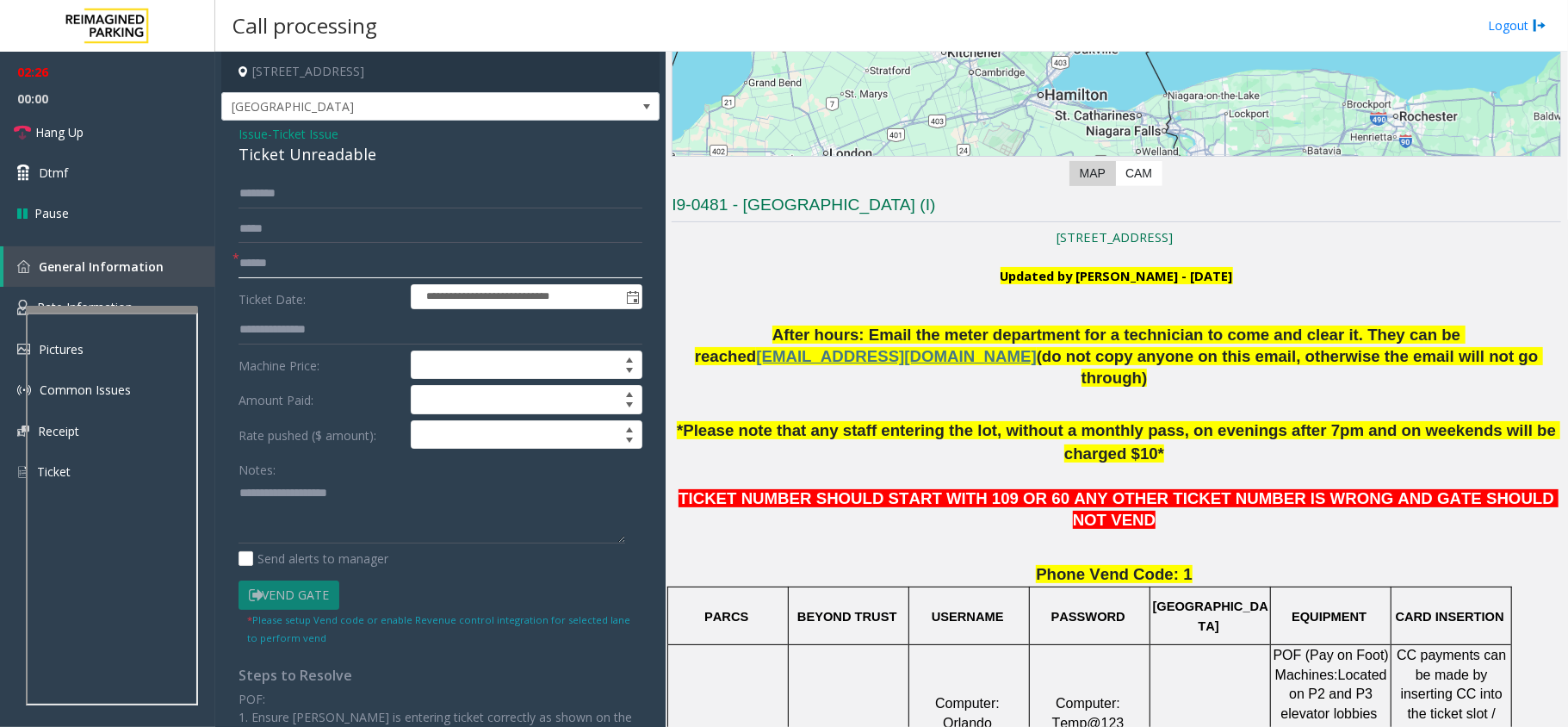 scroll, scrollTop: 345, scrollLeft: 0, axis: vertical 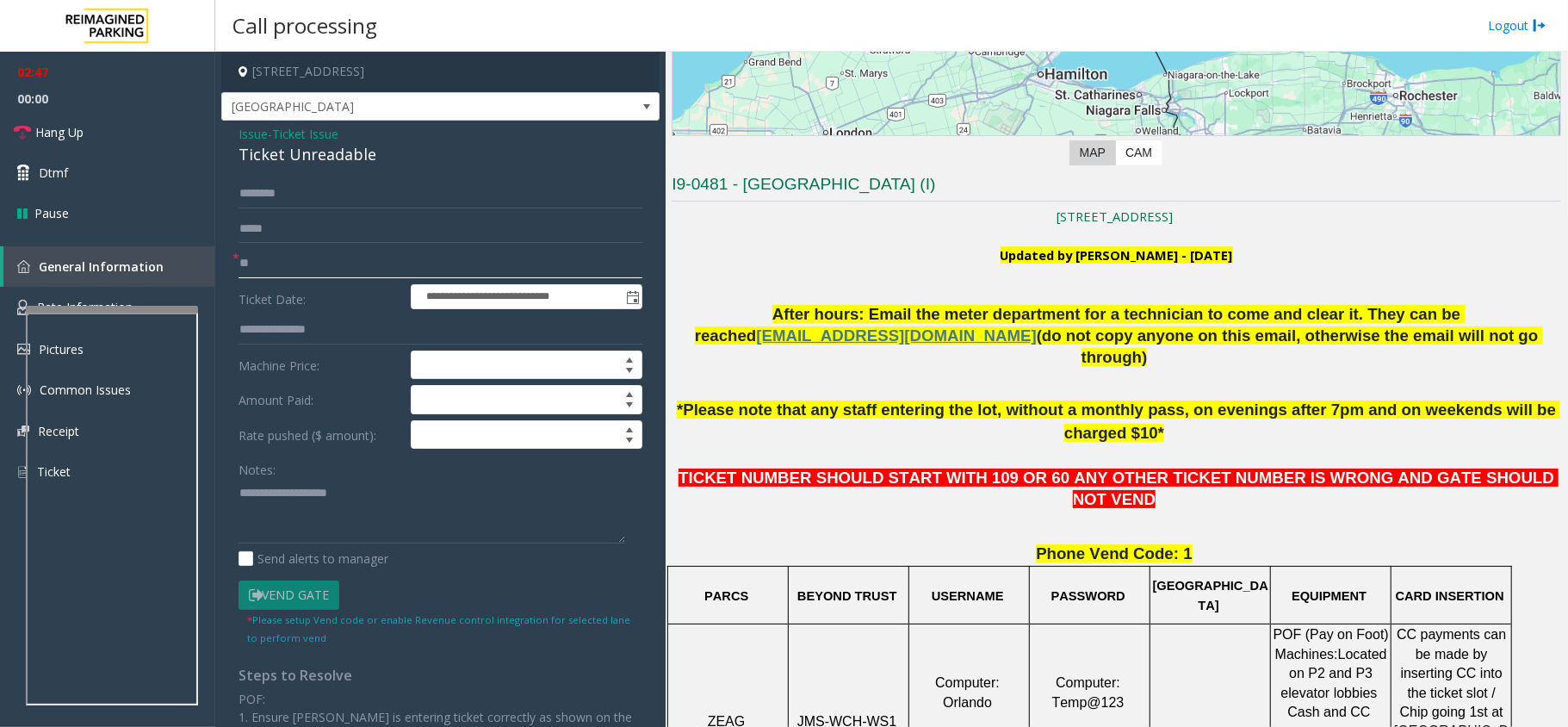 type on "*" 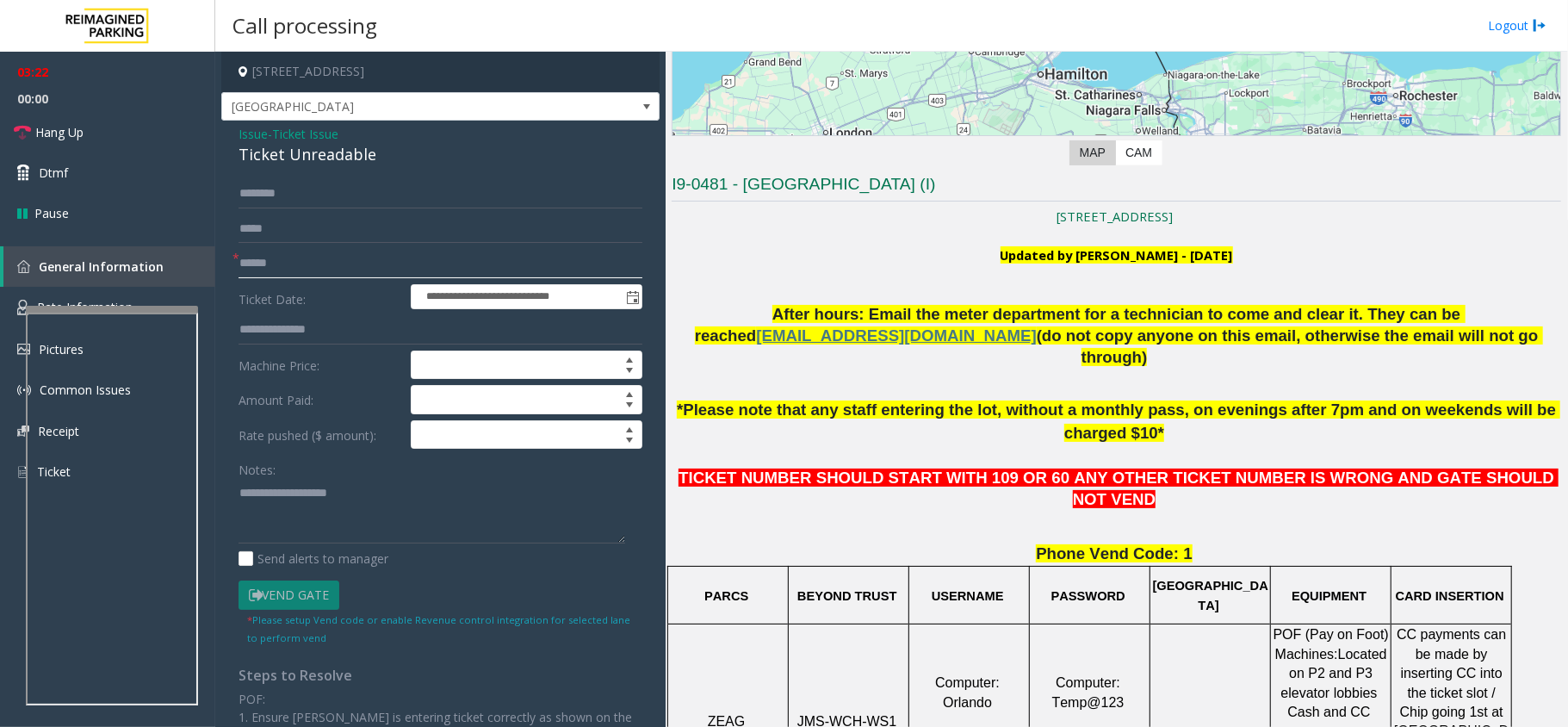 type on "******" 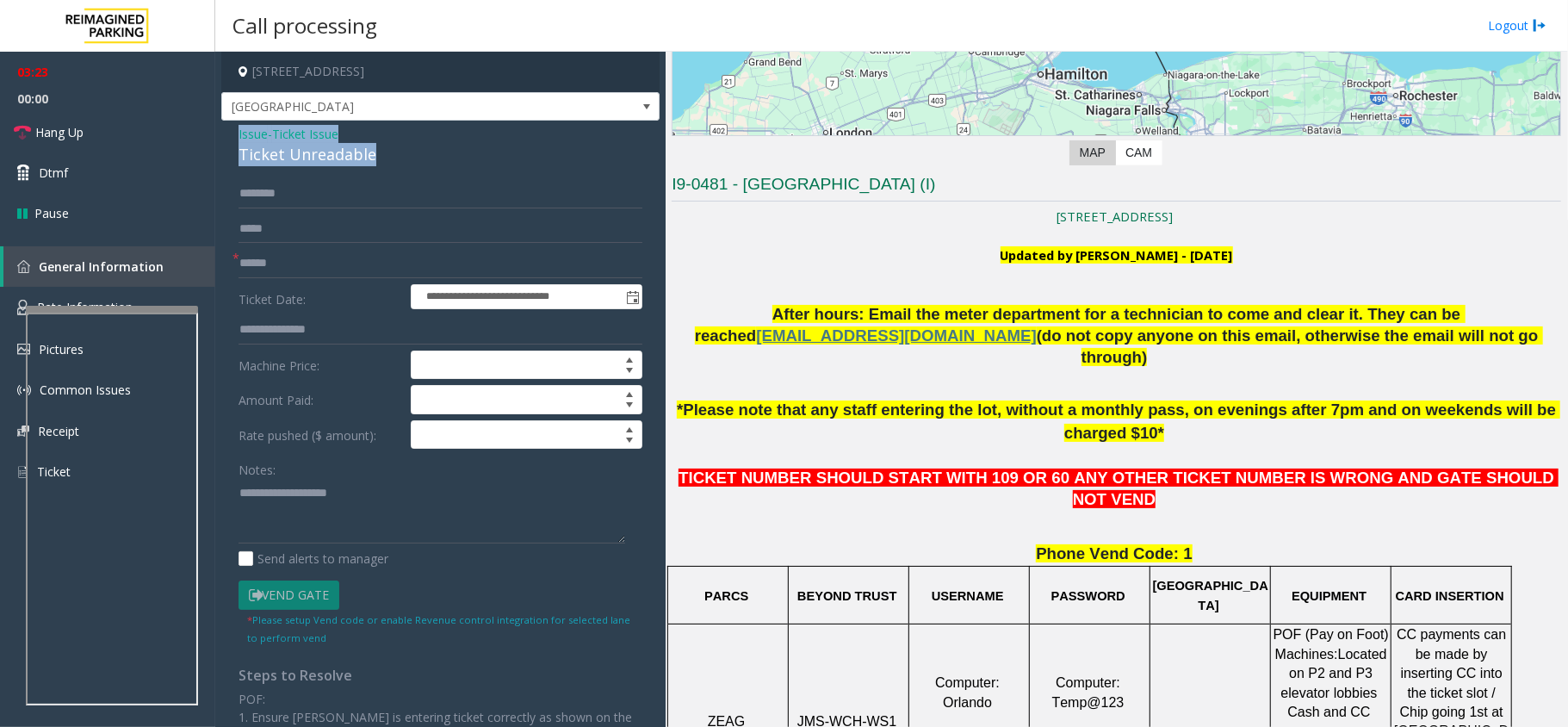drag, startPoint x: 377, startPoint y: 152, endPoint x: 232, endPoint y: 136, distance: 145.88009 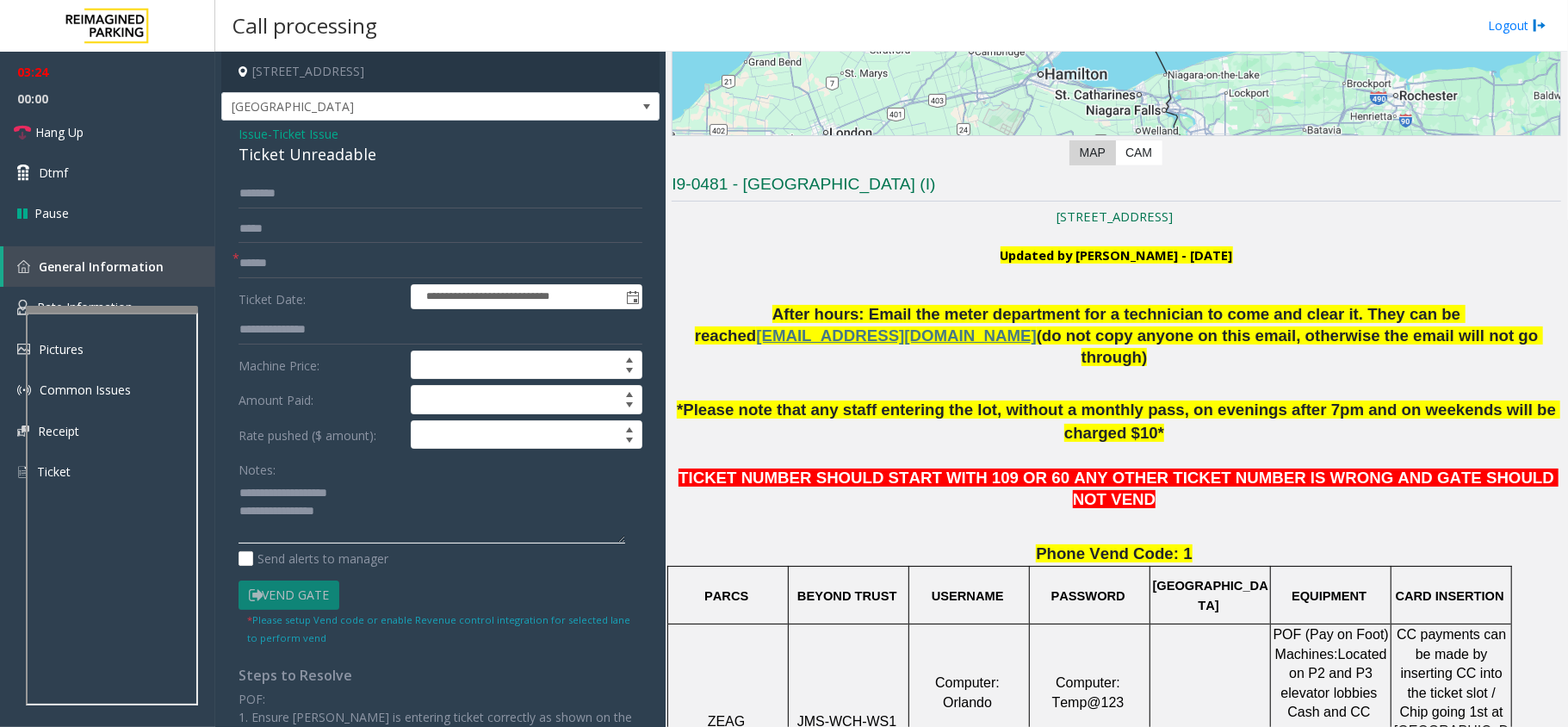 click 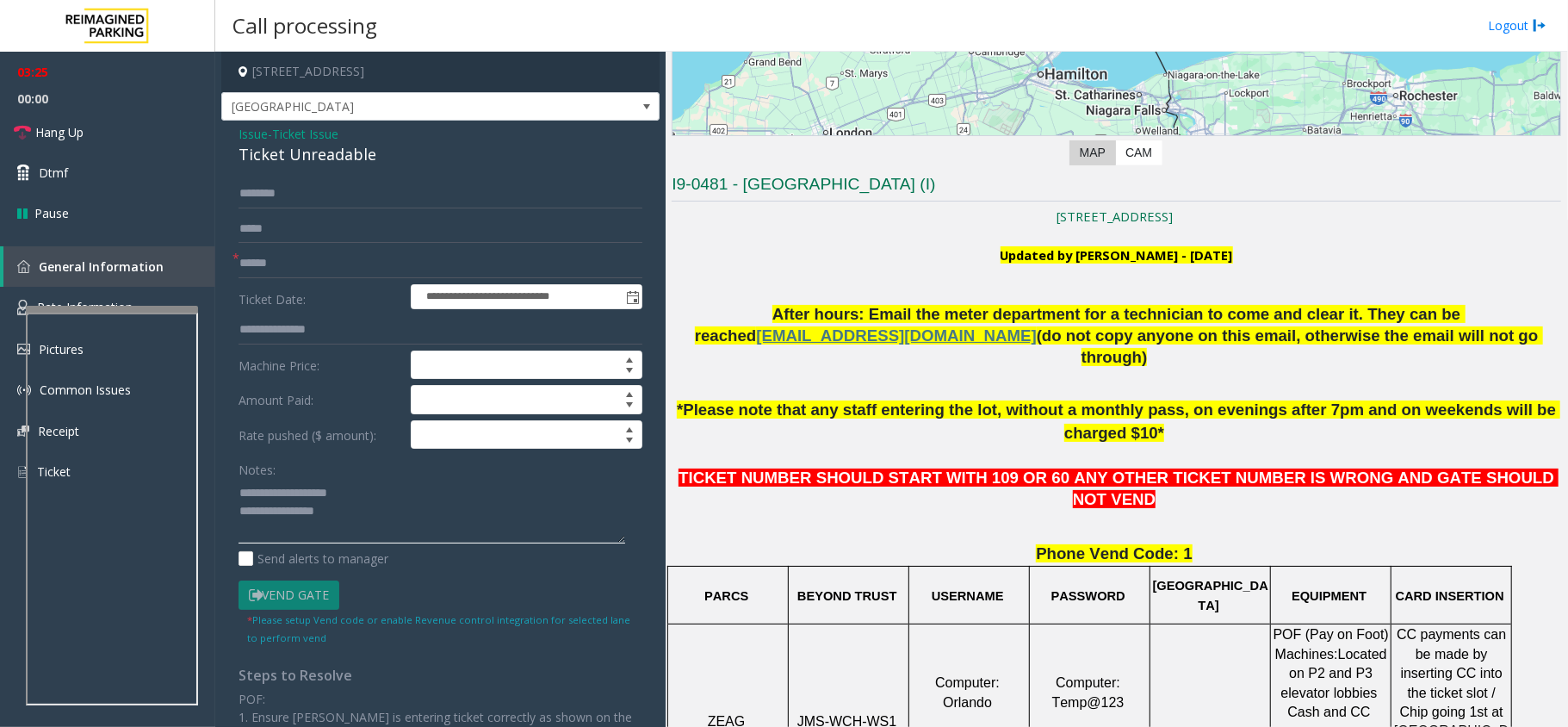 click 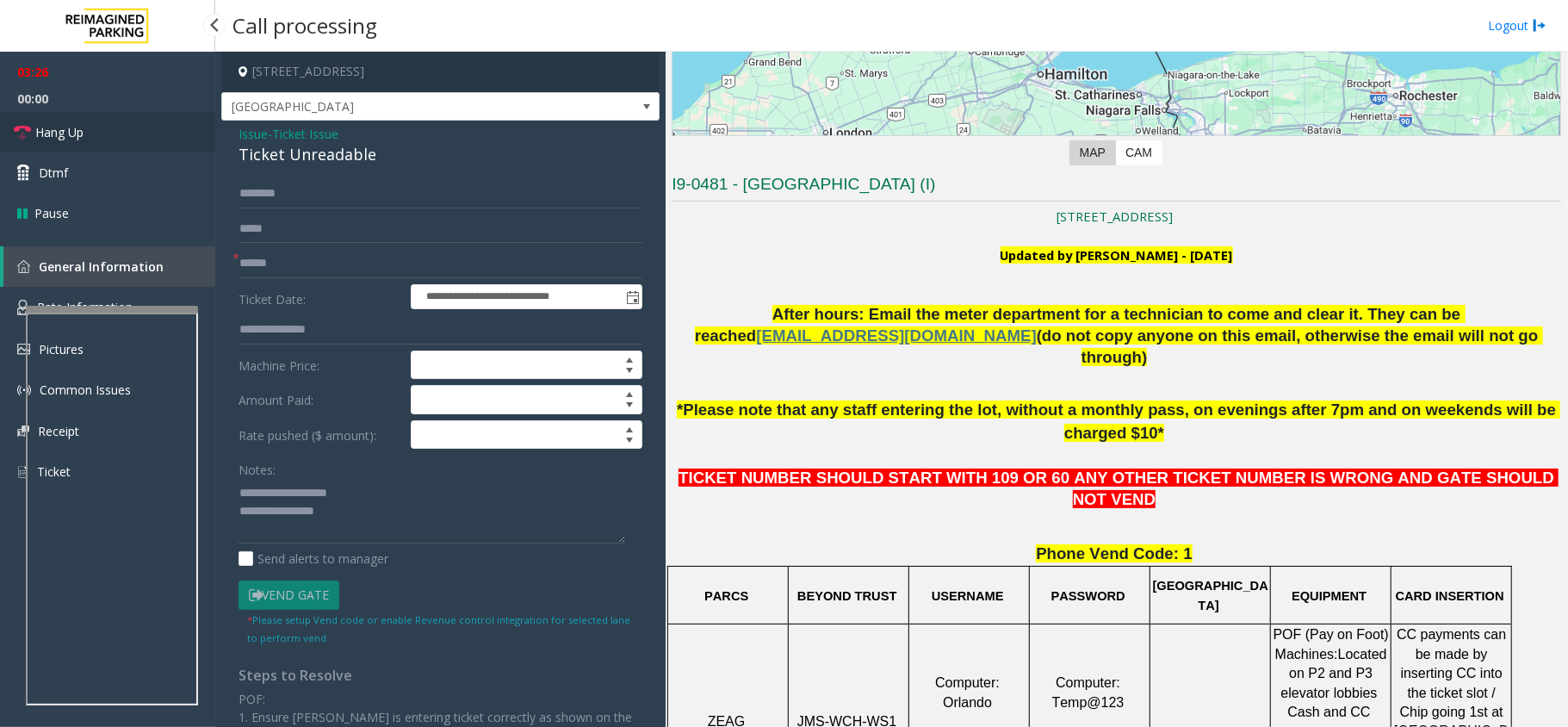 click on "Hang Up" at bounding box center [59, 132] 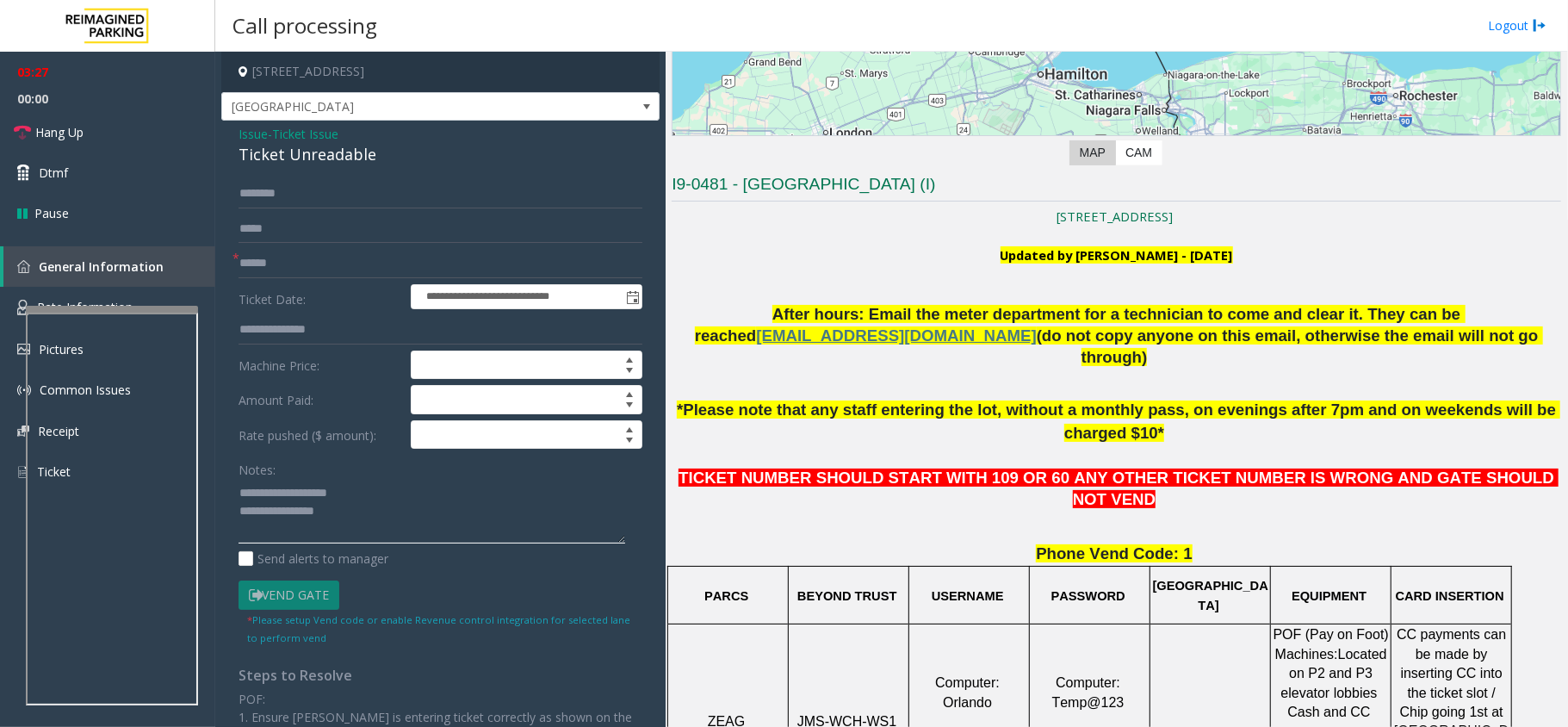 click 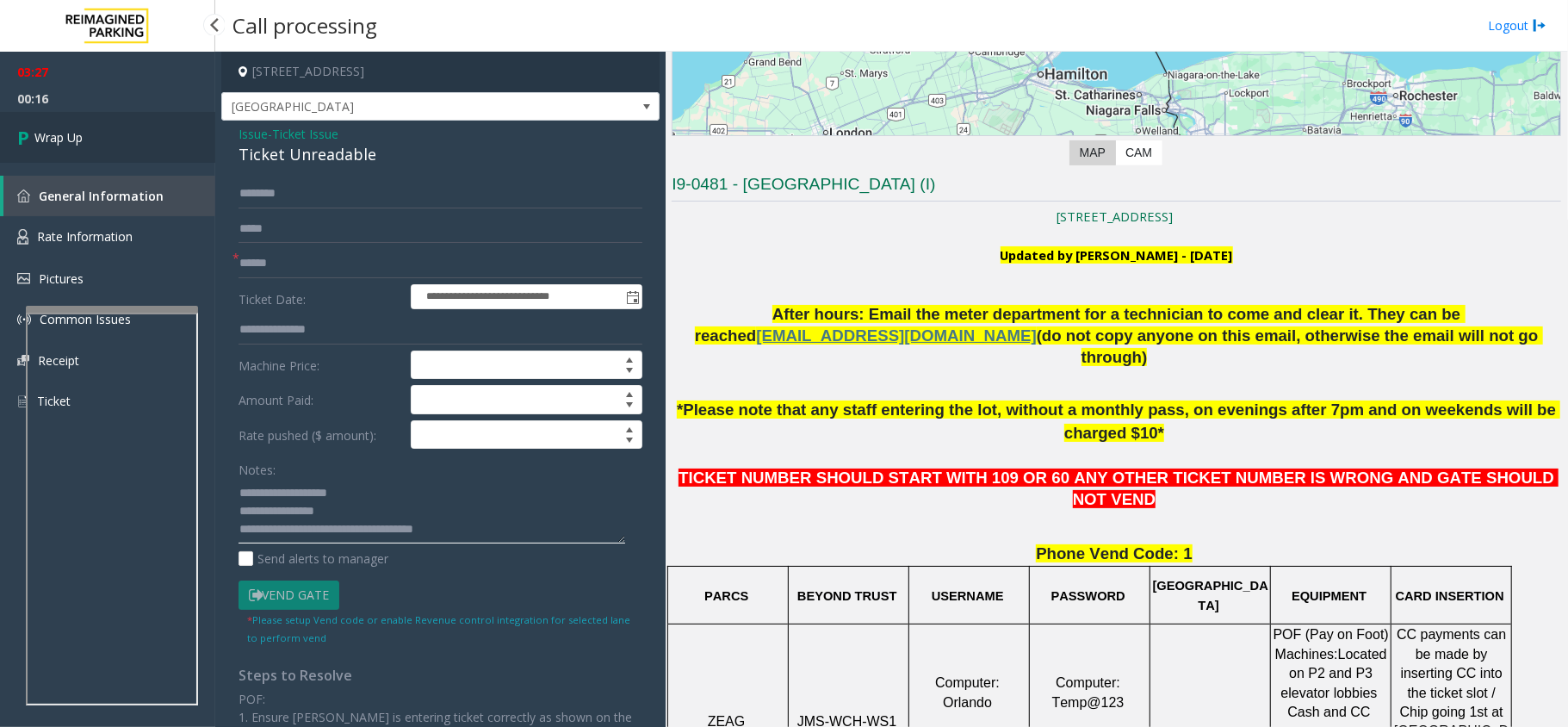 type on "**********" 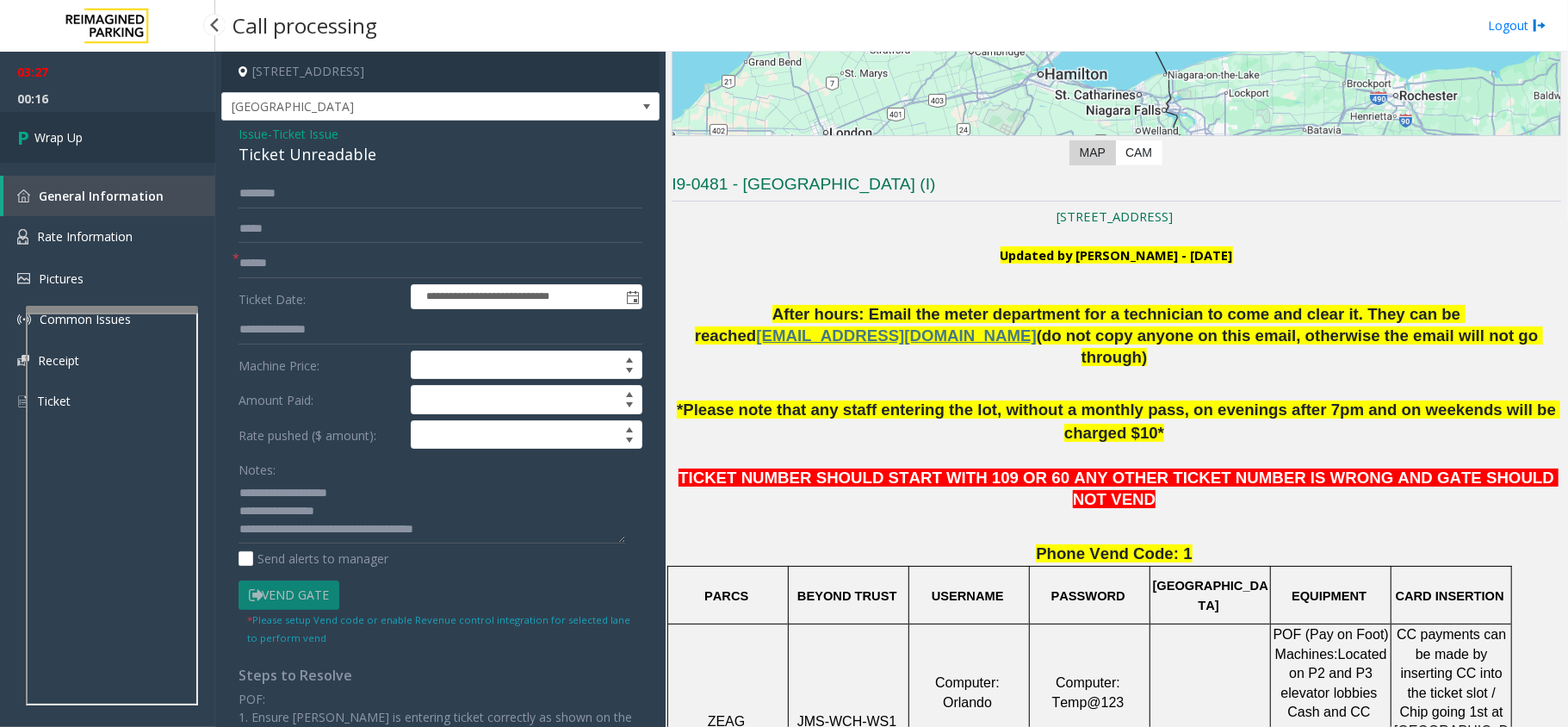 click on "Wrap Up" at bounding box center [108, 137] 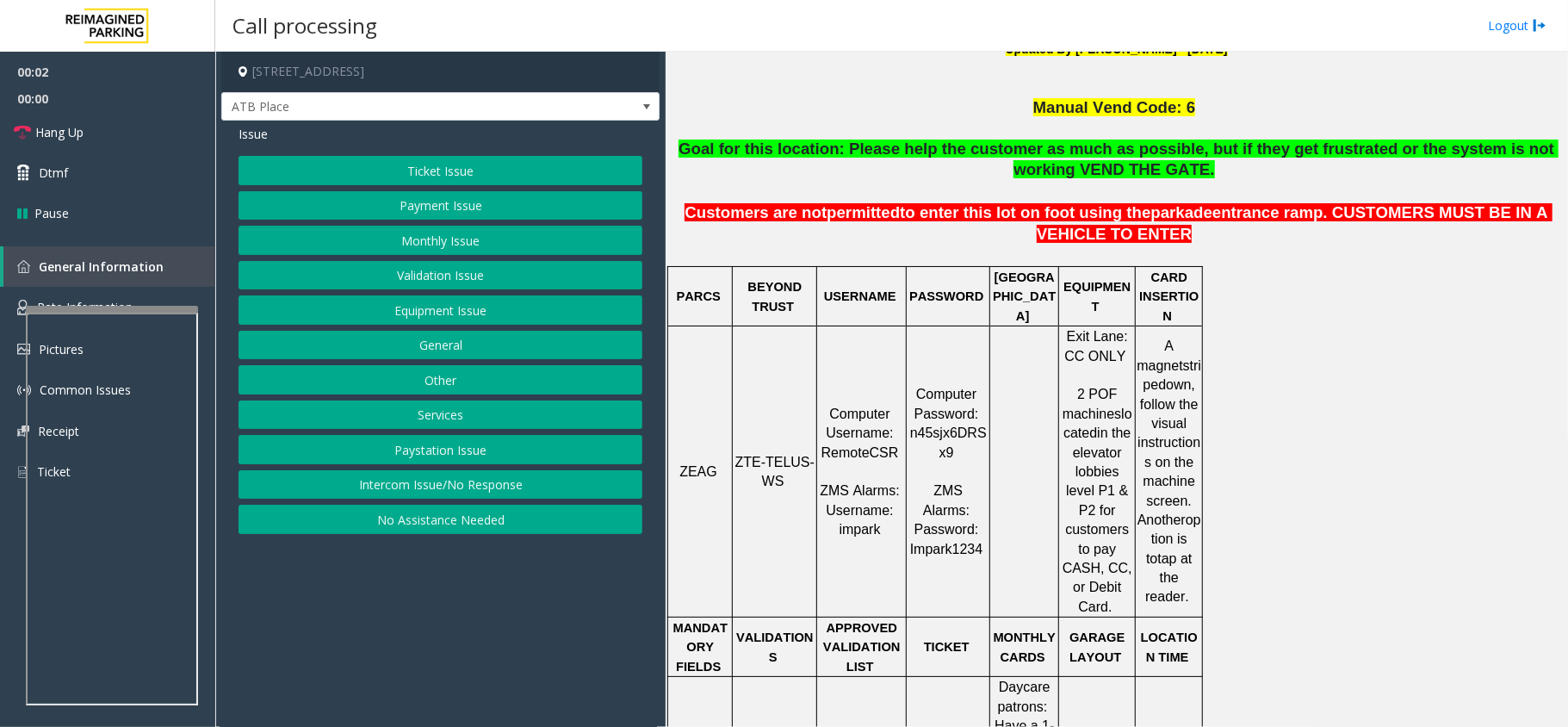 scroll, scrollTop: 574, scrollLeft: 0, axis: vertical 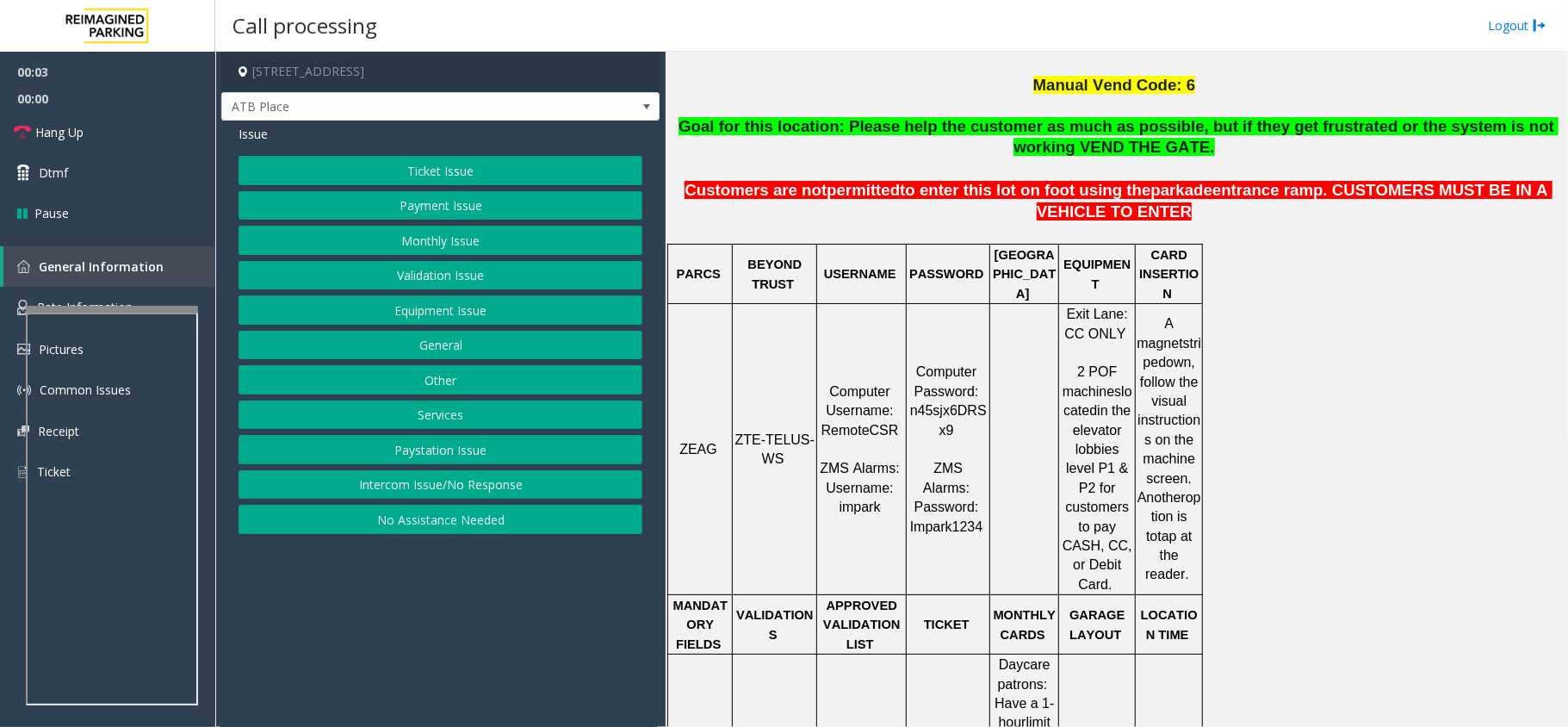 click on "ZTE-TELUS-WS" 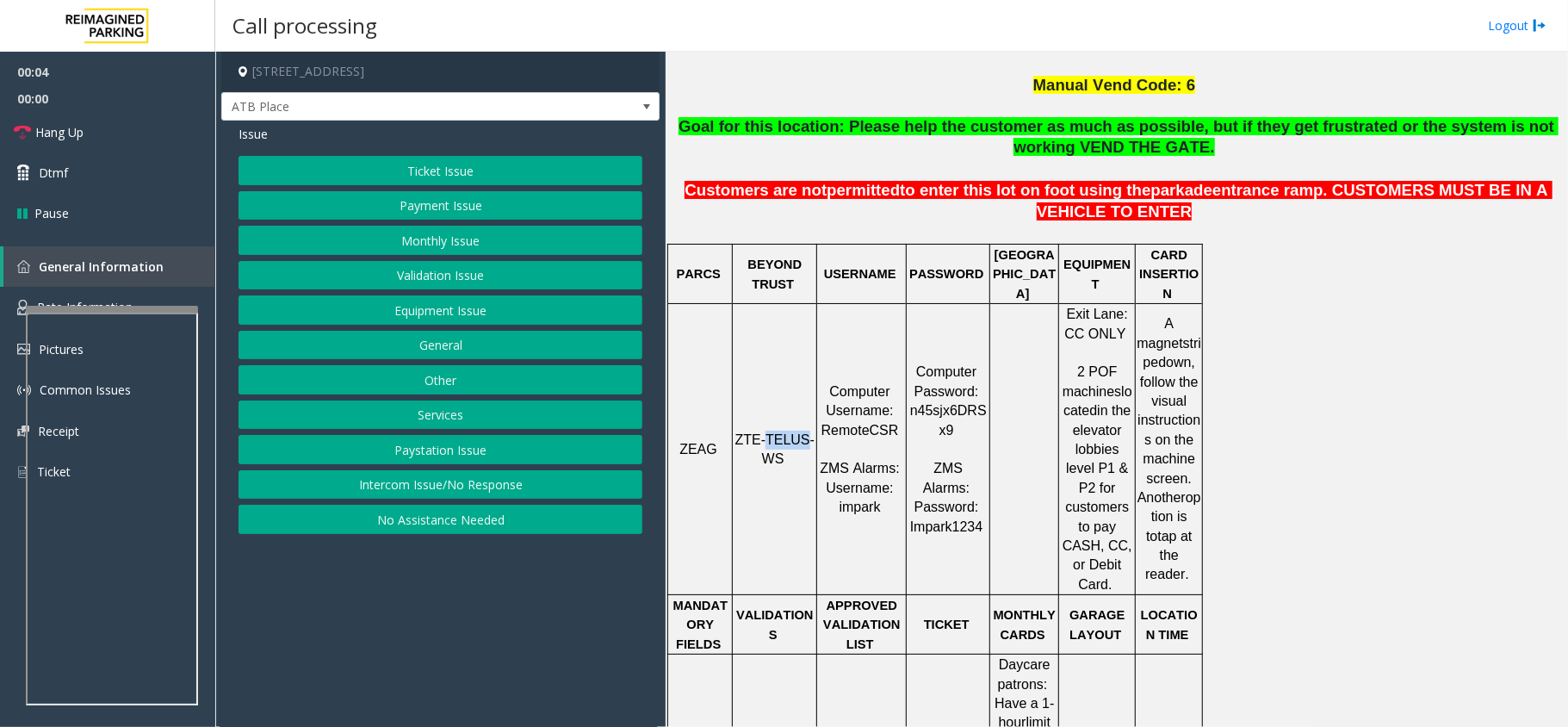 click on "ZTE-TELUS-WS" 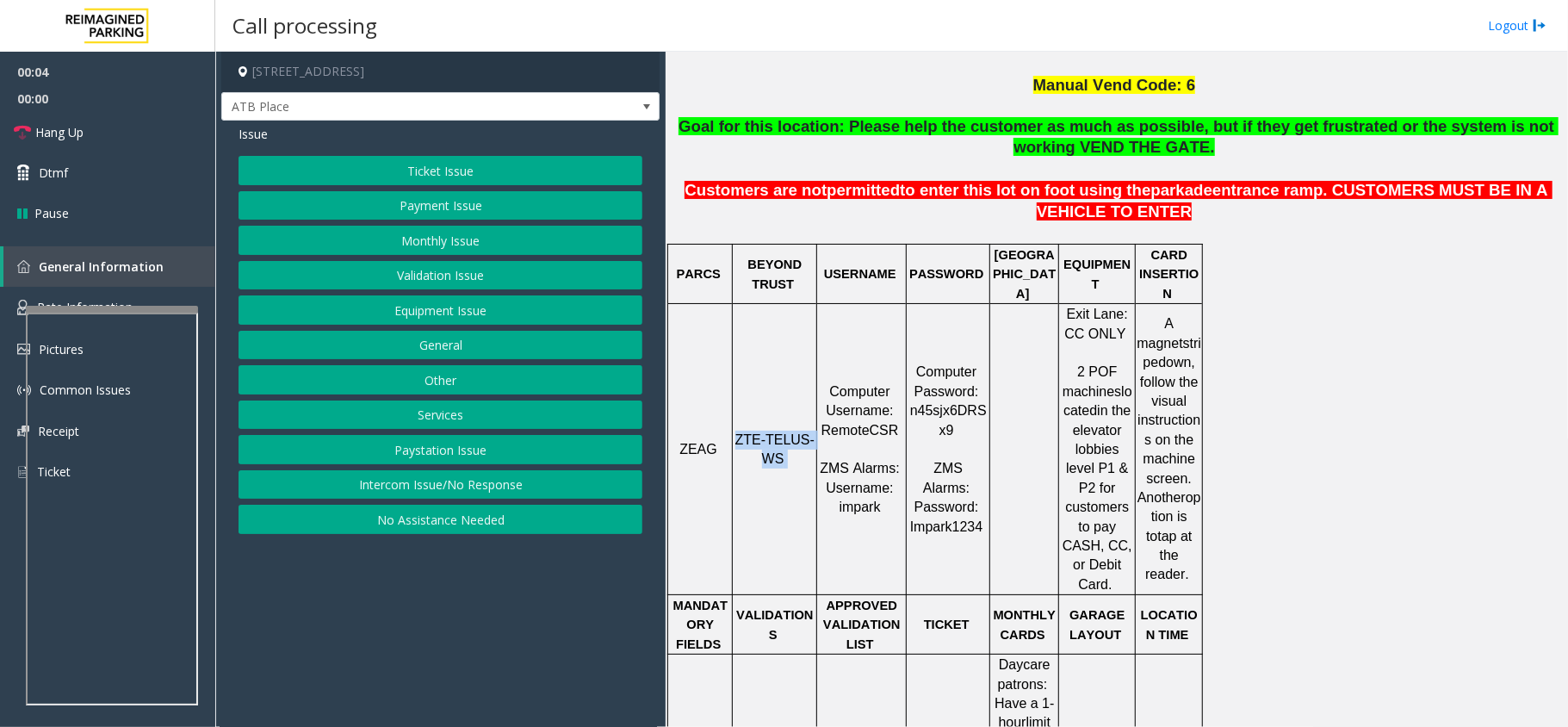 click on "ZTE-TELUS-WS" 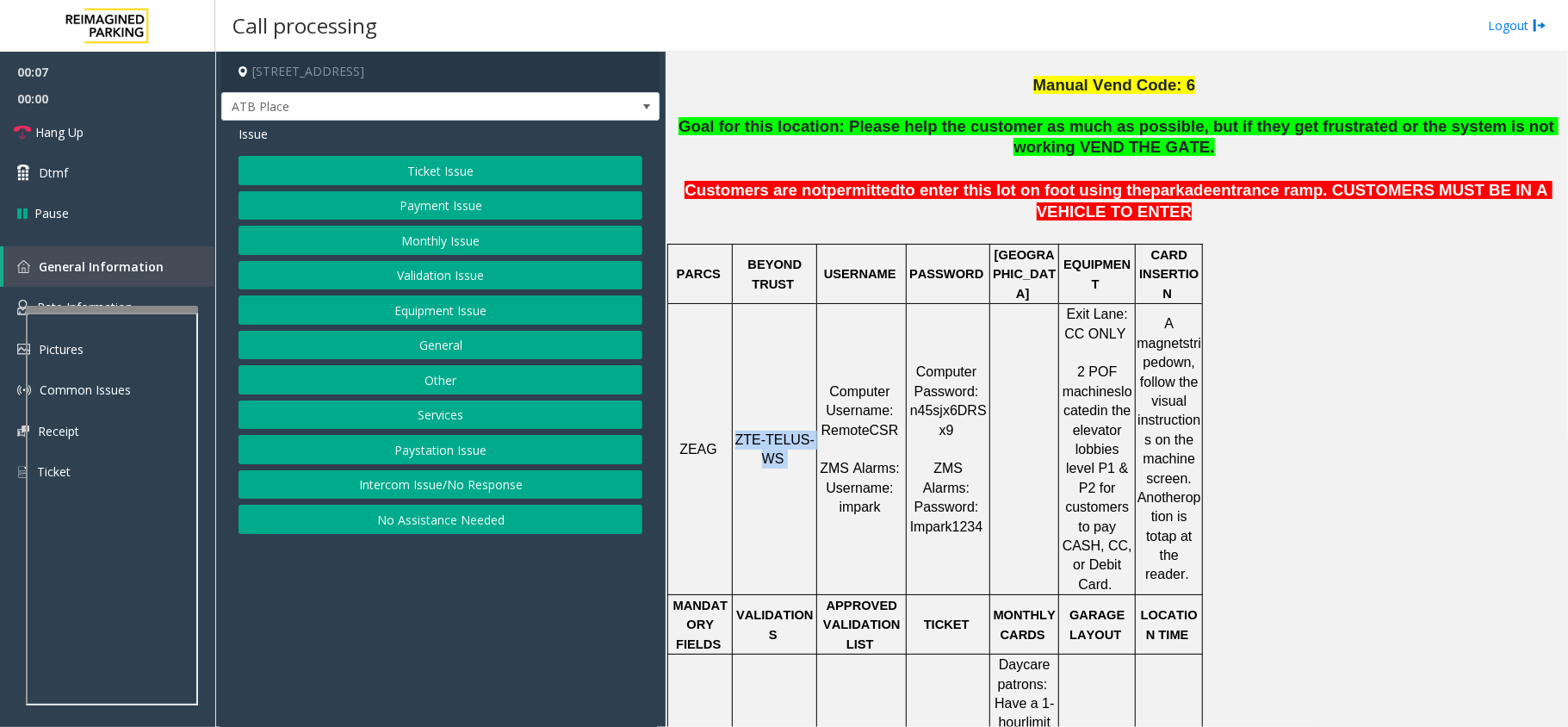 copy on "ZTE-TELUS-WS" 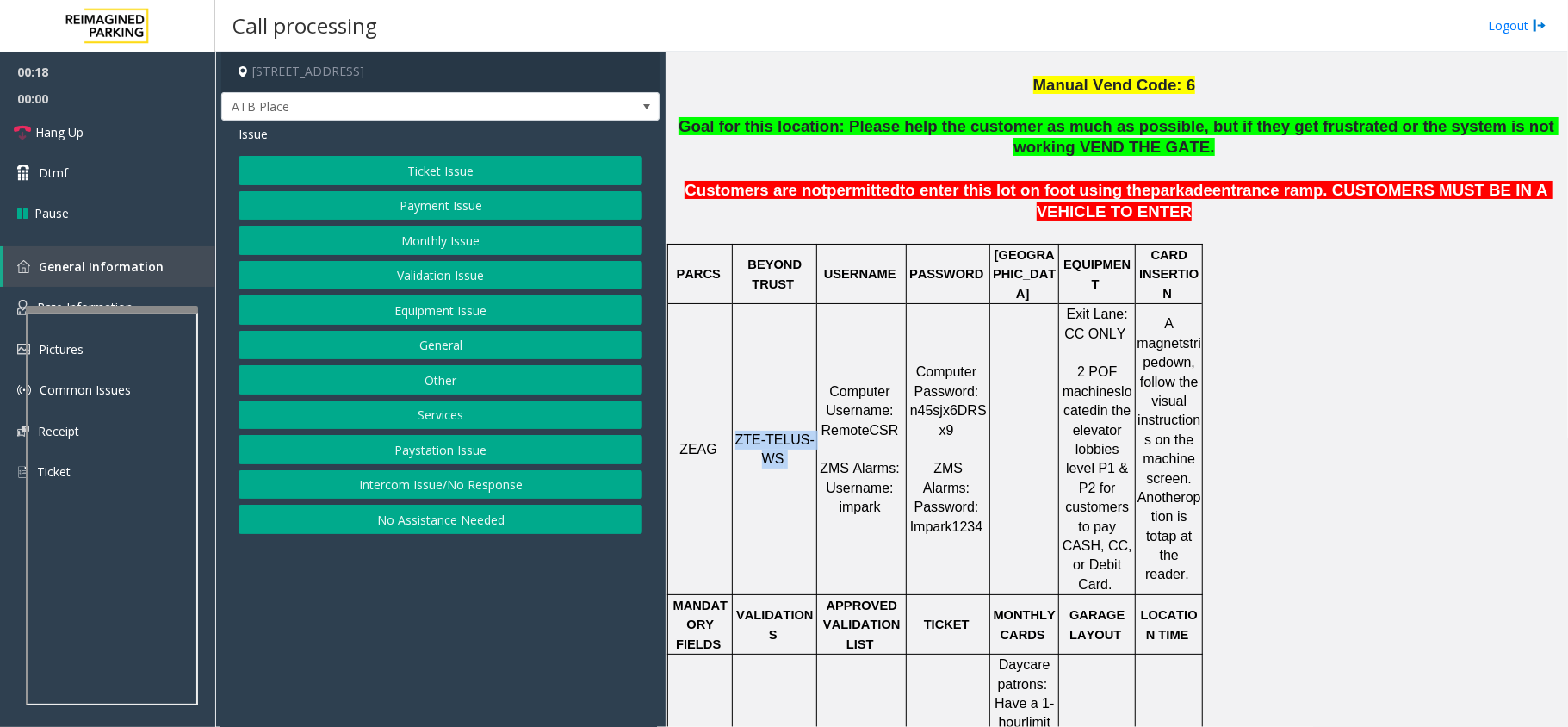 click on "Ticket Issue" 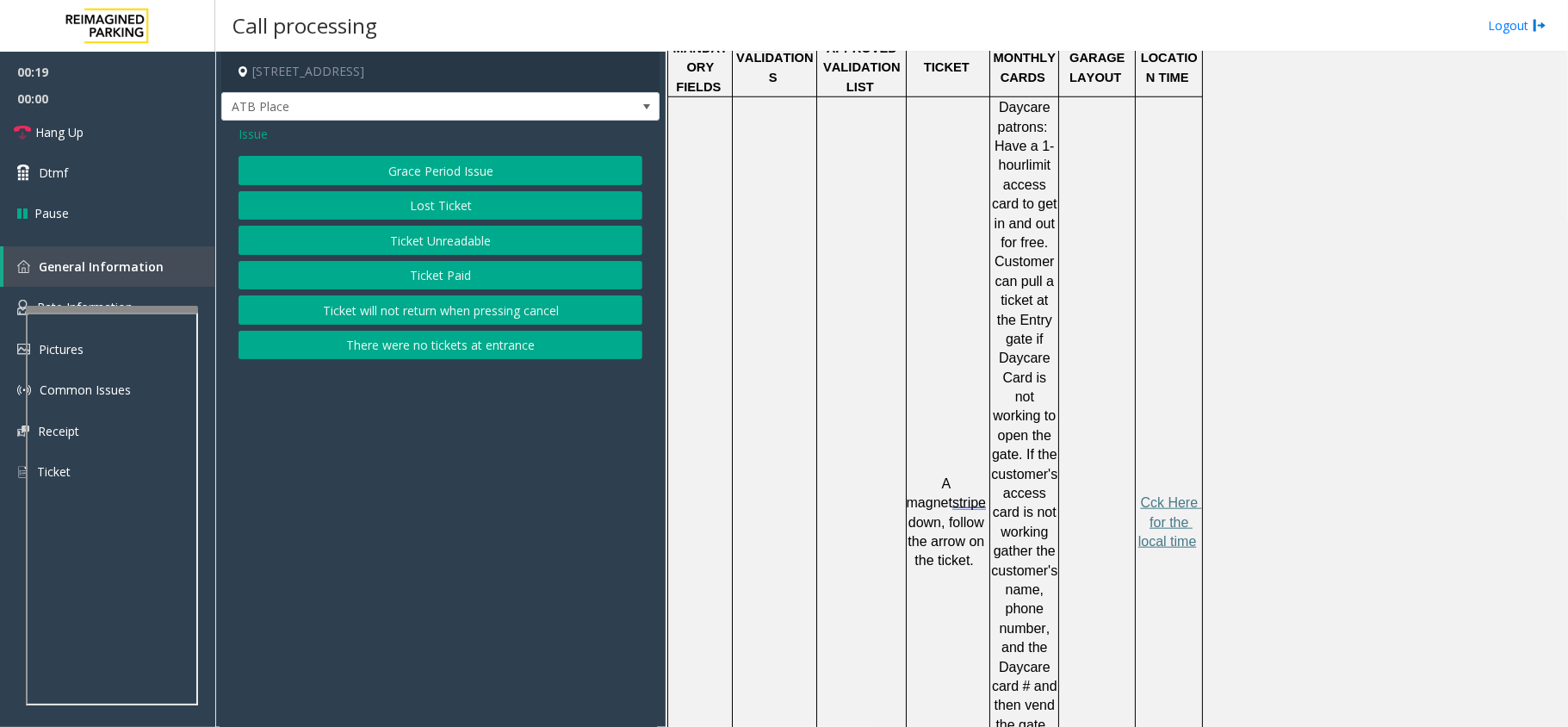 scroll, scrollTop: 1148, scrollLeft: 0, axis: vertical 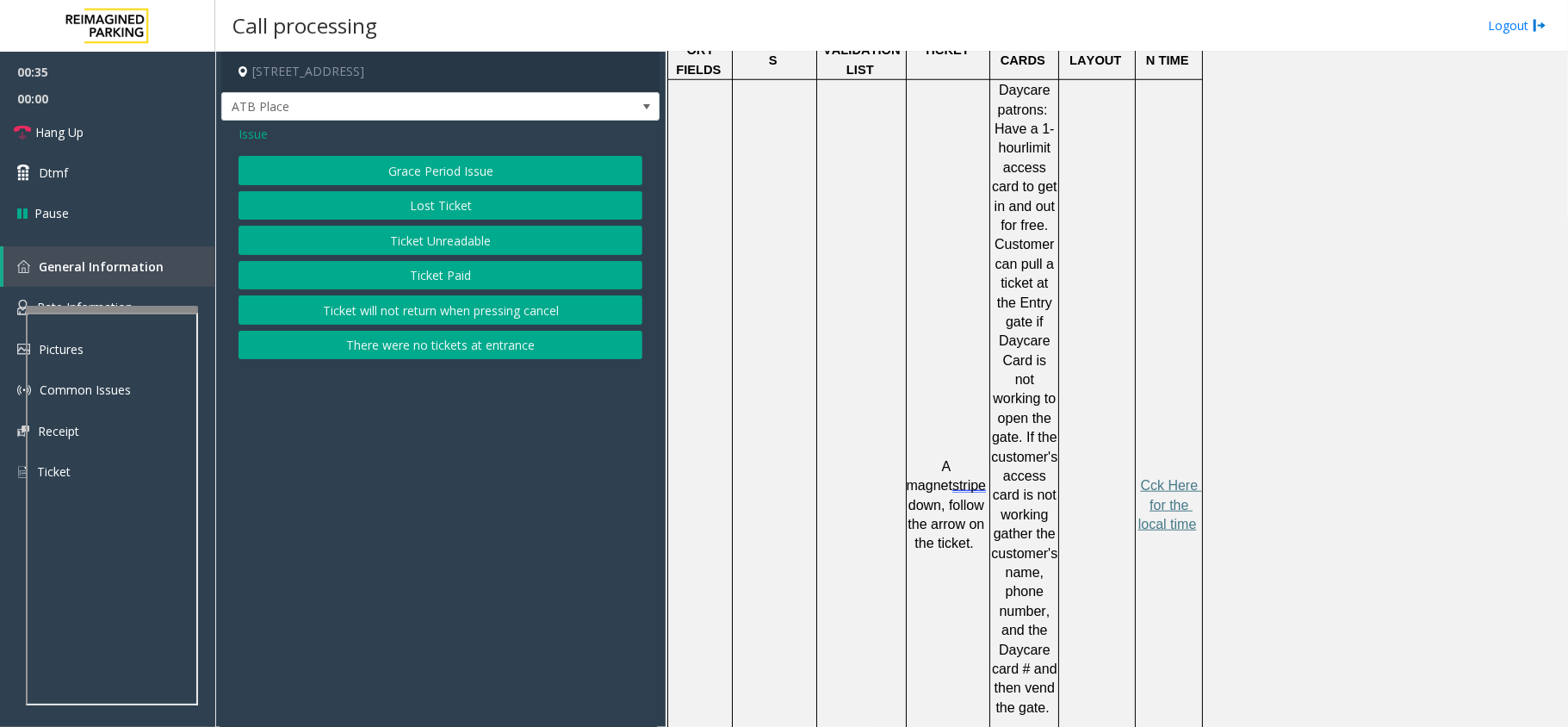 click on "Ticket Unreadable" 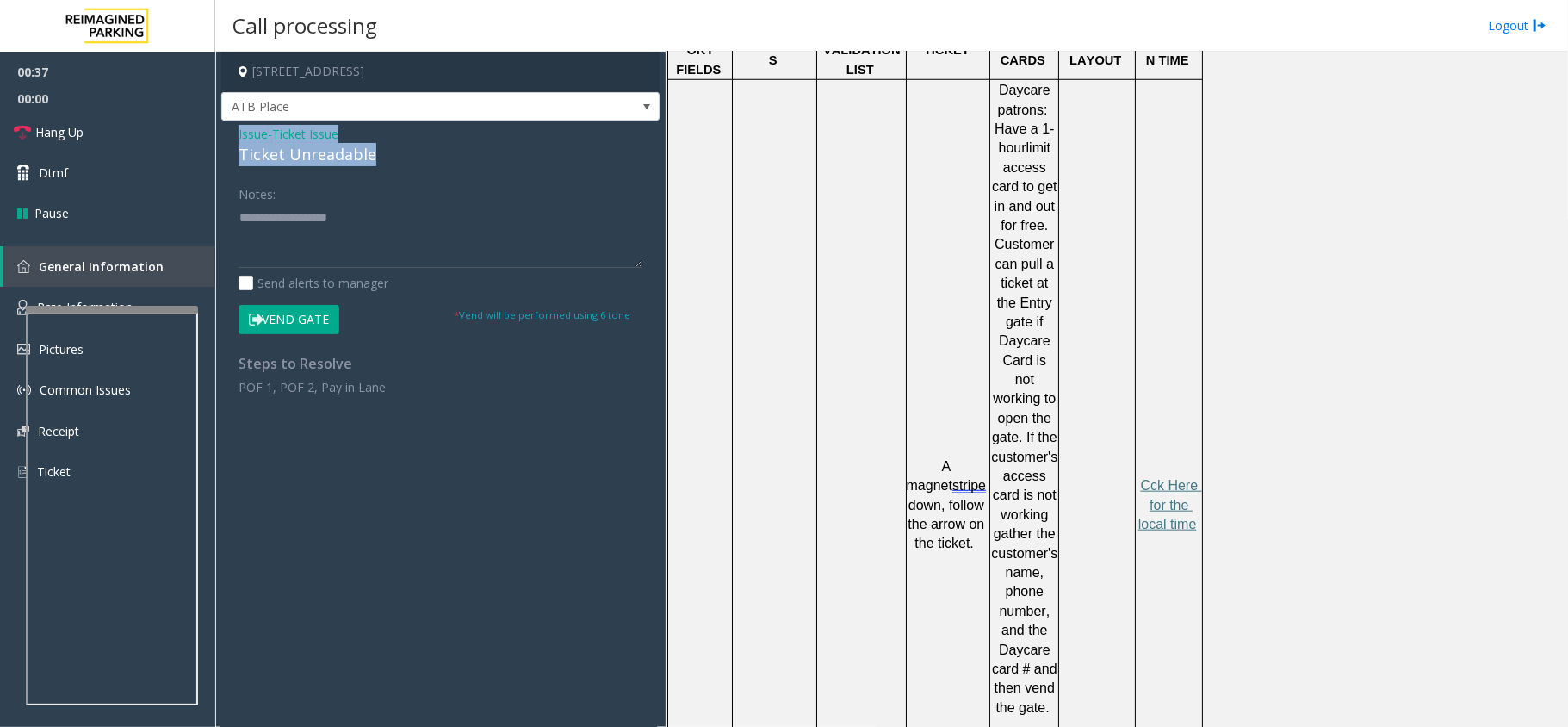 drag, startPoint x: 377, startPoint y: 153, endPoint x: 226, endPoint y: 131, distance: 152.5942 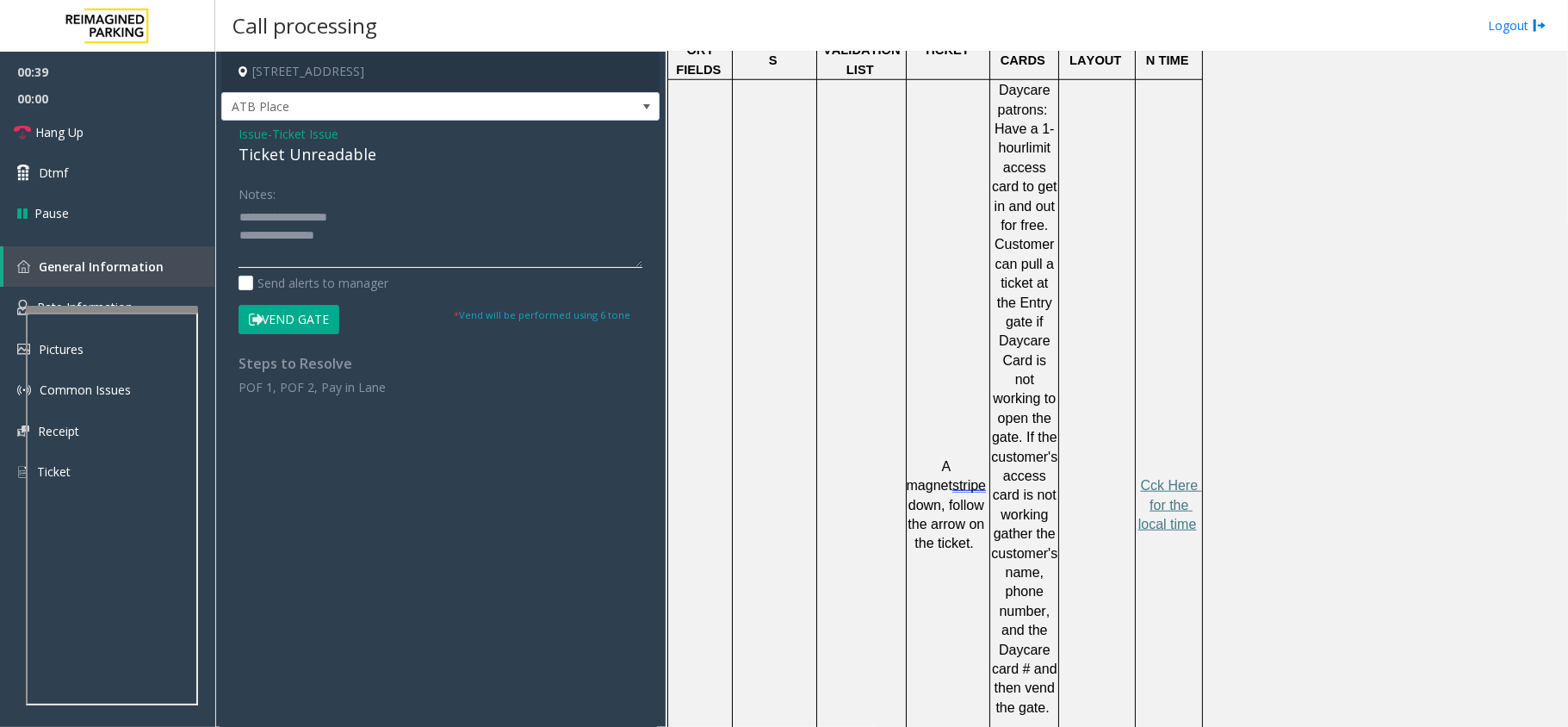 click 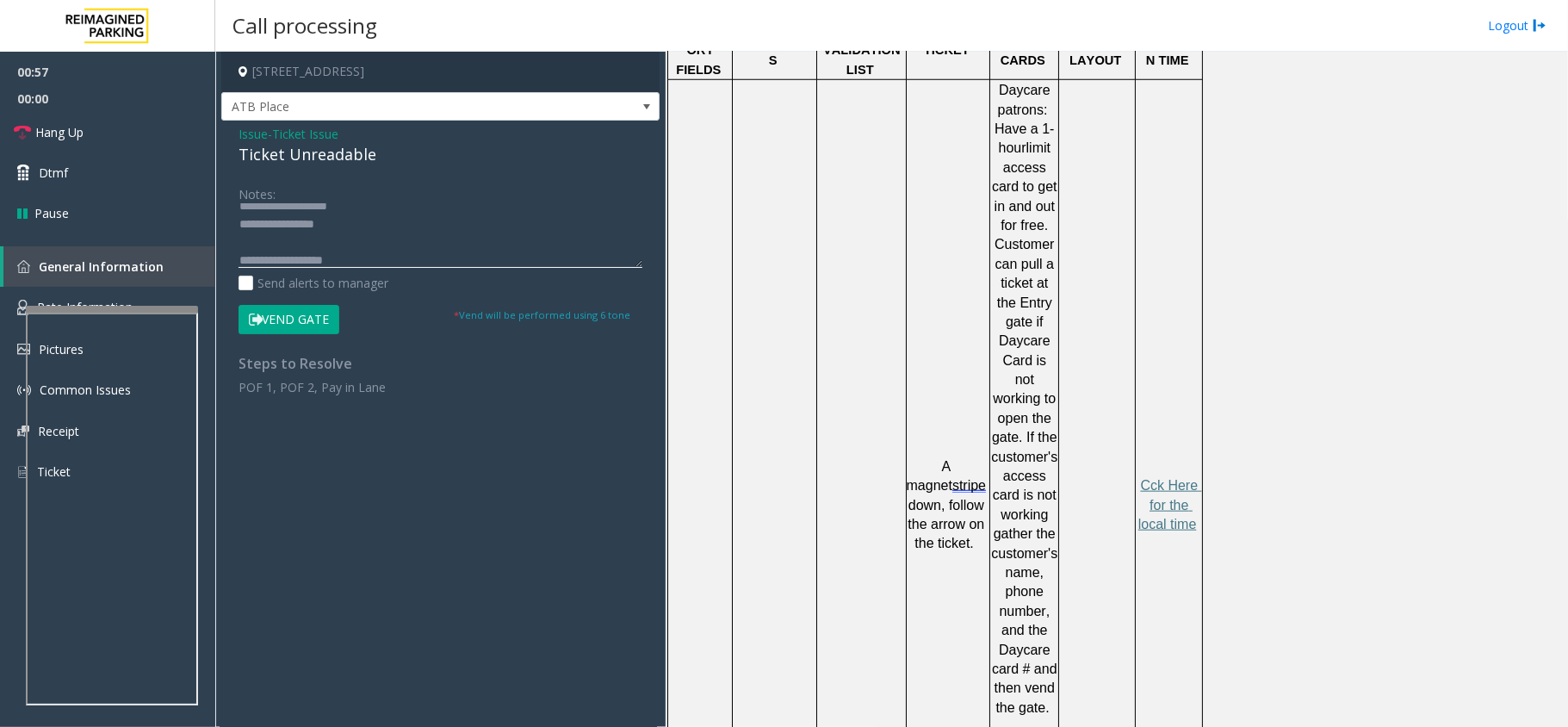 scroll, scrollTop: 29, scrollLeft: 0, axis: vertical 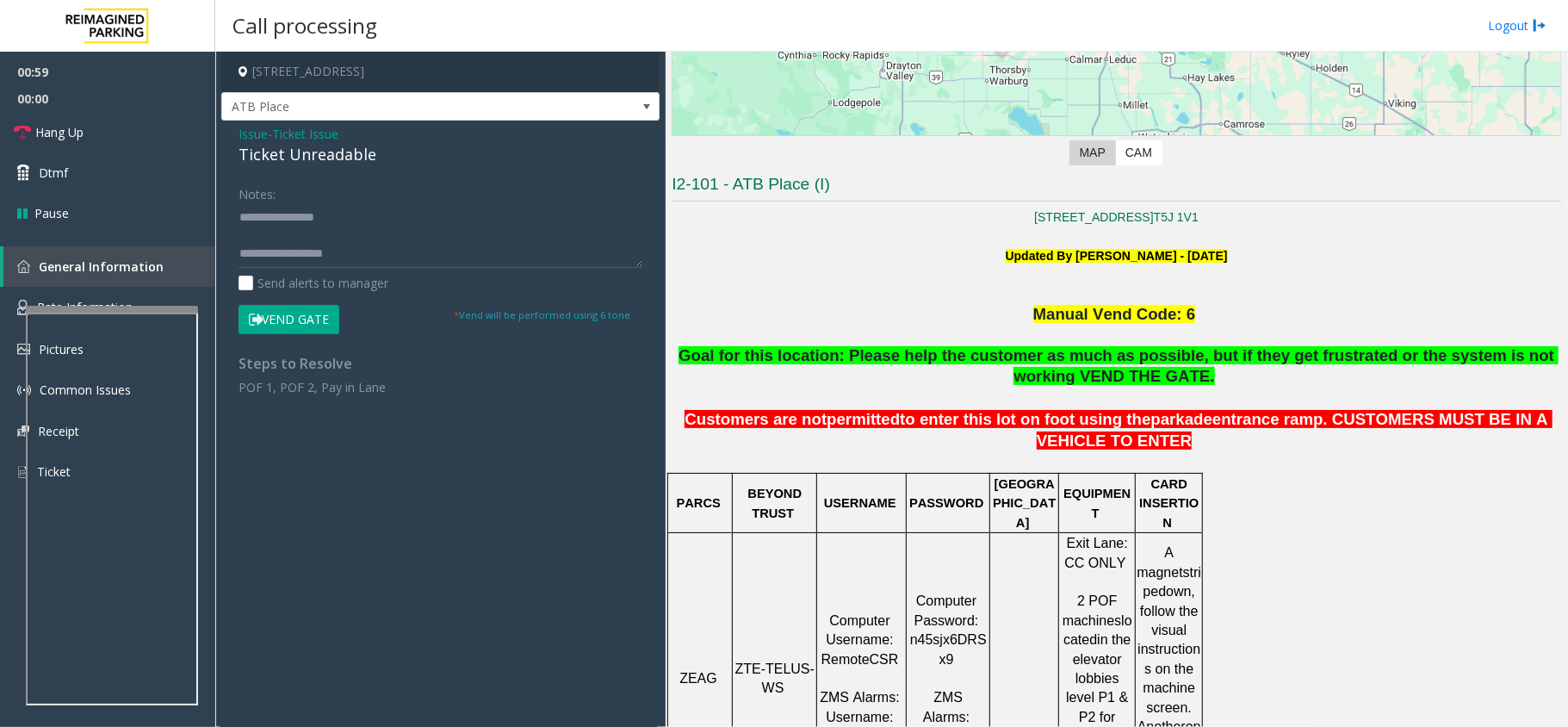 click on "ZTE-TELUS-WS" 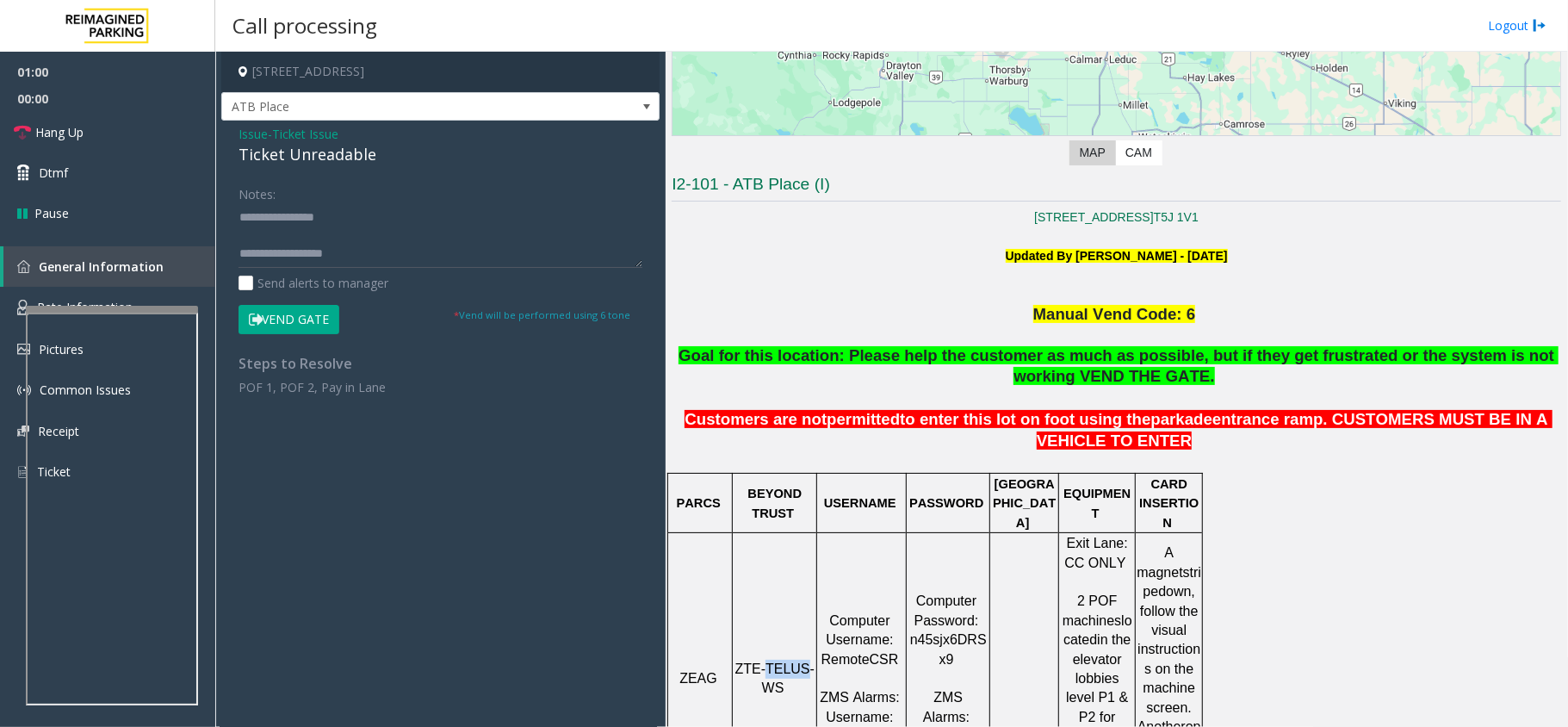 click on "ZTE-TELUS-WS" 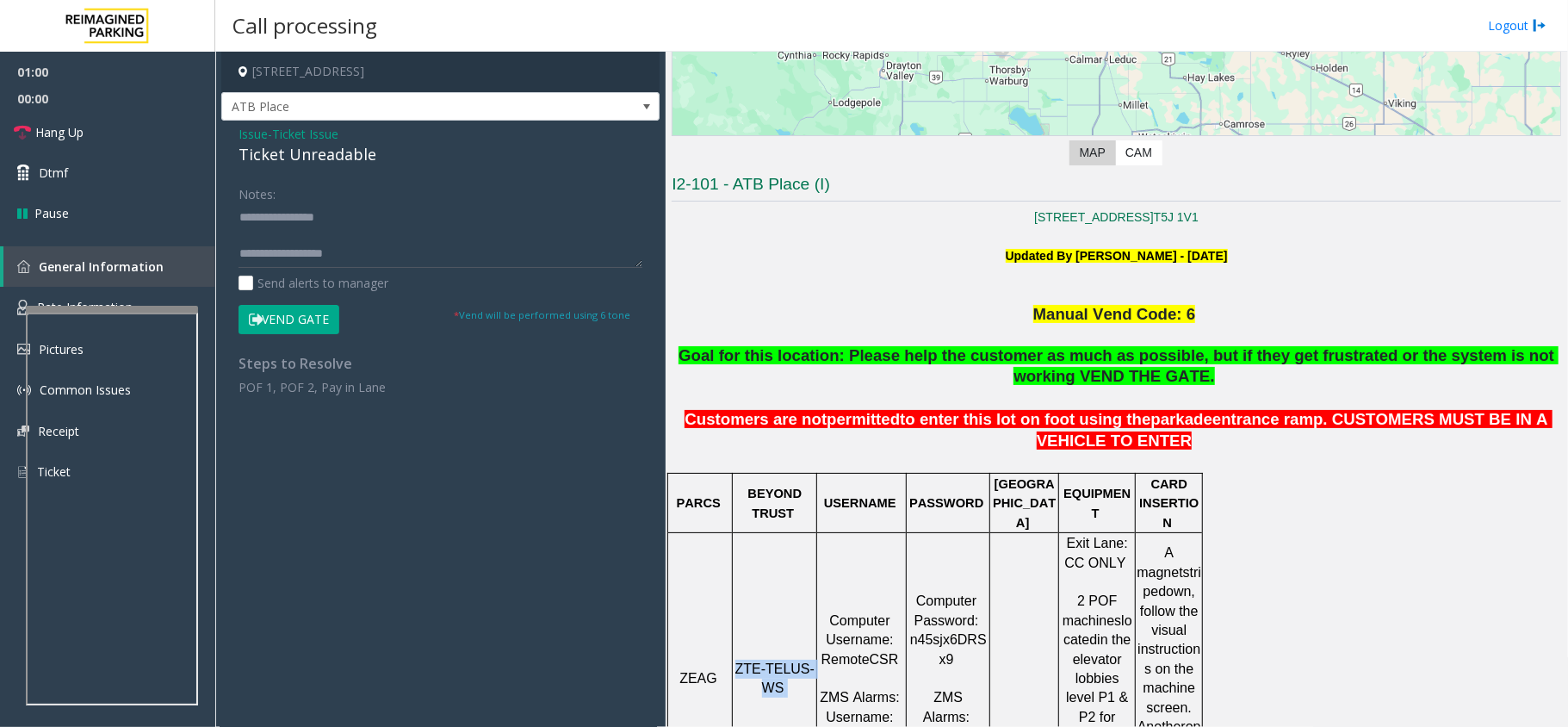 click on "ZTE-TELUS-WS" 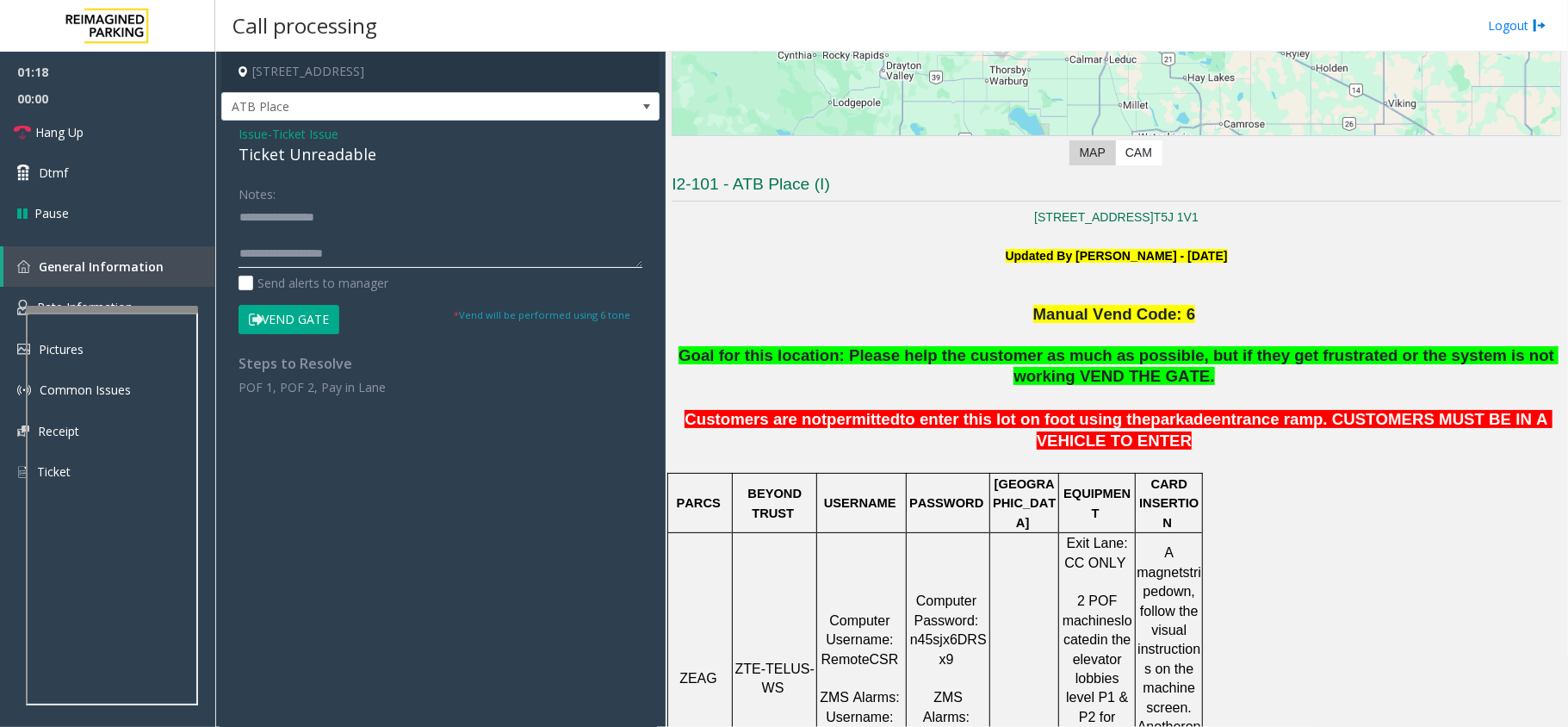click 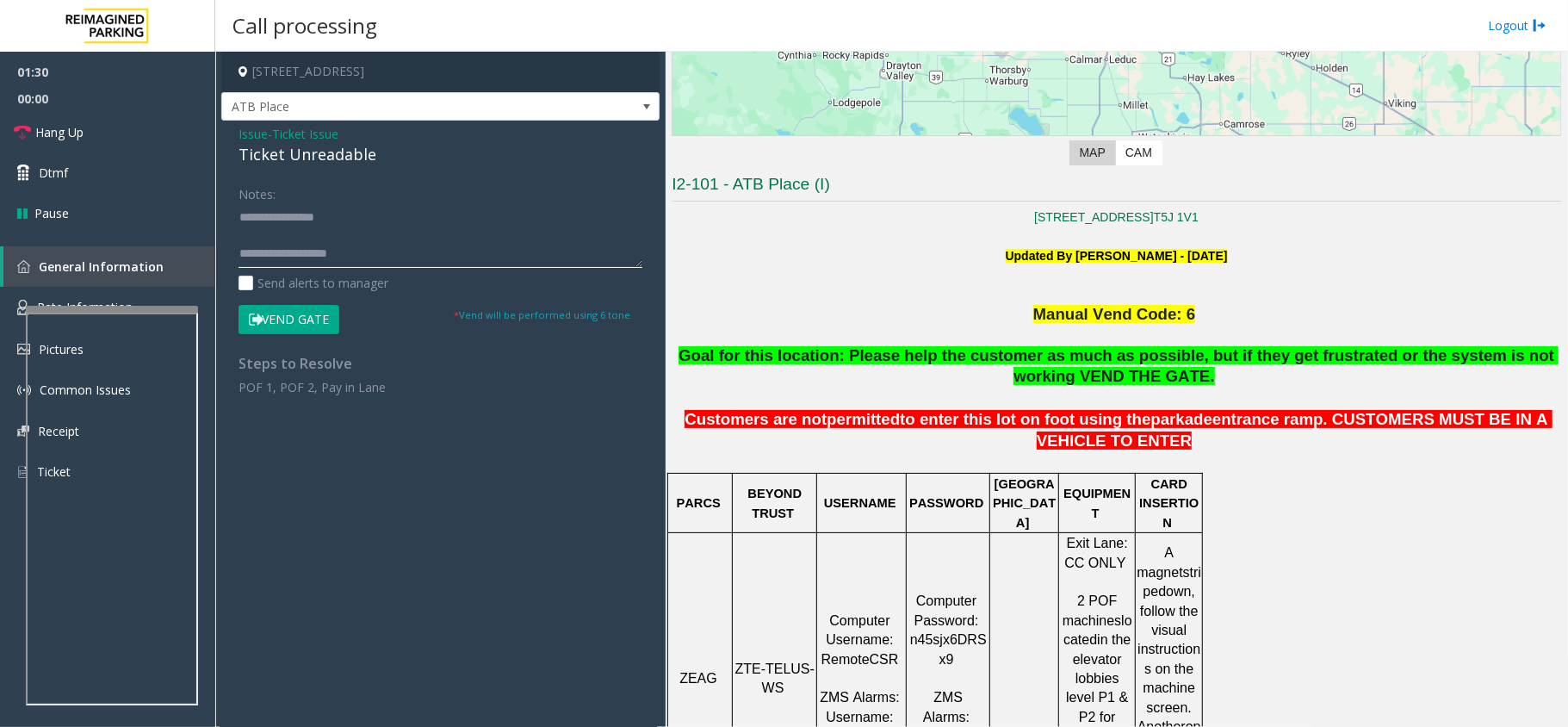 click 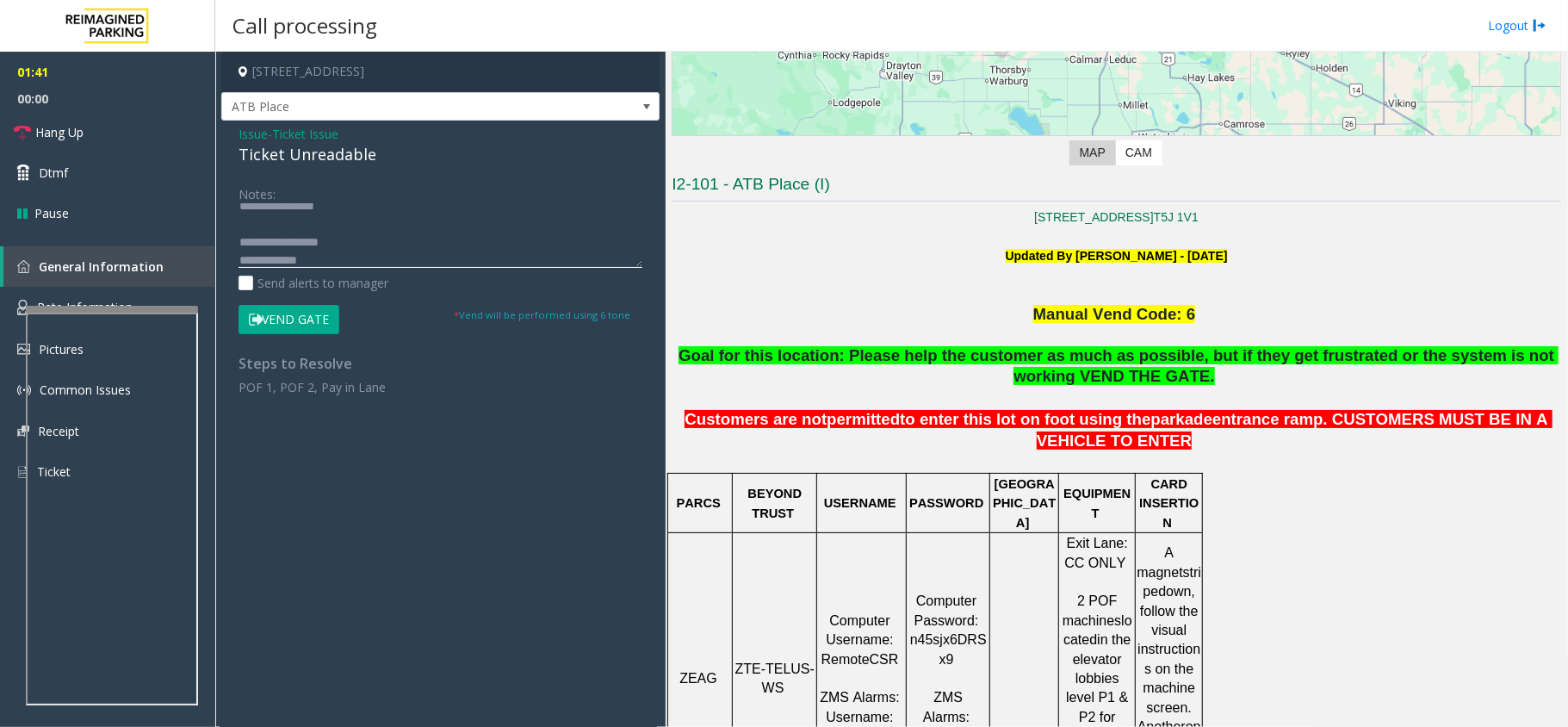click 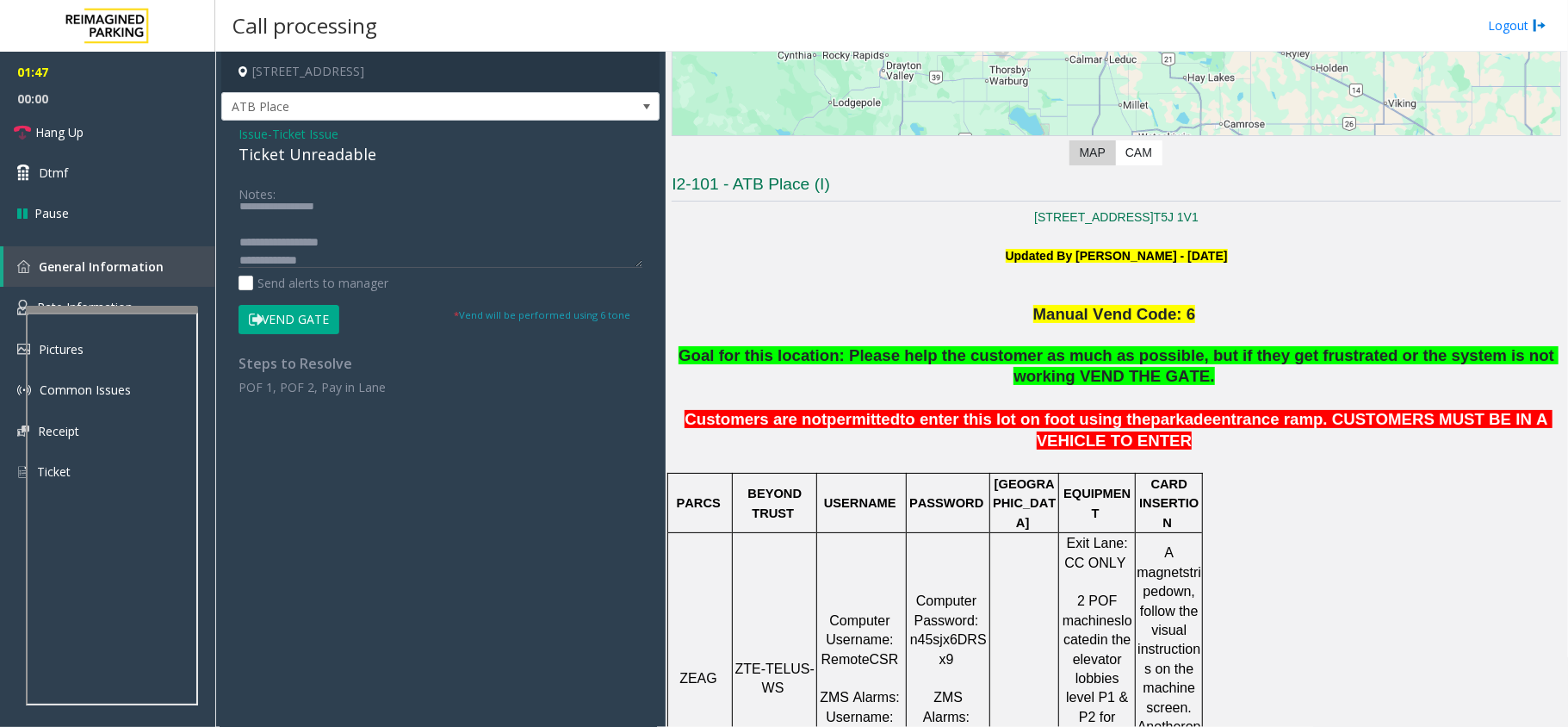 click on "Vend Gate" 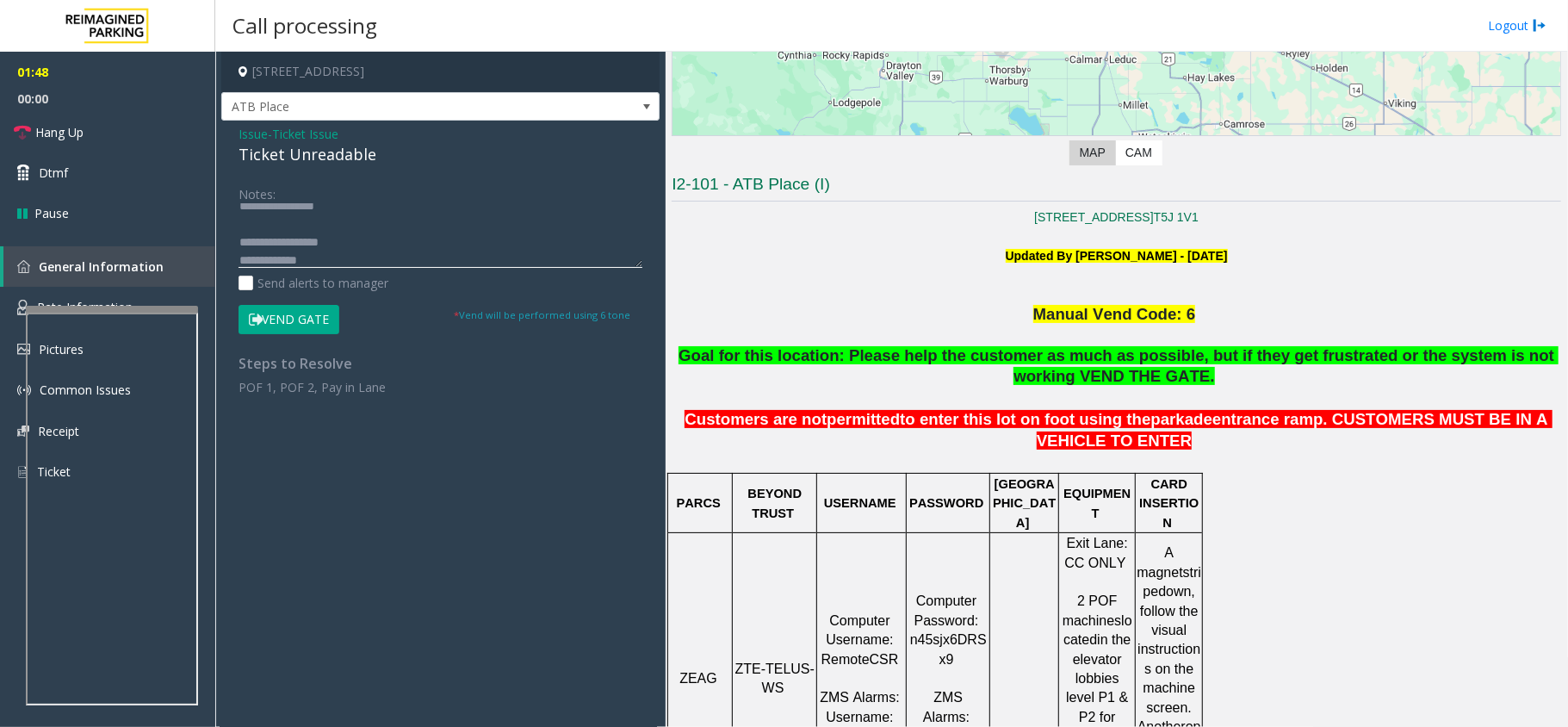click 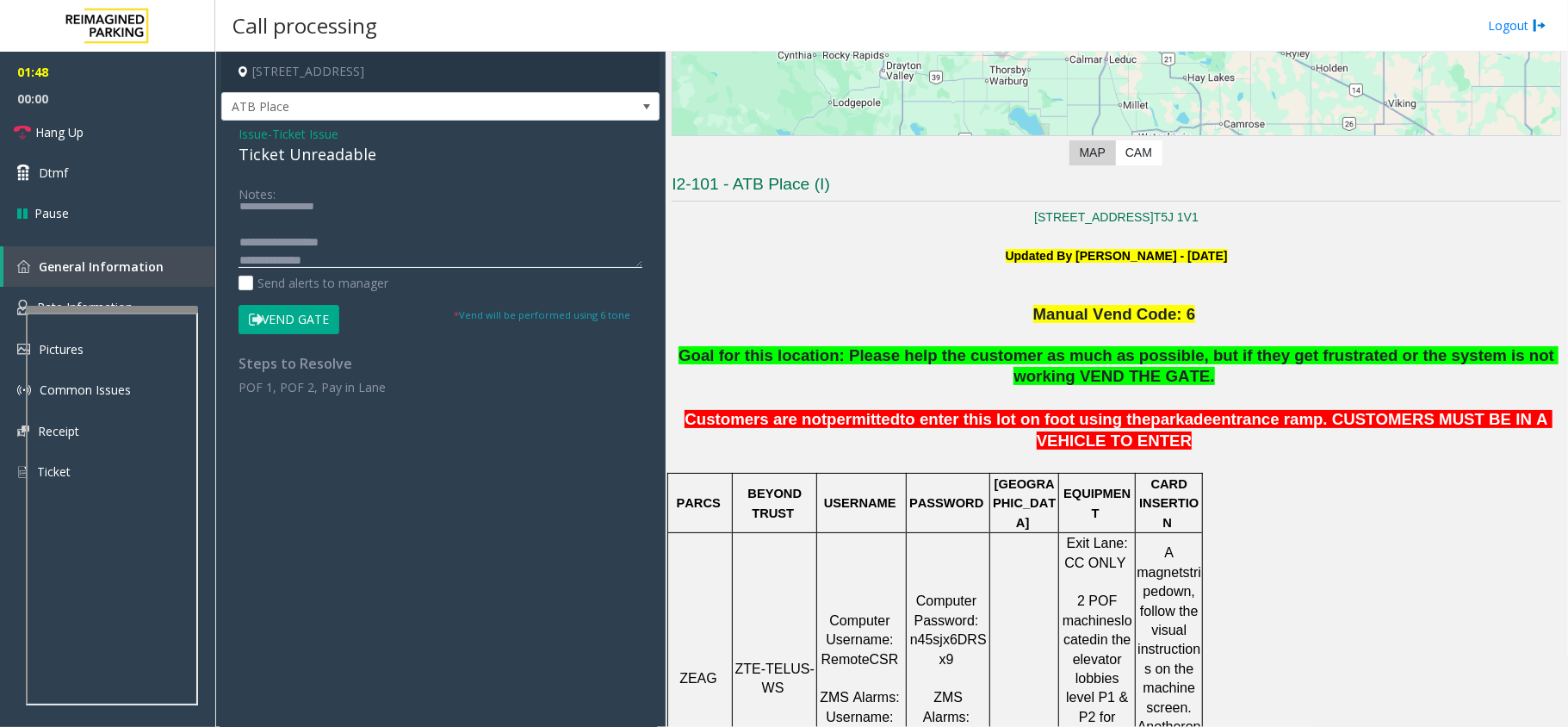 scroll, scrollTop: 48, scrollLeft: 0, axis: vertical 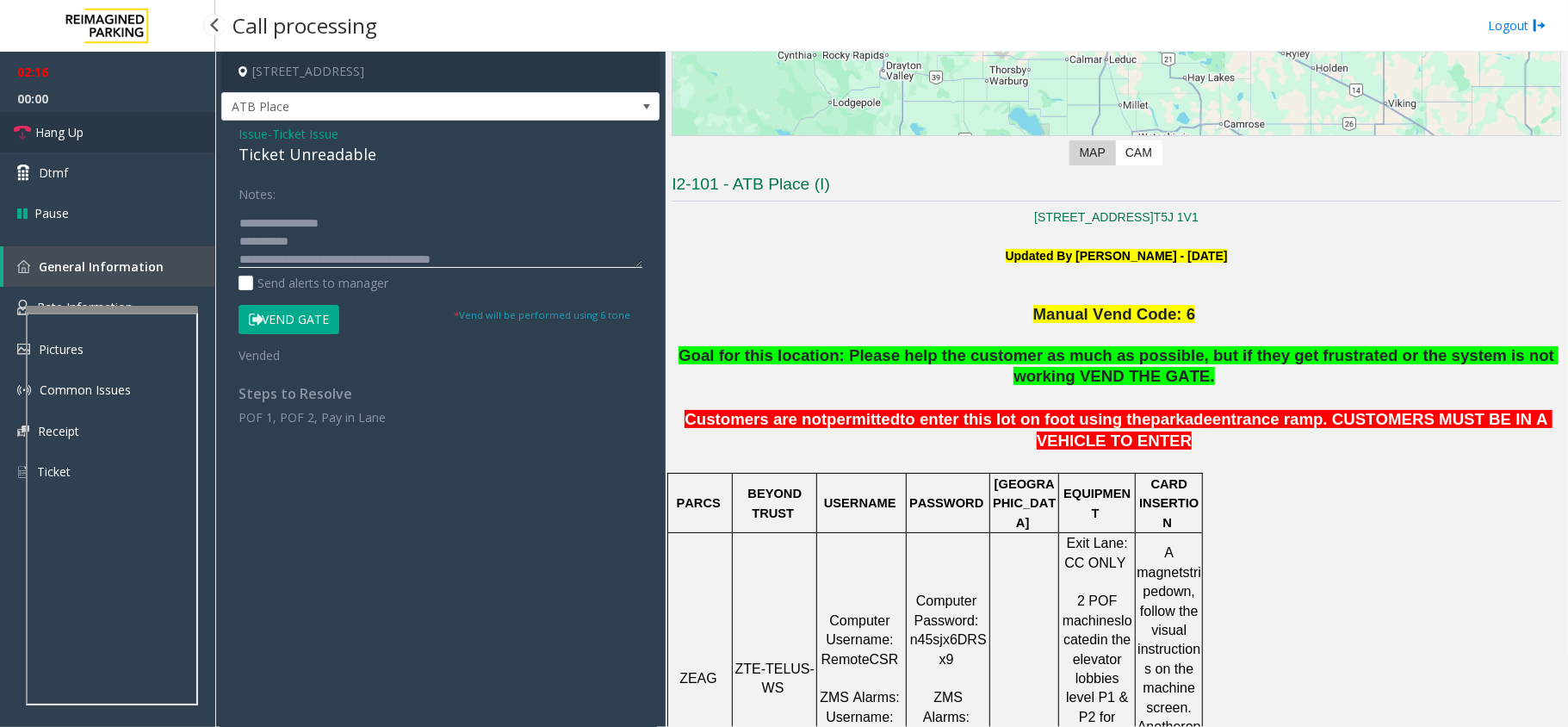 type on "**********" 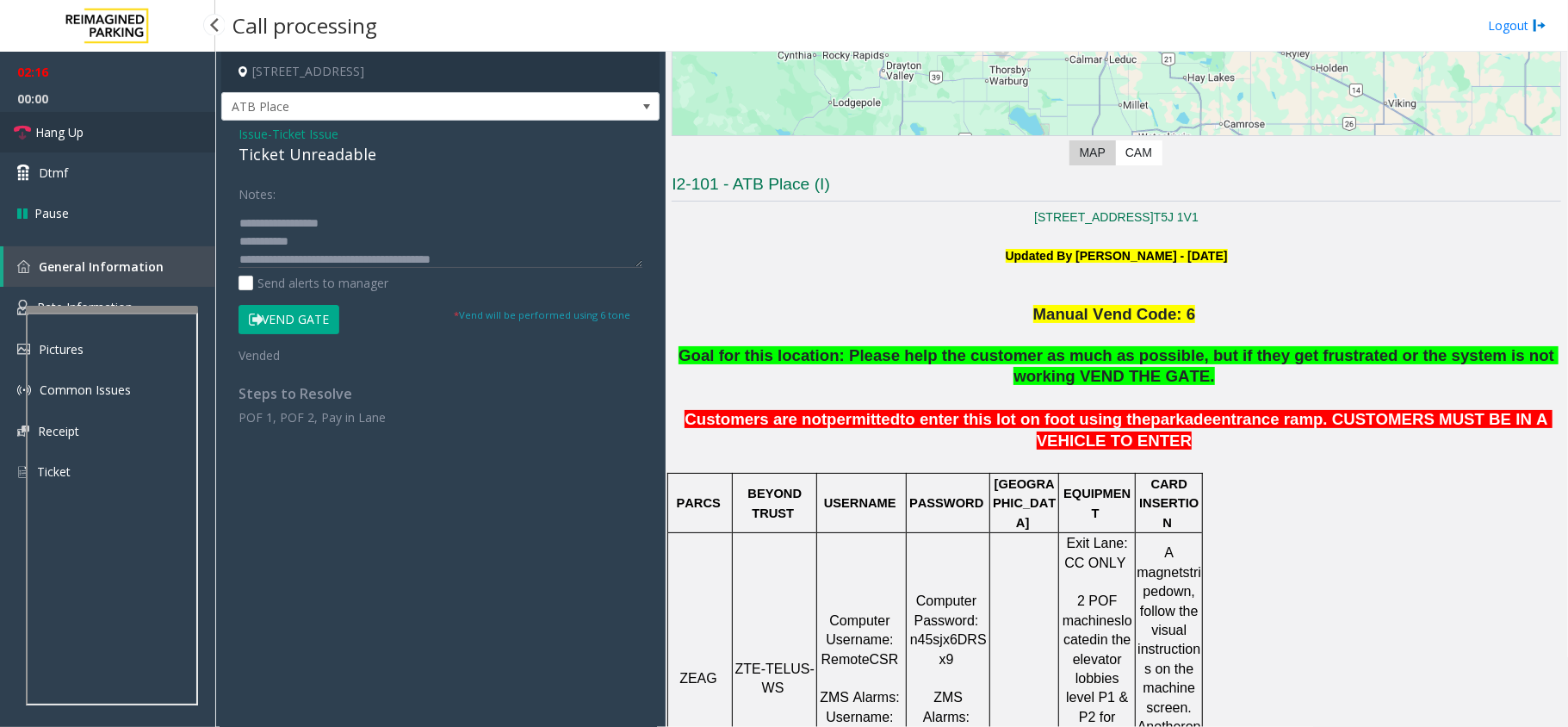 click on "Hang Up" at bounding box center [108, 132] 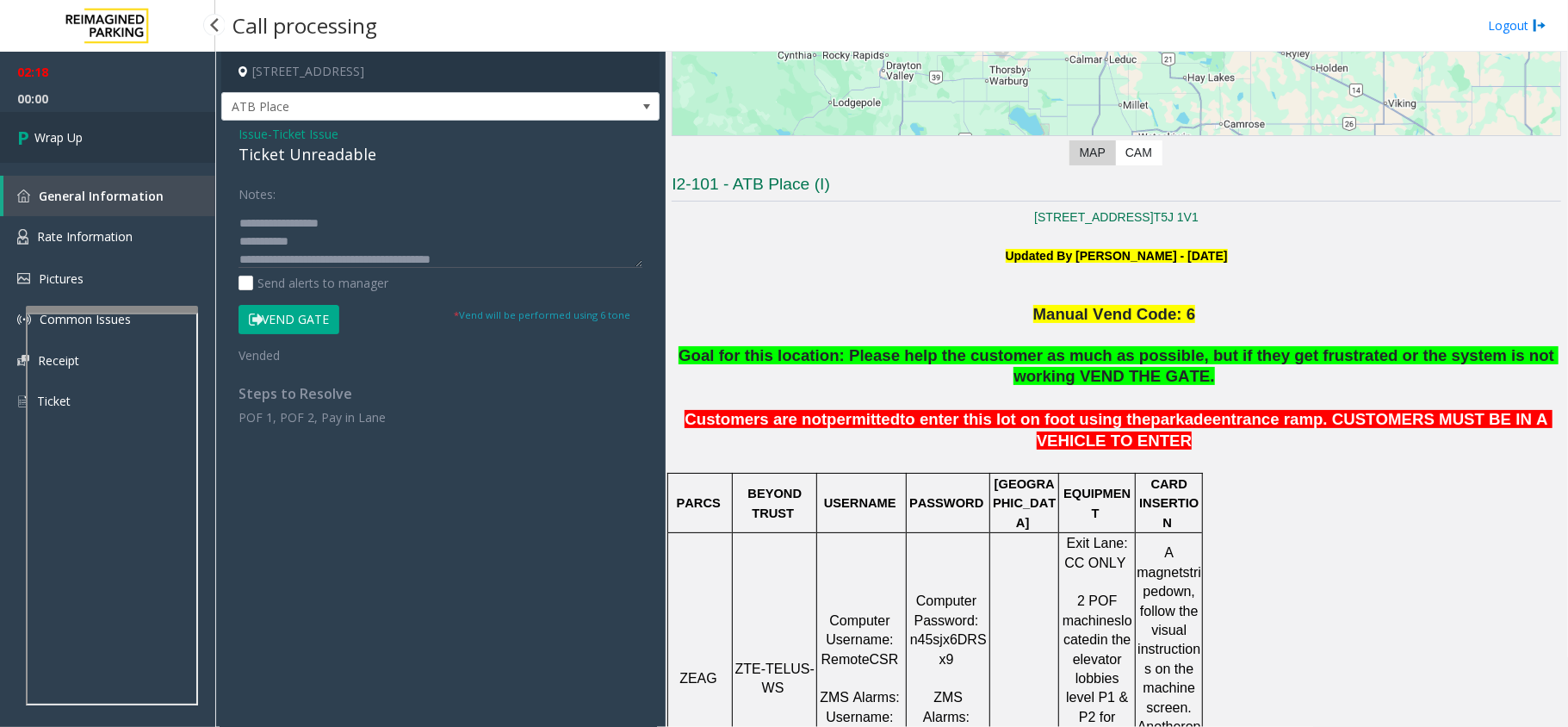 click on "Wrap Up" at bounding box center [59, 137] 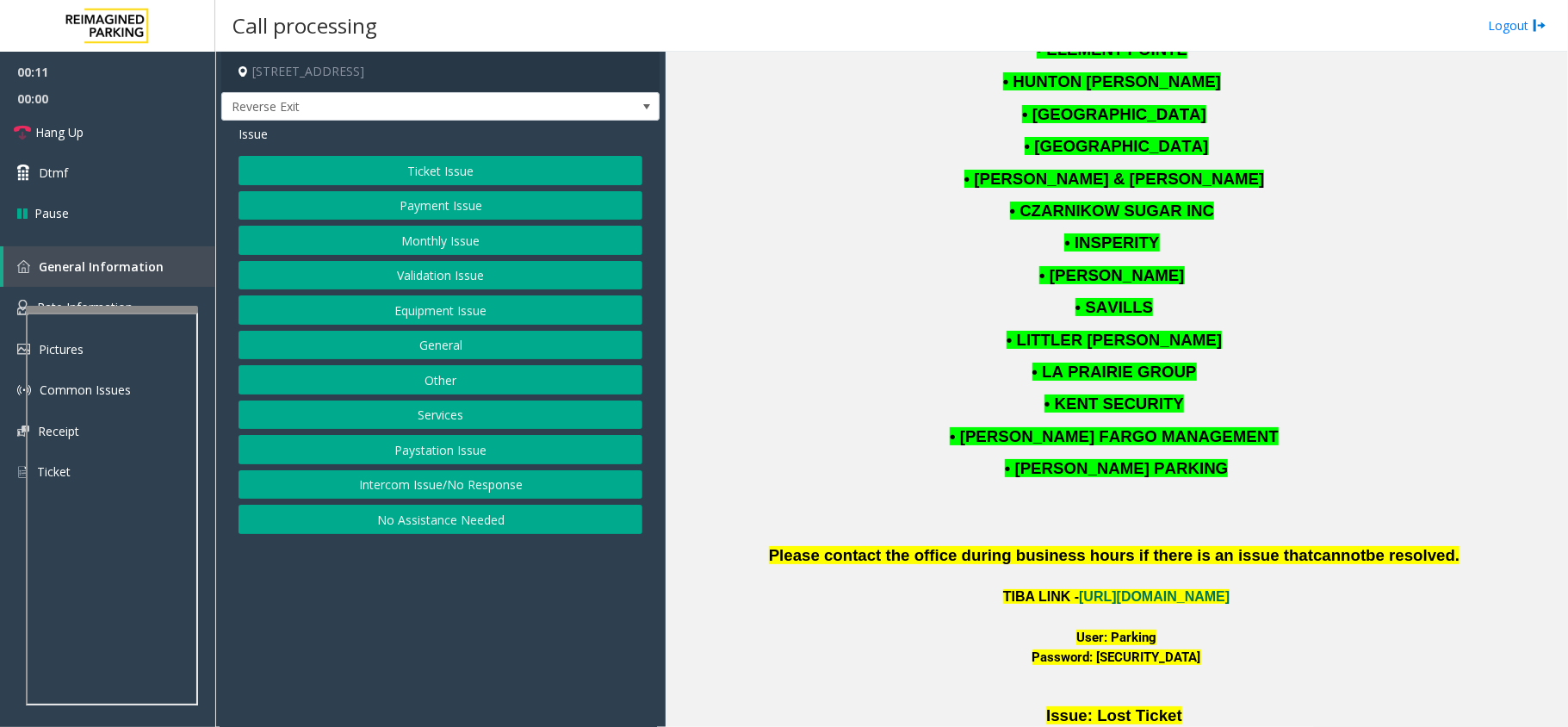 scroll, scrollTop: 2067, scrollLeft: 0, axis: vertical 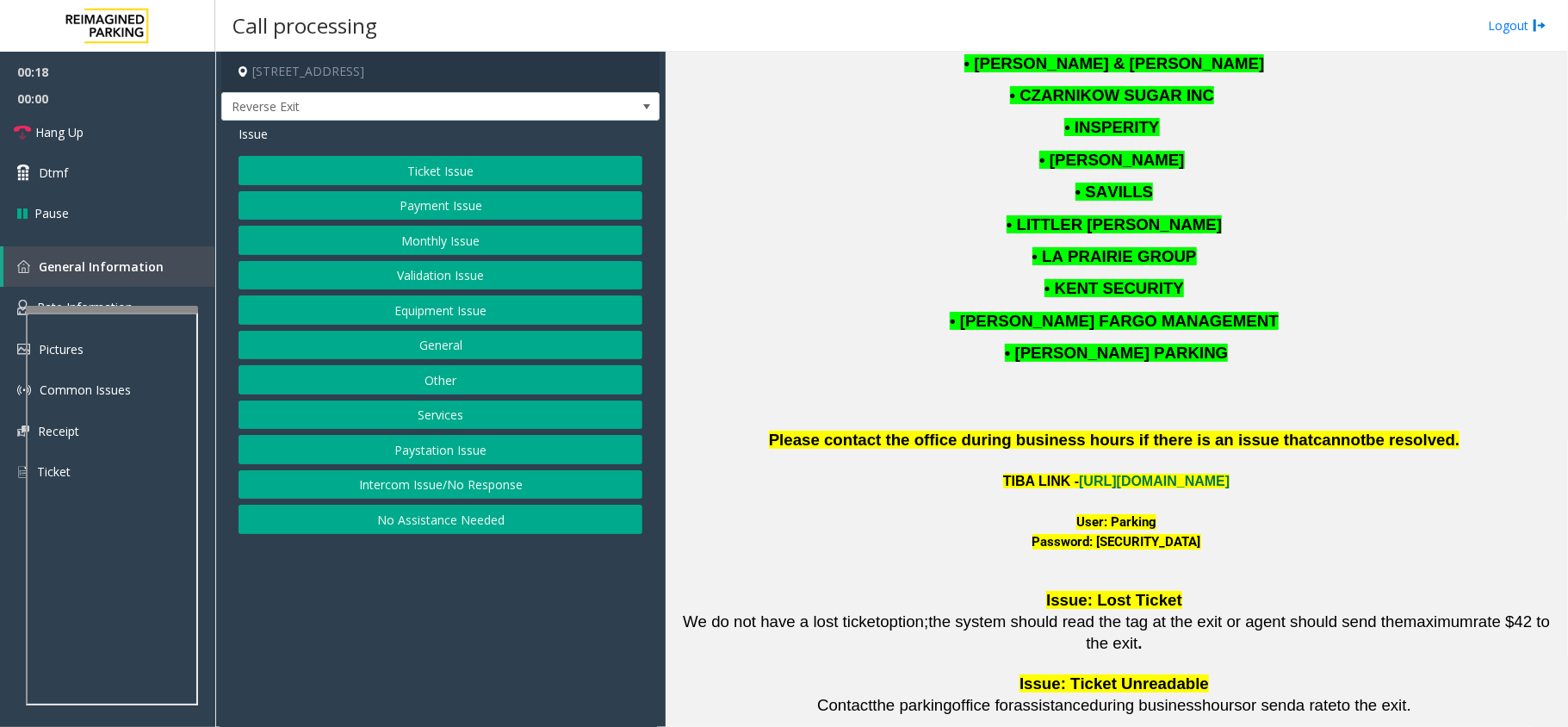 click on "Intercom Issue/No Response" 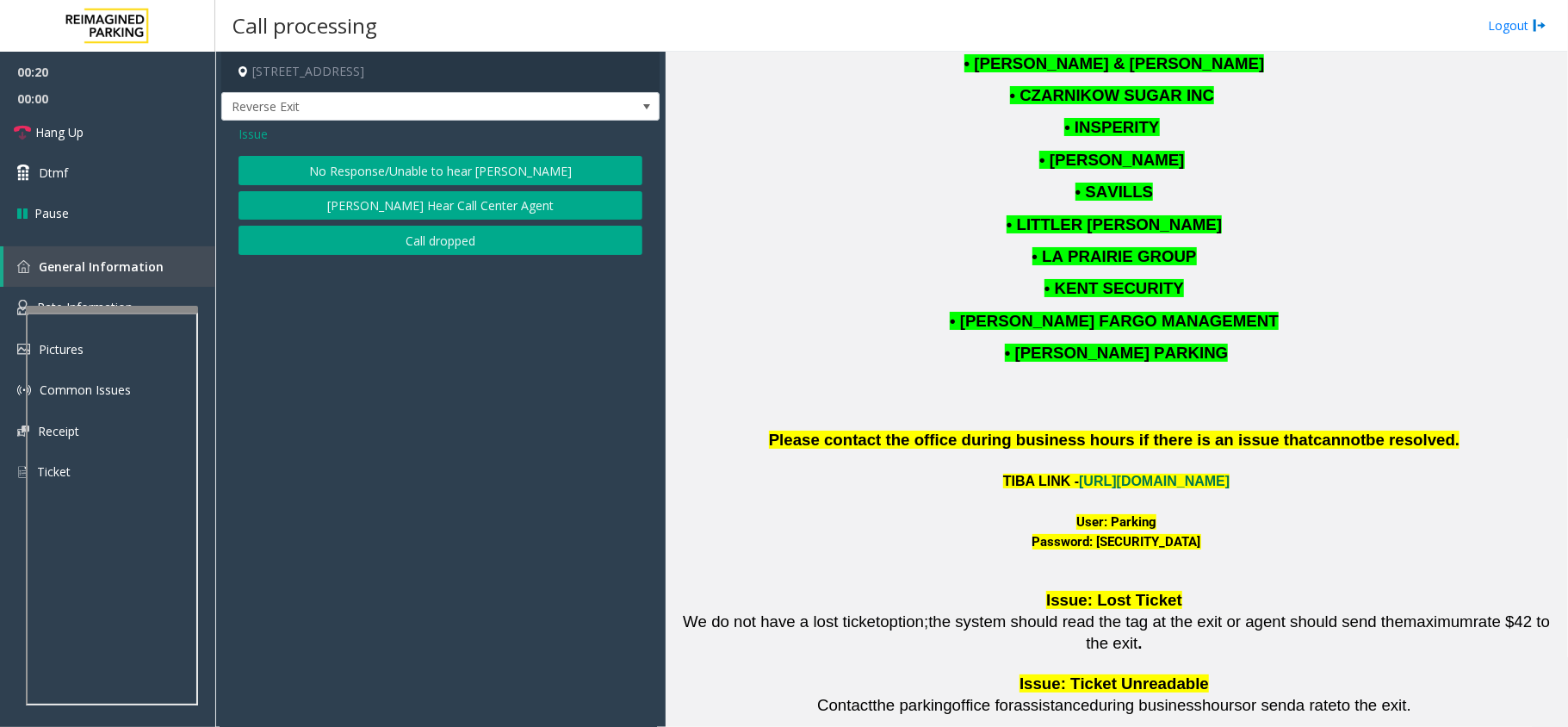 click on "No Response/Unable to hear [PERSON_NAME]" 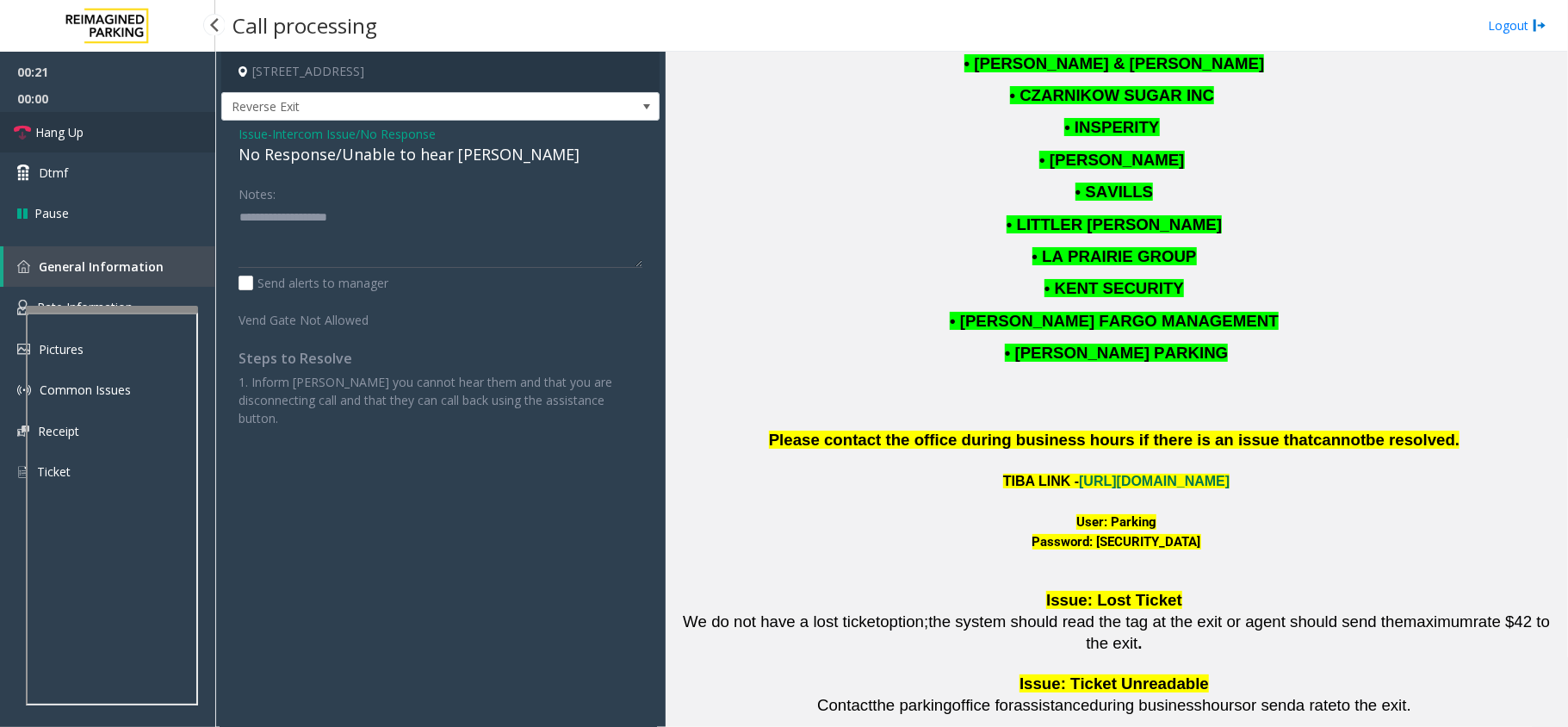click on "Hang Up" at bounding box center [59, 132] 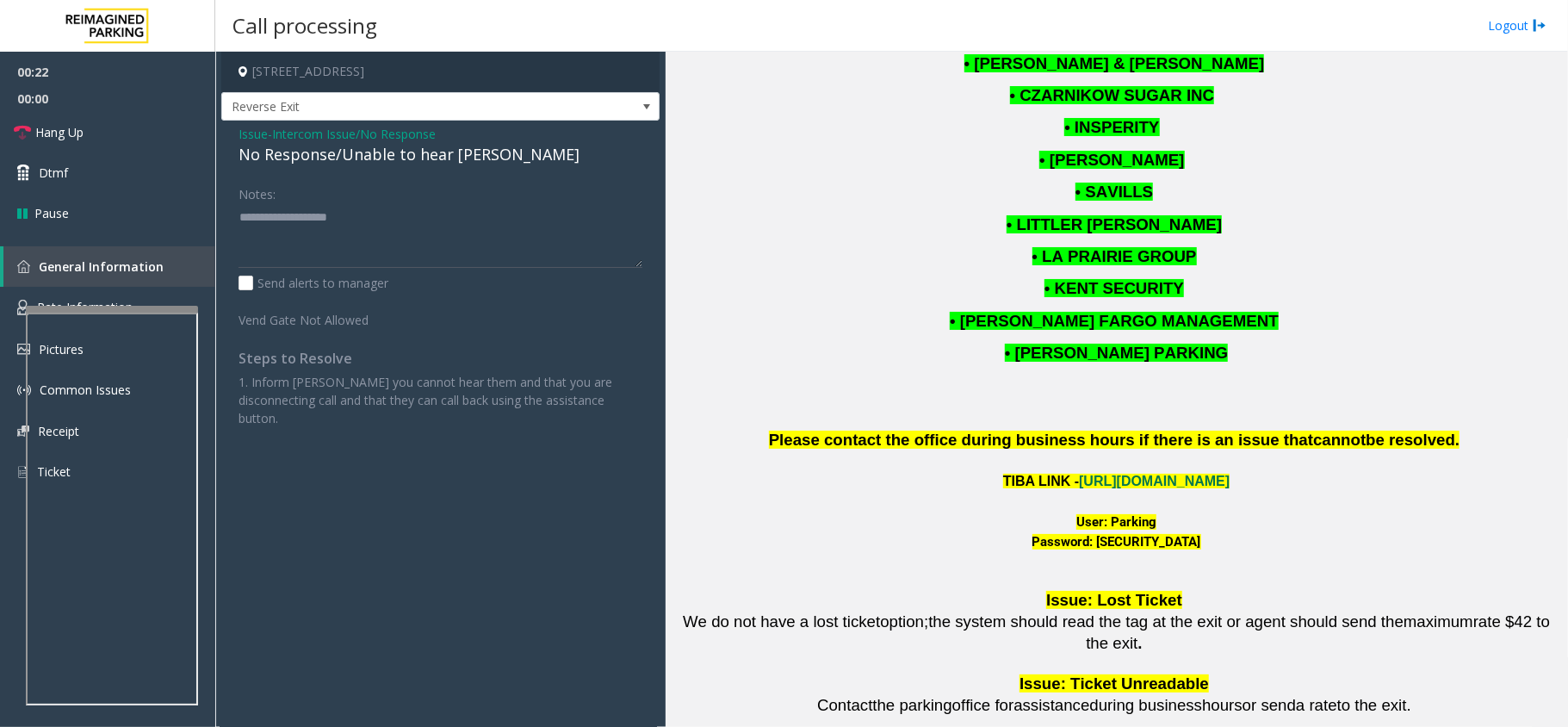 click on "No Response/Unable to hear [PERSON_NAME]" 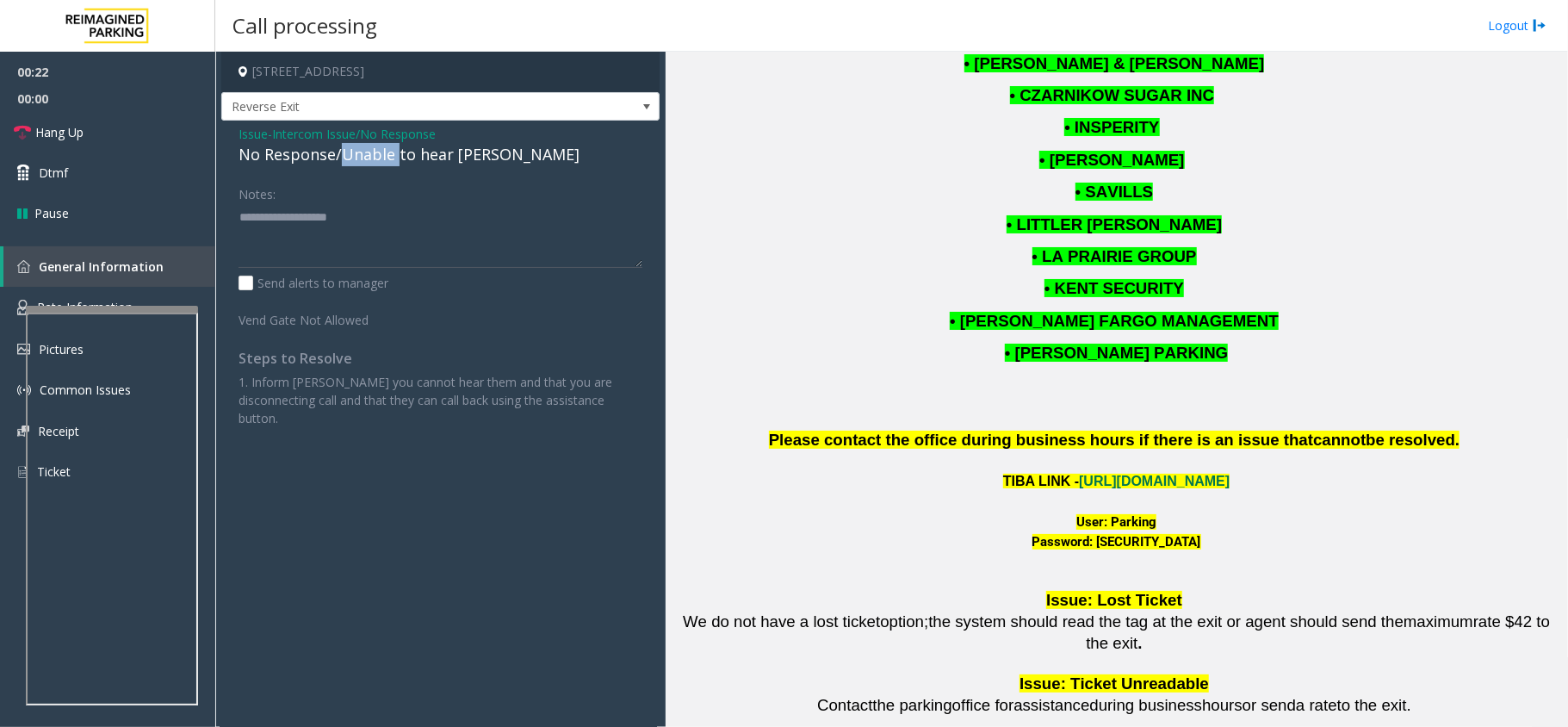 click on "No Response/Unable to hear [PERSON_NAME]" 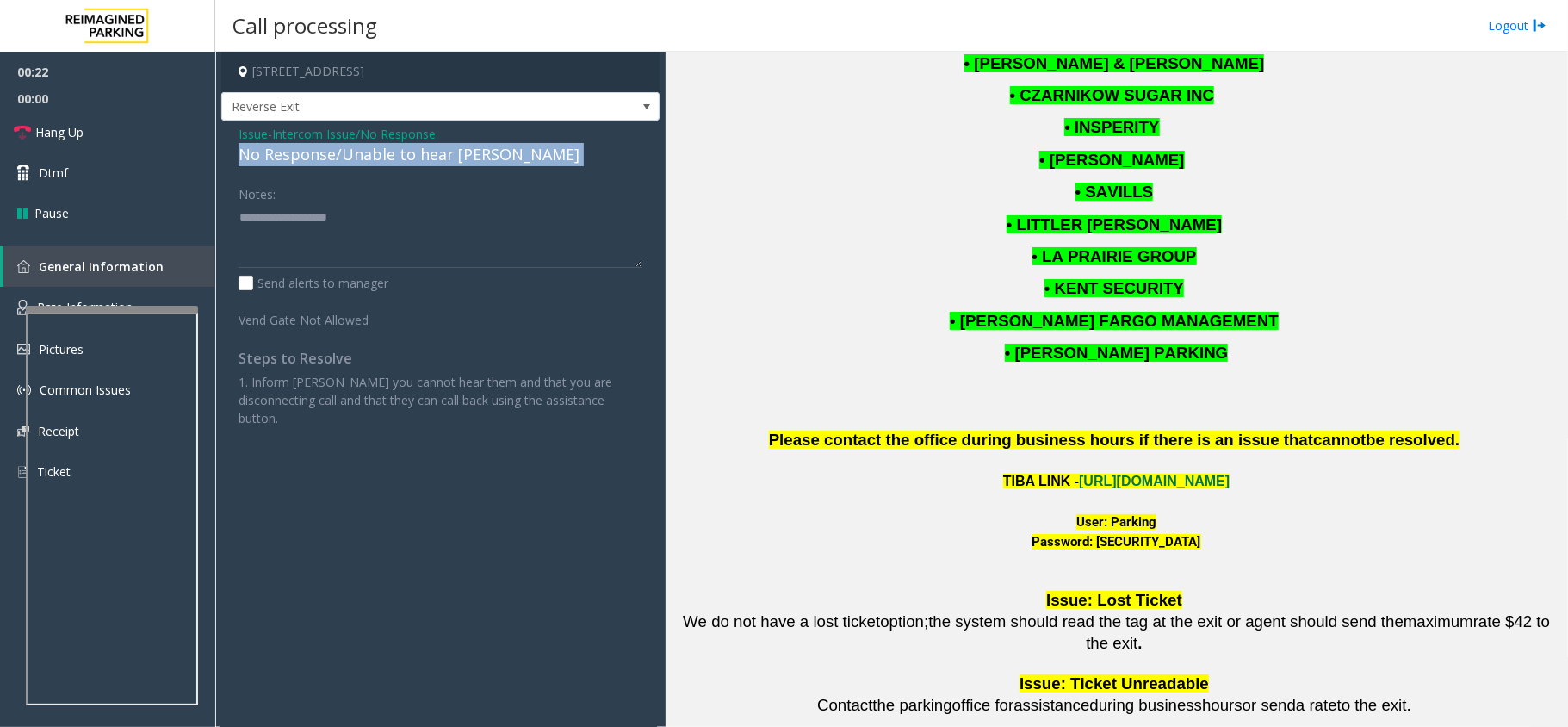 click on "No Response/Unable to hear [PERSON_NAME]" 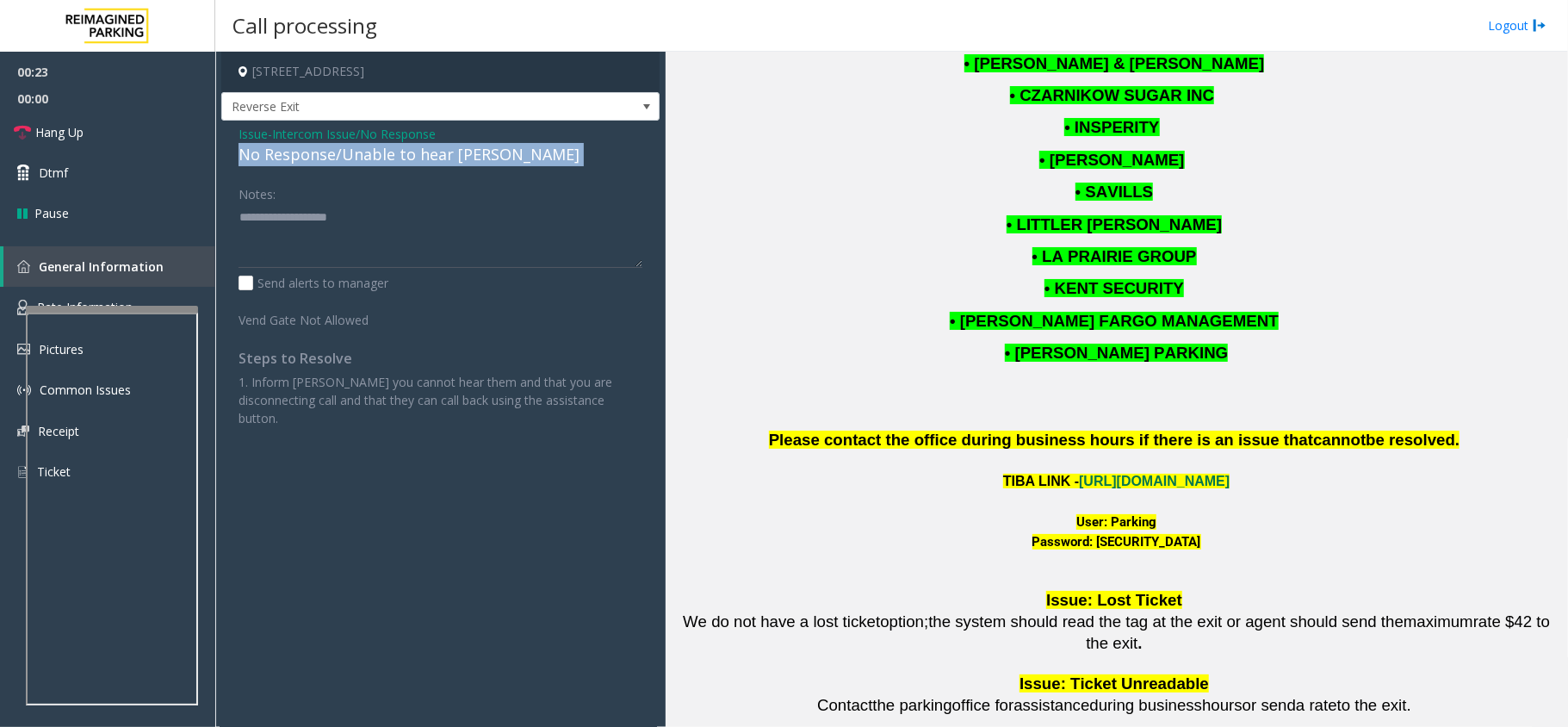 click on "No Response/Unable to hear [PERSON_NAME]" 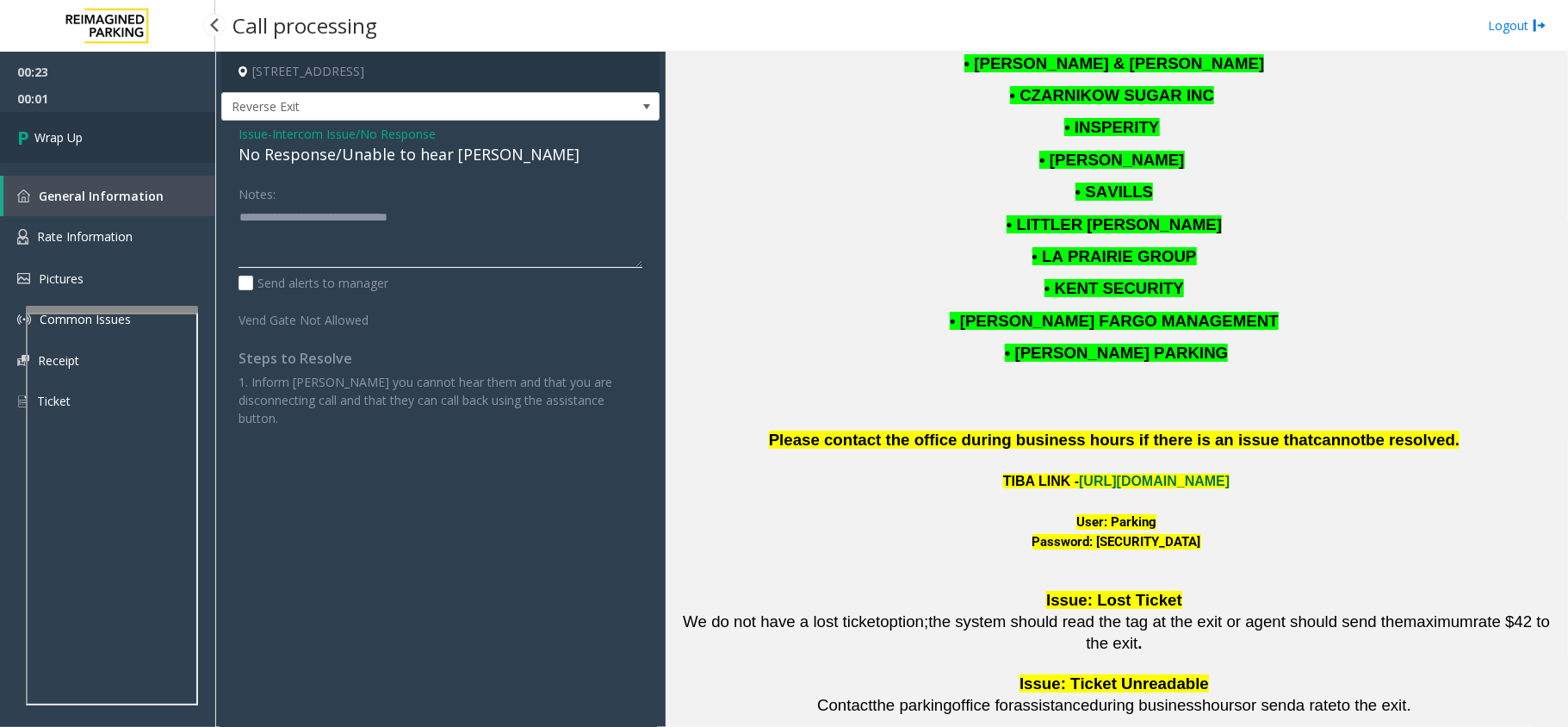 type on "**********" 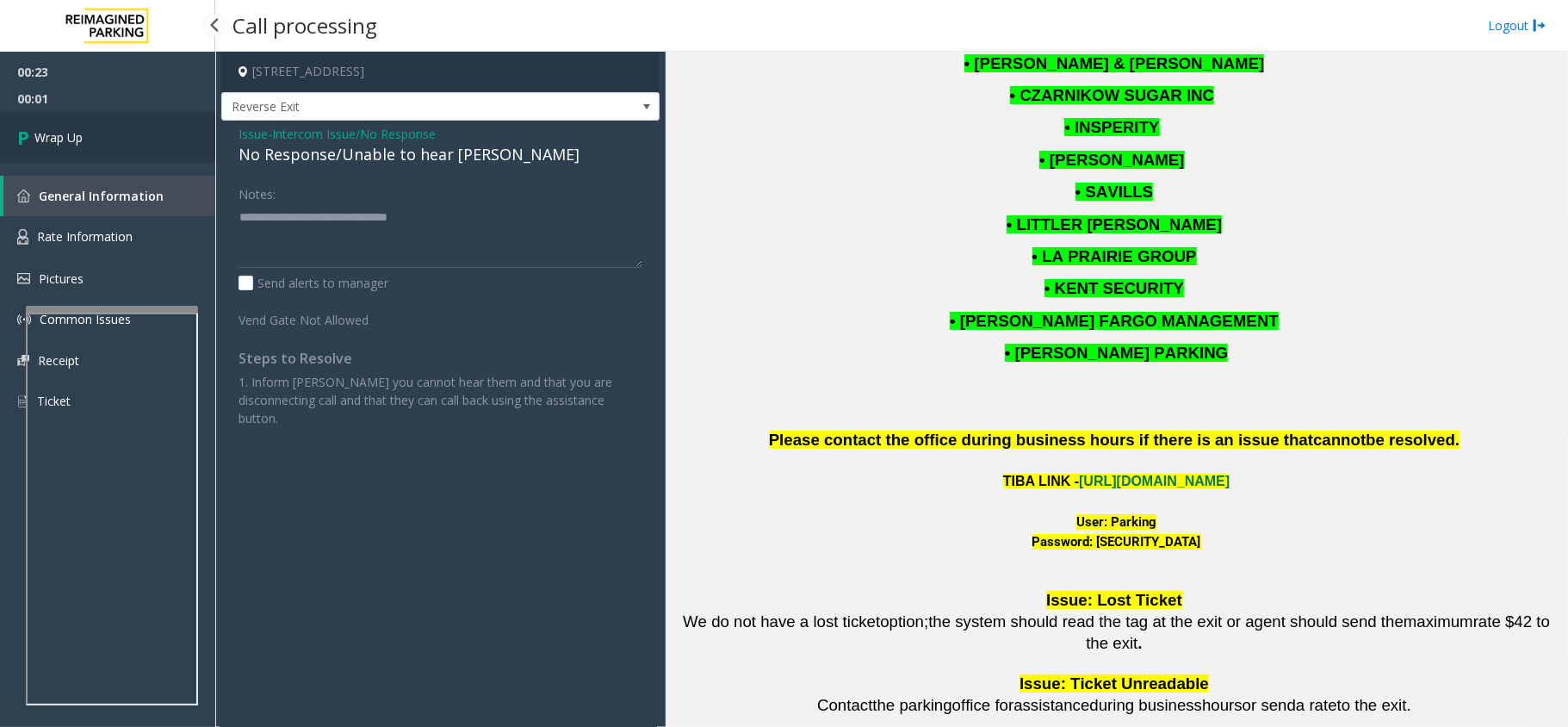 click on "Wrap Up" at bounding box center [108, 137] 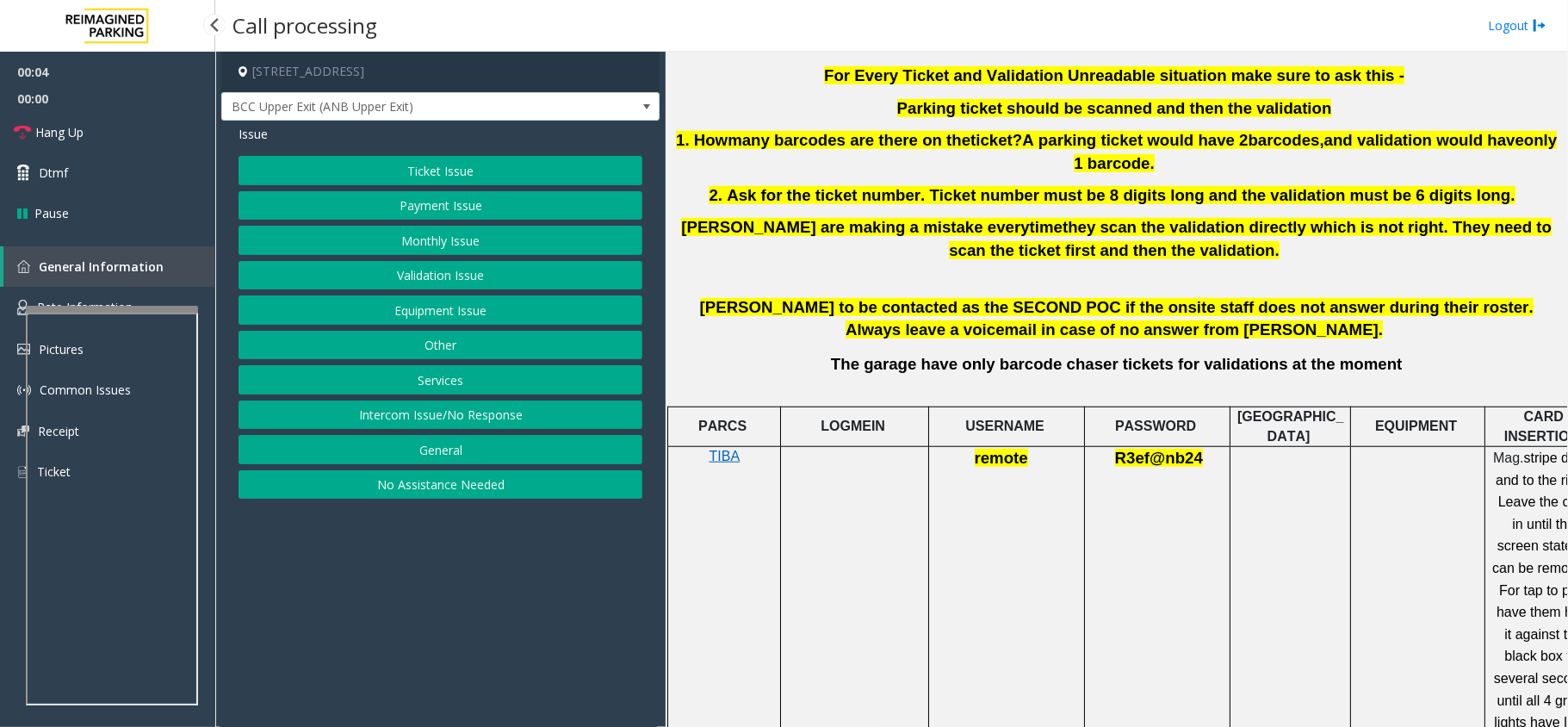 scroll, scrollTop: 918, scrollLeft: 0, axis: vertical 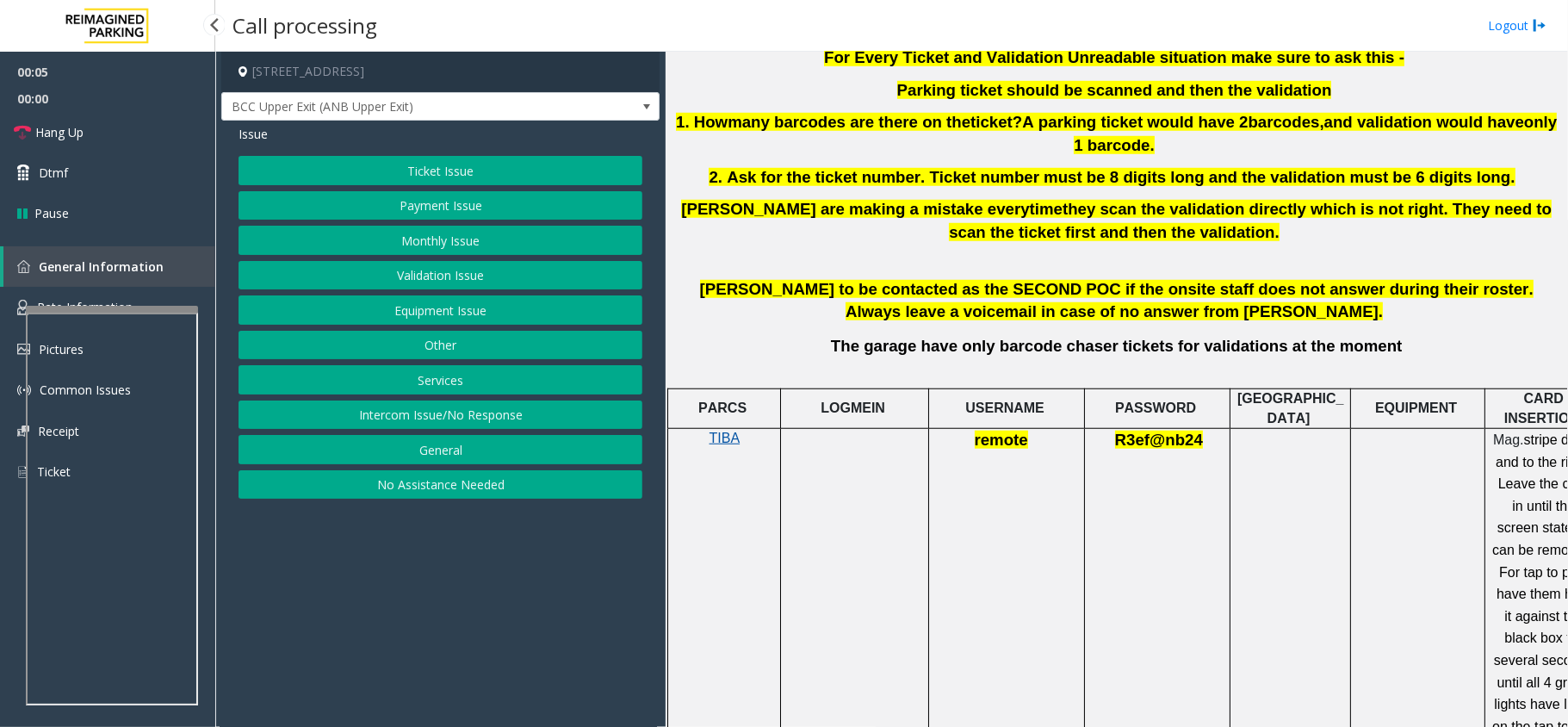 click on "TIBA" 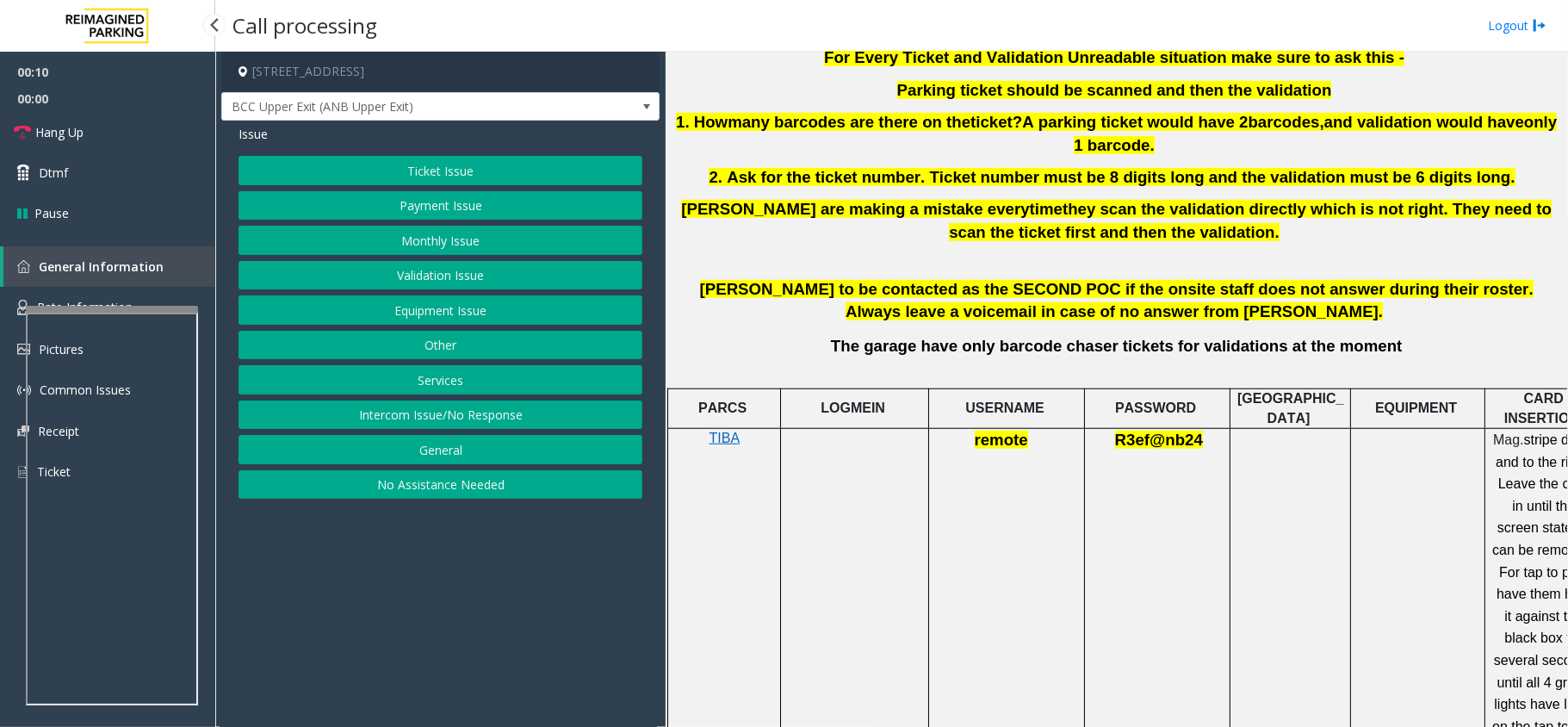 click on "Intercom Issue/No Response" 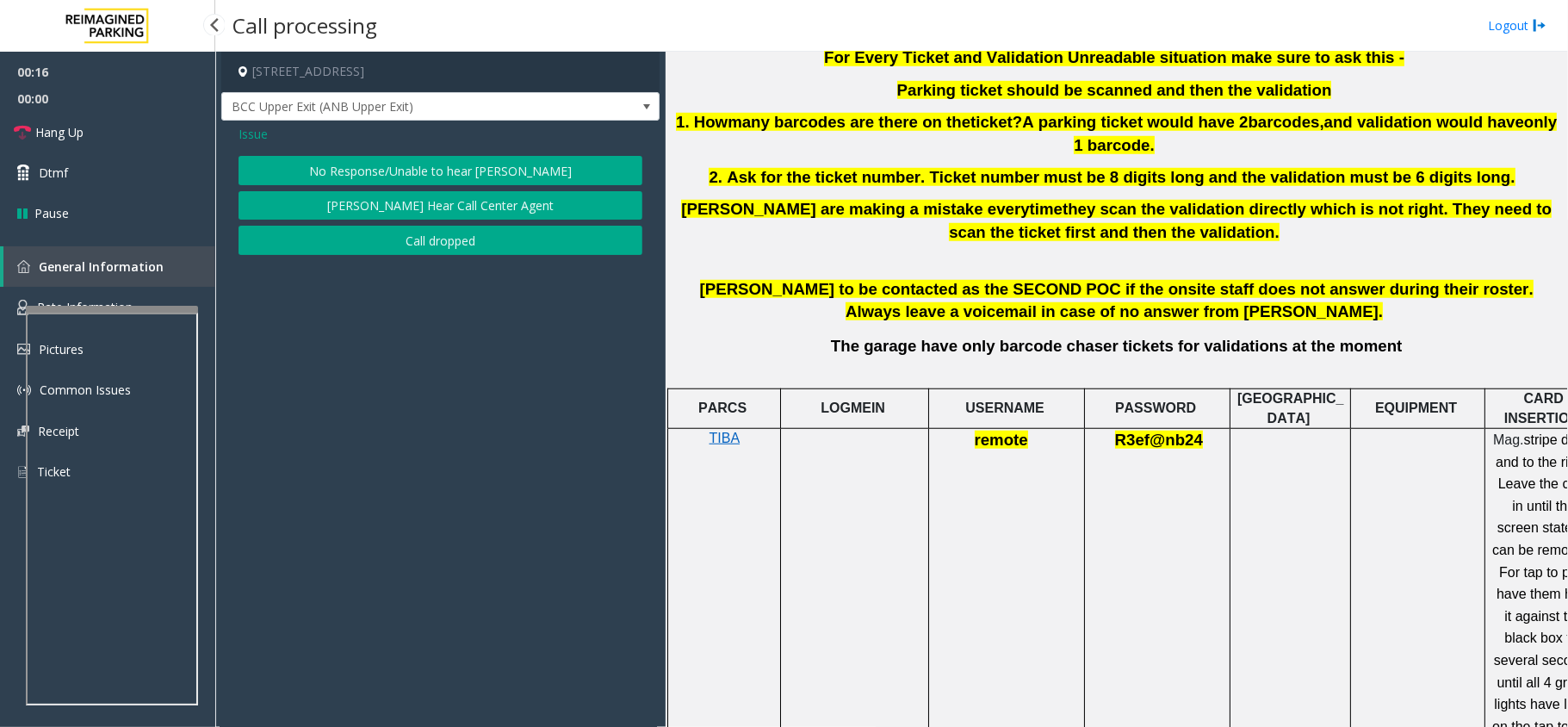 click on "No Response/Unable to hear [PERSON_NAME]" 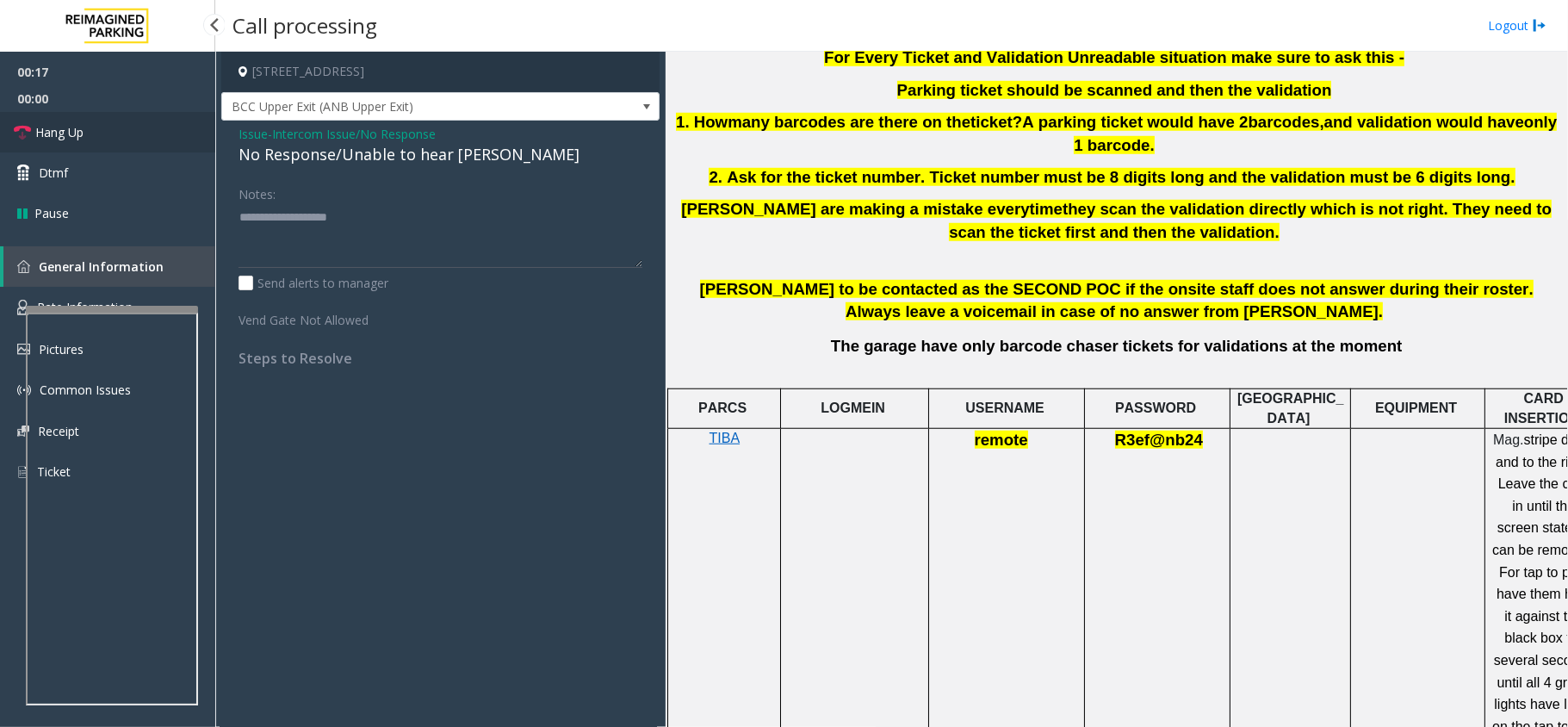 click on "Hang Up" at bounding box center [59, 132] 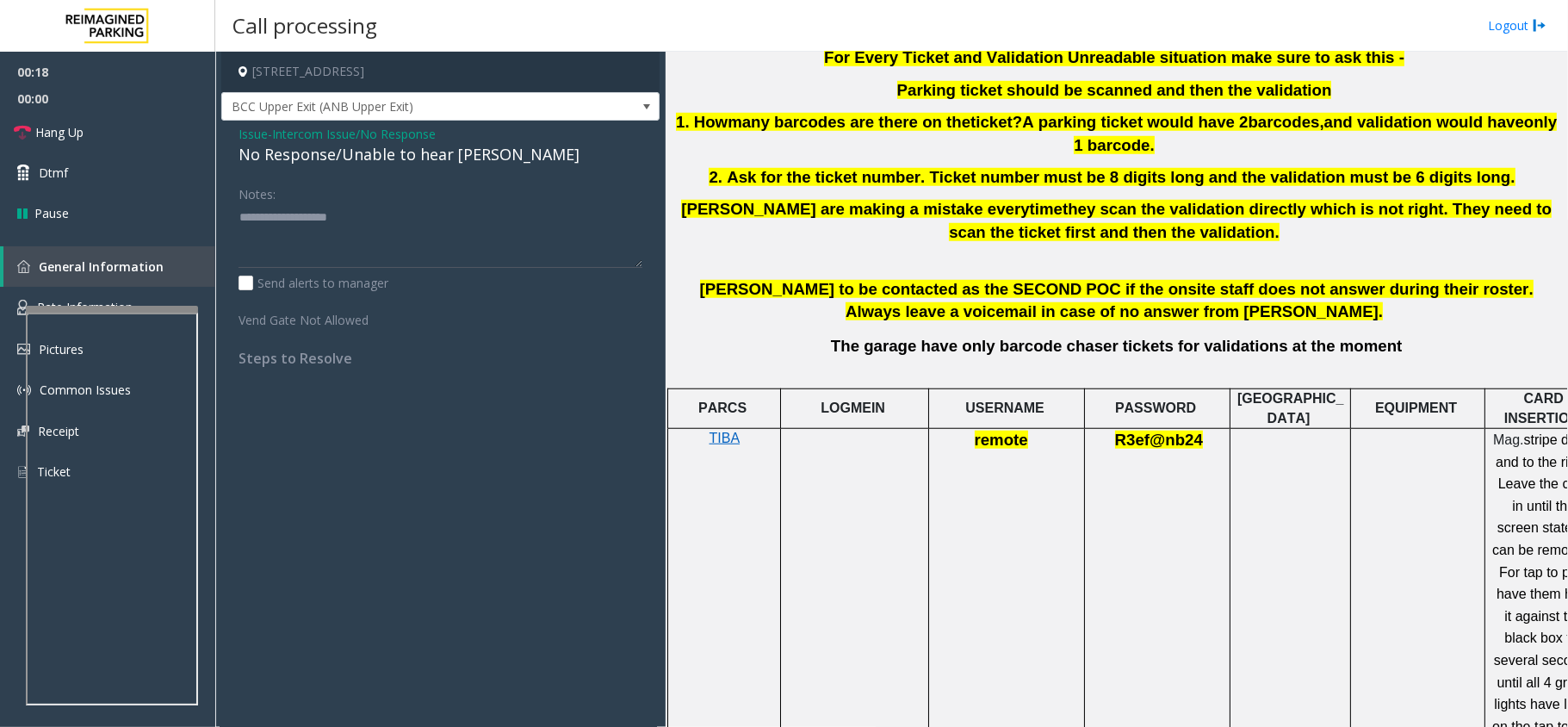 click on "No Response/Unable to hear [PERSON_NAME]" 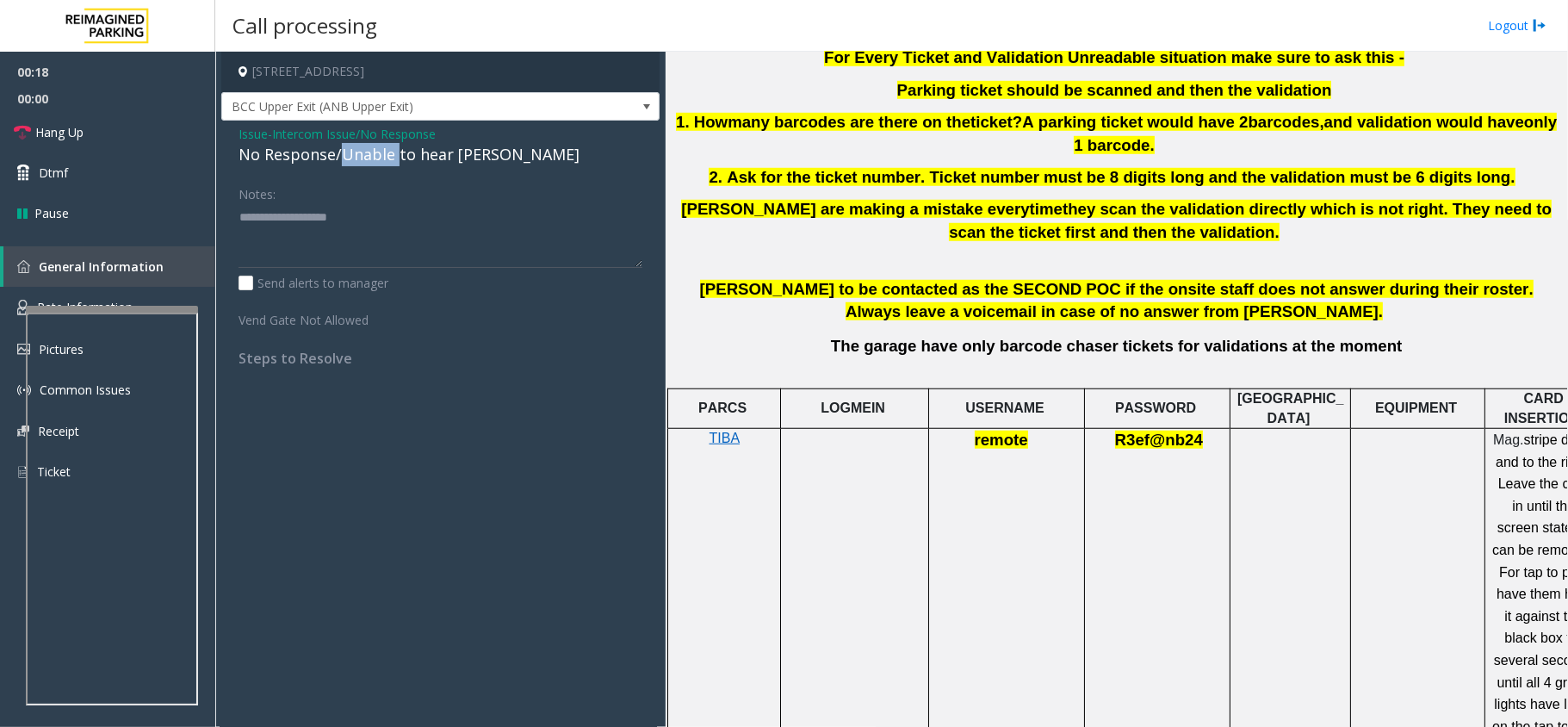 click on "No Response/Unable to hear [PERSON_NAME]" 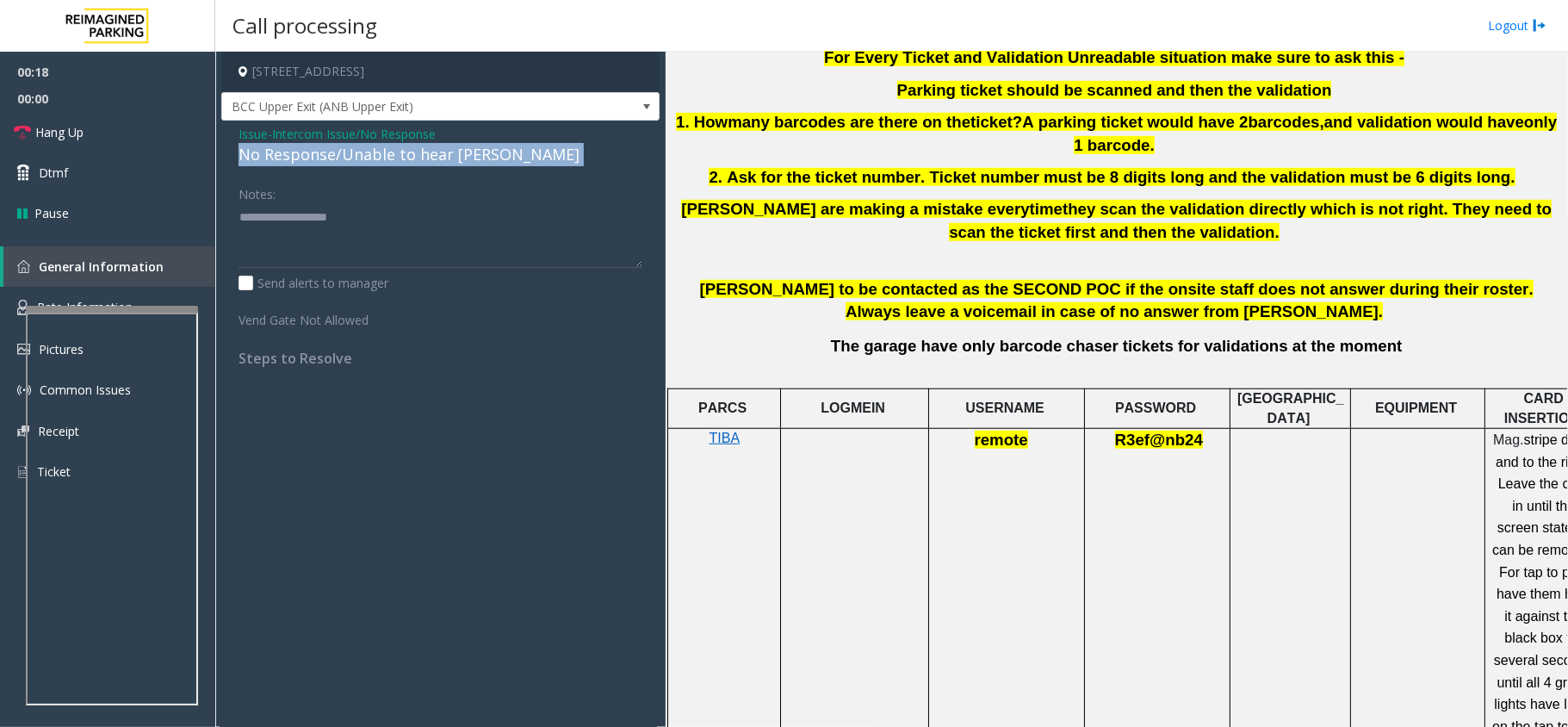 click on "No Response/Unable to hear [PERSON_NAME]" 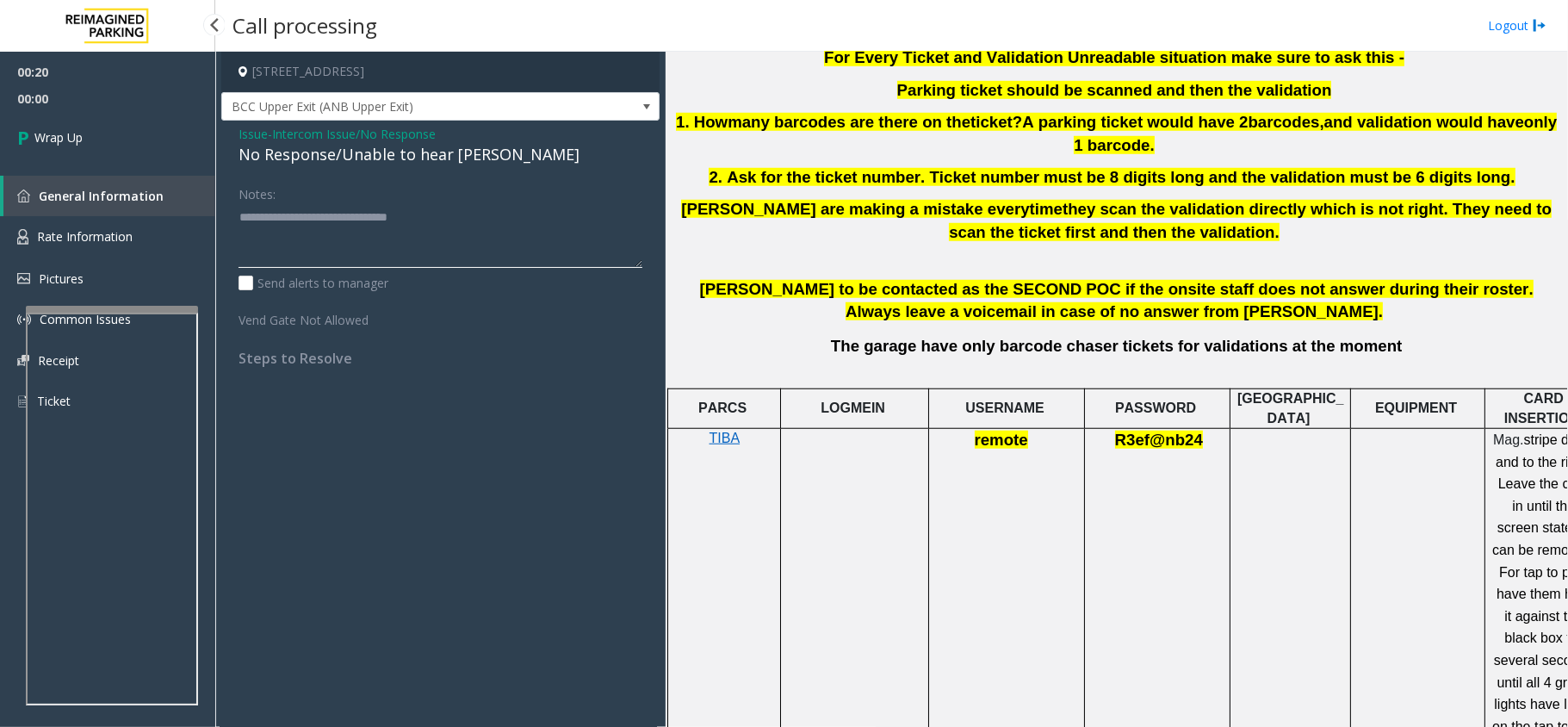 type on "**********" 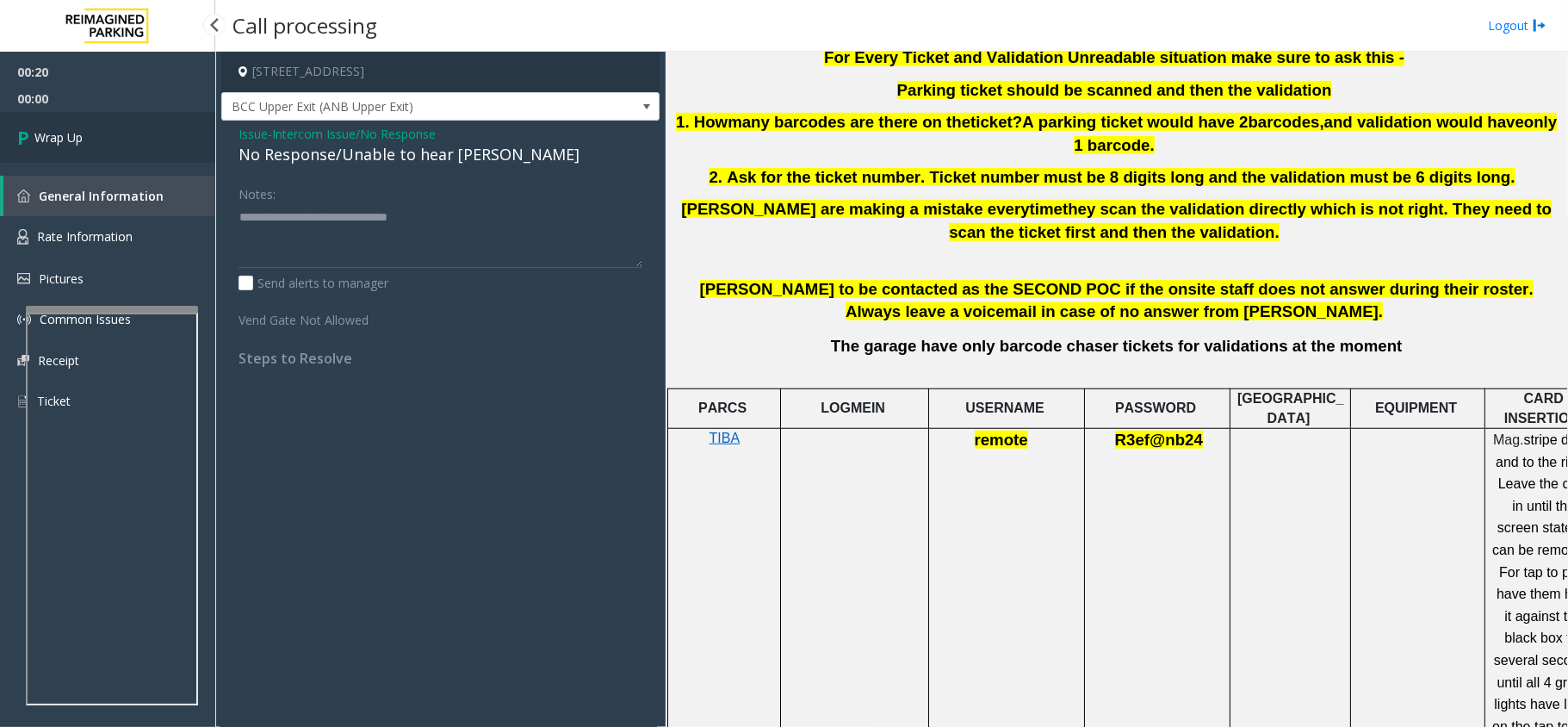 click on "Wrap Up" at bounding box center (59, 137) 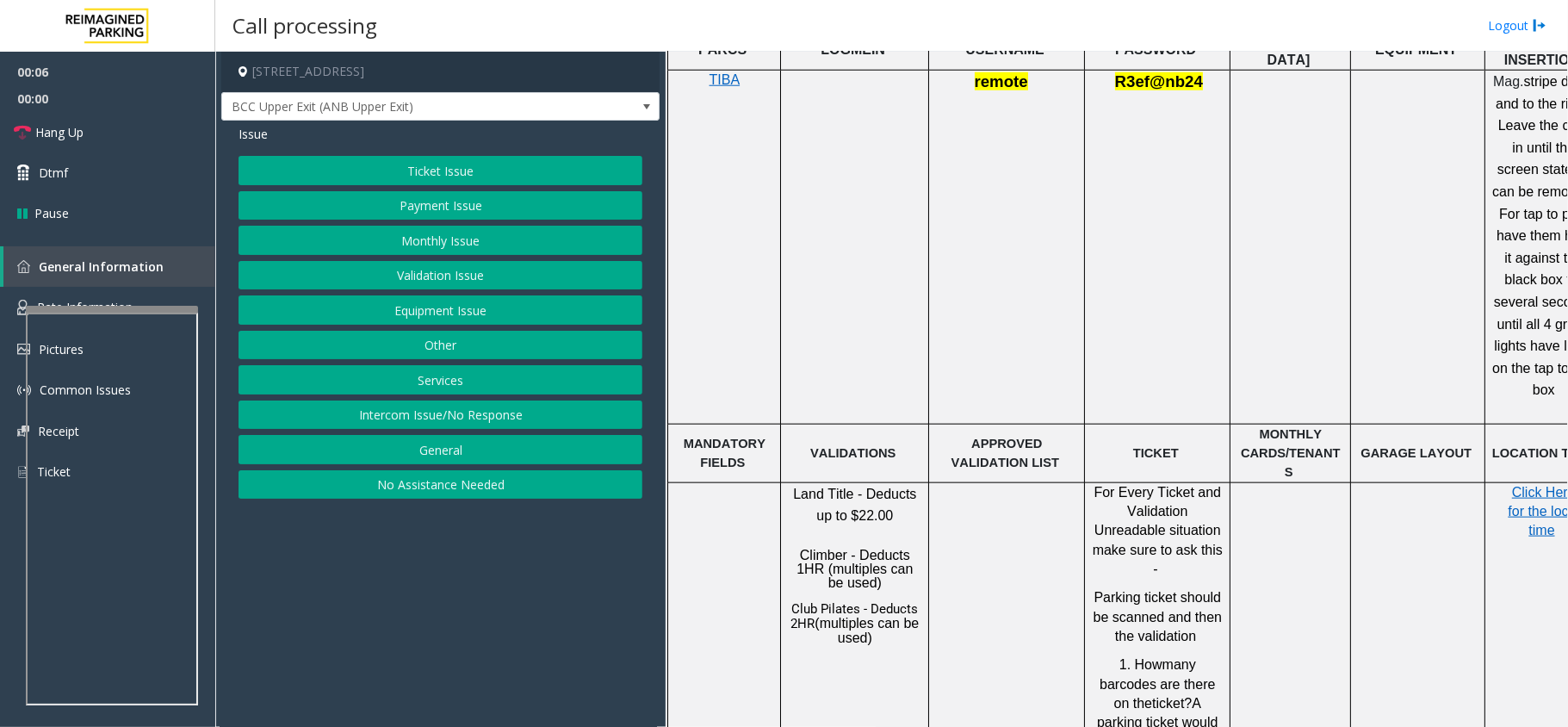 scroll, scrollTop: 1607, scrollLeft: 0, axis: vertical 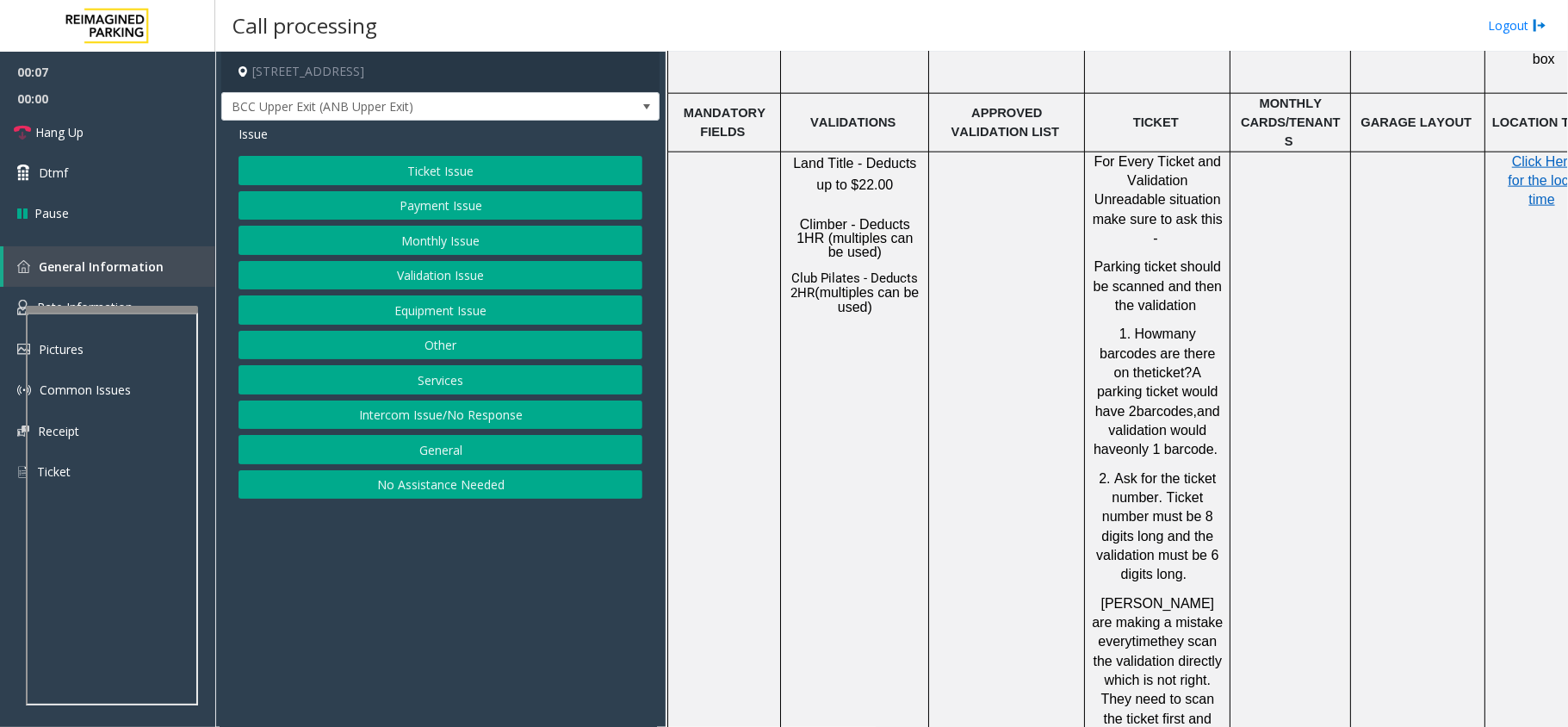 click on "Intercom Issue/No Response" 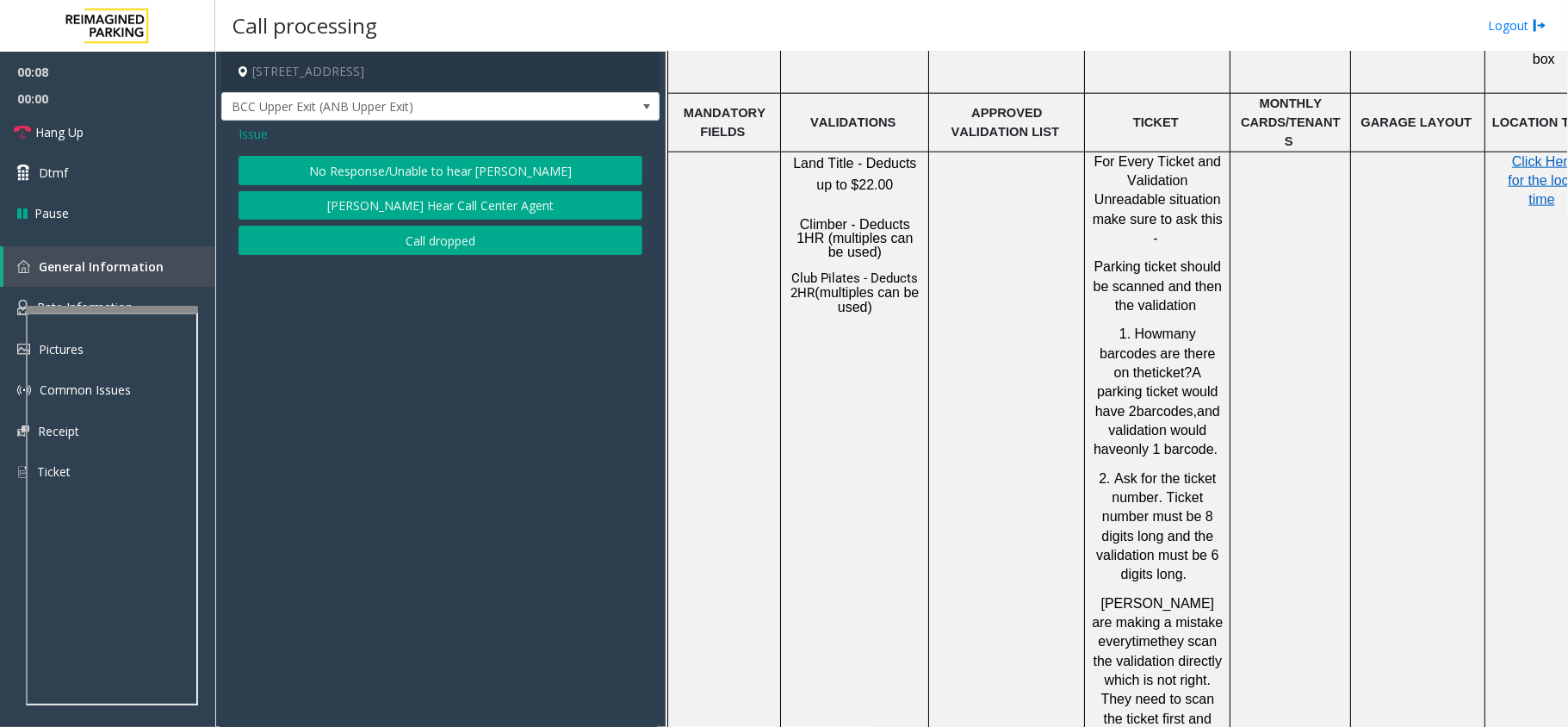 click on "No Response/Unable to hear [PERSON_NAME]" 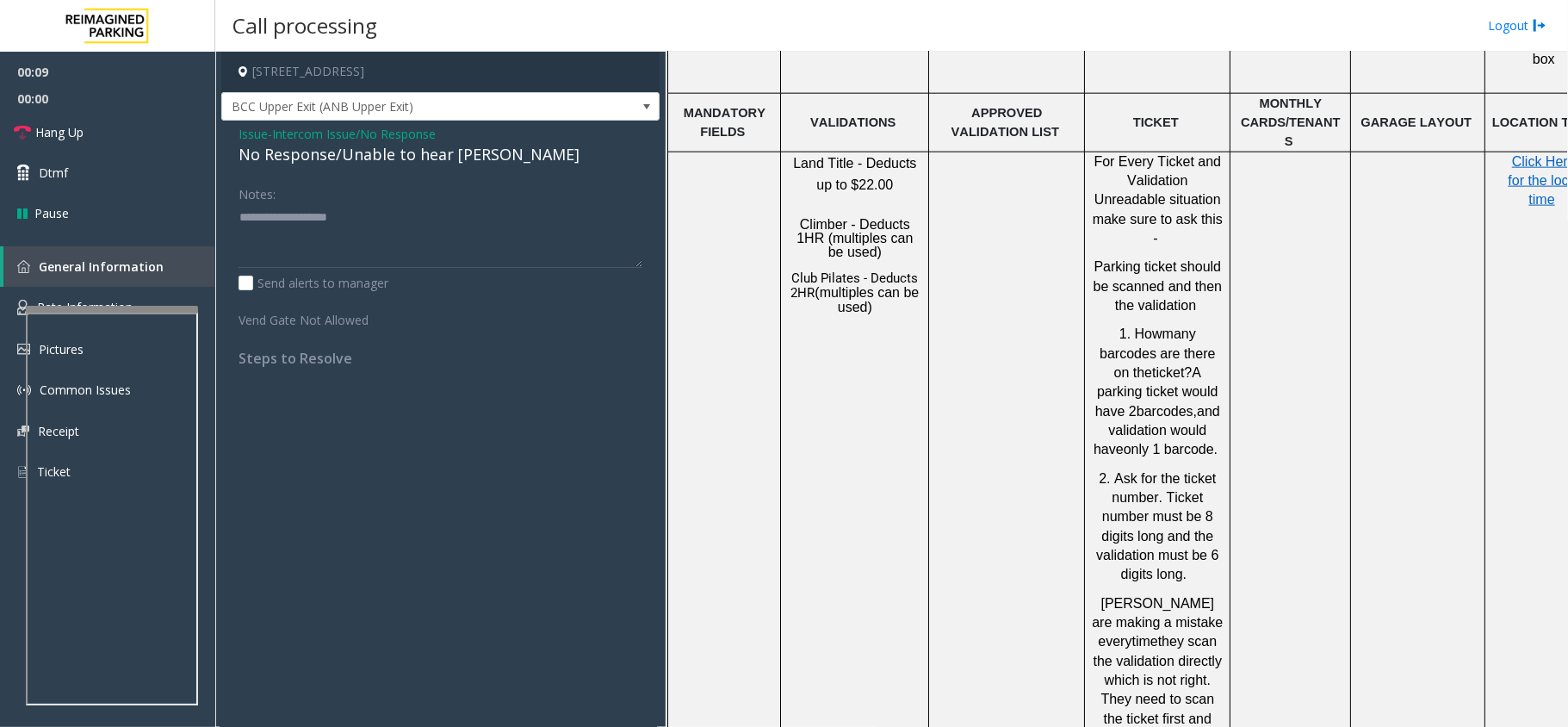 click on "No Response/Unable to hear [PERSON_NAME]" 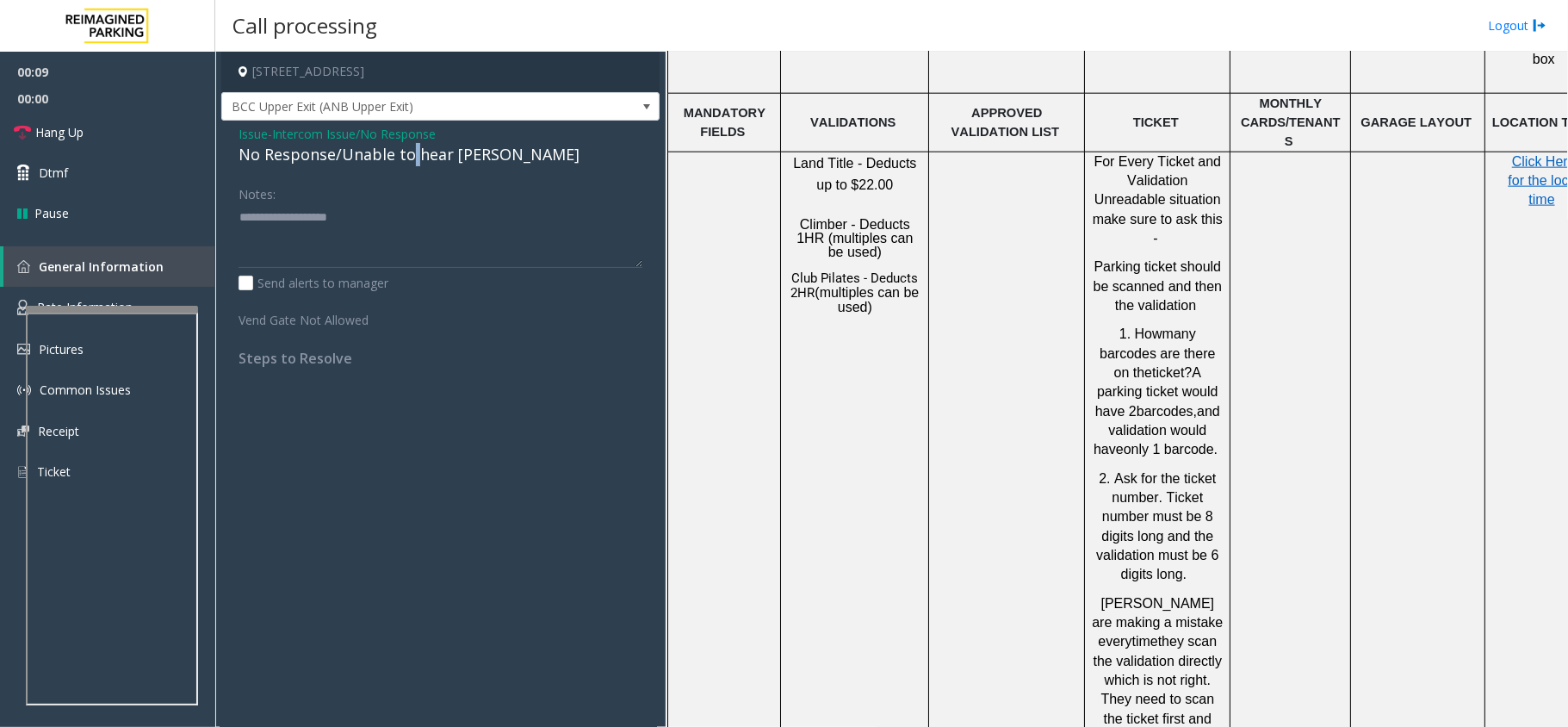 click on "No Response/Unable to hear [PERSON_NAME]" 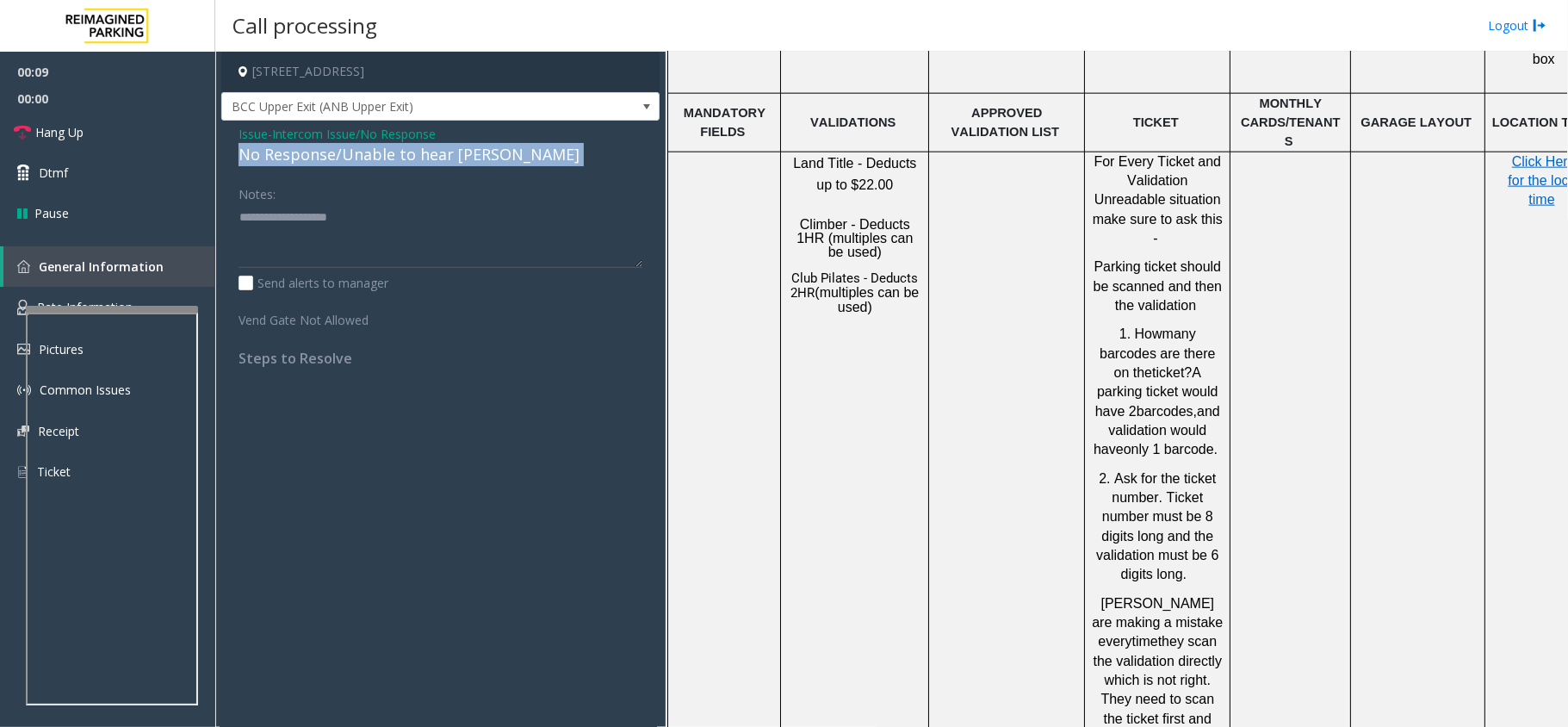 click on "No Response/Unable to hear [PERSON_NAME]" 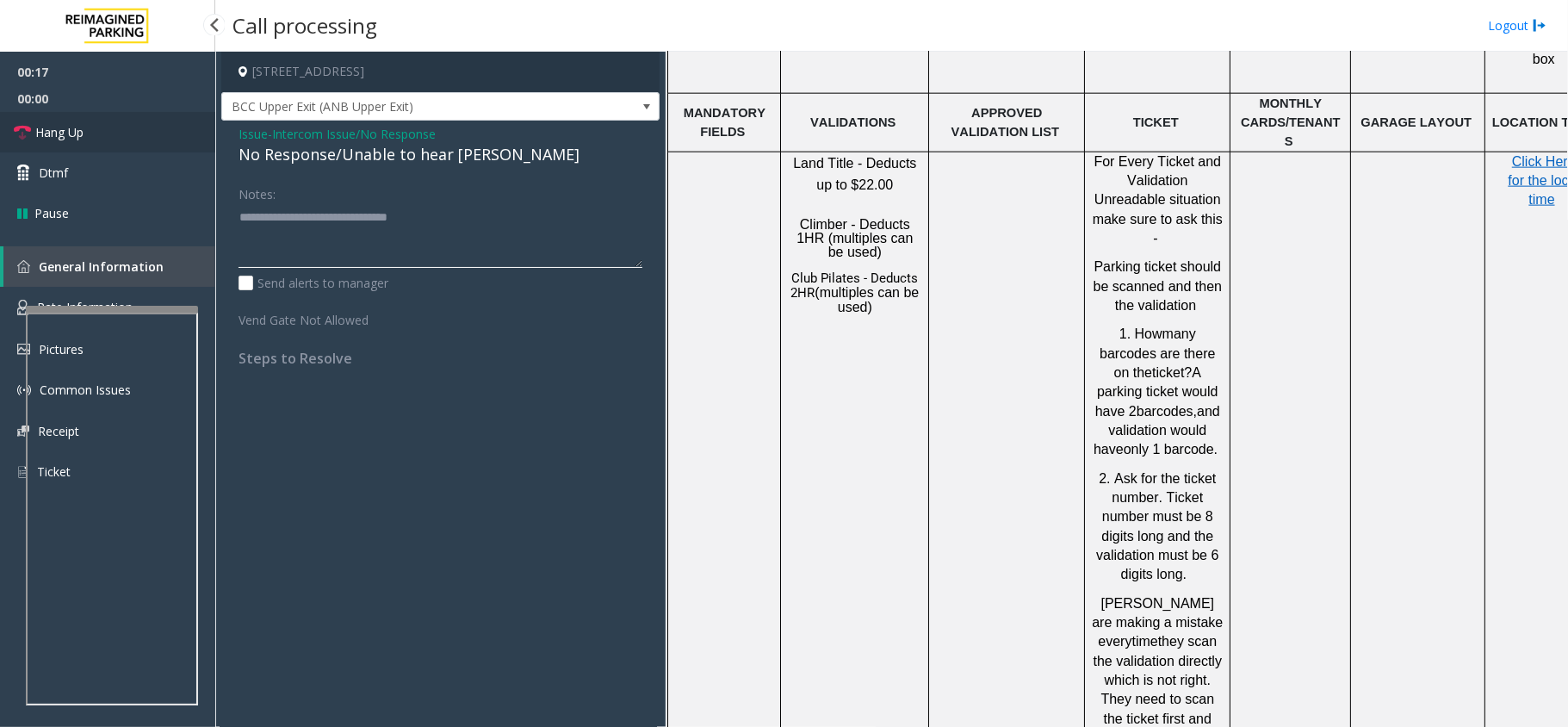 type on "**********" 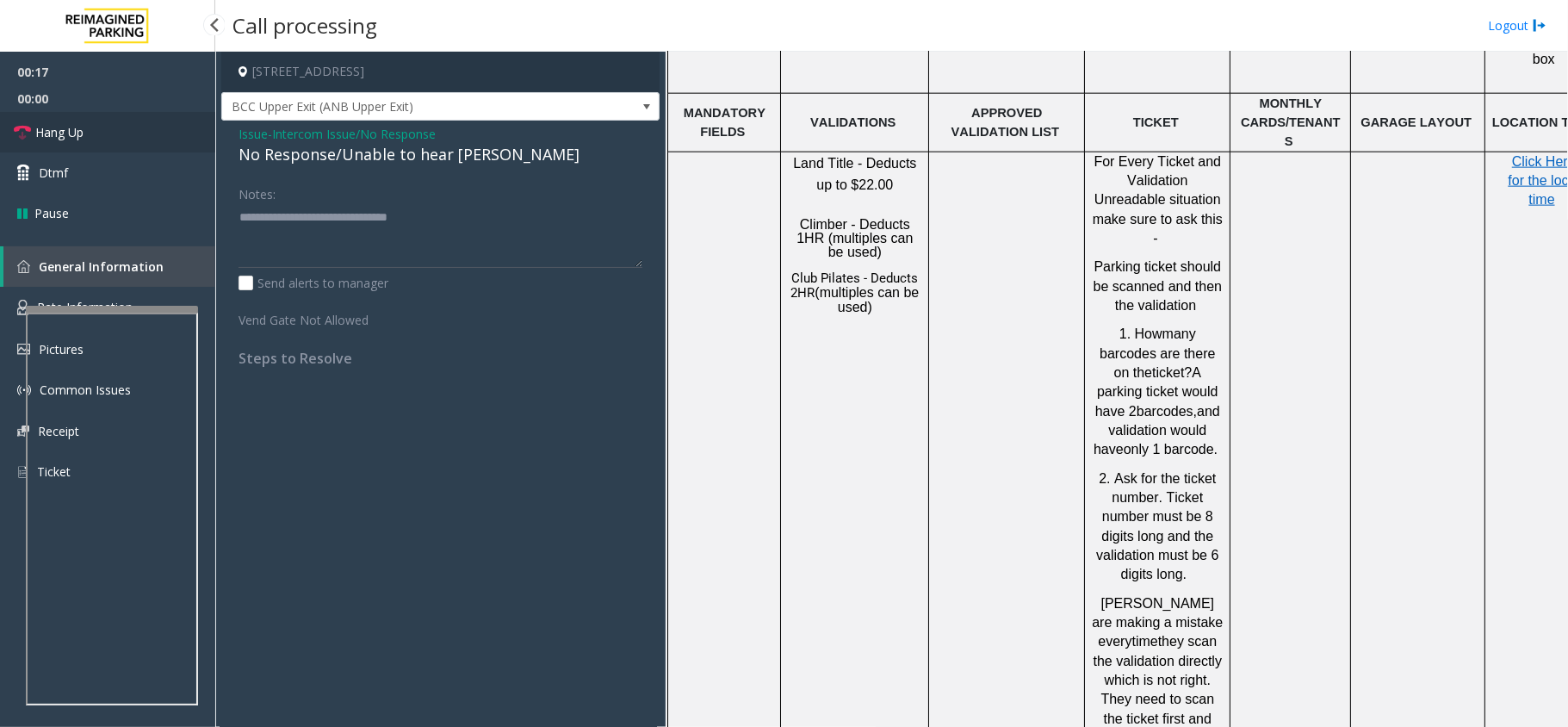 click on "Hang Up" at bounding box center (108, 132) 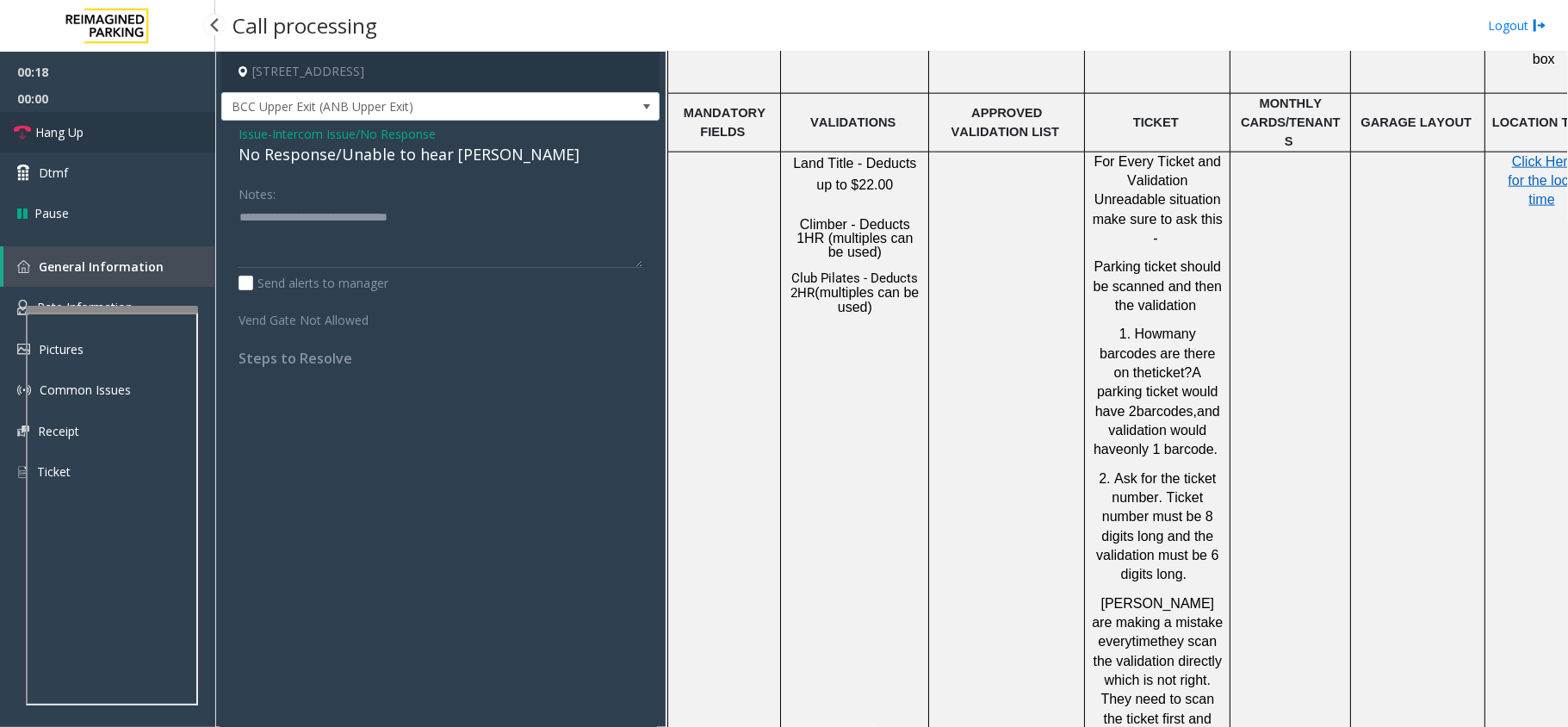 click on "Hang Up" at bounding box center (59, 132) 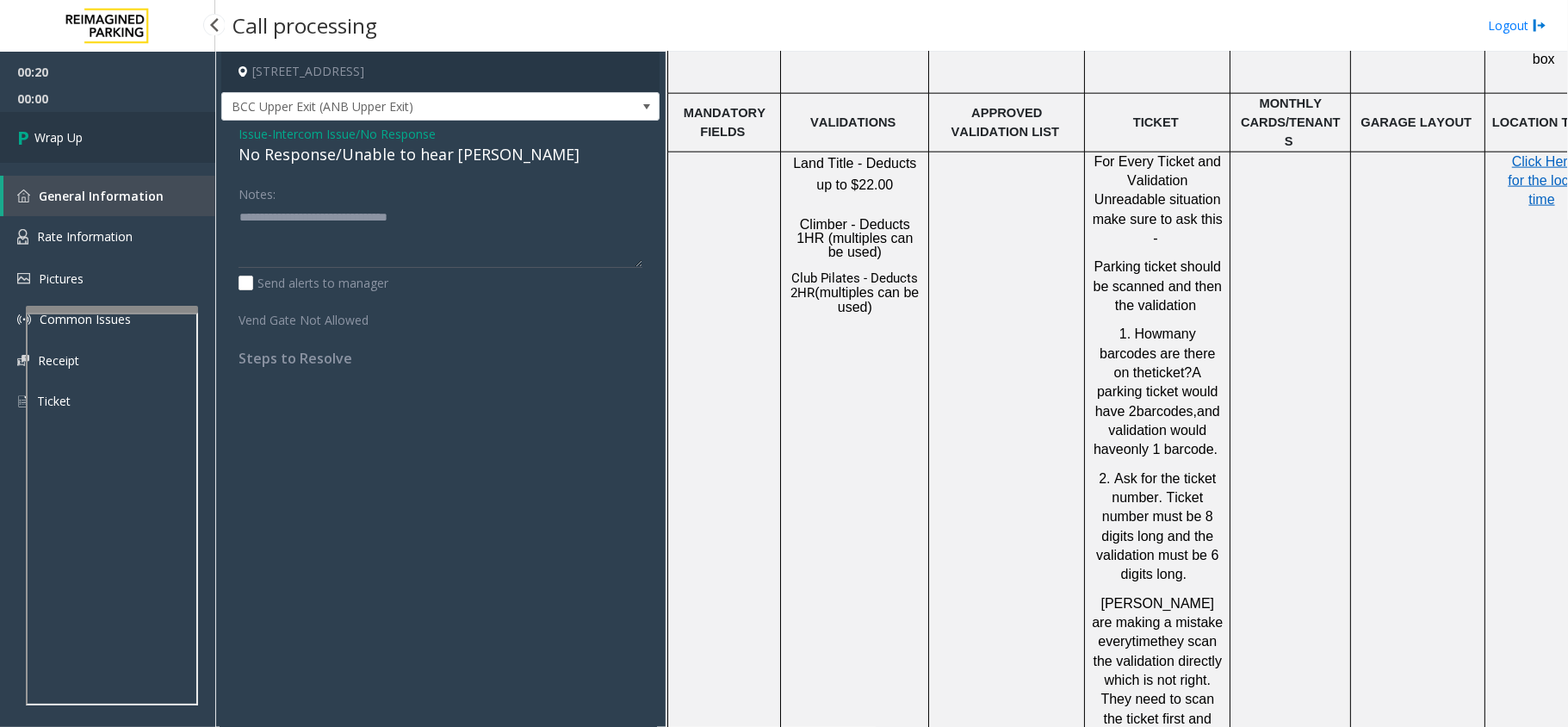 click on "Wrap Up" at bounding box center [108, 137] 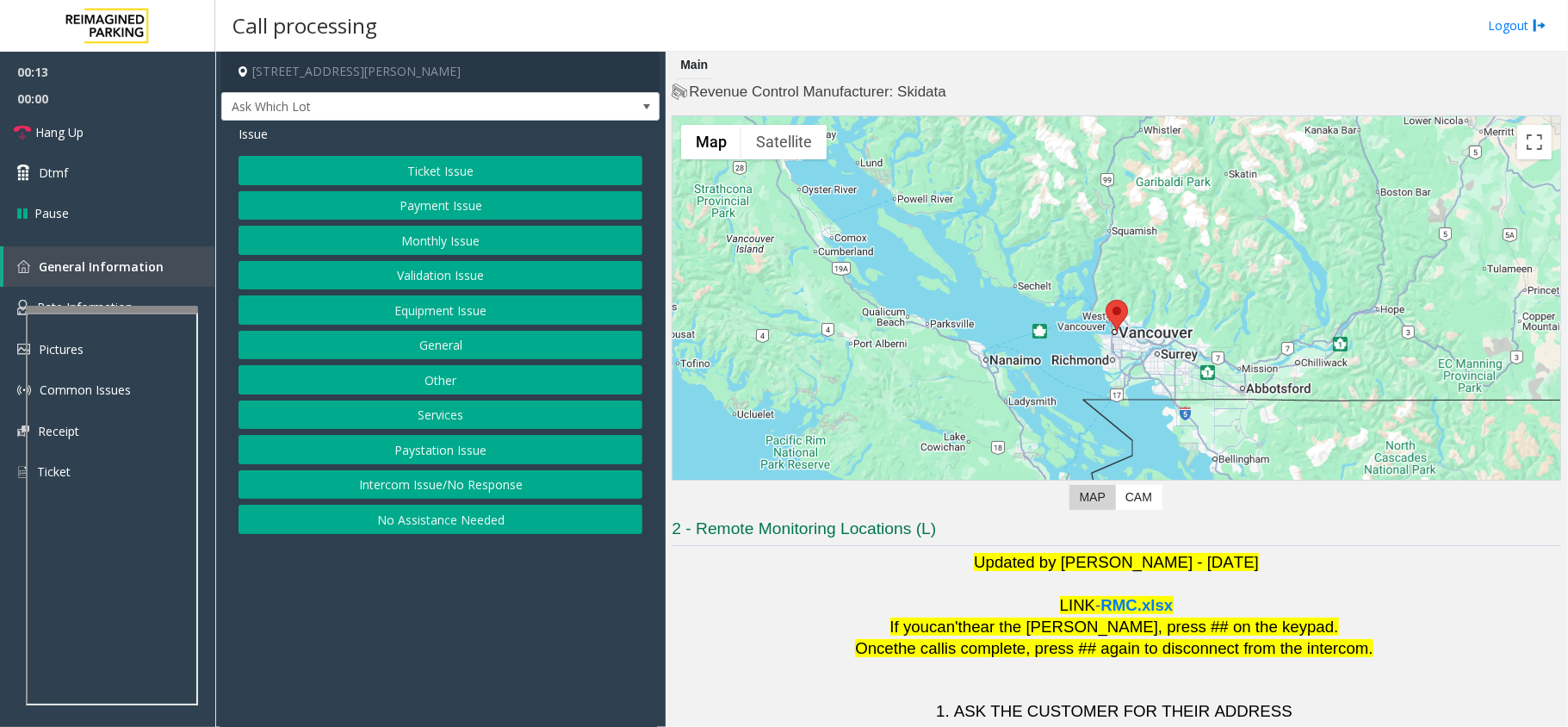 scroll, scrollTop: 121, scrollLeft: 0, axis: vertical 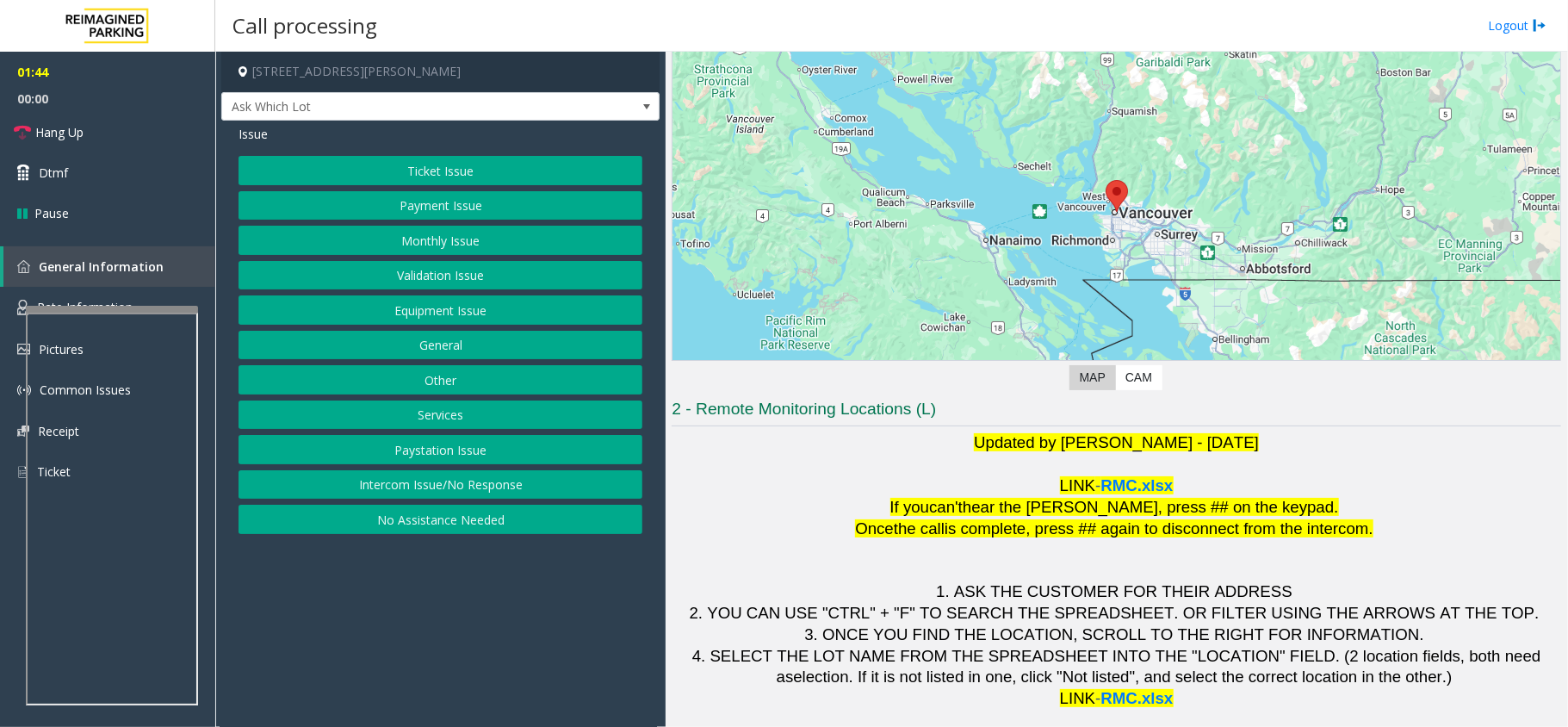 click on "Ticket Issue" 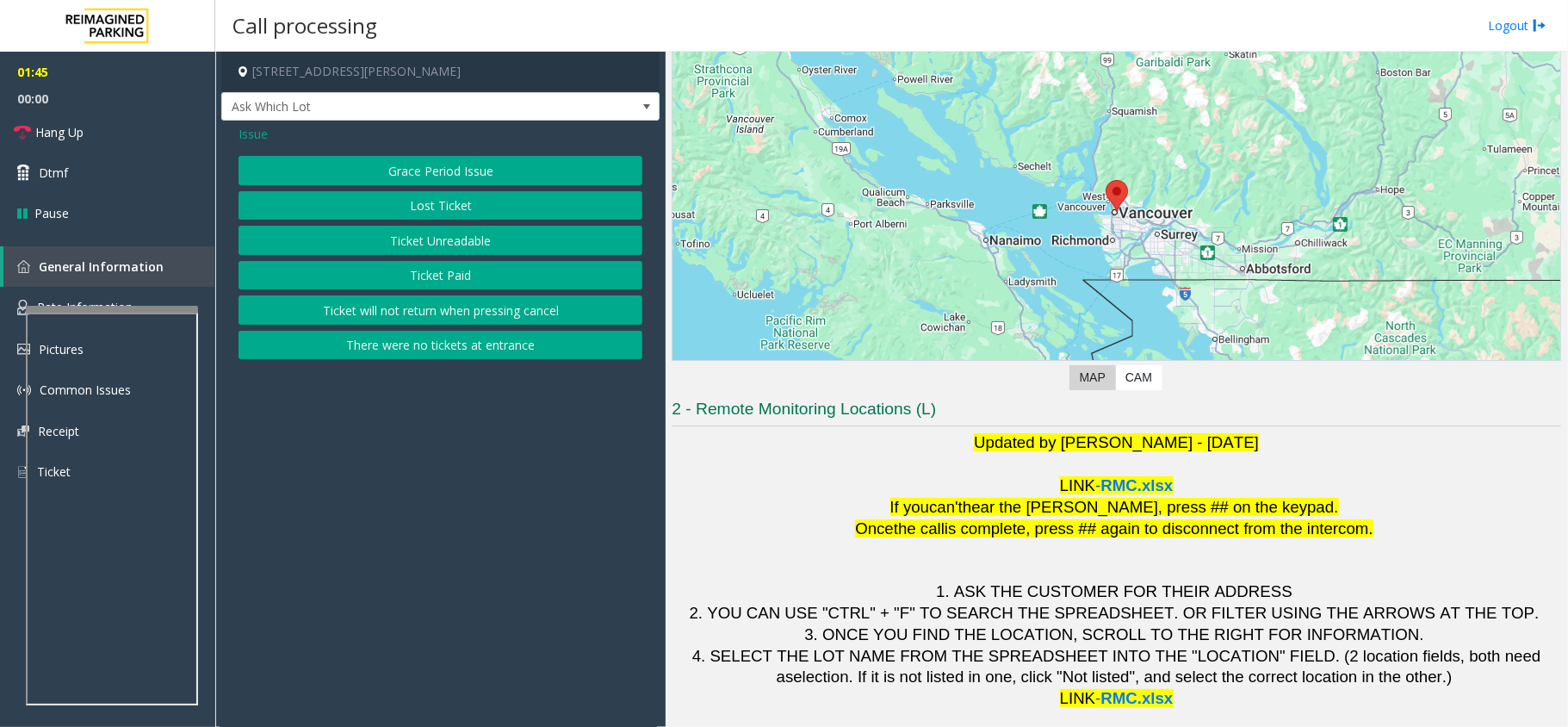 click on "Ticket Unreadable" 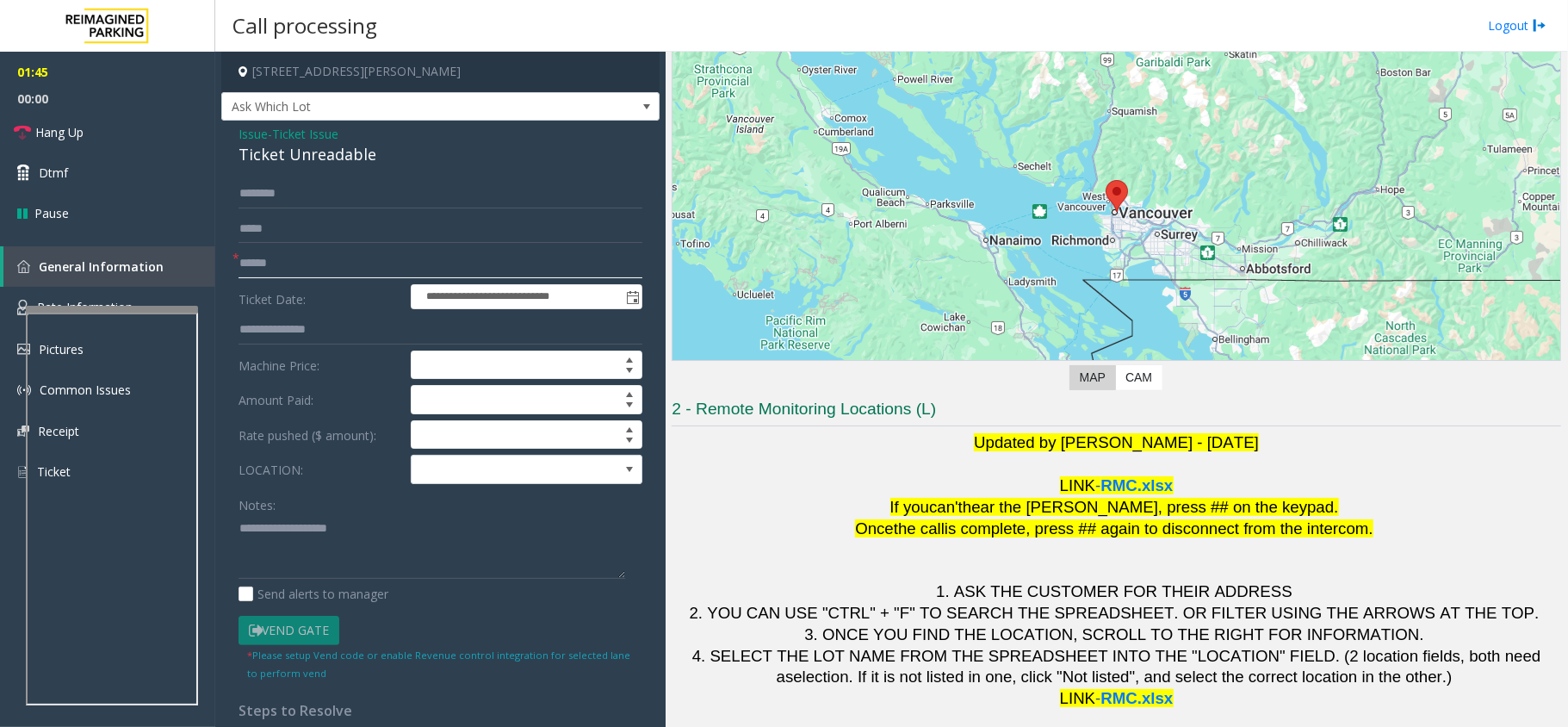 click 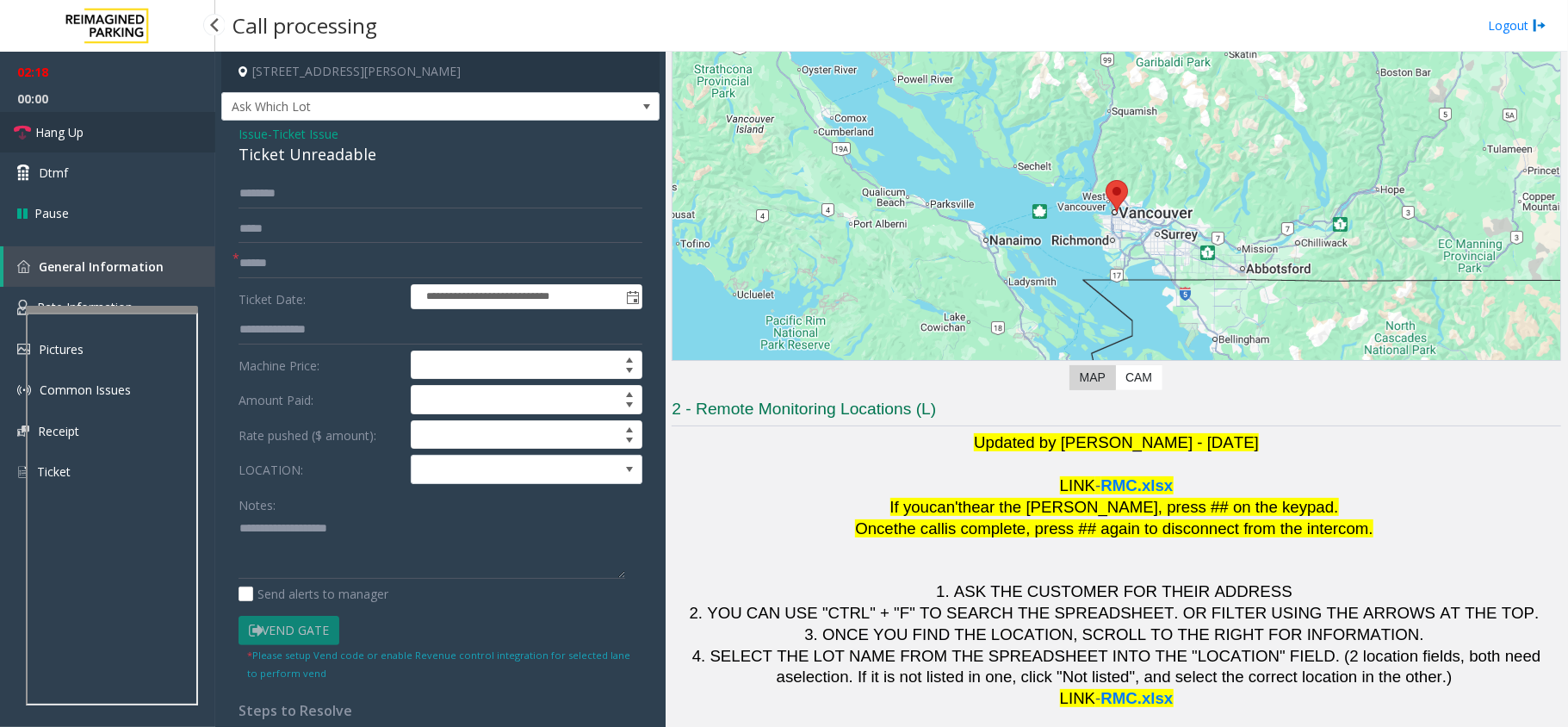 click on "Hang Up" at bounding box center [108, 132] 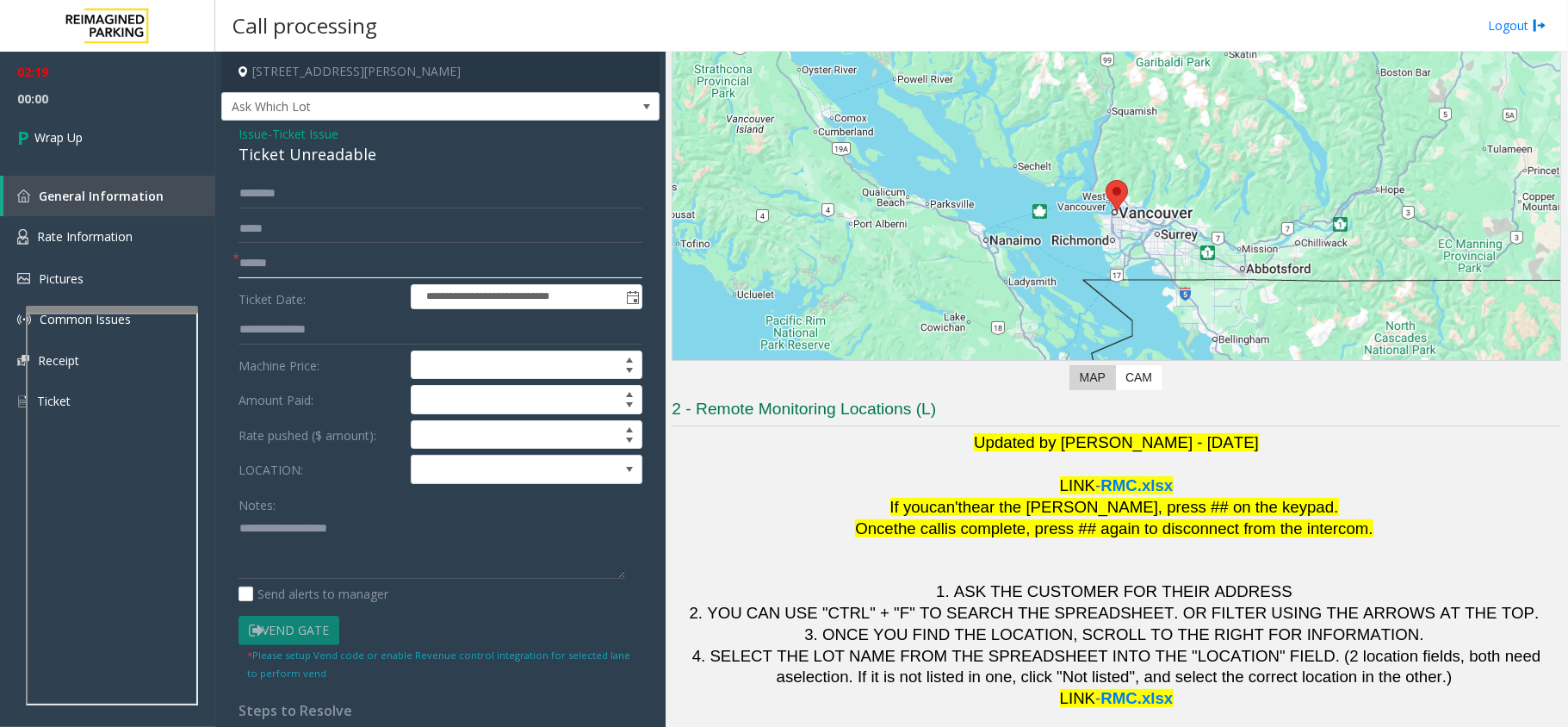 click 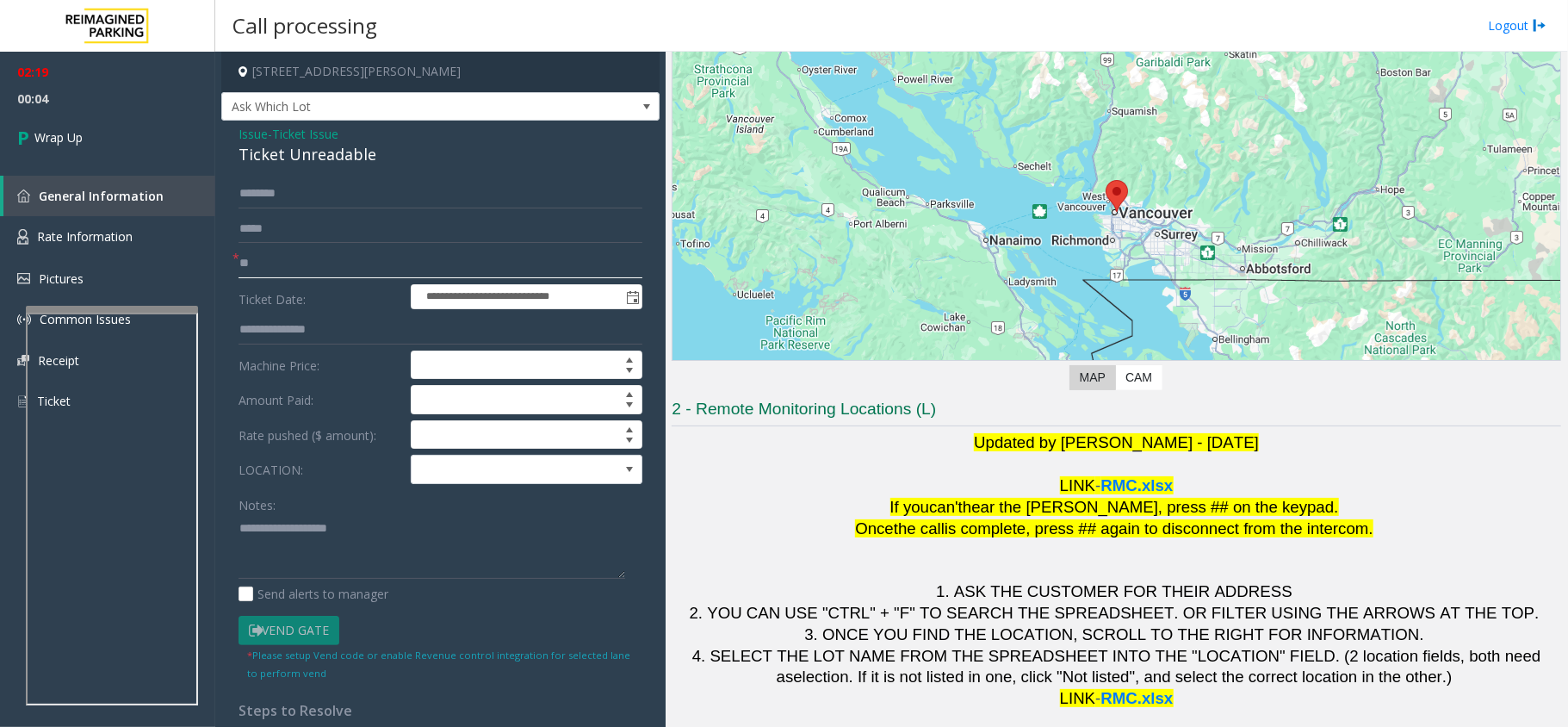 type on "**" 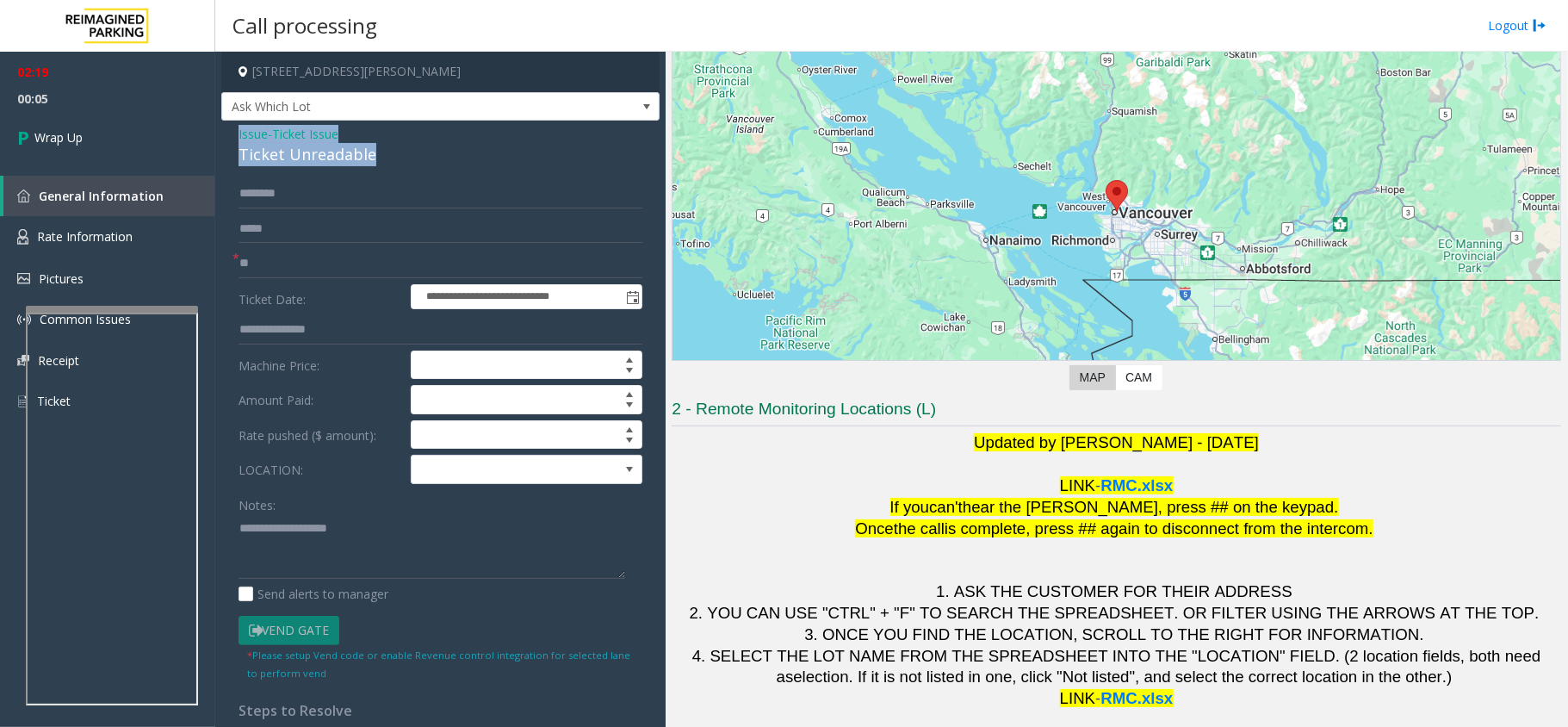 drag, startPoint x: 398, startPoint y: 156, endPoint x: 217, endPoint y: 132, distance: 182.58423 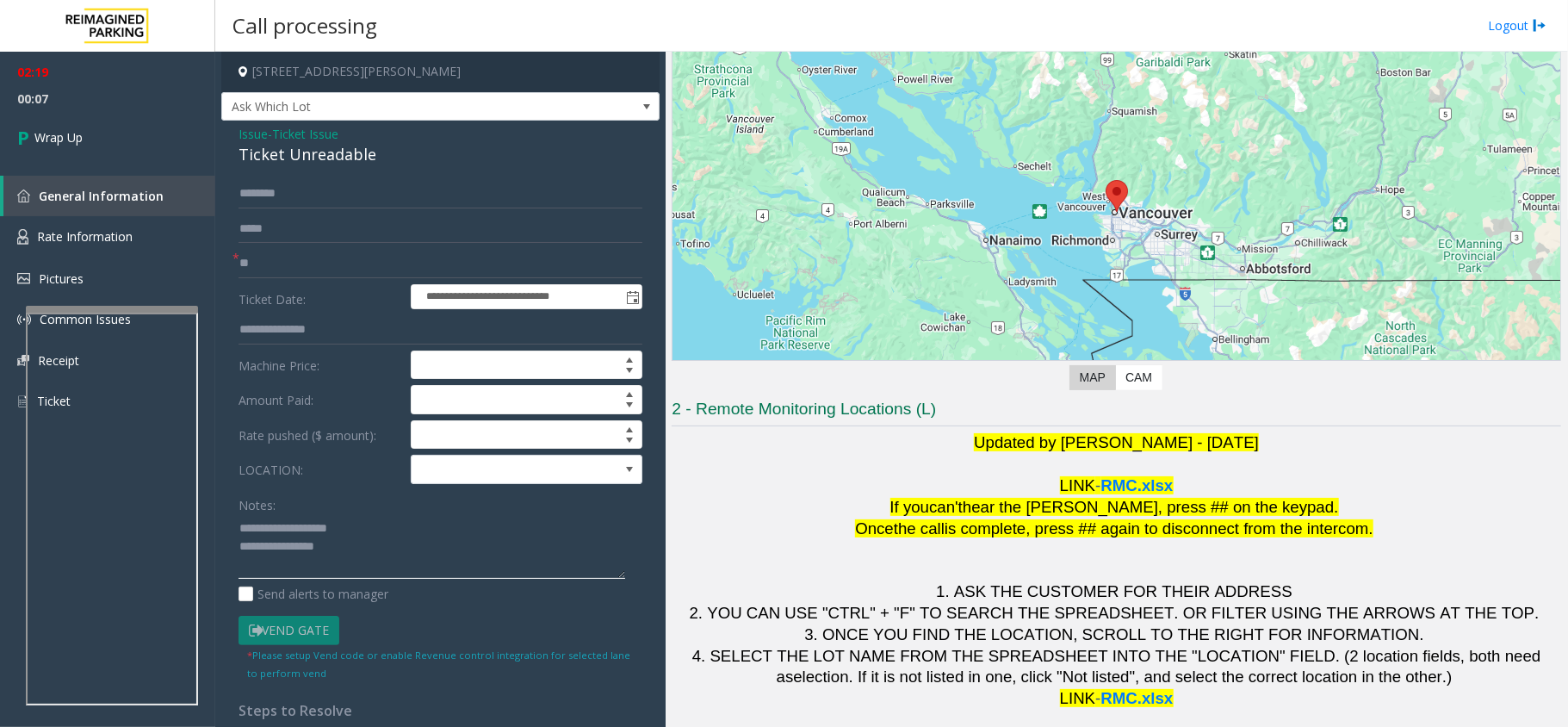 click 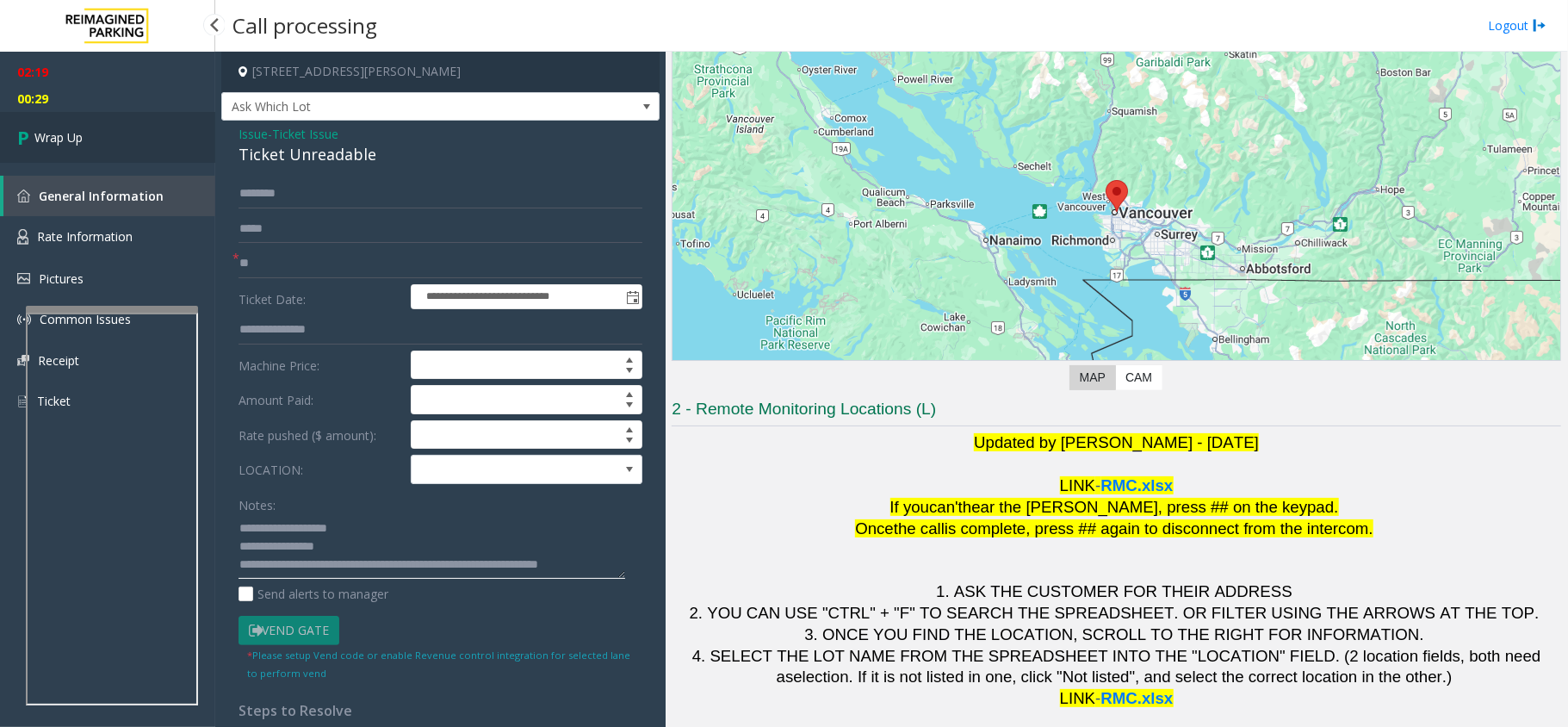 type on "**********" 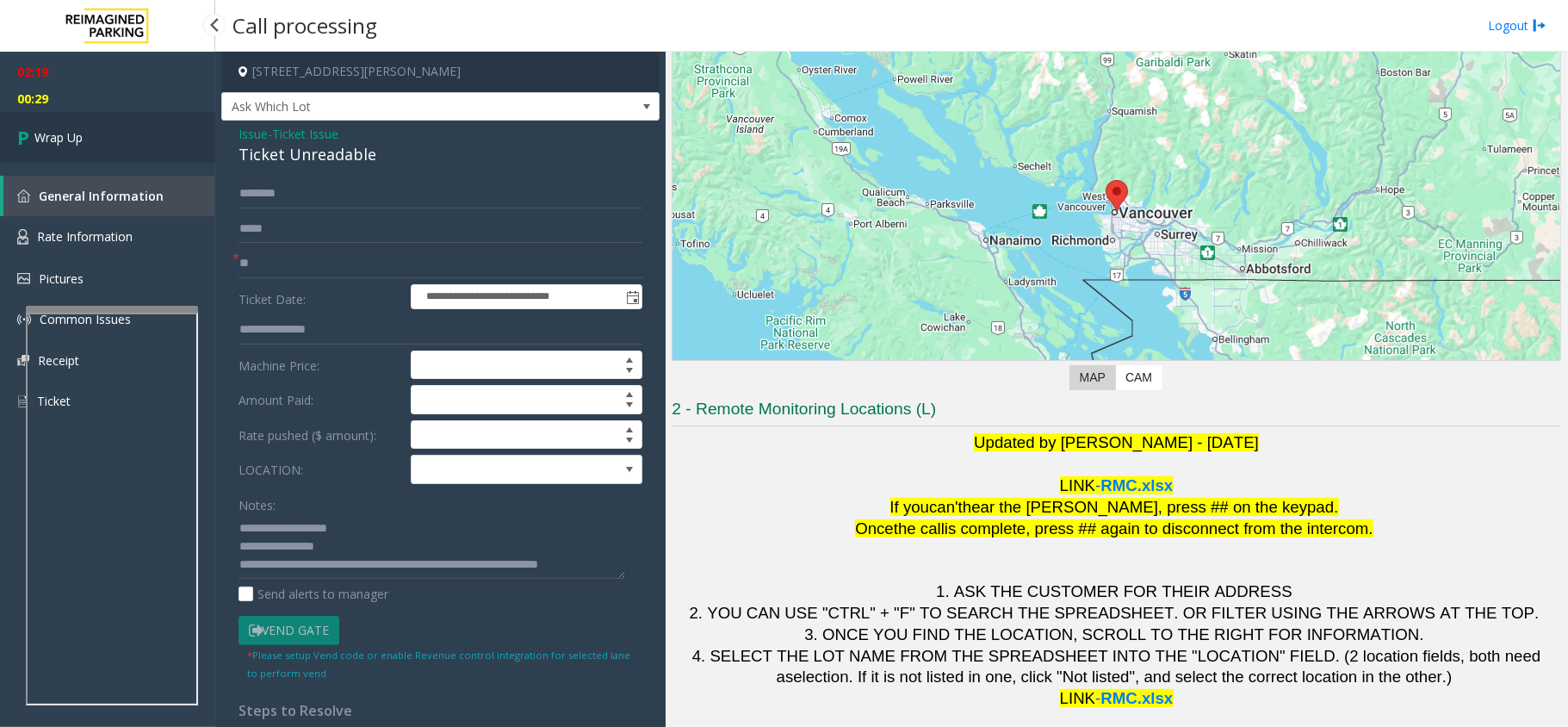 click on "Wrap Up" at bounding box center (59, 137) 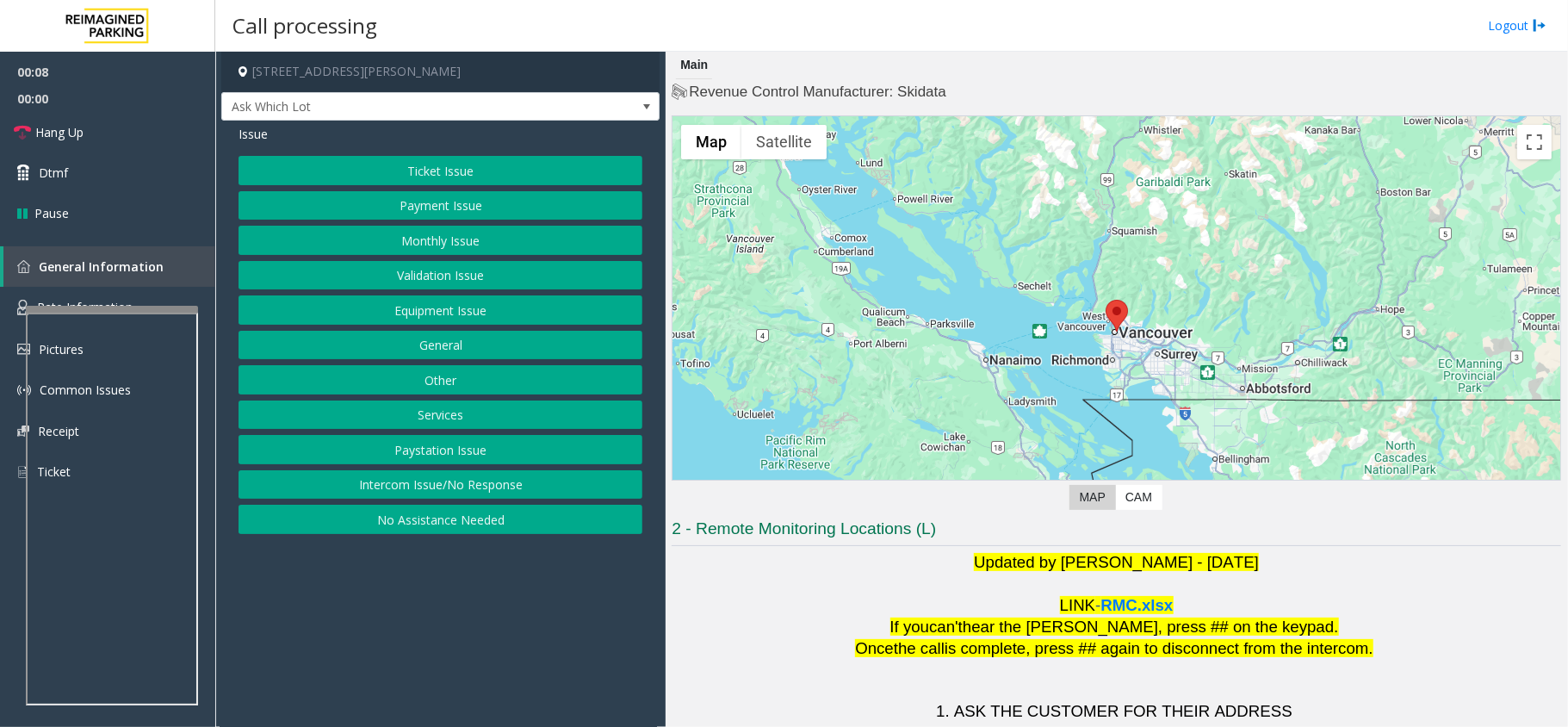 click on "Intercom Issue/No Response" 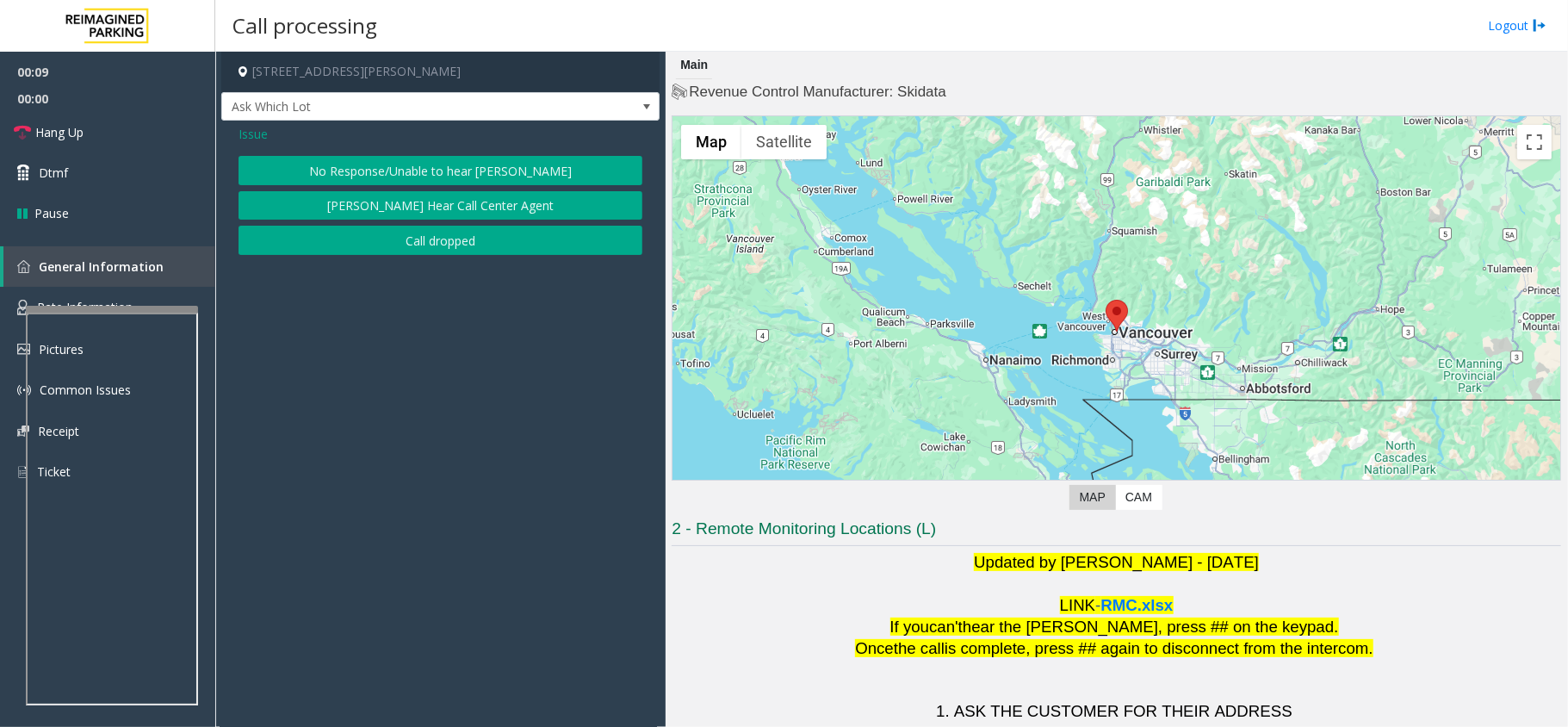 click on "No Response/Unable to hear [PERSON_NAME]" 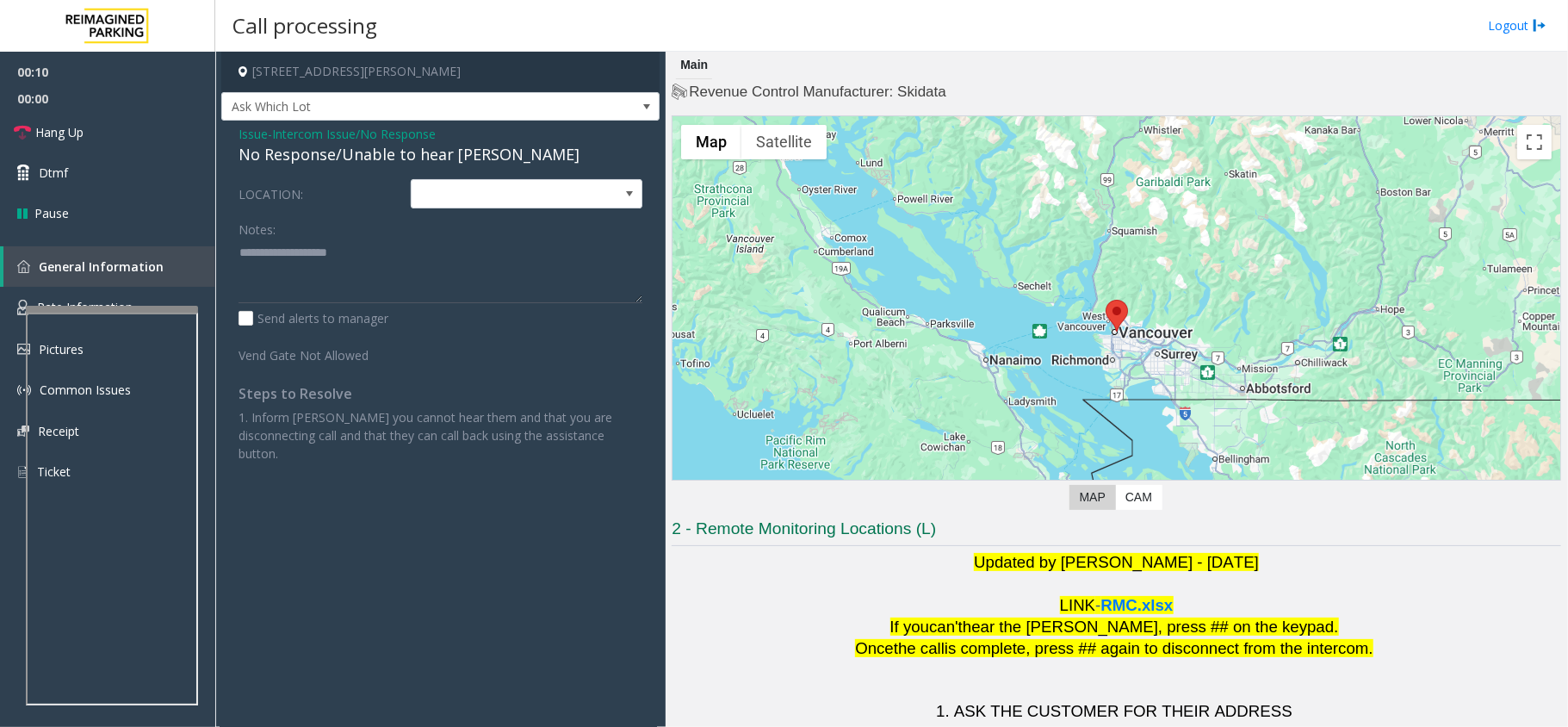 click on "No Response/Unable to hear [PERSON_NAME]" 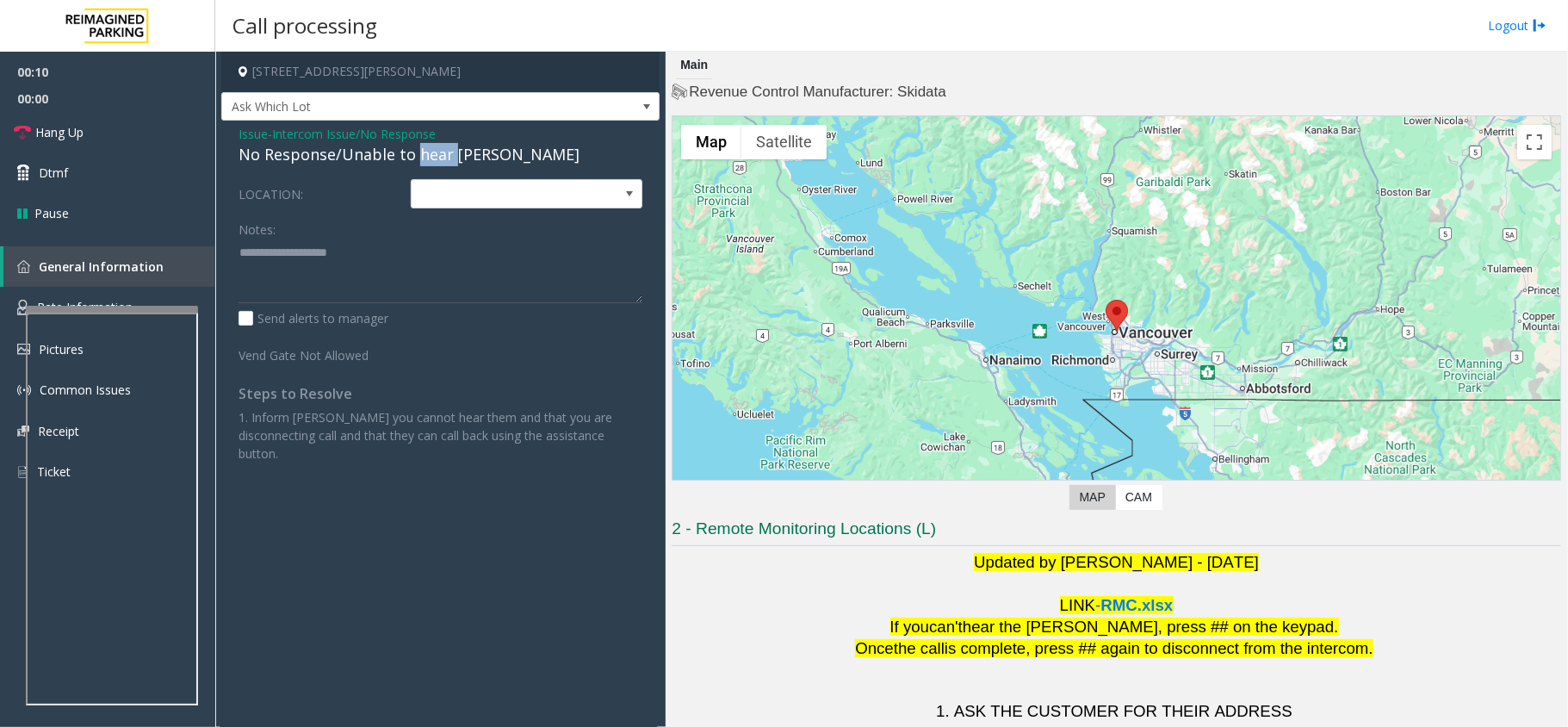 click on "No Response/Unable to hear [PERSON_NAME]" 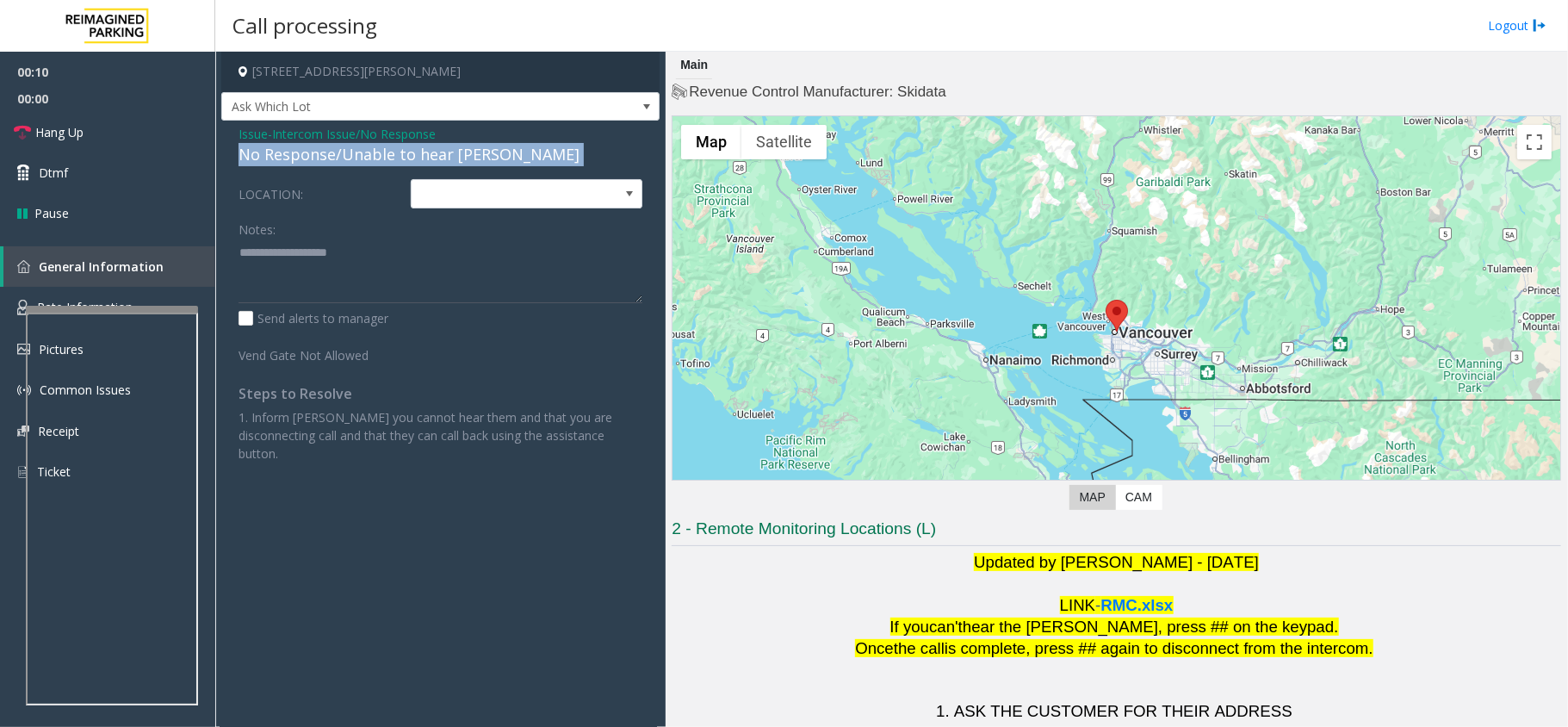click on "No Response/Unable to hear [PERSON_NAME]" 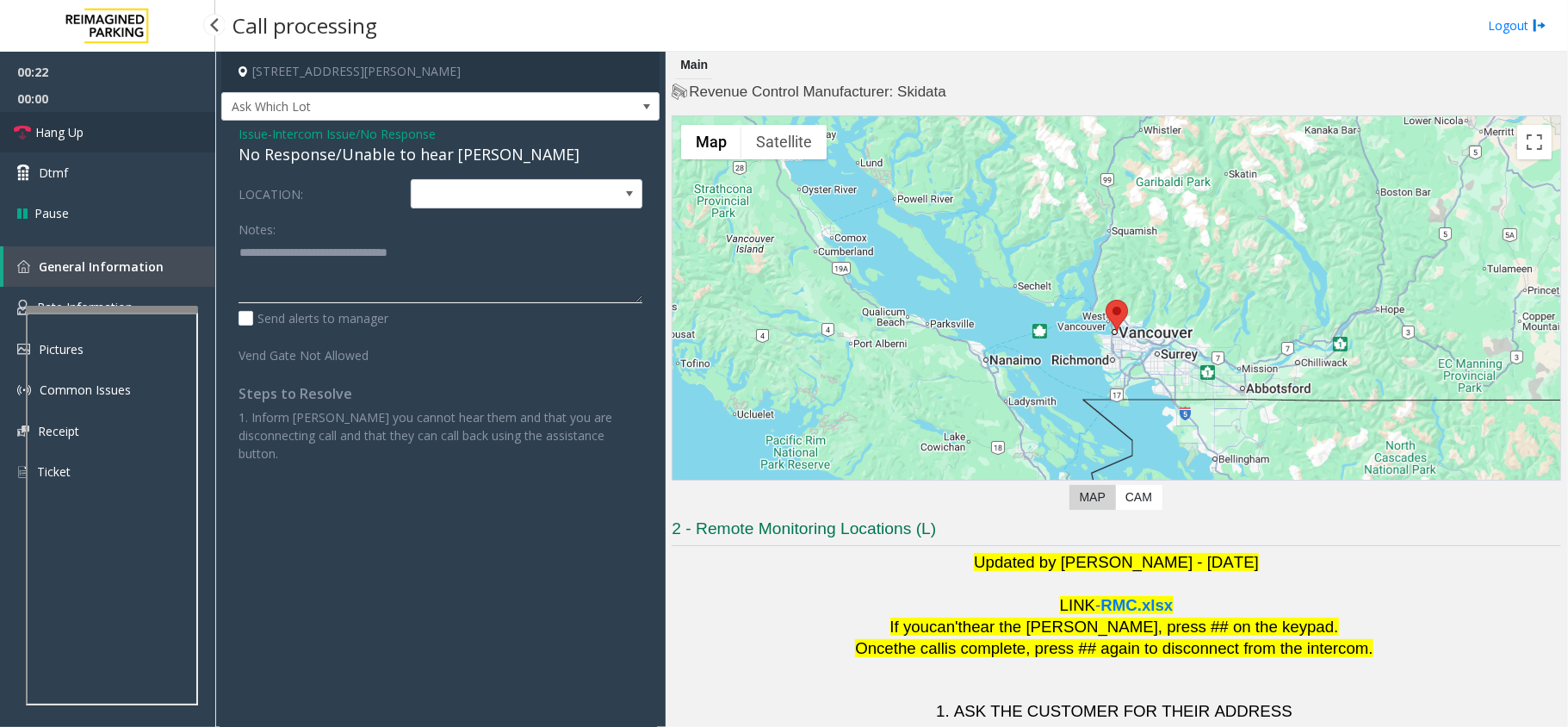 type on "**********" 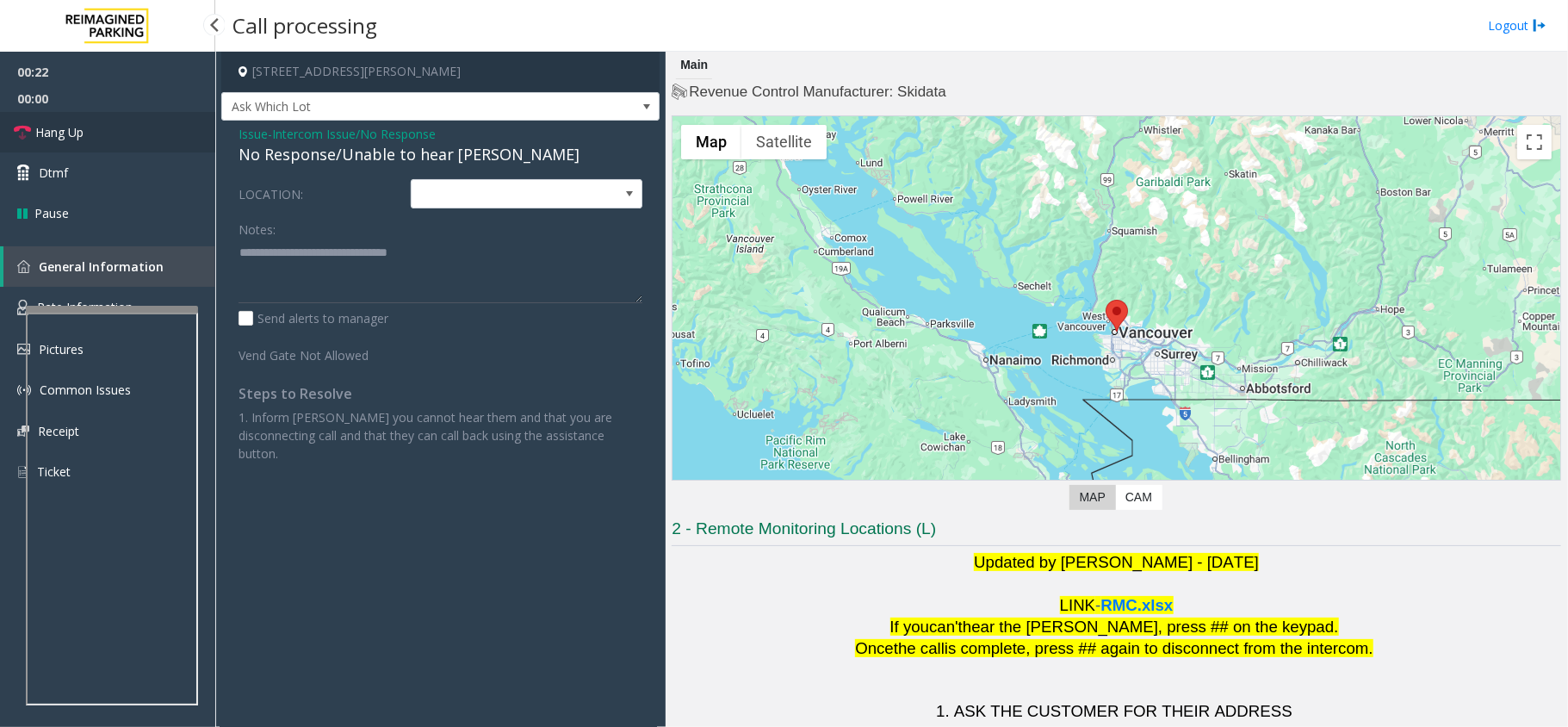 click on "Hang Up" at bounding box center (108, 132) 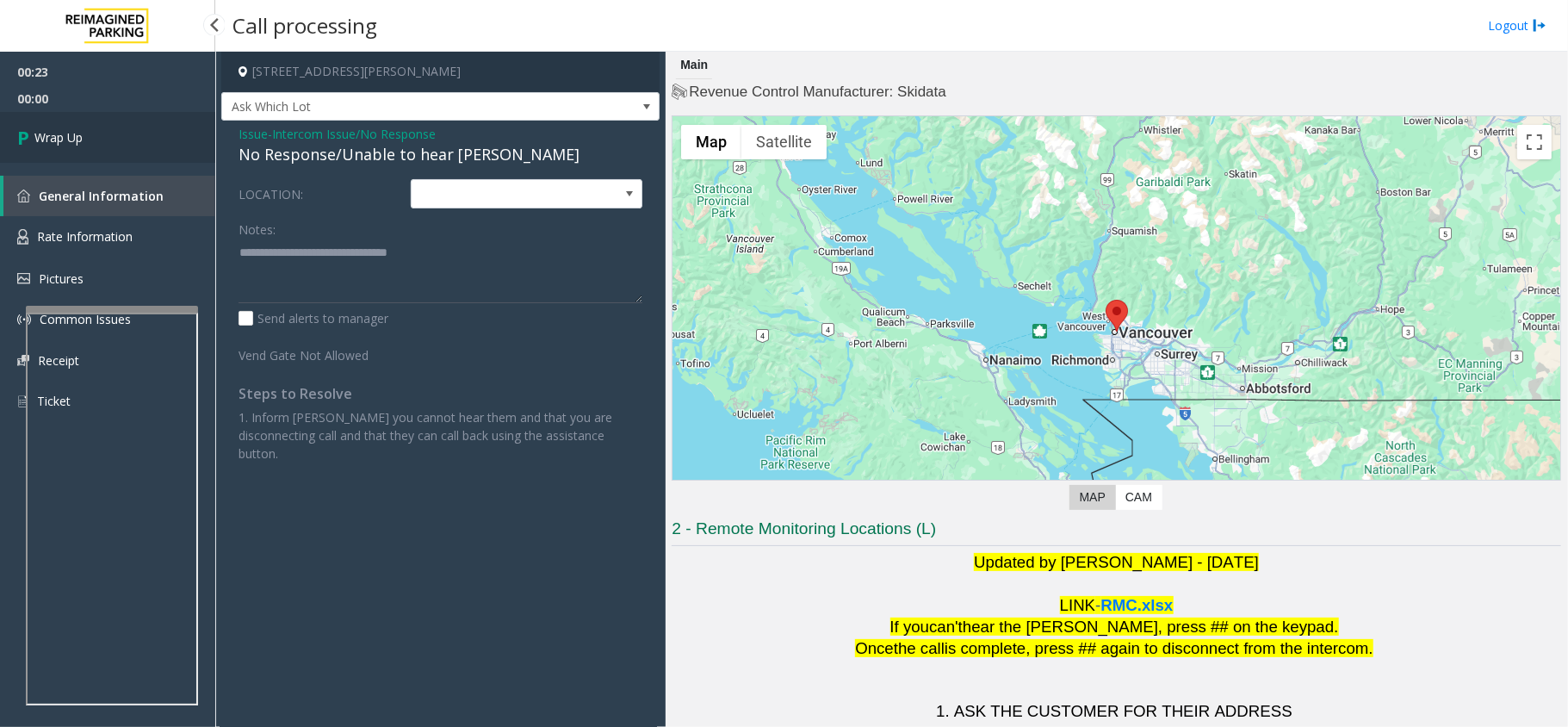 click on "Wrap Up" at bounding box center [108, 137] 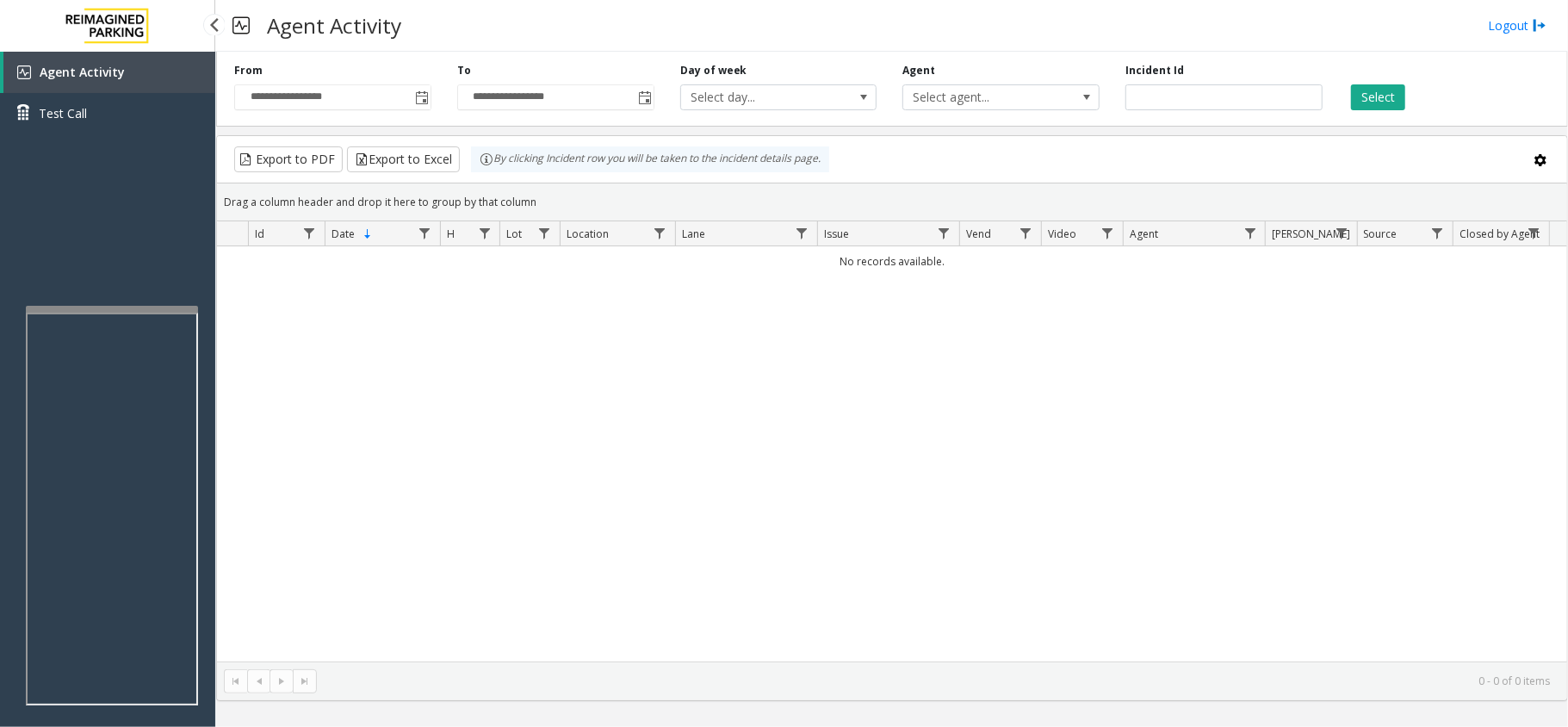 click on "Agent Activity Test Call" at bounding box center (108, 99) 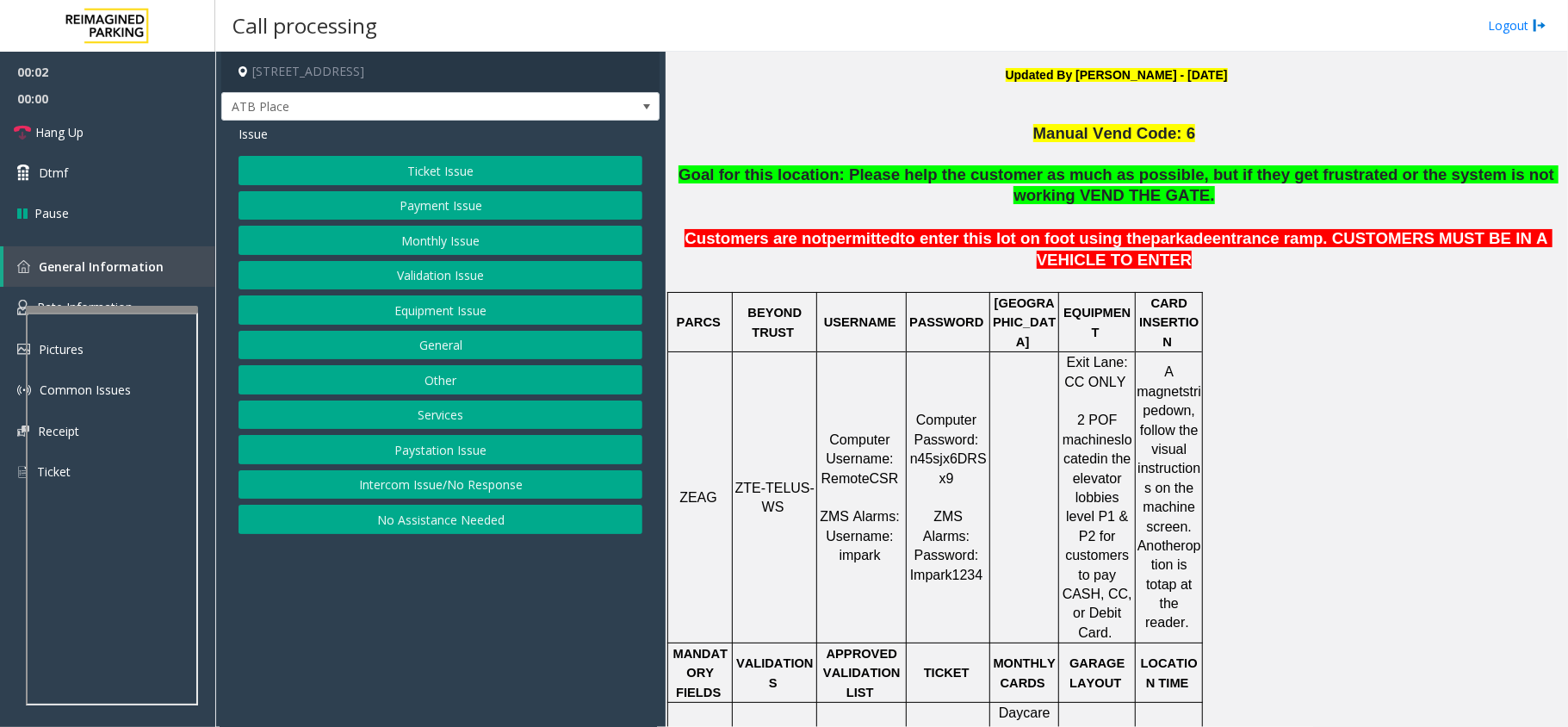 scroll, scrollTop: 574, scrollLeft: 0, axis: vertical 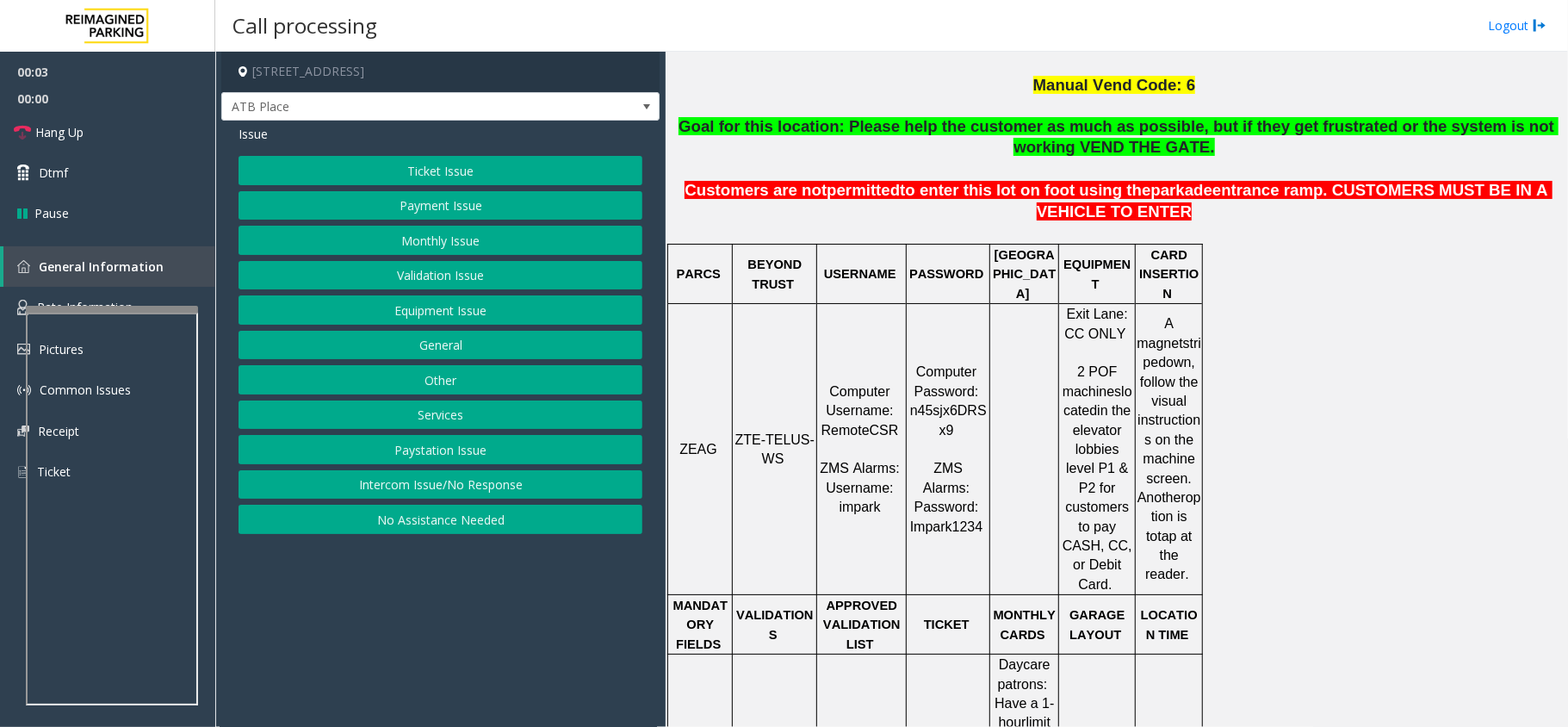 click on "ZTE-TELUS-WS" 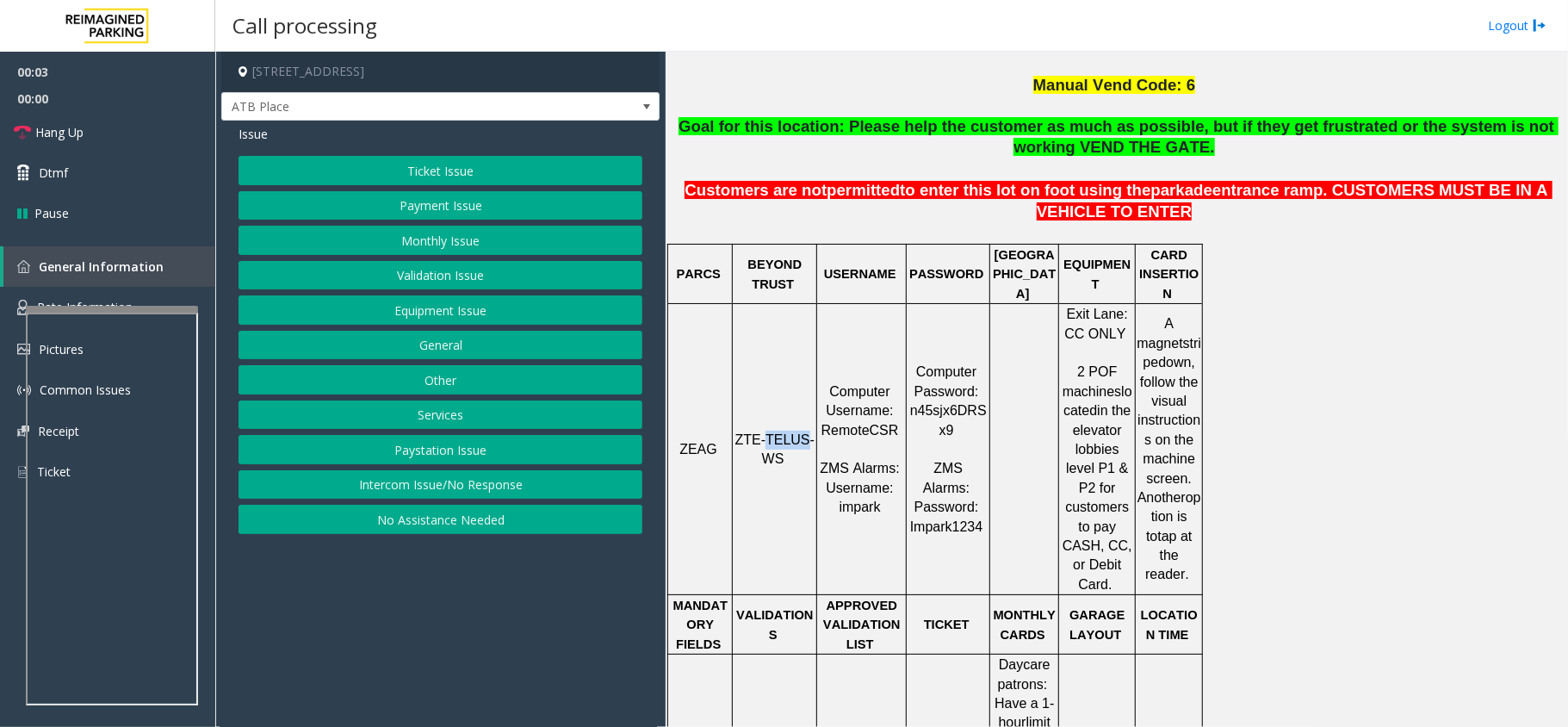click on "ZTE-TELUS-WS" 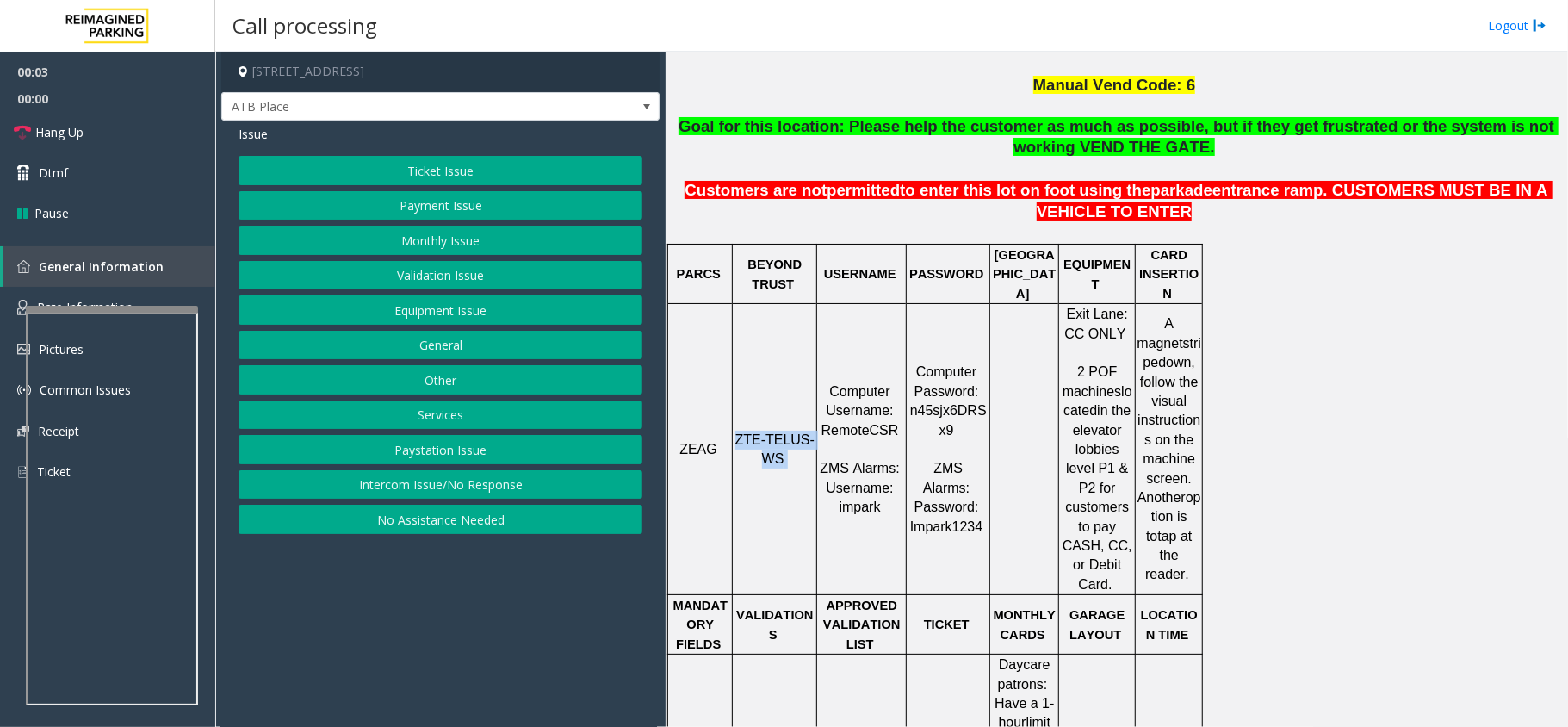 click on "ZTE-TELUS-WS" 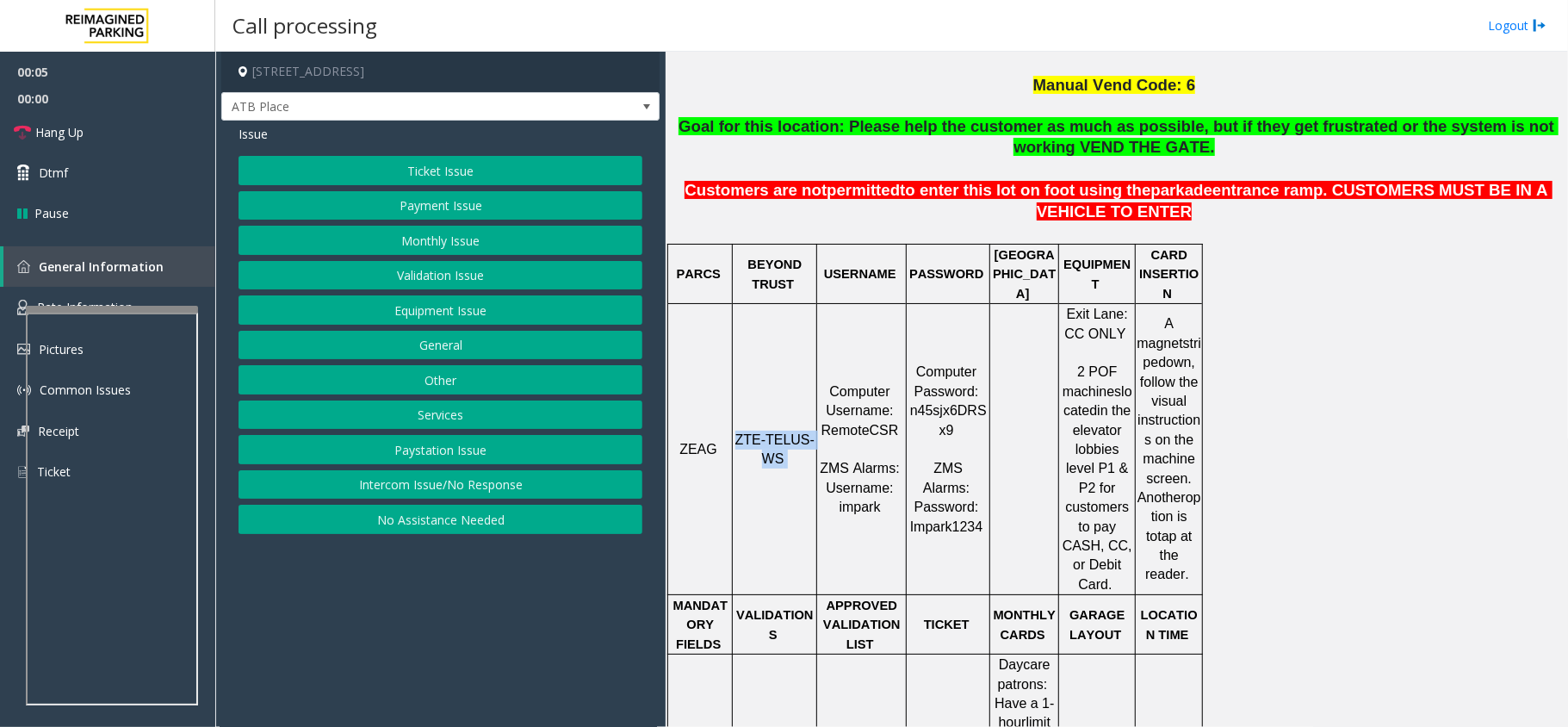 click on "Intercom Issue/No Response" 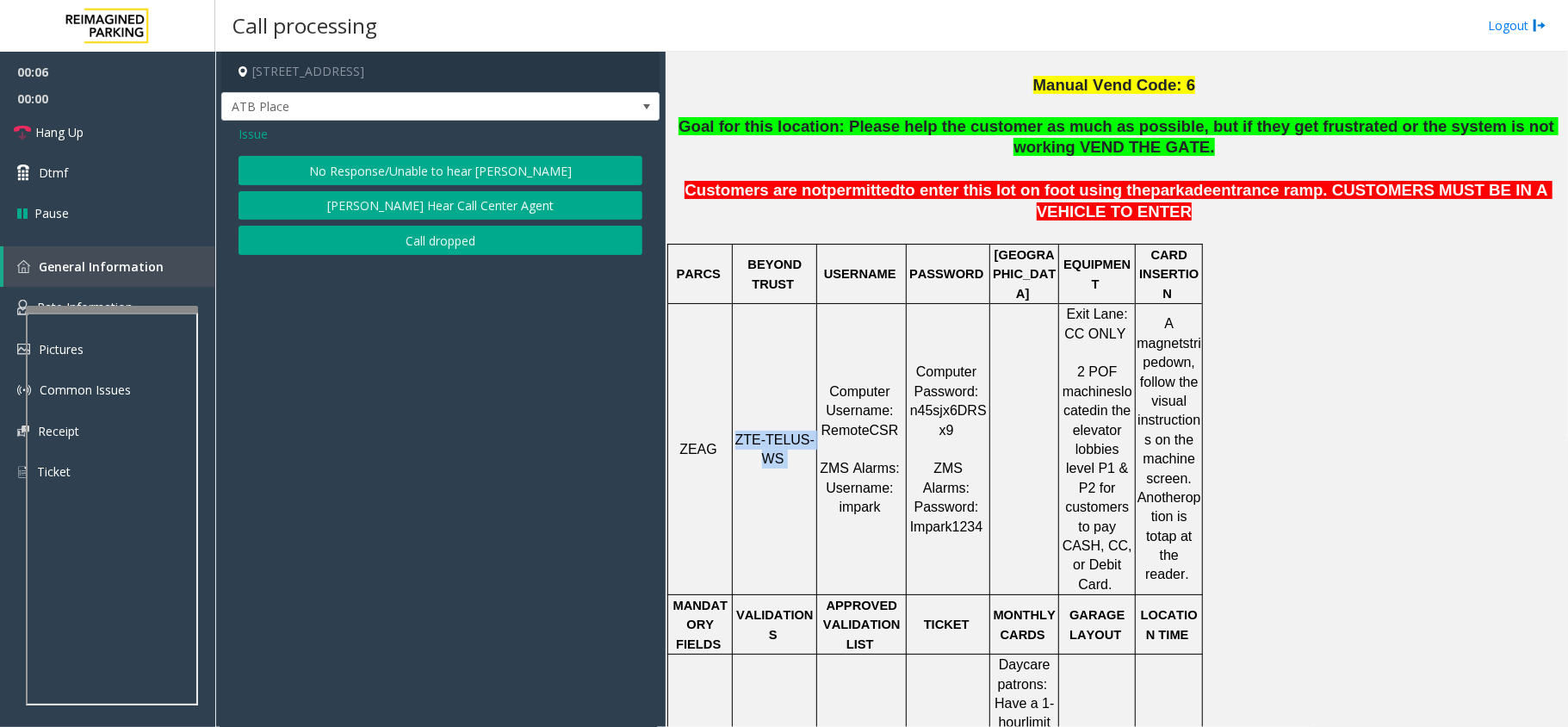 click on "No Response/Unable to hear [PERSON_NAME]" 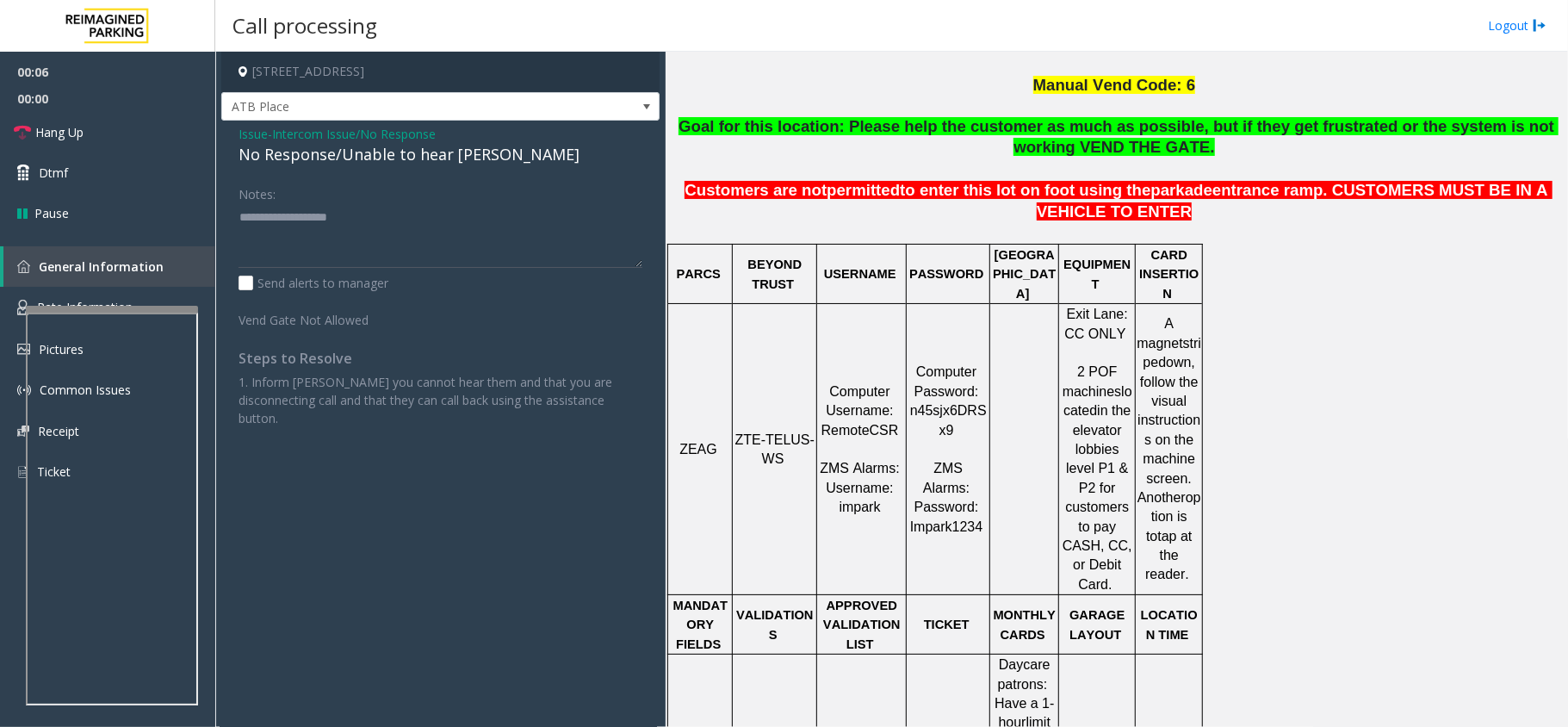 click on "No Response/Unable to hear [PERSON_NAME]" 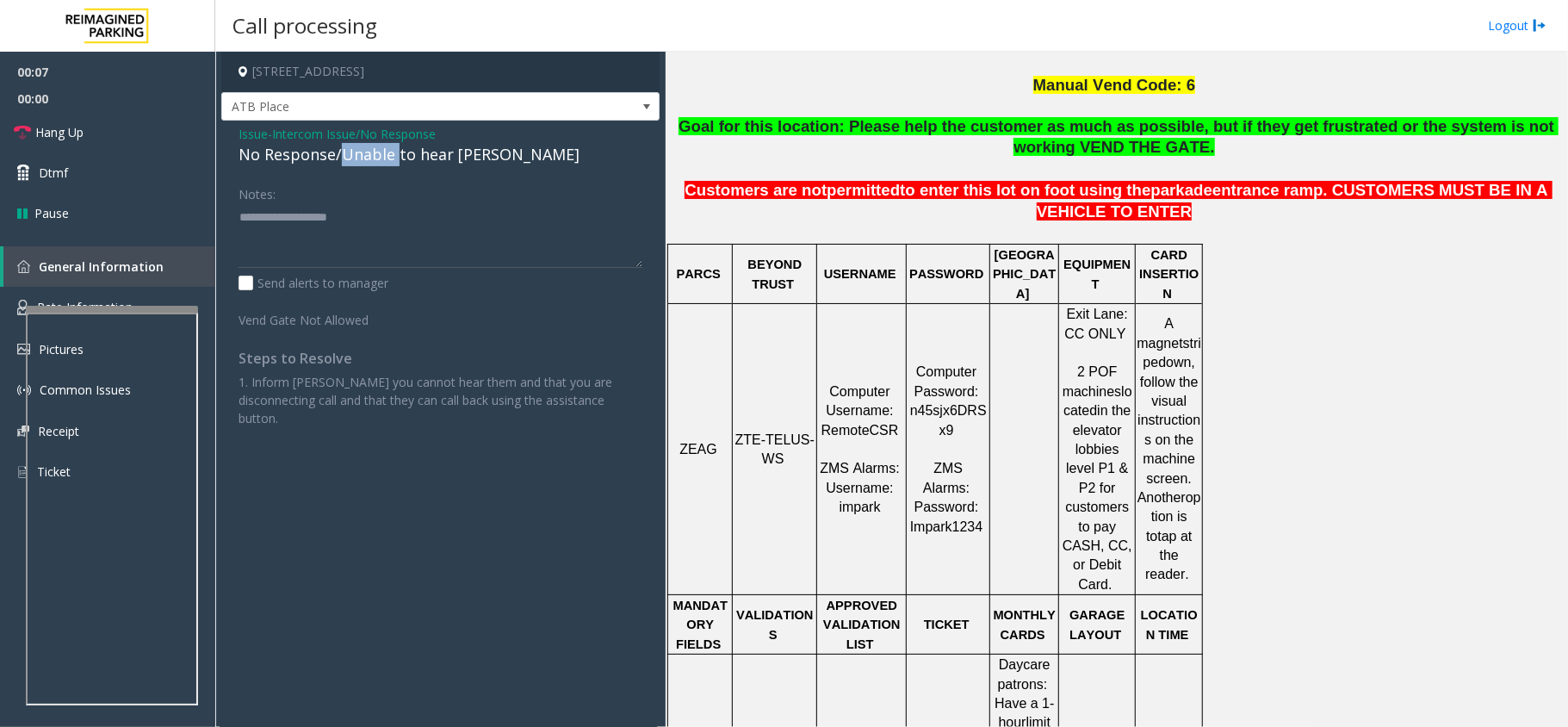 click on "No Response/Unable to hear [PERSON_NAME]" 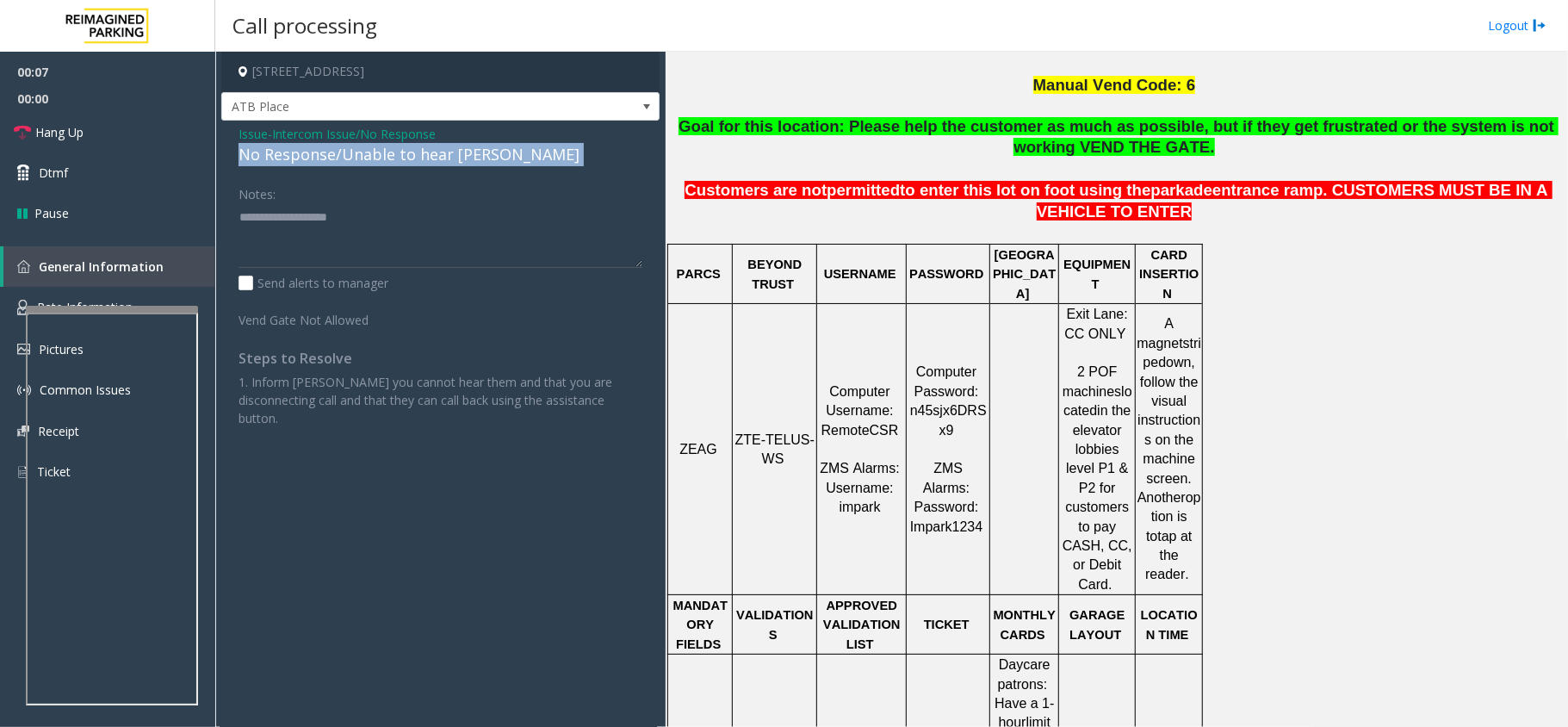 click on "No Response/Unable to hear [PERSON_NAME]" 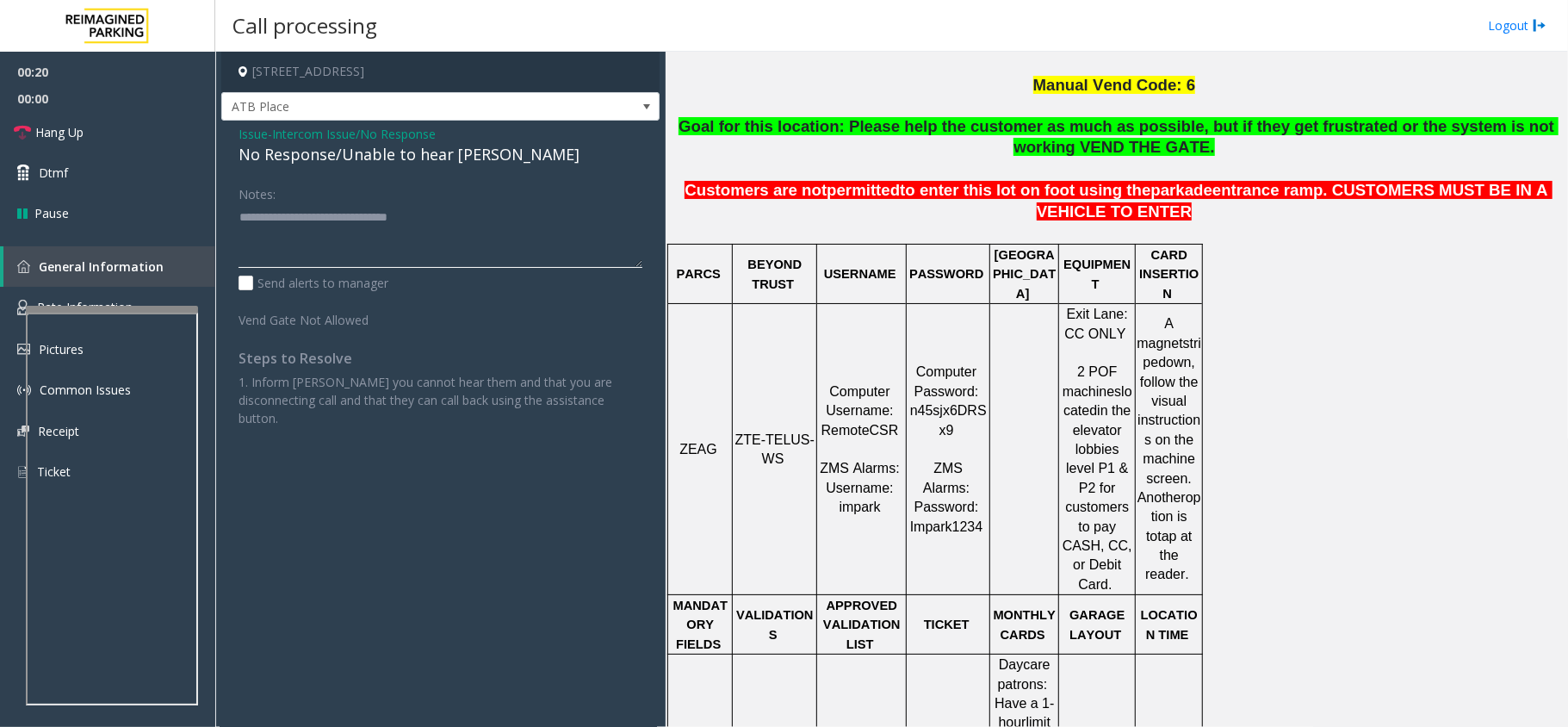 type on "**********" 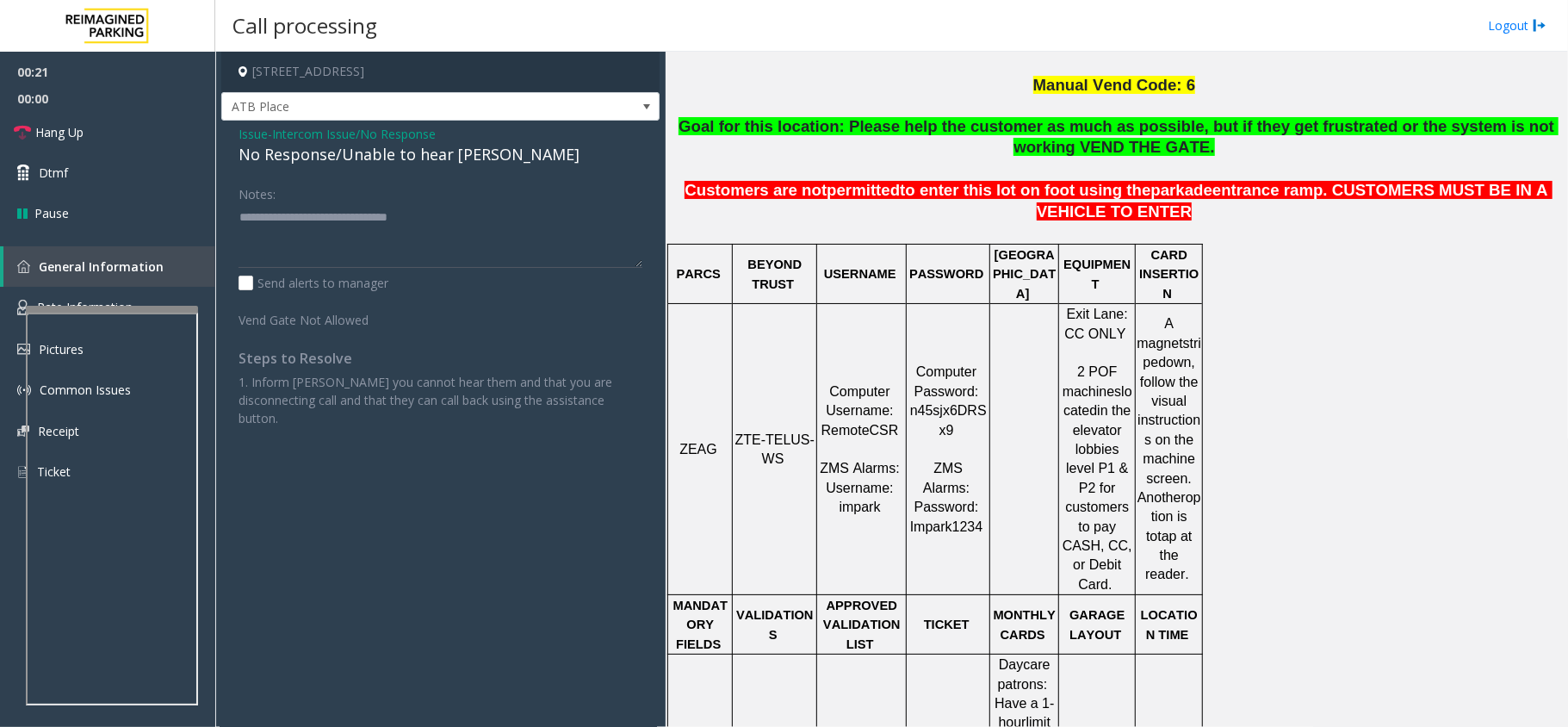 click on "Issue" 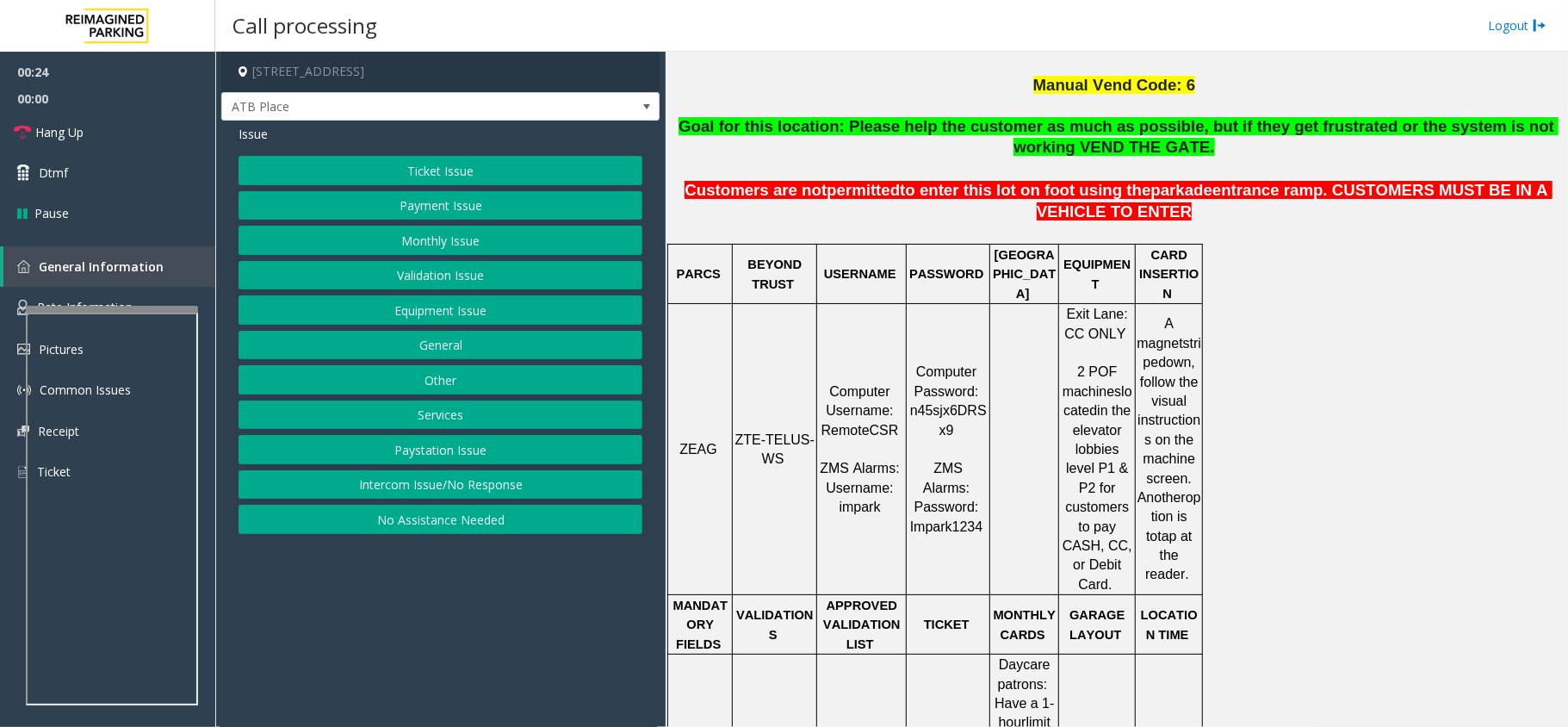 click on "Equipment Issue" 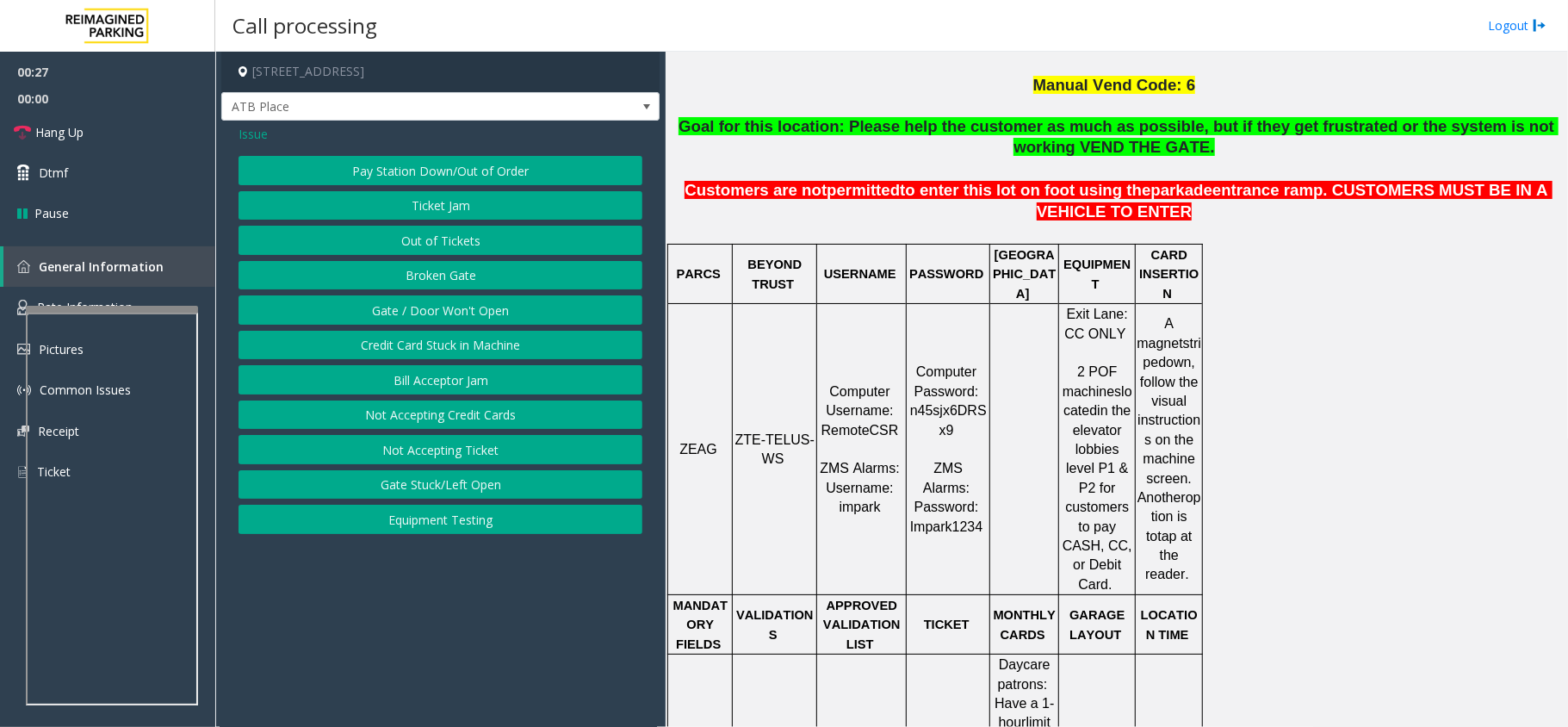 click on "Issue" 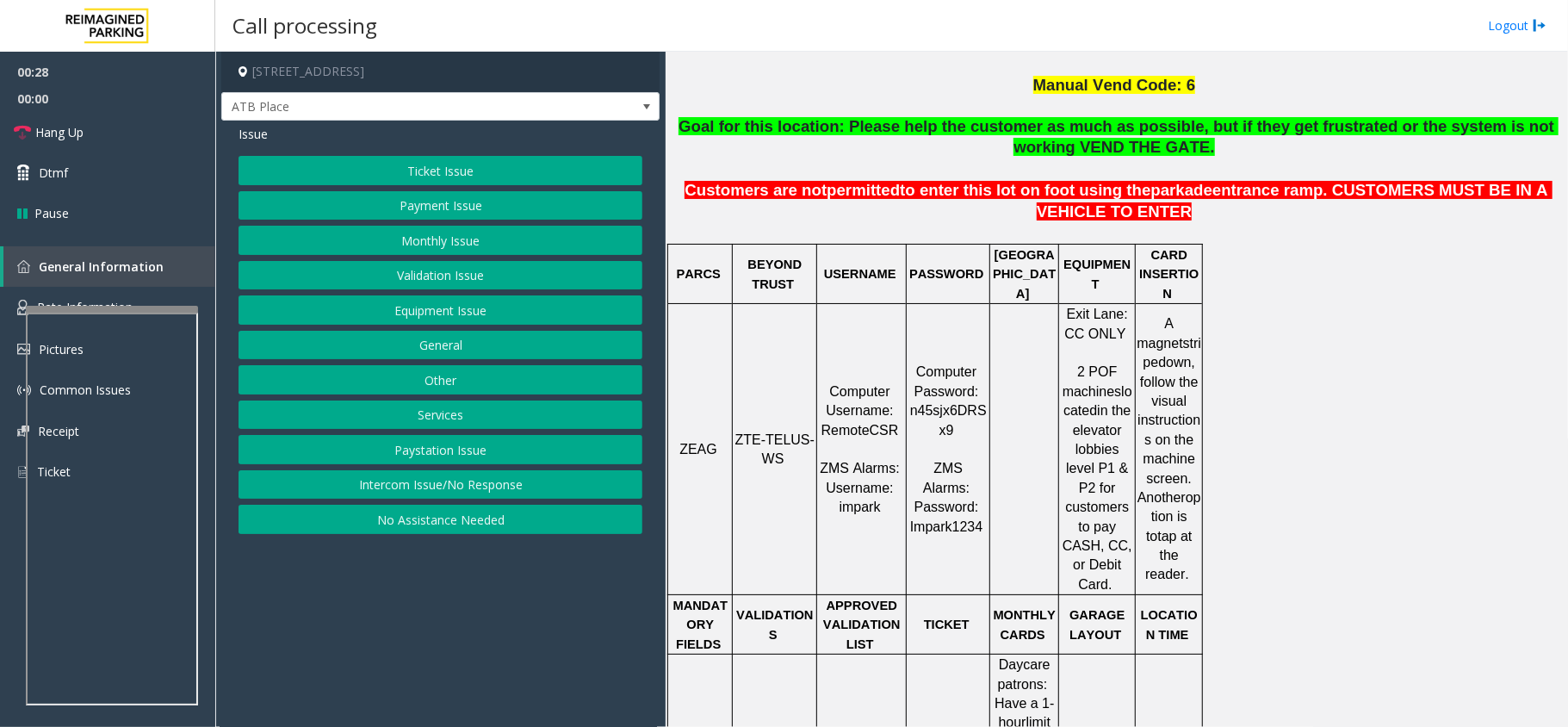 click on "Ticket Issue" 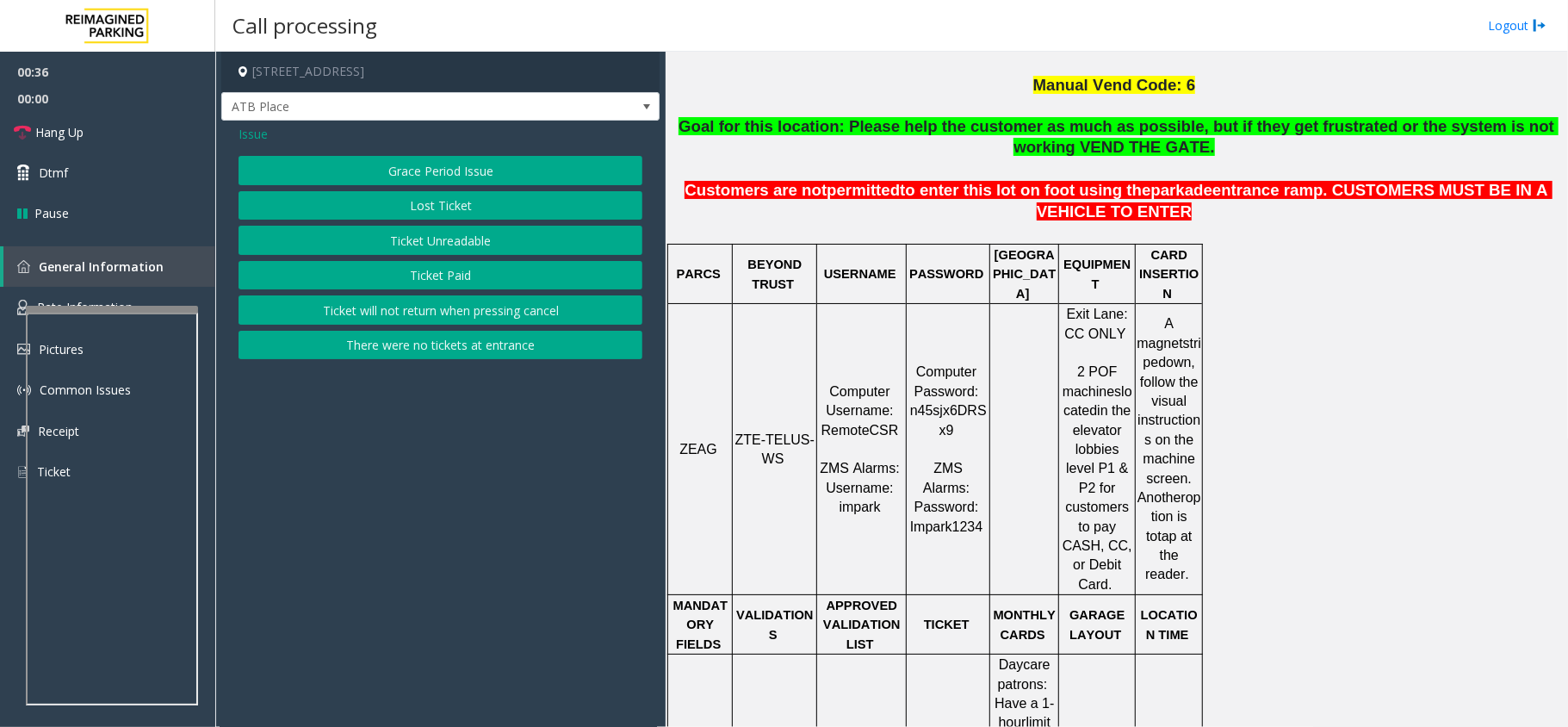 click on "Ticket Unreadable" 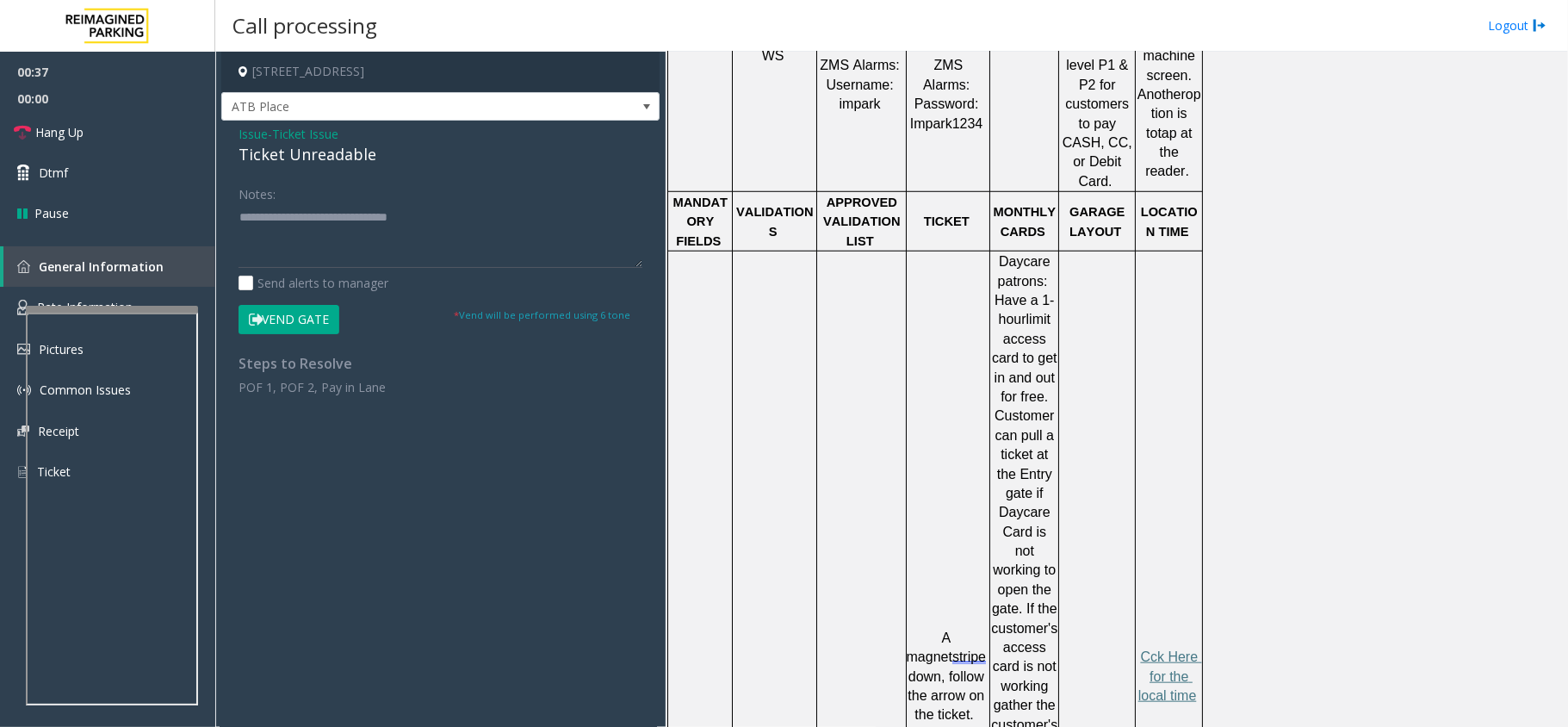 scroll, scrollTop: 1034, scrollLeft: 0, axis: vertical 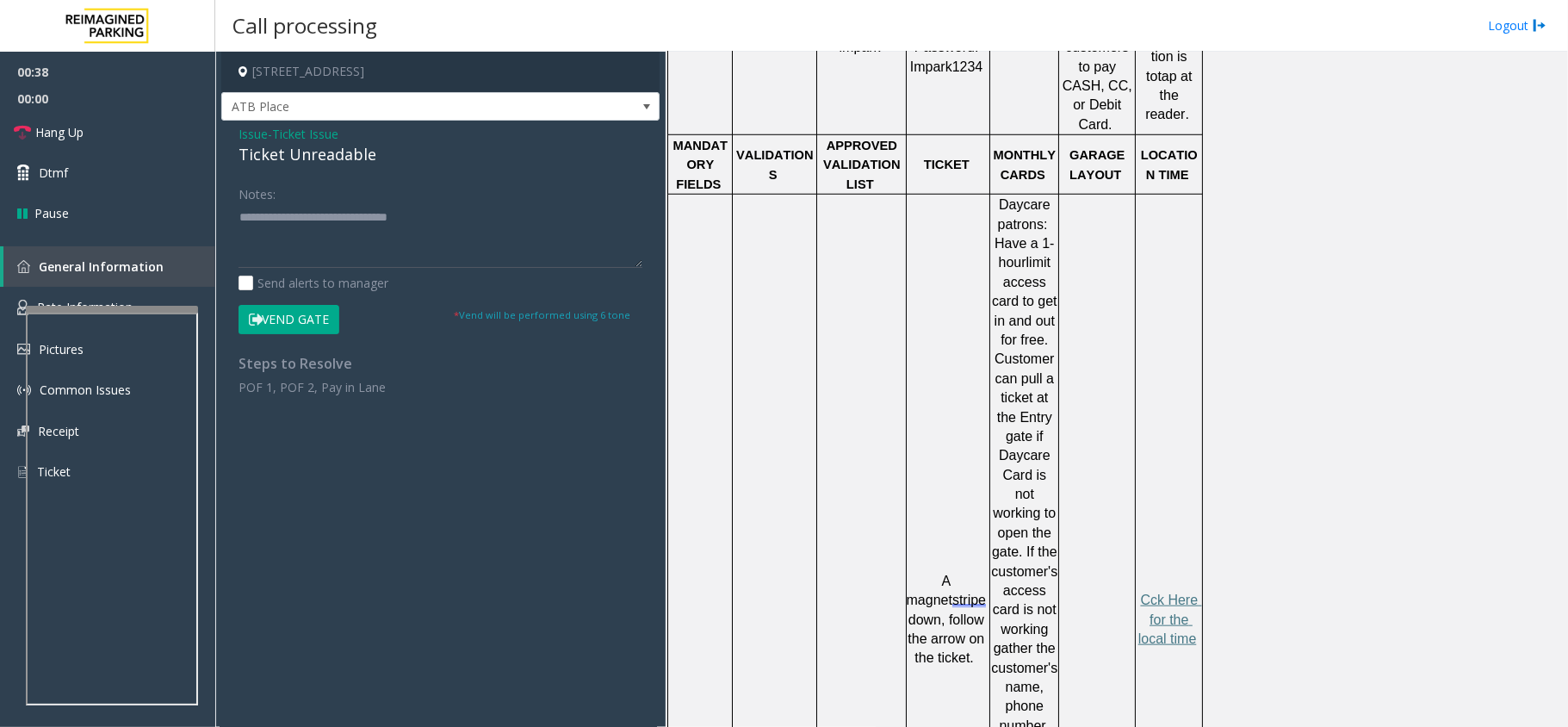 click on "A magnet" 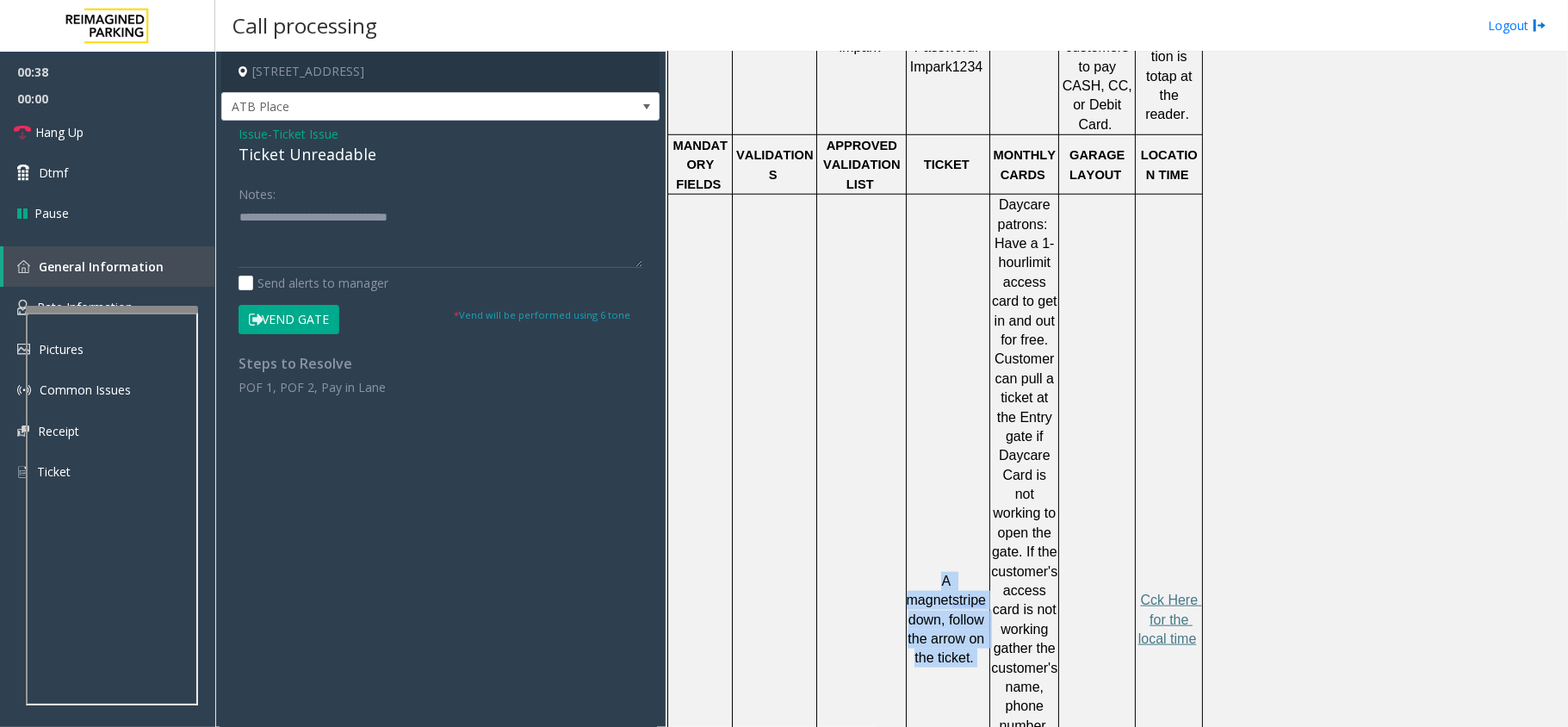 click on "A magnet" 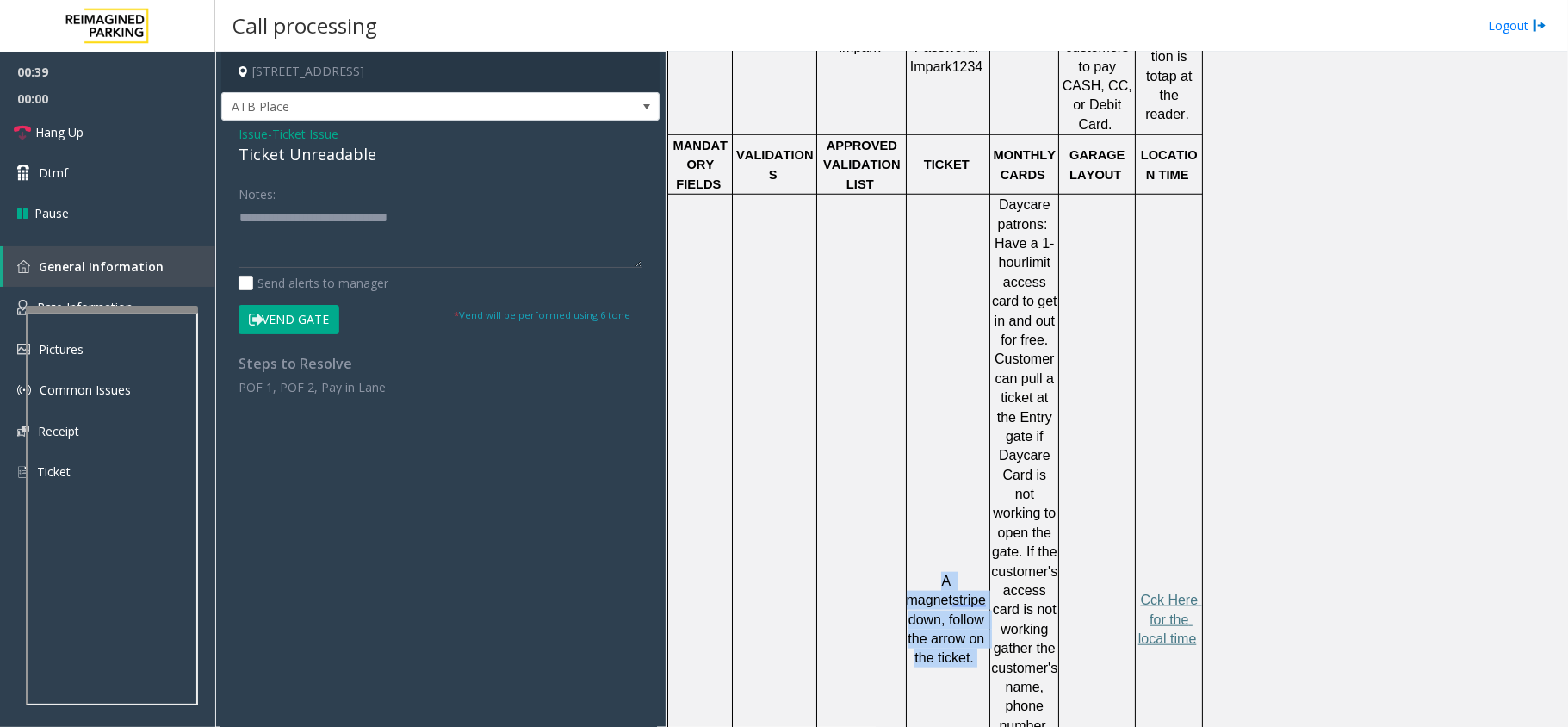 click on "down, follow the arrow on the ticket." 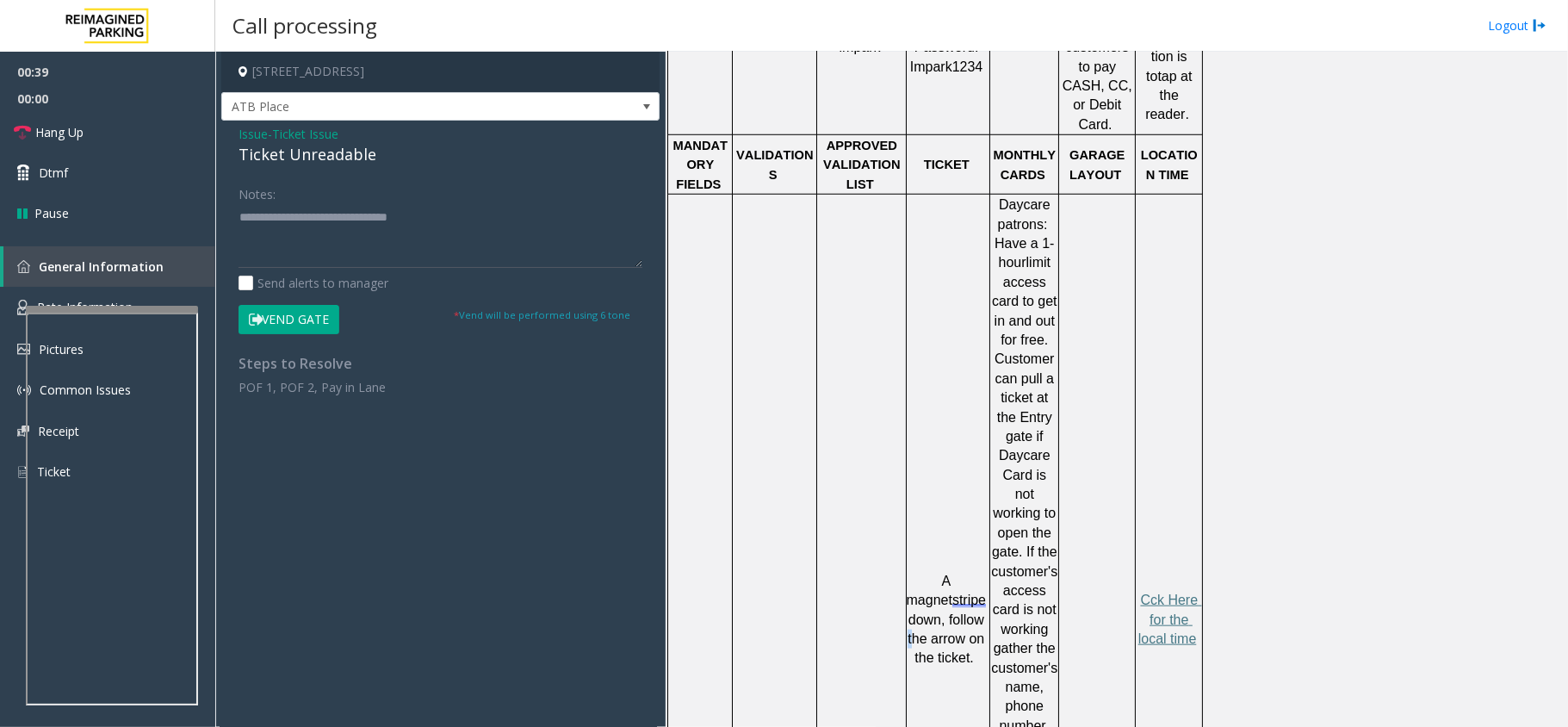 click on "down, follow the arrow on the ticket." 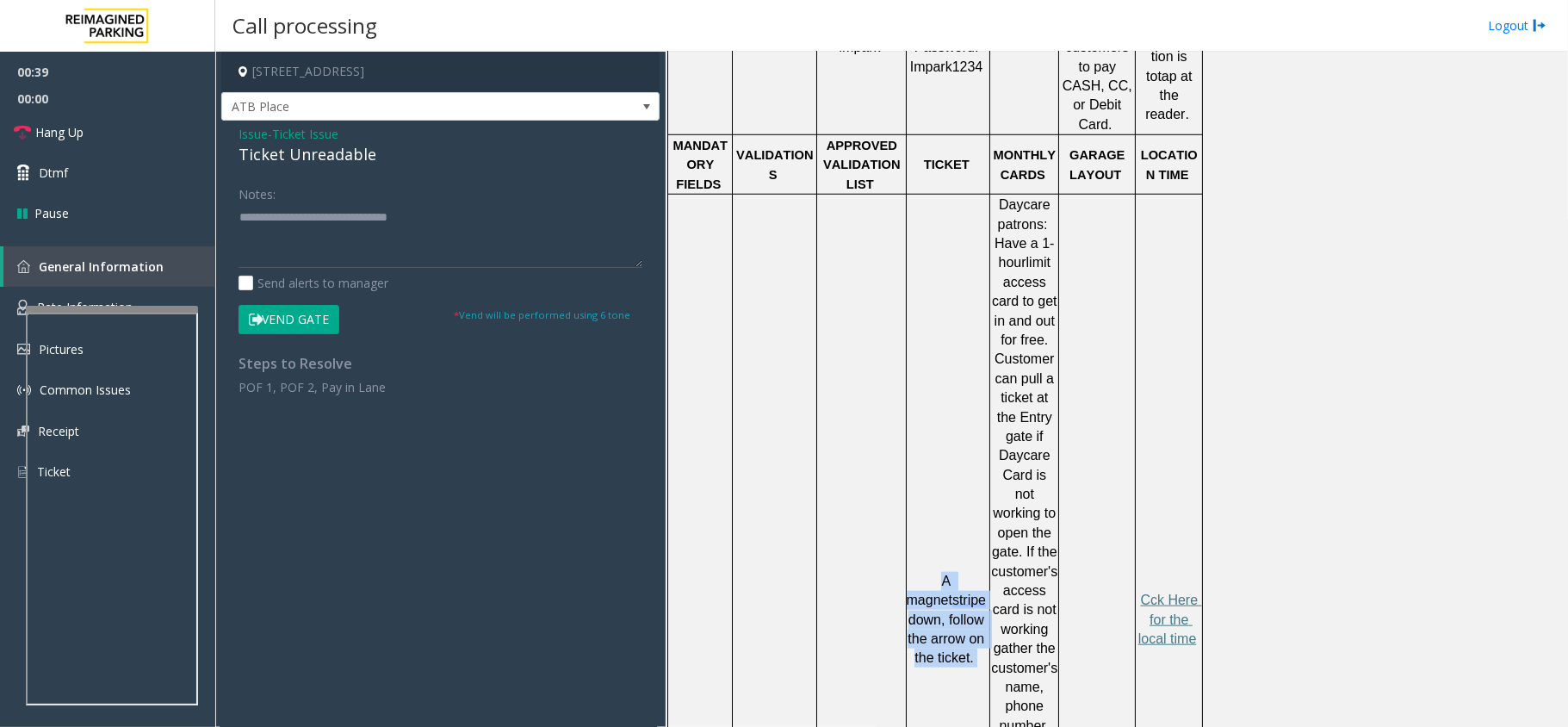 click on "down, follow the arrow on the ticket." 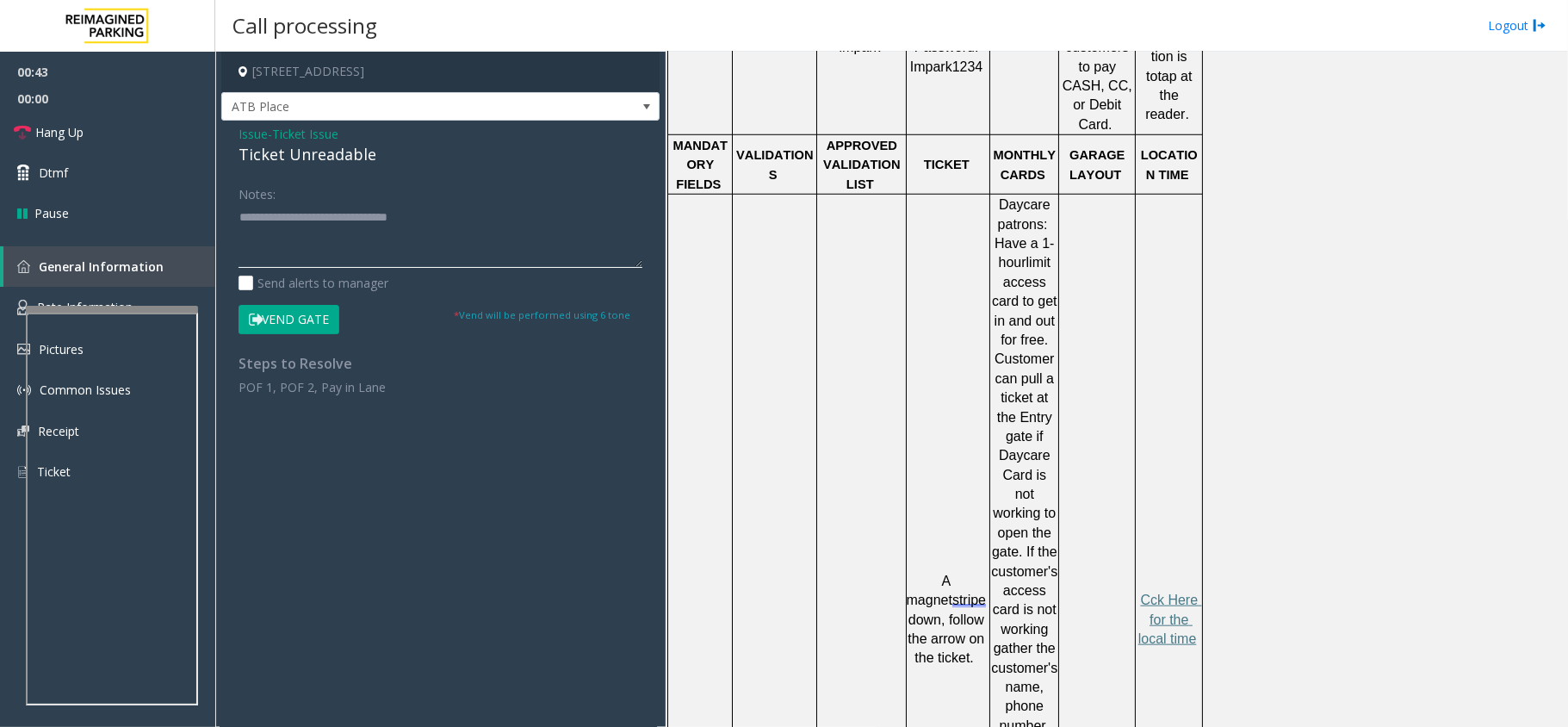 click 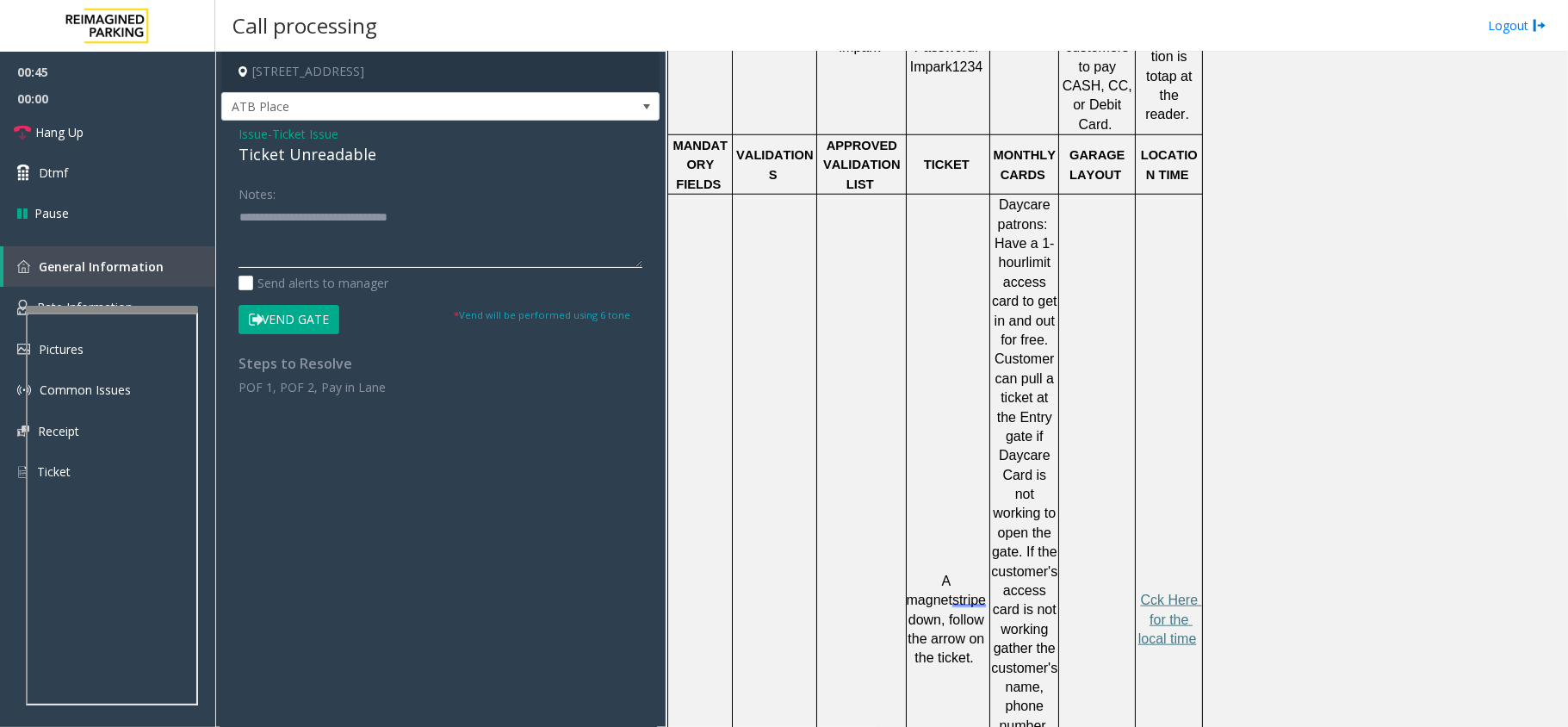 drag, startPoint x: 484, startPoint y: 221, endPoint x: 227, endPoint y: 211, distance: 257.19448 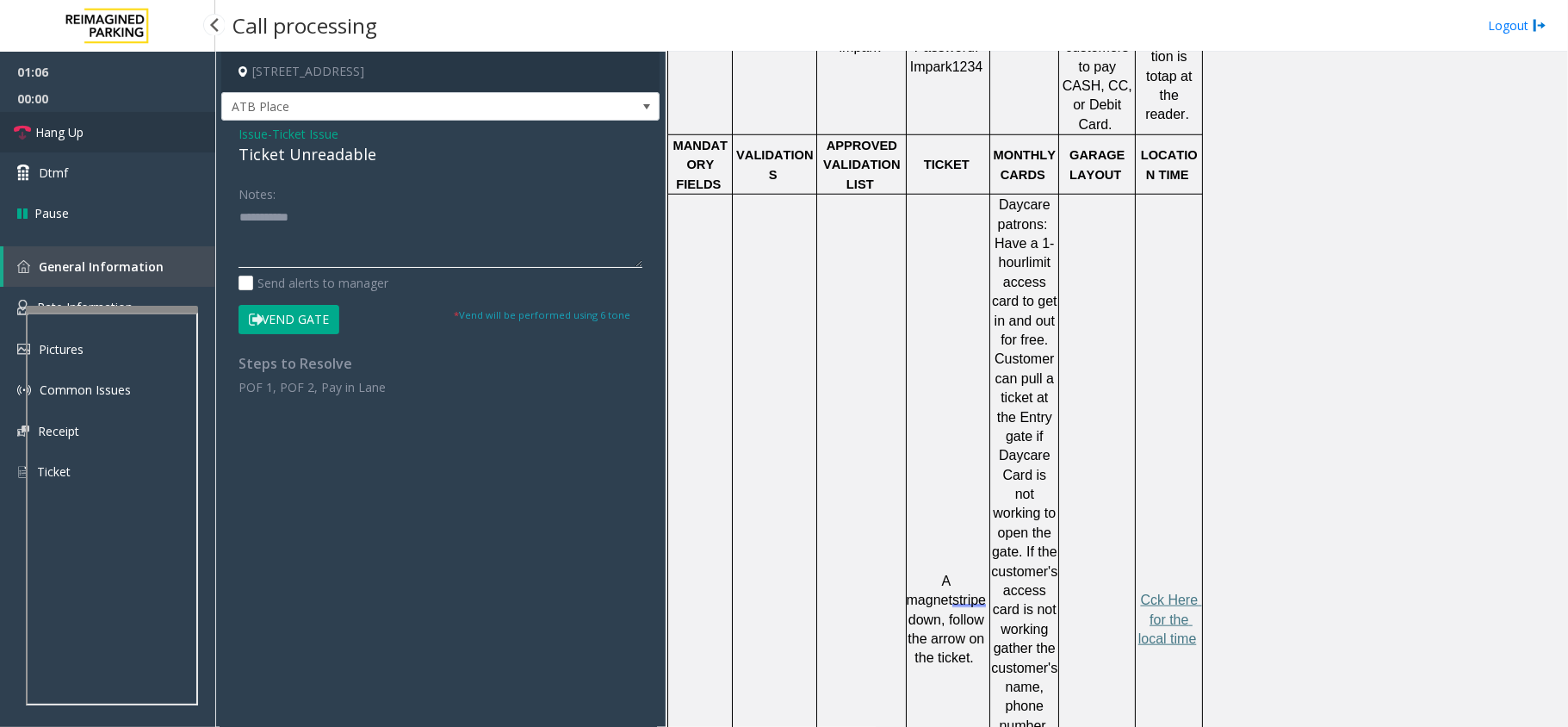 type on "**********" 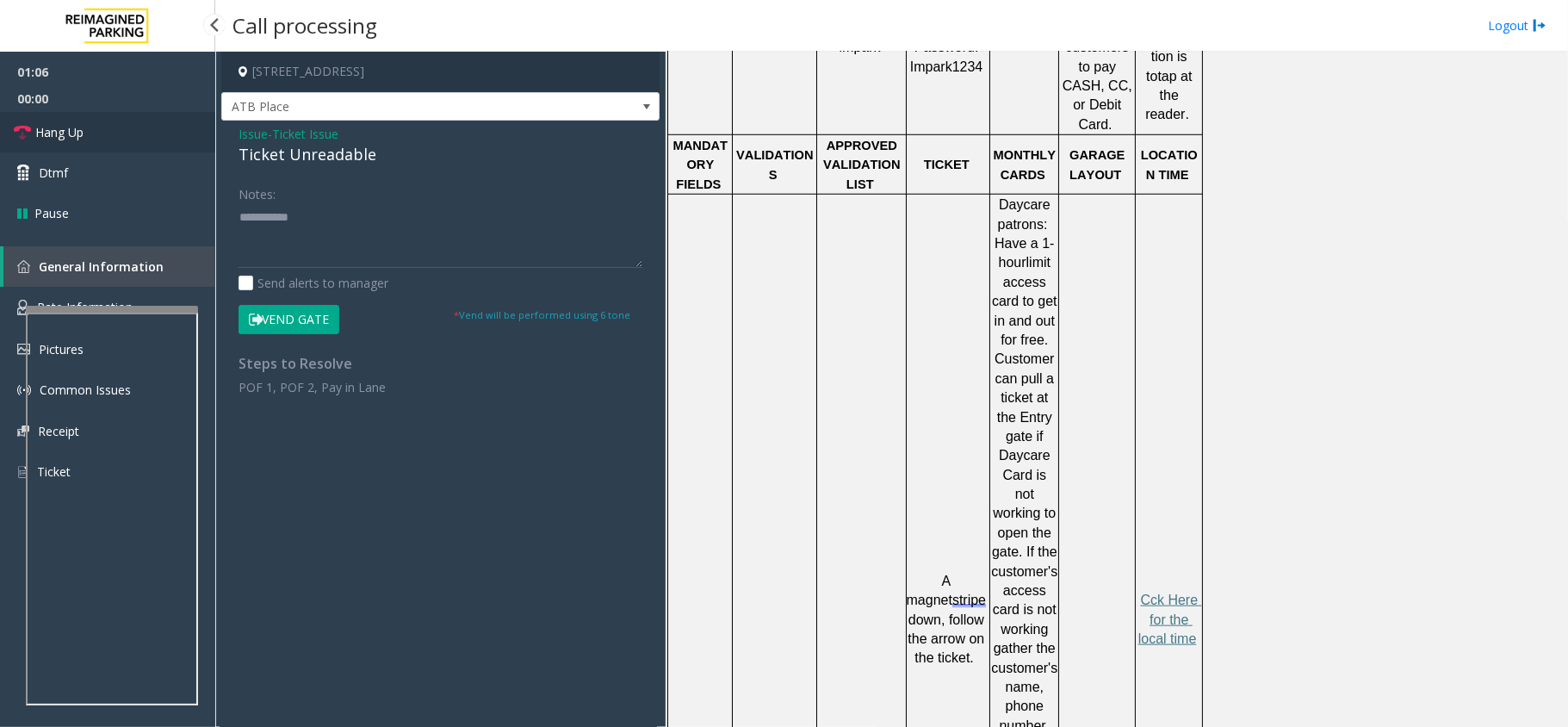 click on "Hang Up" at bounding box center [108, 132] 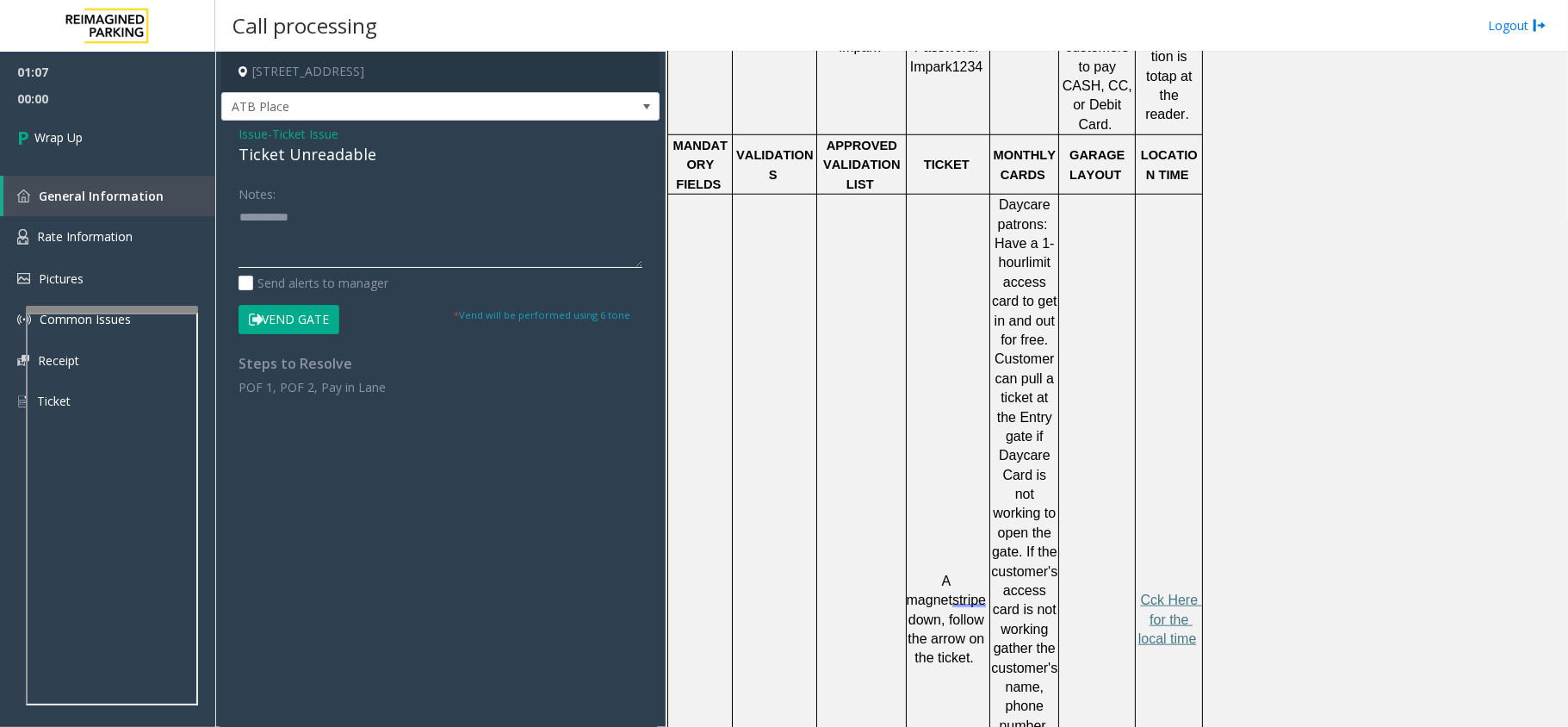 drag, startPoint x: 363, startPoint y: 229, endPoint x: 214, endPoint y: 197, distance: 152.39751 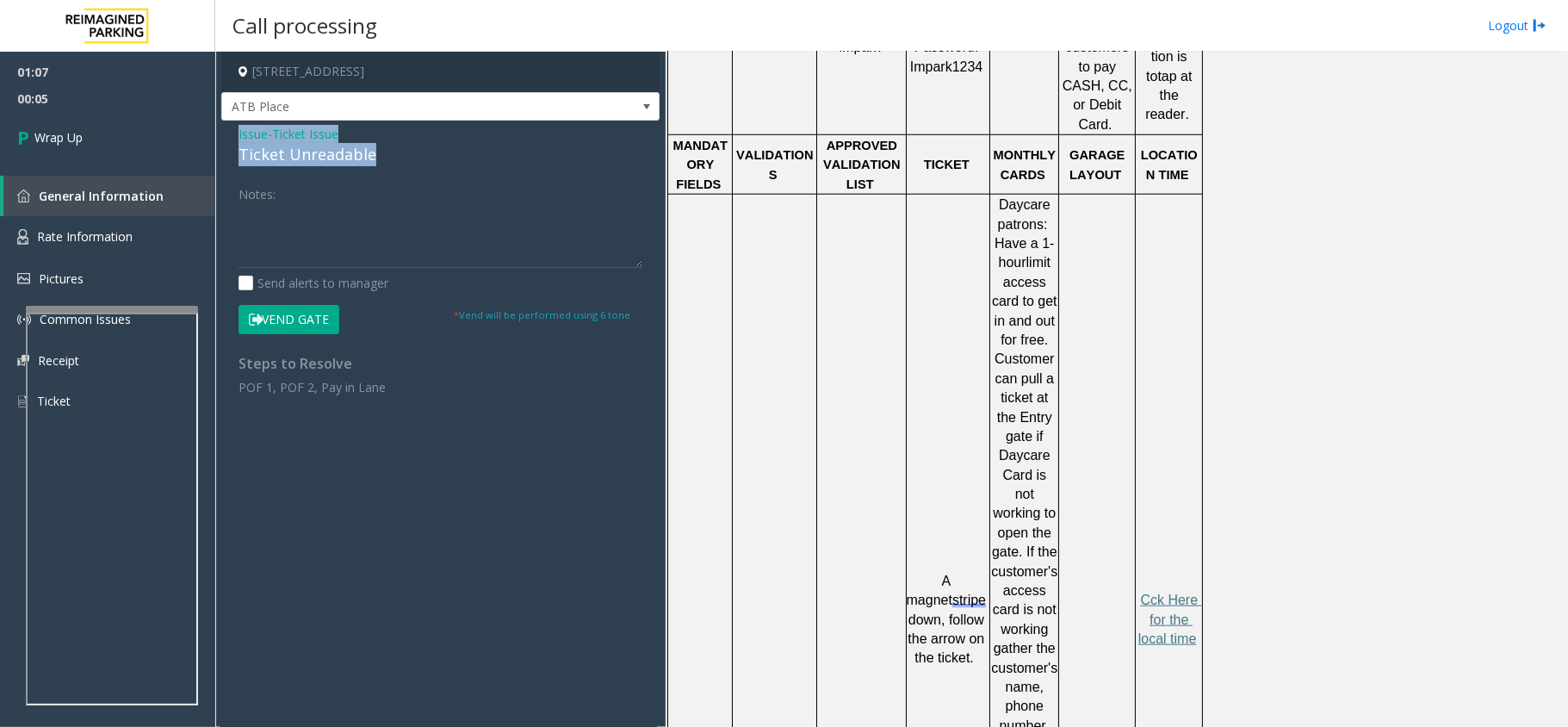 drag, startPoint x: 398, startPoint y: 153, endPoint x: 229, endPoint y: 129, distance: 170.6956 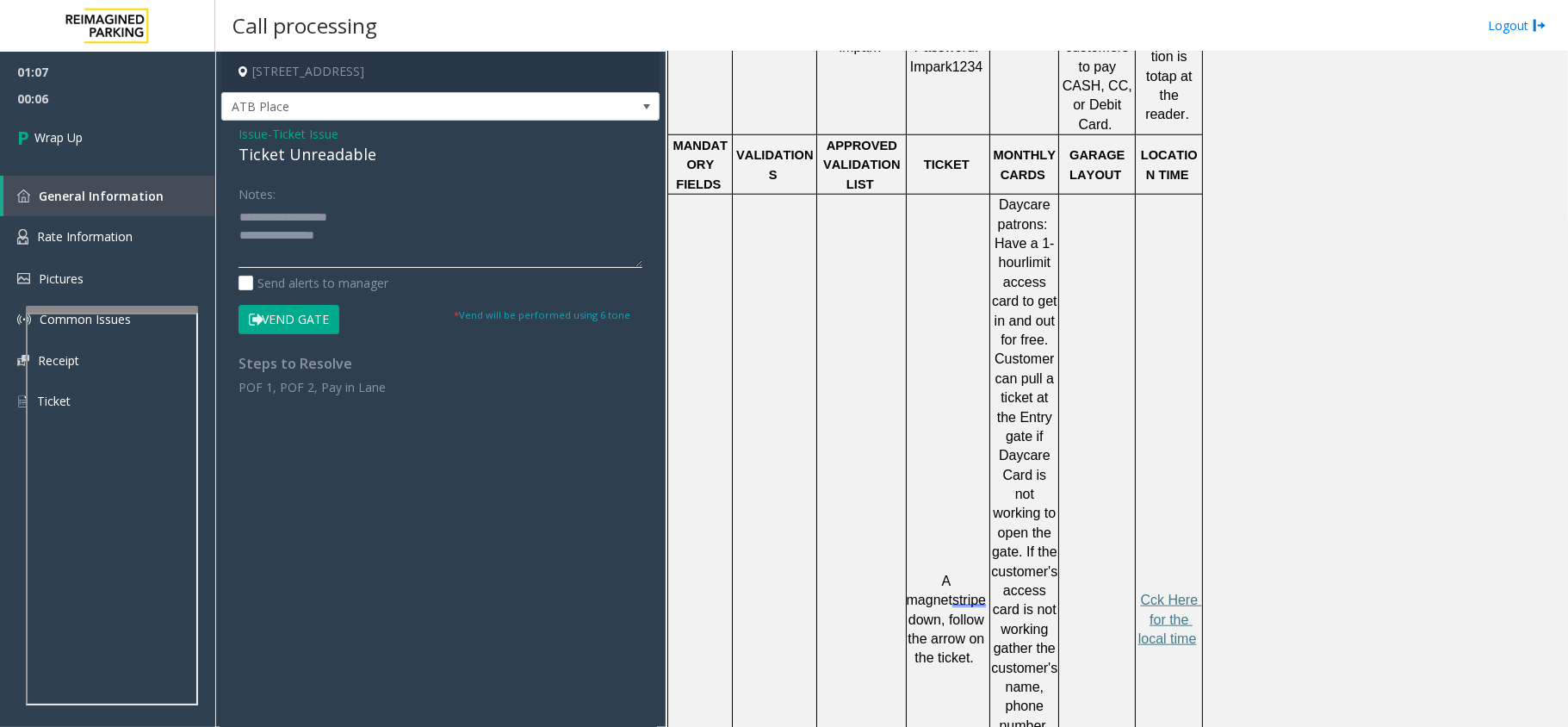 click 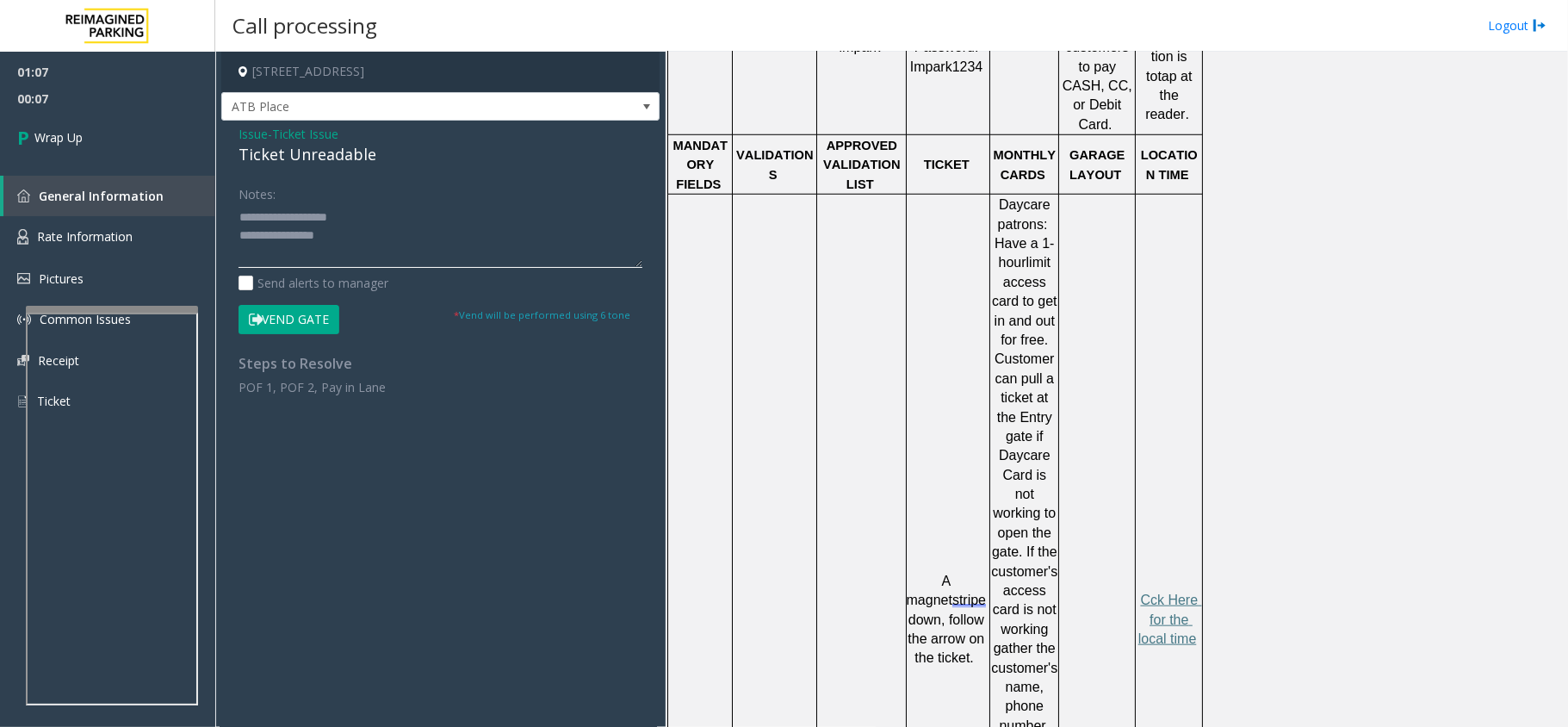 click 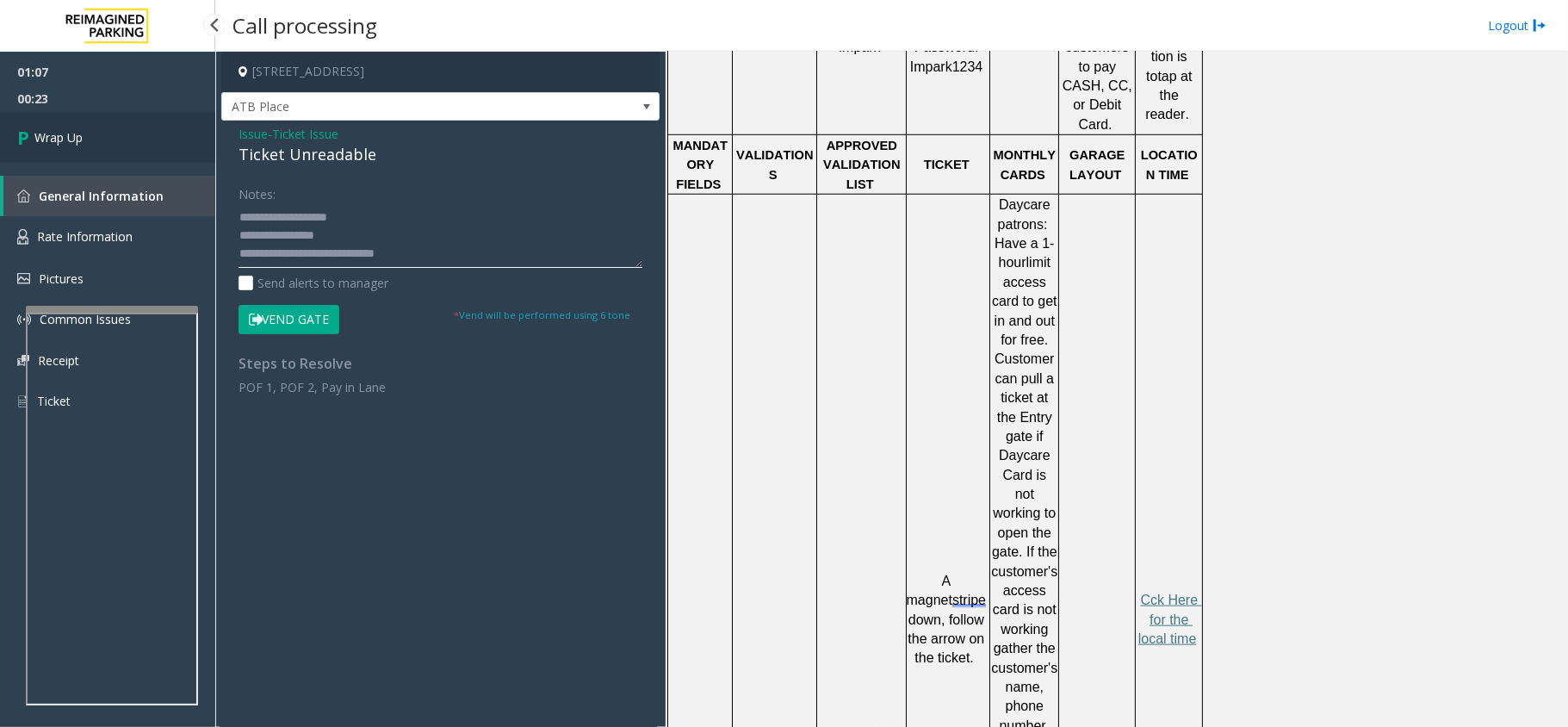 type on "**********" 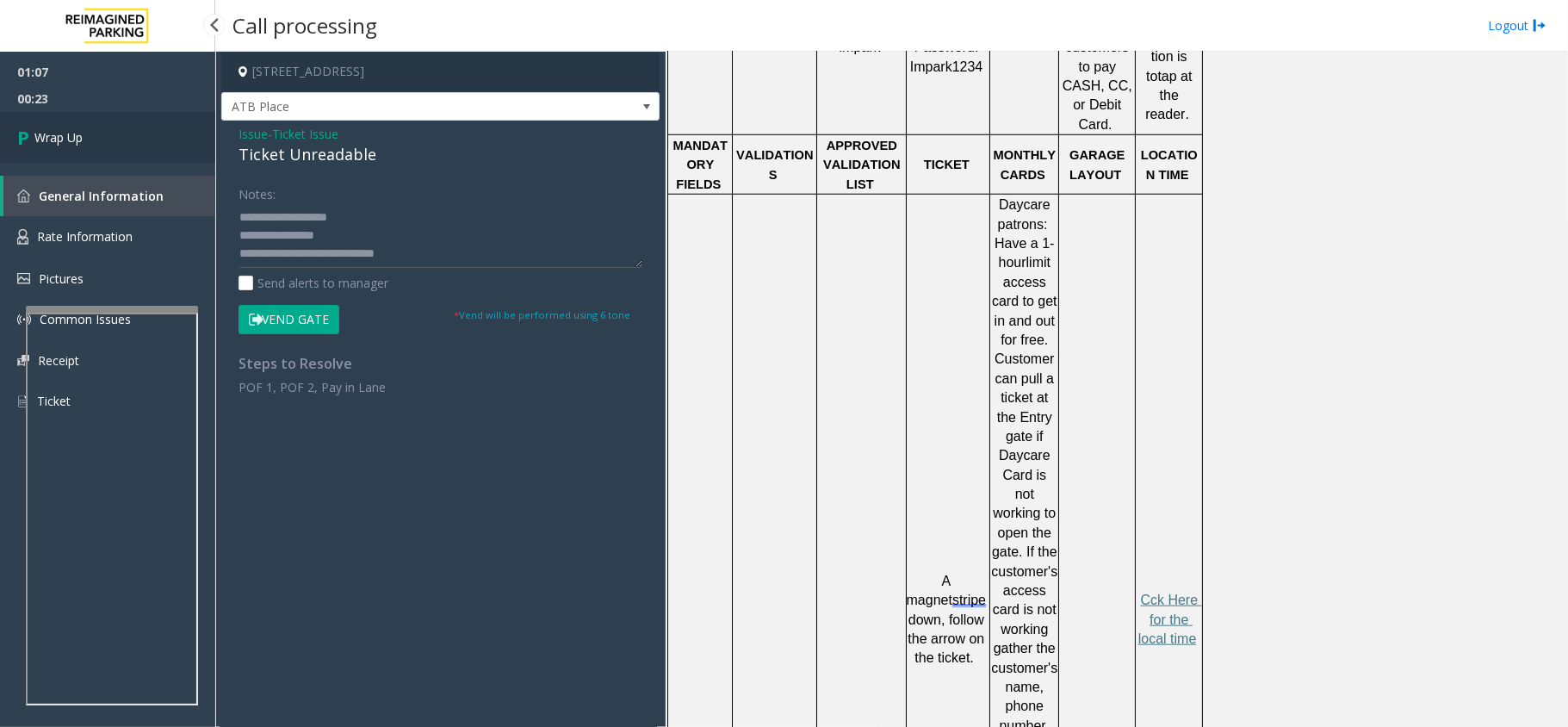 click on "Wrap Up" at bounding box center [59, 137] 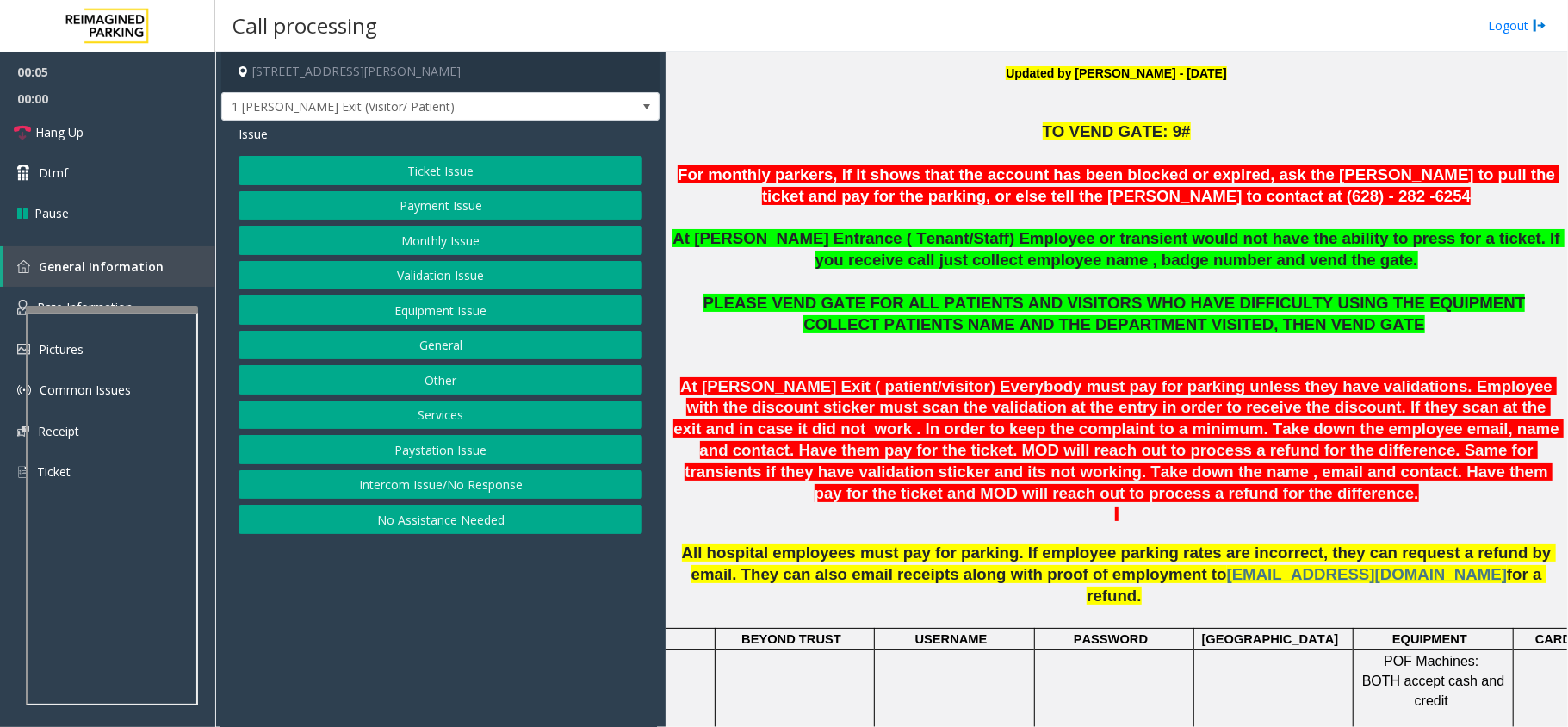 scroll, scrollTop: 574, scrollLeft: 0, axis: vertical 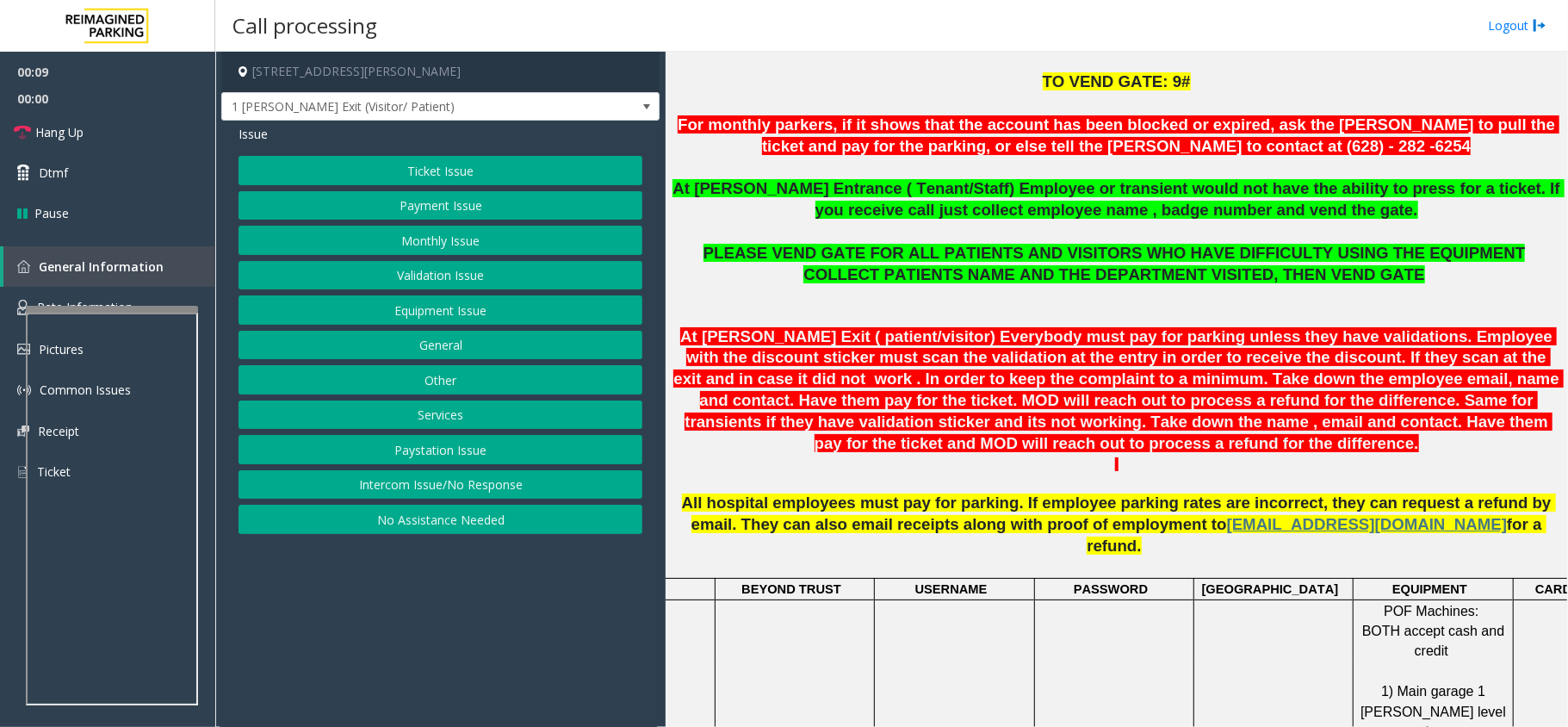 click on "Monthly Issue" 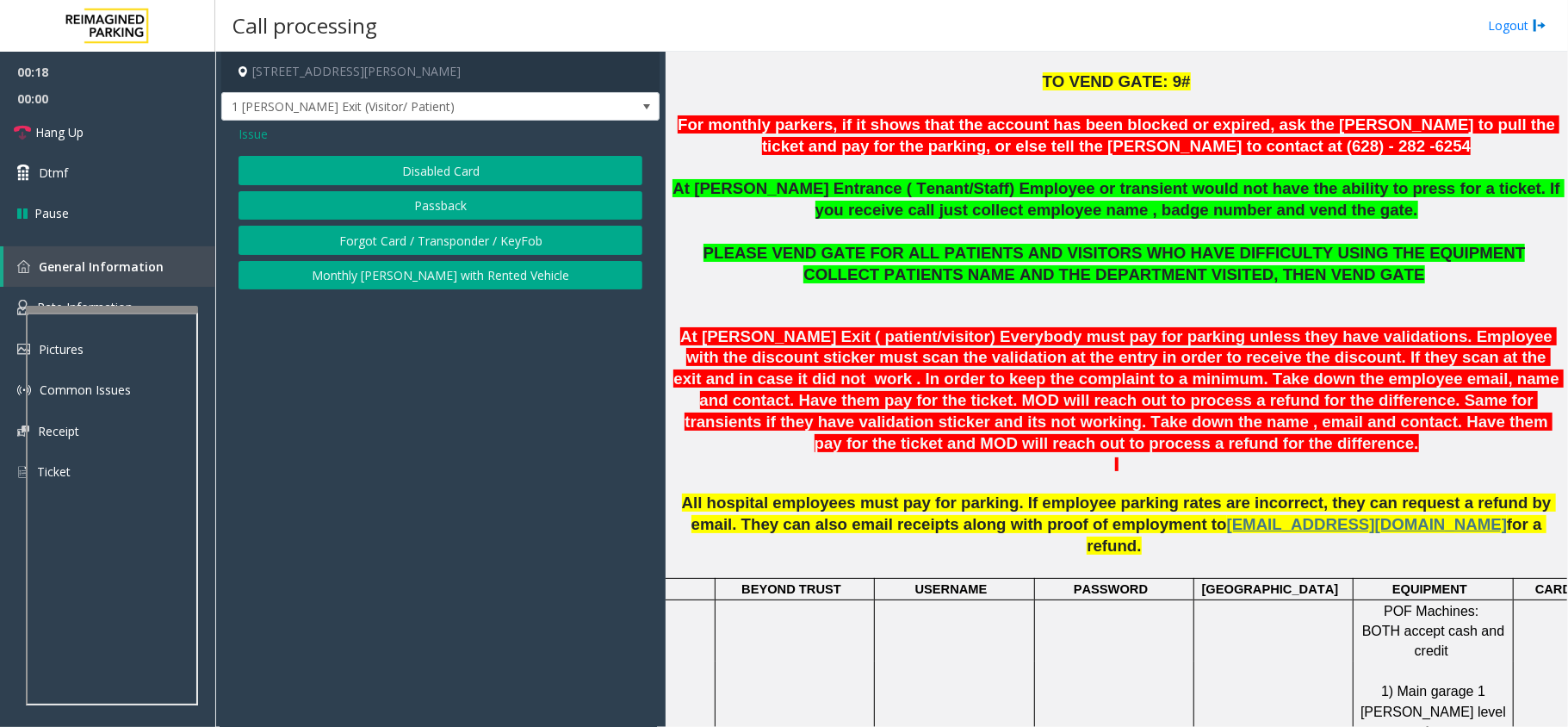 click on "All hospital employees must pay for parking. If employee parking rates are incorrect, they can request a refund by email. They can also email receipts along with proof of employment to" 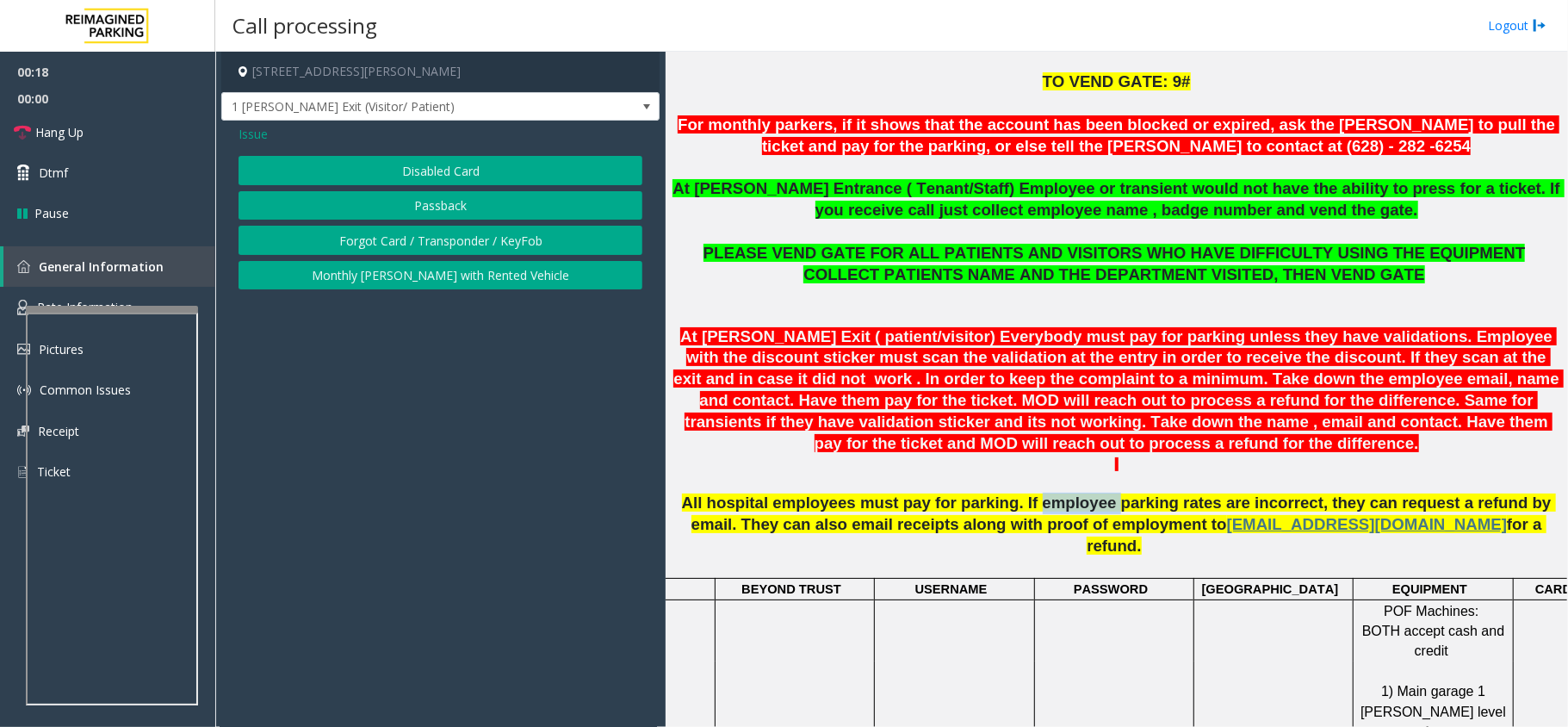 click on "All hospital employees must pay for parking. If employee parking rates are incorrect, they can request a refund by email. They can also email receipts along with proof of employment to" 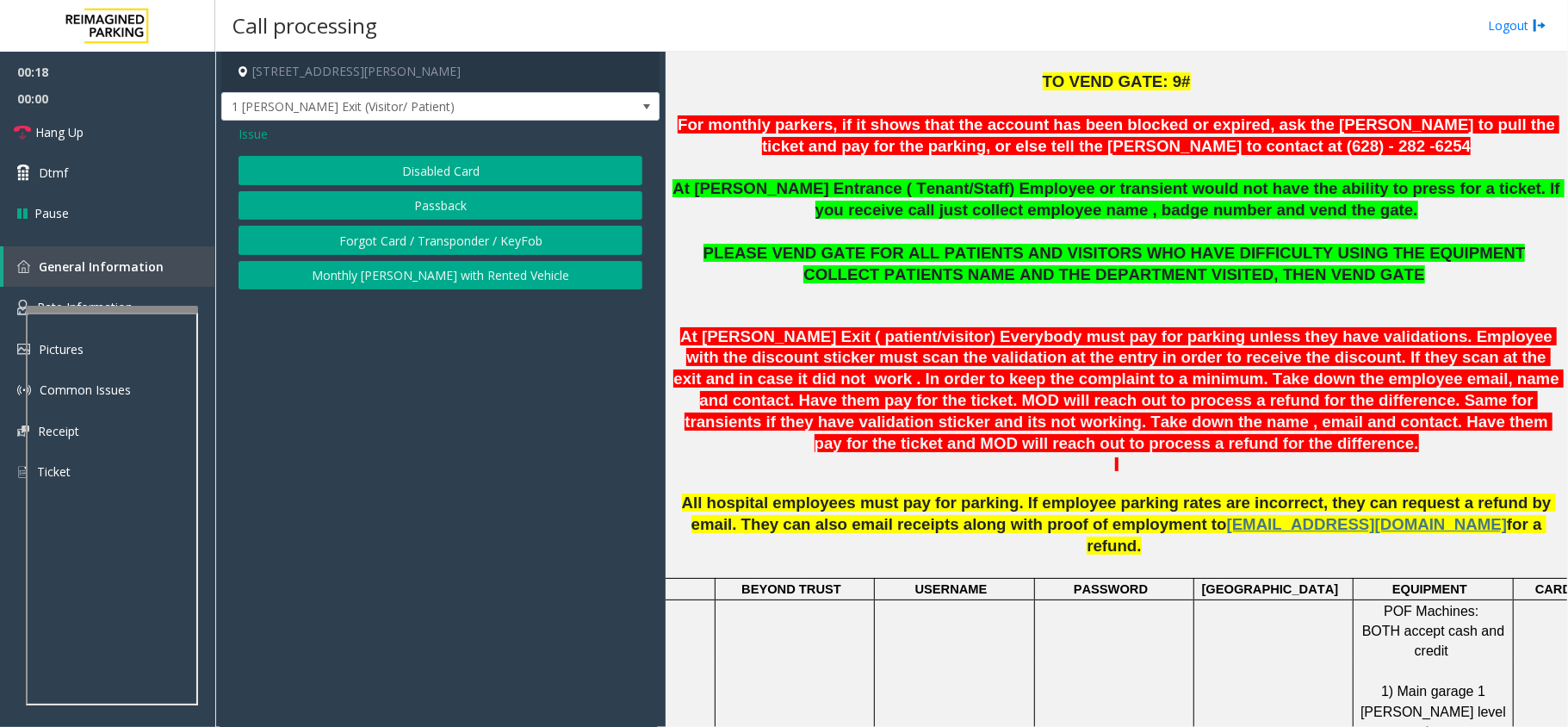 click on "All hospital employees must pay for parking. If employee parking rates are incorrect, they can request a refund by email. They can also email receipts along with proof of employment to" 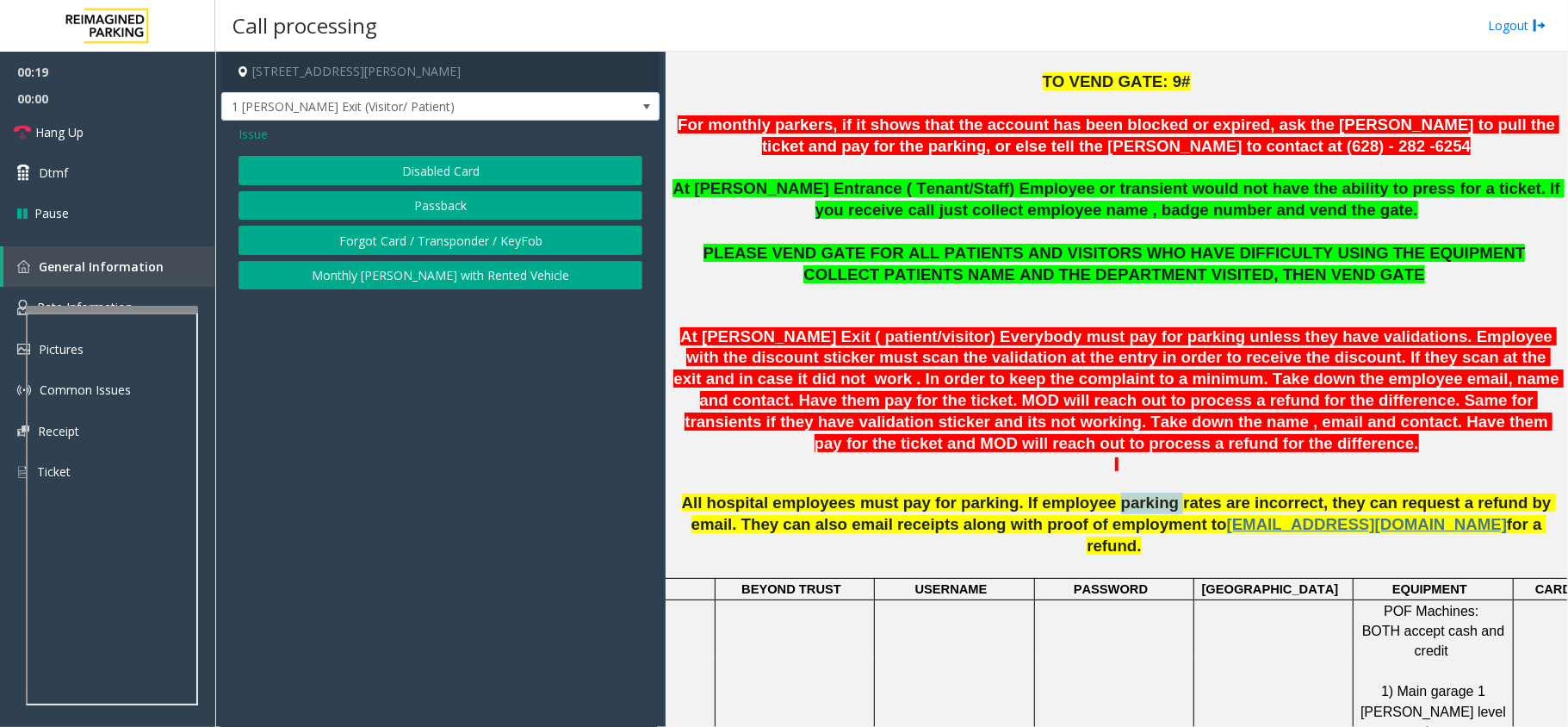 click on "All hospital employees must pay for parking. If employee parking rates are incorrect, they can request a refund by email. They can also email receipts along with proof of employment to" 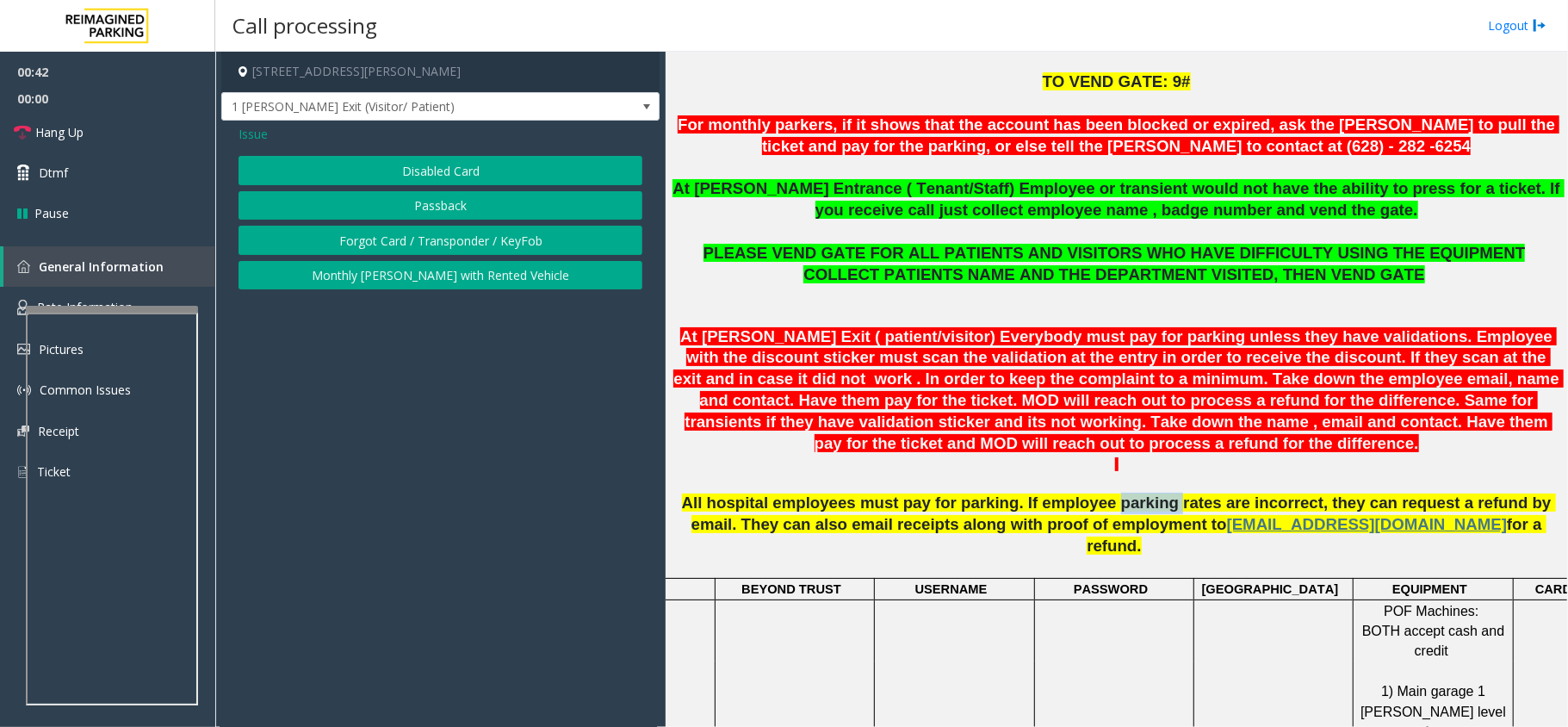 click on "Disabled Card" 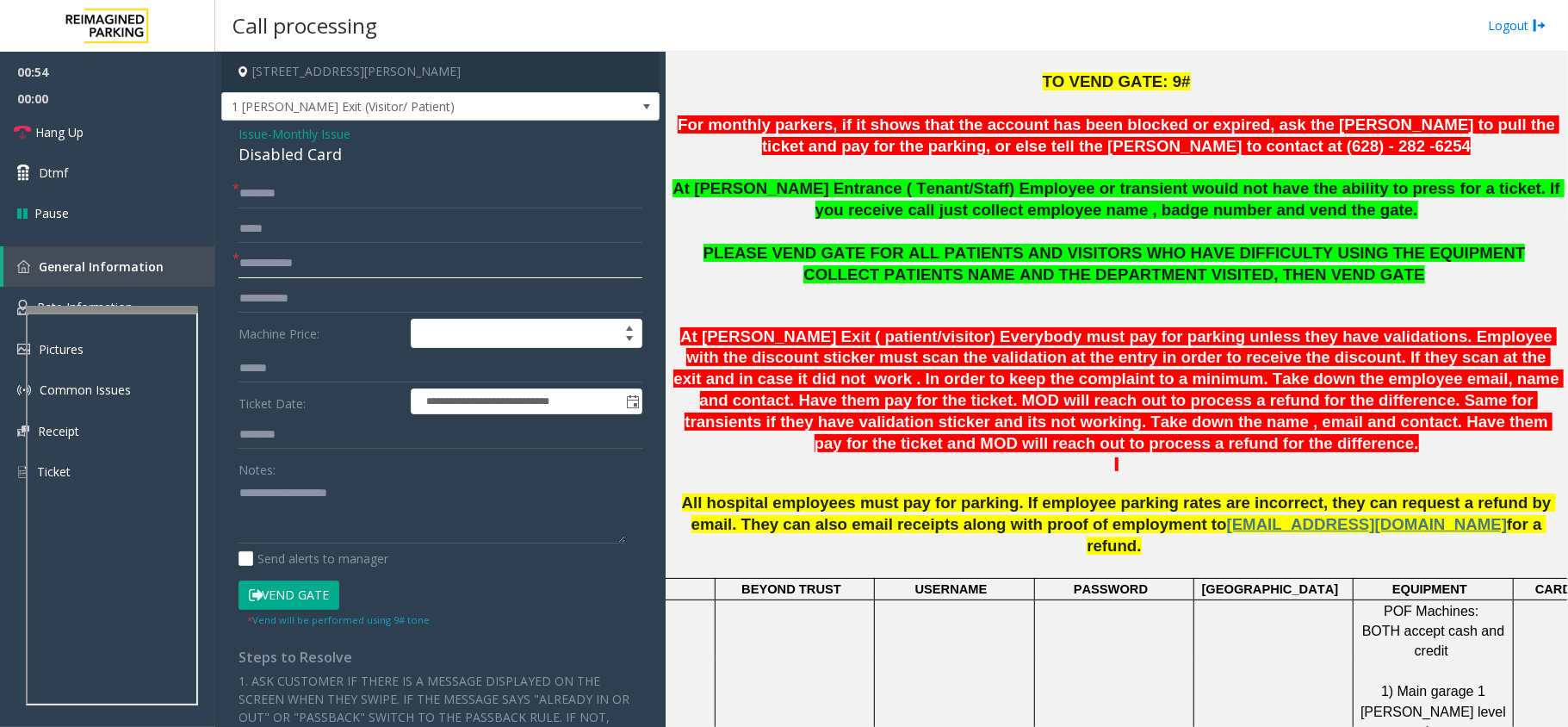 click 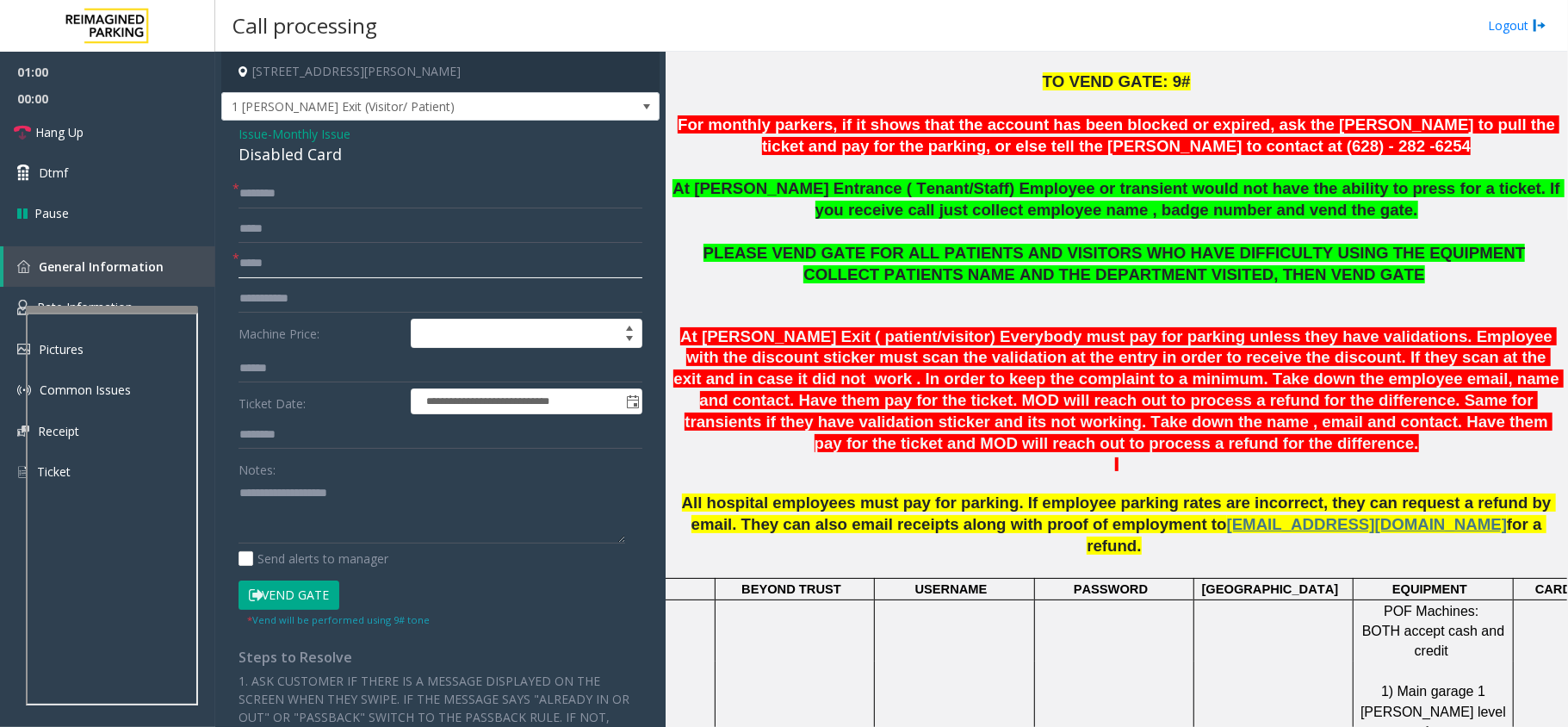 type on "*****" 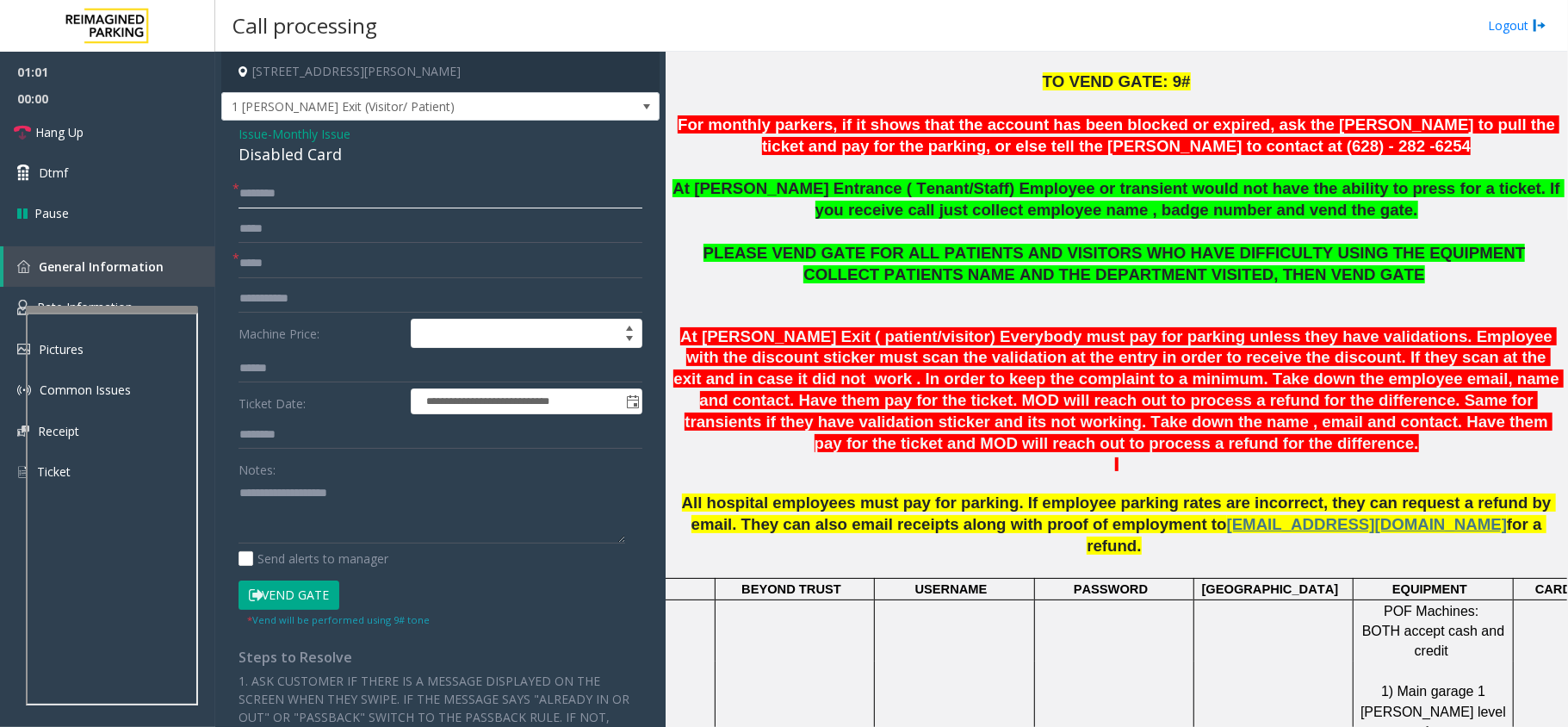 click 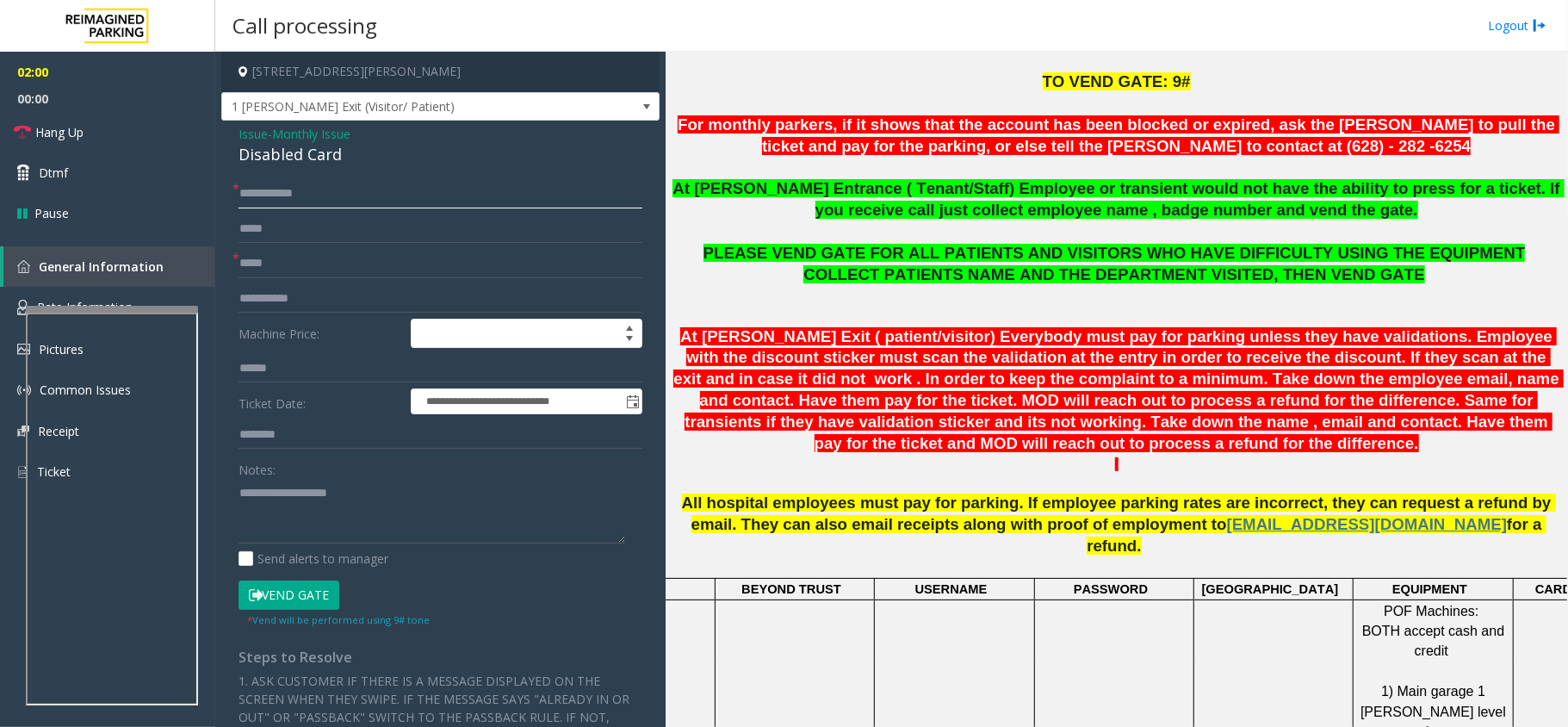 type on "**********" 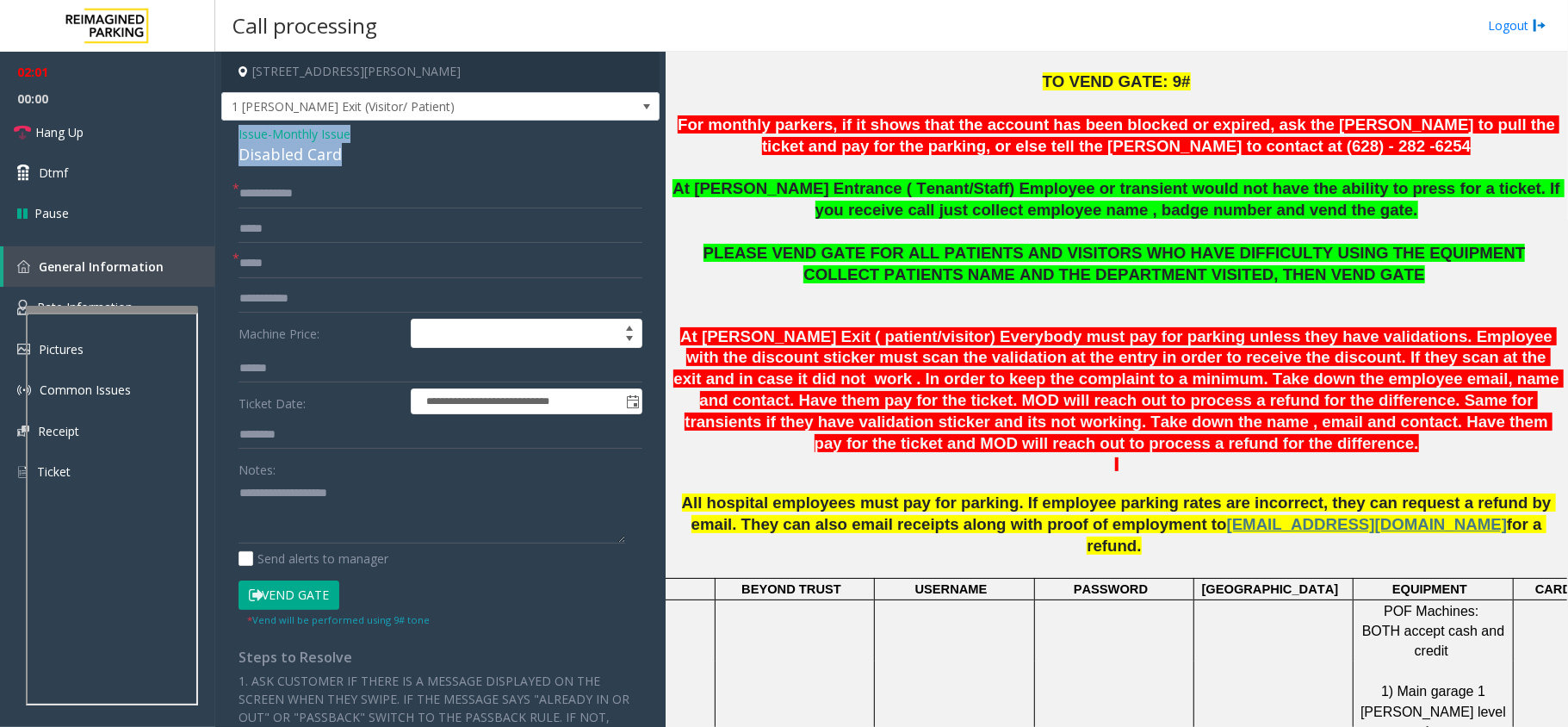 drag, startPoint x: 344, startPoint y: 149, endPoint x: 231, endPoint y: 136, distance: 113.74533 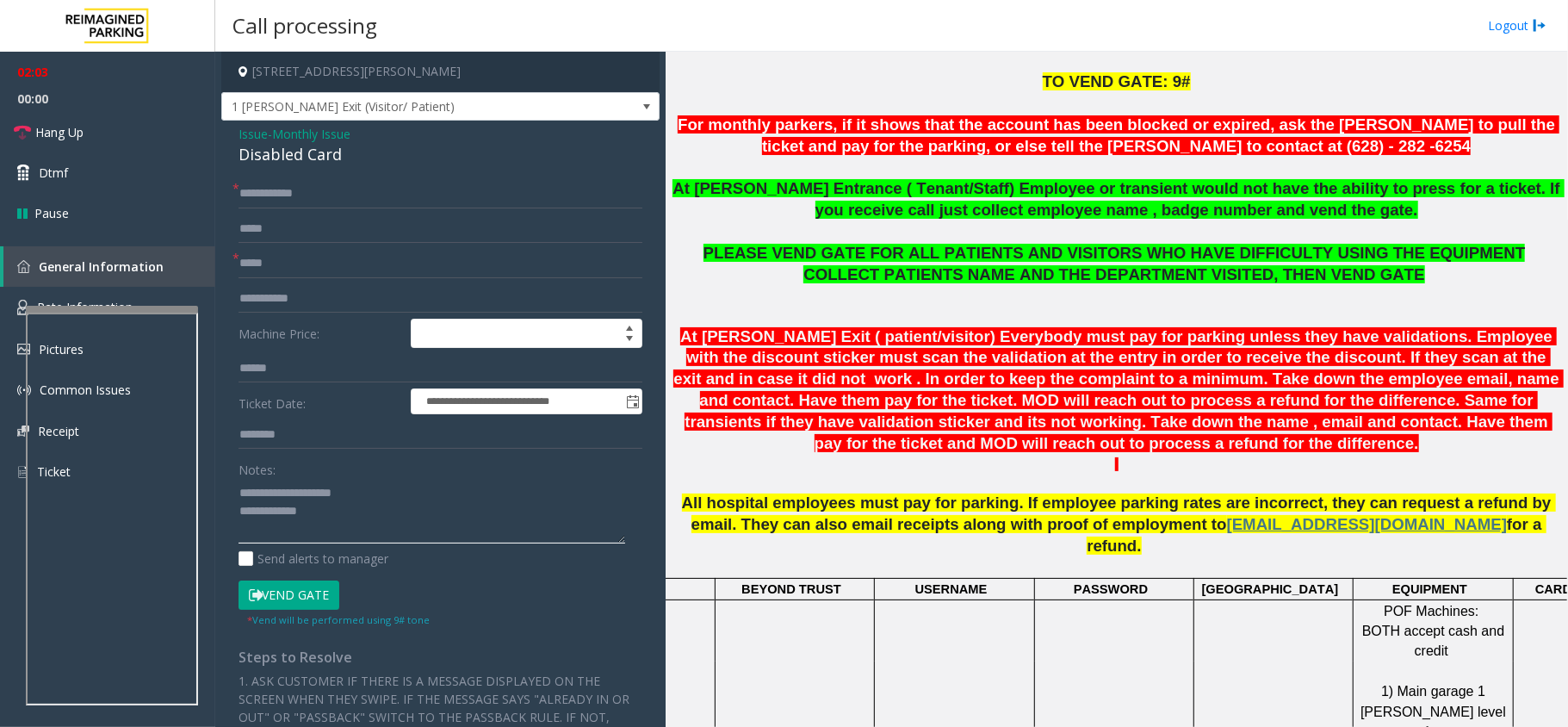 click 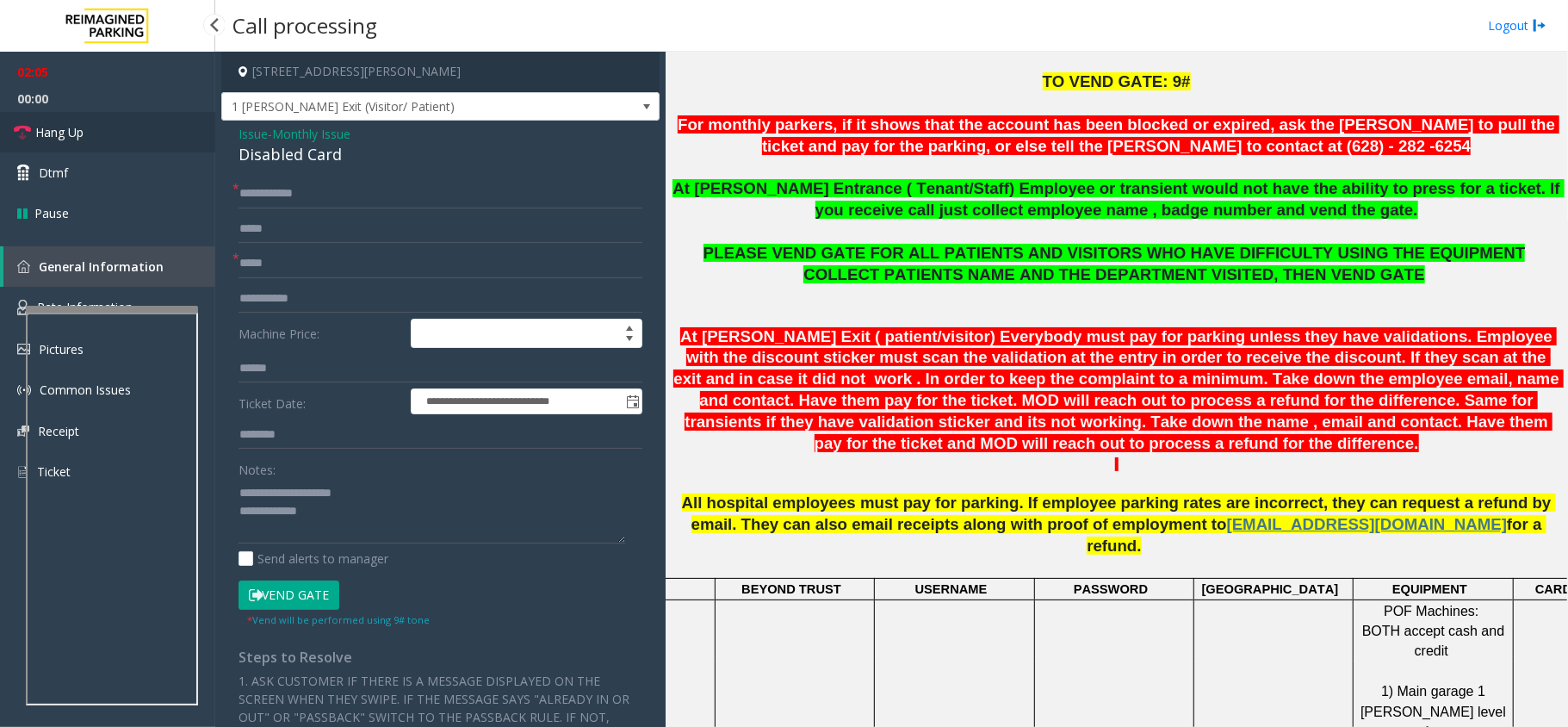 click on "Hang Up" at bounding box center [59, 132] 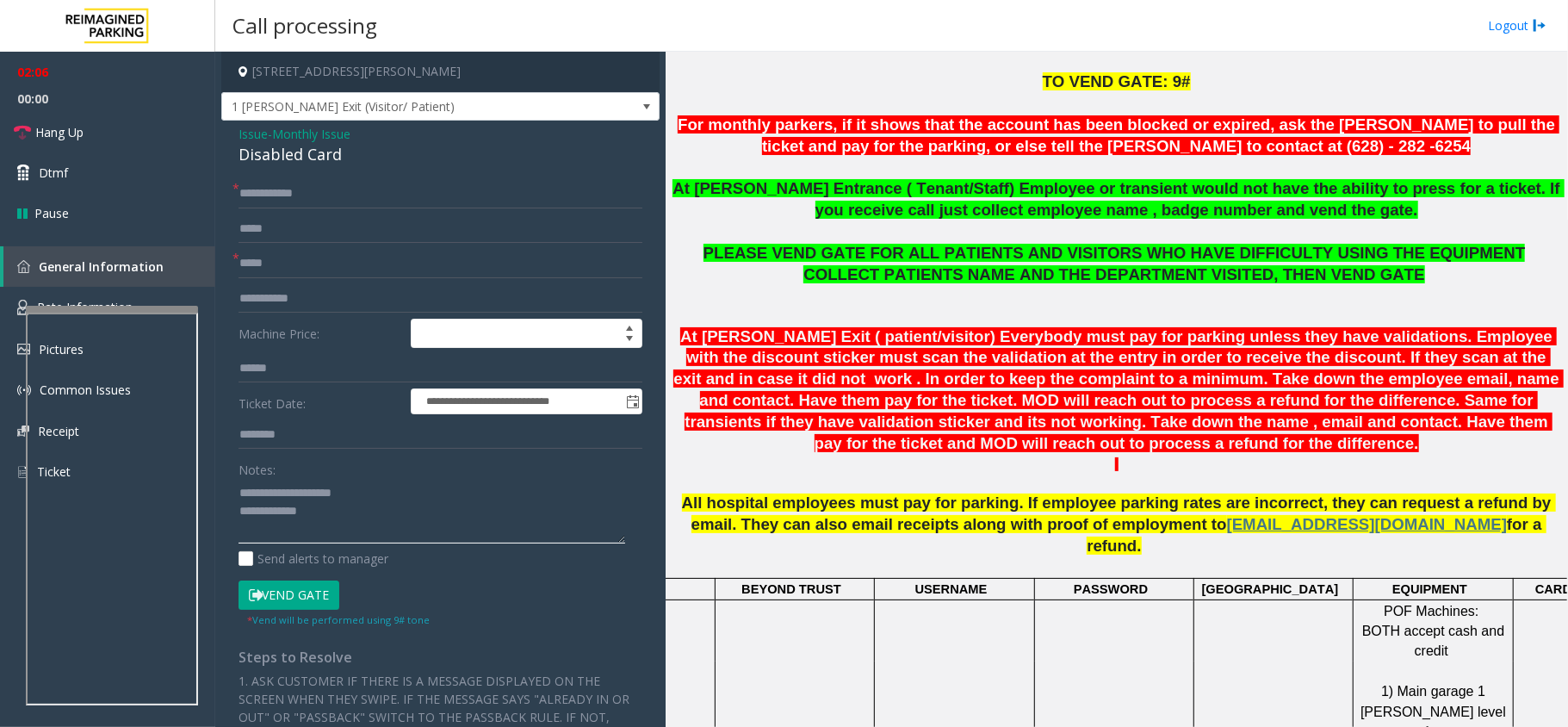 click 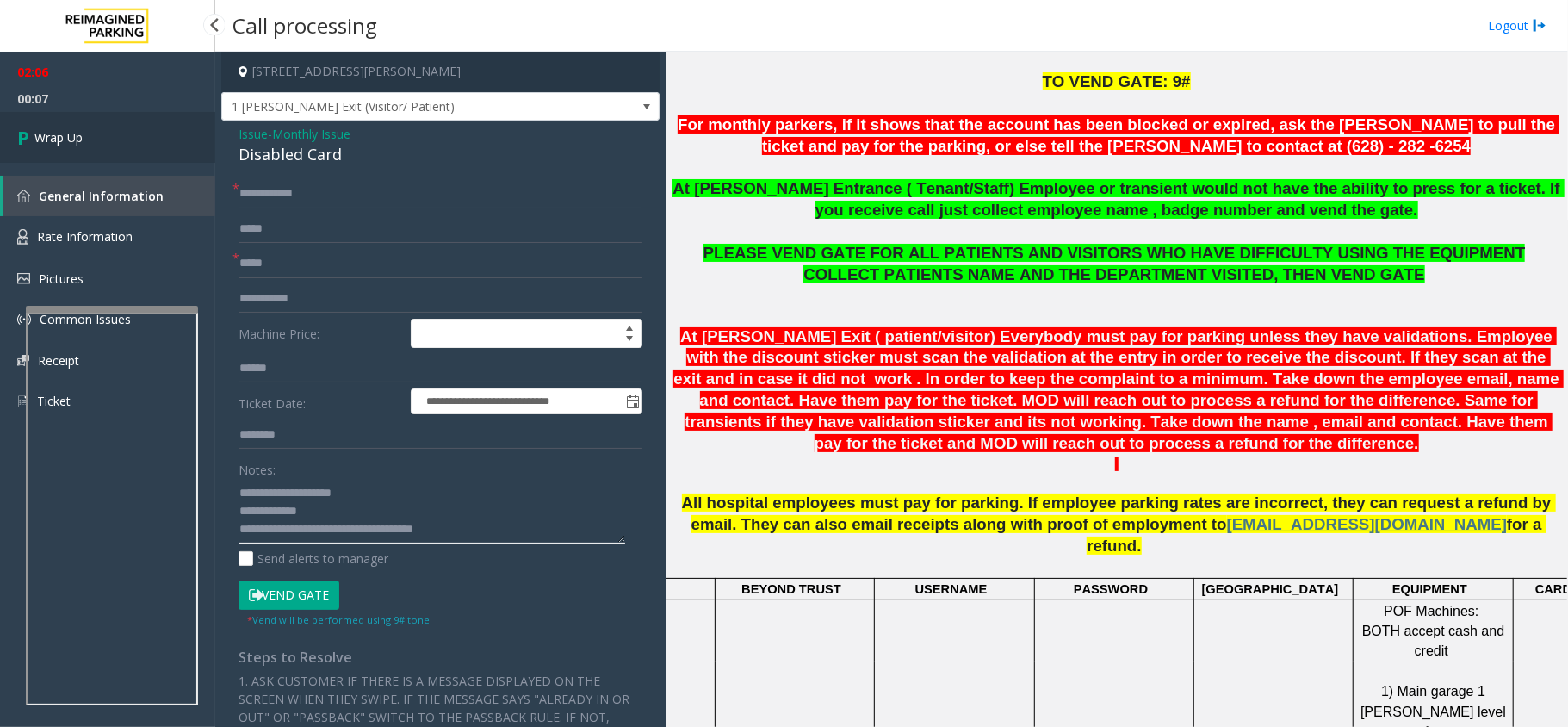 type on "**********" 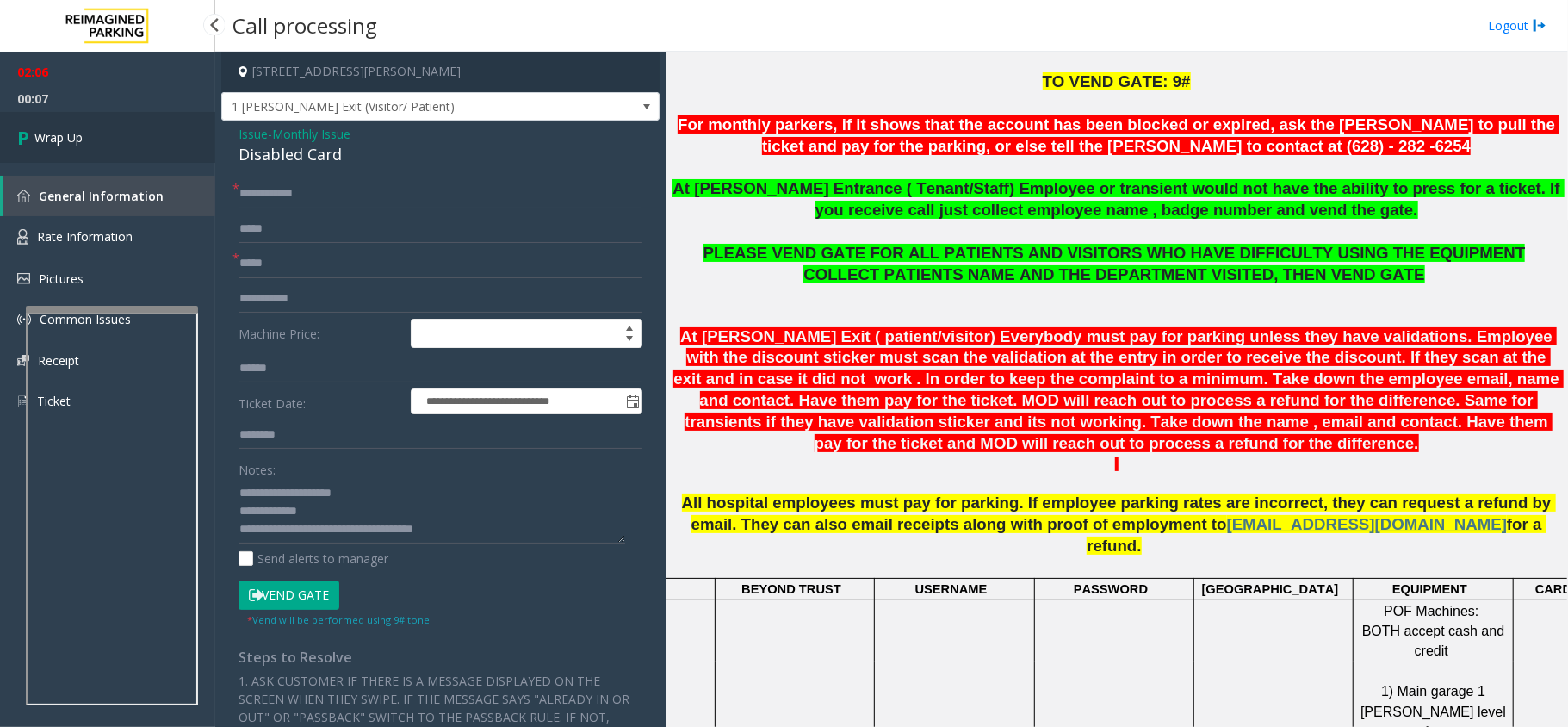 click on "Wrap Up" at bounding box center (108, 137) 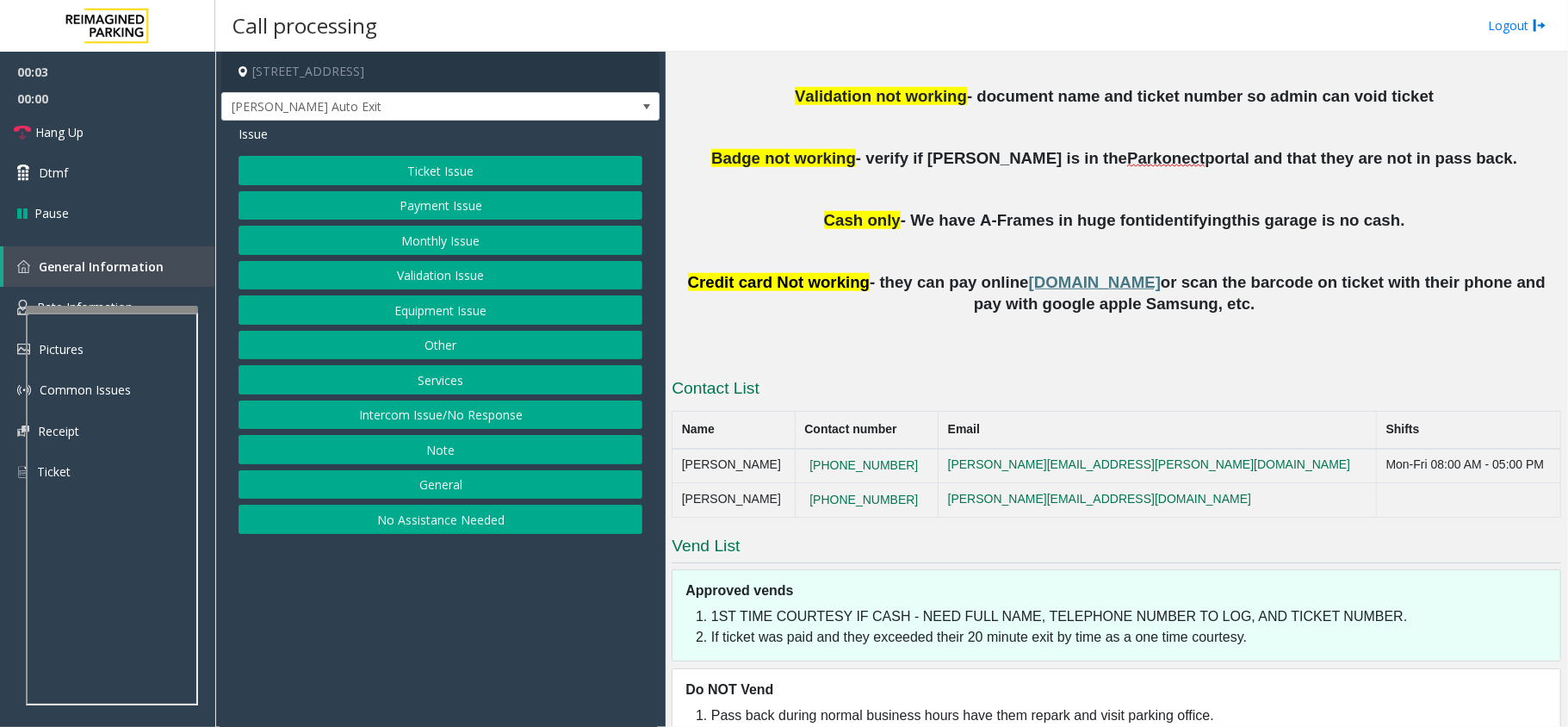 scroll, scrollTop: 992, scrollLeft: 0, axis: vertical 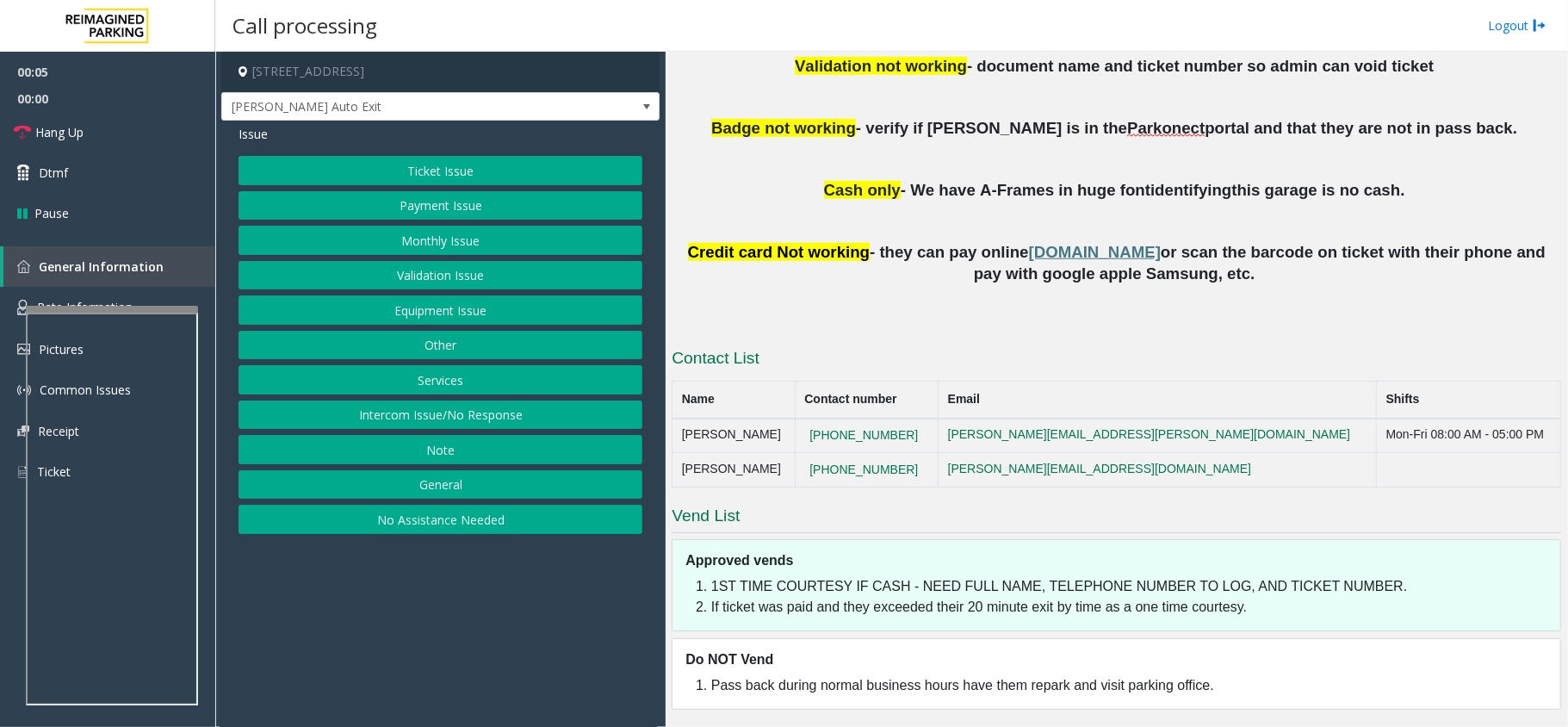 click on "Intercom Issue/No Response" 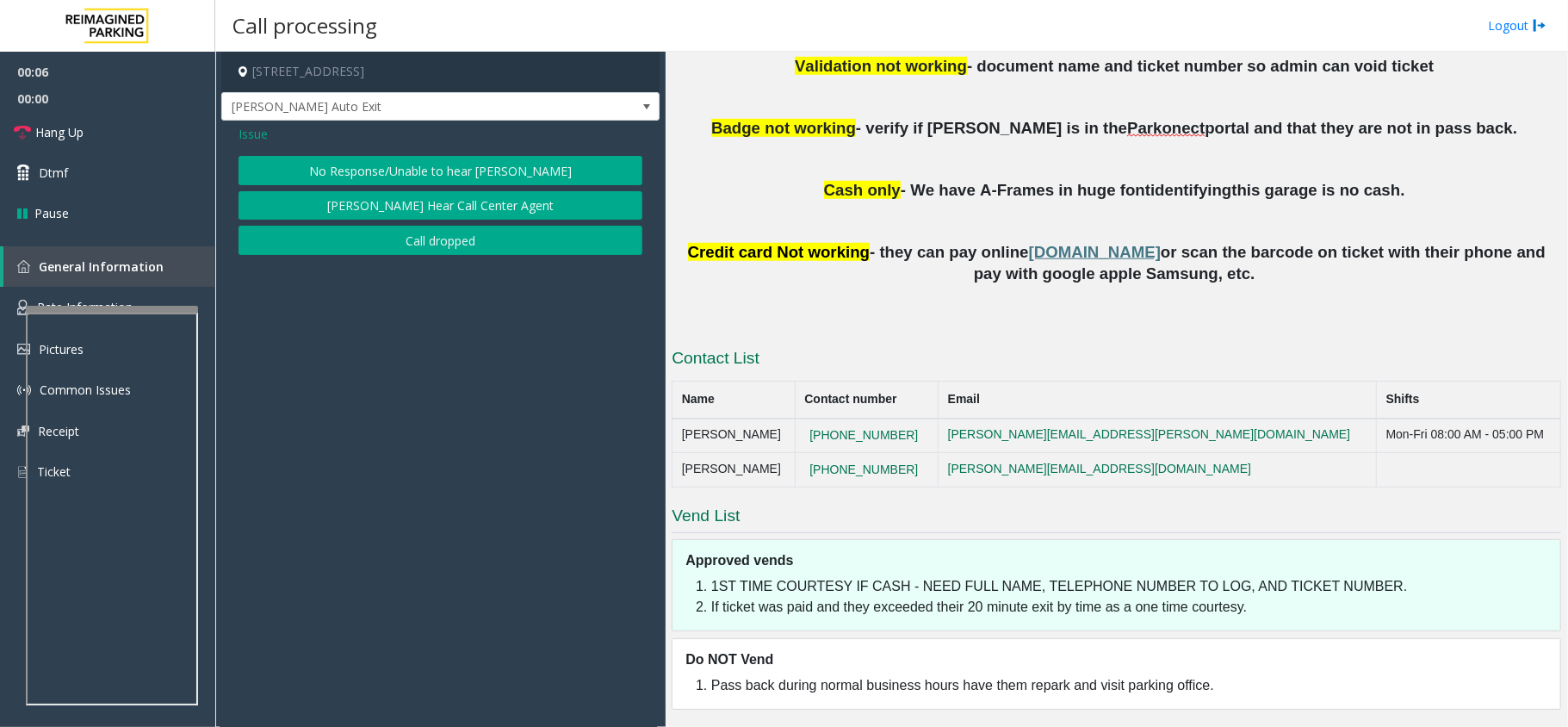 click on "No Response/Unable to hear [PERSON_NAME]" 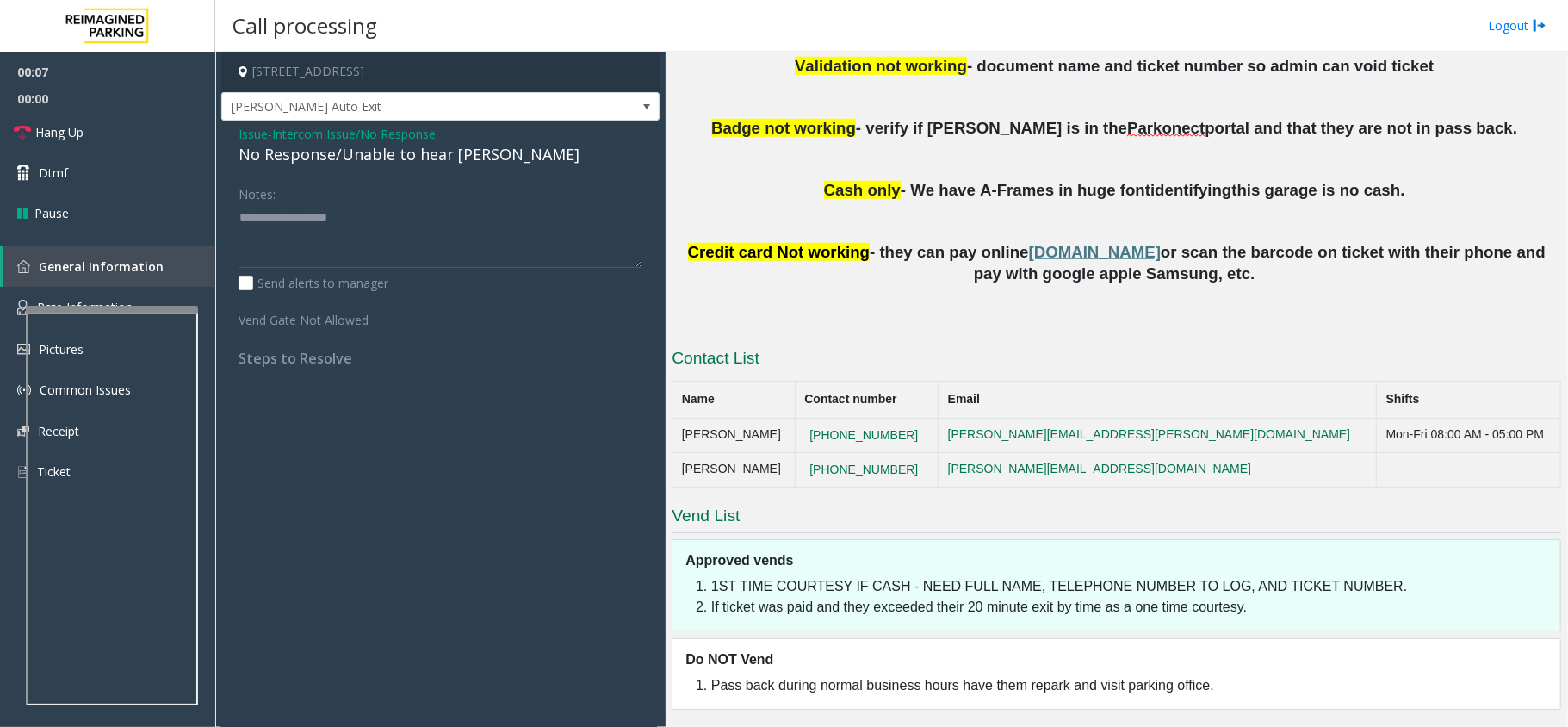 click on "No Response/Unable to hear [PERSON_NAME]" 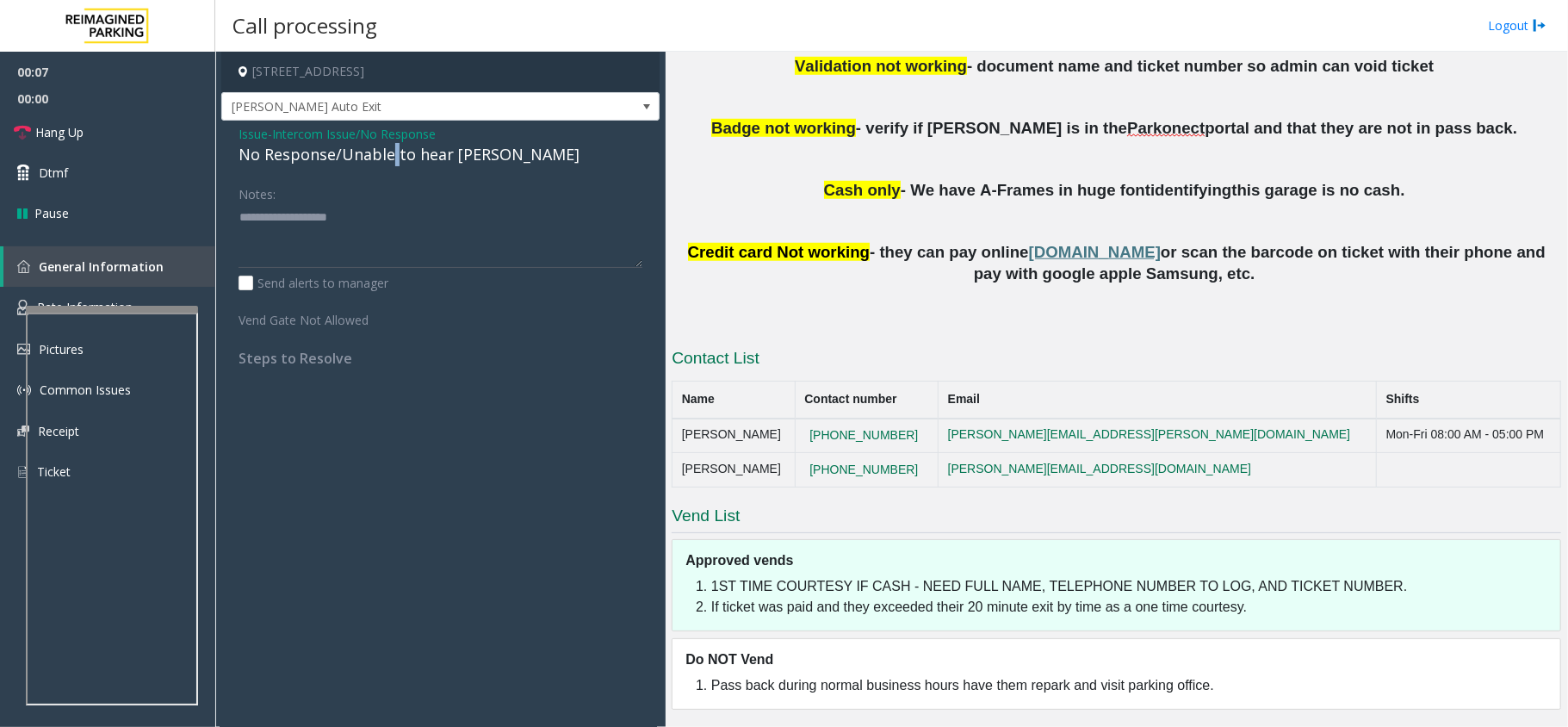 click on "No Response/Unable to hear [PERSON_NAME]" 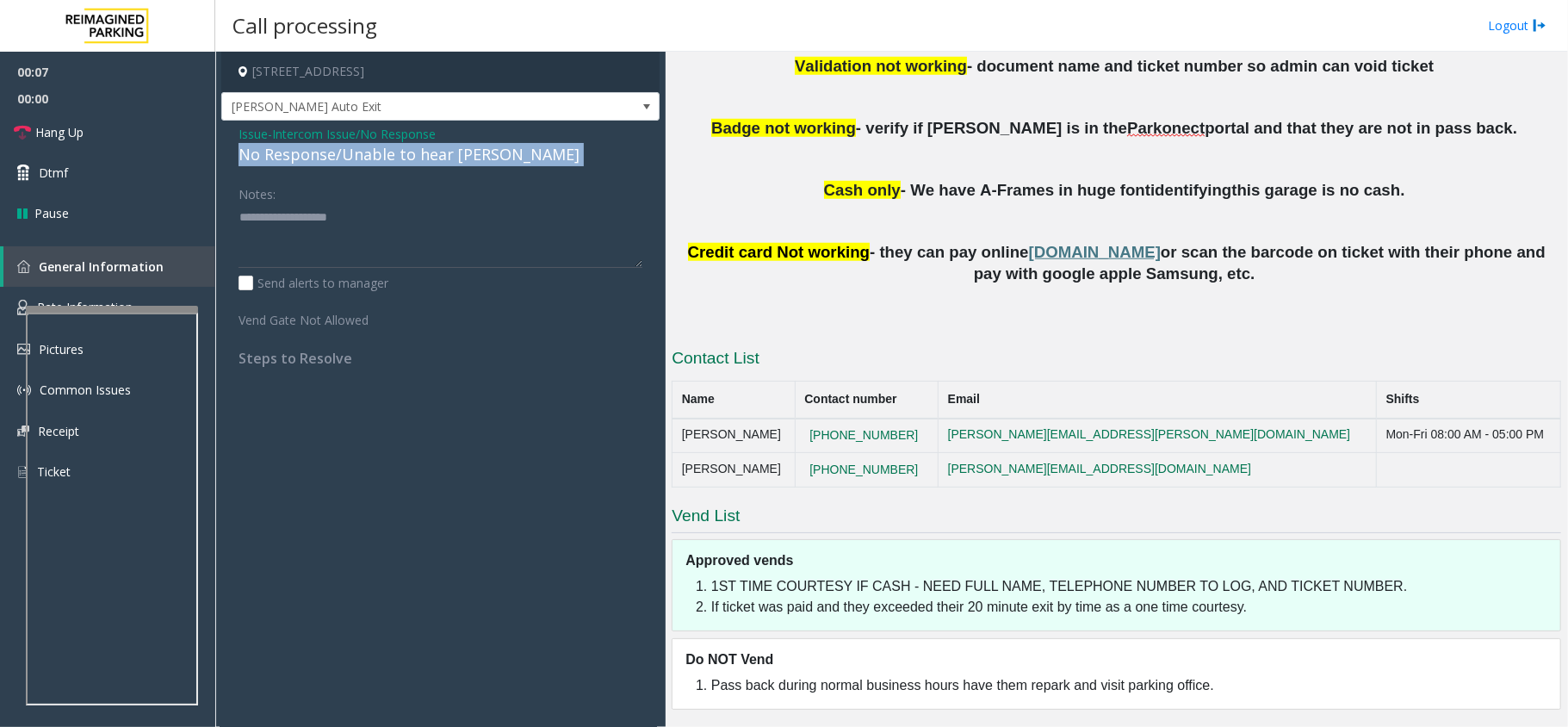 click on "No Response/Unable to hear [PERSON_NAME]" 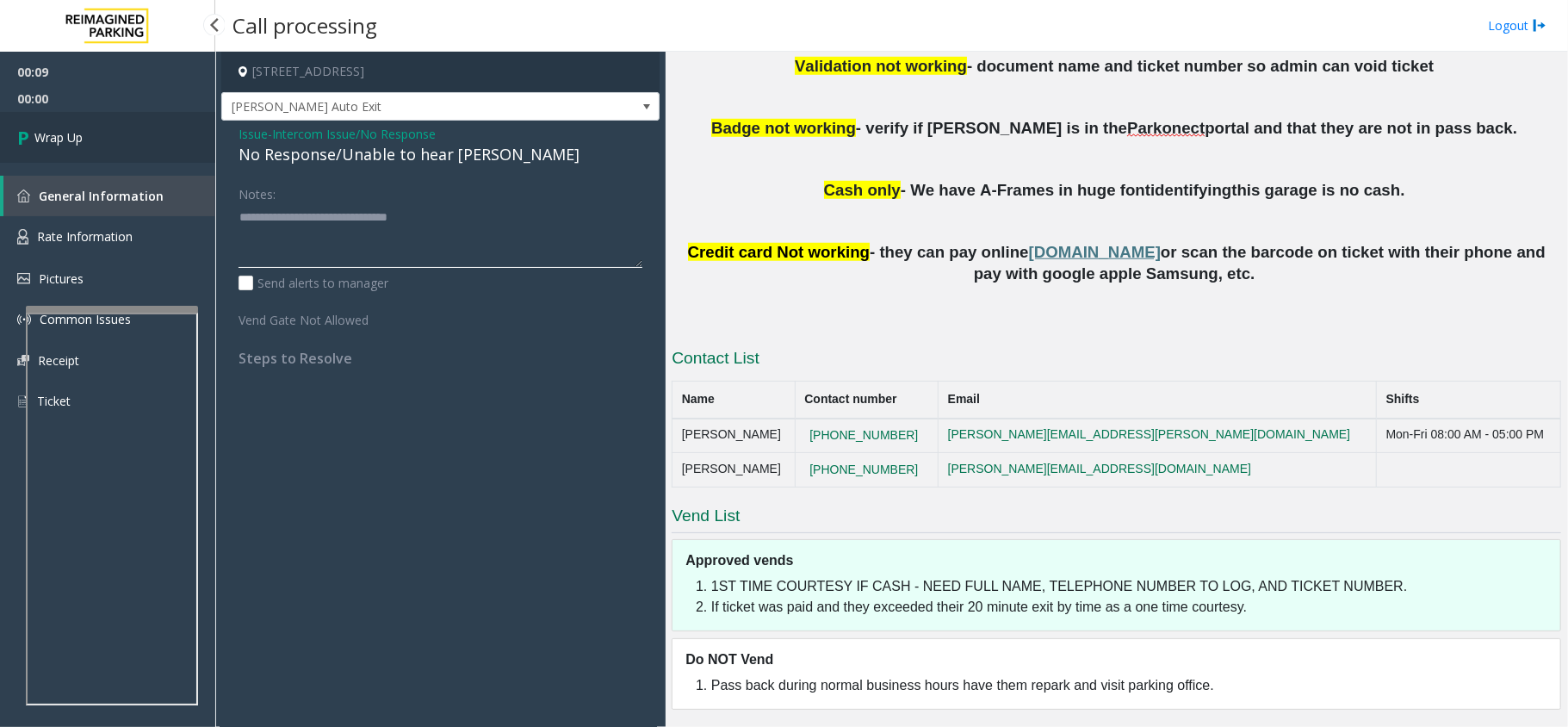 type on "**********" 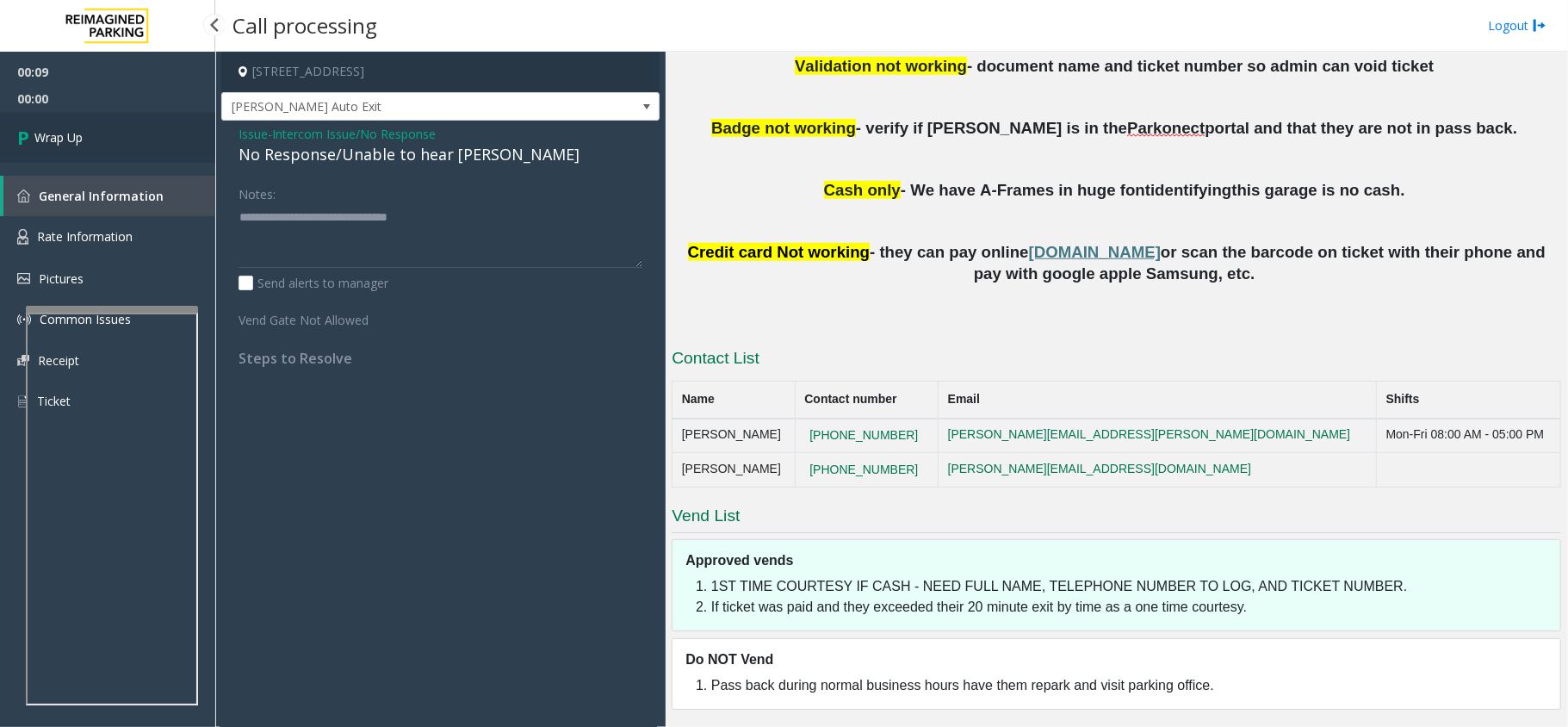 click on "Wrap Up" at bounding box center (108, 137) 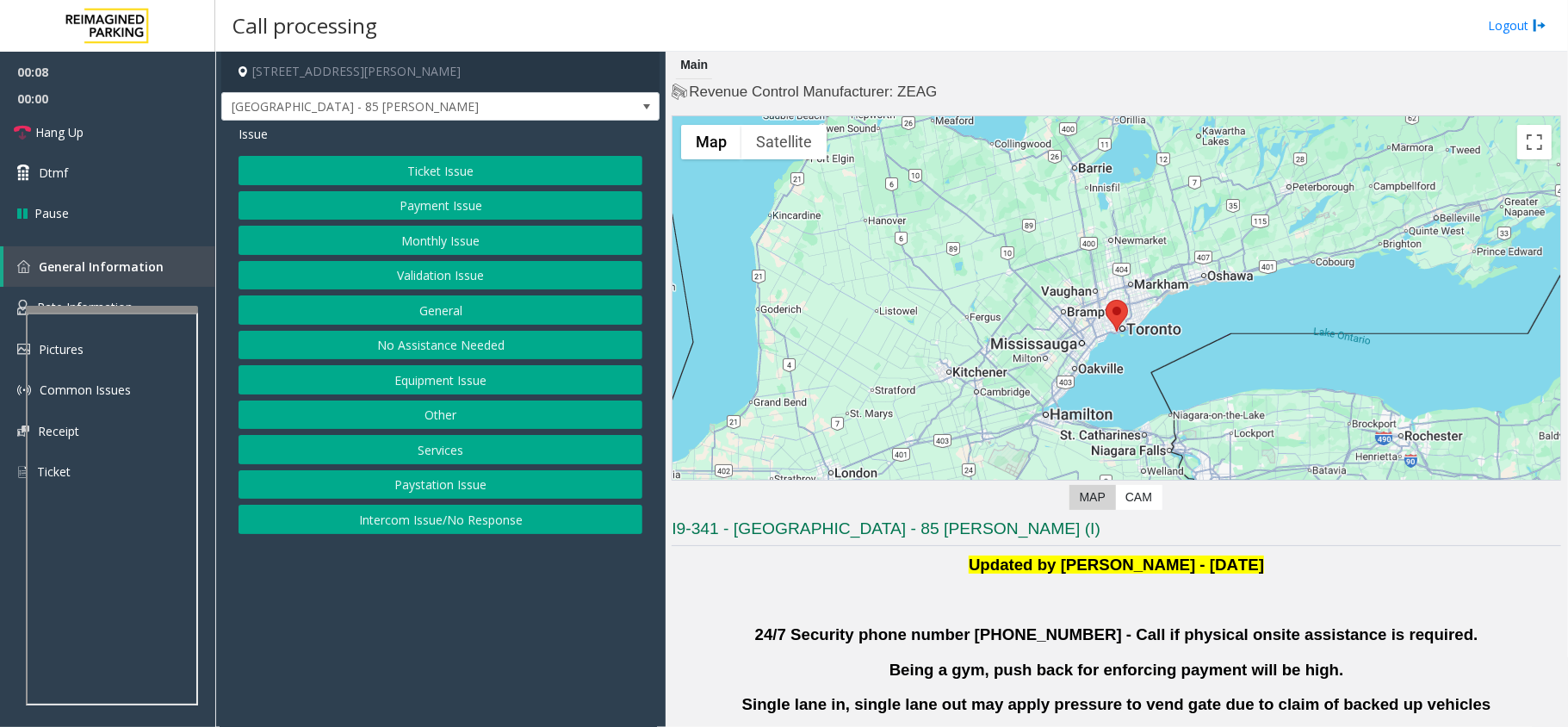 click on "Validation Issue" 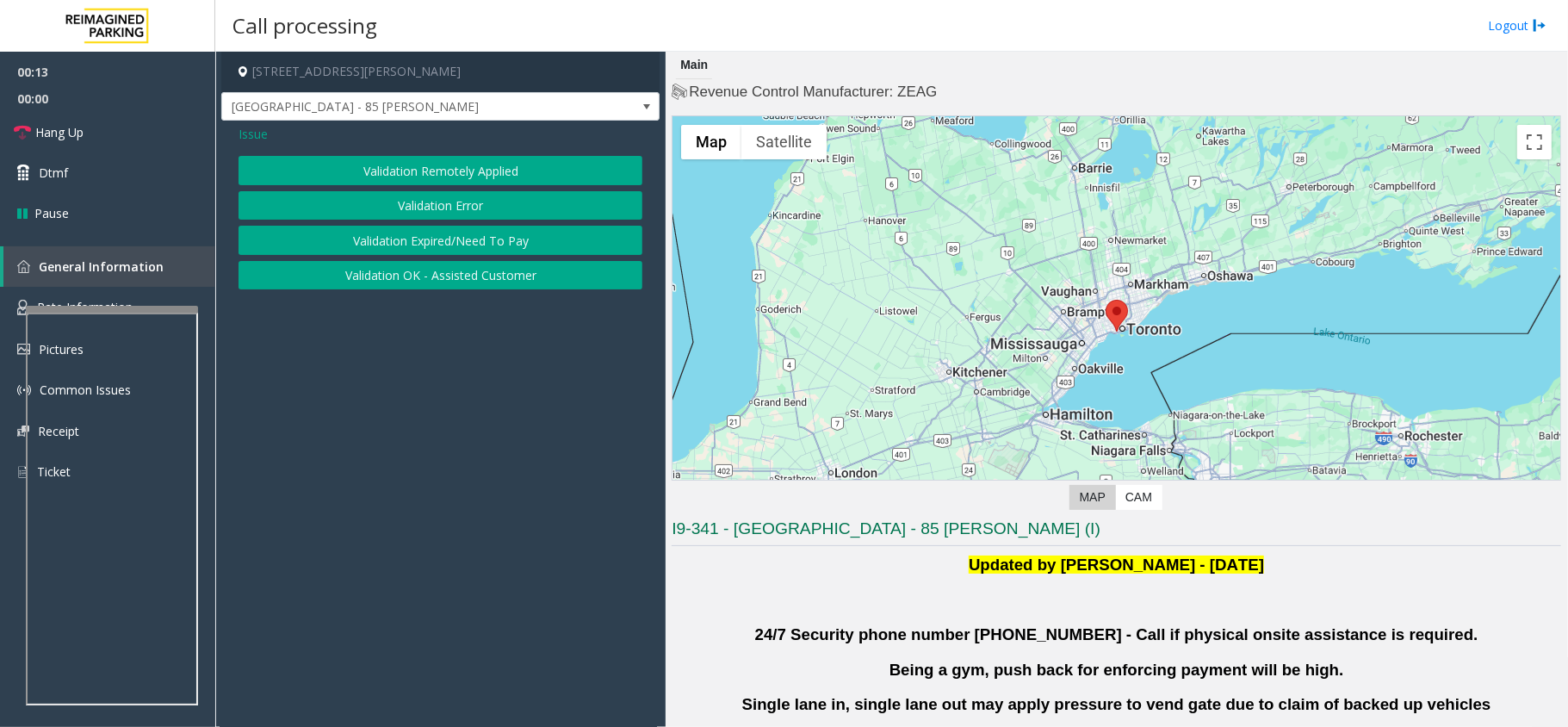 click on "Validation Error" 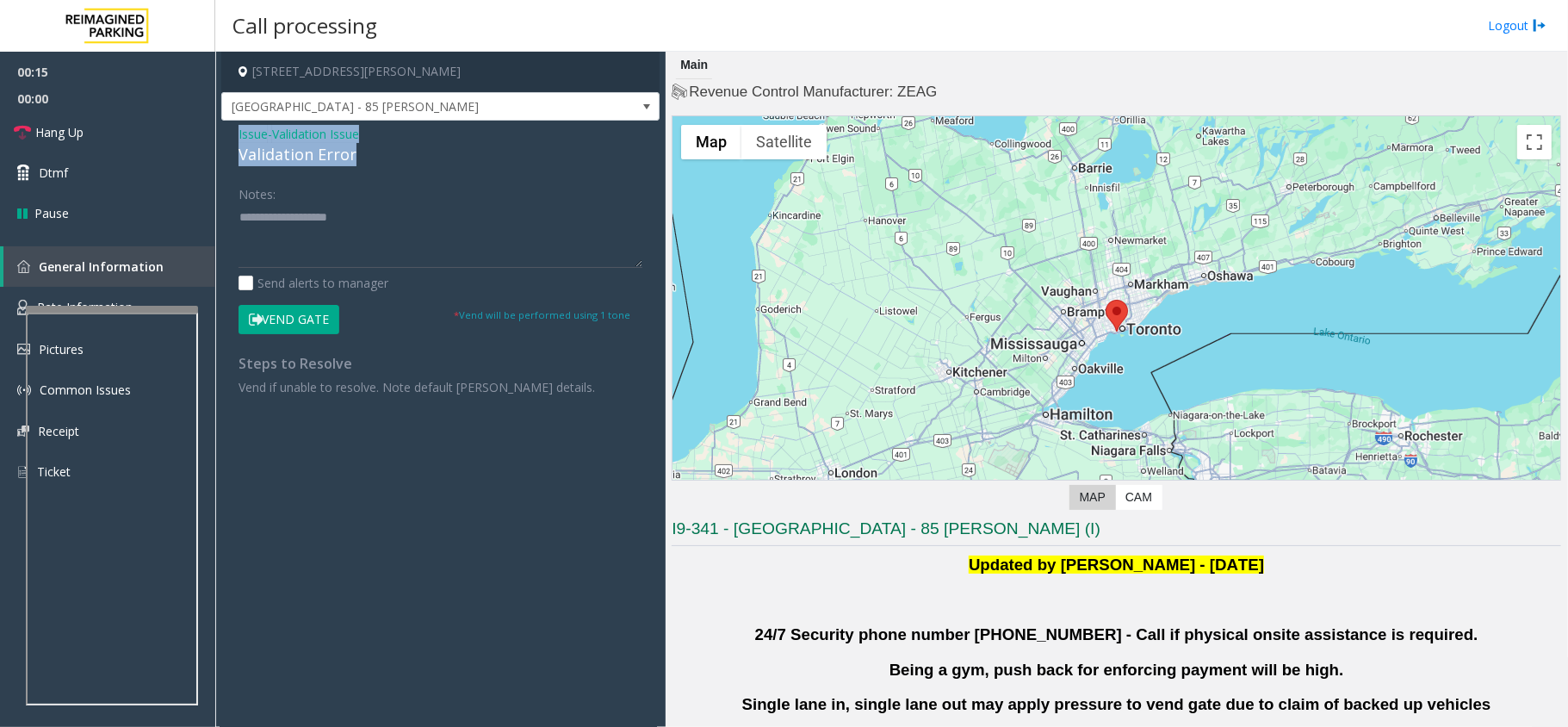 drag, startPoint x: 363, startPoint y: 153, endPoint x: 229, endPoint y: 134, distance: 135.34031 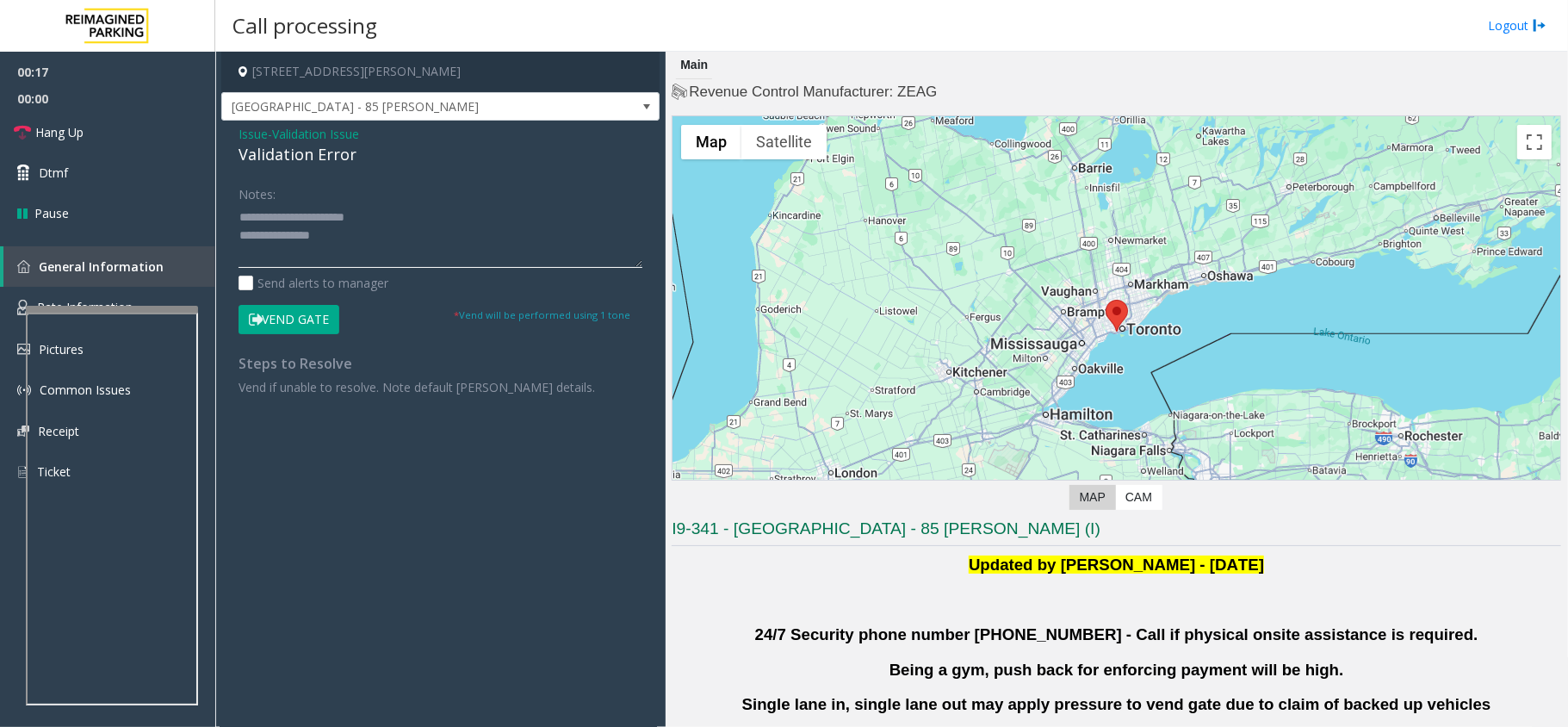 click 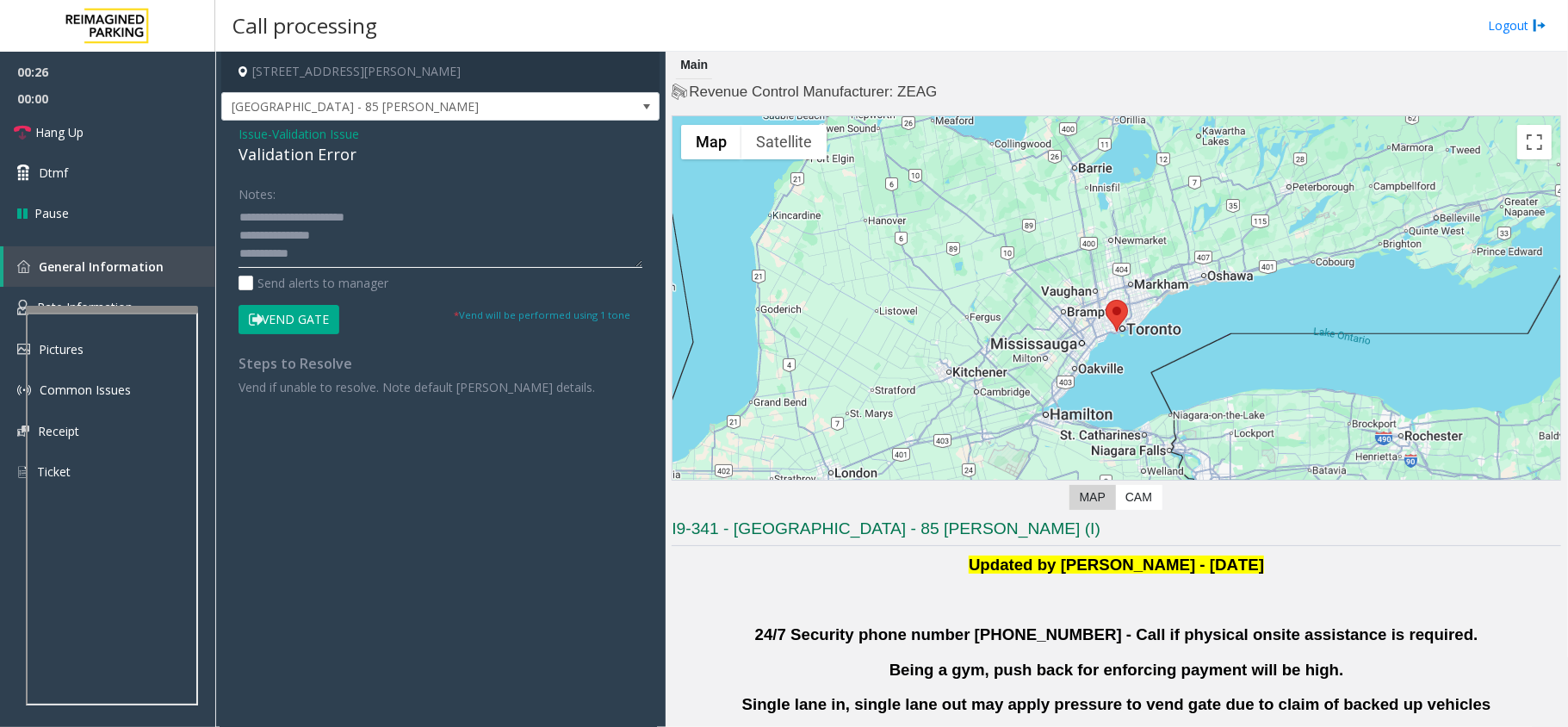 scroll, scrollTop: 11, scrollLeft: 0, axis: vertical 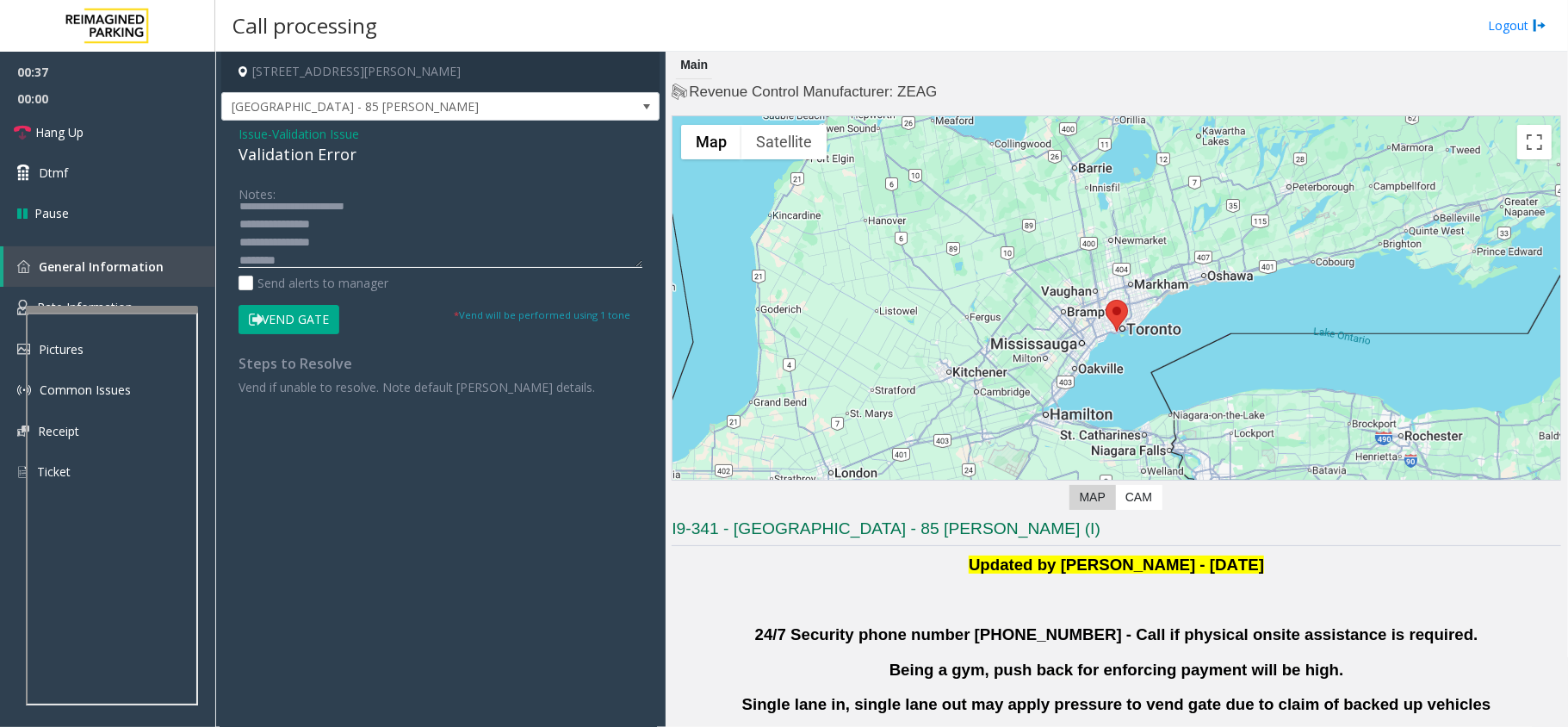click 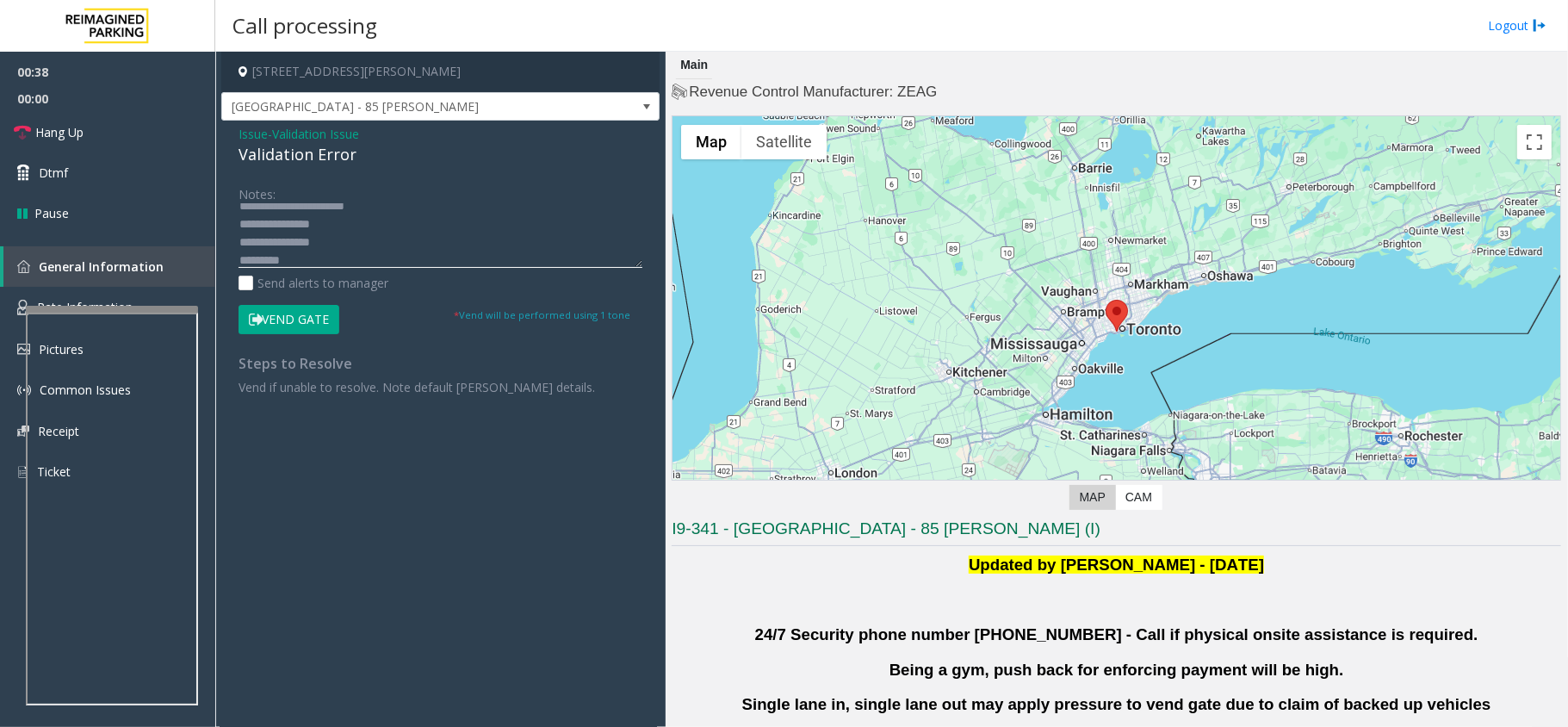 scroll, scrollTop: 29, scrollLeft: 0, axis: vertical 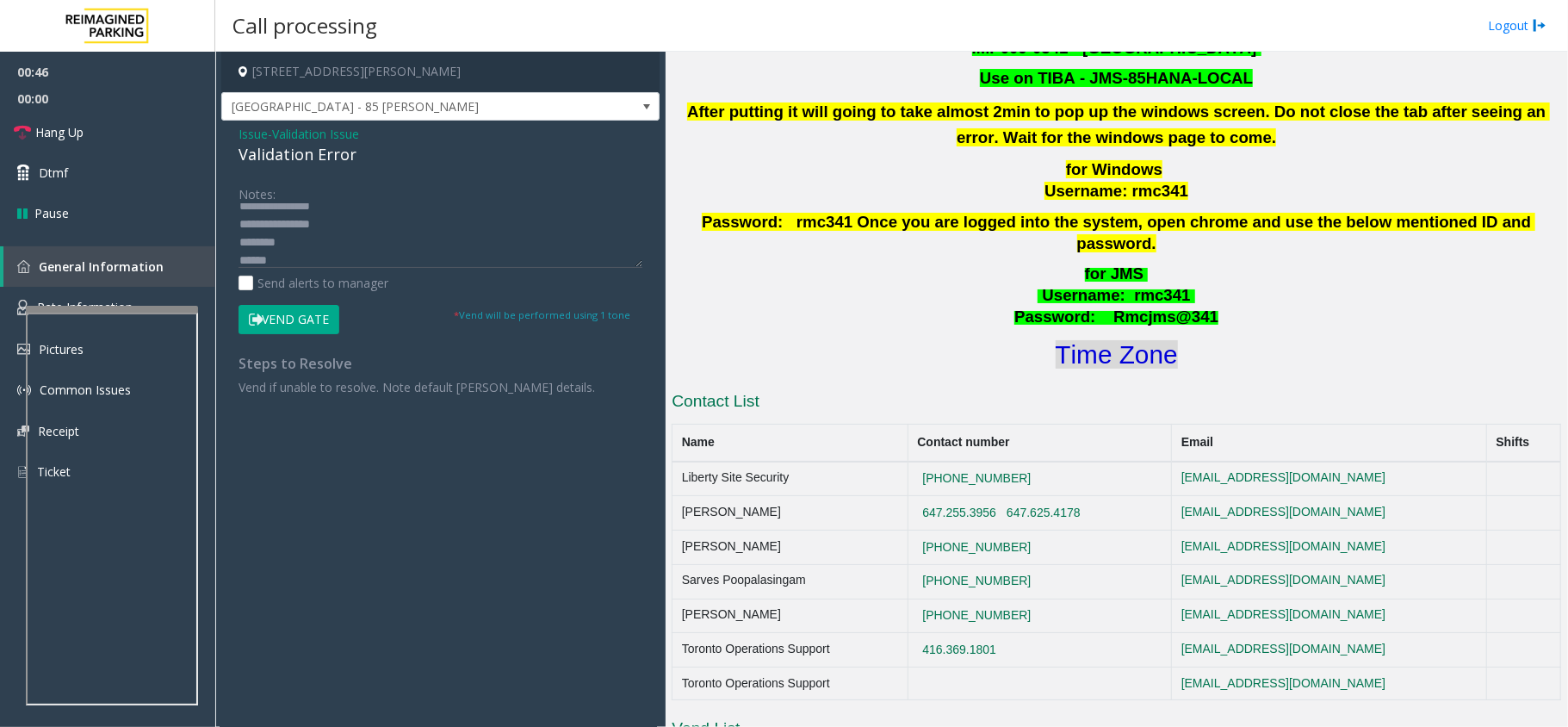click on "Time Zone" 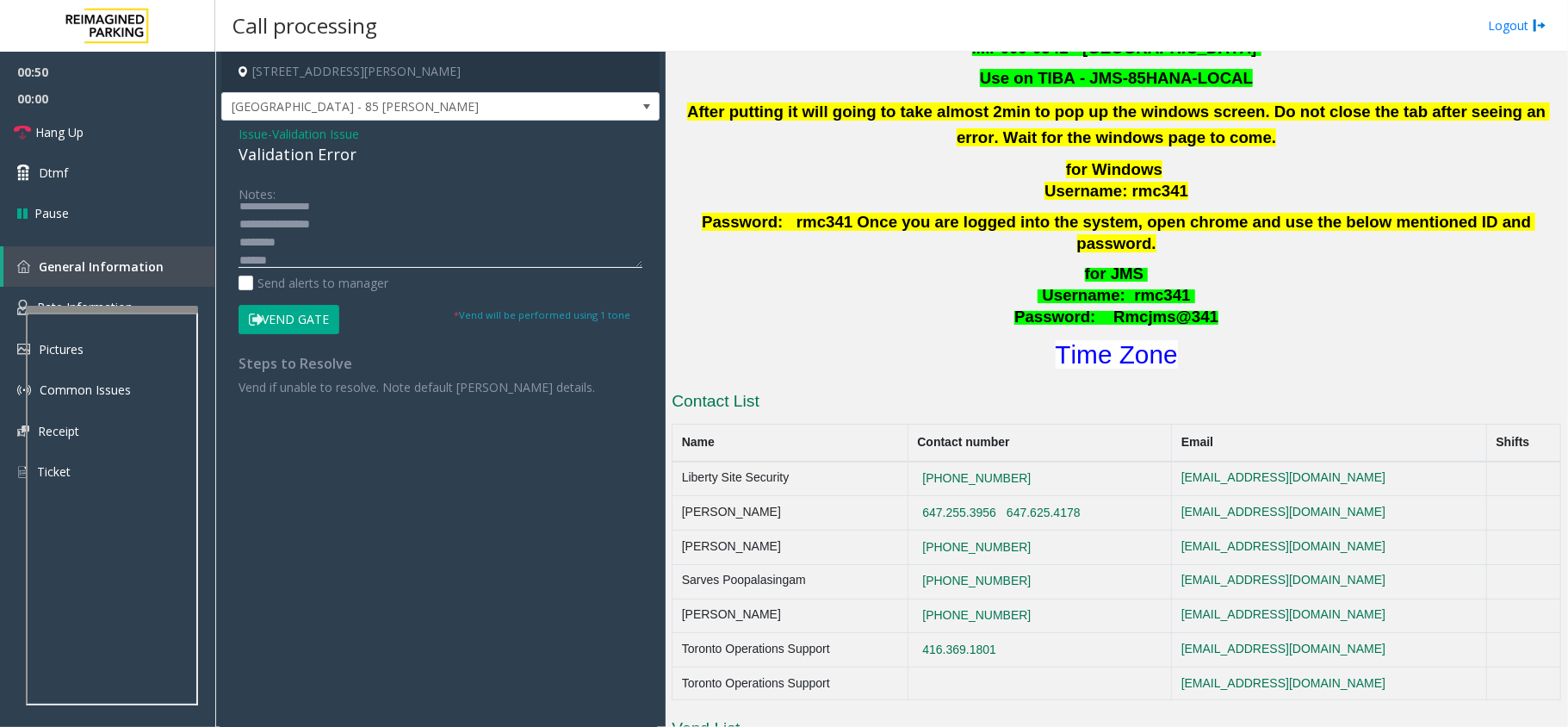 click 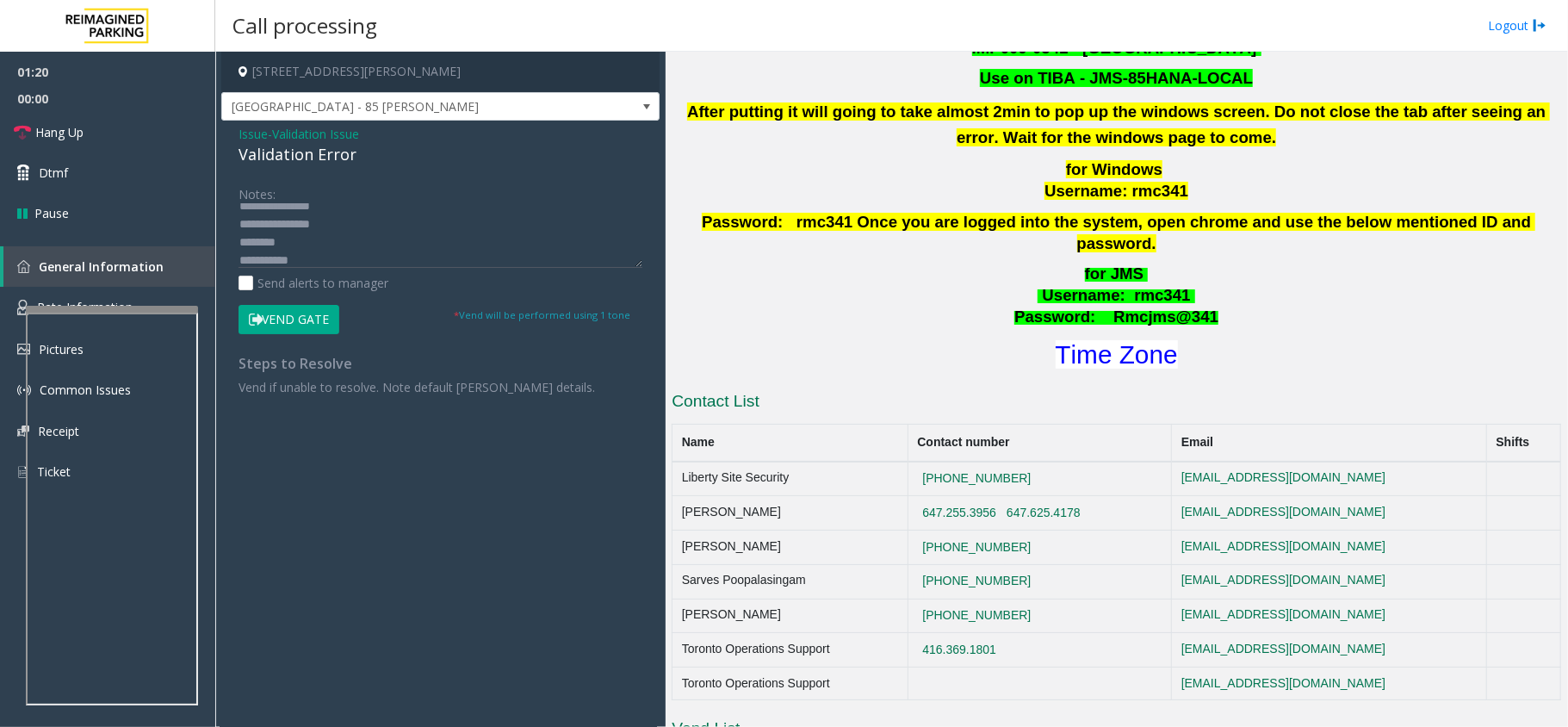 click on "Vend Gate" 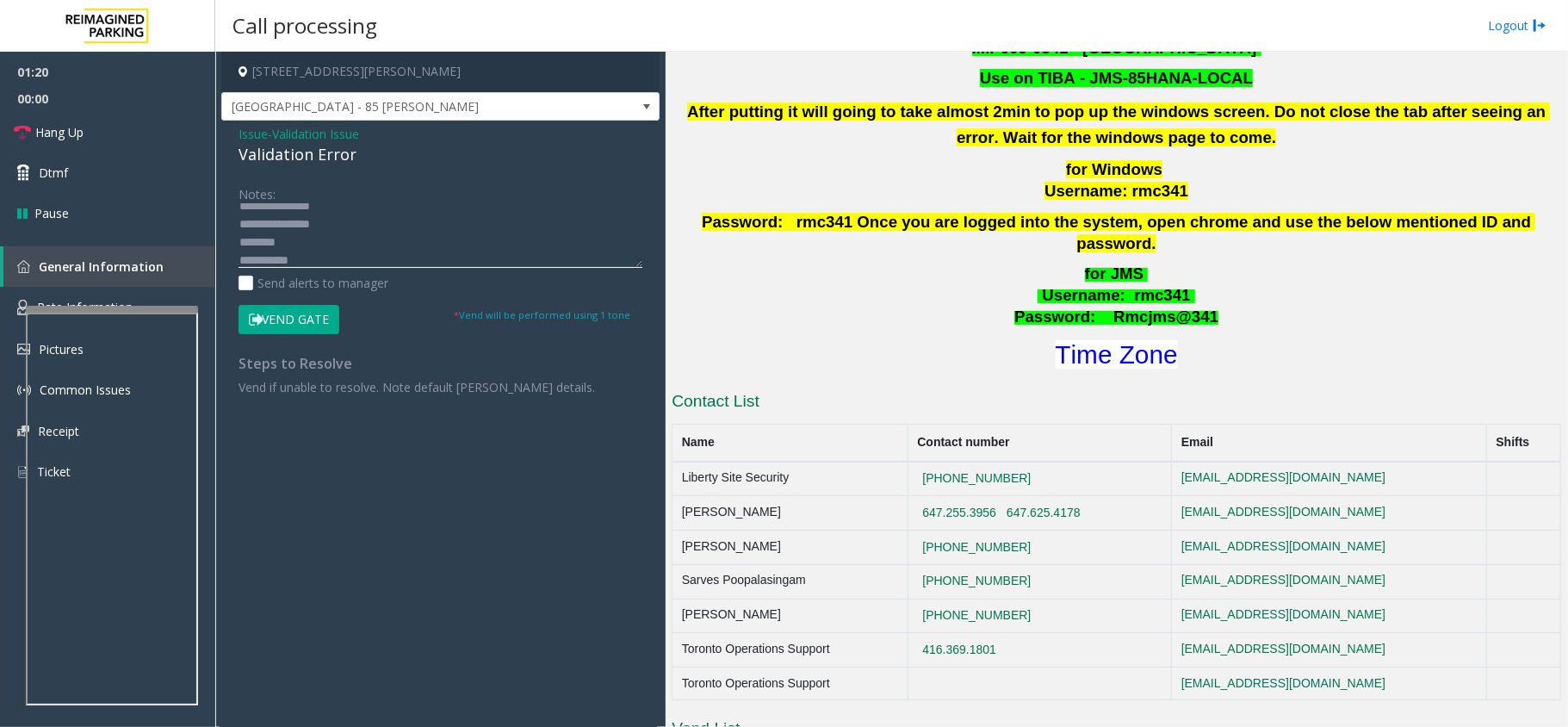 click 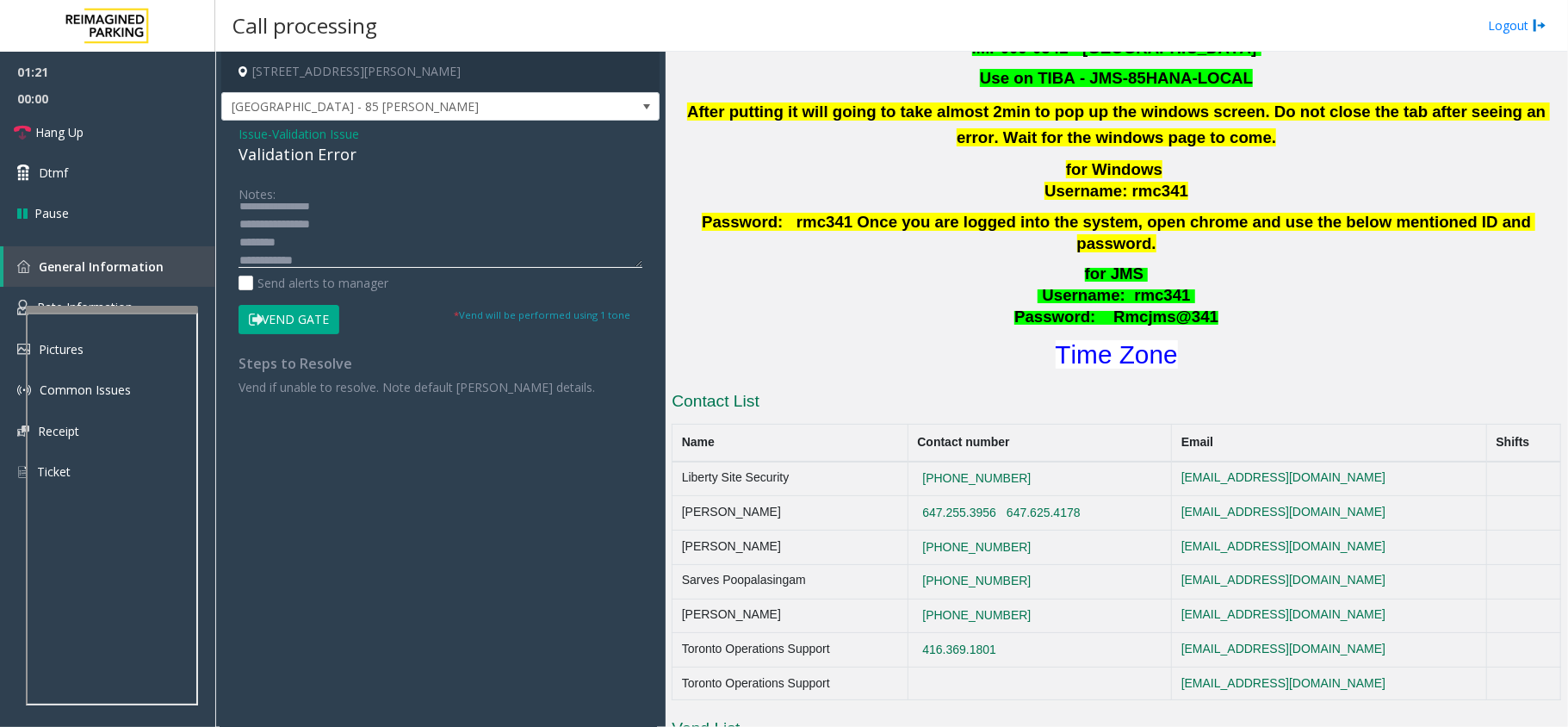 scroll, scrollTop: 48, scrollLeft: 0, axis: vertical 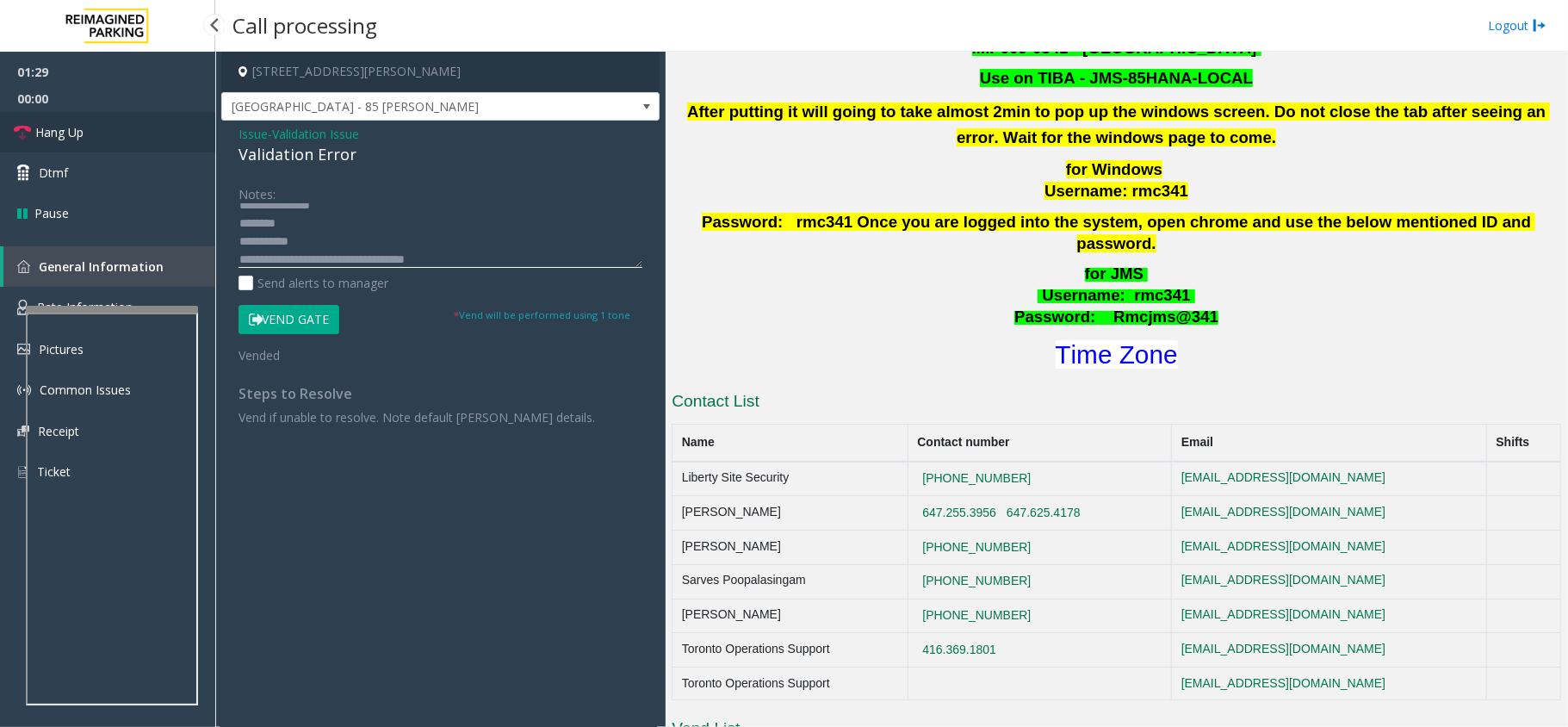 type on "**********" 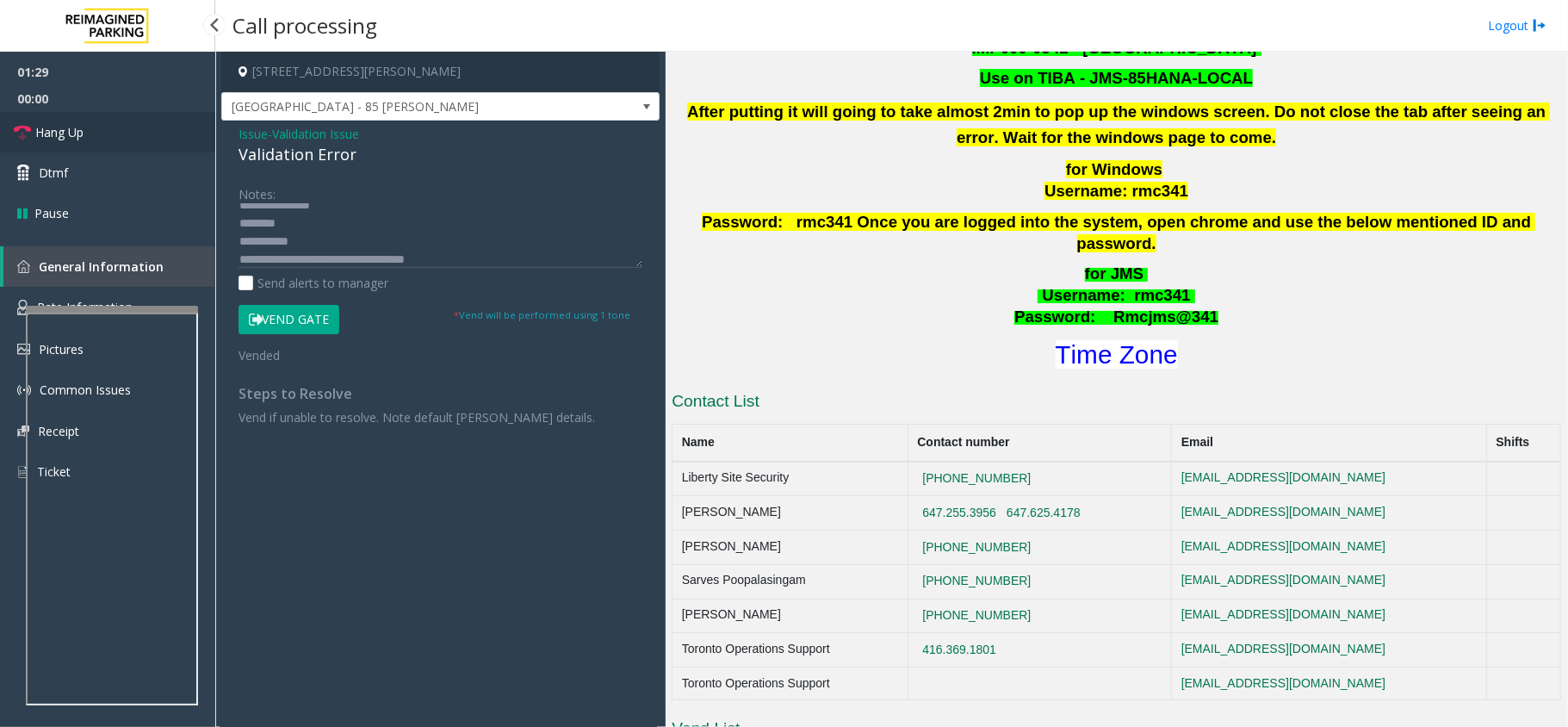 click on "Hang Up" at bounding box center [108, 132] 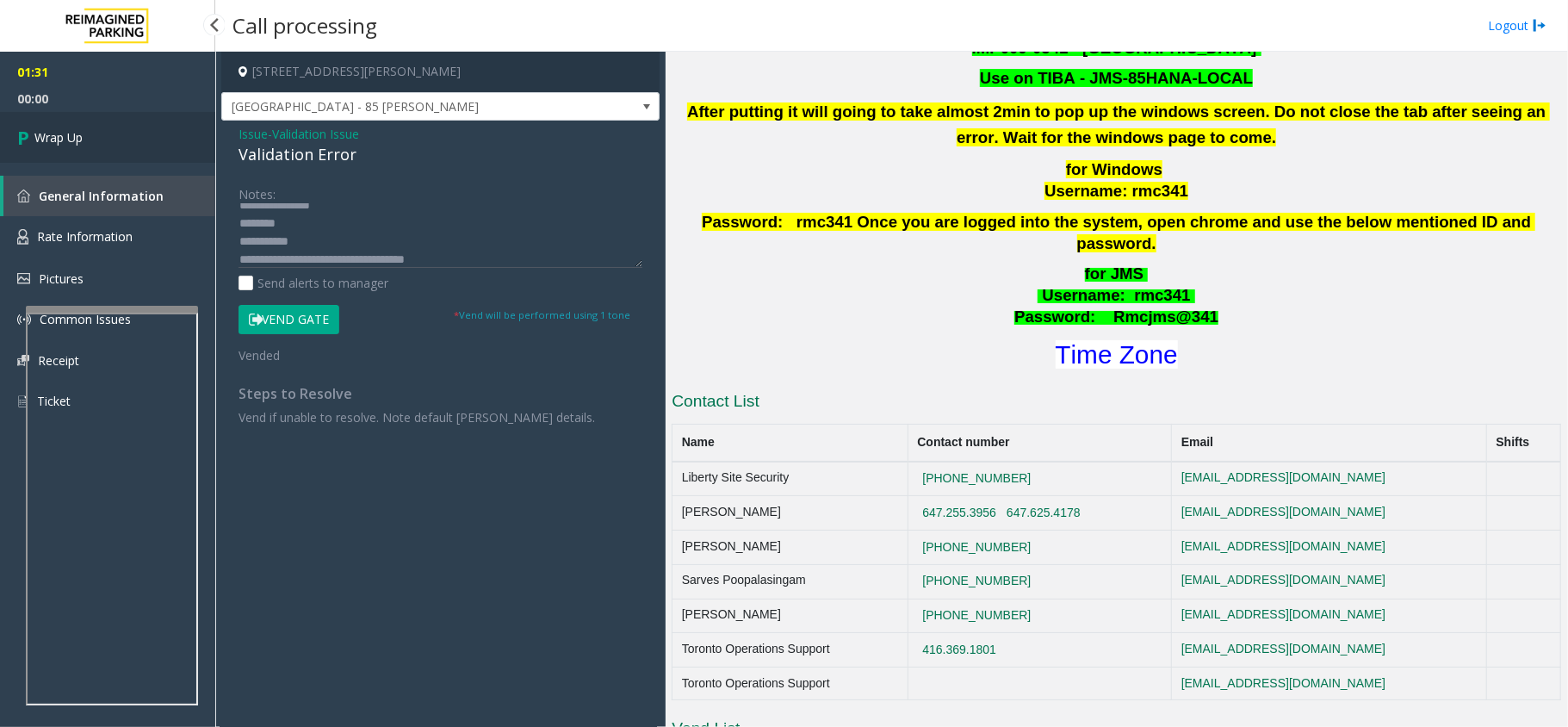 click on "Wrap Up" at bounding box center [108, 137] 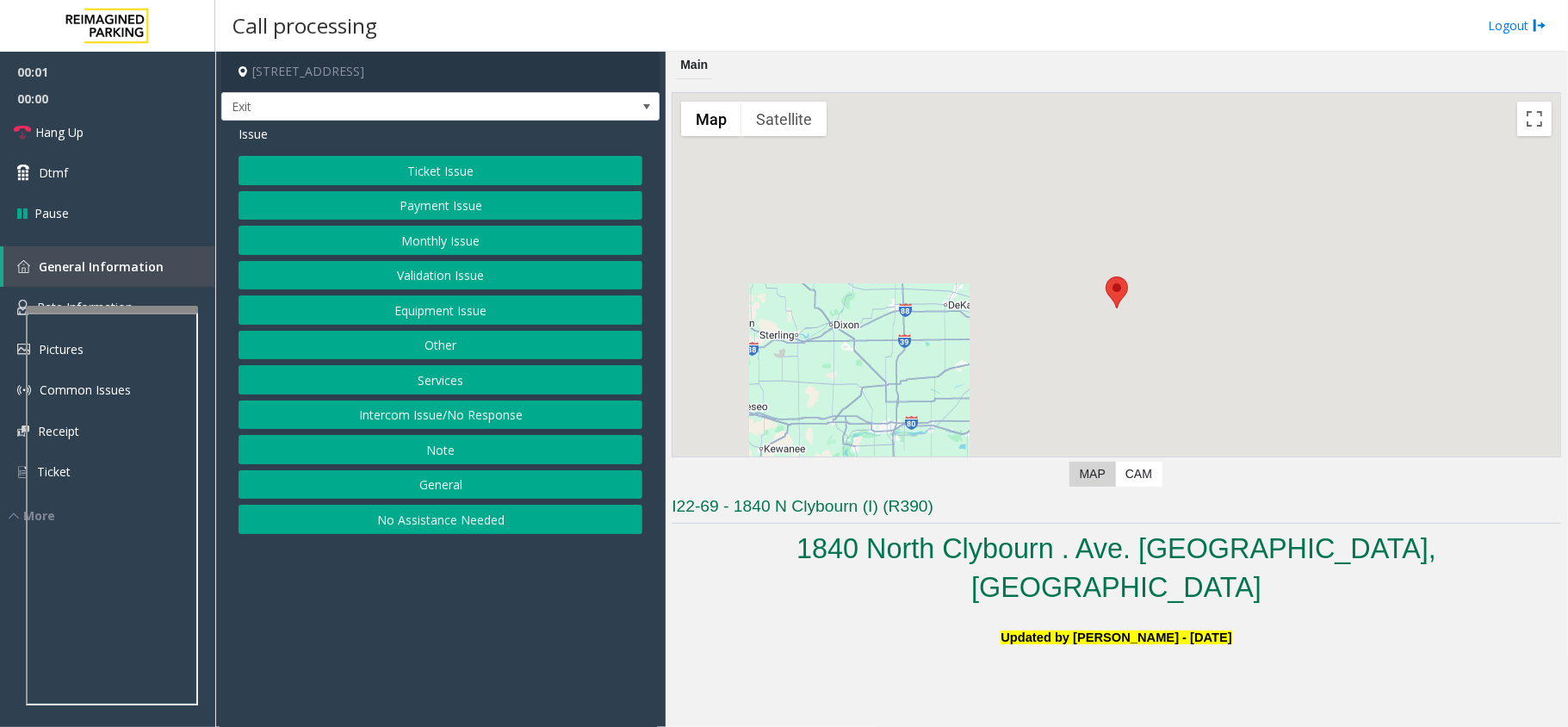 scroll, scrollTop: 689, scrollLeft: 0, axis: vertical 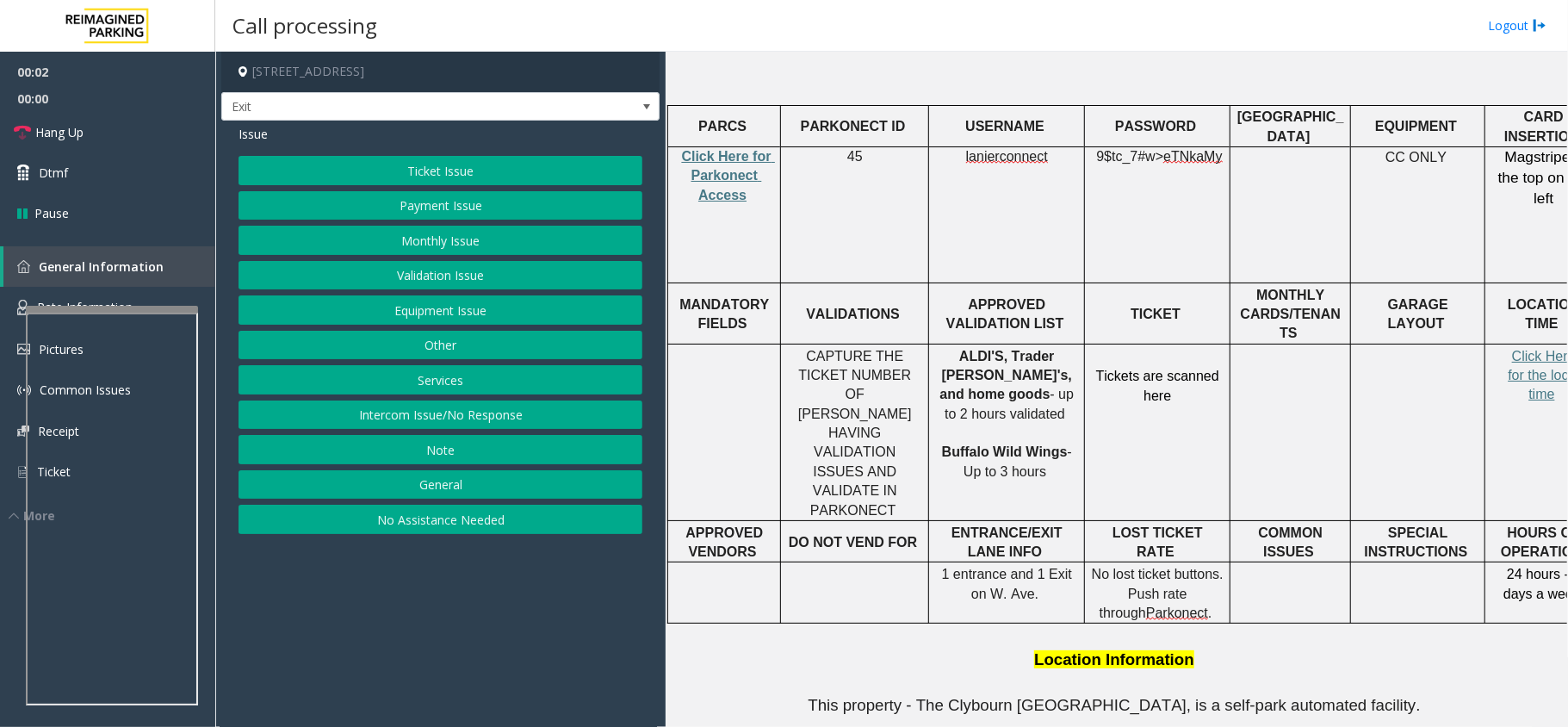 click on "Click Here for Parkonect Access" 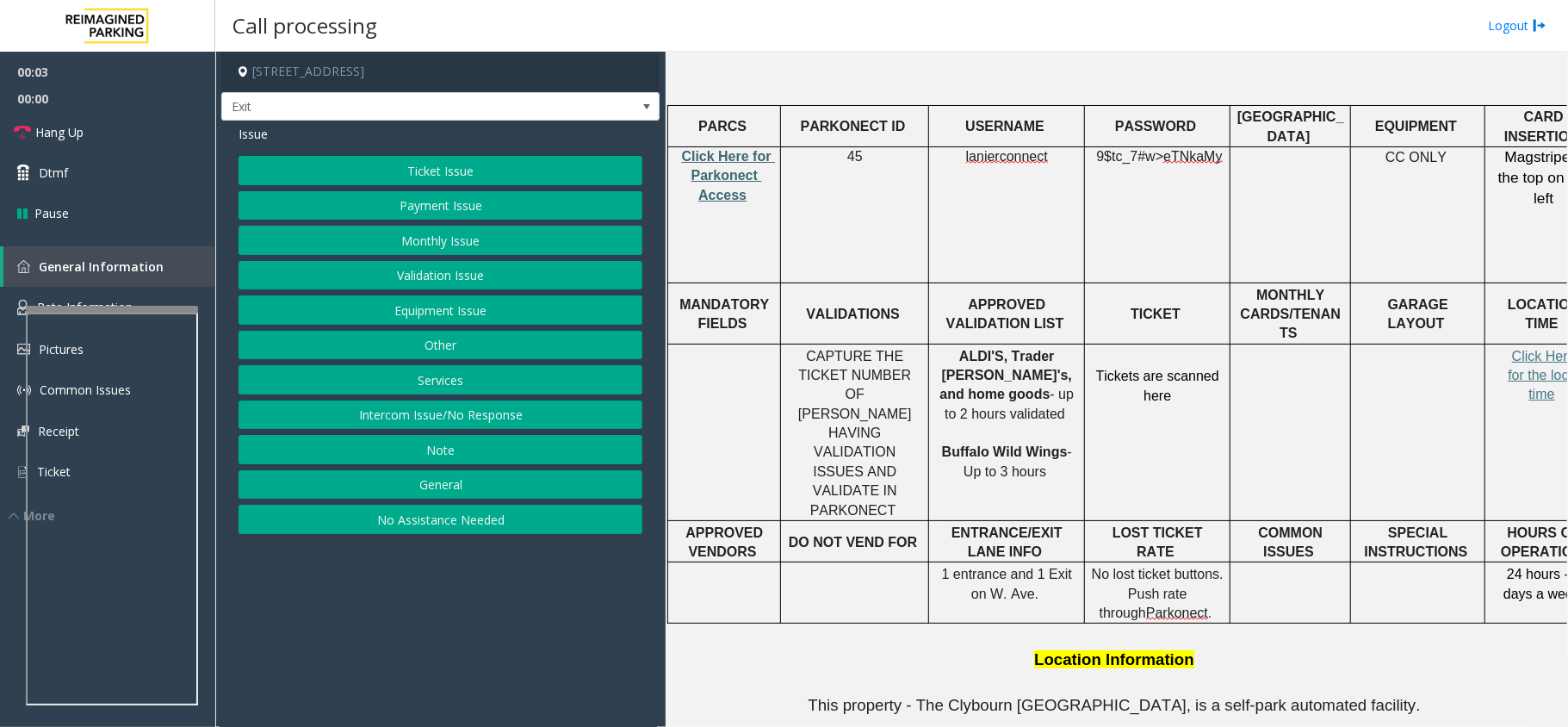 click on "Click Here for Parkonect Access" 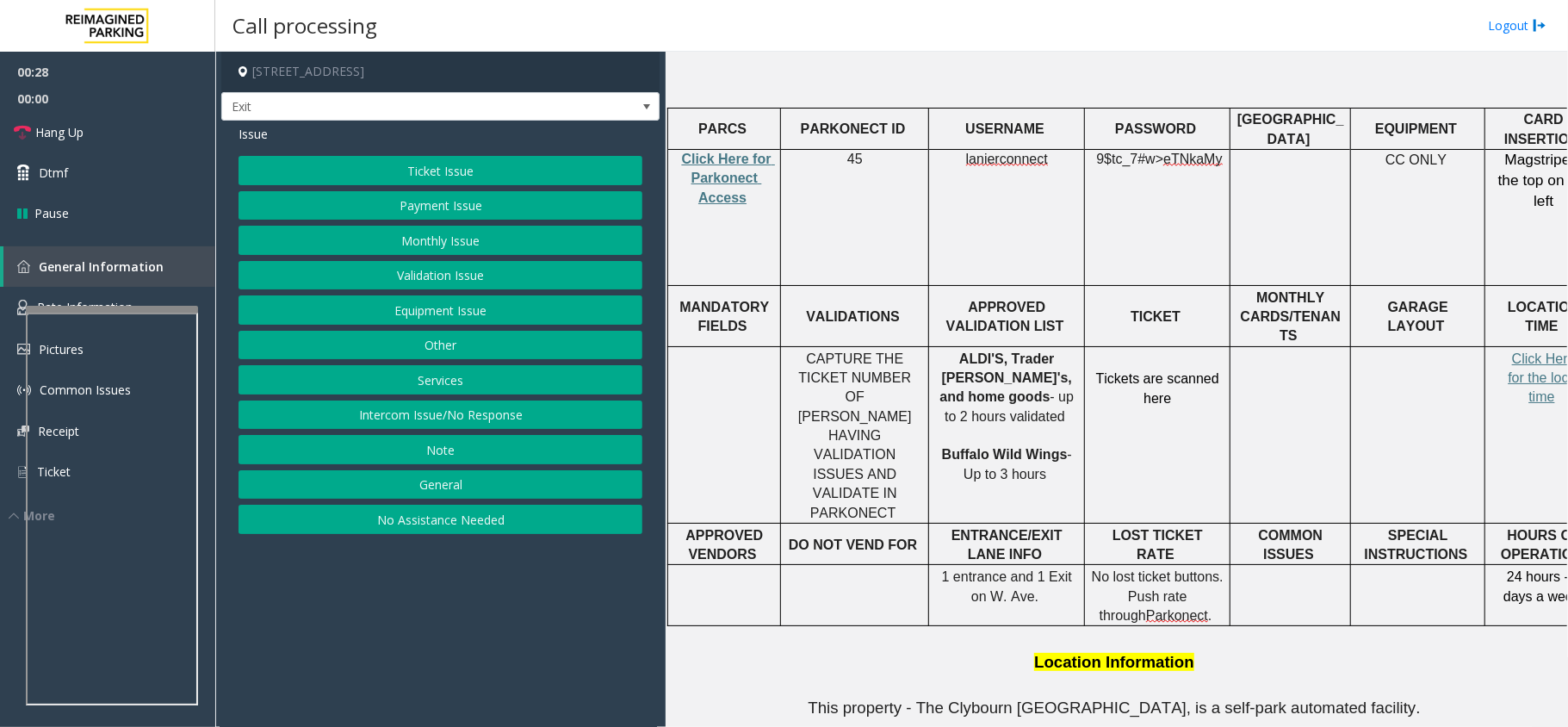 scroll, scrollTop: 689, scrollLeft: 0, axis: vertical 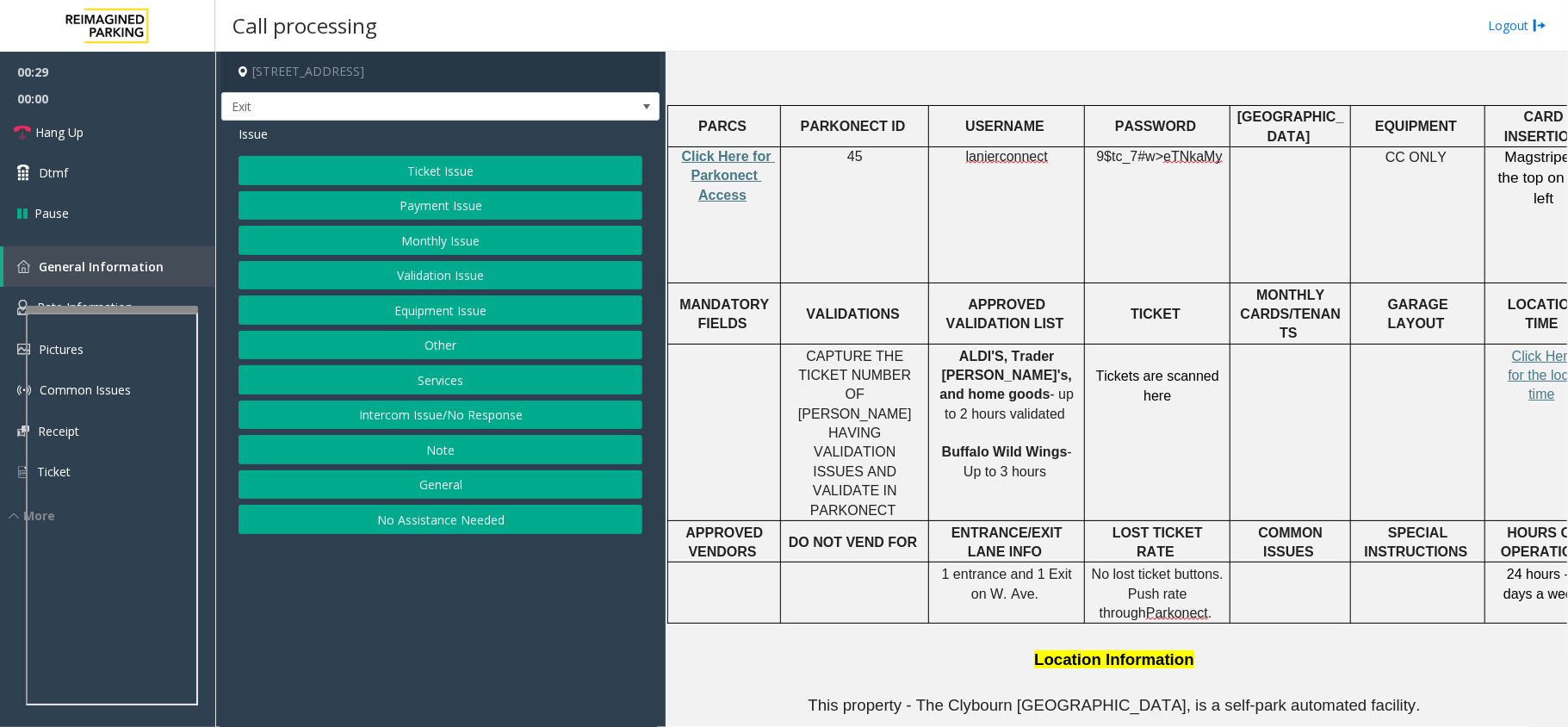 click on "Ticket Issue" 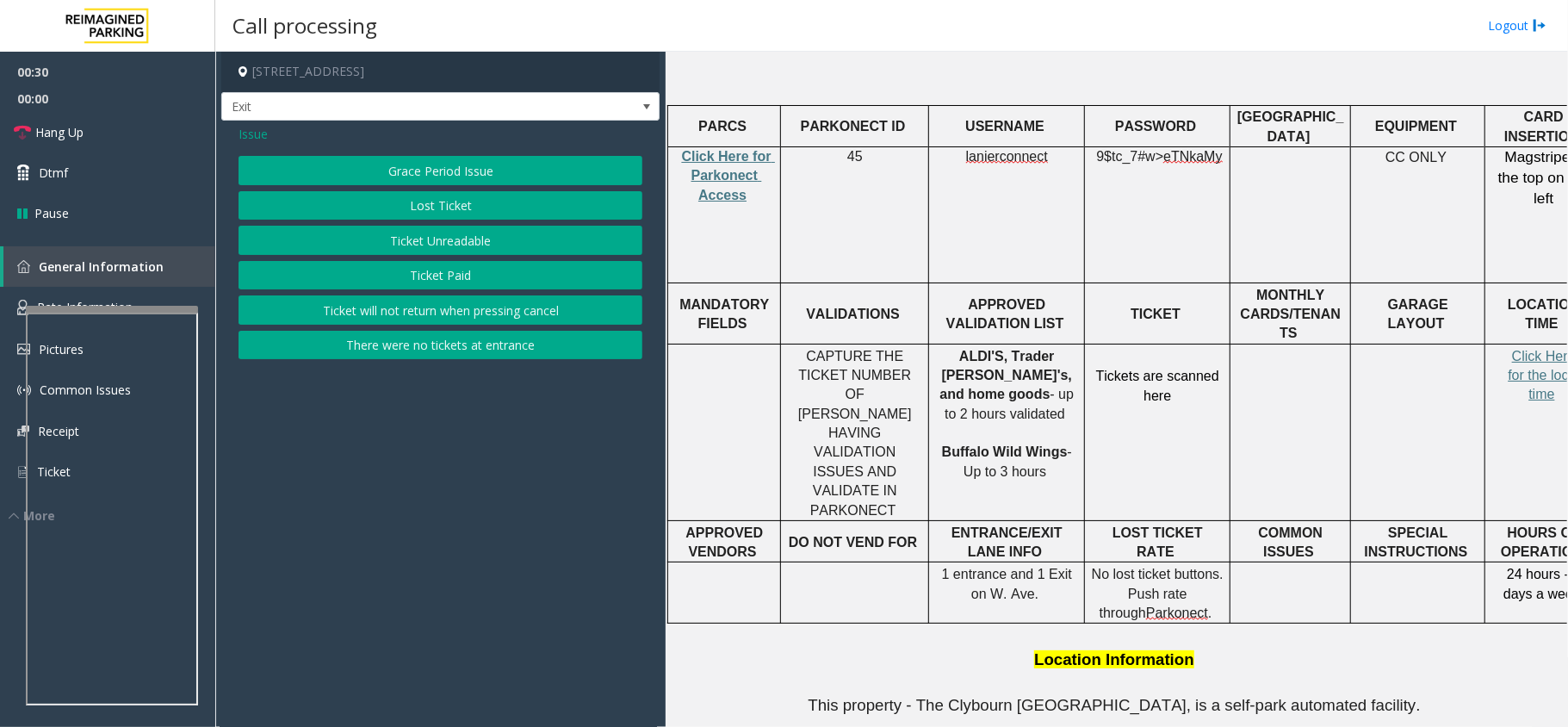click on "Ticket Unreadable" 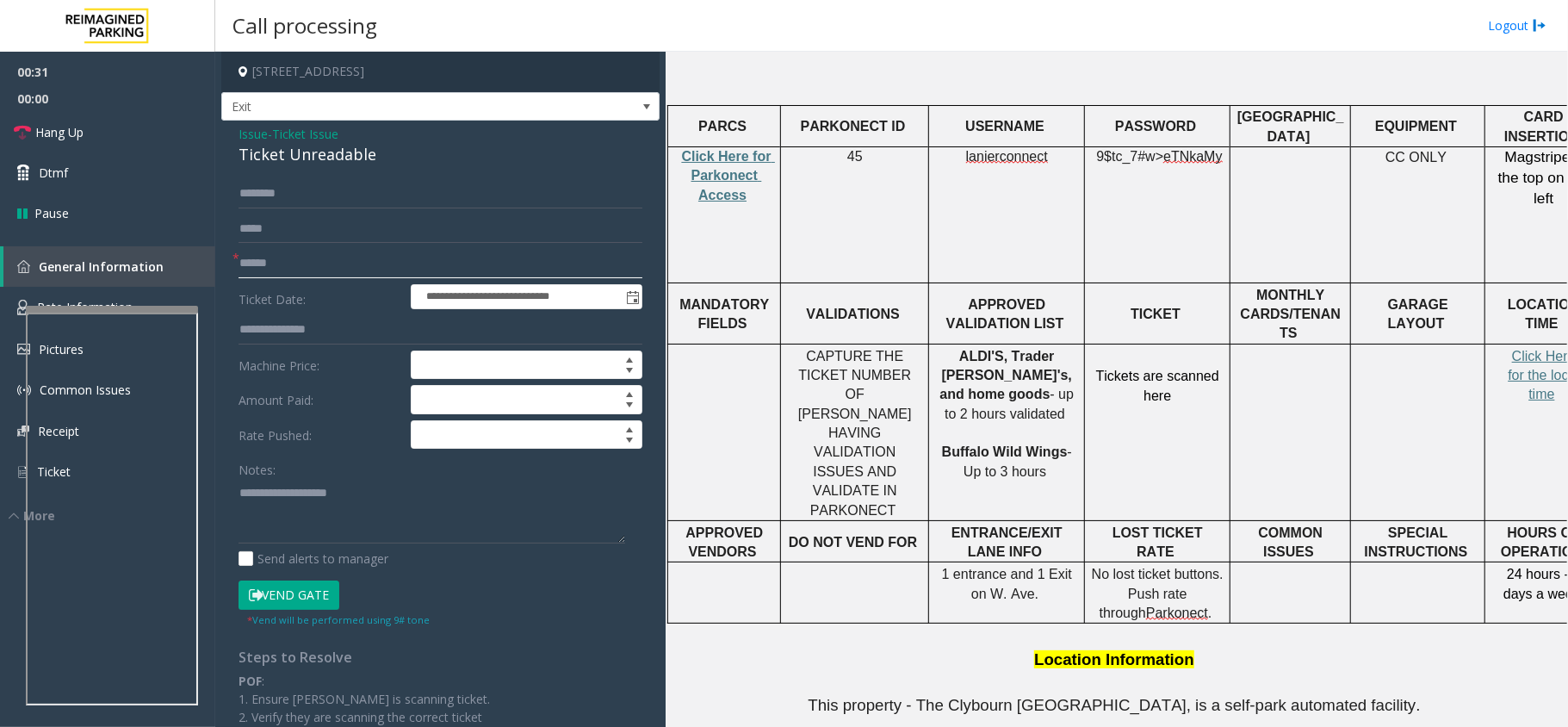 click 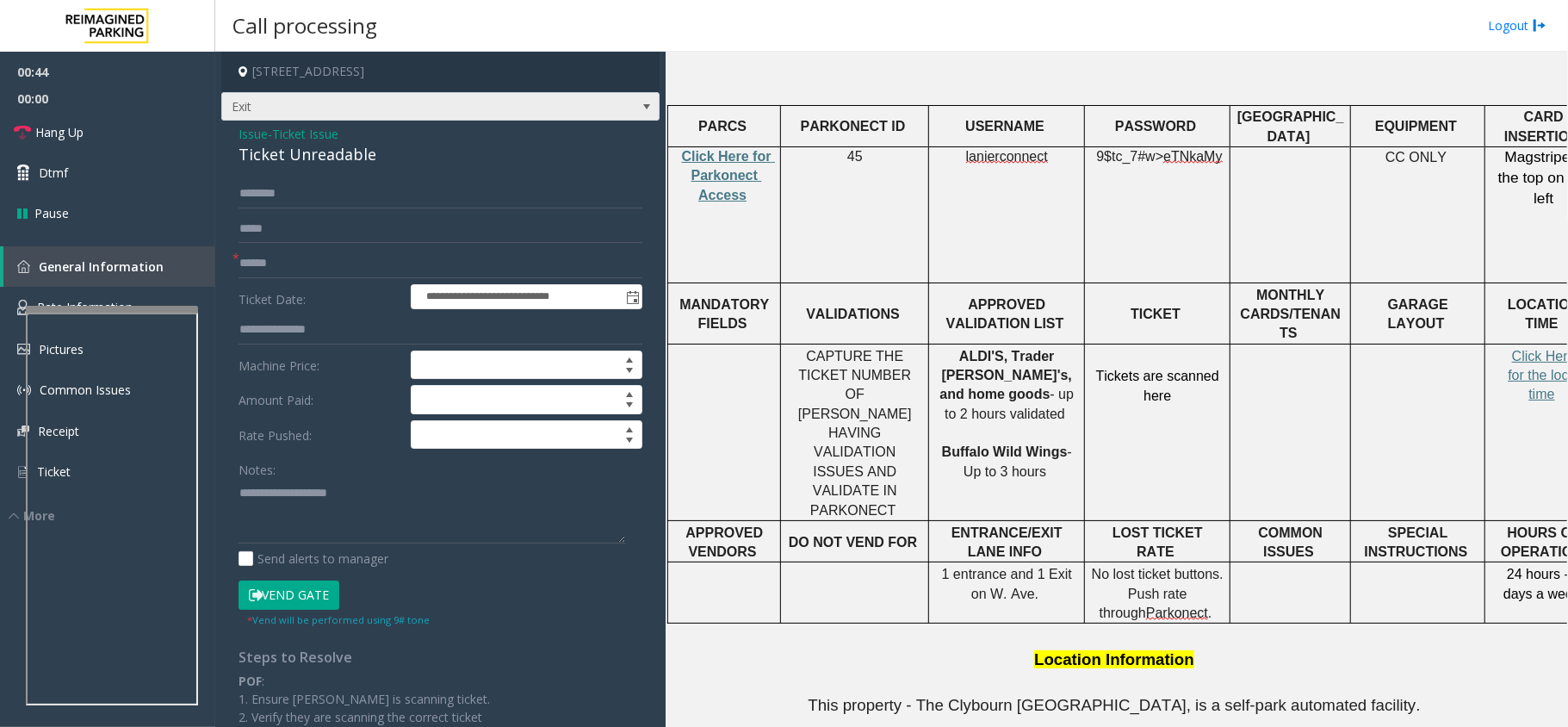 click on "Exit" at bounding box center (397, 107) 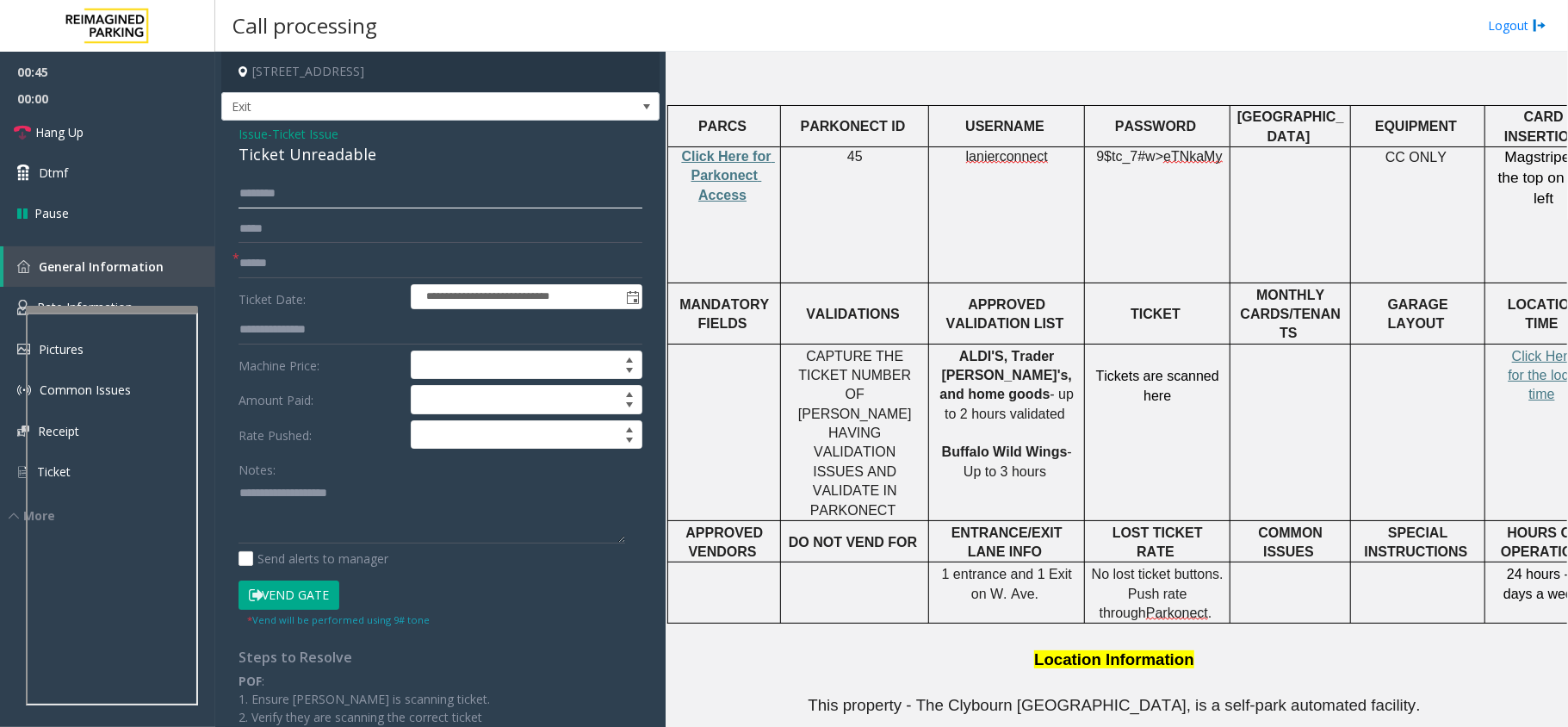 click 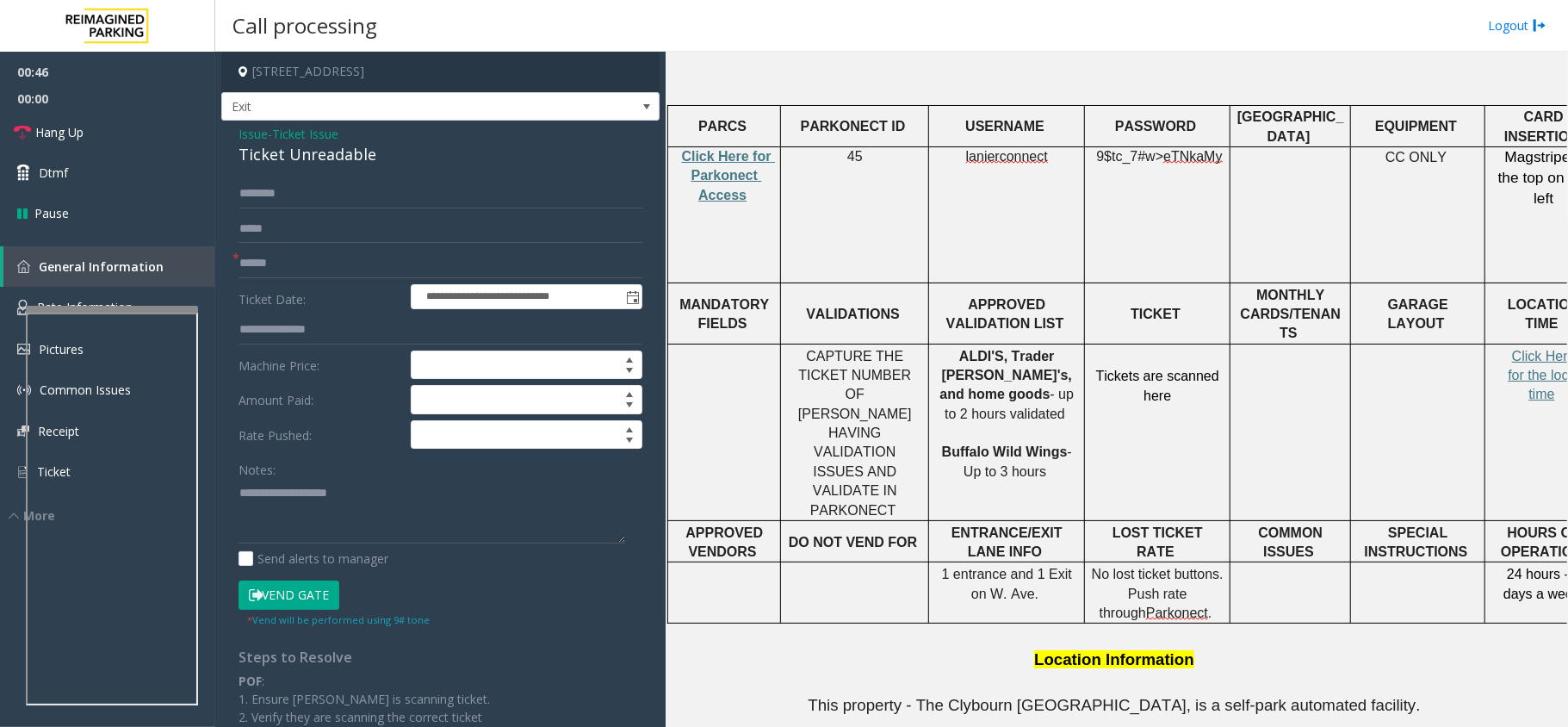 click on "Issue" 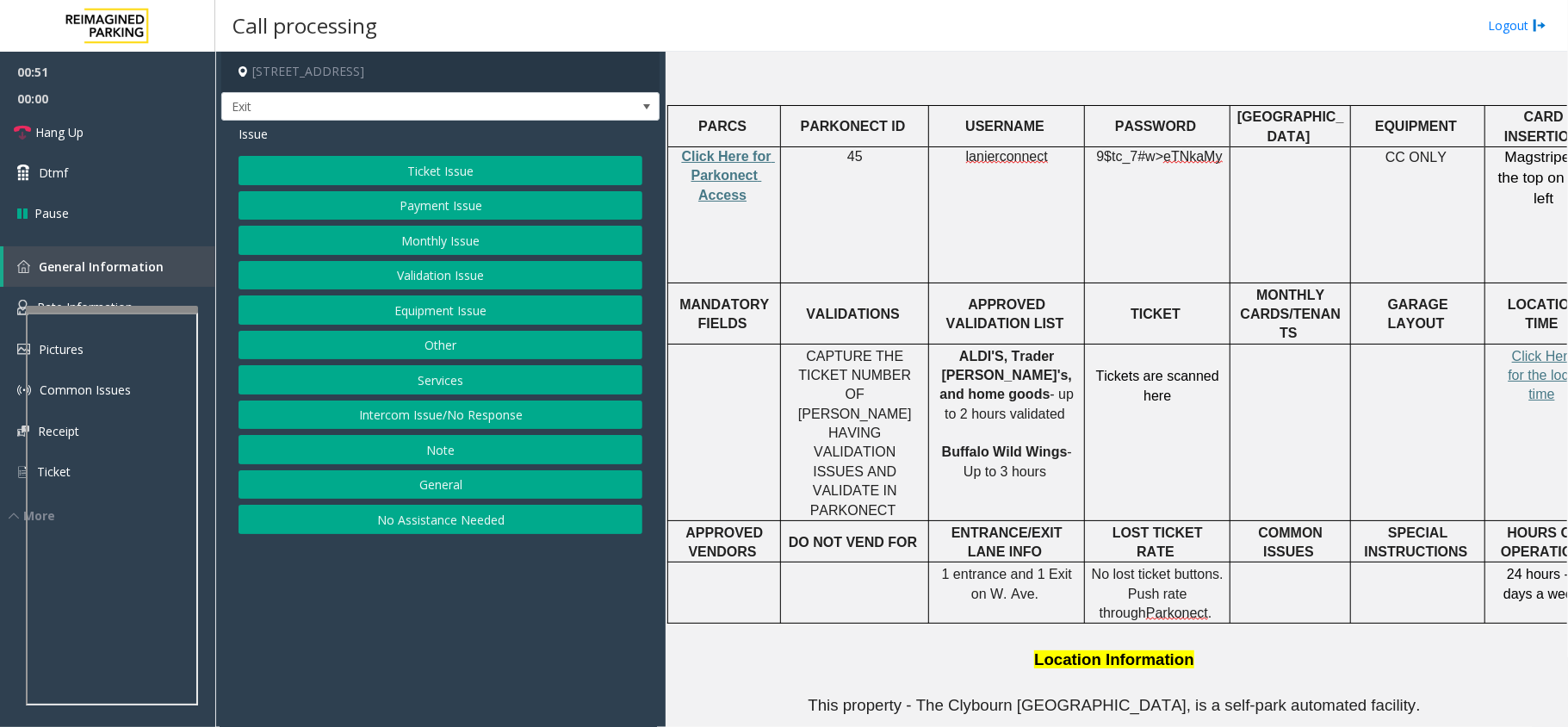 click on "Services" 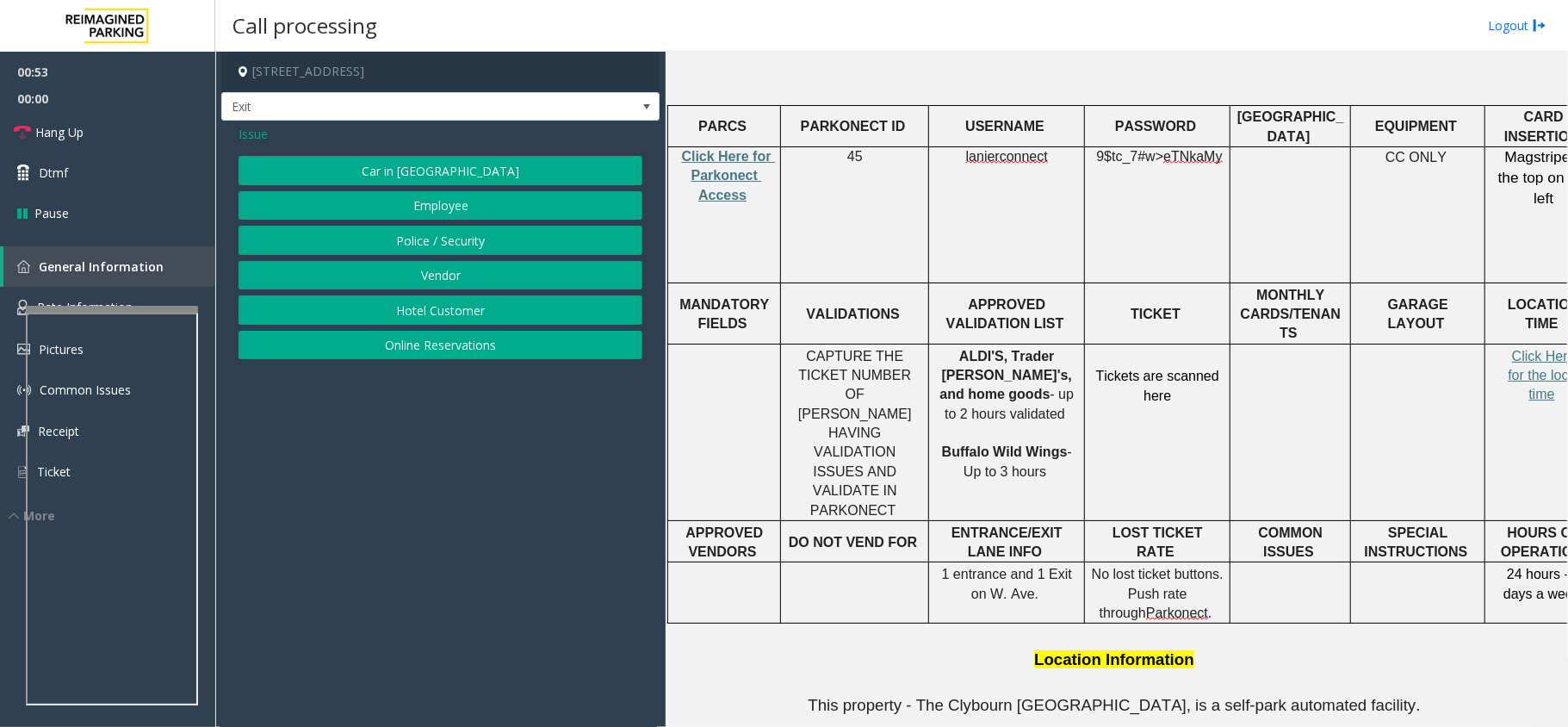 click on "Online Reservations" 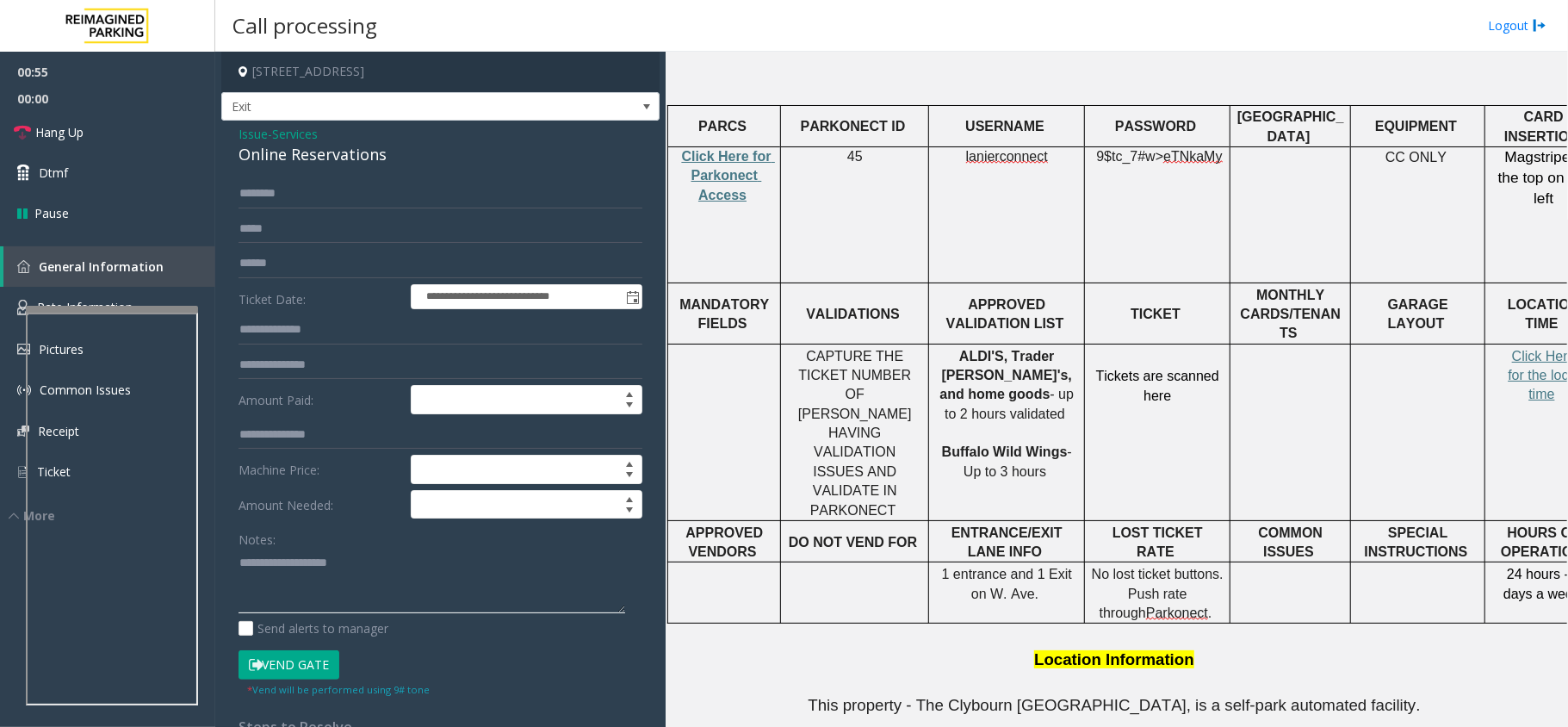 click 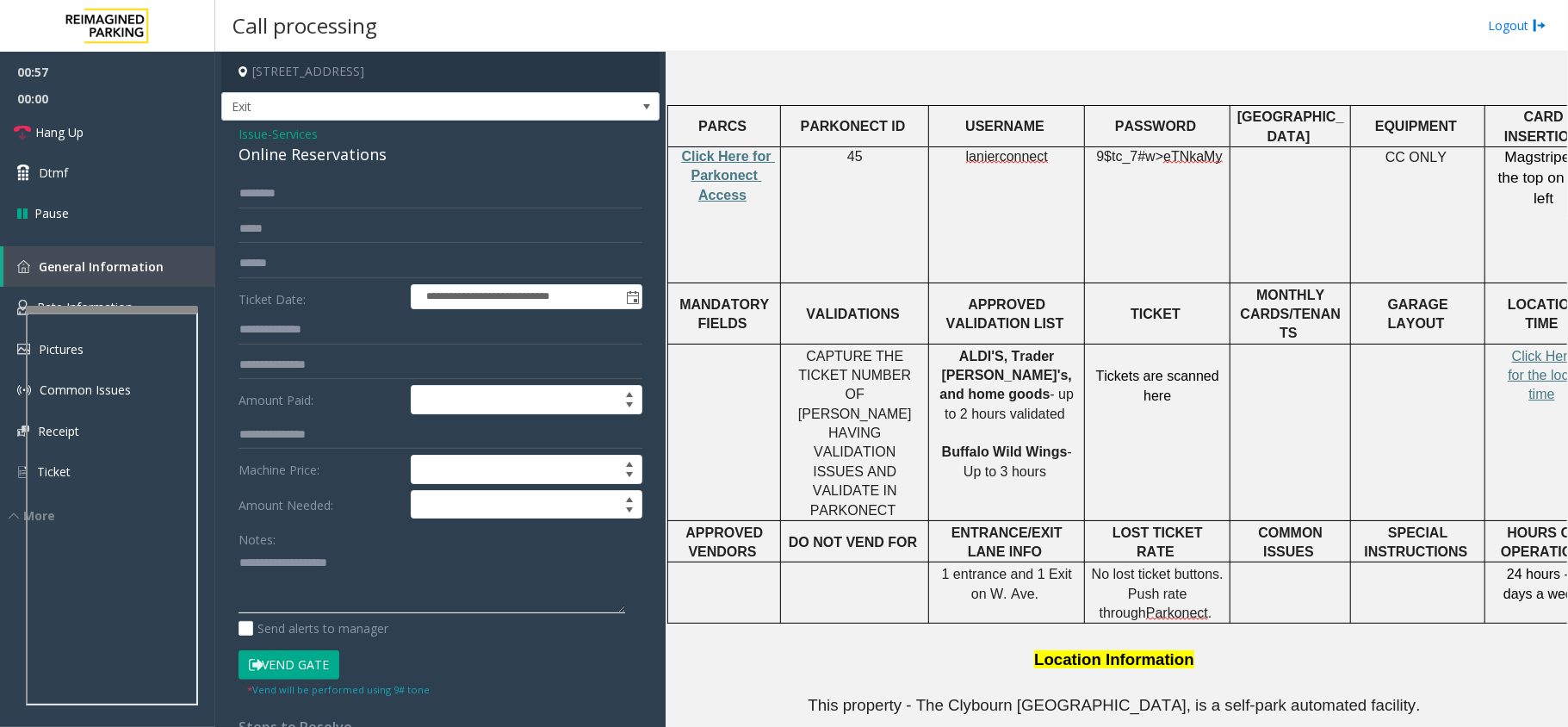 click 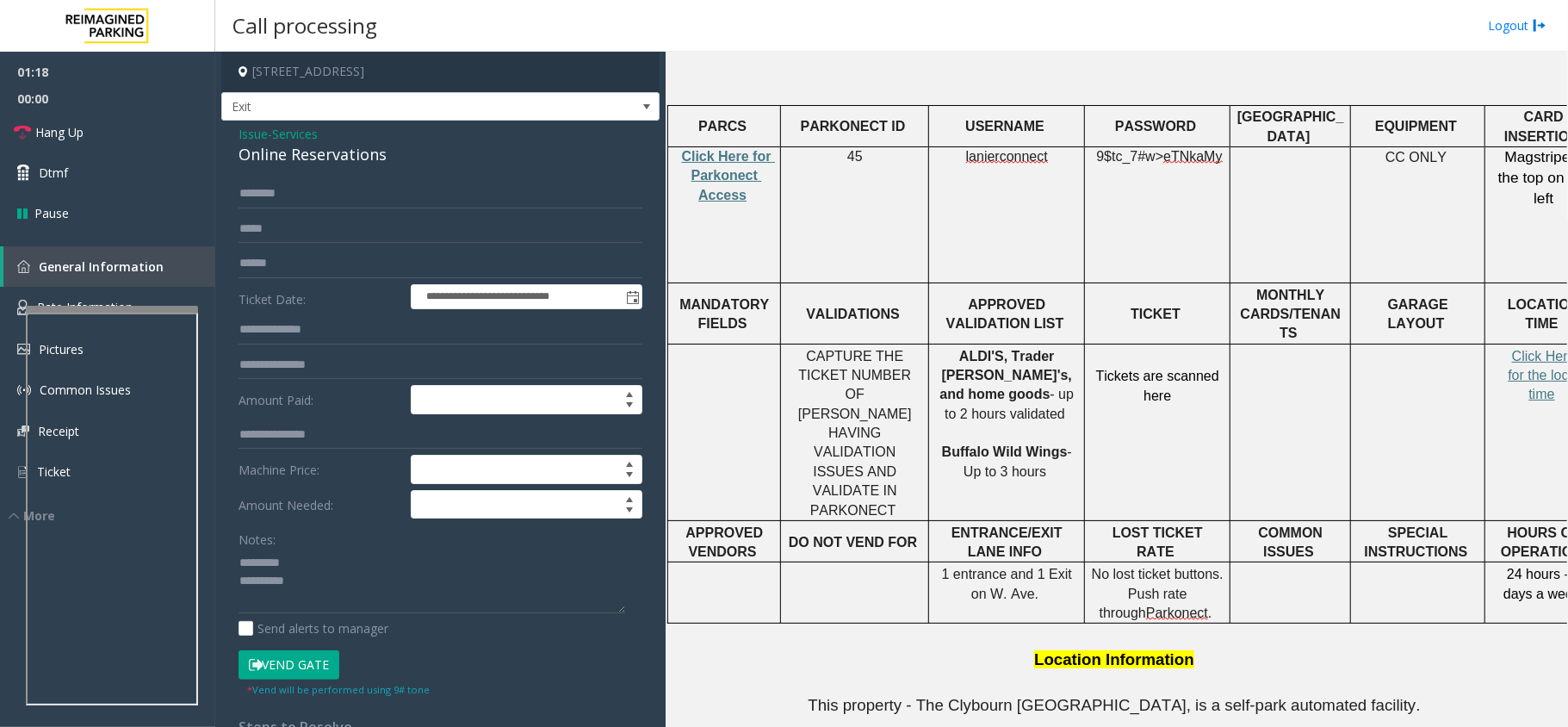 click on "Vend Gate" 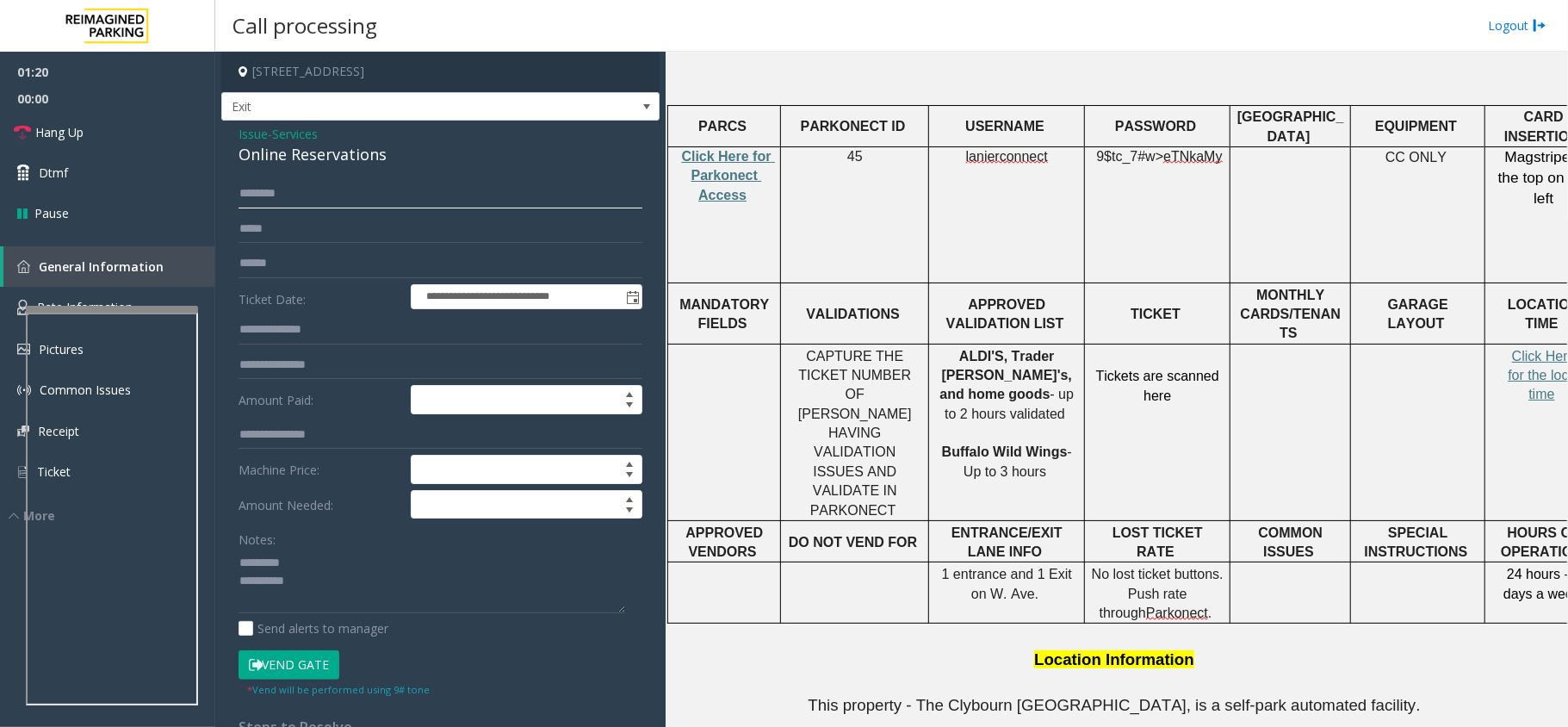 click 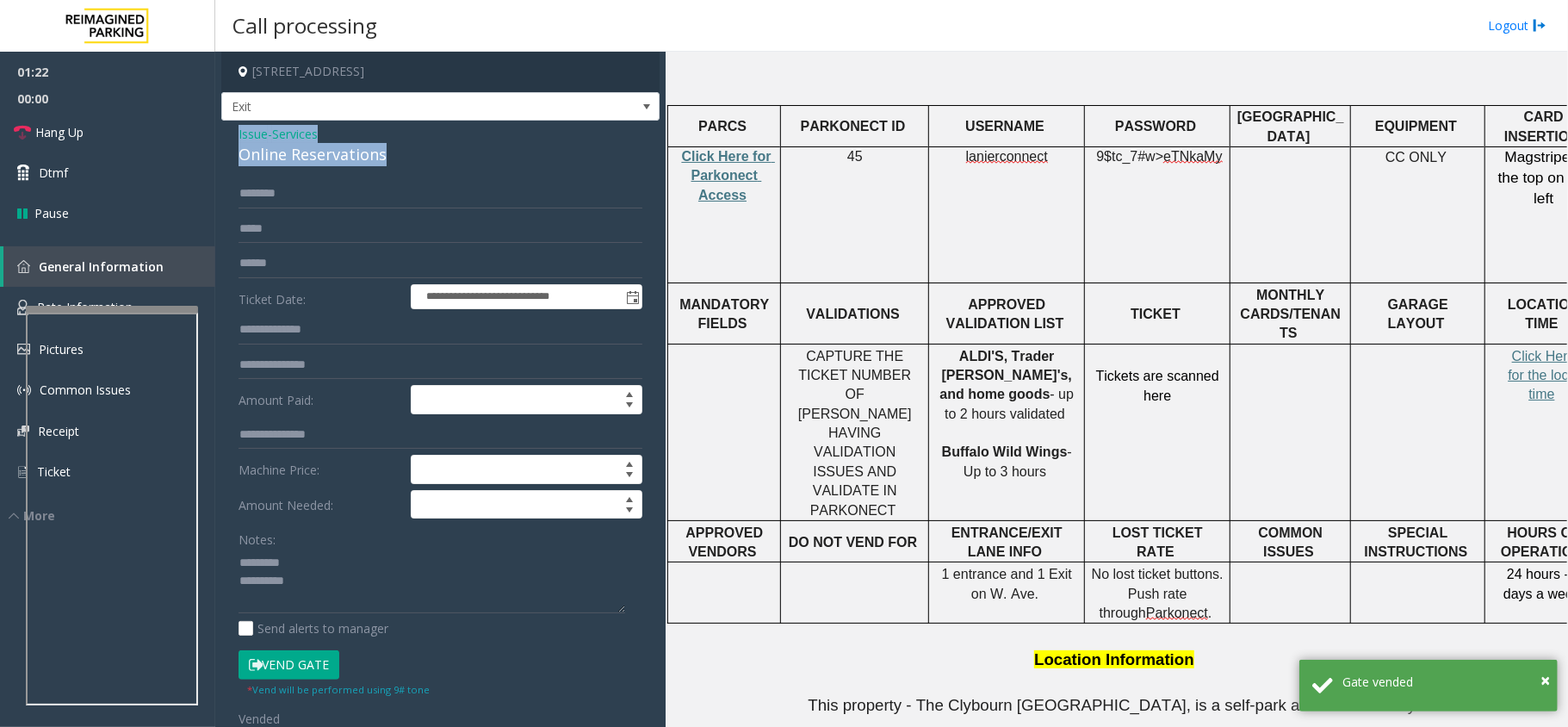 drag, startPoint x: 394, startPoint y: 157, endPoint x: 236, endPoint y: 134, distance: 159.66527 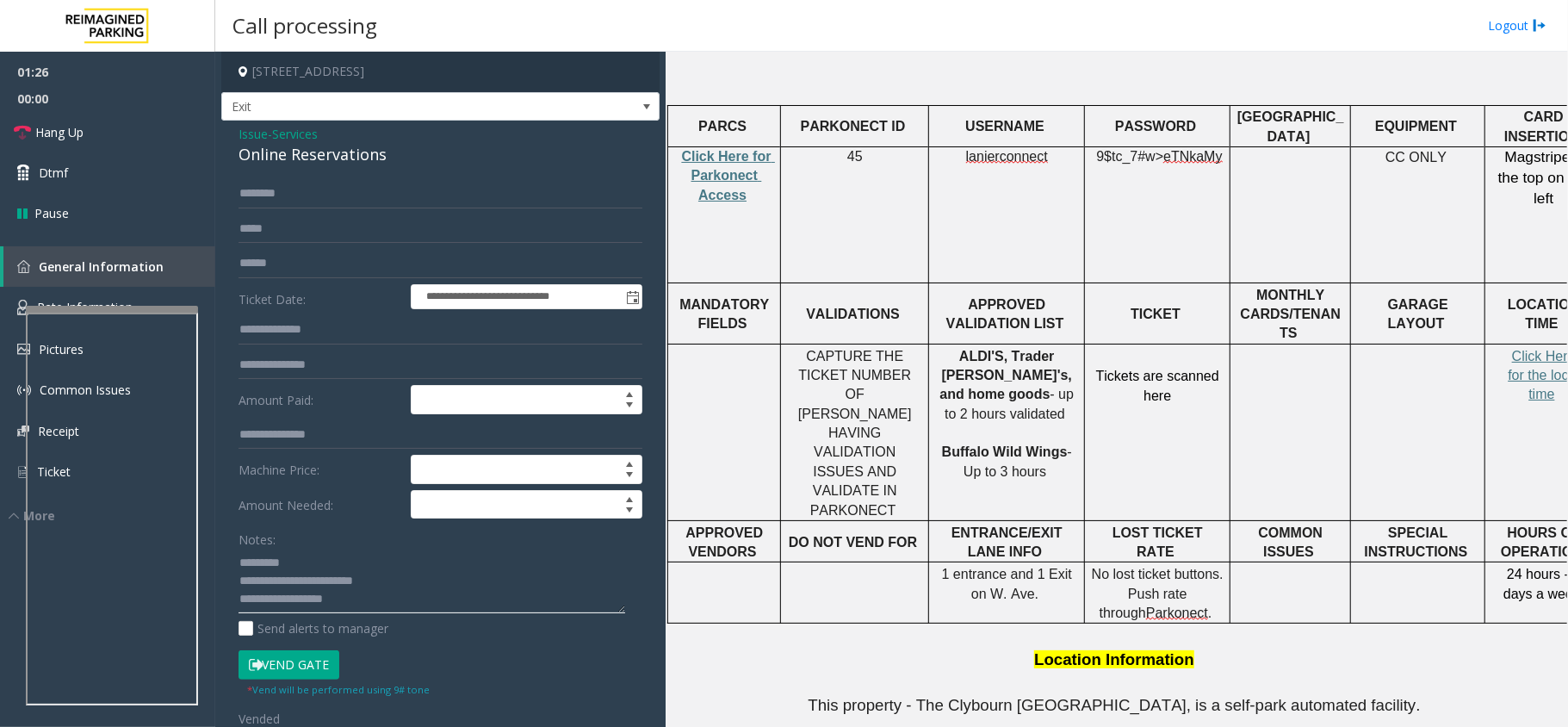 click 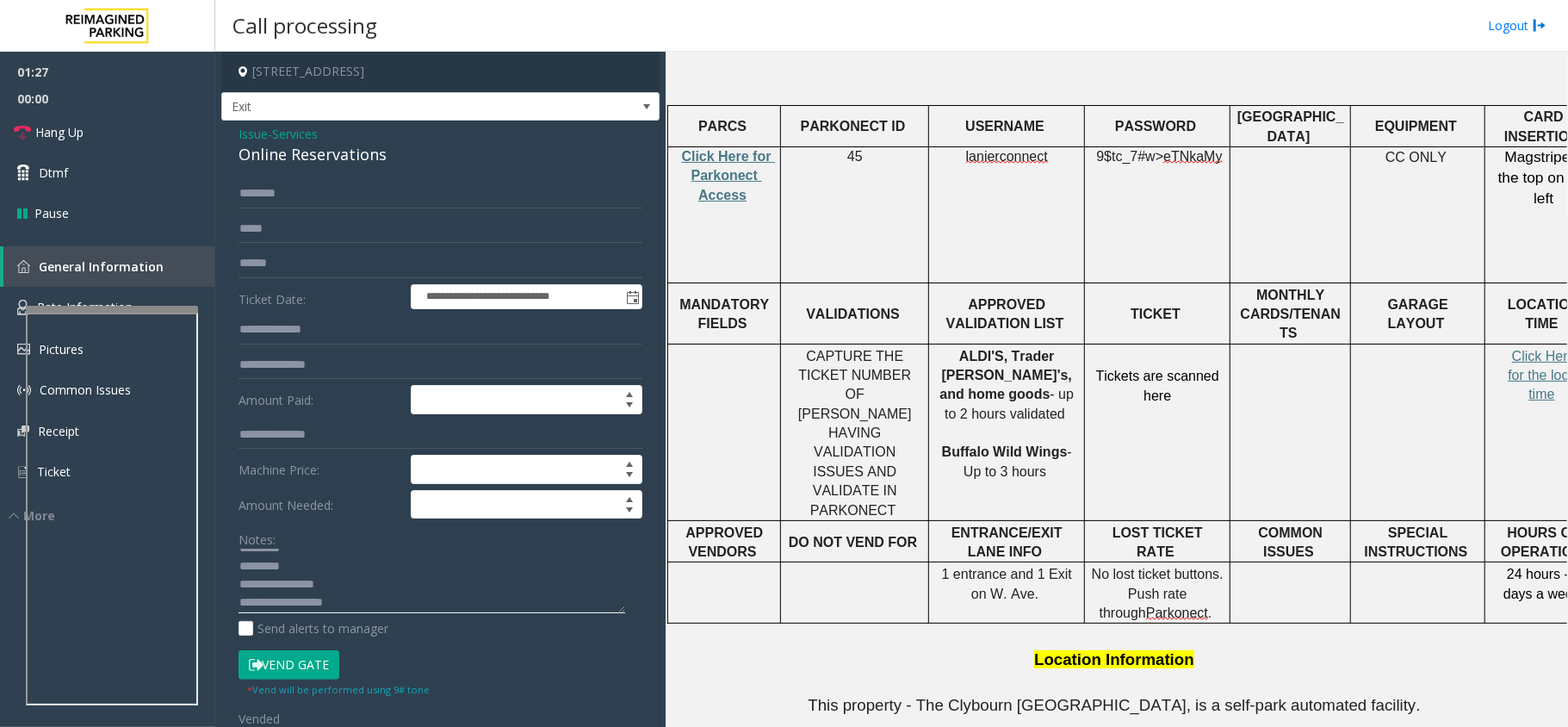 scroll, scrollTop: 17, scrollLeft: 0, axis: vertical 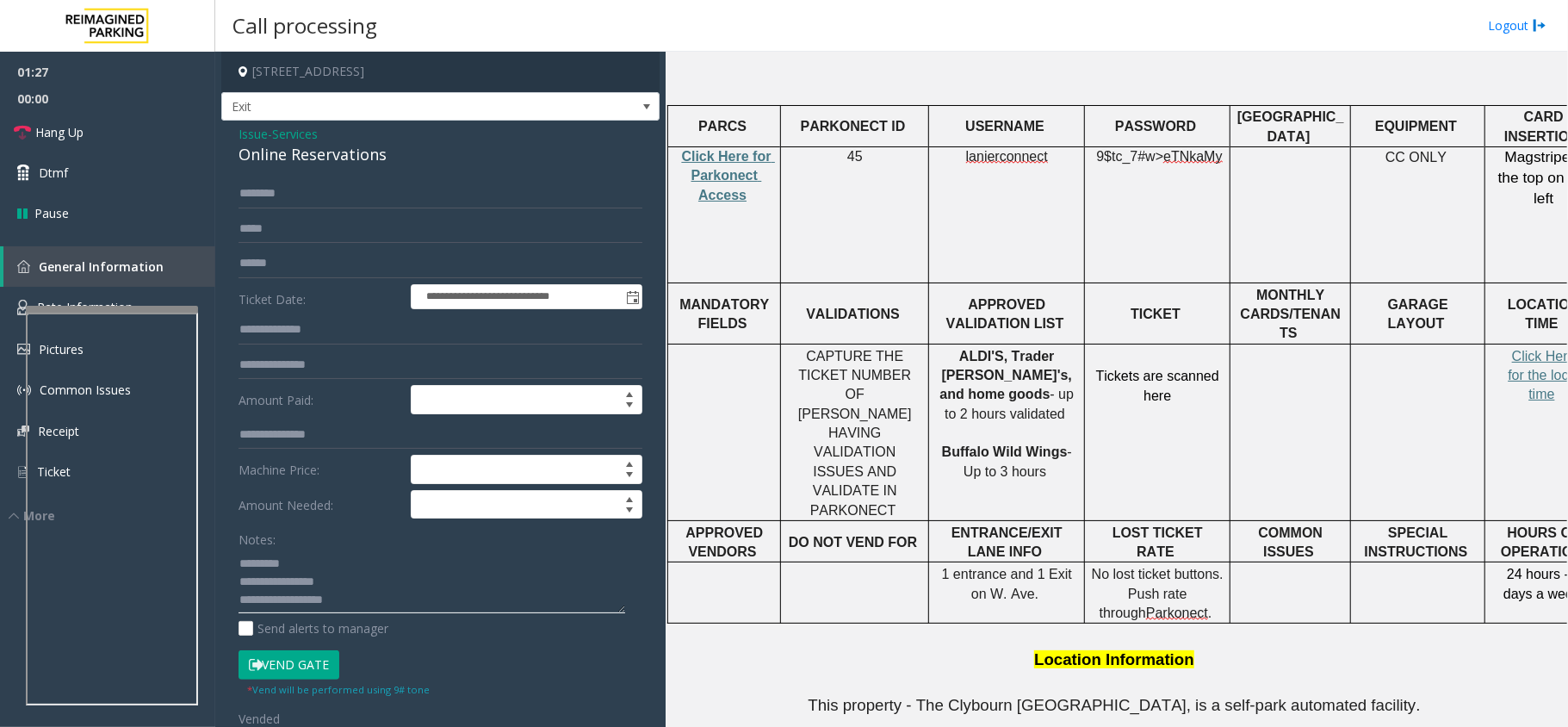 click 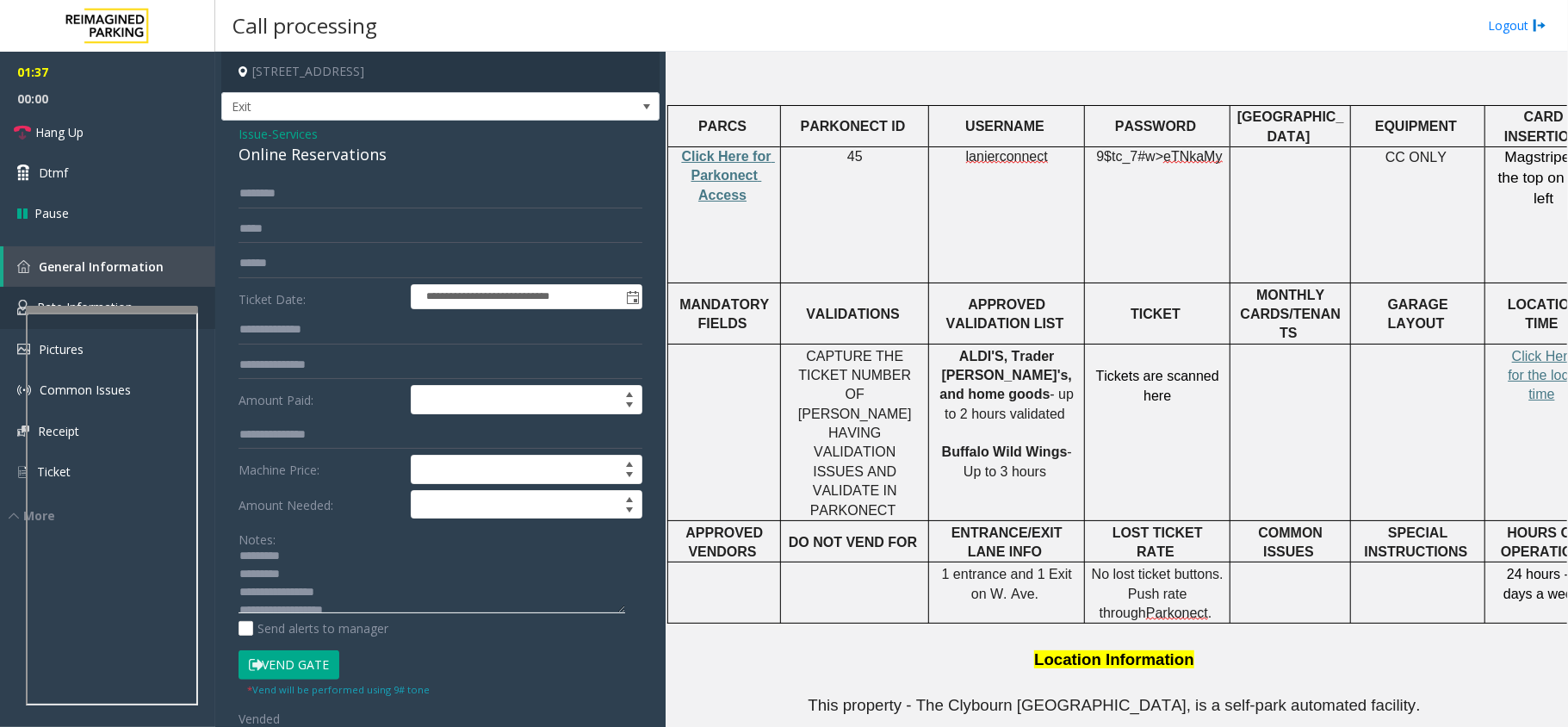 scroll, scrollTop: 0, scrollLeft: 0, axis: both 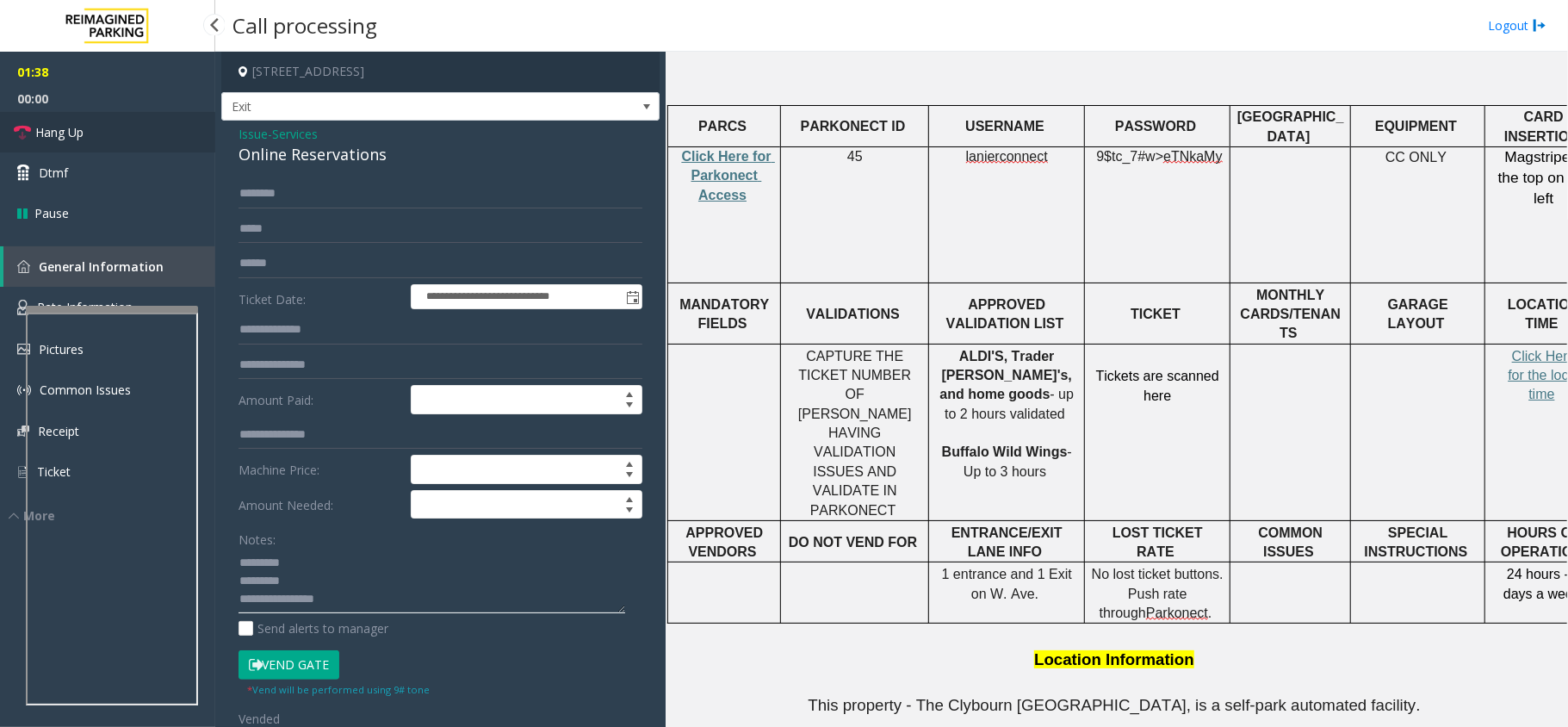 type on "**********" 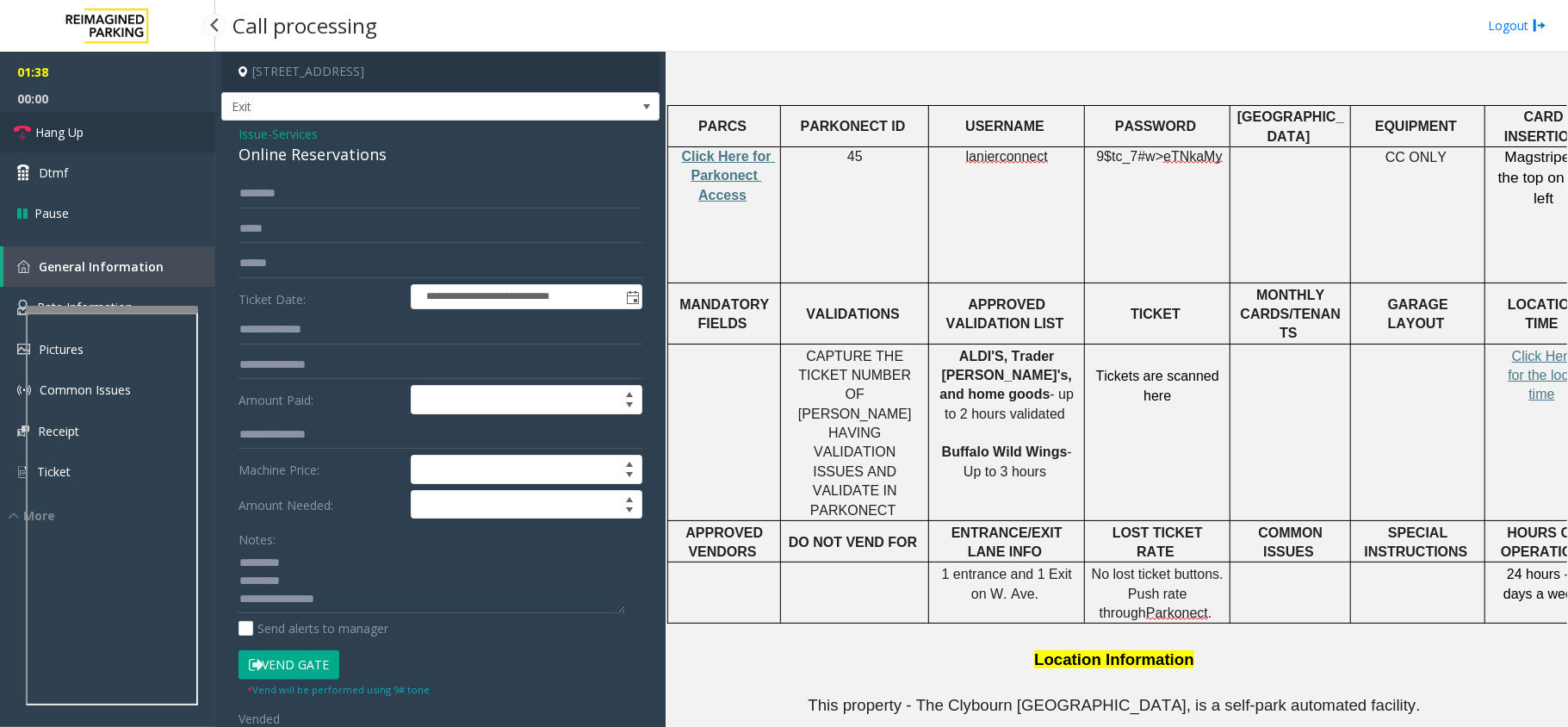 click on "Hang Up" at bounding box center [108, 132] 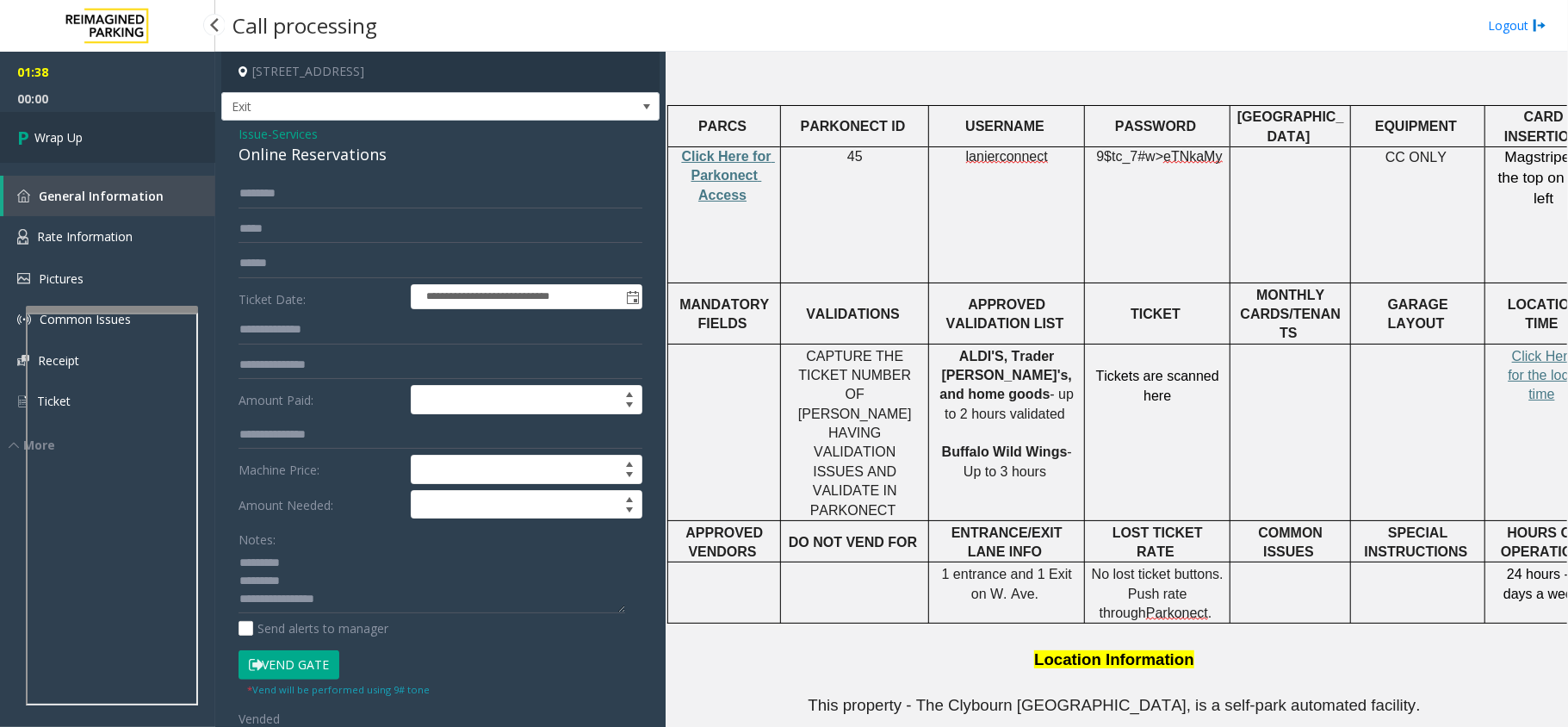 click on "Wrap Up" at bounding box center [108, 137] 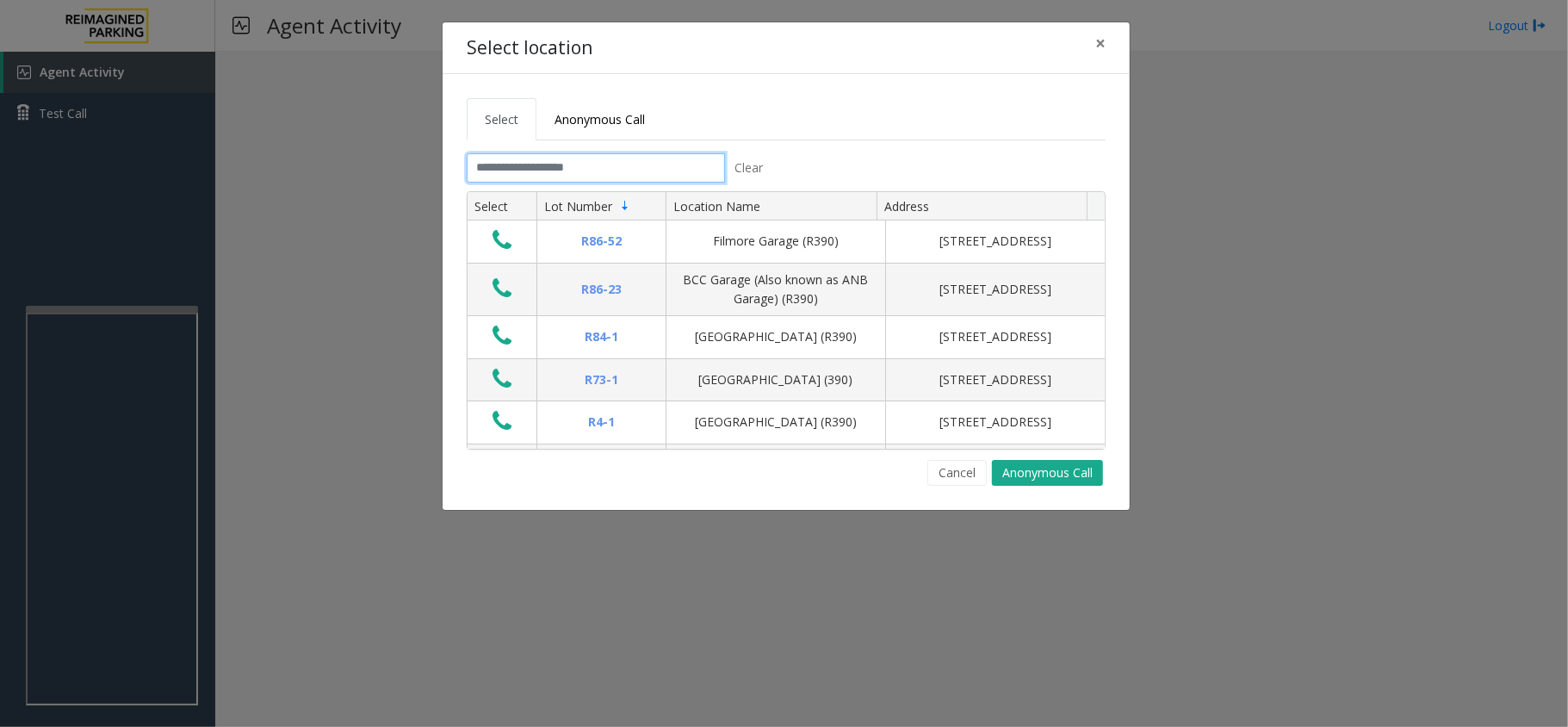 click 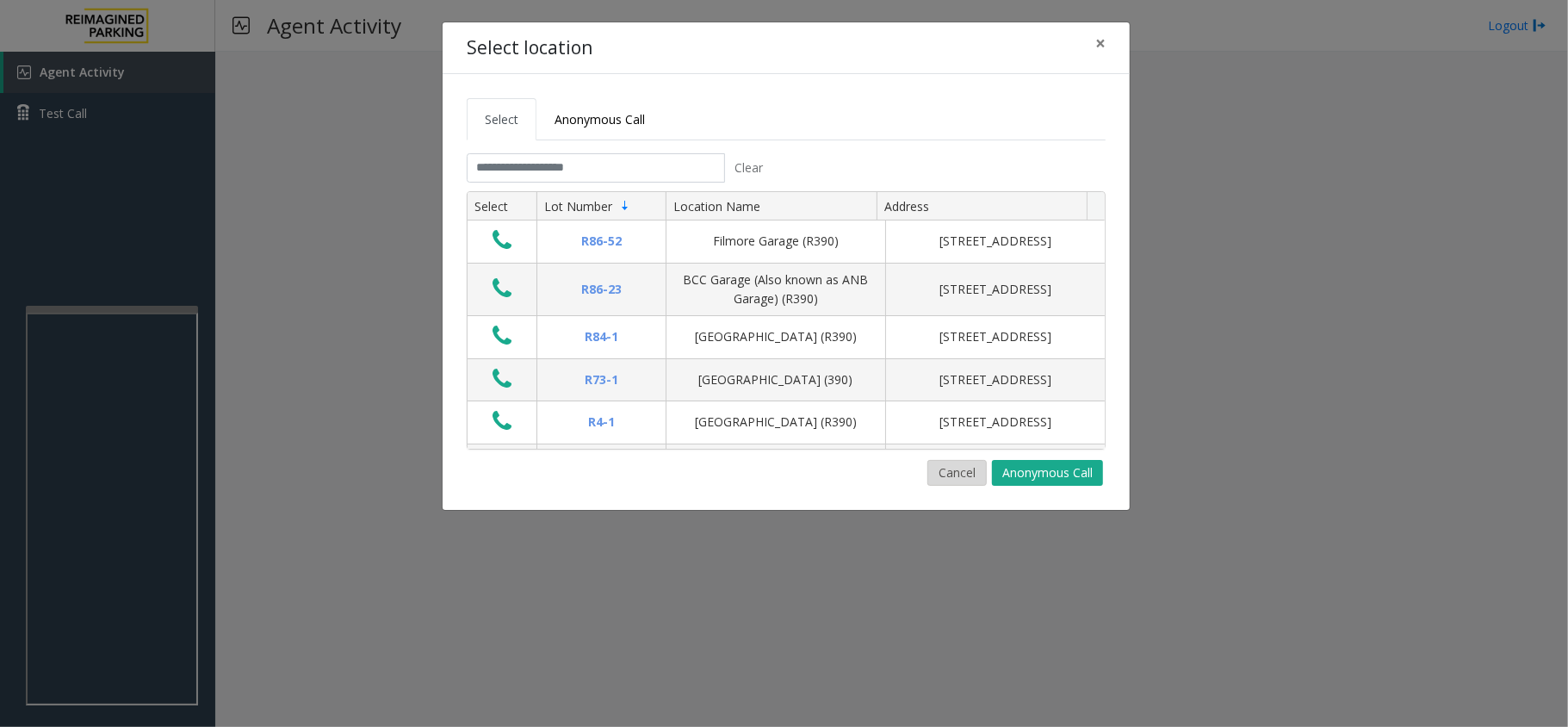 click on "Cancel" 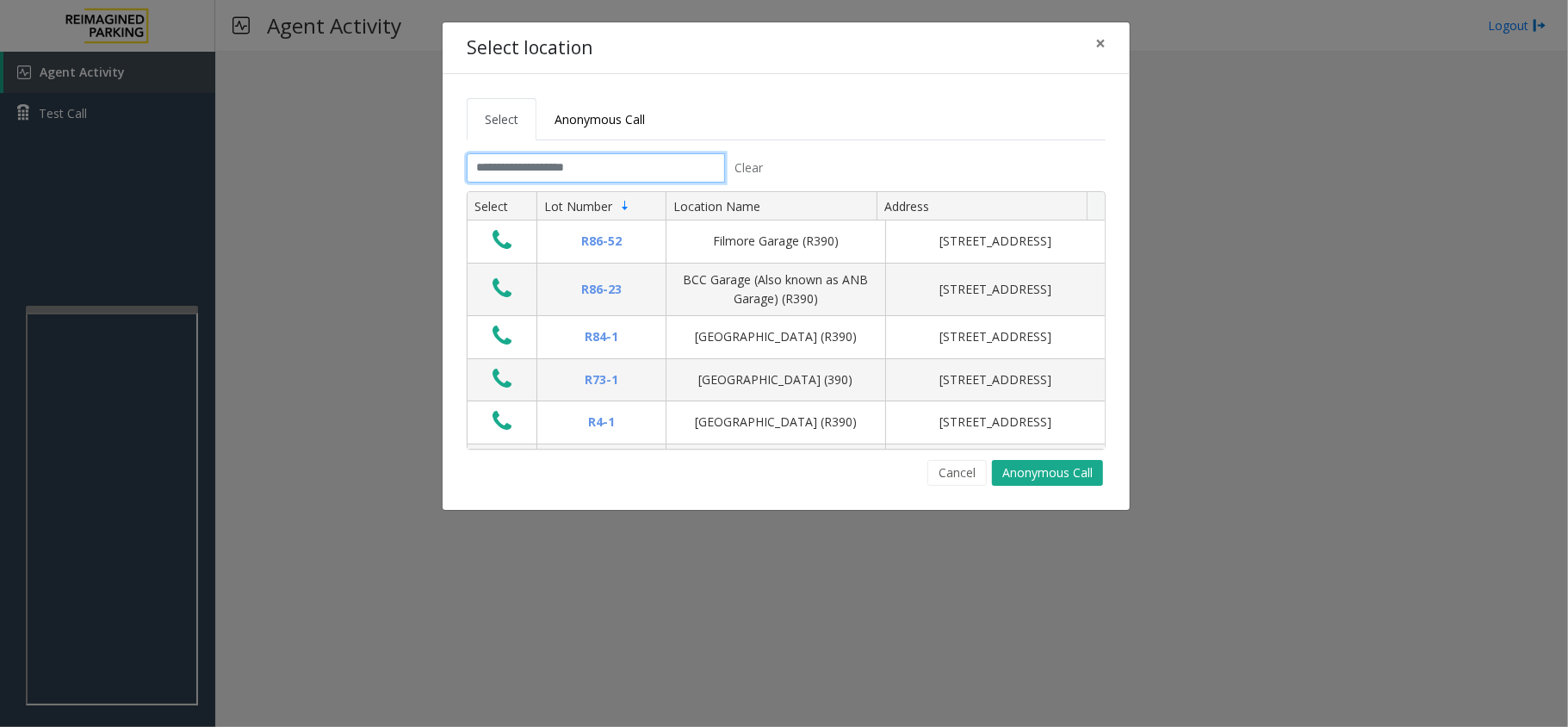 click 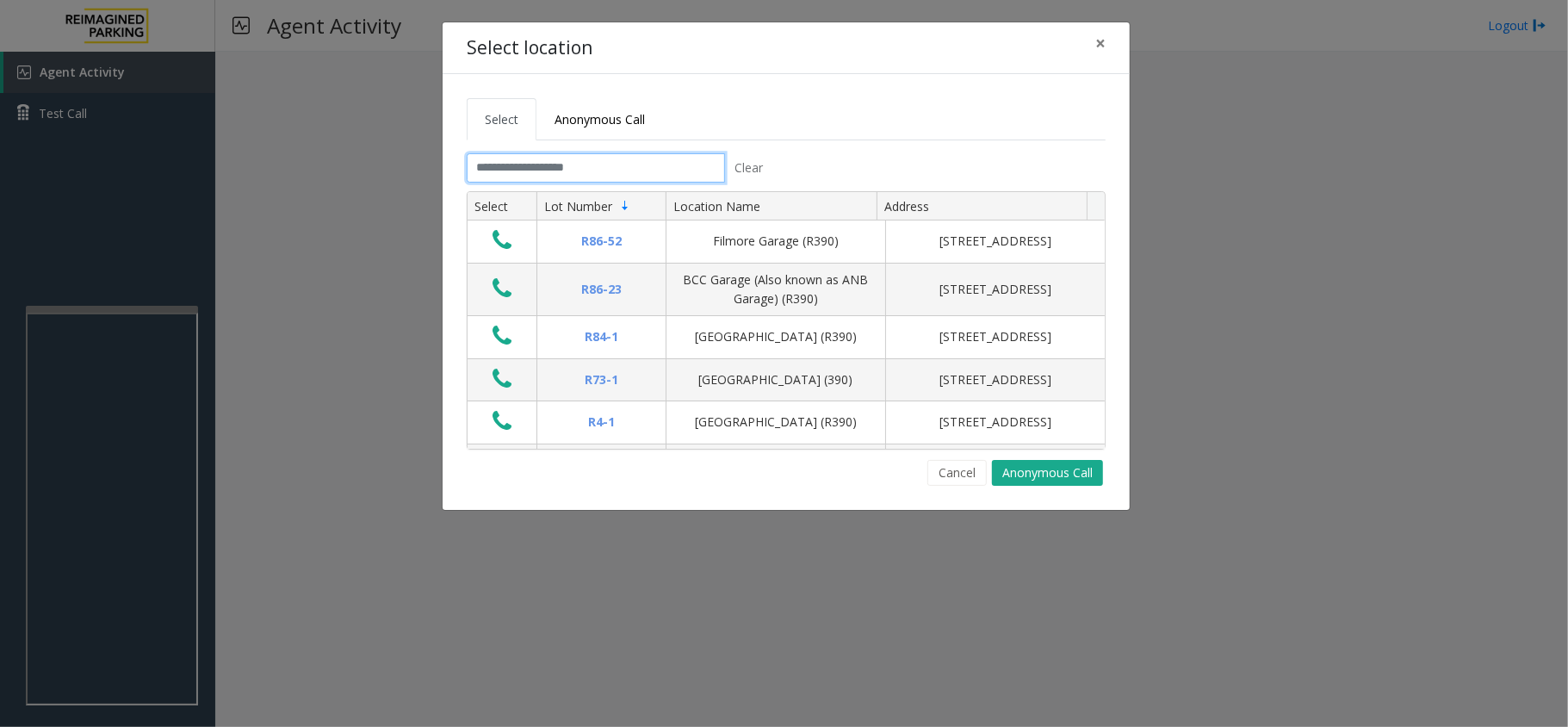 click 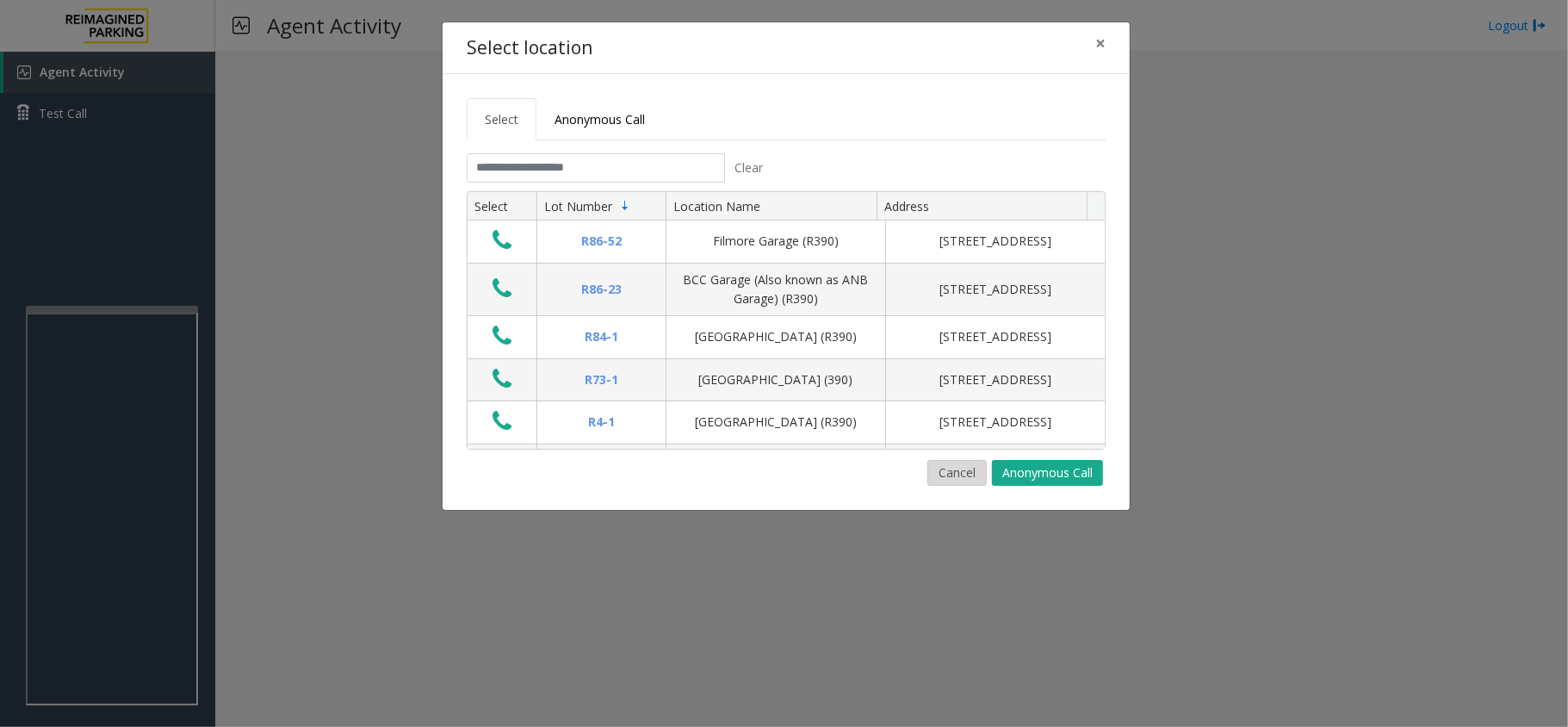 click on "Cancel" 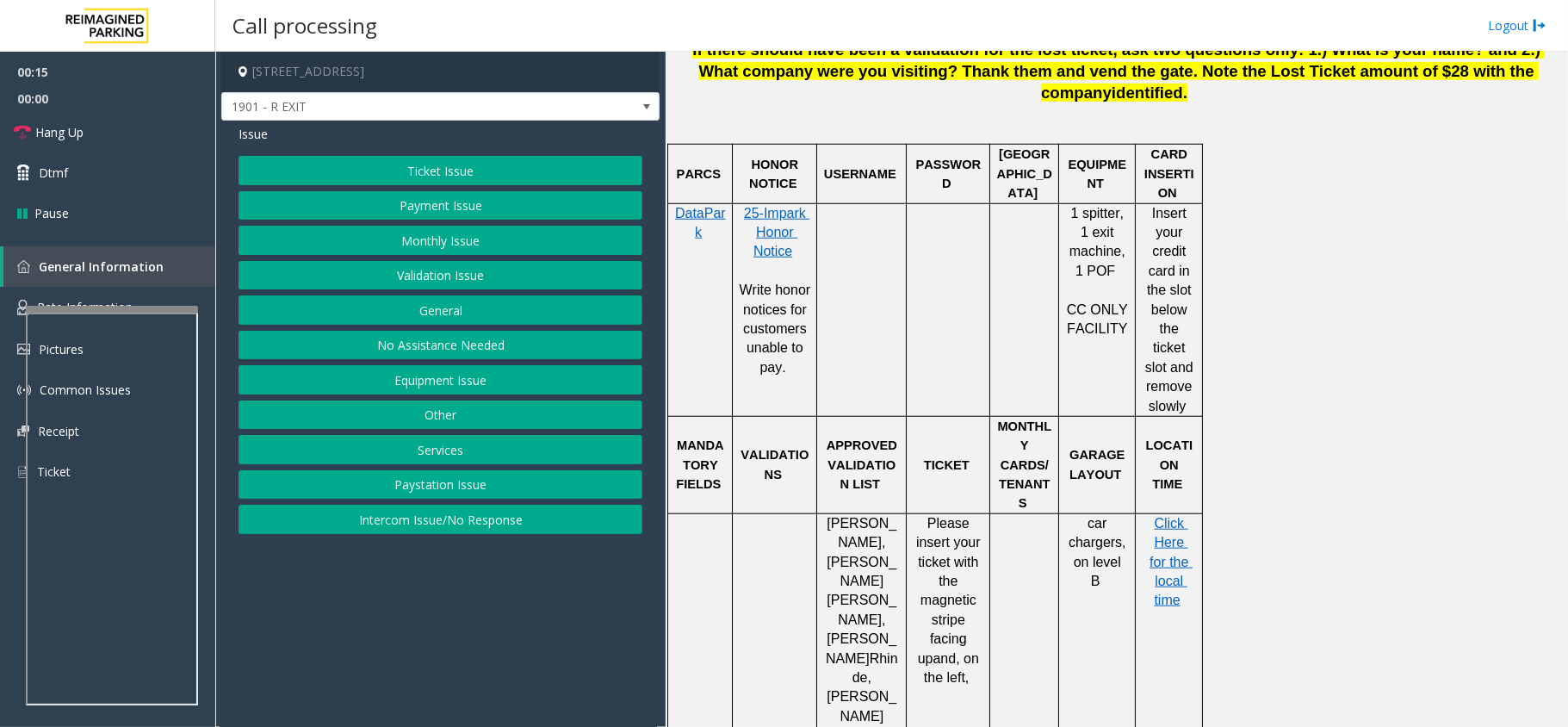 scroll, scrollTop: 1034, scrollLeft: 0, axis: vertical 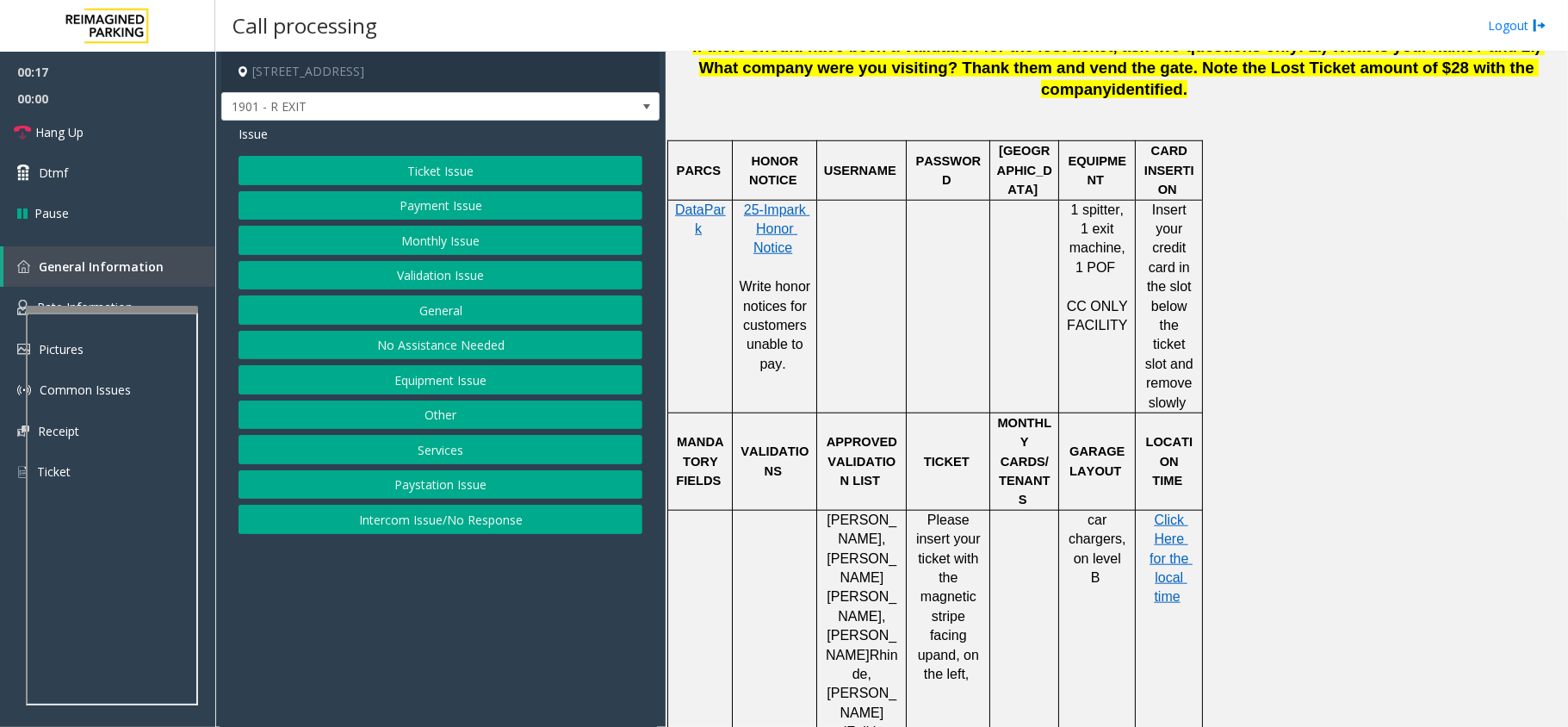 click on "Please insert your ticket with the magnetic stripe facing up" 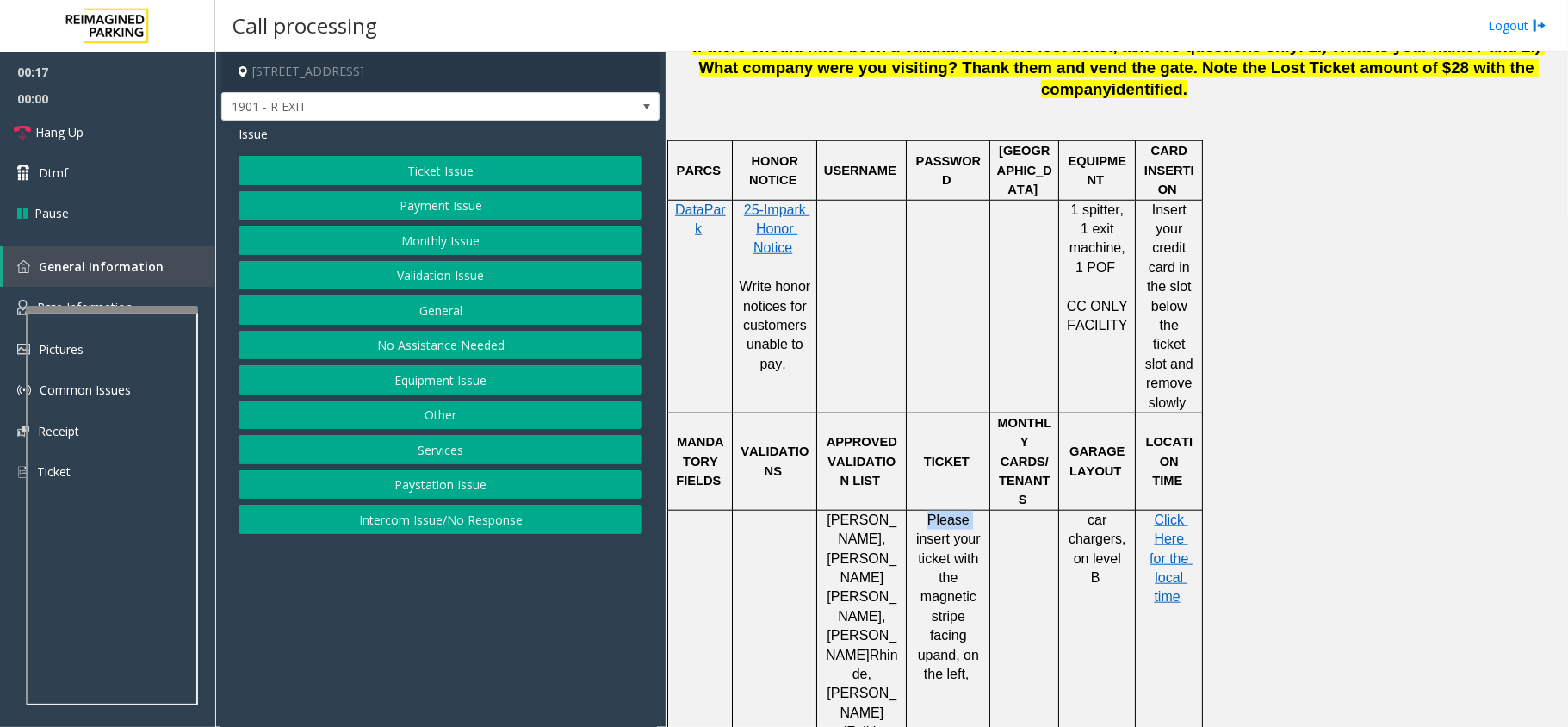 click on "Please insert your ticket with the magnetic stripe facing up" 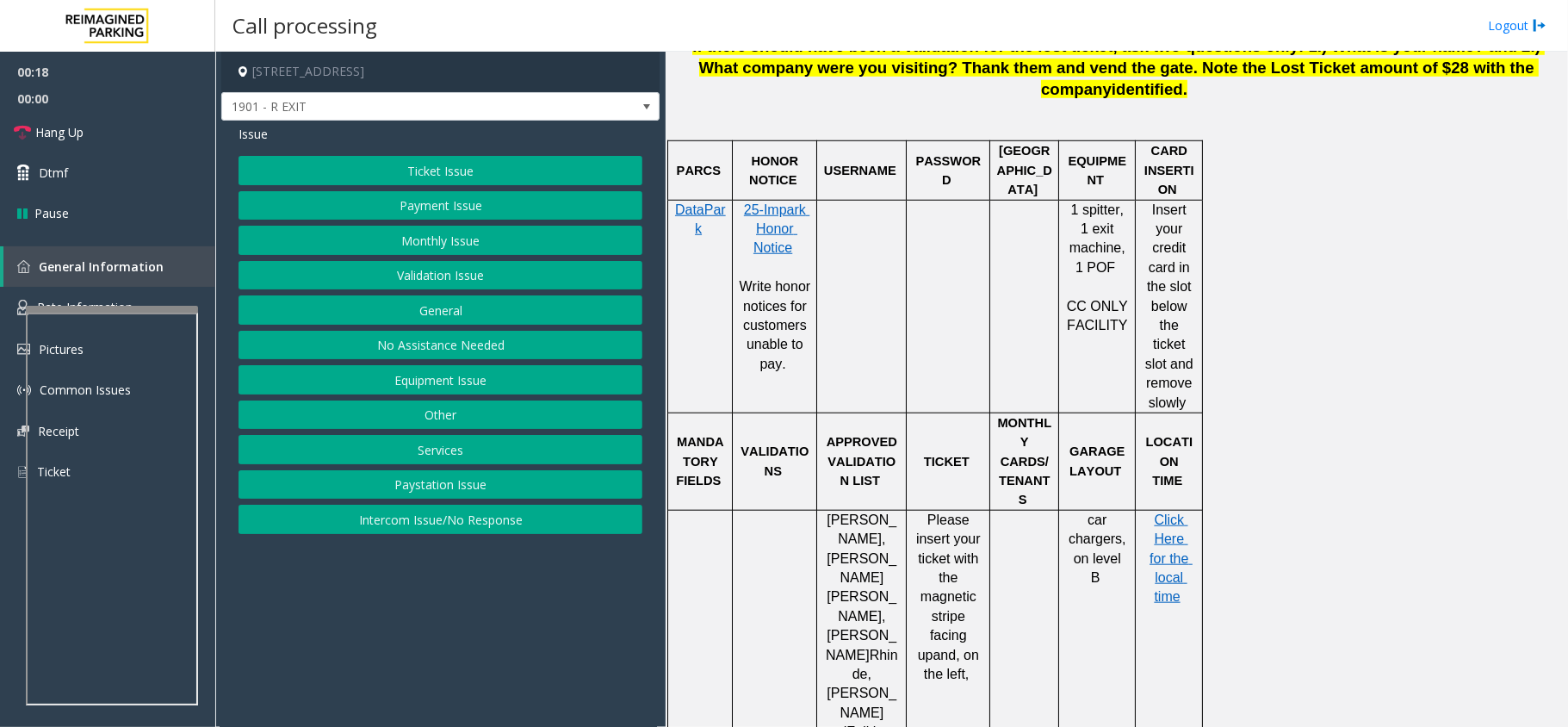 click on "Please insert your ticket with the magnetic stripe facing up" 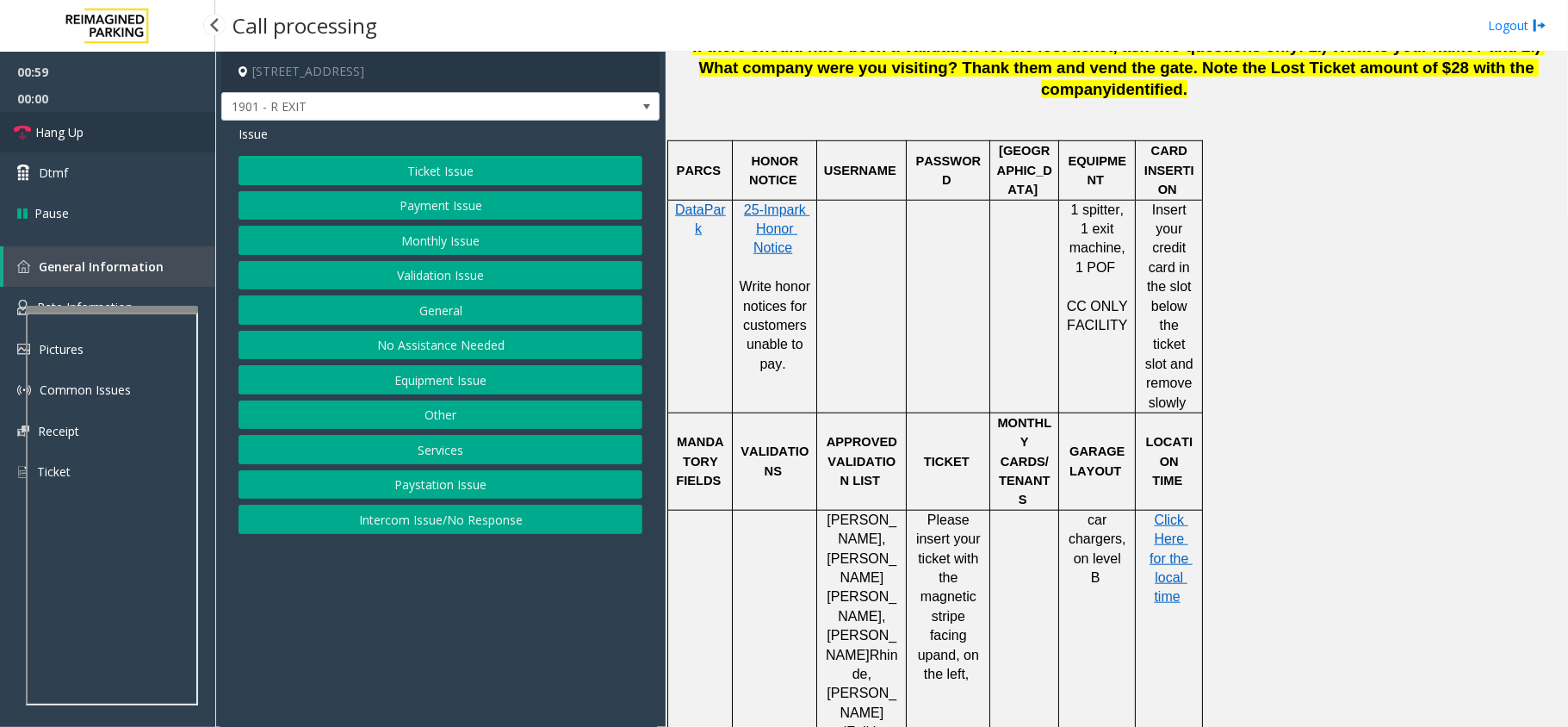 click on "Hang Up" at bounding box center (59, 132) 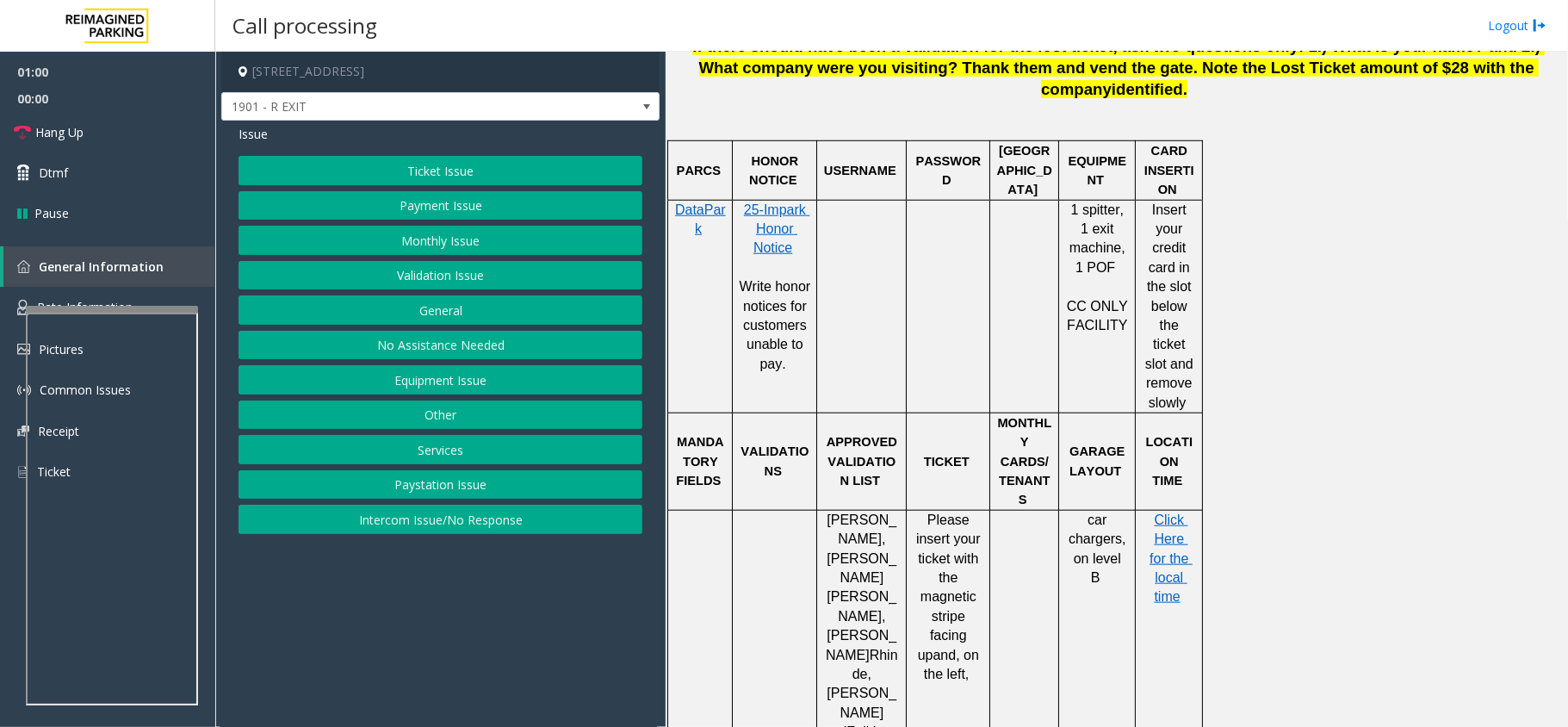 click on "Ticket Issue" 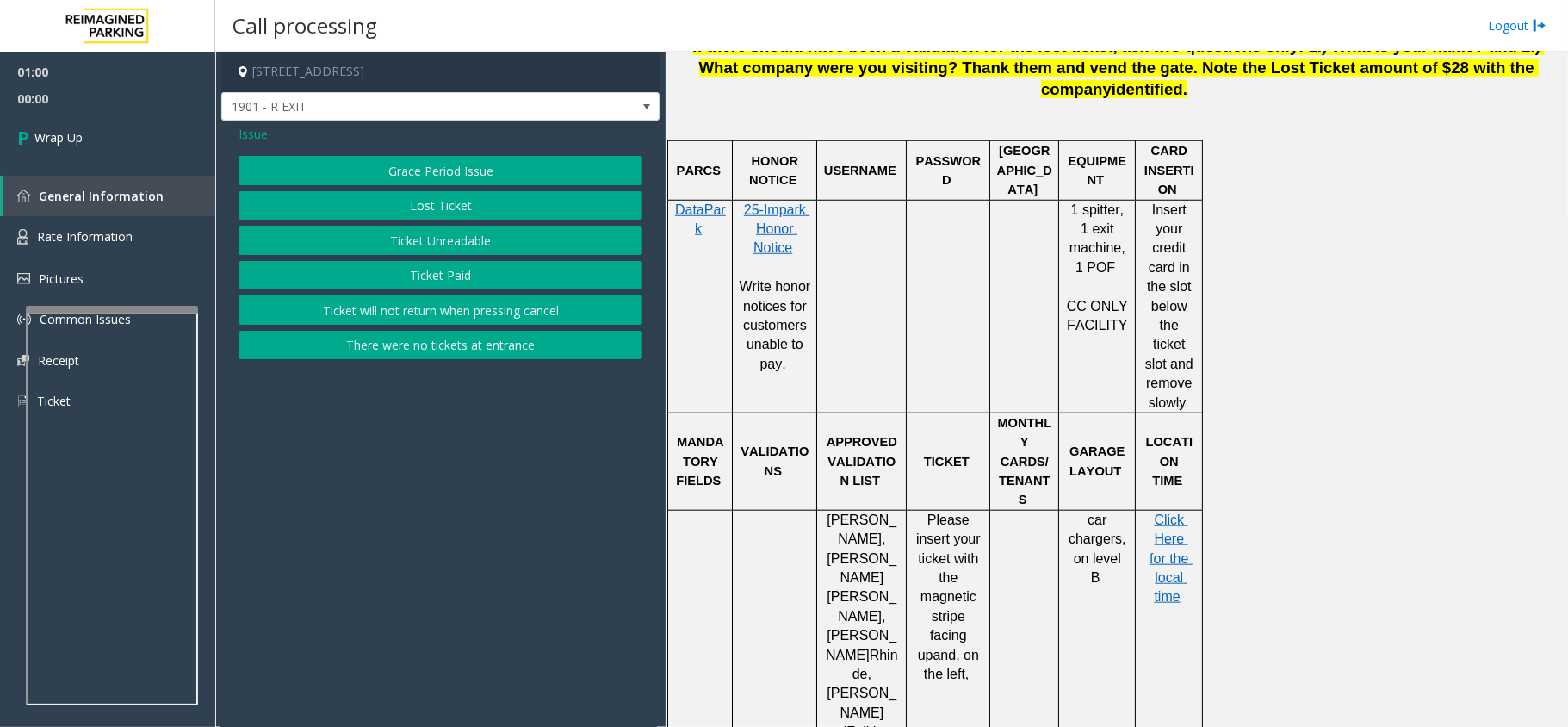 click on "Ticket Unreadable" 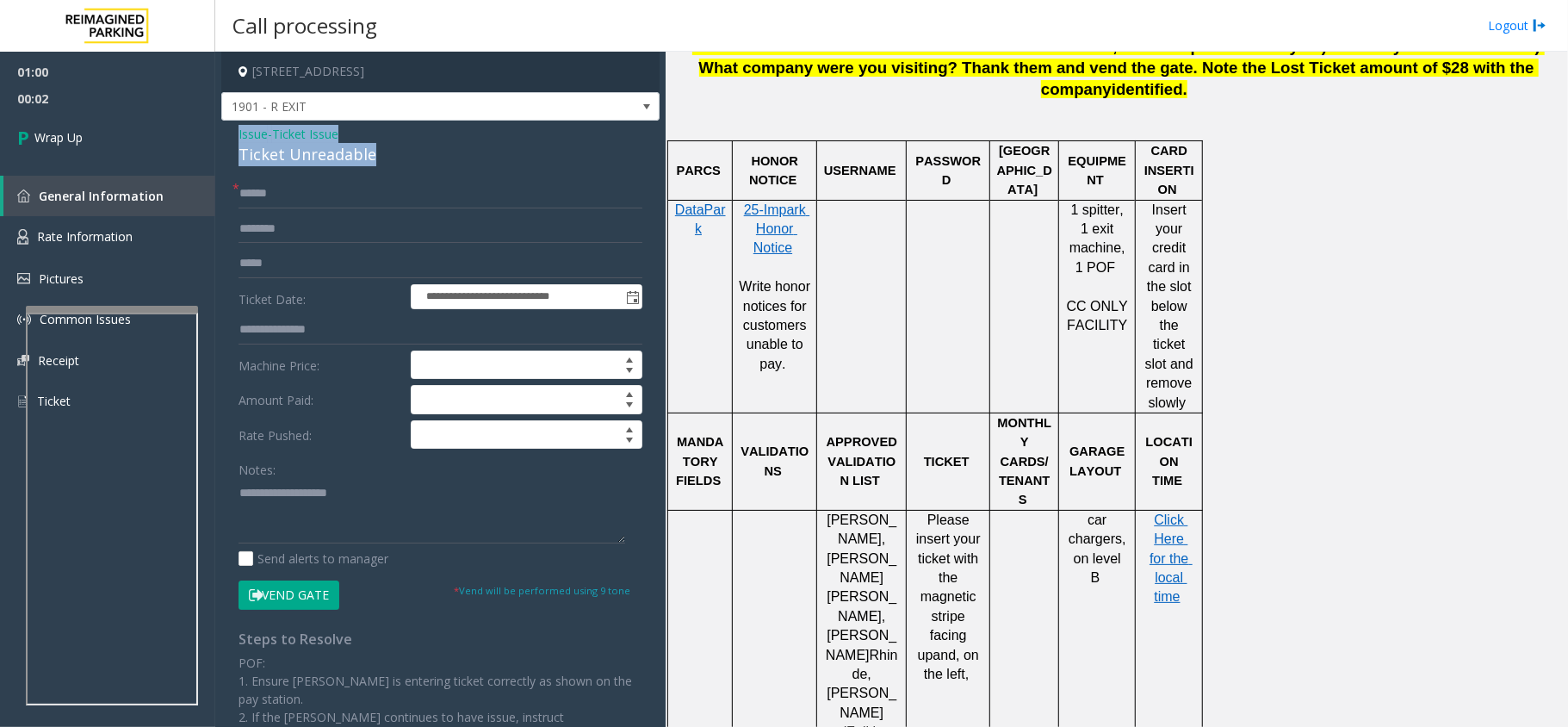 drag, startPoint x: 381, startPoint y: 162, endPoint x: 226, endPoint y: 134, distance: 157.50873 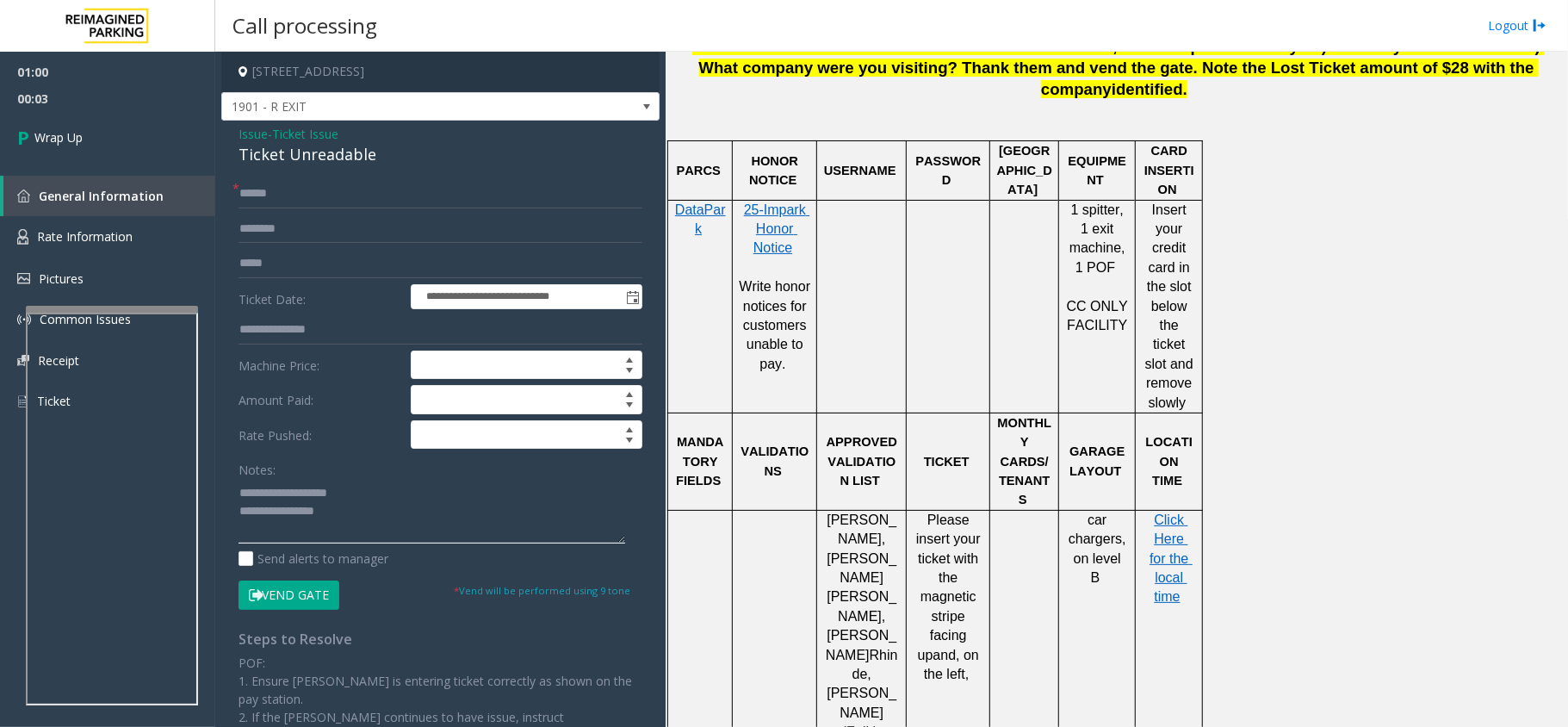 click 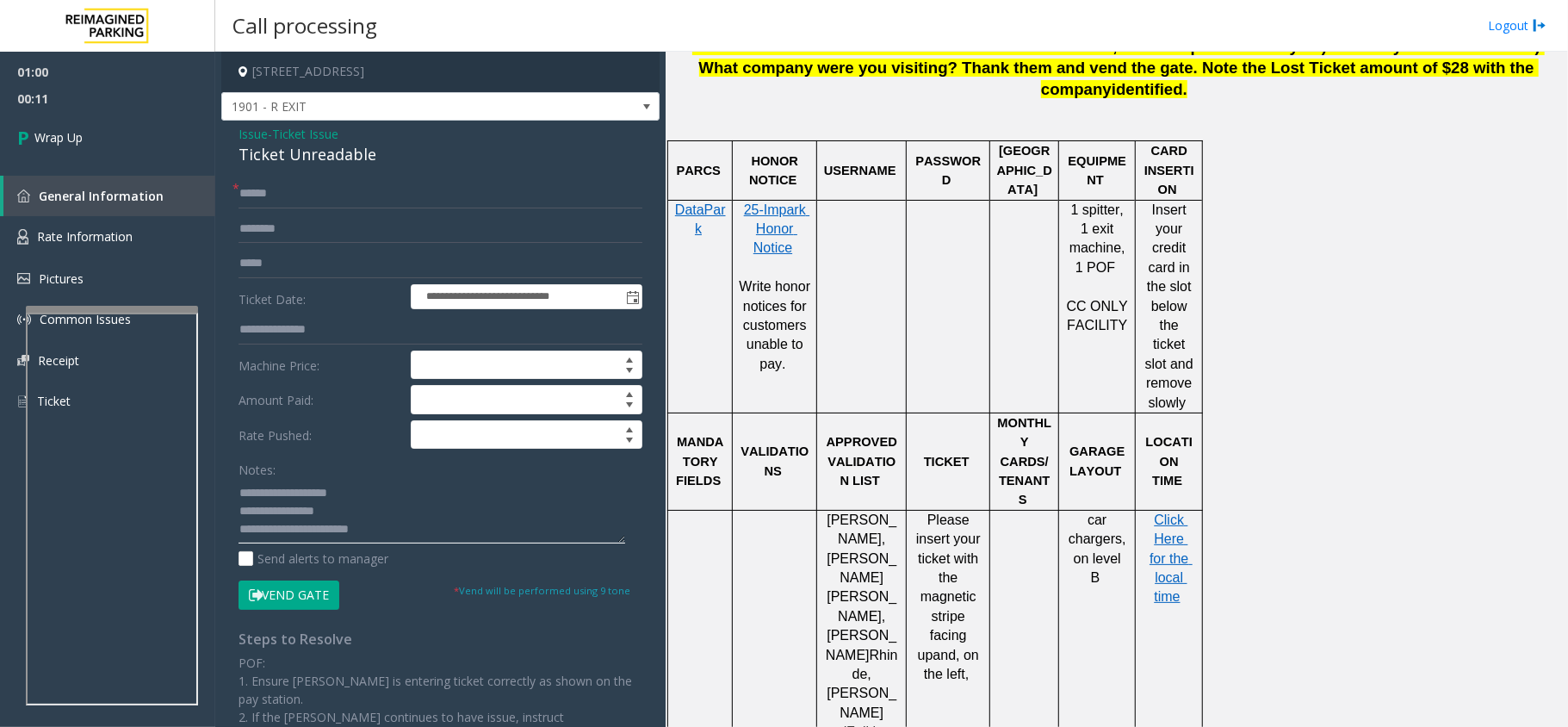 type on "**********" 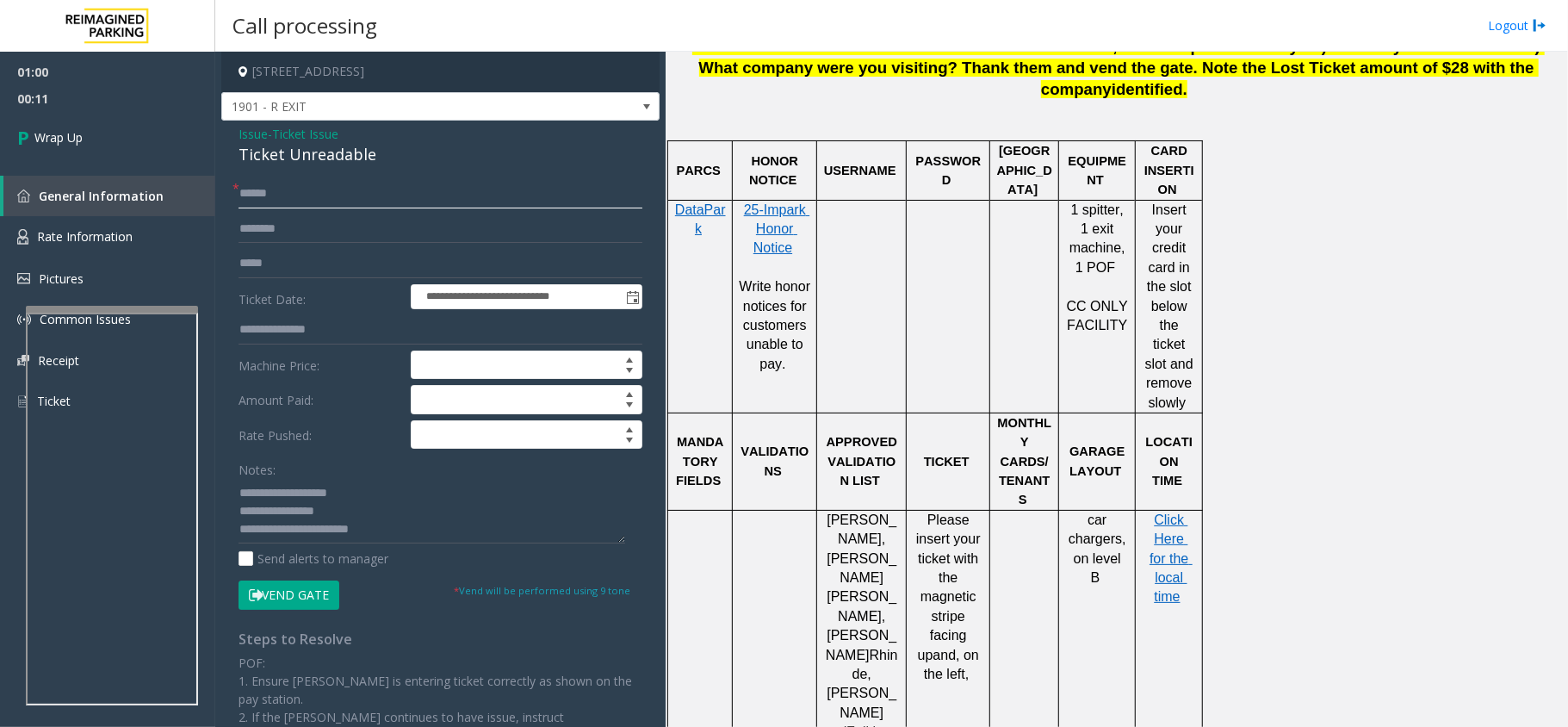 click 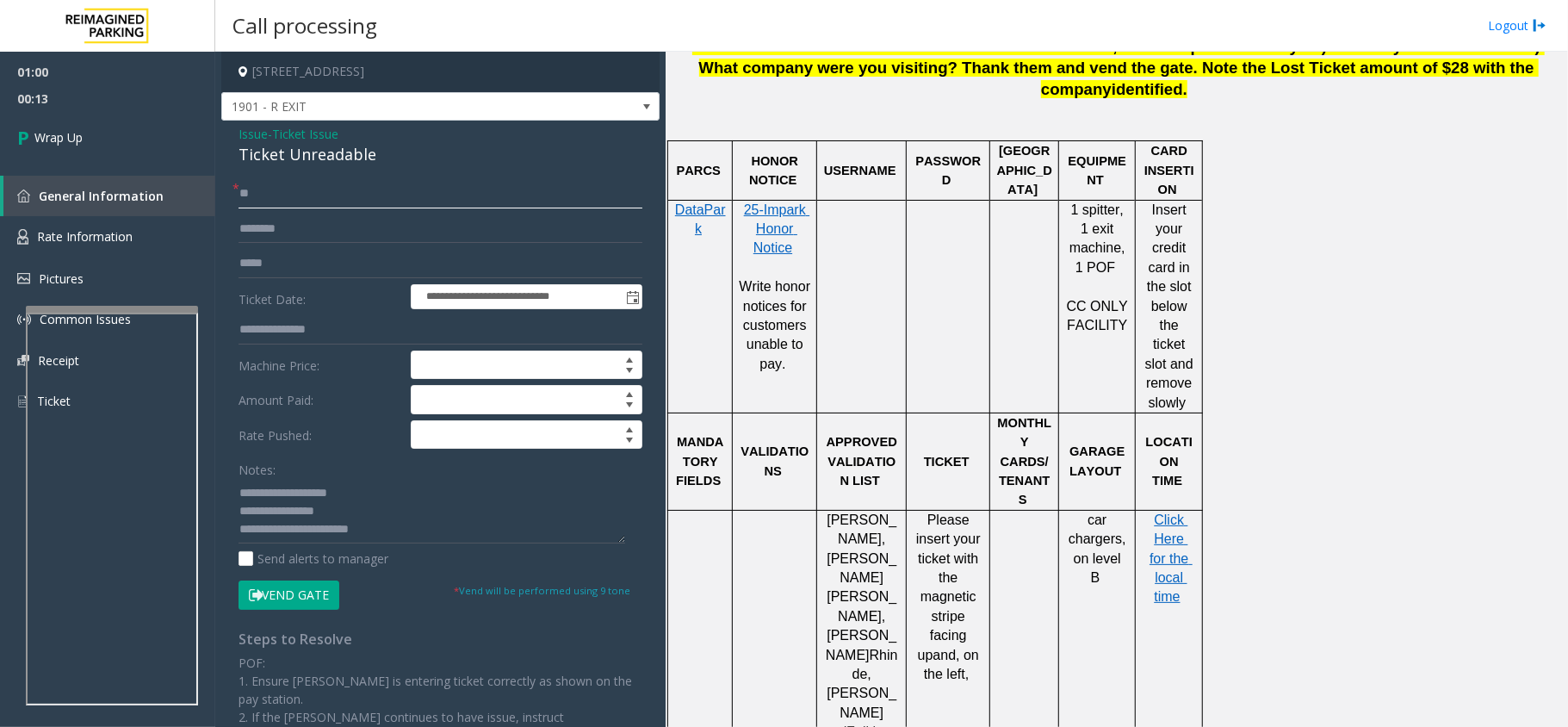 type on "**" 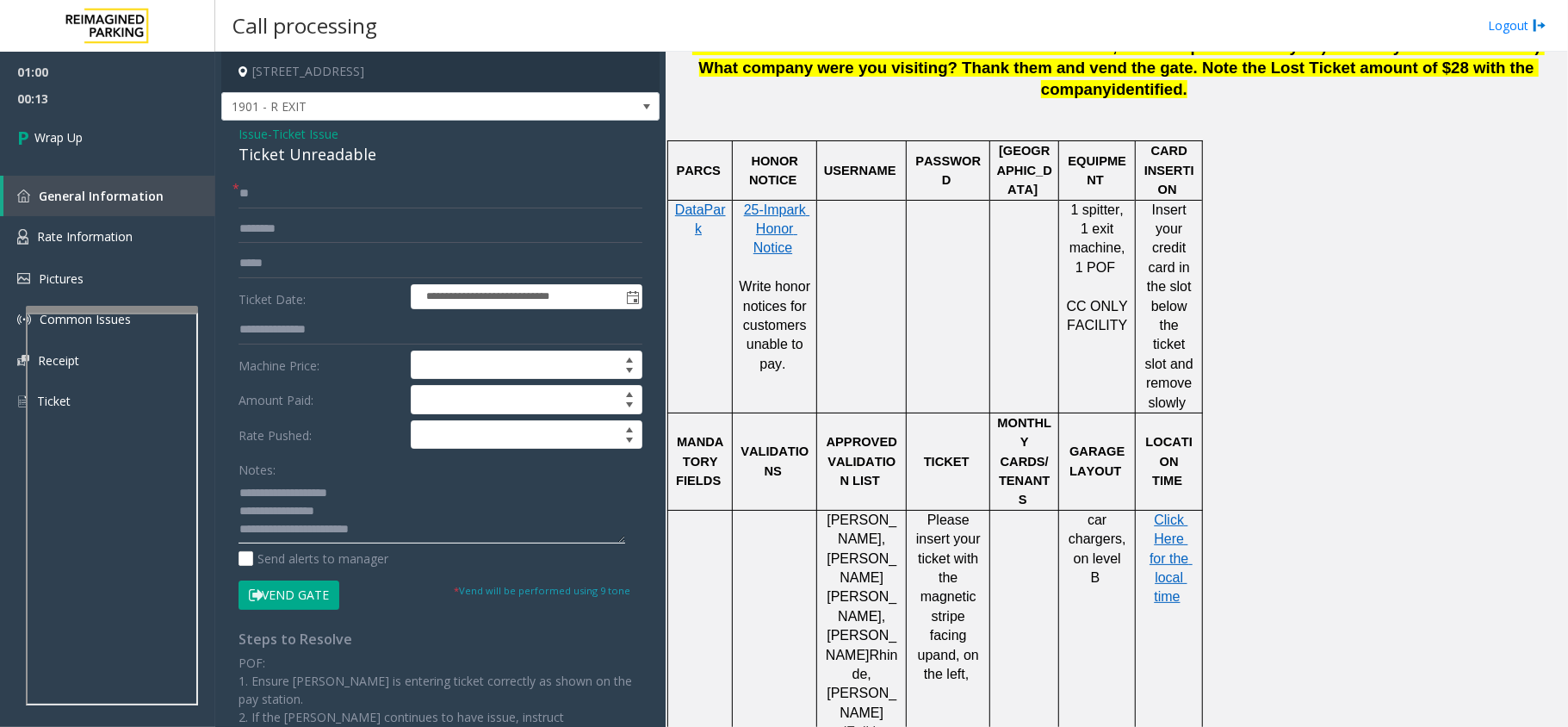click 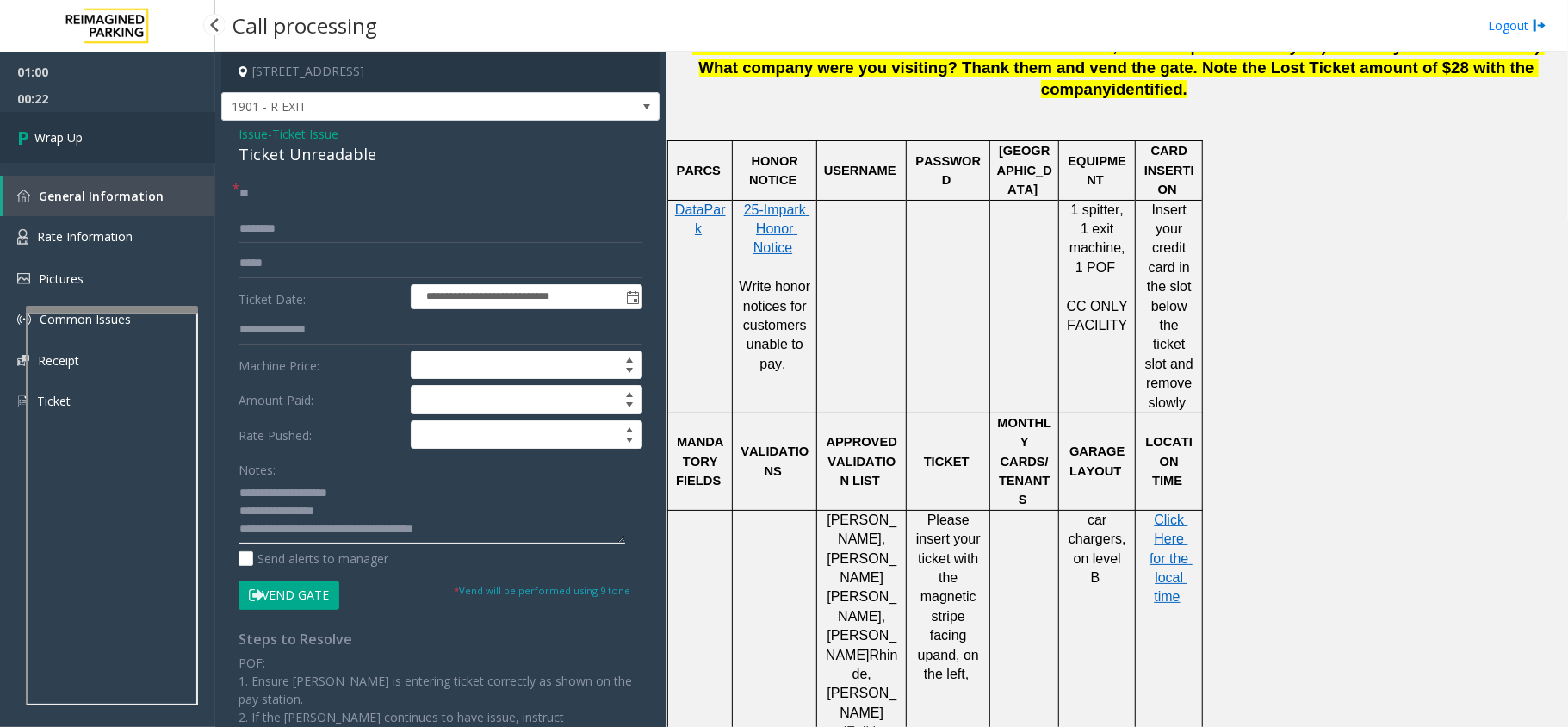 type on "**********" 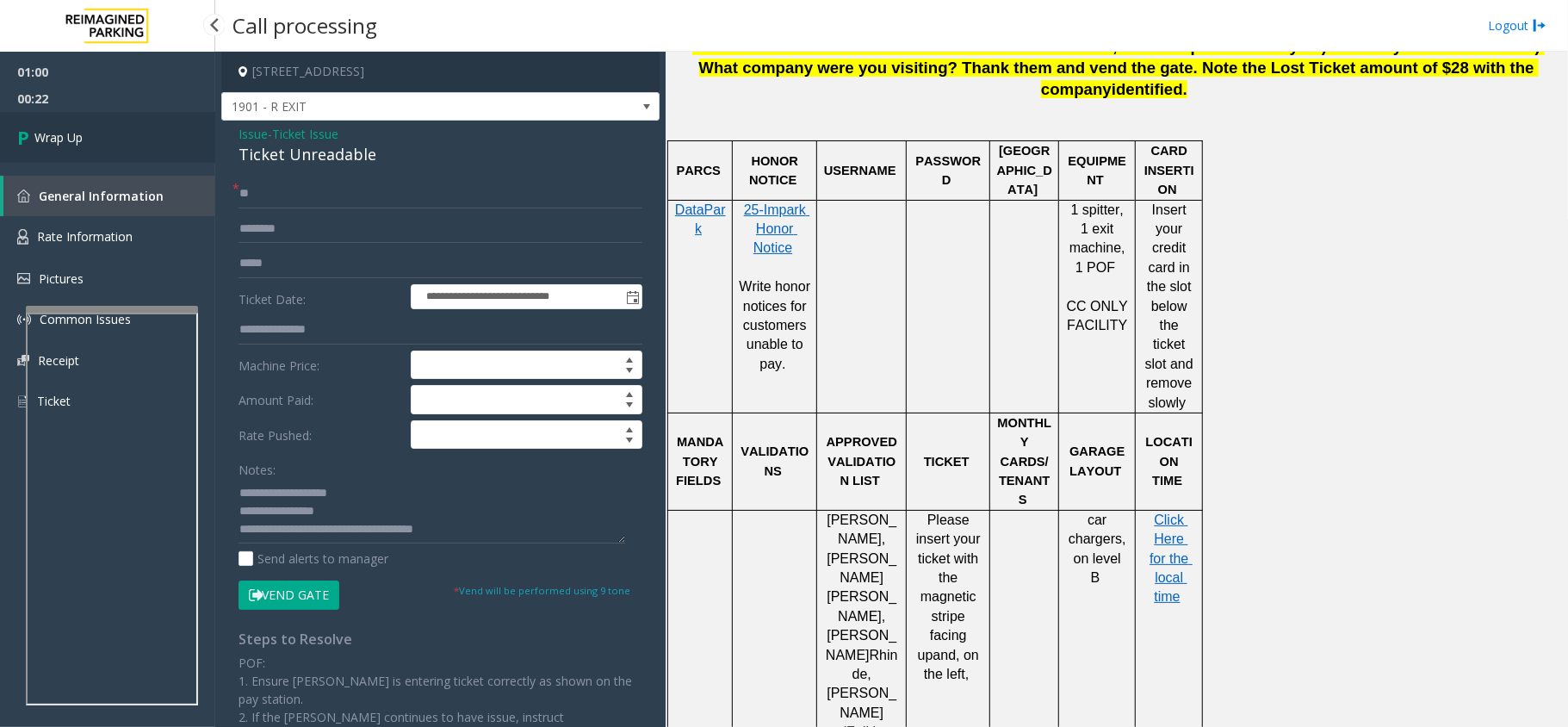 click on "Wrap Up" at bounding box center (59, 137) 